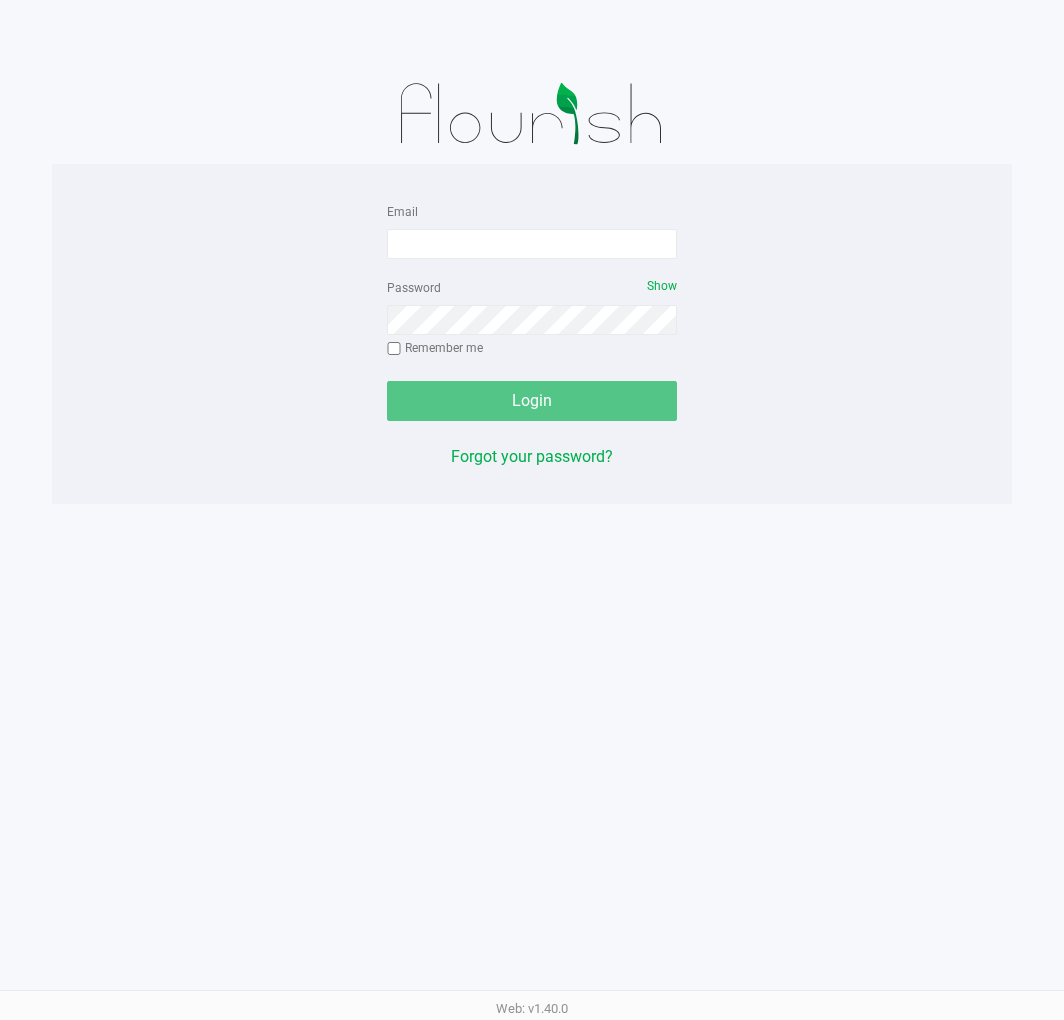 scroll, scrollTop: 0, scrollLeft: 0, axis: both 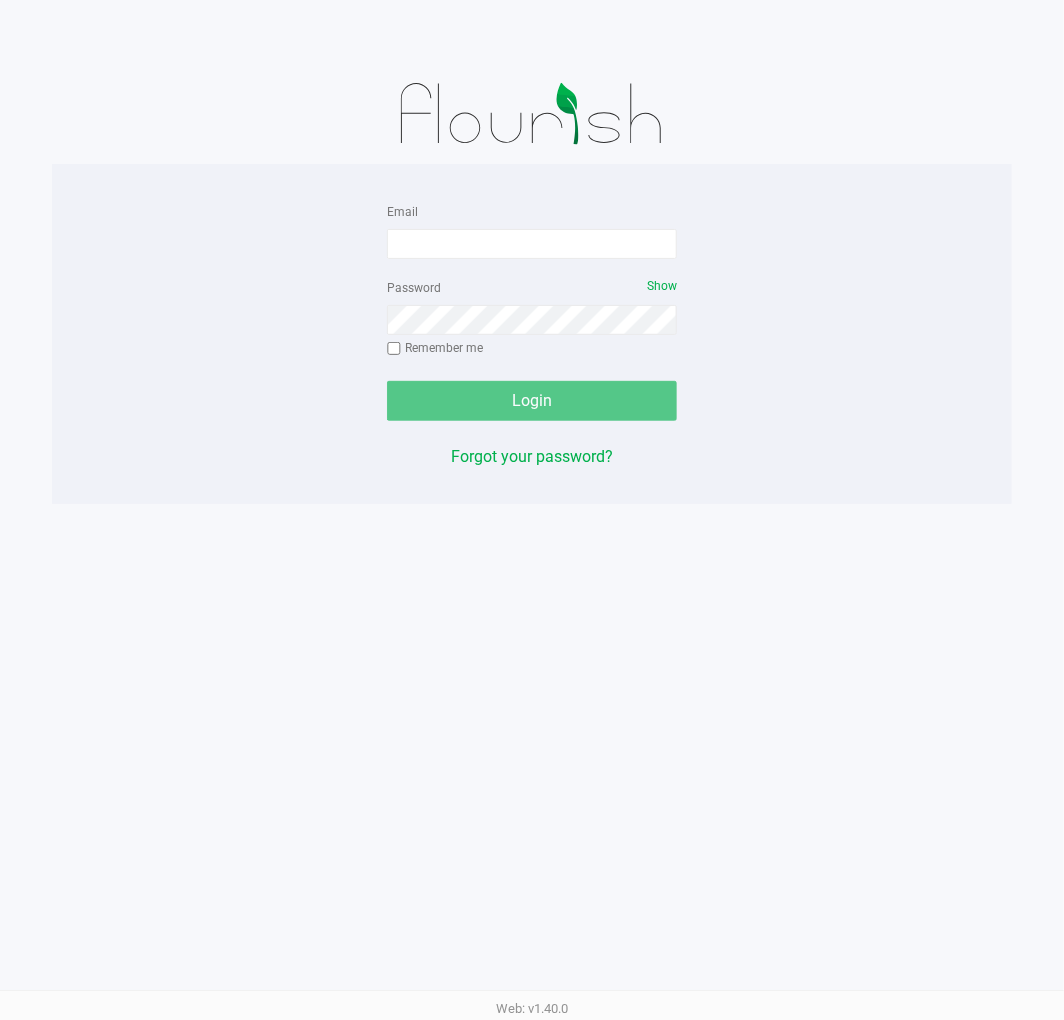 click on "Email" 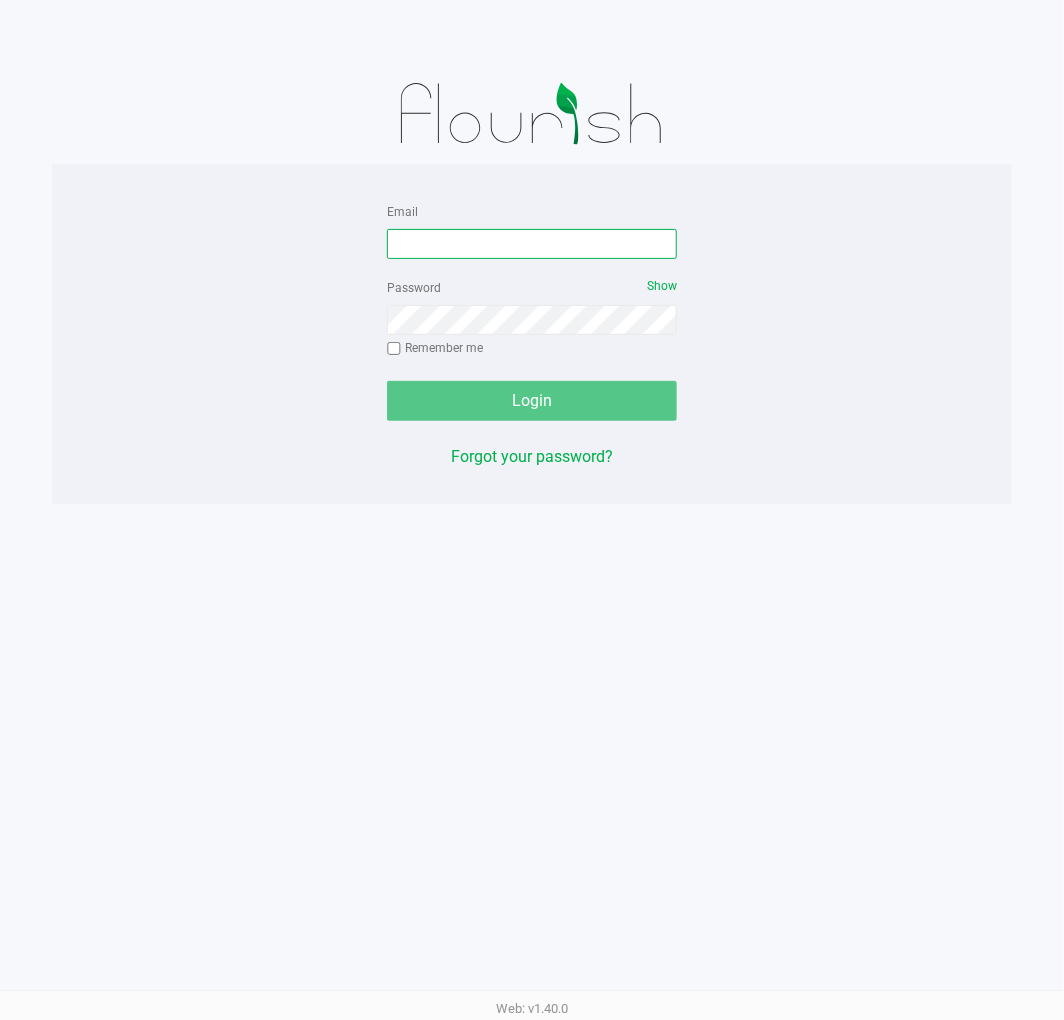 click on "Email" at bounding box center [532, 244] 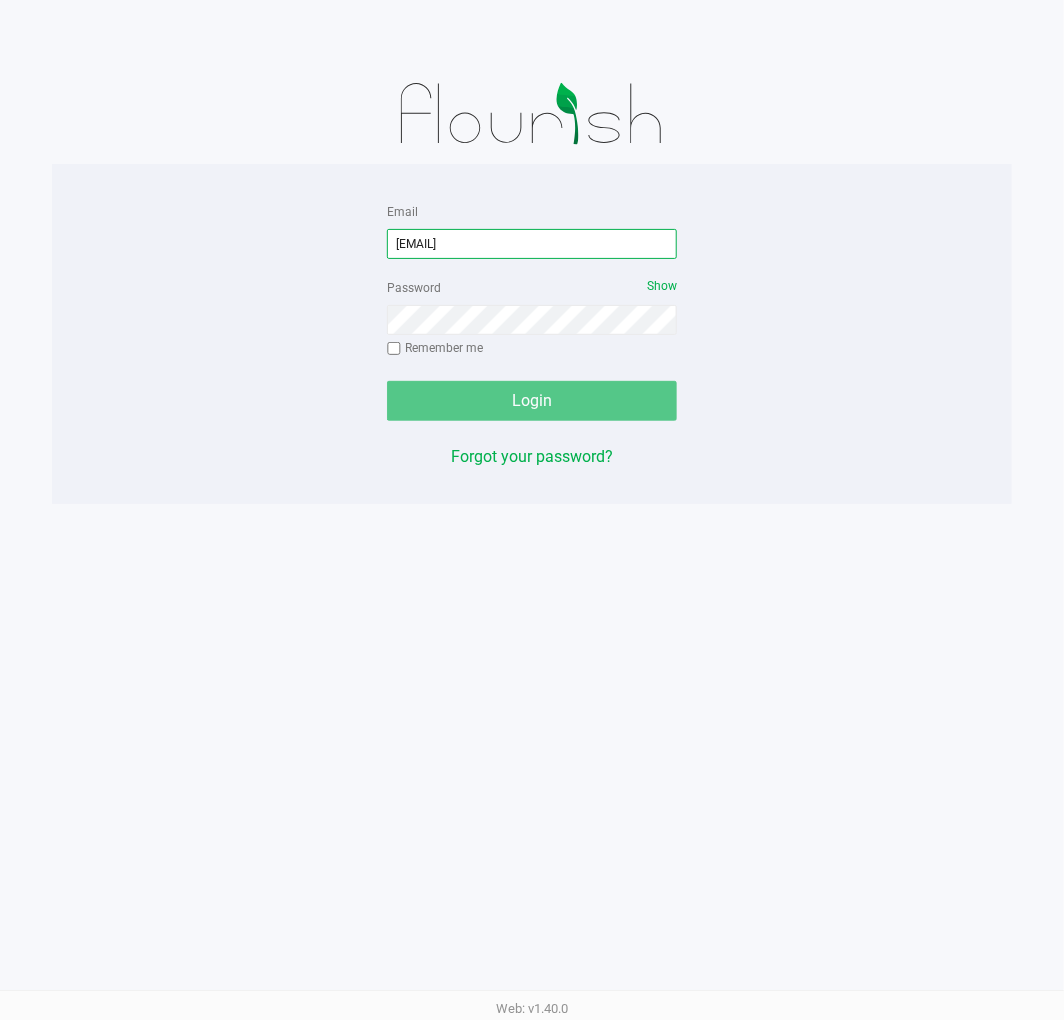 type on "[EMAIL]" 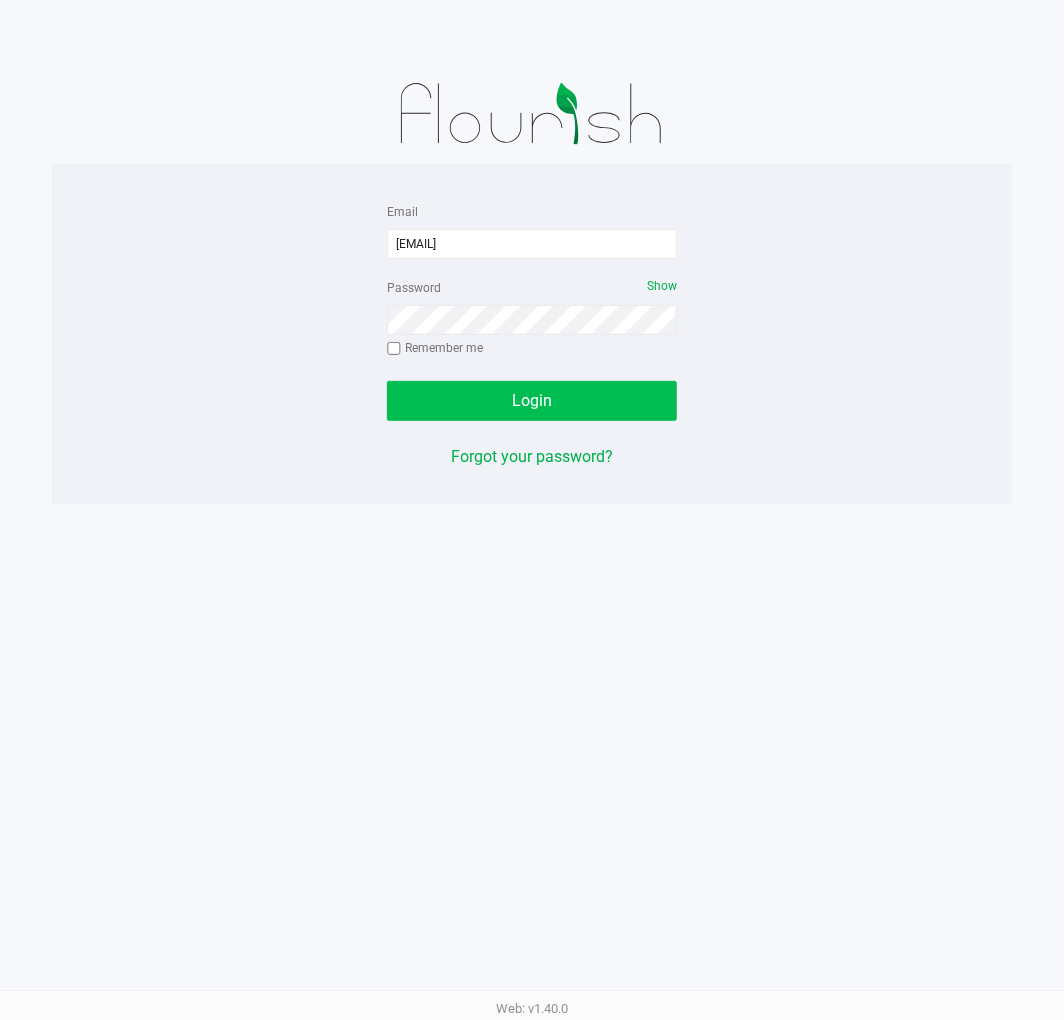 click on "Login" 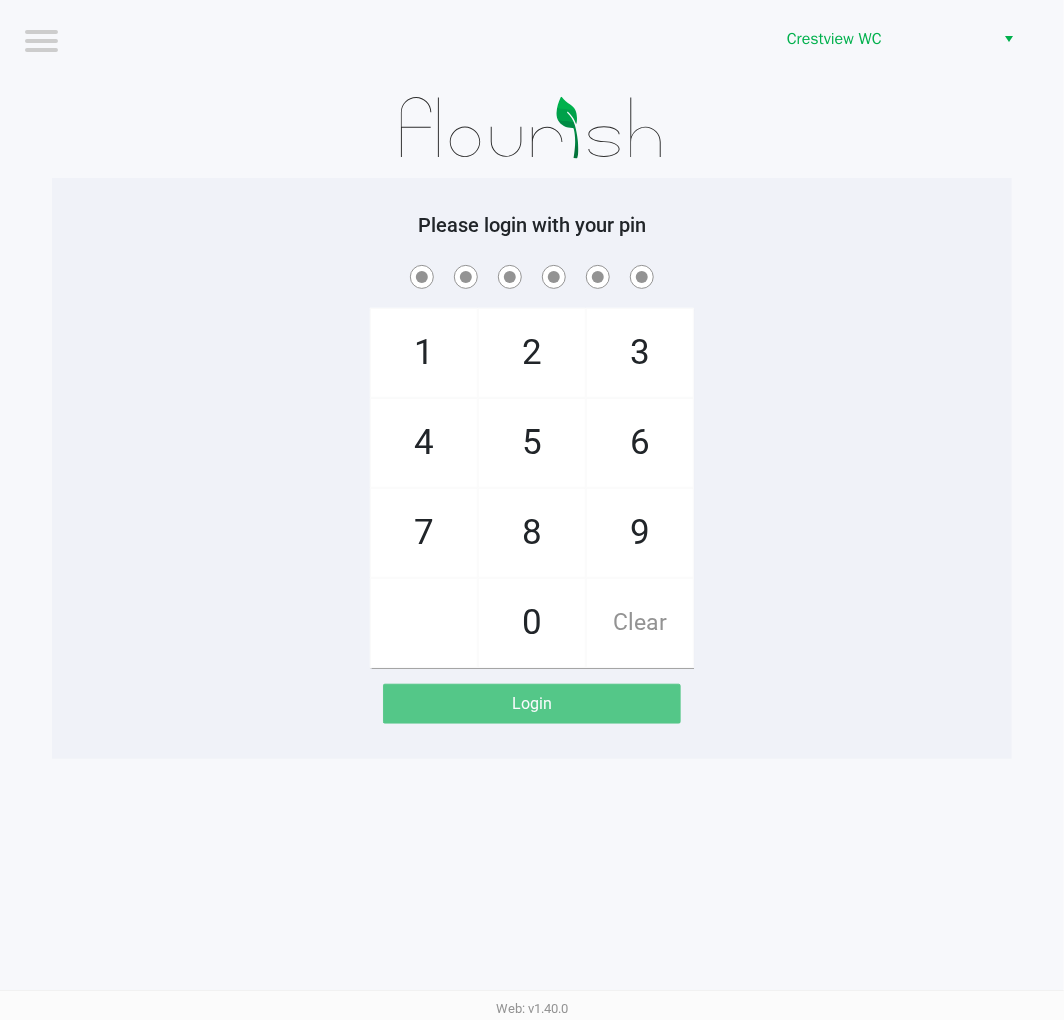 click on "2" 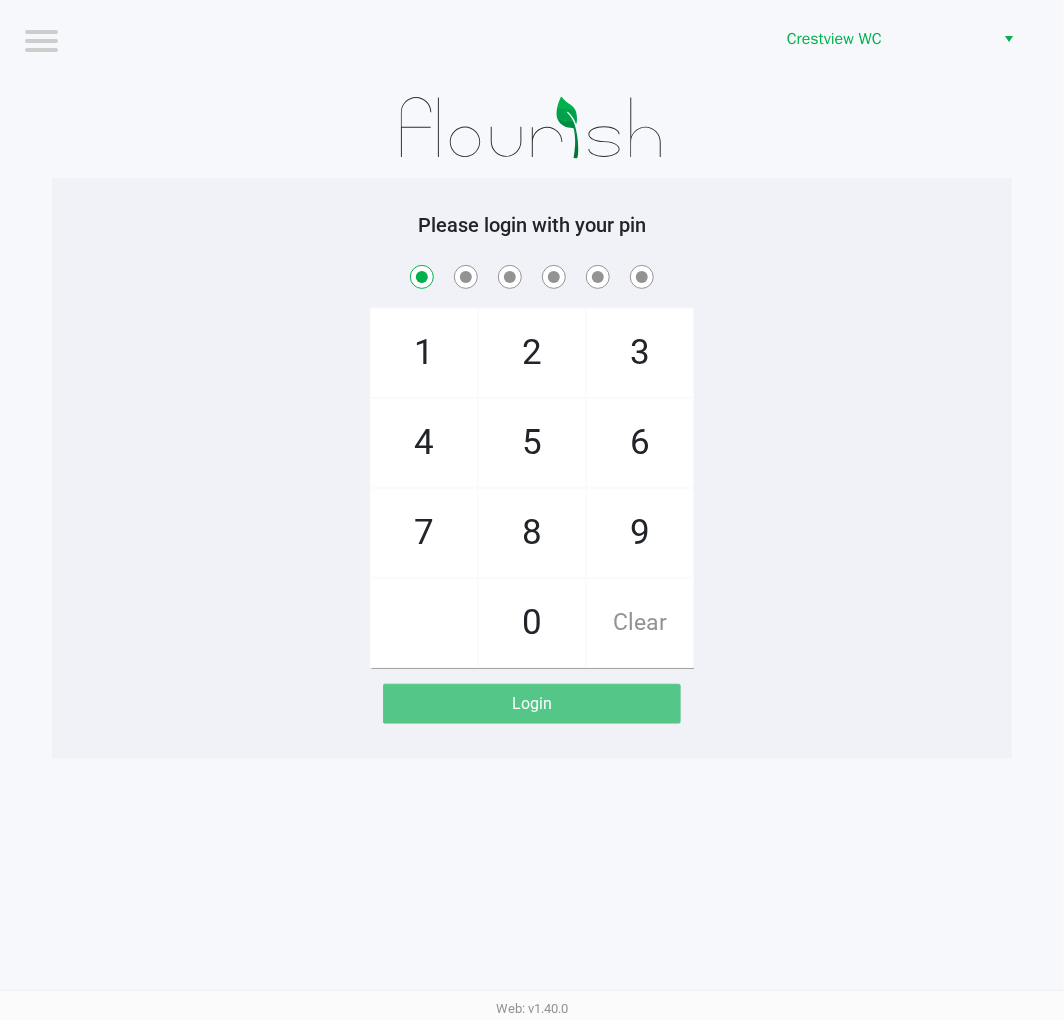 checkbox on "true" 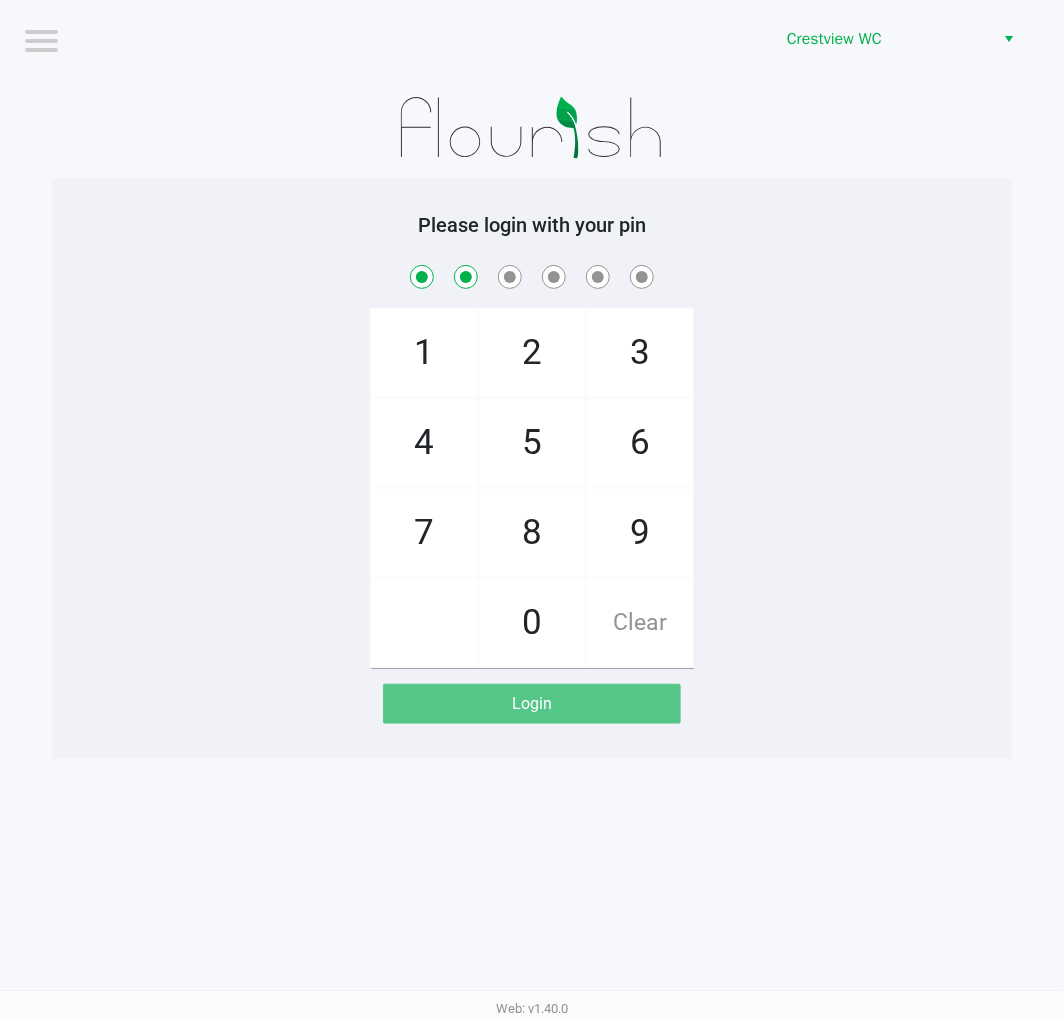checkbox on "true" 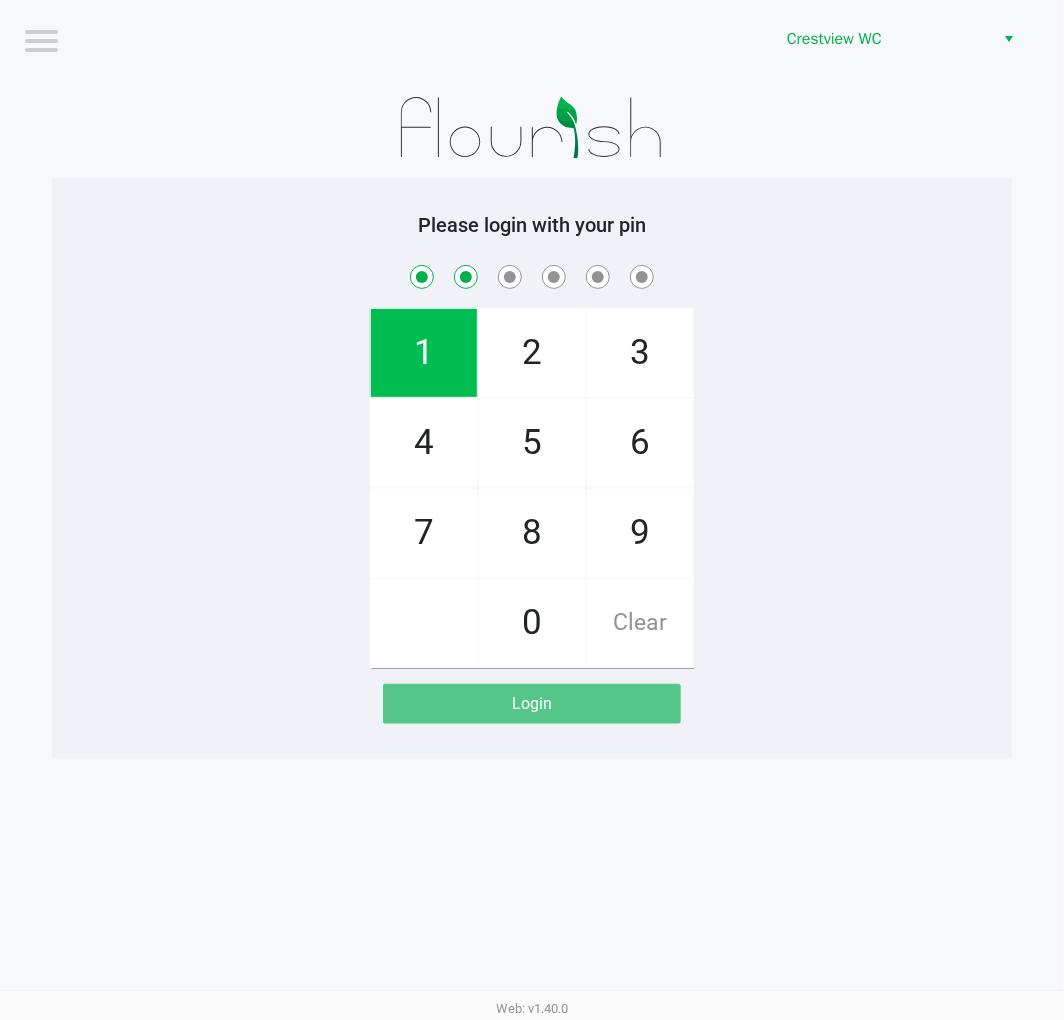 click on "6" 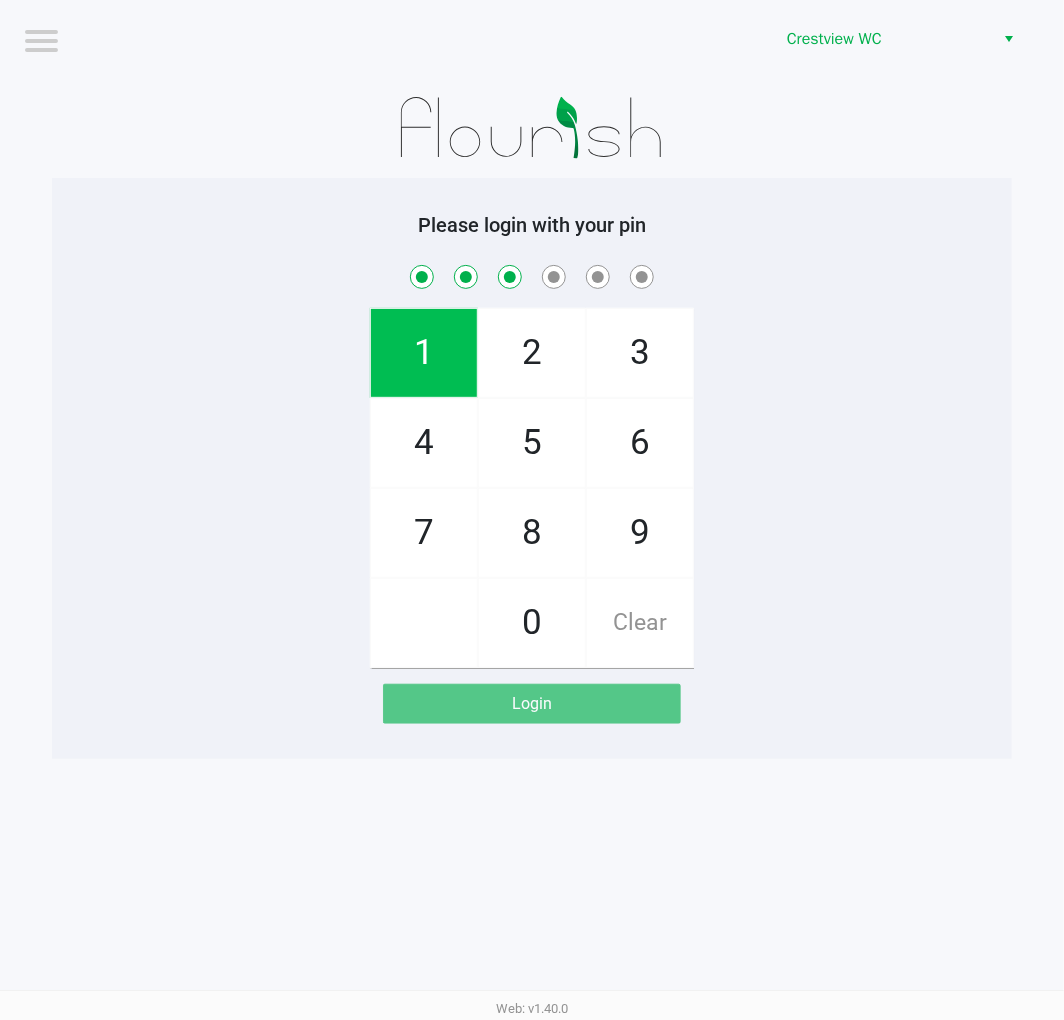 checkbox on "true" 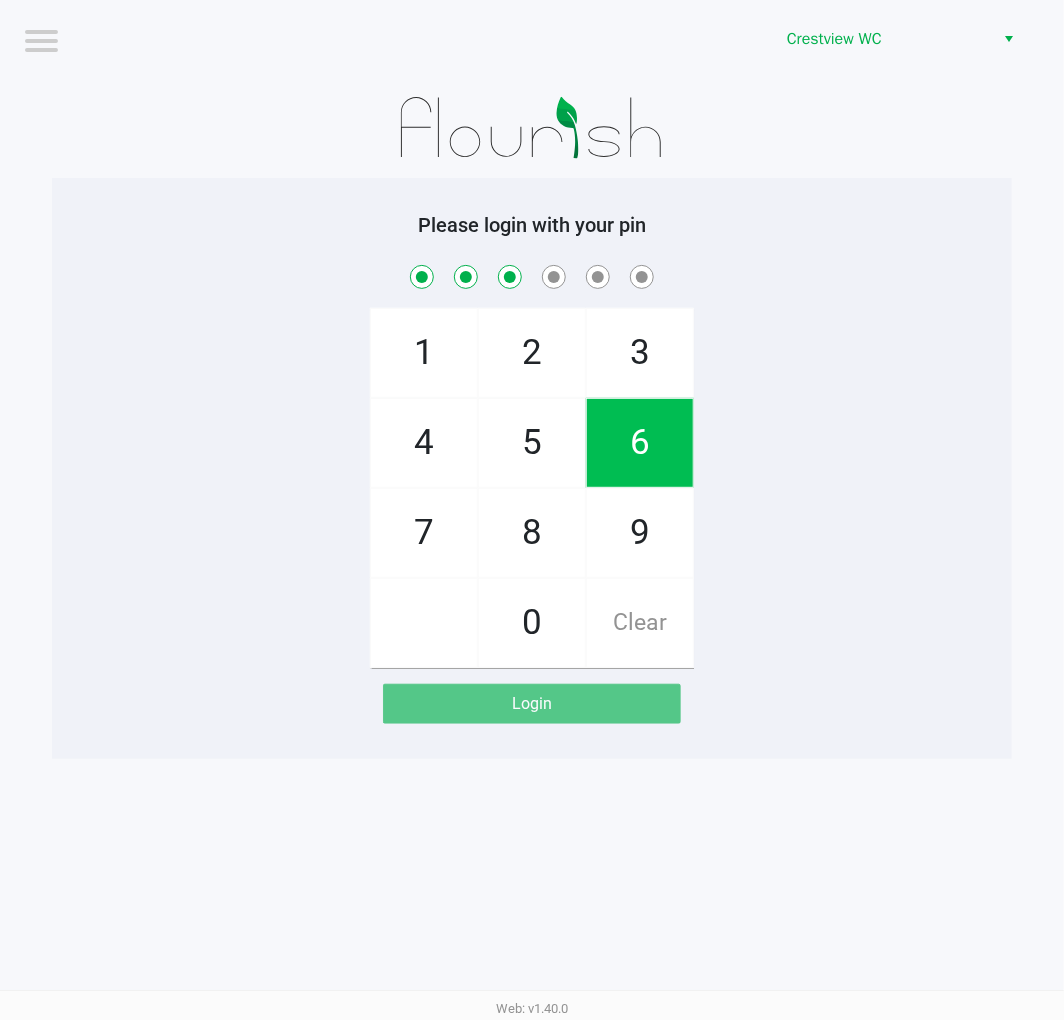 click on "6" 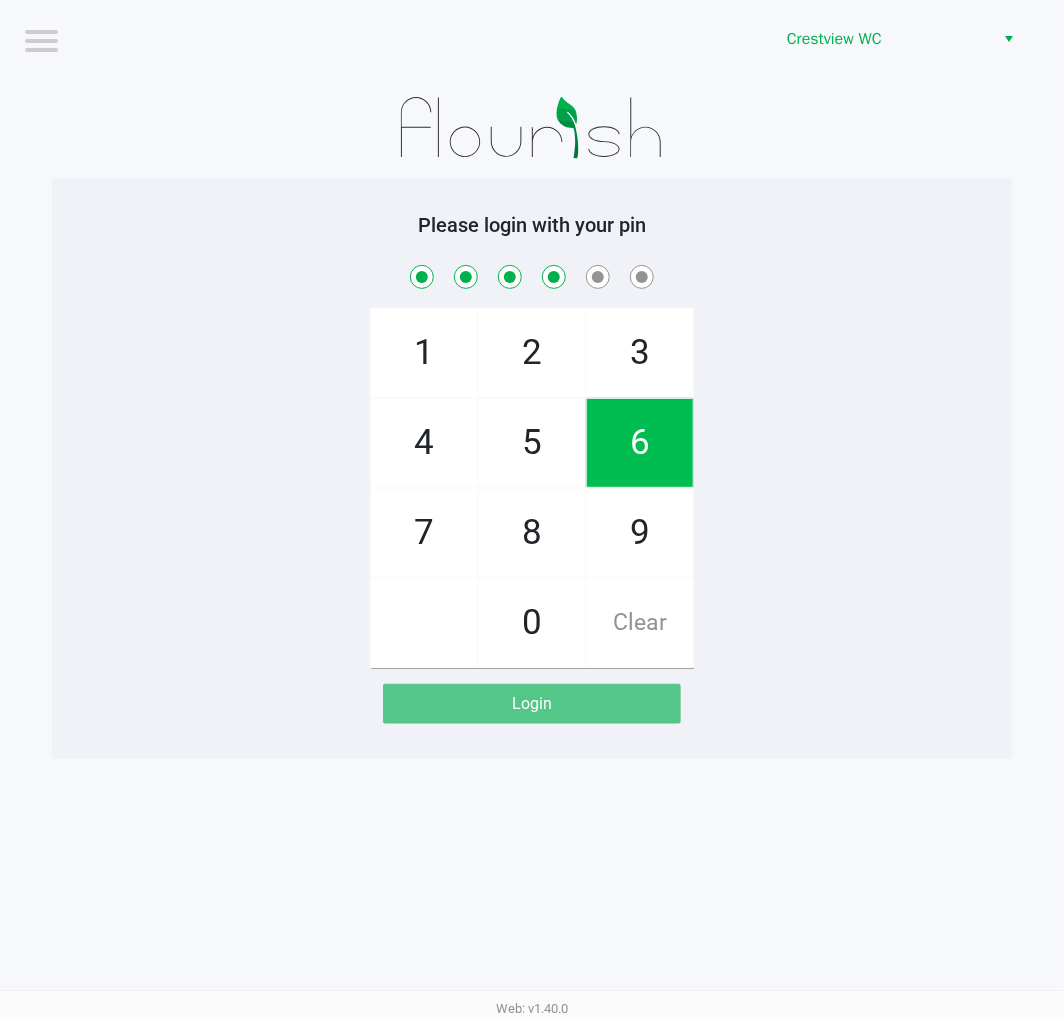 checkbox on "true" 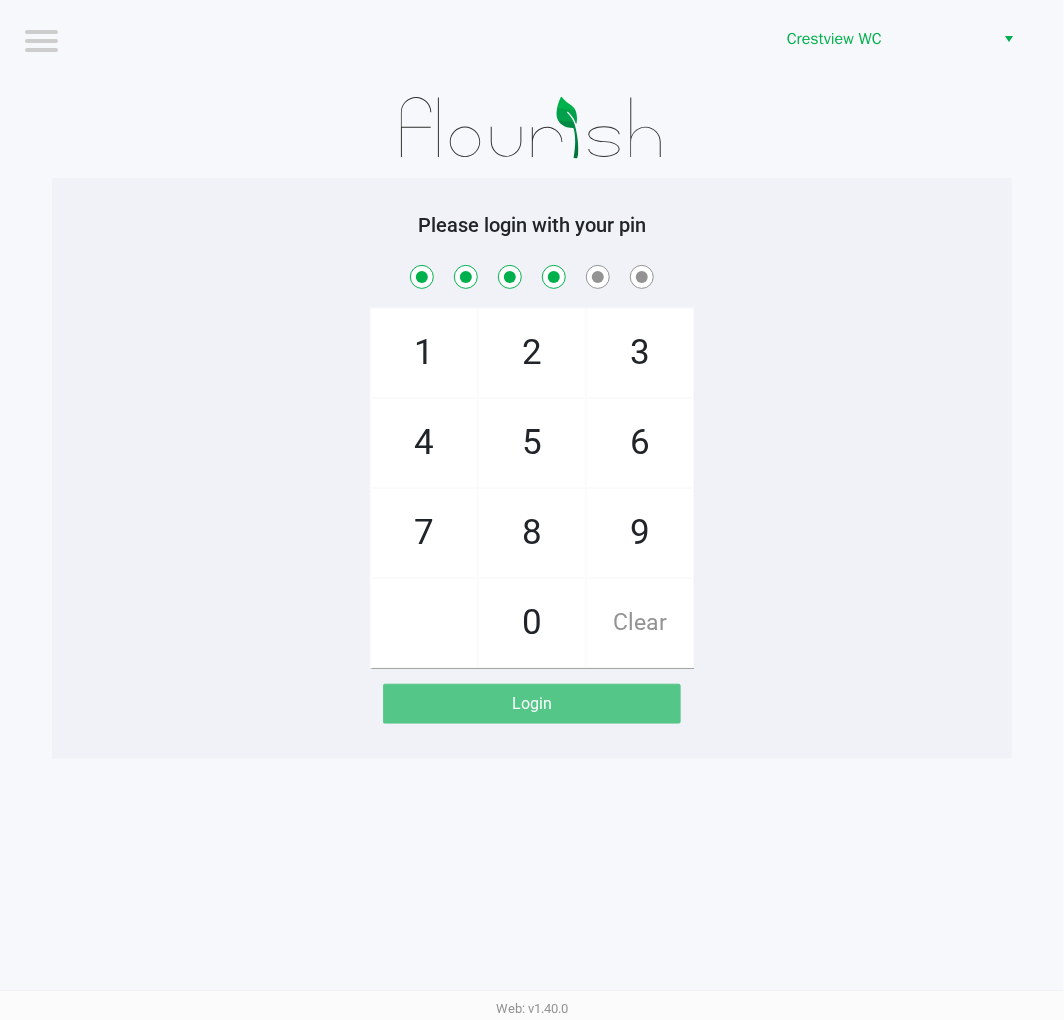 click on "1" 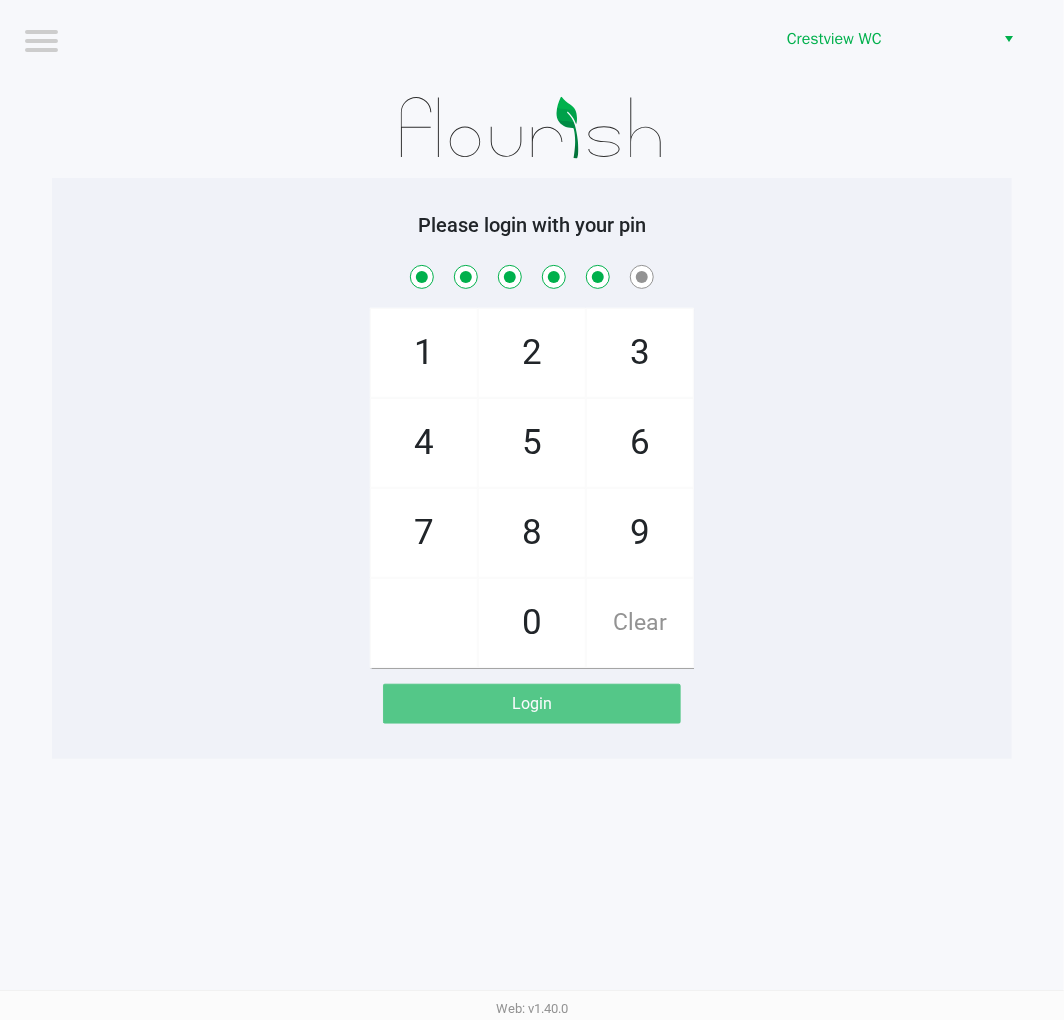 checkbox on "true" 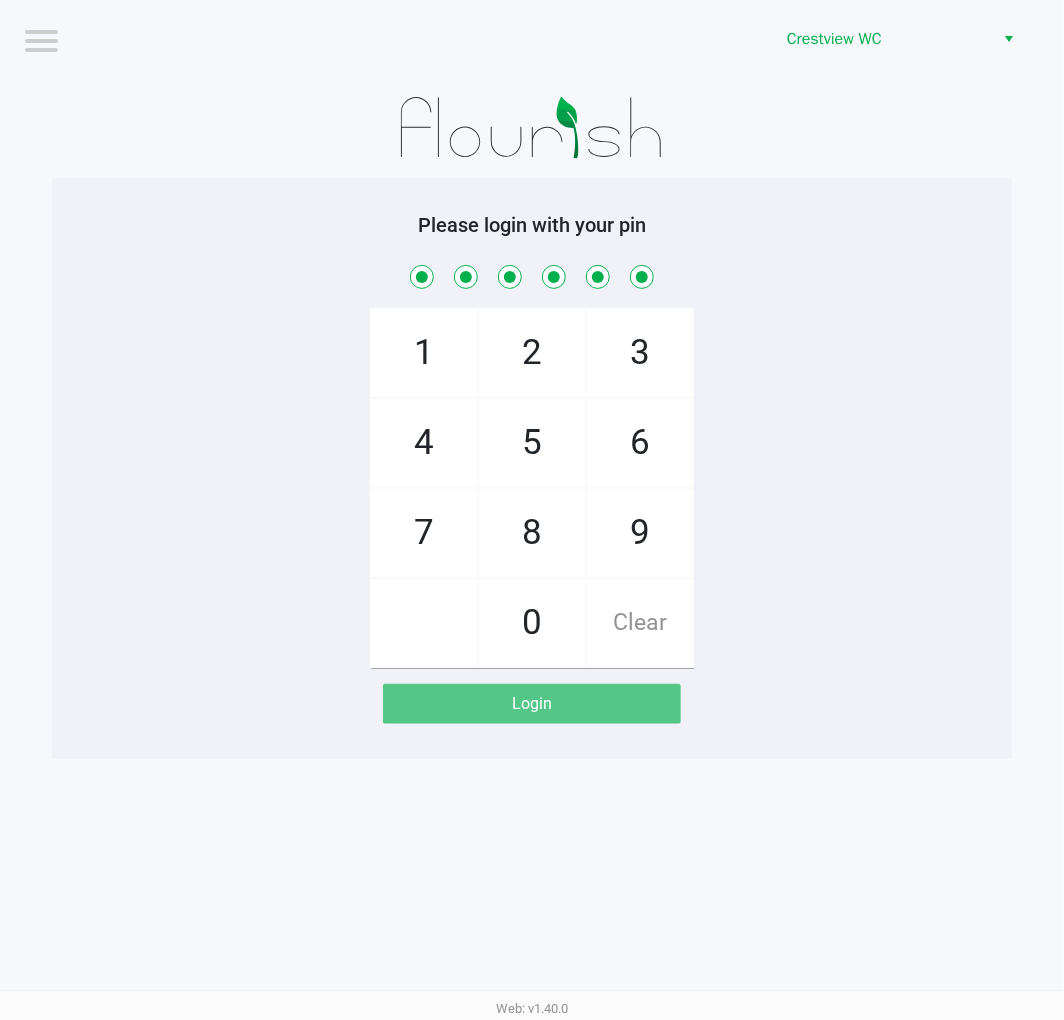 checkbox on "true" 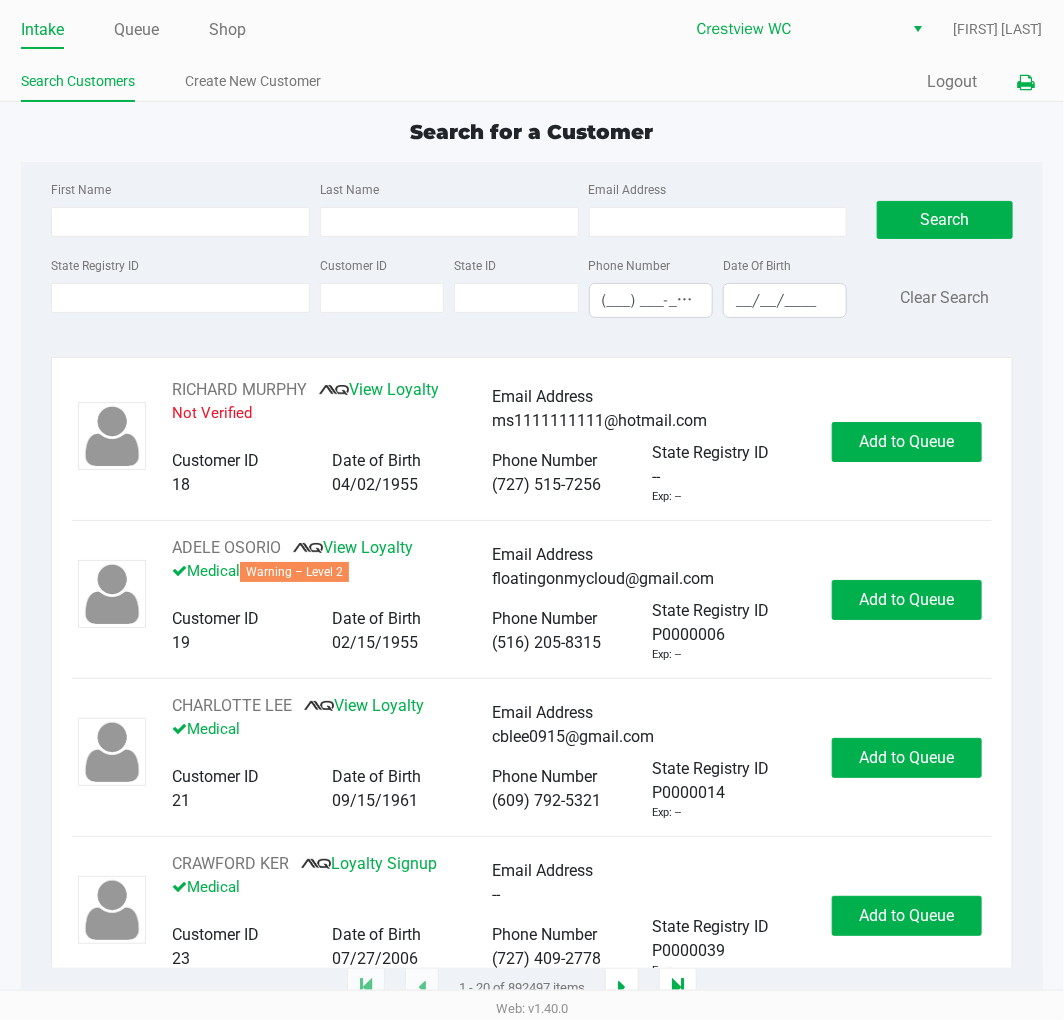 click 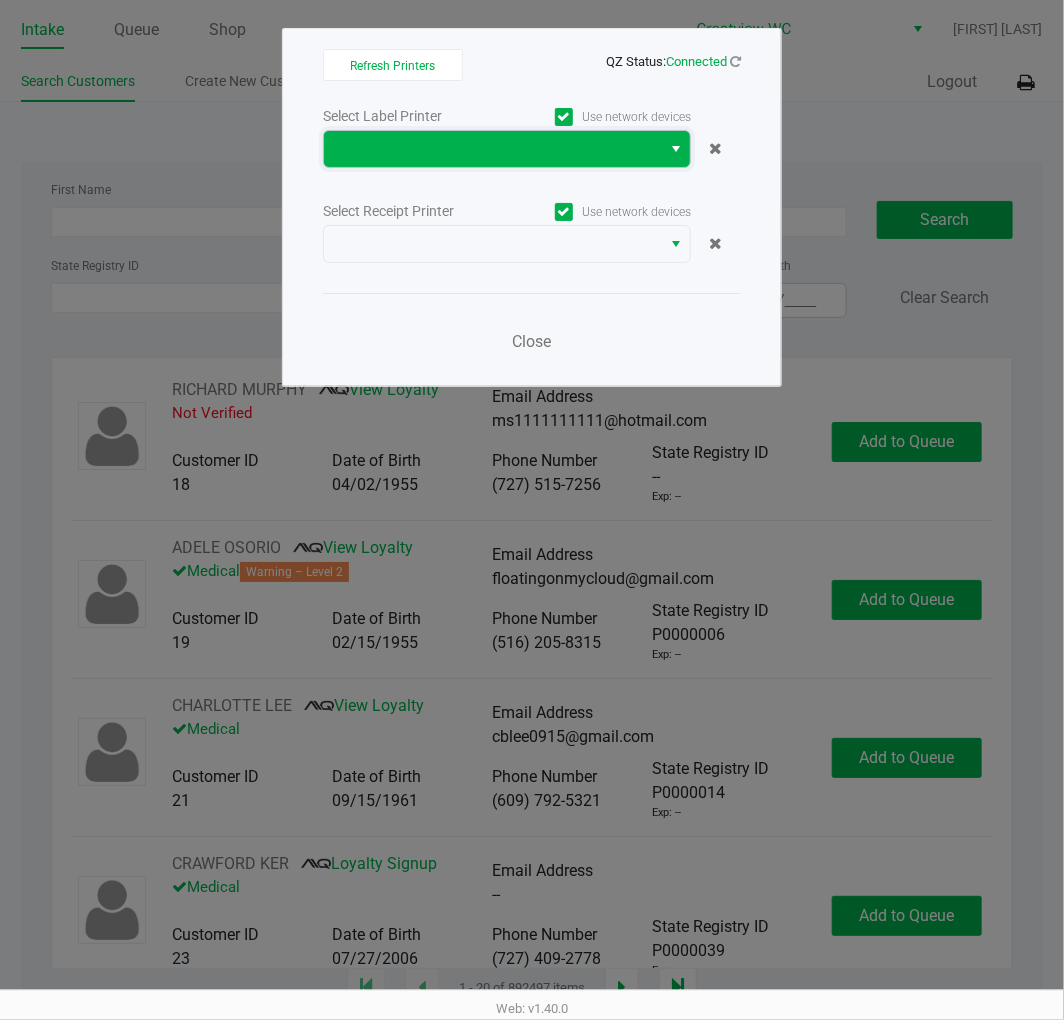 click at bounding box center [492, 149] 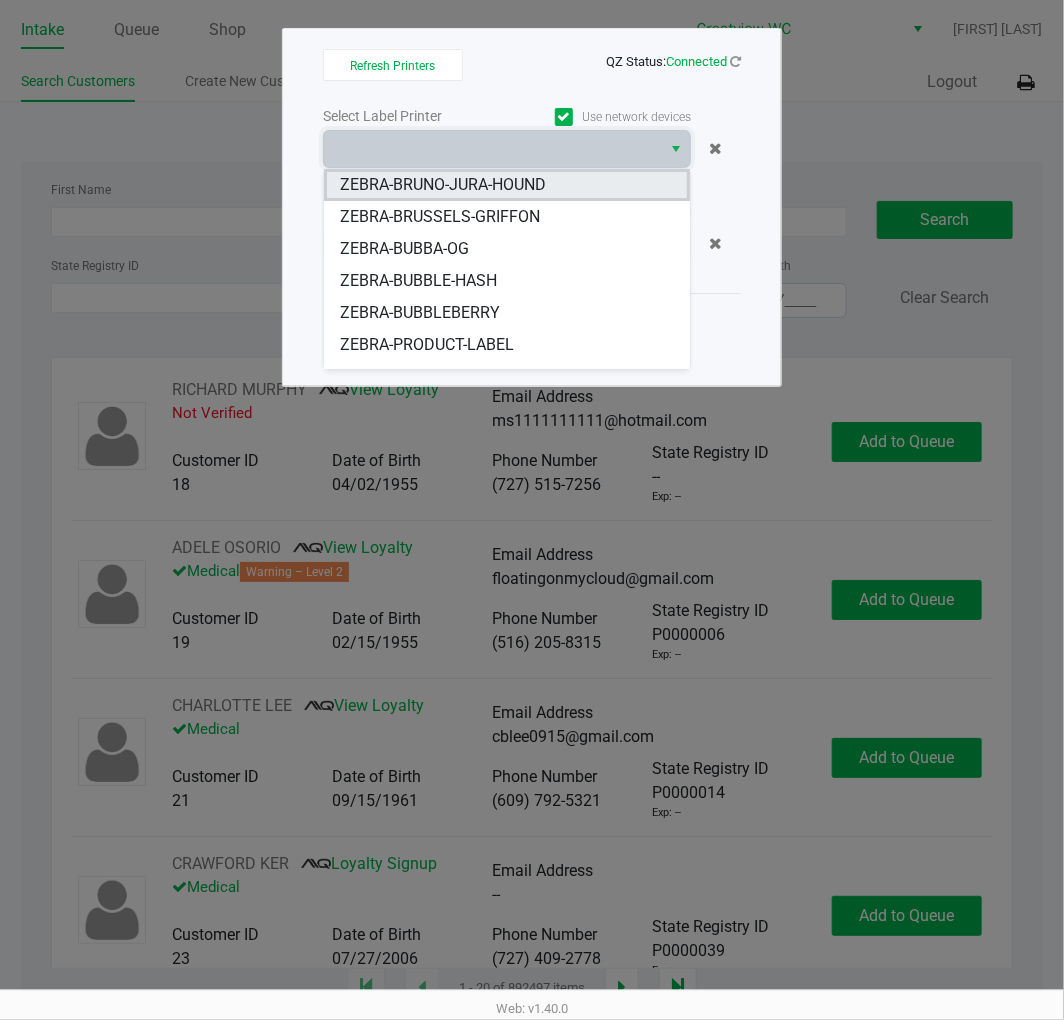 click on "ZEBRA-BRUNO-JURA-HOUND" at bounding box center [443, 185] 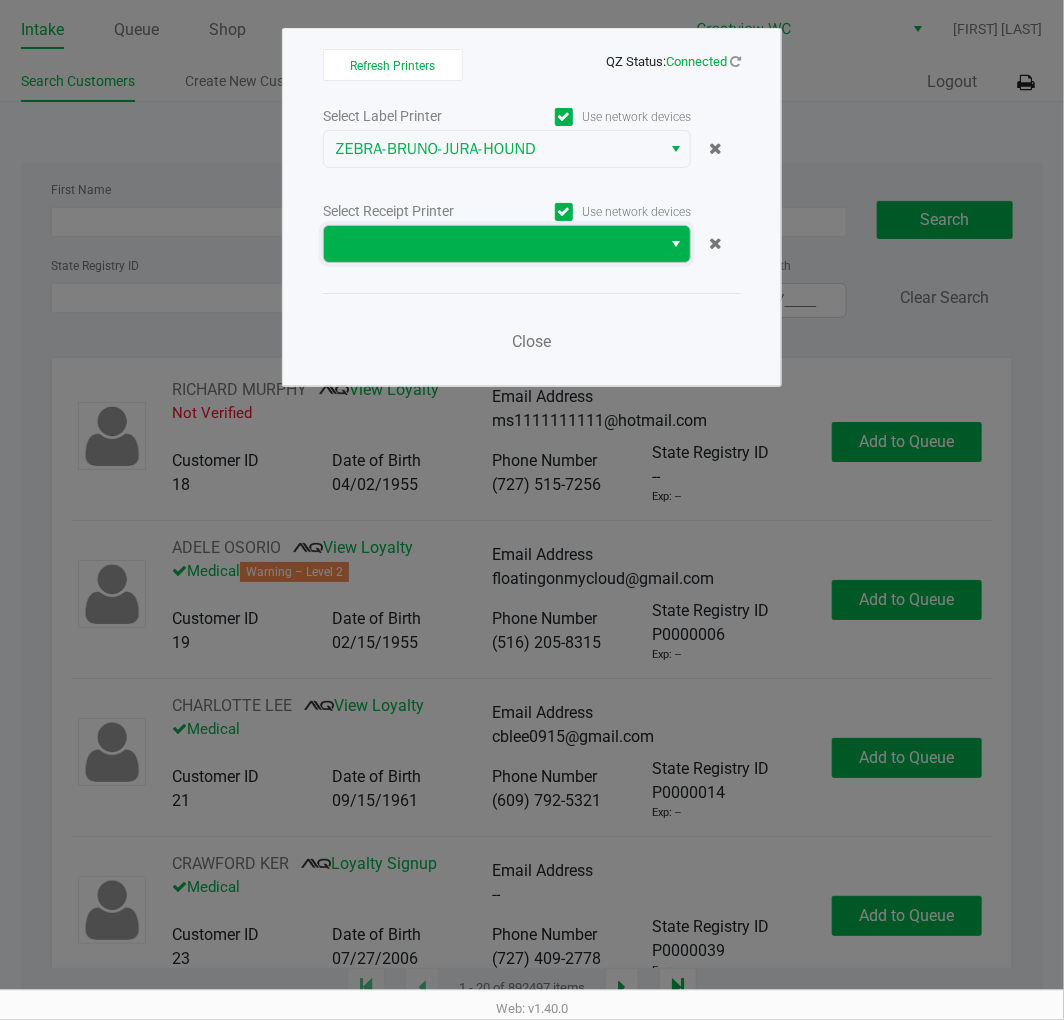 click at bounding box center (492, 244) 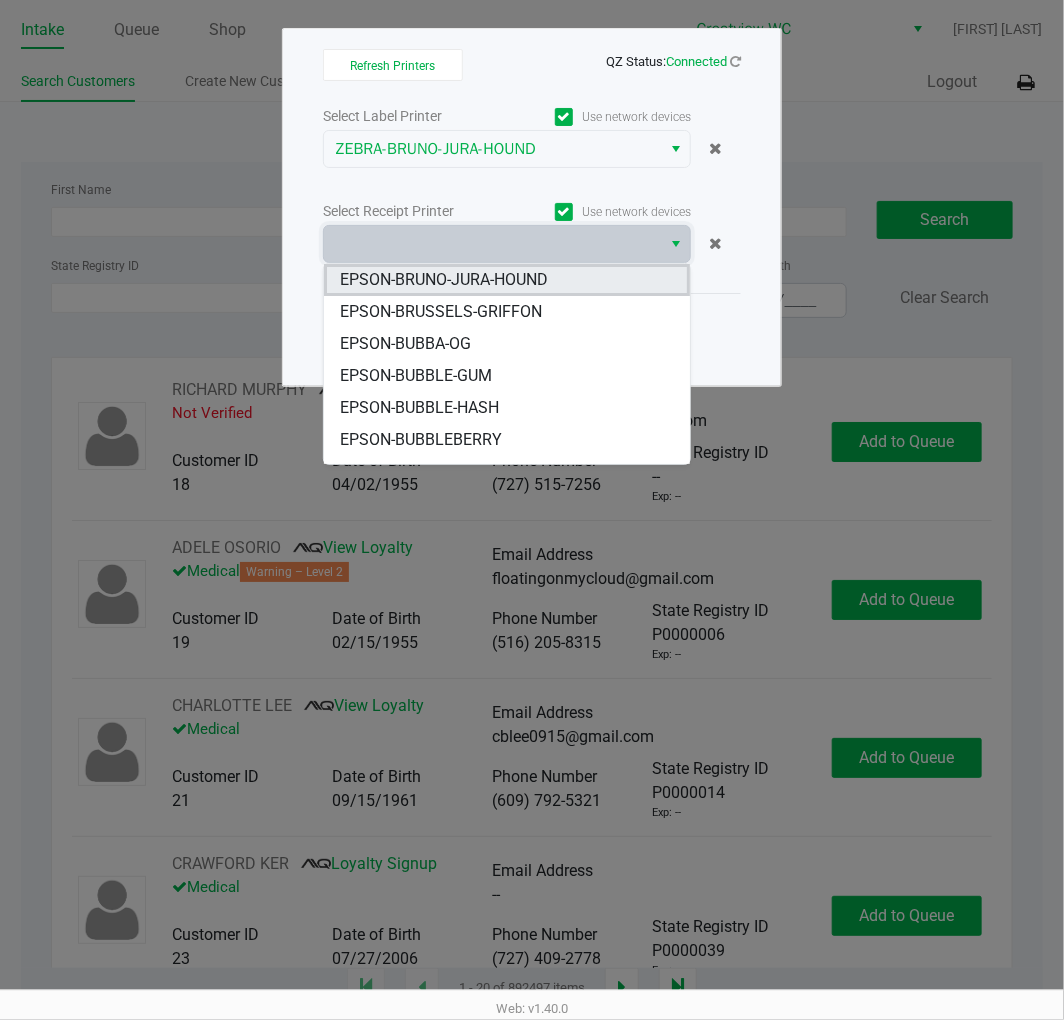 click on "EPSON-BRUNO-JURA-HOUND" at bounding box center [444, 280] 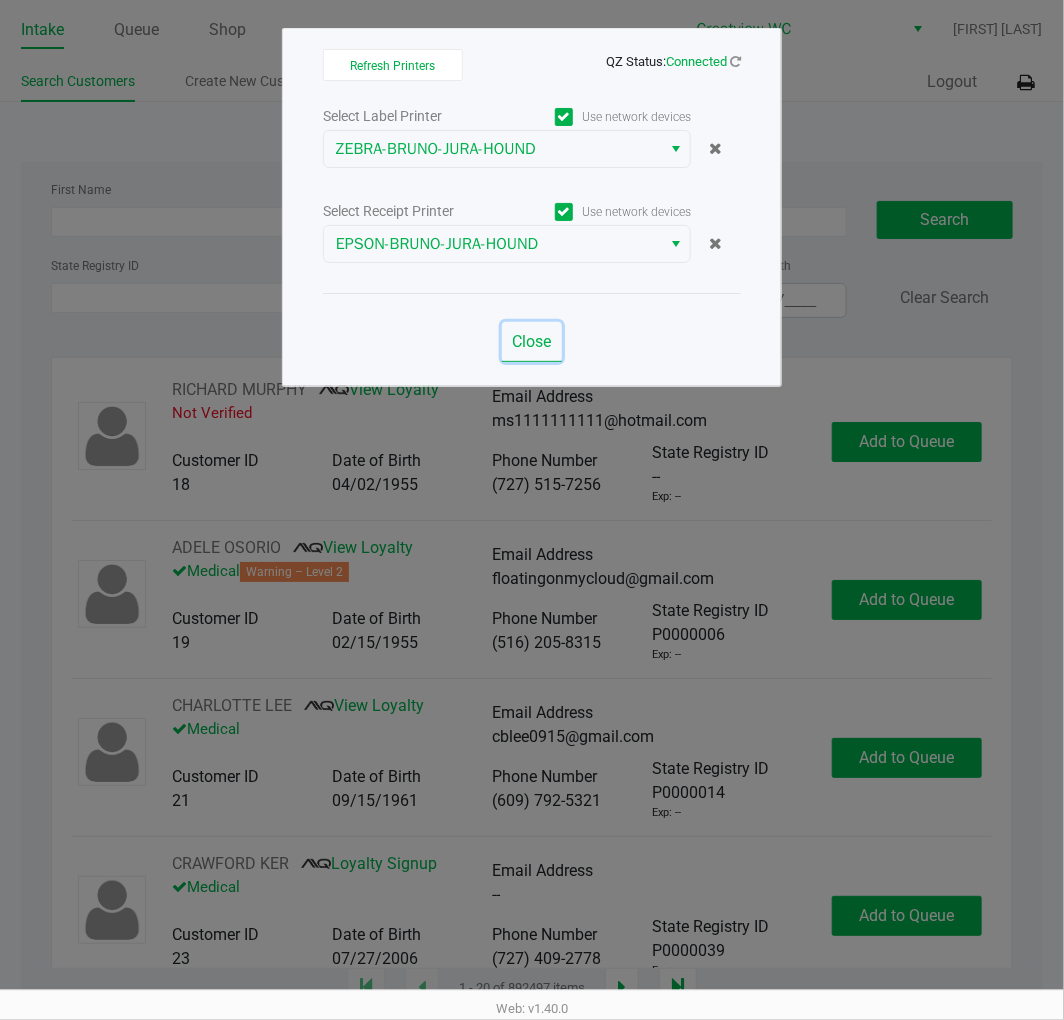 click on "Close" 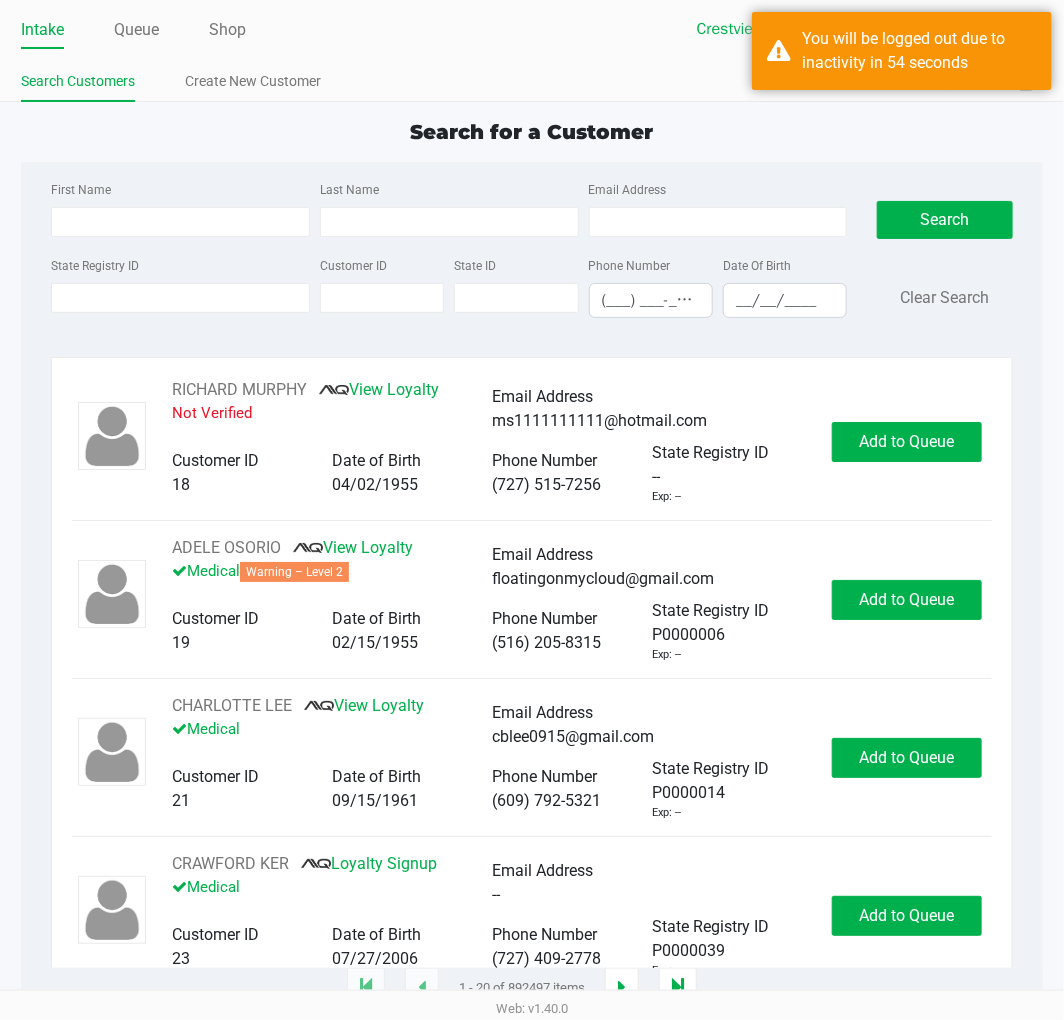 click on "Search for a Customer" 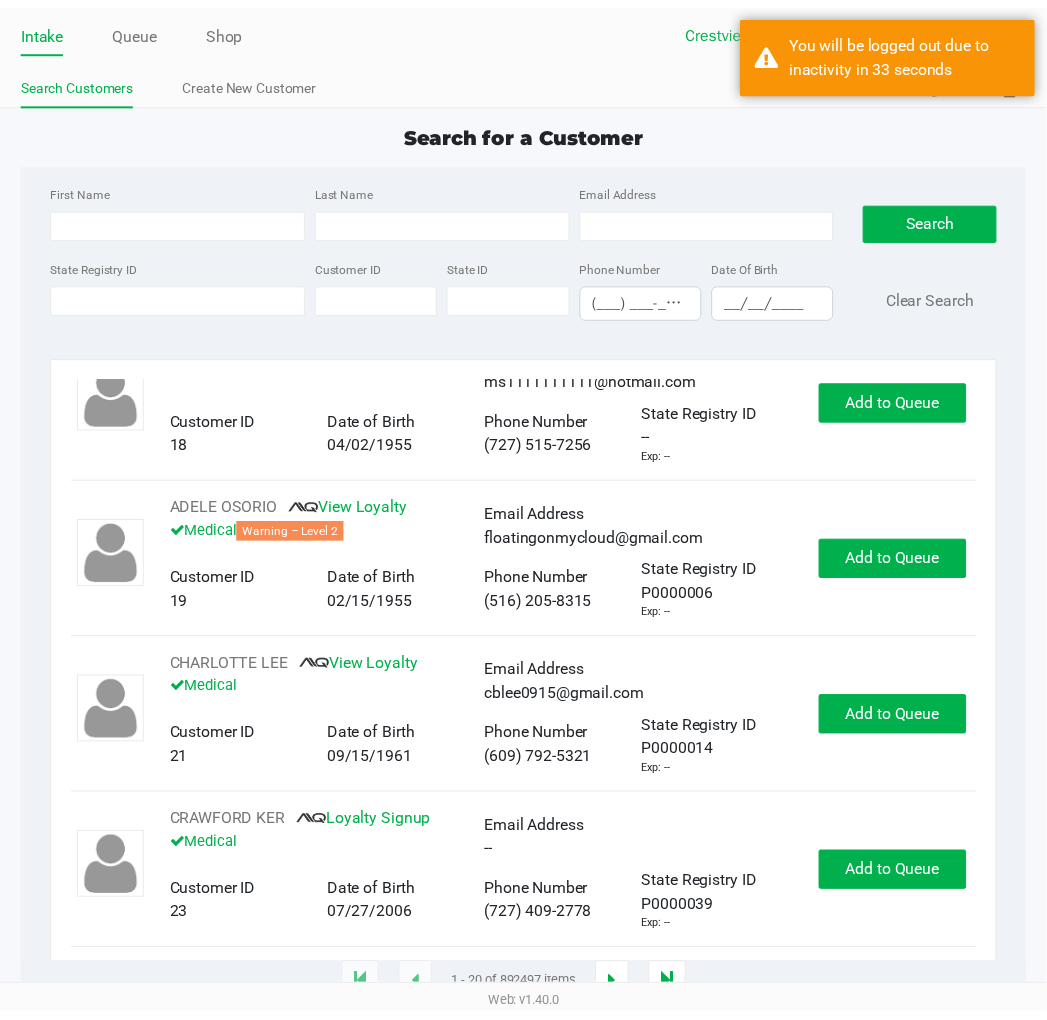 scroll, scrollTop: 0, scrollLeft: 0, axis: both 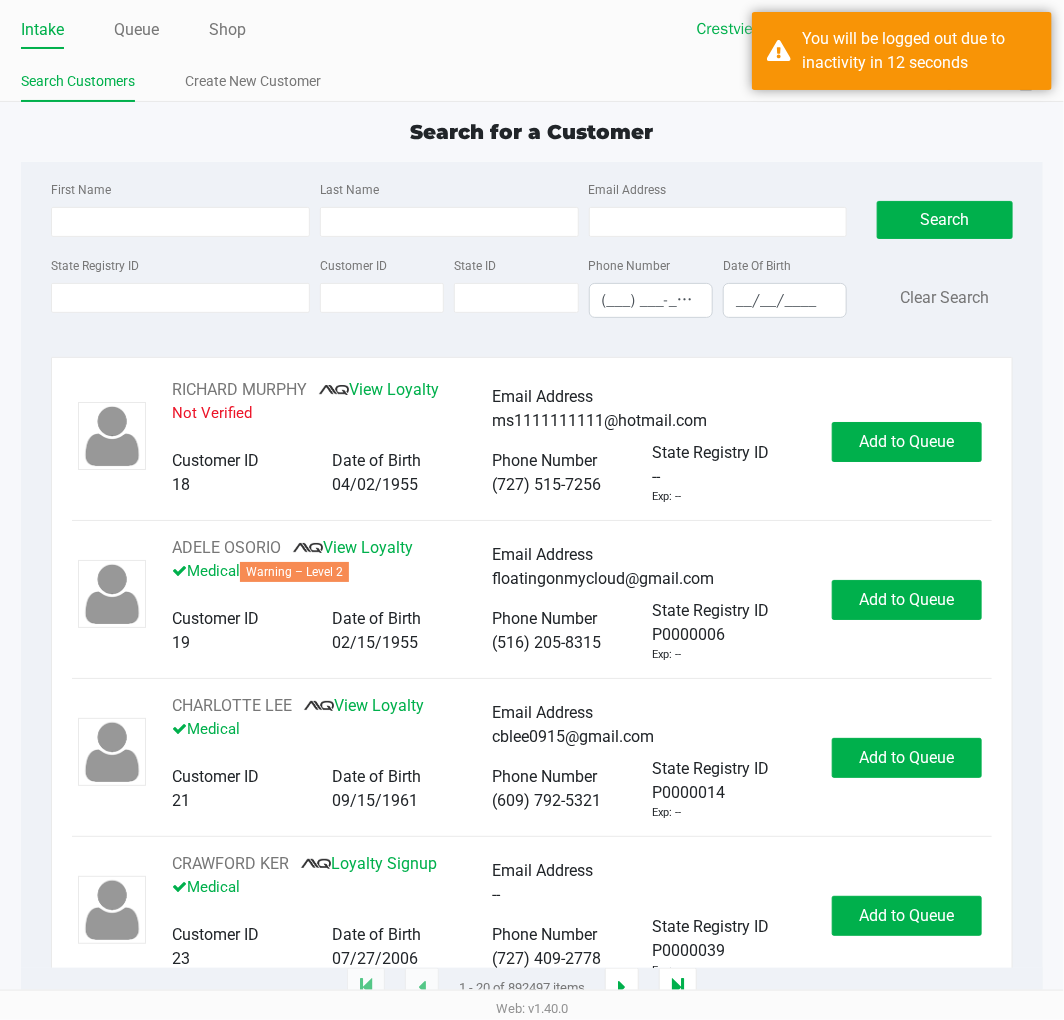 click on "Search for a Customer" 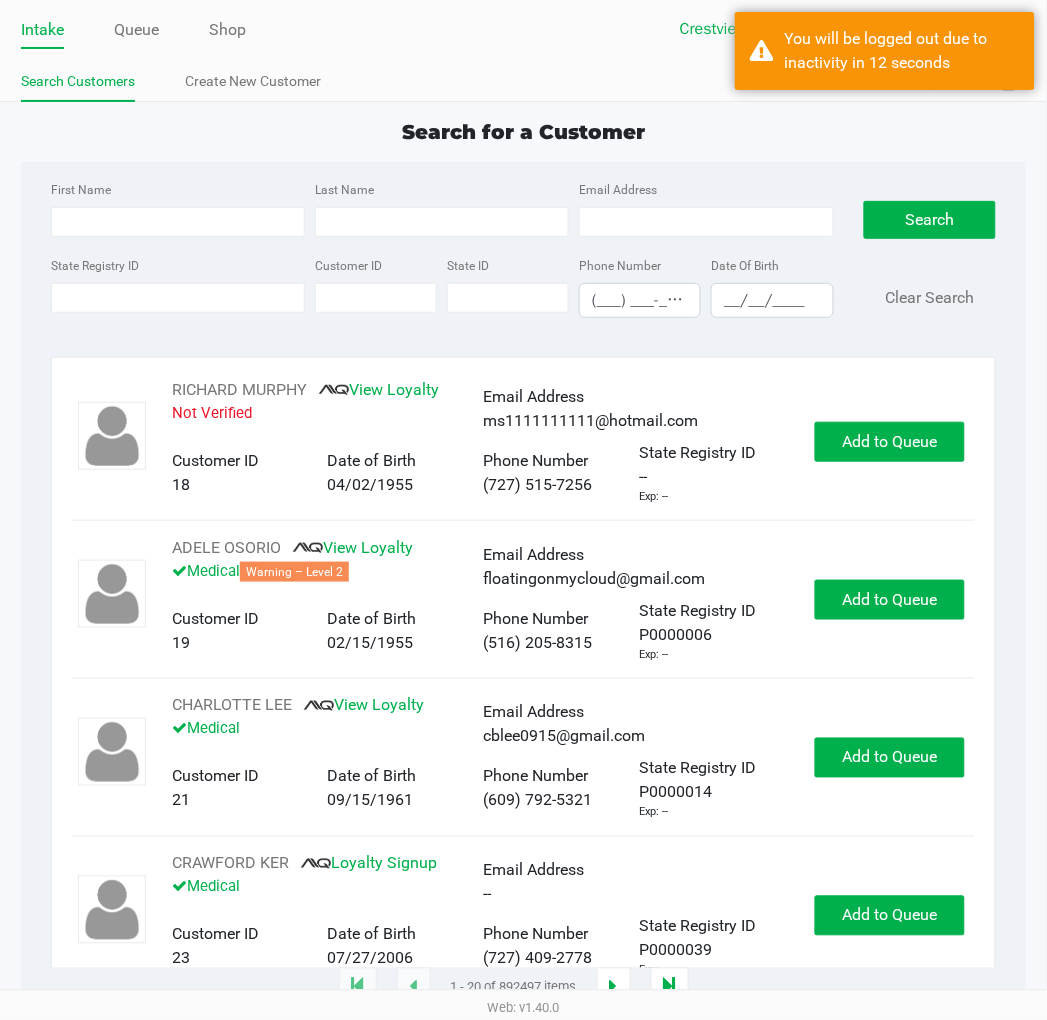 click on "First Name Last Name Email Address State Registry ID Customer ID State ID Phone Number (___) ___-____ Date Of Birth __/__/____  Search   Clear Search" 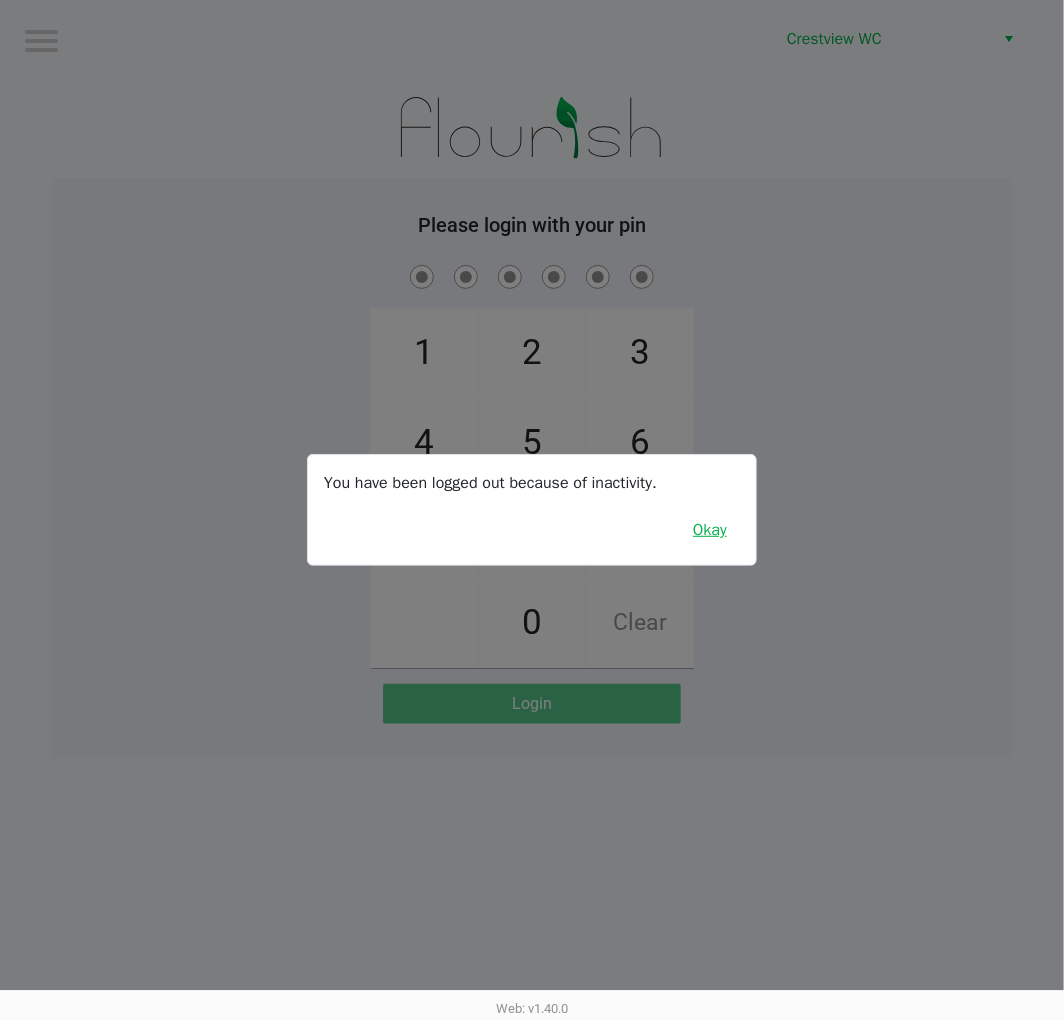 click on "Okay" at bounding box center [710, 530] 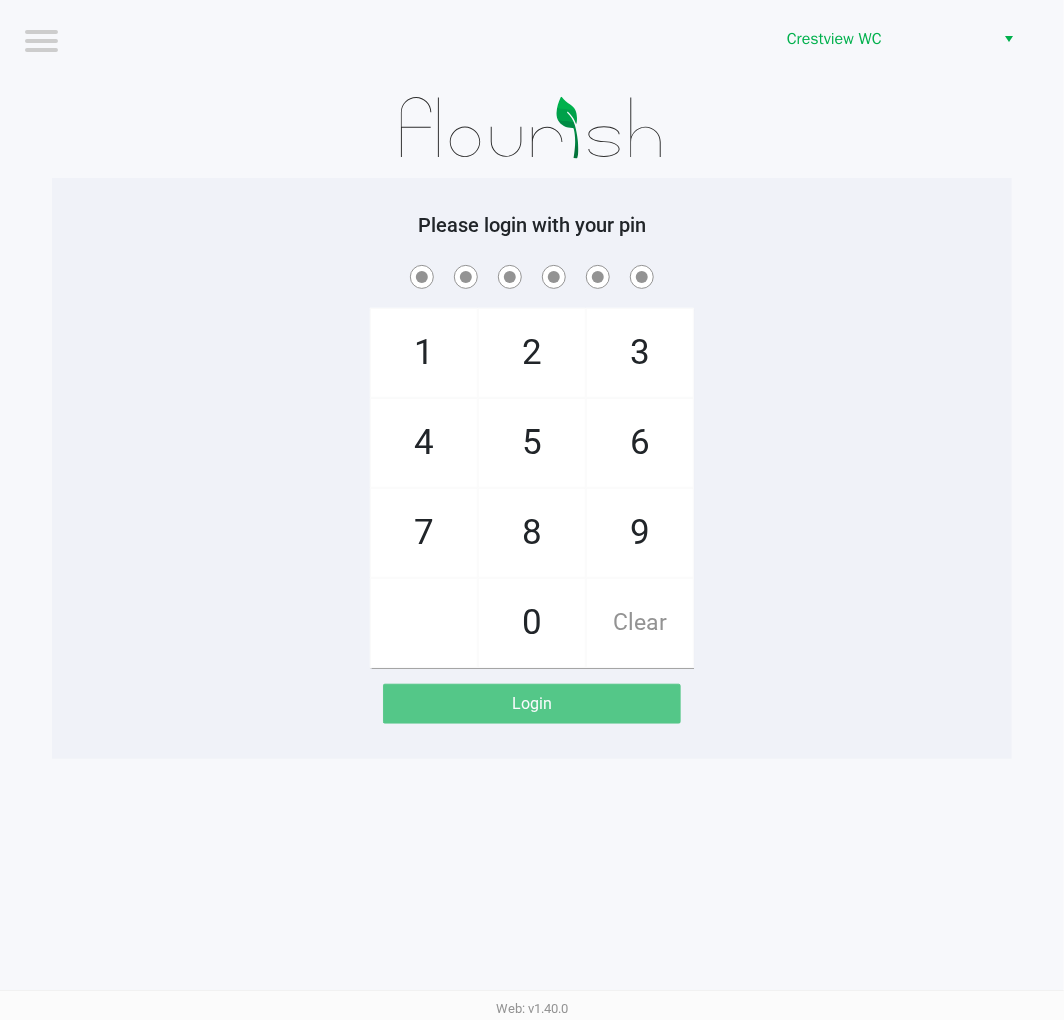 click on "2" 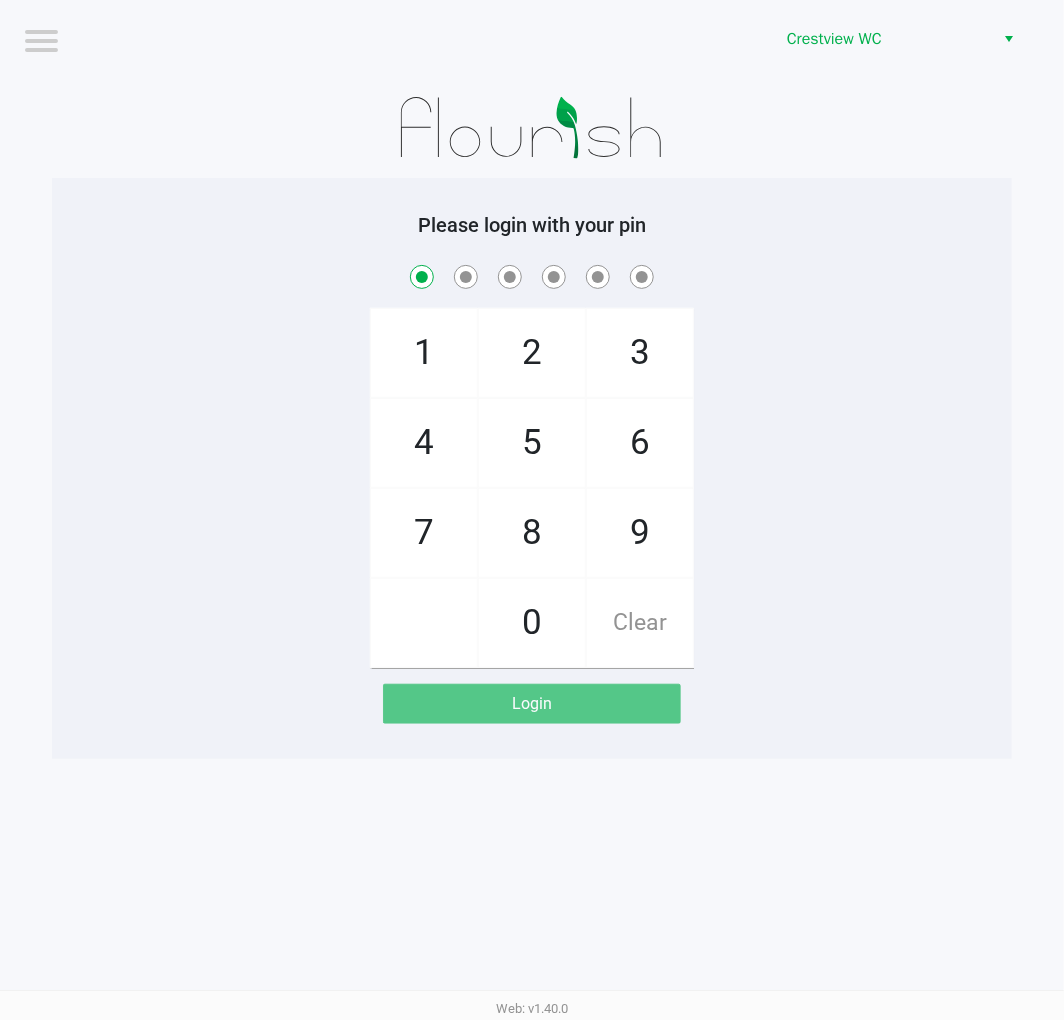 checkbox on "true" 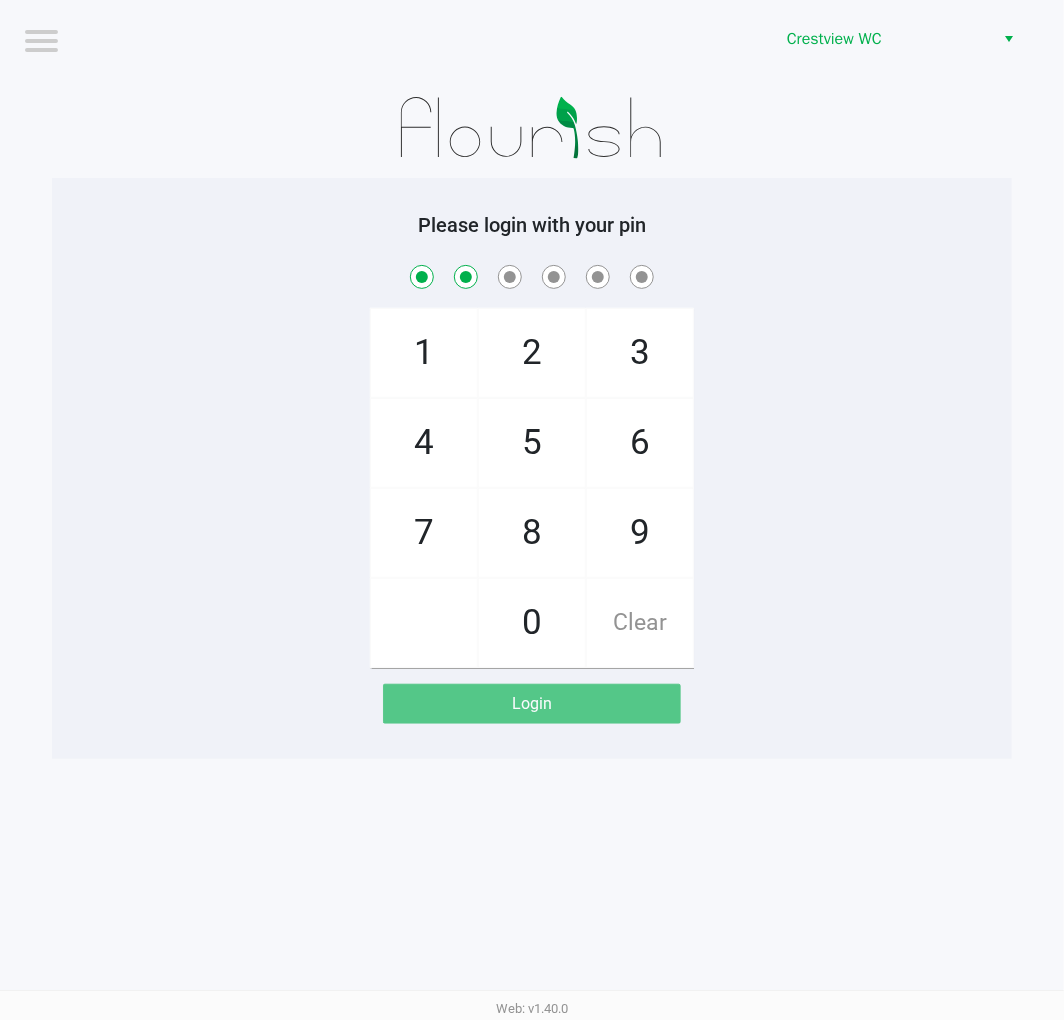 checkbox on "true" 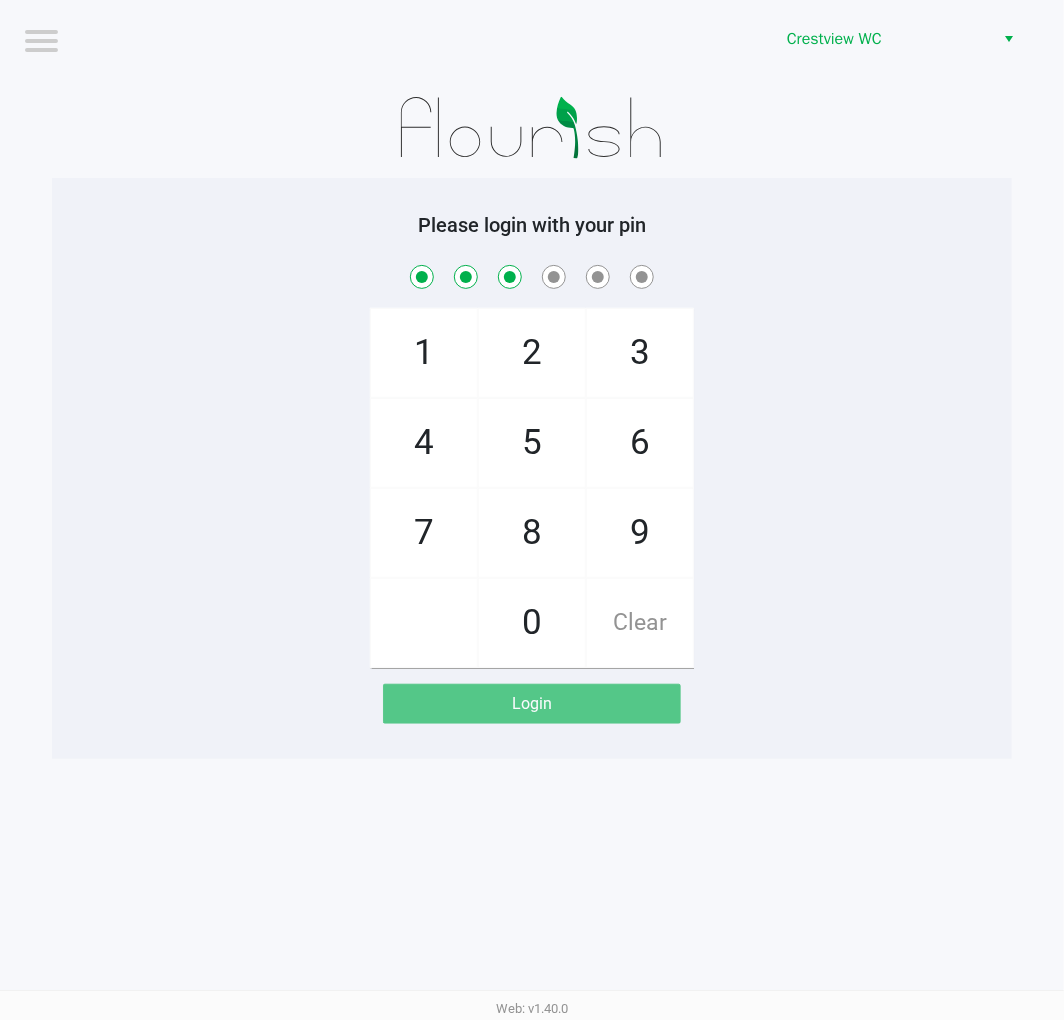 checkbox on "true" 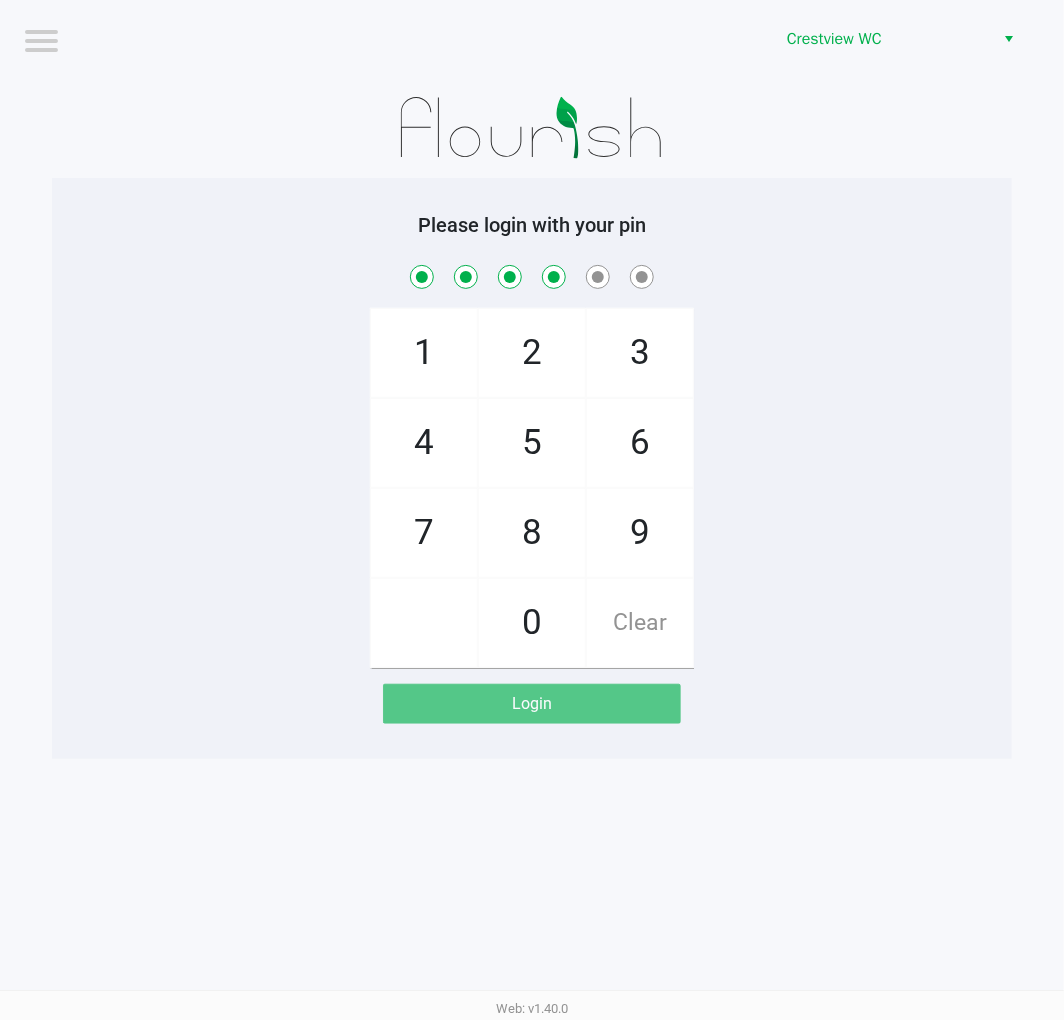 checkbox on "true" 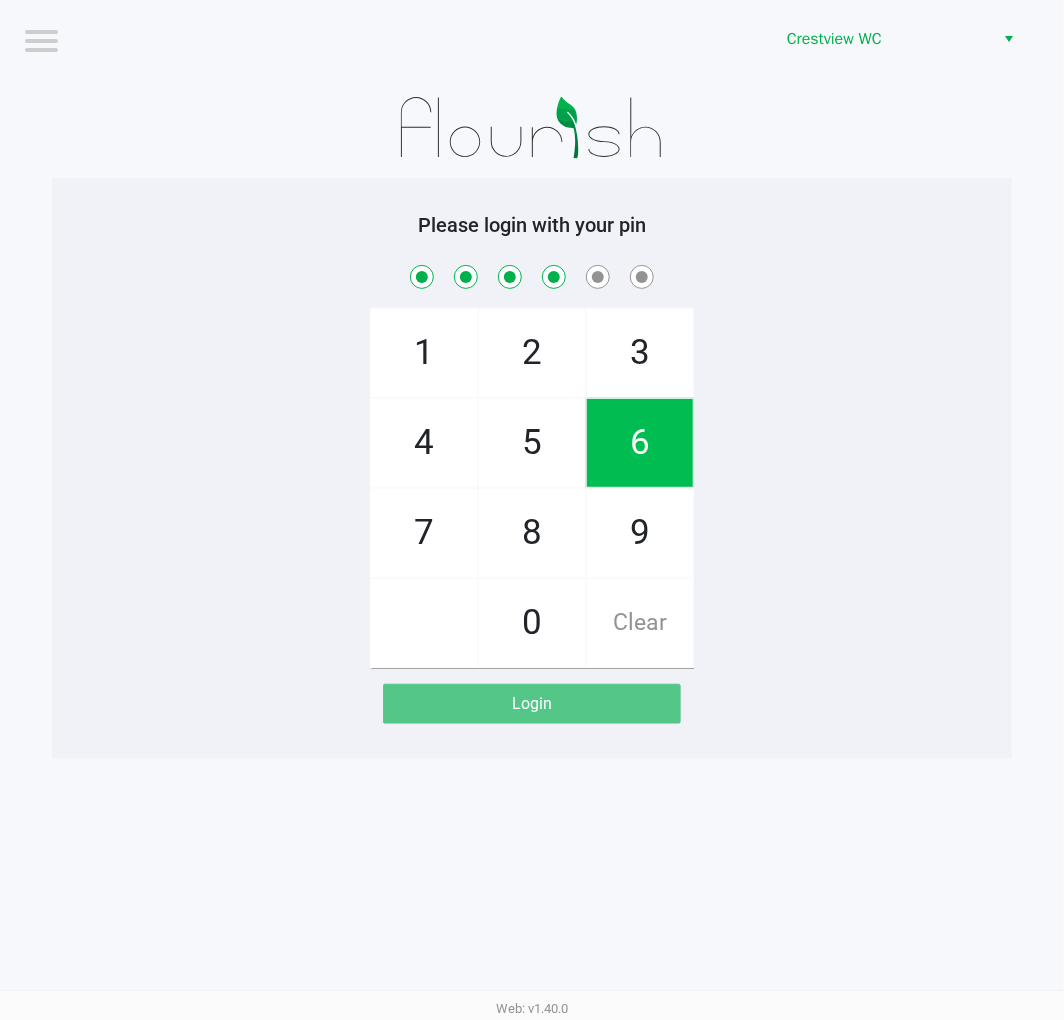 click on "1" 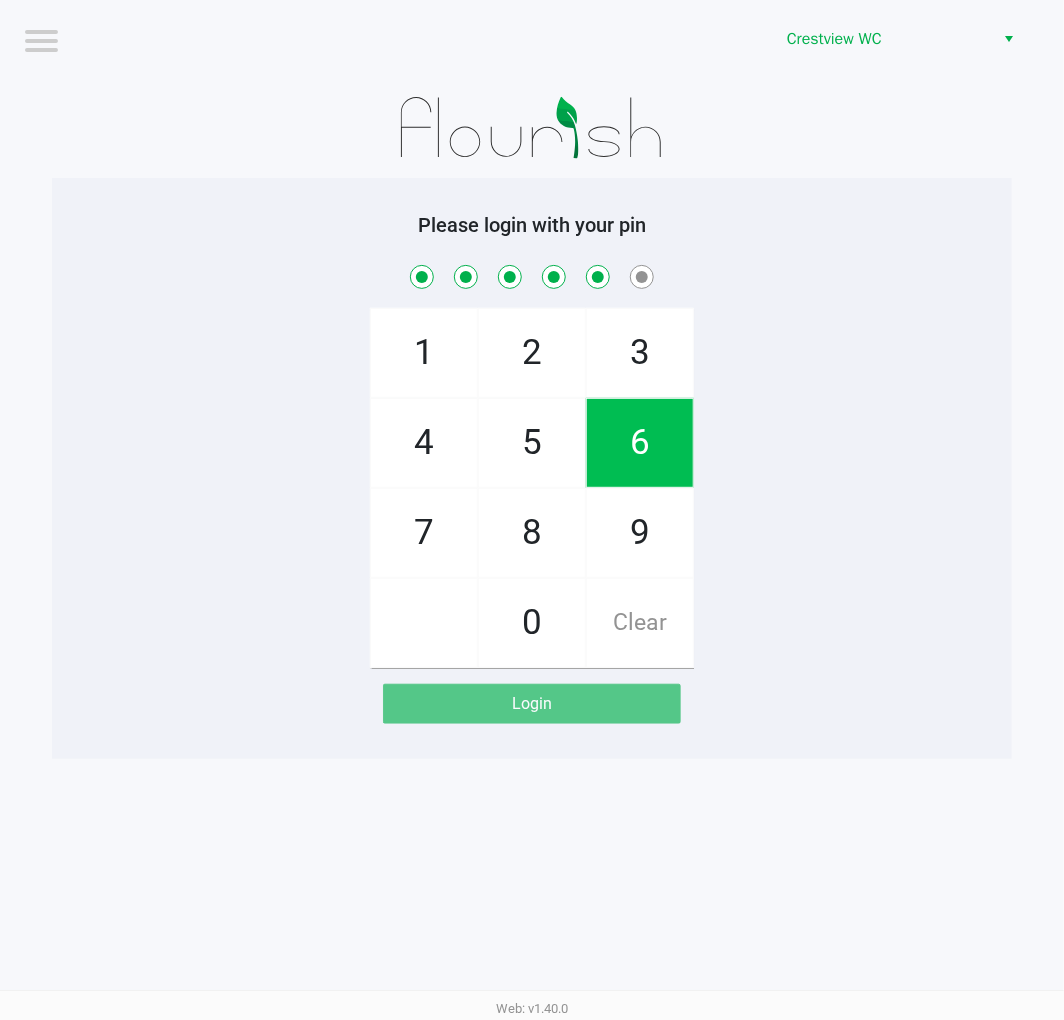 checkbox on "true" 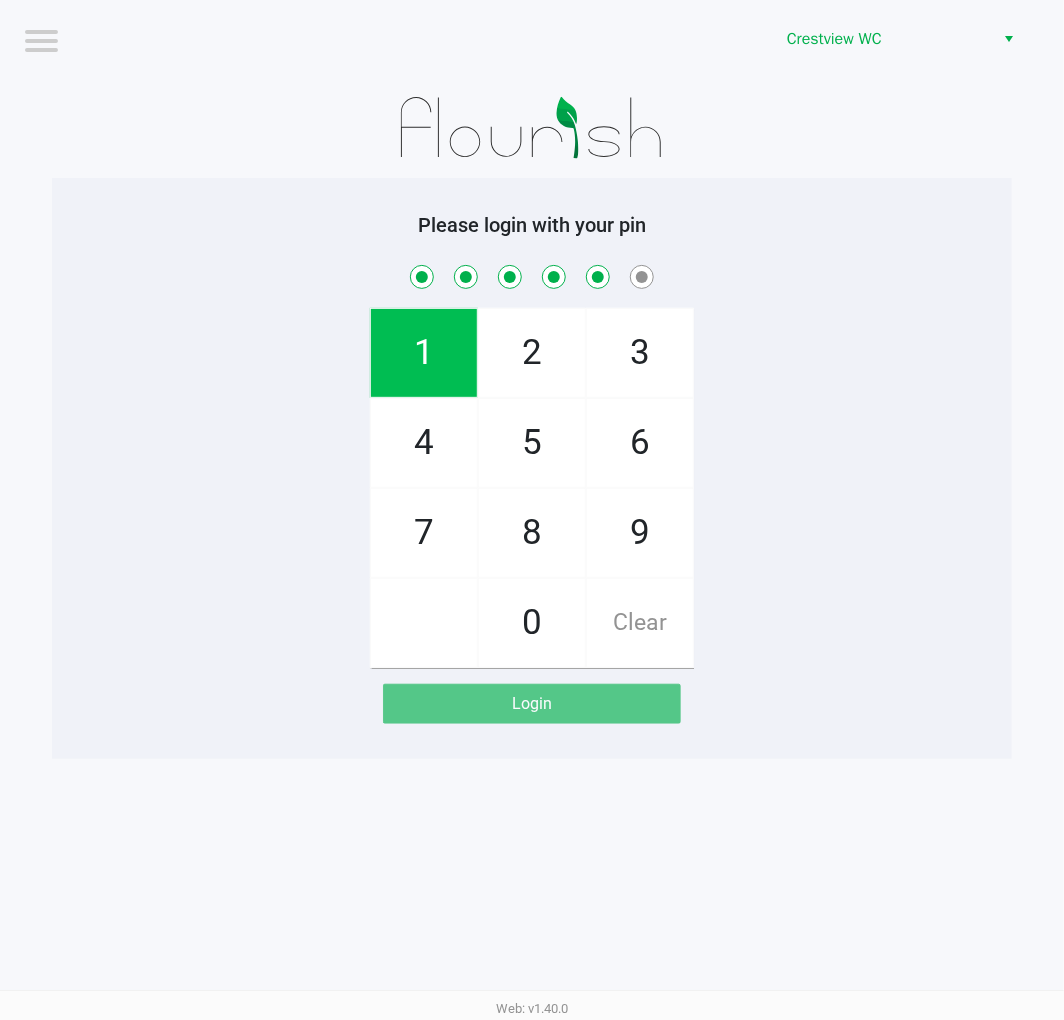 click on "8" 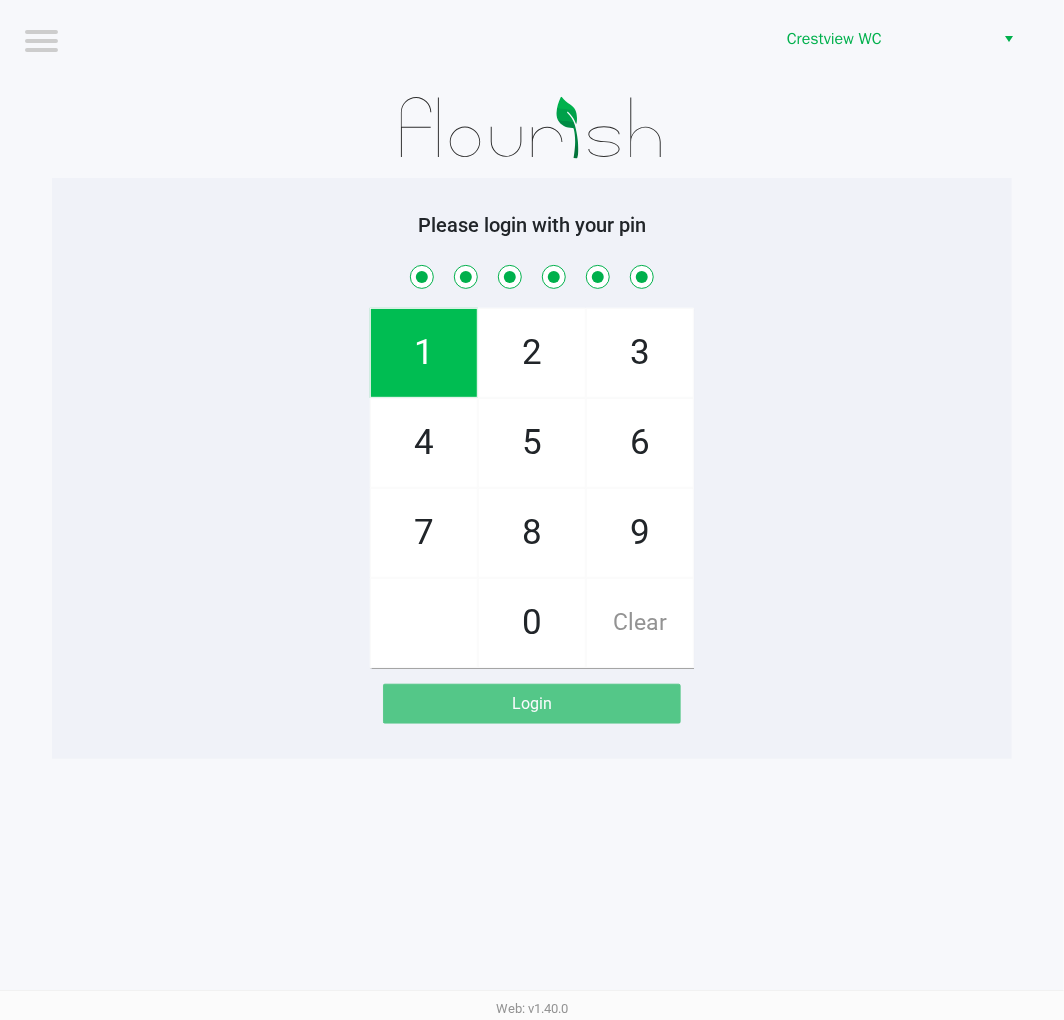 checkbox on "true" 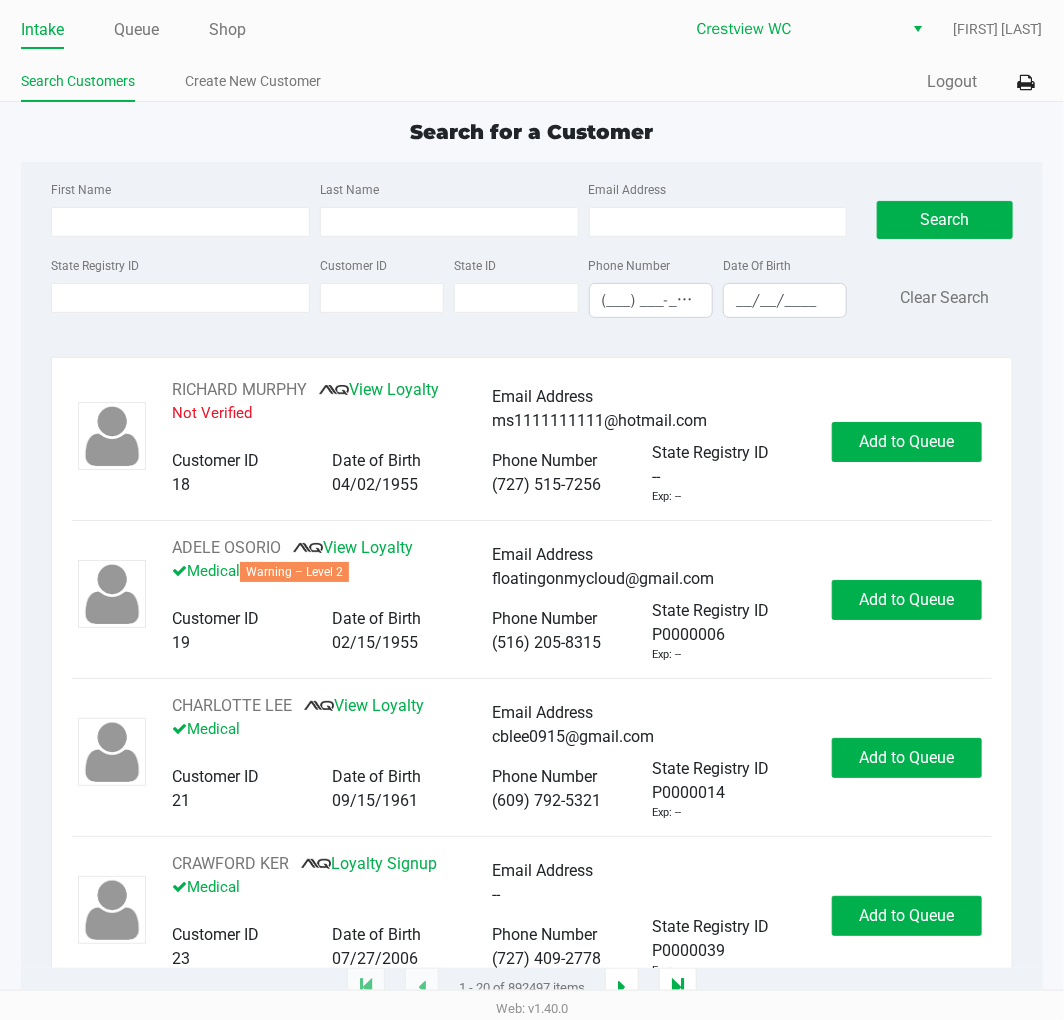 click on "Search for a Customer First Name Last Name Email Address State Registry ID Customer ID State ID Phone Number (___) ___-____ Date Of Birth __/__/____  Search   Clear Search   RICHARD MURPHY       View Loyalty   Not Verified   Email Address   ms1111111111@hotmail.com   Customer ID   18   Date of Birth   04/02/1955   Phone Number   (727) 515-7256   State Registry ID   --   Exp: --   Add to Queue   ADELE OSORIO       View Loyalty   Medical   Warning – Level 2   Email Address   floatingonmycloud@gmail.com   Customer ID   19   Date of Birth   02/15/1955   Phone Number   (516) 205-8315   State Registry ID   P0000006   Exp: --   Add to Queue   CHARLOTTE LEE       View Loyalty   Medical   Email Address   cblee0915@gmail.com   Customer ID   21   Date of Birth   09/15/1961   Phone Number   (609) 792-5321   State Registry ID   P0000014   Exp: --   Add to Queue   CRAWFORD KER       Loyalty Signup   Medical   Email Address   --   Customer ID   23   Date of Birth   07/27/2006   Phone Number   (727) 409-2778" 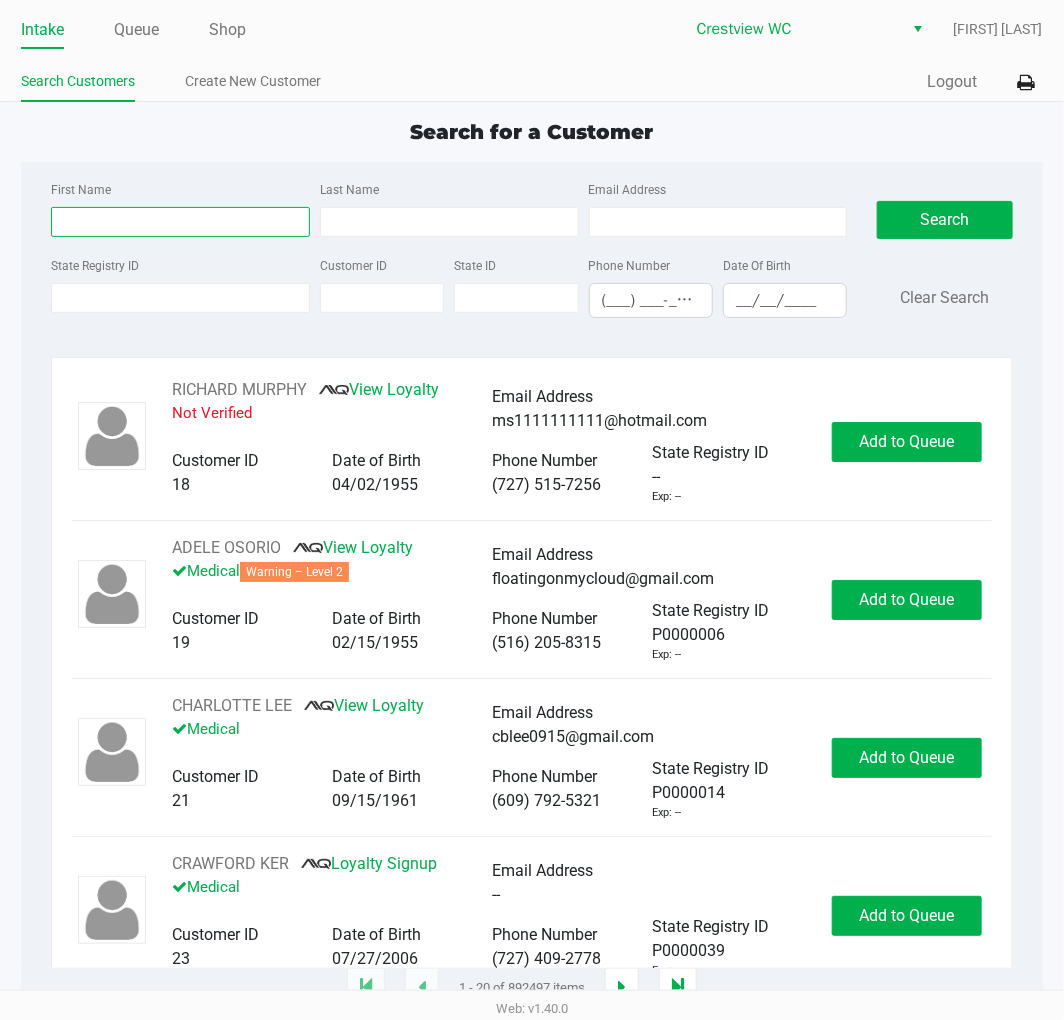 click on "First Name" at bounding box center (180, 222) 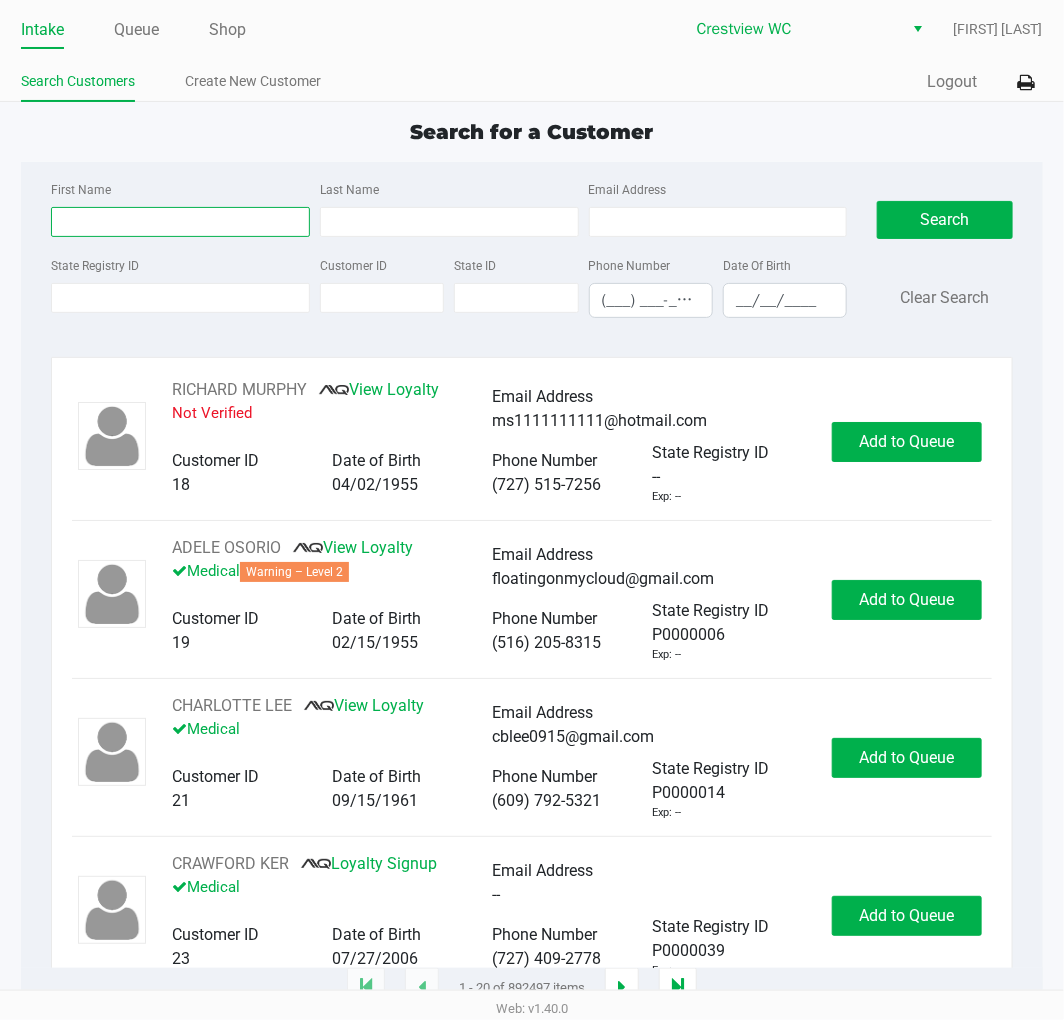 click on "First Name" at bounding box center [180, 222] 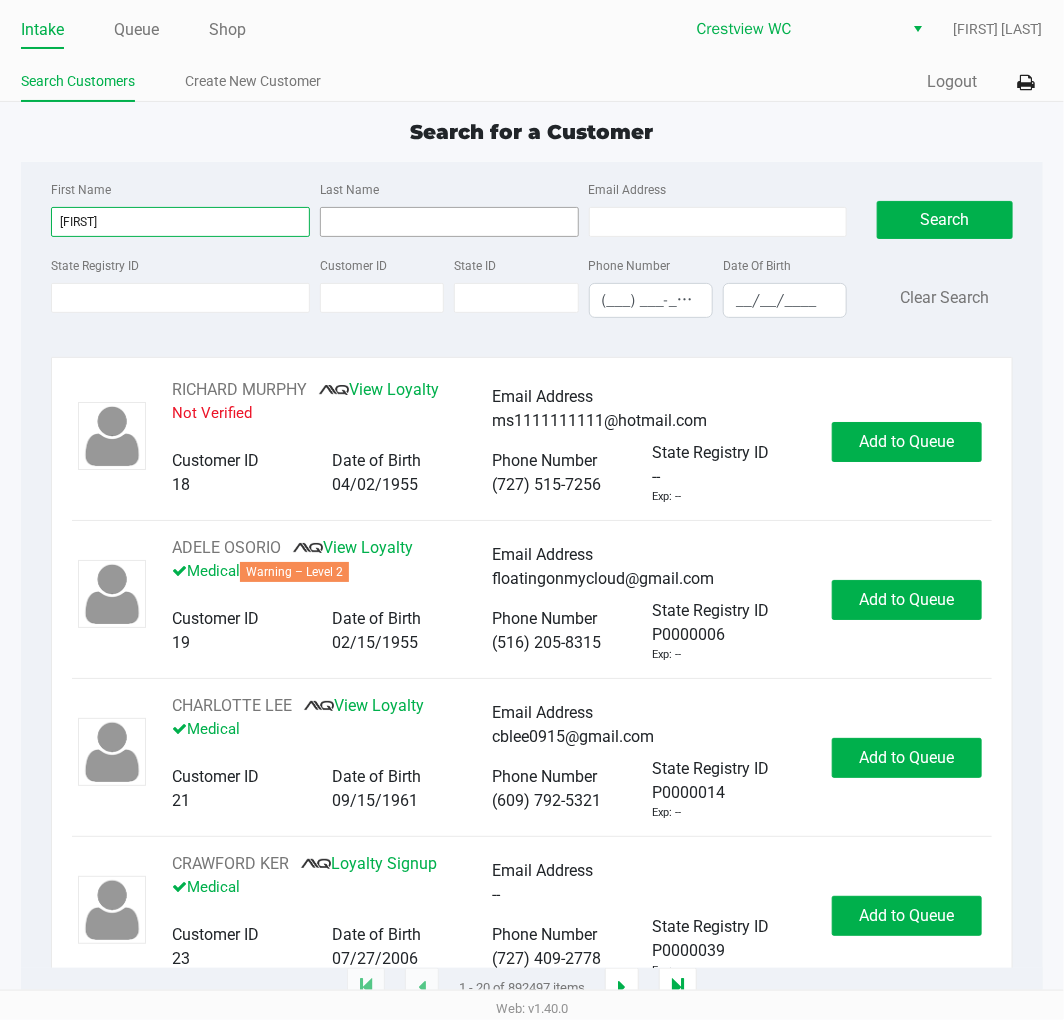 type on "demi" 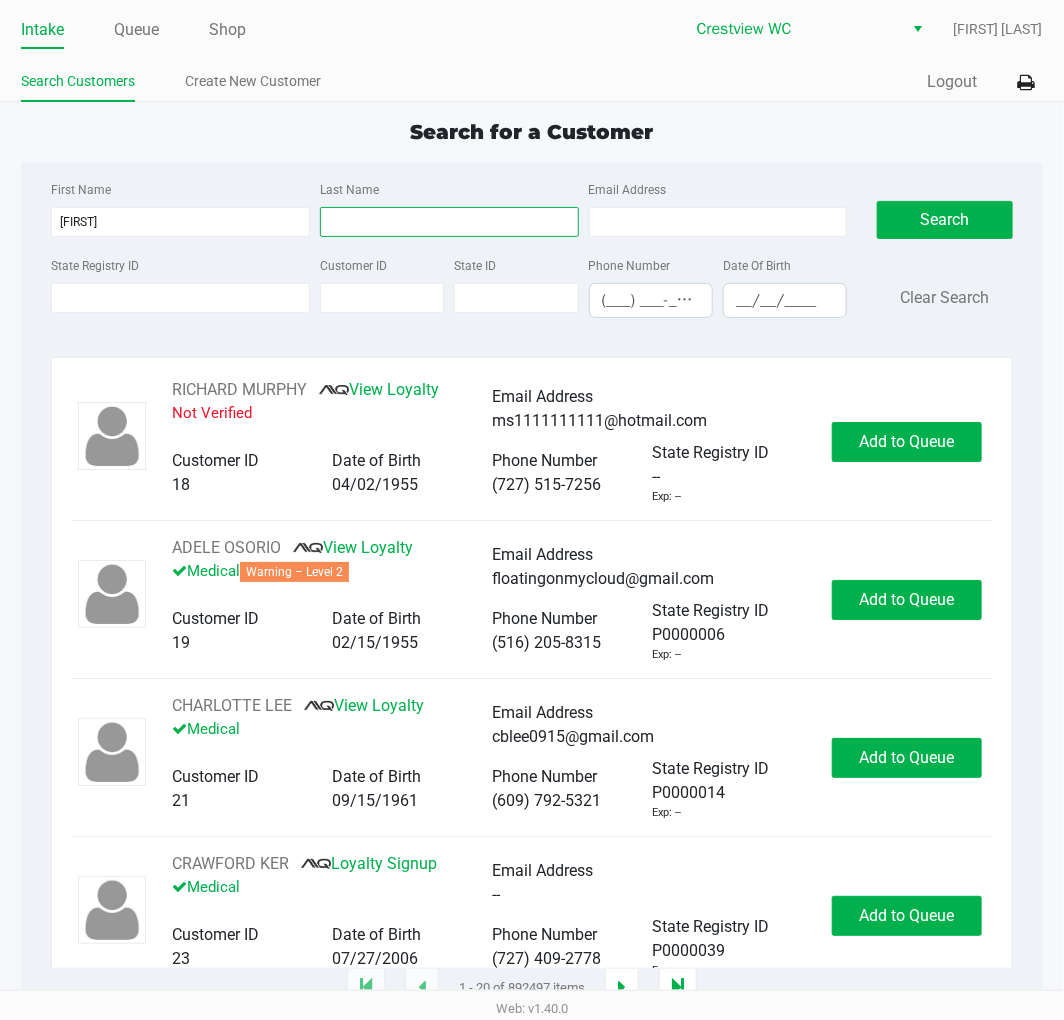 click on "Last Name" at bounding box center [449, 222] 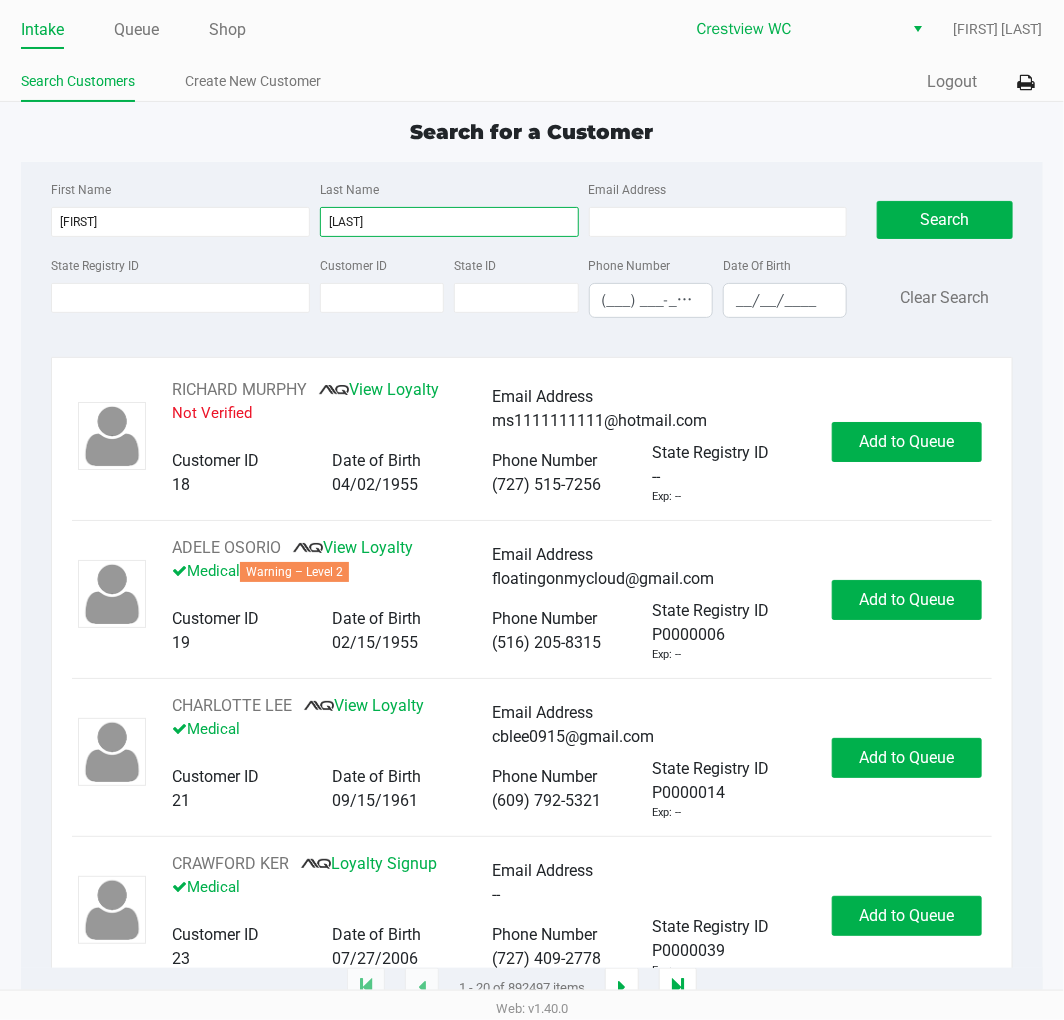 type on "moore" 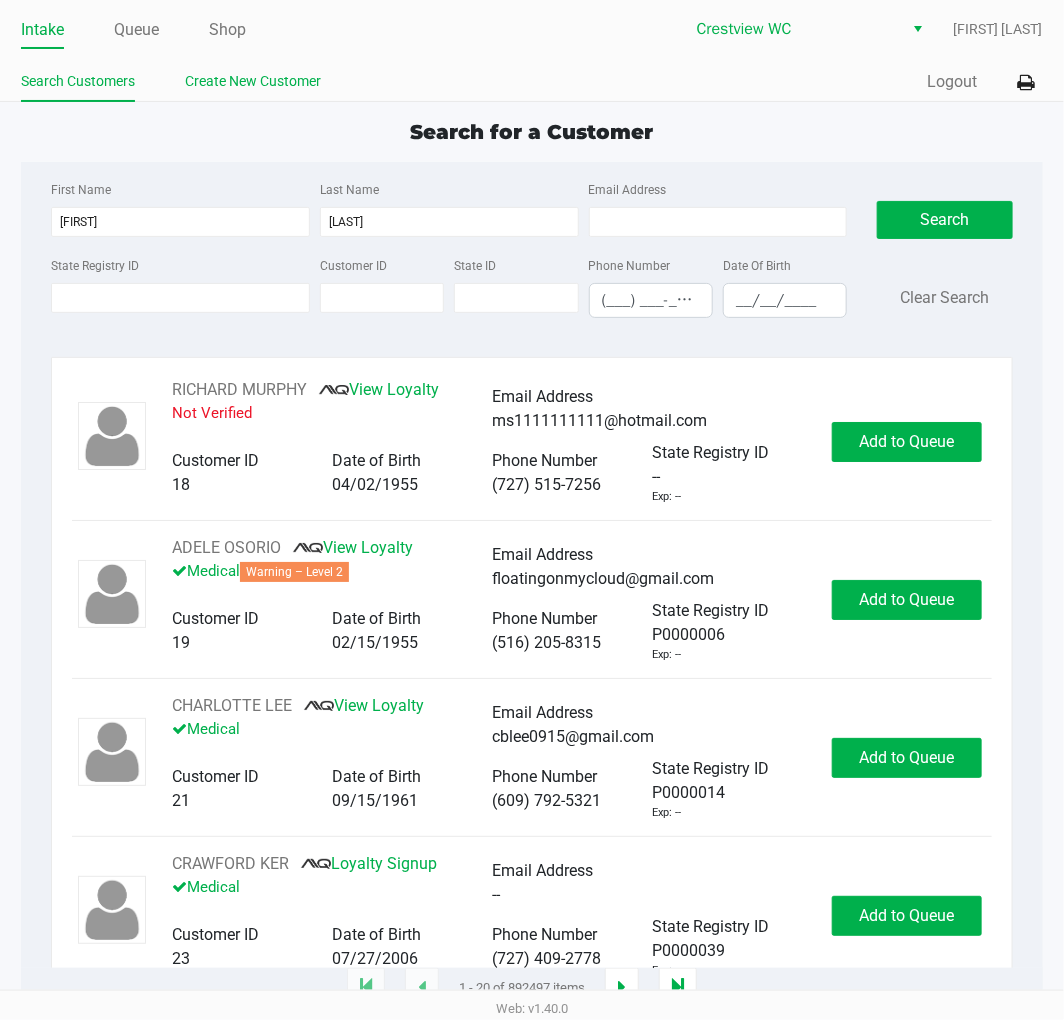click on "Create New Customer" 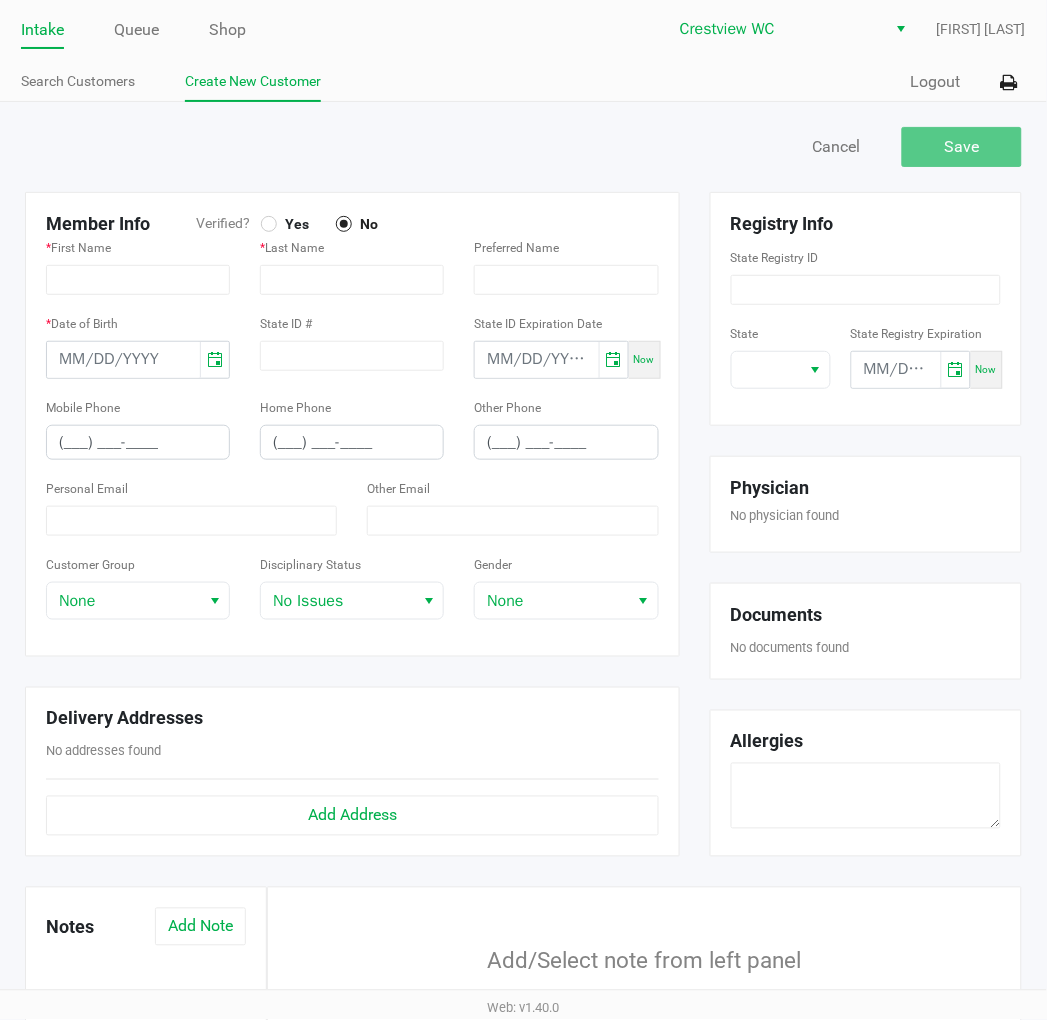 click 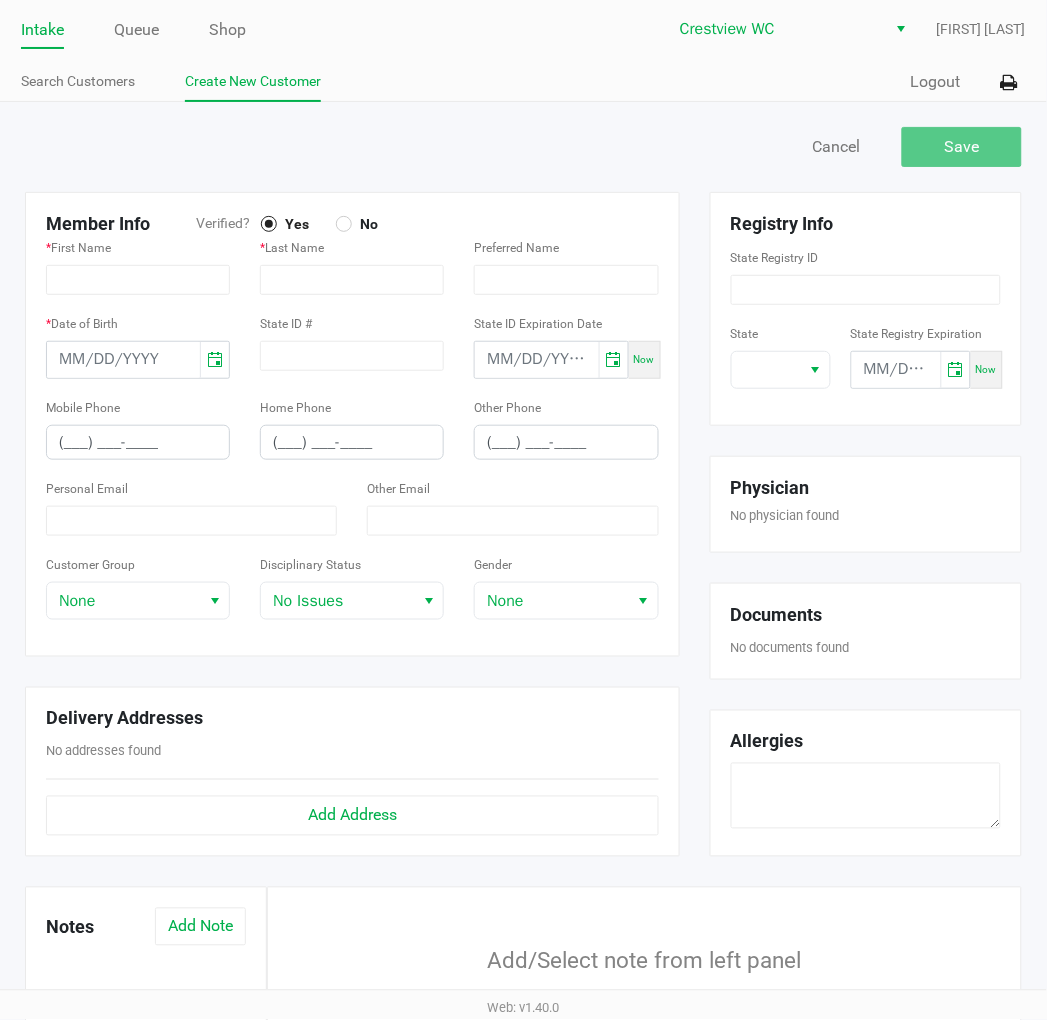click on "Save   Cancel" 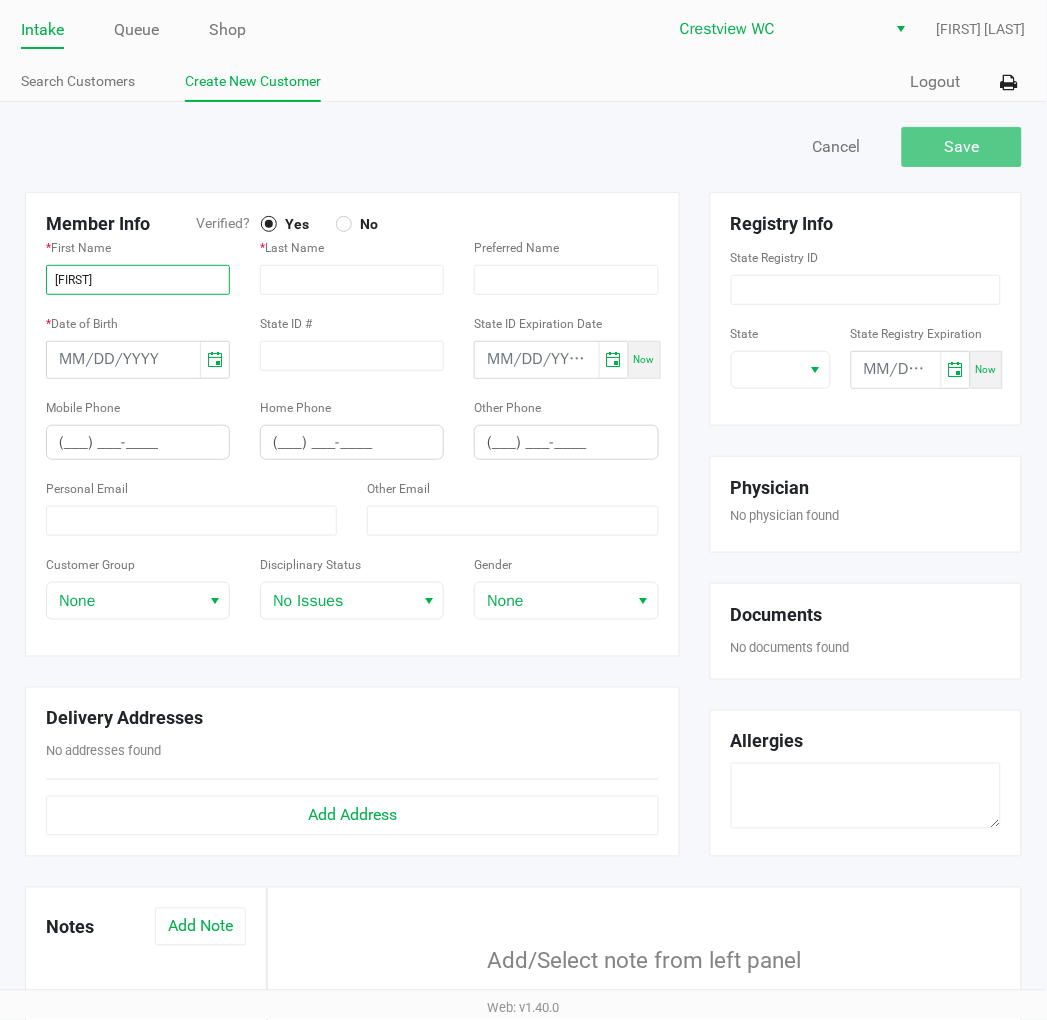 type on "DEMI" 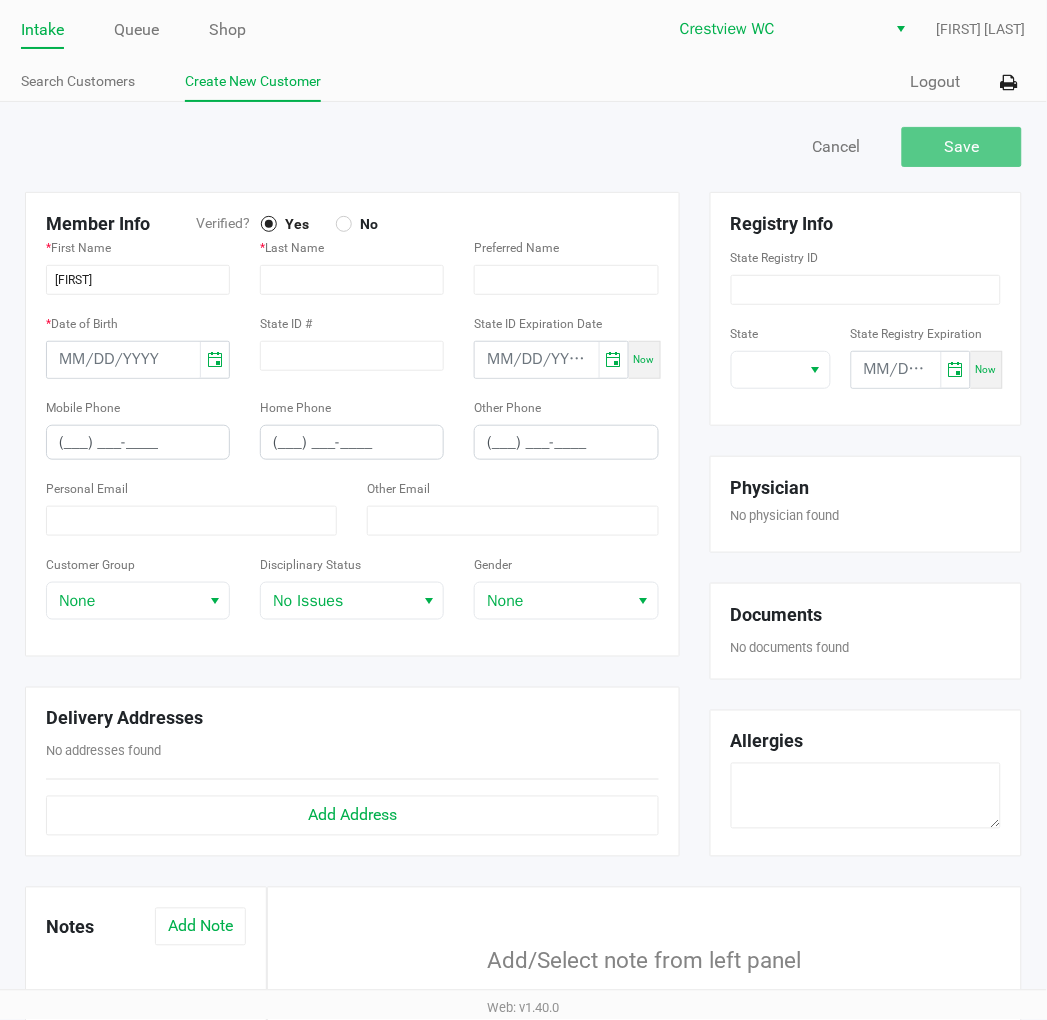 drag, startPoint x: 453, startPoint y: 121, endPoint x: 538, endPoint y: 103, distance: 86.88498 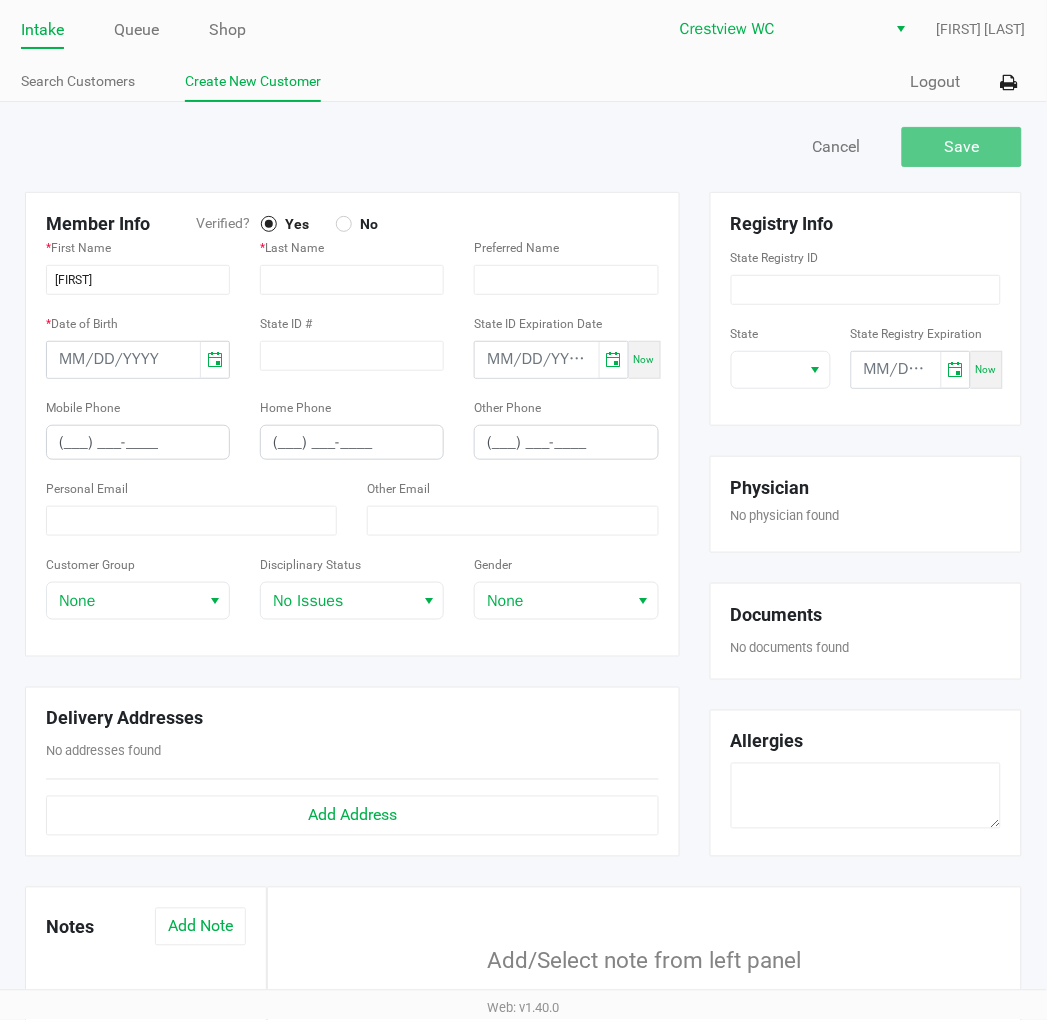 click on "Save   Cancel   Member Info   Verified?  Yes No *  First Name  DEMI *  Last Name   Preferred Name  *  Date of Birth   State ID #   State ID Expiration Date  Now  Mobile Phone  (___) ___-____  Home Phone  (___) ___-____  Other Phone  (___) ___-____  Personal Email   Other Email   Customer Group  None  Disciplinary Status  No Issues  Gender  None  Delivery Addresses   No addresses found   Add Address   Registry Info   State Registry ID   State   State Registry Expiration  Now  Physician   No physician found   Documents   No documents found   Allergies                      Notes   Add Note   Add/Select note from left panel" 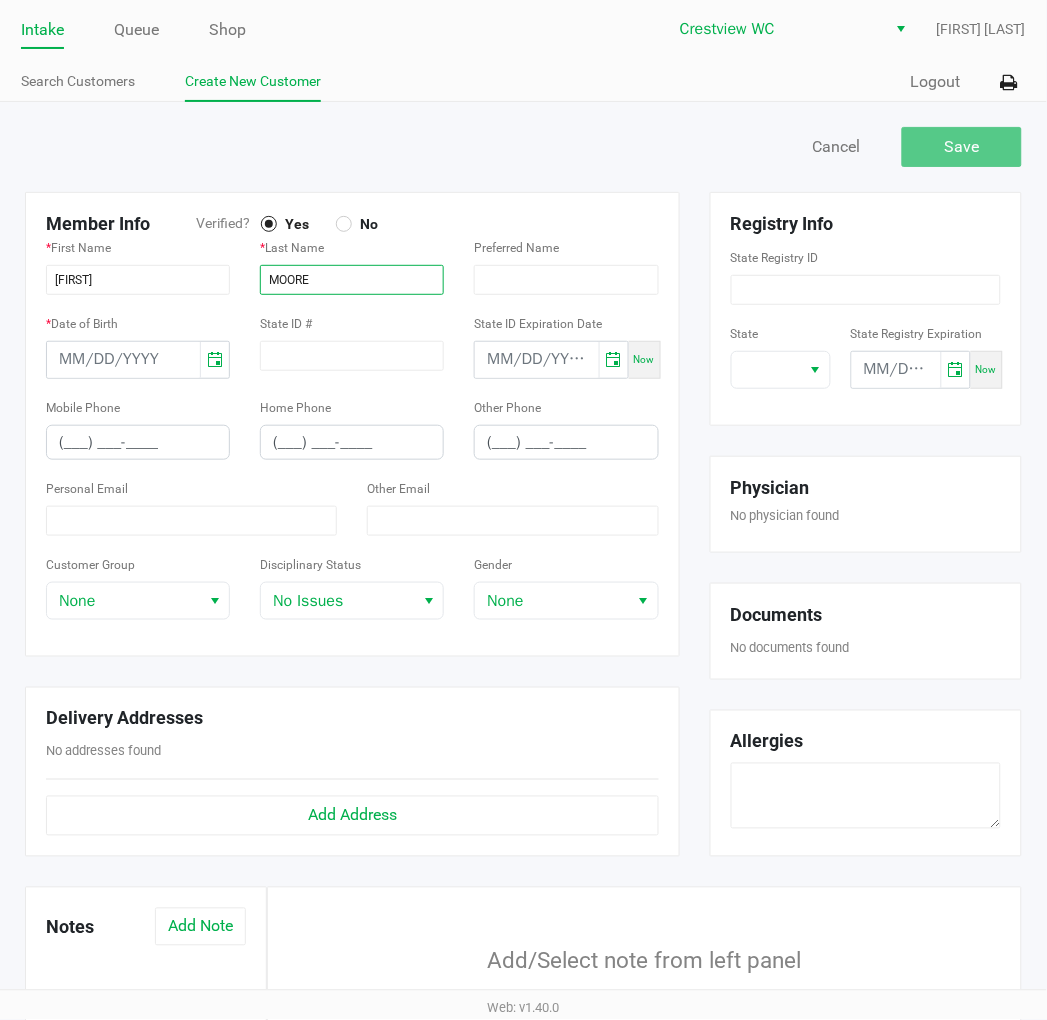 type on "MOORE" 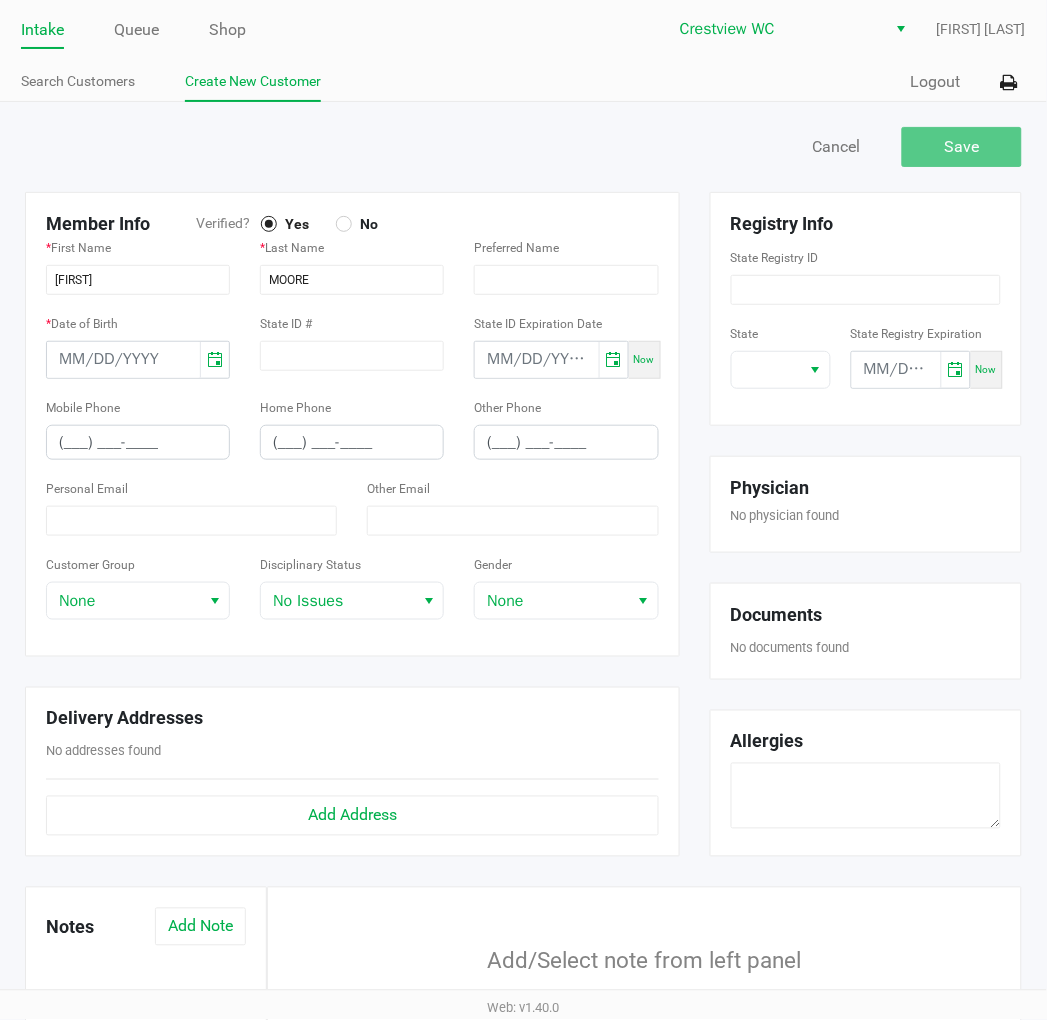 click on "Save   Cancel   Member Info   Verified?  Yes No *  First Name  DEMI *  Last Name  MOORE  Preferred Name  *  Date of Birth   State ID #   State ID Expiration Date  Now  Mobile Phone  (___) ___-____  Home Phone  (___) ___-____  Other Phone  (___) ___-____  Personal Email   Other Email   Customer Group  None  Disciplinary Status  No Issues  Gender  None  Delivery Addresses   No addresses found   Add Address   Registry Info   State Registry ID   State   State Registry Expiration  Now  Physician   No physician found   Documents   No documents found   Allergies                      Notes   Add Note   Add/Select note from left panel" 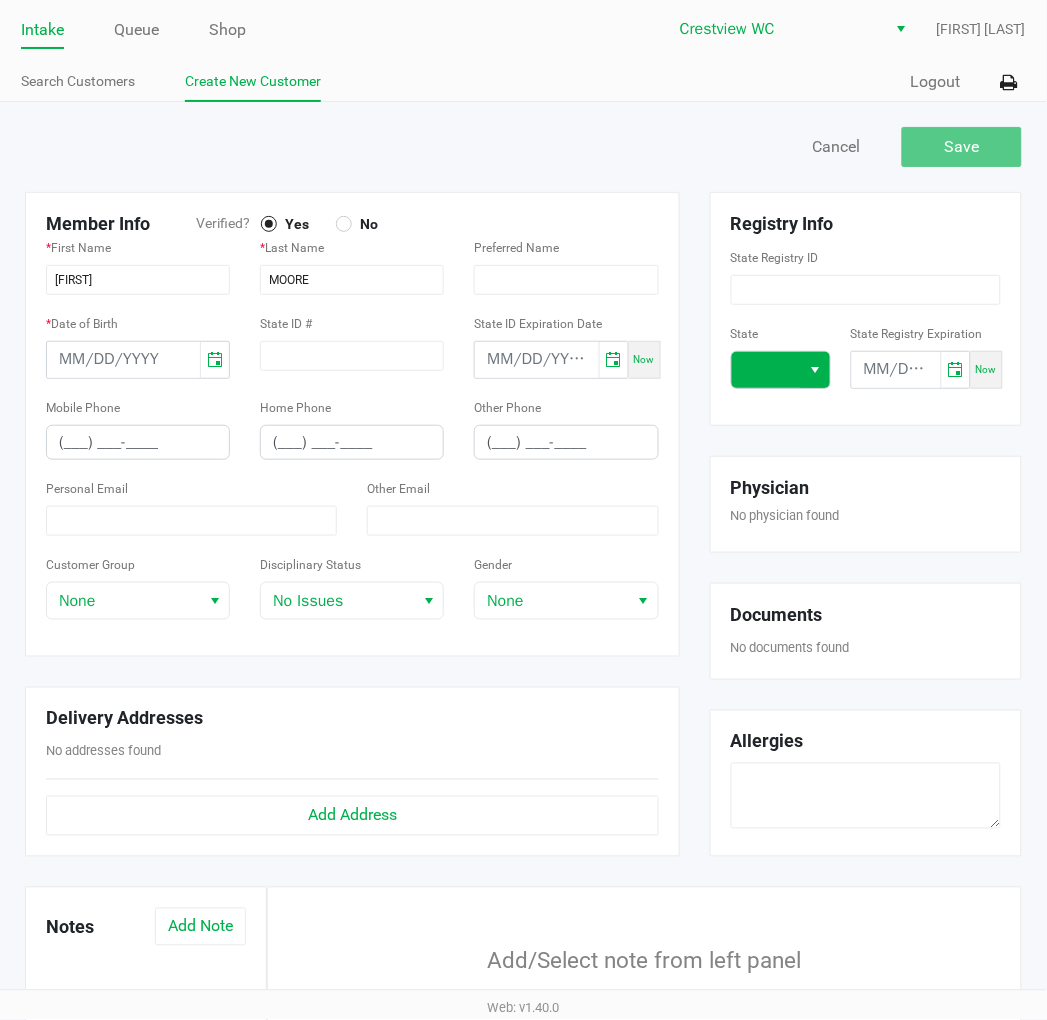 click at bounding box center (815, 370) 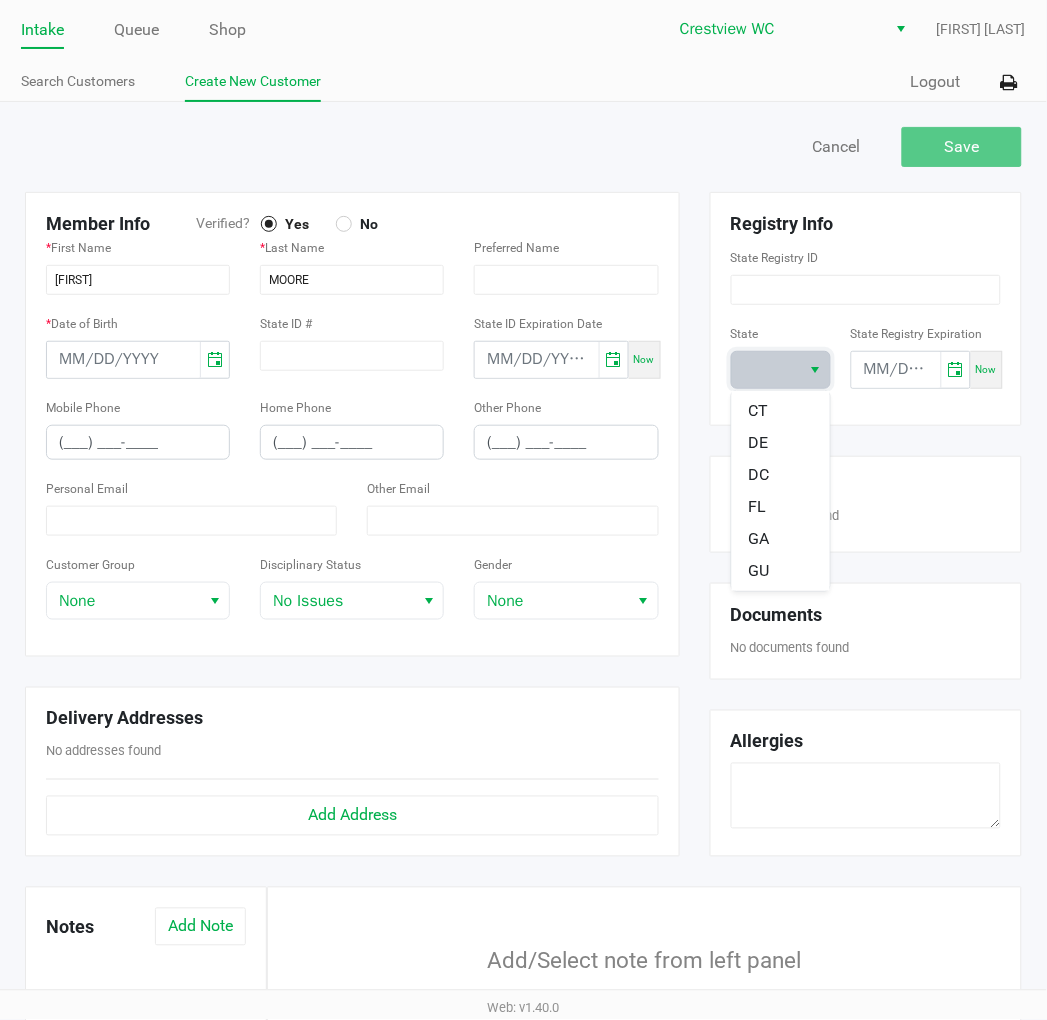 scroll, scrollTop: 222, scrollLeft: 0, axis: vertical 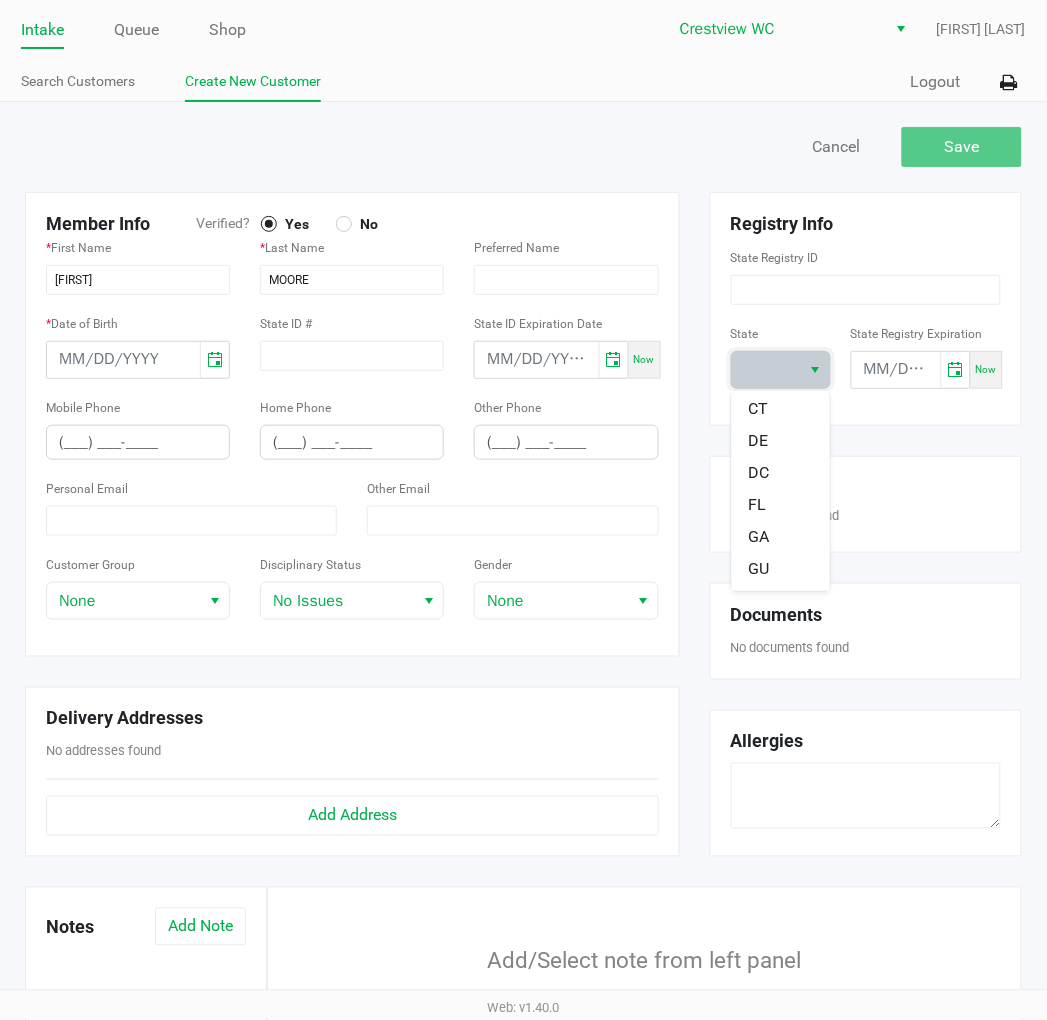 drag, startPoint x: 766, startPoint y: 503, endPoint x: 781, endPoint y: 503, distance: 15 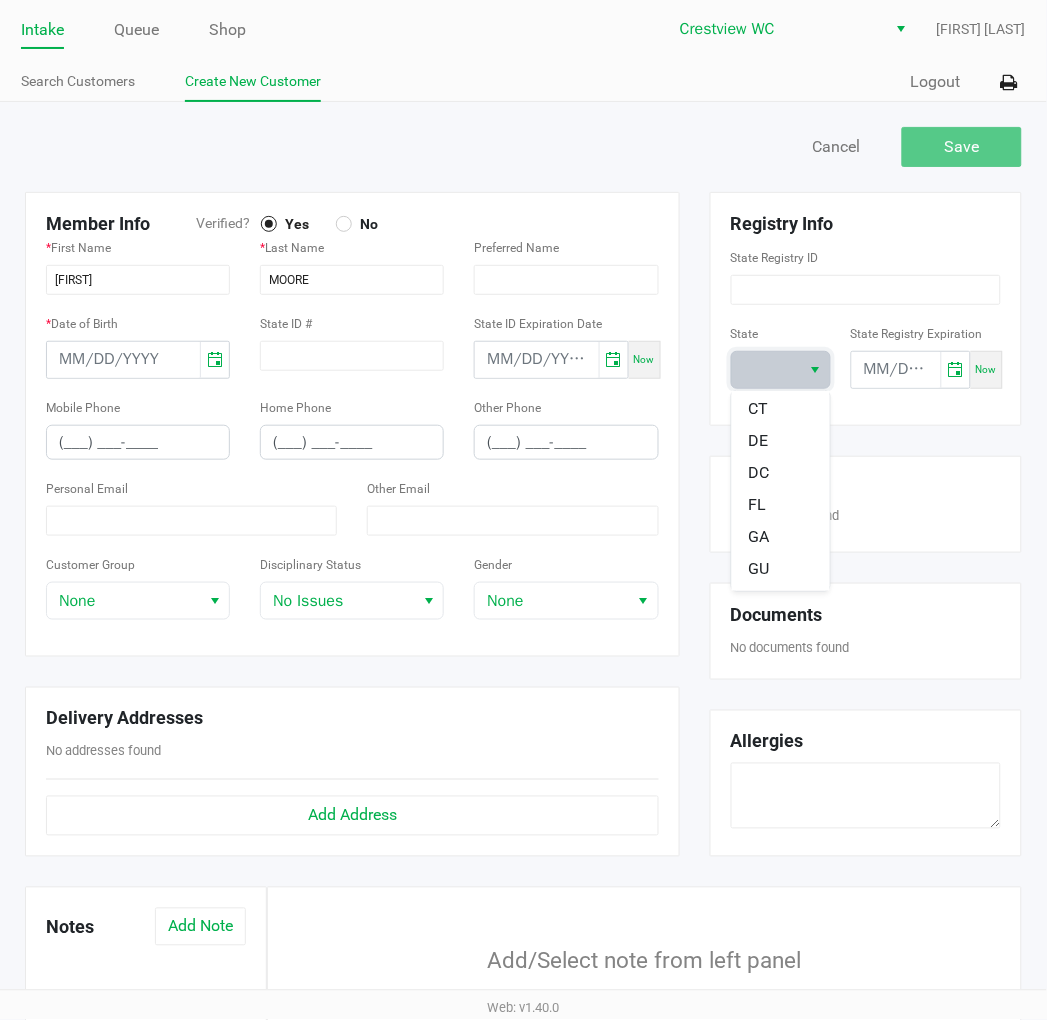 click on "FL" at bounding box center (781, 505) 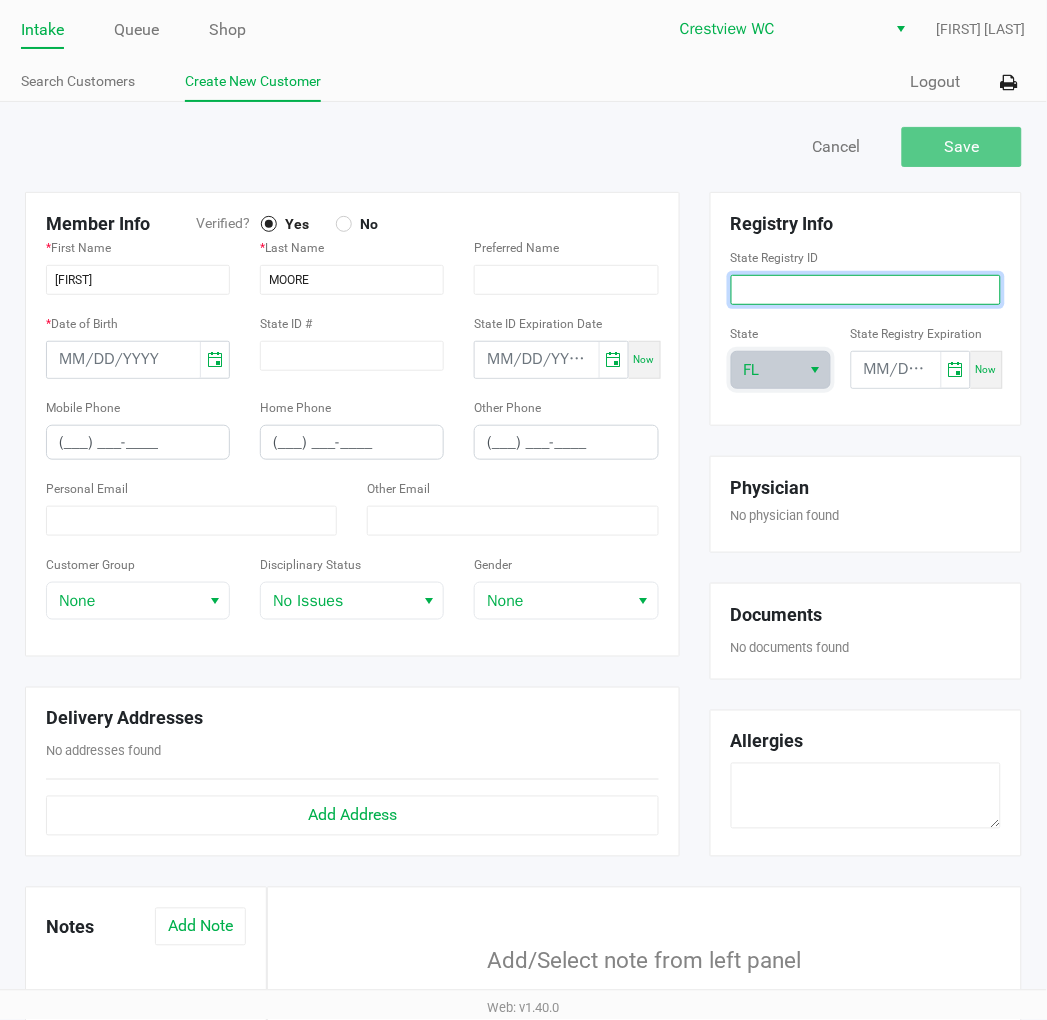 click 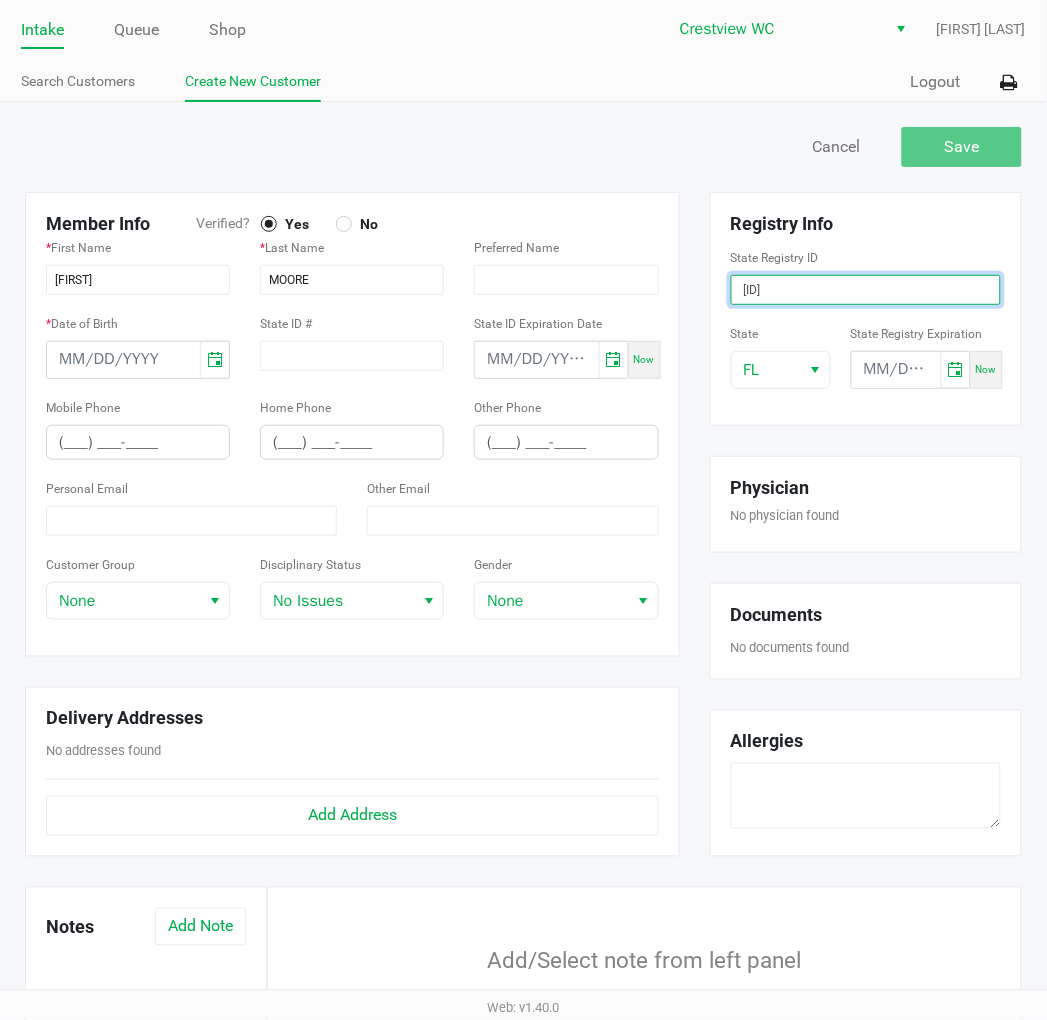 type on "P0HK1996" 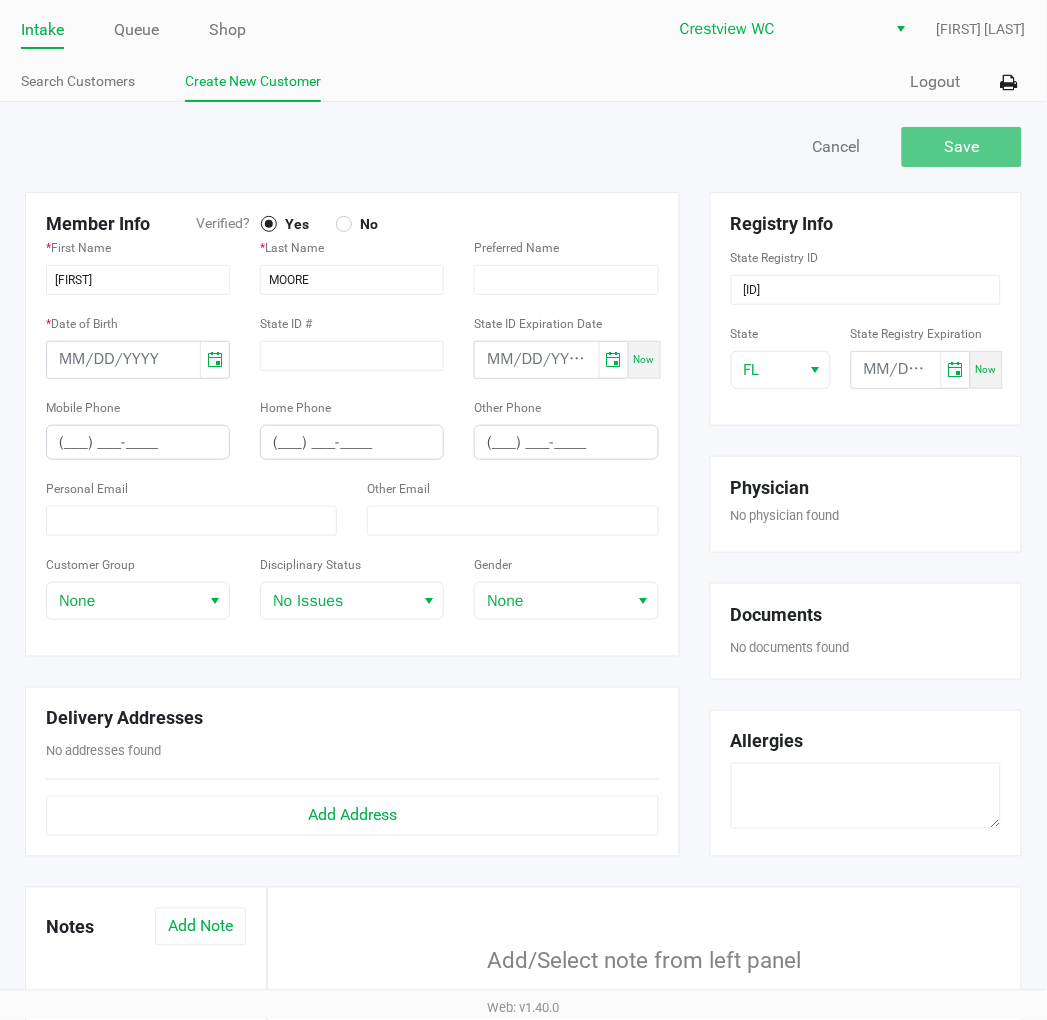 click on "Quick Sale   Logout" 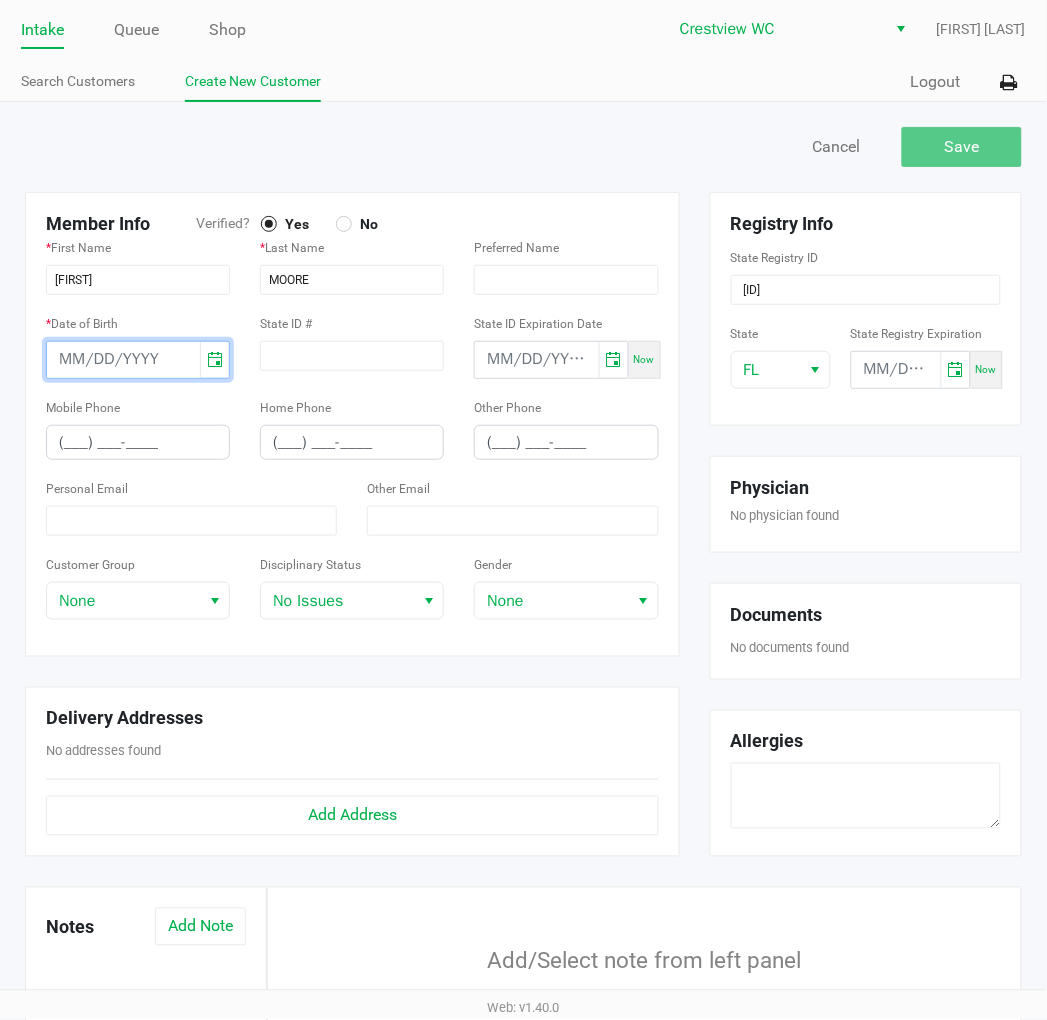 type on "month/day/year" 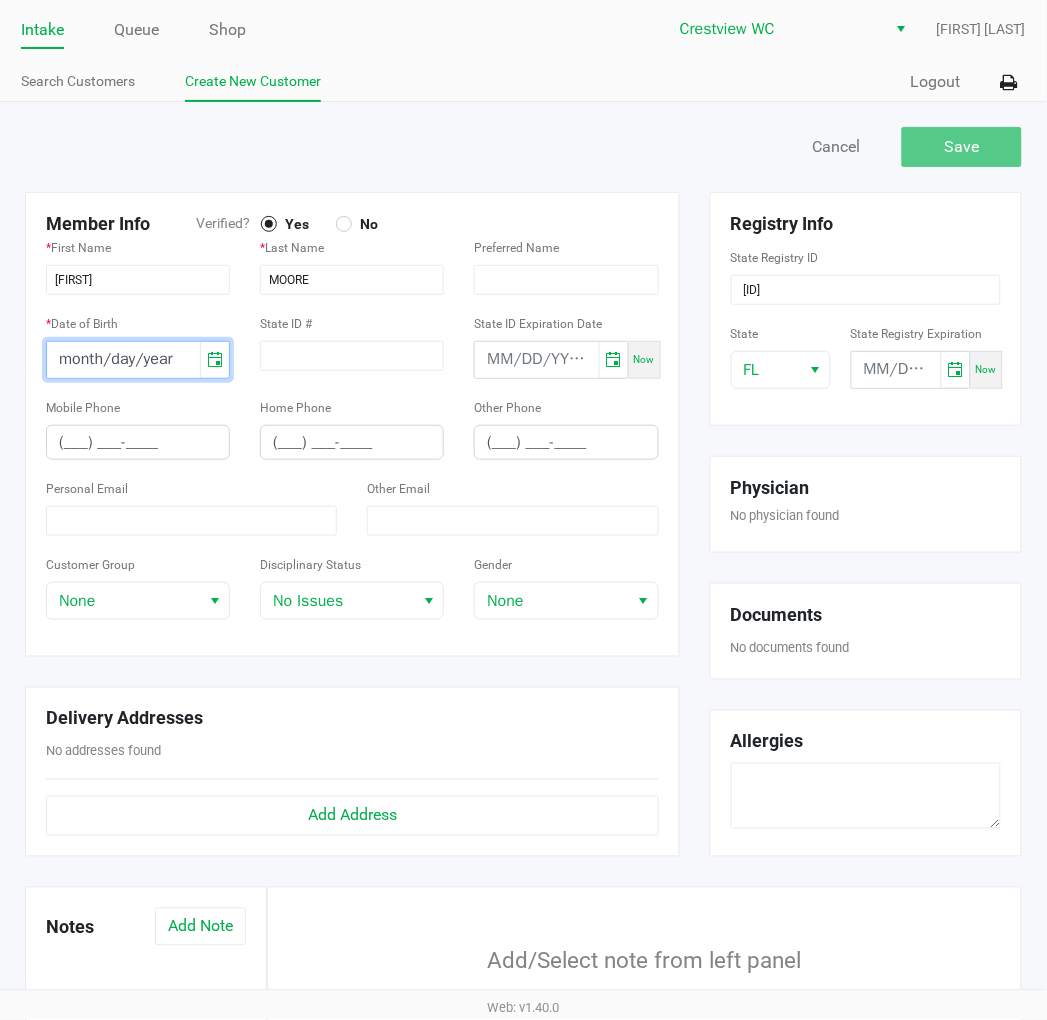 click on "month/day/year" at bounding box center (123, 360) 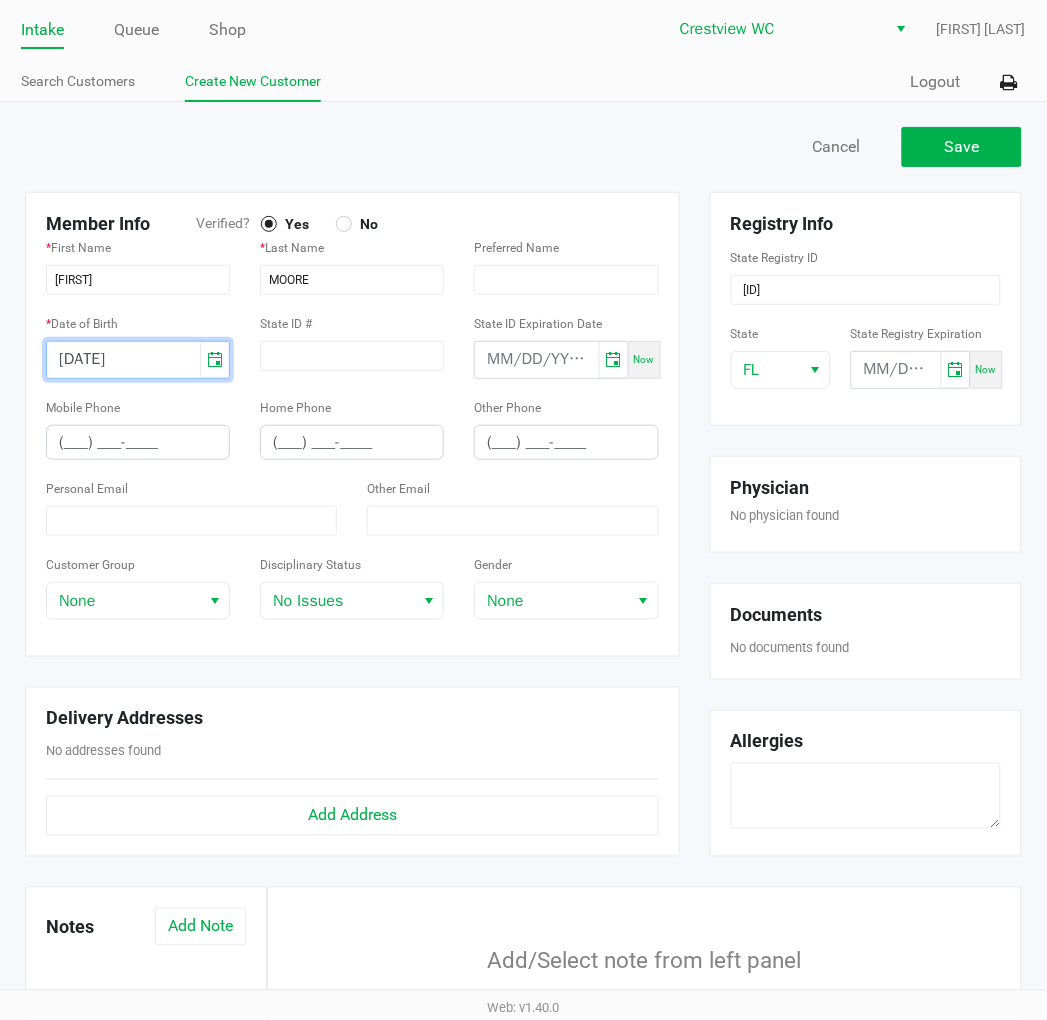 type on "12/25/2004" 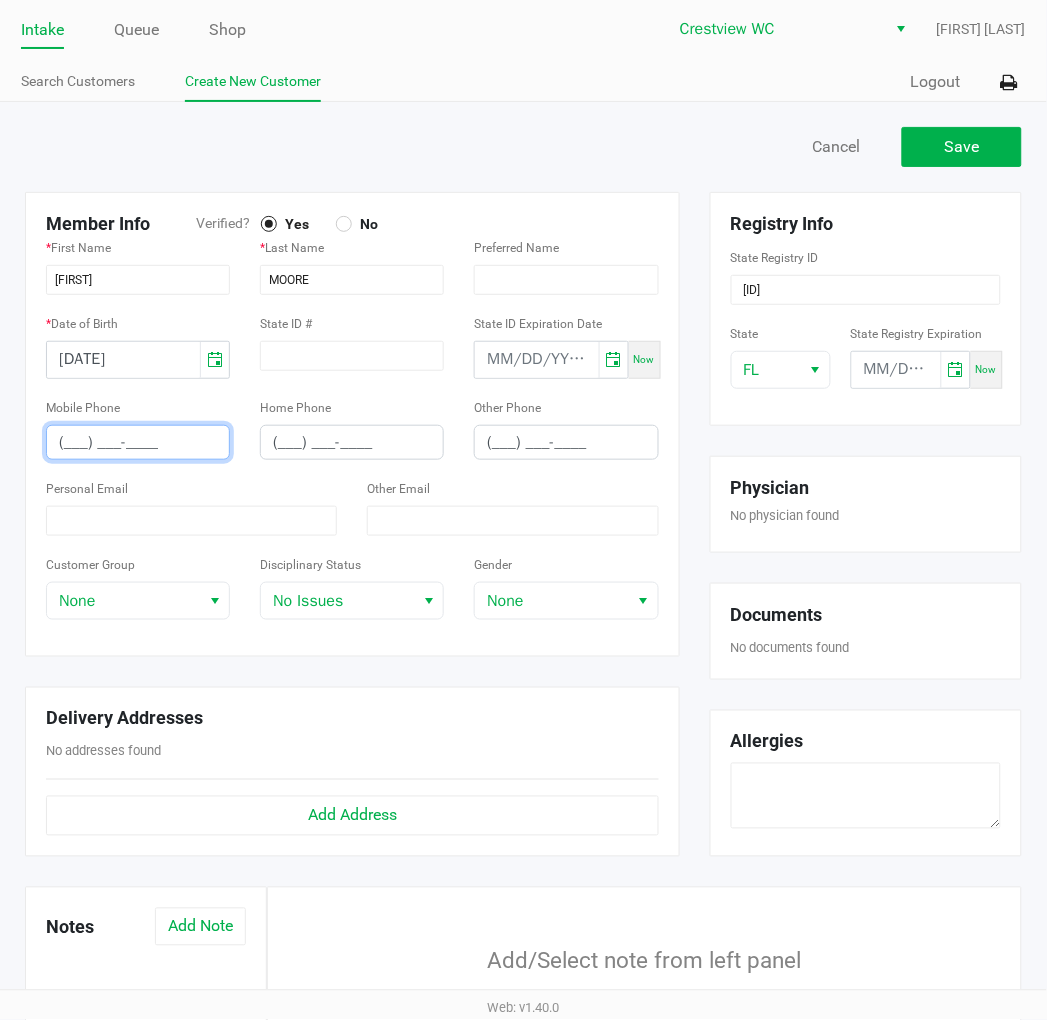 click on "(___) ___-____" at bounding box center (138, 442) 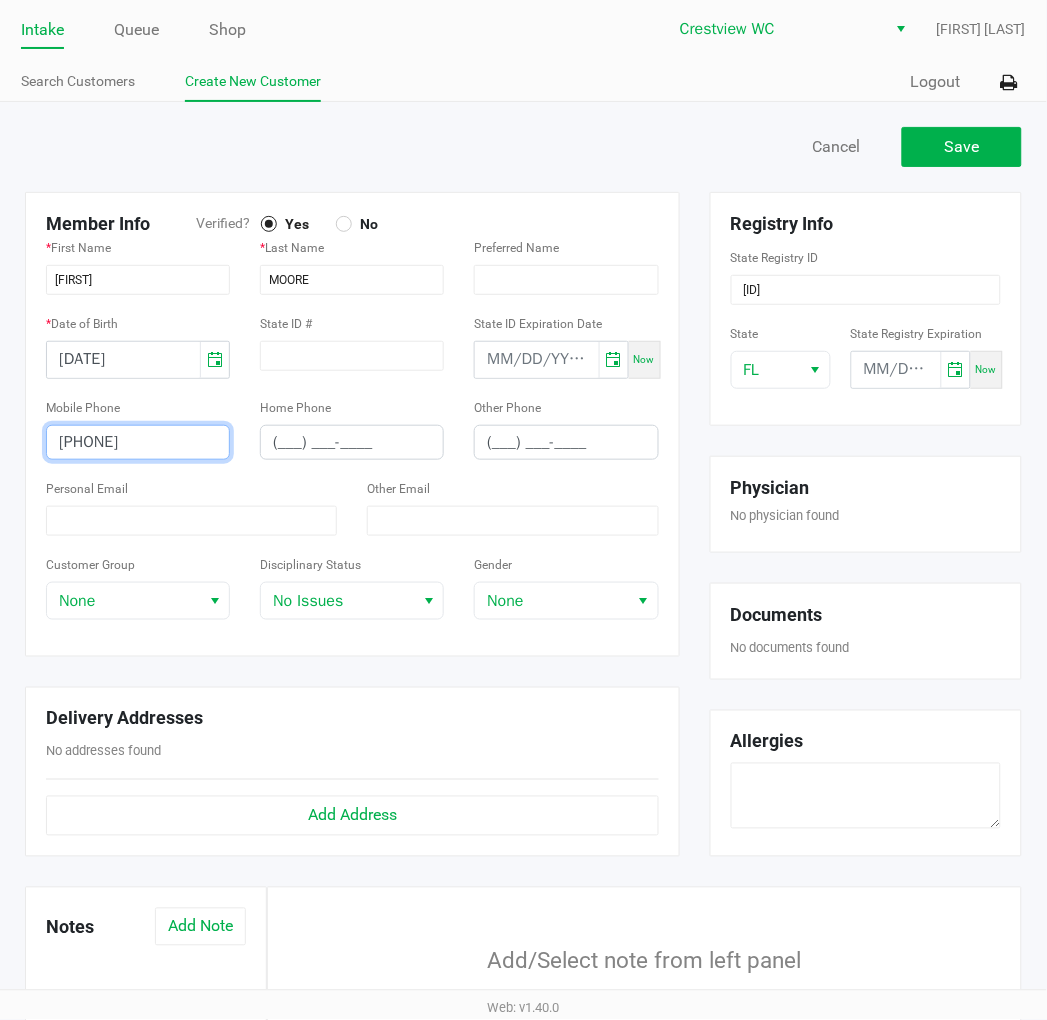 type on "(850) 368-6138" 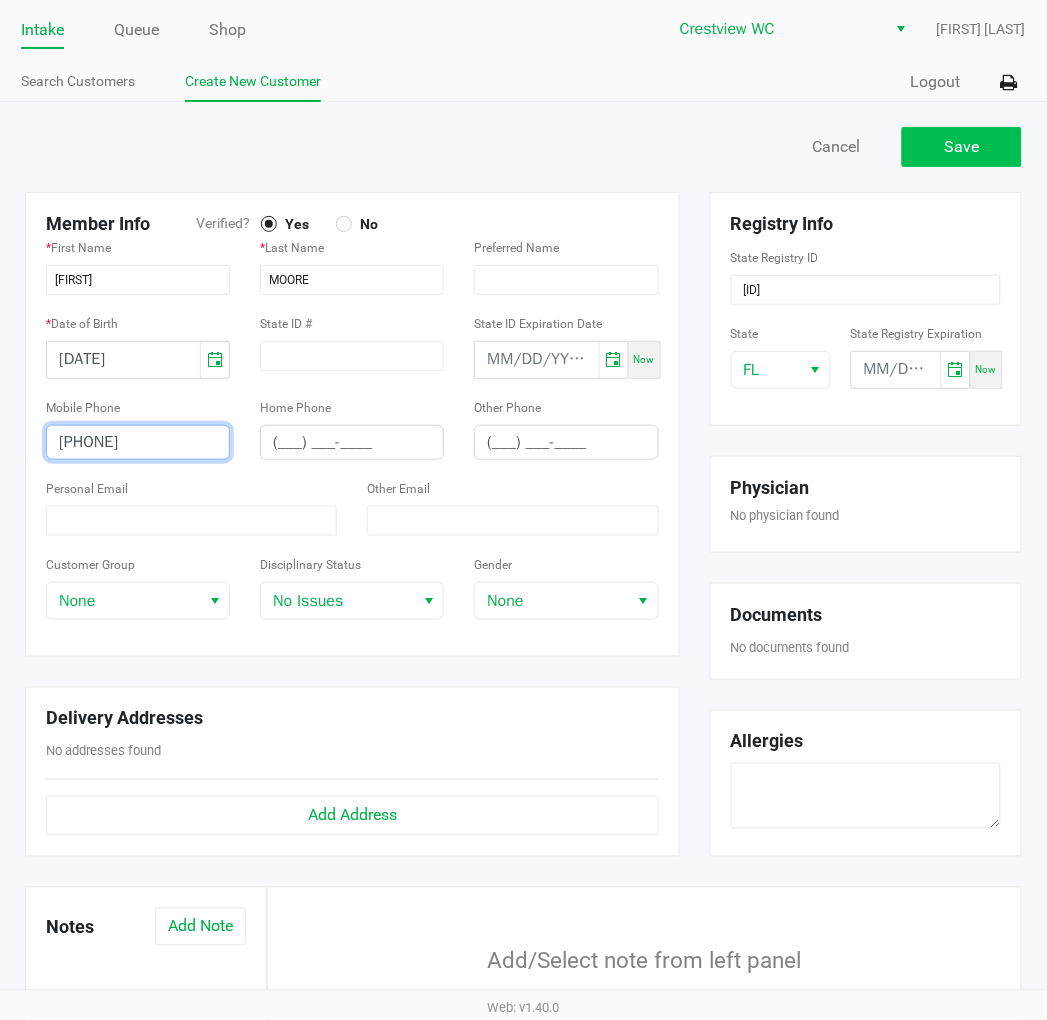 click on "Save" 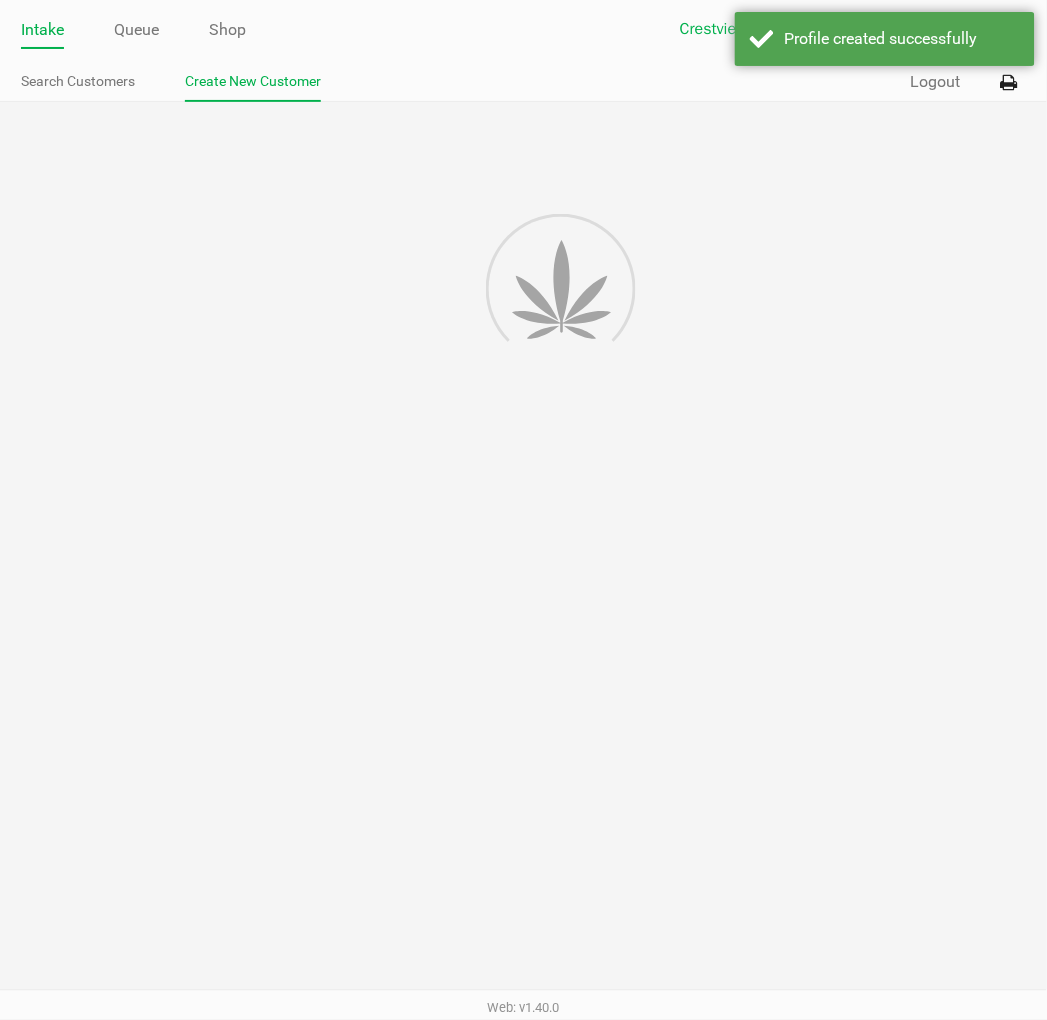 type on "---" 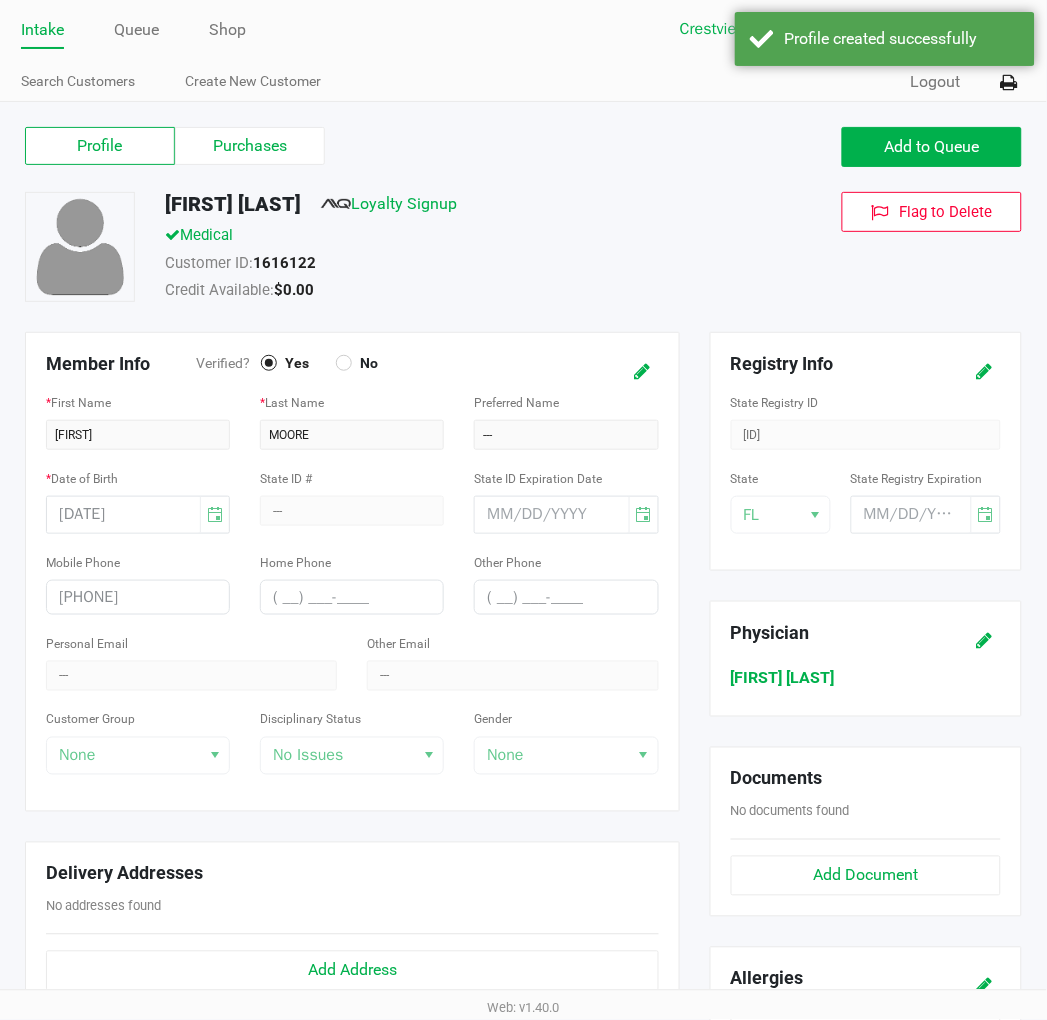 click on "Add to Queue" 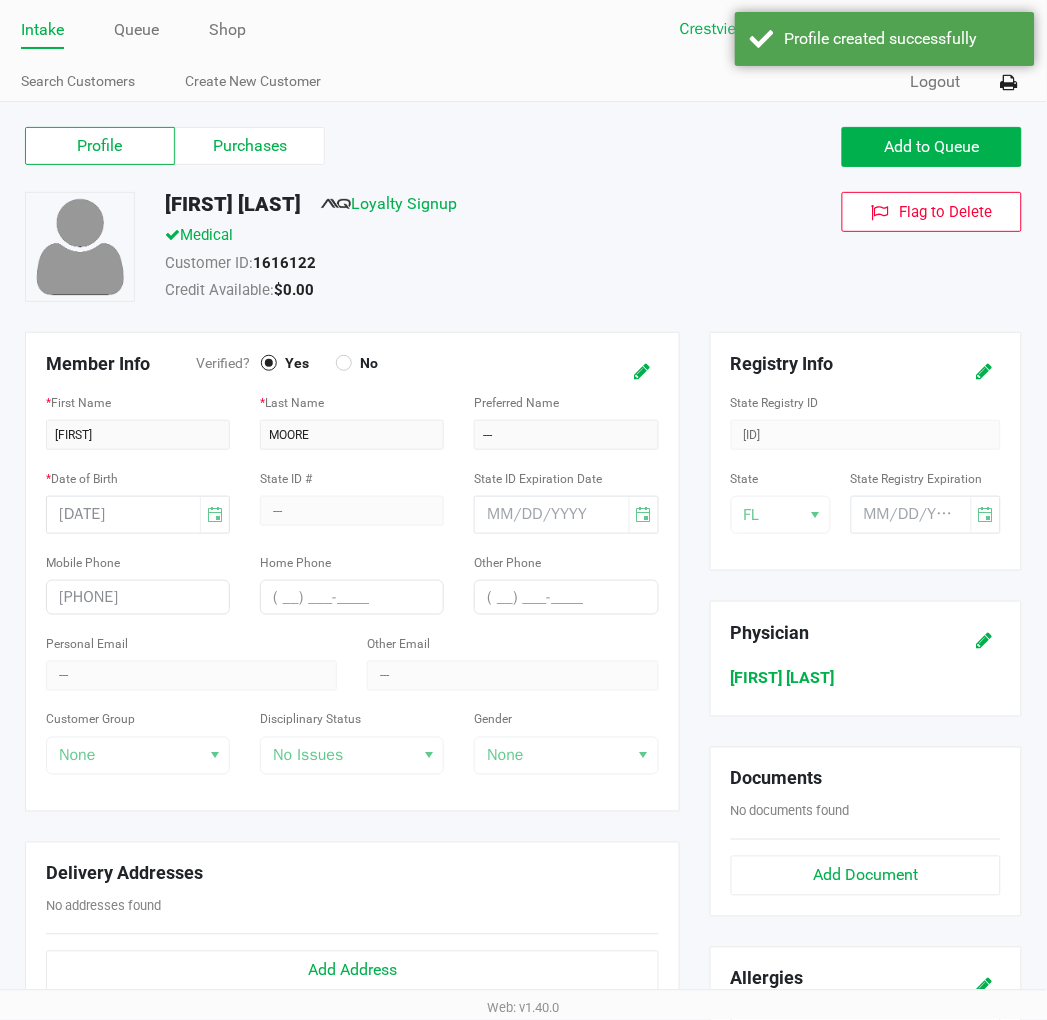 click on "Medical" 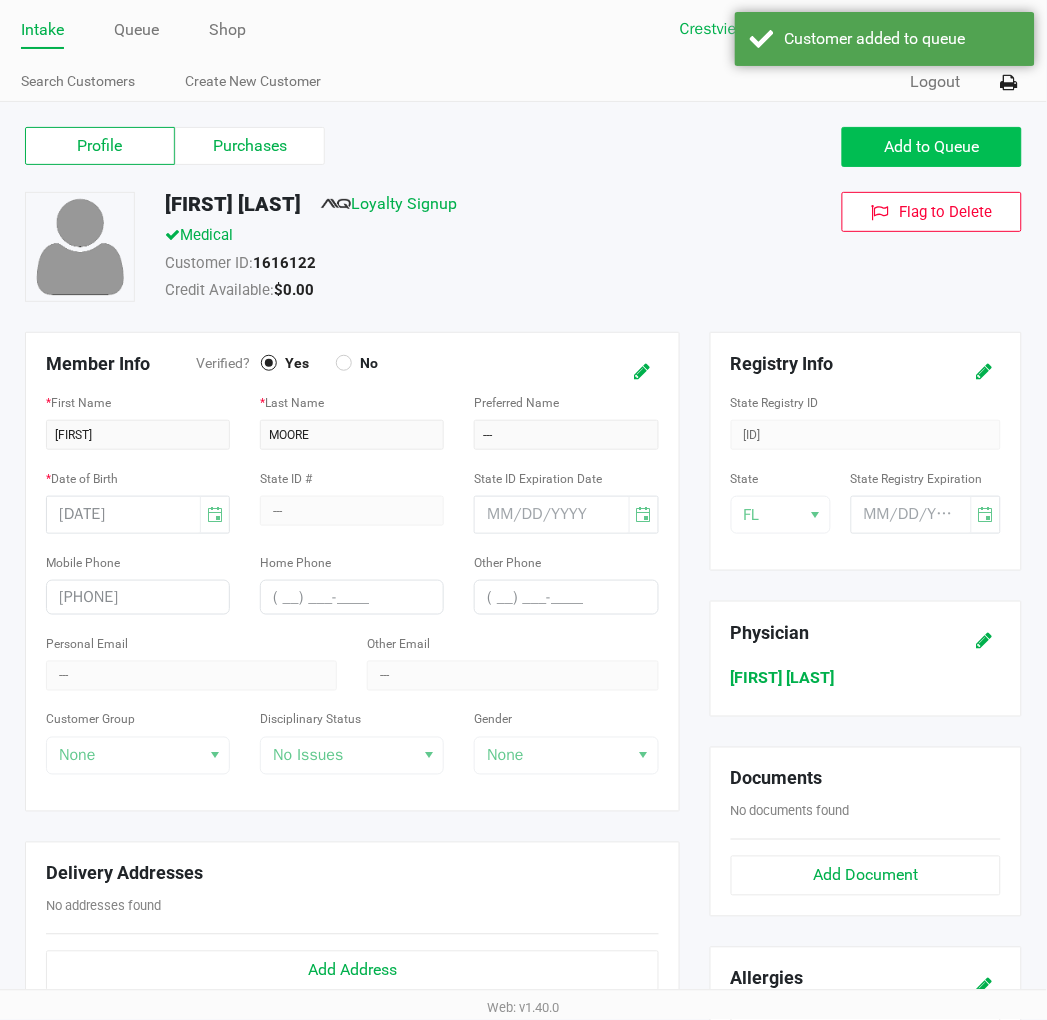click on "Queue" 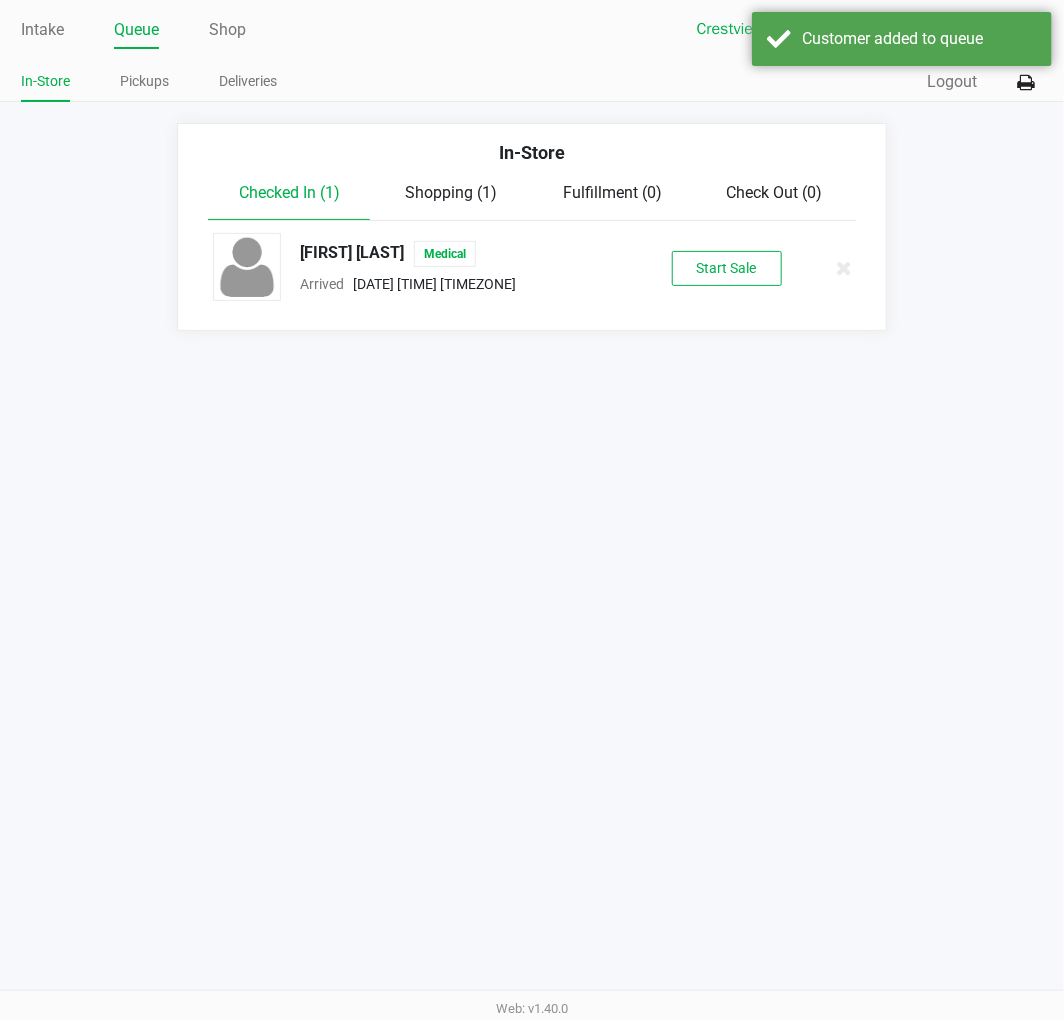 click on "Start Sale" 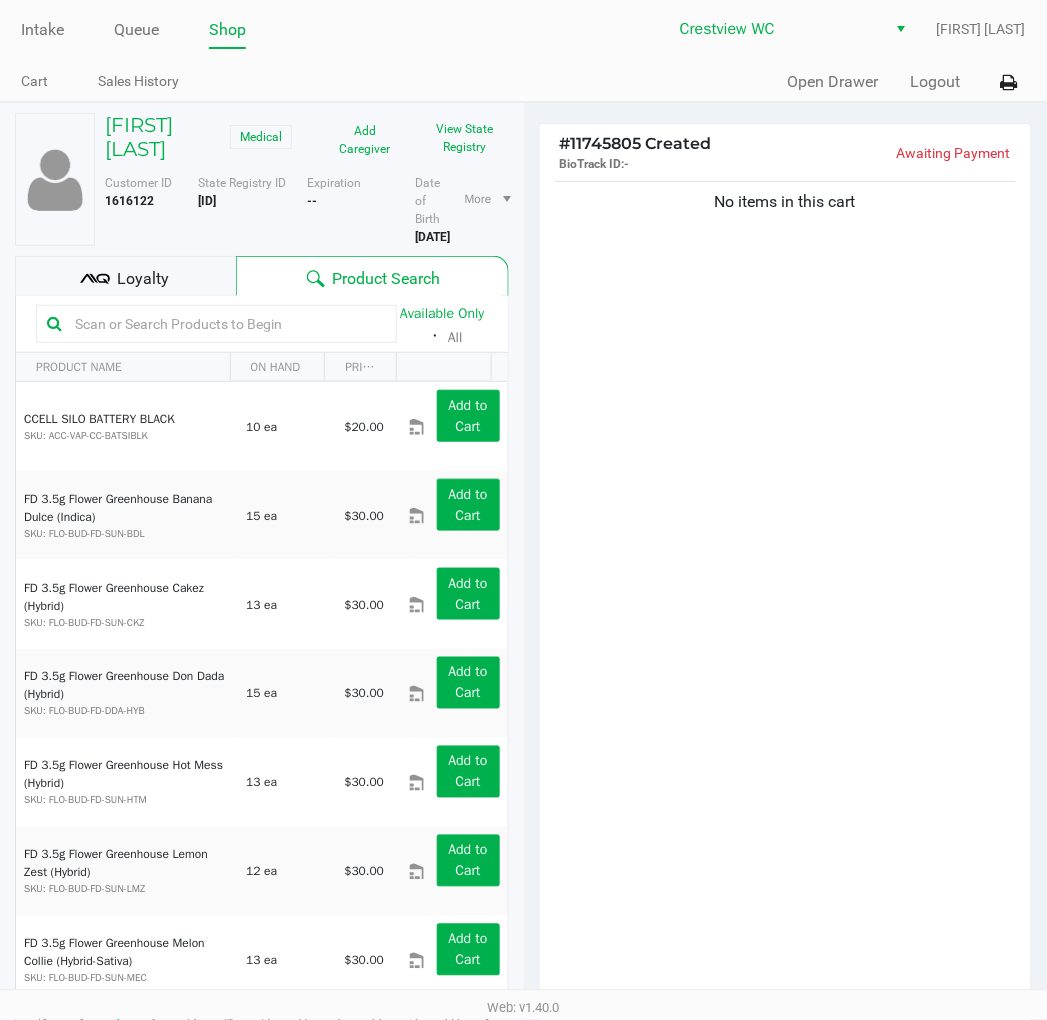 click on "No items in this cart" 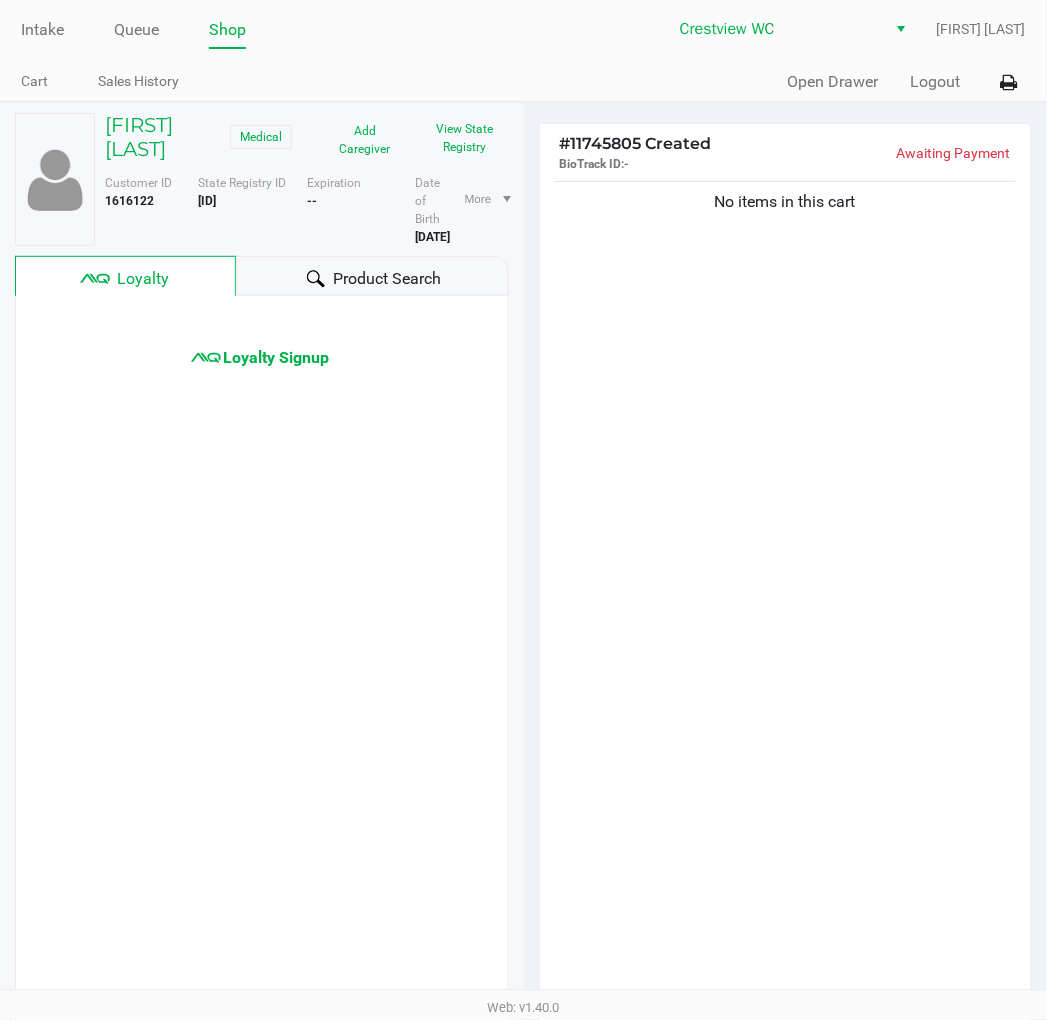 click on "No items in this cart" 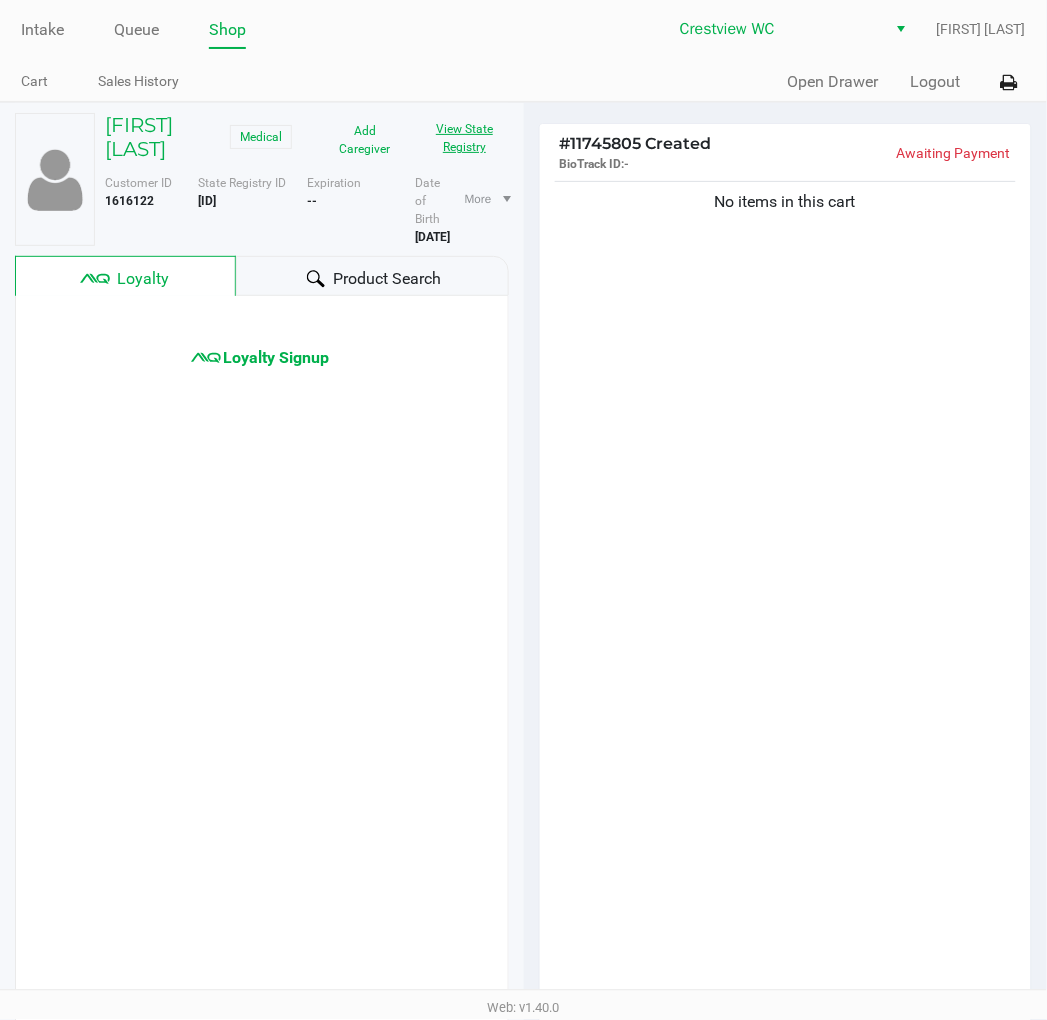 click on "View State Registry" 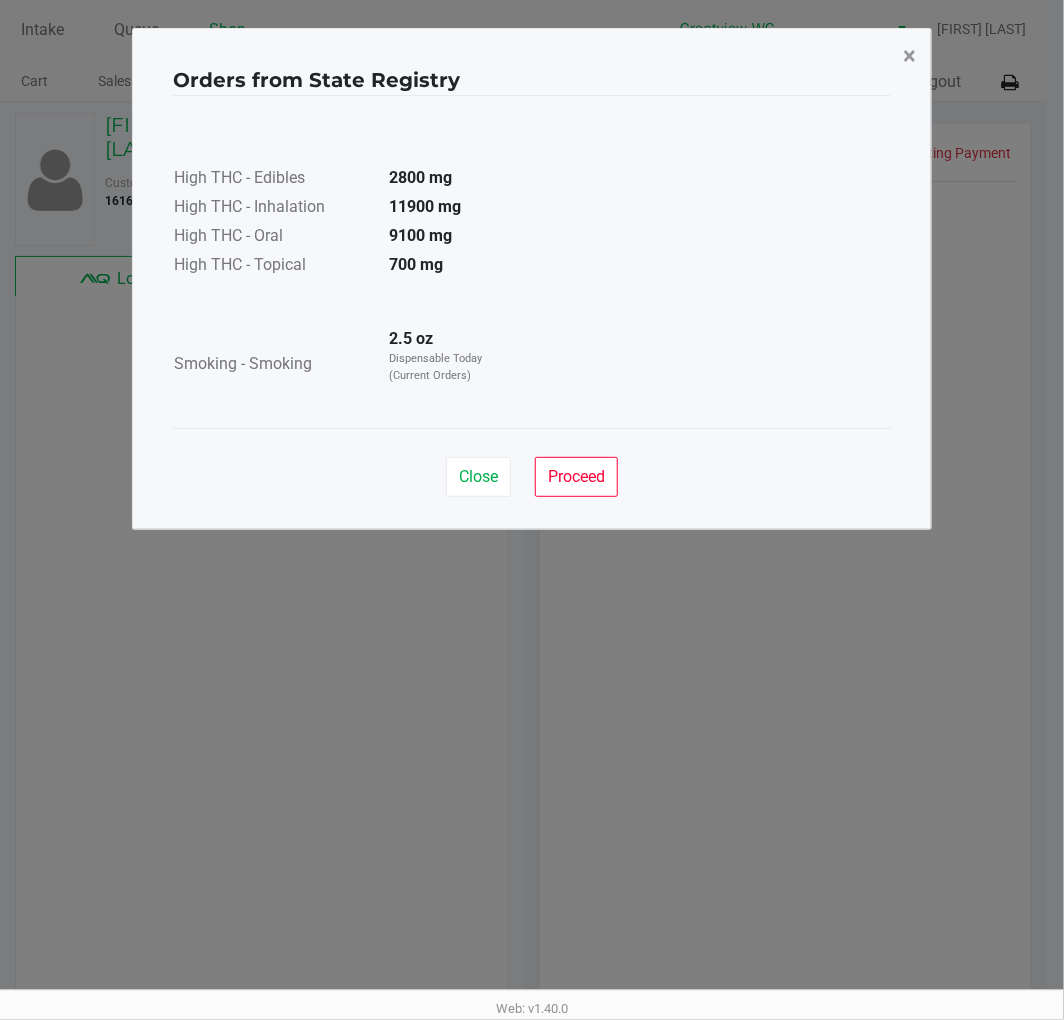 click on "×" 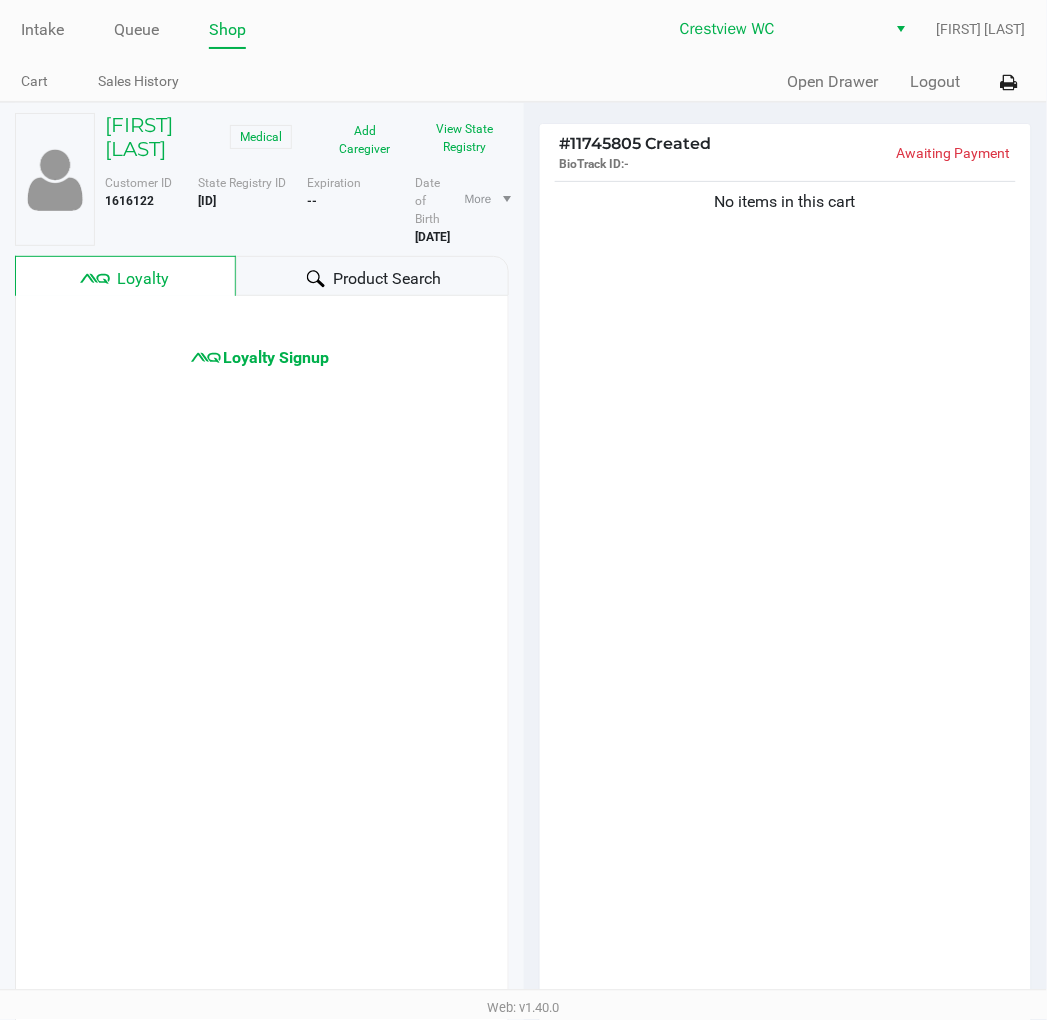 click on "No items in this cart" 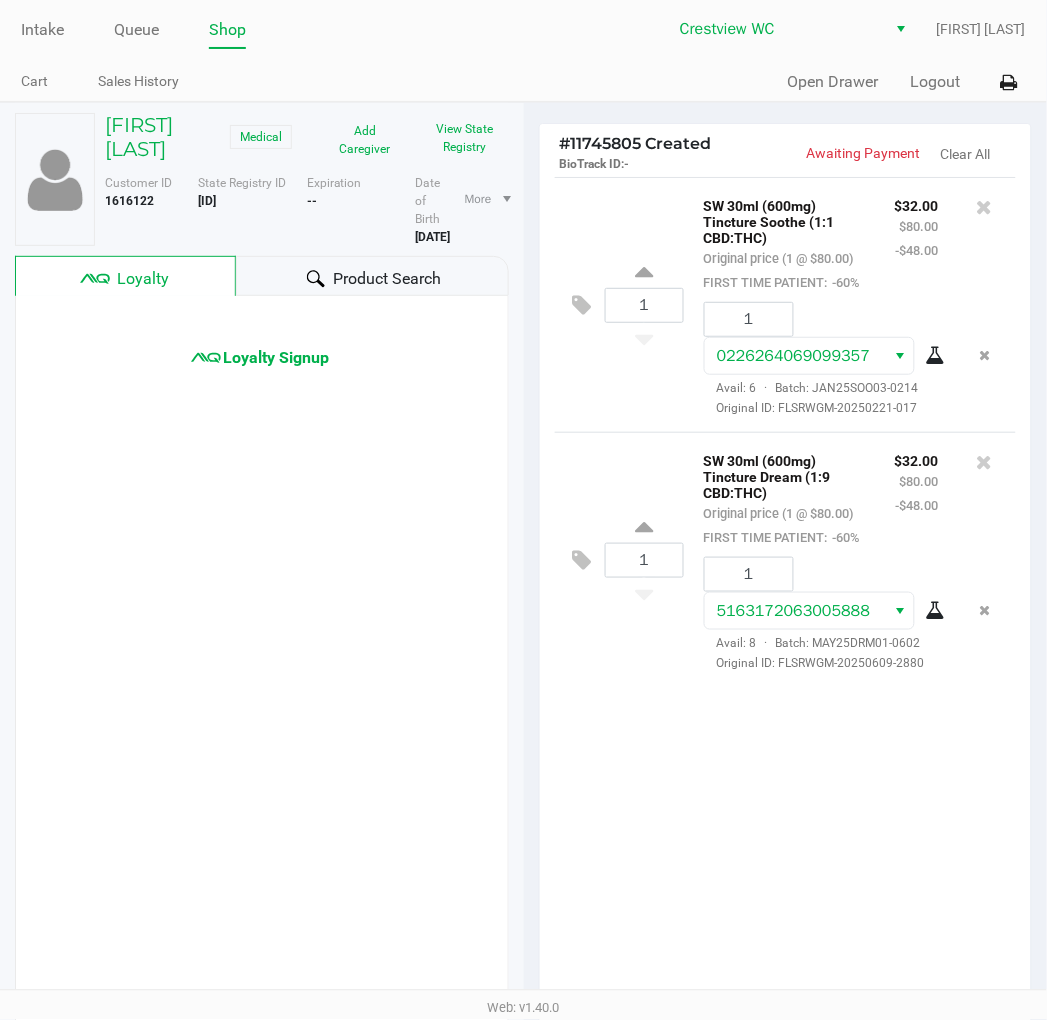 click on "1  SW 30ml (600mg) Tincture Soothe (1:1 CBD:THC)   Original price (1 @ $80.00)  FIRST TIME PATIENT:  -60% $32.00 $80.00 -$48.00 1 0226264069099357  Avail: 6  ·  Batch: JAN25SOO03-0214   Original ID: FLSRWGM-20250221-017  1  SW 30ml (600mg) Tincture Dream (1:9 CBD:THC)   Original price (1 @ $80.00)  FIRST TIME PATIENT:  -60% $32.00 $80.00 -$48.00 1 5163172063005888  Avail: 8  ·  Batch: MAY25DRM01-0602   Original ID: FLSRWGM-20250609-2880" 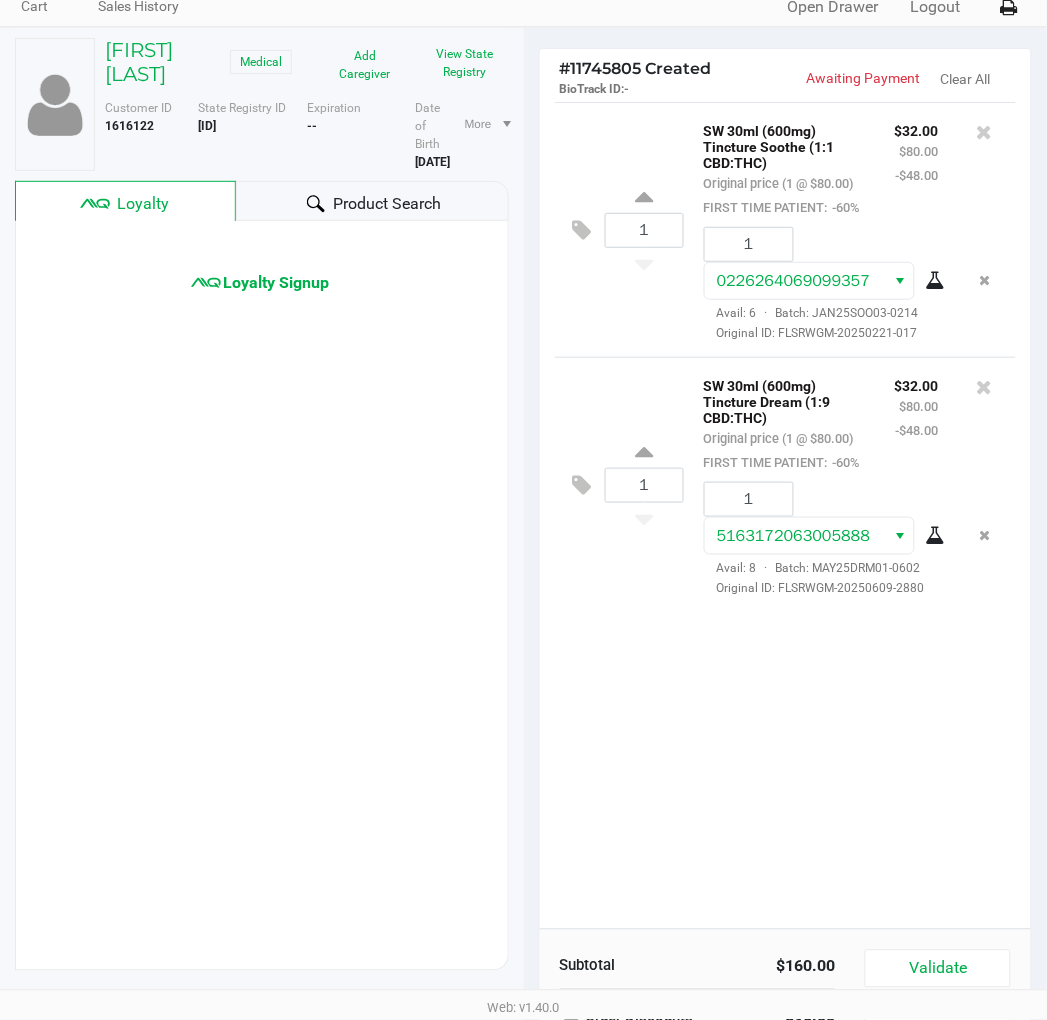 scroll, scrollTop: 206, scrollLeft: 0, axis: vertical 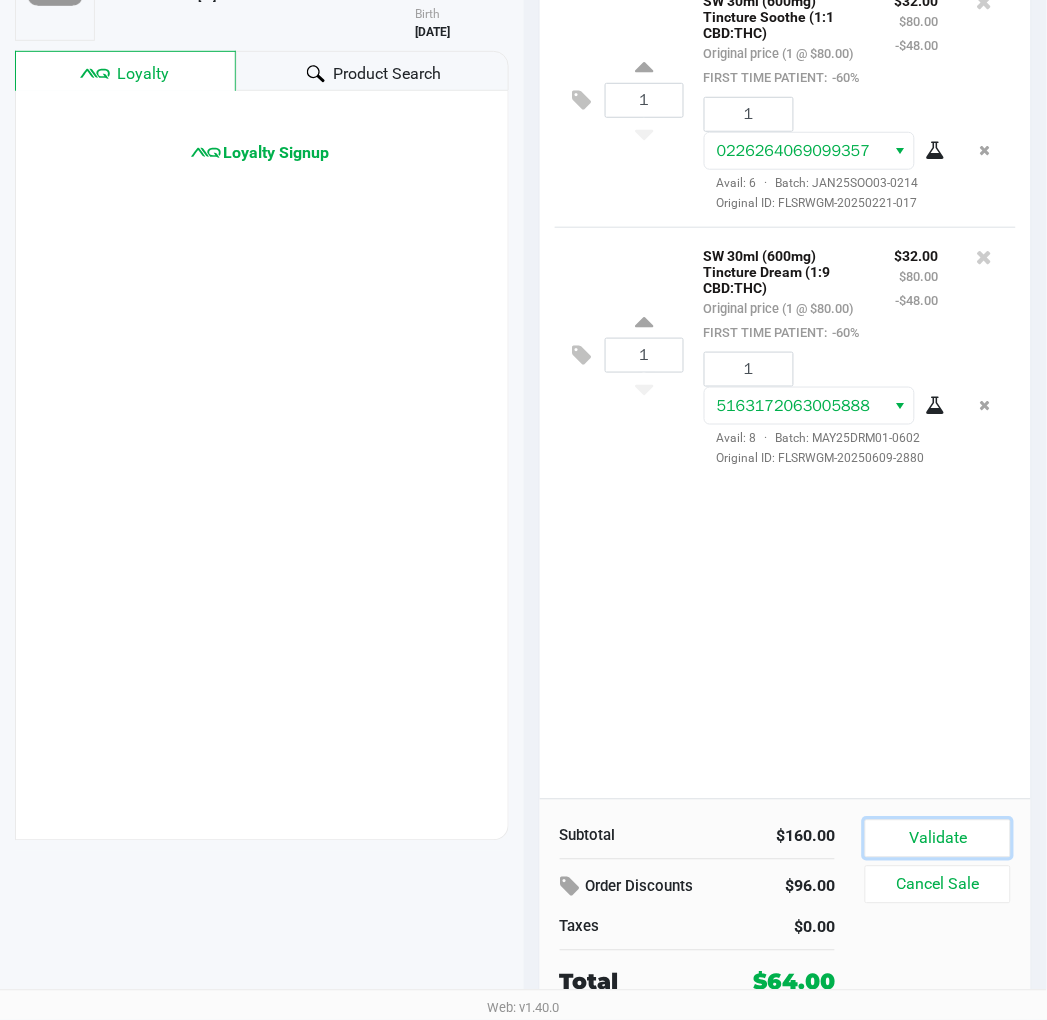 click on "Validate" 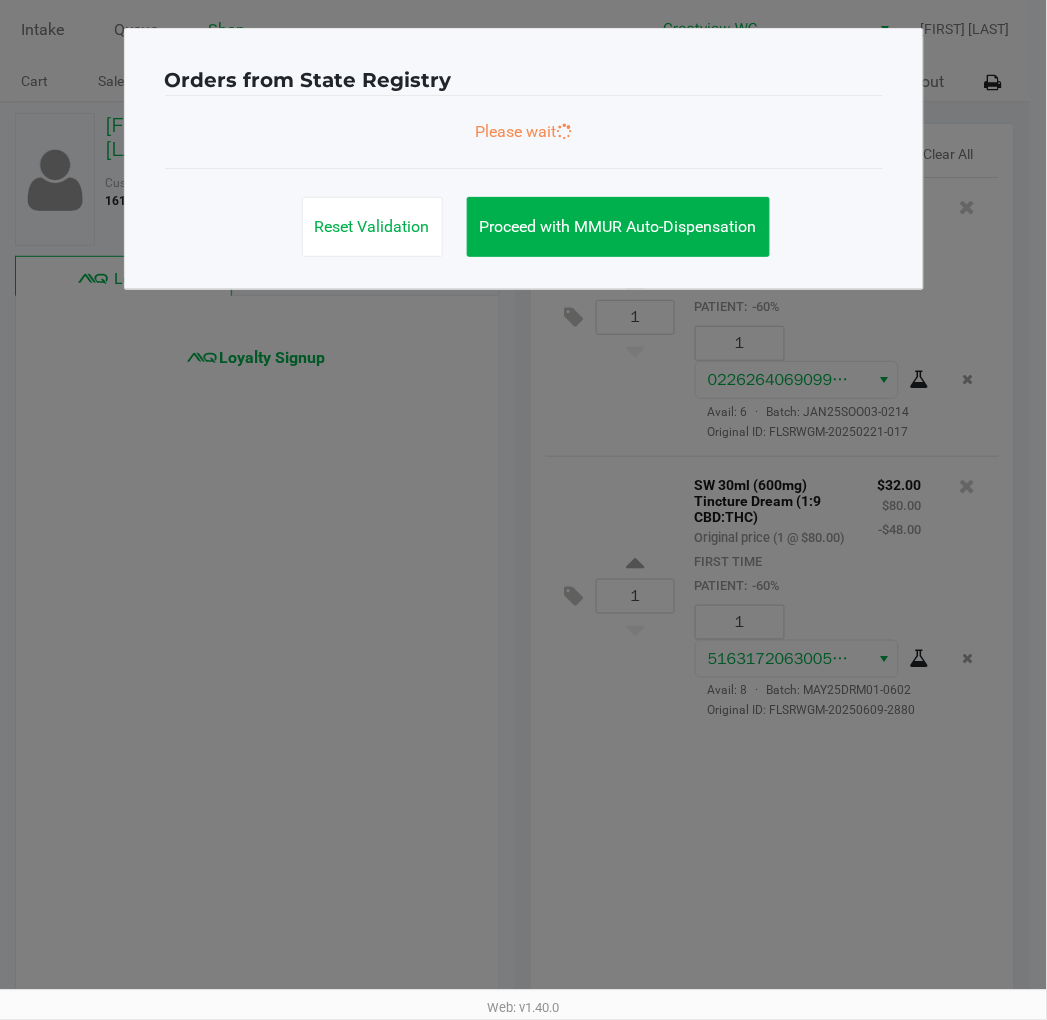 scroll, scrollTop: 0, scrollLeft: 0, axis: both 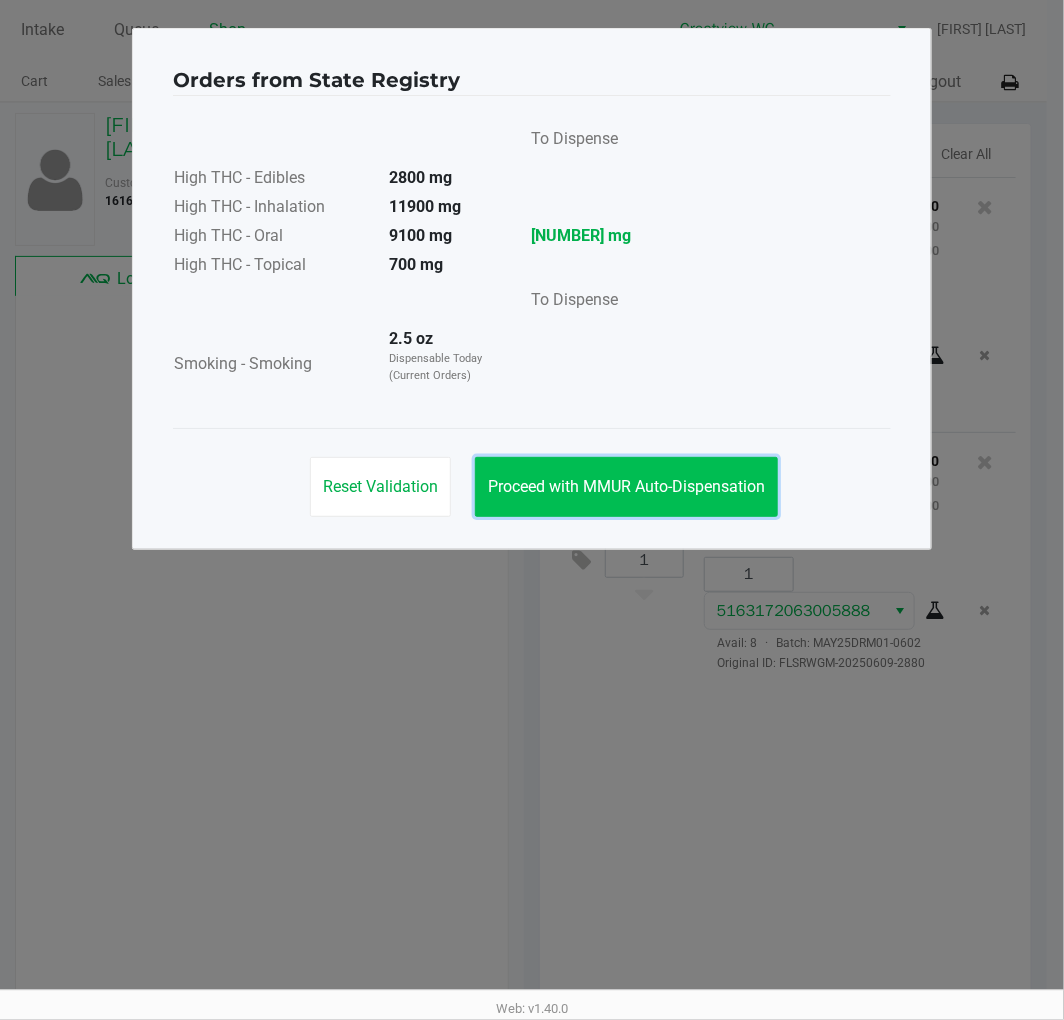 click on "Proceed with MMUR Auto-Dispensation" 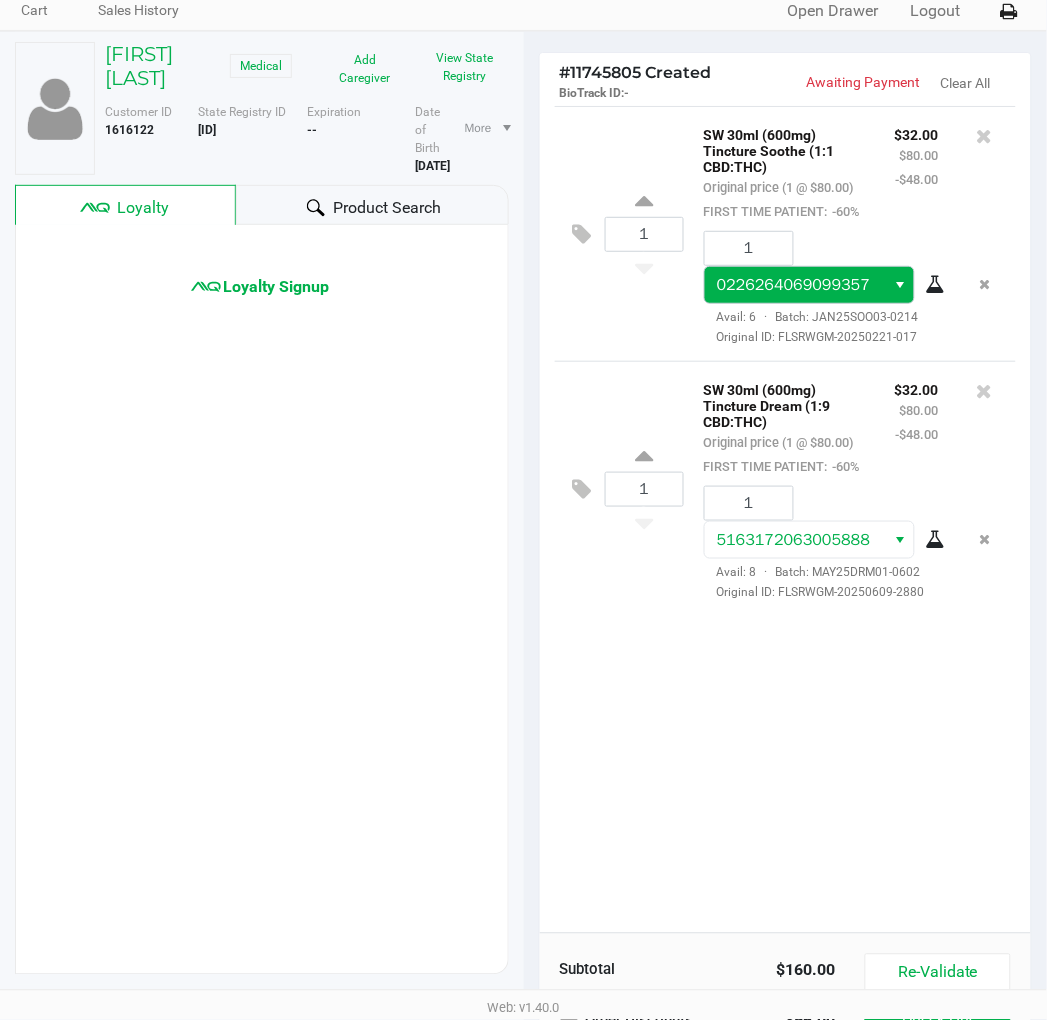 scroll, scrollTop: 111, scrollLeft: 0, axis: vertical 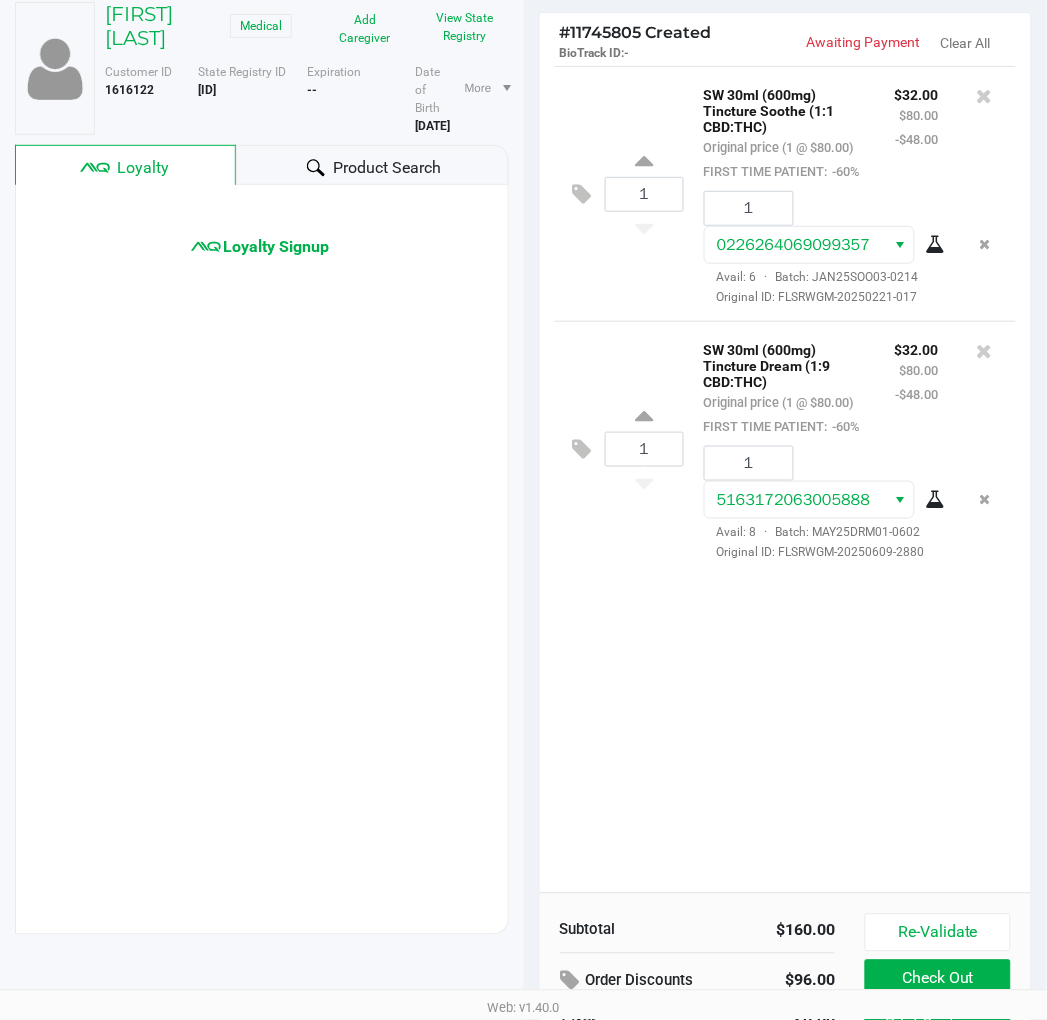 click on "1  SW 30ml (600mg) Tincture Soothe (1:1 CBD:THC)   Original price (1 @ $80.00)  FIRST TIME PATIENT:  -60% $32.00 $80.00 -$48.00 1 0226264069099357  Avail: 6  ·  Batch: JAN25SOO03-0214   Original ID: FLSRWGM-20250221-017" 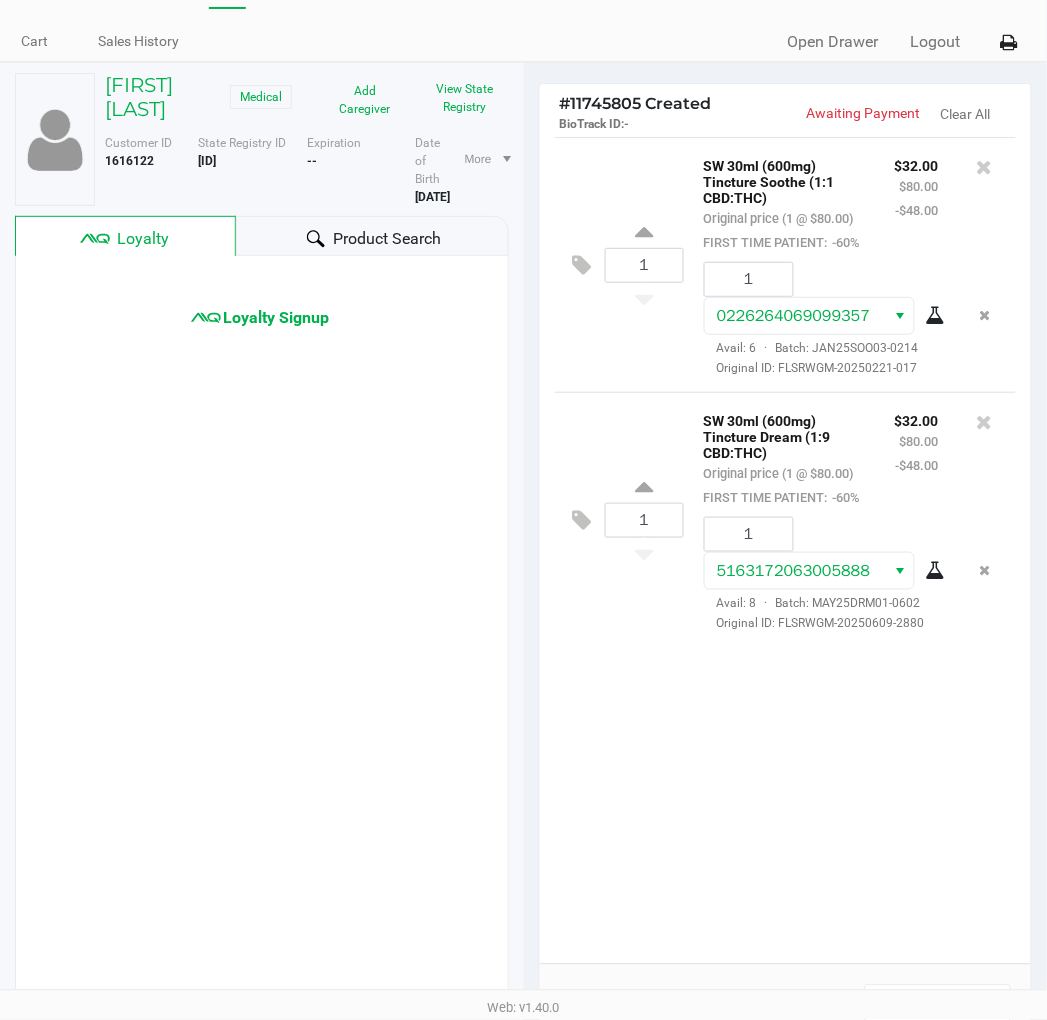 scroll, scrollTop: 0, scrollLeft: 0, axis: both 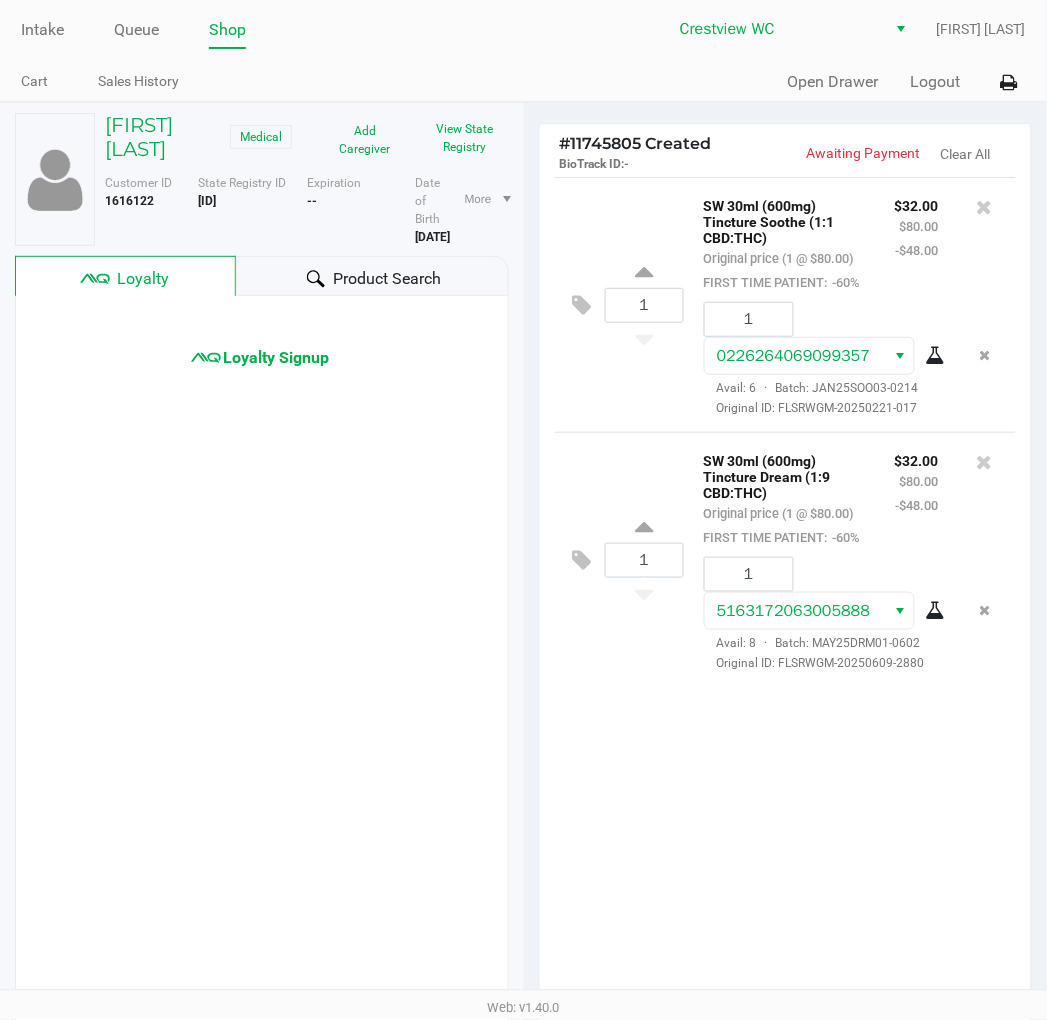 click on "1  SW 30ml (600mg) Tincture Soothe (1:1 CBD:THC)   Original price (1 @ $80.00)  FIRST TIME PATIENT:  -60% $32.00 $80.00 -$48.00 1 0226264069099357  Avail: 6  ·  Batch: JAN25SOO03-0214   Original ID: FLSRWGM-20250221-017" 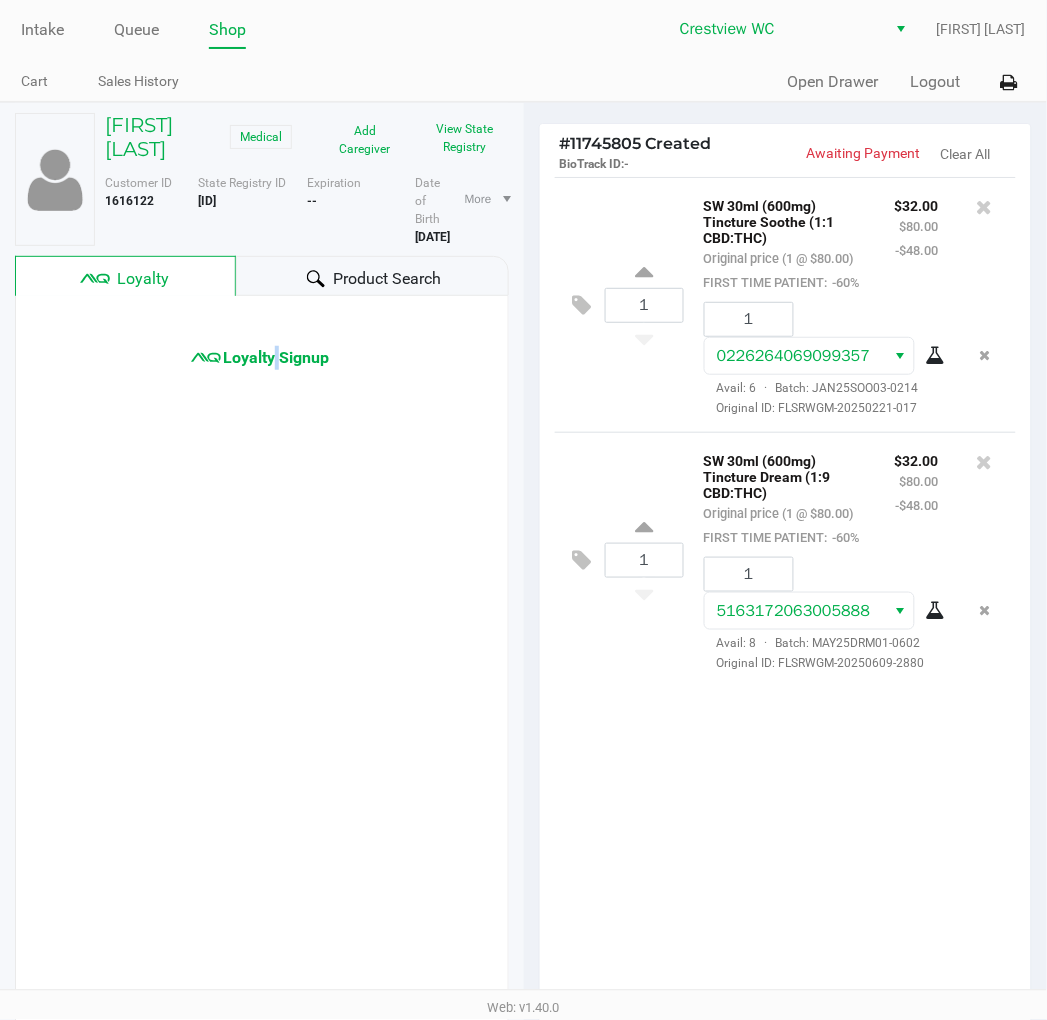 click on "Loyalty Signup" 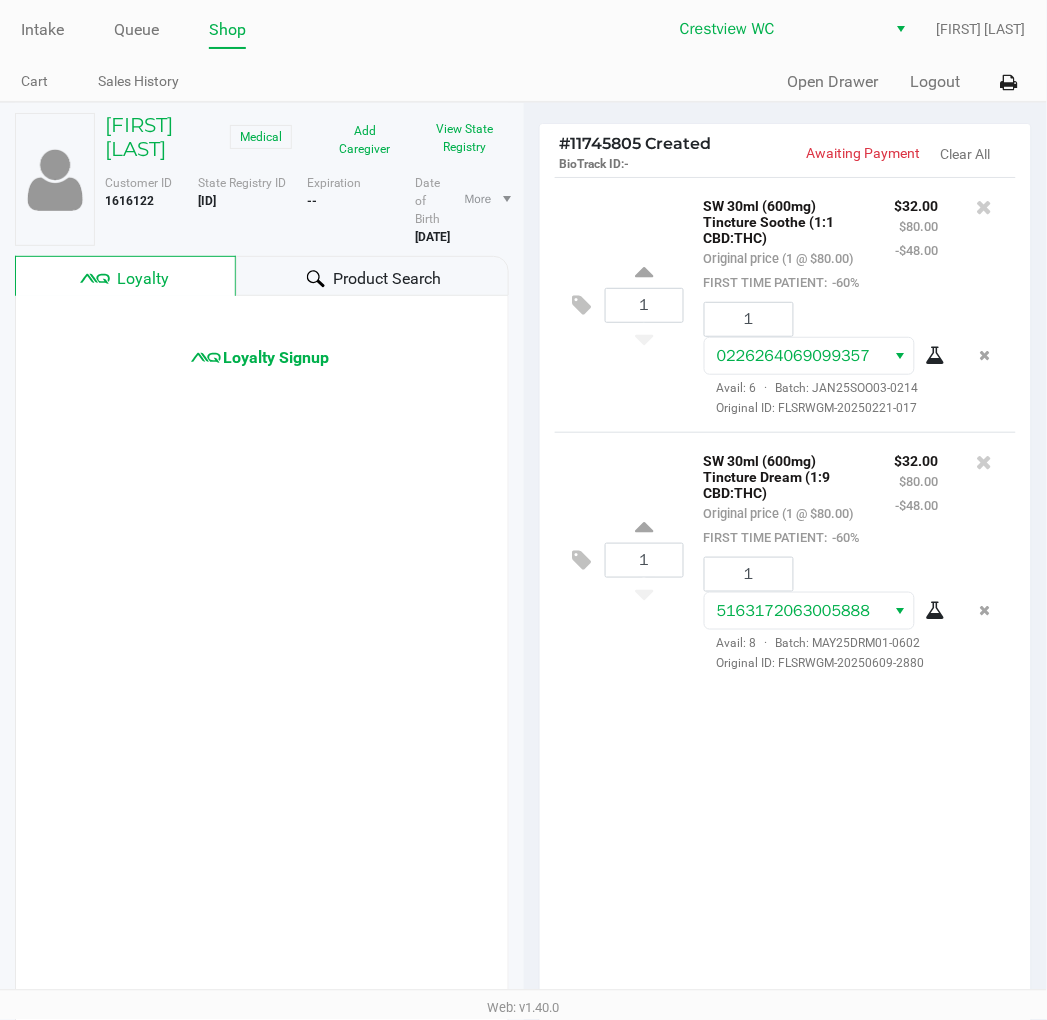 click on "1  SW 30ml (600mg) Tincture Soothe (1:1 CBD:THC)   Original price (1 @ $80.00)  FIRST TIME PATIENT:  -60% $32.00 $80.00 -$48.00 1 0226264069099357  Avail: 6  ·  Batch: JAN25SOO03-0214   Original ID: FLSRWGM-20250221-017" 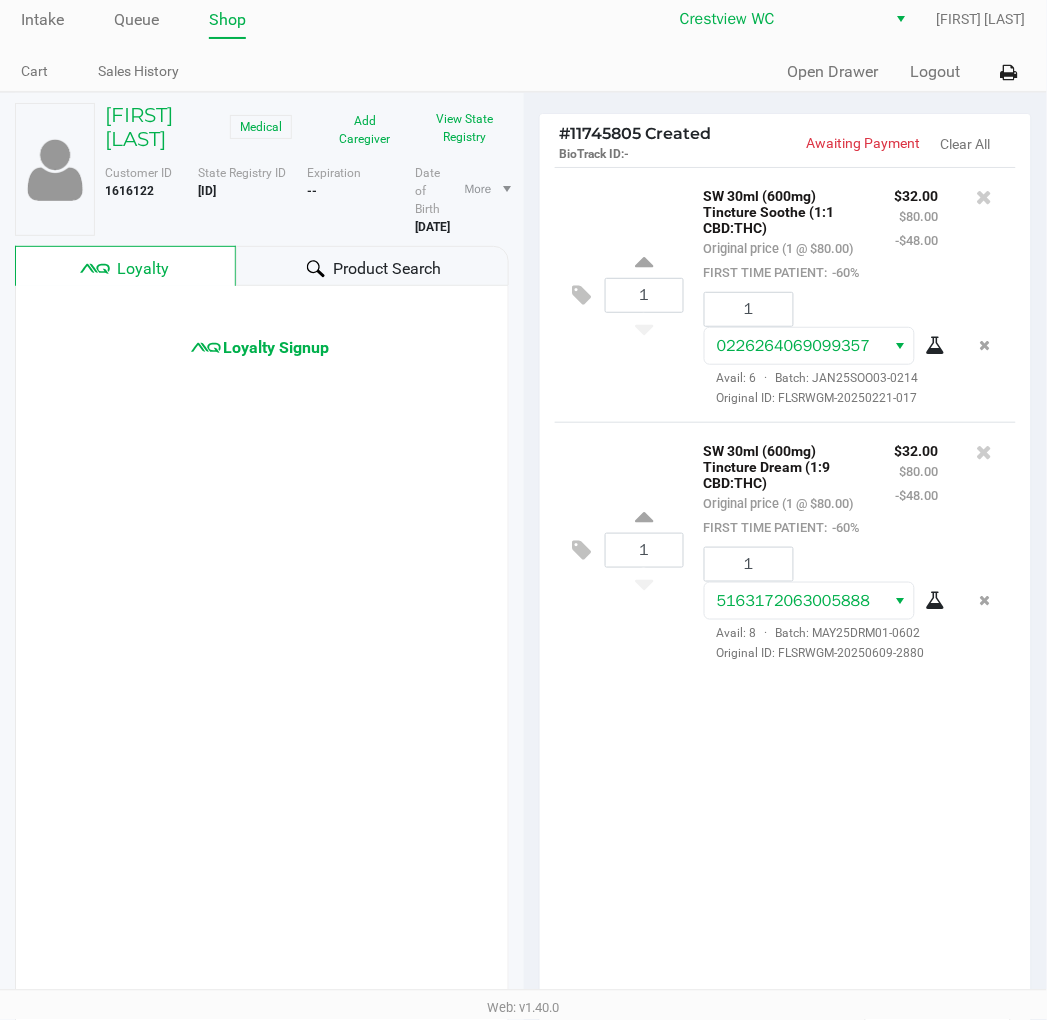 scroll, scrollTop: 0, scrollLeft: 0, axis: both 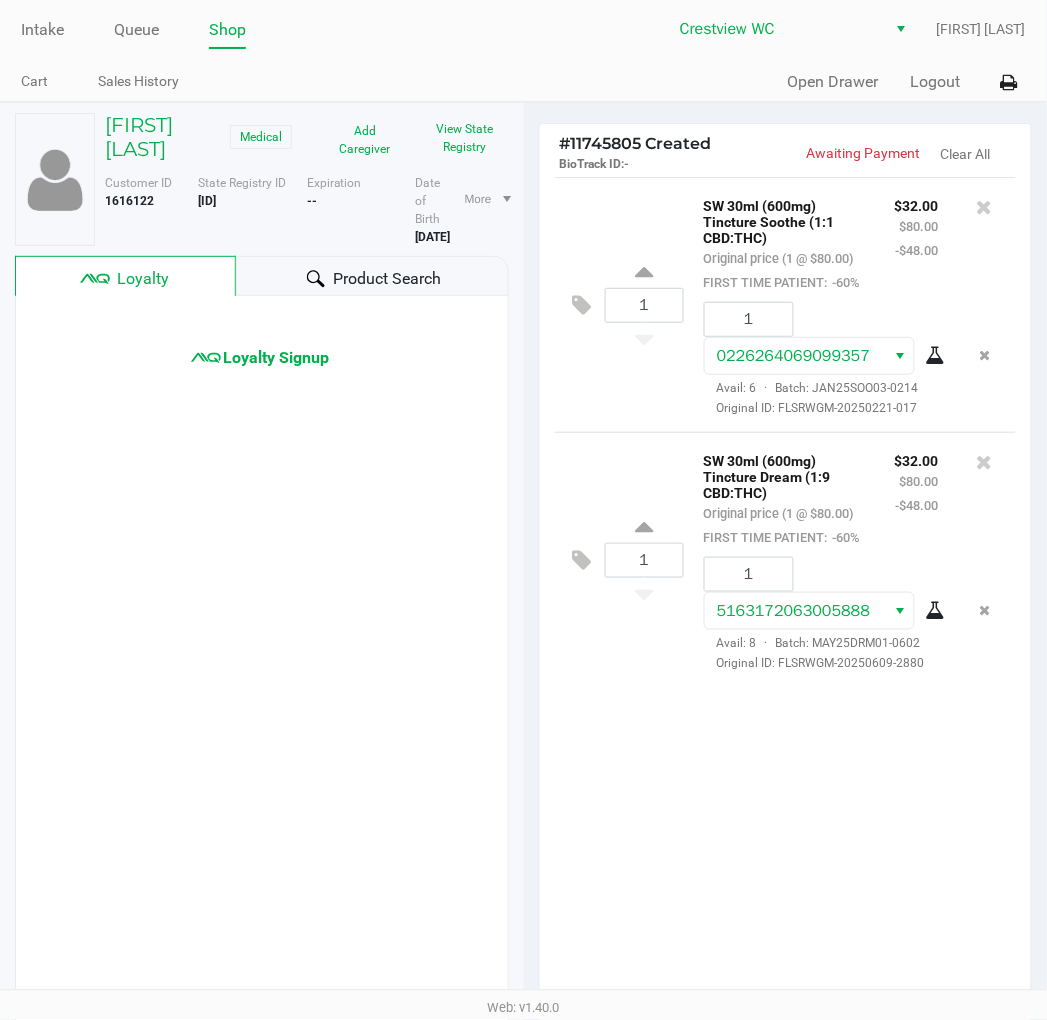 click on "1  SW 30ml (600mg) Tincture Soothe (1:1 CBD:THC)   Original price (1 @ $80.00)  FIRST TIME PATIENT:  -60% $32.00 $80.00 -$48.00 1 0226264069099357  Avail: 6  ·  Batch: JAN25SOO03-0214   Original ID: FLSRWGM-20250221-017" 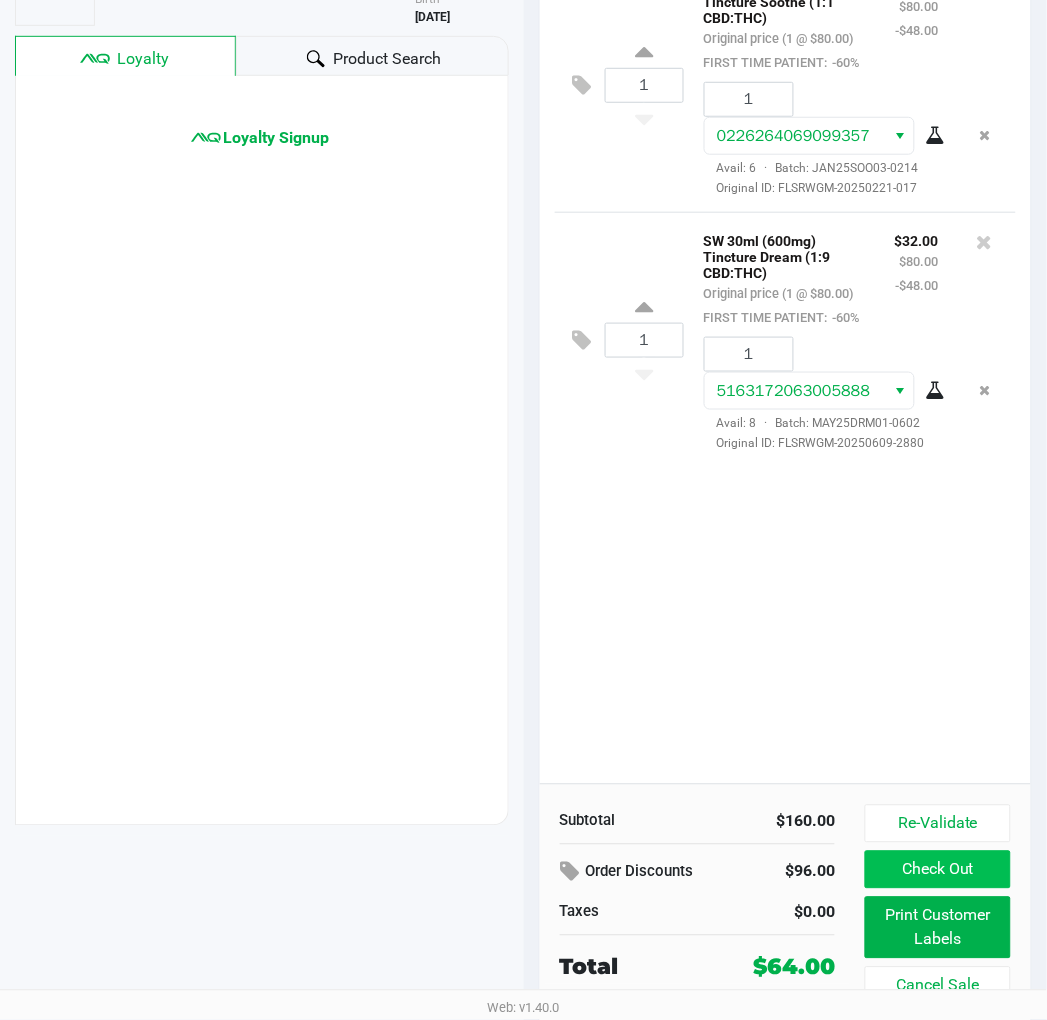 scroll, scrollTop: 227, scrollLeft: 0, axis: vertical 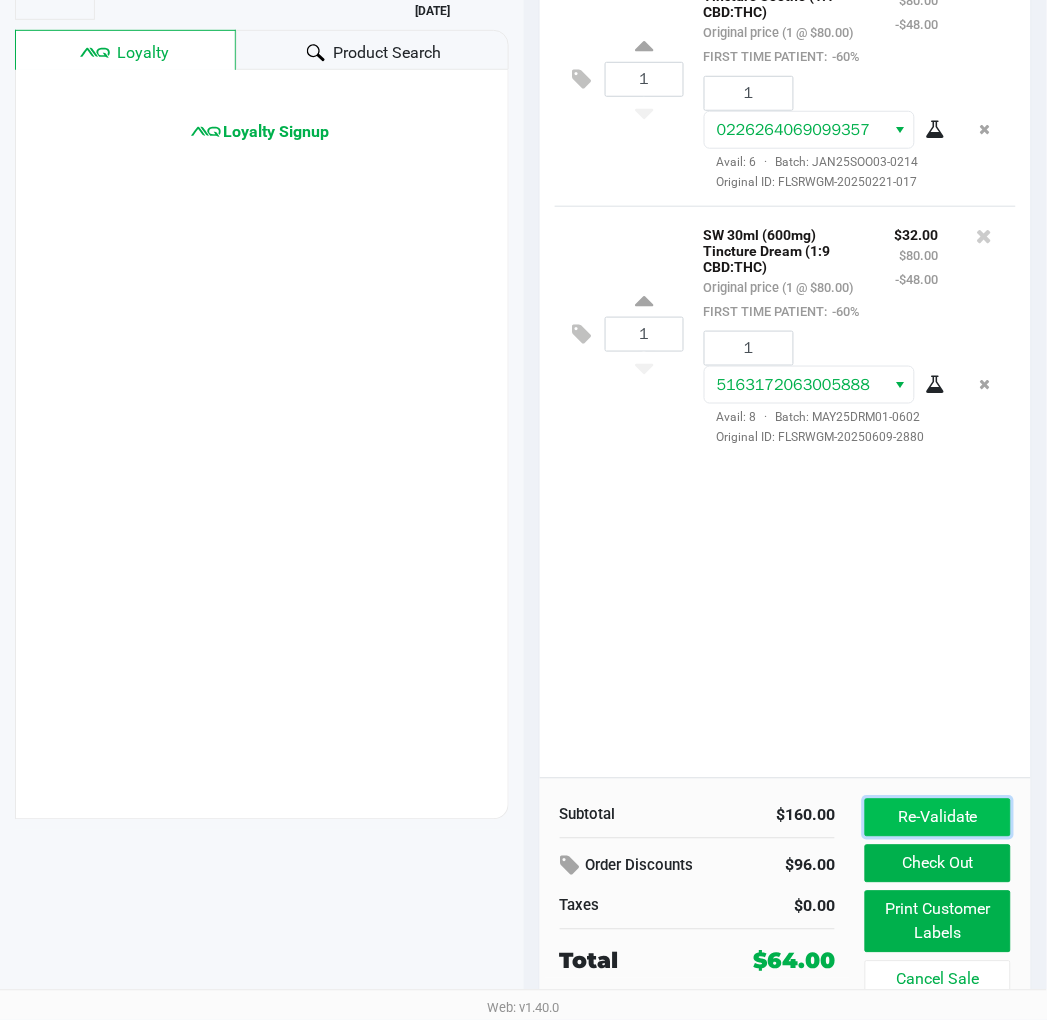 click on "Re-Validate" 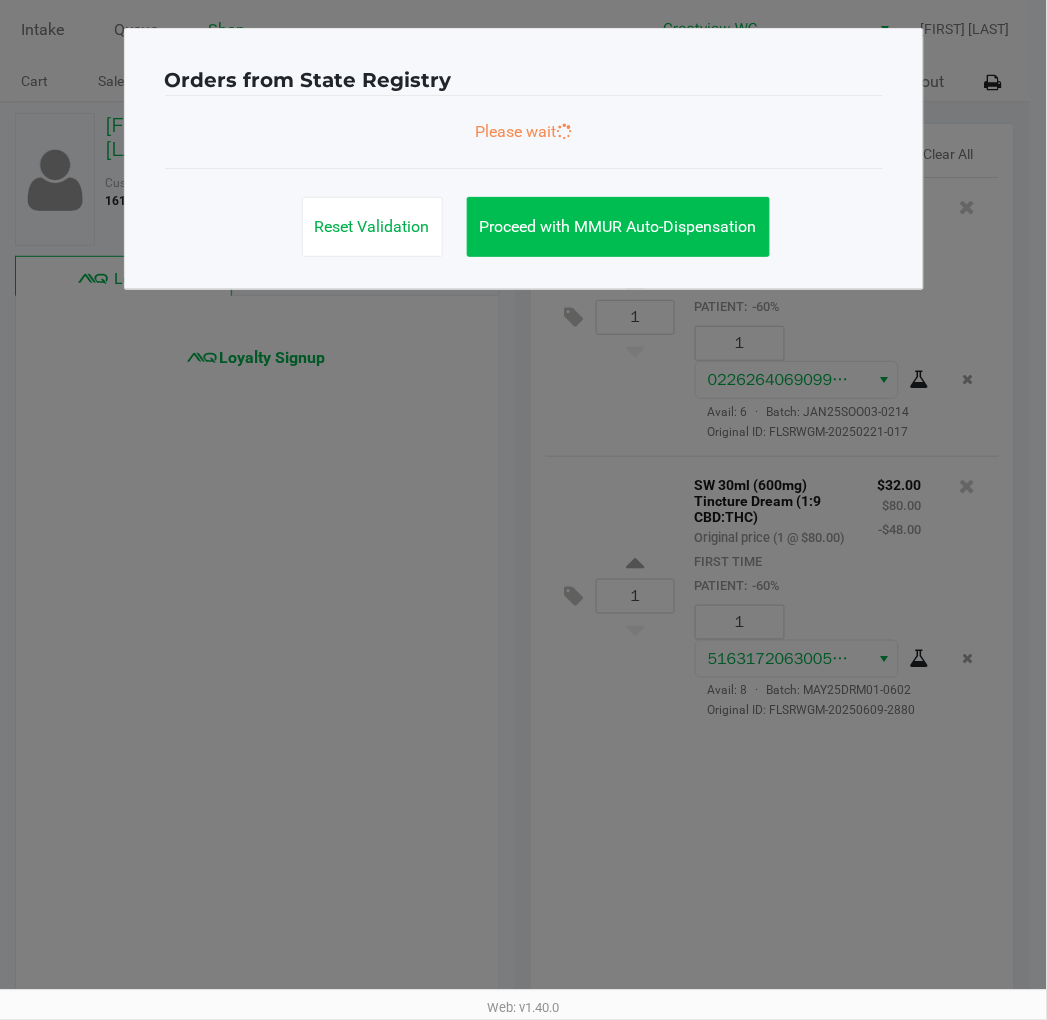 scroll, scrollTop: 0, scrollLeft: 0, axis: both 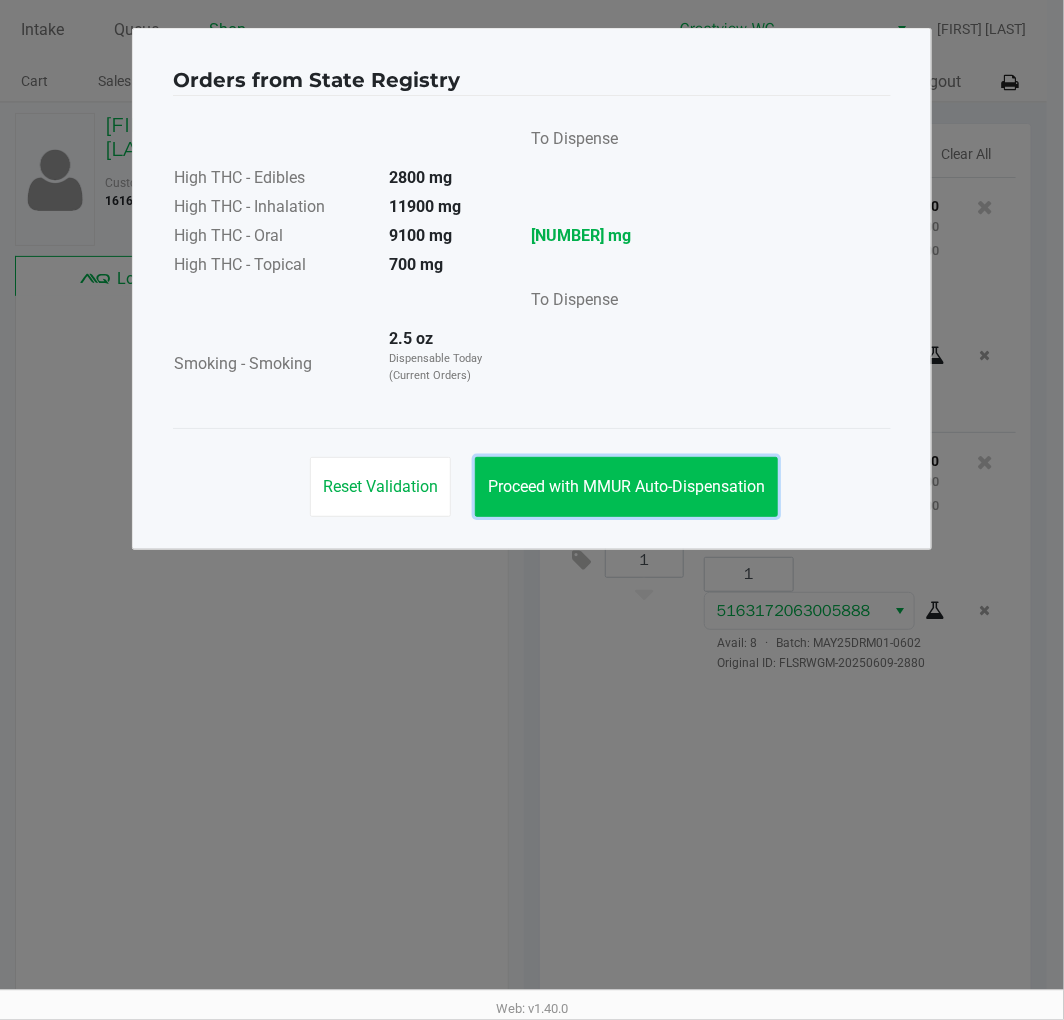 click on "Proceed with MMUR Auto-Dispensation" 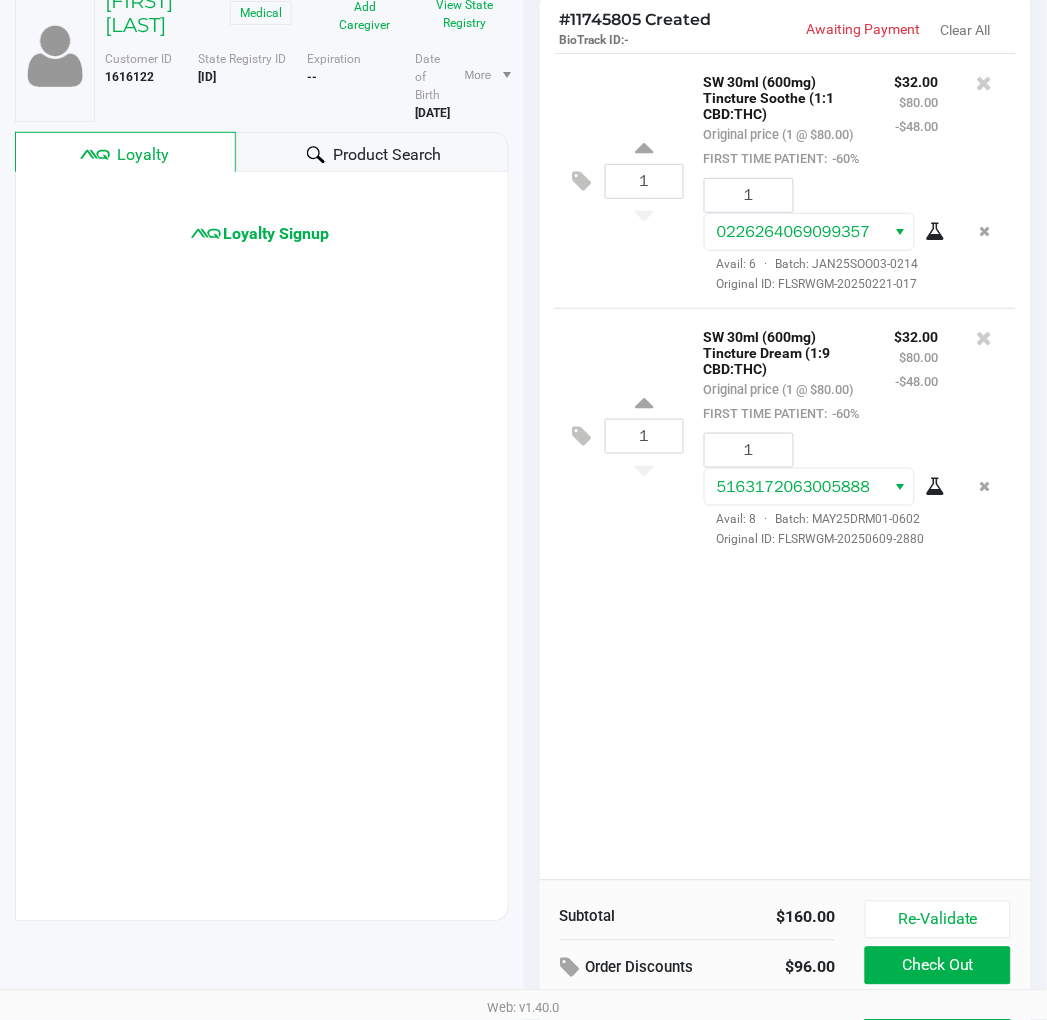 scroll, scrollTop: 227, scrollLeft: 0, axis: vertical 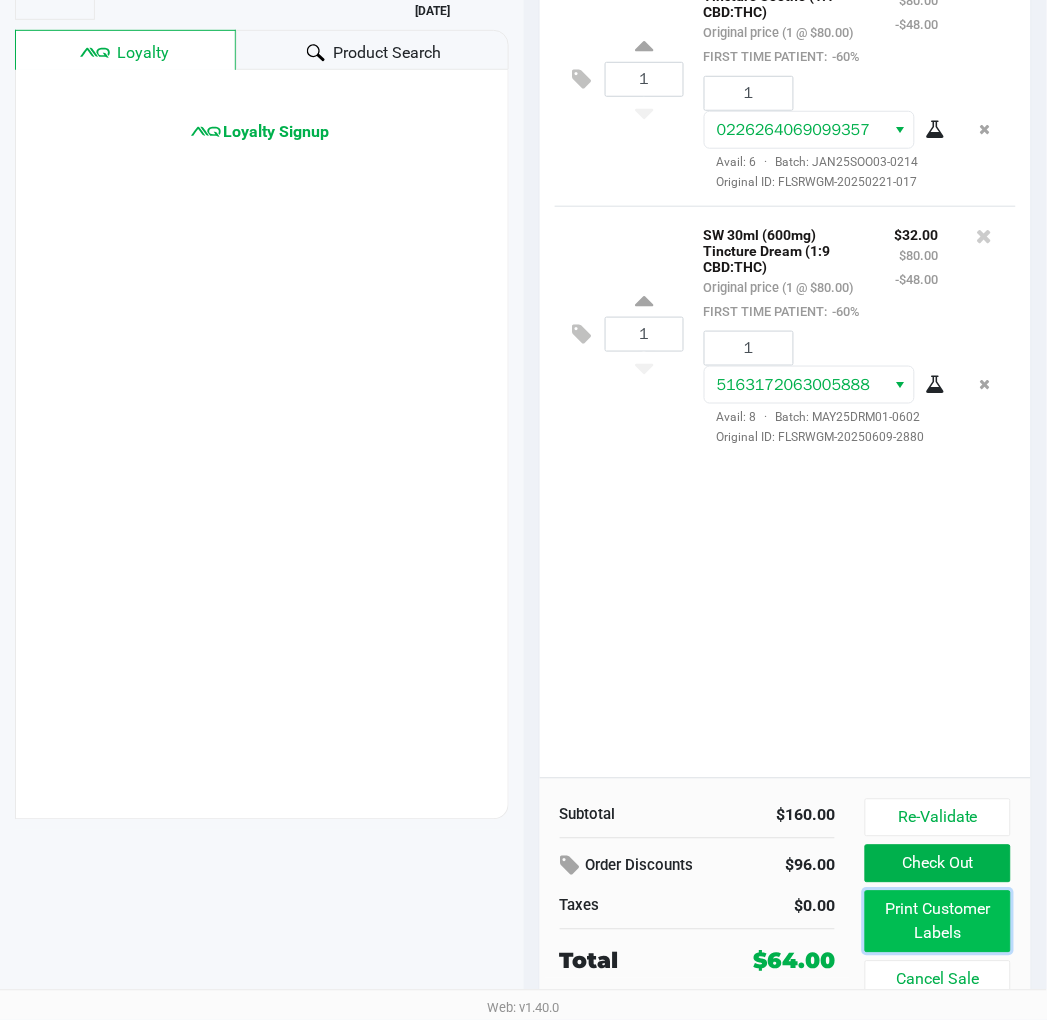 click on "Print Customer Labels" 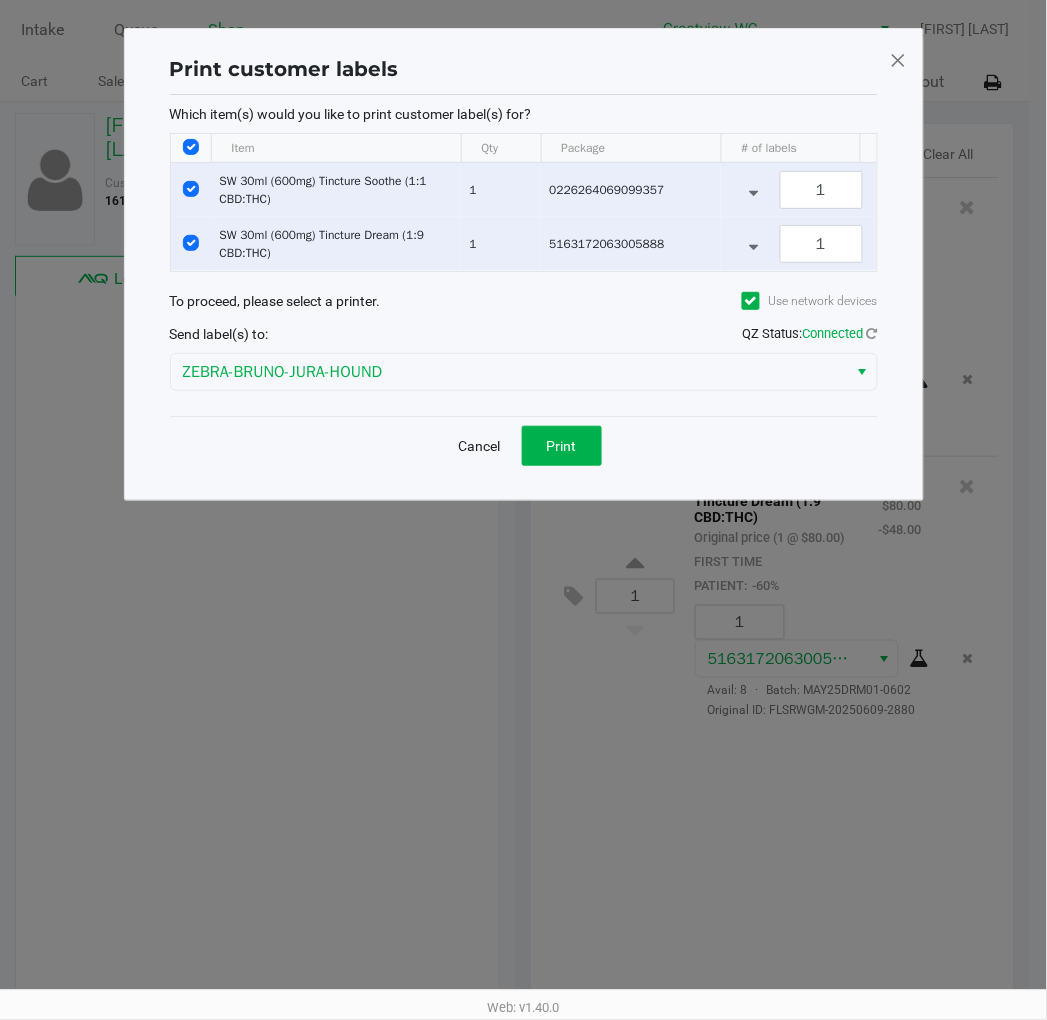 scroll, scrollTop: 0, scrollLeft: 0, axis: both 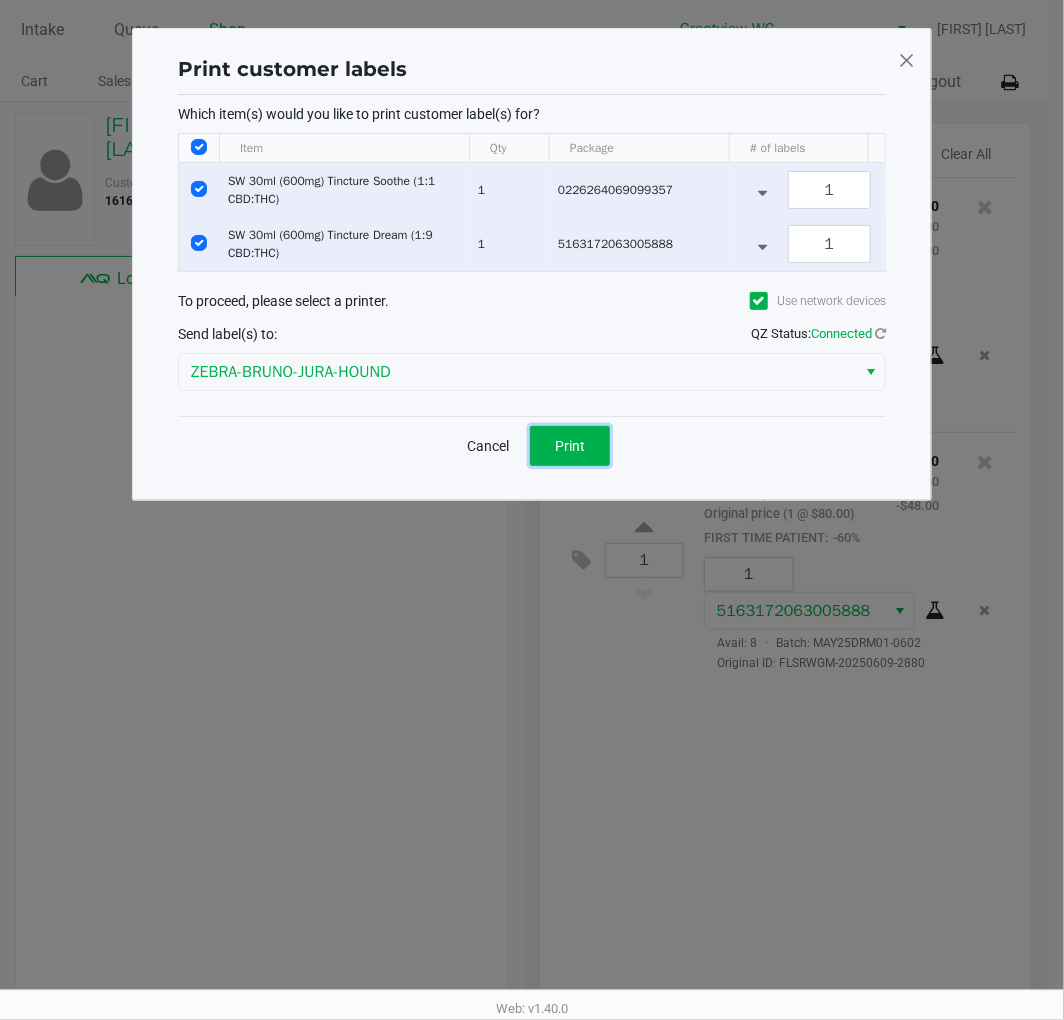 drag, startPoint x: 577, startPoint y: 465, endPoint x: 801, endPoint y: 366, distance: 244.90202 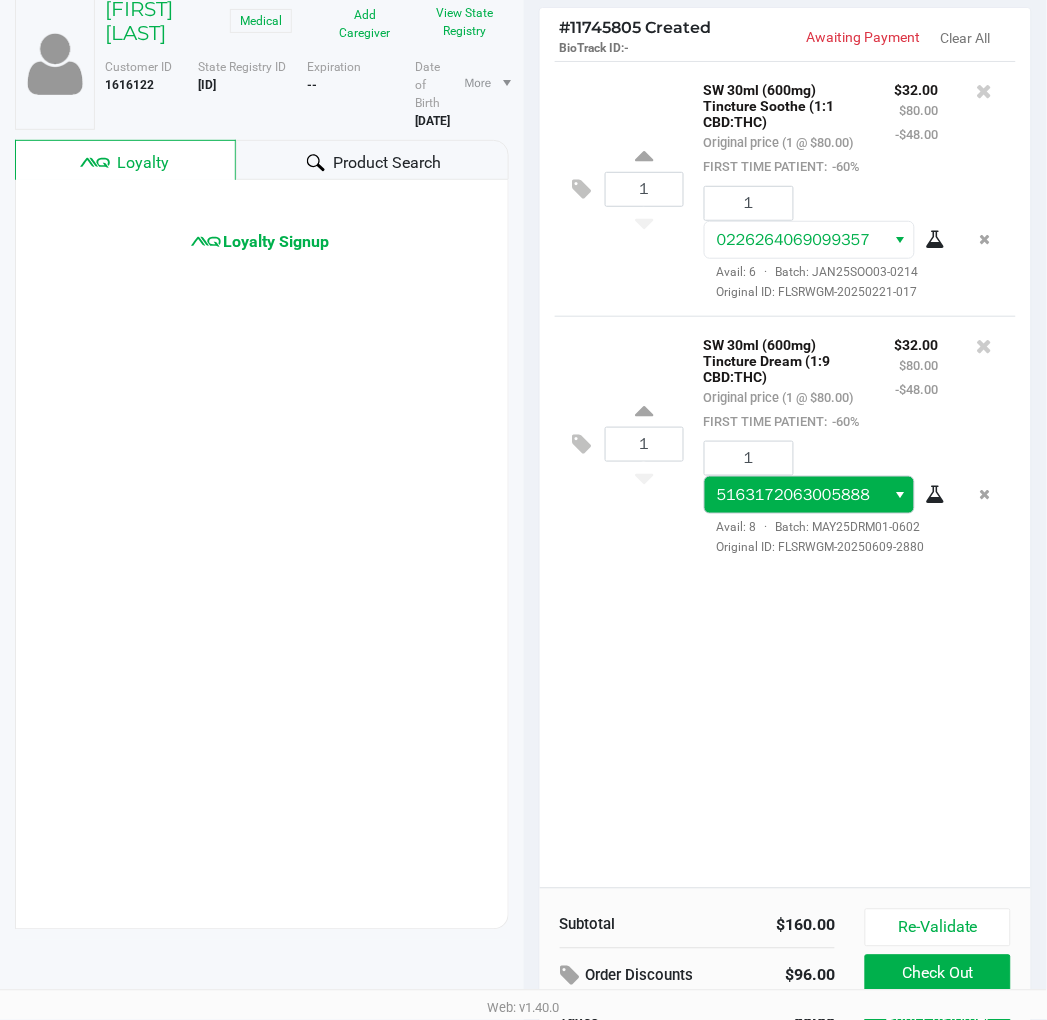 scroll, scrollTop: 227, scrollLeft: 0, axis: vertical 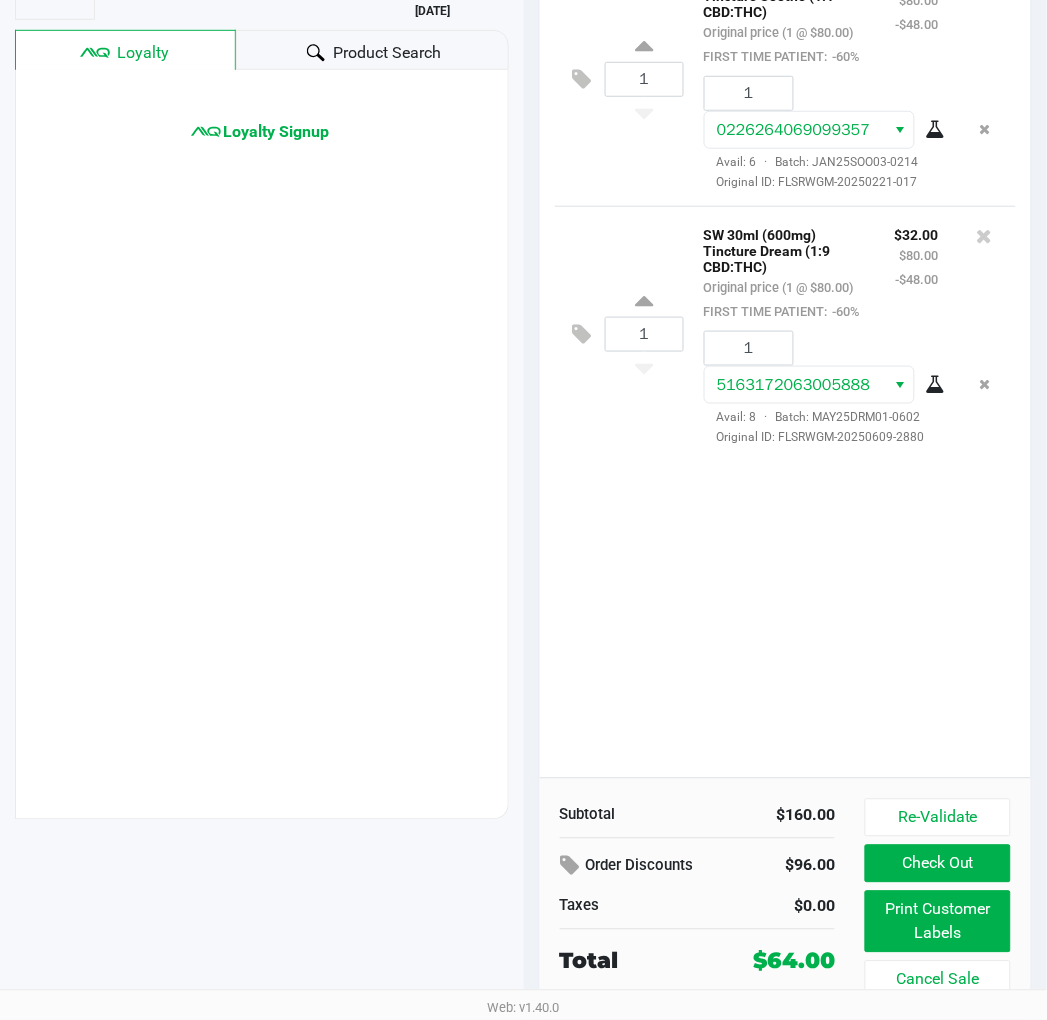 click on "1  SW 30ml (600mg) Tincture Soothe (1:1 CBD:THC)   Original price (1 @ $80.00)  FIRST TIME PATIENT:  -60% $32.00 $80.00 -$48.00 1 0226264069099357  Avail: 6  ·  Batch: JAN25SOO03-0214   Original ID: FLSRWGM-20250221-017  1  SW 30ml (600mg) Tincture Dream (1:9 CBD:THC)   Original price (1 @ $80.00)  FIRST TIME PATIENT:  -60% $32.00 $80.00 -$48.00 1 5163172063005888  Avail: 8  ·  Batch: MAY25DRM01-0602   Original ID: FLSRWGM-20250609-2880" 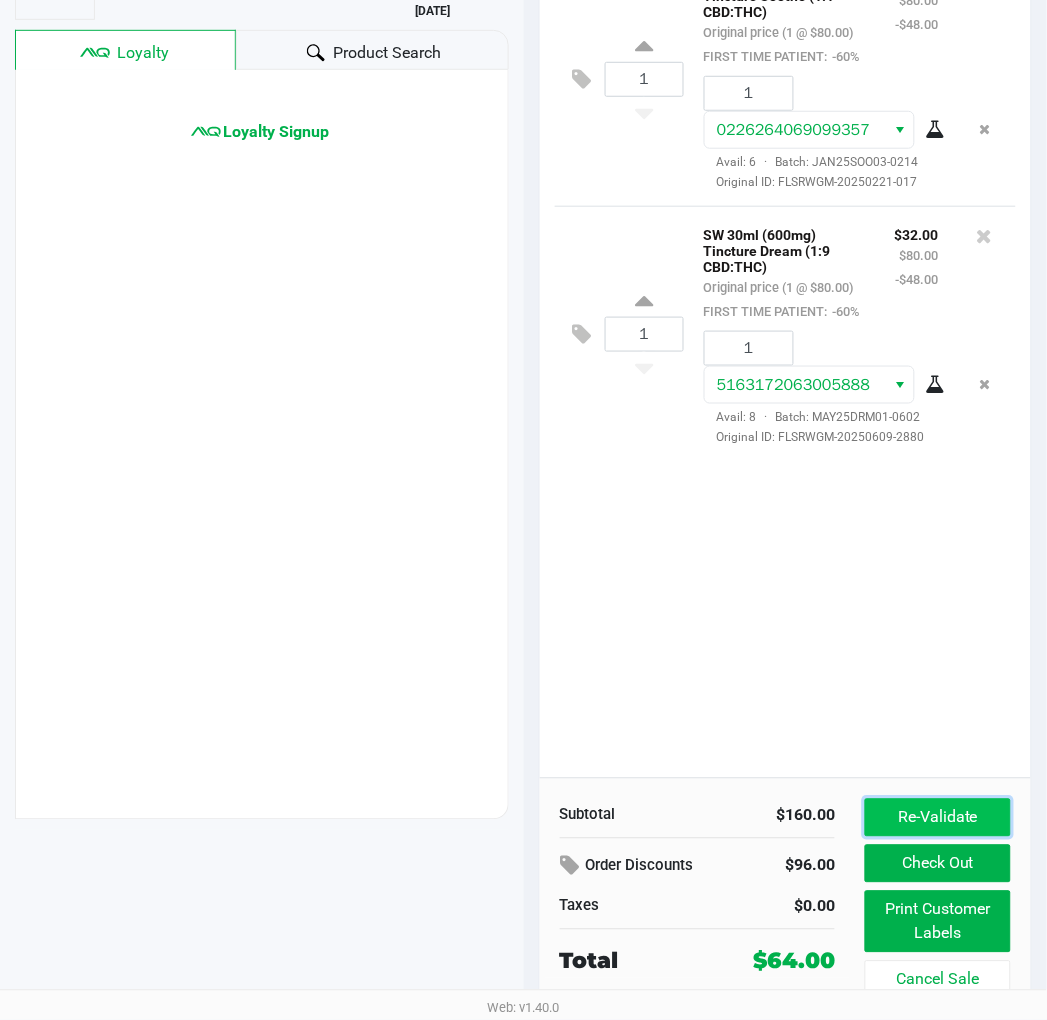 click on "Re-Validate" 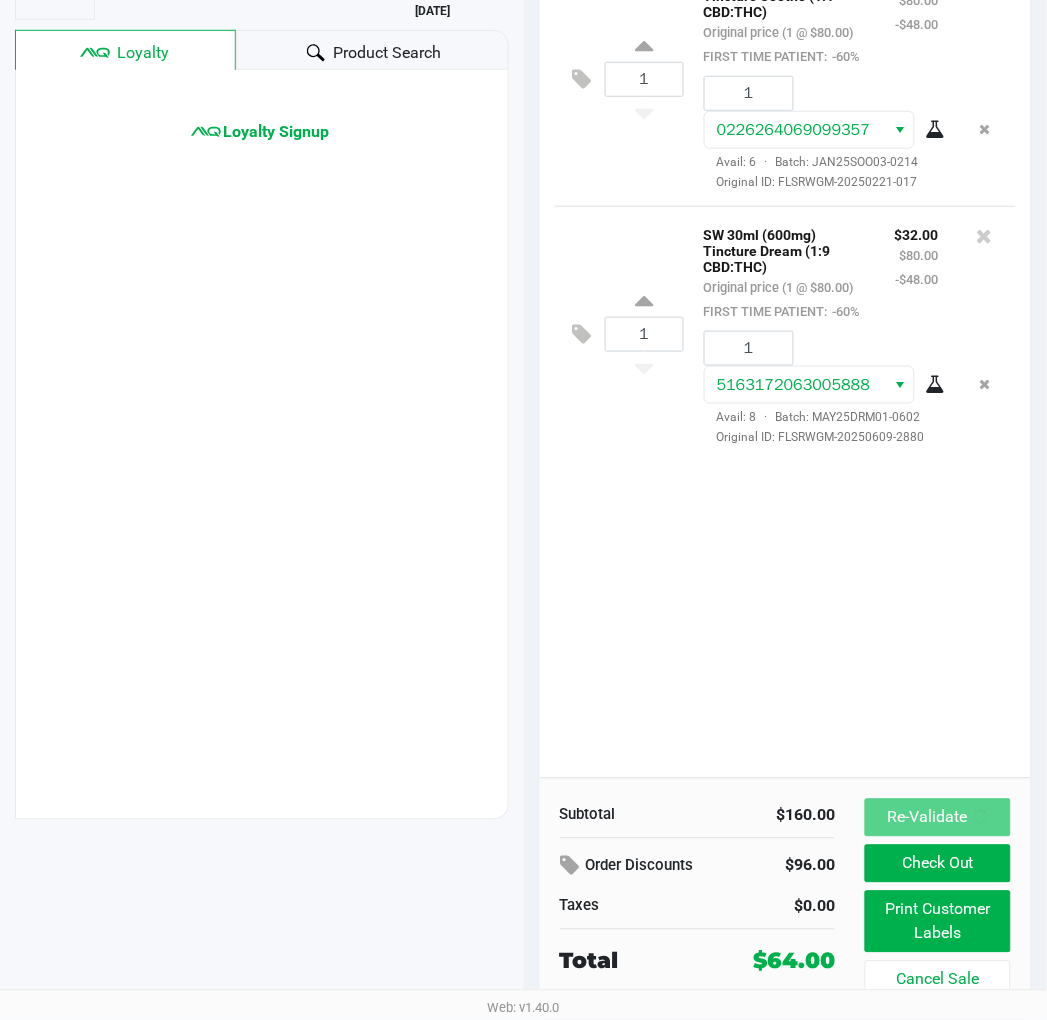 scroll, scrollTop: 0, scrollLeft: 0, axis: both 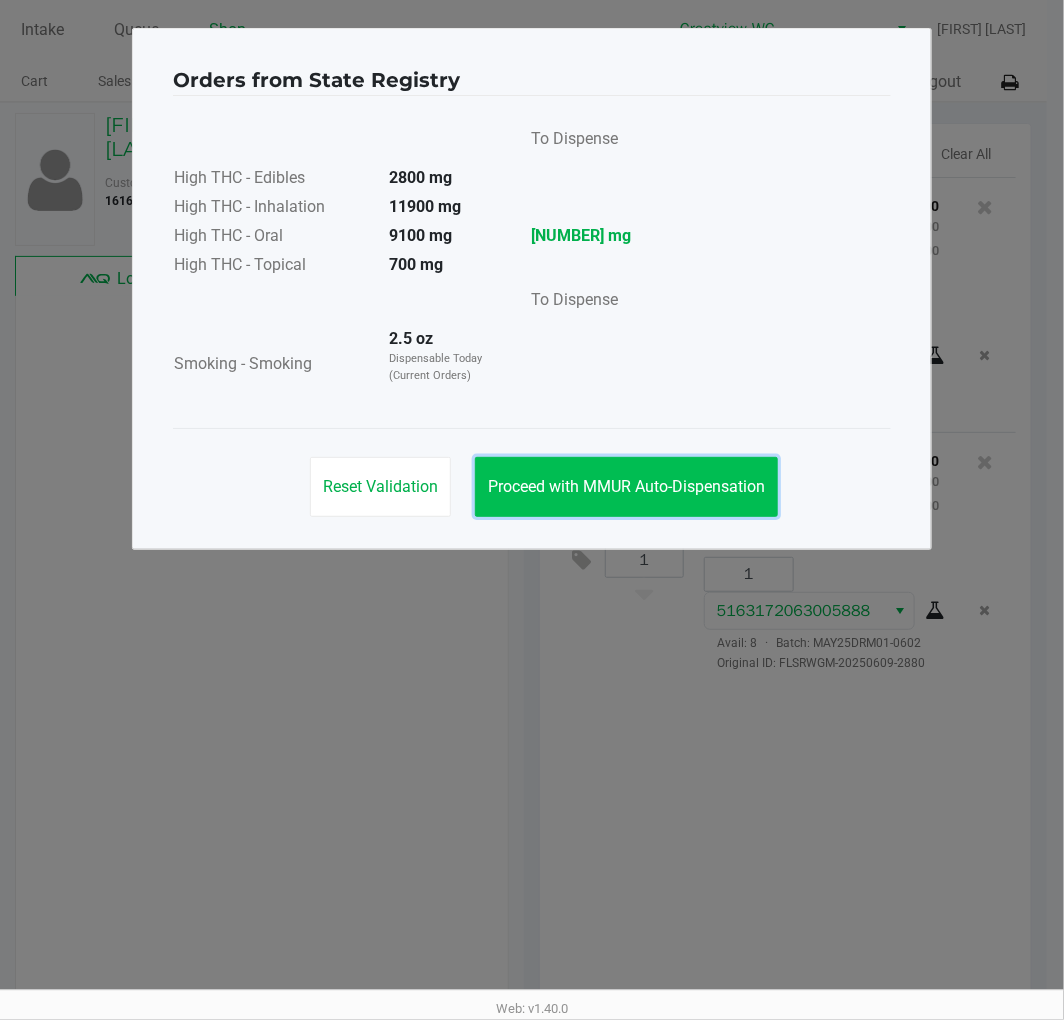 click on "Proceed with MMUR Auto-Dispensation" 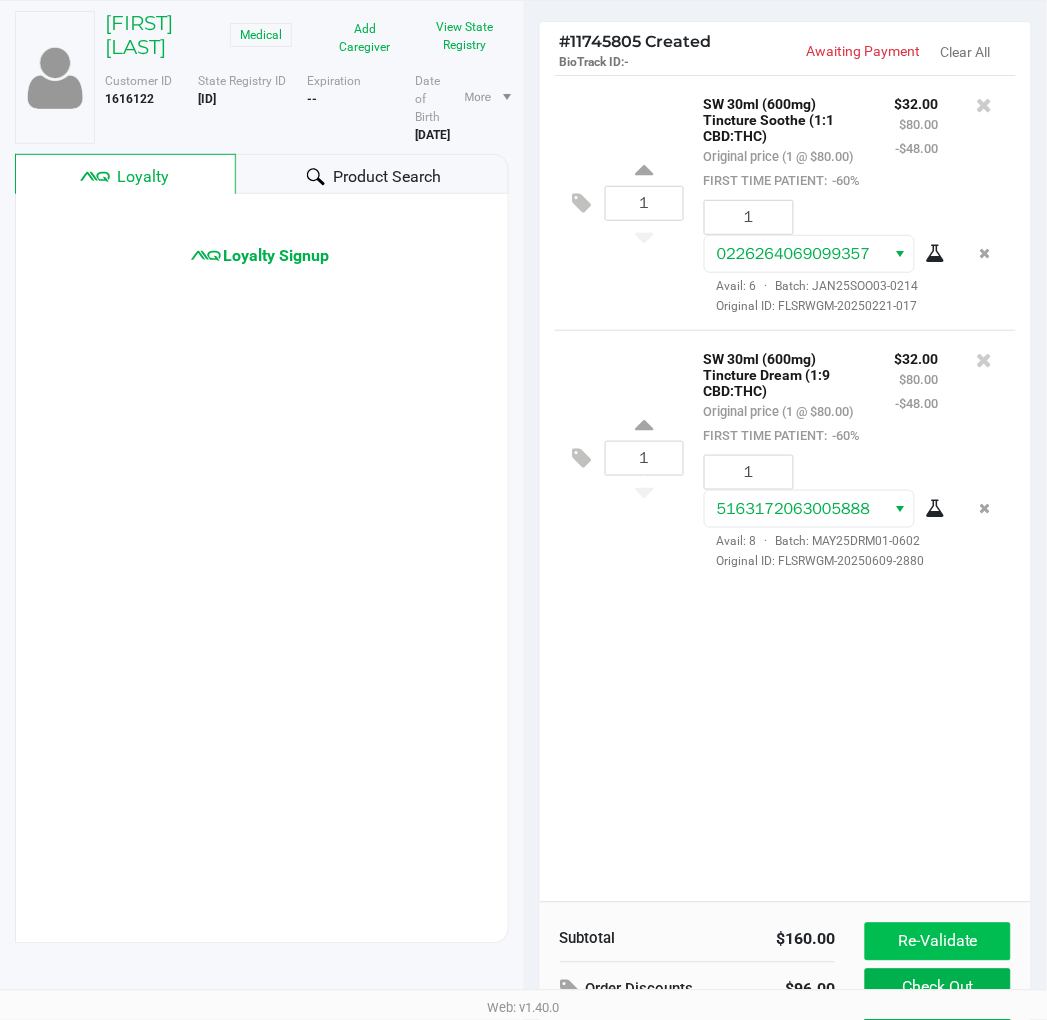 scroll, scrollTop: 227, scrollLeft: 0, axis: vertical 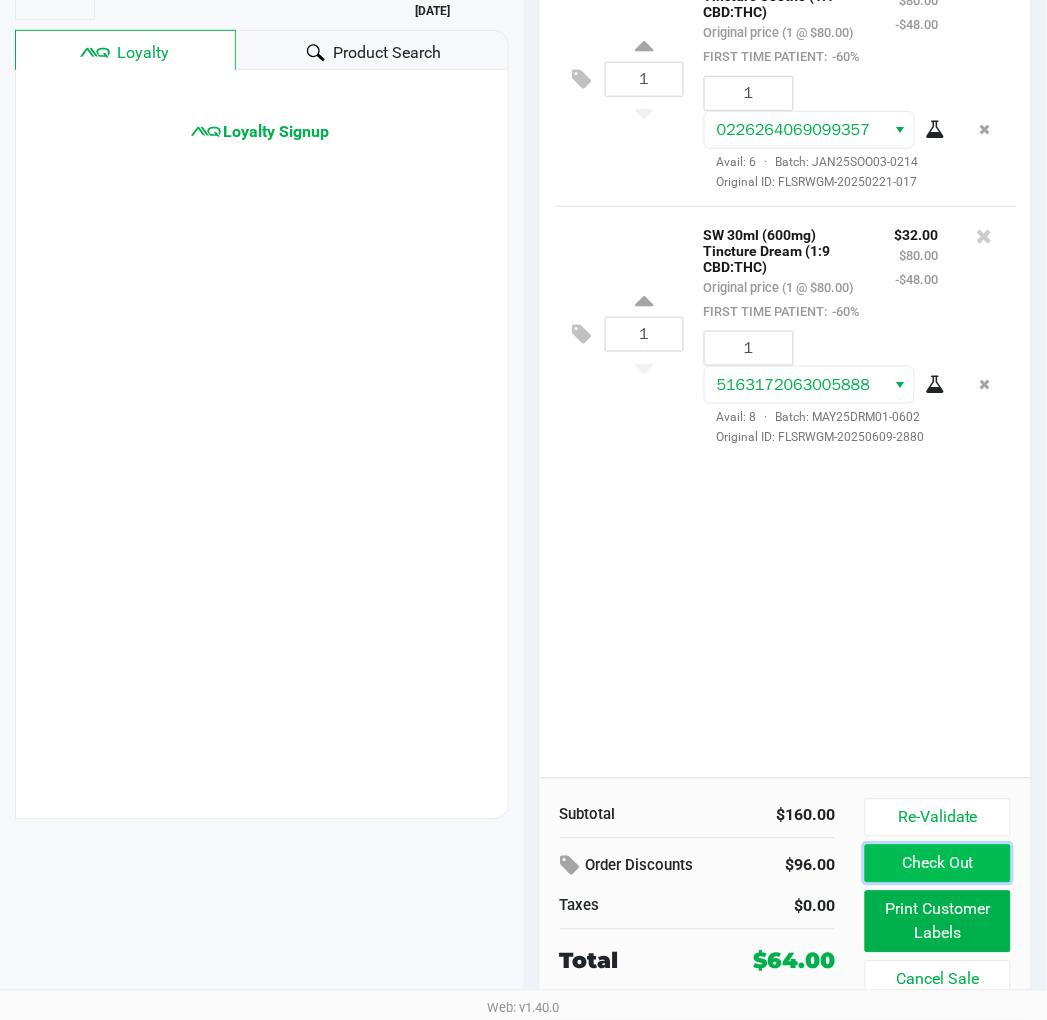 click on "Check Out" 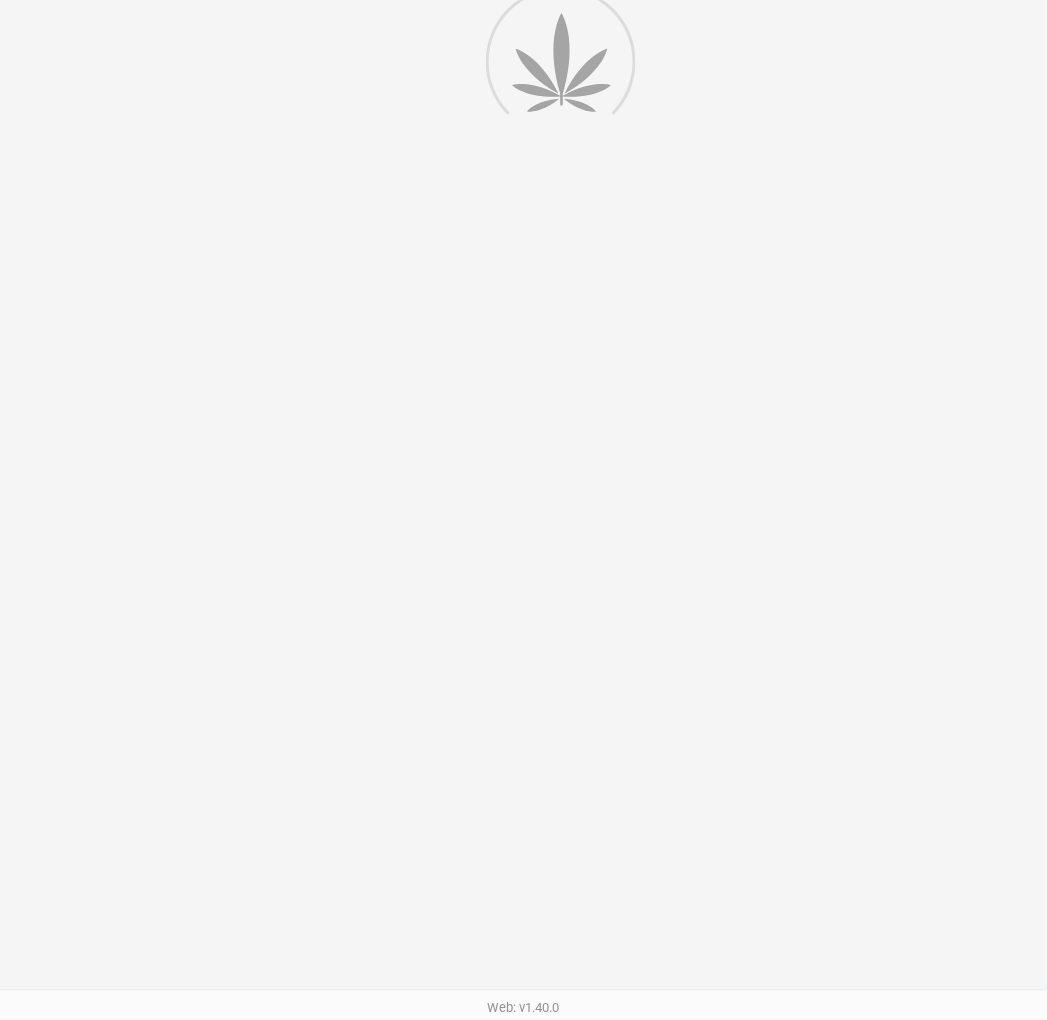 scroll, scrollTop: 0, scrollLeft: 0, axis: both 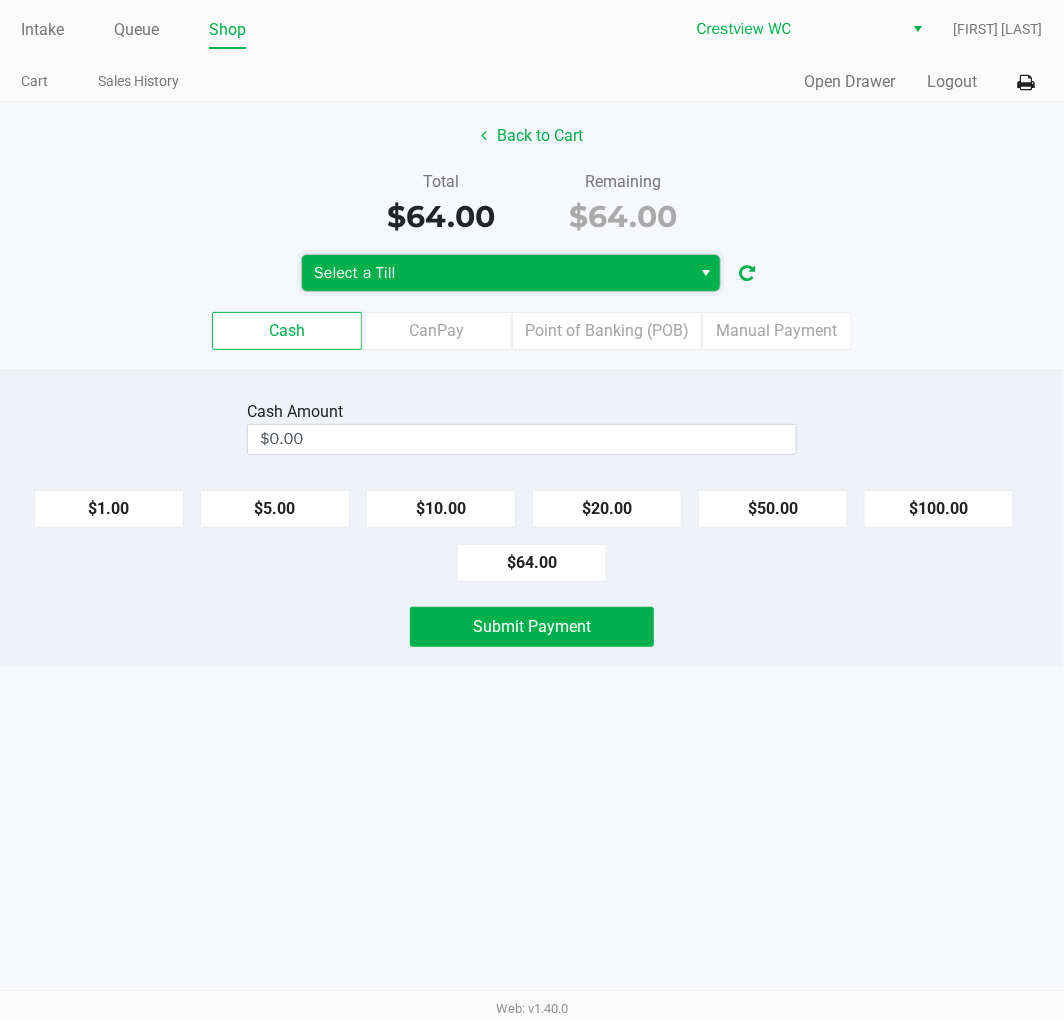 click on "Select a Till" at bounding box center [496, 273] 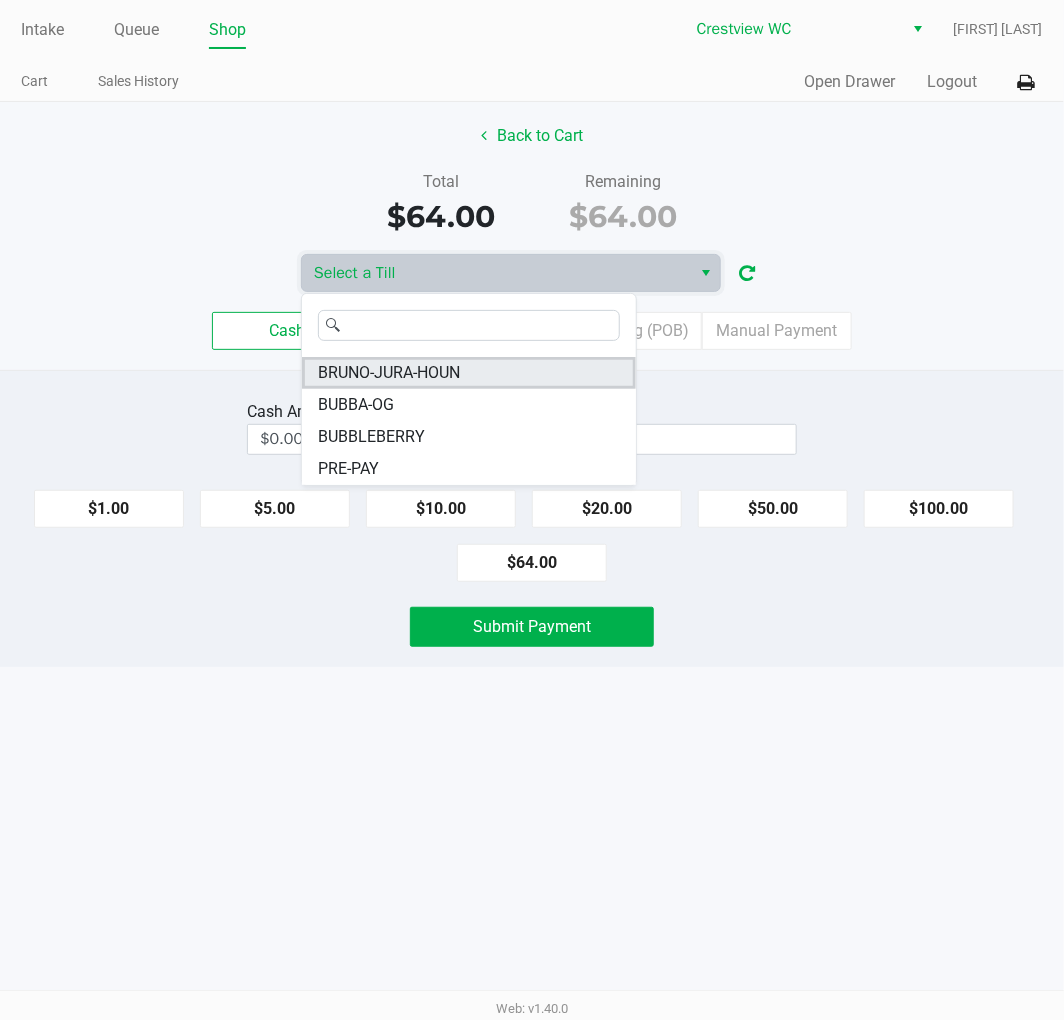 click on "BRUNO-JURA-HOUN" at bounding box center [389, 373] 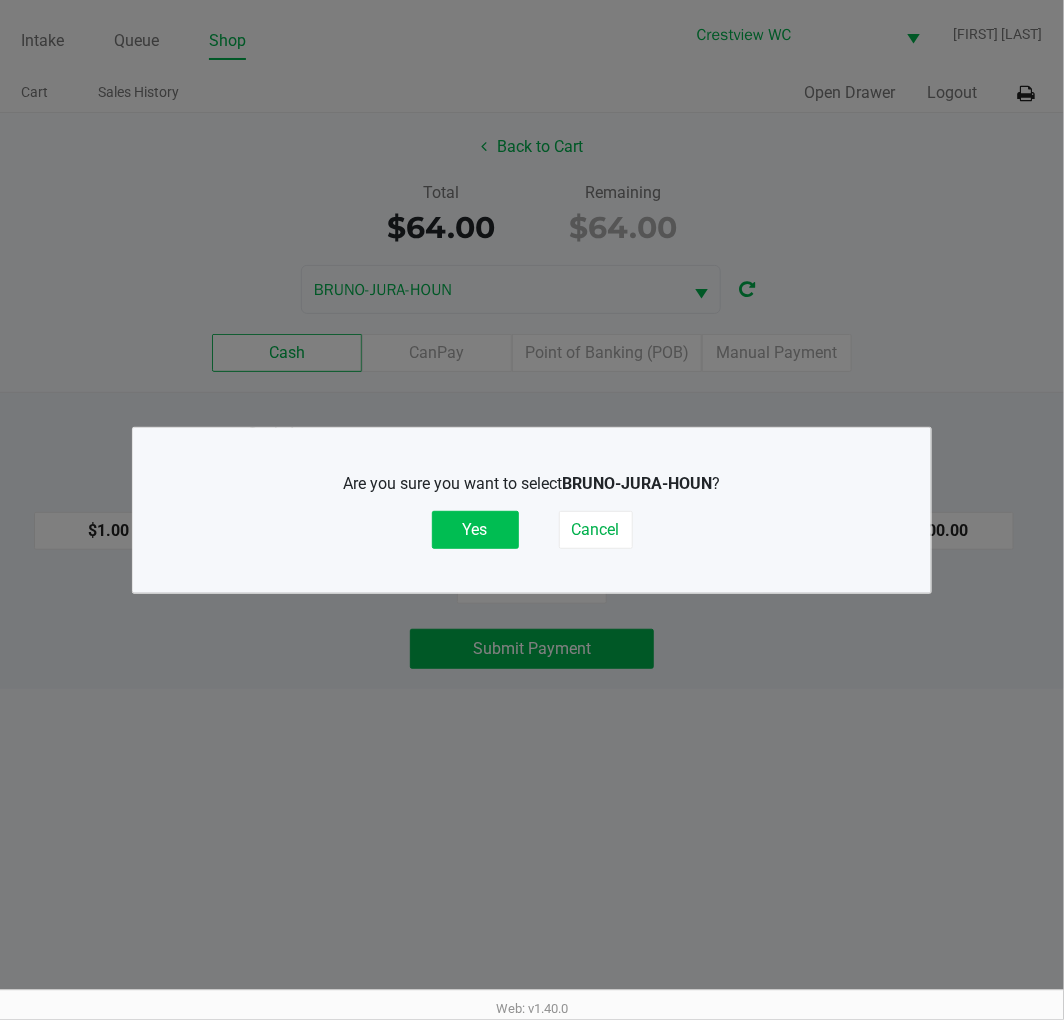 click on "Yes" 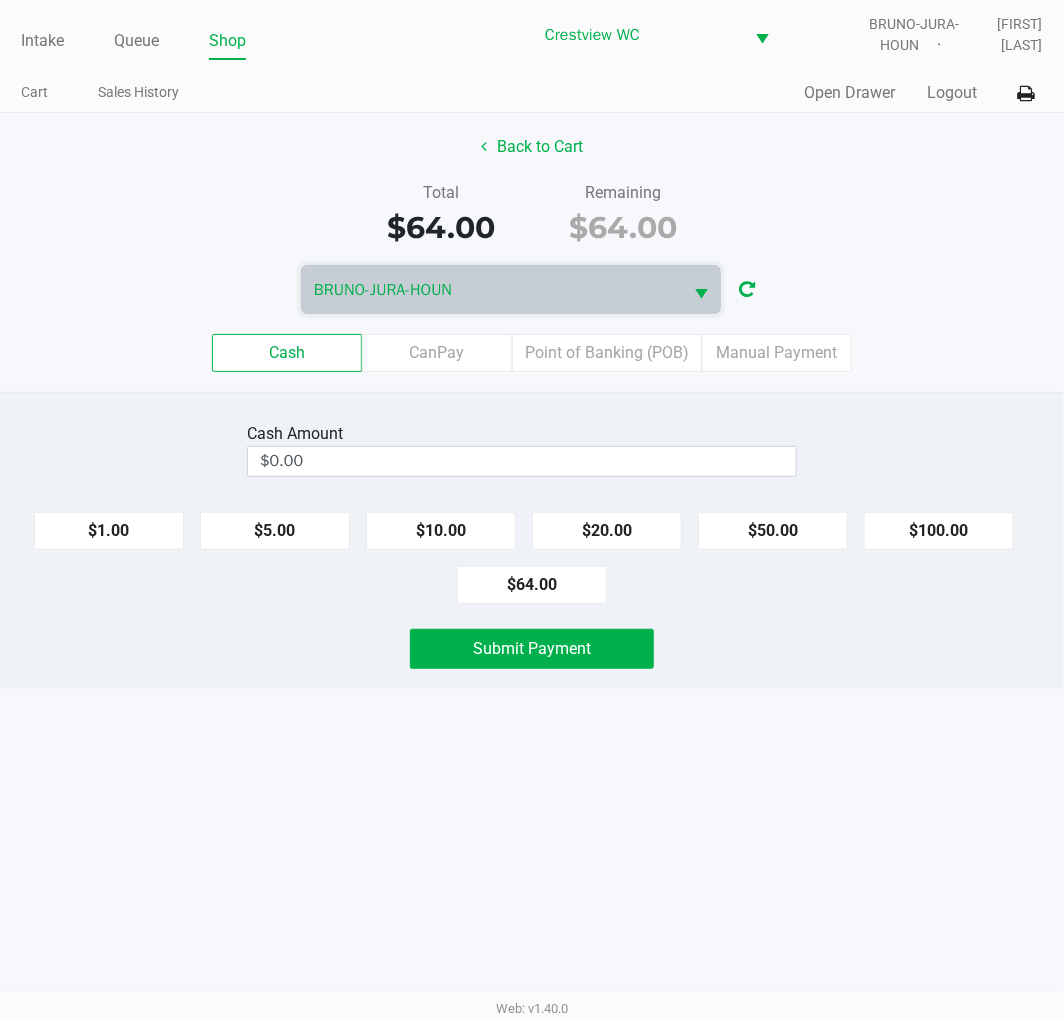 click on "Total   $64.00   Remaining   $64.00" 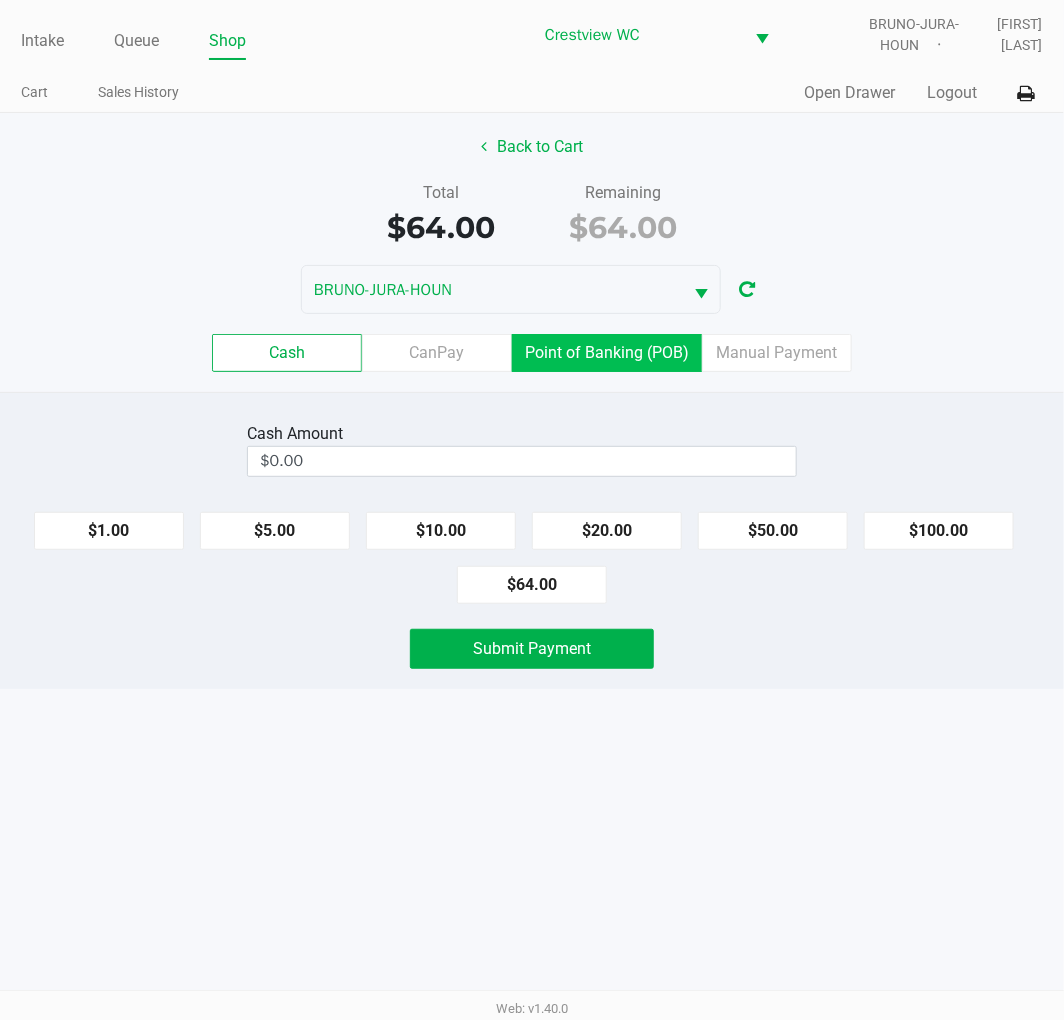 click on "Point of Banking (POB)" 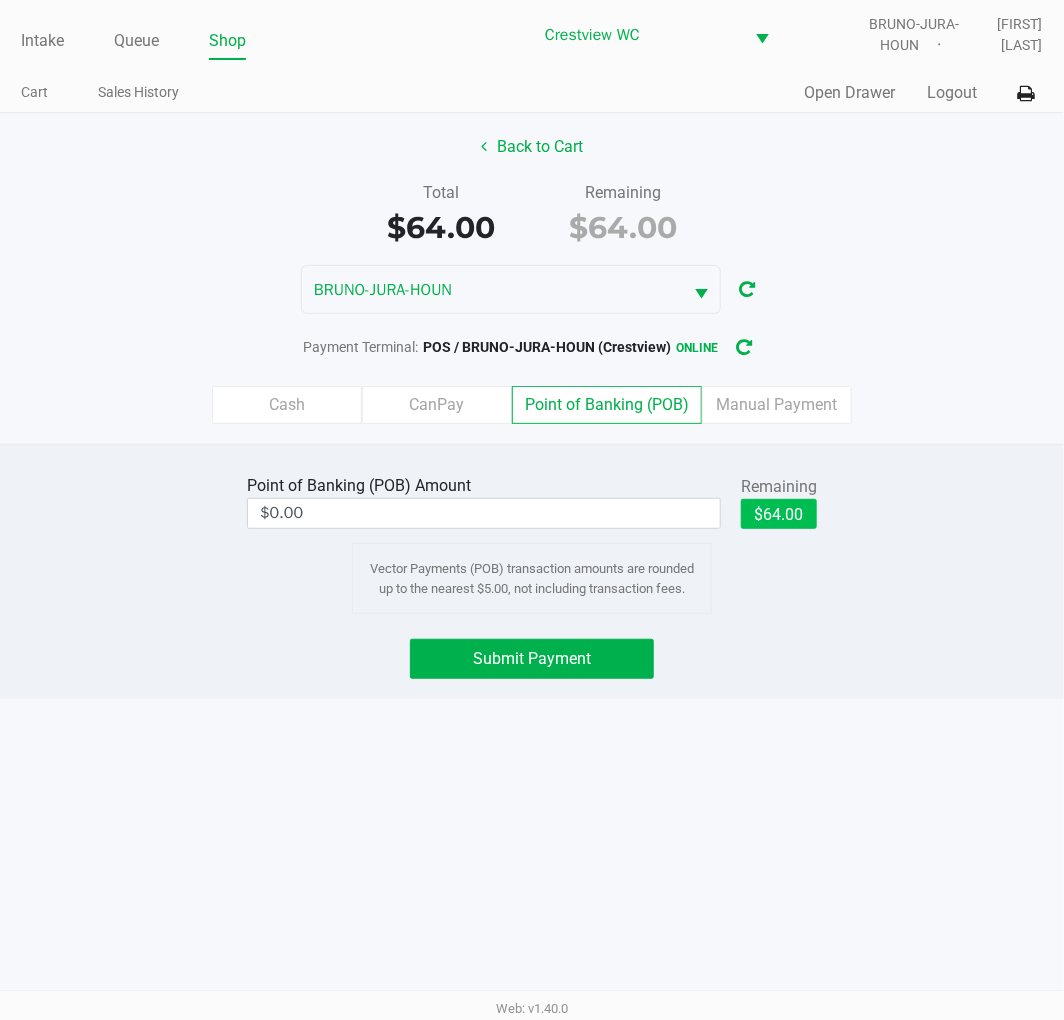 click on "$64.00" 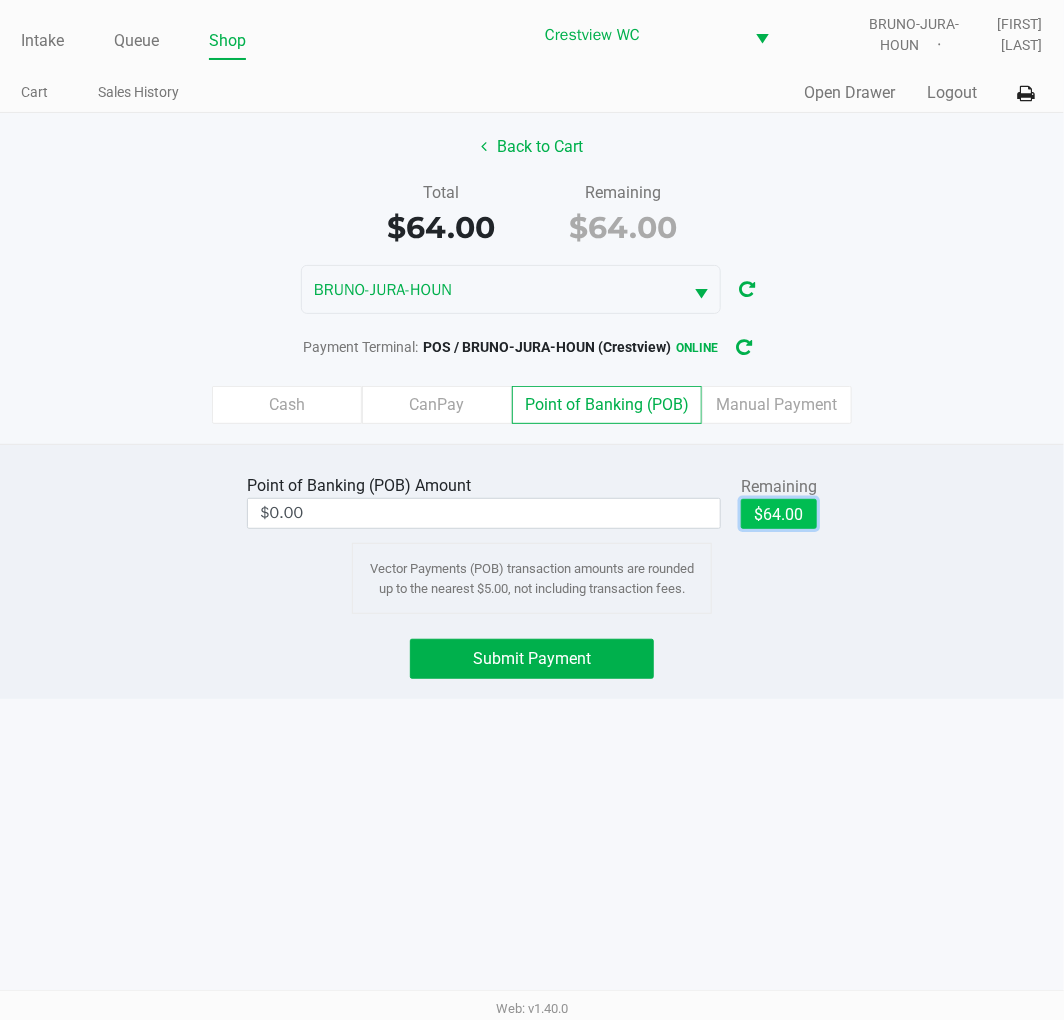 type on "$64.00" 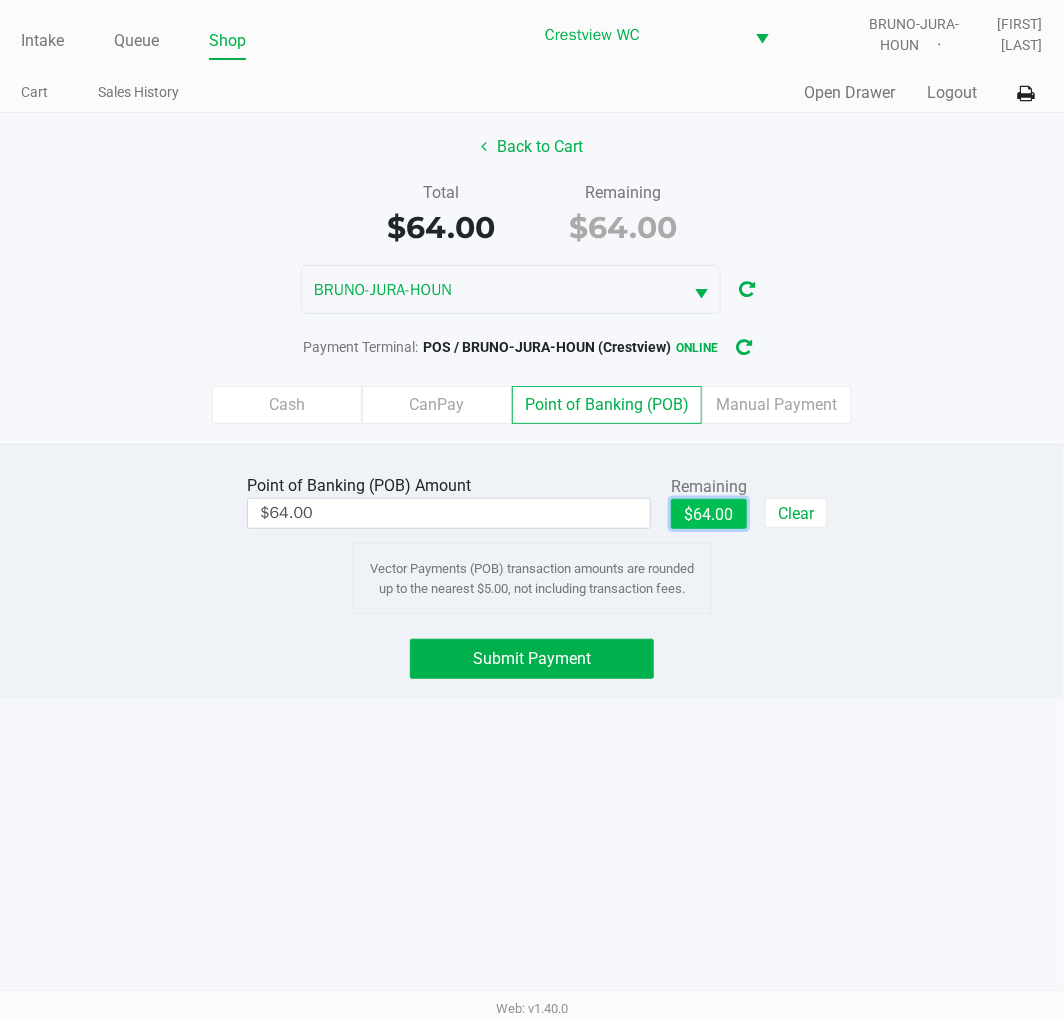 click on "Submit Payment" 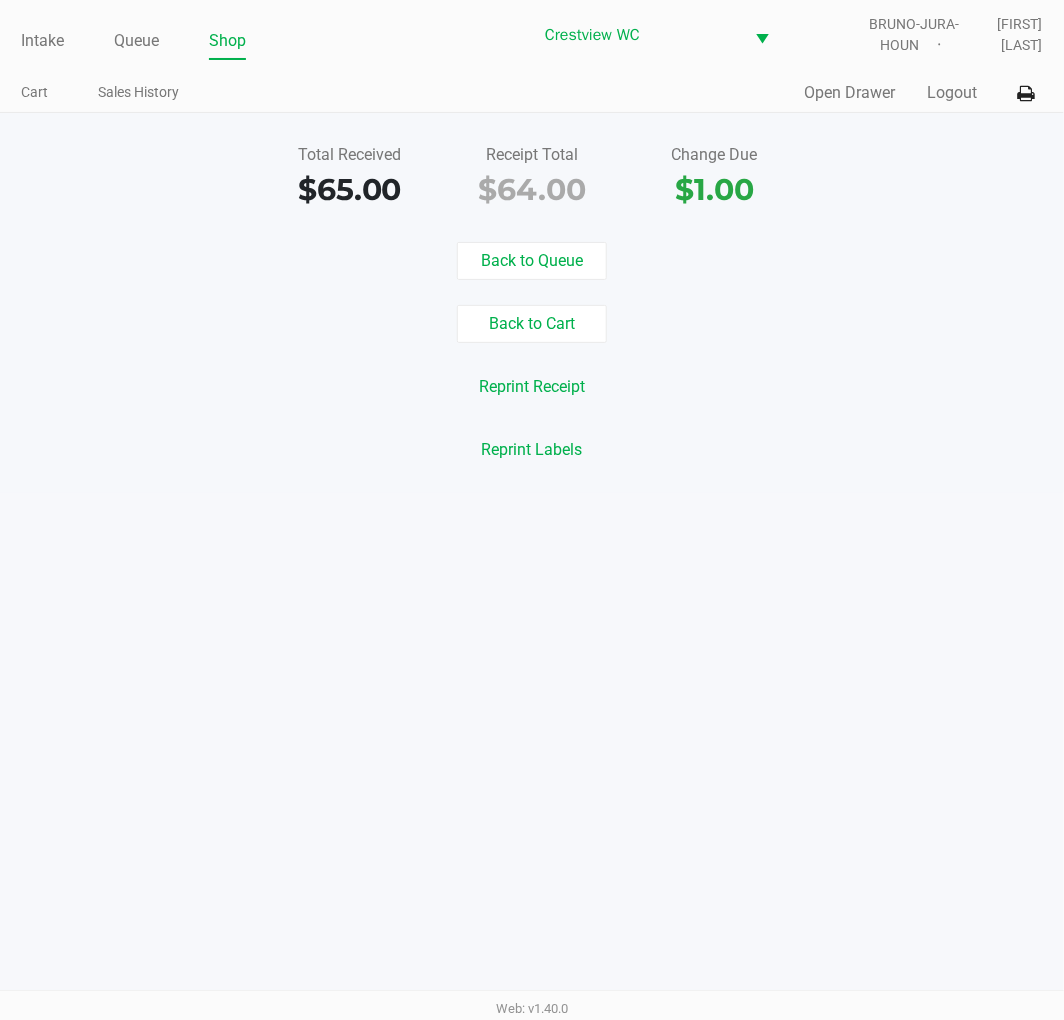 click on "Back to Cart" 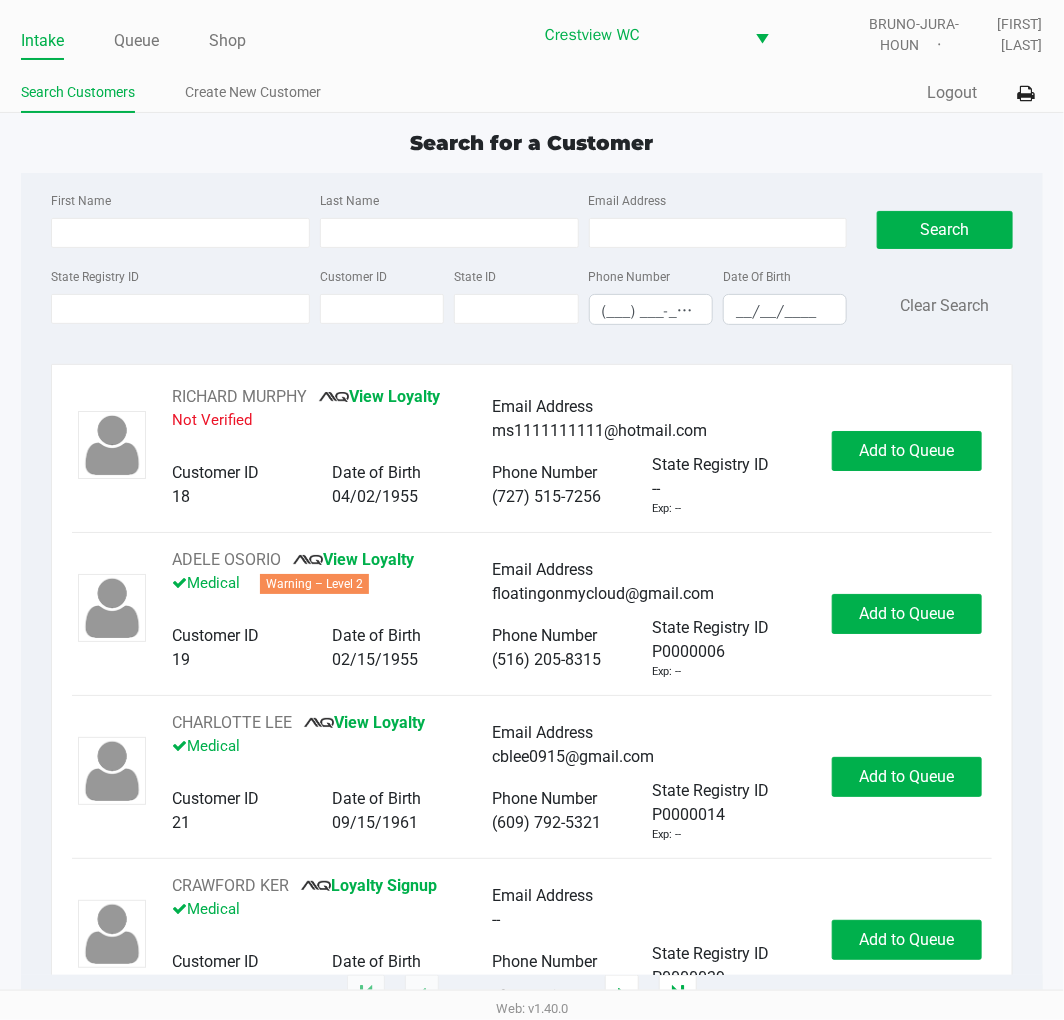 click on "Search for a Customer" 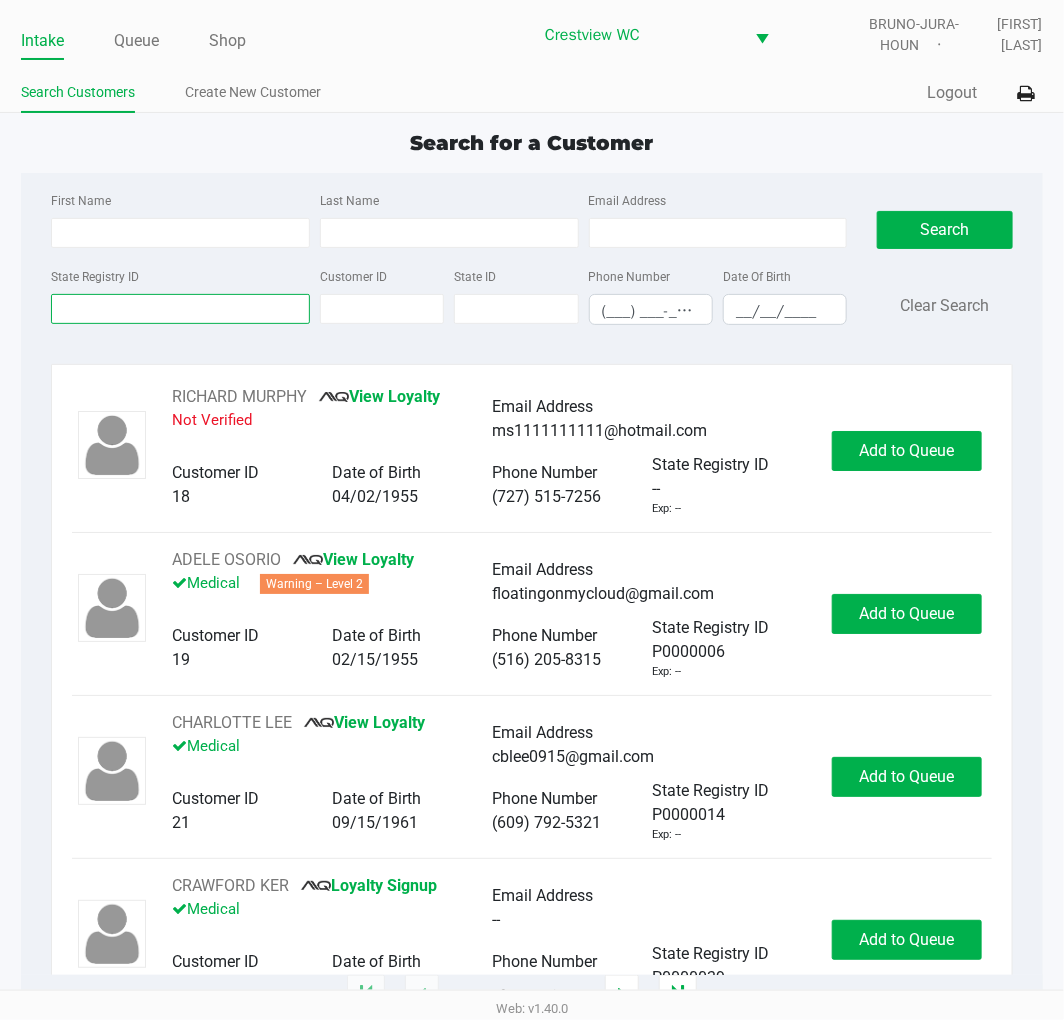 click on "State Registry ID" at bounding box center (180, 309) 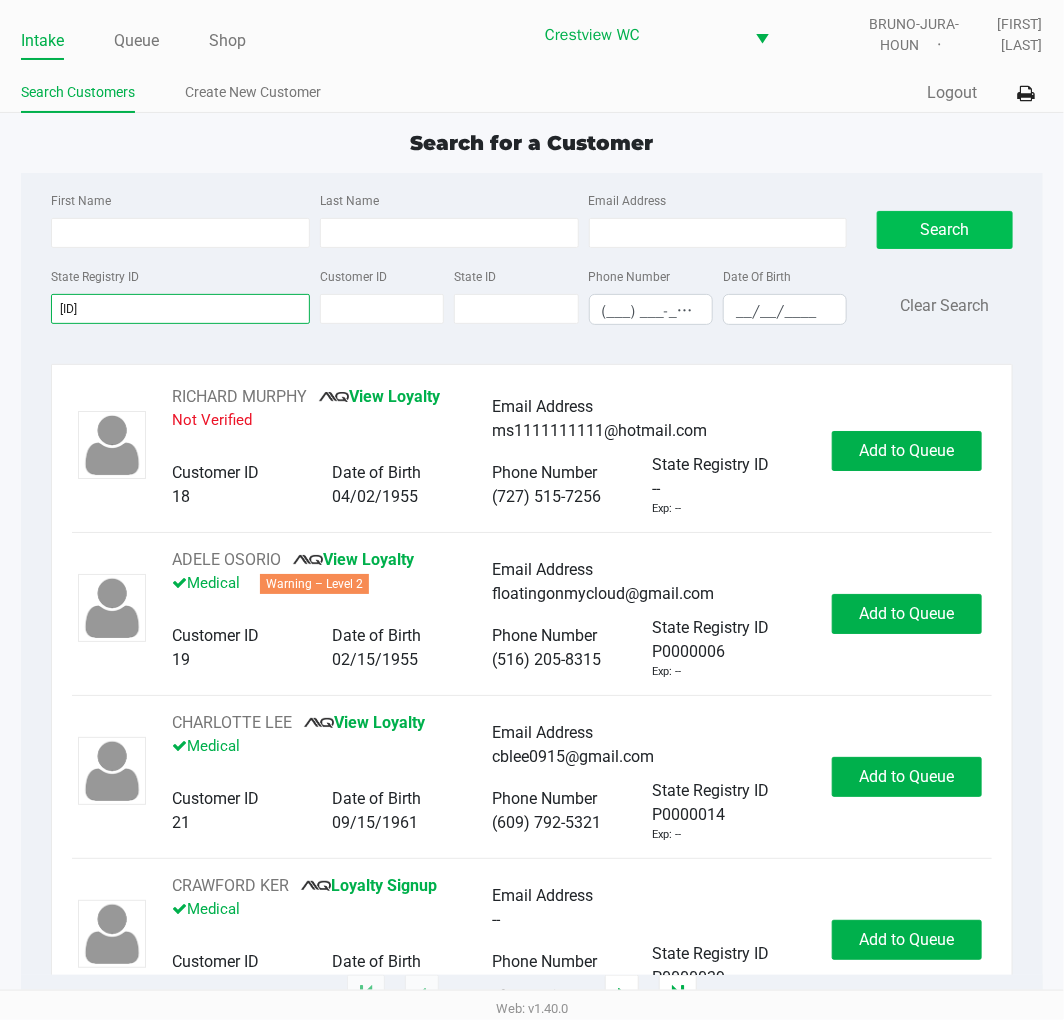 type on "p2rh2789" 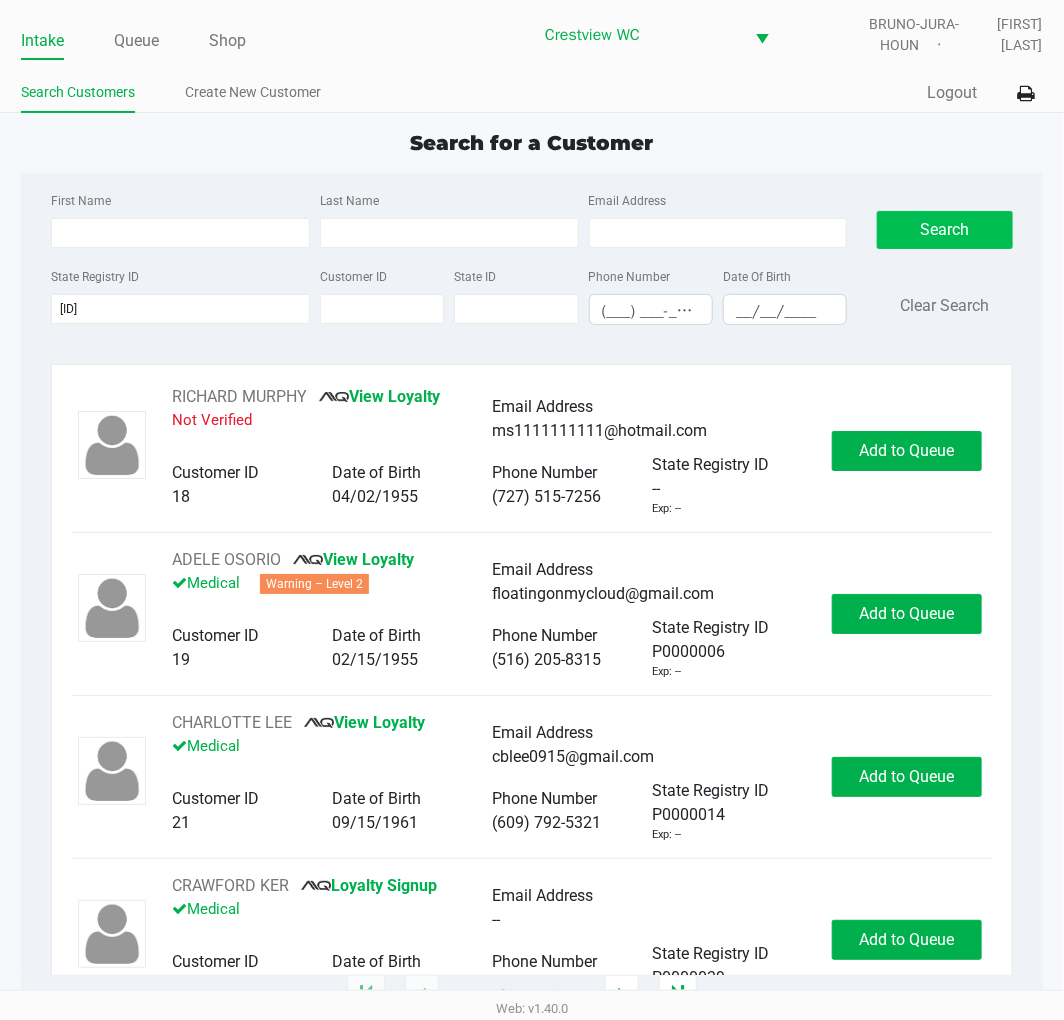 click on "Search" 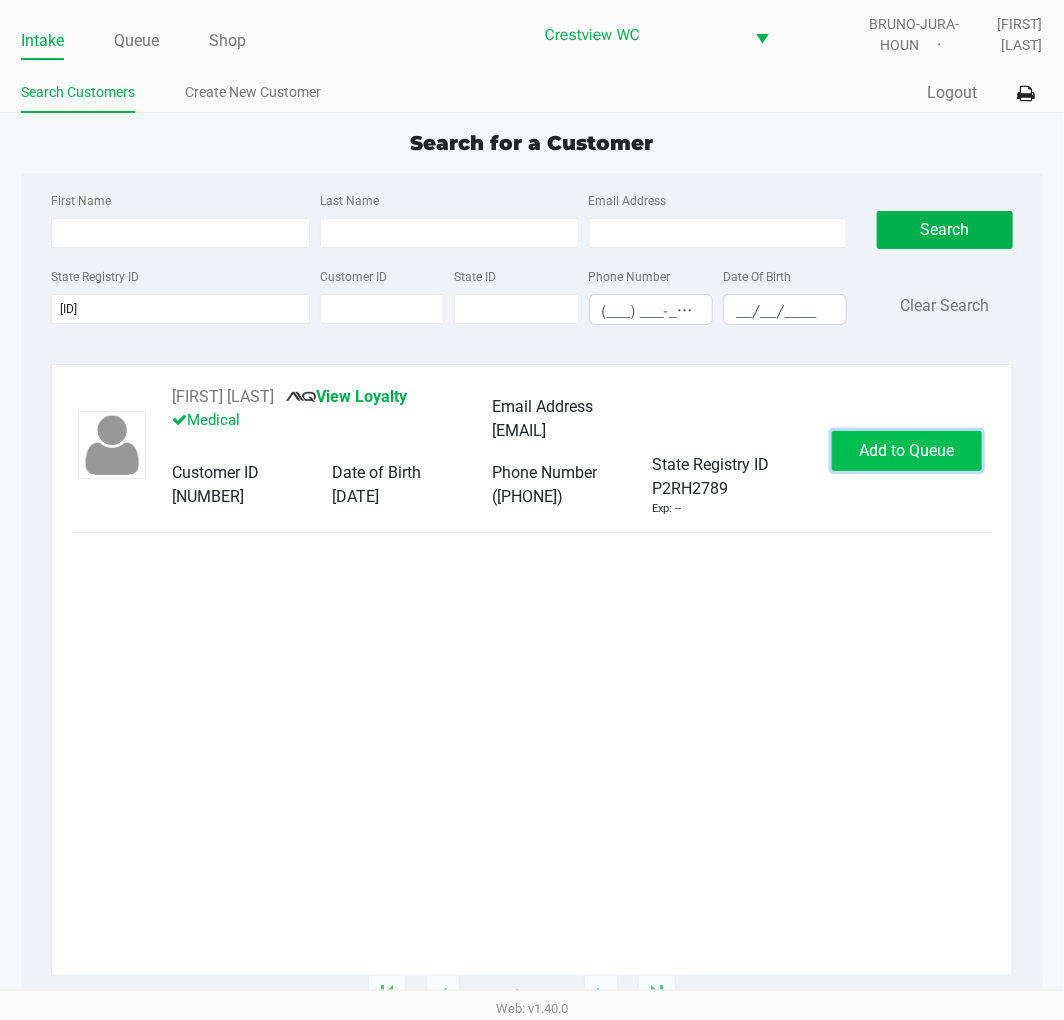 click on "Add to Queue" 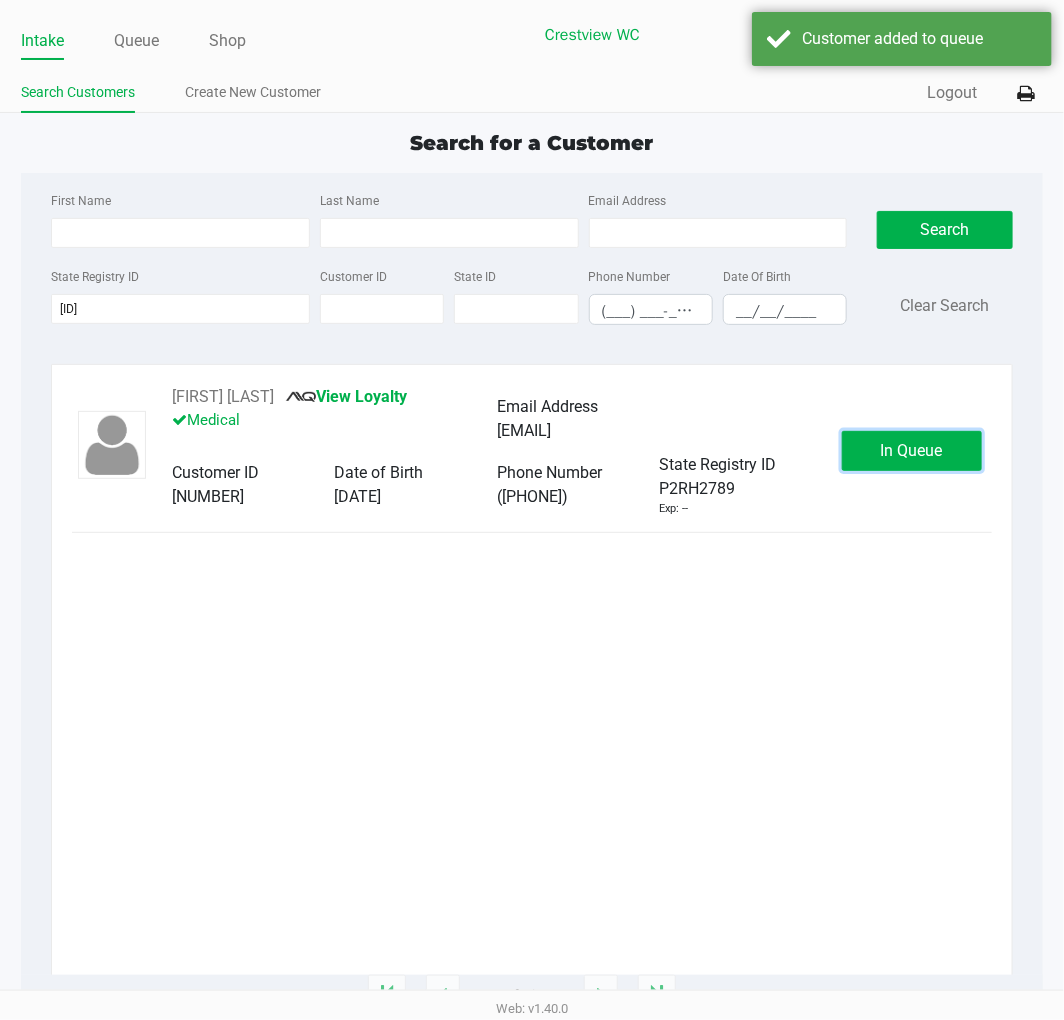click on "In Queue" 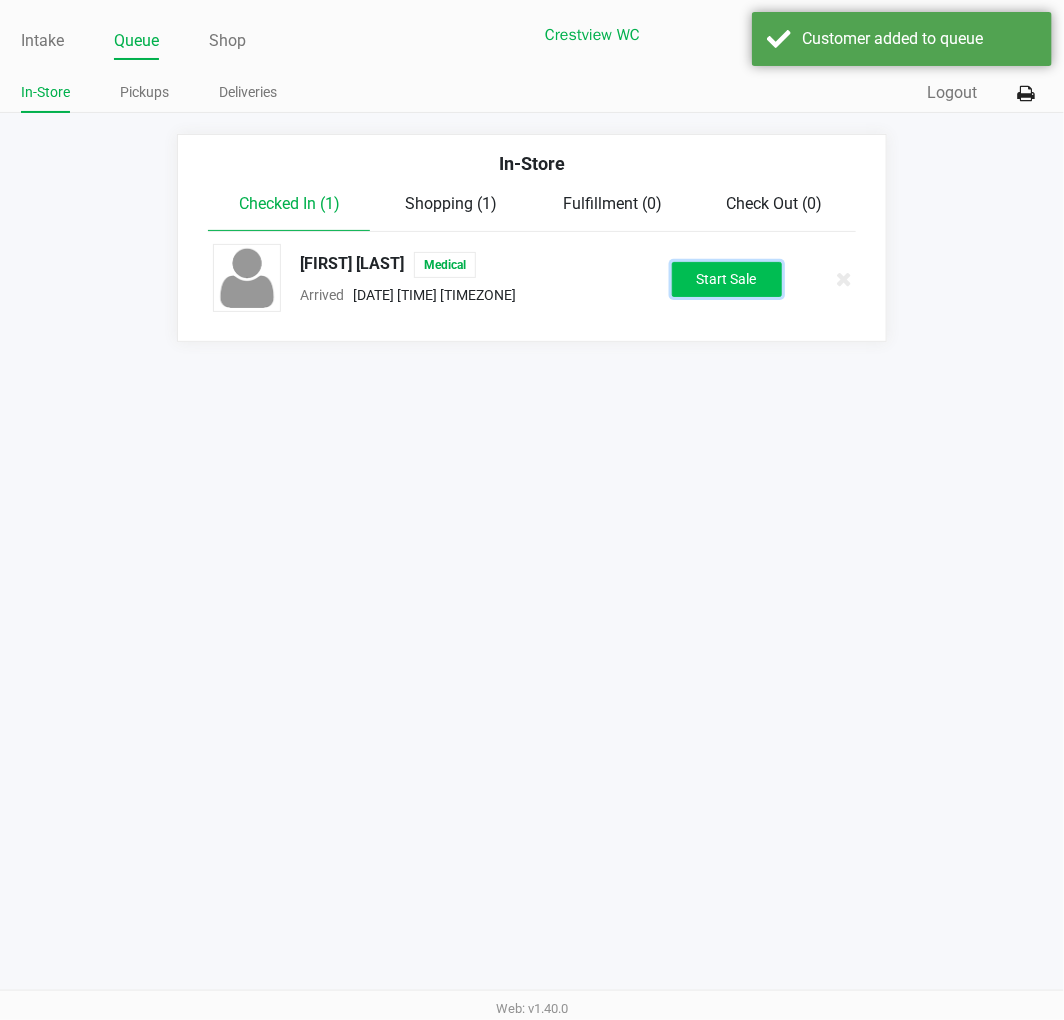 click on "Start Sale" 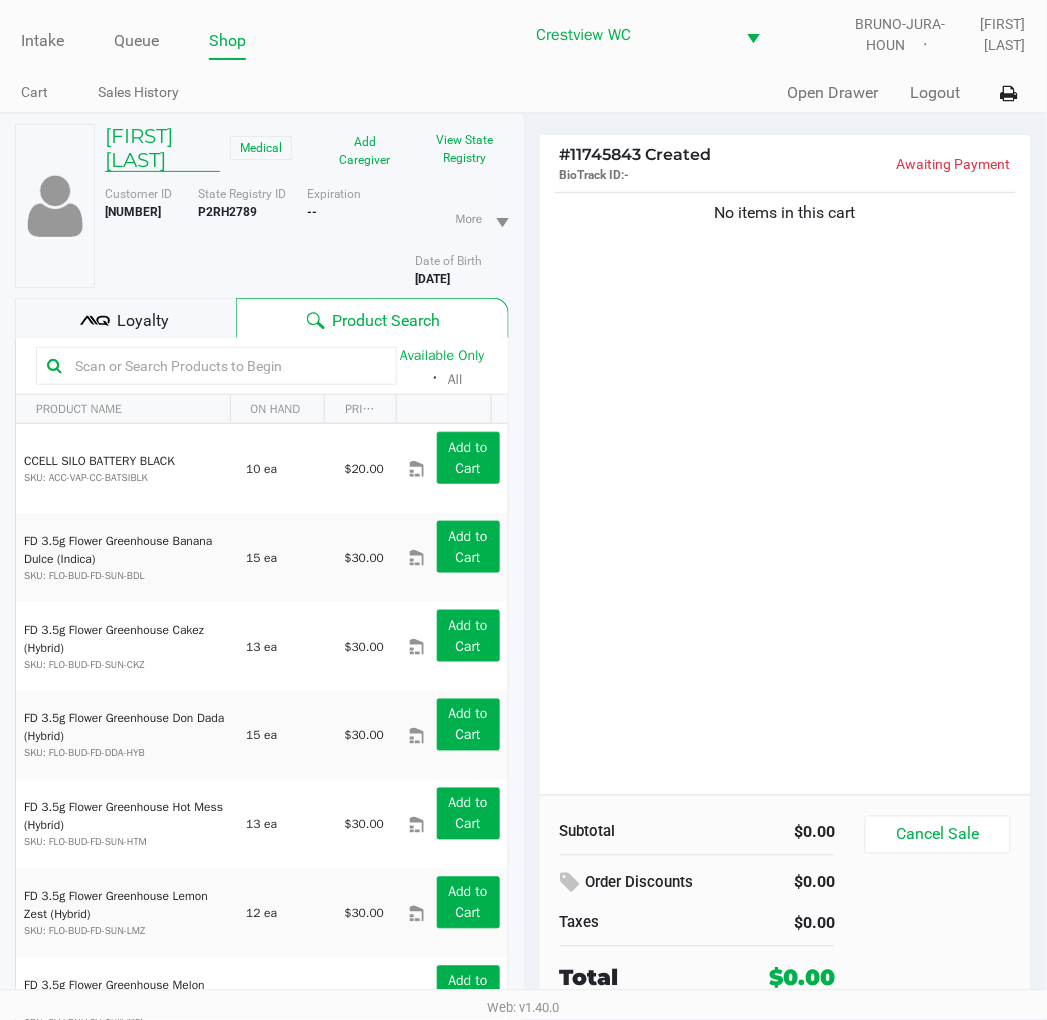 click on "SHELBY RICHARDS" 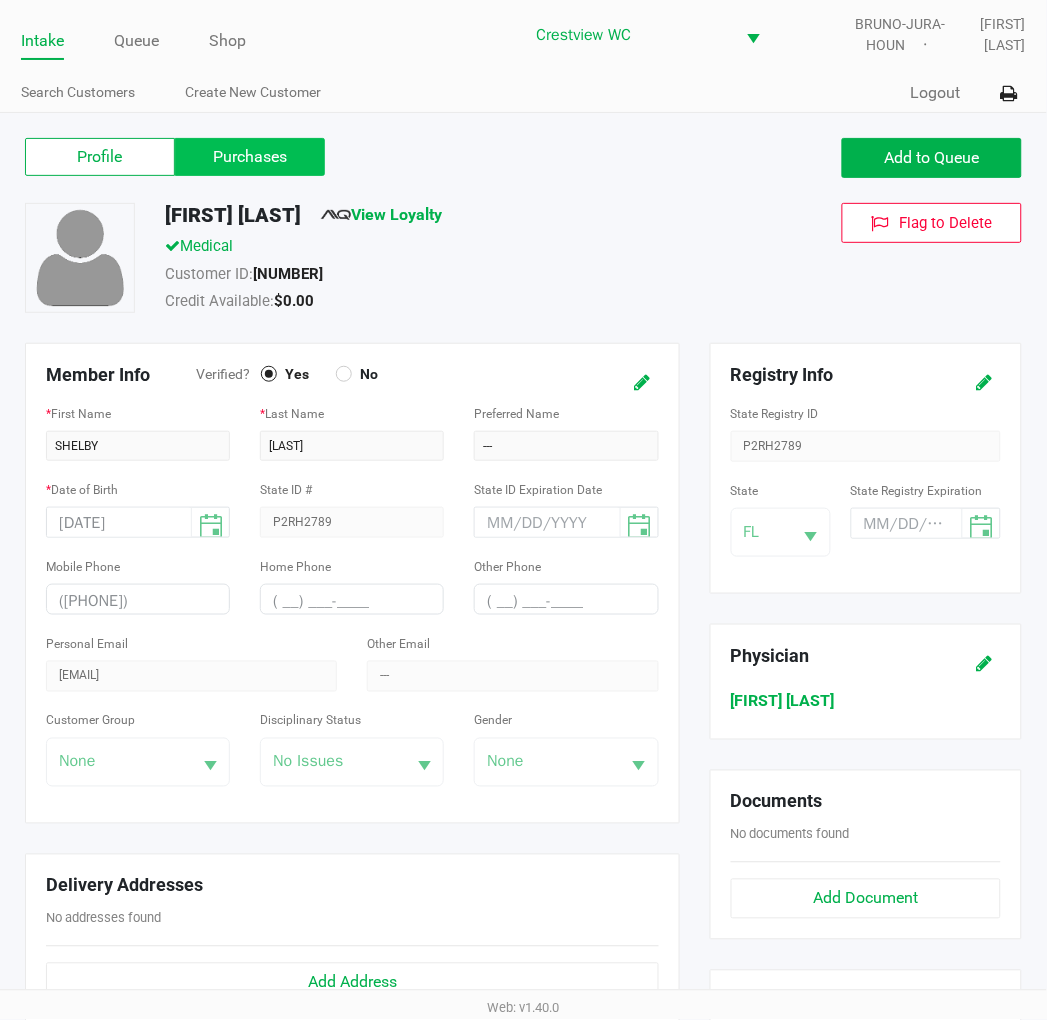 click on "Purchases" 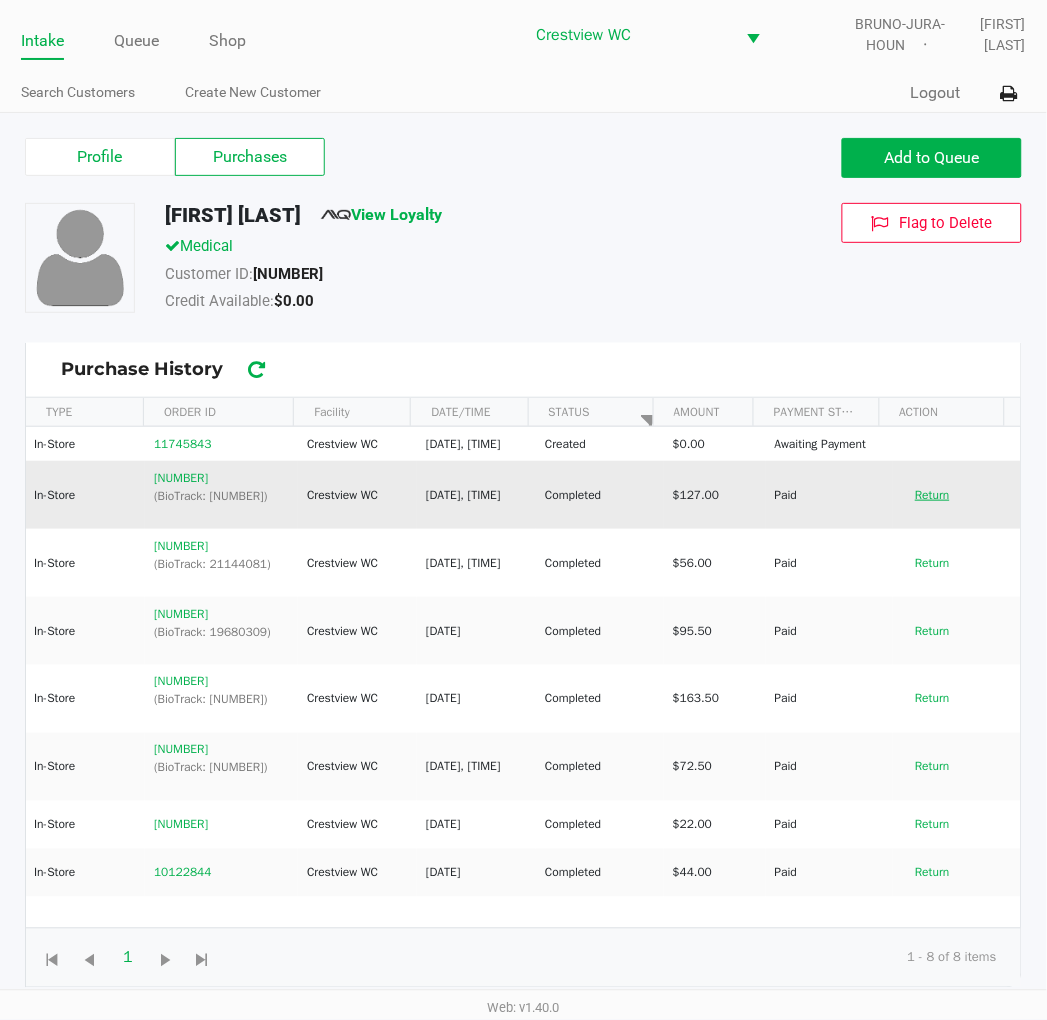 click on "Return" 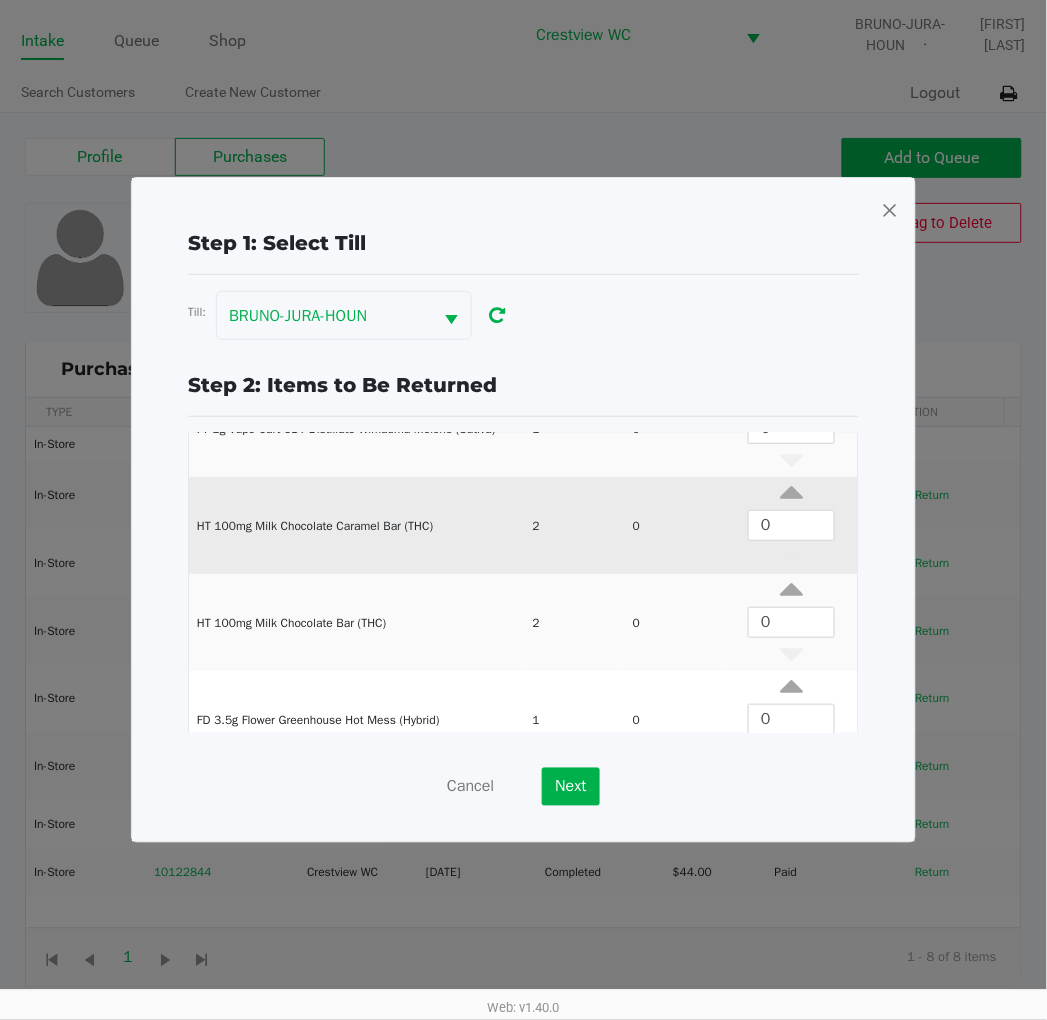 scroll, scrollTop: 270, scrollLeft: 0, axis: vertical 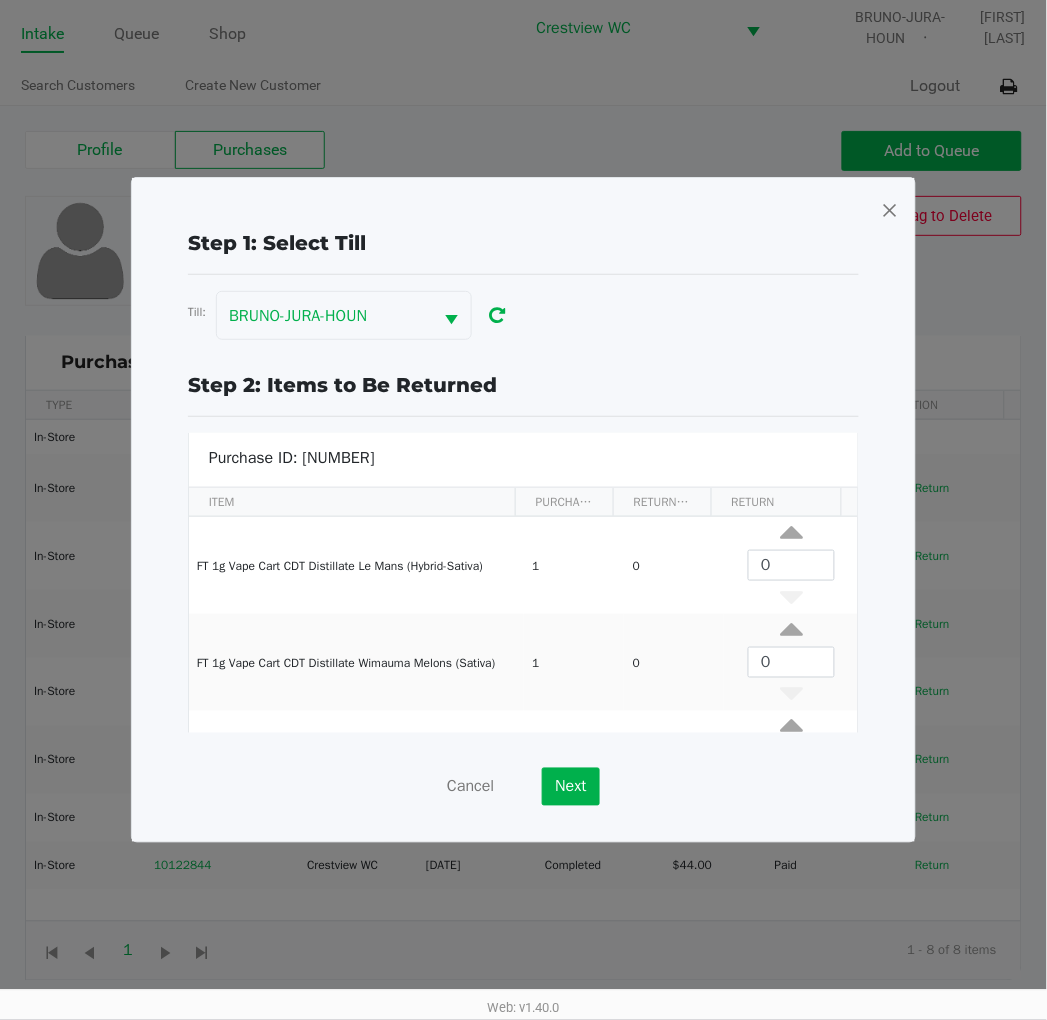 click at bounding box center (890, 210) 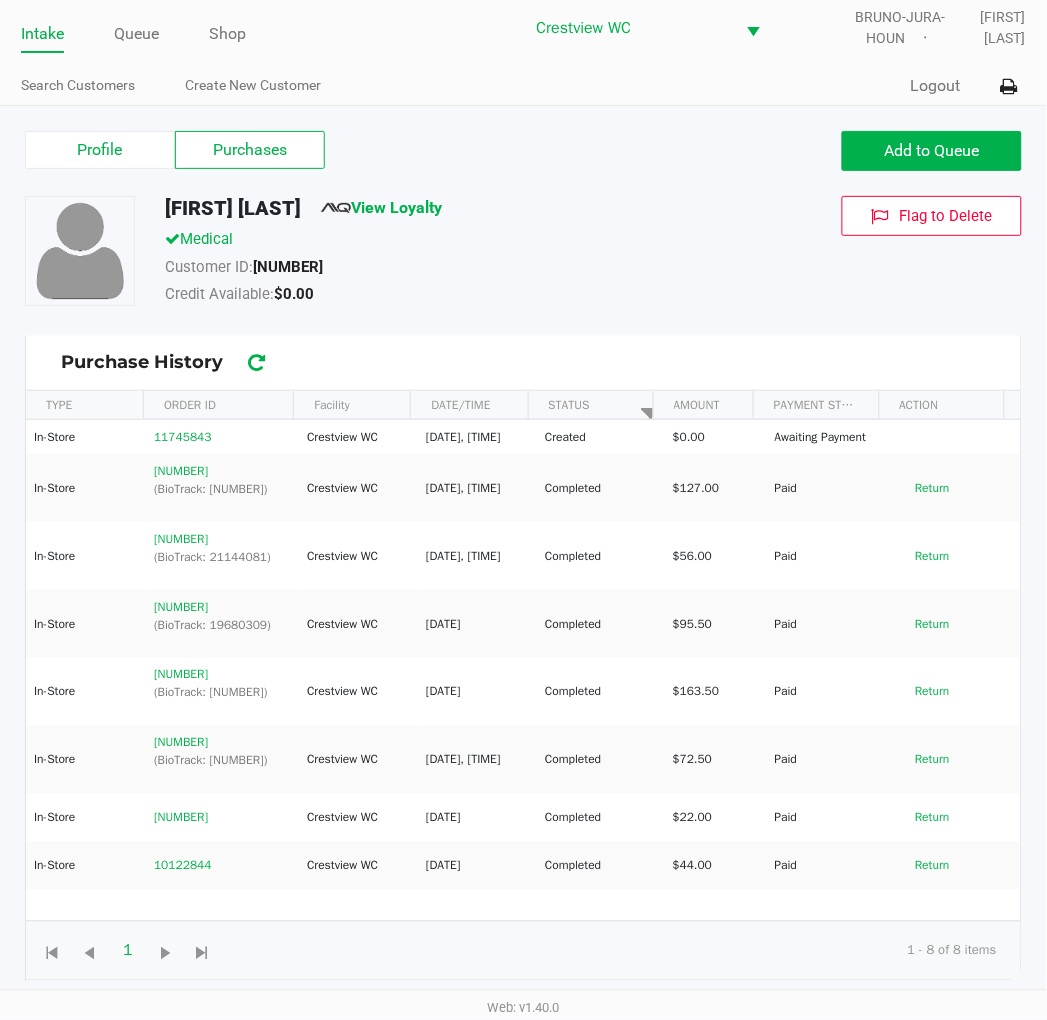 click on "Profile   Purchases   Add to Queue" 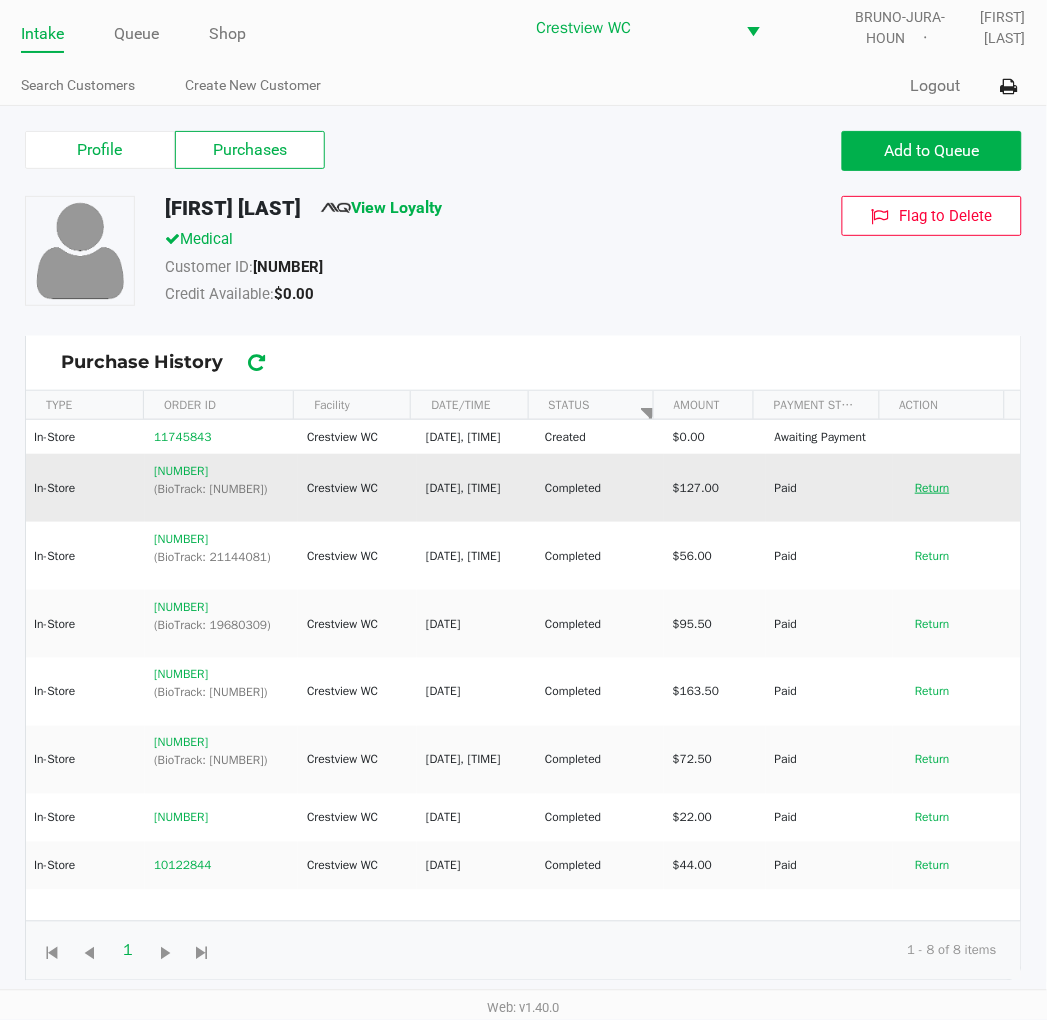 click on "Return" 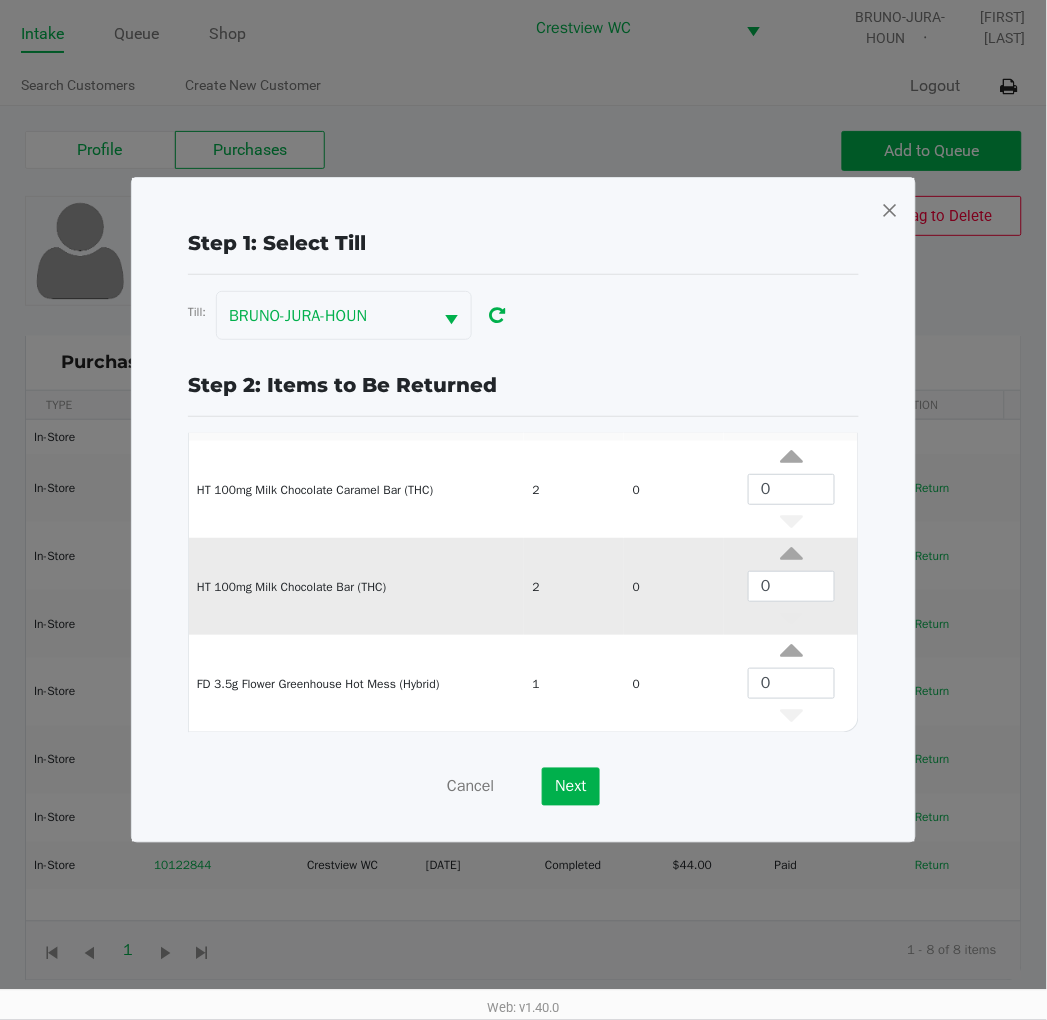 scroll, scrollTop: 0, scrollLeft: 0, axis: both 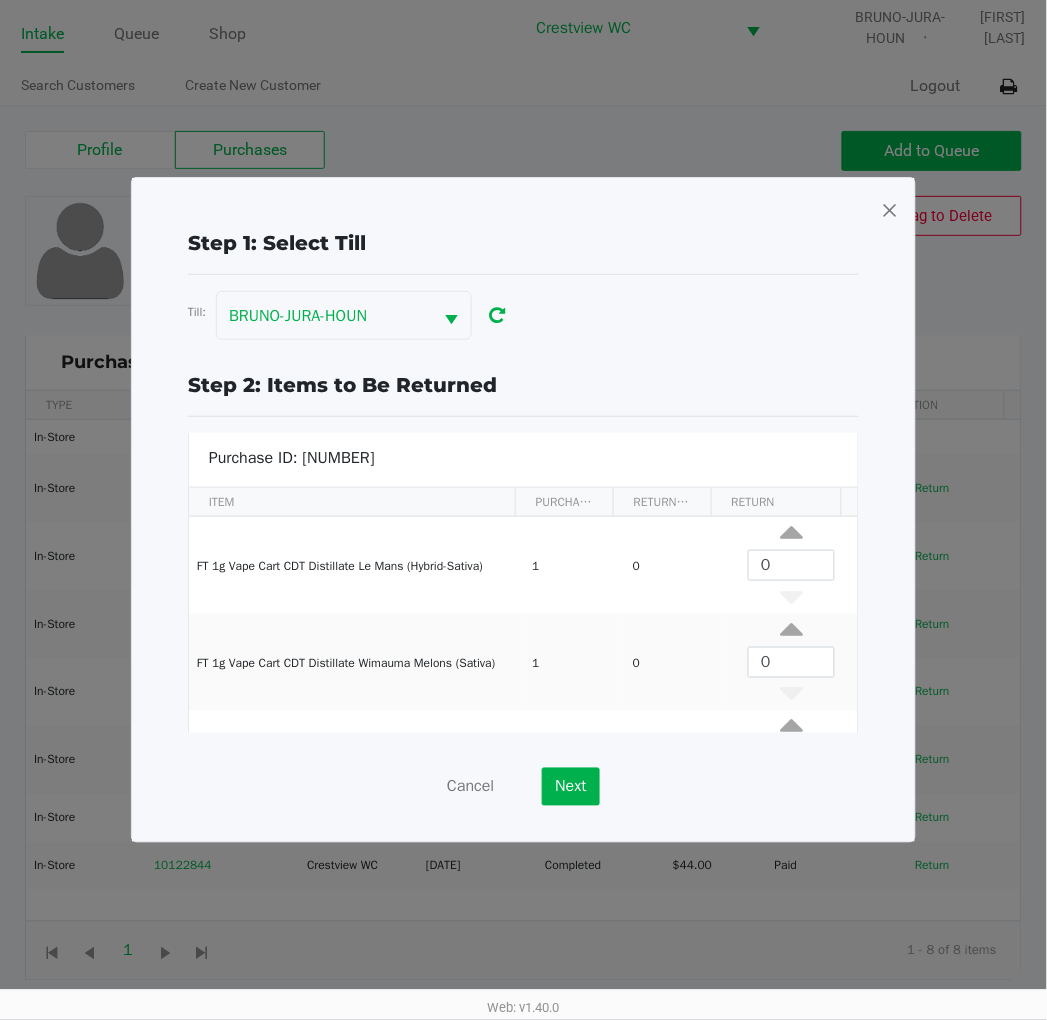 click at bounding box center (890, 210) 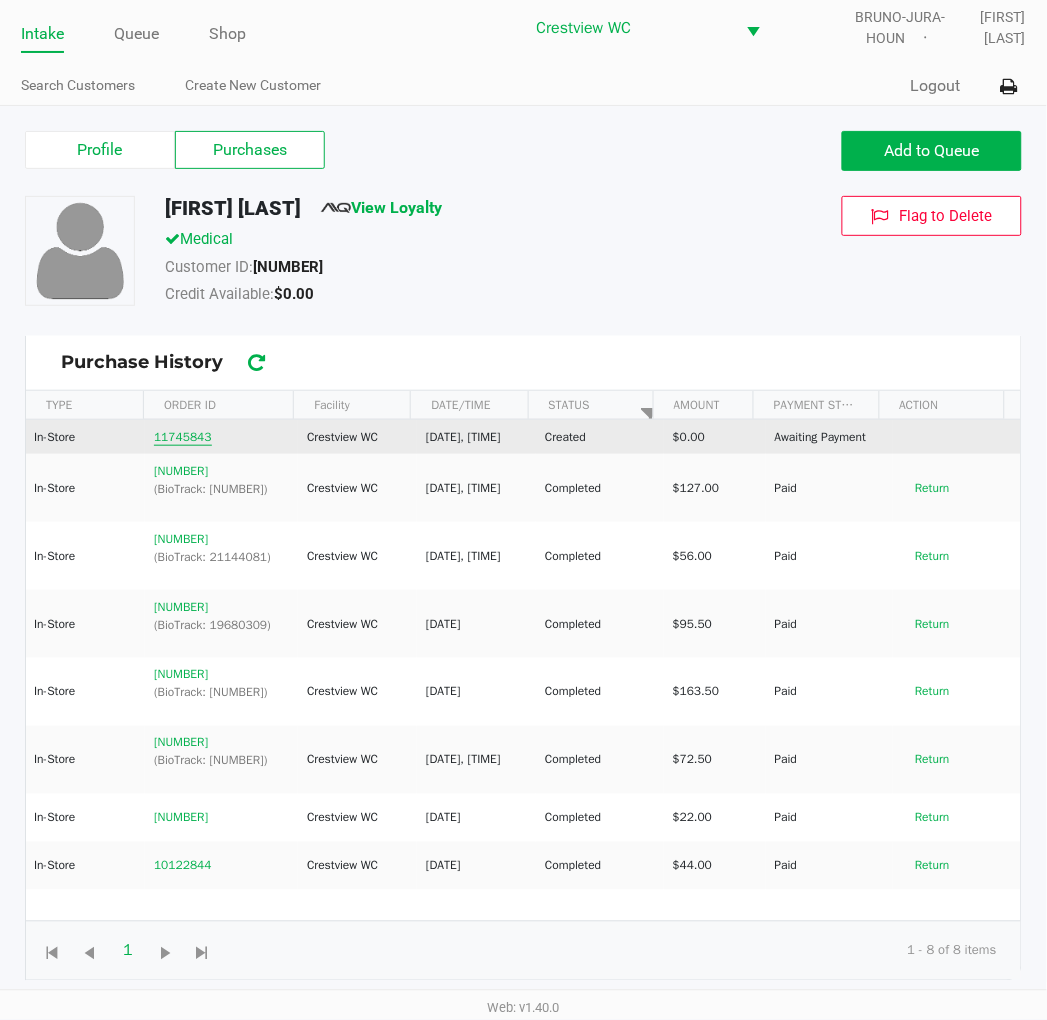 click on "11745843" 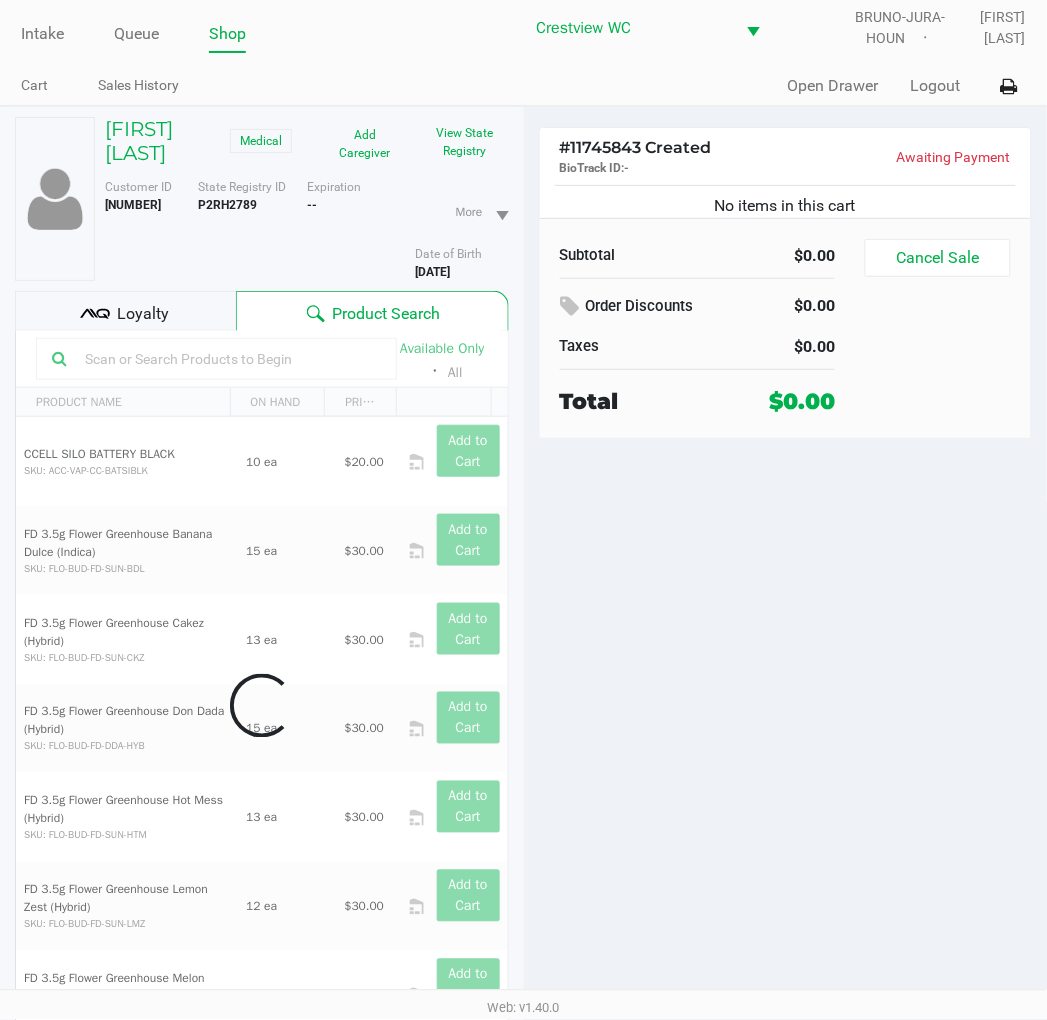 scroll, scrollTop: 0, scrollLeft: 0, axis: both 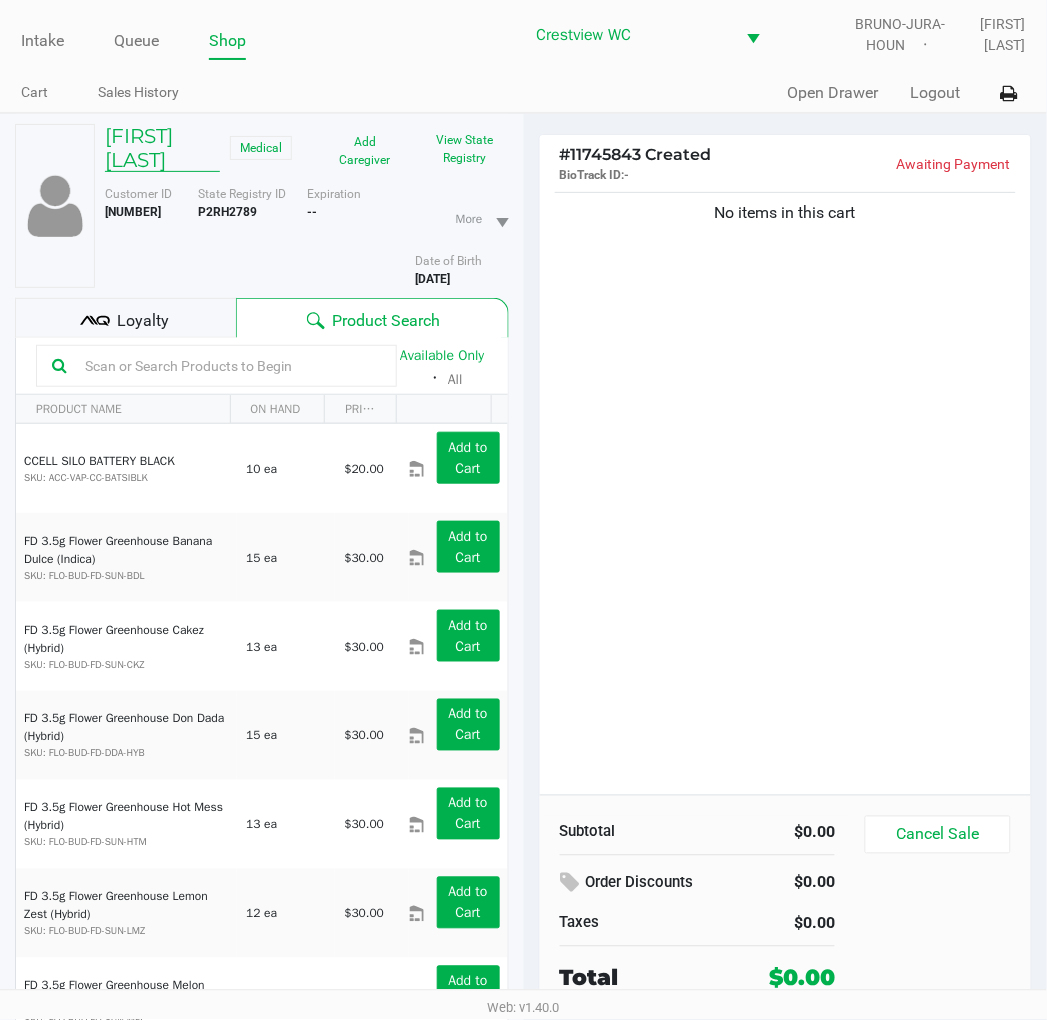 click on "SHELBY RICHARDS" 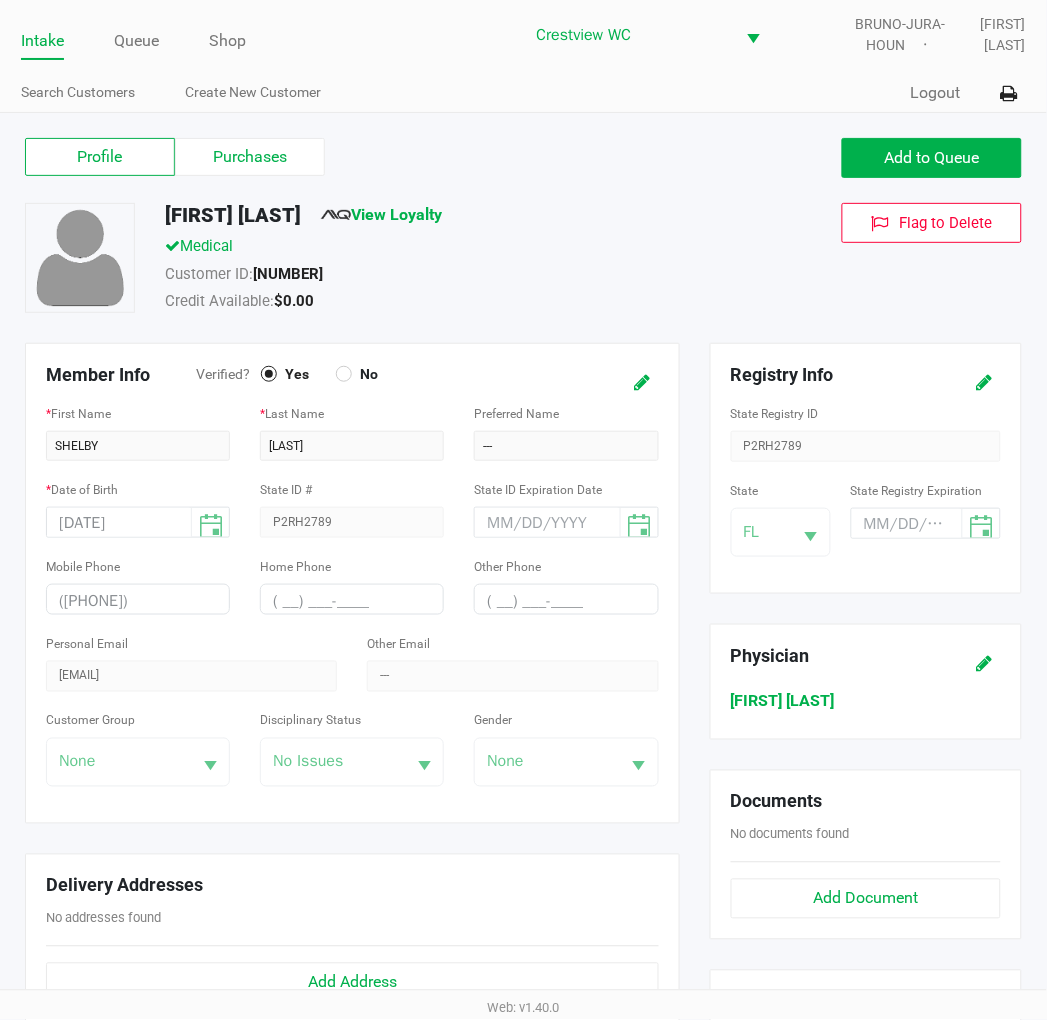 click on "Purchases" 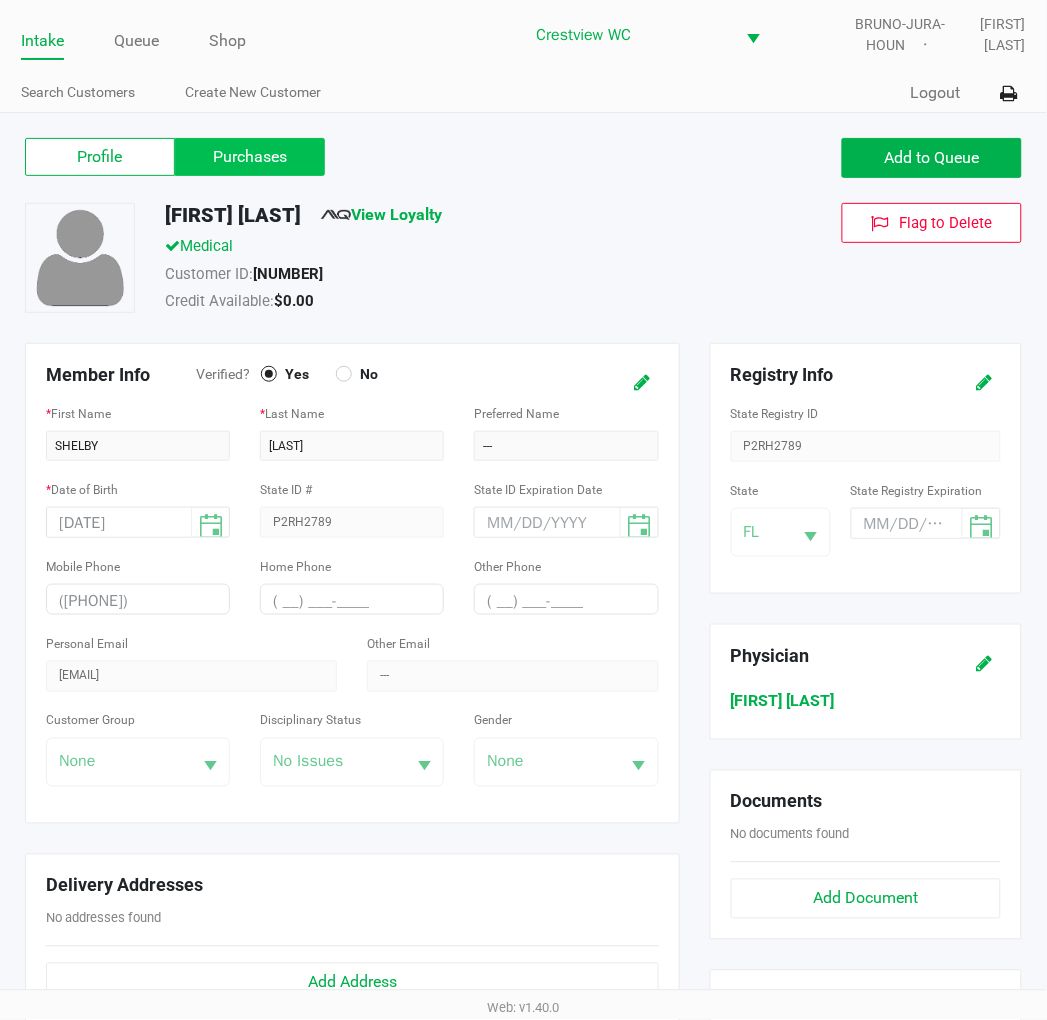 click on "Purchases" at bounding box center [0, 0] 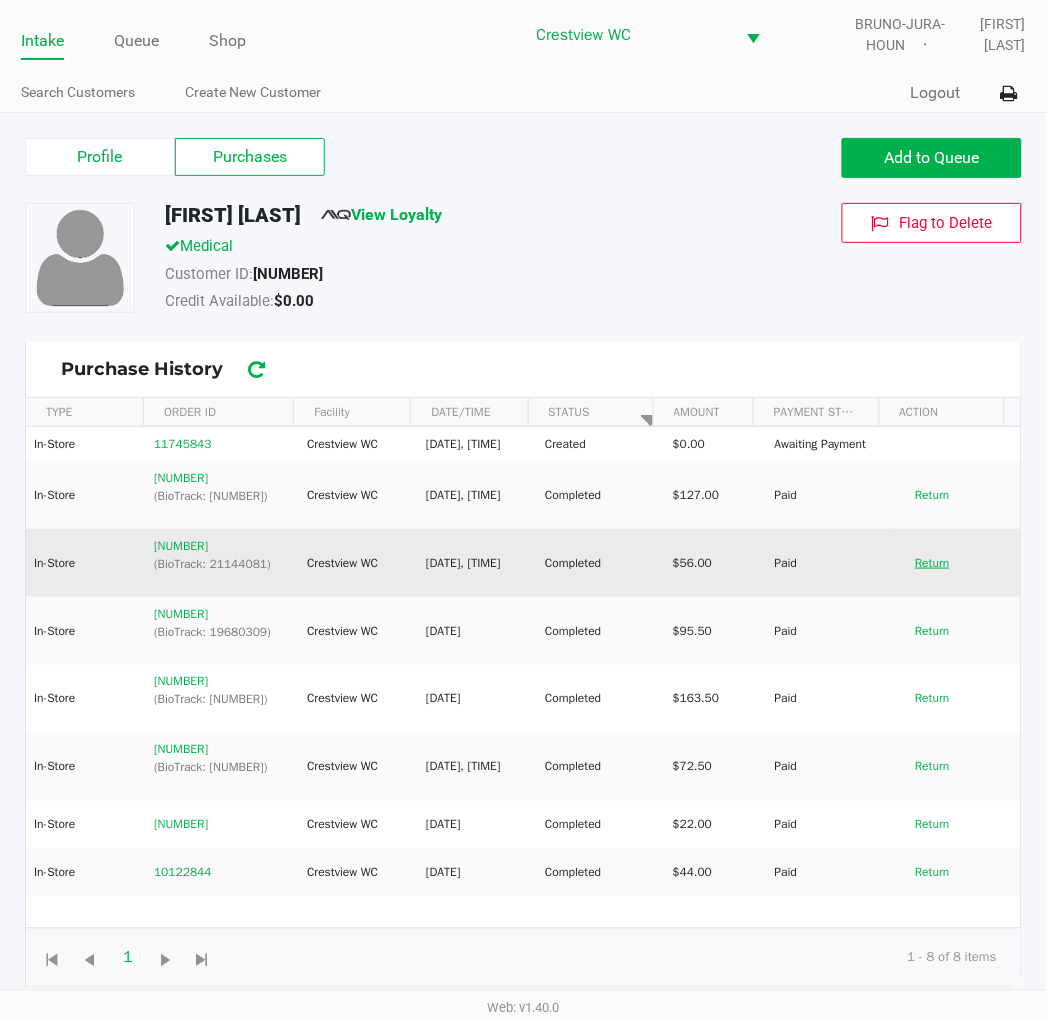 click on "Return" 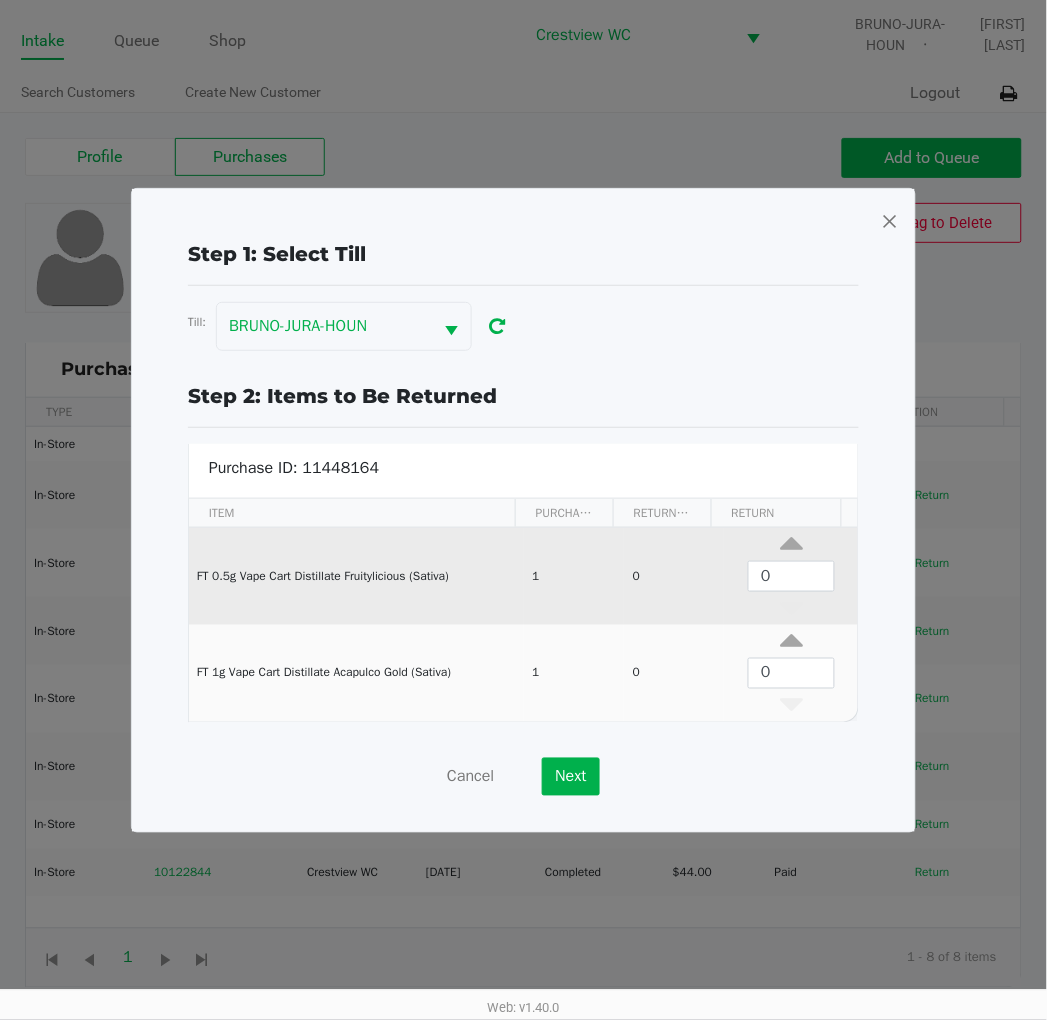 scroll, scrollTop: 7, scrollLeft: 0, axis: vertical 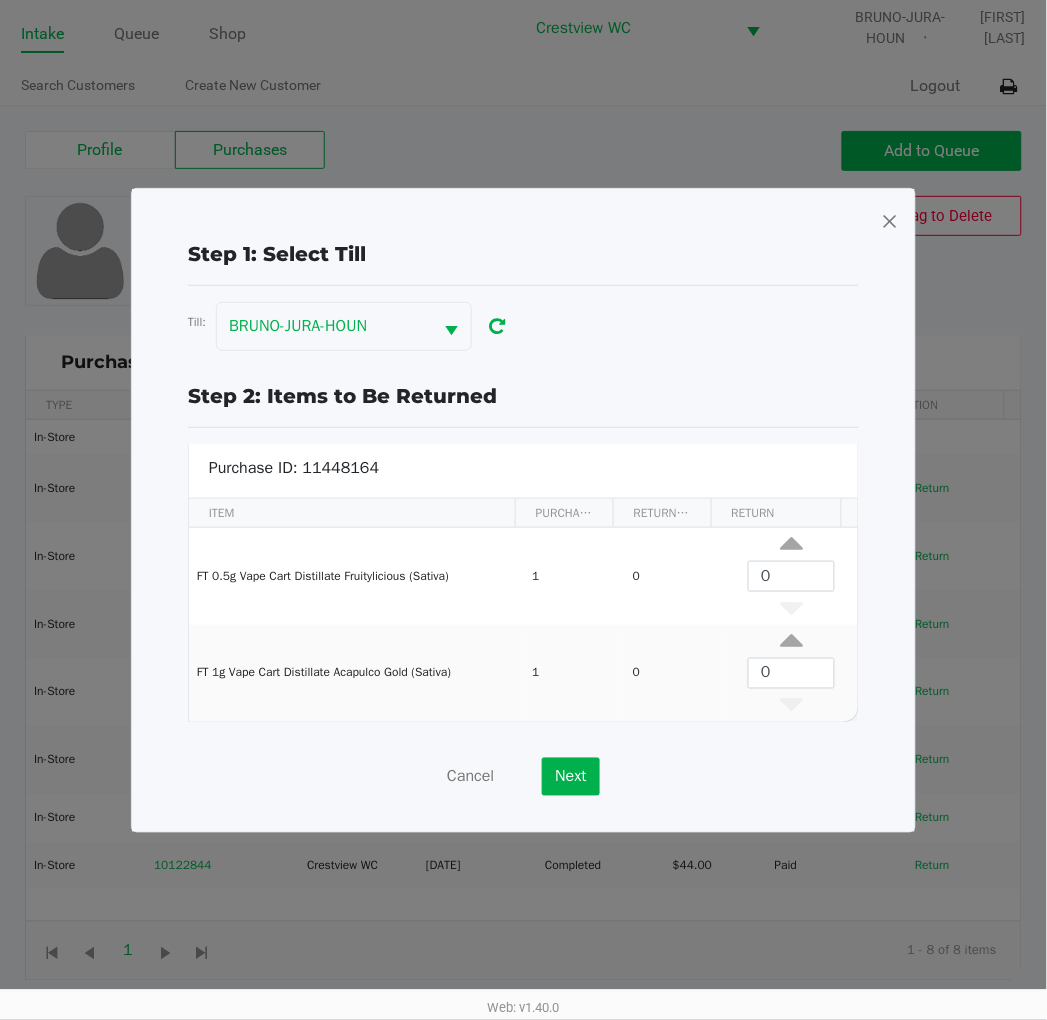 click at bounding box center [890, 221] 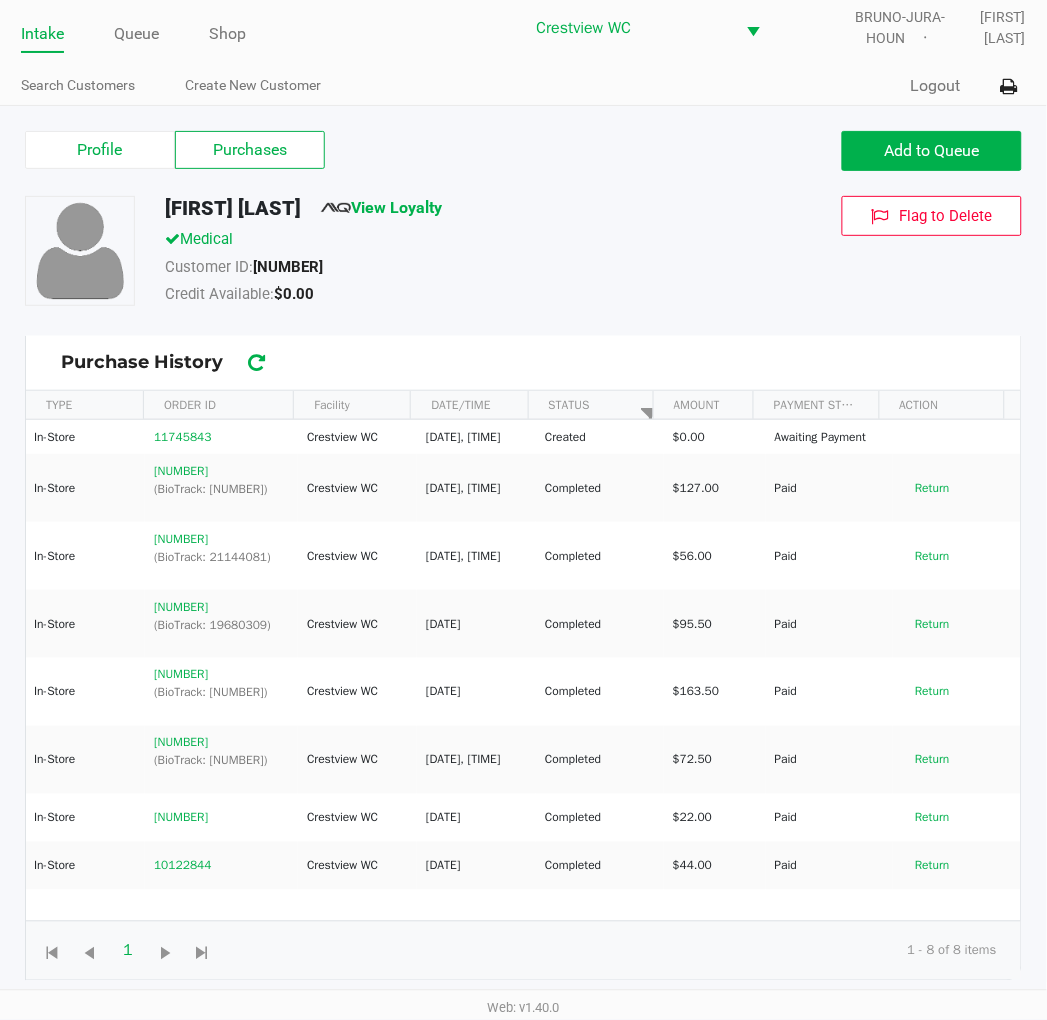 click on "Customer ID:   1562672" 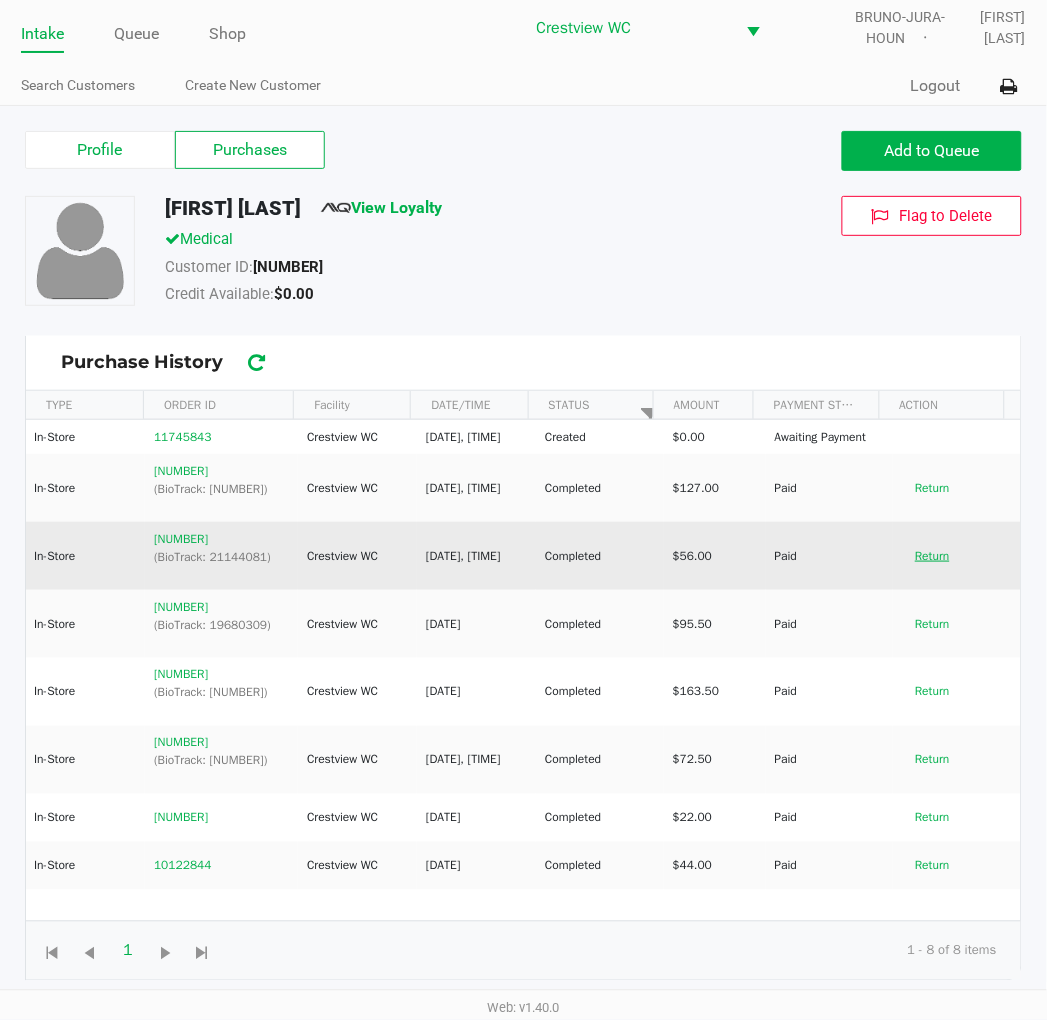 click on "Return" 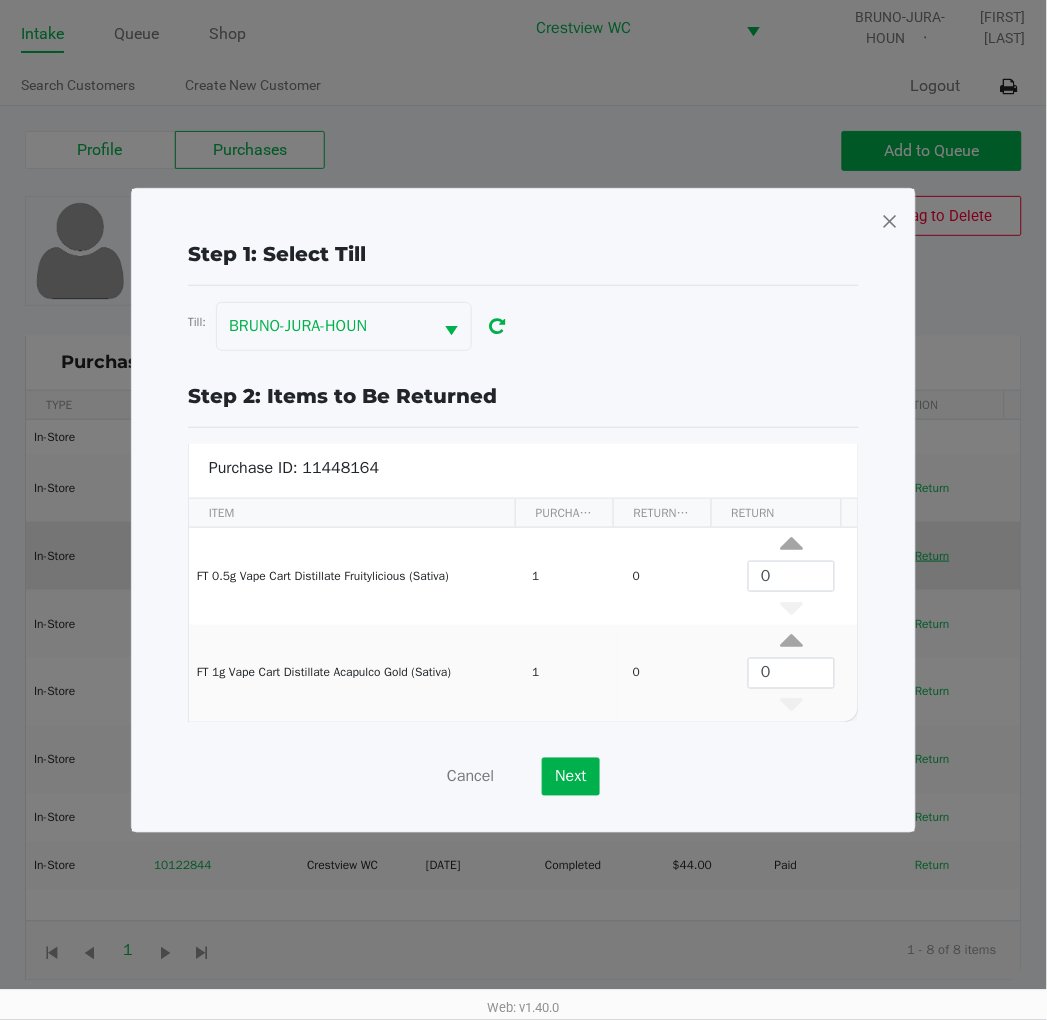 click at bounding box center (890, 221) 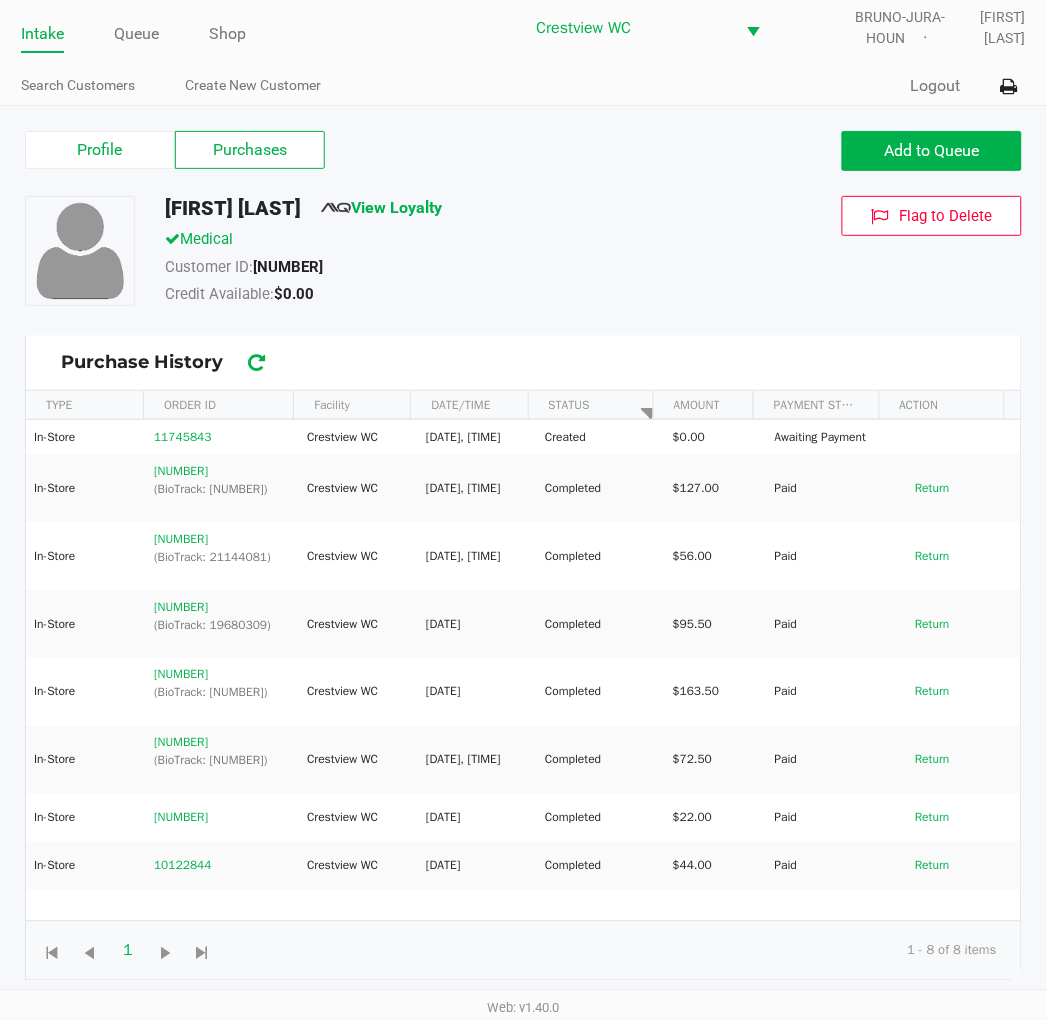 click on "SHELBY RICHARDS   View Loyalty" 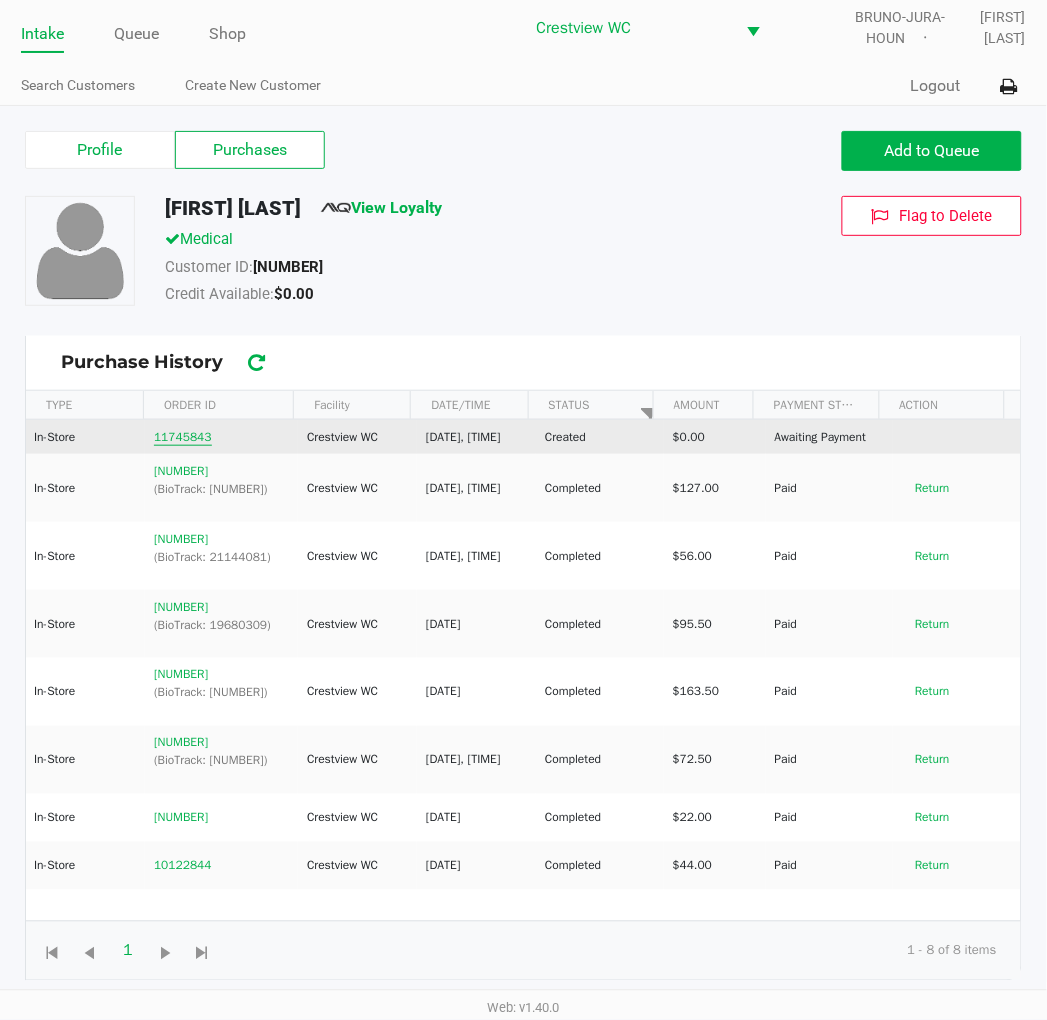 click on "11745843" 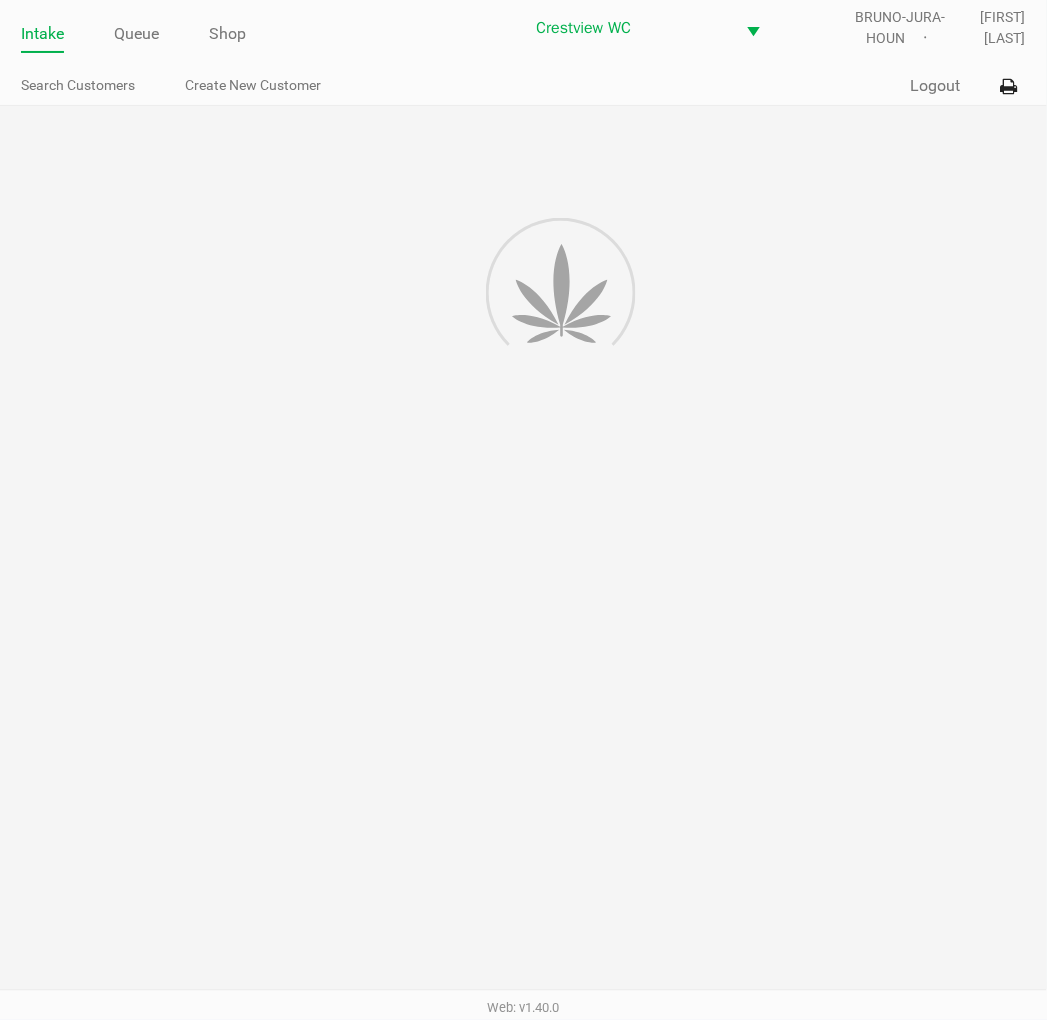 scroll, scrollTop: 0, scrollLeft: 0, axis: both 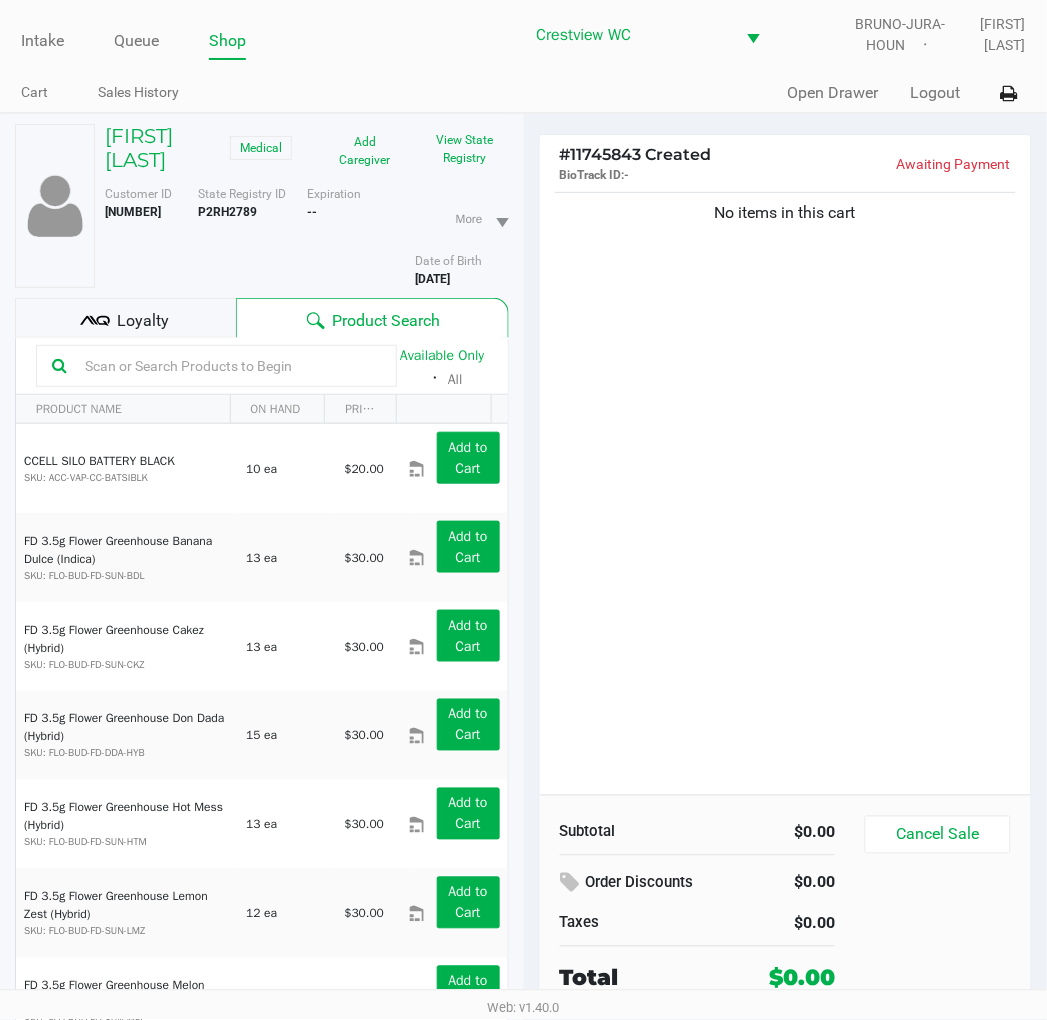 click on "No items in this cart" 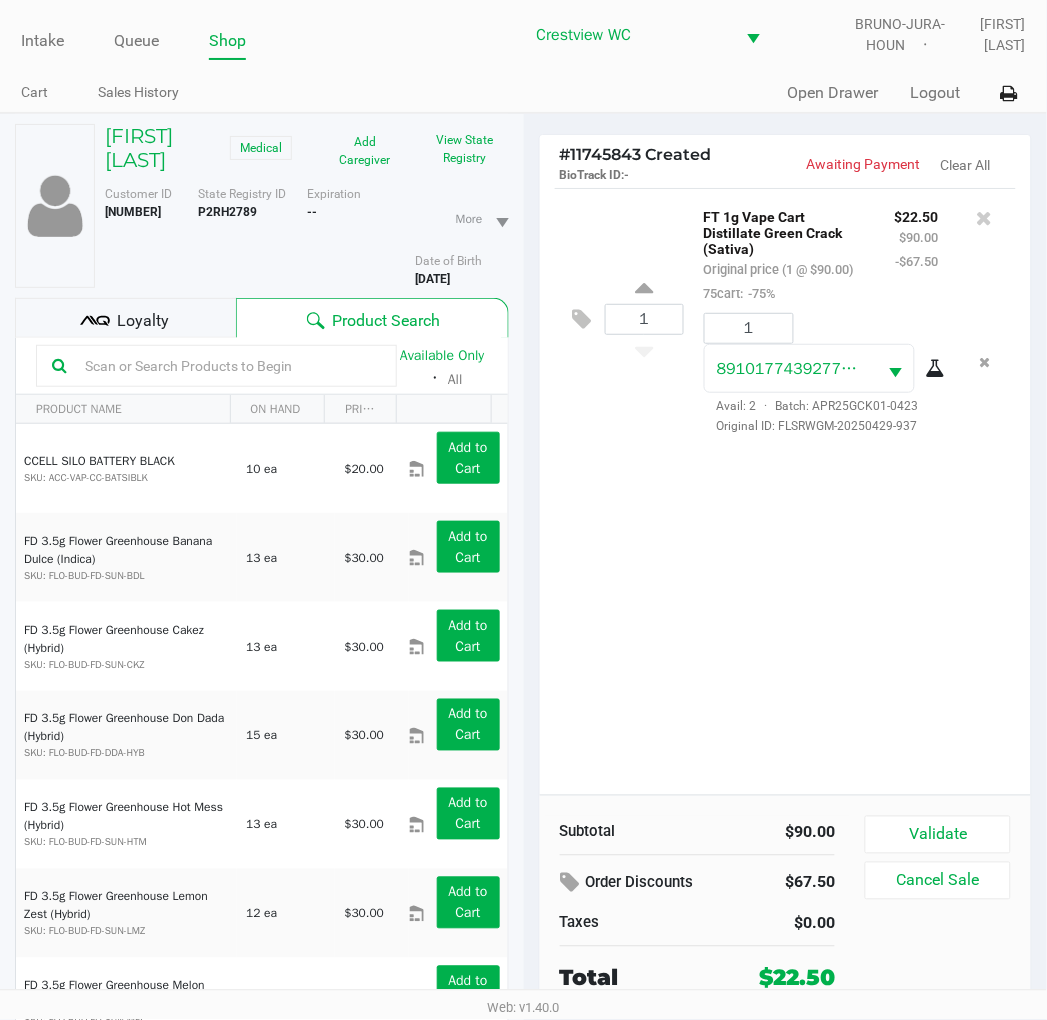 click on "1  FT 1g Vape Cart Distillate Green Crack (Sativa)   Original price (1 @ $90.00)  75cart:  -75% $22.50 $90.00 -$67.50 1 8910177439277389  Avail: 2  ·  Batch: APR25GCK01-0423   Original ID: FLSRWGM-20250429-937" 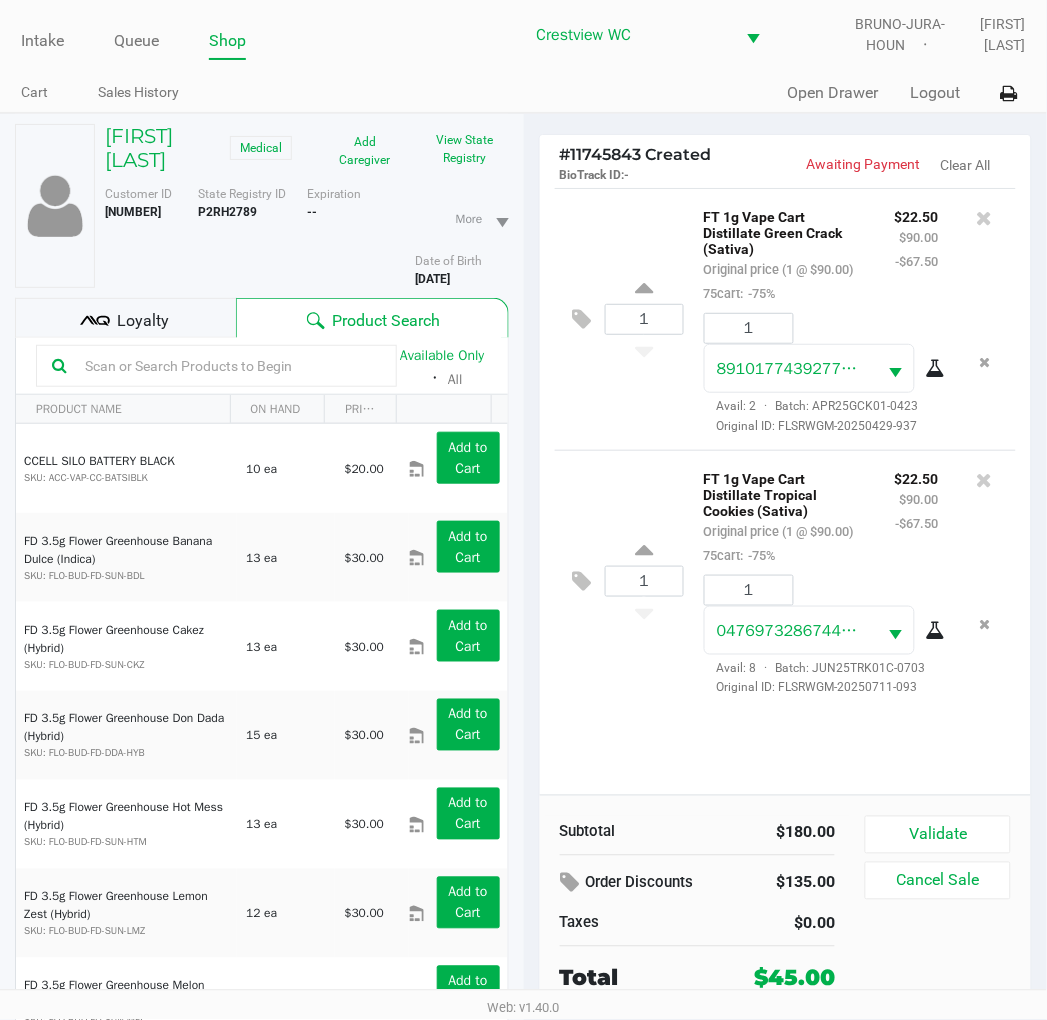 click on "1  FT 1g Vape Cart Distillate Tropical Cookies (Sativa)   Original price (1 @ $90.00)  75cart:  -75% $22.50 $90.00 -$67.50 1 0476973286744534  Avail: 8  ·  Batch: JUN25TRK01C-0703   Original ID: FLSRWGM-20250711-093" 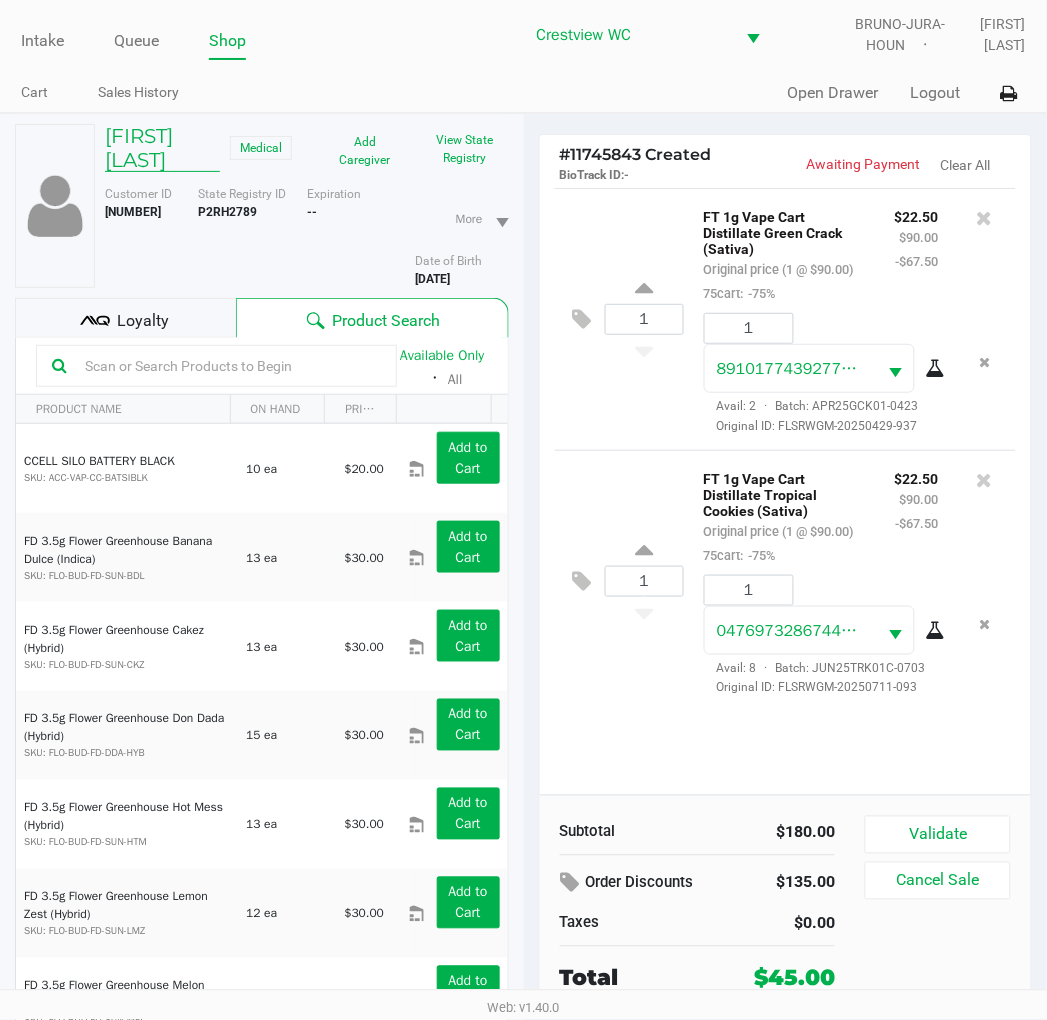 click on "SHELBY RICHARDS" 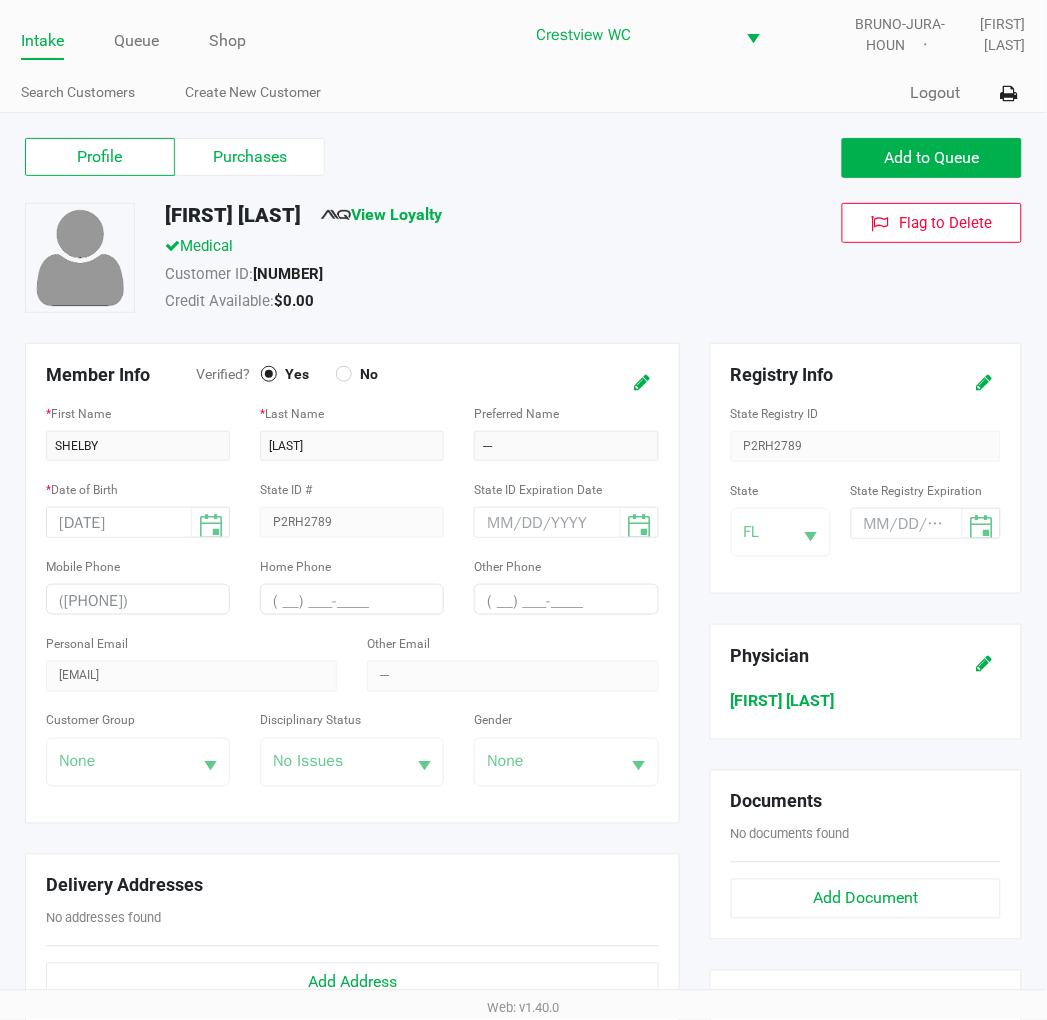 click on "Purchases" 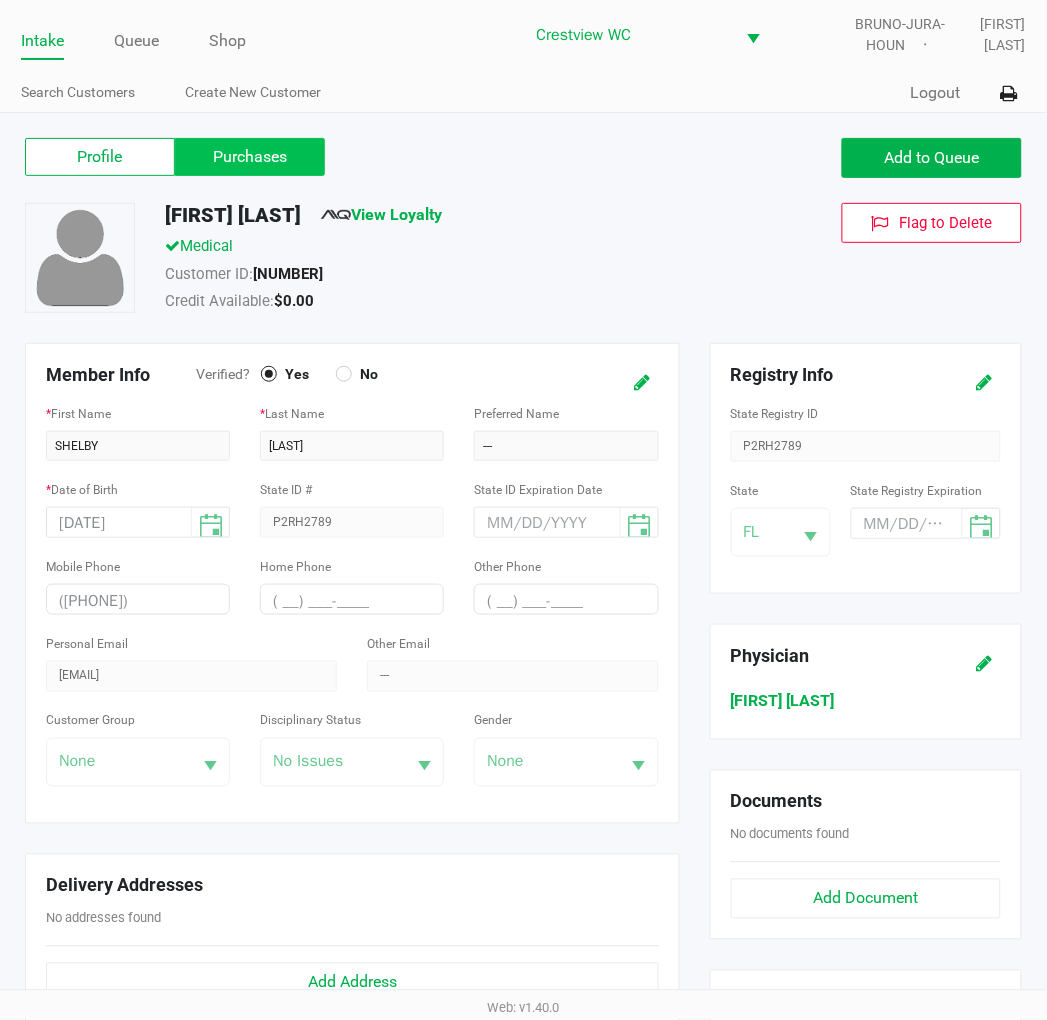 click on "Purchases" at bounding box center (0, 0) 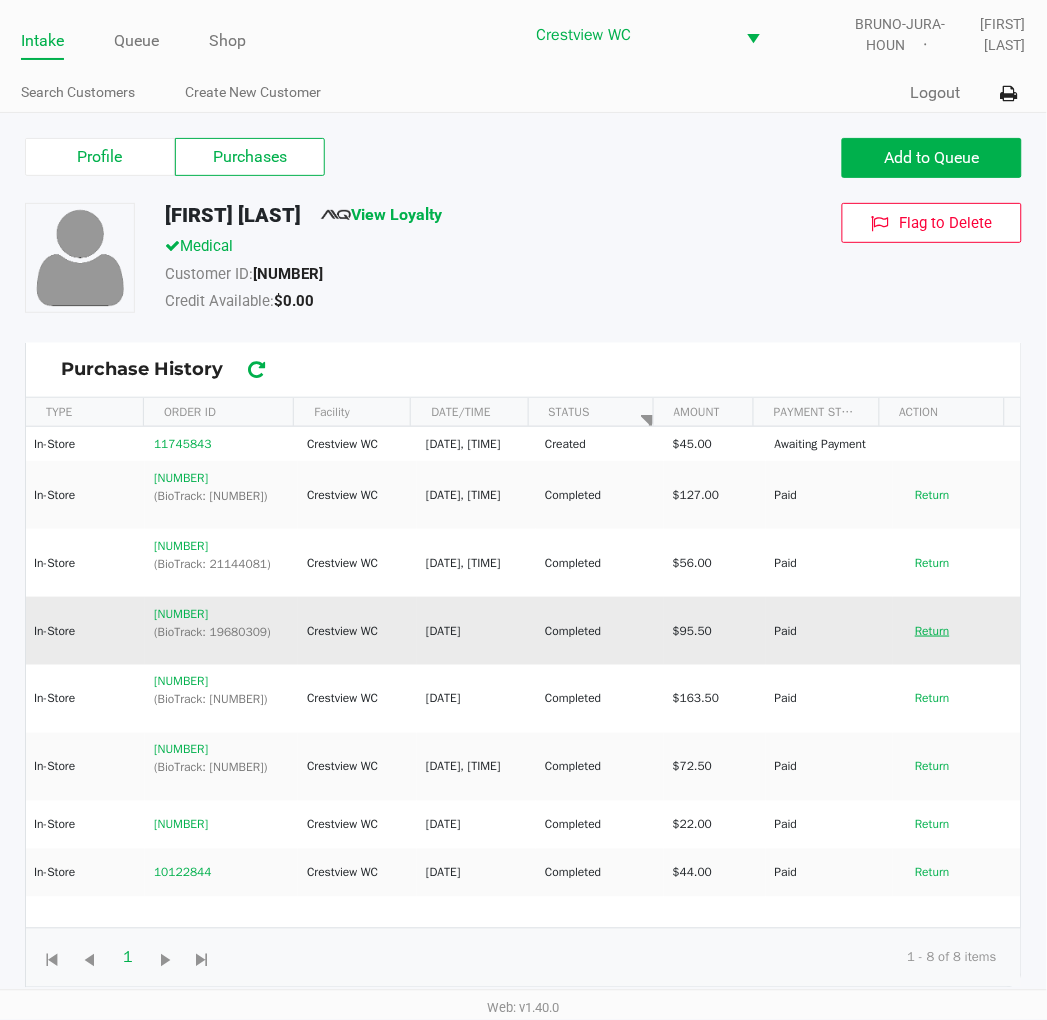 click on "Return" 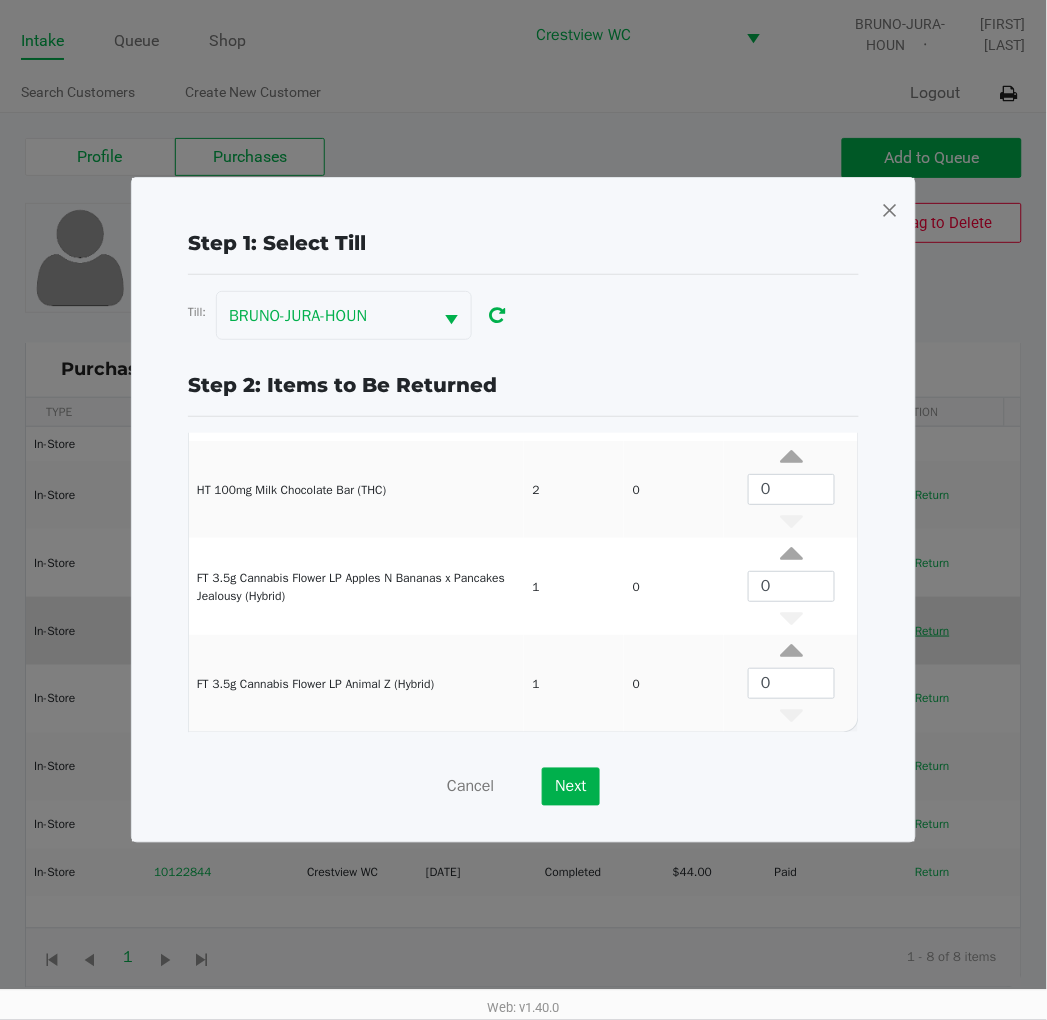scroll, scrollTop: 172, scrollLeft: 0, axis: vertical 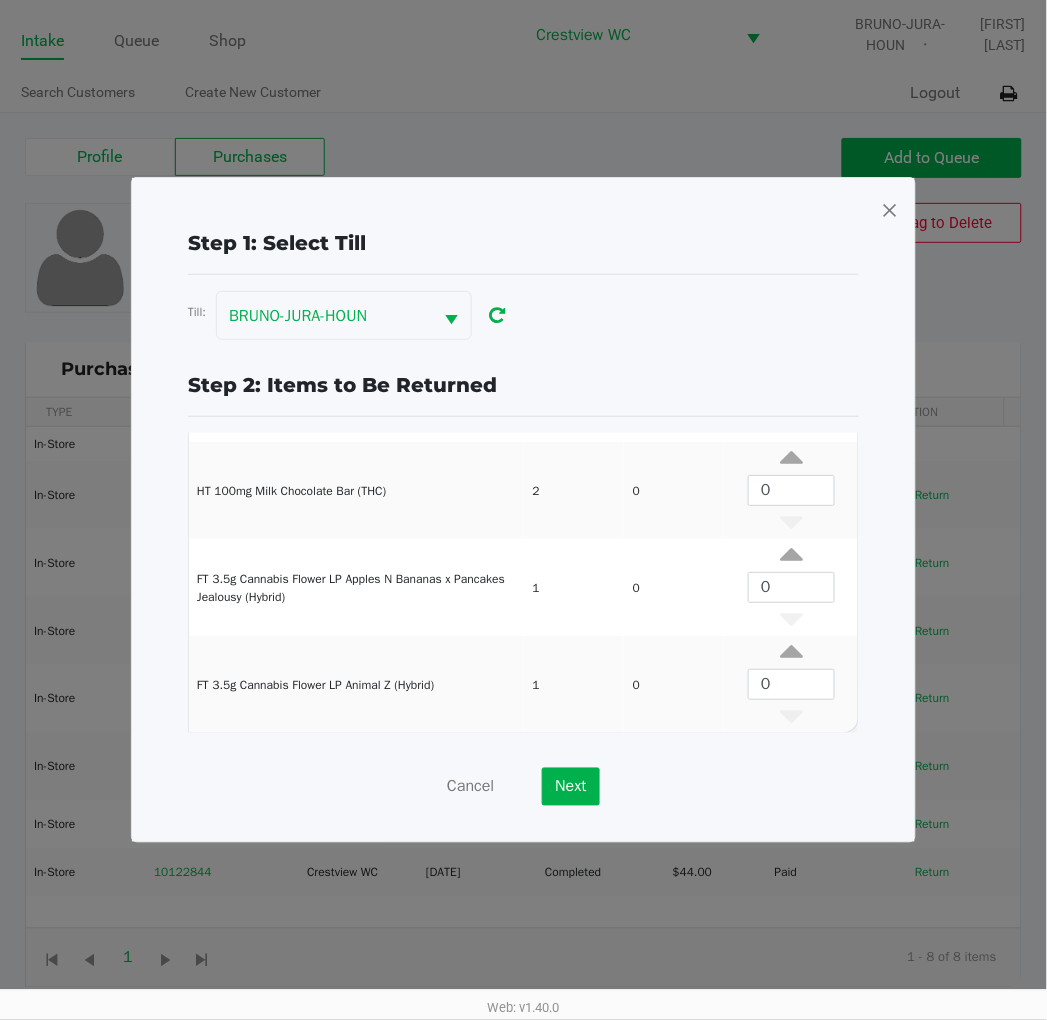 click at bounding box center [890, 210] 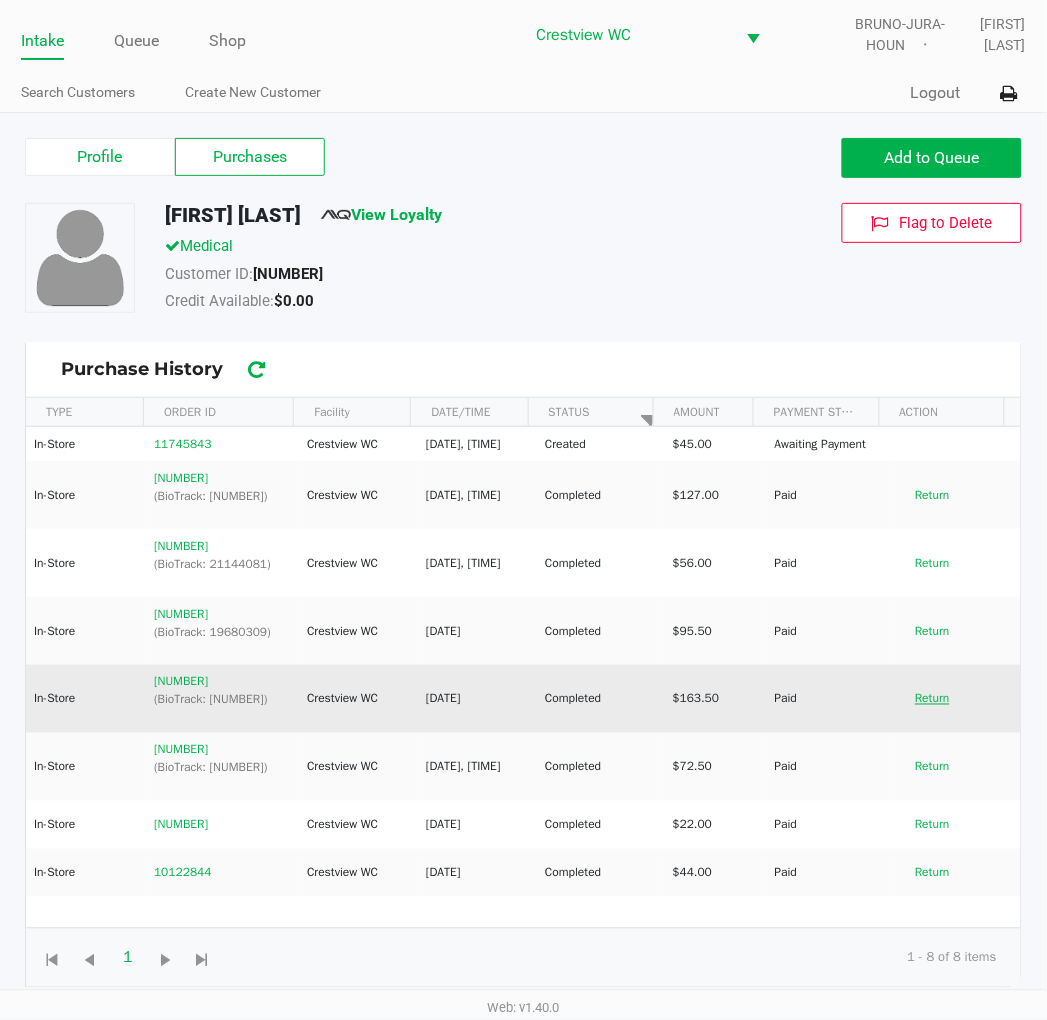 click on "Return" 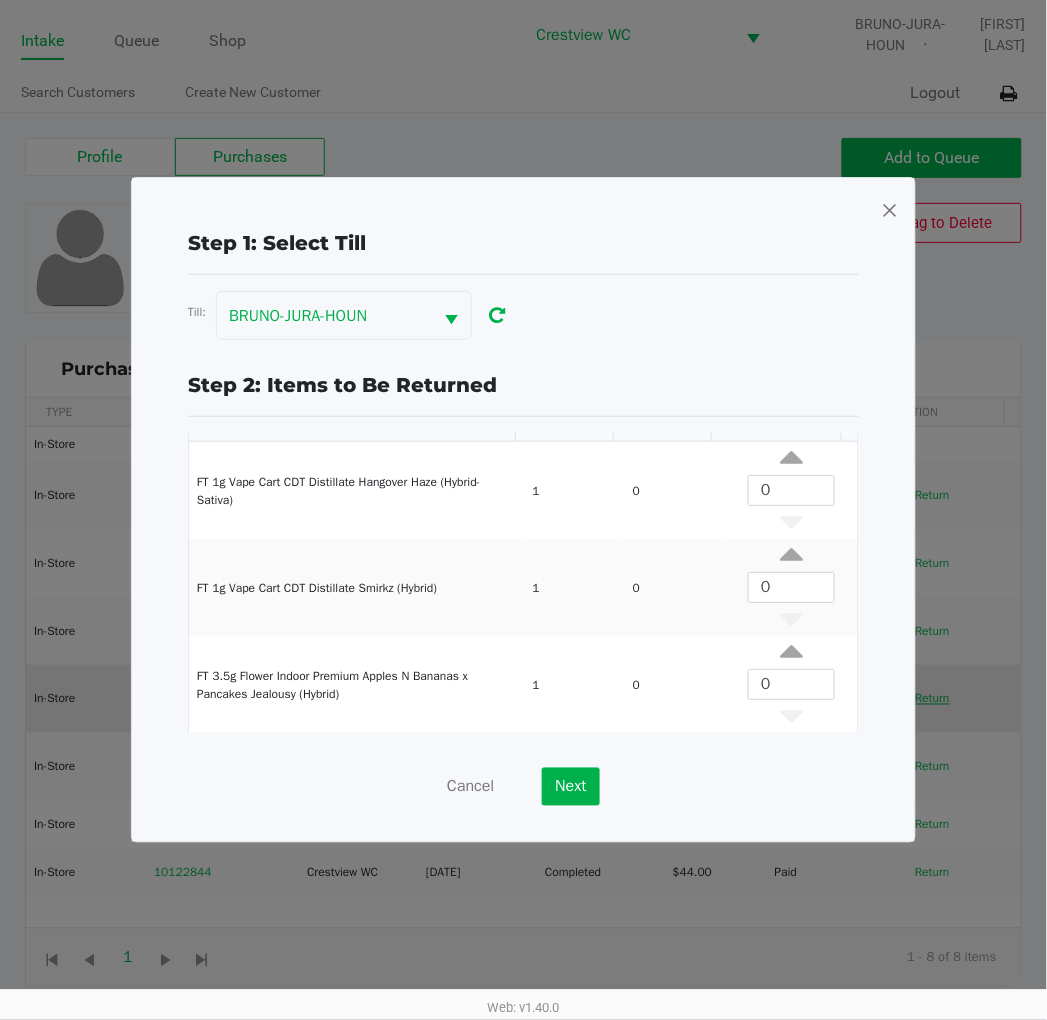 scroll, scrollTop: 77, scrollLeft: 0, axis: vertical 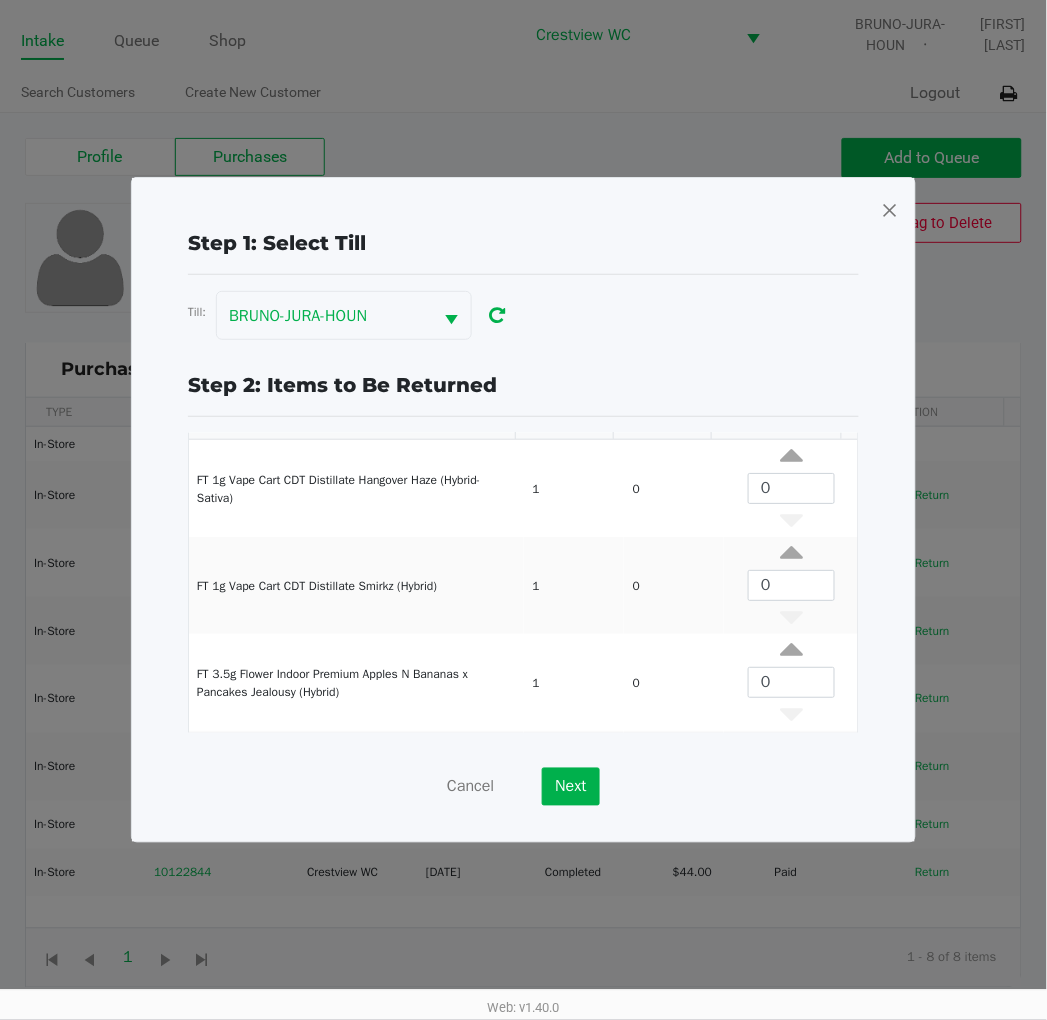 click at bounding box center [890, 210] 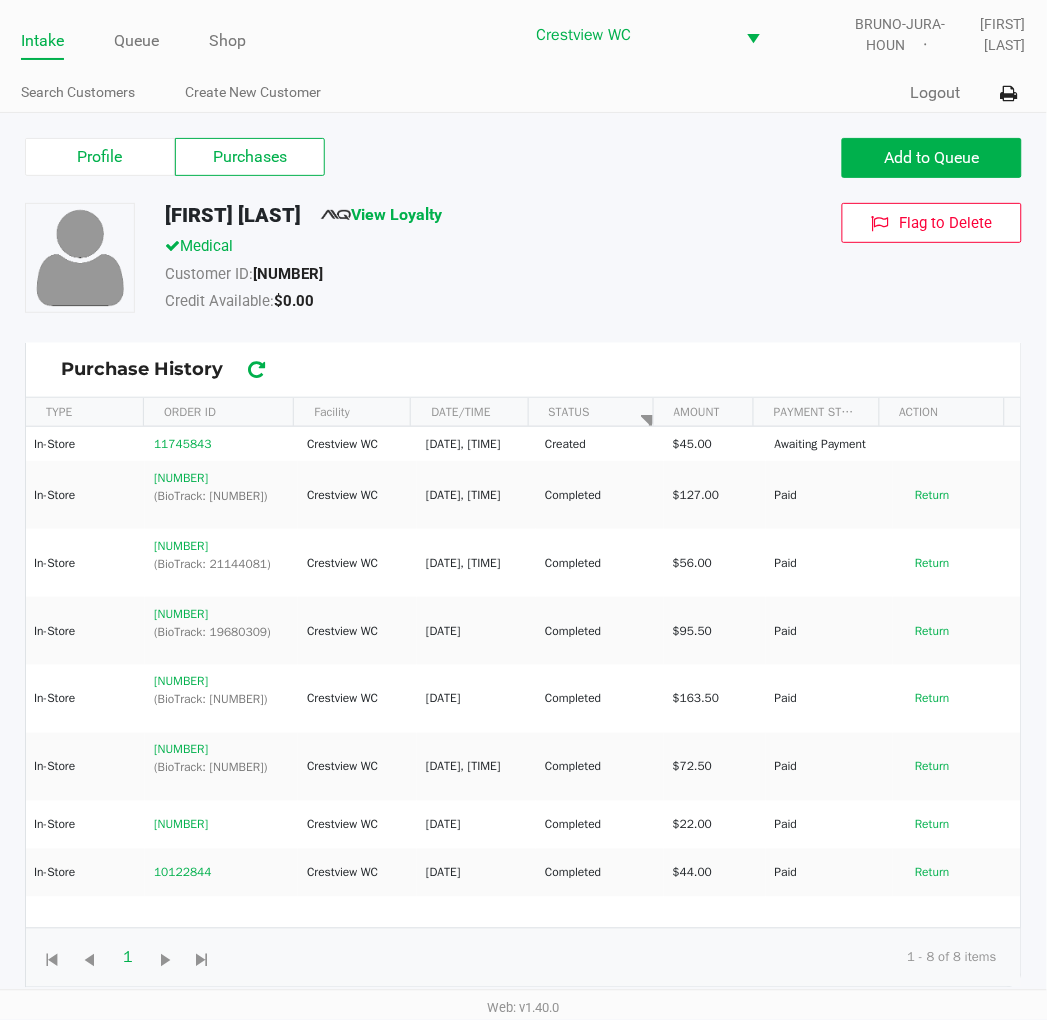 click on "Medical" 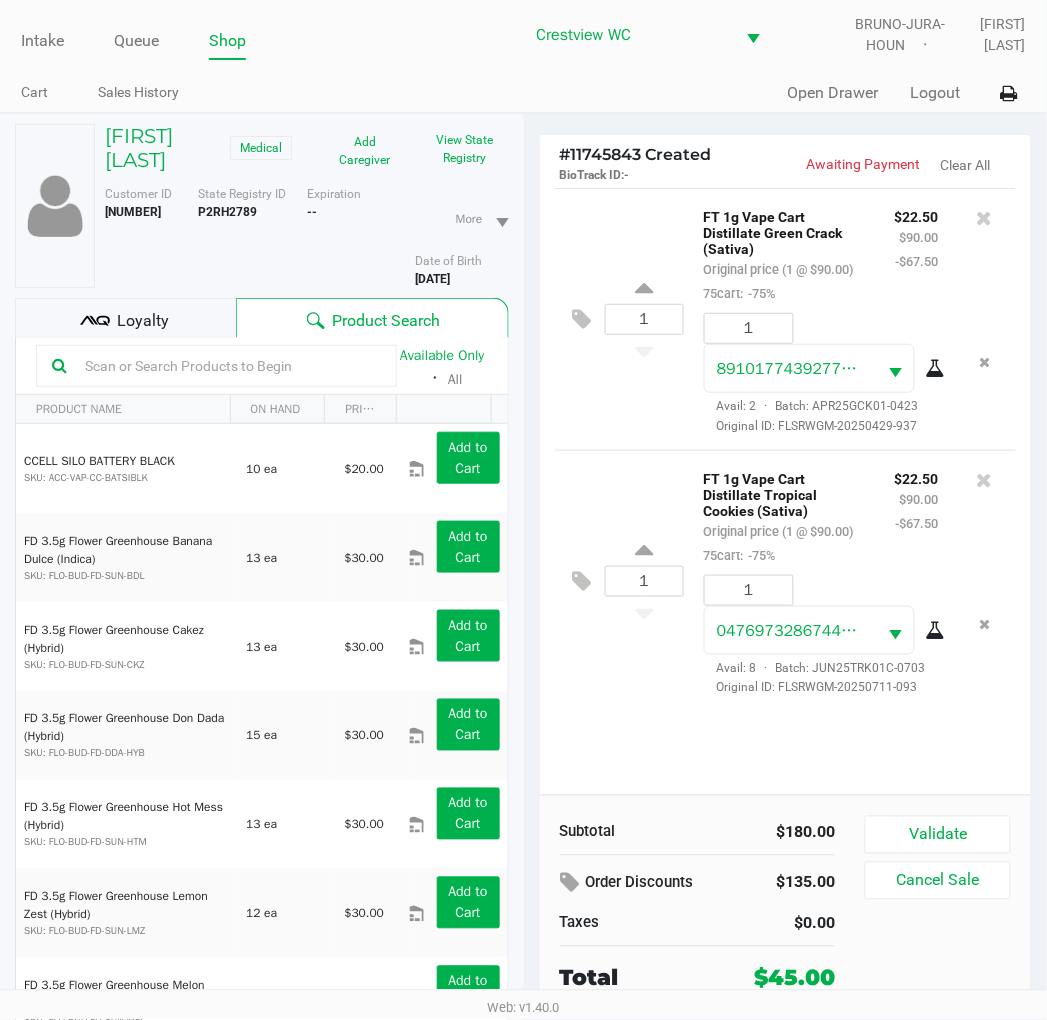 scroll, scrollTop: 104, scrollLeft: 0, axis: vertical 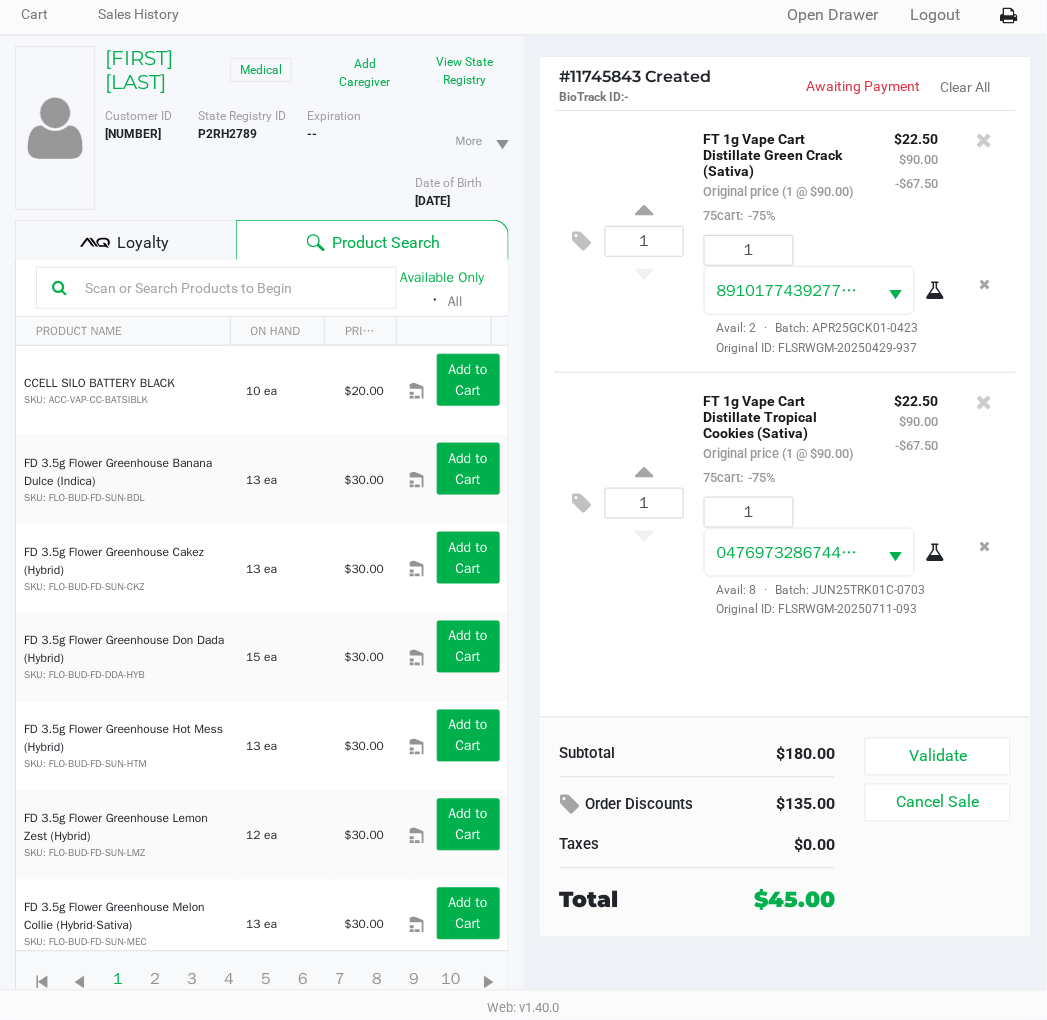 click on "1  FT 1g Vape Cart Distillate Green Crack (Sativa)   Original price (1 @ $90.00)  75cart:  -75% $22.50 $90.00 -$67.50 1 8910177439277389  Avail: 2  ·  Batch: APR25GCK01-0423   Original ID: FLSRWGM-20250429-937  1  FT 1g Vape Cart Distillate Tropical Cookies (Sativa)   Original price (1 @ $90.00)  75cart:  -75% $22.50 $90.00 -$67.50 1 0476973286744534  Avail: 8  ·  Batch: JUN25TRK01C-0703   Original ID: FLSRWGM-20250711-093" 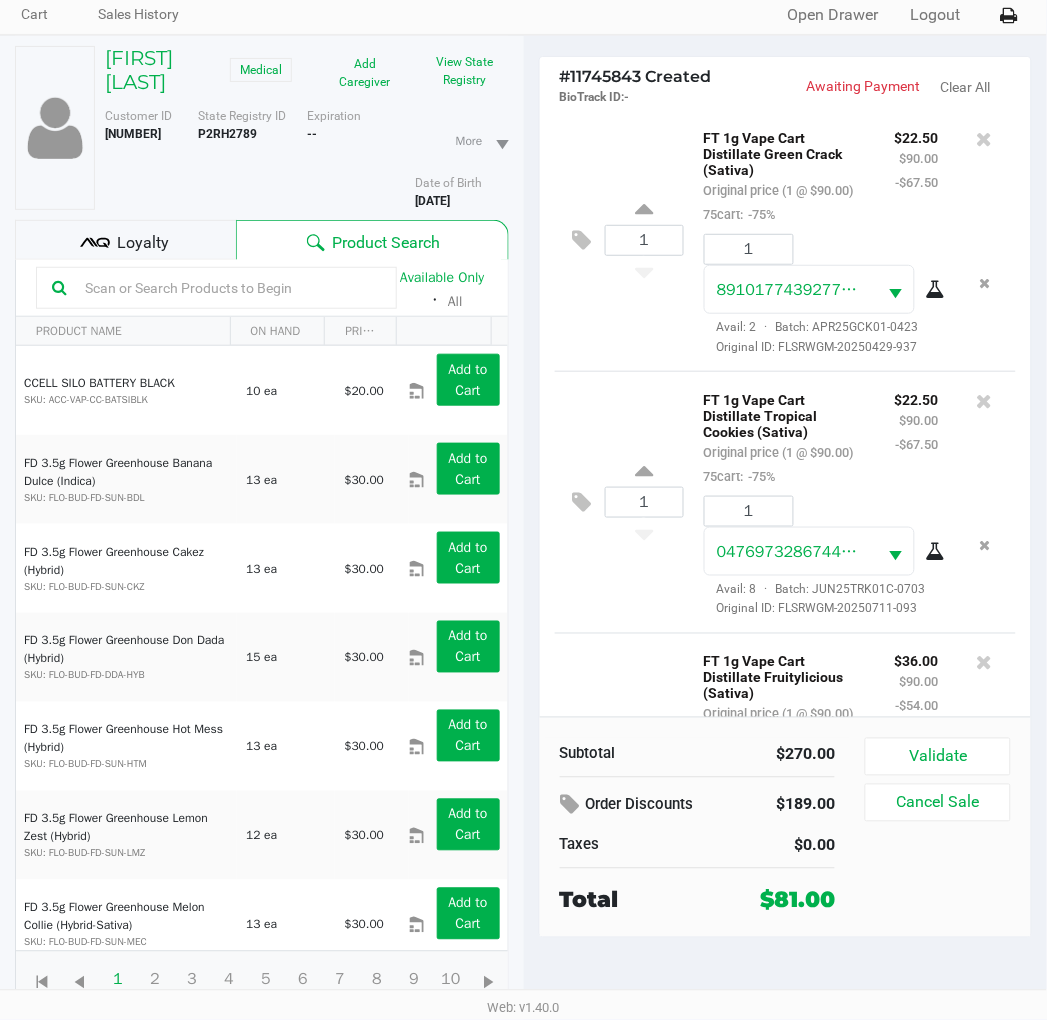 scroll, scrollTop: 306, scrollLeft: 0, axis: vertical 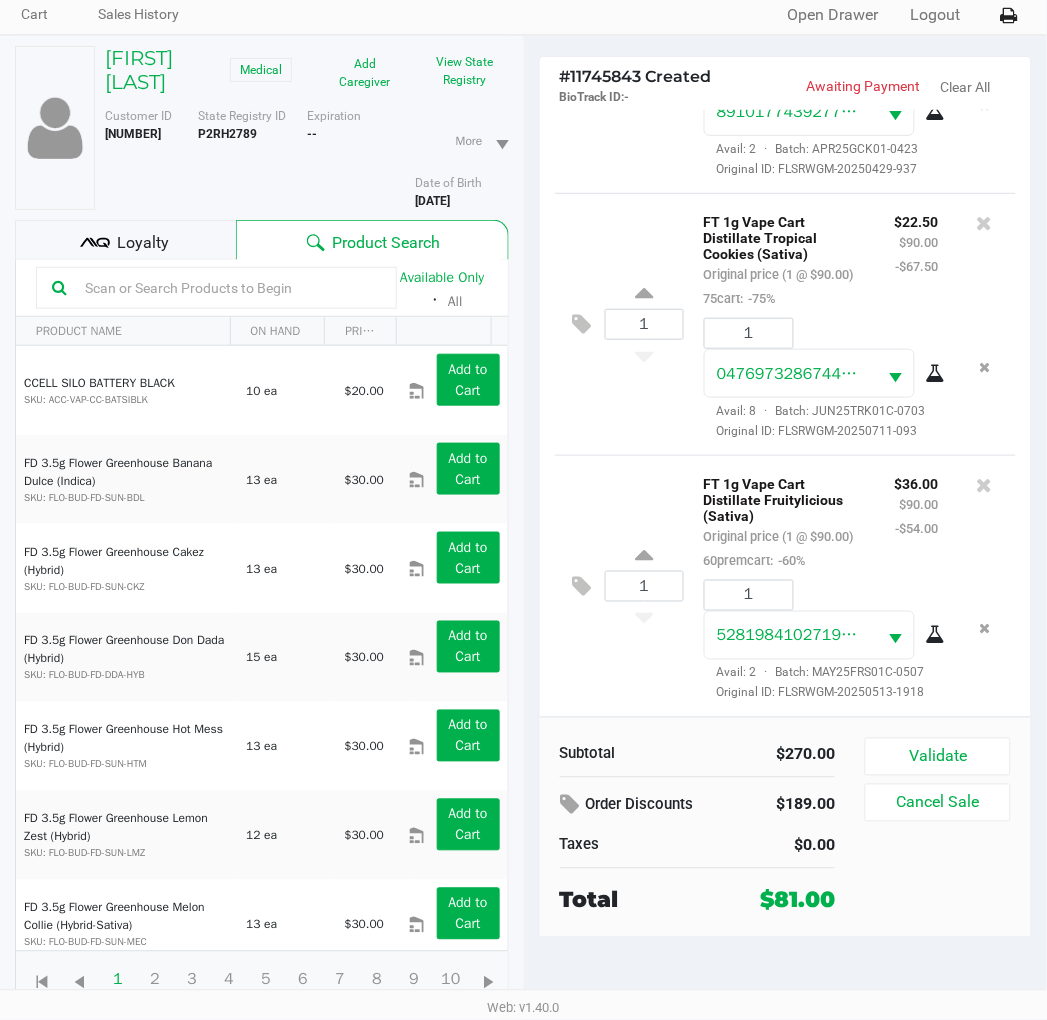 click on "1  FT 1g Vape Cart Distillate Fruitylicious (Sativa)   Original price (1 @ $90.00)  60premcart:  -60% $36.00 $90.00 -$54.00 1 5281984102719635  Avail: 2  ·  Batch: MAY25FRS01C-0507   Original ID: FLSRWGM-20250513-1918" 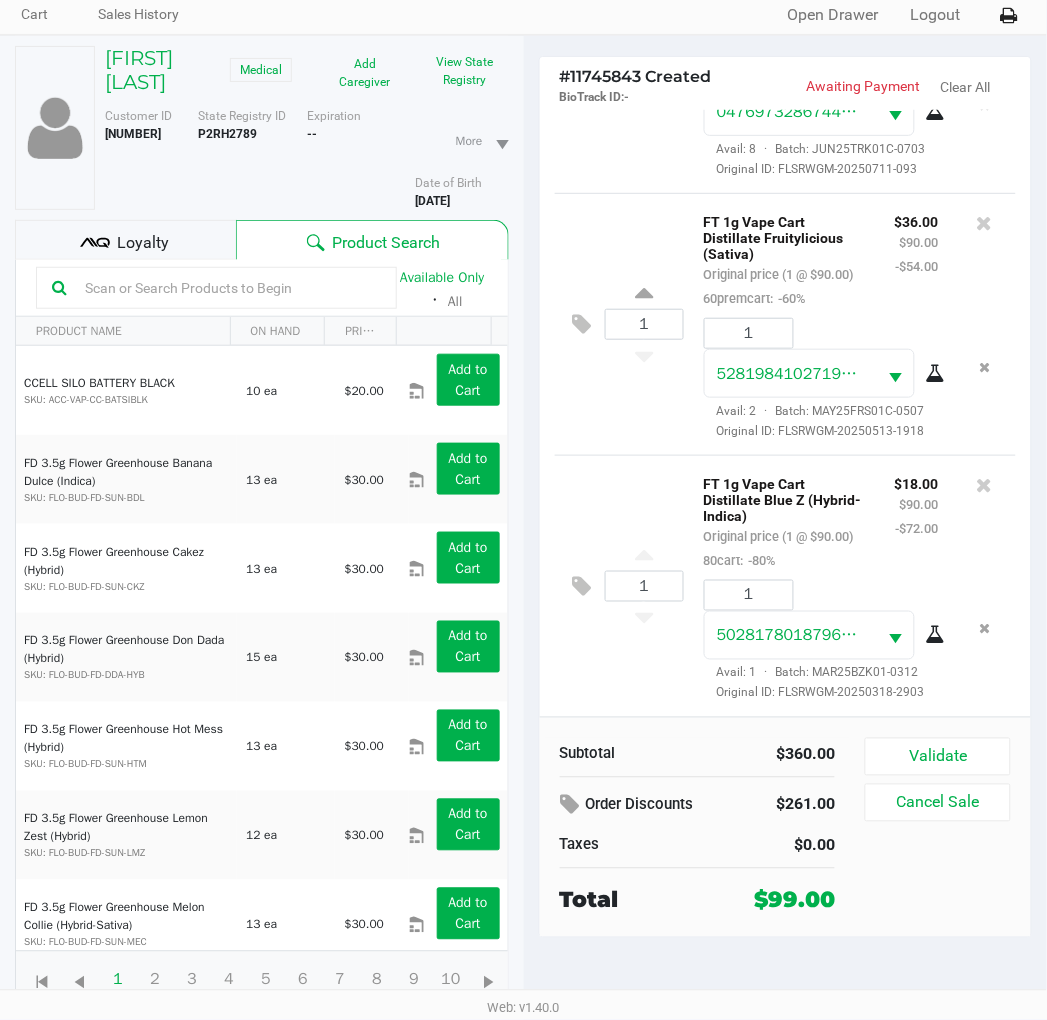 scroll, scrollTop: 594, scrollLeft: 0, axis: vertical 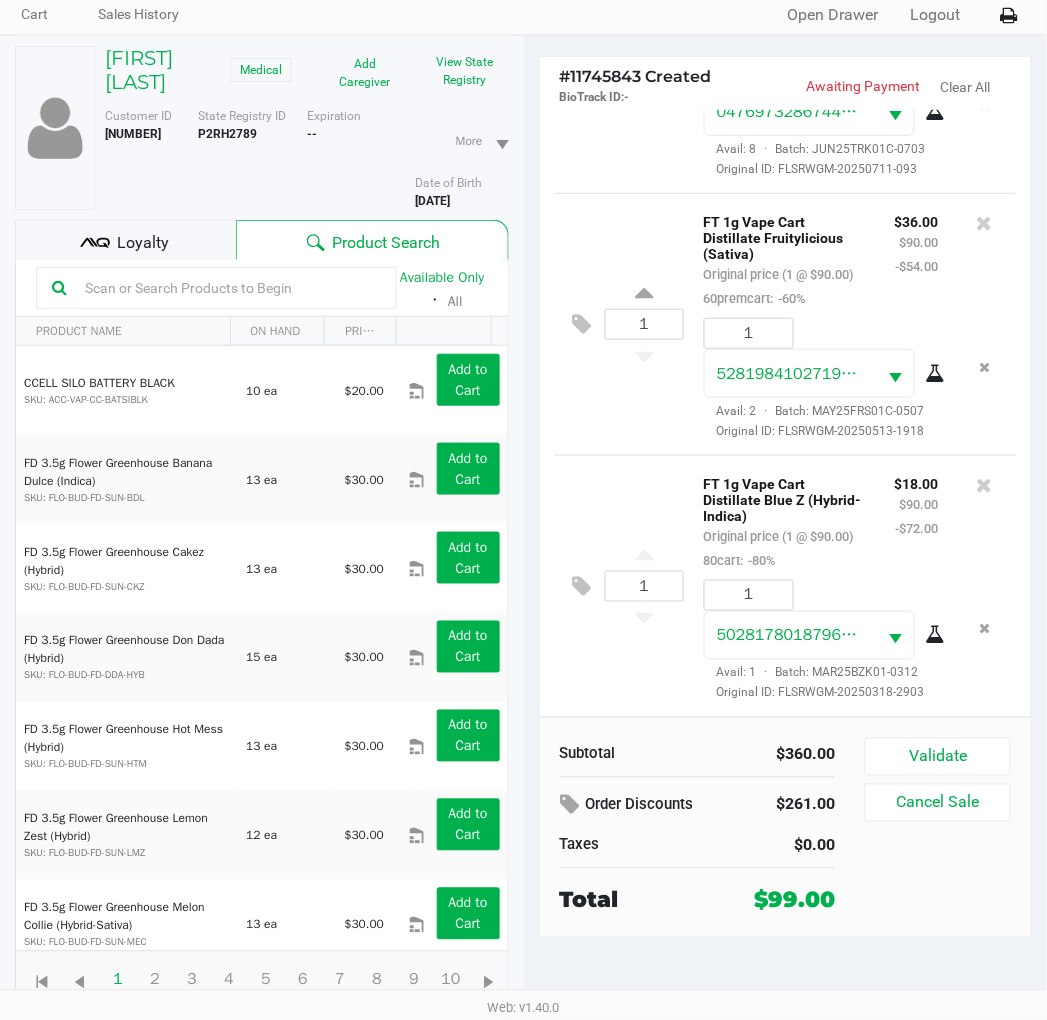 click on "1  FT 1g Vape Cart Distillate Blue Z (Hybrid-Indica)   Original price (1 @ $90.00)  80cart:  -80% $18.00 $90.00 -$72.00 1 5028178018796527  Avail: 1  ·  Batch: MAR25BZK01-0312   Original ID: FLSRWGM-20250318-2903" 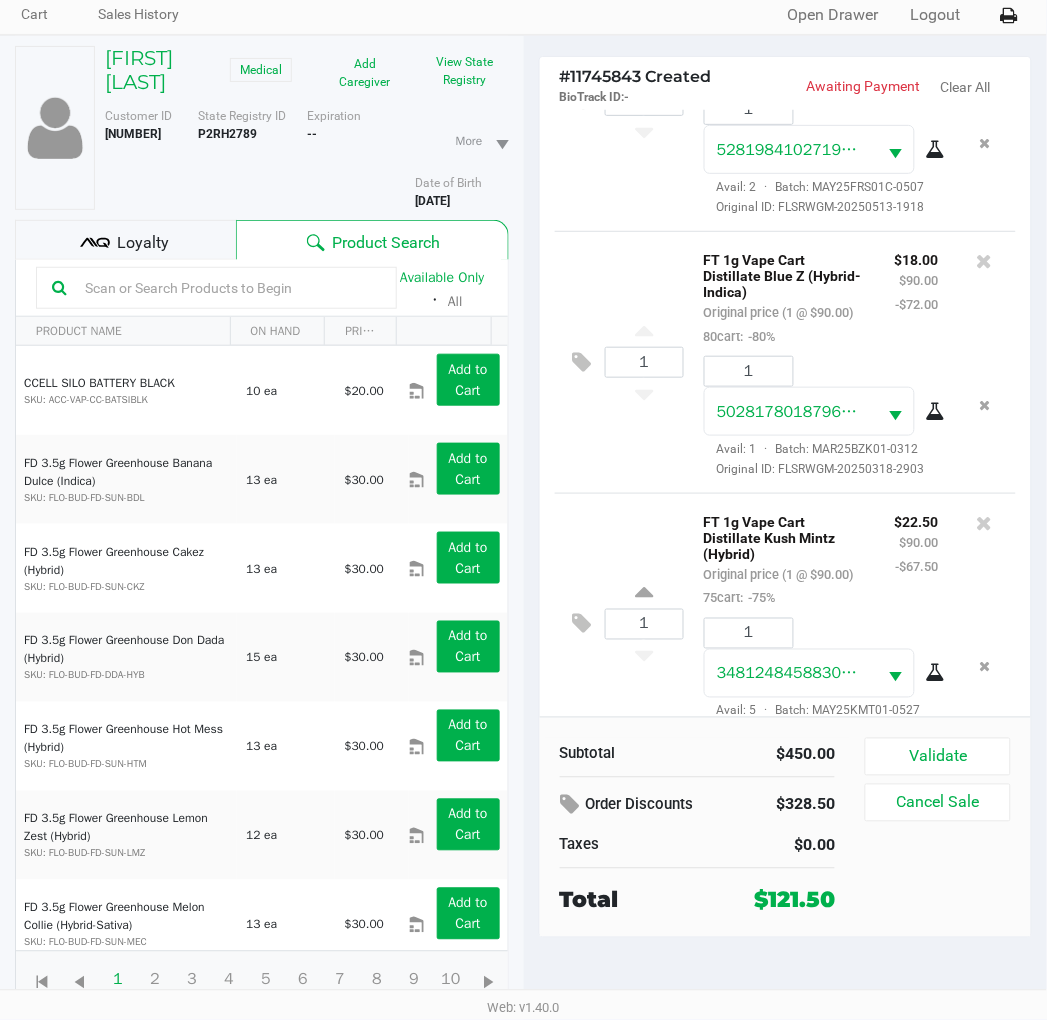 scroll, scrollTop: 0, scrollLeft: 0, axis: both 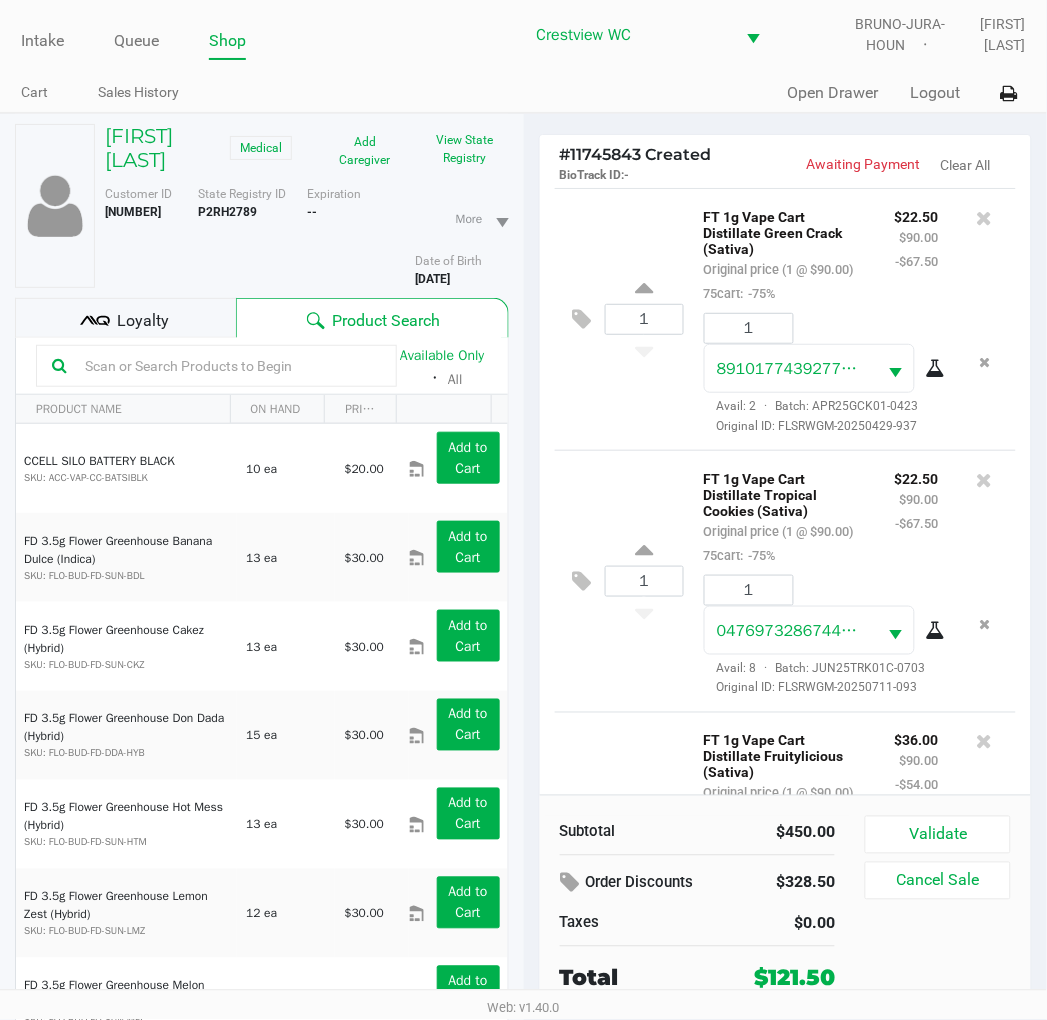 click on "1  FT 1g Vape Cart Distillate Green Crack (Sativa)   Original price (1 @ $90.00)  75cart:  -75% $22.50 $90.00 -$67.50 1 8910177439277389  Avail: 2  ·  Batch: APR25GCK01-0423   Original ID: FLSRWGM-20250429-937" 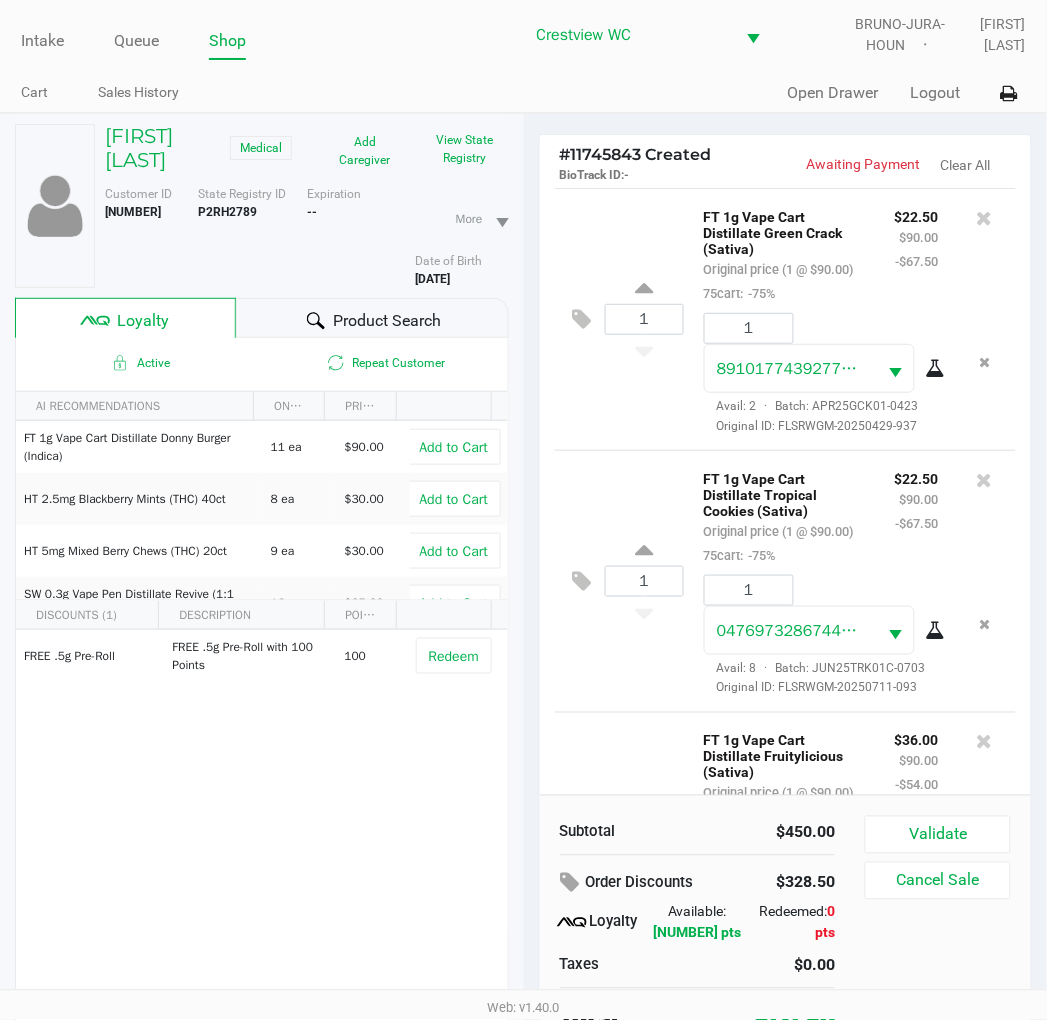 click on "1  FT 1g Vape Cart Distillate Green Crack (Sativa)   Original price (1 @ $90.00)  75cart:  -75% $22.50 $90.00 -$67.50 1 8910177439277389  Avail: 2  ·  Batch: APR25GCK01-0423   Original ID: FLSRWGM-20250429-937" 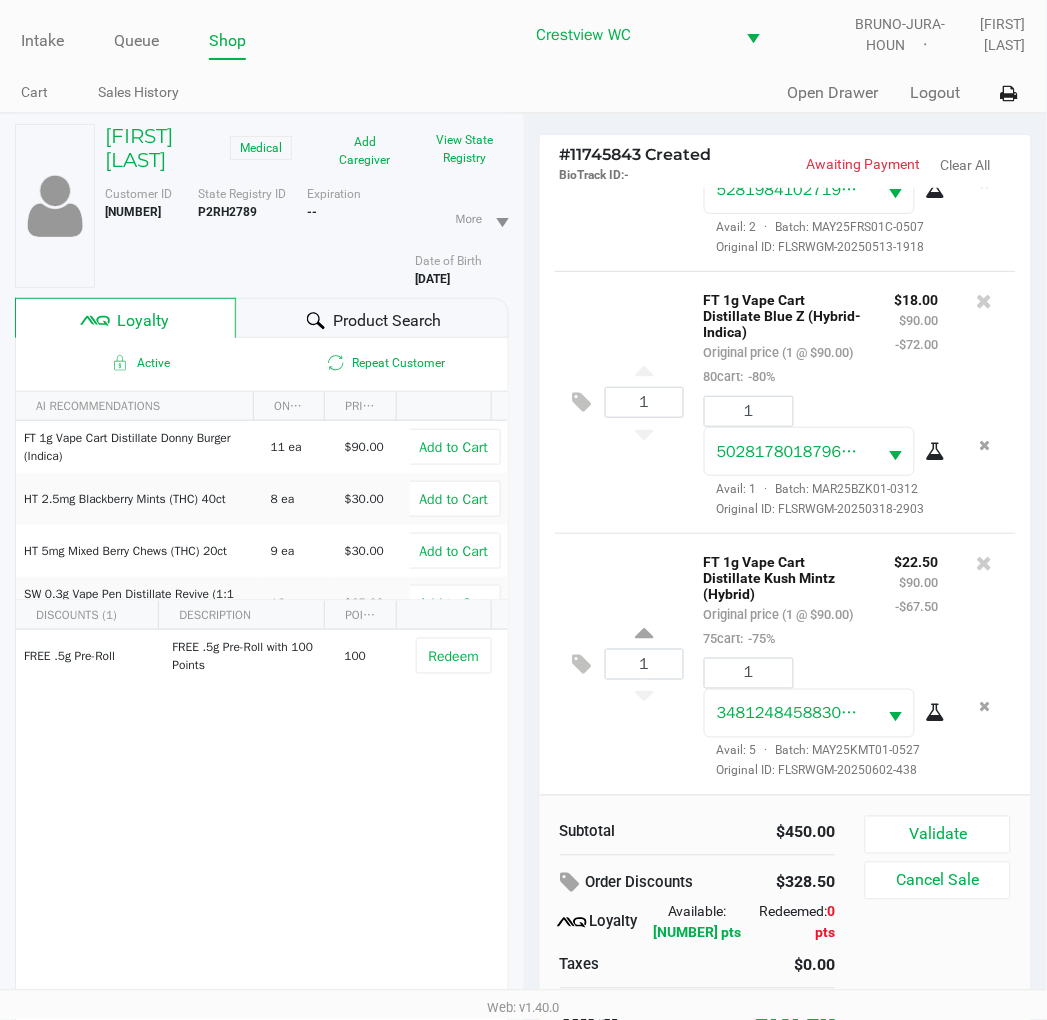 scroll, scrollTop: 906, scrollLeft: 0, axis: vertical 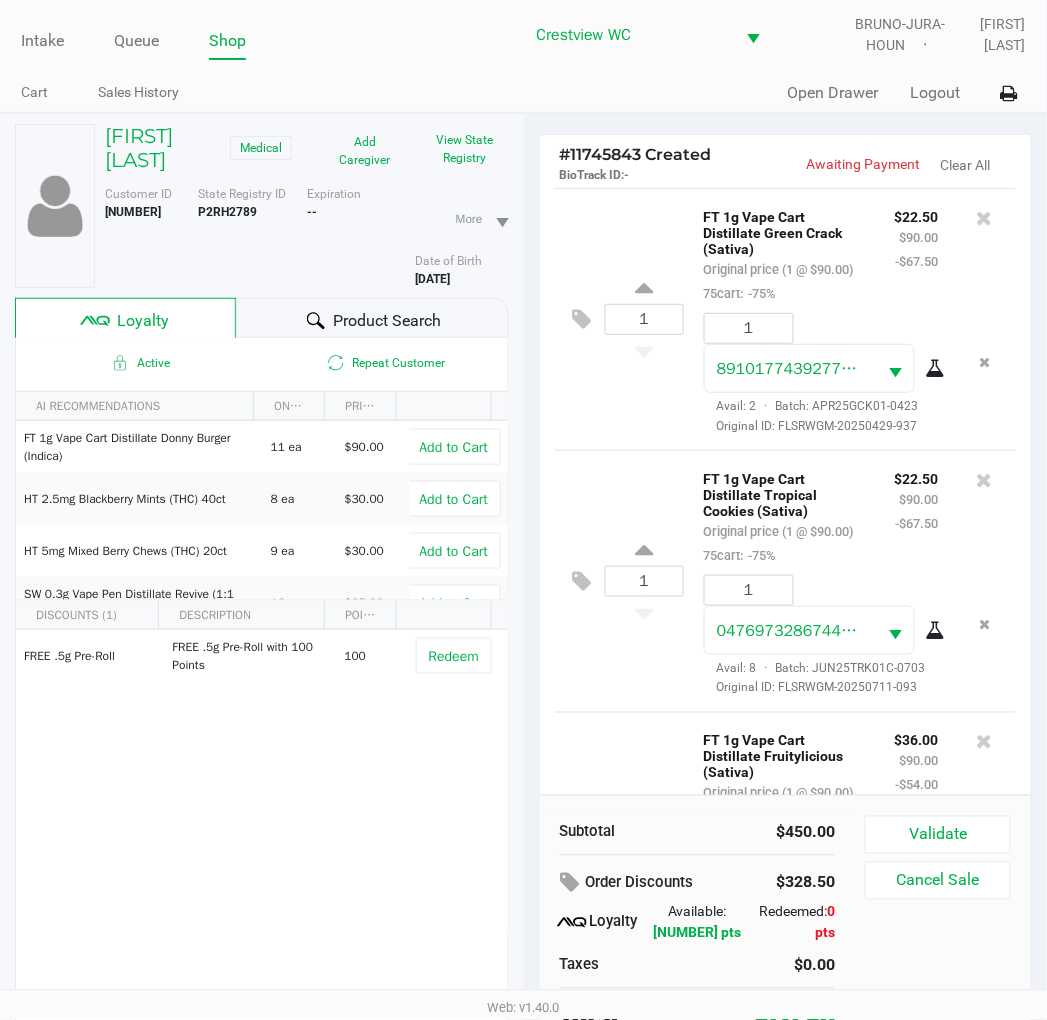 click on "1  FT 1g Vape Cart Distillate Green Crack (Sativa)   Original price (1 @ $90.00)  75cart:  -75% $22.50 $90.00 -$67.50 1 8910177439277389  Avail: 2  ·  Batch: APR25GCK01-0423   Original ID: FLSRWGM-20250429-937" 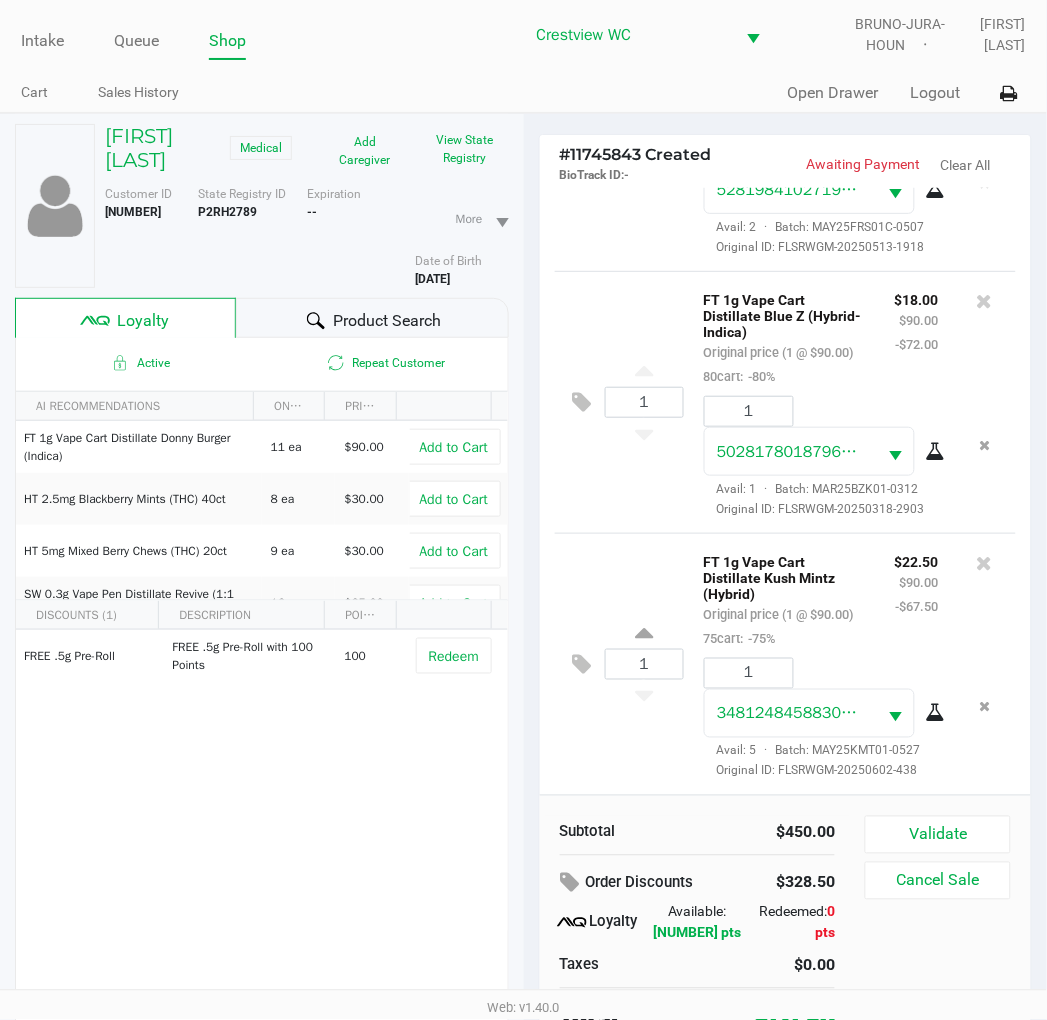 scroll, scrollTop: 906, scrollLeft: 0, axis: vertical 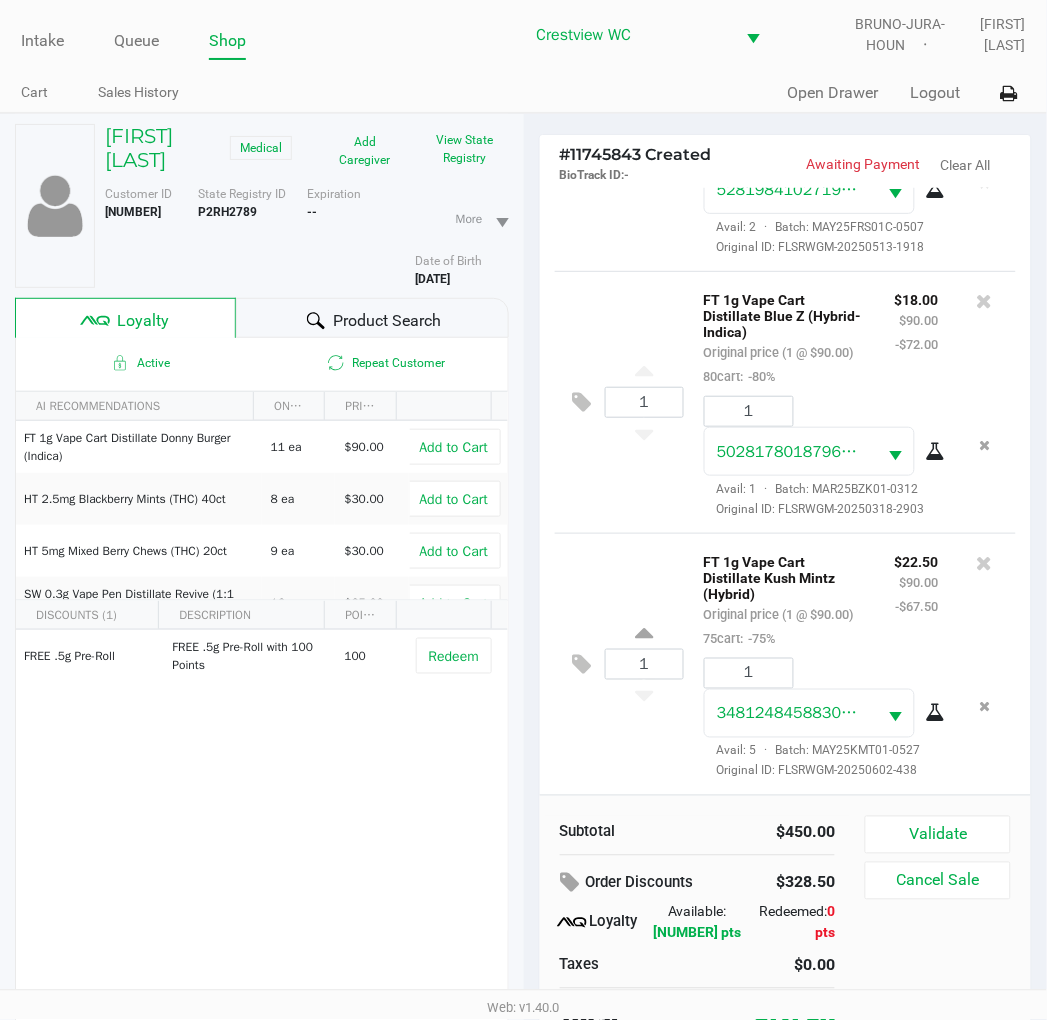 click on "1  FT 1g Vape Cart Distillate Blue Z (Hybrid-Indica)   Original price (1 @ $90.00)  80cart:  -80% $18.00 $90.00 -$72.00 1 5028178018796527  Avail: 1  ·  Batch: MAR25BZK01-0312   Original ID: FLSRWGM-20250318-2903" 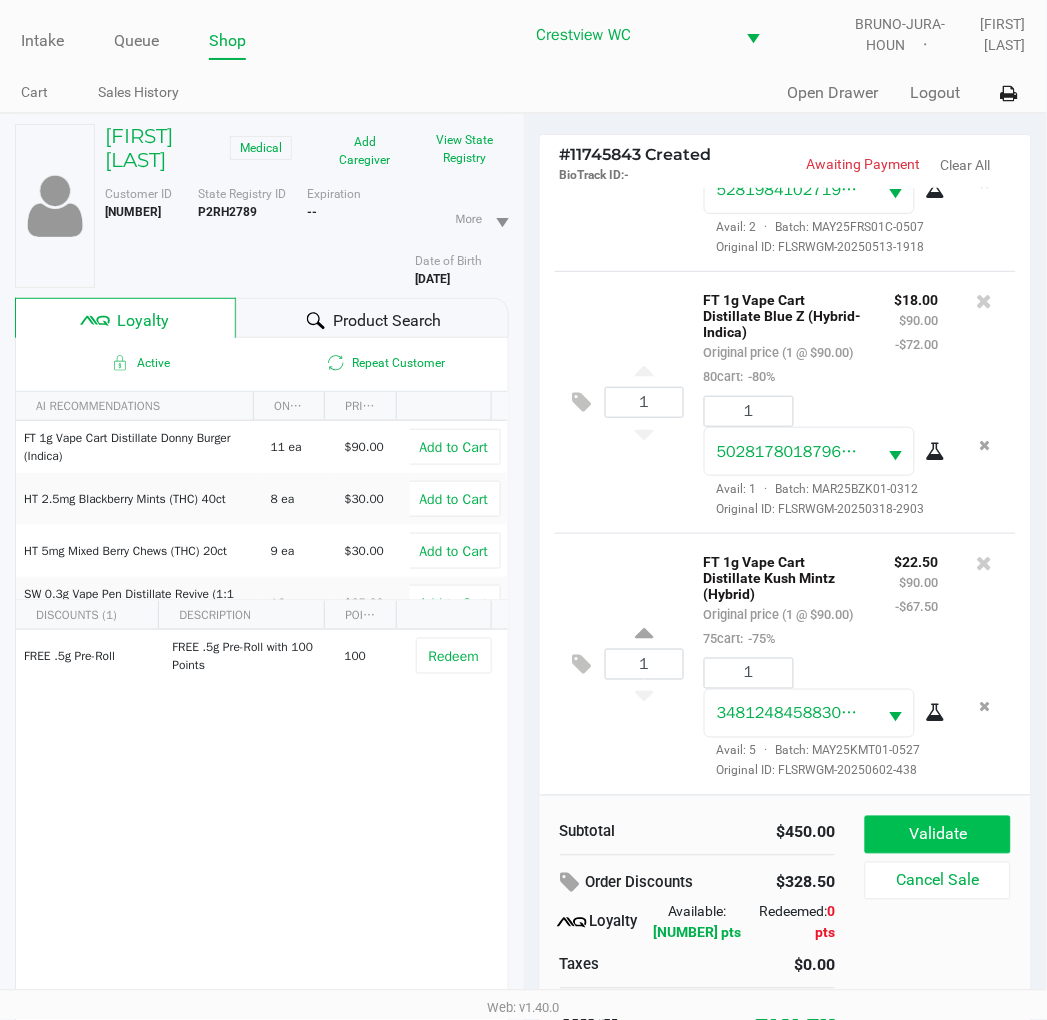 click on "Validate" 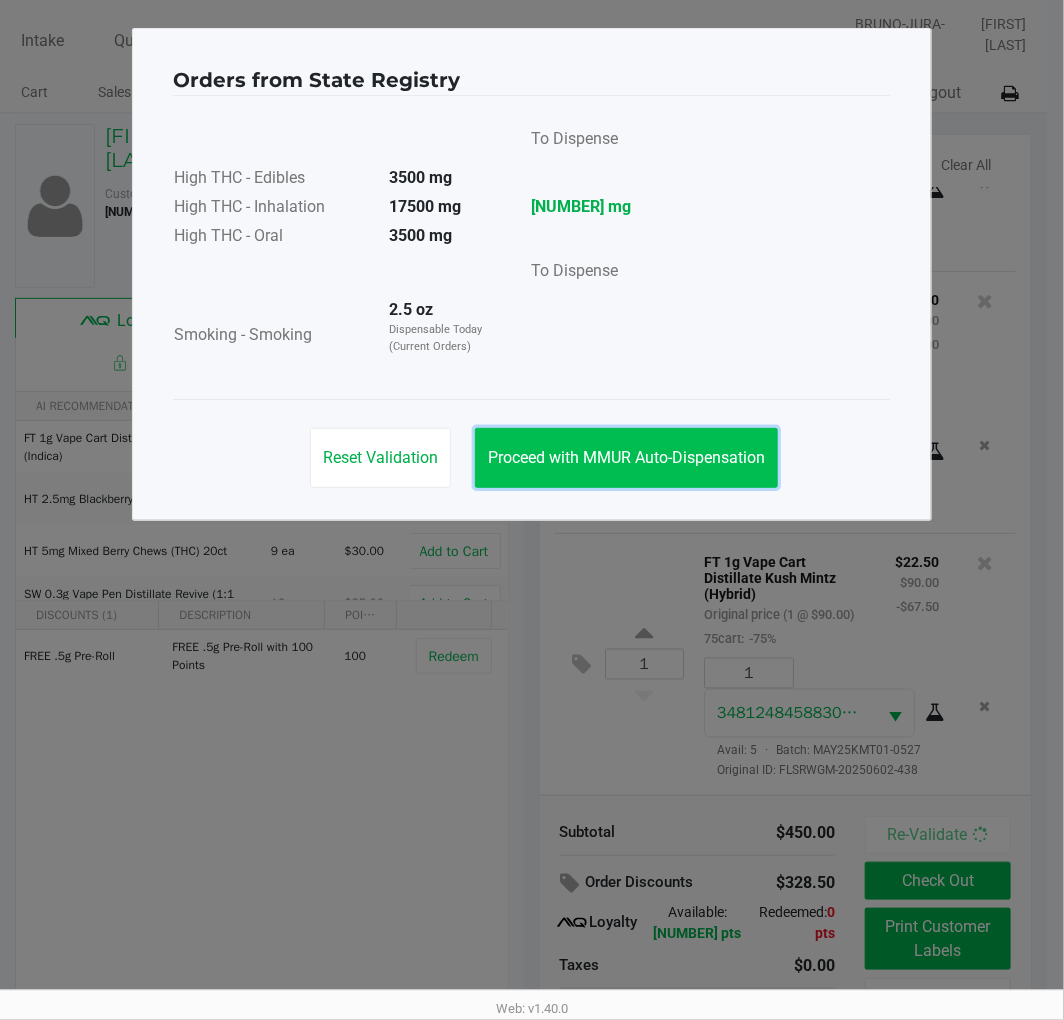 click on "Proceed with MMUR Auto-Dispensation" 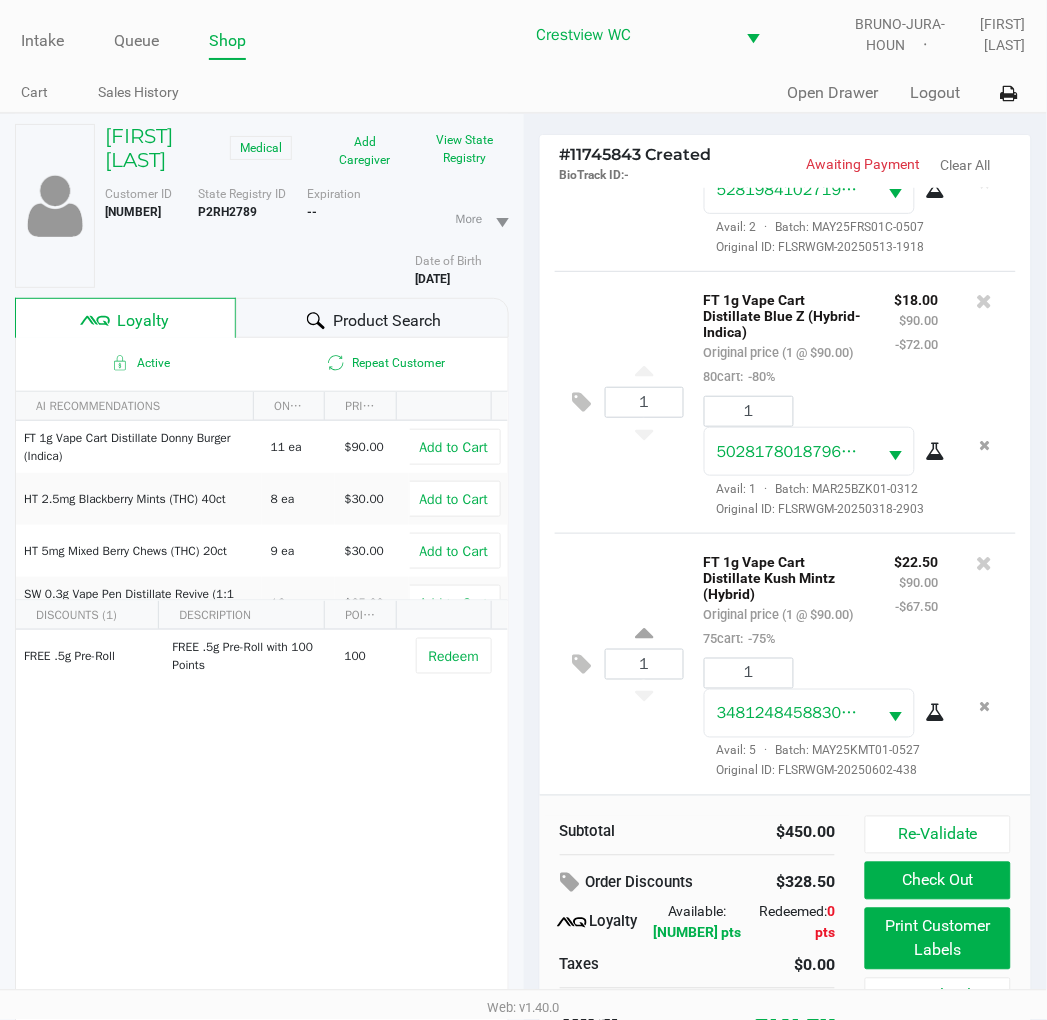 scroll, scrollTop: 104, scrollLeft: 0, axis: vertical 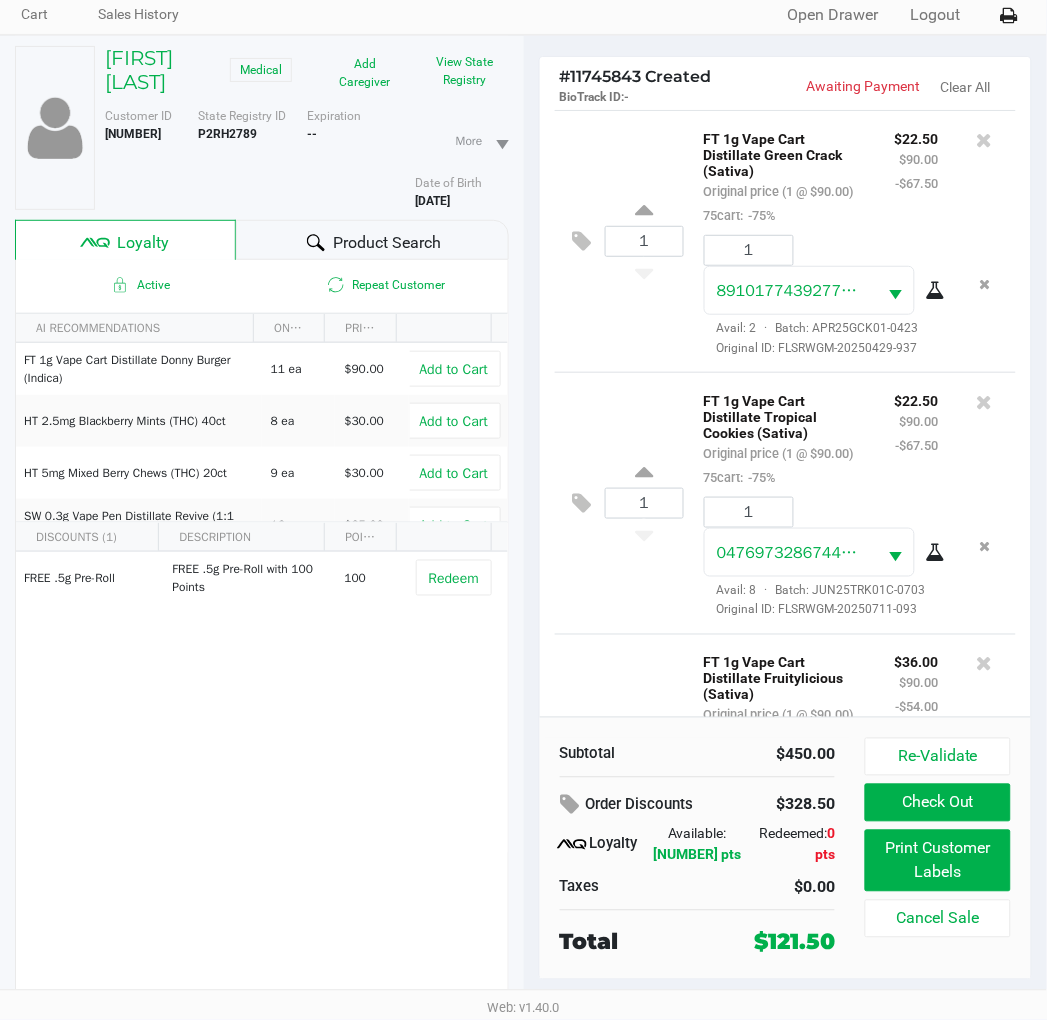 click on "1  FT 1g Vape Cart Distillate Tropical Cookies (Sativa)   Original price (1 @ $90.00)  75cart:  -75% $22.50 $90.00 -$67.50 1 0476973286744534  Avail: 8  ·  Batch: JUN25TRK01C-0703   Original ID: FLSRWGM-20250711-093" 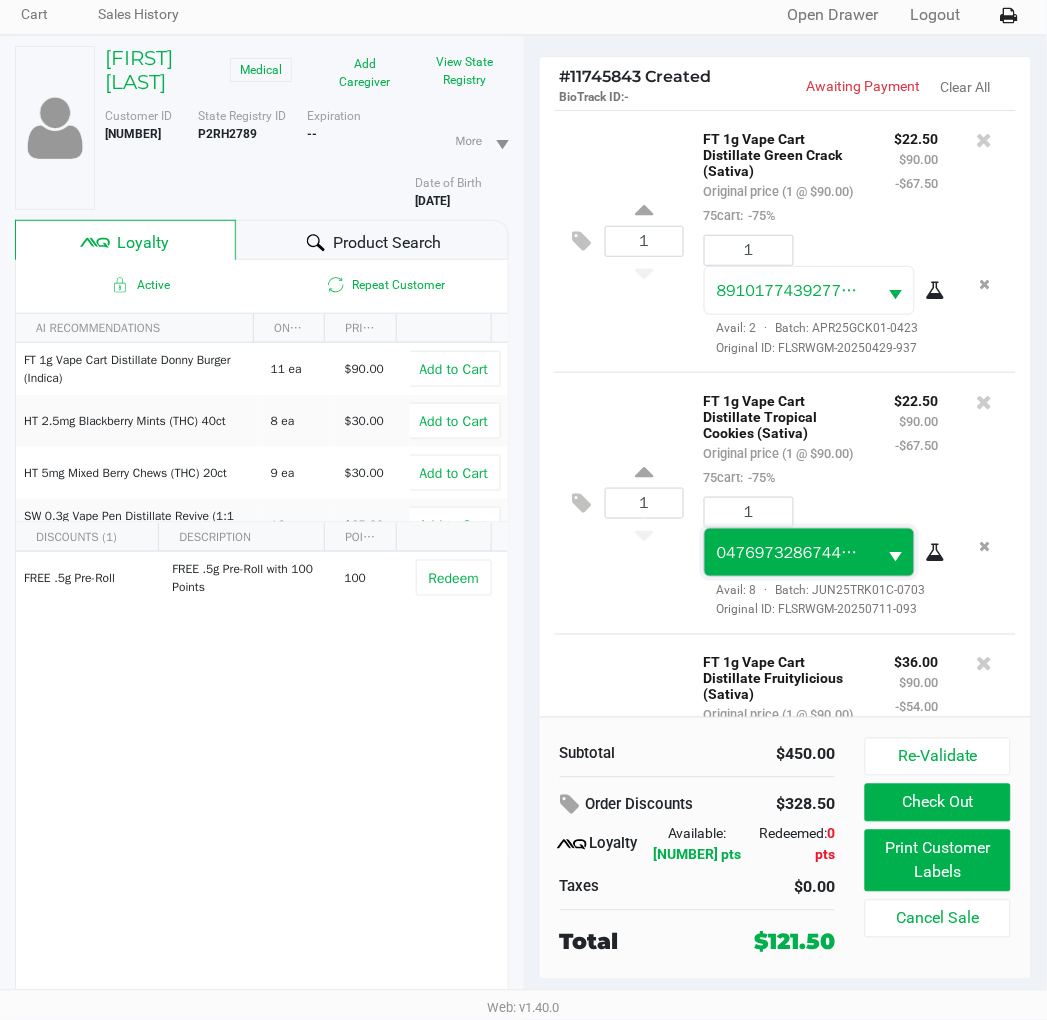 click on "0476973286744534" at bounding box center [794, 553] 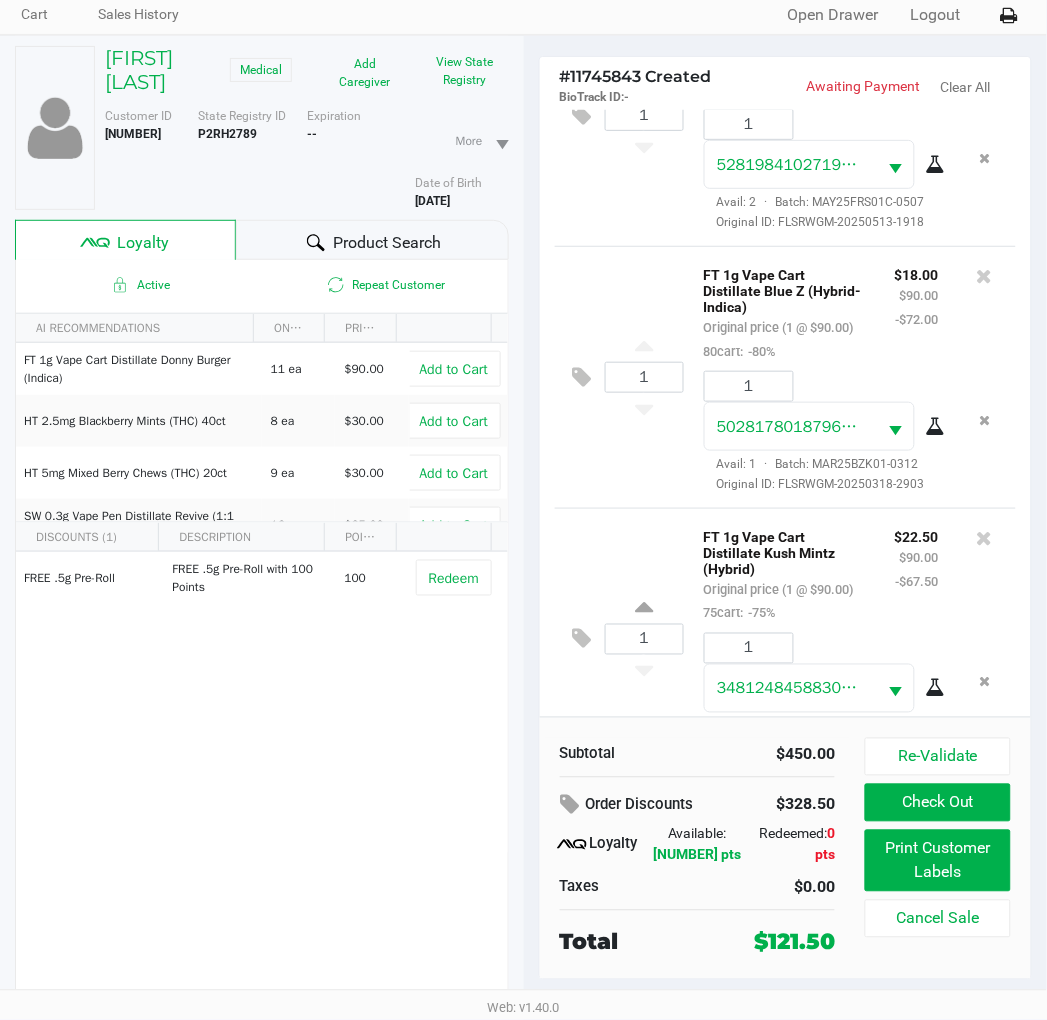 scroll, scrollTop: 906, scrollLeft: 0, axis: vertical 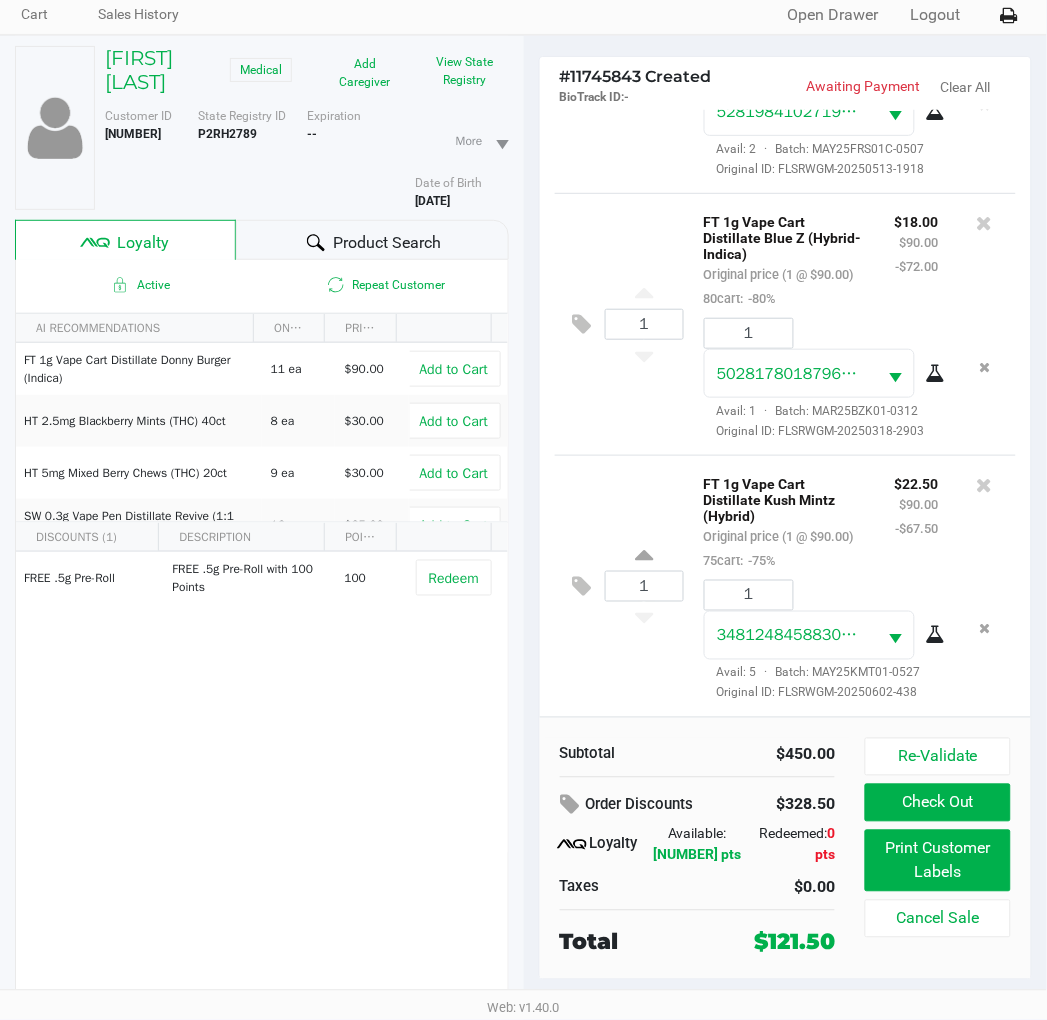 click on "1  FT 1g Vape Cart Distillate Kush Mintz (Hybrid)   Original price (1 @ $90.00)  75cart:  -75% $22.50 $90.00 -$67.50 1 3481248458830903  Avail: 5  ·  Batch: MAY25KMT01-0527   Original ID: FLSRWGM-20250602-438" 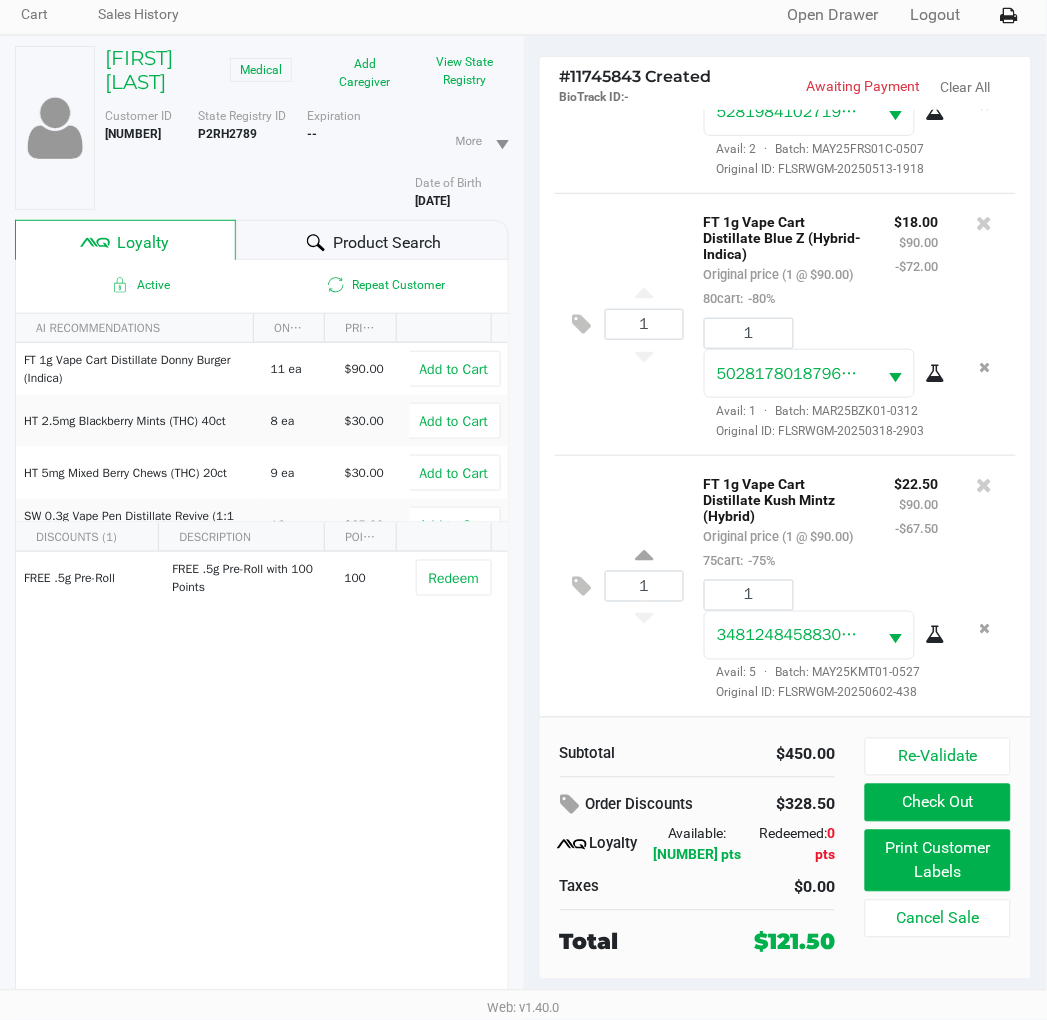 click on "1  FT 1g Vape Cart Distillate Kush Mintz (Hybrid)   Original price (1 @ $90.00)  75cart:  -75% $22.50 $90.00 -$67.50 1 3481248458830903  Avail: 5  ·  Batch: MAY25KMT01-0527   Original ID: FLSRWGM-20250602-438" 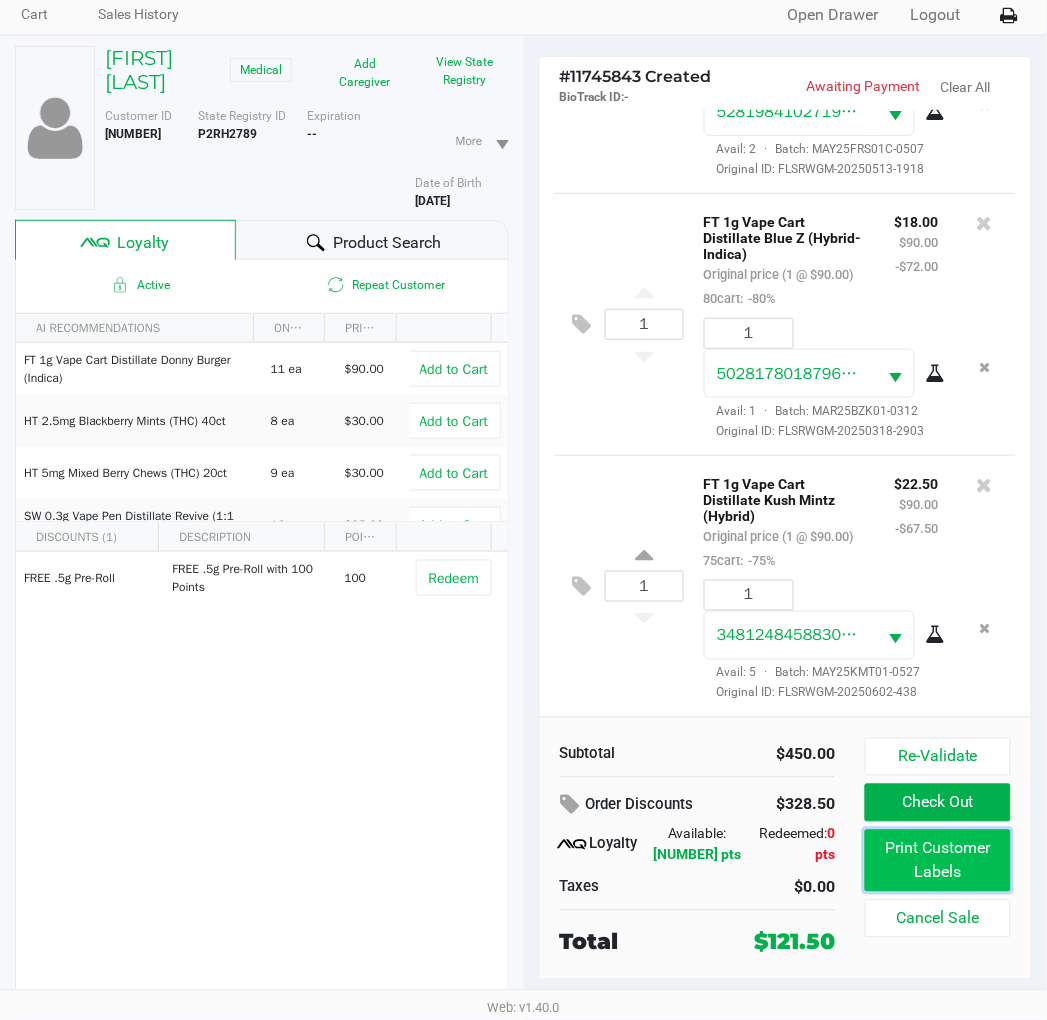 click on "Print Customer Labels" 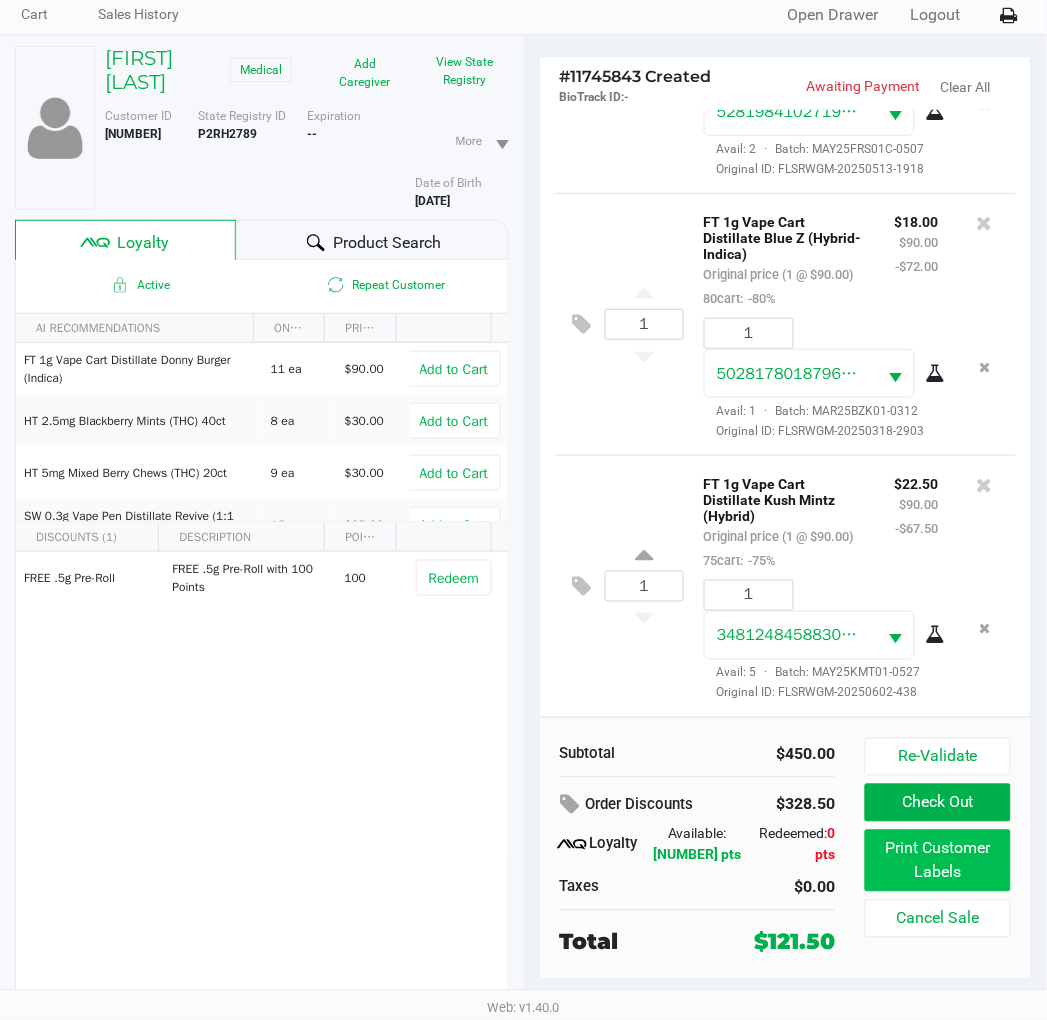 scroll, scrollTop: 0, scrollLeft: 0, axis: both 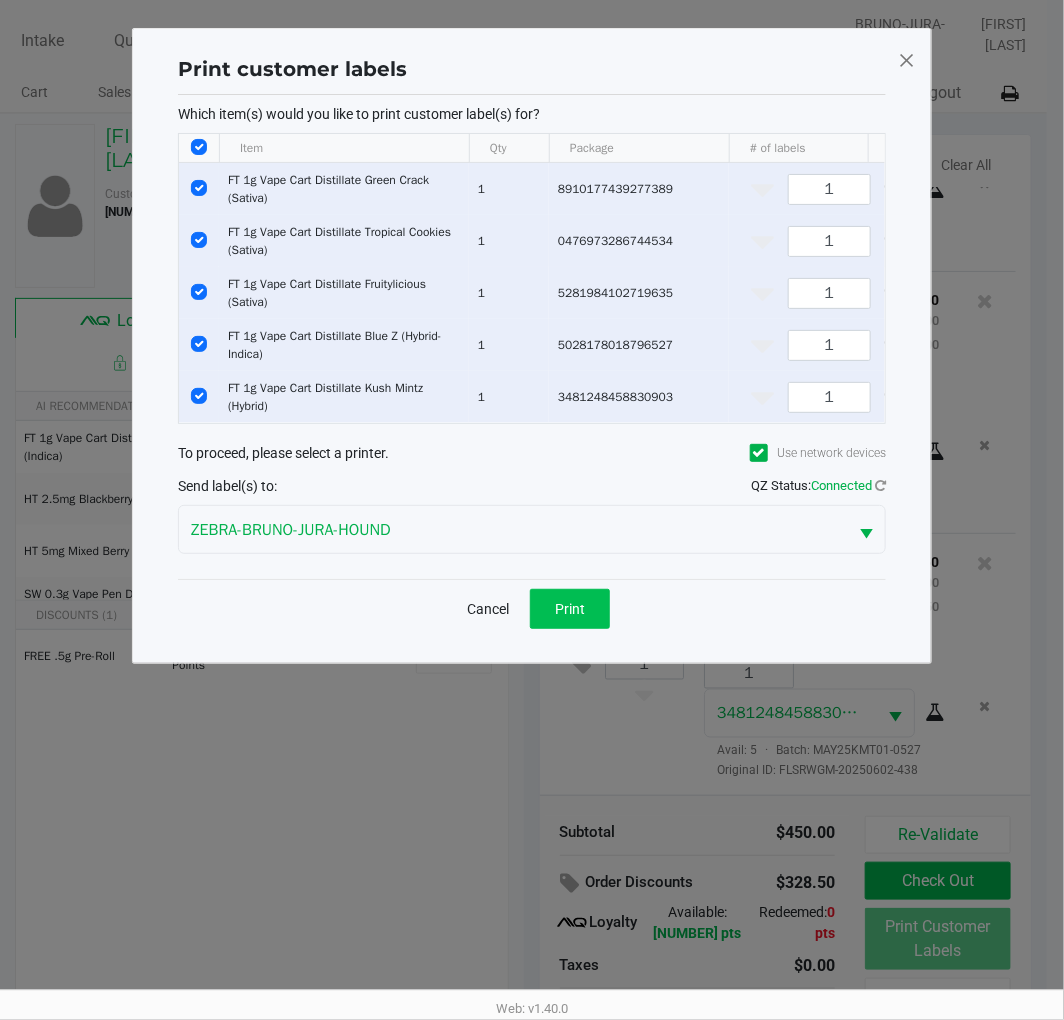 click on "Print" 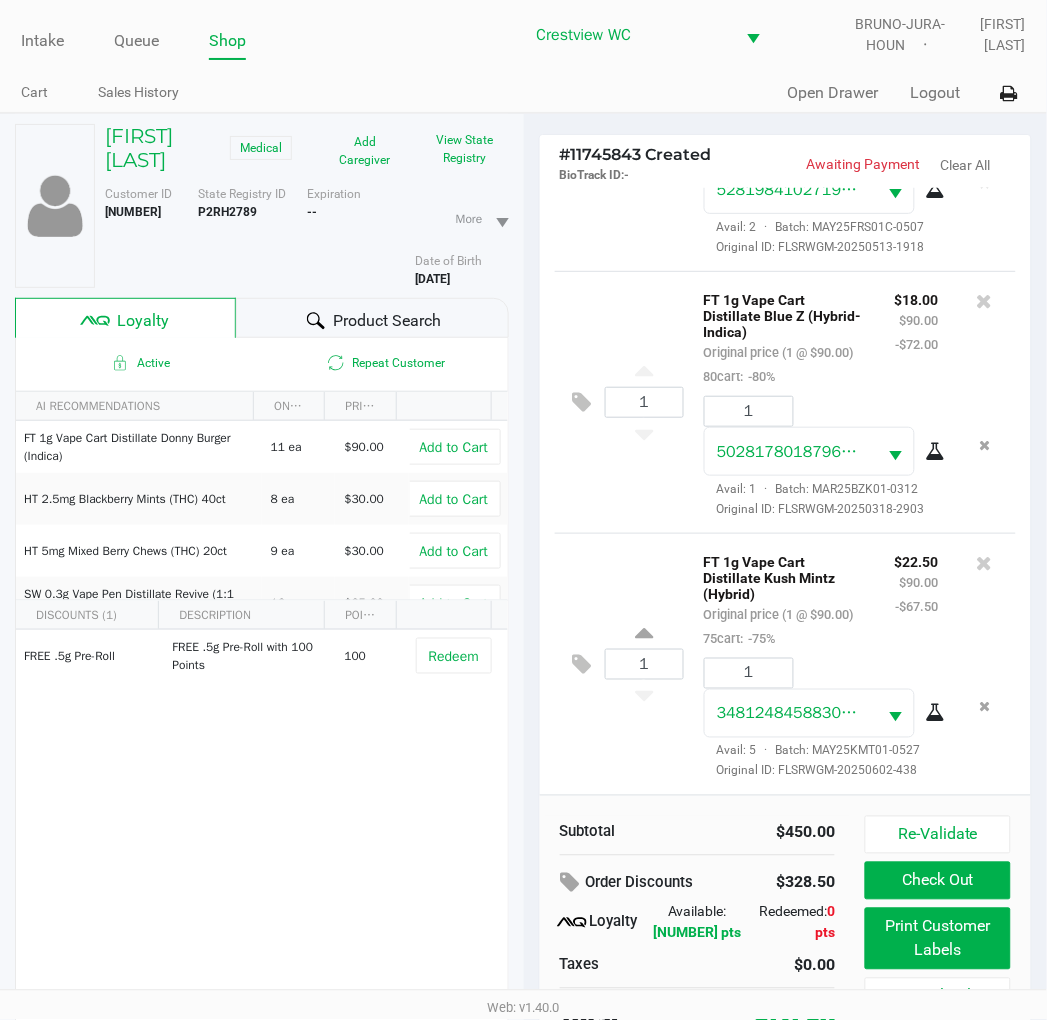 scroll, scrollTop: 104, scrollLeft: 0, axis: vertical 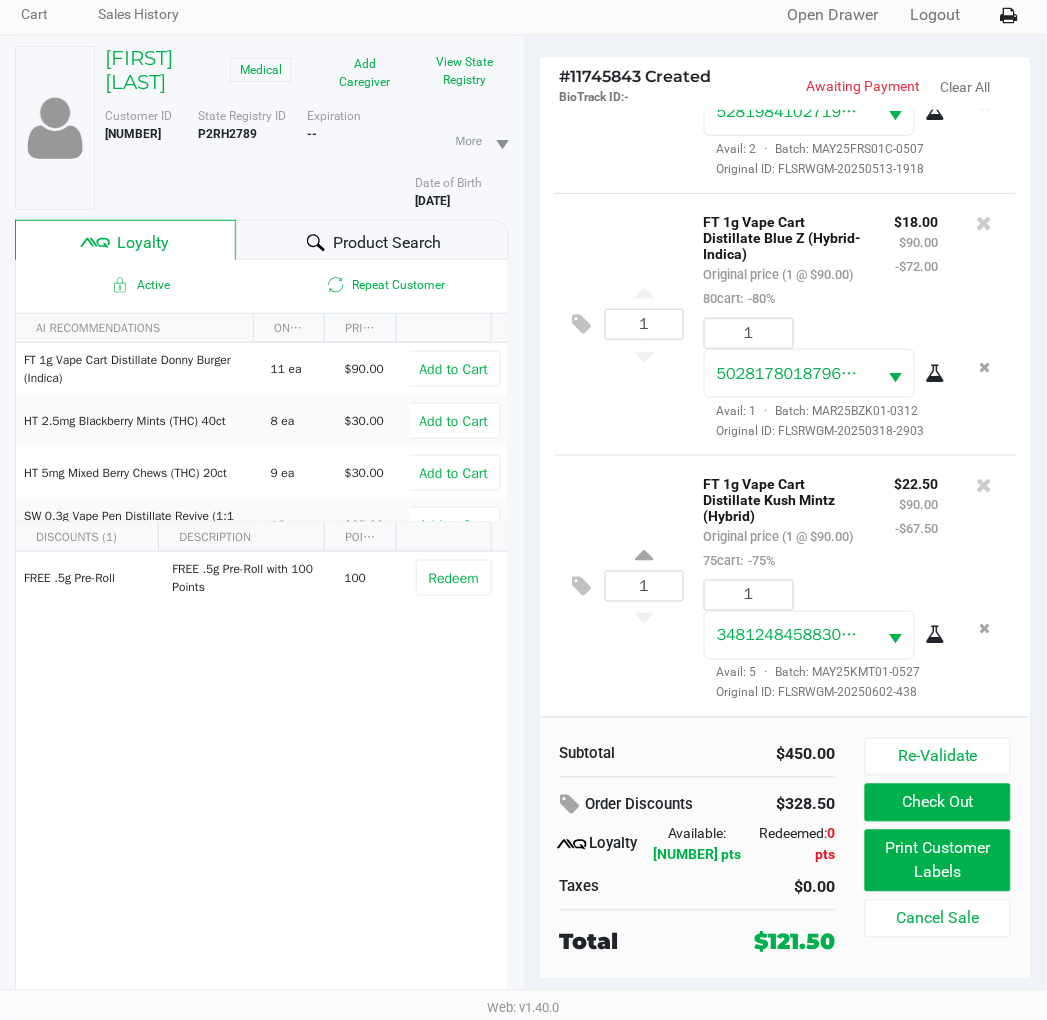 click on "Check Out" 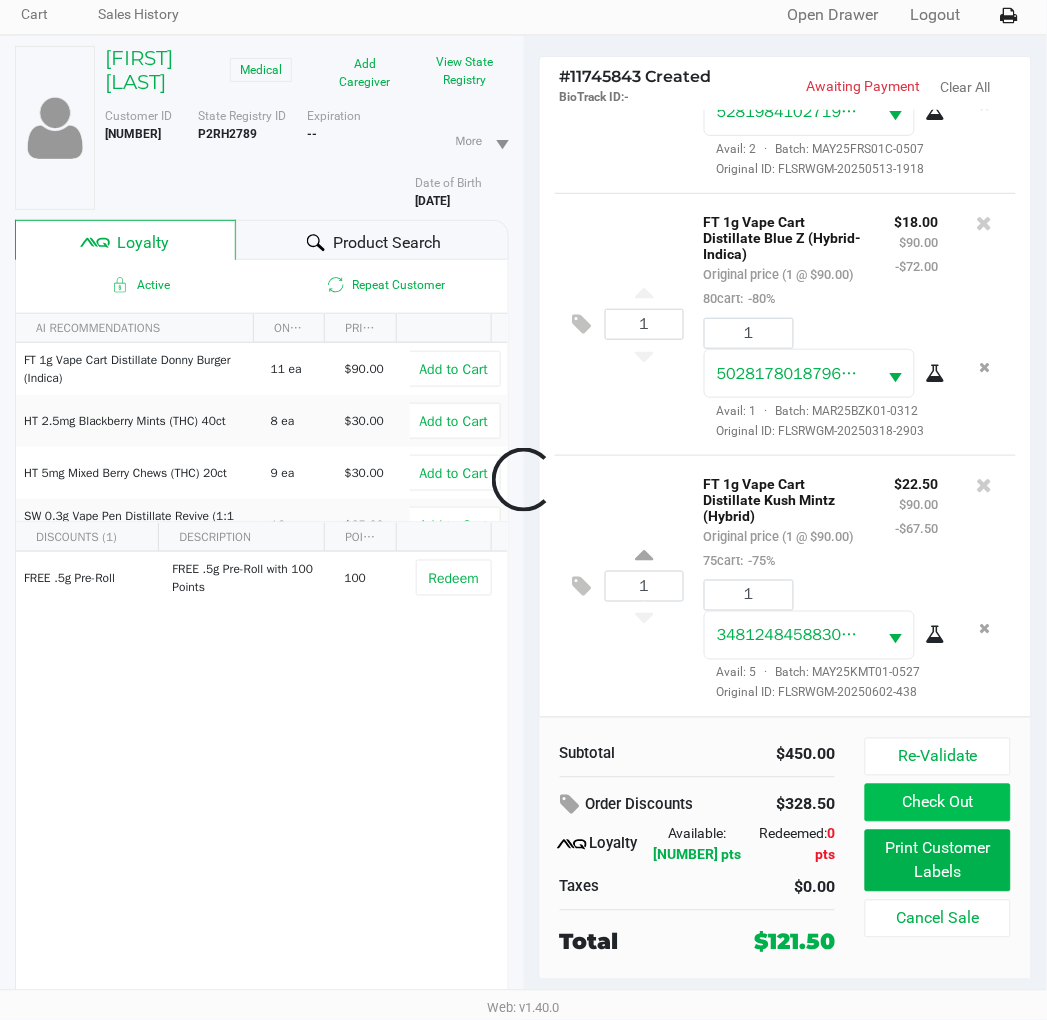 scroll, scrollTop: 88, scrollLeft: 0, axis: vertical 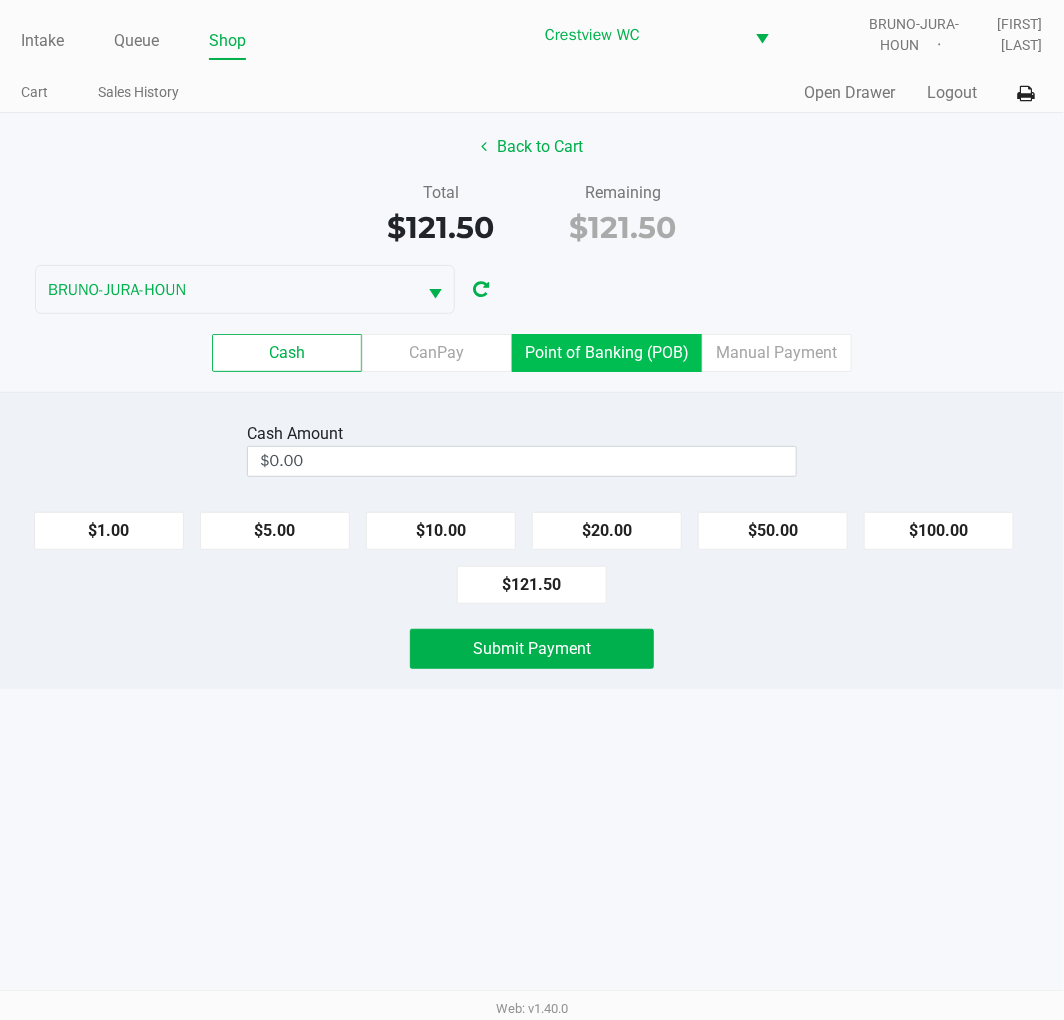 click on "Point of Banking (POB)" 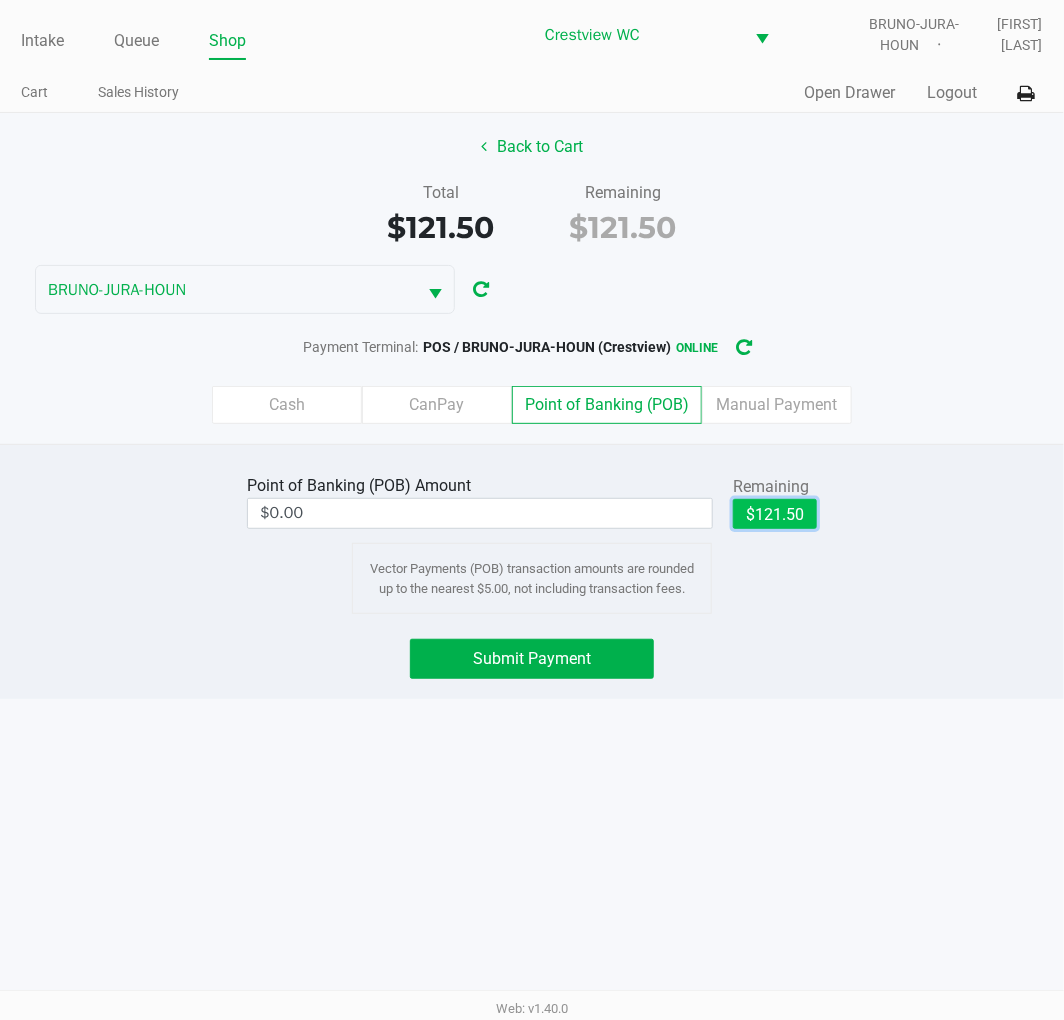 click on "$121.50" 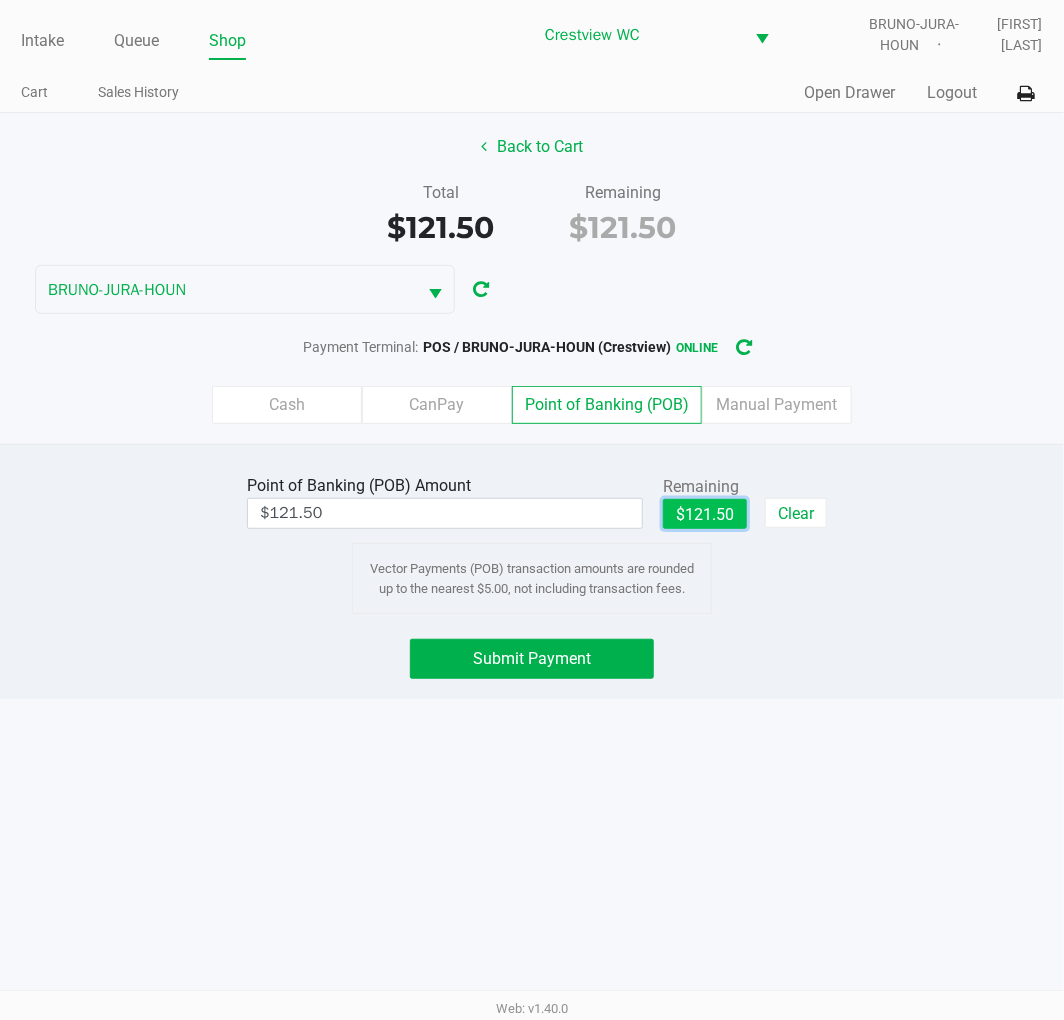 click on "Submit Payment" 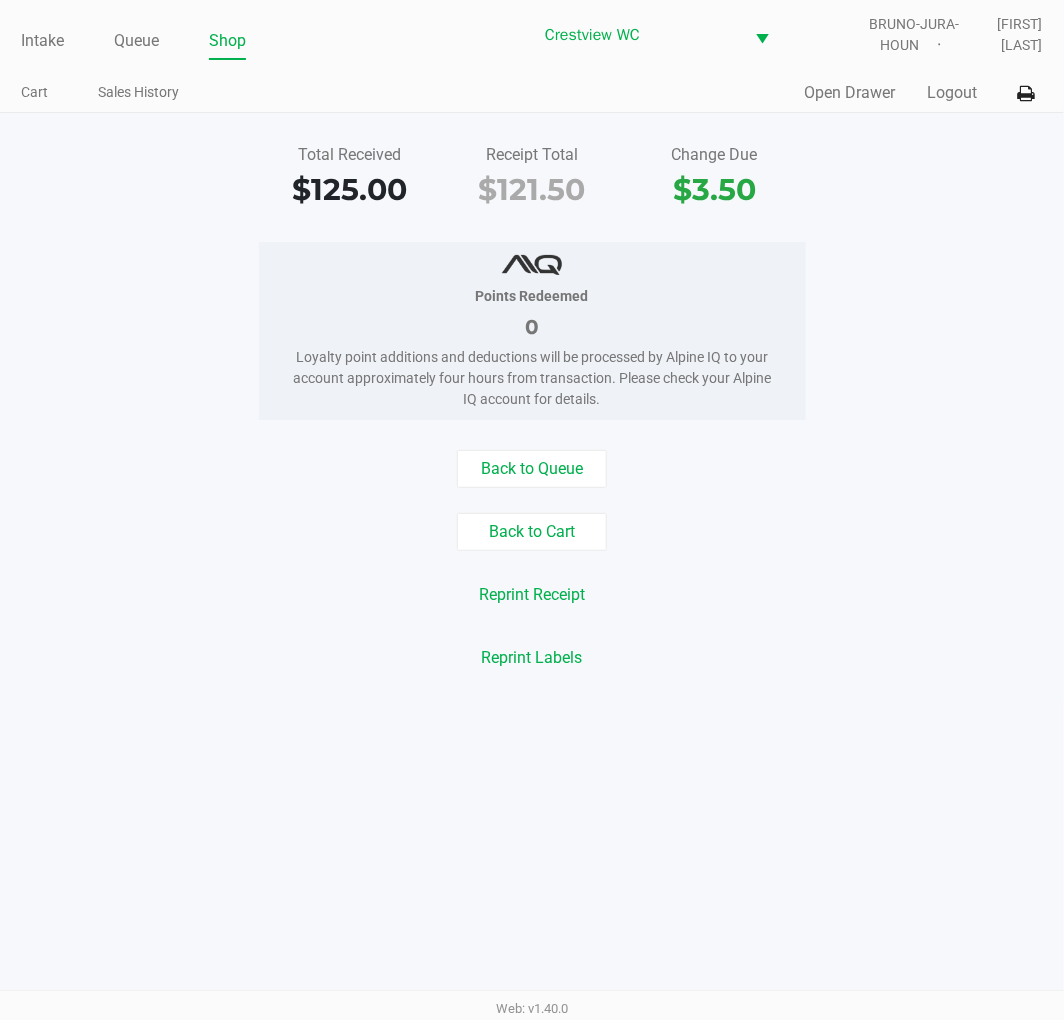 click on "Total Received   $125.00   Receipt Total   $121.50   Change Due   $3.50   Points Redeemed   0   Loyalty point additions and deductions will be processed by Alpine IQ to your account approximately four hours from transaction. Please check your Alpine IQ account for details.   Back to Queue   Back to Cart   Reprint Receipt   Reprint Labels" 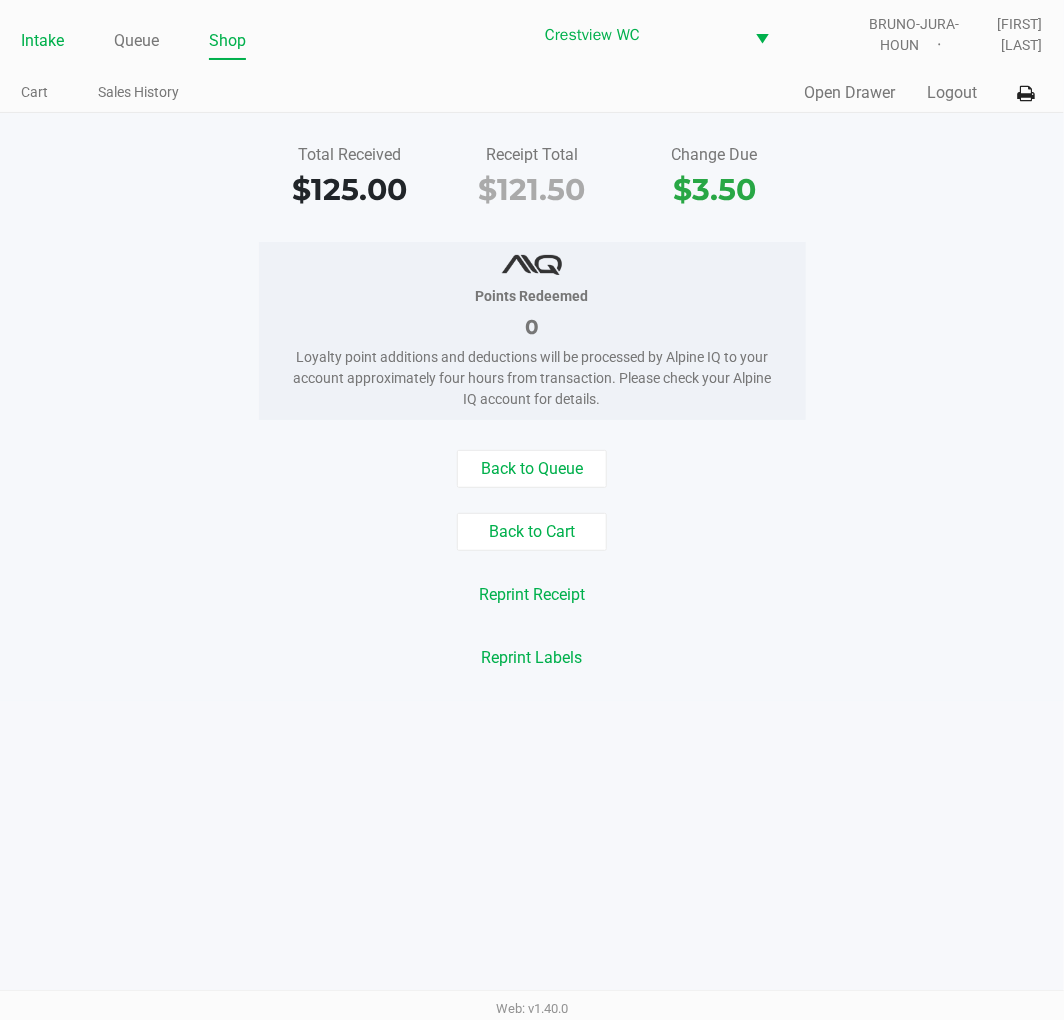 click on "Intake" 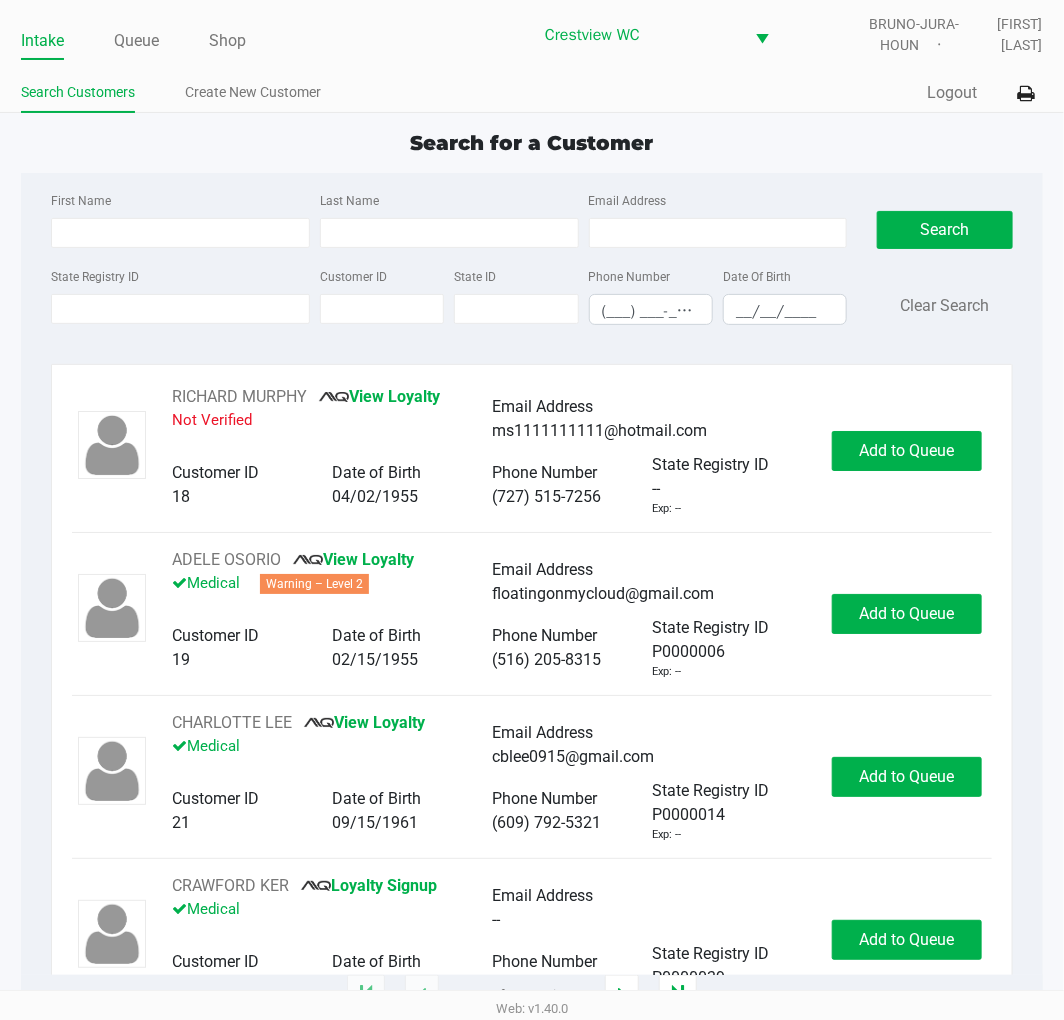 click on "Search for a Customer" 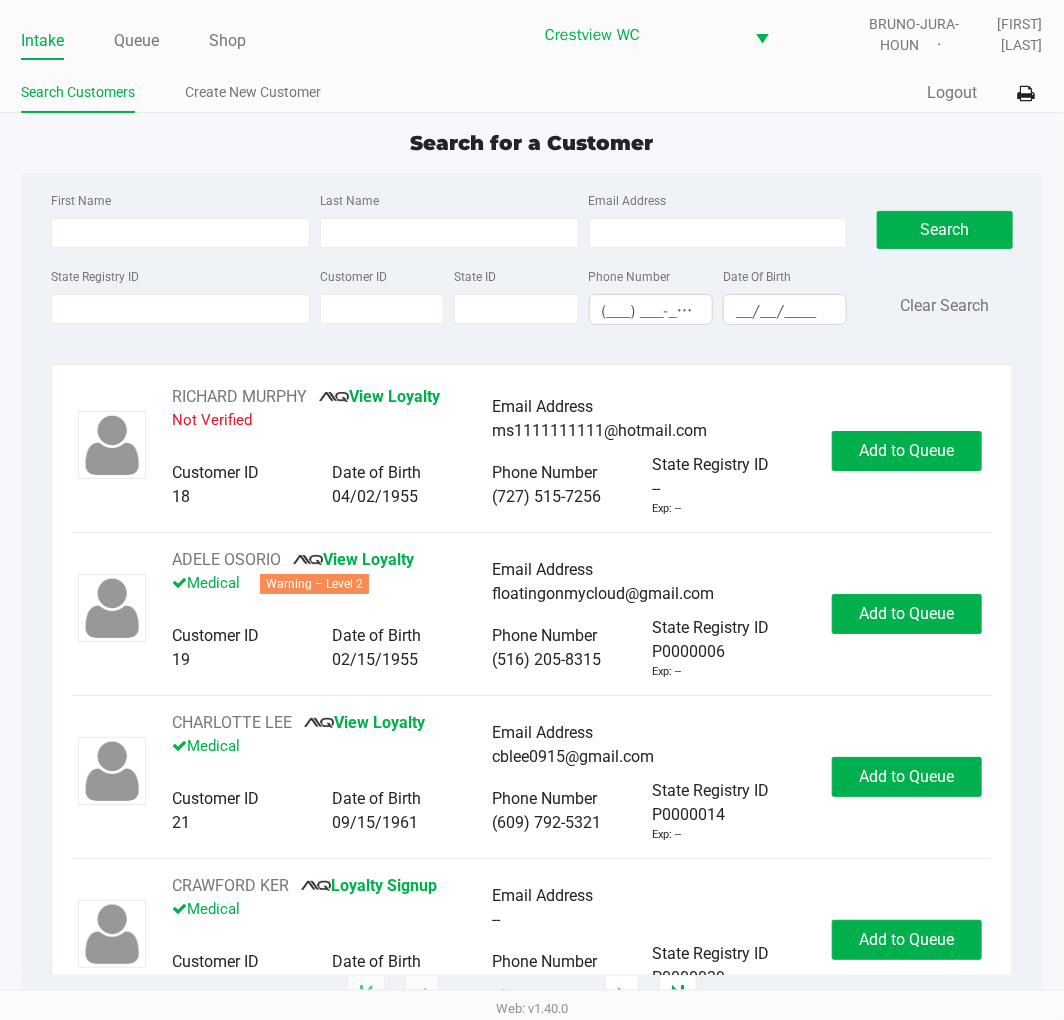 click on "Quick Sale   Logout" 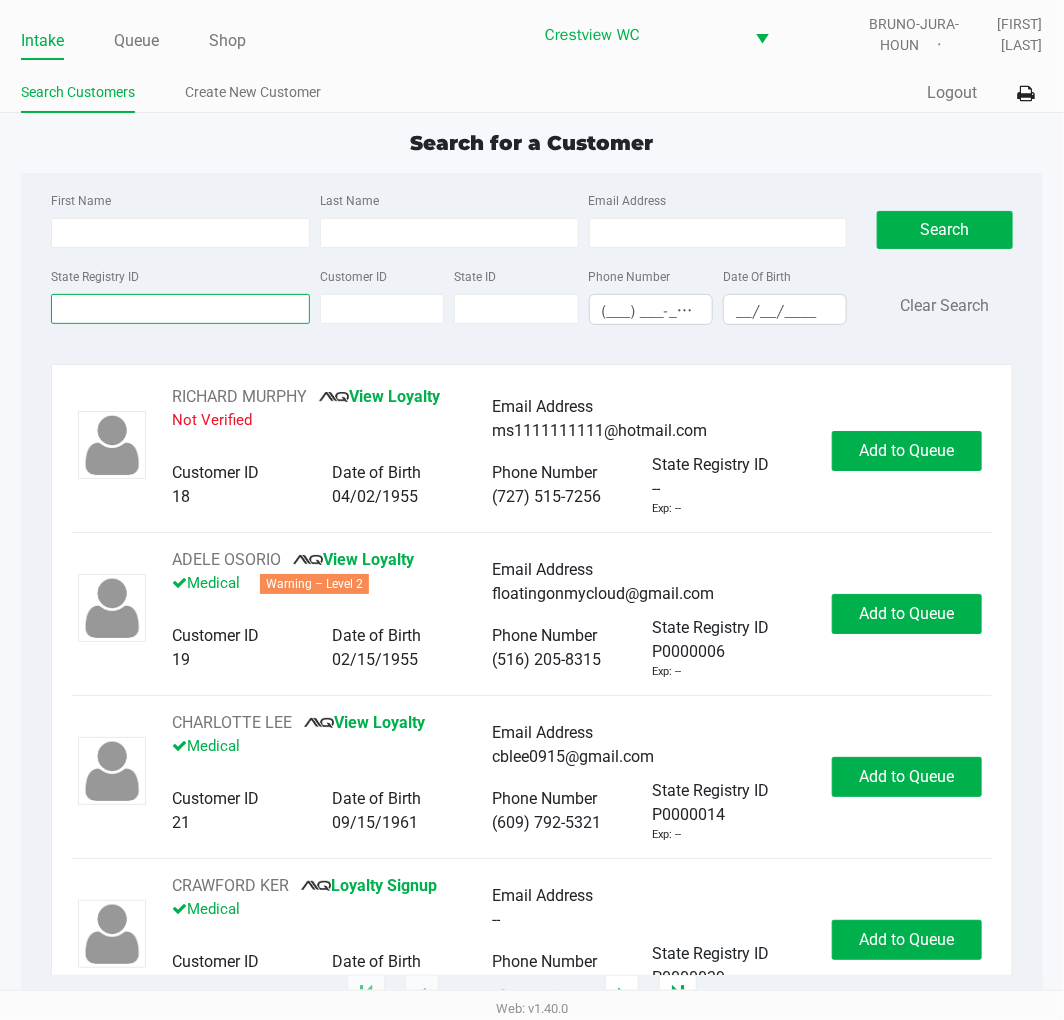 click on "State Registry ID" at bounding box center (180, 309) 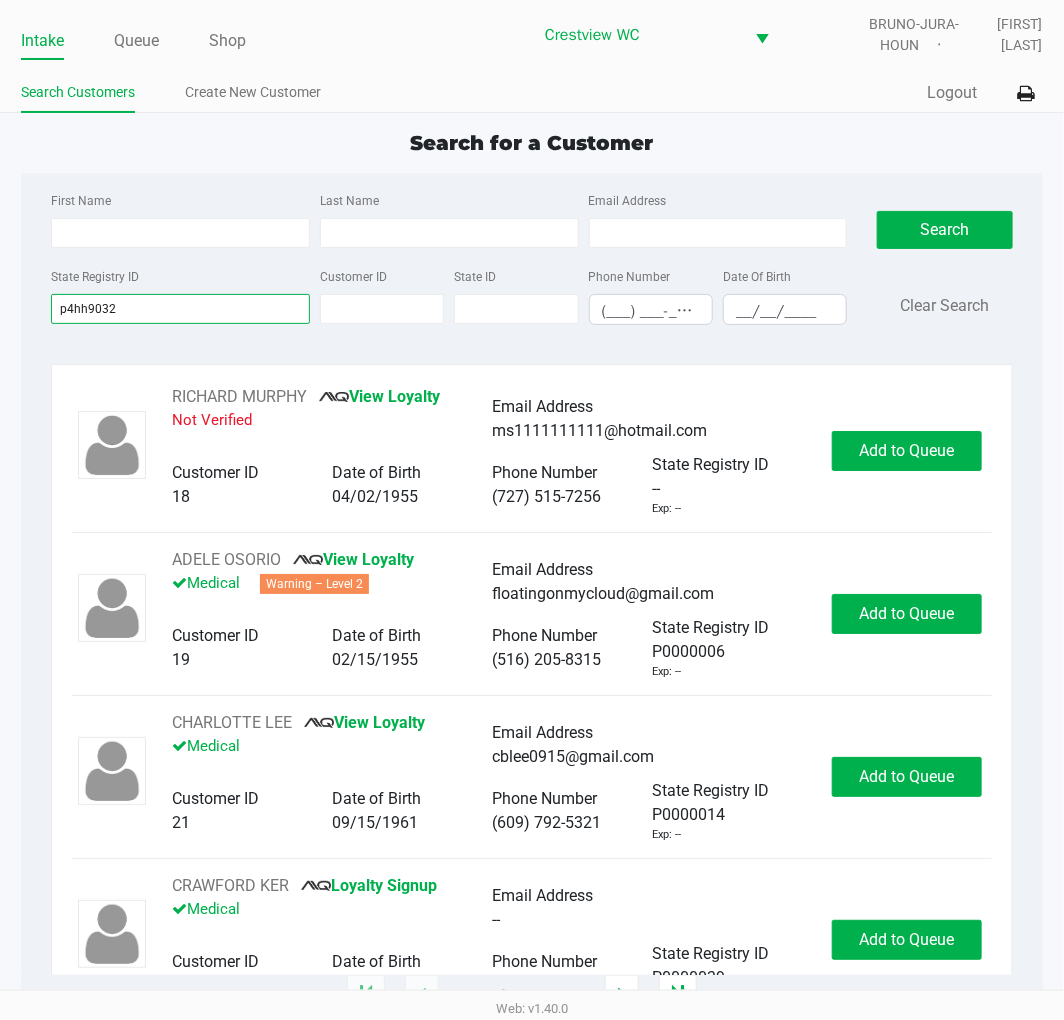 type on "p4hh9032" 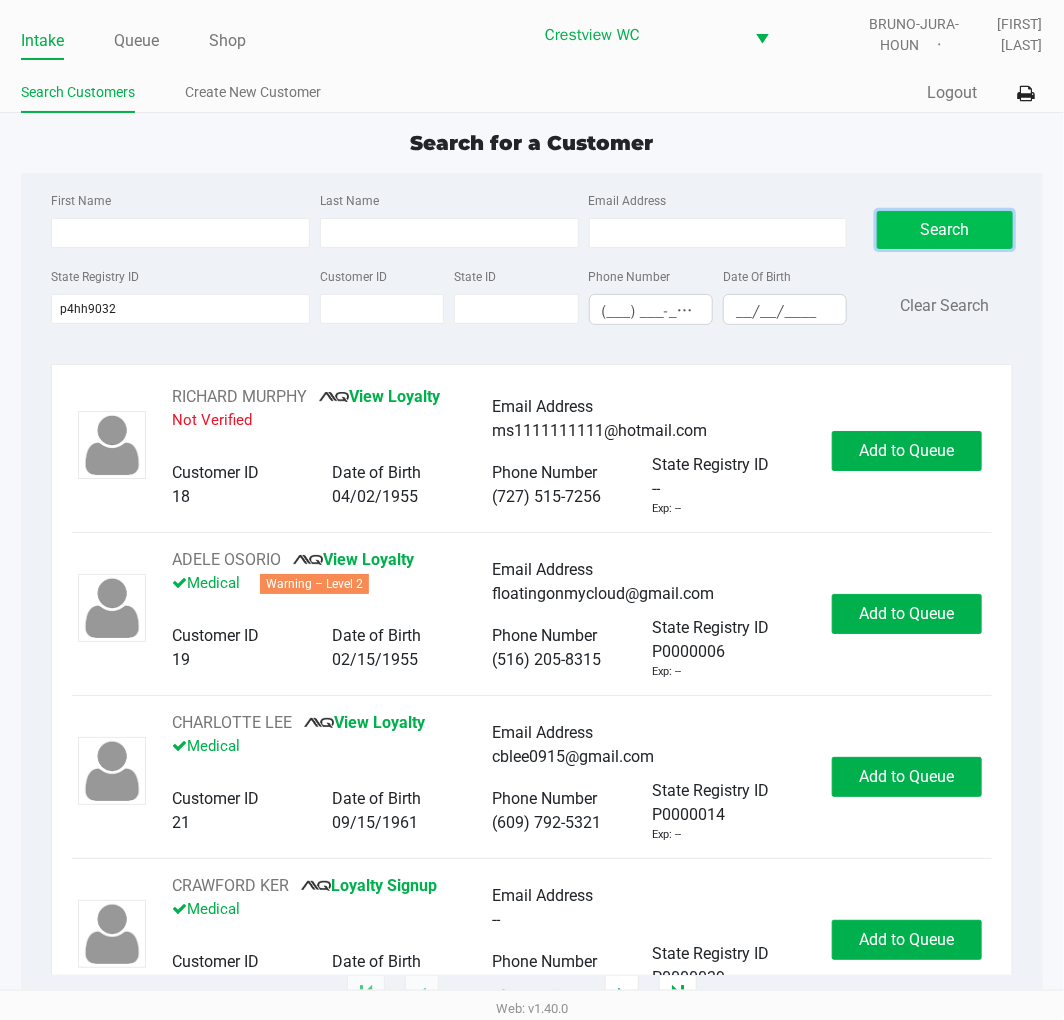 click on "Search" 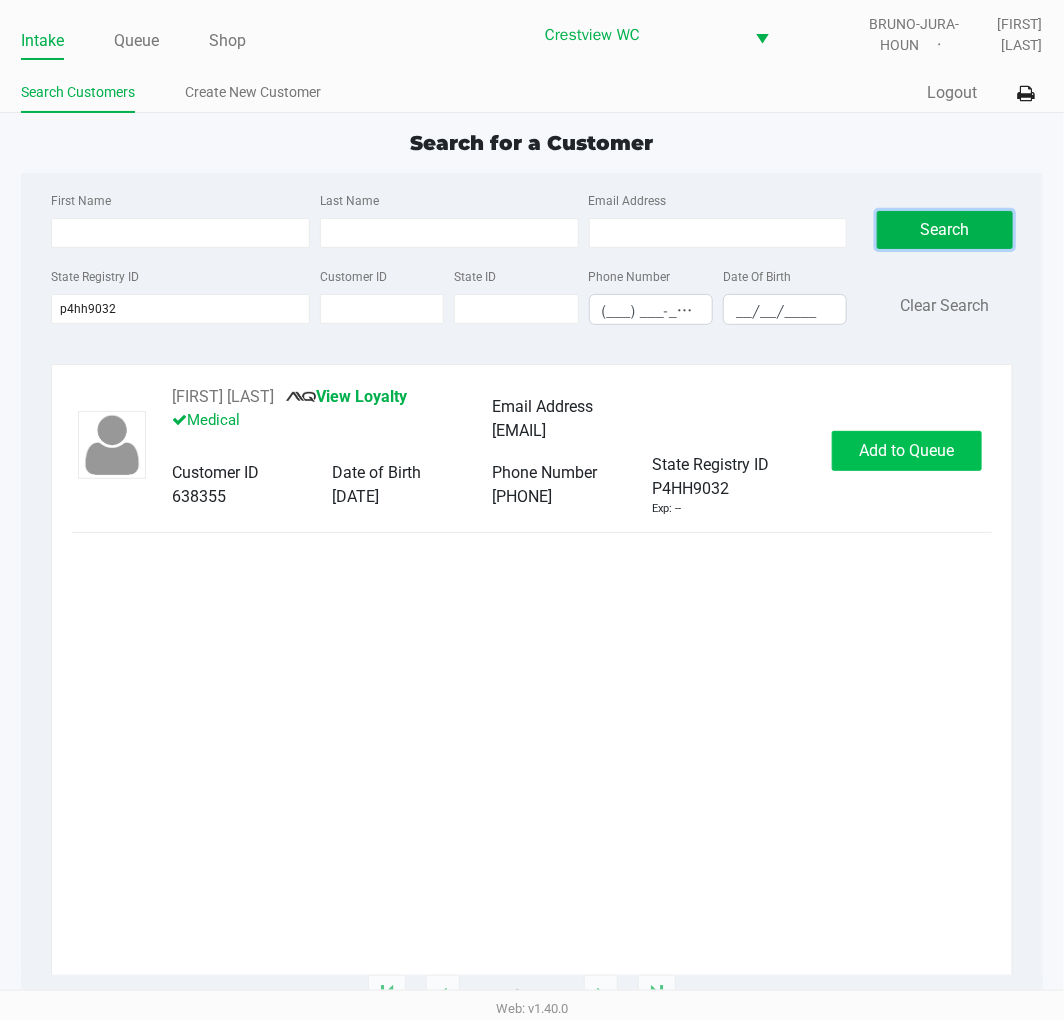 click on "Add to Queue" 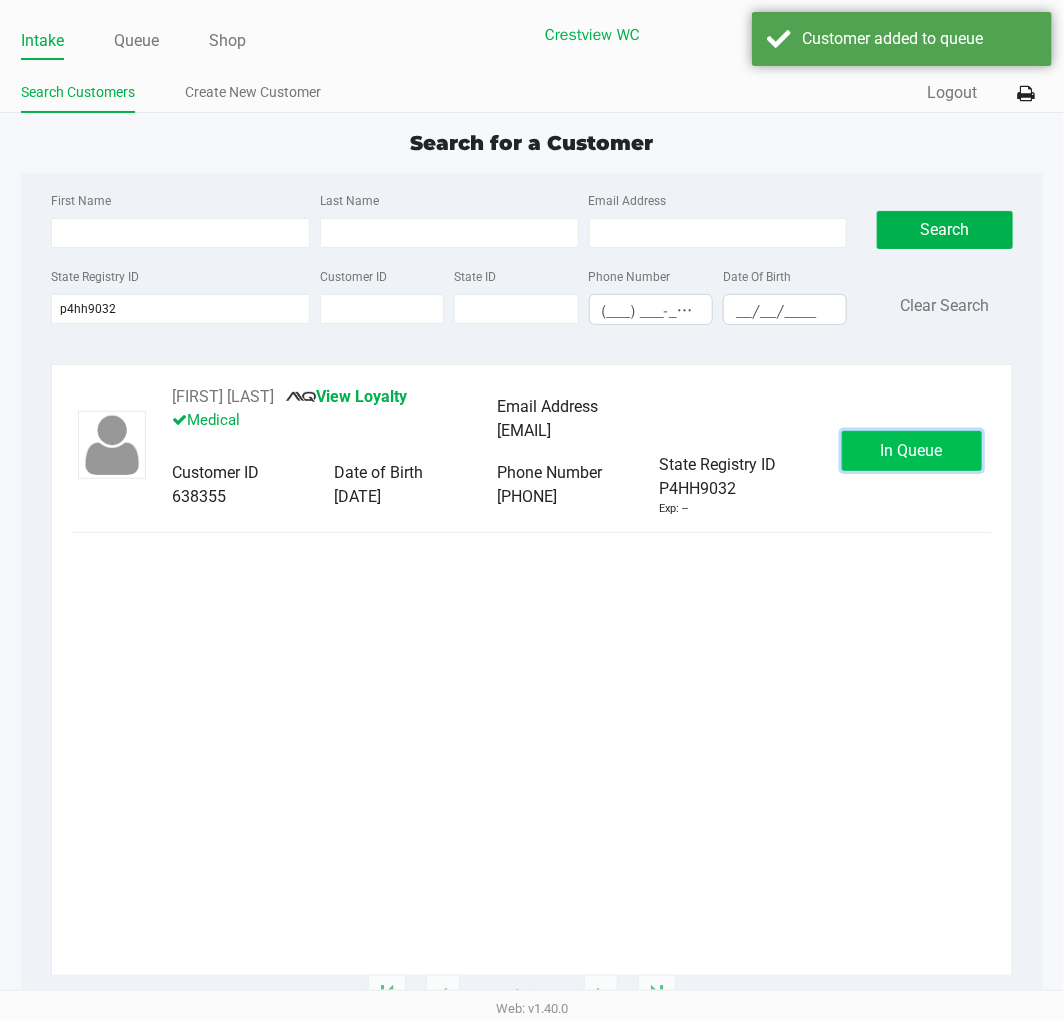 click on "In Queue" 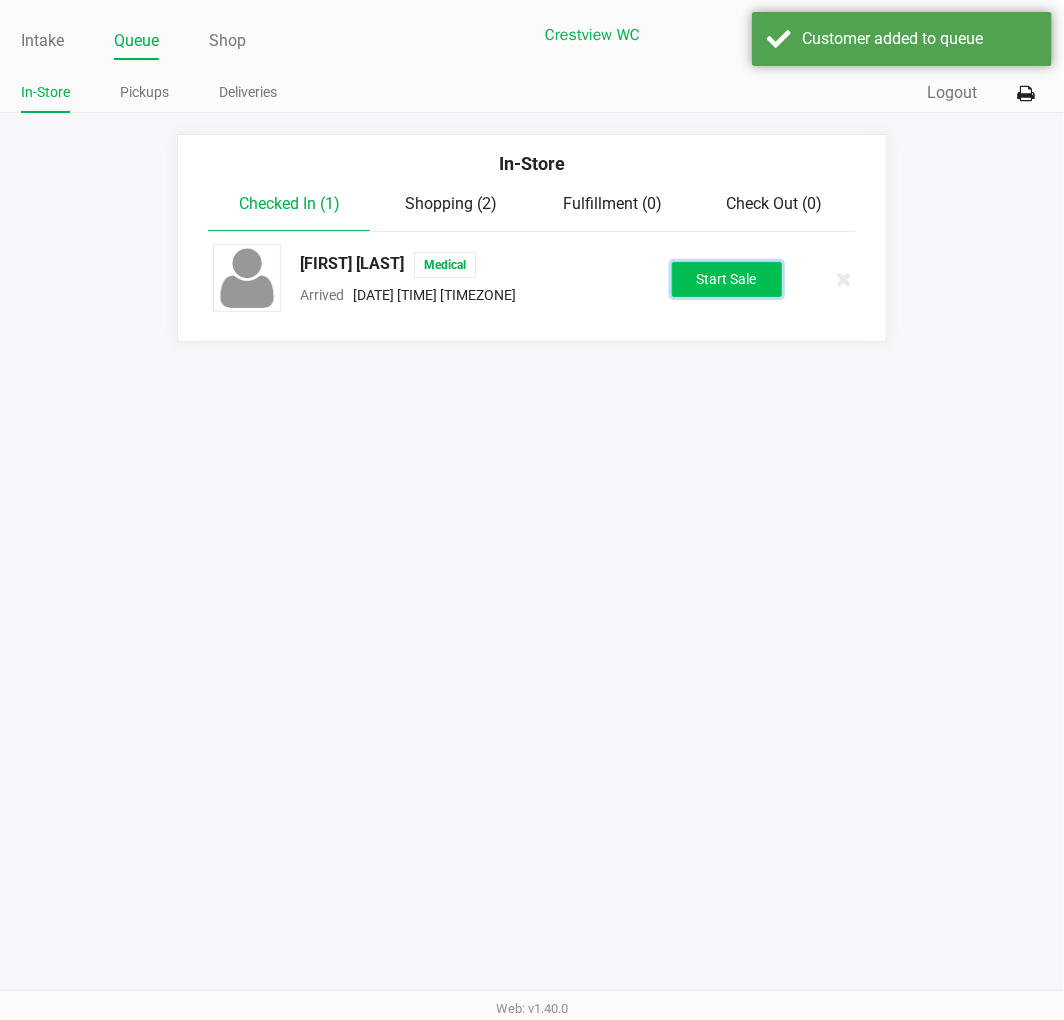click on "Start Sale" 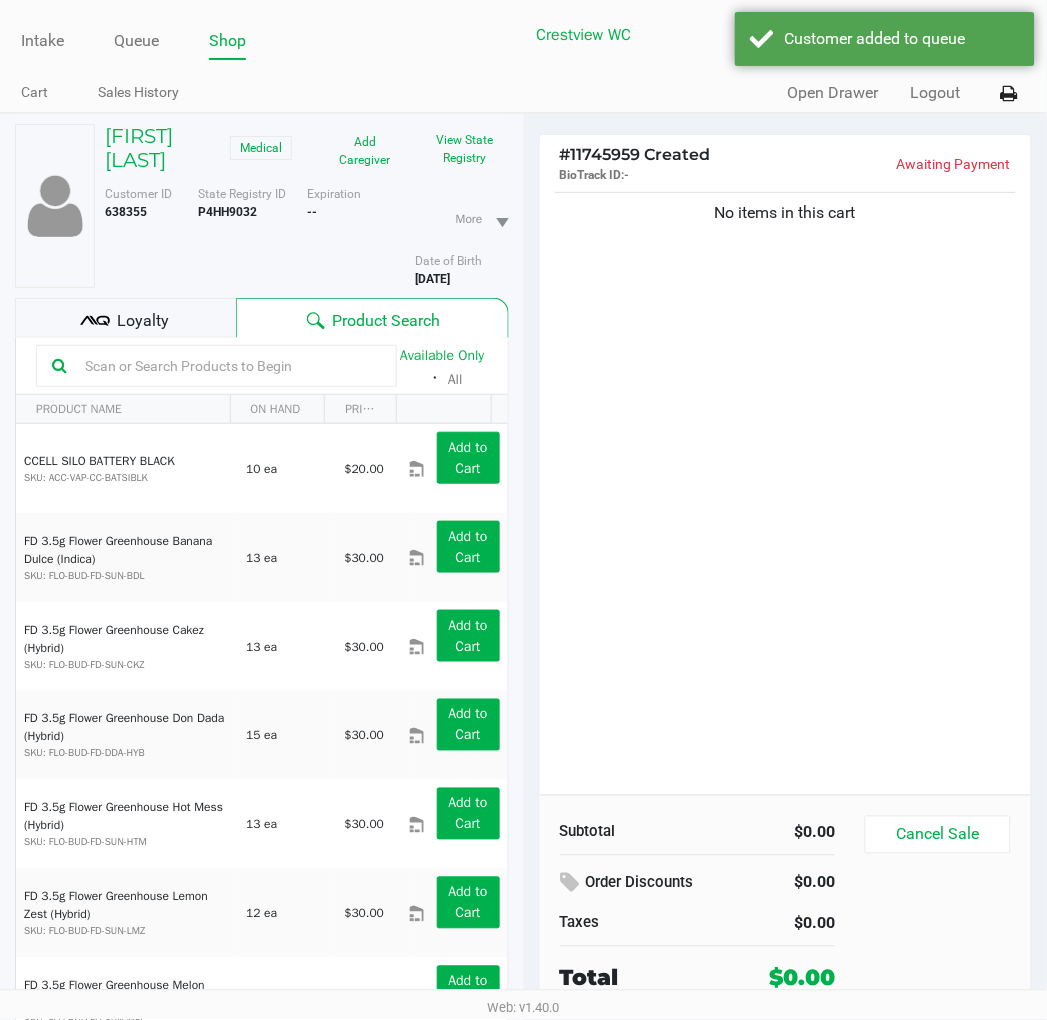 click on "LAURA FALK   Medical" 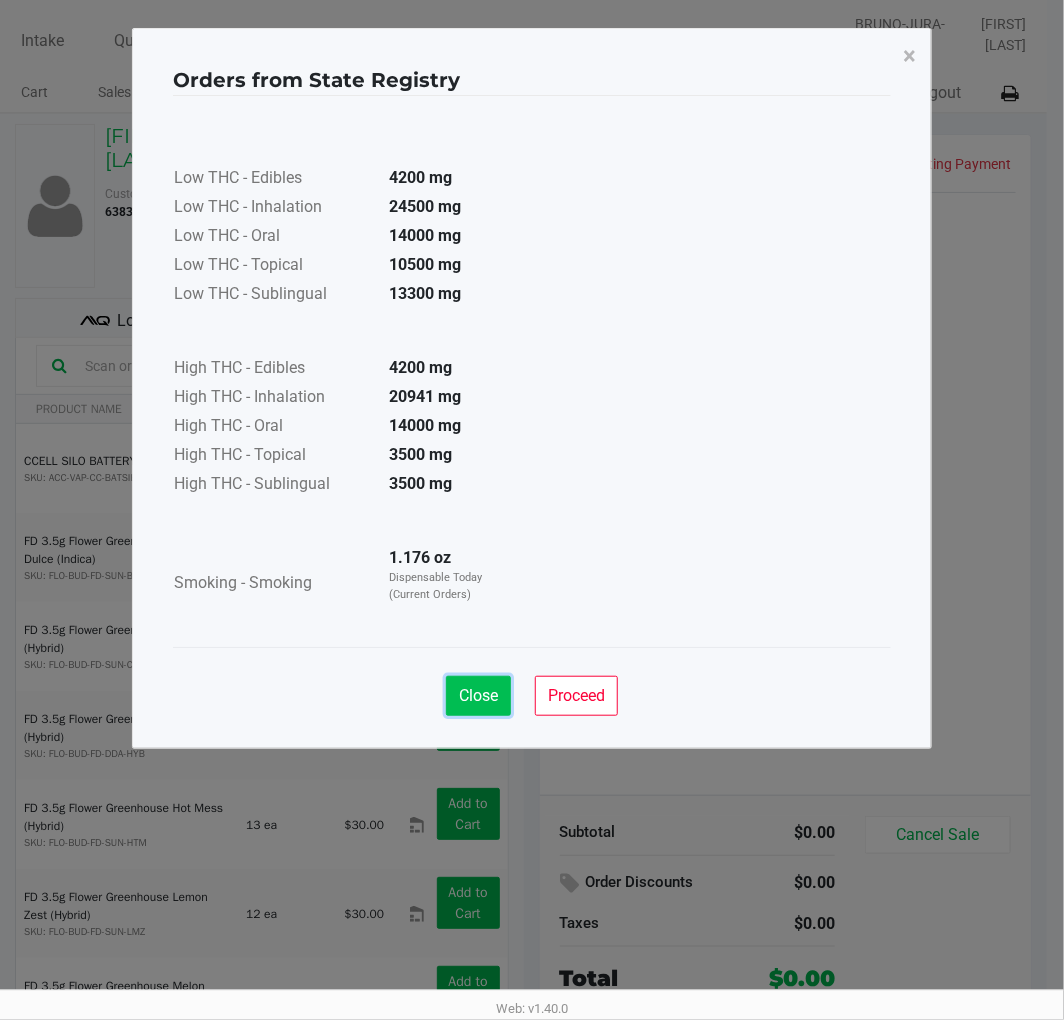 click on "Close" 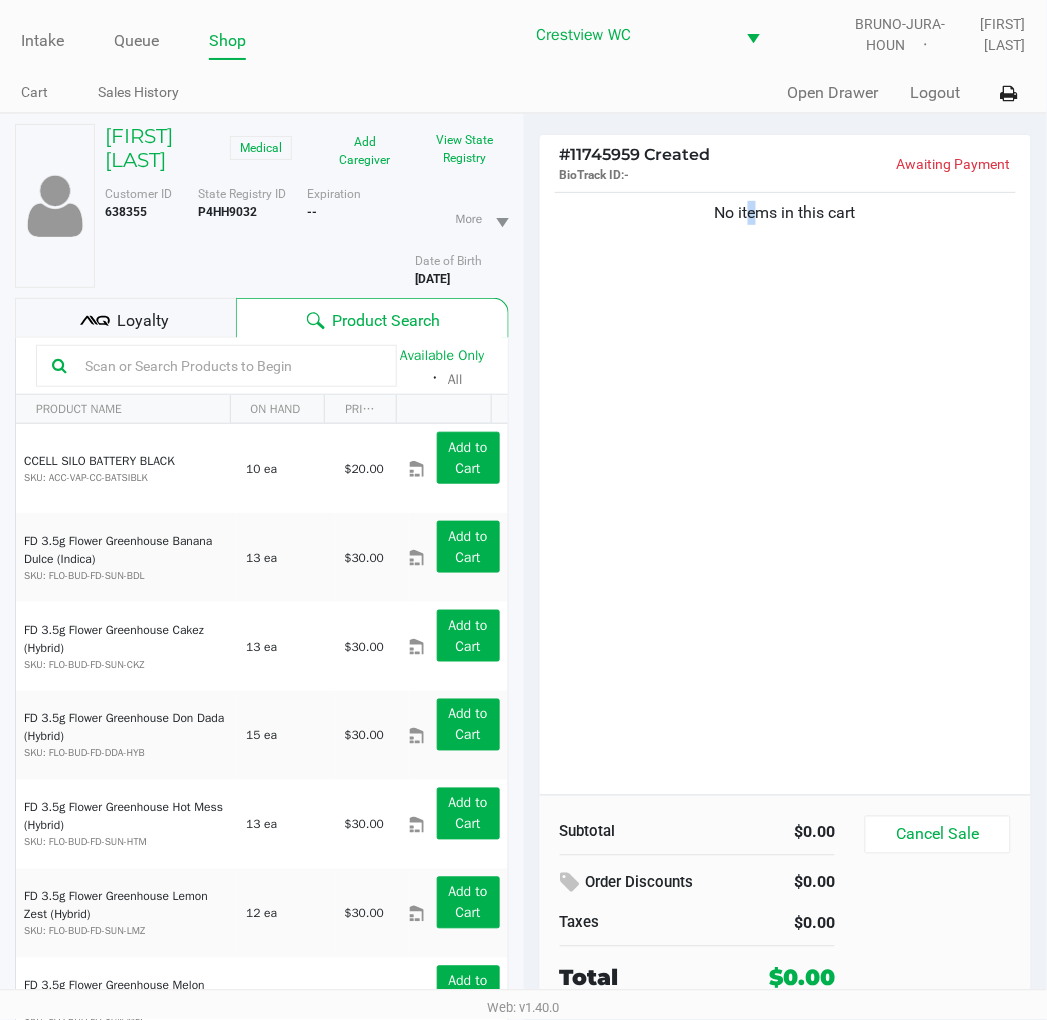 drag, startPoint x: 742, startPoint y: 502, endPoint x: 747, endPoint y: 514, distance: 13 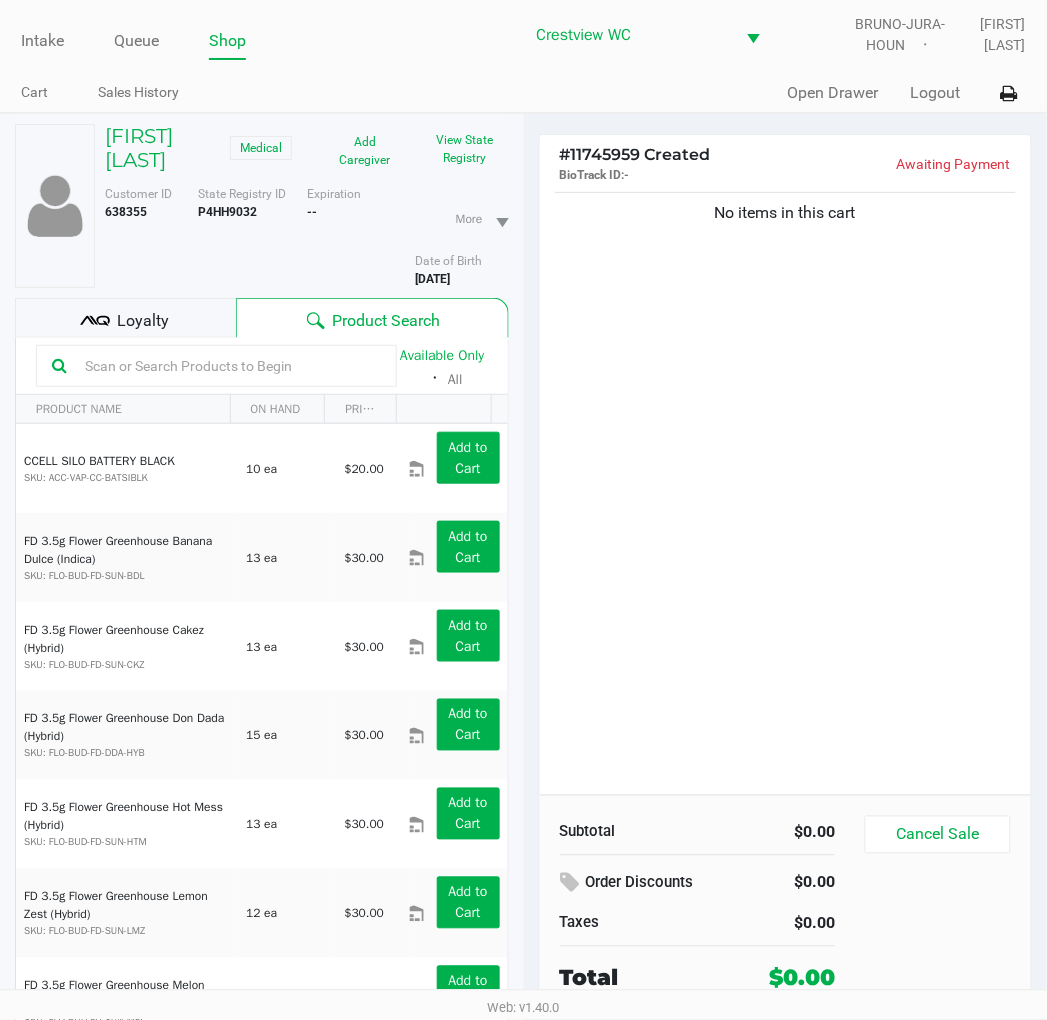 click 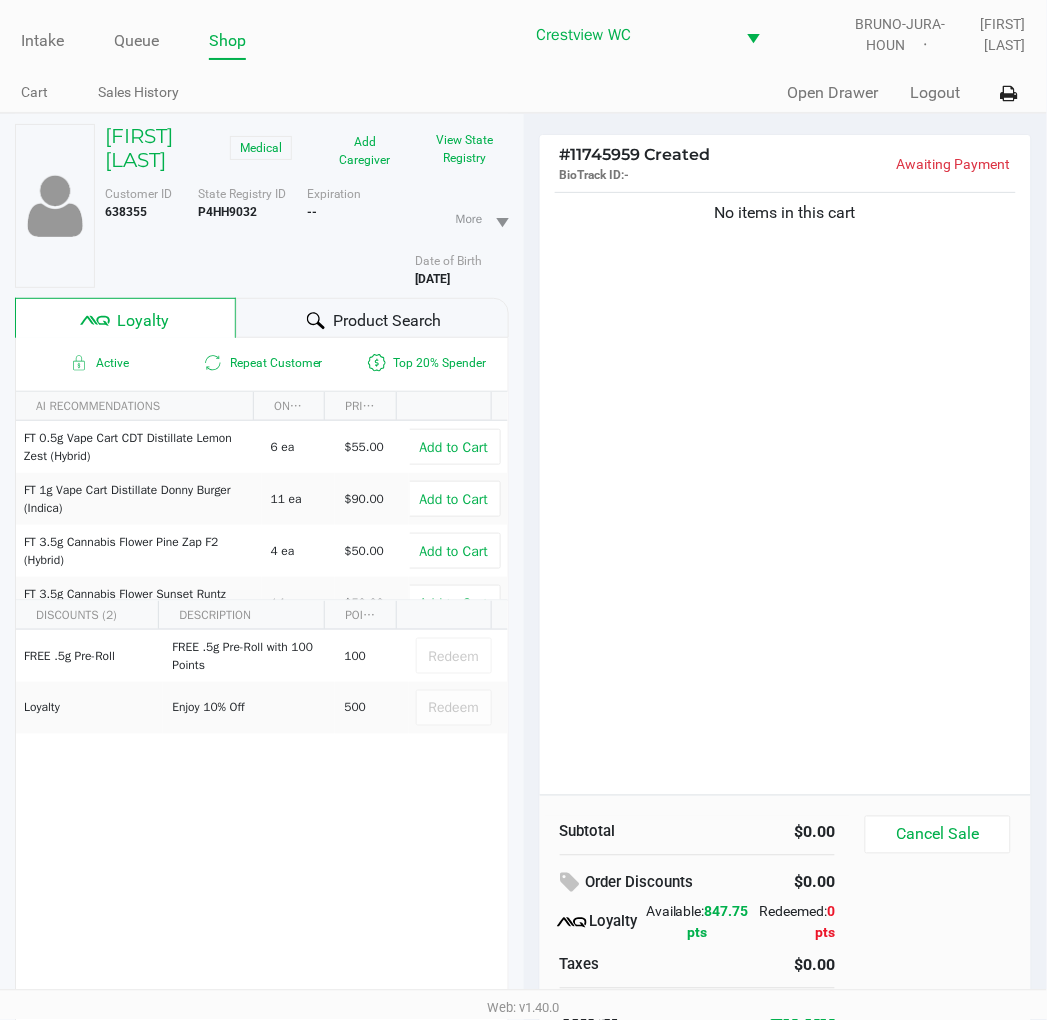click on "No items in this cart" 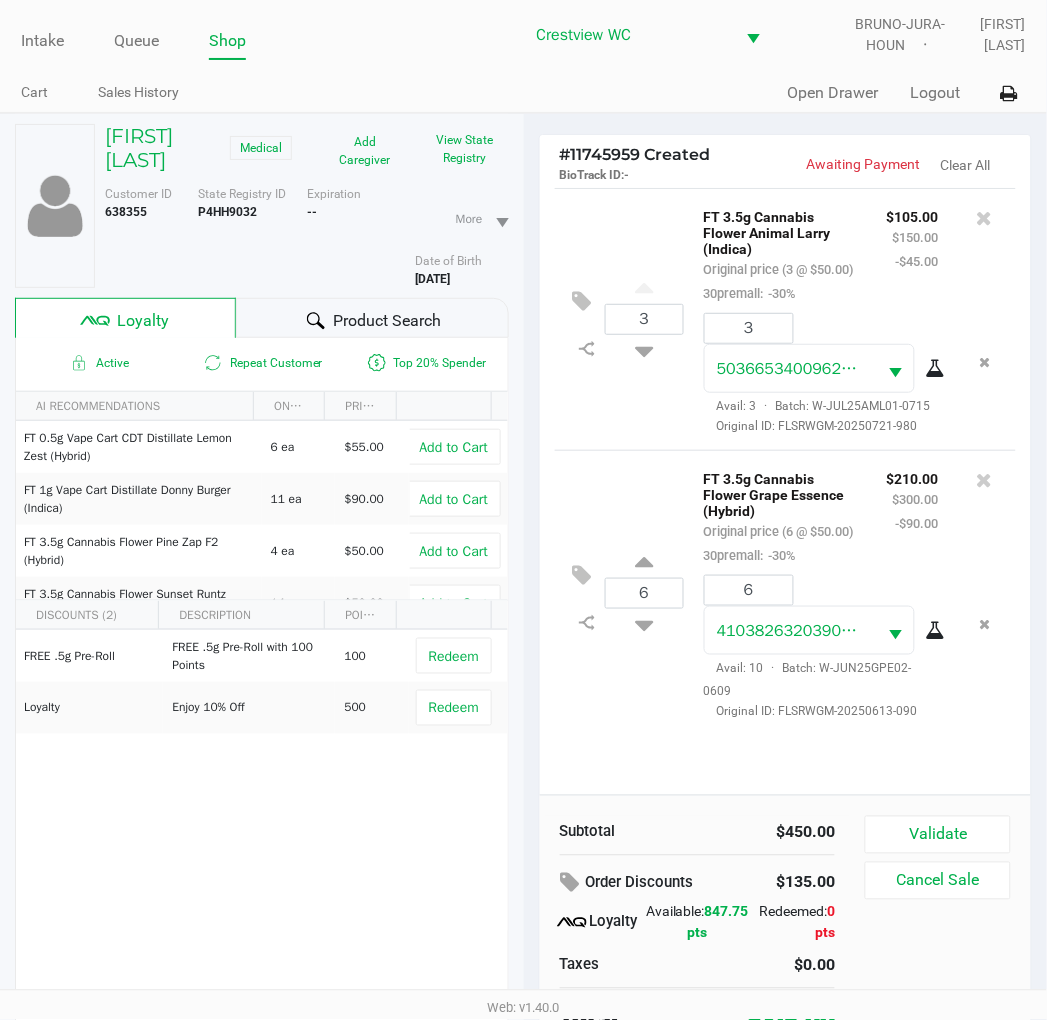 click on "6  FT 3.5g Cannabis Flower Grape Essence (Hybrid)   Original price (6 @ $50.00)  30premall:  -30% $210.00 $300.00 -$90.00 6 4103826320390608  Avail: 10  ·  Batch: W-JUN25GPE02-0609   Original ID: FLSRWGM-20250613-090" 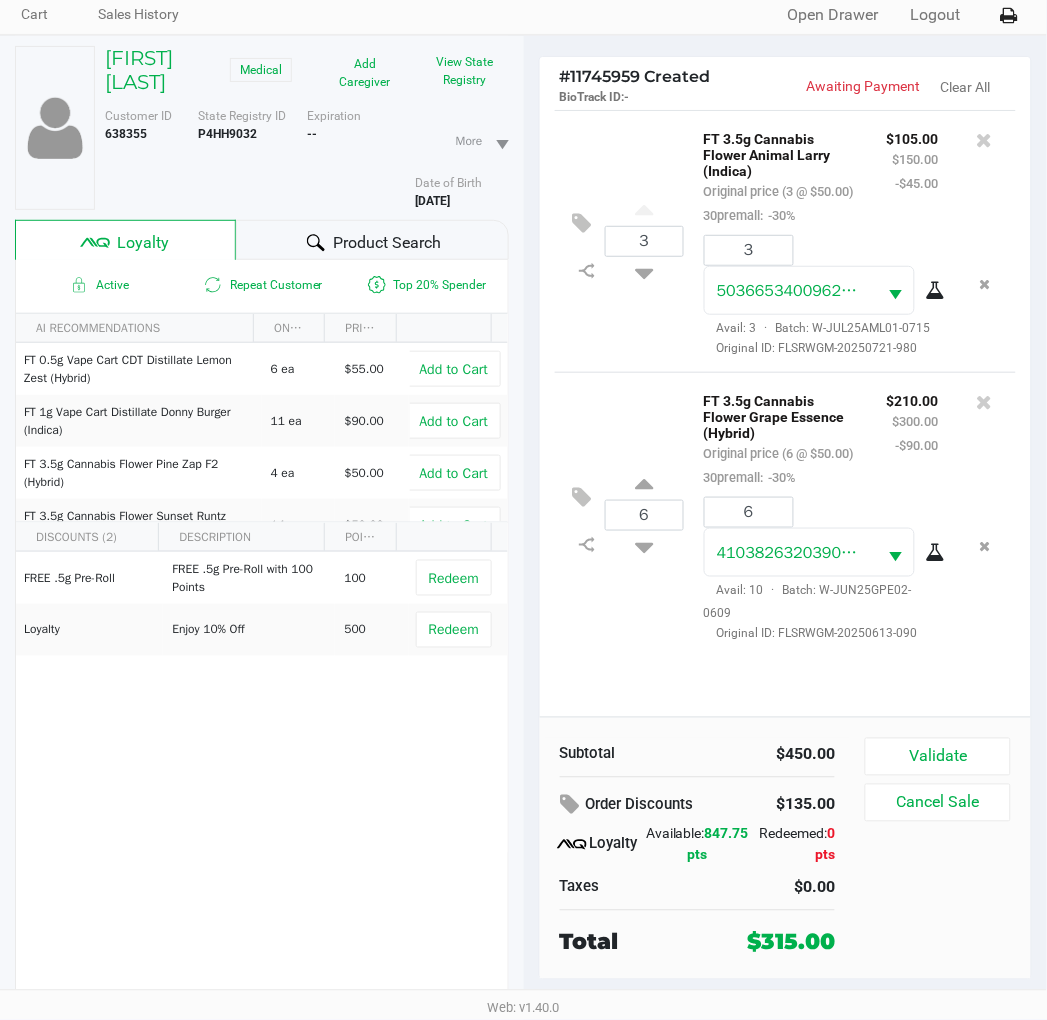 scroll, scrollTop: 96, scrollLeft: 0, axis: vertical 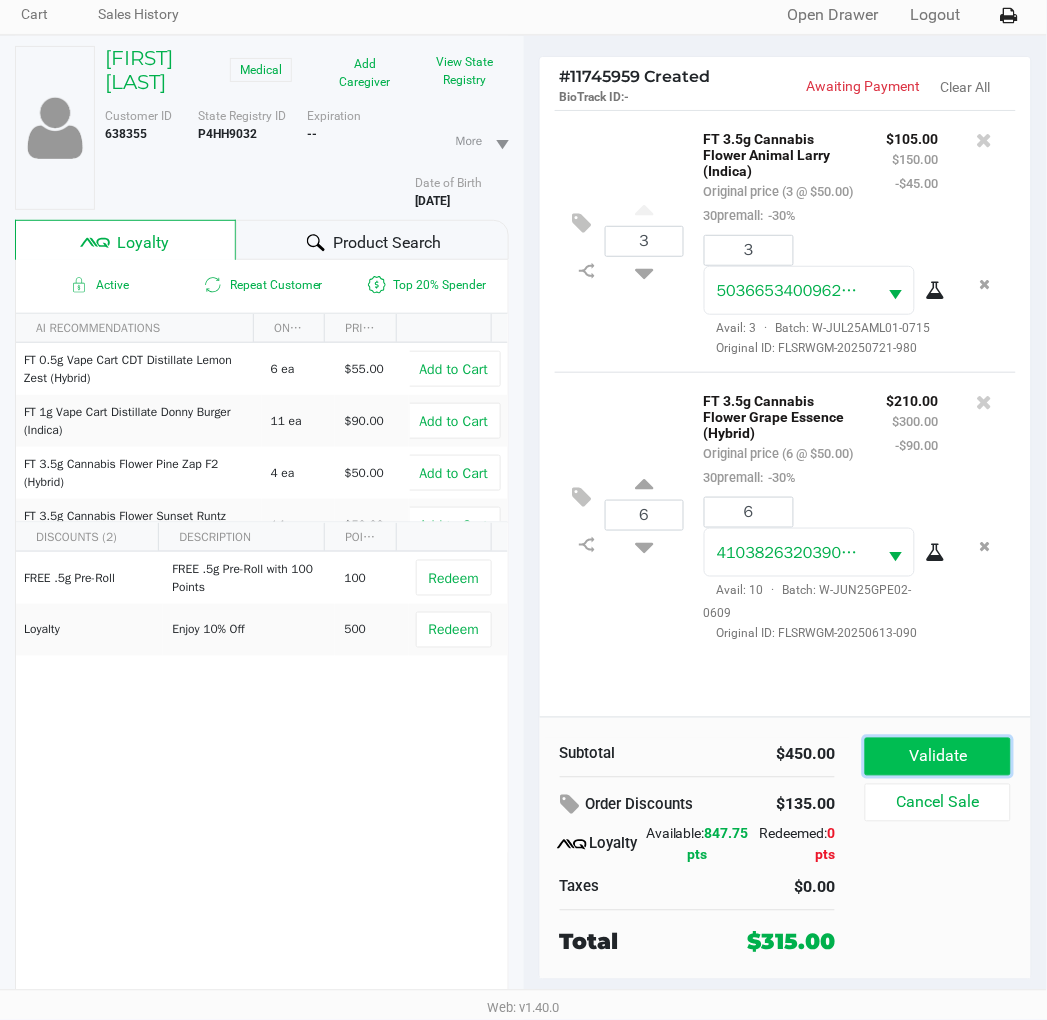click on "Validate" 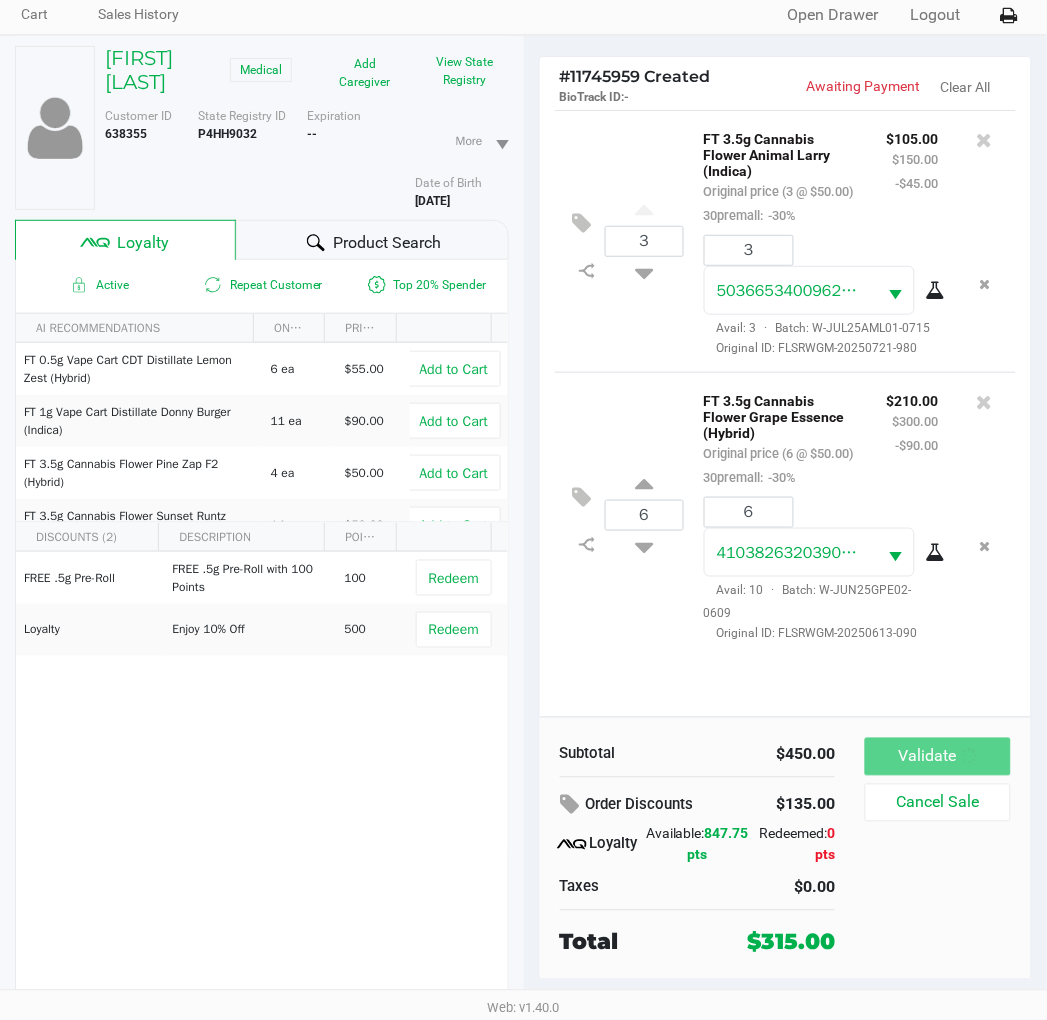 scroll, scrollTop: 0, scrollLeft: 0, axis: both 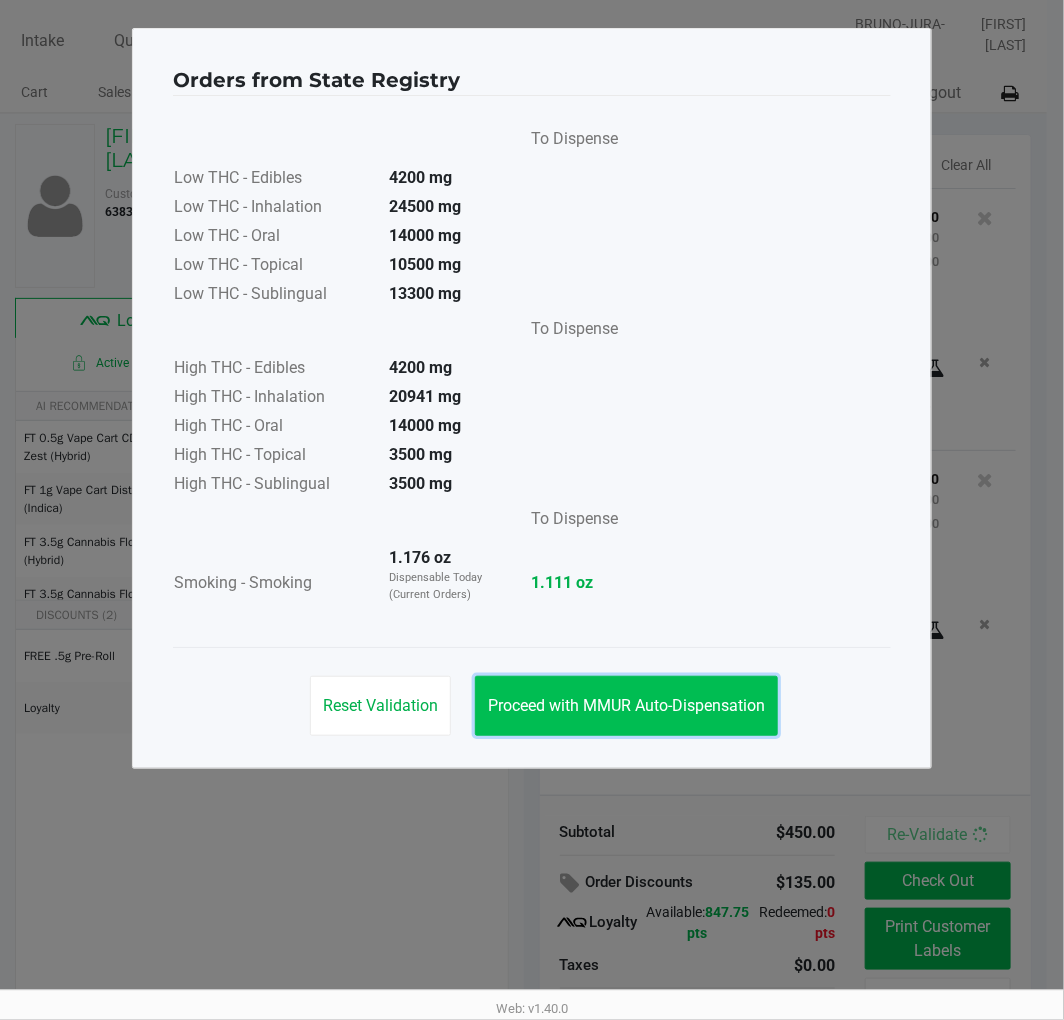 click on "Proceed with MMUR Auto-Dispensation" 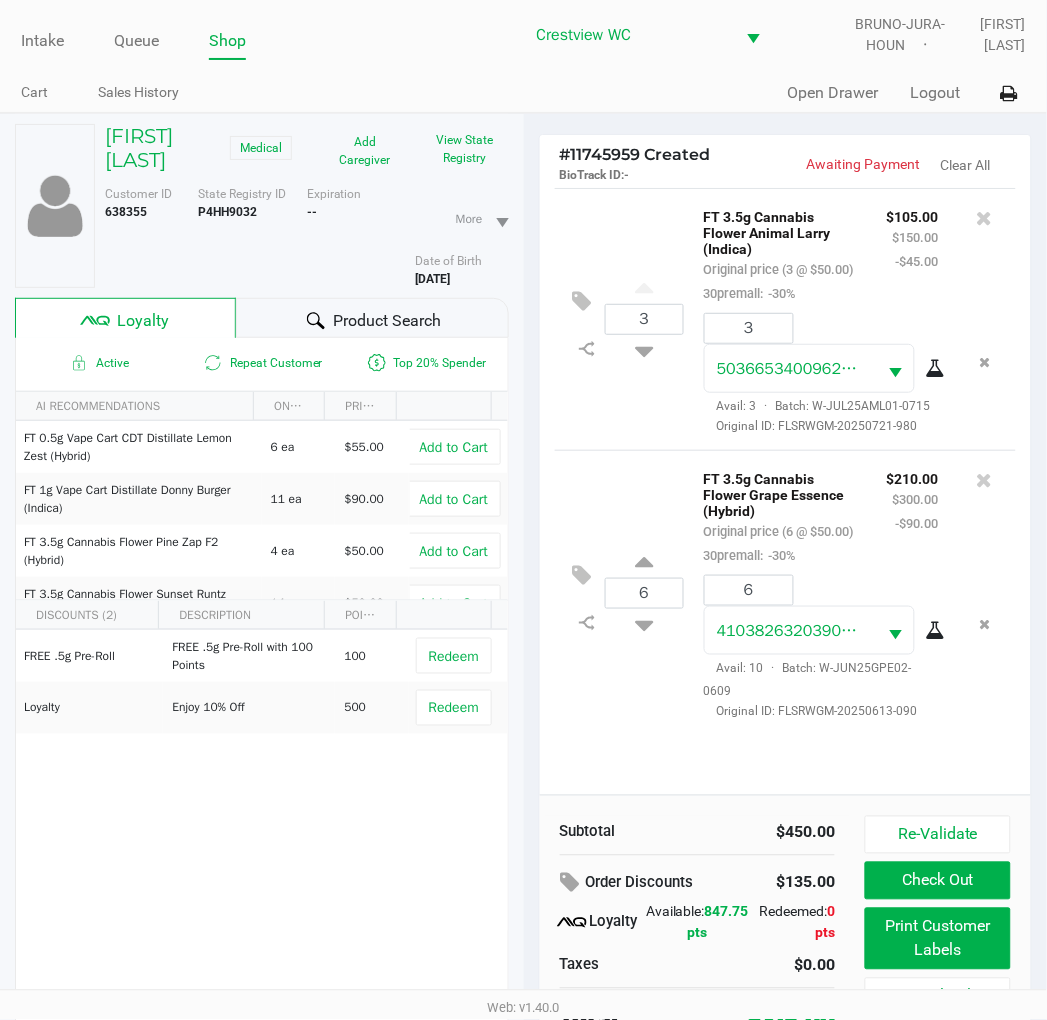 scroll, scrollTop: 17, scrollLeft: 0, axis: vertical 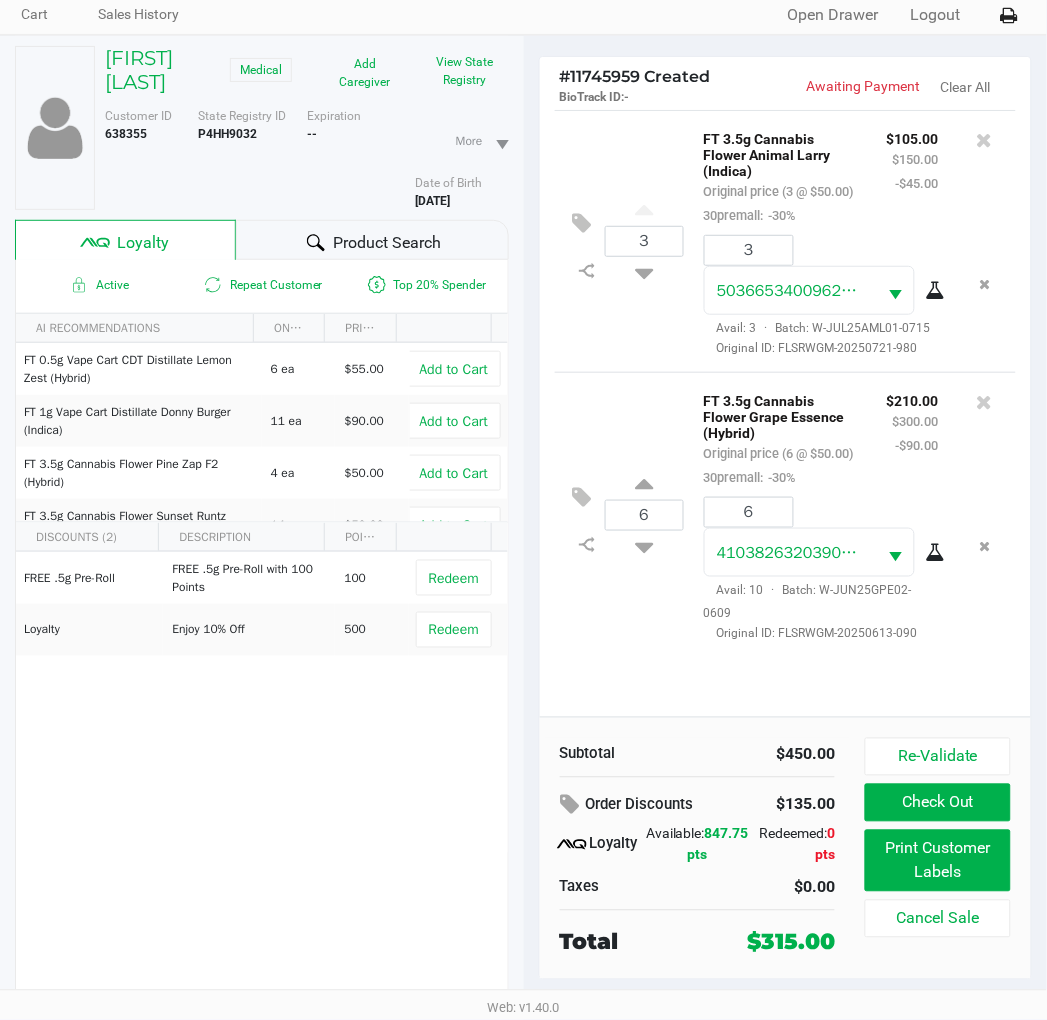 click on "FREE .5g  Pre-Roll   FREE .5g Pre-Roll with 100 Points   100   Redeem   Loyalty   Enjoy 10% Off    500   Redeem" 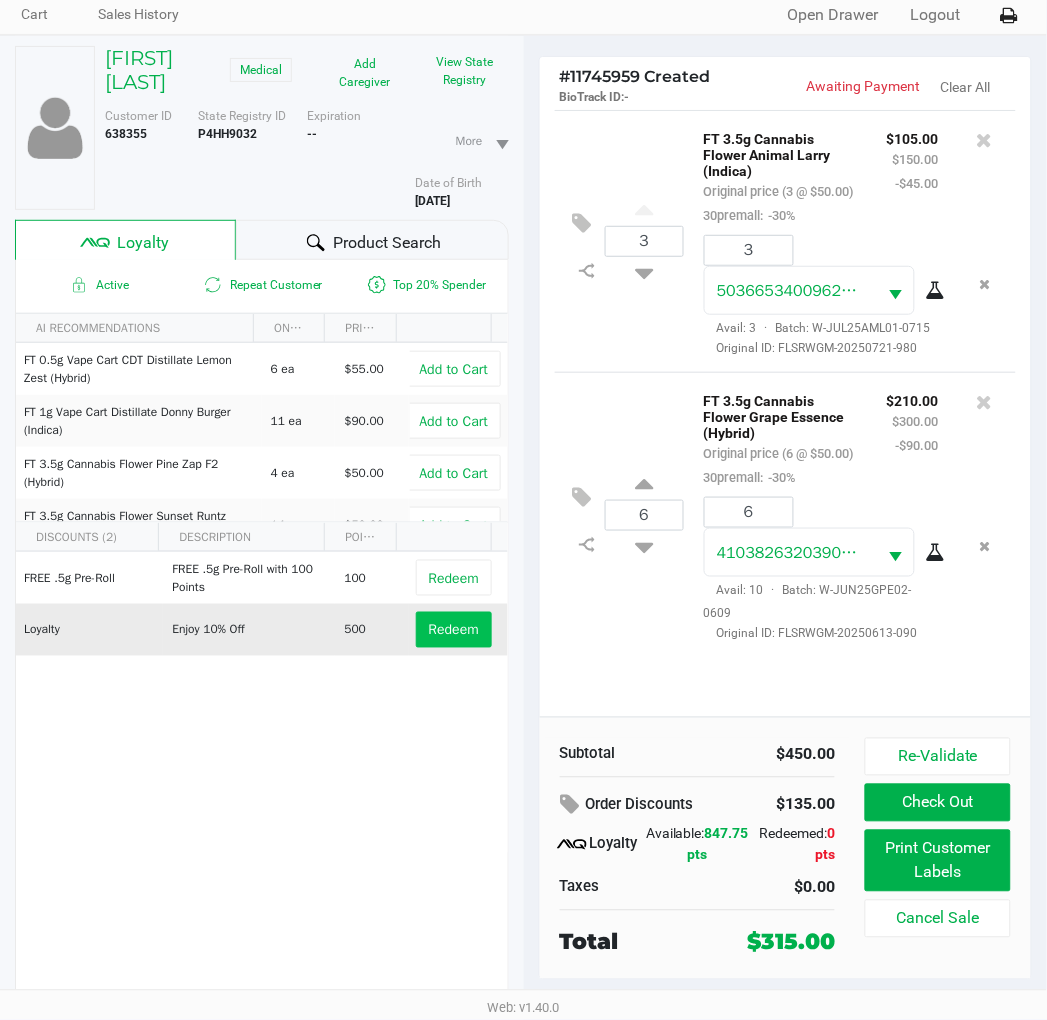 click on "Redeem" 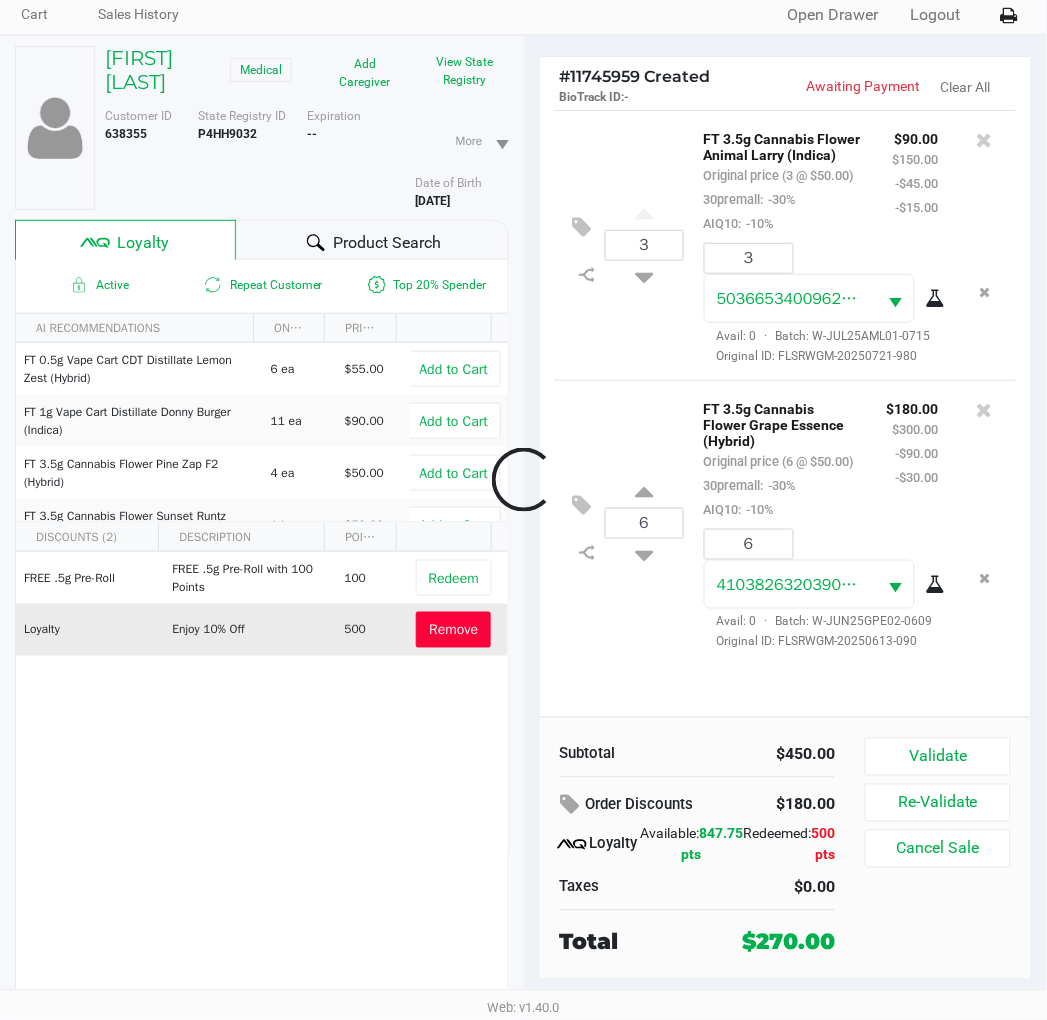 scroll, scrollTop: 65, scrollLeft: 0, axis: vertical 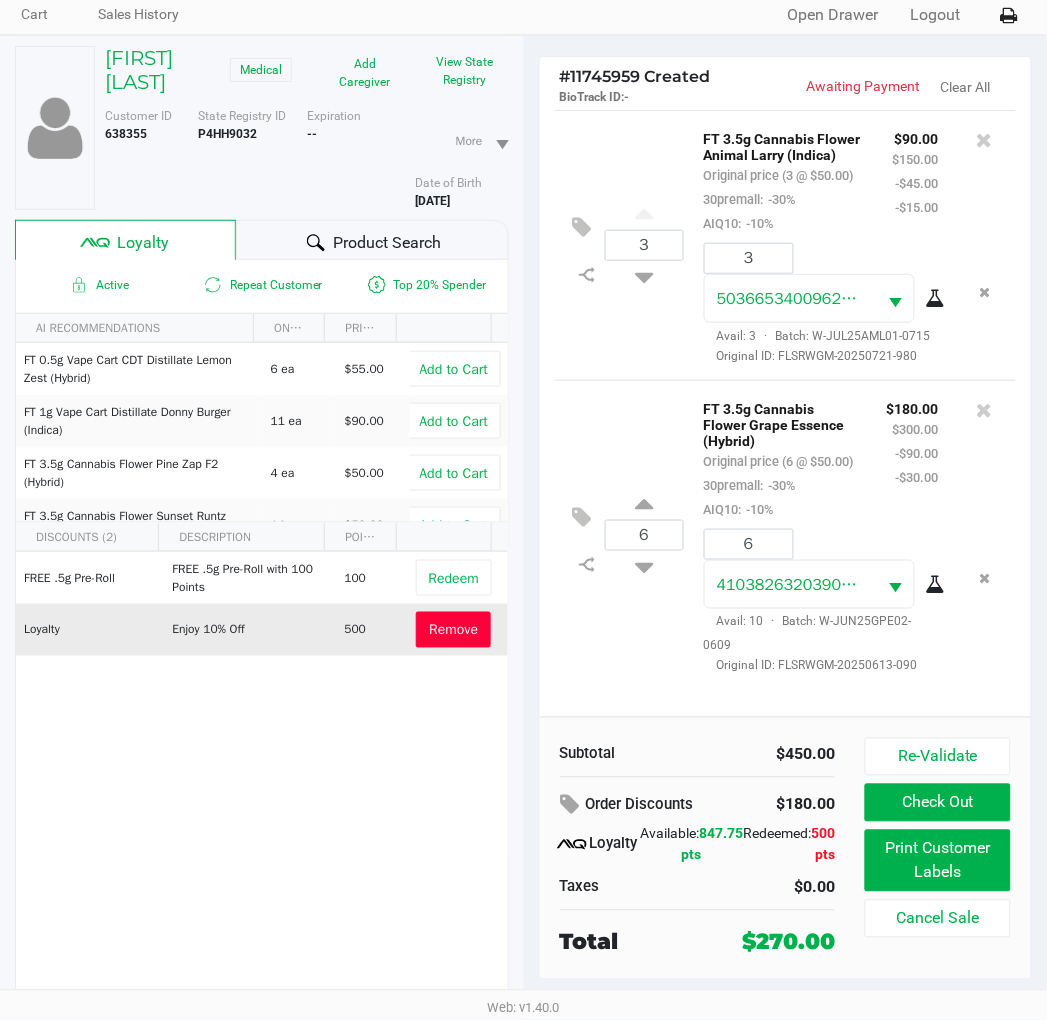 click on "6  FT 3.5g Cannabis Flower Grape Essence (Hybrid)   Original price (6 @ $50.00)  30premall:  -30%  AIQ10:  -10% $180.00 $300.00 -$90.00 -$30.00 6 4103826320390608  Avail: 10  ·  Batch: W-JUN25GPE02-0609   Original ID: FLSRWGM-20250613-090" 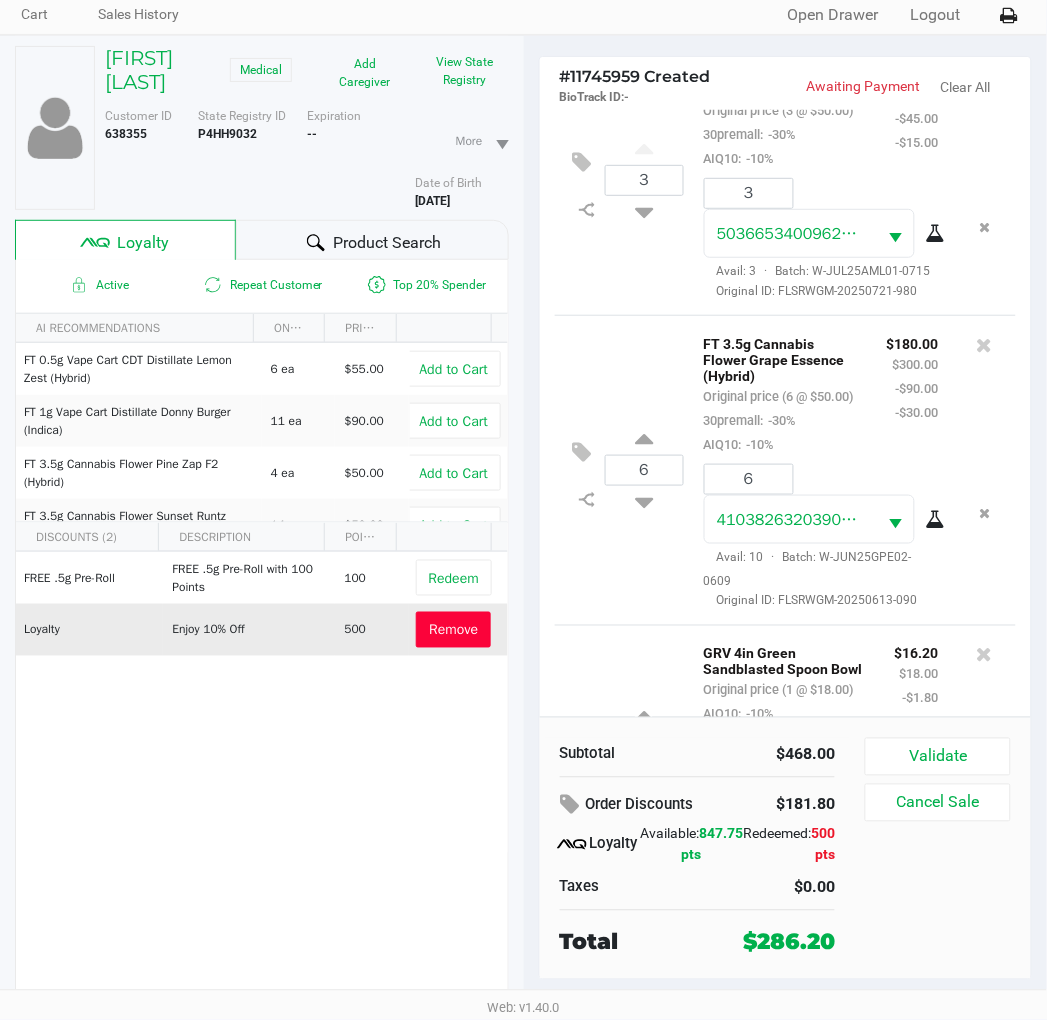 scroll, scrollTop: 347, scrollLeft: 0, axis: vertical 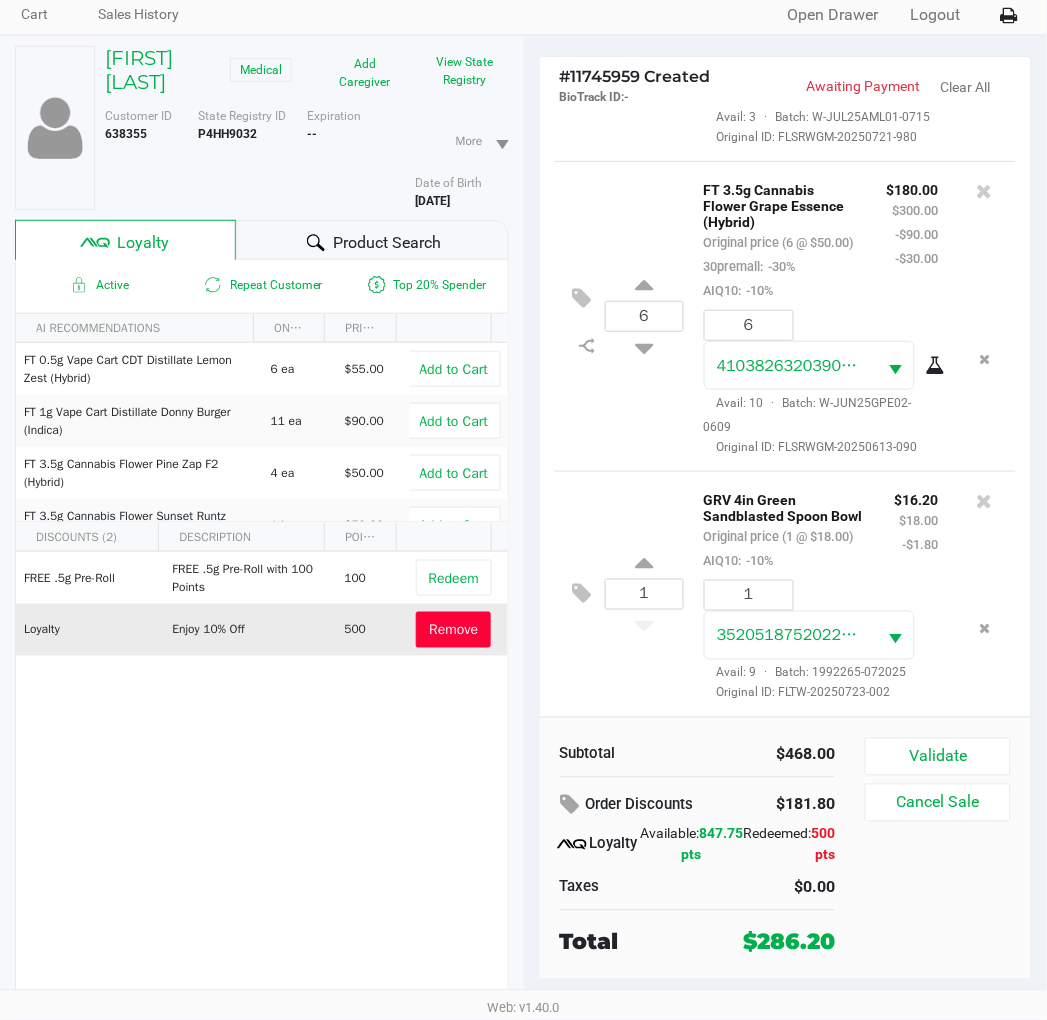 click 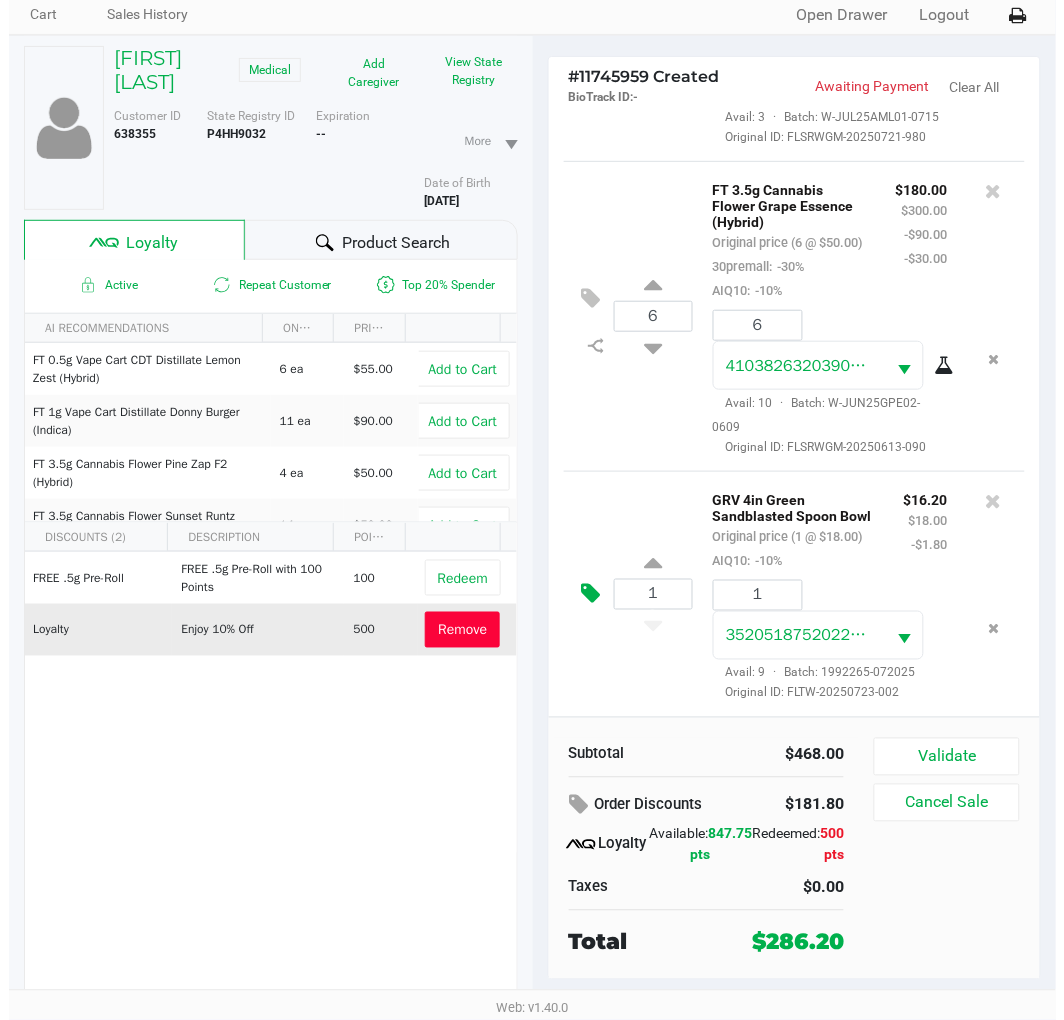 scroll, scrollTop: 0, scrollLeft: 0, axis: both 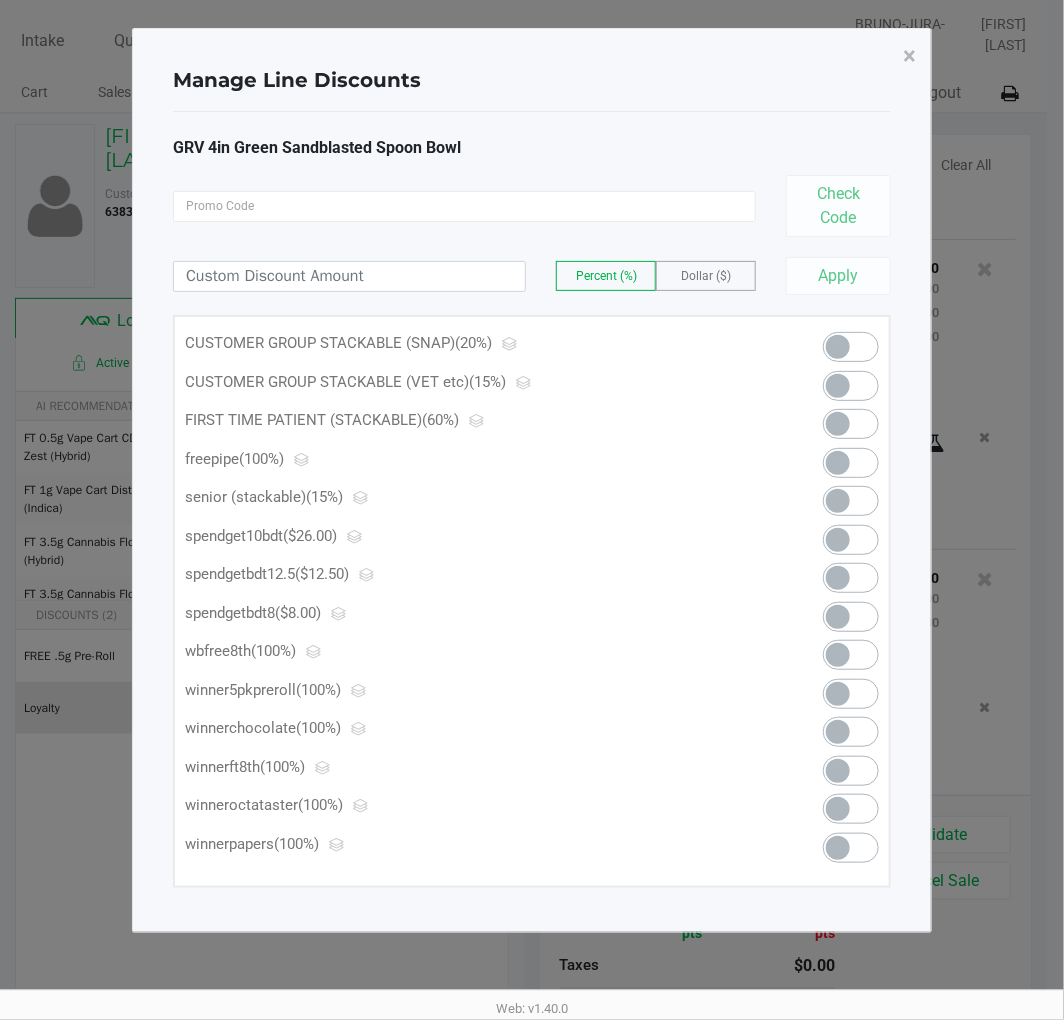 click at bounding box center [851, 463] 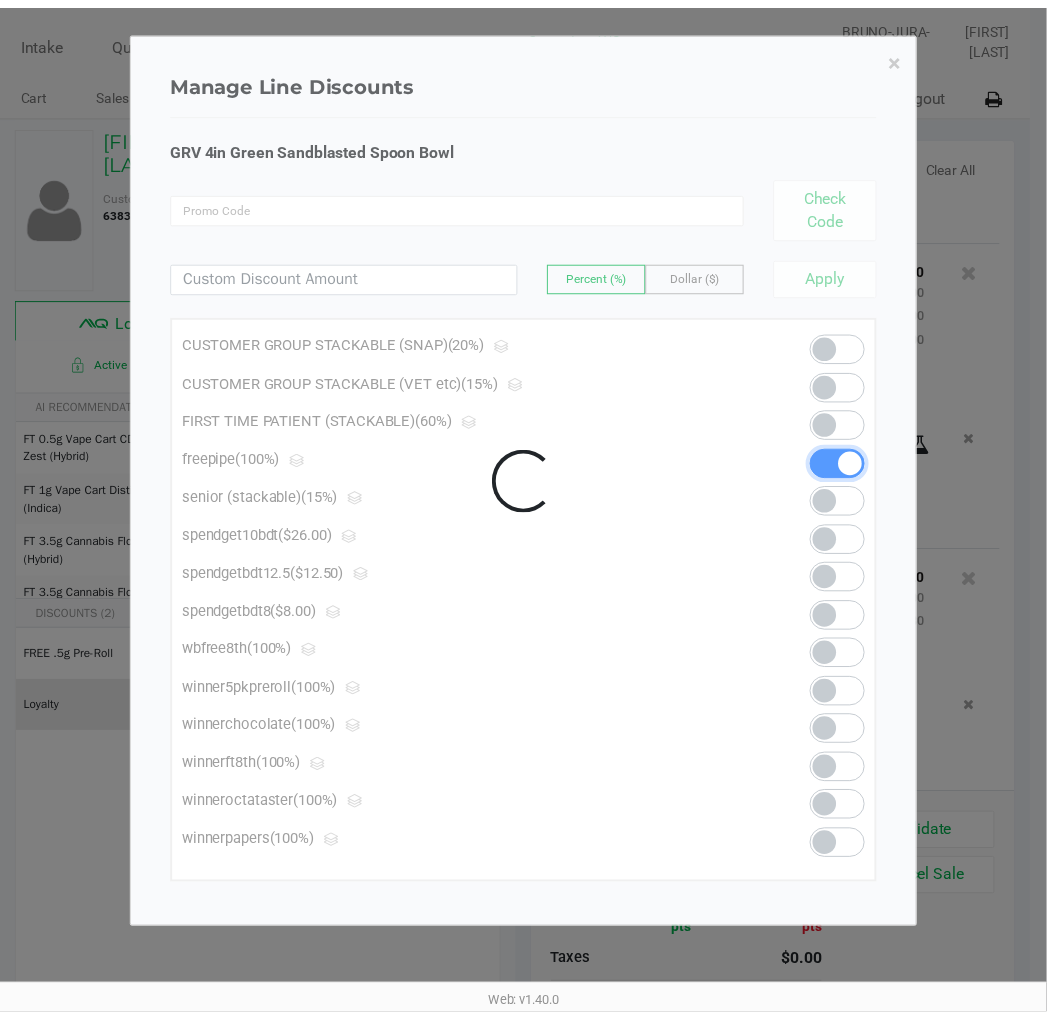 scroll, scrollTop: 354, scrollLeft: 0, axis: vertical 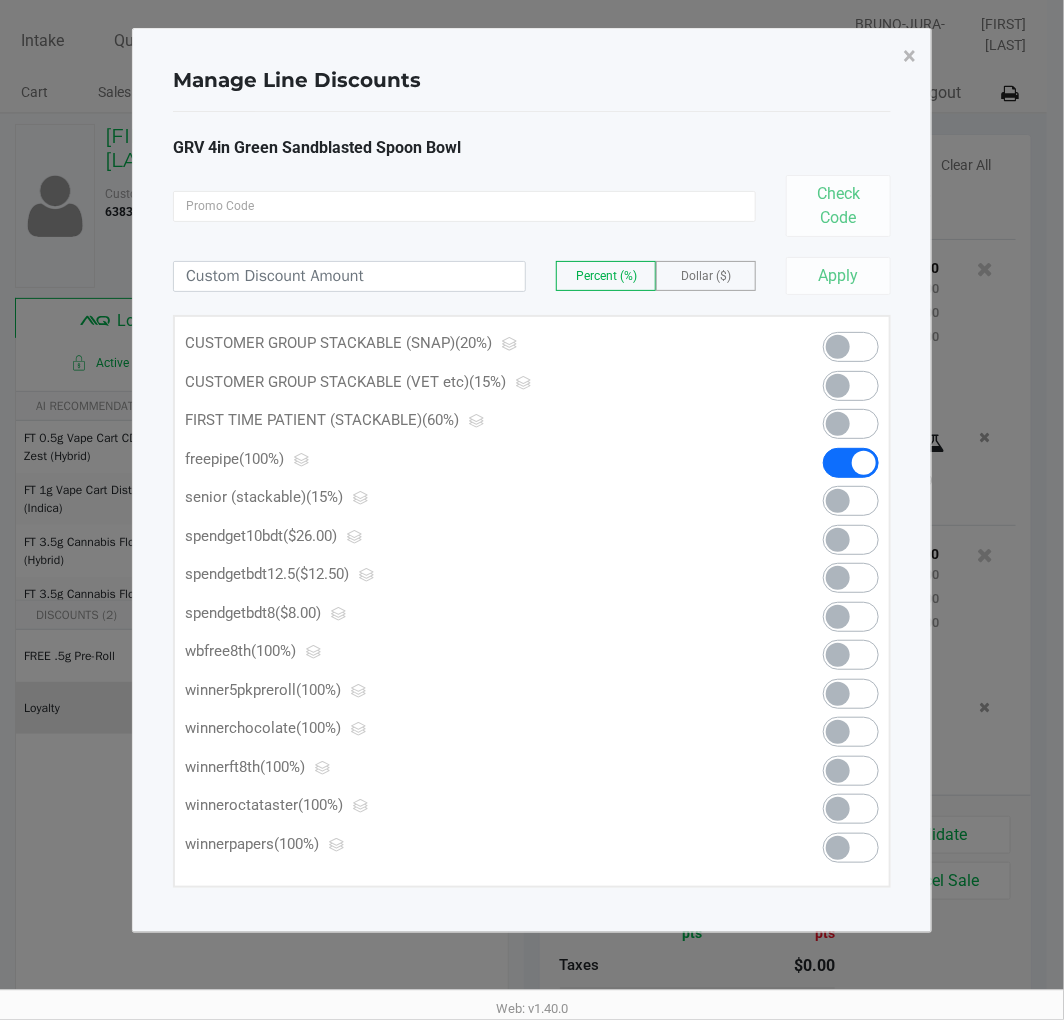 click on "×" 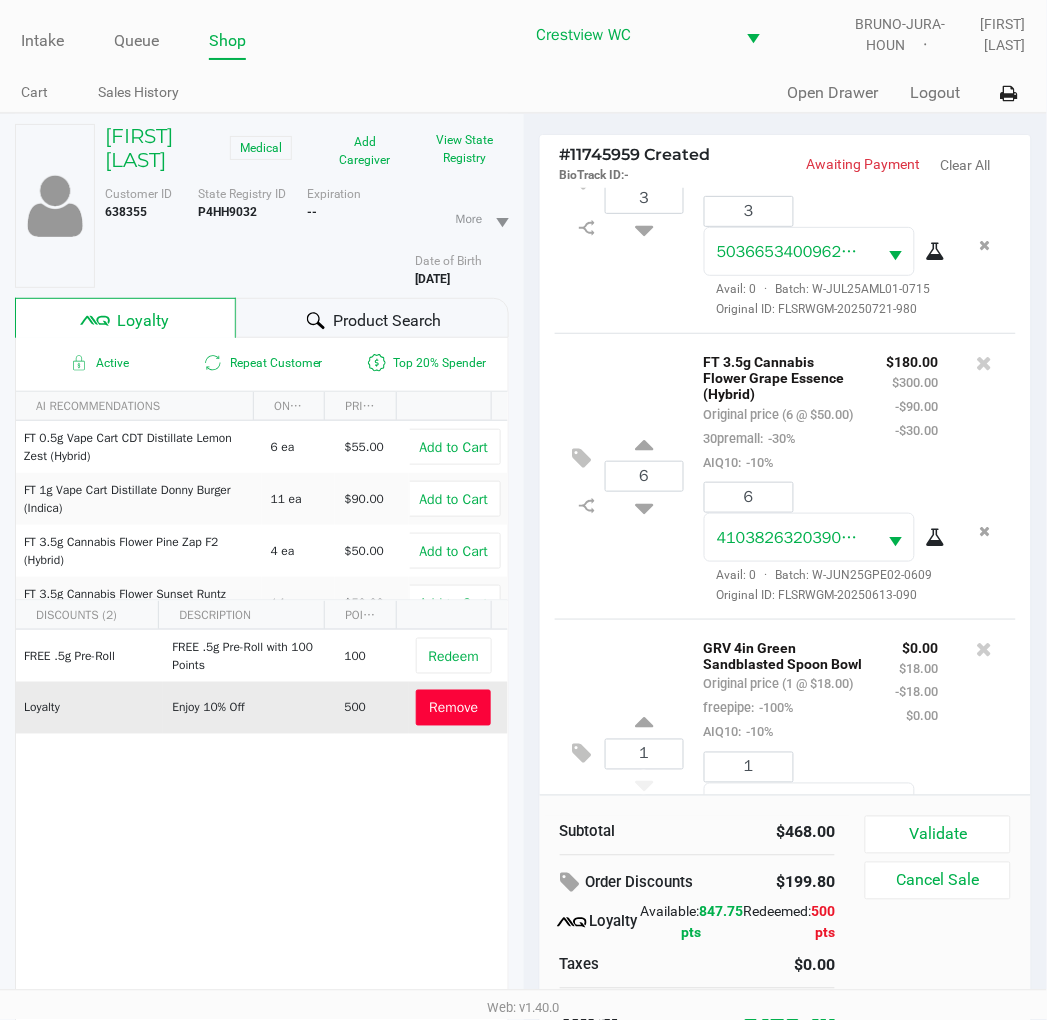 scroll, scrollTop: 378, scrollLeft: 0, axis: vertical 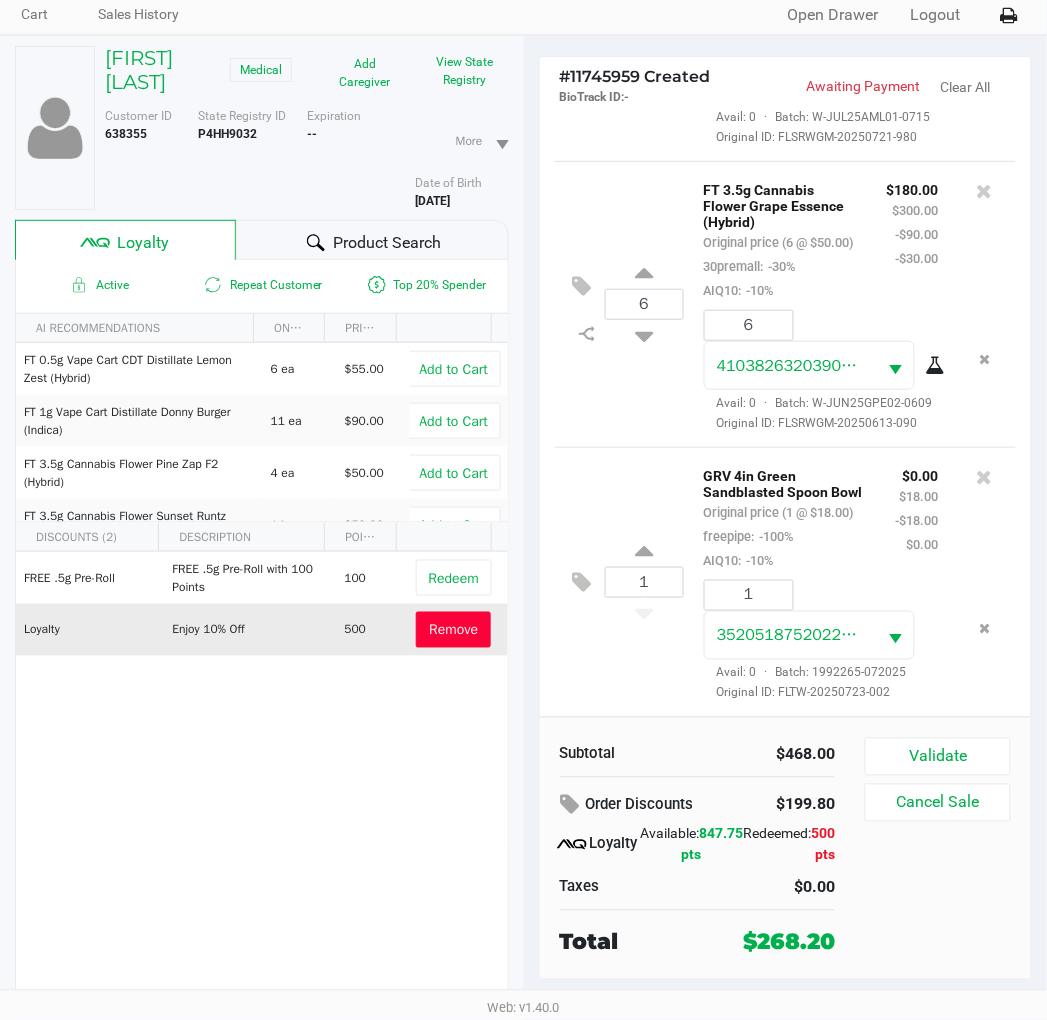 click on "Validate" 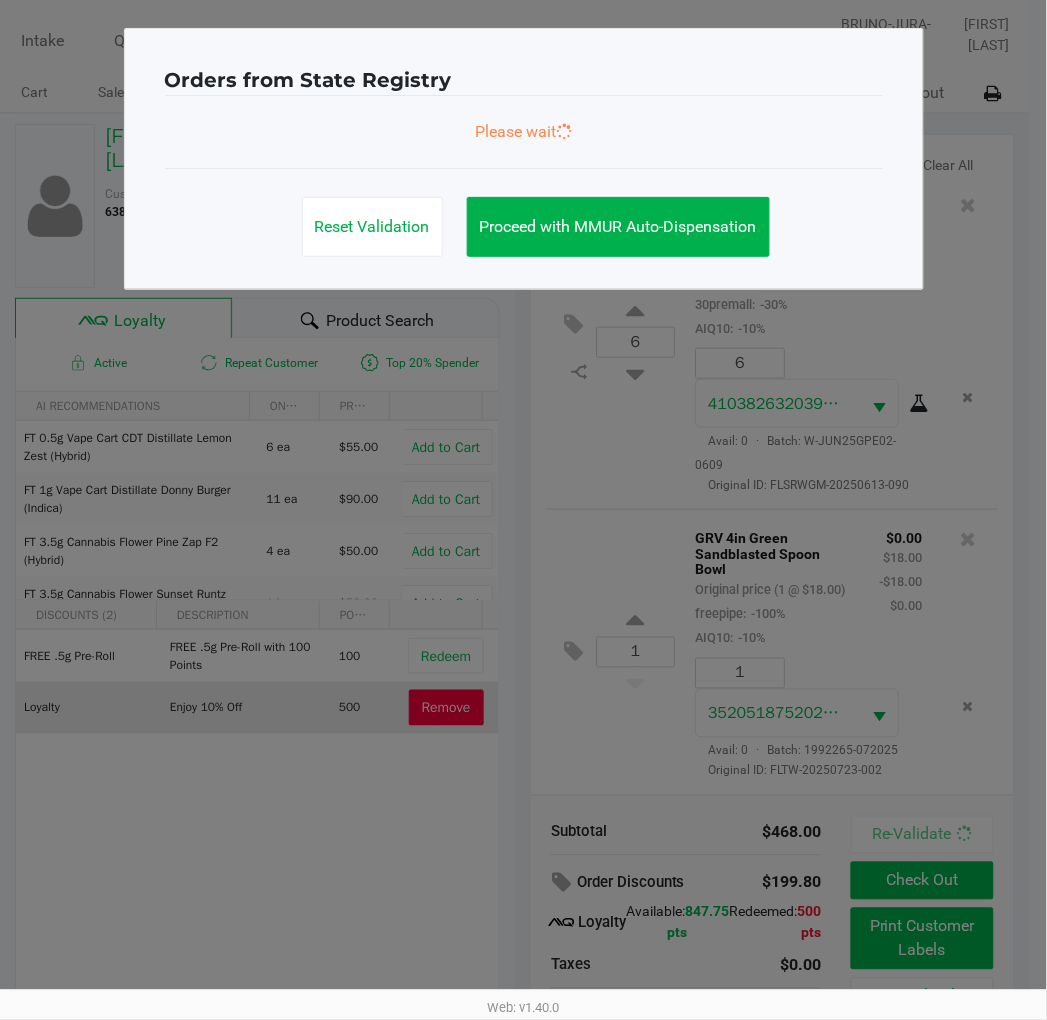 scroll, scrollTop: 0, scrollLeft: 0, axis: both 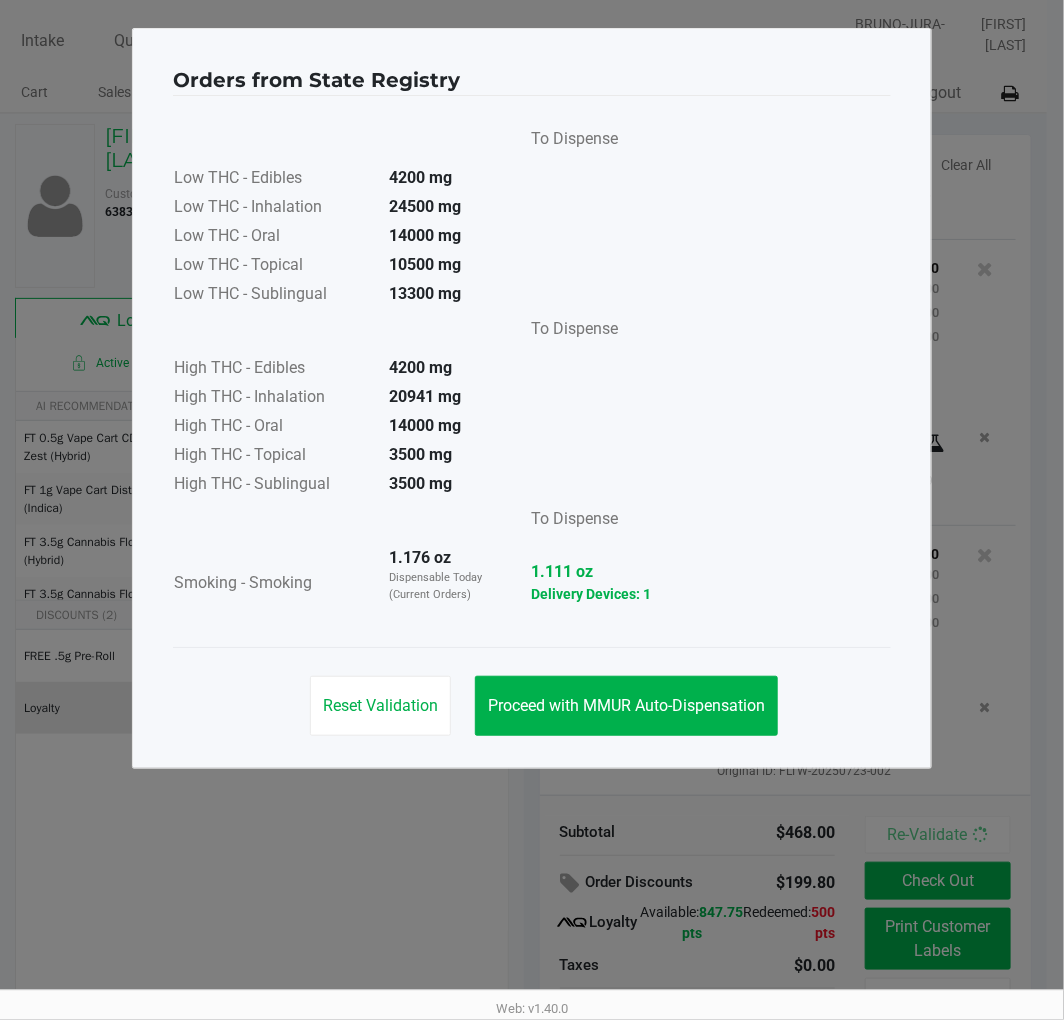 click on "Proceed with MMUR Auto-Dispensation" 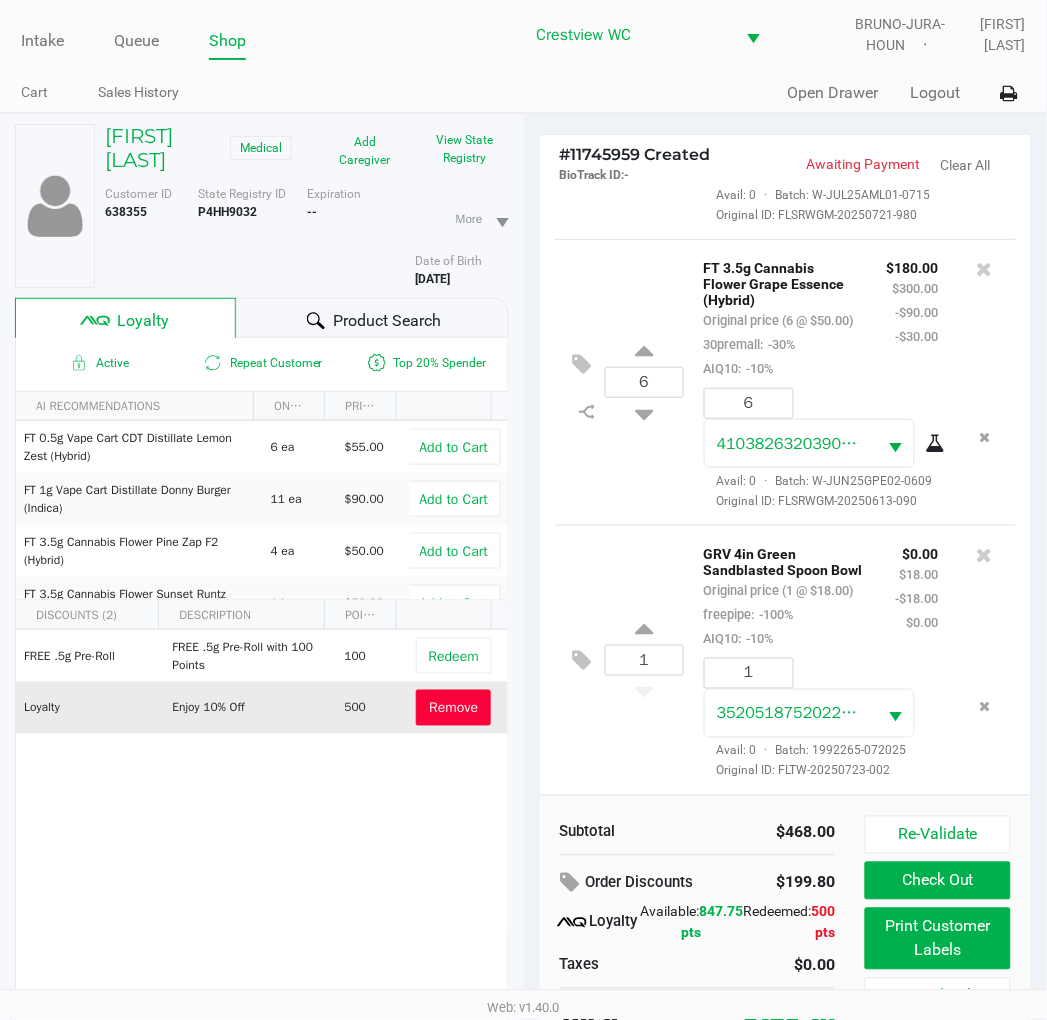 scroll, scrollTop: 104, scrollLeft: 0, axis: vertical 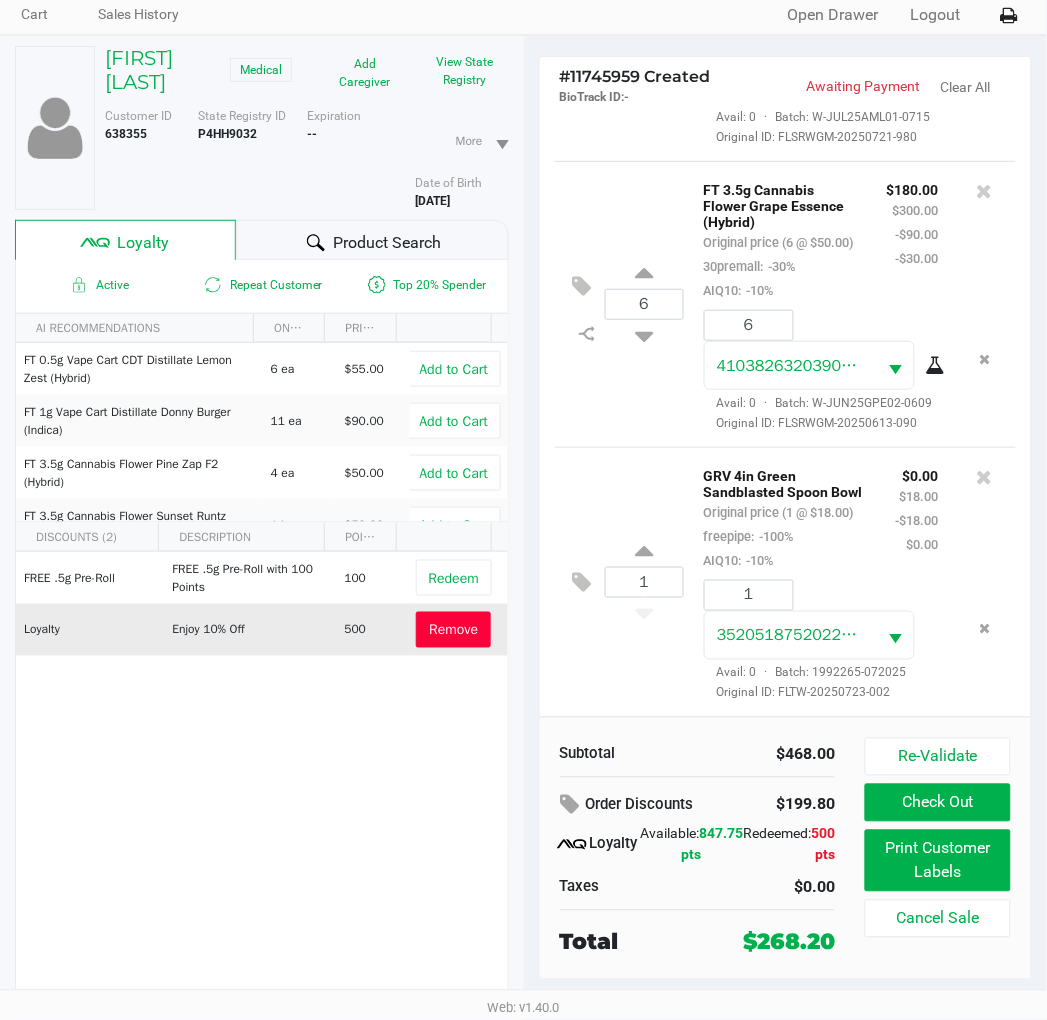 click on "Print Customer Labels" 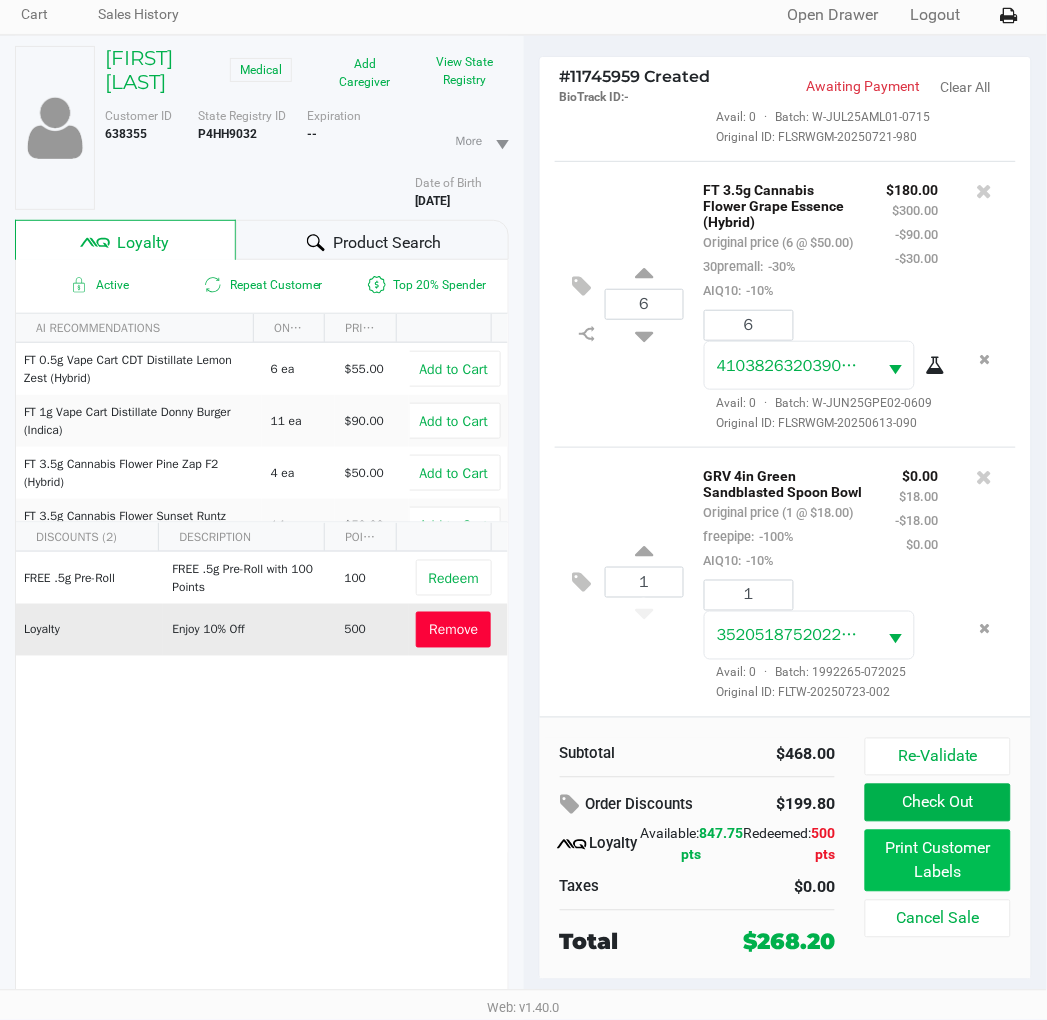 scroll, scrollTop: 0, scrollLeft: 0, axis: both 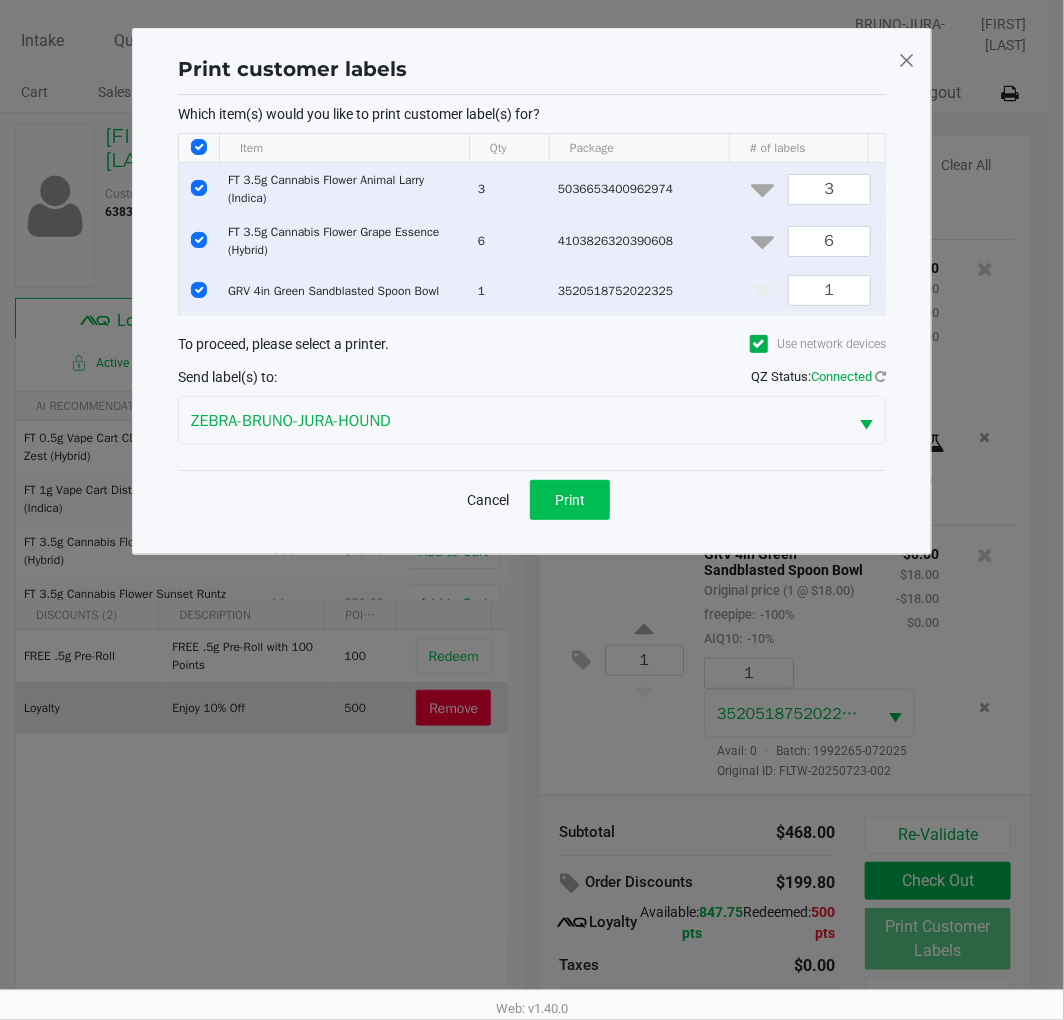 click on "Print" 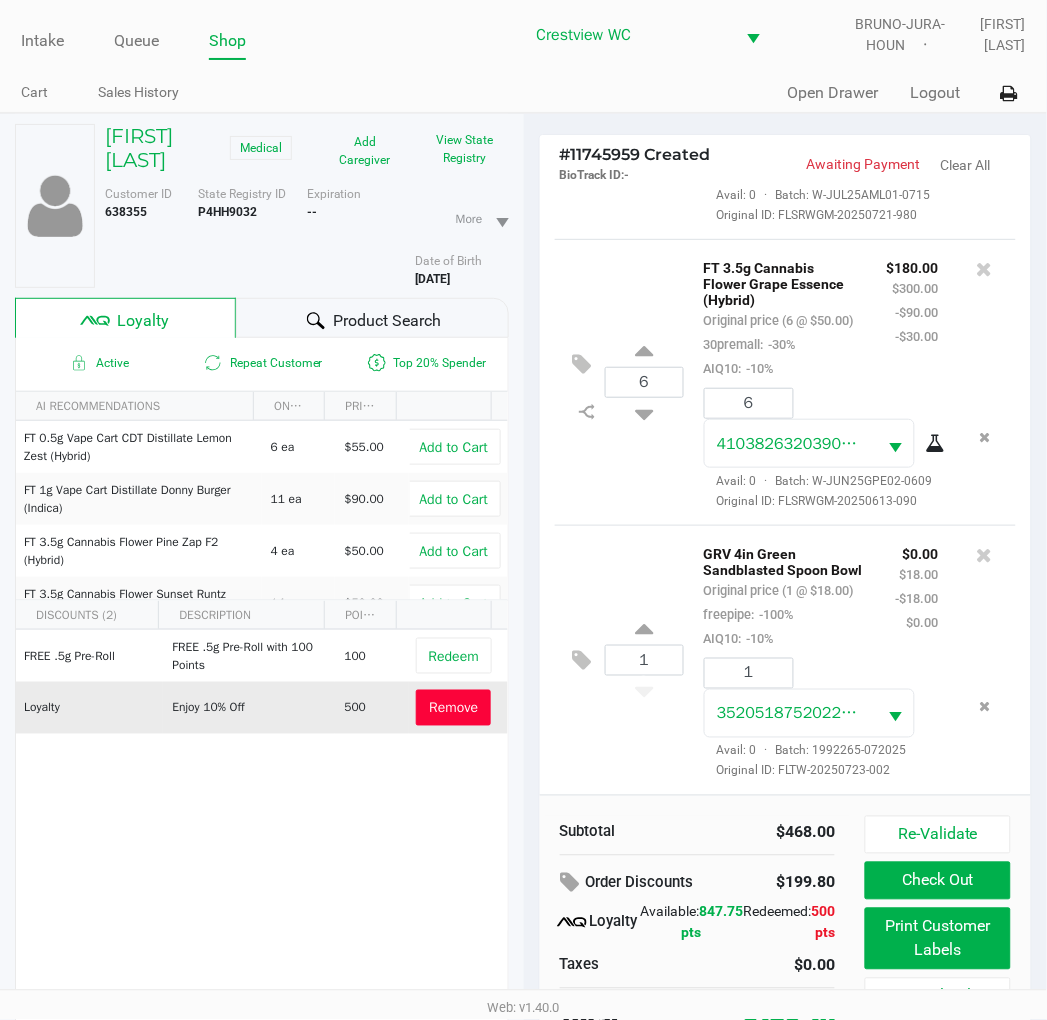 scroll, scrollTop: 104, scrollLeft: 0, axis: vertical 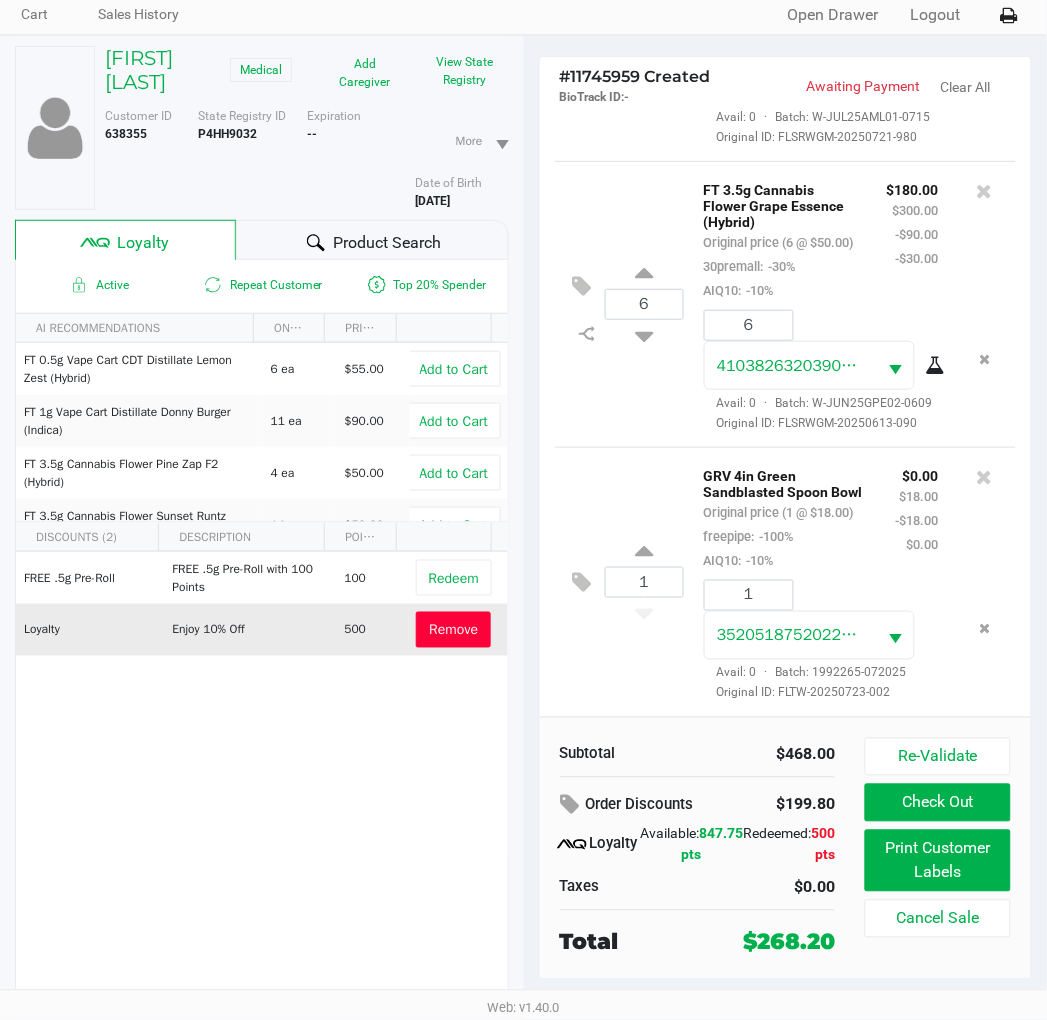 click on "Check Out" 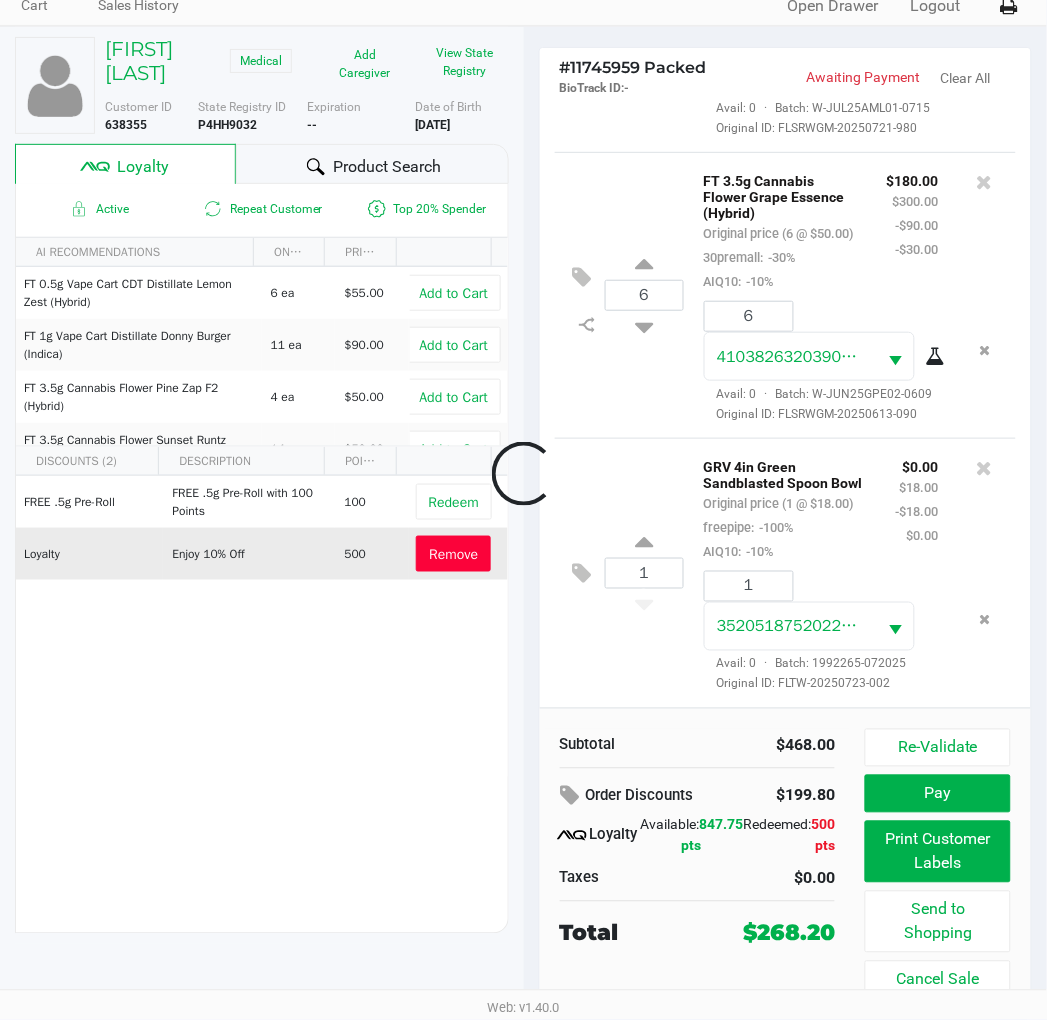 scroll, scrollTop: 88, scrollLeft: 0, axis: vertical 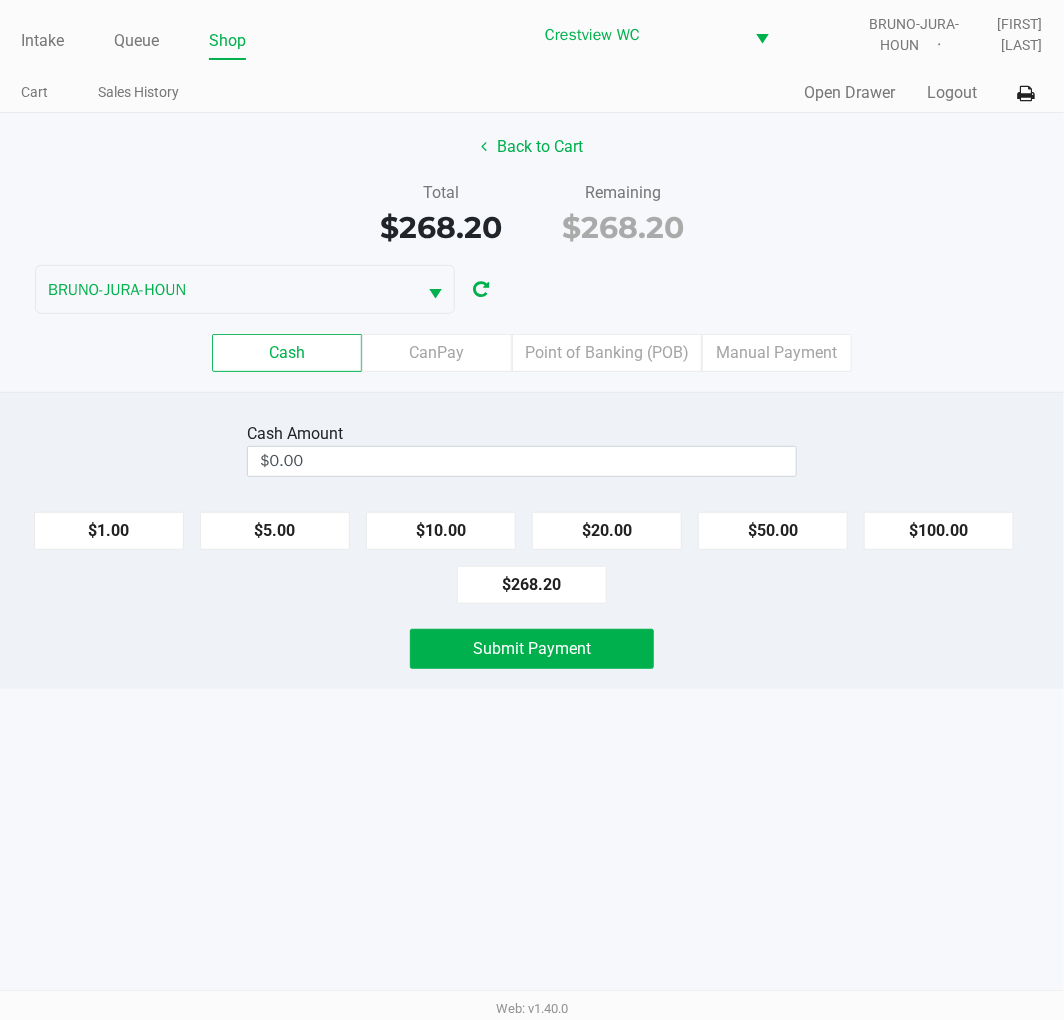 click on "$100.00" 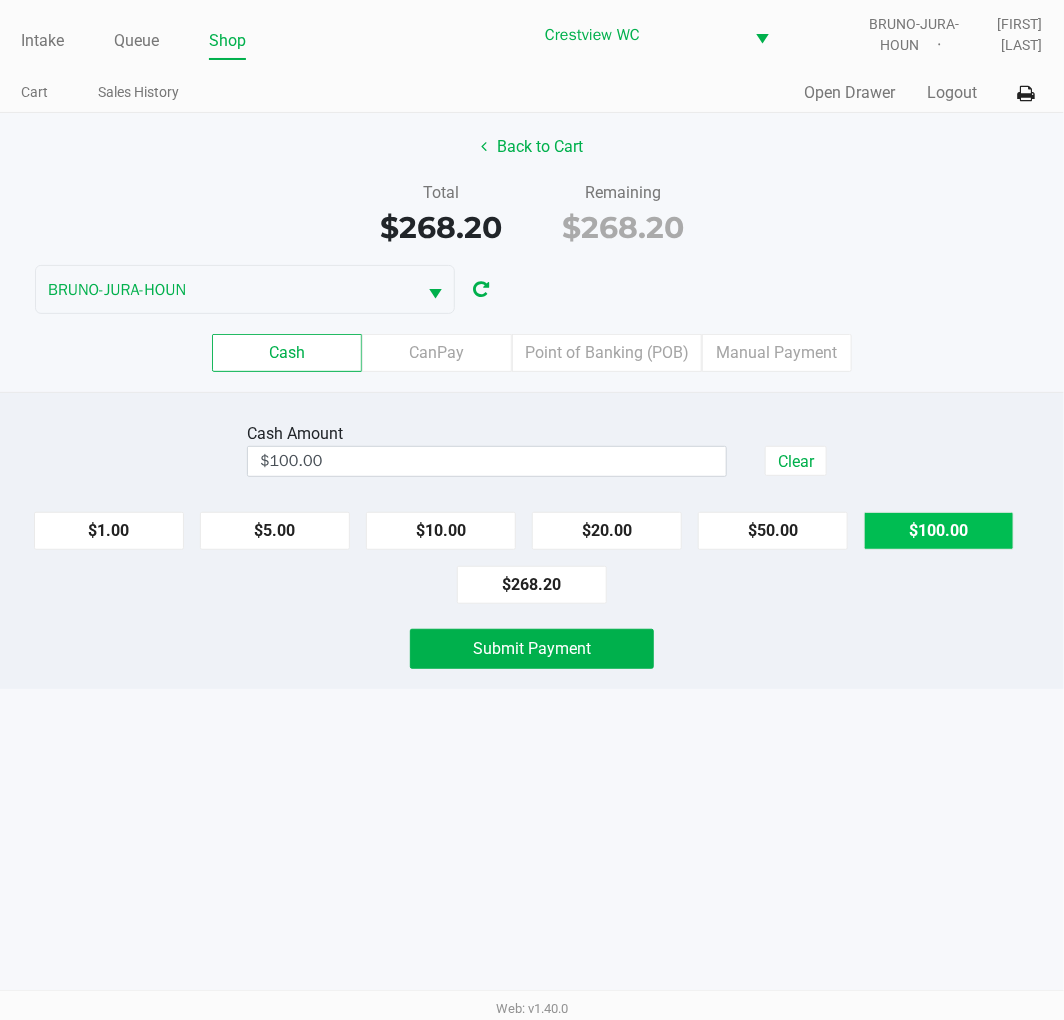 click on "$100.00" 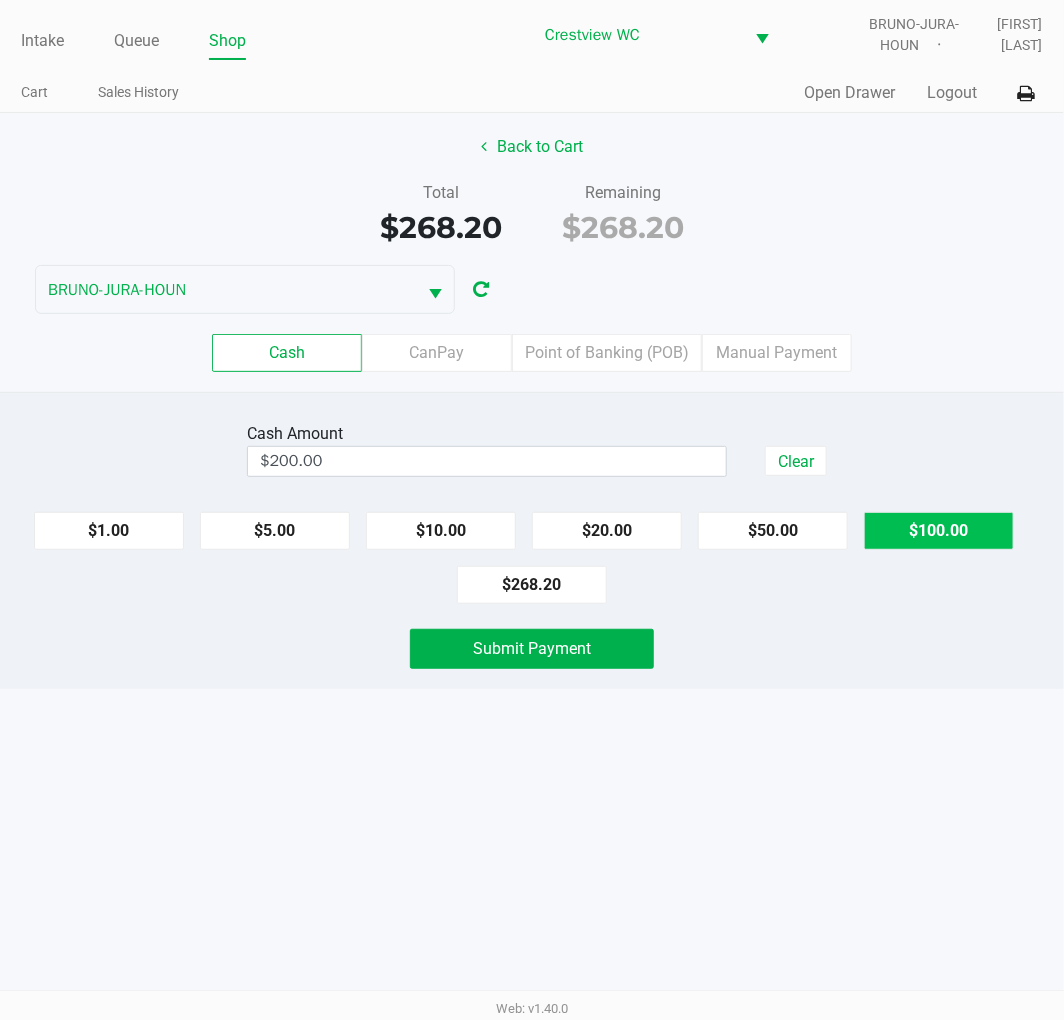 click on "$100.00" 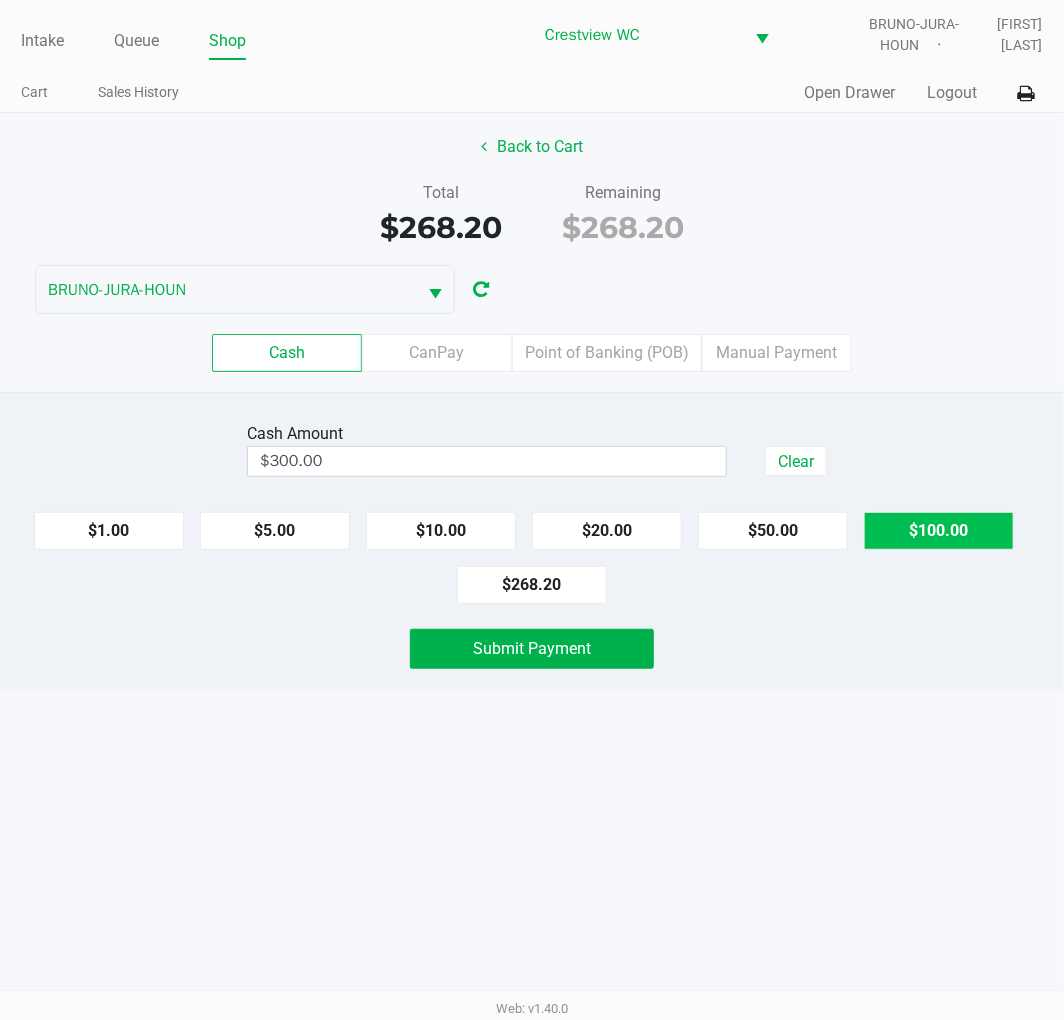 click on "Submit Payment" 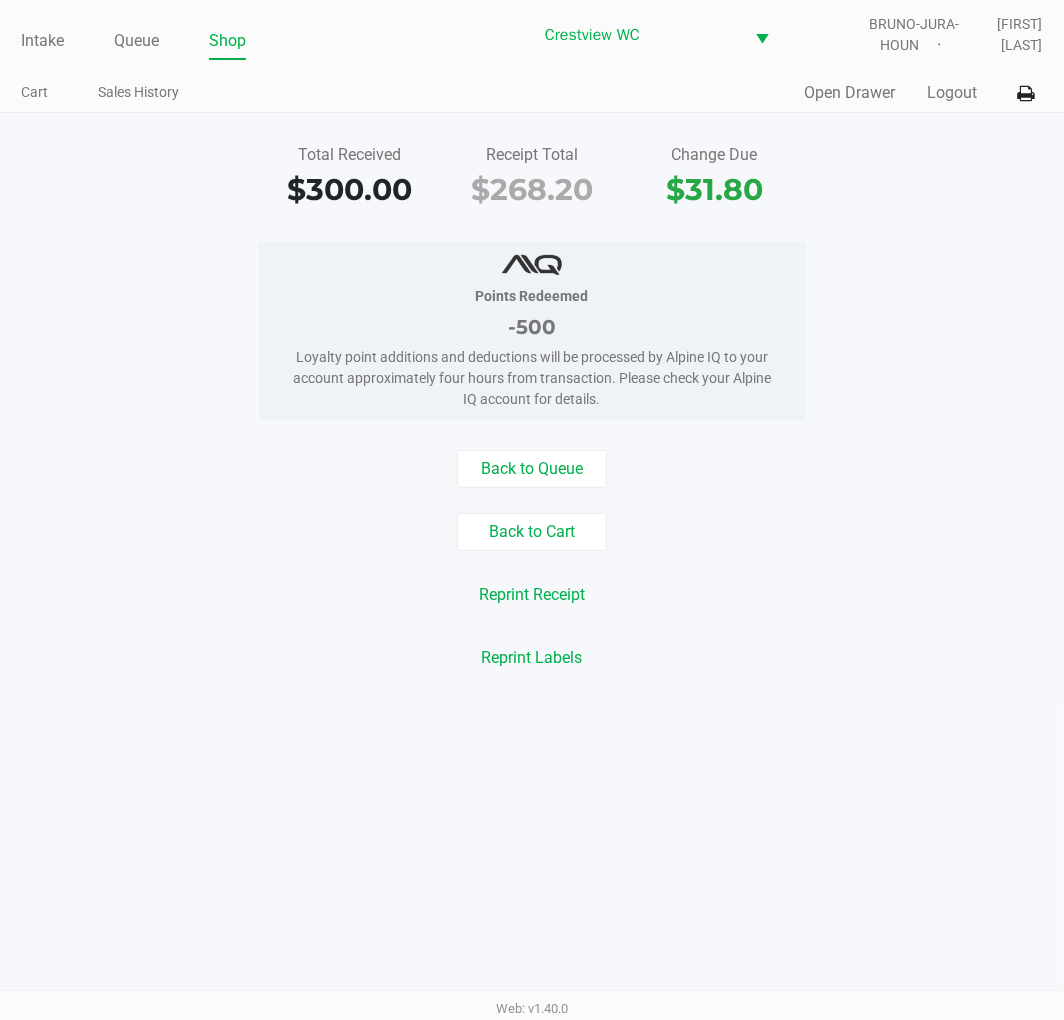 click on "Points Redeemed   -500   Loyalty point additions and deductions will be processed by Alpine IQ to your account approximately four hours from transaction. Please check your Alpine IQ account for details." 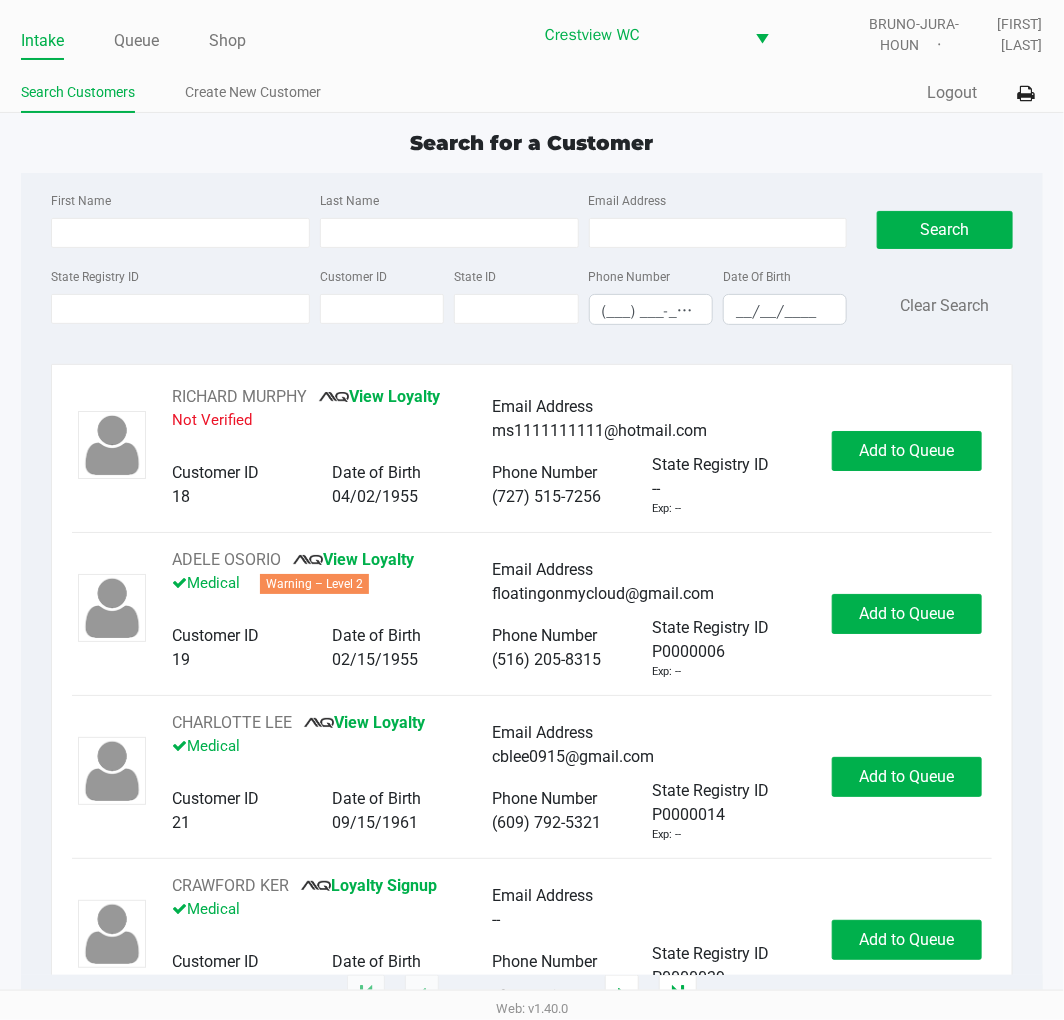 click on "Search for a Customer" 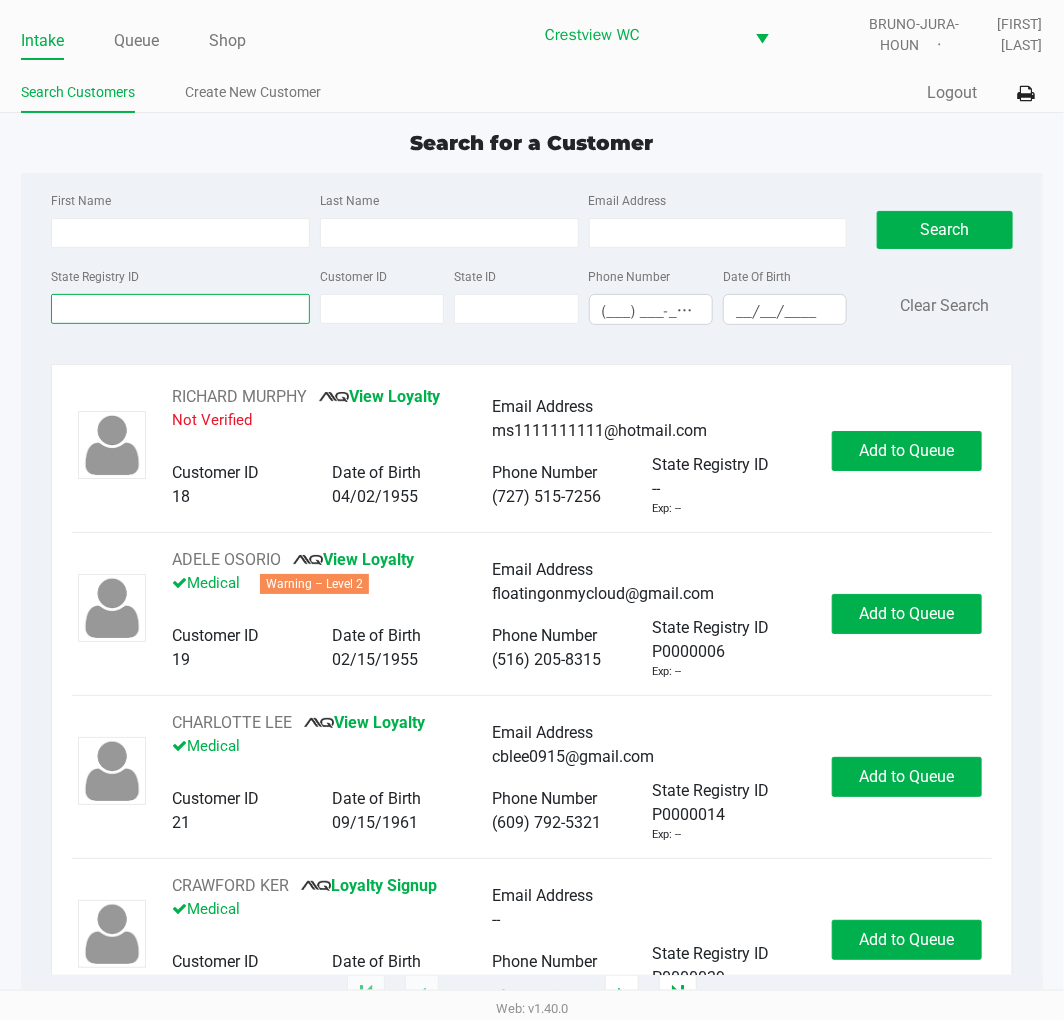 click on "State Registry ID" at bounding box center (180, 309) 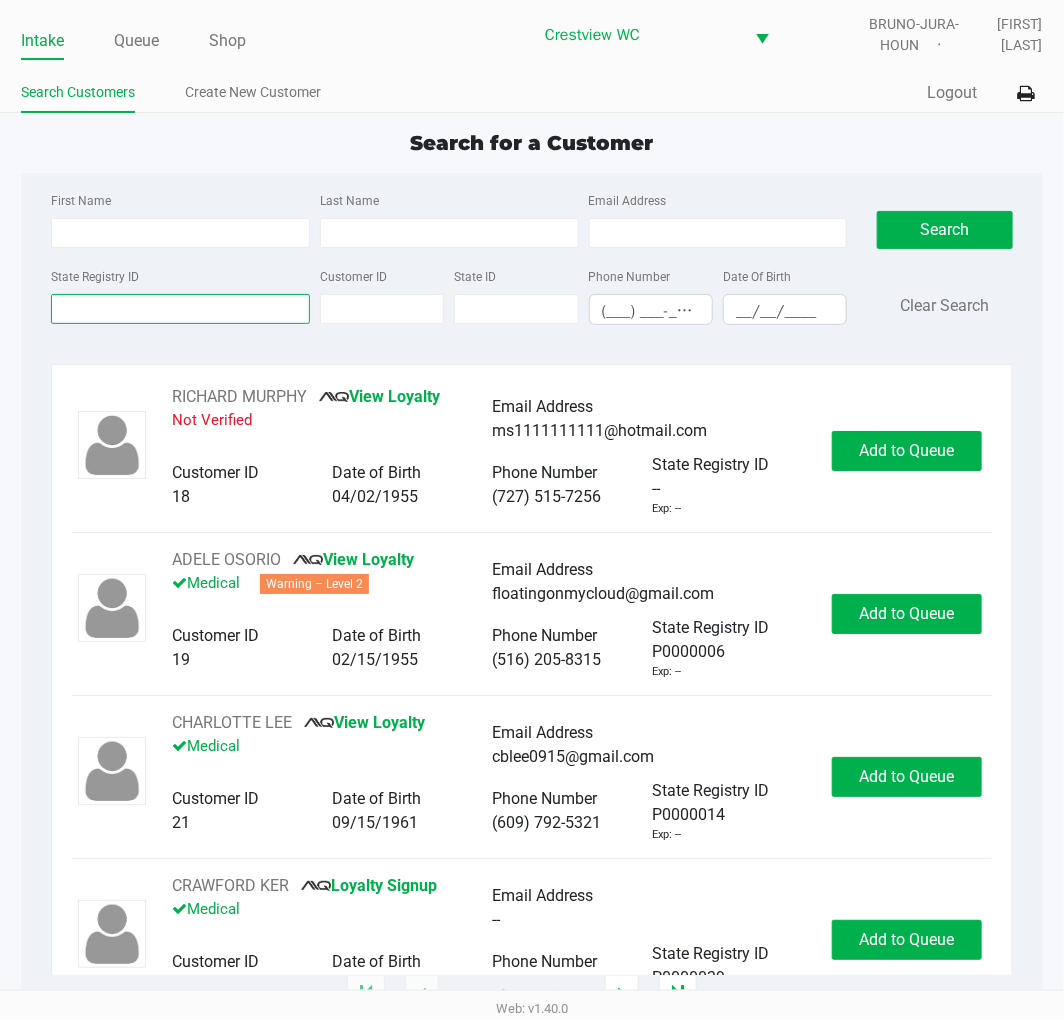 click on "State Registry ID" at bounding box center [180, 309] 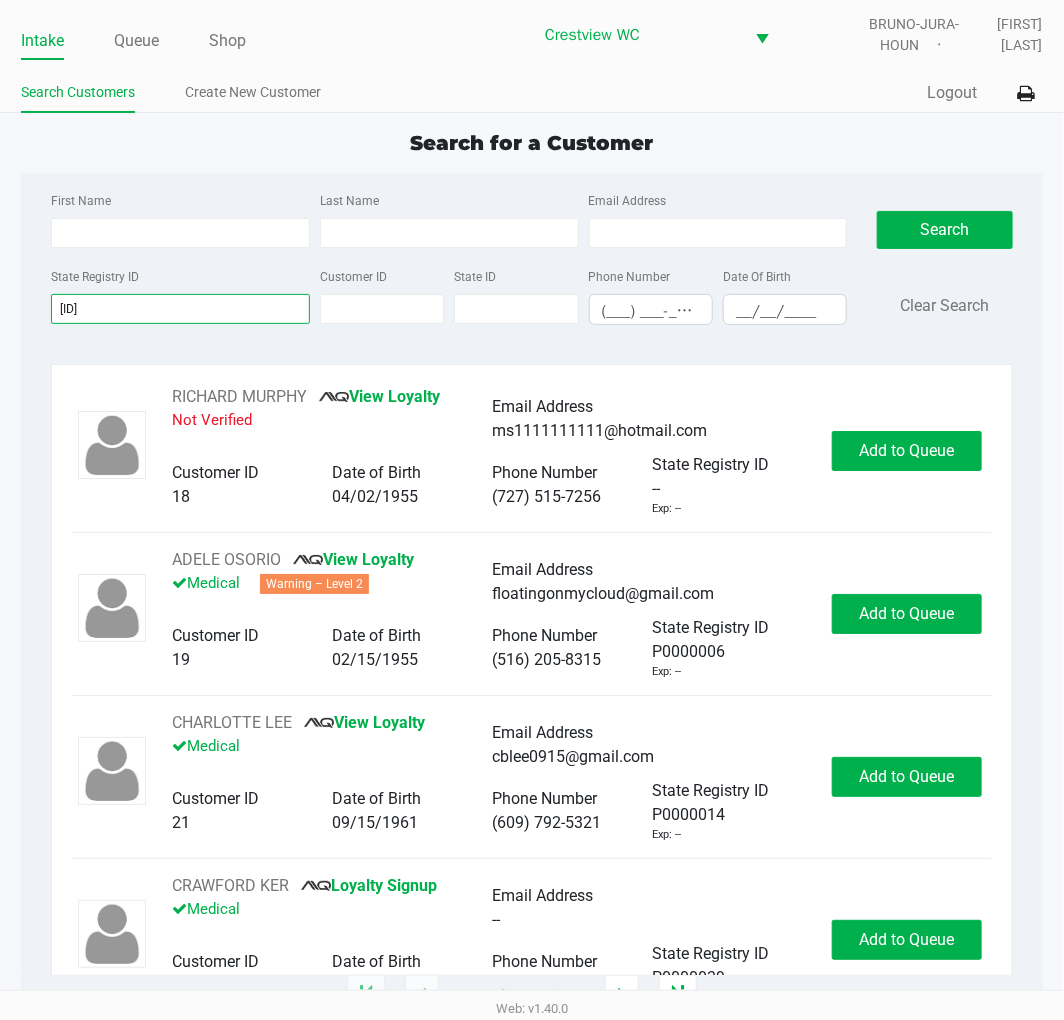 type on "p0rm5831" 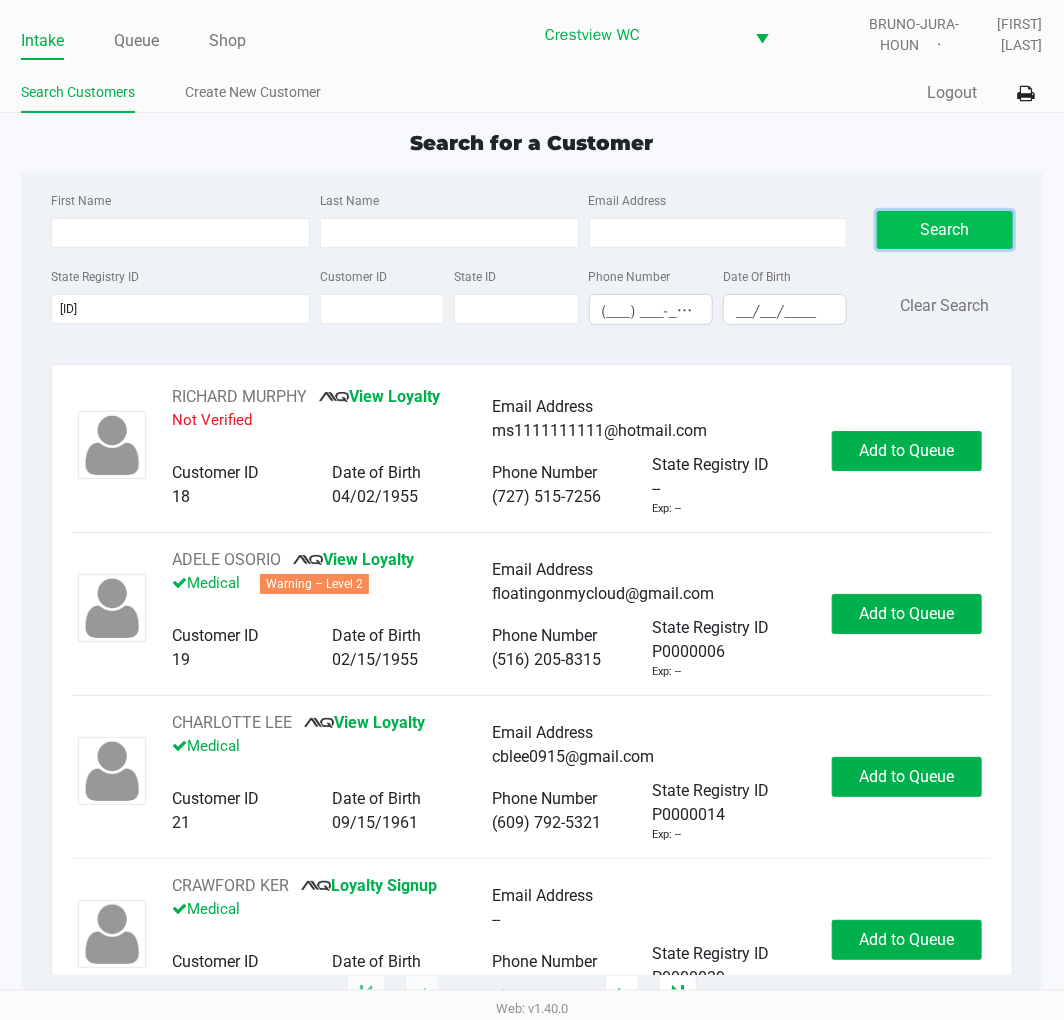 click on "Search" 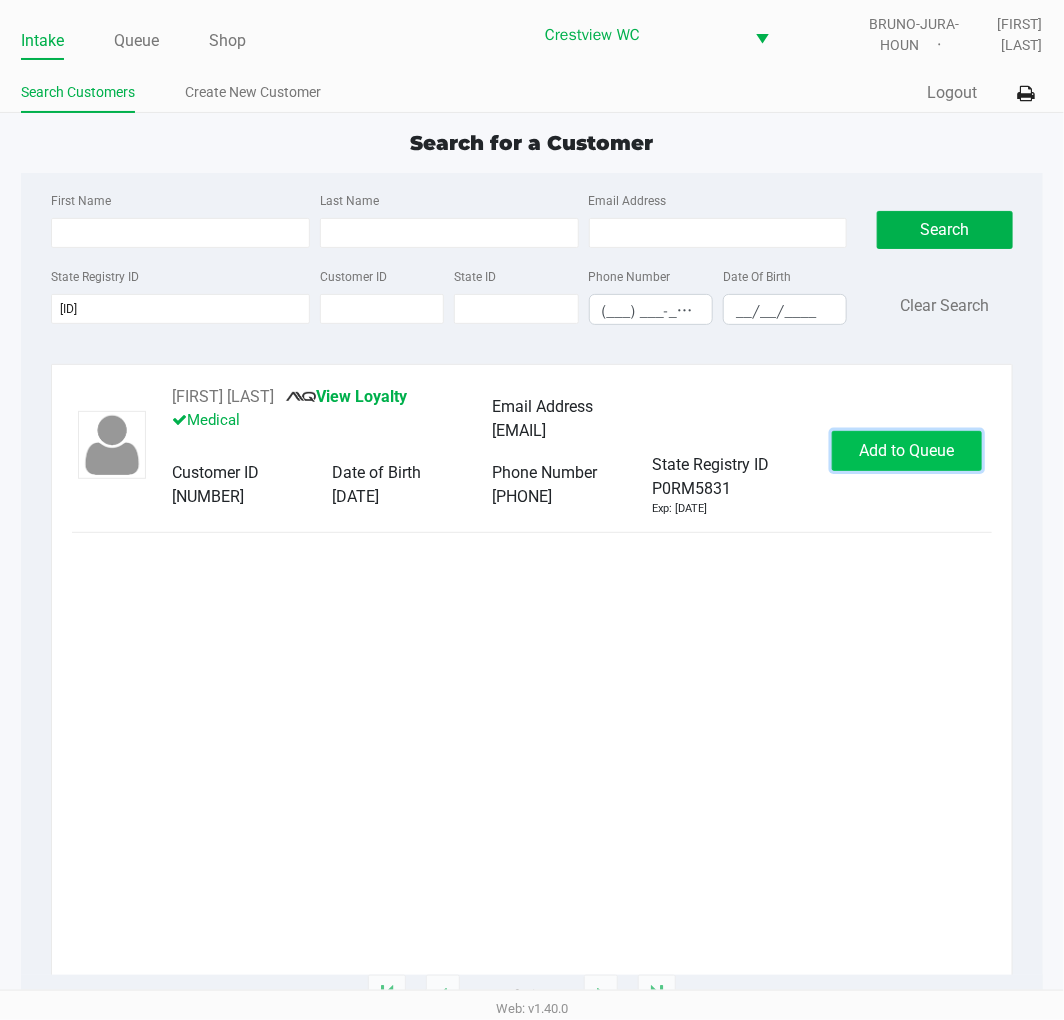 click on "Add to Queue" 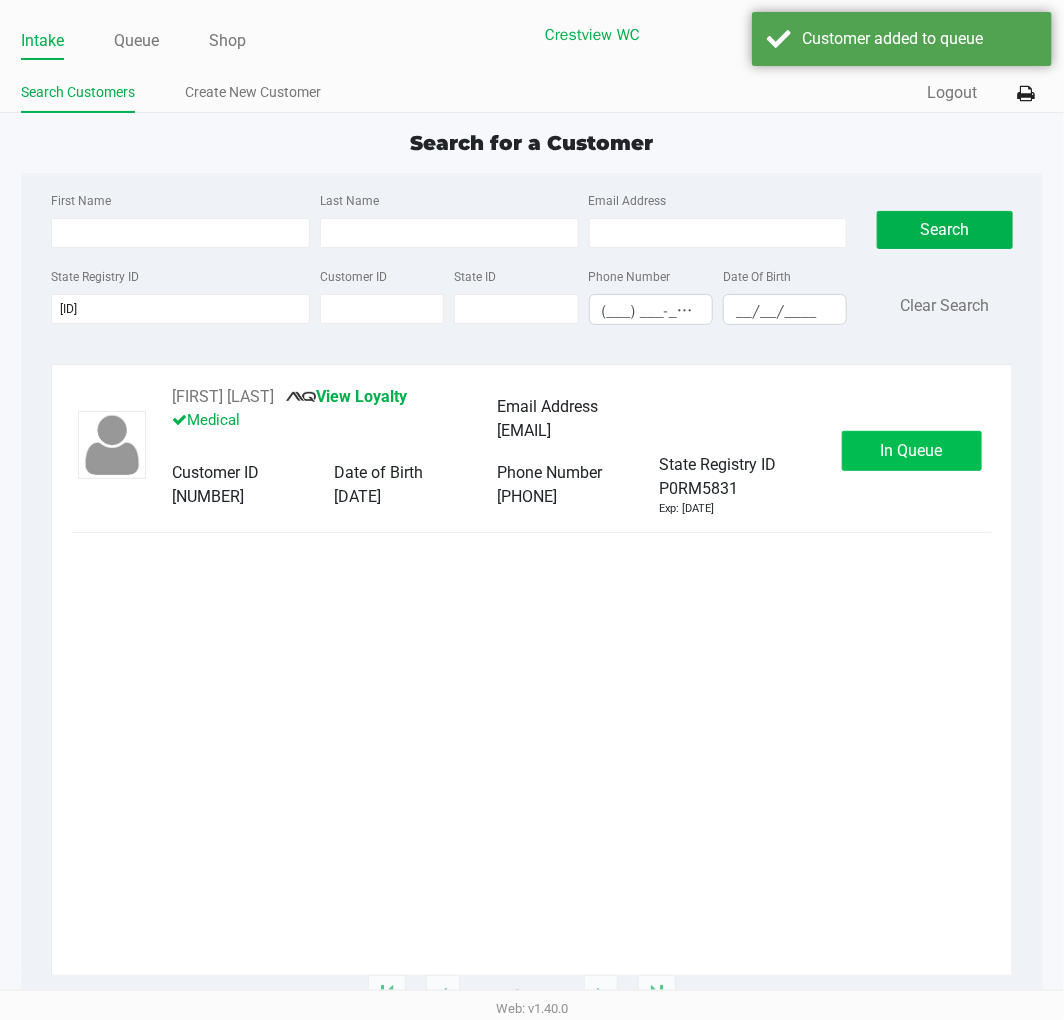 click on "In Queue" 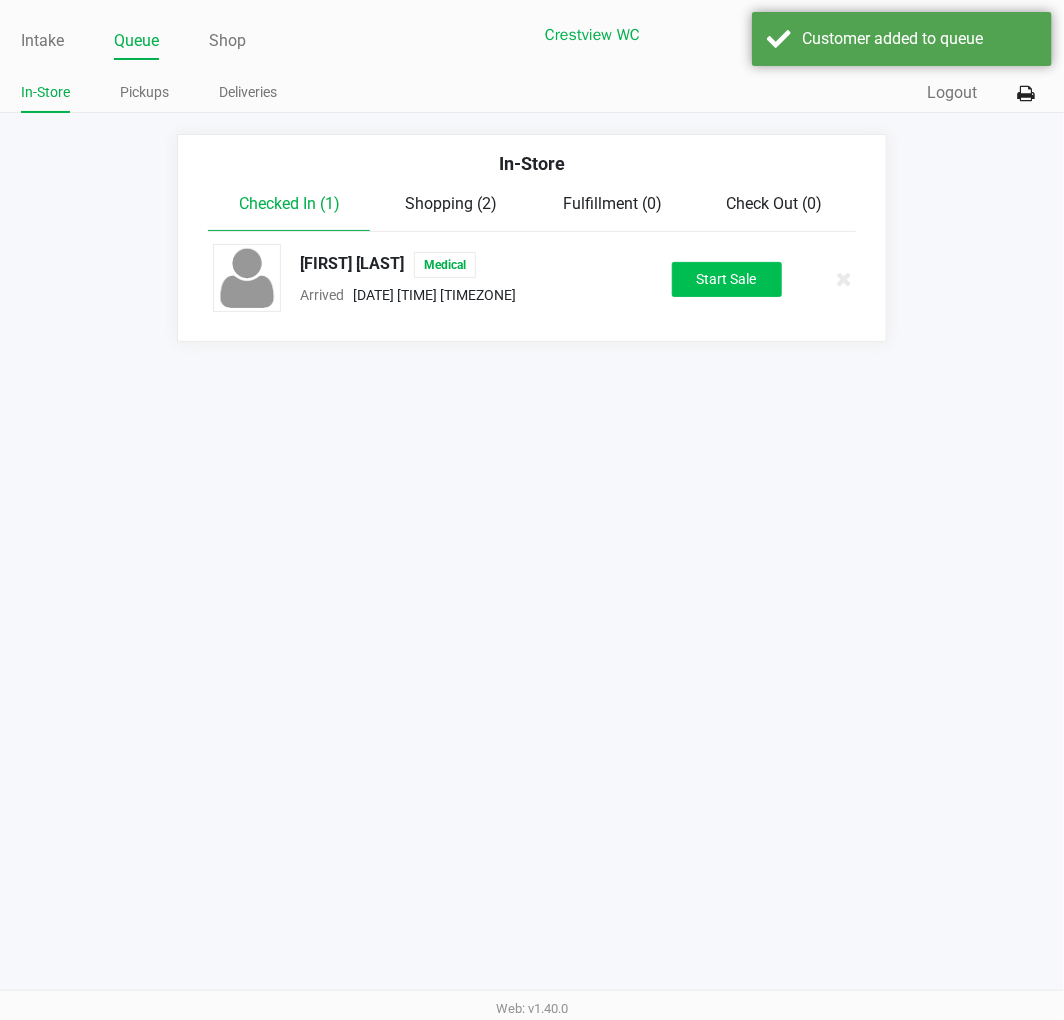 click on "Start Sale" 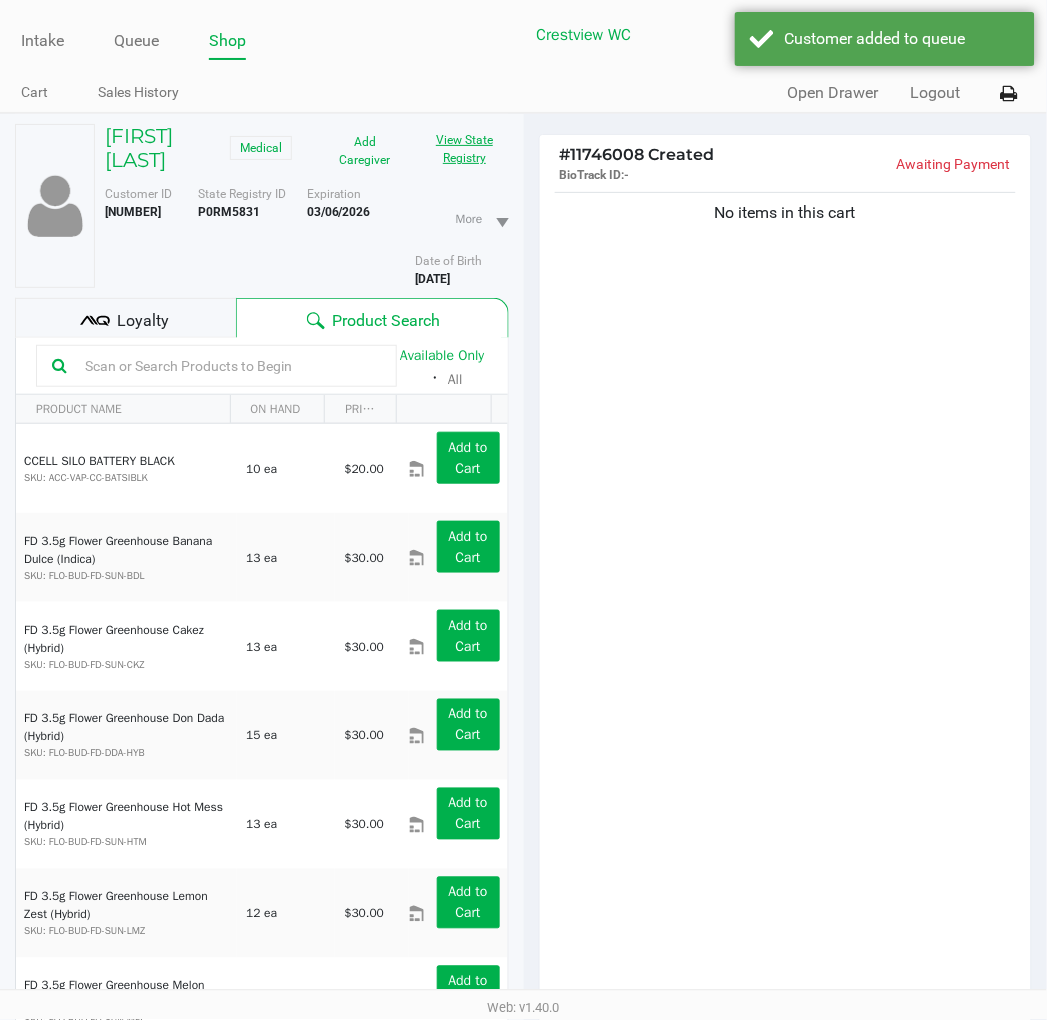 click on "View State Registry" 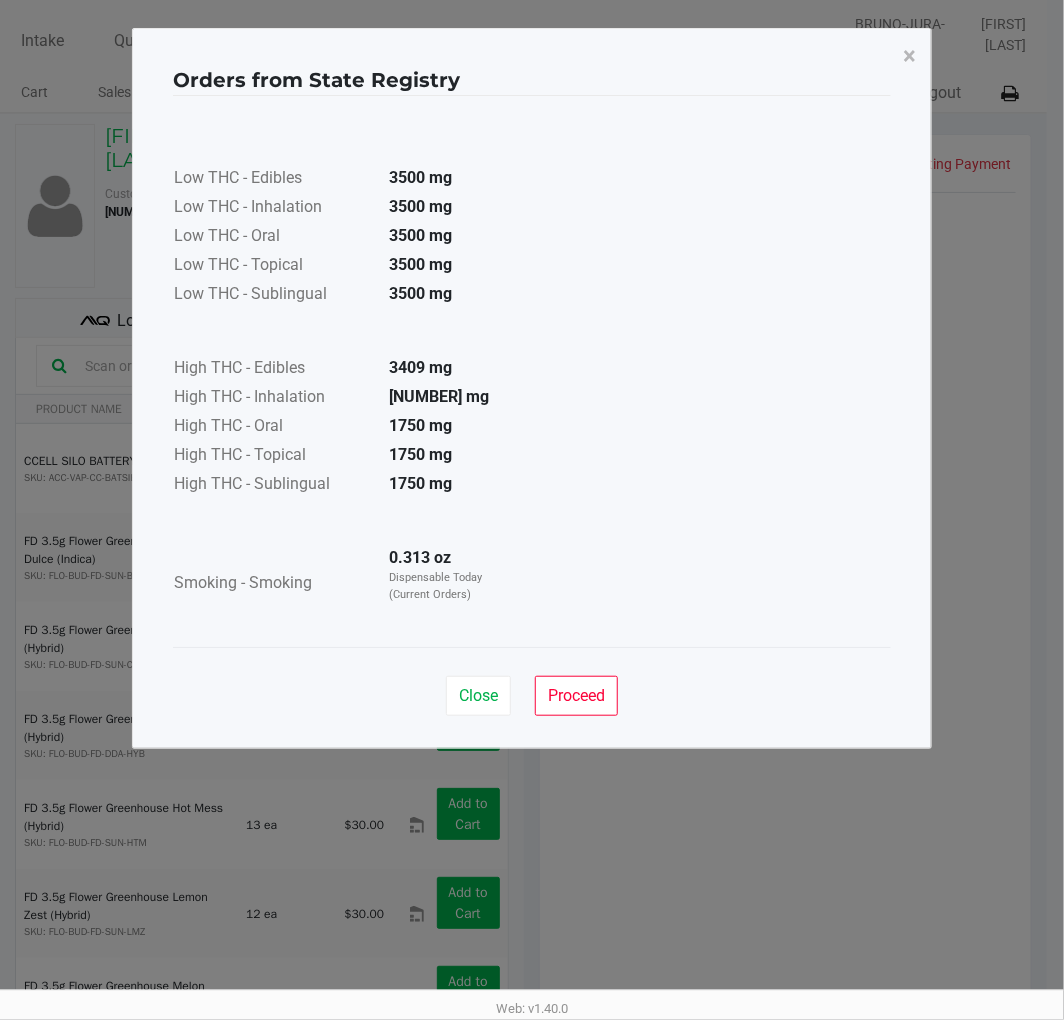 click on "Close" 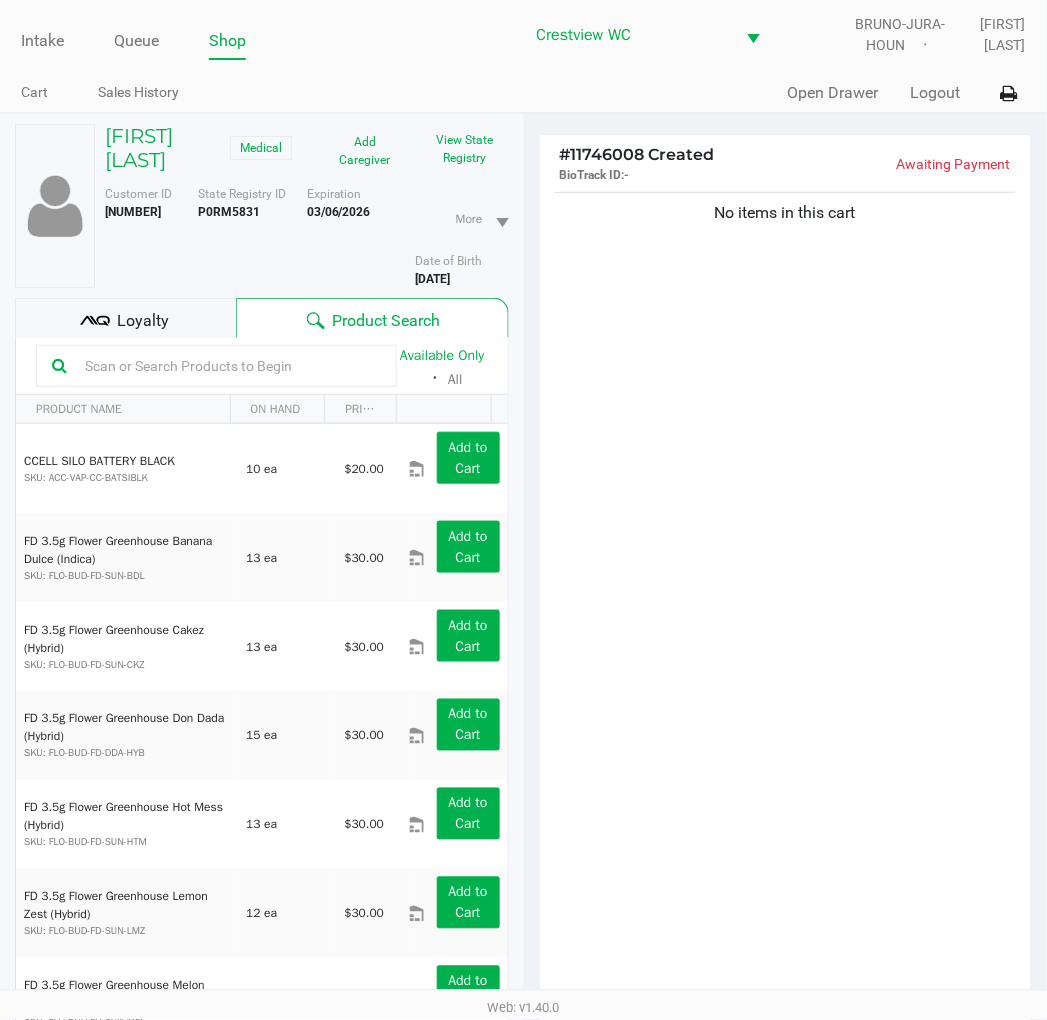 click on "No items in this cart" 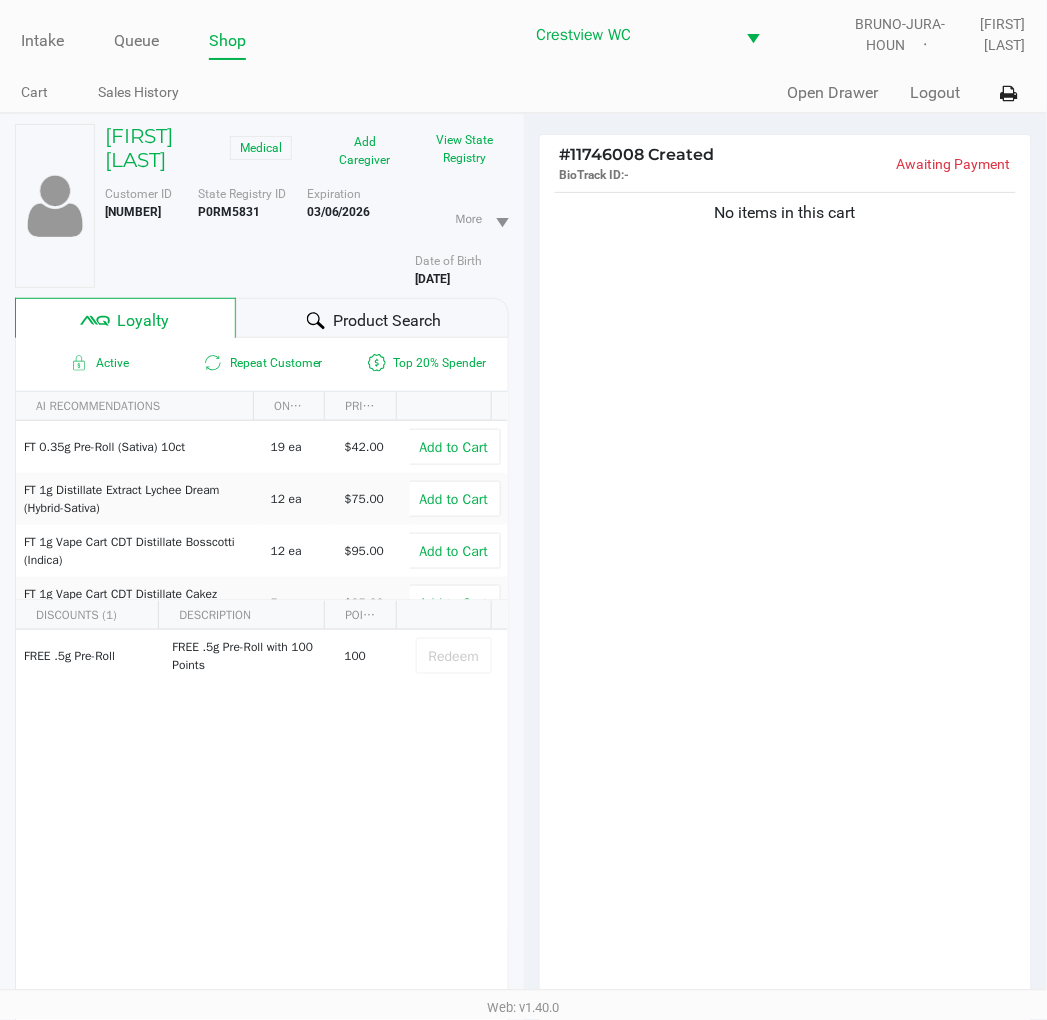 click on "Loyalty" 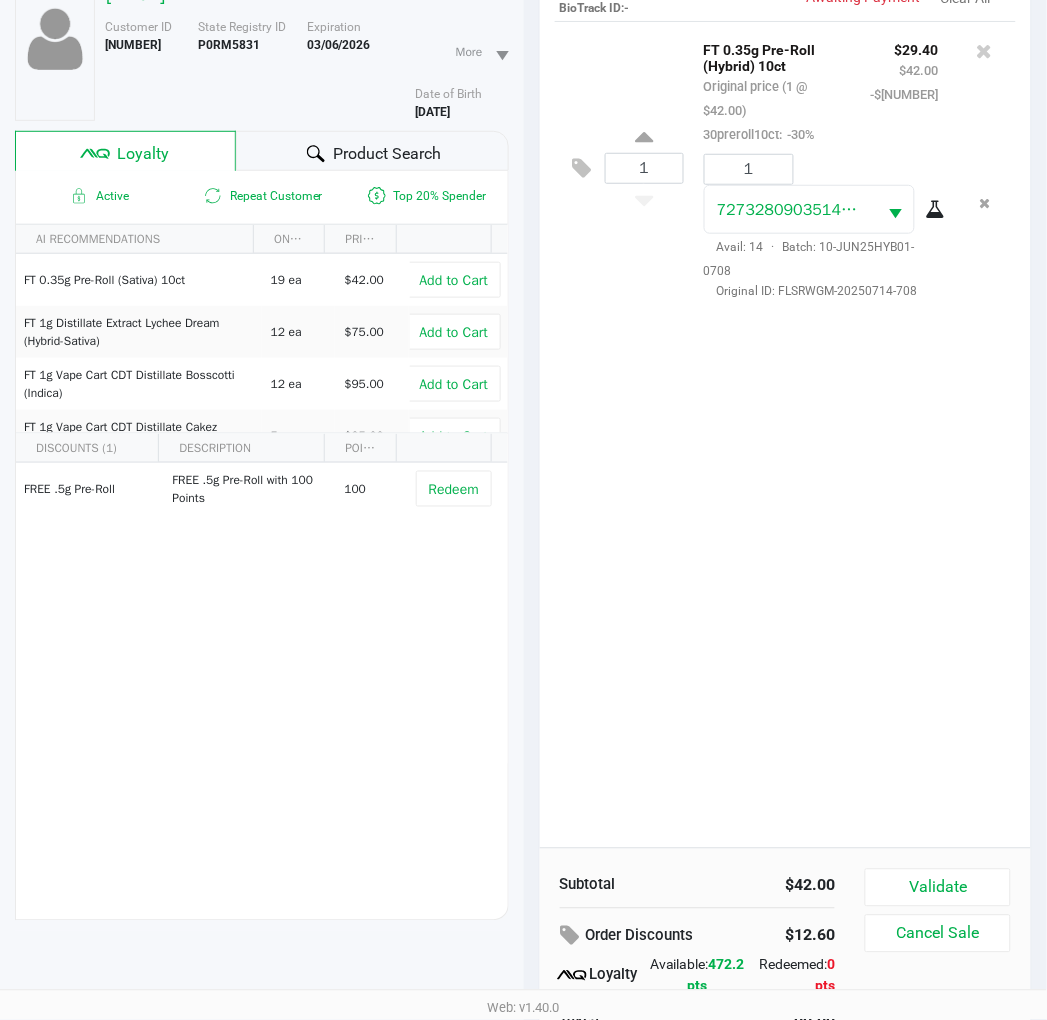 scroll, scrollTop: 0, scrollLeft: 0, axis: both 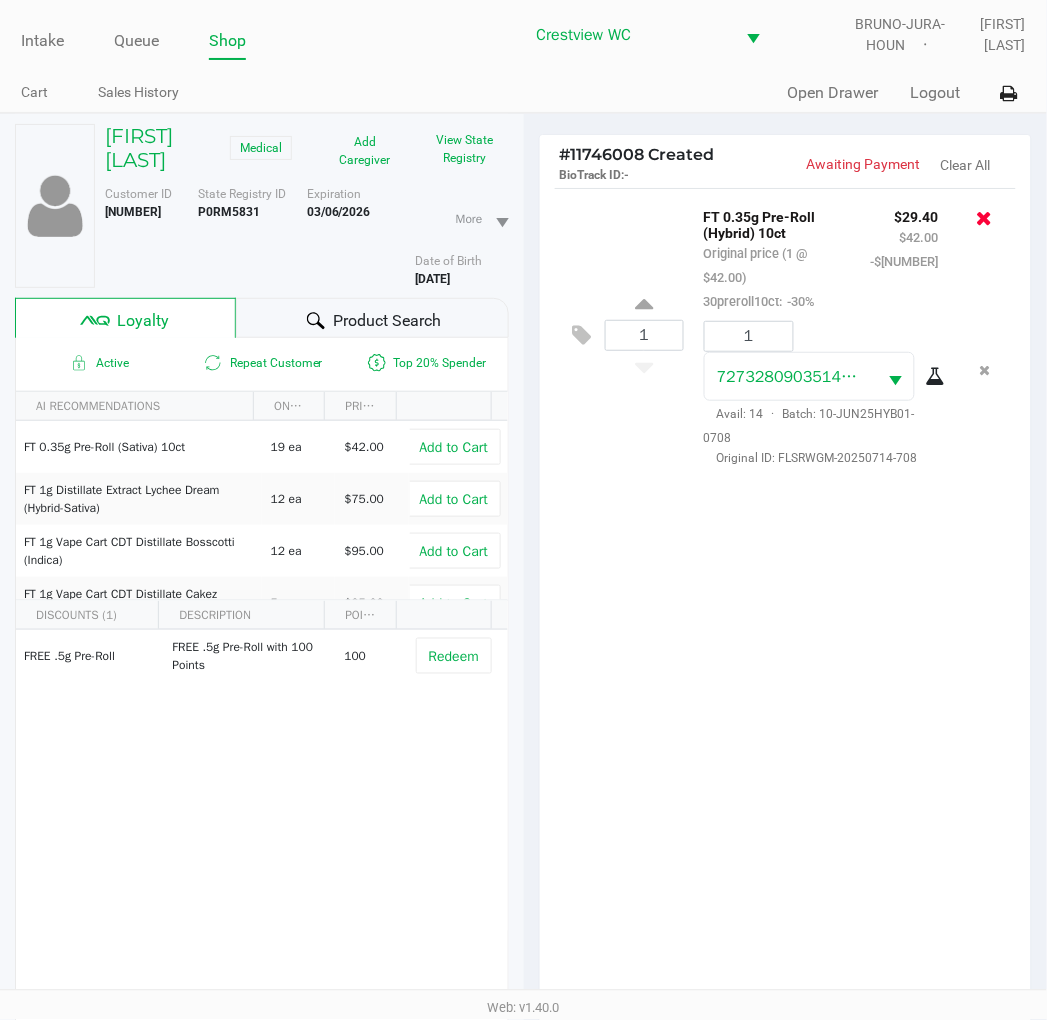 click 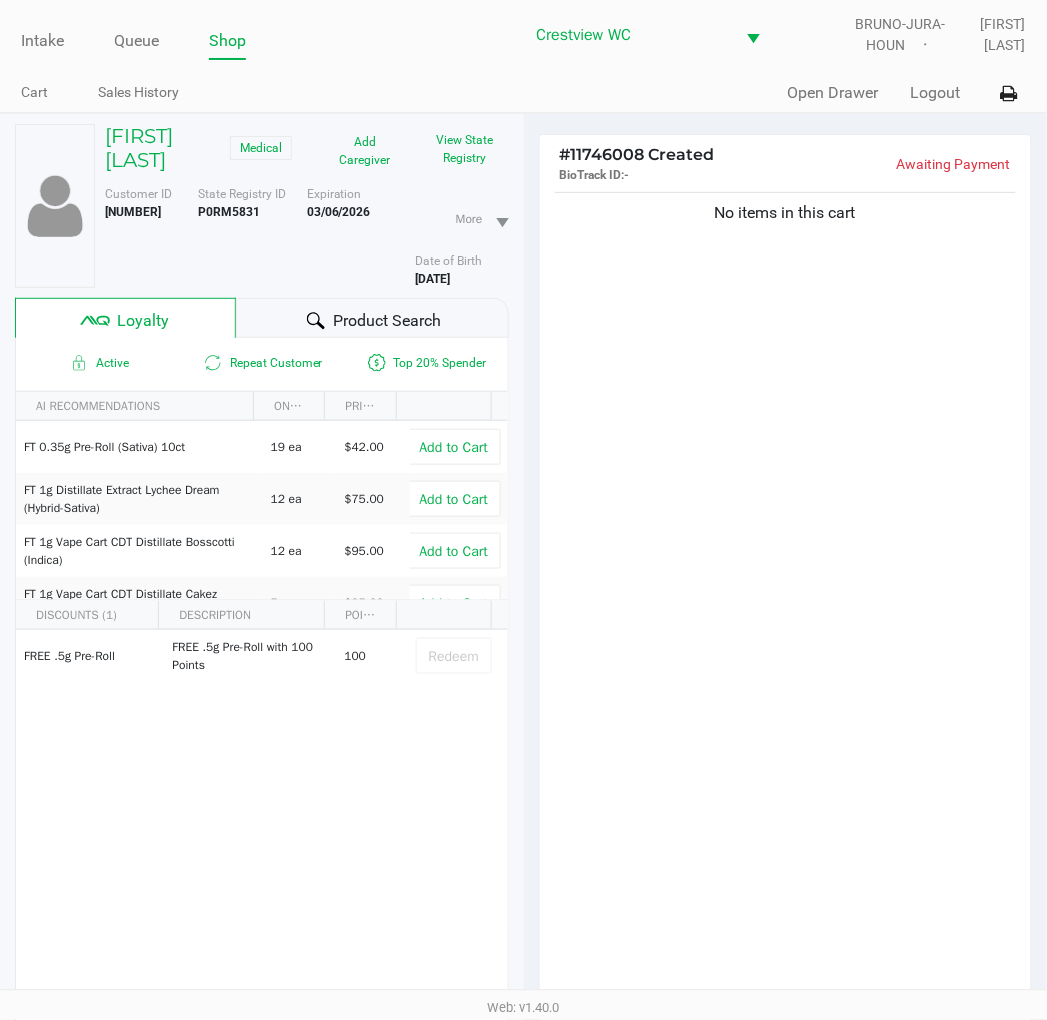 click on "No items in this cart" 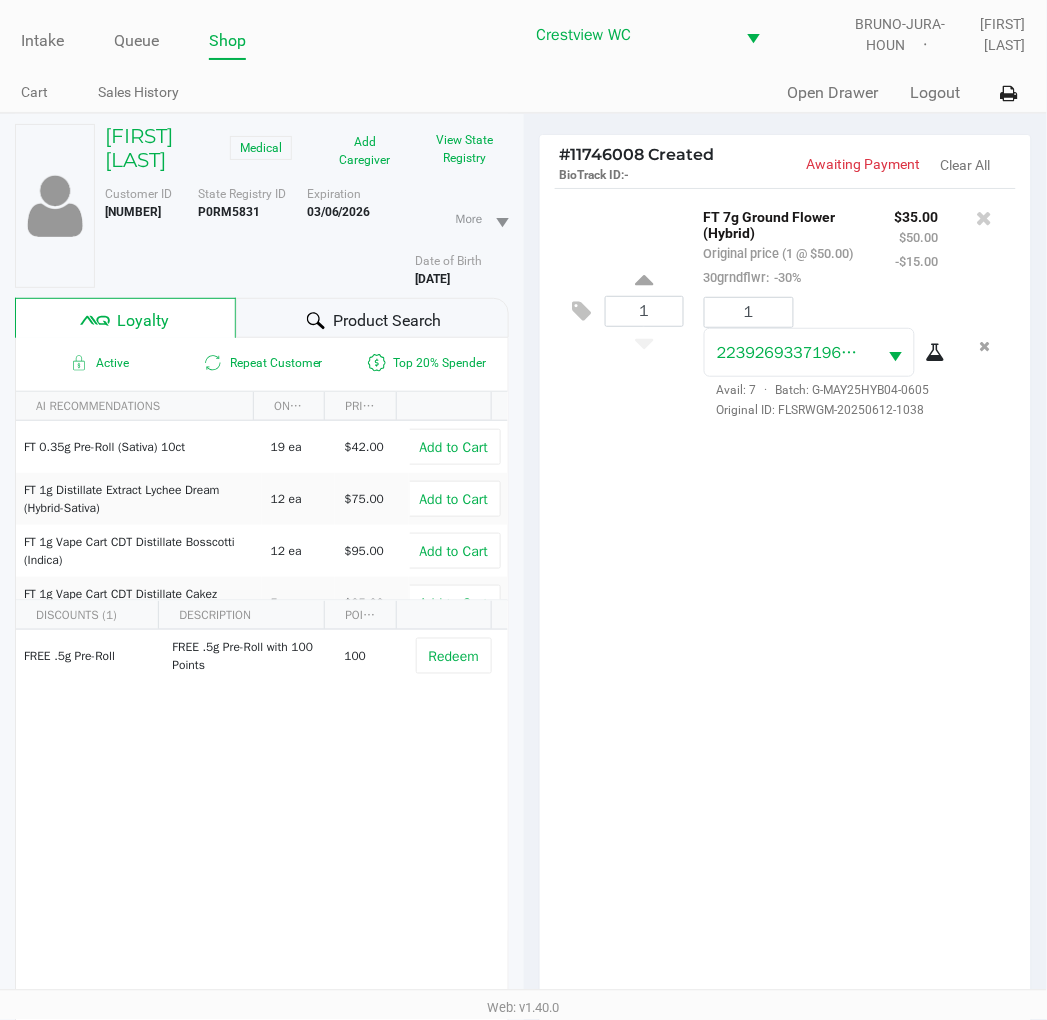 drag, startPoint x: 745, startPoint y: 465, endPoint x: 721, endPoint y: 416, distance: 54.56189 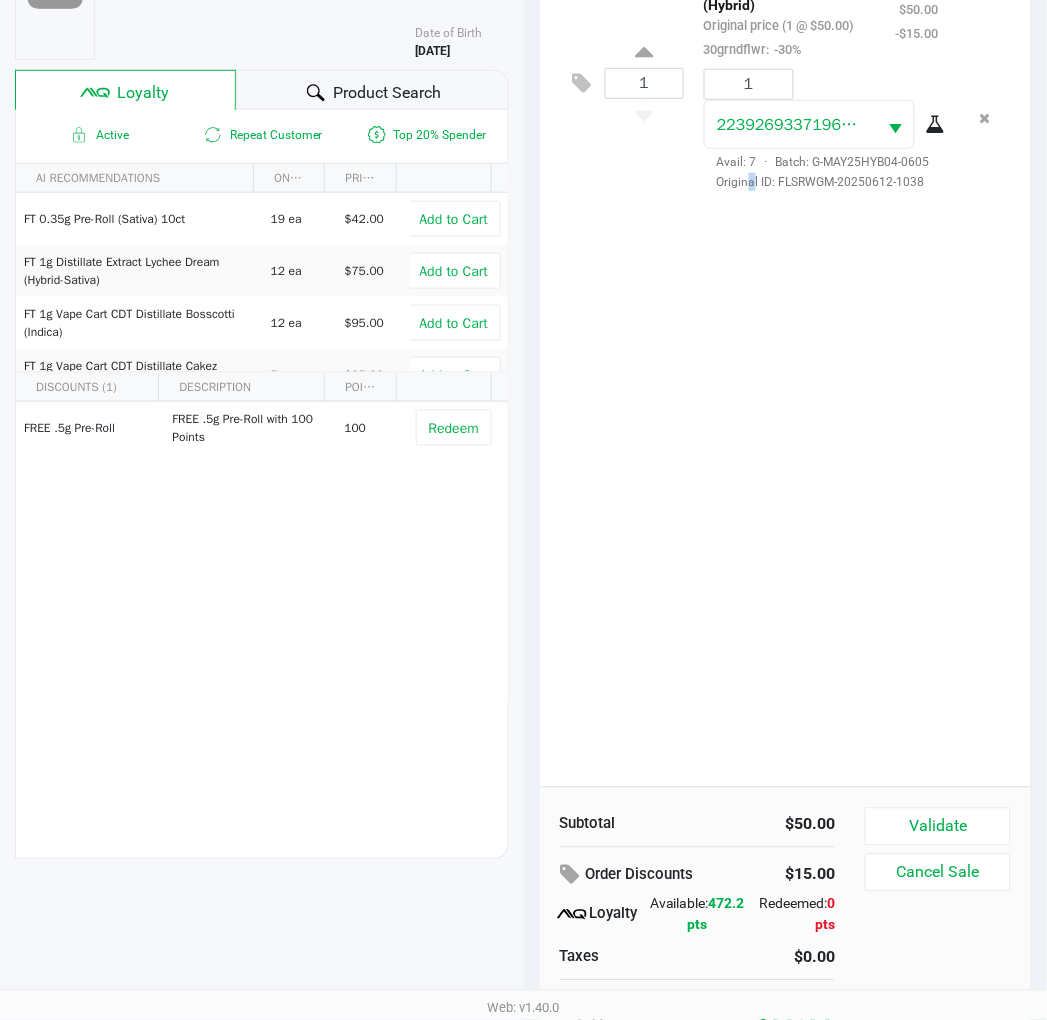 scroll, scrollTop: 258, scrollLeft: 0, axis: vertical 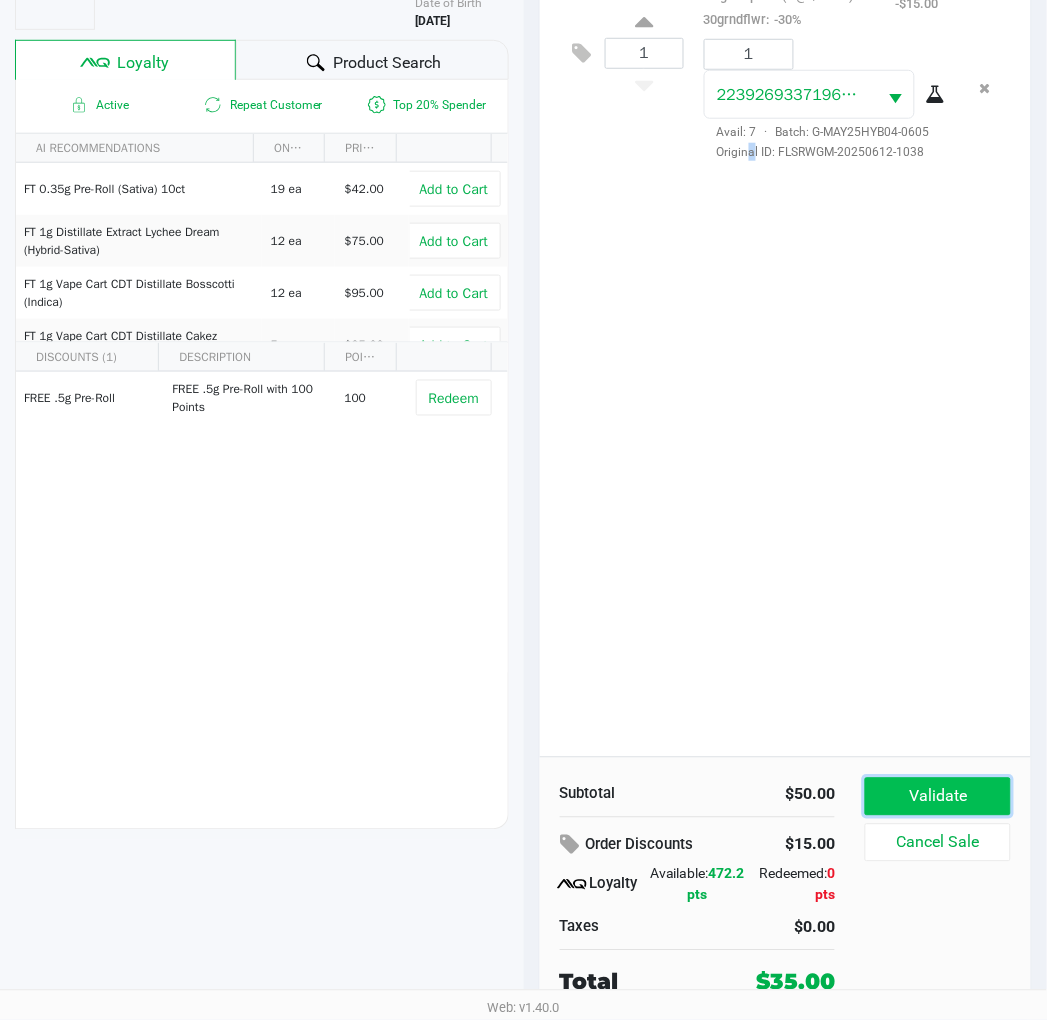 click on "Validate" 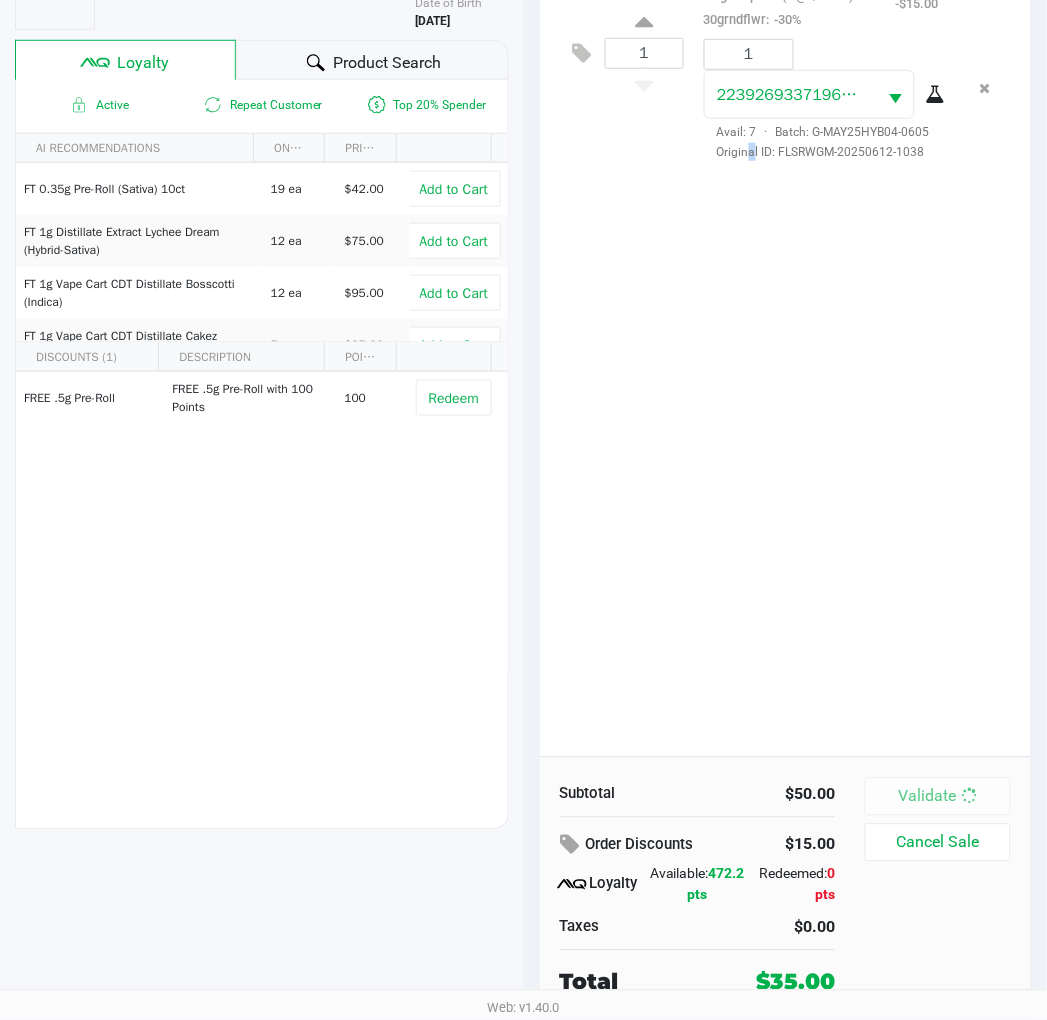 scroll, scrollTop: 0, scrollLeft: 0, axis: both 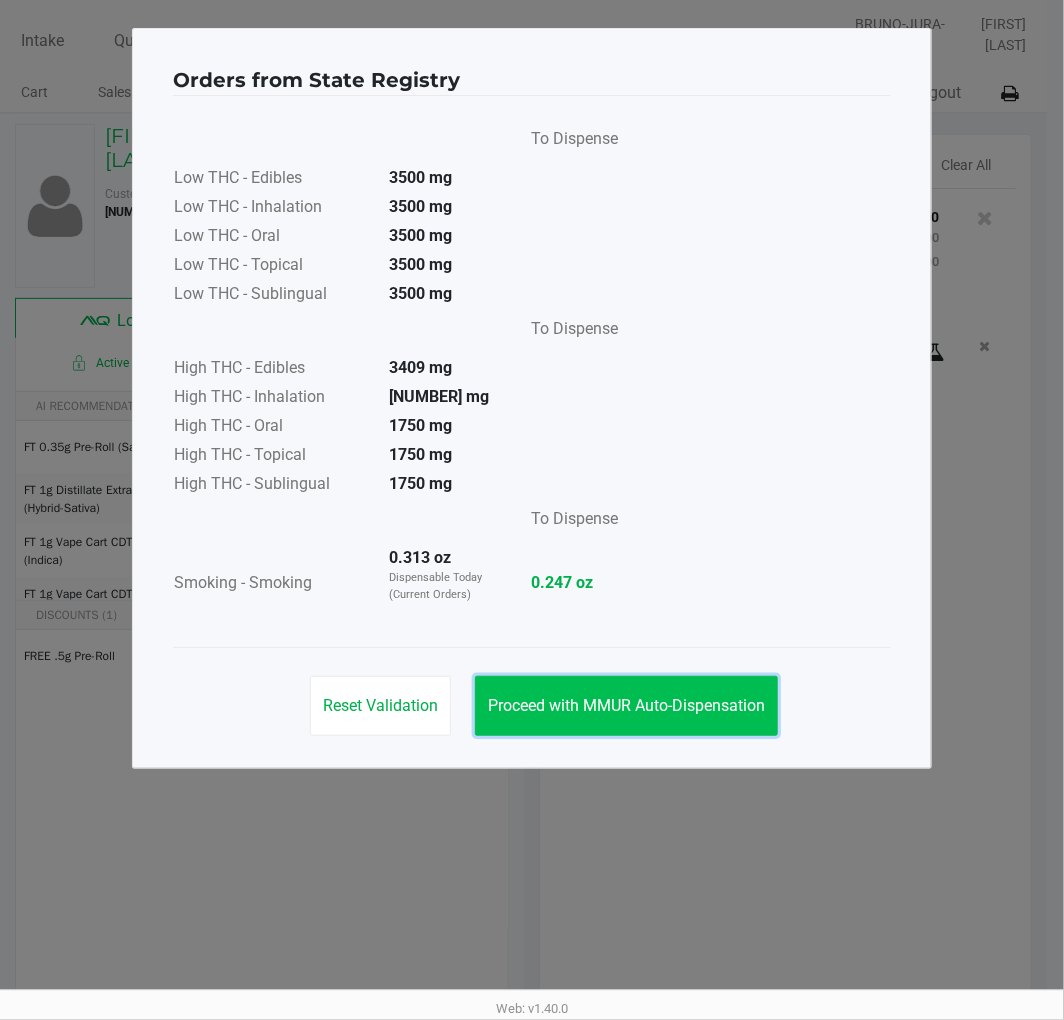click on "Proceed with MMUR Auto-Dispensation" 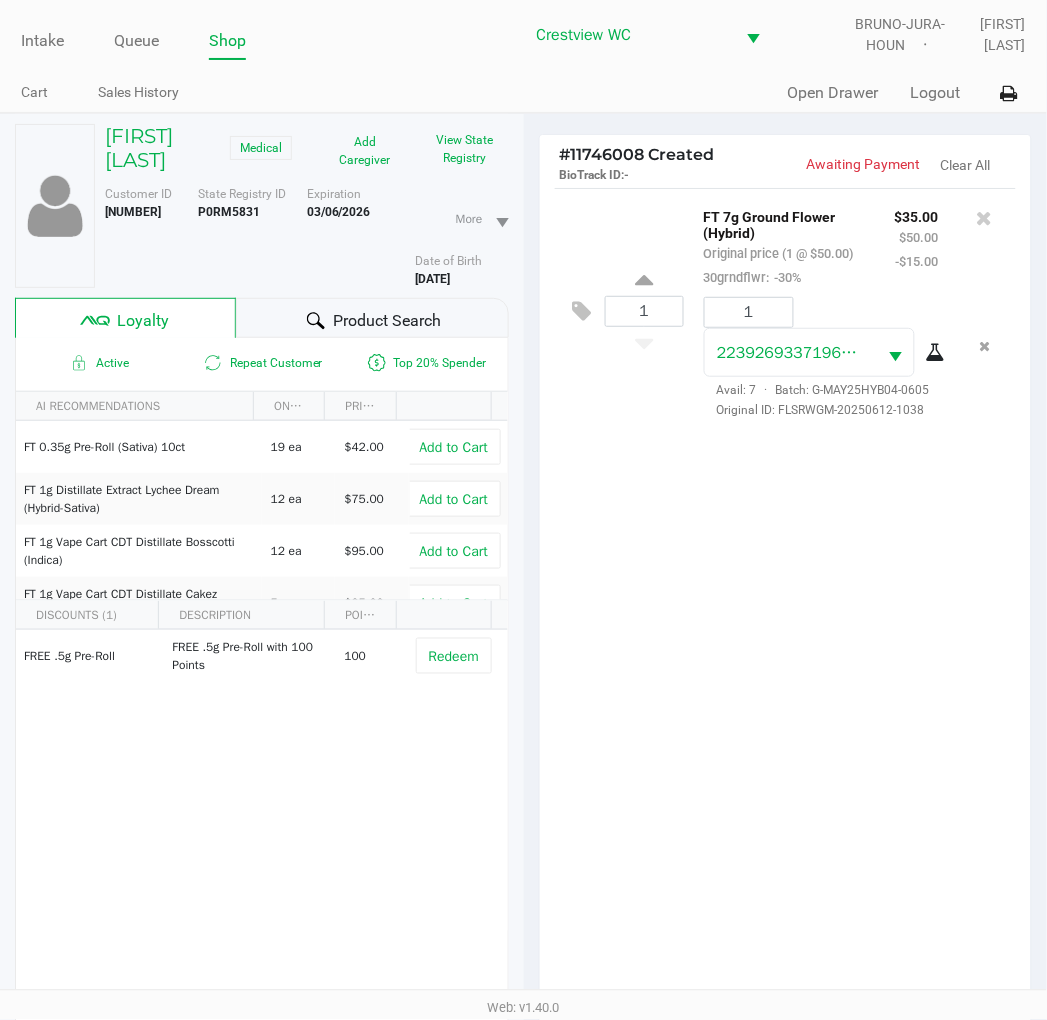click on "1  FT 7g Ground Flower (Hybrid)   Original price (1 @ $50.00)  30grndflwr:  -30% $35.00 $50.00 -$15.00 1 2239269337196019  Avail: 7  ·  Batch: G-MAY25HYB04-0605   Original ID: FLSRWGM-20250612-1038" 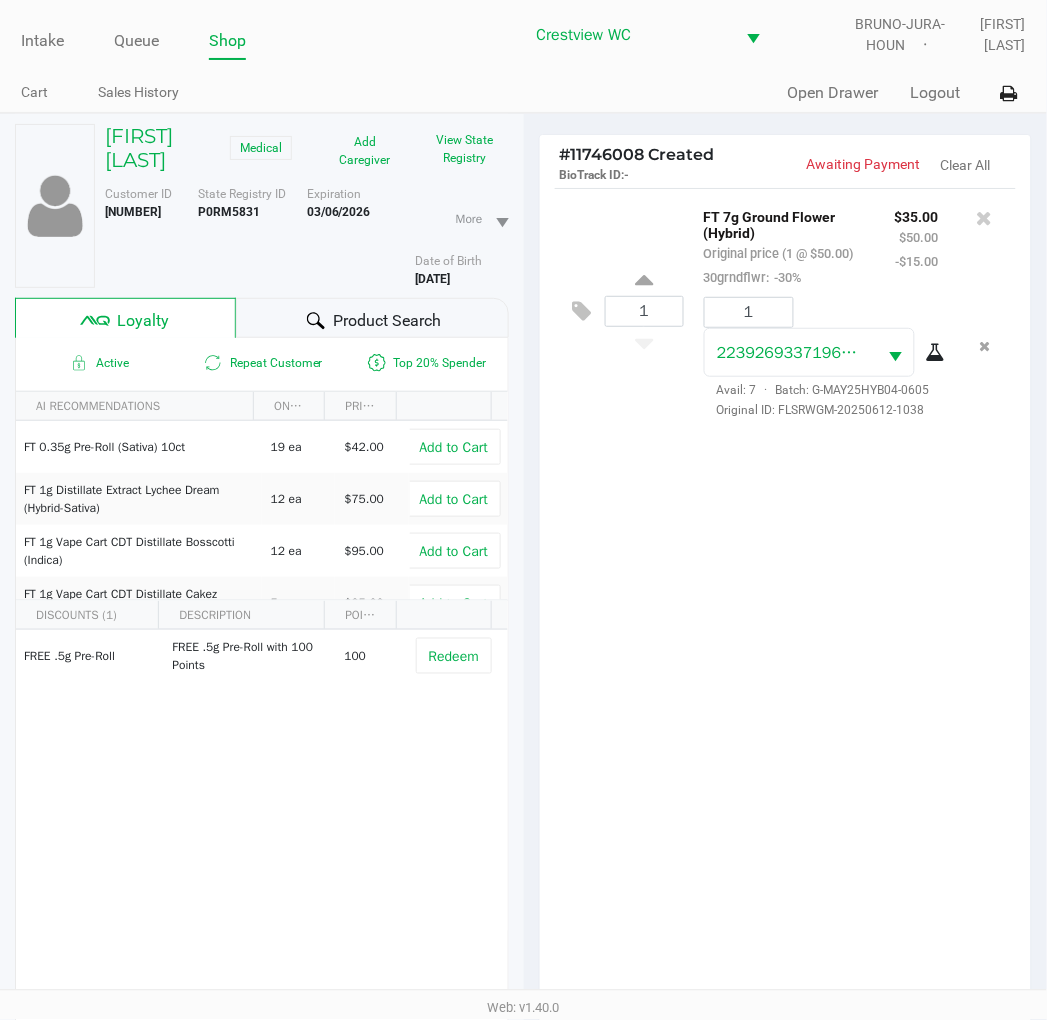 click on "Loyalty" 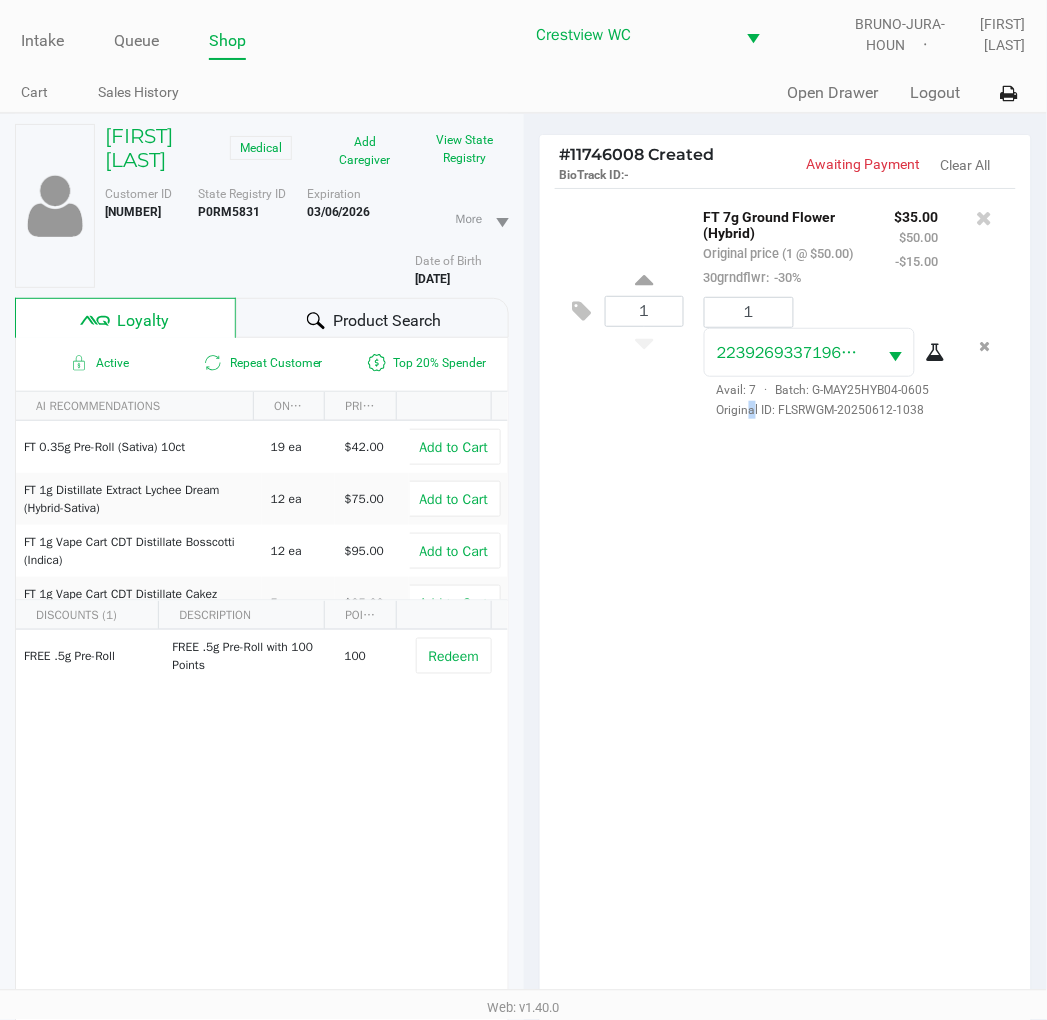 click on "1  FT 7g Ground Flower (Hybrid)   Original price (1 @ $50.00)  30grndflwr:  -30% $35.00 $50.00 -$15.00 1 2239269337196019  Avail: 7  ·  Batch: G-MAY25HYB04-0605   Original ID: FLSRWGM-20250612-1038" 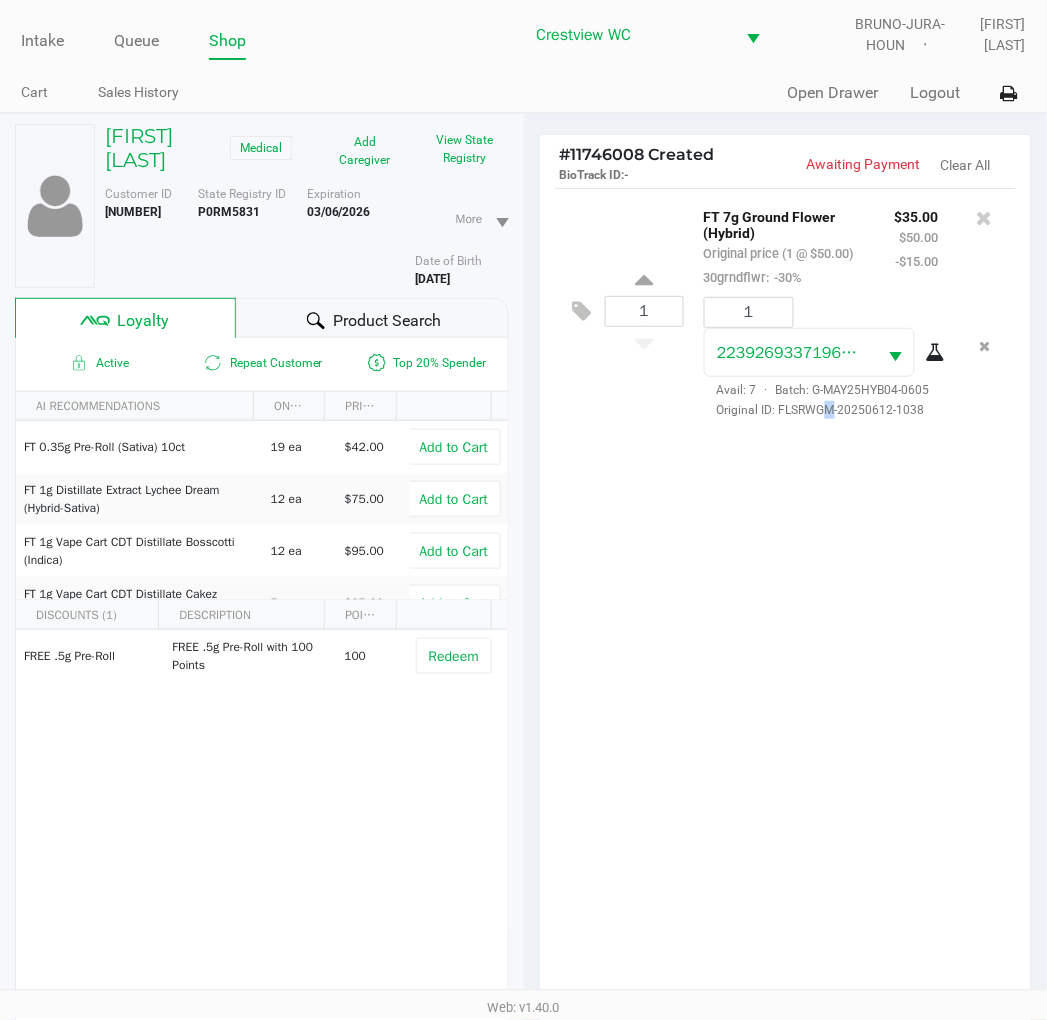 click on "1  FT 7g Ground Flower (Hybrid)   Original price (1 @ $50.00)  30grndflwr:  -30% $35.00 $50.00 -$15.00 1 2239269337196019  Avail: 7  ·  Batch: G-MAY25HYB04-0605   Original ID: FLSRWGM-20250612-1038" 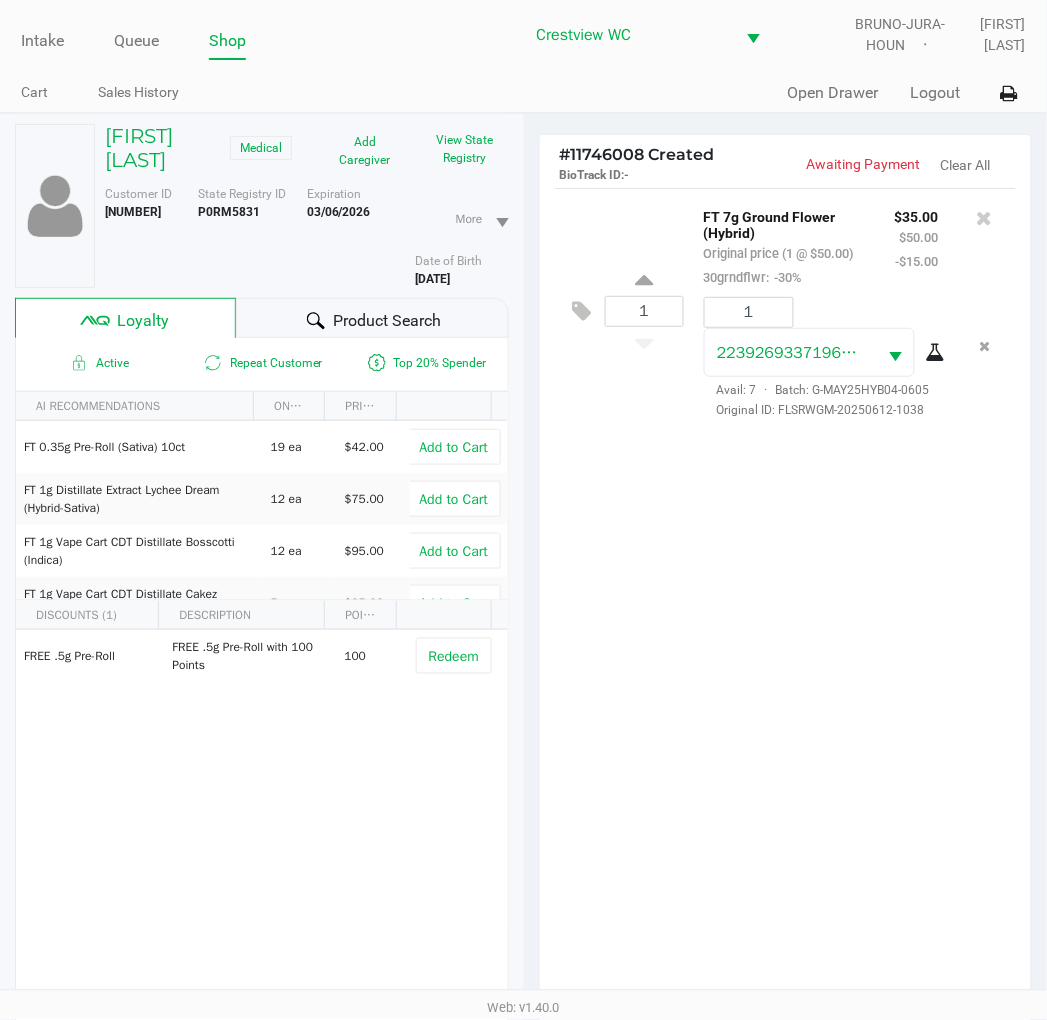 click on "1  FT 7g Ground Flower (Hybrid)   Original price (1 @ $50.00)  30grndflwr:  -30% $35.00 $50.00 -$15.00 1 2239269337196019  Avail: 7  ·  Batch: G-MAY25HYB04-0605   Original ID: FLSRWGM-20250612-1038" 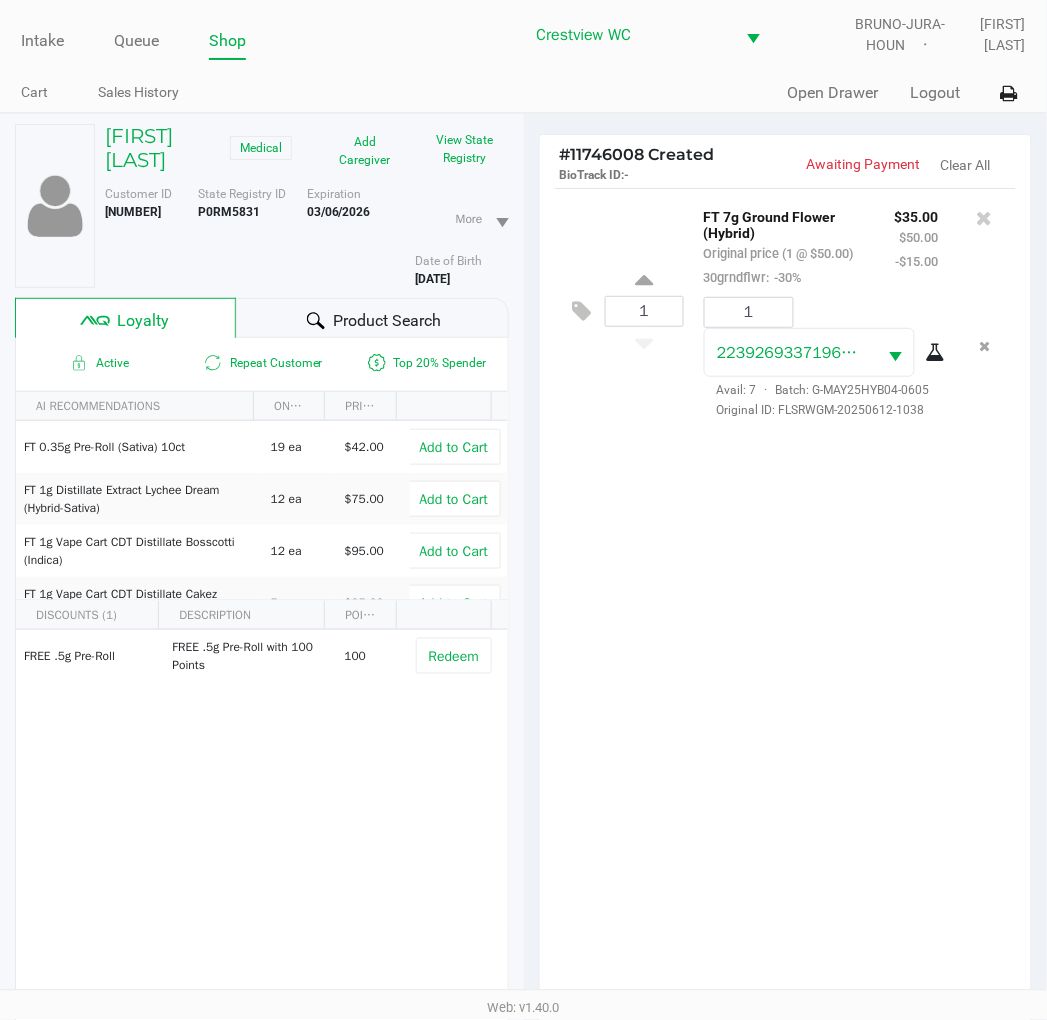 click on "1  FT 7g Ground Flower (Hybrid)   Original price (1 @ $50.00)  30grndflwr:  -30% $35.00 $50.00 -$15.00 1 2239269337196019  Avail: 7  ·  Batch: G-MAY25HYB04-0605   Original ID: FLSRWGM-20250612-1038" 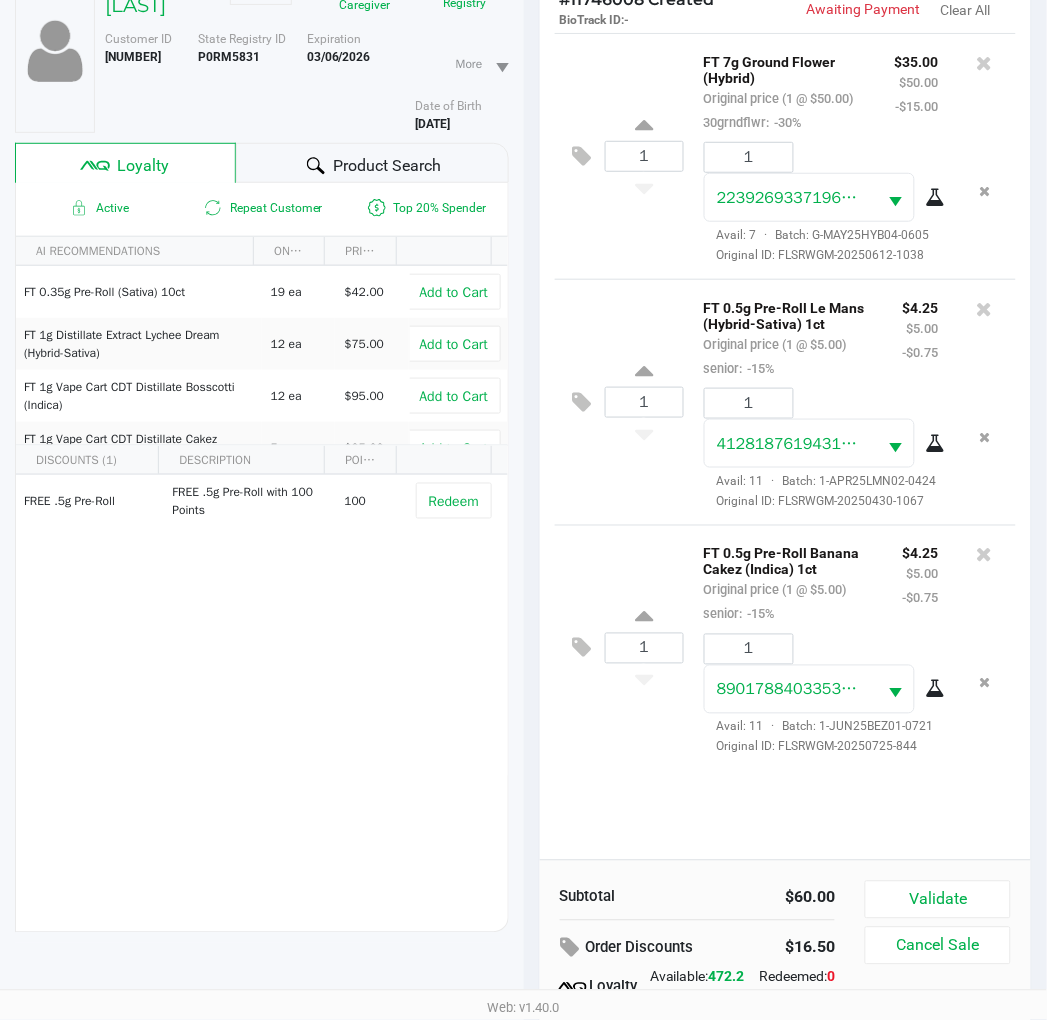 scroll, scrollTop: 258, scrollLeft: 0, axis: vertical 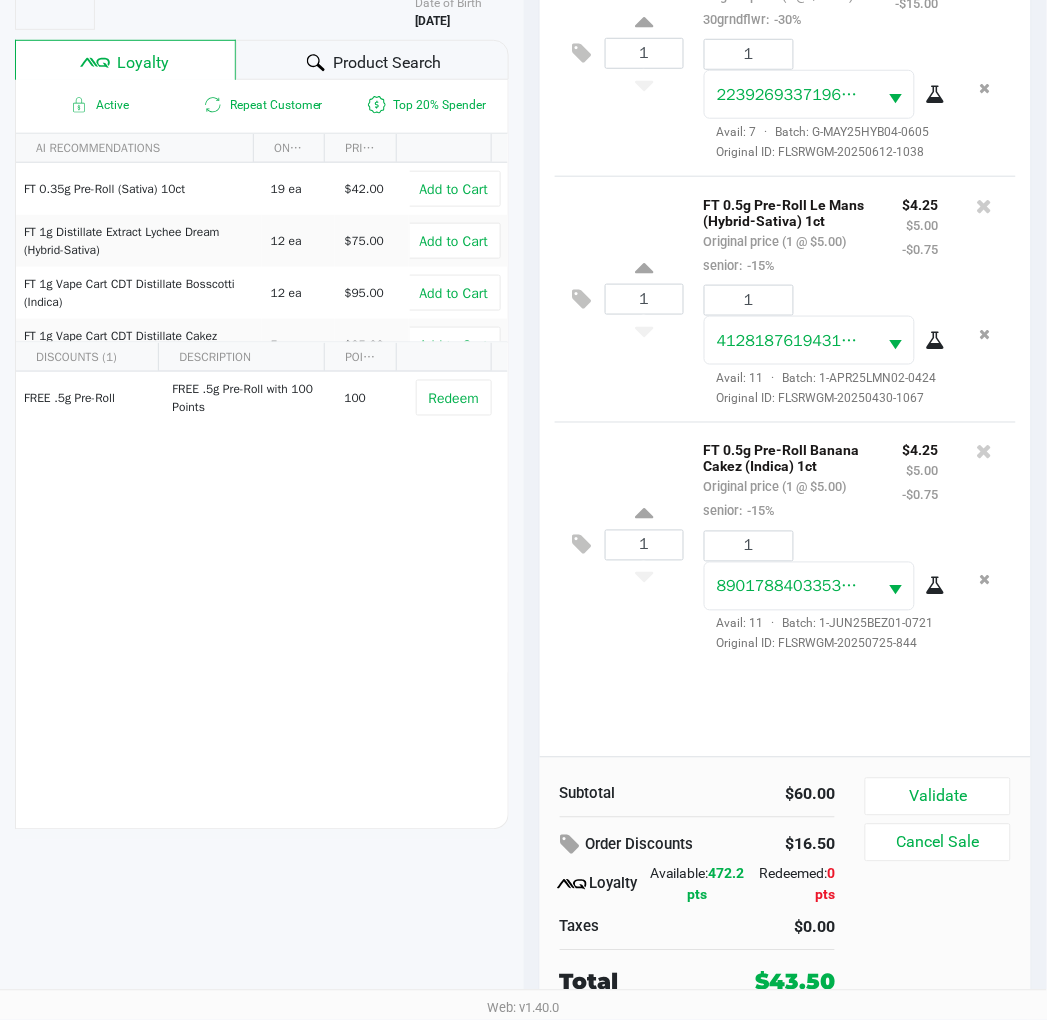 click on "Validate" 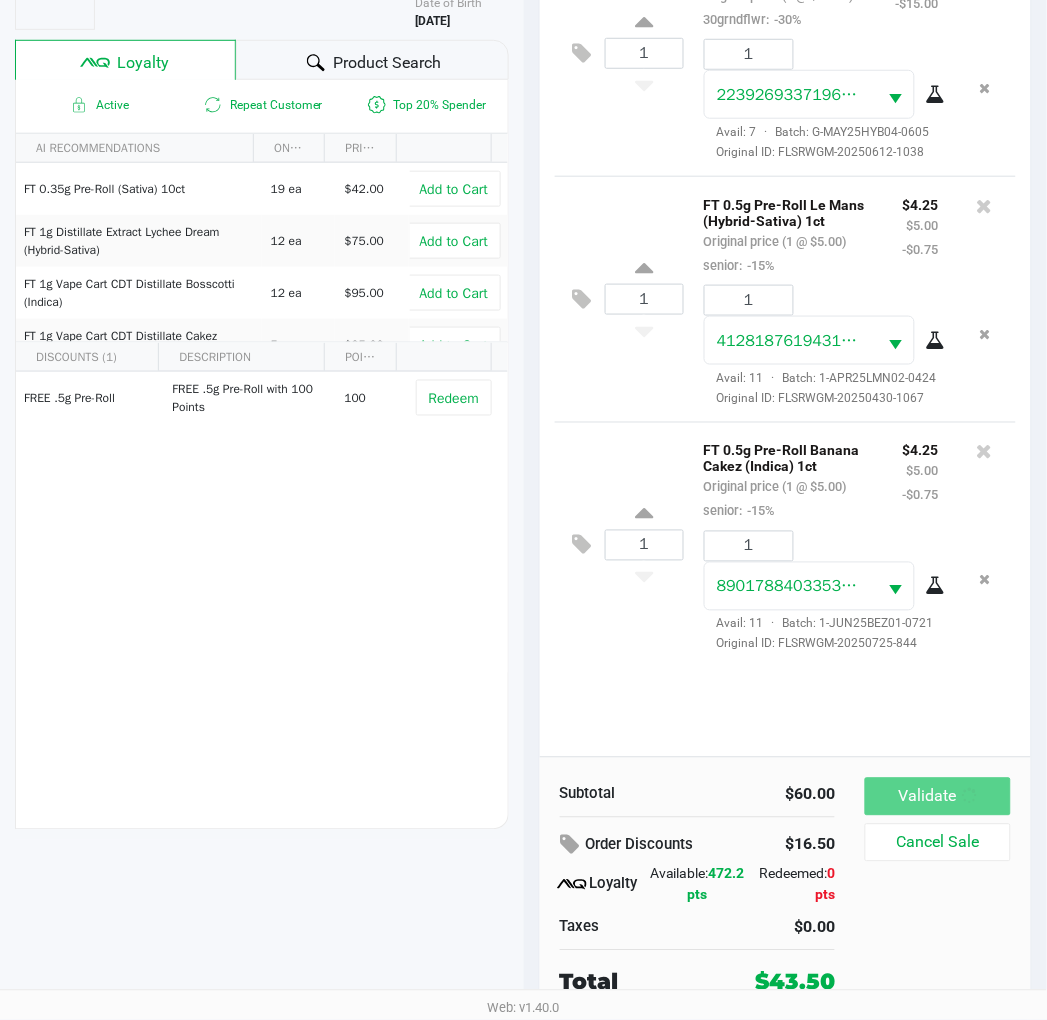 scroll, scrollTop: 0, scrollLeft: 0, axis: both 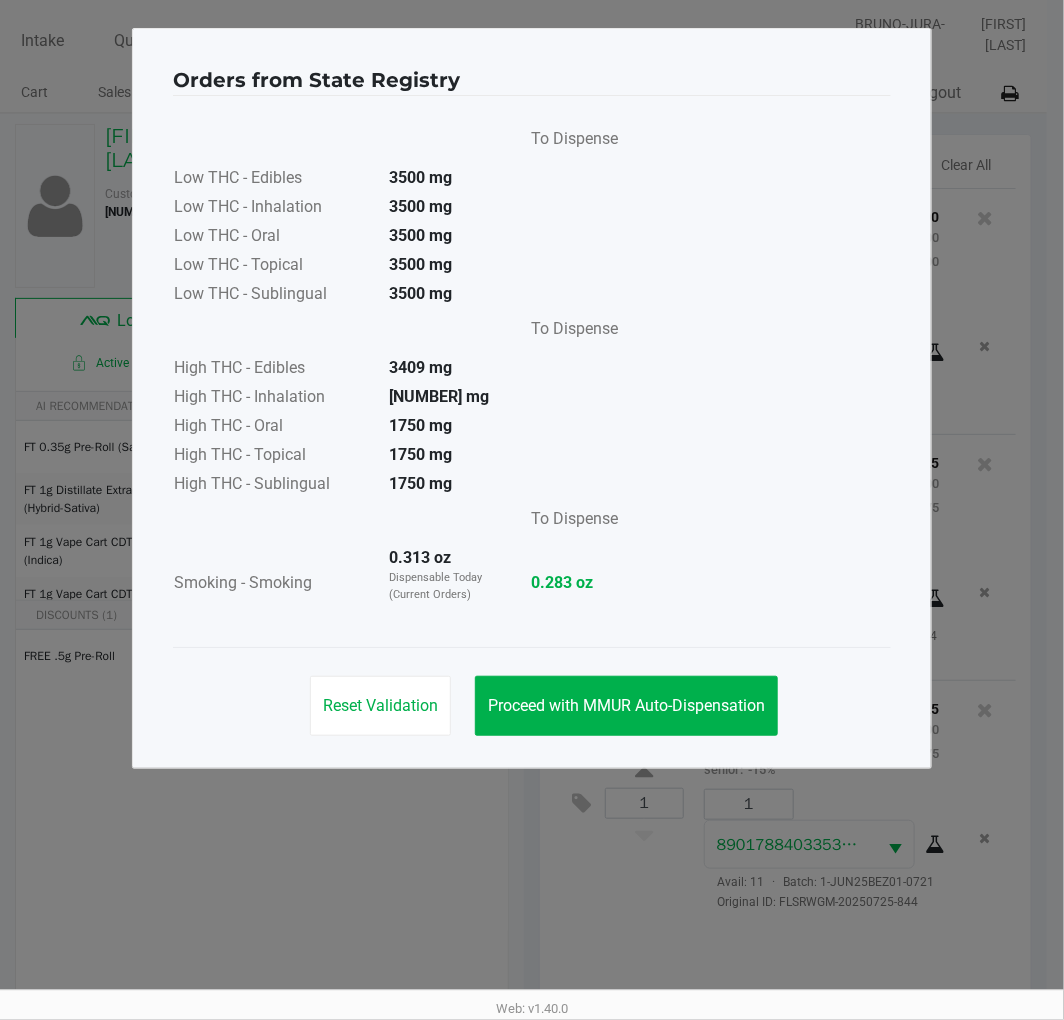 click on "Proceed with MMUR Auto-Dispensation" 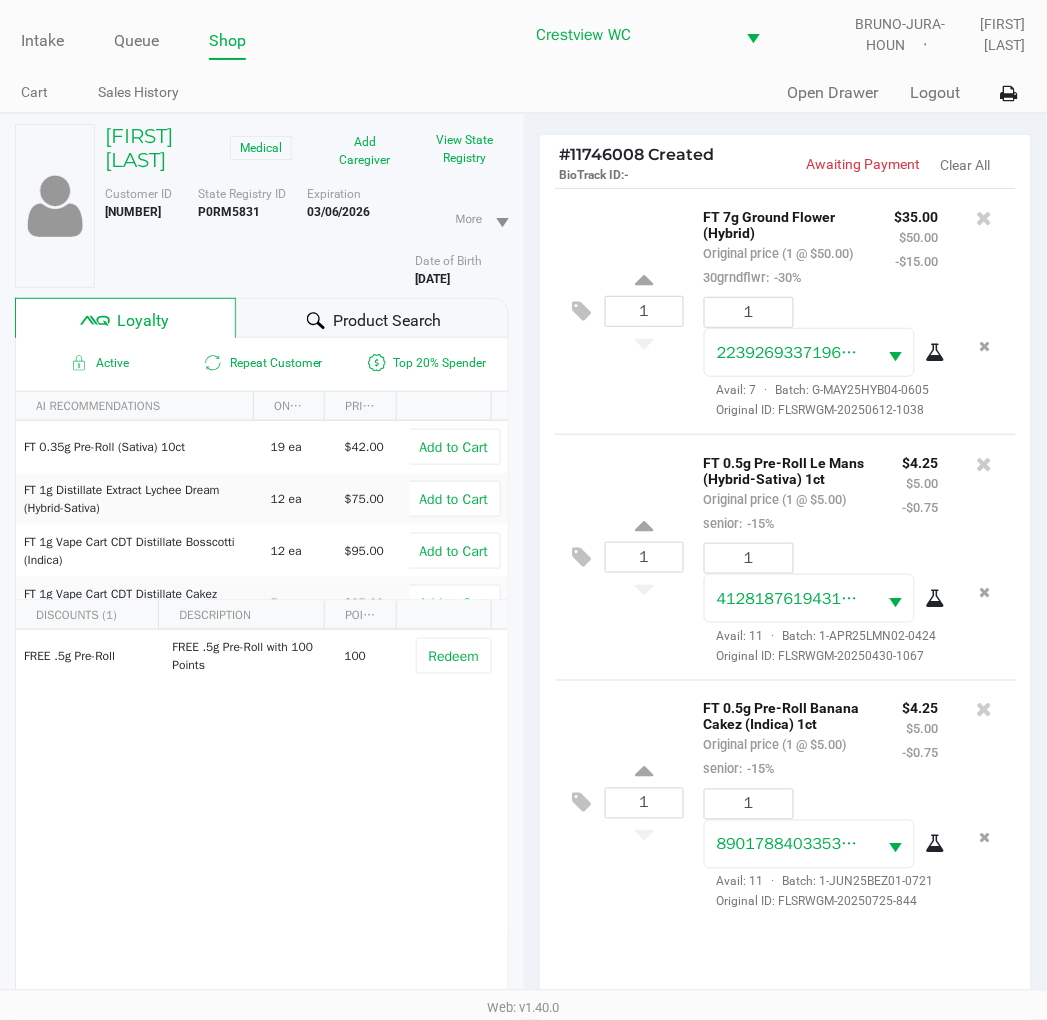 click on "1  FT 0.5g Pre-Roll Le Mans (Hybrid-Sativa) 1ct   Original price (1 @ $5.00)  senior:  -15% $4.25 $5.00 -$0.75 1 4128187619431024  Avail: 11  ·  Batch: 1-APR25LMN02-0424   Original ID: FLSRWGM-20250430-1067" 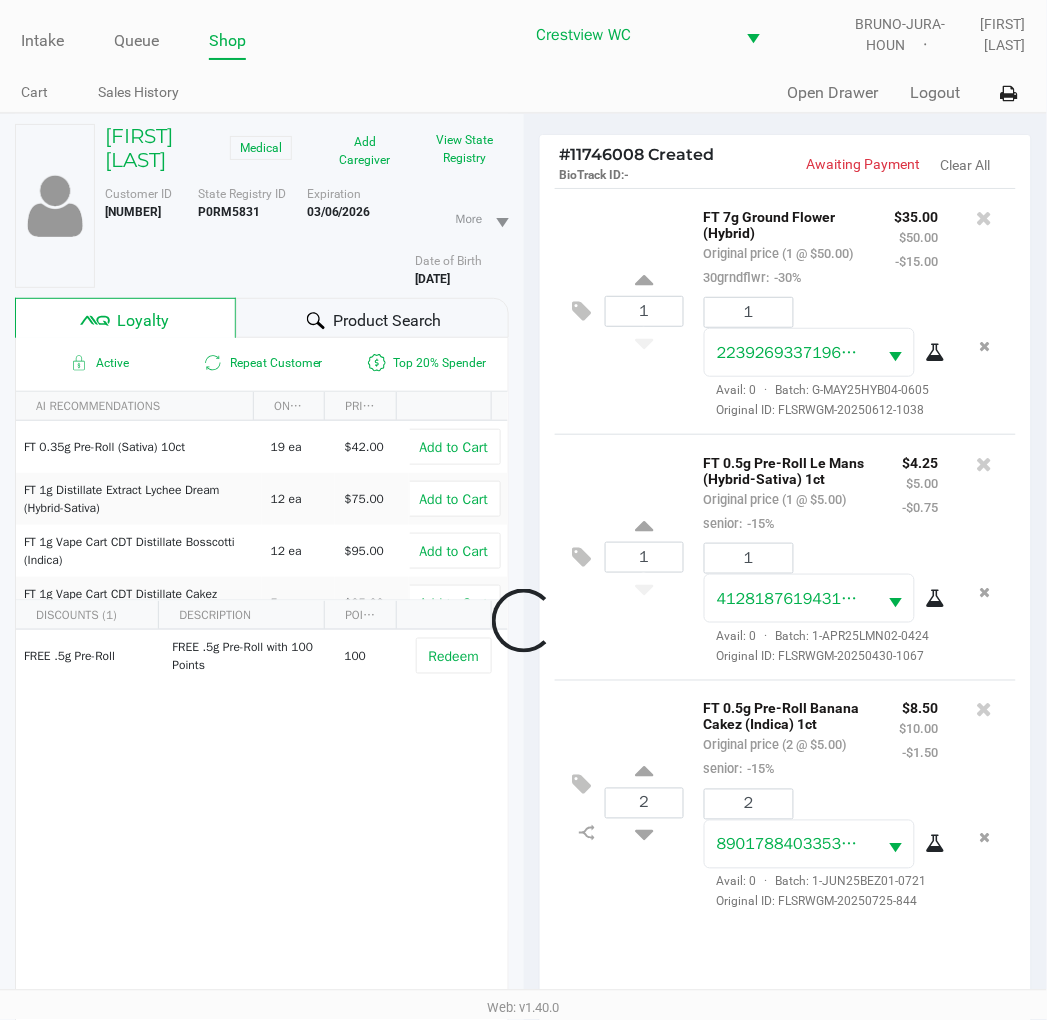 scroll, scrollTop: 45, scrollLeft: 0, axis: vertical 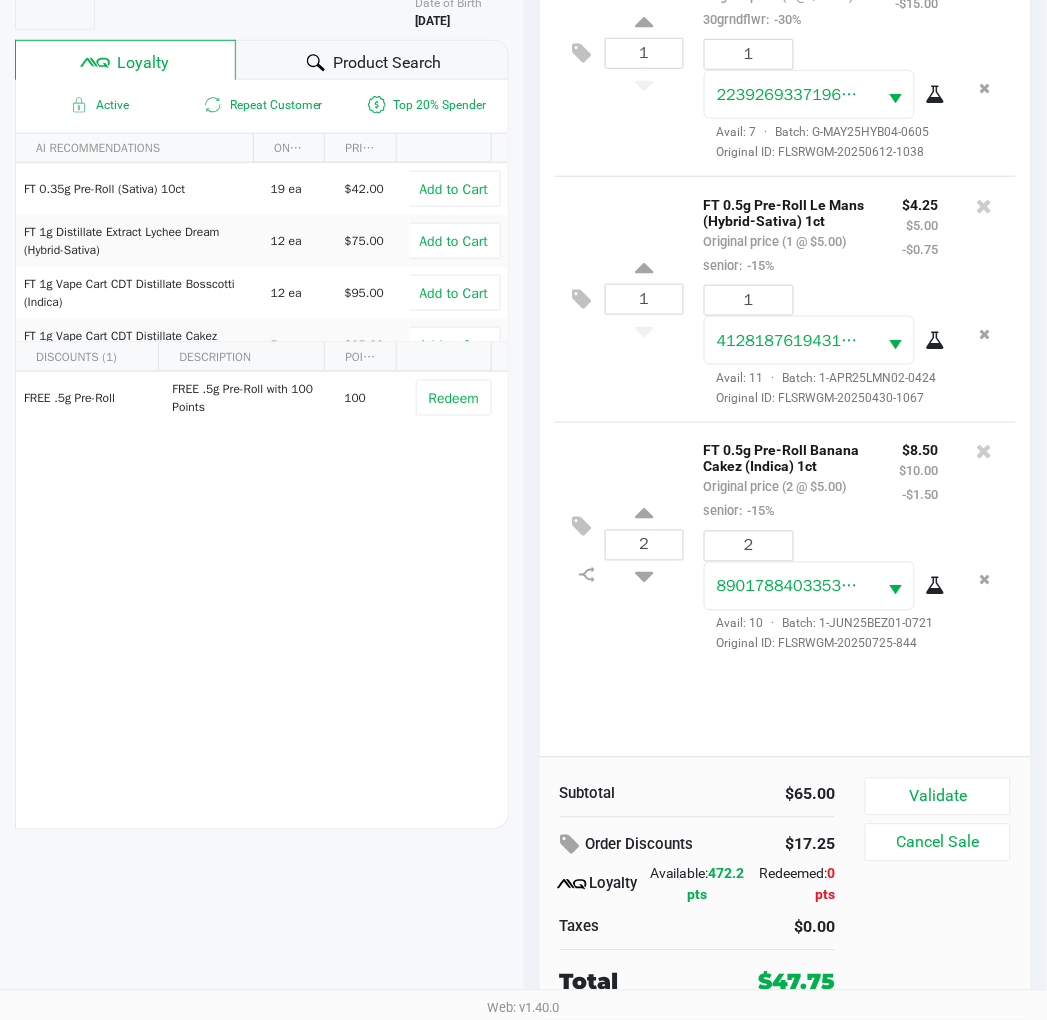 click on "Validate" 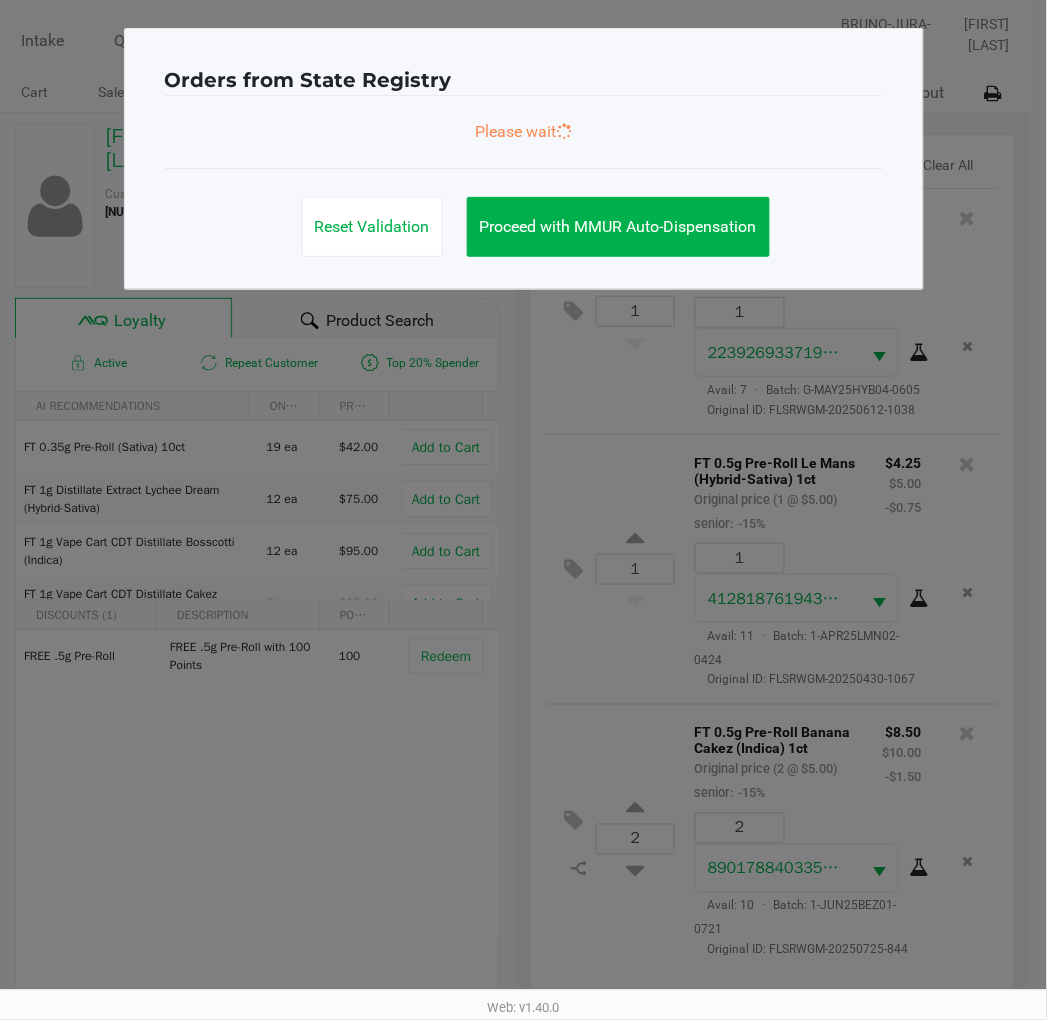 scroll, scrollTop: 0, scrollLeft: 0, axis: both 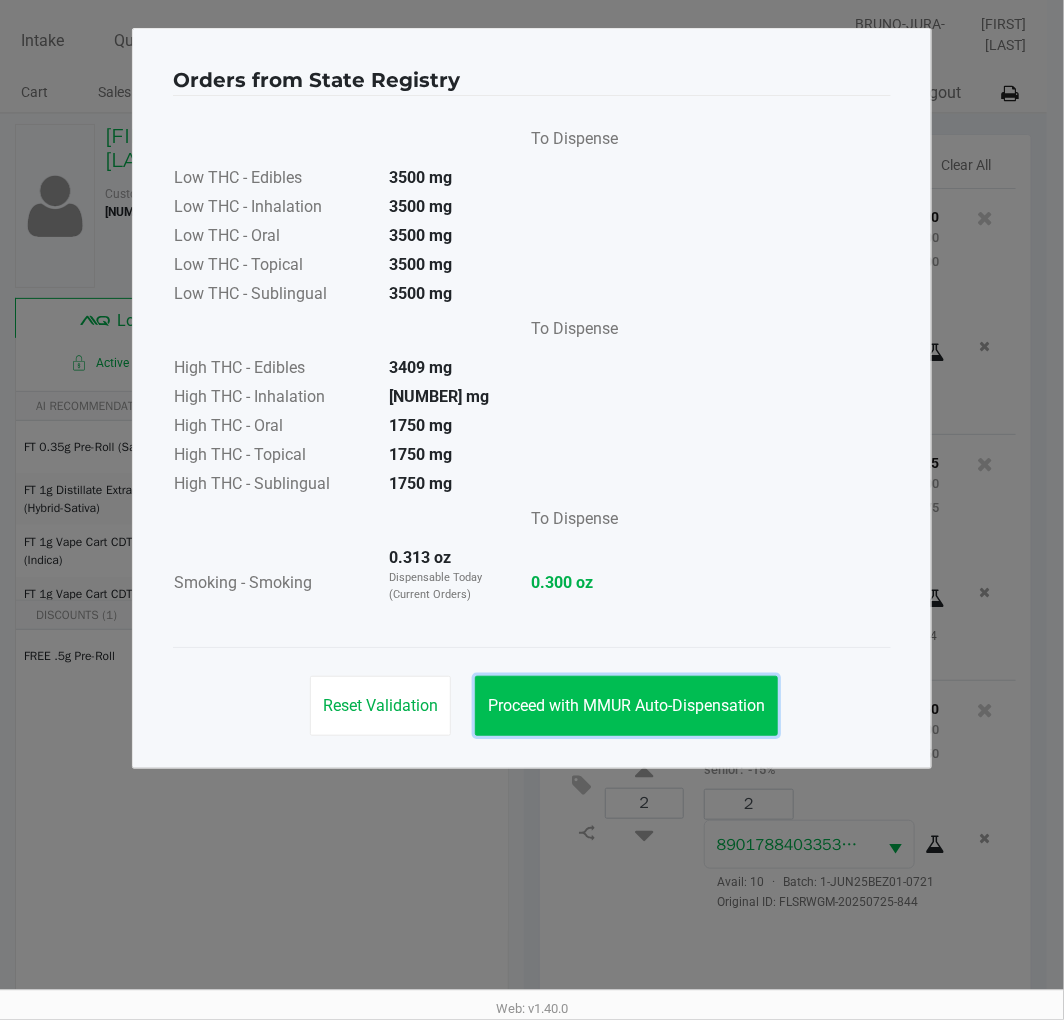 click on "Proceed with MMUR Auto-Dispensation" 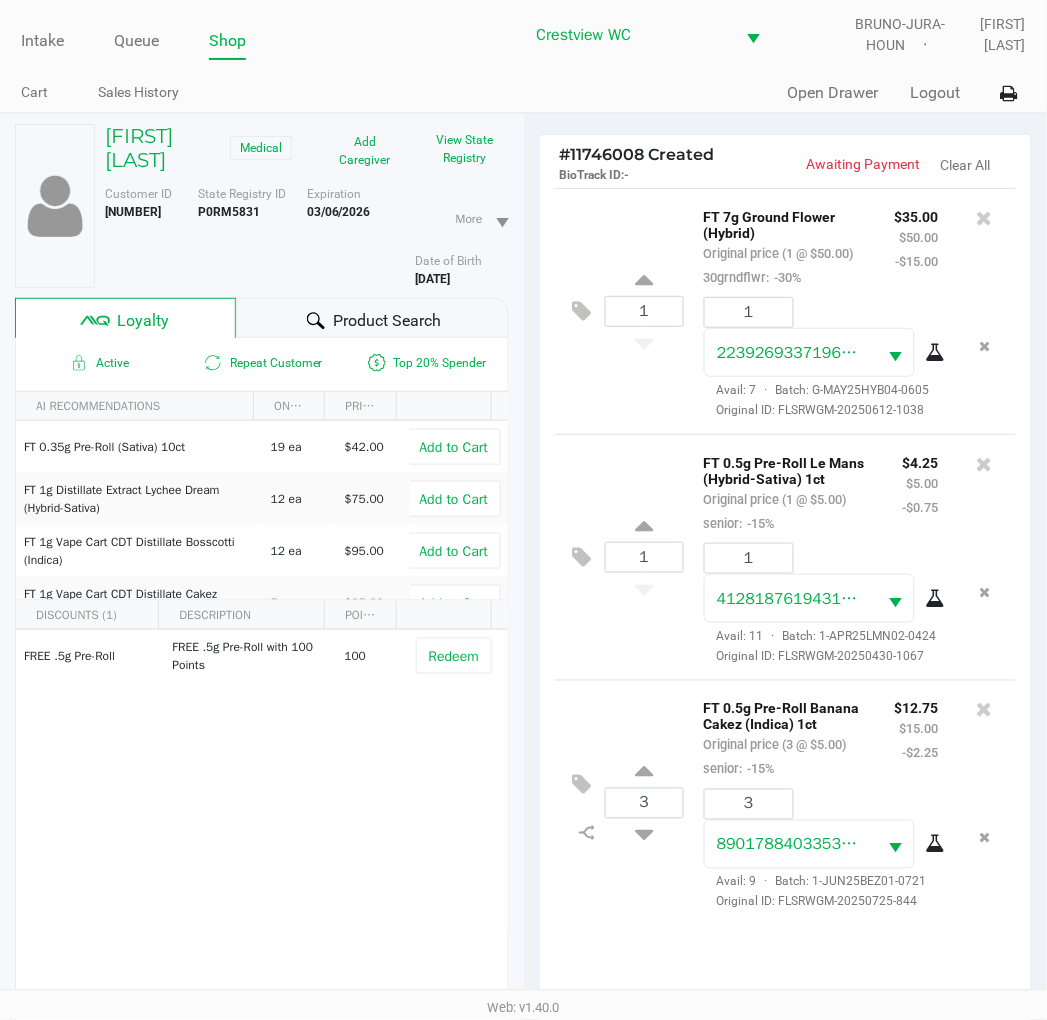 scroll, scrollTop: 70, scrollLeft: 0, axis: vertical 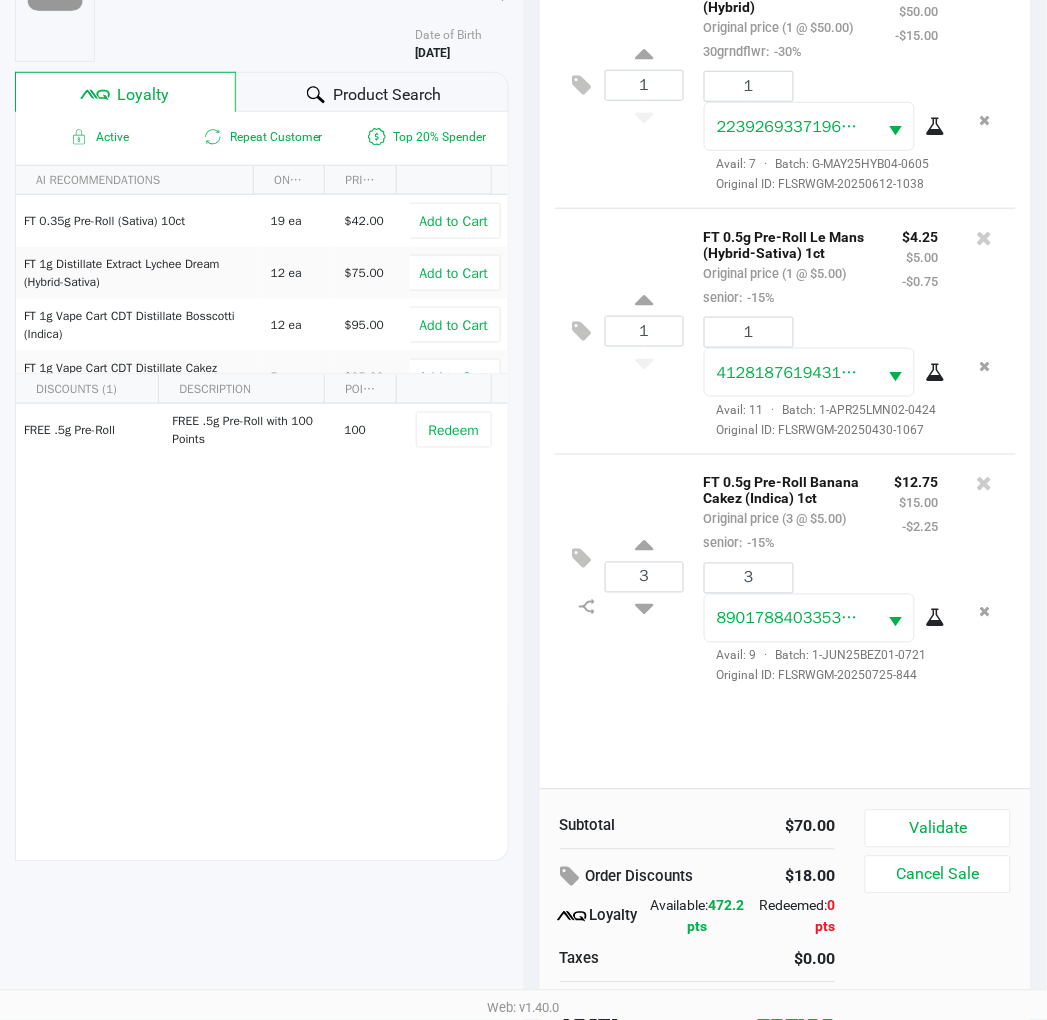 click on "Validate" 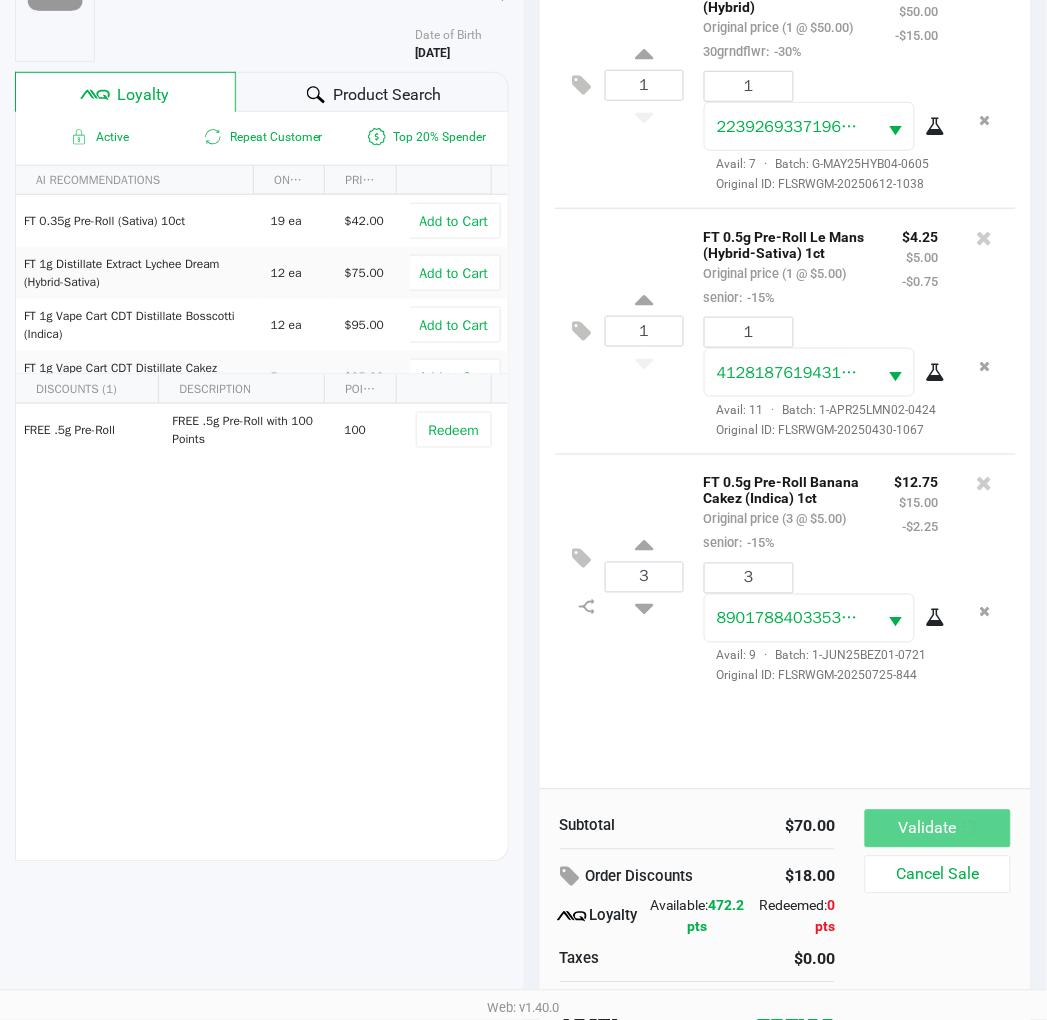 scroll, scrollTop: 0, scrollLeft: 0, axis: both 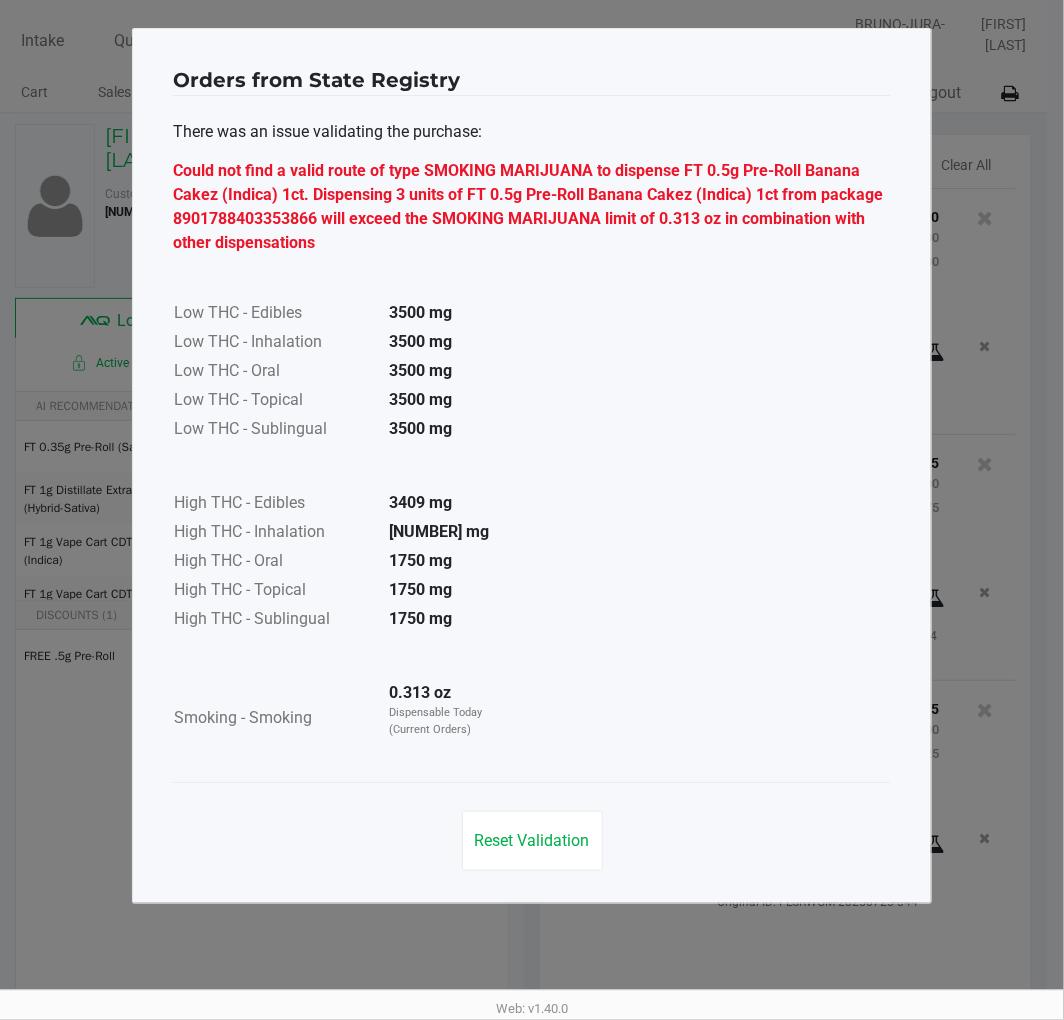 click on "Reset Validation" 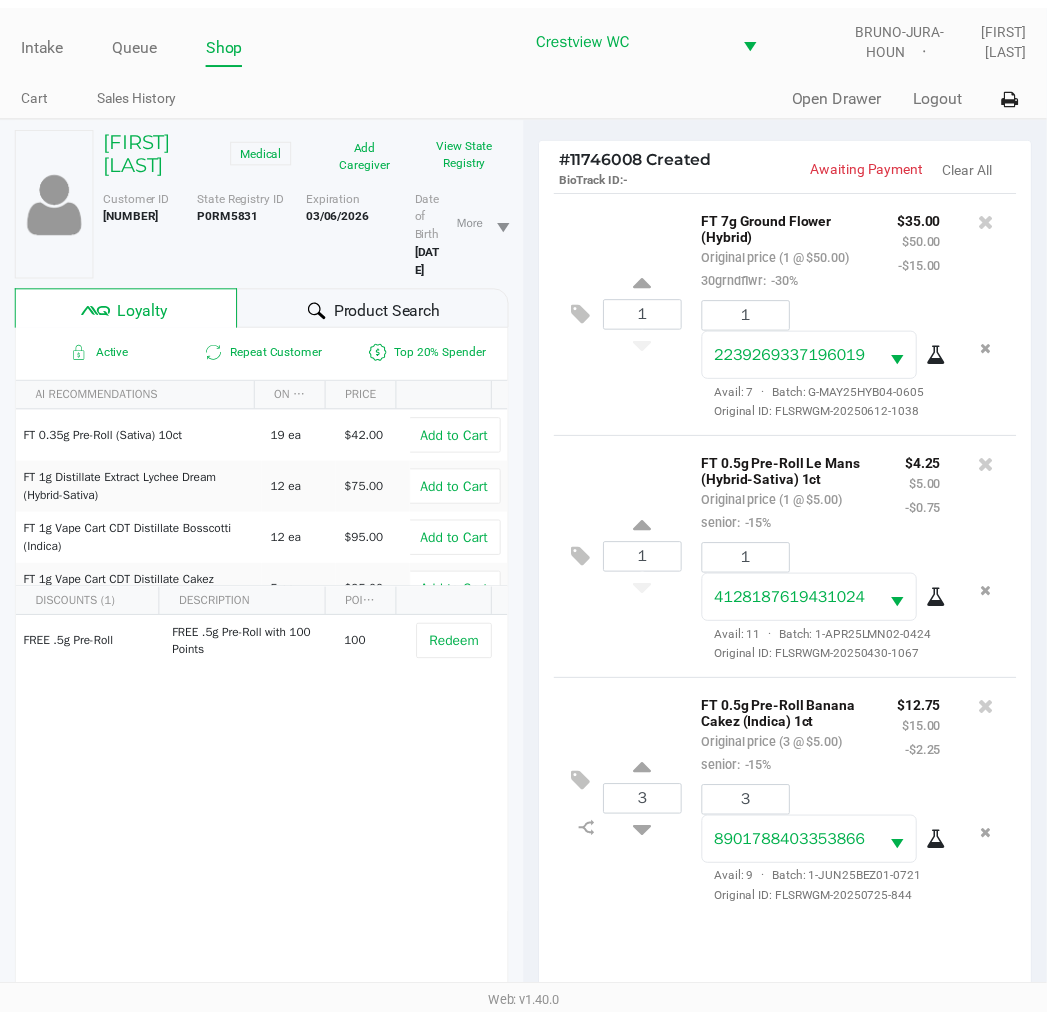scroll, scrollTop: 0, scrollLeft: 0, axis: both 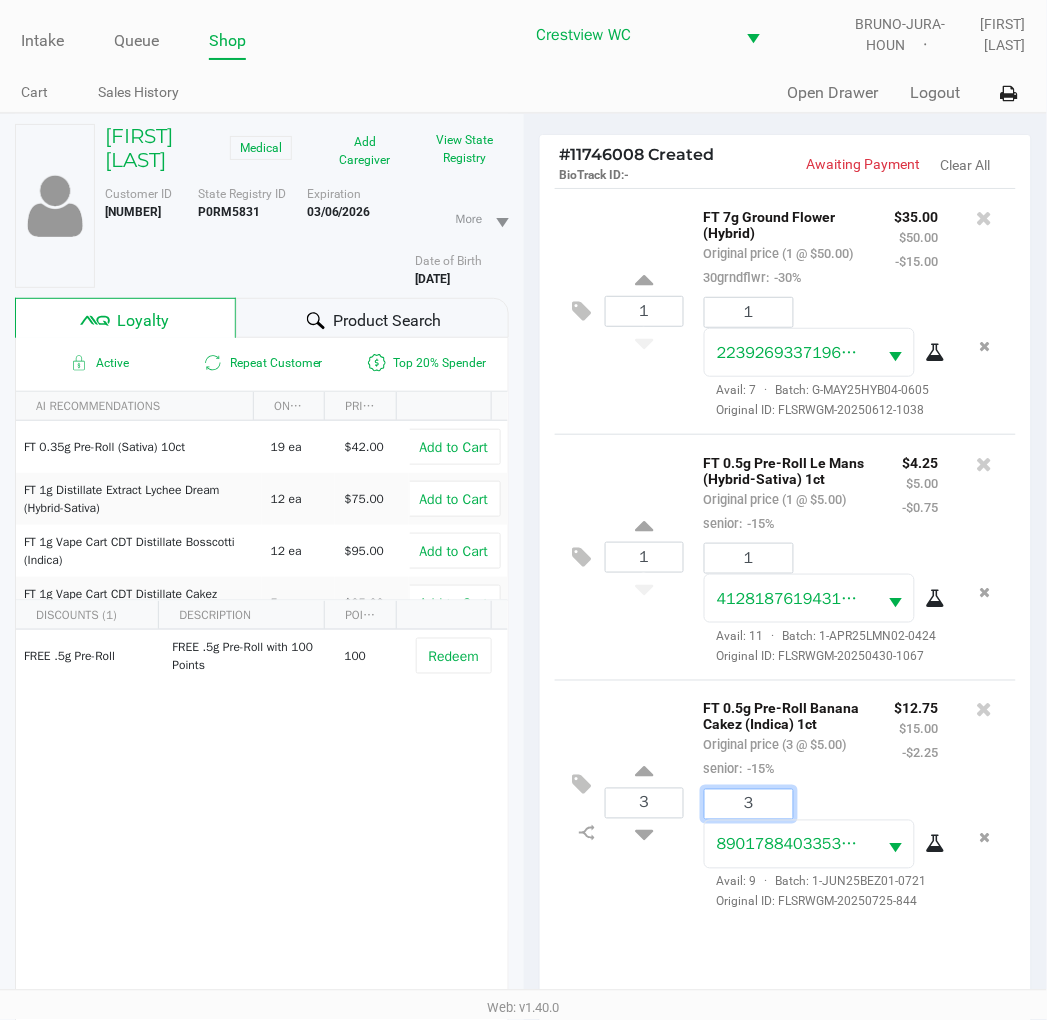 click on "3" at bounding box center [749, 804] 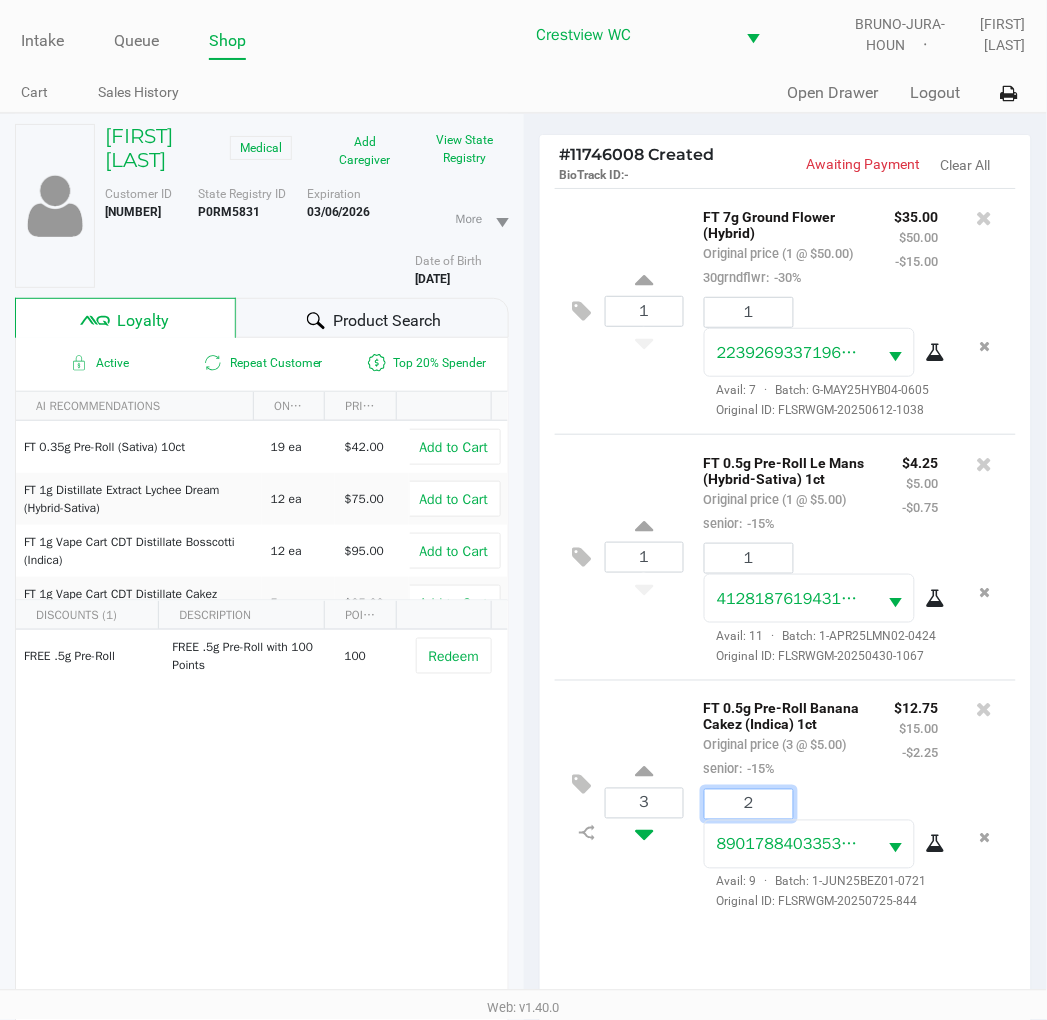 type on "2" 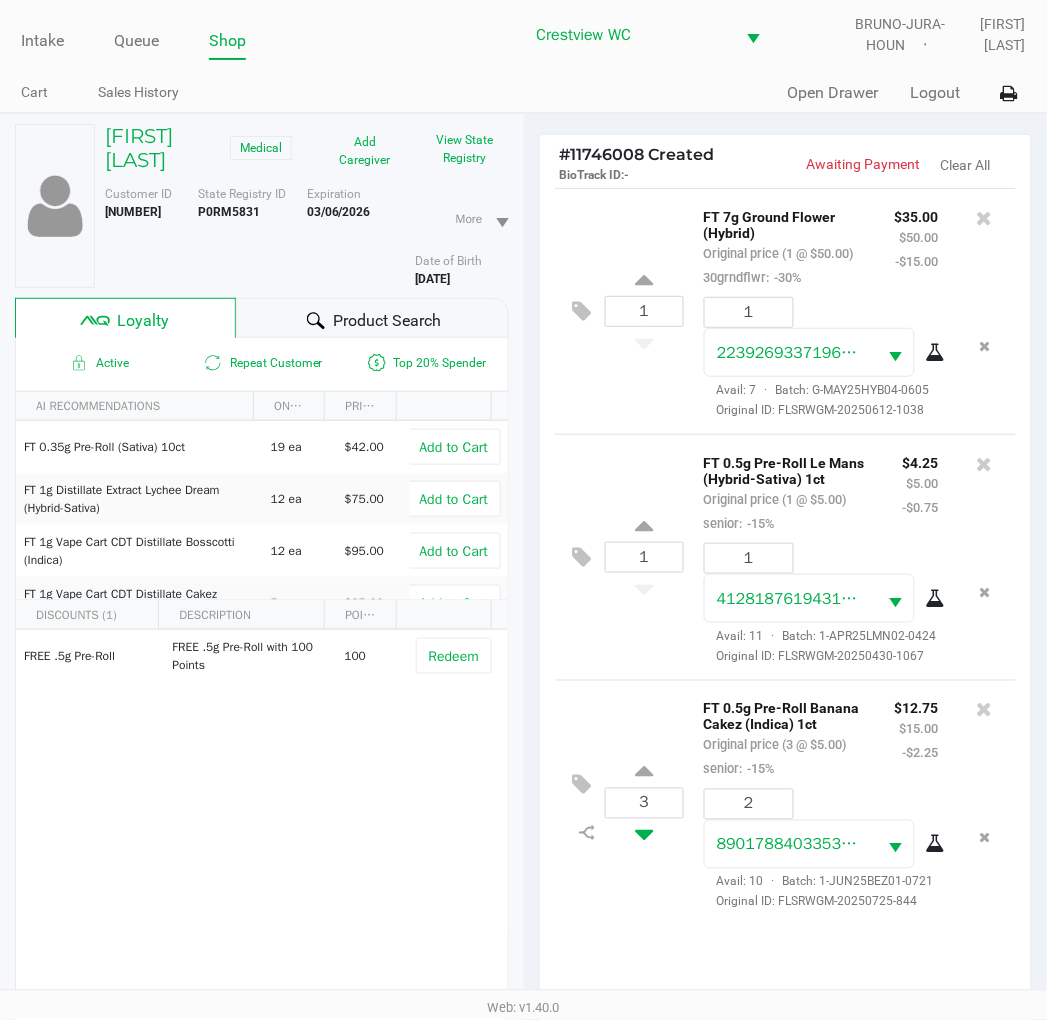 click 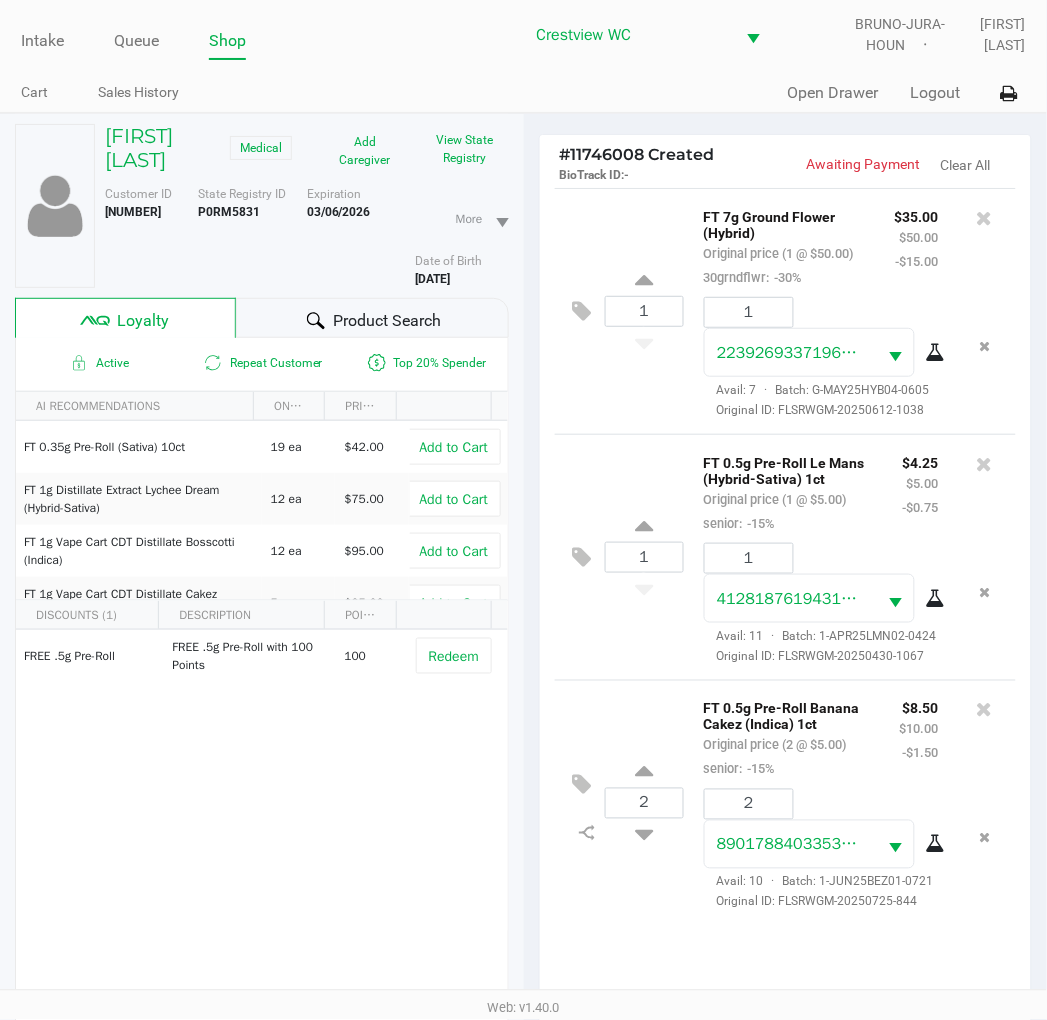 click on "1  FT 0.5g Pre-Roll Le Mans (Hybrid-Sativa) 1ct   Original price (1 @ $5.00)  senior:  -15% $4.25 $5.00 -$0.75 1 4128187619431024  Avail: 11  ·  Batch: 1-APR25LMN02-0424   Original ID: FLSRWGM-20250430-1067" 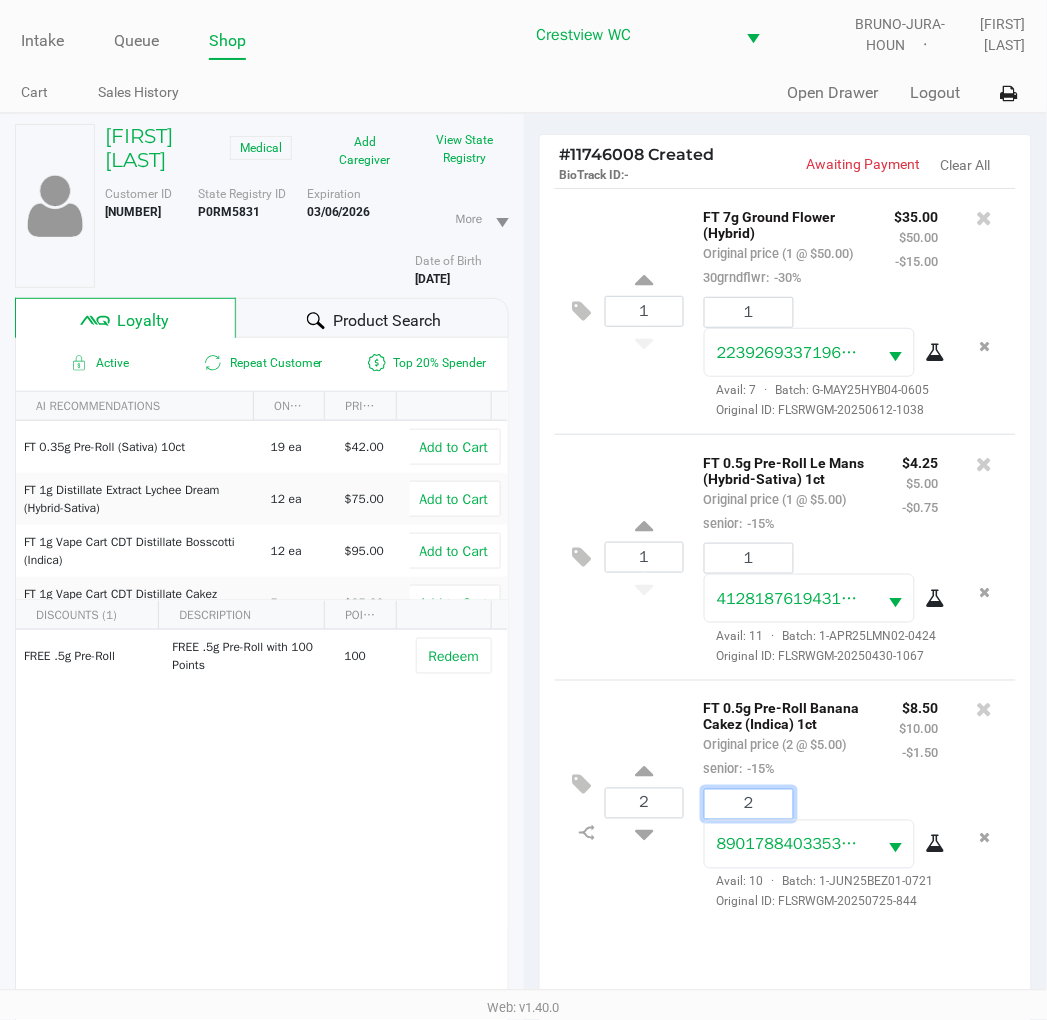 click on "2" at bounding box center (749, 804) 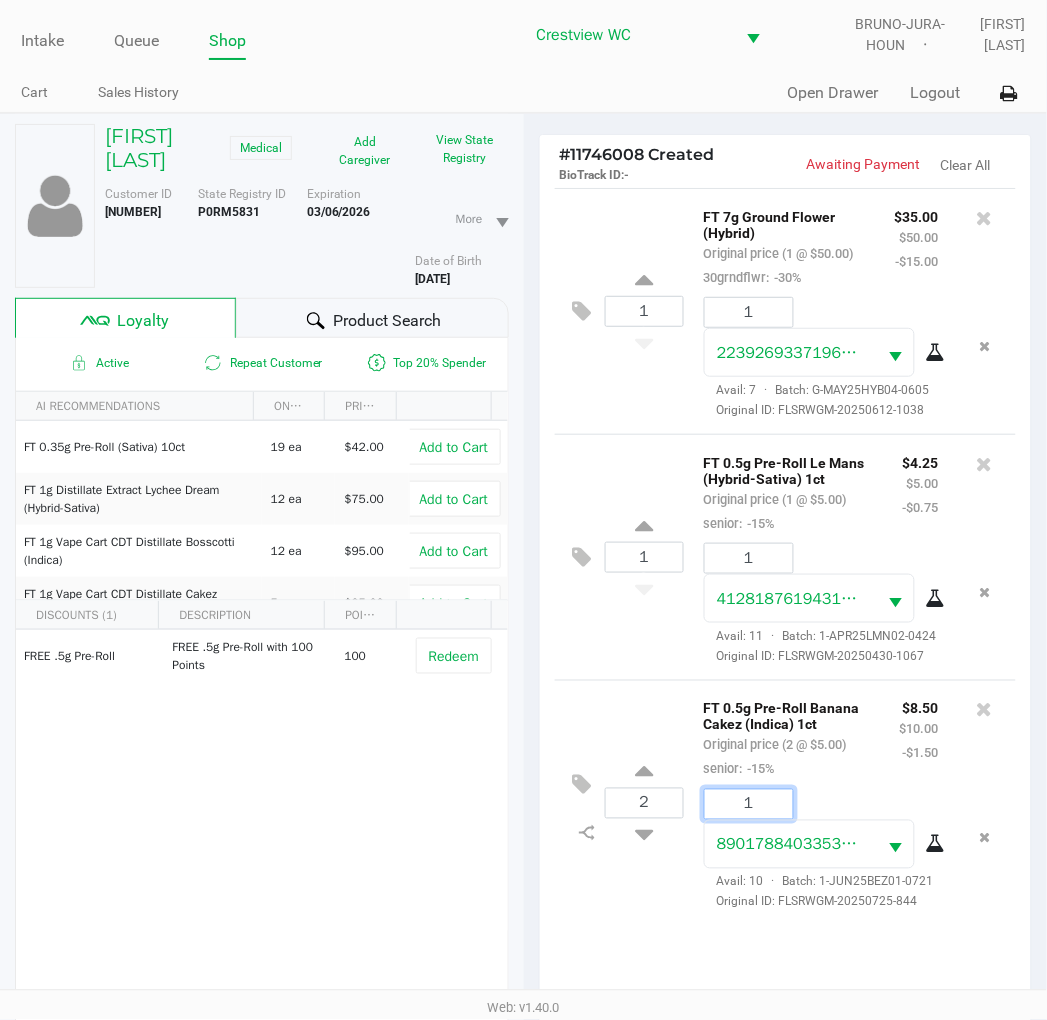 type on "1" 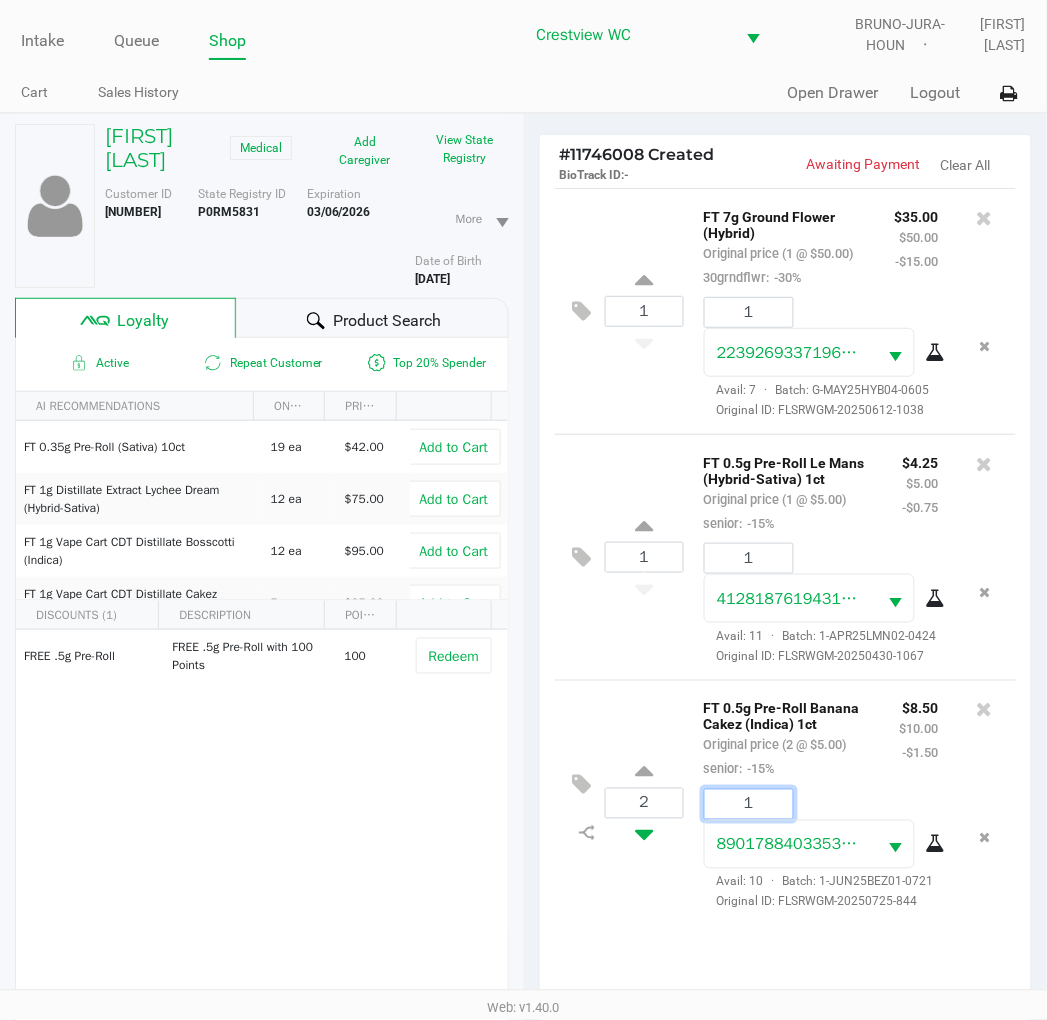 click on "Kirk RUETHER   Medical   Add Caregiver   View State Registry   Customer ID   1524613  State Registry ID  P0RM5831   Expiration   03/06/2026  More  Date of Birth   4/13/1968
Loyalty
Product Search
Active
Repeat Customer
Top 20% Spender   AI RECOMMENDATIONS  ON HAND PRICE  FT 0.35g Pre-Roll (Sativa) 10ct   19 ea   $42.00   Add to Cart   FT 1g Distillate Extract Lychee Dream (Hybrid-Sativa)   12 ea   $75.00   Add to Cart   FT 1g Vape Cart CDT Distillate Bosscotti (Indica)   12 ea   $95.00   Add to Cart   FT 1g Vape Cart CDT Distillate Cakez (Hybrid)   5 ea   $95.00   Add to Cart   FT 3.5g Cannabis Flower Apples N Bananas x Pancakes Jealousy (Hybrid)   13 ea   $50.00   Add to Cart   100" 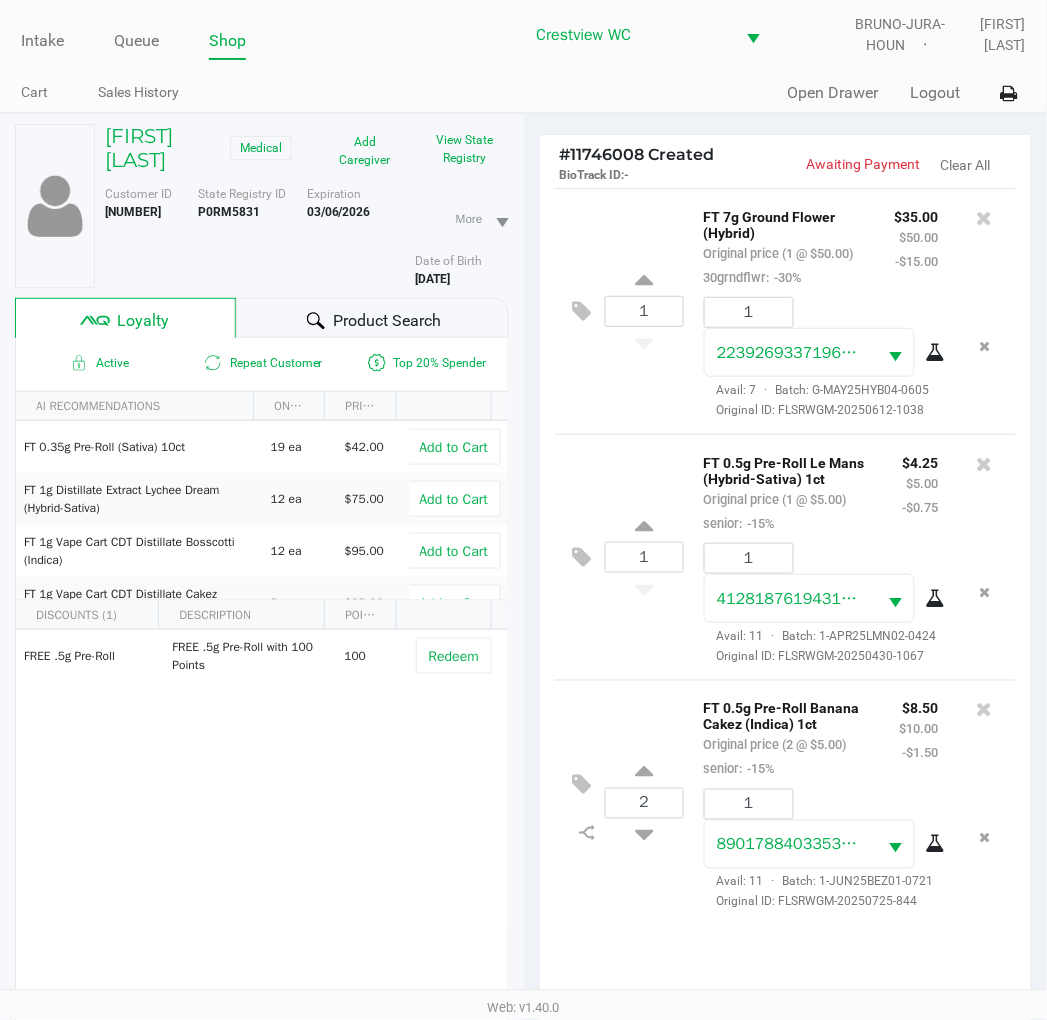 click 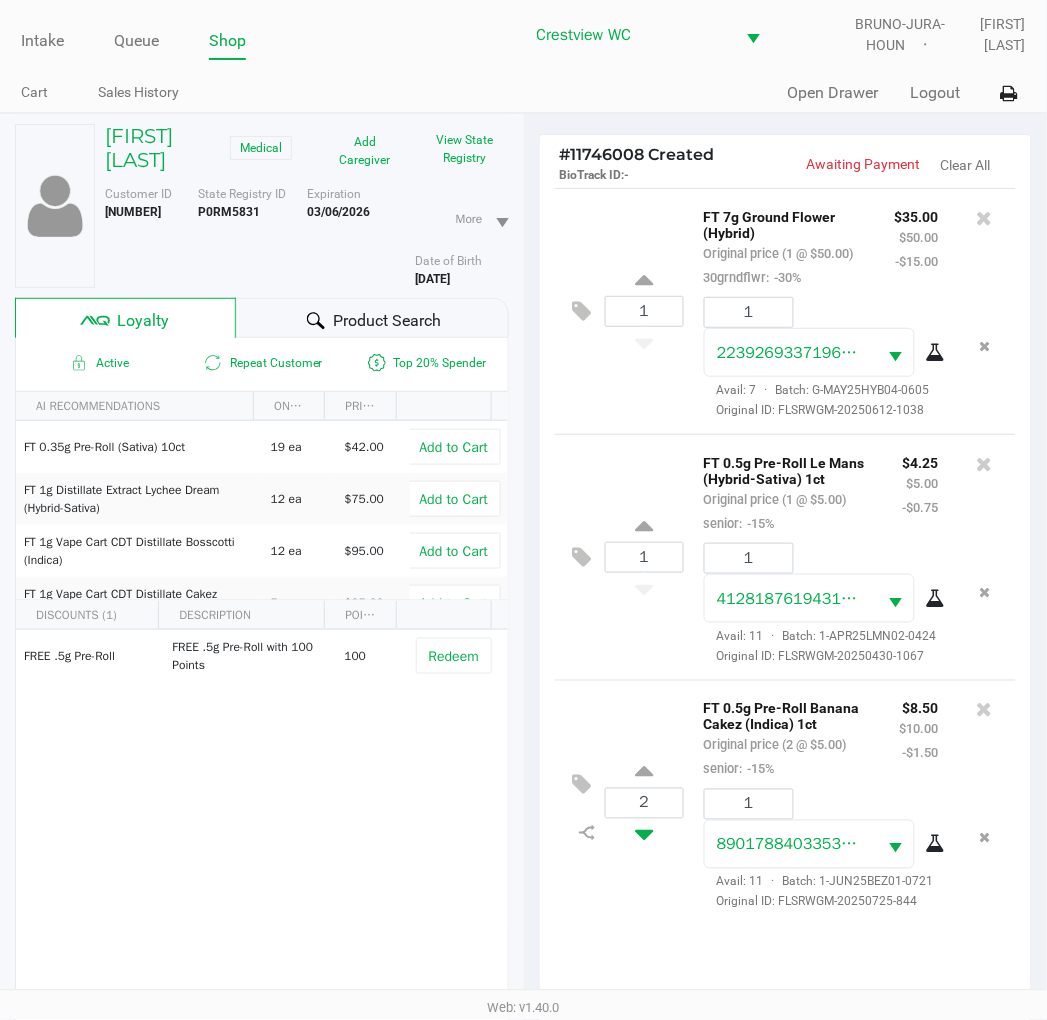type on "1" 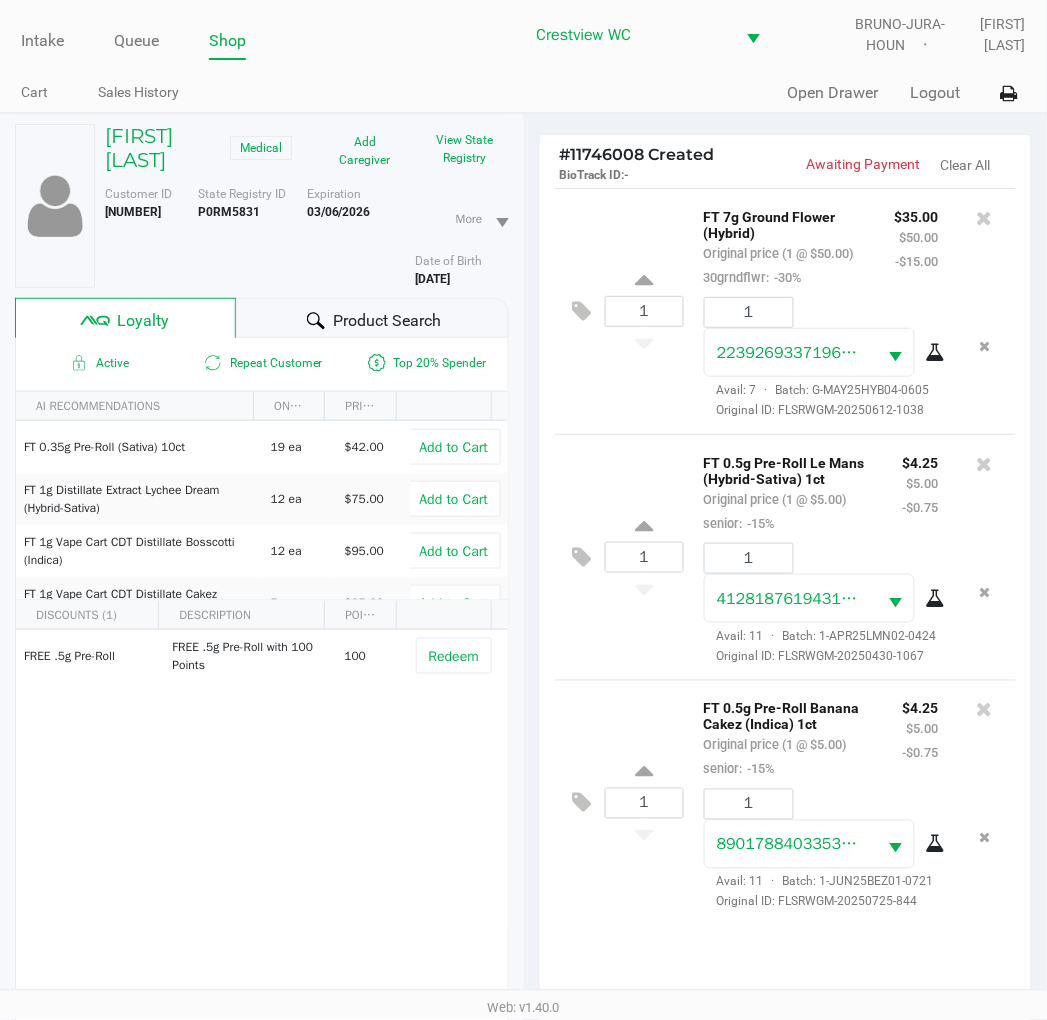 click on "1  FT 0.5g Pre-Roll Le Mans (Hybrid-Sativa) 1ct   Original price (1 @ $5.00)  senior:  -15% $4.25 $5.00 -$0.75 1 4128187619431024  Avail: 11  ·  Batch: 1-APR25LMN02-0424   Original ID: FLSRWGM-20250430-1067" 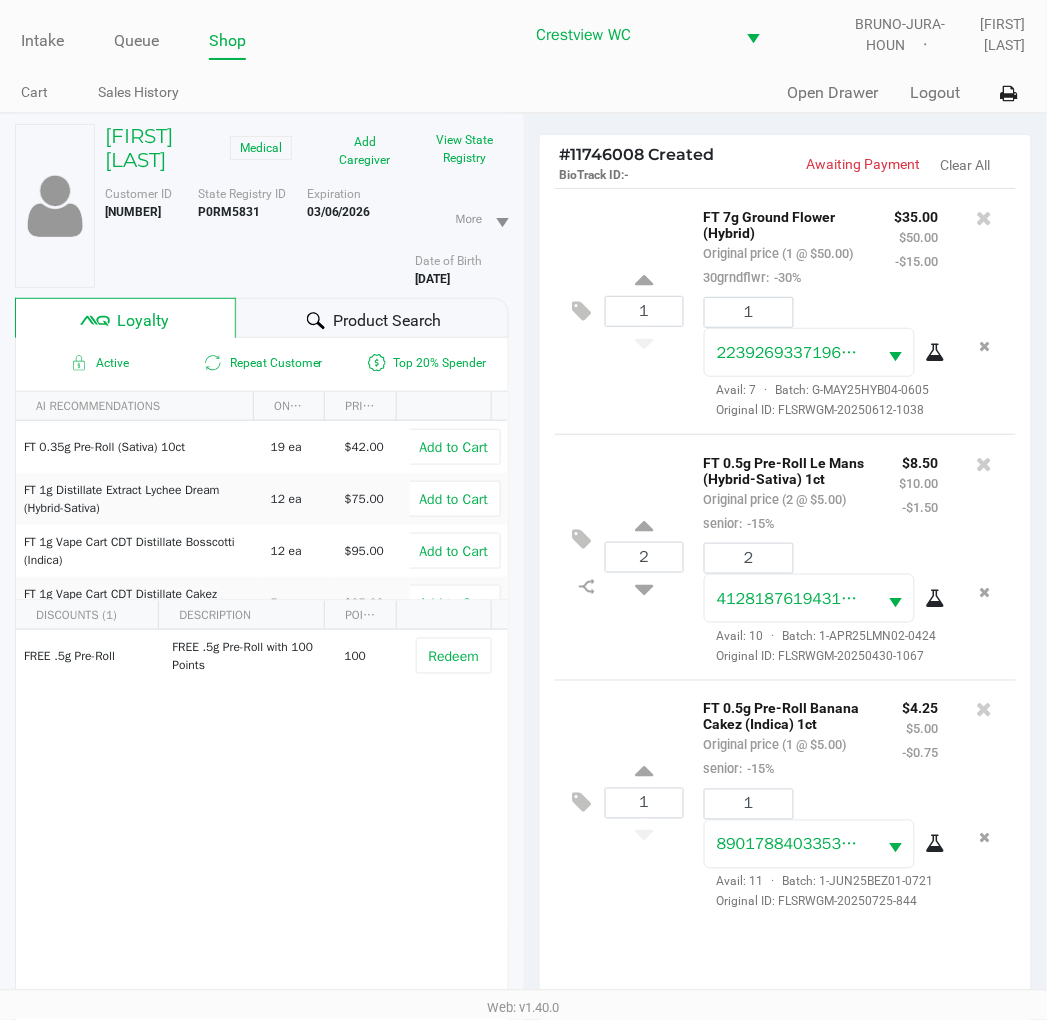 click on "1  FT 7g Ground Flower (Hybrid)   Original price (1 @ $50.00)  30grndflwr:  -30% $35.00 $50.00 -$15.00 1 2239269337196019  Avail: 7  ·  Batch: G-MAY25HYB04-0605   Original ID: FLSRWGM-20250612-1038" 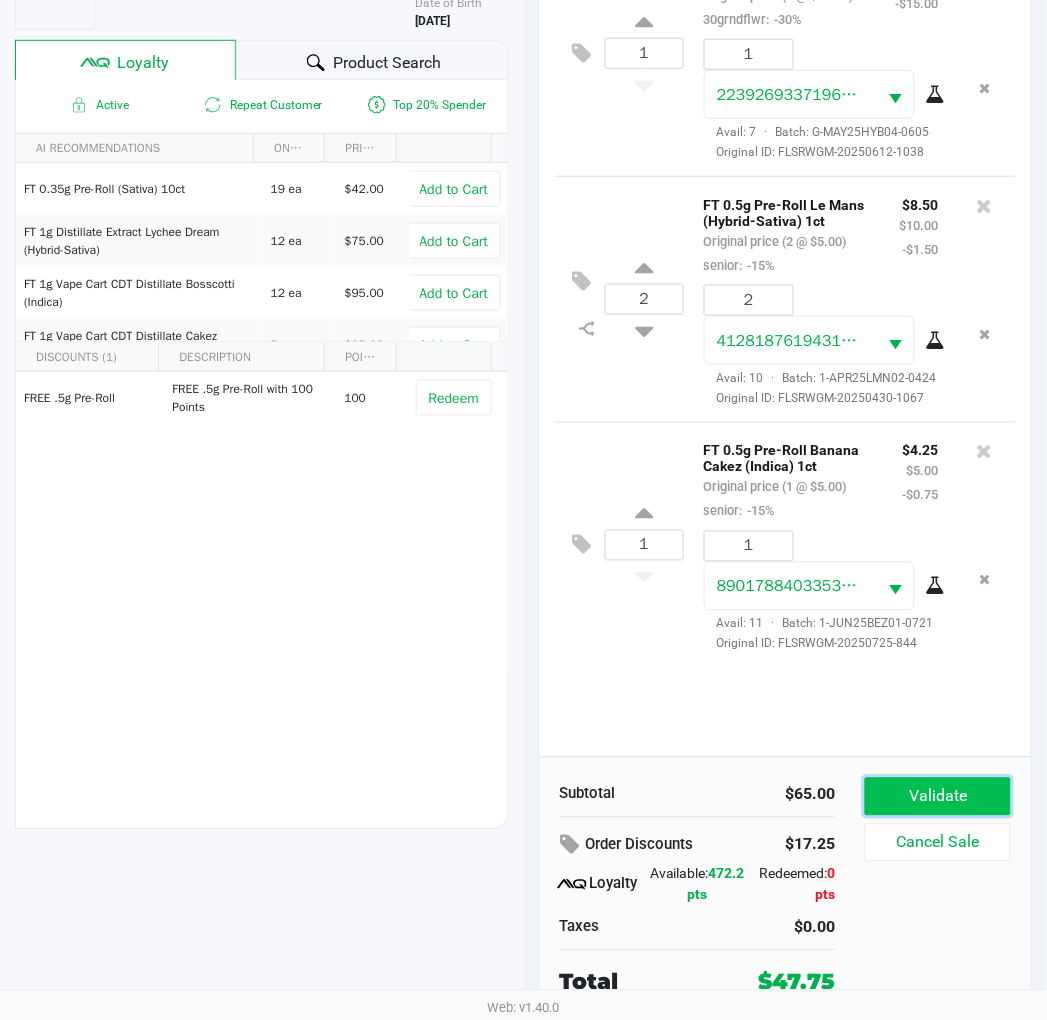 click on "Validate" 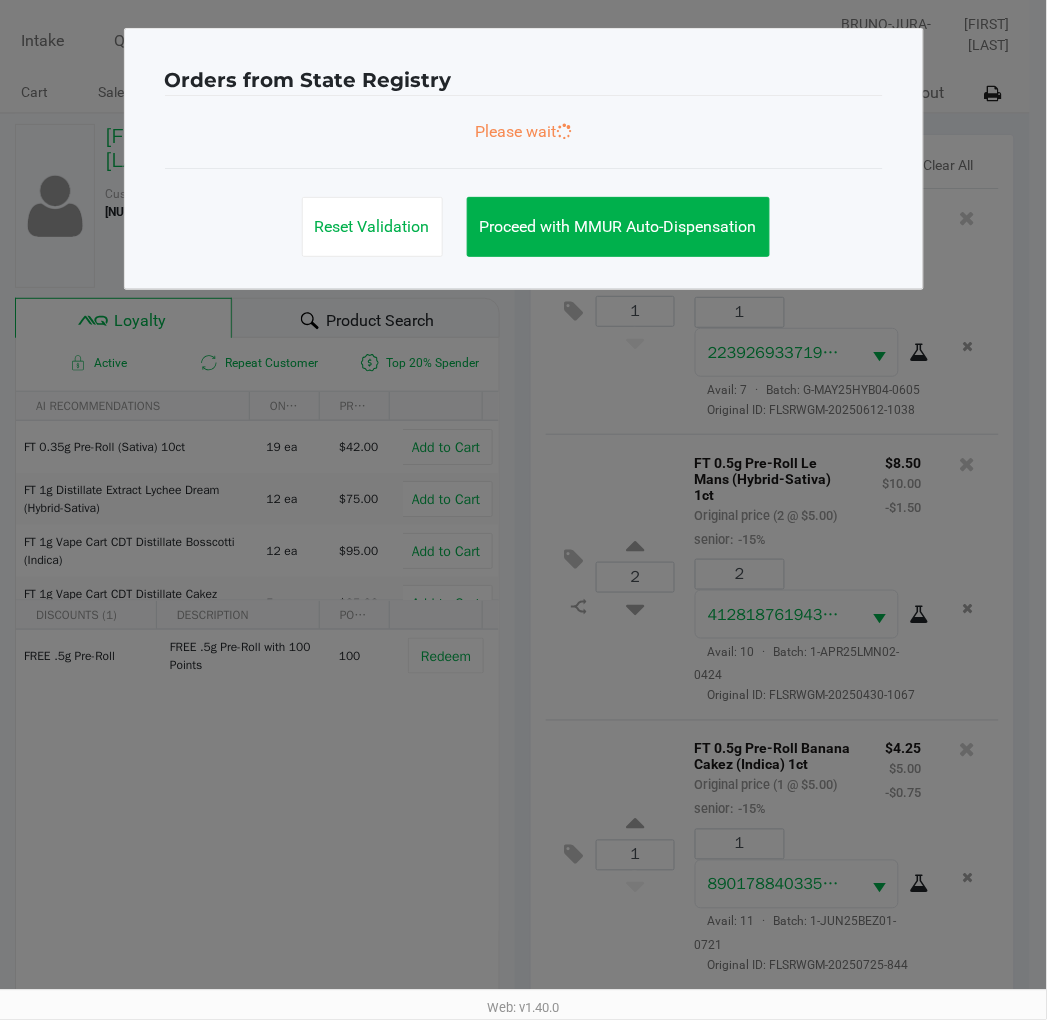 scroll, scrollTop: 0, scrollLeft: 0, axis: both 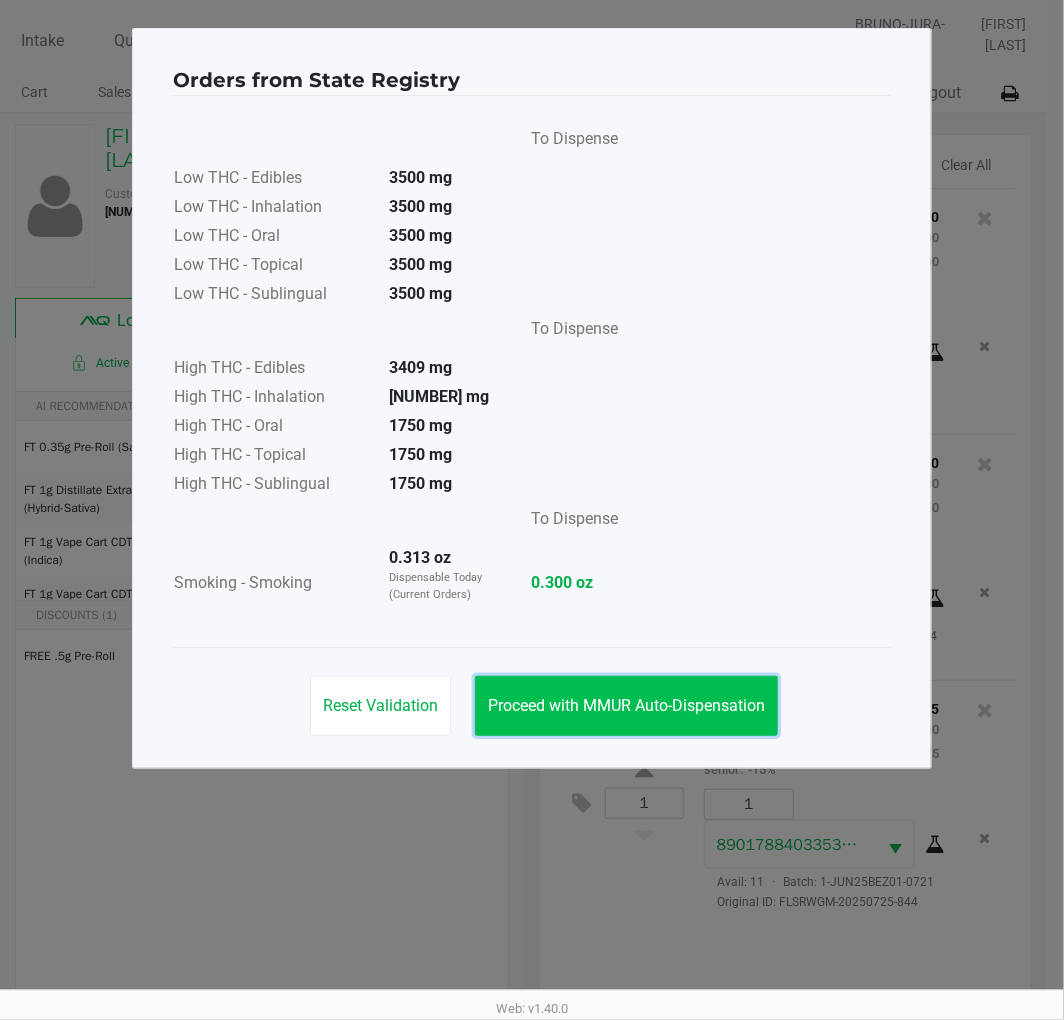click on "Proceed with MMUR Auto-Dispensation" 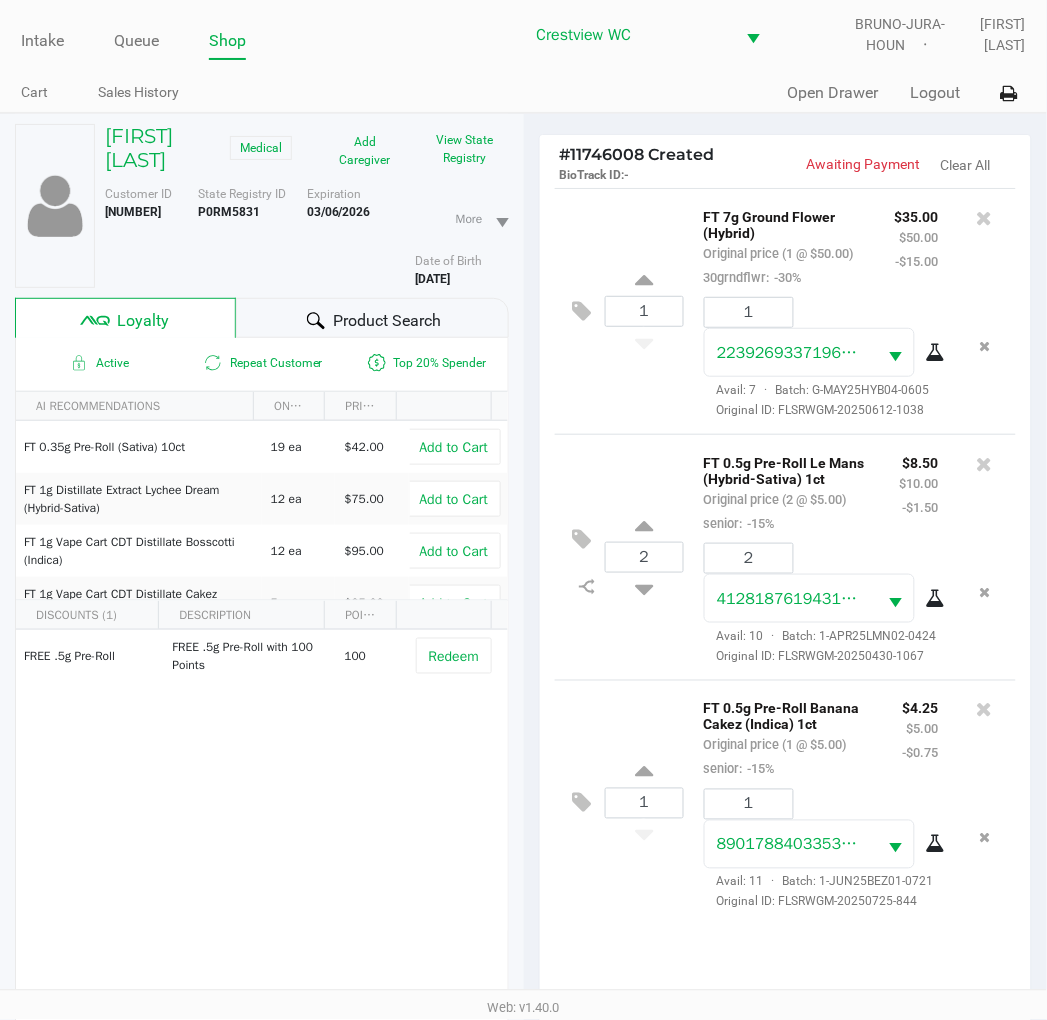 scroll, scrollTop: 45, scrollLeft: 0, axis: vertical 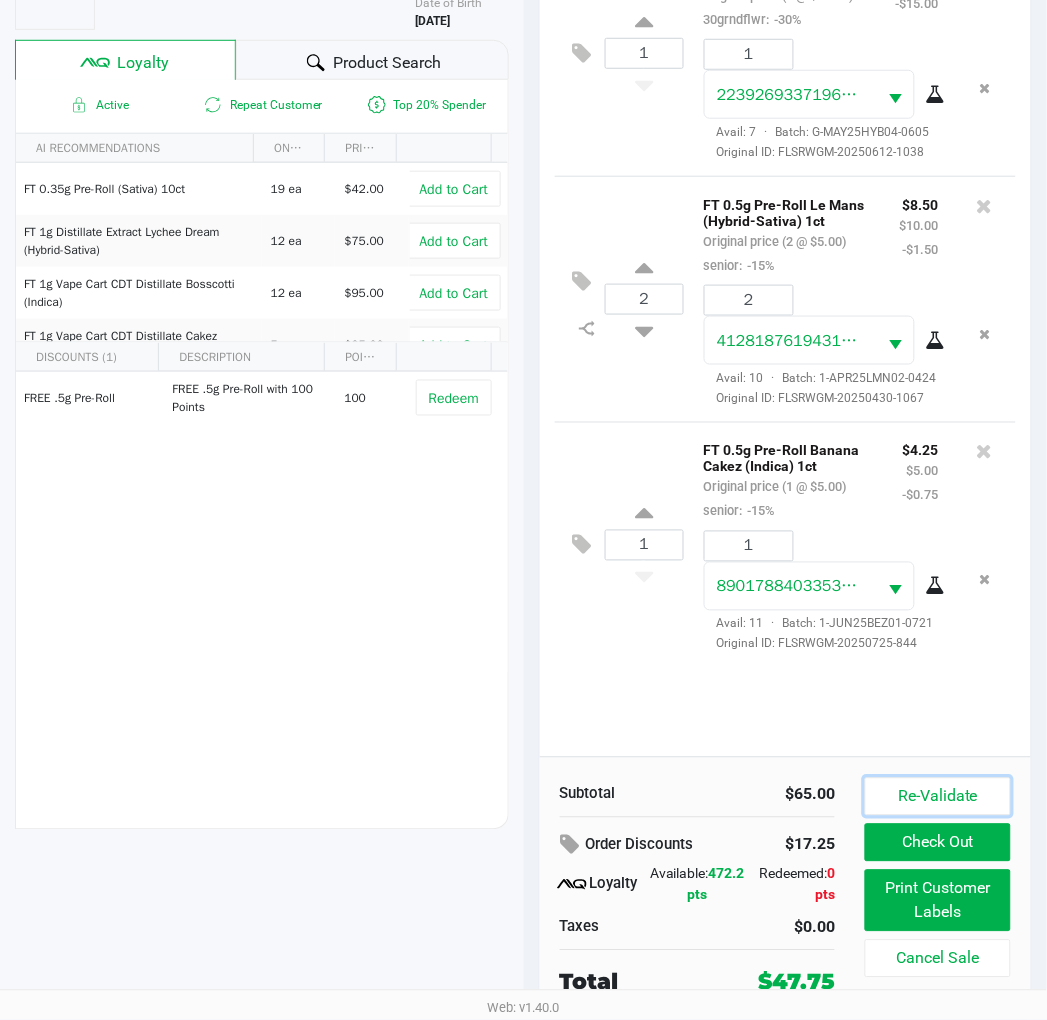 click on "Re-Validate" 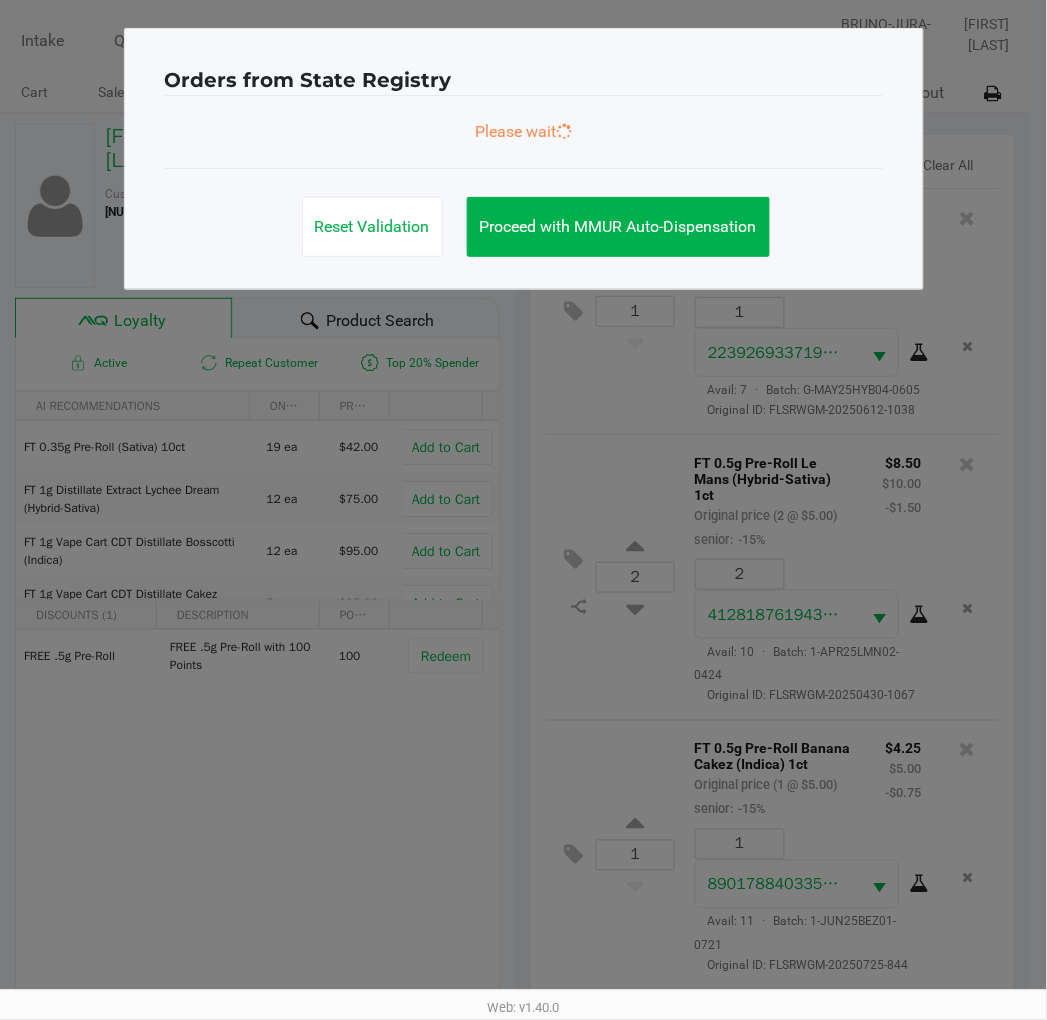 scroll, scrollTop: 0, scrollLeft: 0, axis: both 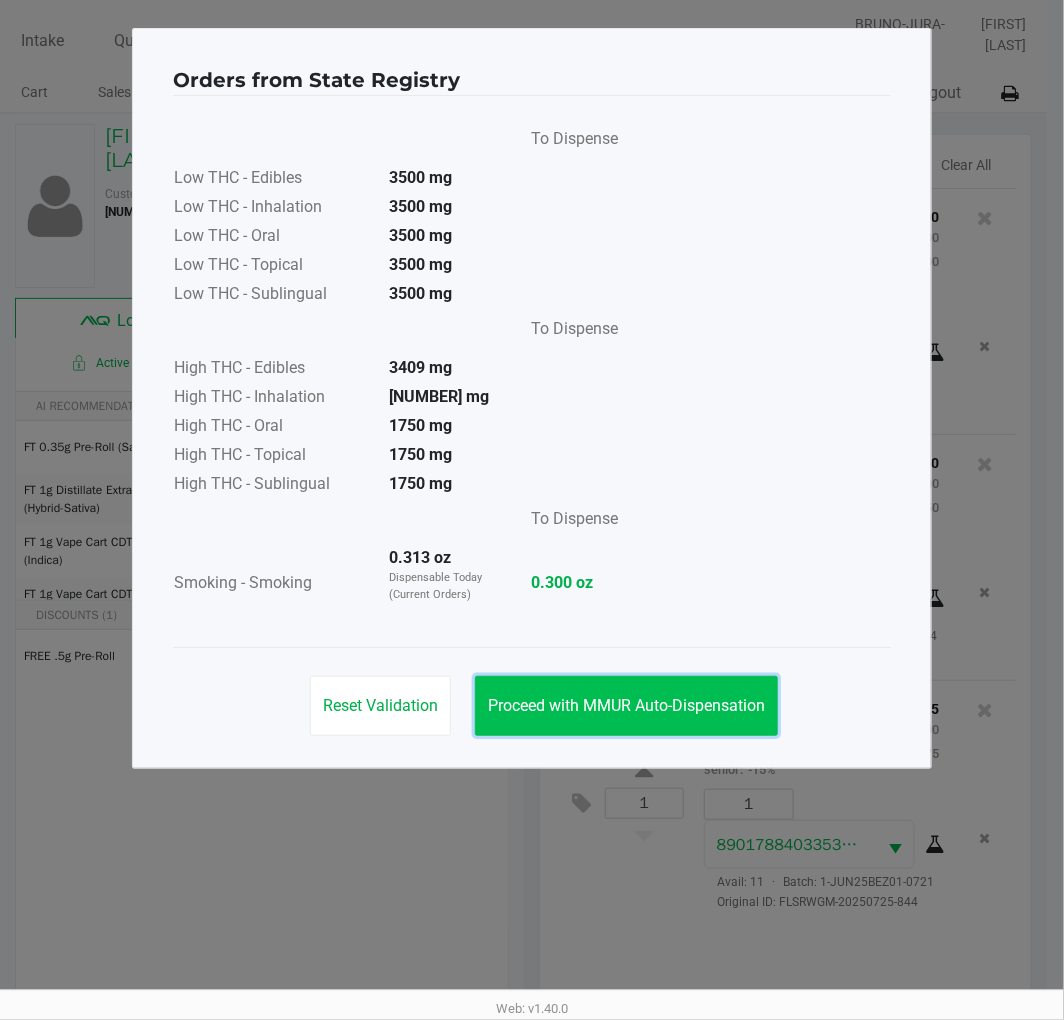 click on "Proceed with MMUR Auto-Dispensation" 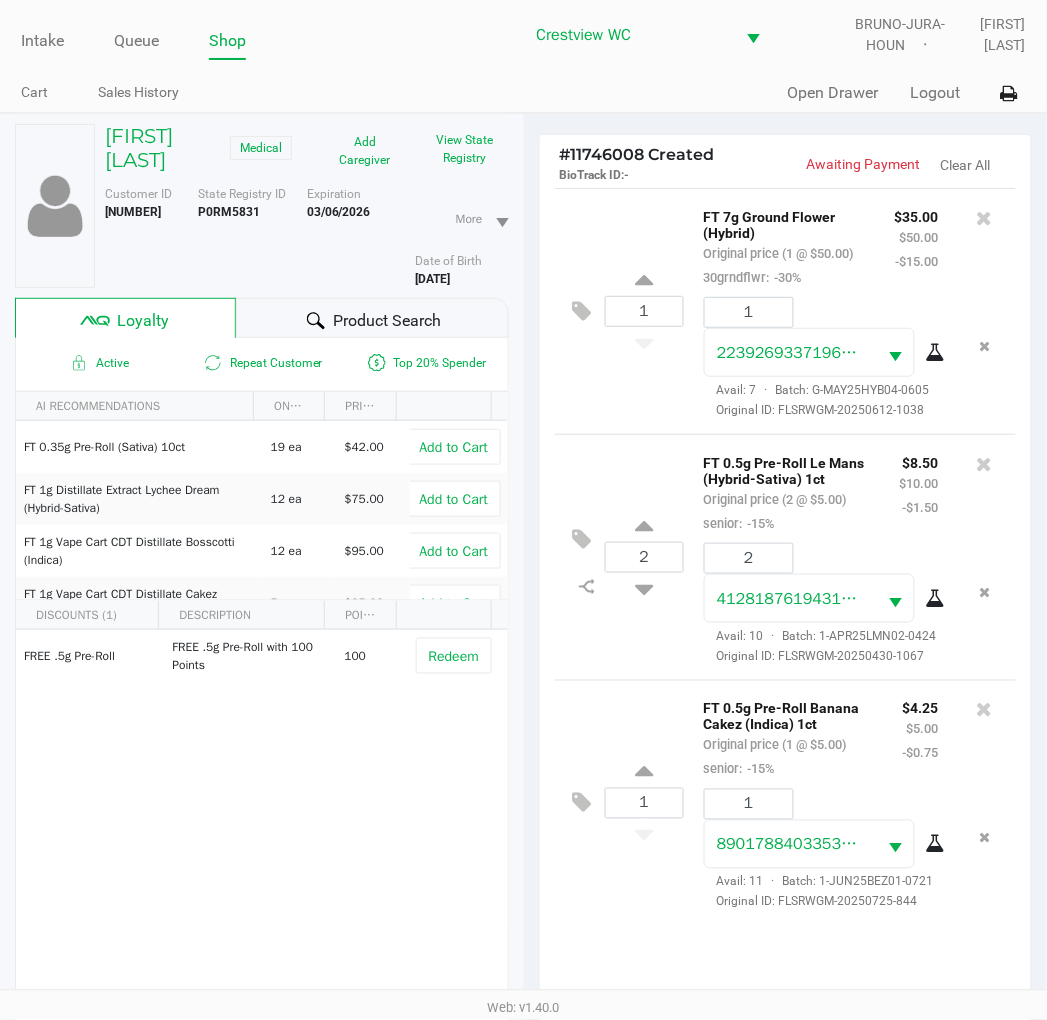 scroll, scrollTop: 258, scrollLeft: 0, axis: vertical 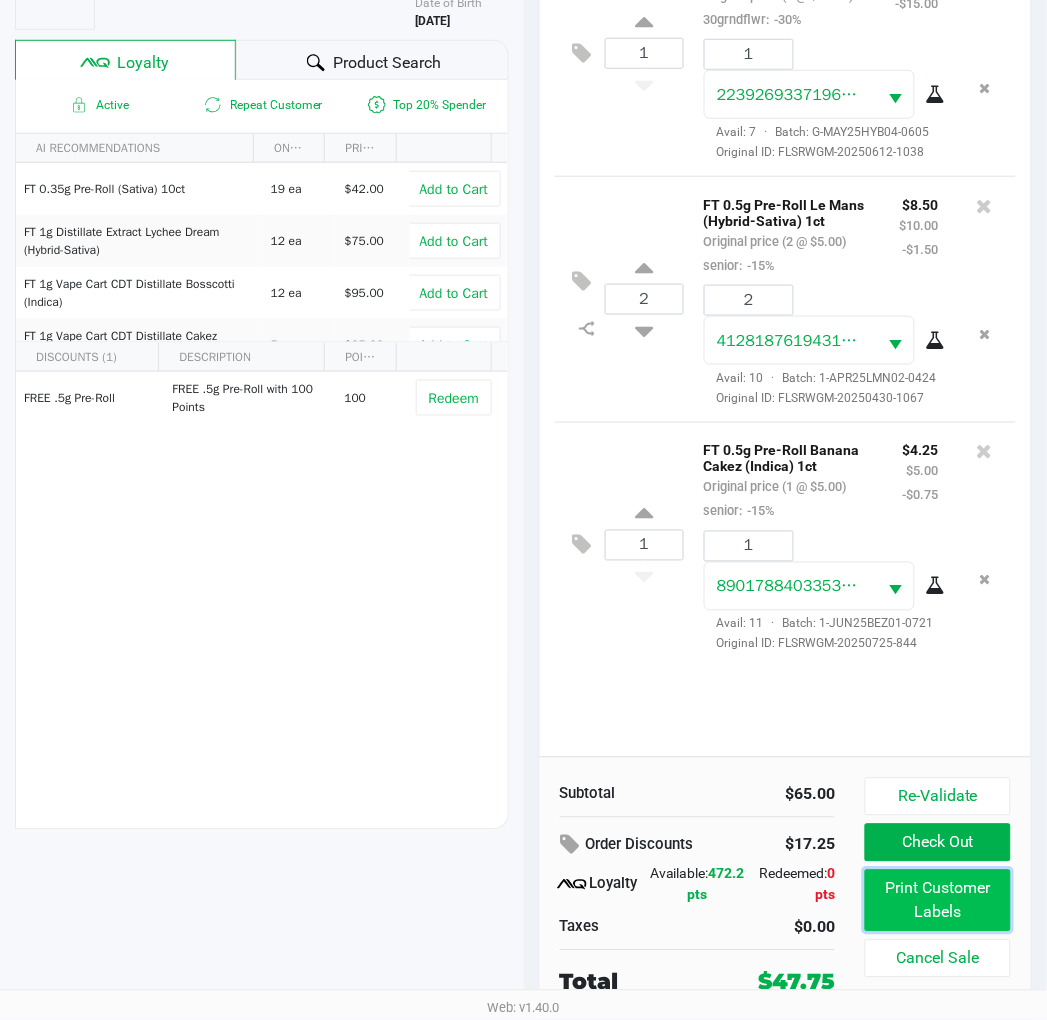 click on "Print Customer Labels" 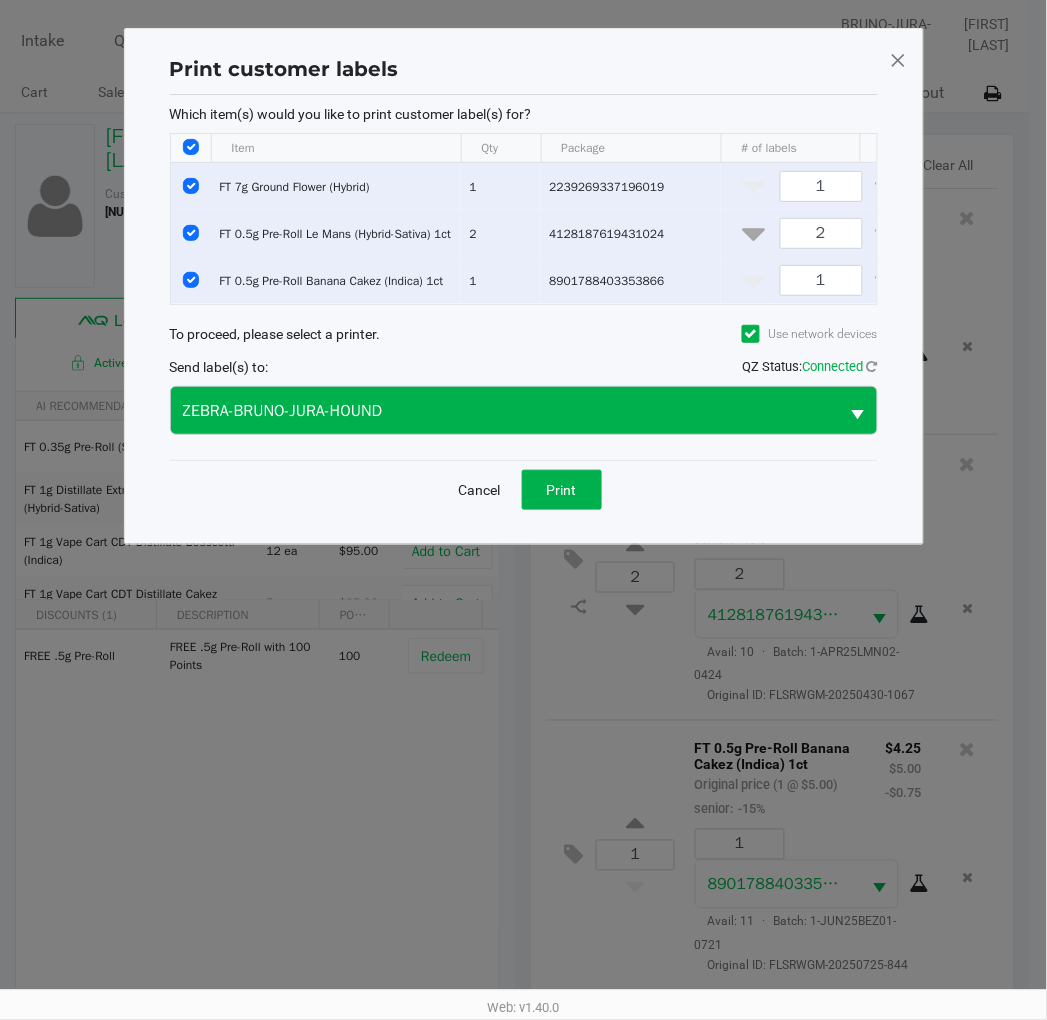 scroll, scrollTop: 0, scrollLeft: 0, axis: both 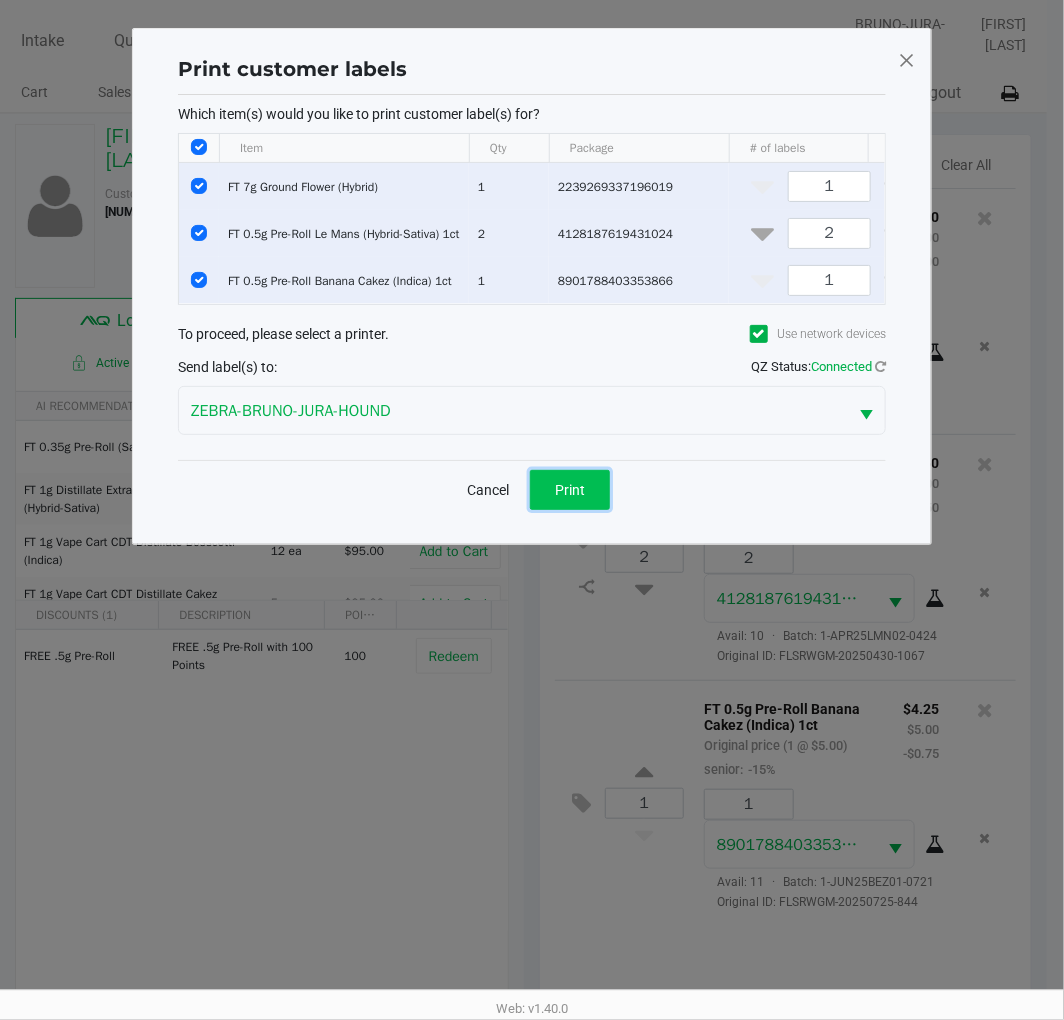 click on "Print" 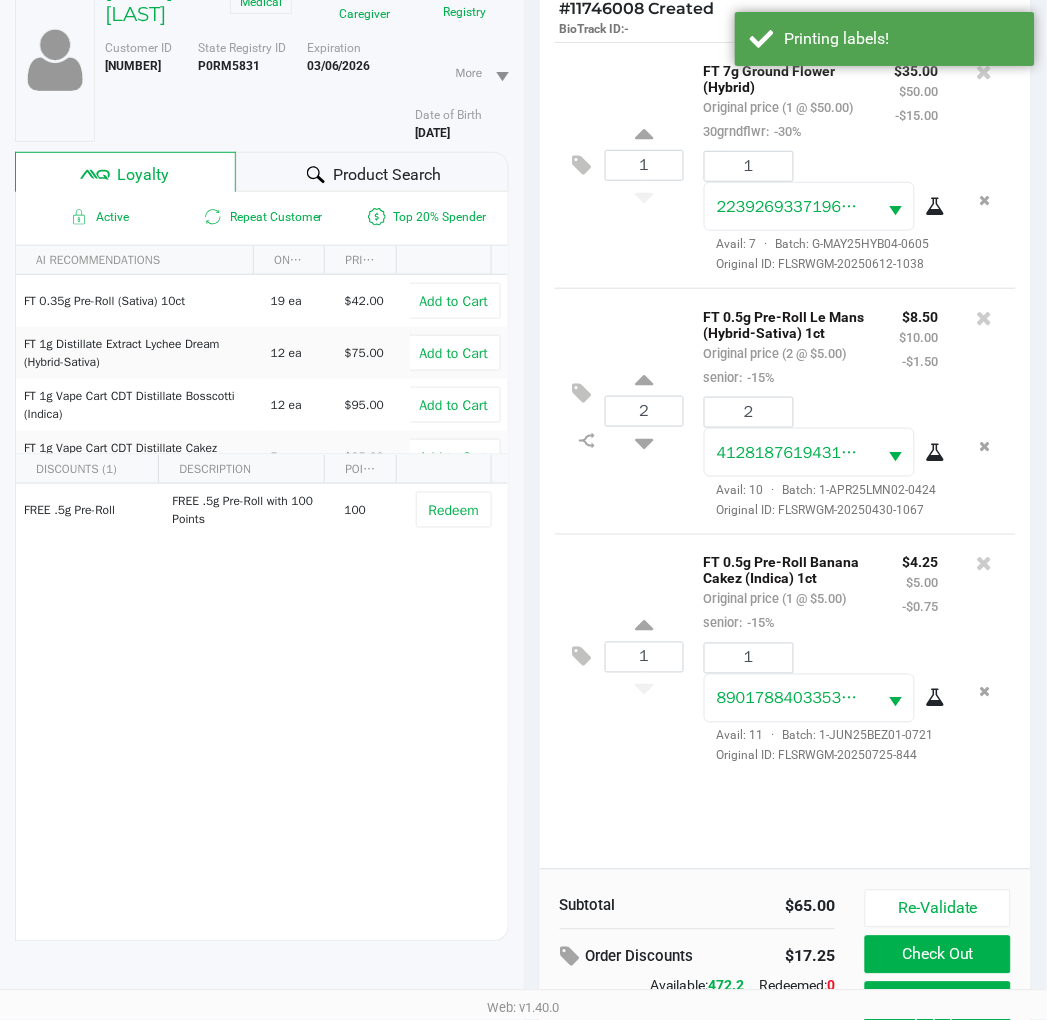 scroll, scrollTop: 258, scrollLeft: 0, axis: vertical 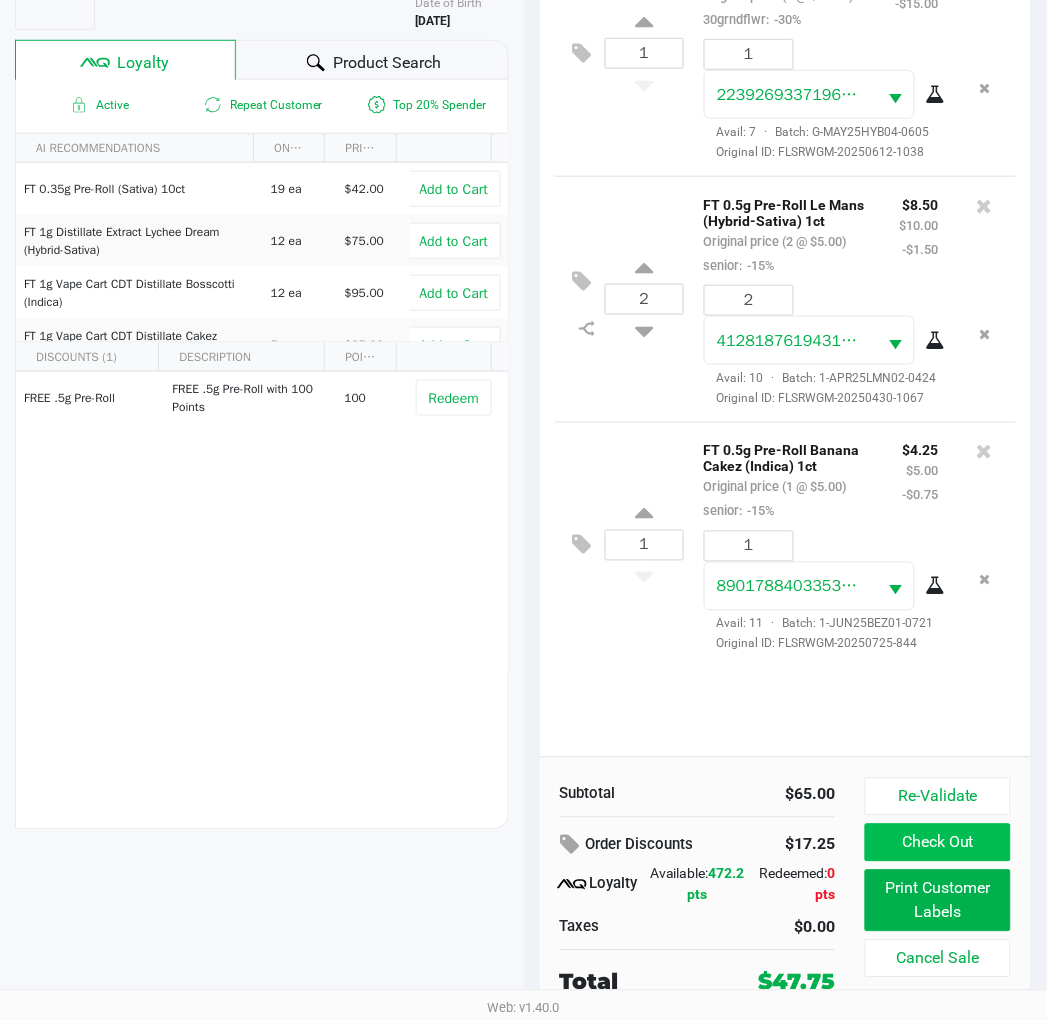 click on "Check Out" 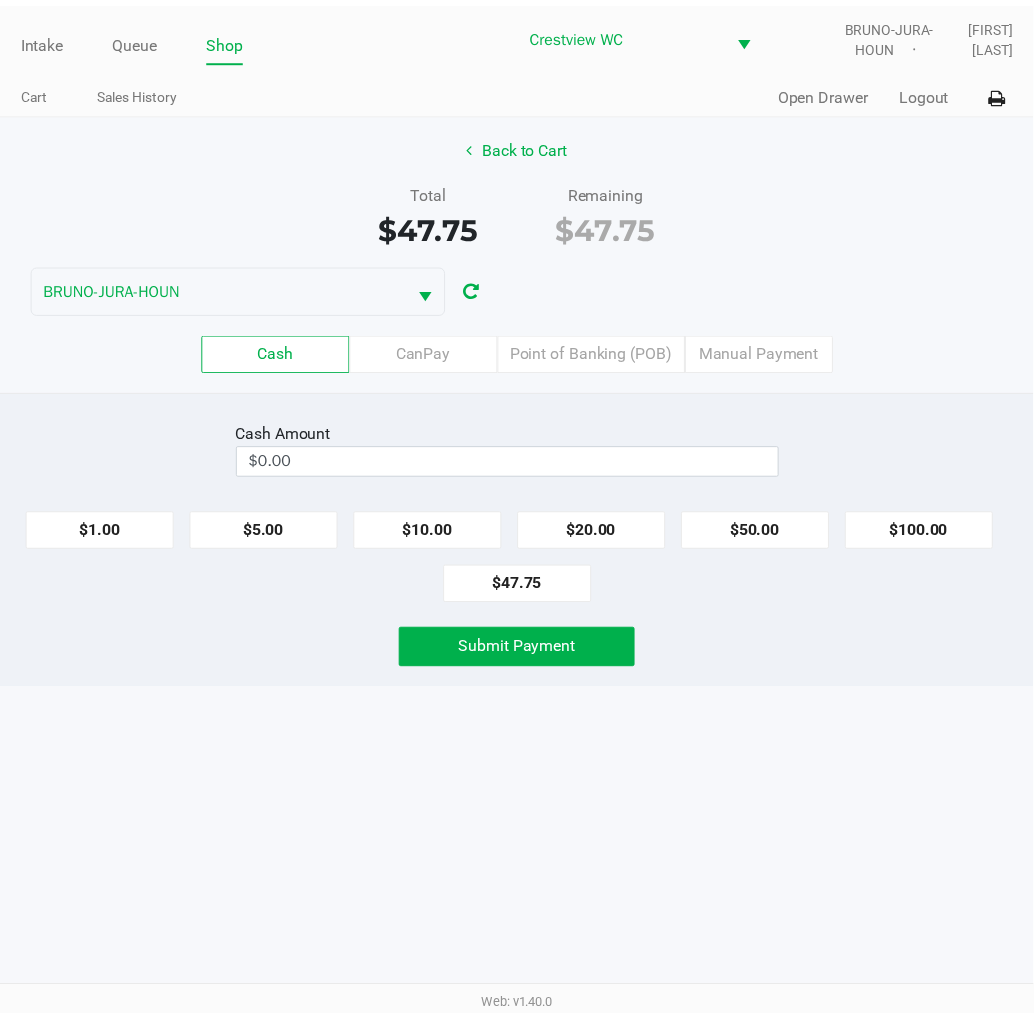 scroll, scrollTop: 0, scrollLeft: 0, axis: both 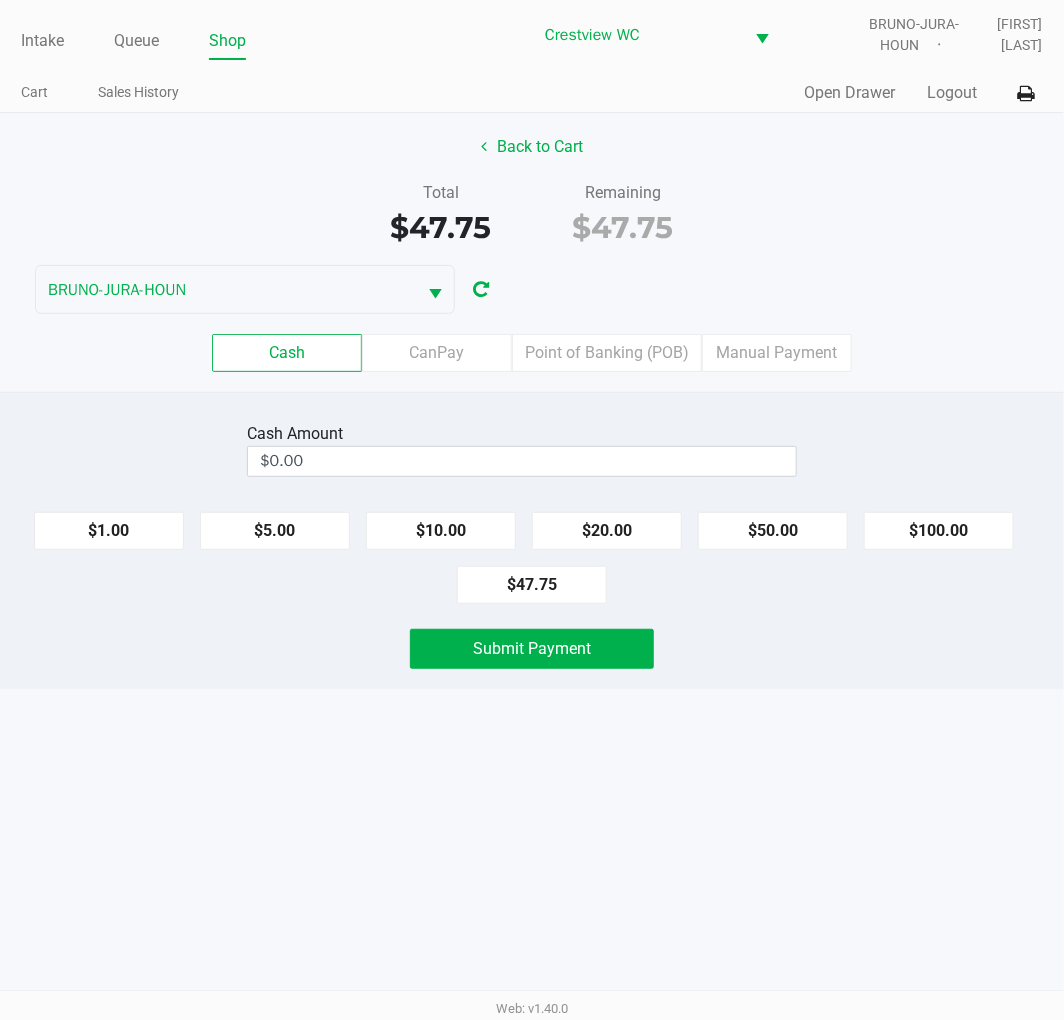 click on "Point of Banking (POB)" 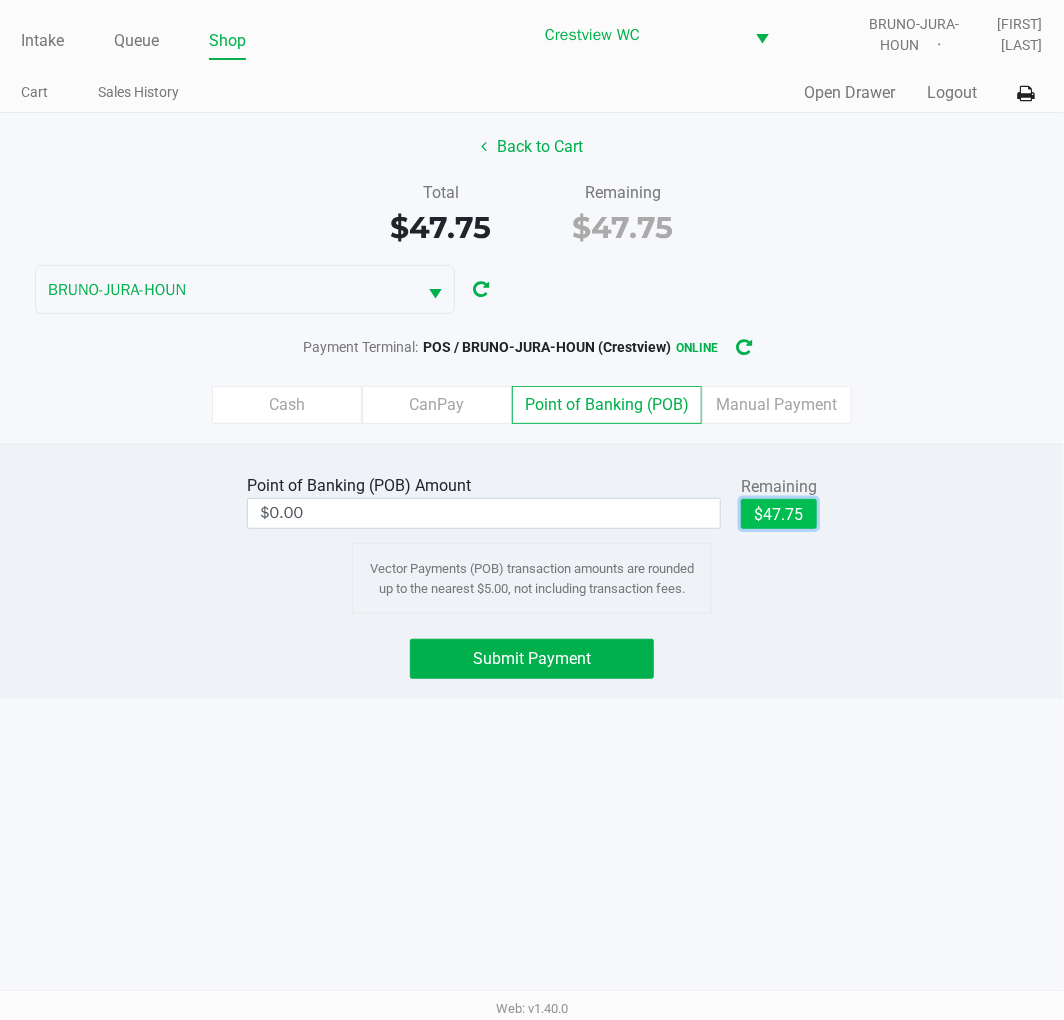 click on "$47.75" 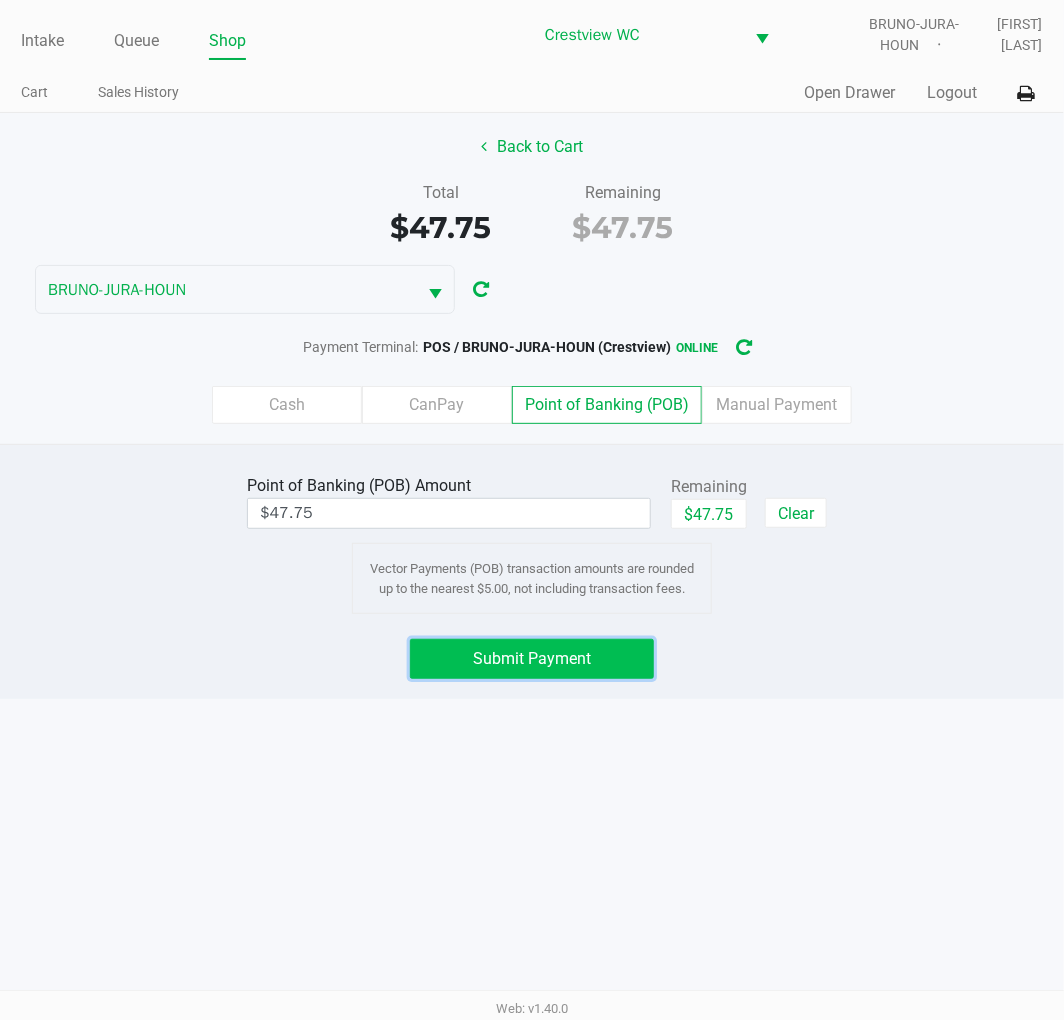 click on "Submit Payment" 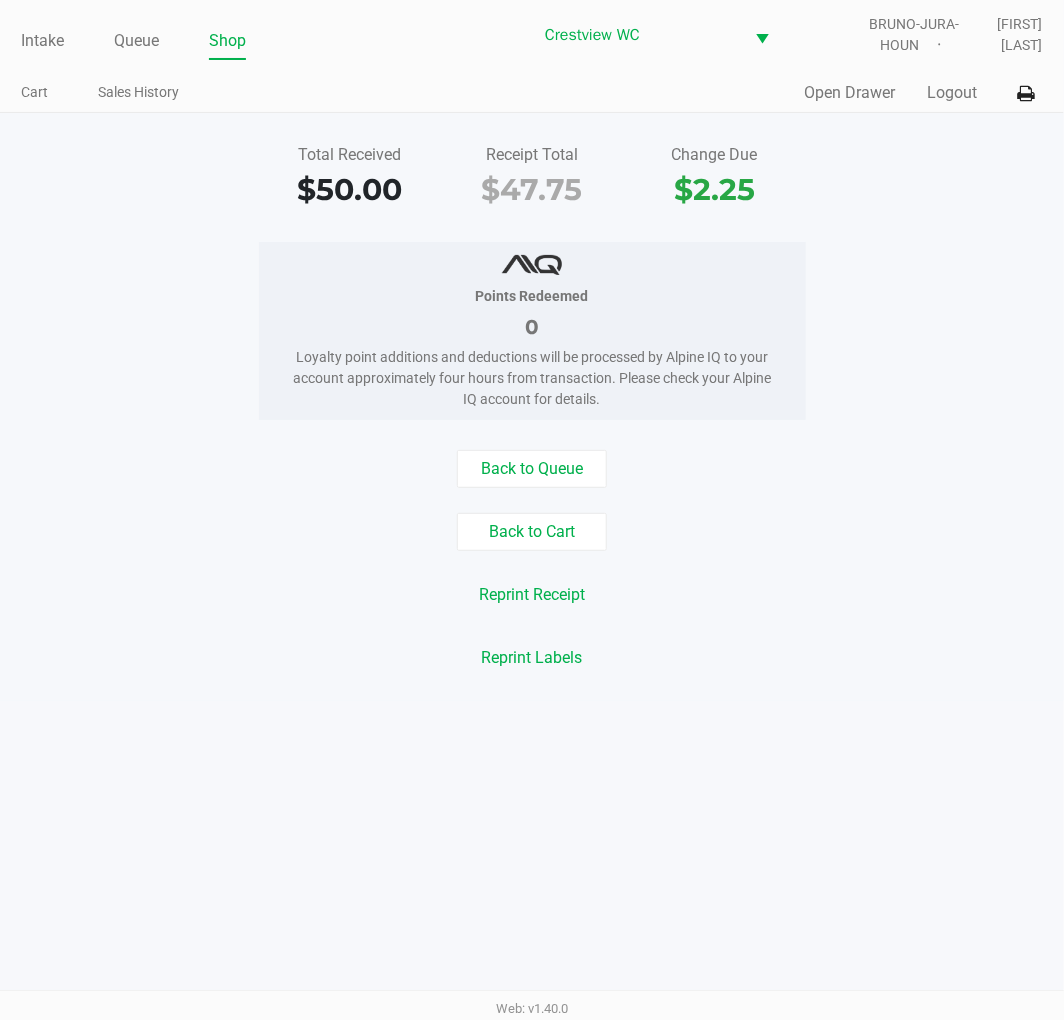 click on "Points Redeemed   0   Loyalty point additions and deductions will be processed by Alpine IQ to your account approximately four hours from transaction. Please check your Alpine IQ account for details." 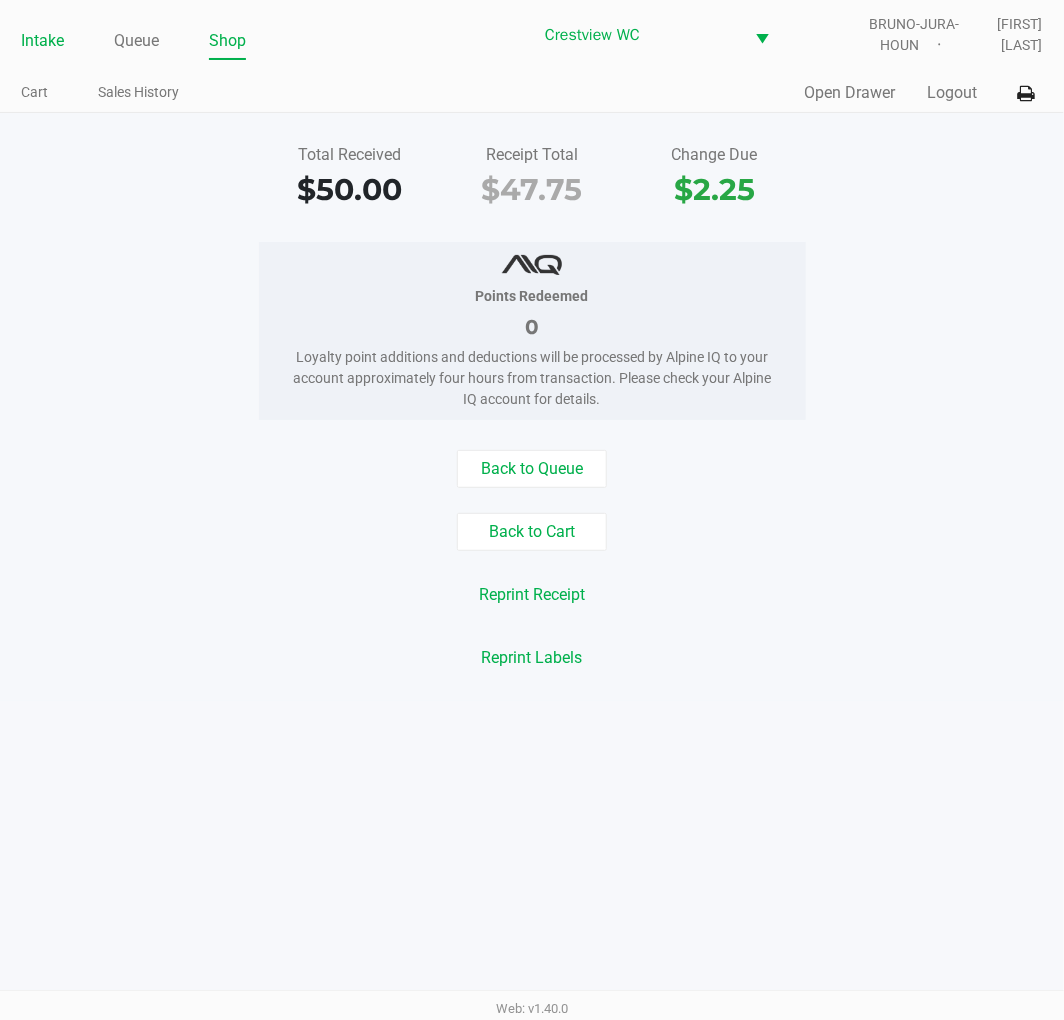 click on "Intake" 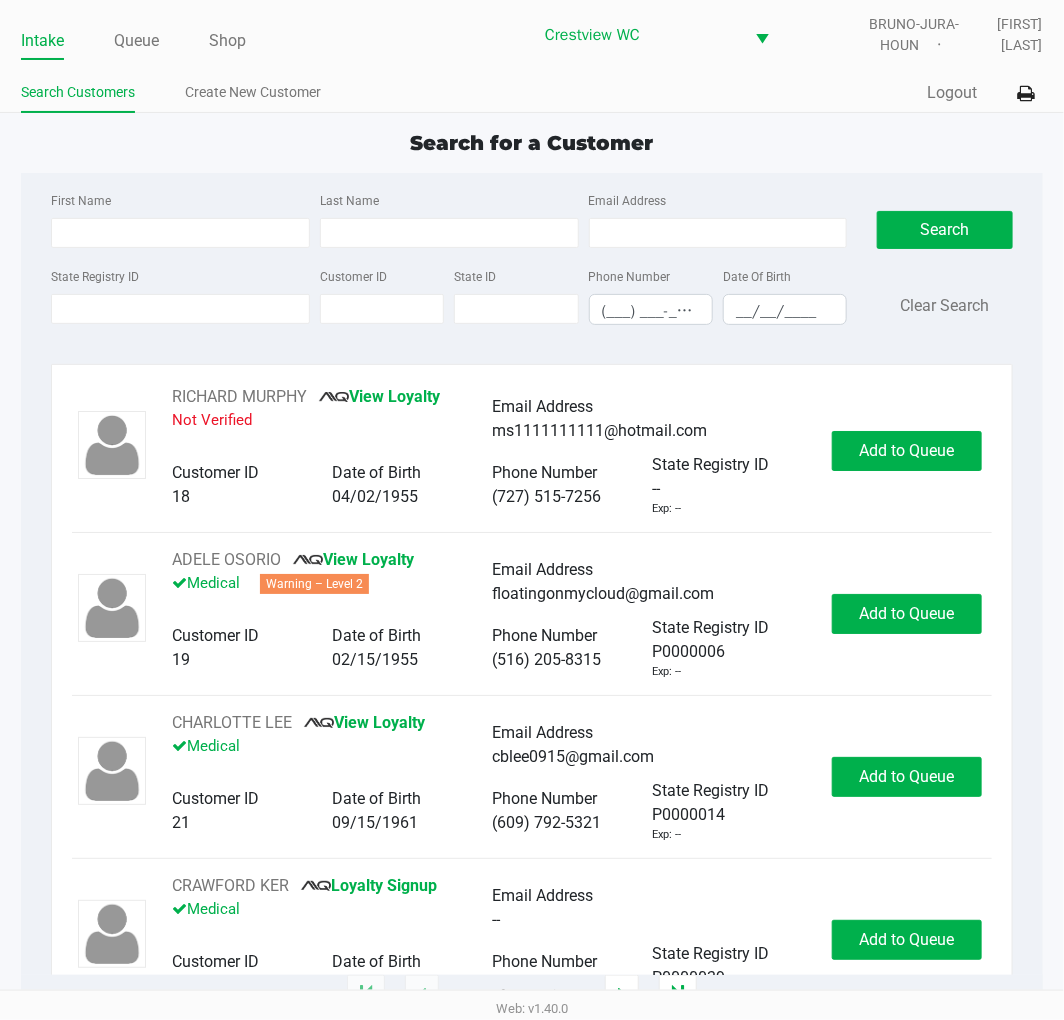 click on "Search for a Customer" 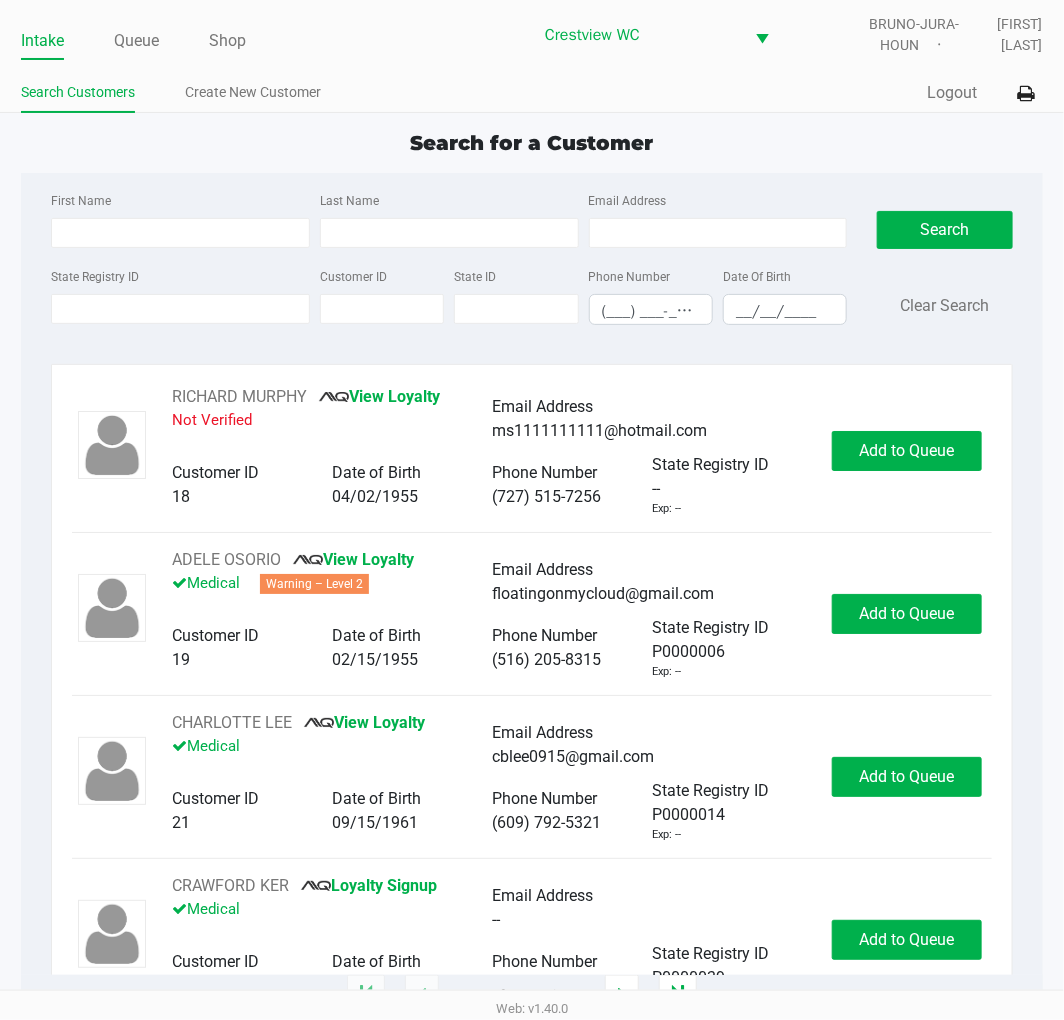click on "Search for a Customer" 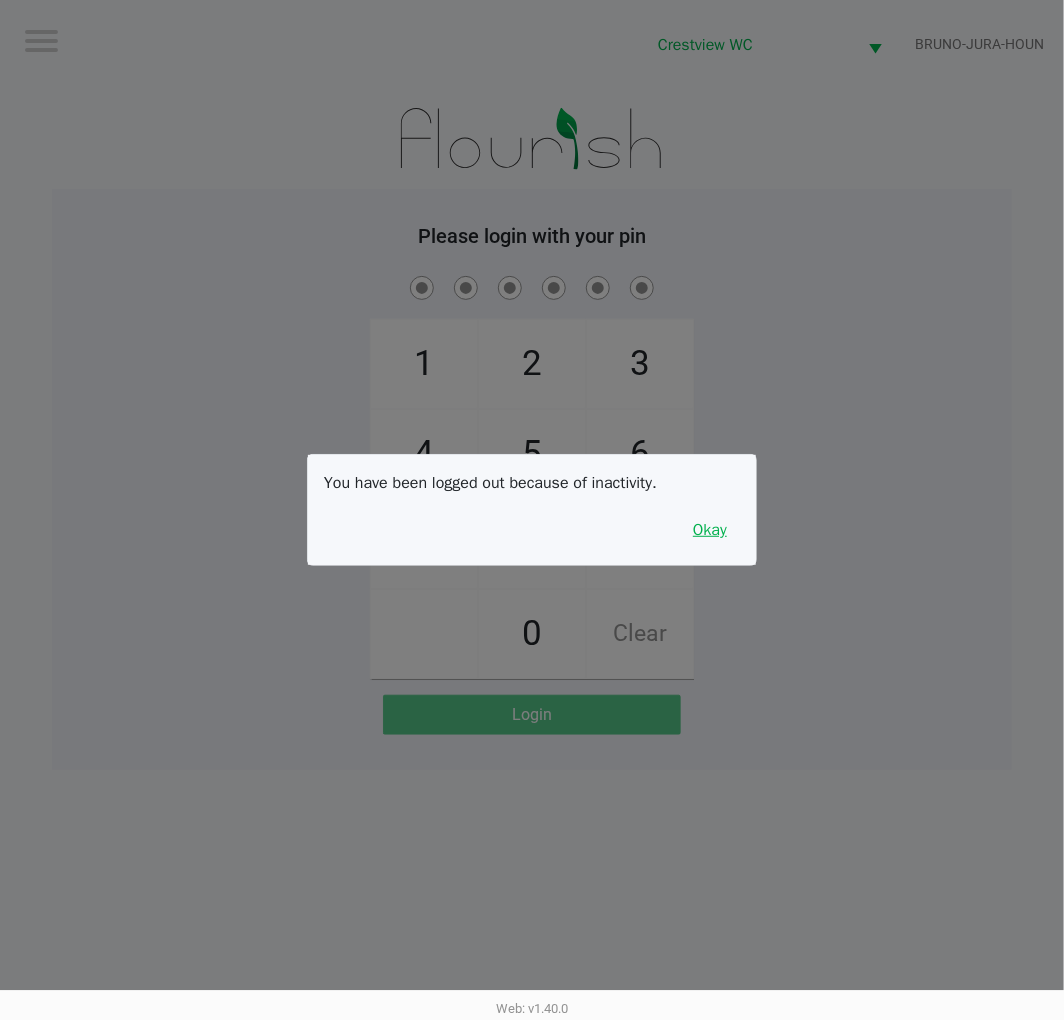click on "Okay" at bounding box center (710, 530) 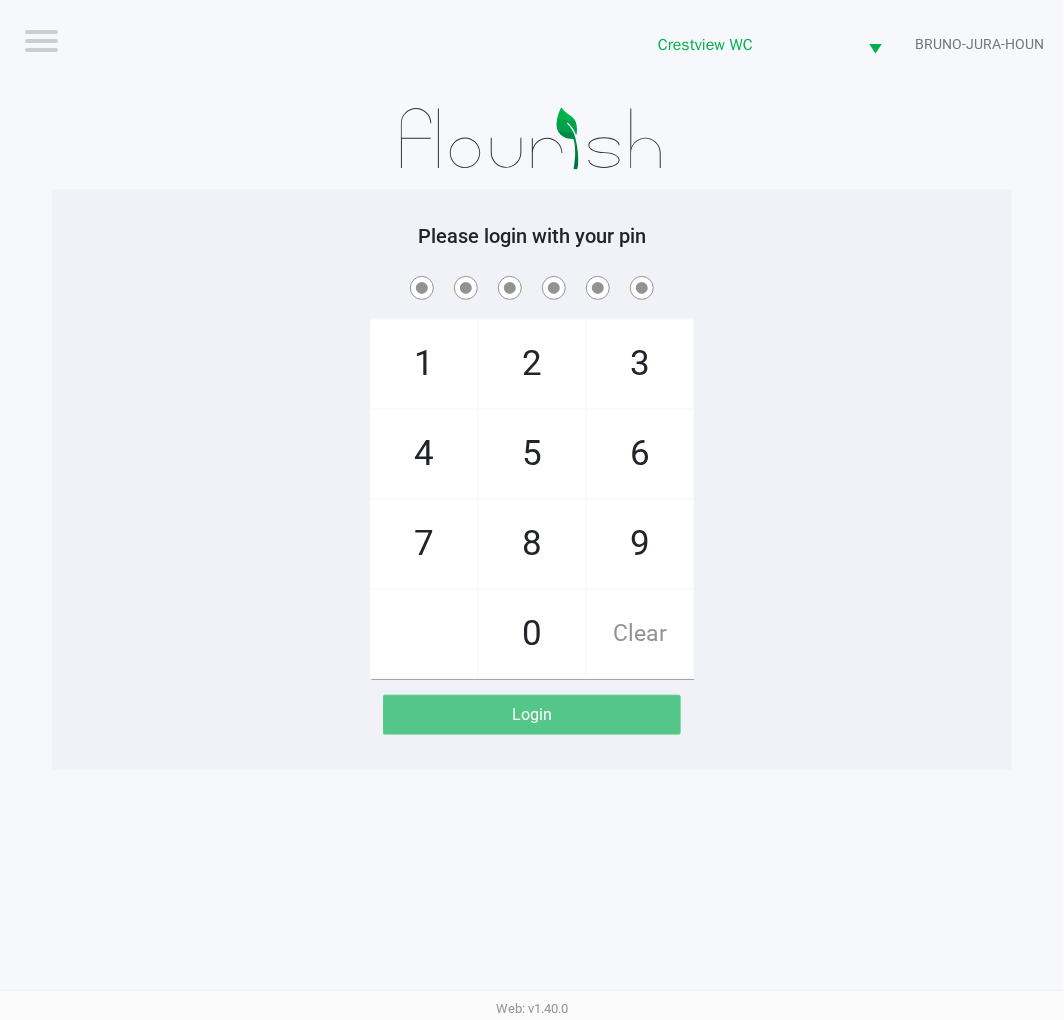 click on "2" 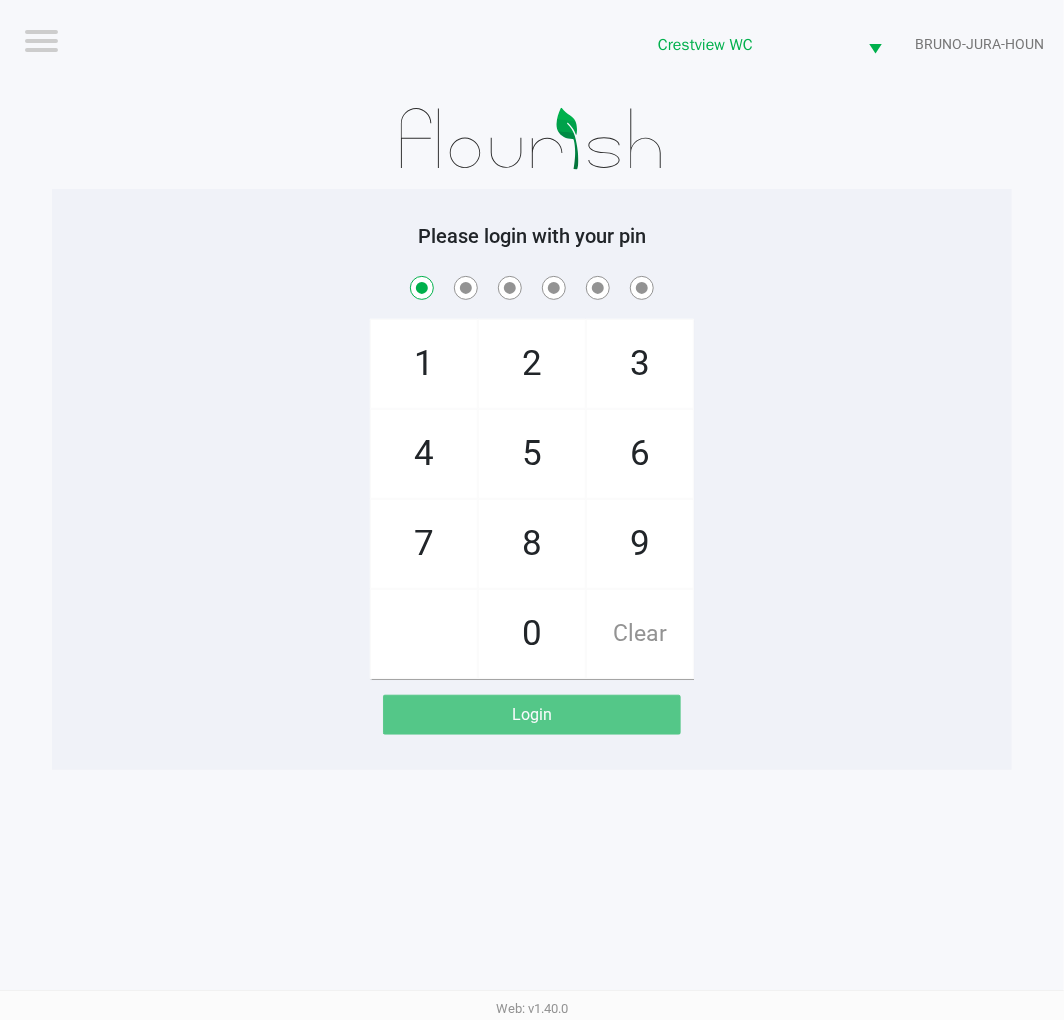 checkbox on "true" 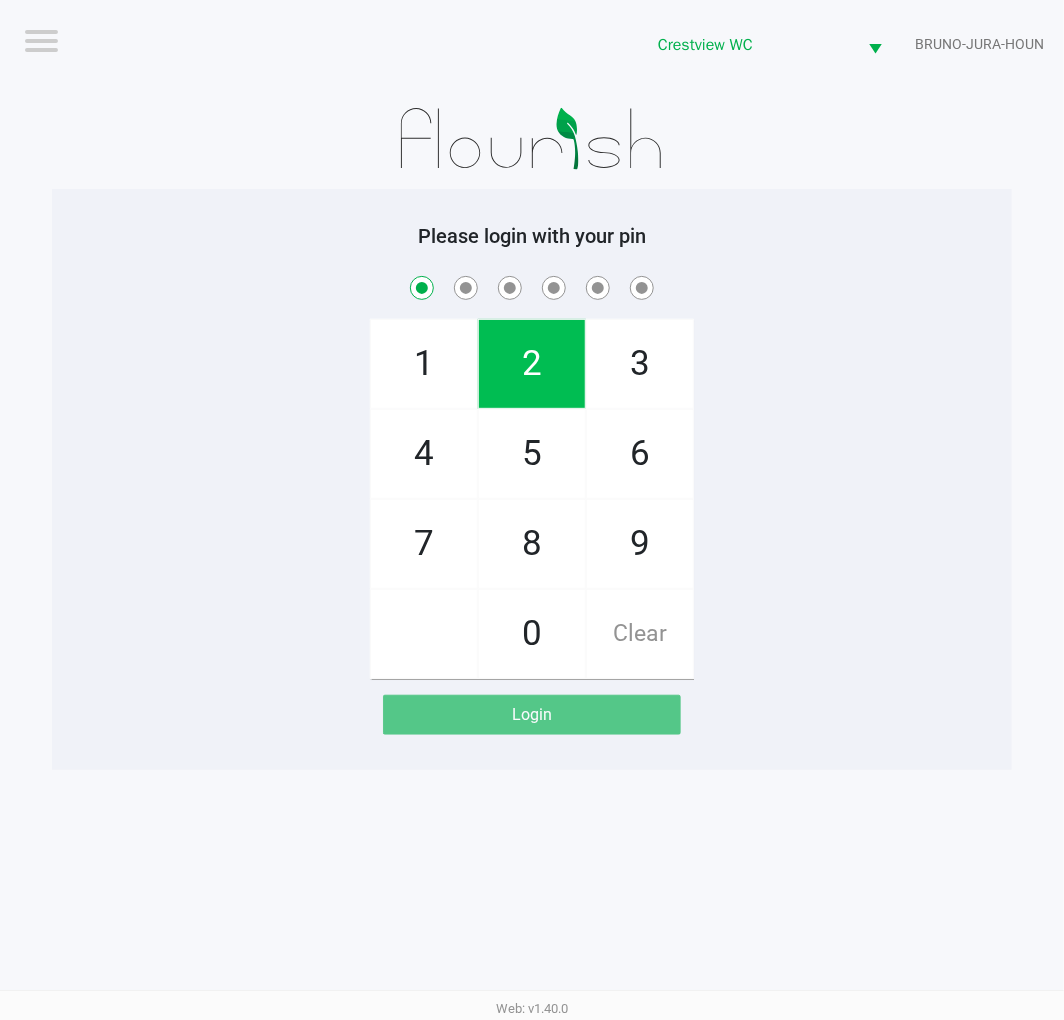 click on "1" 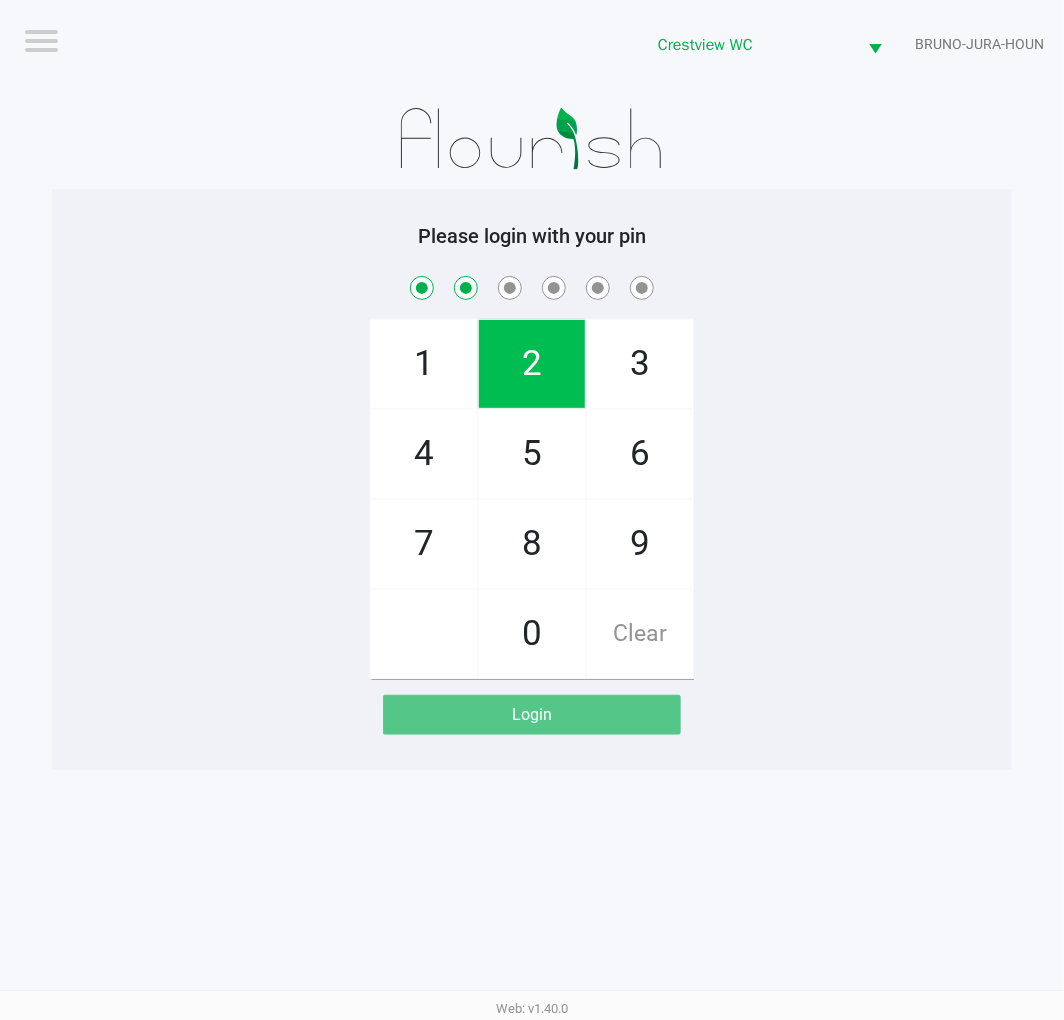 checkbox on "true" 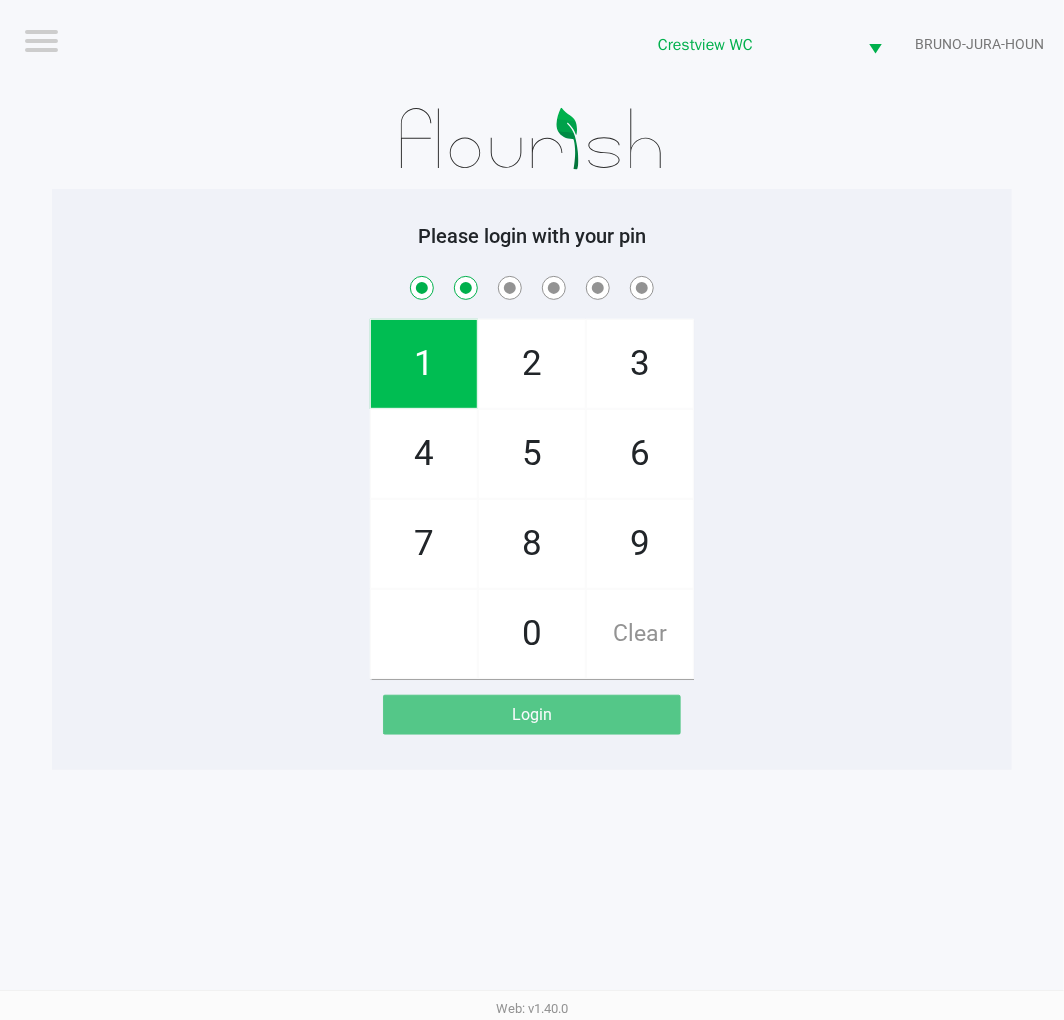click on "6" 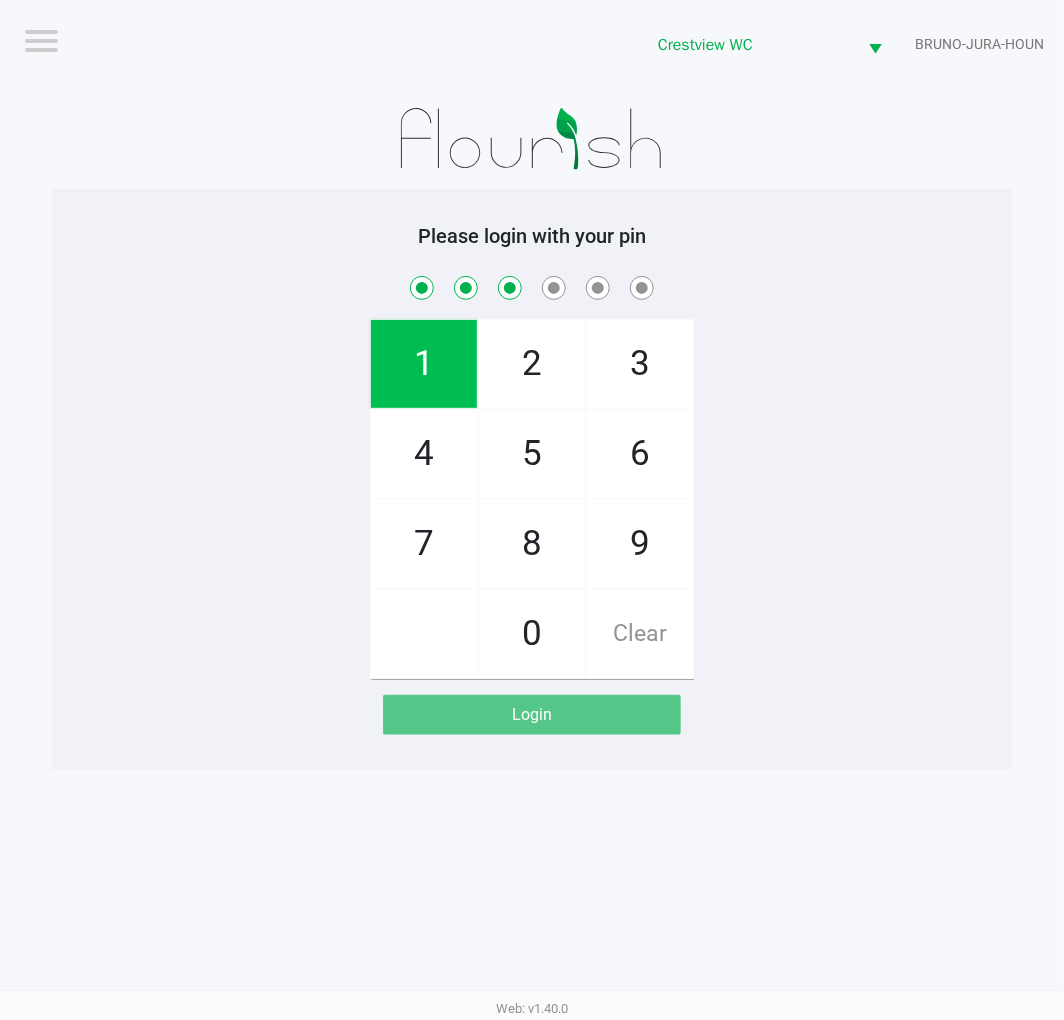 checkbox on "true" 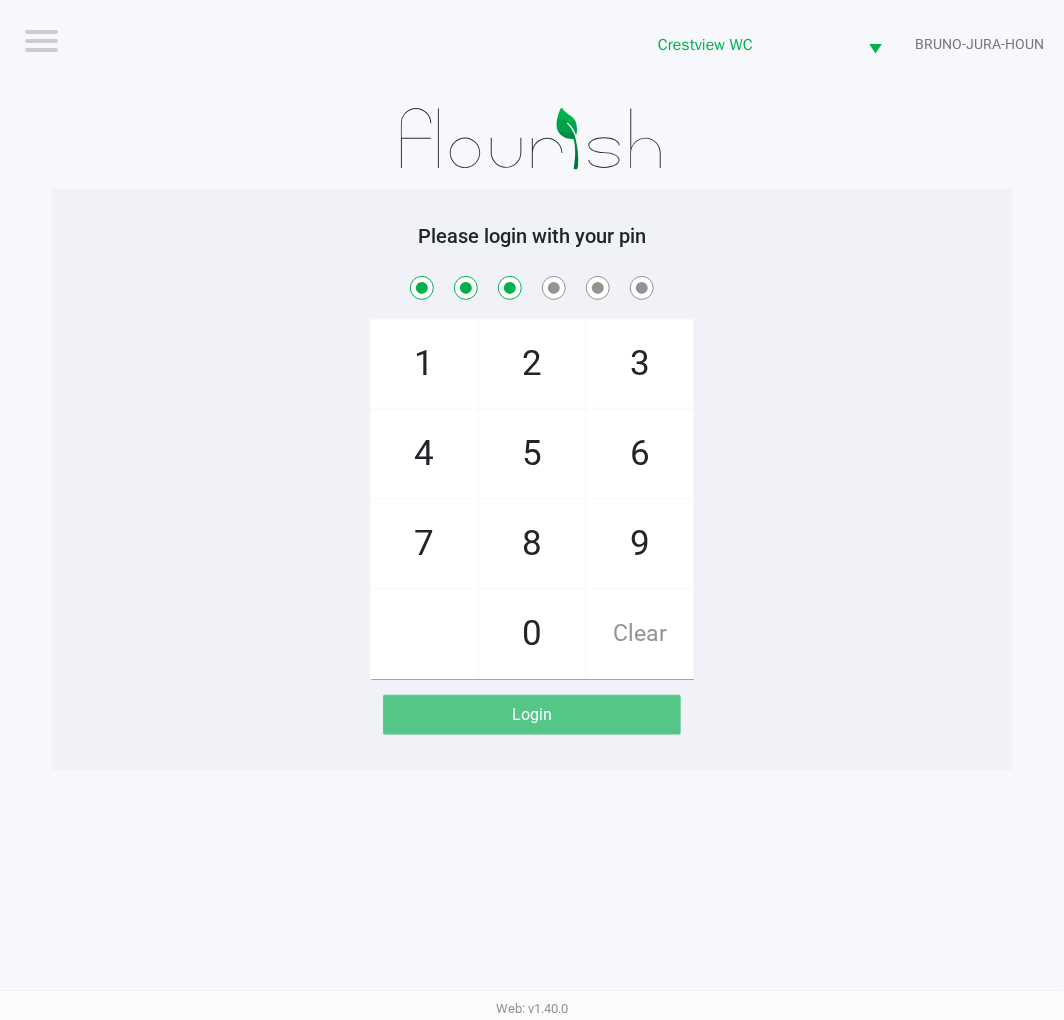click on "6" 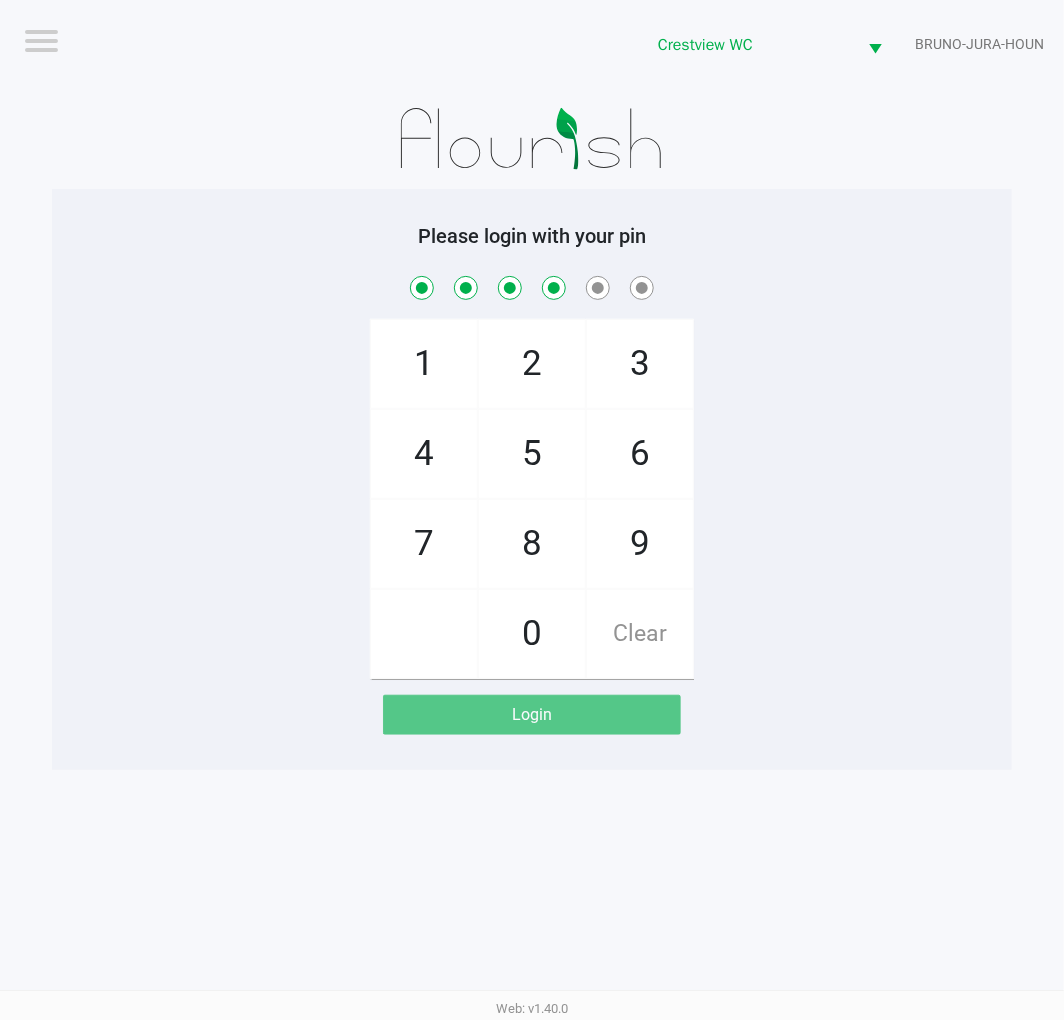 checkbox on "true" 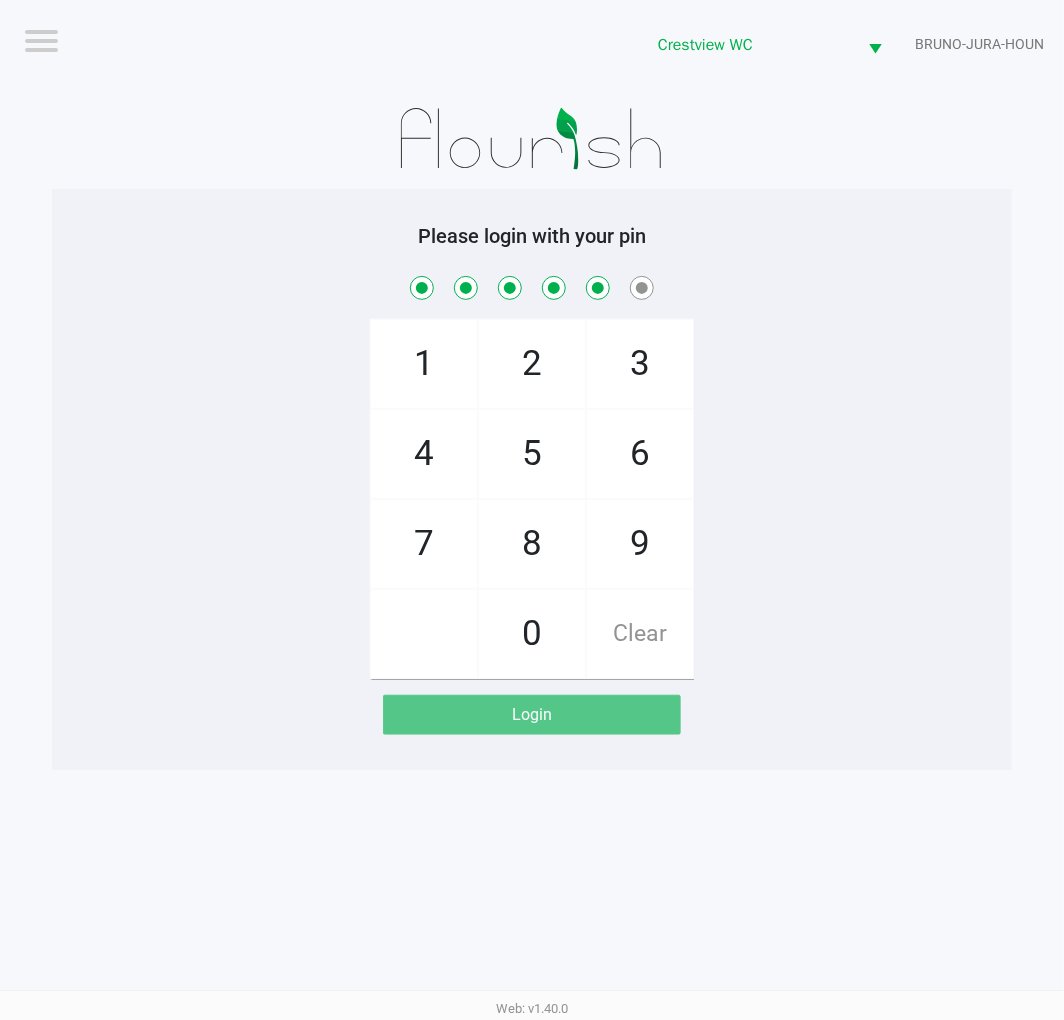checkbox on "true" 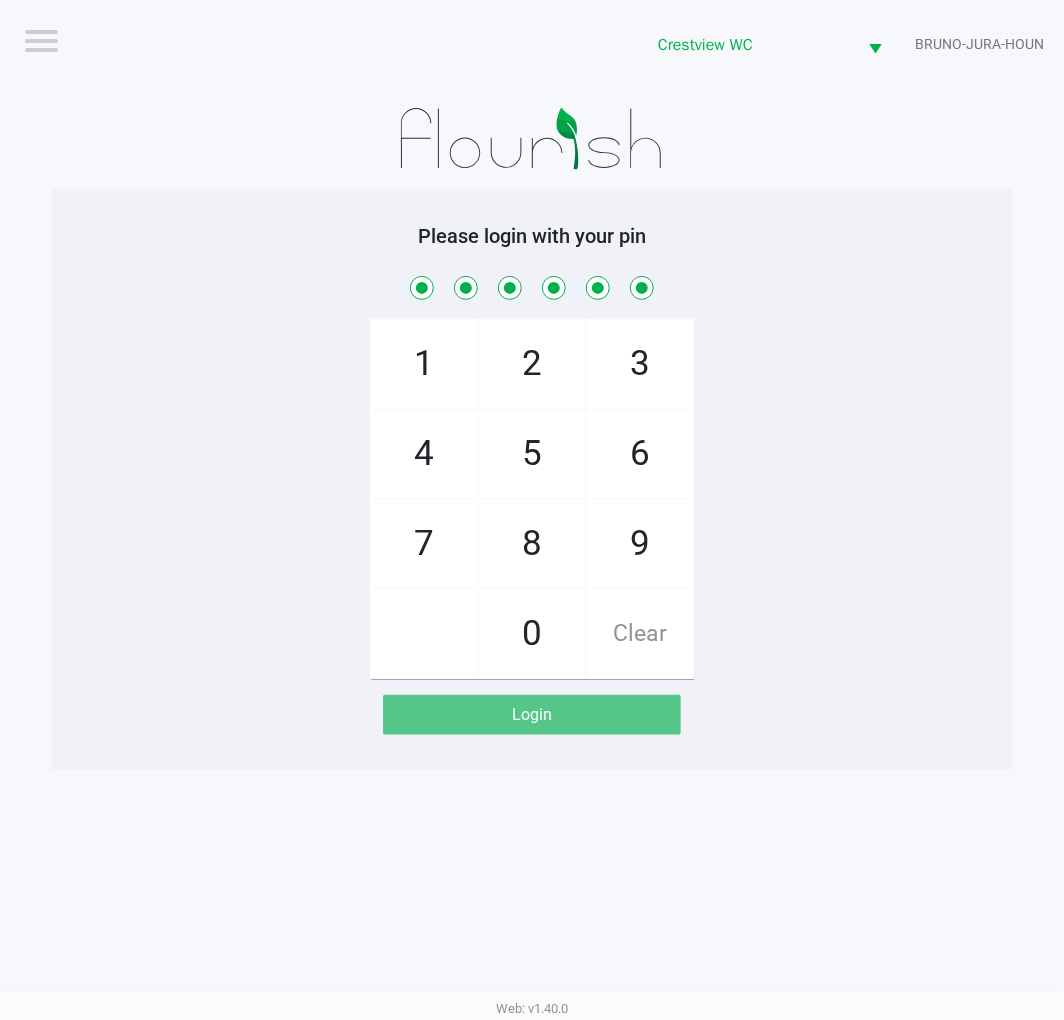 checkbox on "true" 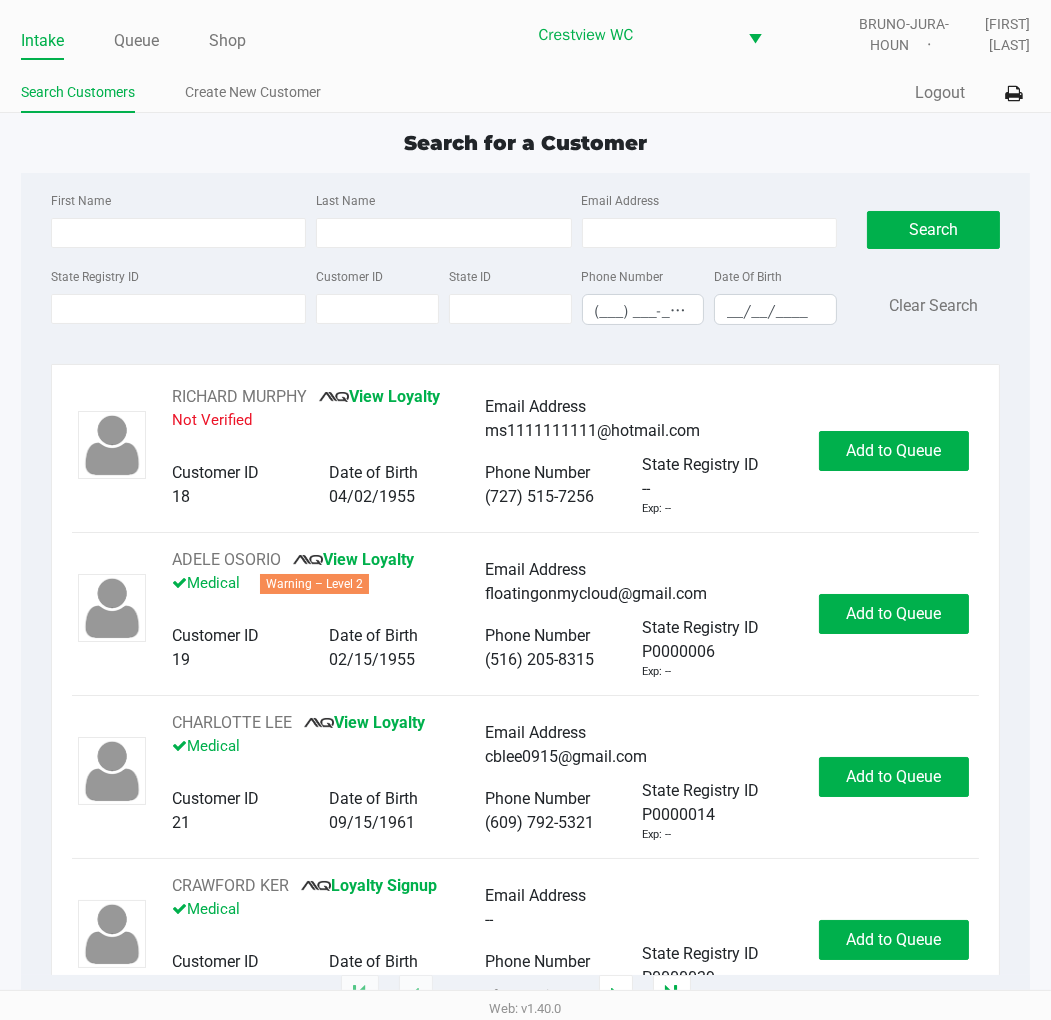 click on "Intake Queue Shop Crestview WC  BRUNO-JURA-HOUN   Eric Stevenson  Search Customers Create New Customer  Quick Sale   Logout  Search for a Customer First Name Last Name Email Address State Registry ID Customer ID State ID Phone Number (___) ___-____ Date Of Birth __/__/____  Search   Clear Search   RICHARD MURPHY       View Loyalty   Not Verified   Email Address   ms1111111111@hotmail.com   Customer ID   18   Date of Birth   04/02/1955   Phone Number   (727) 515-7256   State Registry ID   --   Exp: --   Add to Queue   ADELE OSORIO       View Loyalty   Medical   Warning – Level 2   Email Address   floatingonmycloud@gmail.com   Customer ID   19   Date of Birth   02/15/1955   Phone Number   (516) 205-8315   State Registry ID   P0000006   Exp: --   Add to Queue   CHARLOTTE LEE       View Loyalty   Medical   Email Address   cblee0915@gmail.com   Customer ID   21   Date of Birth   09/15/1961   Phone Number   (609) 792-5321   State Registry ID   P0000014   Exp: --   Add to Queue   CRAWFORD KER       --" 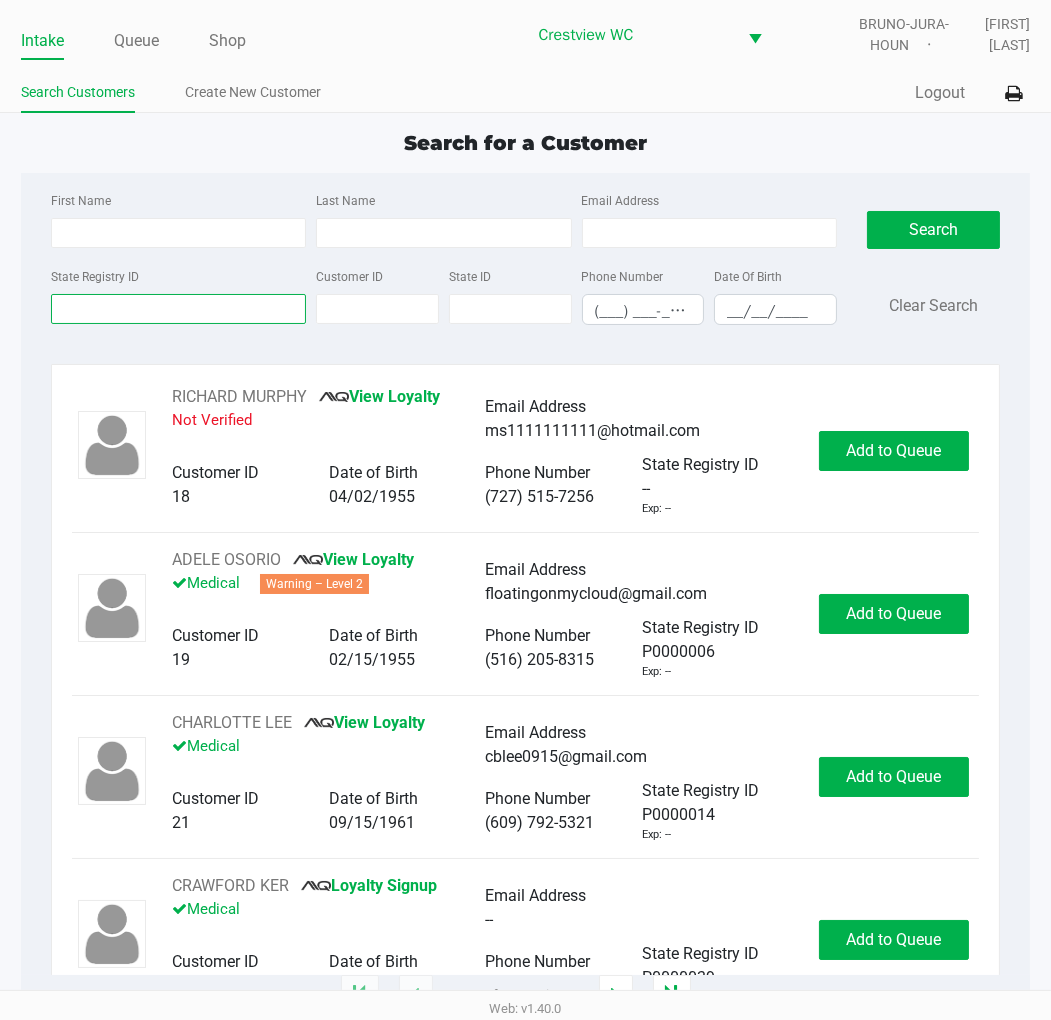 click on "State Registry ID" at bounding box center (178, 309) 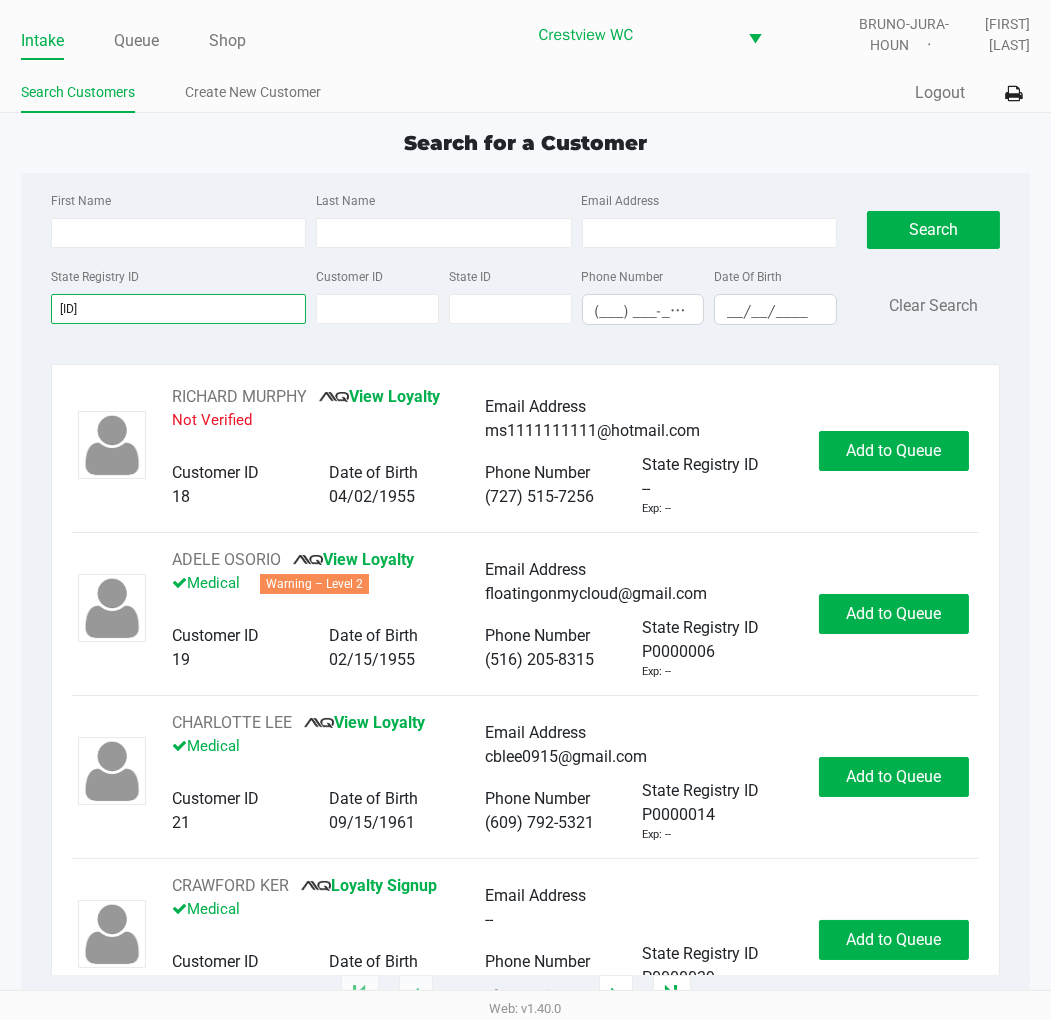 type on "p6mk0307" 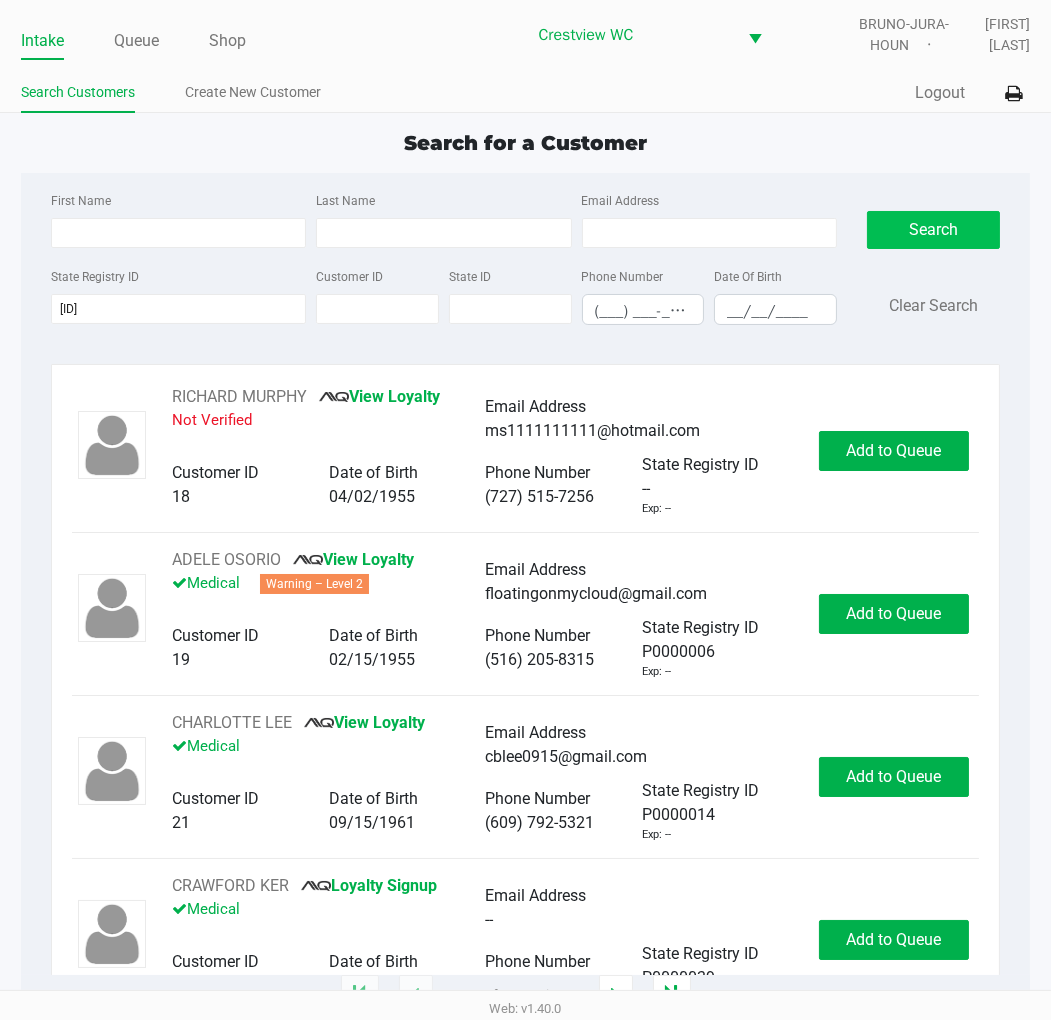 click on "Search" 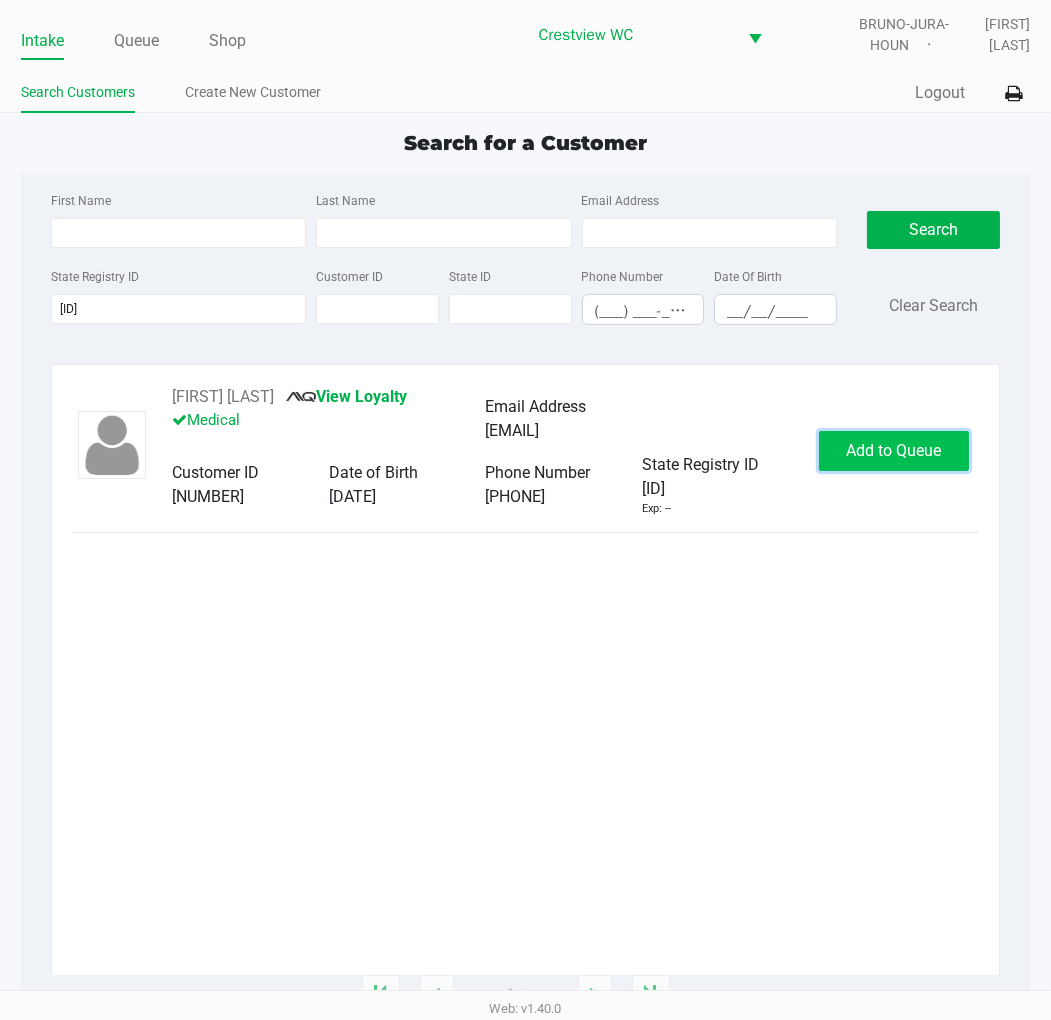 click on "Add to Queue" 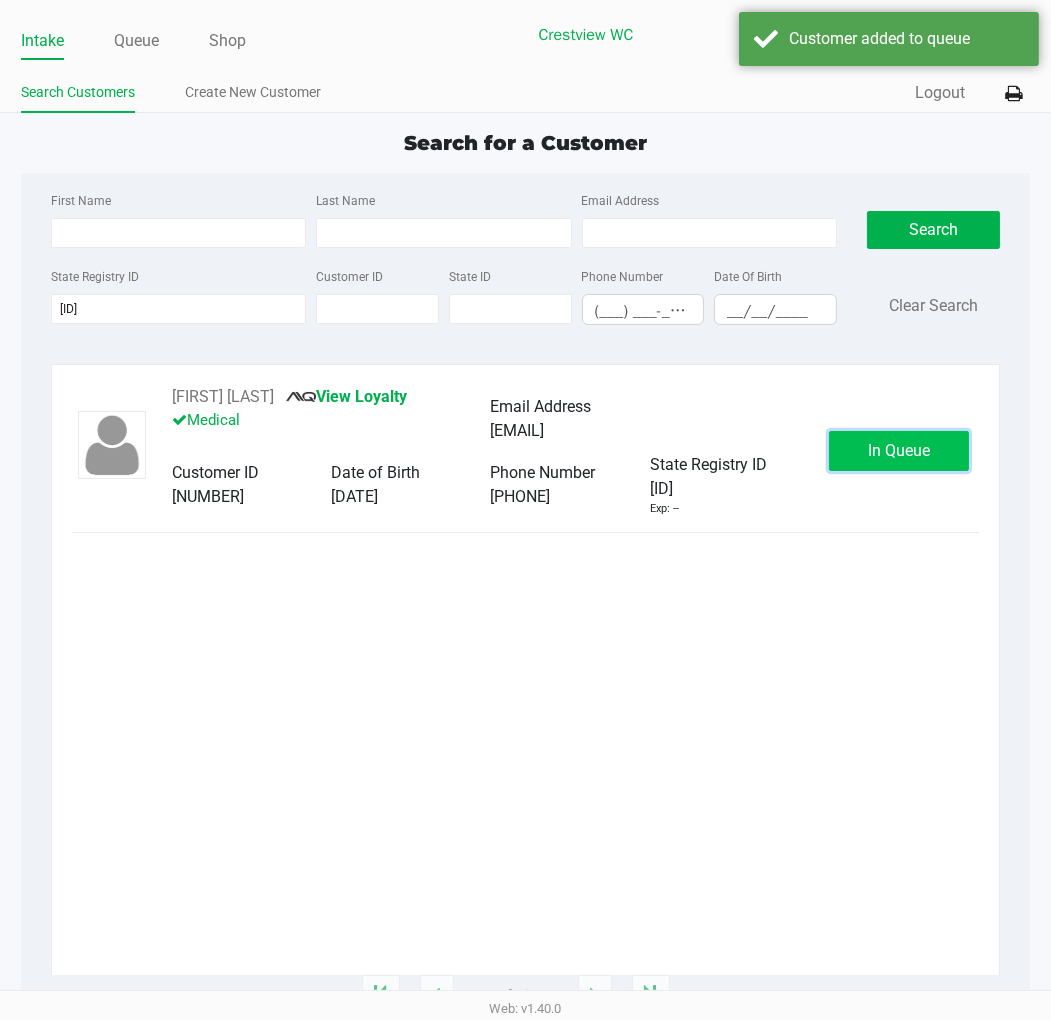click on "In Queue" 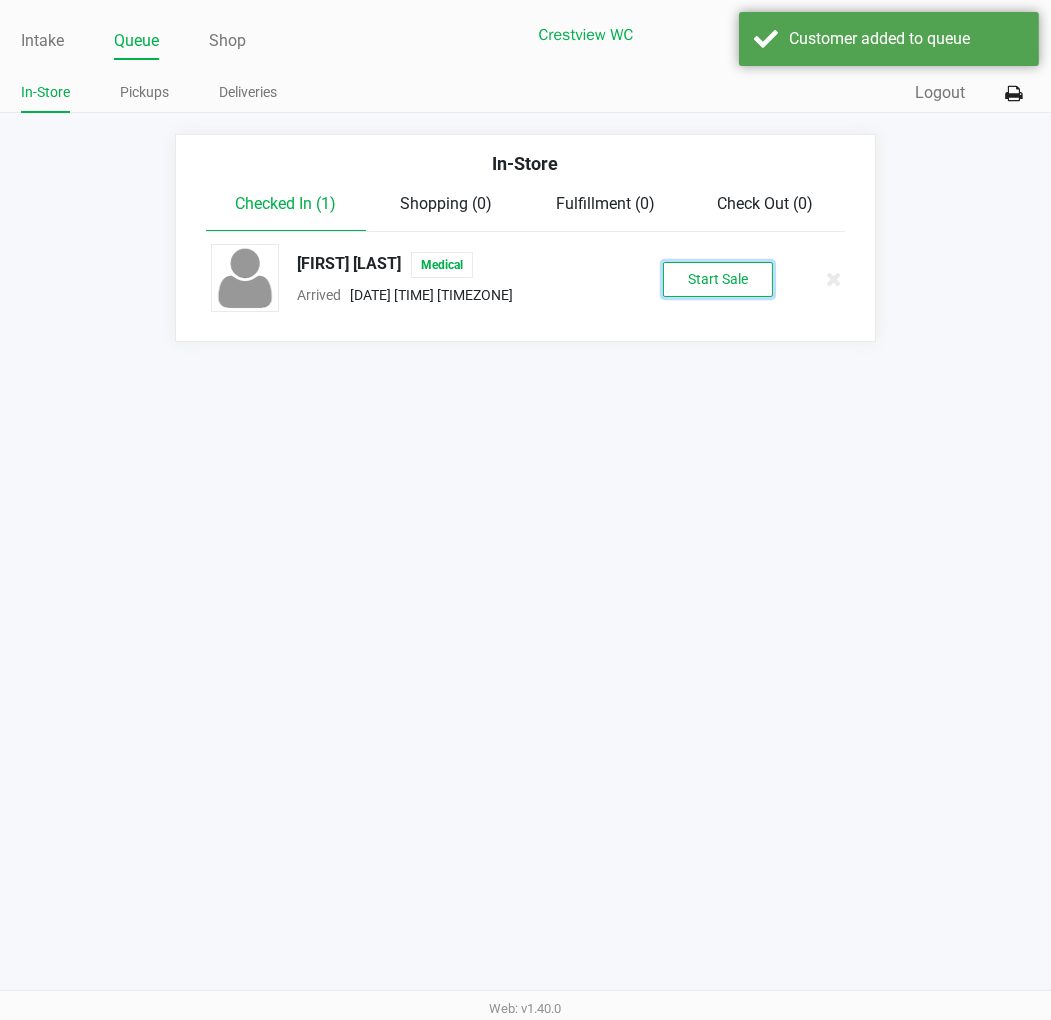 click on "Start Sale" 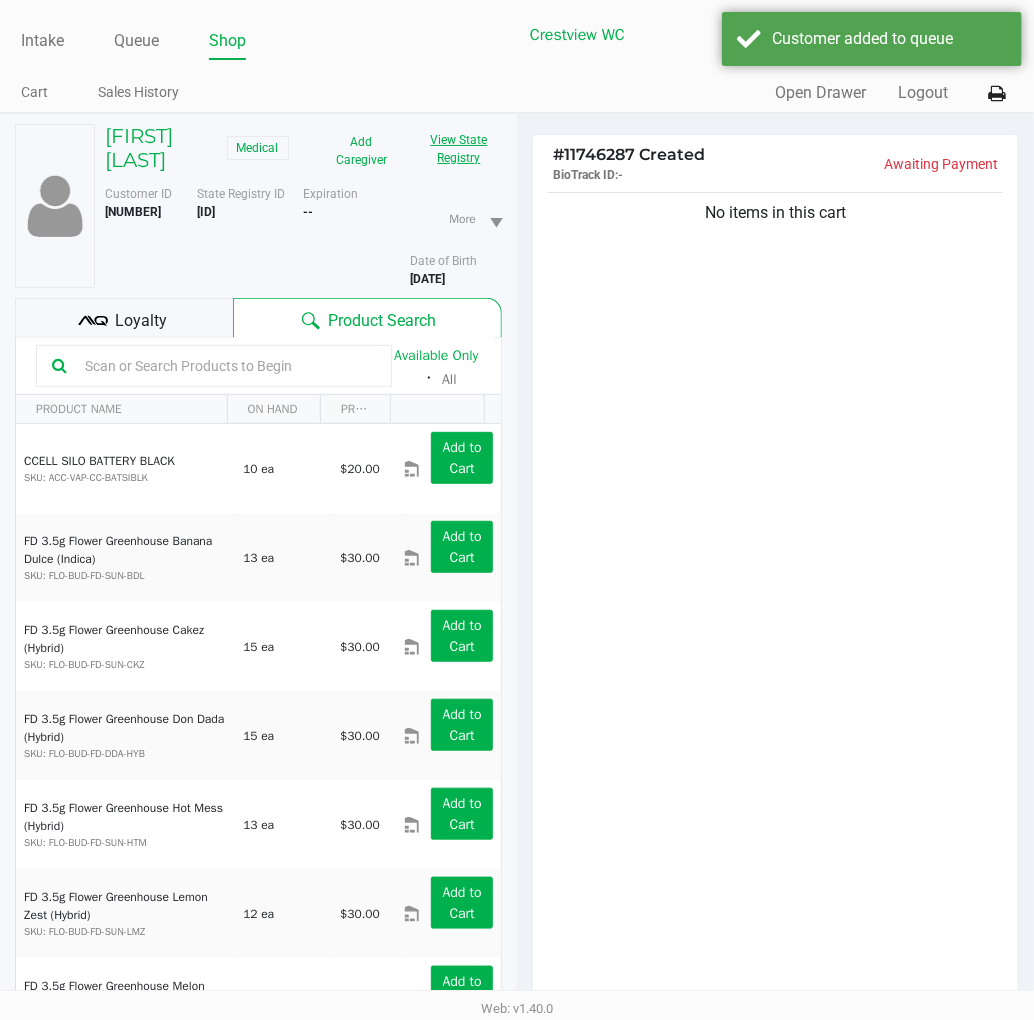 click on "View State Registry" 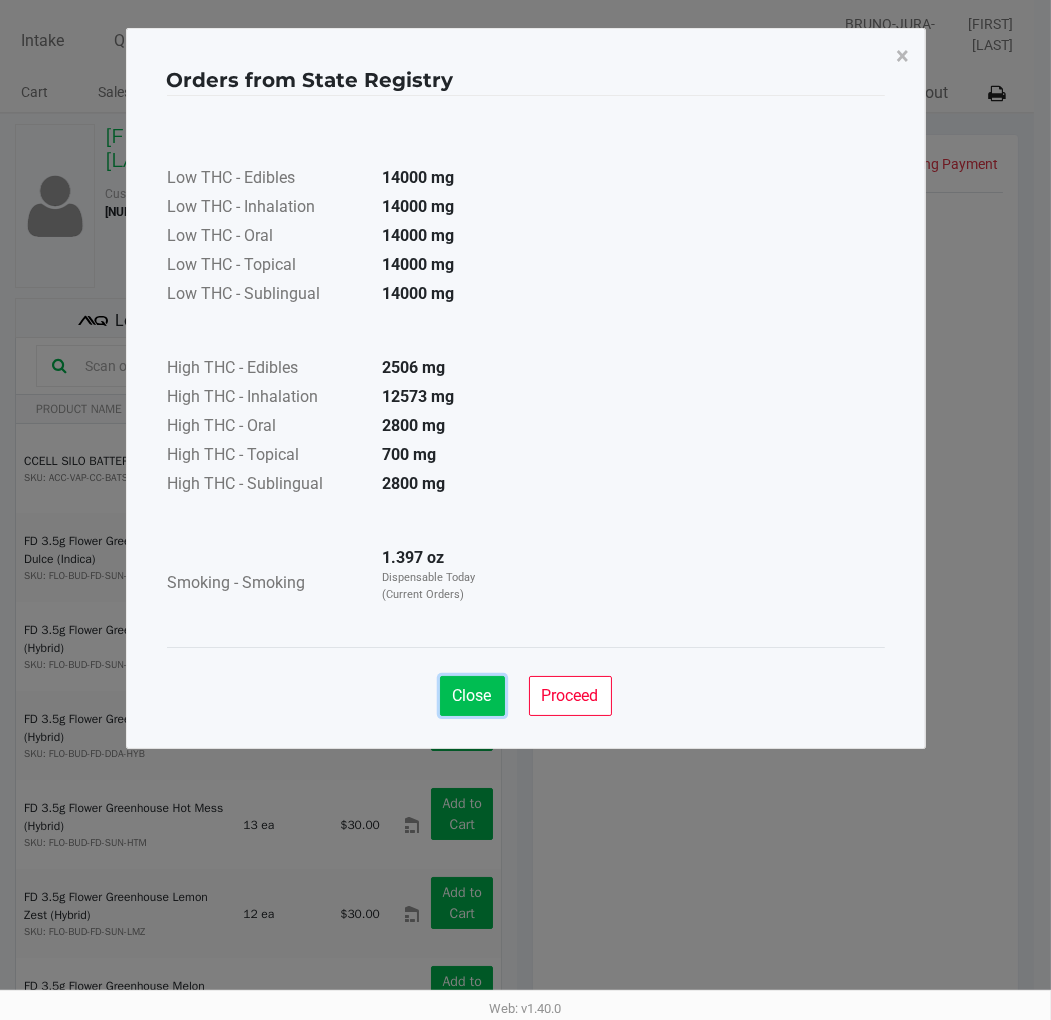 click on "Close" 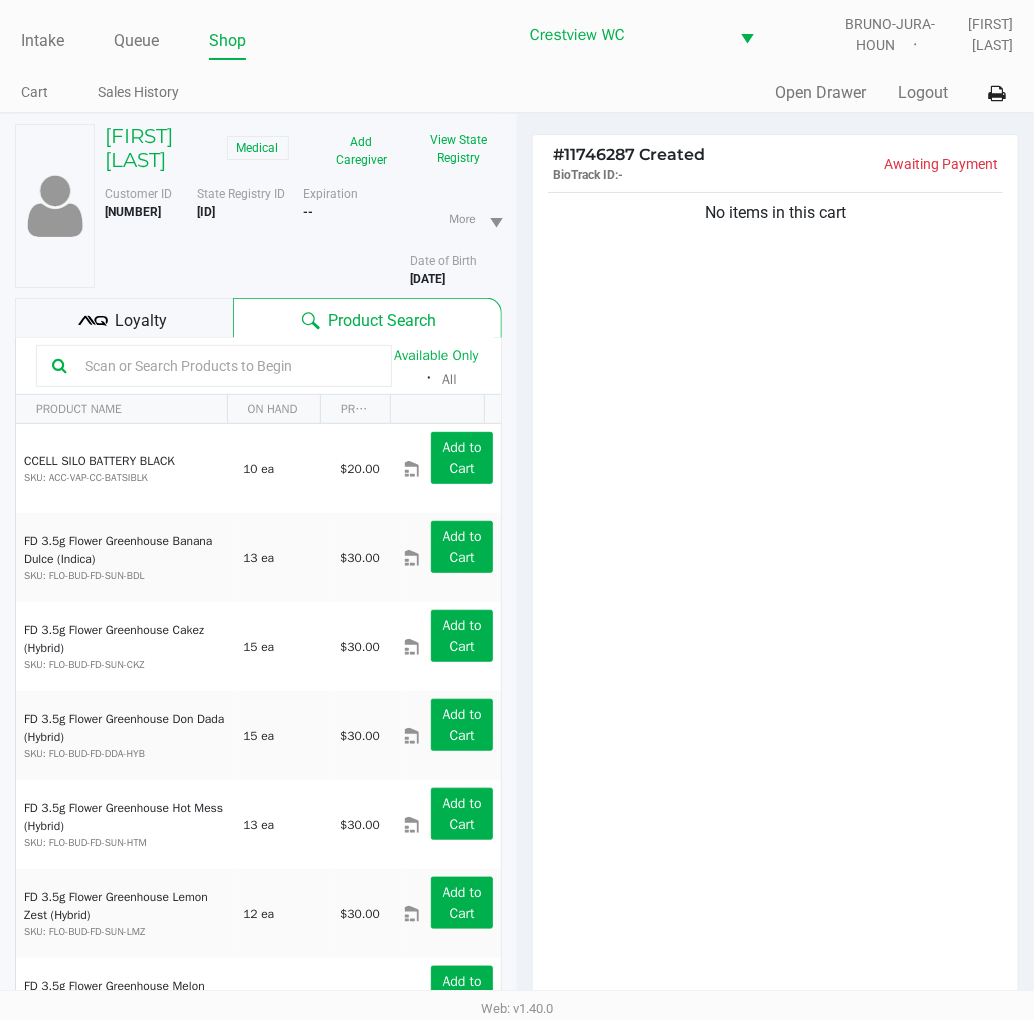 click on "Loyalty" 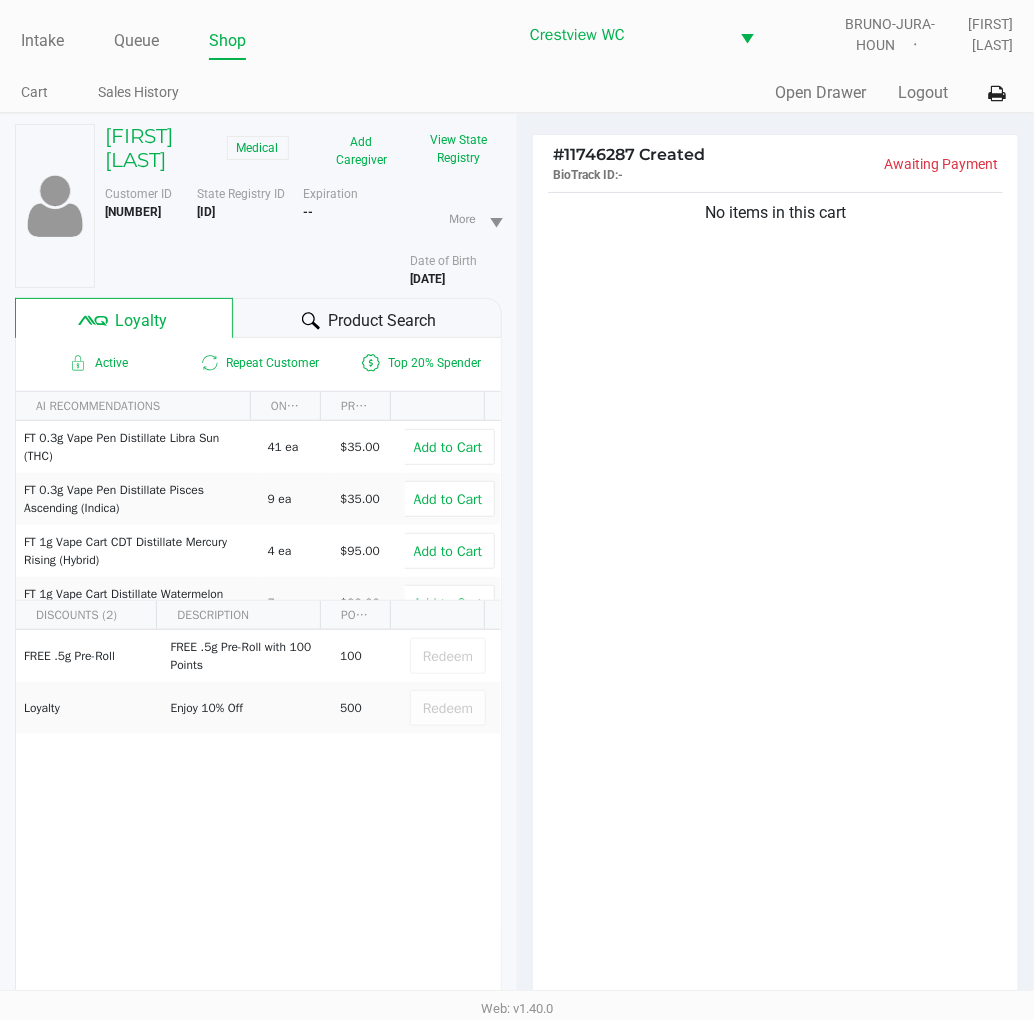 click on "No items in this cart" 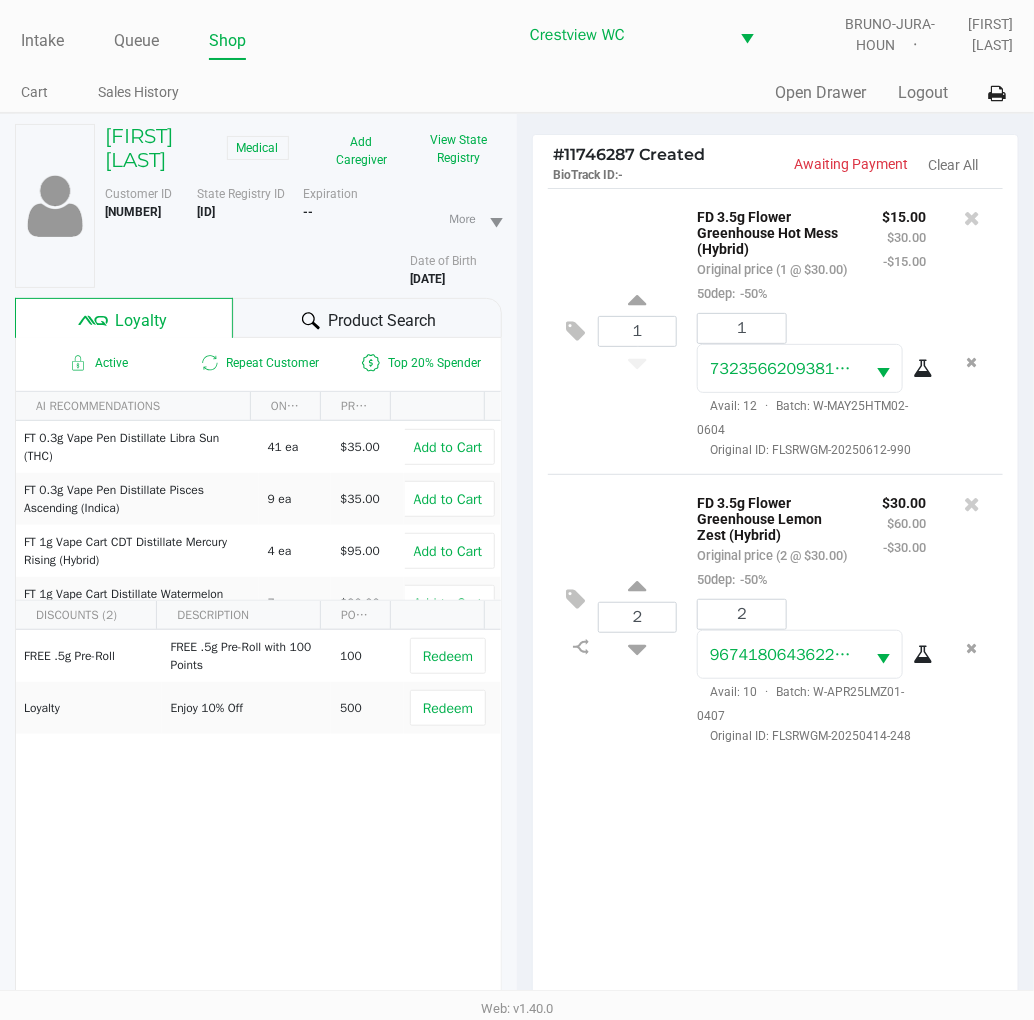 click on "1  FD 3.5g Flower Greenhouse Hot Mess (Hybrid)   Original price (1 @ $30.00)  50dep:  -50% $15.00 $30.00 -$15.00 1 7323566209381932  Avail: 12  ·  Batch: W-MAY25HTM02-0604   Original ID: FLSRWGM-20250612-990
2  FD 3.5g Flower Greenhouse Lemon Zest (Hybrid)   Original price (2 @ $30.00)  50dep:  -50% $30.00 $60.00 -$30.00 2 9674180643622732  Avail: 10  ·  Batch: W-APR25LMZ01-0407   Original ID: FLSRWGM-20250414-248" 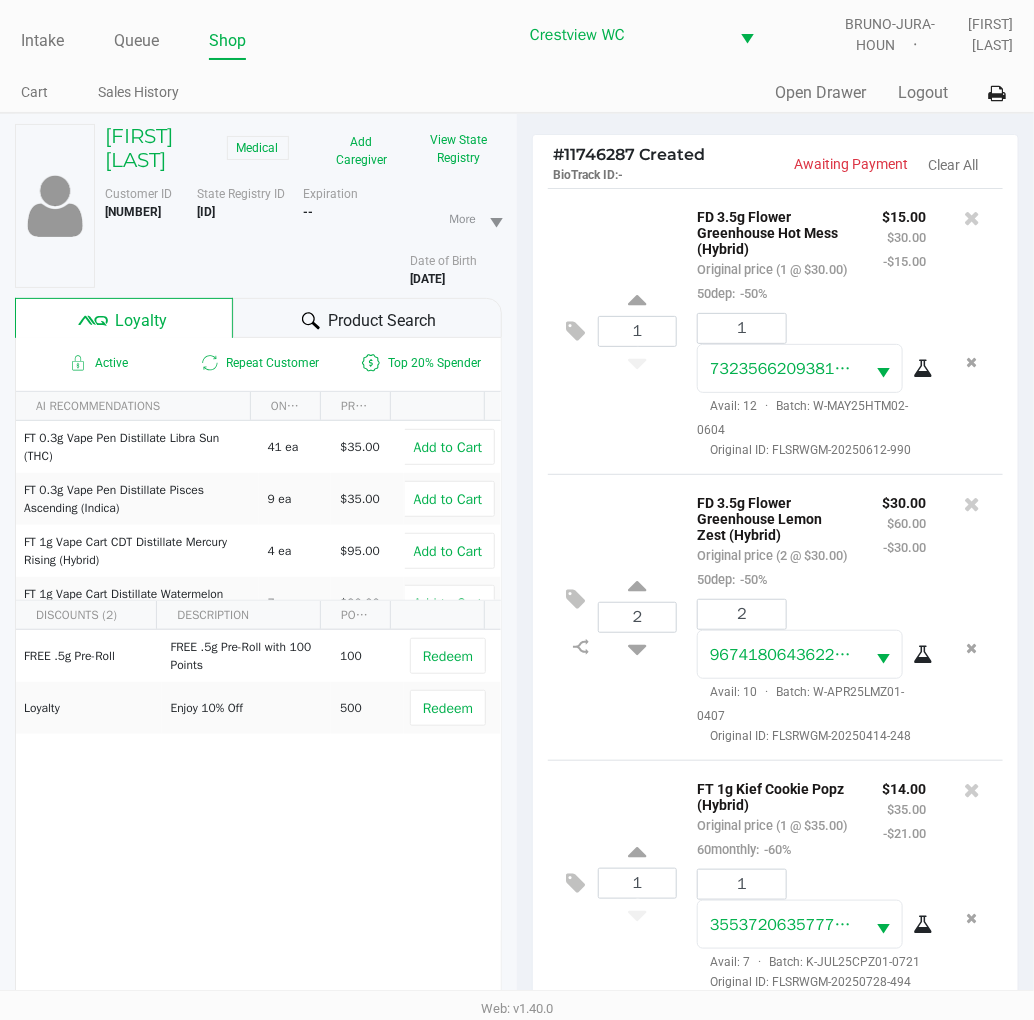 click on "2  FD 3.5g Flower Greenhouse Lemon Zest (Hybrid)   Original price (2 @ $30.00)  50dep:  -50% $30.00 $60.00 -$30.00 2 9674180643622732  Avail: 10  ·  Batch: W-APR25LMZ01-0407   Original ID: FLSRWGM-20250414-248" 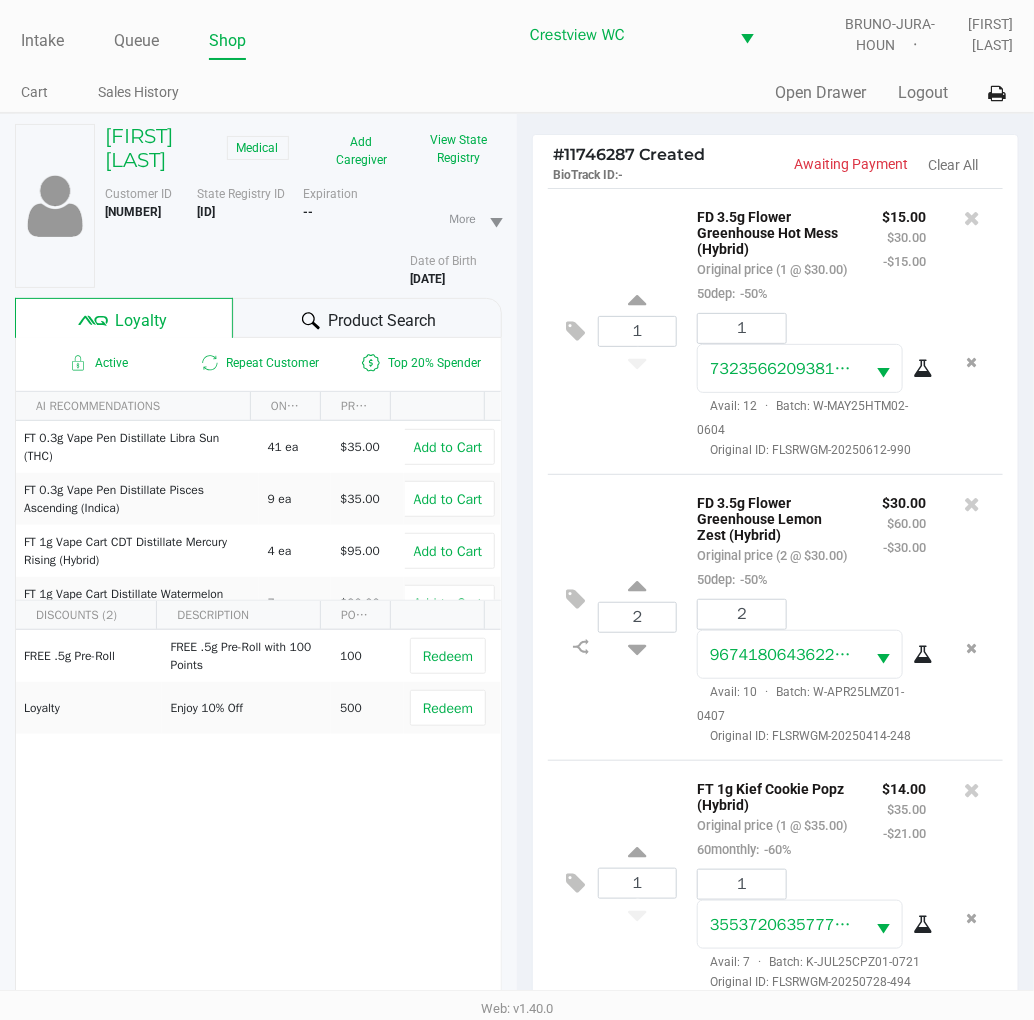 scroll, scrollTop: 258, scrollLeft: 0, axis: vertical 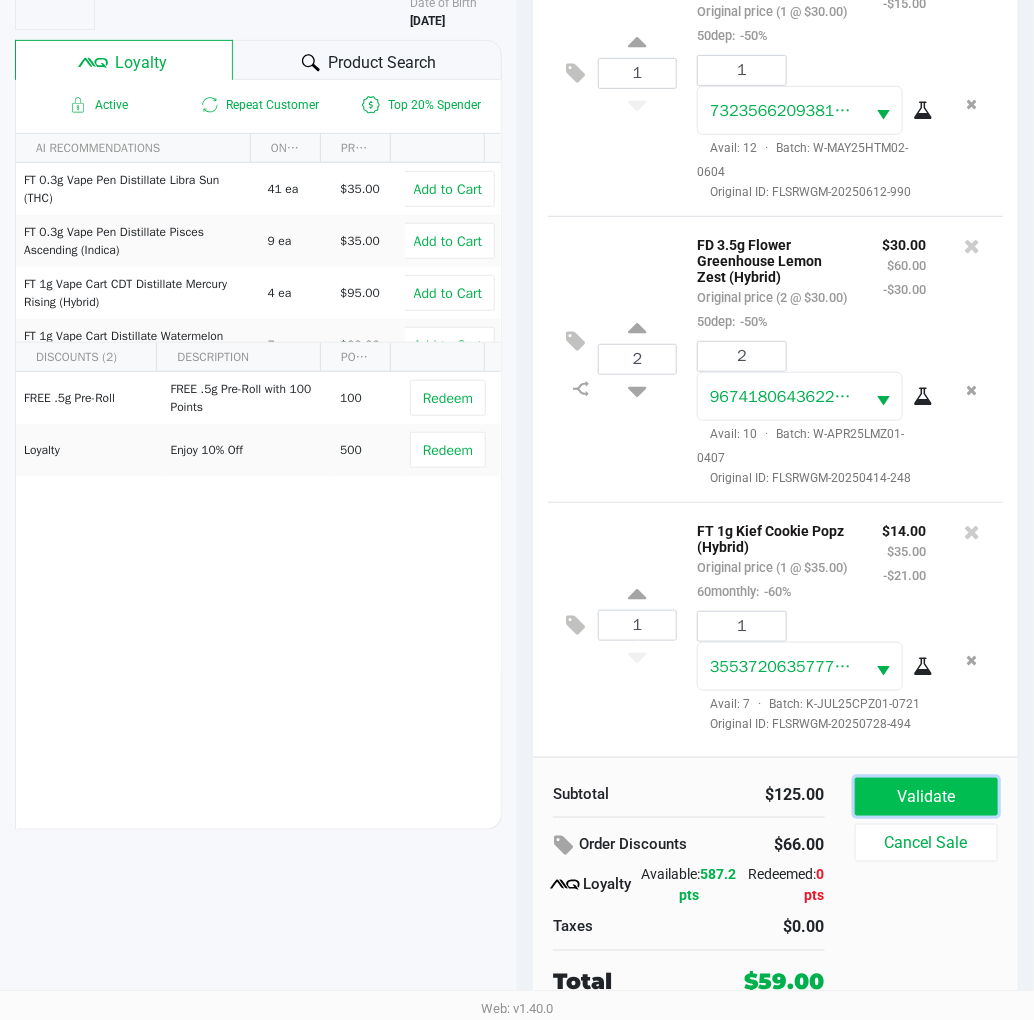 click on "Validate" 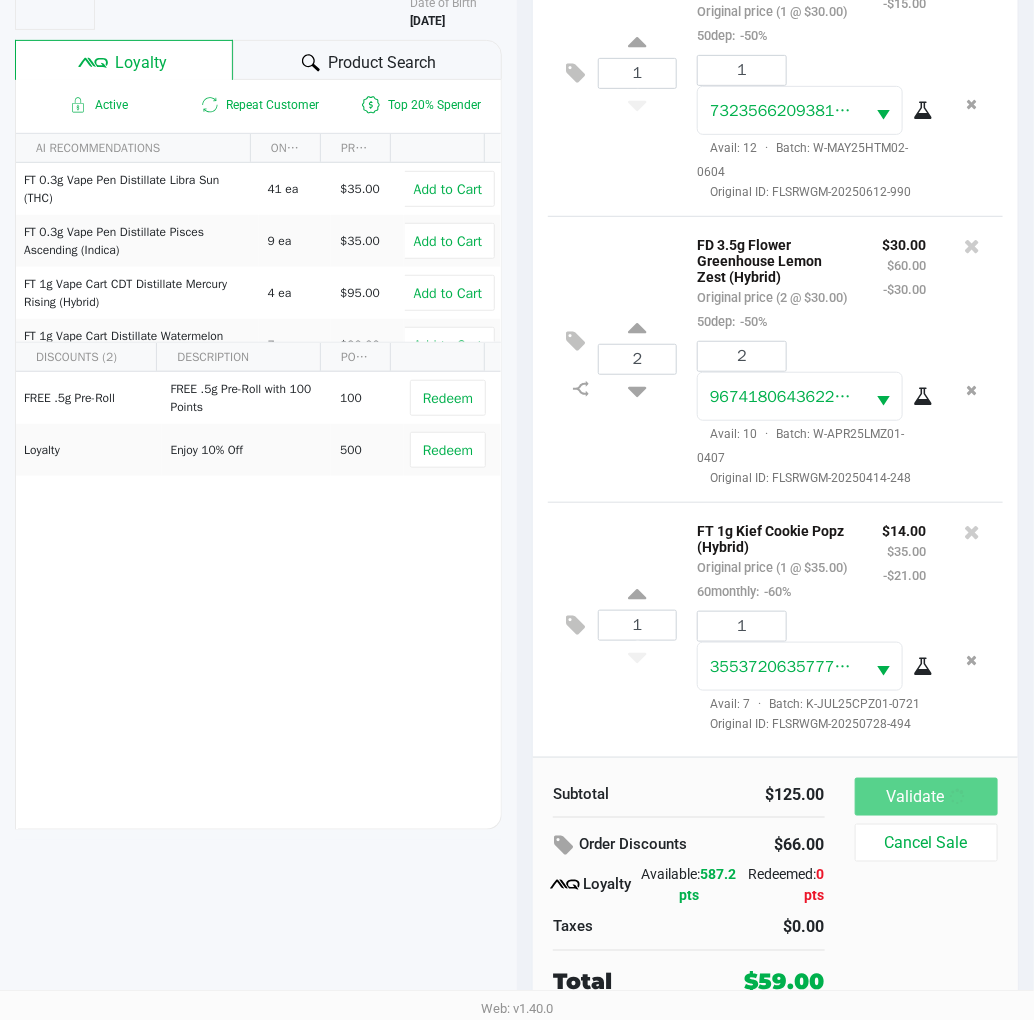 scroll, scrollTop: 0, scrollLeft: 0, axis: both 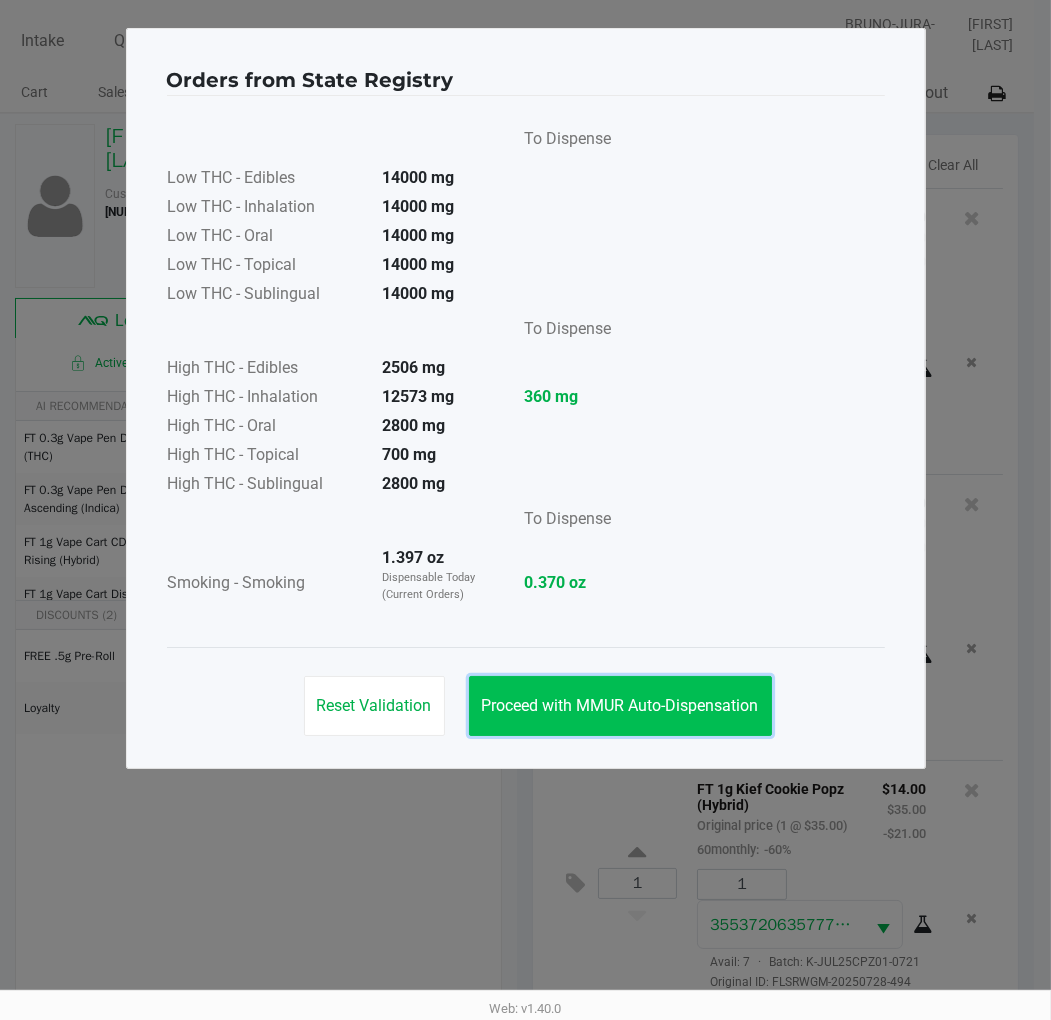 click on "Proceed with MMUR Auto-Dispensation" 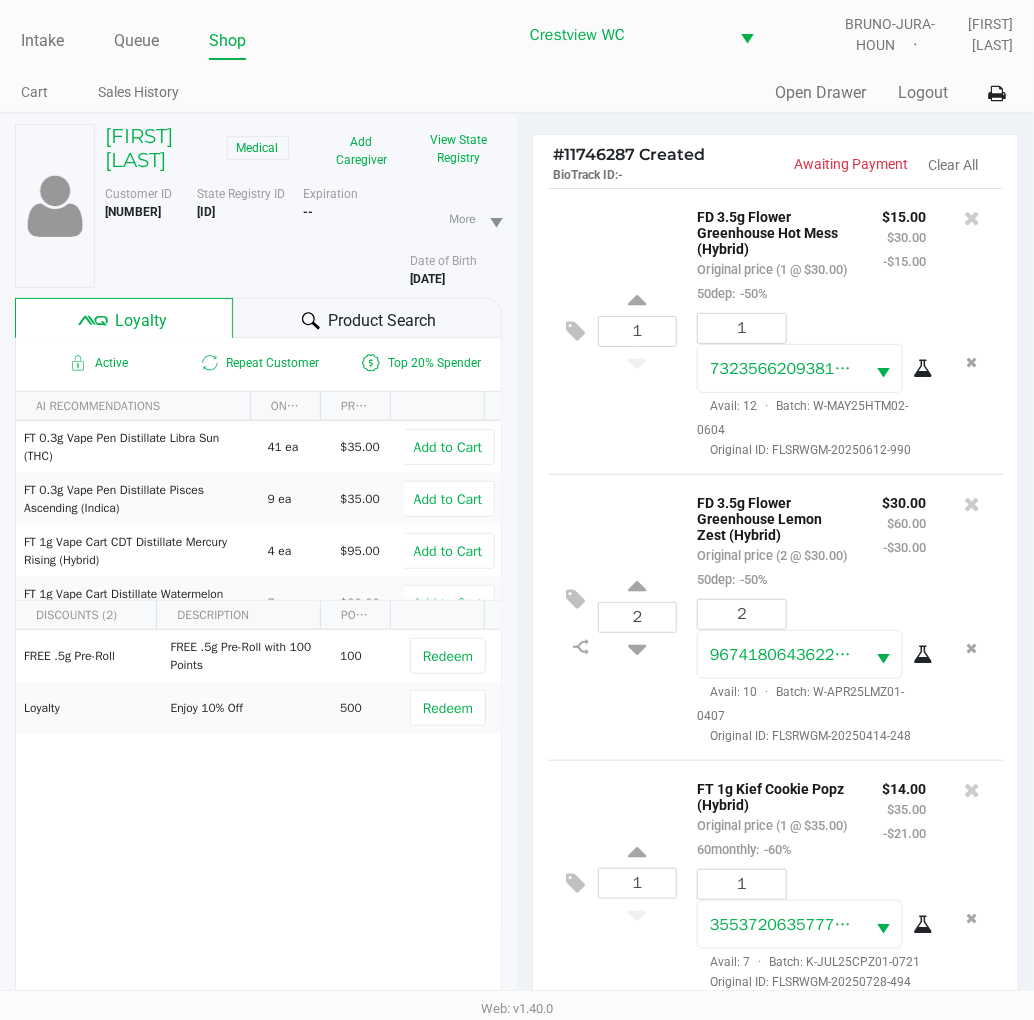 click on "FREE .5g  Pre-Roll   FREE .5g Pre-Roll with 100 Points   100   Redeem   Loyalty   Enjoy 10% Off    500   Redeem" 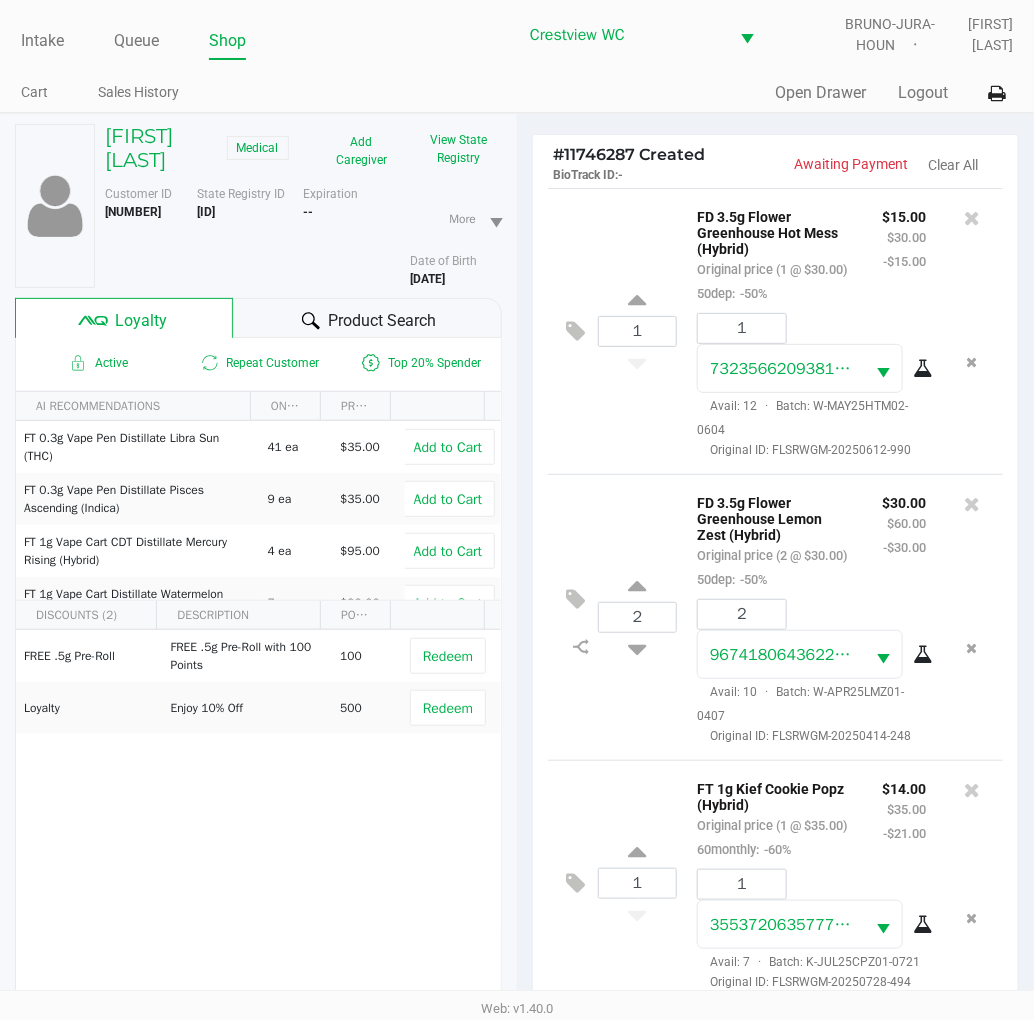 scroll, scrollTop: 258, scrollLeft: 0, axis: vertical 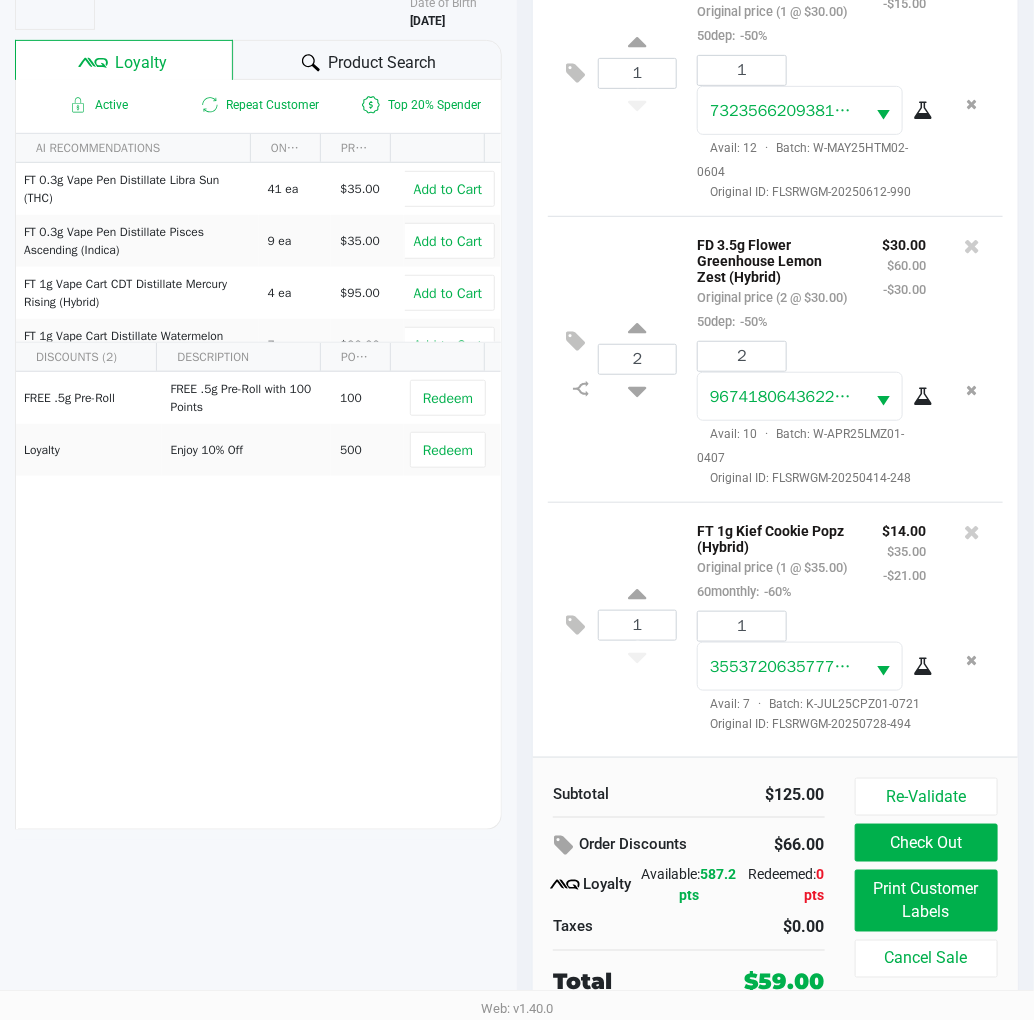 click on "1  FT 1g Kief Cookie Popz (Hybrid)   Original price (1 @ $35.00)  60monthly:  -60% $14.00 $35.00 -$21.00 1 3553720635777437  Avail: 7  ·  Batch: K-JUL25CPZ01-0721   Original ID: FLSRWGM-20250728-494" 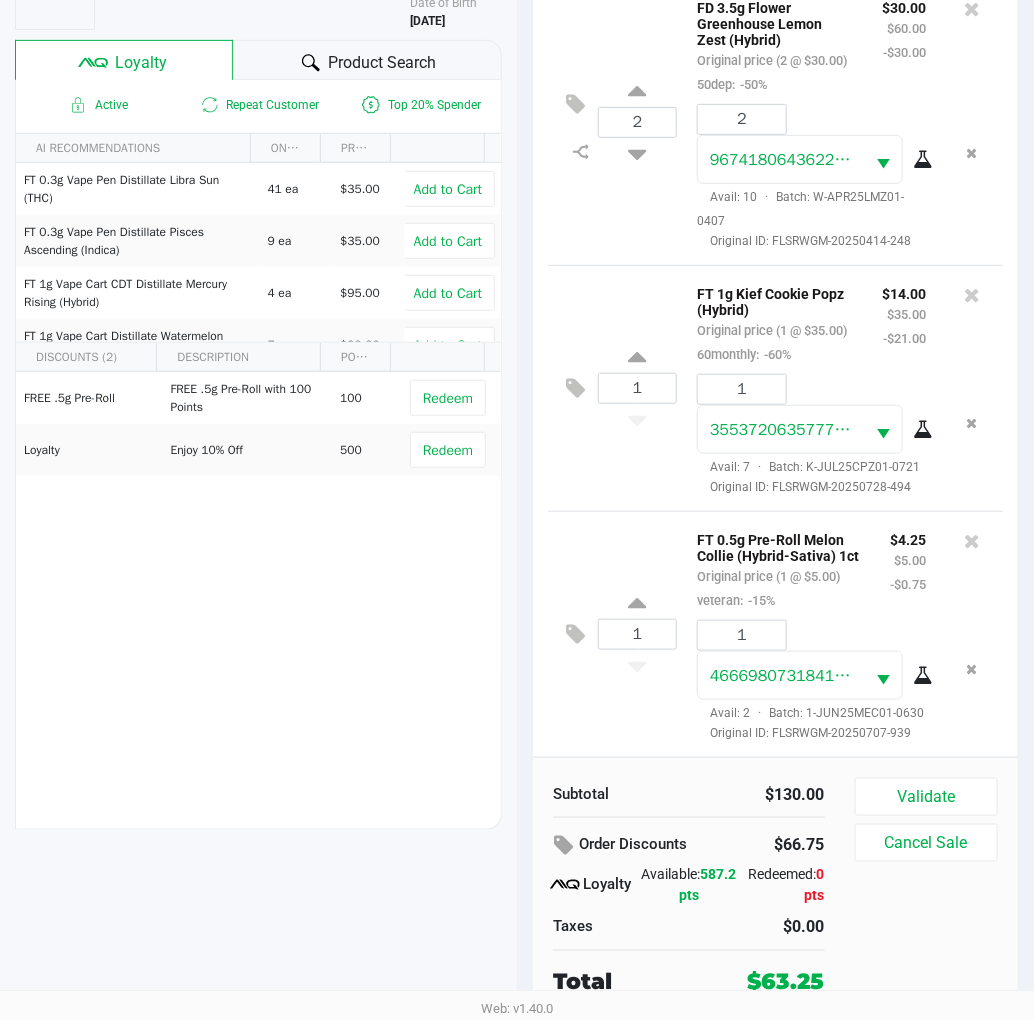 scroll, scrollTop: 0, scrollLeft: 0, axis: both 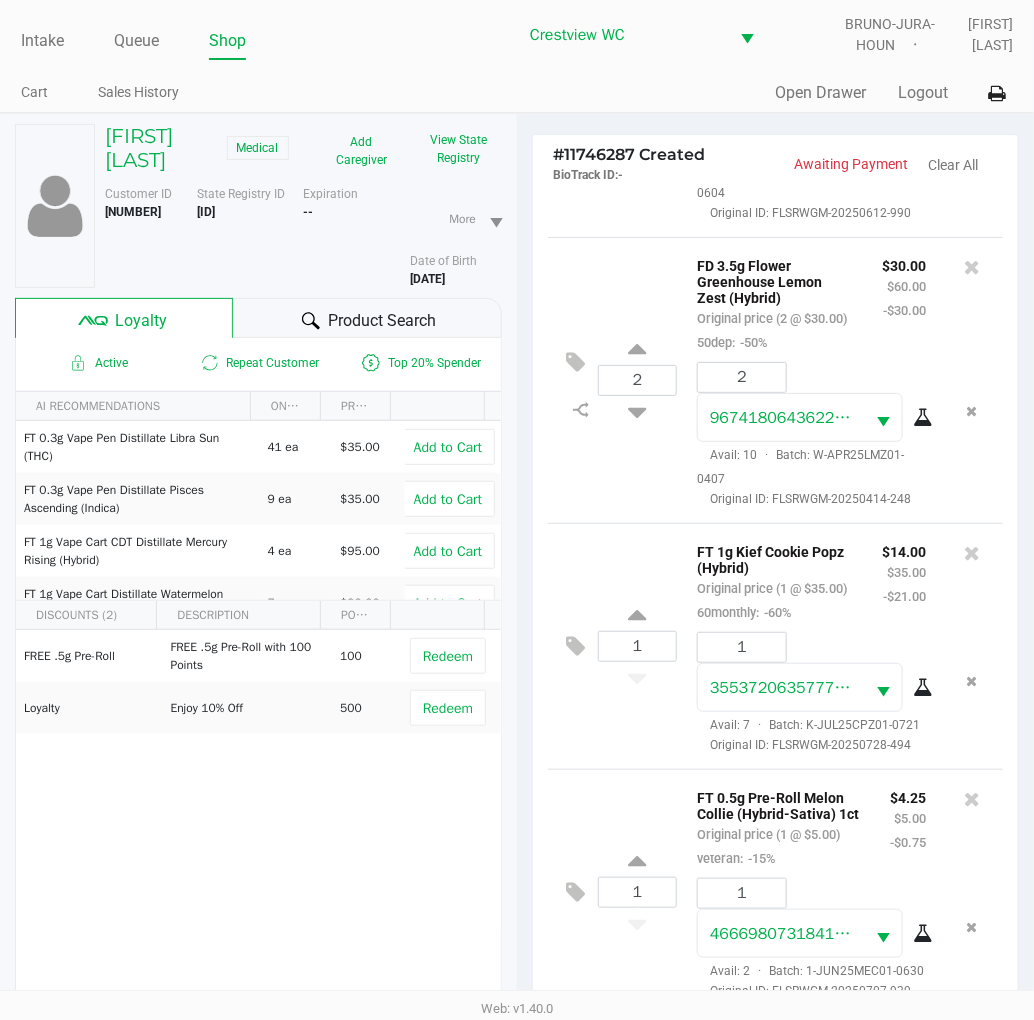 click on "1  FT 1g Kief Cookie Popz (Hybrid)   Original price (1 @ $35.00)  60monthly:  -60% $14.00 $35.00 -$21.00 1 3553720635777437  Avail: 7  ·  Batch: K-JUL25CPZ01-0721   Original ID: FLSRWGM-20250728-494" 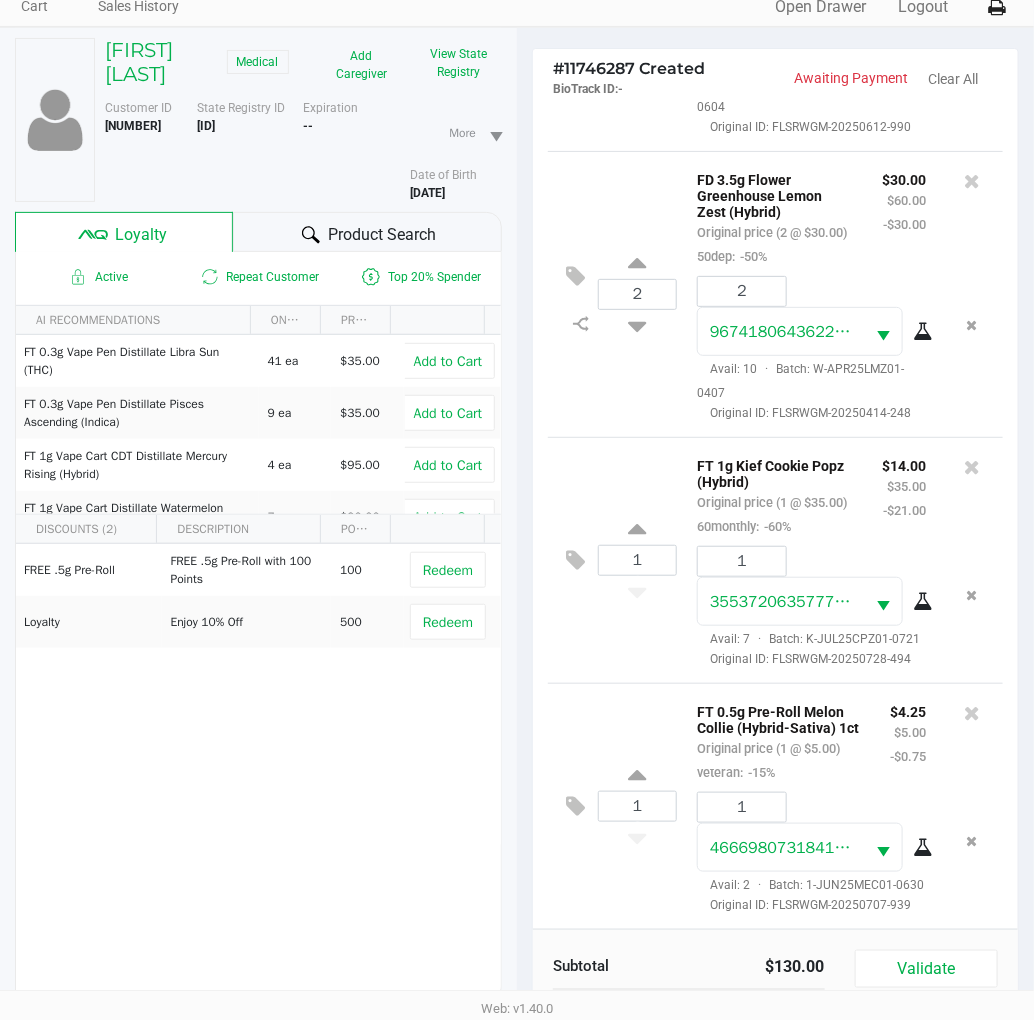 scroll, scrollTop: 258, scrollLeft: 0, axis: vertical 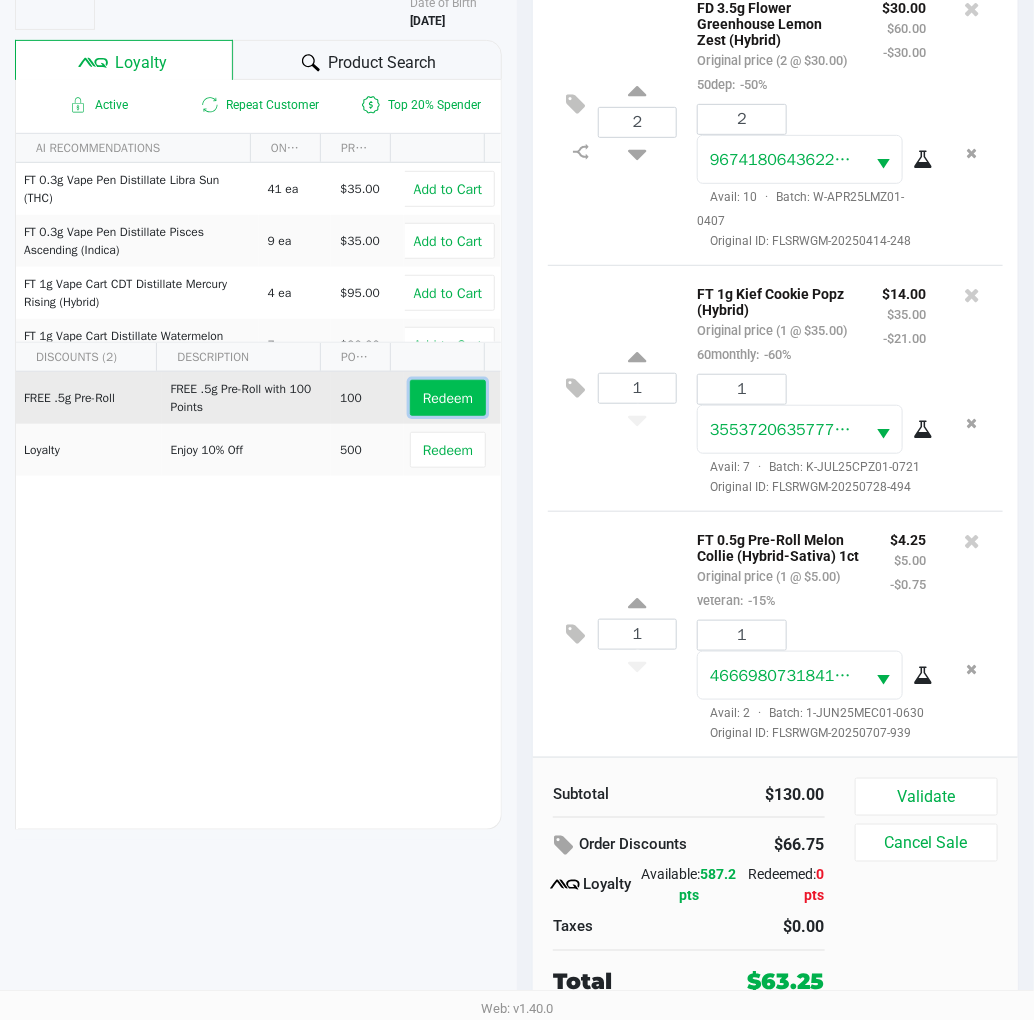 click on "Redeem" 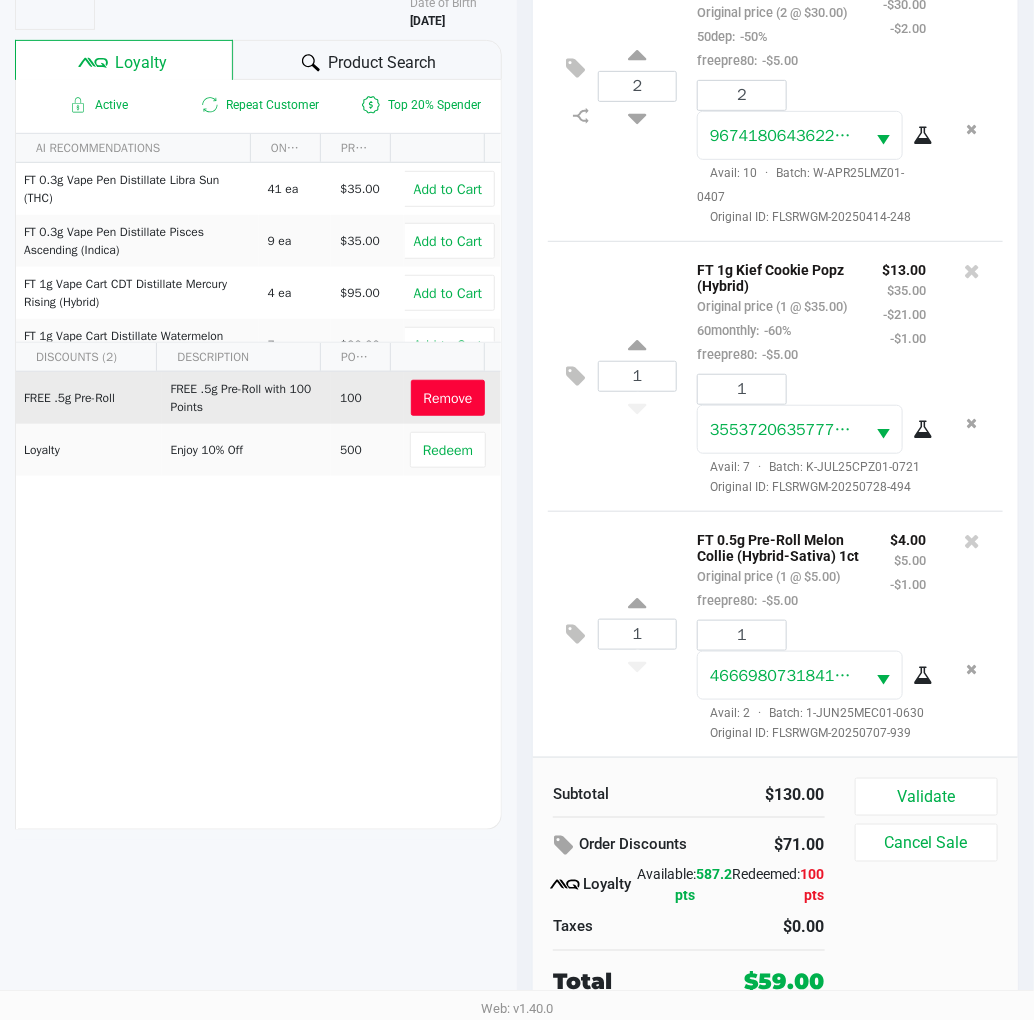 scroll, scrollTop: 454, scrollLeft: 0, axis: vertical 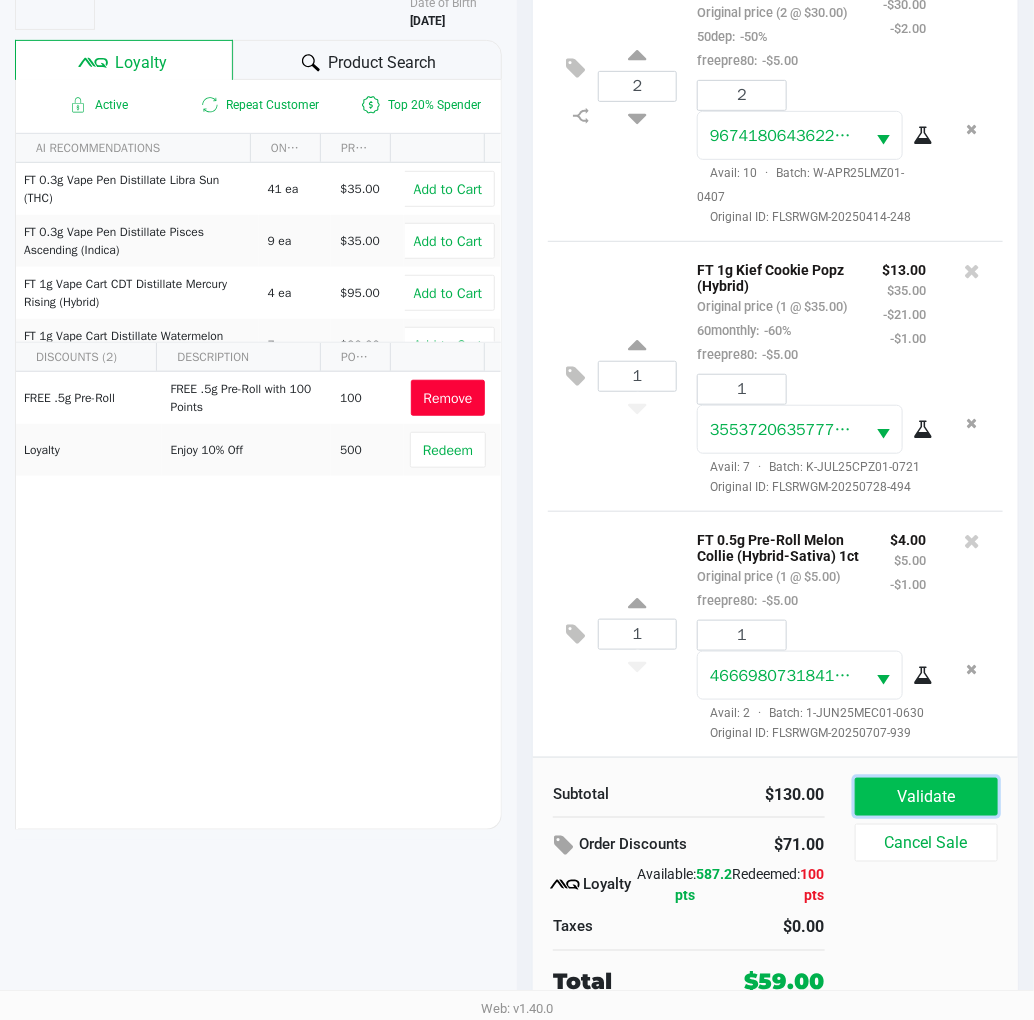 click on "Validate" 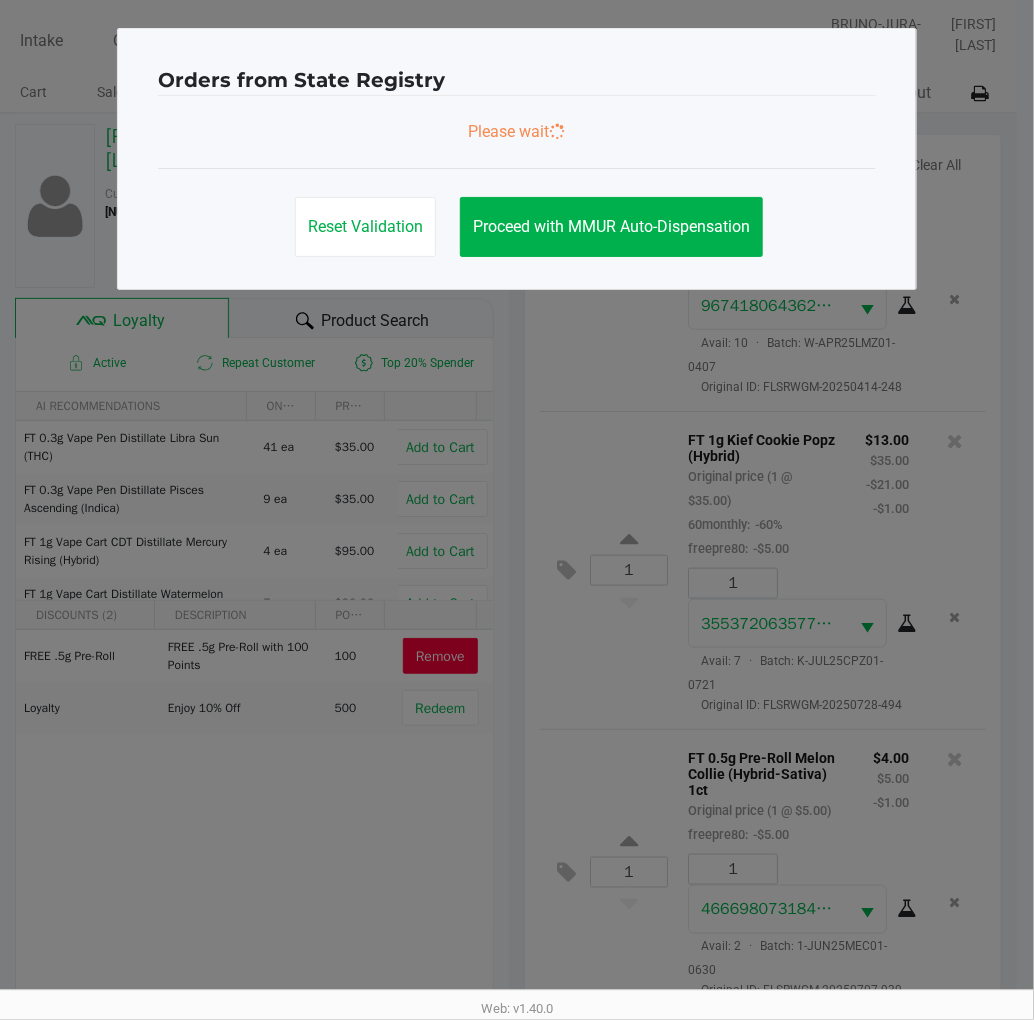 scroll, scrollTop: 0, scrollLeft: 0, axis: both 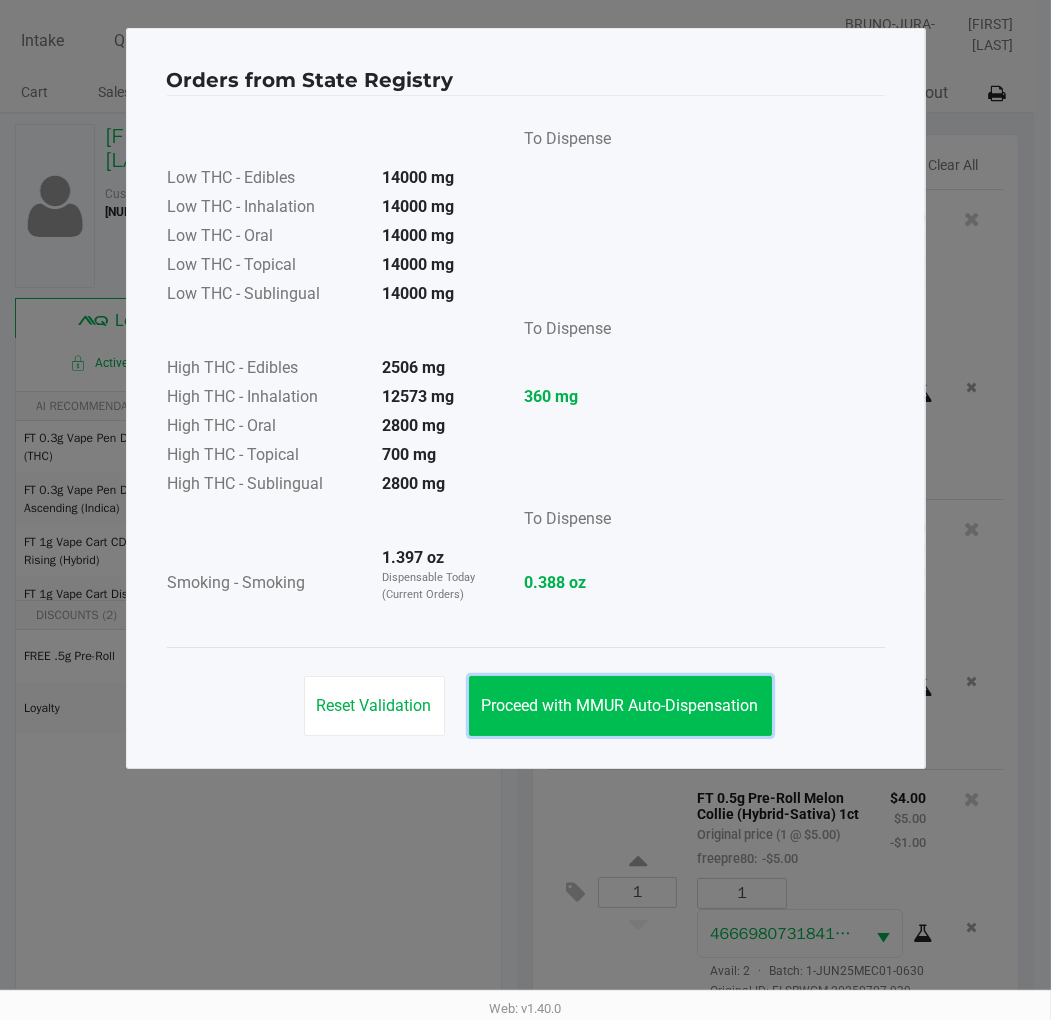 click on "Proceed with MMUR Auto-Dispensation" 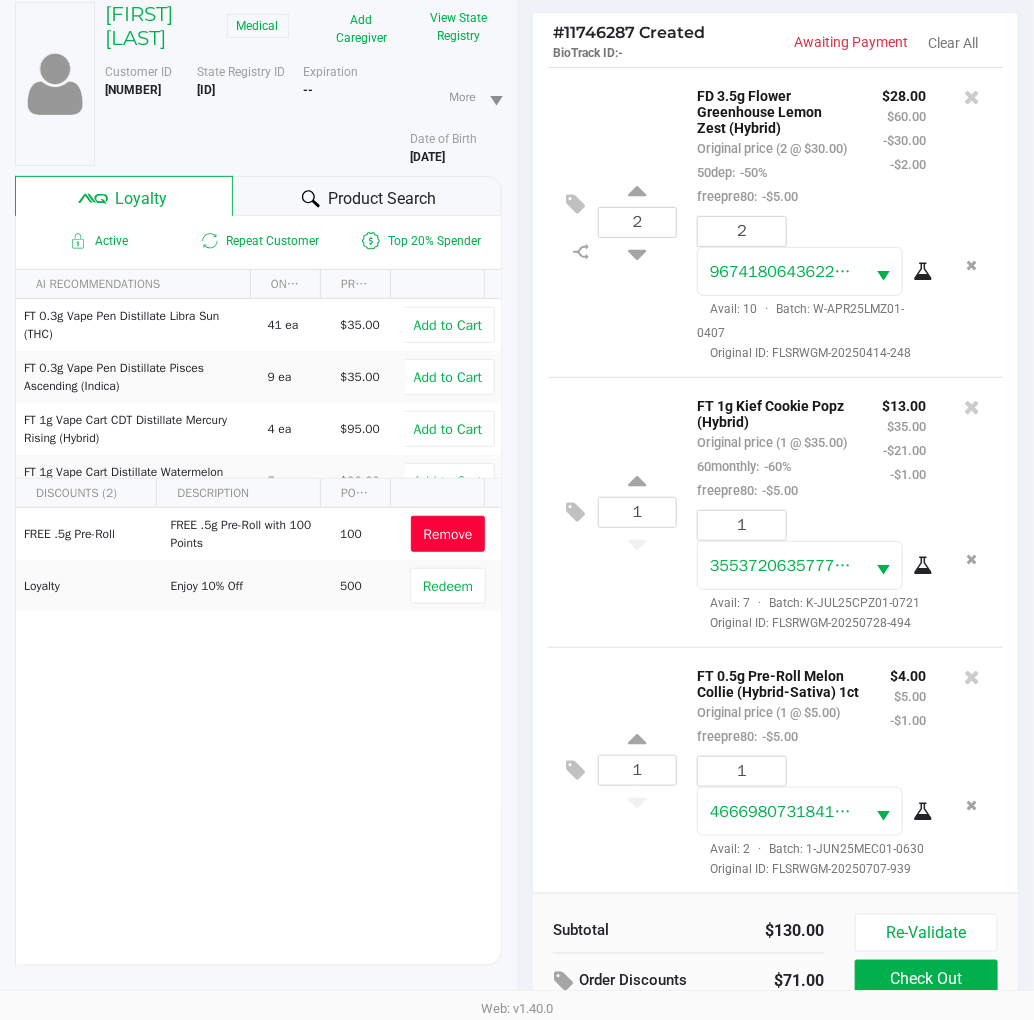 scroll, scrollTop: 258, scrollLeft: 0, axis: vertical 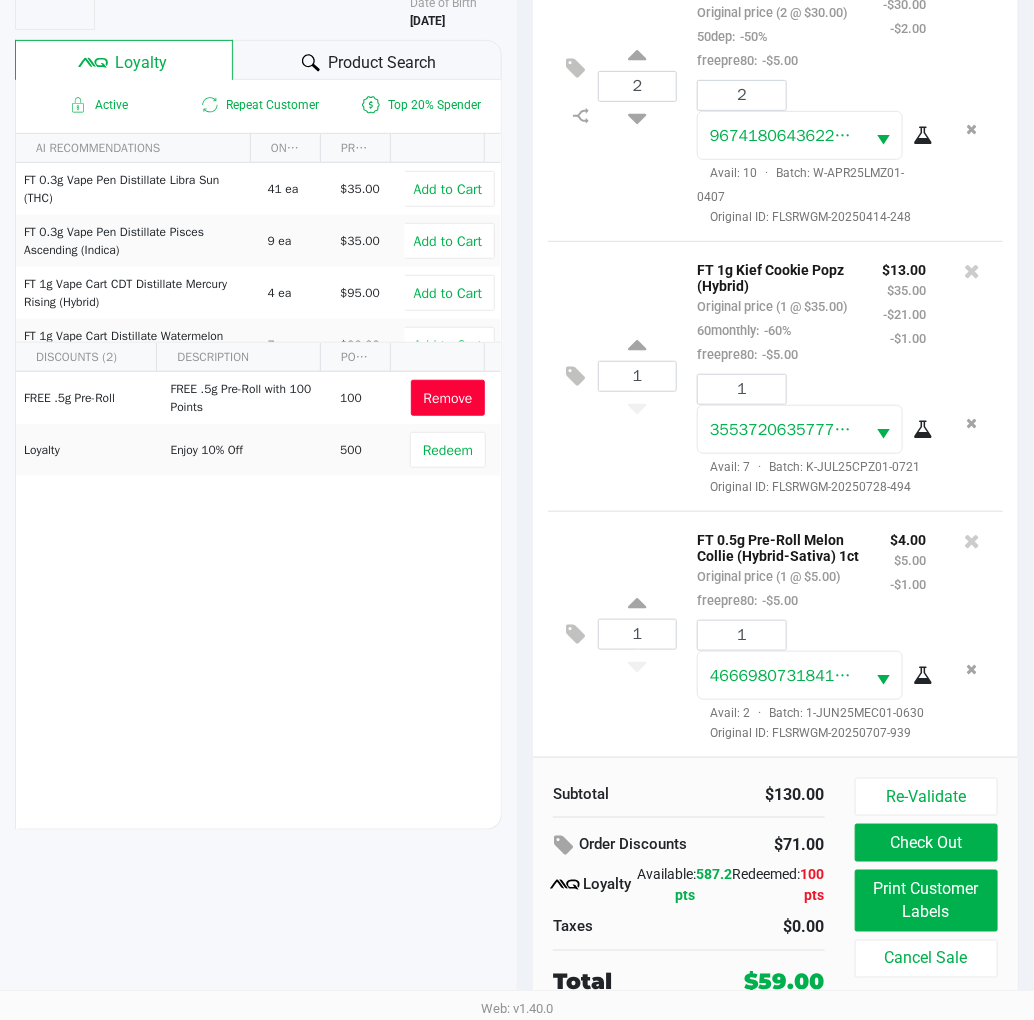 click on "1  FT 0.5g Pre-Roll Melon Collie (Hybrid-Sativa) 1ct   Original price (1 @ $5.00)  freepre80:  -$5.00 $4.00 $5.00 -$1.00 1 4666980731841574  Avail: 2  ·  Batch: 1-JUN25MEC01-0630   Original ID: FLSRWGM-20250707-939" 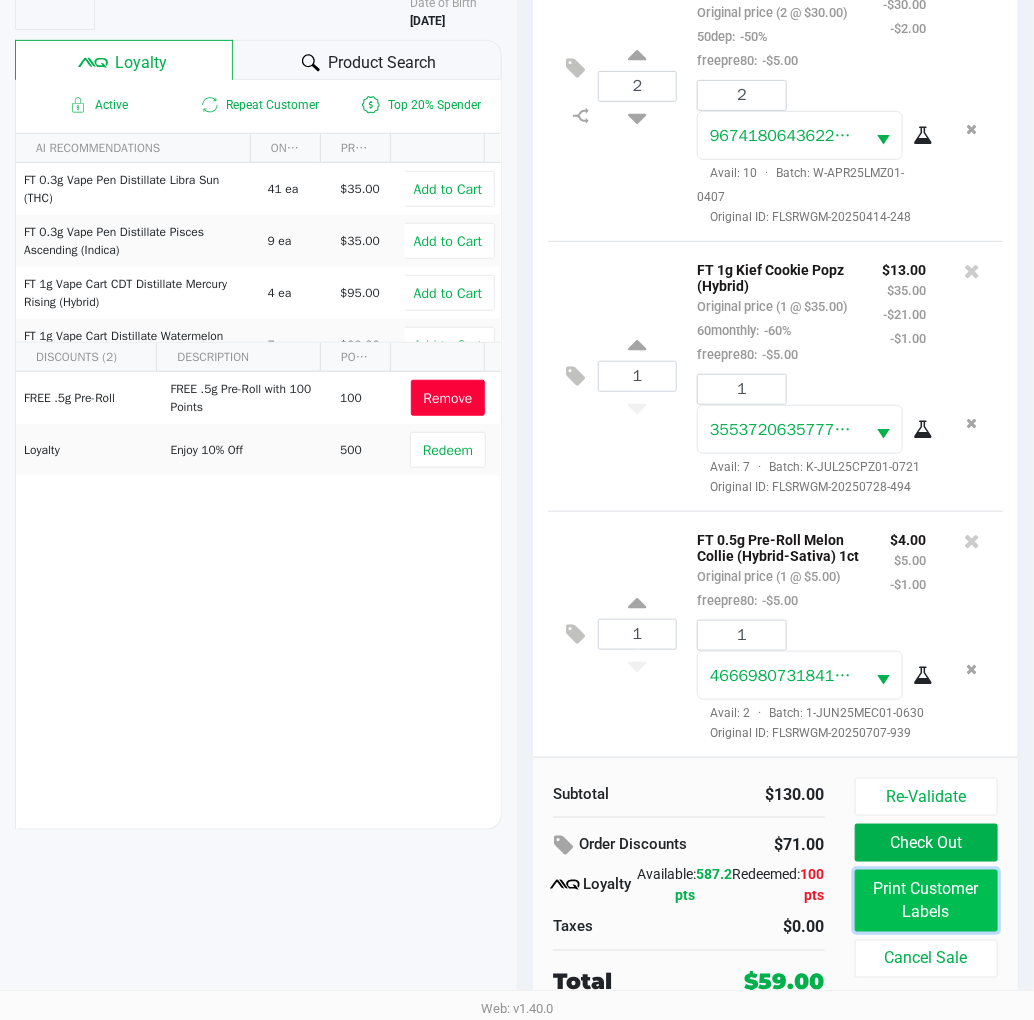 click on "Print Customer Labels" 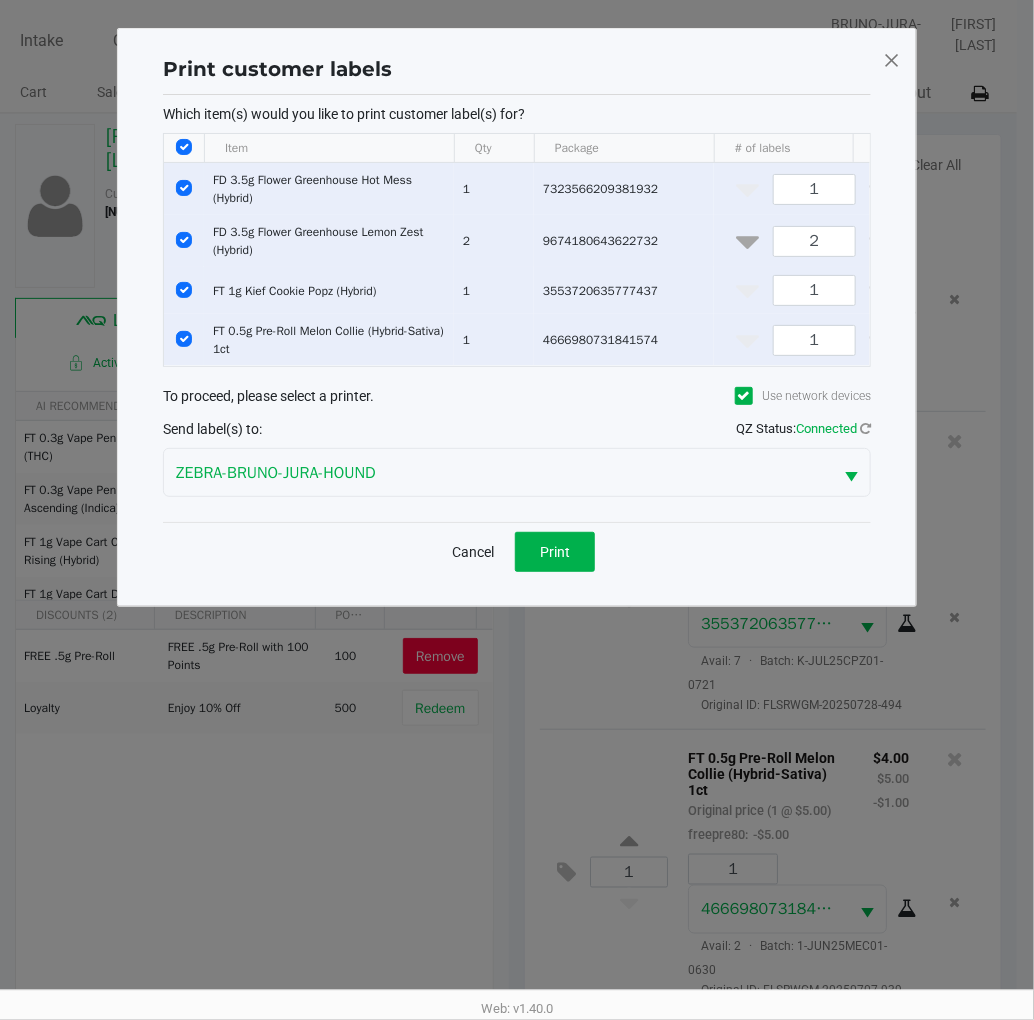 scroll, scrollTop: 0, scrollLeft: 0, axis: both 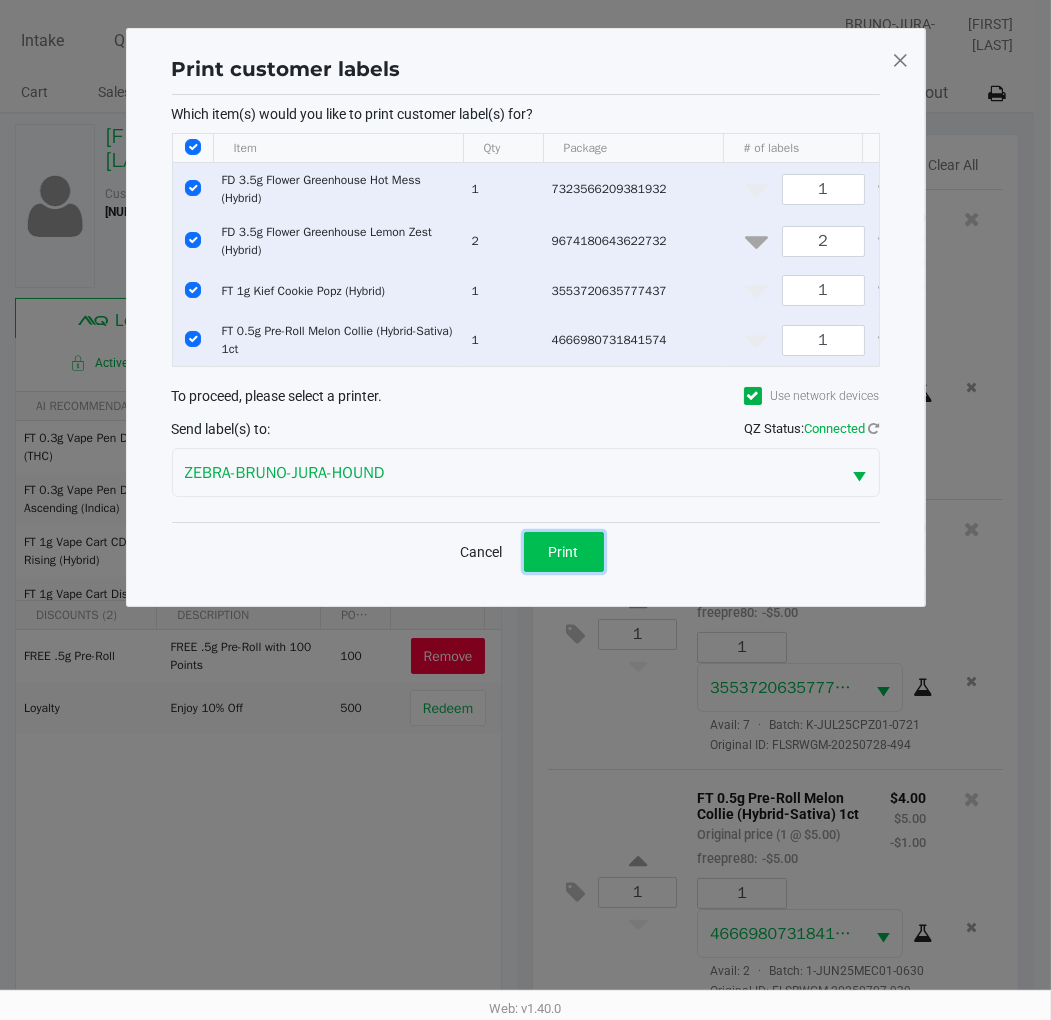 click on "Print" 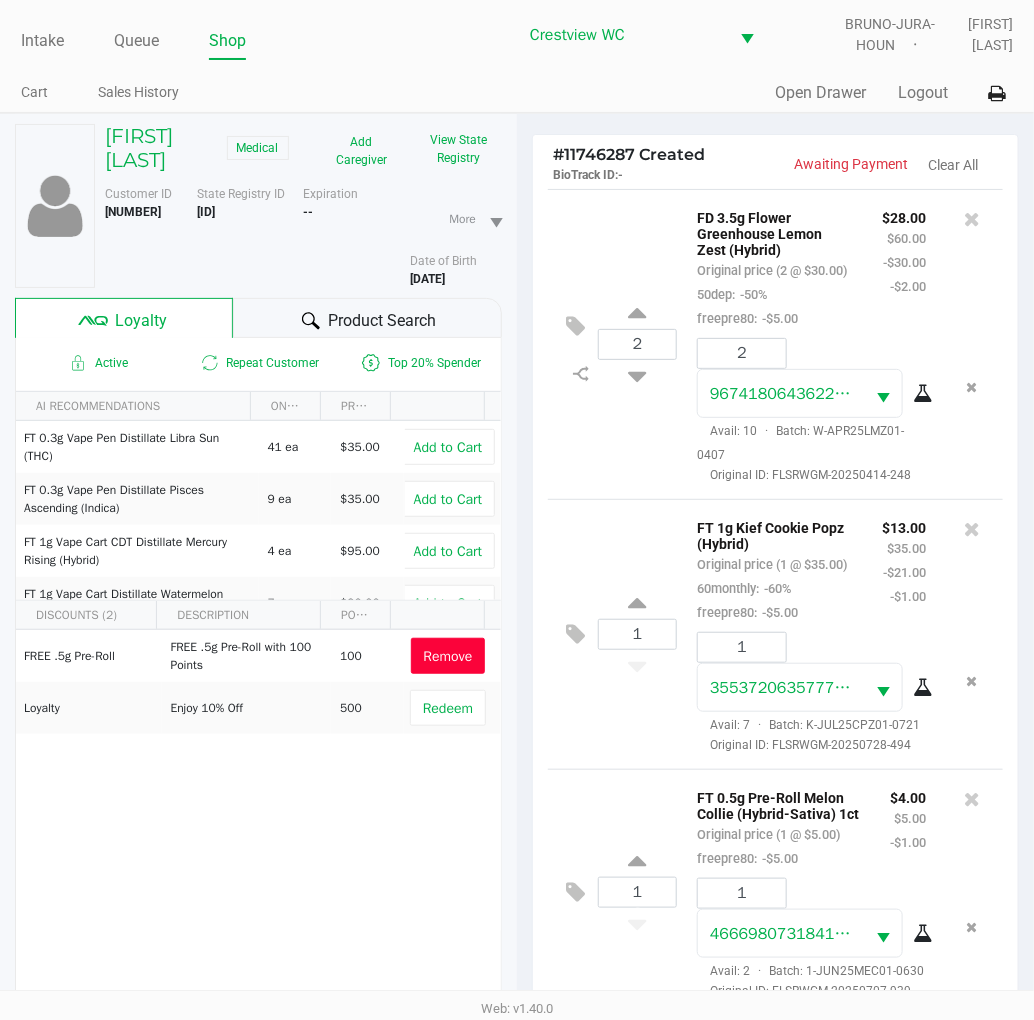 scroll, scrollTop: 454, scrollLeft: 0, axis: vertical 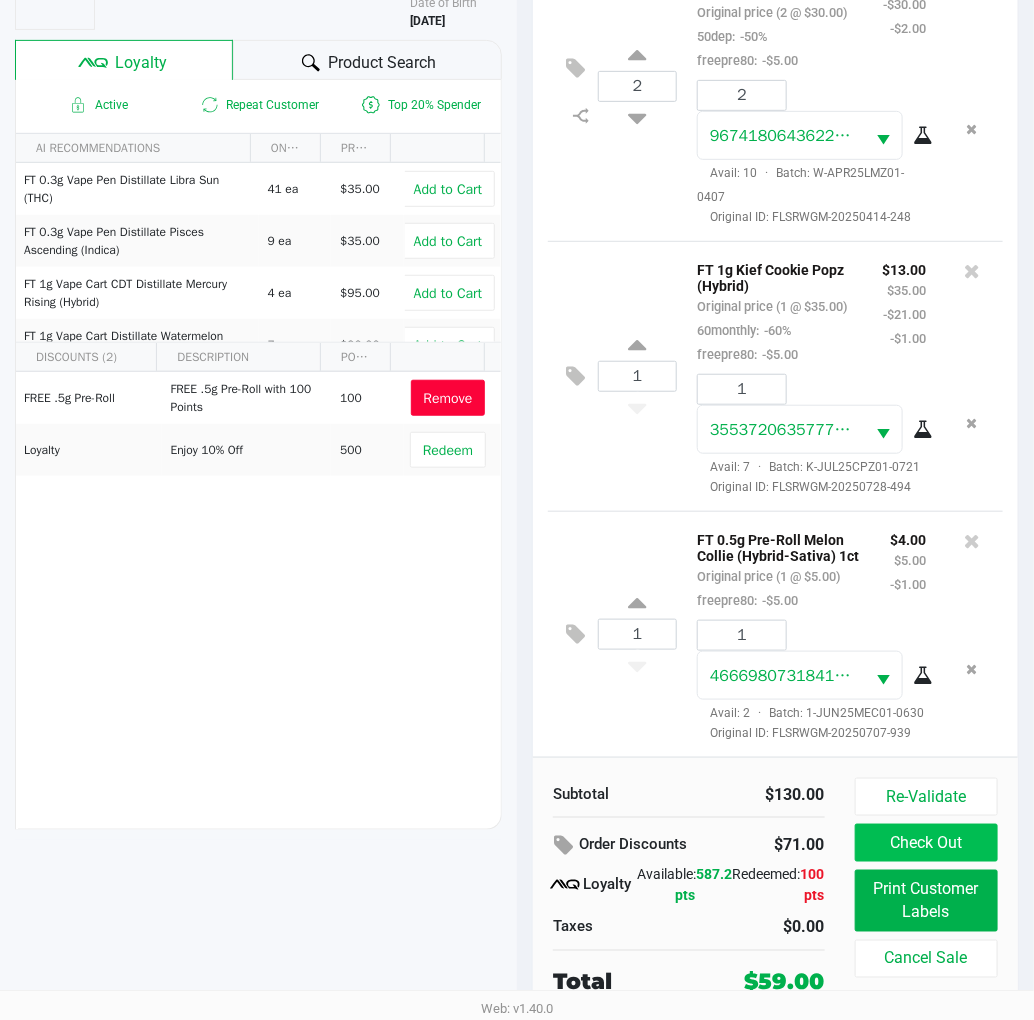 click on "Check Out" 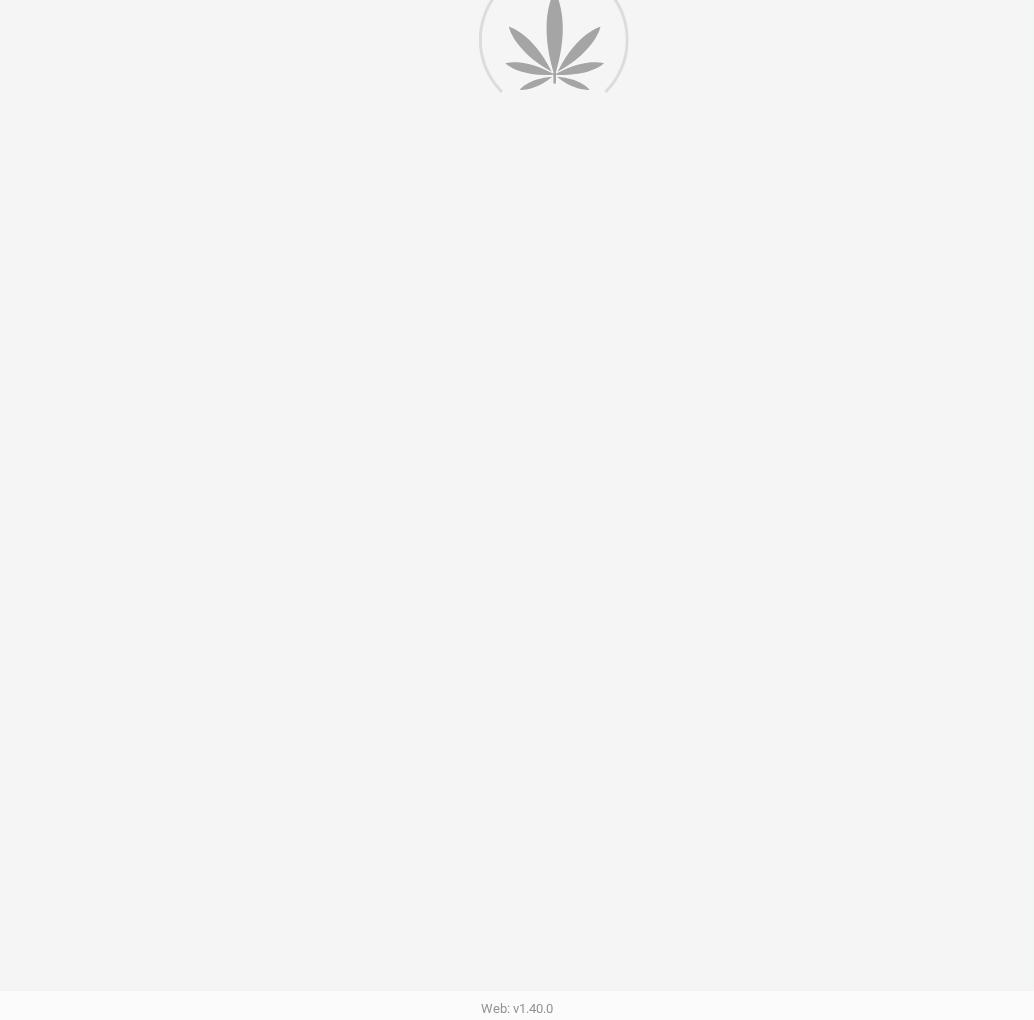 scroll, scrollTop: 0, scrollLeft: 0, axis: both 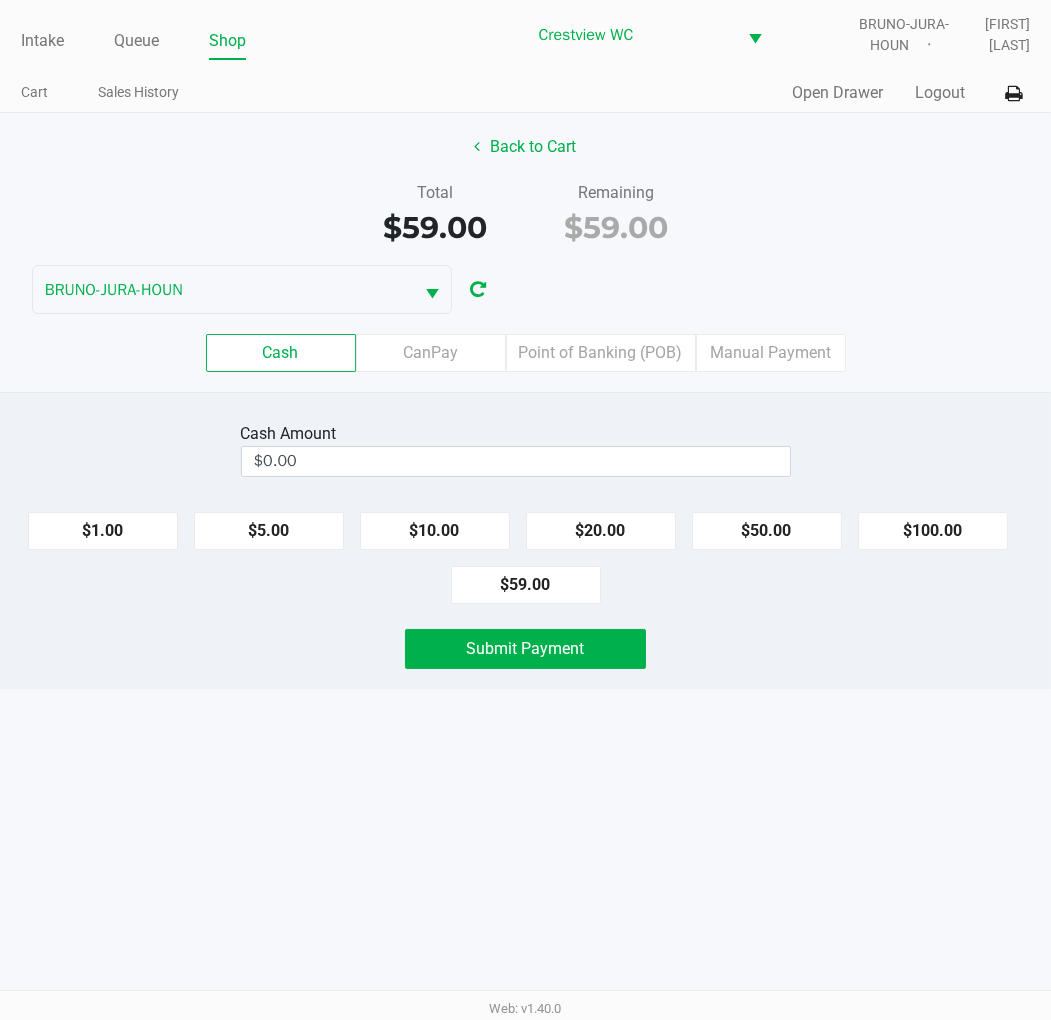 click on "Point of Banking (POB)" 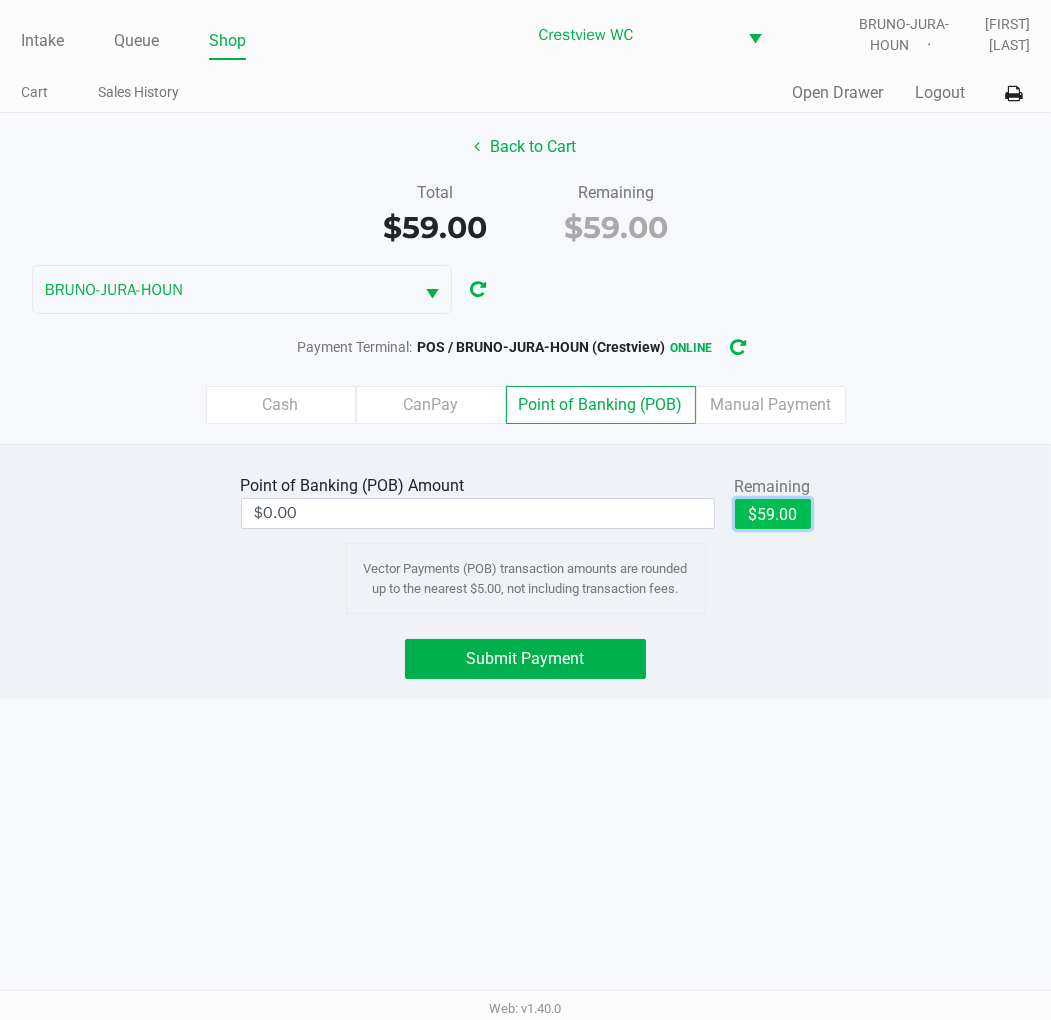 click on "$59.00" 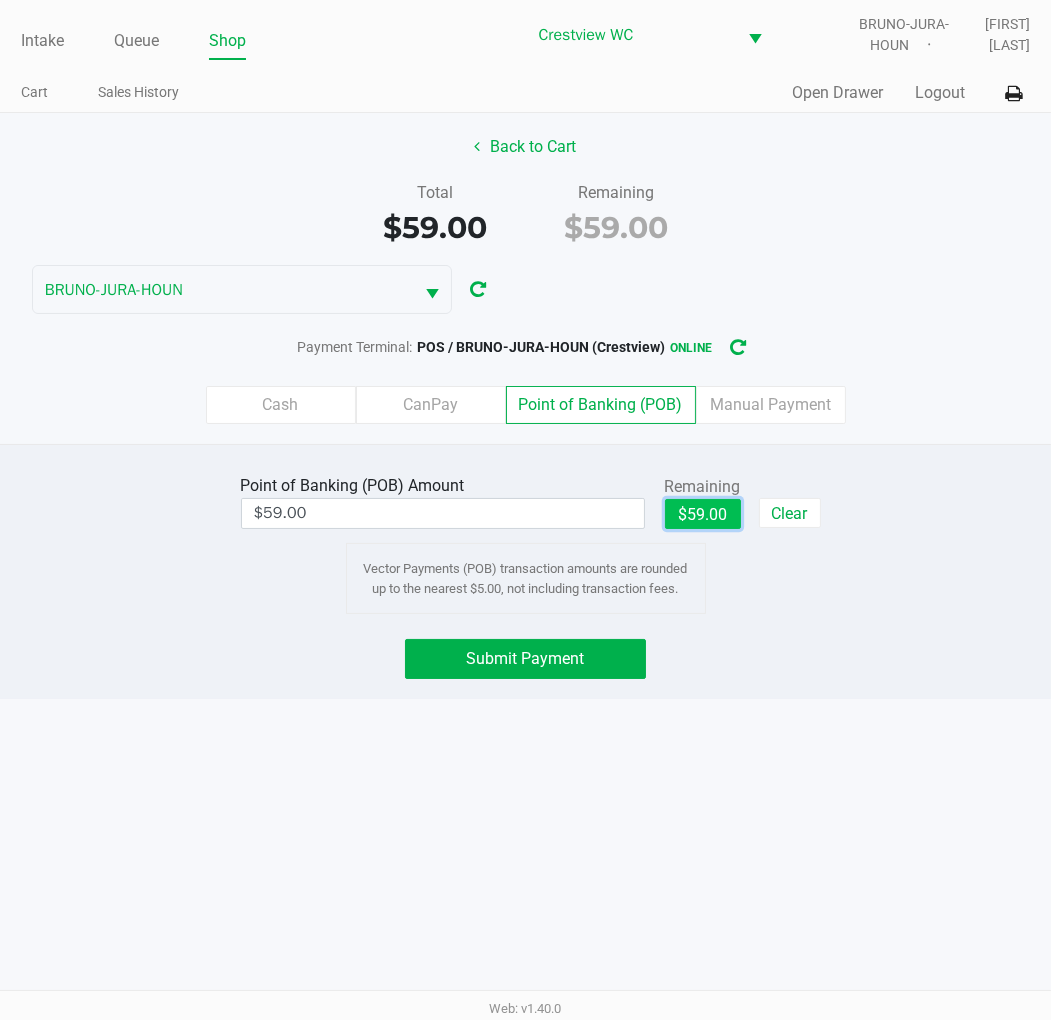 click on "Submit Payment" 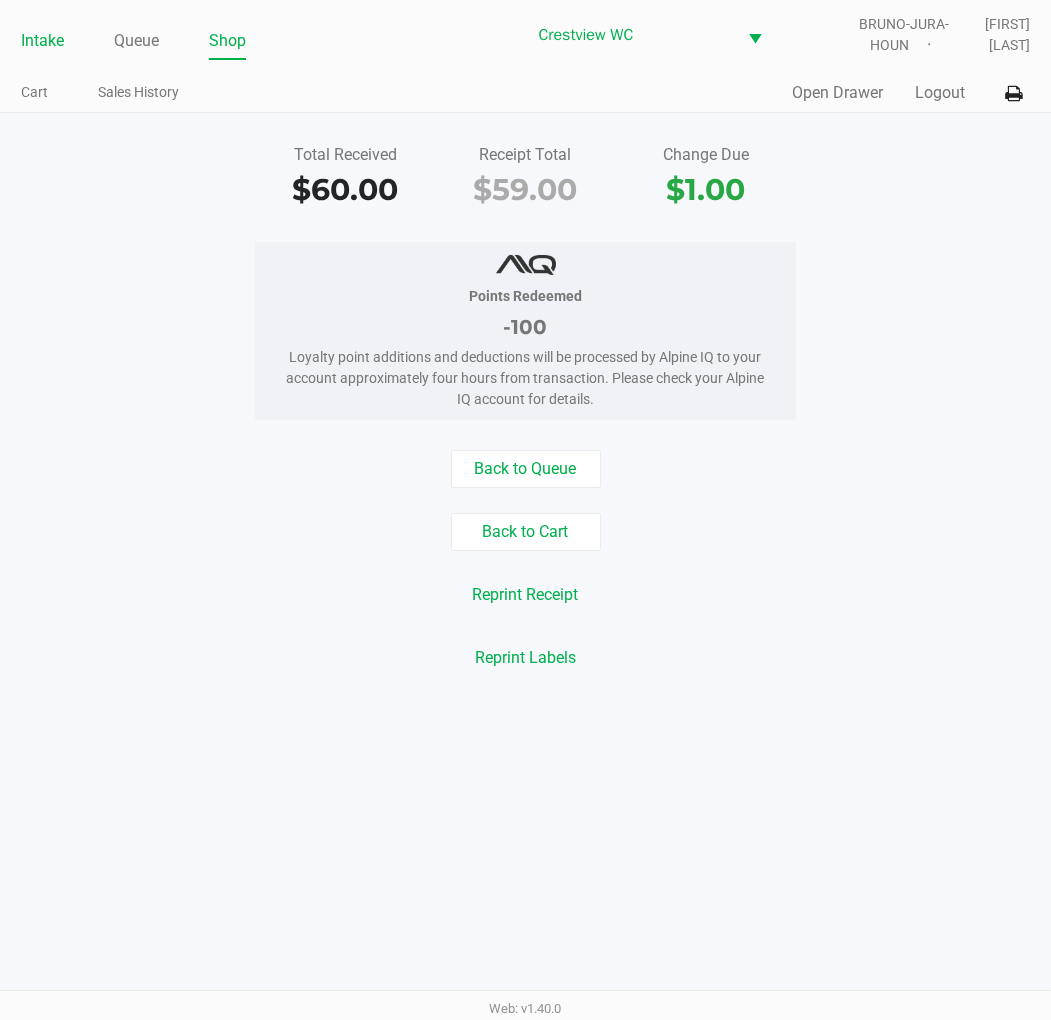 click on "Intake" 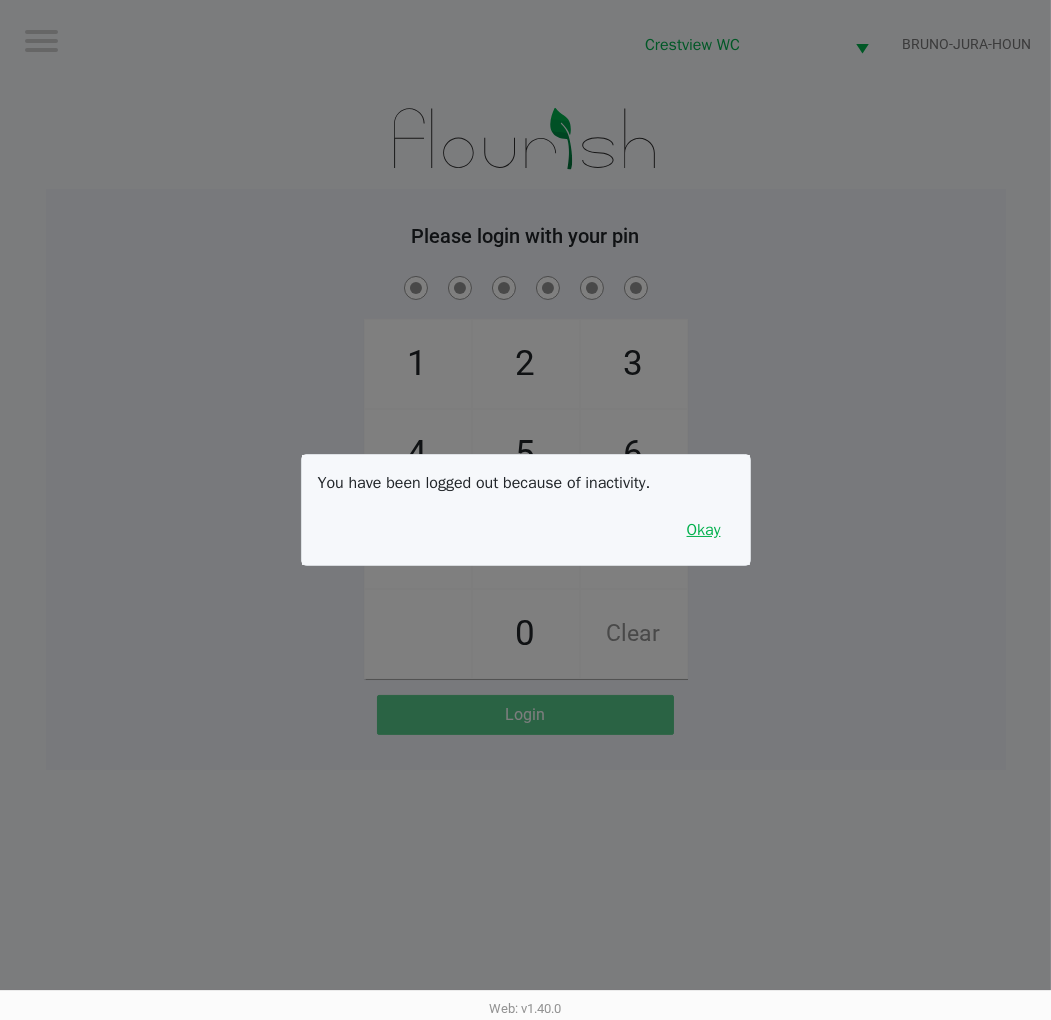 click on "Okay" at bounding box center (704, 530) 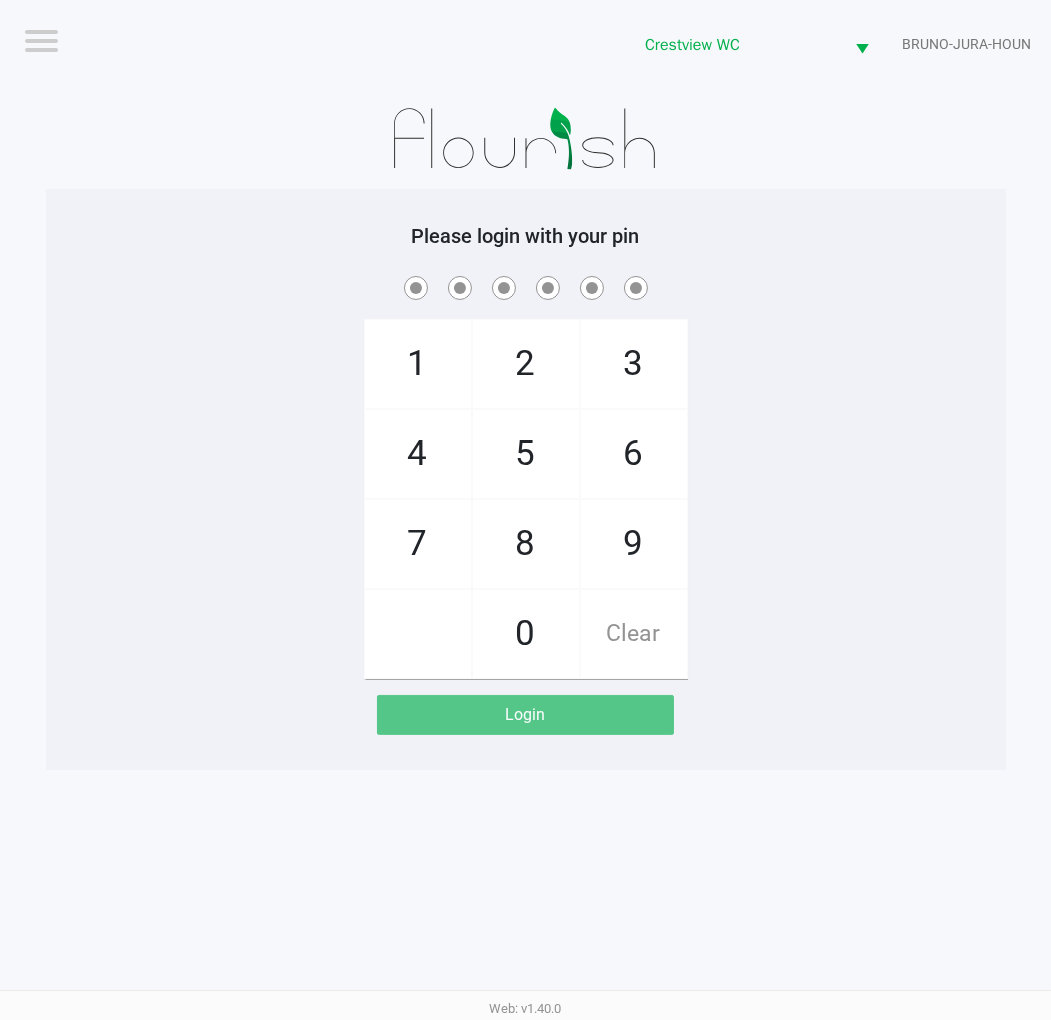 click on "2" 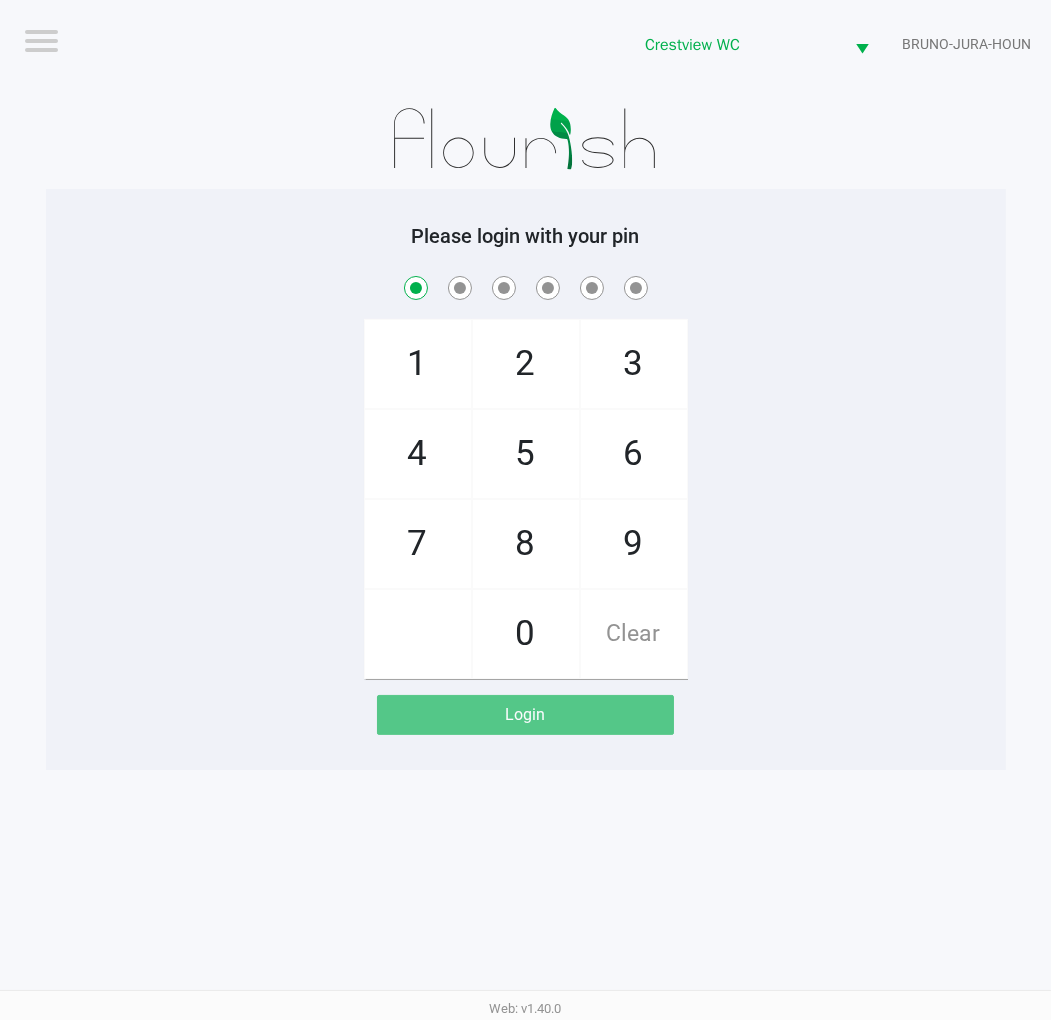 checkbox on "true" 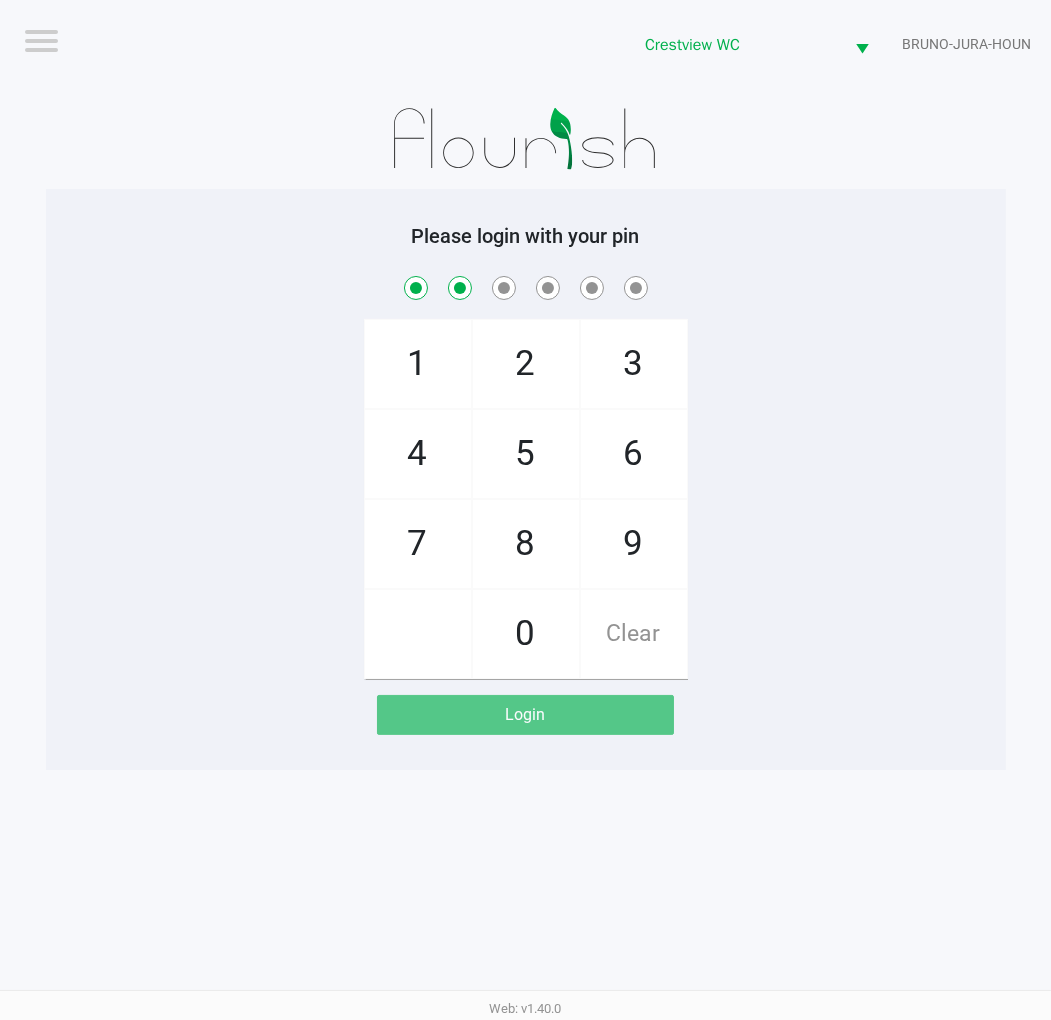 checkbox on "true" 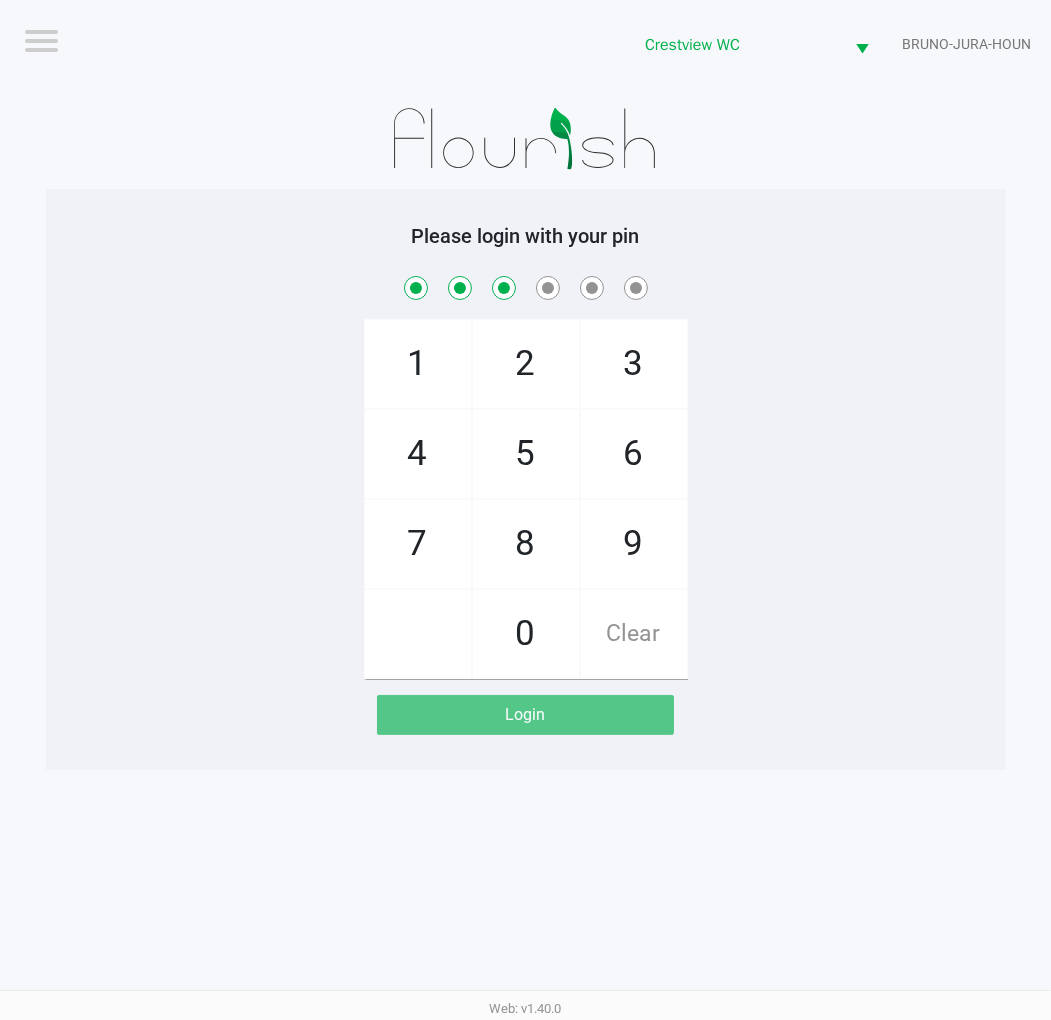 checkbox on "true" 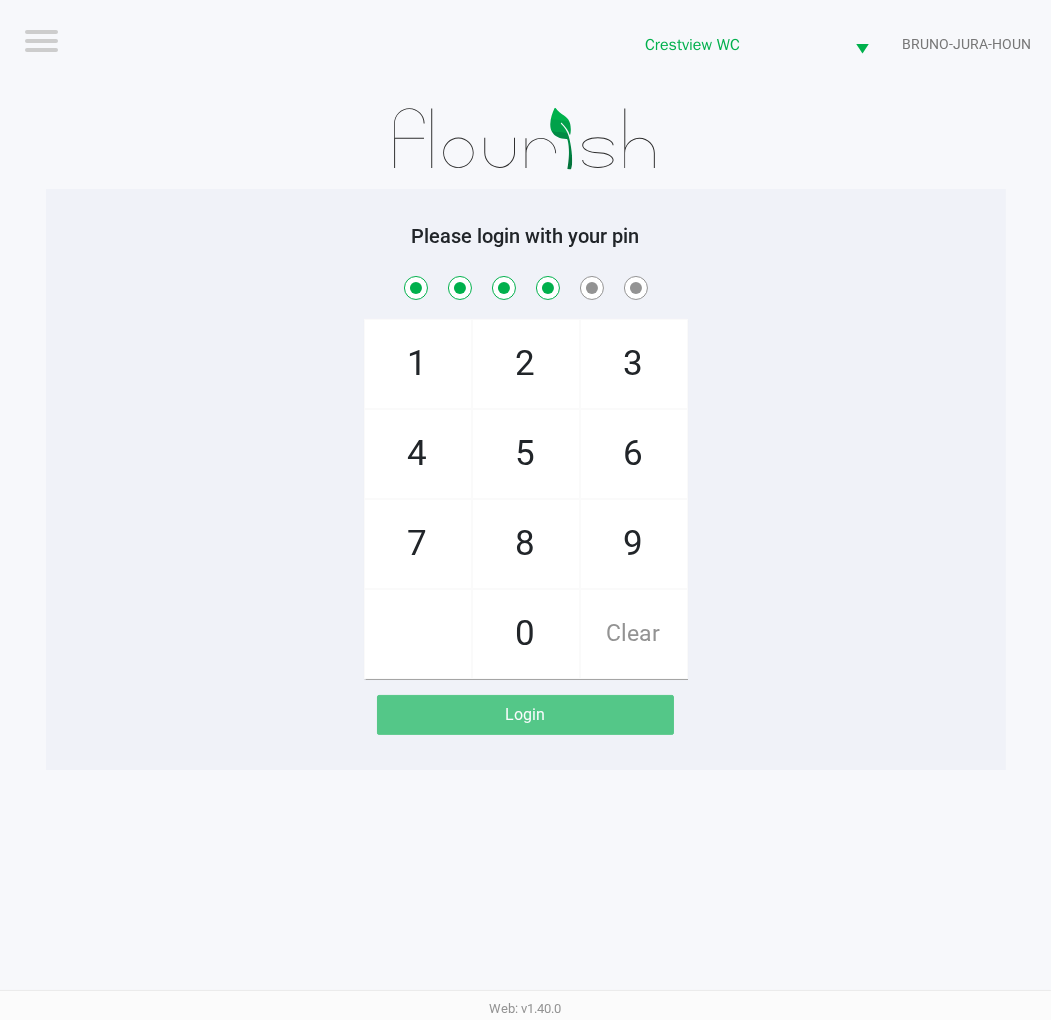checkbox on "true" 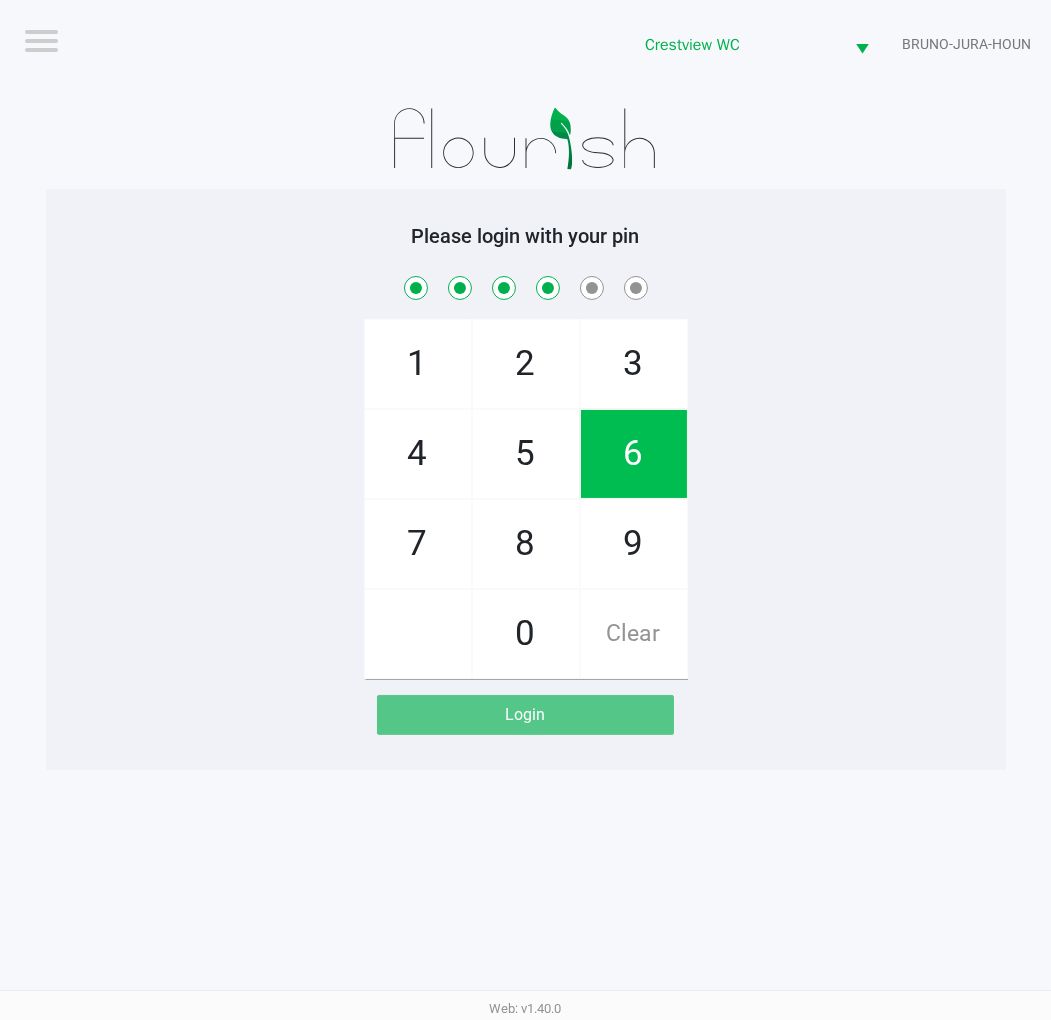 click on "1" 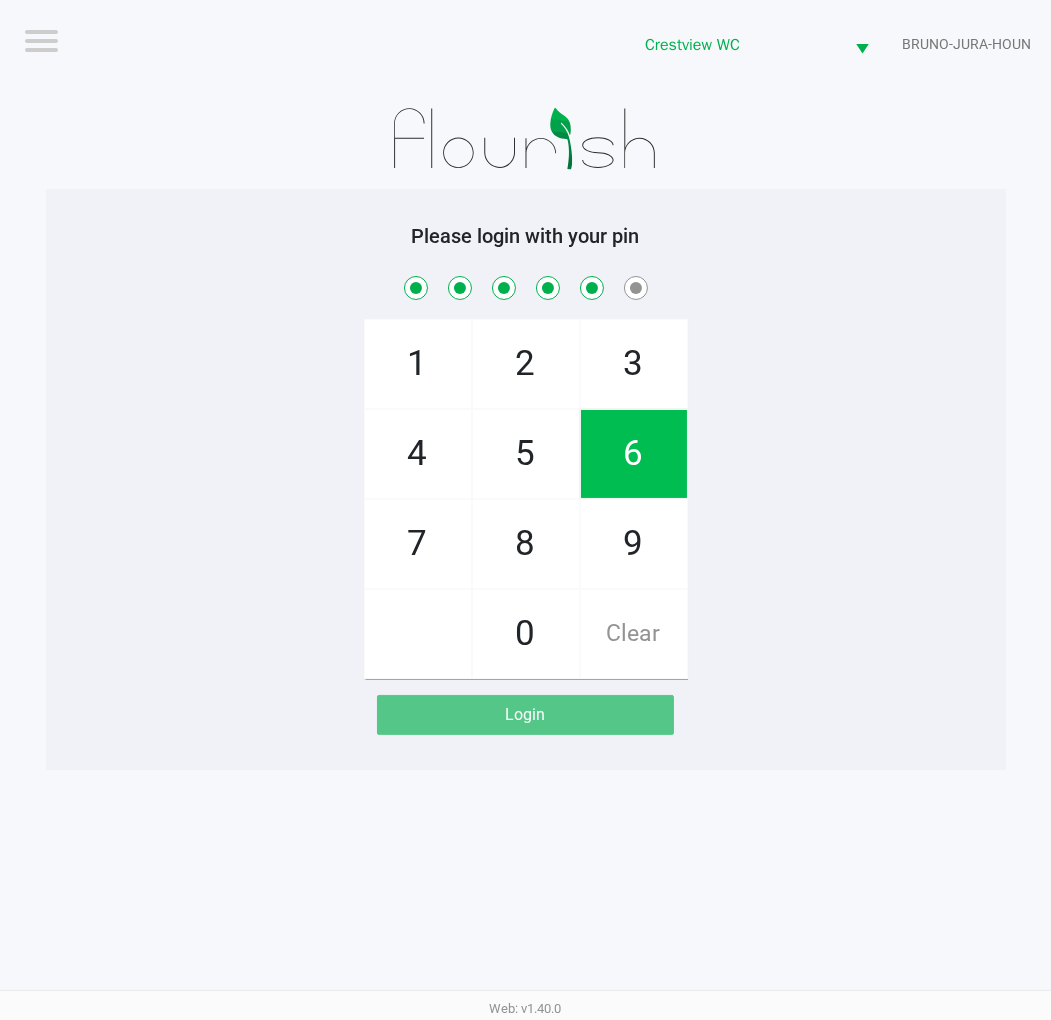 checkbox on "true" 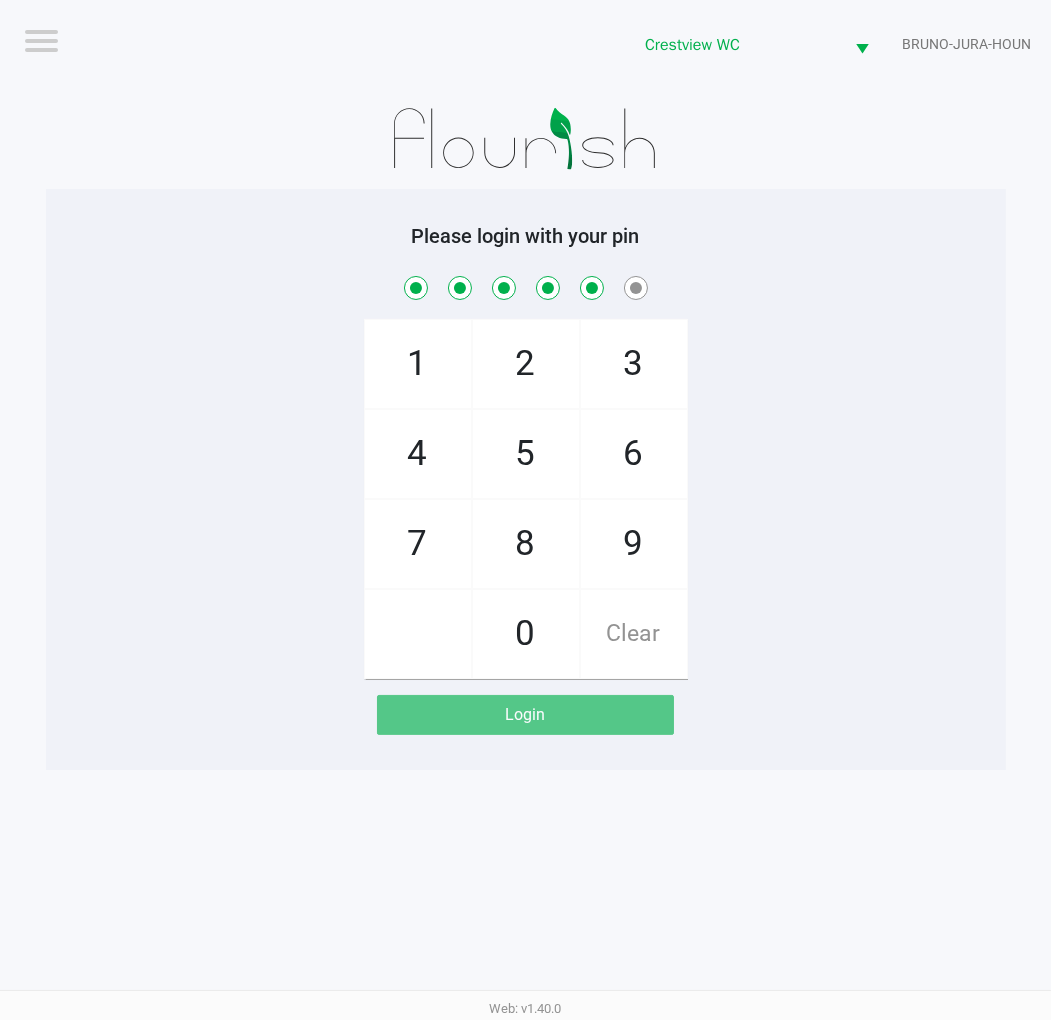 click on "8" 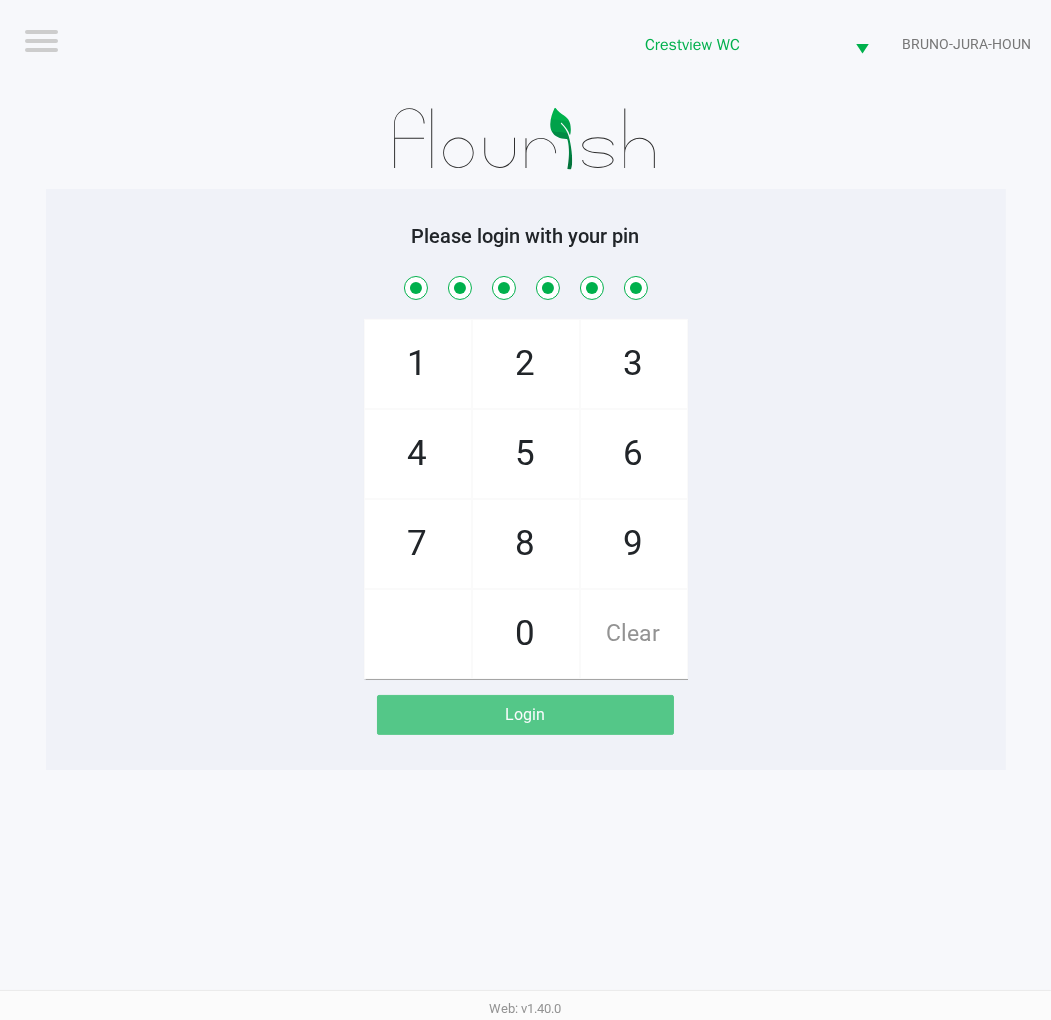 checkbox on "true" 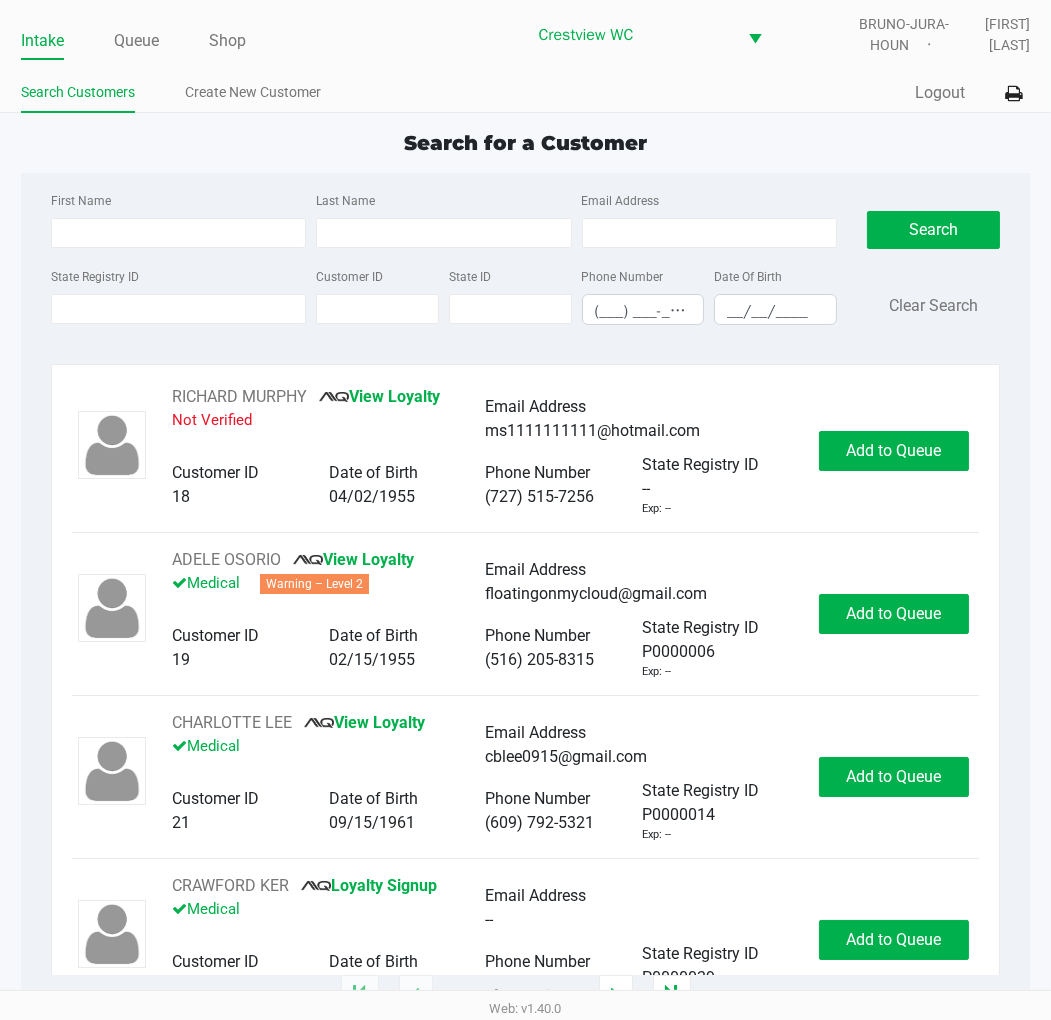 click on "Search for a Customer First Name Last Name Email Address State Registry ID Customer ID State ID Phone Number (___) ___-____ Date Of Birth __/__/____  Search   Clear Search   RICHARD MURPHY       View Loyalty   Not Verified   Email Address   ms1111111111@hotmail.com   Customer ID   18   Date of Birth   04/02/1955   Phone Number   (727) 515-7256   State Registry ID   --   Exp: --   Add to Queue   ADELE OSORIO       View Loyalty   Medical   Warning – Level 2   Email Address   floatingonmycloud@gmail.com   Customer ID   19   Date of Birth   02/15/1955   Phone Number   (516) 205-8315   State Registry ID   P0000006   Exp: --   Add to Queue   CHARLOTTE LEE       View Loyalty   Medical   Email Address   cblee0915@gmail.com   Customer ID   21   Date of Birth   09/15/1961   Phone Number   (609) 792-5321   State Registry ID   P0000014   Exp: --   Add to Queue   CRAWFORD KER       Loyalty Signup   Medical   Email Address   --   Customer ID   23   Date of Birth   07/27/2006   Phone Number   (727) 409-2778" 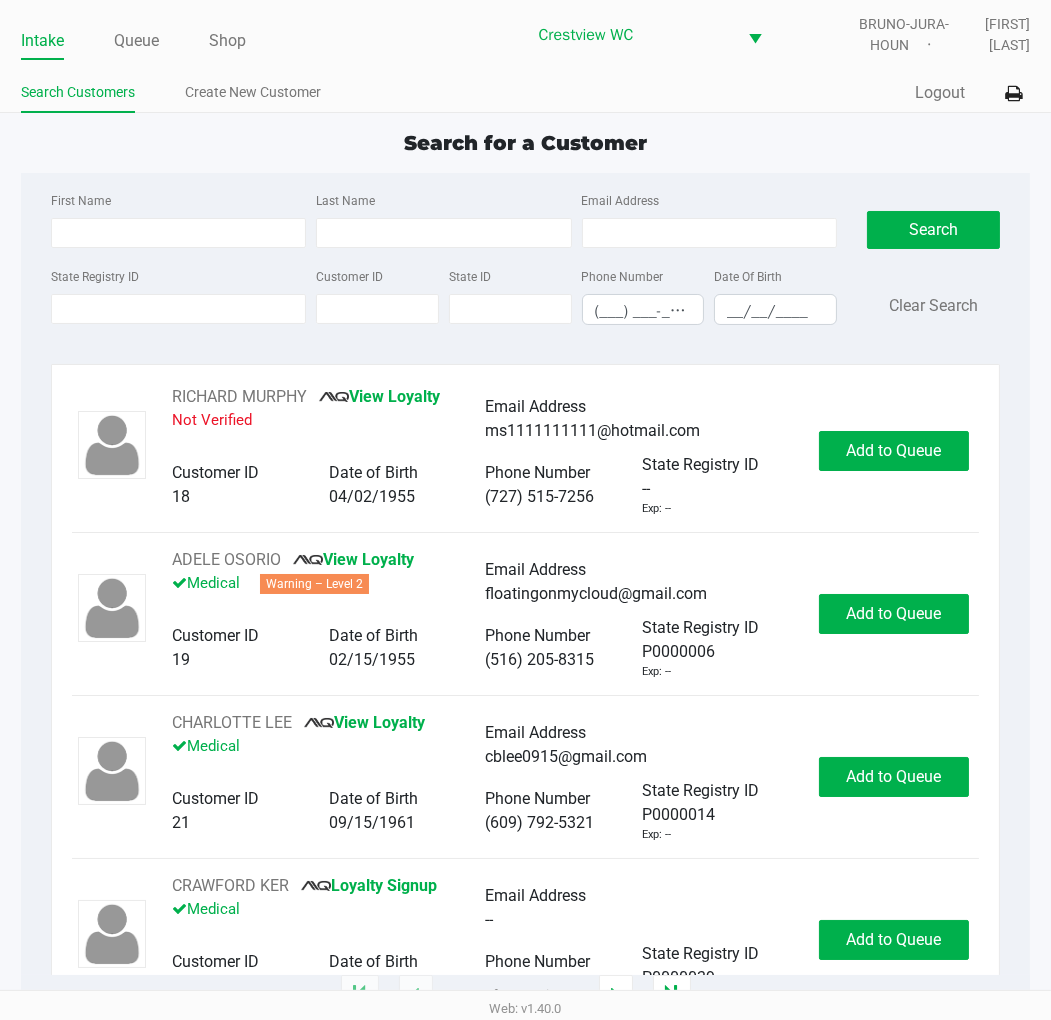 click on "Search for a Customer" 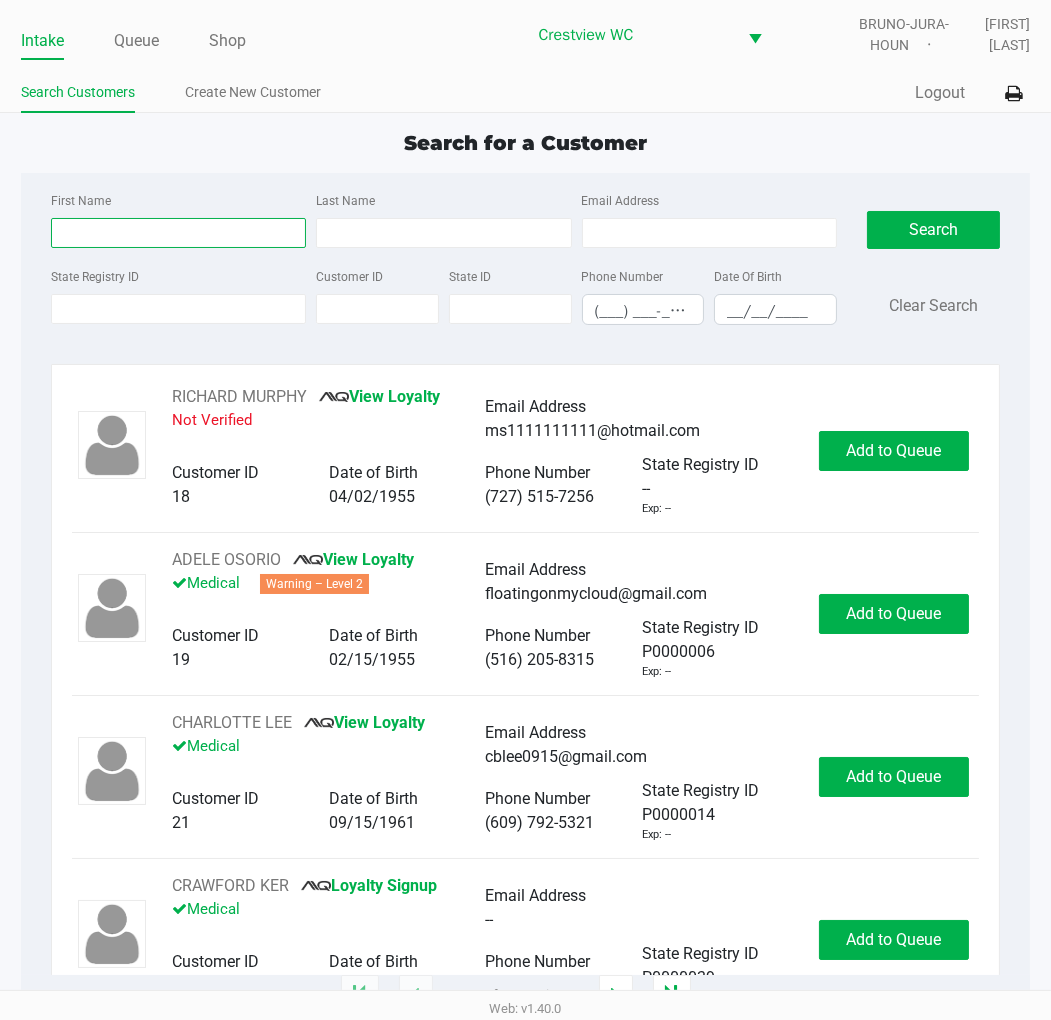 click on "First Name" at bounding box center (178, 233) 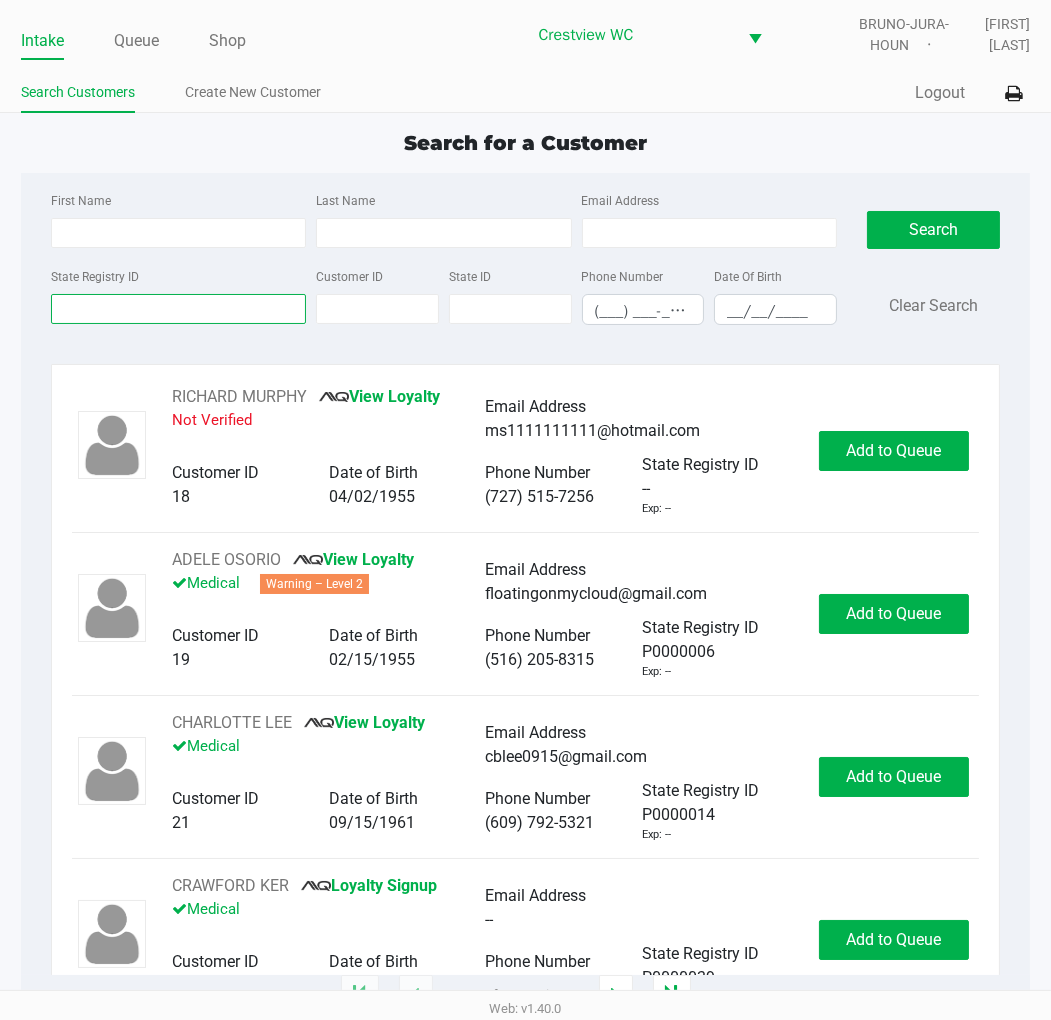 click on "State Registry ID" at bounding box center (178, 309) 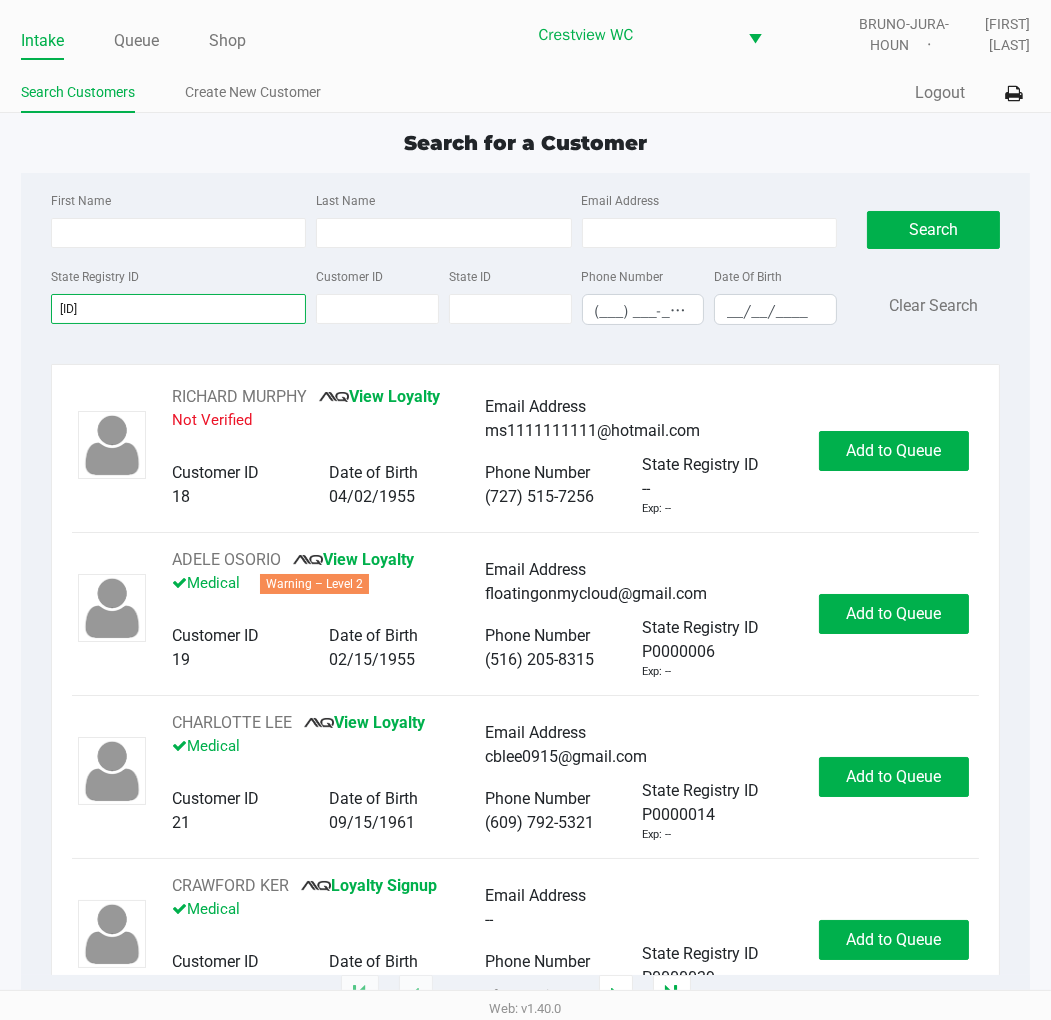 type on "p2kk9323" 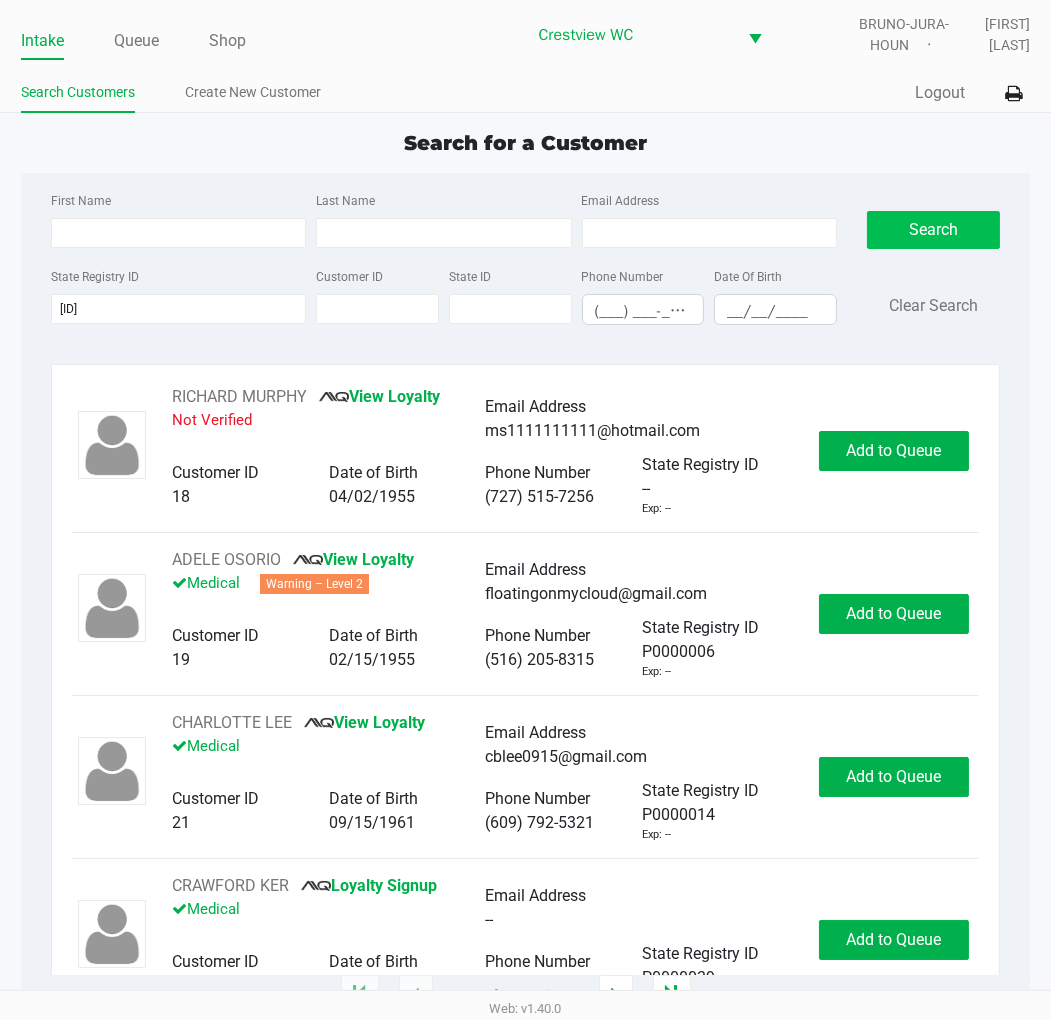 click on "Search" 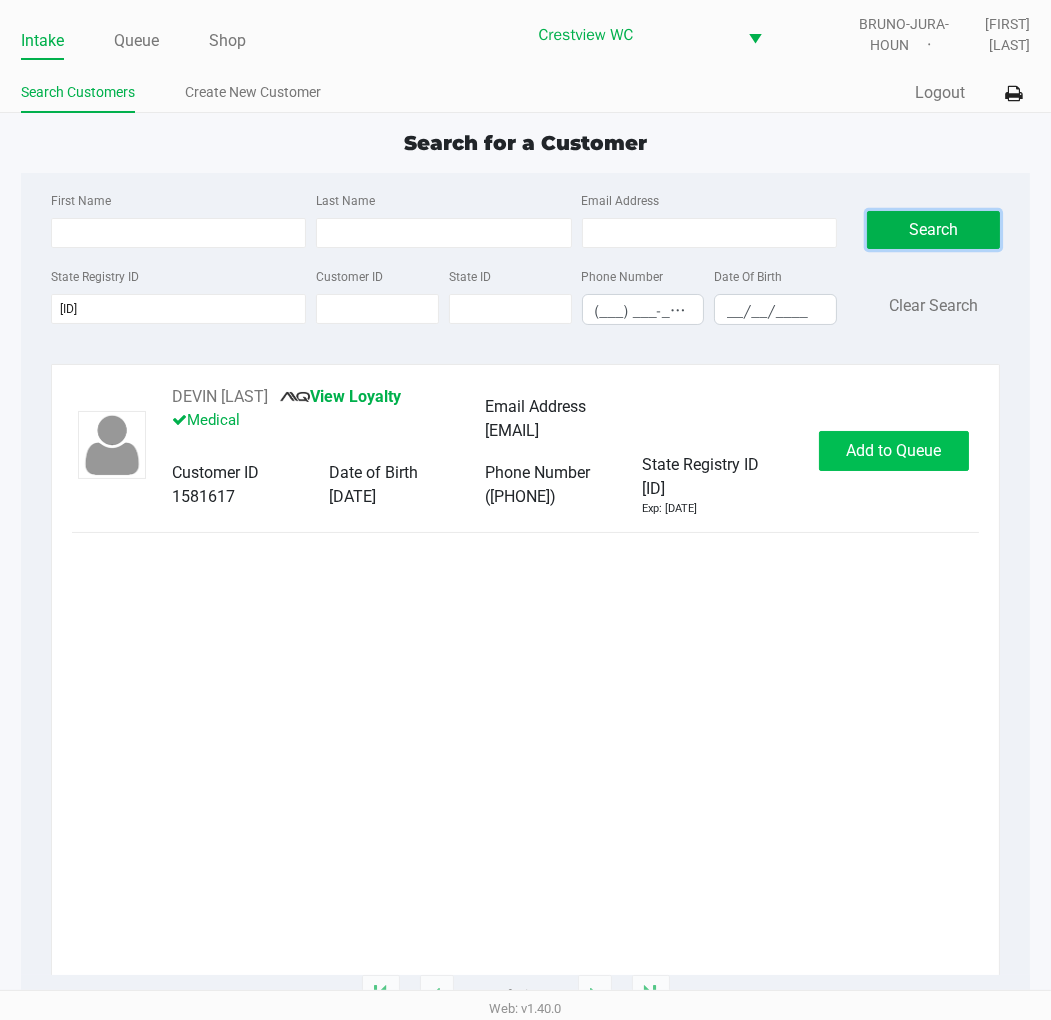 click on "Add to Queue" 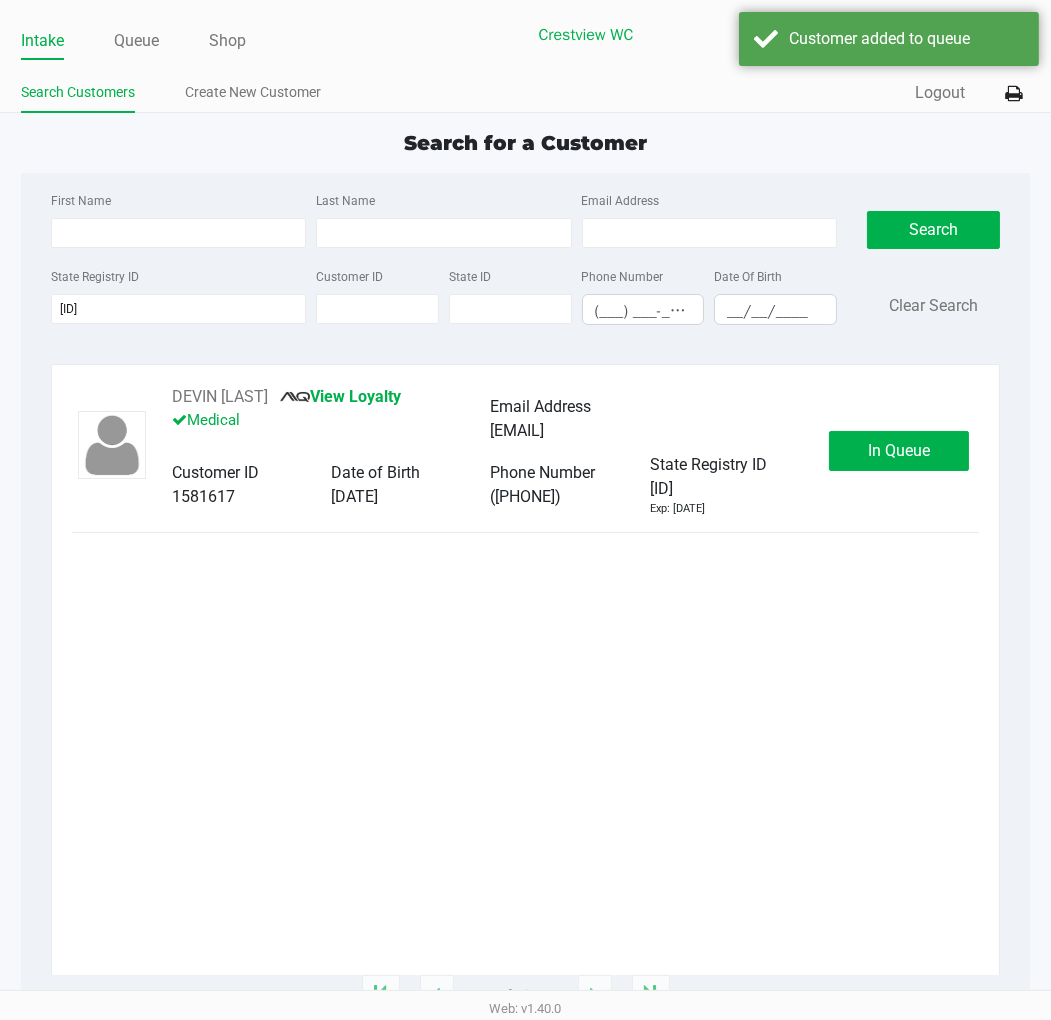 click on "In Queue" 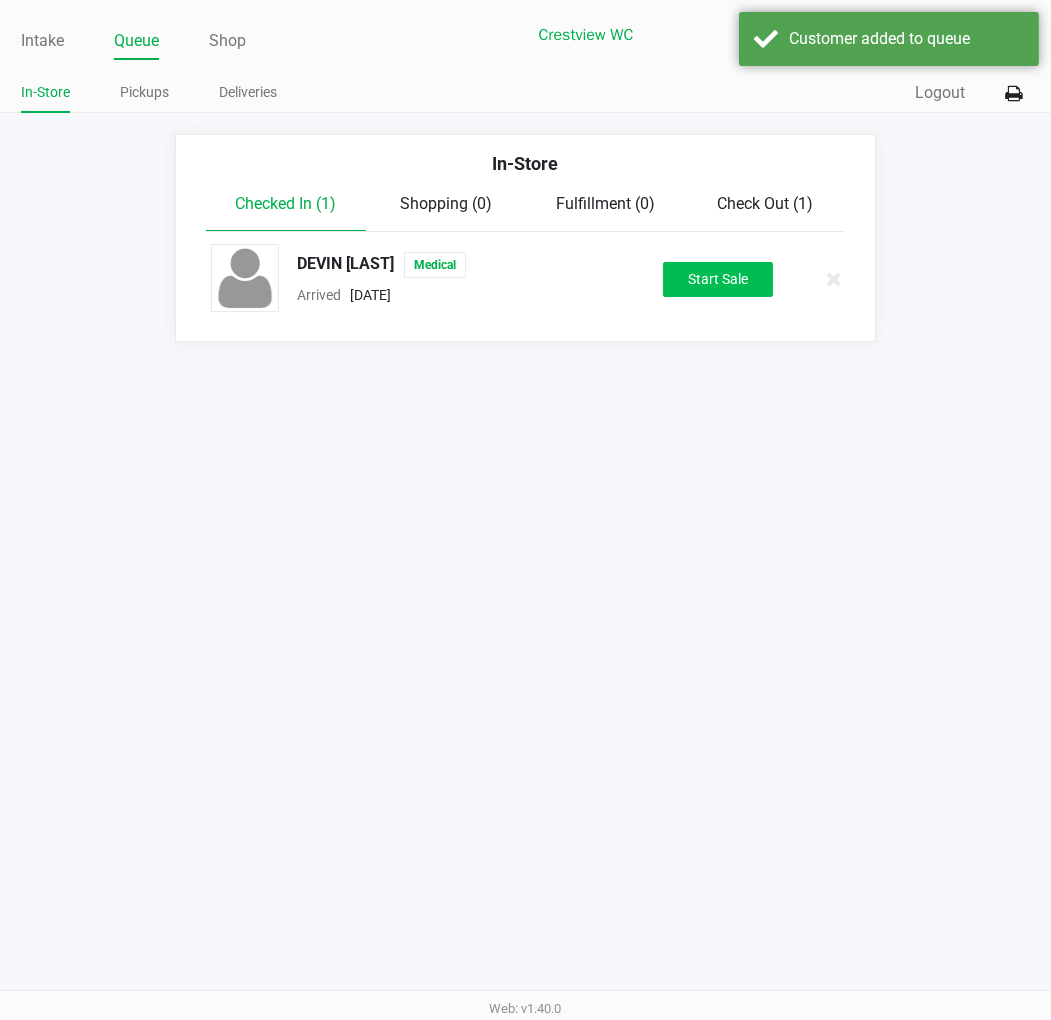 click on "Start Sale" 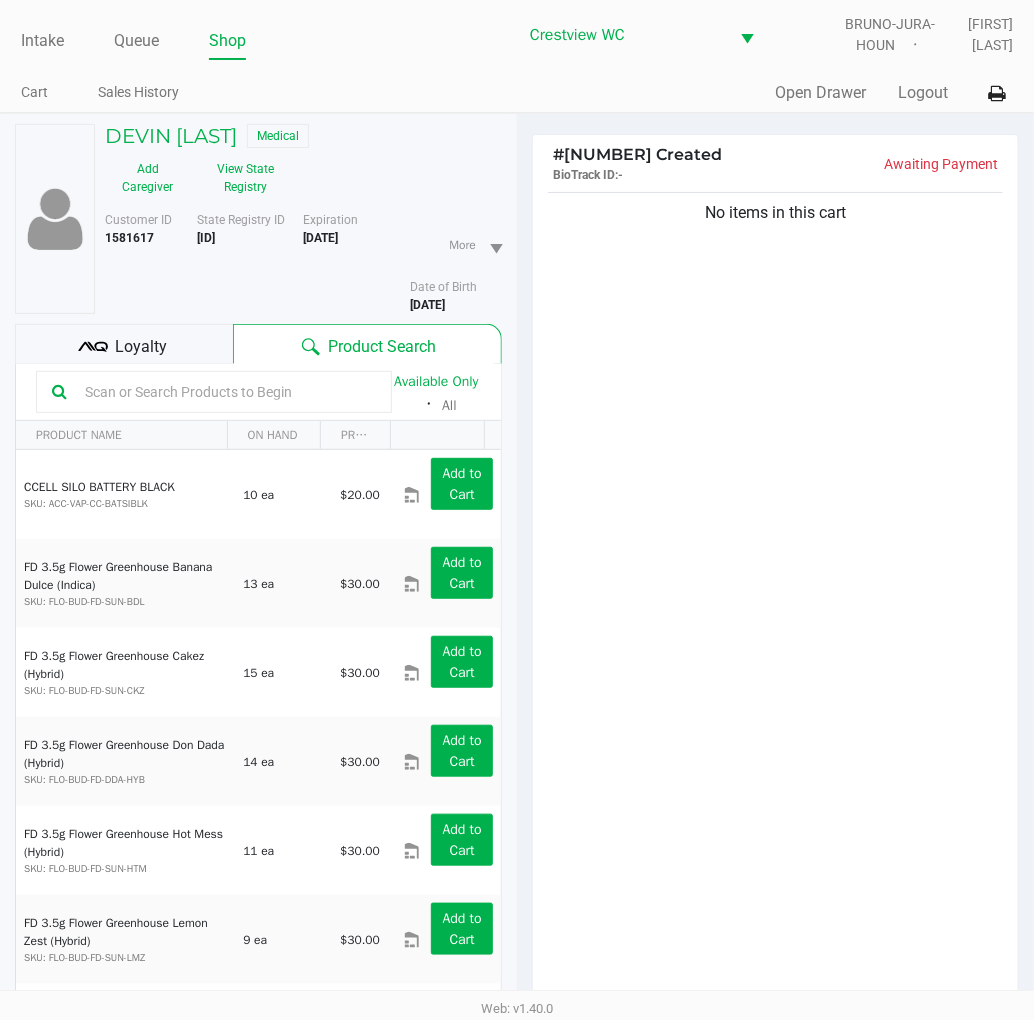 click on "No items in this cart" 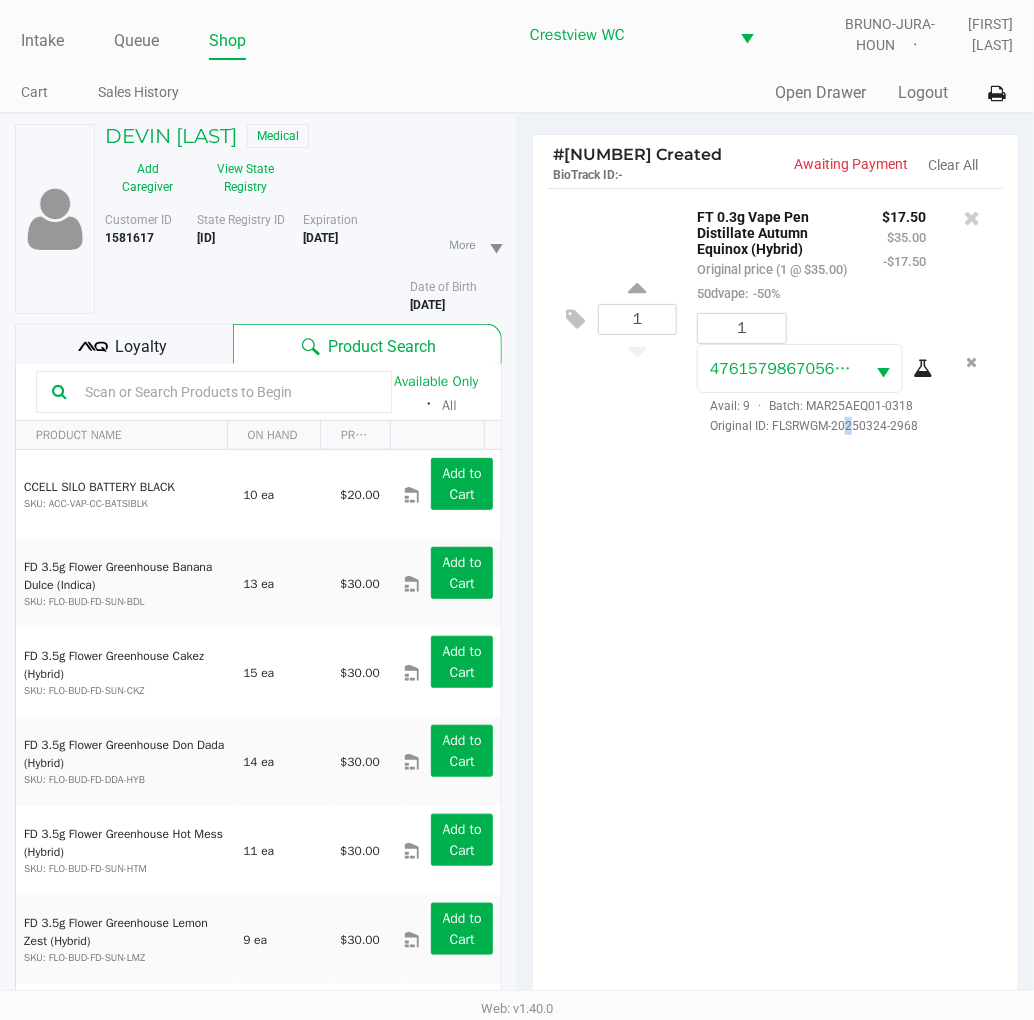 drag, startPoint x: 841, startPoint y: 556, endPoint x: 468, endPoint y: 316, distance: 443.54144 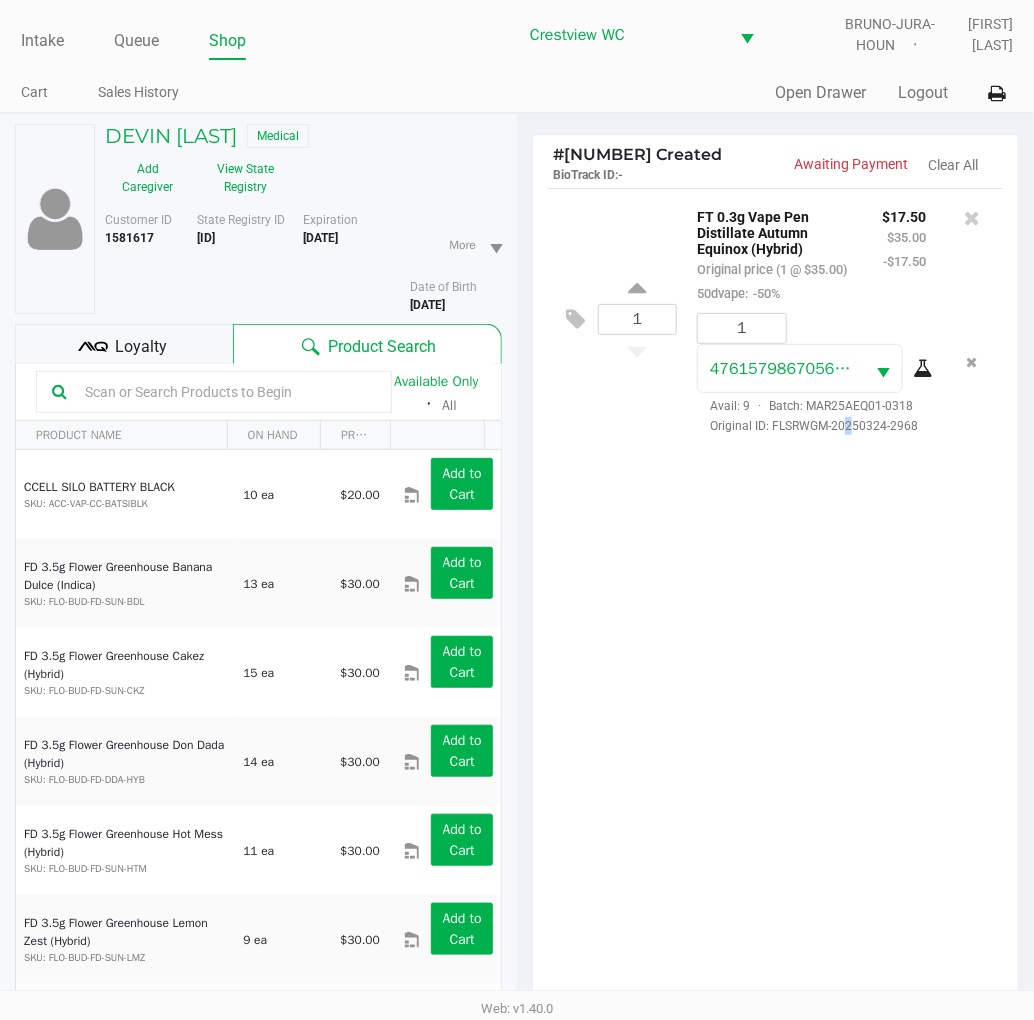 click on "1  FT 0.3g Vape Pen Distillate Autumn Equinox (Hybrid)   Original price (1 @ $35.00)  50dvape:  -50% $17.50 $35.00 -$17.50 1 4761579867056754  Avail: 9  ·  Batch: MAR25AEQ01-0318   Original ID: FLSRWGM-20250324-2968" 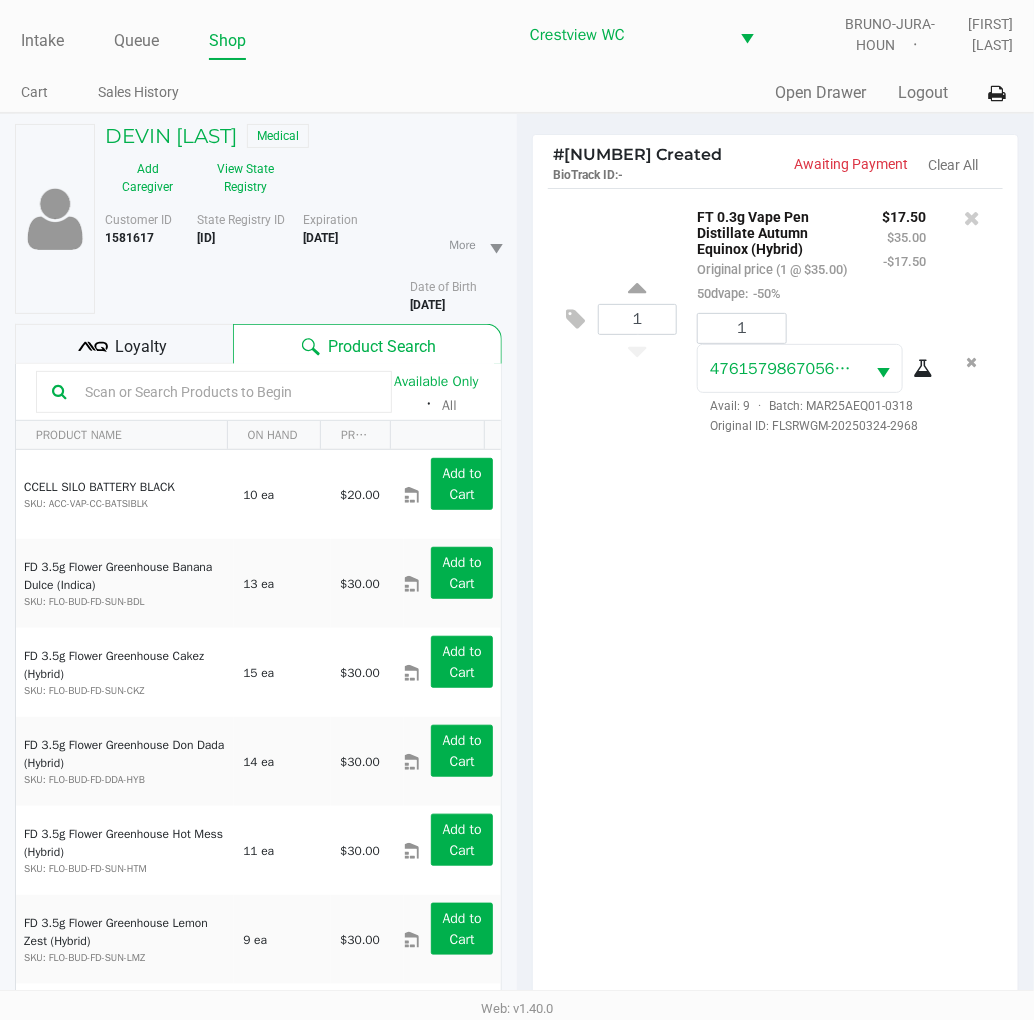 click on "Loyalty" 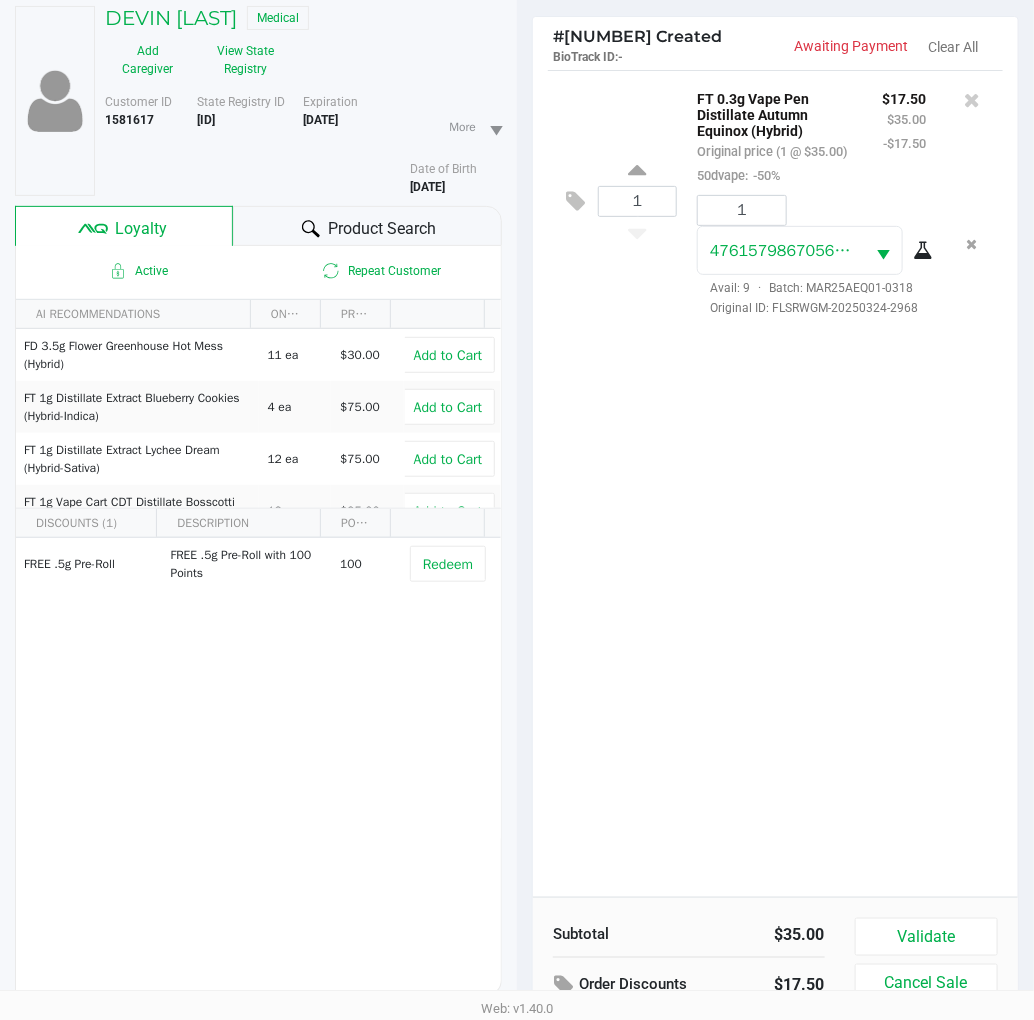 scroll, scrollTop: 258, scrollLeft: 0, axis: vertical 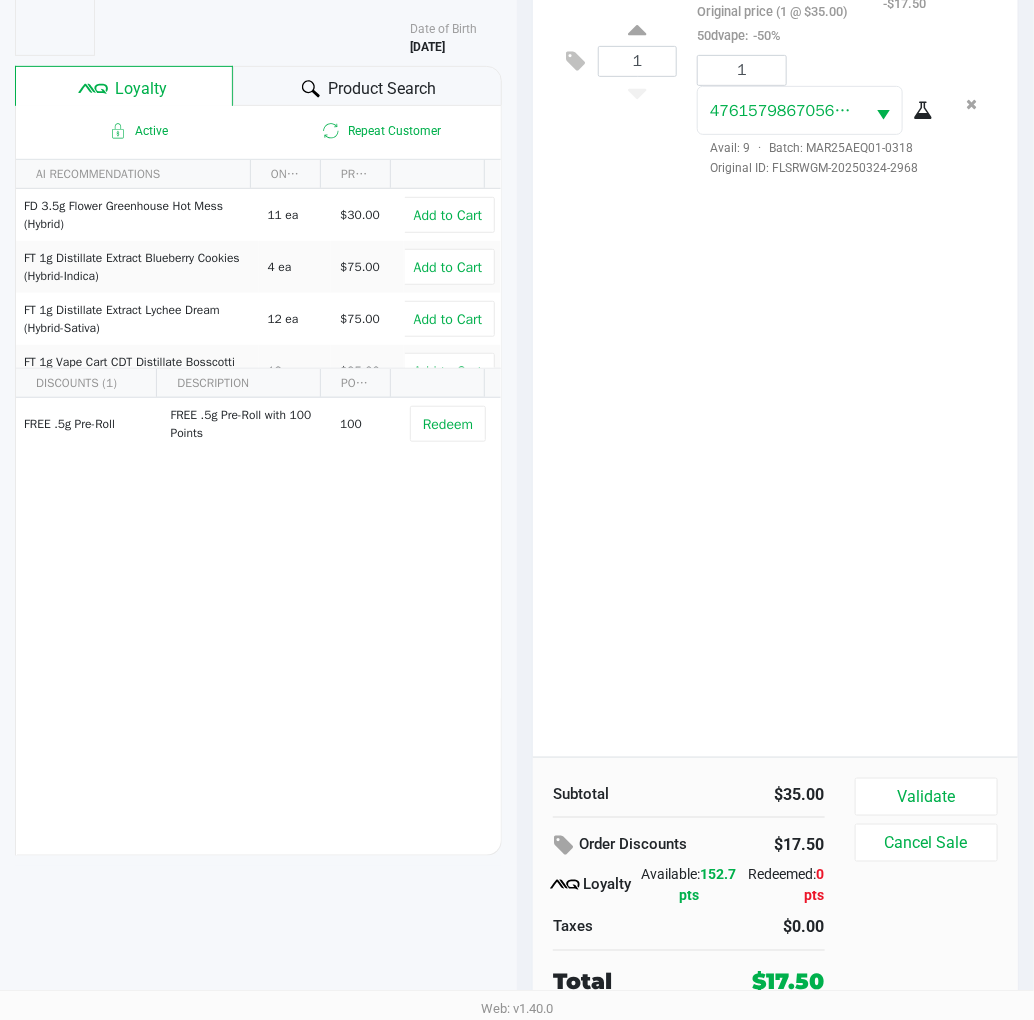 click on "1  FT 0.3g Vape Pen Distillate Autumn Equinox (Hybrid)   Original price (1 @ $35.00)  50dvape:  -50% $17.50 $35.00 -$17.50 1 4761579867056754  Avail: 9  ·  Batch: MAR25AEQ01-0318   Original ID: FLSRWGM-20250324-2968" 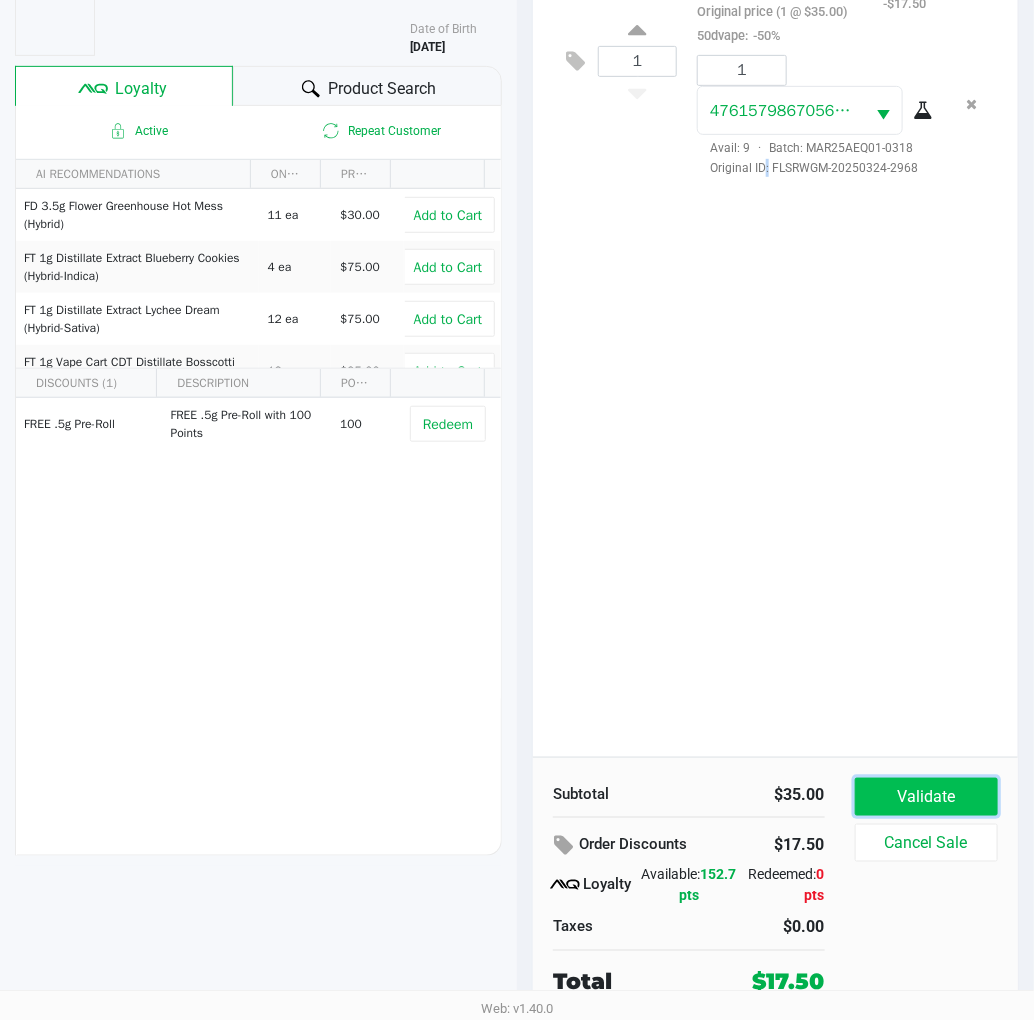 click on "Validate" 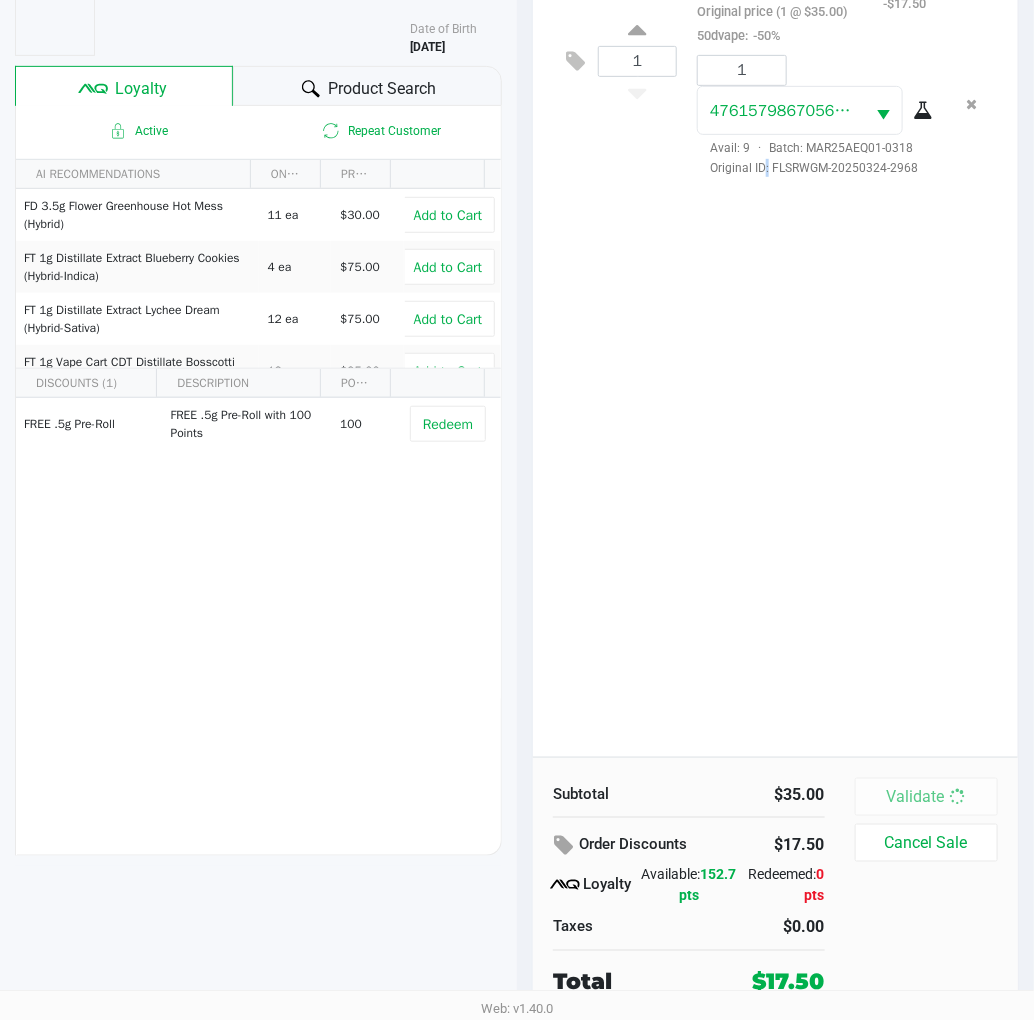 scroll, scrollTop: 0, scrollLeft: 0, axis: both 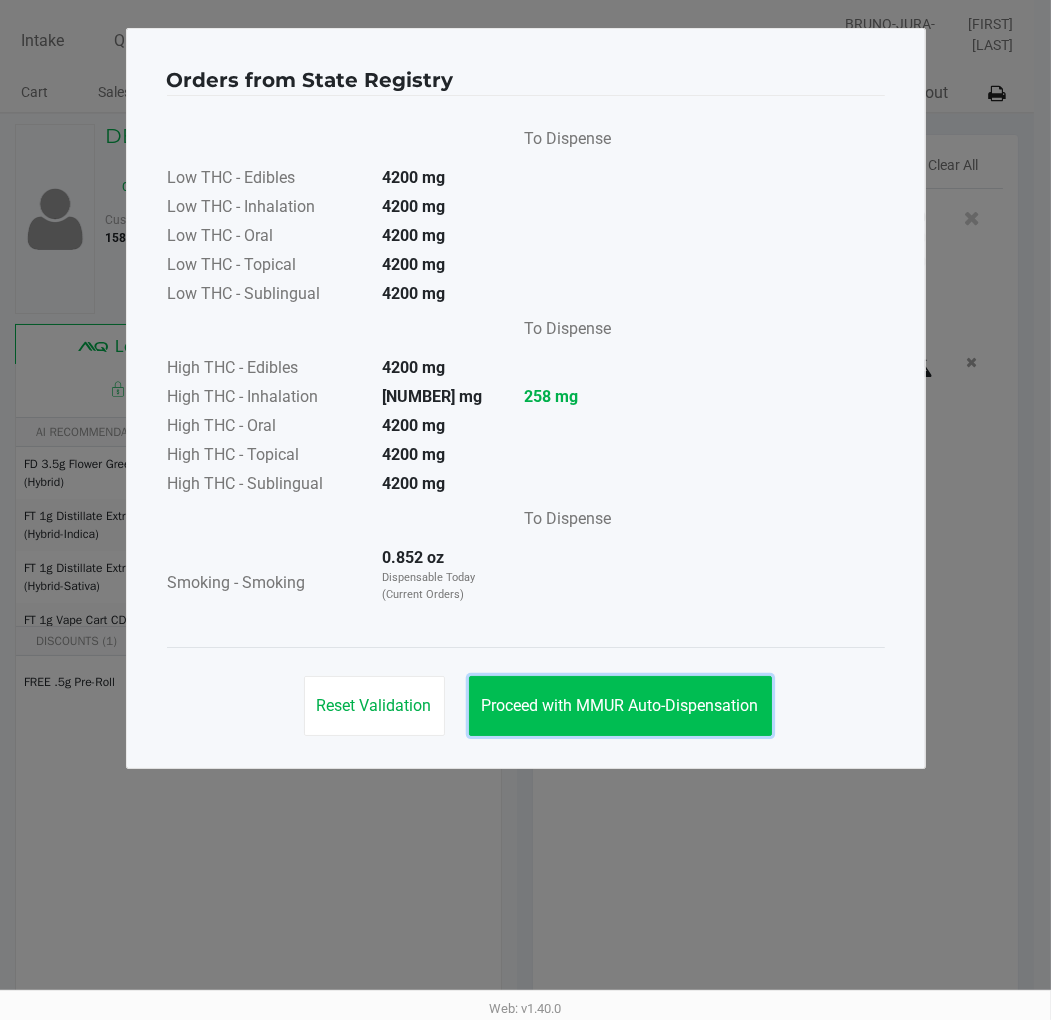 click on "Proceed with MMUR Auto-Dispensation" 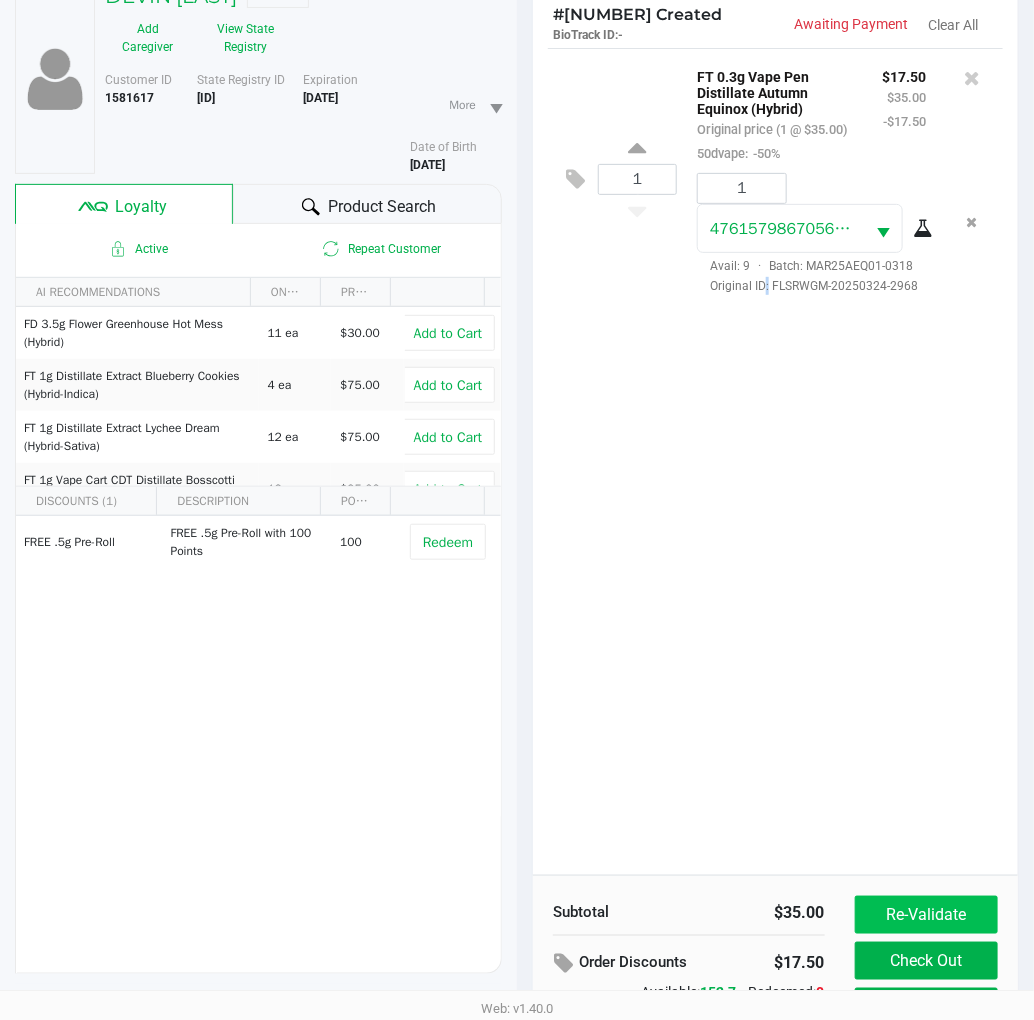 scroll, scrollTop: 258, scrollLeft: 0, axis: vertical 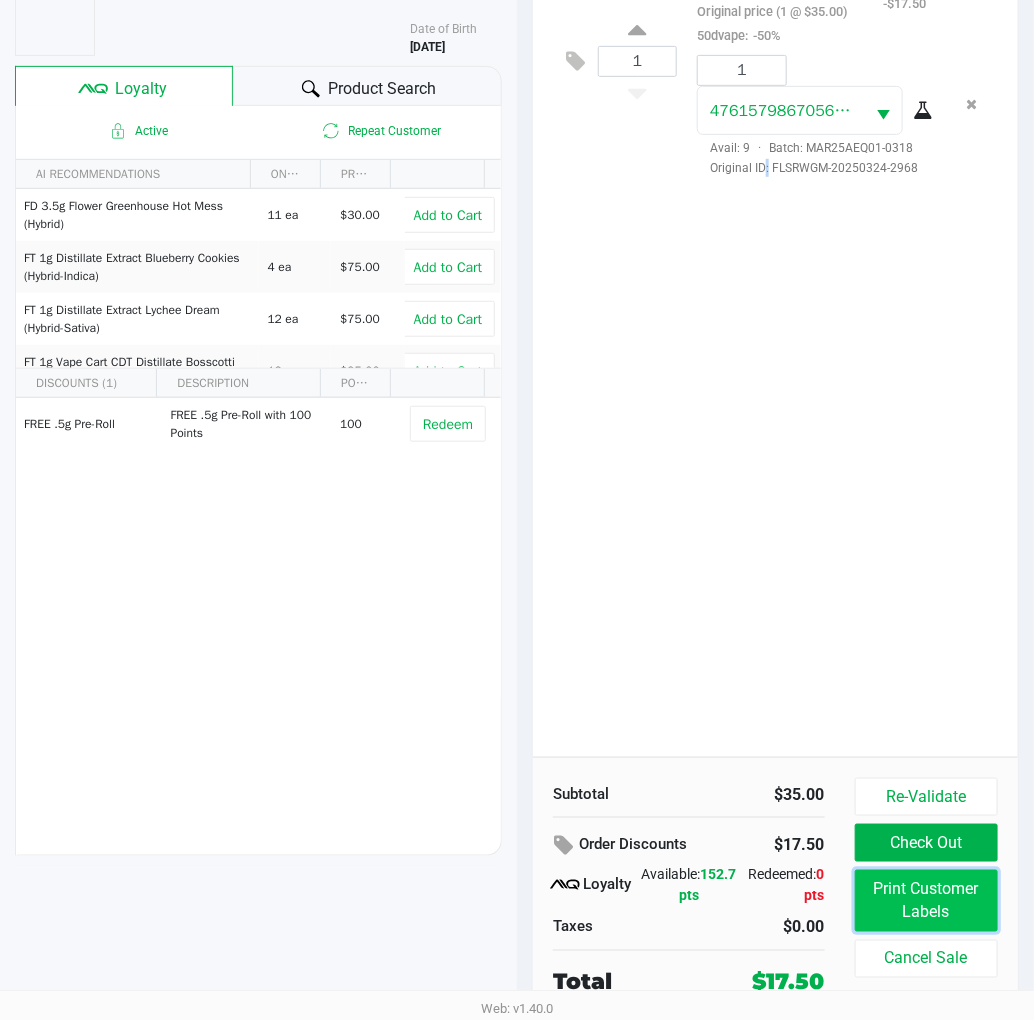 click on "Print Customer Labels" 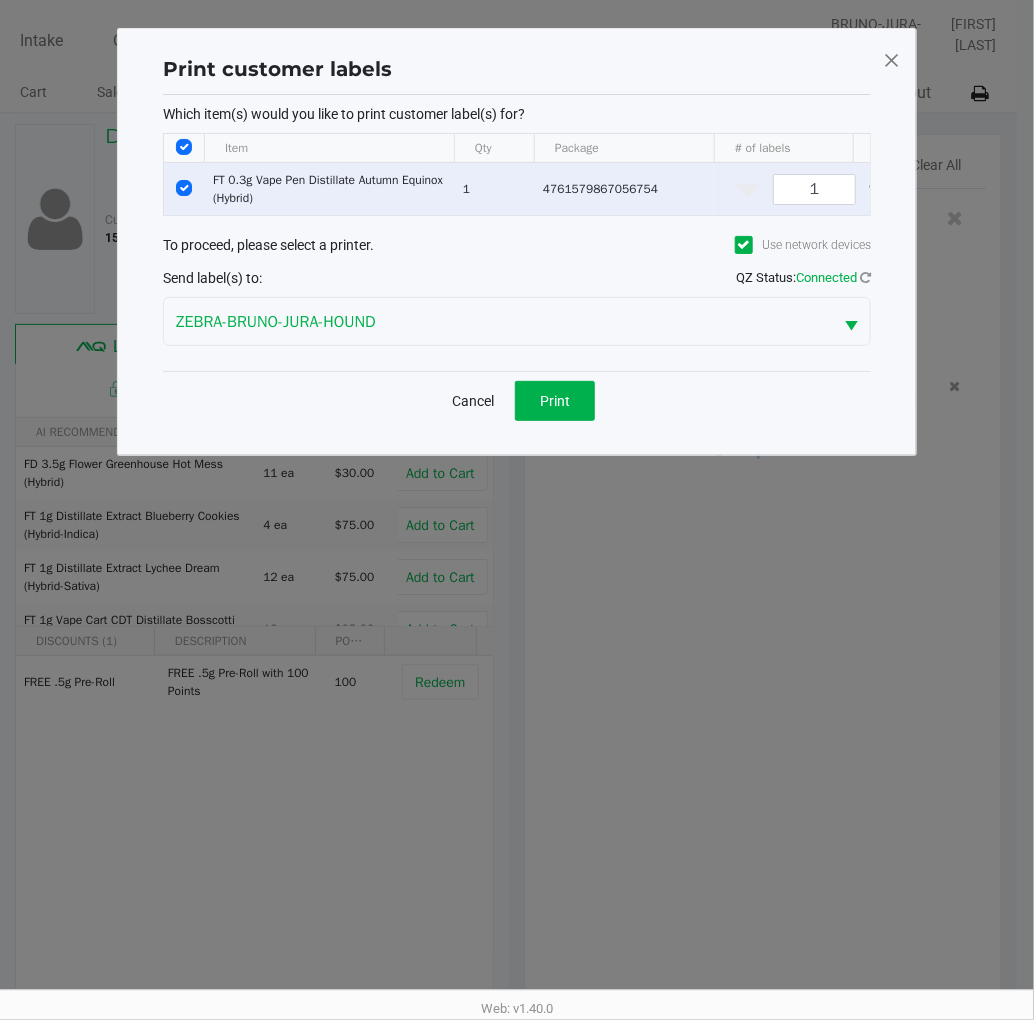 scroll, scrollTop: 0, scrollLeft: 0, axis: both 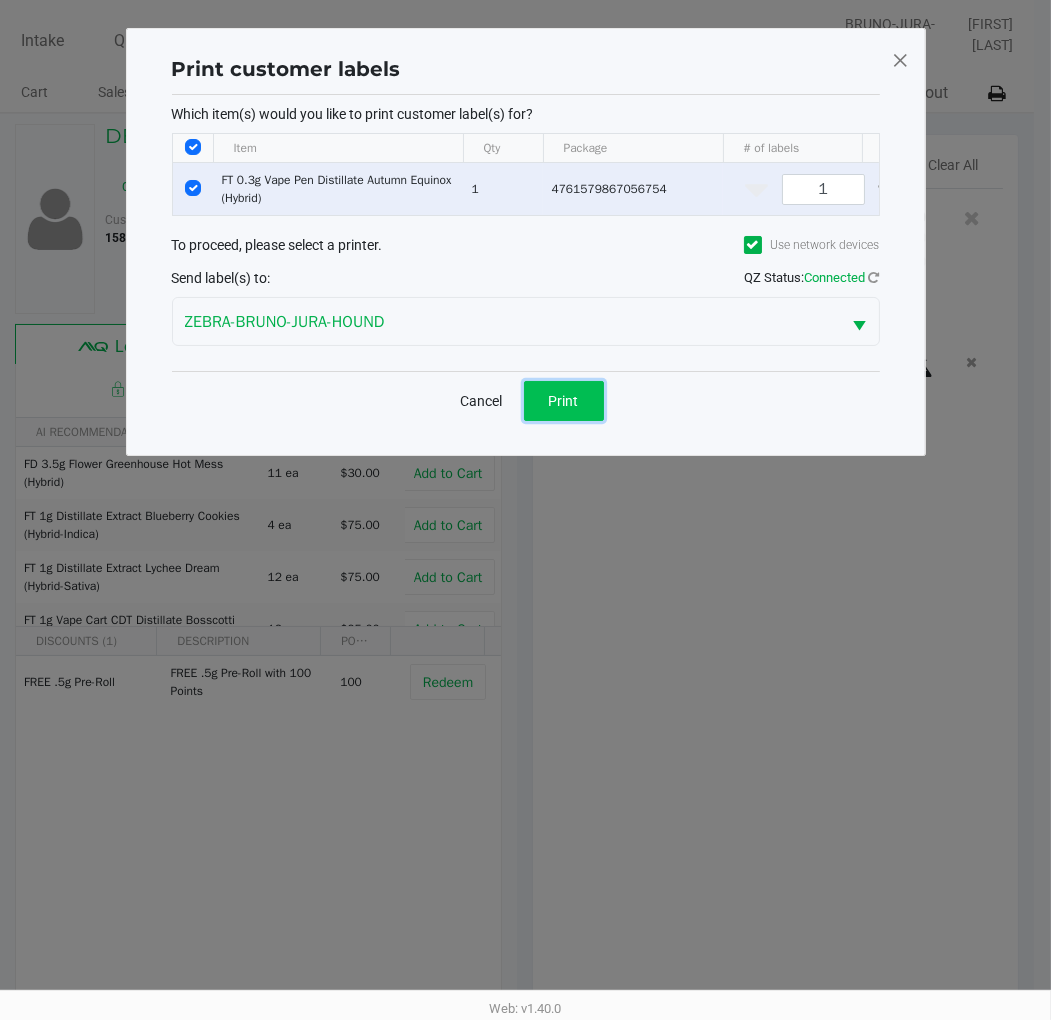 click on "Print" 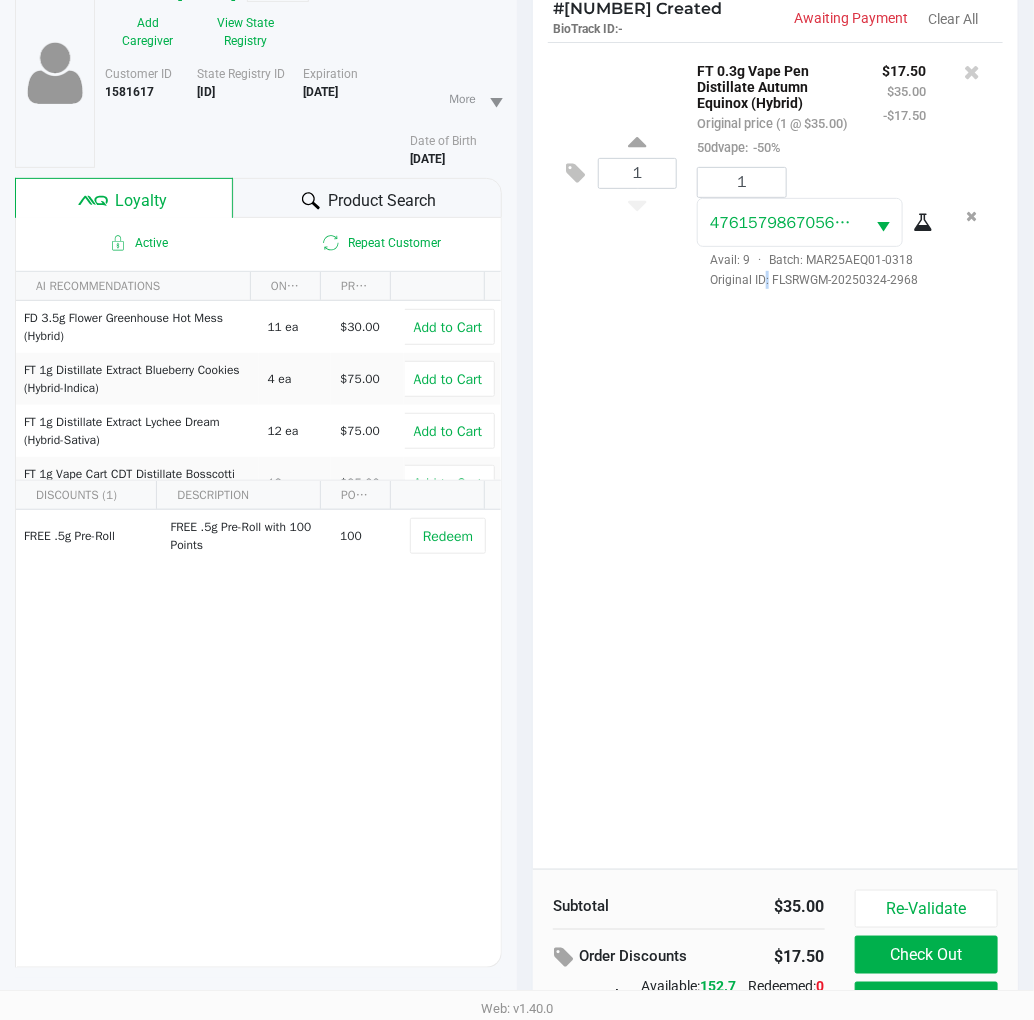 scroll, scrollTop: 258, scrollLeft: 0, axis: vertical 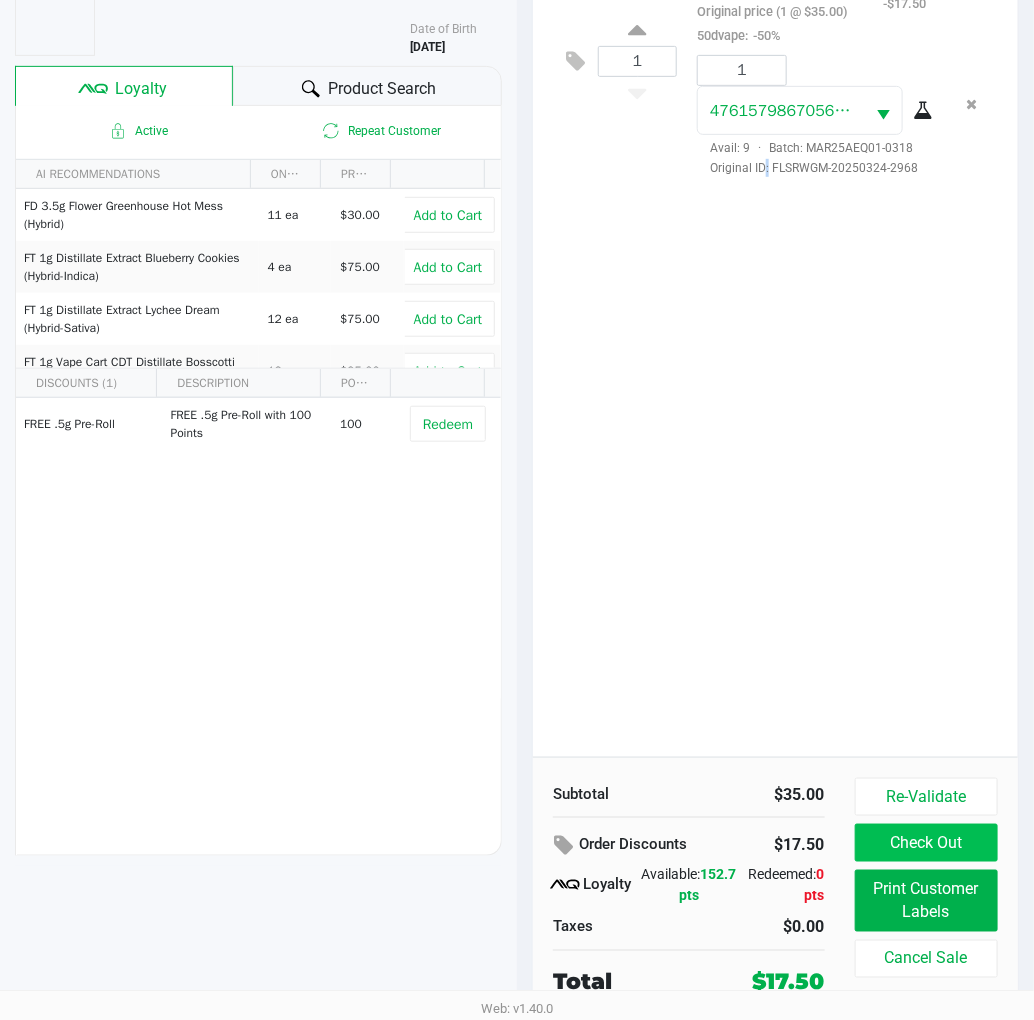 click on "Check Out" 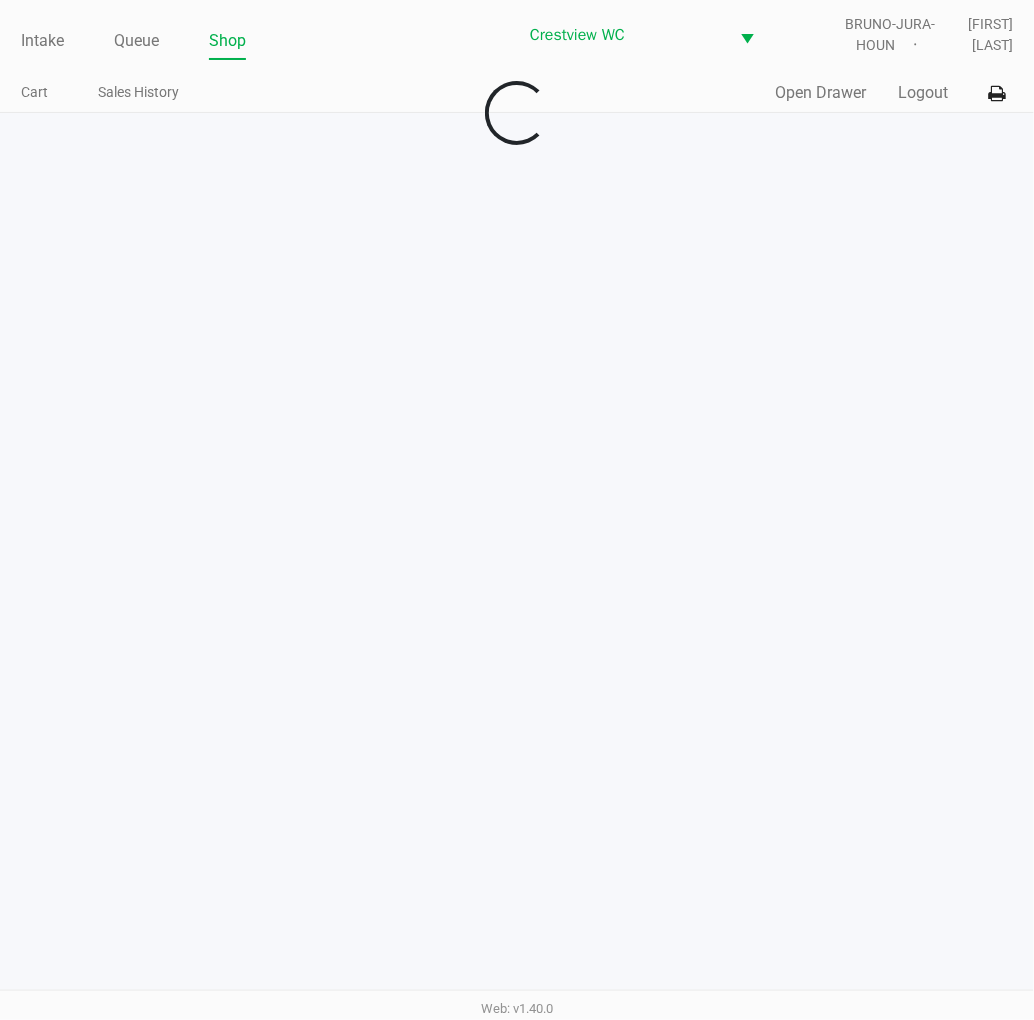 scroll, scrollTop: 0, scrollLeft: 0, axis: both 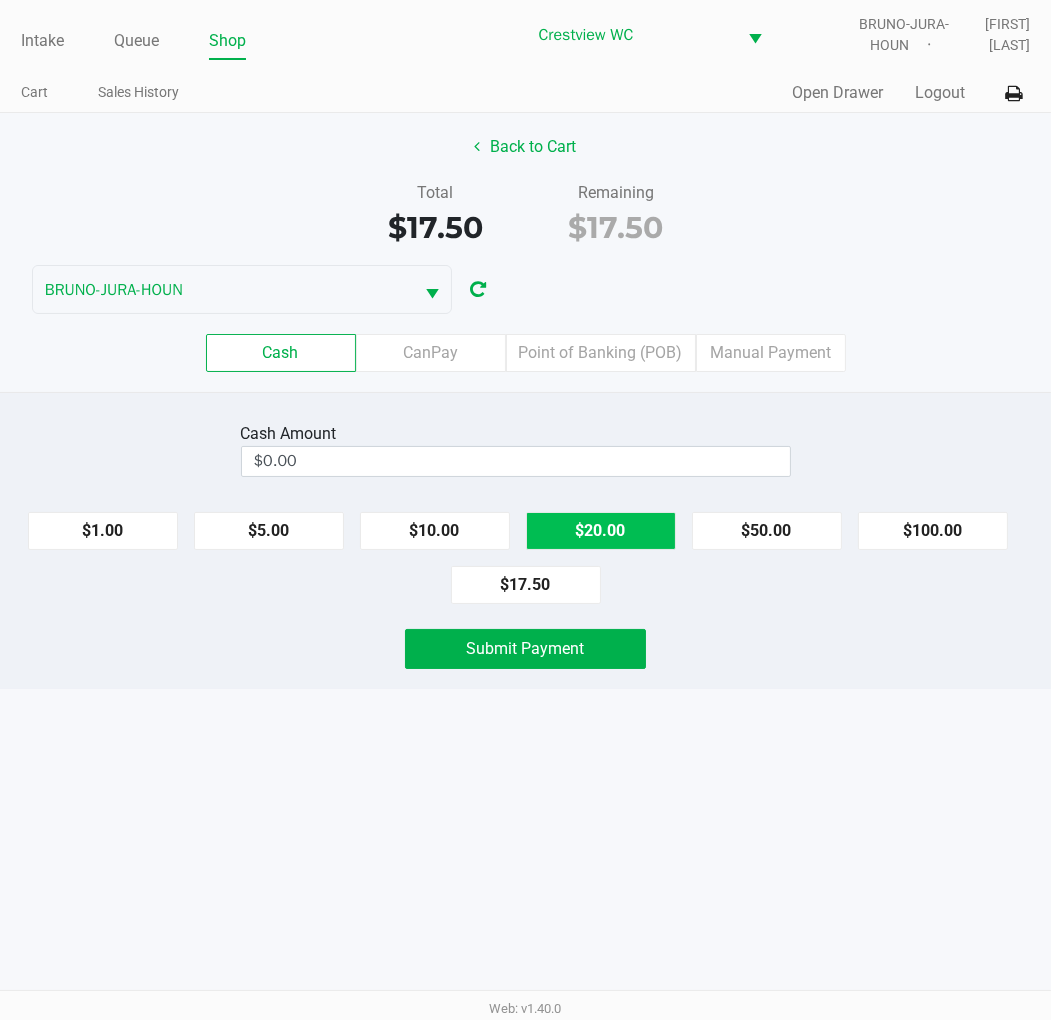 click on "$20.00" 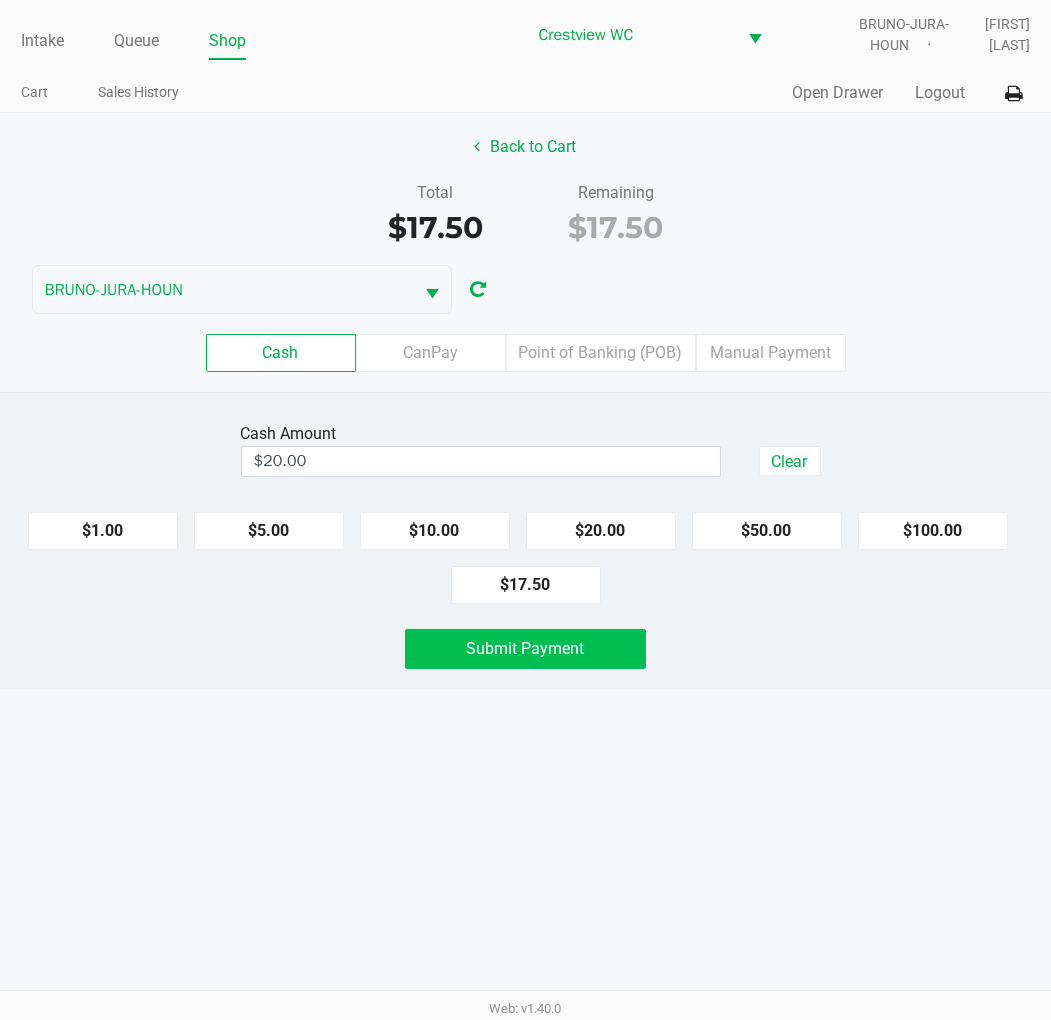 click on "Submit Payment" 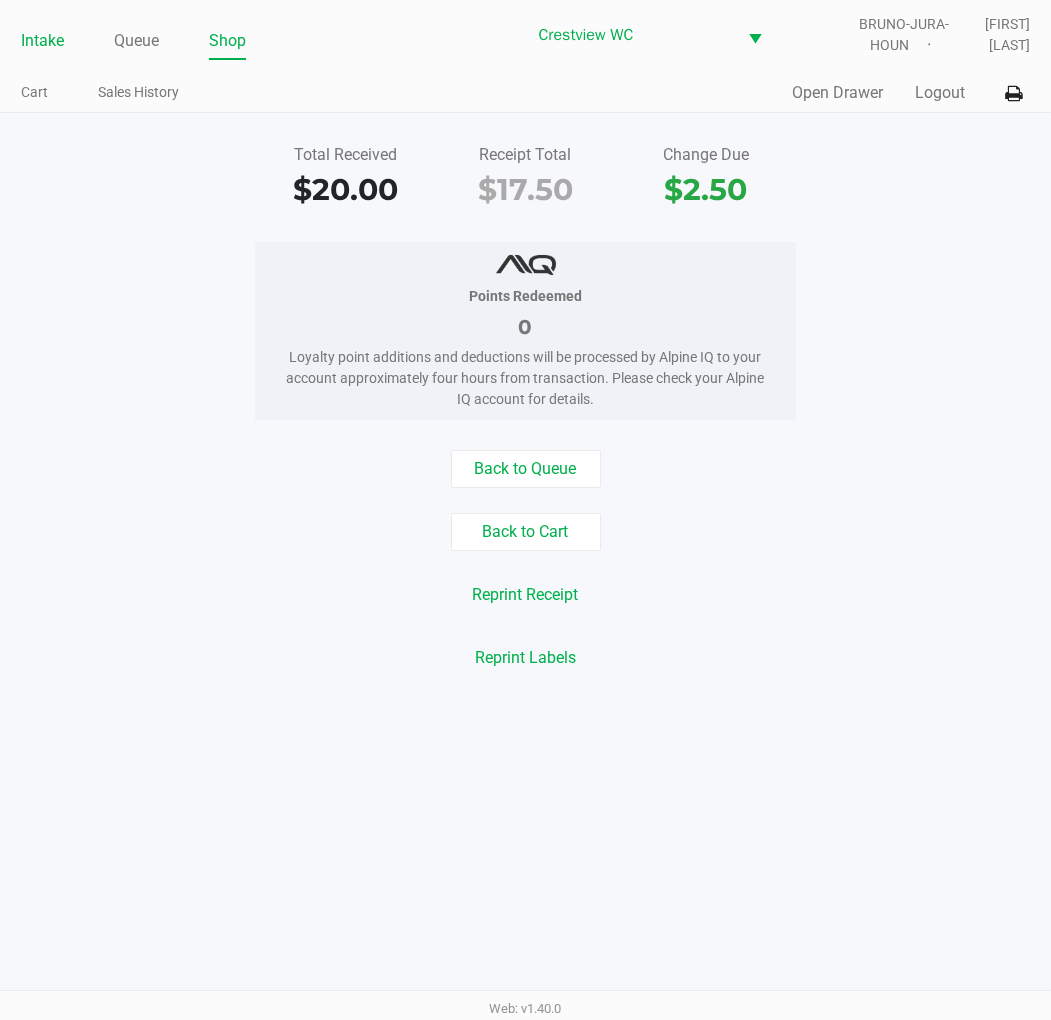 click on "Intake" 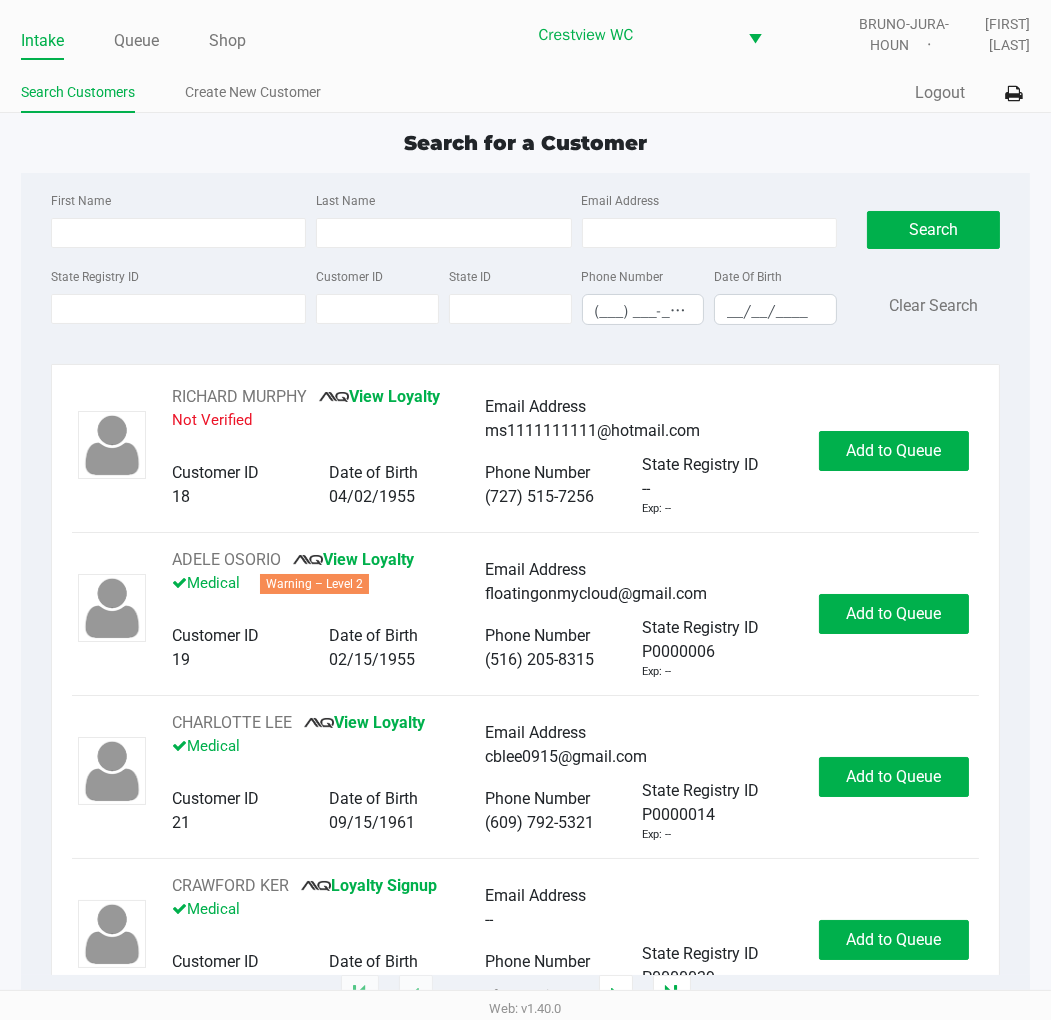 click on "Quick Sale   Logout" 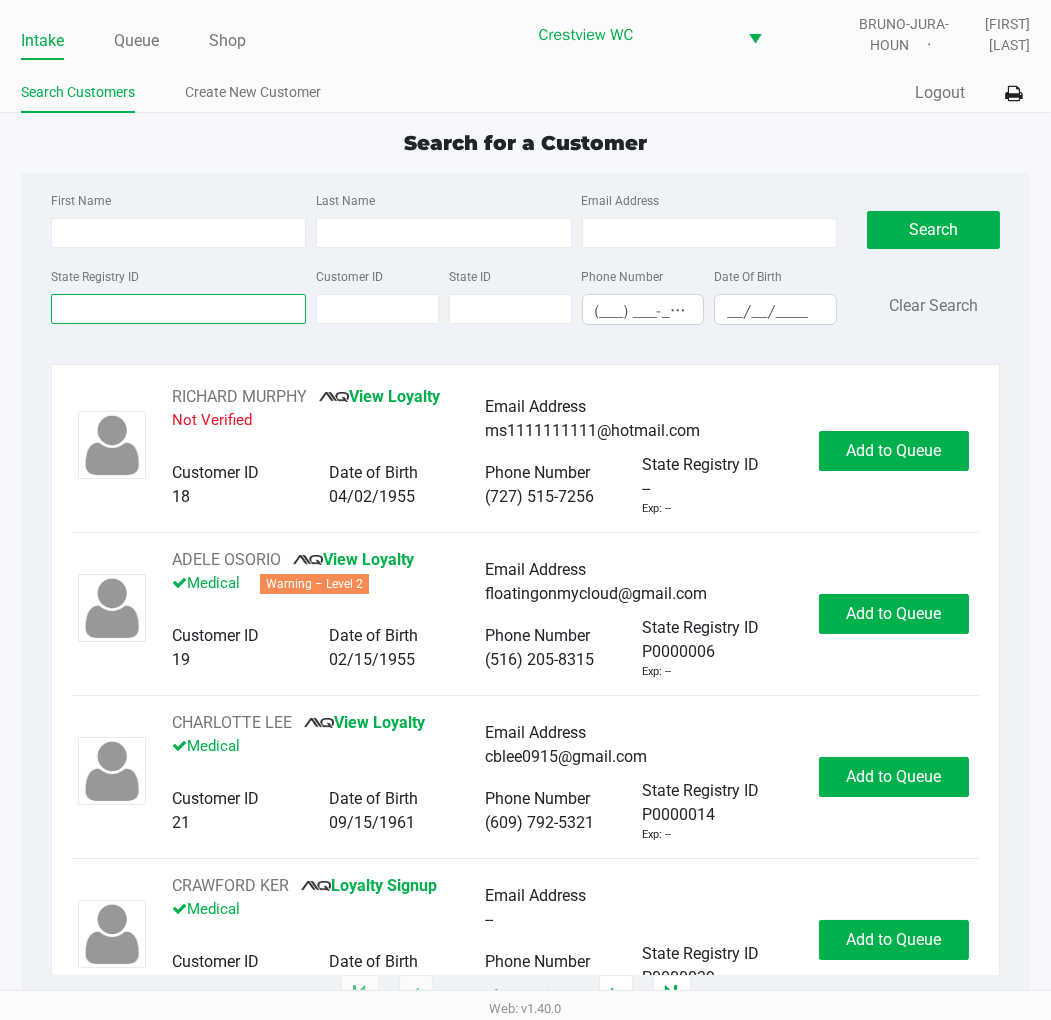 click on "State Registry ID" at bounding box center (178, 309) 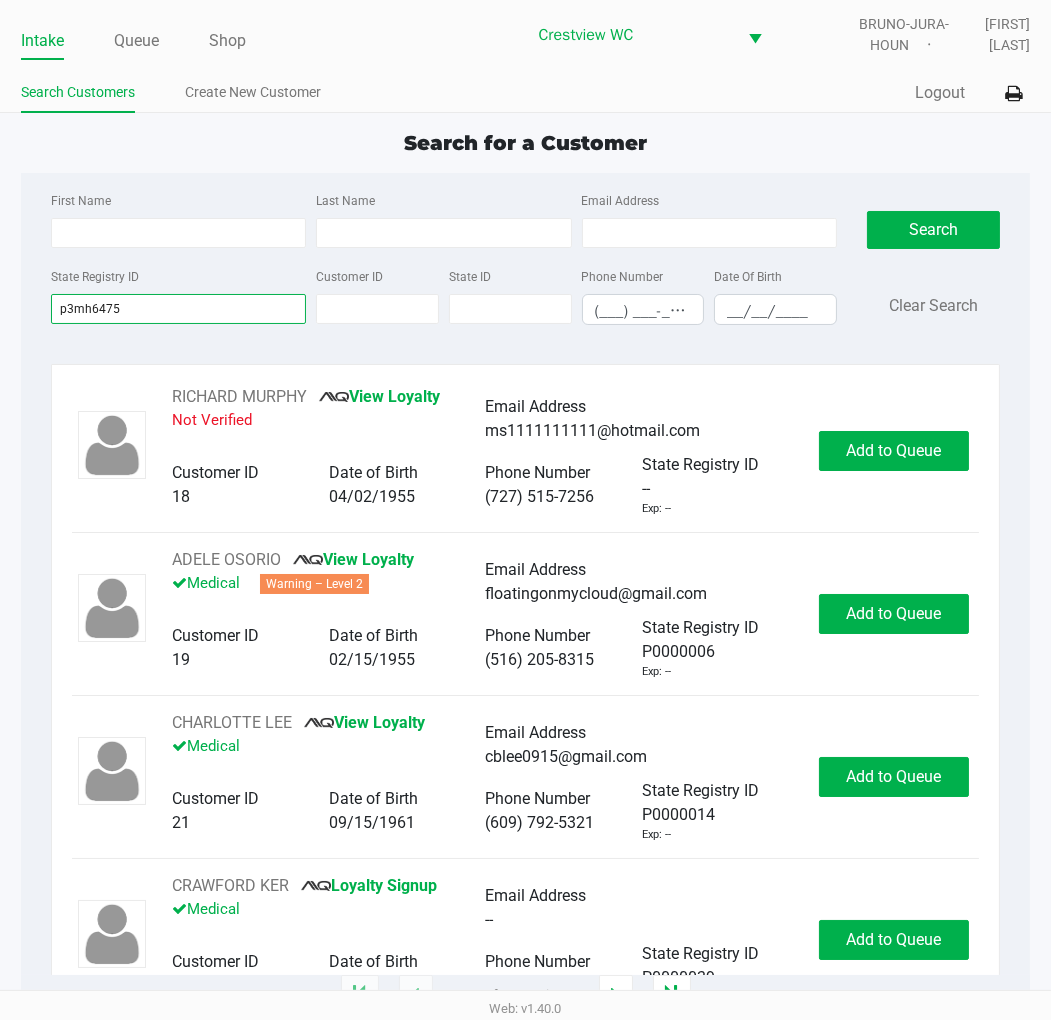 type on "p3mh6475" 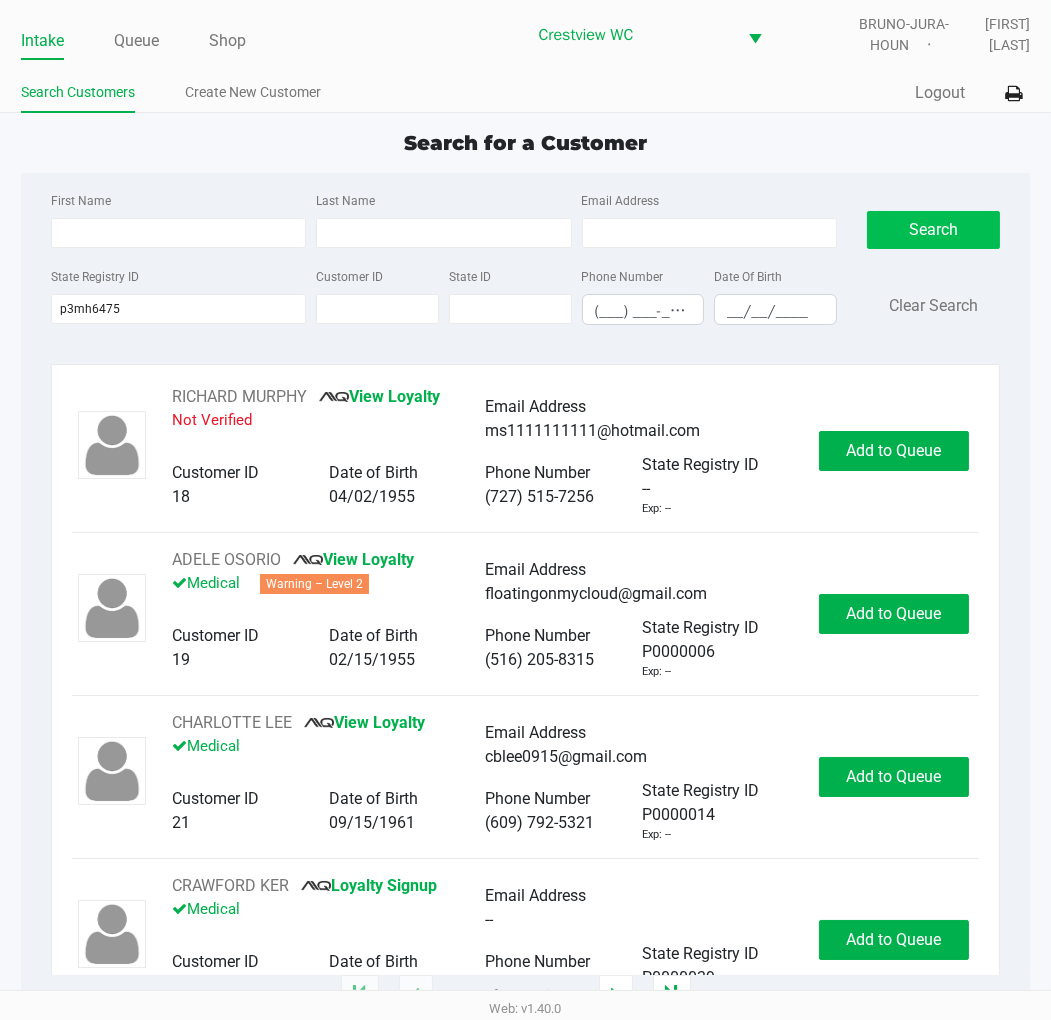 click on "Search" 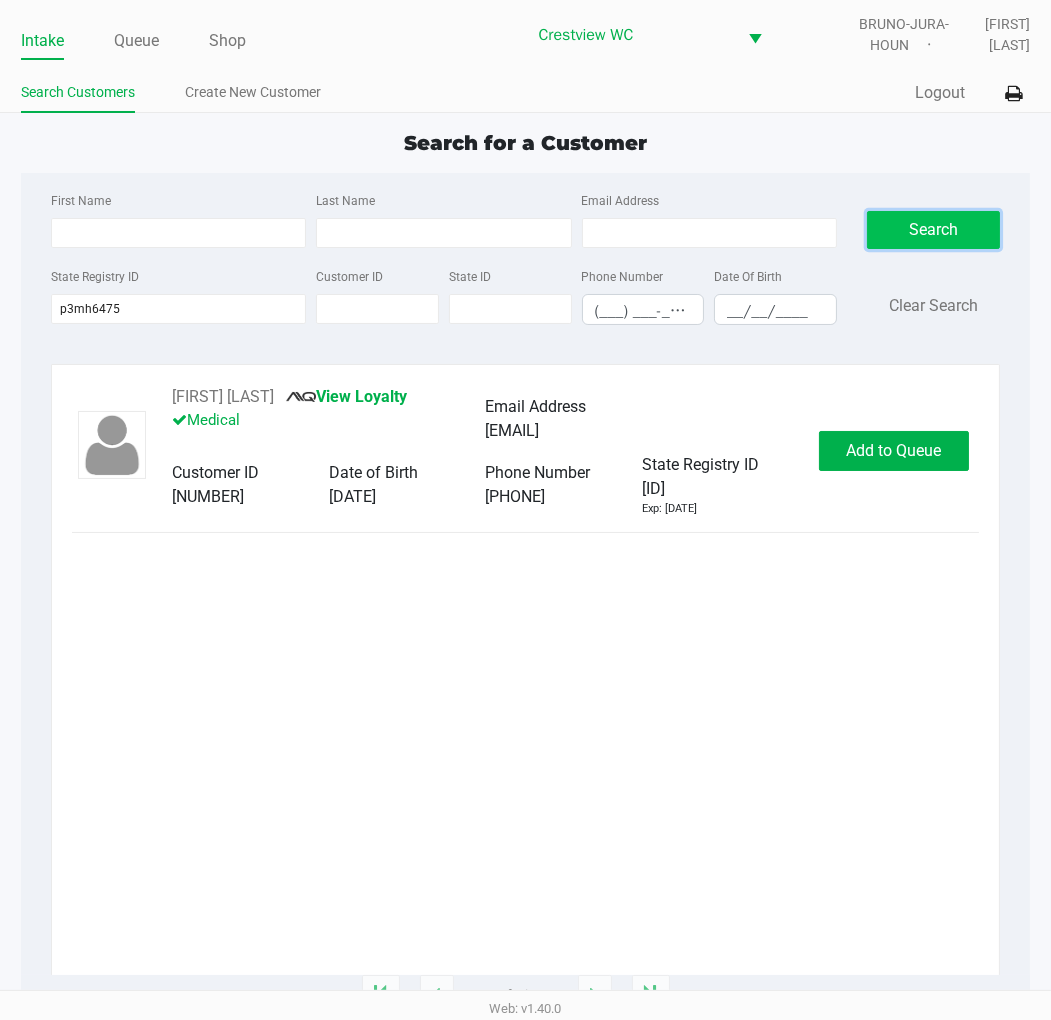 click on "Add to Queue" 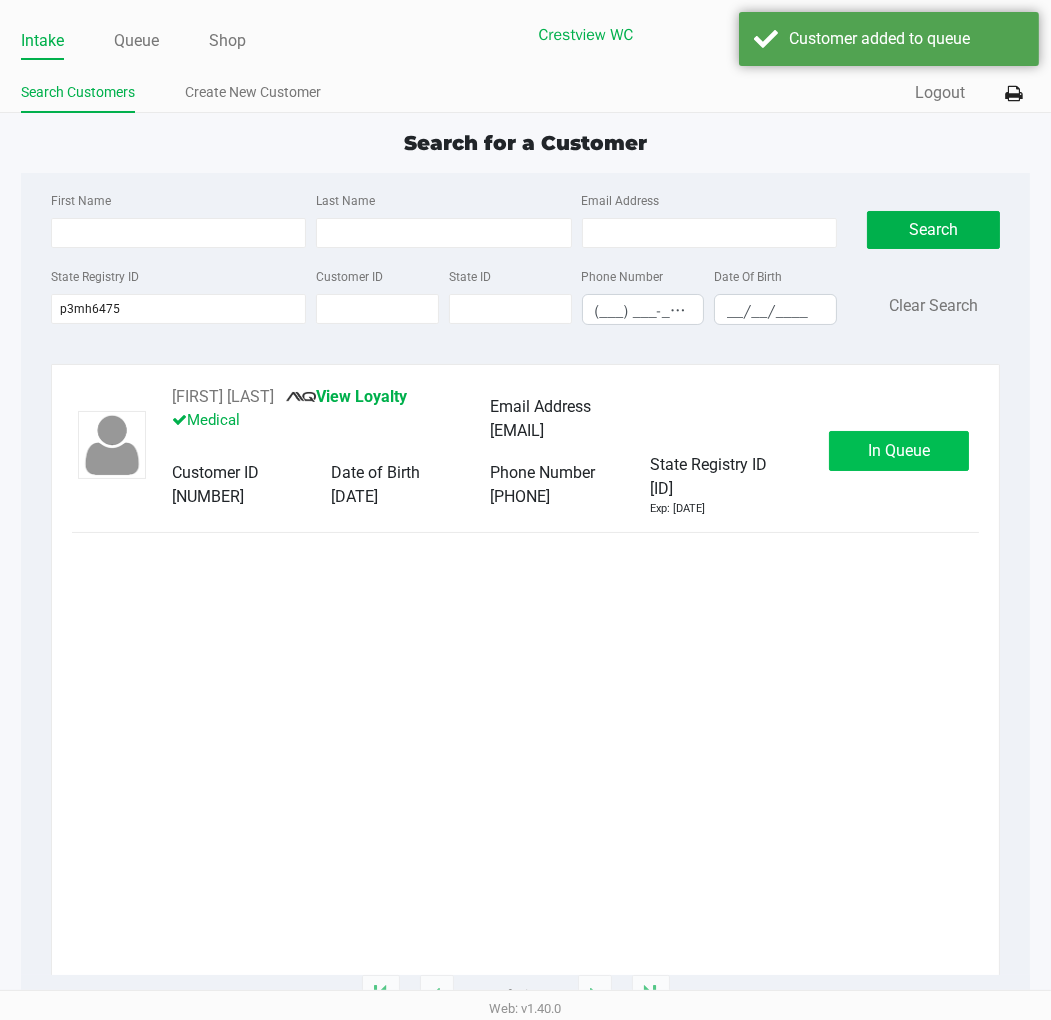click on "In Queue" 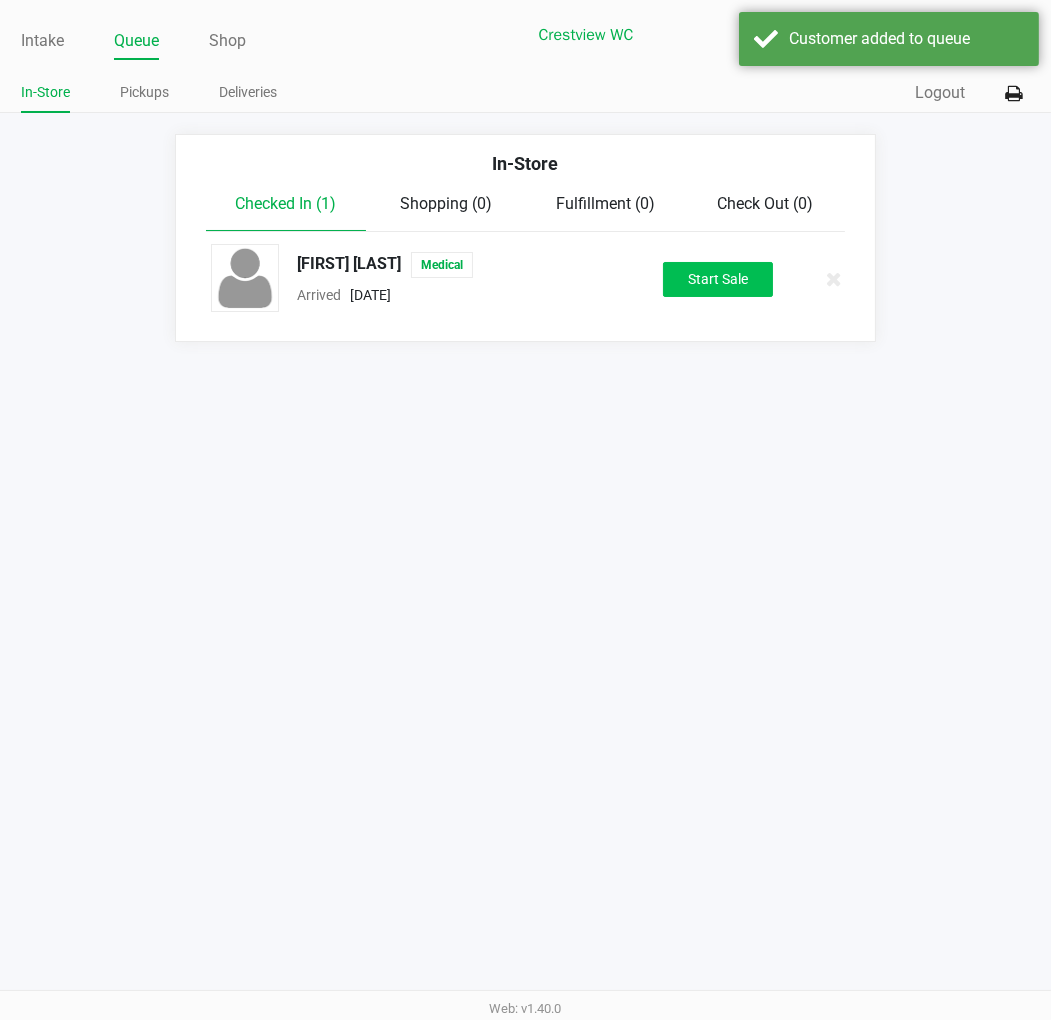 click on "Start Sale" 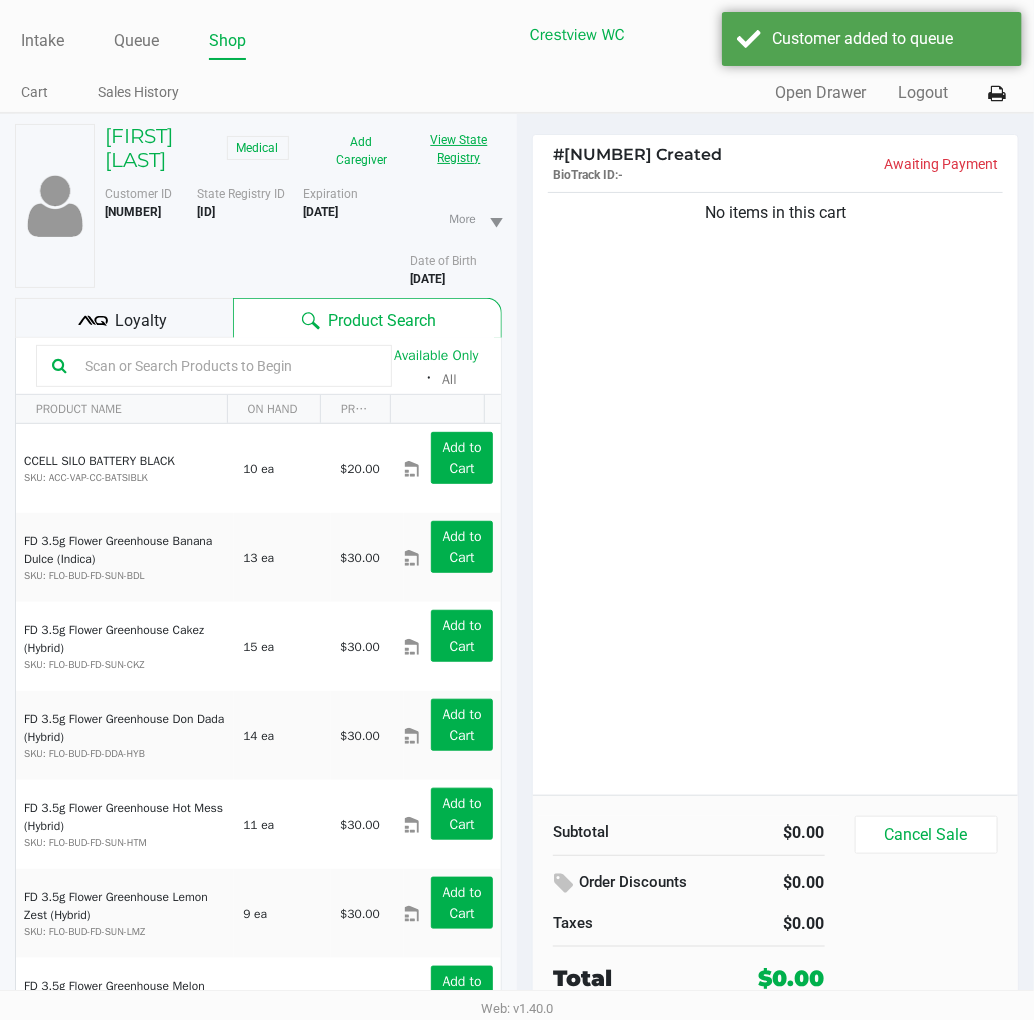 click on "View State Registry" 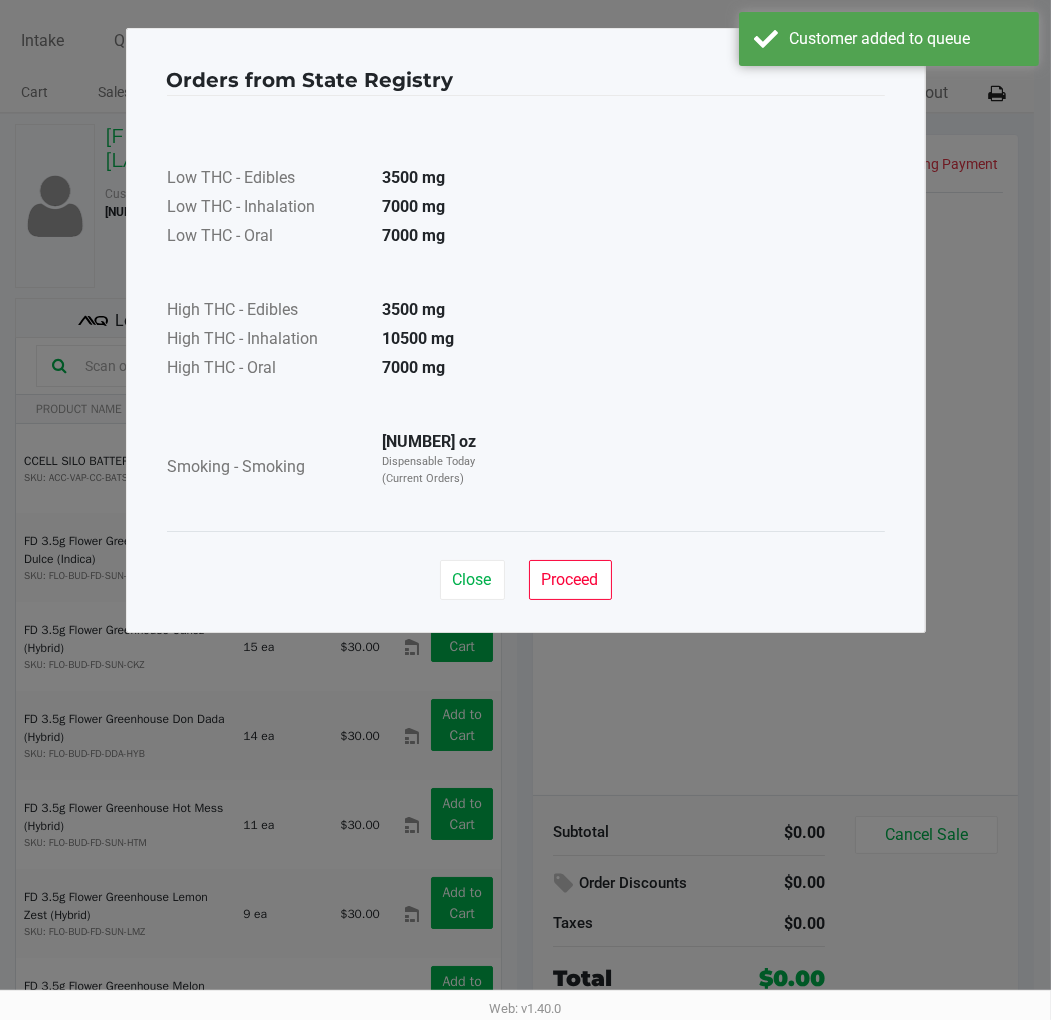 click on "Close" 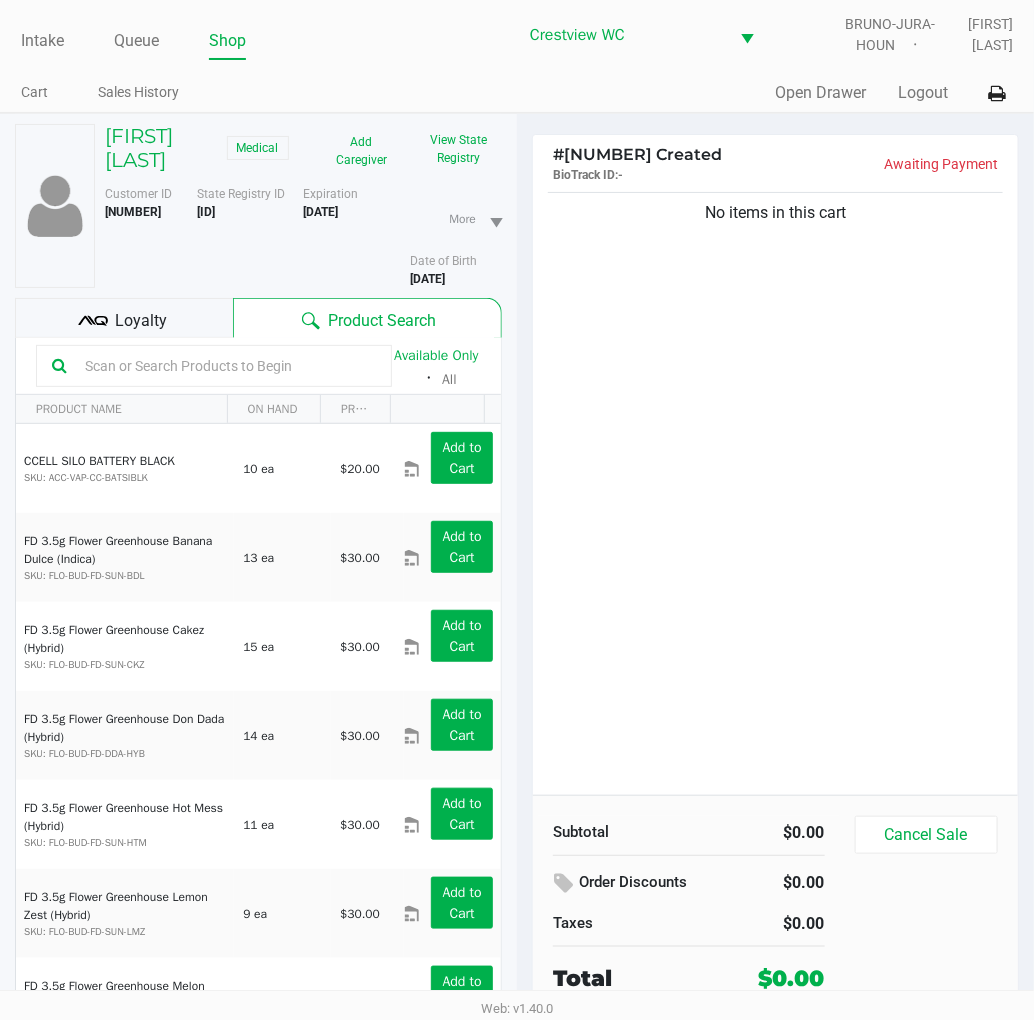 click on "No items in this cart" 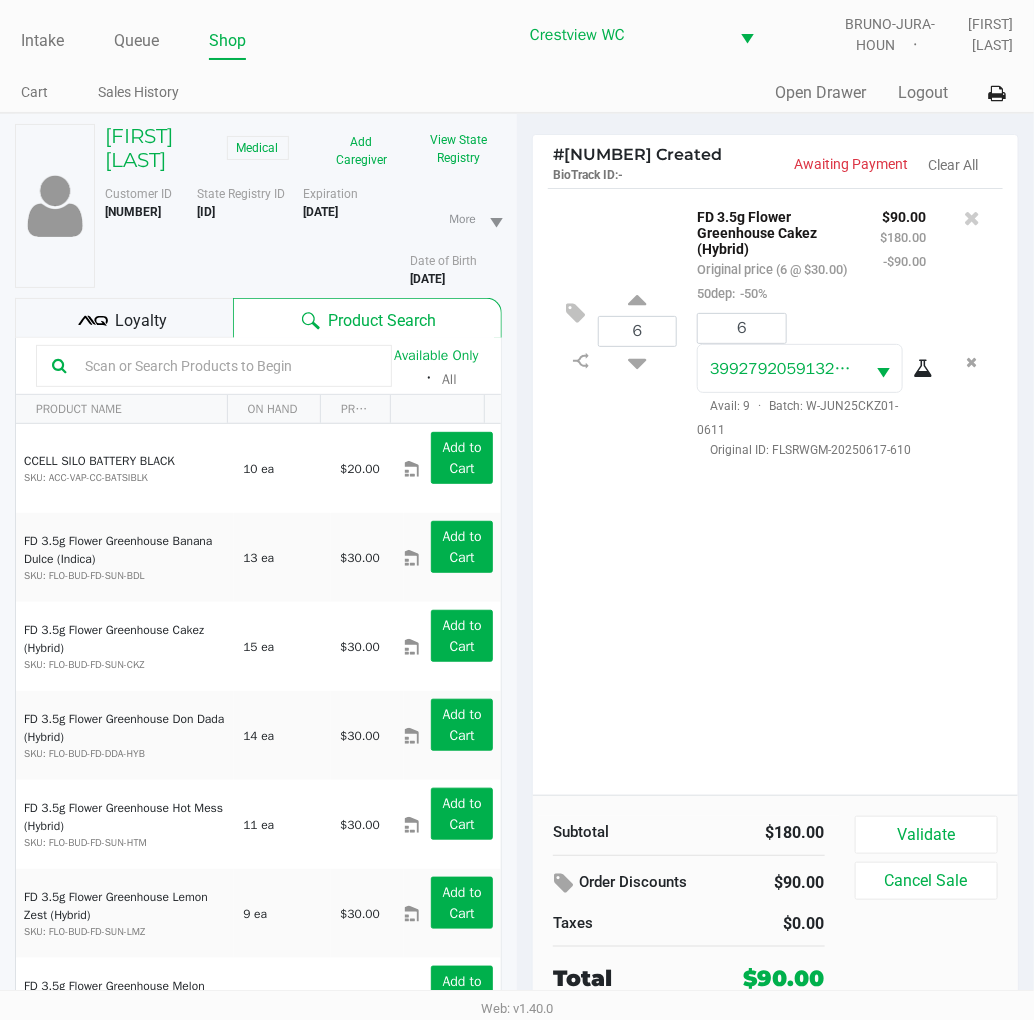 click on "6  FD 3.5g Flower Greenhouse Cakez (Hybrid)   Original price (6 @ $30.00)  50dep:  -50% $90.00 $180.00 -$90.00 6 3992792059132808  Avail: 9  ·  Batch: W-JUN25CKZ01-0611   Original ID: FLSRWGM-20250617-610" 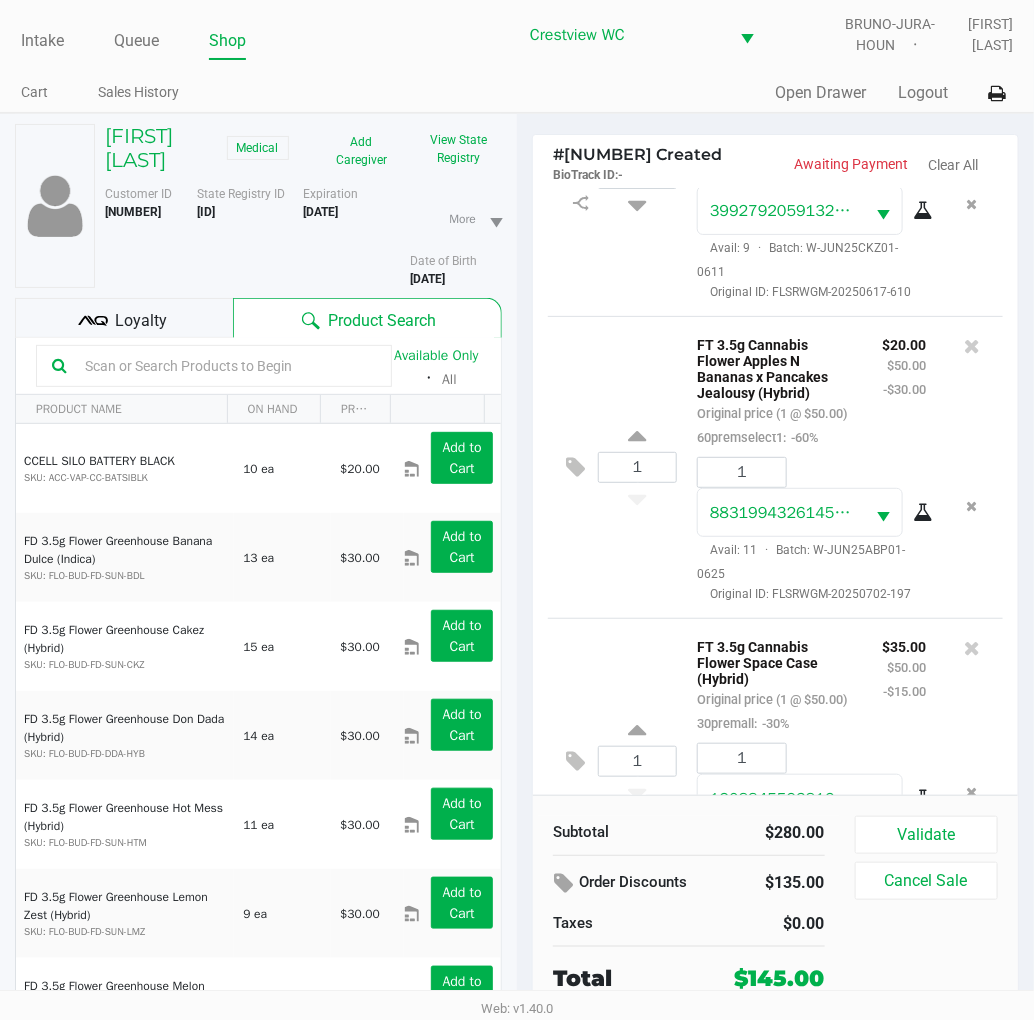 scroll, scrollTop: 0, scrollLeft: 0, axis: both 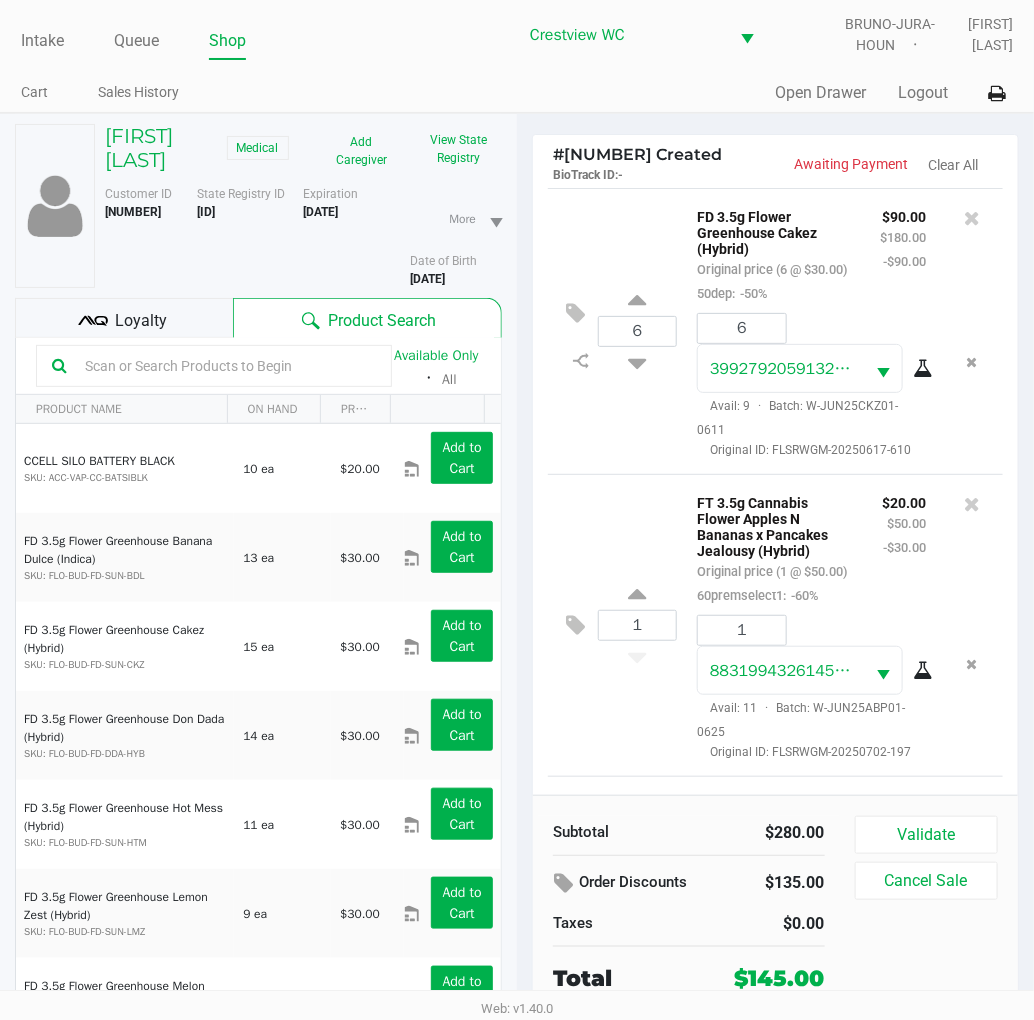 click on "Loyalty" 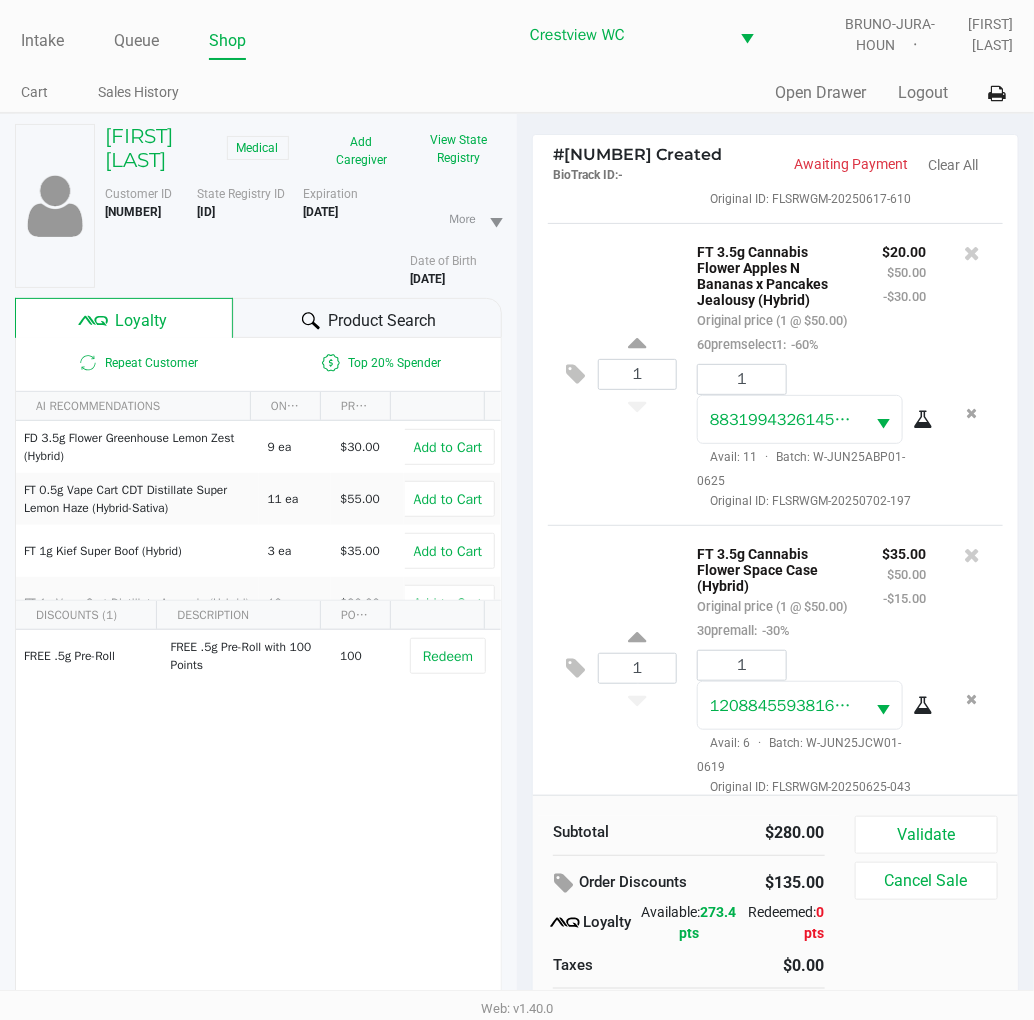 scroll, scrollTop: 346, scrollLeft: 0, axis: vertical 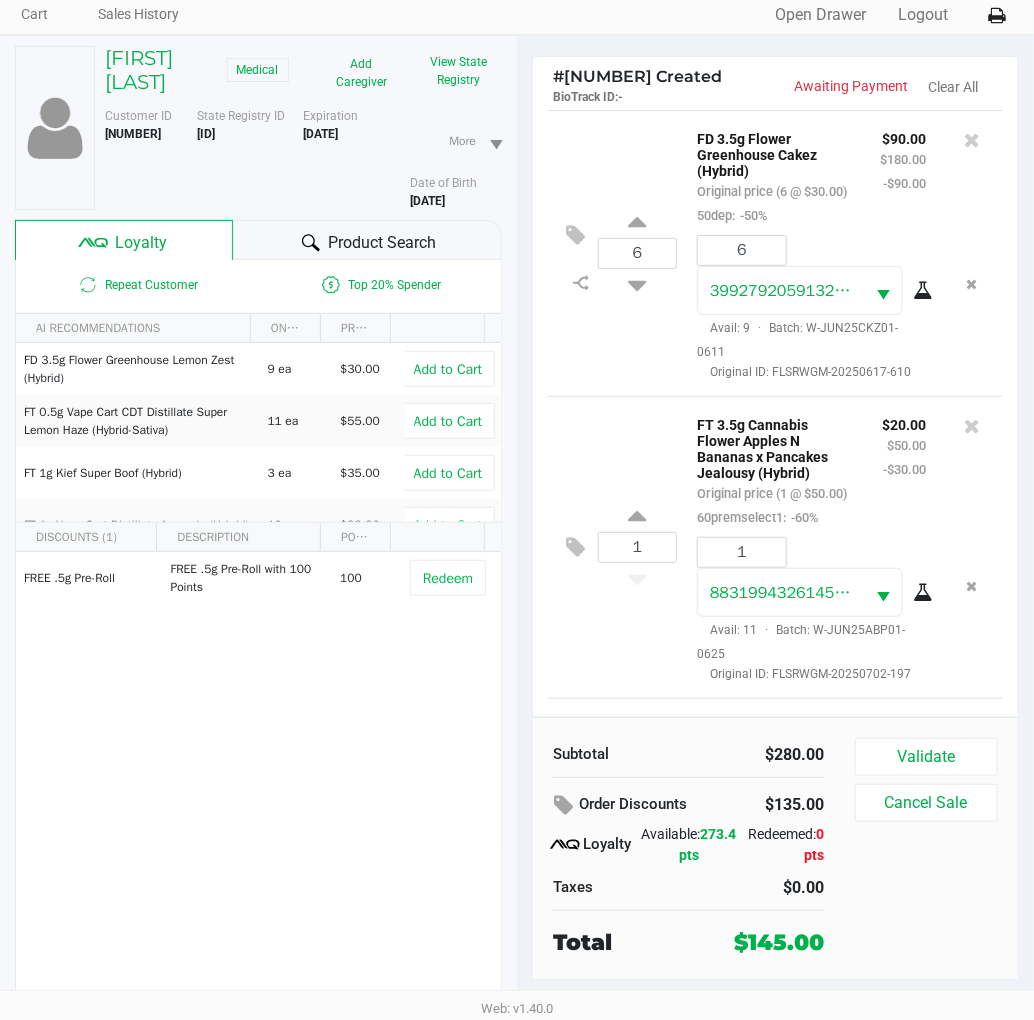 click on "1  FT 3.5g Cannabis Flower Apples N Bananas x Pancakes Jealousy (Hybrid)   Original price (1 @ $50.00)  60premselect1:  -60% $20.00 $50.00 -$30.00 1 8831994326145064  Avail: 11  ·  Batch: W-JUN25ABP01-0625   Original ID: FLSRWGM-20250702-197" 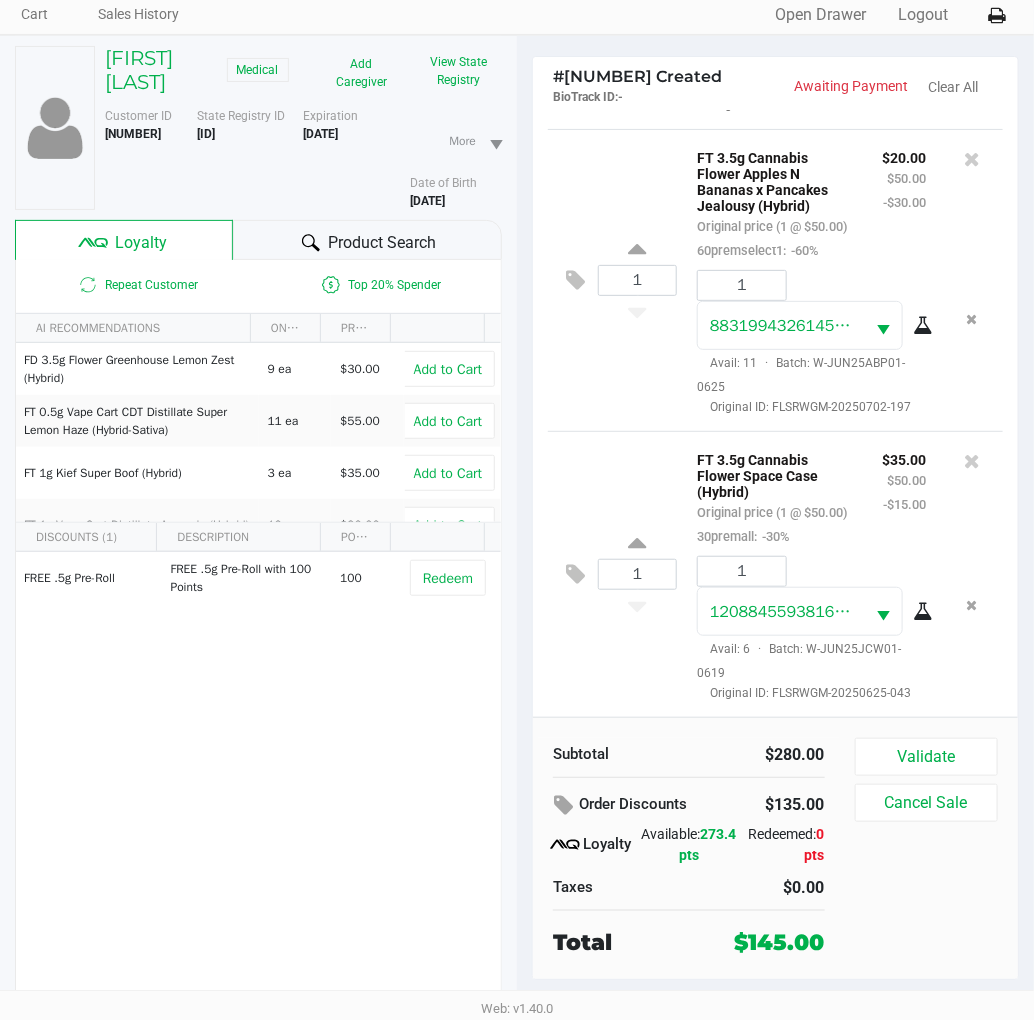 scroll, scrollTop: 0, scrollLeft: 0, axis: both 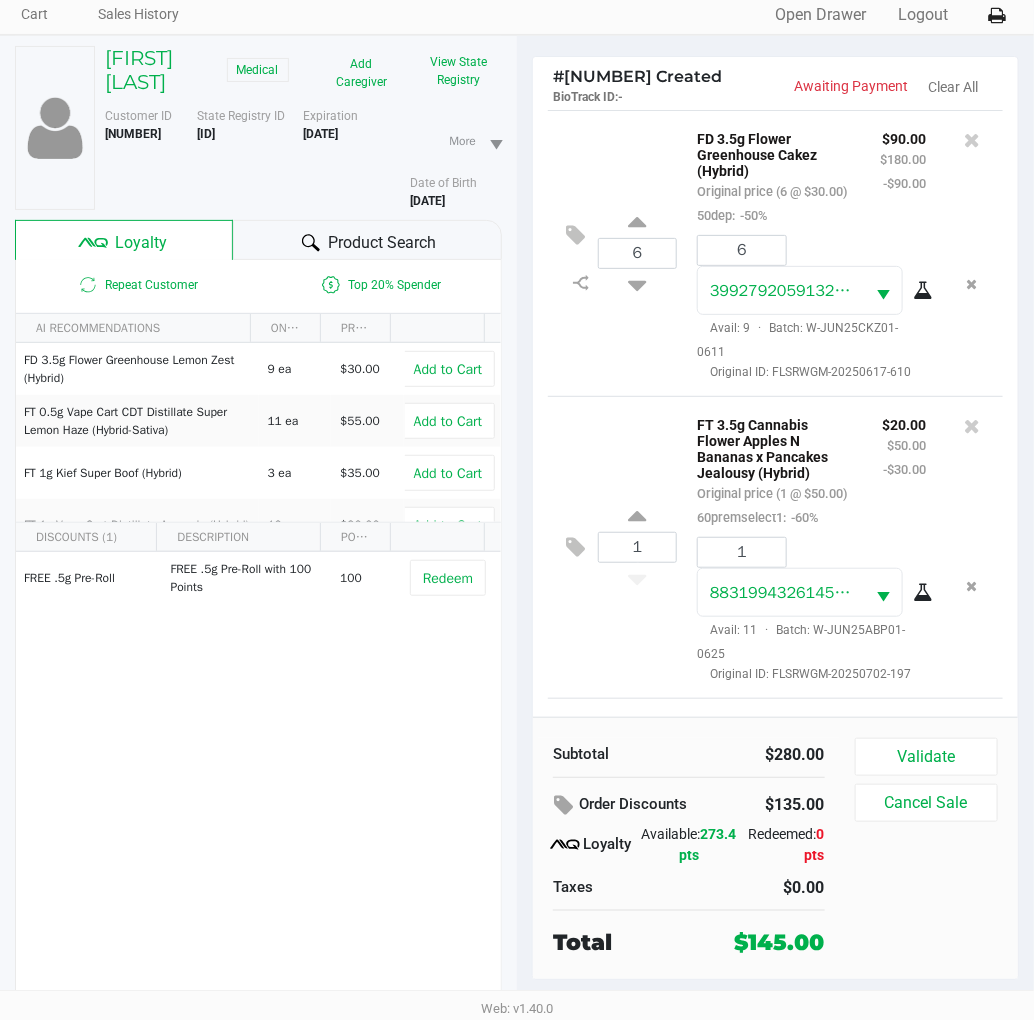 click on "1  FT 3.5g Cannabis Flower Apples N Bananas x Pancakes Jealousy (Hybrid)   Original price (1 @ $50.00)  60premselect1:  -60% $20.00 $50.00 -$30.00 1 8831994326145064  Avail: 11  ·  Batch: W-JUN25ABP01-0625   Original ID: FLSRWGM-20250702-197" 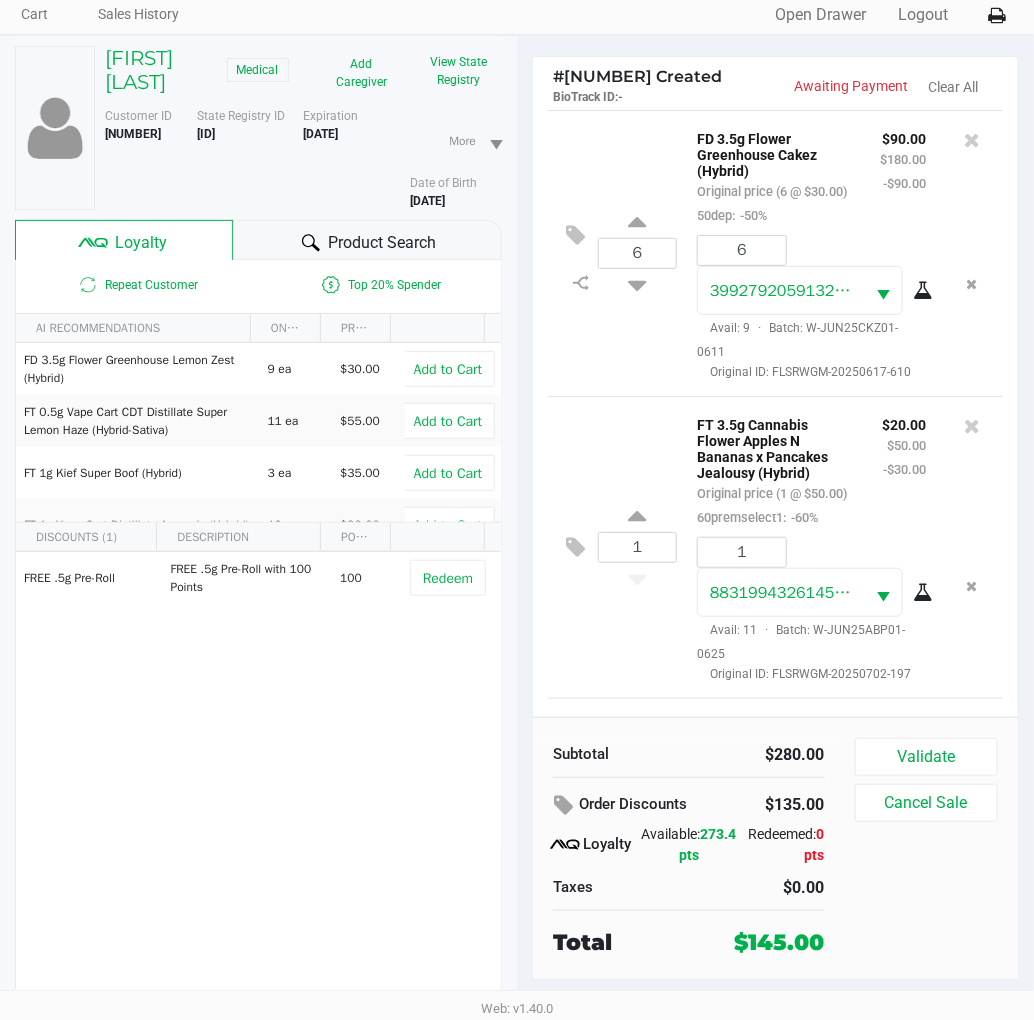click on "6  FD 3.5g Flower Greenhouse Cakez (Hybrid)   Original price (6 @ $30.00)  50dep:  -50% $90.00 $180.00 -$90.00 6 3992792059132808  Avail: 9  ·  Batch: W-JUN25CKZ01-0611   Original ID: FLSRWGM-20250617-610" 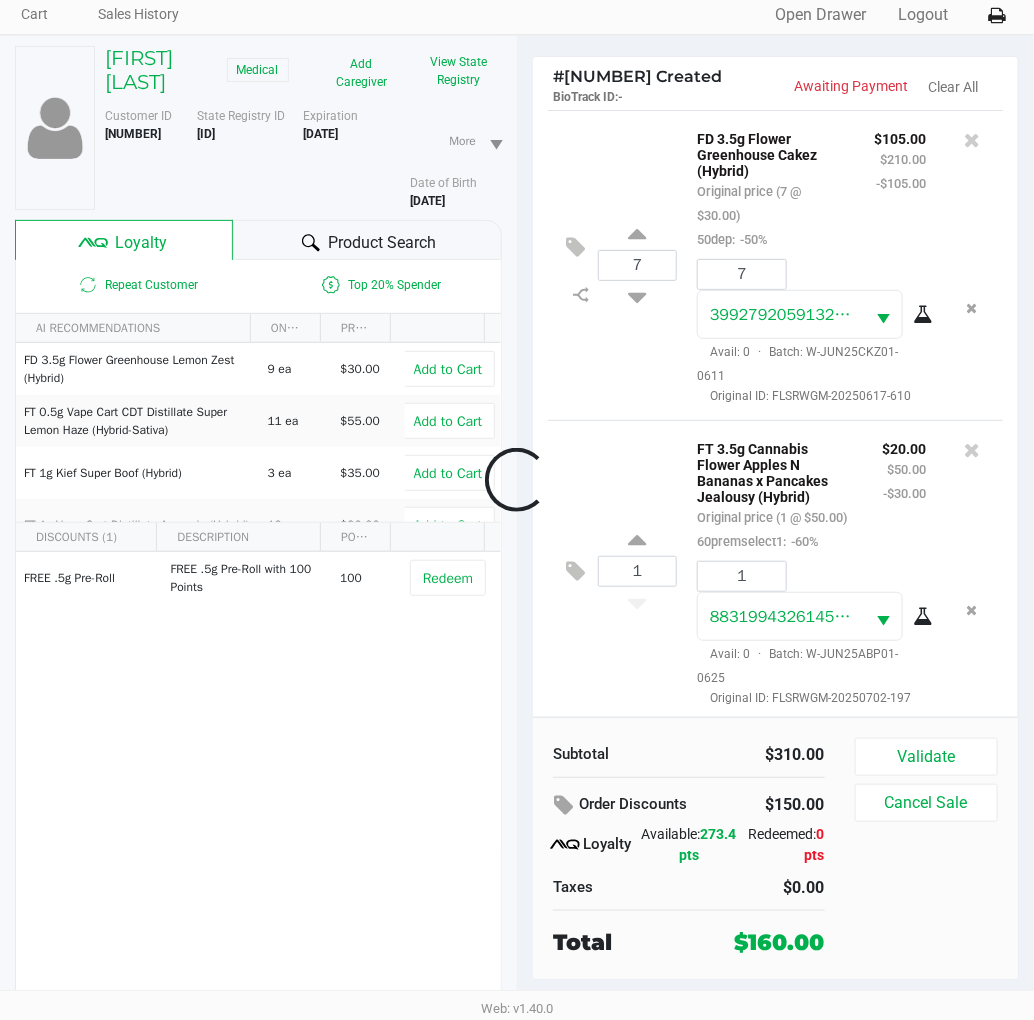 scroll, scrollTop: 346, scrollLeft: 0, axis: vertical 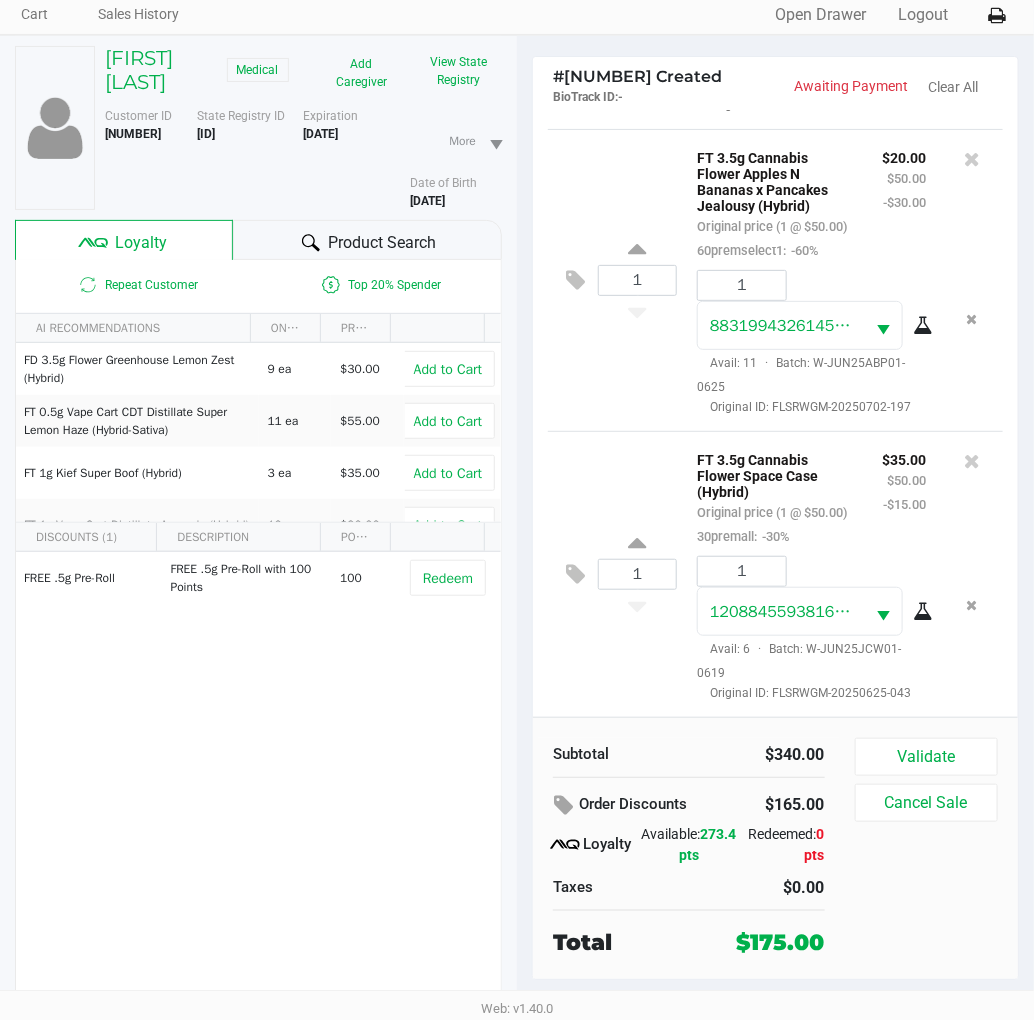 click on "1  FT 3.5g Cannabis Flower Apples N Bananas x Pancakes Jealousy (Hybrid)   Original price (1 @ $50.00)  60premselect1:  -60% $20.00 $50.00 -$30.00 1 8831994326145064  Avail: 11  ·  Batch: W-JUN25ABP01-0625   Original ID: FLSRWGM-20250702-197" 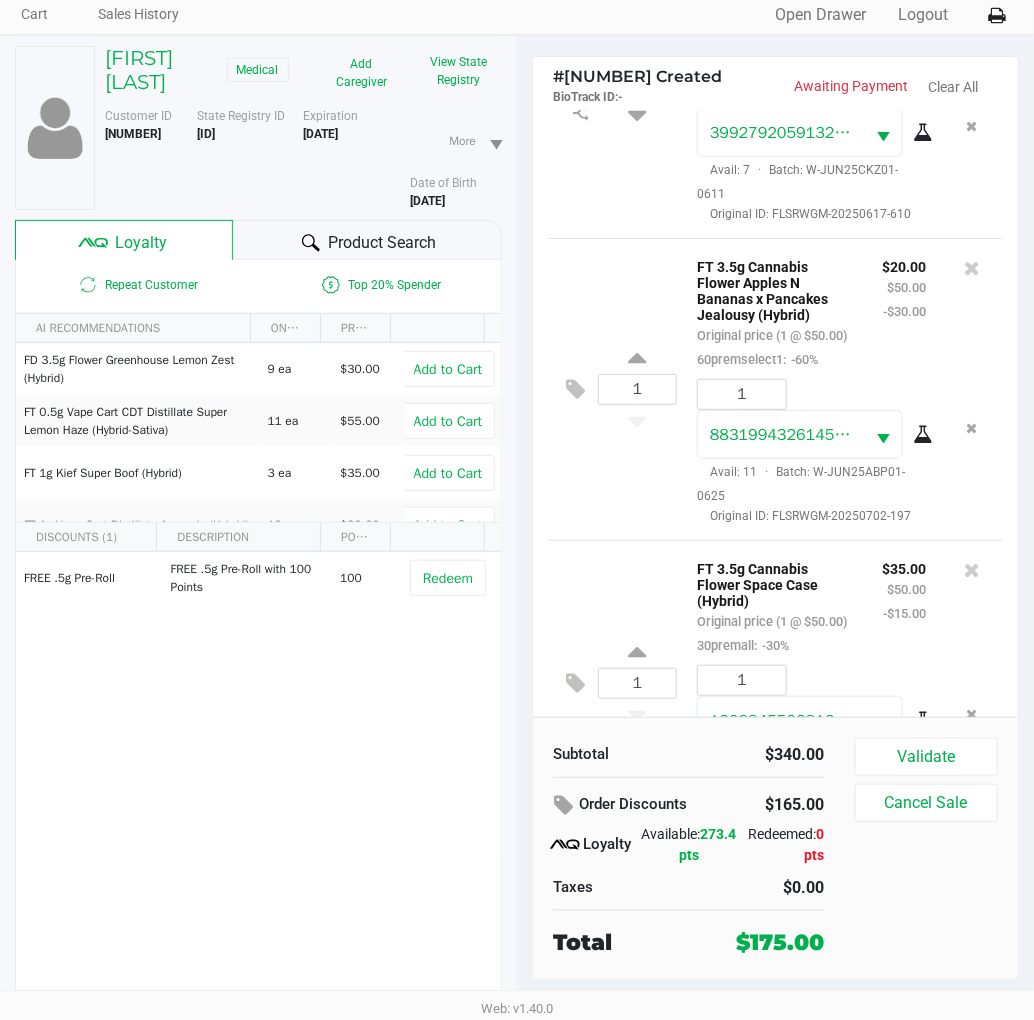 scroll, scrollTop: 0, scrollLeft: 0, axis: both 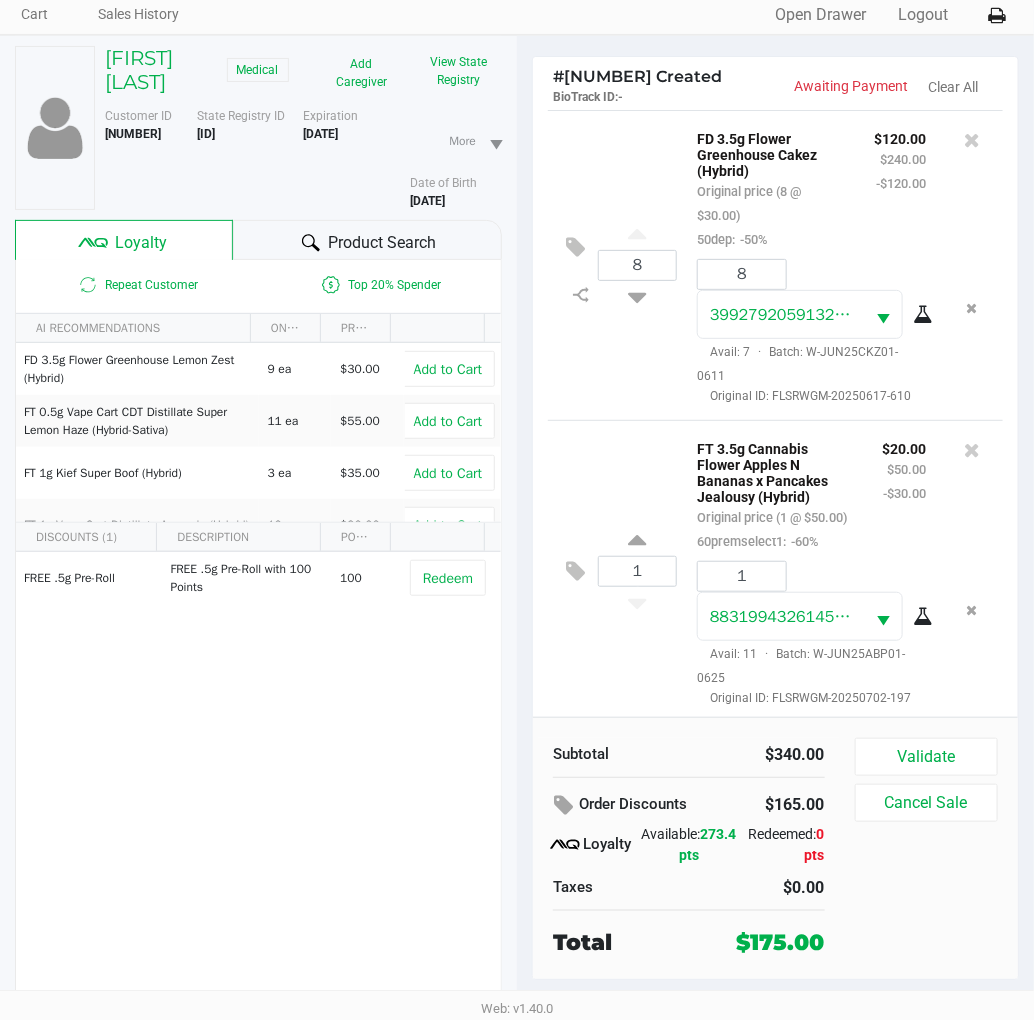 click on "8  FD 3.5g Flower Greenhouse Cakez (Hybrid)   Original price (8 @ $30.00)  50dep:  -50% $120.00 $240.00 -$120.00 8 3992792059132808  Avail: 7  ·  Batch: W-JUN25CKZ01-0611   Original ID: FLSRWGM-20250617-610" 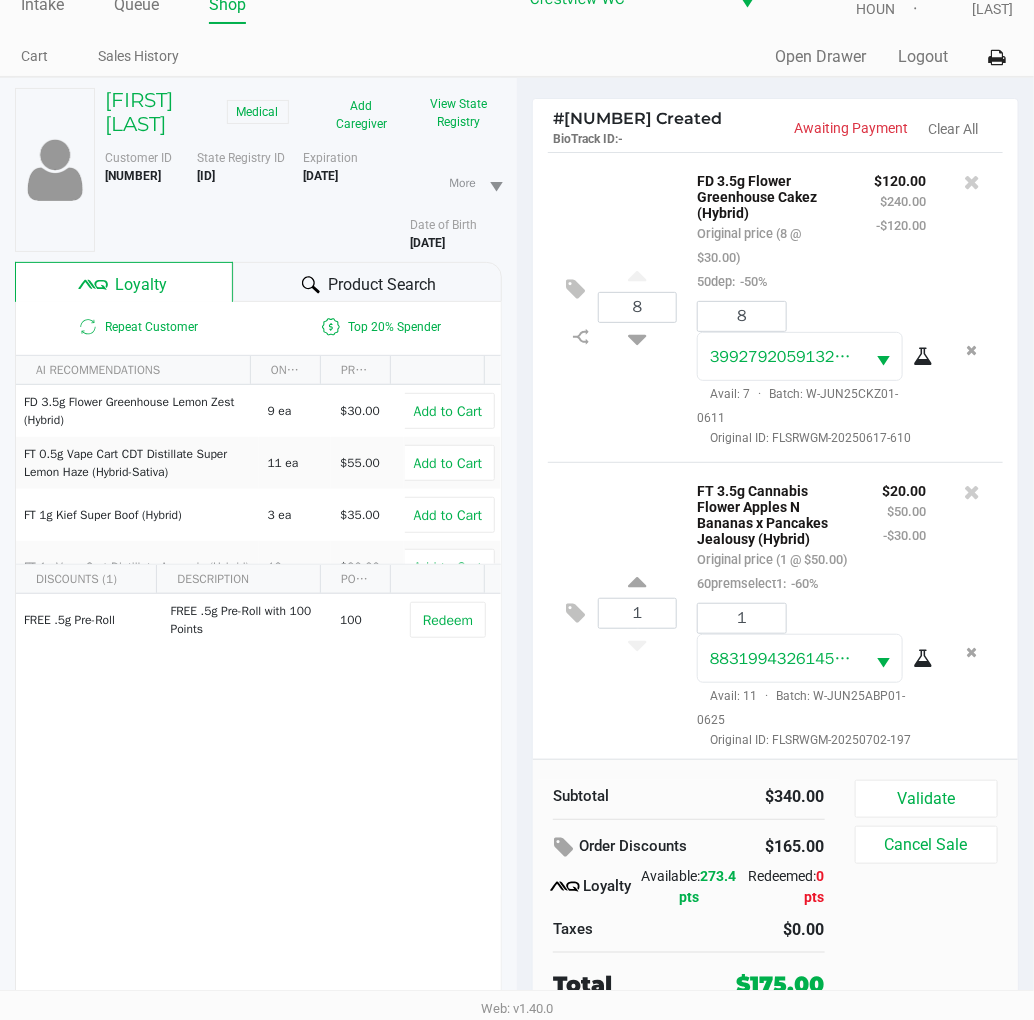 scroll, scrollTop: 0, scrollLeft: 0, axis: both 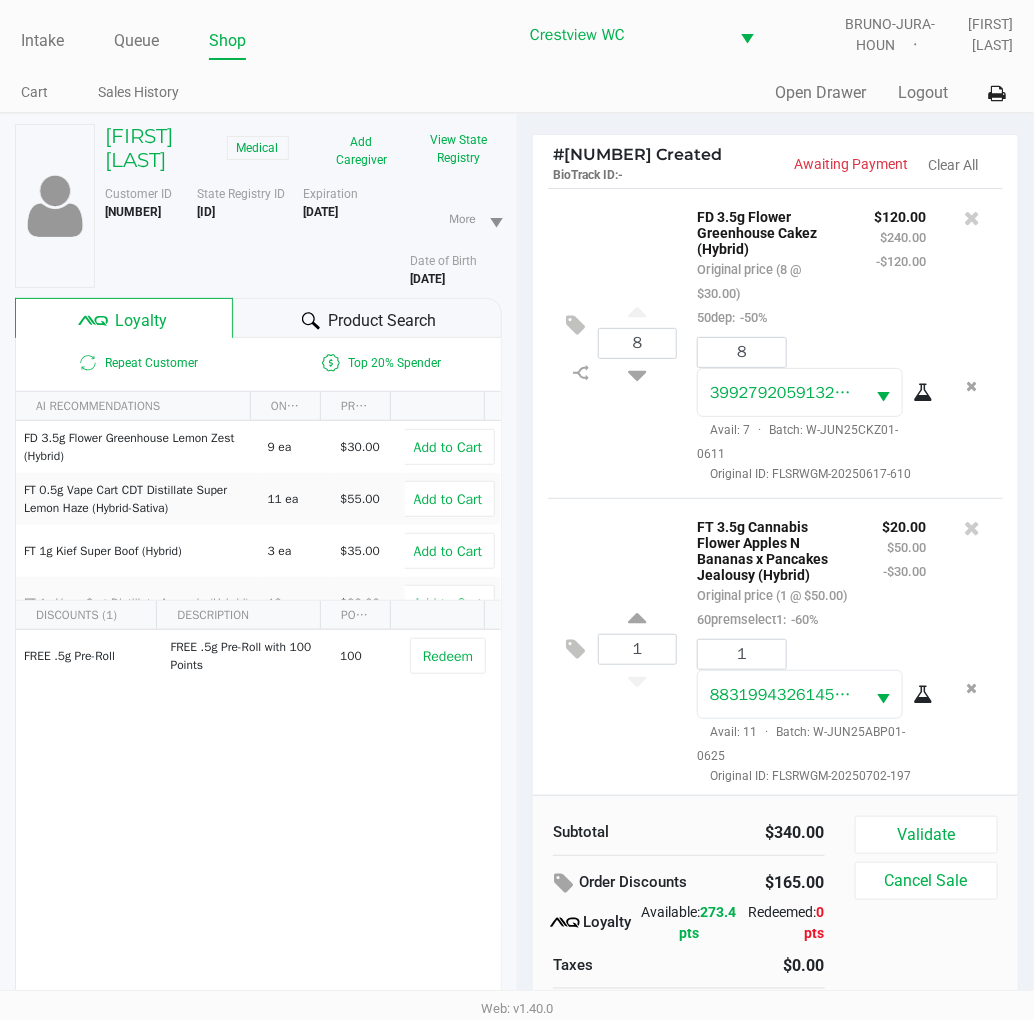 click on "8  FD 3.5g Flower Greenhouse Cakez (Hybrid)   Original price (8 @ $30.00)  50dep:  -50% $120.00 $240.00 -$120.00 8 3992792059132808  Avail: 7  ·  Batch: W-JUN25CKZ01-0611   Original ID: FLSRWGM-20250617-610" 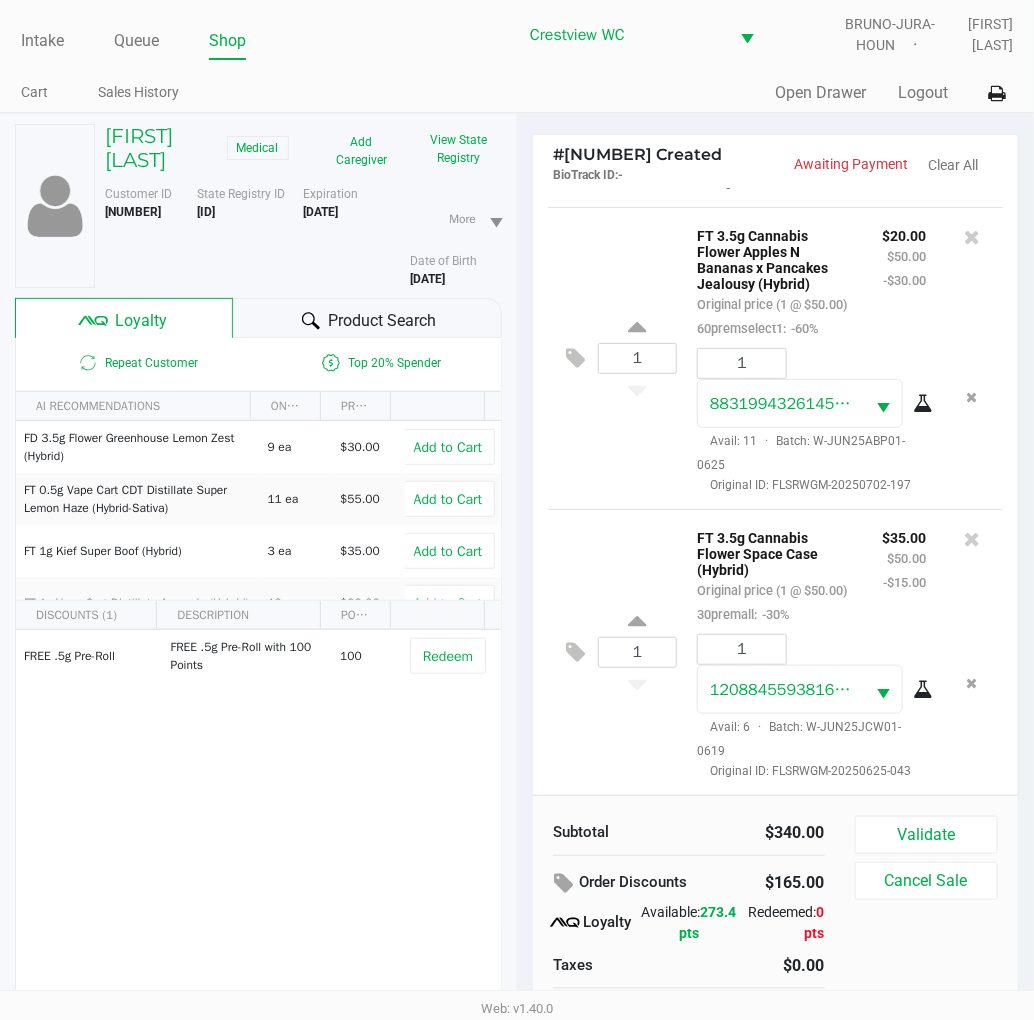 scroll, scrollTop: 346, scrollLeft: 0, axis: vertical 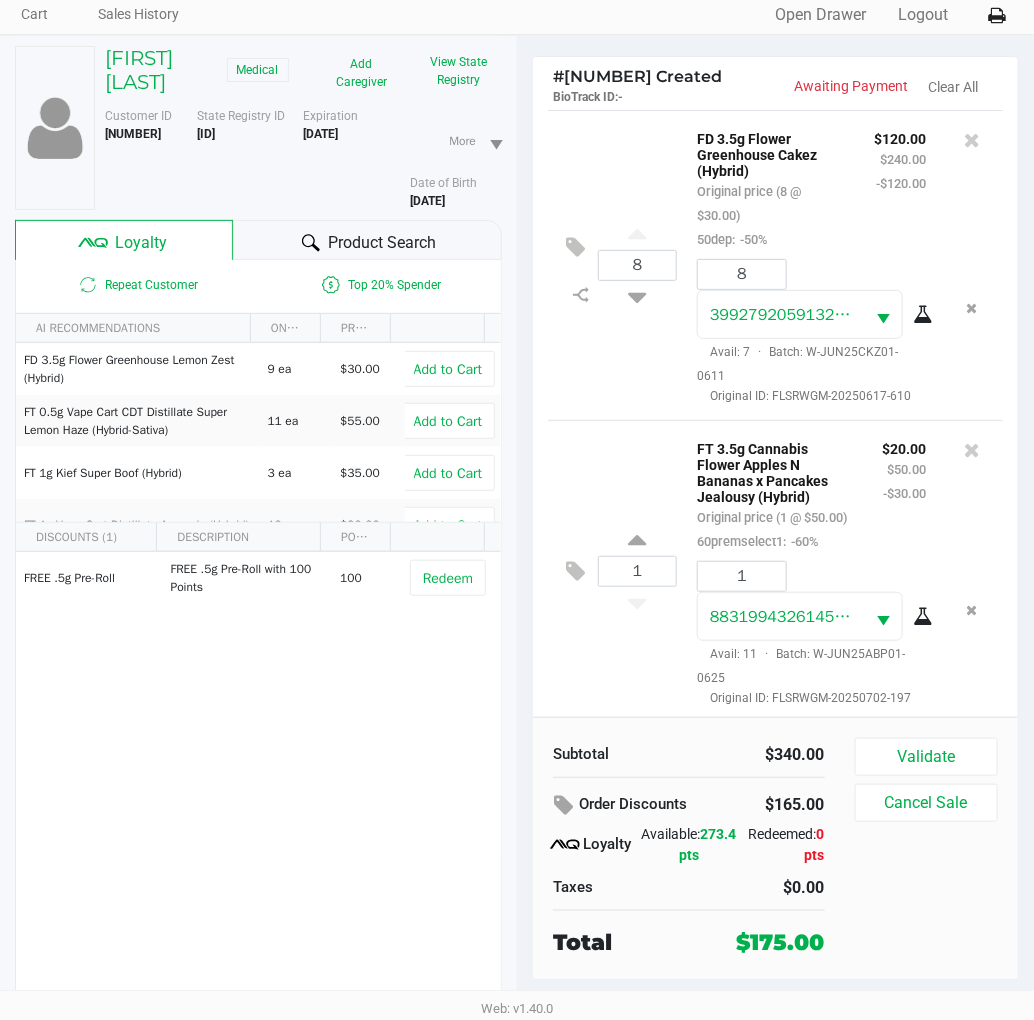 click on "8  FD 3.5g Flower Greenhouse Cakez (Hybrid)   Original price (8 @ $30.00)  50dep:  -50% $120.00 $240.00 -$120.00 8 3992792059132808  Avail: 7  ·  Batch: W-JUN25CKZ01-0611   Original ID: FLSRWGM-20250617-610" 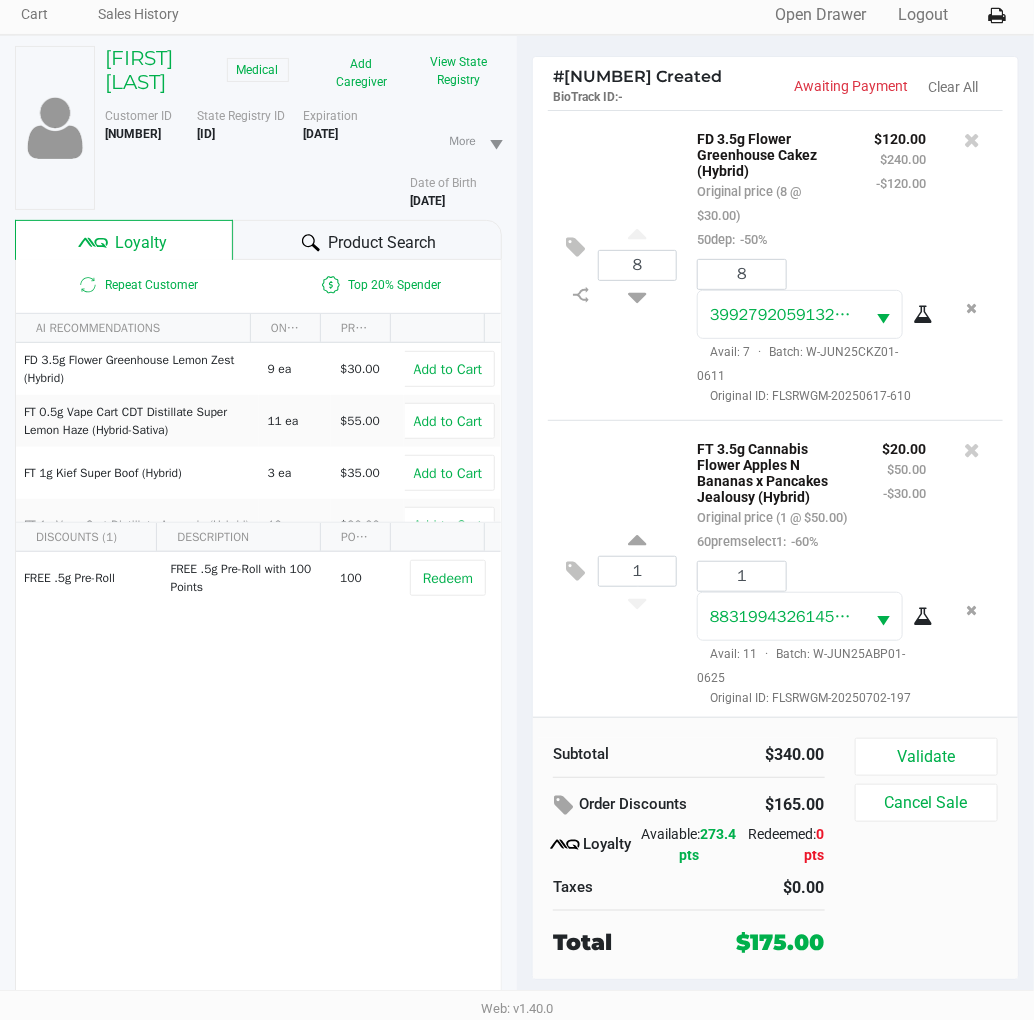 scroll, scrollTop: 346, scrollLeft: 0, axis: vertical 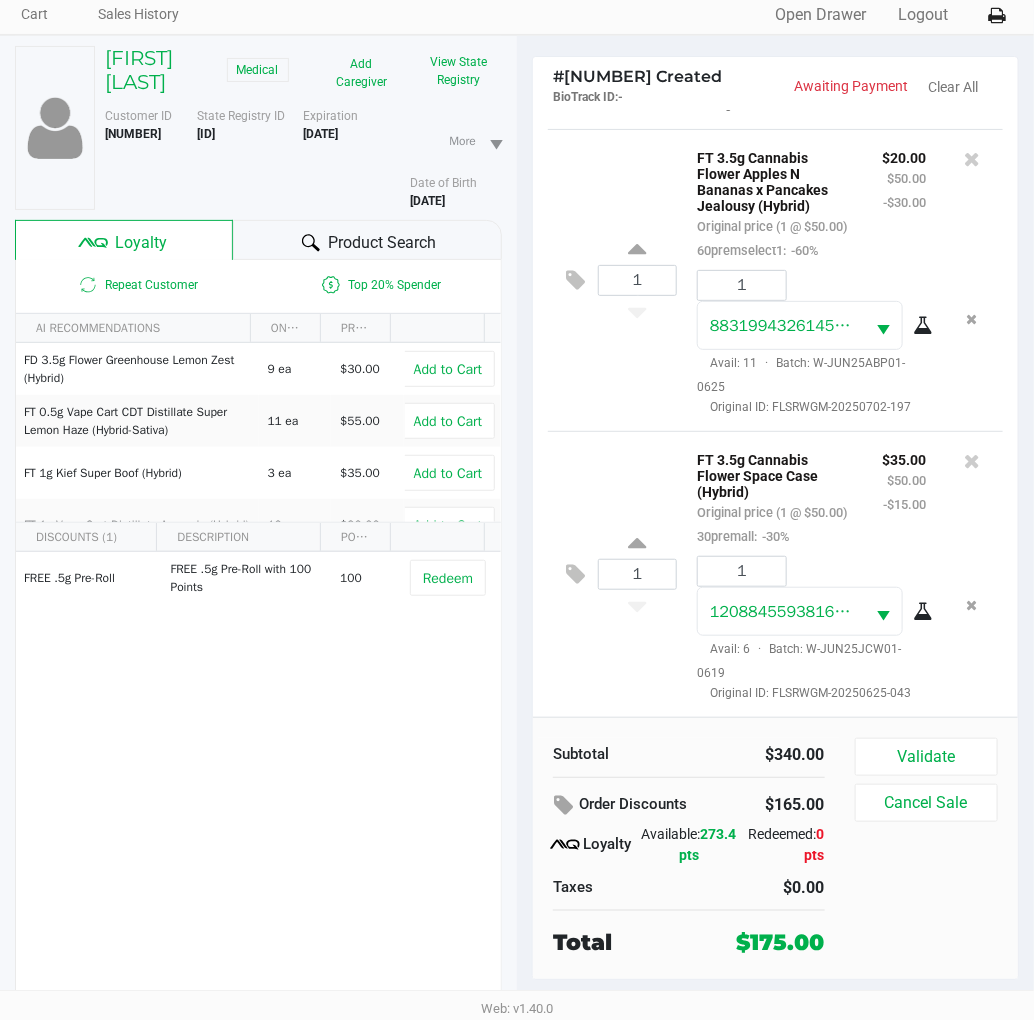 click on "1  FT 3.5g Cannabis Flower Space Case (Hybrid)   Original price (1 @ $50.00)  30premall:  -30% $35.00 $50.00 -$15.00 1 1208845593816901  Avail: 6  ·  Batch: W-JUN25JCW01-0619   Original ID: FLSRWGM-20250625-043" 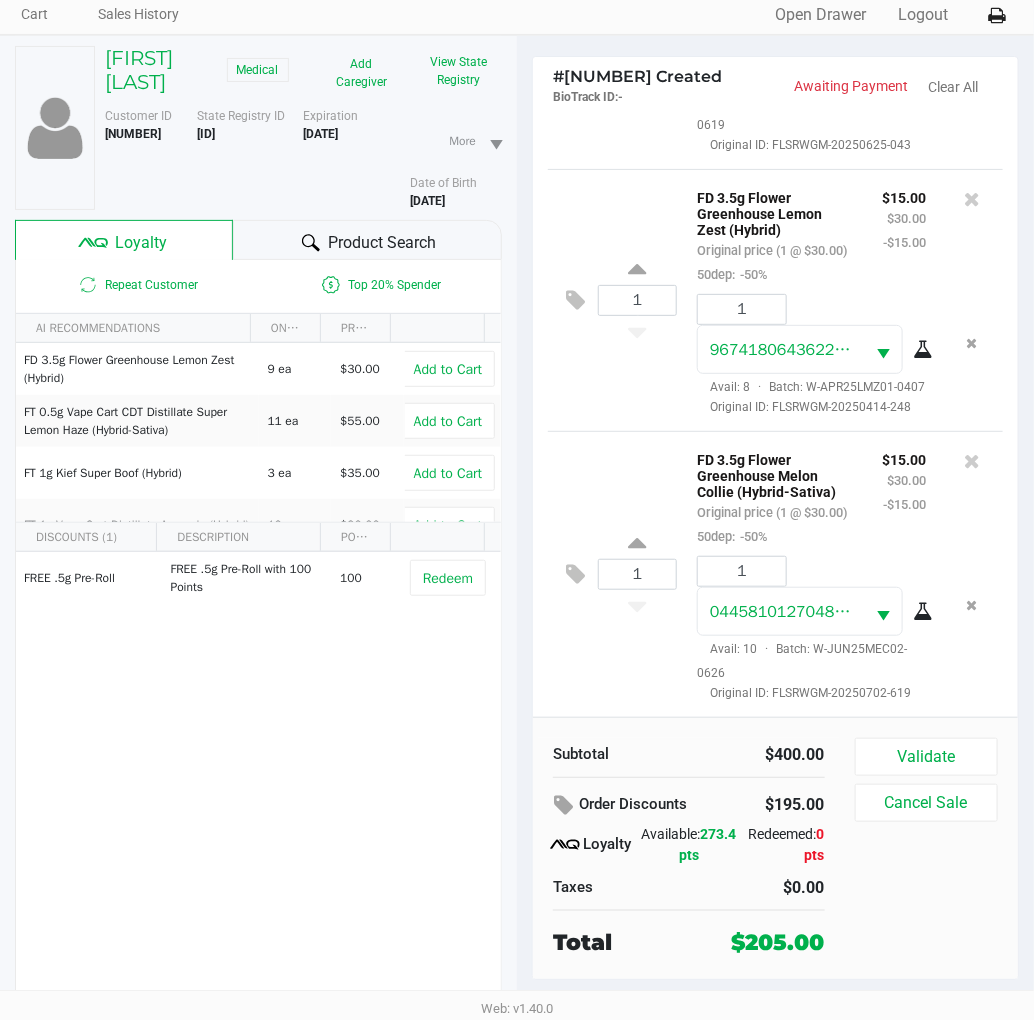 scroll, scrollTop: 971, scrollLeft: 0, axis: vertical 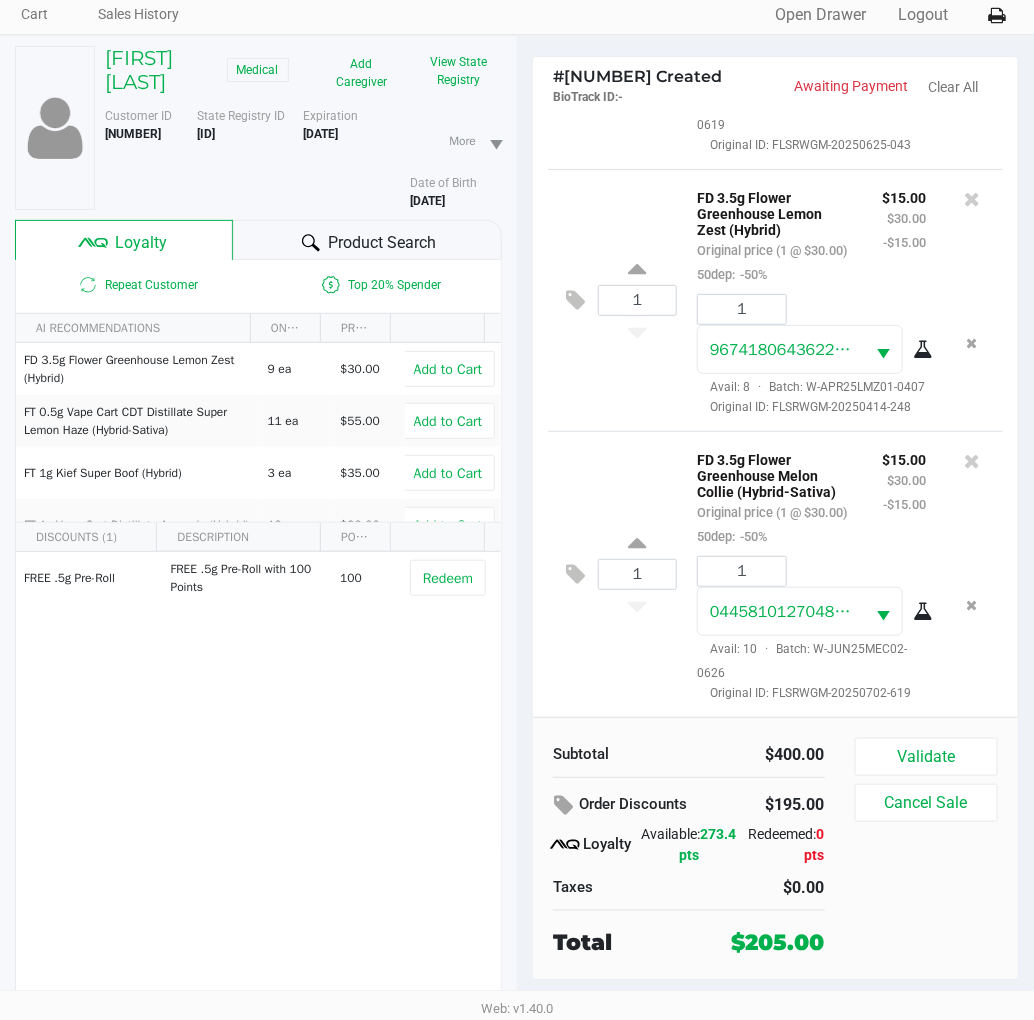 click on "1  FD 3.5g Flower Greenhouse Melon Collie (Hybrid-Sativa)   Original price (1 @ $30.00)  50dep:  -50% $15.00 $30.00 -$15.00 1 0445810127048278  Avail: 10  ·  Batch: W-JUN25MEC02-0626   Original ID: FLSRWGM-20250702-619" 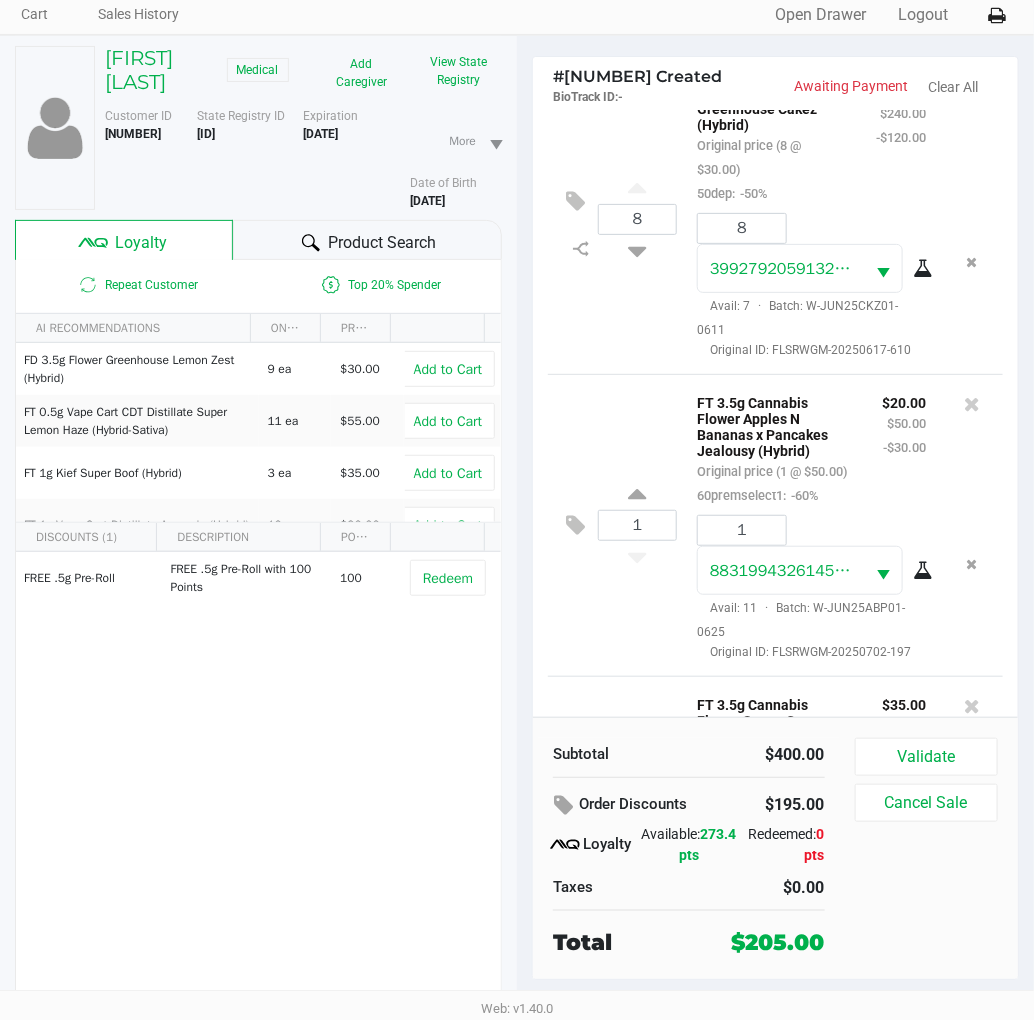 scroll, scrollTop: 0, scrollLeft: 0, axis: both 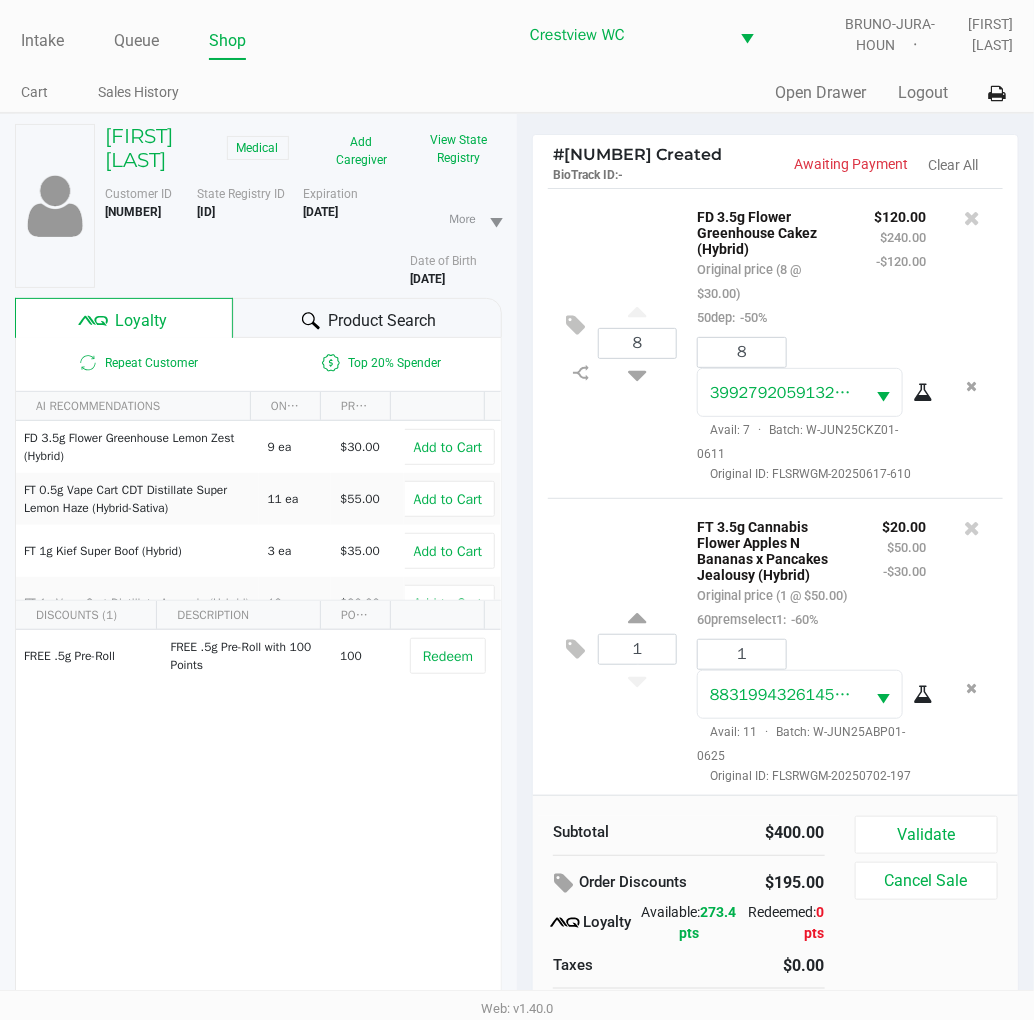 click on "8  FD 3.5g Flower Greenhouse Cakez (Hybrid)   Original price (8 @ $30.00)  50dep:  -50% $120.00 $240.00 -$120.00 8 3992792059132808  Avail: 7  ·  Batch: W-JUN25CKZ01-0611   Original ID: FLSRWGM-20250617-610" 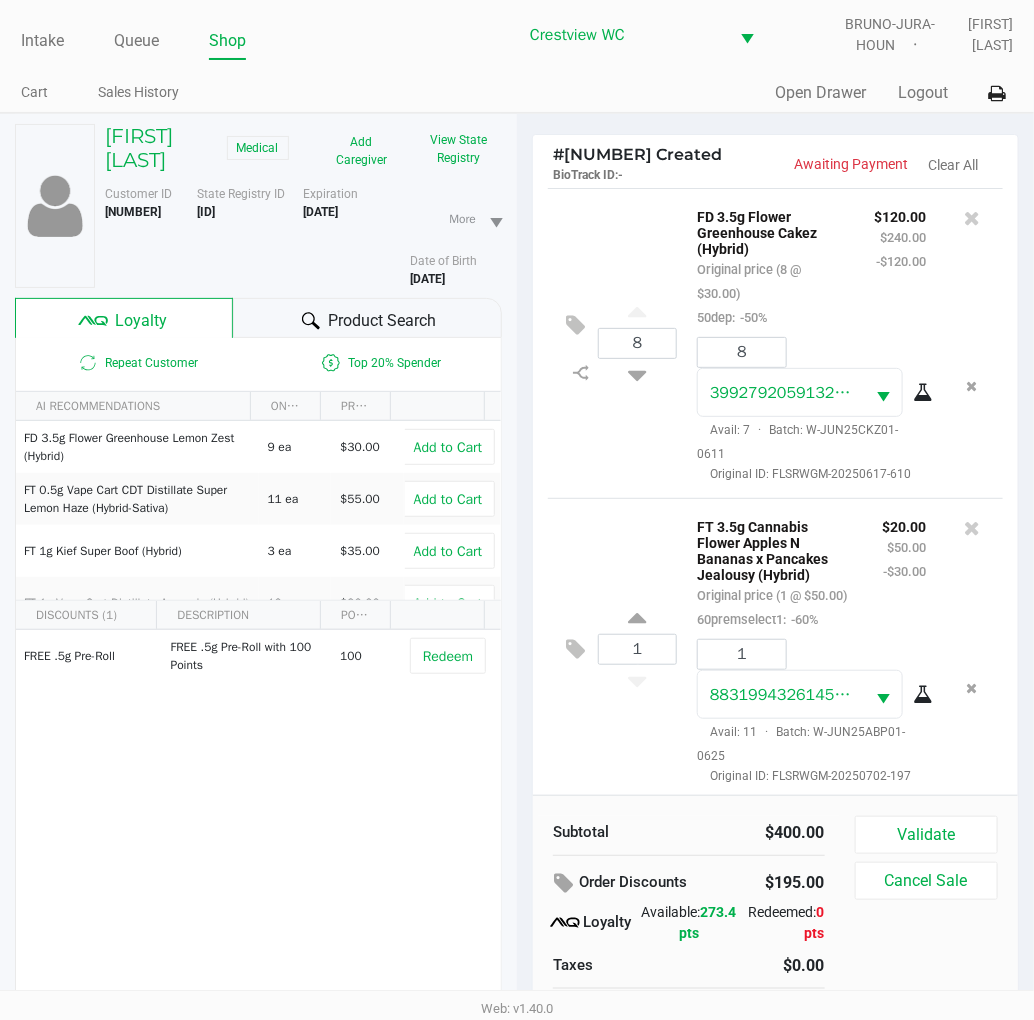 click on "8  FD 3.5g Flower Greenhouse Cakez (Hybrid)   Original price (8 @ $30.00)  50dep:  -50% $120.00 $240.00 -$120.00 8 3992792059132808  Avail: 7  ·  Batch: W-JUN25CKZ01-0611   Original ID: FLSRWGM-20250617-610" 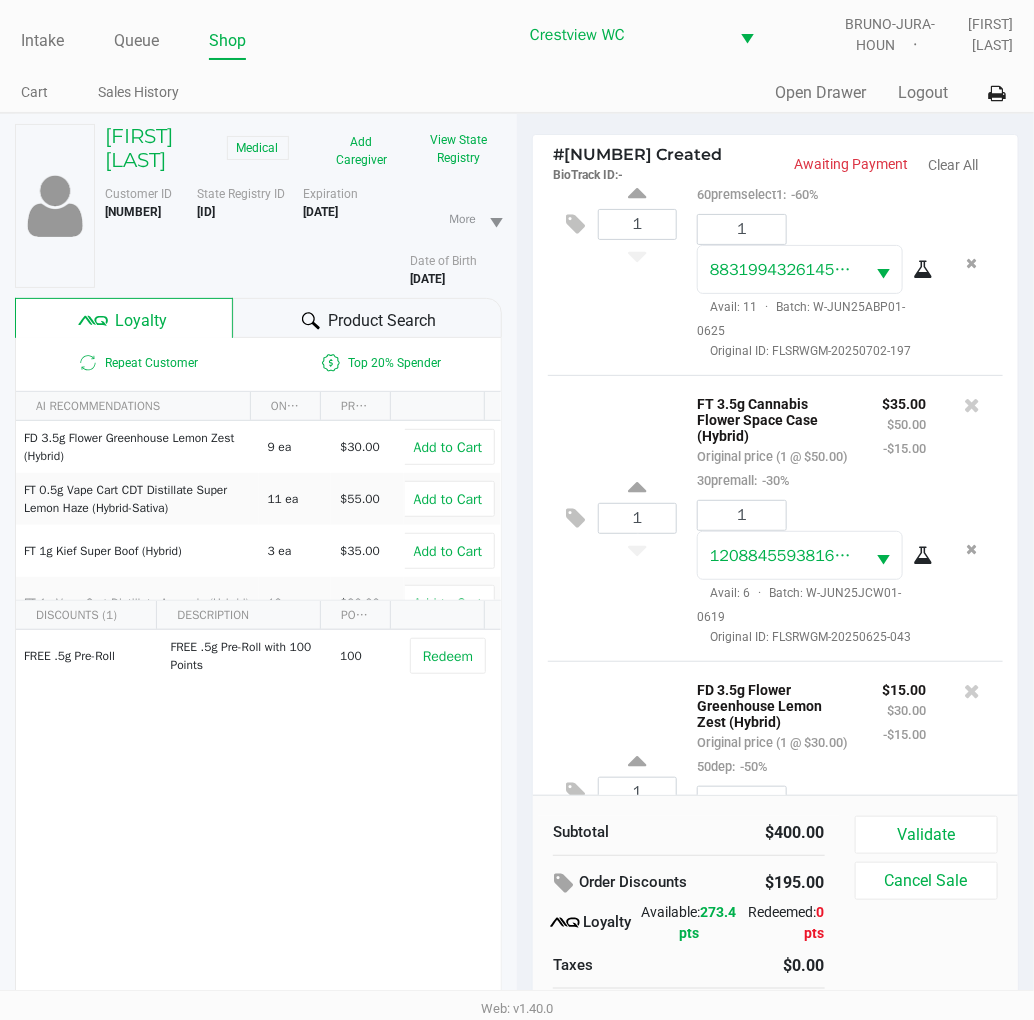 scroll, scrollTop: 971, scrollLeft: 0, axis: vertical 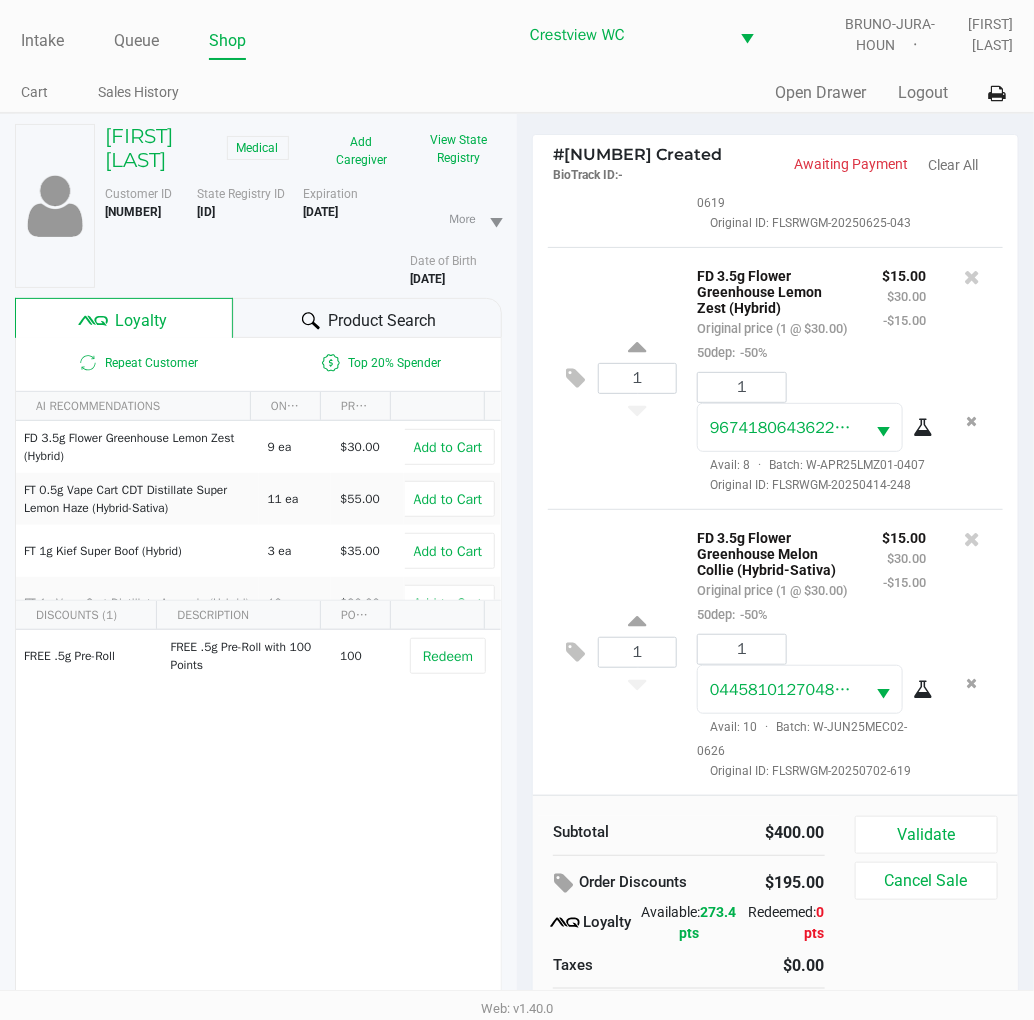 click on "1  FD 3.5g Flower Greenhouse Lemon Zest (Hybrid)   Original price (1 @ $30.00)  50dep:  -50% $15.00 $30.00 -$15.00 1 9674180643622732  Avail: 8  ·  Batch: W-APR25LMZ01-0407   Original ID: FLSRWGM-20250414-248" 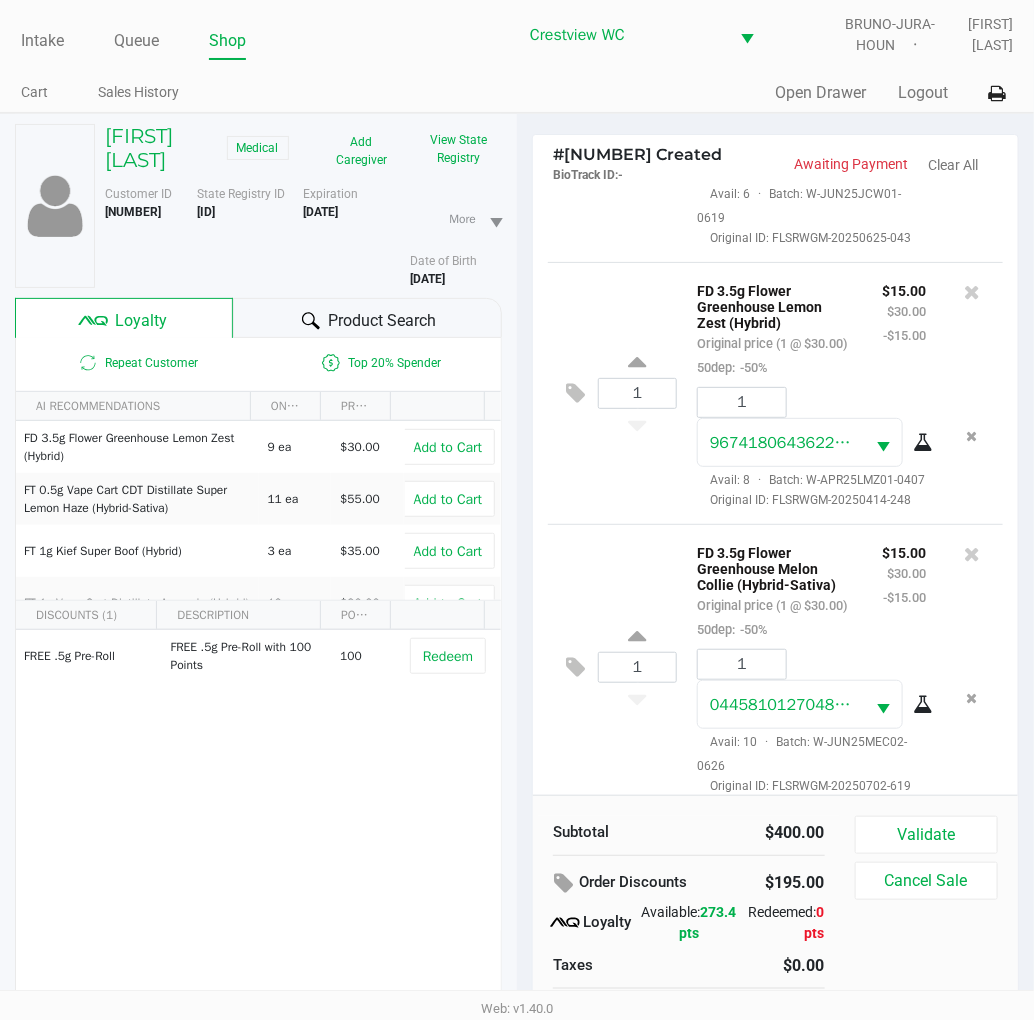 scroll, scrollTop: 971, scrollLeft: 0, axis: vertical 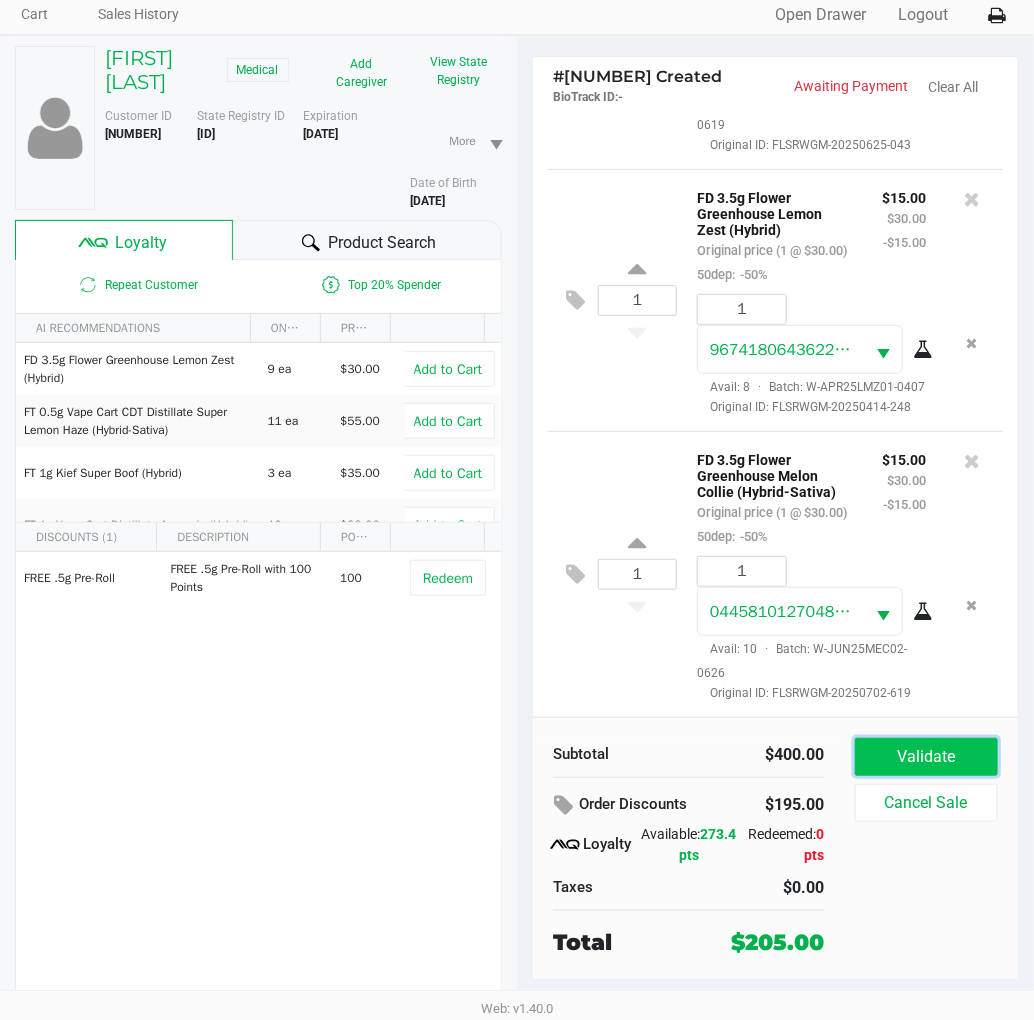 click on "Validate" 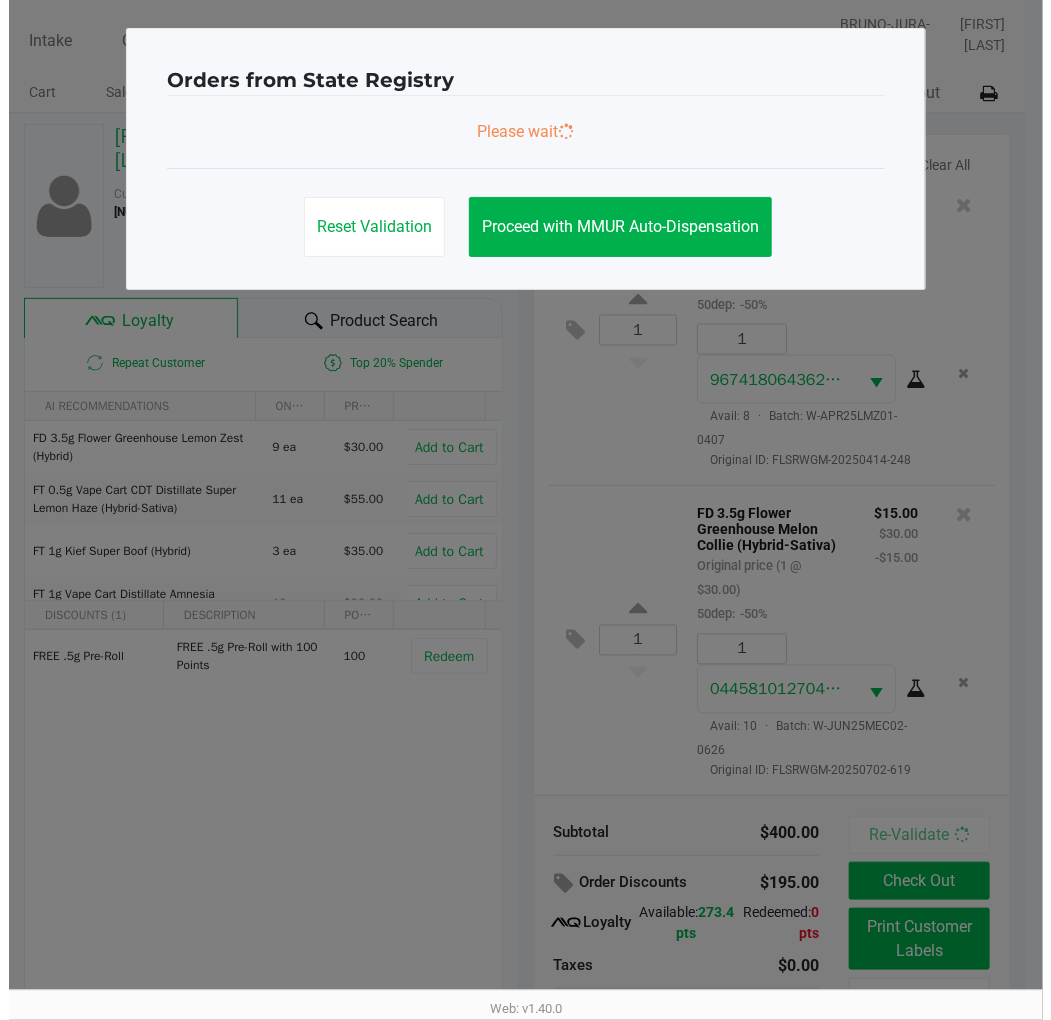 scroll, scrollTop: 0, scrollLeft: 0, axis: both 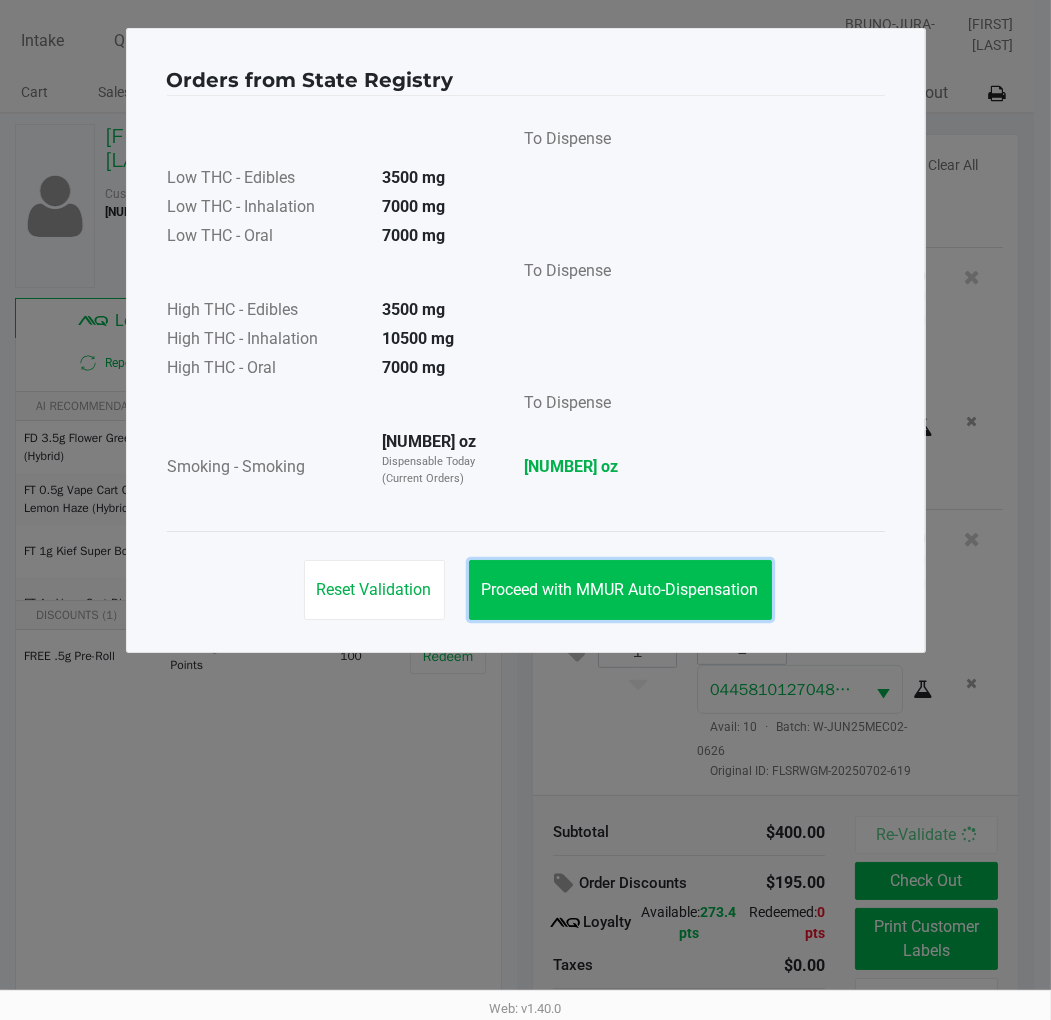 click on "Proceed with MMUR Auto-Dispensation" 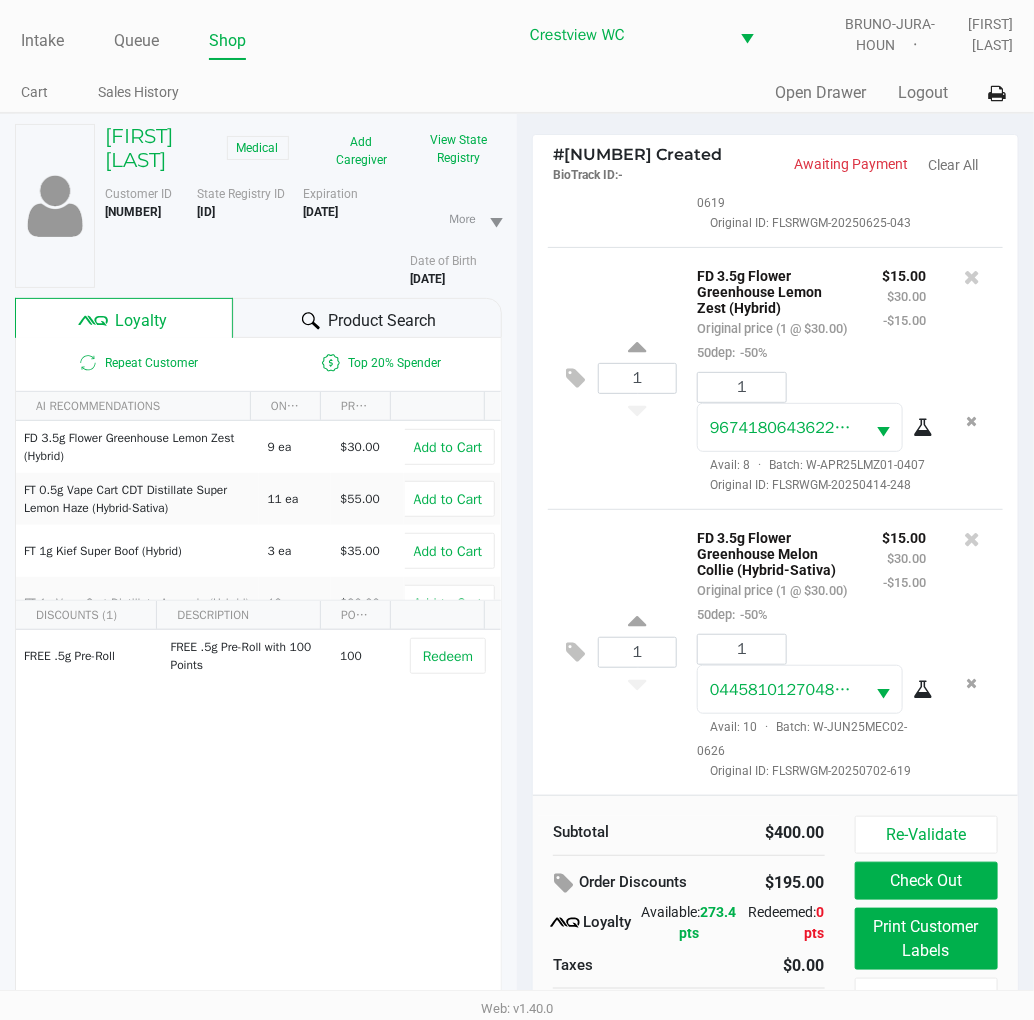 click on "Re-Validate" 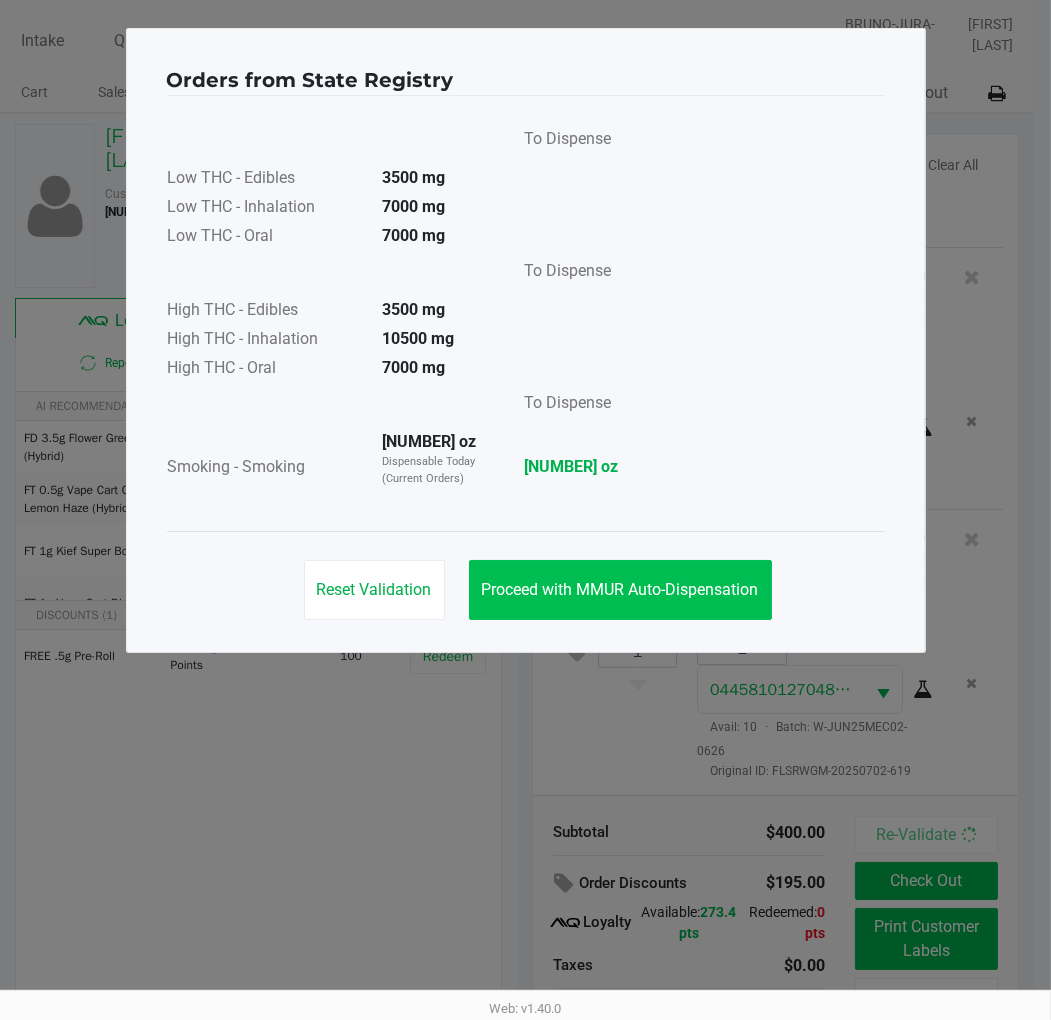 click on "Proceed with MMUR Auto-Dispensation" 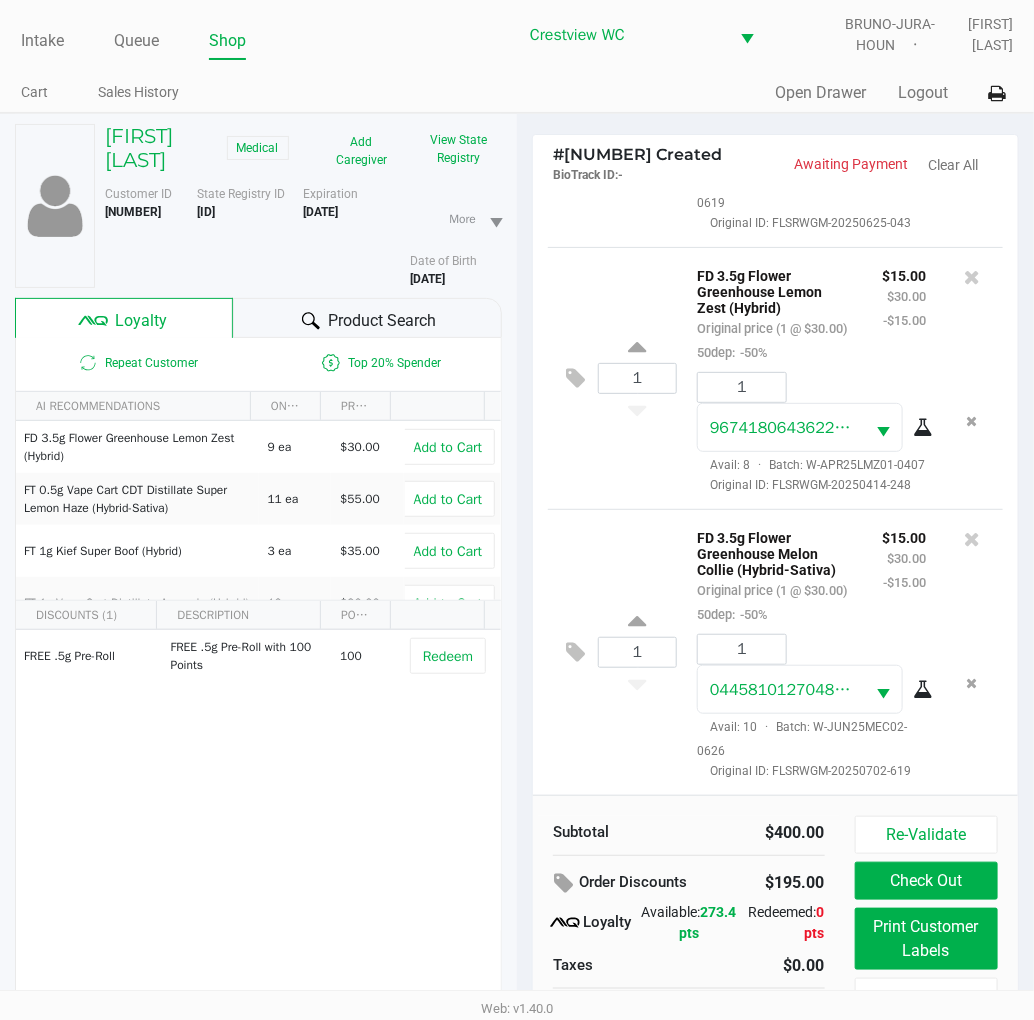 click on "Print Customer Labels" 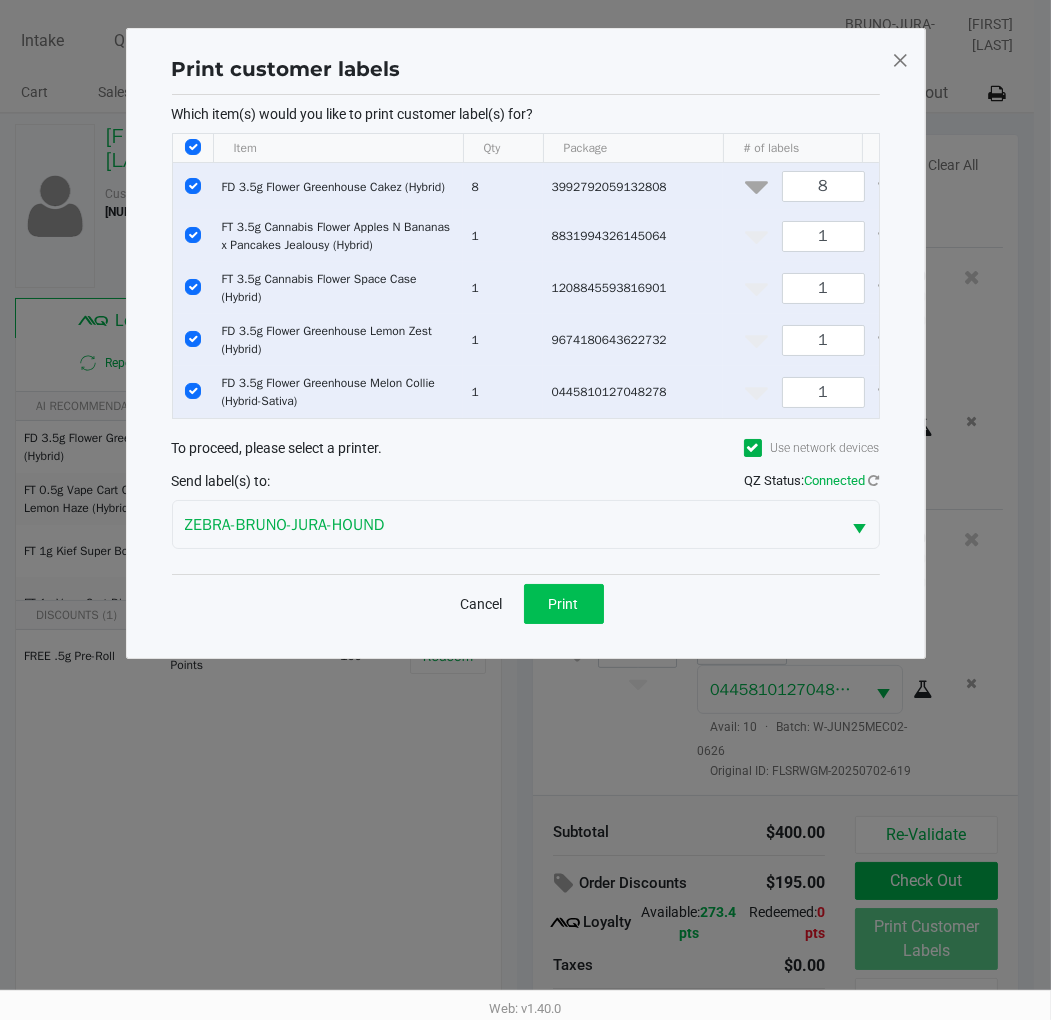 click on "Print" 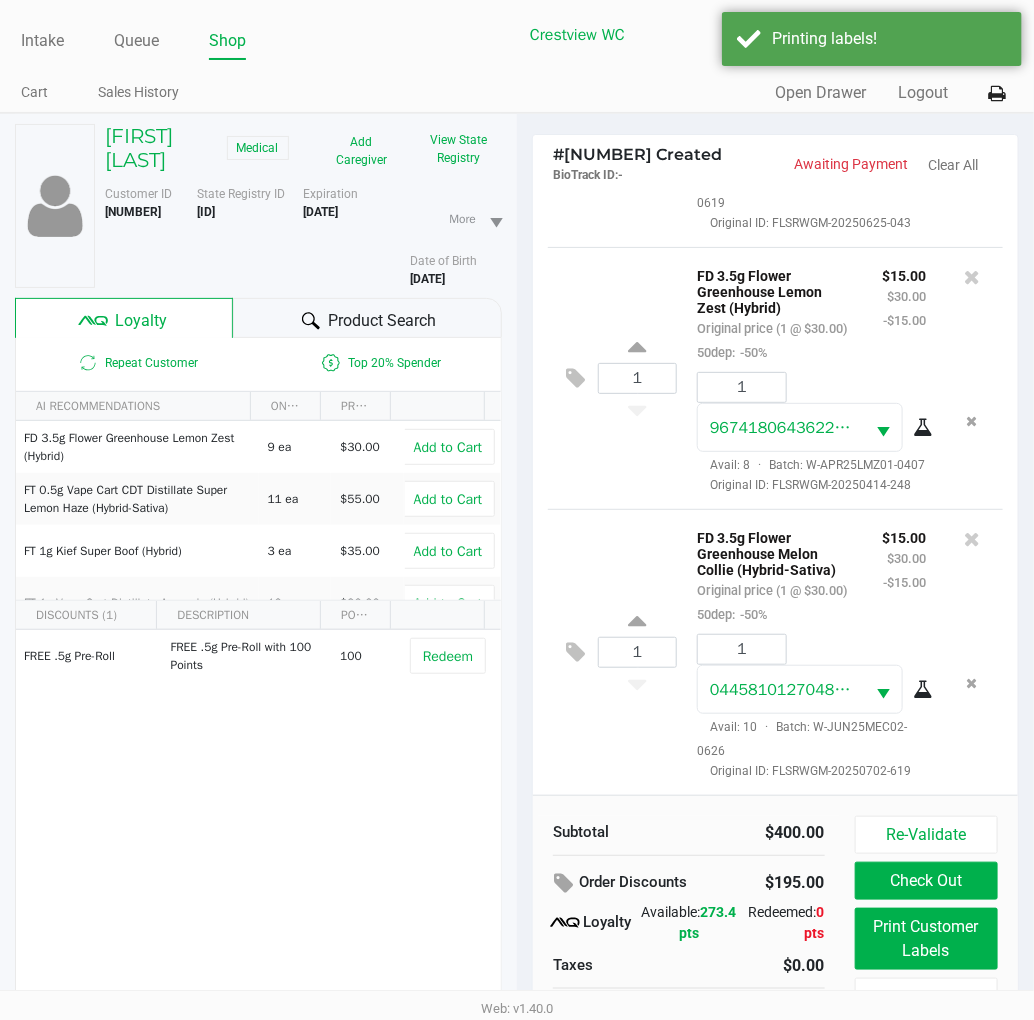 click on "Loyalty" 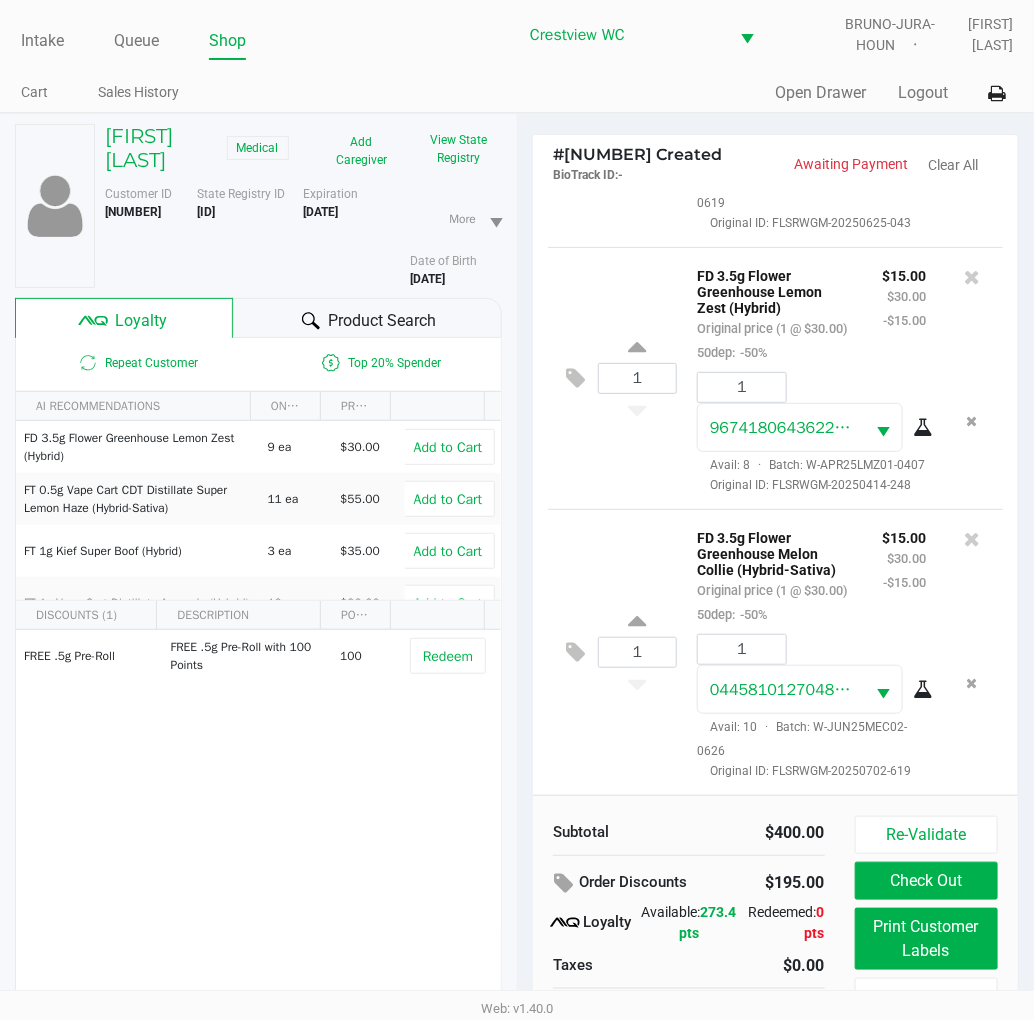 click on "1  FD 3.5g Flower Greenhouse Lemon Zest (Hybrid)   Original price (1 @ $30.00)  50dep:  -50% $15.00 $30.00 -$15.00 1 9674180643622732  Avail: 8  ·  Batch: W-APR25LMZ01-0407   Original ID: FLSRWGM-20250414-248" 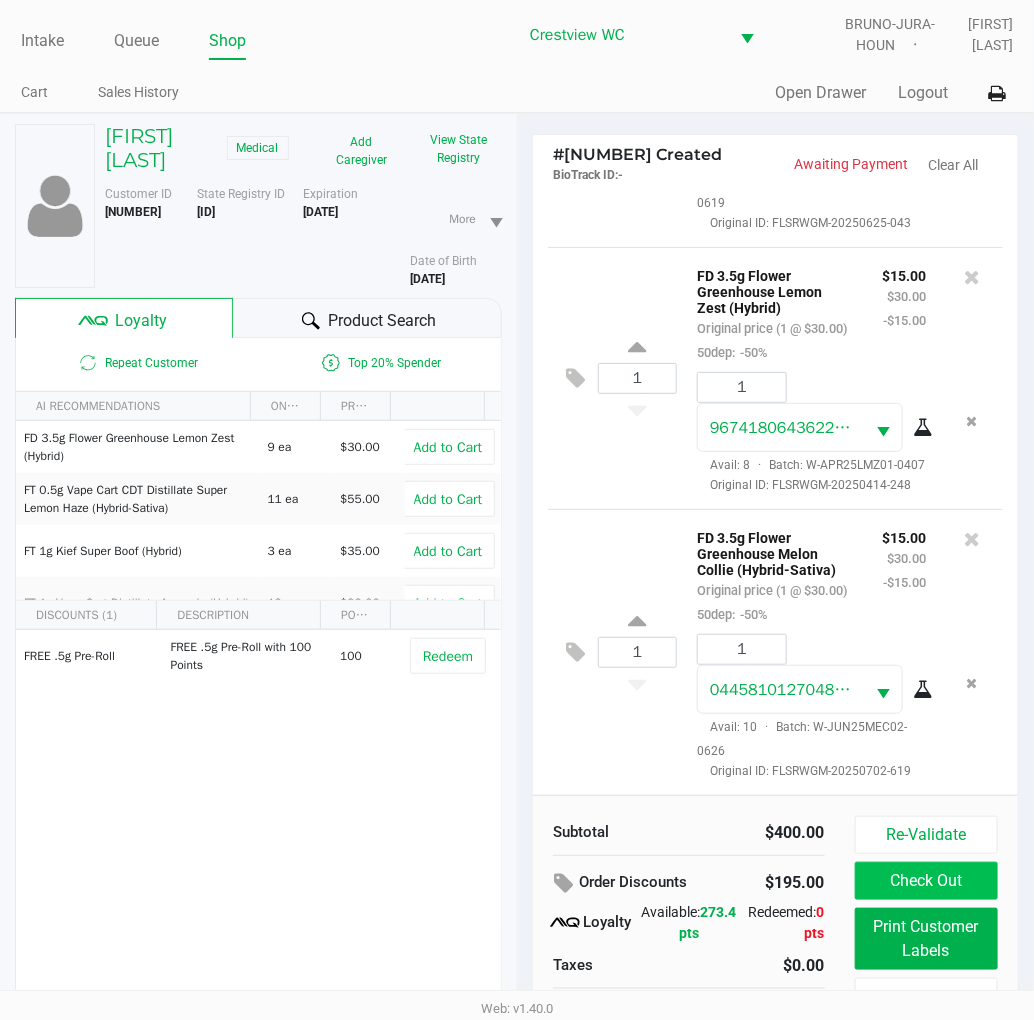 click on "Check Out" 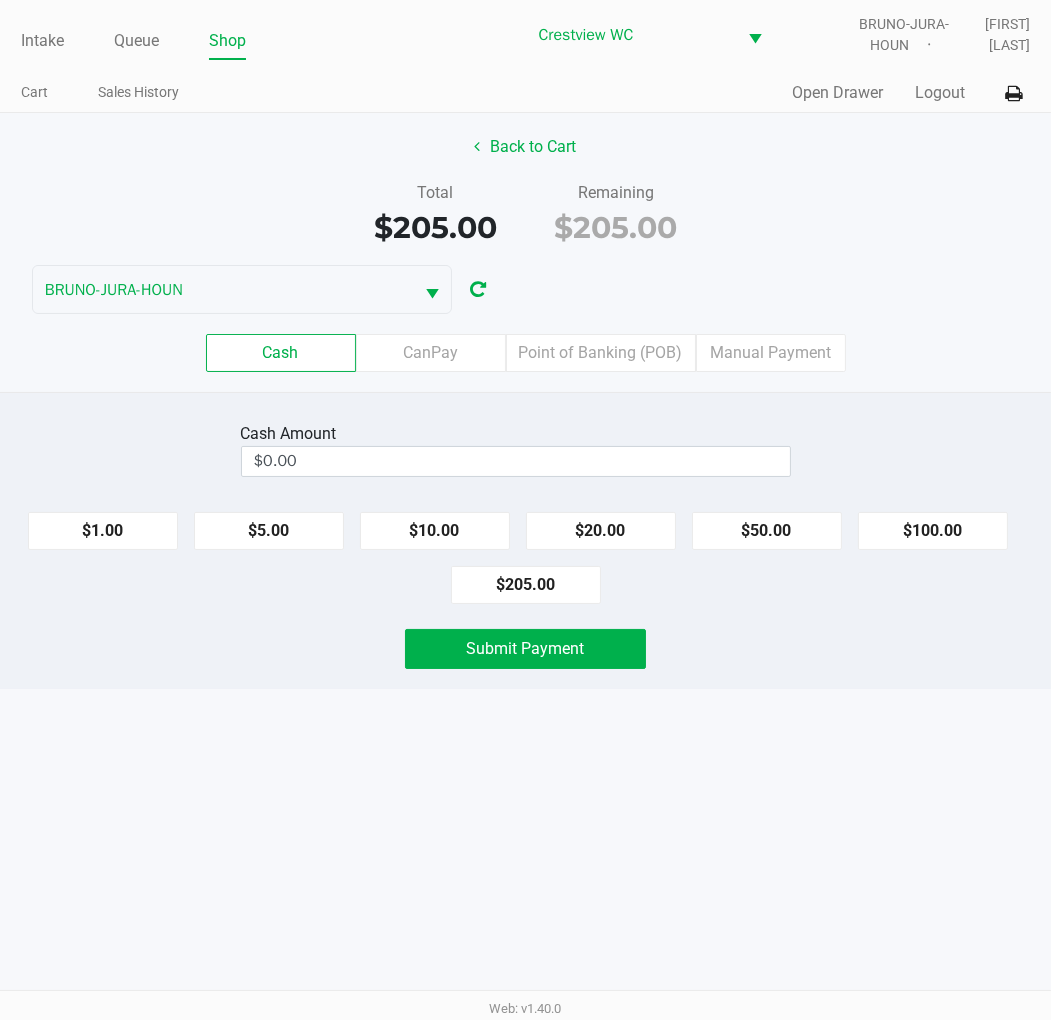 click on "Total   $205.00   Remaining   $205.00" 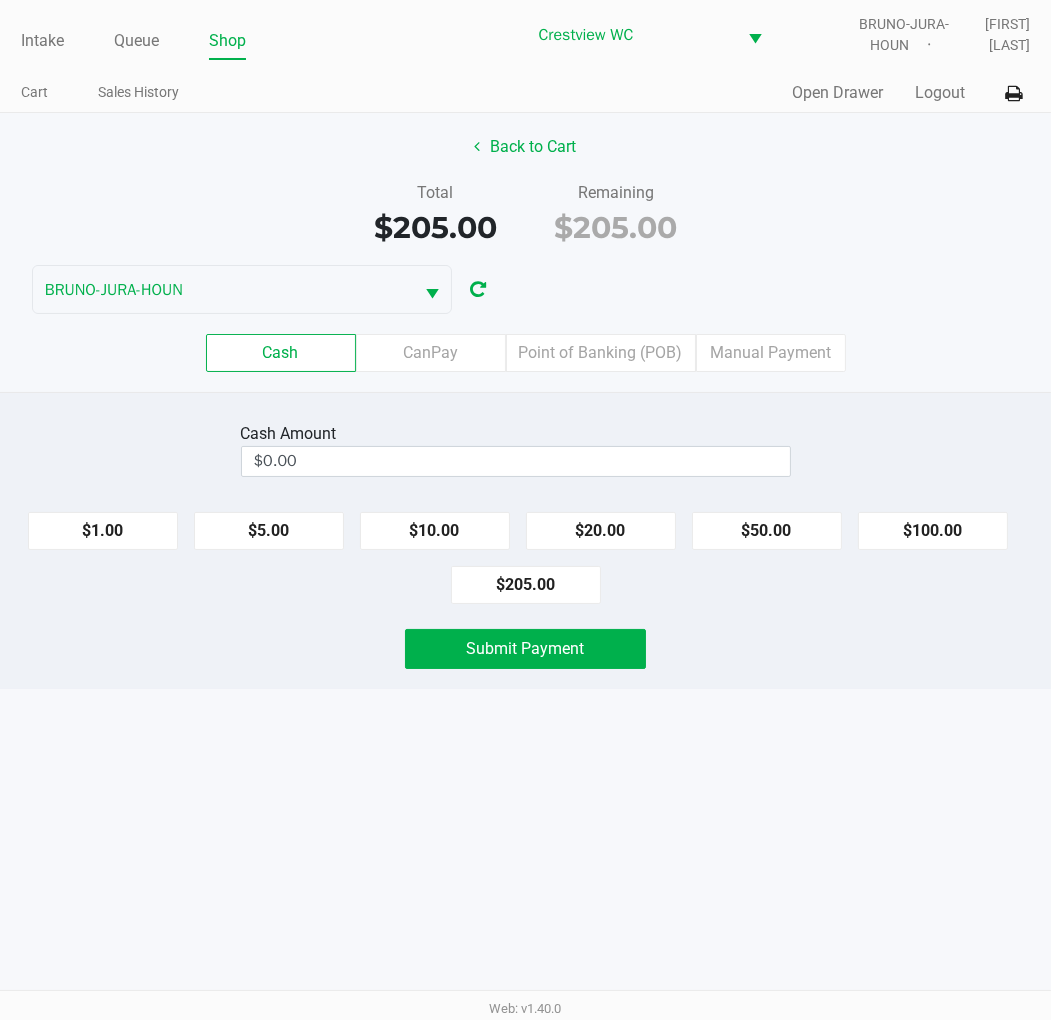 click on "$205.00" 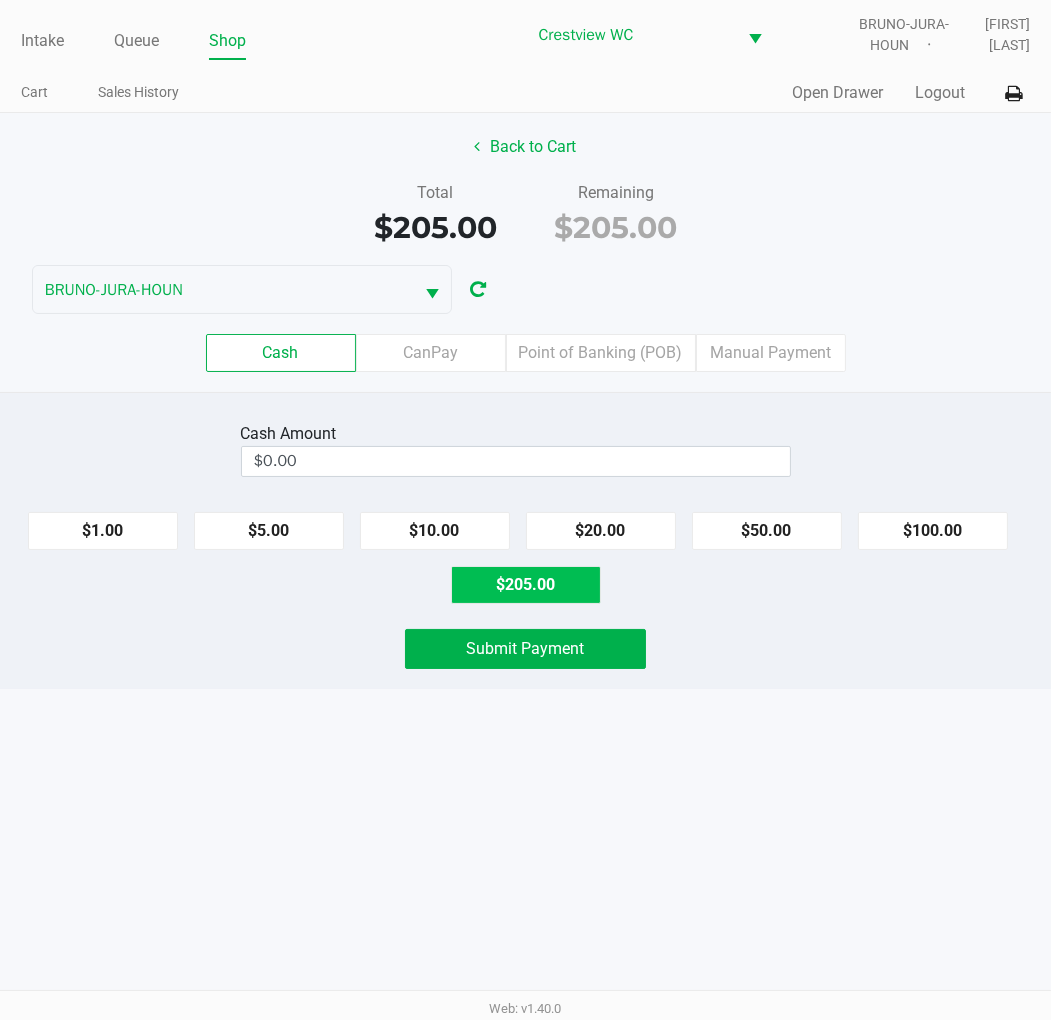 type on "$205.00" 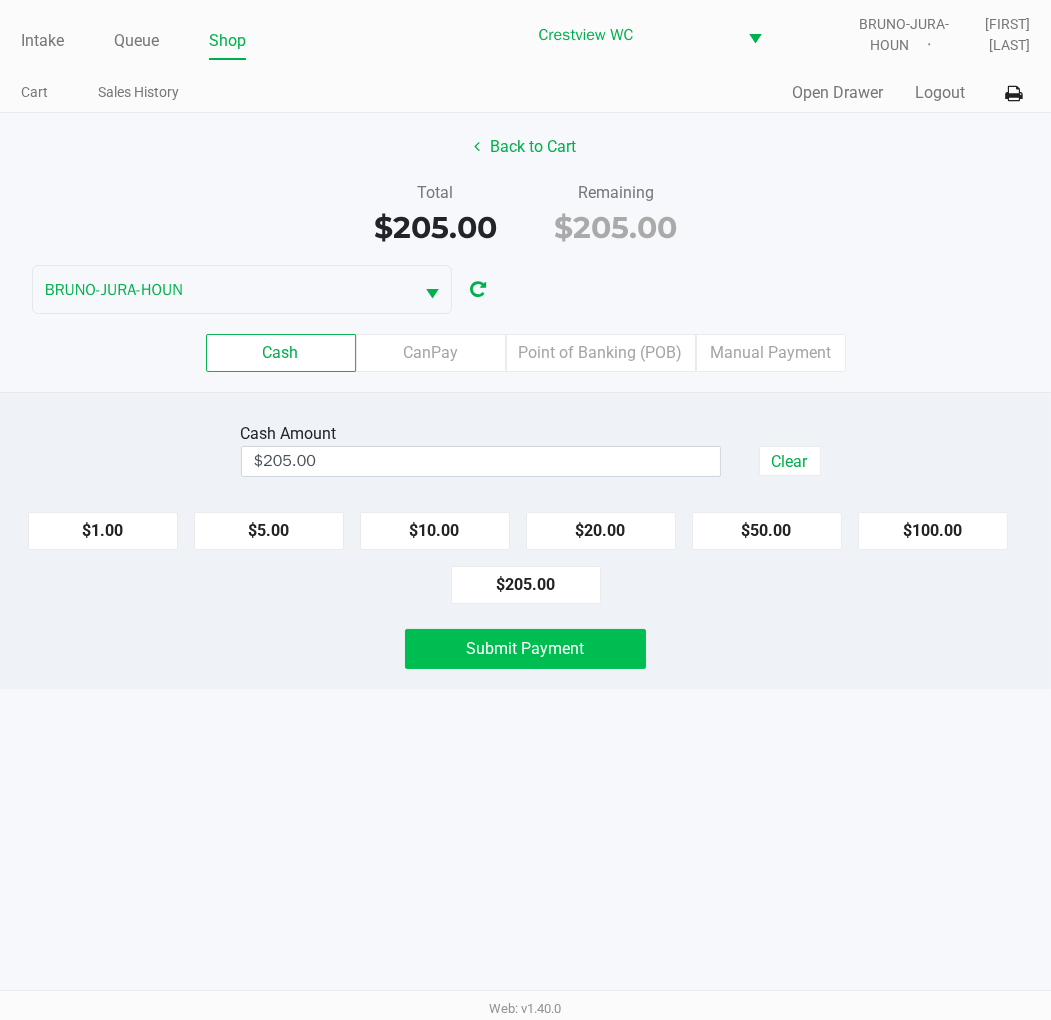 click on "Submit Payment" 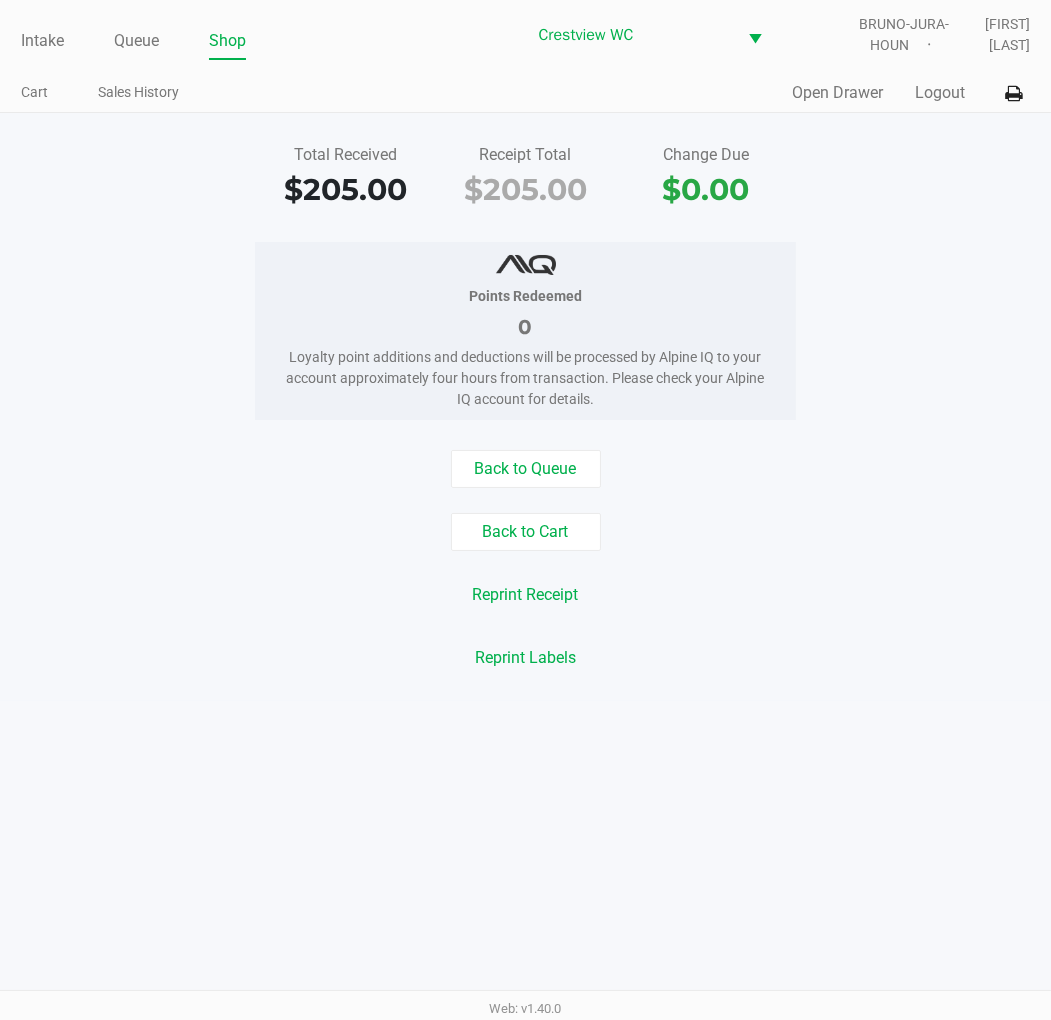 click on "Total Received   $205.00   Receipt Total   $205.00   Change Due   $0.00" 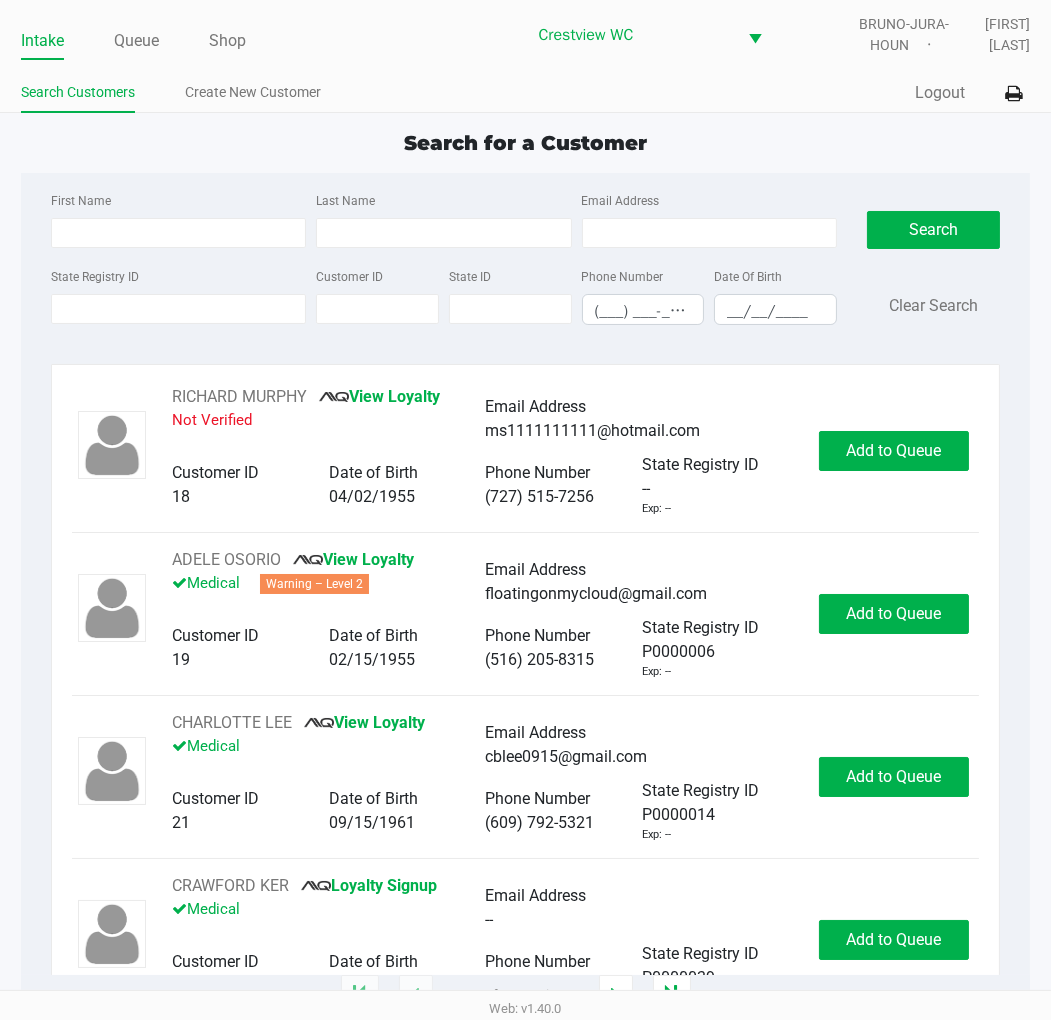 click on "Search for a Customer" 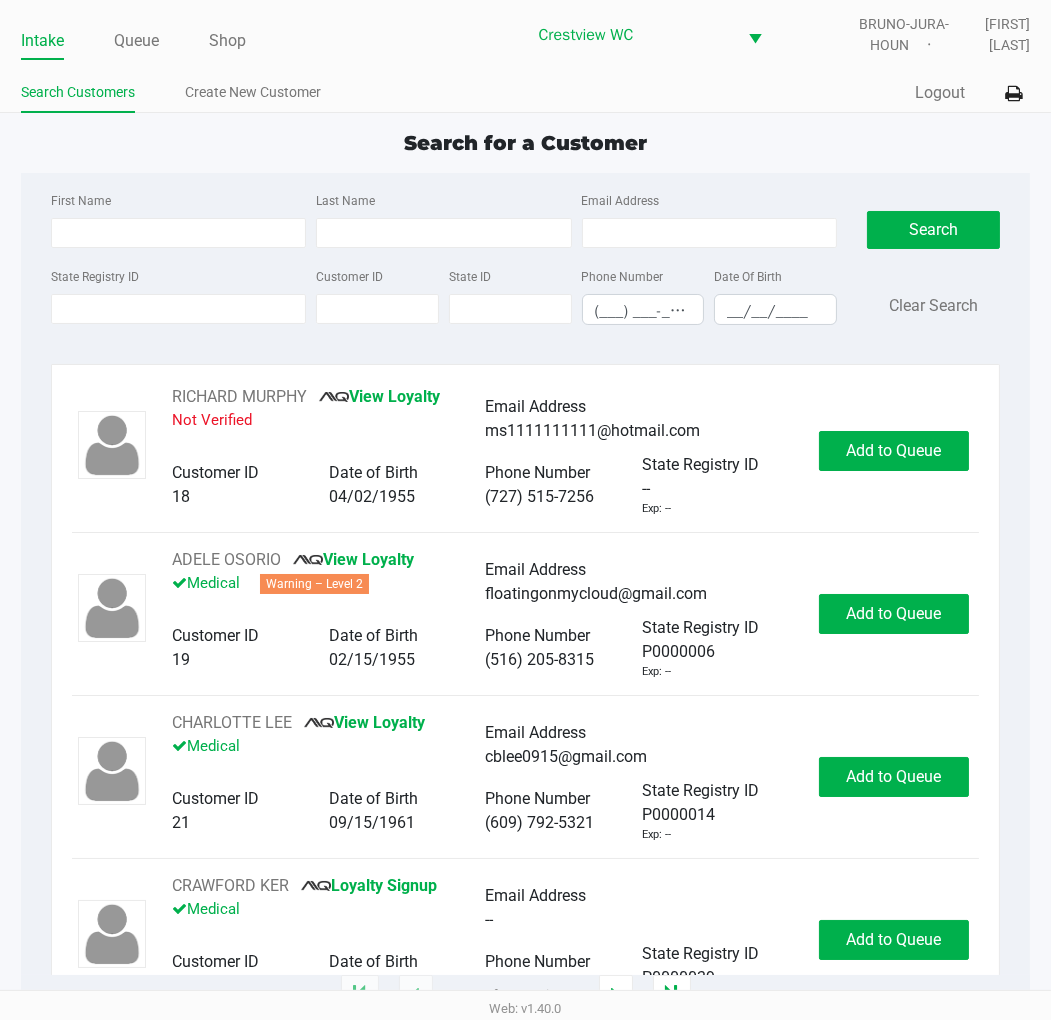 click on "Intake Queue Shop Crestview WC  BRUNO-JURA-HOUN   Eric Stevenson  Search Customers Create New Customer  Quick Sale   Logout  Search for a Customer First Name Last Name Email Address State Registry ID Customer ID State ID Phone Number (___) ___-____ Date Of Birth __/__/____  Search   Clear Search   RICHARD MURPHY       View Loyalty   Not Verified   Email Address   ms1111111111@hotmail.com   Customer ID   18   Date of Birth   04/02/1955   Phone Number   (727) 515-7256   State Registry ID   --   Exp: --   Add to Queue   ADELE OSORIO       View Loyalty   Medical   Warning – Level 2   Email Address   floatingonmycloud@gmail.com   Customer ID   19   Date of Birth   02/15/1955   Phone Number   (516) 205-8315   State Registry ID   P0000006   Exp: --   Add to Queue   CHARLOTTE LEE       View Loyalty   Medical   Email Address   cblee0915@gmail.com   Customer ID   21   Date of Birth   09/15/1961   Phone Number   (609) 792-5321   State Registry ID   P0000014   Exp: --   Add to Queue   CRAWFORD KER       --" 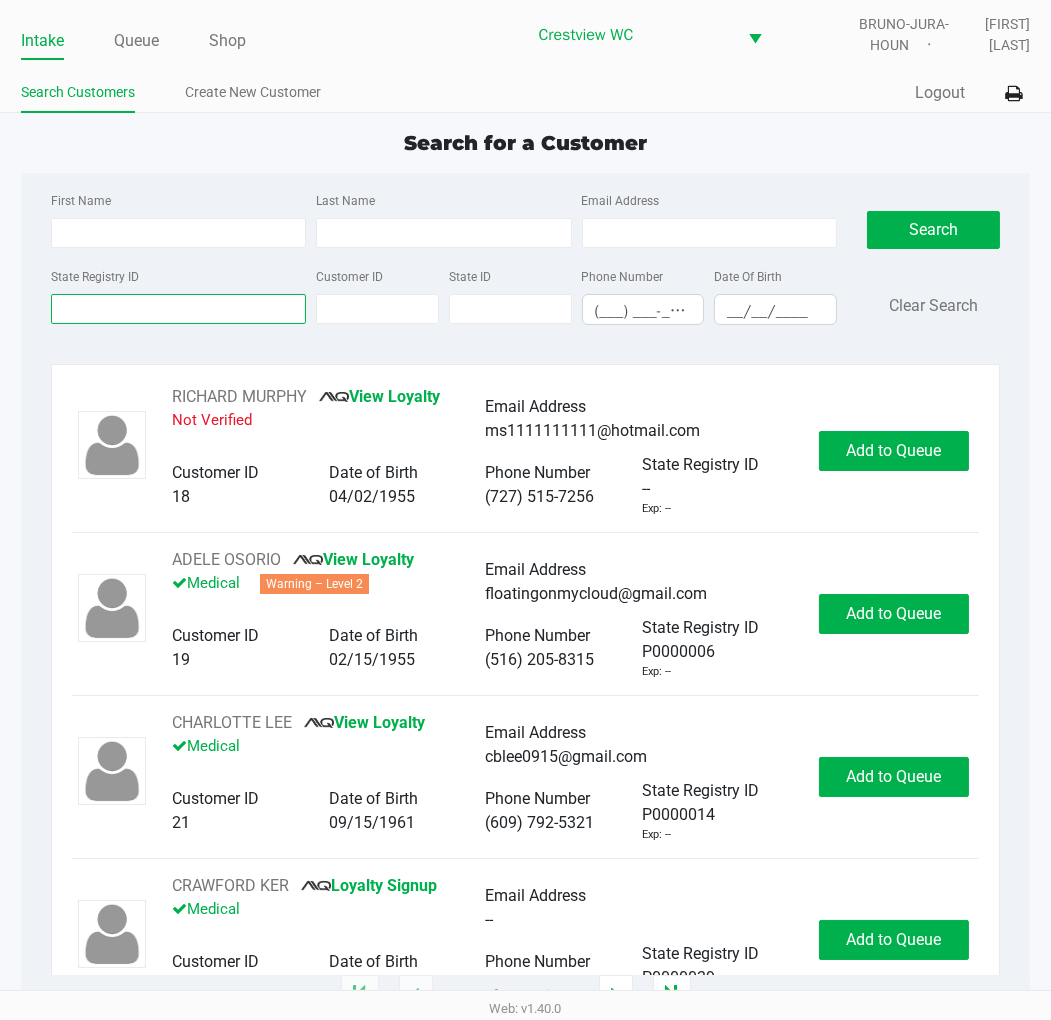click on "State Registry ID" at bounding box center [178, 309] 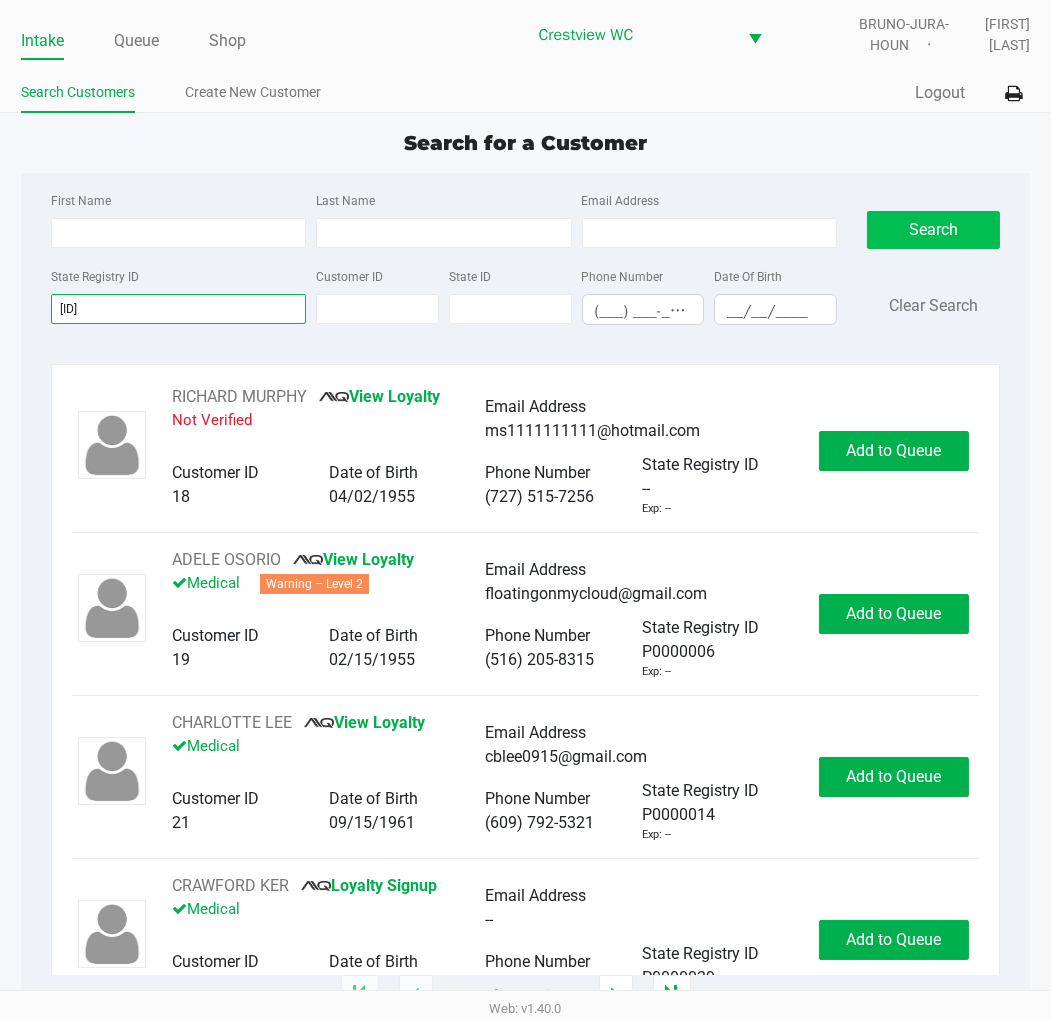 type on "p2xm5629" 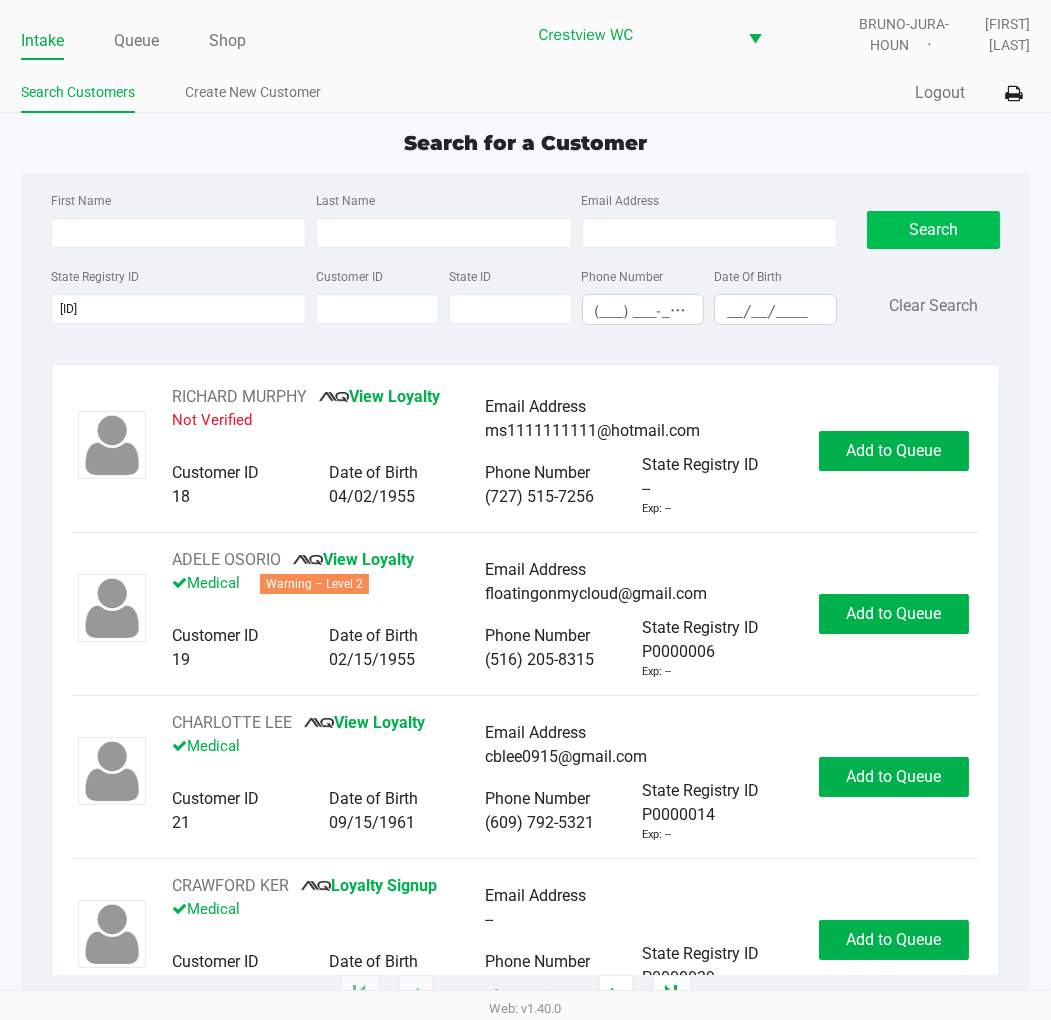 click on "Search" 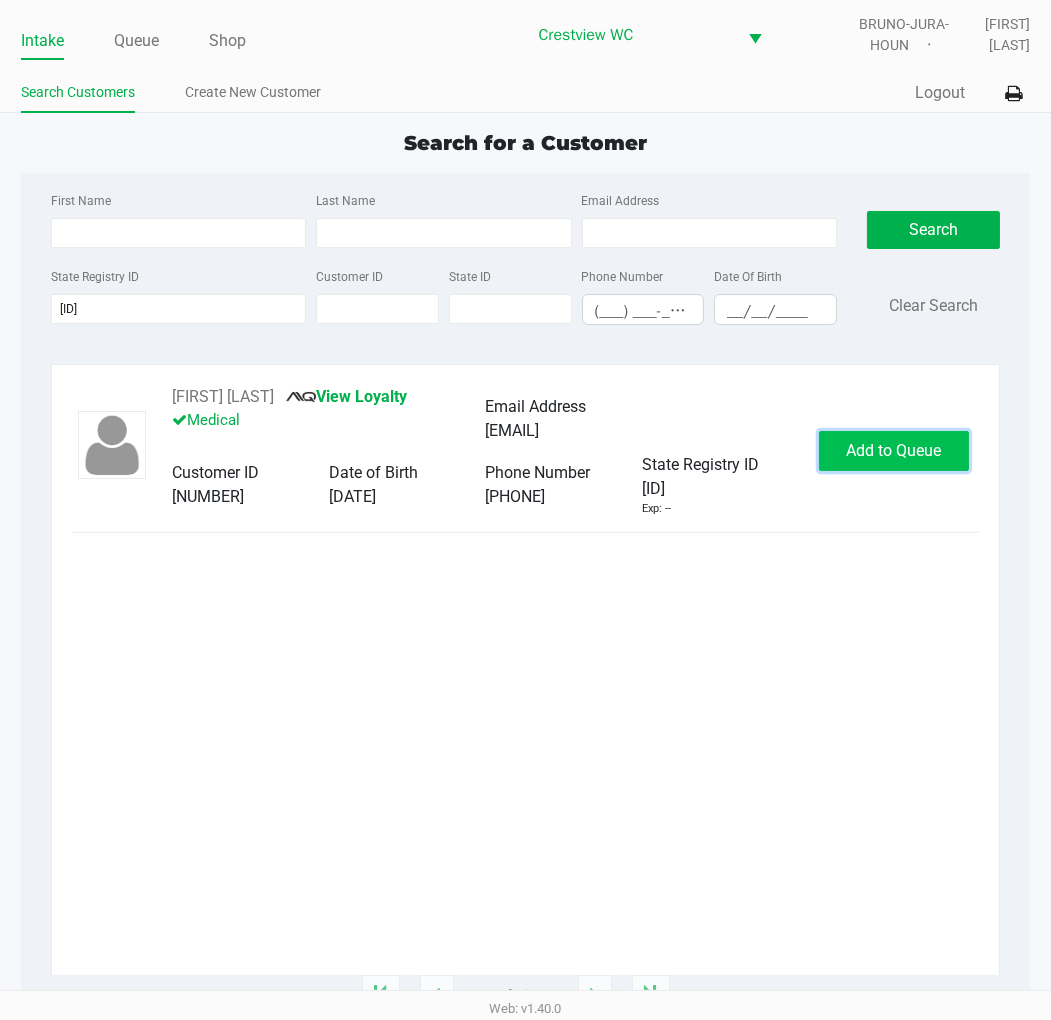 click on "Add to Queue" 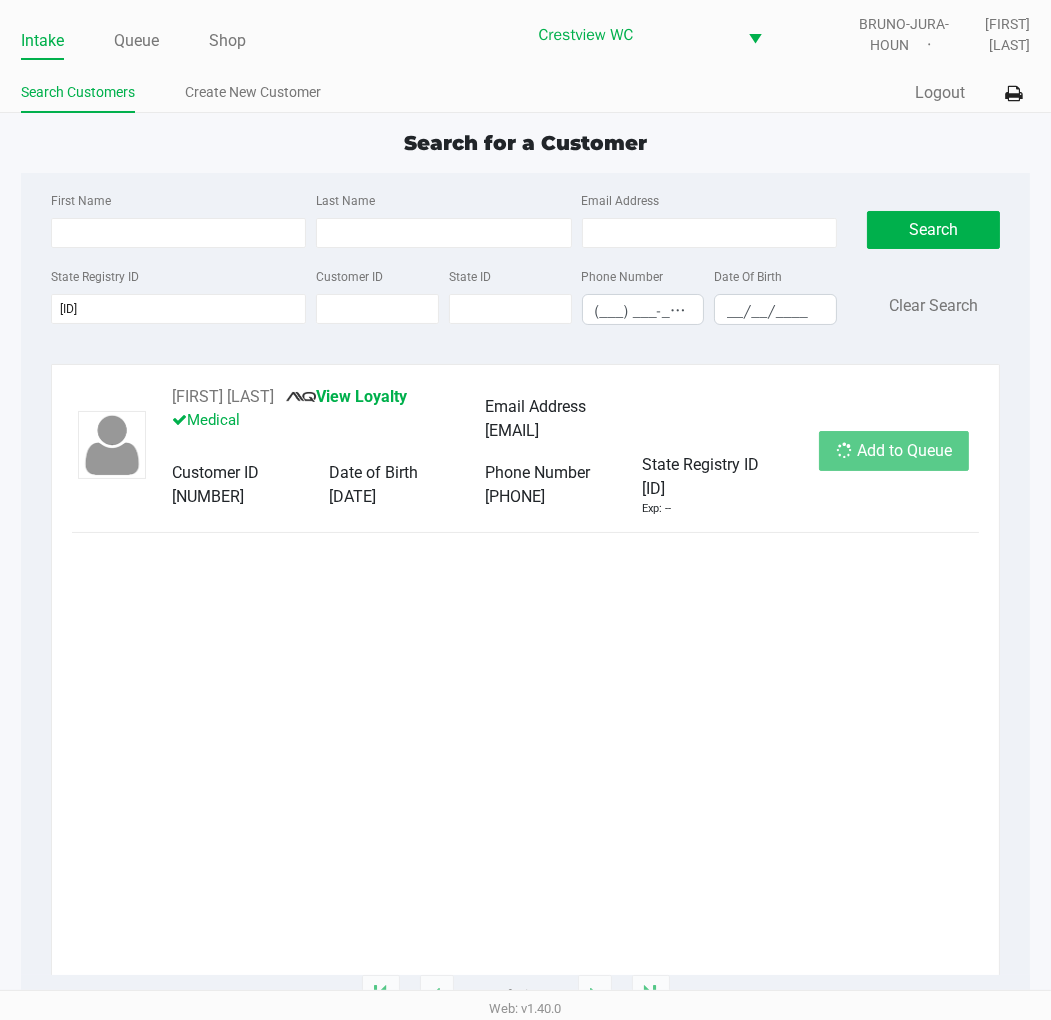 click on "Add to Queue" 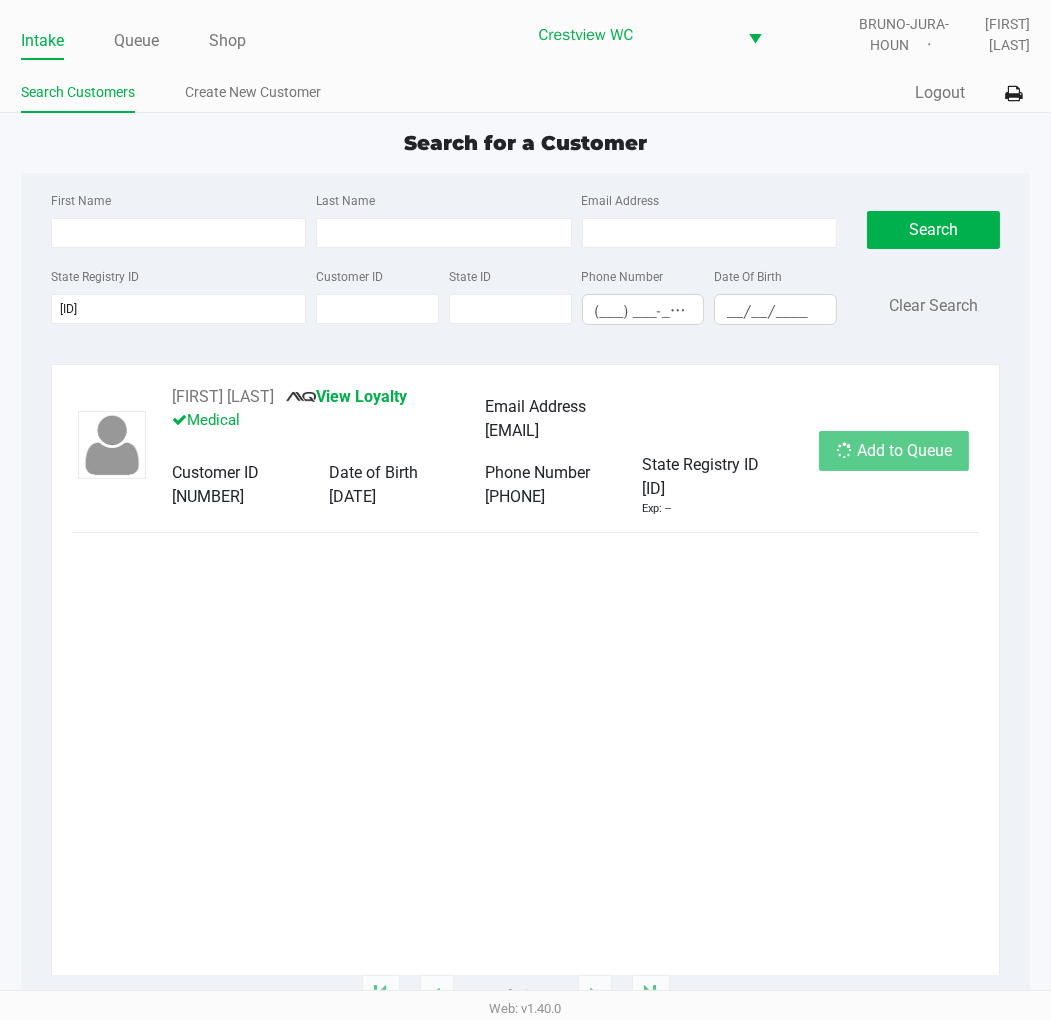 click on "WILLIAM GOODWIN III       View Loyalty   Medical   Email Address   goodwinmiller56@gmail.com   Customer ID   1467031   Date of Birth   08/20/1977   Phone Number   (850) 333-2460   State Registry ID   P2XM5629   Exp: --   Add to Queue" 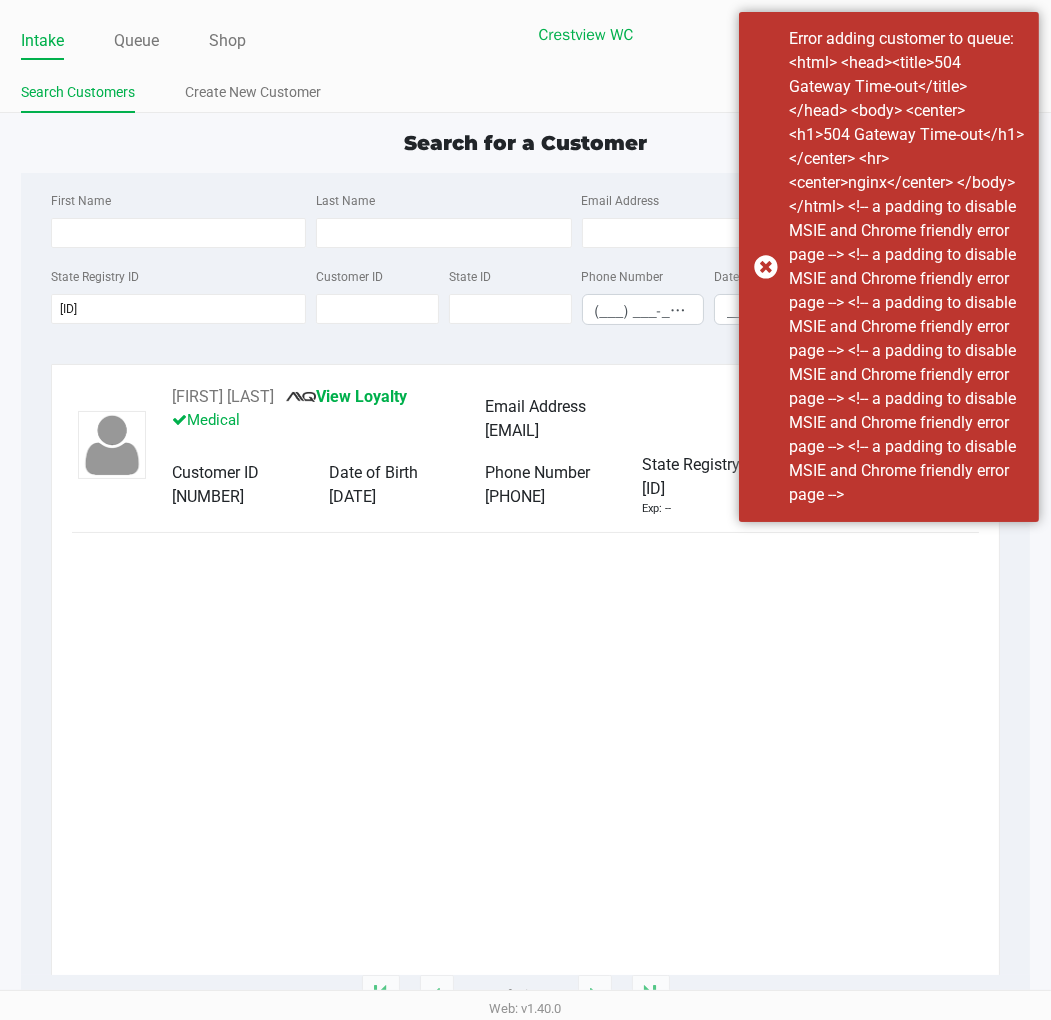 click on "WILLIAM GOODWIN III       View Loyalty   Medical   Email Address   goodwinmiller56@gmail.com   Customer ID   1467031   Date of Birth   08/20/1977   Phone Number   (850) 333-2460   State Registry ID   P2XM5629   Exp: --   Add to Queue   1 - 1 of 1 items" 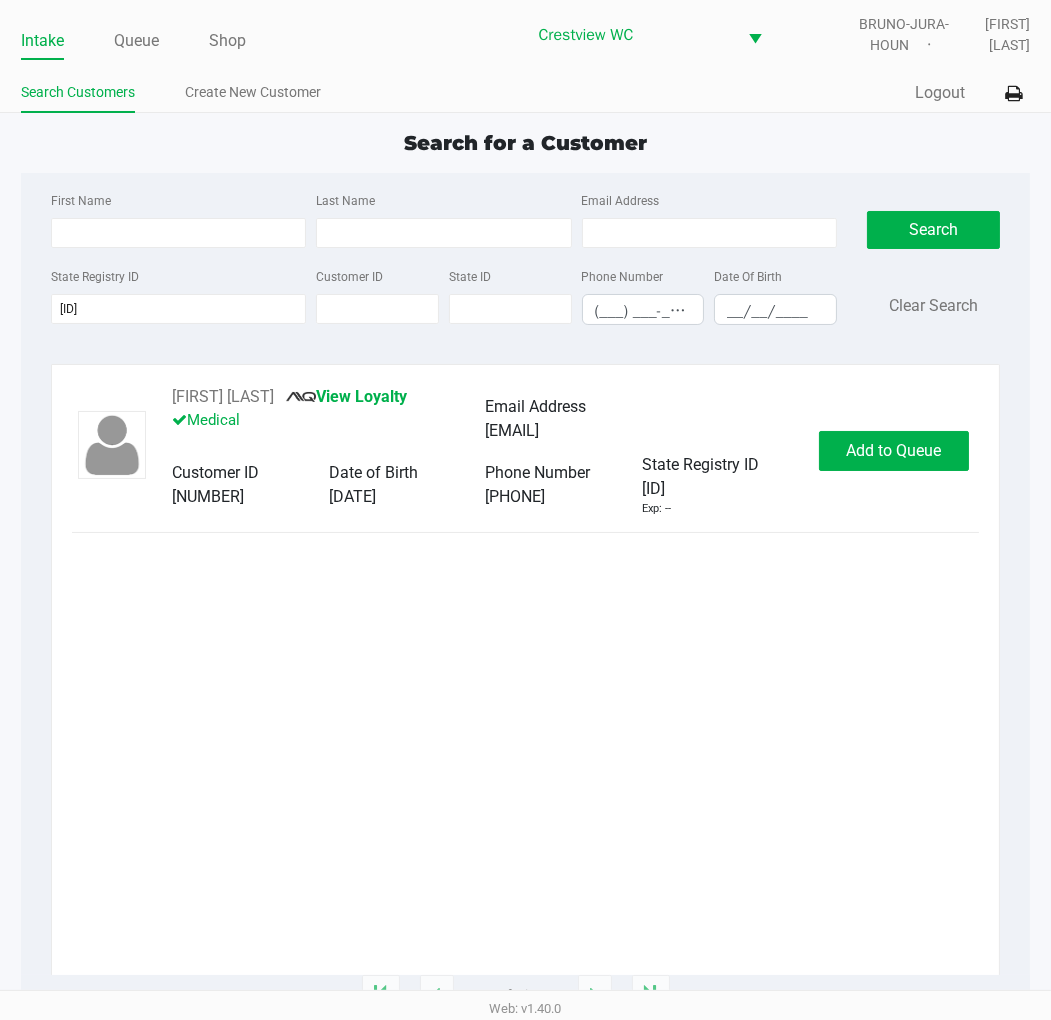 click on "WILLIAM GOODWIN III       View Loyalty   Medical   Email Address   goodwinmiller56@gmail.com   Customer ID   1467031   Date of Birth   08/20/1977   Phone Number   (850) 333-2460   State Registry ID   P2XM5629   Exp: --   Add to Queue" 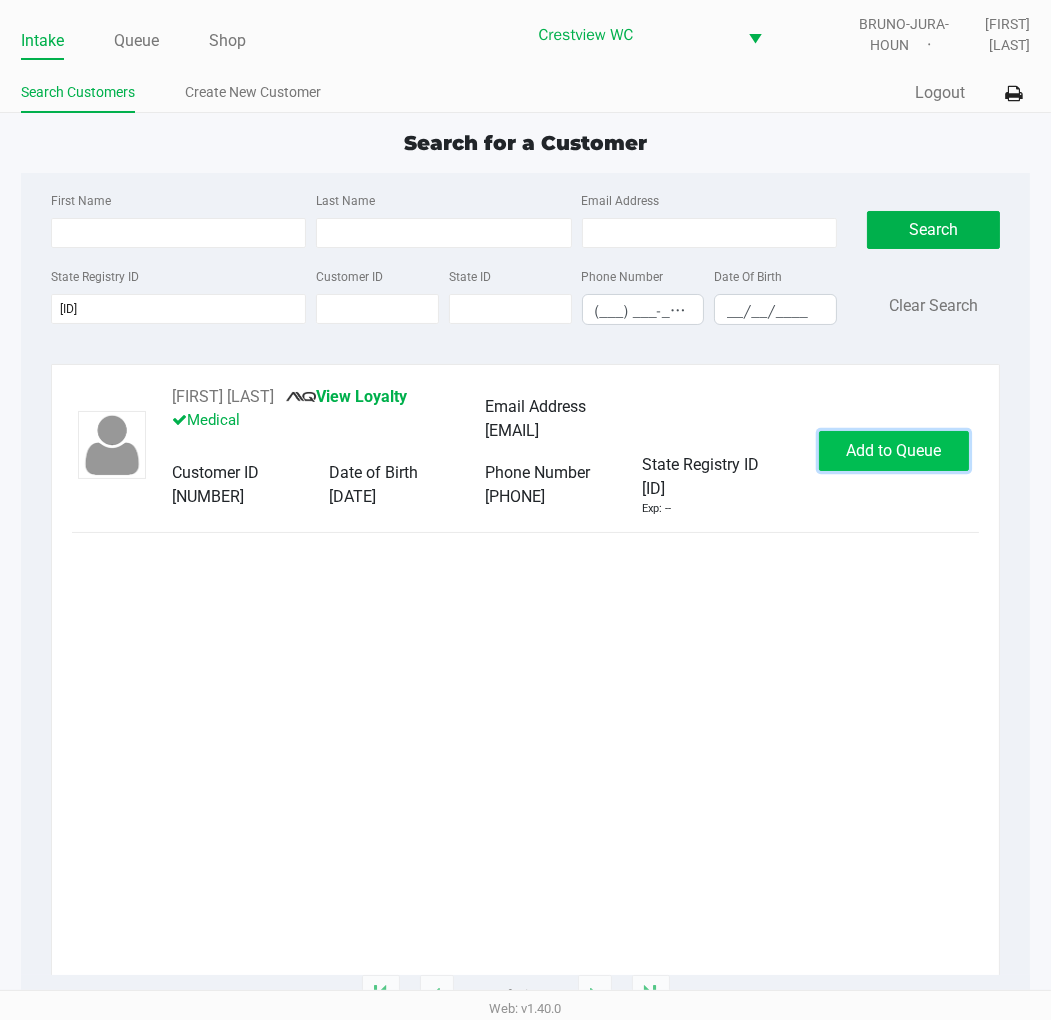 click on "Add to Queue" 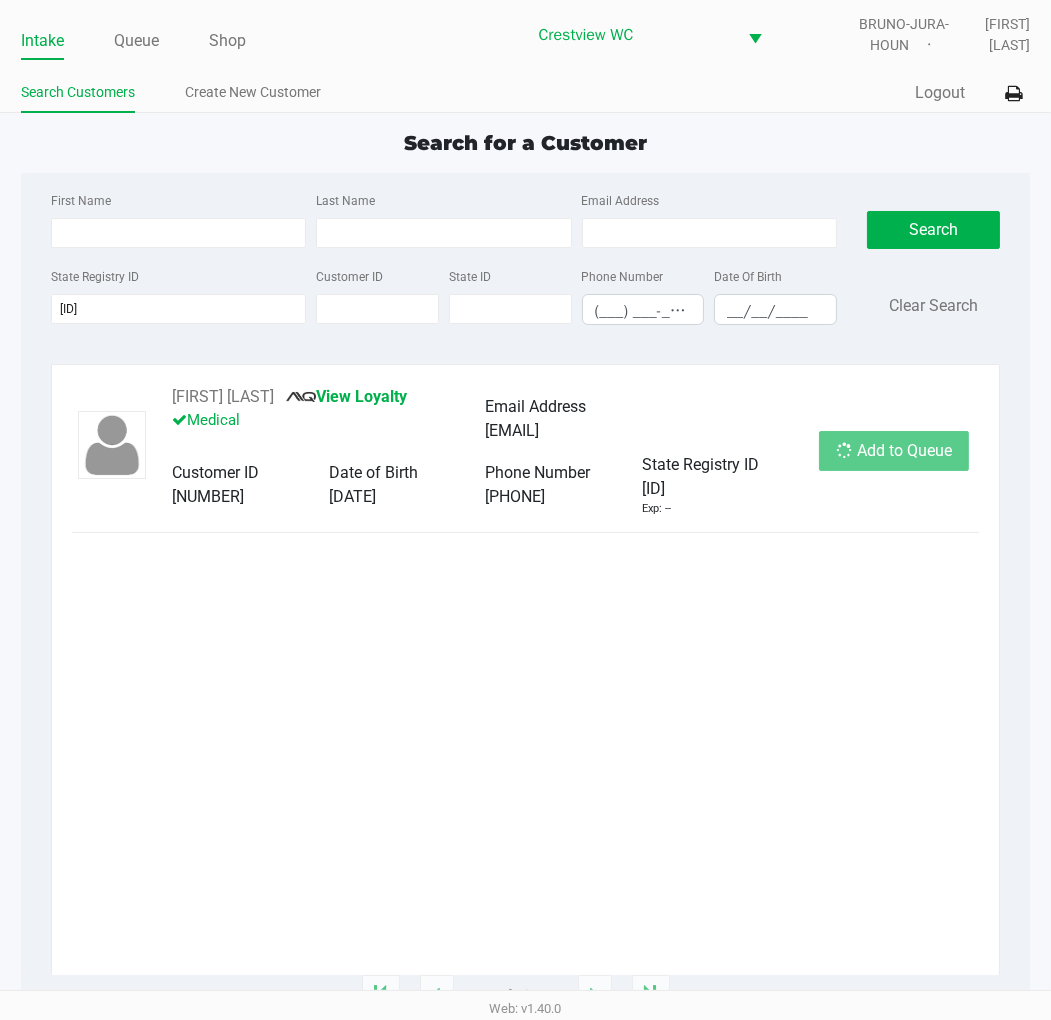 click on "Search for a Customer" 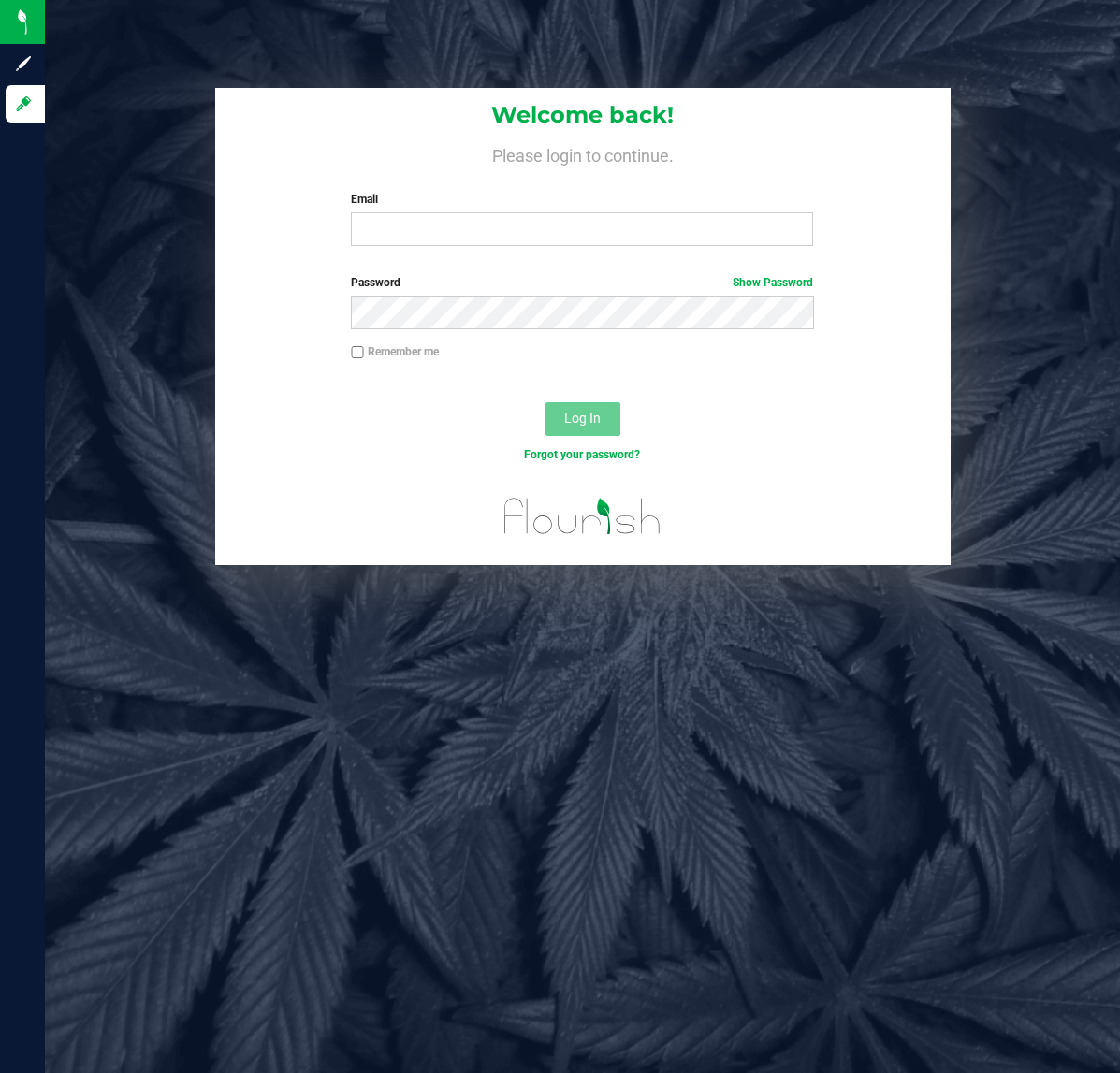 scroll, scrollTop: 0, scrollLeft: 0, axis: both 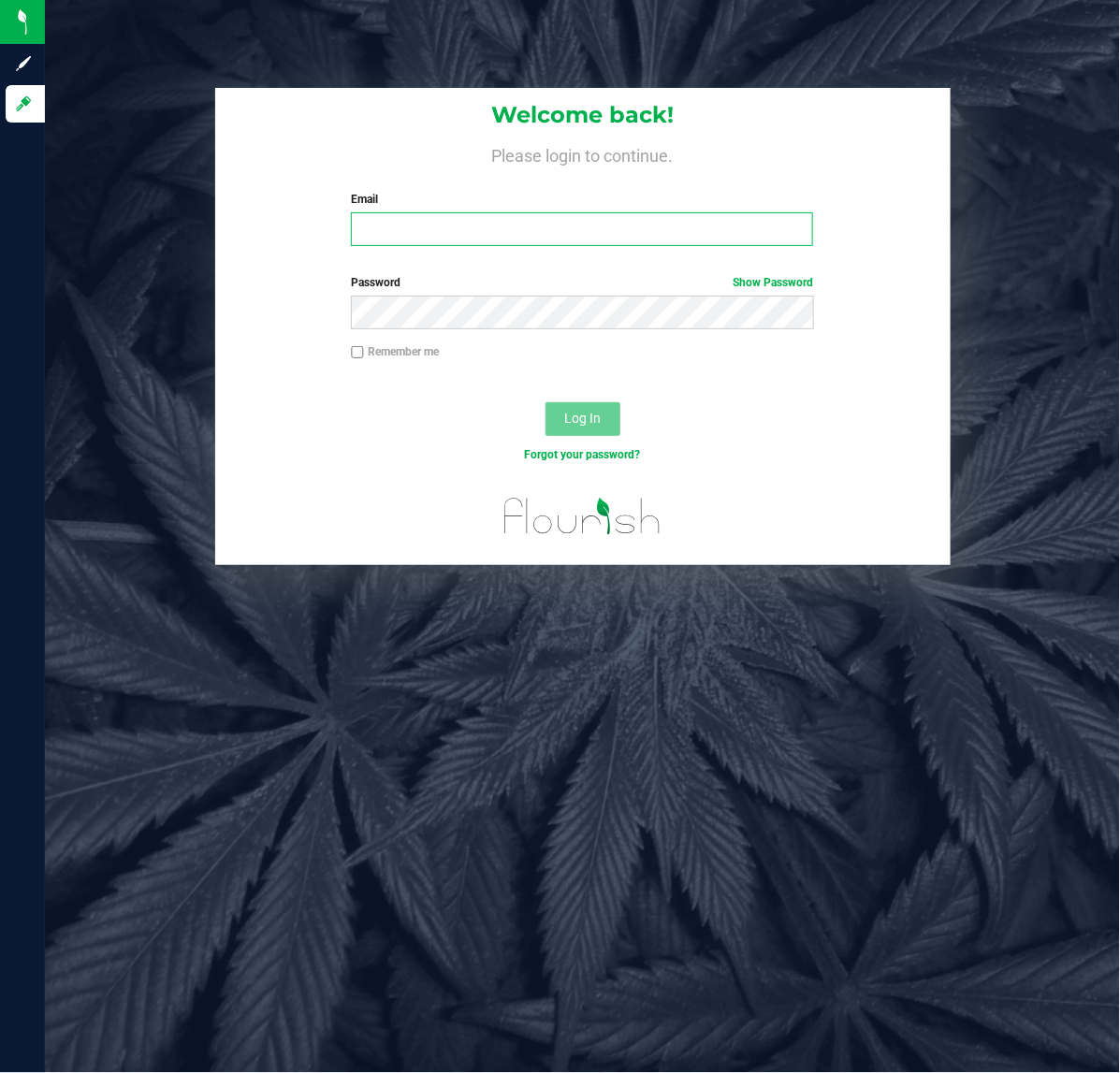 click on "Email" at bounding box center (582, 229) 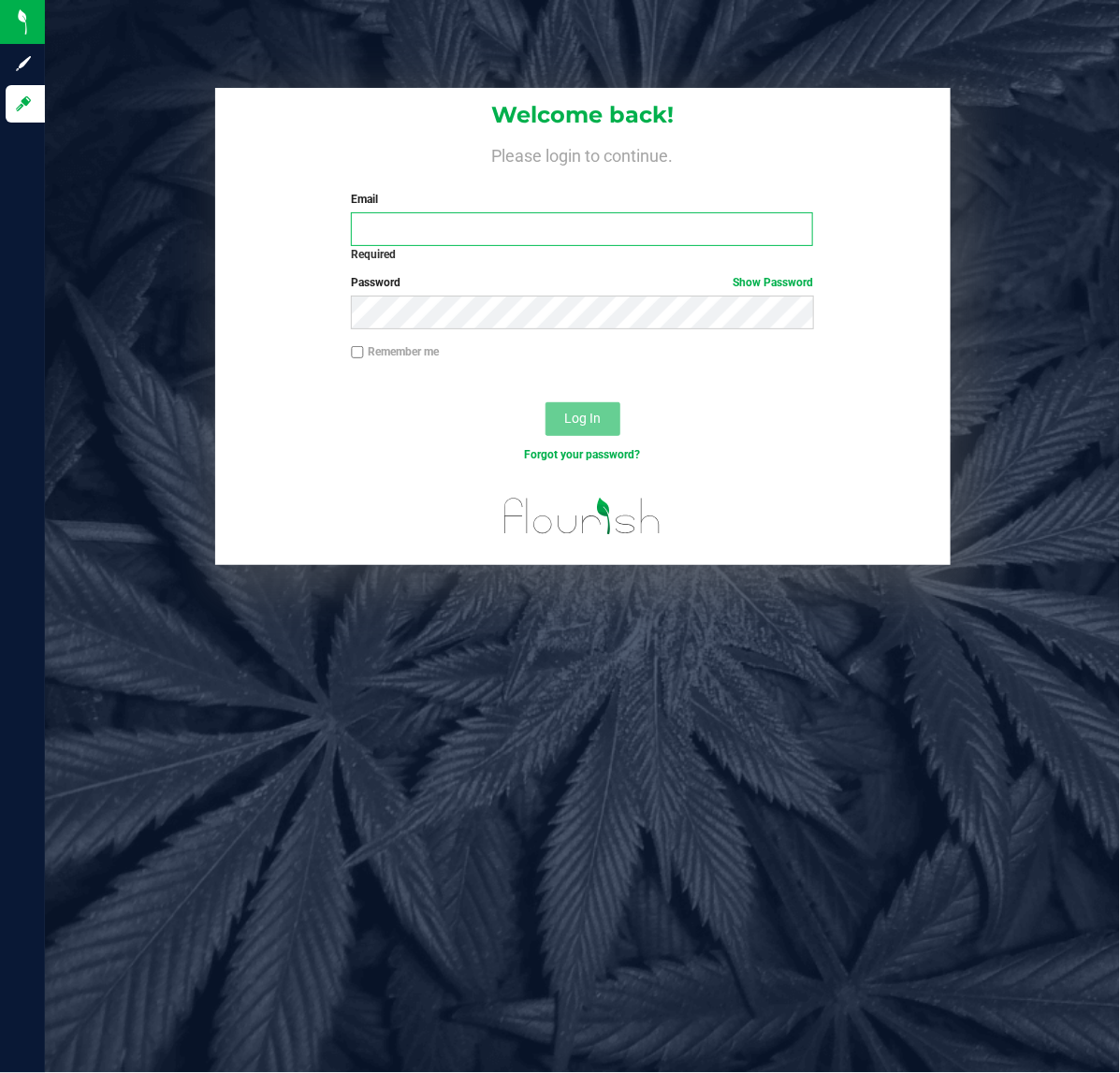 click on "Email" at bounding box center (582, 229) 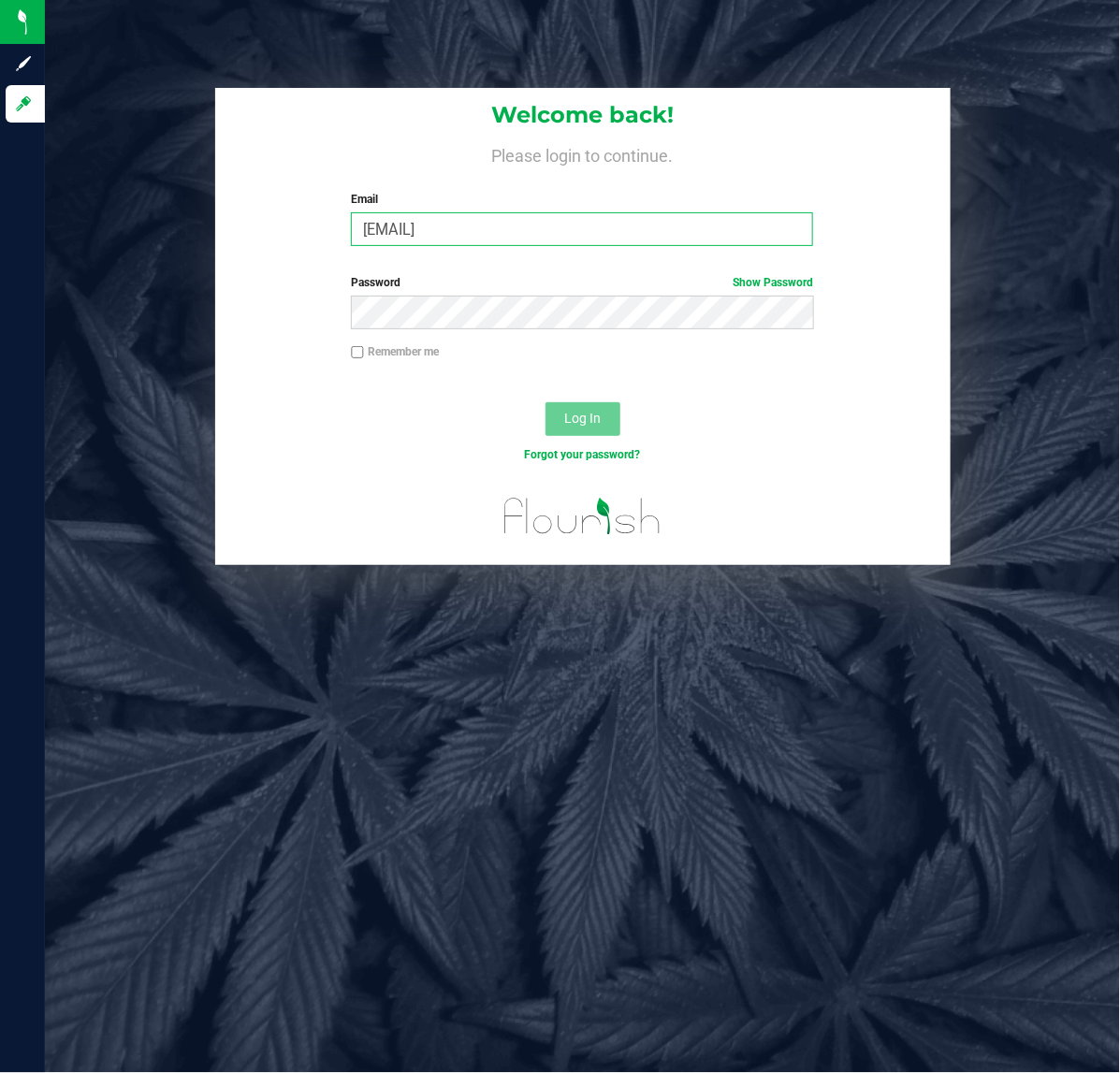 type on "[EMAIL]" 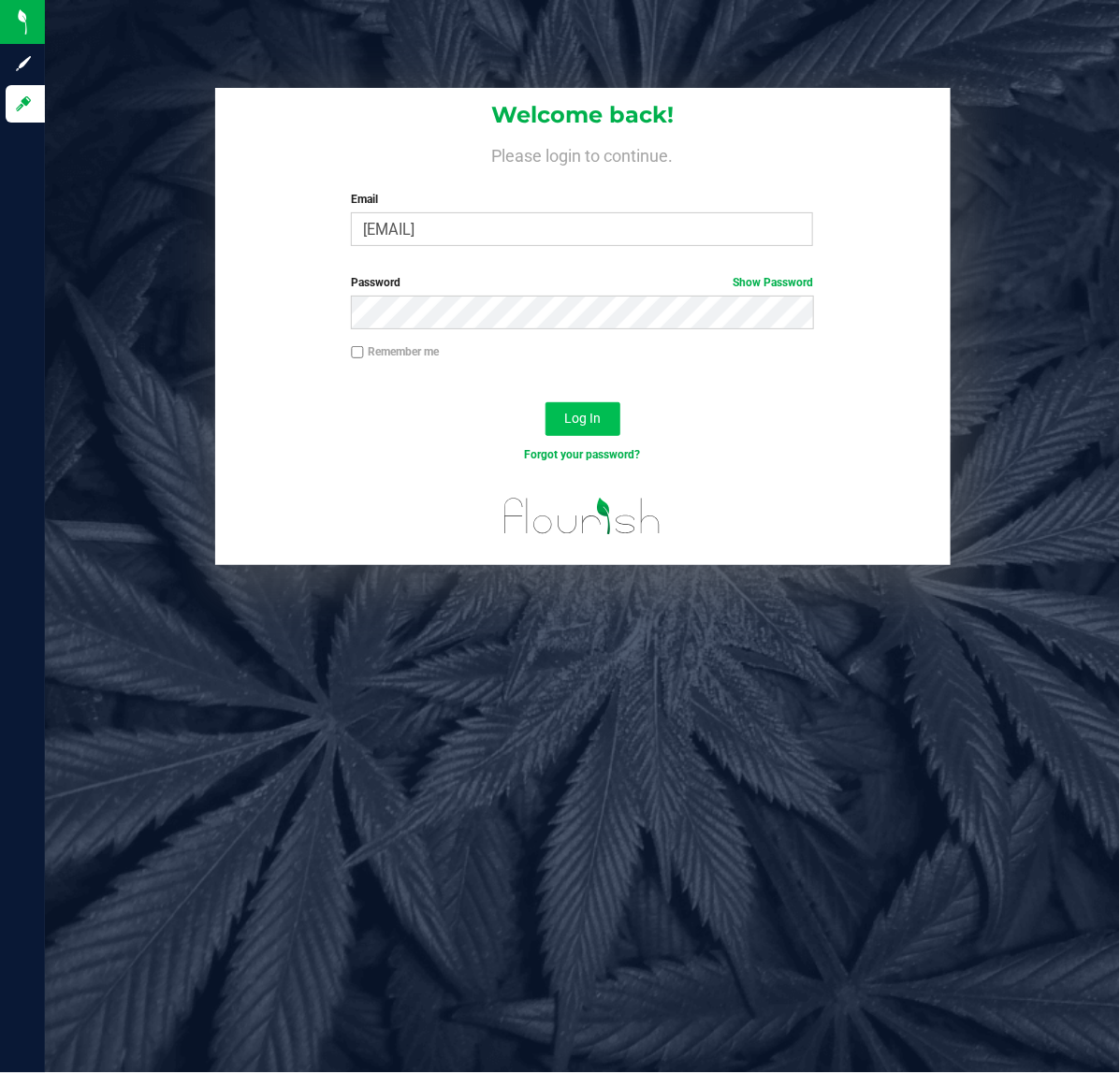 click on "Log In" at bounding box center [582, 418] 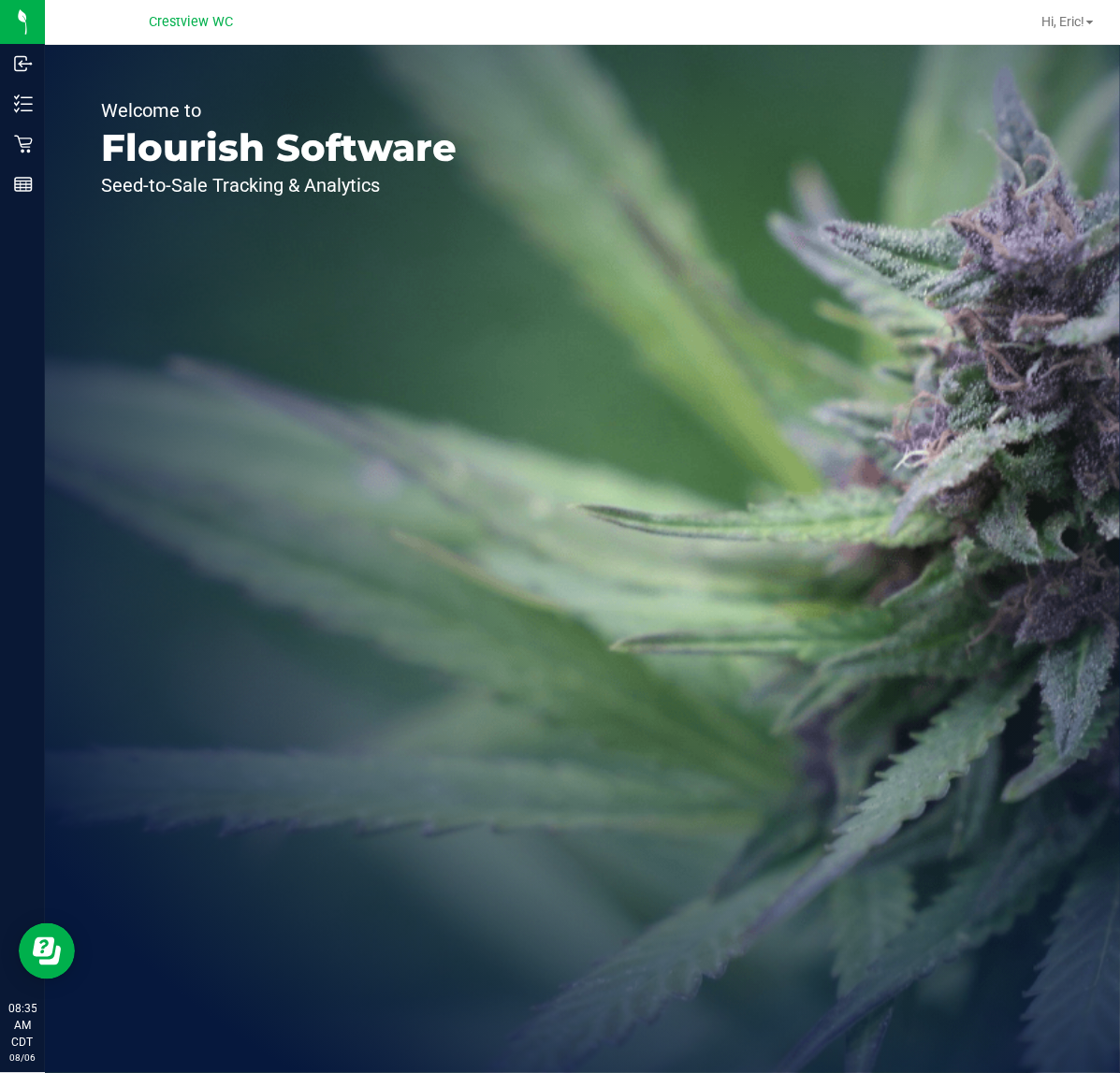 scroll, scrollTop: 0, scrollLeft: 0, axis: both 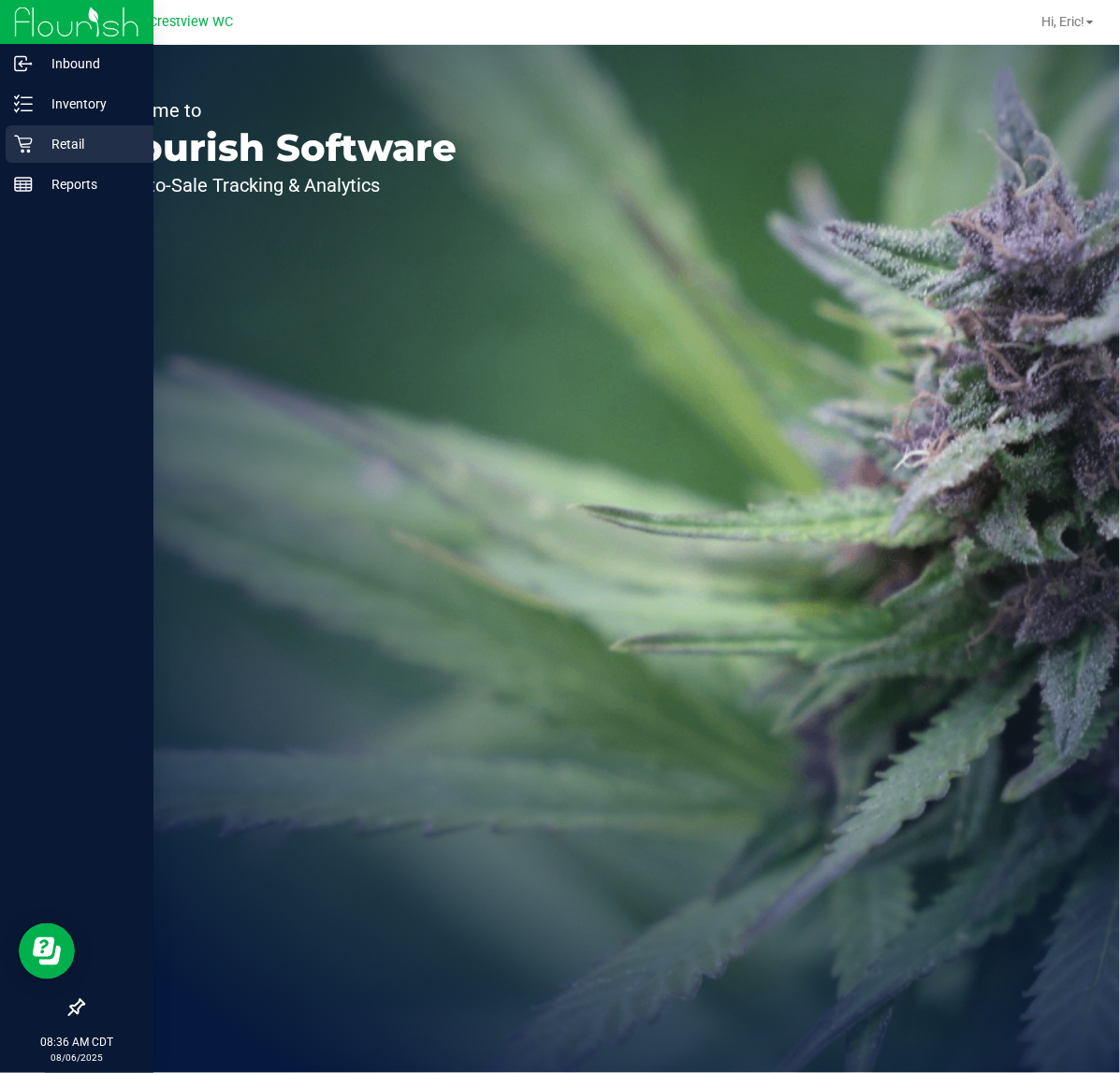 click on "Retail" at bounding box center (89, 144) 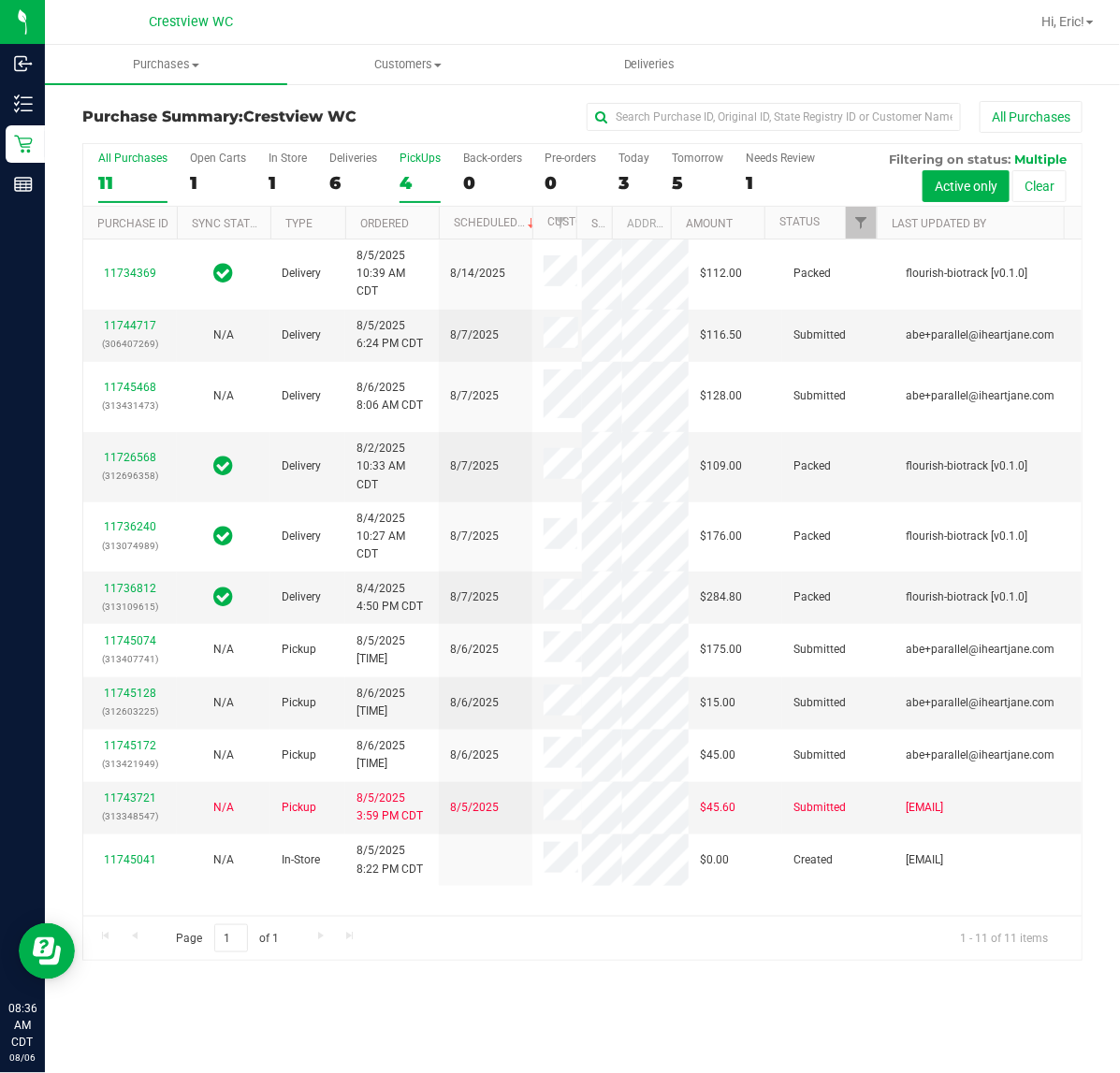 click on "PickUps" at bounding box center [420, 158] 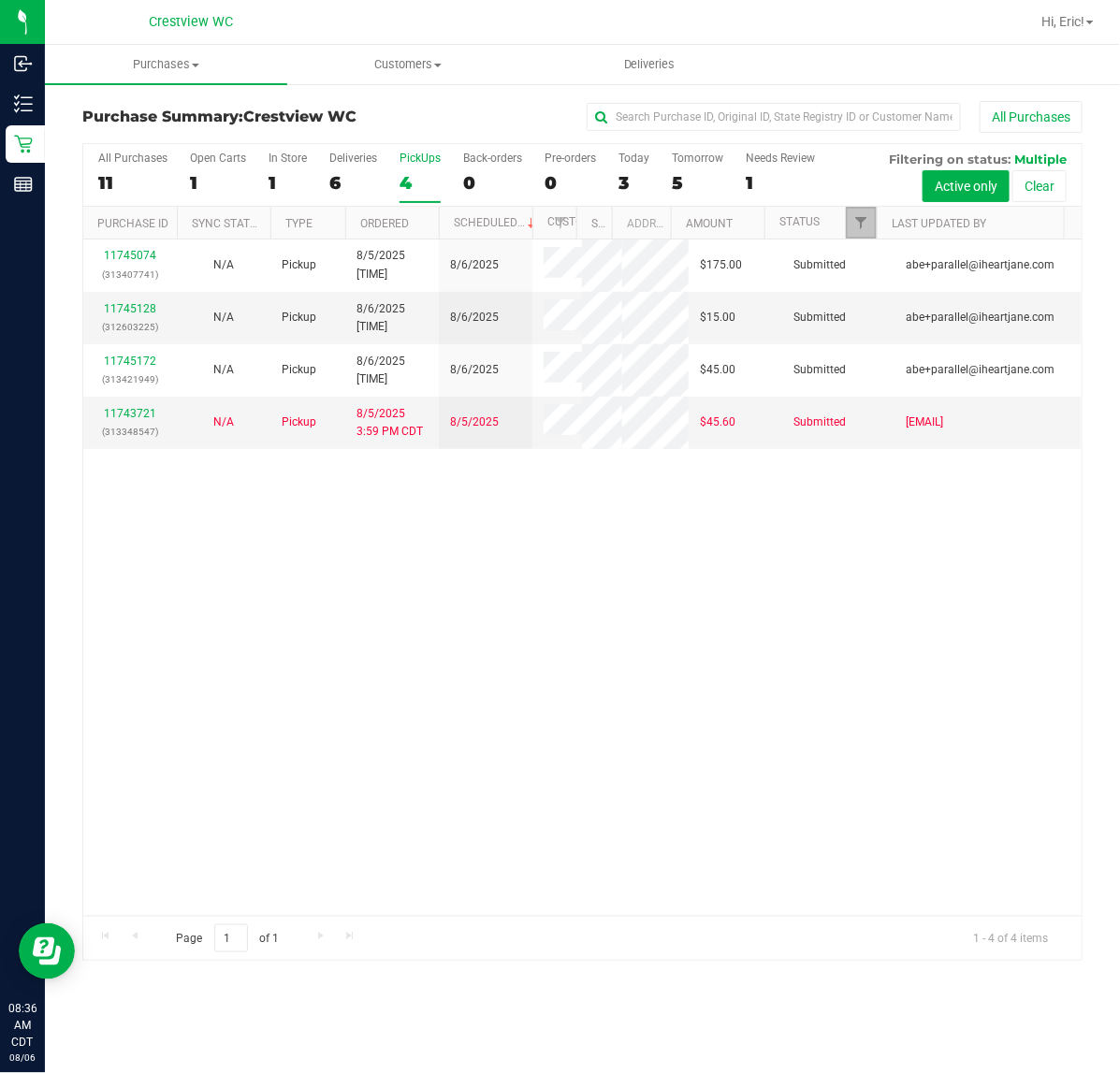 click at bounding box center (861, 223) 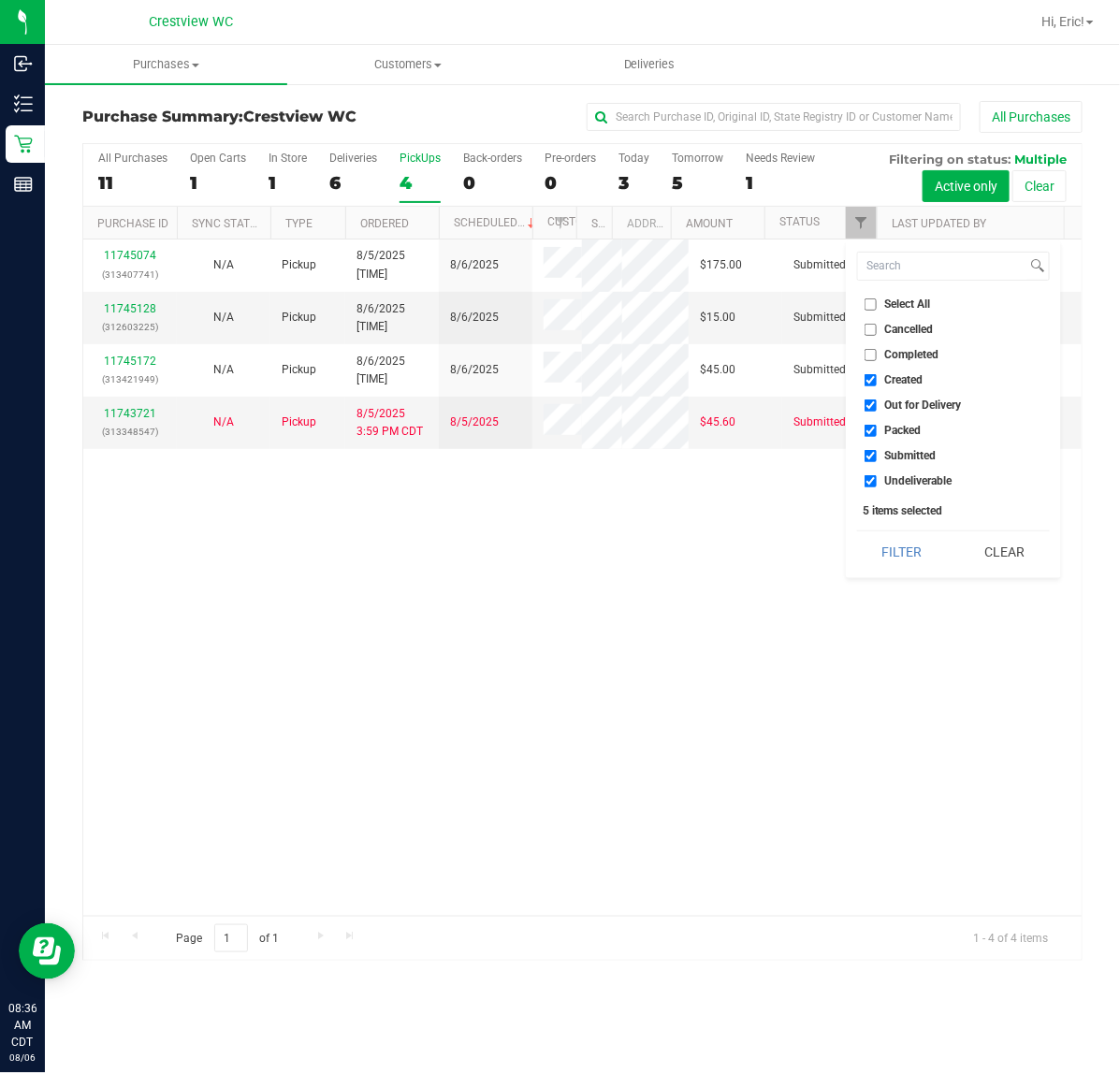click on "Select All" at bounding box center (870, 304) 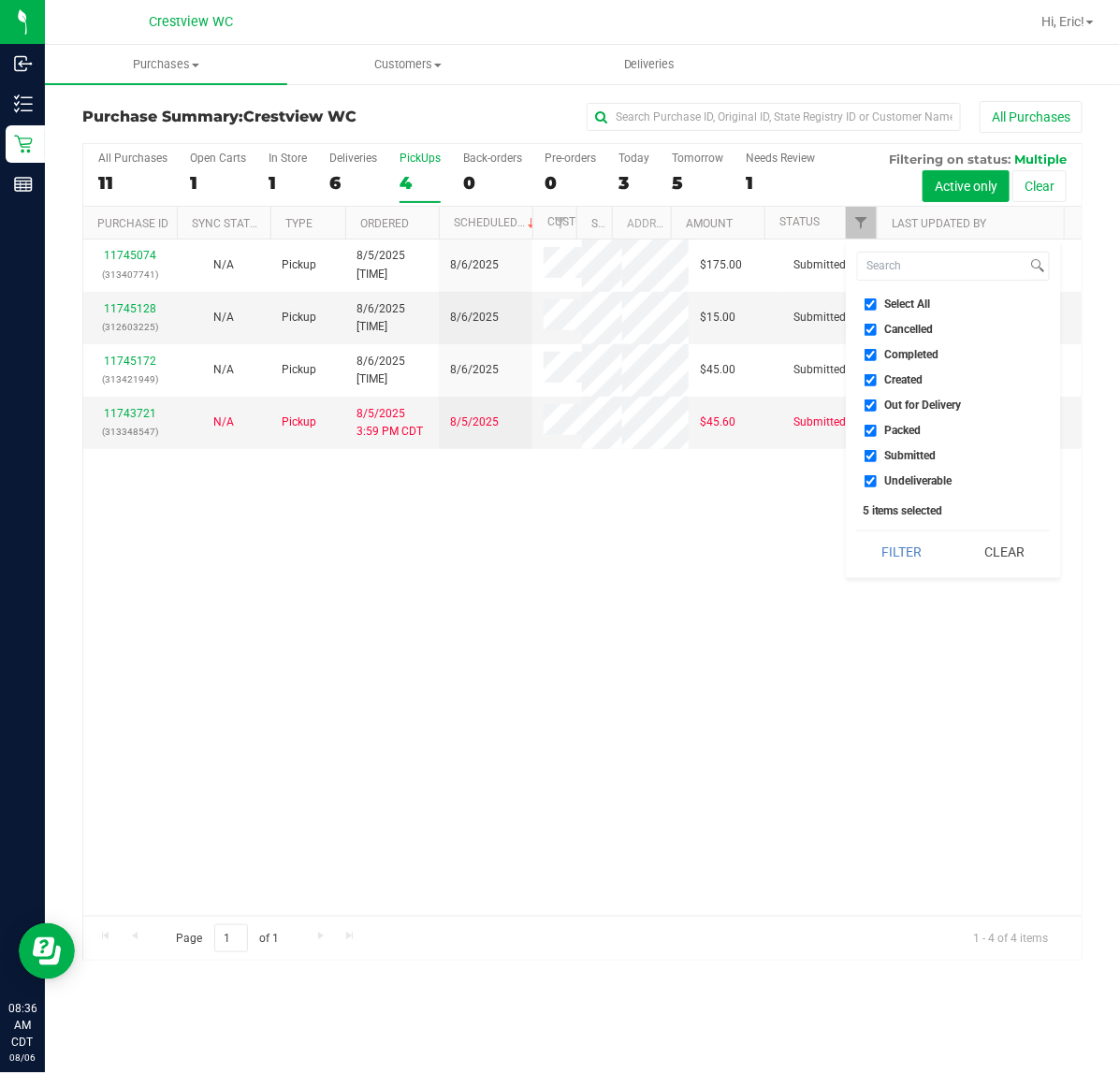 checkbox on "true" 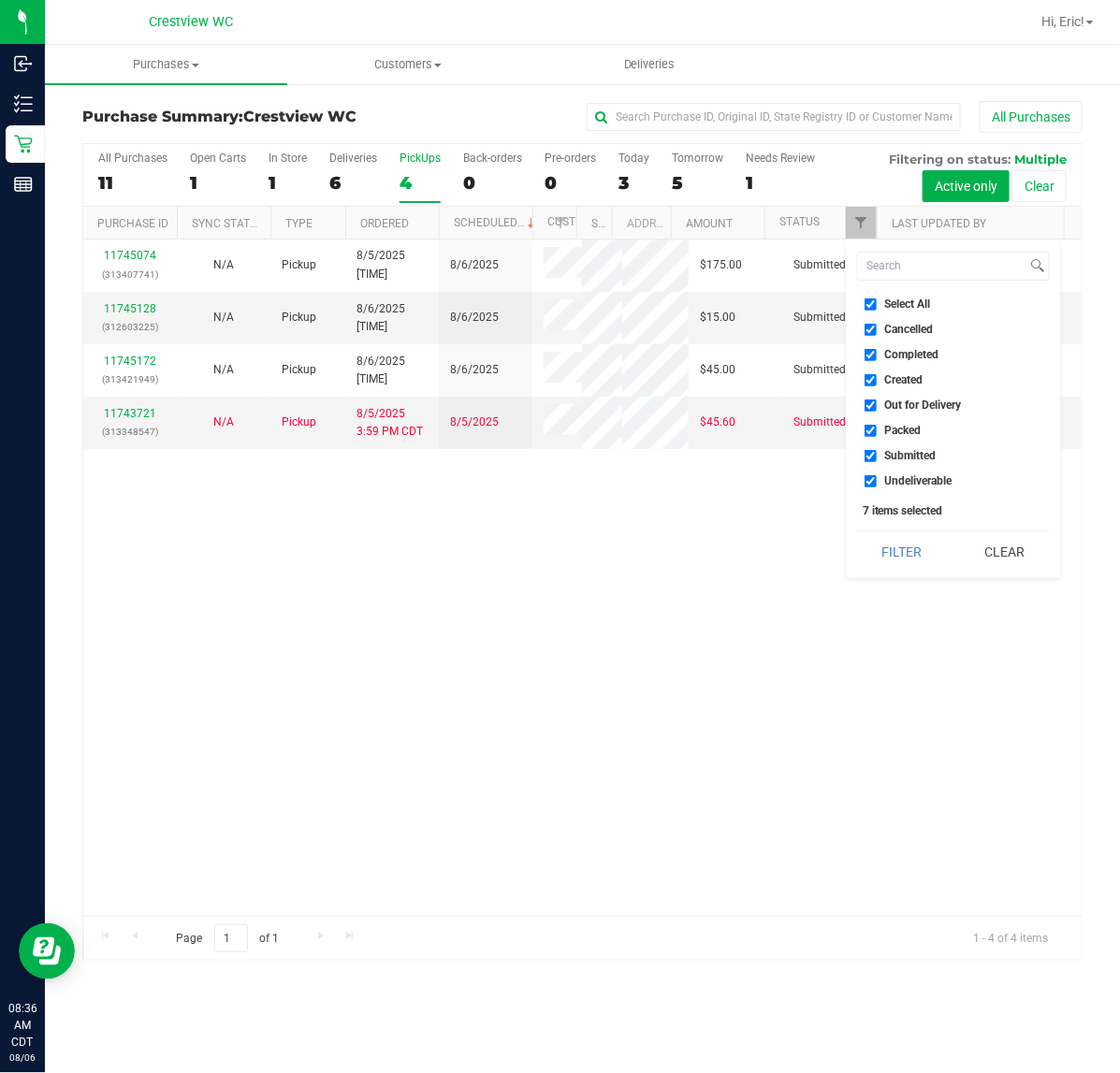 click on "Select All" at bounding box center (870, 304) 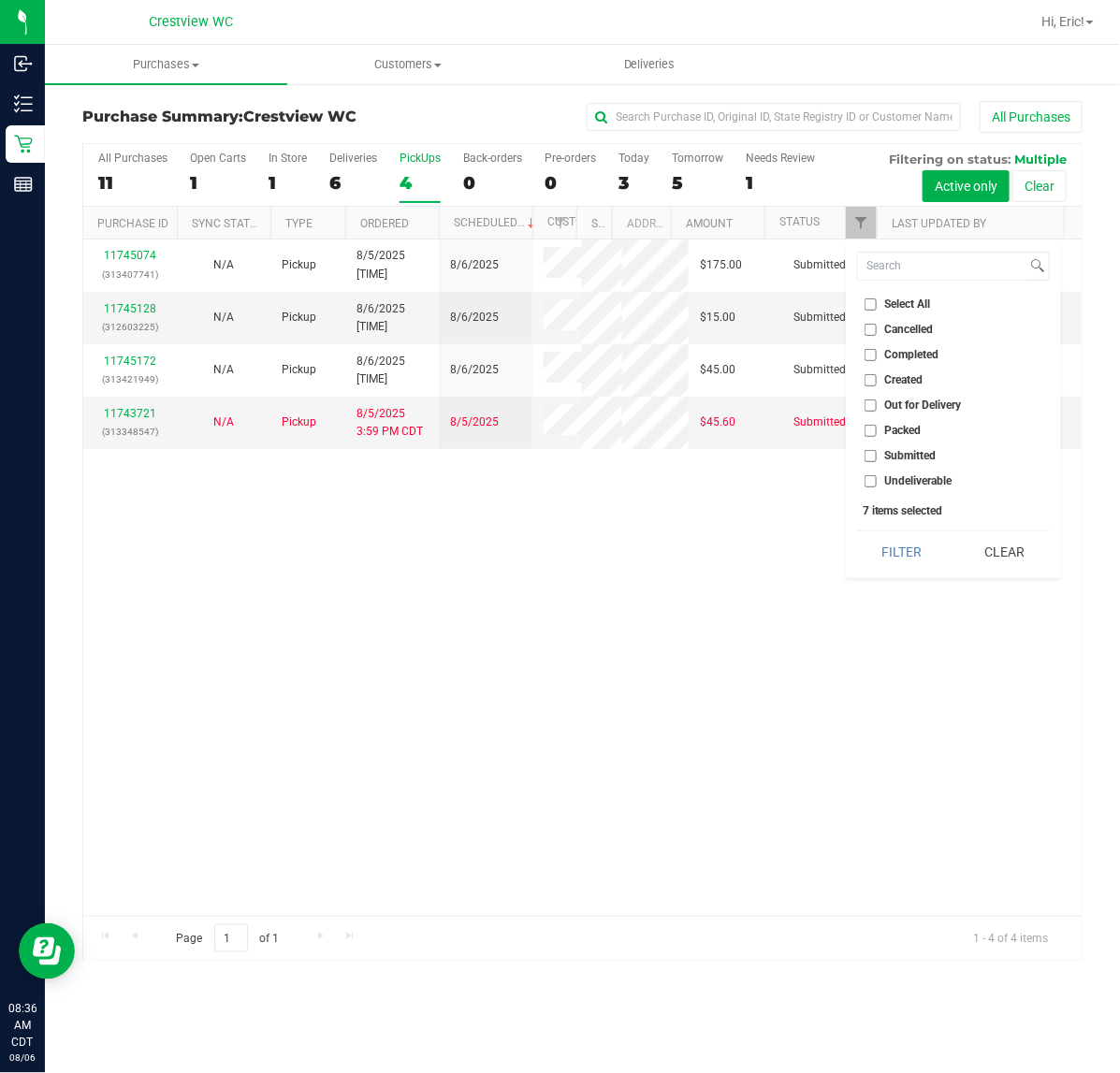 checkbox on "false" 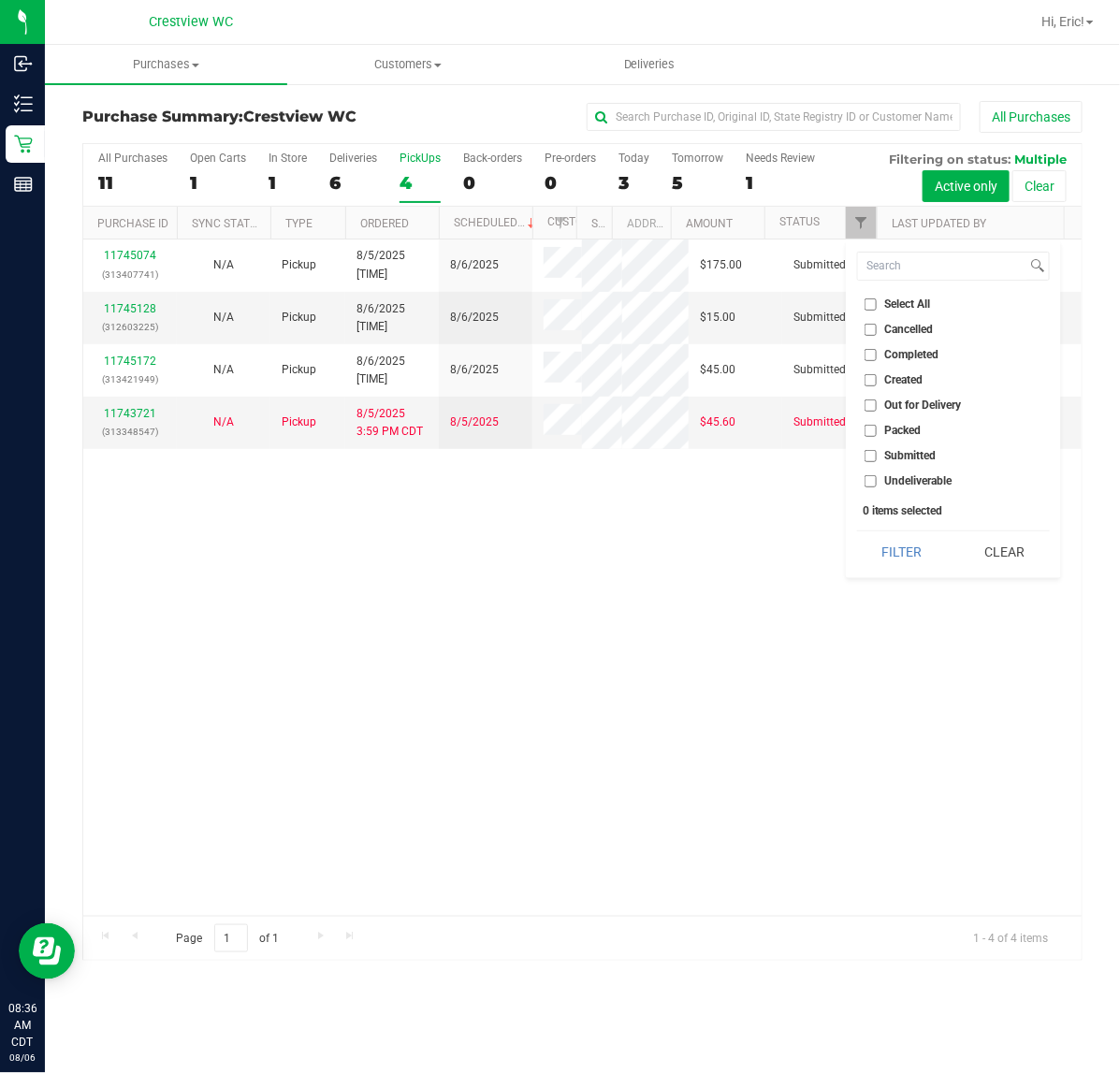 click on "Submitted" at bounding box center [900, 456] 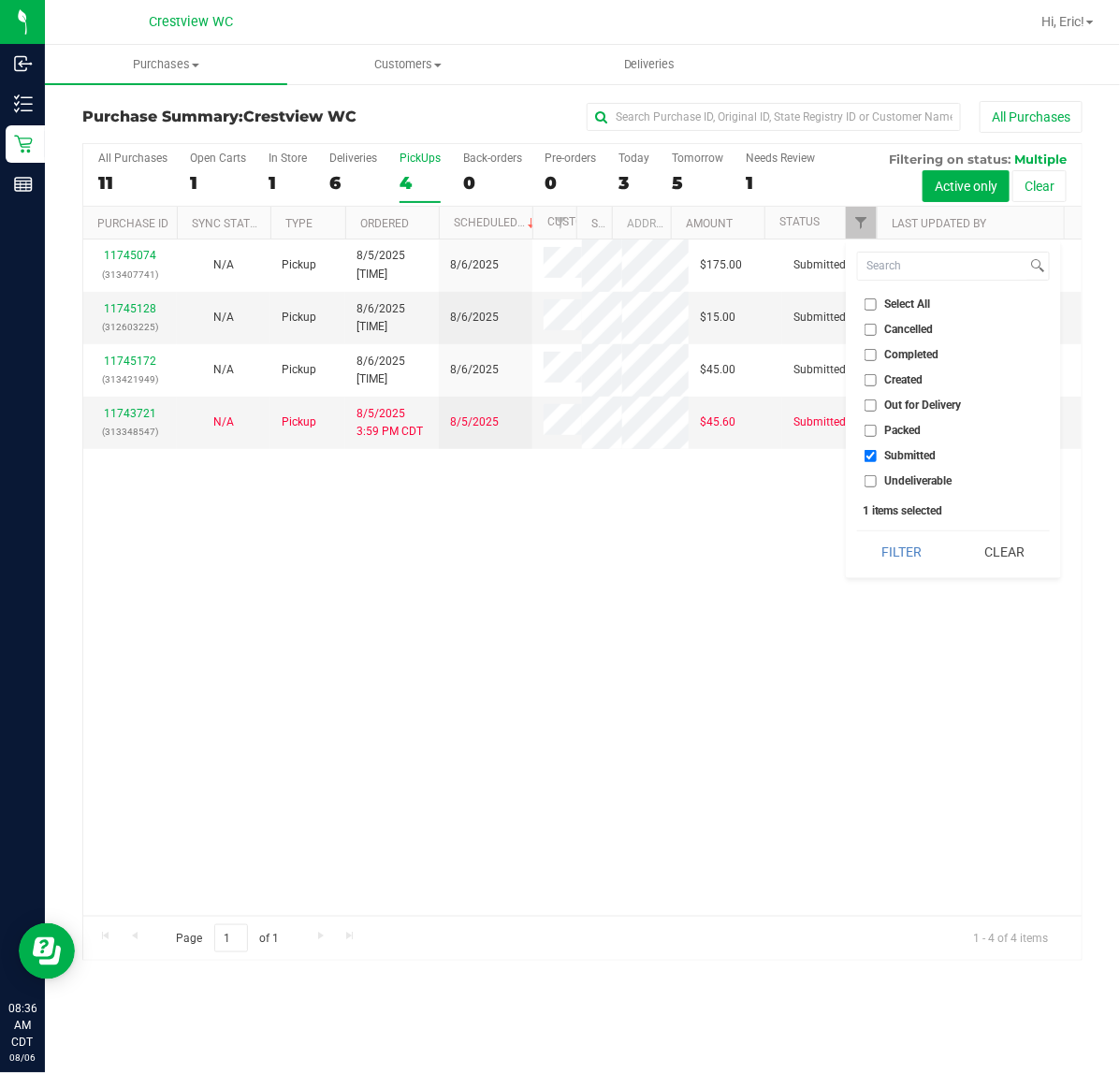 click on "Filter" at bounding box center (902, 552) 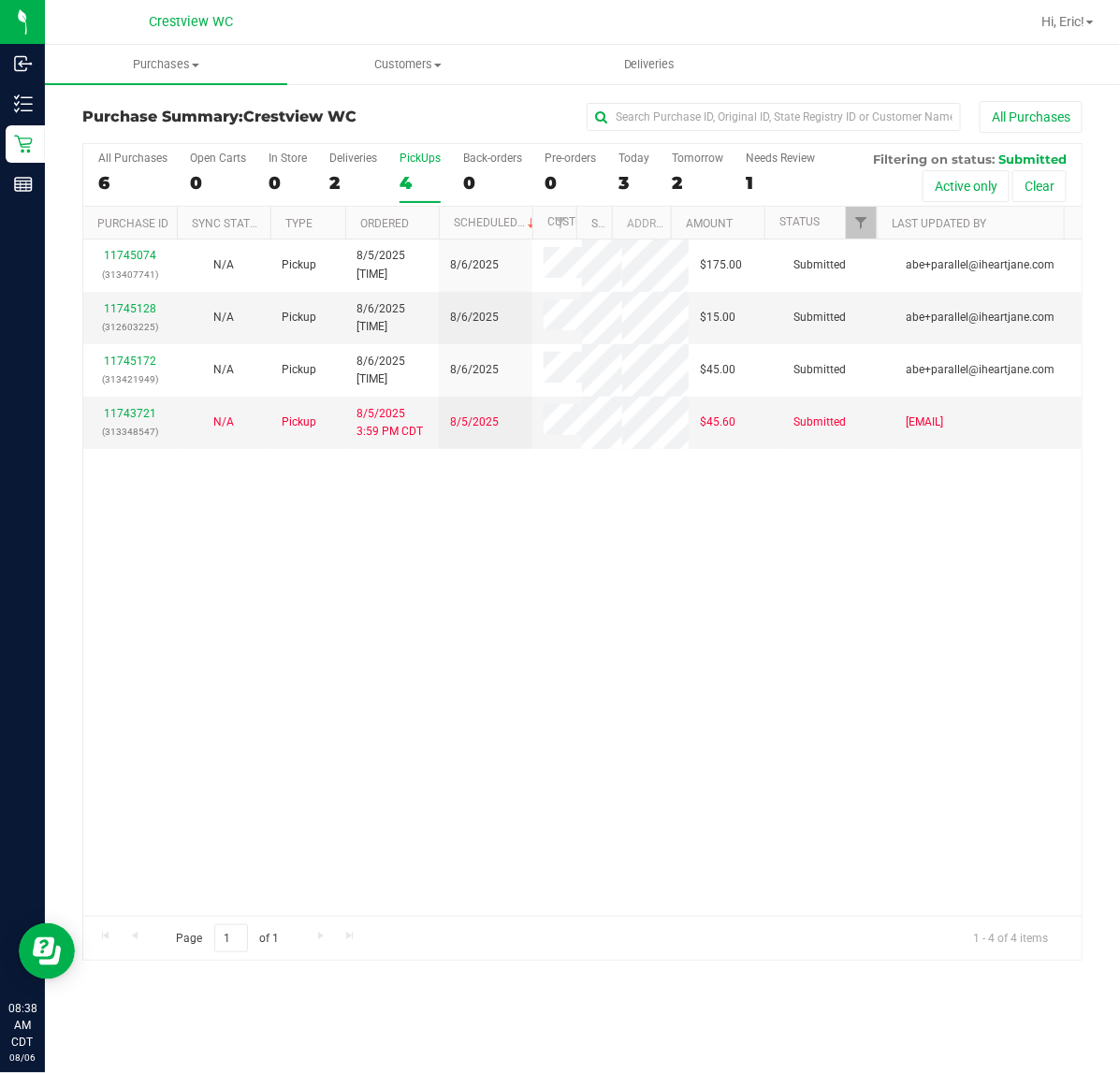 drag, startPoint x: 870, startPoint y: 655, endPoint x: 831, endPoint y: 558, distance: 104.5466 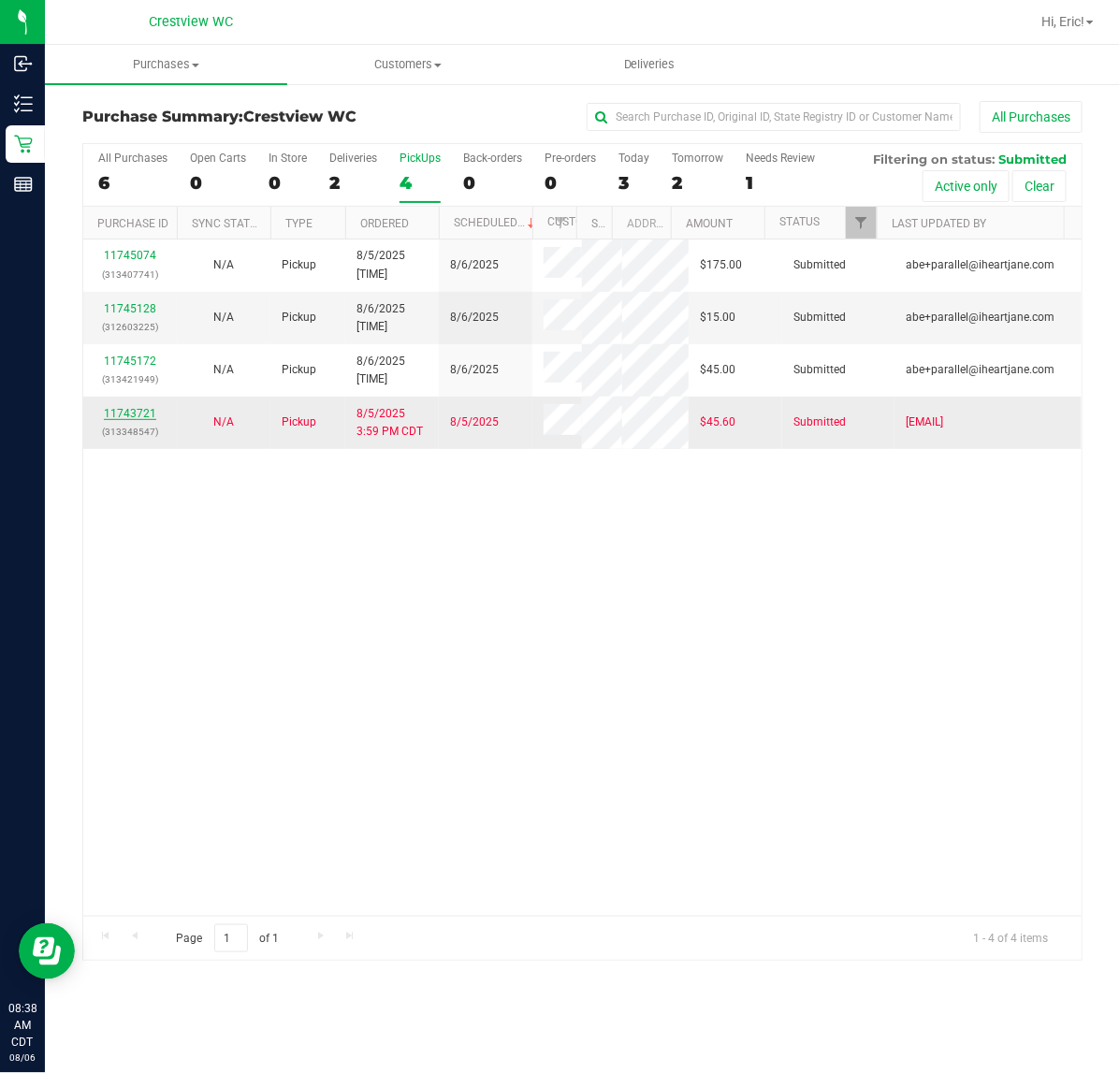 click on "11743721" at bounding box center (130, 413) 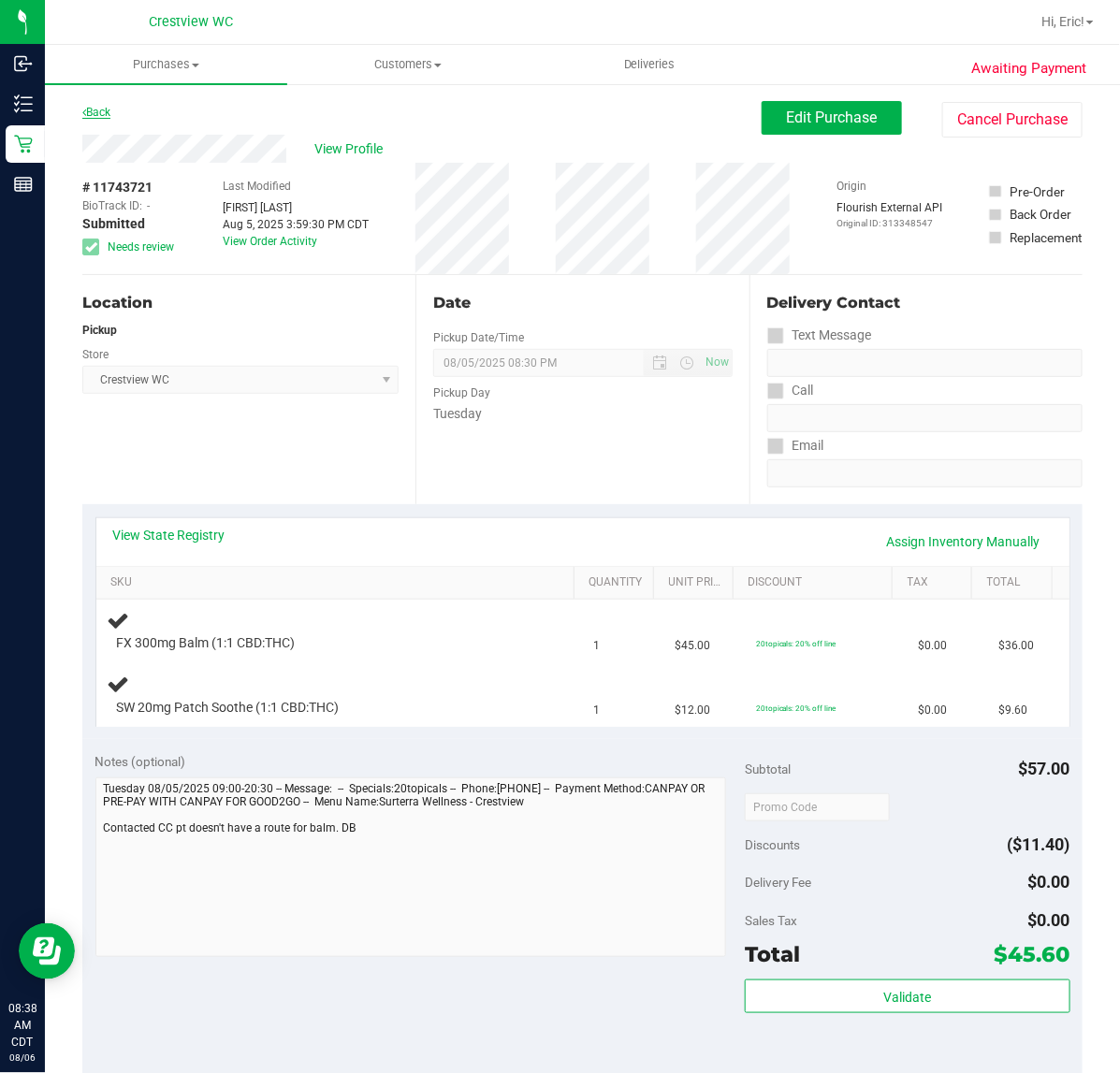 click on "Back" at bounding box center [96, 112] 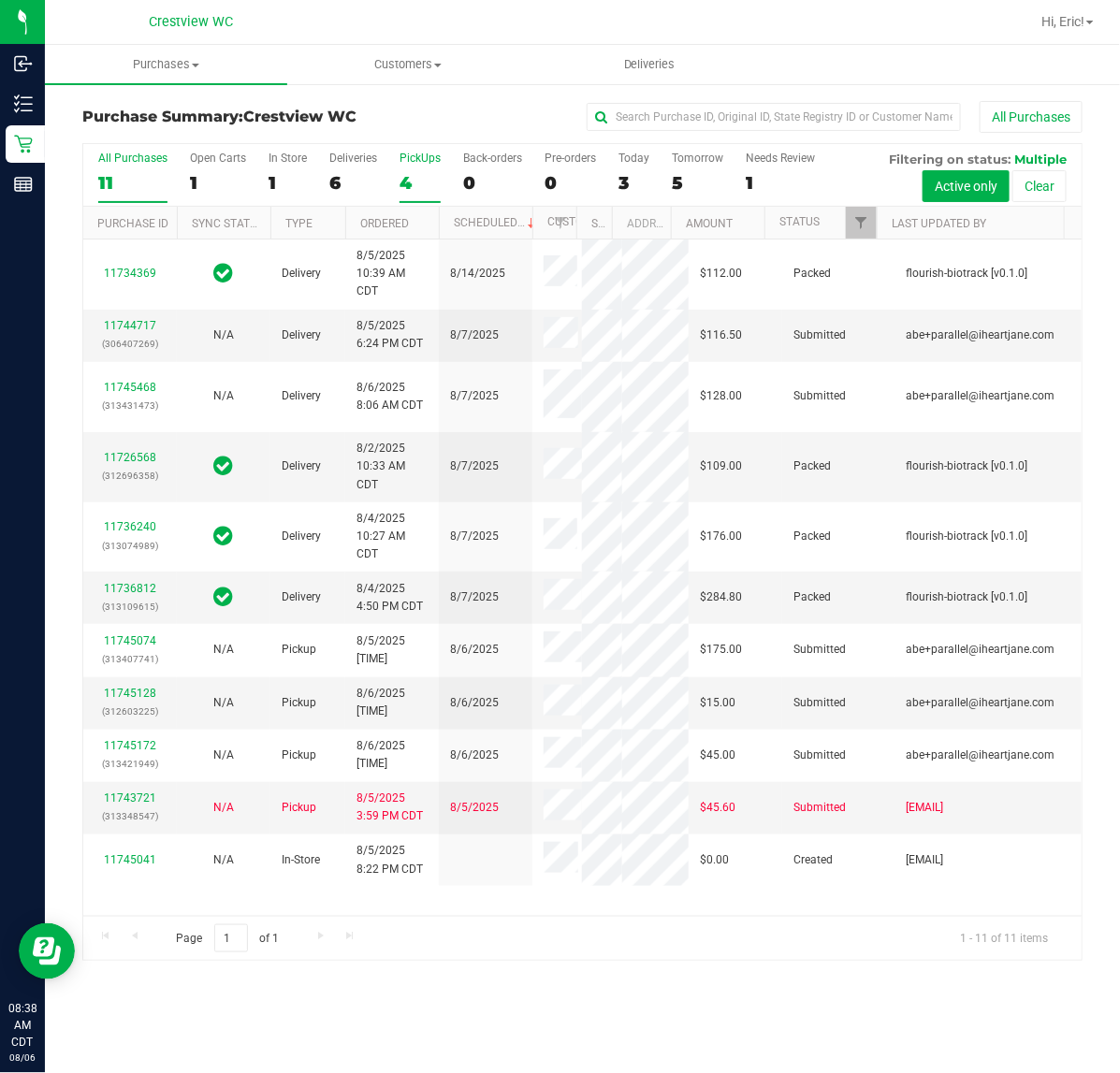 click on "PickUps" at bounding box center [420, 158] 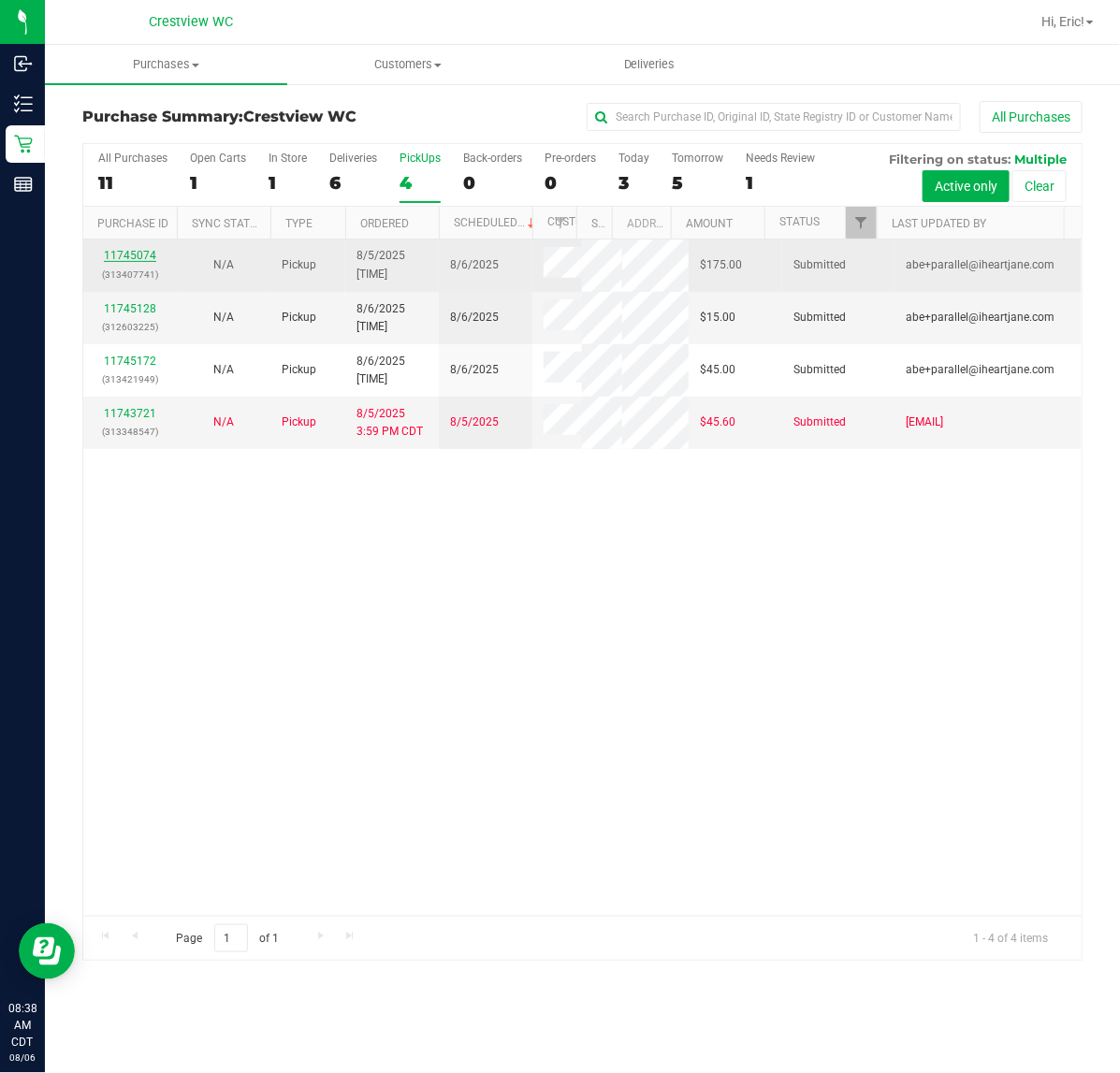 click on "11745074" at bounding box center [130, 255] 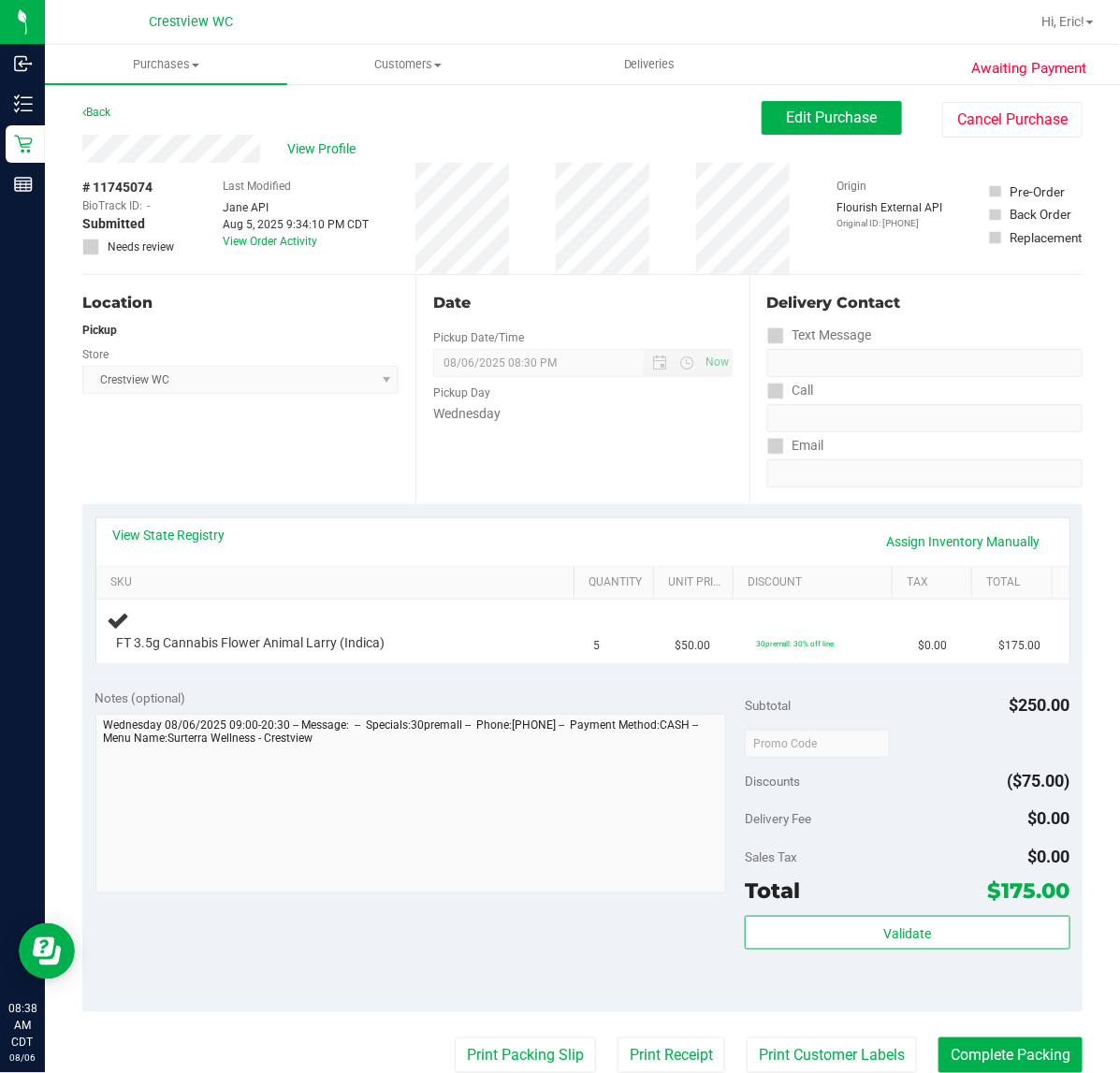 click on "Location
Pickup
Store
Crestview WC Select Store Bonita Springs WC Boynton Beach WC Bradenton WC Brandon WC Brooksville WC Call Center Clermont WC Crestview WC Deerfield Beach WC Delray Beach WC Deltona WC Ft Walton Beach WC Ft. Lauderdale WC Ft. Myers WC Gainesville WC Jax Atlantic WC JAX DC REP Jax WC Key West WC Lakeland WC Largo WC Lehigh Acres DC REP Merritt Island WC Miami 72nd WC Miami Beach WC Miami Dadeland WC Miramar DC REP New Port Richey WC North Palm Beach WC North Port WC Ocala WC Orange Park WC Orlando Colonial WC Orlando DC REP Orlando WC Oviedo WC Palm Bay WC Palm Coast WC Panama City WC Pensacola WC Port Orange WC Port St. Lucie WC Sebring WC South Tampa WC St. Pete WC Summerfield WC Tallahassee DC REP Tallahassee WC Tampa DC Testing Tampa Warehouse Tampa WC TX Austin DC TX Plano Retail WPB DC WPB WC" at bounding box center [249, 389] 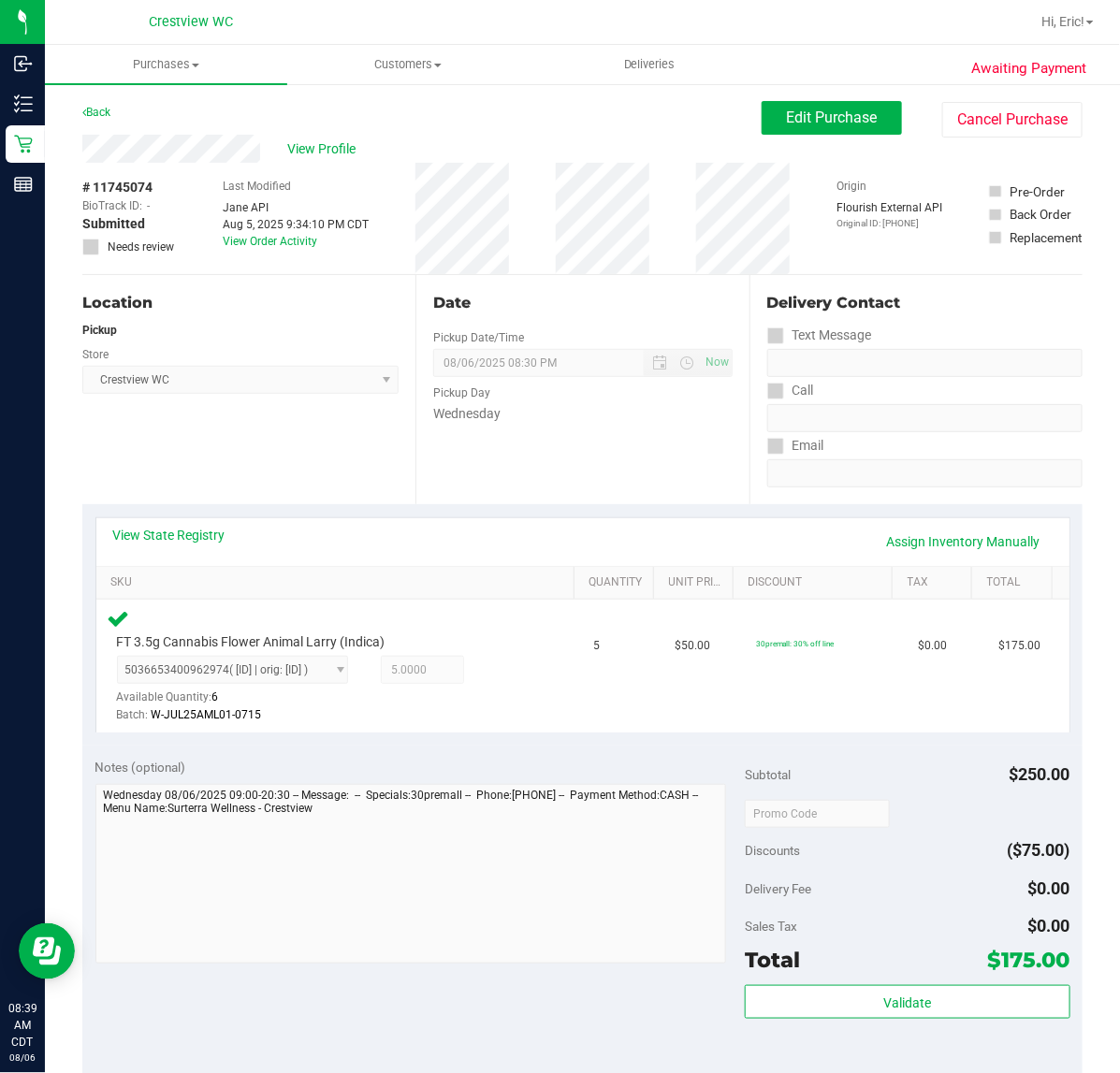 click on "Location
Pickup
Store
Crestview WC Select Store Bonita Springs WC Boynton Beach WC Bradenton WC Brandon WC Brooksville WC Call Center Clermont WC Crestview WC Deerfield Beach WC Delray Beach WC Deltona WC Ft Walton Beach WC Ft. Lauderdale WC Ft. Myers WC Gainesville WC Jax Atlantic WC JAX DC REP Jax WC Key West WC Lakeland WC Largo WC Lehigh Acres DC REP Merritt Island WC Miami 72nd WC Miami Beach WC Miami Dadeland WC Miramar DC REP New Port Richey WC North Palm Beach WC North Port WC Ocala WC Orange Park WC Orlando Colonial WC Orlando DC REP Orlando WC Oviedo WC Palm Bay WC Palm Coast WC Panama City WC Pensacola WC Port Orange WC Port St. Lucie WC Sebring WC South Tampa WC St. Pete WC Summerfield WC Tallahassee DC REP Tallahassee WC Tampa DC Testing Tampa Warehouse Tampa WC TX Austin DC TX Plano Retail WPB DC WPB WC" at bounding box center (249, 389) 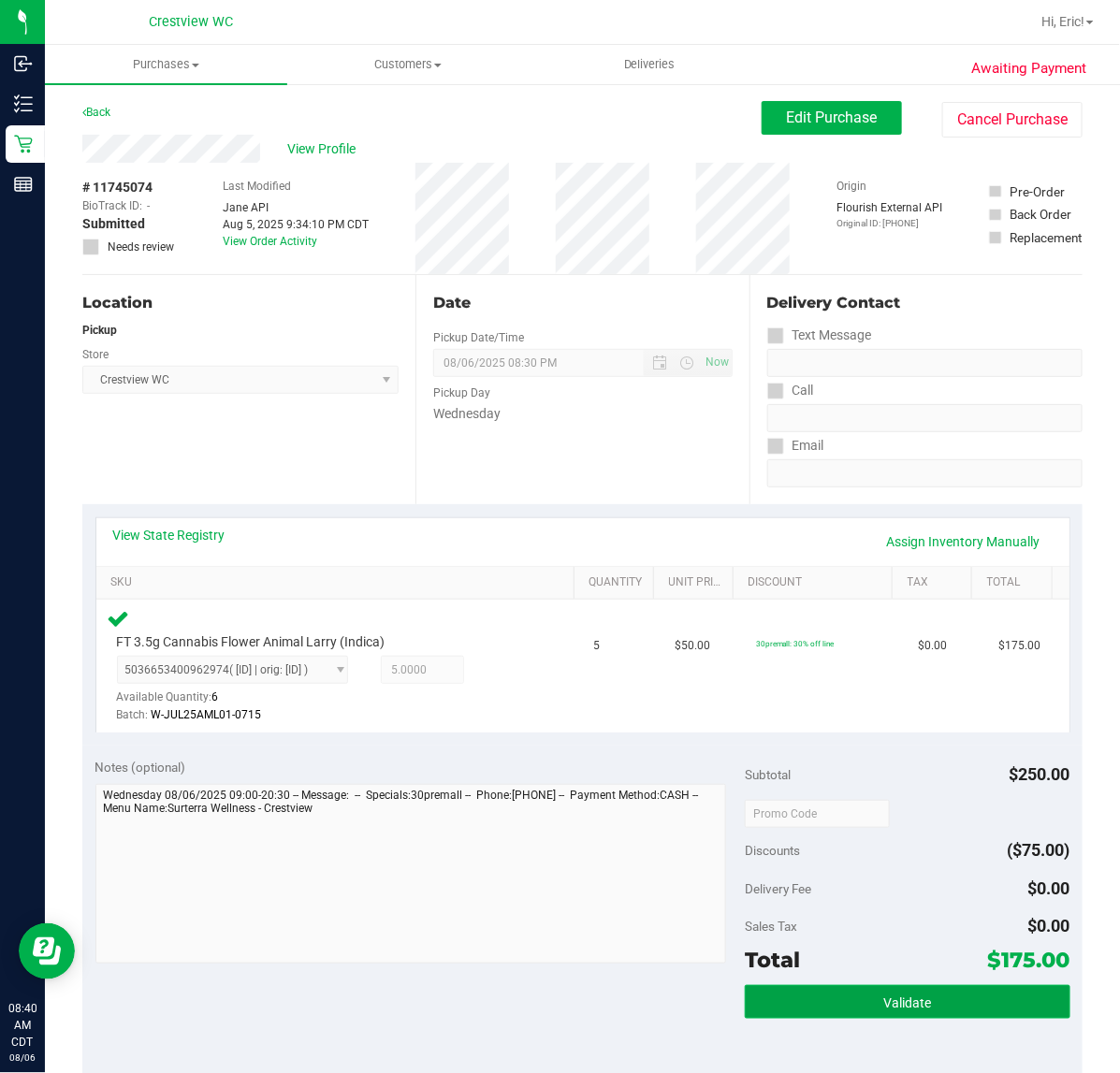 click on "Validate" at bounding box center [907, 1002] 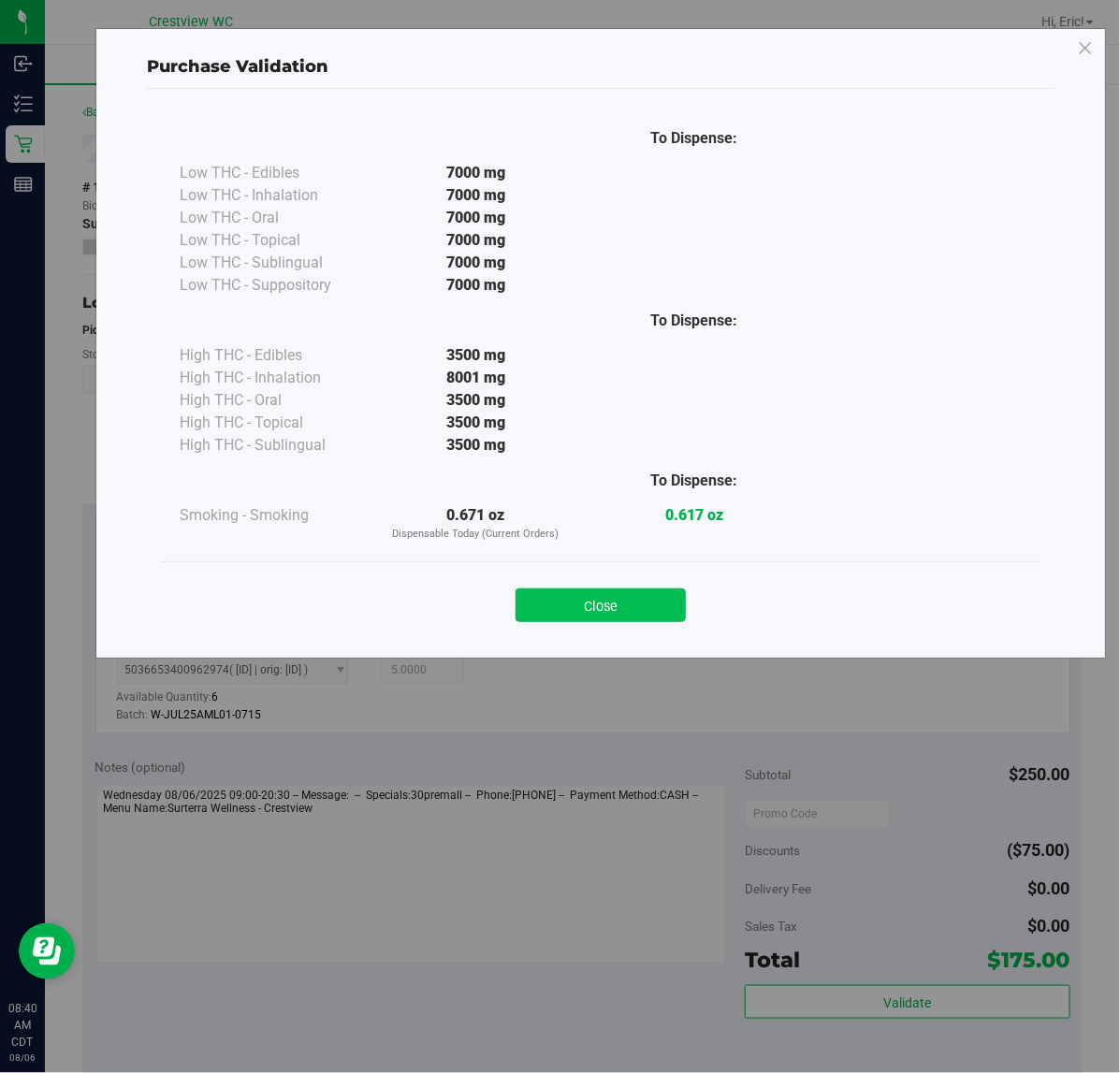 click on "Close" at bounding box center [601, 605] 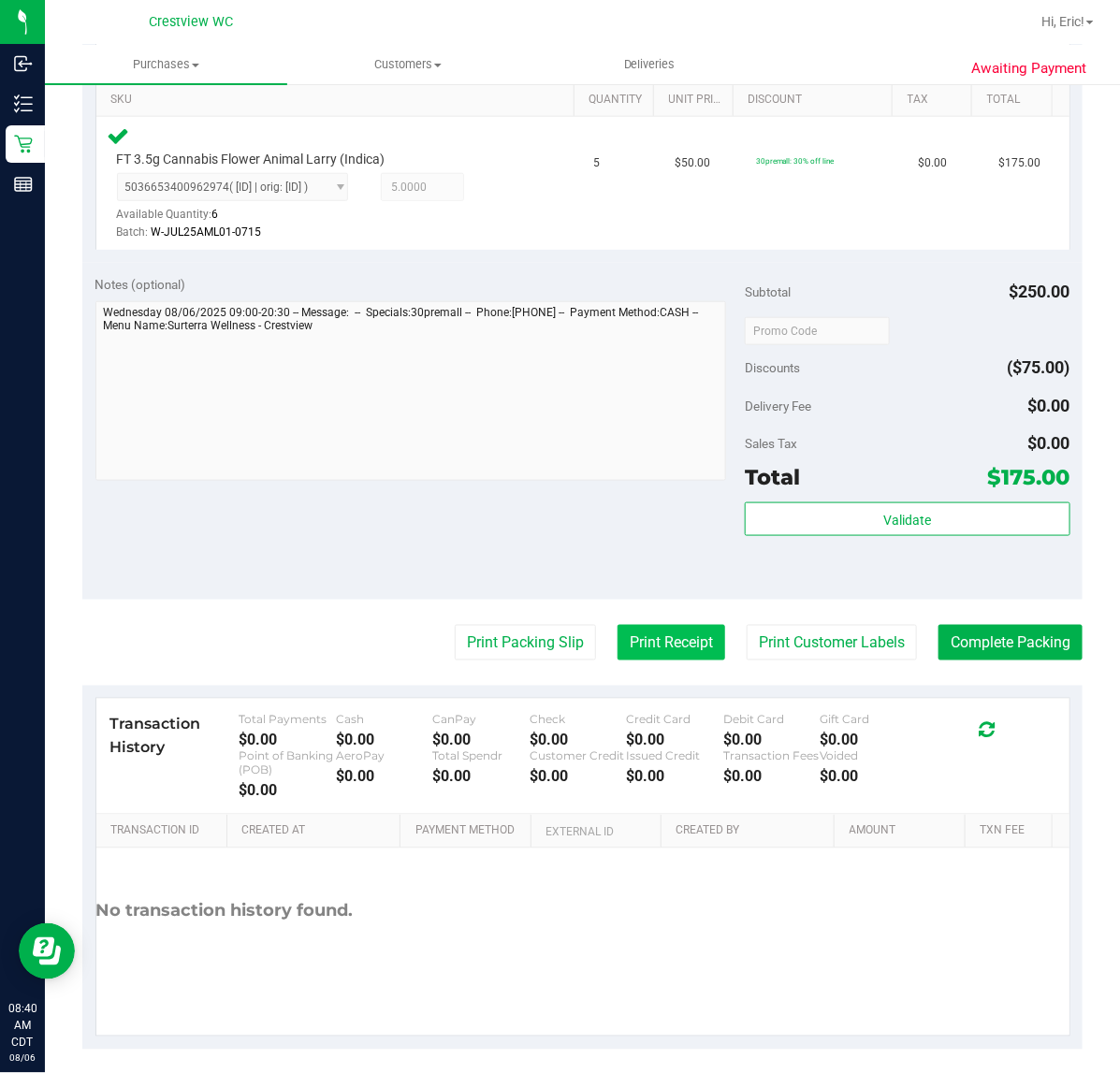 scroll, scrollTop: 492, scrollLeft: 0, axis: vertical 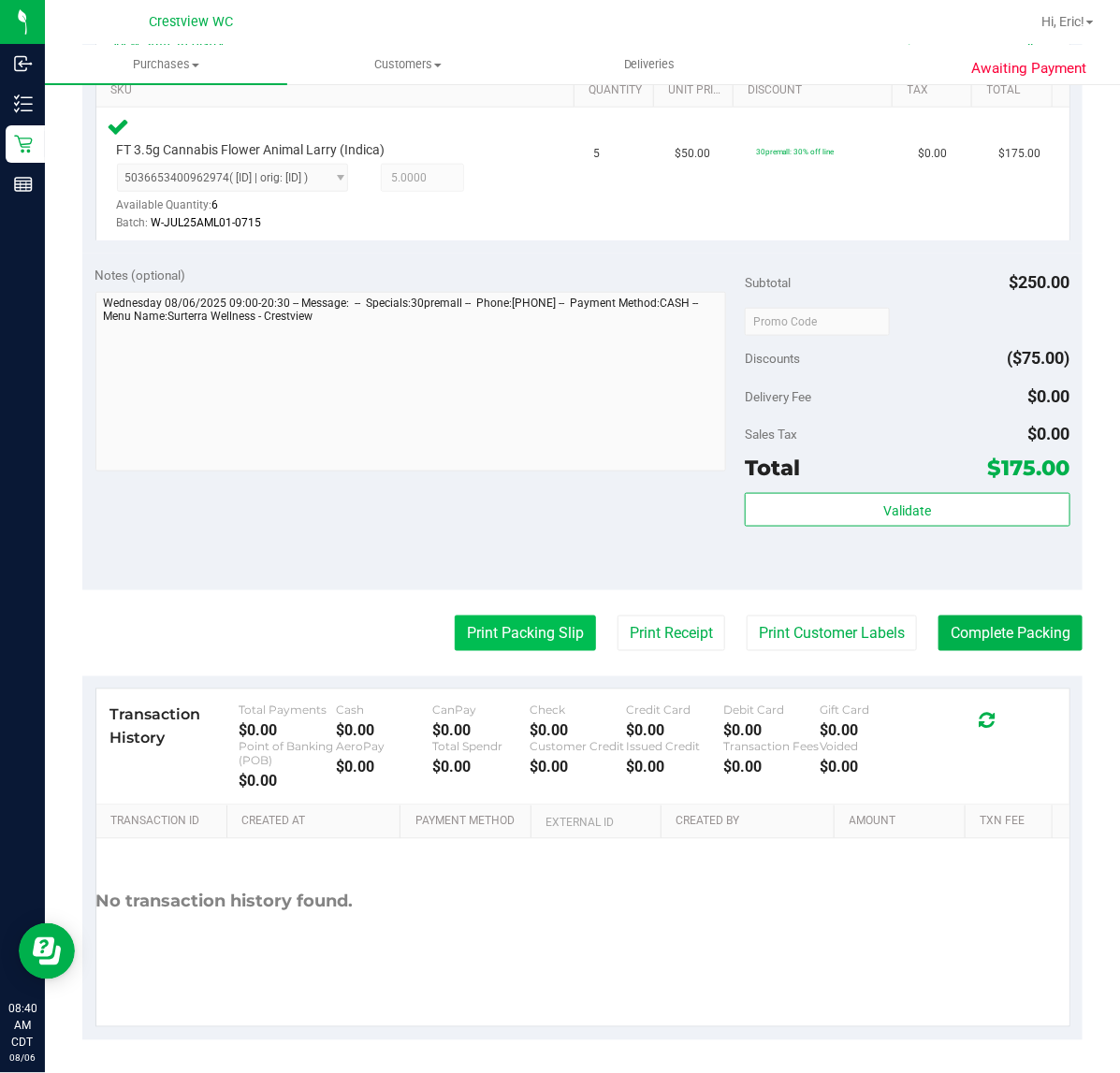 click on "Print Packing Slip" at bounding box center (525, 633) 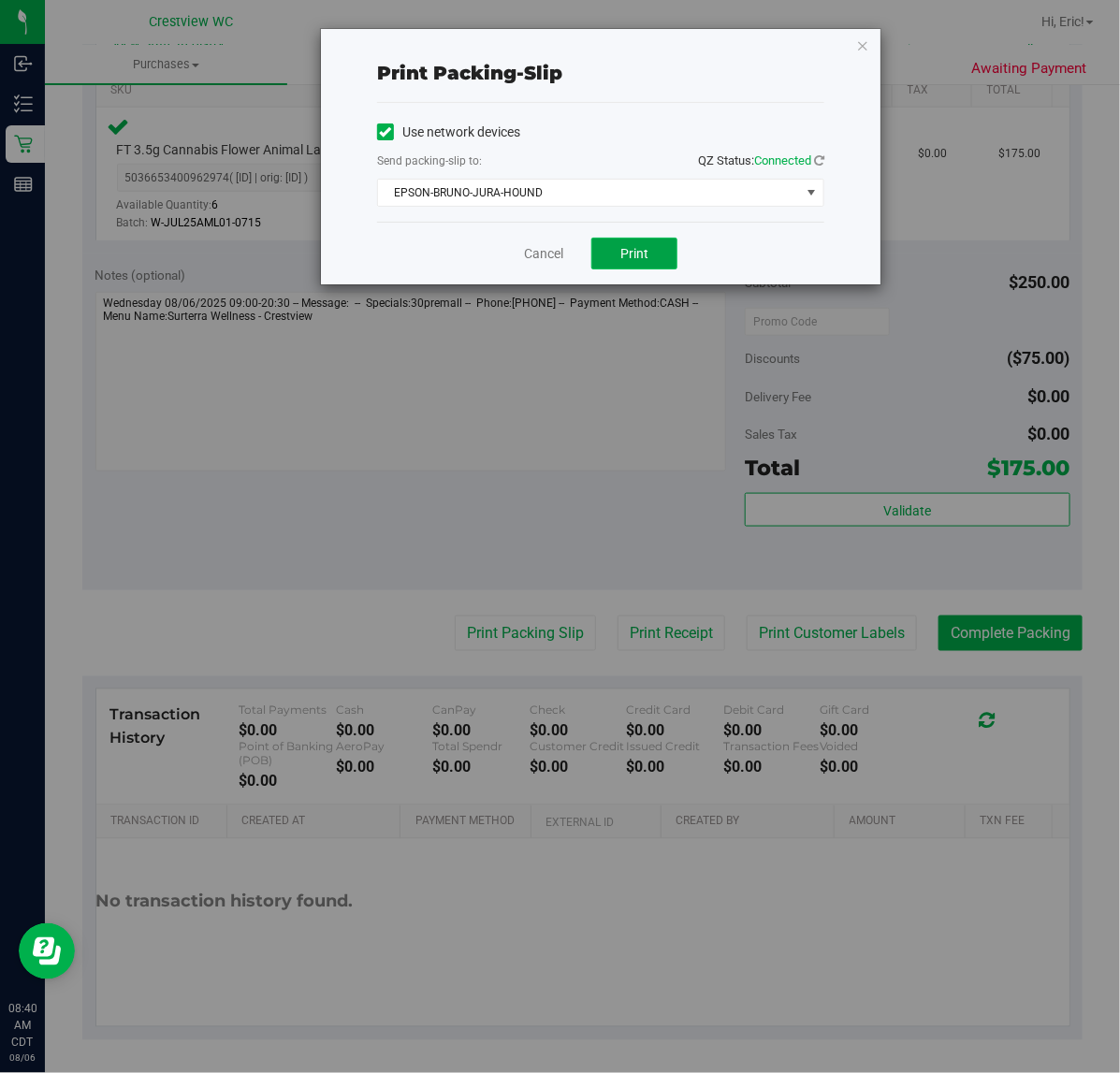 click on "Print" at bounding box center (634, 254) 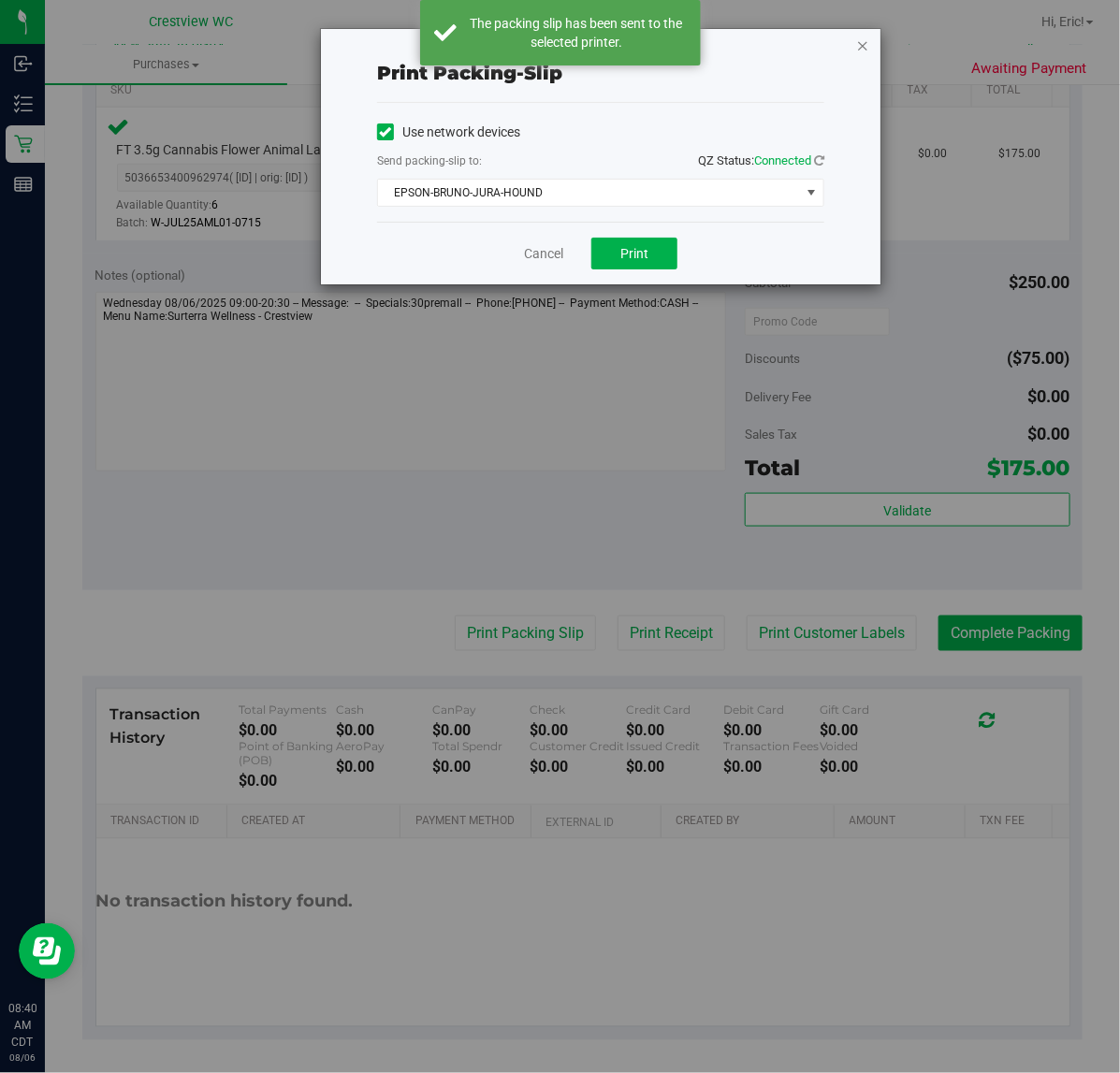 click at bounding box center (863, 45) 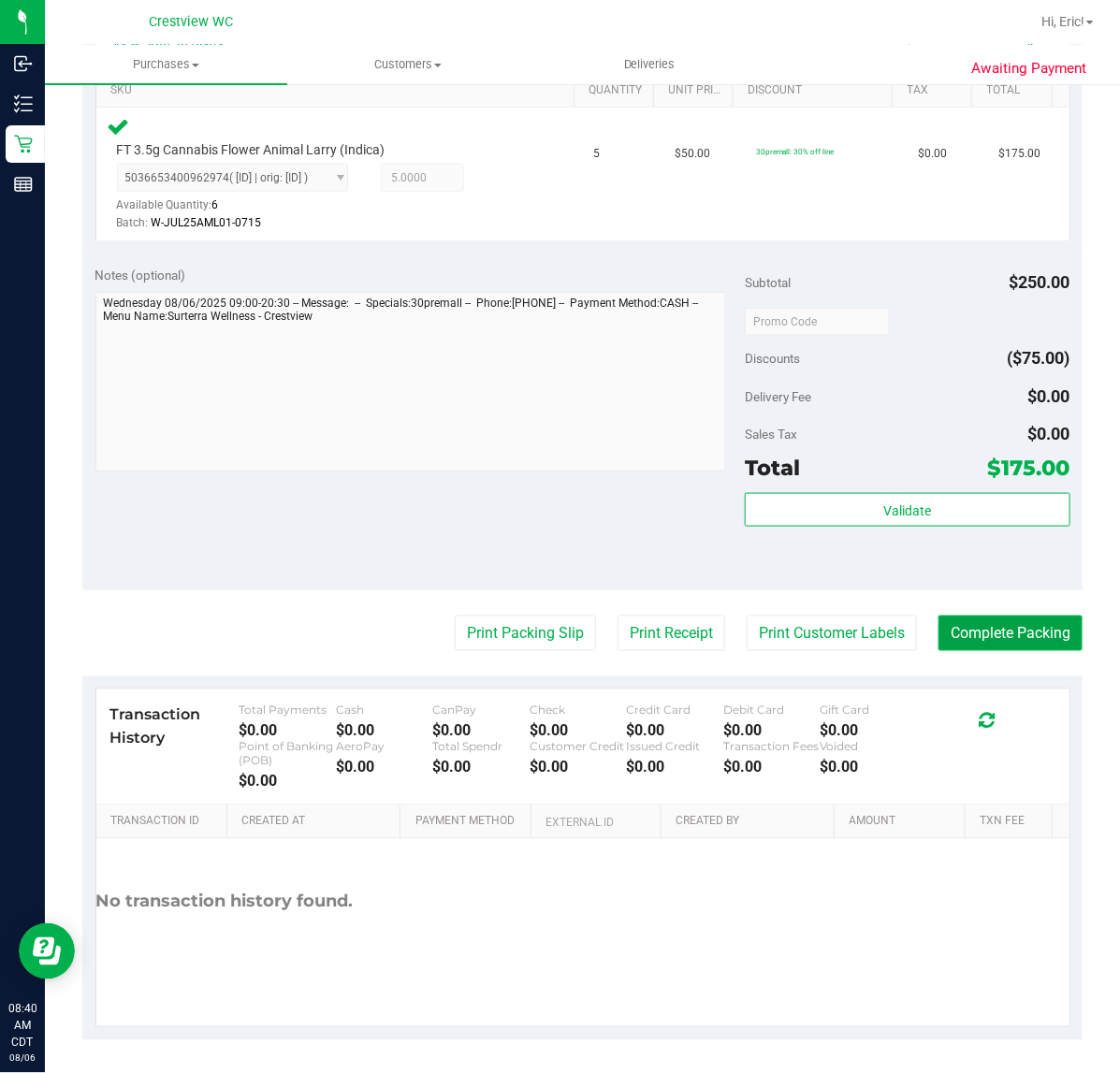 click on "Complete Packing" at bounding box center (1011, 633) 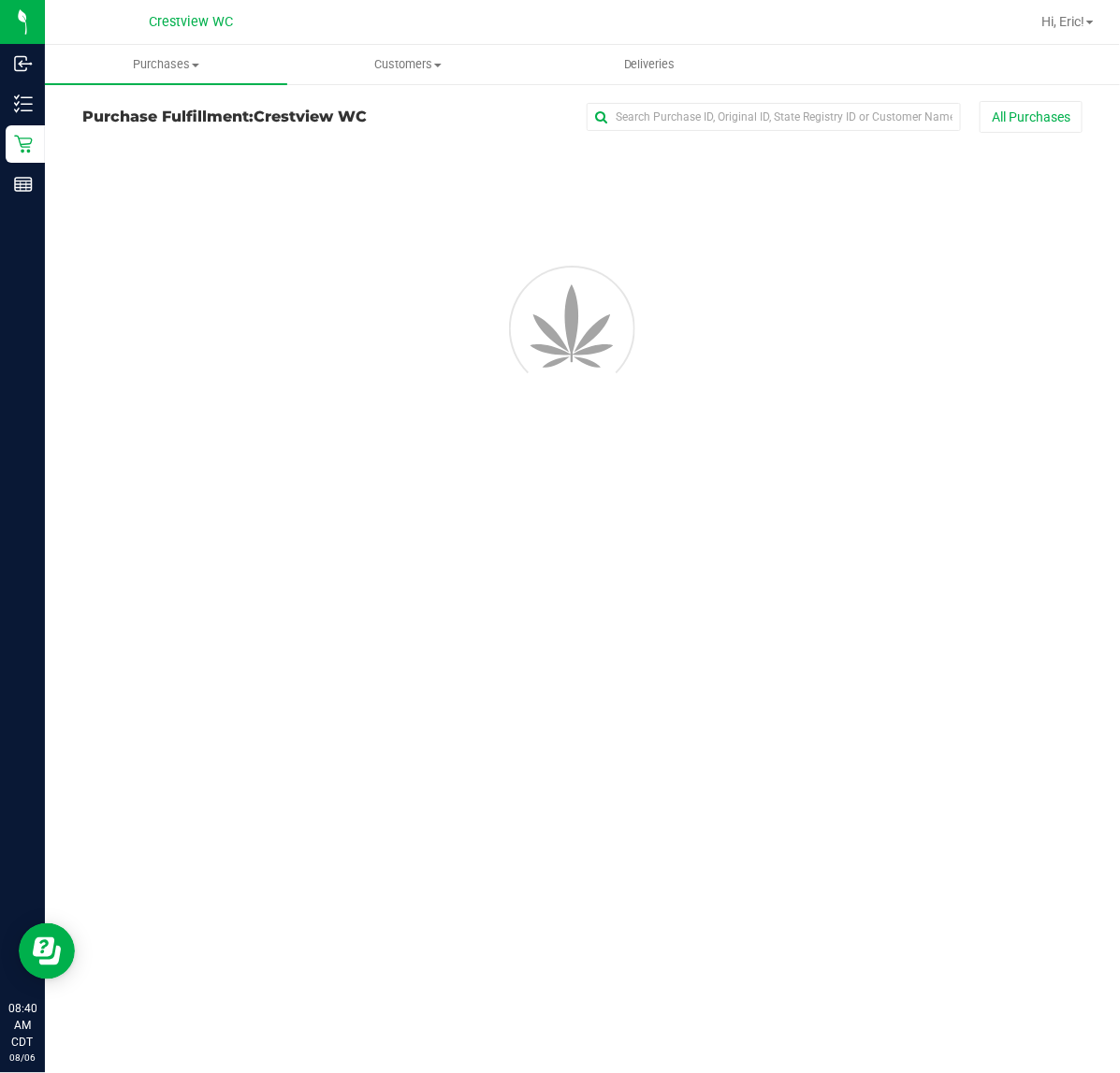scroll, scrollTop: 0, scrollLeft: 0, axis: both 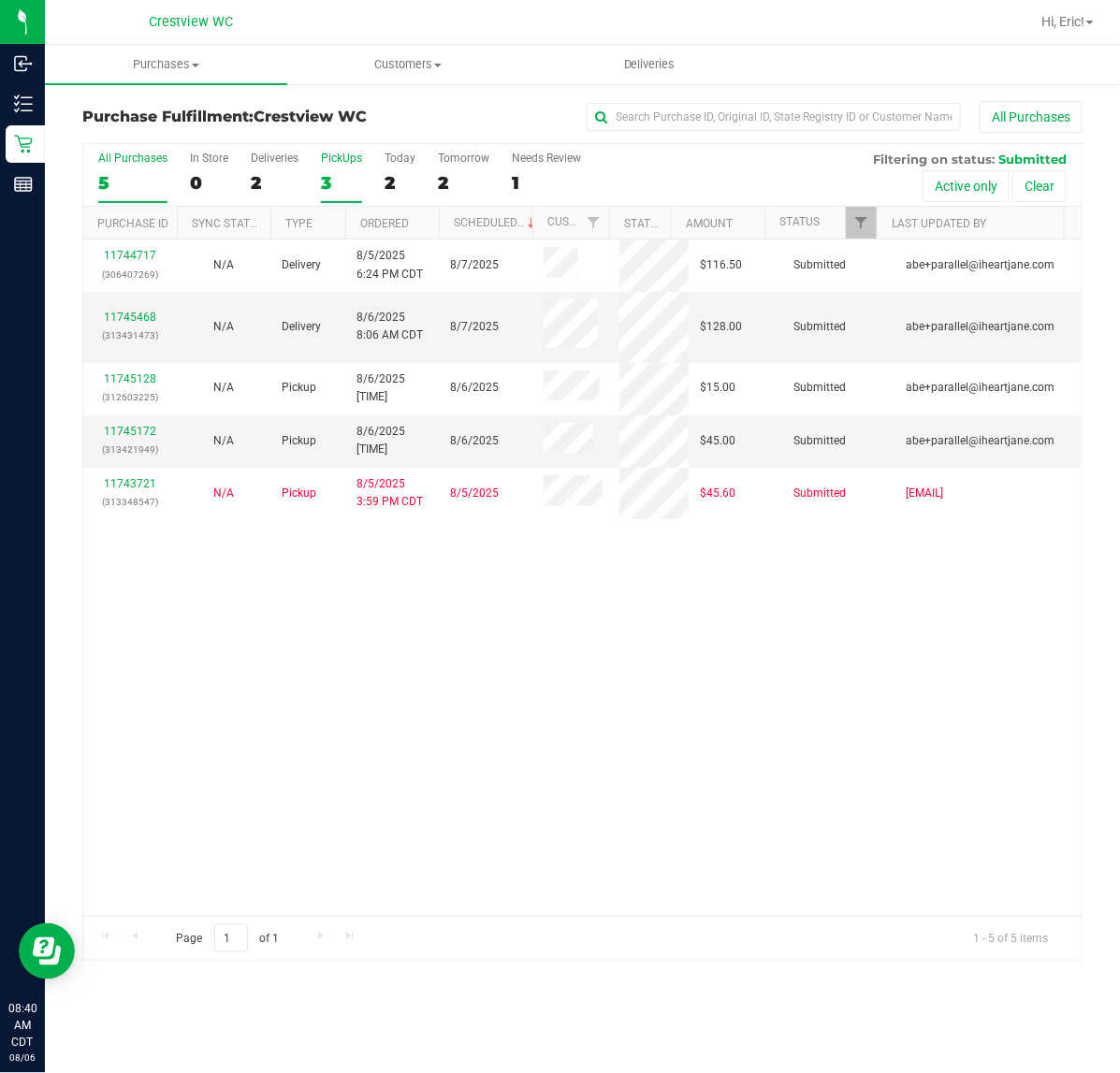 click on "PickUps" at bounding box center (342, 158) 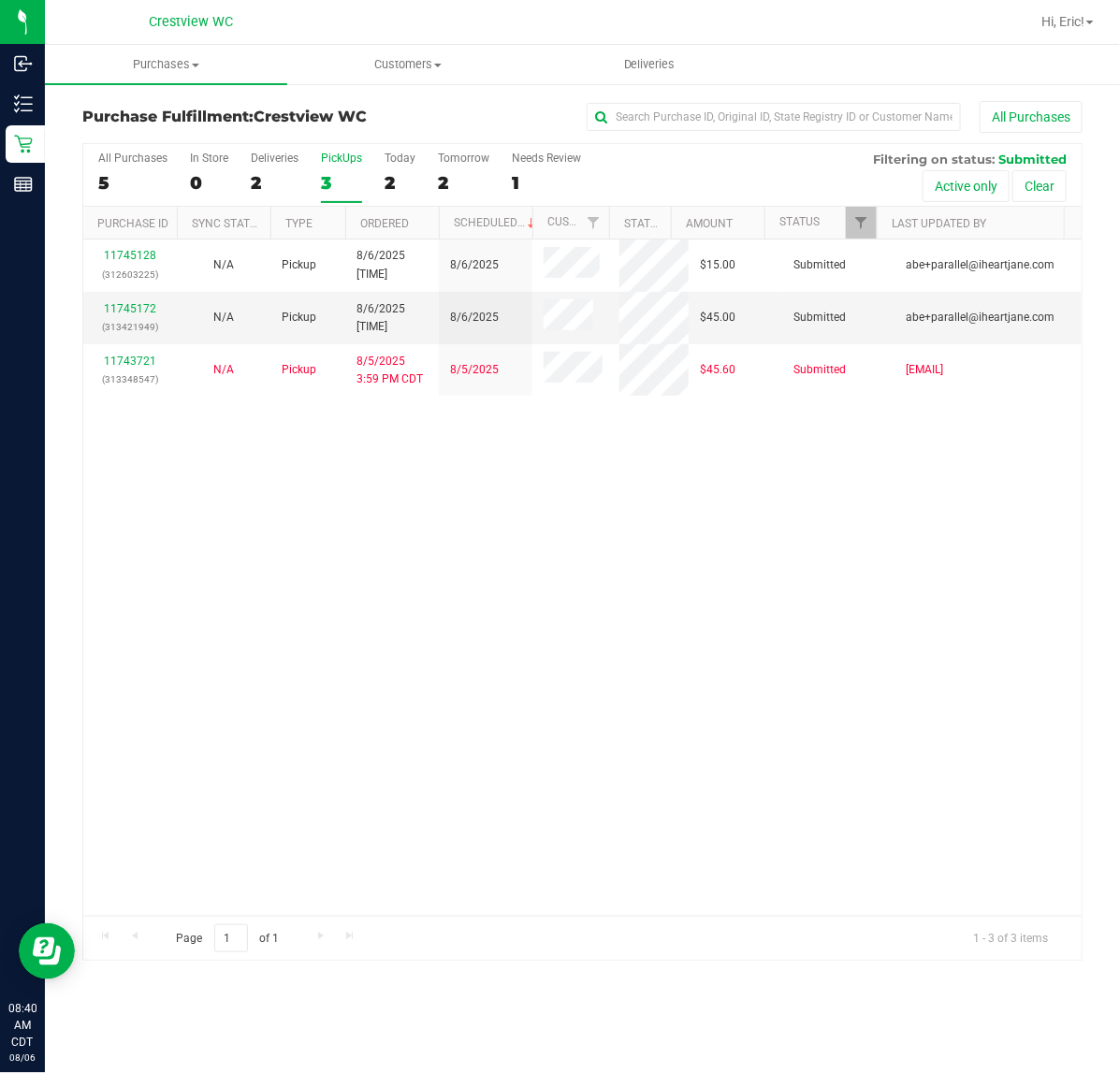 click on "11745128
([PHONE])
N/A
Pickup 8/6/2025 12:27 AM CDT 8/6/2025
$15.00
Submitted [EMAIL]
11745172
([PHONE])
N/A
Pickup 8/6/2025 5:26 AM CDT 8/6/2025
$45.00
Submitted [EMAIL]
11743721
([PHONE])
N/A
Pickup 8/5/2025 3:59 PM CDT 8/5/2025
$45.60
Submitted [EMAIL]" at bounding box center [582, 577] 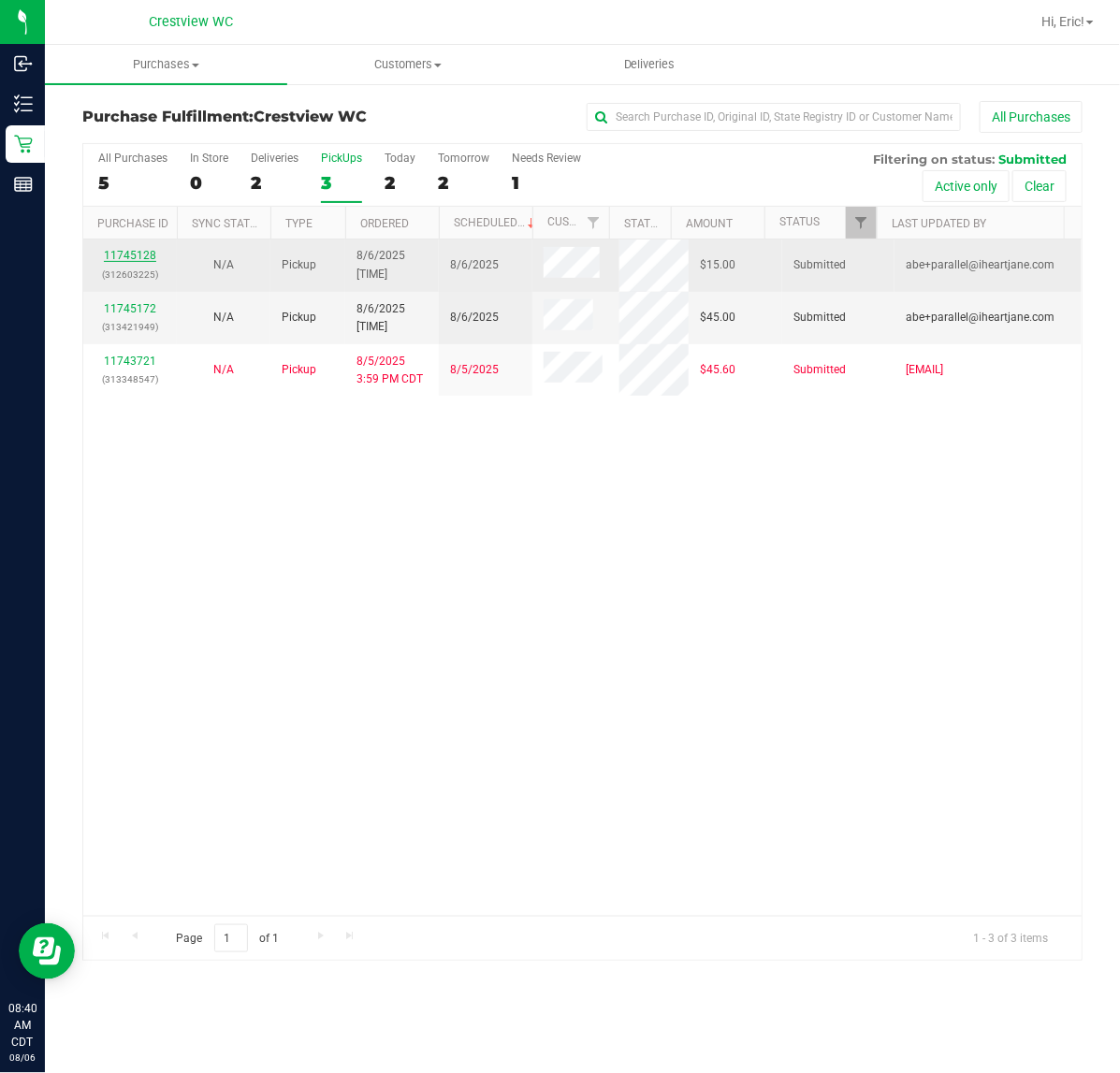 click on "11745128" at bounding box center [130, 255] 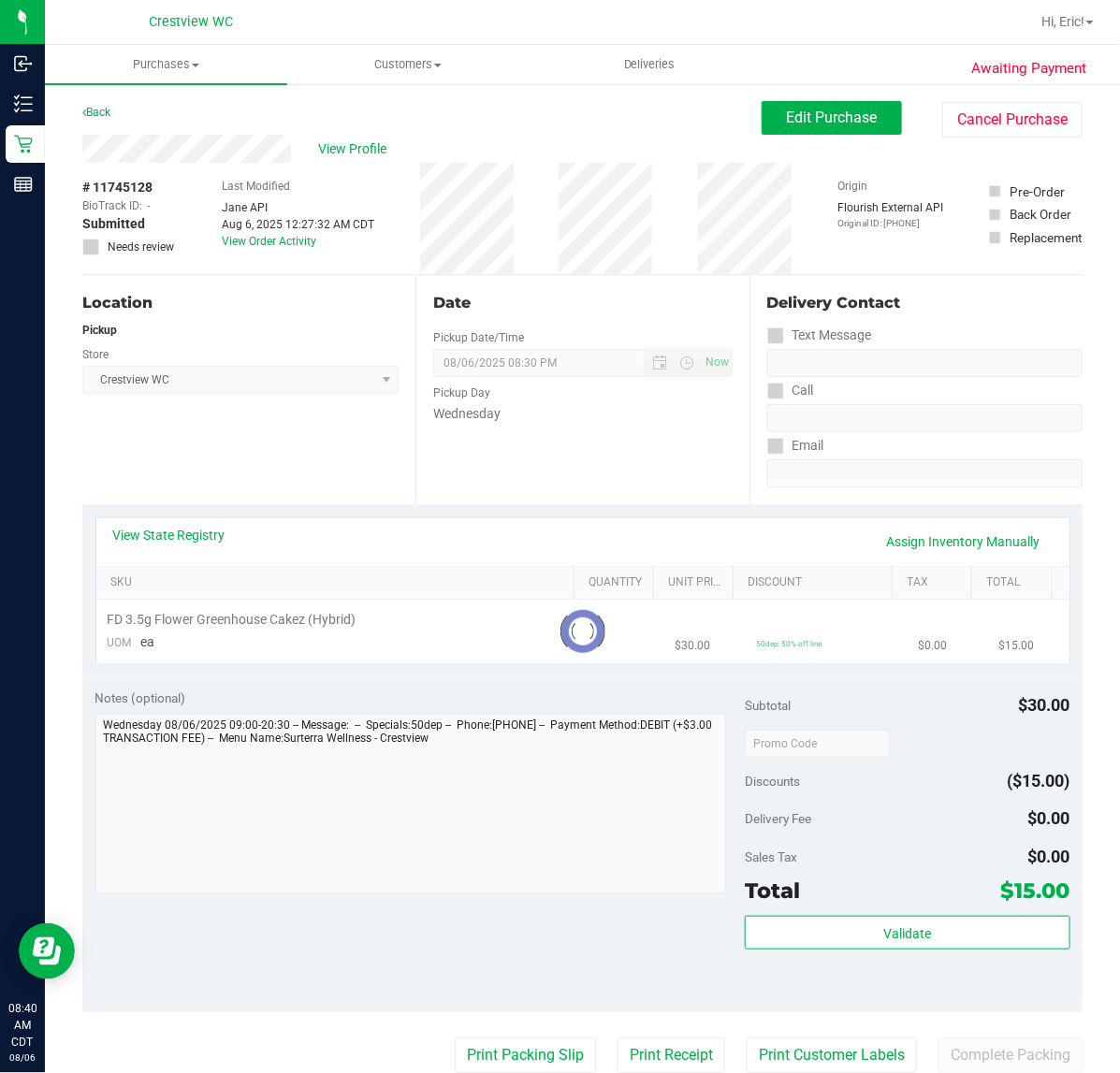 click on "Location
Pickup
Store
Crestview WC Select Store Bonita Springs WC Boynton Beach WC Bradenton WC Brandon WC Brooksville WC Call Center Clermont WC Crestview WC Deerfield Beach WC Delray Beach WC Deltona WC Ft Walton Beach WC Ft. Lauderdale WC Ft. Myers WC Gainesville WC Jax Atlantic WC JAX DC REP Jax WC Key West WC Lakeland WC Largo WC Lehigh Acres DC REP Merritt Island WC Miami 72nd WC Miami Beach WC Miami Dadeland WC Miramar DC REP New Port Richey WC North Palm Beach WC North Port WC Ocala WC Orange Park WC Orlando Colonial WC Orlando DC REP Orlando WC Oviedo WC Palm Bay WC Palm Coast WC Panama City WC Pensacola WC Port Orange WC Port St. Lucie WC Sebring WC South Tampa WC St. Pete WC Summerfield WC Tallahassee DC REP Tallahassee WC Tampa DC Testing Tampa Warehouse Tampa WC TX Austin DC TX Plano Retail WPB DC WPB WC" at bounding box center (249, 389) 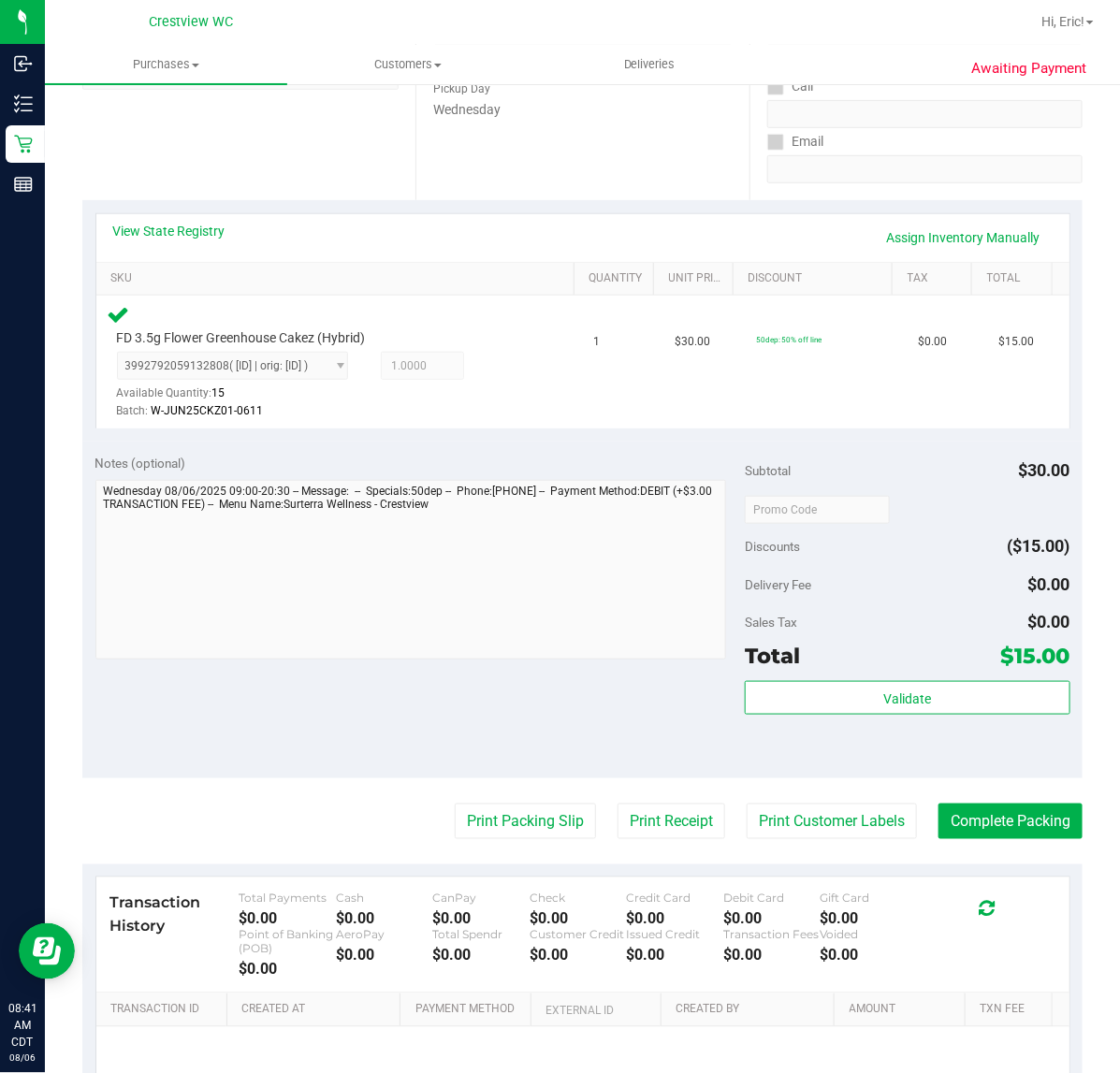 scroll, scrollTop: 315, scrollLeft: 0, axis: vertical 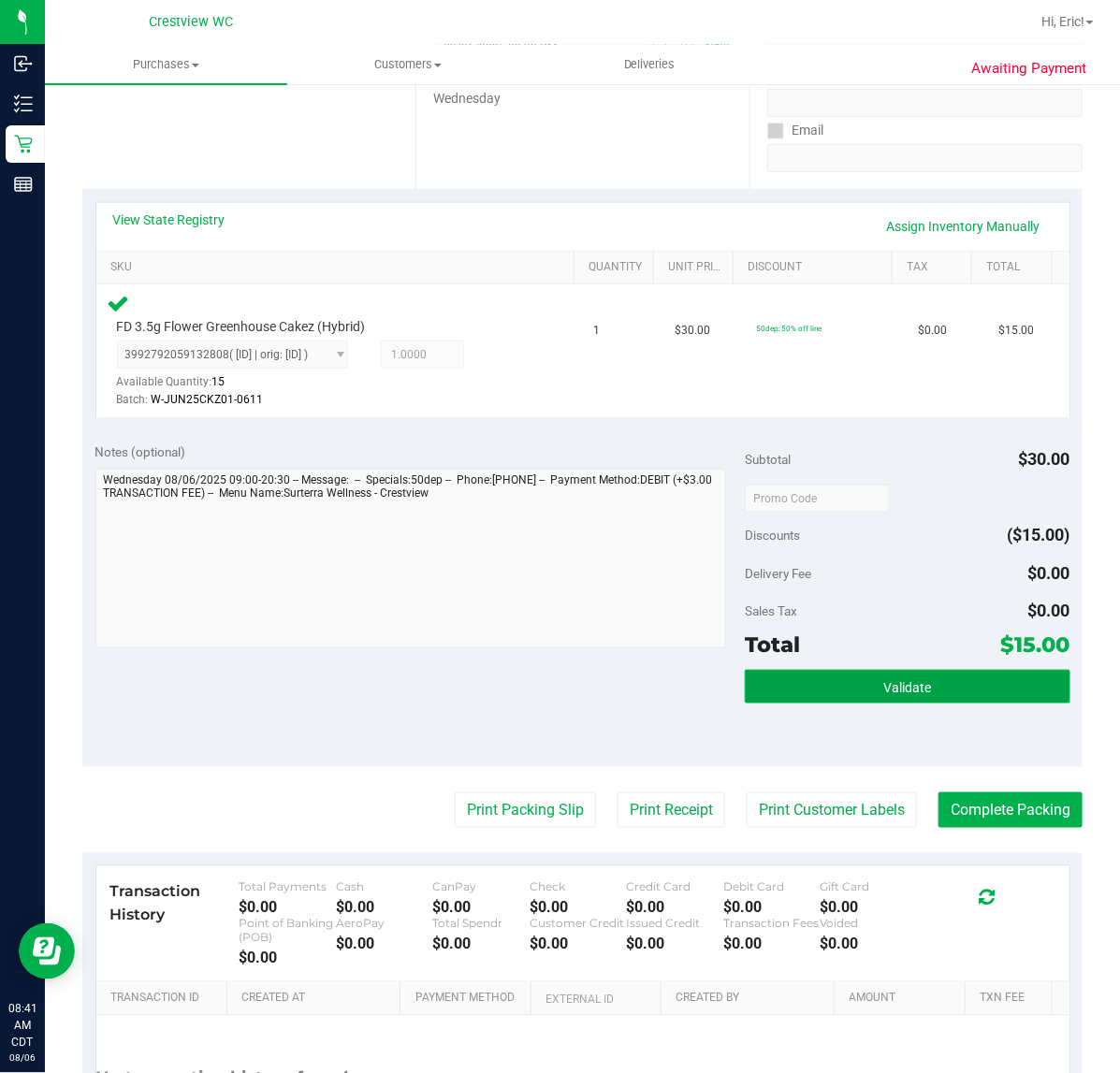 click on "Validate" at bounding box center (907, 687) 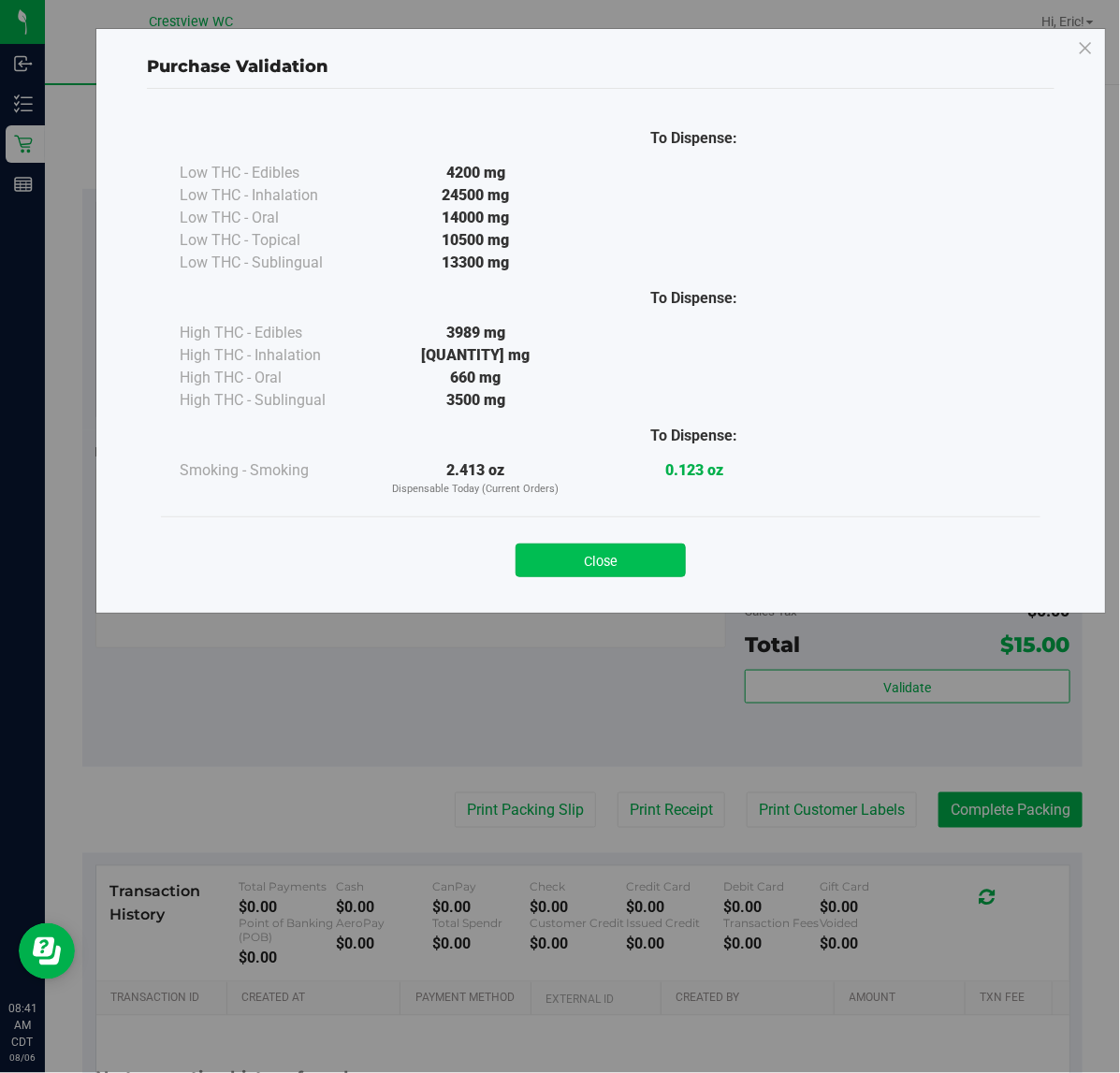 click on "Close" at bounding box center [601, 560] 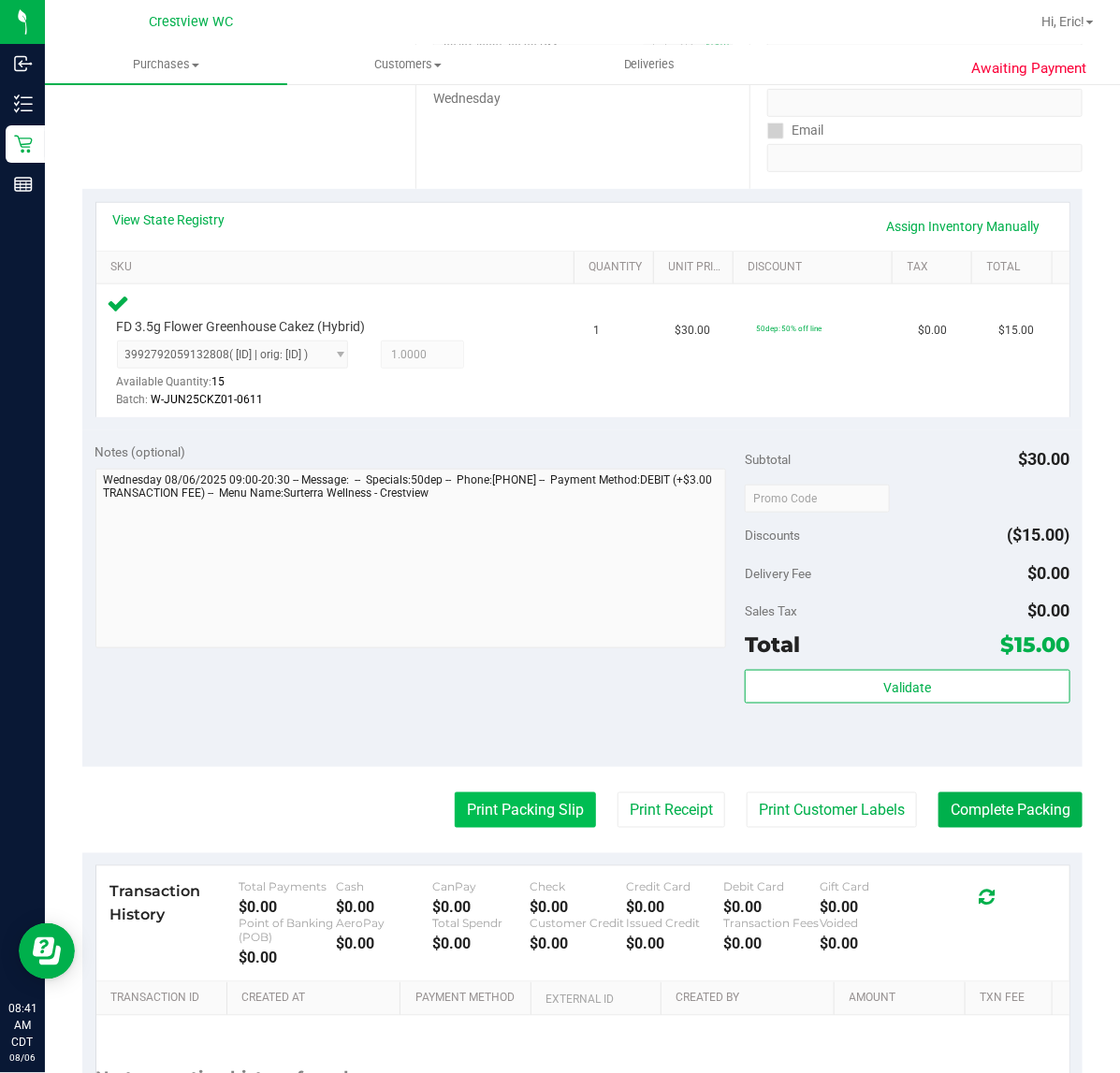click on "Print Packing Slip" at bounding box center [525, 810] 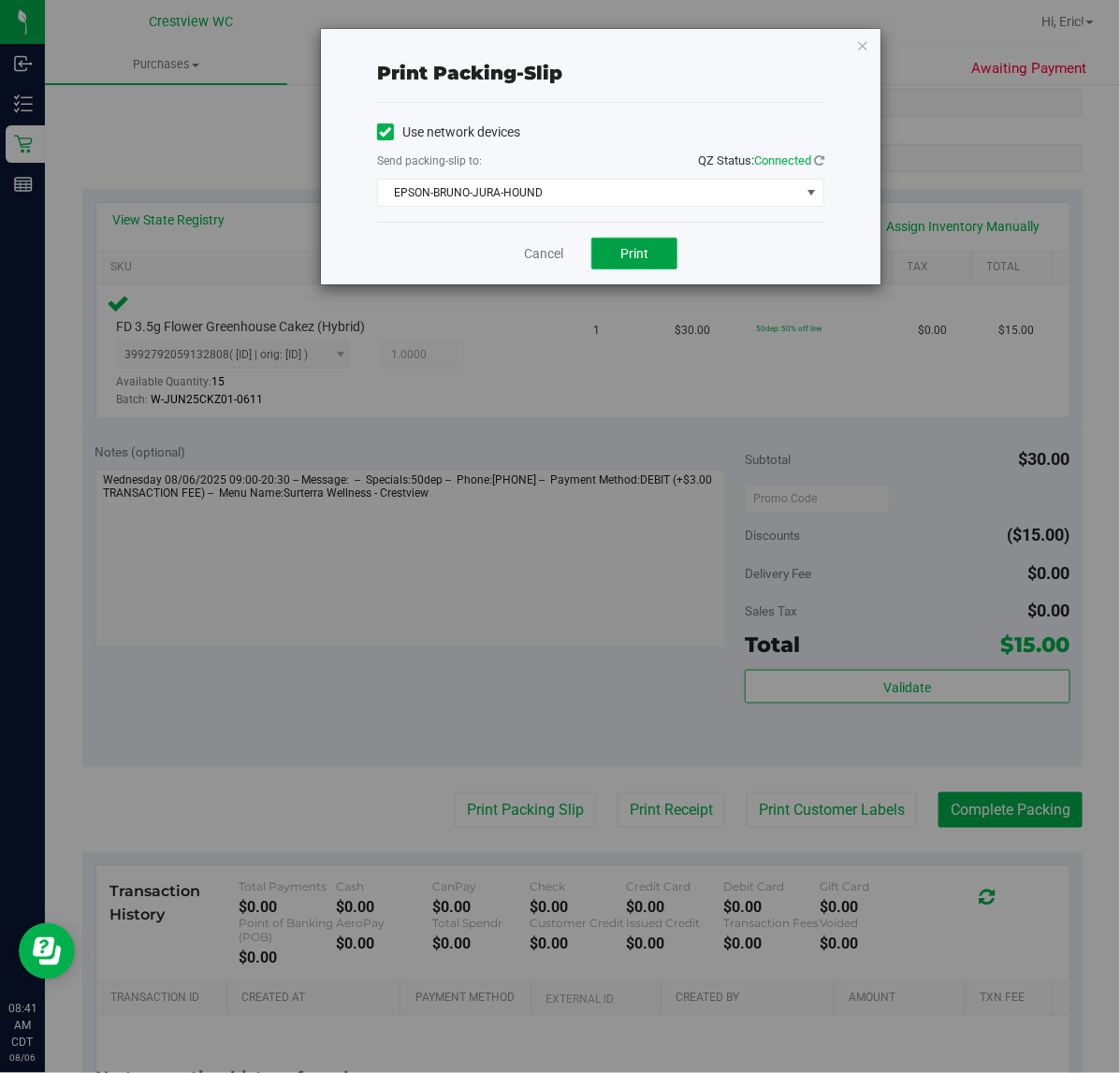click on "Print" at bounding box center (634, 254) 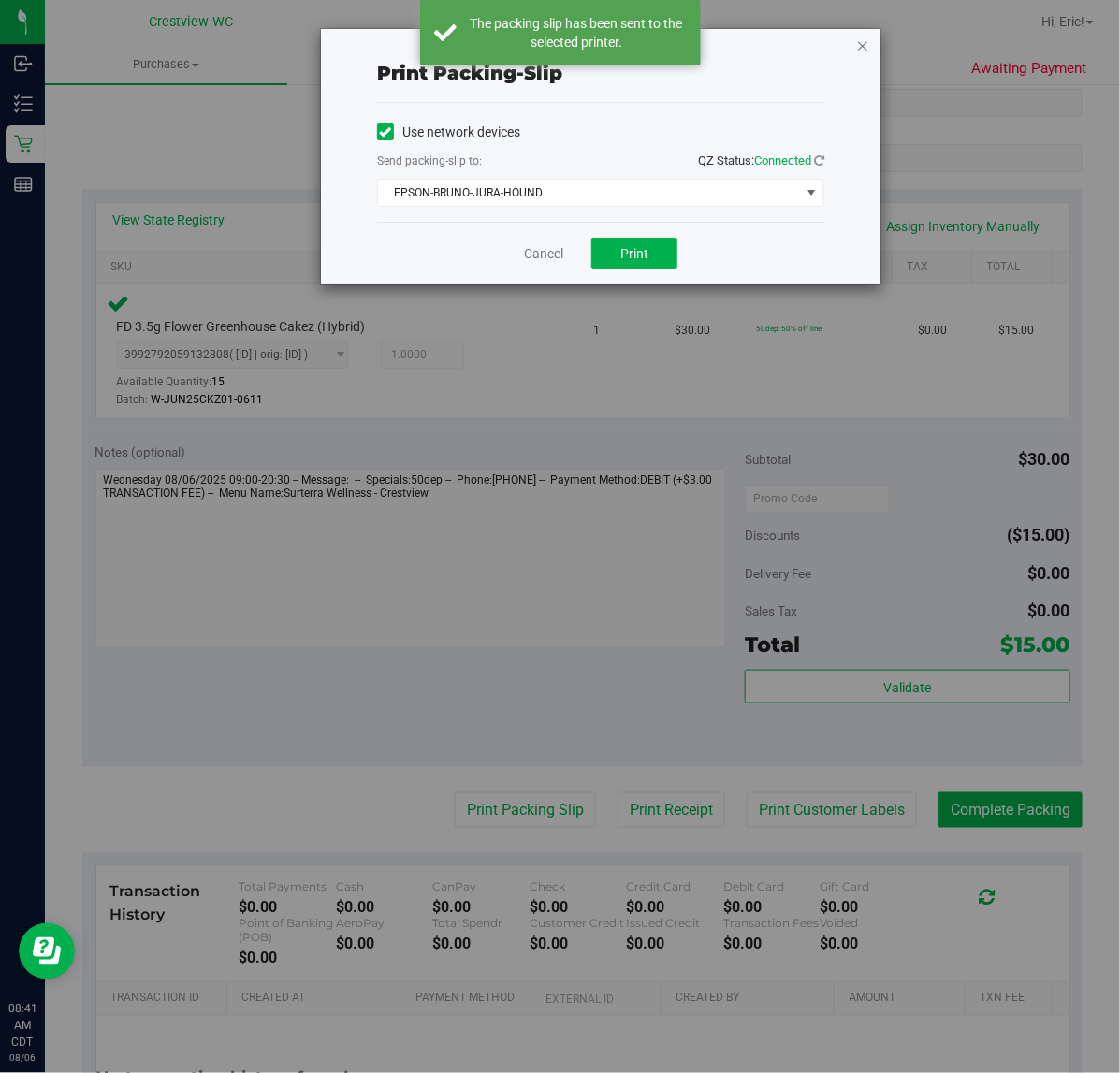 click at bounding box center (863, 45) 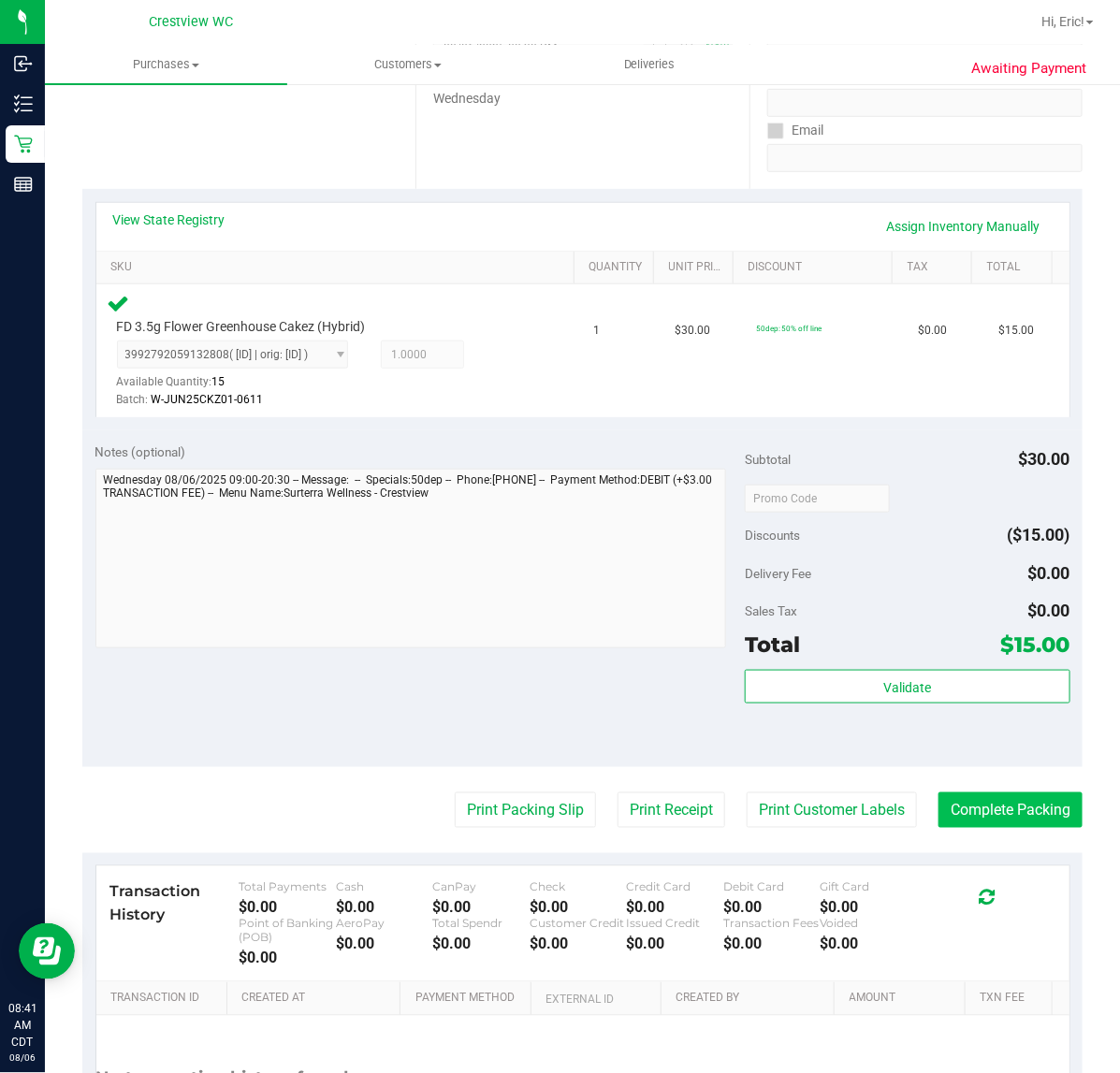 click on "Complete Packing" at bounding box center (1011, 810) 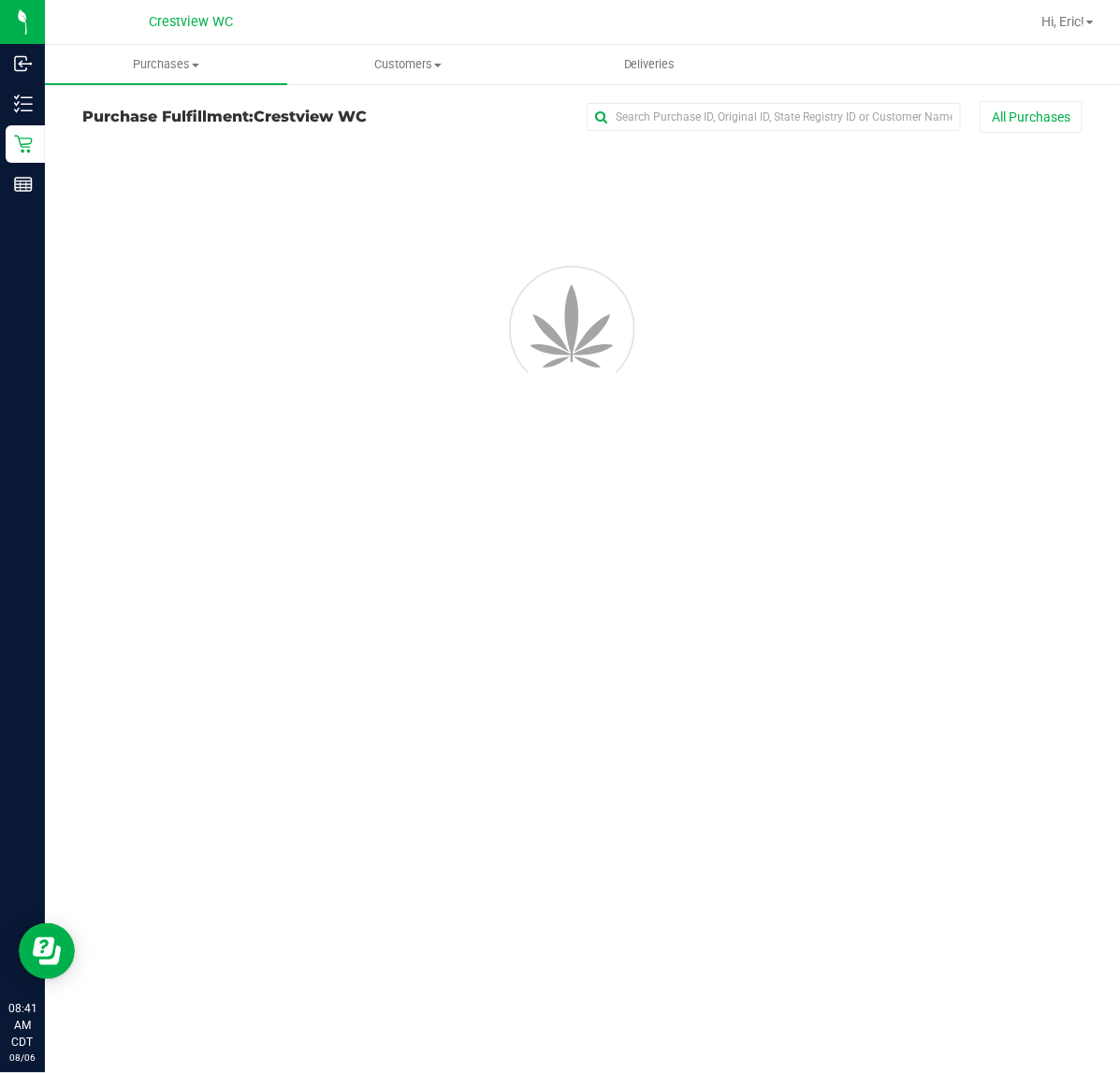 scroll, scrollTop: 0, scrollLeft: 0, axis: both 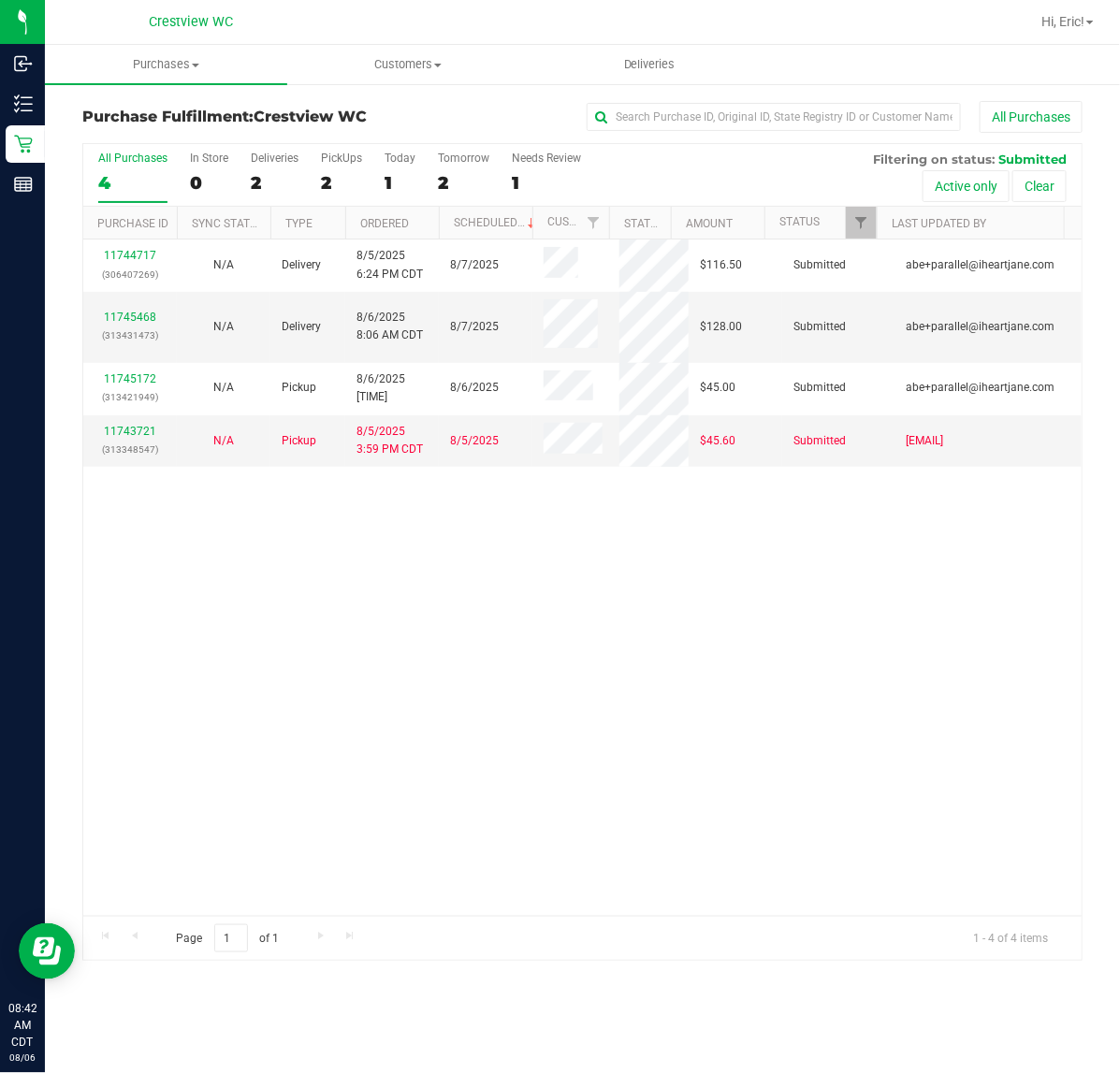 click on "11744717
([PHONE])
N/A
Delivery 8/5/2025 6:24 PM CDT 8/7/2025
$116.50
Submitted [EMAIL]
11745468
([PHONE])
N/A
Delivery 8/6/2025 8:06 AM CDT 8/7/2025
$128.00
Submitted [EMAIL]
11745172
([PHONE])
N/A
Pickup 8/6/2025 5:26 AM CDT 8/6/2025
$45.00
Submitted [EMAIL]
11743721" at bounding box center (582, 577) 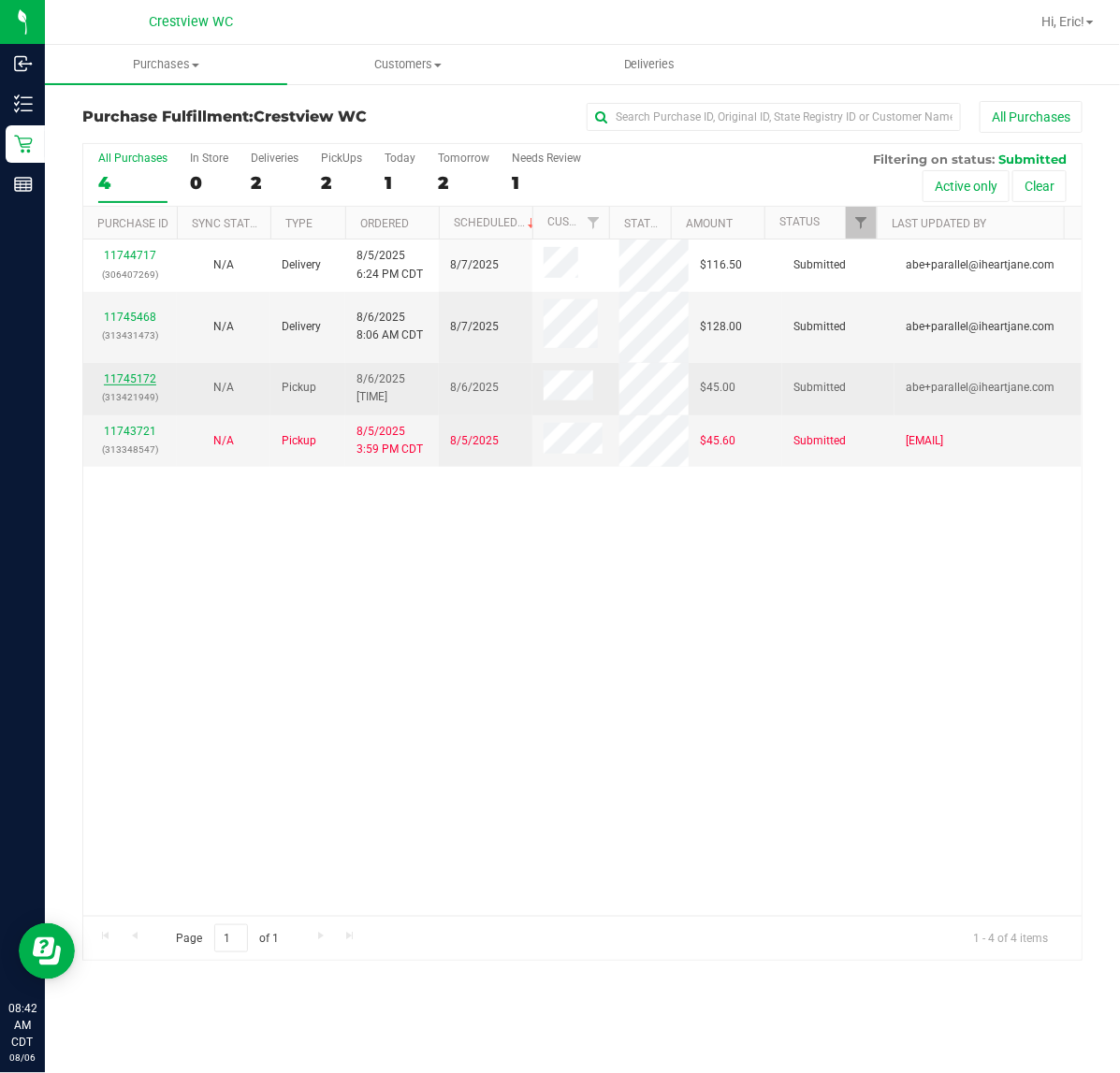 click on "11745172" at bounding box center [130, 379] 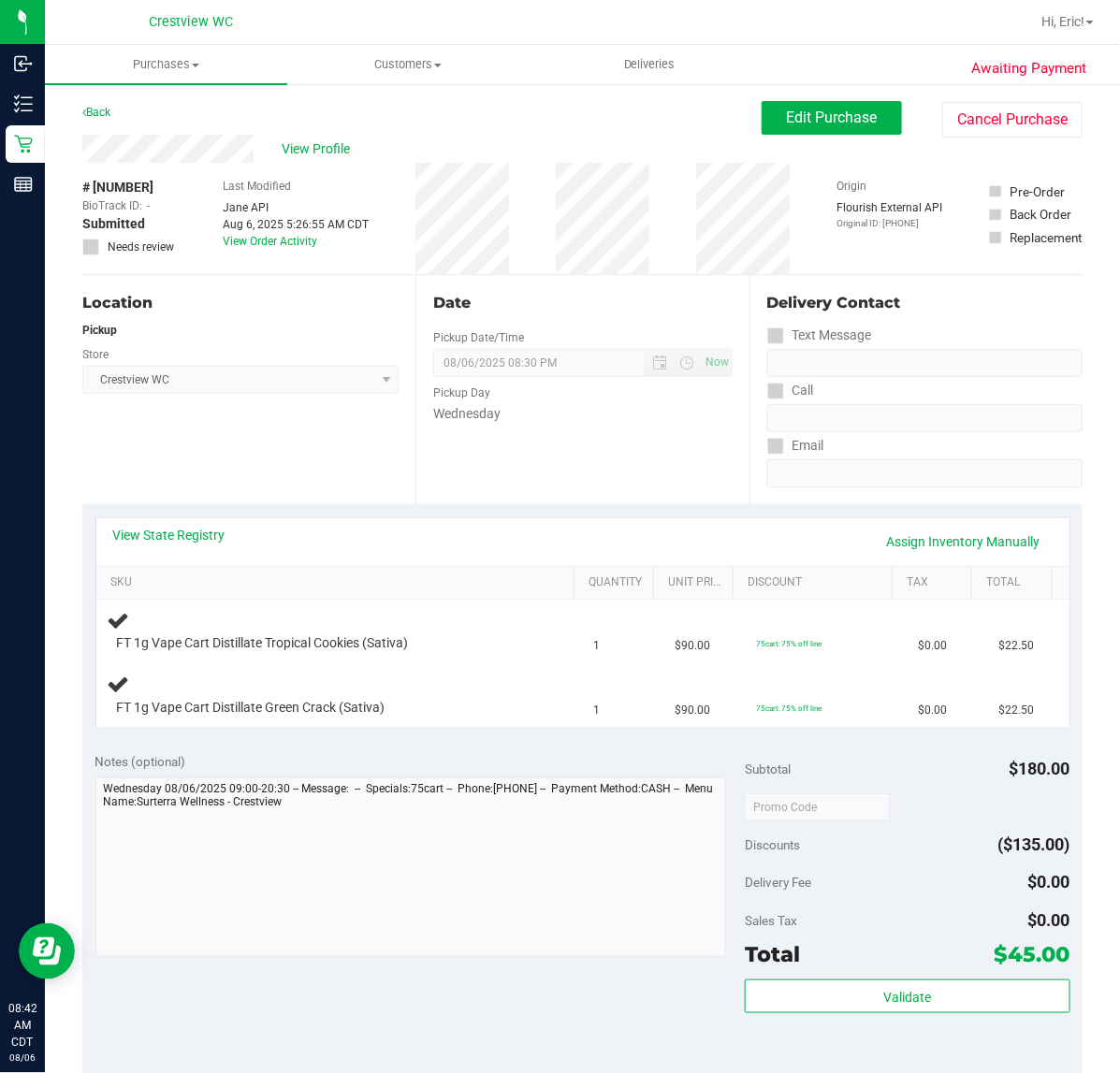 click on "Crestview WC Select Store Bonita Springs WC Boynton Beach WC Bradenton WC Brandon WC Brooksville WC Call Center Clermont WC Crestview WC Deerfield Beach WC Delray Beach WC Deltona WC Ft Walton Beach WC Ft. Lauderdale WC Ft. Myers WC Gainesville WC Jax Atlantic WC JAX DC REP Jax WC Key West WC Lakeland WC Largo WC Lehigh Acres DC REP Merritt Island WC Miami 72nd WC Miami Beach WC Miami Dadeland WC Miramar DC REP New Port Richey WC North Palm Beach WC North Port WC Ocala WC Orange Park WC Orlando Colonial WC Orlando DC REP Orlando WC Oviedo WC Palm Bay WC Palm Coast WC Panama City WC Pensacola WC Port Orange WC Port St. Lucie WC Sebring WC South Tampa WC St. Pete WC Summerfield WC Tallahassee DC REP Tallahassee WC Tampa DC Testing Tampa Warehouse Tampa WC TX Austin DC TX Plano Retail TX San Antonio Retail TX South-Austin Retail TX Sugarland Retail Winter Haven WC WPB DC WPB WC" at bounding box center (240, 380) 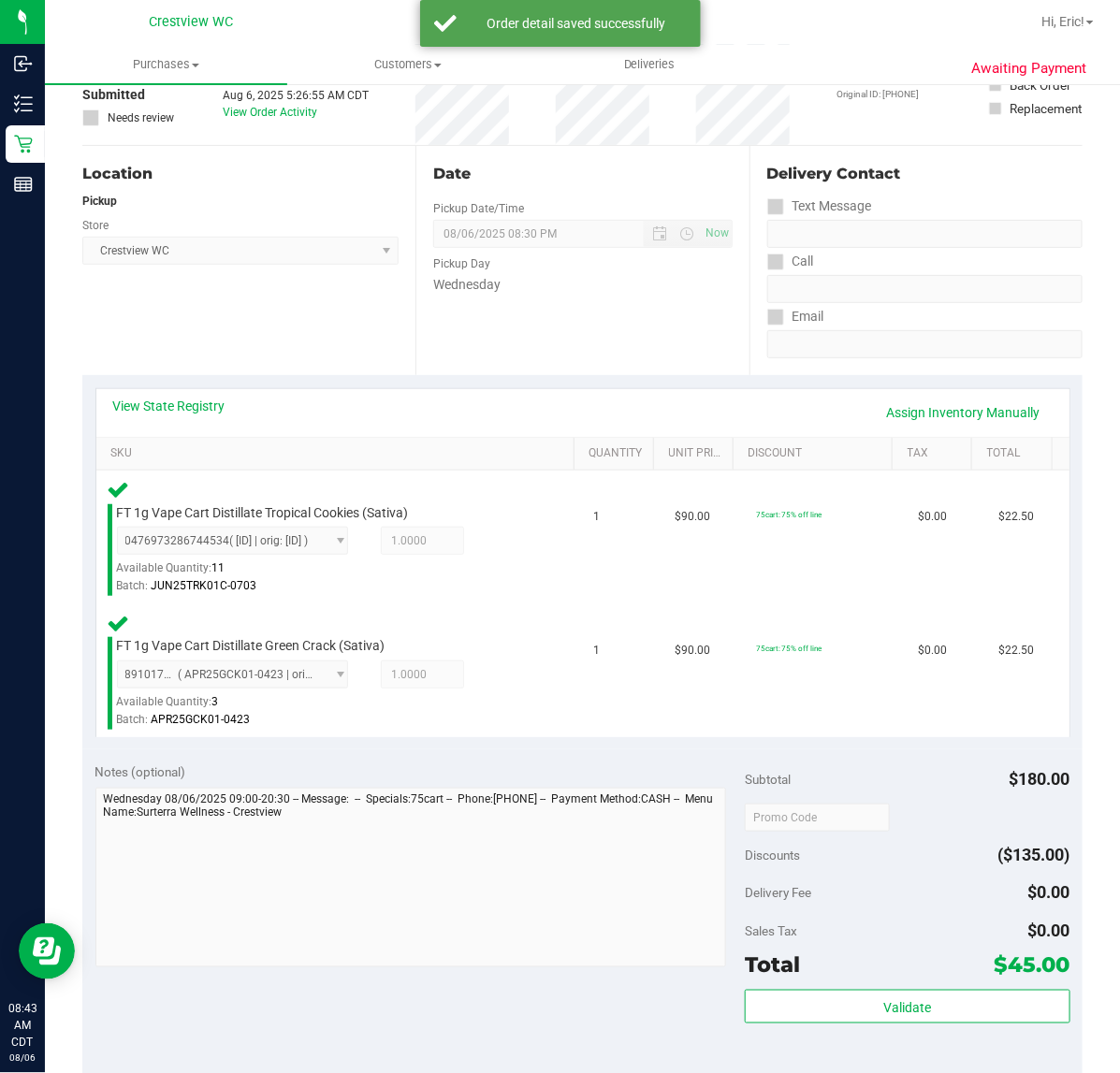 scroll, scrollTop: 351, scrollLeft: 0, axis: vertical 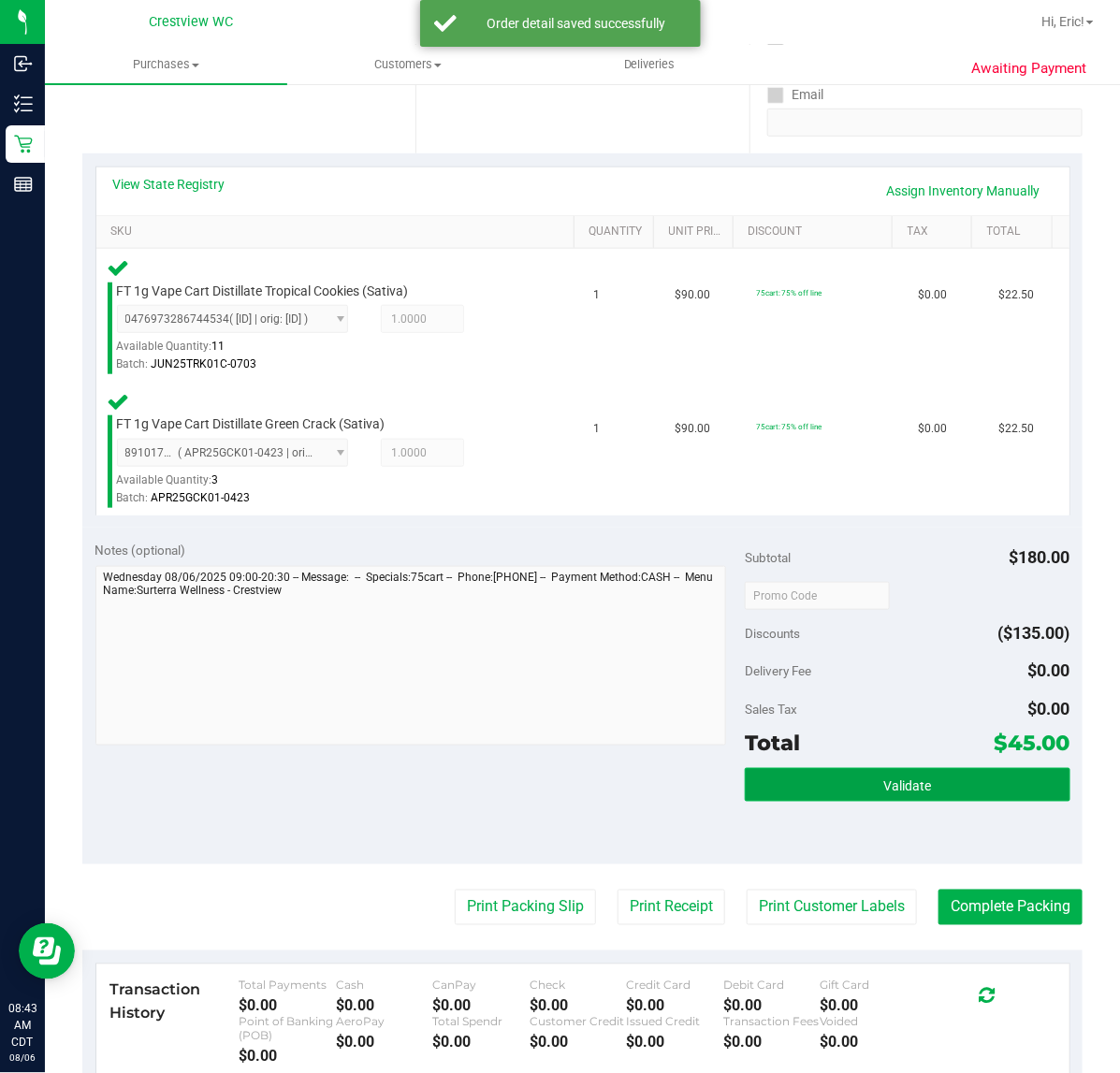 click on "Validate" at bounding box center (907, 785) 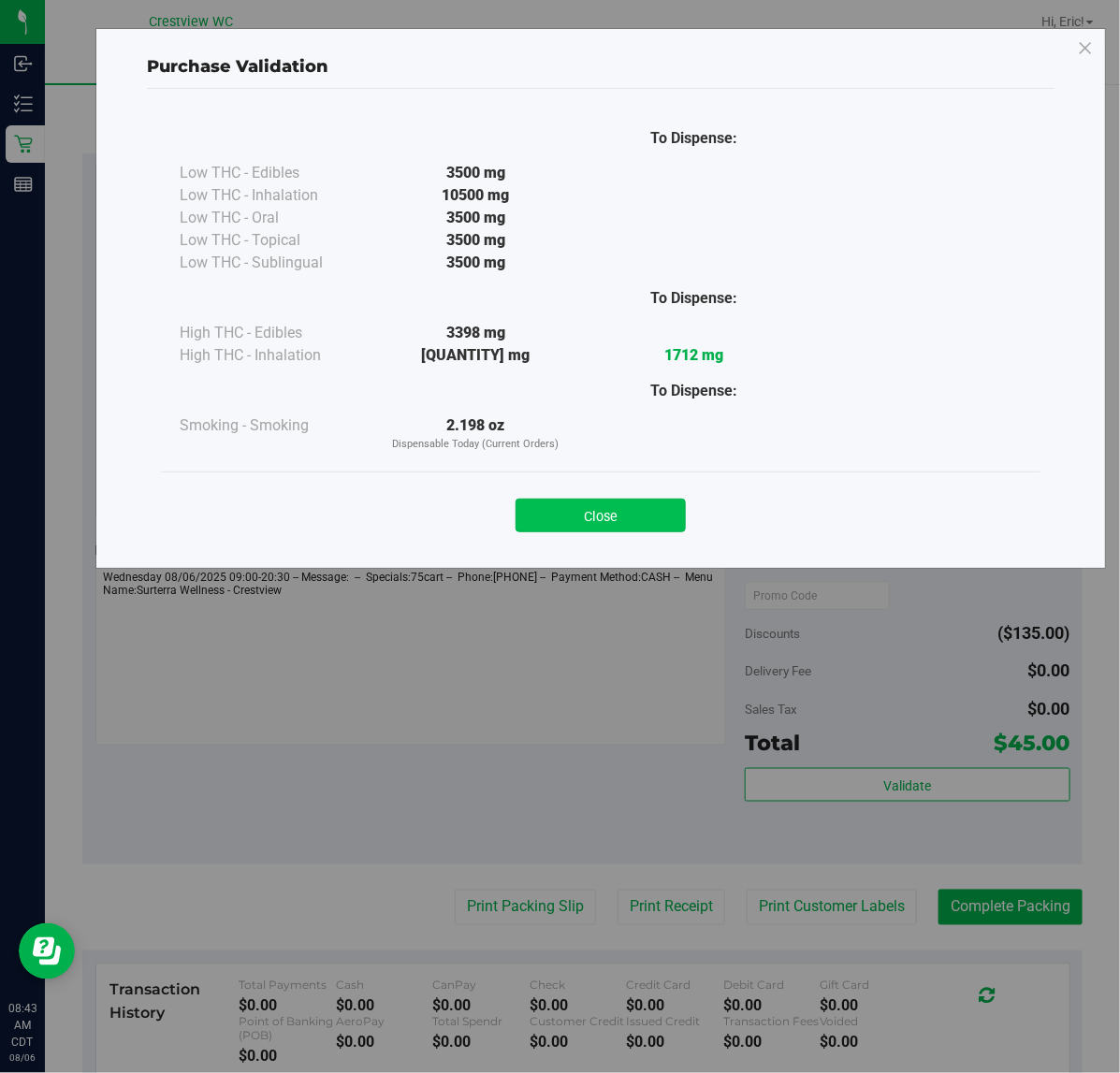 click on "Close" at bounding box center [601, 515] 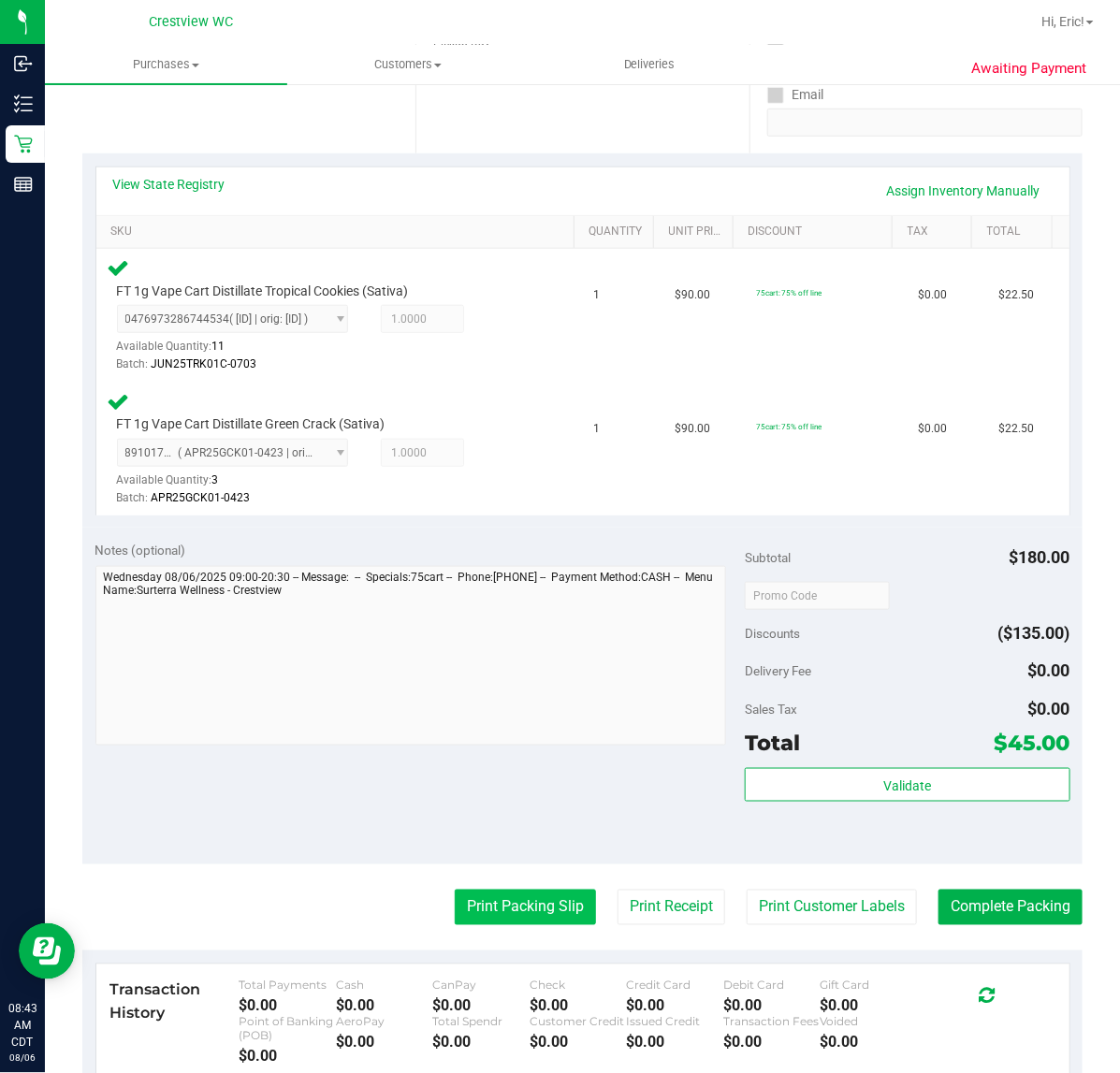 click on "Print Packing Slip" at bounding box center [525, 907] 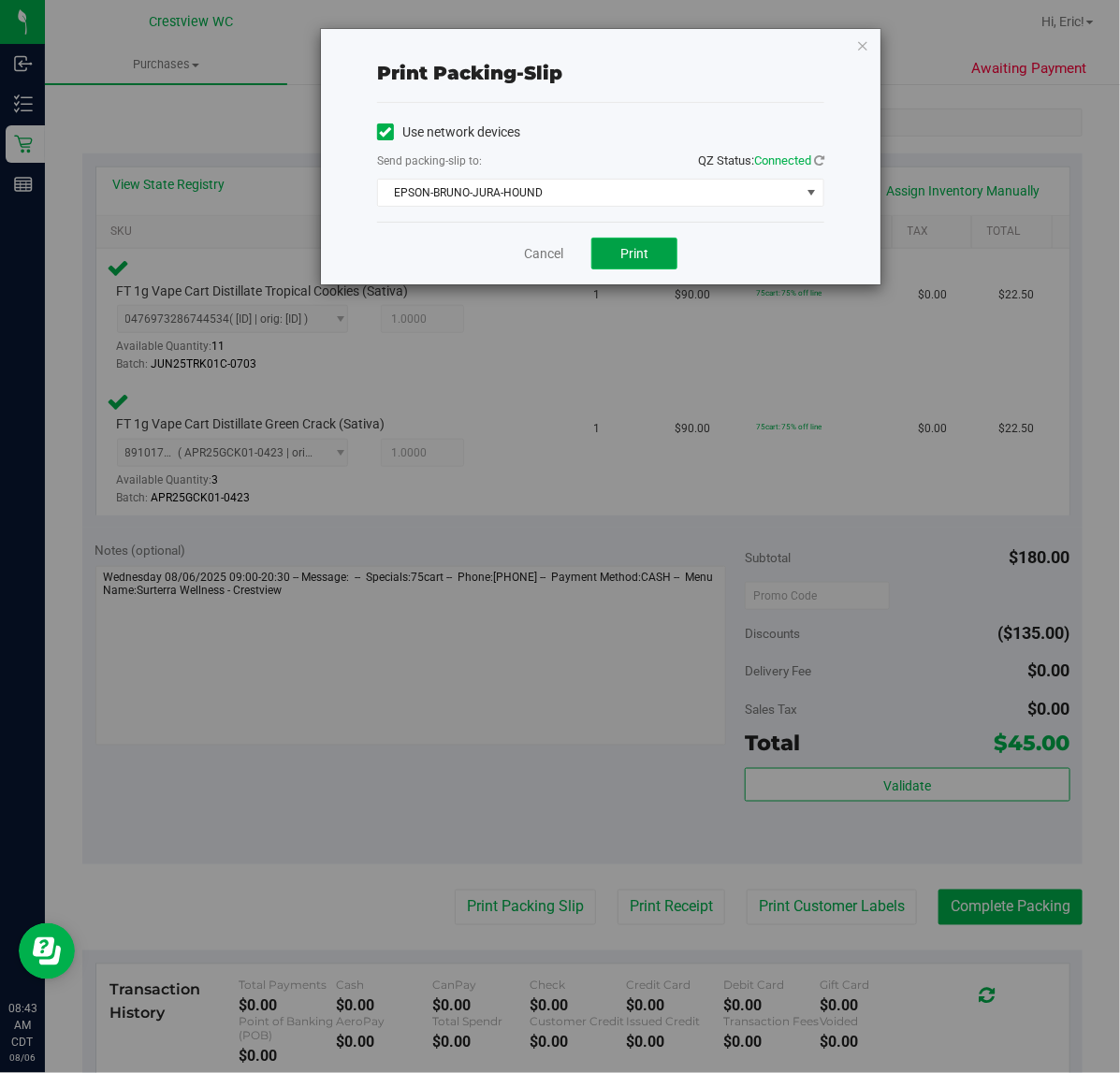 click on "Print" at bounding box center (634, 254) 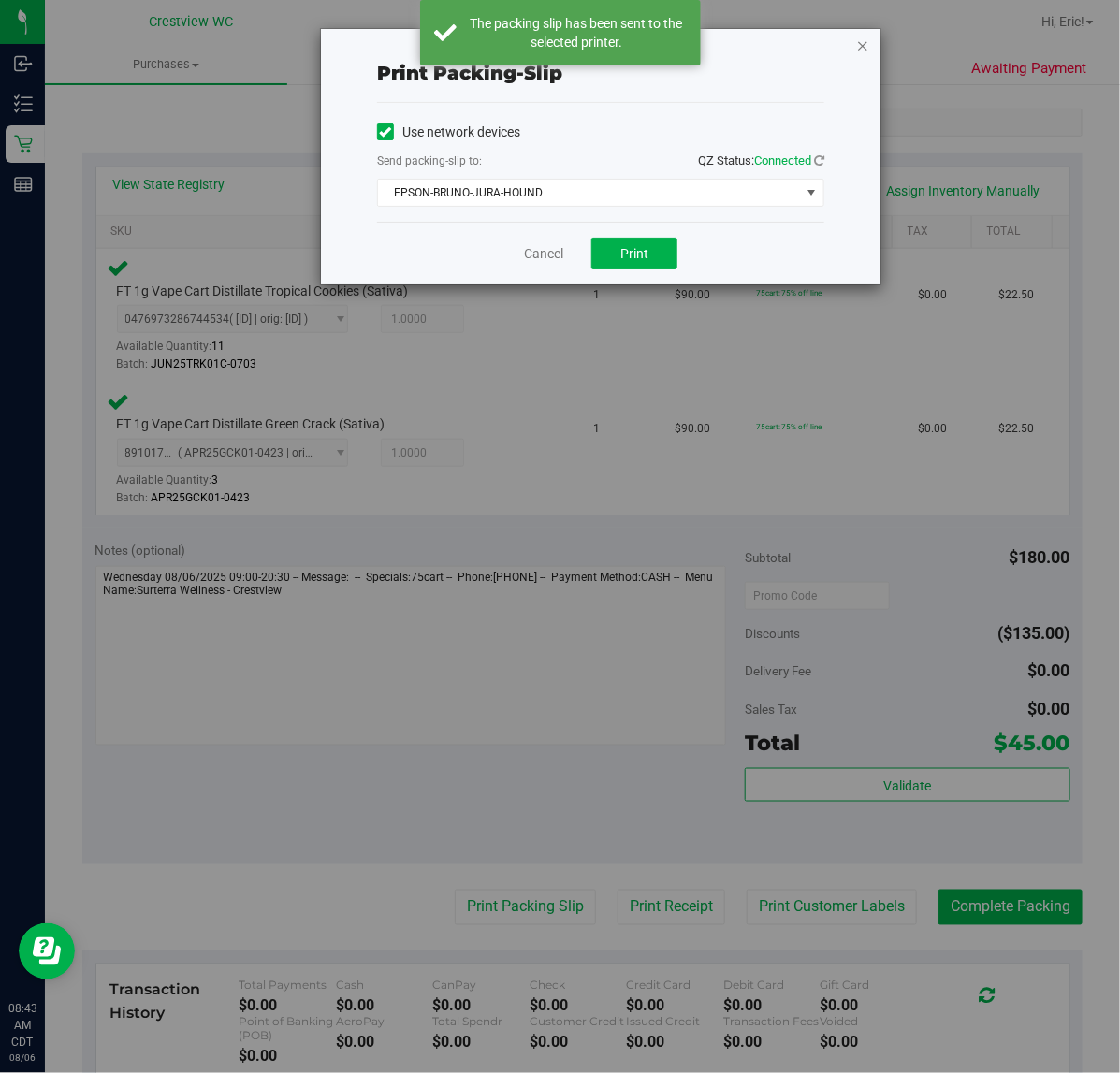 click at bounding box center (863, 45) 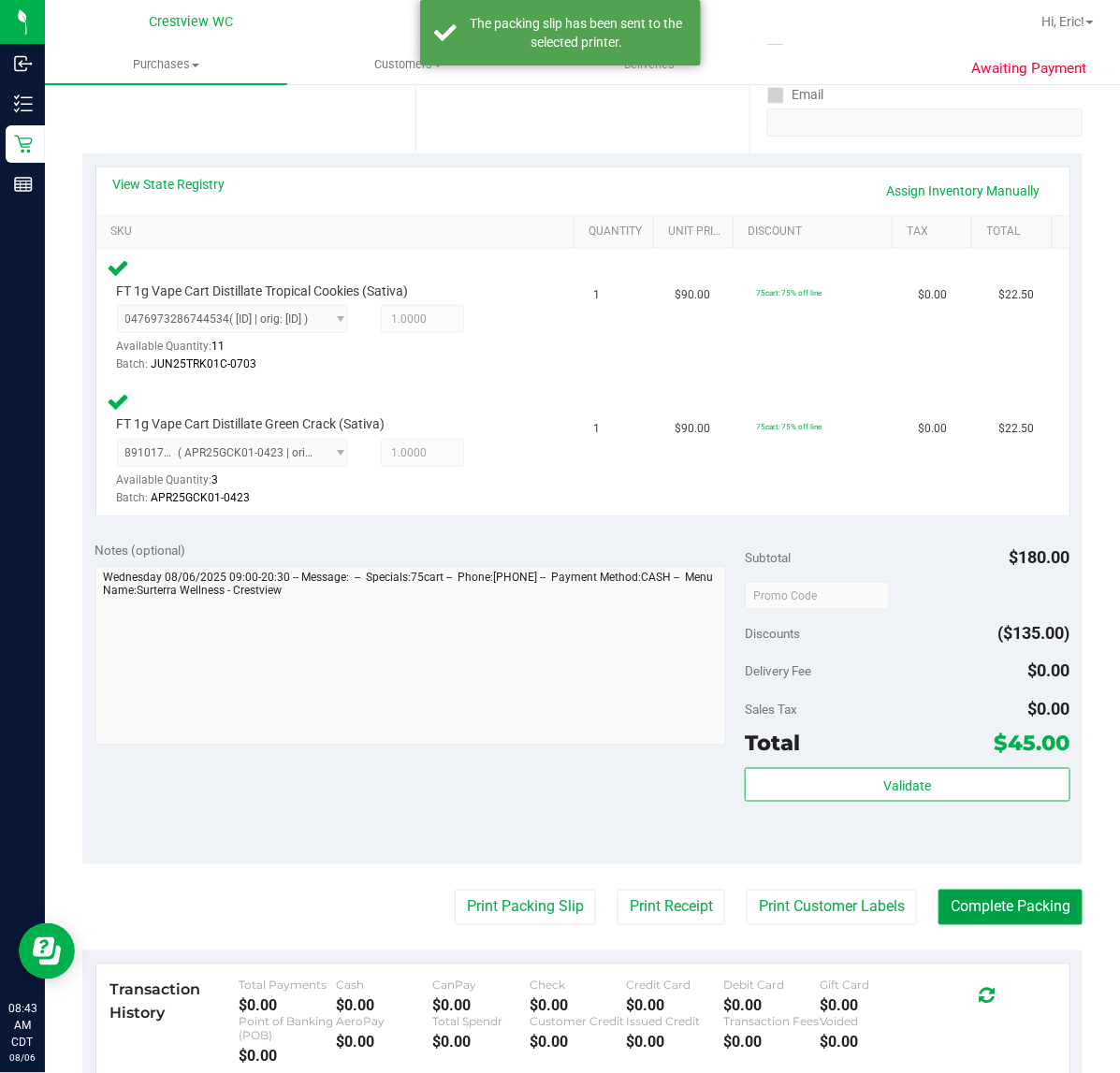 click on "Complete Packing" at bounding box center [1011, 907] 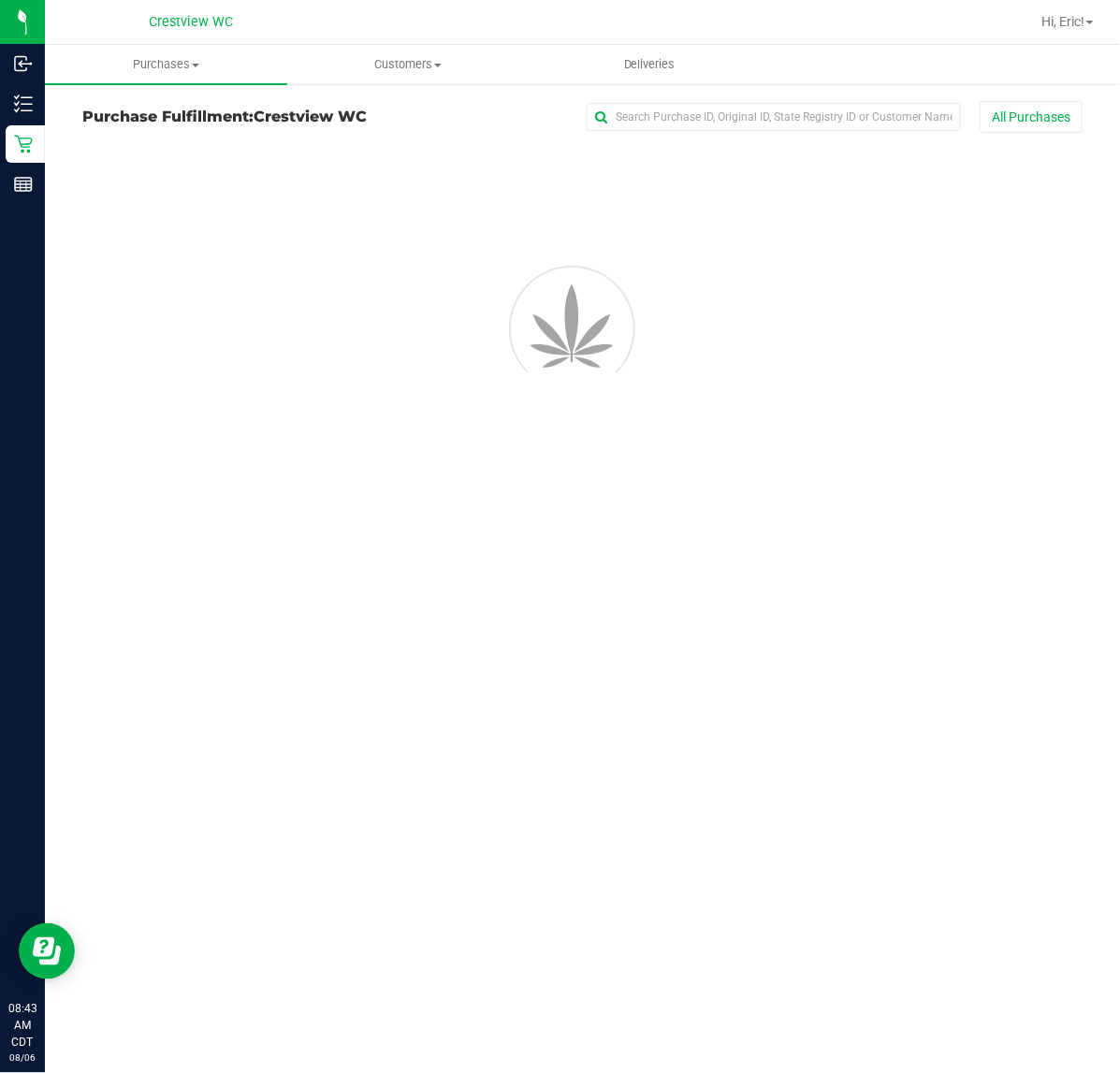 scroll, scrollTop: 0, scrollLeft: 0, axis: both 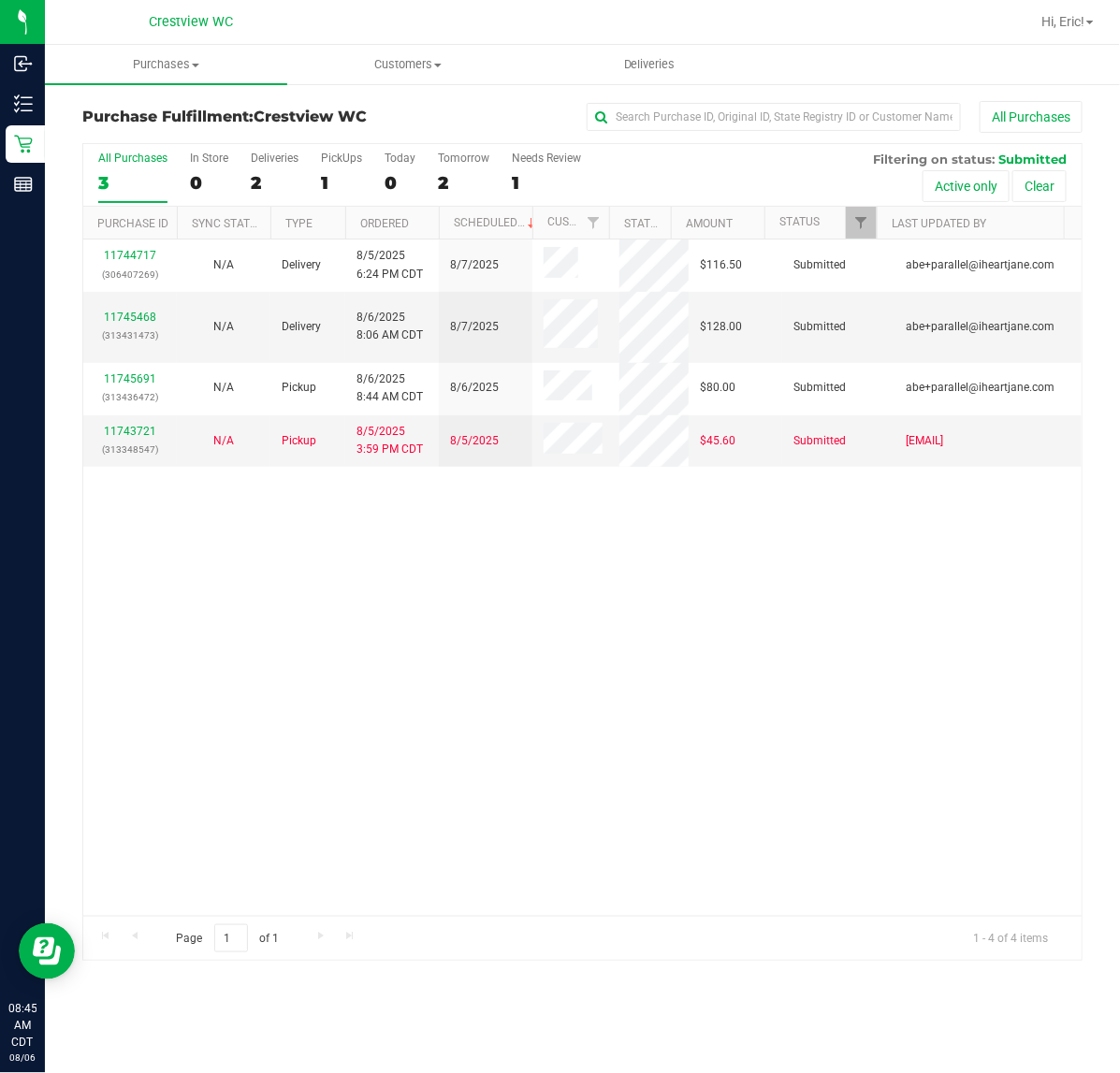 drag, startPoint x: 587, startPoint y: 641, endPoint x: 592, endPoint y: 580, distance: 61.20457 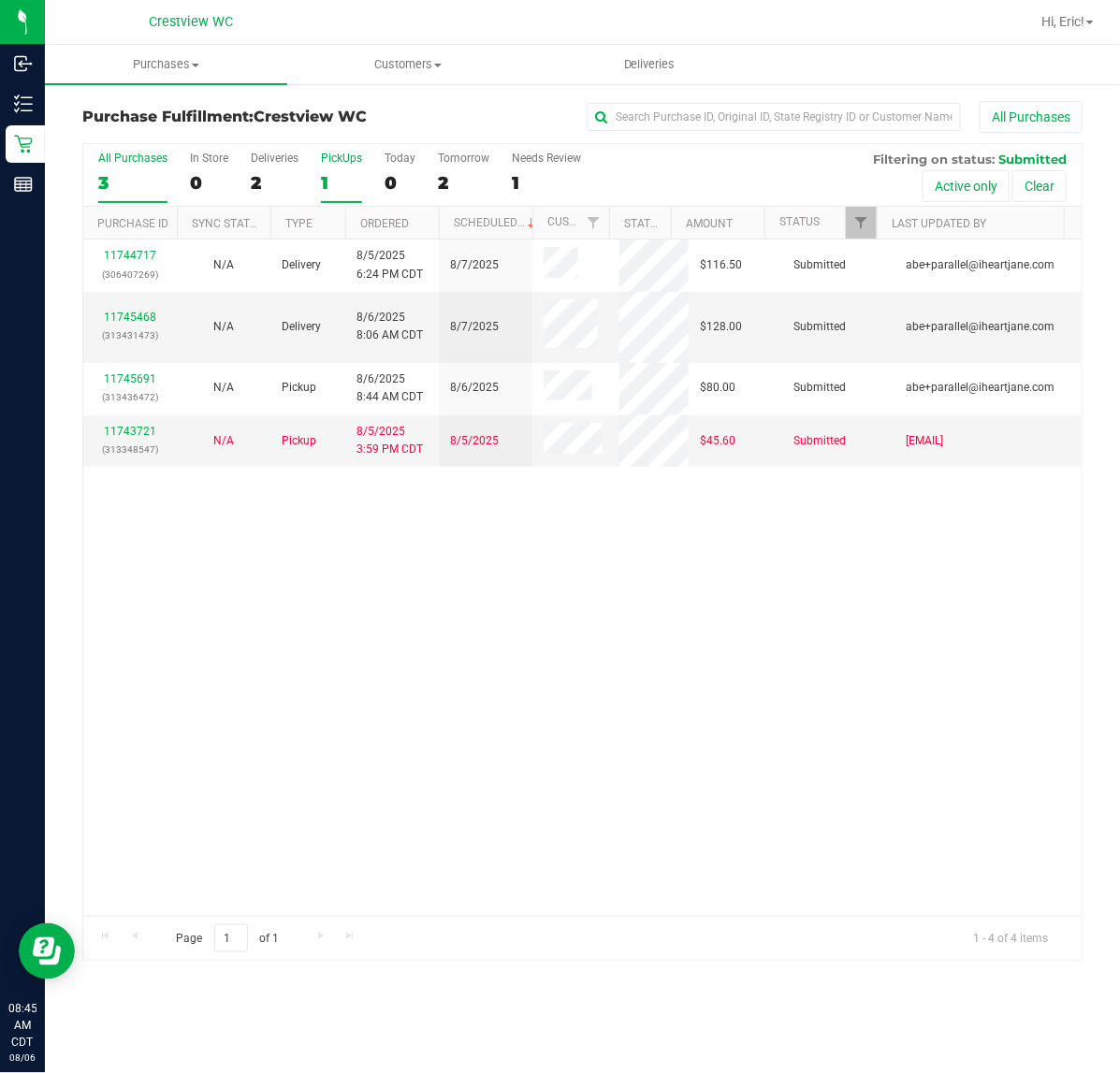 click on "PickUps" at bounding box center (342, 158) 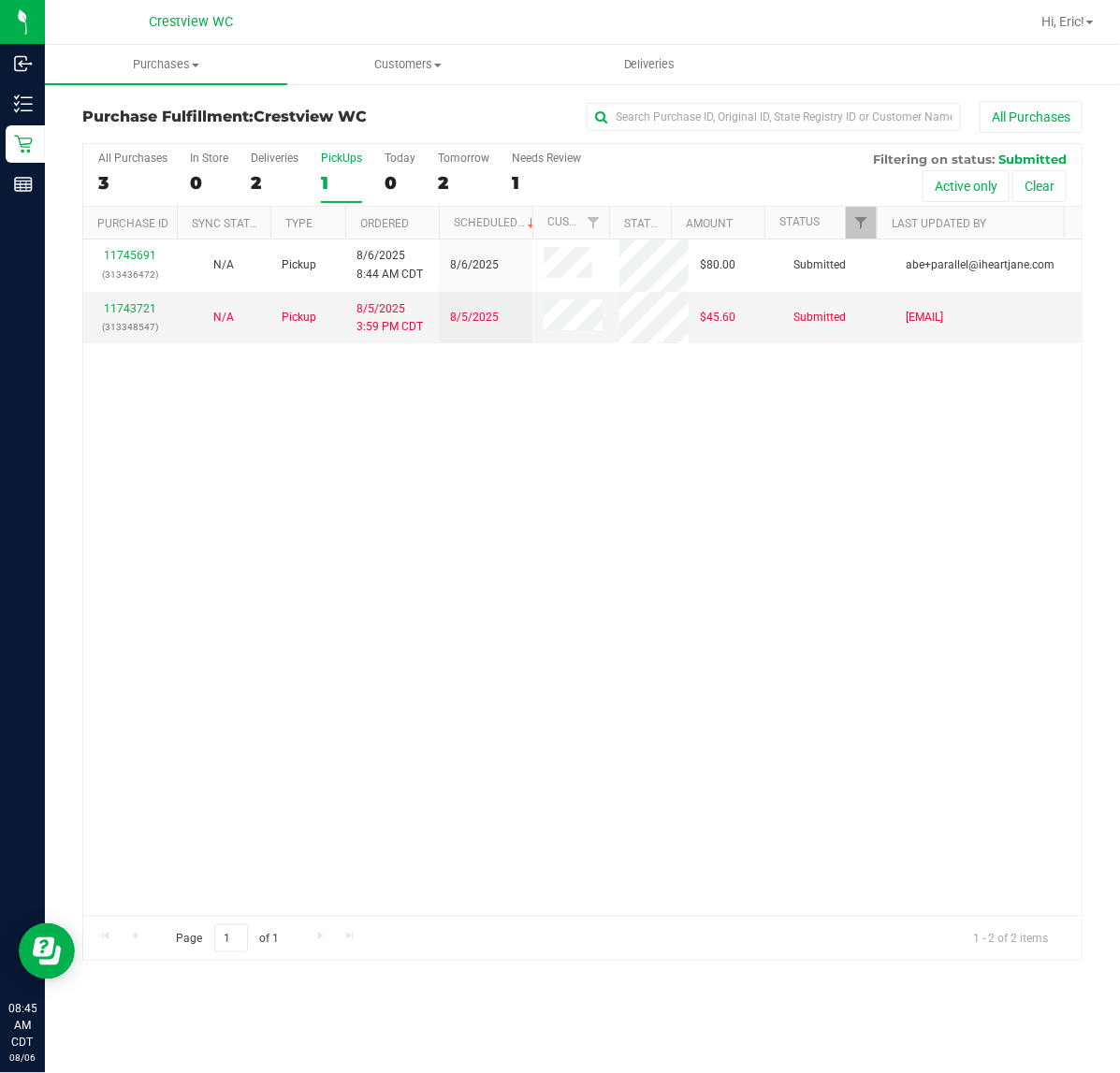 click on "11745691
([PHONE])
N/A
Pickup 8/6/2025 8:44 AM CDT 8/6/2025
$80.00
Submitted [EMAIL]
11743721
([PHONE])
N/A
Pickup 8/5/2025 3:59 PM CDT 8/5/2025
$45.60
Submitted [EMAIL]" at bounding box center [582, 577] 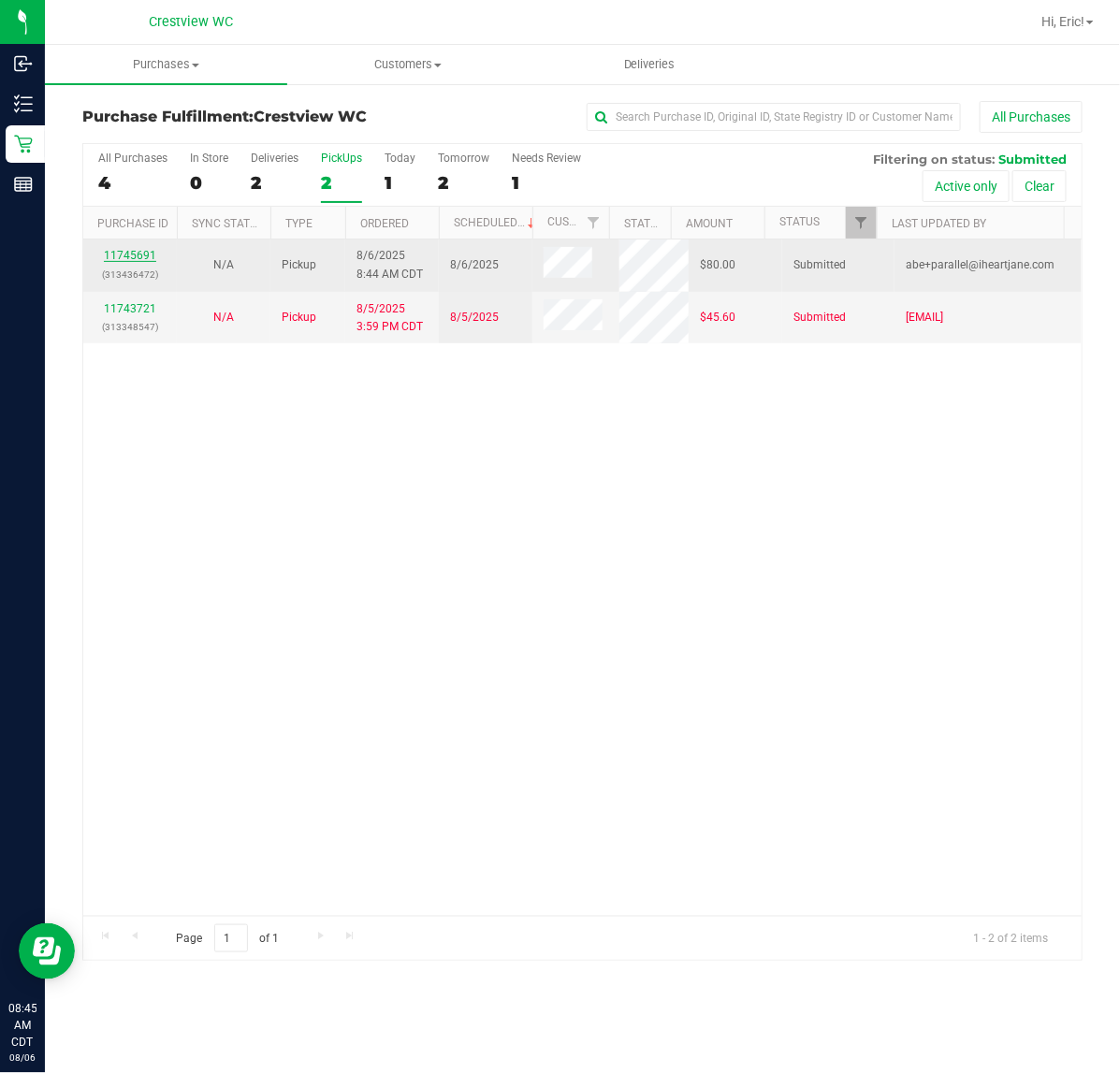 click on "11745691" at bounding box center (130, 255) 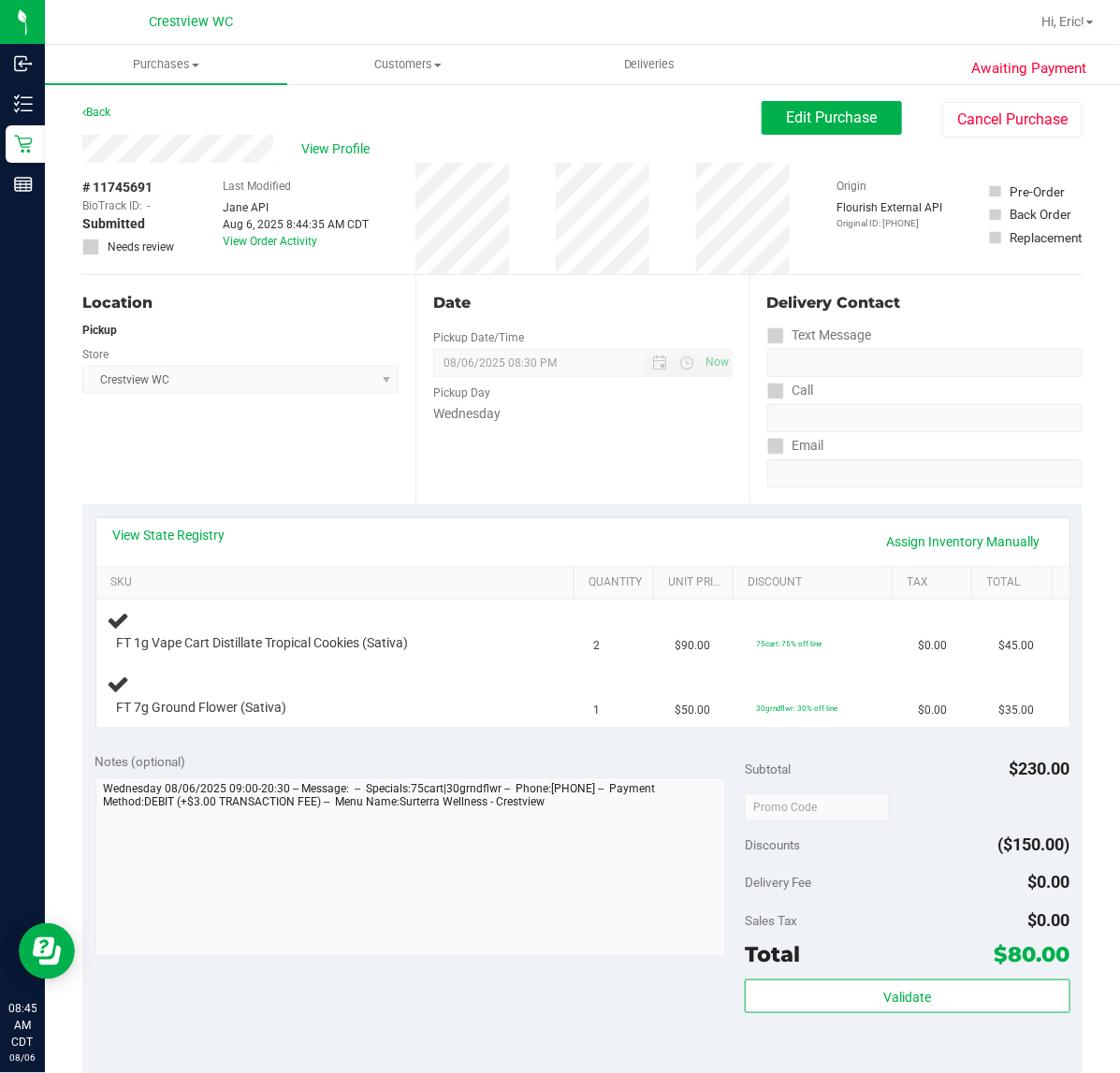 click on "Location
Pickup
Store
Crestview WC Select Store Bonita Springs WC Boynton Beach WC Bradenton WC Brandon WC Brooksville WC Call Center Clermont WC Crestview WC Deerfield Beach WC Delray Beach WC Deltona WC Ft Walton Beach WC Ft. Lauderdale WC Ft. Myers WC Gainesville WC Jax Atlantic WC JAX DC REP Jax WC Key West WC Lakeland WC Largo WC Lehigh Acres DC REP Merritt Island WC Miami 72nd WC Miami Beach WC Miami Dadeland WC Miramar DC REP New Port Richey WC North Palm Beach WC North Port WC Ocala WC Orange Park WC Orlando Colonial WC Orlando DC REP Orlando WC Oviedo WC Palm Bay WC Palm Coast WC Panama City WC Pensacola WC Port Orange WC Port St. Lucie WC Sebring WC South Tampa WC St. Pete WC Summerfield WC Tallahassee DC REP Tallahassee WC Tampa DC Testing Tampa Warehouse Tampa WC TX Austin DC TX Plano Retail WPB DC WPB WC" at bounding box center [249, 389] 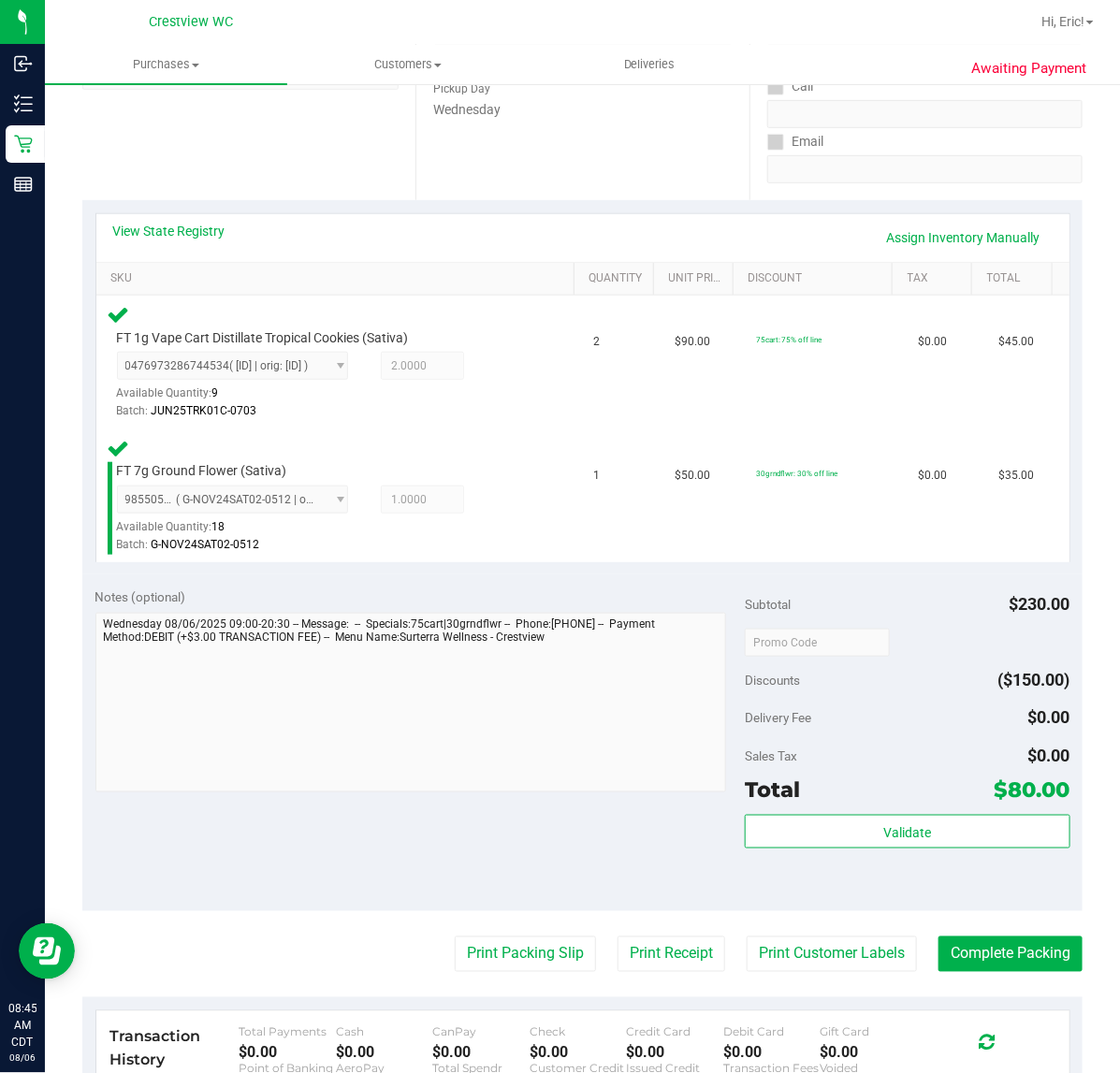 scroll, scrollTop: 340, scrollLeft: 0, axis: vertical 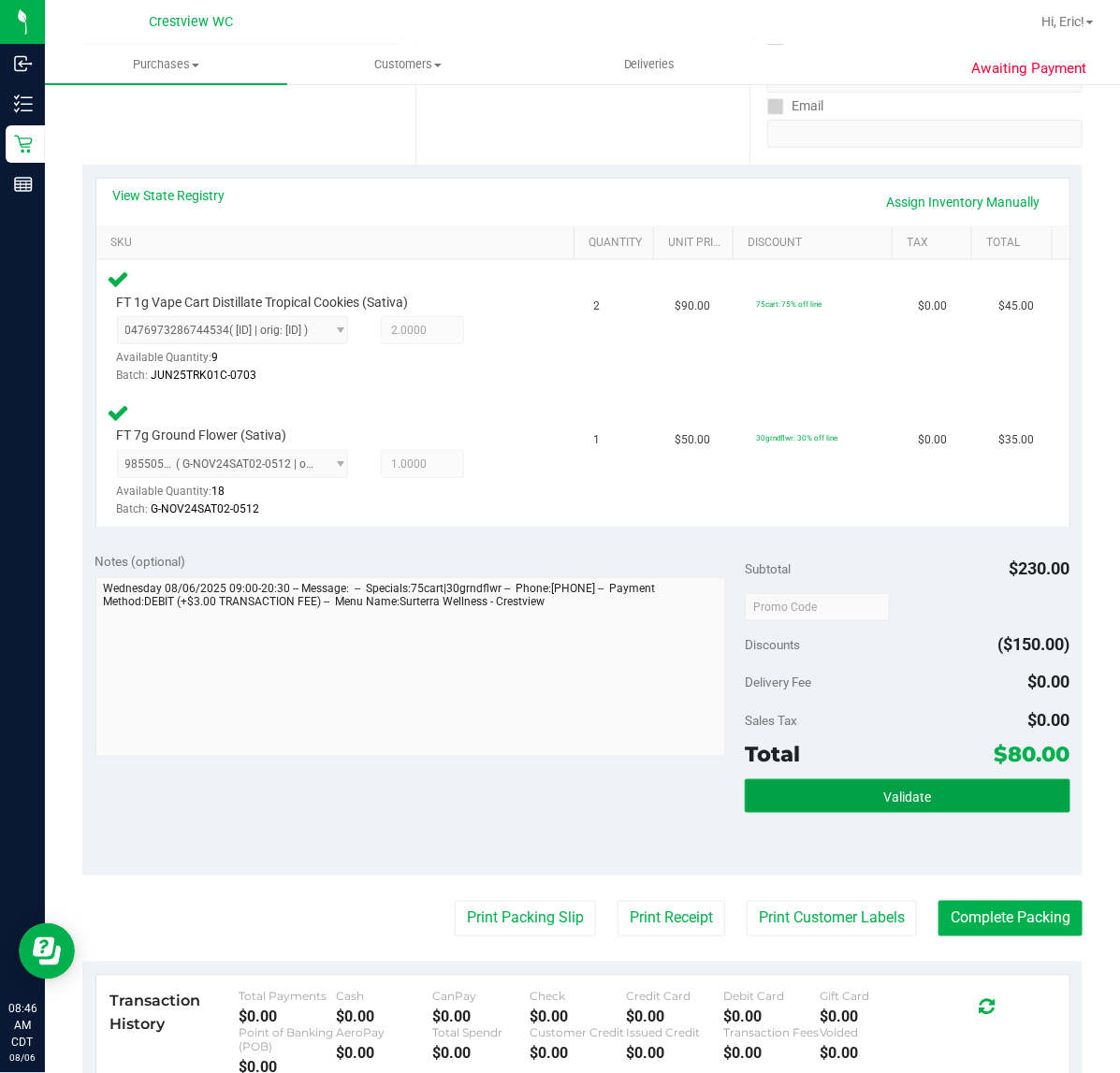 click on "Validate" at bounding box center [907, 797] 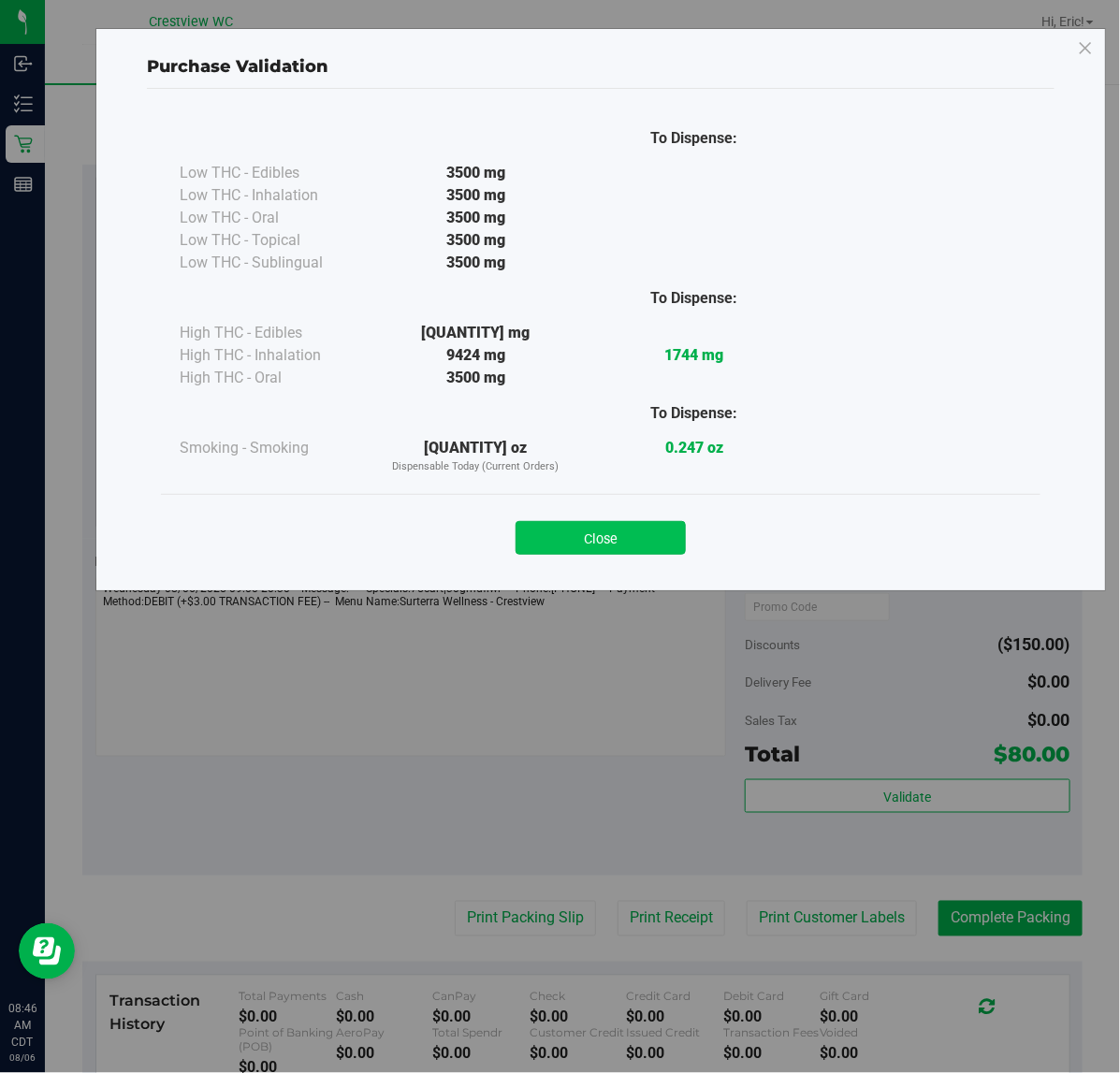 click on "Close" at bounding box center [601, 538] 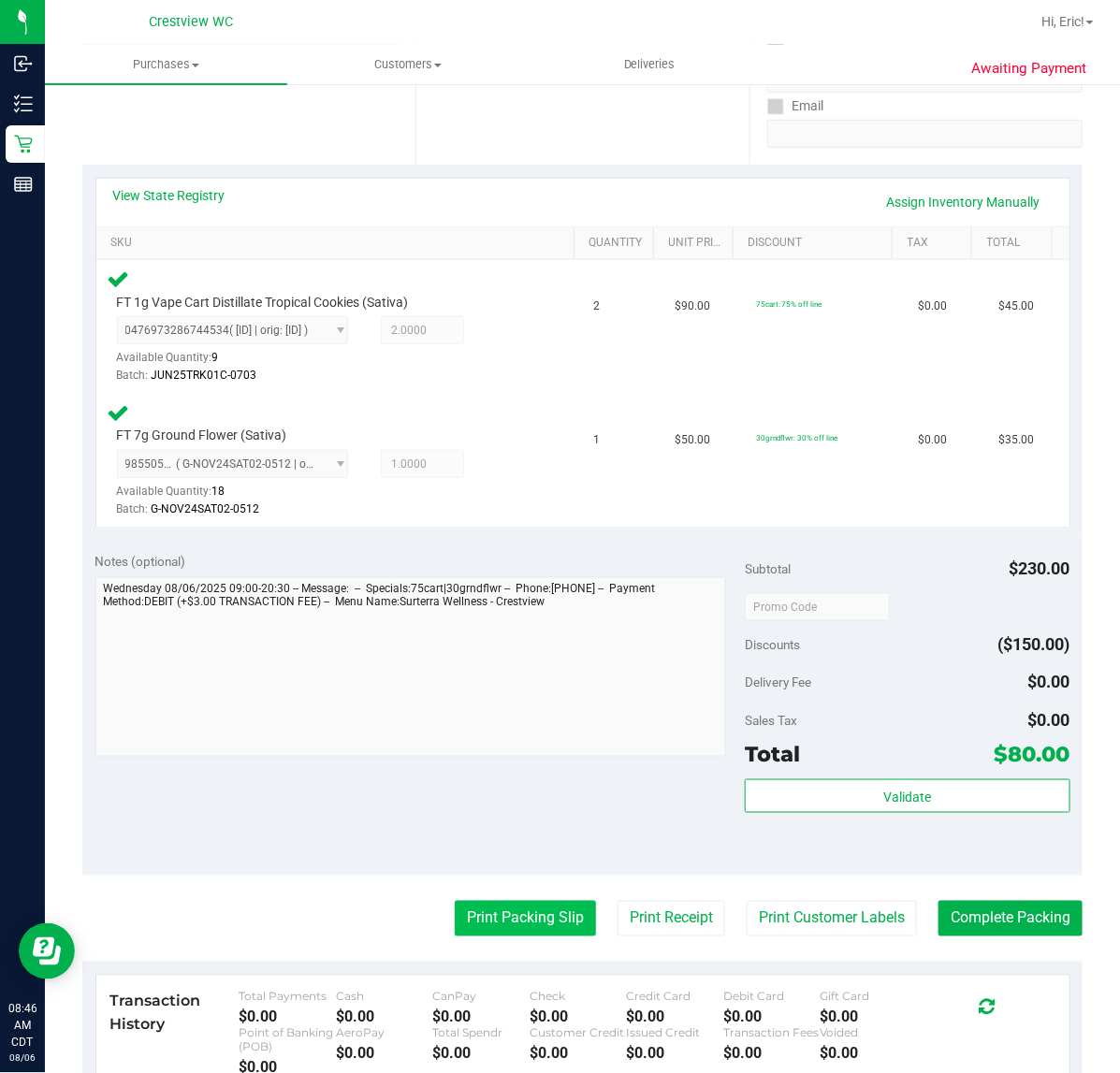 click on "Print Packing Slip" at bounding box center [525, 919] 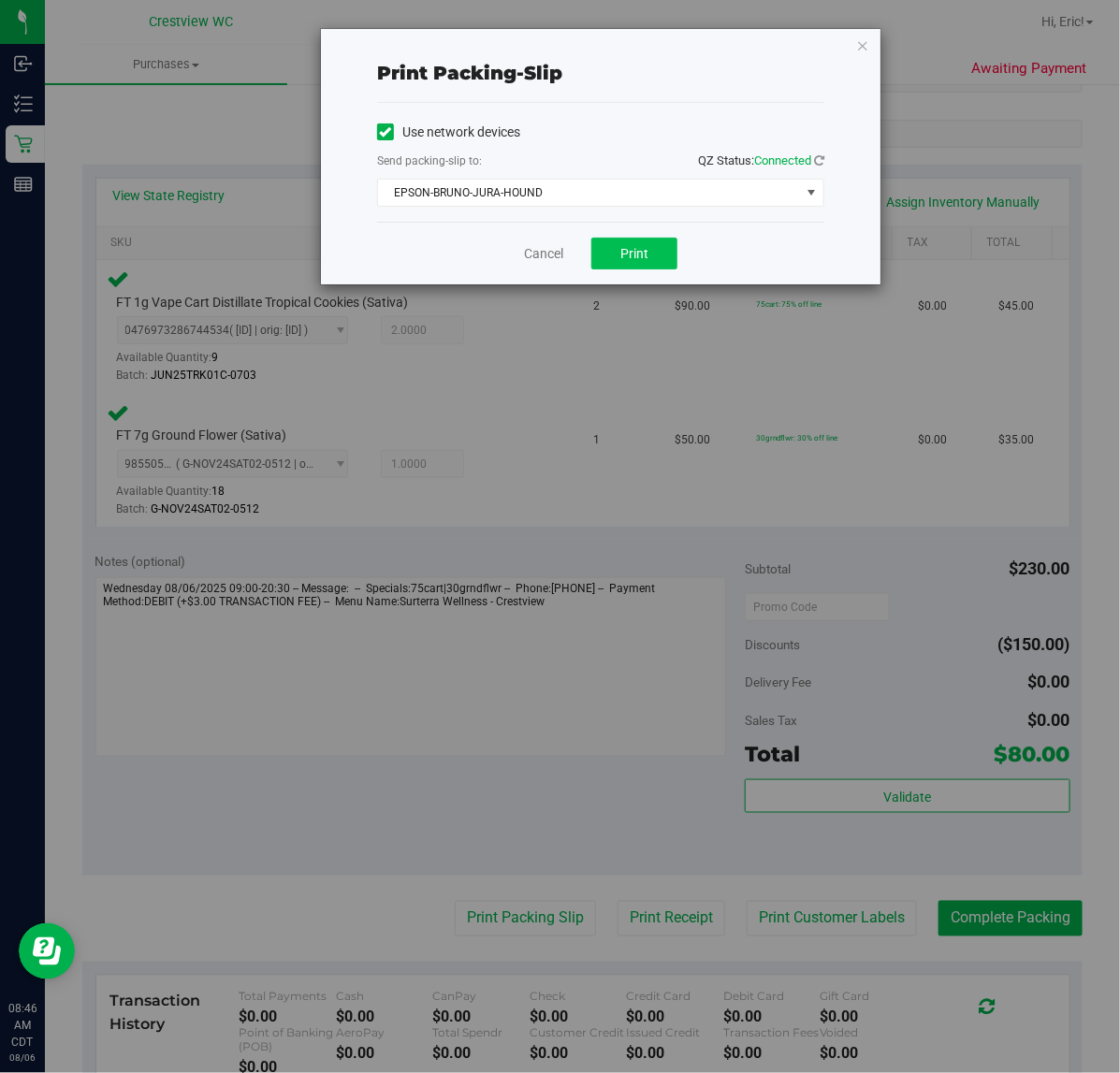 click on "Print" at bounding box center (634, 254) 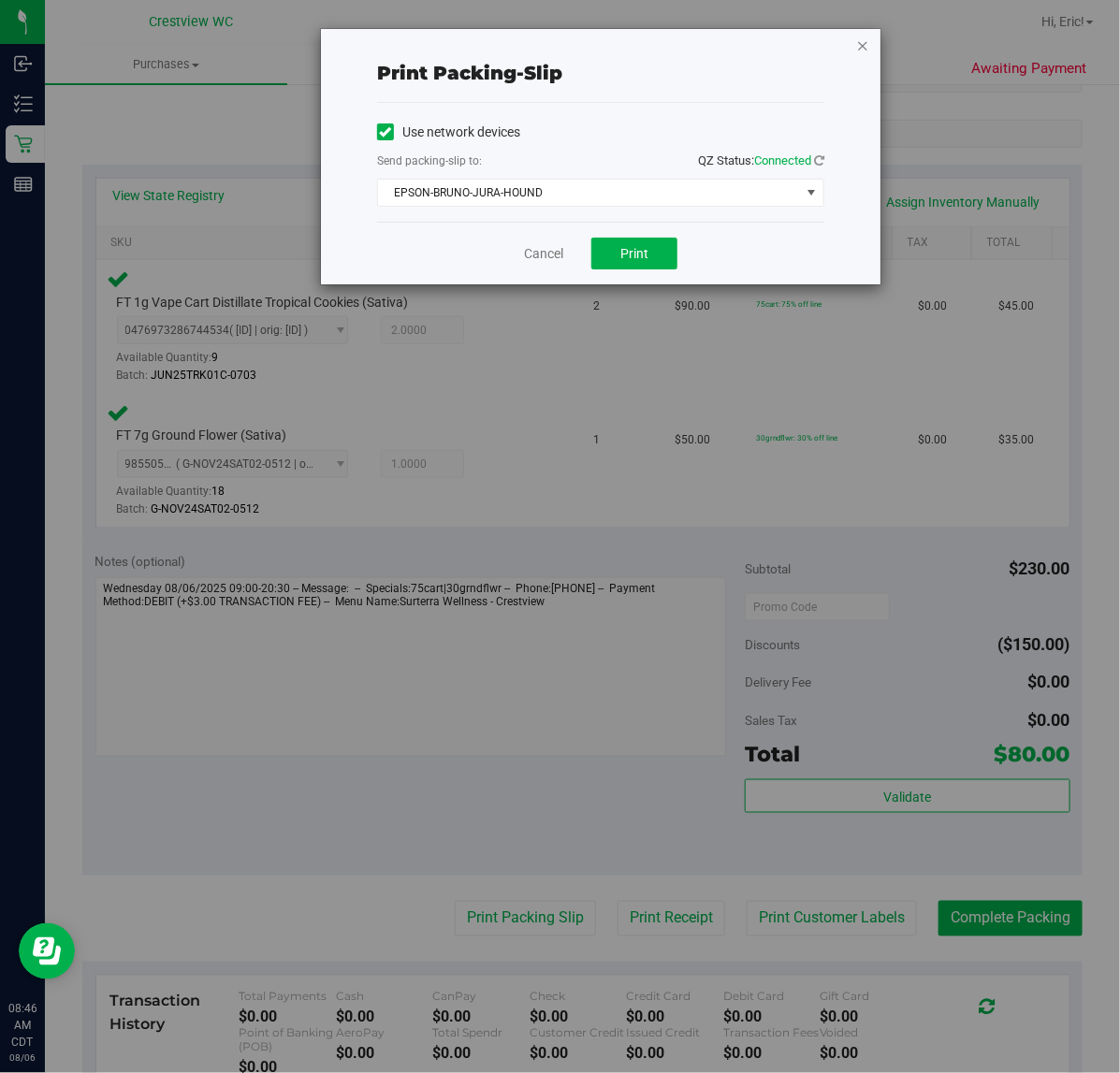 click at bounding box center [863, 45] 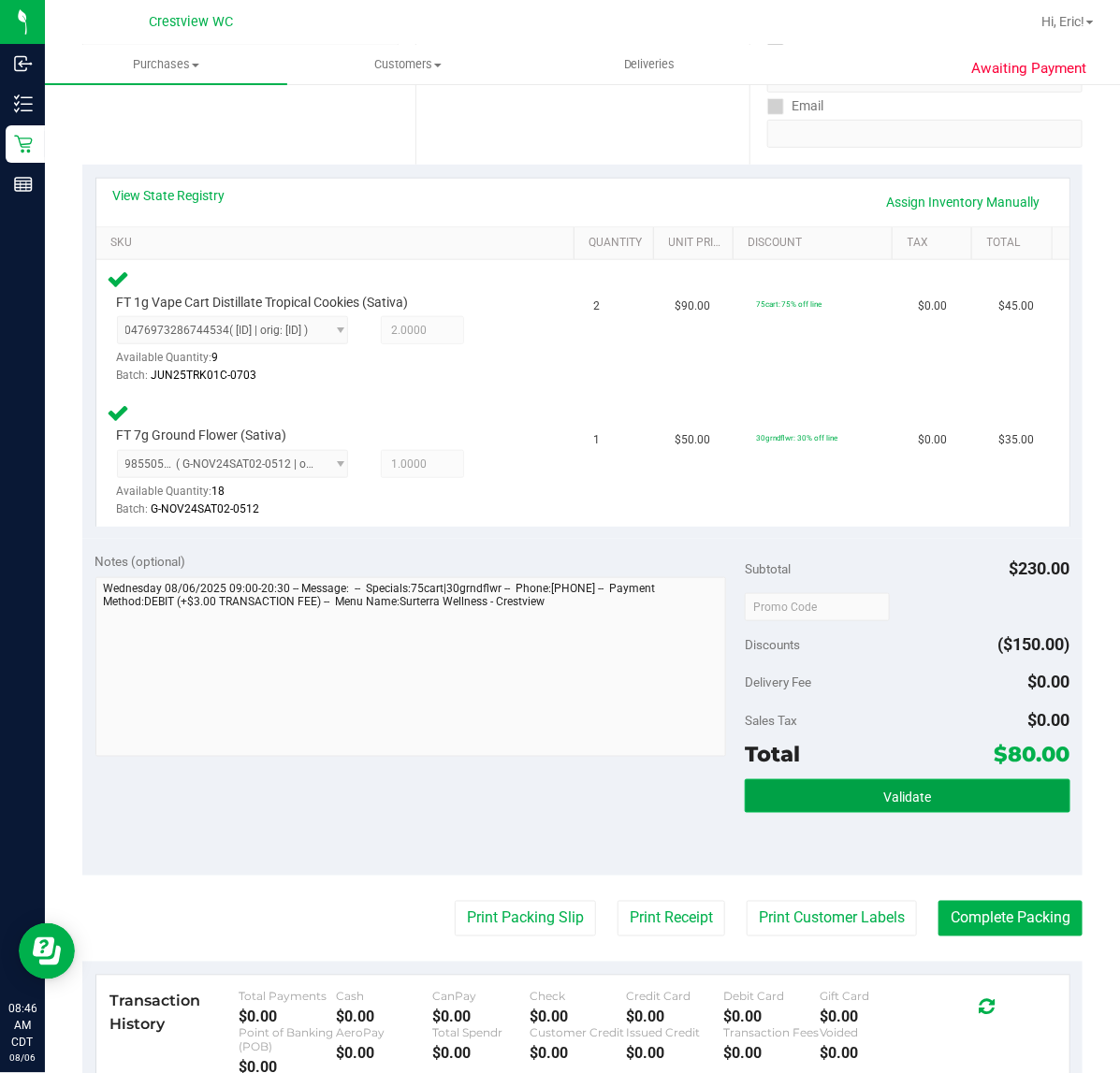 click on "Validate" at bounding box center [907, 797] 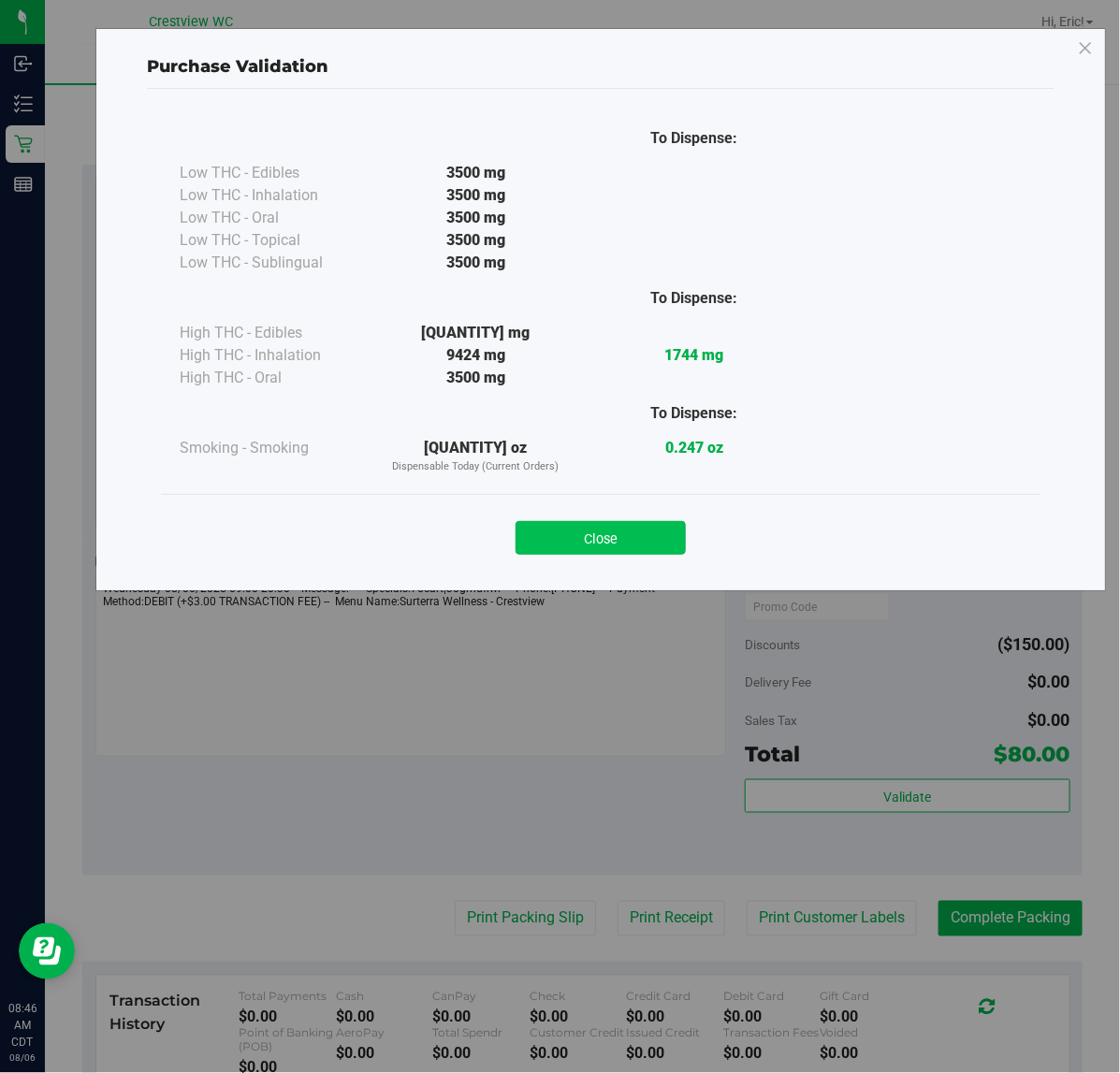 click on "Close" at bounding box center (601, 538) 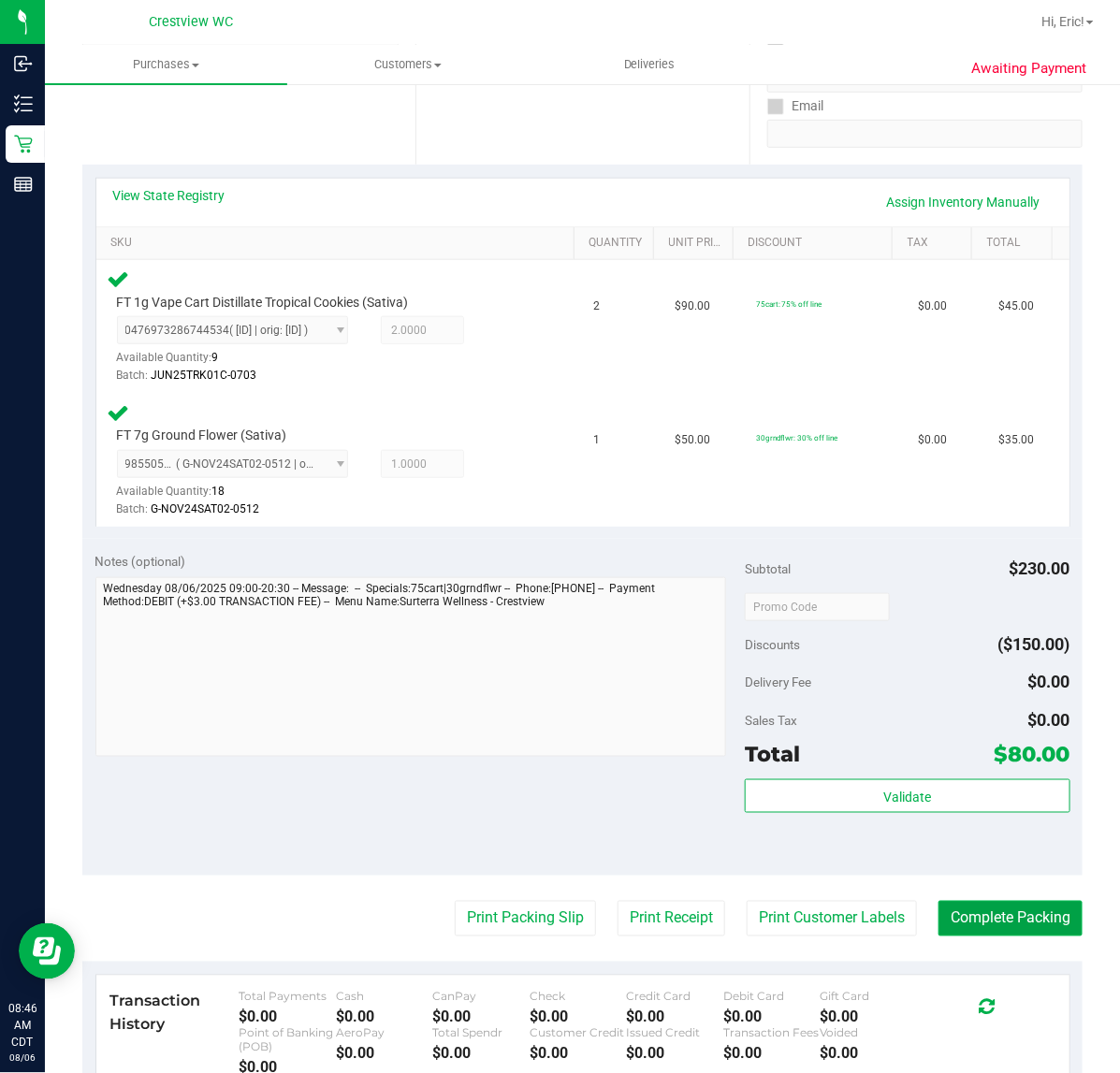 click on "Complete Packing" at bounding box center [1011, 919] 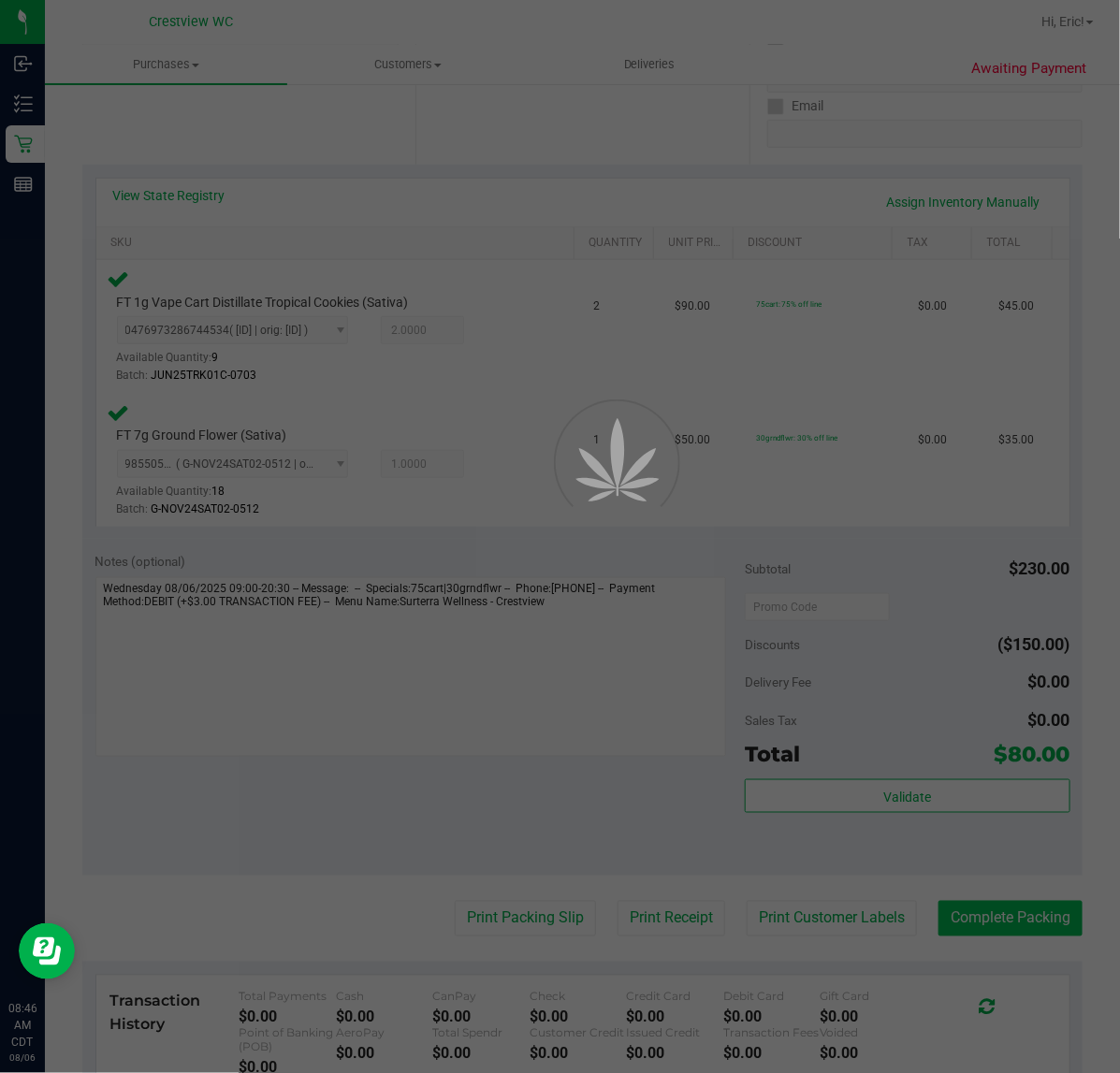 scroll, scrollTop: 0, scrollLeft: 0, axis: both 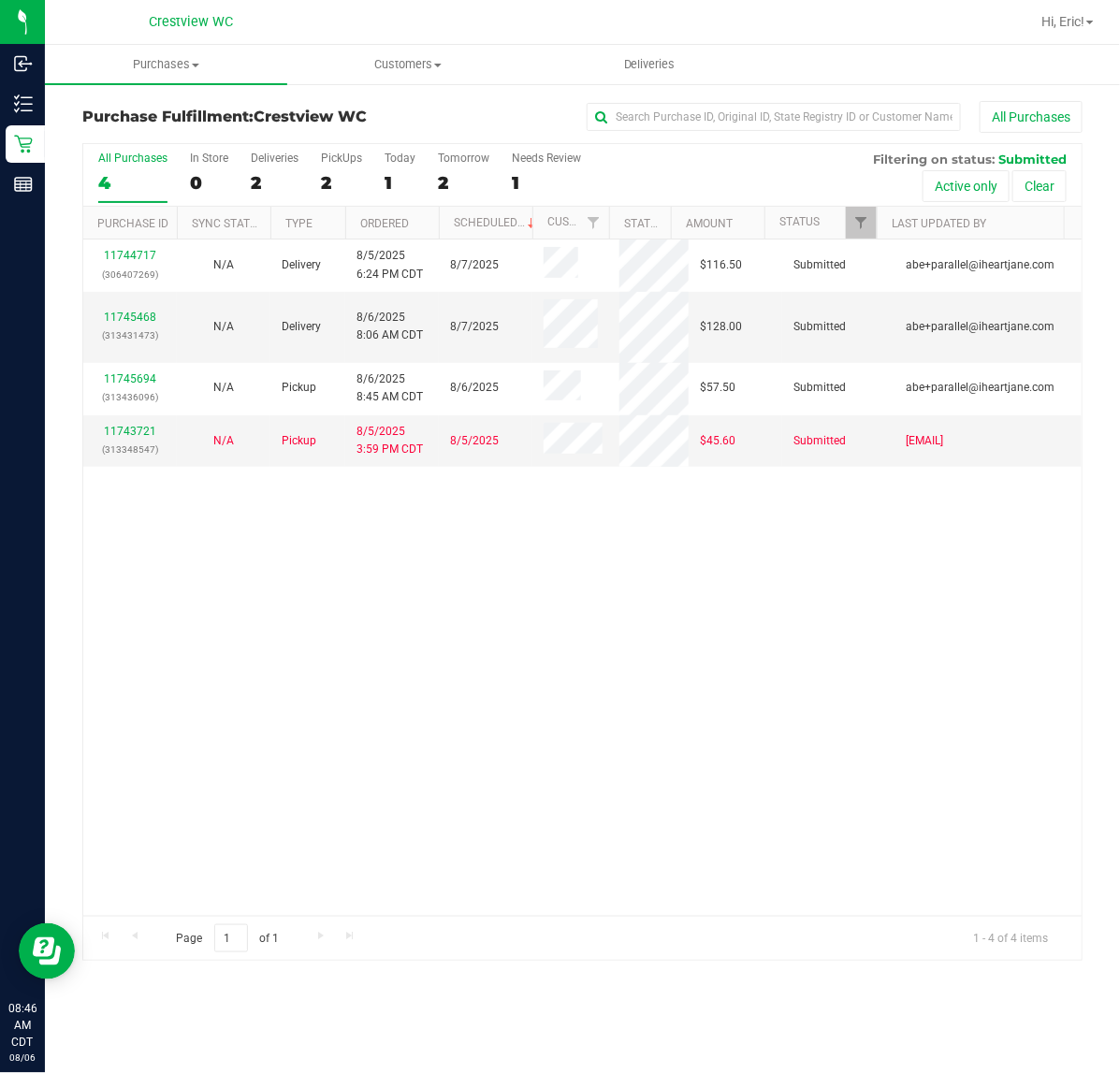 drag, startPoint x: 669, startPoint y: 685, endPoint x: 669, endPoint y: 498, distance: 187 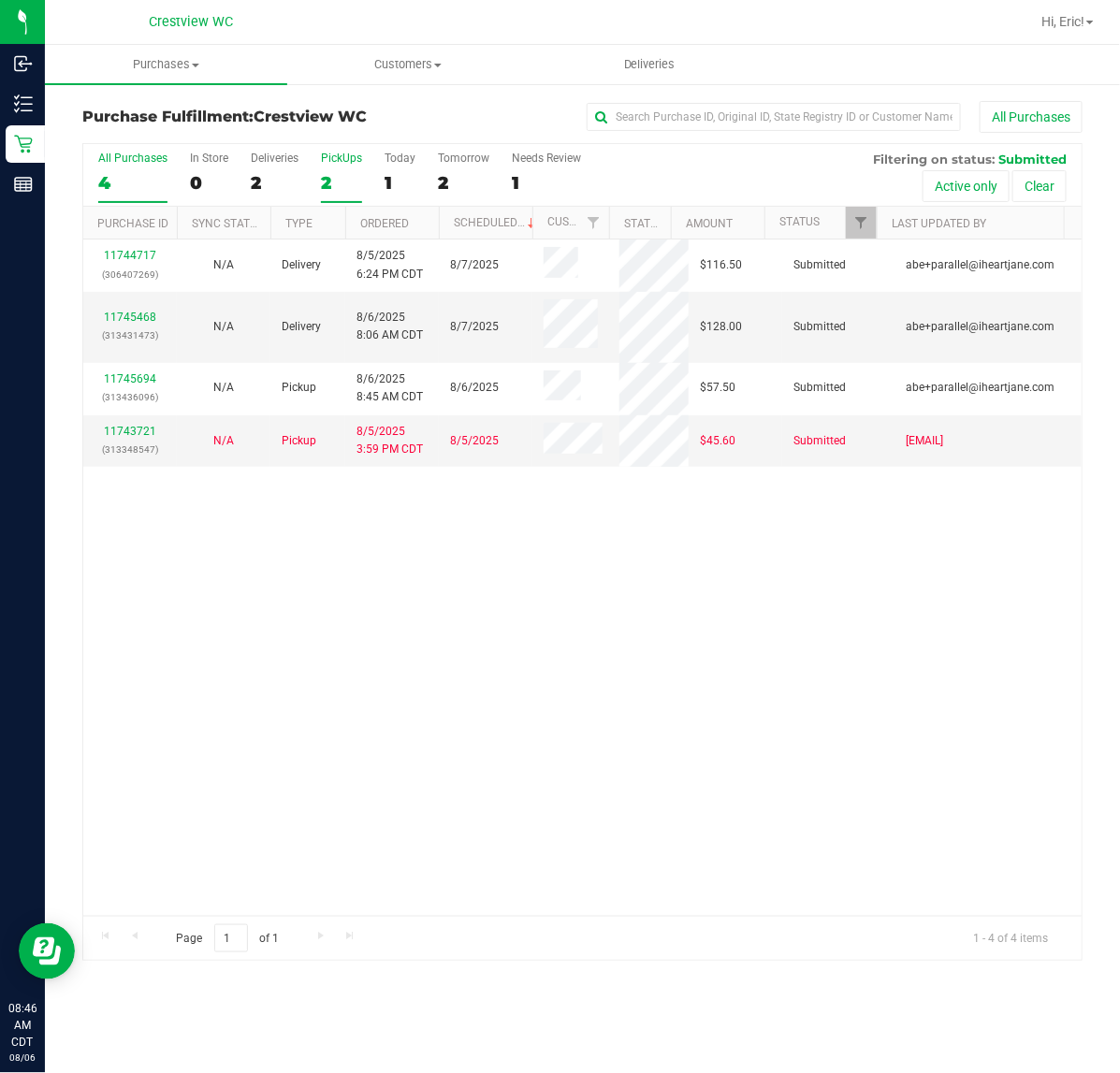 click on "PickUps" at bounding box center (342, 158) 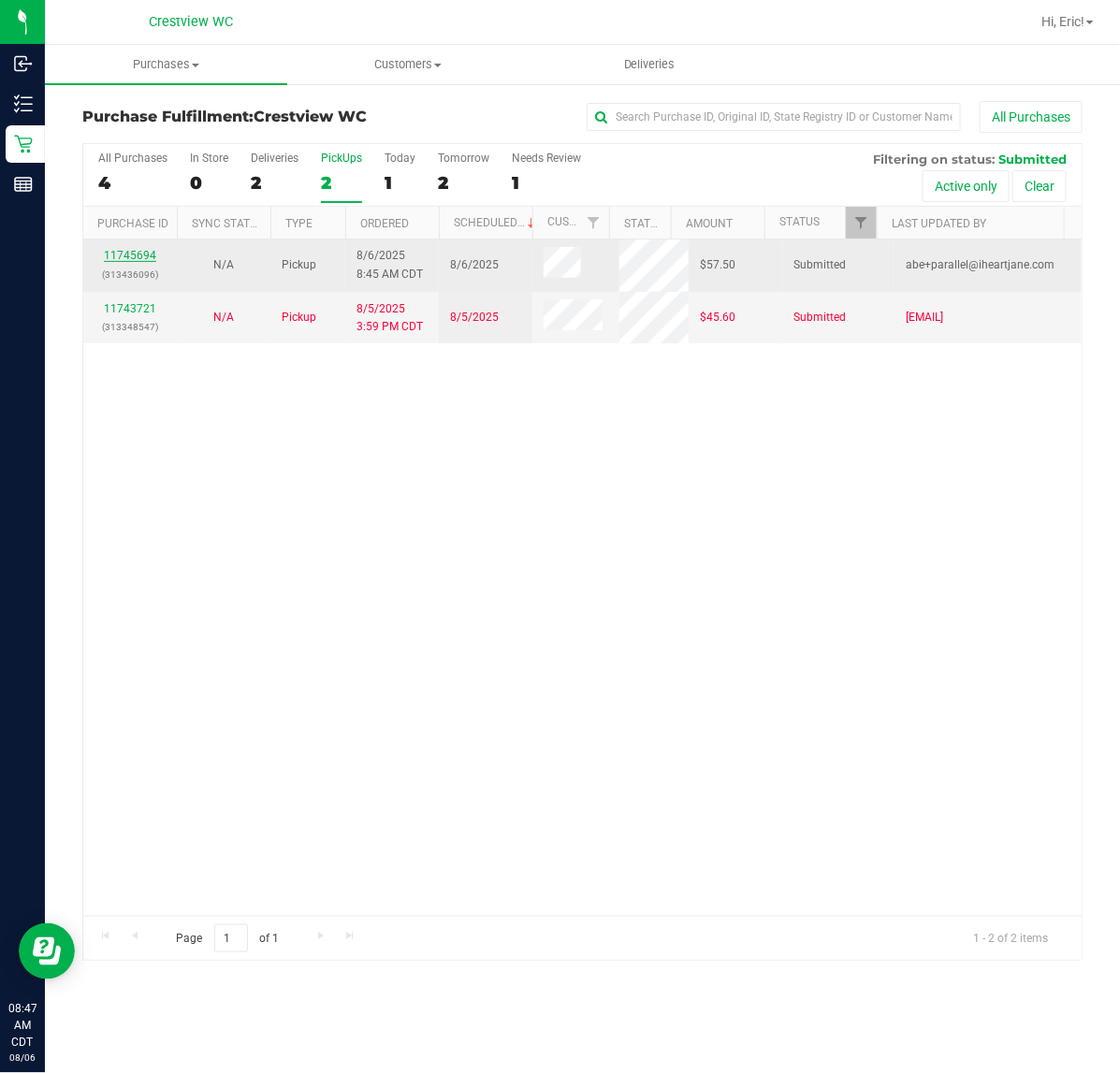 click on "11745694" at bounding box center [130, 255] 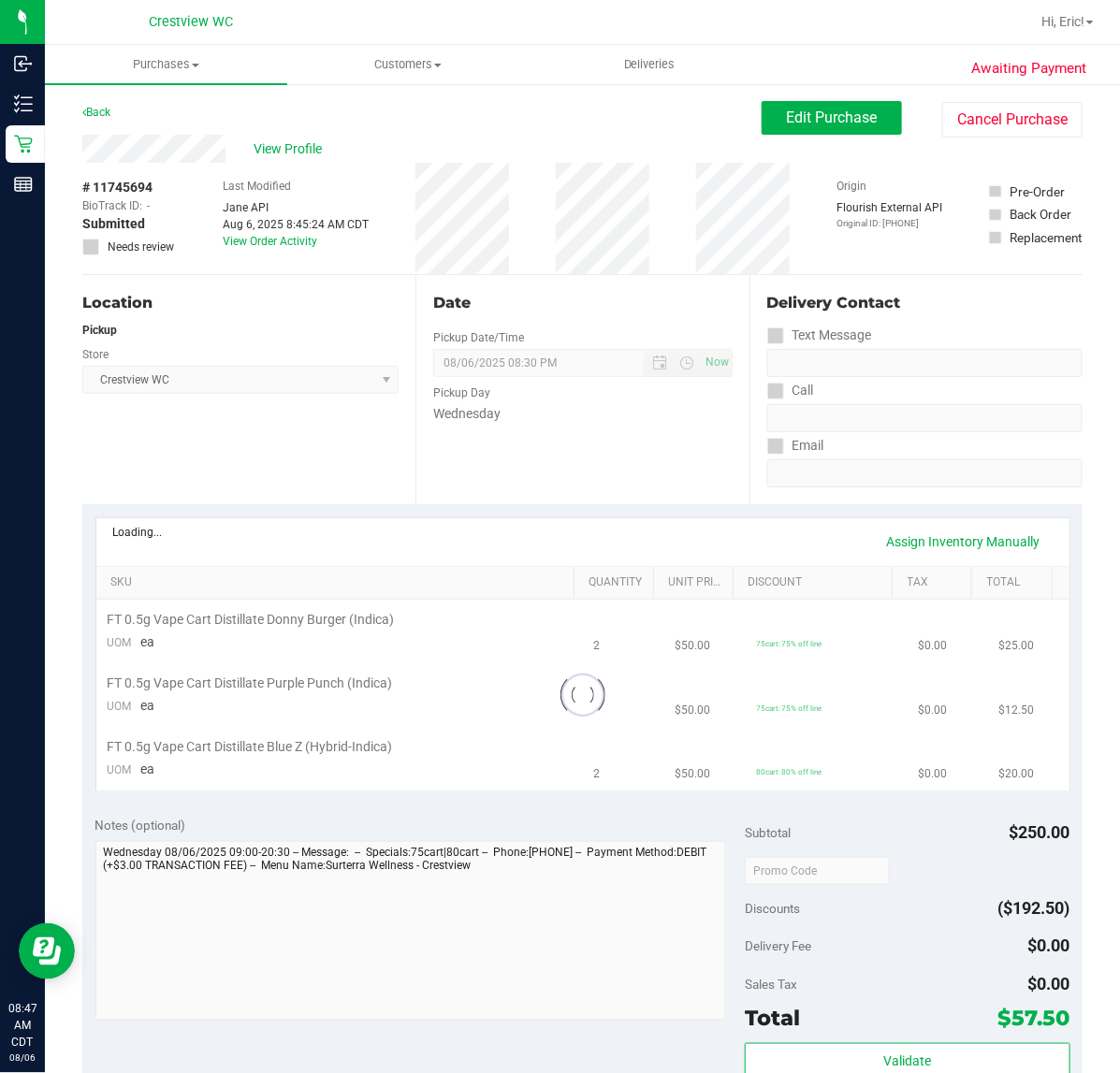 click on "Location
Pickup
Store
Crestview WC Select Store Bonita Springs WC Boynton Beach WC Bradenton WC Brandon WC Brooksville WC Call Center Clermont WC Crestview WC Deerfield Beach WC Delray Beach WC Deltona WC Ft Walton Beach WC Ft. Lauderdale WC Ft. Myers WC Gainesville WC Jax Atlantic WC JAX DC REP Jax WC Key West WC Lakeland WC Largo WC Lehigh Acres DC REP Merritt Island WC Miami 72nd WC Miami Beach WC Miami Dadeland WC Miramar DC REP New Port Richey WC North Palm Beach WC North Port WC Ocala WC Orange Park WC Orlando Colonial WC Orlando DC REP Orlando WC Oviedo WC Palm Bay WC Palm Coast WC Panama City WC Pensacola WC Port Orange WC Port St. Lucie WC Sebring WC South Tampa WC St. Pete WC Summerfield WC Tallahassee DC REP Tallahassee WC Tampa DC Testing Tampa Warehouse Tampa WC TX Austin DC TX Plano Retail WPB DC WPB WC" at bounding box center [249, 389] 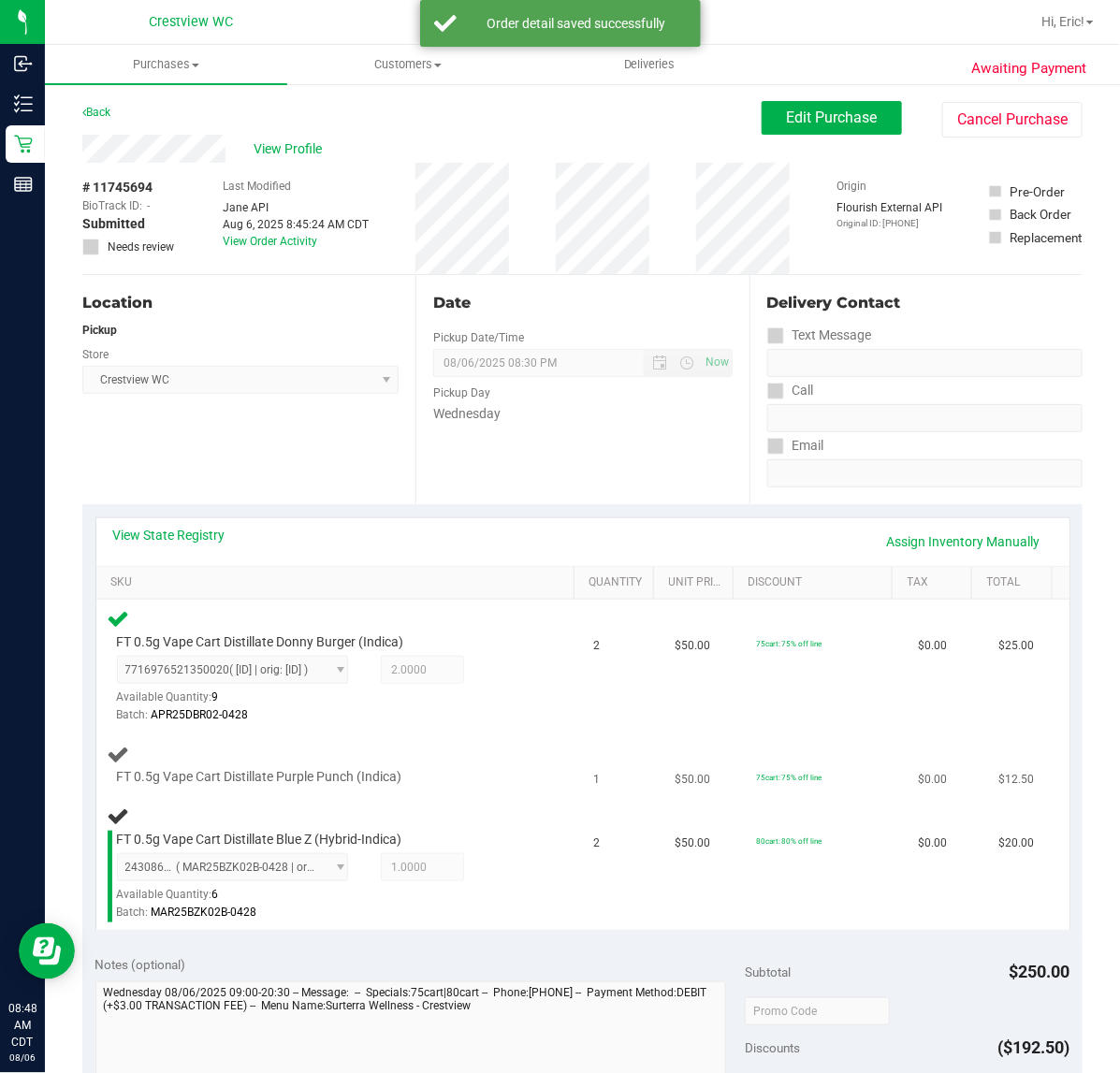 click at bounding box center (326, 786) 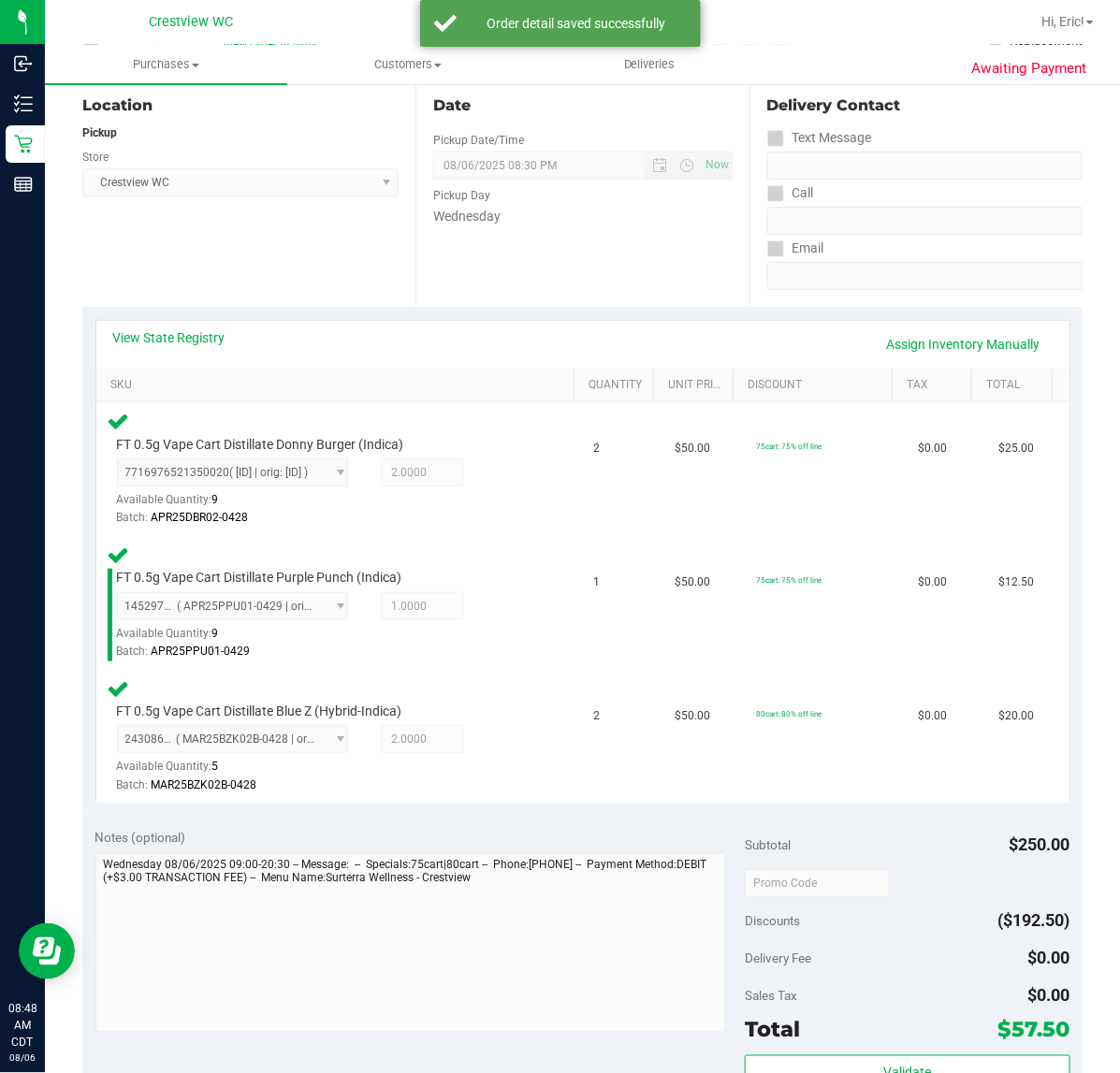 scroll, scrollTop: 585, scrollLeft: 0, axis: vertical 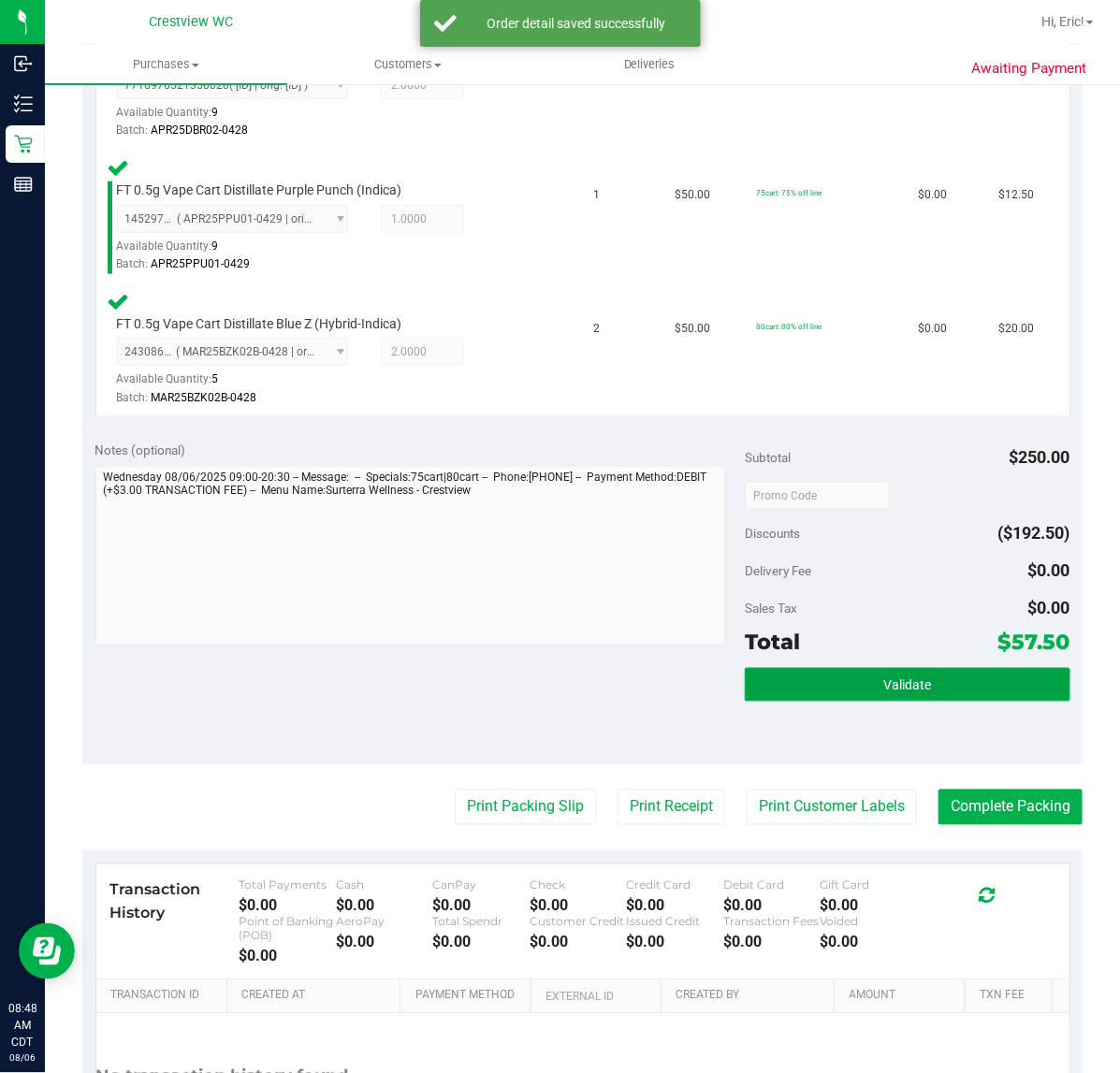 click on "Validate" at bounding box center [907, 685] 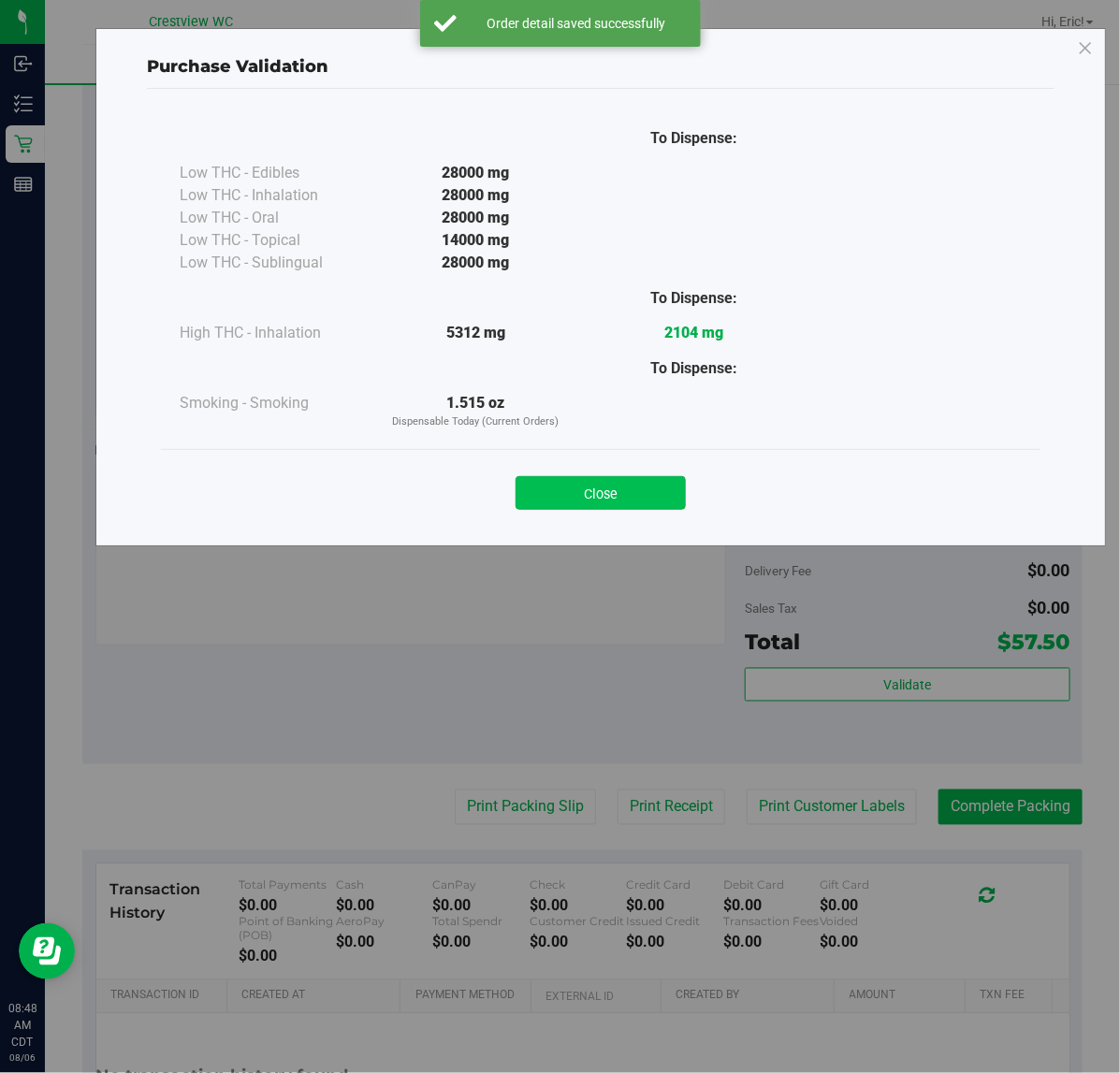 click on "Close" at bounding box center (601, 493) 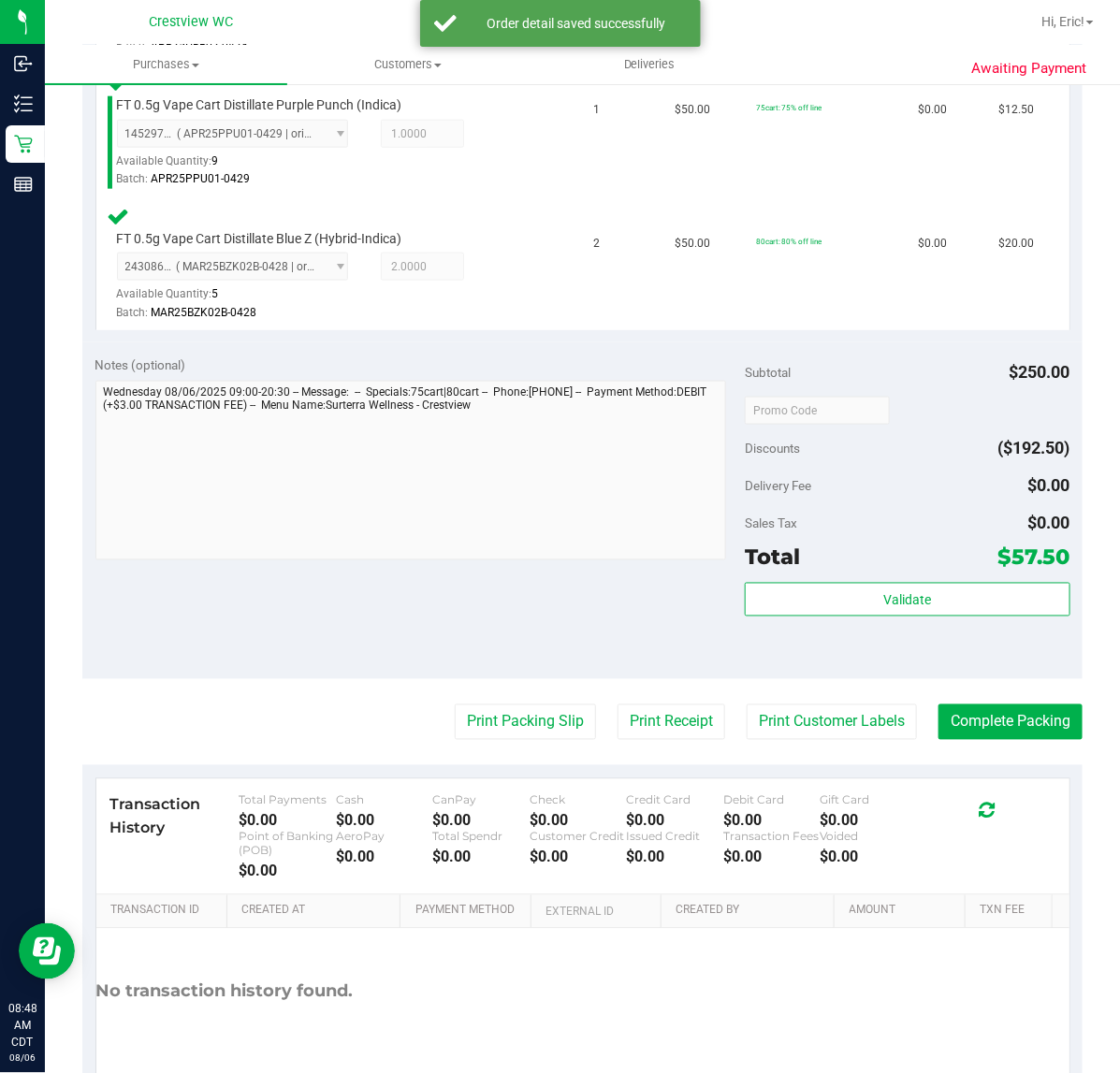 scroll, scrollTop: 758, scrollLeft: 0, axis: vertical 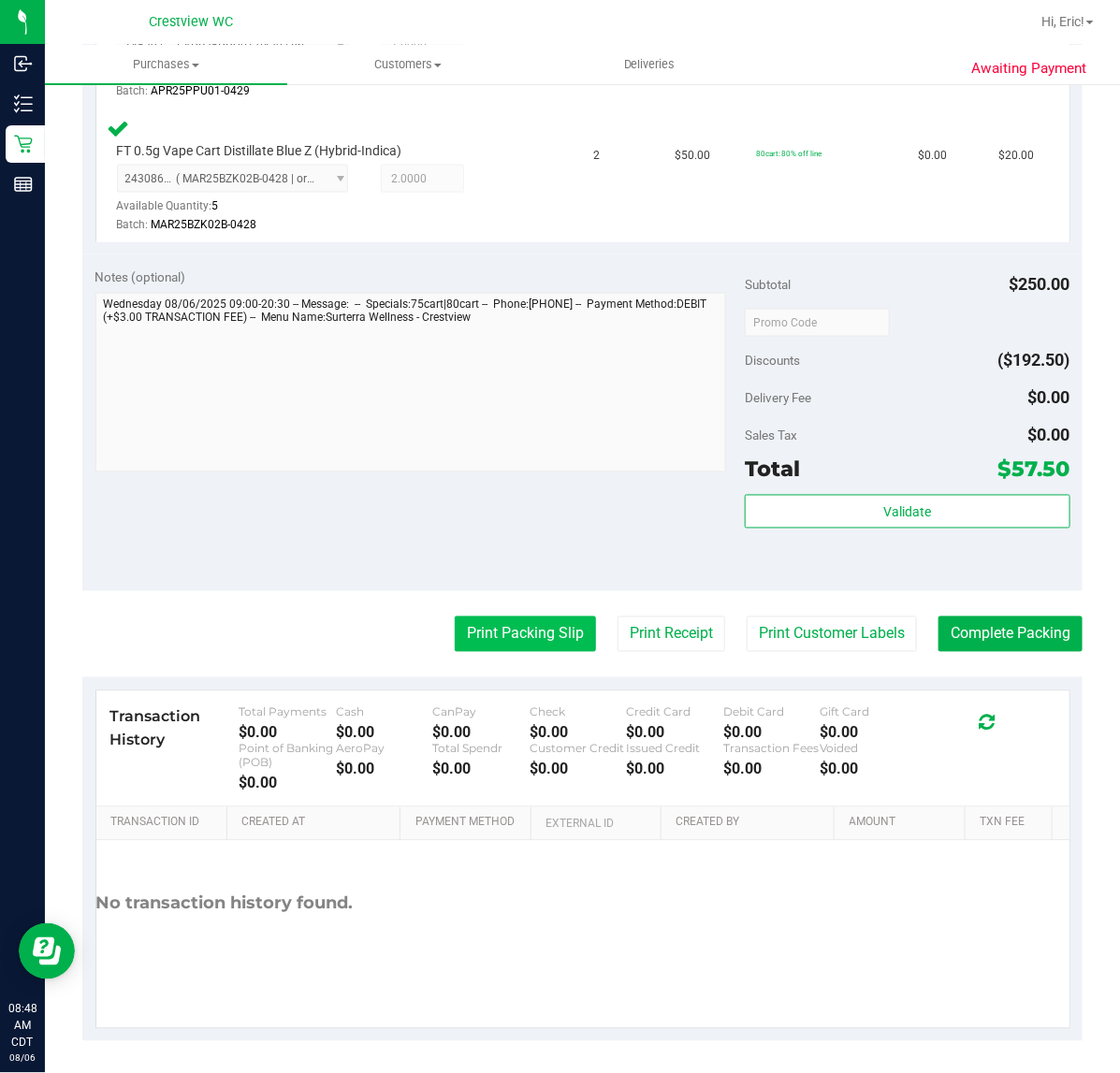 click on "Print Packing Slip" at bounding box center [525, 634] 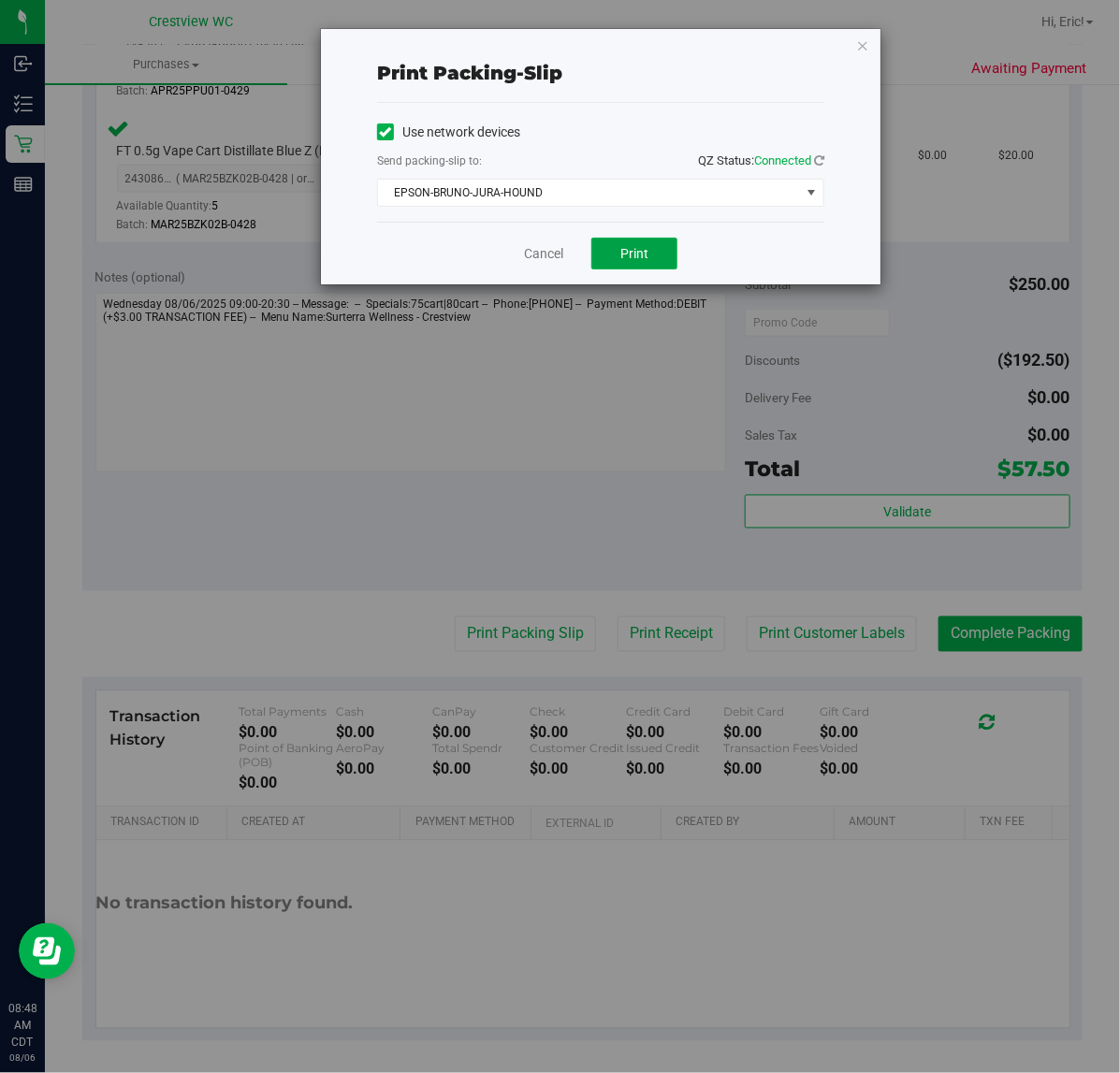 drag, startPoint x: 647, startPoint y: 246, endPoint x: 690, endPoint y: 220, distance: 50 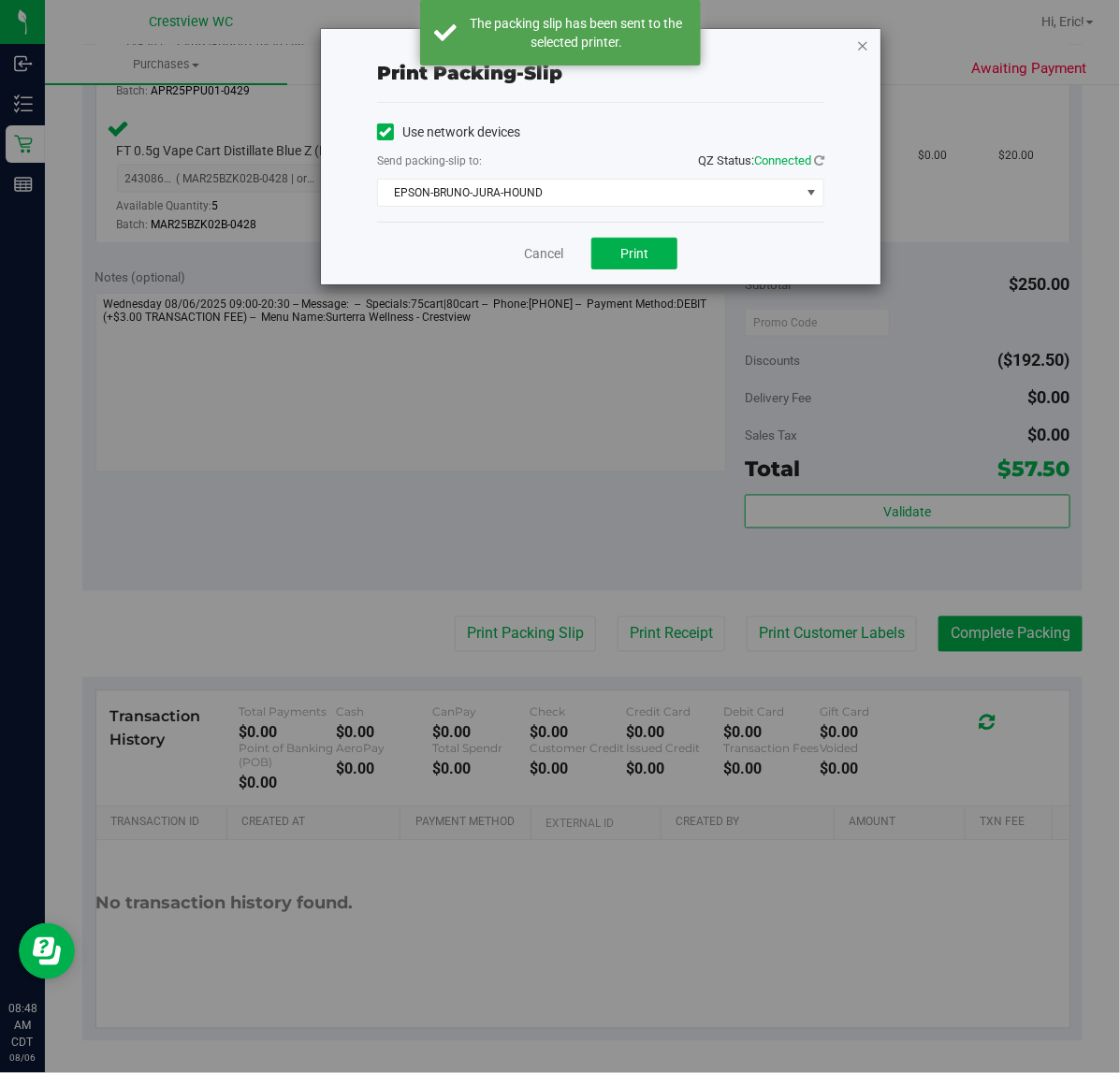click at bounding box center (863, 45) 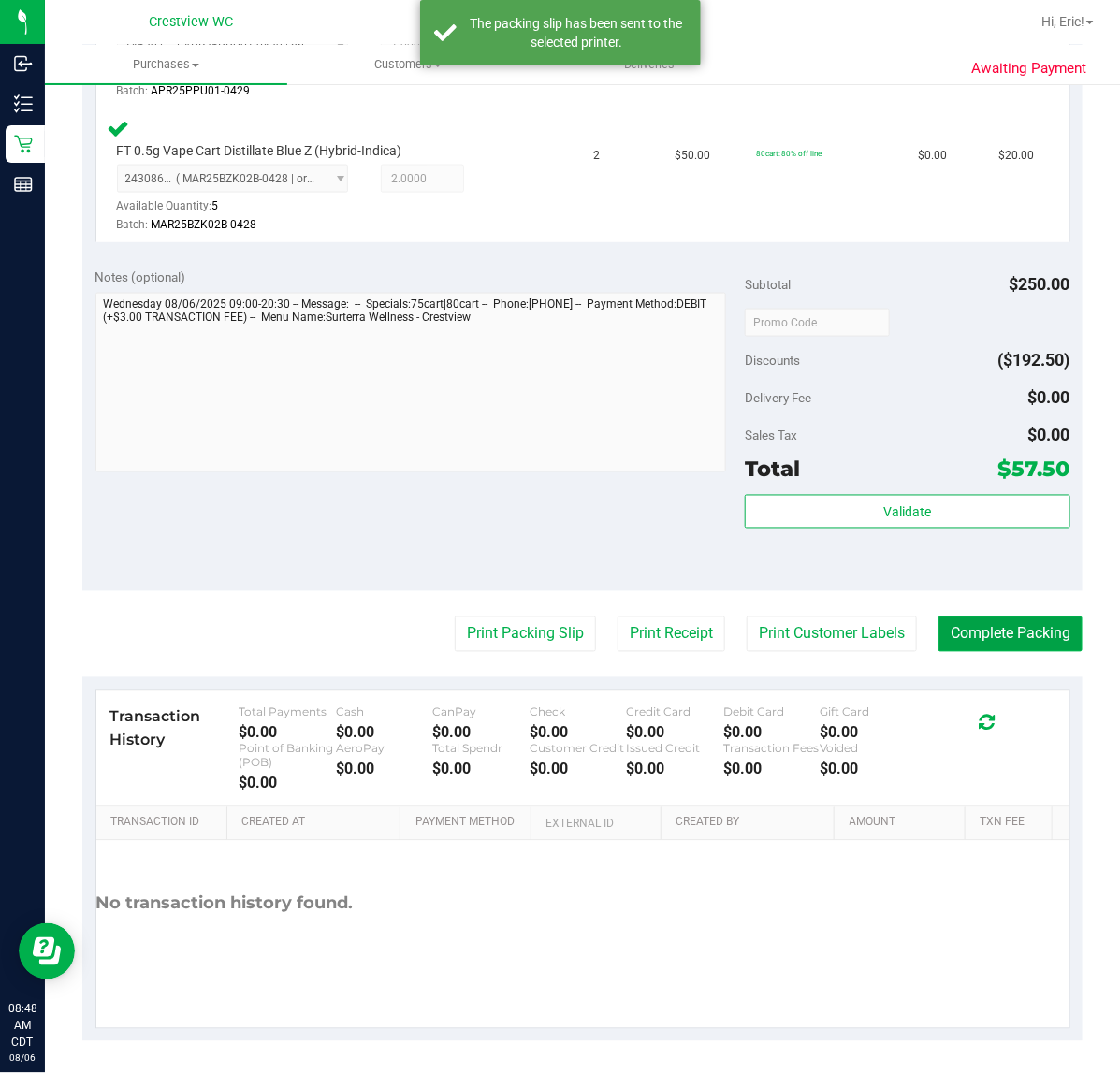 click on "Complete Packing" at bounding box center [1011, 634] 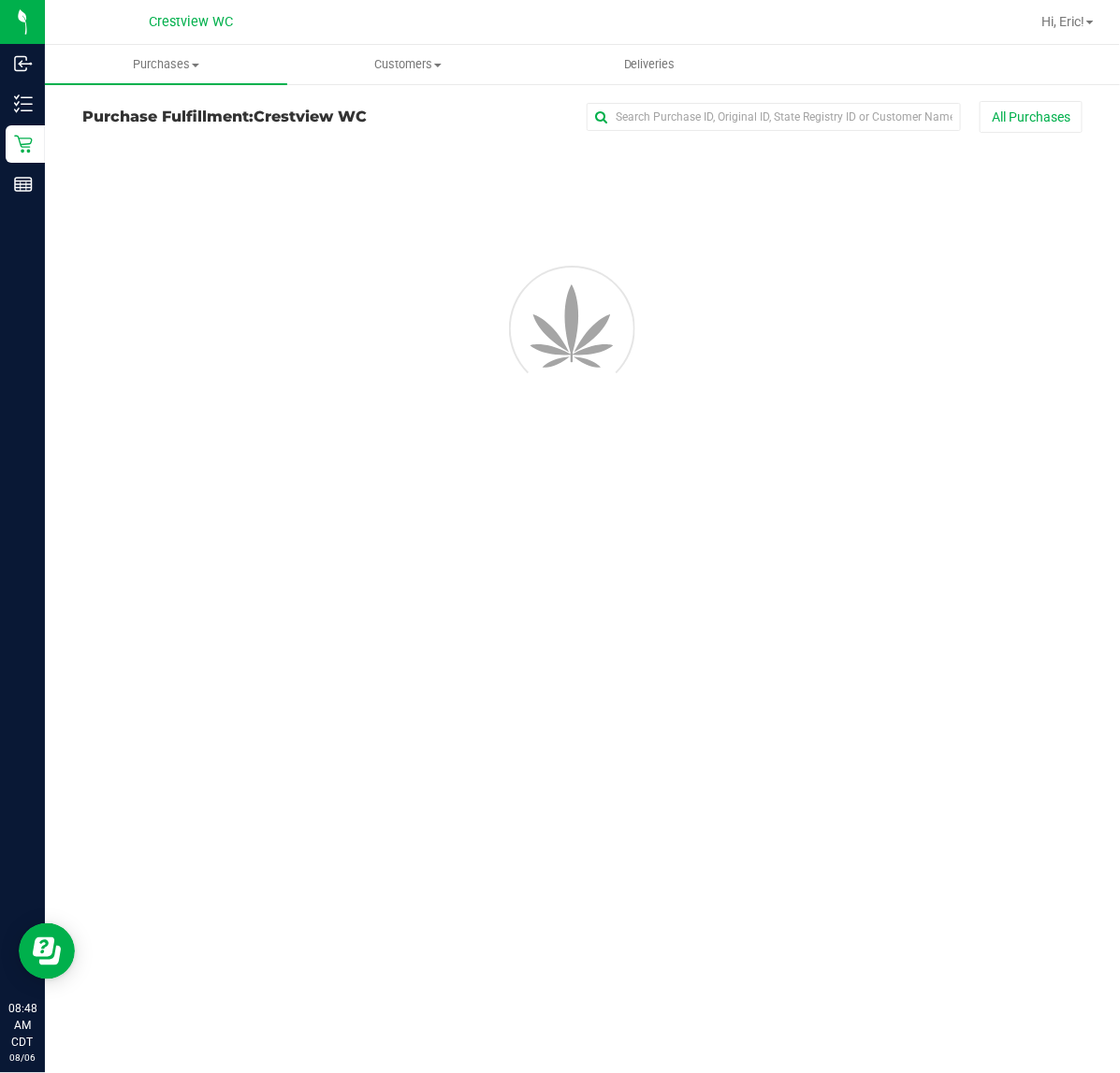 scroll, scrollTop: 0, scrollLeft: 0, axis: both 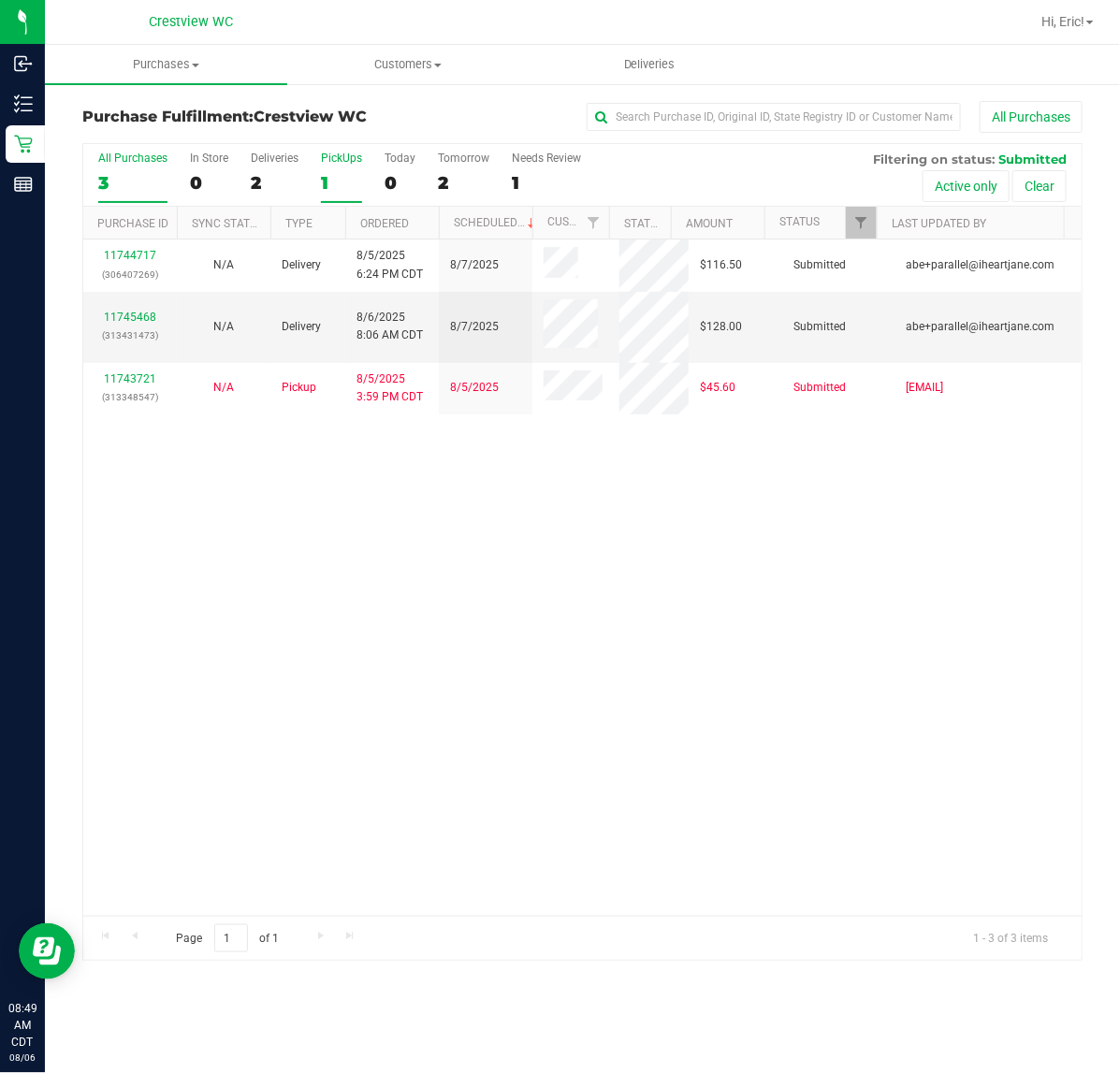 click on "PickUps" at bounding box center (342, 158) 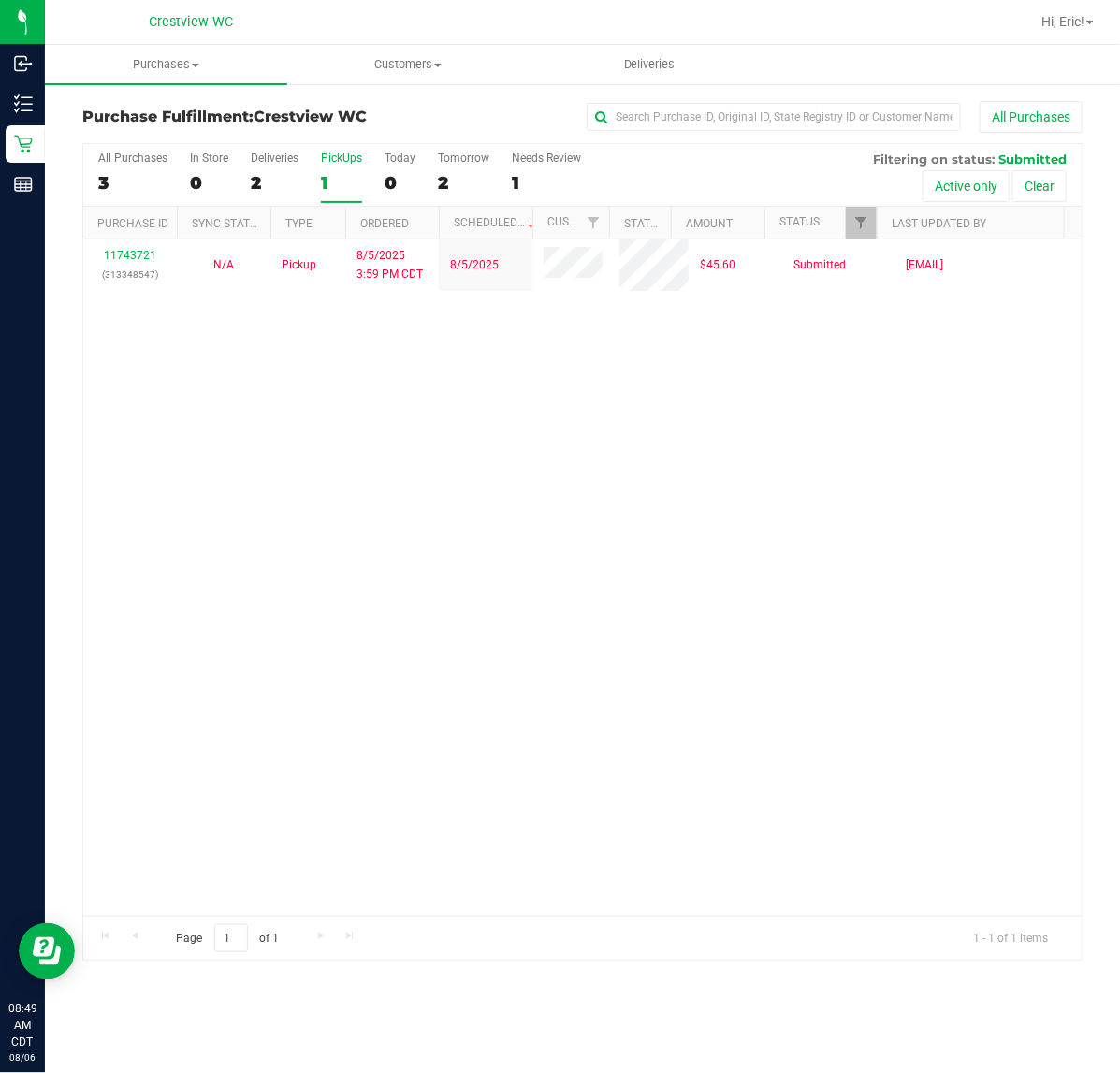 click on "11743721
(313348547)
N/A
Pickup 8/5/2025 3:59 PM CDT 8/5/2025
$45.60
Submitted dbaker@liveparallel.com" at bounding box center [582, 577] 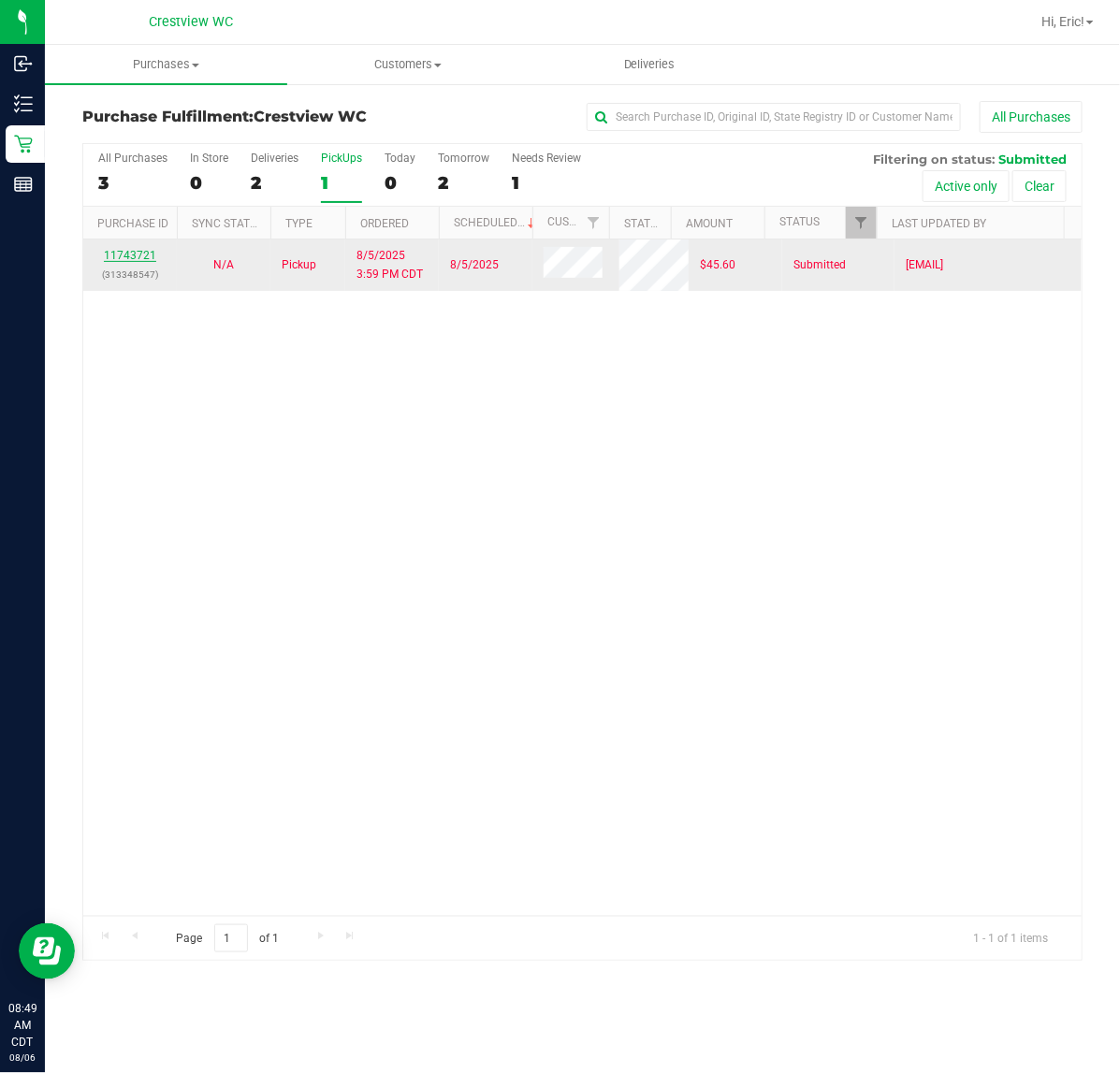 click on "11743721" at bounding box center [130, 255] 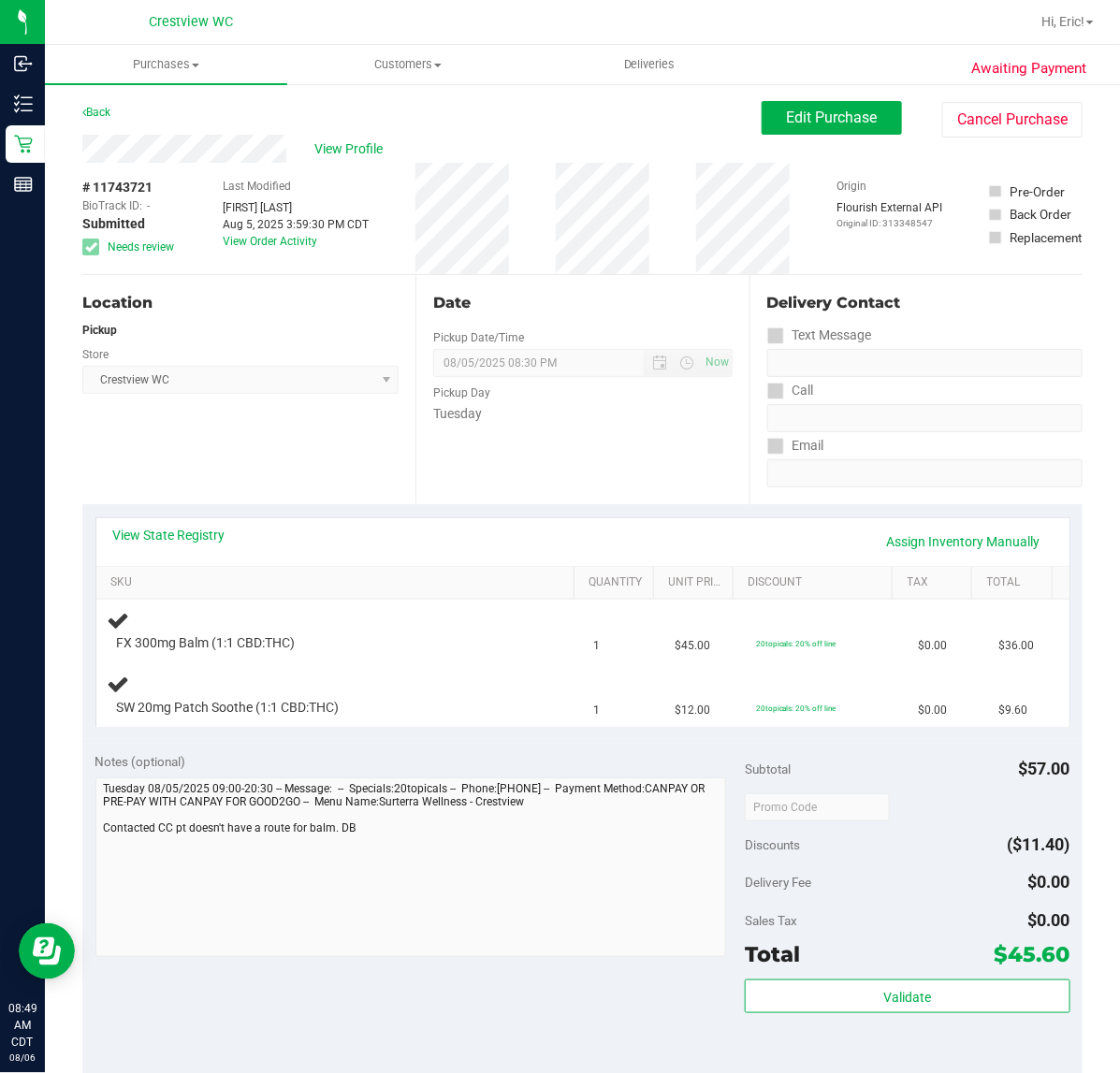 click on "Location
Pickup
Store
Crestview WC Select Store Bonita Springs WC Boynton Beach WC Bradenton WC Brandon WC Brooksville WC Call Center Clermont WC Crestview WC Deerfield Beach WC Delray Beach WC Deltona WC Ft Walton Beach WC Ft. Lauderdale WC Ft. Myers WC Gainesville WC Jax Atlantic WC JAX DC REP Jax WC Key West WC Lakeland WC Largo WC Lehigh Acres DC REP Merritt Island WC Miami 72nd WC Miami Beach WC Miami Dadeland WC Miramar DC REP New Port Richey WC North Palm Beach WC North Port WC Ocala WC Orange Park WC Orlando Colonial WC Orlando DC REP Orlando WC Oviedo WC Palm Bay WC Palm Coast WC Panama City WC Pensacola WC Port Orange WC Port St. Lucie WC Sebring WC South Tampa WC St. Pete WC Summerfield WC Tallahassee DC REP Tallahassee WC Tampa DC Testing Tampa Warehouse Tampa WC TX Austin DC TX Plano Retail WPB DC WPB WC" at bounding box center (249, 389) 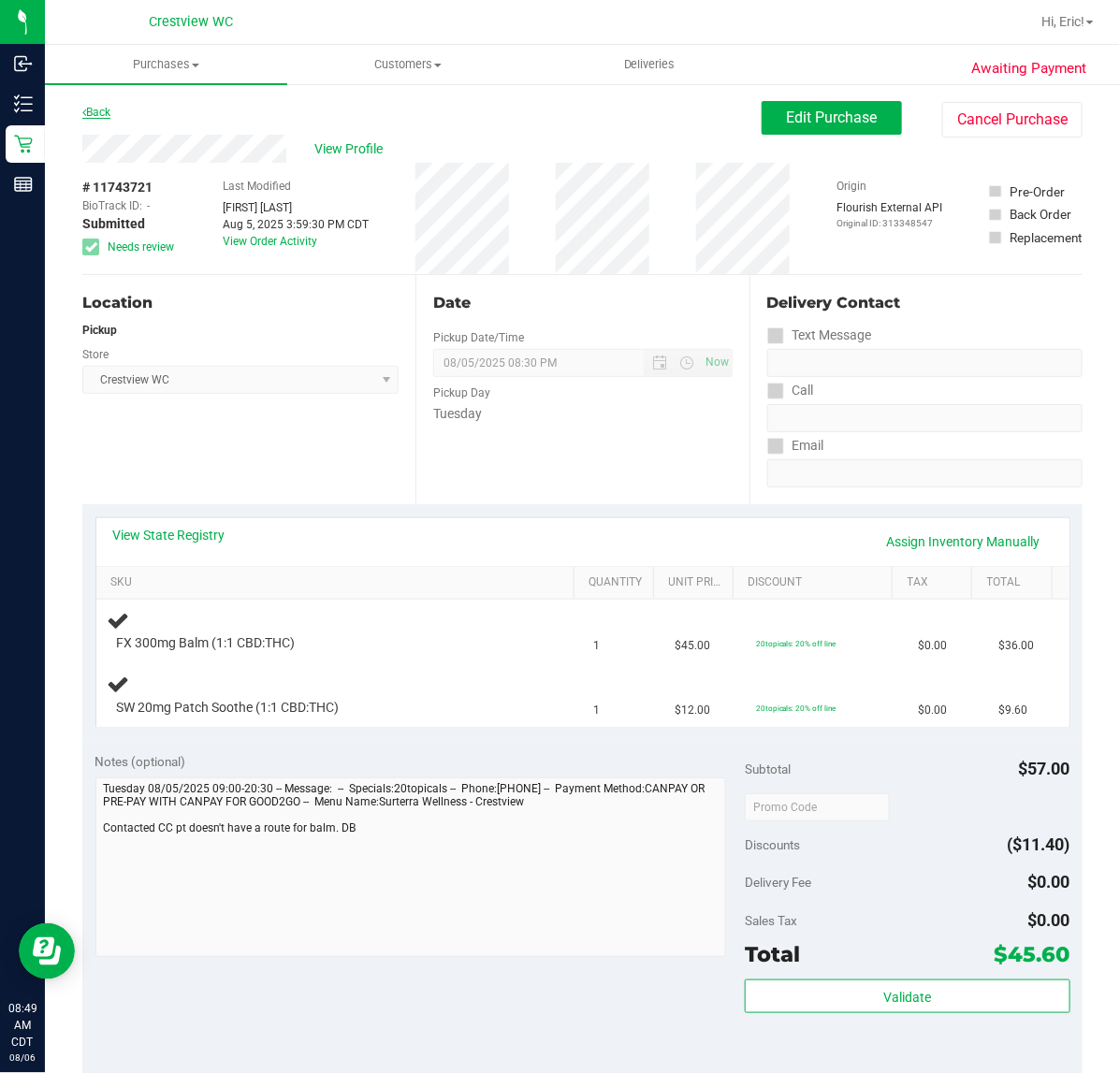 click on "Back" at bounding box center [96, 112] 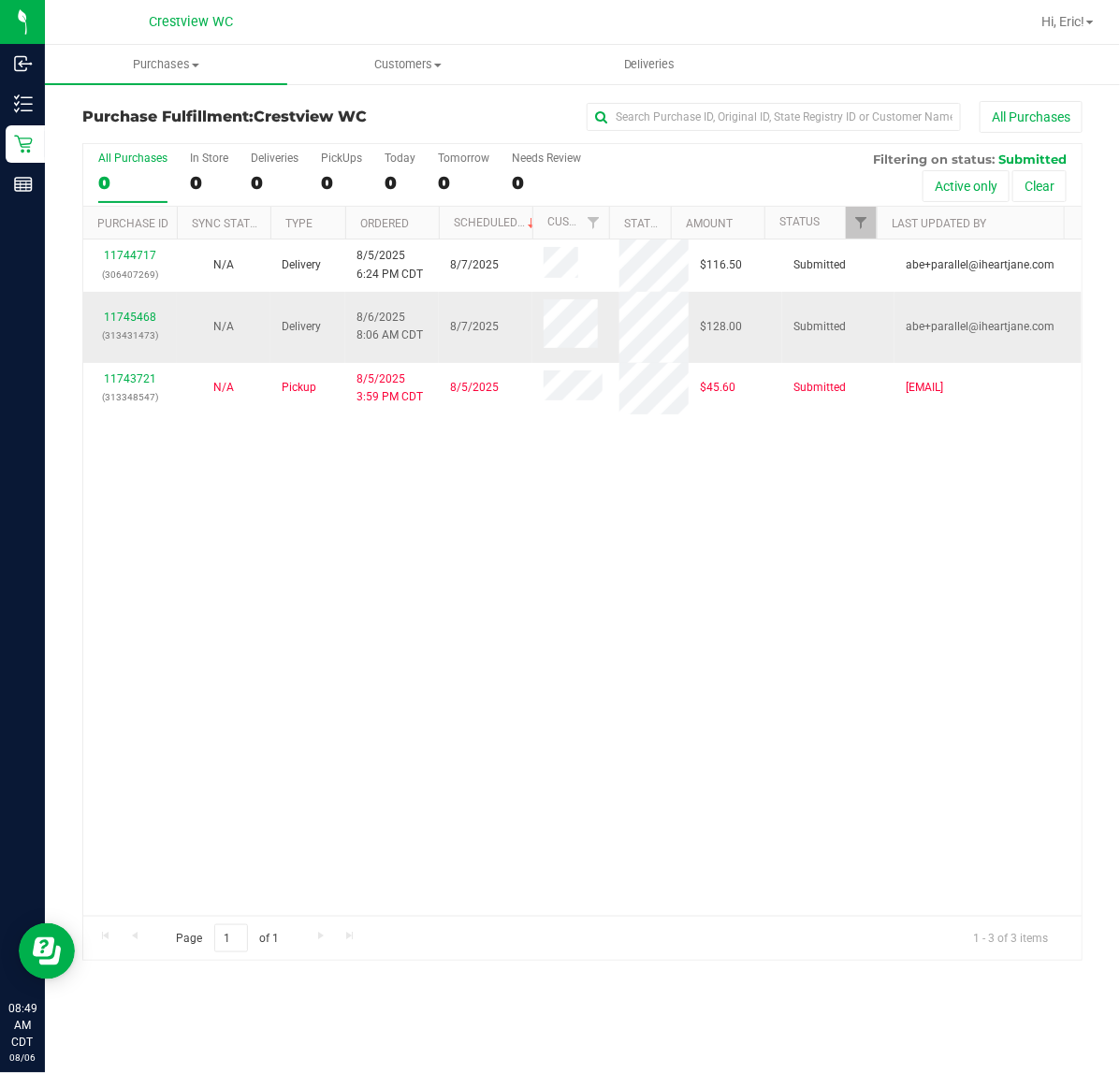 drag, startPoint x: 657, startPoint y: 557, endPoint x: 520, endPoint y: 295, distance: 295.6569 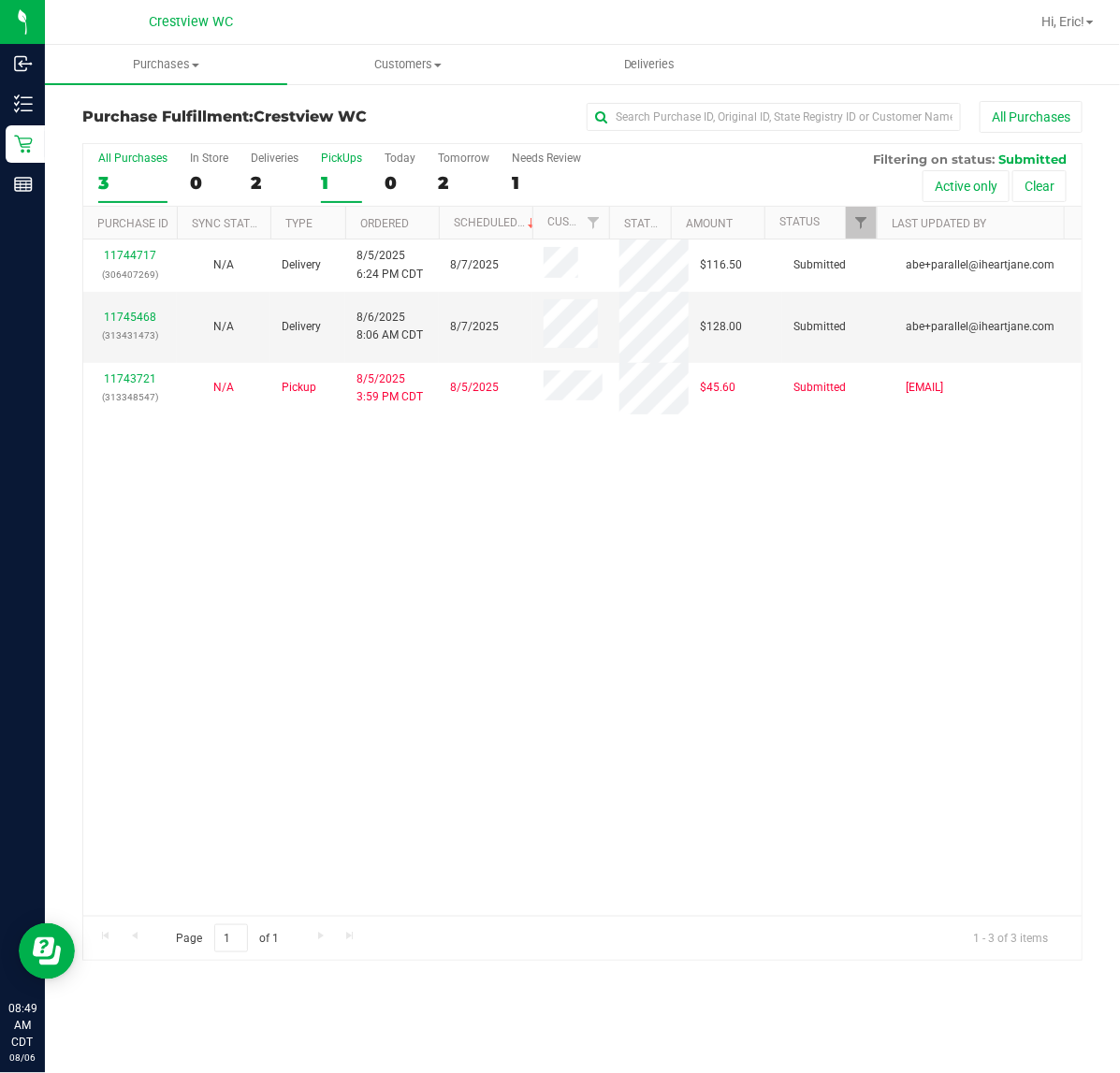 click on "PickUps" at bounding box center (342, 158) 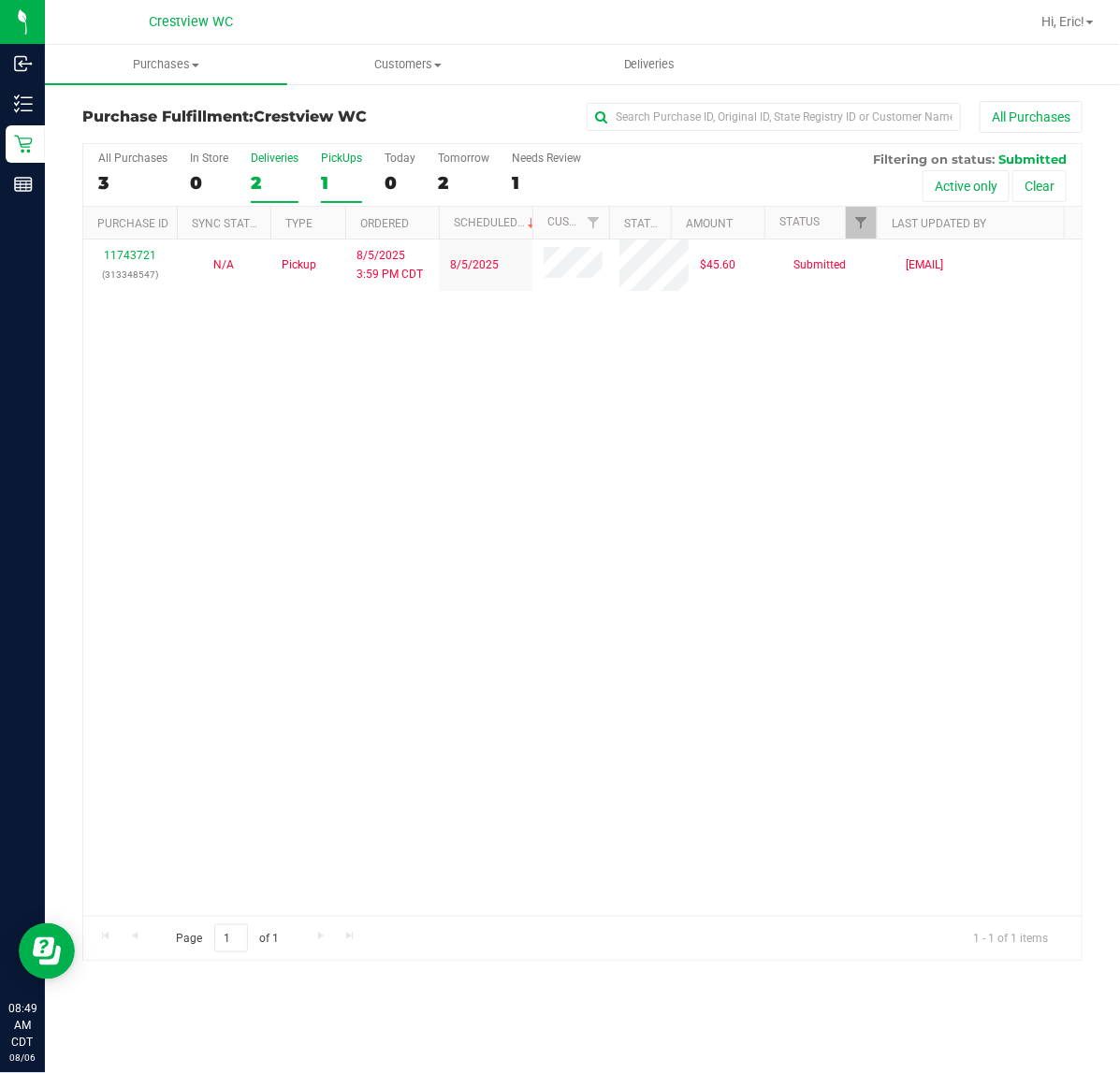 click on "Deliveries" at bounding box center [274, 158] 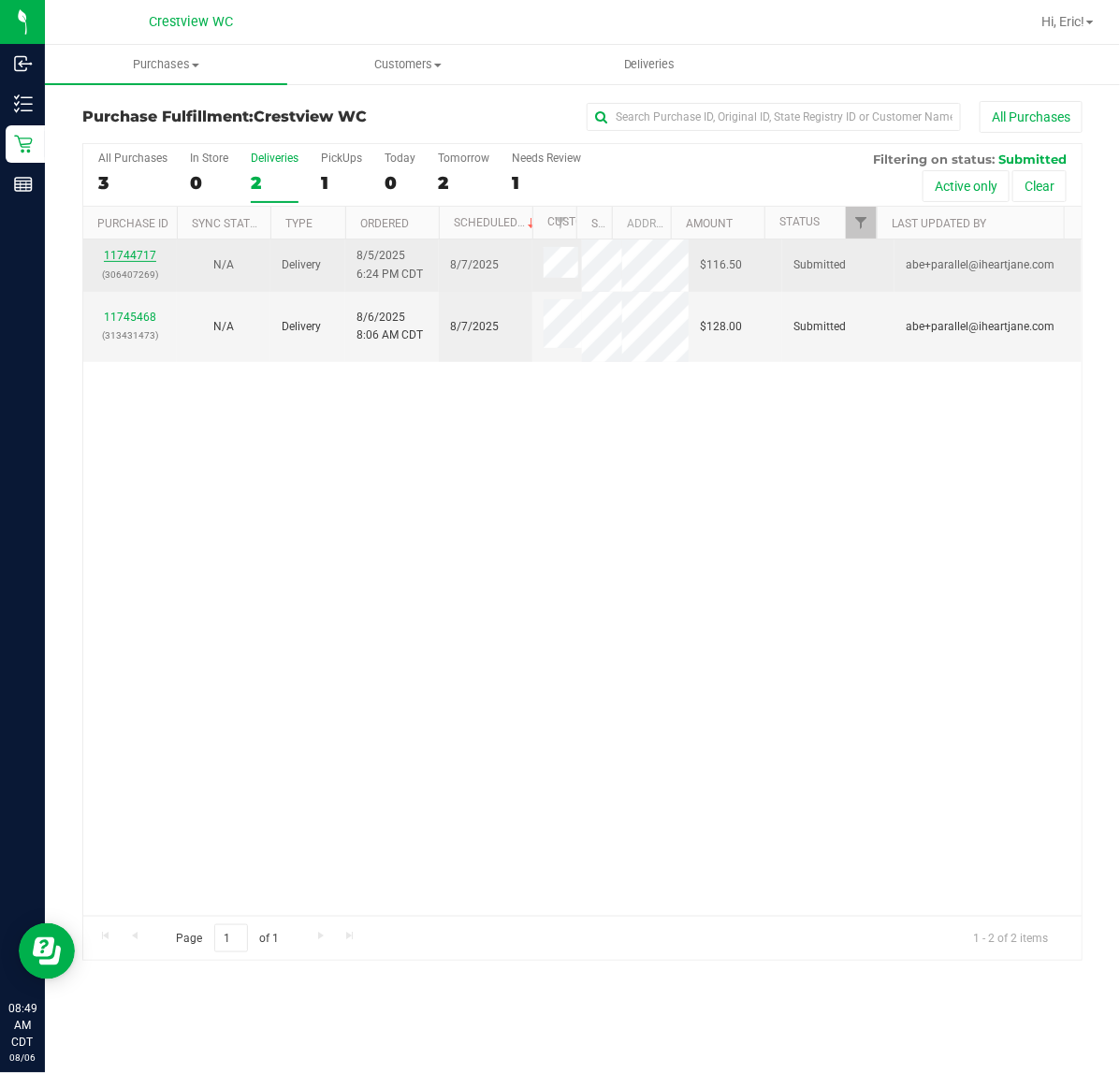 click on "11744717" at bounding box center (130, 255) 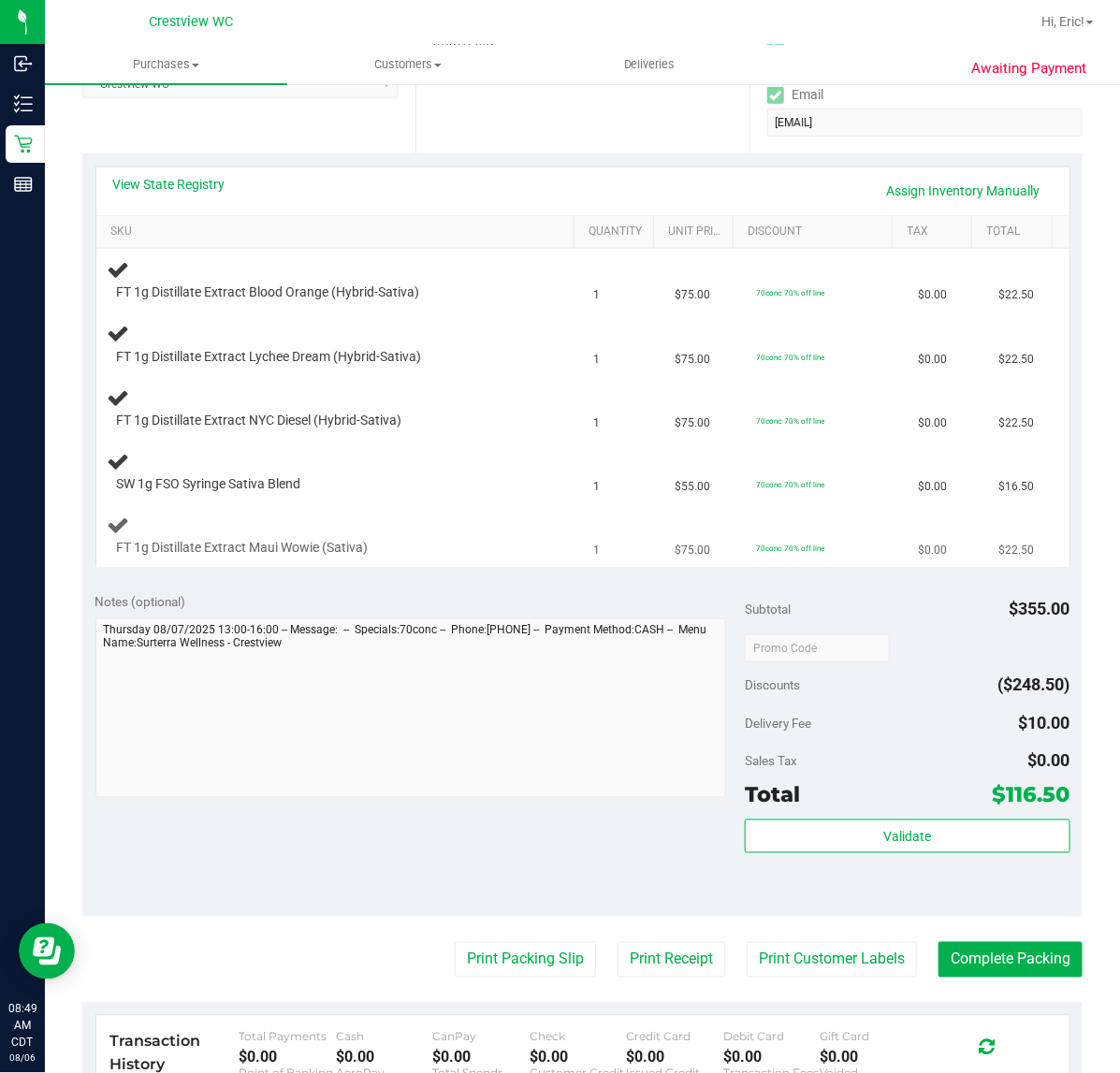 scroll, scrollTop: 234, scrollLeft: 0, axis: vertical 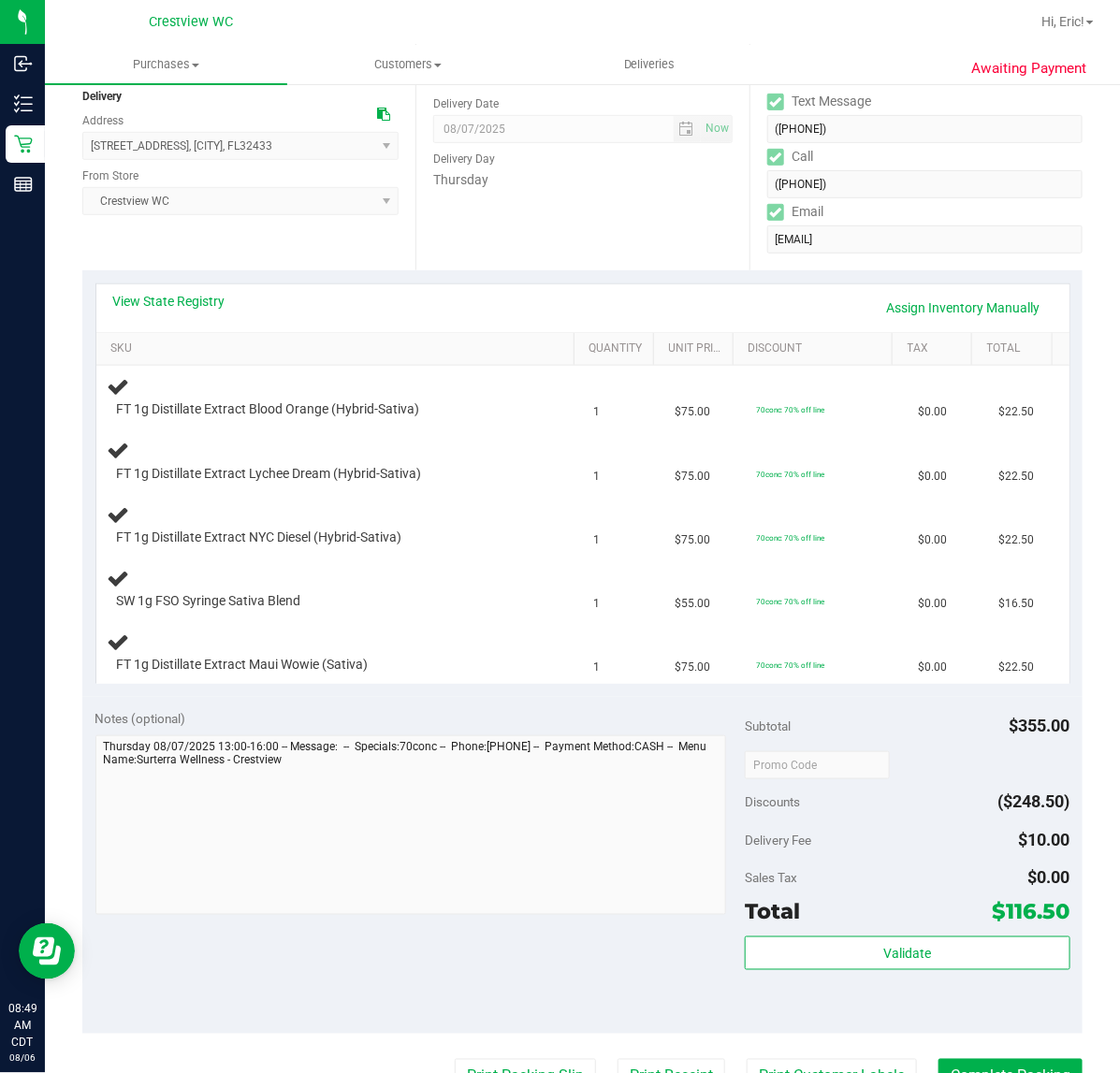 click on "Date
Delivery Date
08/07/2025
Now
08/07/2025 04:00 PM
Now
Delivery Day
Thursday" at bounding box center (582, 155) 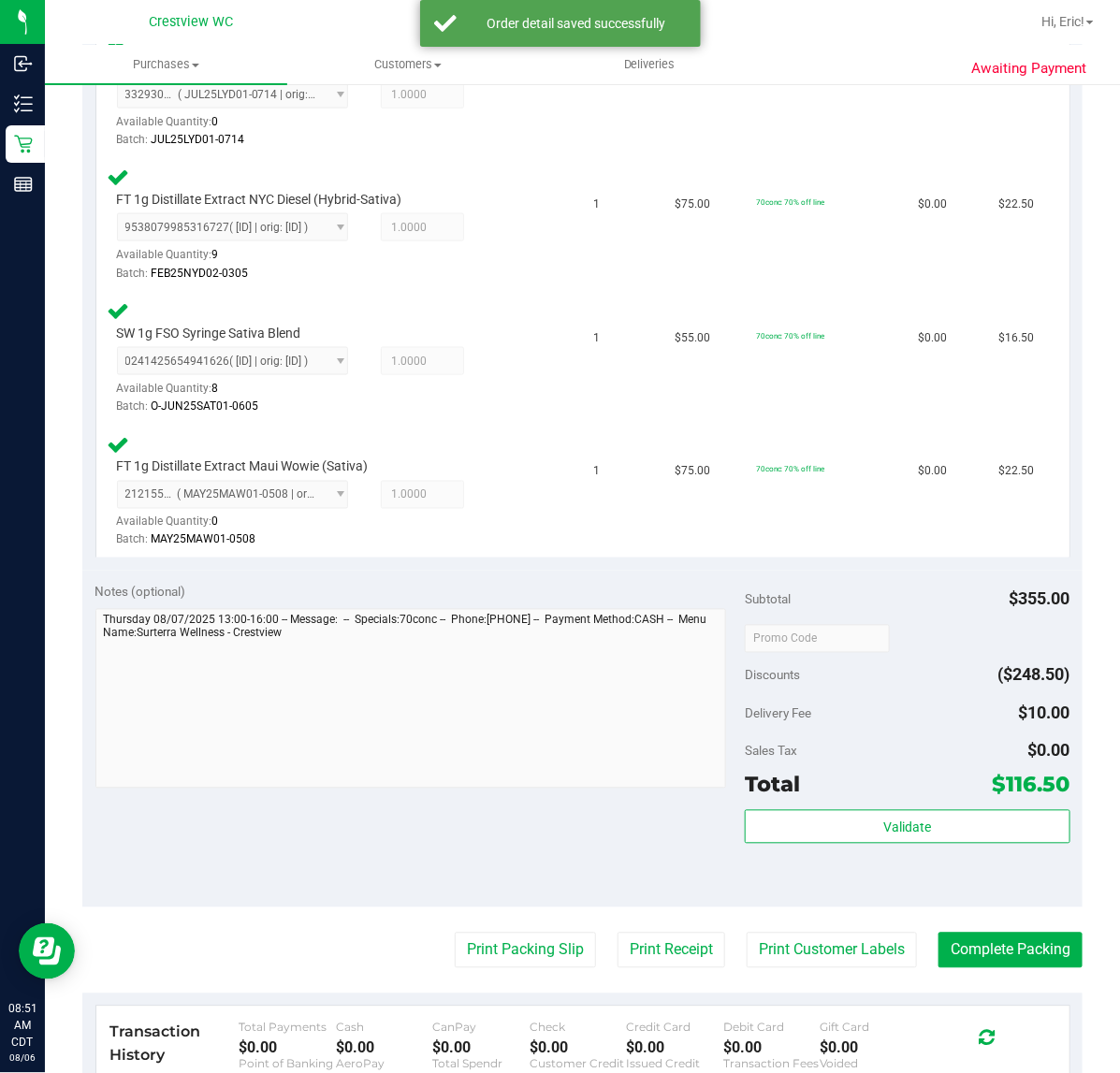 scroll, scrollTop: 736, scrollLeft: 0, axis: vertical 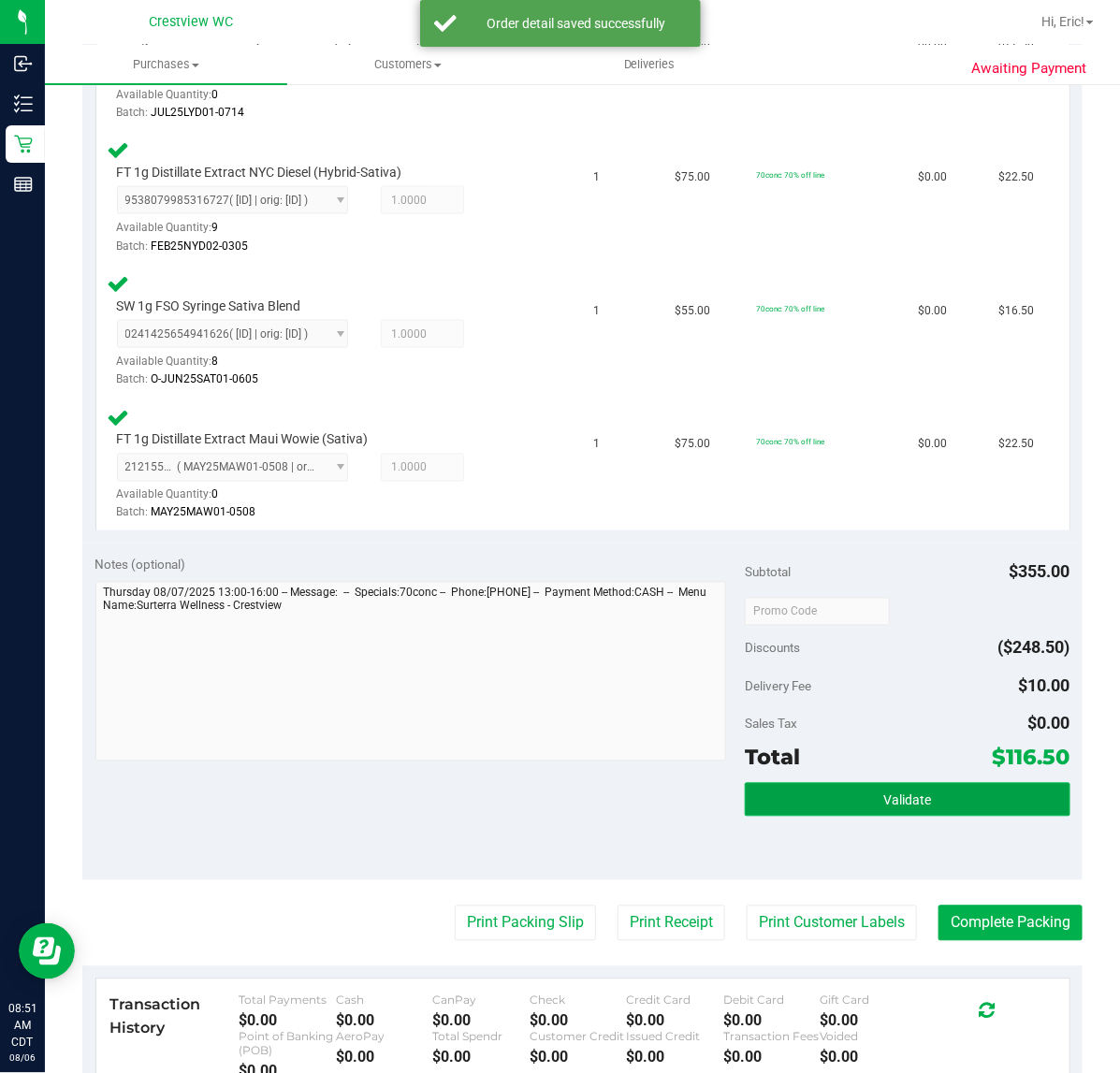 click on "Validate" at bounding box center [907, 800] 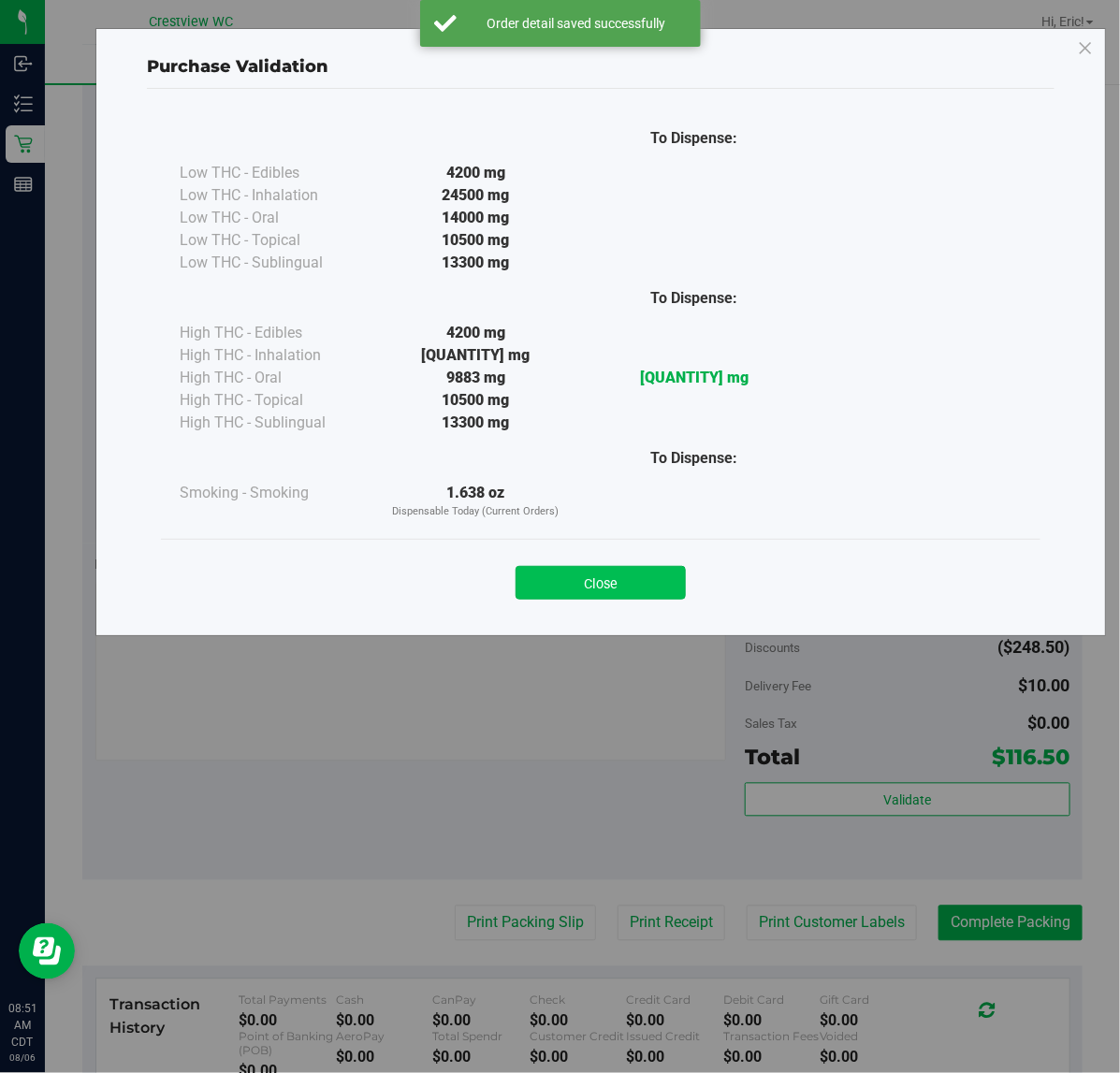 click on "Close" at bounding box center (601, 583) 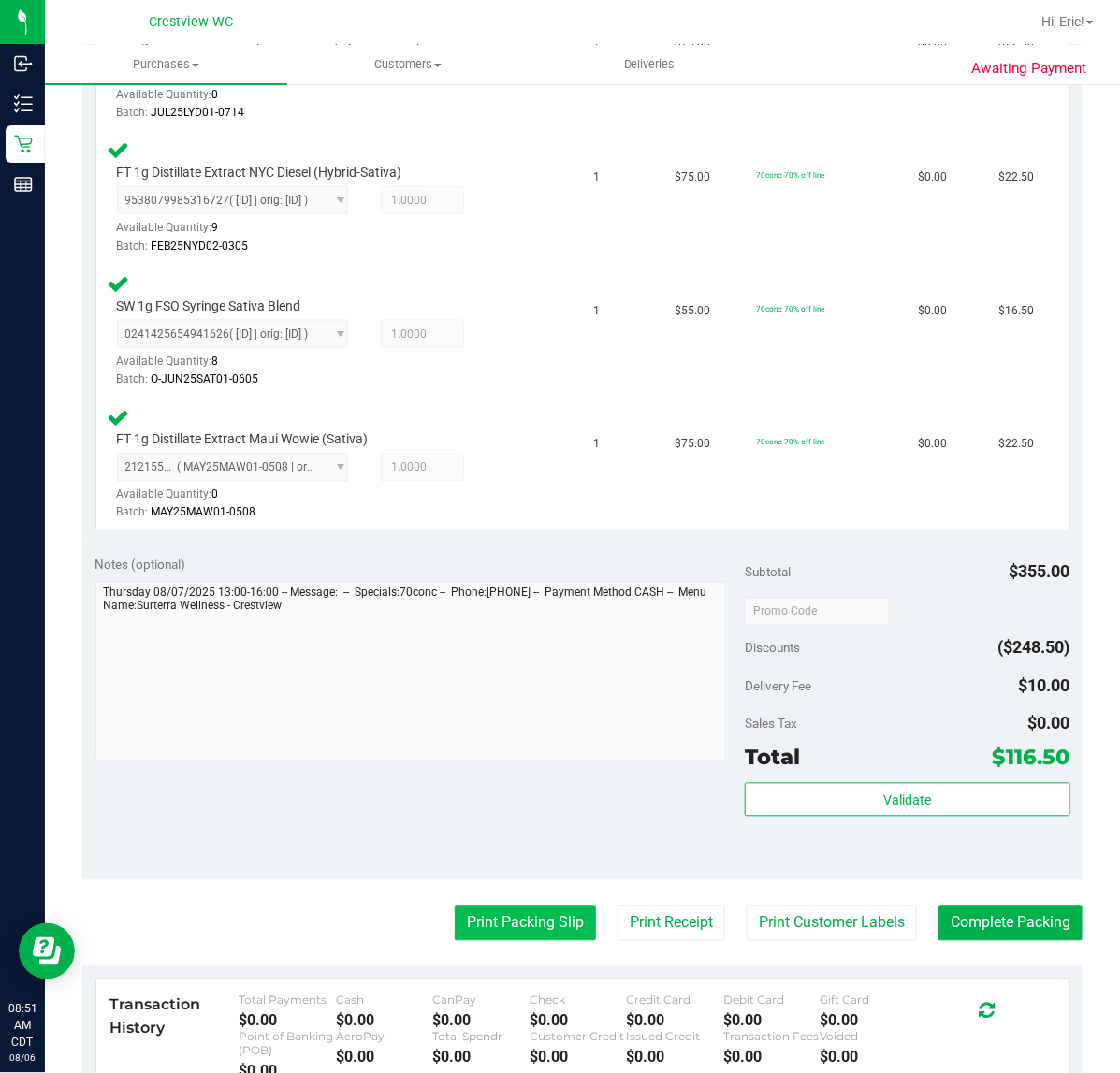 click on "Print Packing Slip" at bounding box center [525, 923] 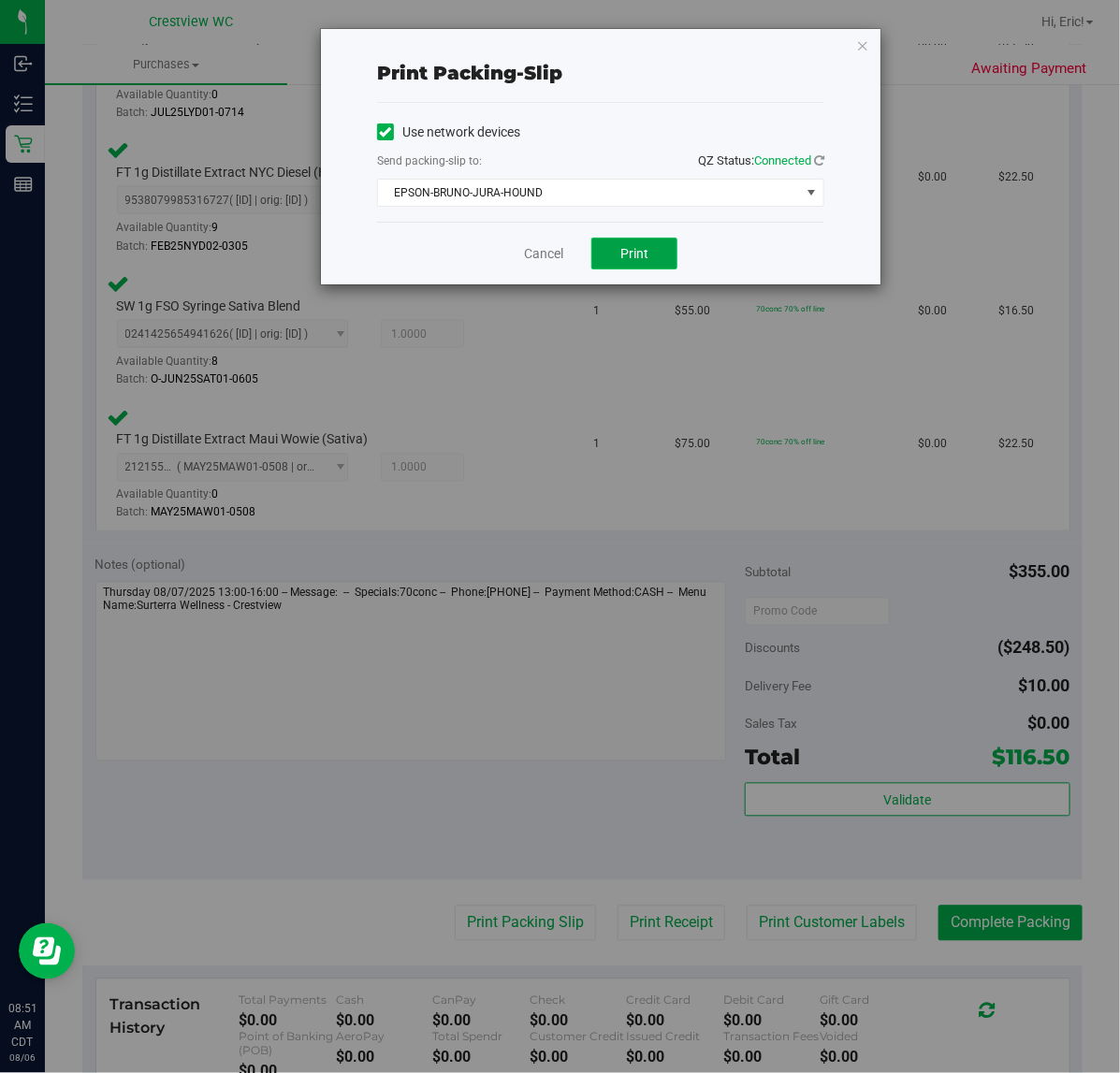 click on "Print" at bounding box center [634, 254] 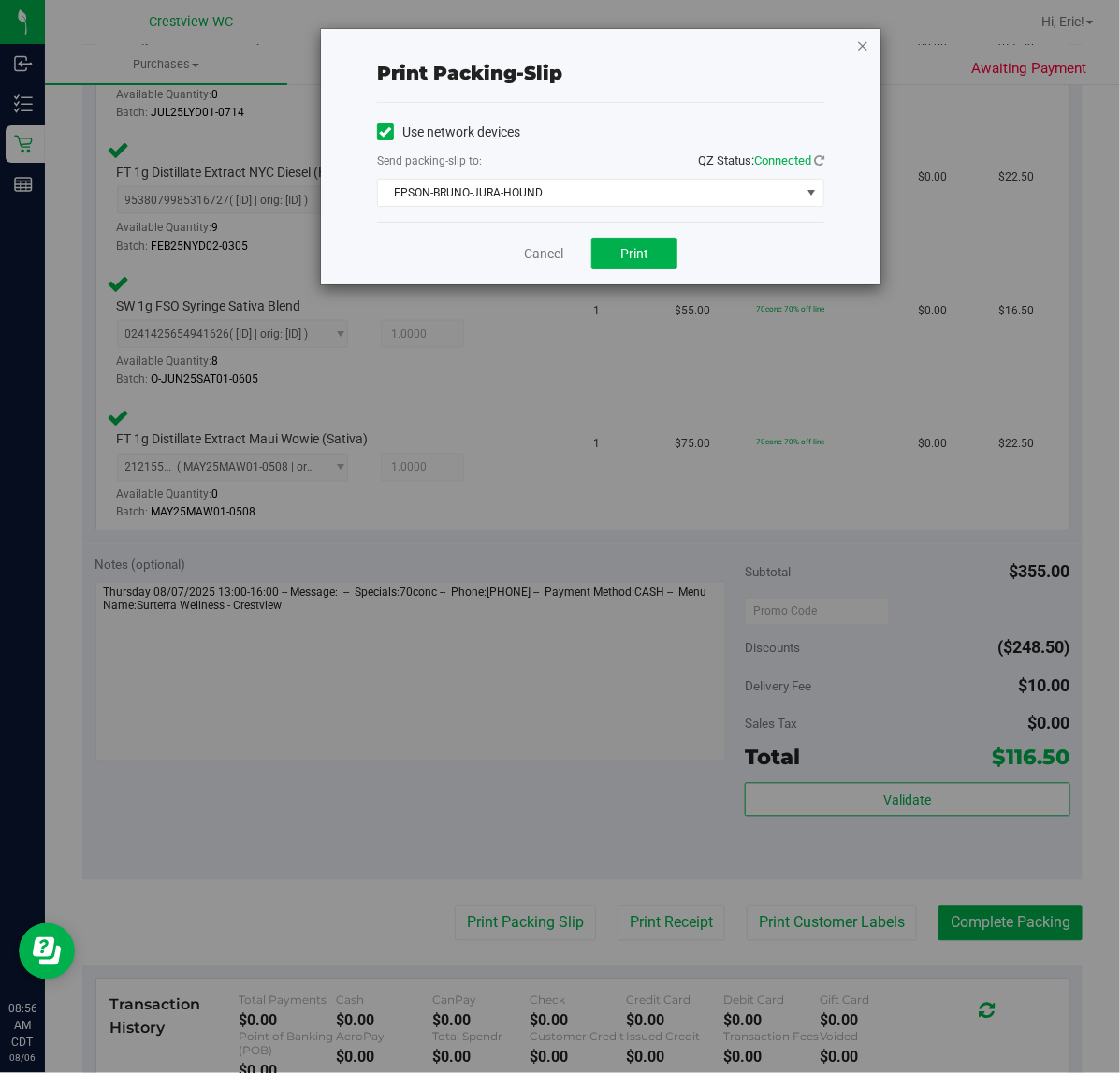 click at bounding box center (863, 45) 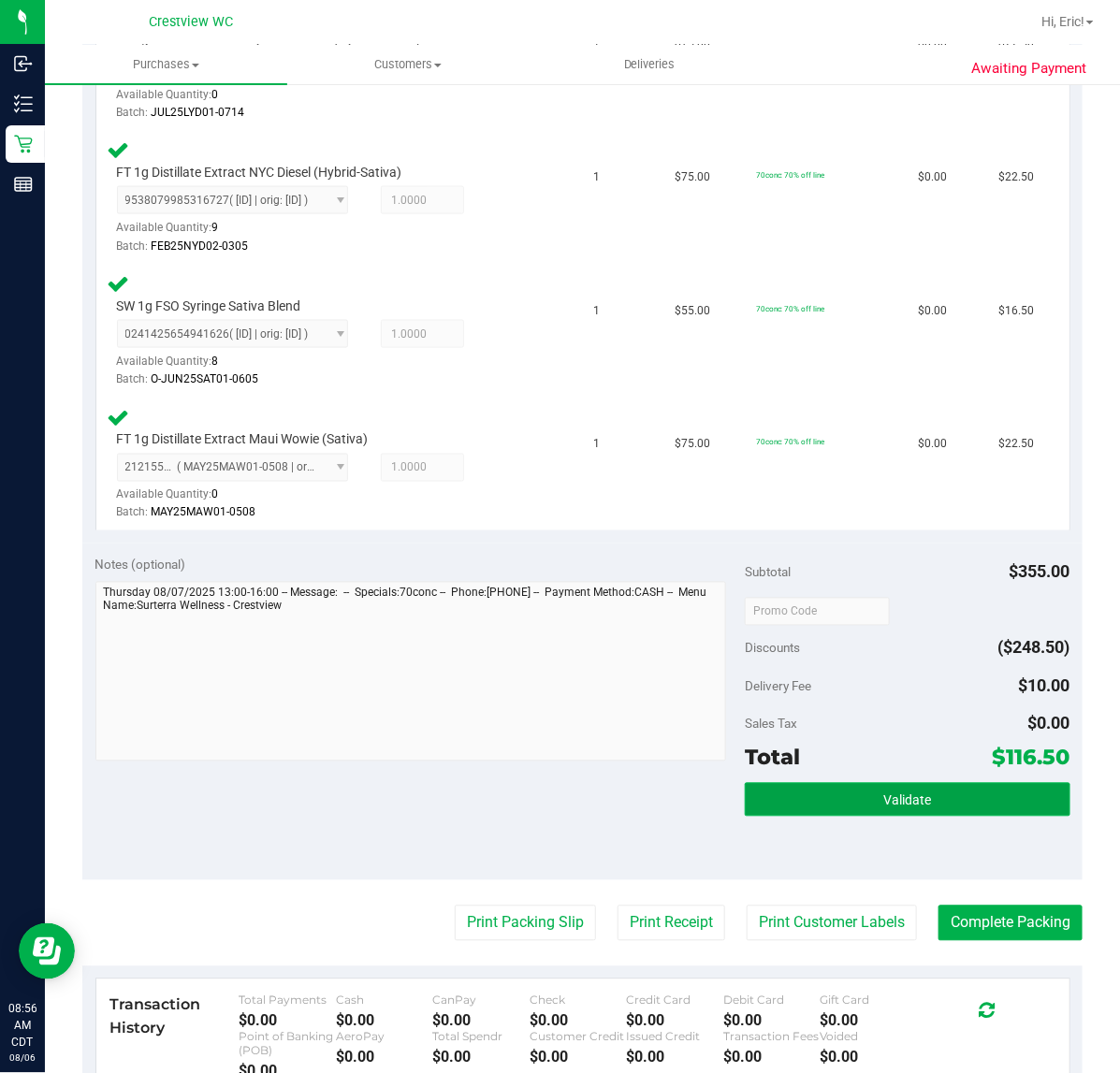 click on "Validate" at bounding box center [907, 800] 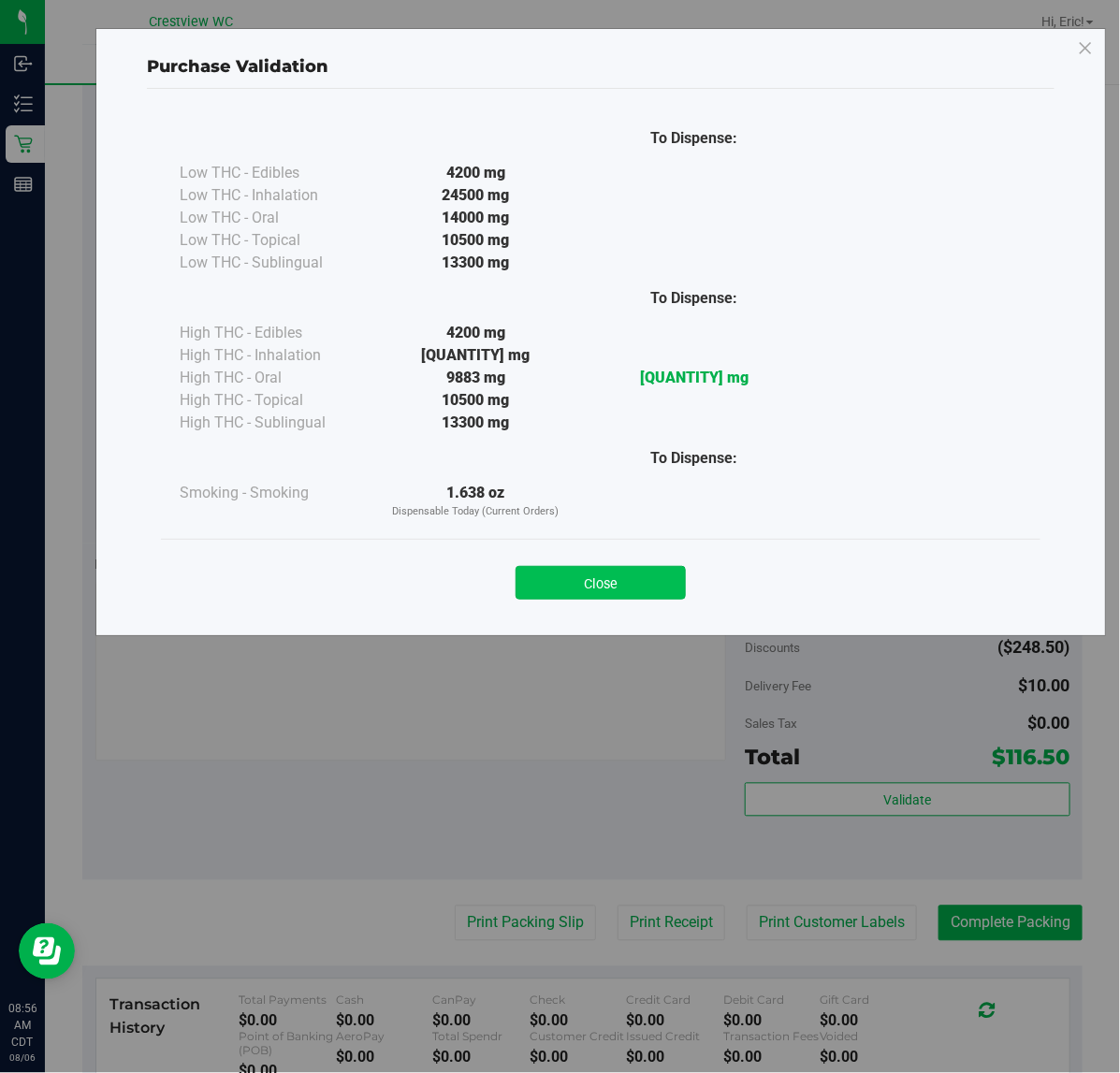 click on "Close" at bounding box center (601, 583) 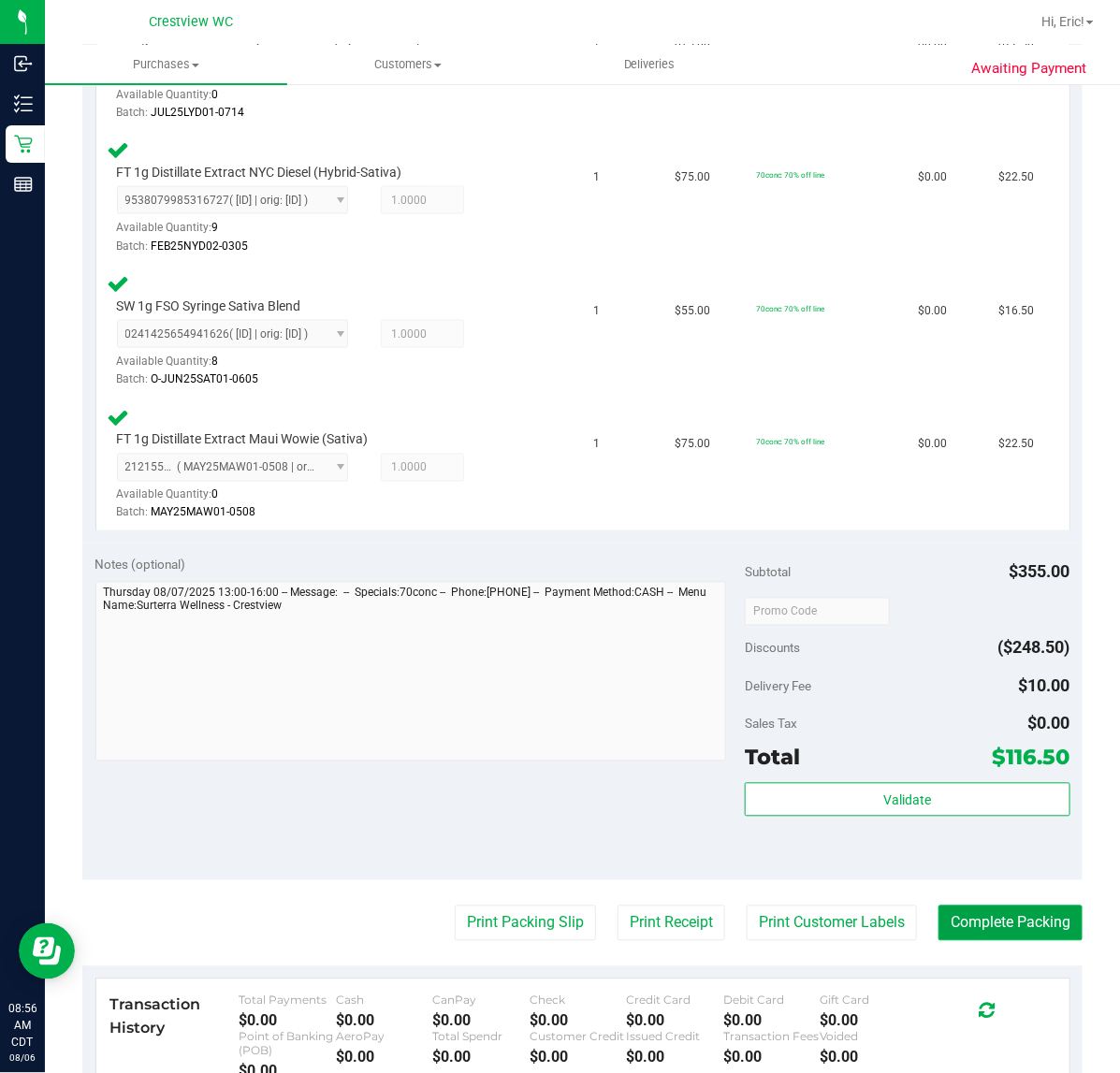 click on "Complete Packing" at bounding box center [1011, 923] 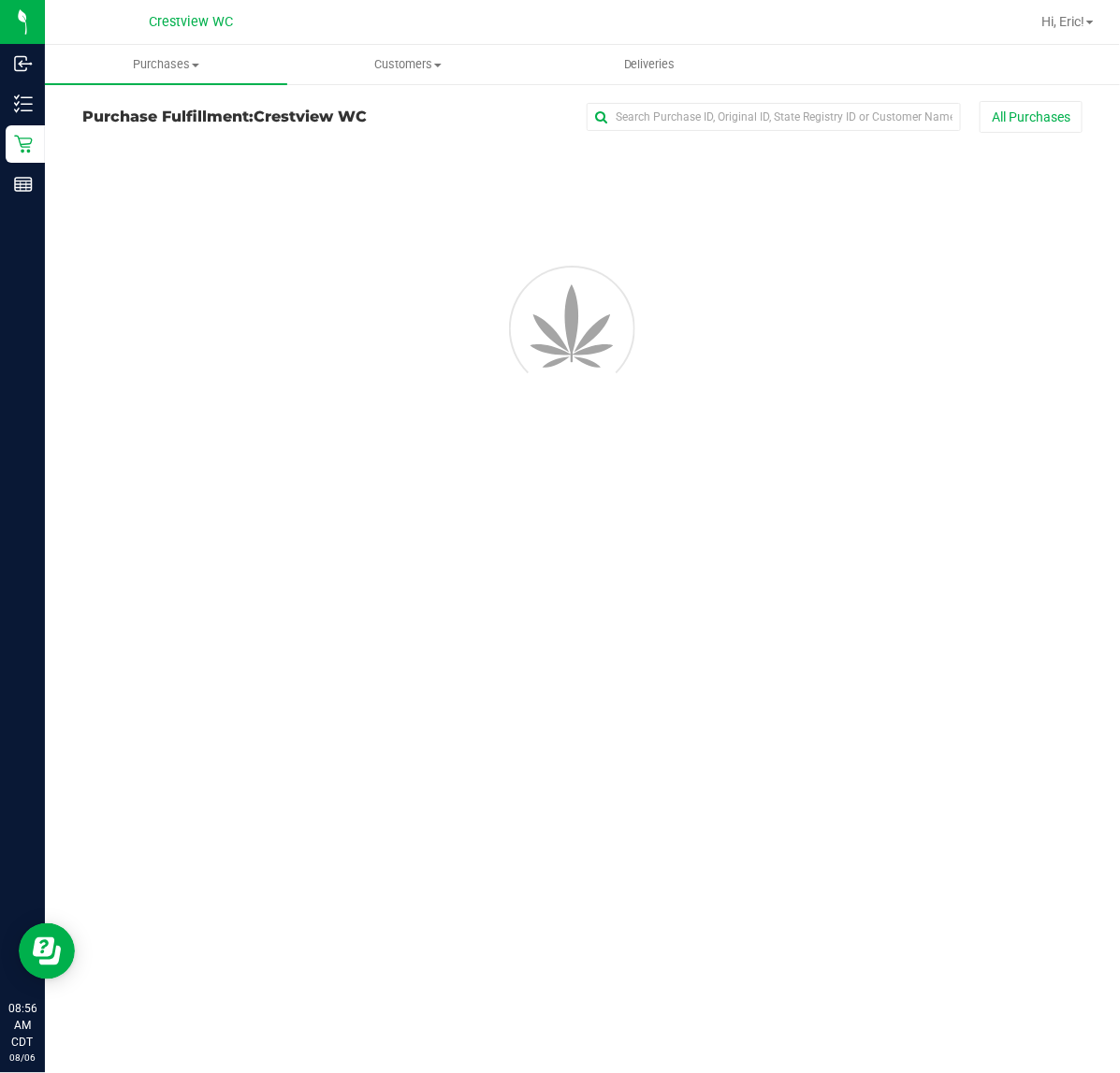 scroll, scrollTop: 0, scrollLeft: 0, axis: both 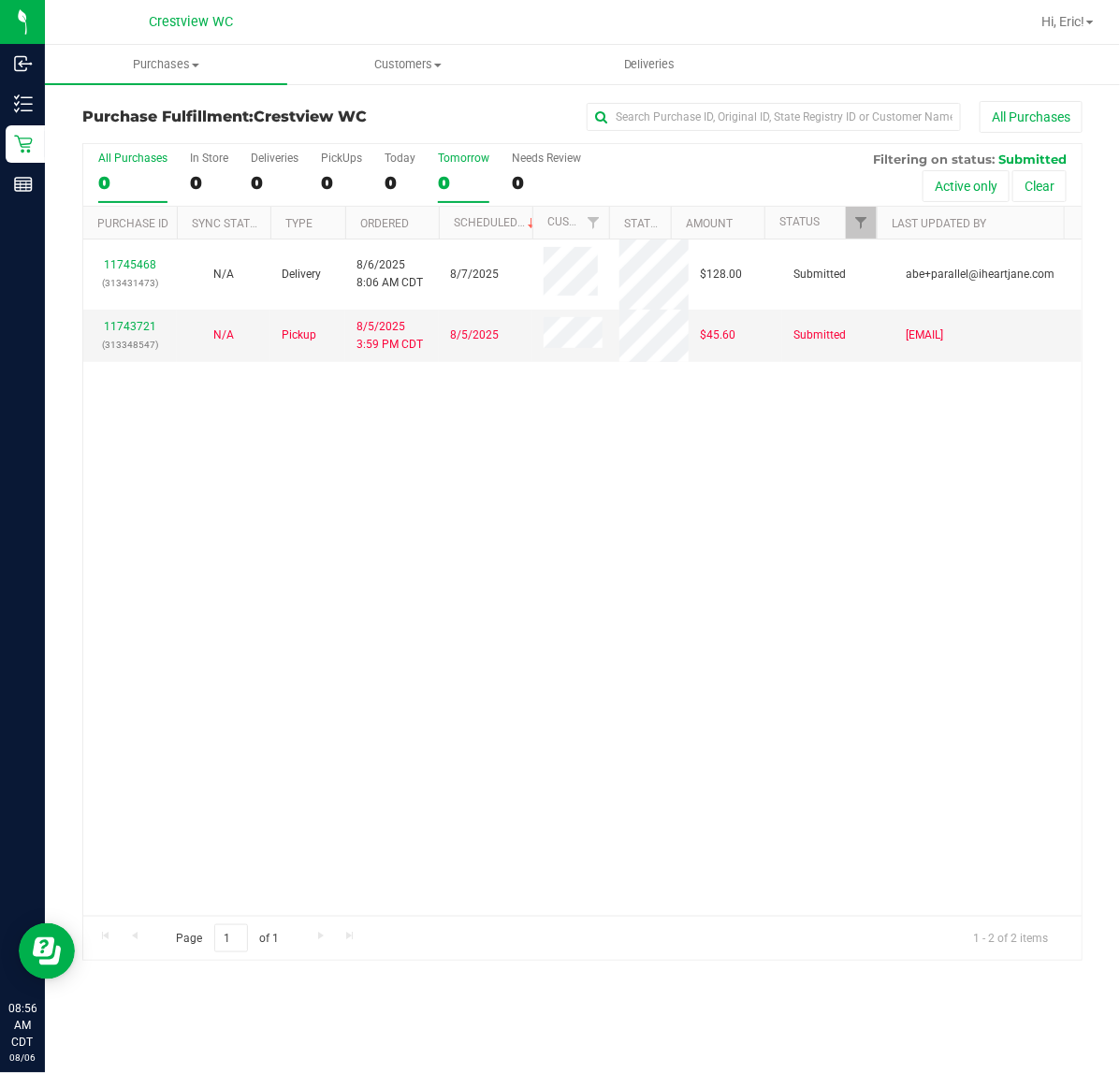 drag, startPoint x: 583, startPoint y: 513, endPoint x: 461, endPoint y: 178, distance: 356.52349 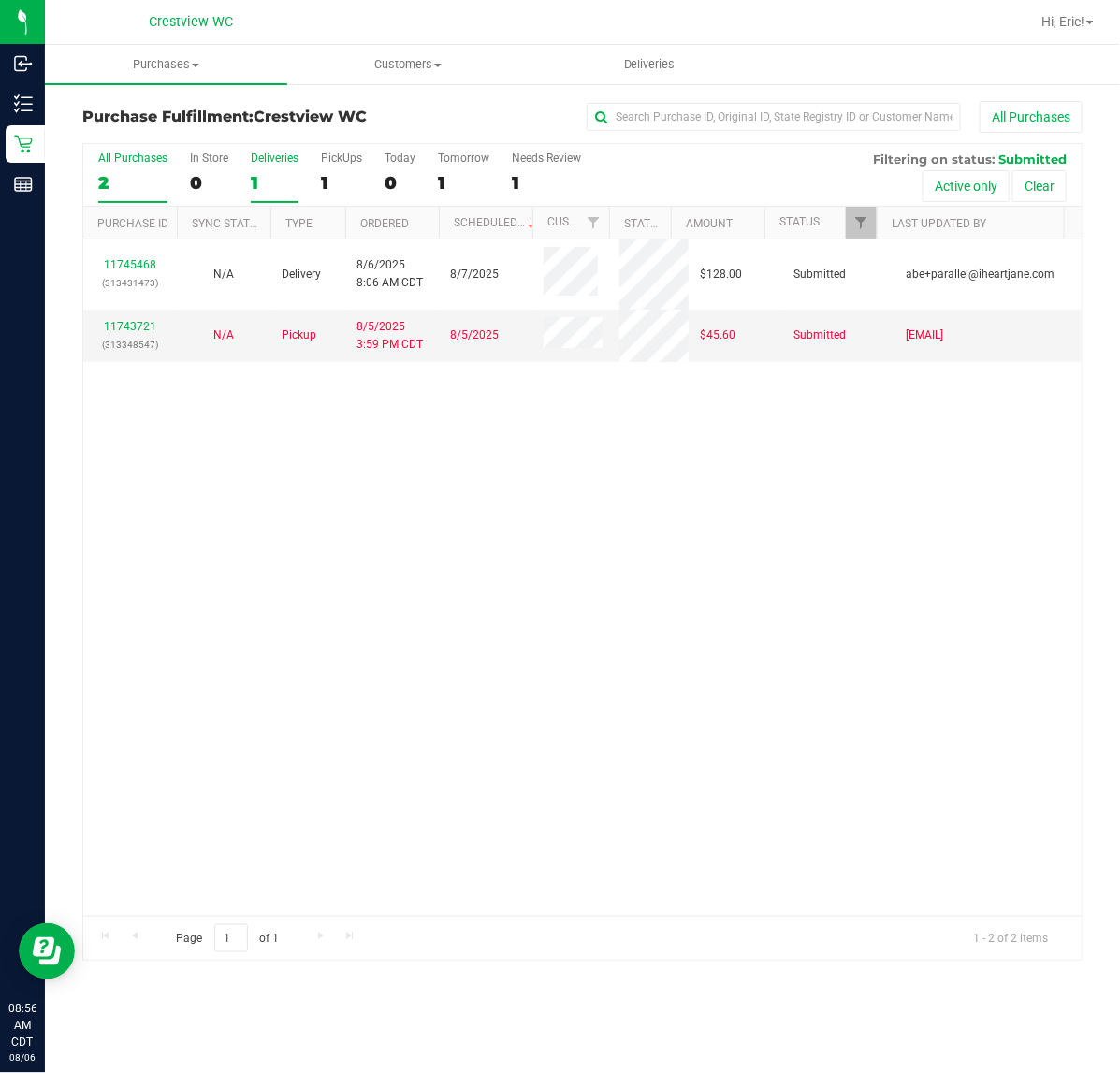 click on "Deliveries" at bounding box center [274, 158] 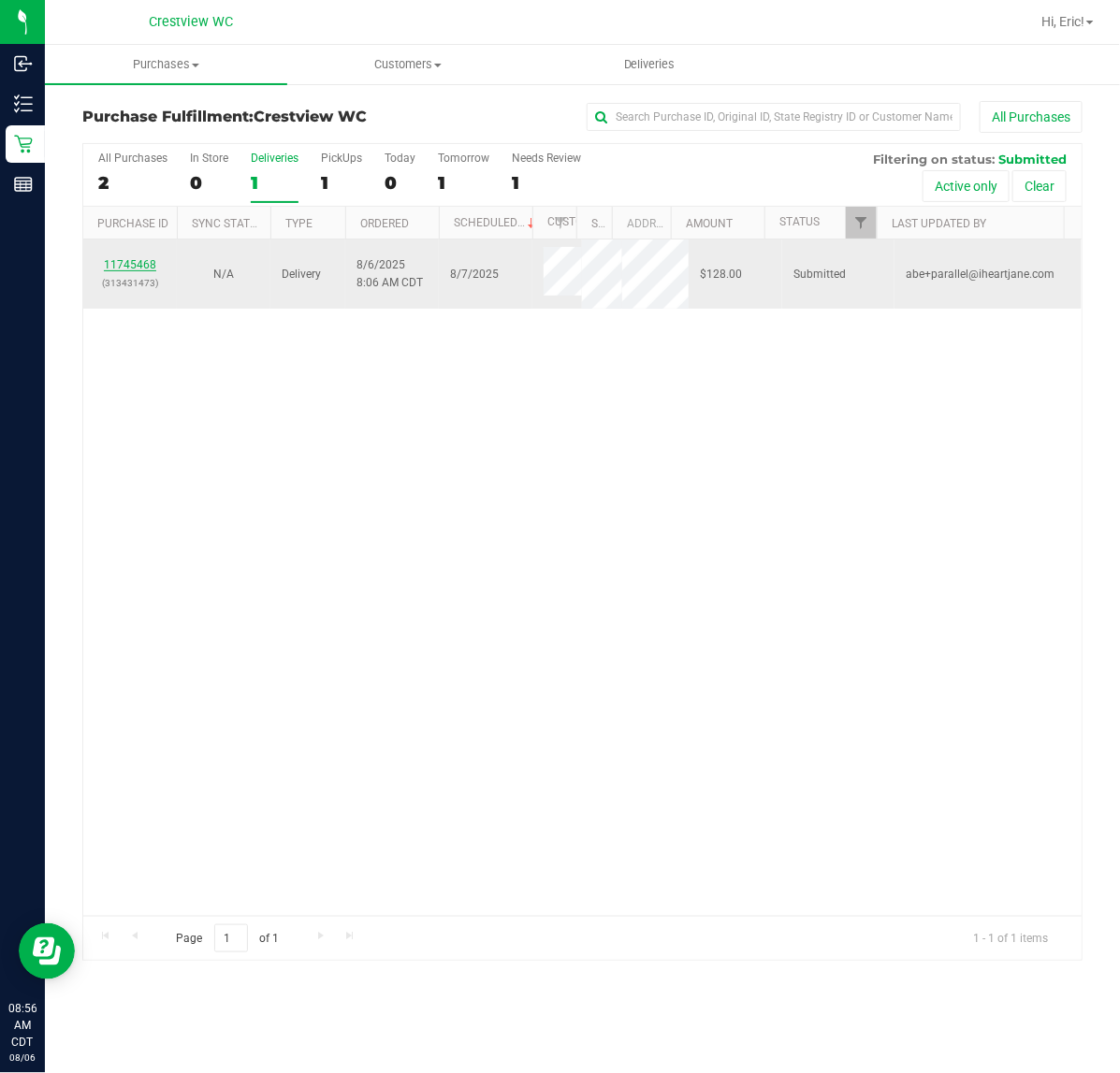 click on "11745468" at bounding box center (130, 265) 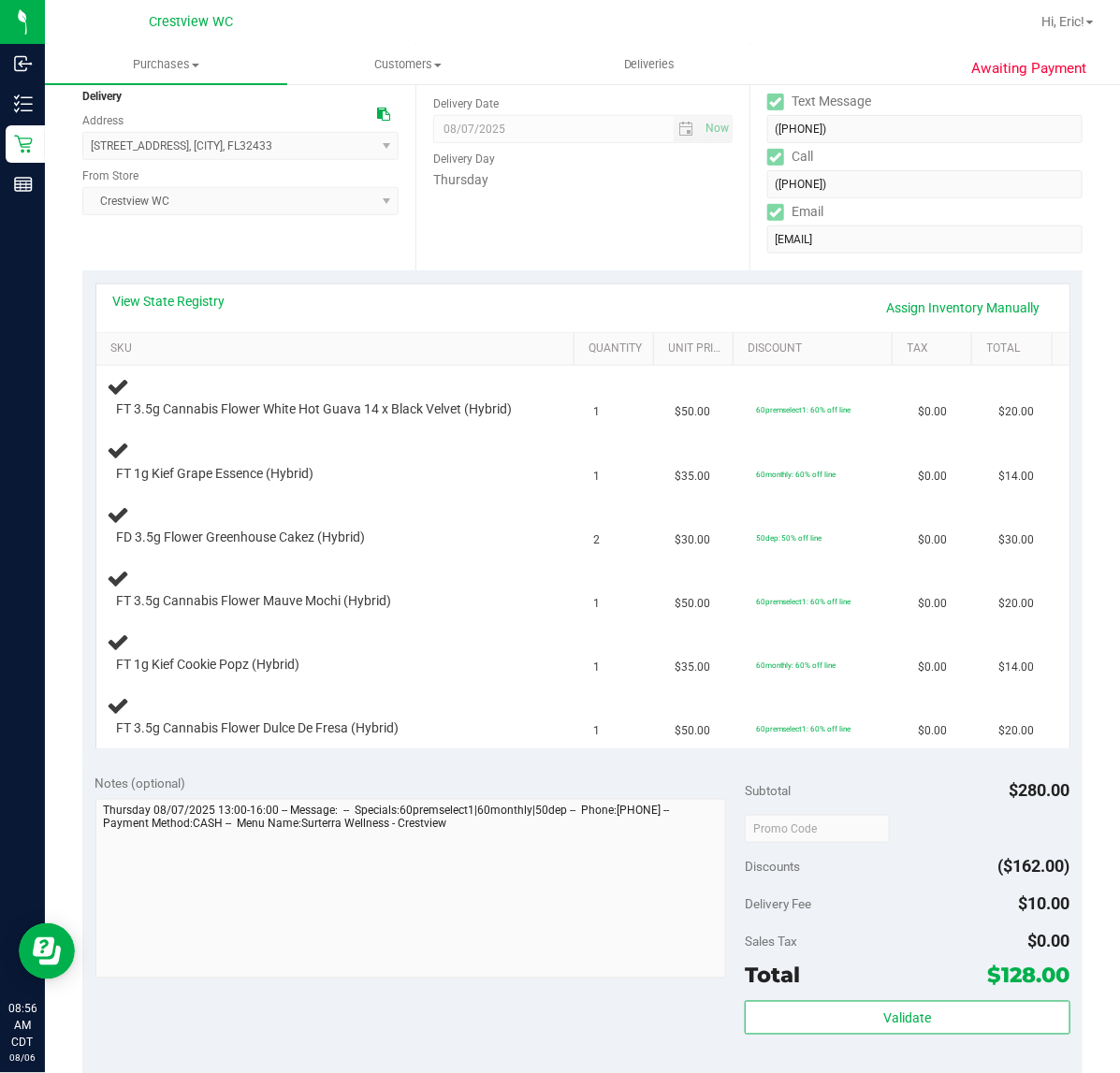 scroll, scrollTop: 117, scrollLeft: 0, axis: vertical 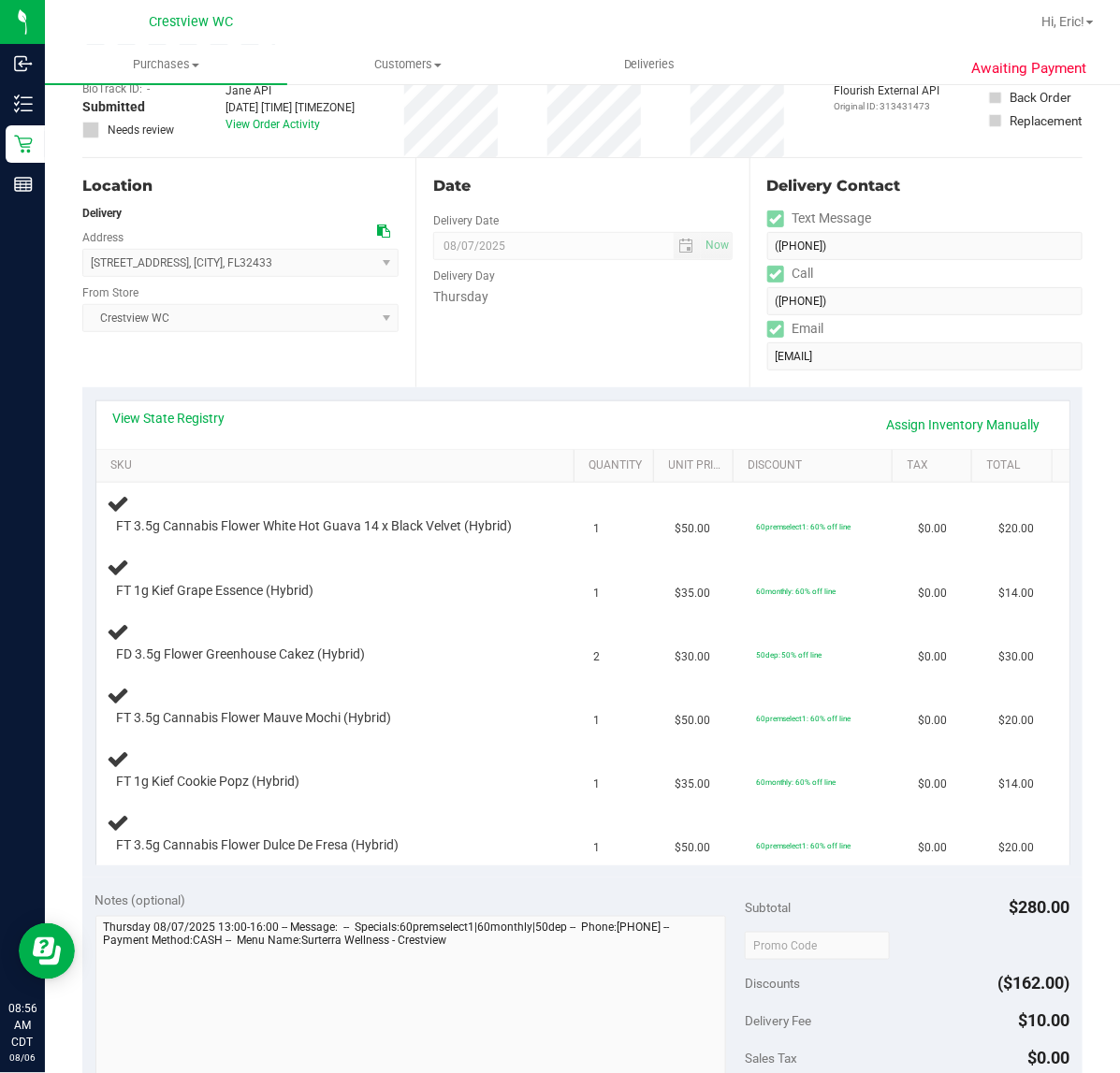 click on "Date
Delivery Date
08/07/2025
Now
08/07/2025 04:00 PM
Now
Delivery Day
Thursday" at bounding box center [582, 272] 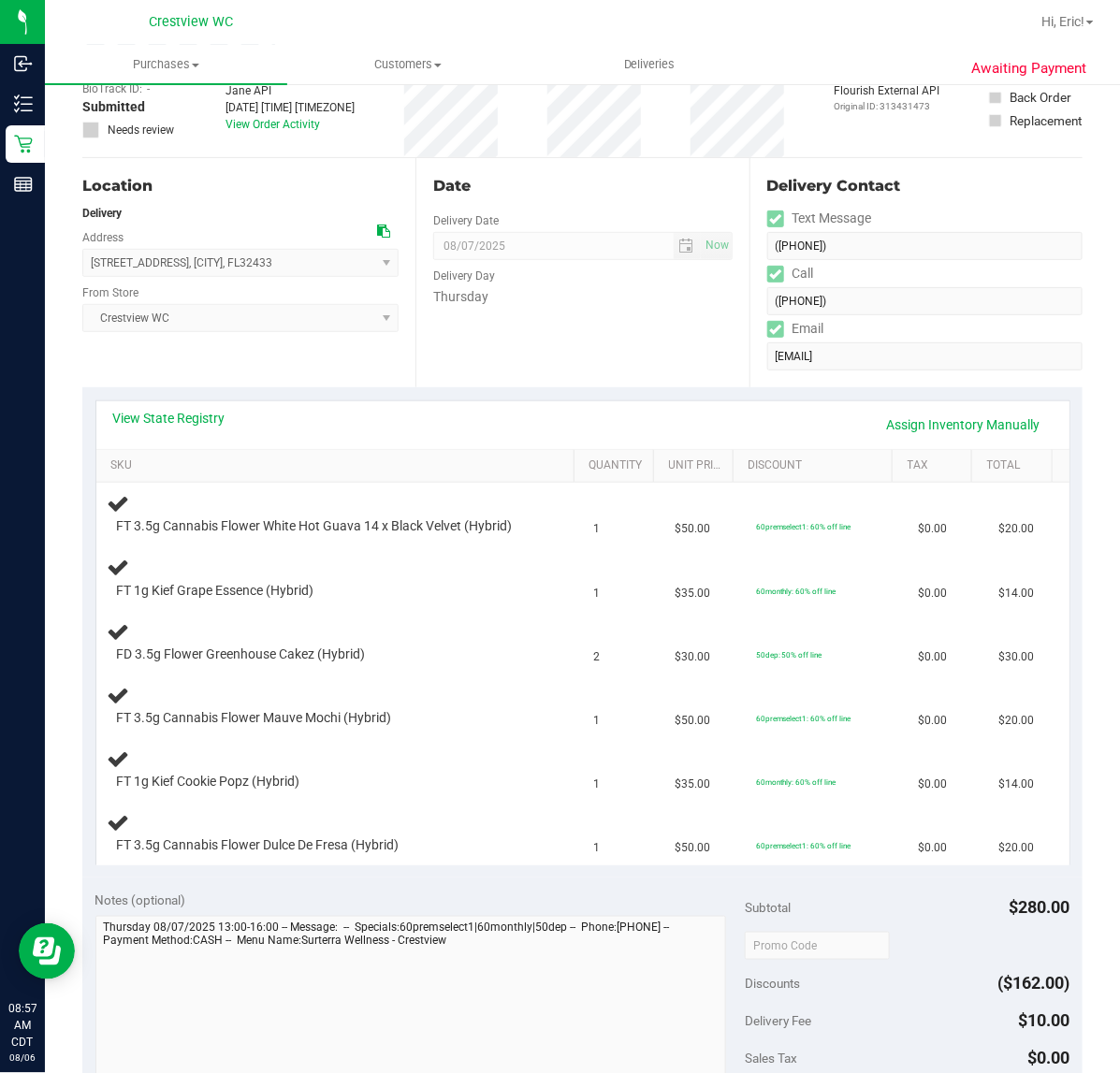 click on "Location
Delivery
Address
109 Old Landfill Rd
, Defuniak Springs
, FL
32433
Select address 537 N 20th Street 537 N 20th Street 537 N 20th Street 537 N 20th Street 1401 N 20th St 109 Old Landfill Rd
From Store
Crestview WC Select Store Bonita Springs WC Boynton Beach WC Bradenton WC Brandon WC Brooksville WC Call Center Clermont WC Crestview WC Deerfield Beach WC Delray Beach WC Deltona WC Ft Walton Beach WC Ft. Lauderdale WC Ft. Myers WC Gainesville WC Jax Atlantic WC JAX DC REP Jax WC Key West WC Lakeland WC Largo WC Lehigh Acres DC REP Miami 72nd WC" at bounding box center [249, 272] 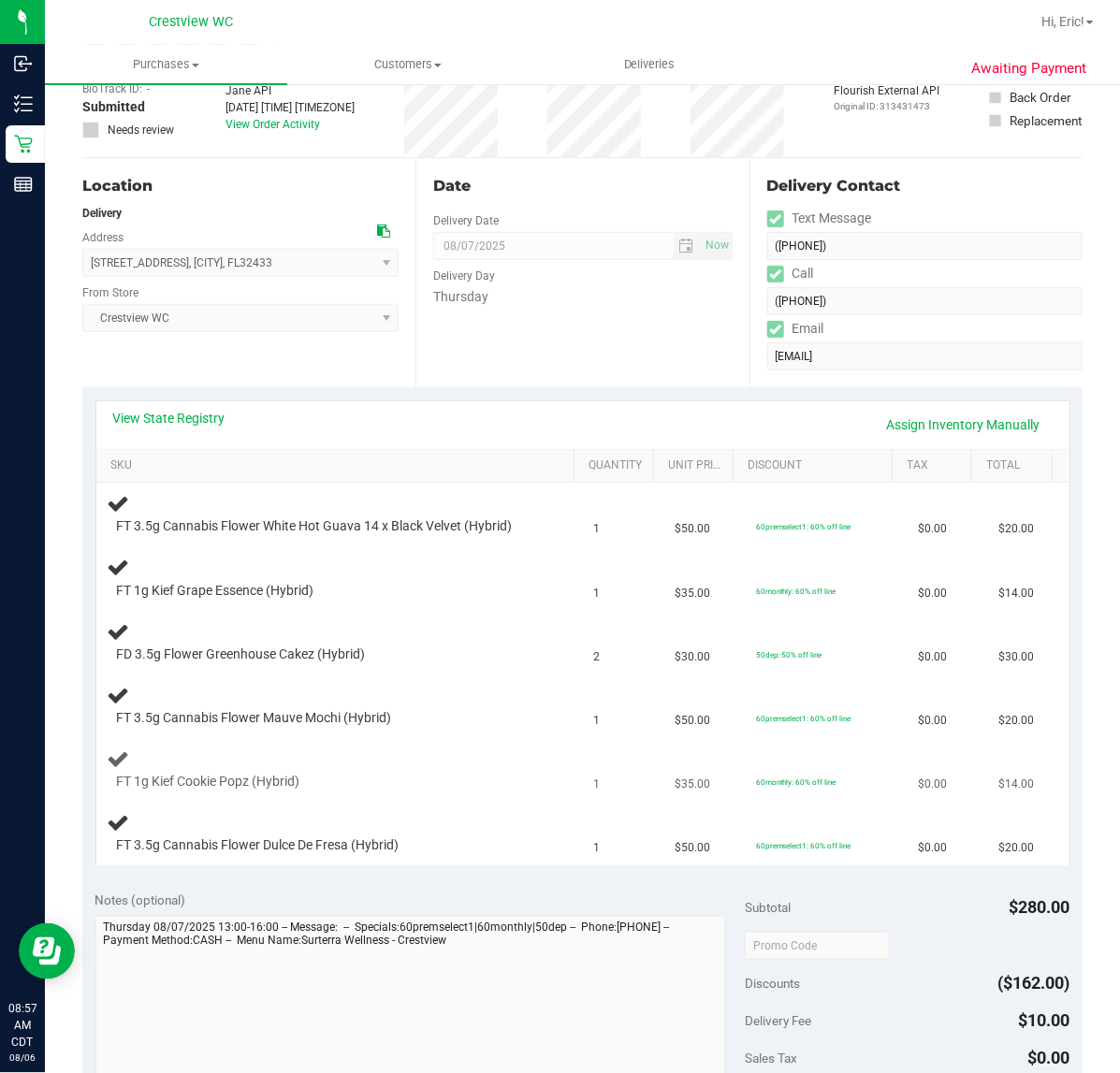 click on "FT 1g Kief Cookie Popz (Hybrid)" at bounding box center [340, 770] 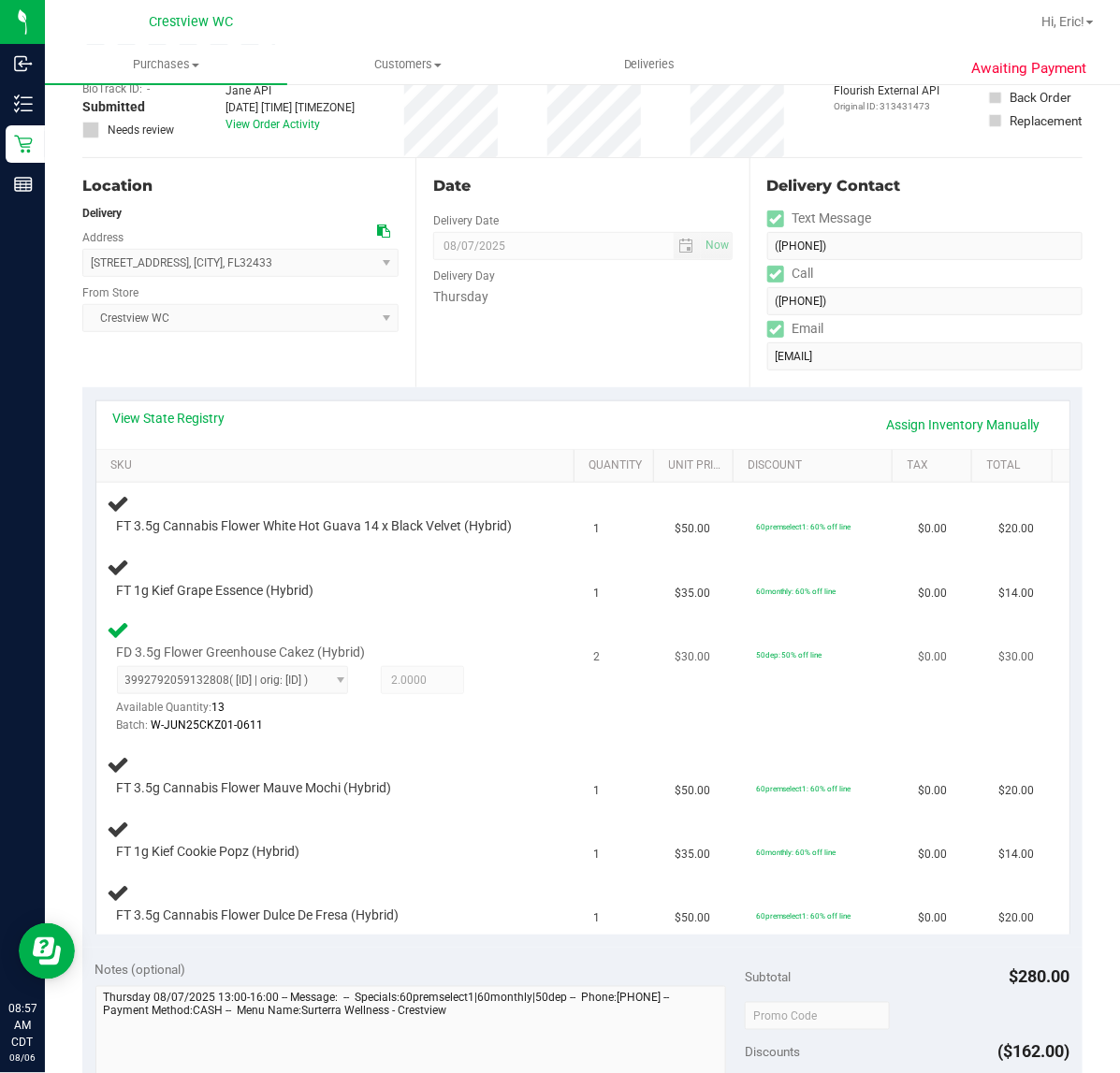 click on "FD 3.5g Flower Greenhouse Cakez (Hybrid)
3992792059132808
(
W-JUN25CKZ01-0611 | orig: FLSRWGM-20250617-610
)
3992792059132808
Available Quantity:  13
2.0000 2
Batch:" at bounding box center (340, 677) 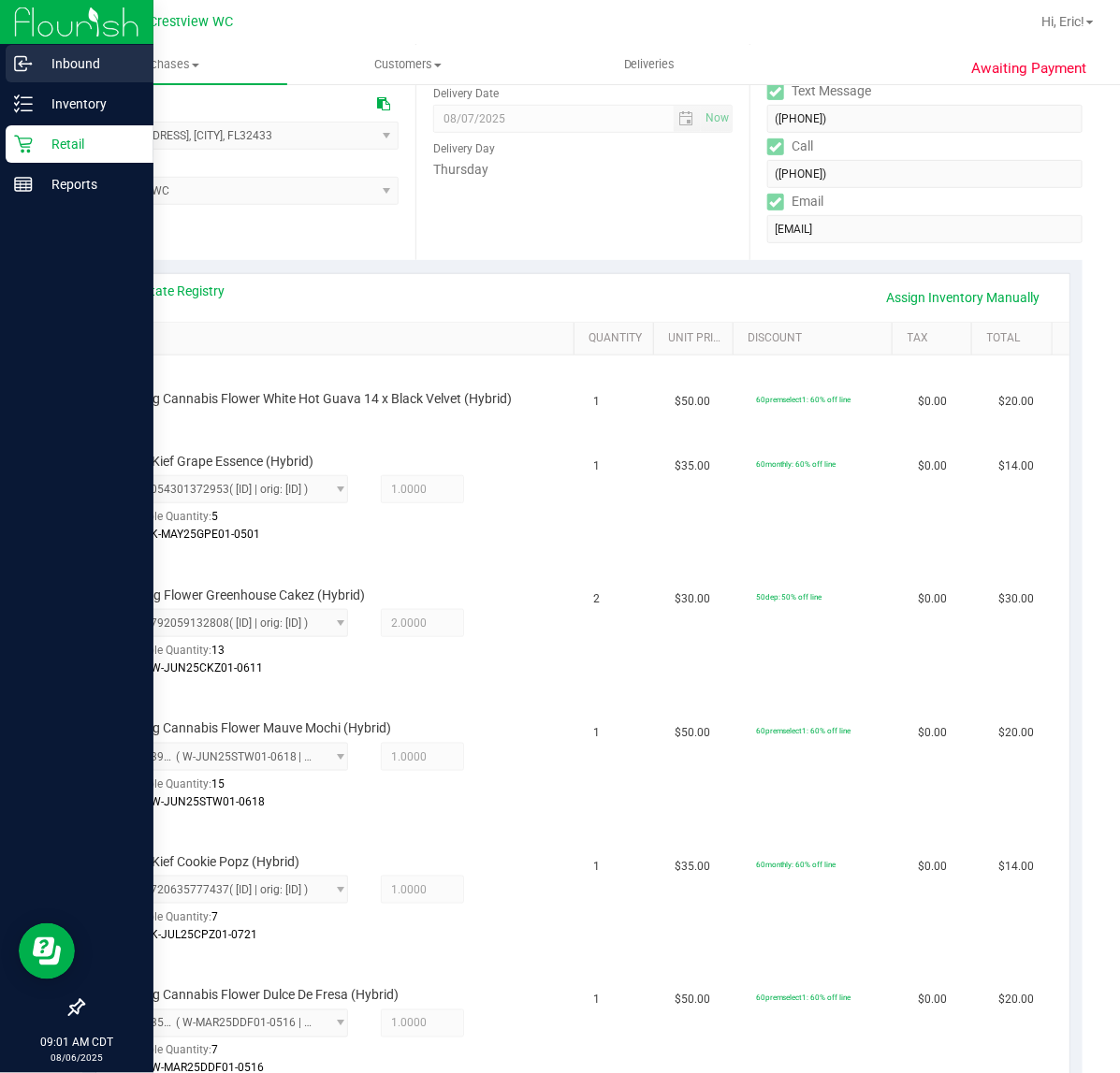 scroll, scrollTop: 78, scrollLeft: 0, axis: vertical 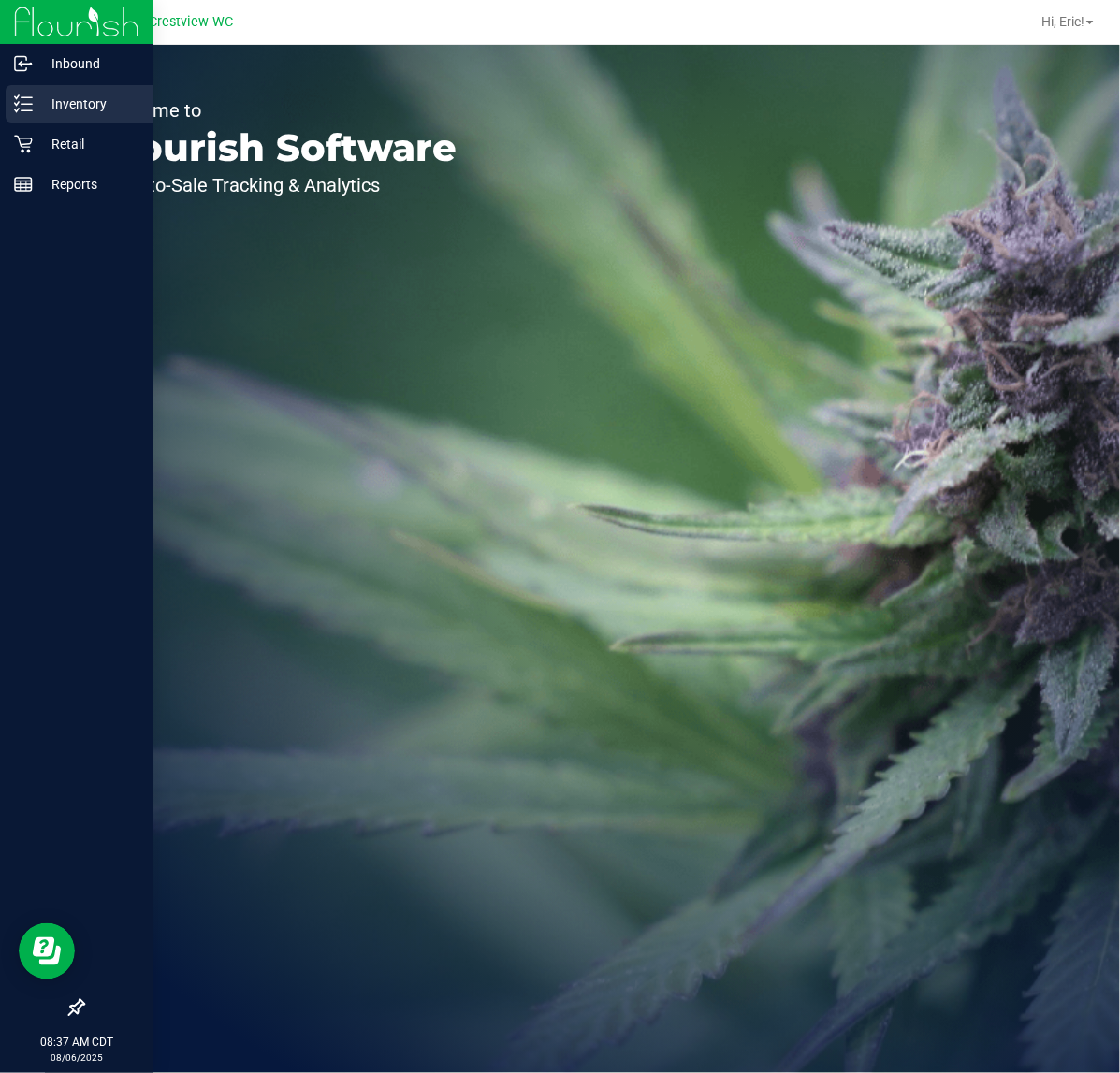 click on "Inventory" at bounding box center (89, 104) 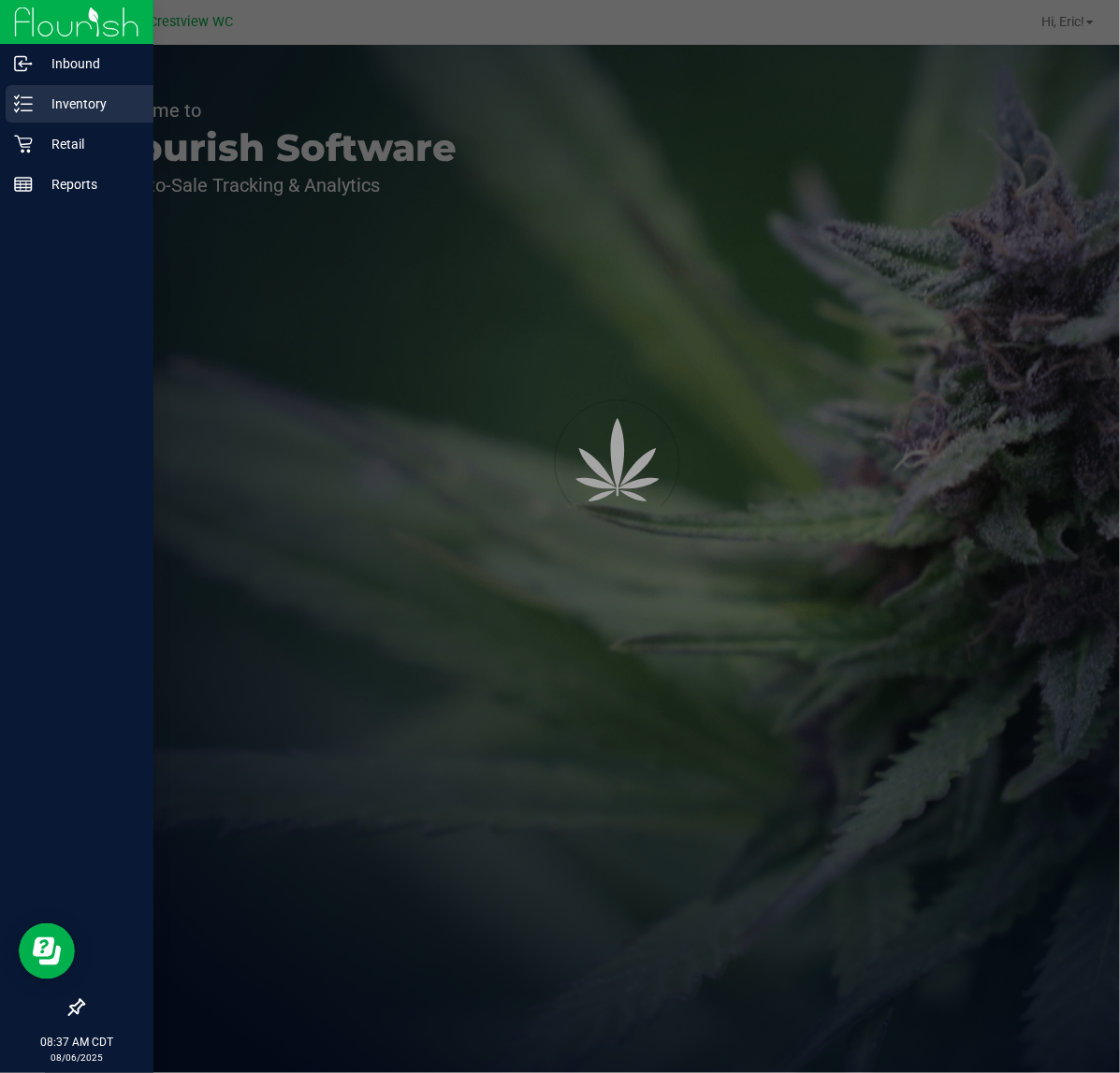 click on "Inventory" at bounding box center [89, 104] 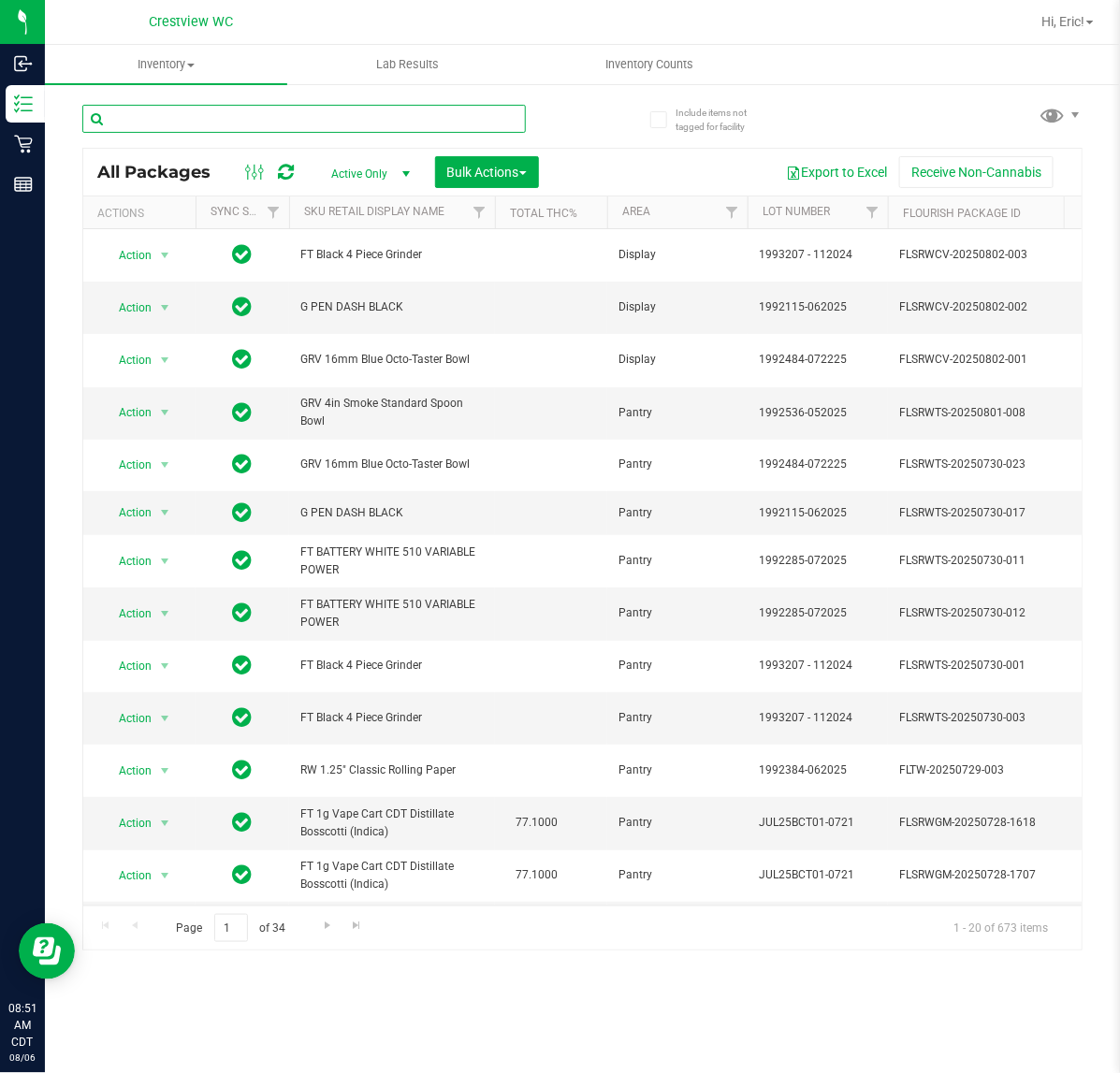 click at bounding box center [304, 119] 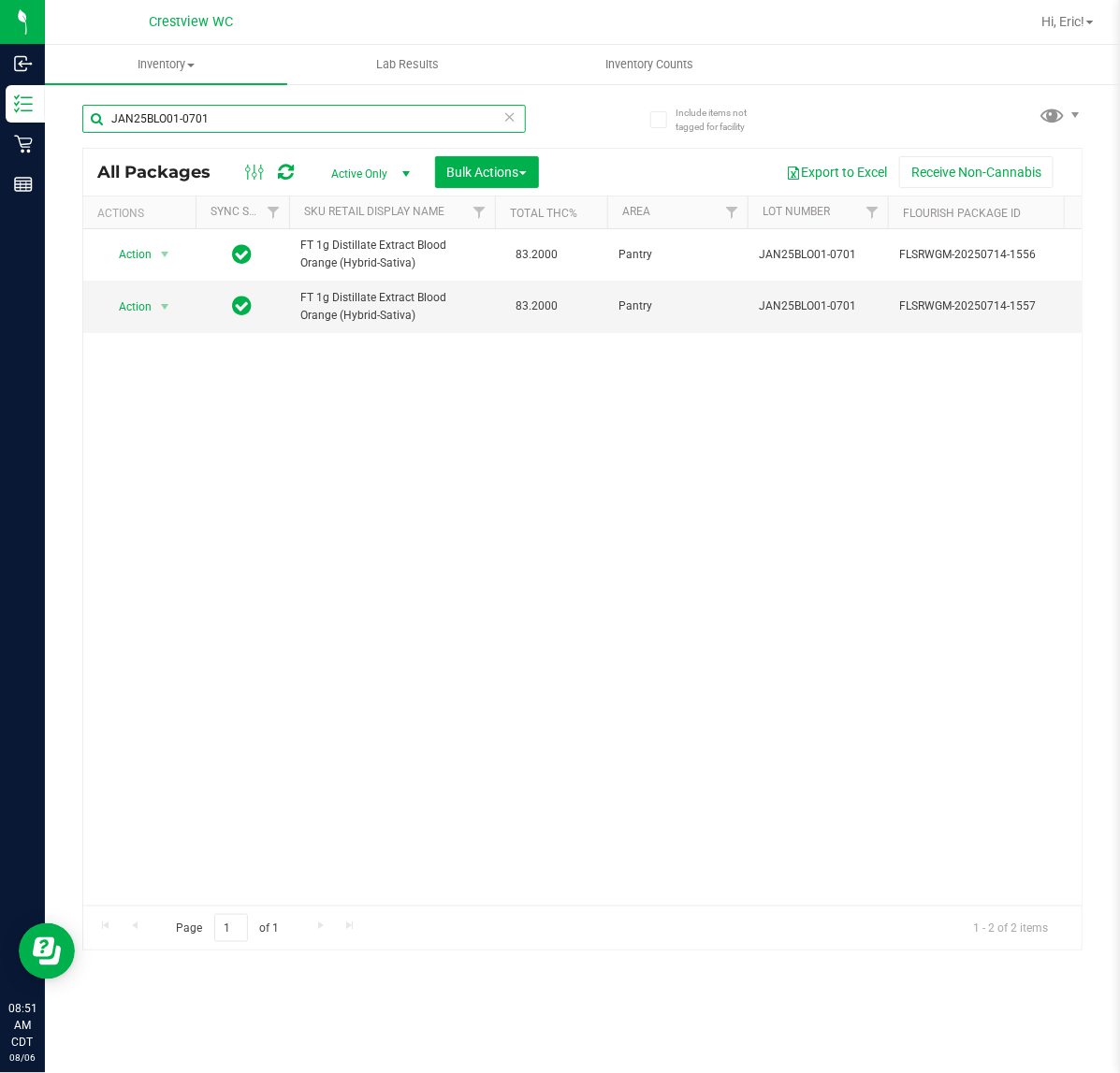 scroll, scrollTop: 0, scrollLeft: 197, axis: horizontal 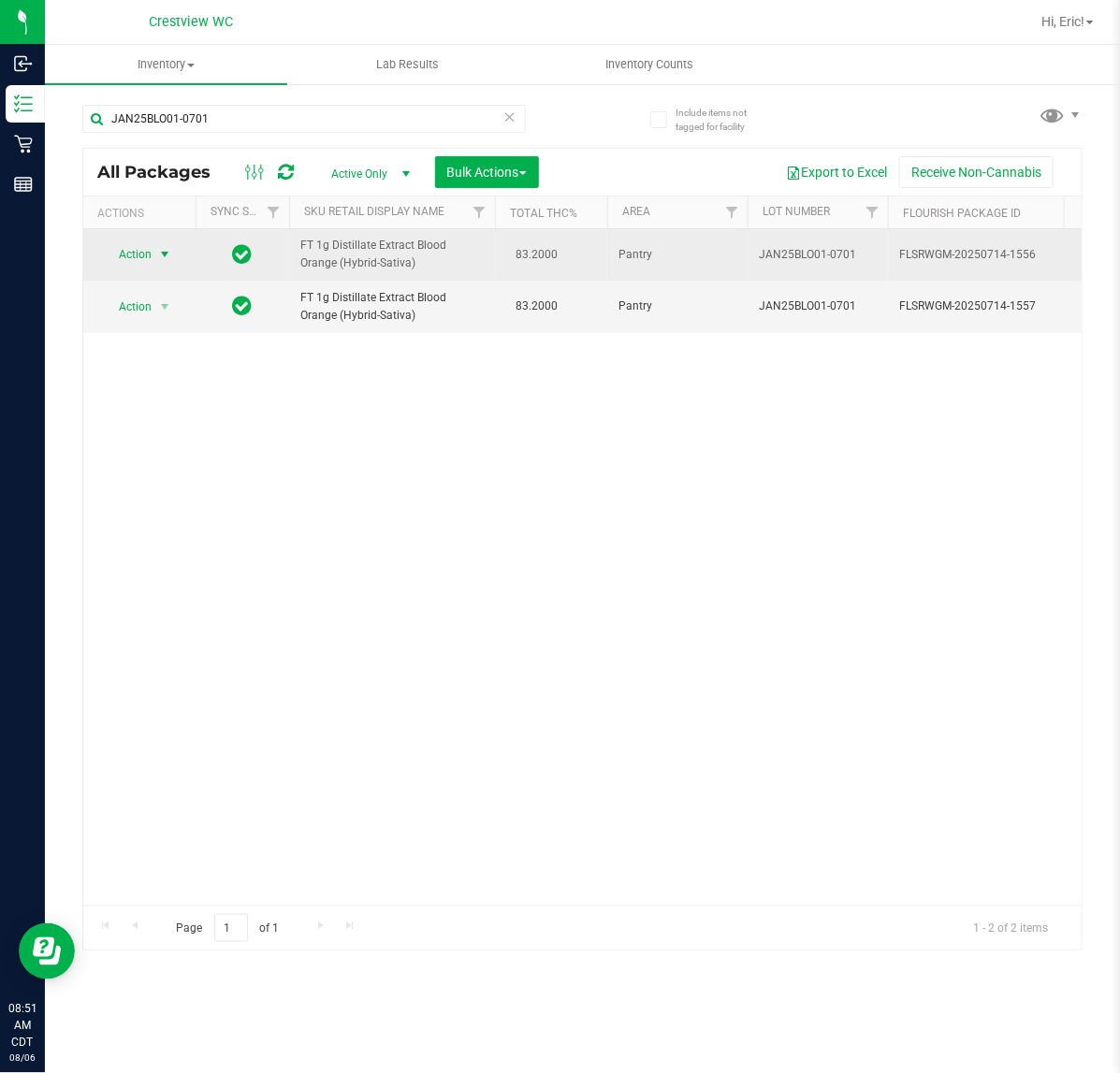 click at bounding box center [165, 254] 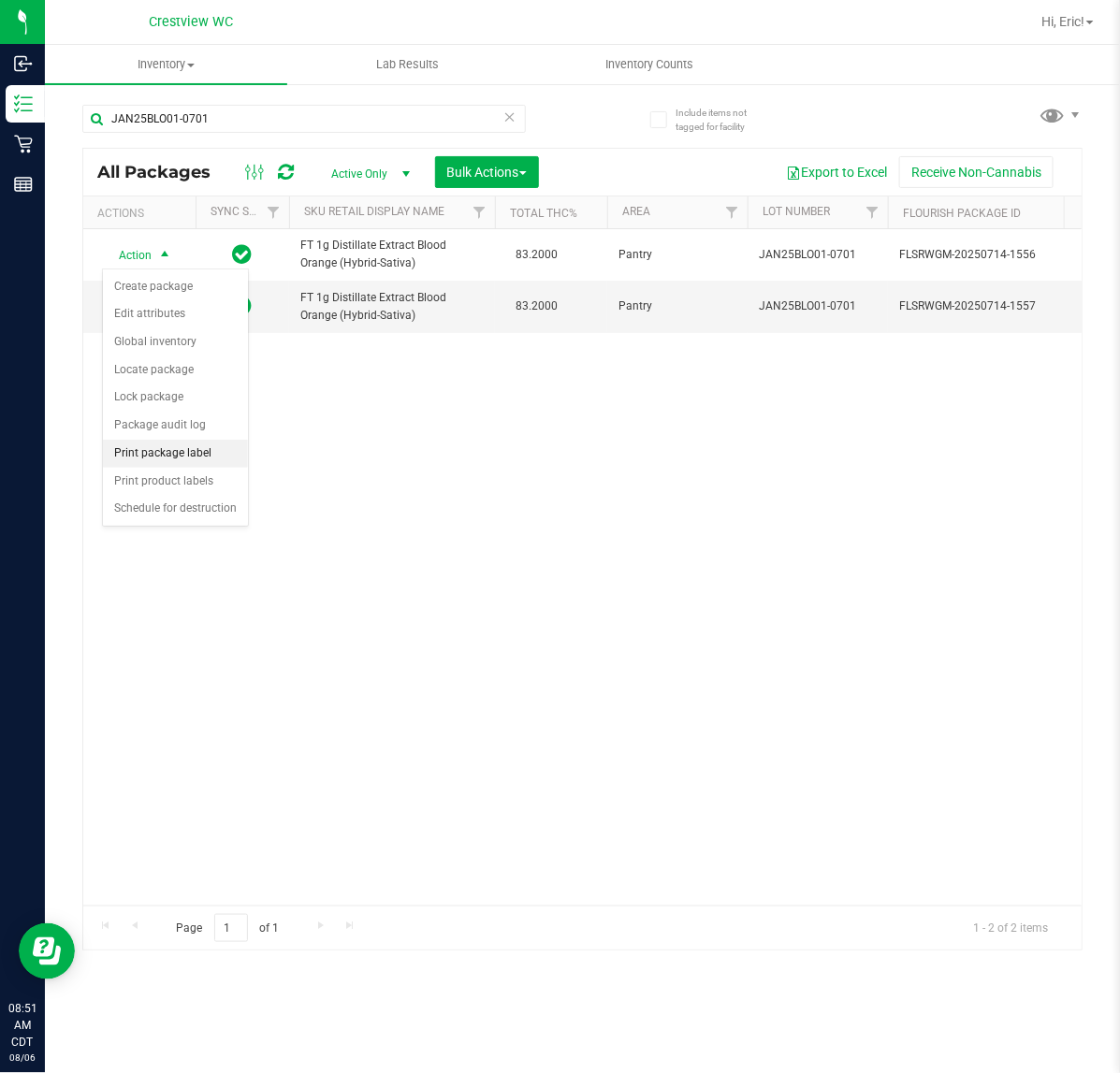 click on "Print package label" at bounding box center (175, 454) 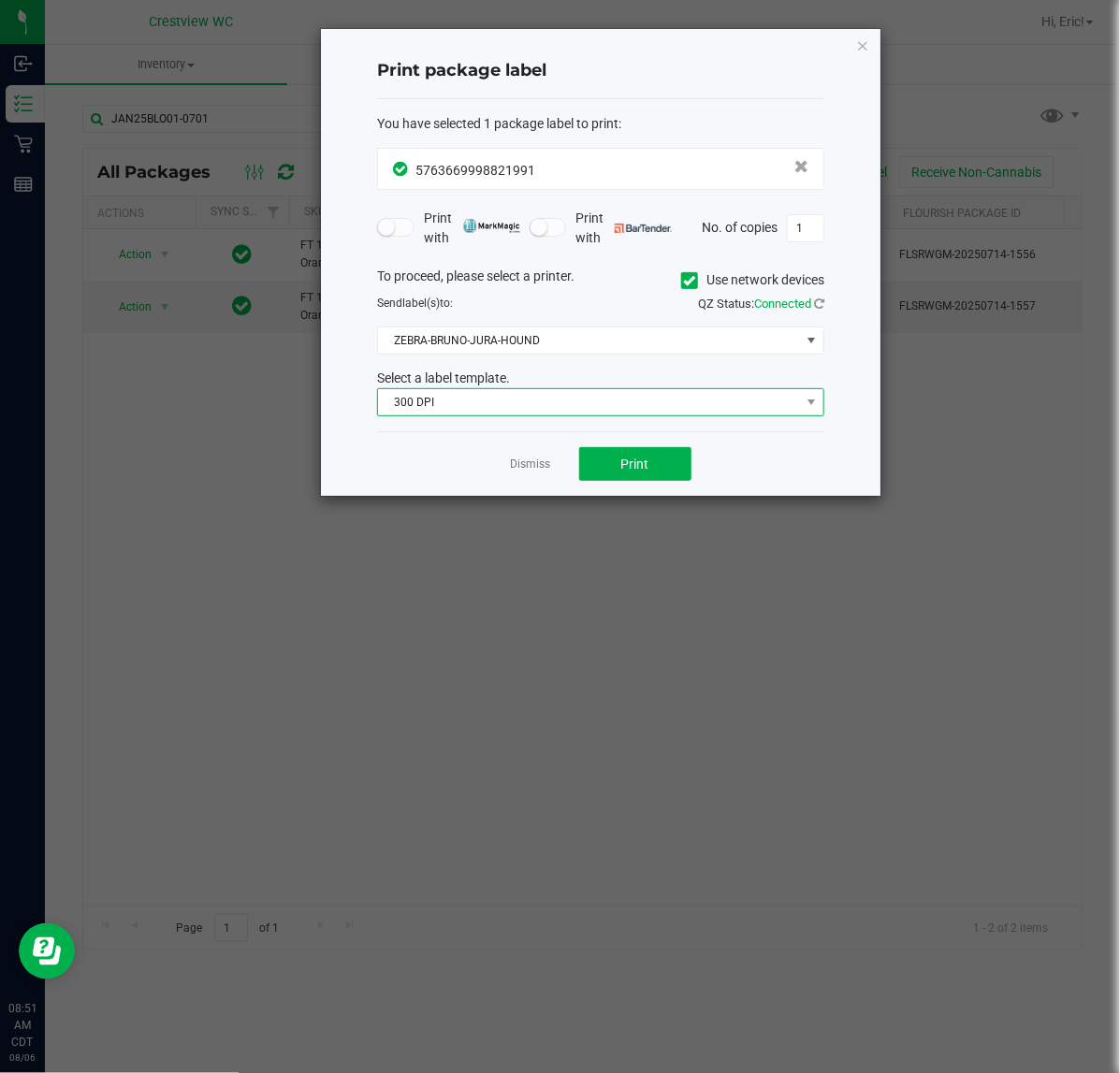 click on "300 DPI" at bounding box center (589, 402) 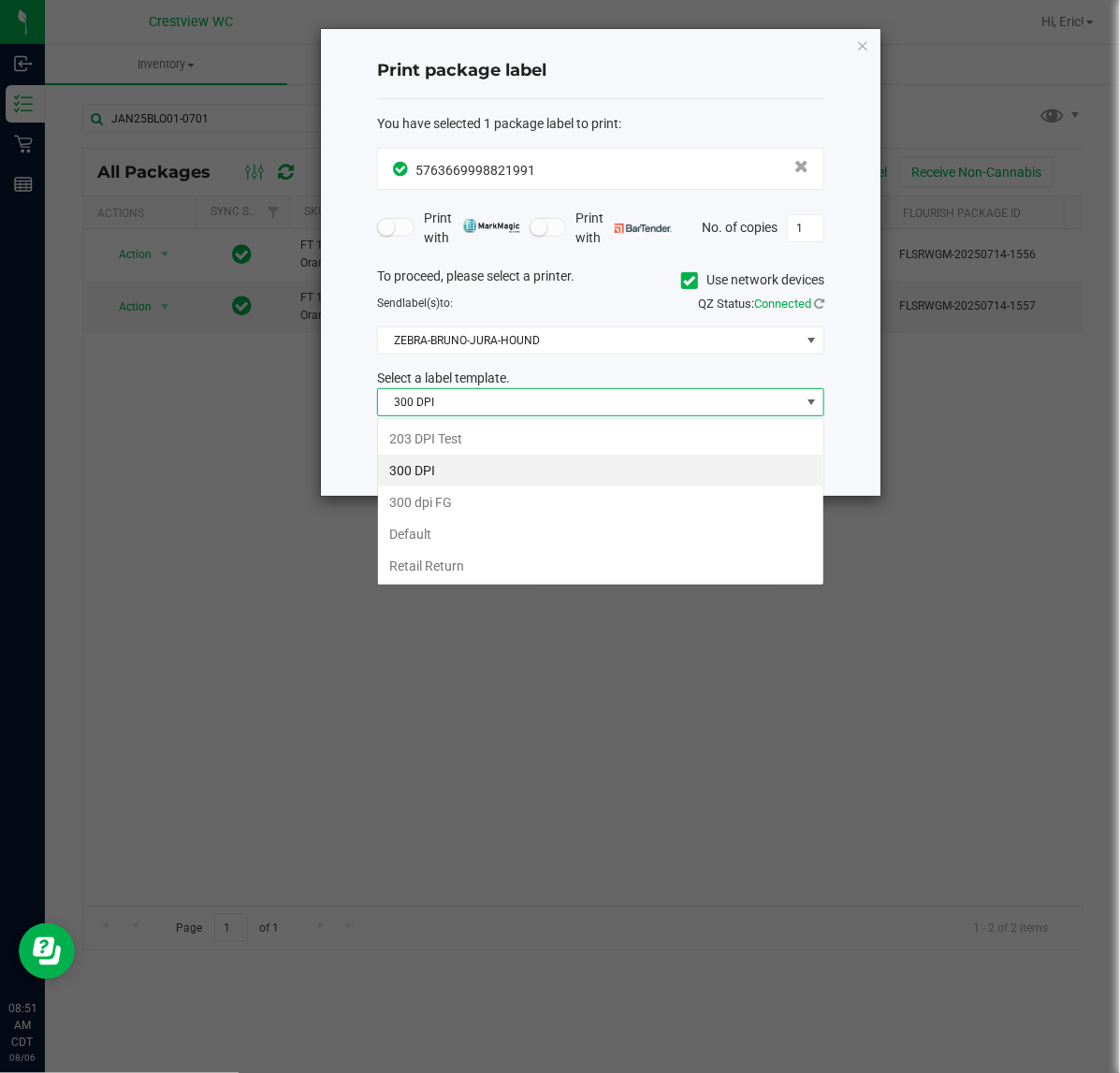 scroll, scrollTop: 93520, scrollLeft: 93120, axis: both 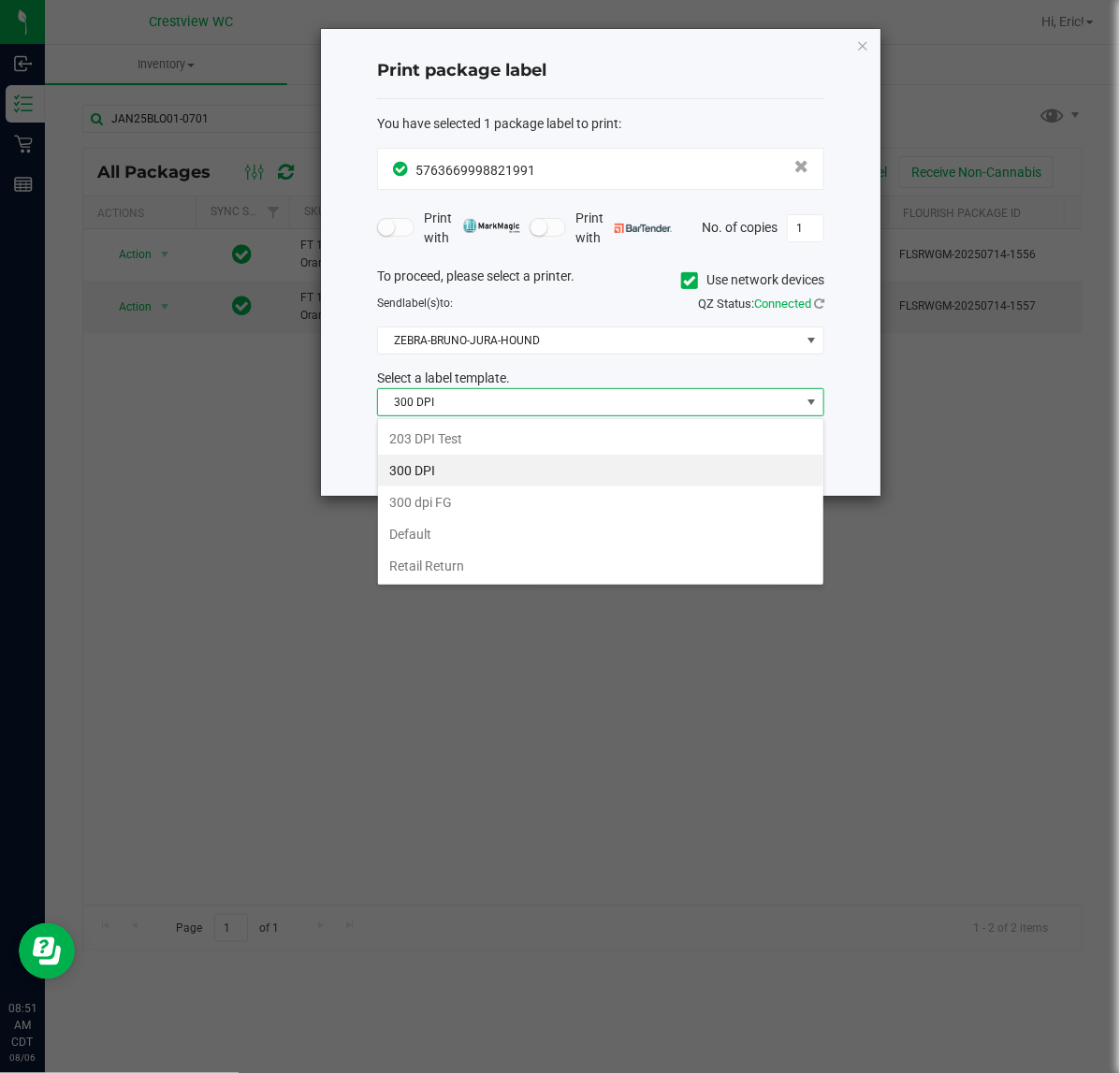 click on "203 DPI Test" at bounding box center (601, 439) 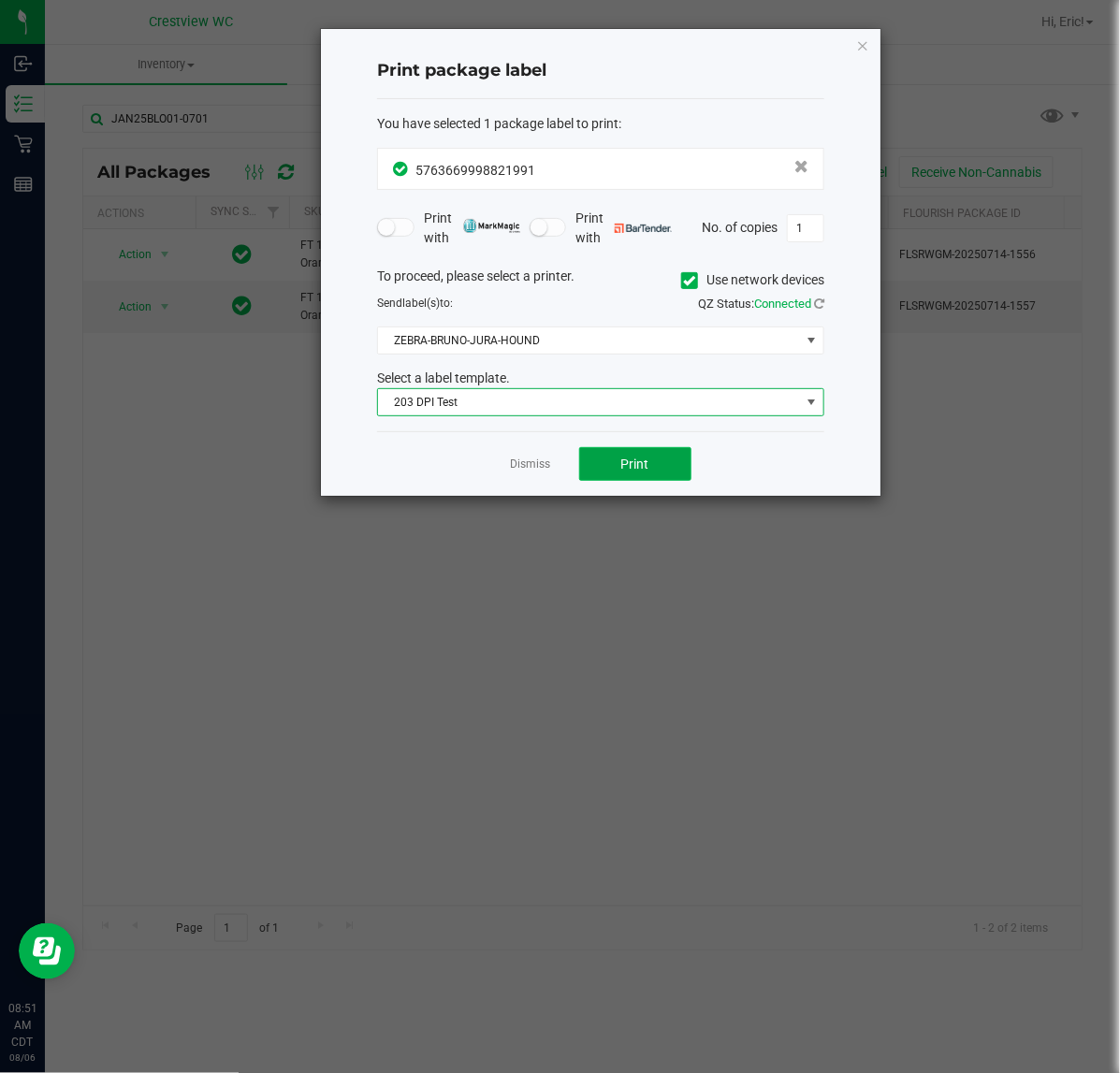 click on "Print" 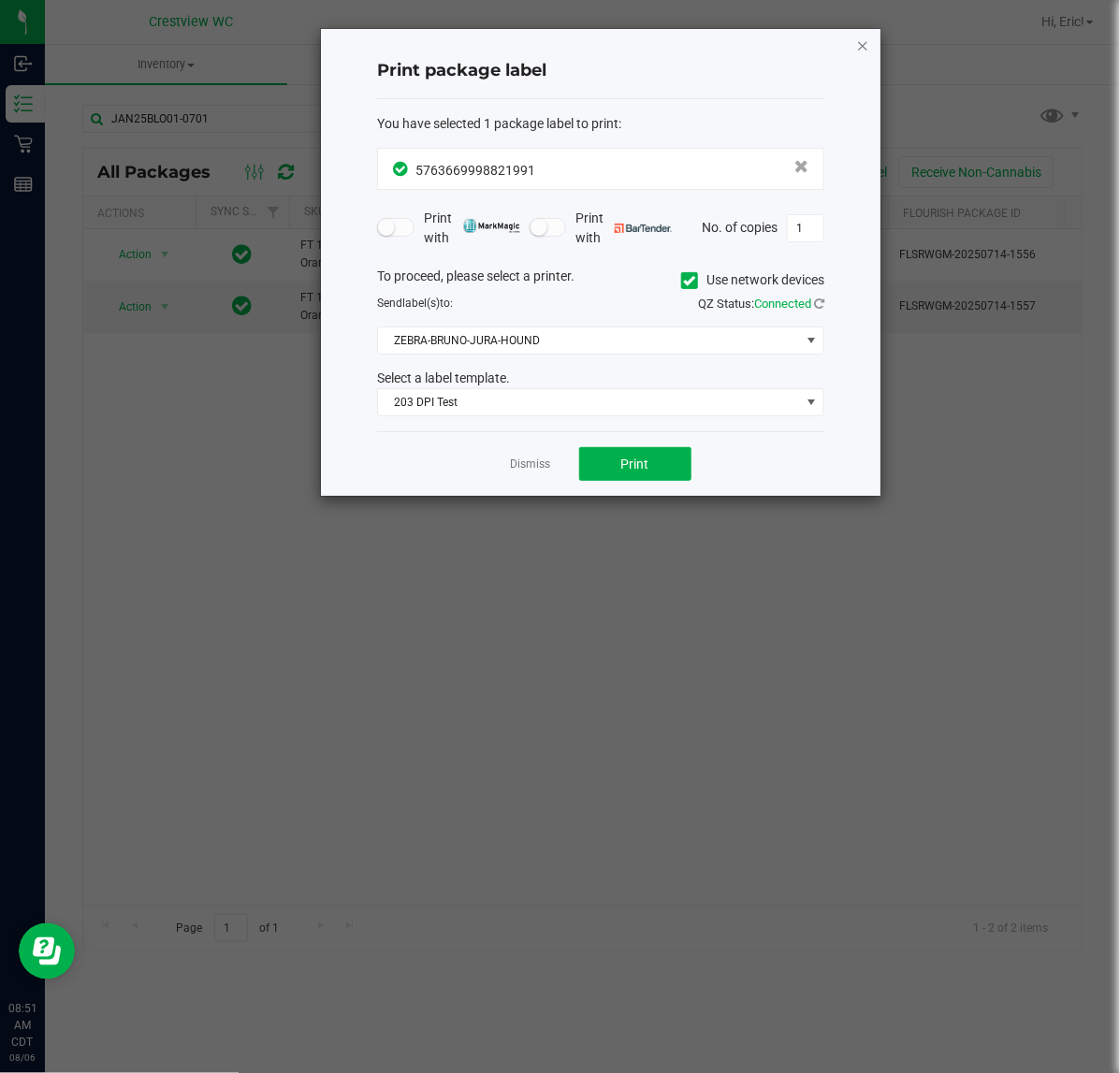 click 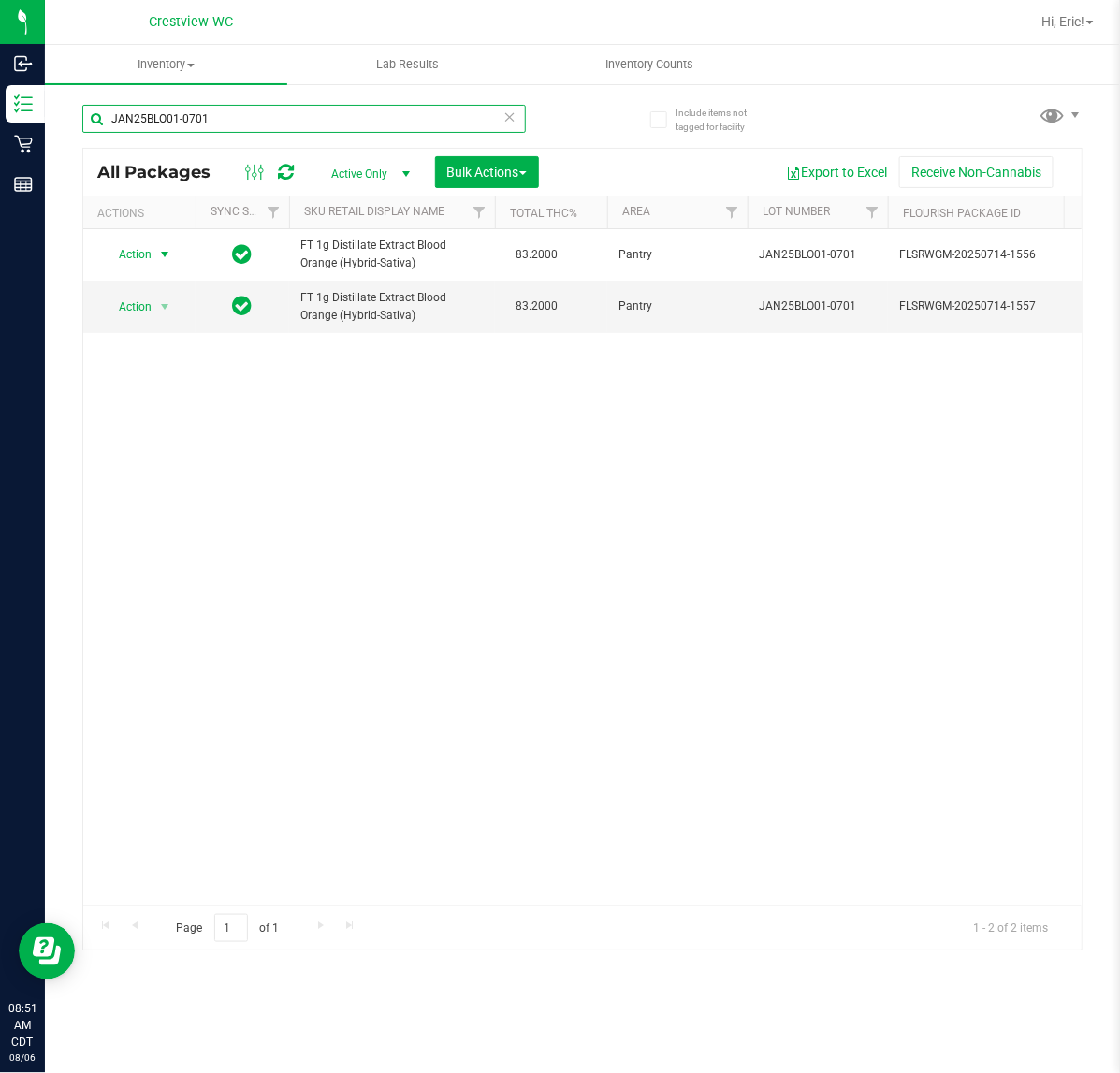 click on "JAN25BLO01-0701" at bounding box center (304, 119) 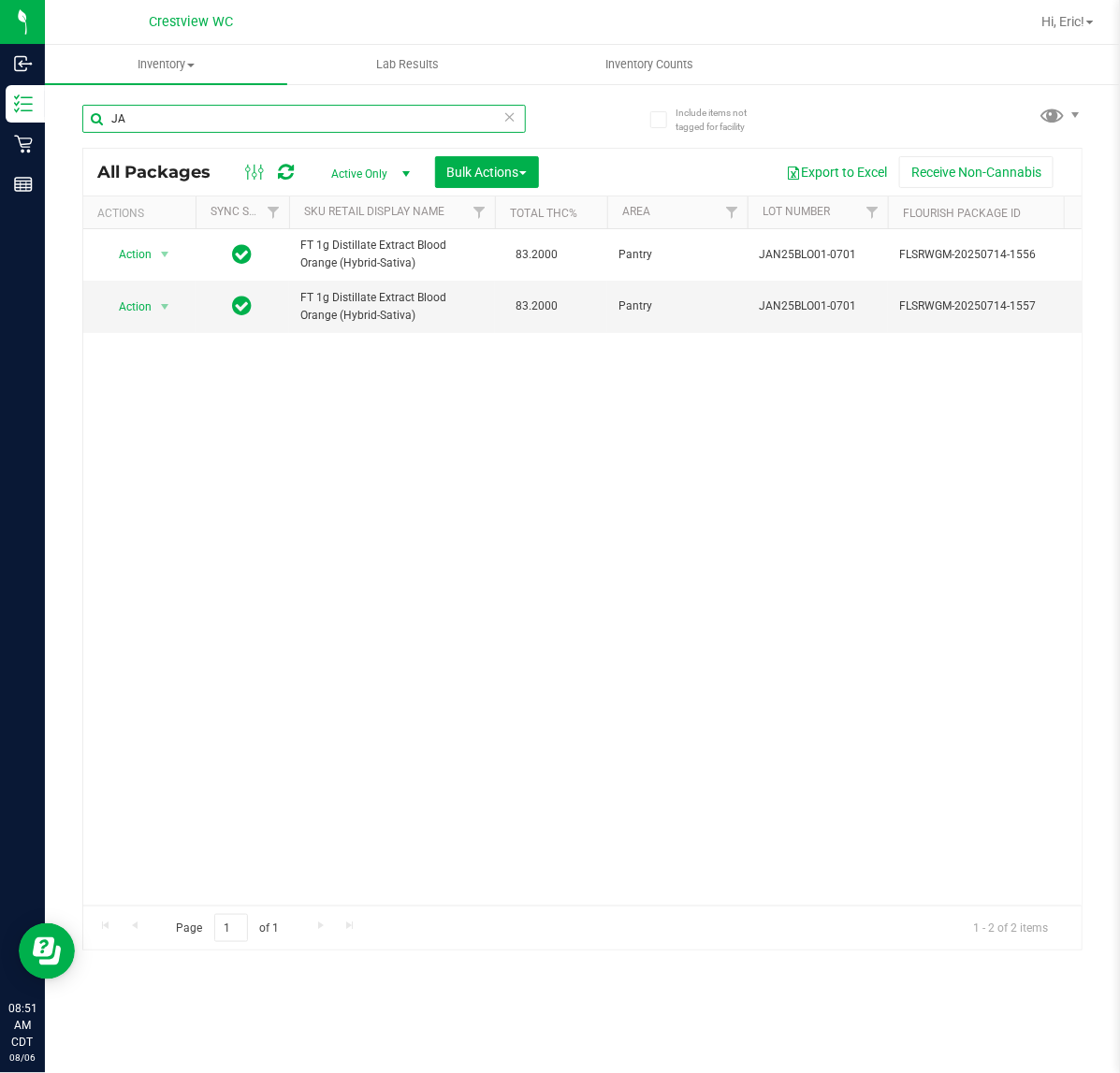 type on "J" 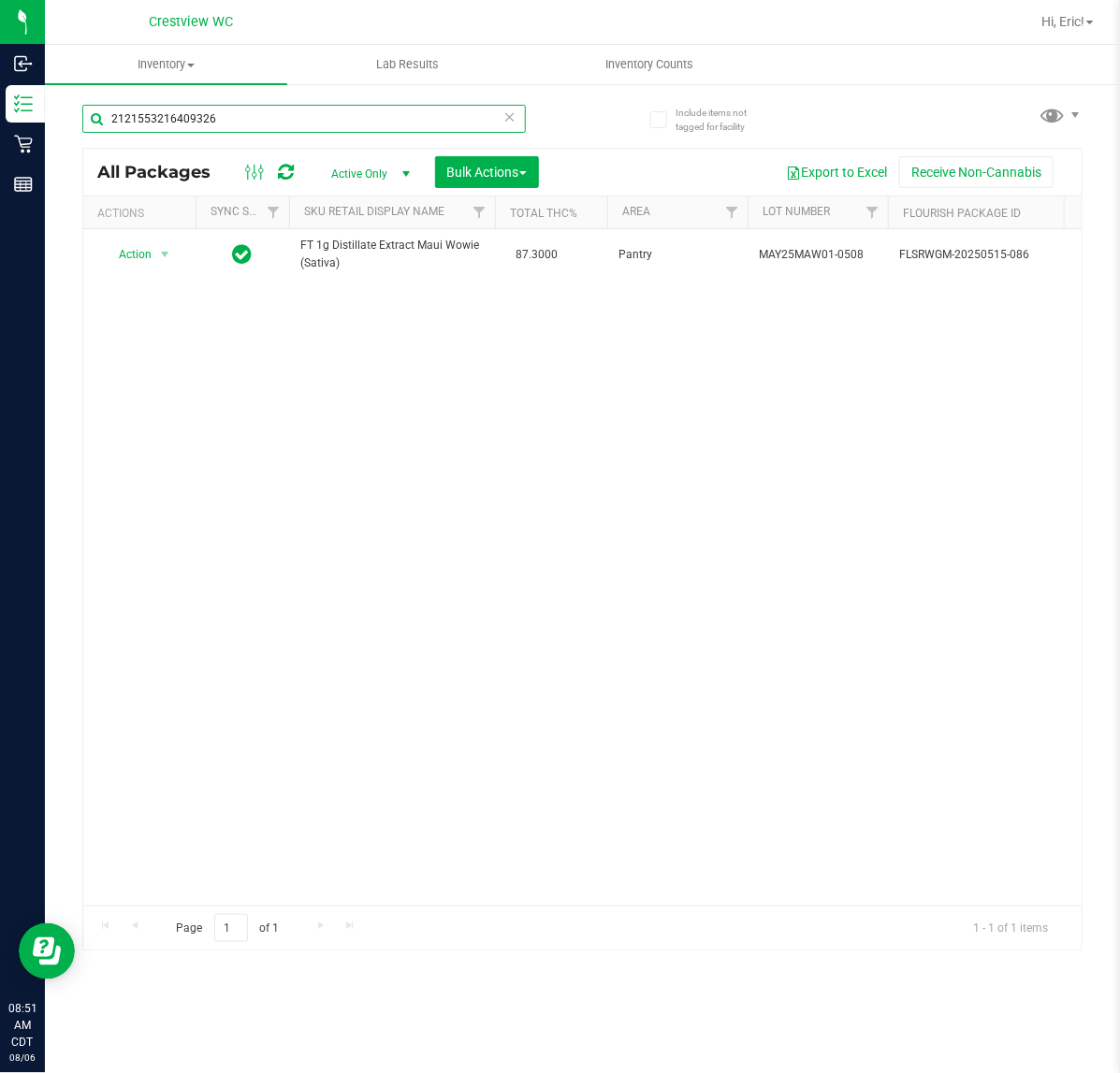 scroll, scrollTop: 0, scrollLeft: 287, axis: horizontal 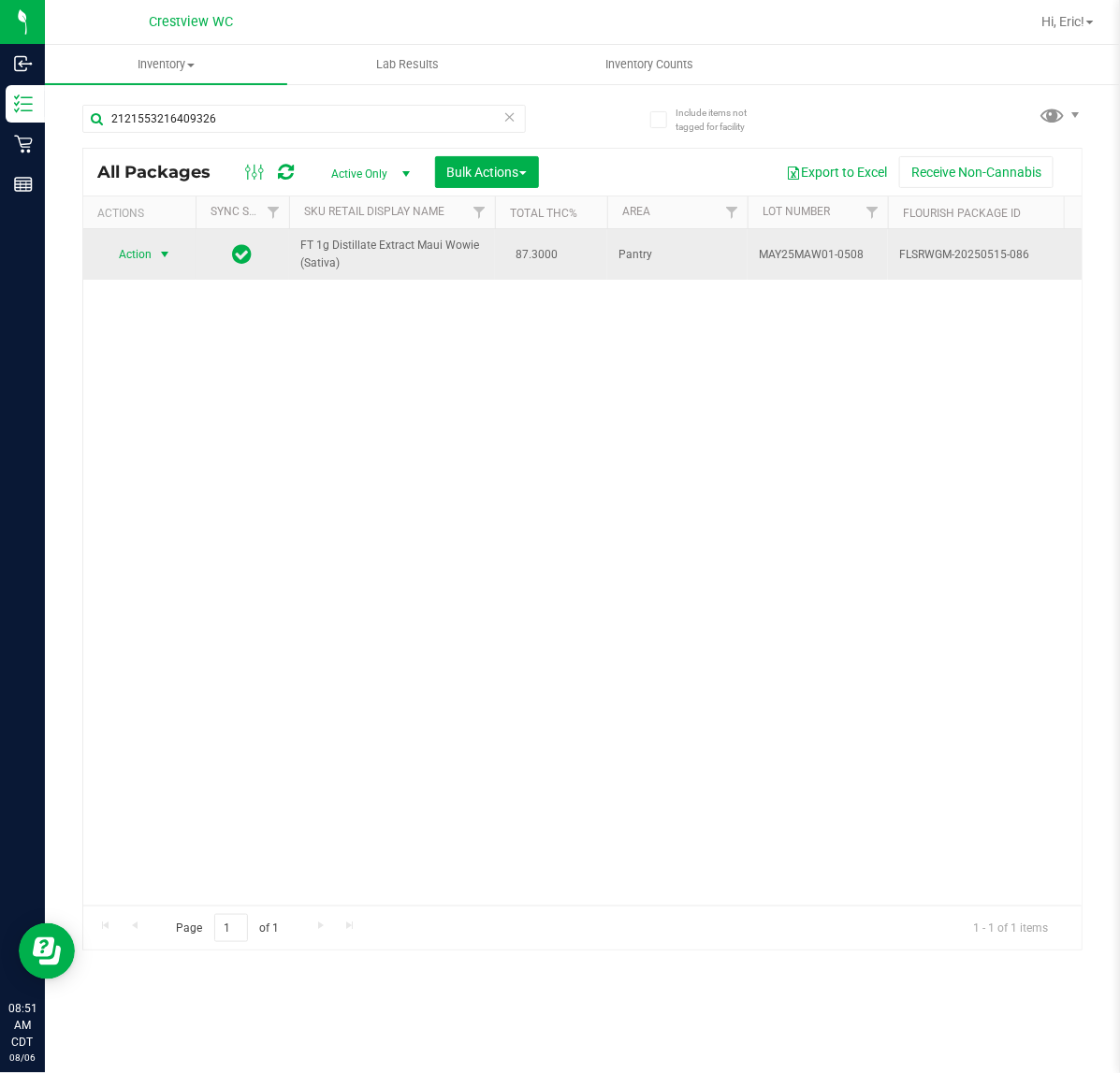 click at bounding box center [165, 254] 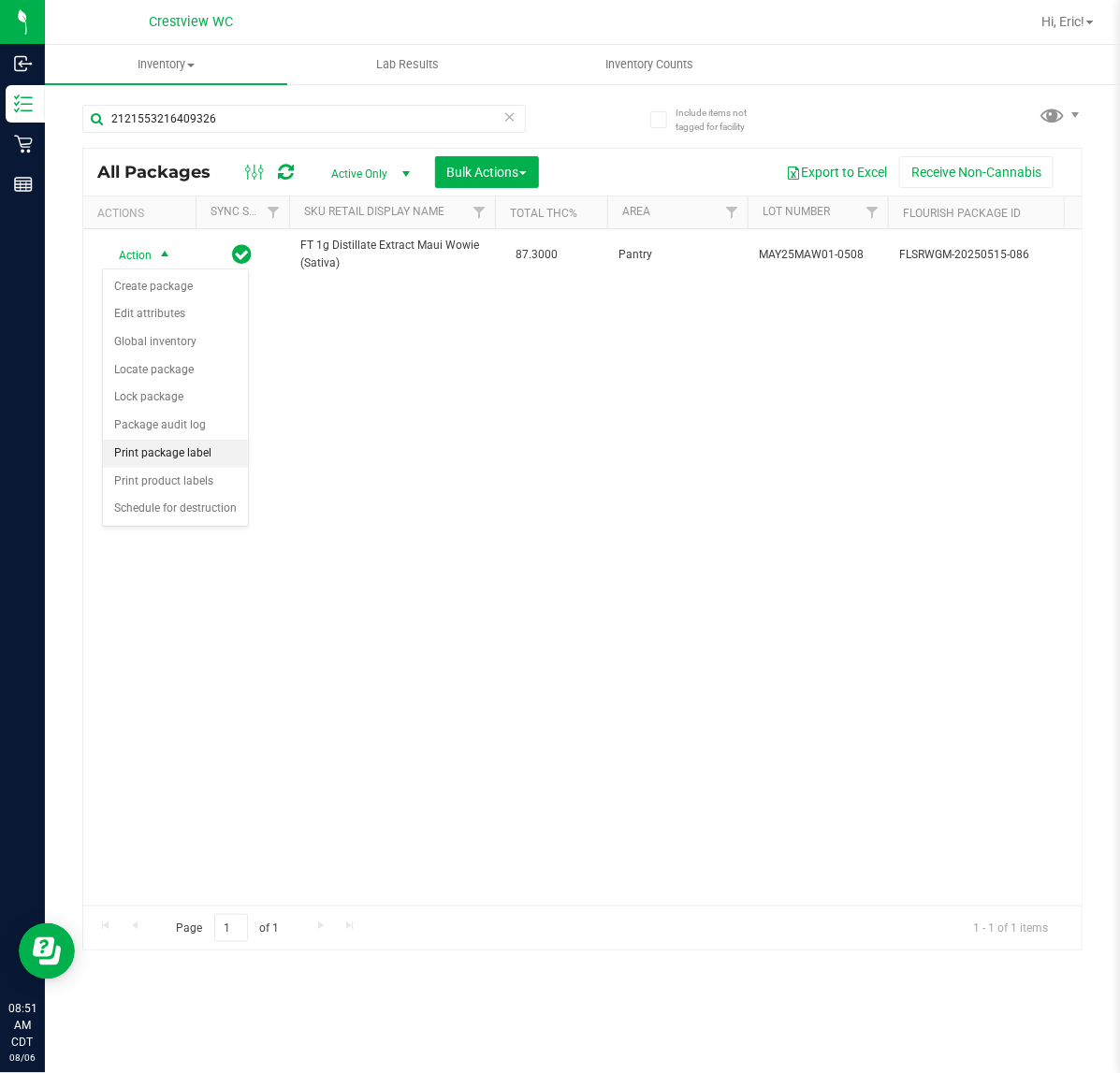 click on "Print package label" at bounding box center [175, 454] 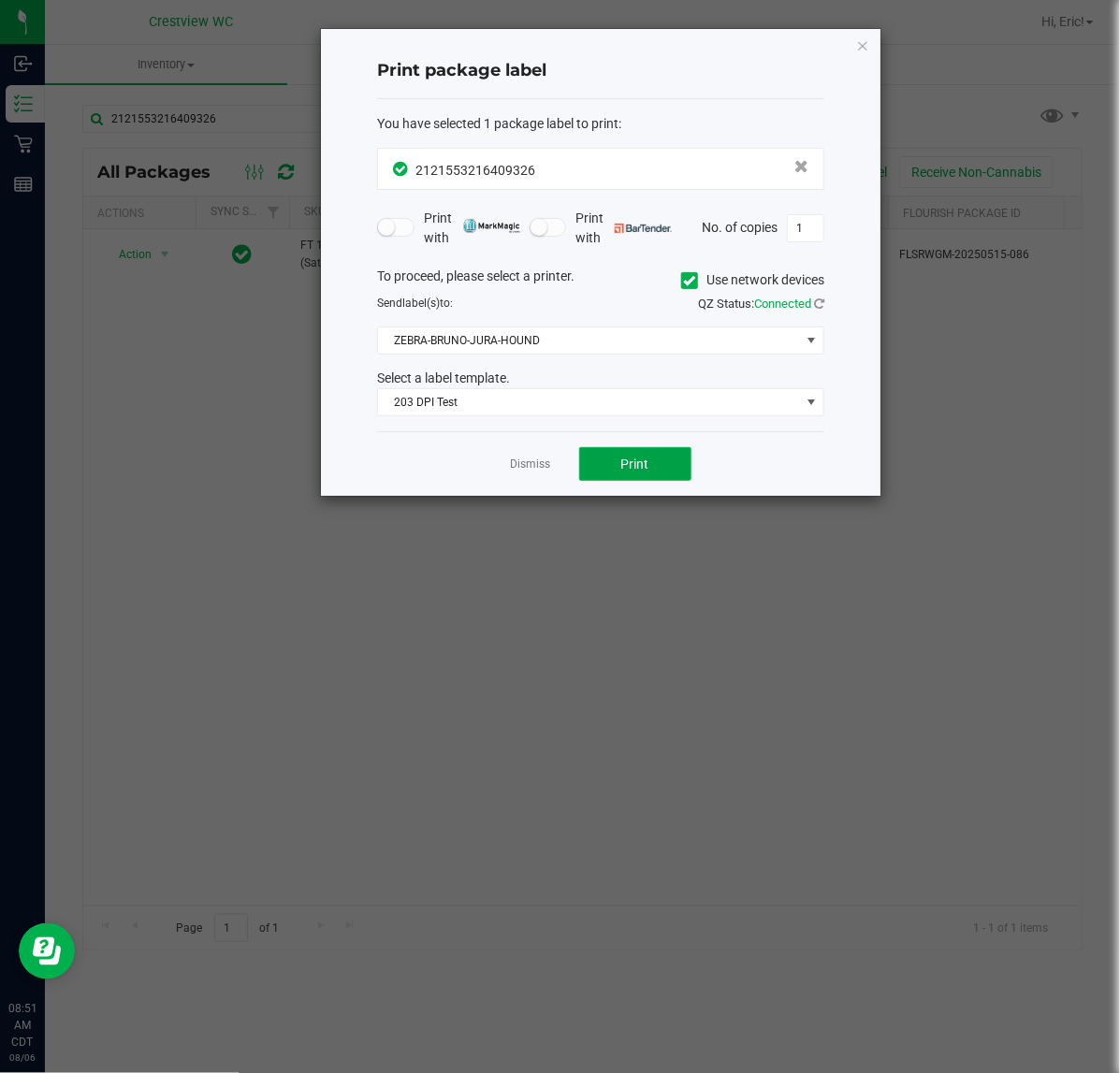 click on "Print" 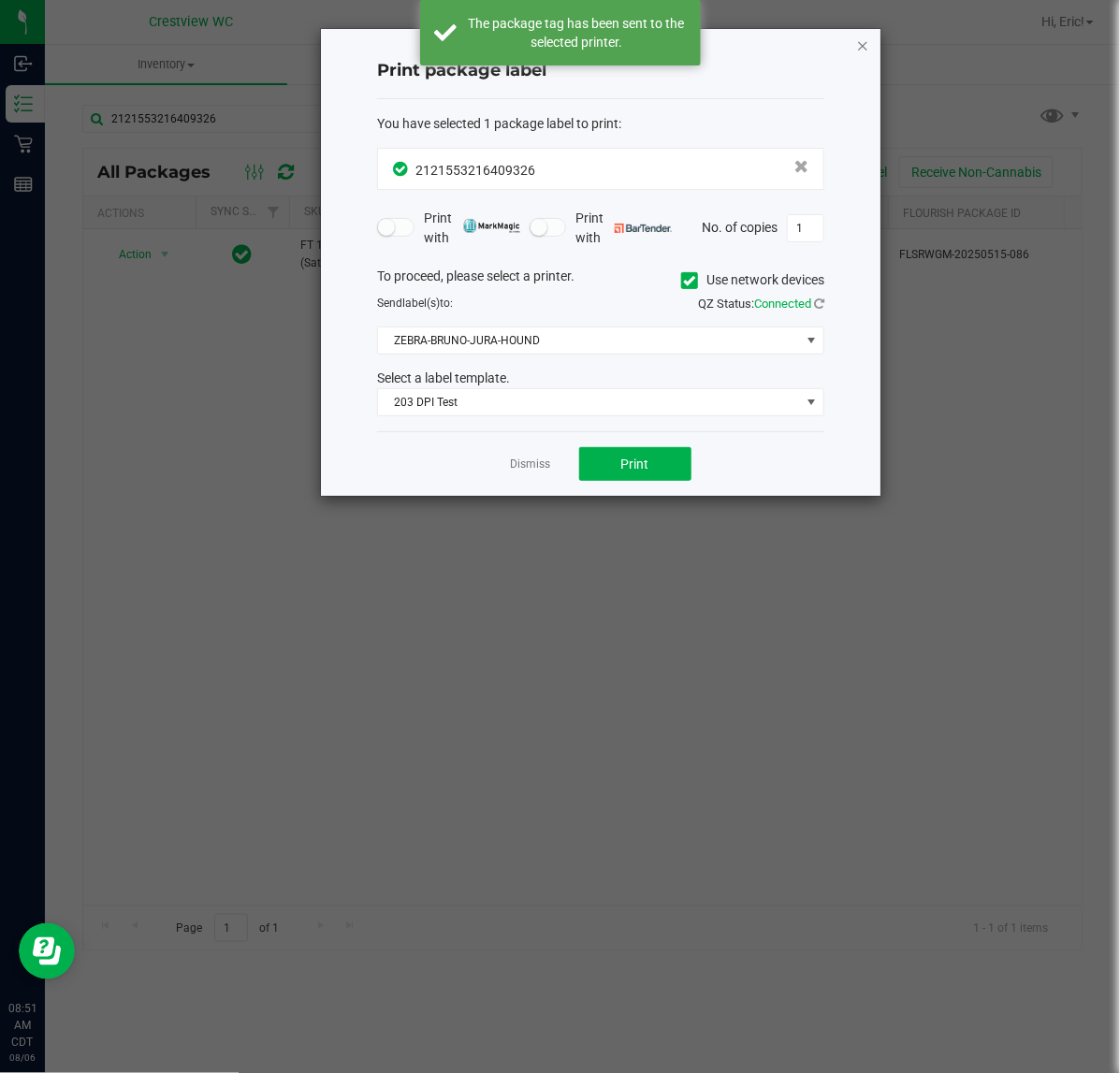 click 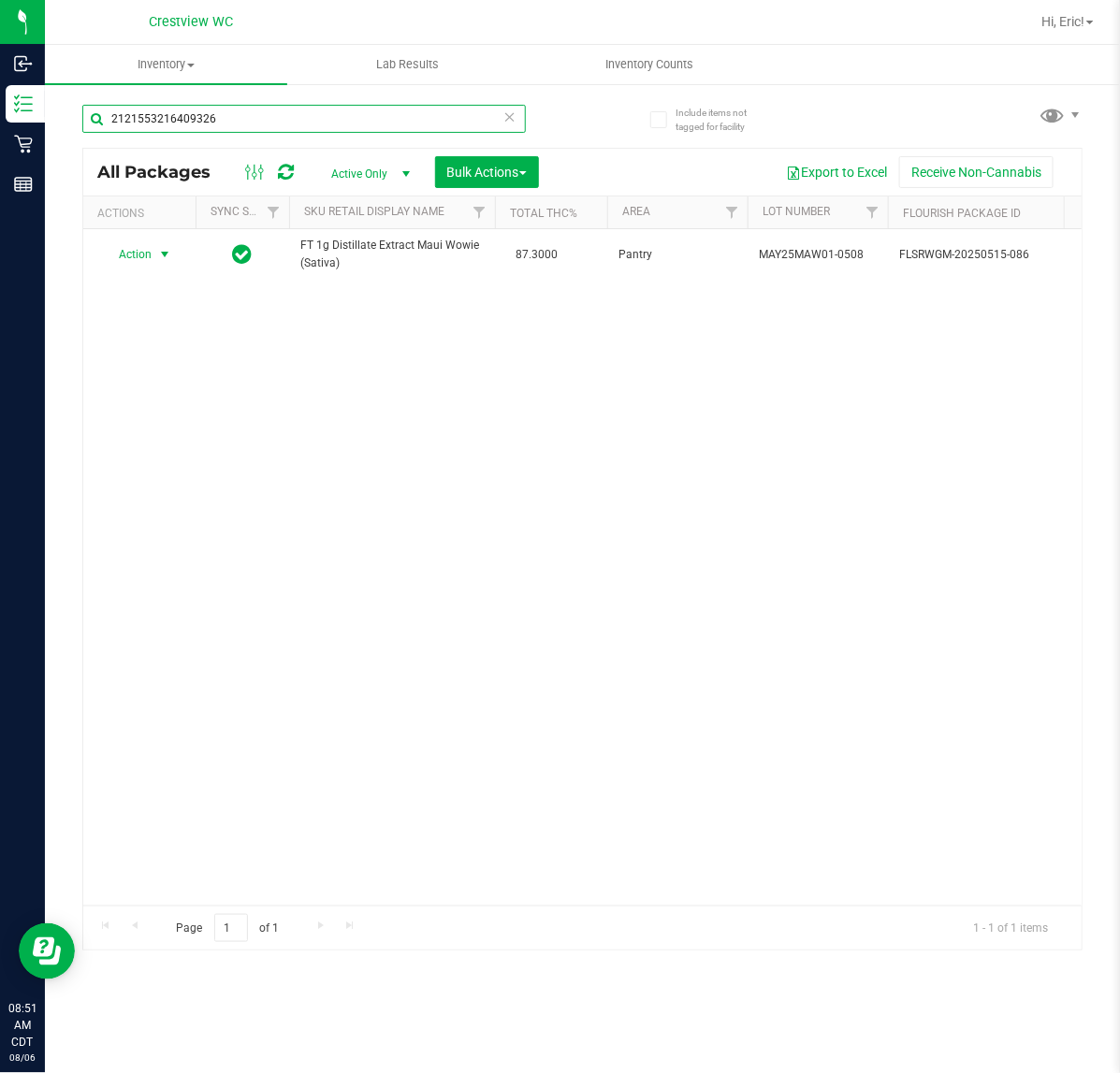 click on "2121553216409326" at bounding box center (304, 119) 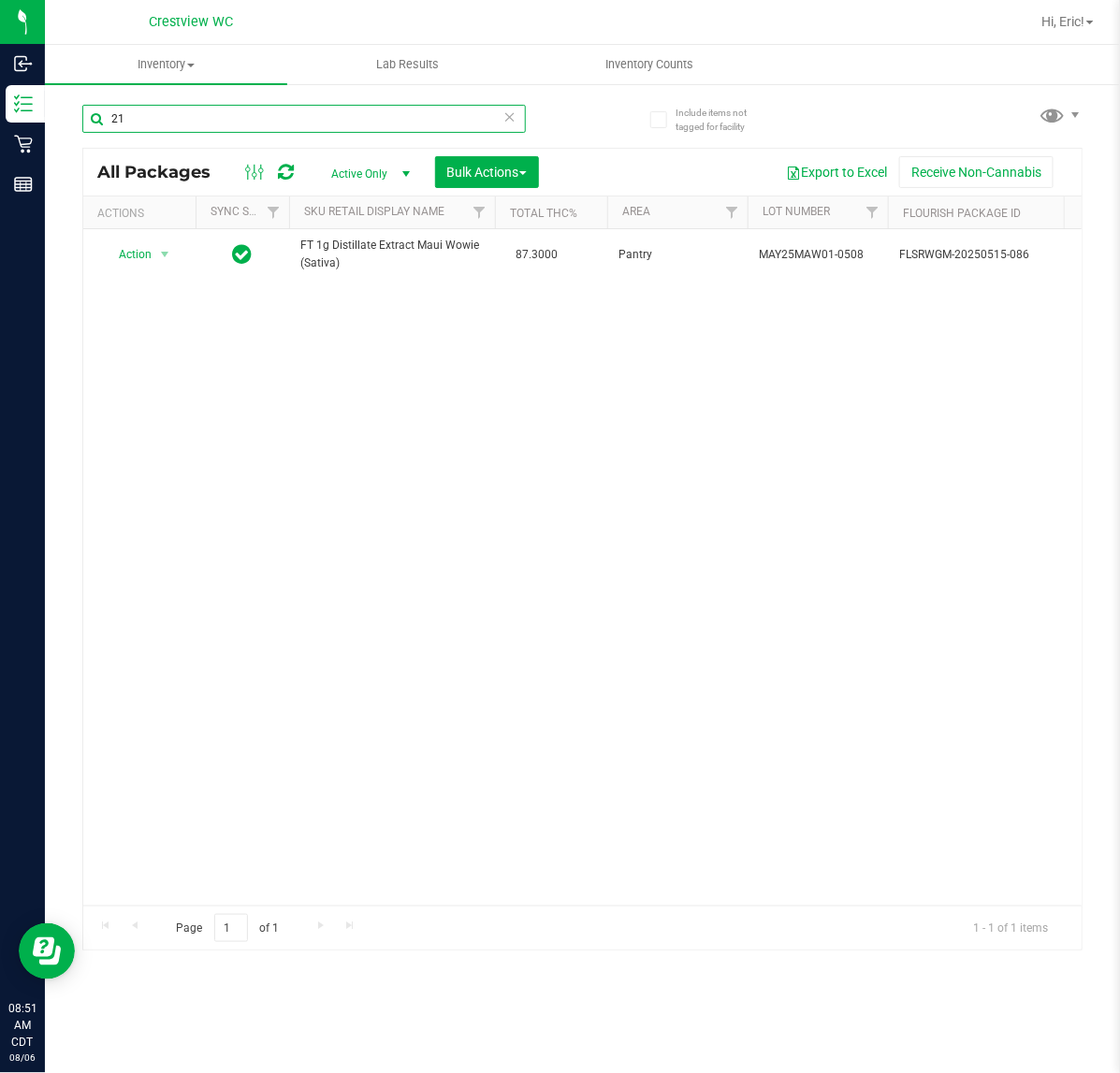 type on "2" 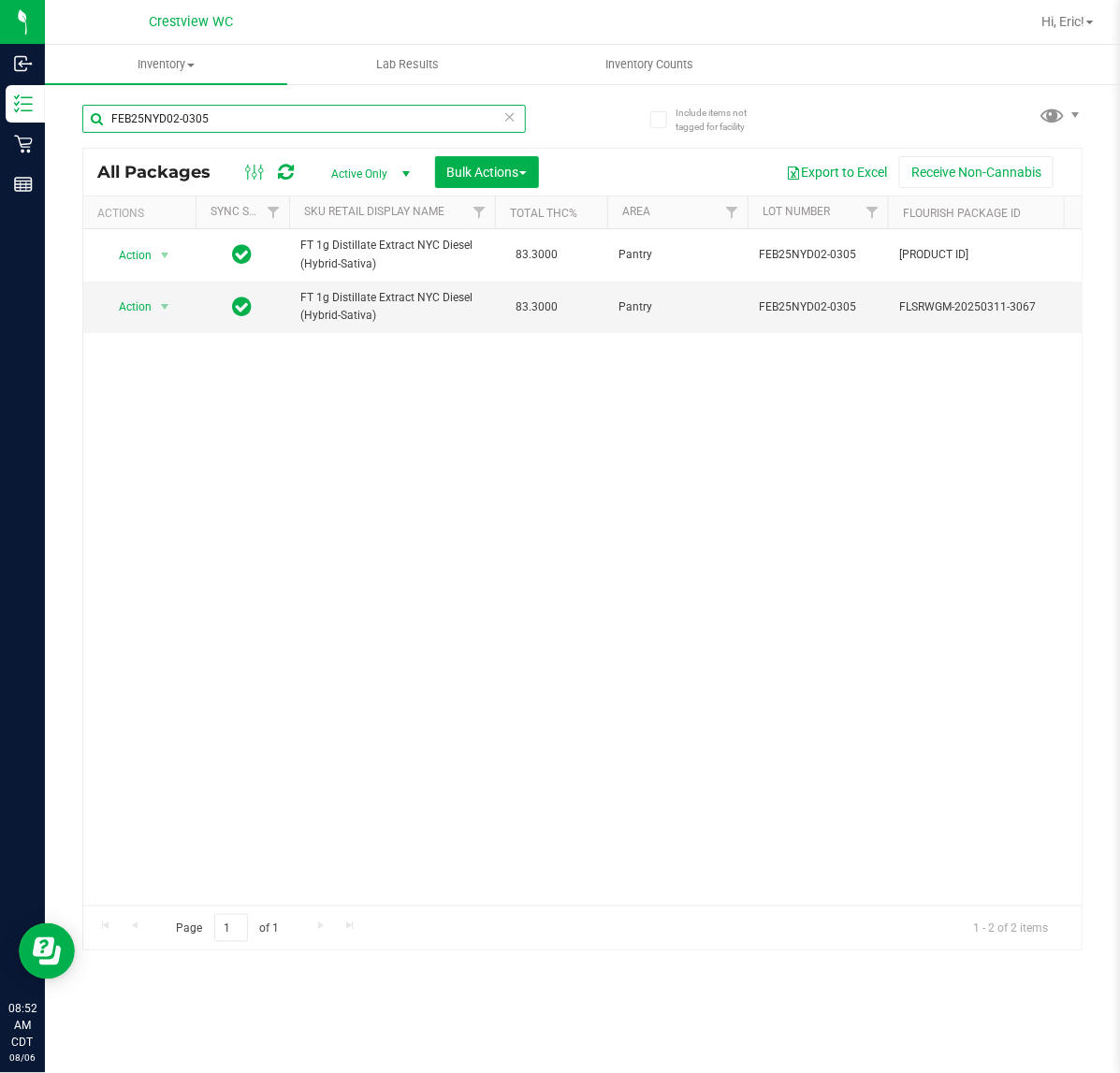 scroll, scrollTop: 0, scrollLeft: 288, axis: horizontal 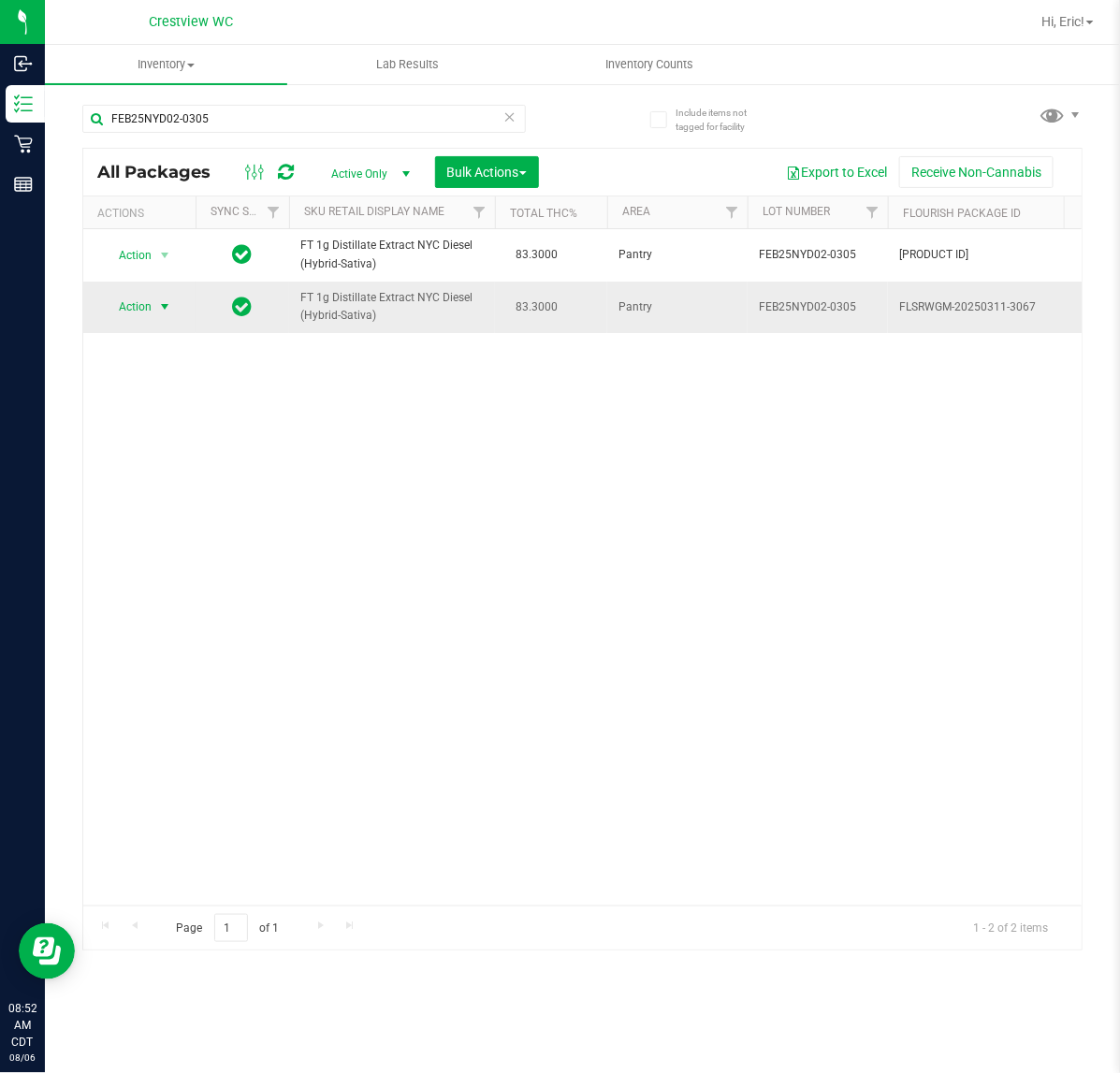 click at bounding box center [165, 307] 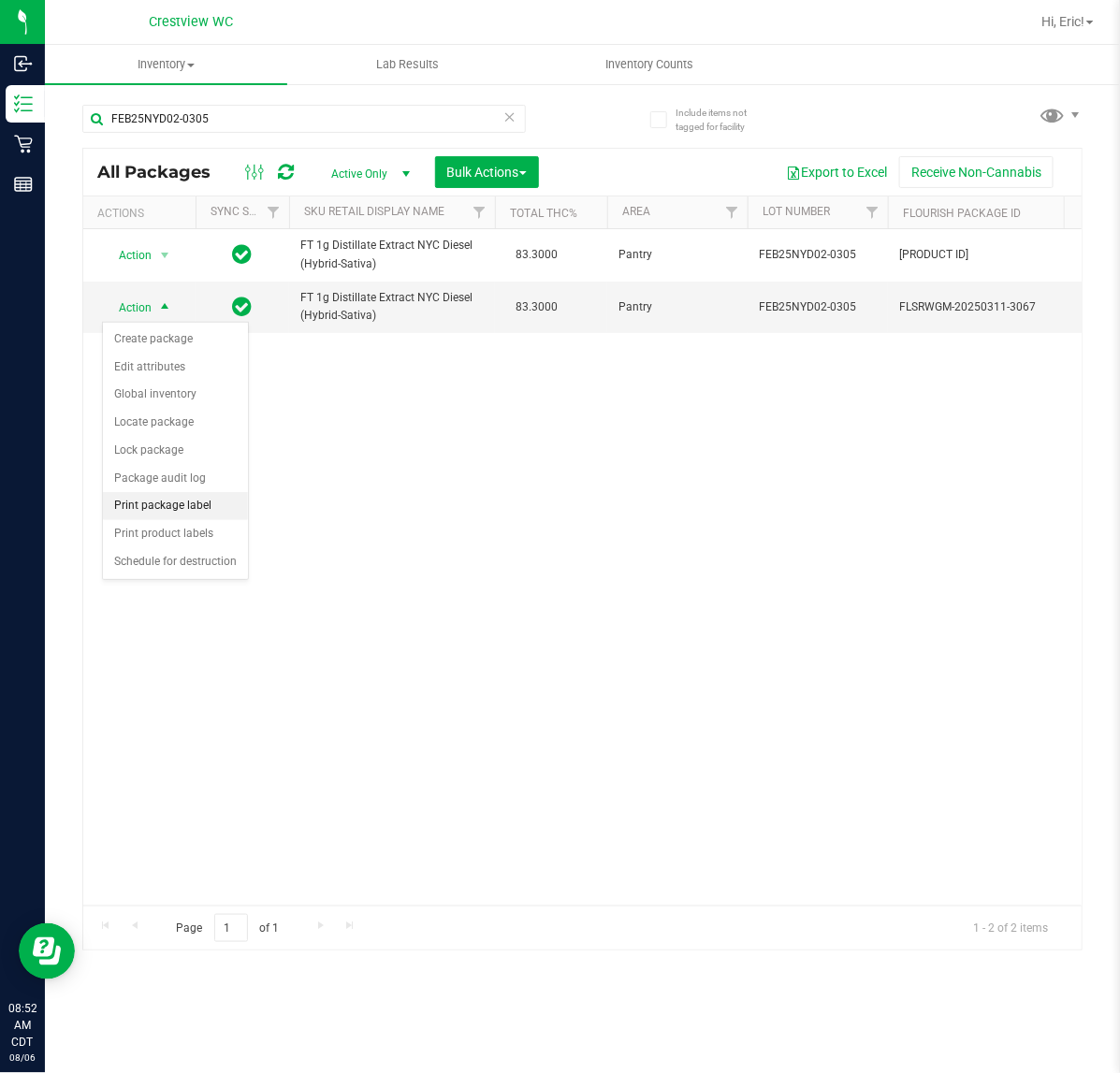 click on "Print package label" at bounding box center [175, 506] 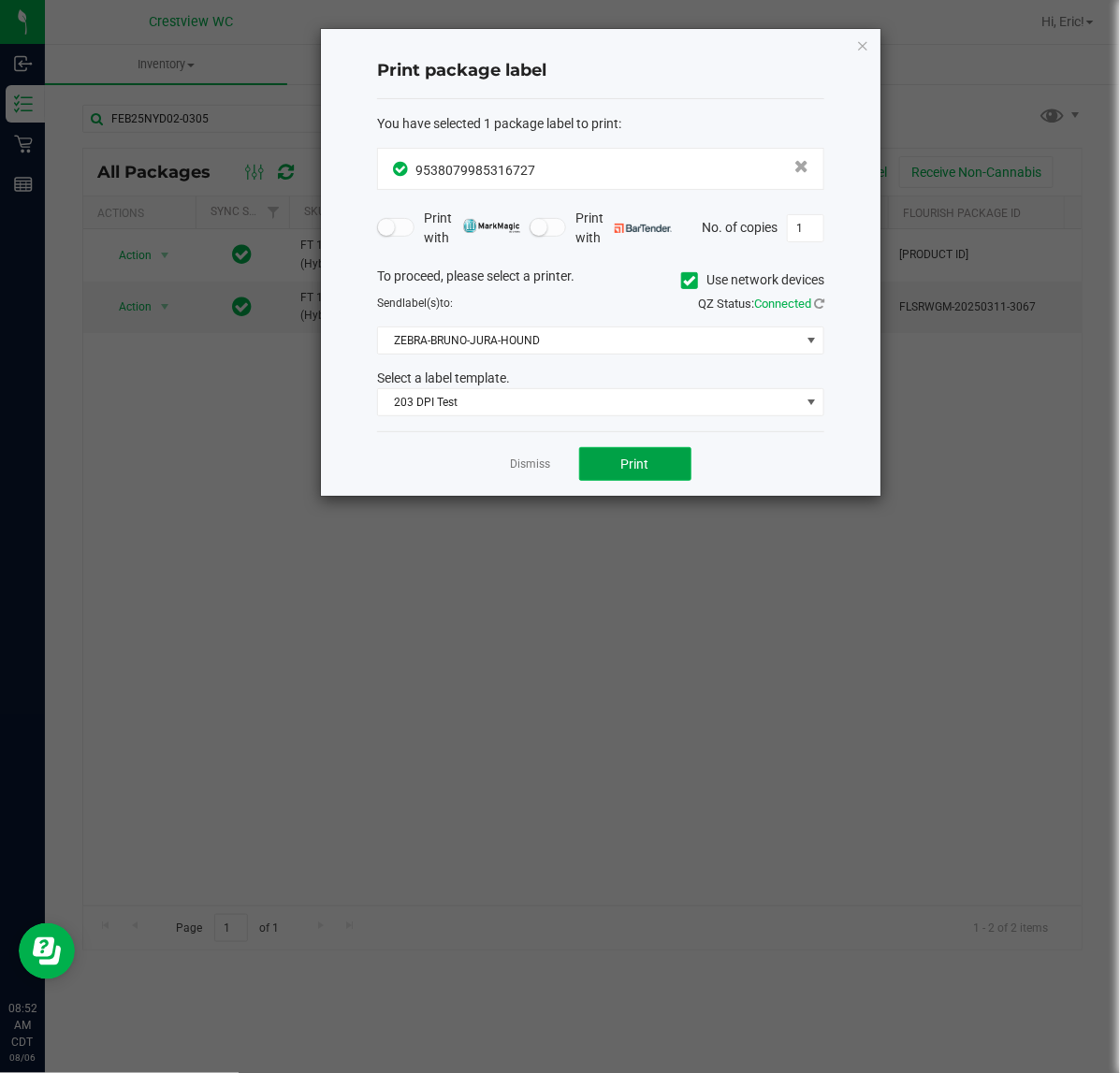 click on "Print" 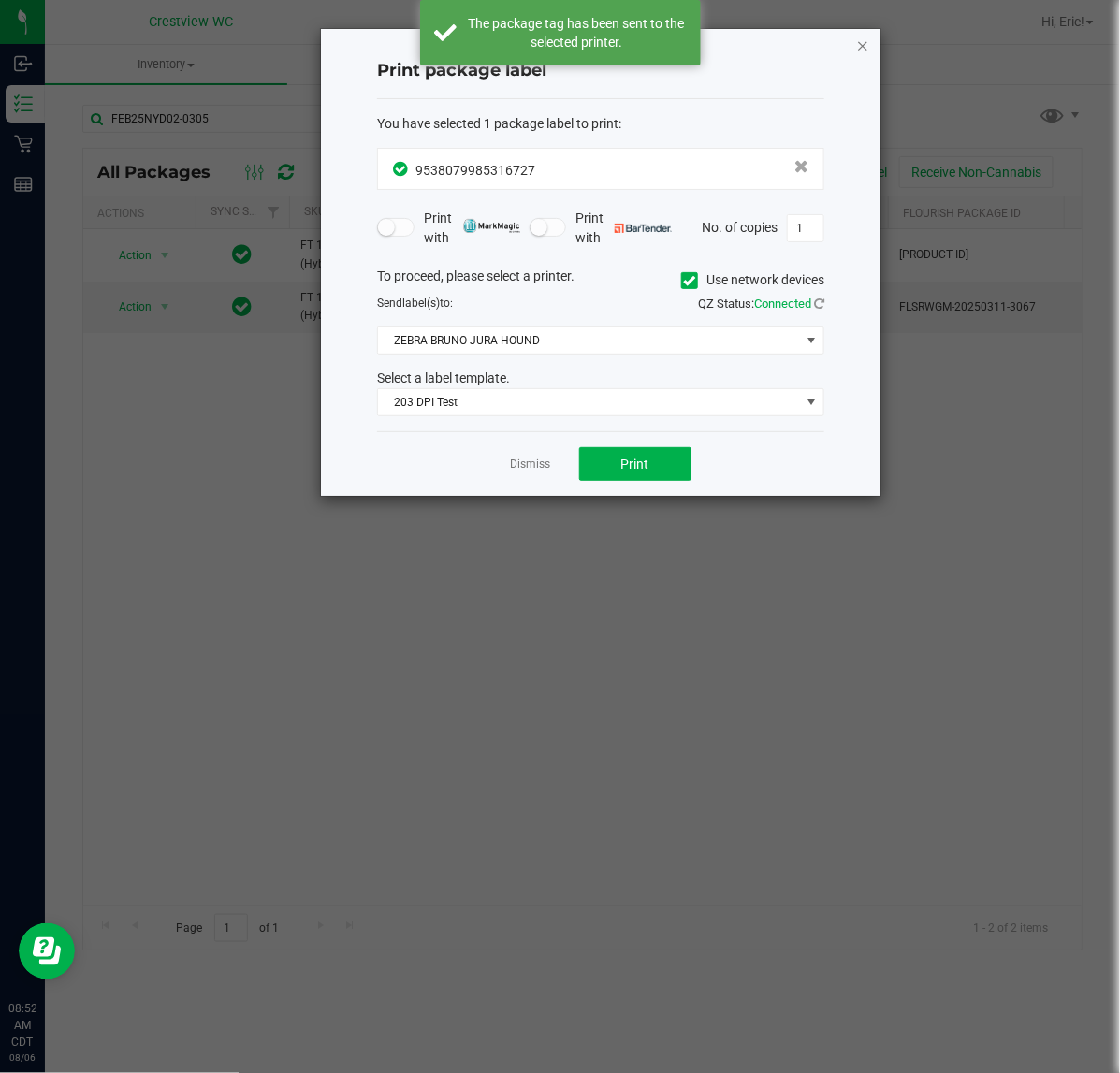 click 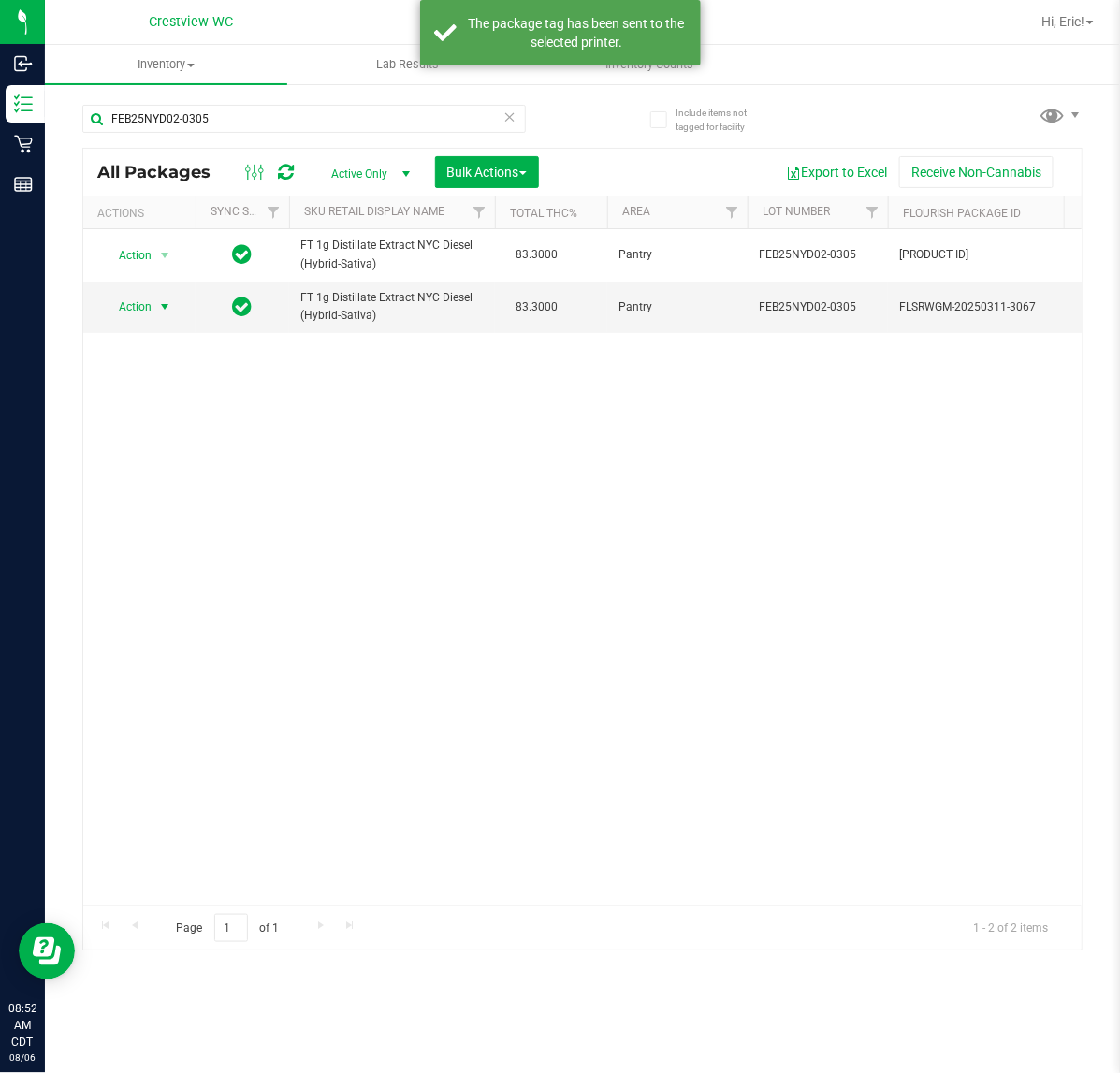 click on "Action Action Edit attributes Global inventory Locate package Package audit log Print package label Print product labels Unlock package
FT 1g Distillate Extract NYC Diesel (Hybrid-Sativa)
83.3000
Pantry
FEB25NYD02-0305
FLSRWGM-20250311-3059
8389310878001589
12
0
12
00000564
Created
CON-DIS-FT-NYD-1G
FT - DISTILLATE EXTRACT - 1G - NYD - HYS" at bounding box center (582, 567) 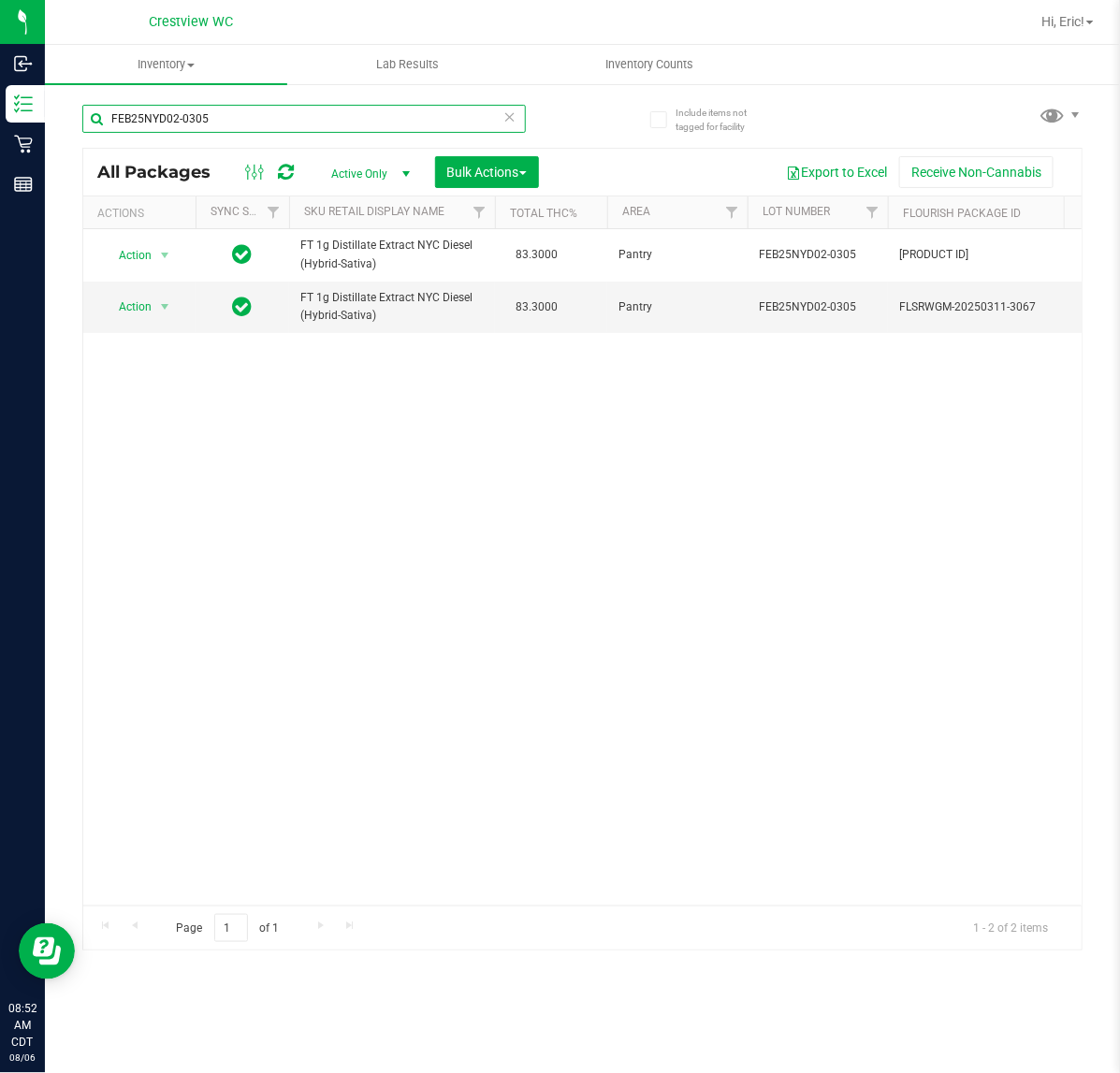 click on "FEB25NYD02-0305" at bounding box center (304, 119) 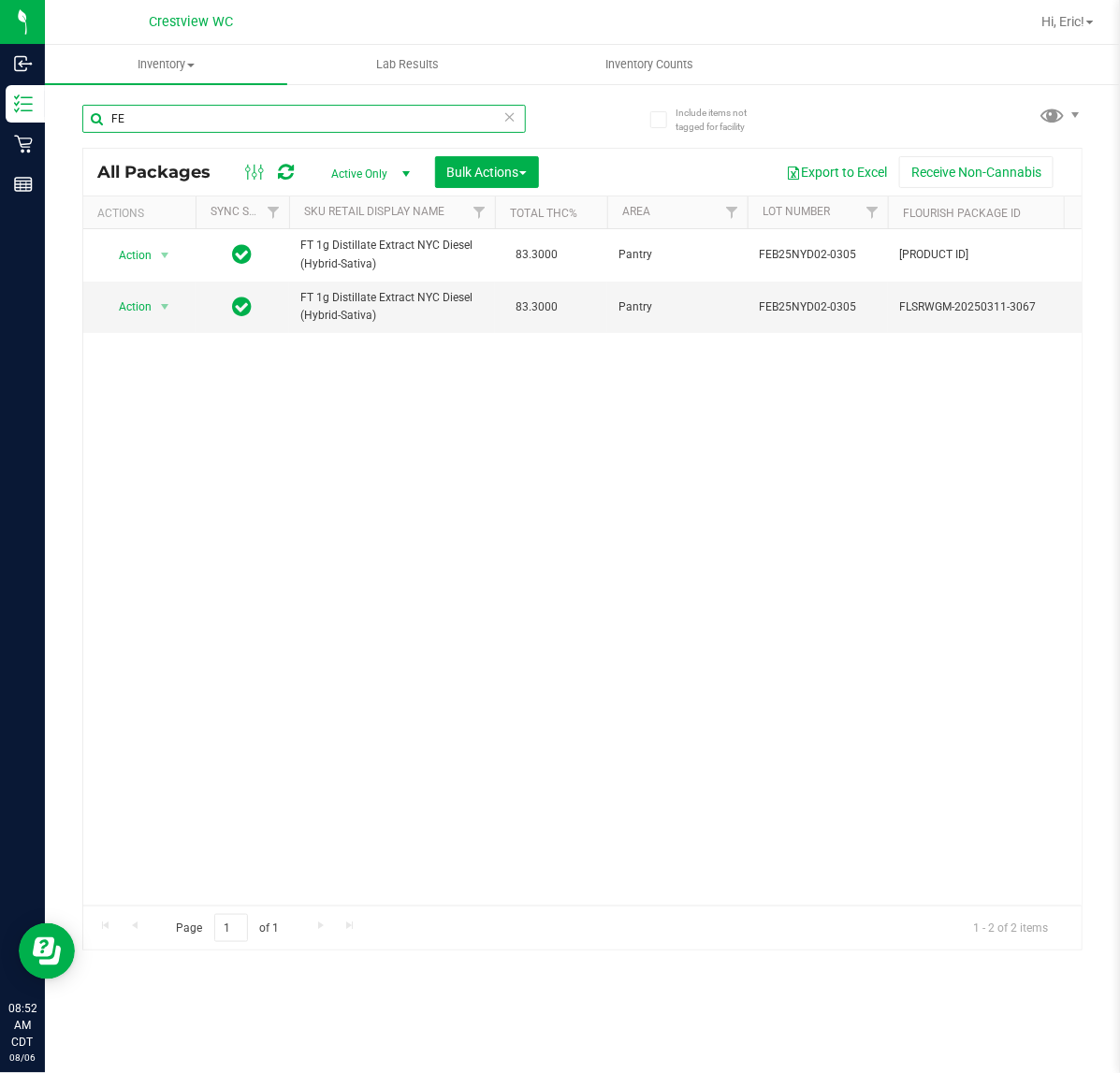 type on "F" 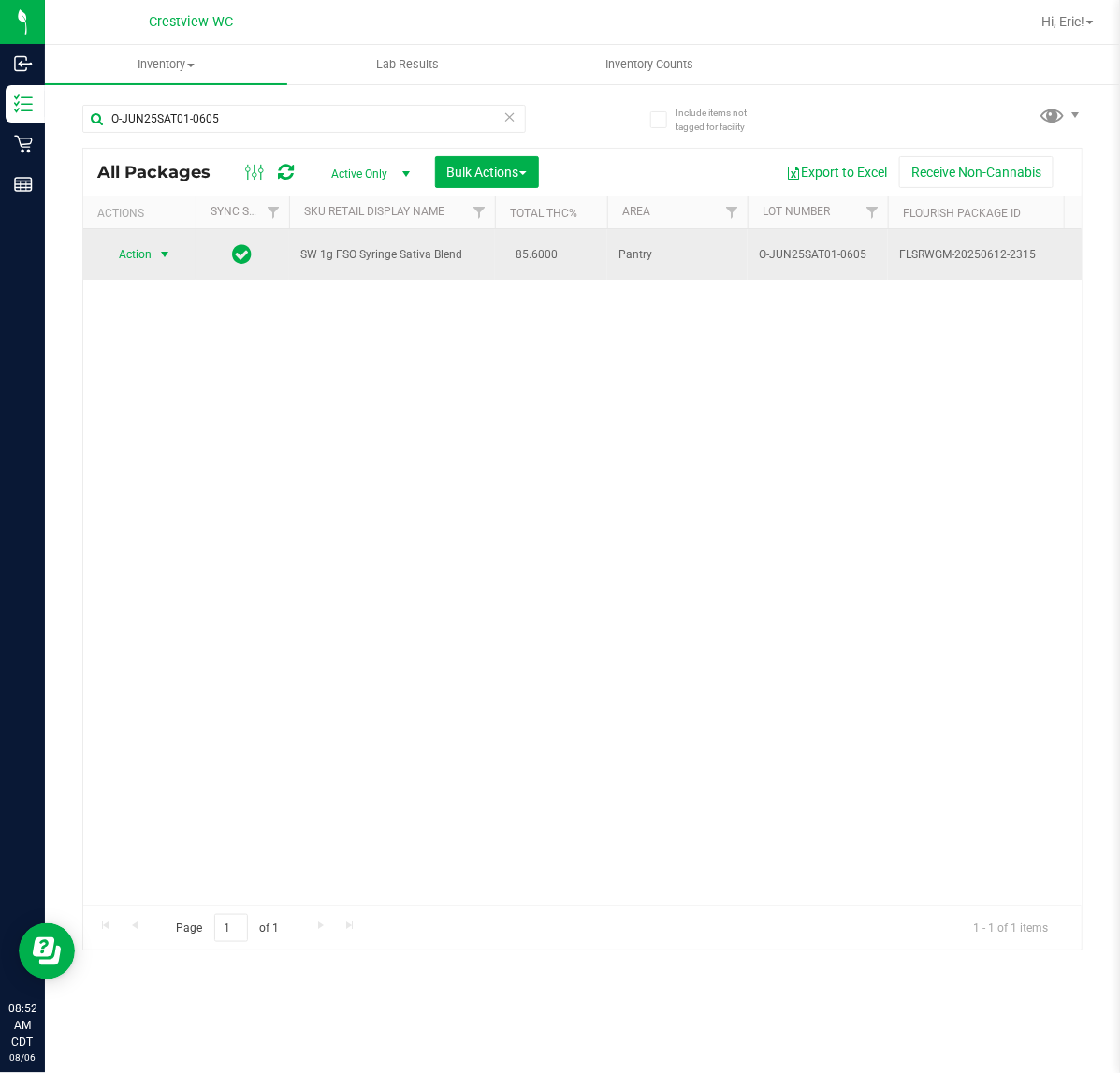 click at bounding box center (165, 254) 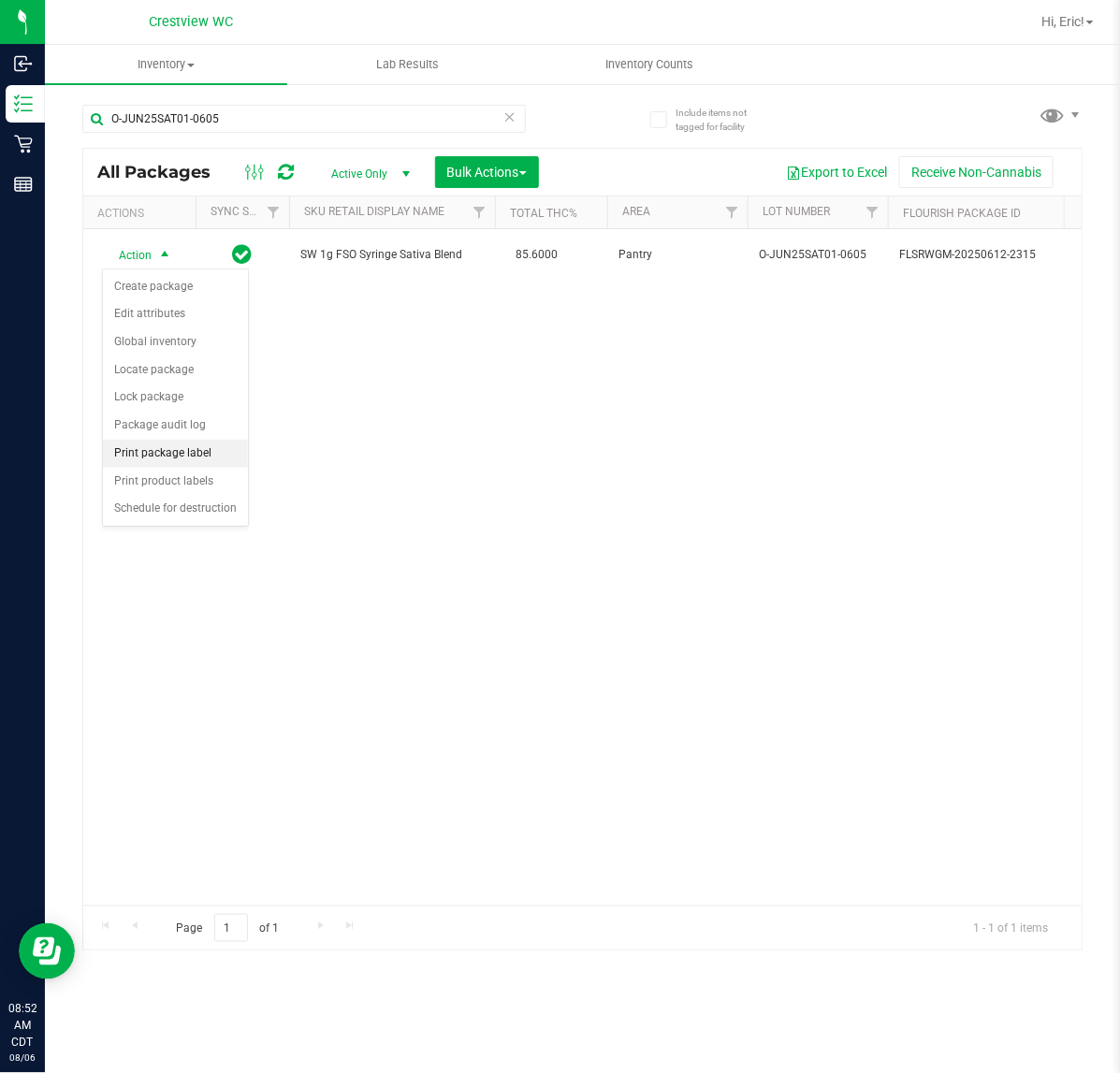 click on "Print package label" at bounding box center [175, 454] 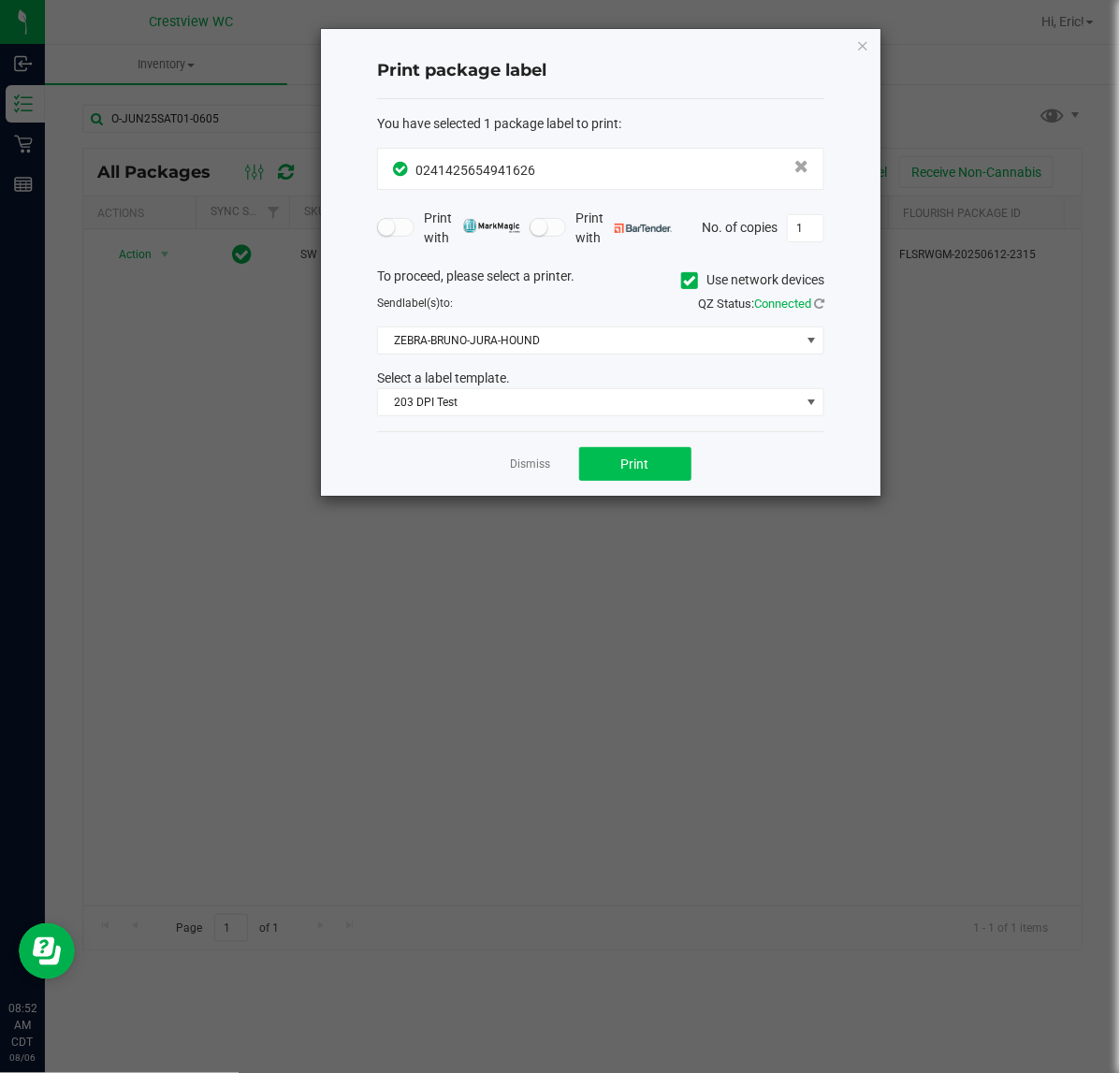 click on "Dismiss   Print" 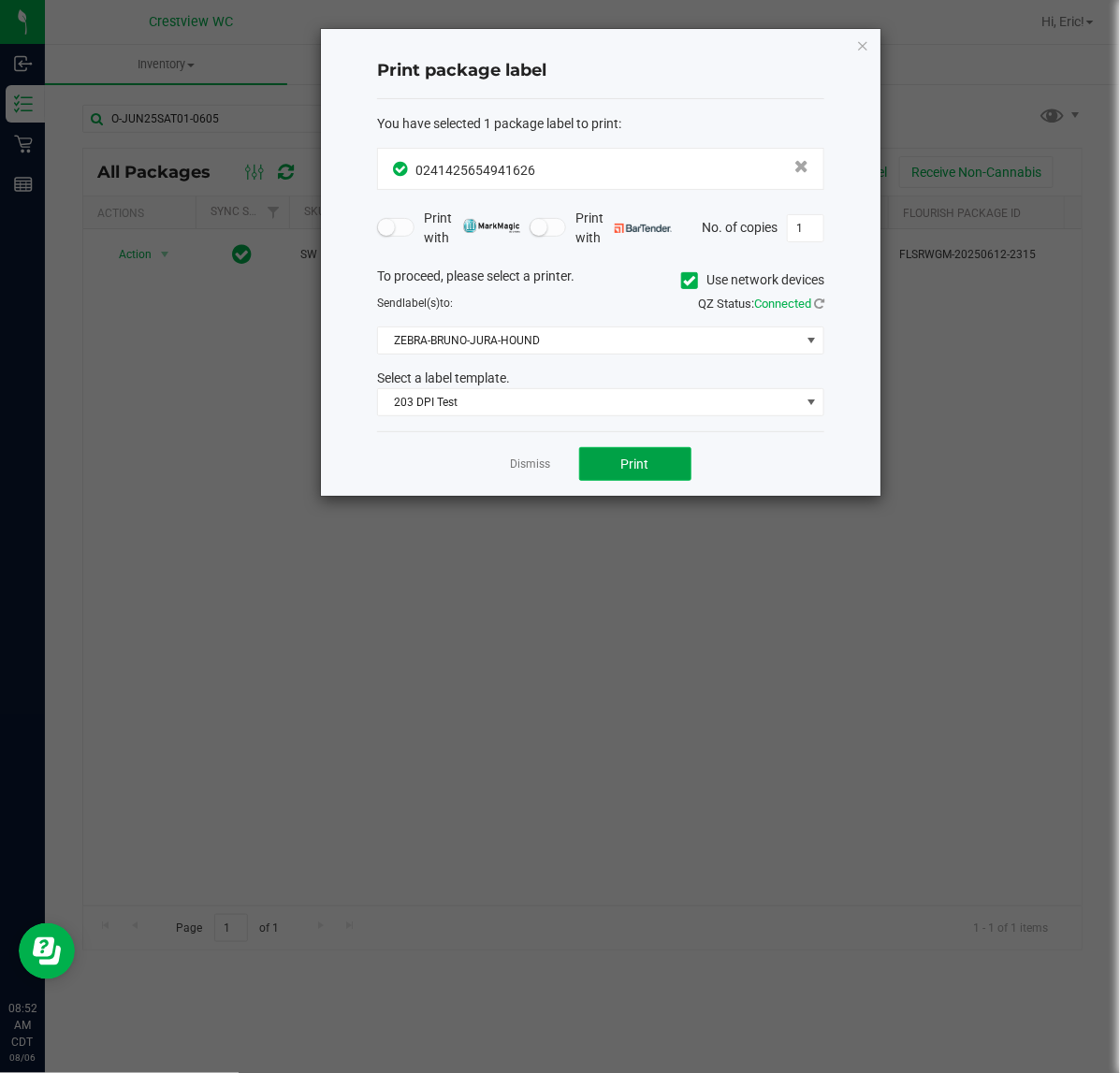 click on "Print" 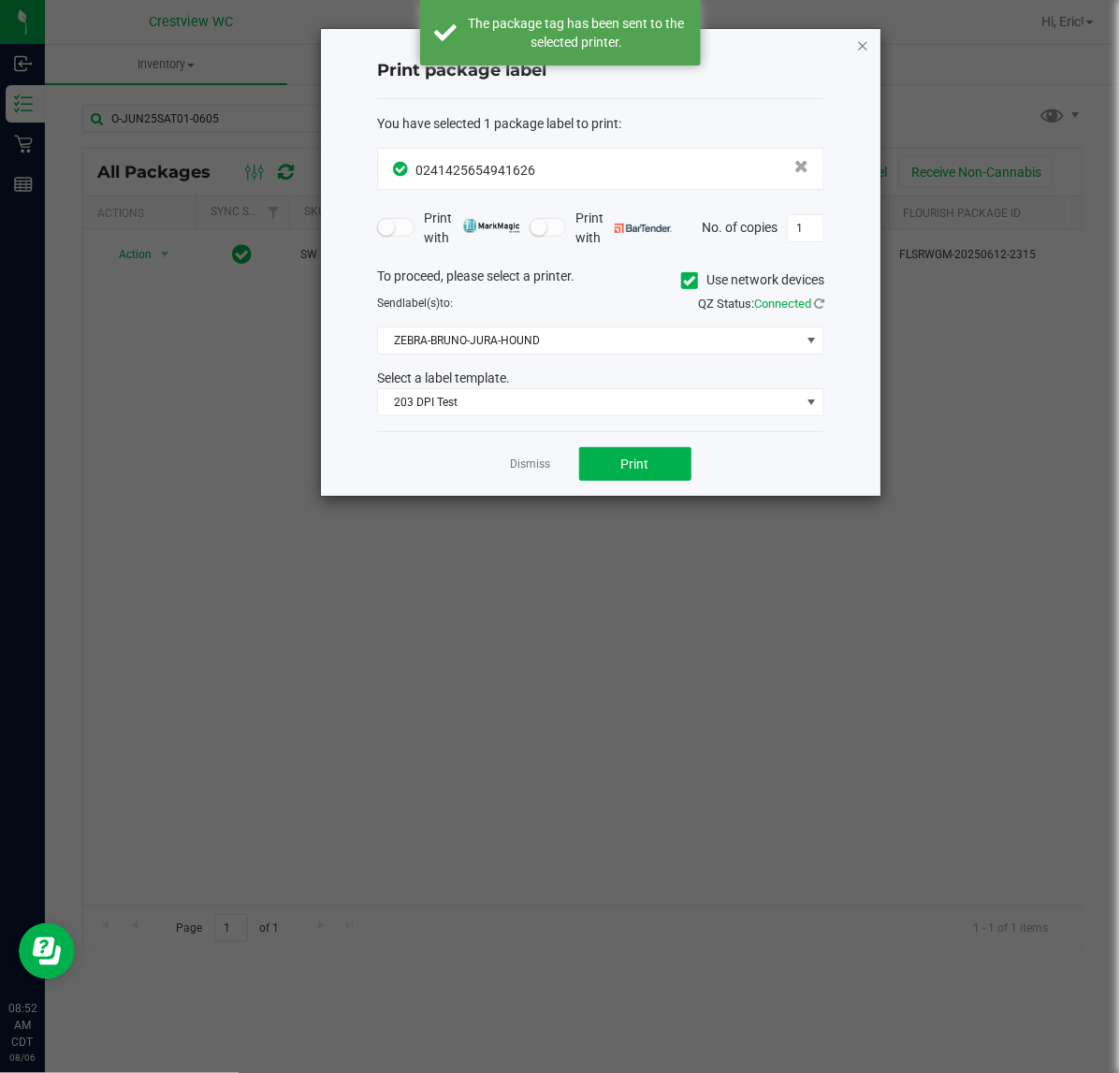 click 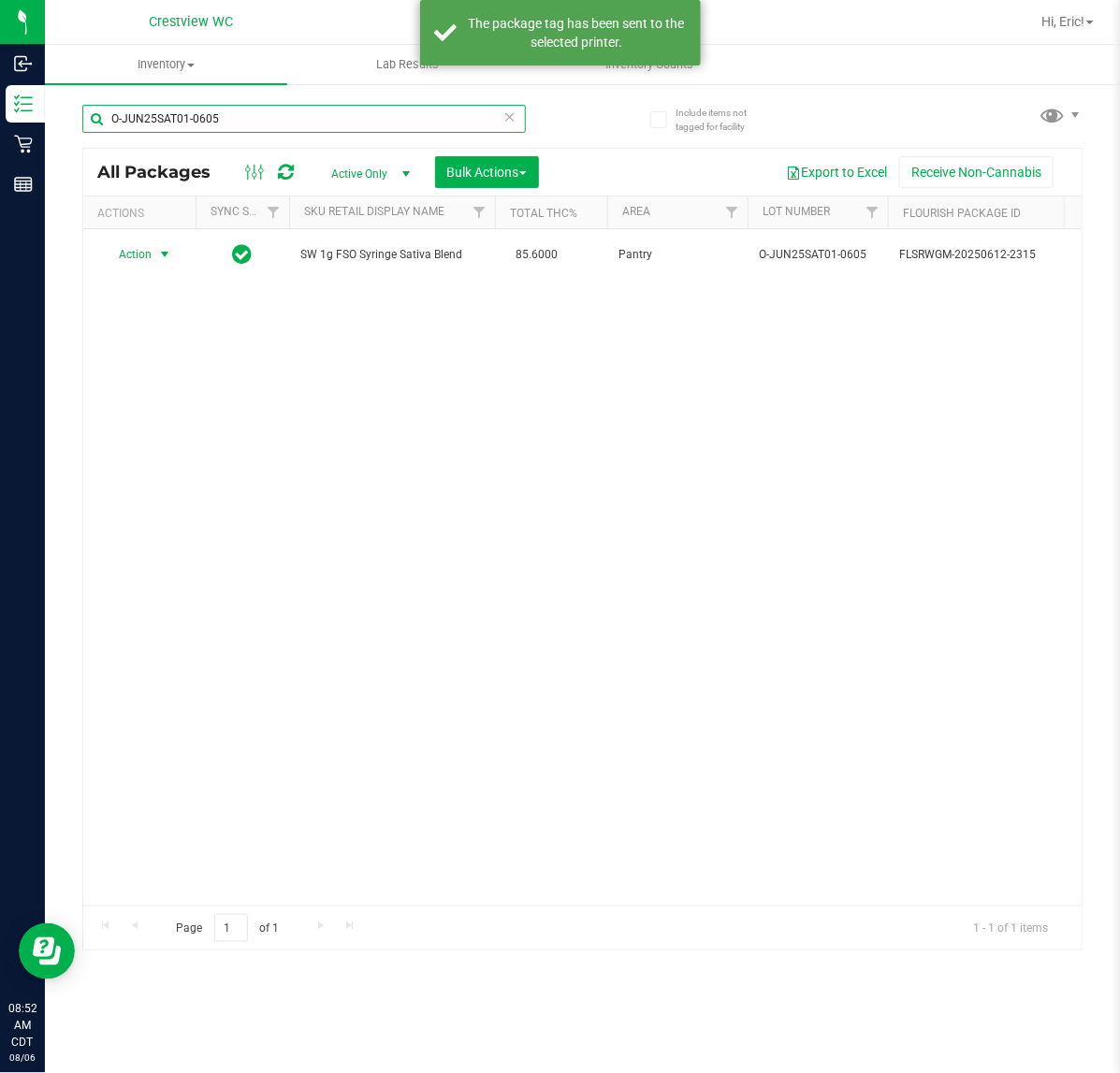 click on "O-JUN25SAT01-0605" at bounding box center (304, 119) 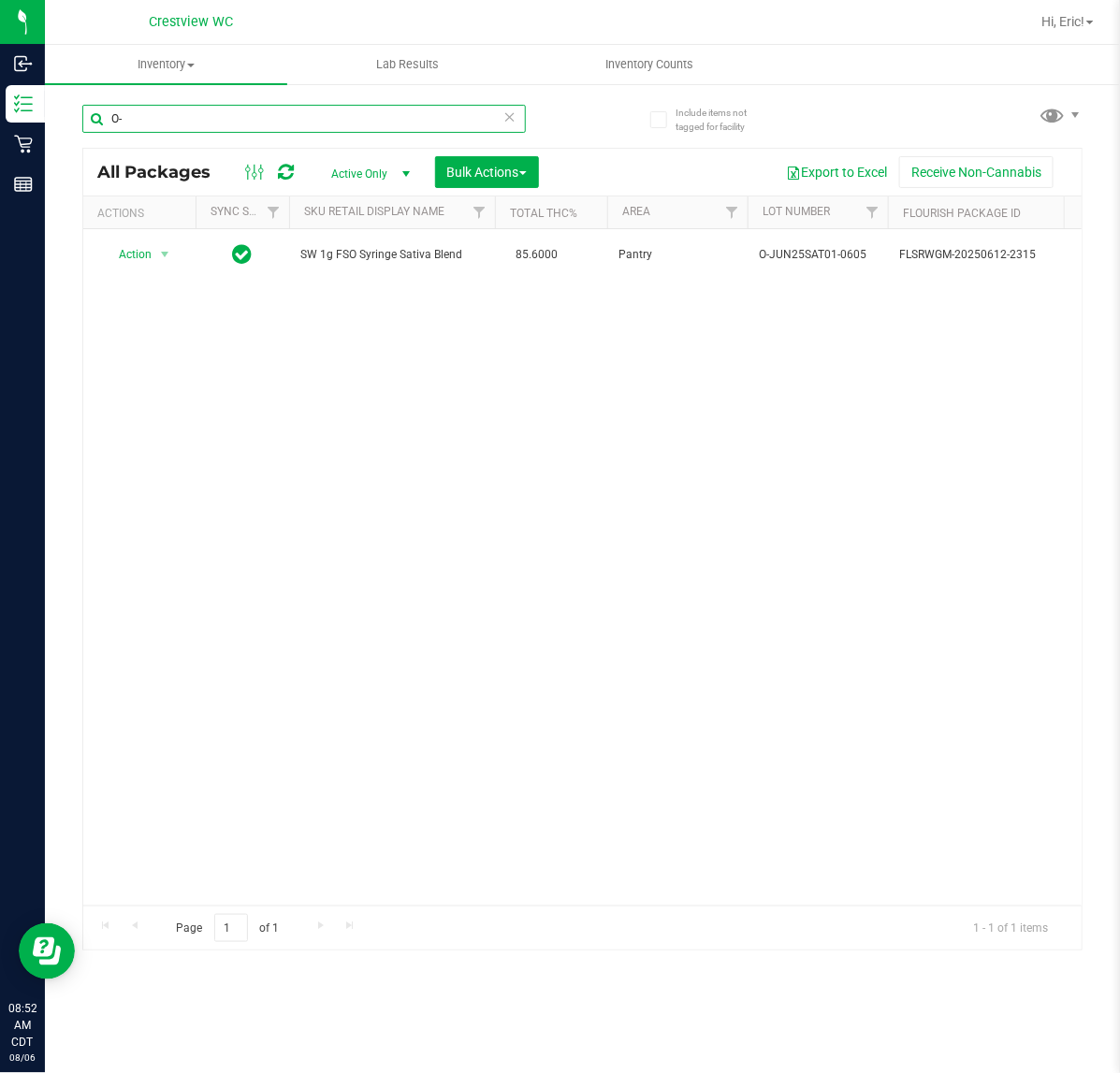 type on "O" 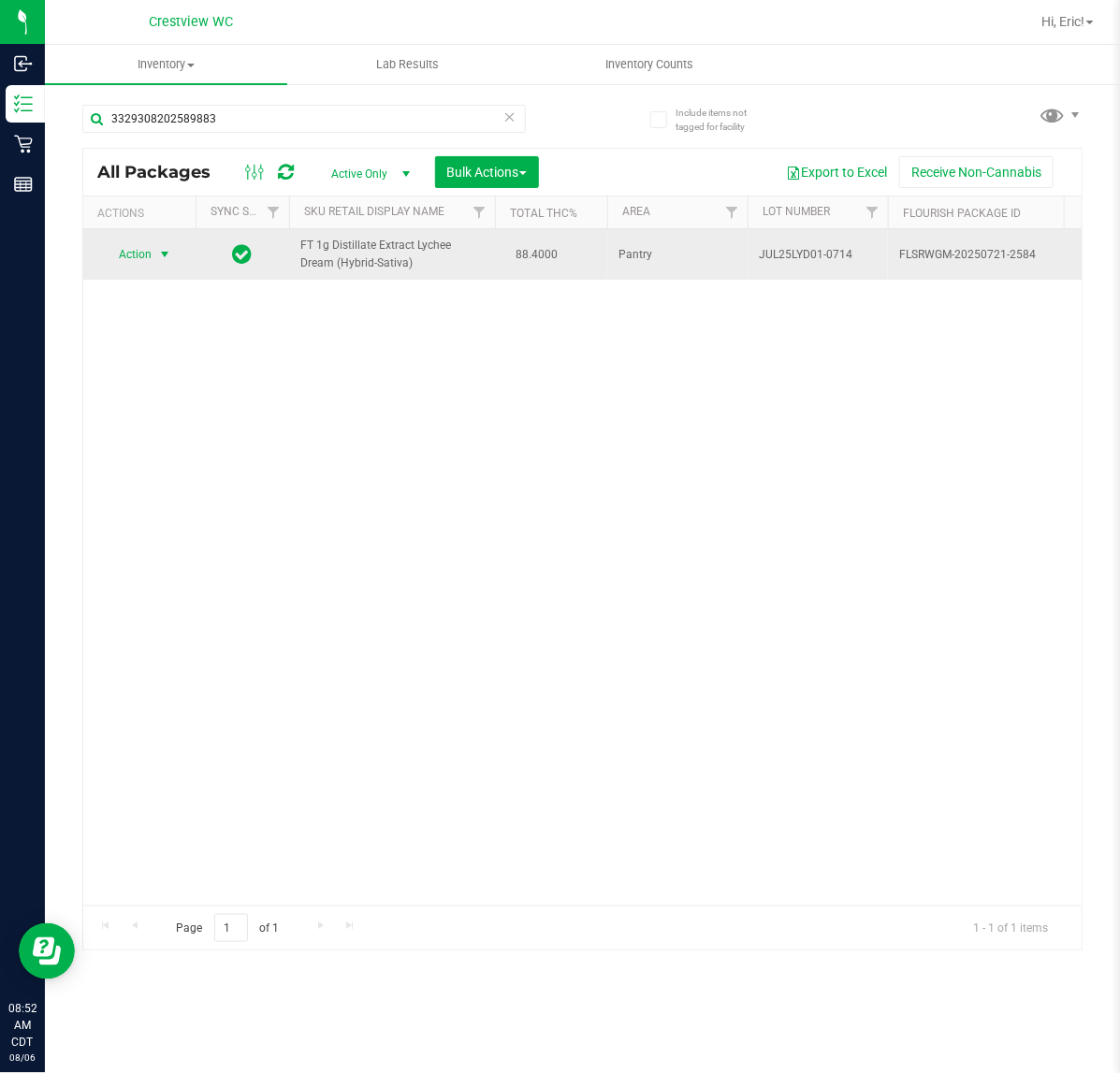 click at bounding box center [165, 254] 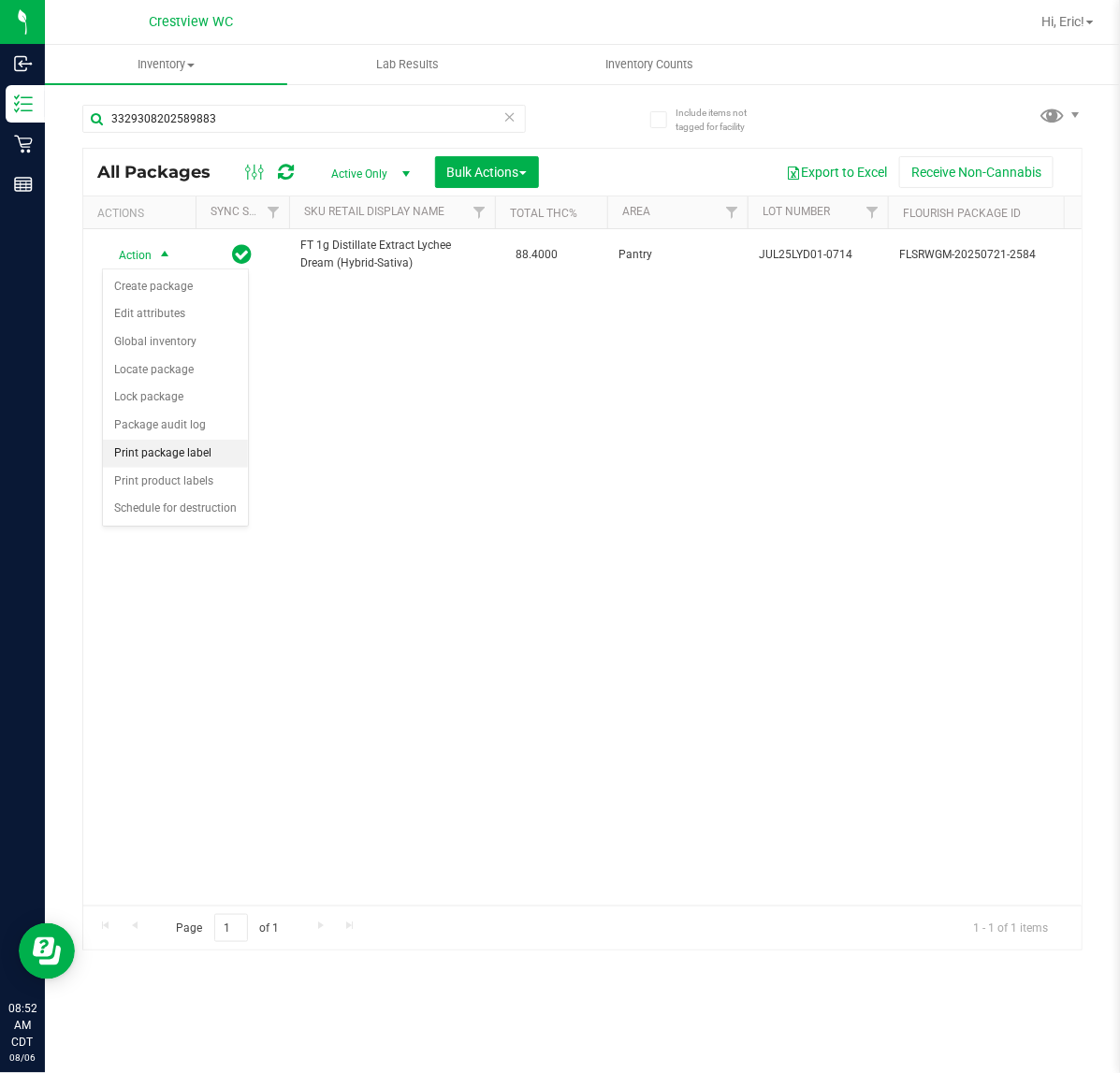 drag, startPoint x: 197, startPoint y: 454, endPoint x: 218, endPoint y: 449, distance: 21.587033 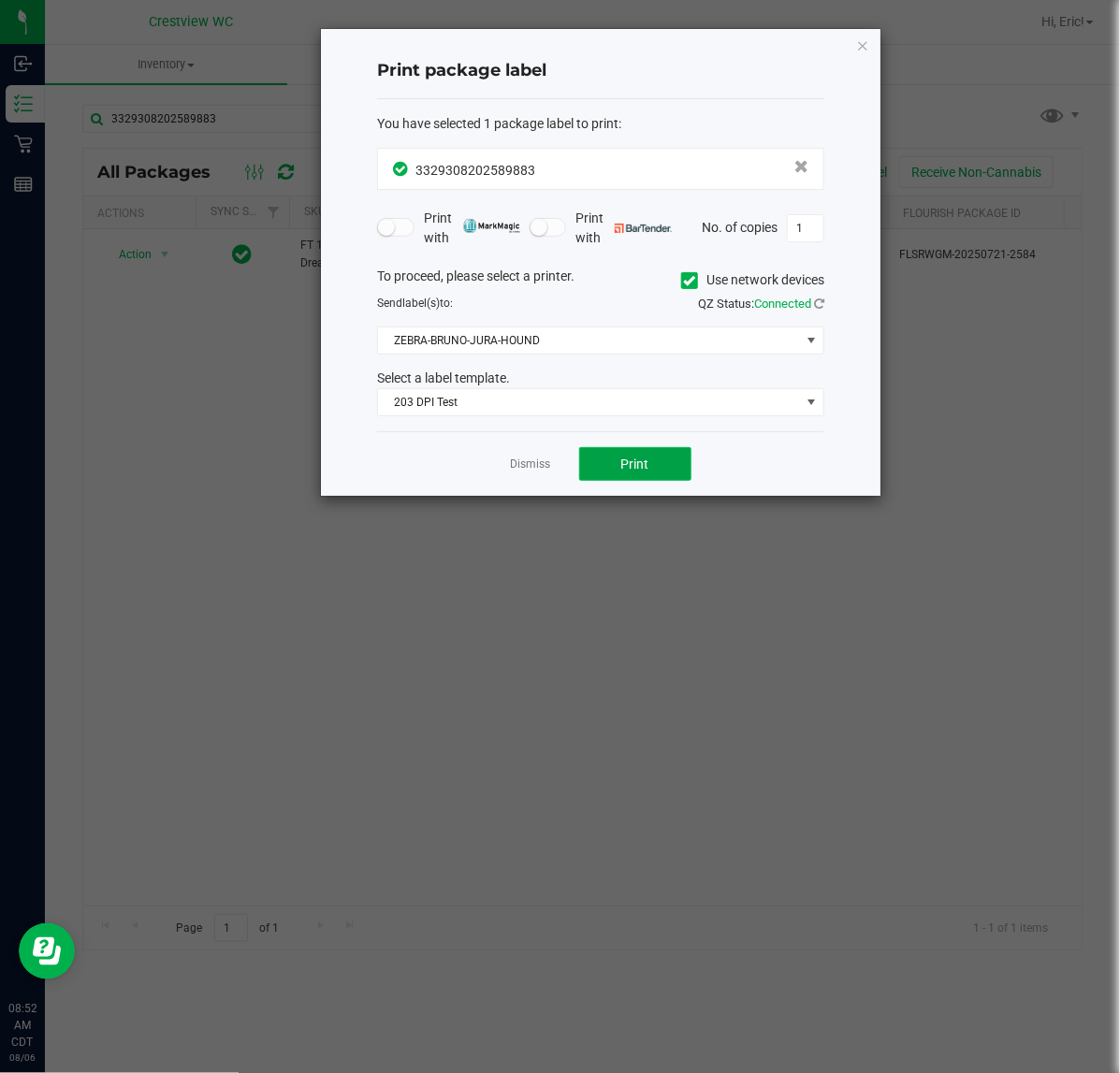 click on "Print" 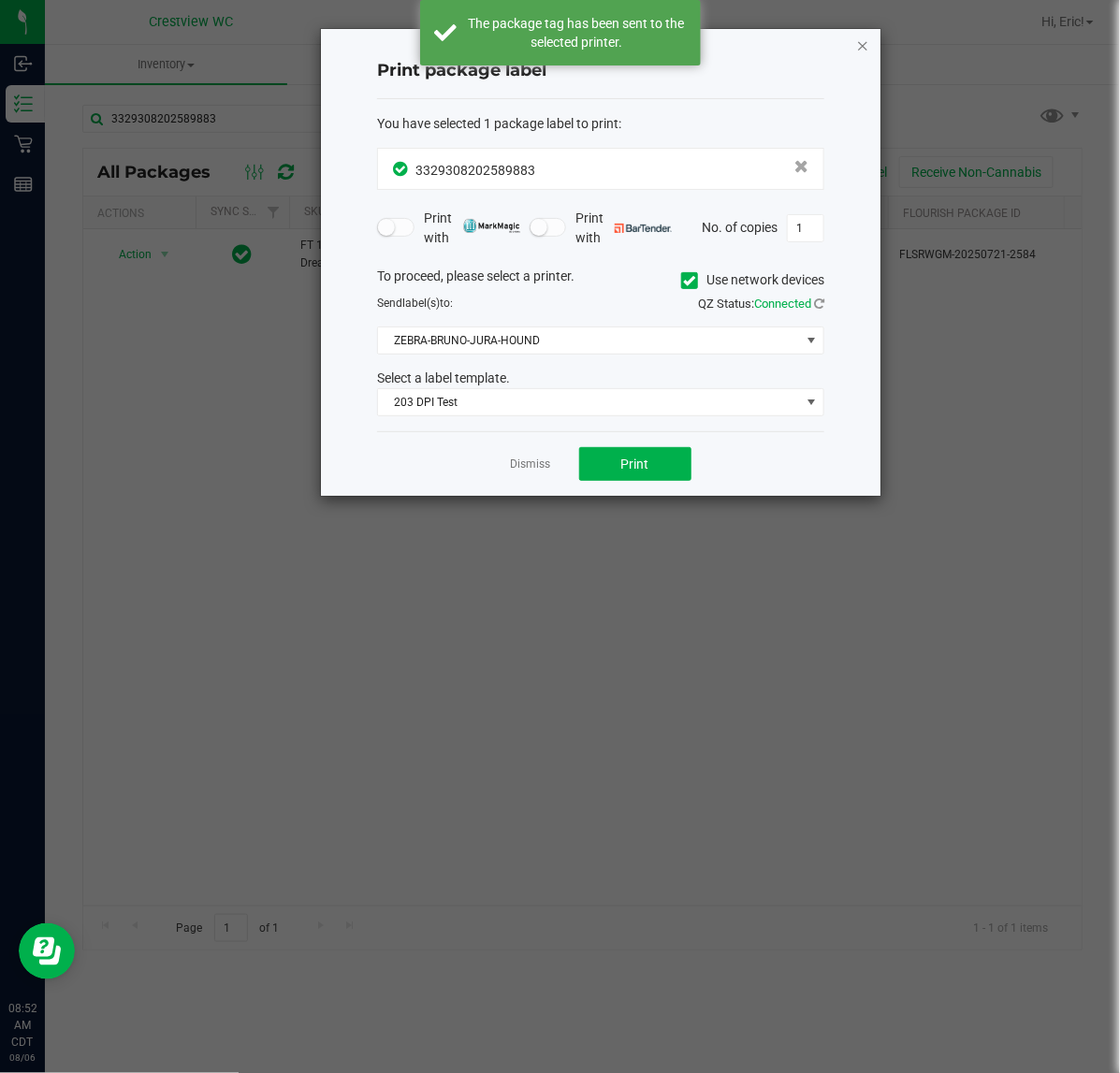 click 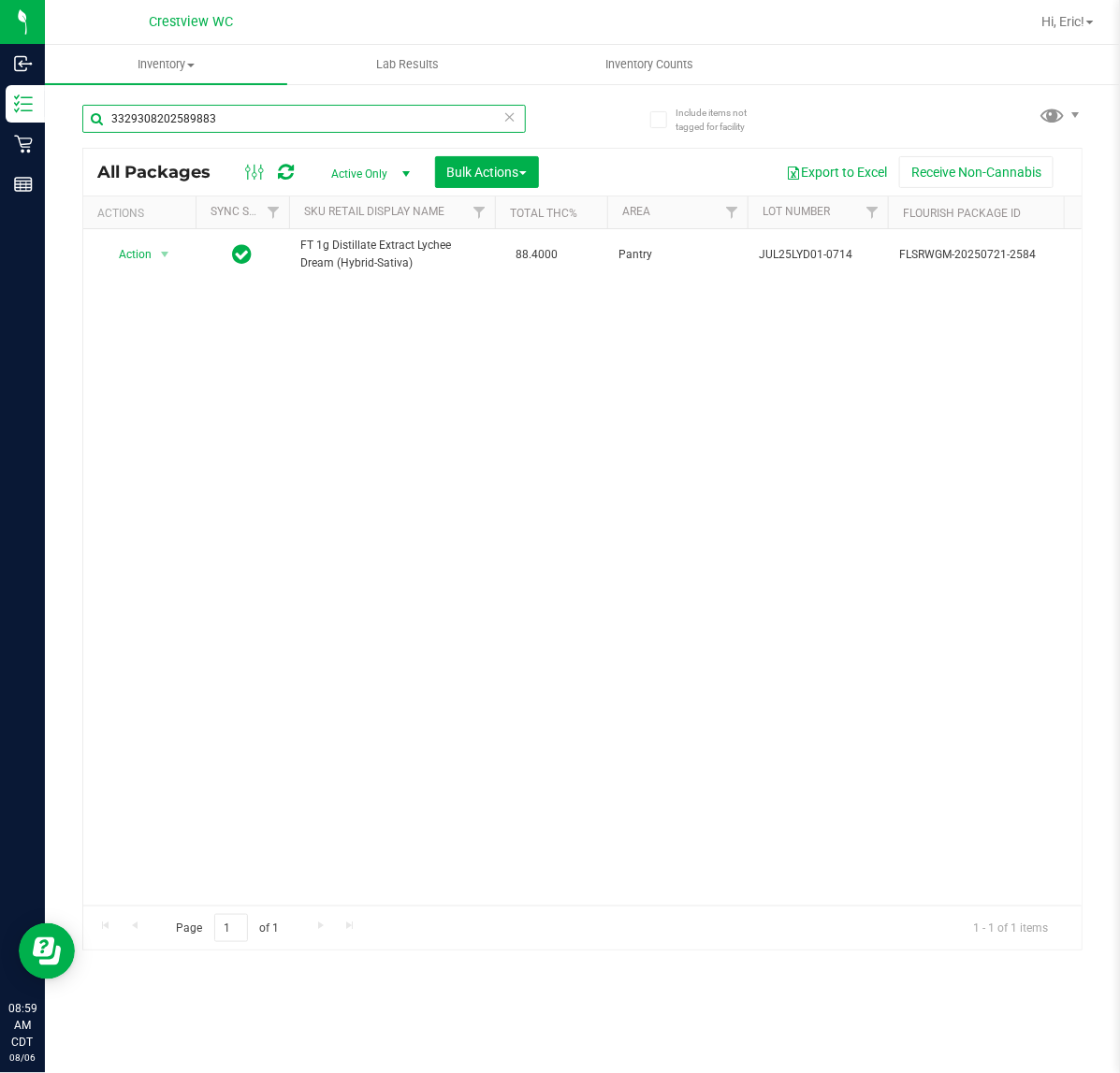 click on "3329308202589883" at bounding box center [304, 119] 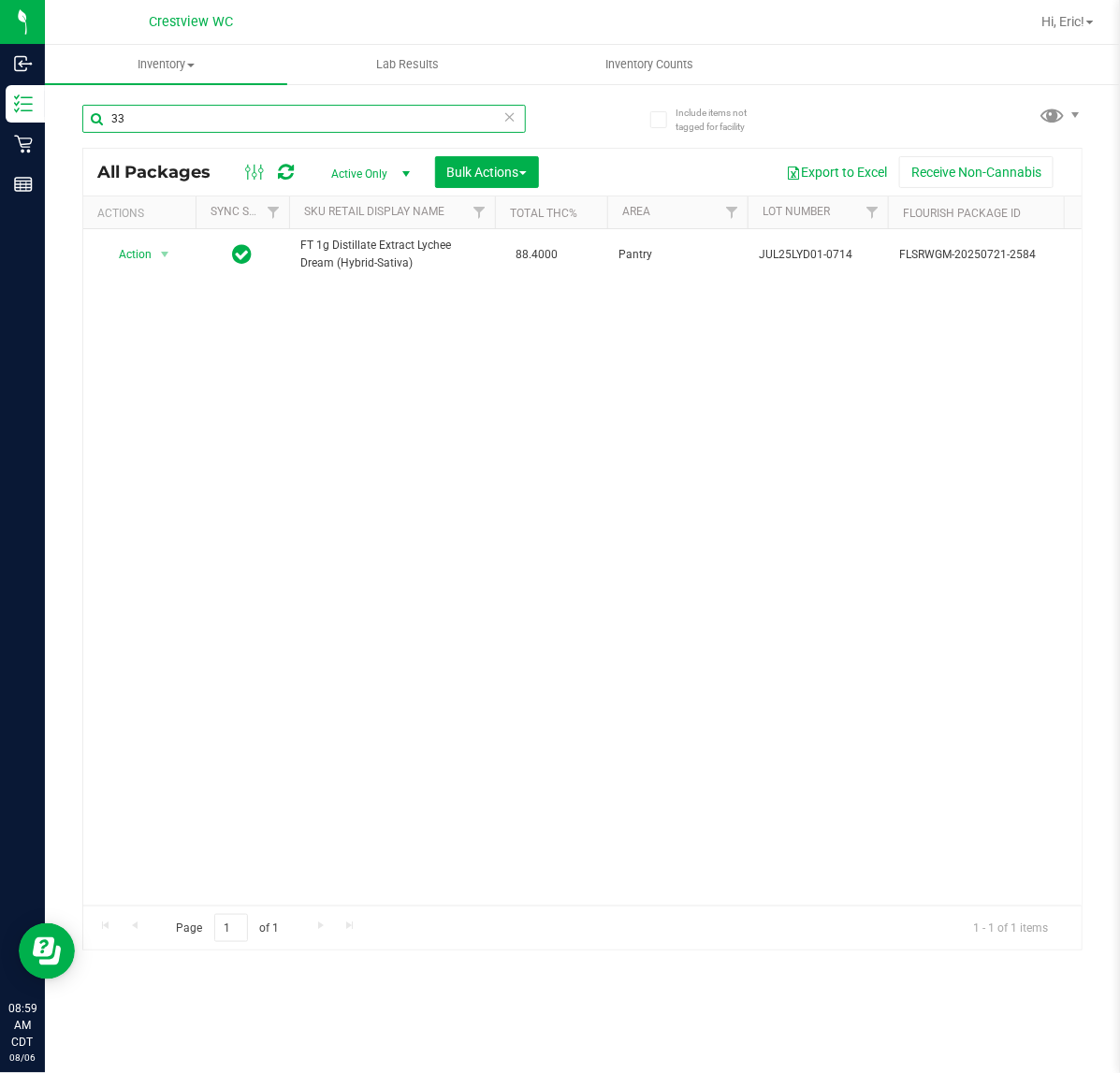 type on "3" 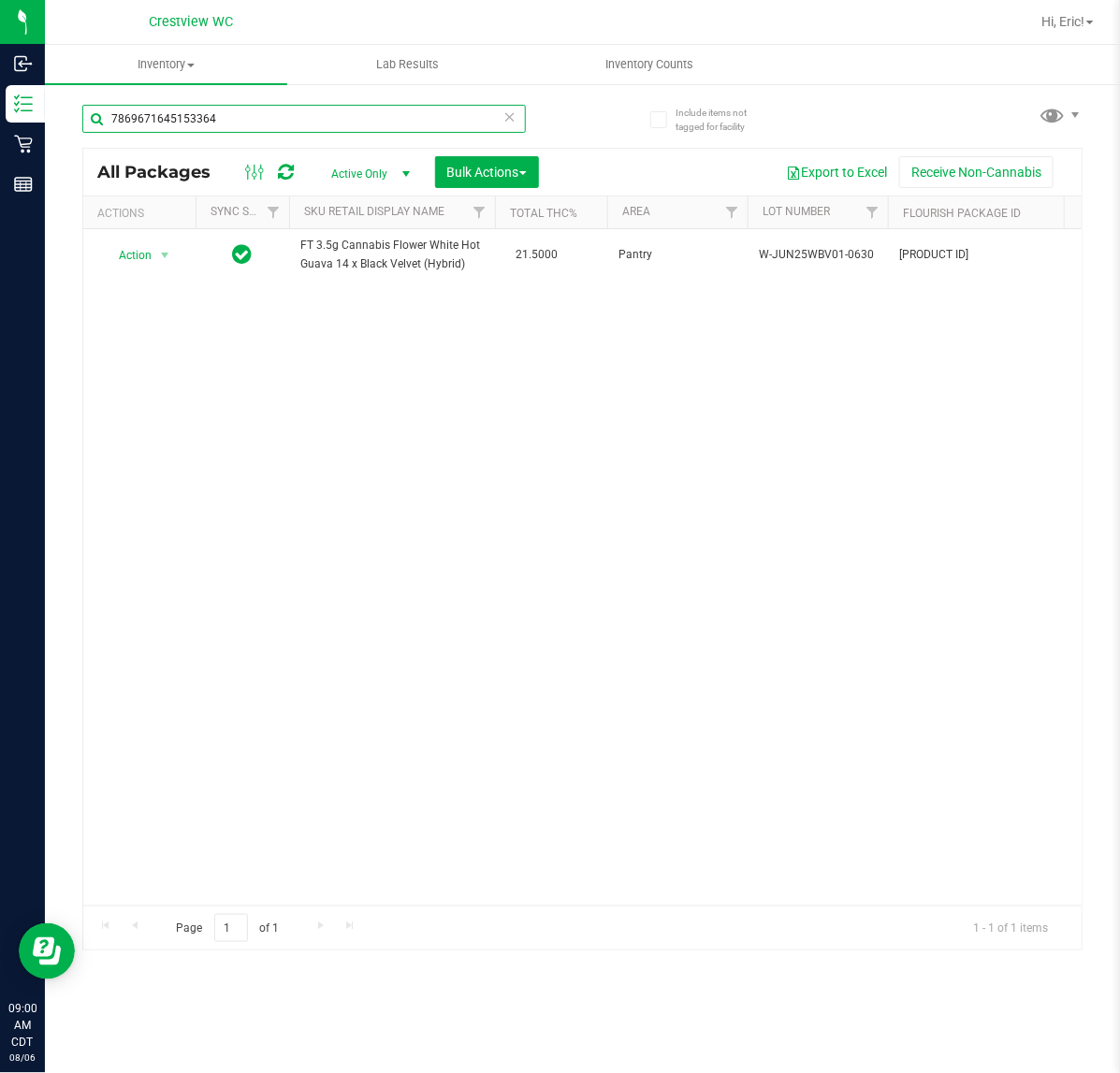 scroll, scrollTop: 0, scrollLeft: 395, axis: horizontal 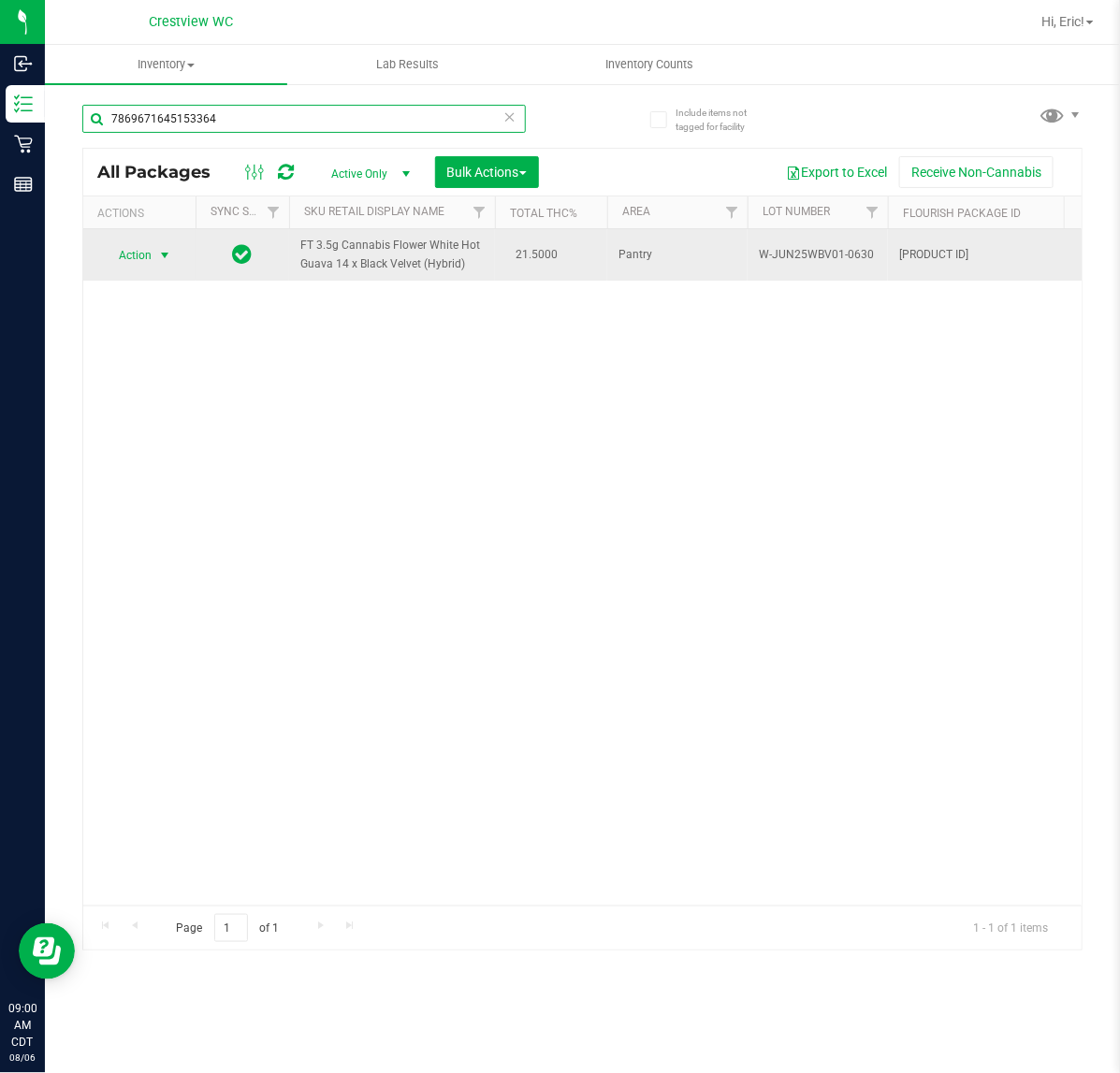type on "7869671645153364" 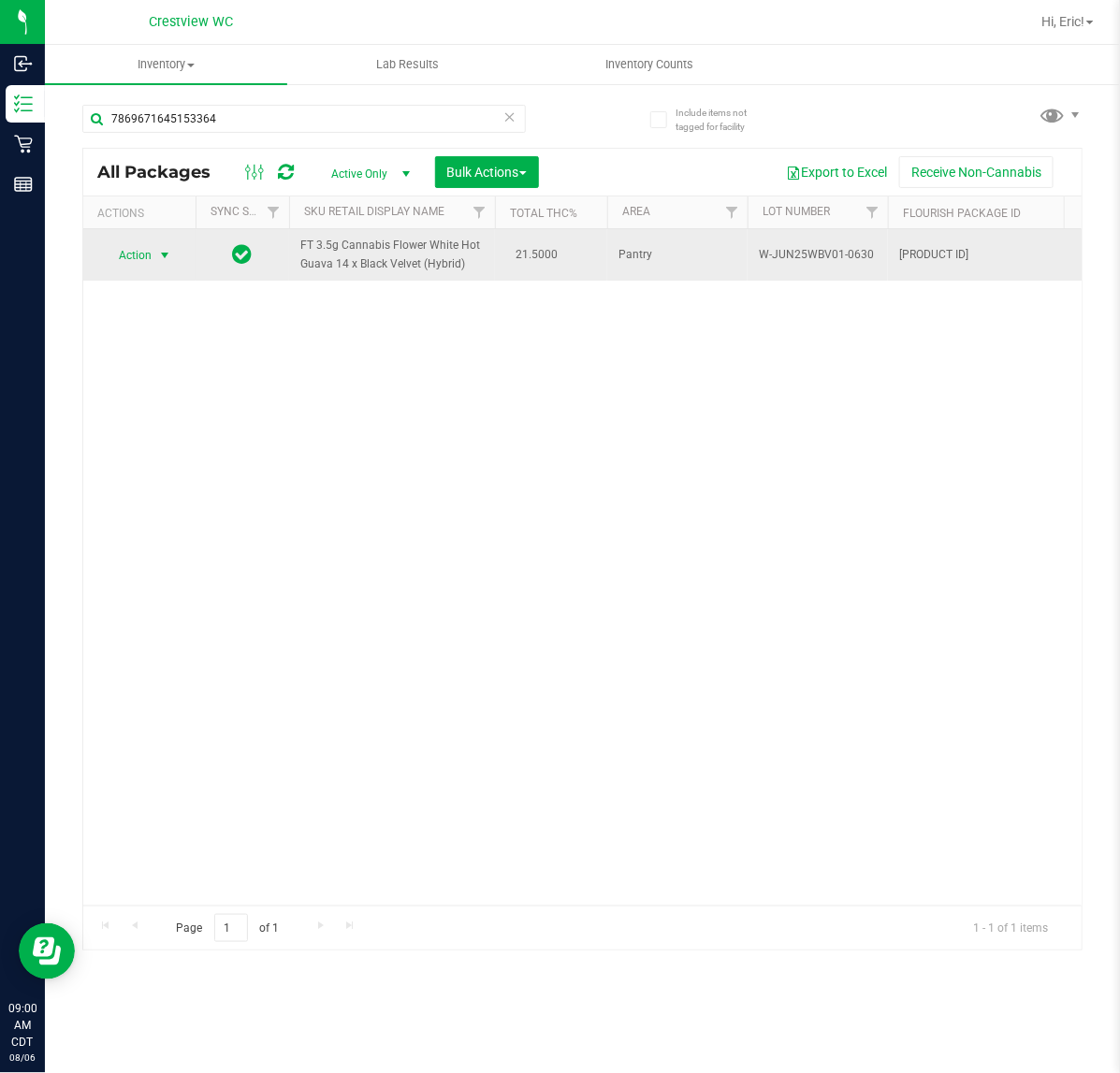 click at bounding box center (165, 255) 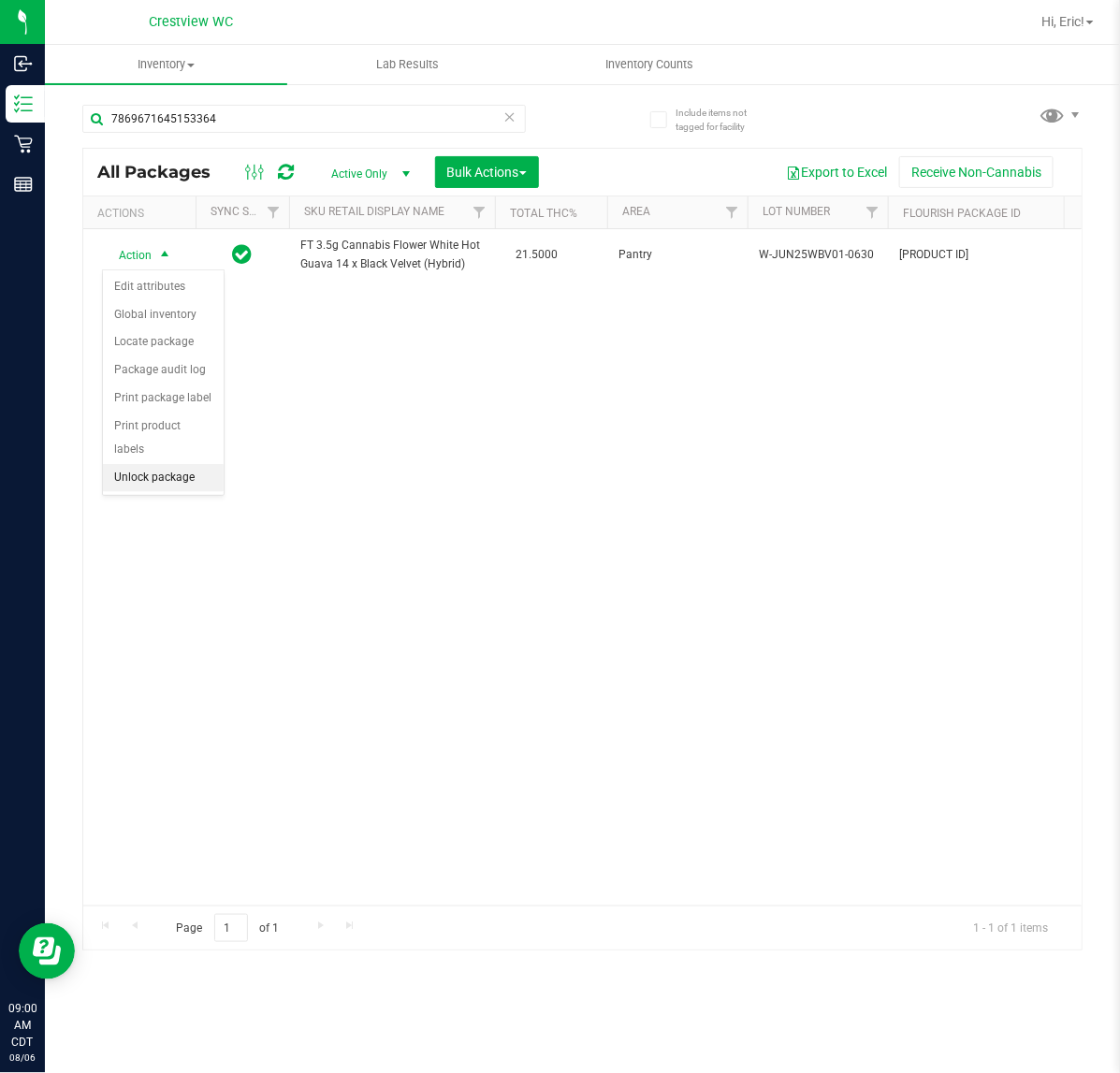 click on "Unlock package" at bounding box center [163, 478] 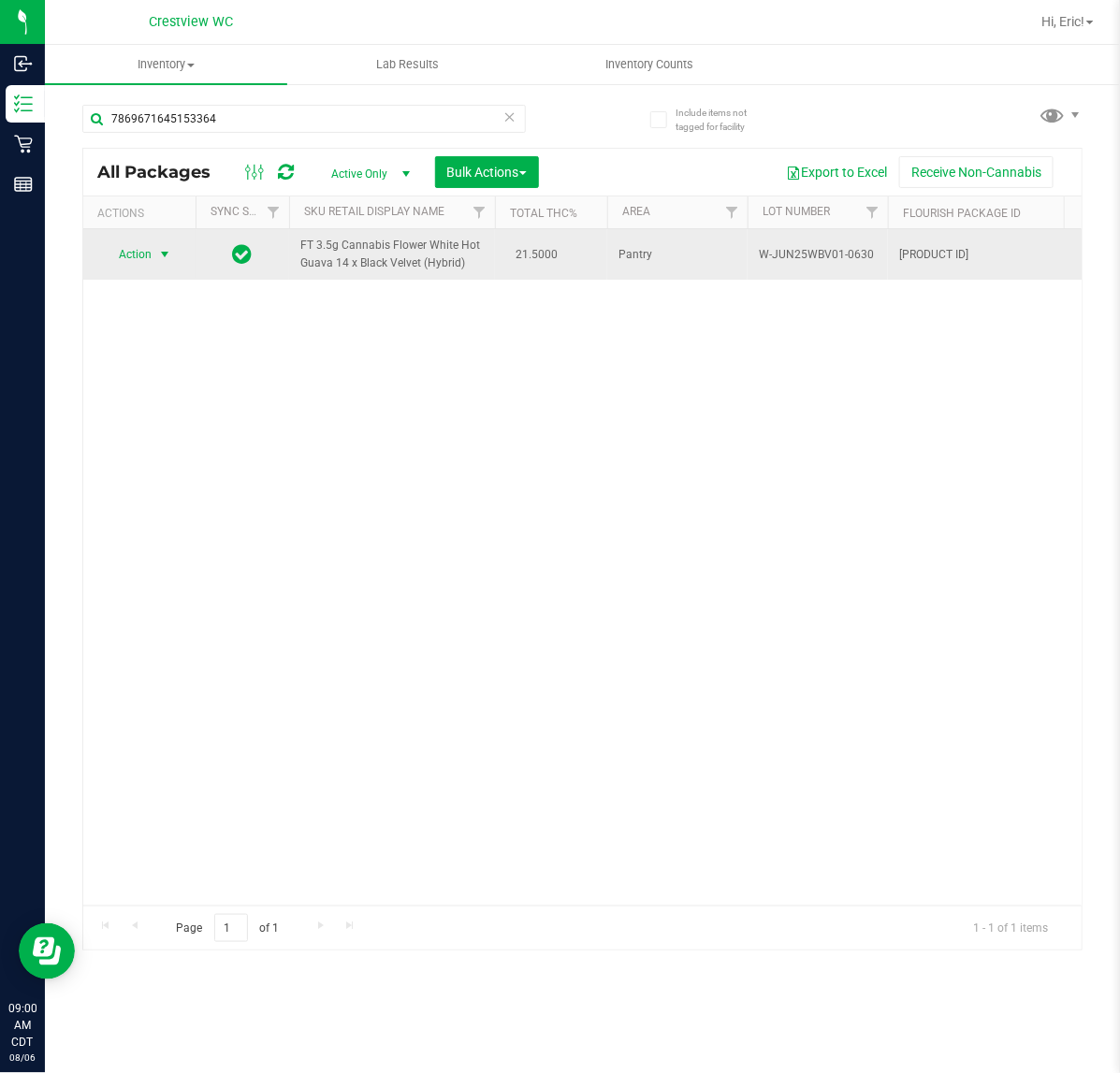 click at bounding box center [165, 254] 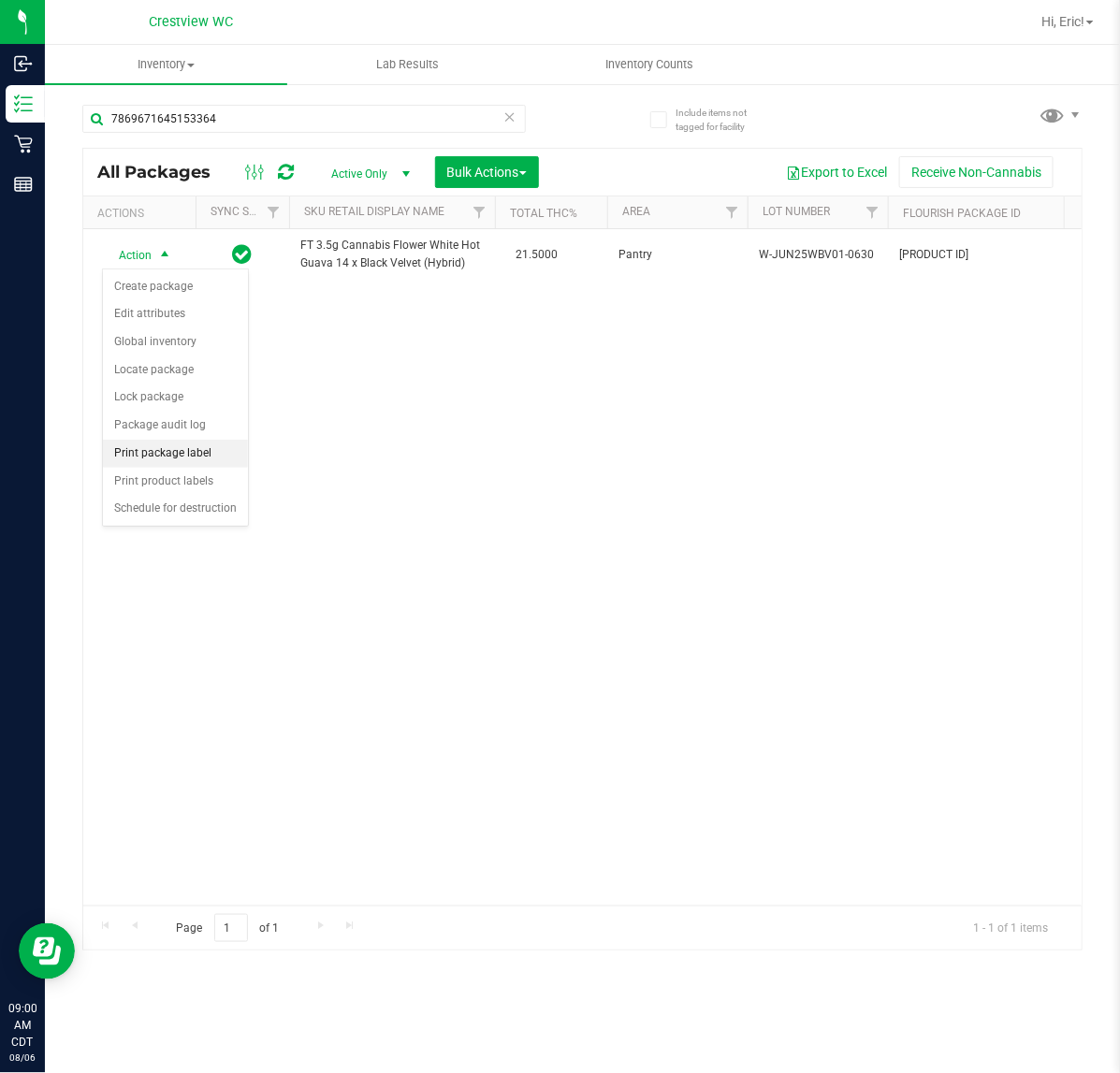 click on "Print package label" at bounding box center (175, 454) 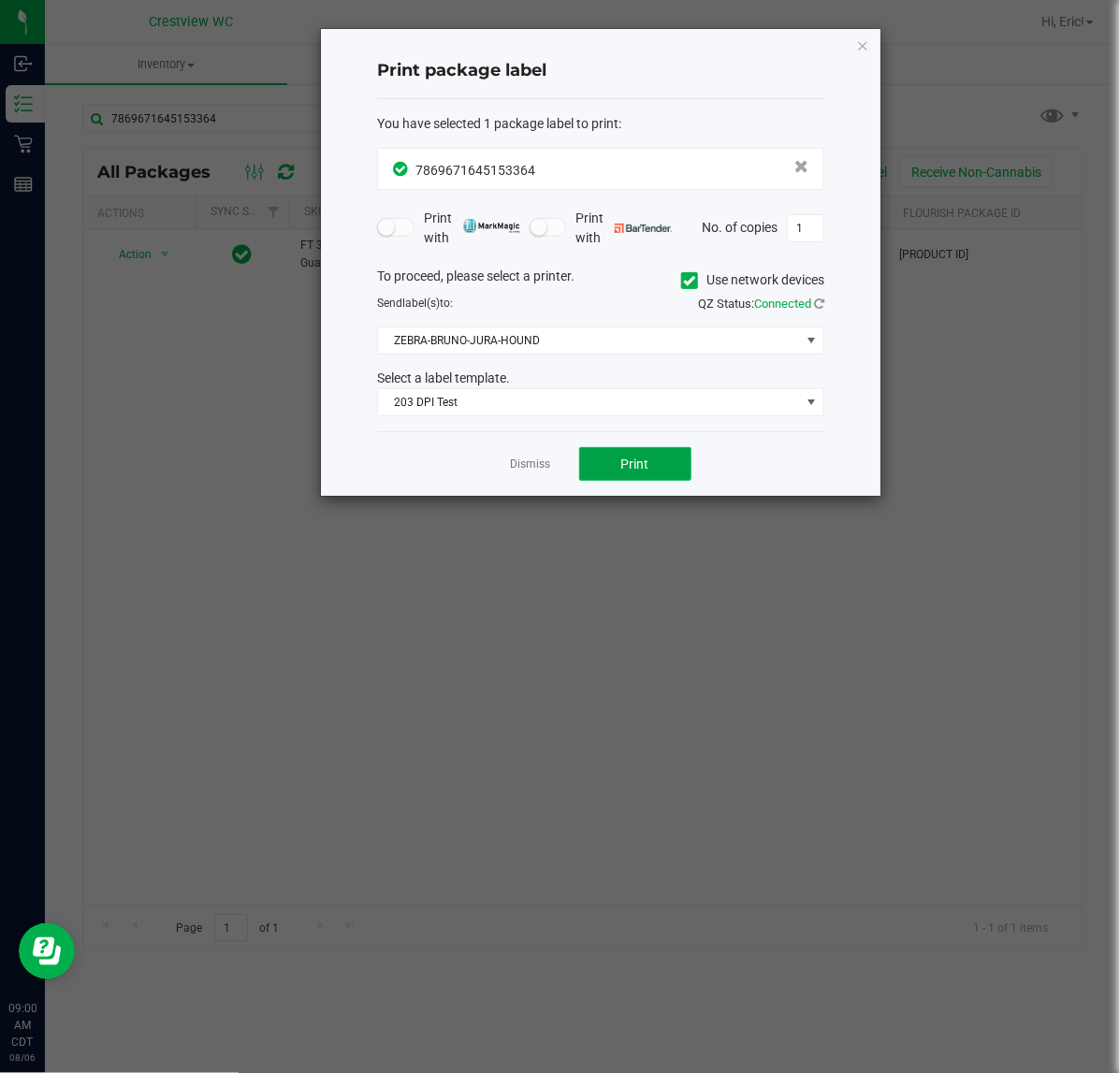 click on "Print" 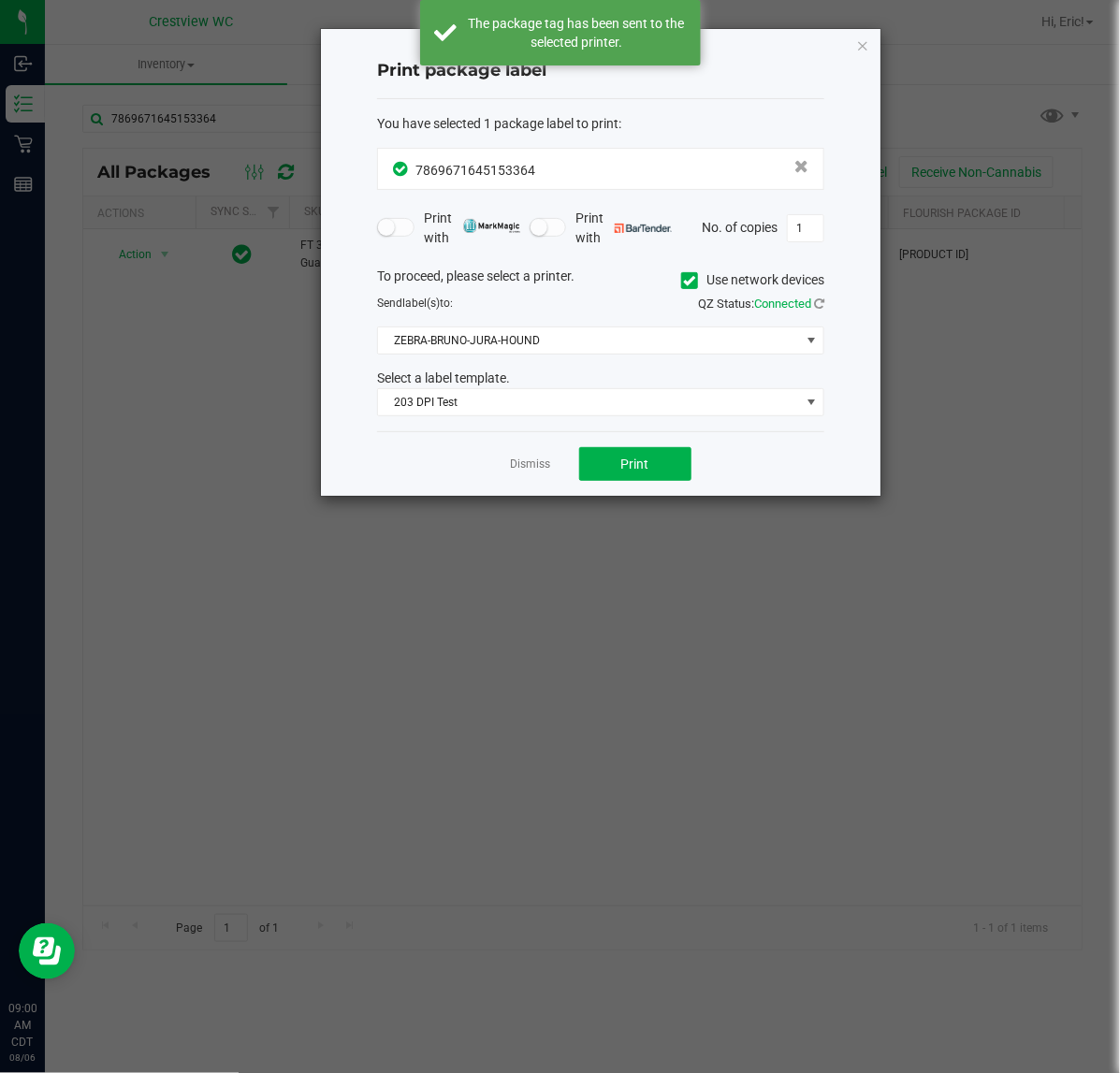 click on "Print package label  You have selected 1 package label to print  :
7869671645153364  Print with   Print with   No. of copies  1  To proceed, please select a printer.   Use network devices  Send  label(s)  to:  QZ Status:   Connected  ZEBRA-BRUNO-JURA-HOUND  Select a label template.  203 DPI Test  Dismiss   Print" 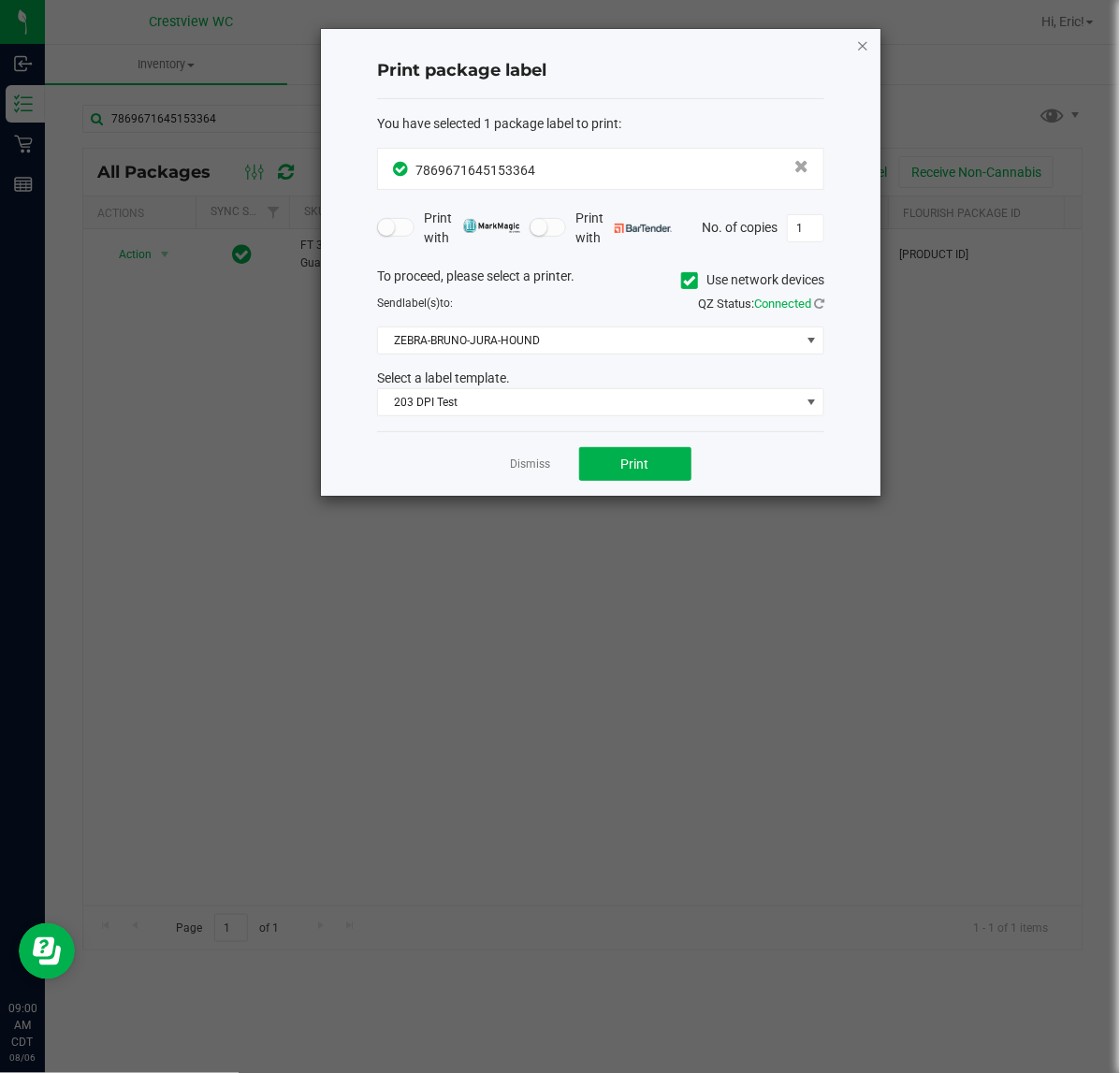 click 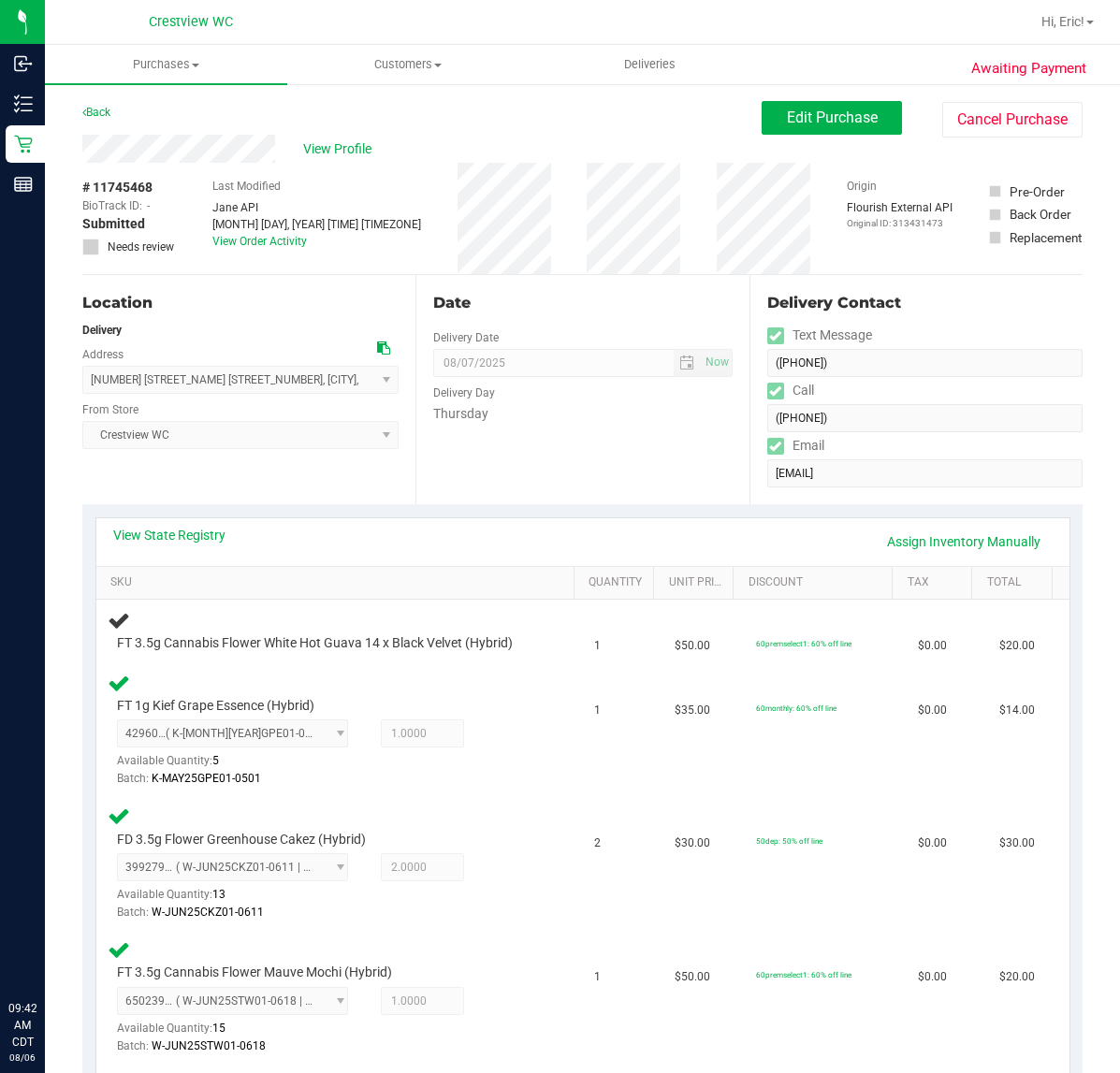 scroll, scrollTop: 0, scrollLeft: 0, axis: both 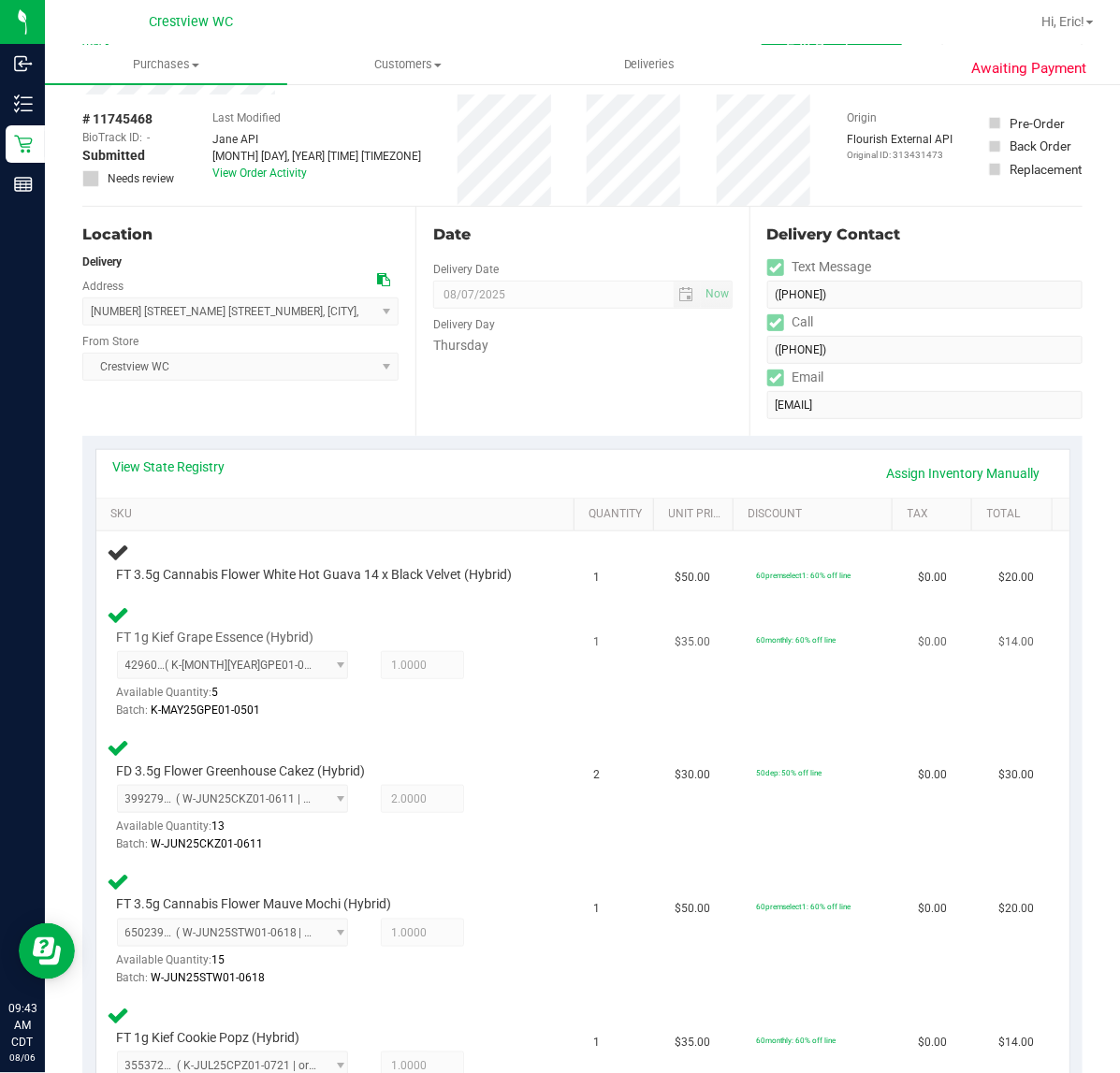 click on "FT 1g Kief Grape Essence (Hybrid)
4296054301372953
(
K-MAY25GPE01-0501 | orig: FLSRWGM-20250512-2252
)
4296054301372953
Available Quantity:  5
1.0000 1
Batch:  K-MAY25GPE01-0501" at bounding box center (340, 662) 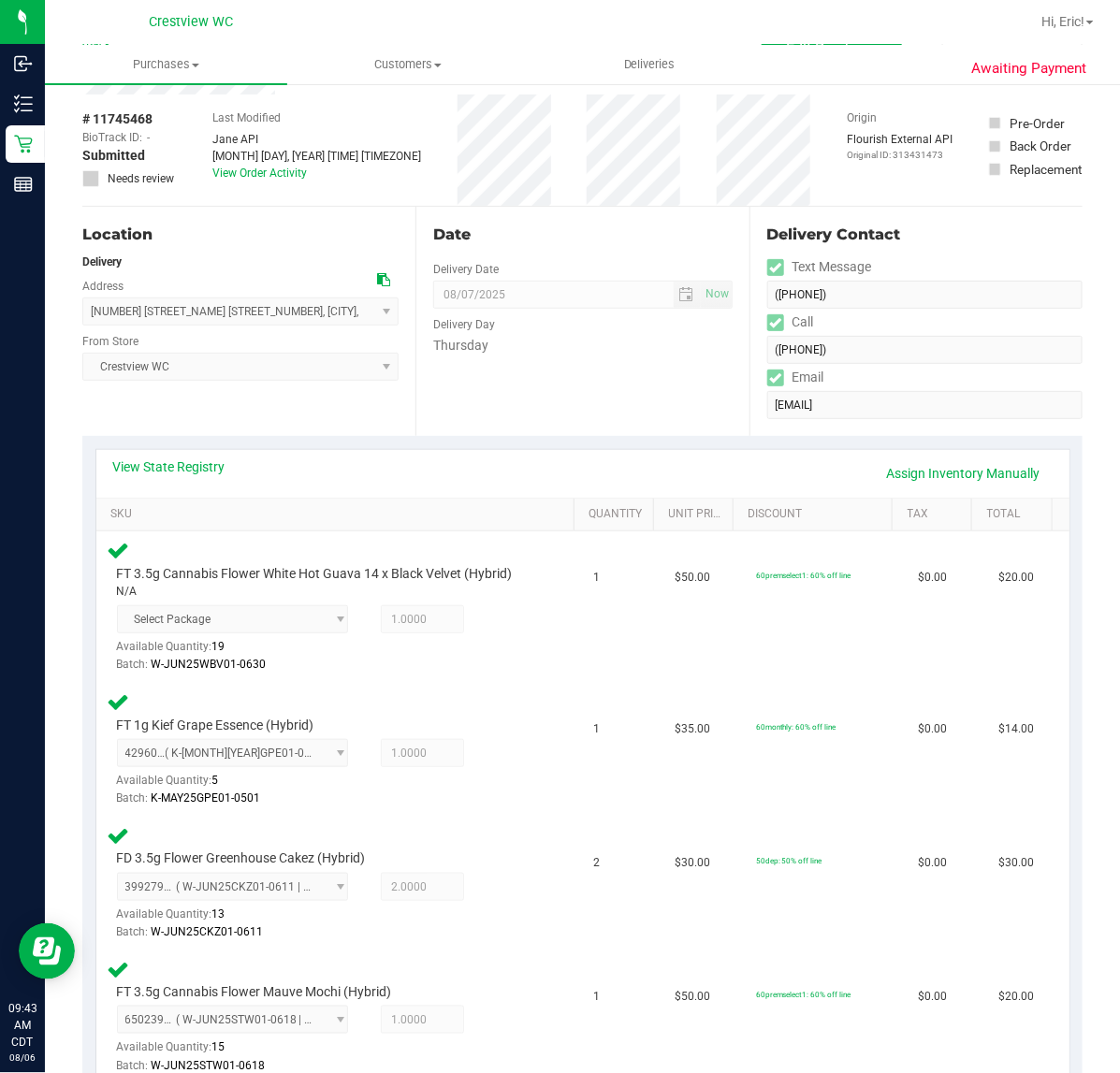 click on "Date
Delivery Date
08/07/2025
Now
08/07/2025 04:00 PM
Now
Delivery Day
Thursday" at bounding box center [582, 321] 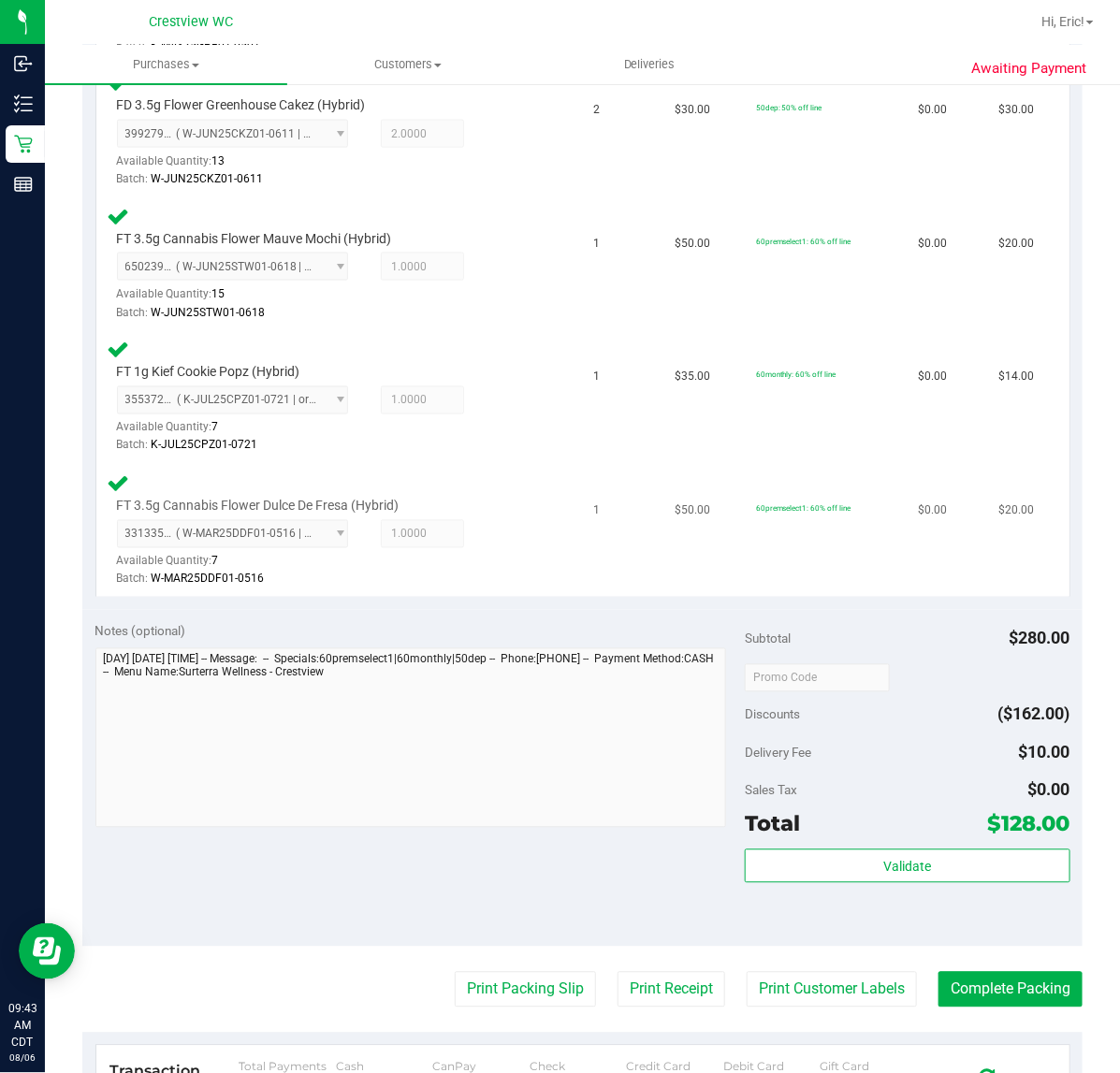 scroll, scrollTop: 1121, scrollLeft: 0, axis: vertical 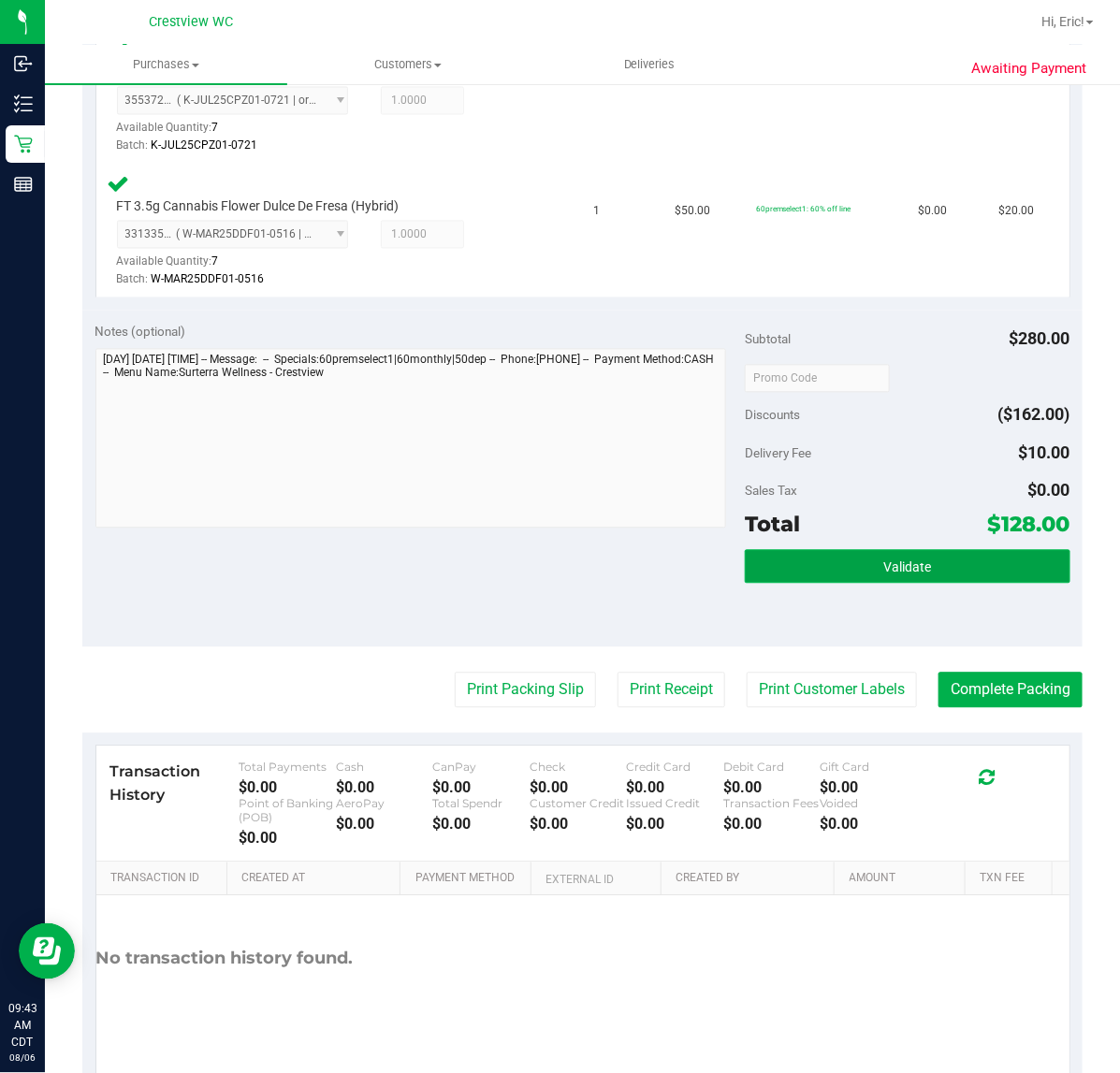 click on "Validate" at bounding box center [907, 568] 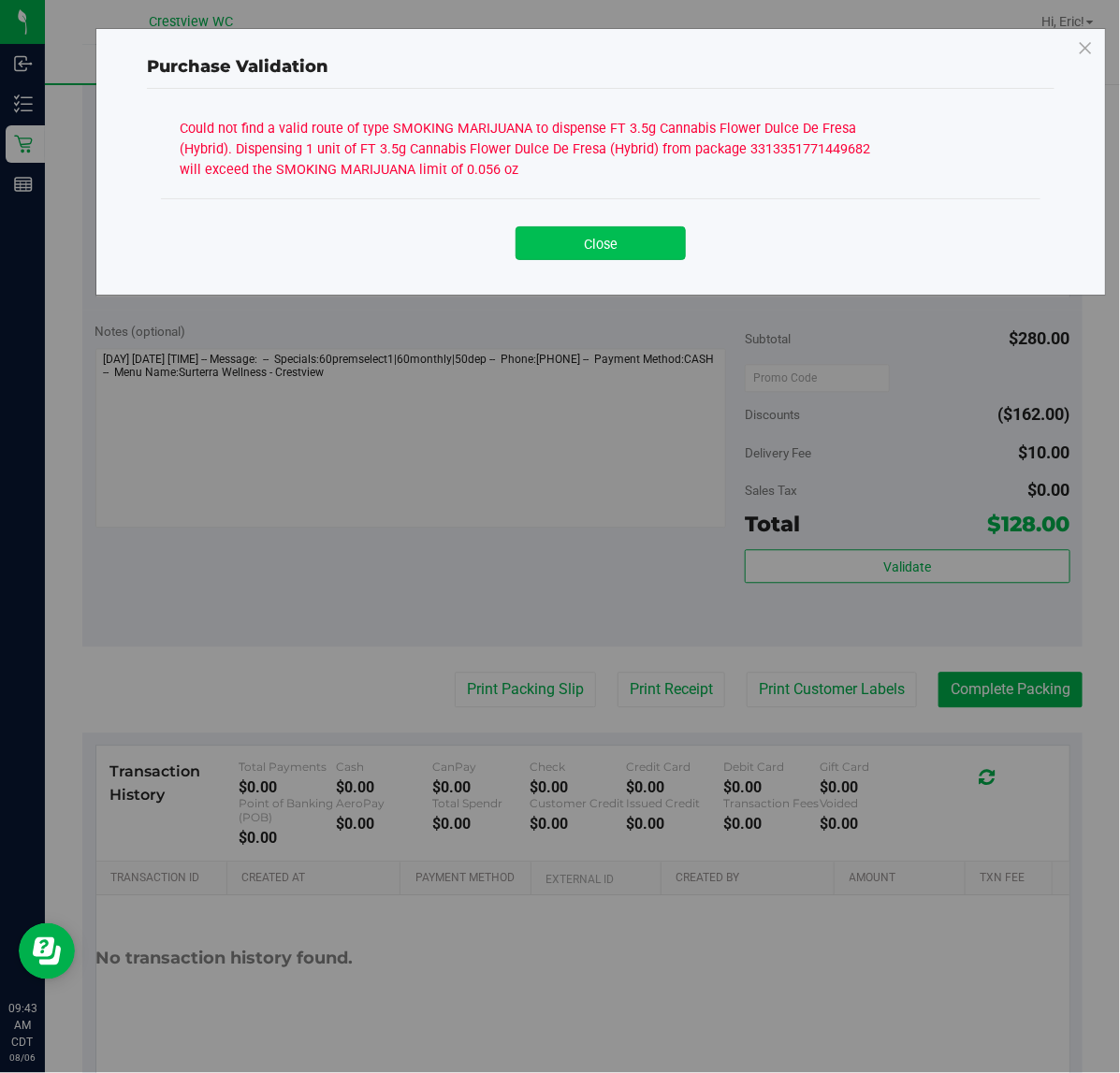 click on "Close" at bounding box center [601, 243] 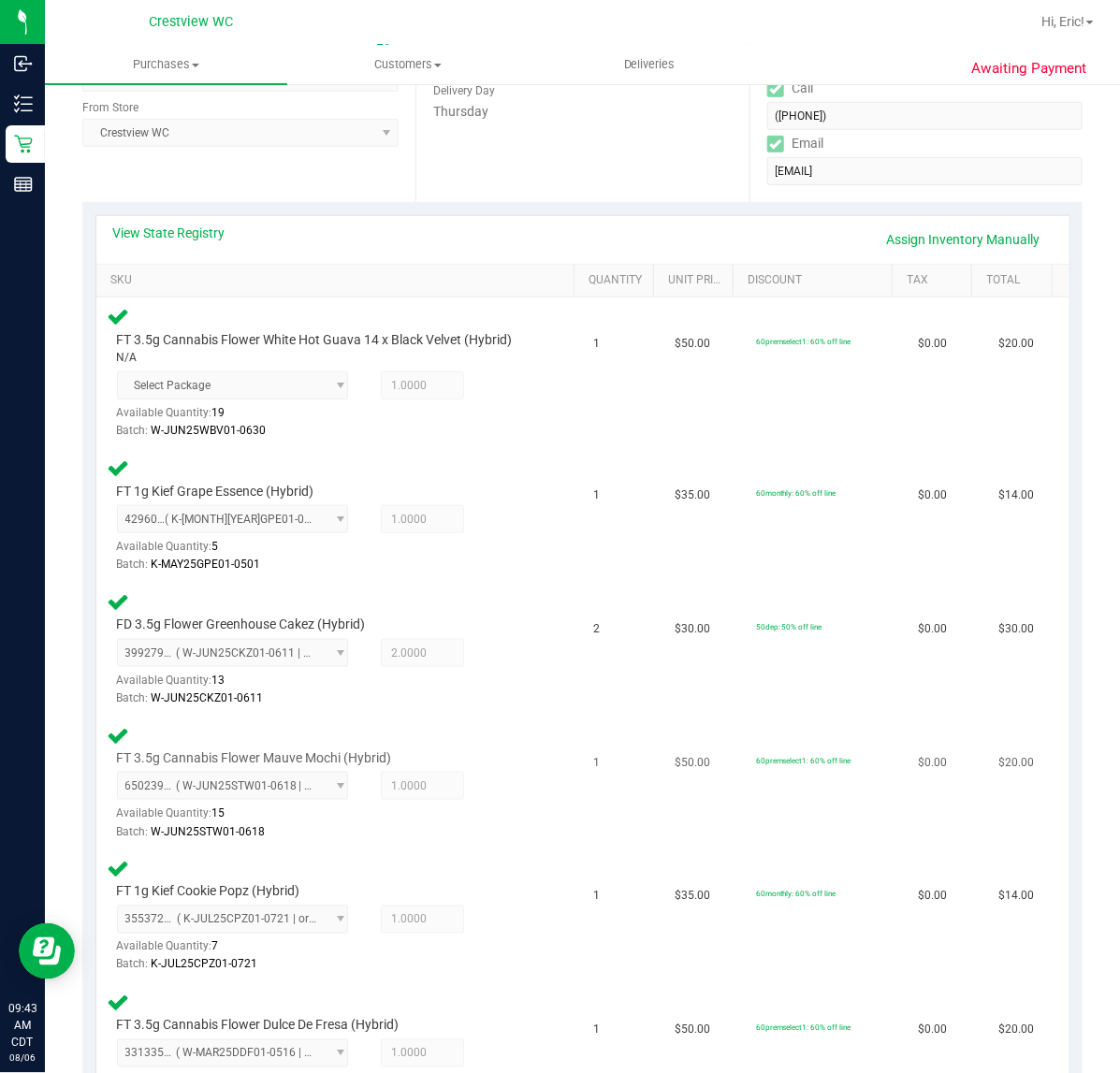scroll, scrollTop: 1174, scrollLeft: 0, axis: vertical 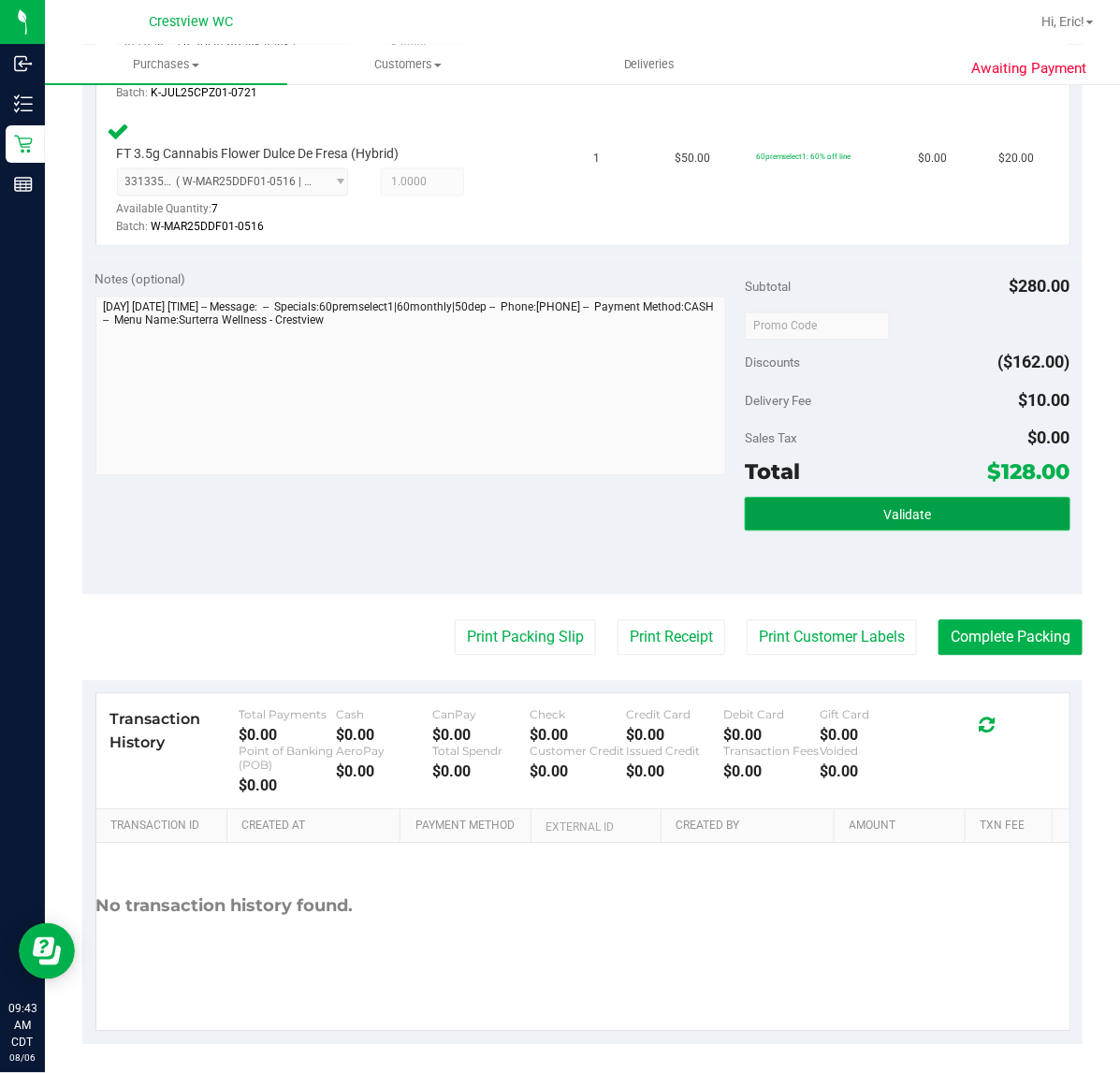 click on "Validate" at bounding box center [907, 514] 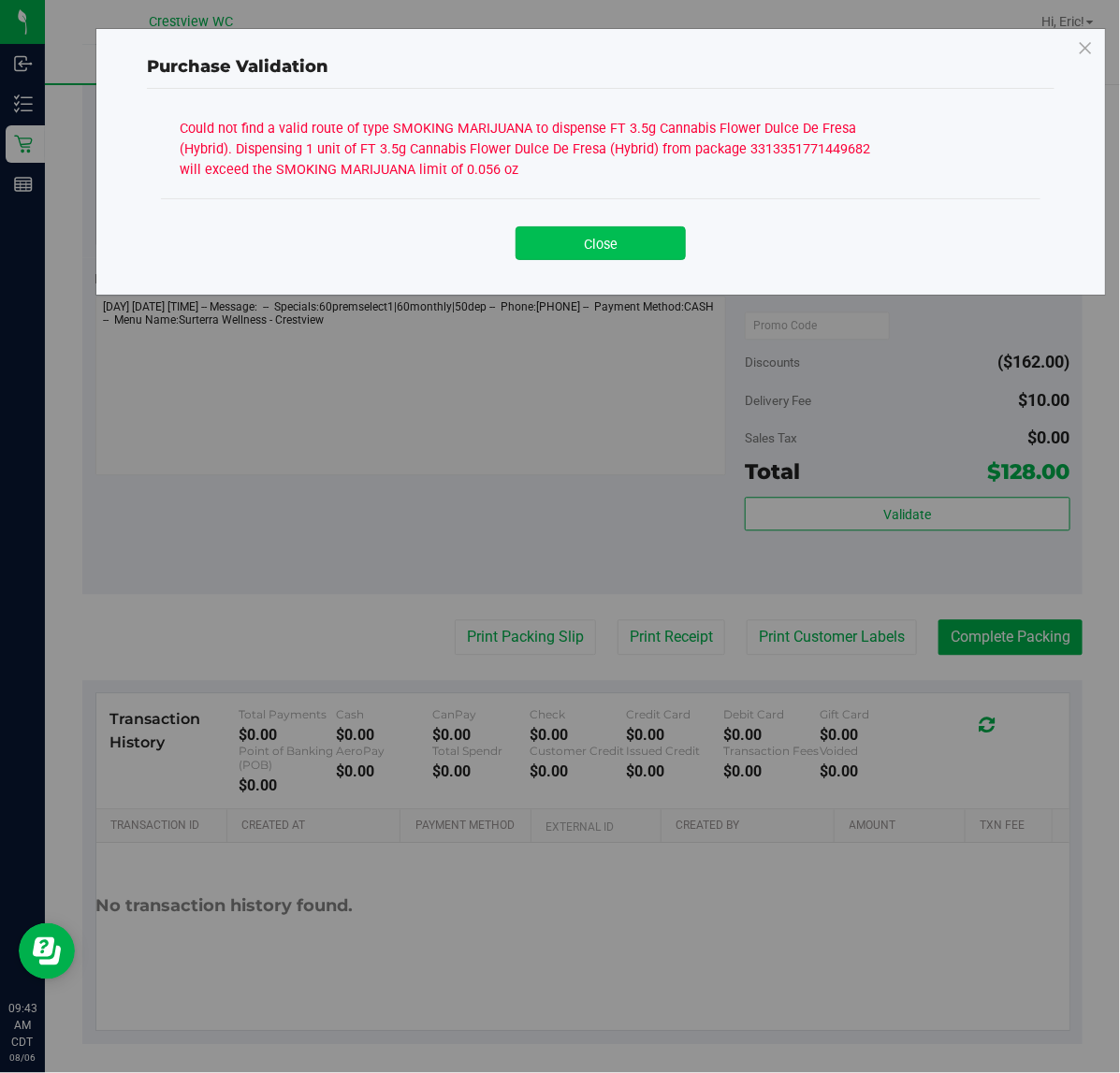 click on "Close" at bounding box center (601, 243) 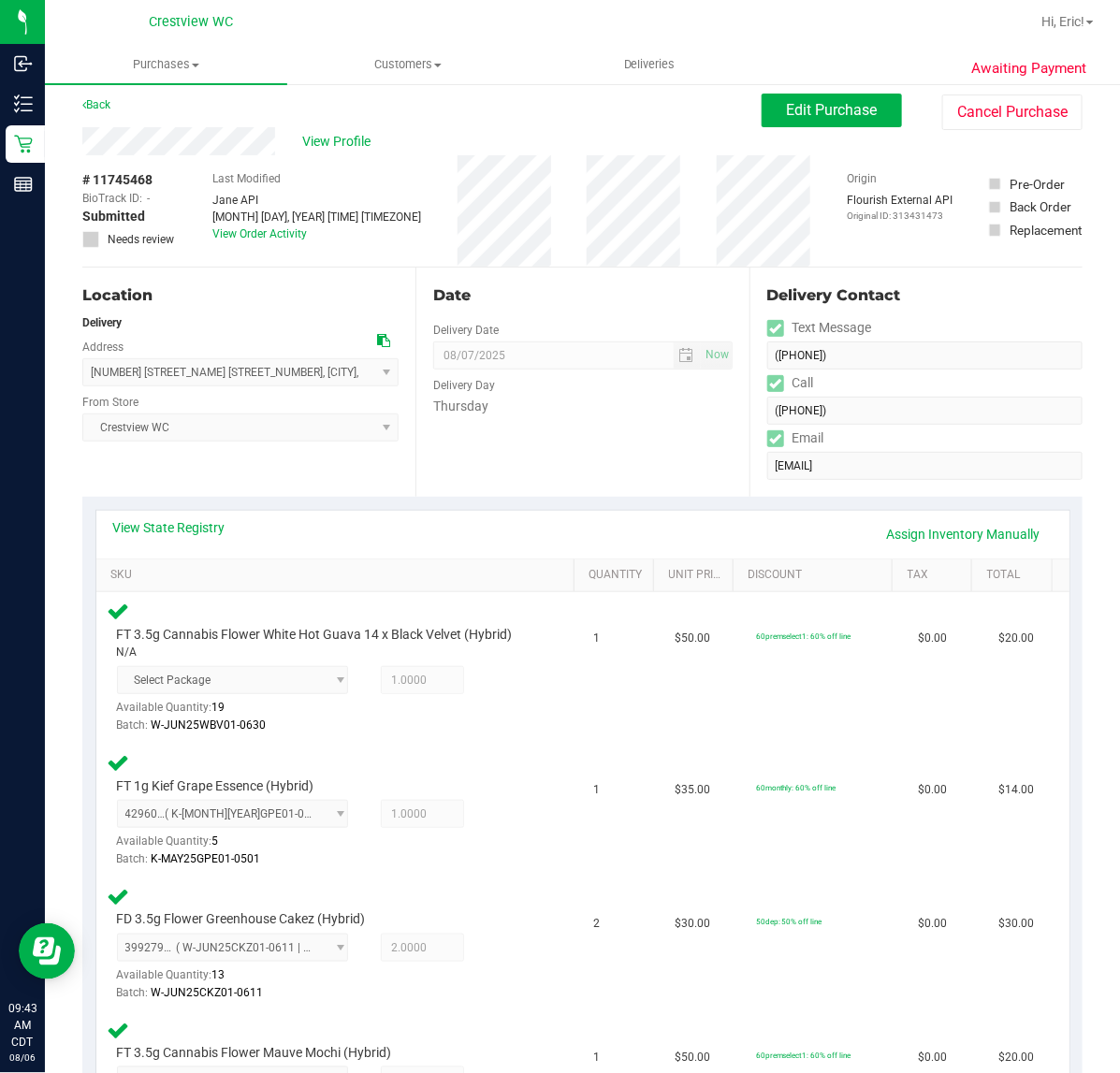 scroll, scrollTop: 5, scrollLeft: 0, axis: vertical 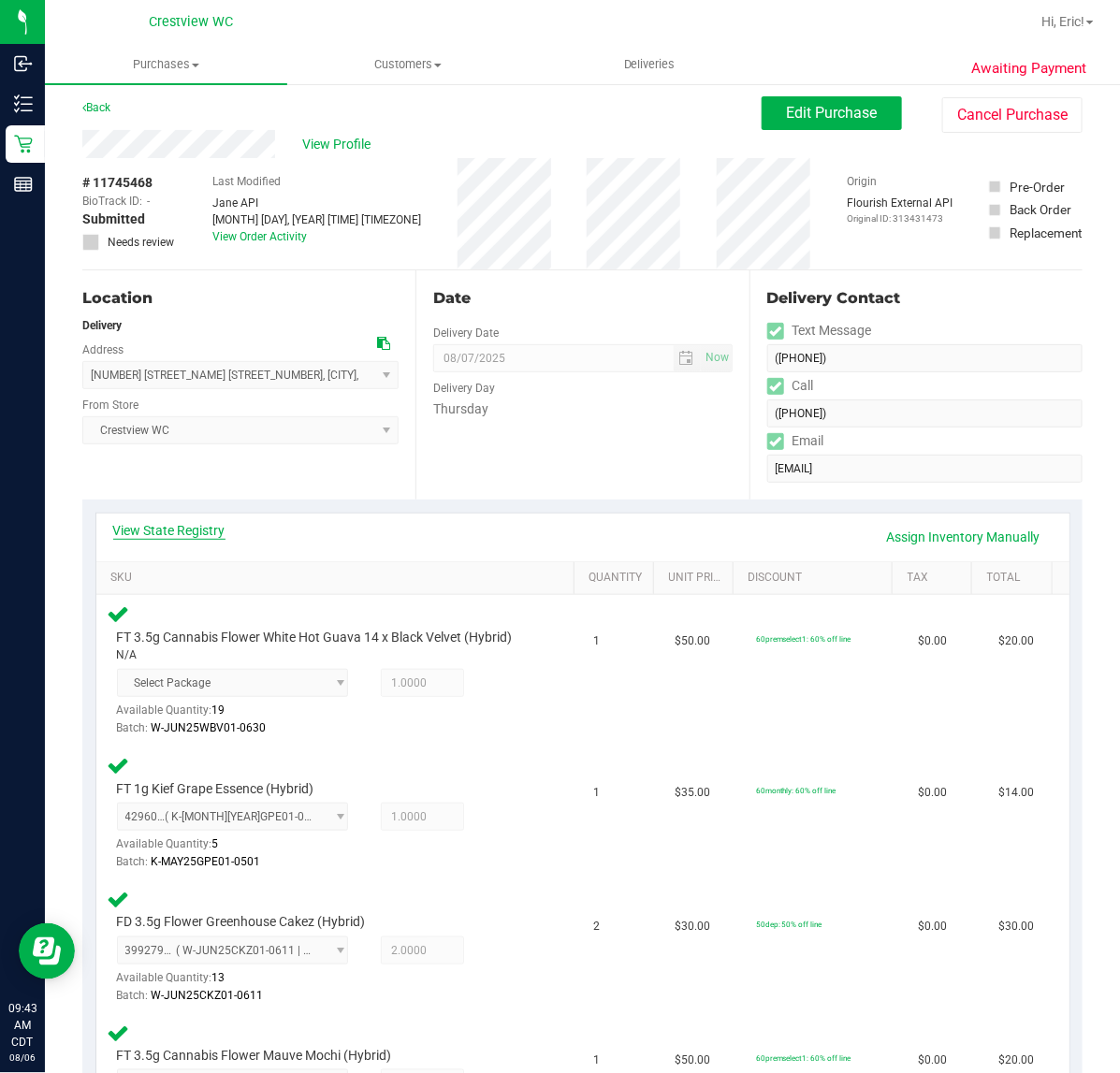 click on "View State Registry" at bounding box center [169, 530] 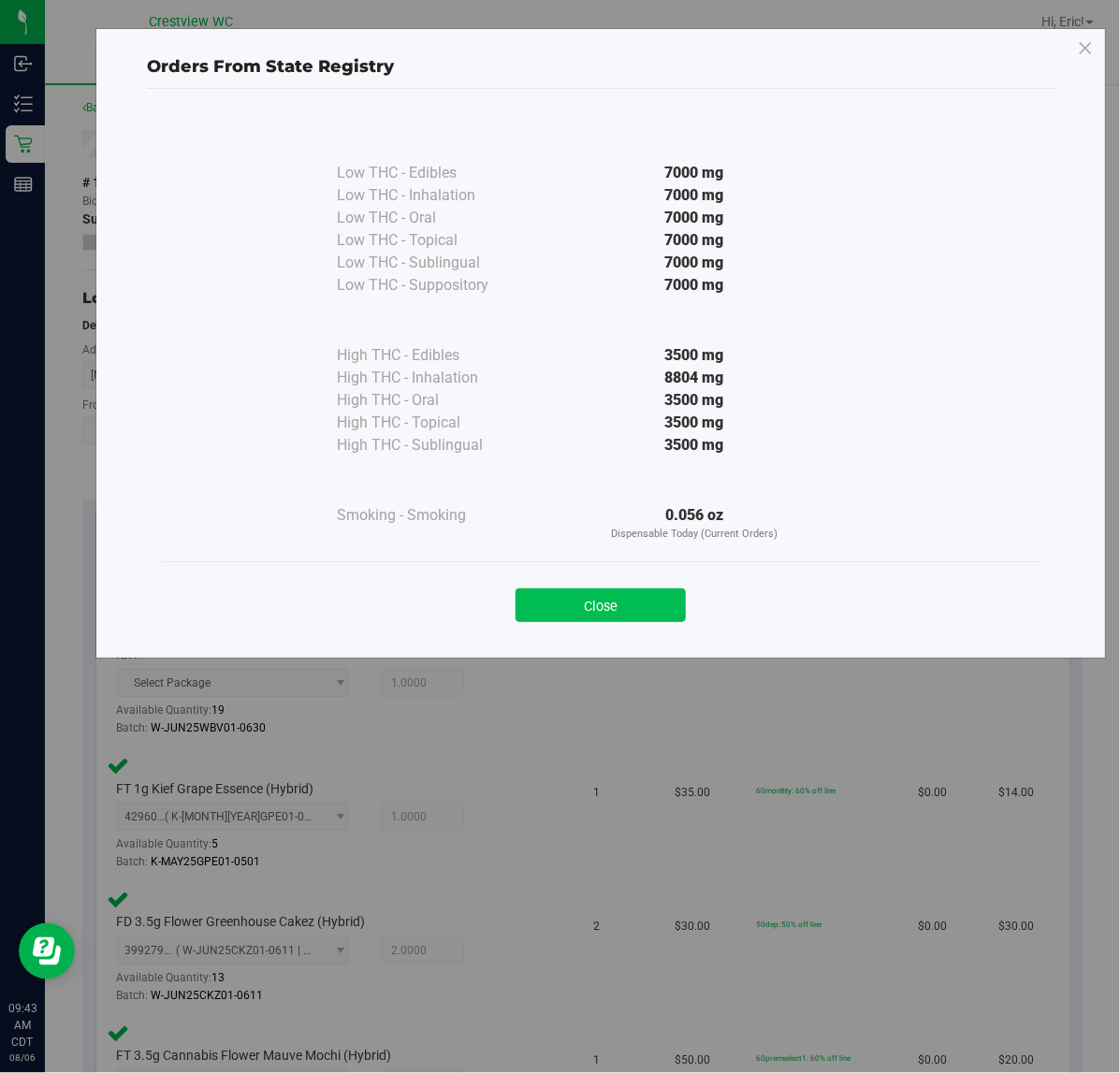 click on "Close" at bounding box center (601, 605) 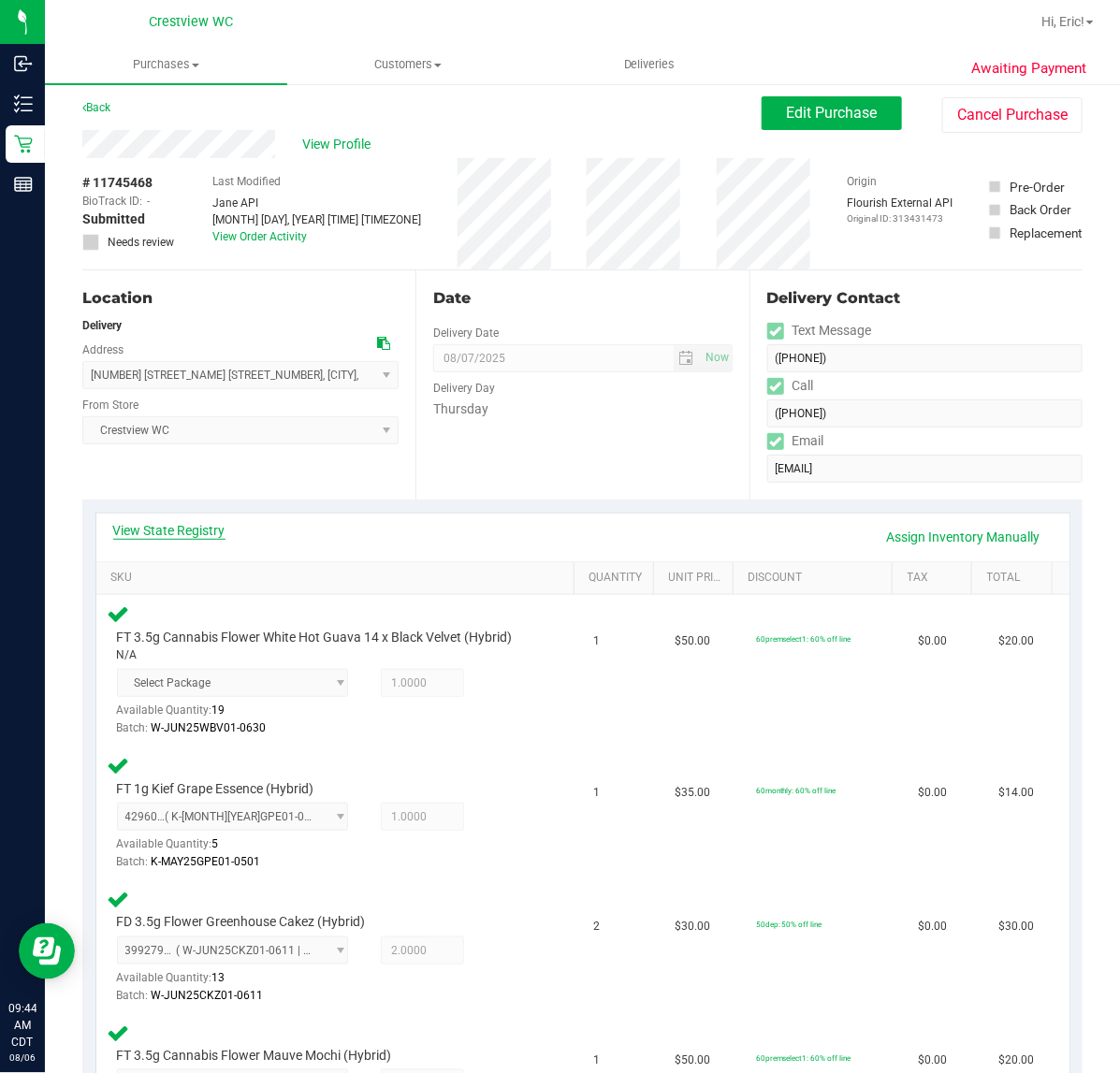 click on "View State Registry" at bounding box center (169, 530) 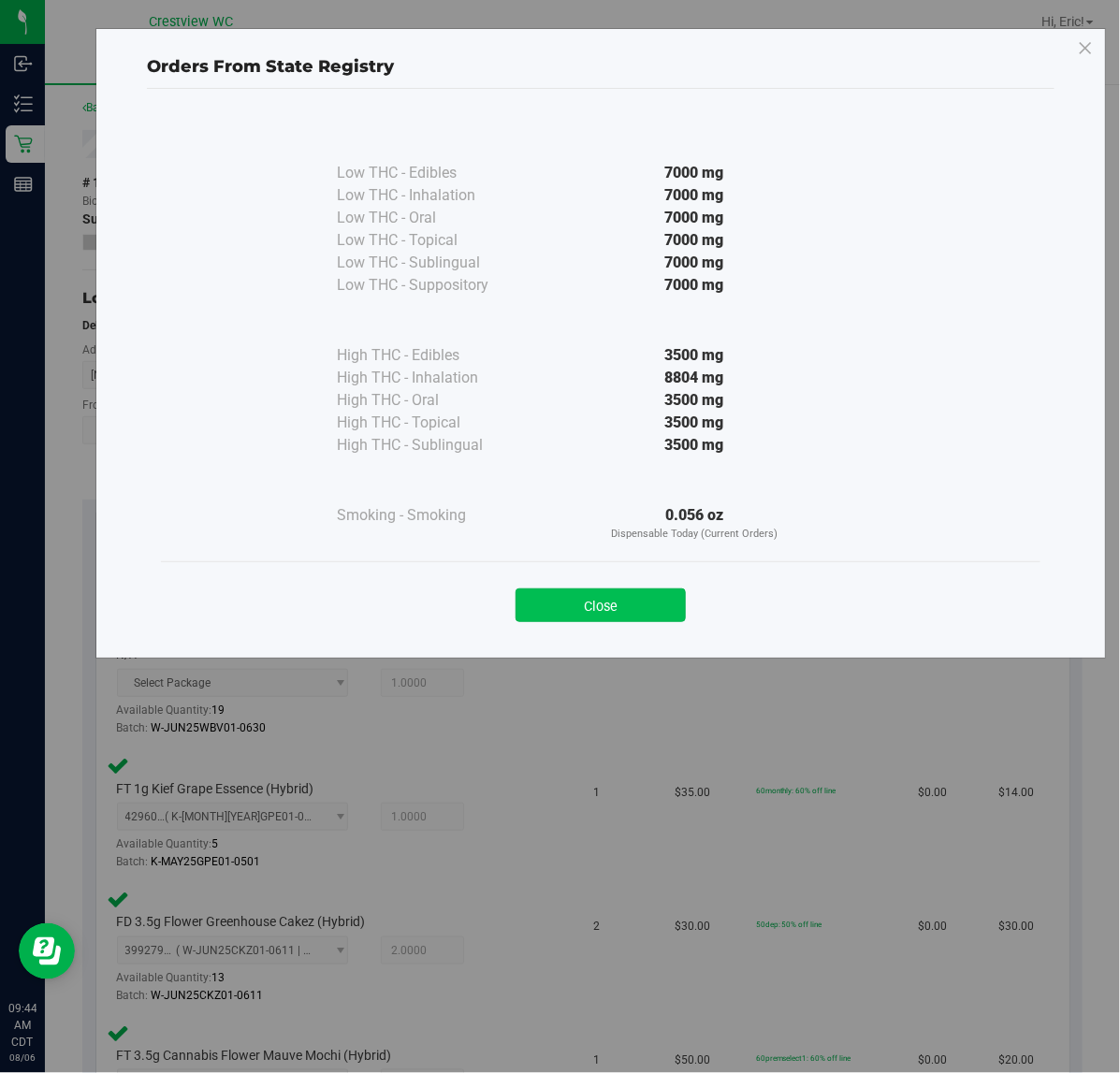 click on "Close" at bounding box center [601, 605] 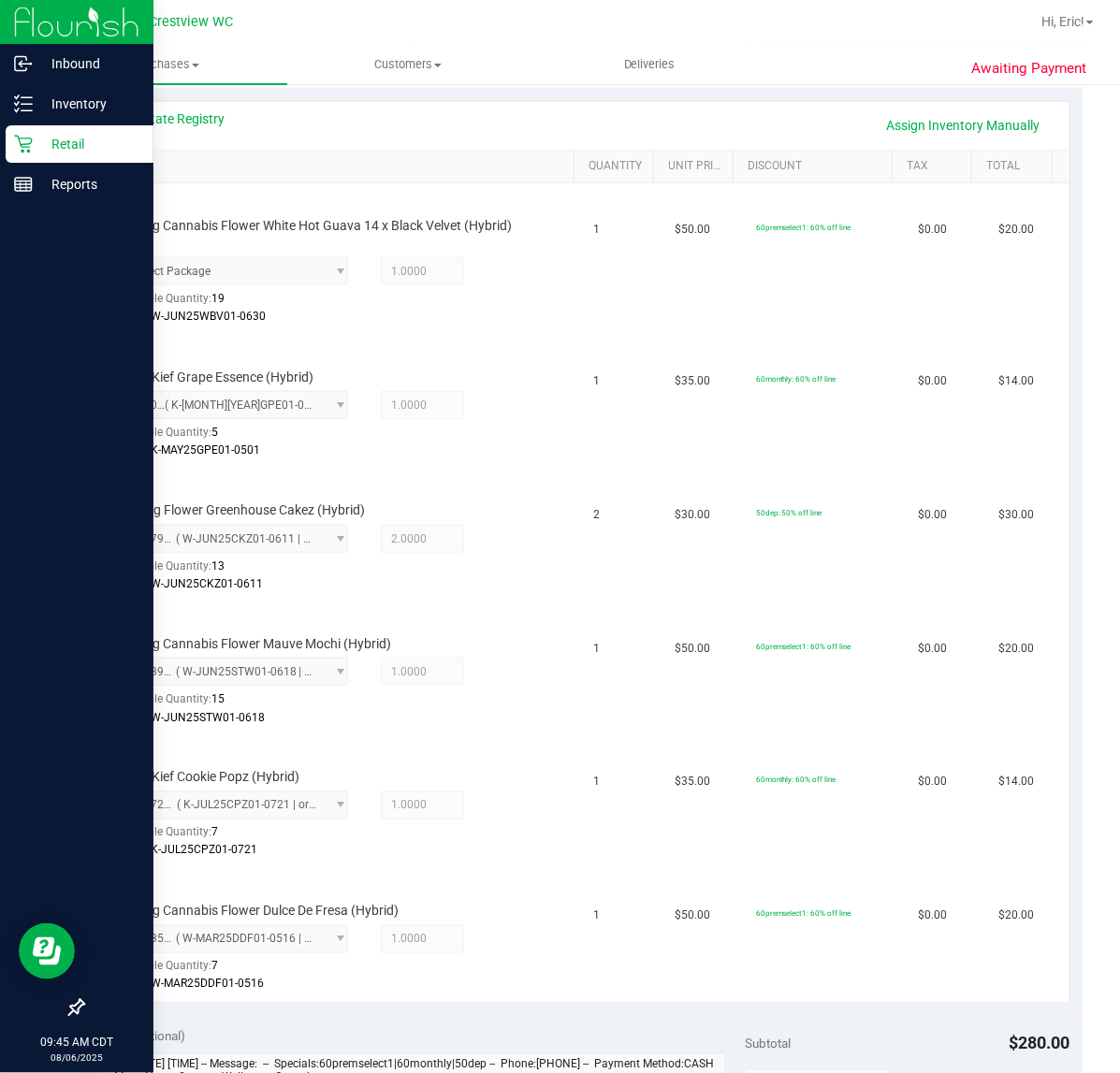 scroll, scrollTop: 335, scrollLeft: 0, axis: vertical 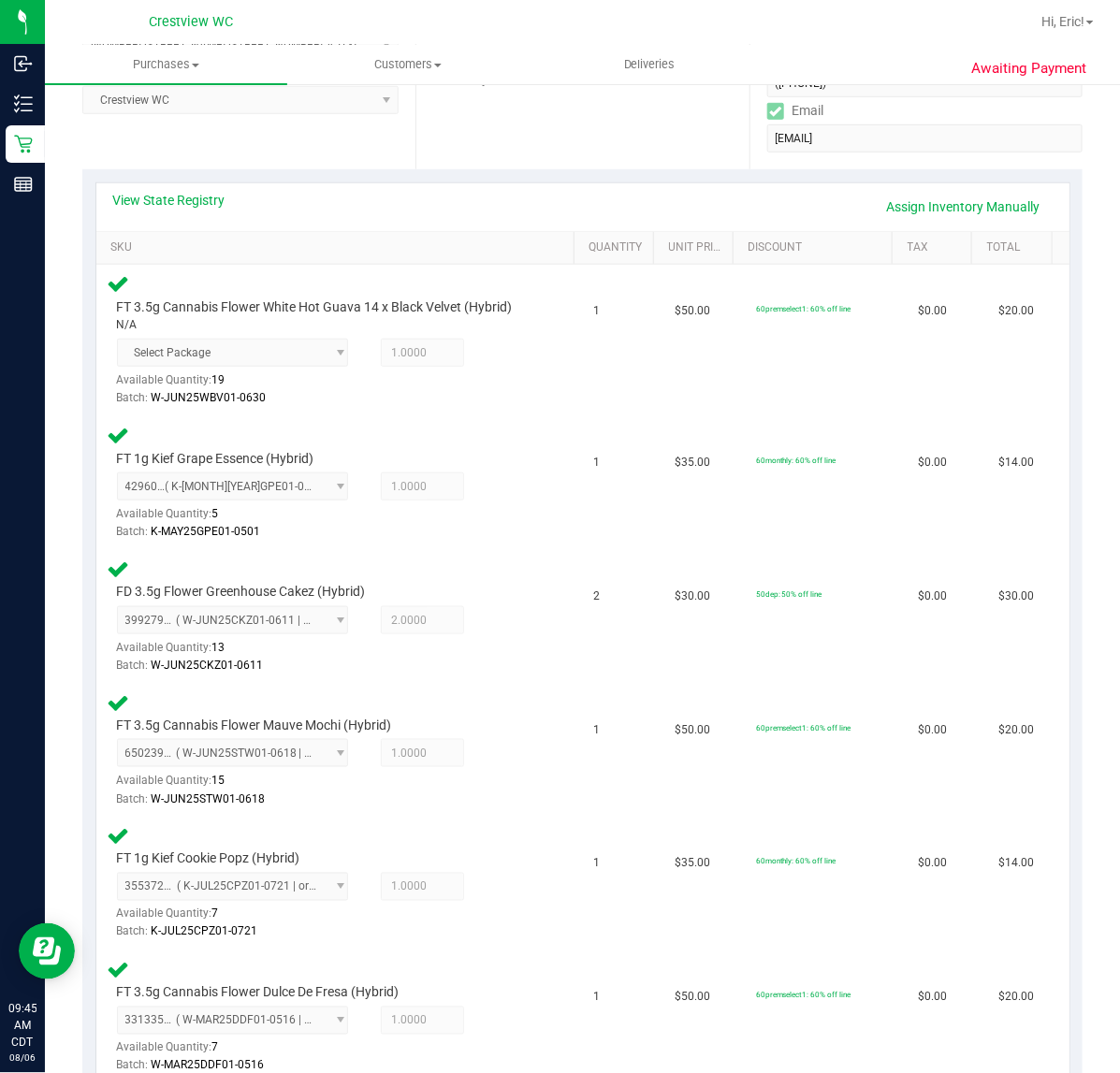 click on "Date
Delivery Date
08/07/2025
Now
08/07/2025 04:00 PM
Now
Delivery Day
Thursday" at bounding box center [582, 54] 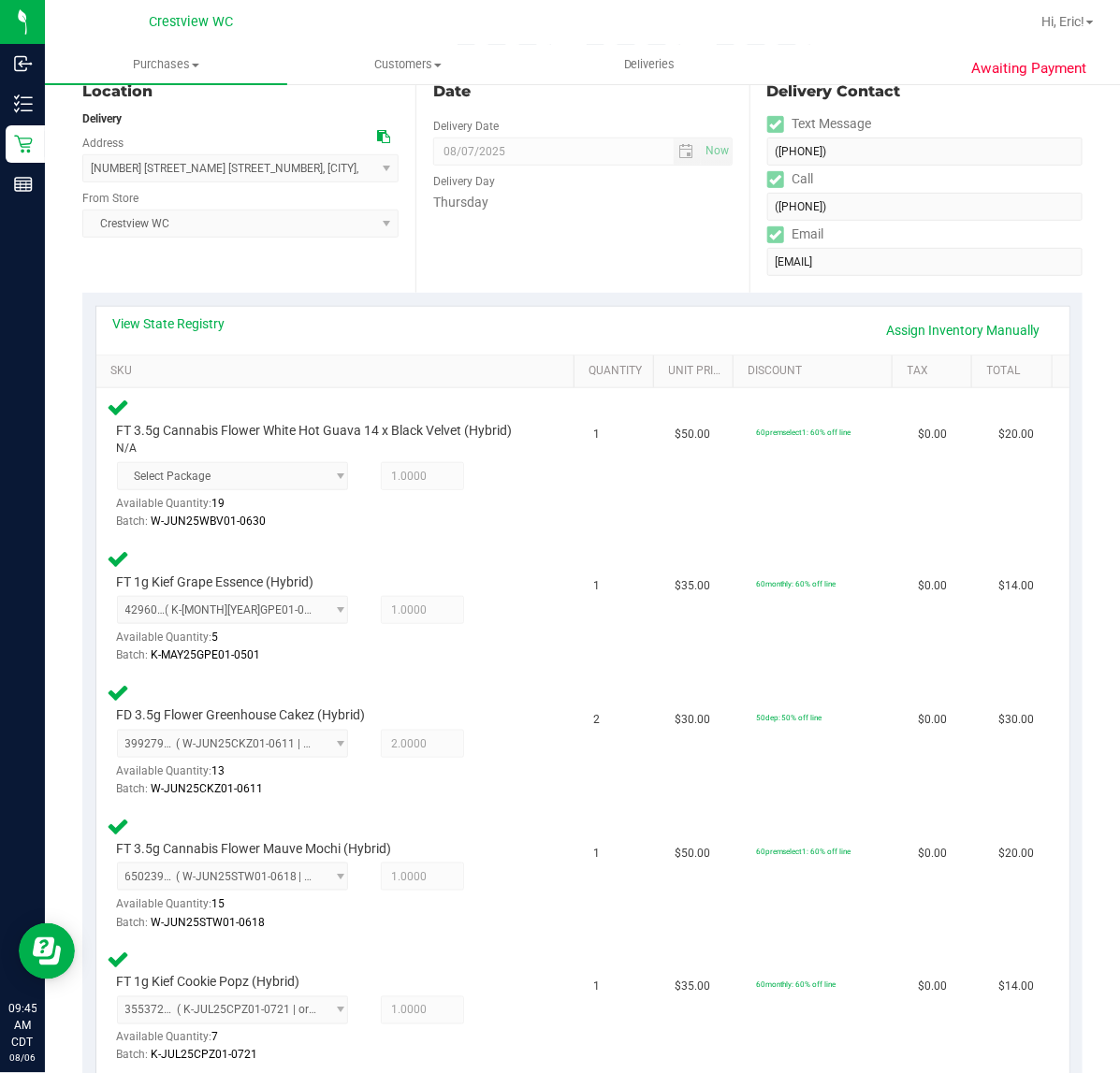 scroll, scrollTop: 210, scrollLeft: 0, axis: vertical 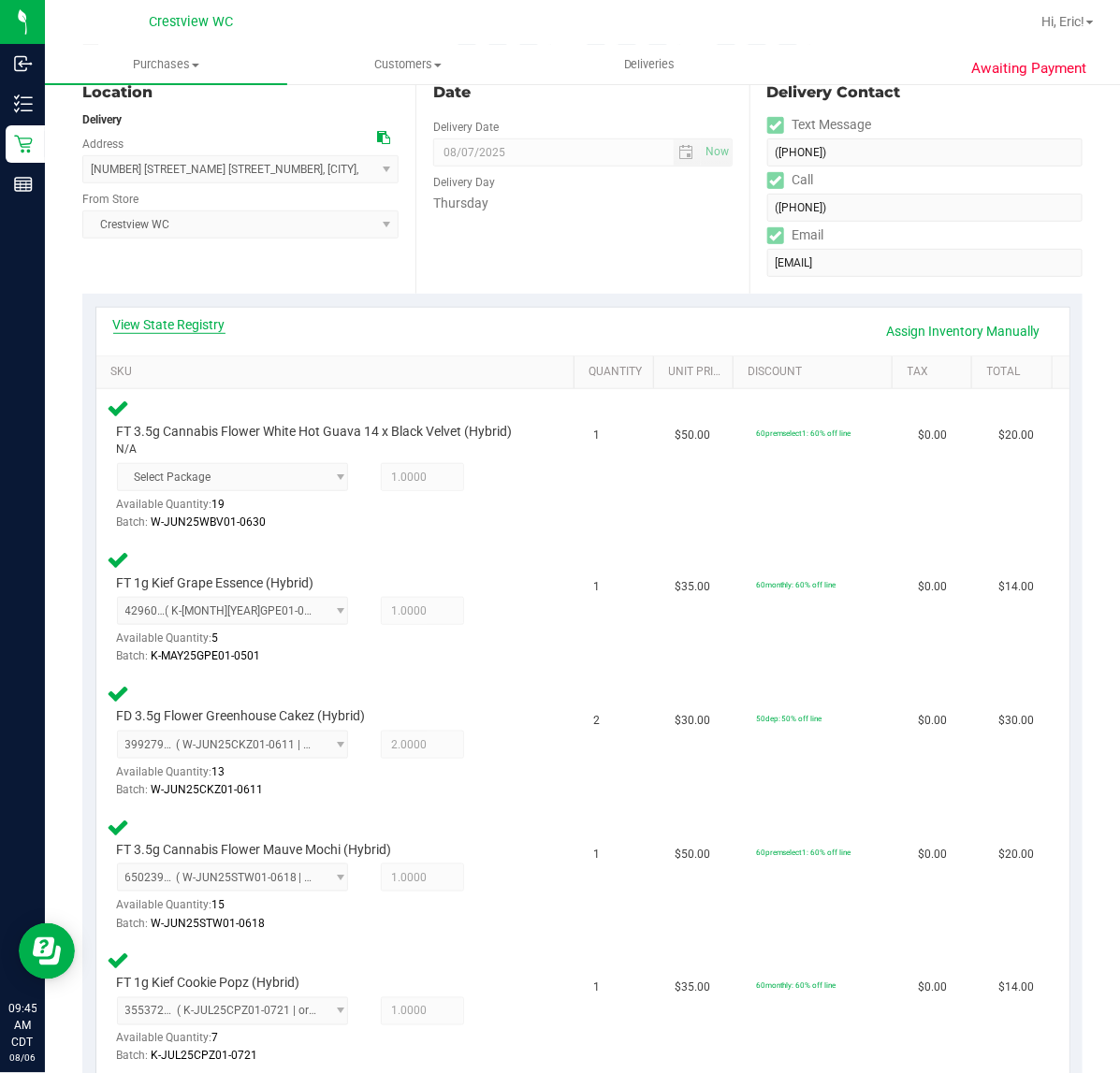 click on "View State Registry" at bounding box center (169, 325) 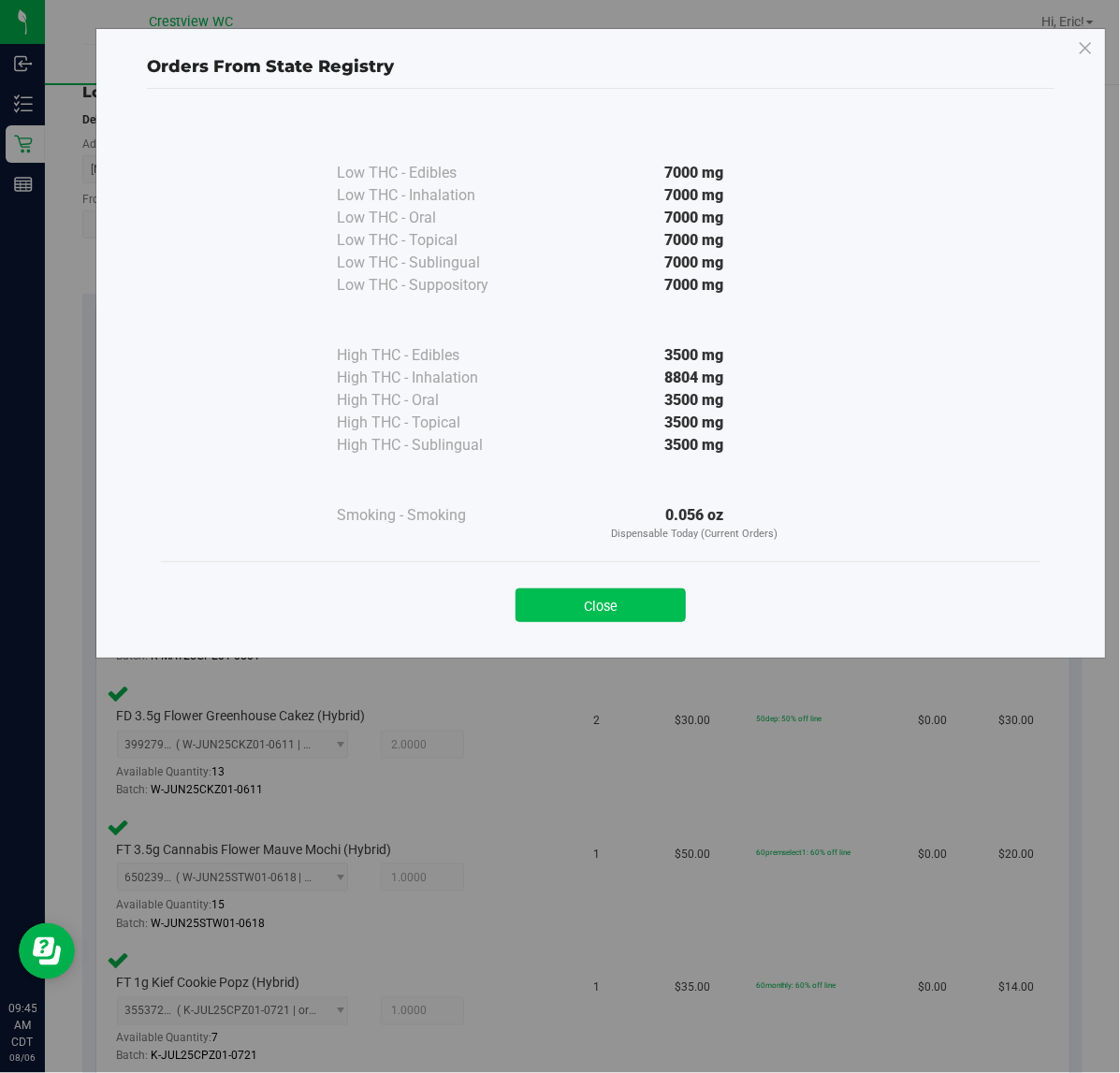 click on "Close" at bounding box center [601, 605] 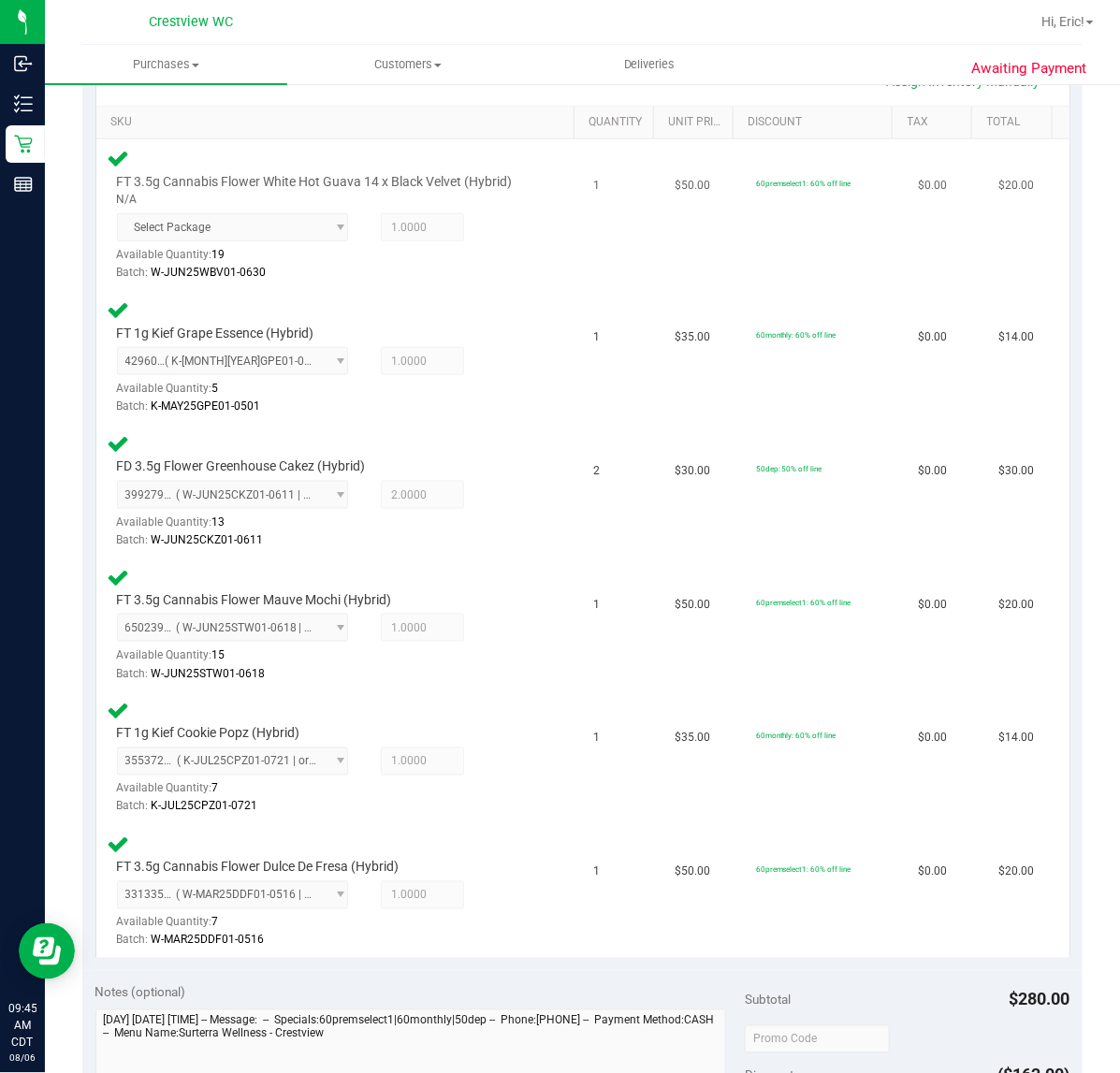 scroll, scrollTop: 0, scrollLeft: 0, axis: both 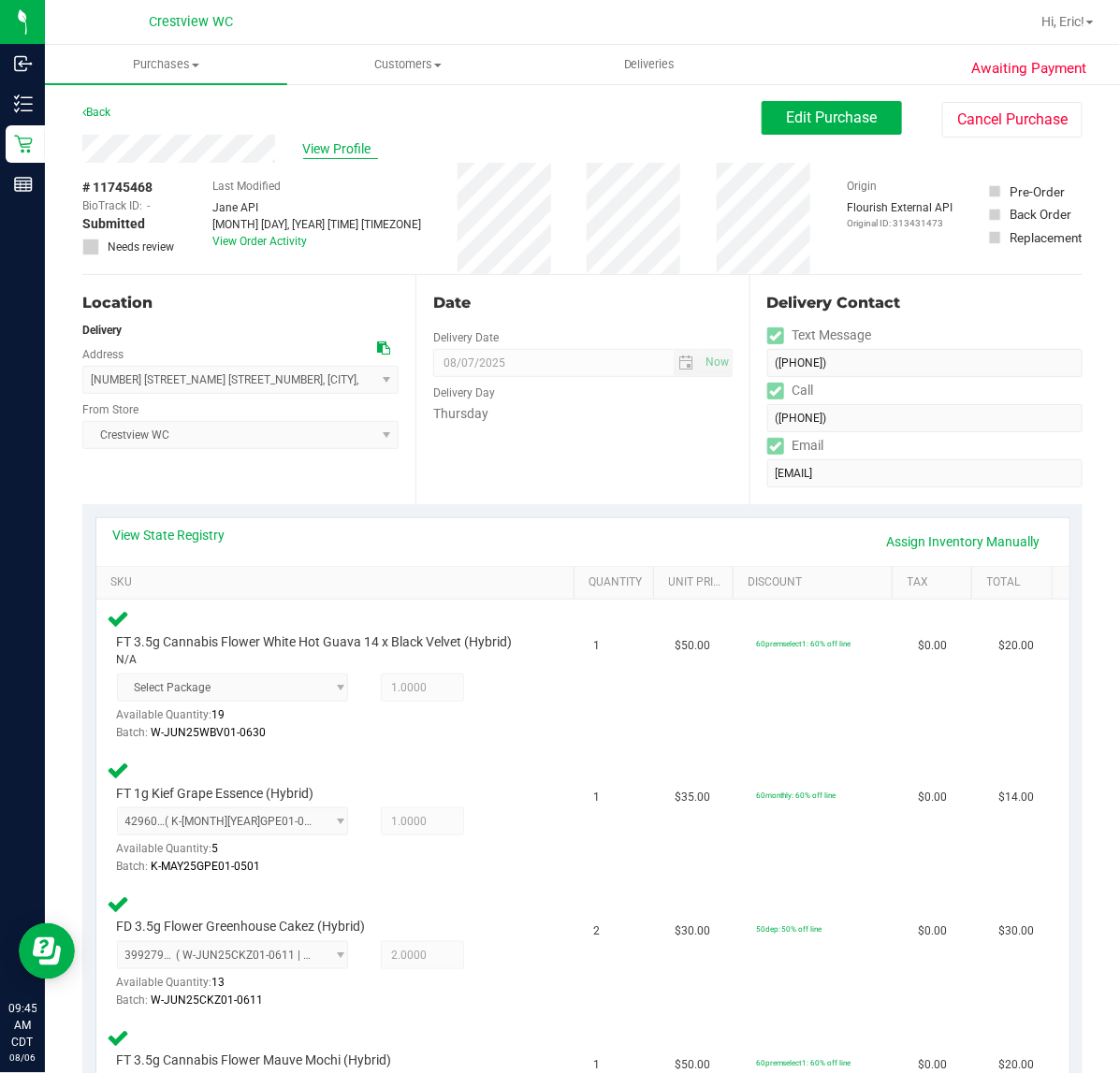 click on "View Profile" at bounding box center [341, 149] 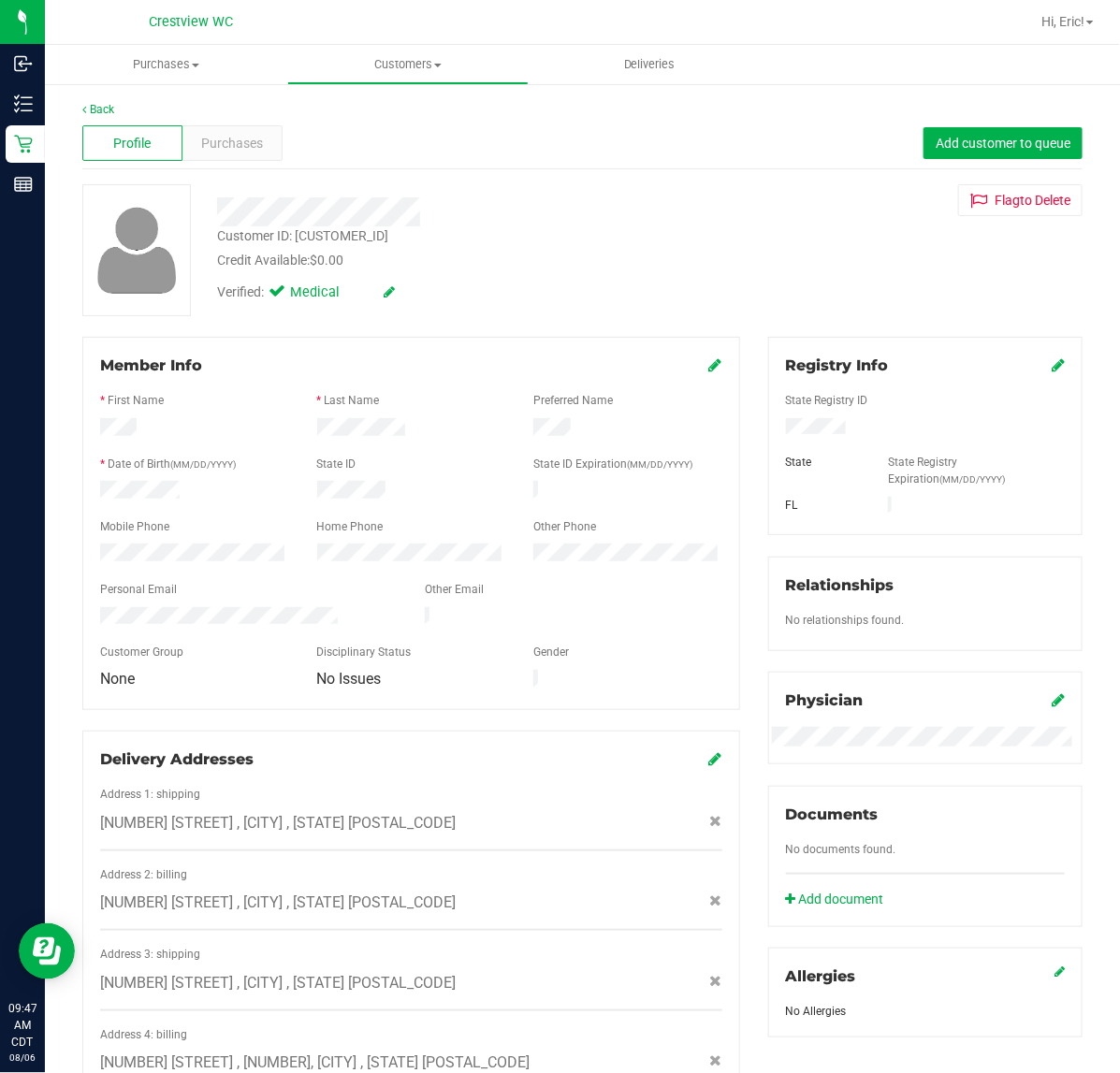 click on "Back
Profile
Purchases
Add customer to queue
Customer ID: 191247
Credit Available:
$0.00
Verified:
Medical" at bounding box center [582, 831] 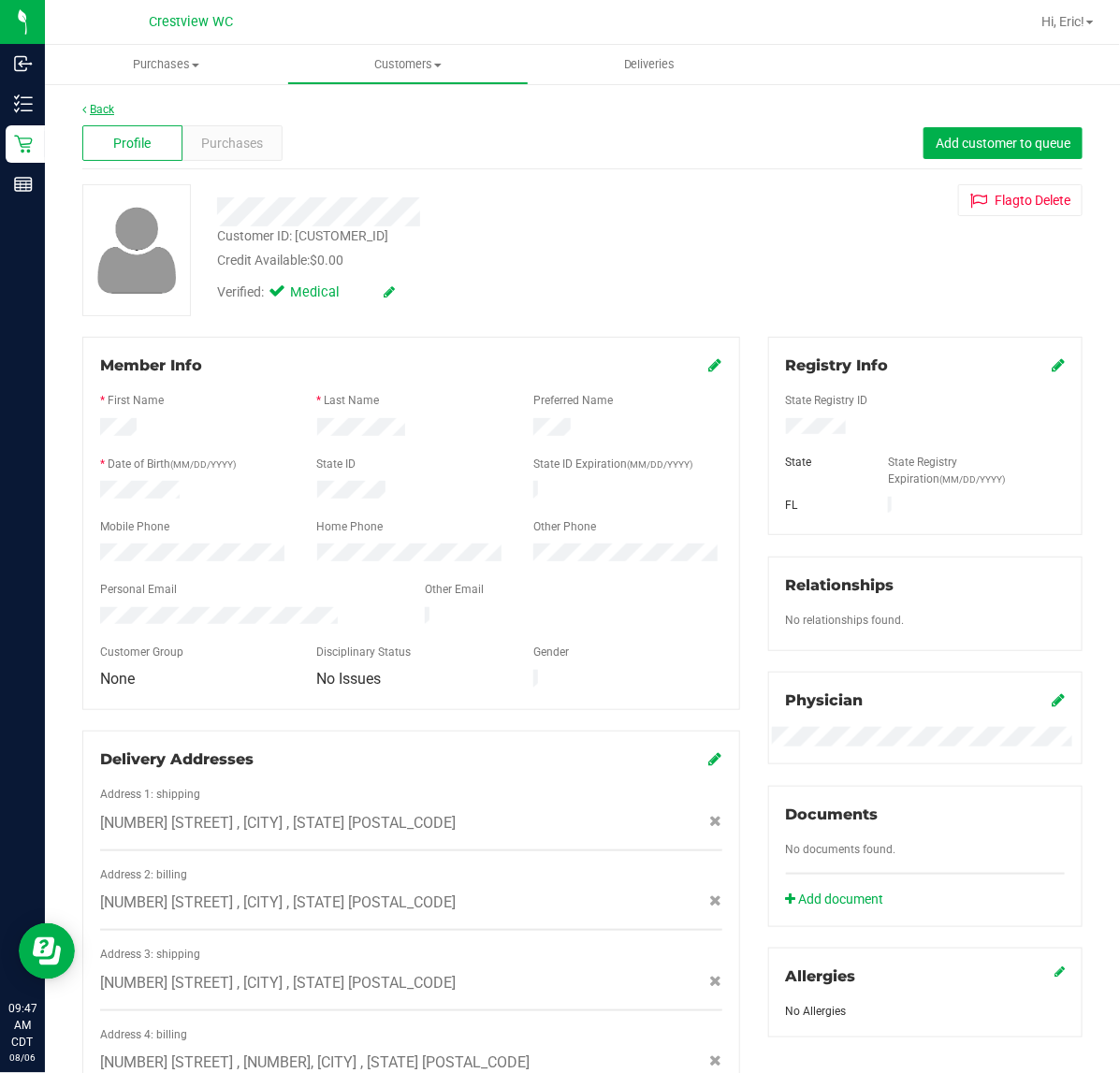 click on "Back" at bounding box center (98, 109) 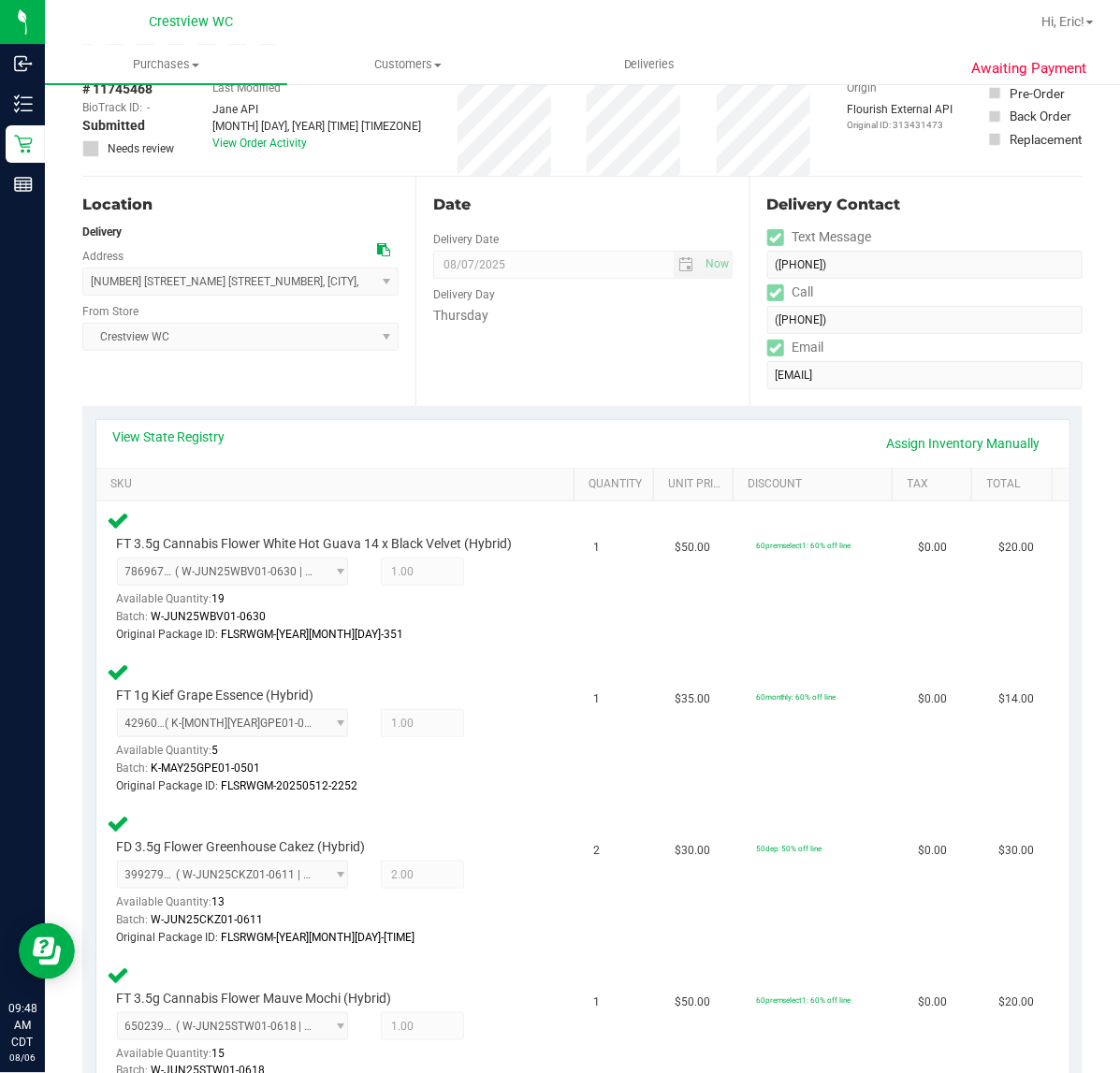 scroll, scrollTop: 234, scrollLeft: 0, axis: vertical 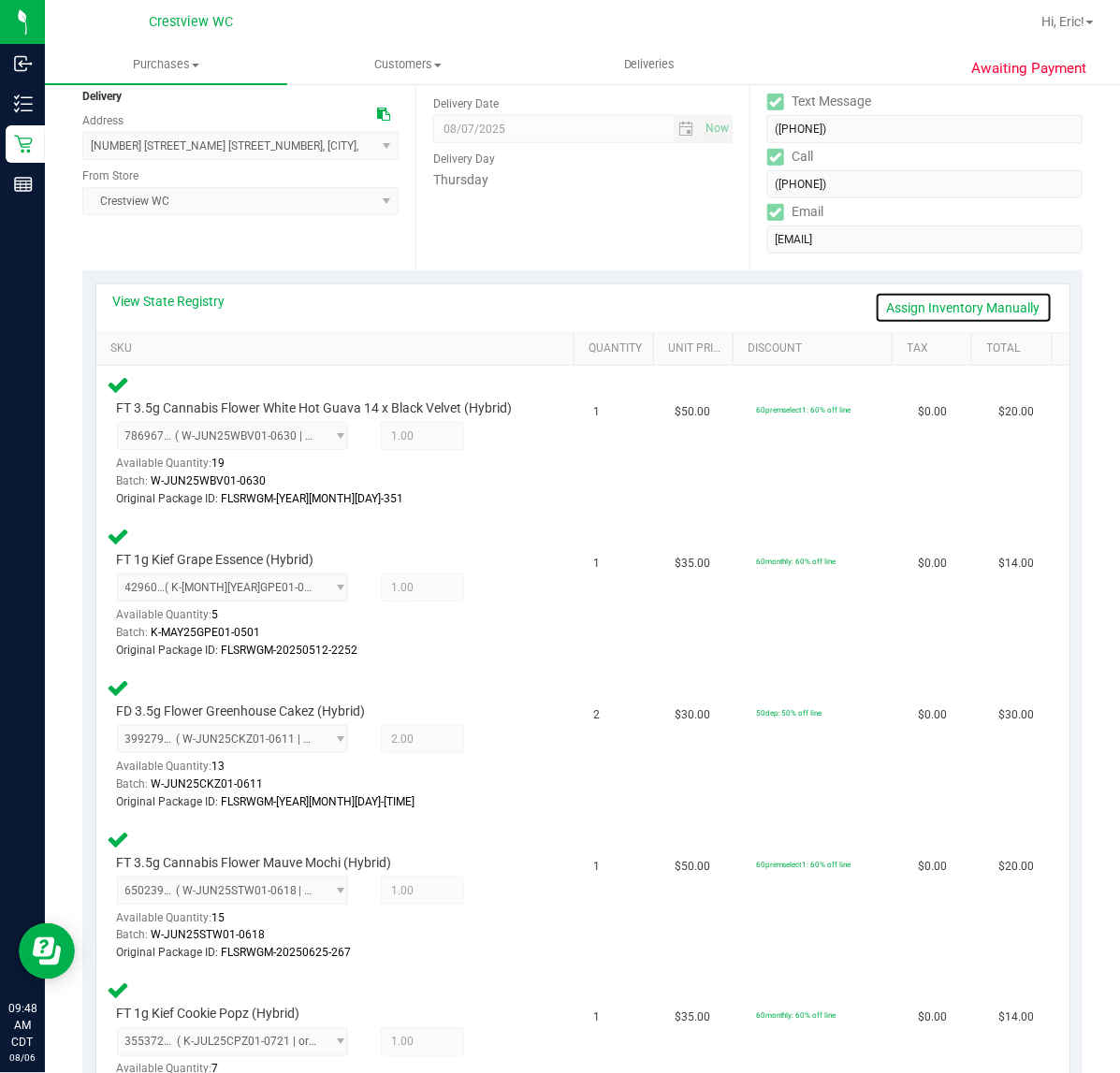 click on "Assign Inventory Manually" at bounding box center [964, 308] 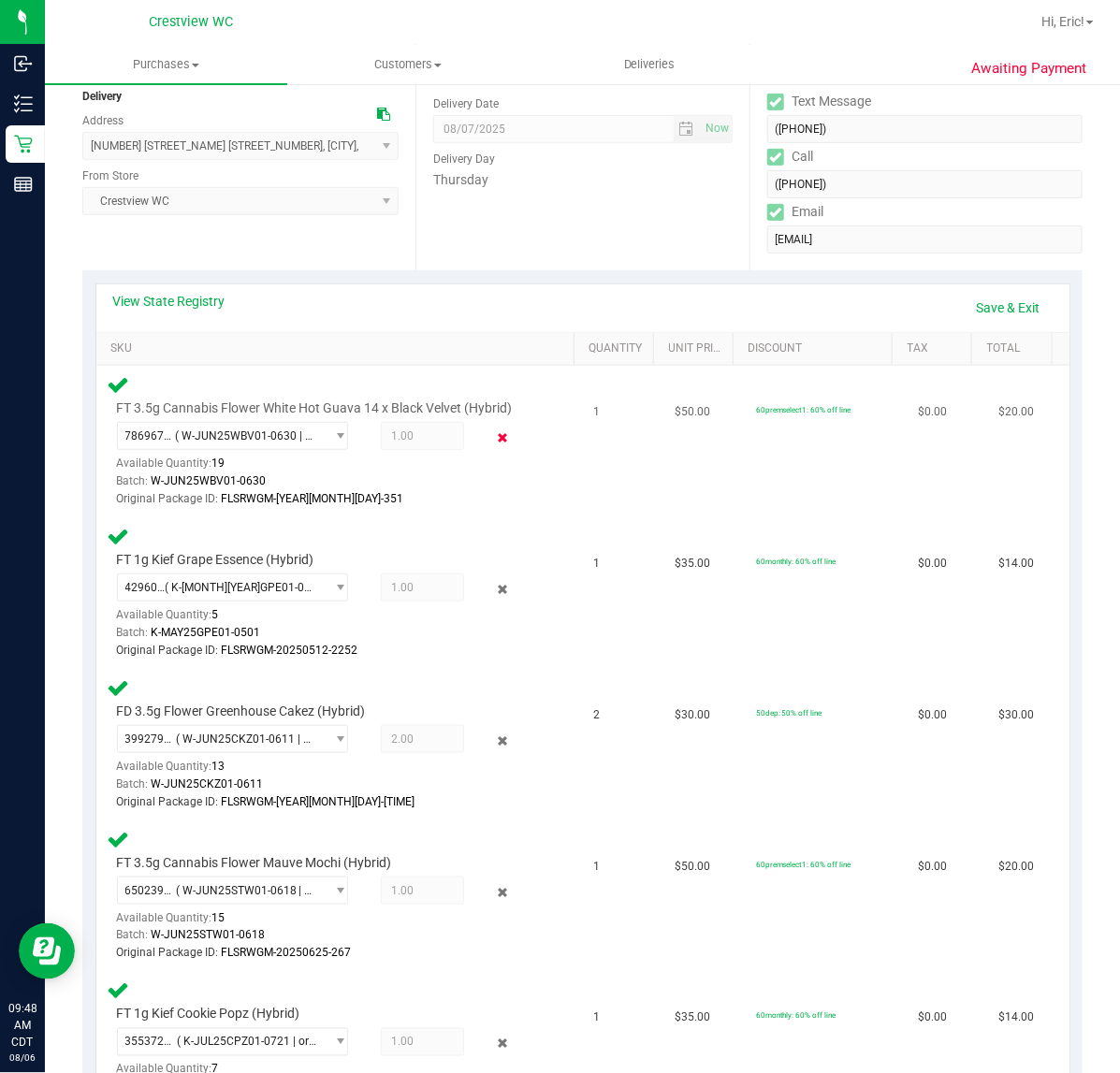 click at bounding box center (502, 438) 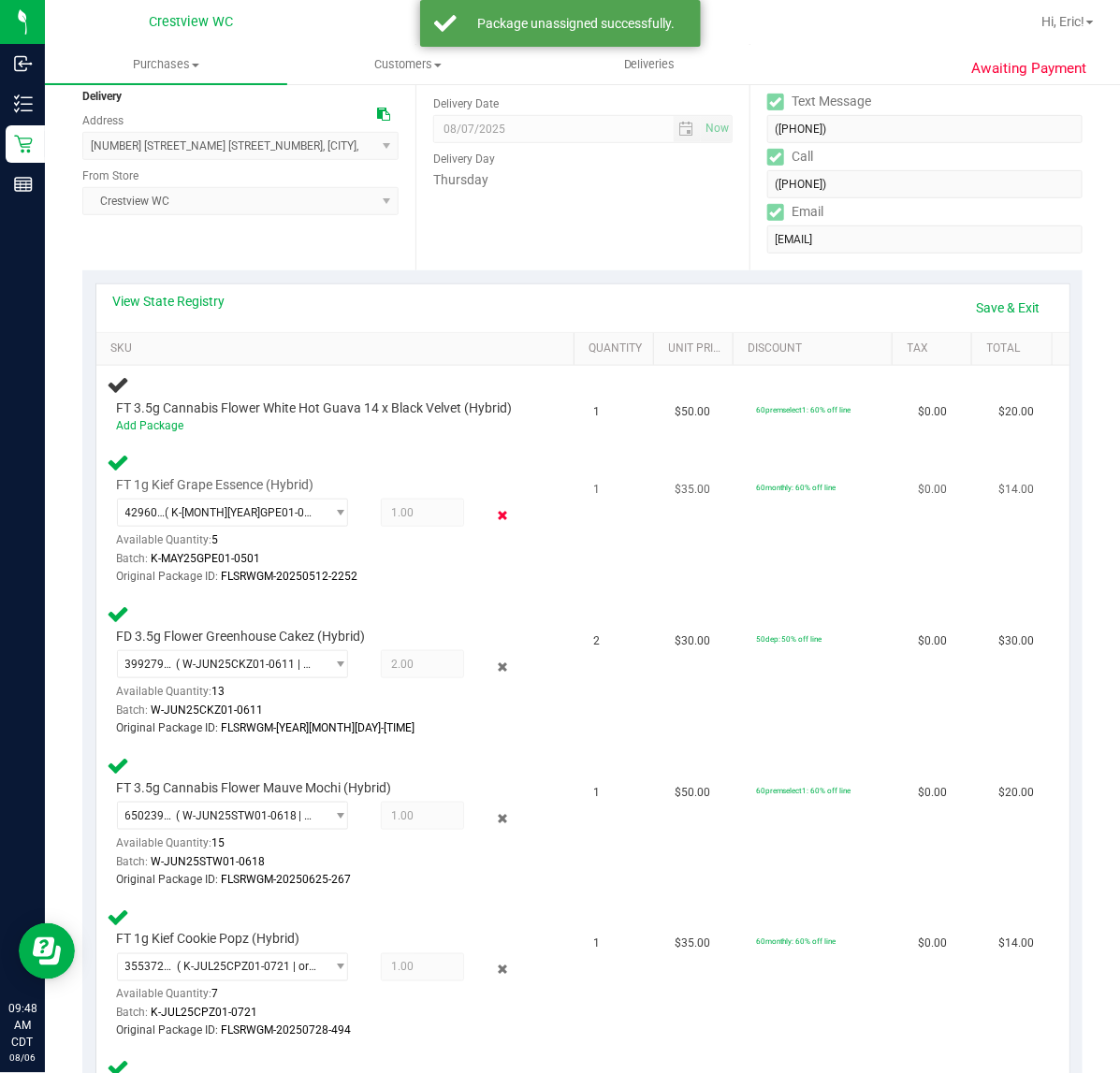 click at bounding box center (502, 515) 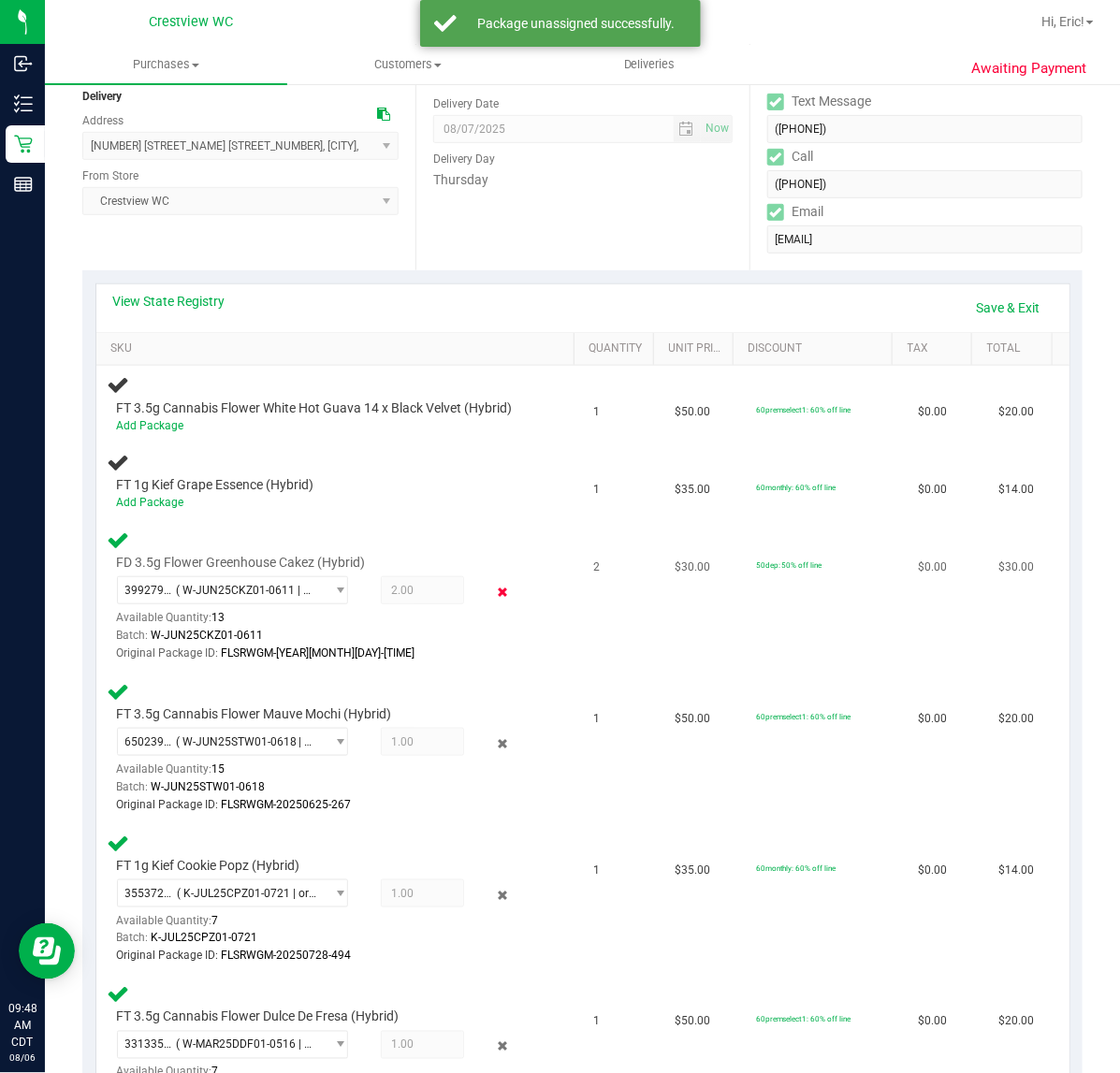 click at bounding box center (502, 592) 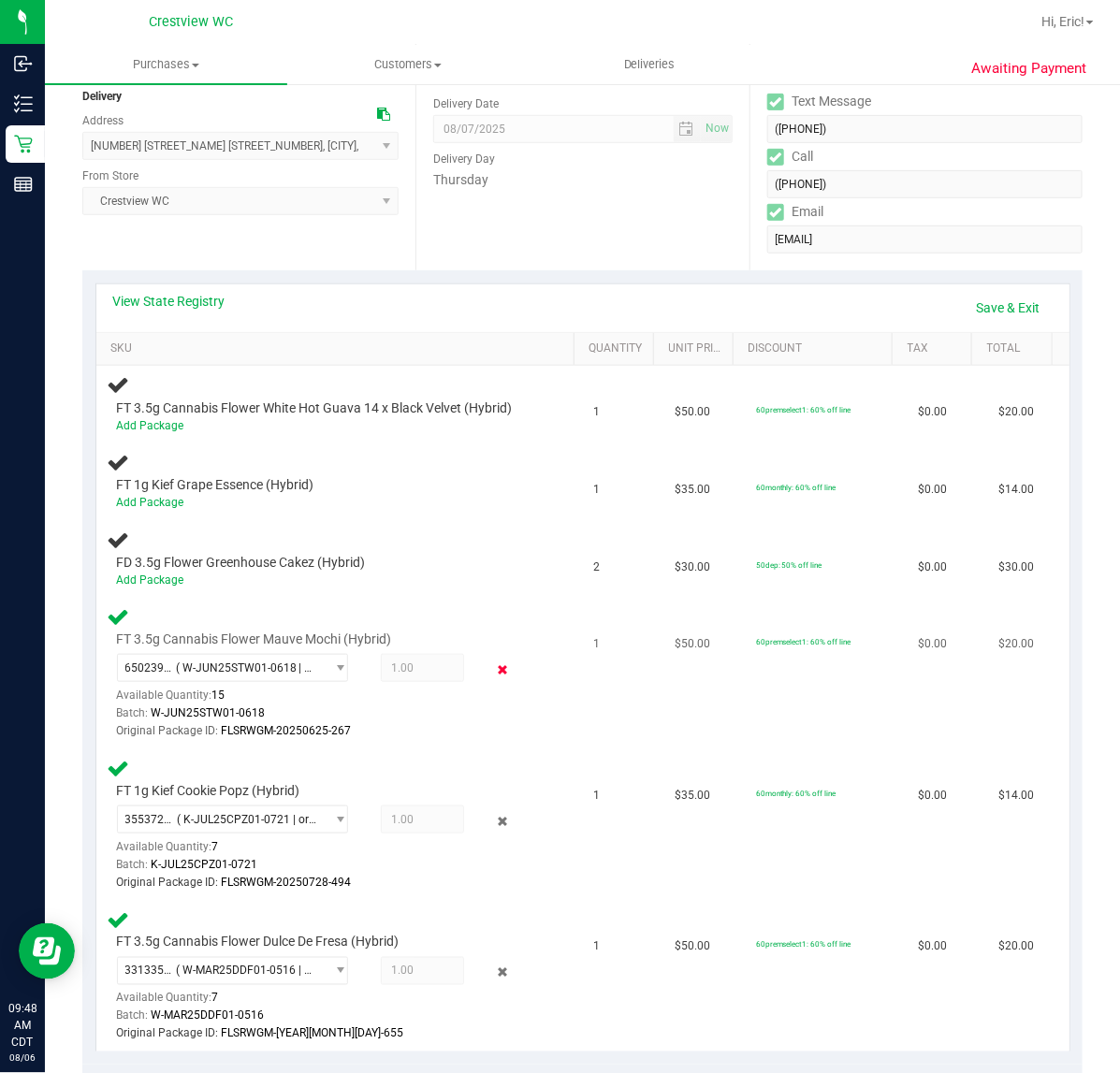 click at bounding box center [502, 670] 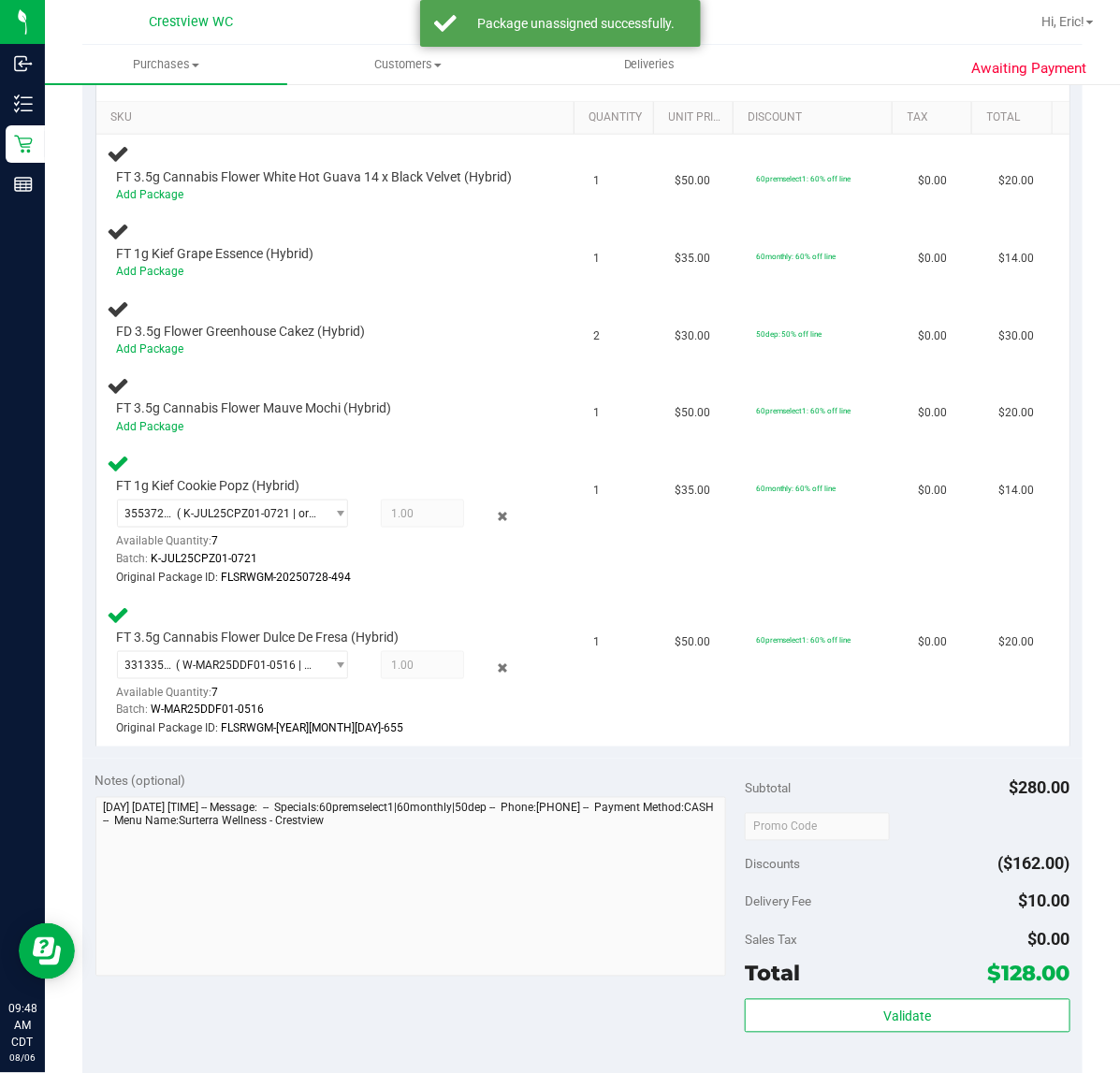 scroll, scrollTop: 468, scrollLeft: 0, axis: vertical 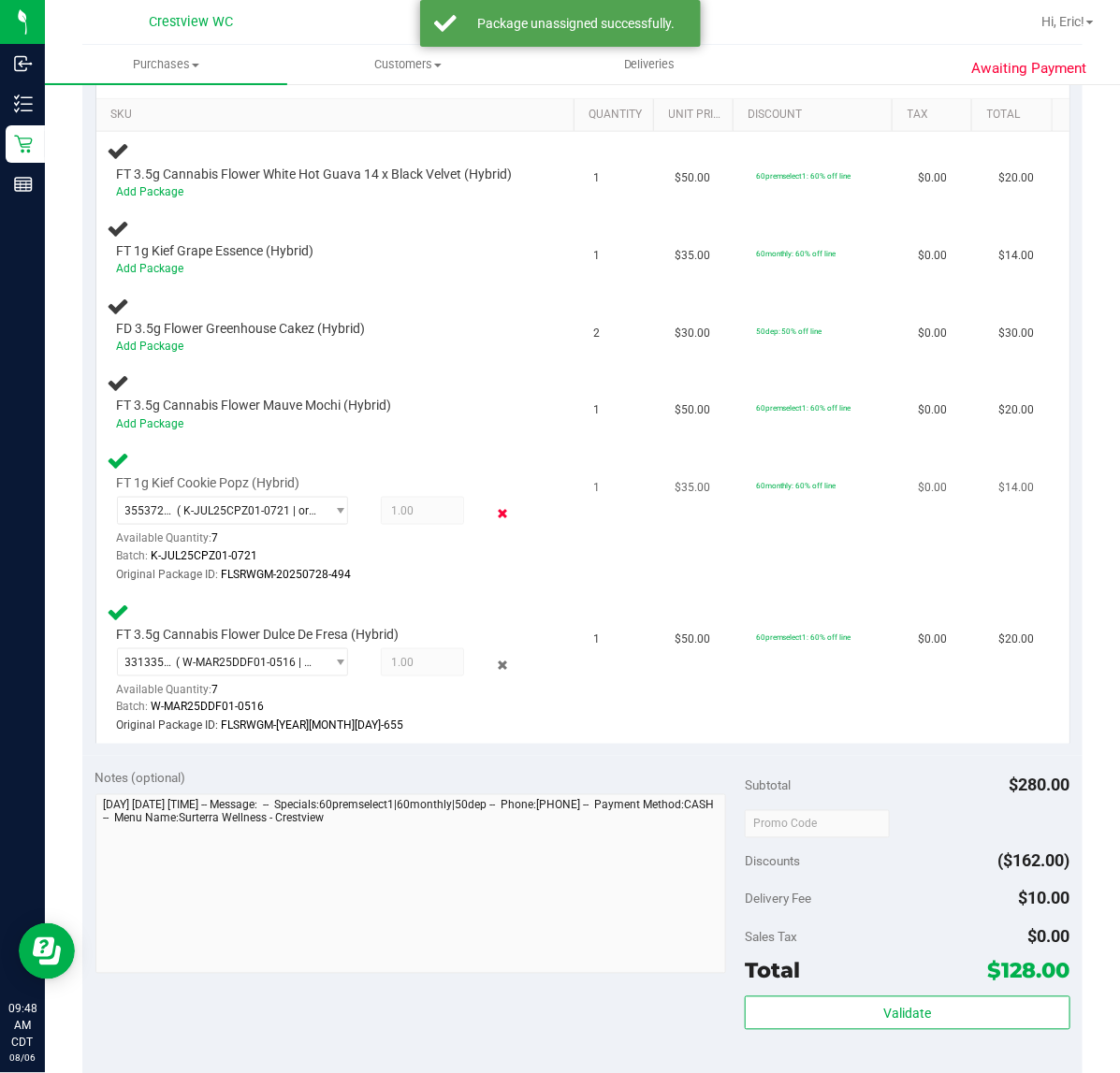 click at bounding box center (502, 513) 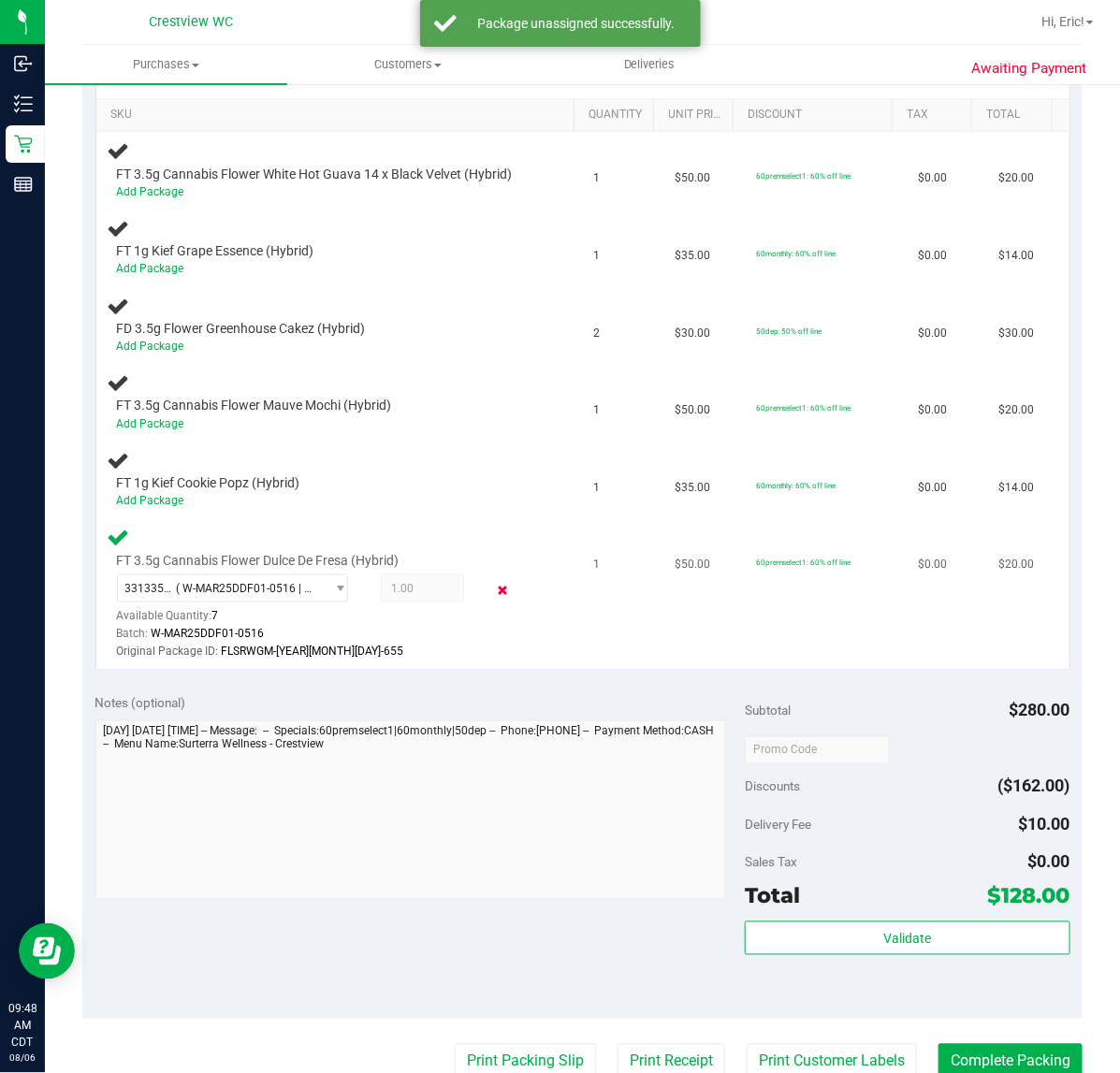 click at bounding box center (502, 590) 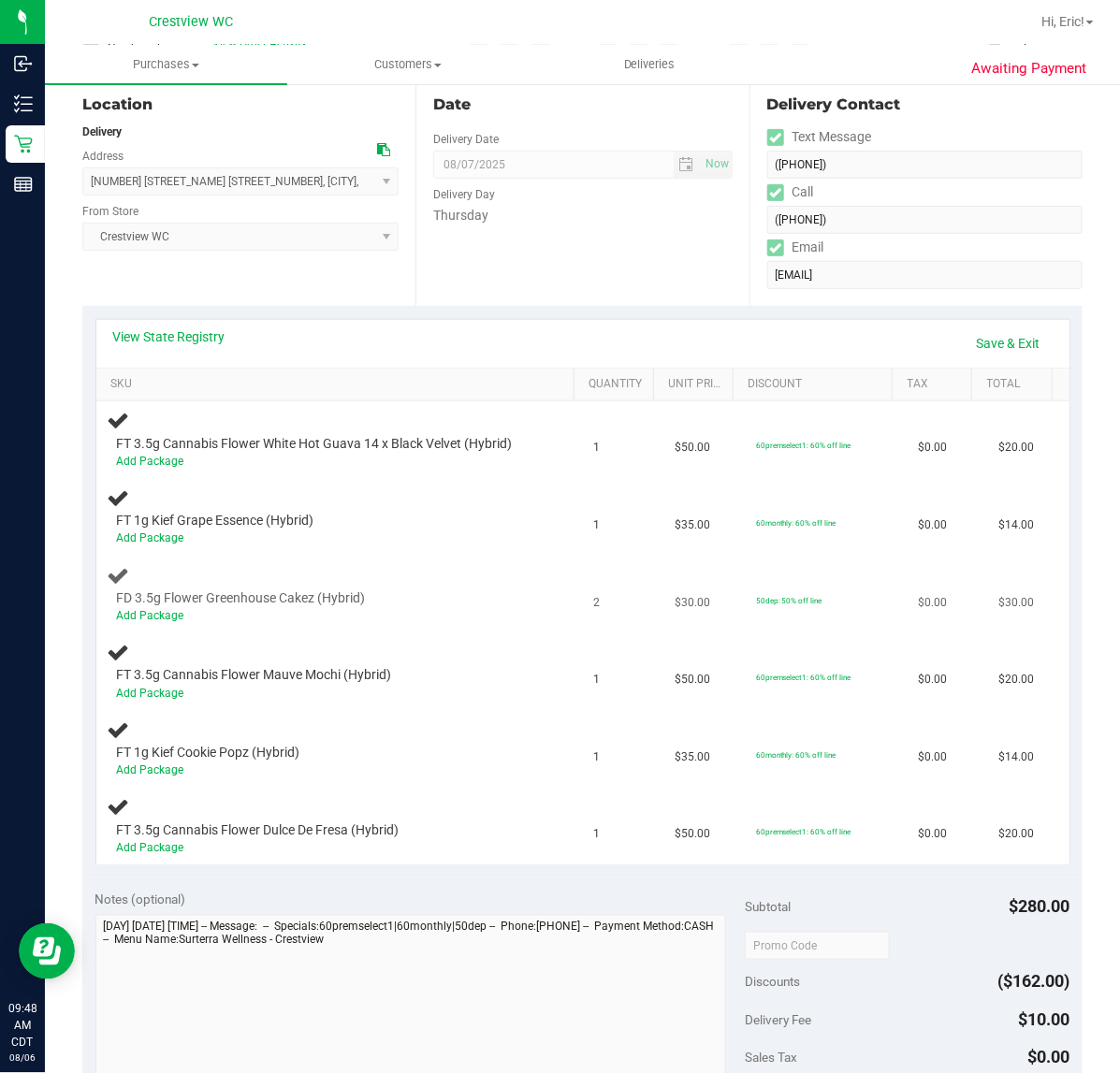 scroll, scrollTop: 0, scrollLeft: 0, axis: both 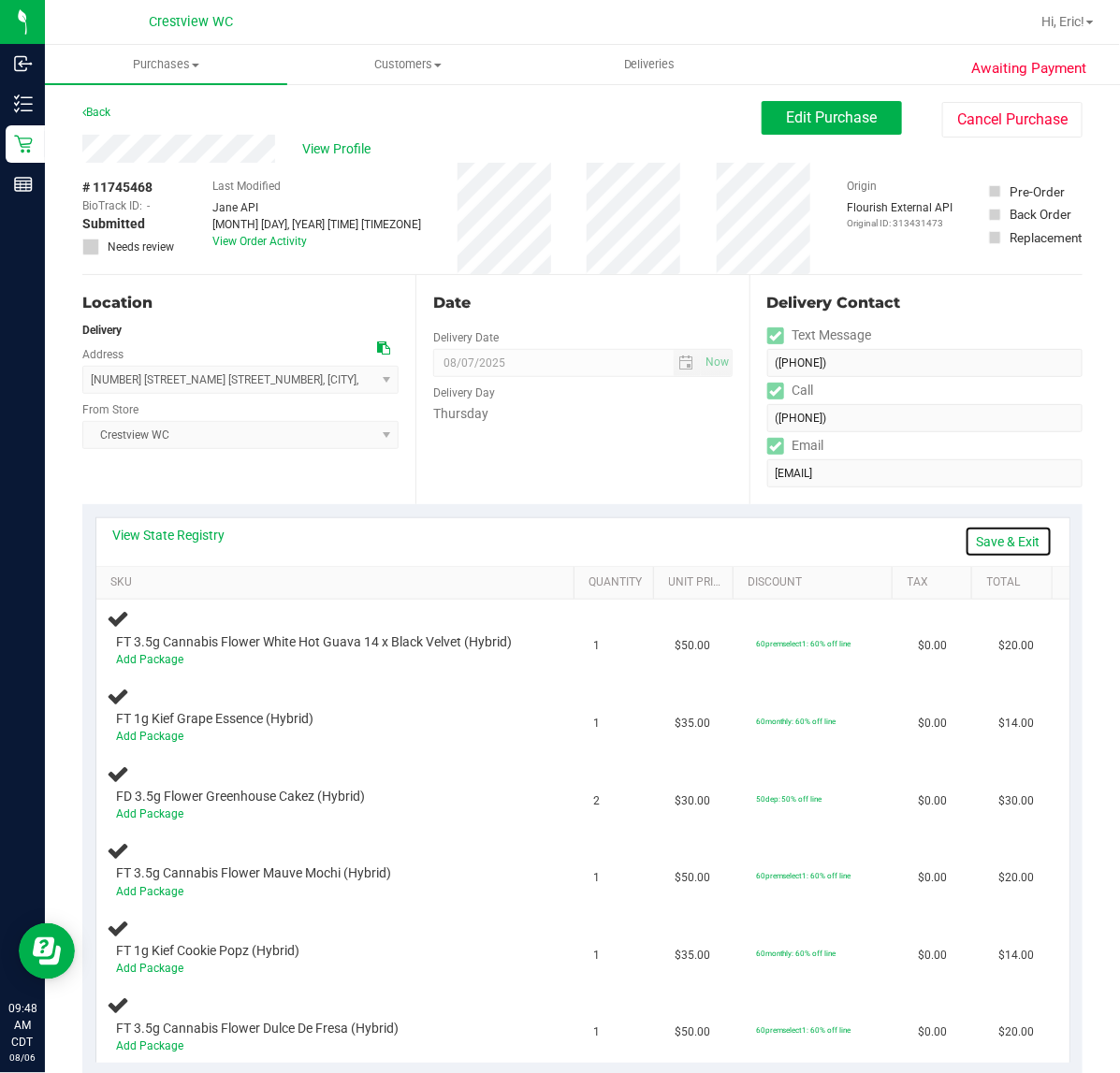 click on "Save & Exit" at bounding box center (1009, 542) 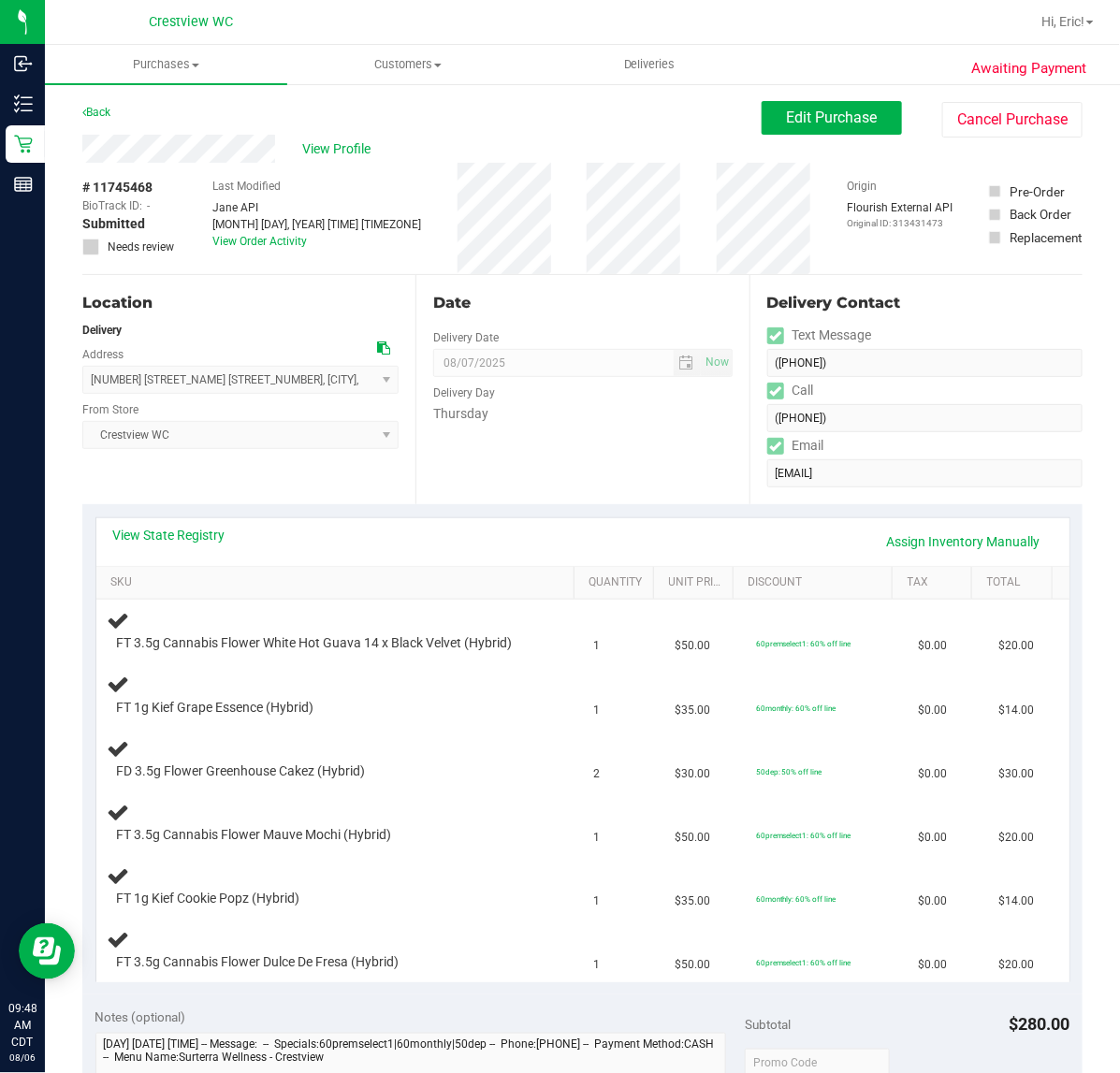 click on "Date
Delivery Date
08/07/2025
Now
08/07/2025 04:00 PM
Now
Delivery Day
Thursday" at bounding box center [582, 389] 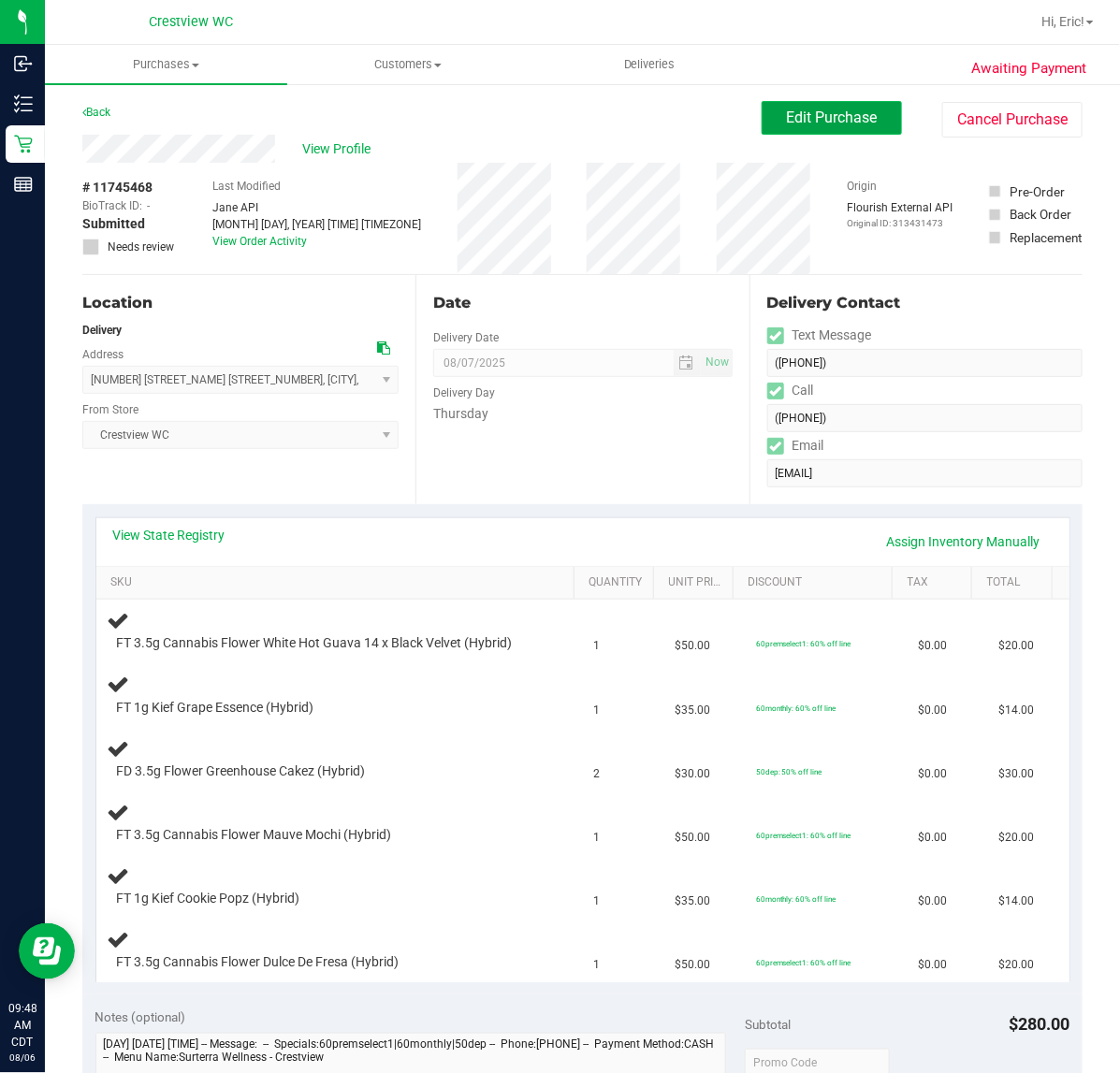 click on "Edit Purchase" at bounding box center [832, 117] 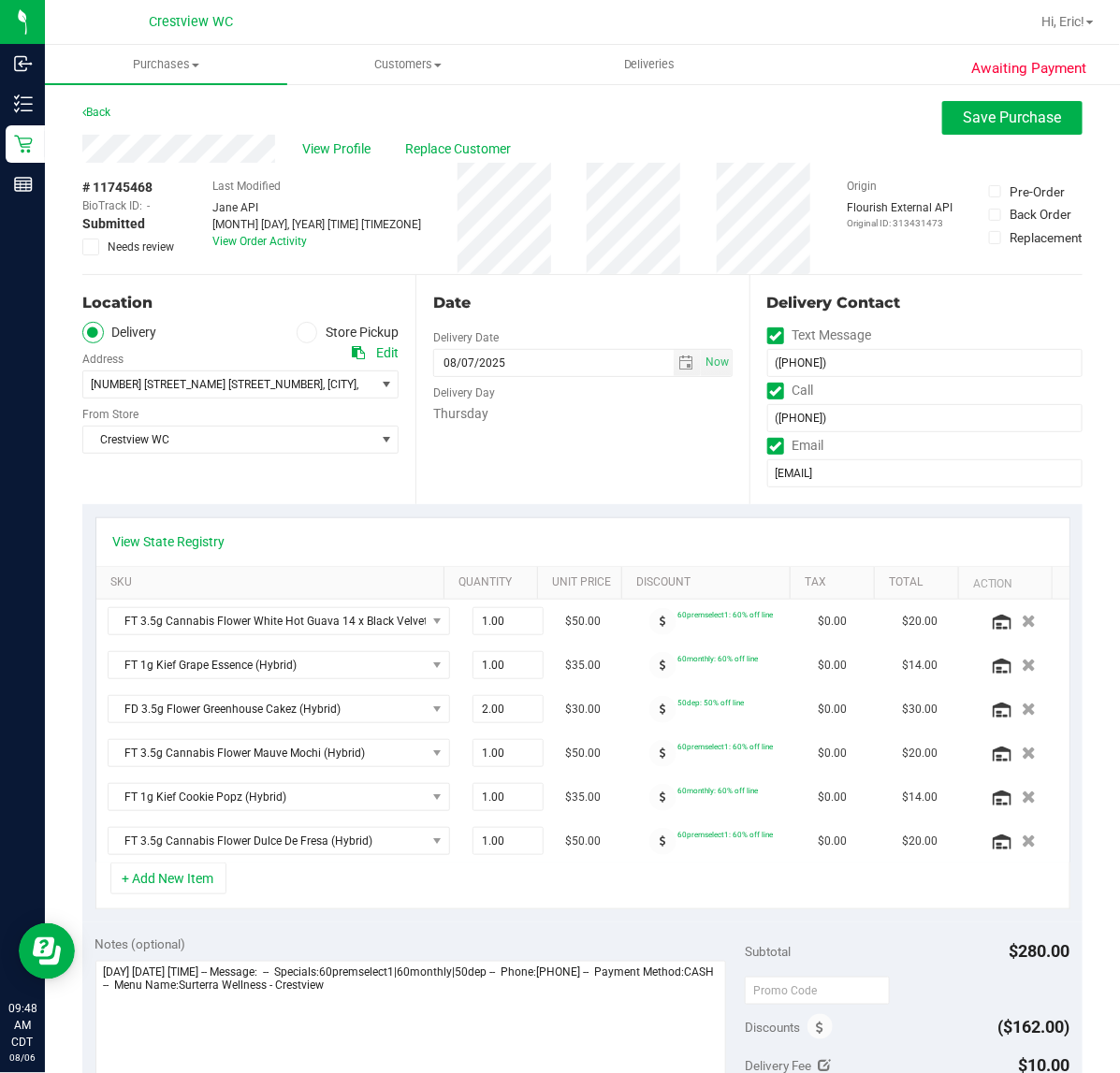 click at bounding box center (91, 247) 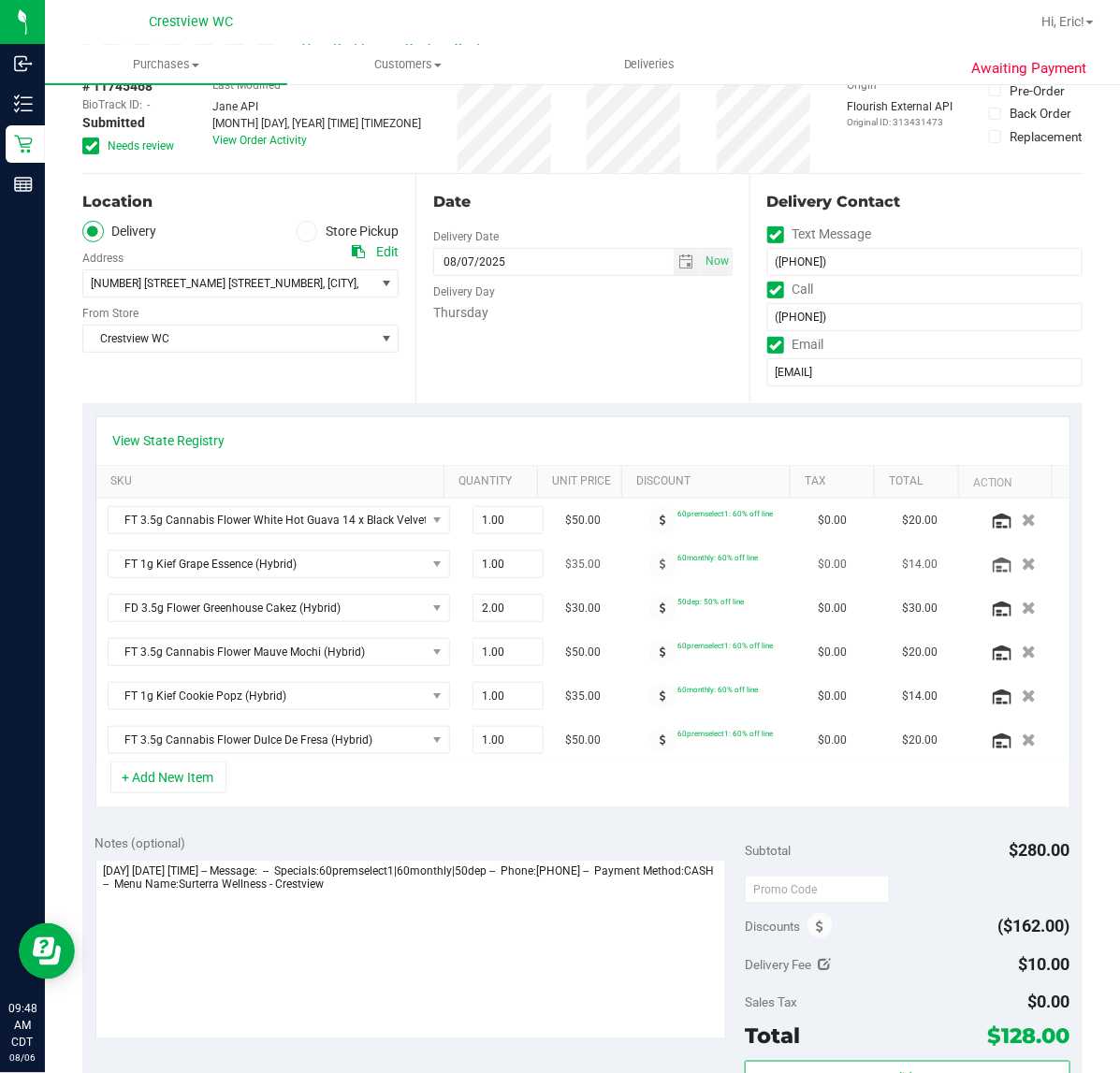 scroll, scrollTop: 234, scrollLeft: 0, axis: vertical 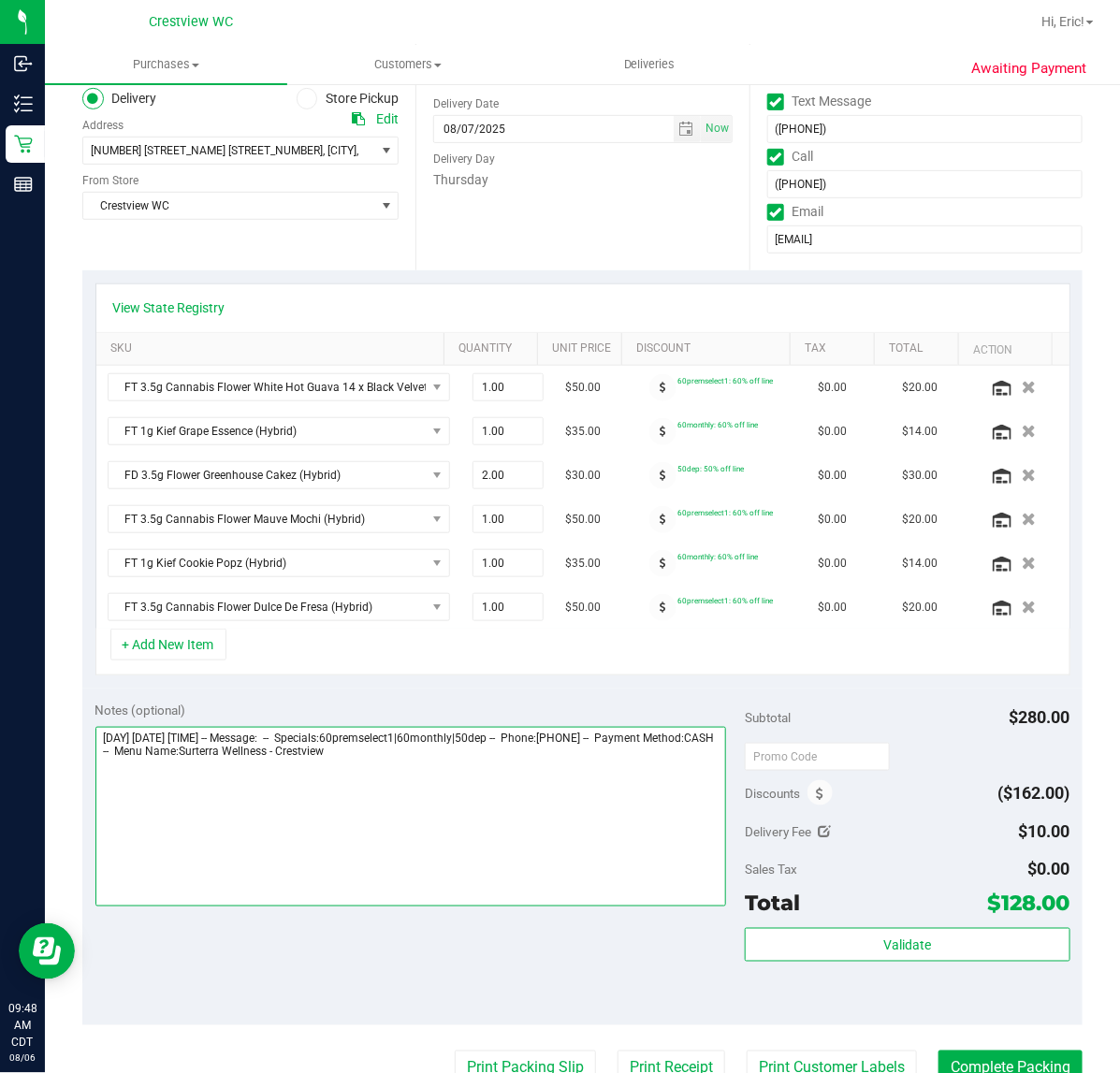click at bounding box center [411, 817] 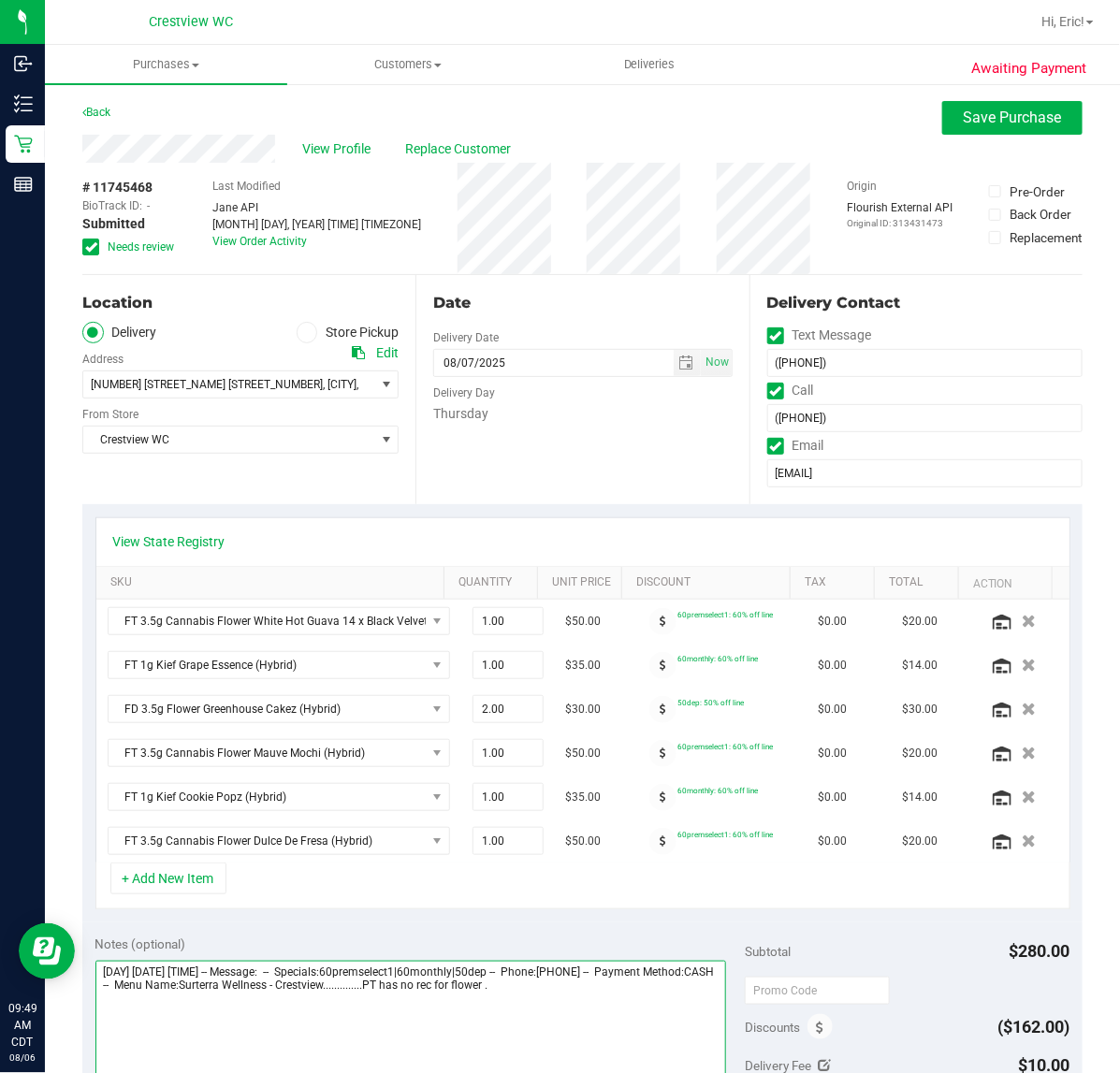 scroll, scrollTop: 1, scrollLeft: 0, axis: vertical 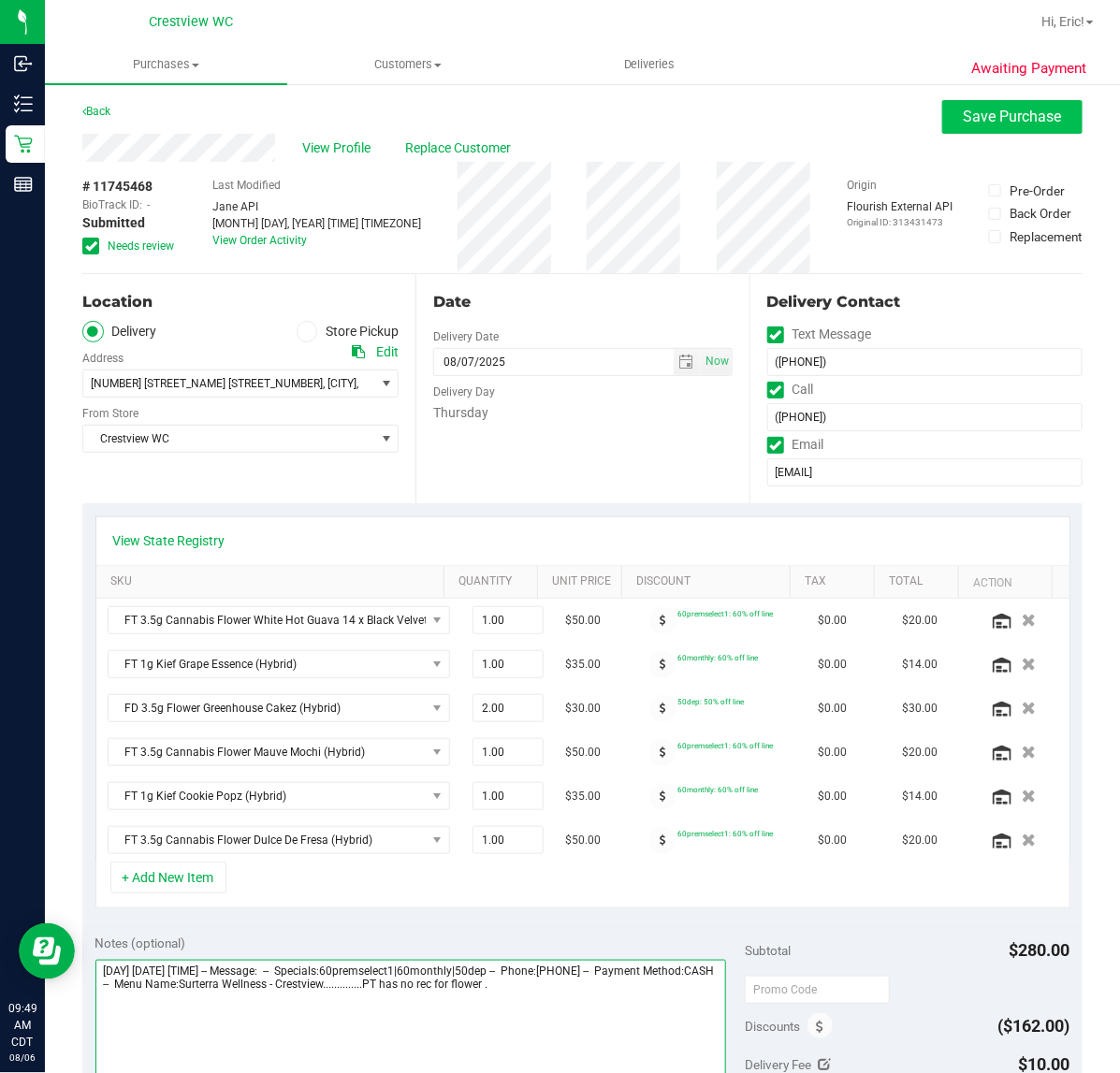 type on "Thursday 08/07/2025 13:00-16:00 -- Message:  --  Specials:60premselect1|60monthly|50dep --  Phone:8509741329 --  Payment Method:CASH --  Menu Name:Surterra Wellness - Crestview..............PT has no rec for flower ." 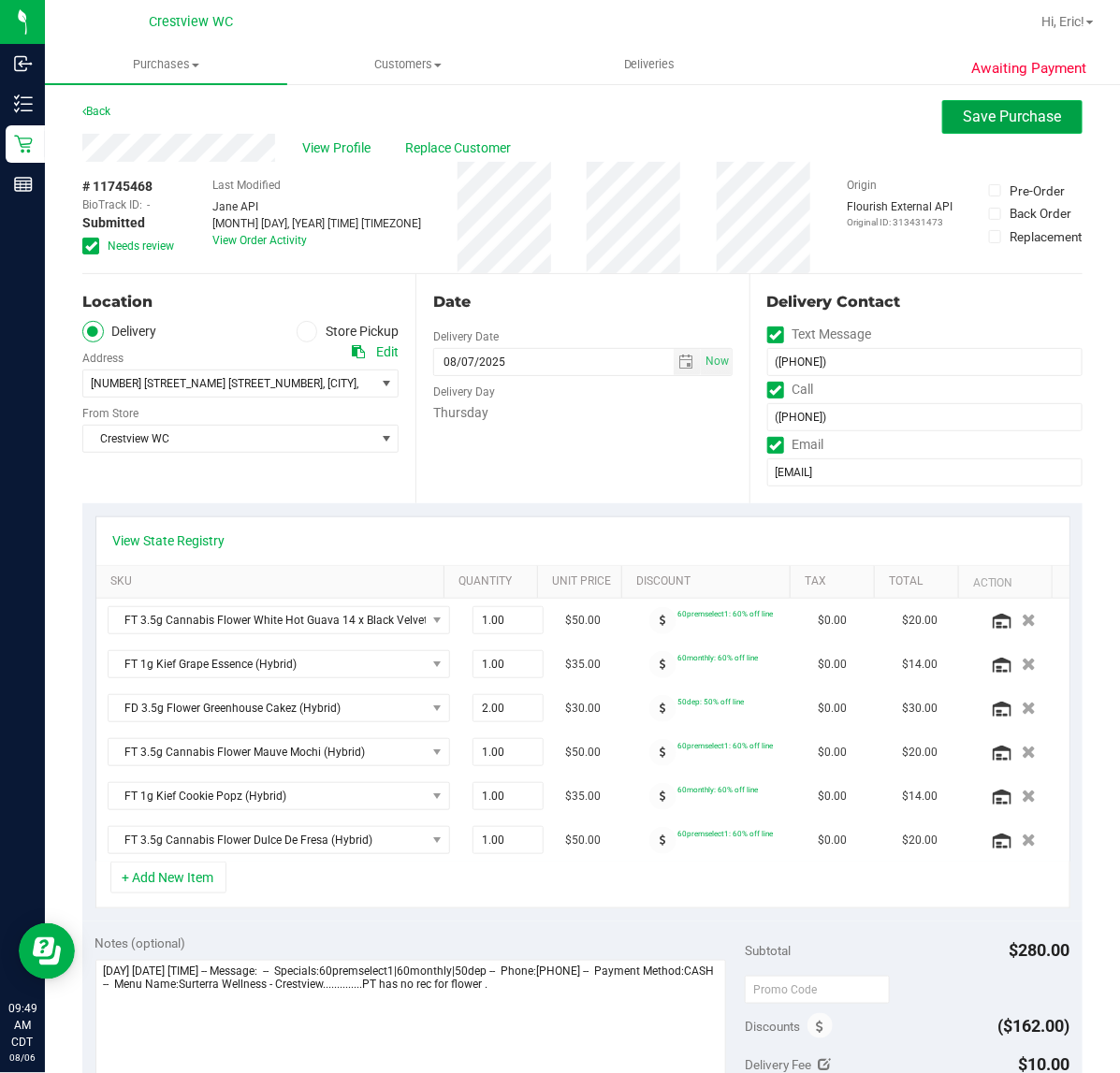 click on "Save Purchase" at bounding box center (1012, 116) 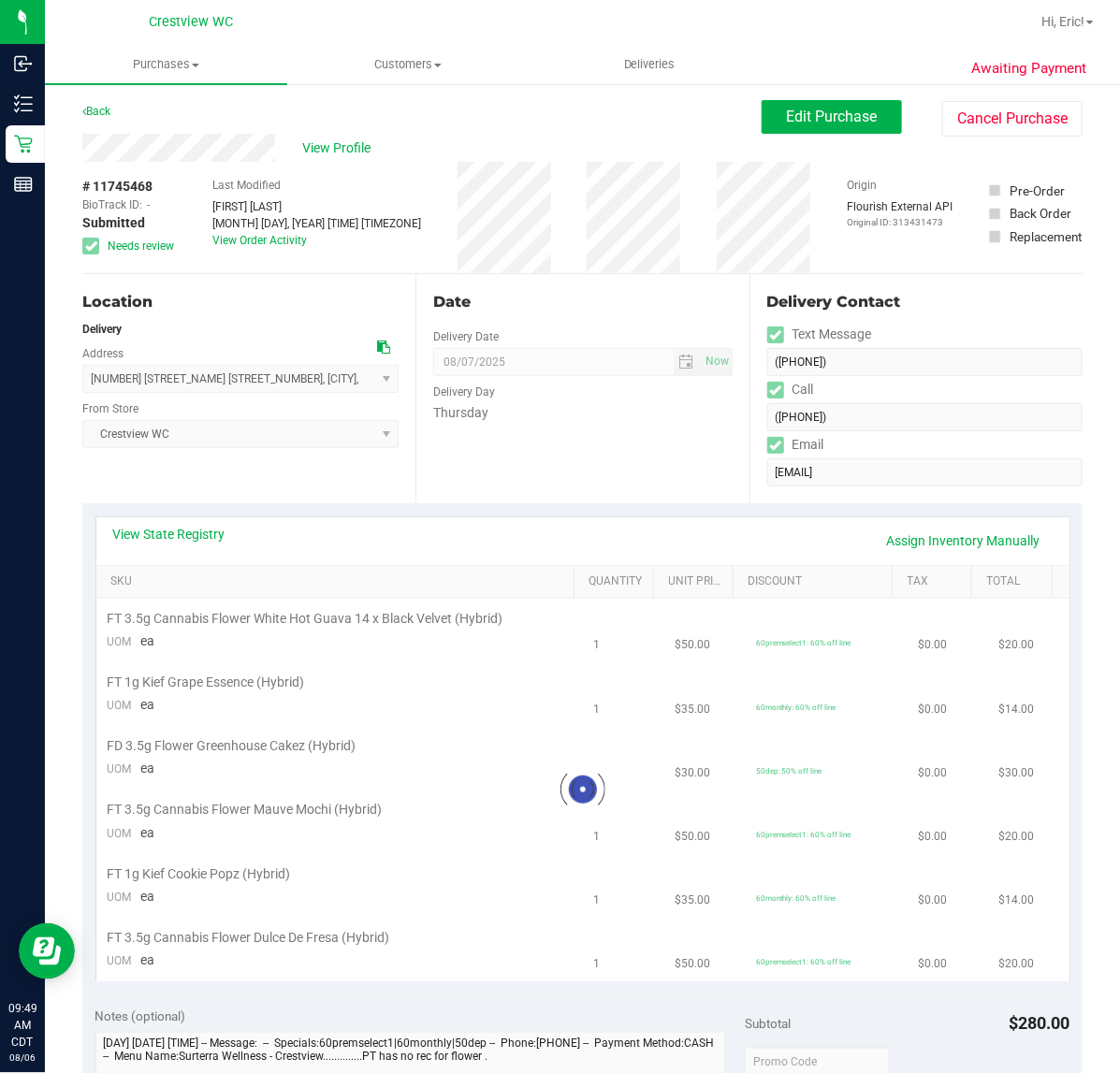 scroll, scrollTop: 0, scrollLeft: 0, axis: both 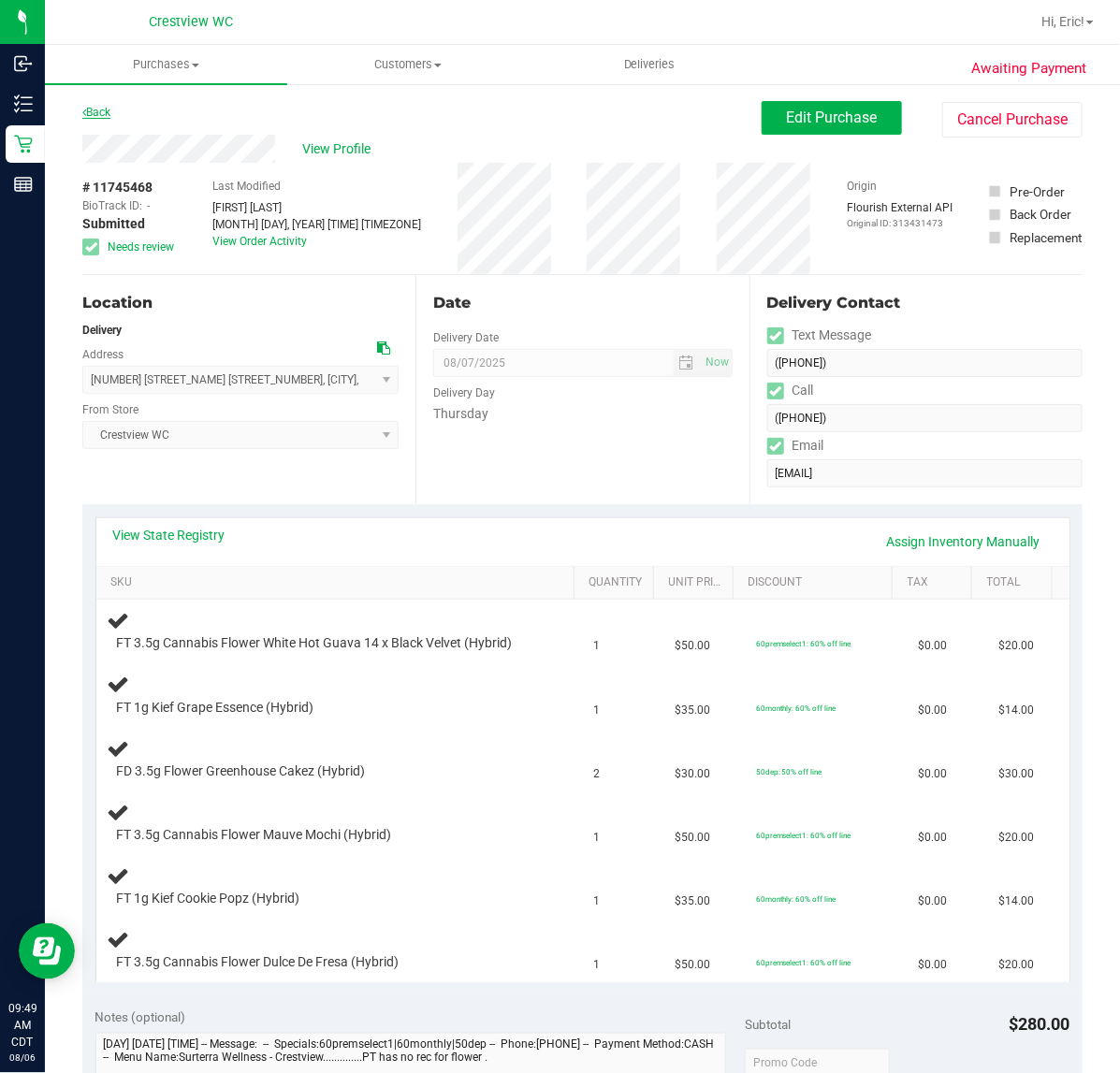 click on "Back" at bounding box center (96, 112) 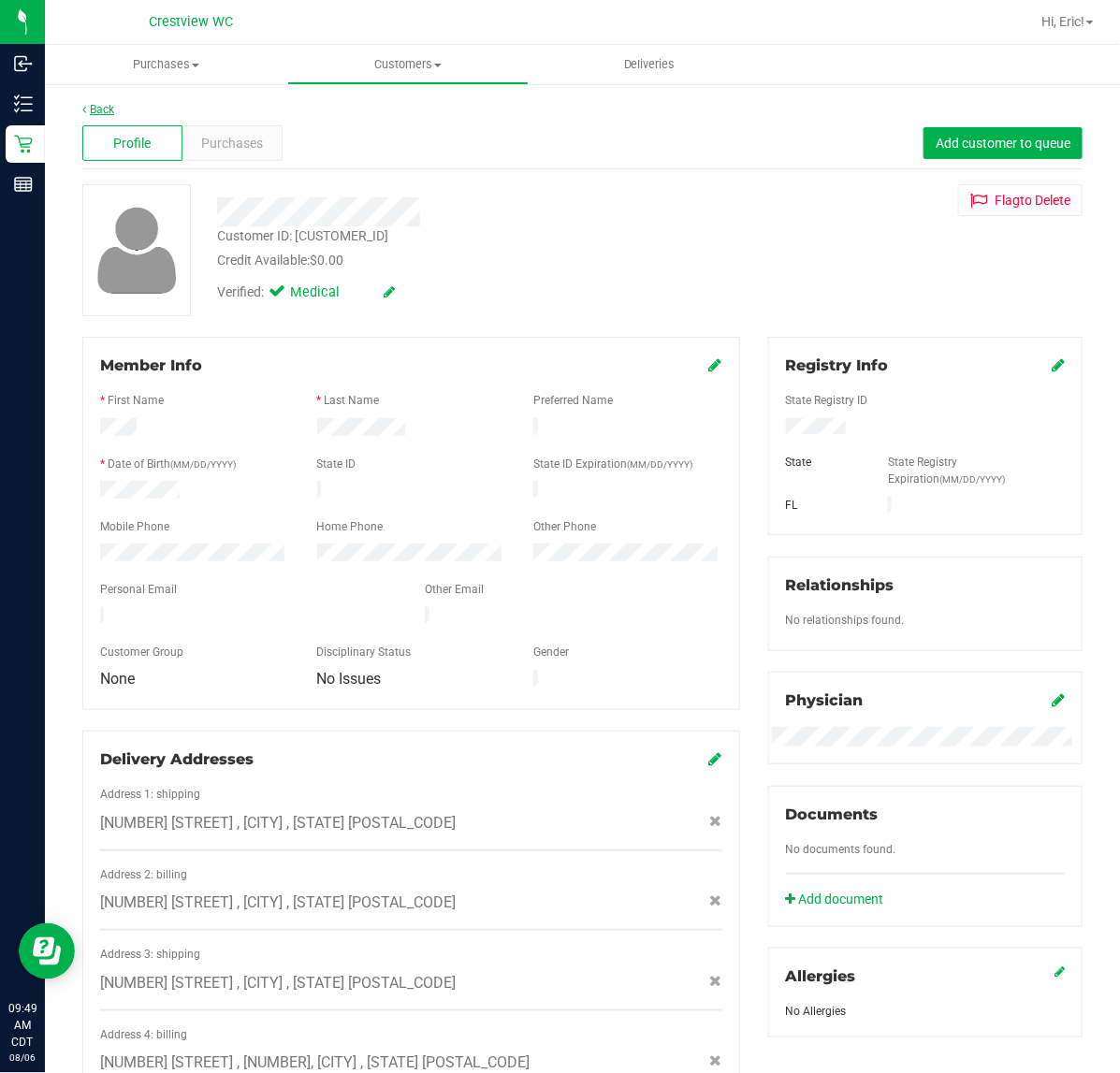 click on "Back" at bounding box center [98, 109] 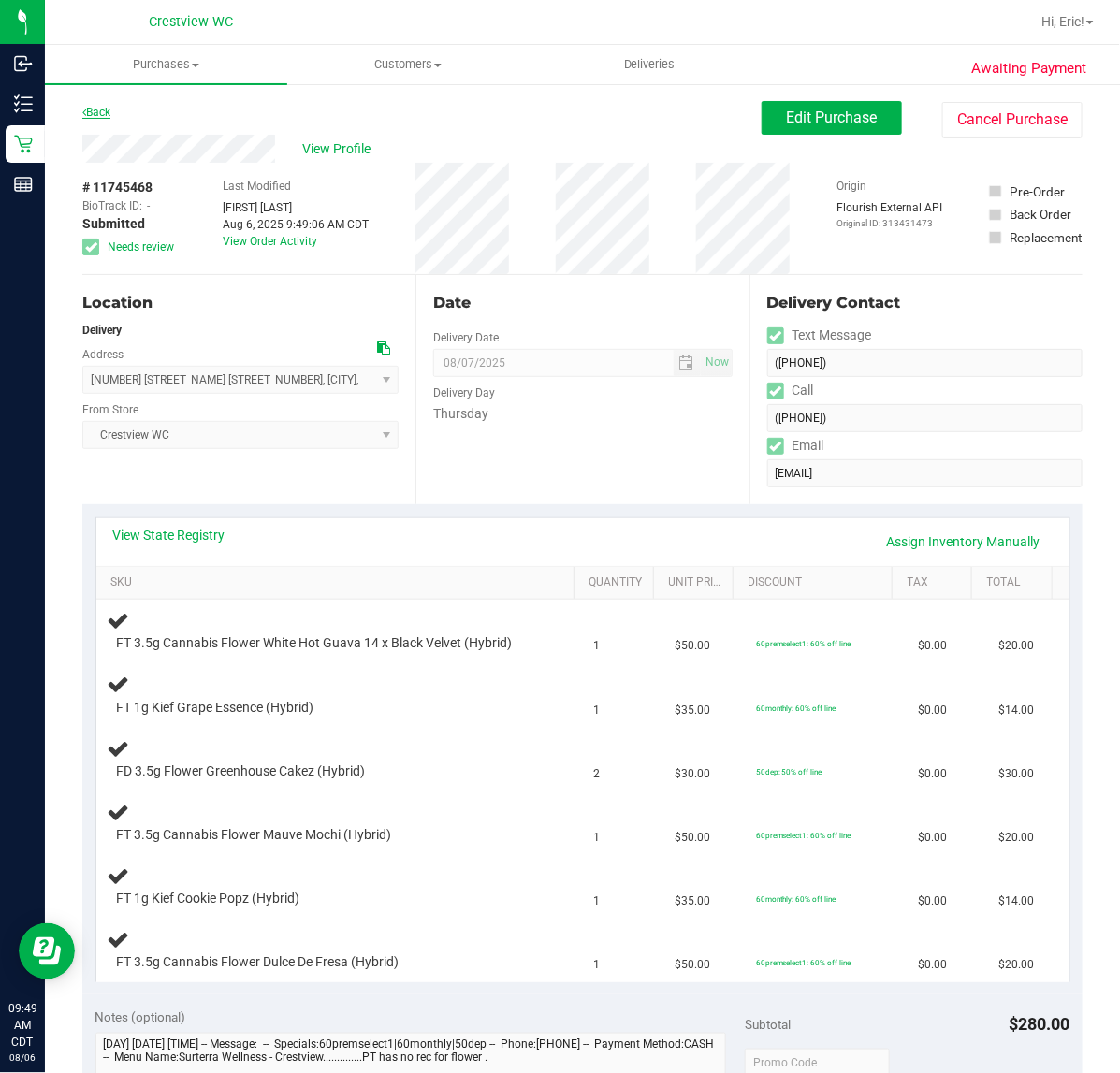 click on "Back" at bounding box center [96, 112] 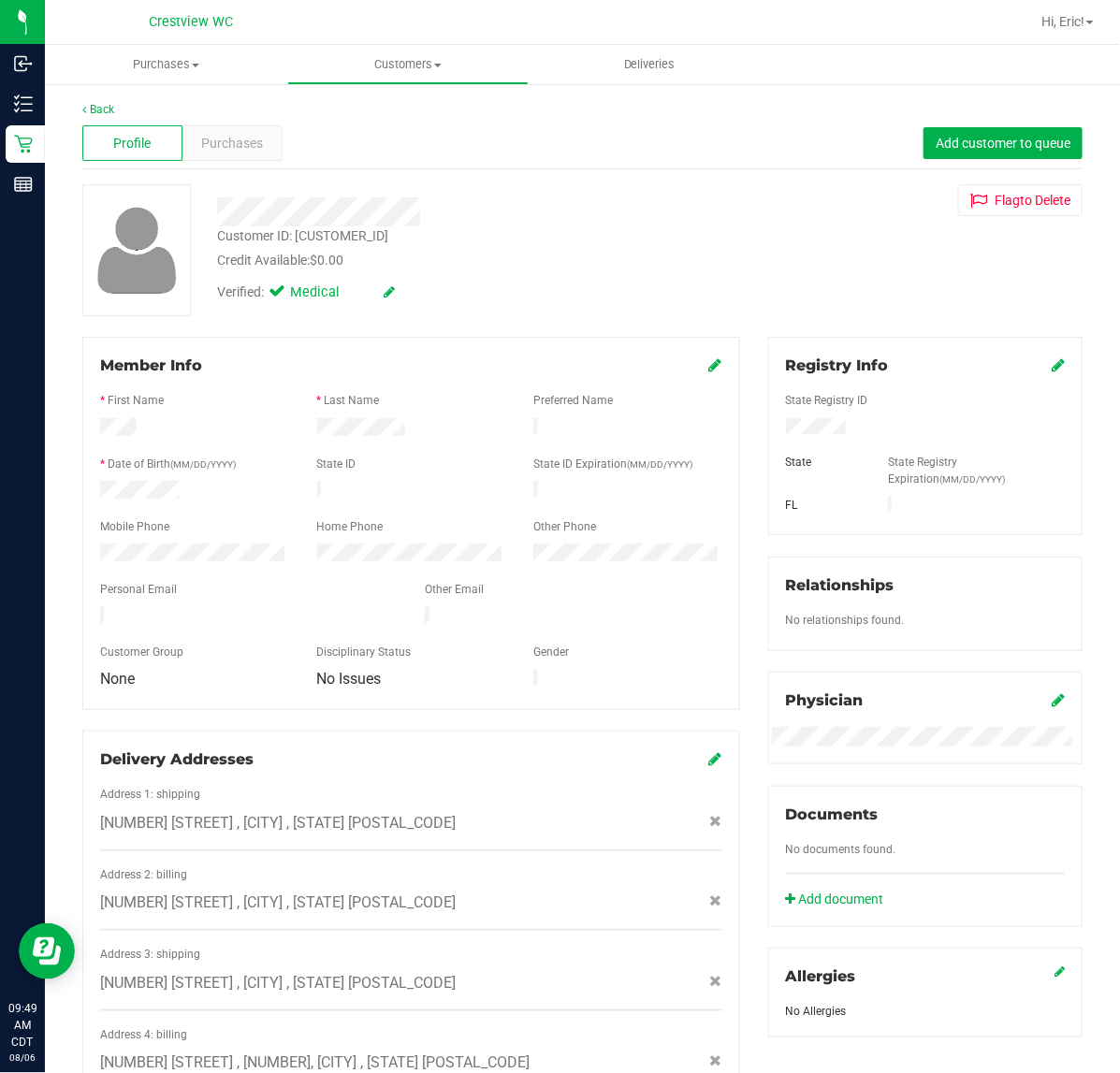 click on "Back
Profile
Purchases
Add customer to queue
Customer ID: 191247
Credit Available:
$0.00
Verified:
Medical" at bounding box center [582, 852] 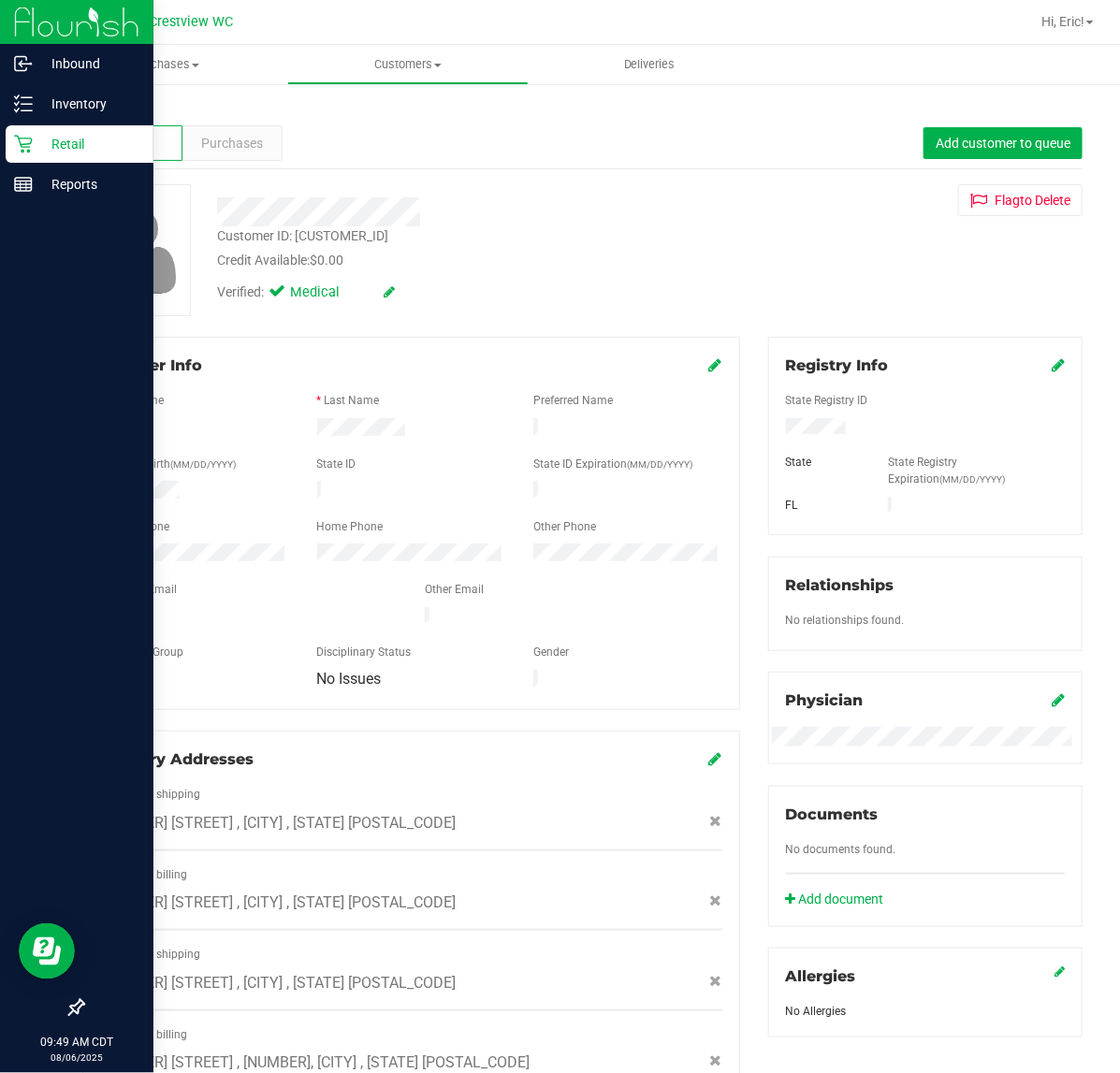 click on "Retail" at bounding box center (89, 144) 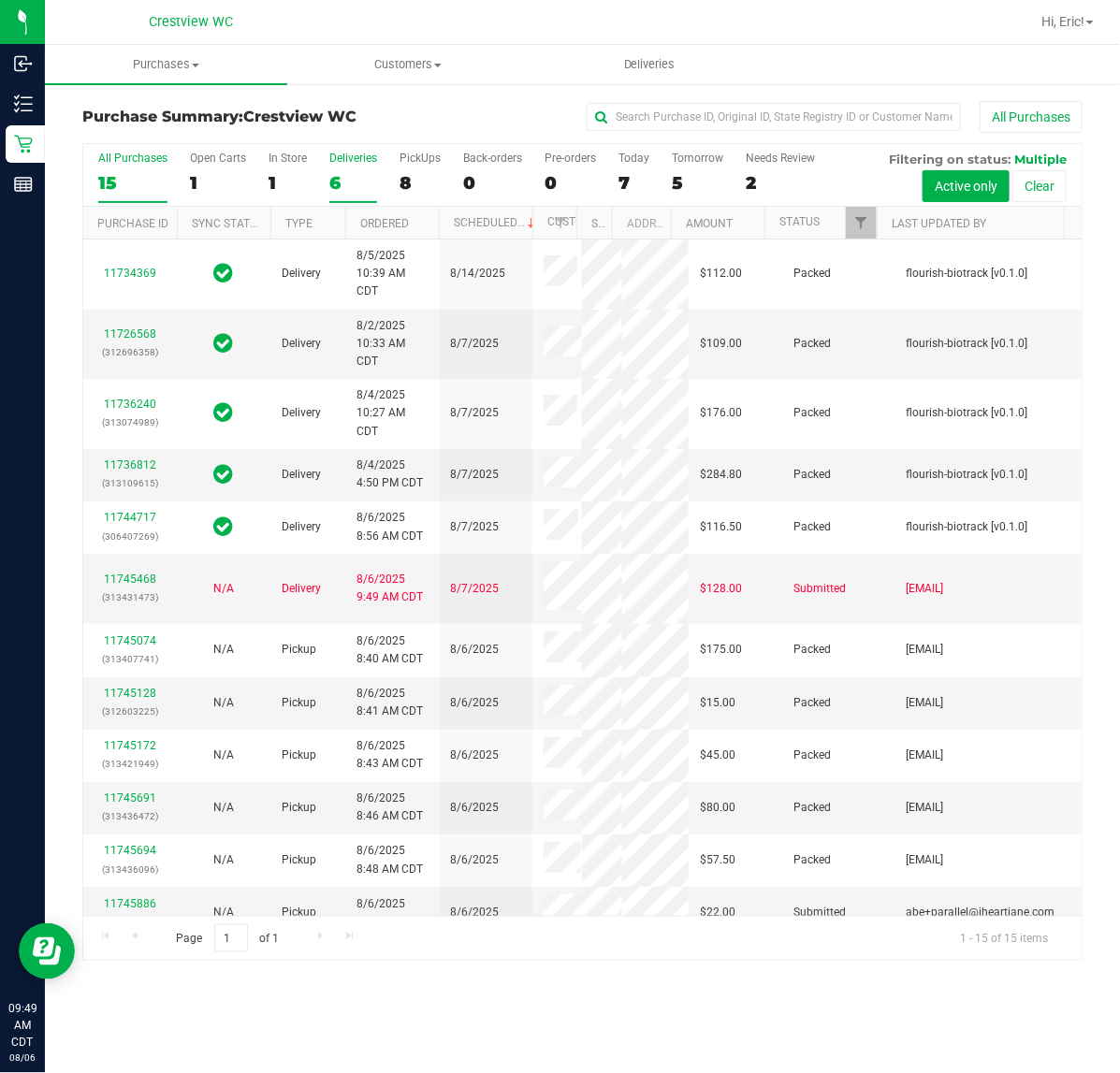 click on "Deliveries" at bounding box center [353, 158] 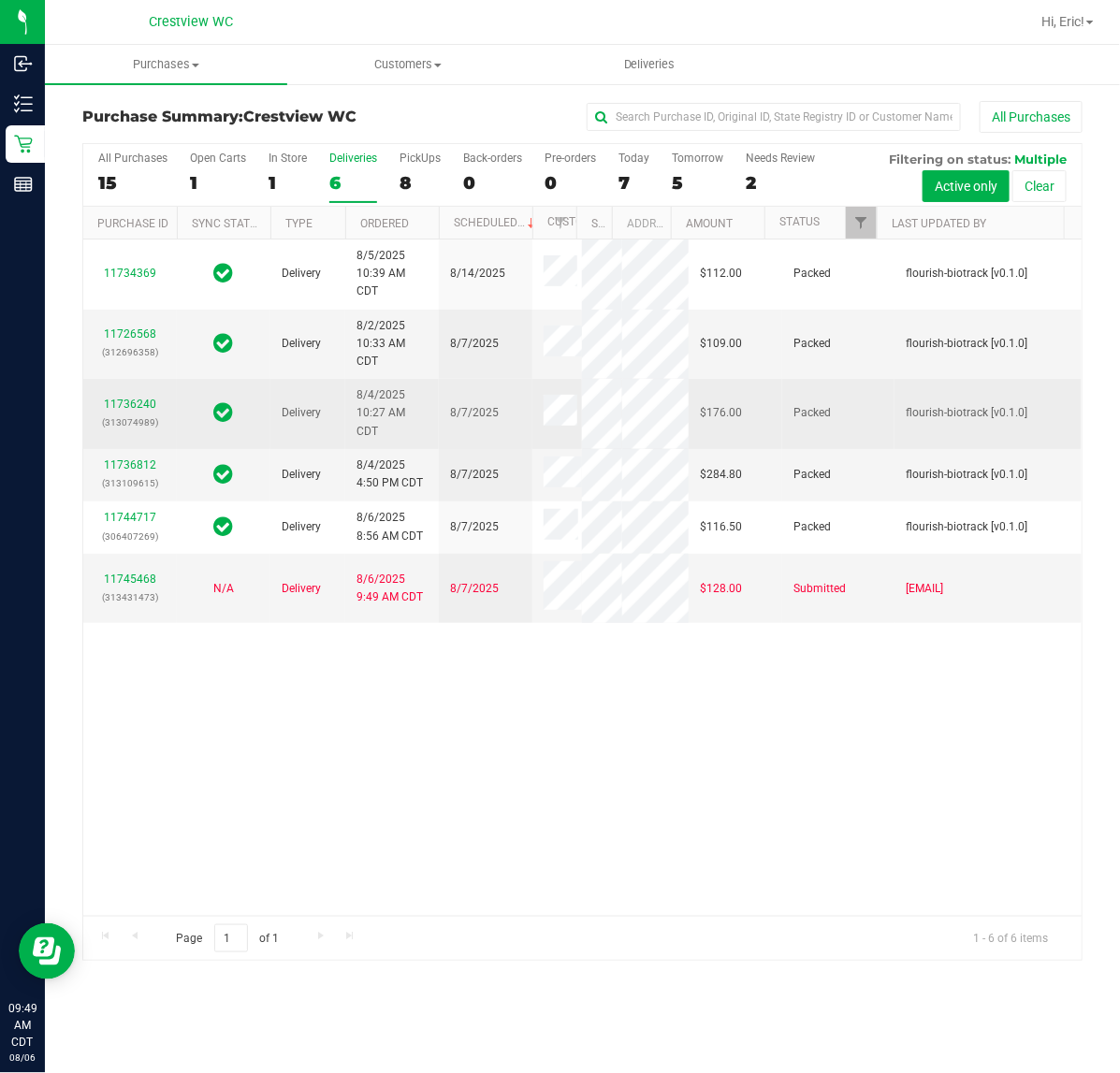scroll, scrollTop: 0, scrollLeft: 0, axis: both 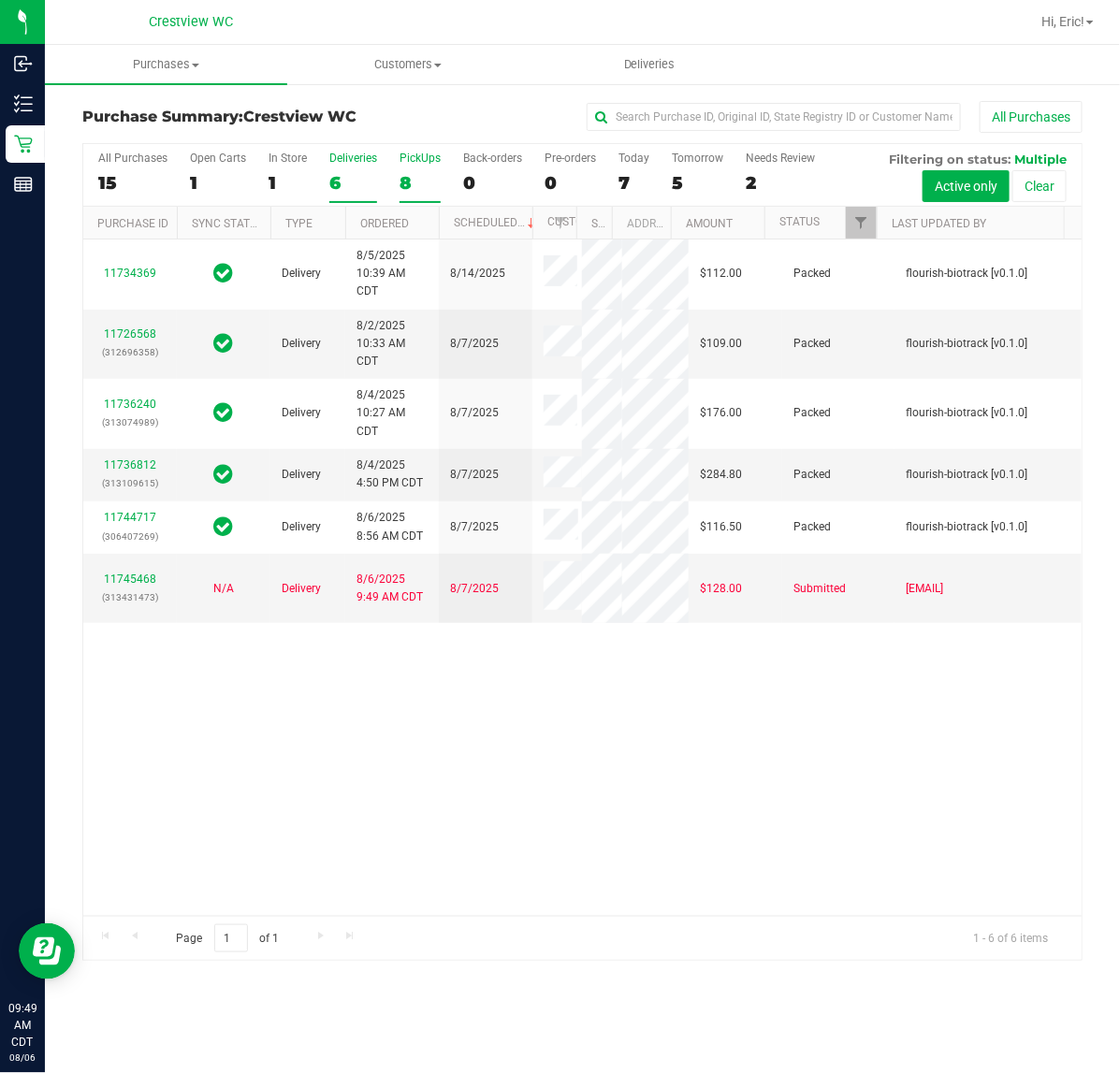 click on "PickUps" at bounding box center (420, 158) 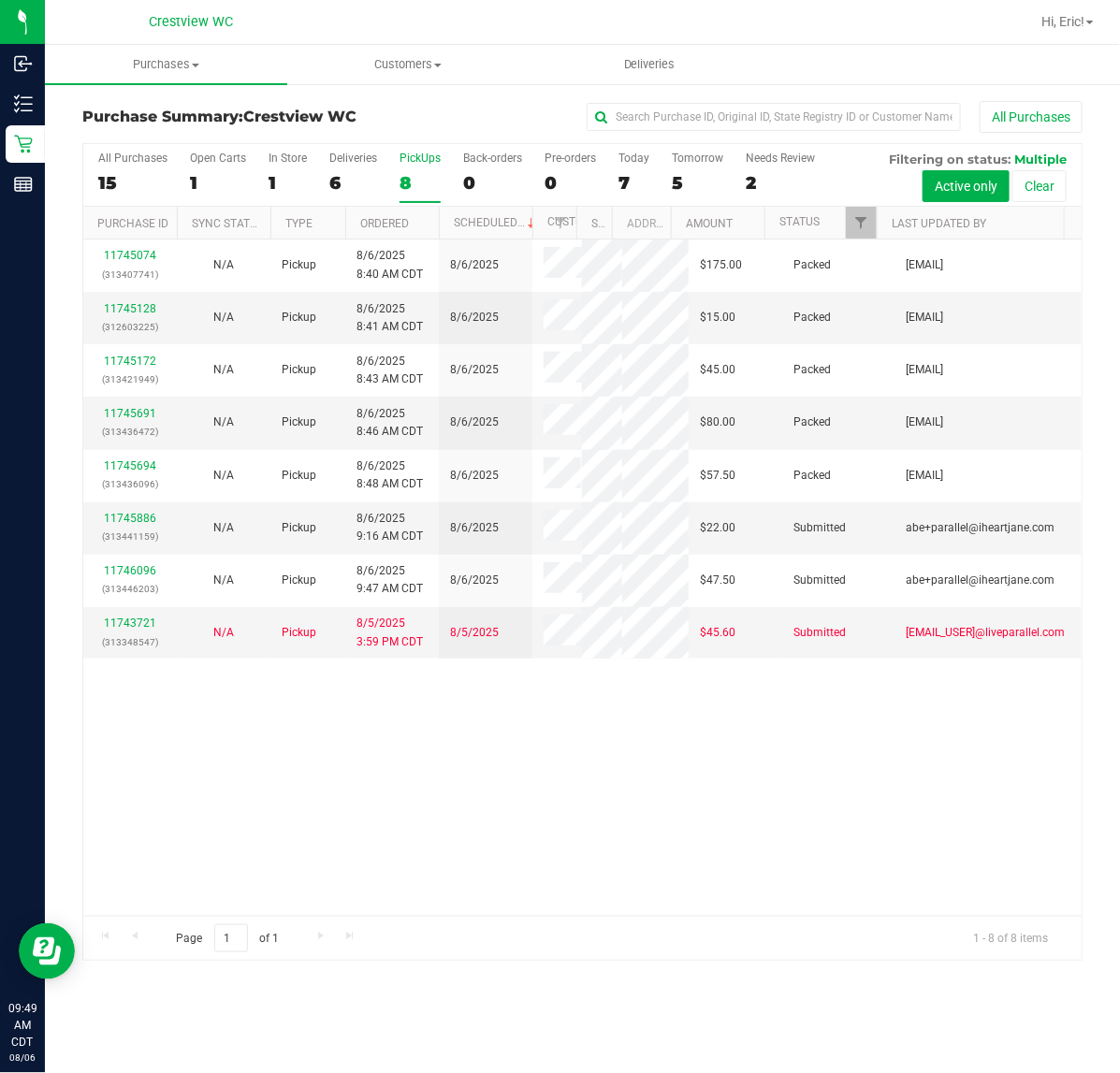 drag, startPoint x: 739, startPoint y: 819, endPoint x: 720, endPoint y: 763, distance: 59.135438 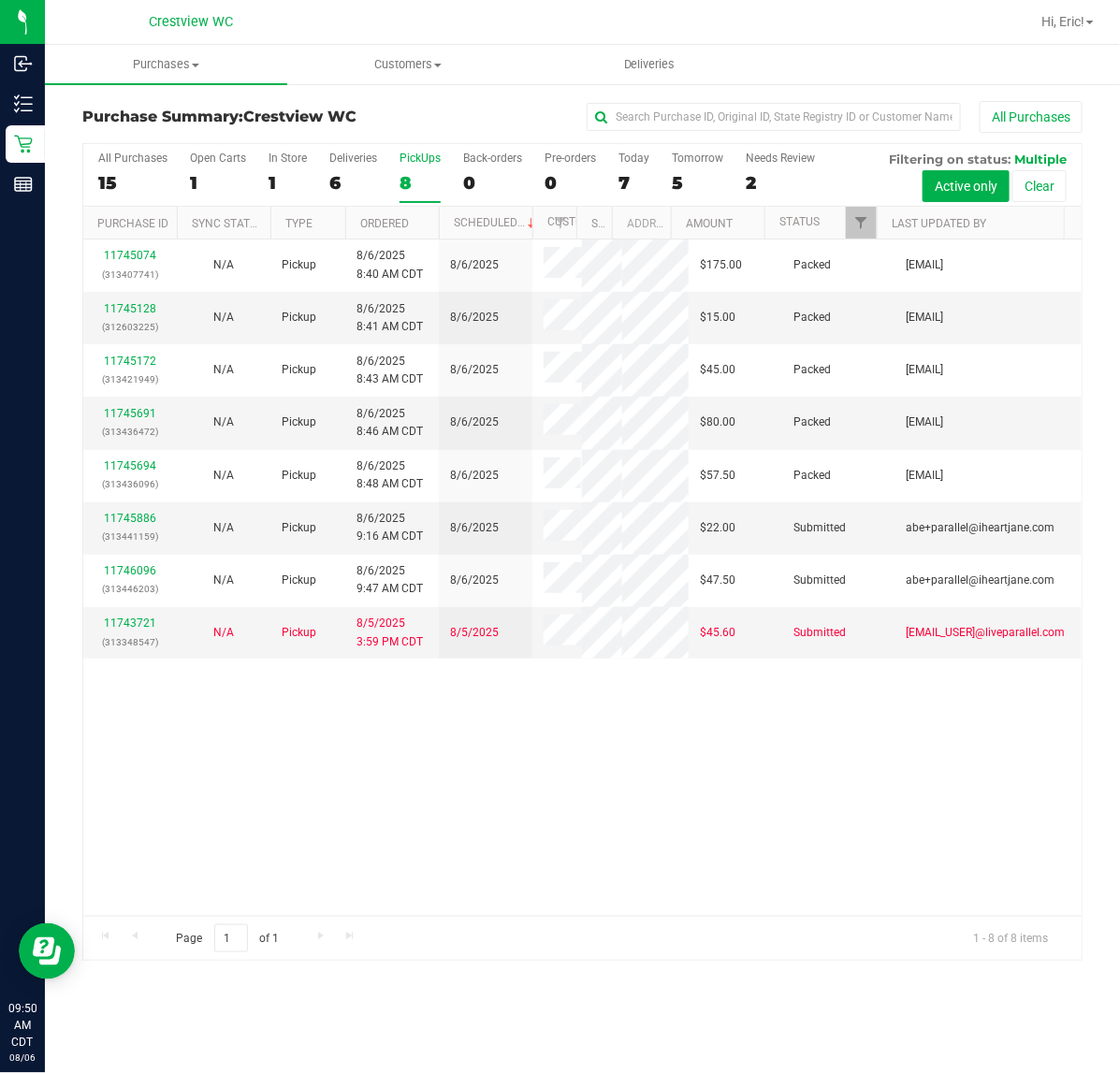 click on "PickUps" at bounding box center [420, 158] 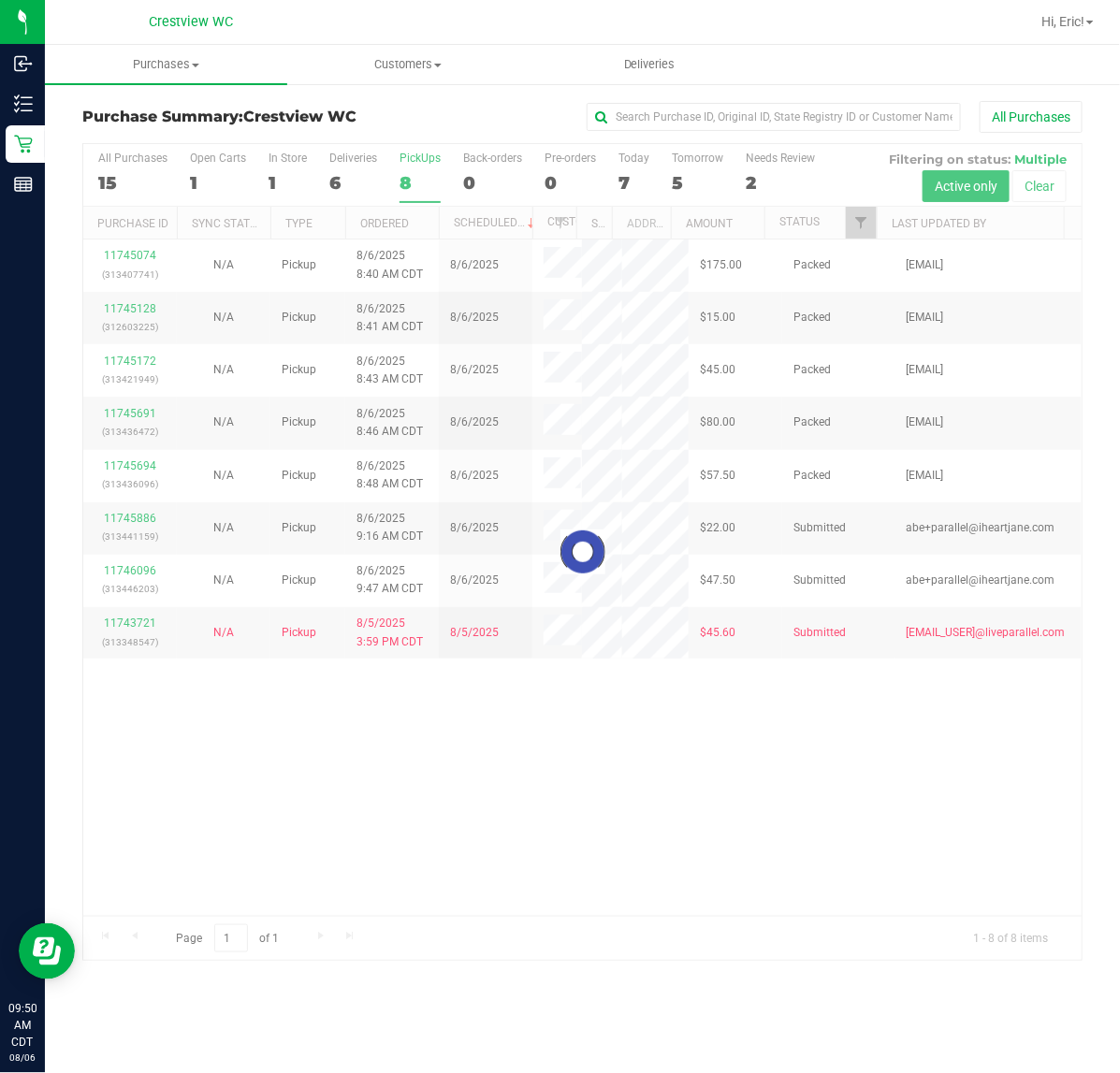 drag, startPoint x: 727, startPoint y: 835, endPoint x: 730, endPoint y: 807, distance: 28.160256 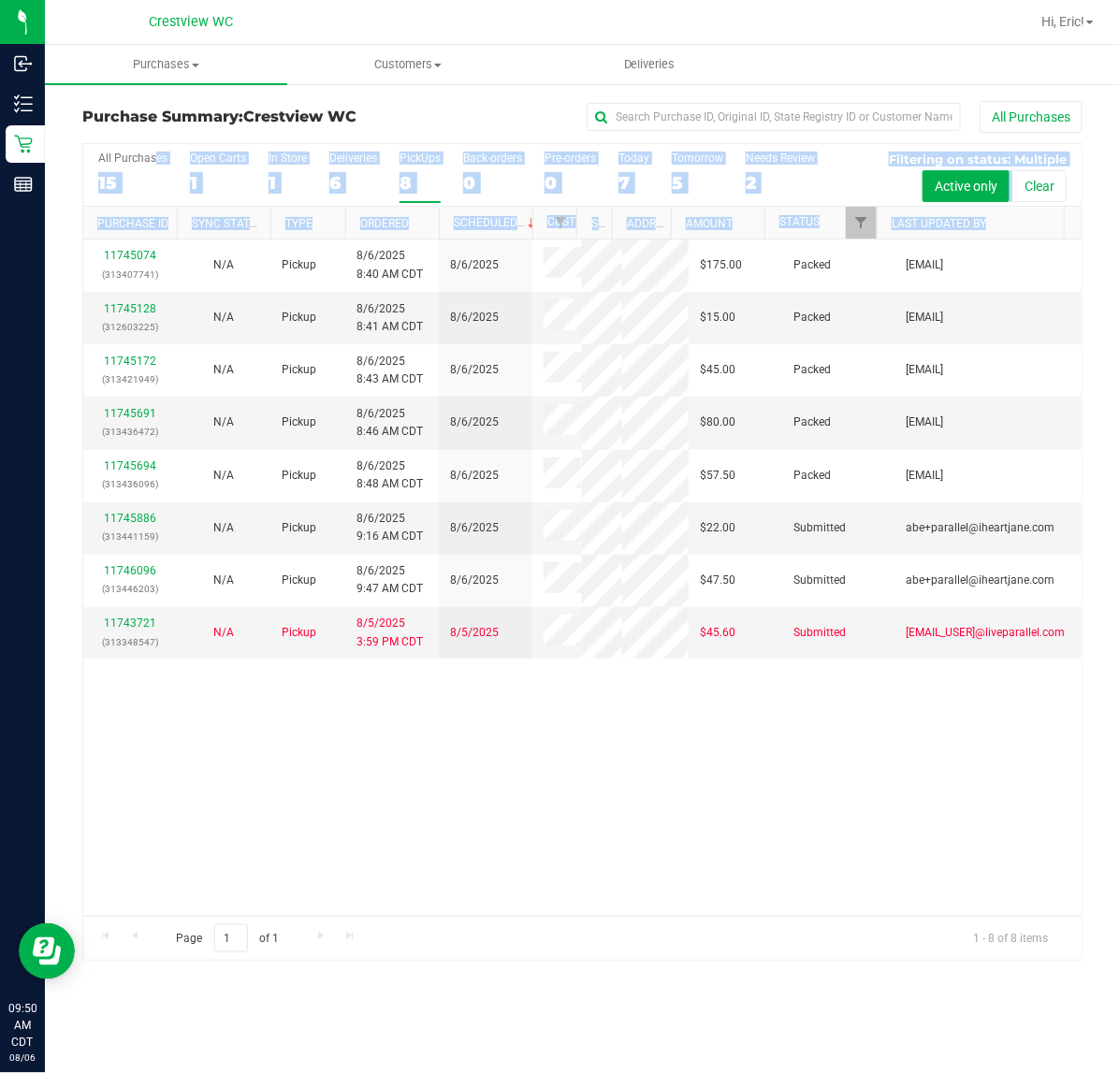 click on "11745074
(313407741)
N/A
Pickup 8/6/2025 8:40 AM CDT 8/6/2025
$175.00
Packed sstevenson@liveparallel.com
11745128
(312603225)
N/A
Pickup 8/6/2025 8:41 AM CDT 8/6/2025
$15.00
Packed sstevenson@liveparallel.com
11745172
(313421949)
N/A
Pickup 8/6/2025 8:43 AM CDT 8/6/2025
$45.00
Packed sstevenson@liveparallel.com
11745691" at bounding box center [582, 577] 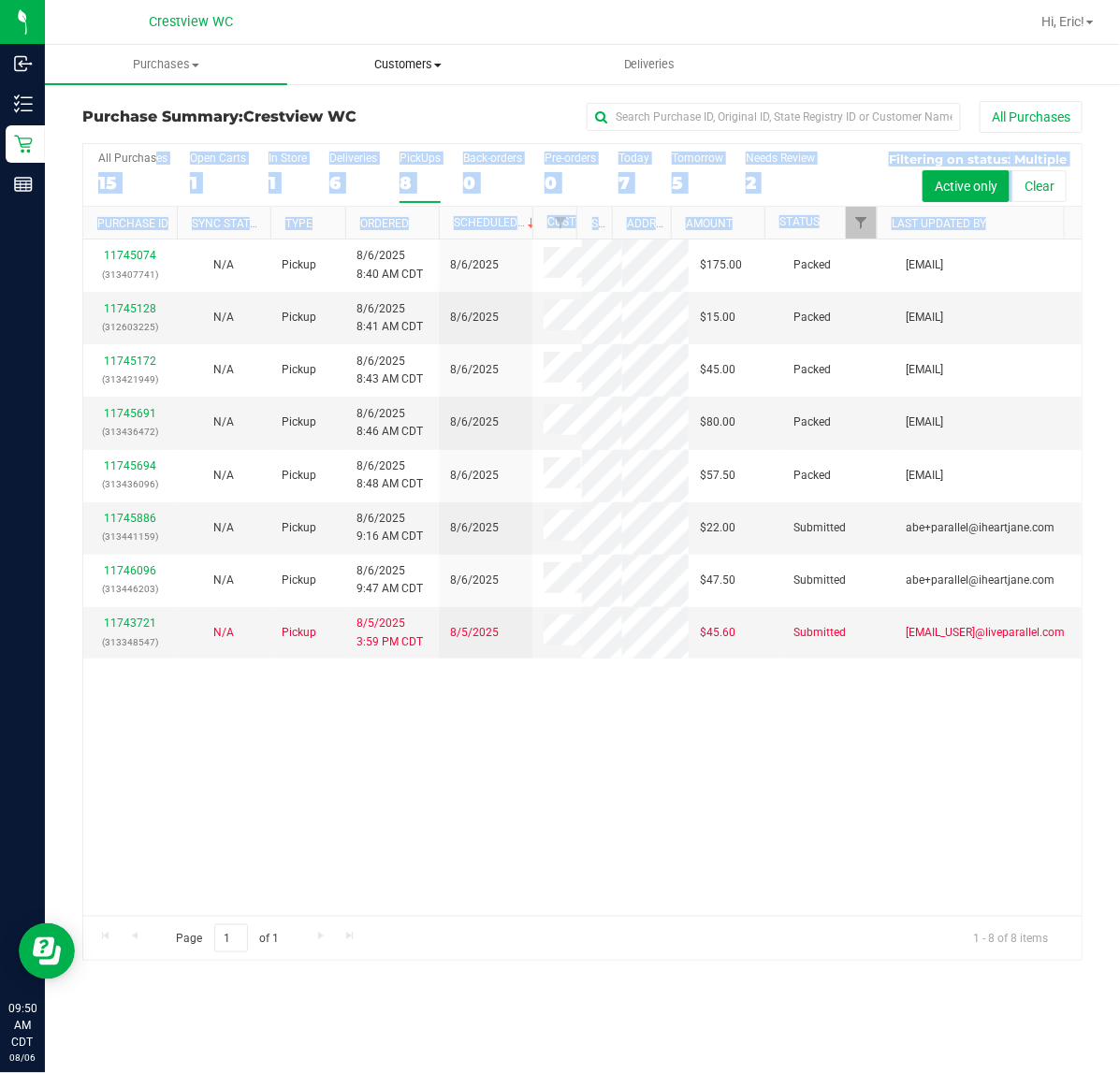 click on "Customers" at bounding box center (408, 65) 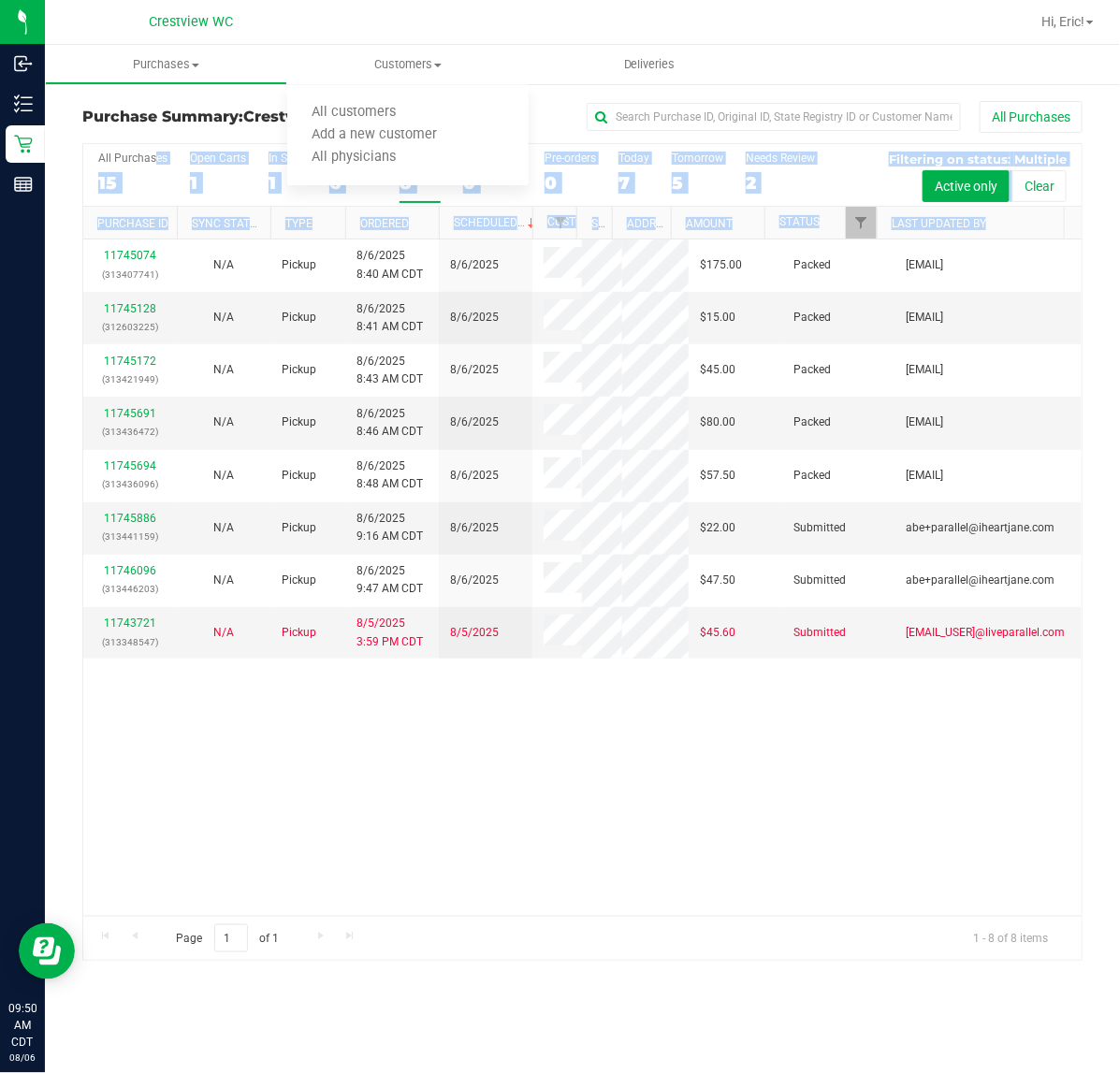 click on "11745074
(313407741)
N/A
Pickup 8/6/2025 8:40 AM CDT 8/6/2025
$175.00
Packed sstevenson@liveparallel.com
11745128
(312603225)
N/A
Pickup 8/6/2025 8:41 AM CDT 8/6/2025
$15.00
Packed sstevenson@liveparallel.com
11745172
(313421949)
N/A
Pickup 8/6/2025 8:43 AM CDT 8/6/2025
$45.00
Packed sstevenson@liveparallel.com
11745691" at bounding box center [582, 577] 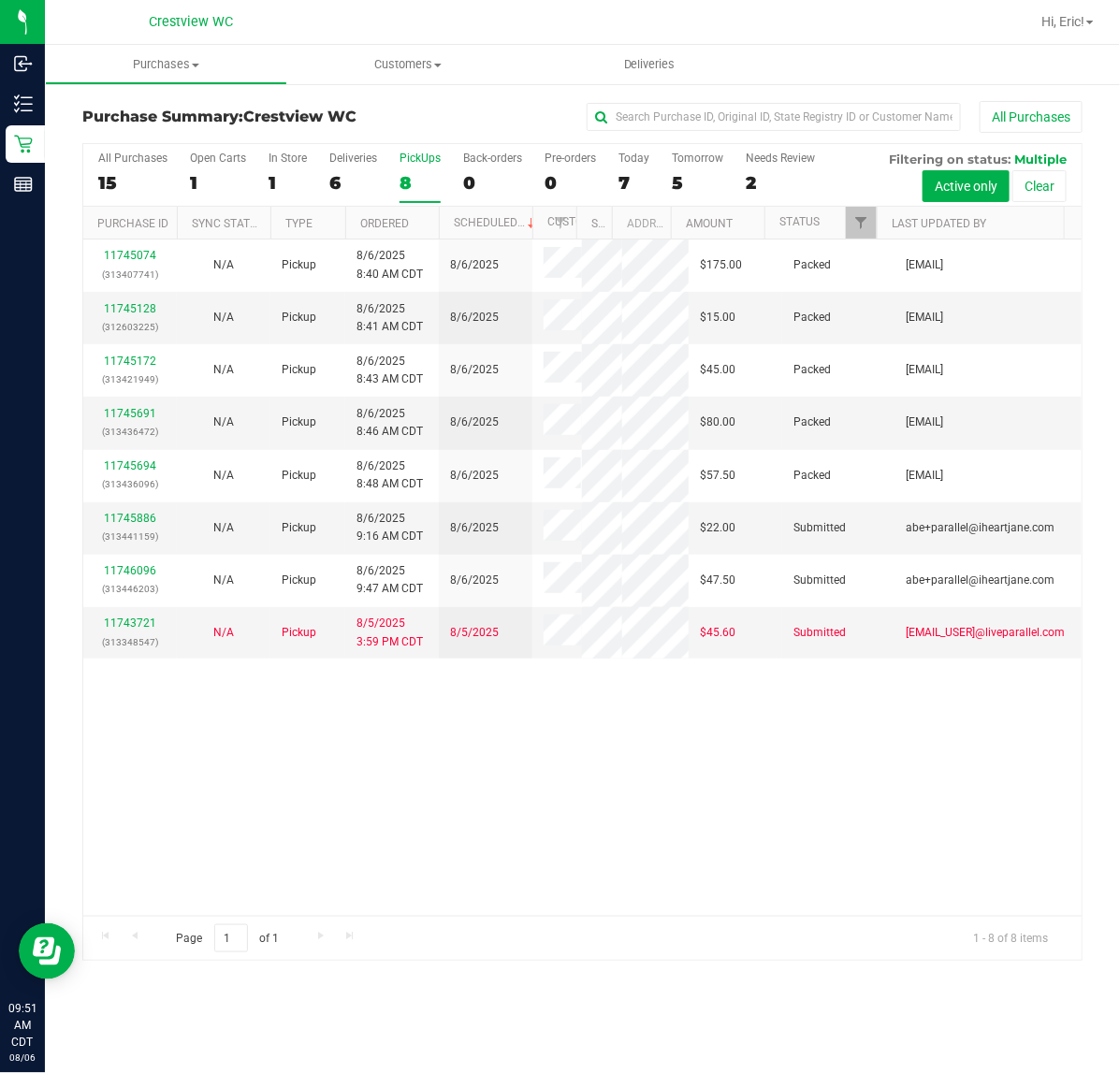 click on "11745074
(313407741)
N/A
Pickup 8/6/2025 8:40 AM CDT 8/6/2025
$175.00
Packed sstevenson@liveparallel.com
11745128
(312603225)
N/A
Pickup 8/6/2025 8:41 AM CDT 8/6/2025
$15.00
Packed sstevenson@liveparallel.com
11745172
(313421949)
N/A
Pickup 8/6/2025 8:43 AM CDT 8/6/2025
$45.00
Packed sstevenson@liveparallel.com
11745691" at bounding box center (582, 577) 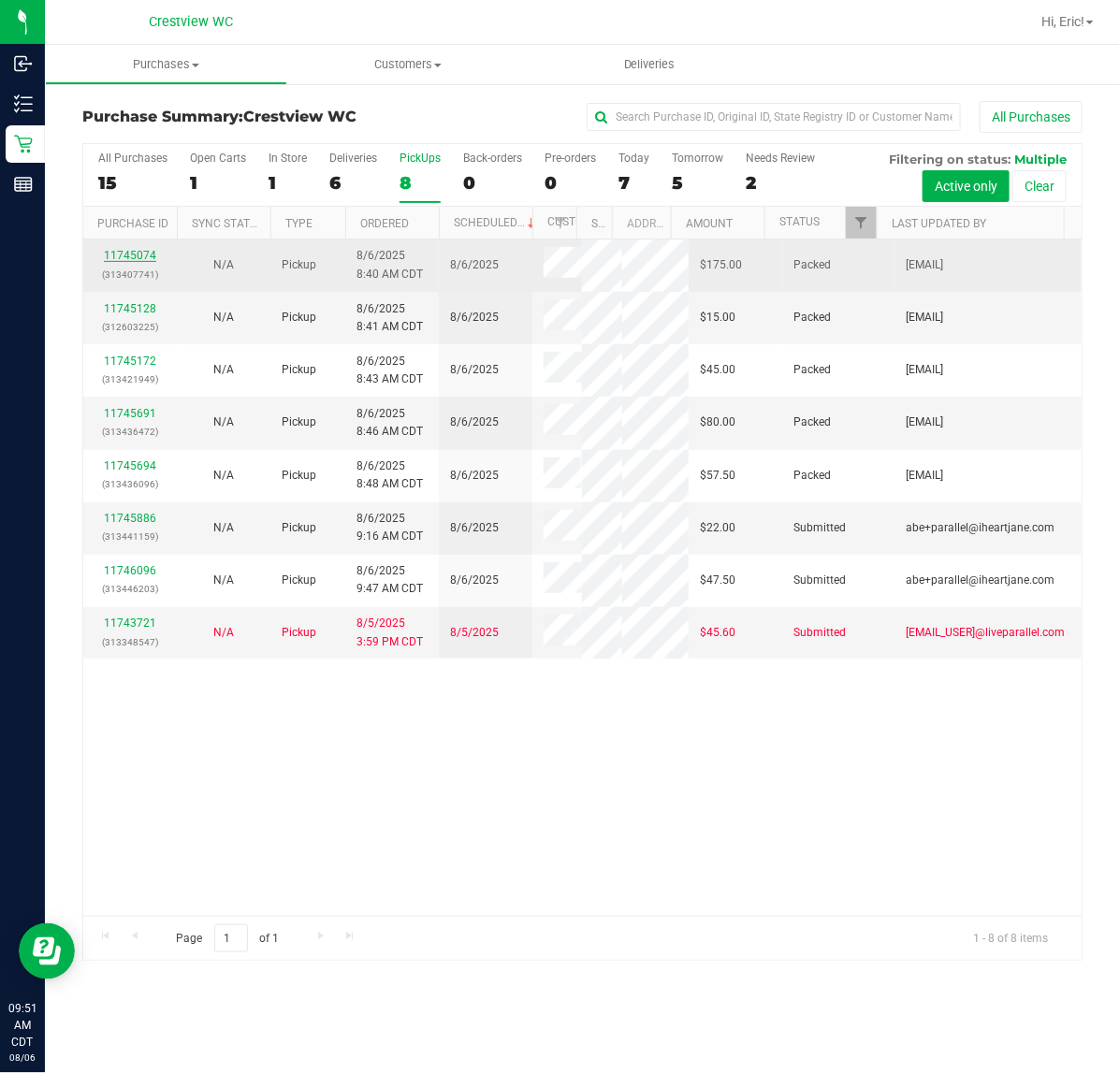 click on "11745074" at bounding box center [130, 255] 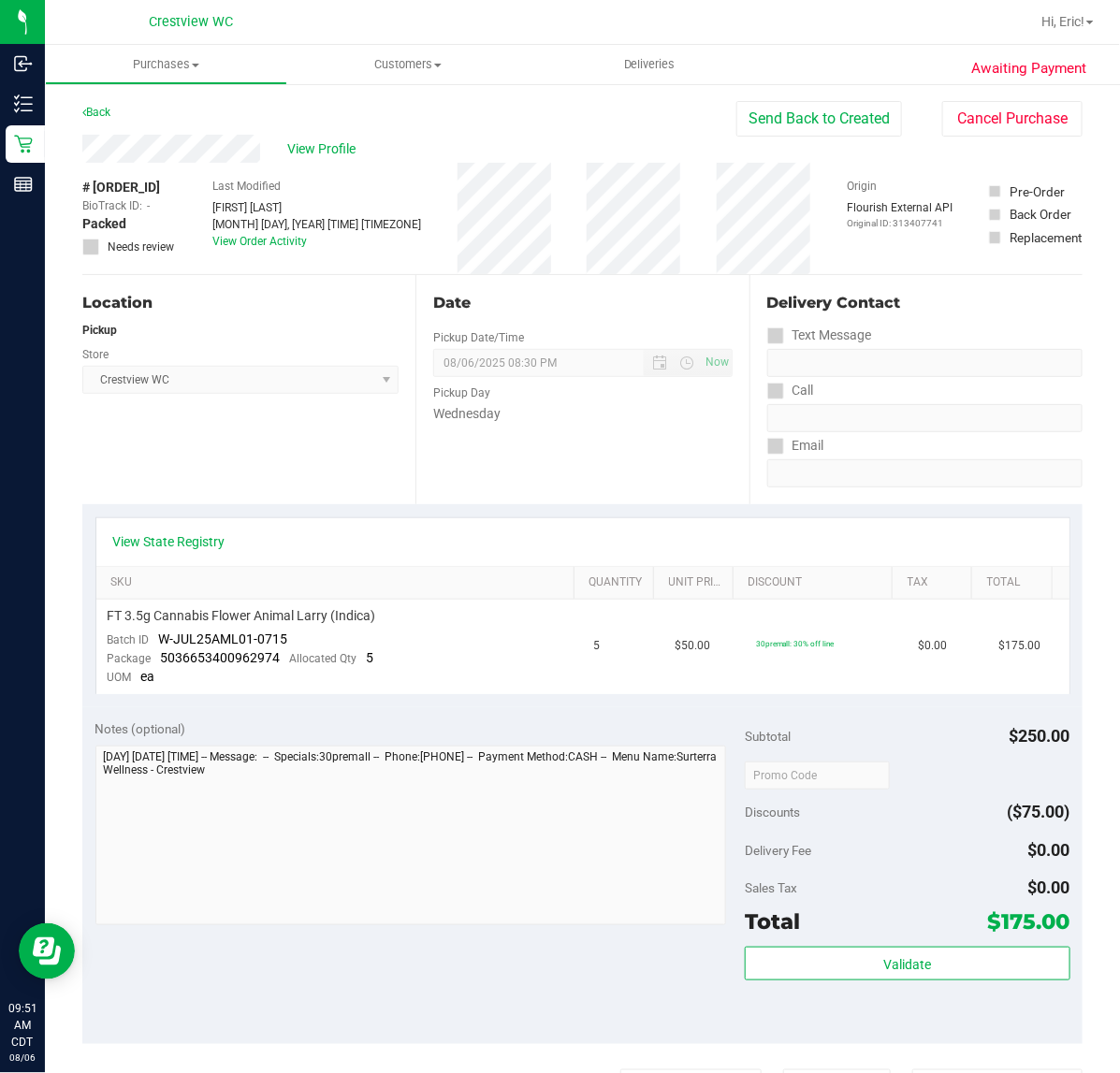 click on "Location
Pickup
Store
Crestview WC Select Store Bonita Springs WC Boynton Beach WC Bradenton WC Brandon WC Brooksville WC Call Center Clermont WC Crestview WC Deerfield Beach WC Delray Beach WC Deltona WC Ft Walton Beach WC Ft. Lauderdale WC Ft. Myers WC Gainesville WC Jax Atlantic WC JAX DC REP Jax WC Key West WC Lakeland WC Largo WC Lehigh Acres DC REP Merritt Island WC Miami 72nd WC Miami Beach WC Miami Dadeland WC Miramar DC REP New Port Richey WC North Palm Beach WC North Port WC Ocala WC Orange Park WC Orlando Colonial WC Orlando DC REP Orlando WC Oviedo WC Palm Bay WC Palm Coast WC Panama City WC Pensacola WC Port Orange WC Port St. Lucie WC Sebring WC South Tampa WC St. Pete WC Summerfield WC Tallahassee DC REP Tallahassee WC Tampa DC Testing Tampa Warehouse Tampa WC TX Austin DC TX Plano Retail WPB DC WPB WC" at bounding box center (249, 389) 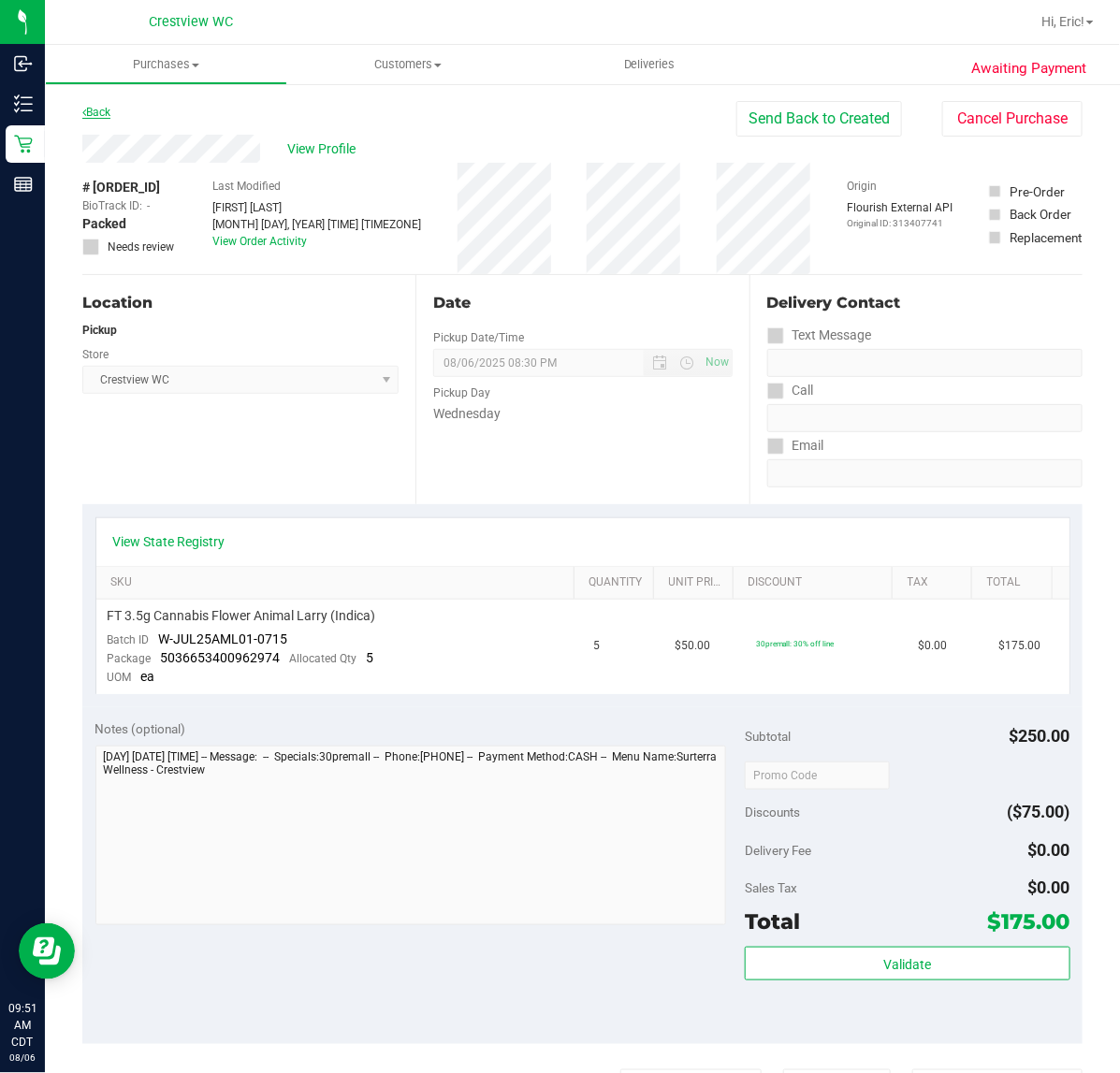 click on "Back" at bounding box center [96, 112] 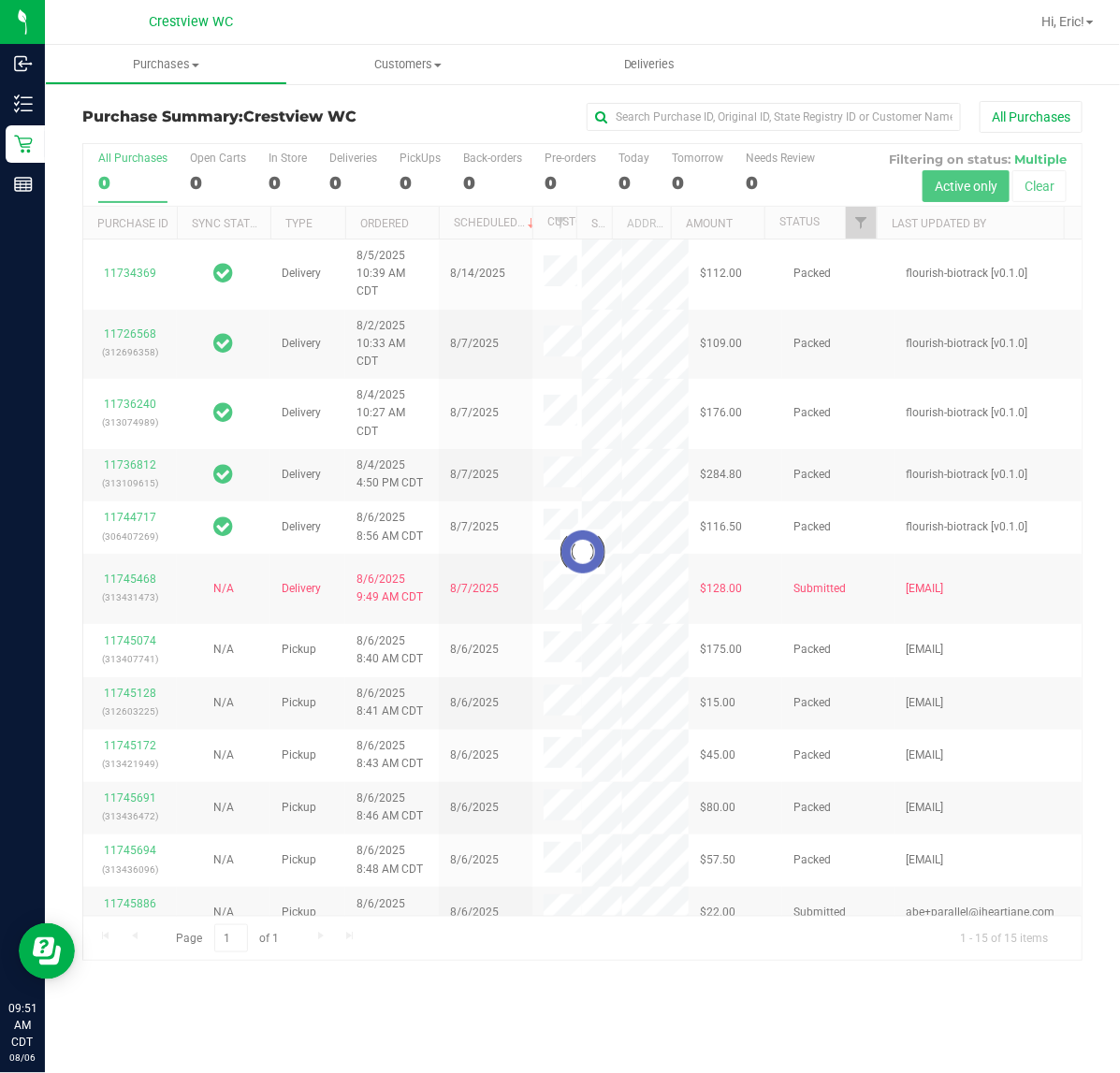 click at bounding box center [582, 552] 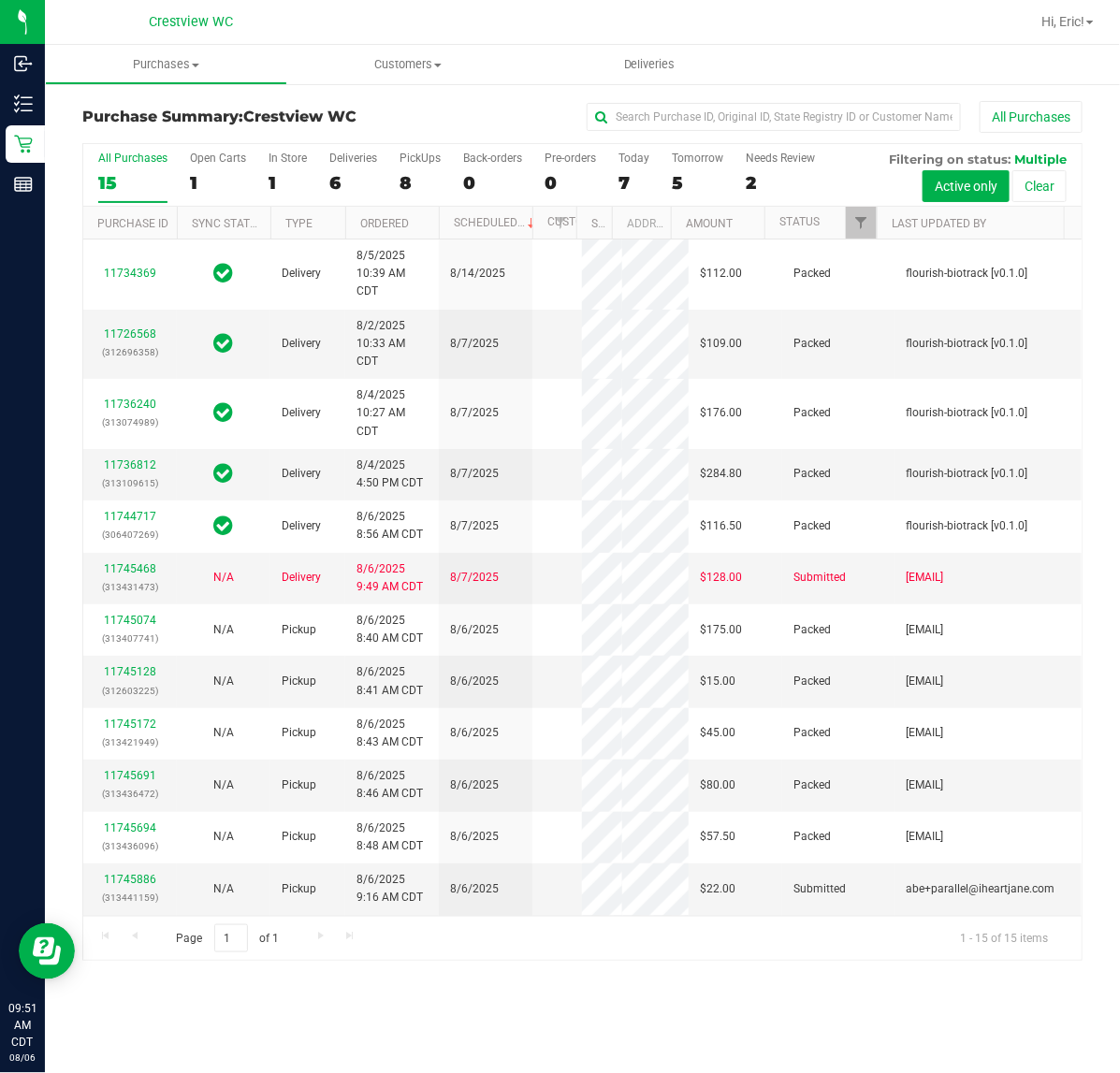 click on "PickUps" at bounding box center [420, 158] 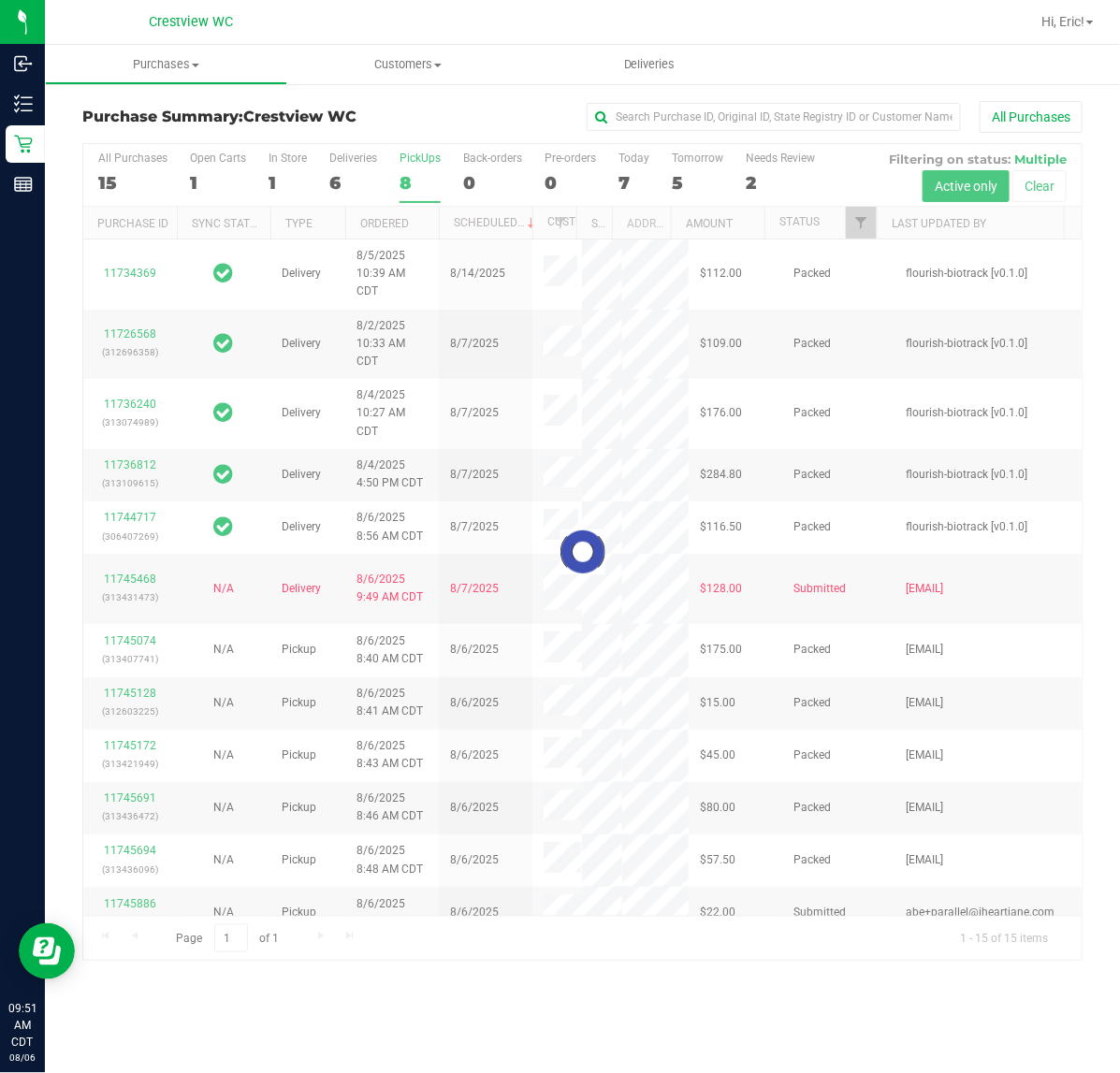 click at bounding box center (582, 552) 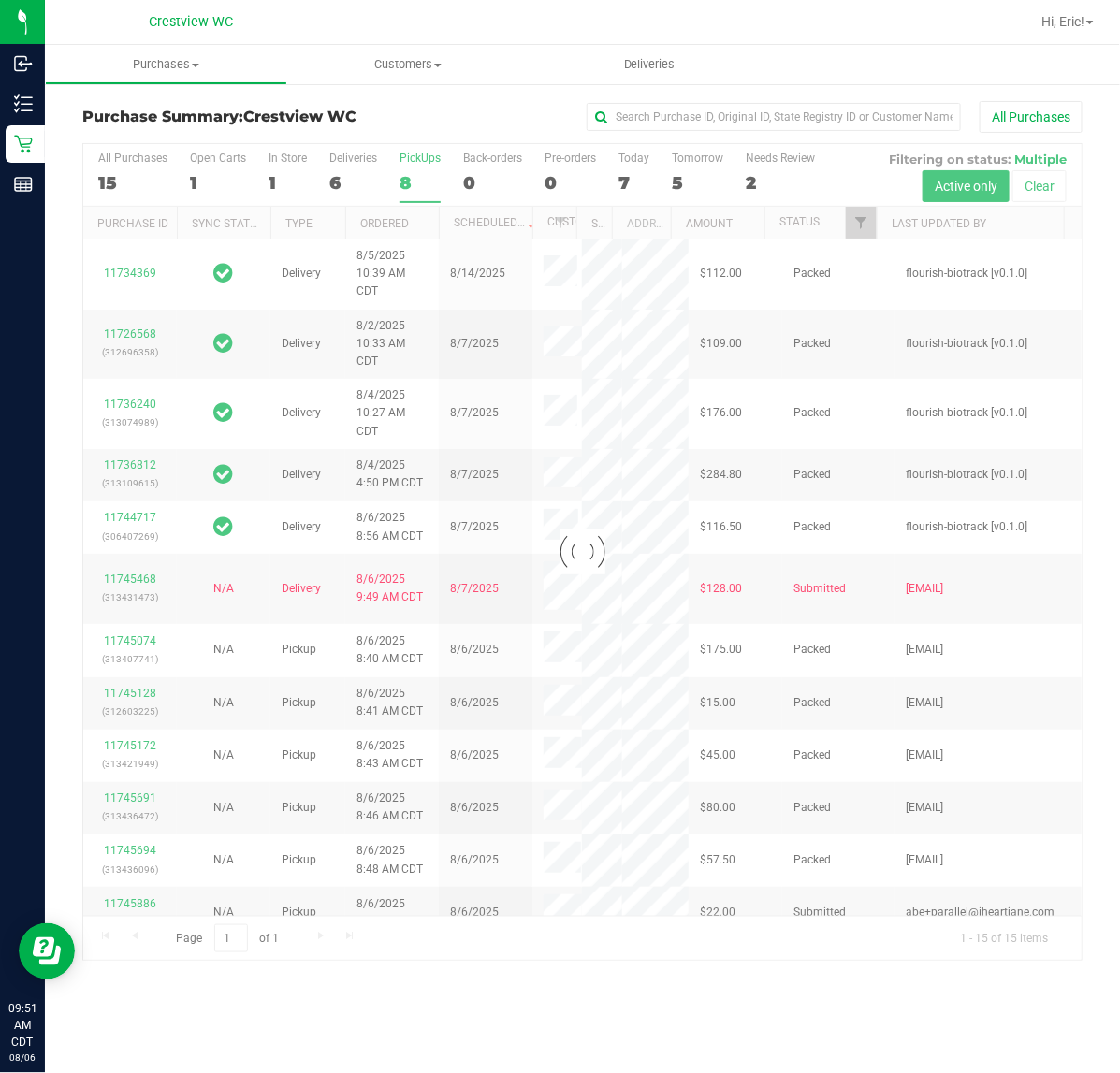 click at bounding box center [582, 552] 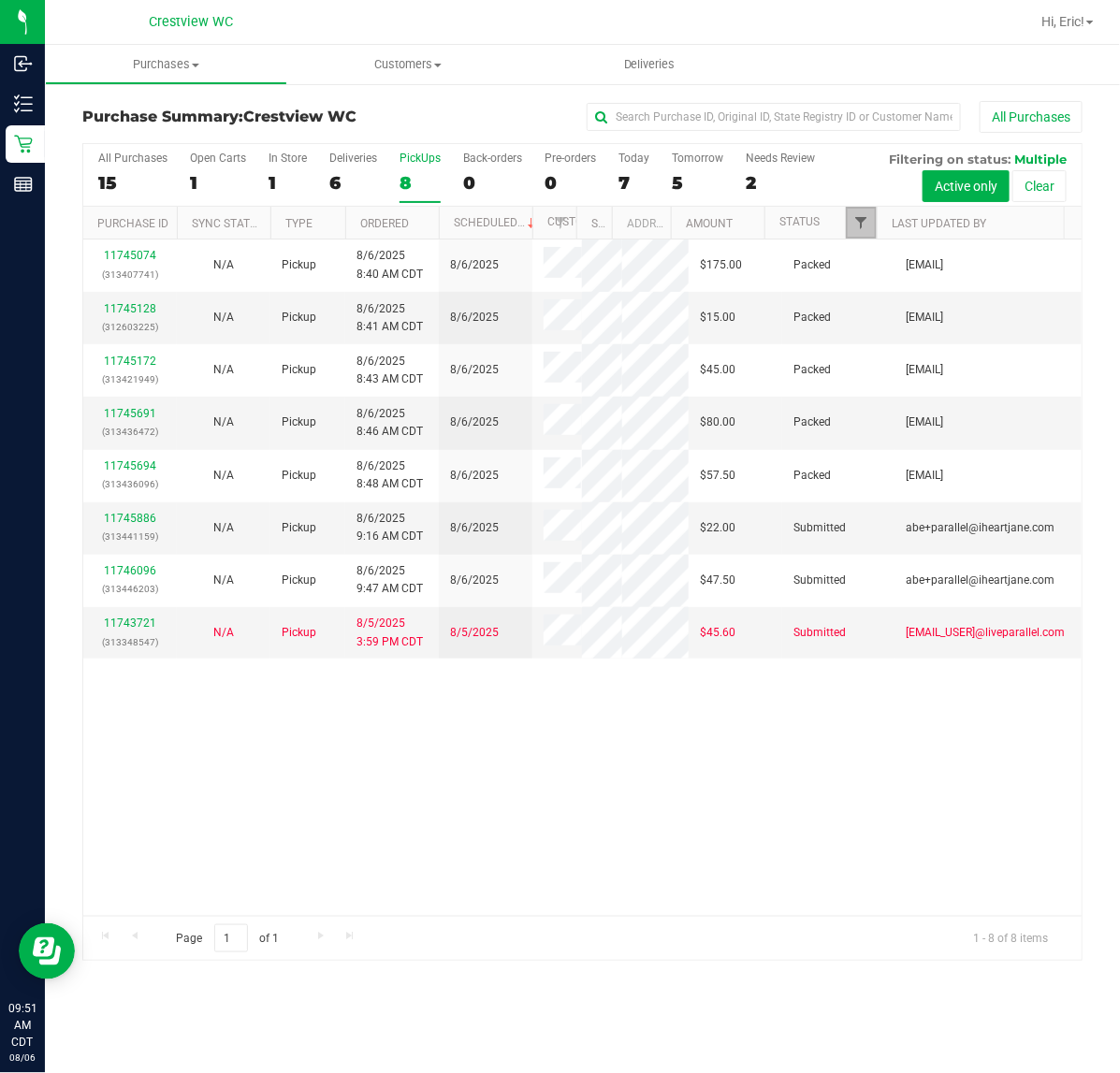 click at bounding box center (861, 223) 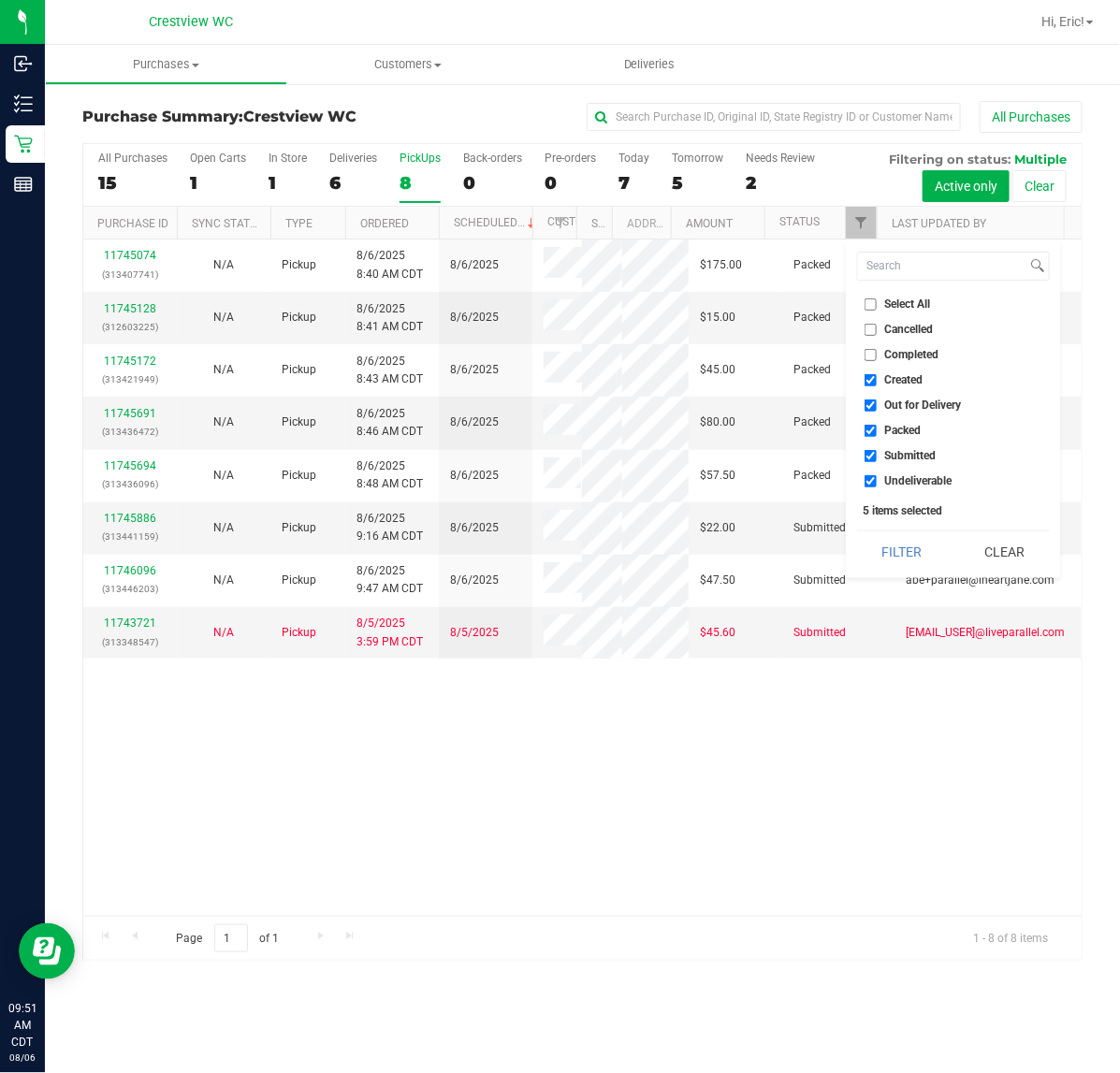 click on "Select All" at bounding box center [870, 304] 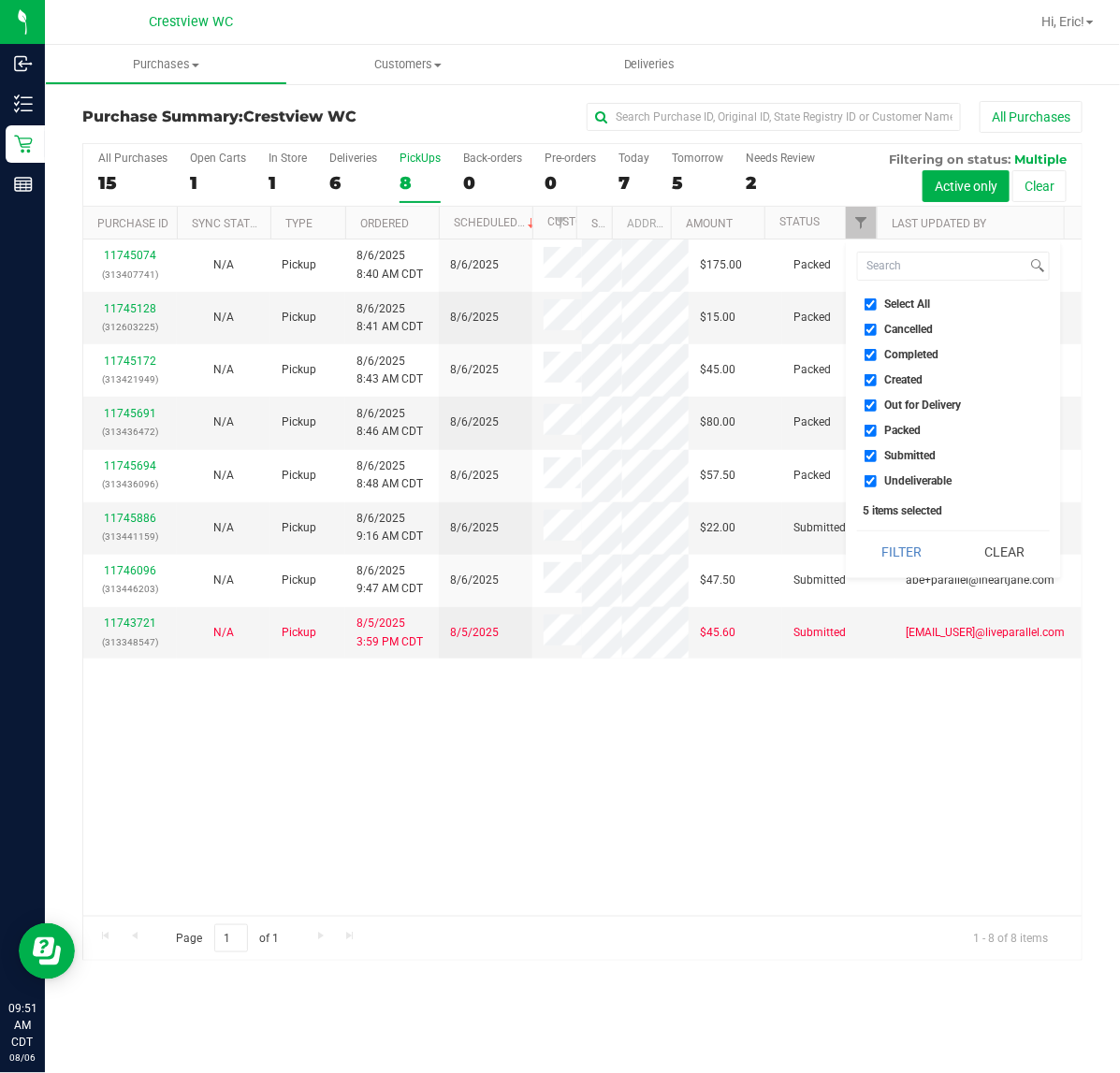 checkbox on "true" 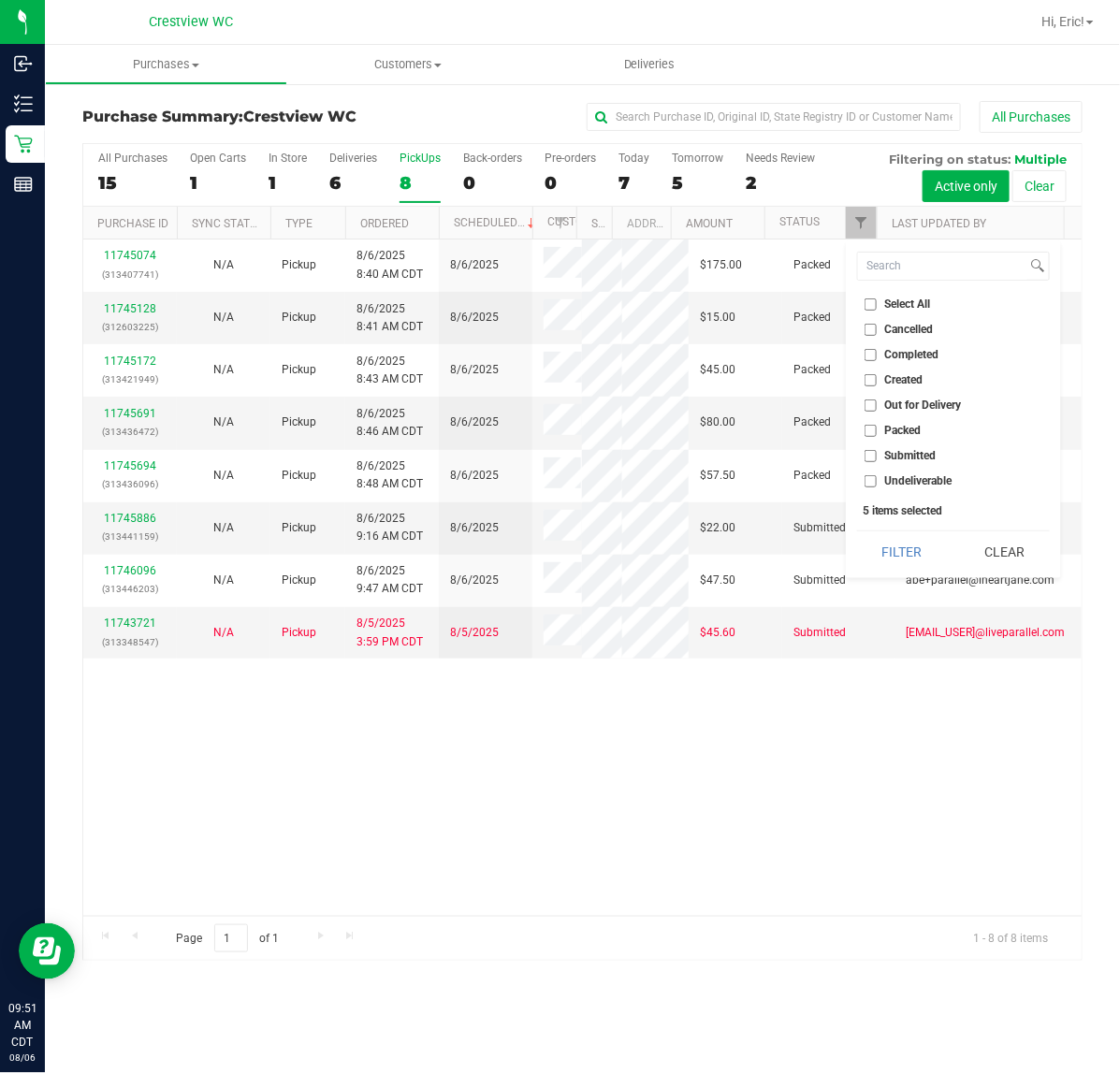 checkbox on "false" 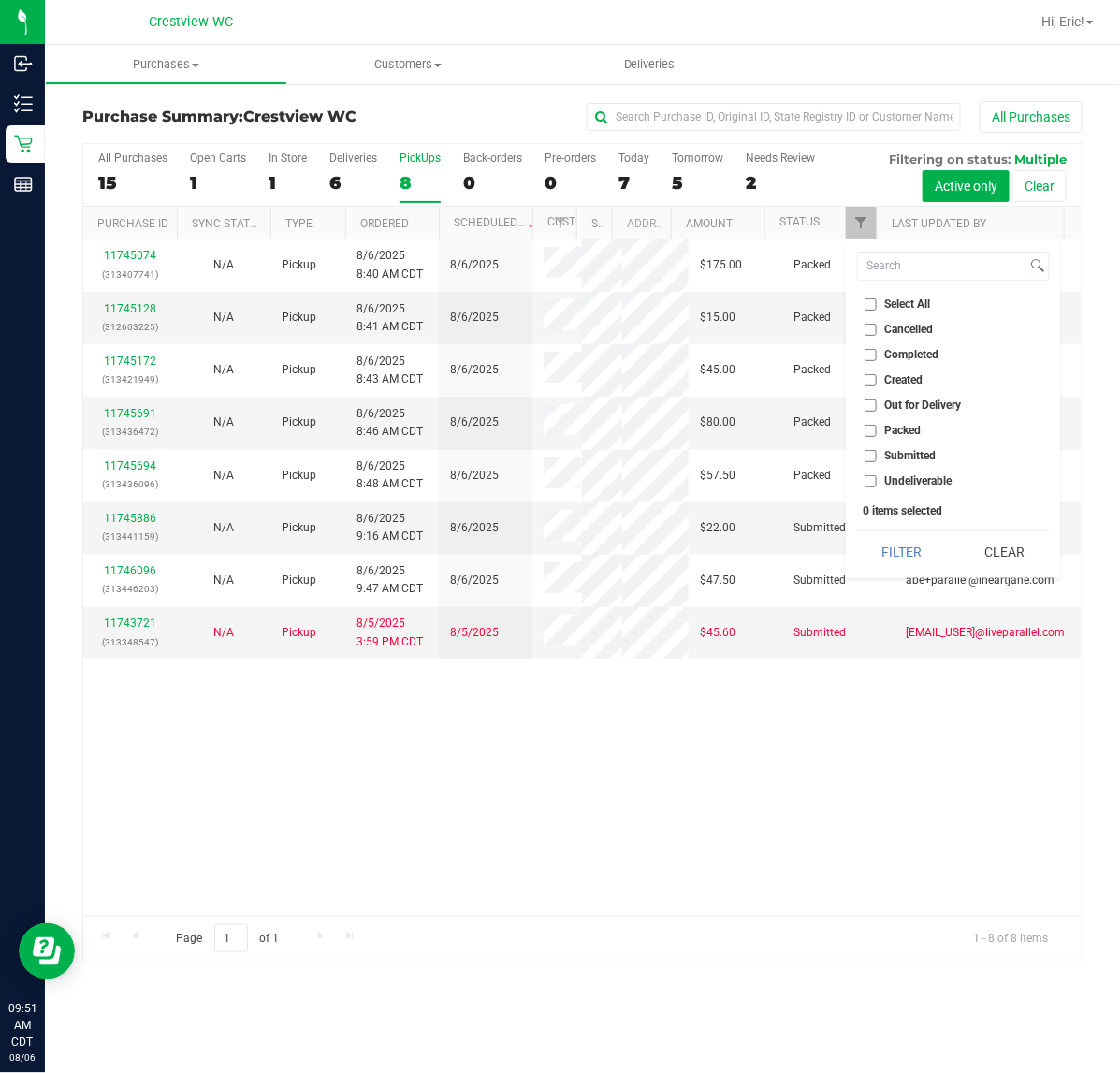 click on "Submitted" at bounding box center (870, 456) 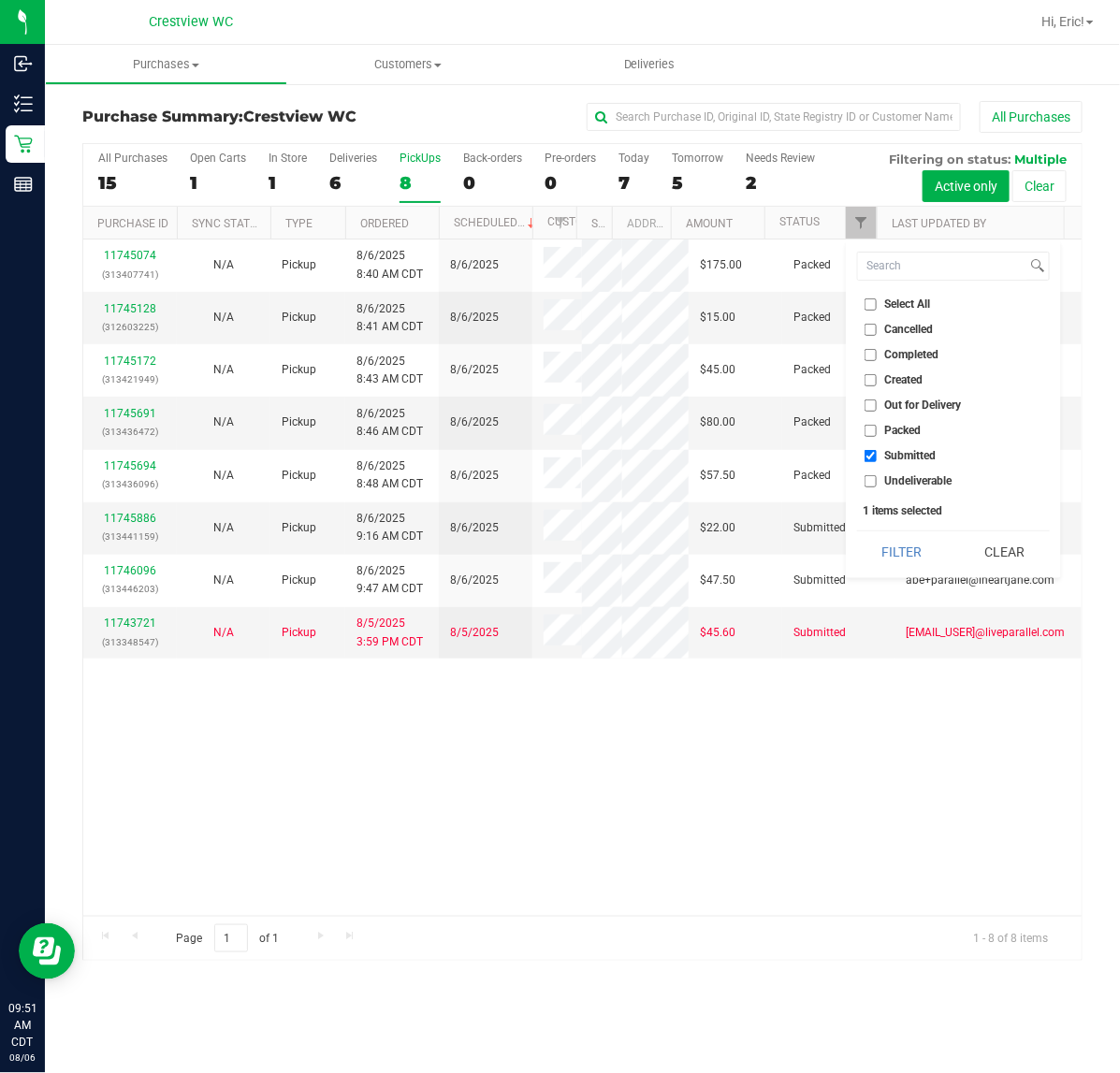 click on "Filter" at bounding box center (902, 552) 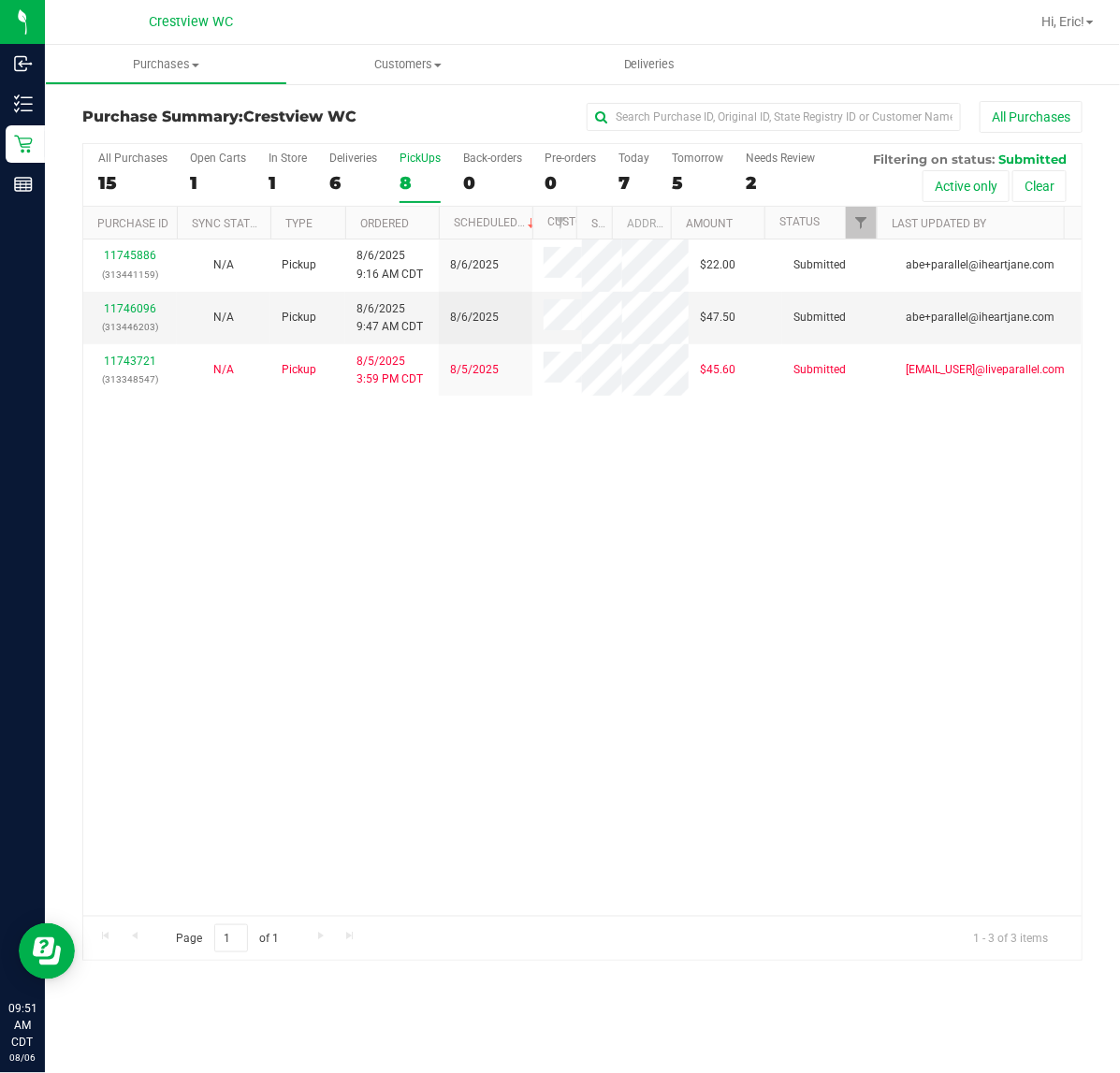 click on "11745886
(313441159)
N/A
Pickup 8/6/2025 9:16 AM CDT 8/6/2025
$22.00
Submitted abe+parallel@iheartjane.com
11746096
(313446203)
N/A
Pickup 8/6/2025 9:47 AM CDT 8/6/2025
$47.50
Submitted abe+parallel@iheartjane.com
11743721
(313348547)
N/A
Pickup 8/5/2025 3:59 PM CDT 8/5/2025
$45.60
Submitted dbaker@liveparallel.com" at bounding box center [582, 577] 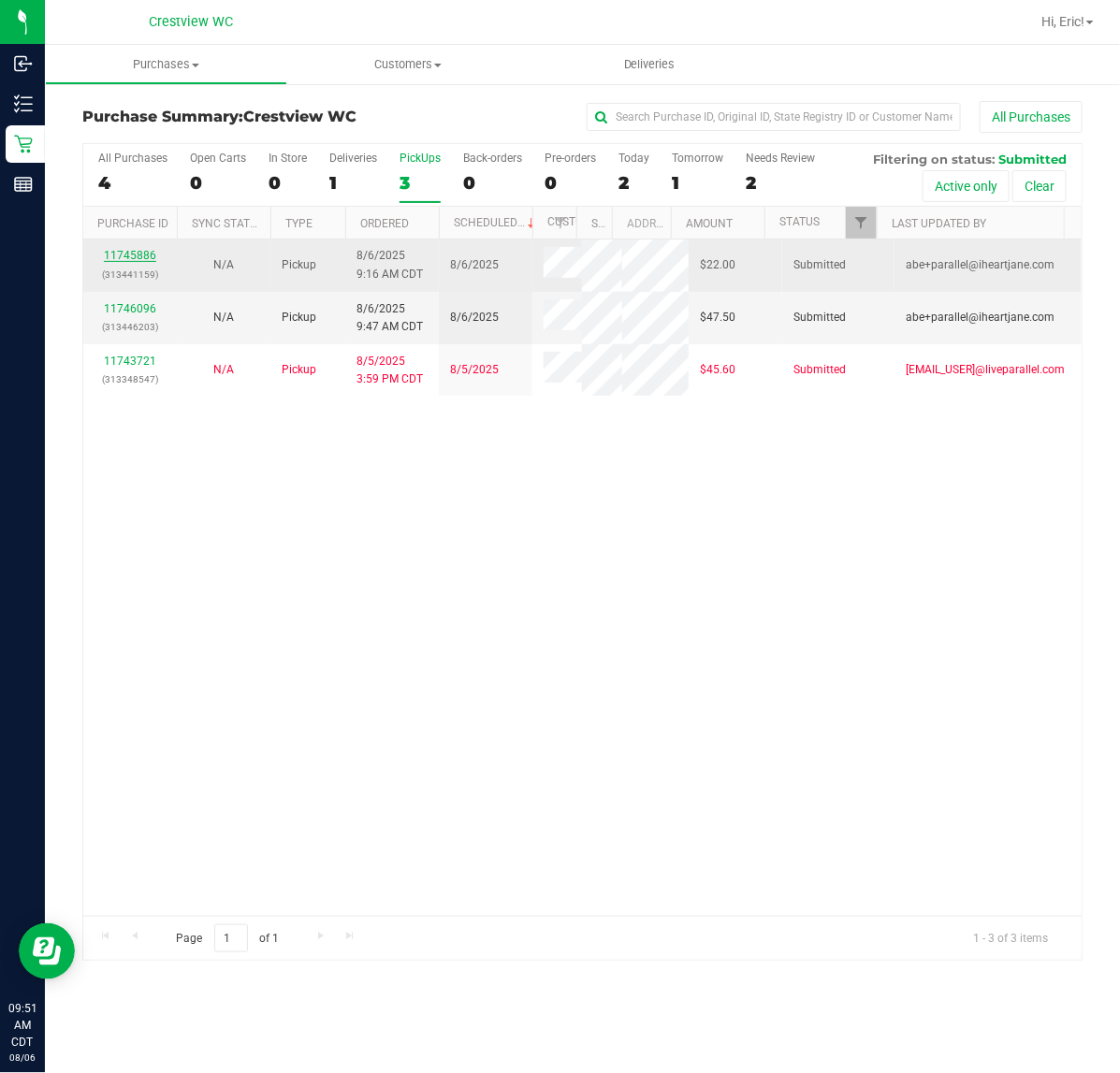 click on "11745886" at bounding box center [130, 255] 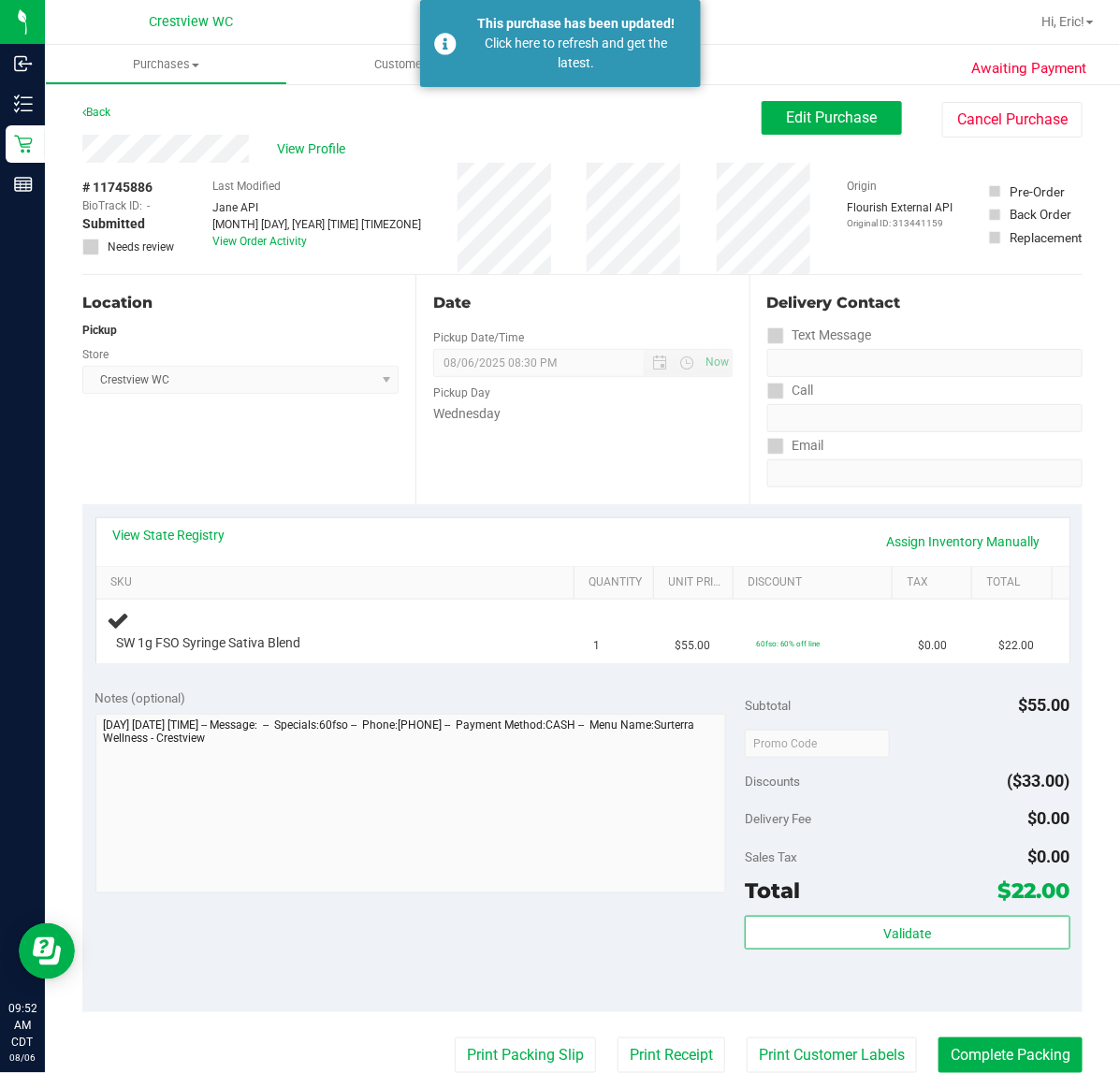 click on "Location
Pickup
Store
Crestview WC Select Store Bonita Springs WC Boynton Beach WC Bradenton WC Brandon WC Brooksville WC Call Center Clermont WC Crestview WC Deerfield Beach WC Delray Beach WC Deltona WC Ft Walton Beach WC Ft. Lauderdale WC Ft. Myers WC Gainesville WC Jax Atlantic WC JAX DC REP Jax WC Key West WC Lakeland WC Largo WC Lehigh Acres DC REP Merritt Island WC Miami 72nd WC Miami Beach WC Miami Dadeland WC Miramar DC REP New Port Richey WC North Palm Beach WC North Port WC Ocala WC Orange Park WC Orlando Colonial WC Orlando DC REP Orlando WC Oviedo WC Palm Bay WC Palm Coast WC Panama City WC Pensacola WC Port Orange WC Port St. Lucie WC Sebring WC South Tampa WC St. Pete WC Summerfield WC Tallahassee DC REP Tallahassee WC Tampa DC Testing Tampa Warehouse Tampa WC TX Austin DC TX Plano Retail WPB DC WPB WC" at bounding box center [249, 389] 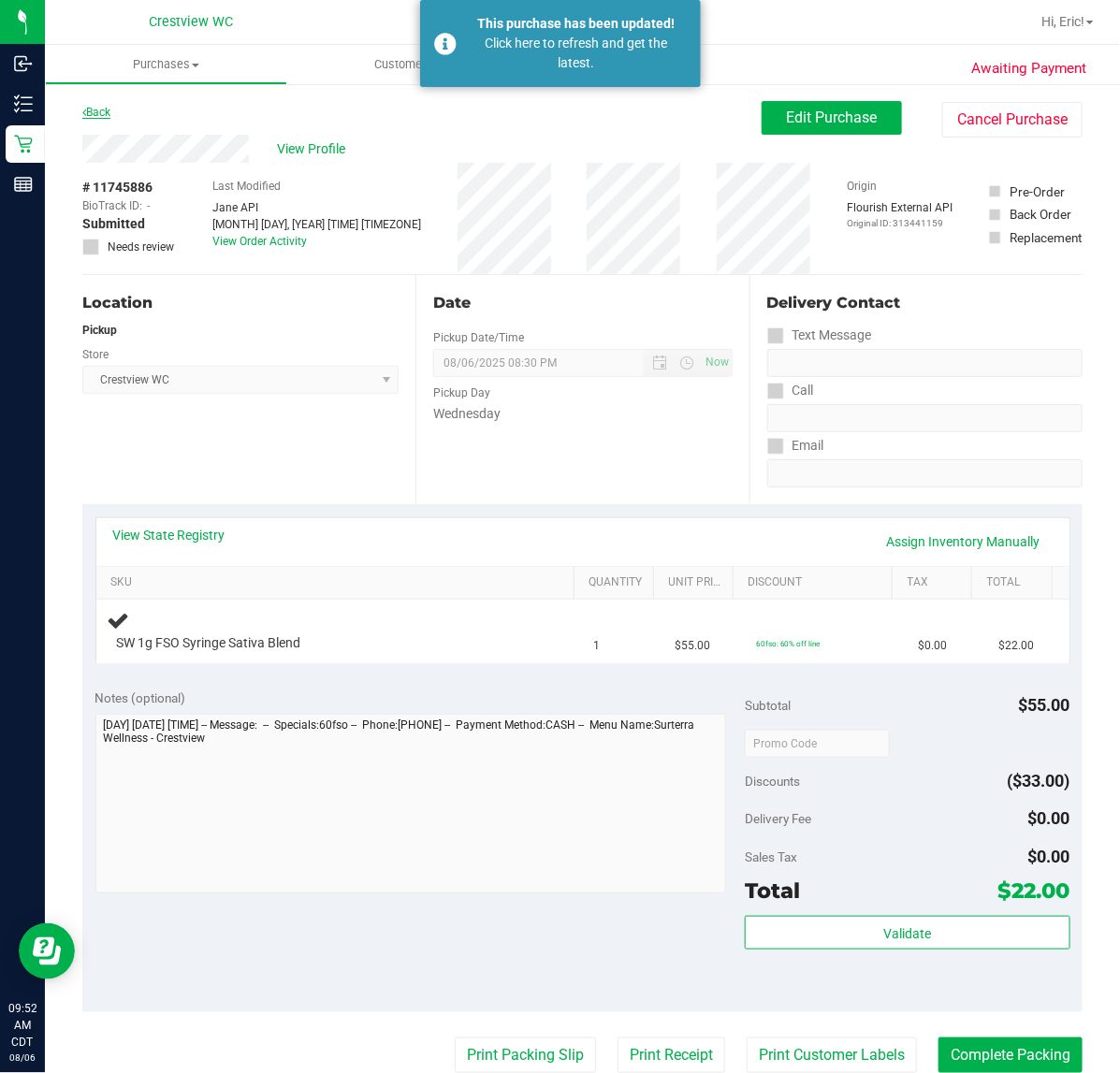 click on "Back" at bounding box center (96, 112) 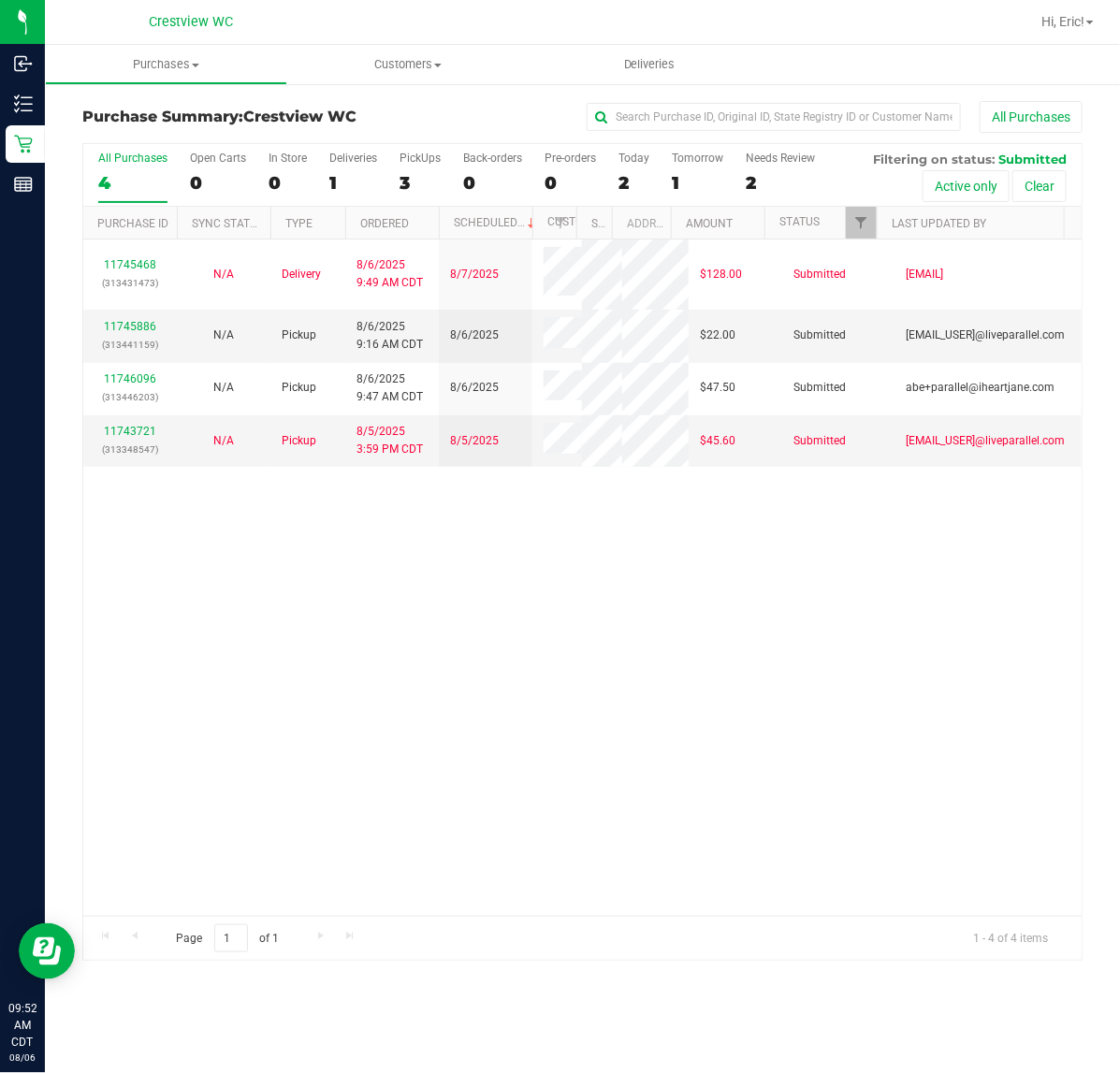 click on "11745468
(313431473)
N/A
Delivery 8/6/2025 9:49 AM CDT 8/7/2025
$128.00
Submitted sstevenson@liveparallel.com
11745886
(313441159)
N/A
Pickup 8/6/2025 9:16 AM CDT 8/6/2025
$22.00
Submitted lallen@liveparallel.com
11746096
(313446203)
N/A
Pickup 8/6/2025 9:47 AM CDT 8/6/2025
$47.50
Submitted abe+parallel@iheartjane.com" at bounding box center [582, 577] 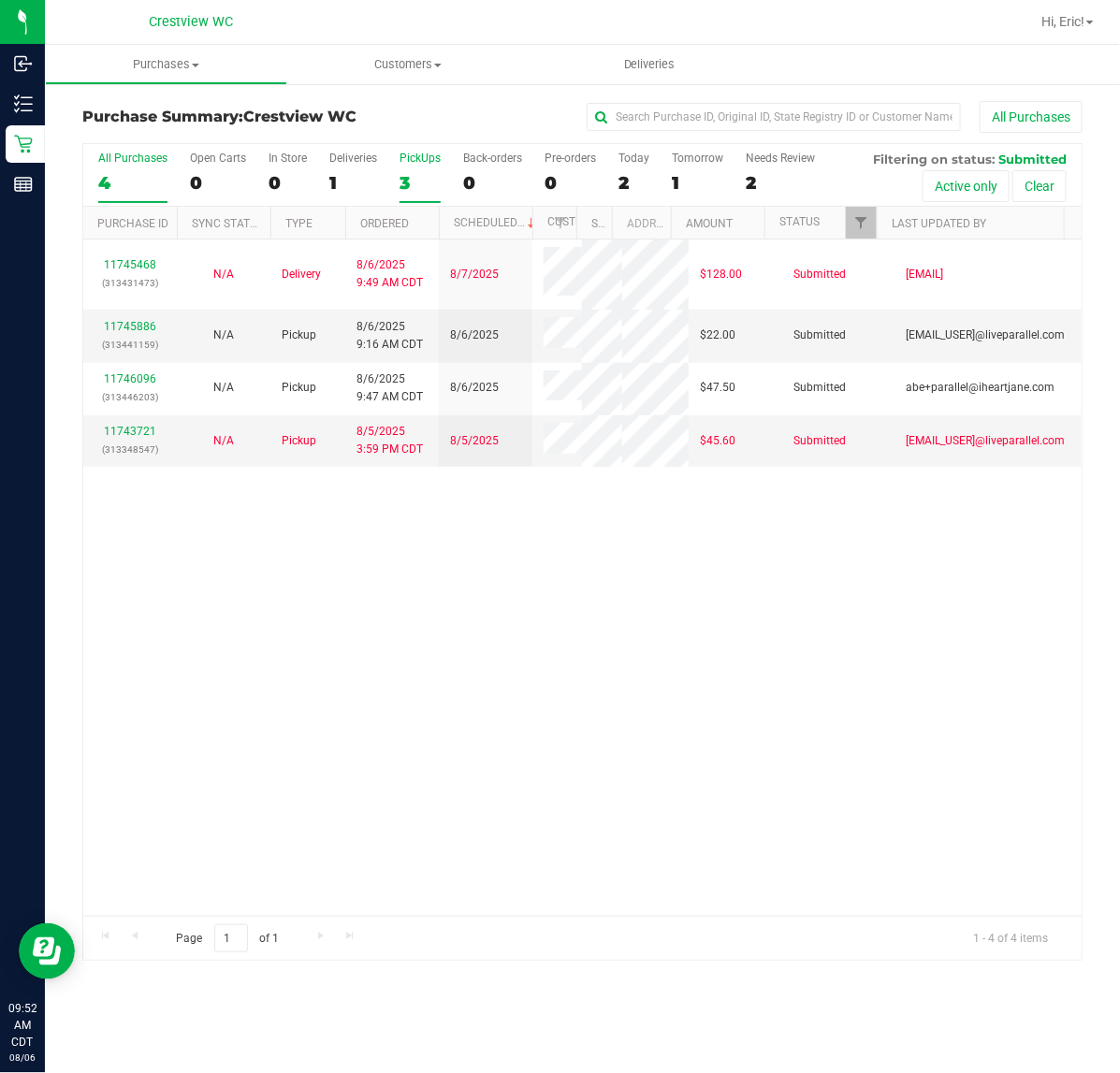 click on "PickUps" at bounding box center [420, 158] 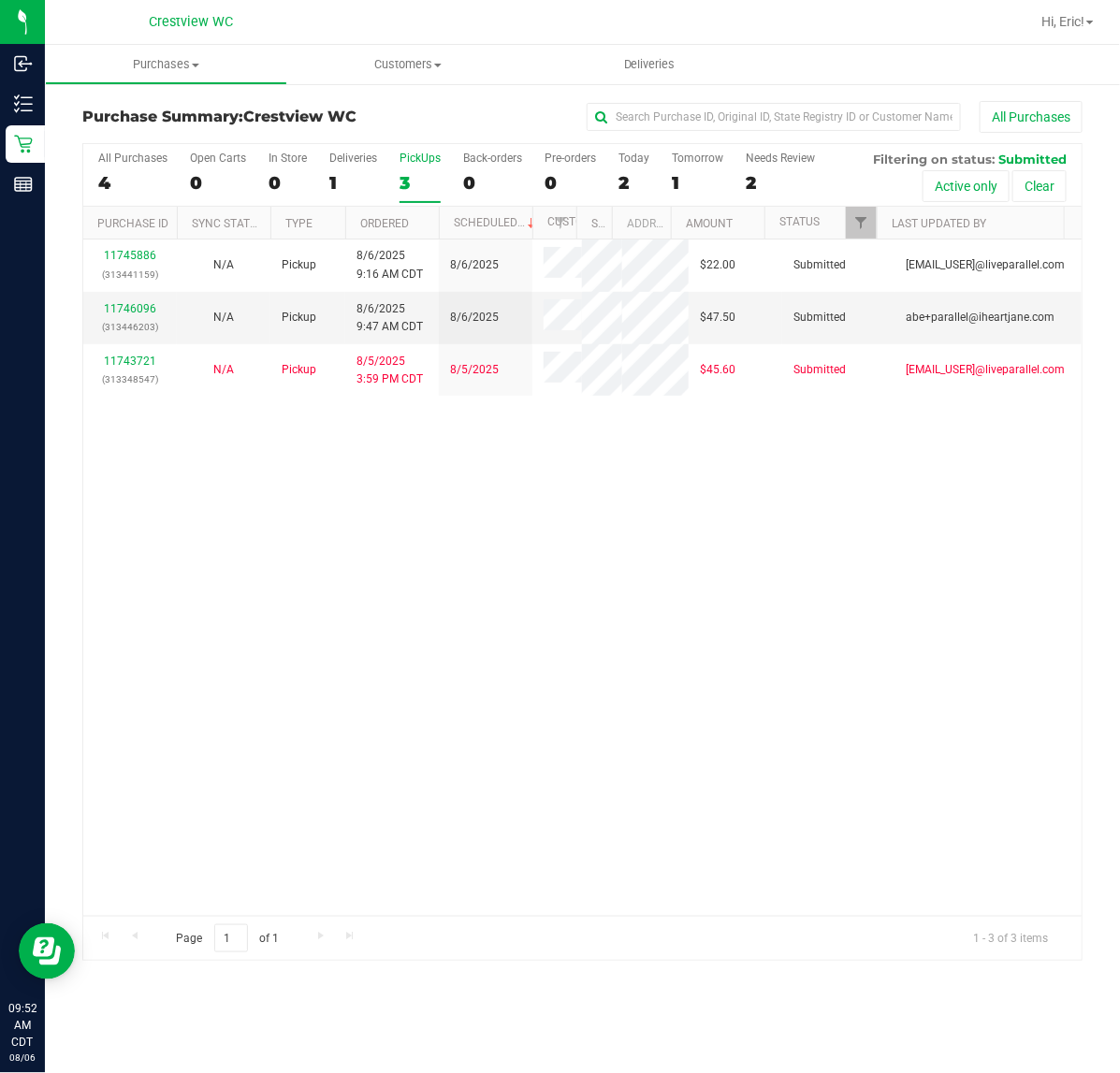 click on "11745886
(313441159)
N/A
Pickup 8/6/2025 9:16 AM CDT 8/6/2025
$22.00
Submitted lallen@liveparallel.com
11746096
(313446203)
N/A
Pickup 8/6/2025 9:47 AM CDT 8/6/2025
$47.50
Submitted abe+parallel@iheartjane.com
11743721
(313348547)
N/A
Pickup 8/5/2025 3:59 PM CDT 8/5/2025
$45.60
Submitted dbaker@liveparallel.com" at bounding box center [582, 577] 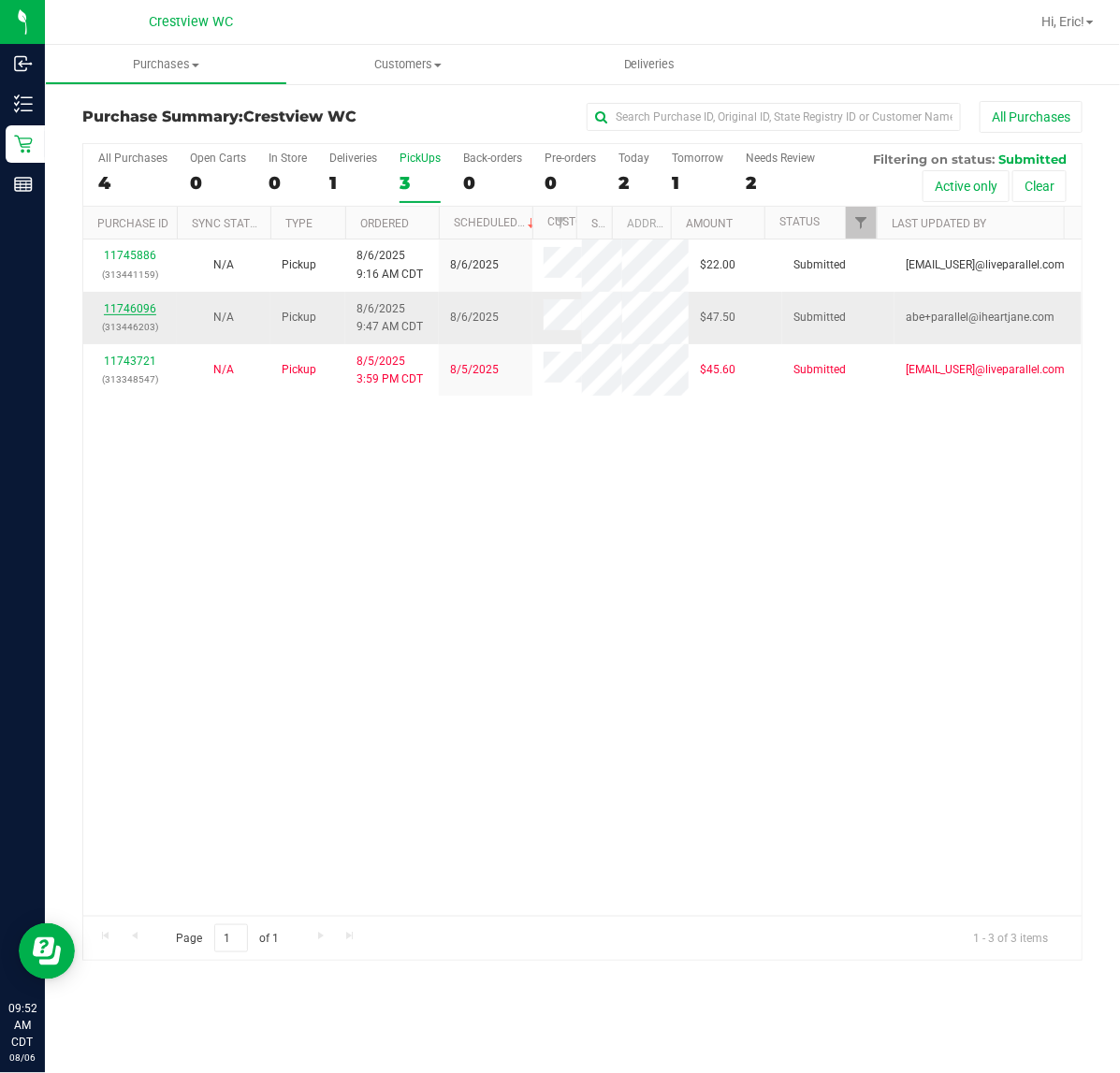 click on "11746096" at bounding box center [130, 309] 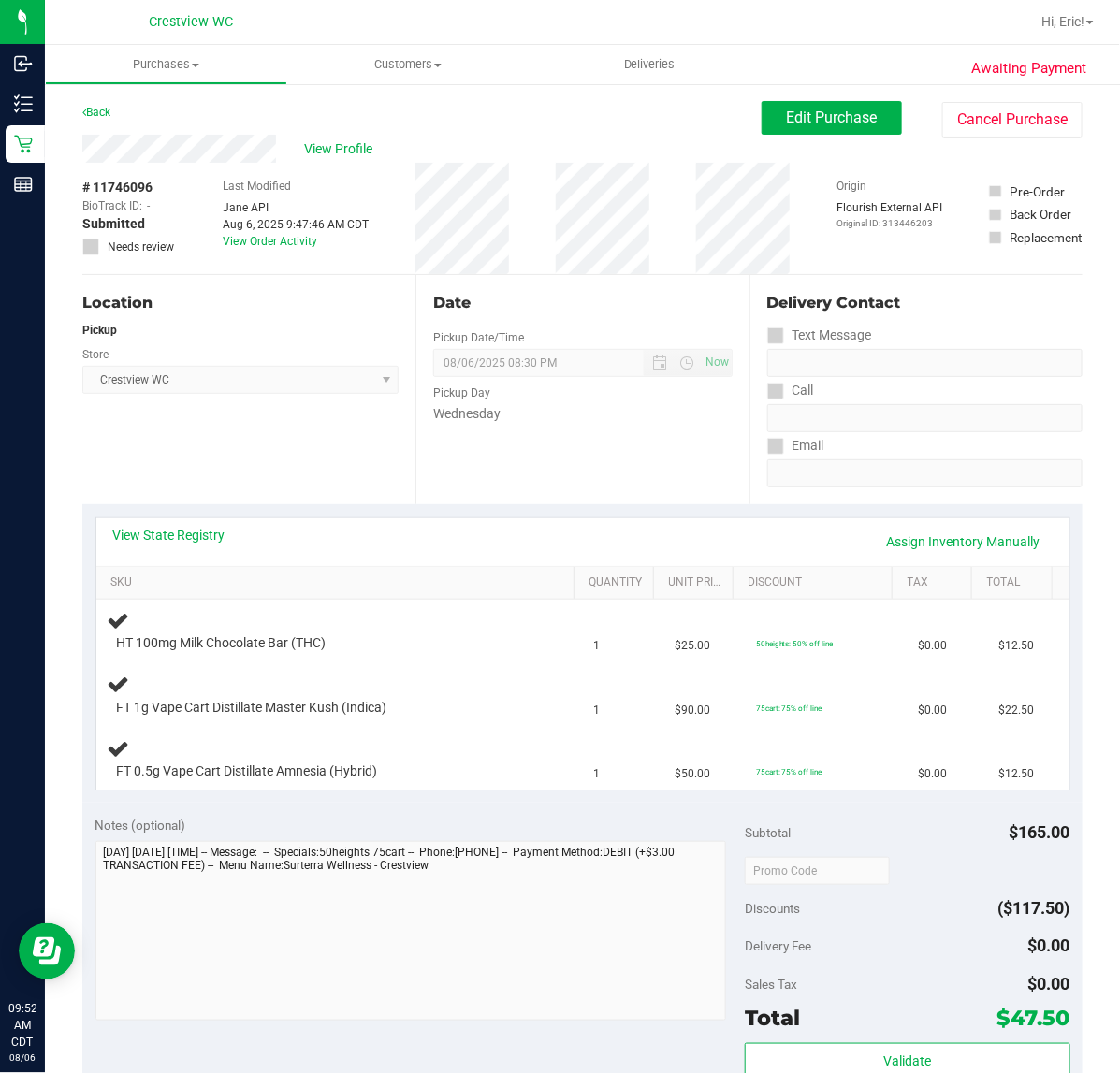 click on "Location
Pickup
Store
Crestview WC Select Store Bonita Springs WC Boynton Beach WC Bradenton WC Brandon WC Brooksville WC Call Center Clermont WC Crestview WC Deerfield Beach WC Delray Beach WC Deltona WC Ft Walton Beach WC Ft. Lauderdale WC Ft. Myers WC Gainesville WC Jax Atlantic WC JAX DC REP Jax WC Key West WC Lakeland WC Largo WC Lehigh Acres DC REP Merritt Island WC Miami 72nd WC Miami Beach WC Miami Dadeland WC Miramar DC REP New Port Richey WC North Palm Beach WC North Port WC Ocala WC Orange Park WC Orlando Colonial WC Orlando DC REP Orlando WC Oviedo WC Palm Bay WC Palm Coast WC Panama City WC Pensacola WC Port Orange WC Port St. Lucie WC Sebring WC South Tampa WC St. Pete WC Summerfield WC Tallahassee DC REP Tallahassee WC Tampa DC Testing Tampa Warehouse Tampa WC TX Austin DC TX Plano Retail WPB DC WPB WC" at bounding box center (249, 389) 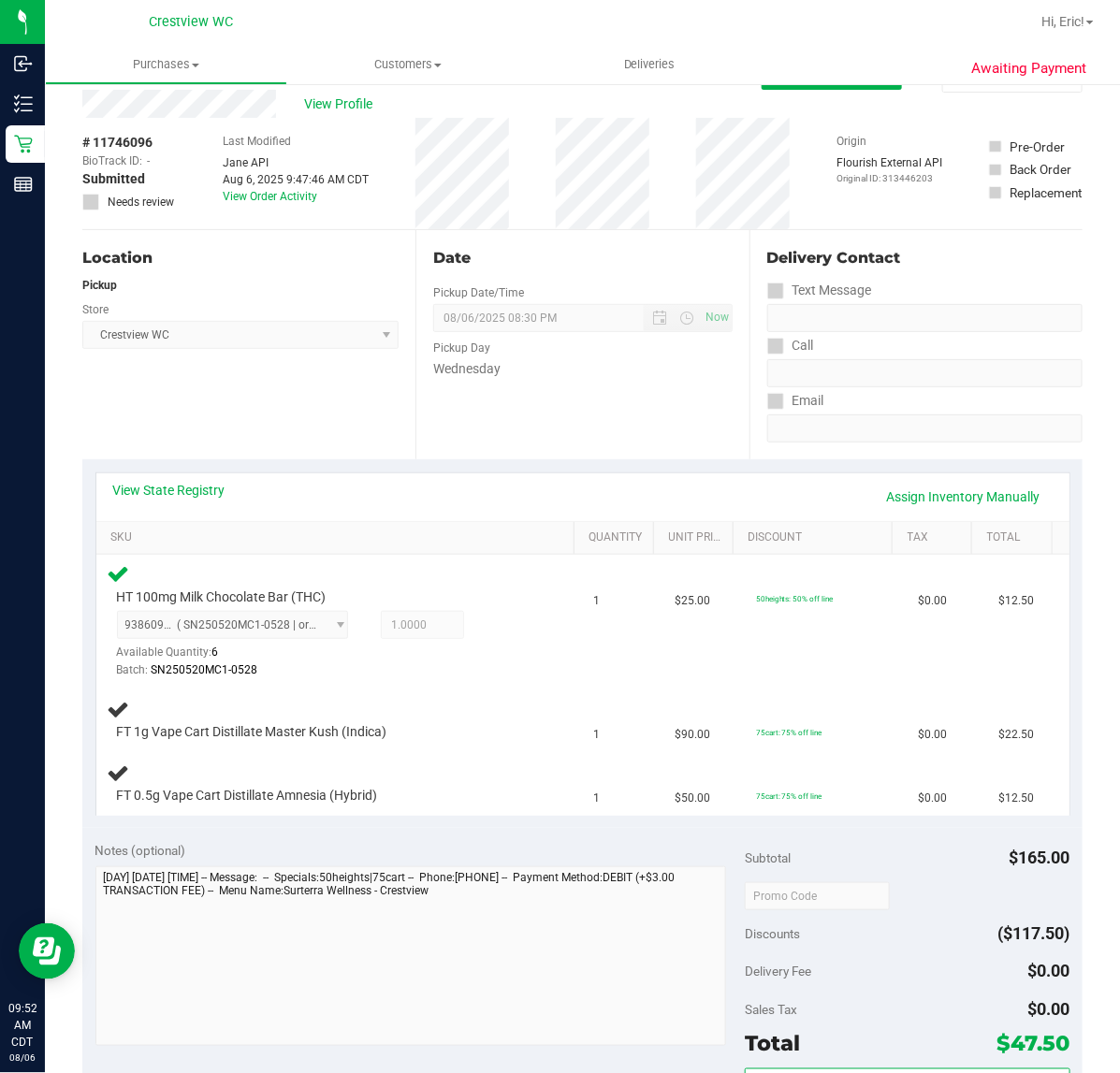 scroll, scrollTop: 47, scrollLeft: 0, axis: vertical 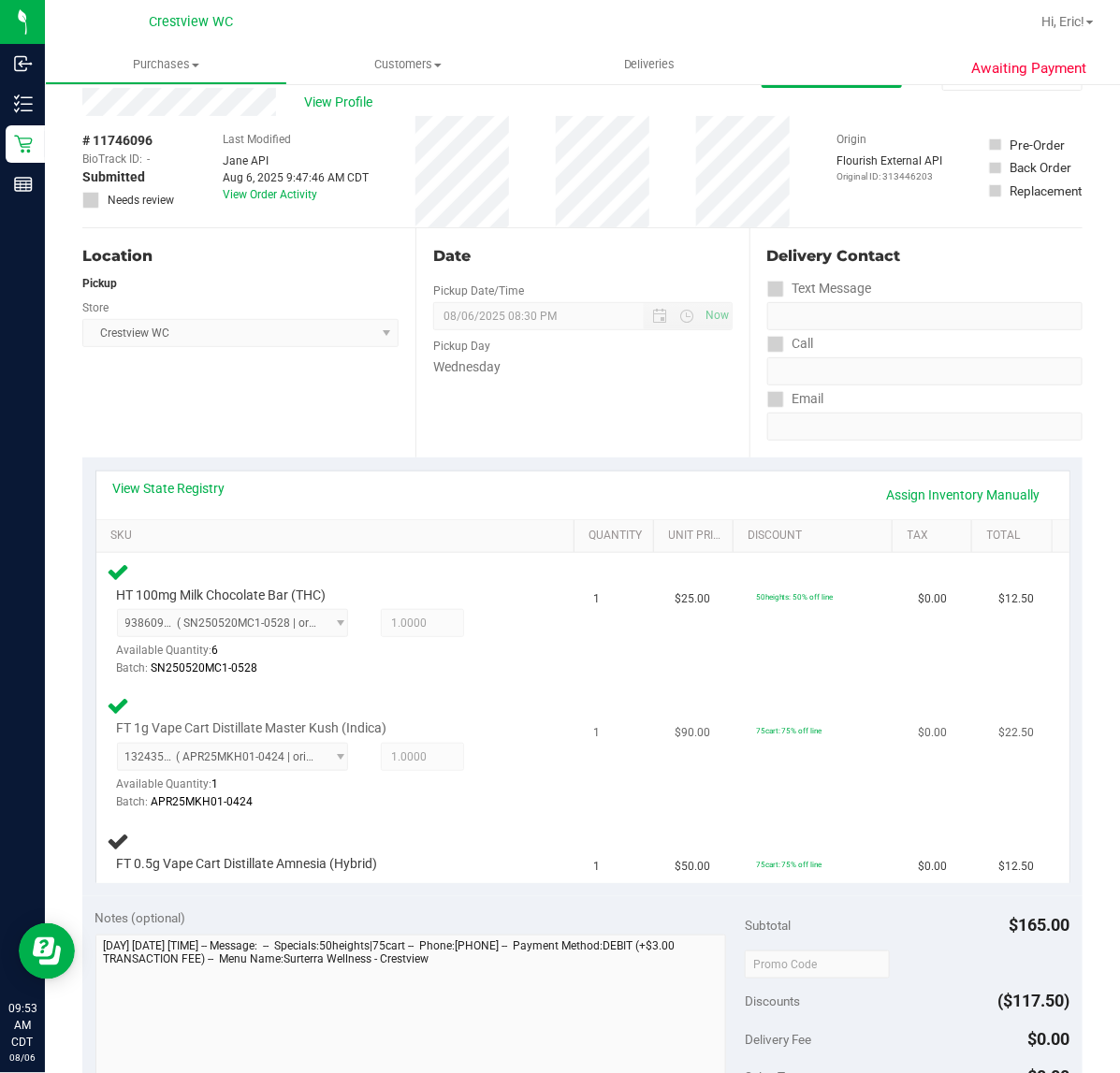 click on "FT 1g Vape Cart Distillate Master Kush (Indica)
1324353146813940
(
APR25MKH01-0424 | orig: FLSRWGM-20250430-1963
)
1324353146813940
Available Quantity:  1
1.0000 1
Batch:
APR25MKH01-0424" at bounding box center [321, 765] 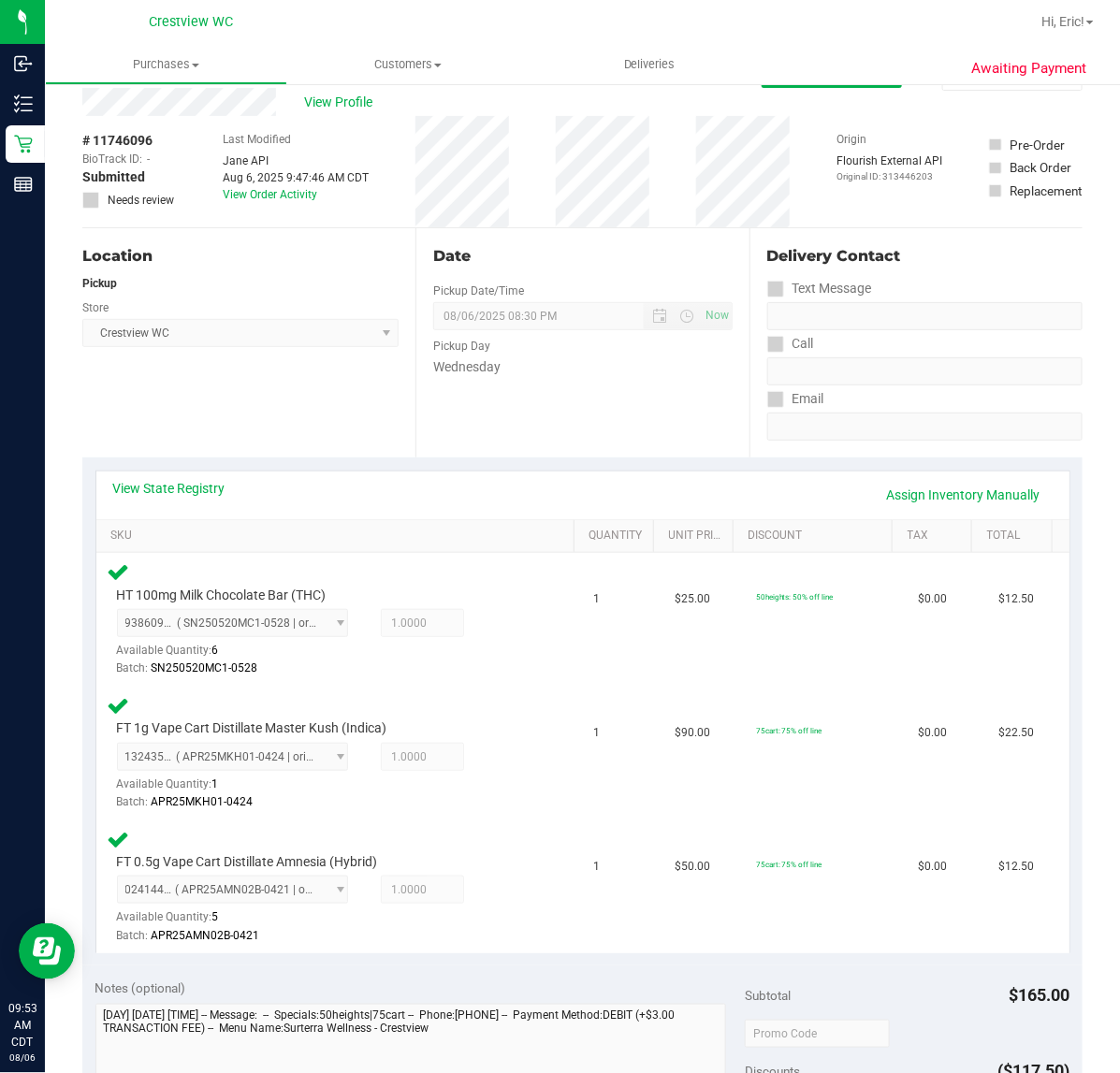 click on "Location
Pickup
Store
Crestview WC Select Store Bonita Springs WC Boynton Beach WC Bradenton WC Brandon WC Brooksville WC Call Center Clermont WC Crestview WC Deerfield Beach WC Delray Beach WC Deltona WC Ft Walton Beach WC Ft. Lauderdale WC Ft. Myers WC Gainesville WC Jax Atlantic WC JAX DC REP Jax WC Key West WC Lakeland WC Largo WC Lehigh Acres DC REP Merritt Island WC Miami 72nd WC Miami Beach WC Miami Dadeland WC Miramar DC REP New Port Richey WC North Palm Beach WC North Port WC Ocala WC Orange Park WC Orlando Colonial WC Orlando DC REP Orlando WC Oviedo WC Palm Bay WC Palm Coast WC Panama City WC Pensacola WC Port Orange WC Port St. Lucie WC Sebring WC South Tampa WC St. Pete WC Summerfield WC Tallahassee DC REP Tallahassee WC Tampa DC Testing Tampa Warehouse Tampa WC TX Austin DC TX Plano Retail WPB DC WPB WC" at bounding box center (249, 342) 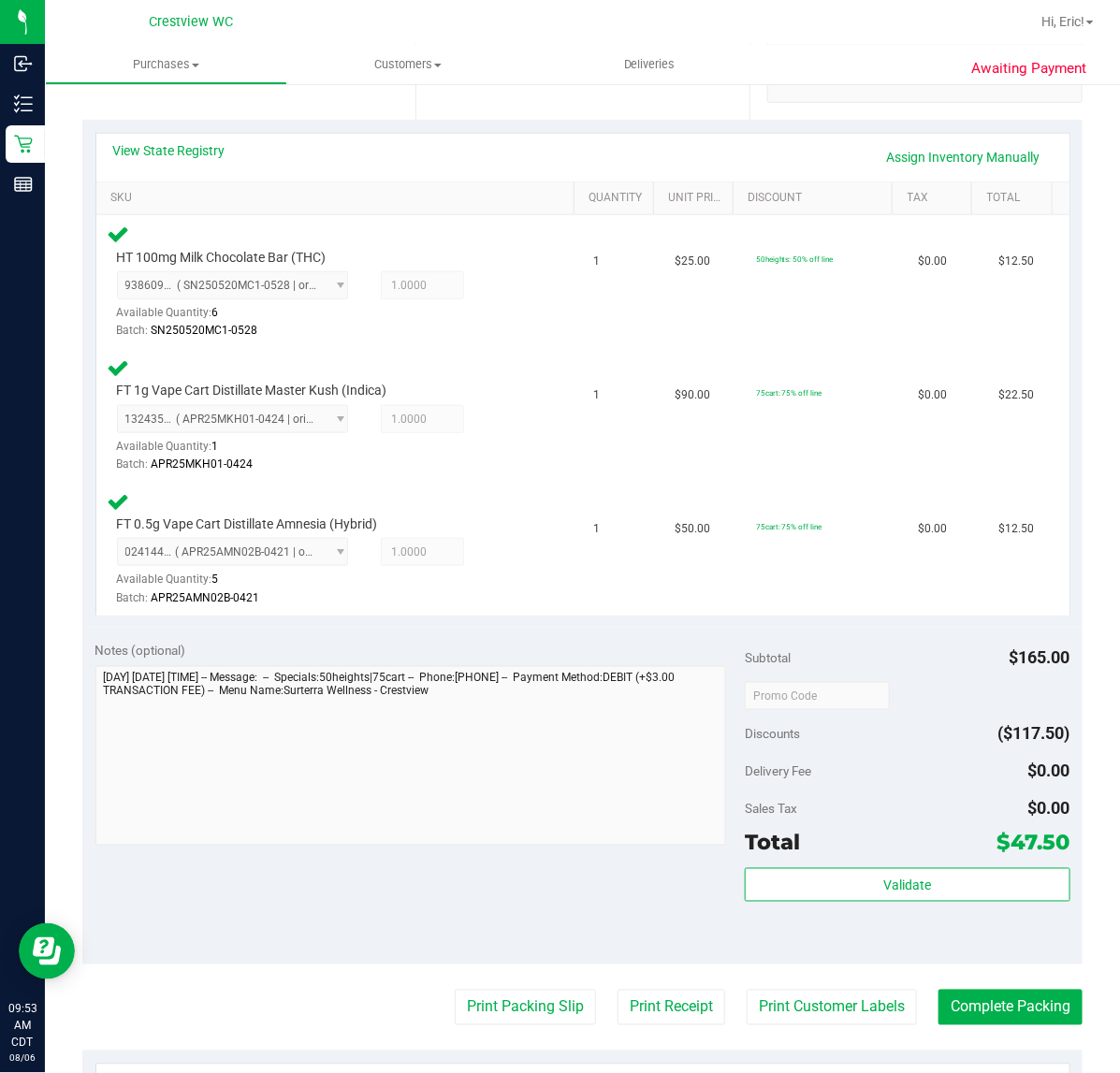 scroll, scrollTop: 398, scrollLeft: 0, axis: vertical 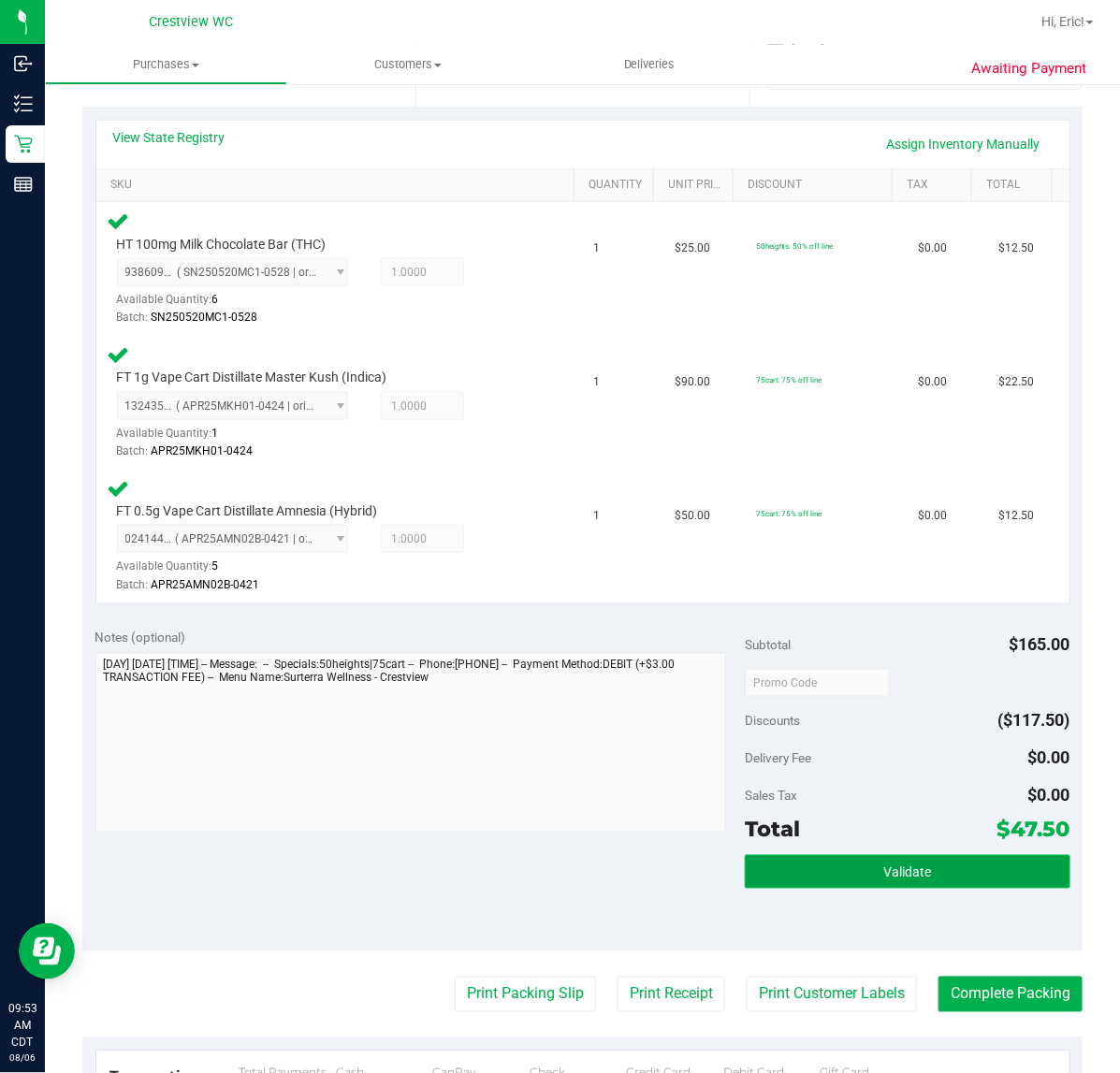 click on "Validate" at bounding box center [907, 872] 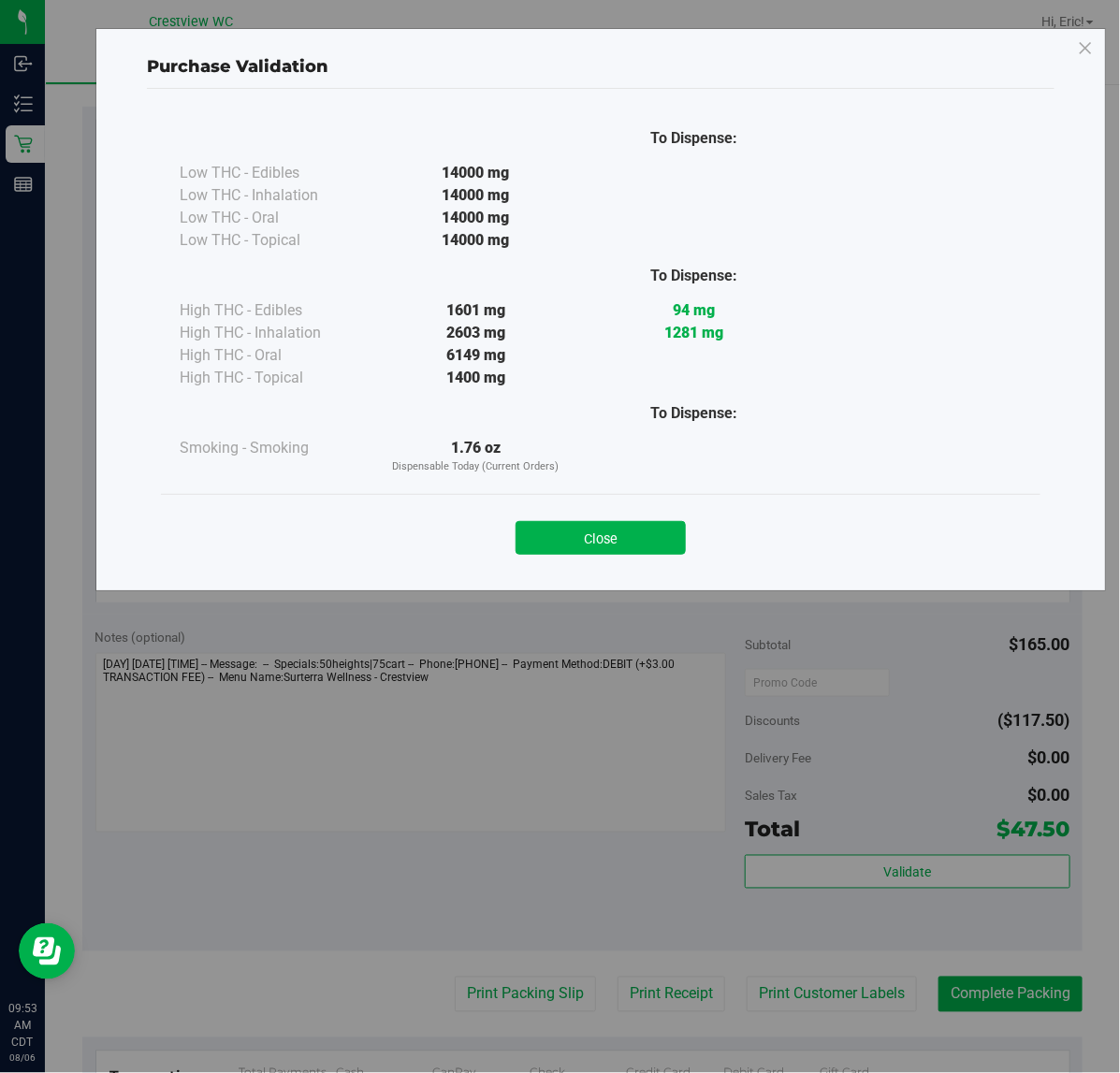 click on "Close" at bounding box center [601, 538] 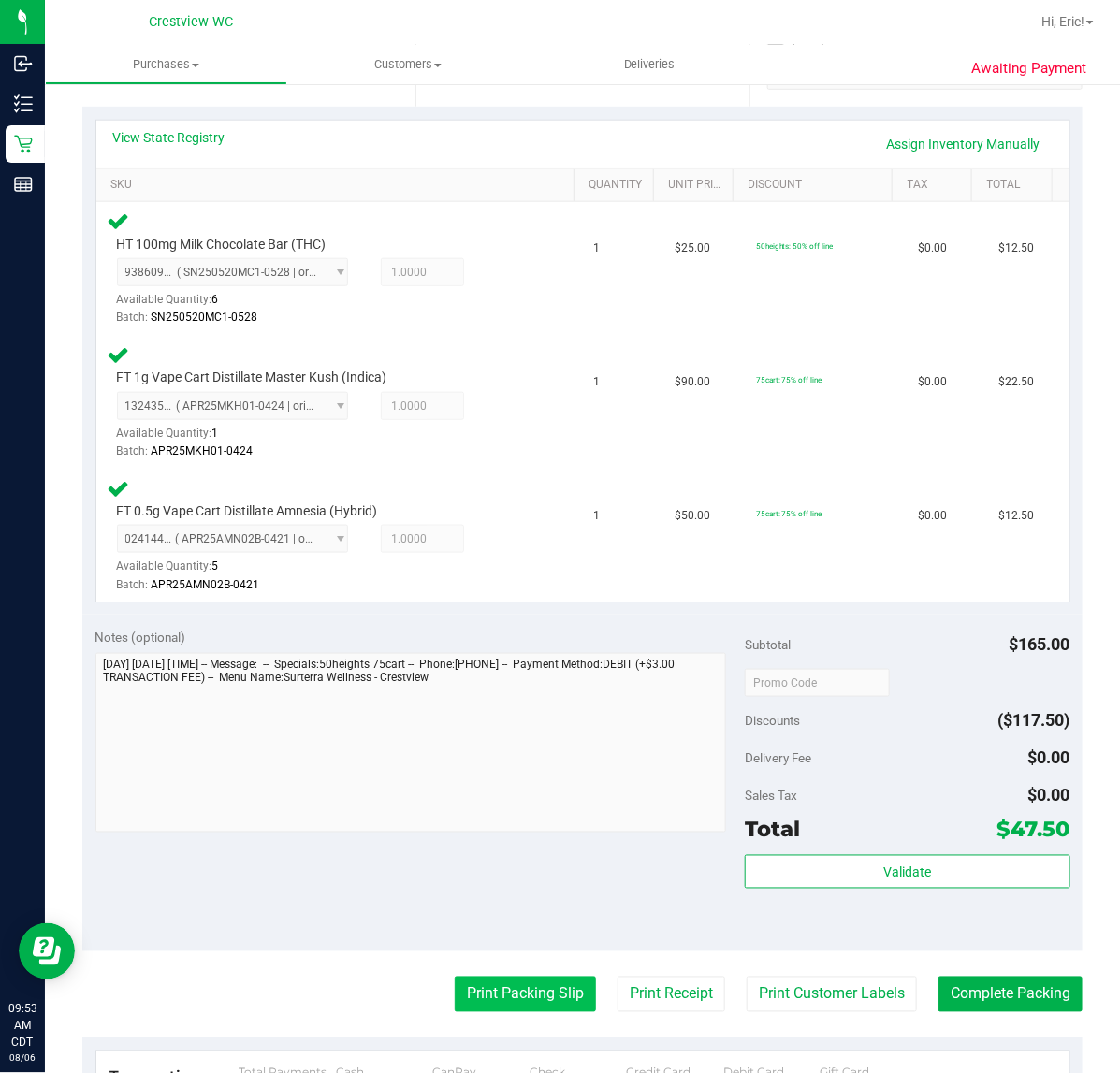 click on "Print Packing Slip" at bounding box center (525, 994) 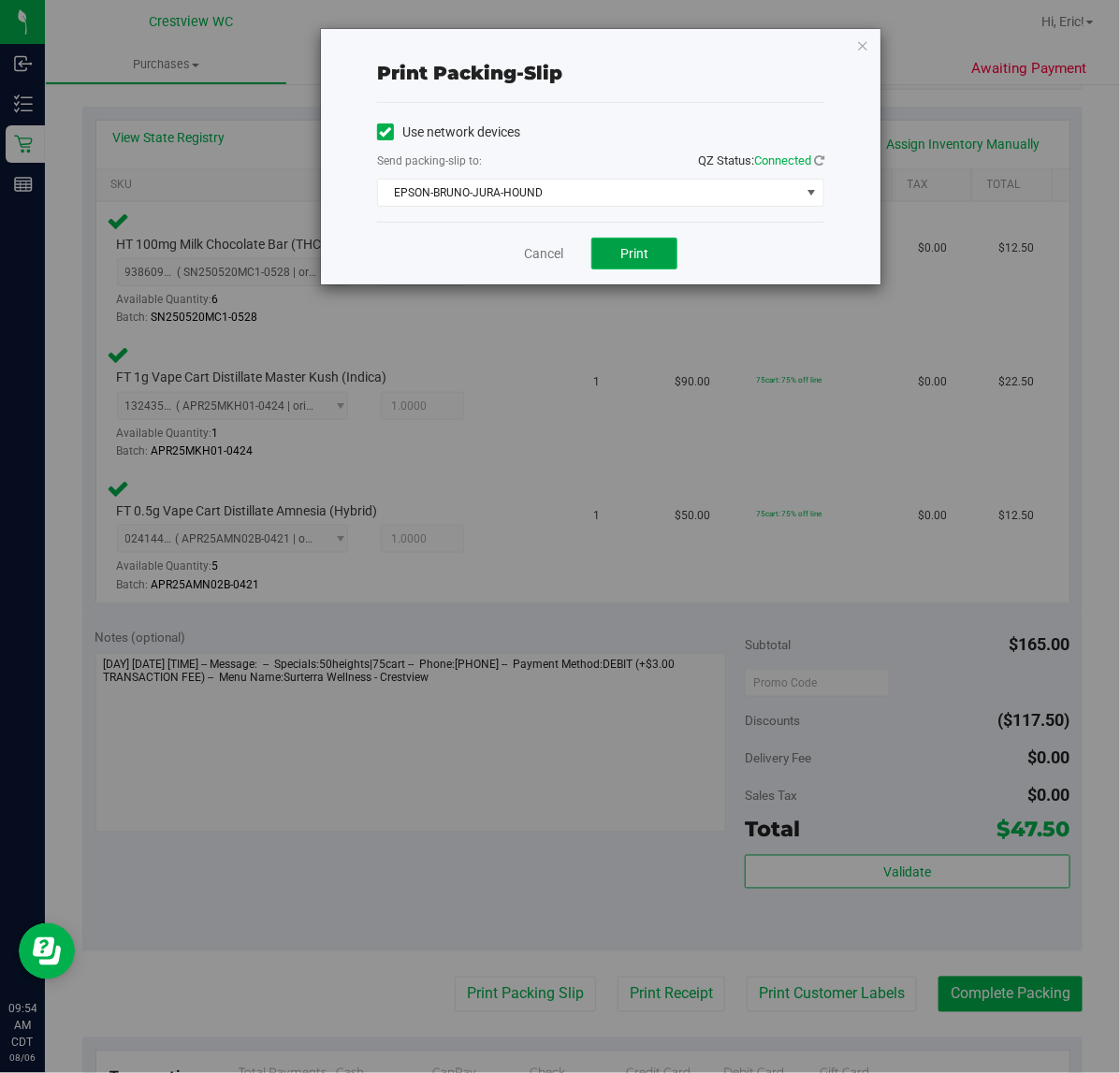click on "Print" at bounding box center (634, 254) 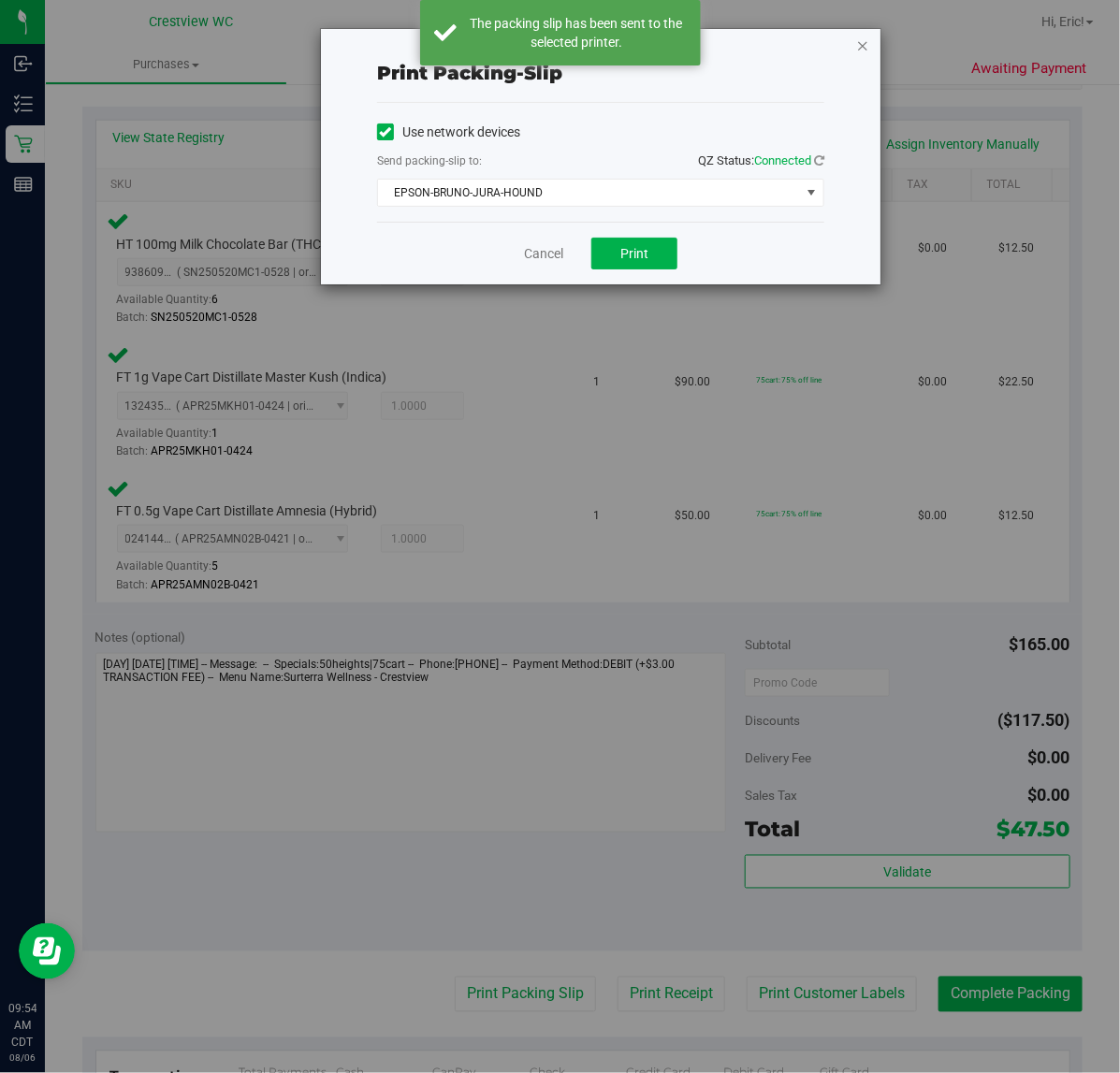 click at bounding box center [863, 45] 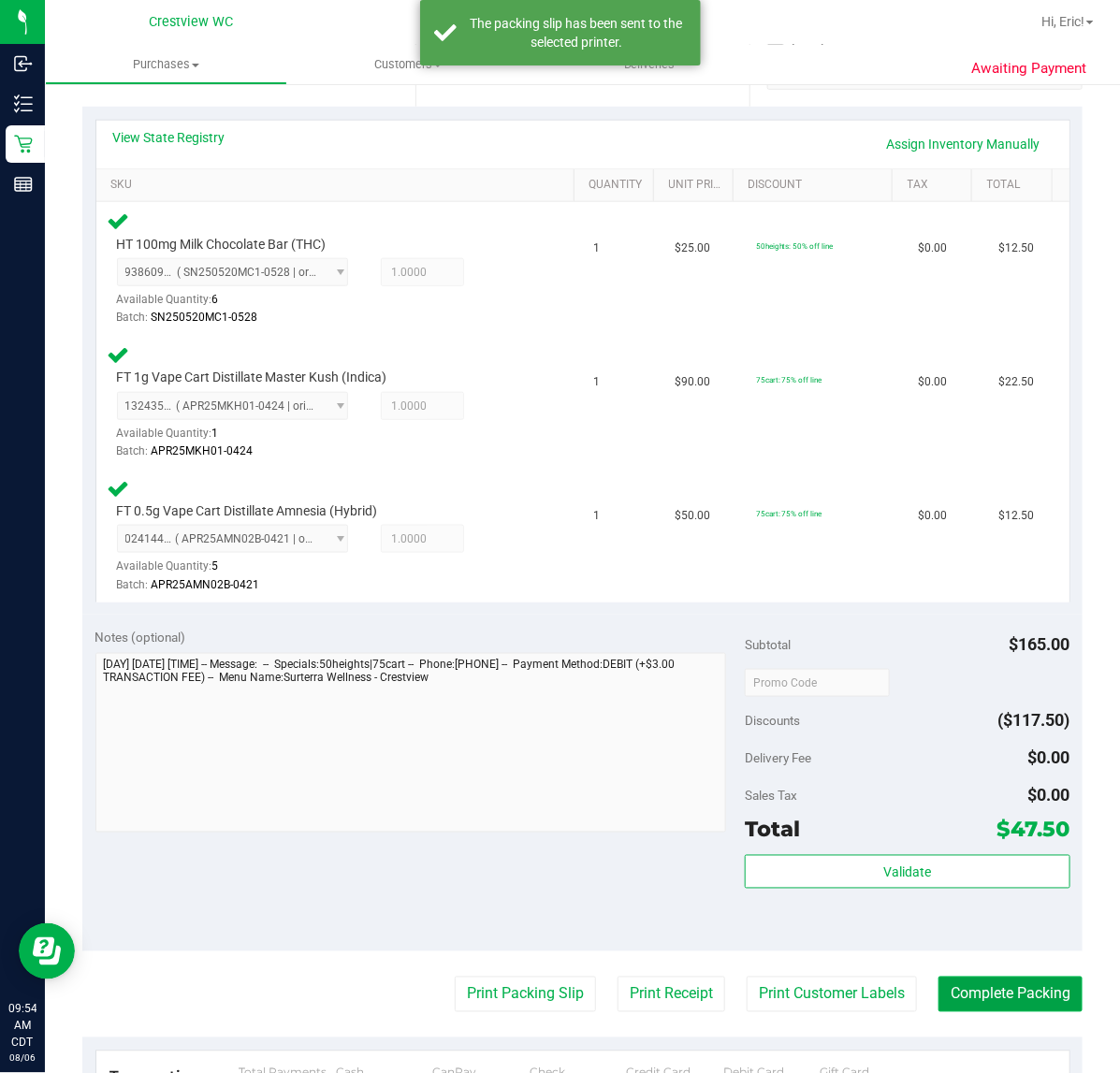 click on "Complete Packing" at bounding box center [1011, 994] 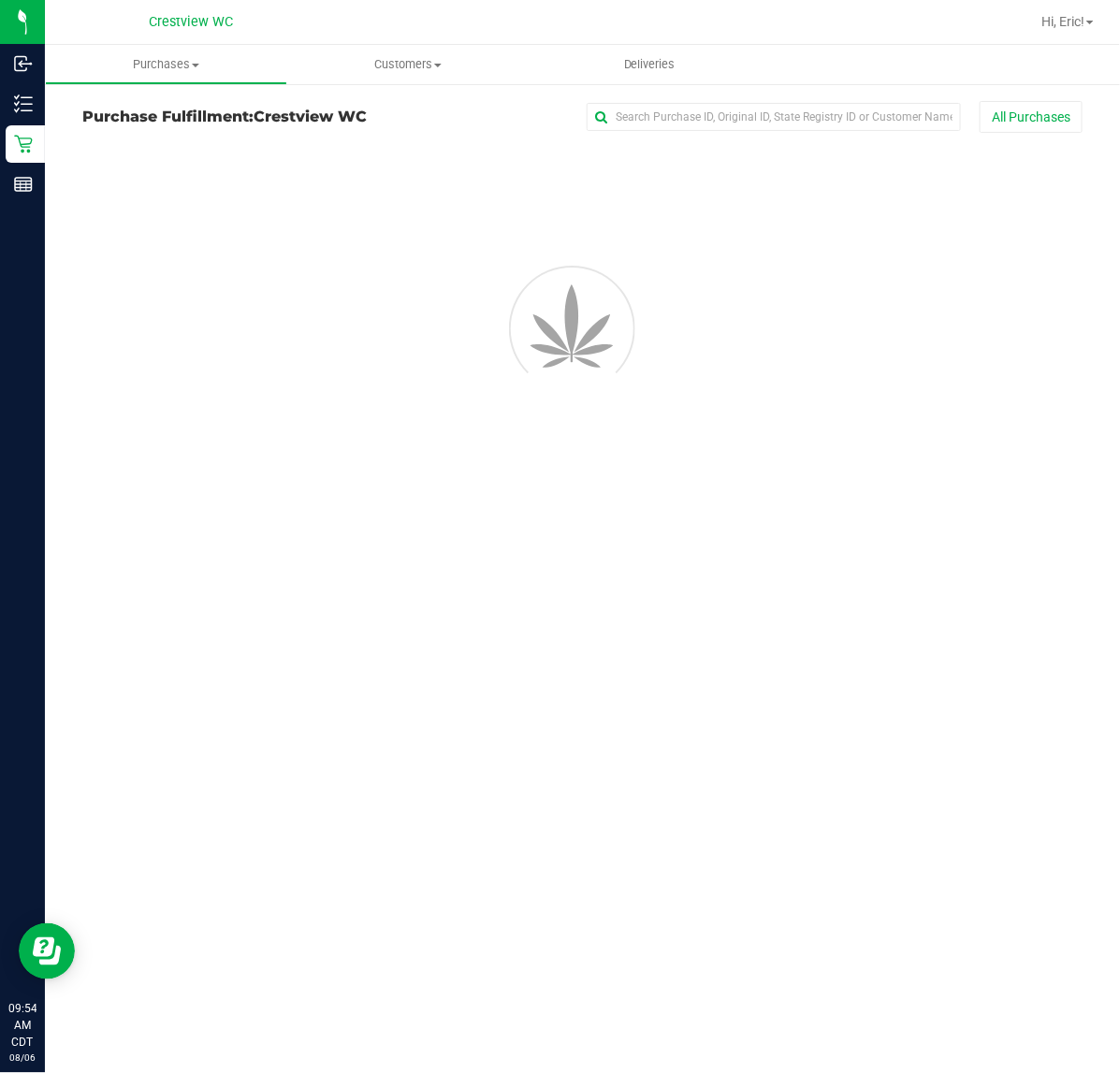 scroll, scrollTop: 0, scrollLeft: 0, axis: both 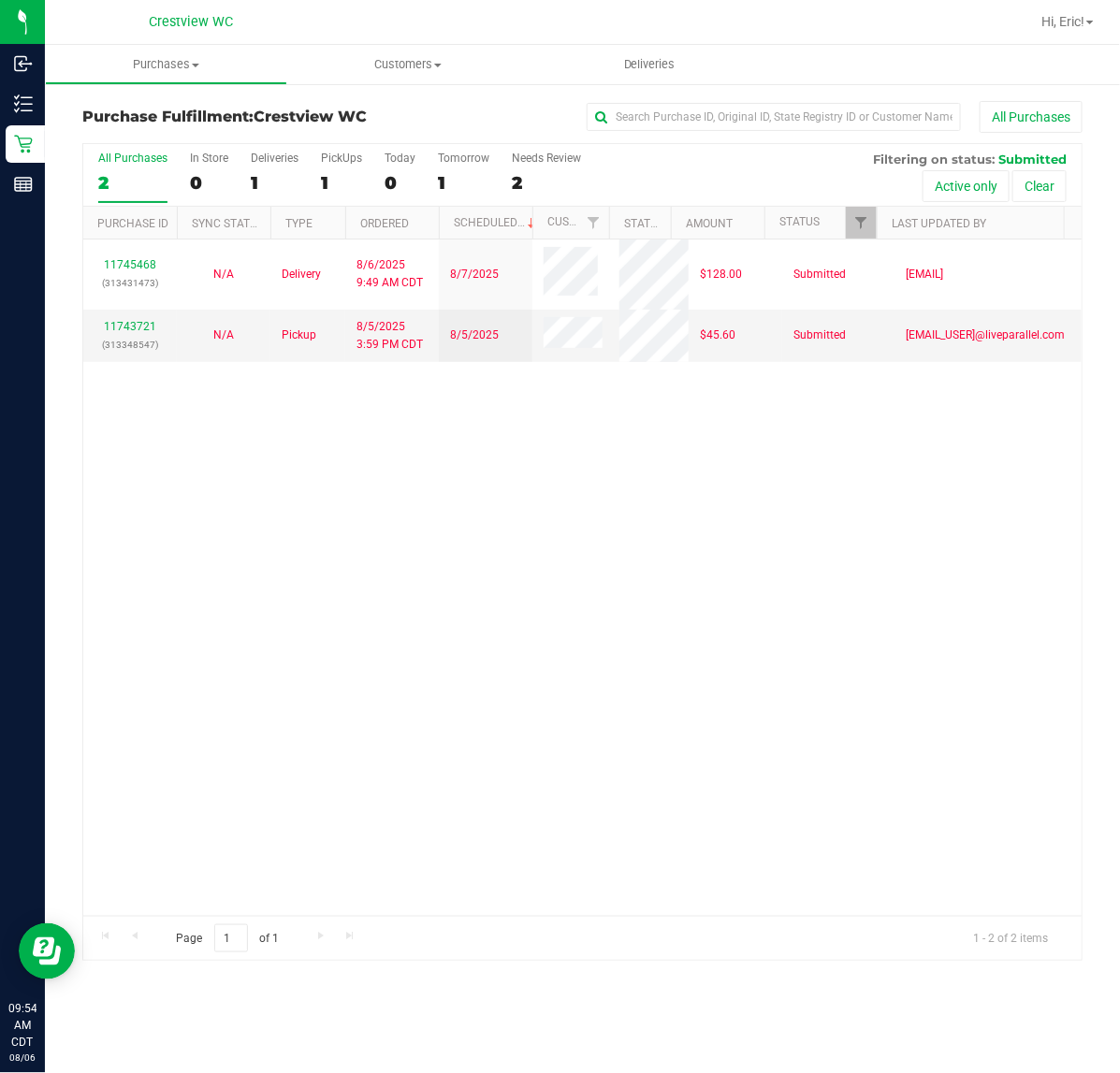 click on "11745468
(313431473)
N/A
Delivery 8/6/2025 9:49 AM CDT 8/7/2025
$128.00
Submitted sstevenson@liveparallel.com
11743721
(313348547)
N/A
Pickup 8/5/2025 3:59 PM CDT 8/5/2025
$45.60
Submitted dbaker@liveparallel.com" at bounding box center (582, 577) 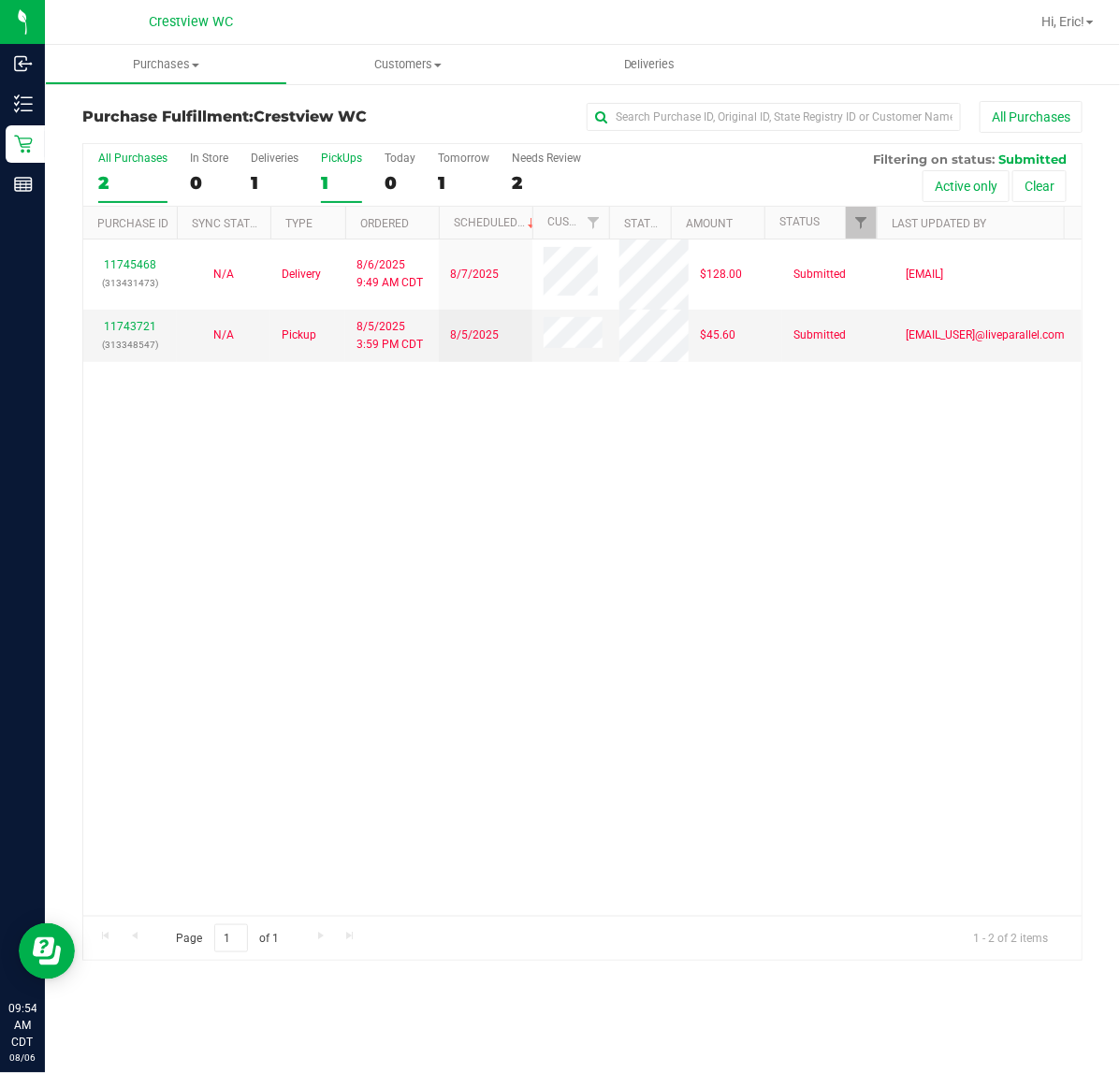 click on "PickUps" at bounding box center [342, 158] 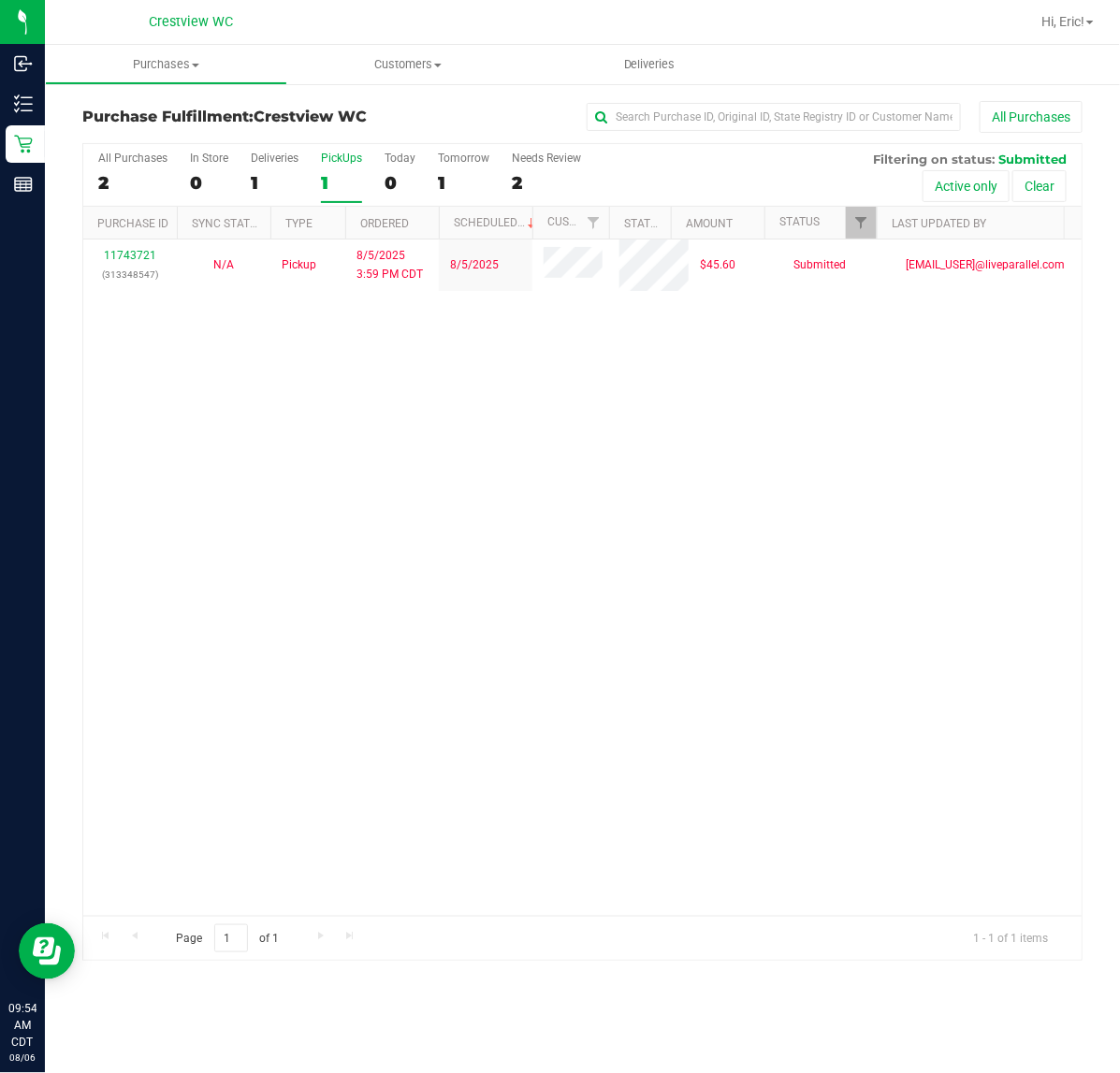 click on "11743721
(313348547)
N/A
Pickup 8/5/2025 3:59 PM CDT 8/5/2025
$45.60
Submitted dbaker@liveparallel.com" at bounding box center (582, 577) 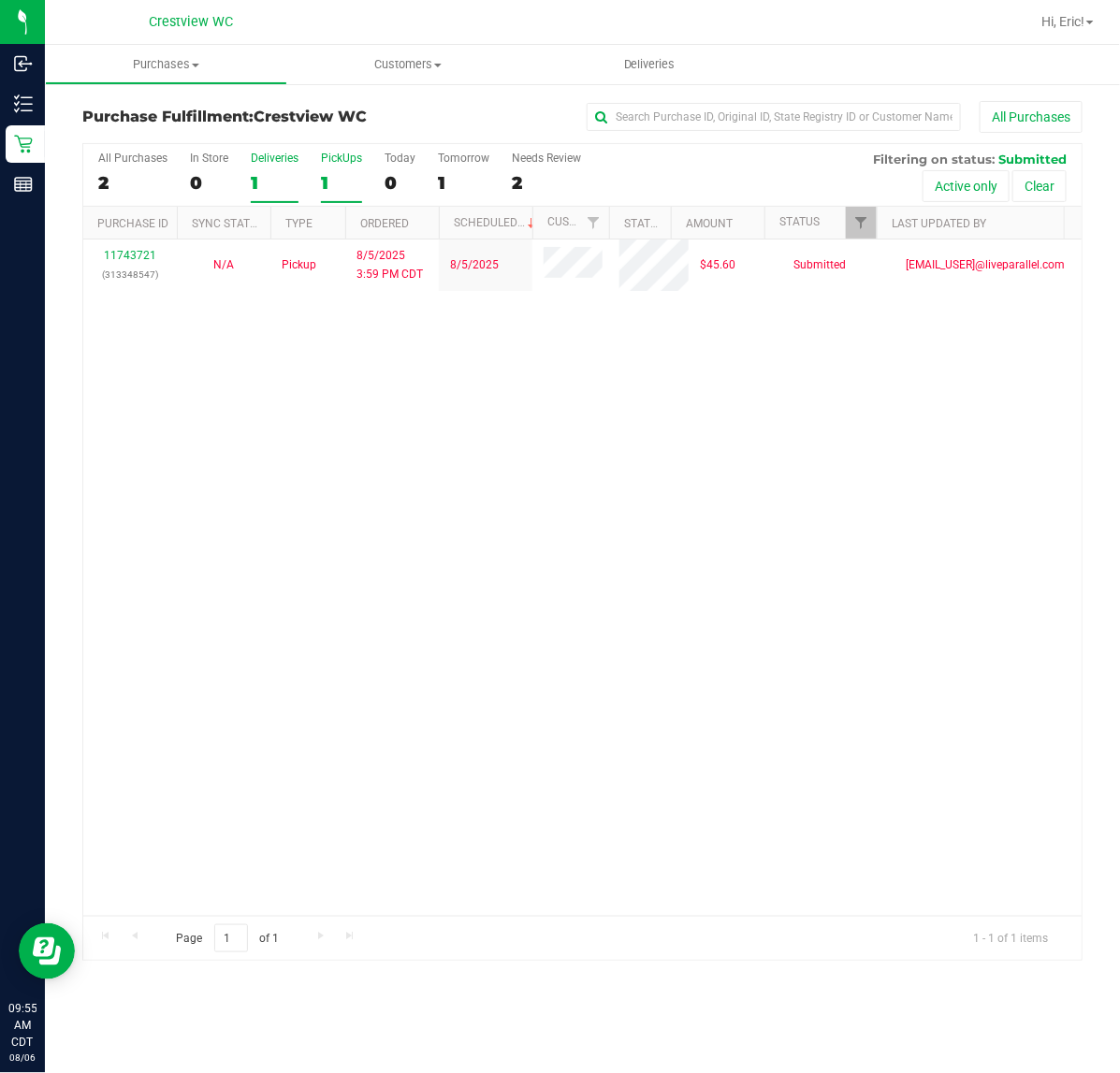 click on "Deliveries" at bounding box center [274, 158] 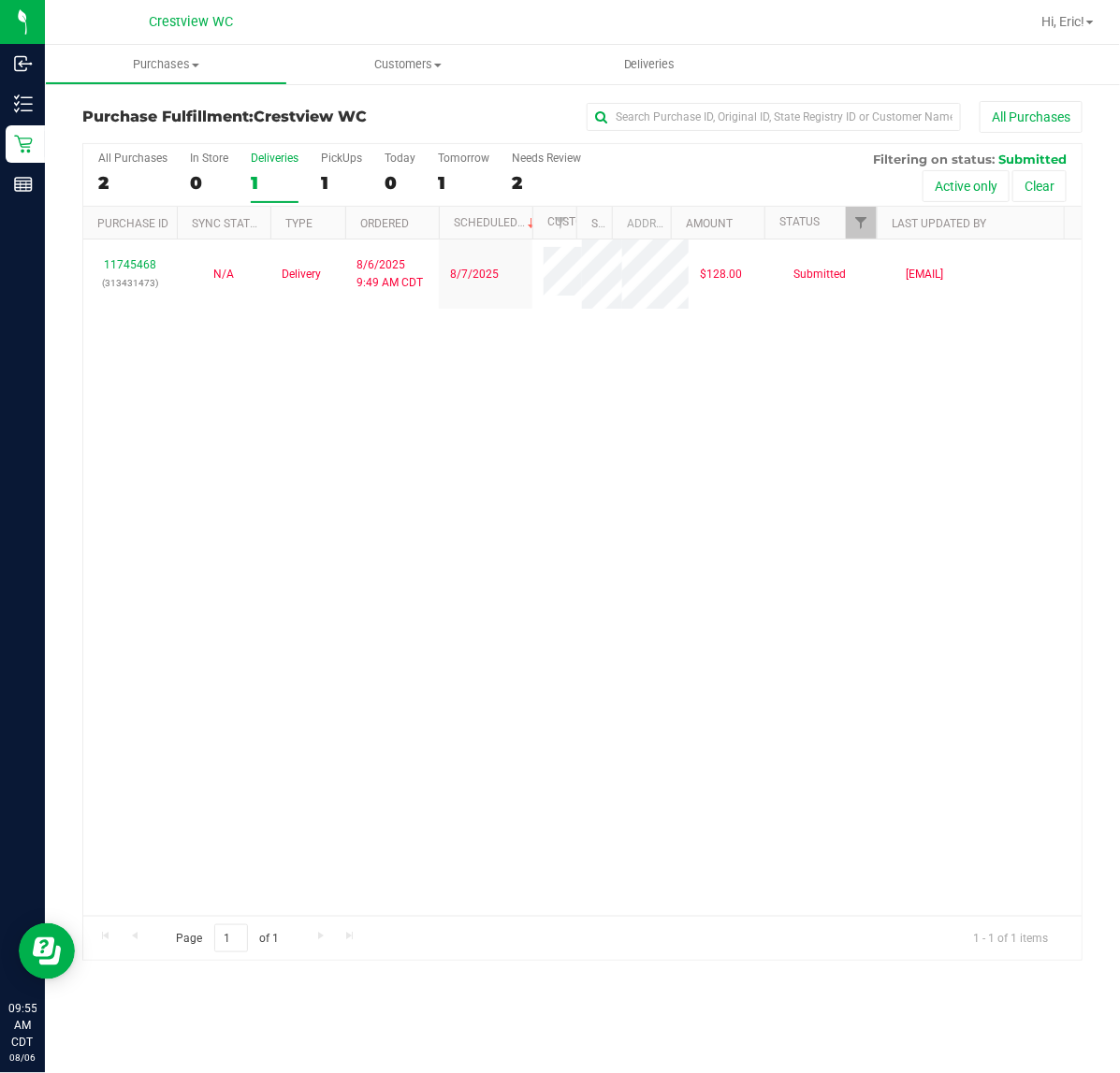 click on "11745468
(313431473)
N/A
Delivery 8/6/2025 9:49 AM CDT 8/7/2025
$128.00
Submitted sstevenson@liveparallel.com" at bounding box center (582, 577) 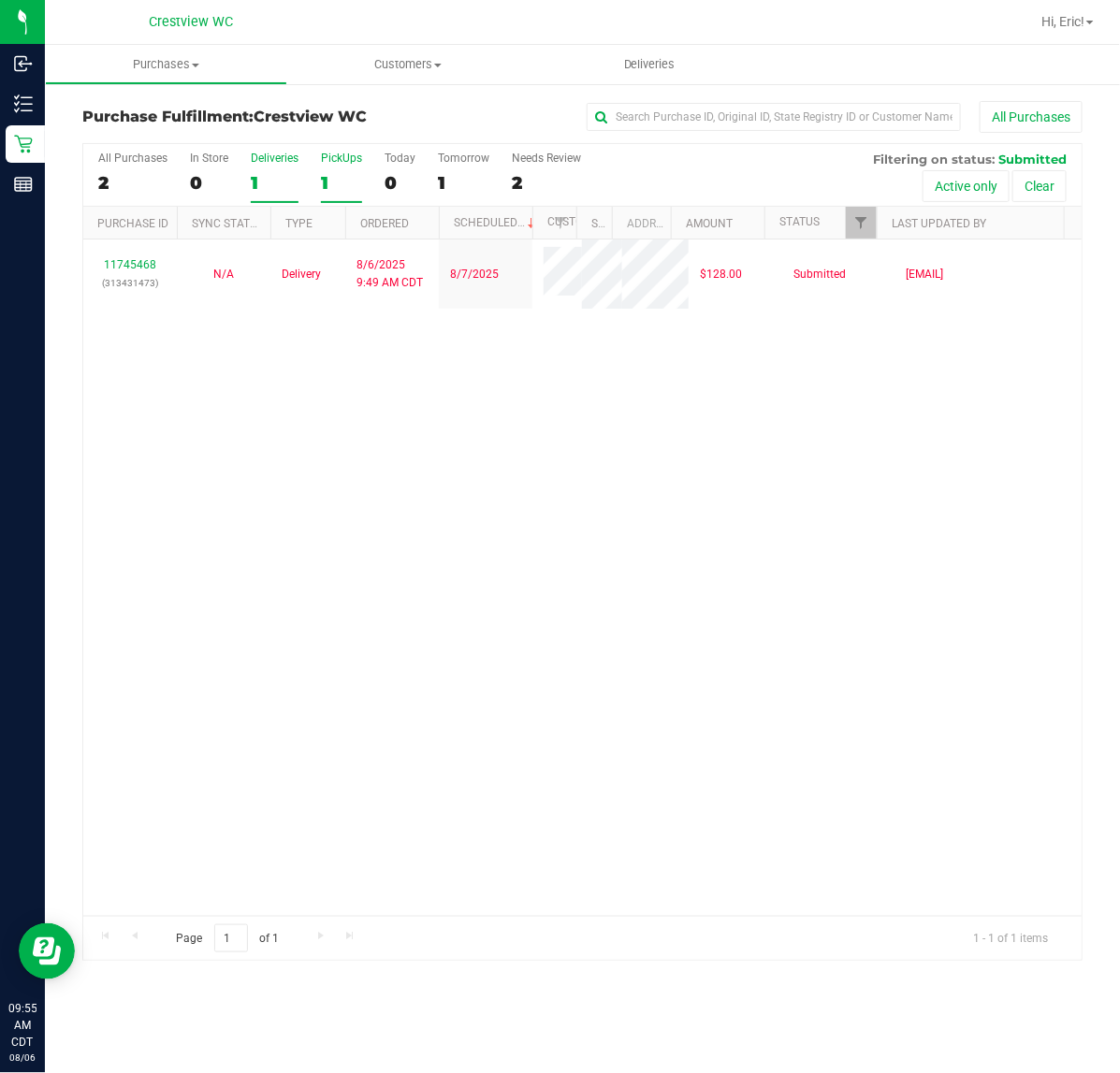click on "PickUps" at bounding box center (342, 158) 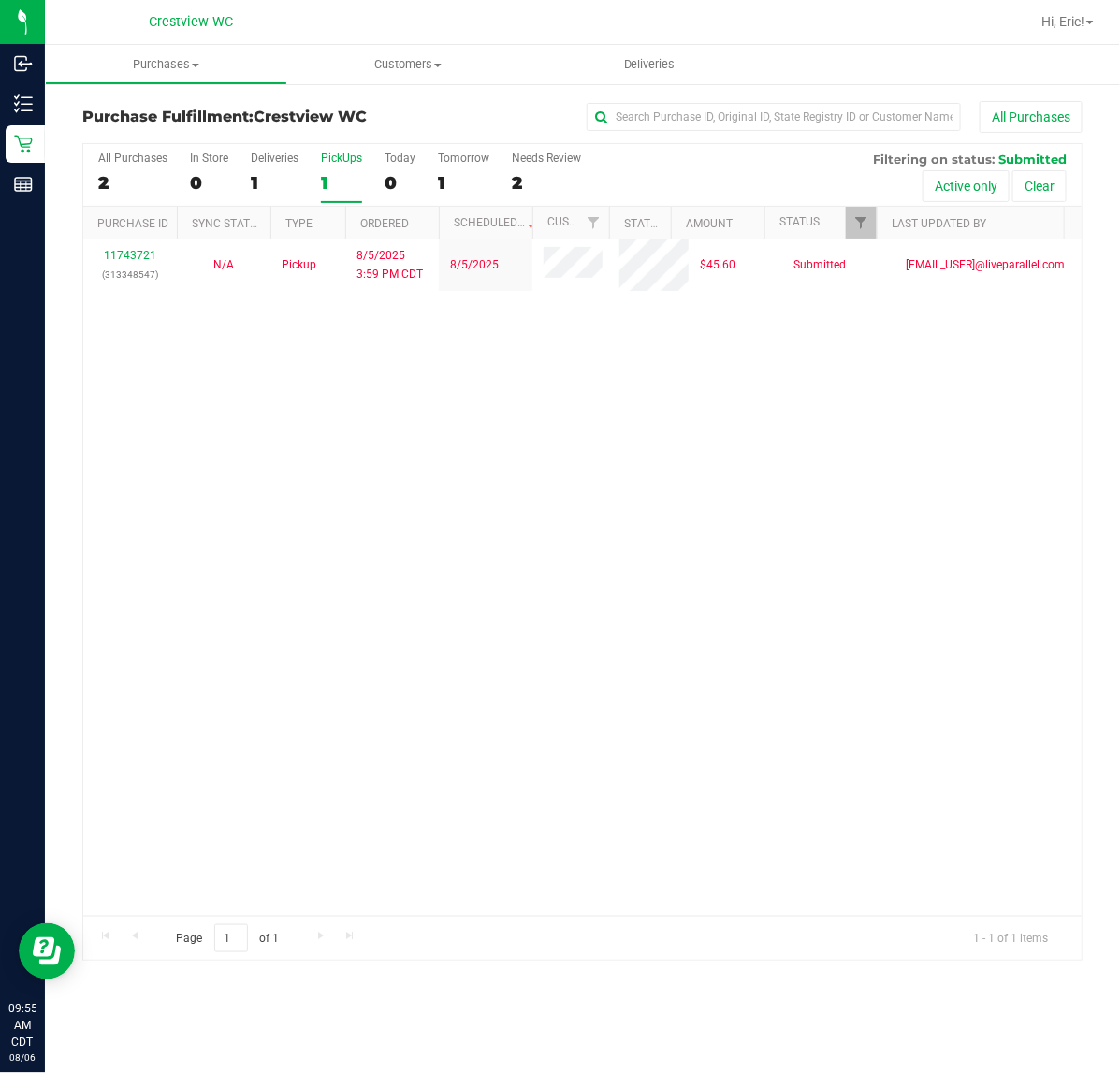 click on "11743721
(313348547)
N/A
Pickup 8/5/2025 3:59 PM CDT 8/5/2025
$45.60
Submitted dbaker@liveparallel.com" at bounding box center (582, 577) 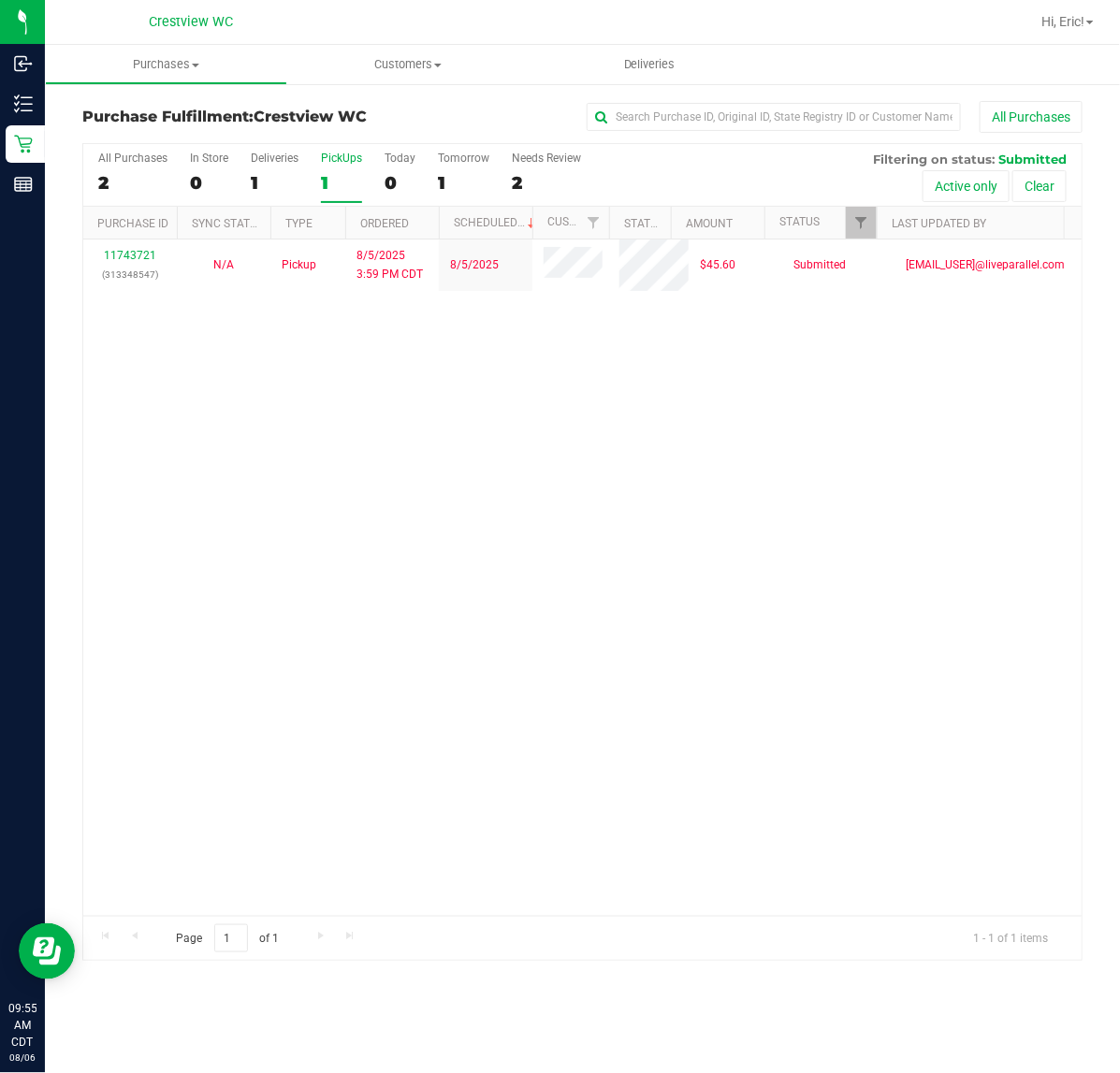 click on "11743721
(313348547)
N/A
Pickup 8/5/2025 3:59 PM CDT 8/5/2025
$45.60
Submitted dbaker@liveparallel.com" at bounding box center (582, 577) 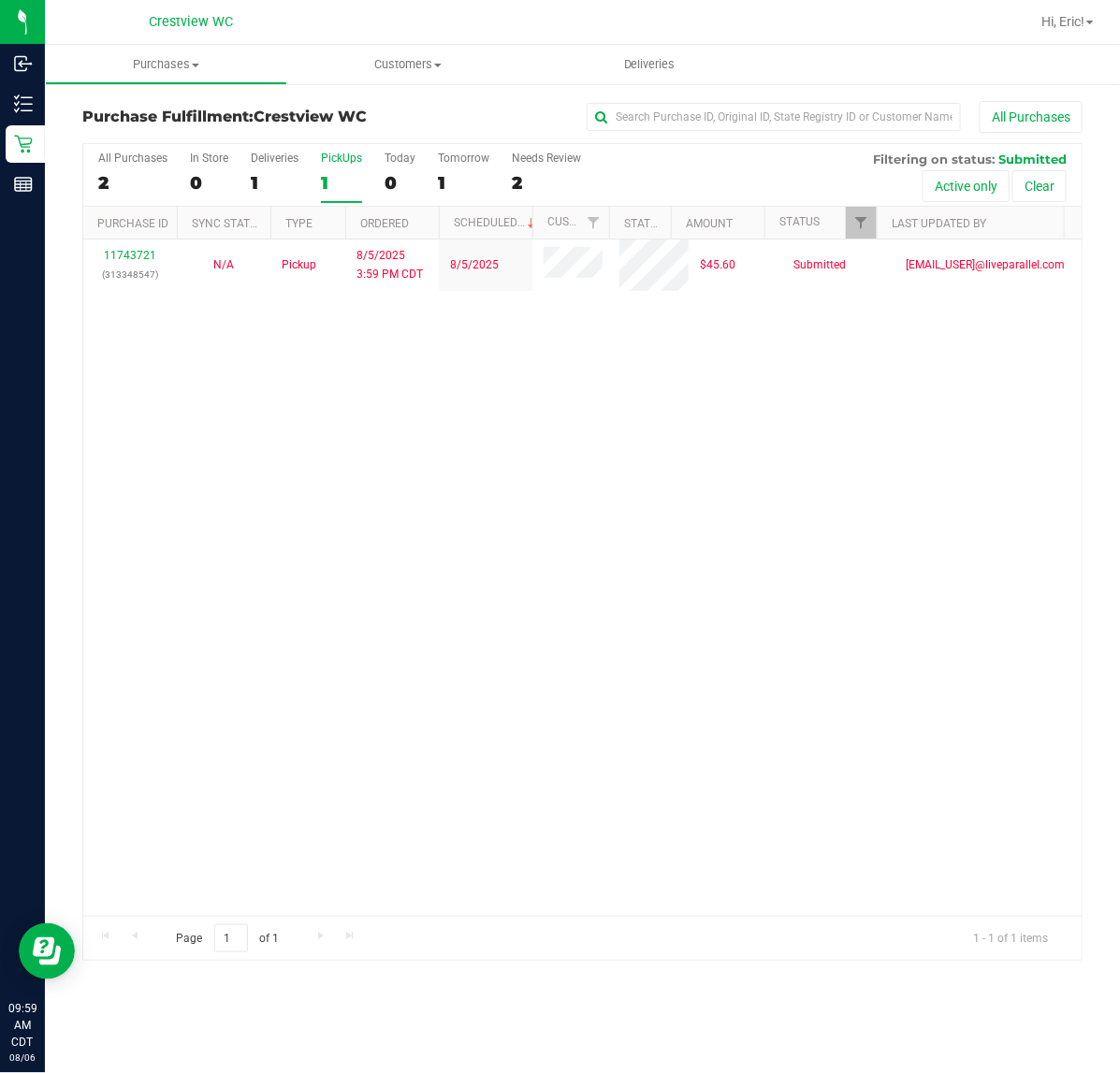 drag, startPoint x: 697, startPoint y: 413, endPoint x: 665, endPoint y: 360, distance: 61.91123 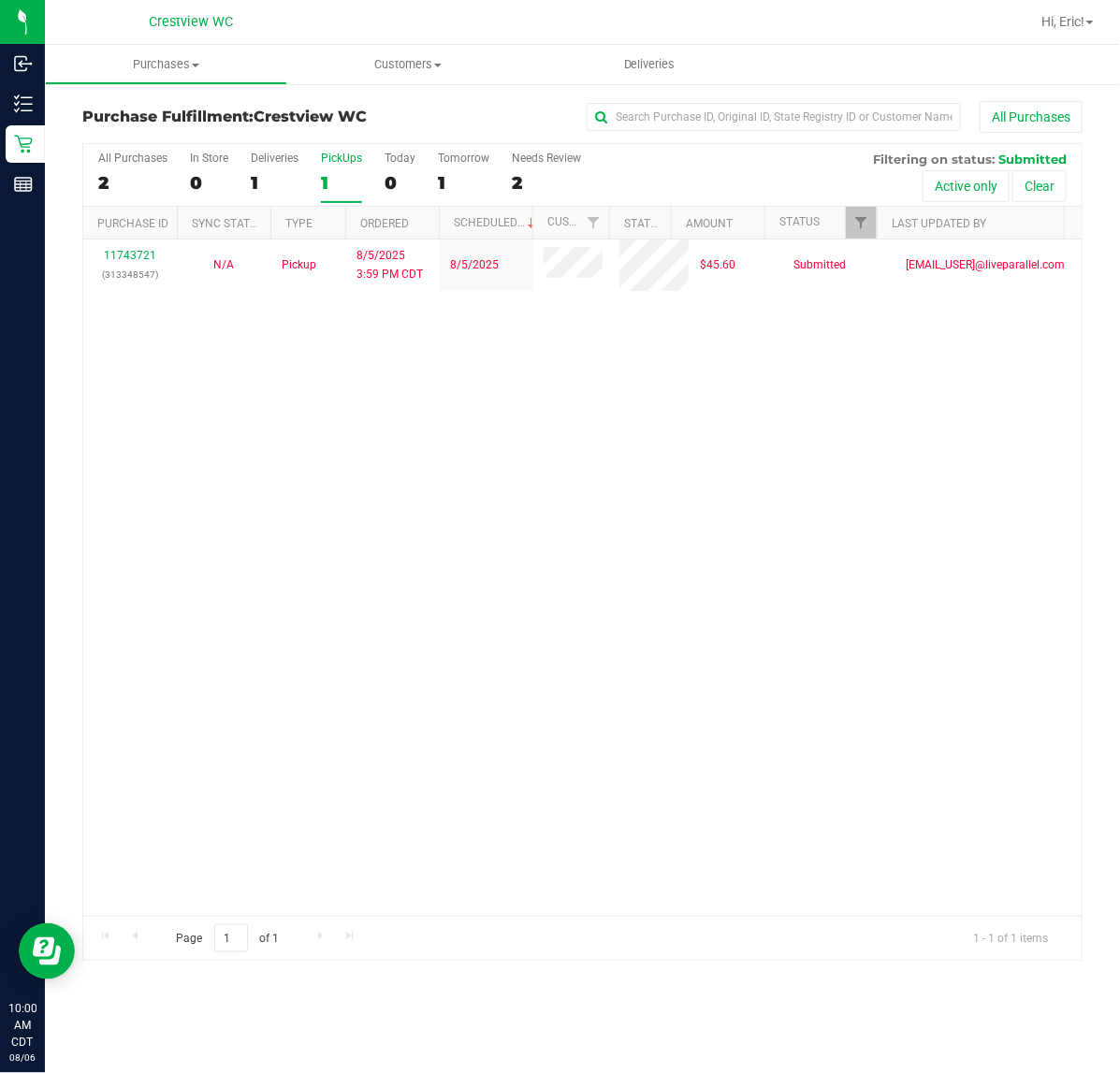 click on "11743721
(313348547)
N/A
Pickup 8/5/2025 3:59 PM CDT 8/5/2025
$45.60
Submitted dbaker@liveparallel.com" at bounding box center (582, 577) 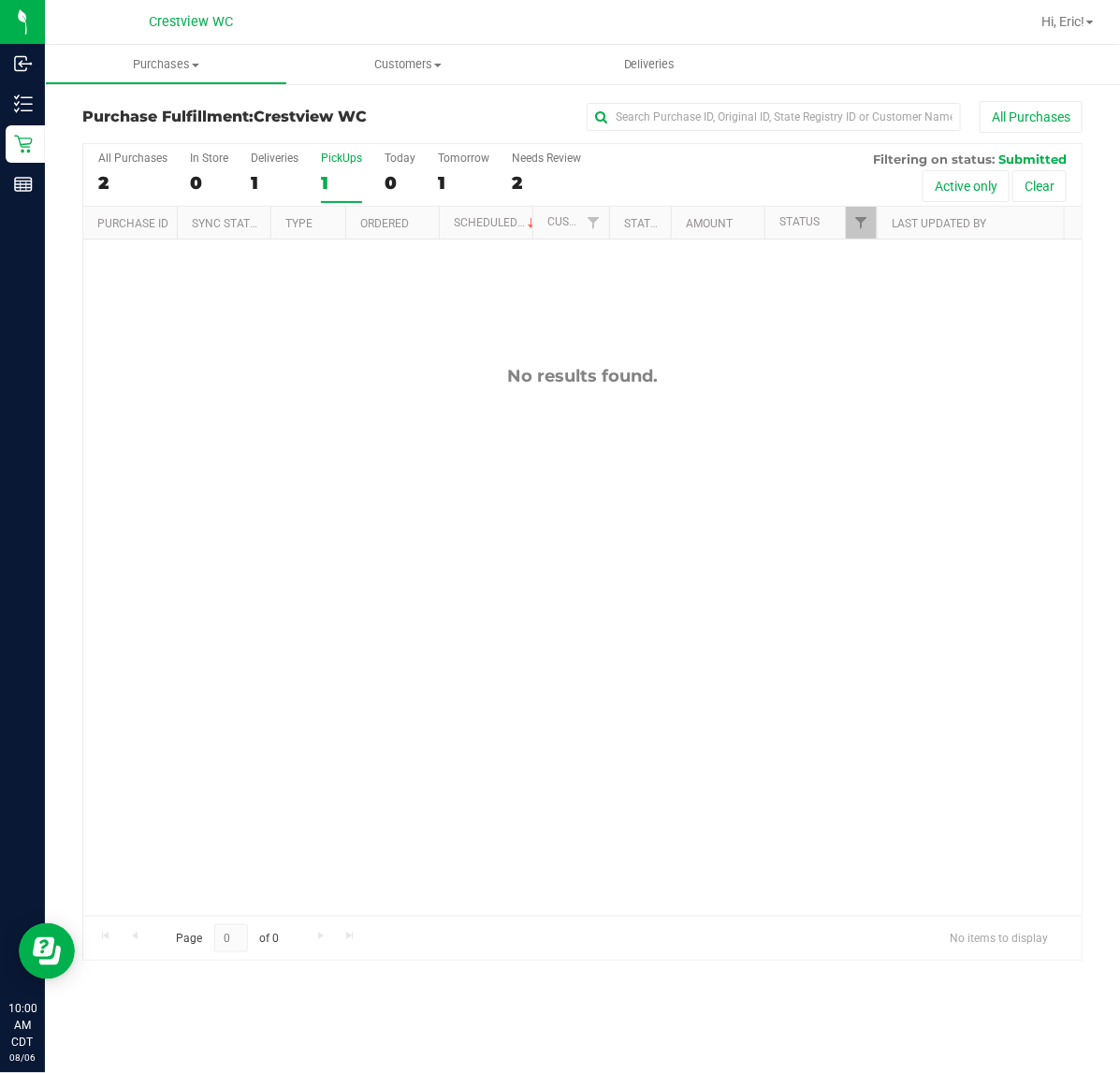click on "No results found." at bounding box center (582, 376) 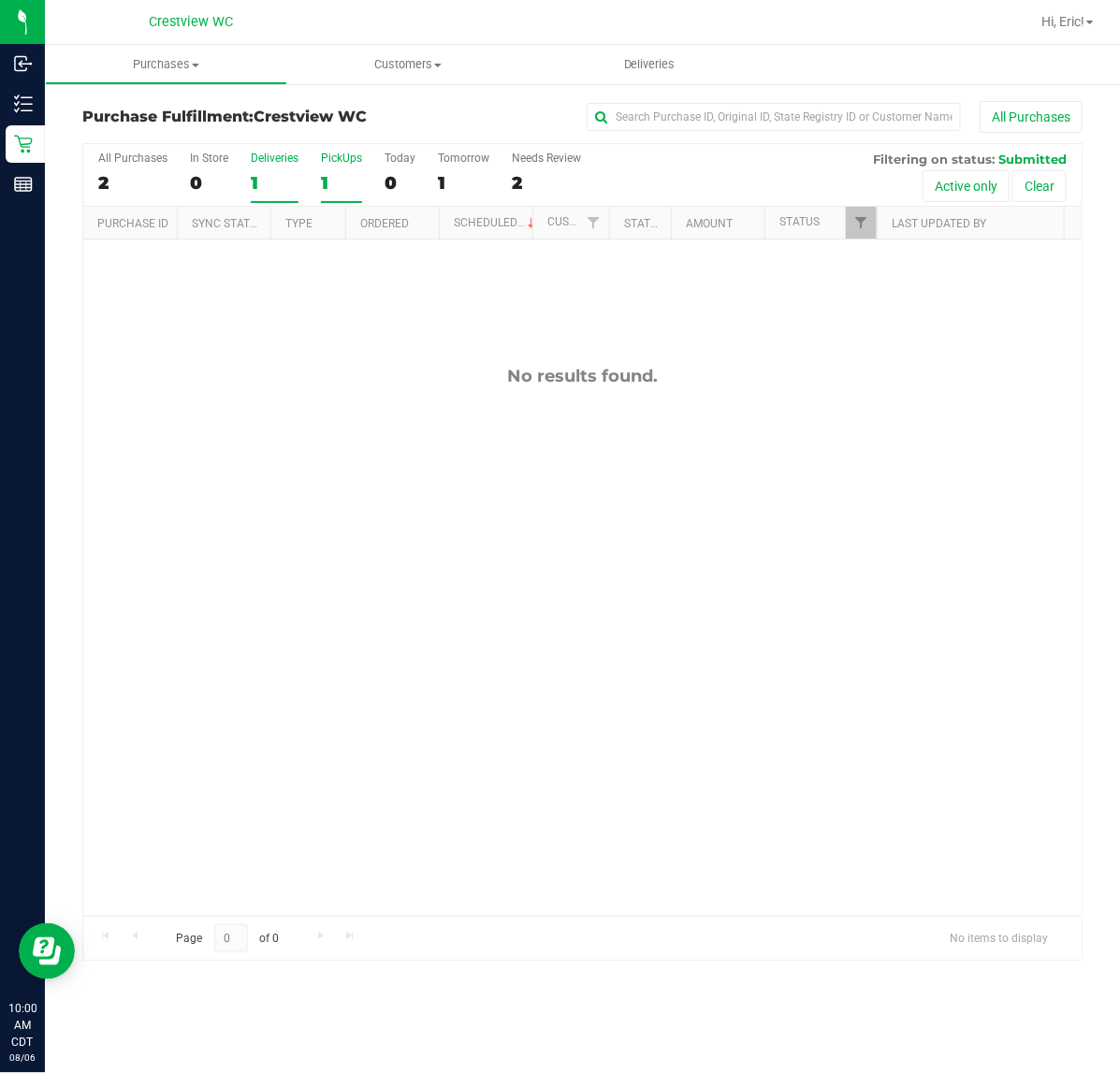 click on "Deliveries" at bounding box center [274, 158] 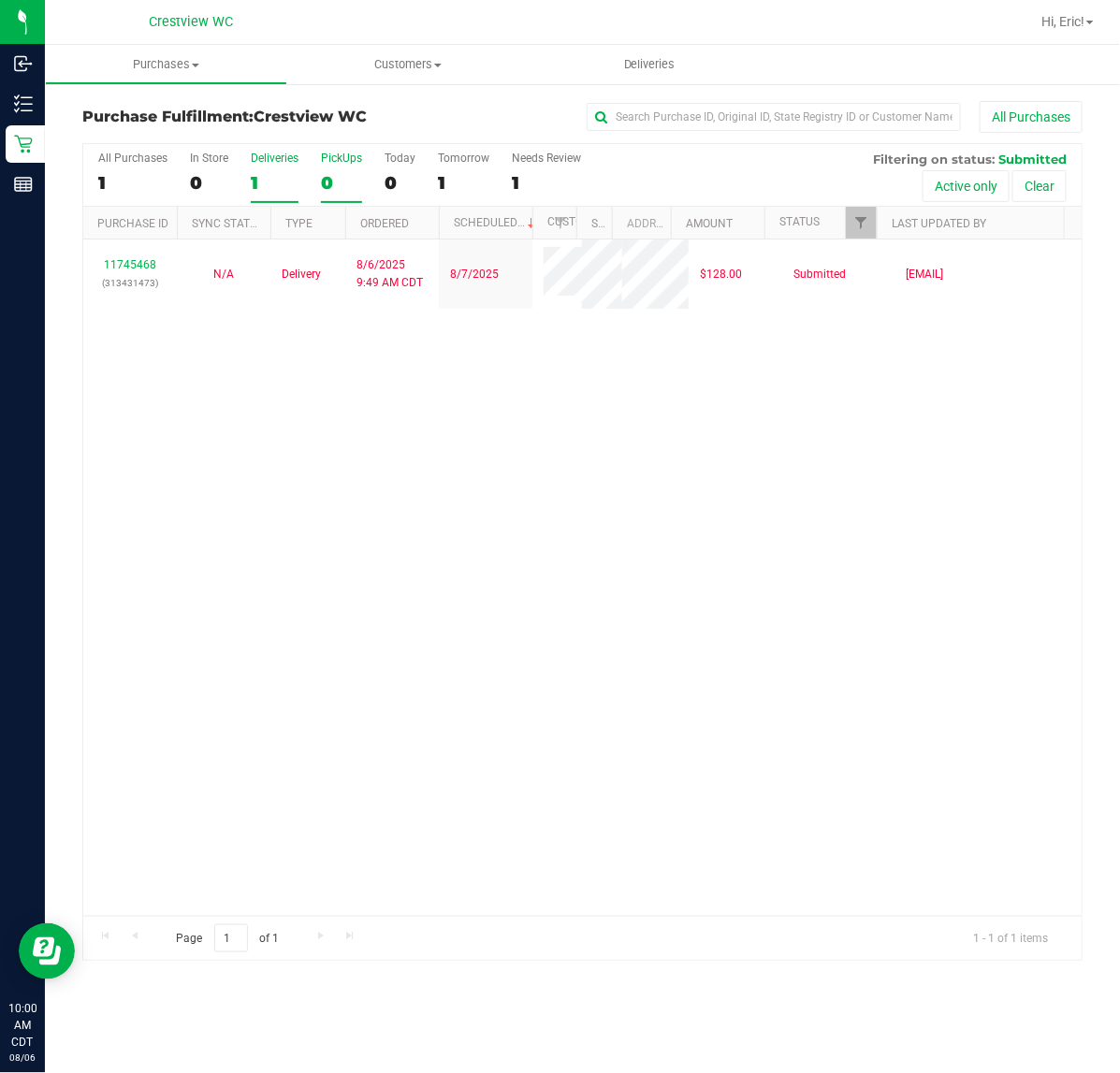 click on "PickUps" at bounding box center [342, 158] 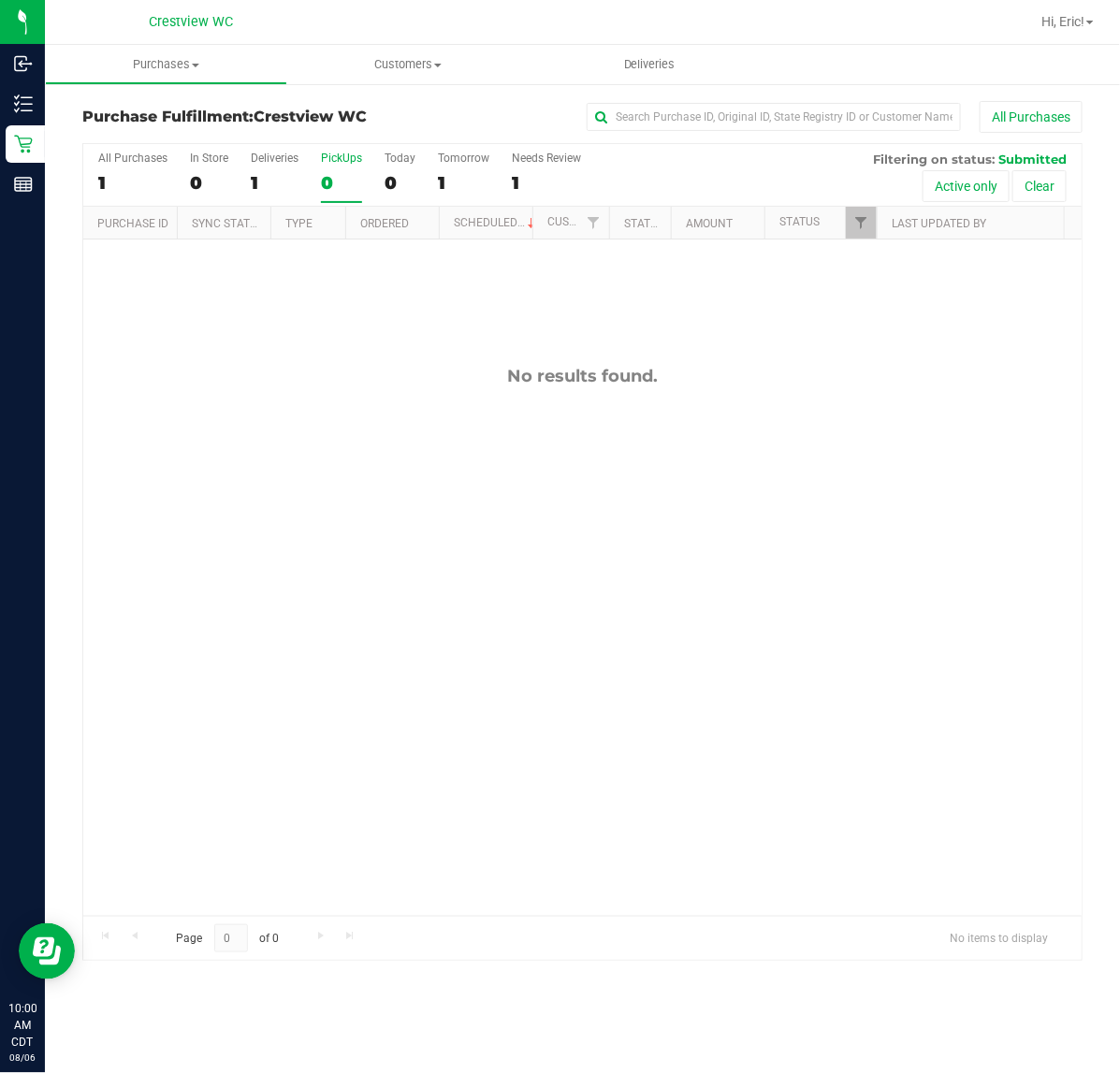 click on "No results found." at bounding box center (582, 641) 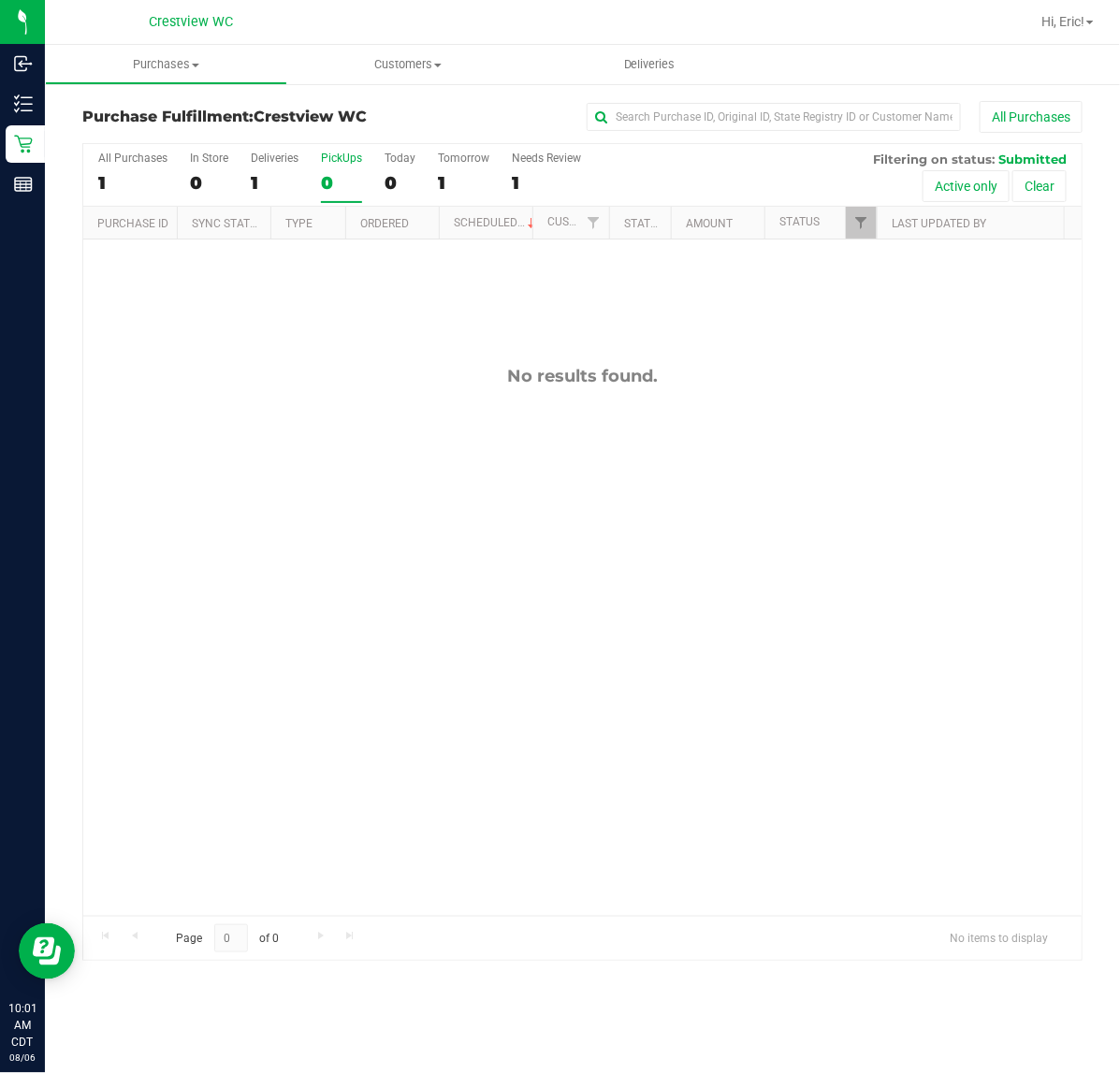click on "No results found." at bounding box center (582, 641) 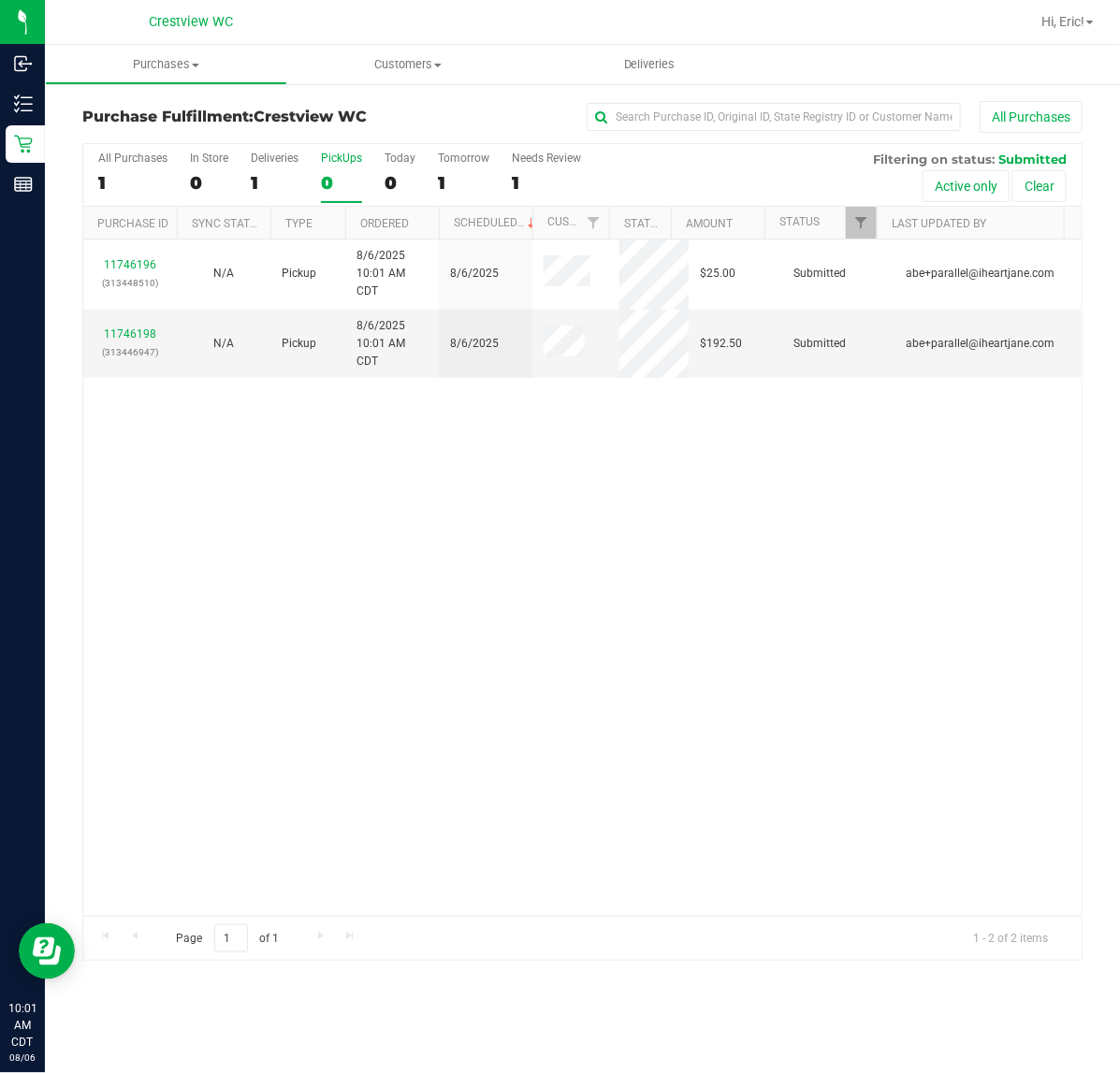 click on "11746196
(313448510)
N/A
Pickup 8/6/2025 10:01 AM CDT 8/6/2025
$25.00
Submitted abe+parallel@iheartjane.com
11746198
(313446947)
N/A
Pickup 8/6/2025 10:01 AM CDT 8/6/2025
$192.50
Submitted abe+parallel@iheartjane.com" at bounding box center (582, 577) 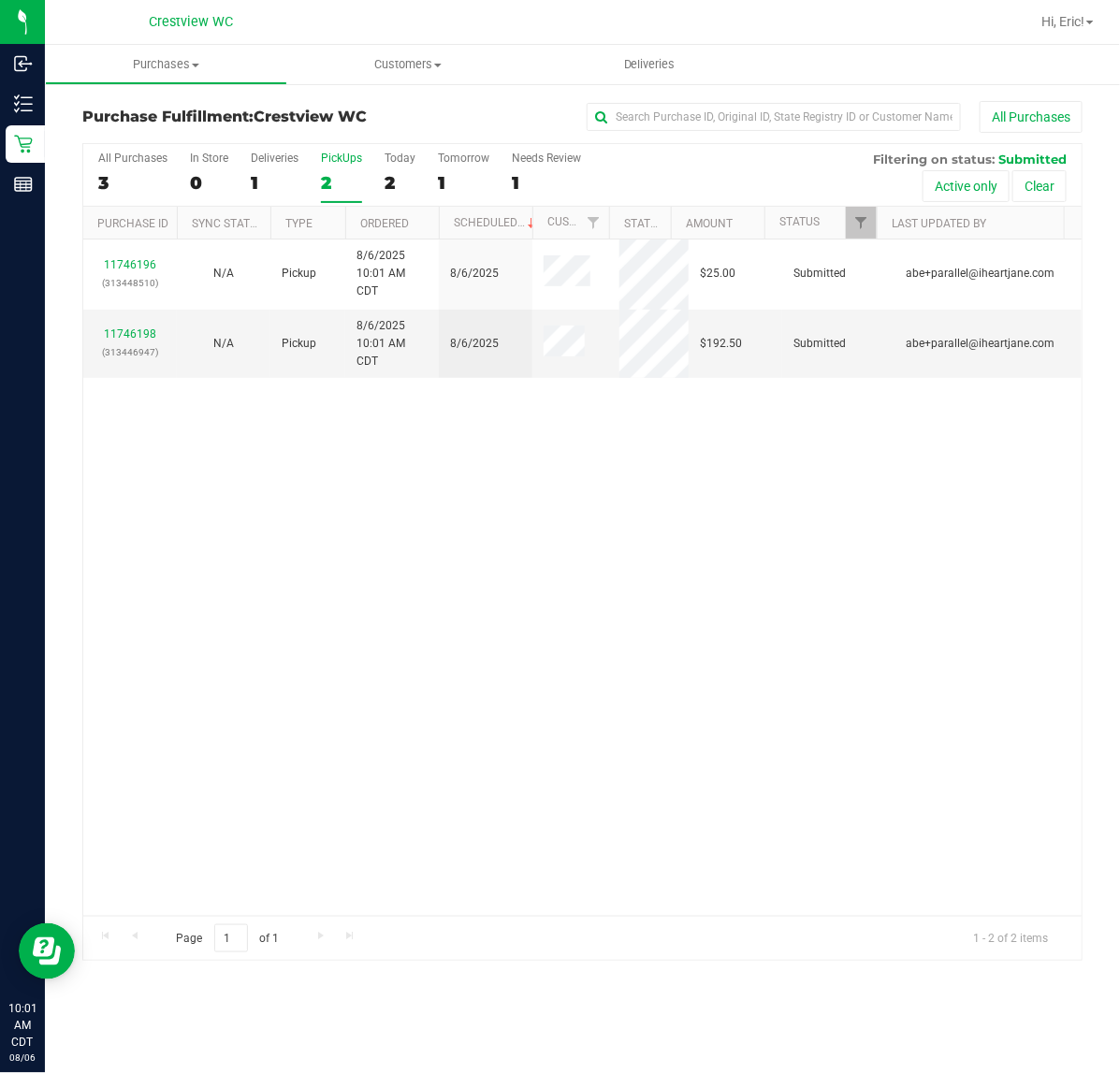 click on "PickUps" at bounding box center [342, 158] 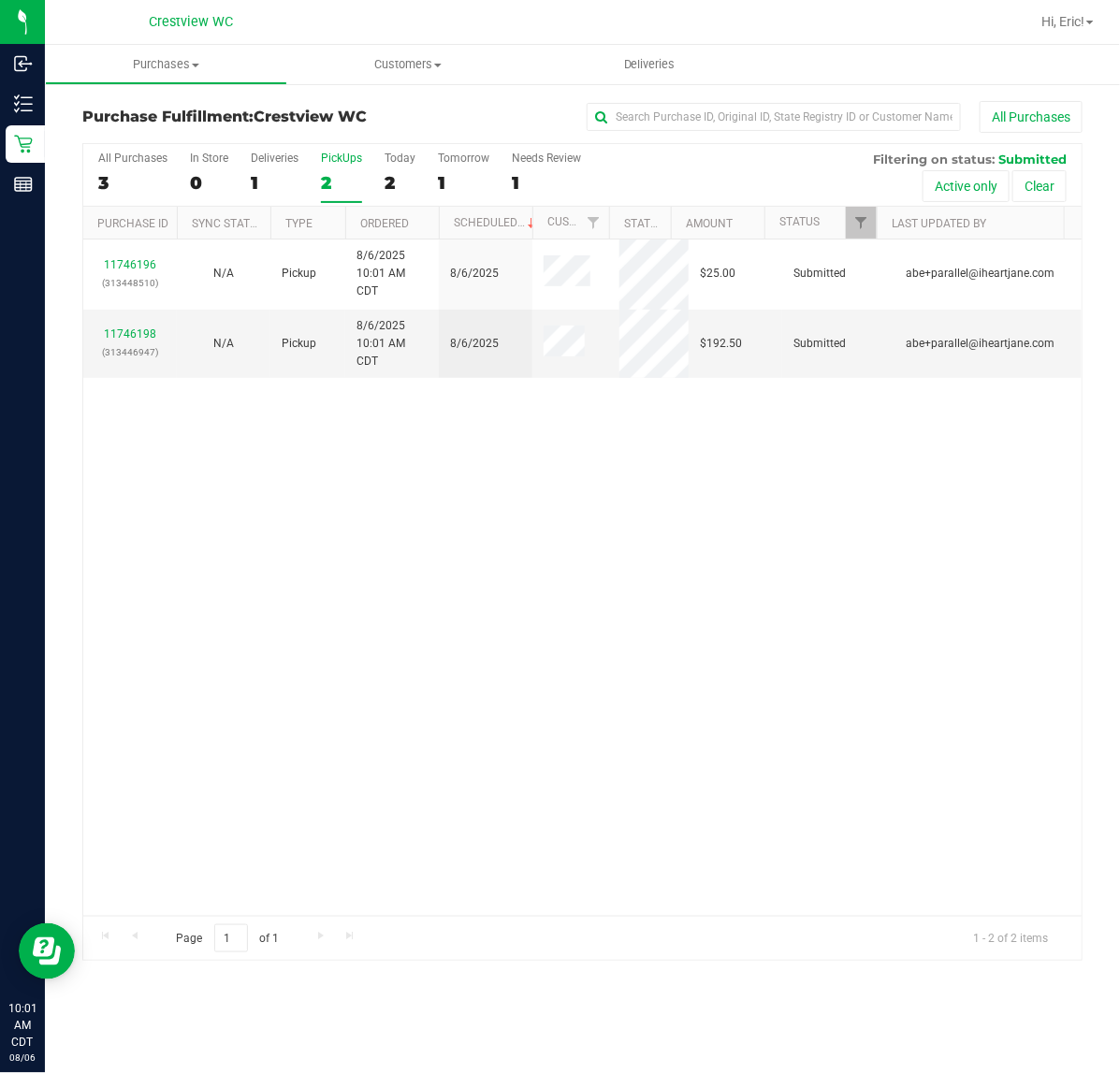 click on "11746196
(313448510)
N/A
Pickup 8/6/2025 10:01 AM CDT 8/6/2025
$25.00
Submitted abe+parallel@iheartjane.com
11746198
(313446947)
N/A
Pickup 8/6/2025 10:01 AM CDT 8/6/2025
$192.50
Submitted abe+parallel@iheartjane.com" at bounding box center (582, 577) 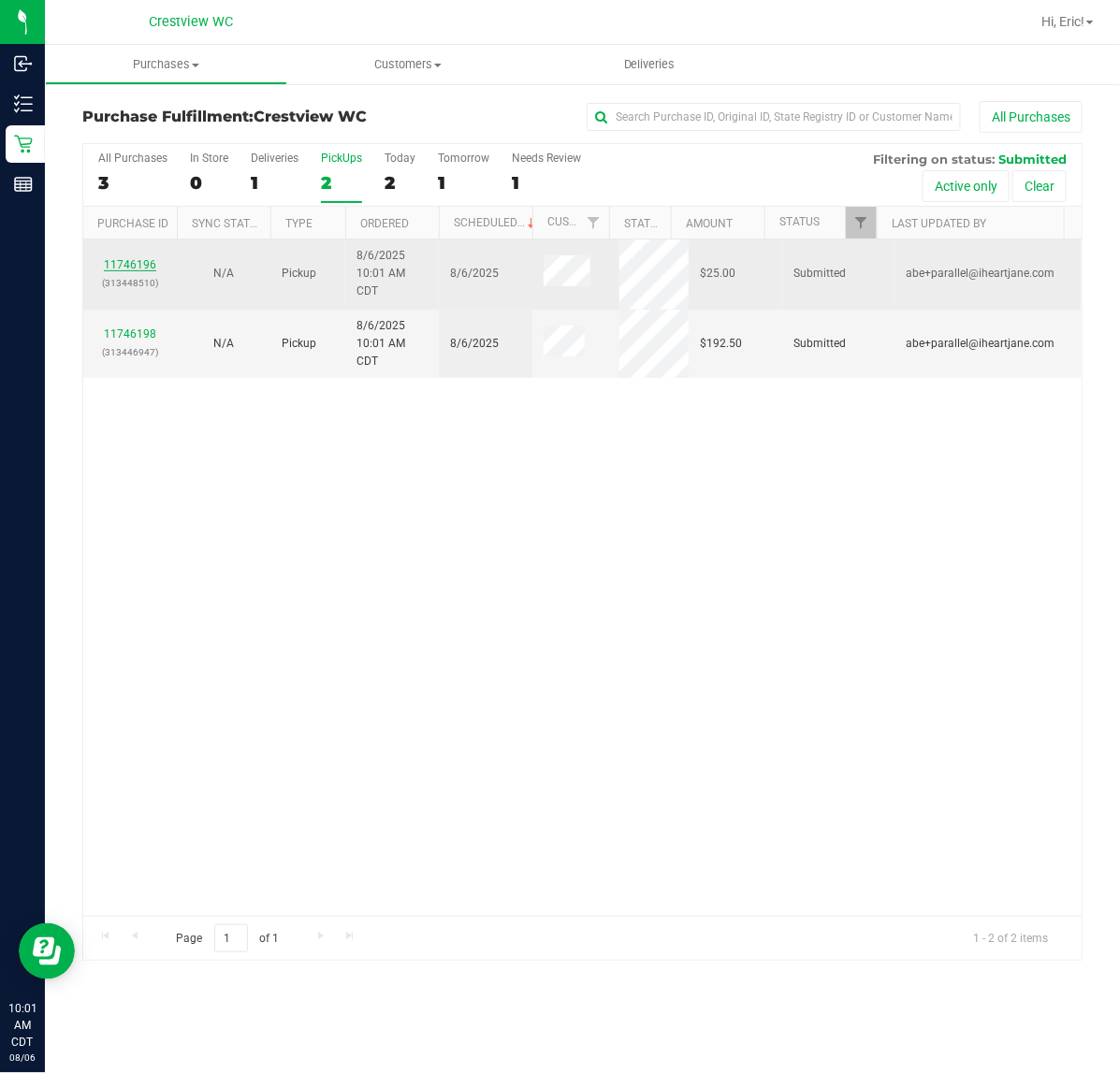 click on "11746196" at bounding box center (130, 265) 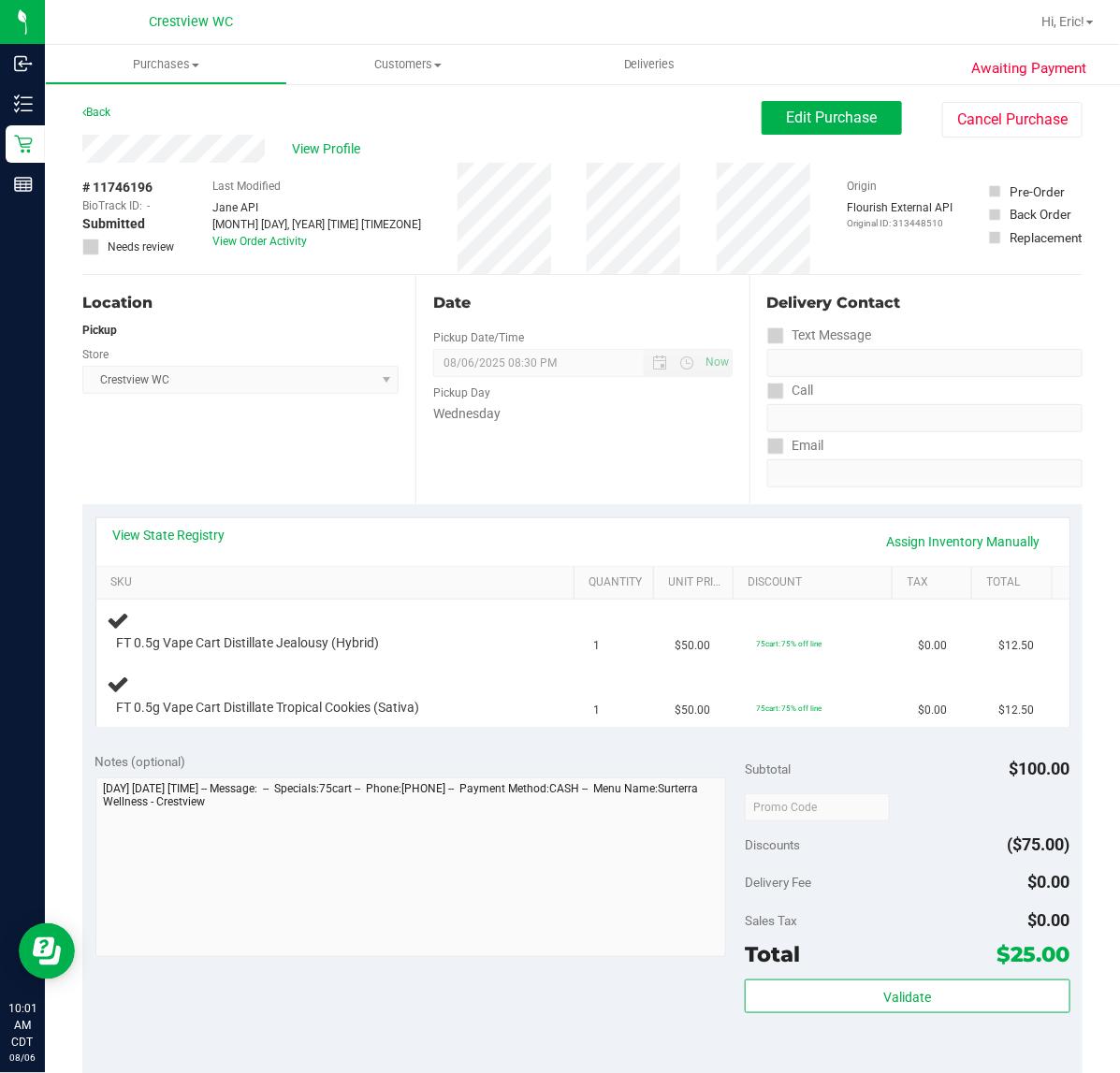 click on "Location
Pickup
Store
Crestview WC Select Store Bonita Springs WC Boynton Beach WC Bradenton WC Brandon WC Brooksville WC Call Center Clermont WC Crestview WC Deerfield Beach WC Delray Beach WC Deltona WC Ft Walton Beach WC Ft. Lauderdale WC Ft. Myers WC Gainesville WC Jax Atlantic WC JAX DC REP Jax WC Key West WC Lakeland WC Largo WC Lehigh Acres DC REP Merritt Island WC Miami 72nd WC Miami Beach WC Miami Dadeland WC Miramar DC REP New Port Richey WC North Palm Beach WC North Port WC Ocala WC Orange Park WC Orlando Colonial WC Orlando DC REP Orlando WC Oviedo WC Palm Bay WC Palm Coast WC Panama City WC Pensacola WC Port Orange WC Port St. Lucie WC Sebring WC South Tampa WC St. Pete WC Summerfield WC Tallahassee DC REP Tallahassee WC Tampa DC Testing Tampa Warehouse Tampa WC TX Austin DC TX Plano Retail WPB DC WPB WC" at bounding box center (249, 389) 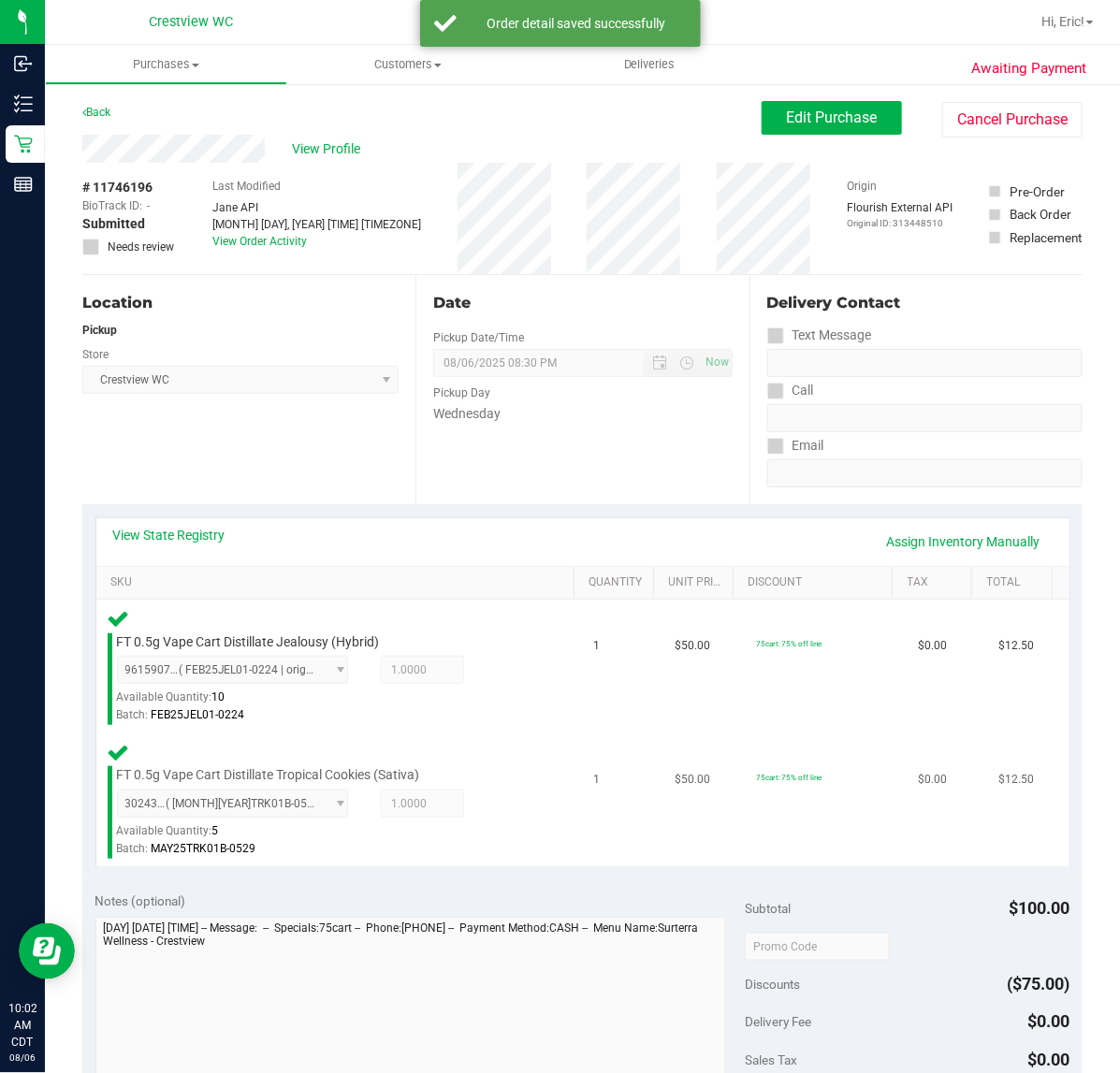 scroll, scrollTop: 468, scrollLeft: 0, axis: vertical 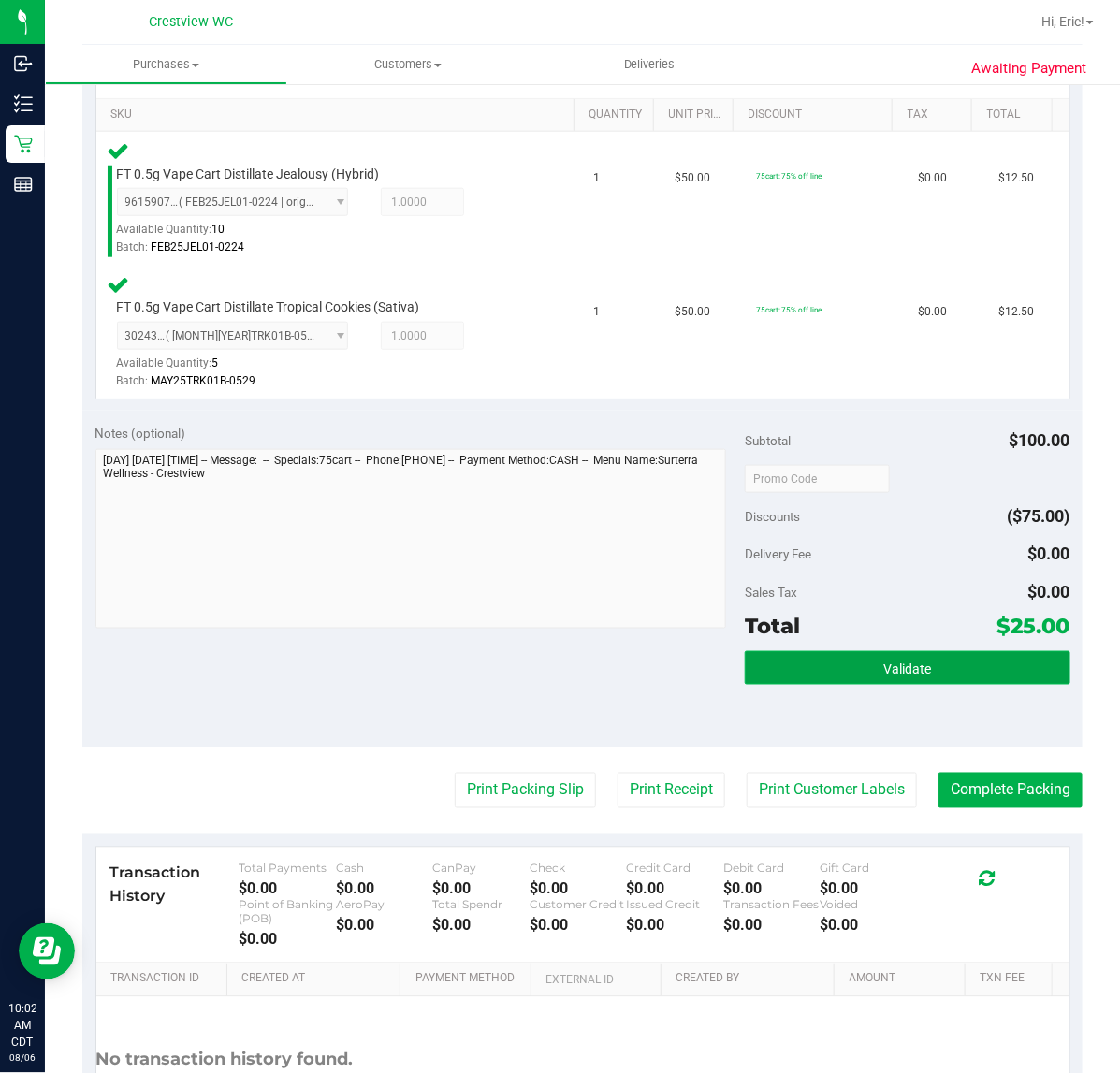 click on "Validate" at bounding box center [907, 669] 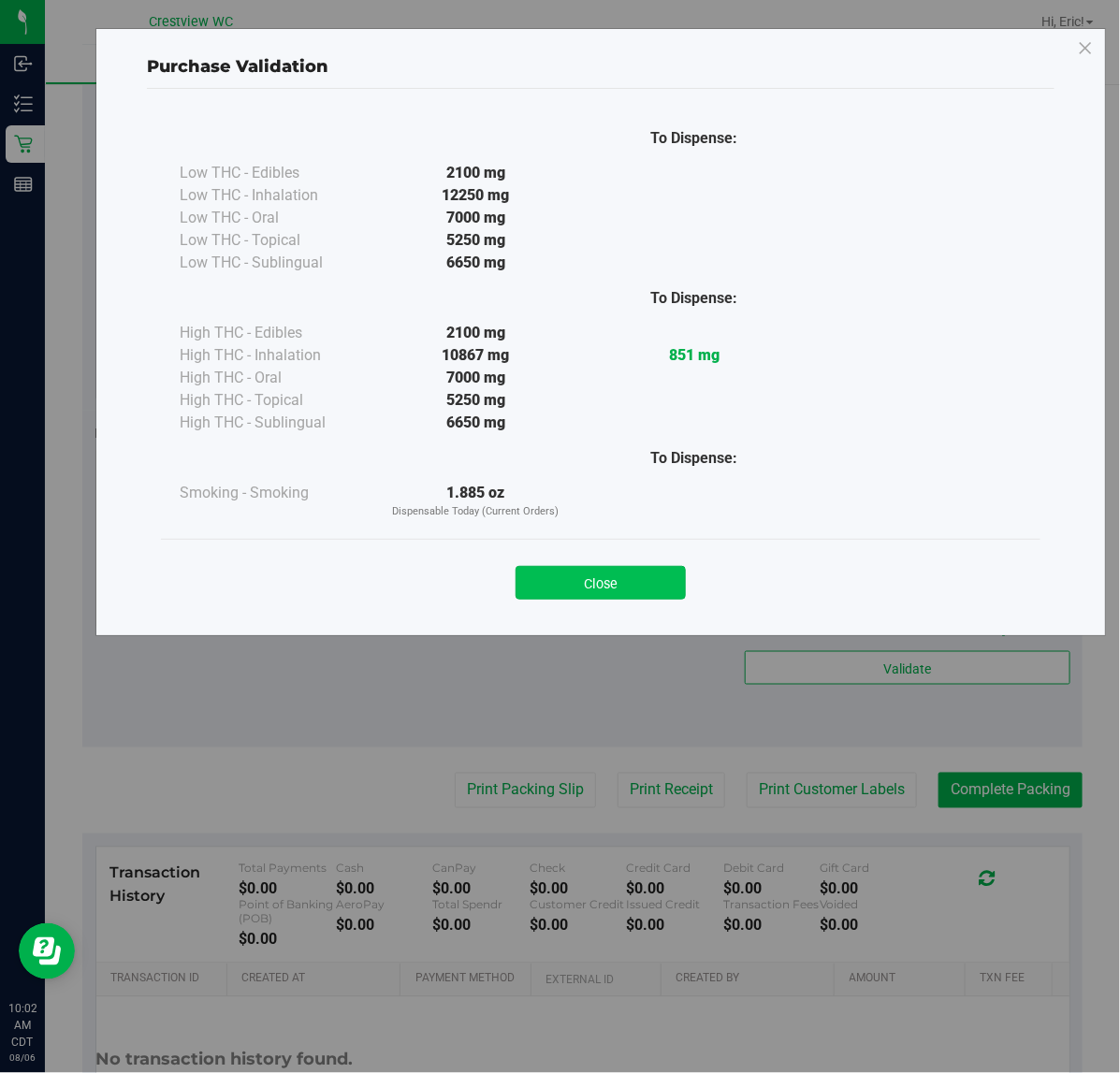 click on "Close" at bounding box center [601, 583] 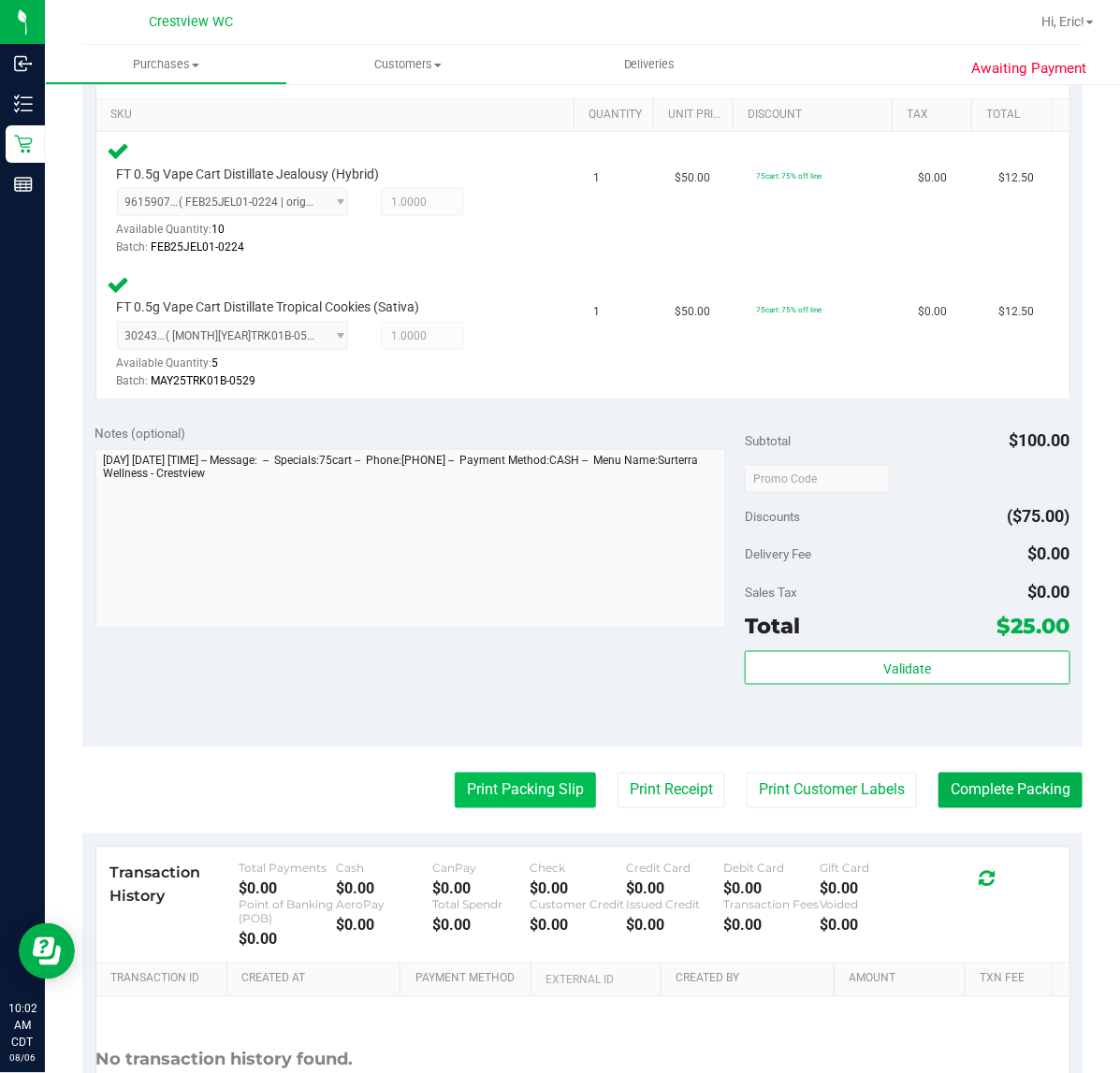 click on "Print Packing Slip" at bounding box center [525, 790] 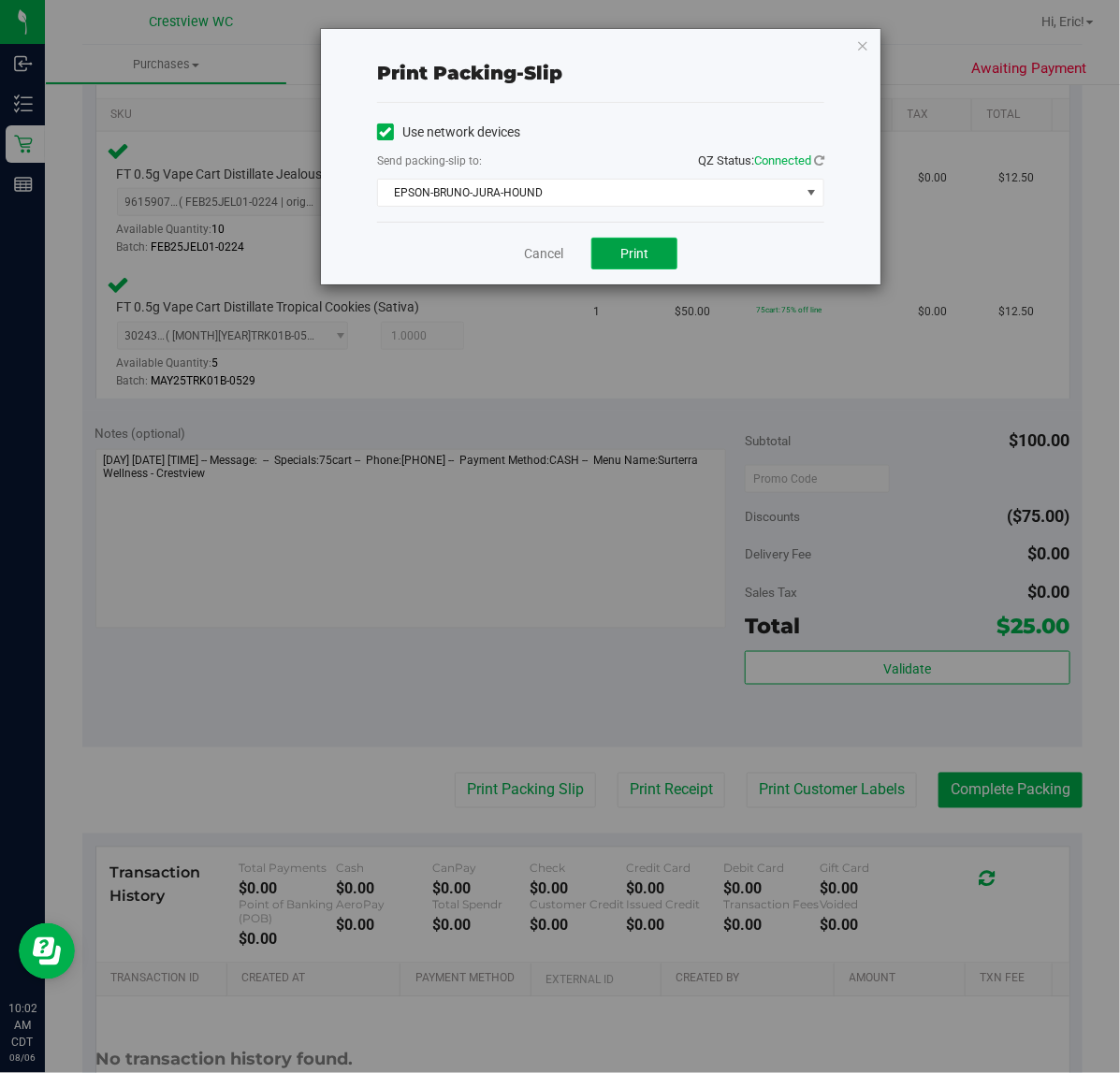 click on "Print" at bounding box center [634, 254] 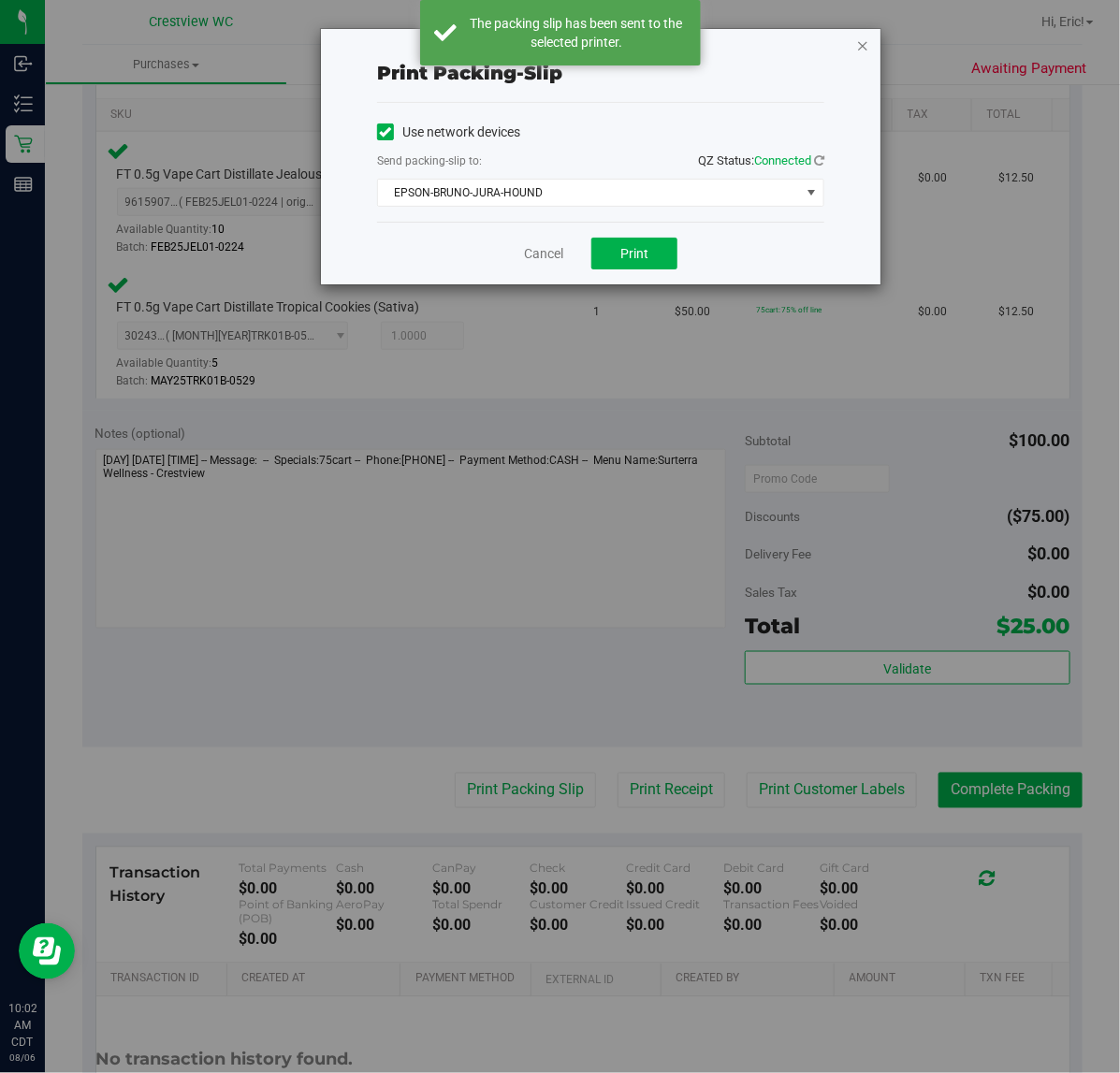 click at bounding box center [863, 45] 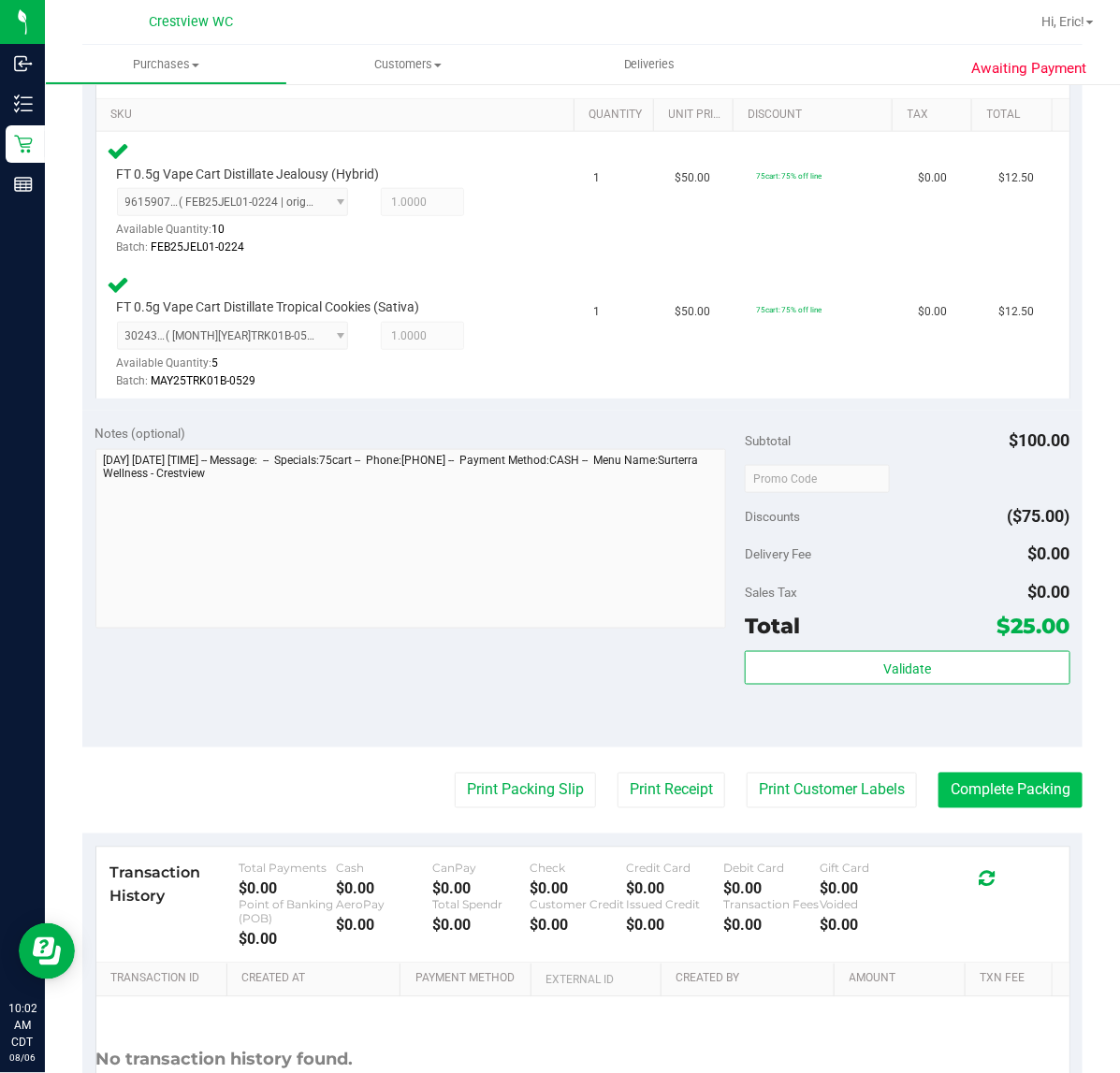 click on "Complete Packing" at bounding box center [1011, 790] 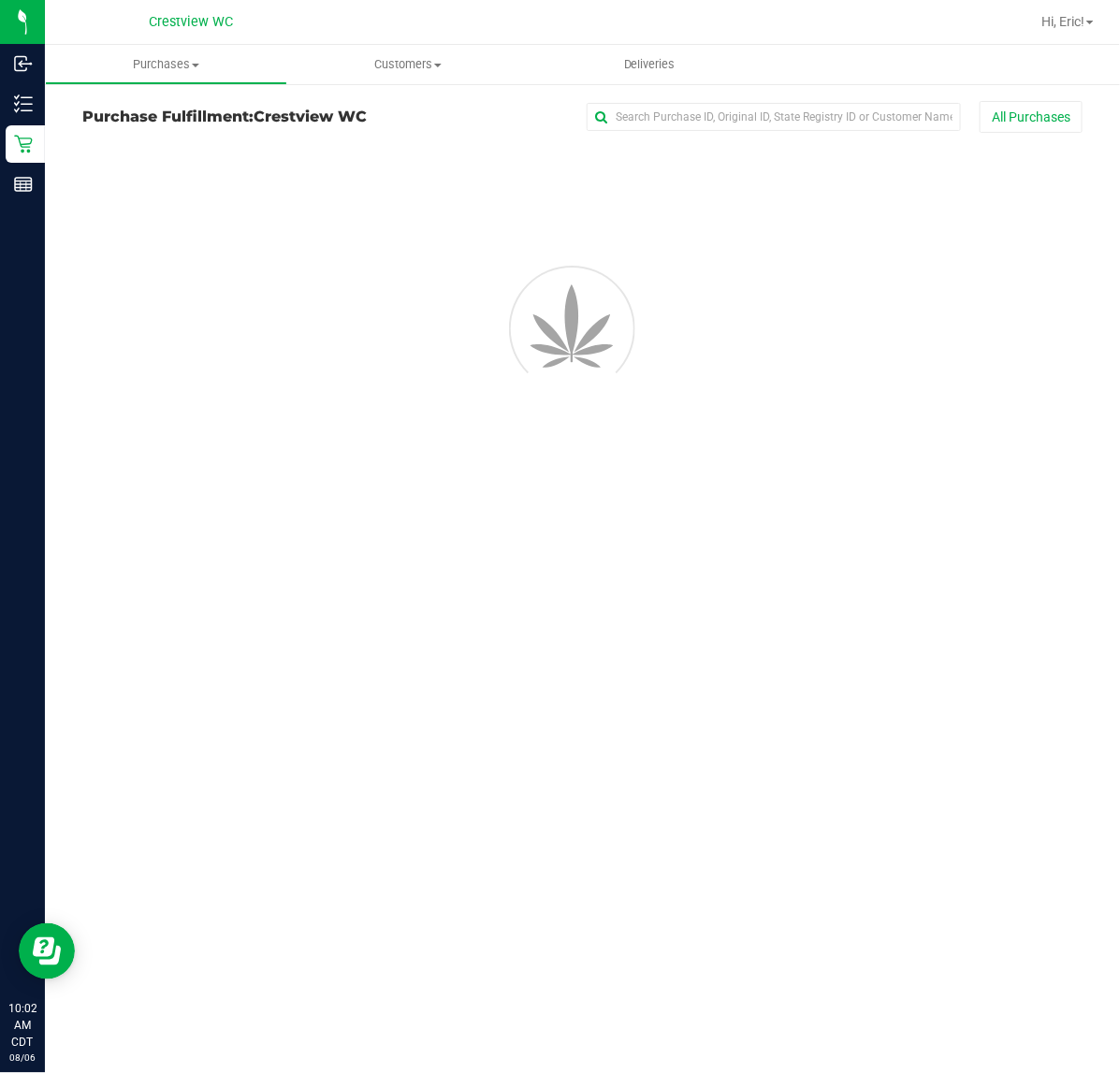 scroll, scrollTop: 0, scrollLeft: 0, axis: both 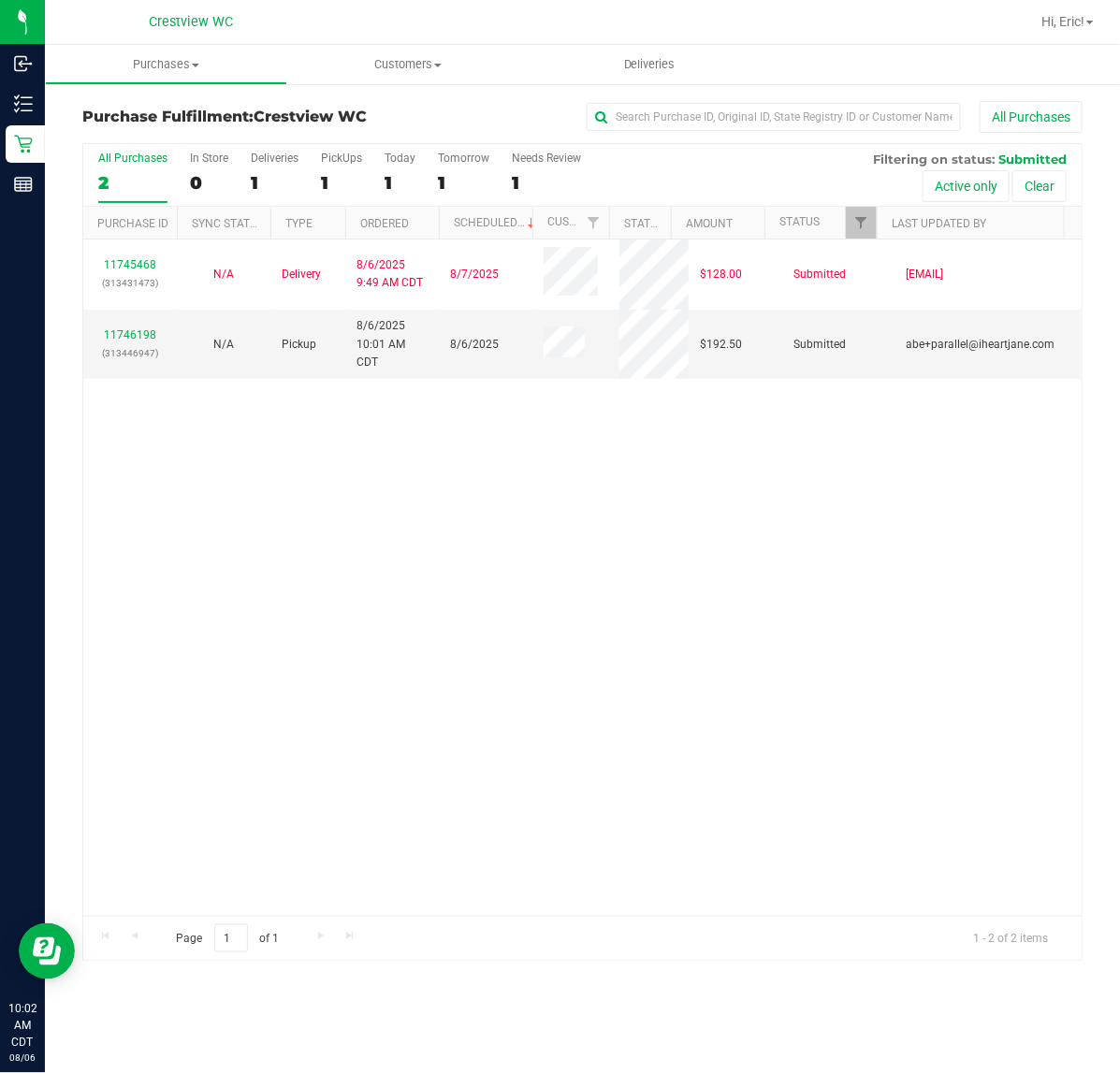 click on "11745468
(313431473)
N/A
Delivery 8/6/2025 9:49 AM CDT 8/7/2025
$128.00
Submitted sstevenson@liveparallel.com
11746198
(313446947)
N/A
Pickup 8/6/2025 10:01 AM CDT 8/6/2025
$192.50
Submitted abe+parallel@iheartjane.com" at bounding box center [582, 577] 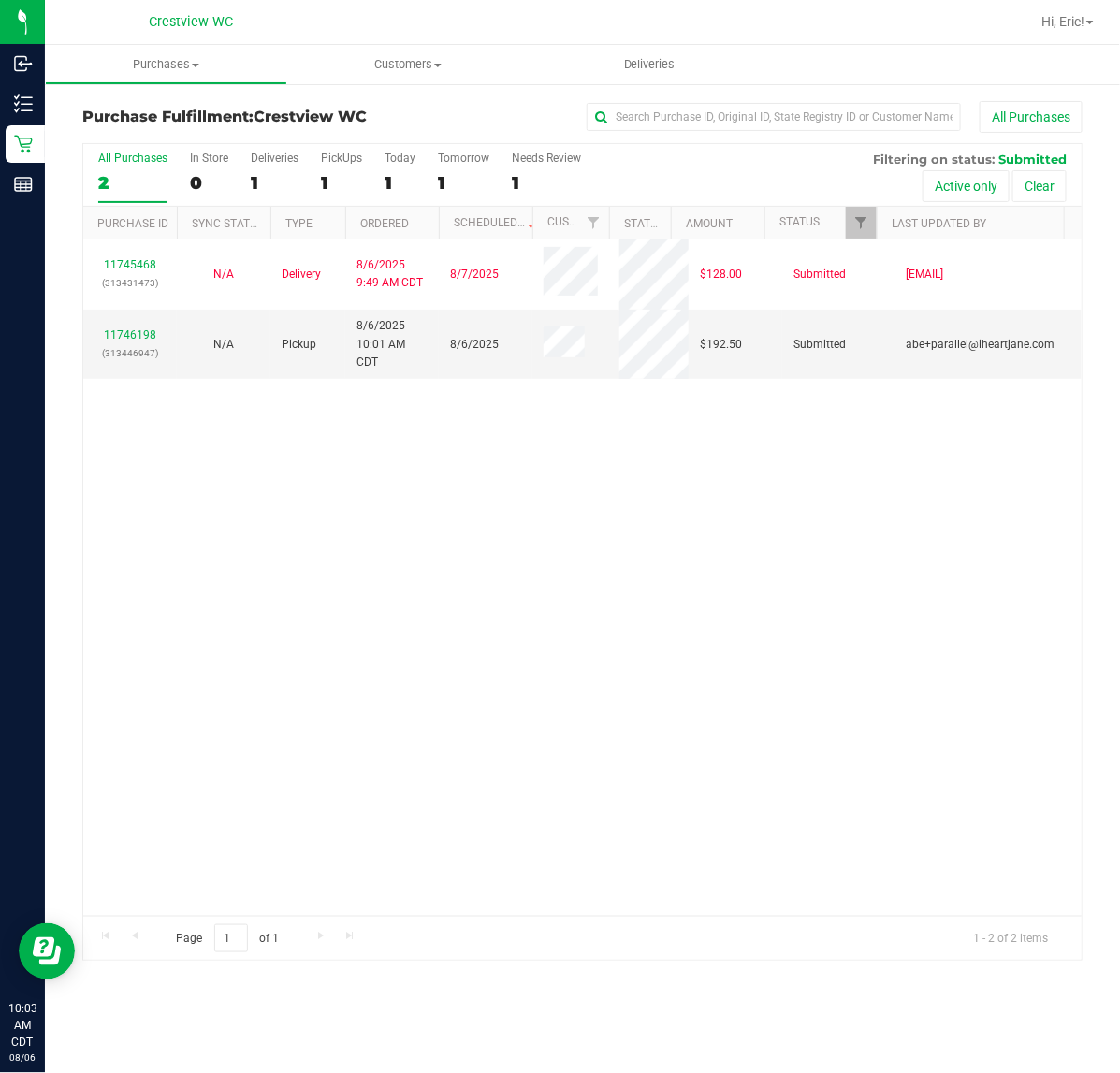 click on "11745468
(313431473)
N/A
Delivery 8/6/2025 9:49 AM CDT 8/7/2025
$128.00
Submitted sstevenson@liveparallel.com
11746198
(313446947)
N/A
Pickup 8/6/2025 10:01 AM CDT 8/6/2025
$192.50
Submitted abe+parallel@iheartjane.com" at bounding box center [582, 577] 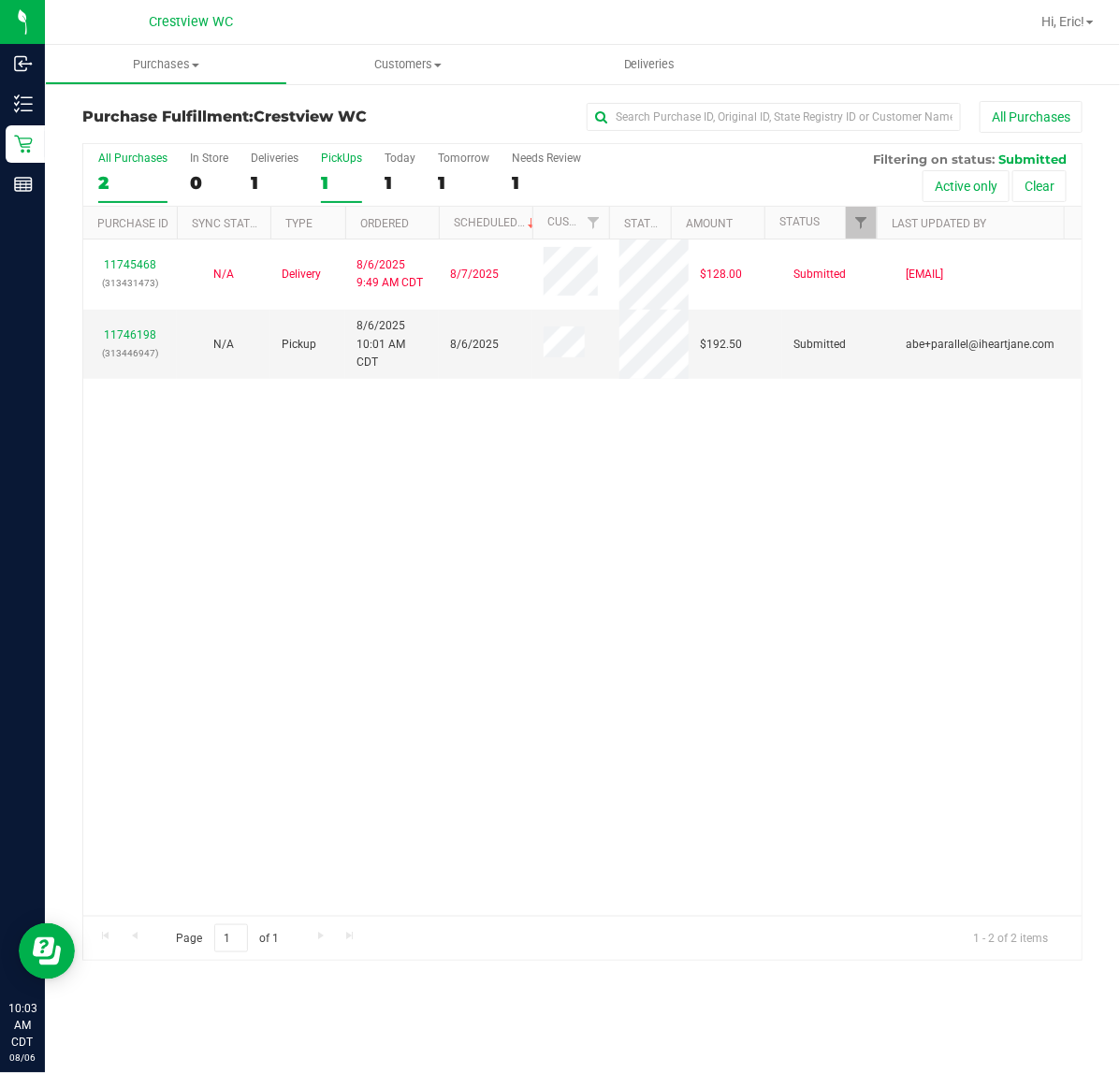 click on "PickUps" at bounding box center [342, 158] 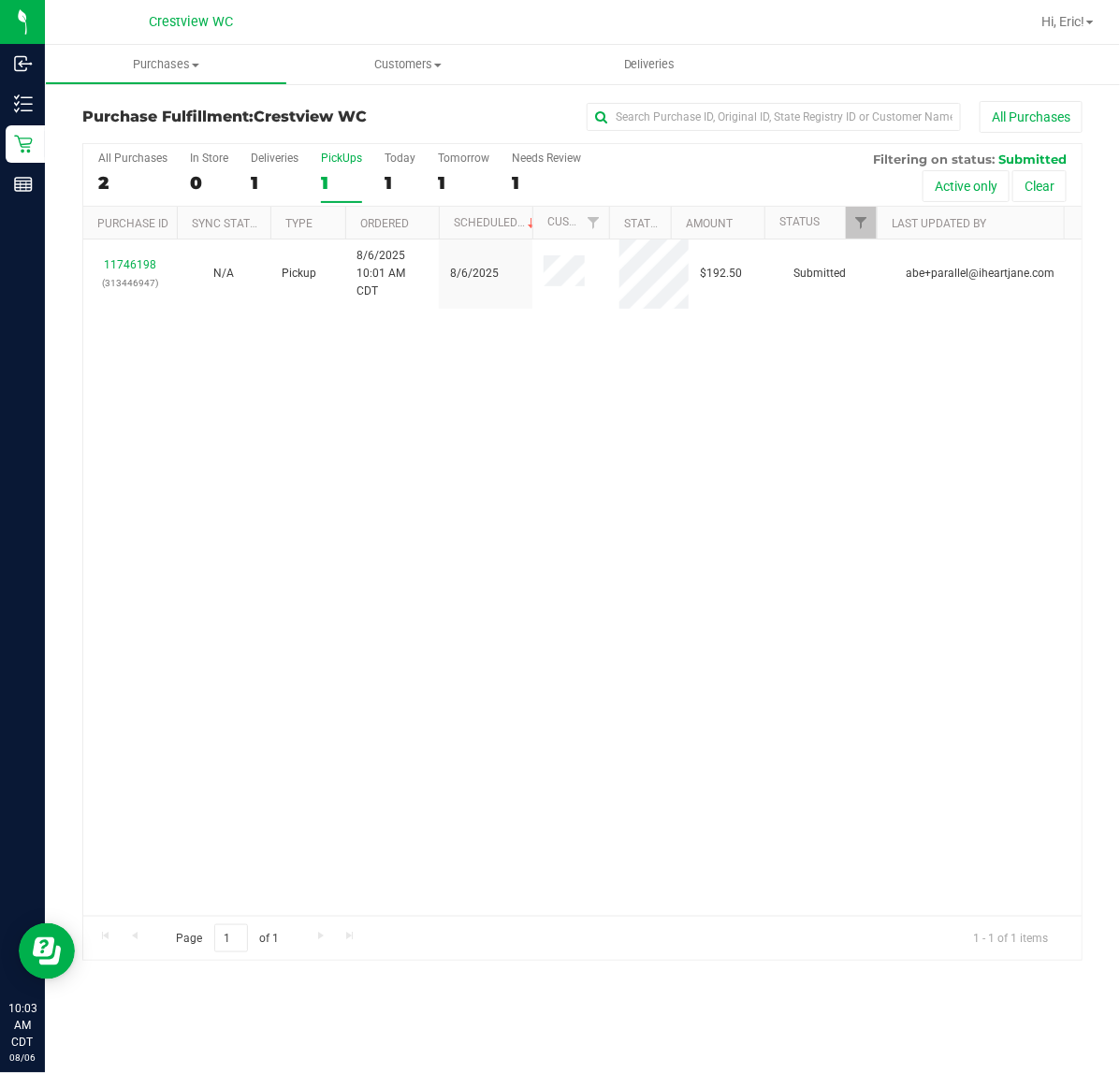 click on "11746198
(313446947)
N/A
Pickup 8/6/2025 10:01 AM CDT 8/6/2025
$192.50
Submitted abe+parallel@iheartjane.com" at bounding box center (582, 577) 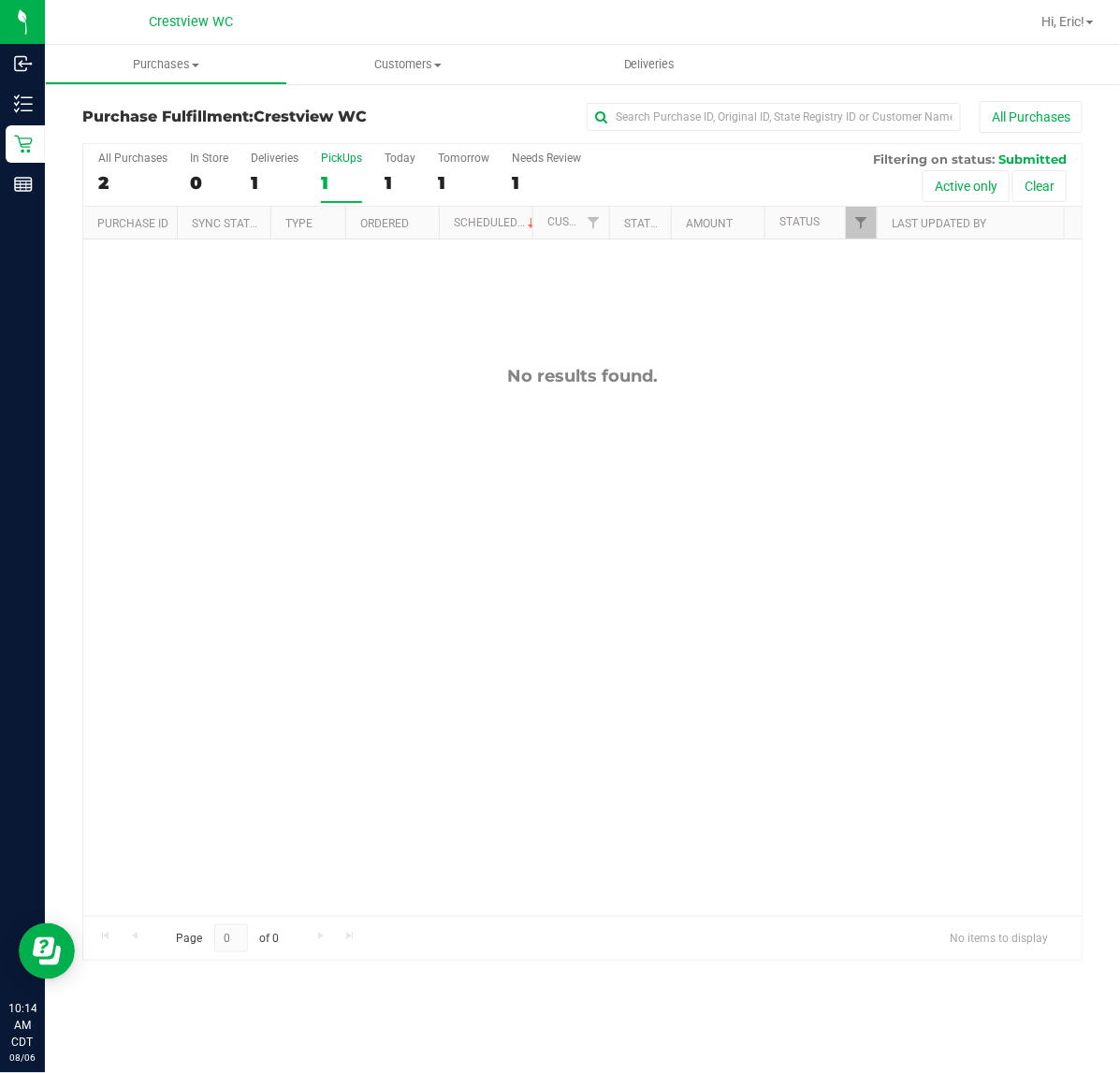 click on "No results found." at bounding box center [582, 641] 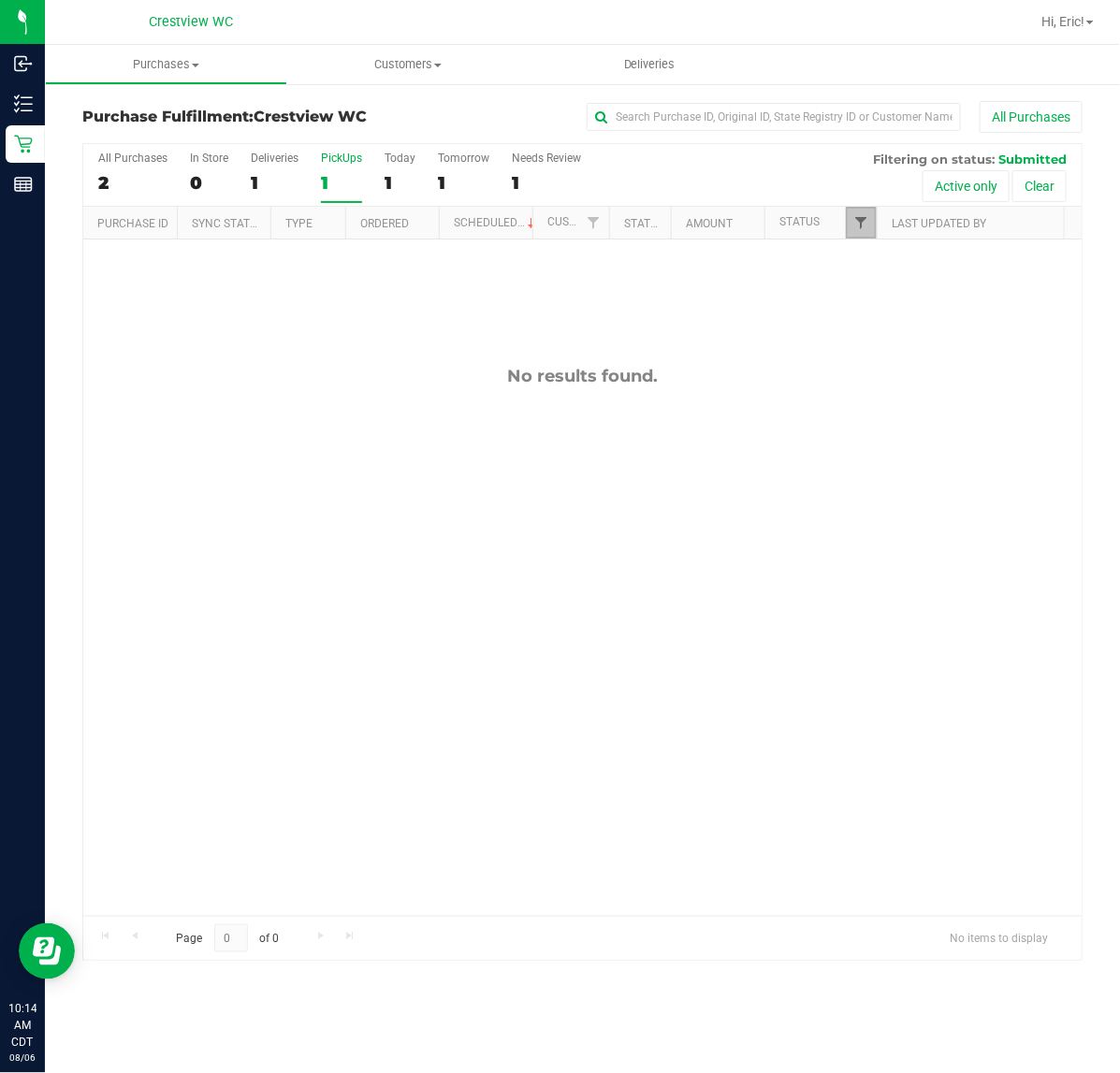 click at bounding box center (861, 223) 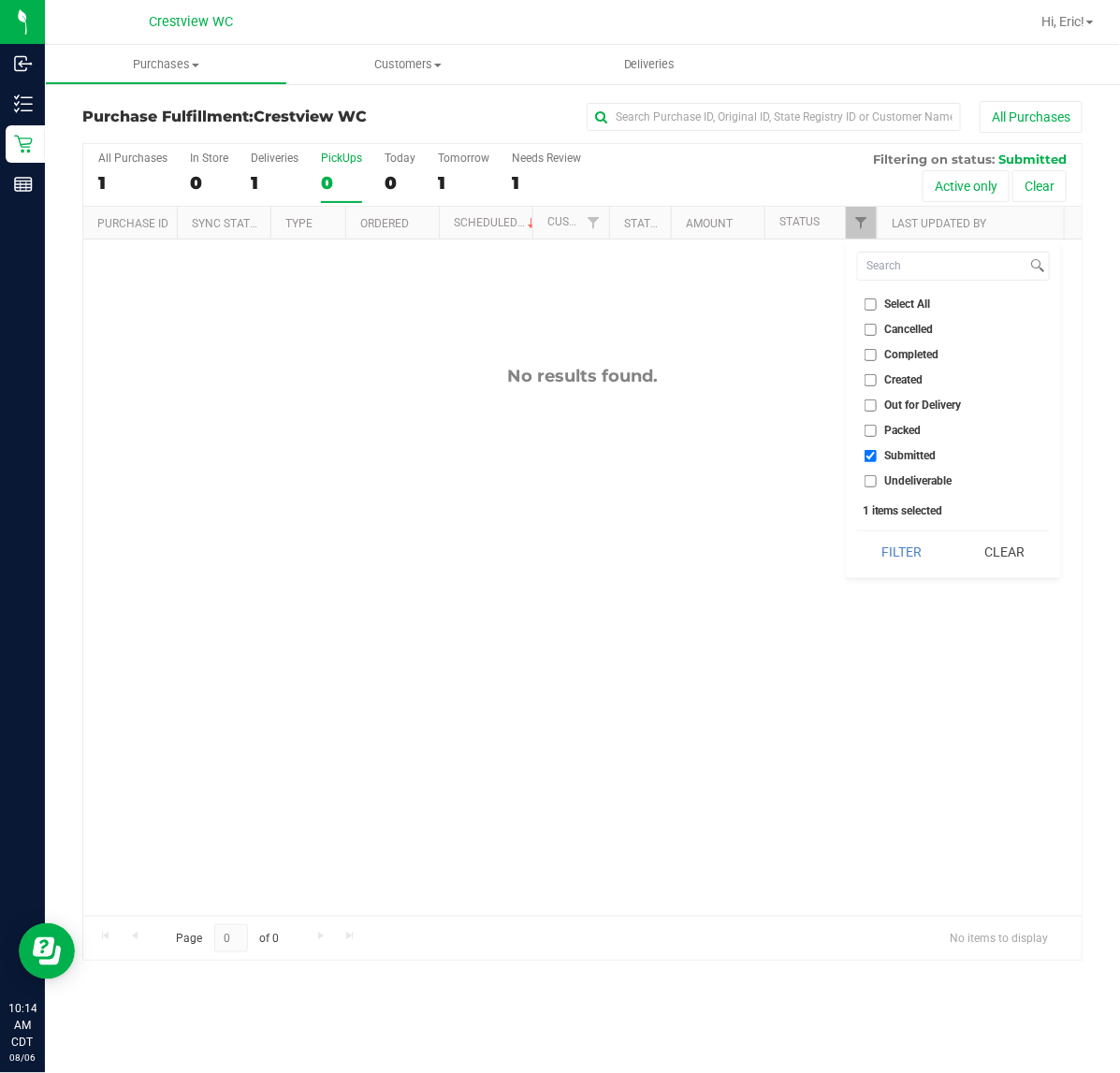 click on "No results found." at bounding box center [582, 641] 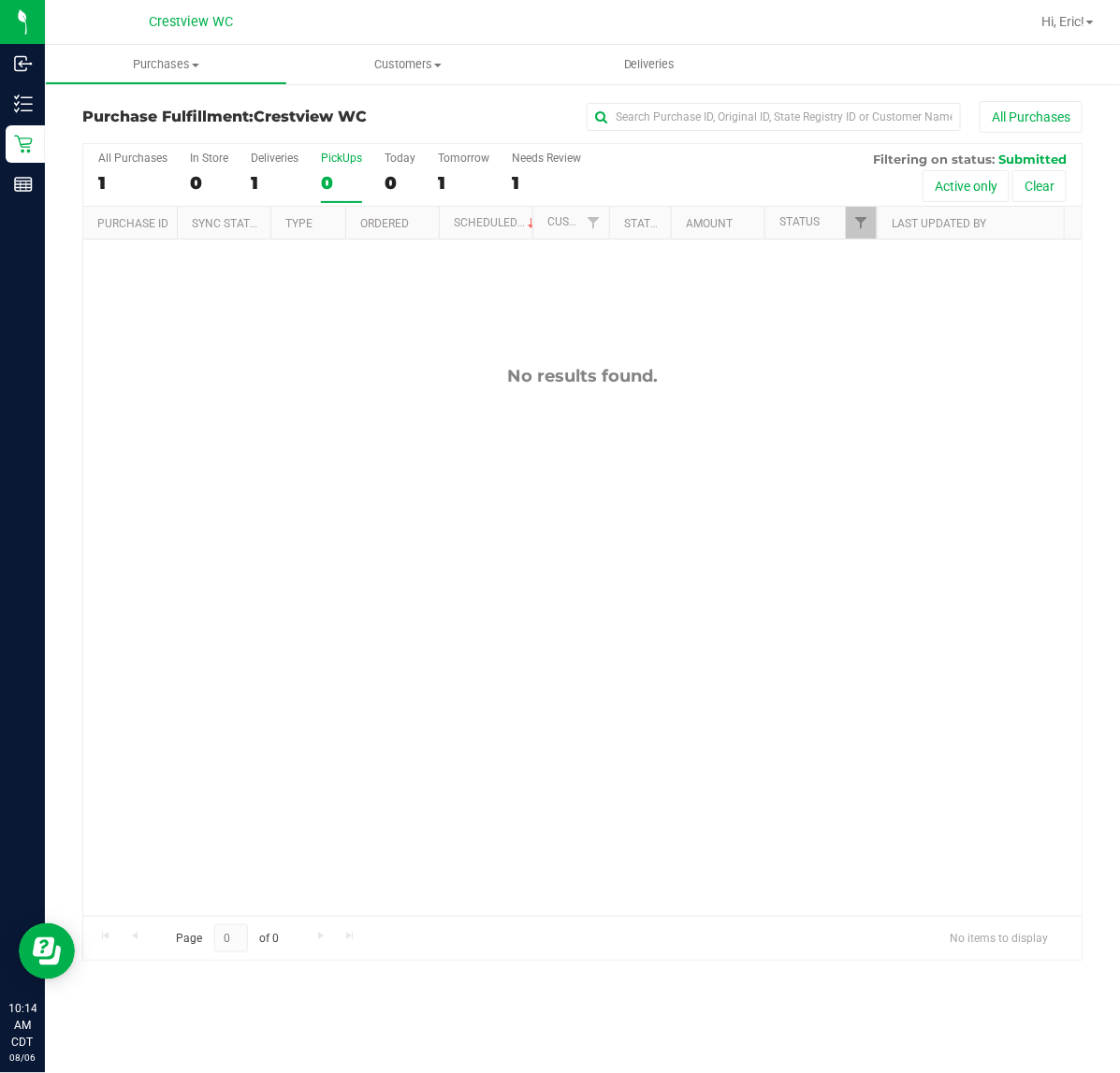 click on "No results found." at bounding box center (582, 641) 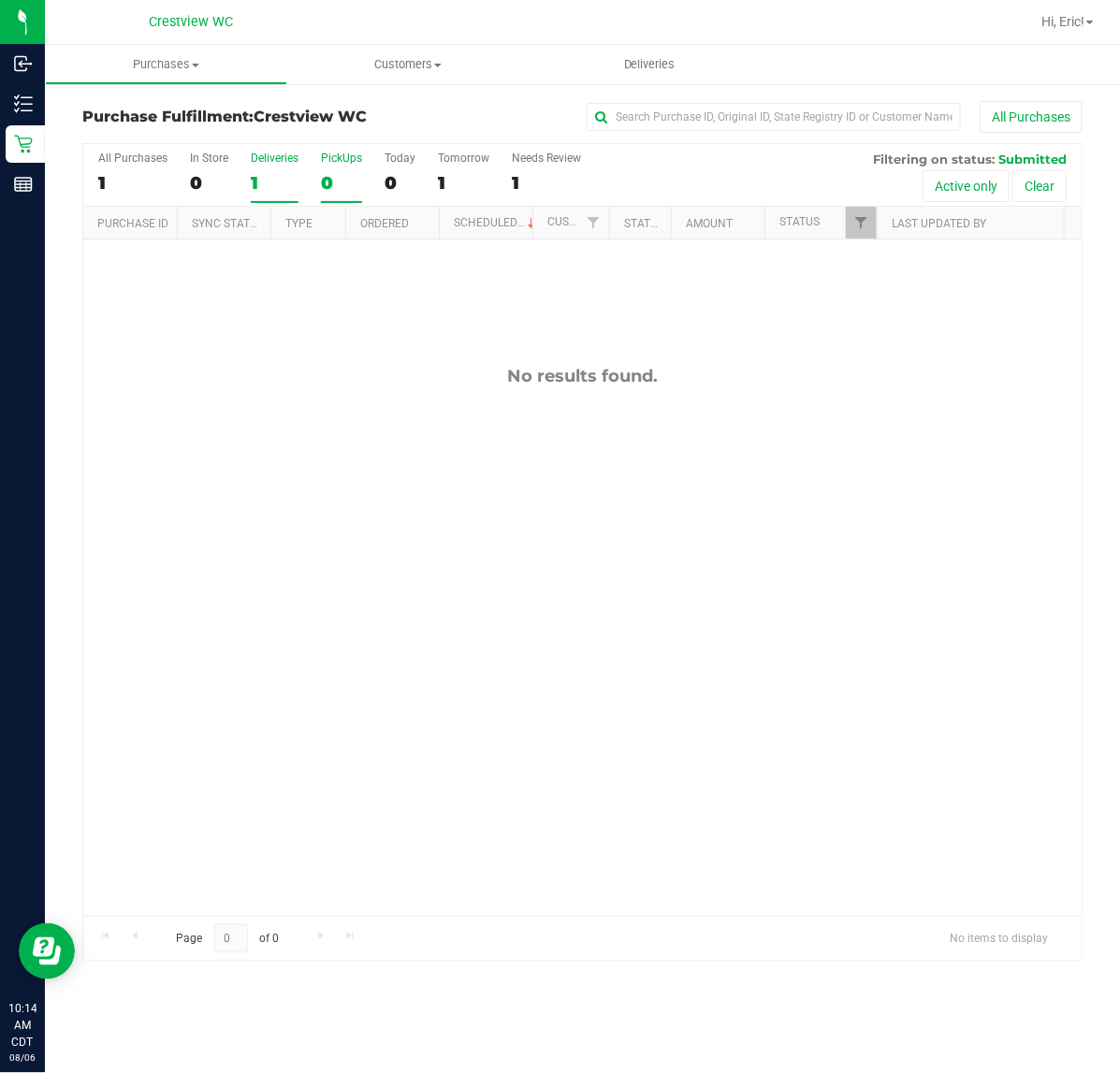 click on "Deliveries" at bounding box center [274, 158] 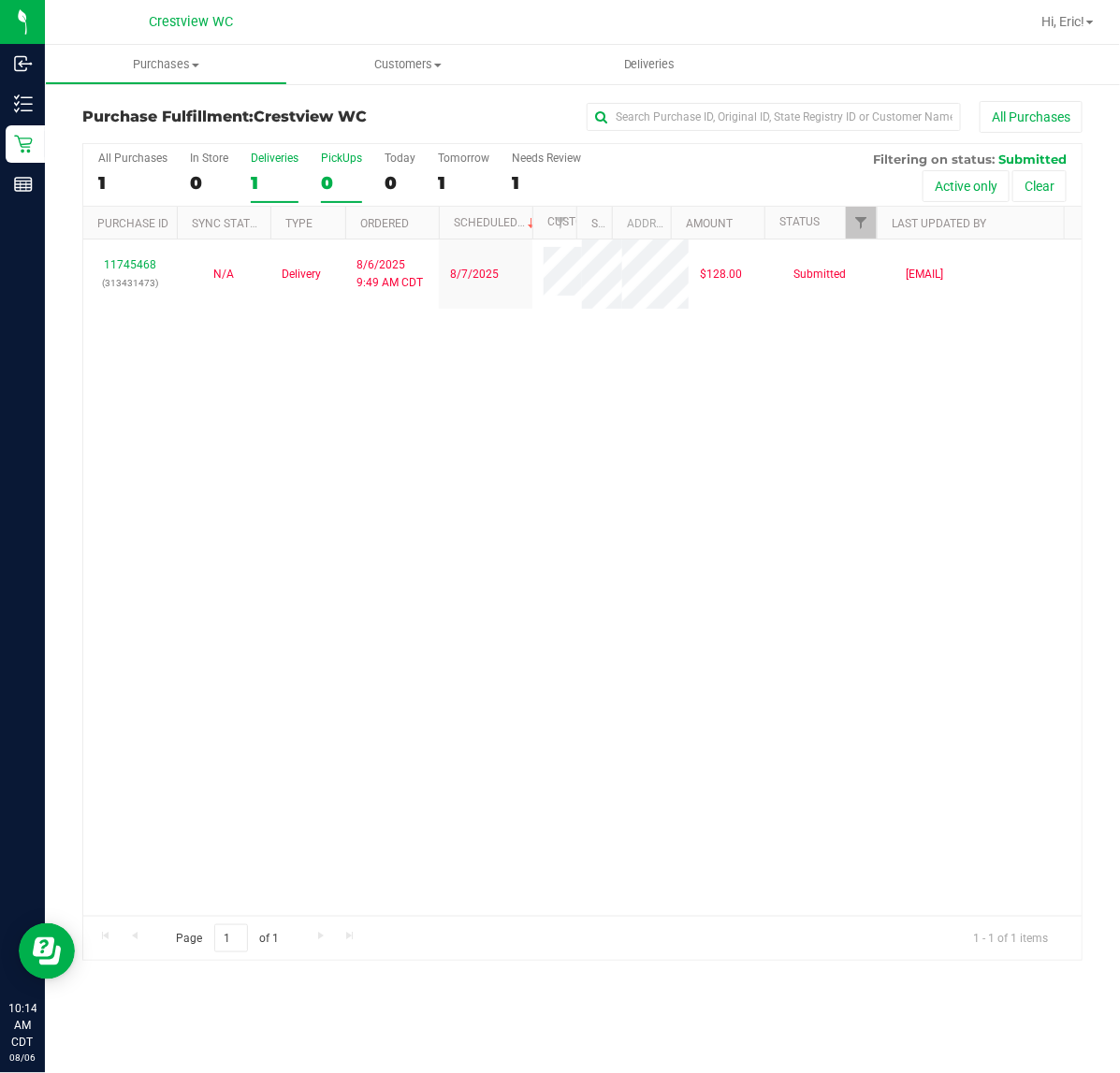 click on "PickUps" at bounding box center (342, 158) 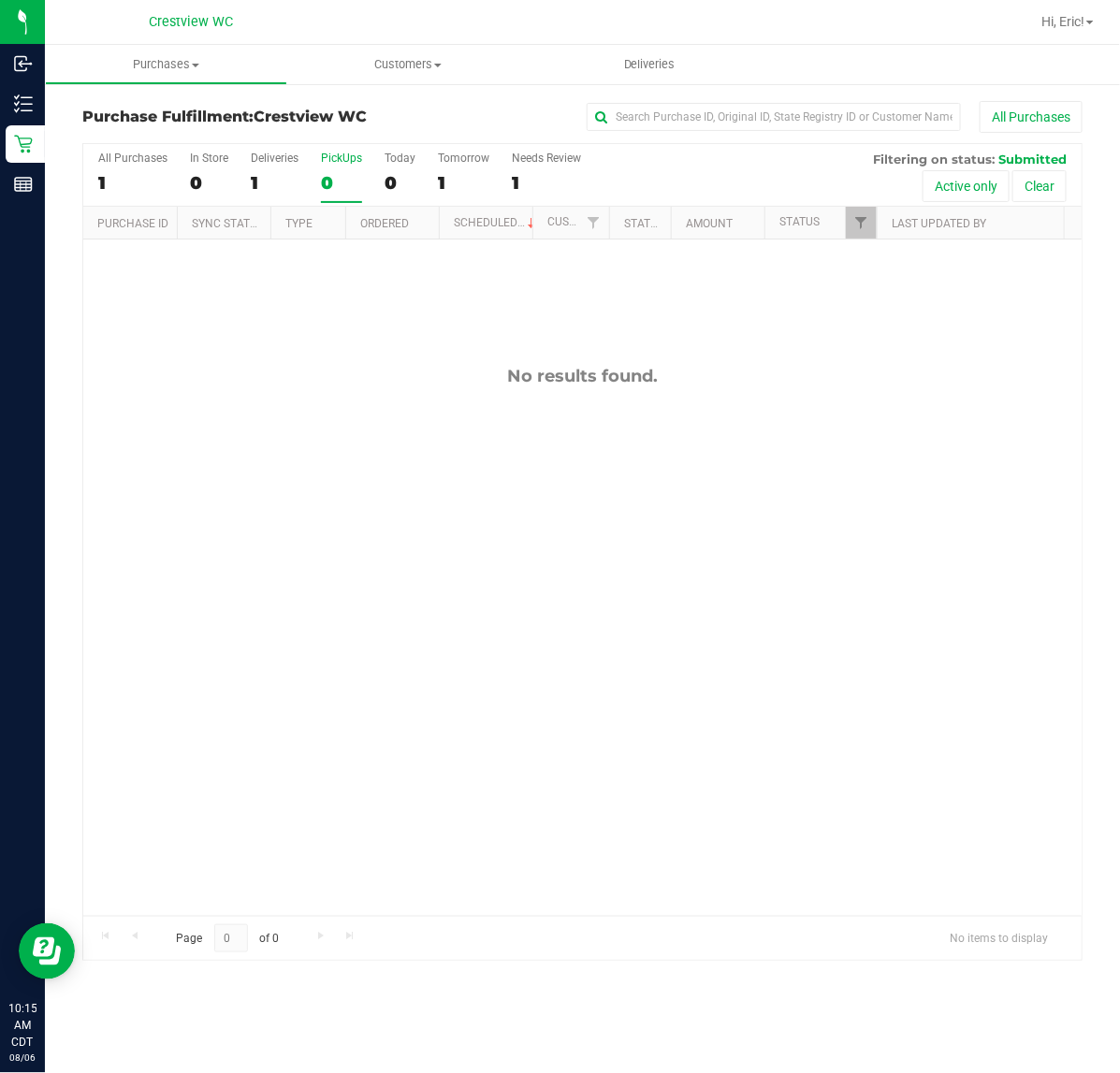 click on "No results found." at bounding box center (582, 641) 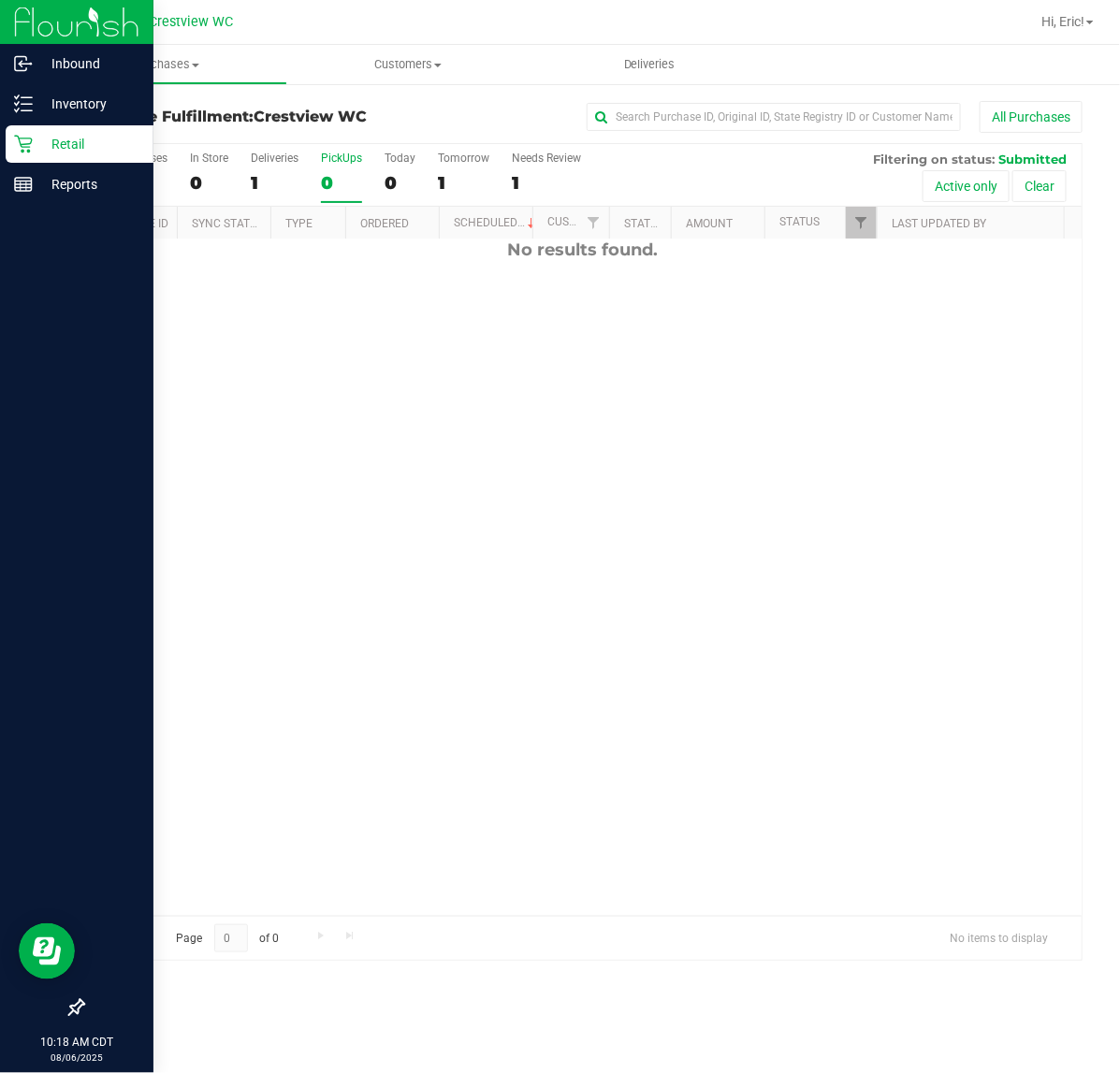 scroll, scrollTop: 0, scrollLeft: 0, axis: both 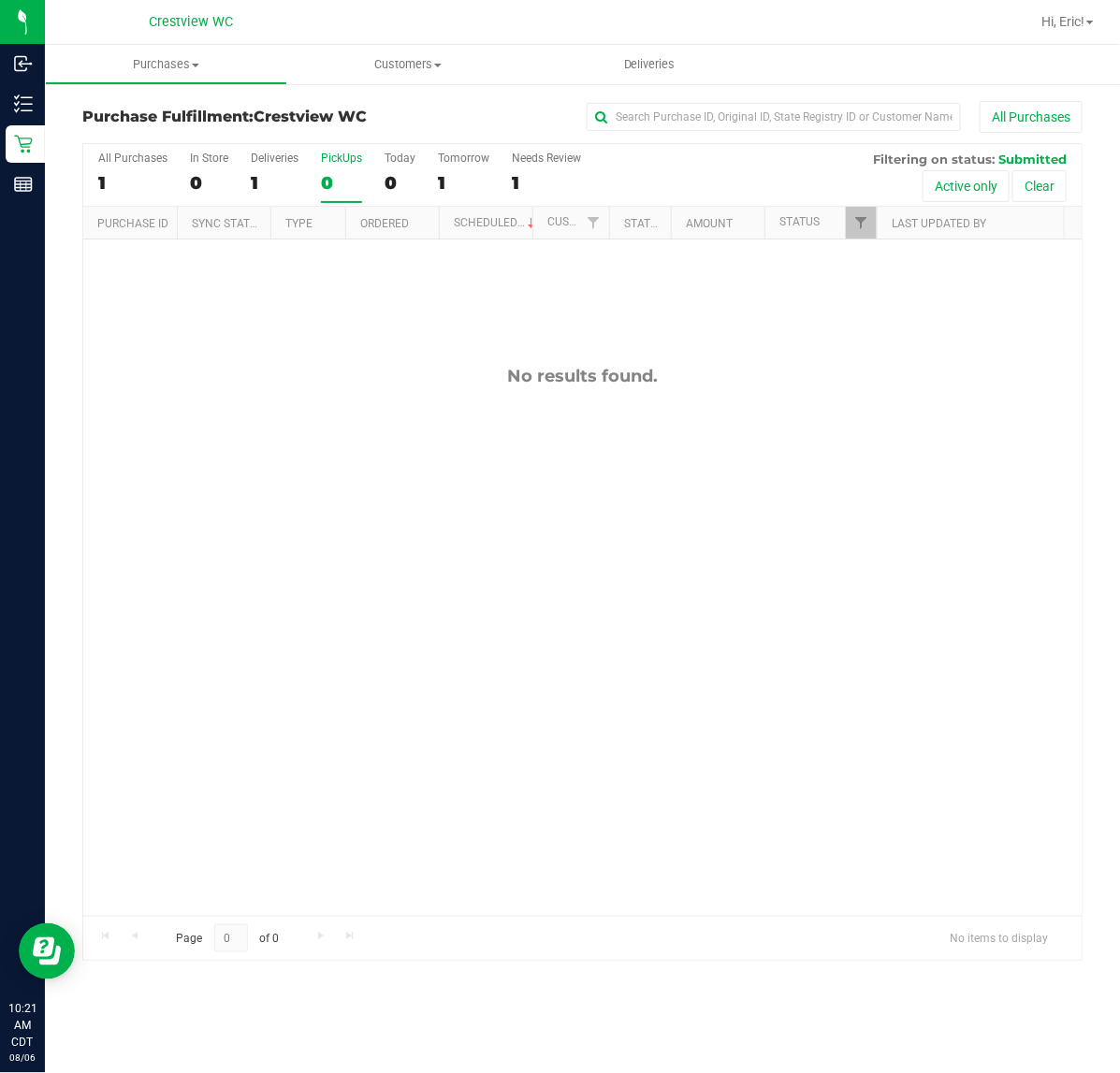 click on "No results found." at bounding box center [582, 641] 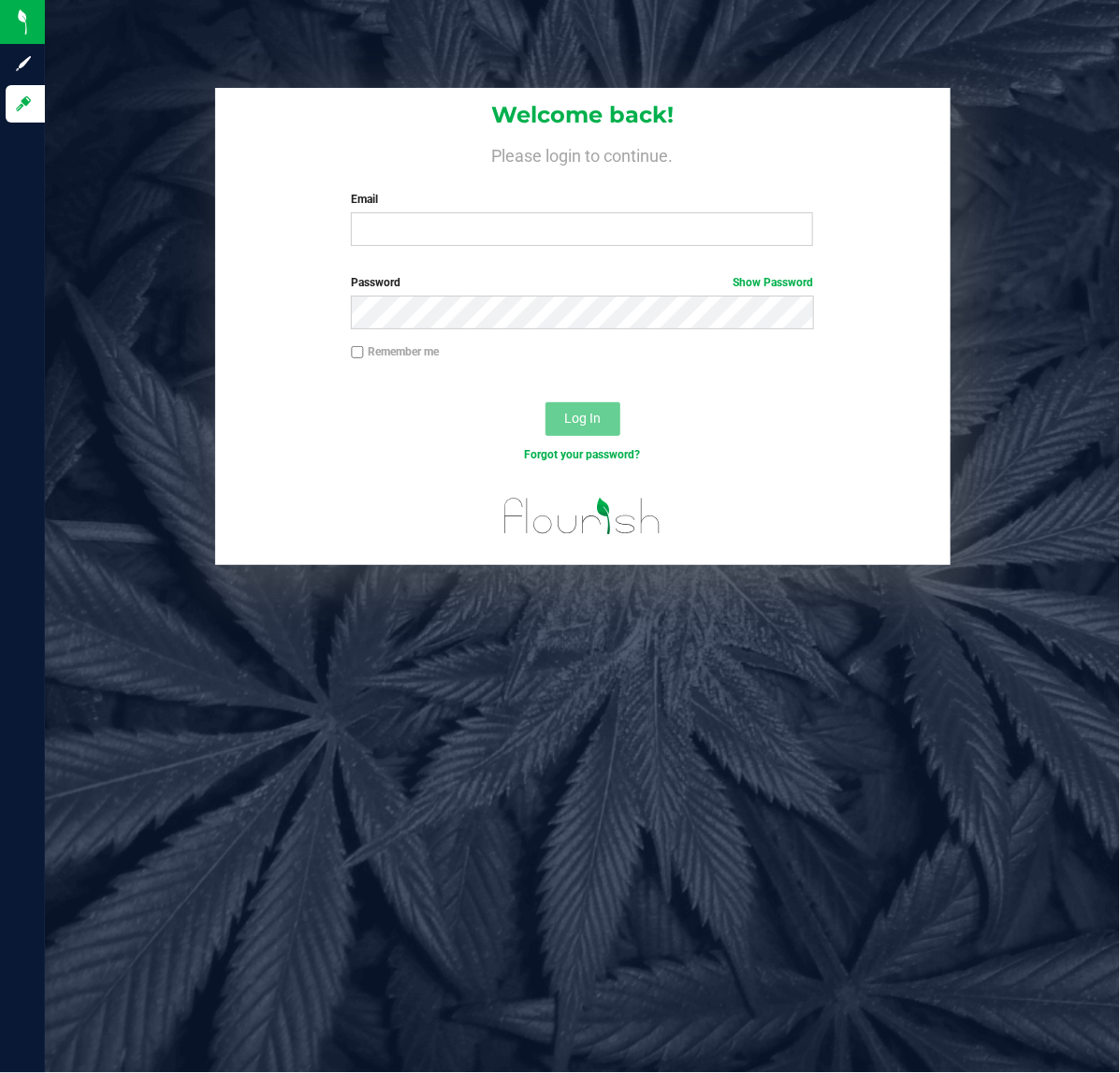 click on "Welcome back!
Please login to continue.
Email
Required
Please format your email correctly.
Password
Show Password
Remember me
Log In
Forgot your password?" at bounding box center (582, 536) 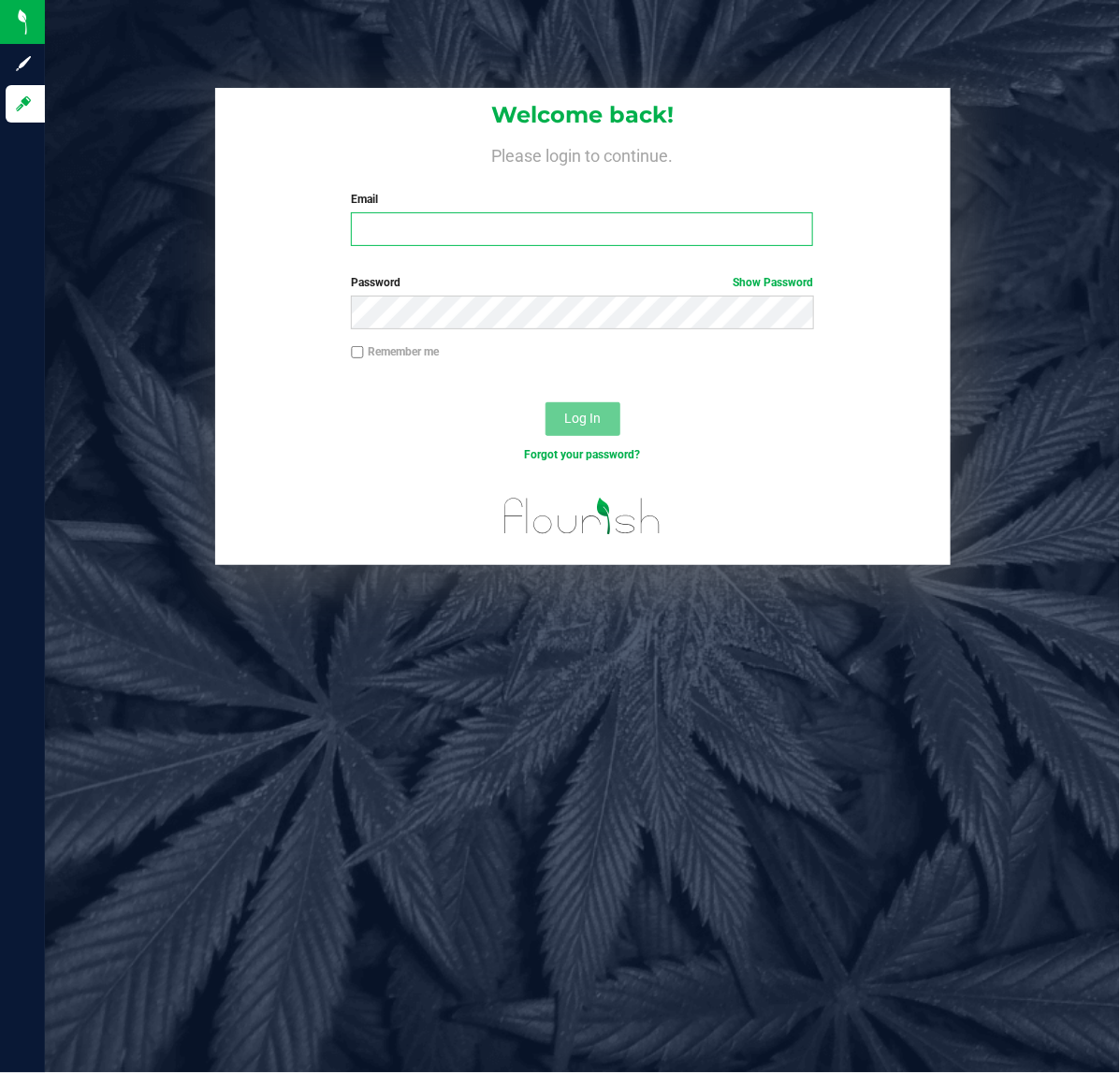 click on "Email" at bounding box center (582, 229) 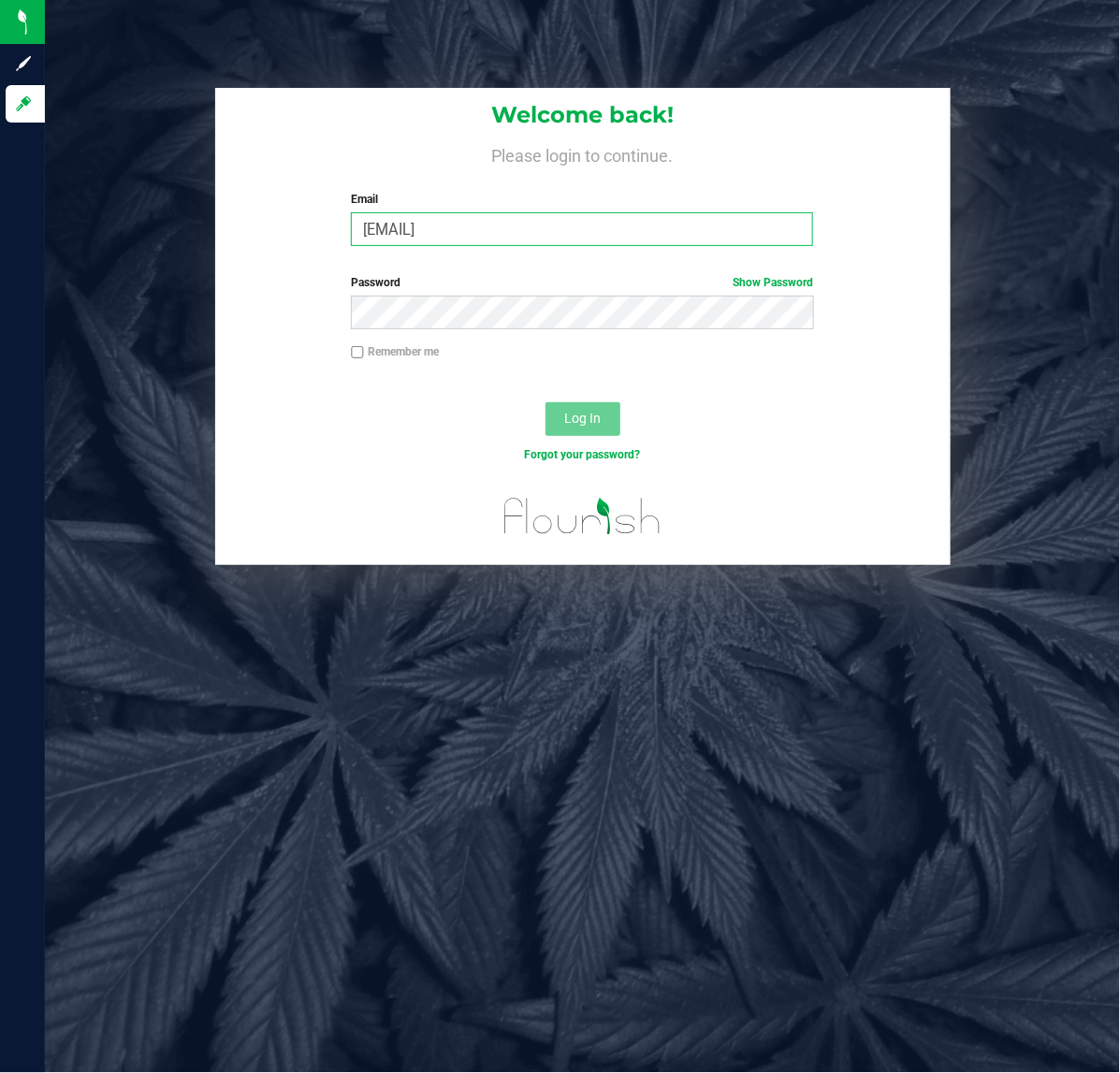type on "[EMAIL]" 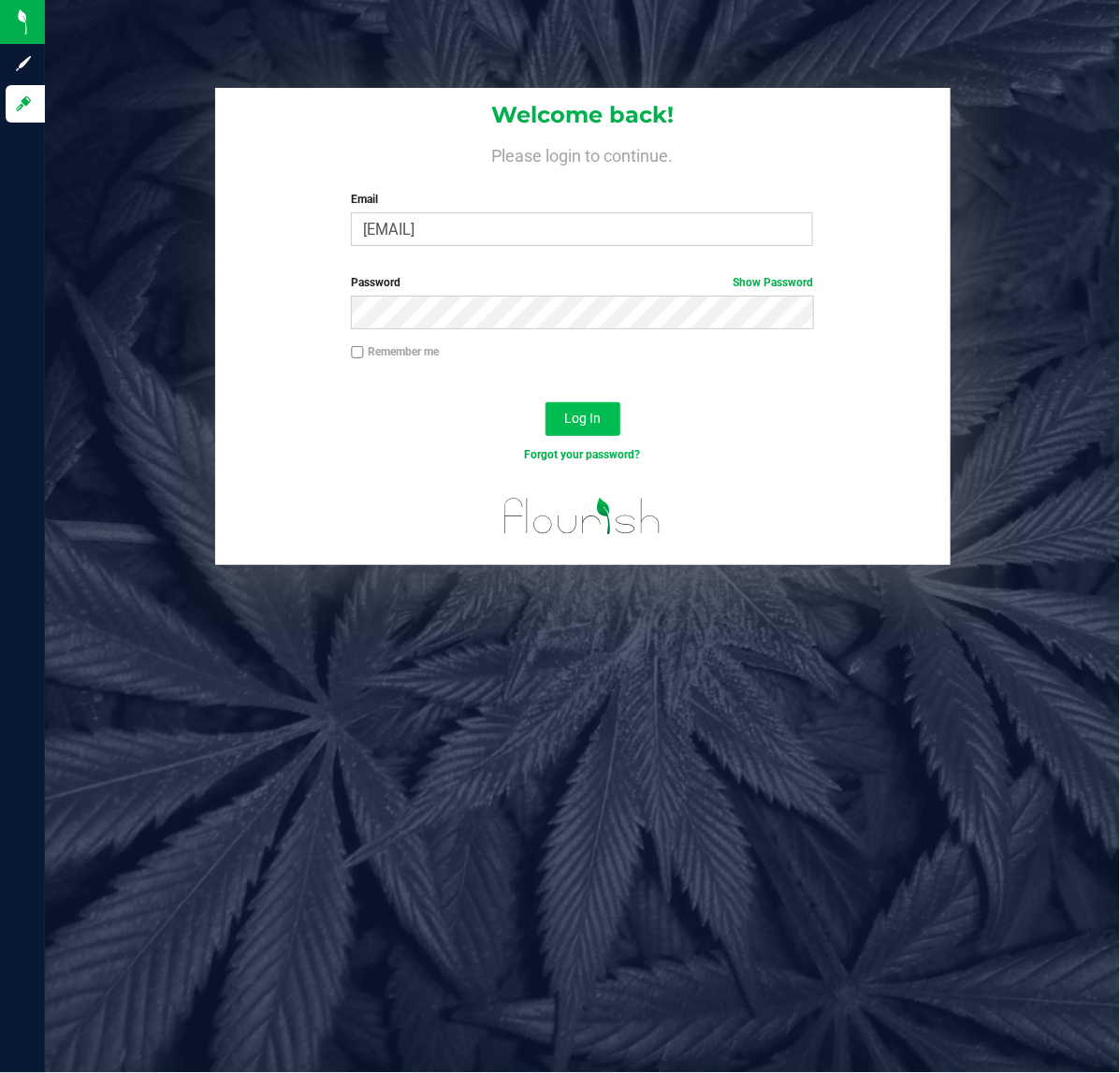 click on "Log In" at bounding box center (583, 419) 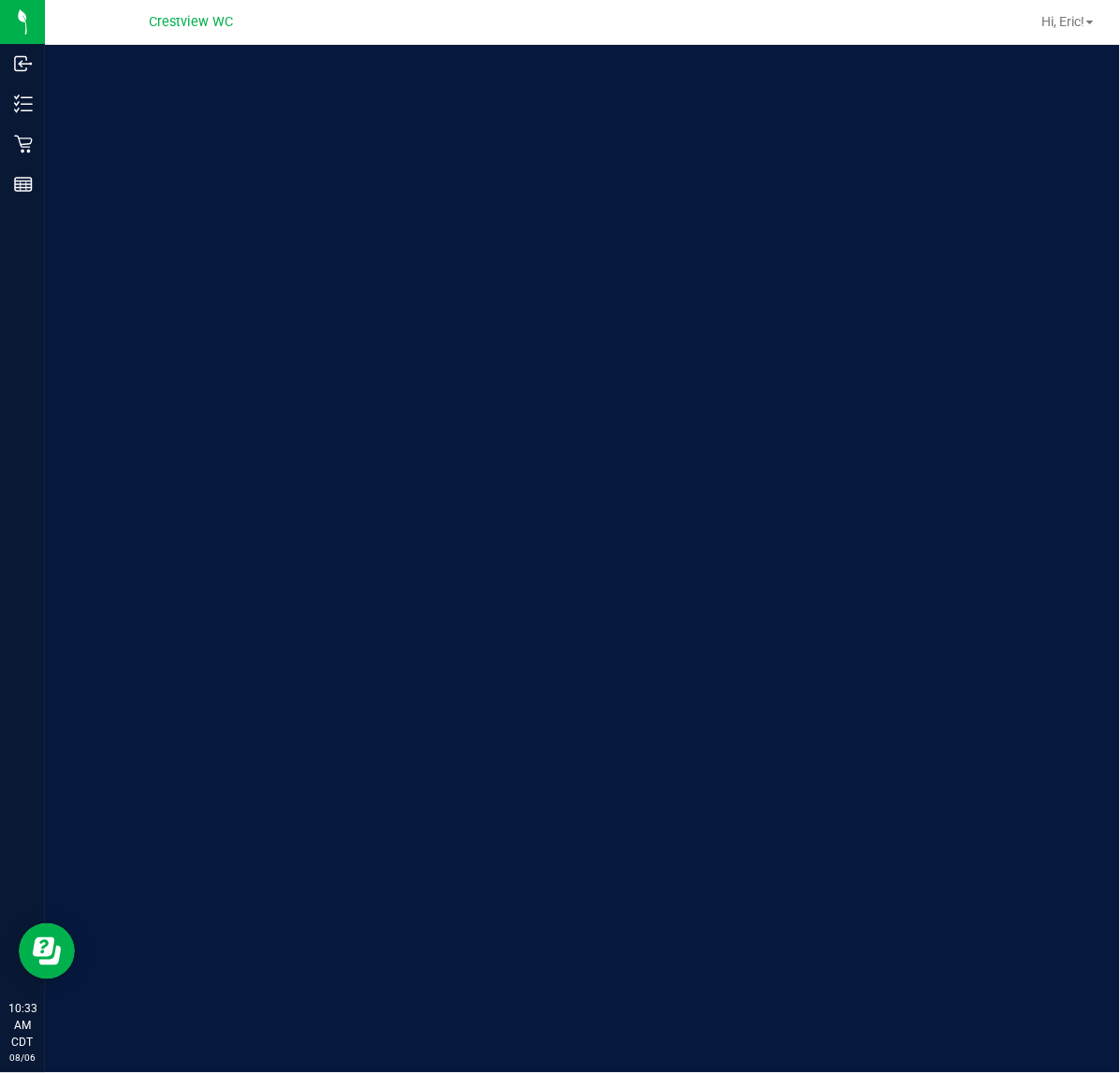 scroll, scrollTop: 0, scrollLeft: 0, axis: both 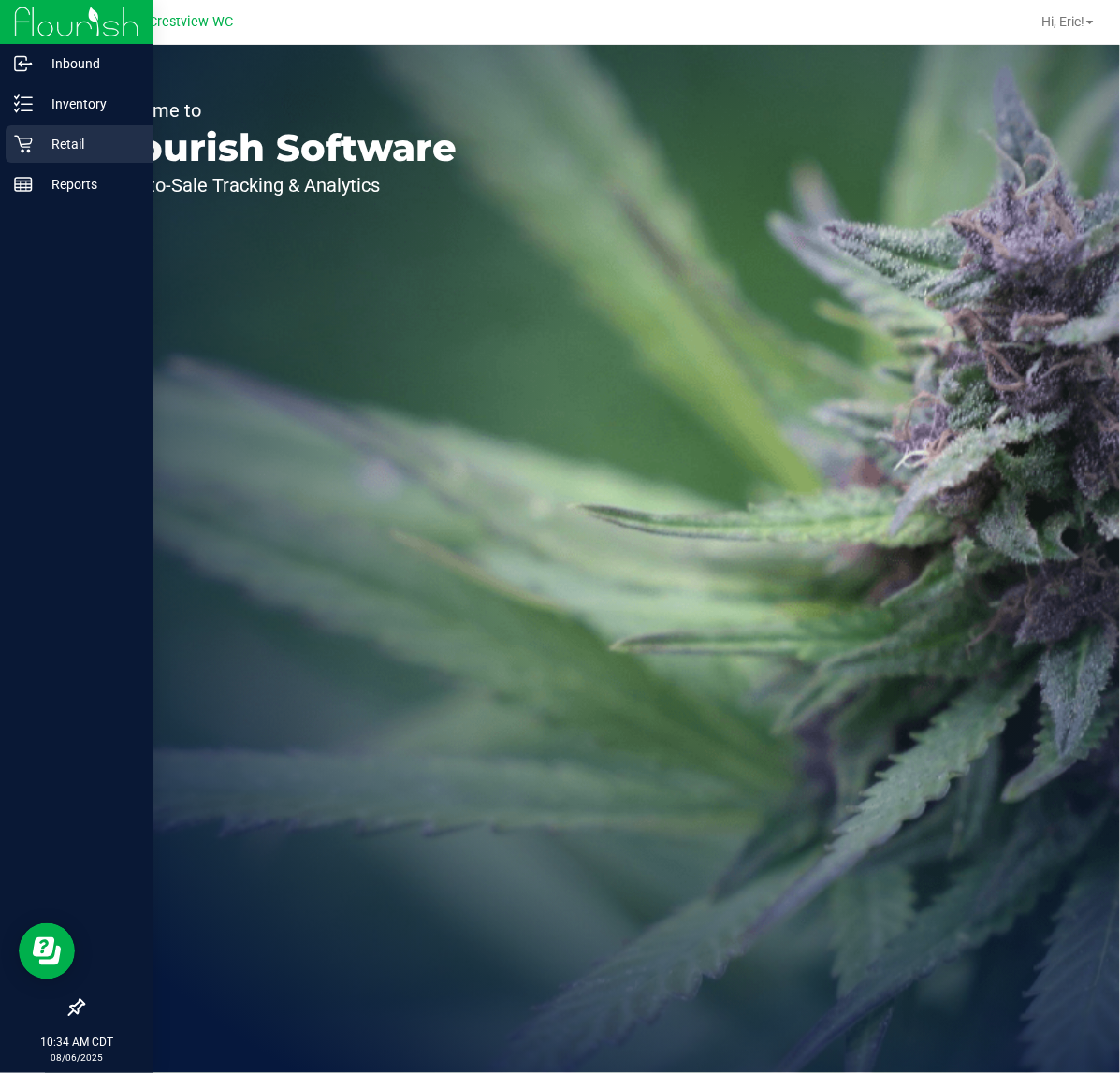 click on "Retail" at bounding box center [89, 144] 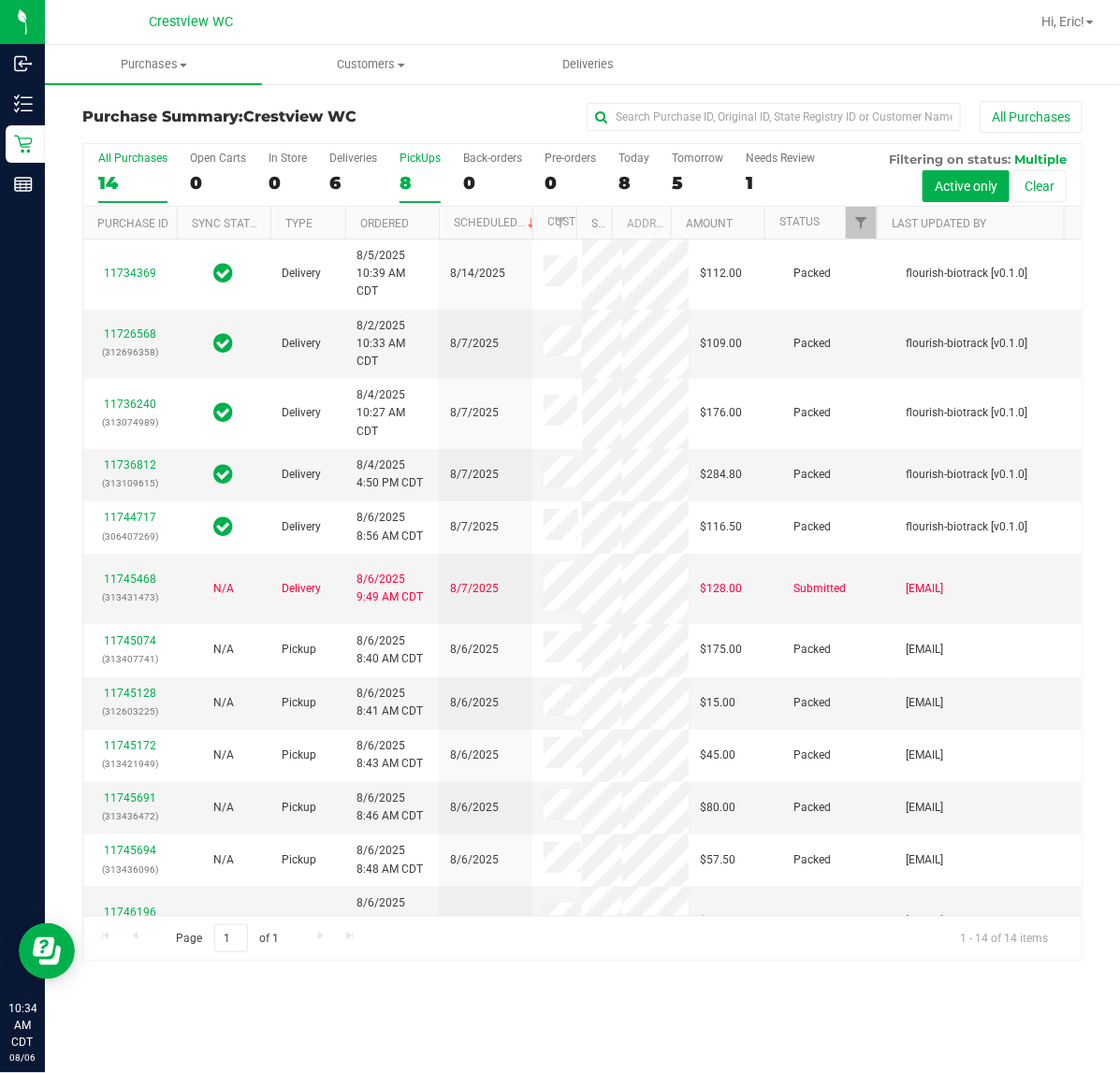 click on "PickUps" at bounding box center [420, 158] 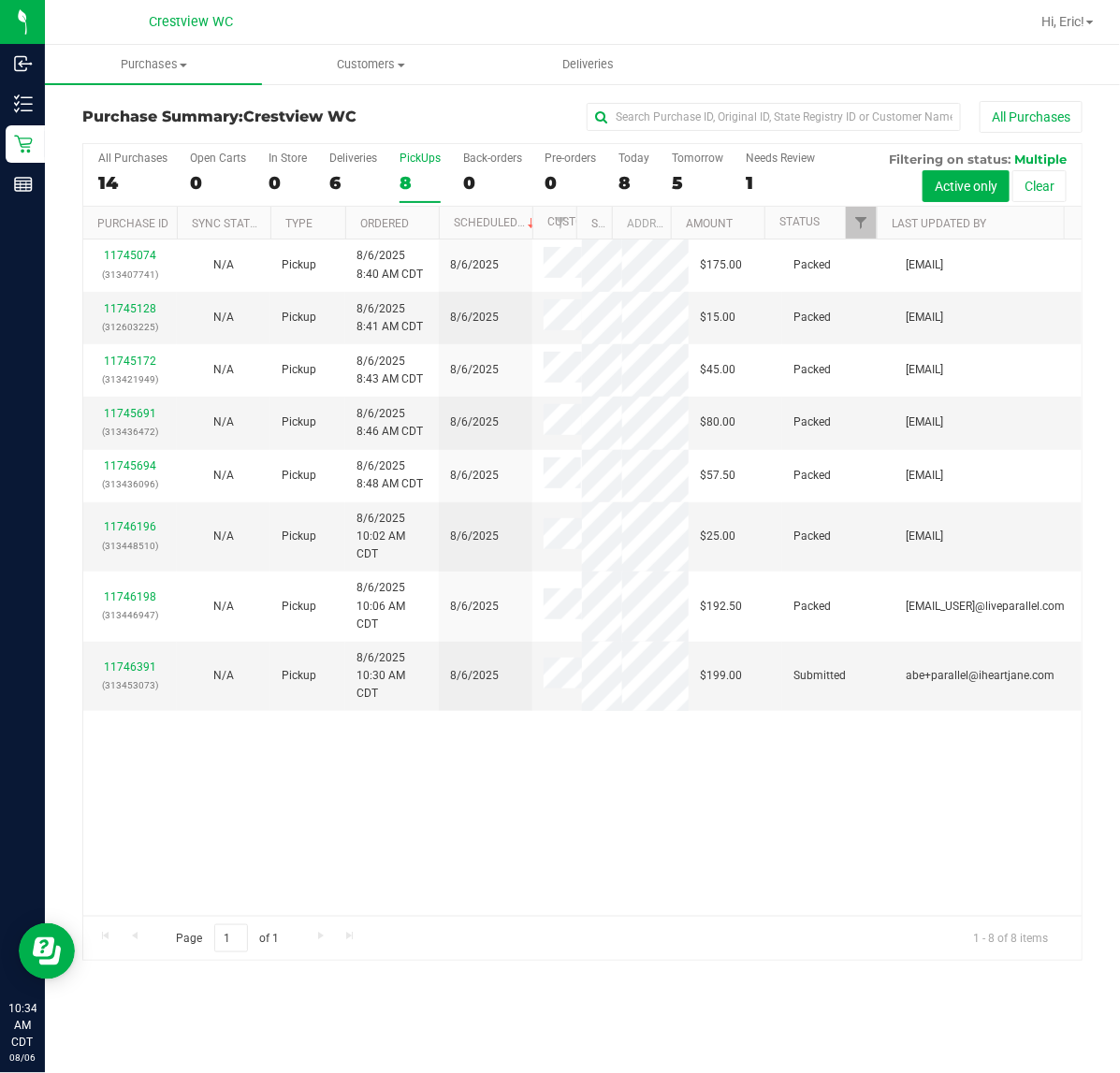 click on "PickUps" at bounding box center [420, 158] 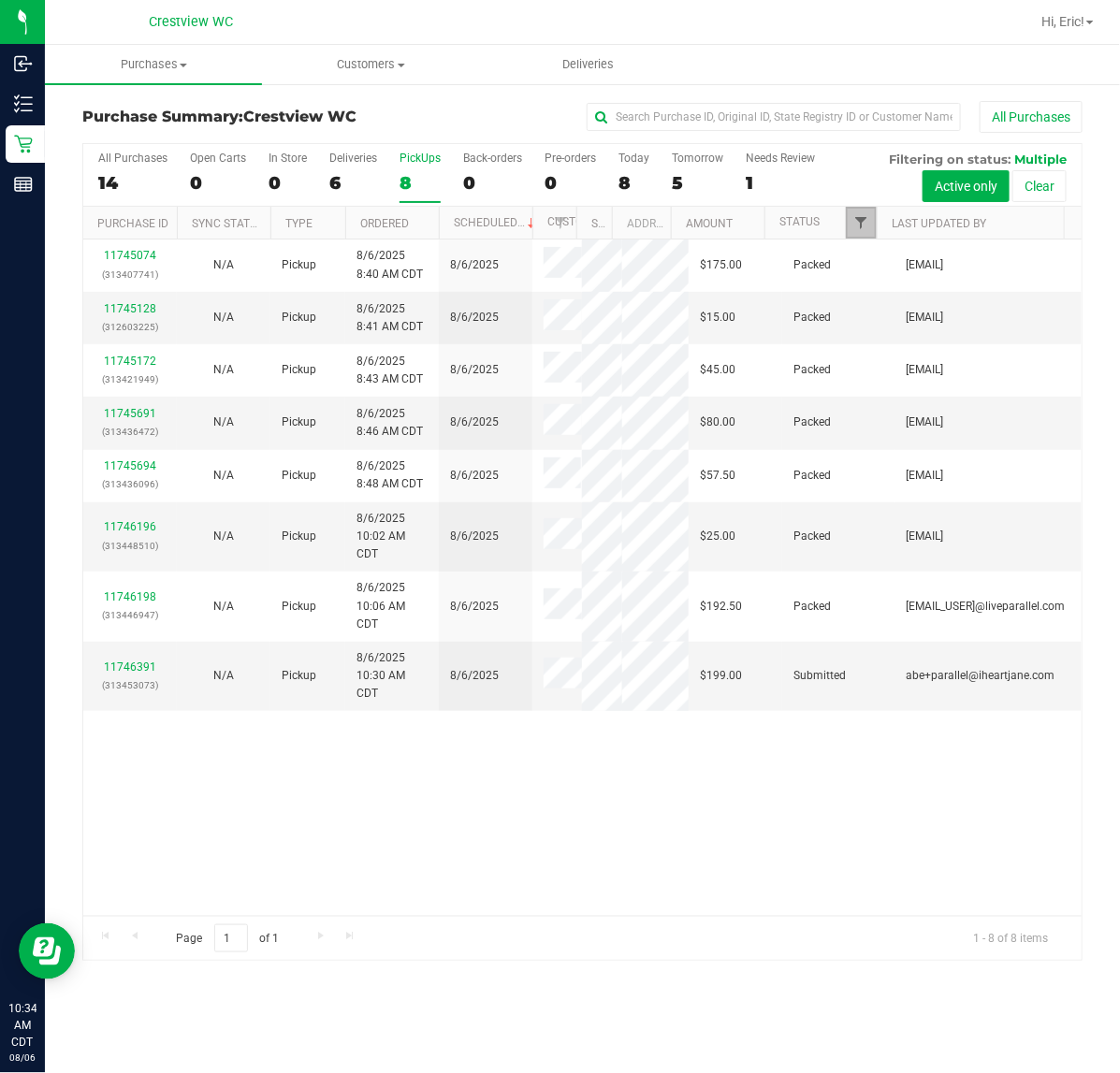 click at bounding box center (861, 223) 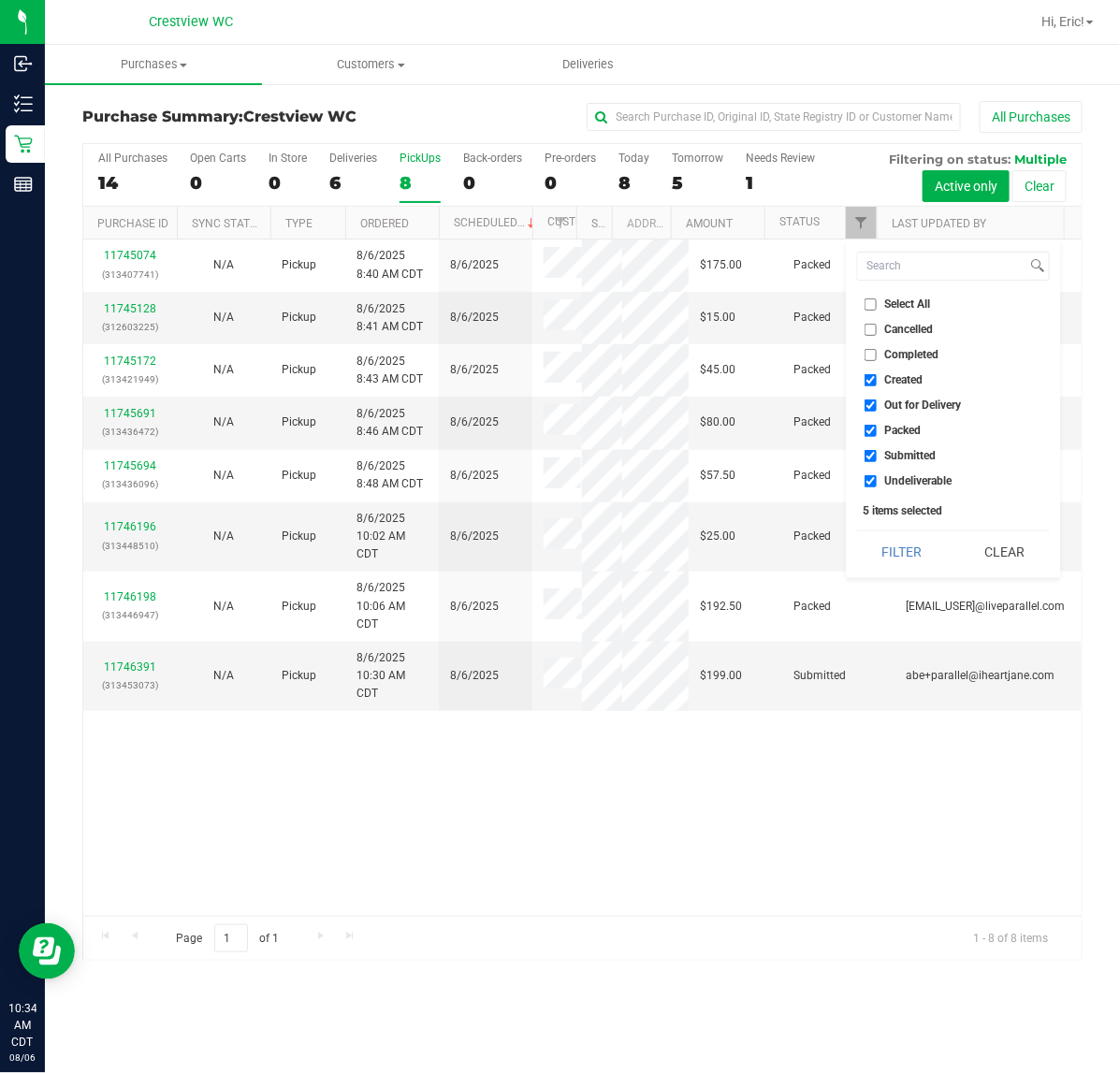 click on "Select All" at bounding box center (870, 304) 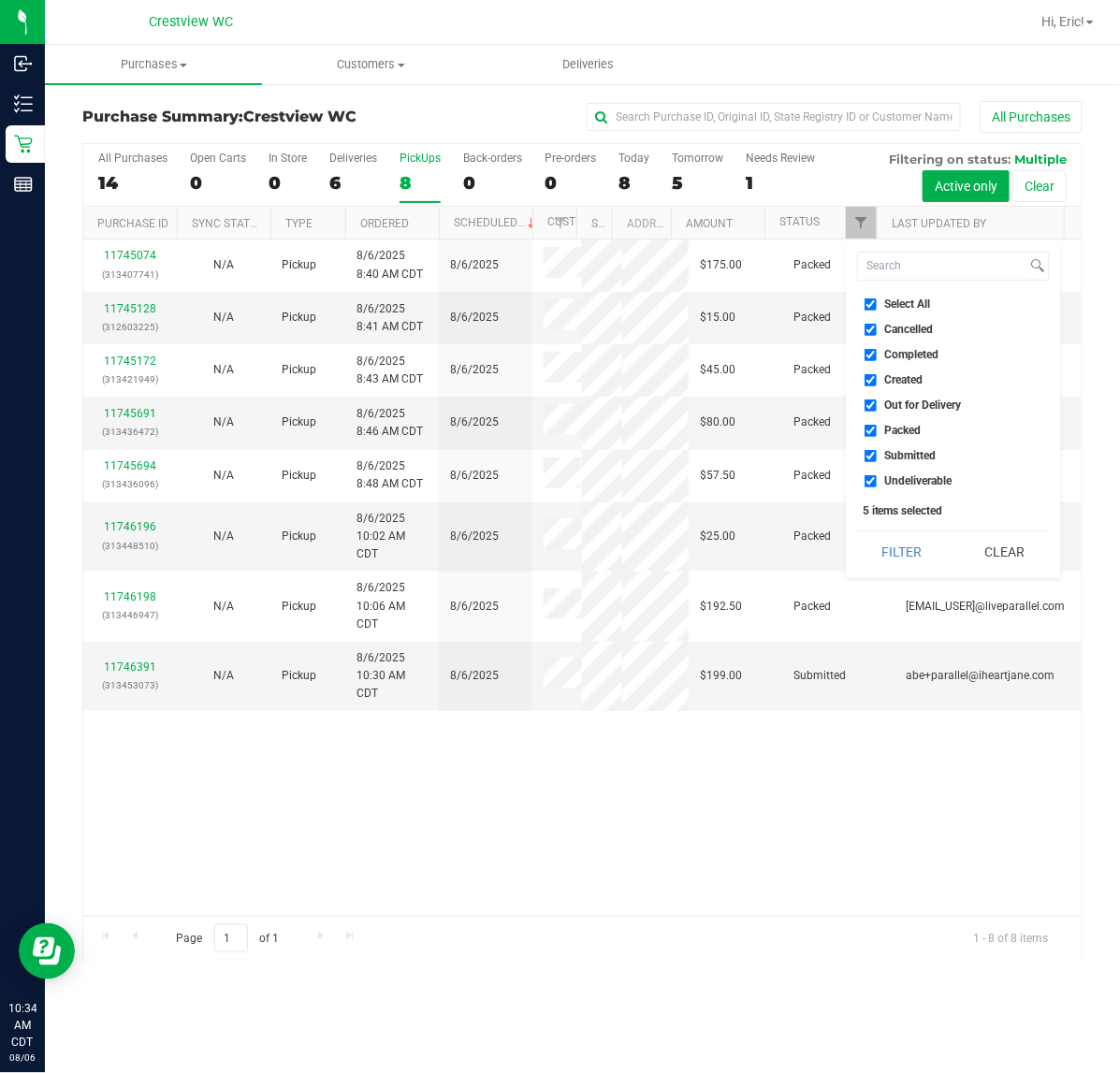 checkbox on "true" 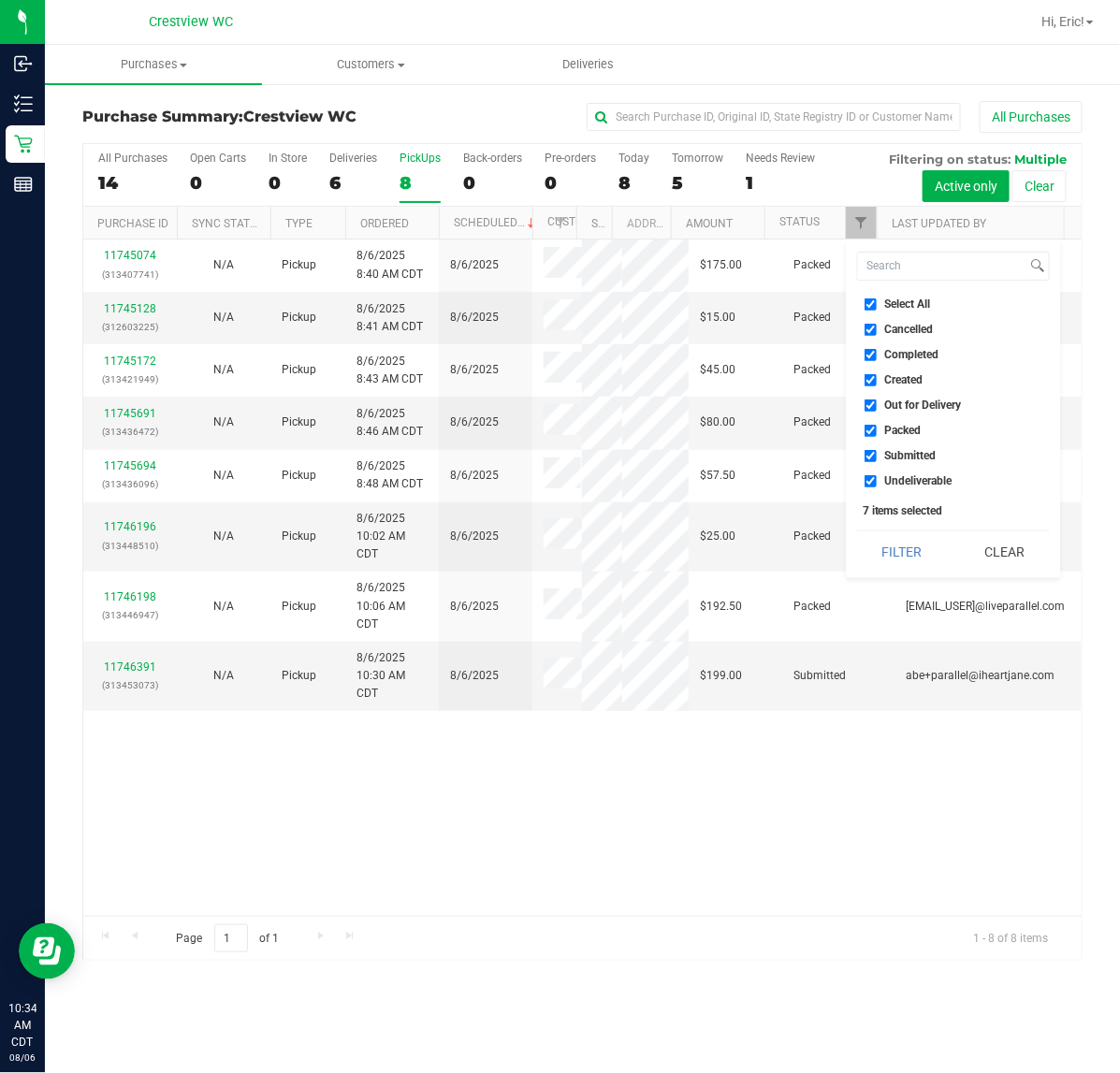 click on "Select All" at bounding box center (870, 304) 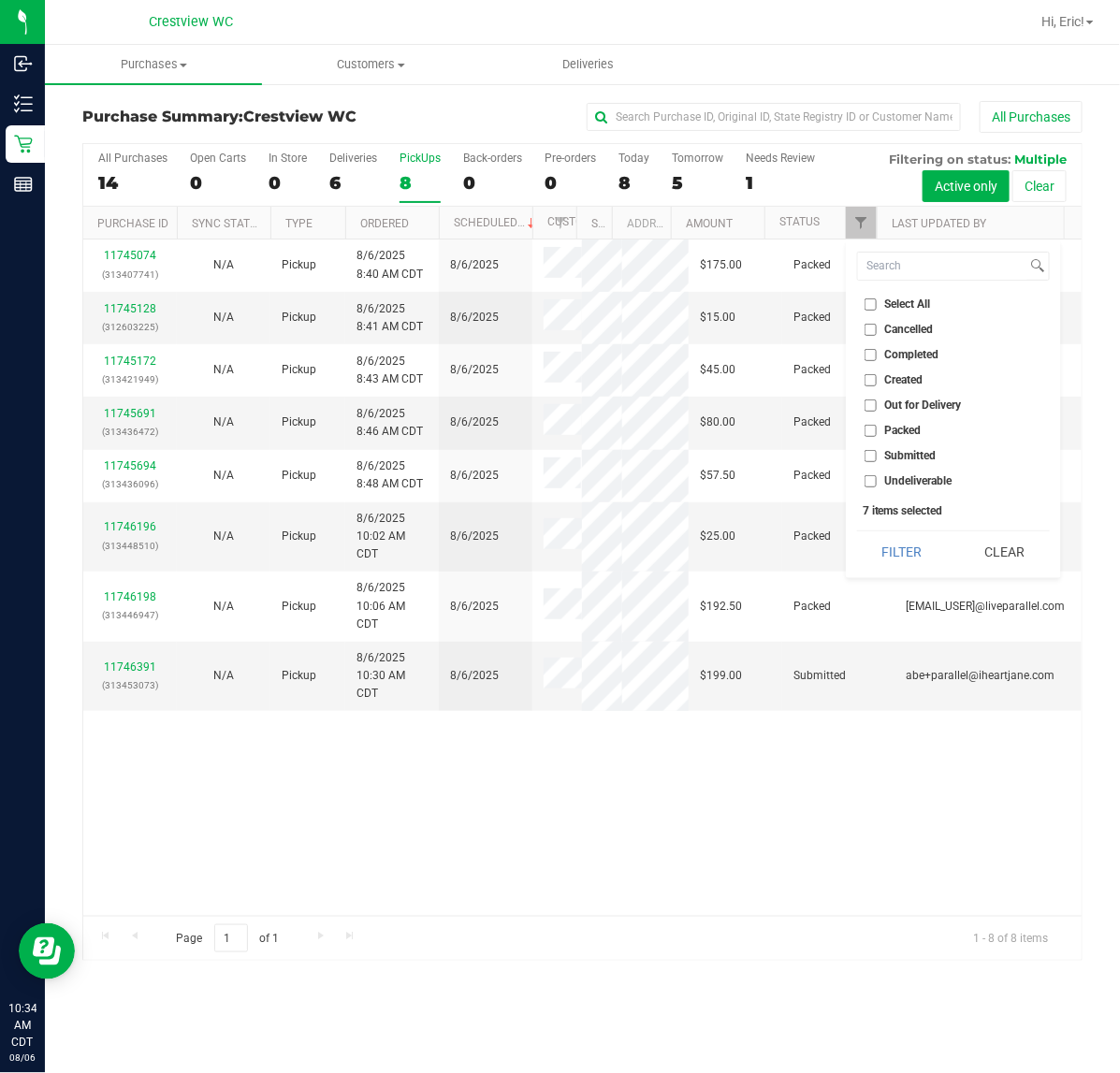 checkbox on "false" 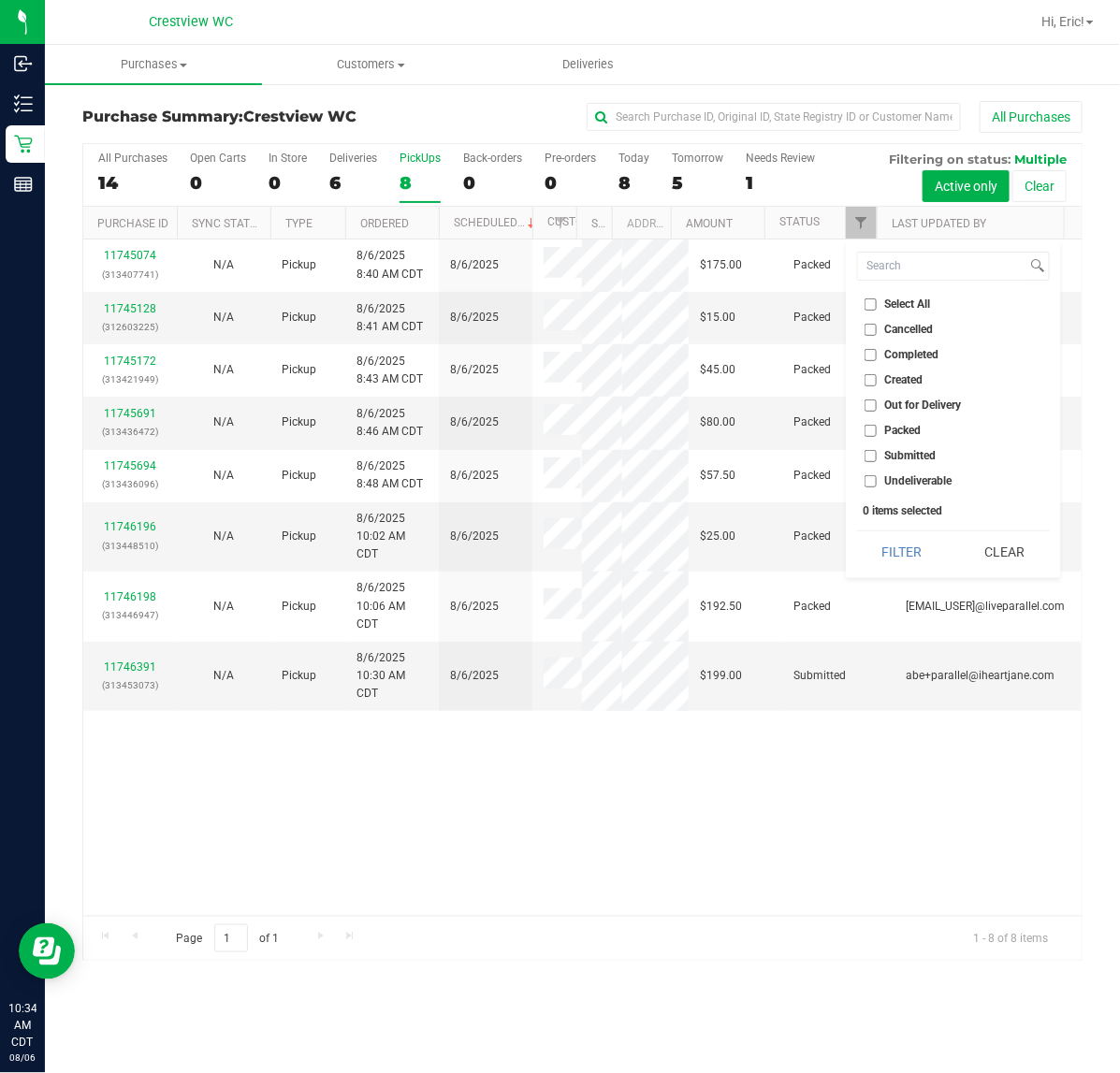 click on "Select All Cancelled Completed Created Out for Delivery Packed Submitted Undeliverable" at bounding box center (953, 393) 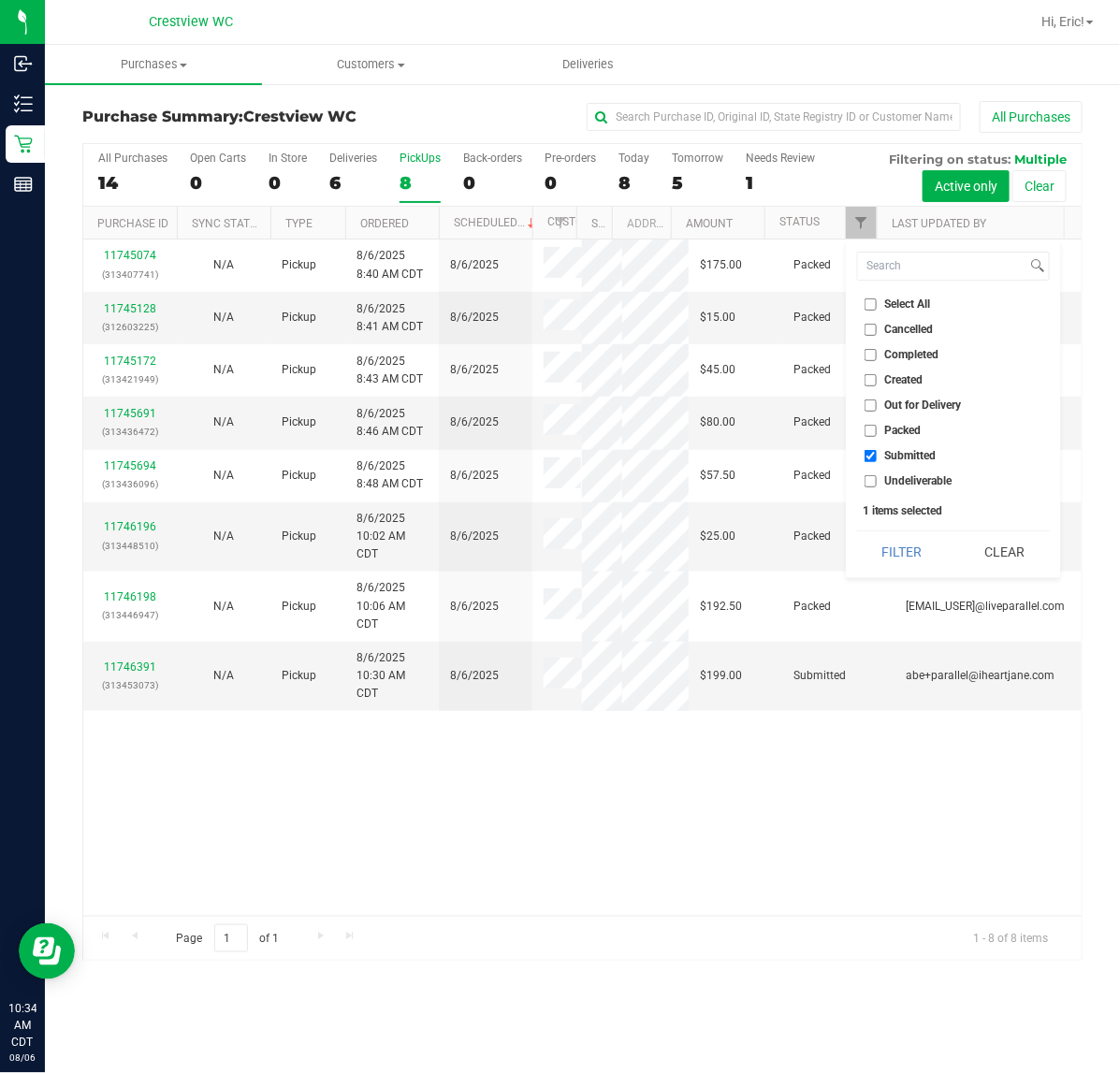 click on "Filter" at bounding box center (902, 552) 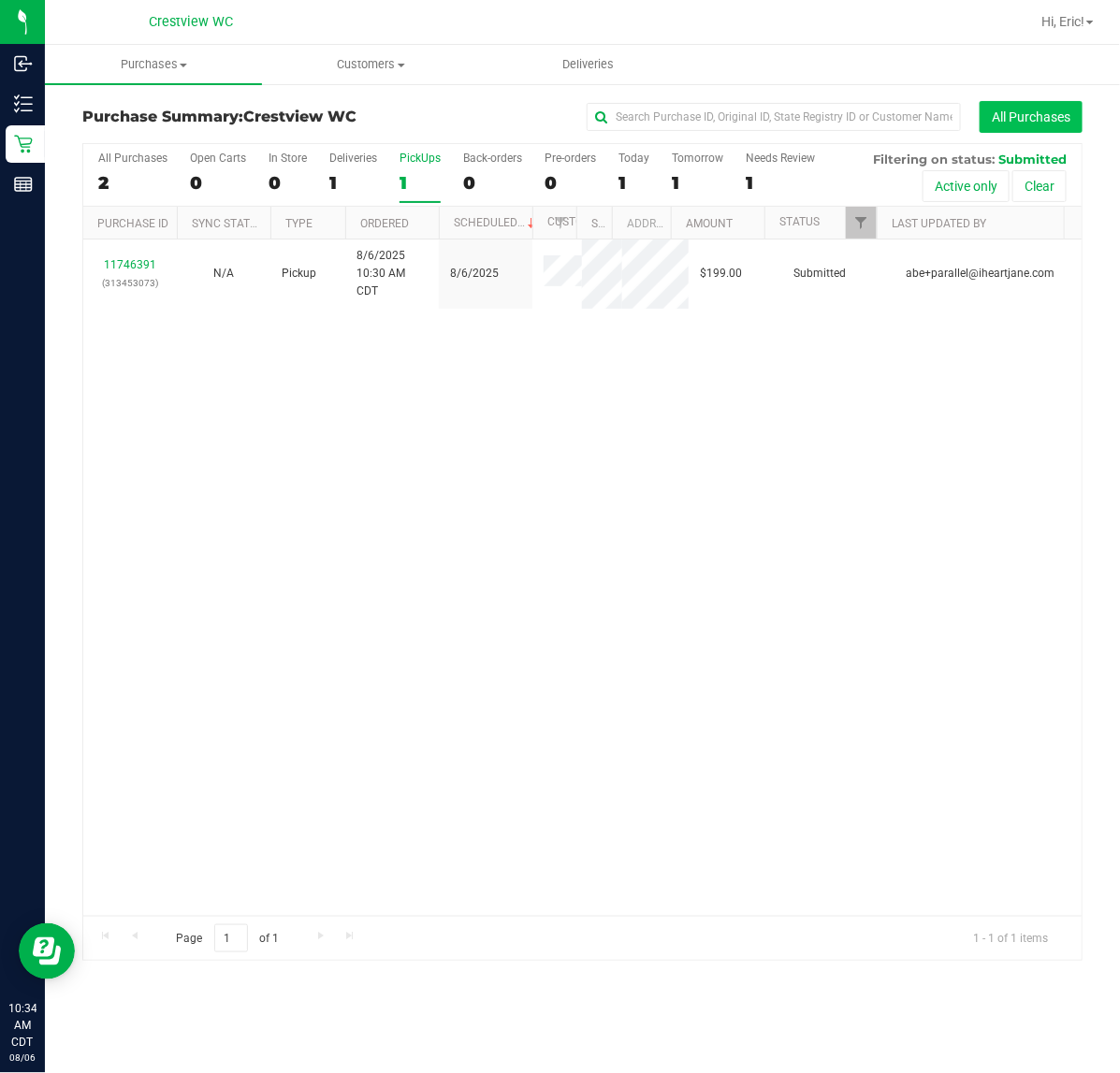 click on "All Purchases" at bounding box center (1031, 117) 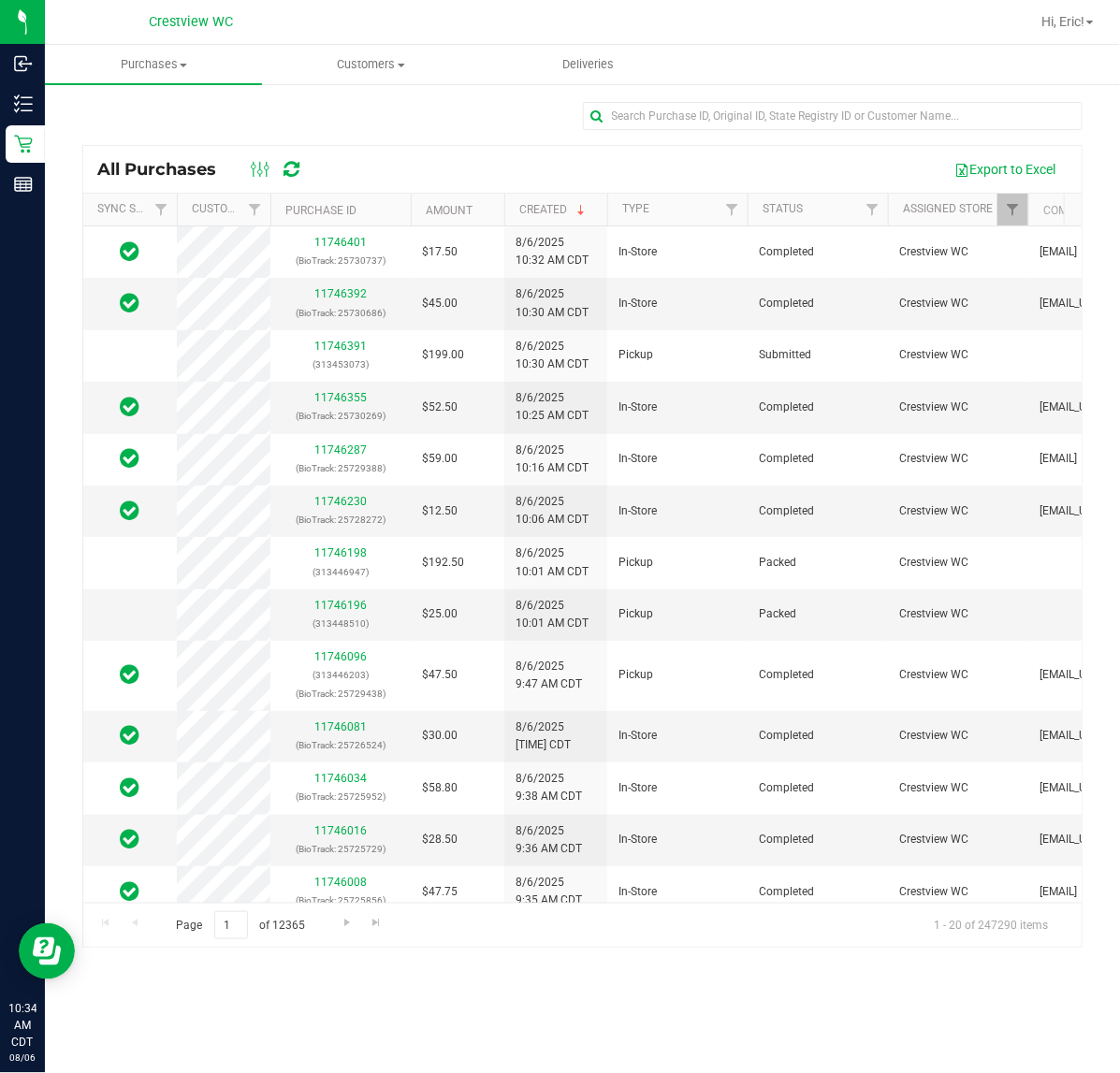 click at bounding box center [582, 123] 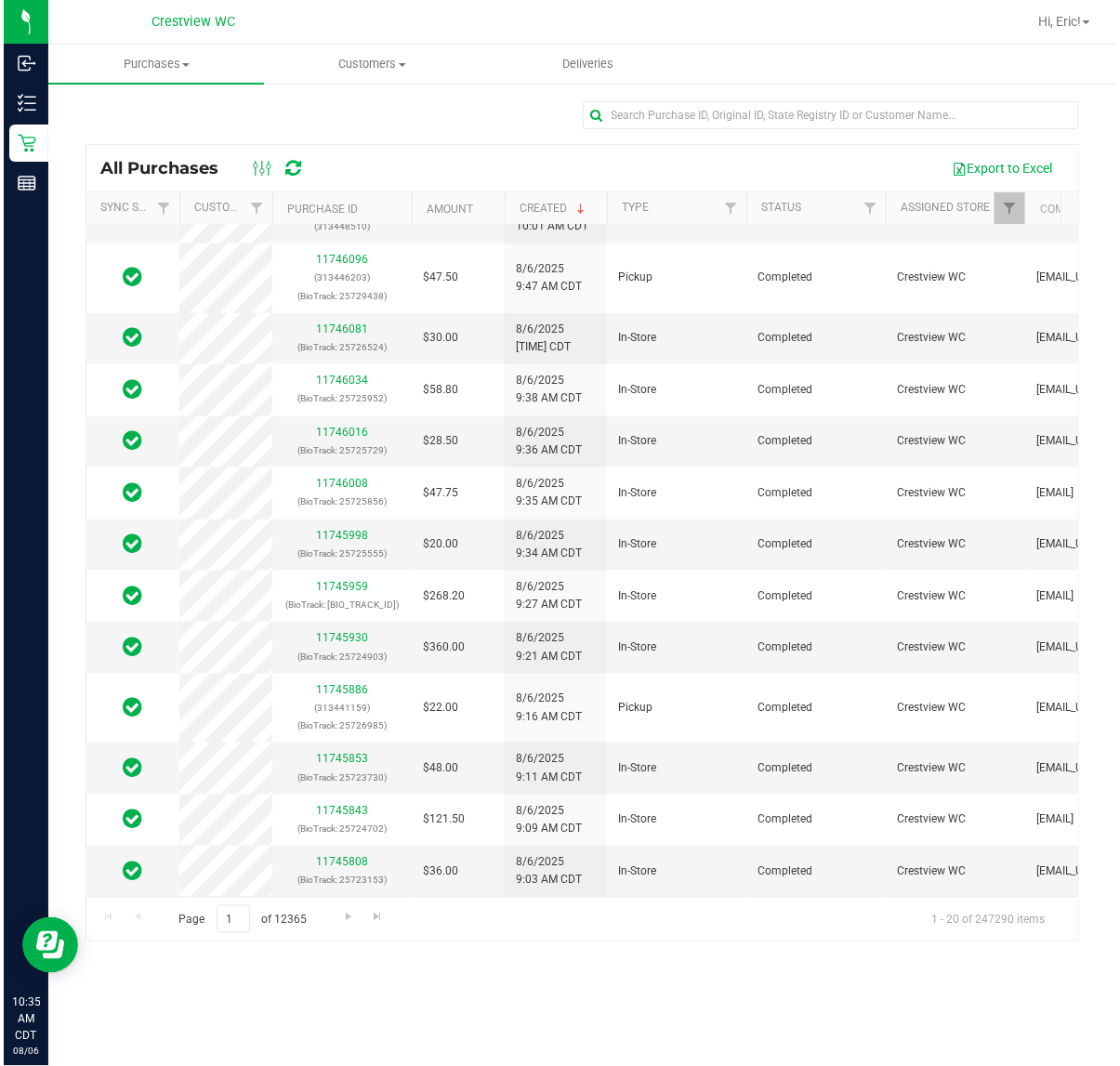 scroll, scrollTop: 0, scrollLeft: 0, axis: both 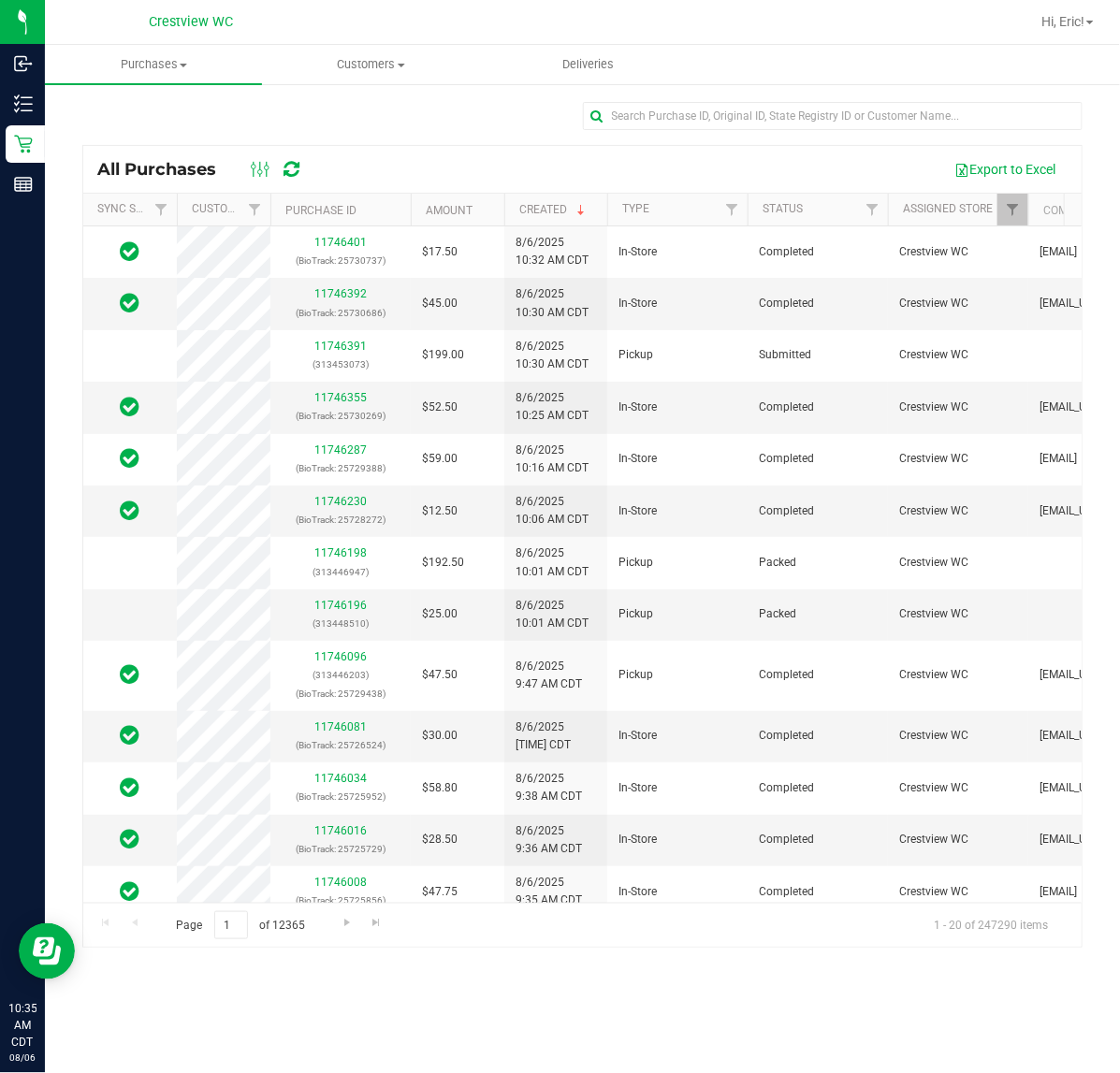 click at bounding box center [582, 123] 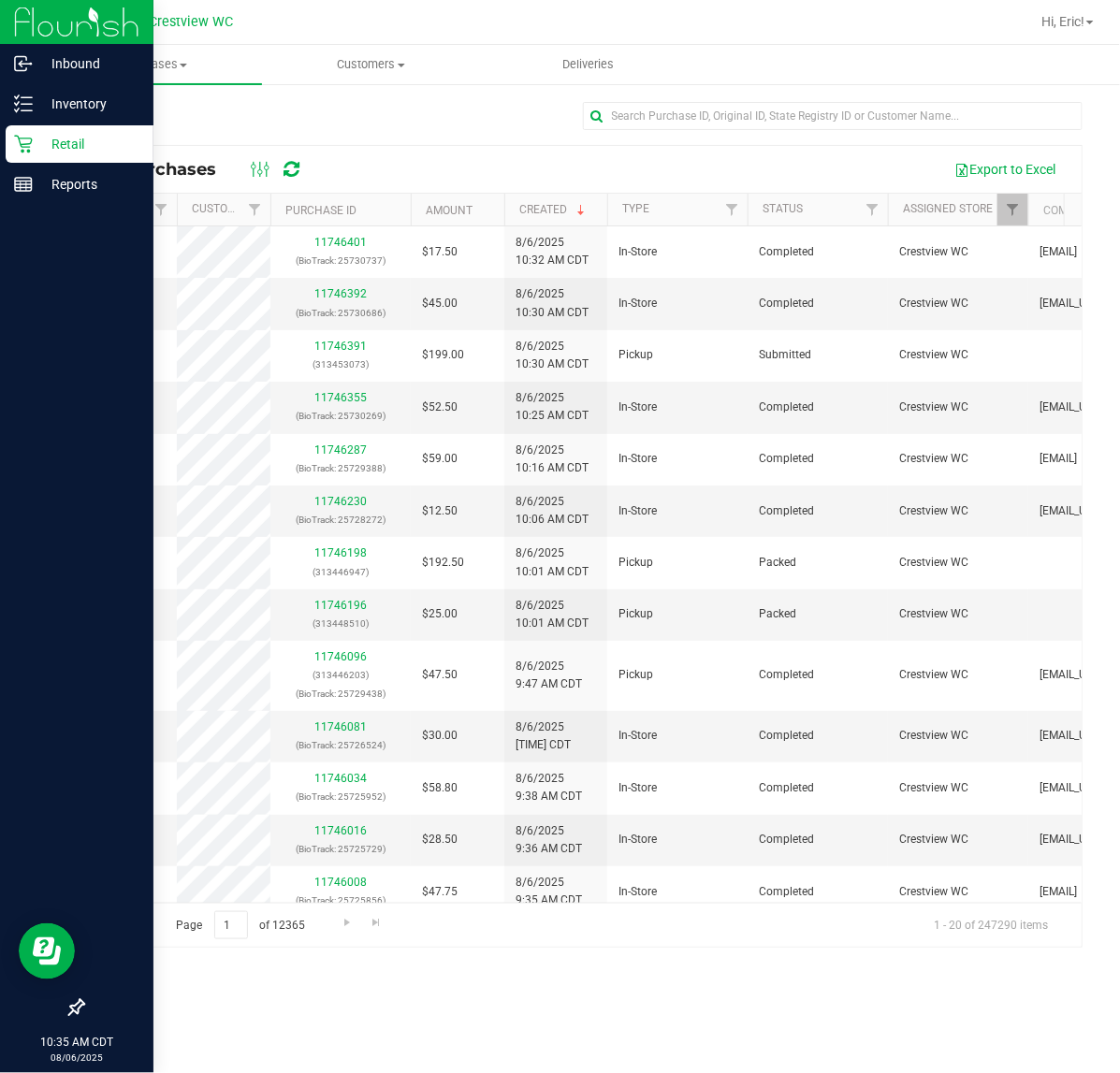 click on "Retail" at bounding box center (89, 144) 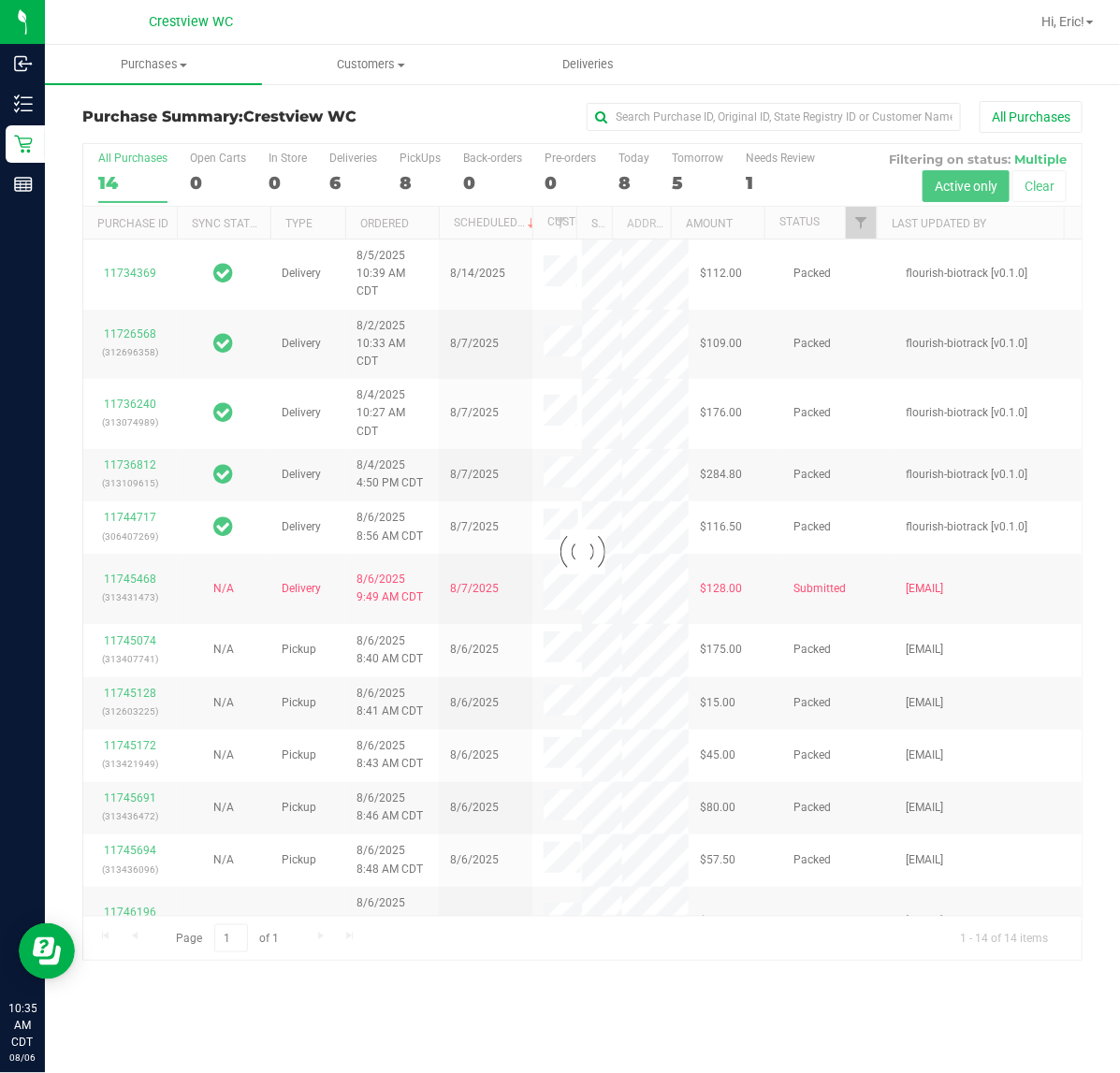 click on "PickUps" at bounding box center (420, 158) 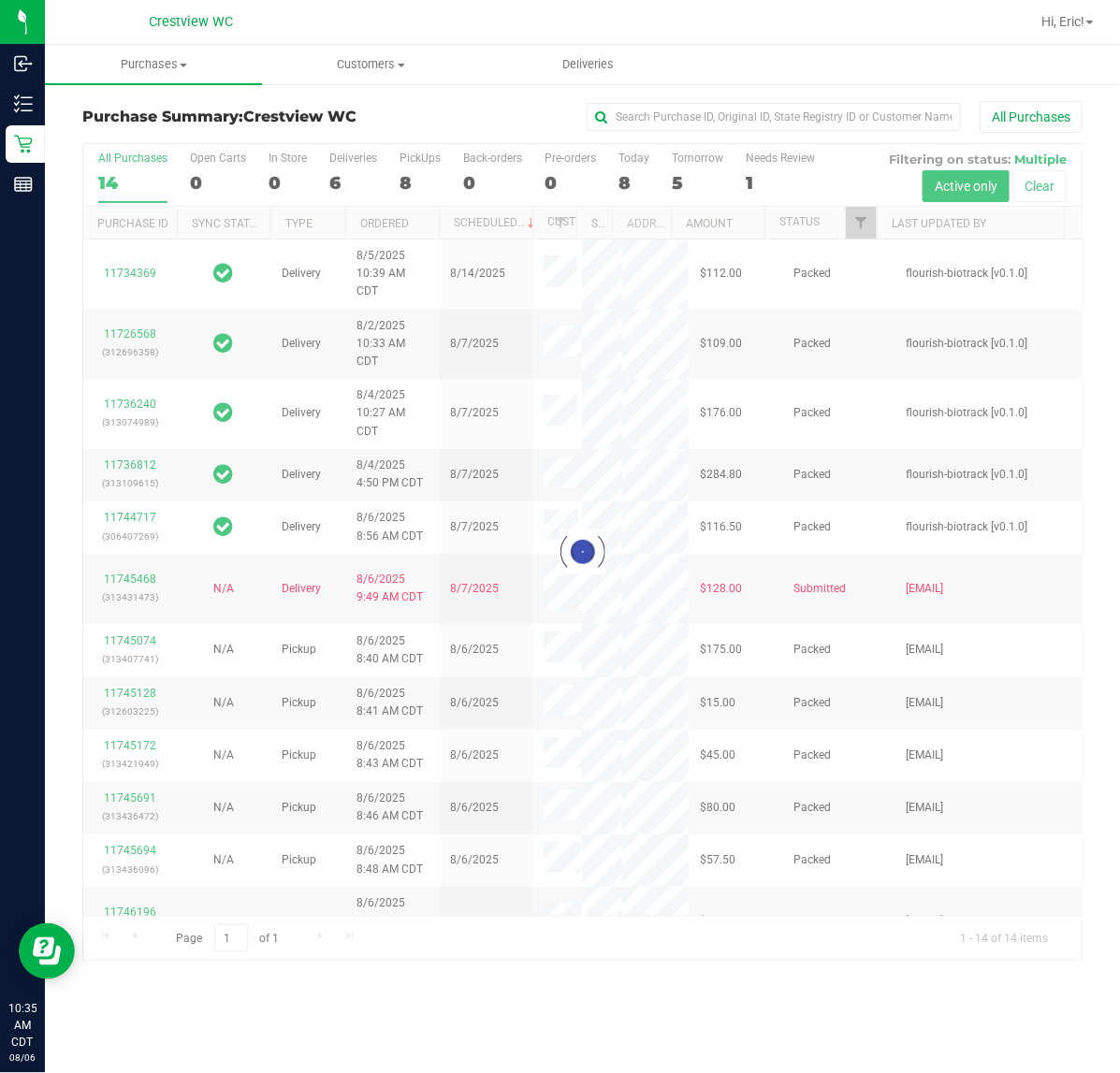 click on "PickUps
8" at bounding box center (0, 0) 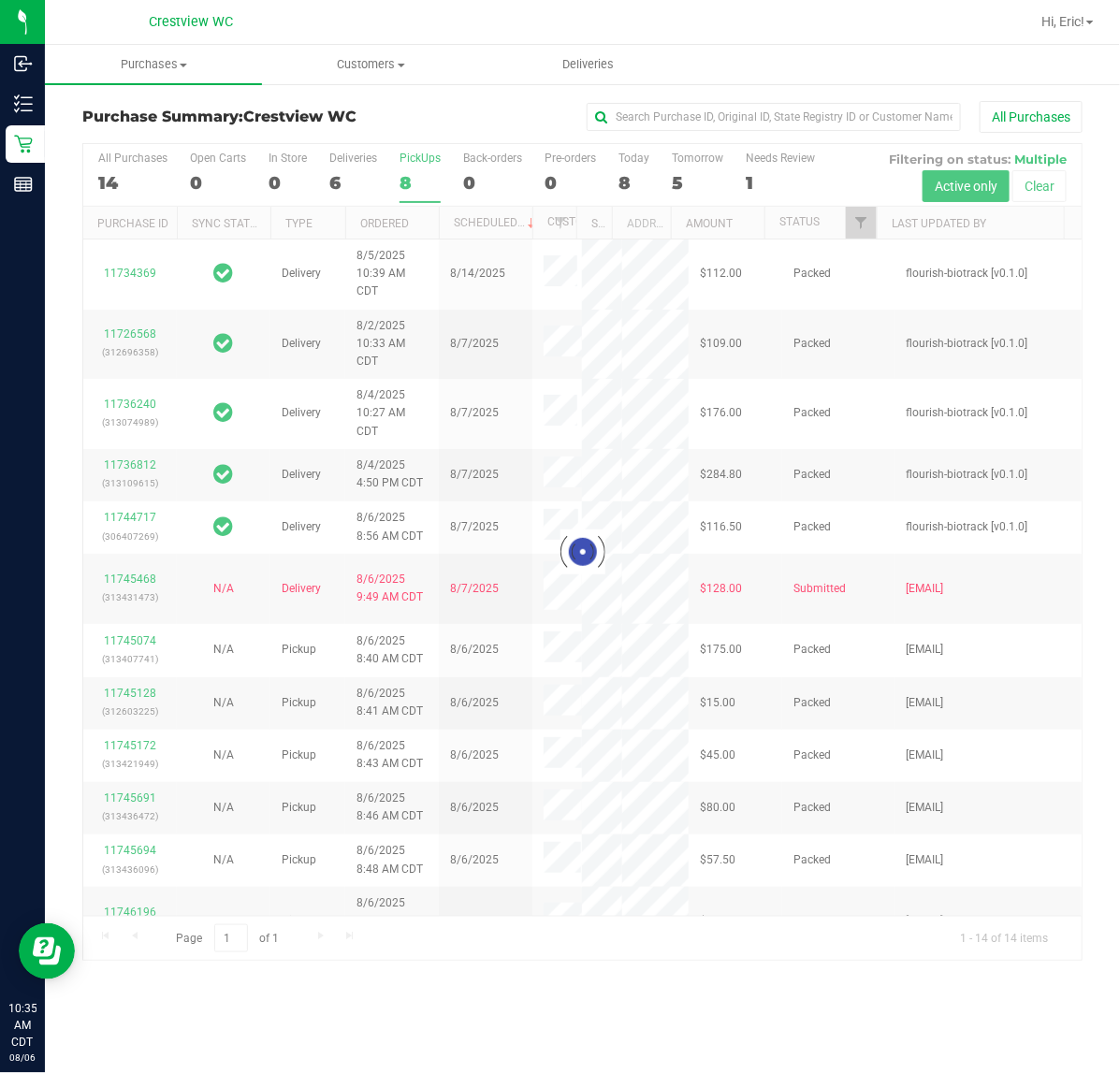 click at bounding box center (582, 552) 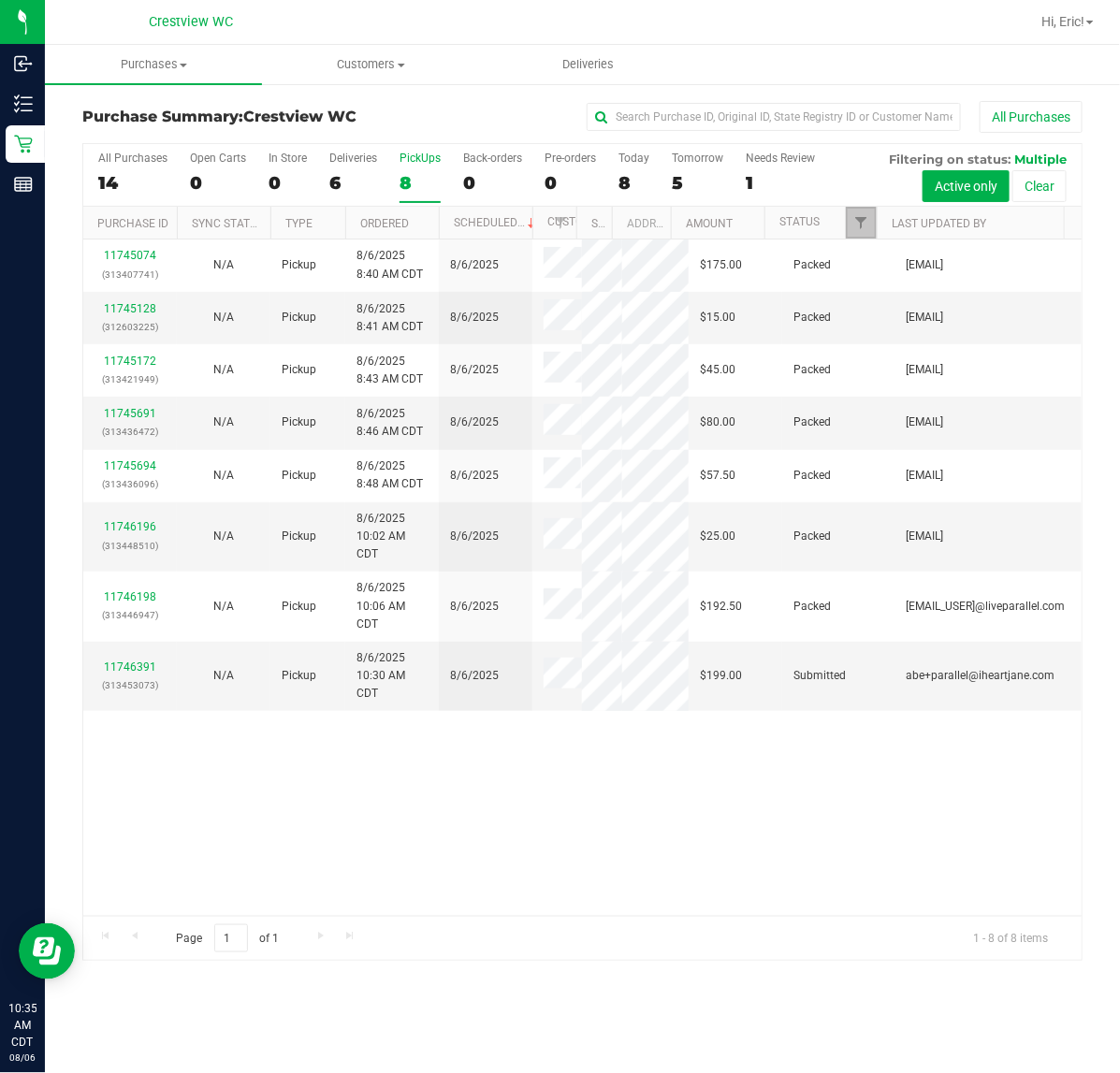 click at bounding box center [861, 223] 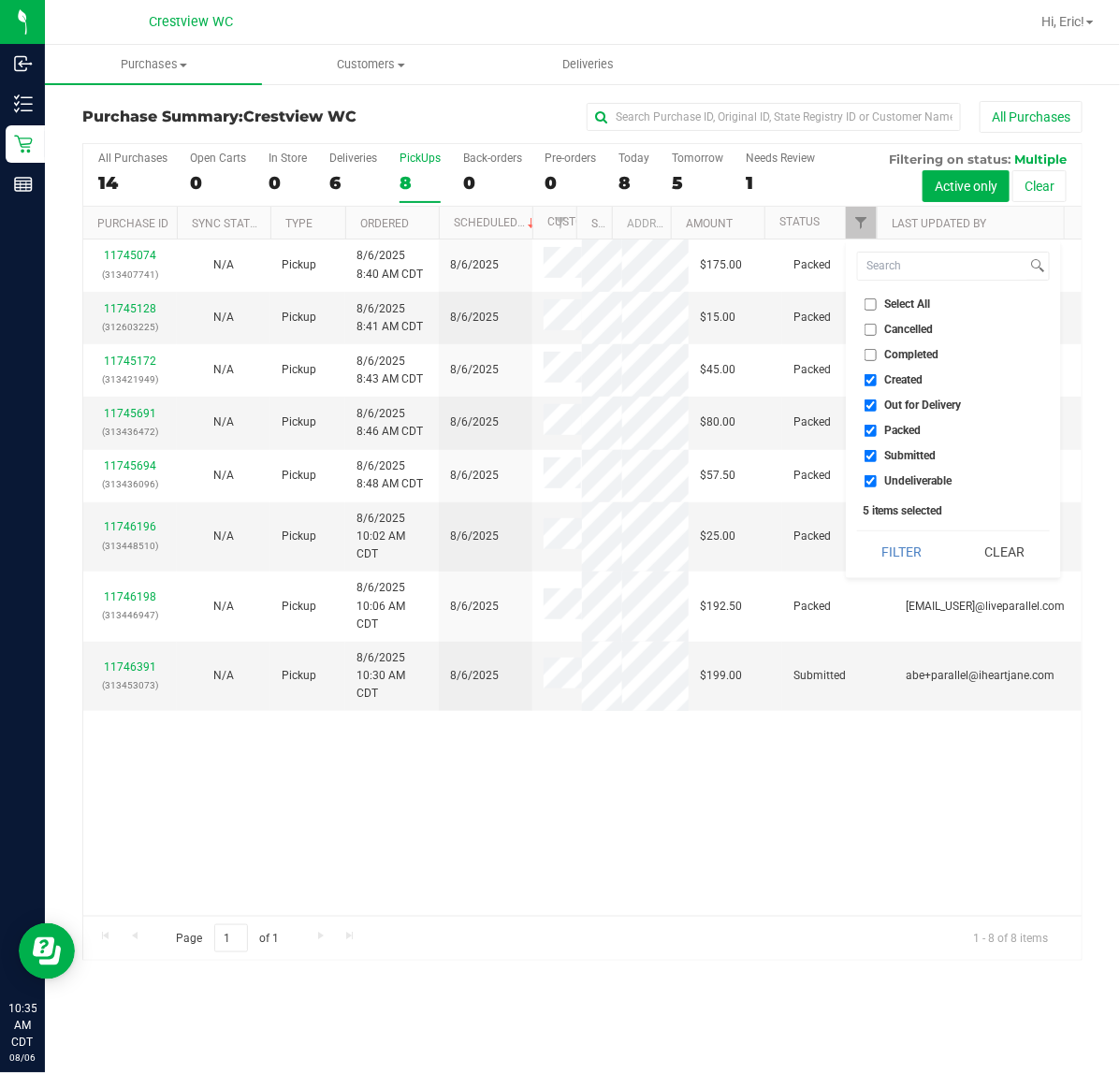 click on "Select All Cancelled Completed Created Out for Delivery Packed Submitted Undeliverable 5 items selected Filter Clear" at bounding box center [953, 409] 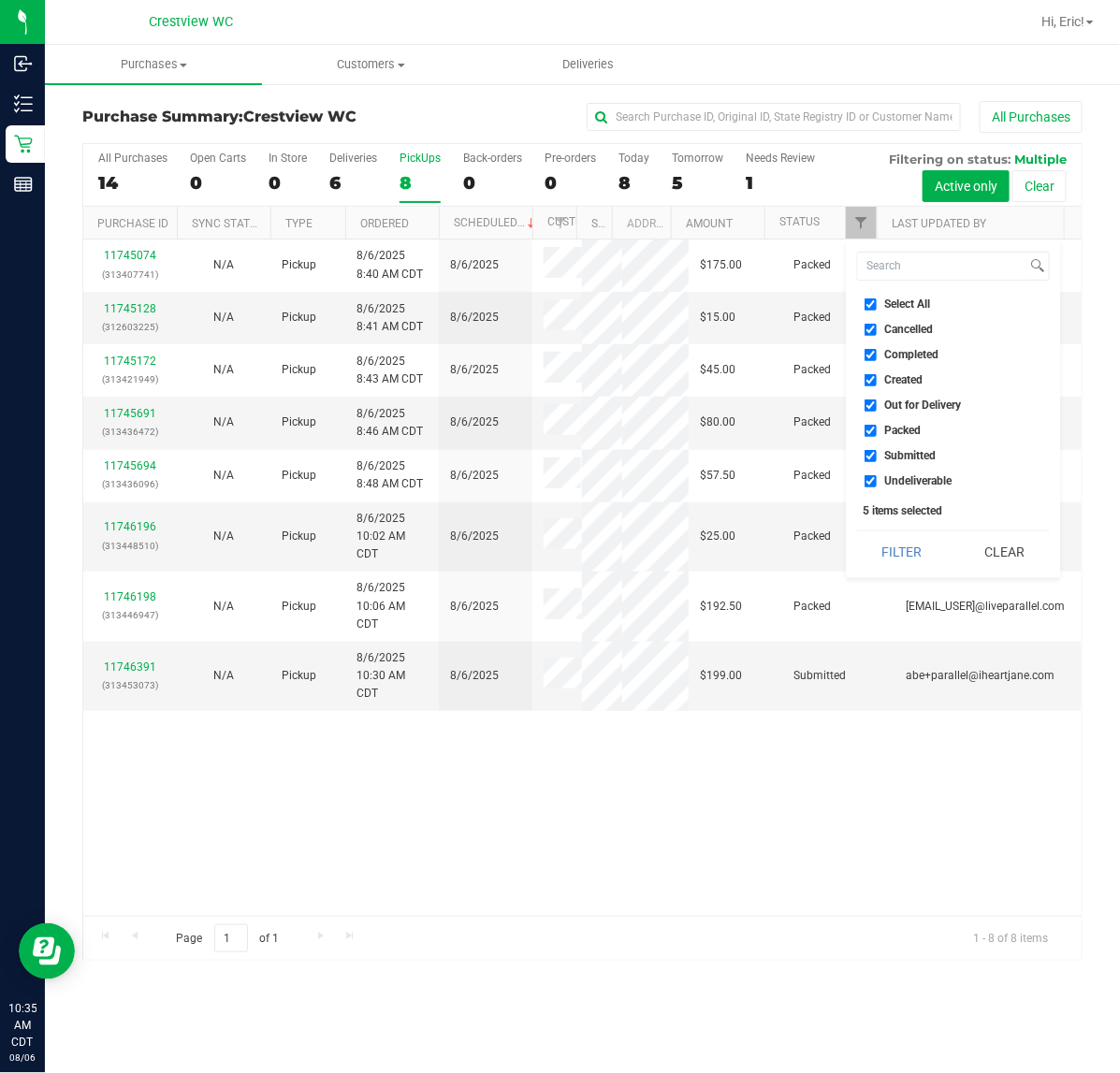 checkbox on "true" 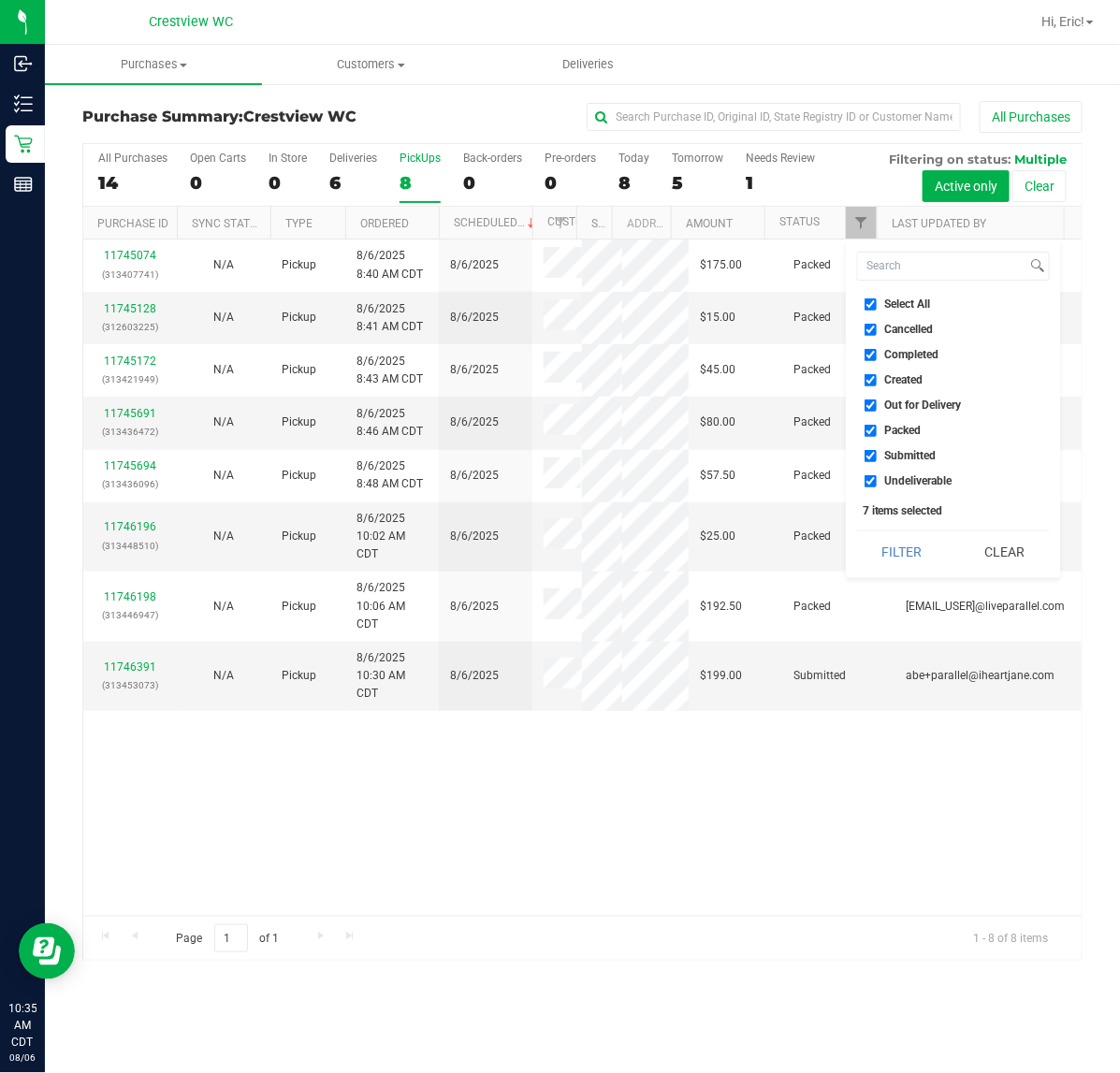 click on "Select All" at bounding box center (870, 304) 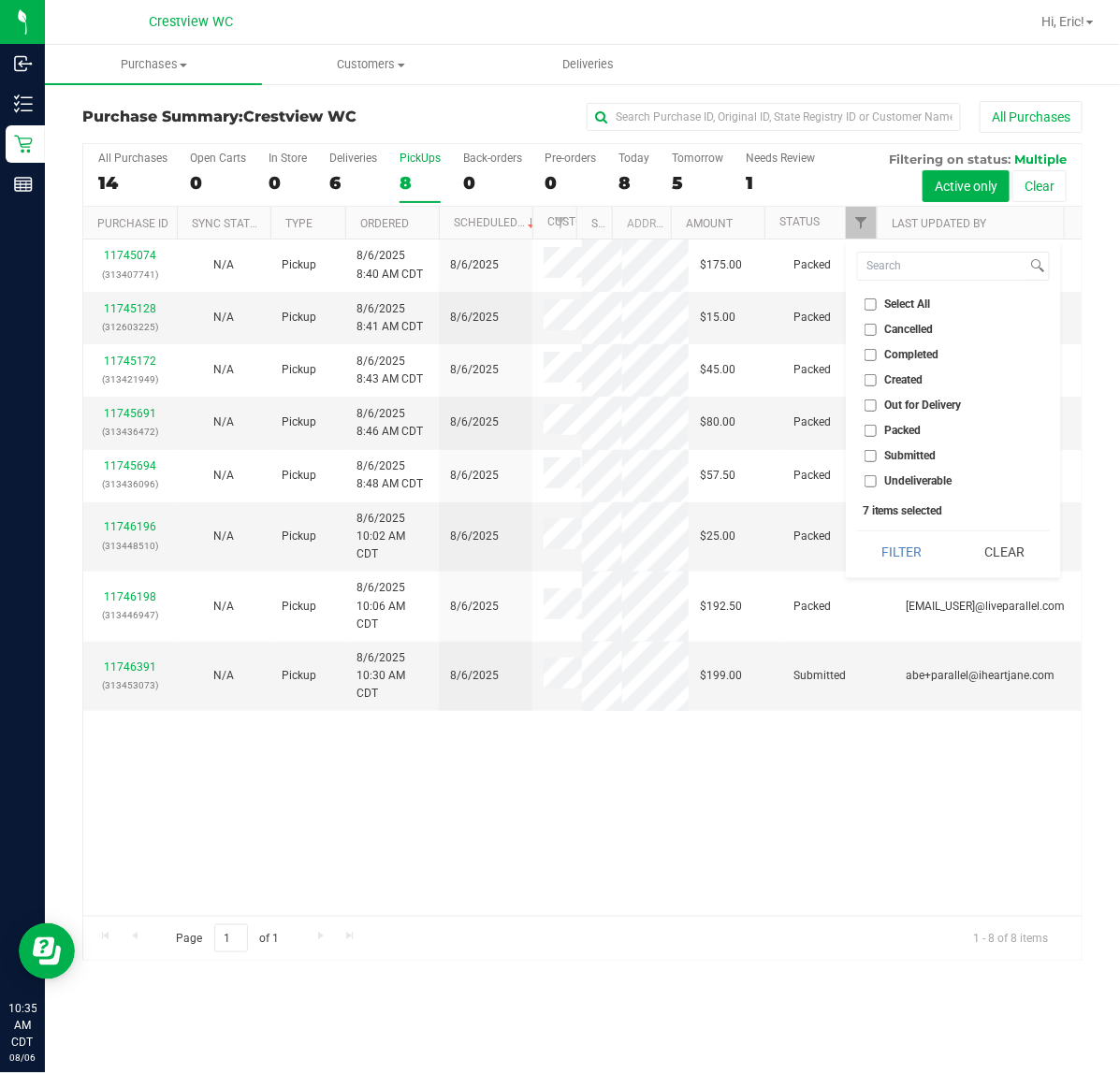 checkbox on "false" 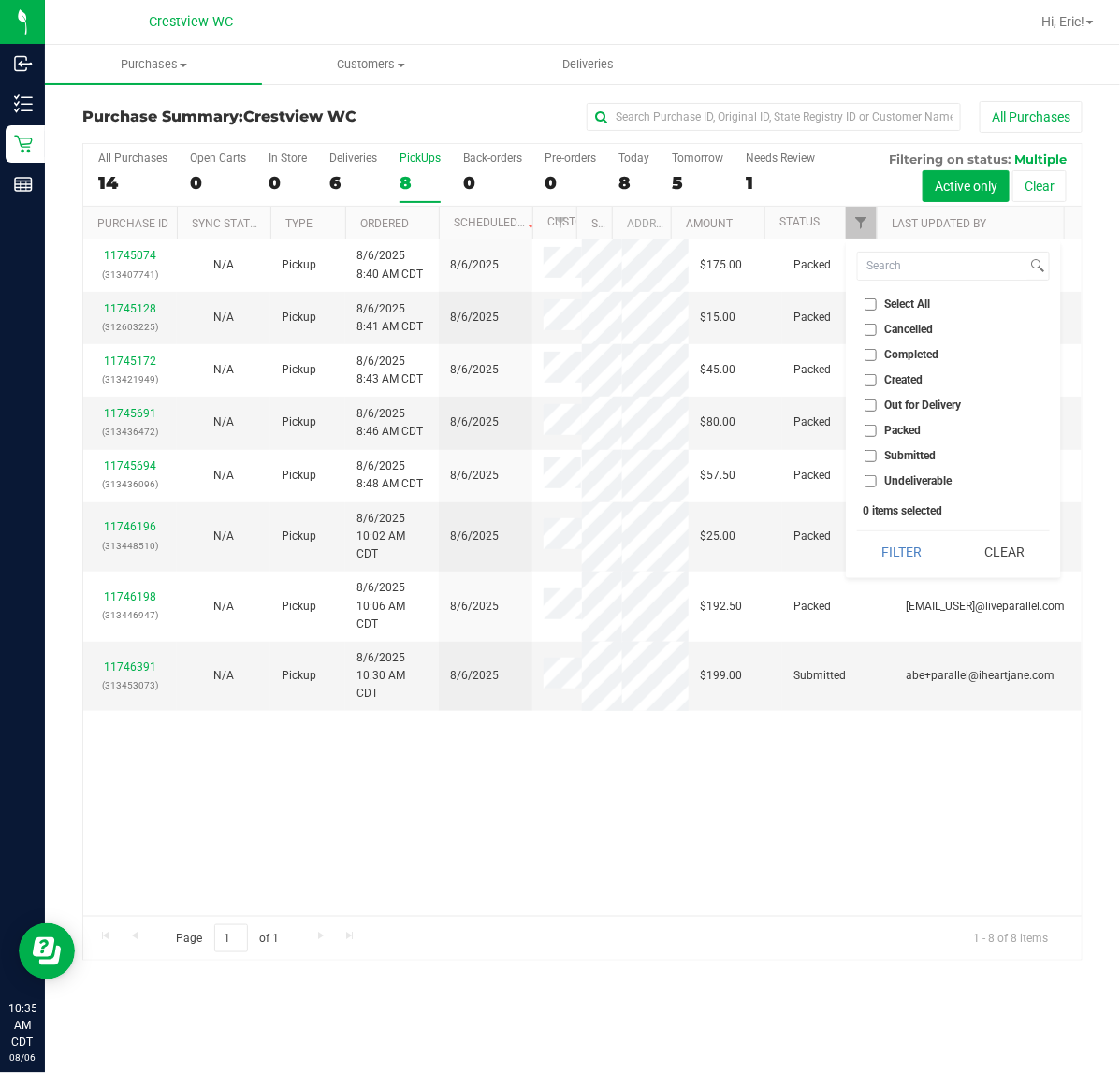 click on "Submitted" at bounding box center (953, 456) 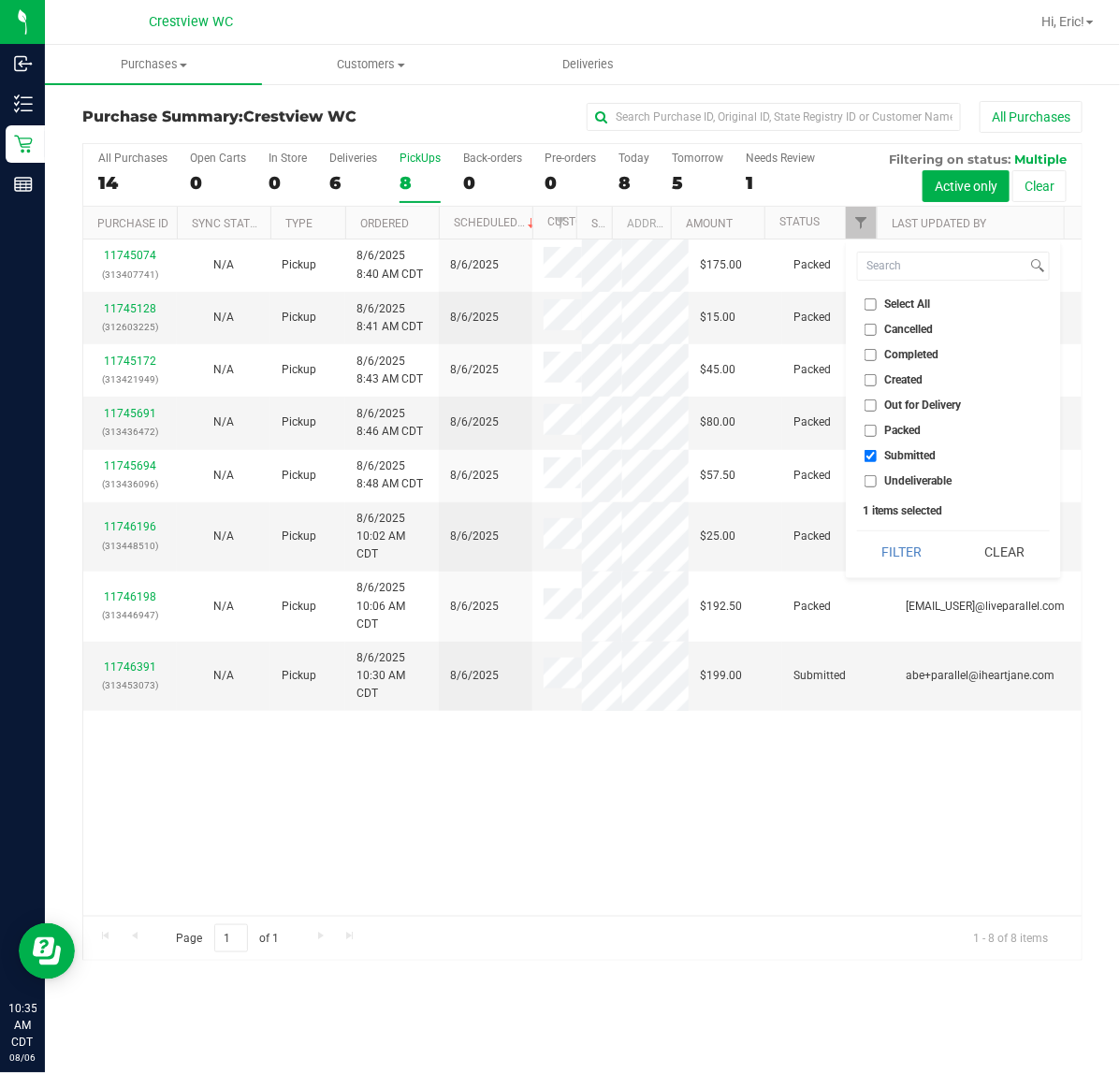 click on "Filter" at bounding box center [902, 552] 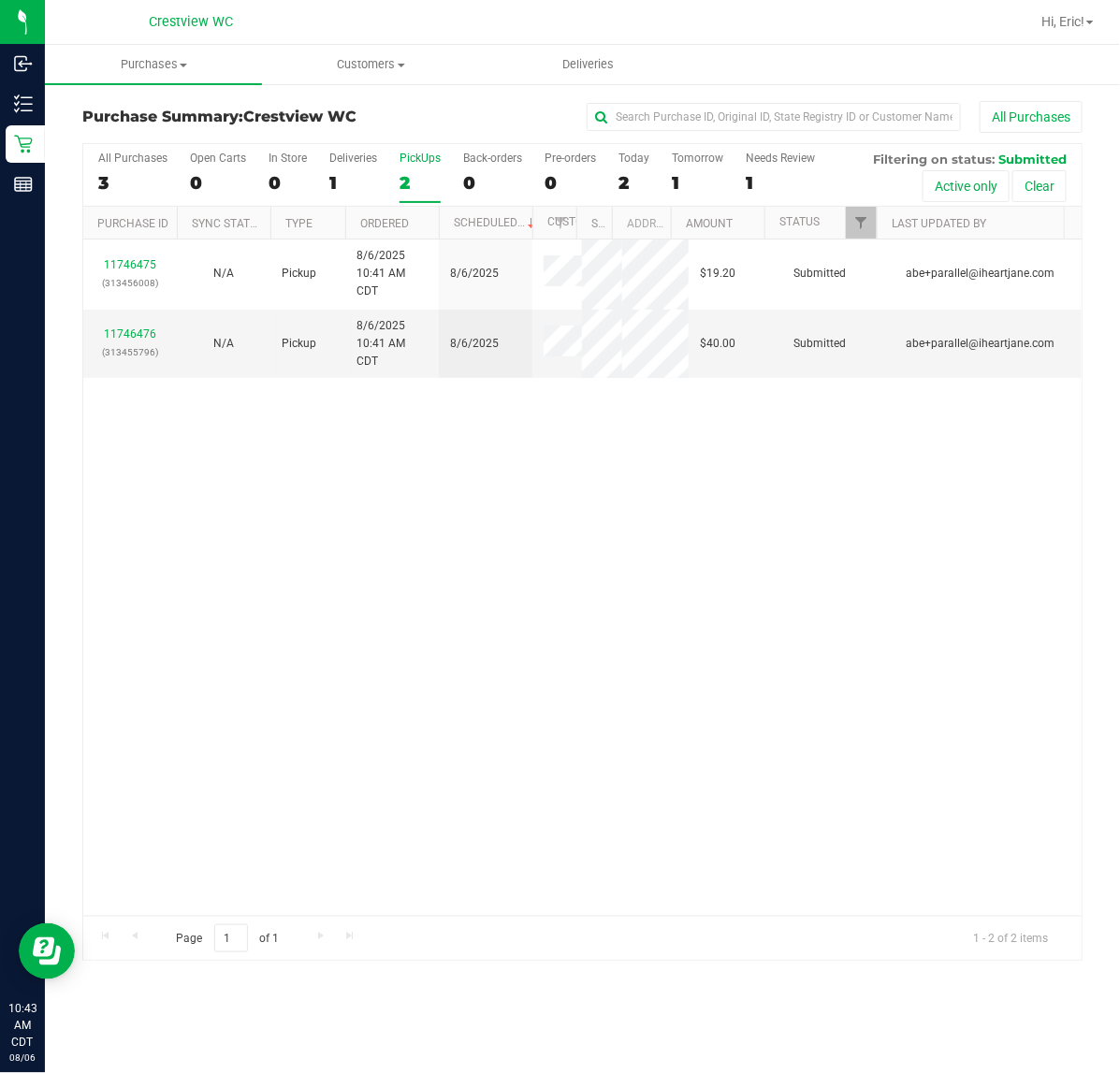 click on "11746475
(313456008)
N/A
Pickup 8/6/2025 10:41 AM CDT 8/6/2025
$19.20
Submitted abe+parallel@iheartjane.com
11746476
(313455796)
N/A
Pickup 8/6/2025 10:41 AM CDT 8/6/2025
$40.00
Submitted abe+parallel@iheartjane.com" at bounding box center (582, 577) 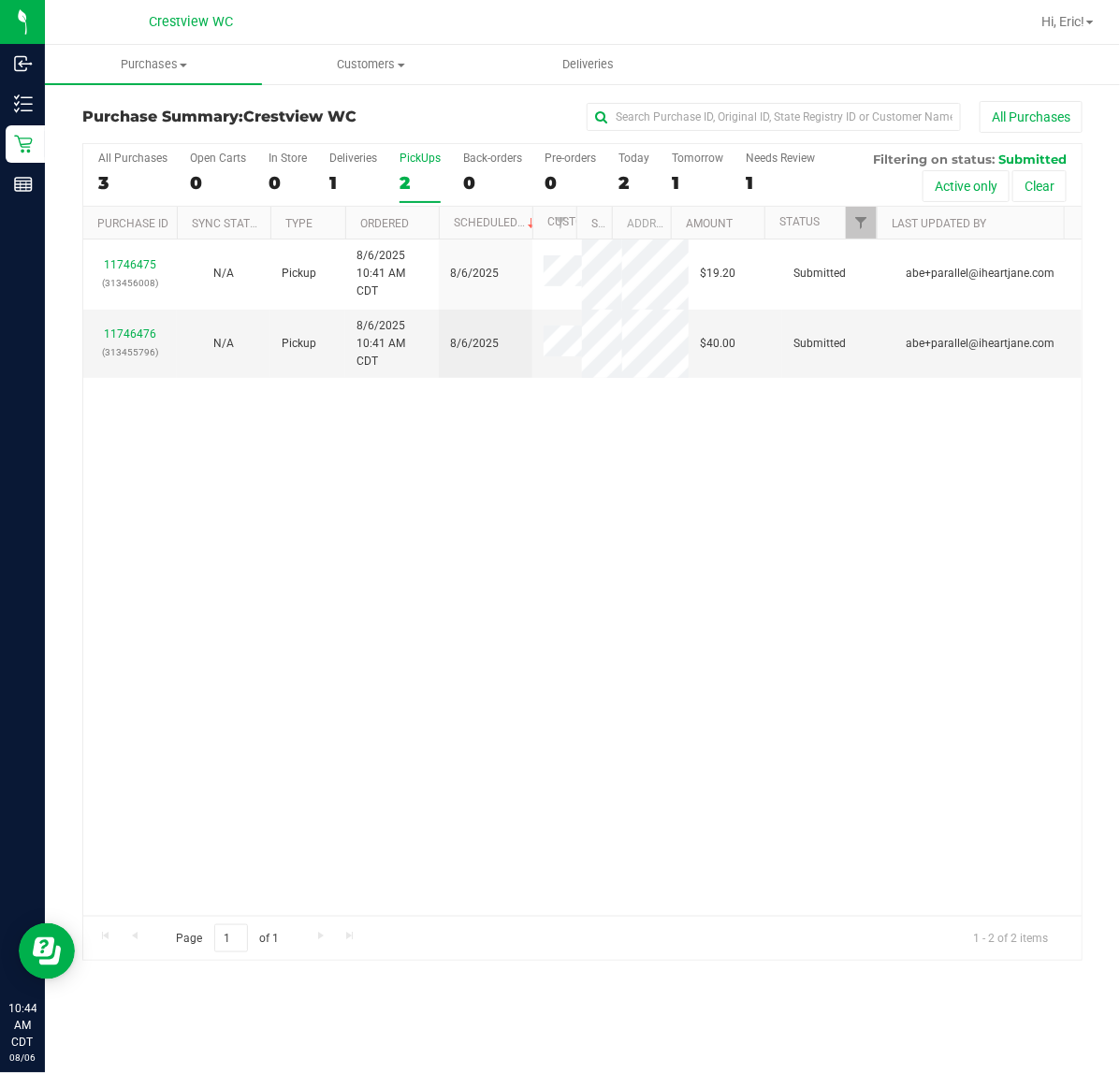 click on "11746475
(313456008)
N/A
Pickup 8/6/2025 10:41 AM CDT 8/6/2025
$19.20
Submitted abe+parallel@iheartjane.com
11746476
(313455796)
N/A
Pickup 8/6/2025 10:41 AM CDT 8/6/2025
$40.00
Submitted abe+parallel@iheartjane.com" at bounding box center (582, 577) 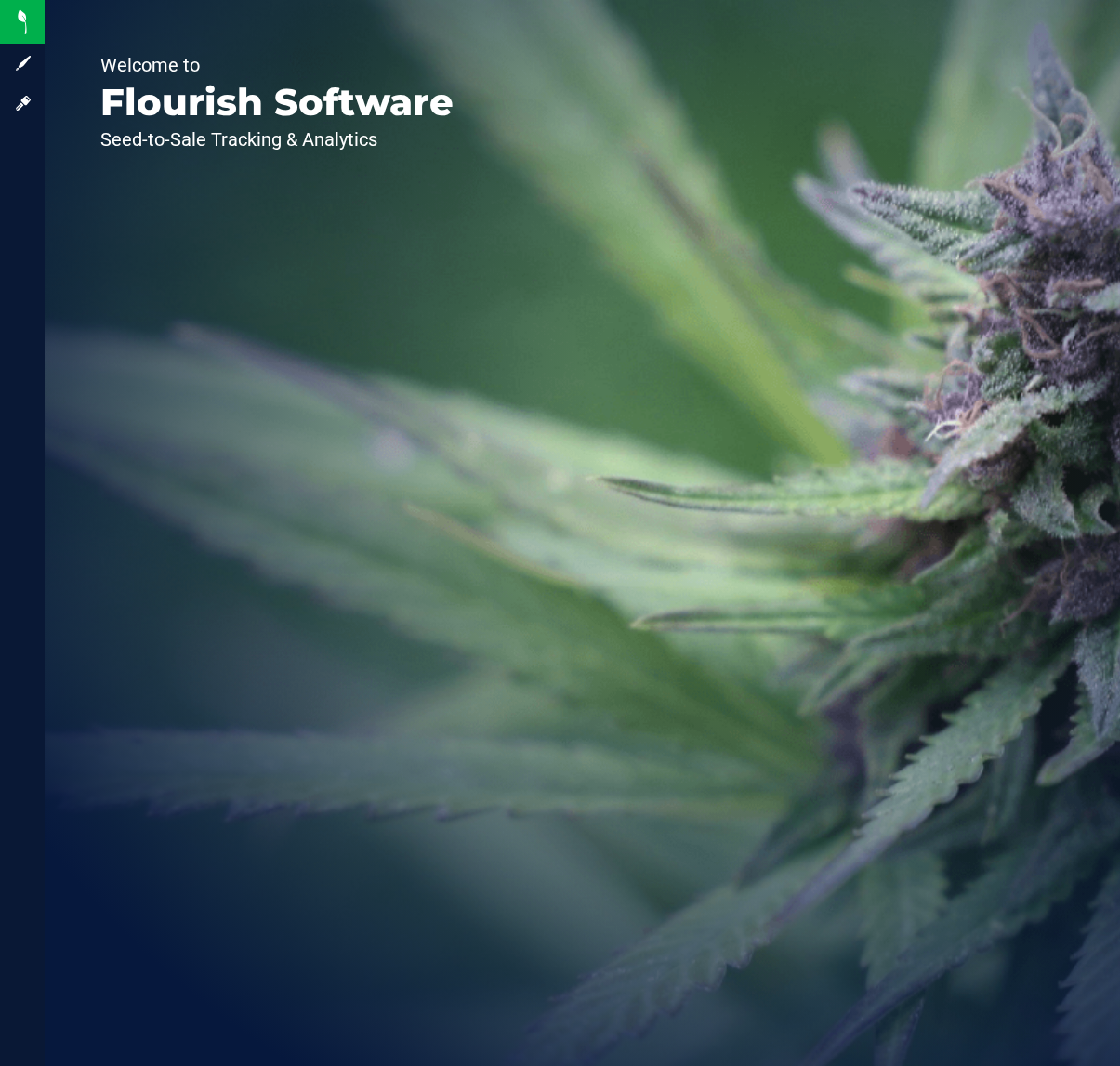 click on "Welcome to   Flourish Software   Seed-to-Sale Tracking & Analytics" at bounding box center [582, 533] 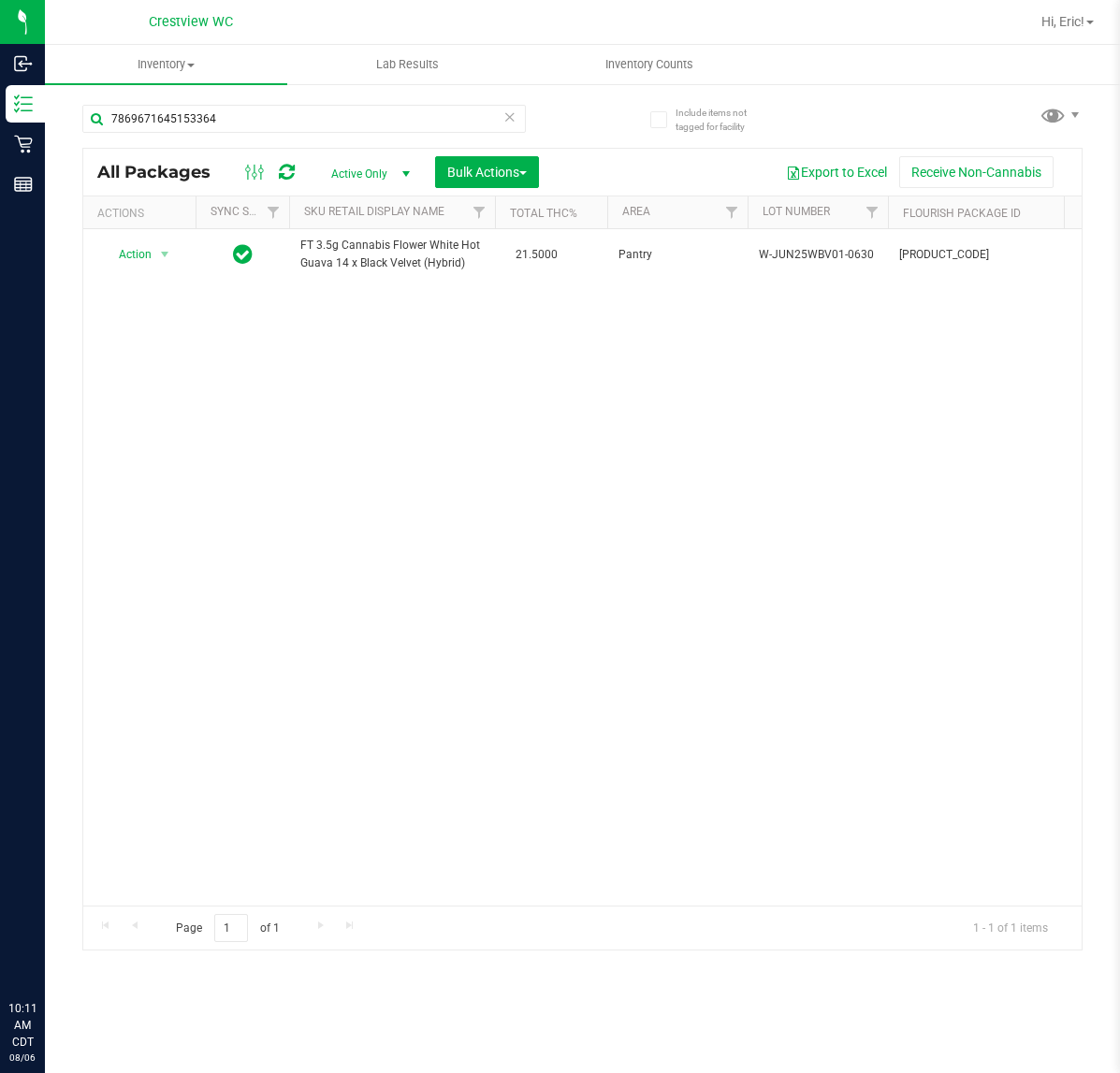 scroll, scrollTop: 0, scrollLeft: 0, axis: both 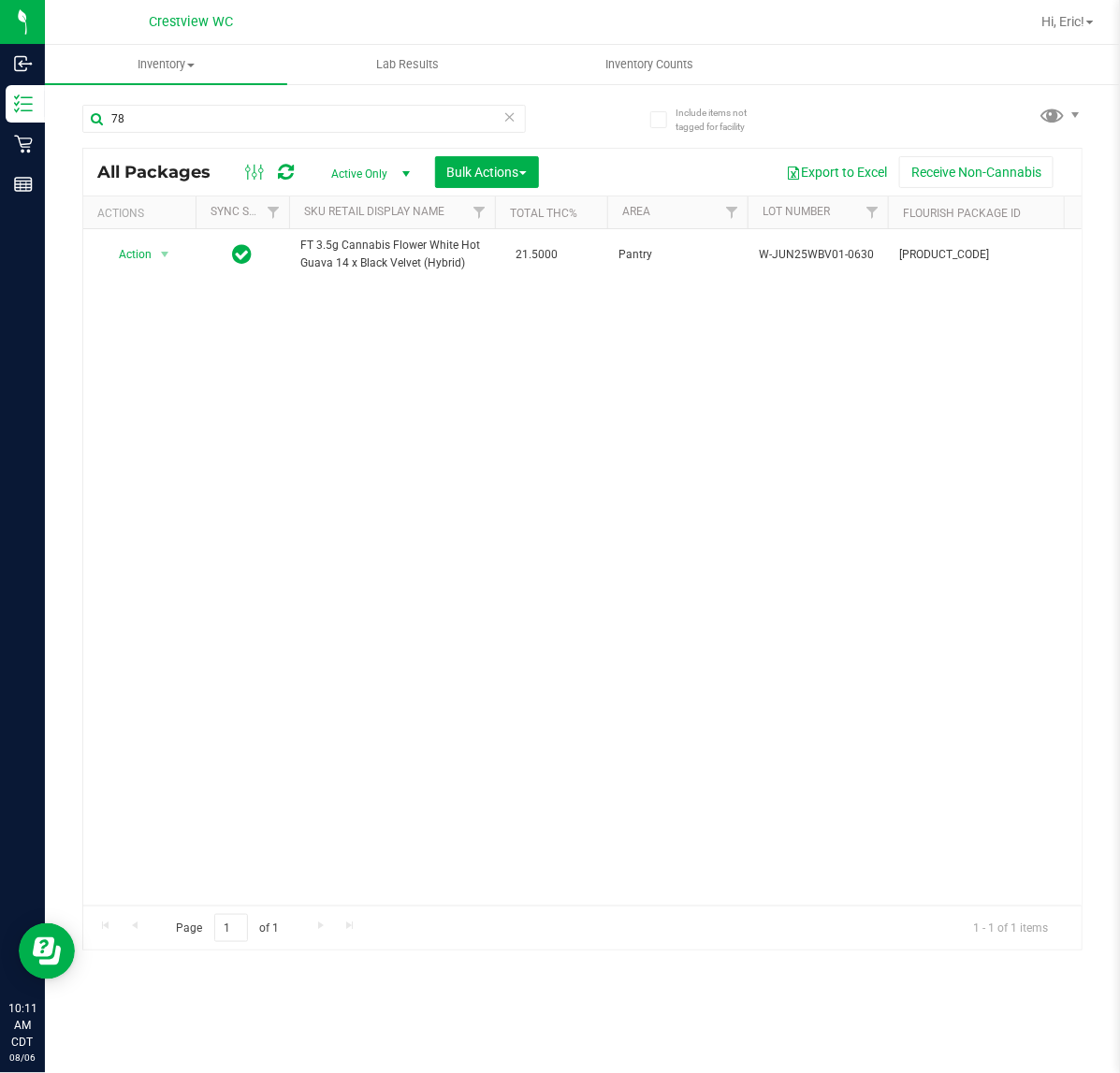 type on "7" 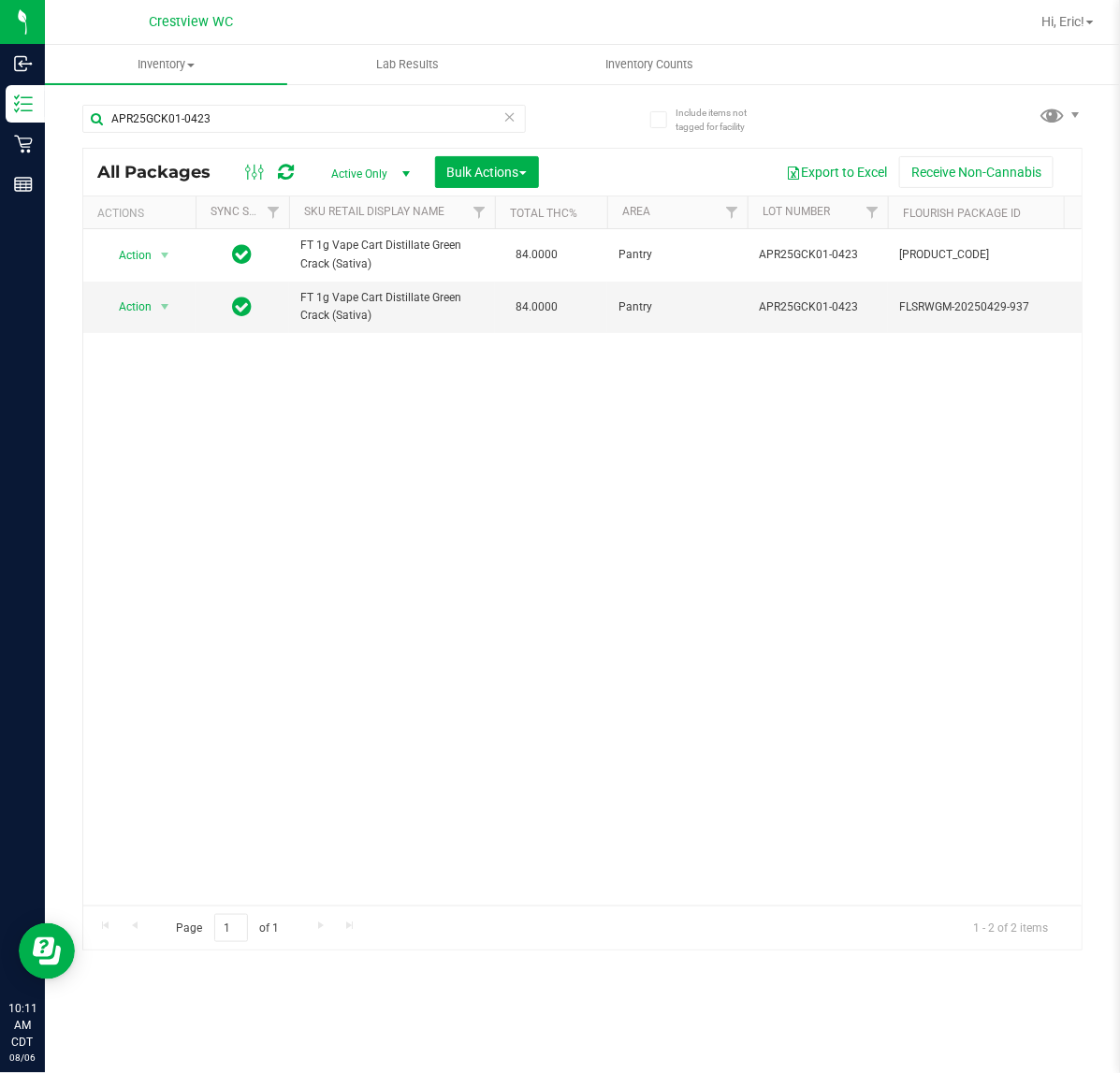 scroll, scrollTop: 0, scrollLeft: 272, axis: horizontal 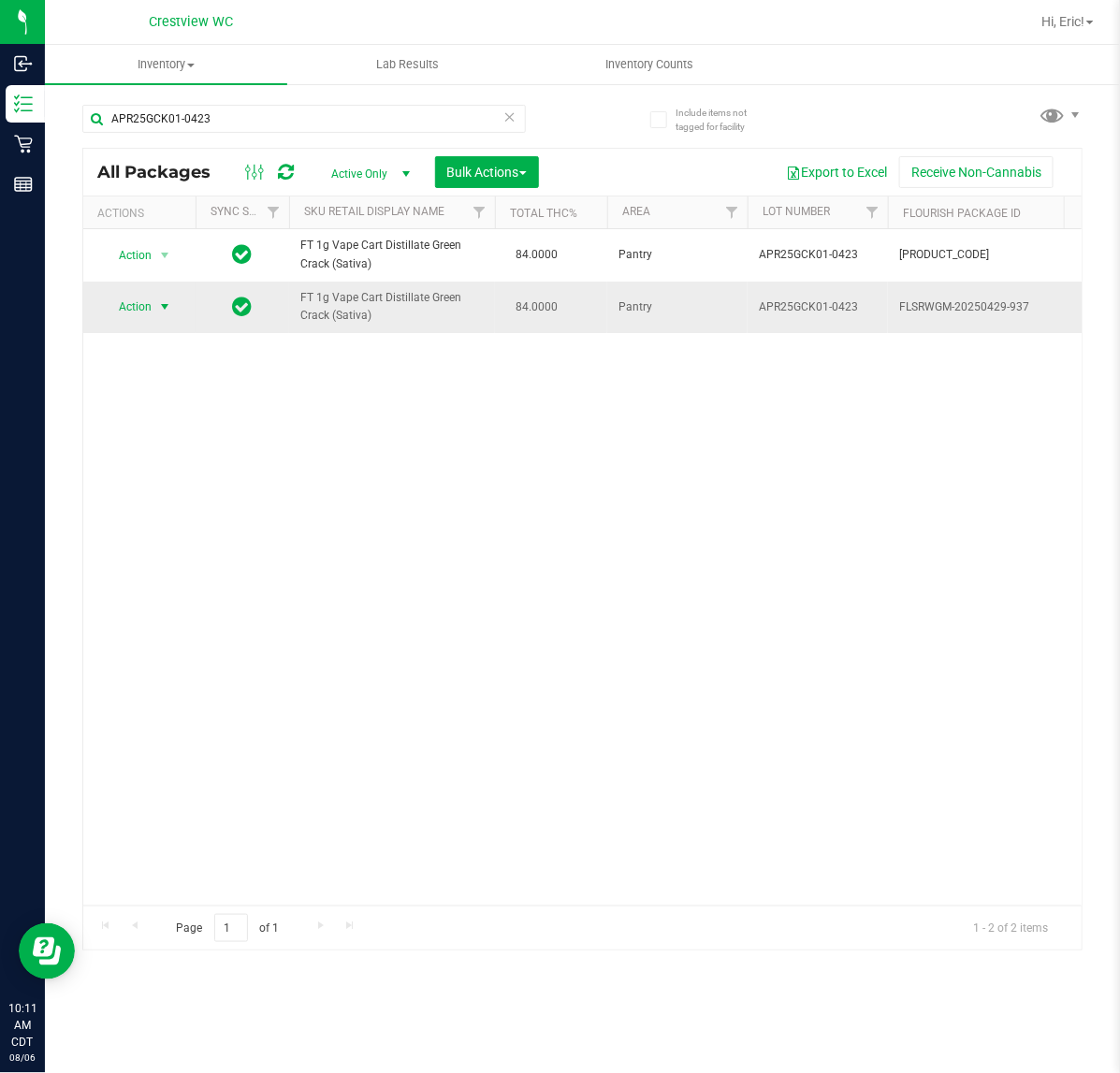 click at bounding box center (165, 307) 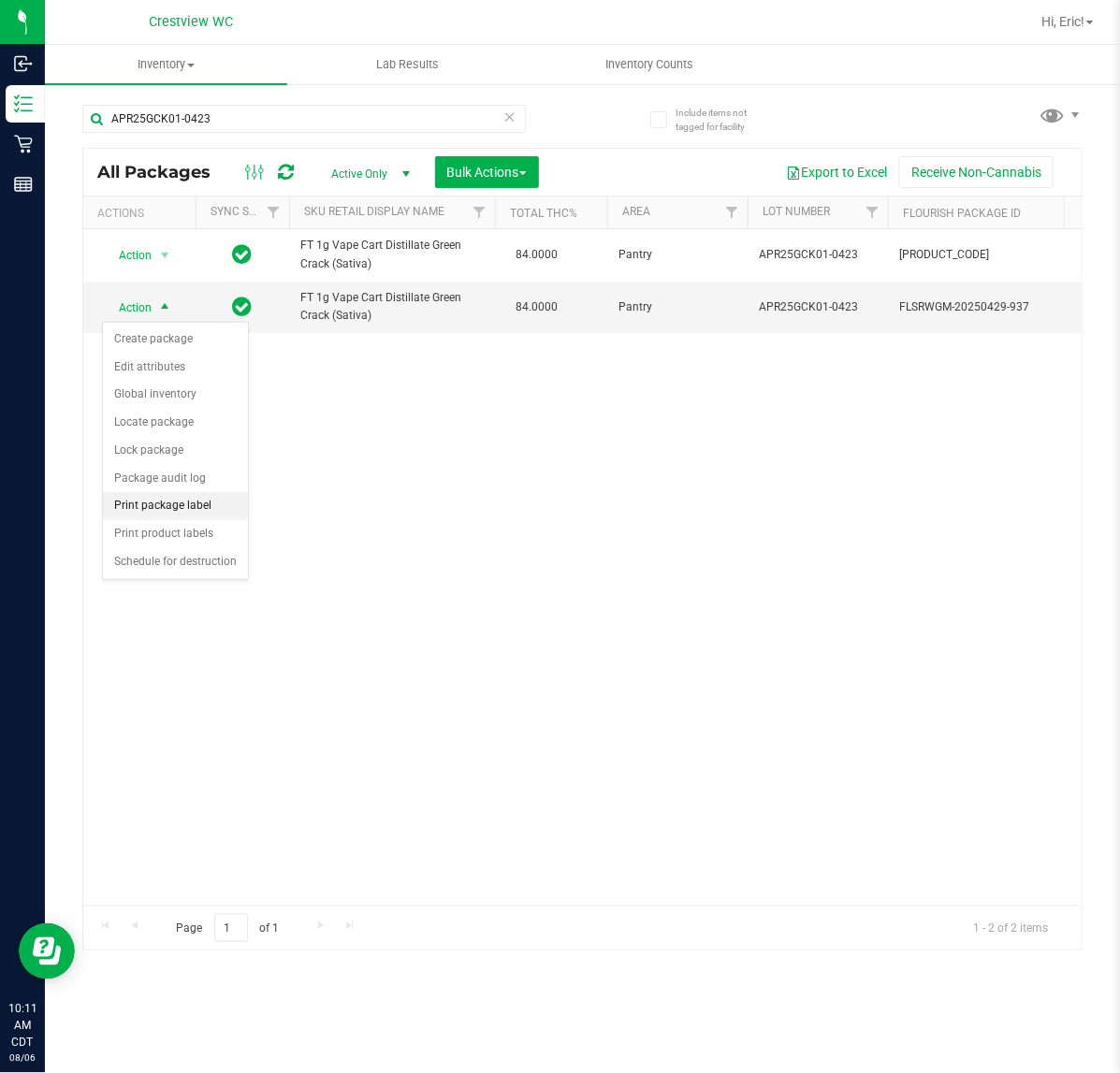 click on "Print package label" at bounding box center (175, 506) 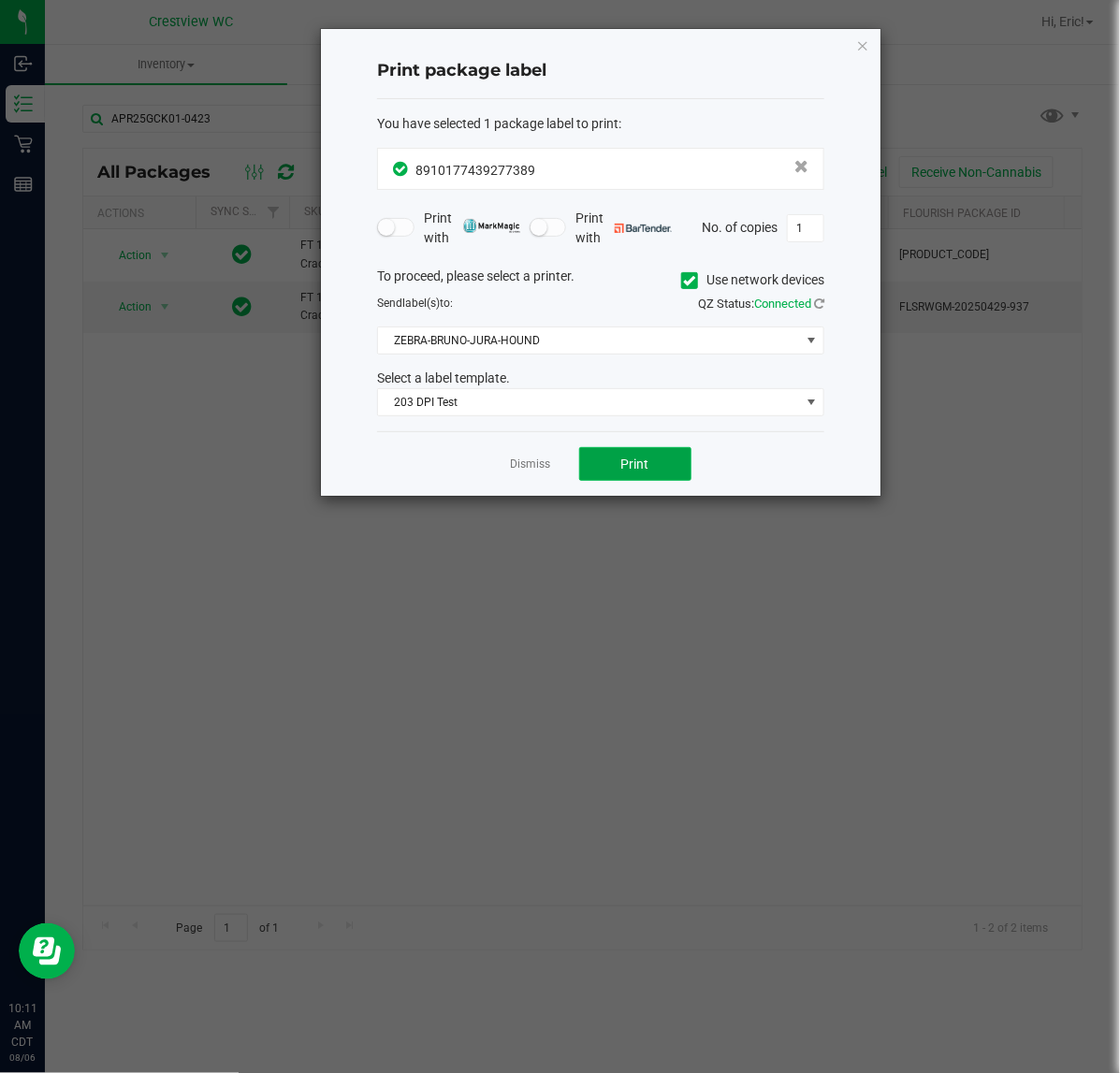 click on "Print" 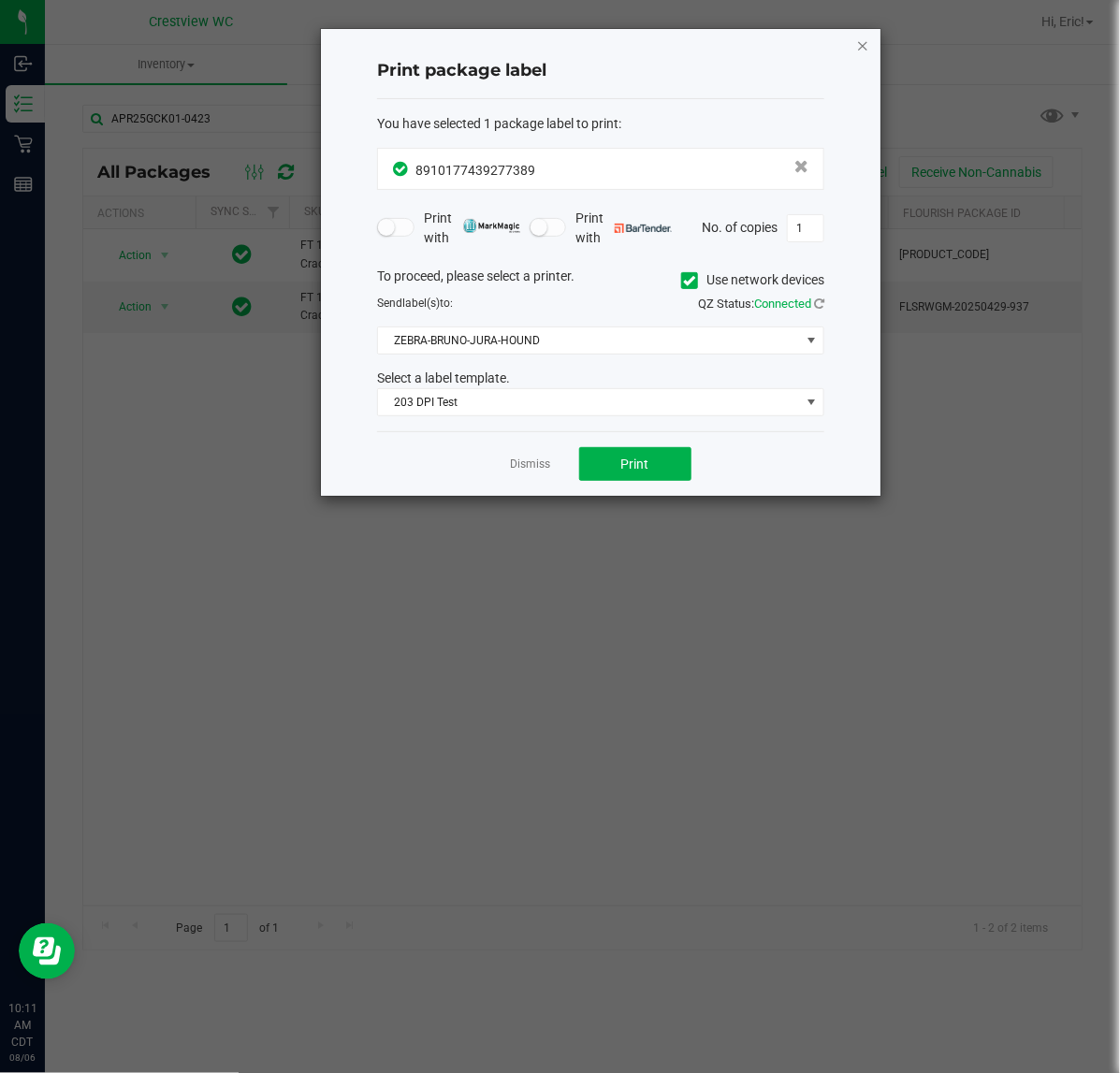 click 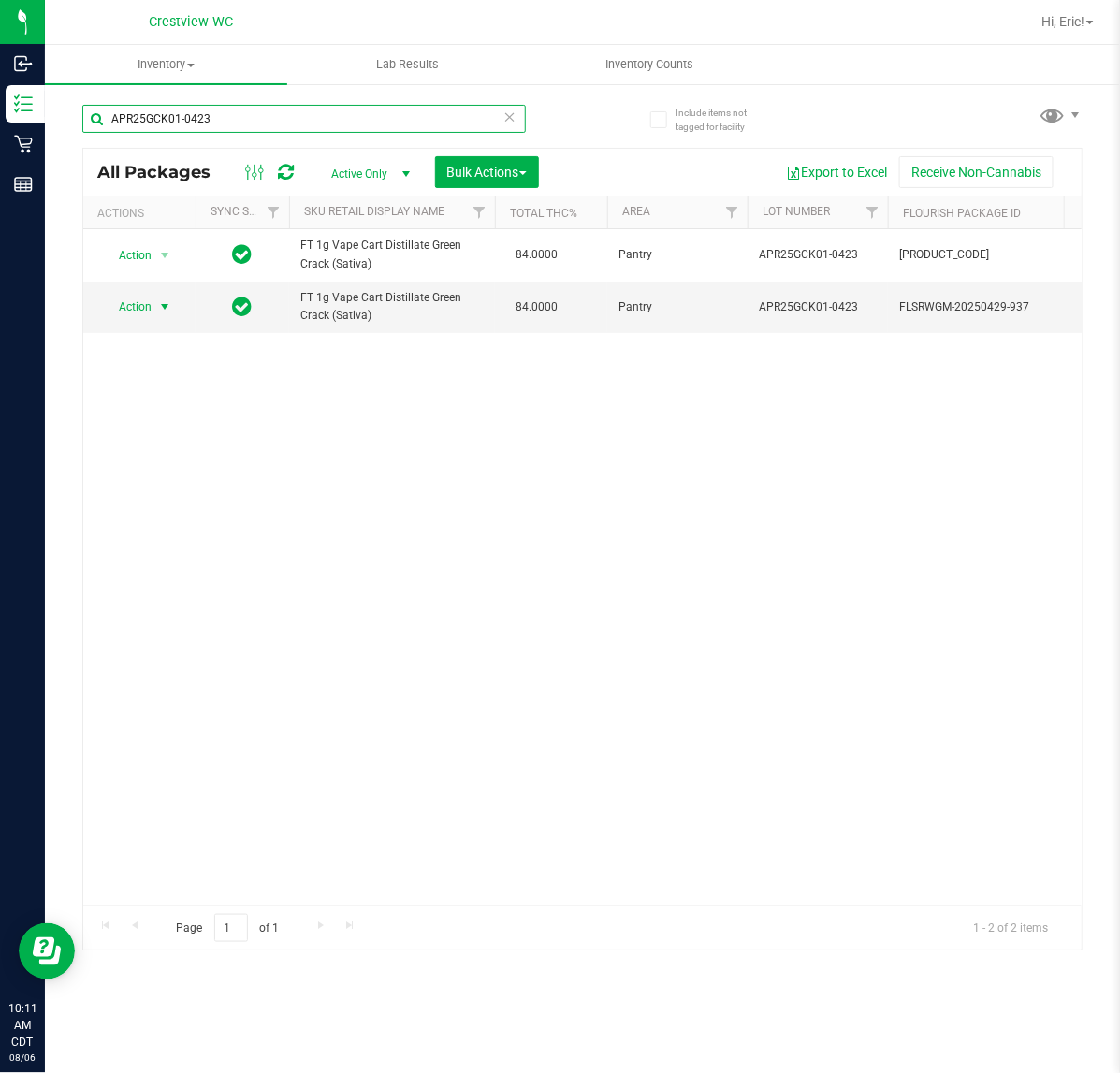 click on "APR25GCK01-0423" at bounding box center (304, 119) 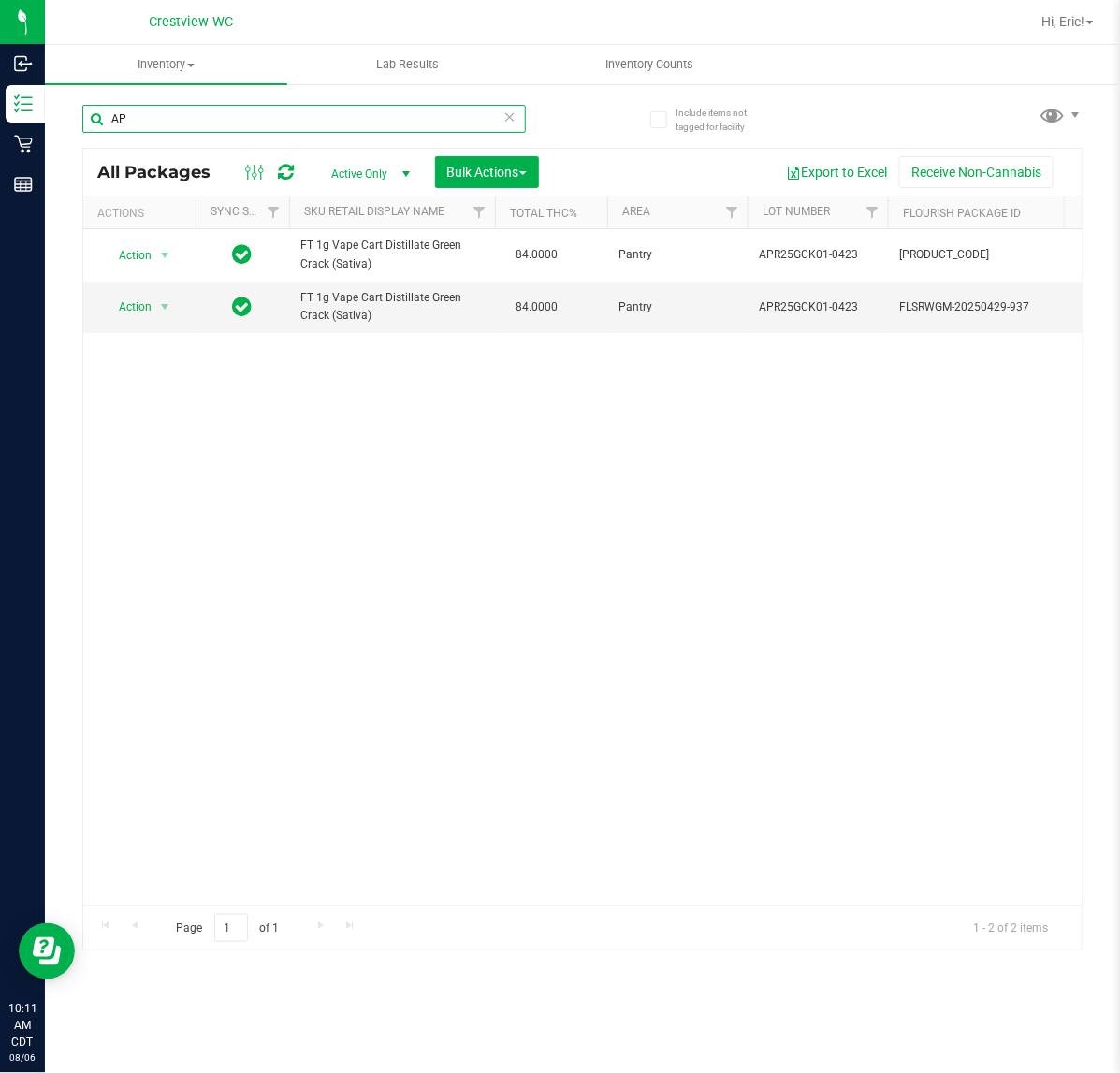 type on "A" 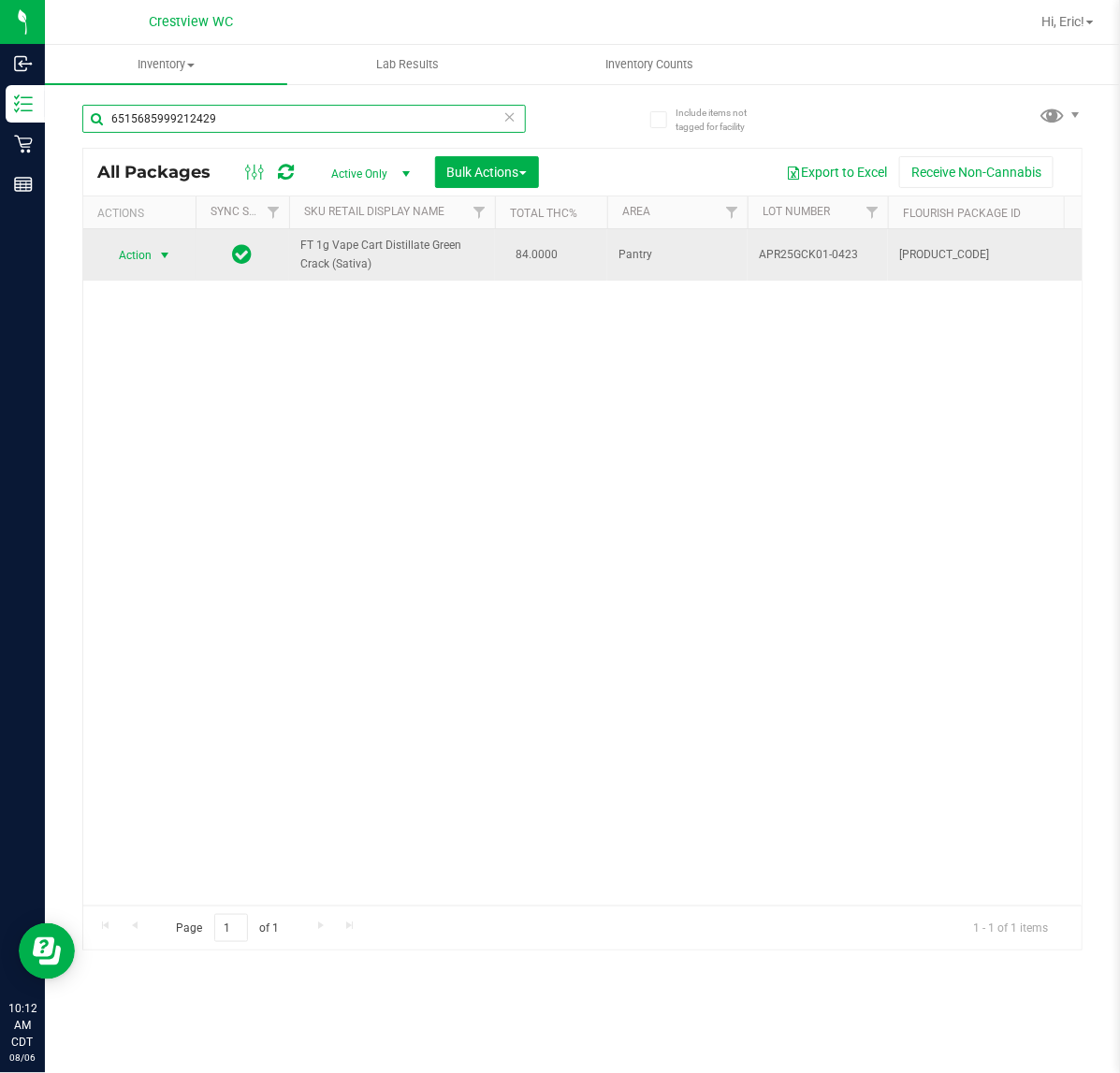type on "6515685999212429" 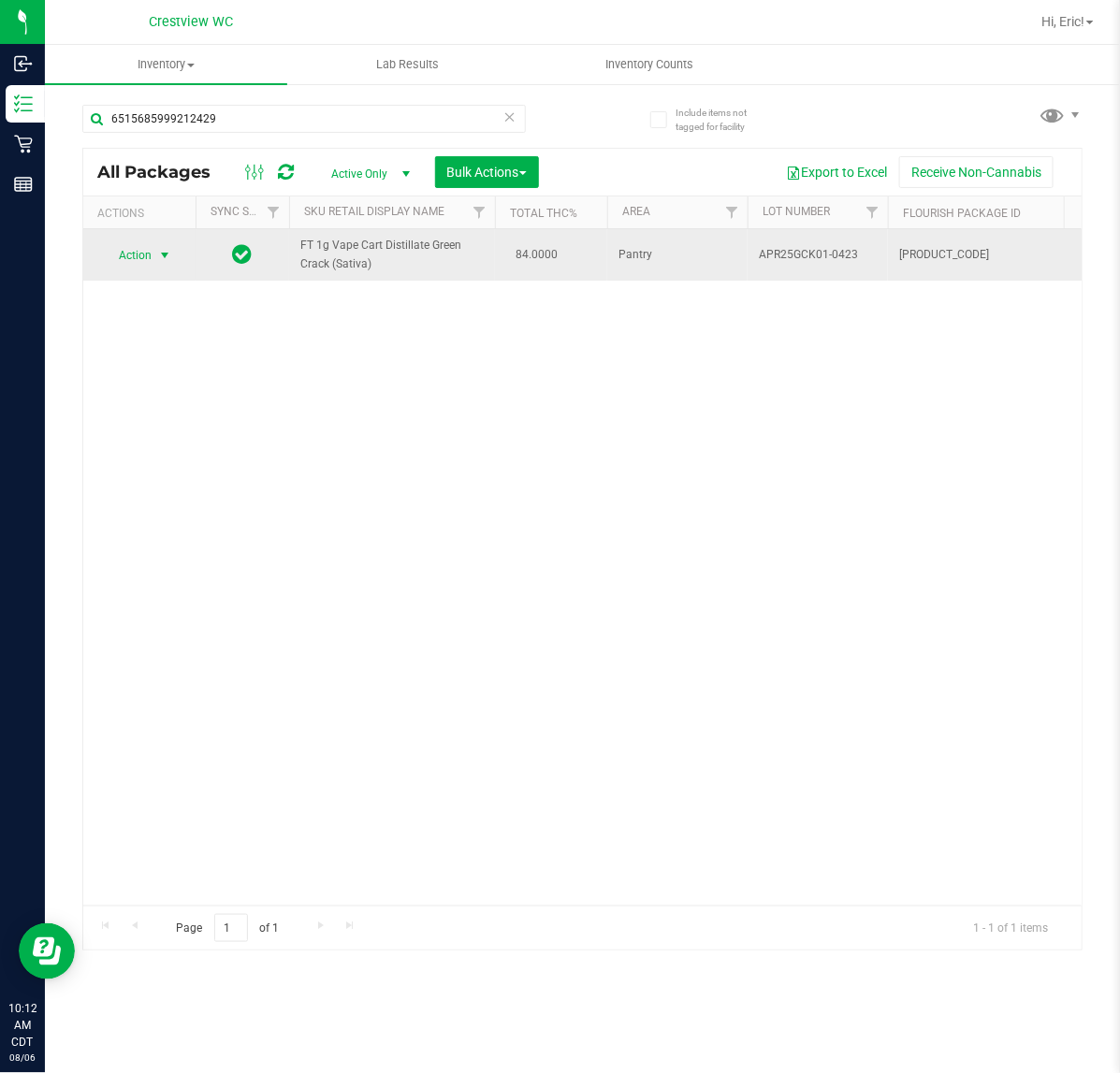click at bounding box center [165, 255] 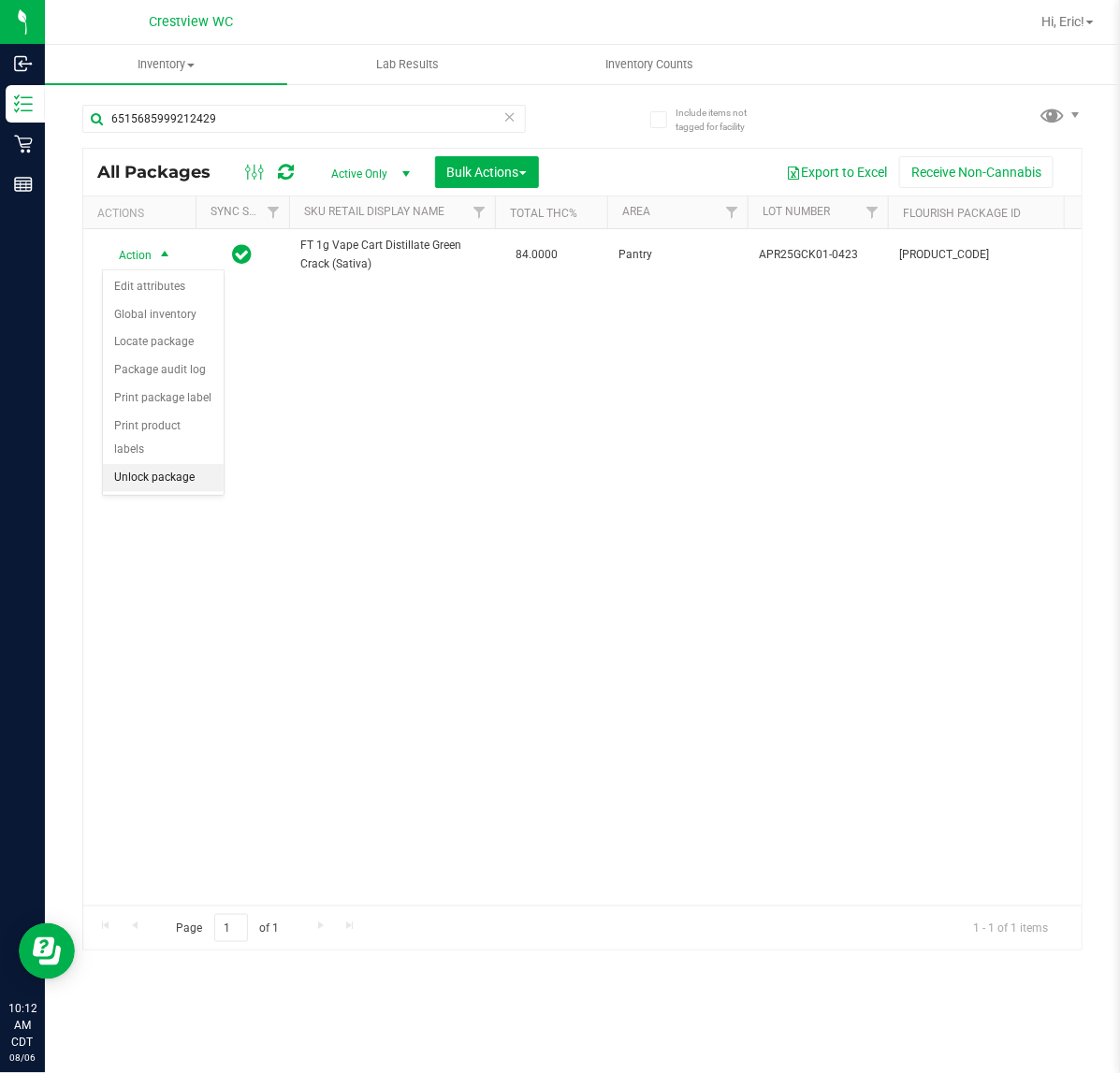click on "Unlock package" at bounding box center (163, 478) 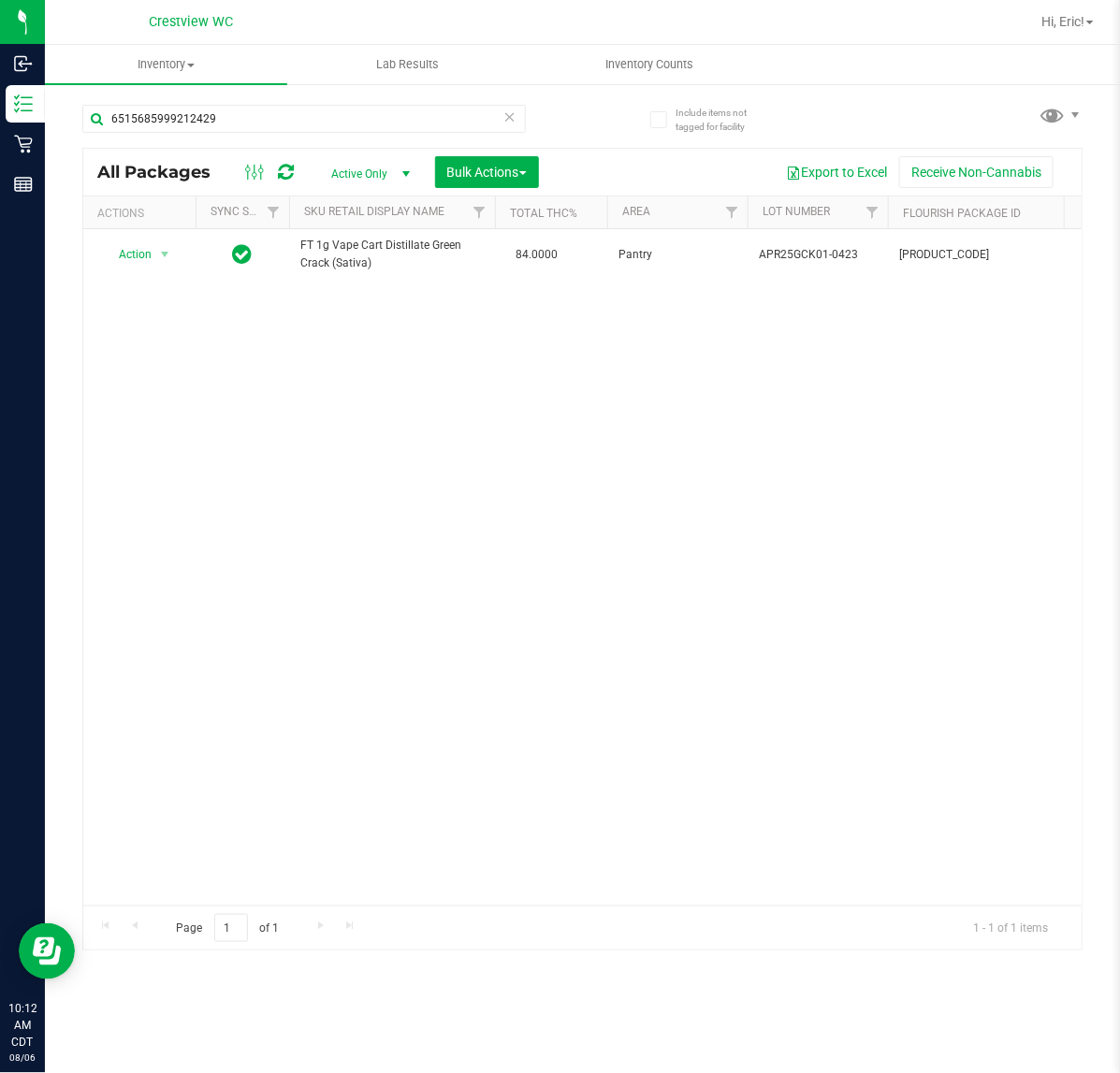 click on "Action Action Create package Edit attributes Global inventory Locate package Lock package Package audit log Print package label Print product labels Schedule for destruction
FT 1g Vape Cart Distillate Green Crack (Sativa)
84.0000
Pantry
[PRODUCT_CODE]
[PRODUCT_CODE]
[PHONE]
12
12
0
00000595
Created
BAP-CAR-FT-BDT-GCK1M
FT - VAPE CART DISTILLATE - 1G - GCK - SAT" at bounding box center (582, 567) 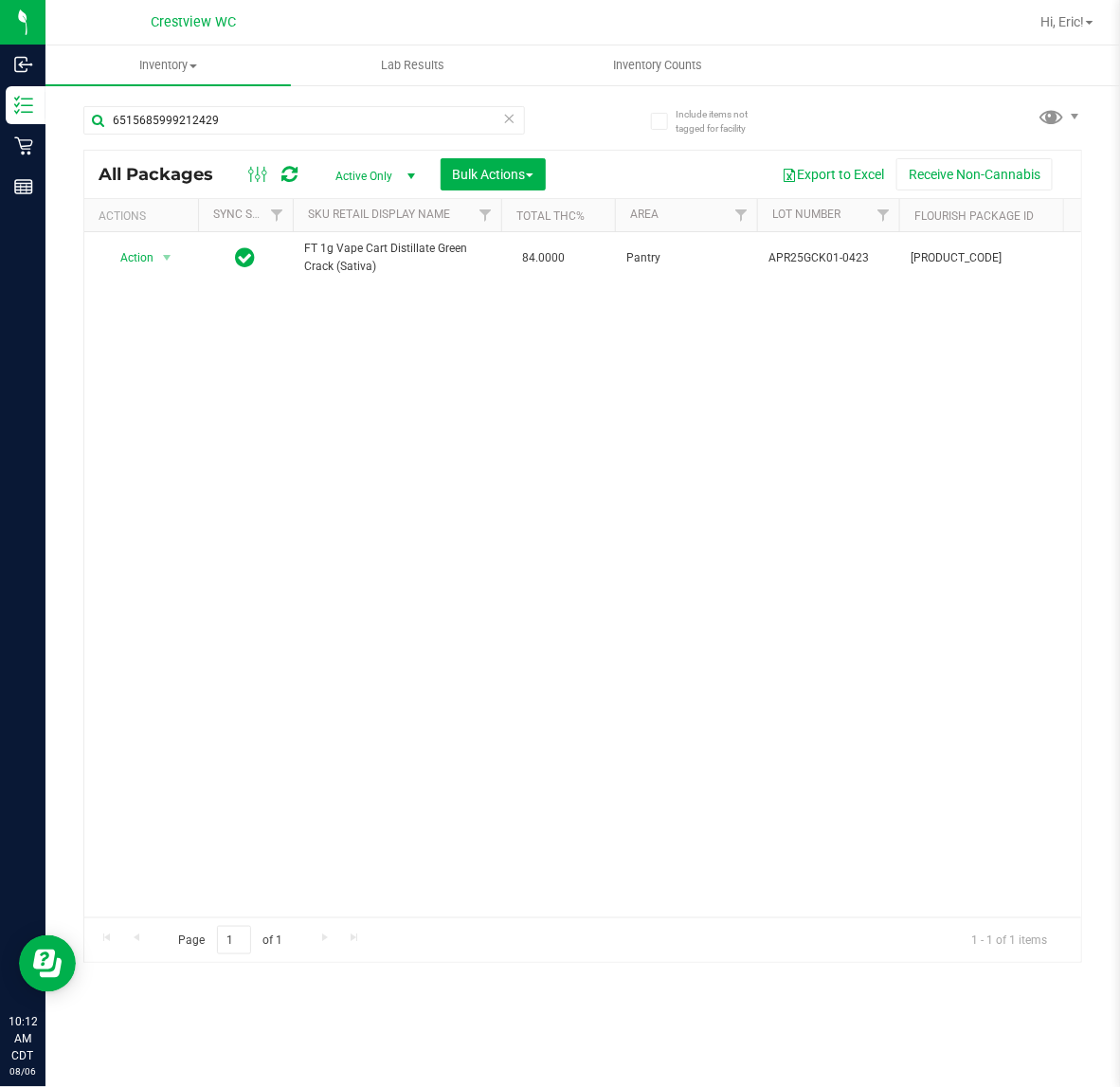 click on "Action Action Create package Edit attributes Global inventory Locate package Lock package Package audit log Print package label Print product labels Schedule for destruction
FT 1g Vape Cart Distillate Green Crack (Sativa)
84.0000
Pantry
[PRODUCT_CODE]
[PRODUCT_CODE]
[PHONE]
12
12
0
00000595
Created
BAP-CAR-FT-BDT-GCK1M
FT - VAPE CART DISTILLATE - 1G - GCK - SAT" at bounding box center [583, 574] 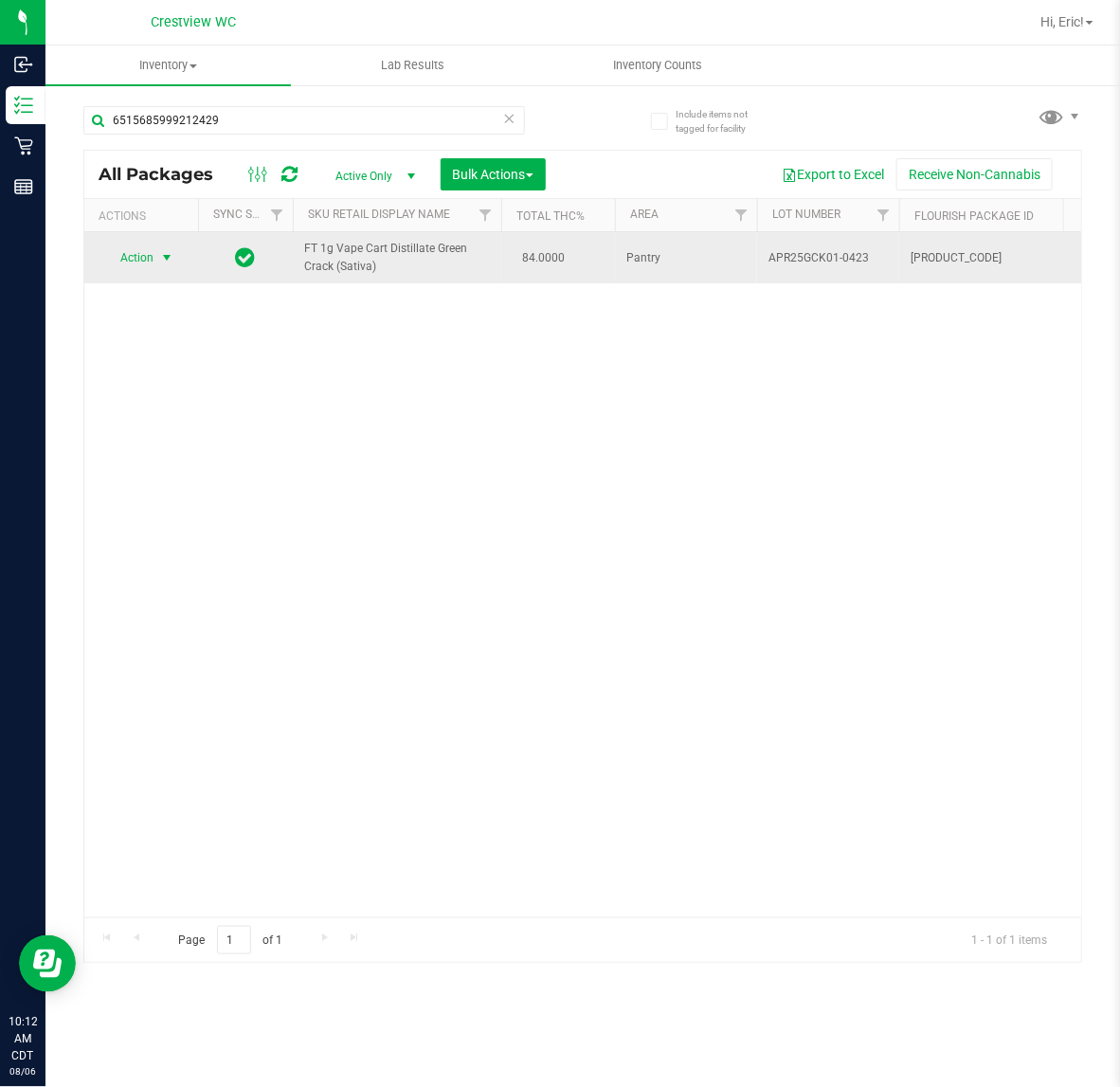 click at bounding box center [167, 258] 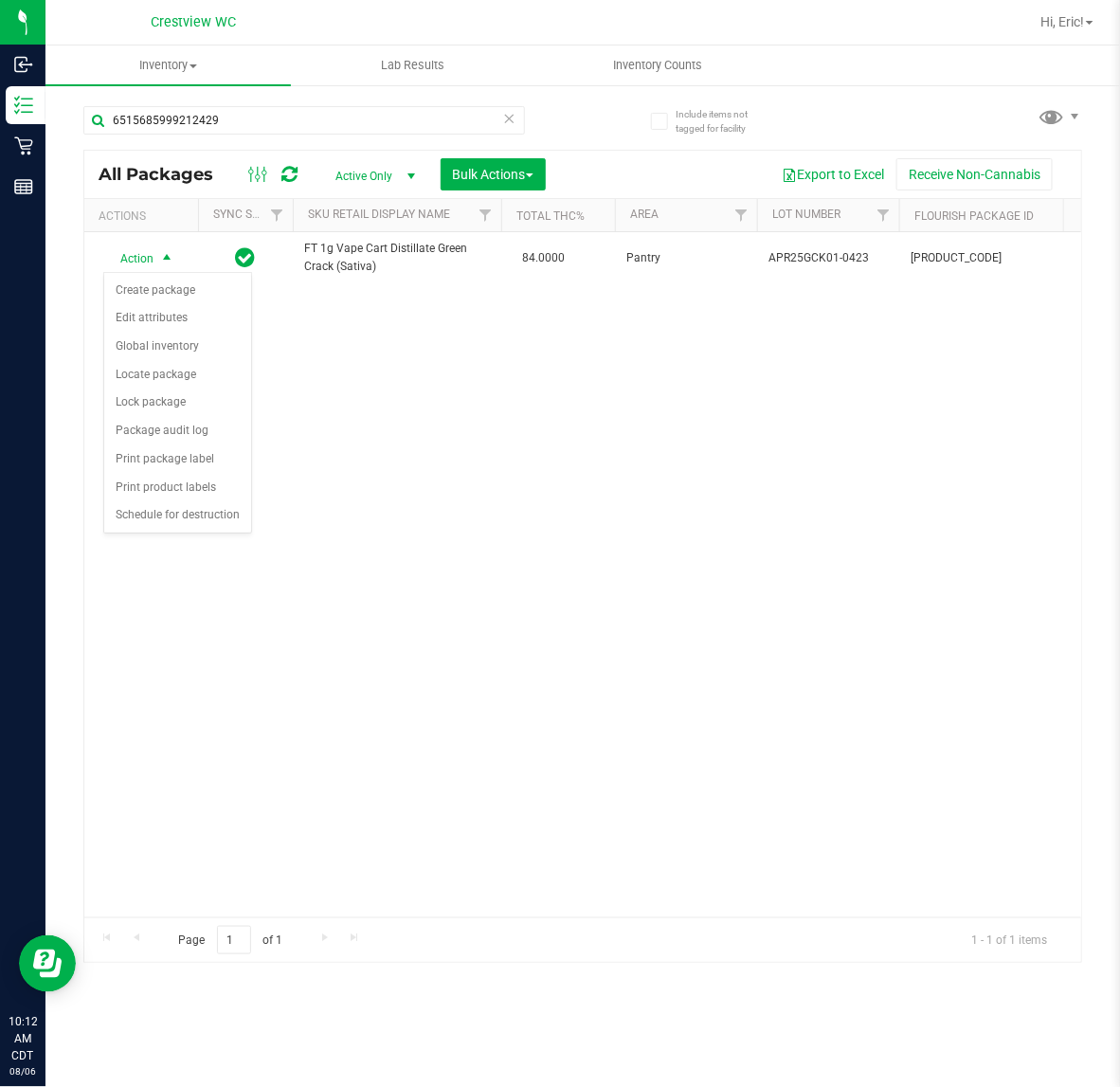 click on "Action Action Create package Edit attributes Global inventory Locate package Lock package Package audit log Print package label Print product labels Schedule for destruction
FT 1g Vape Cart Distillate Green Crack (Sativa)
84.0000
Pantry
[PRODUCT_CODE]
[PRODUCT_CODE]
[PHONE]
12
12
0
00000595
Created
BAP-CAR-FT-BDT-GCK1M
FT - VAPE CART DISTILLATE - 1G - GCK - SAT" at bounding box center [583, 574] 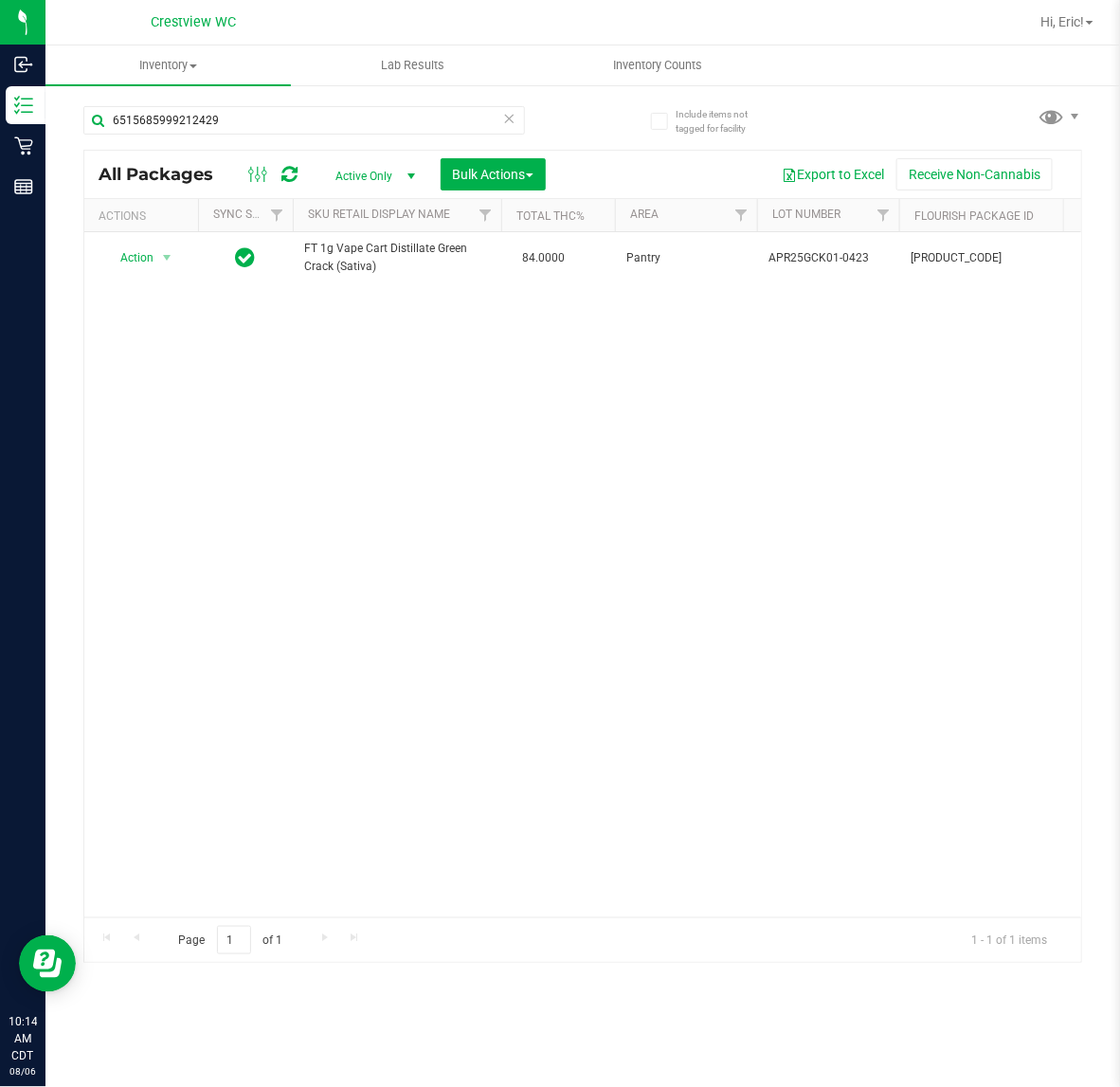 click on "Action Action Create package Edit attributes Global inventory Locate package Lock package Package audit log Print package label Print product labels Schedule for destruction
FT 1g Vape Cart Distillate Green Crack (Sativa)
84.0000
Pantry
[PRODUCT_CODE]
[PRODUCT_CODE]
[PHONE]
12
12
0
00000595
Created
BAP-CAR-FT-BDT-GCK1M
FT - VAPE CART DISTILLATE - 1G - GCK - SAT" at bounding box center [583, 574] 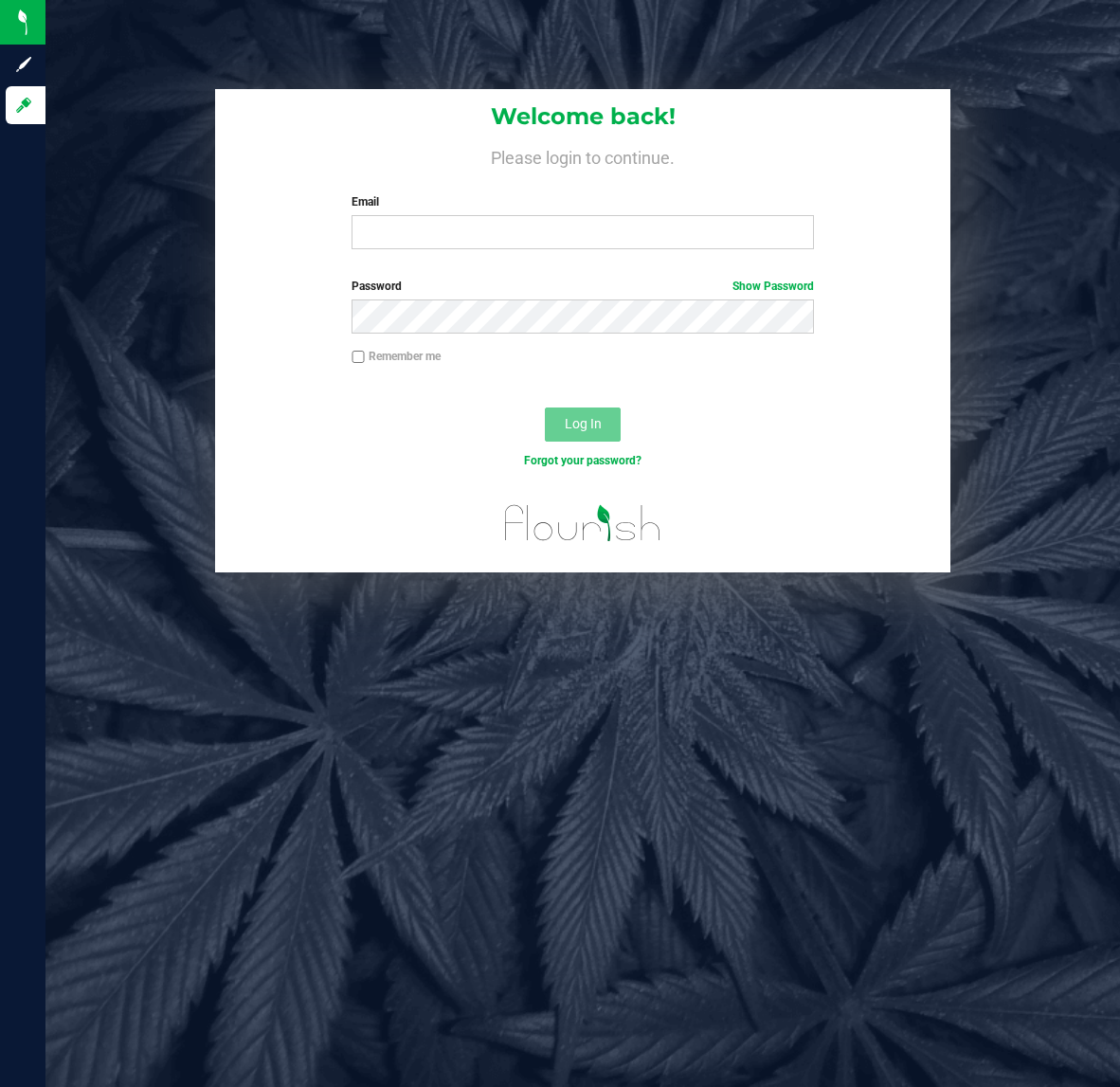 scroll, scrollTop: 0, scrollLeft: 0, axis: both 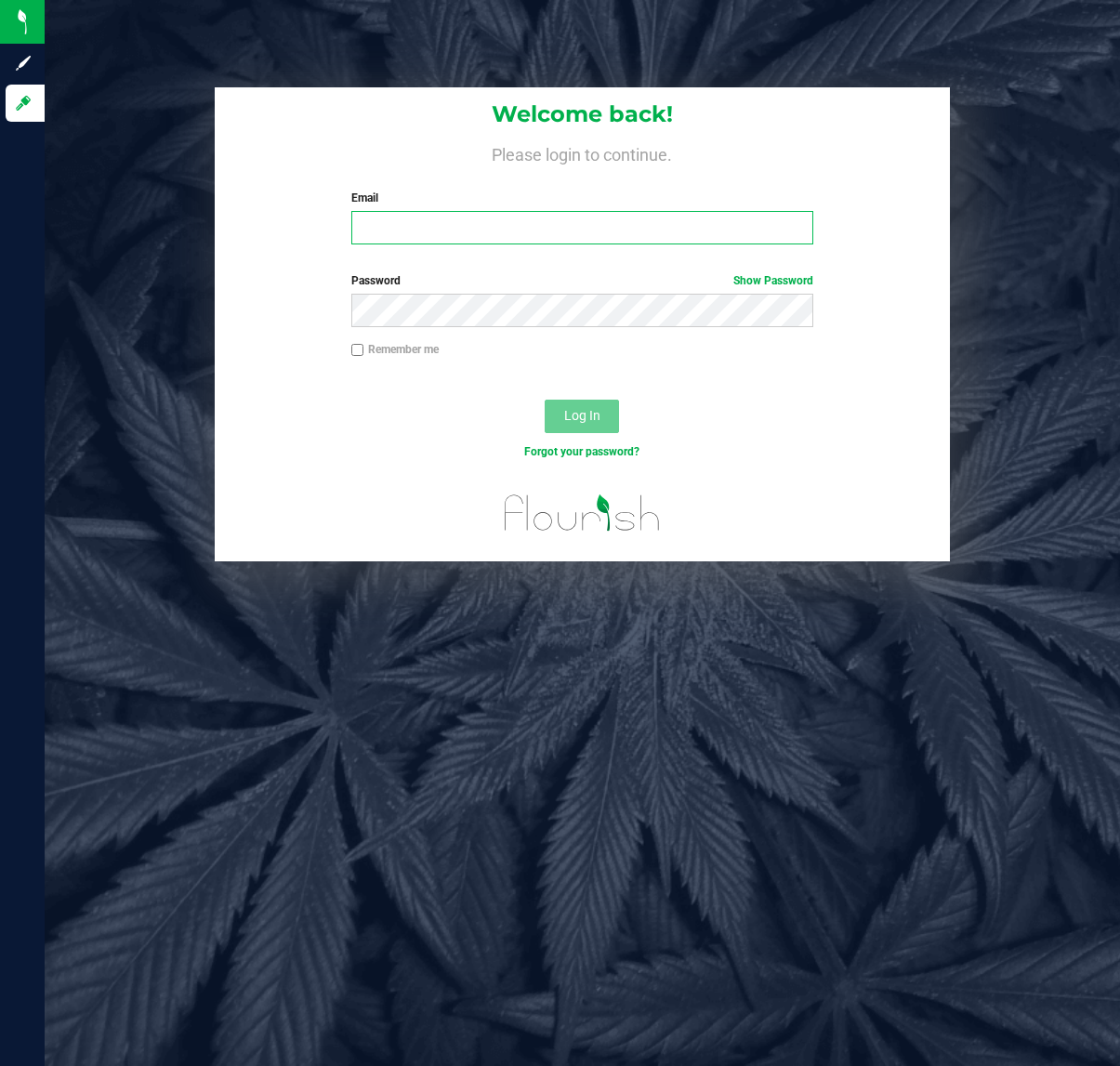 click on "Email" at bounding box center (583, 228) 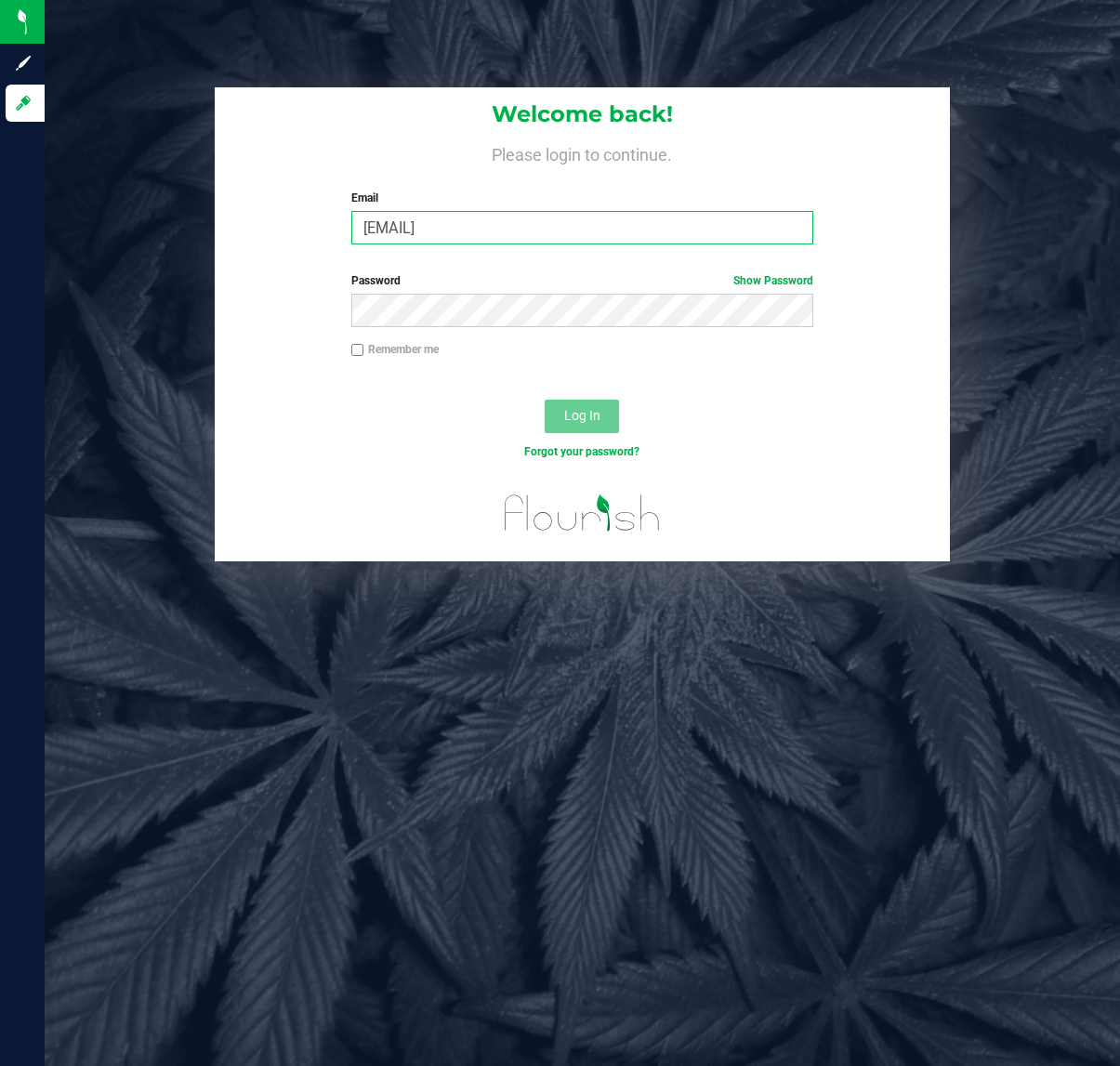 type on "[EMAIL]" 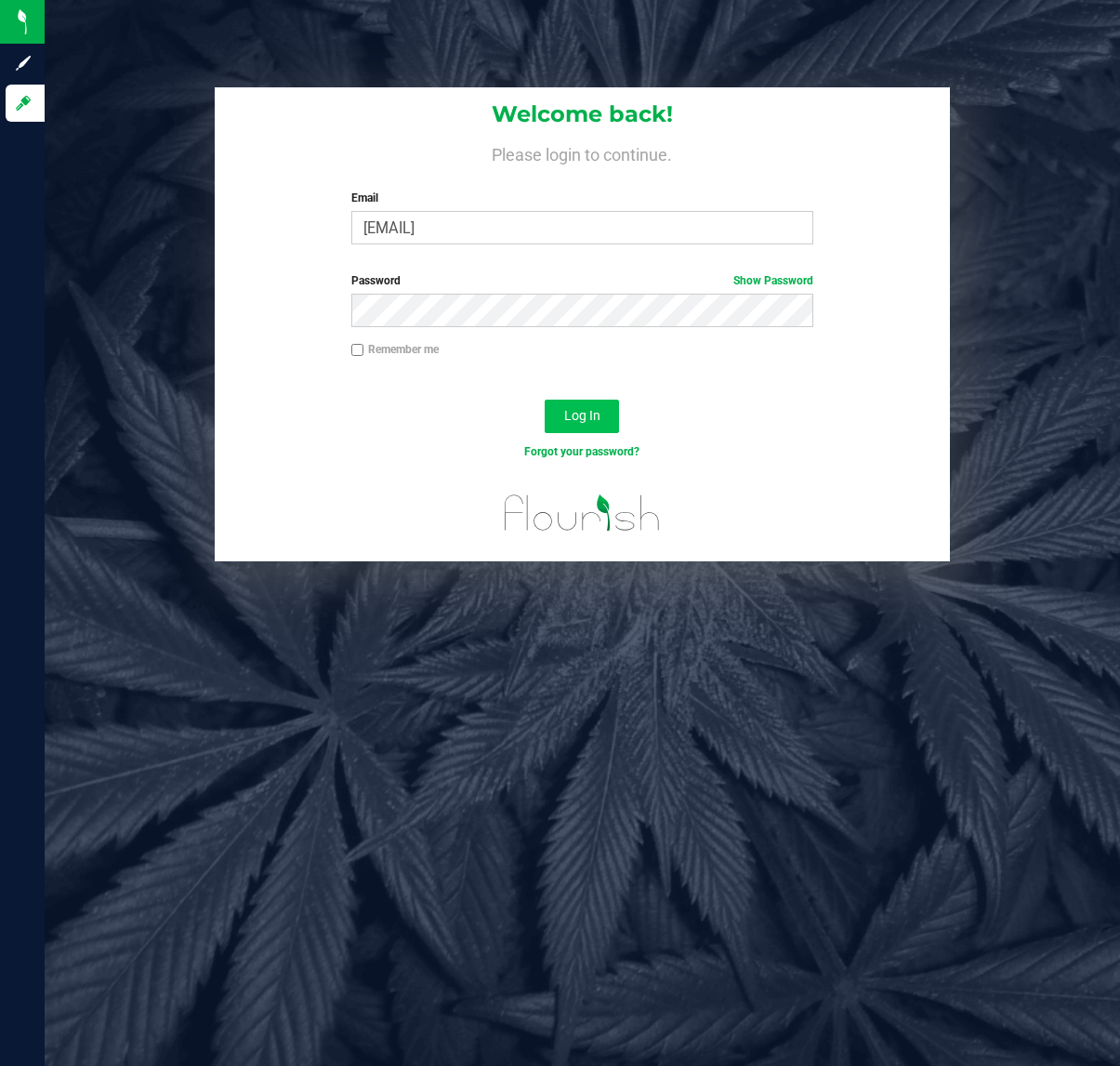 click on "Log In" at bounding box center [582, 415] 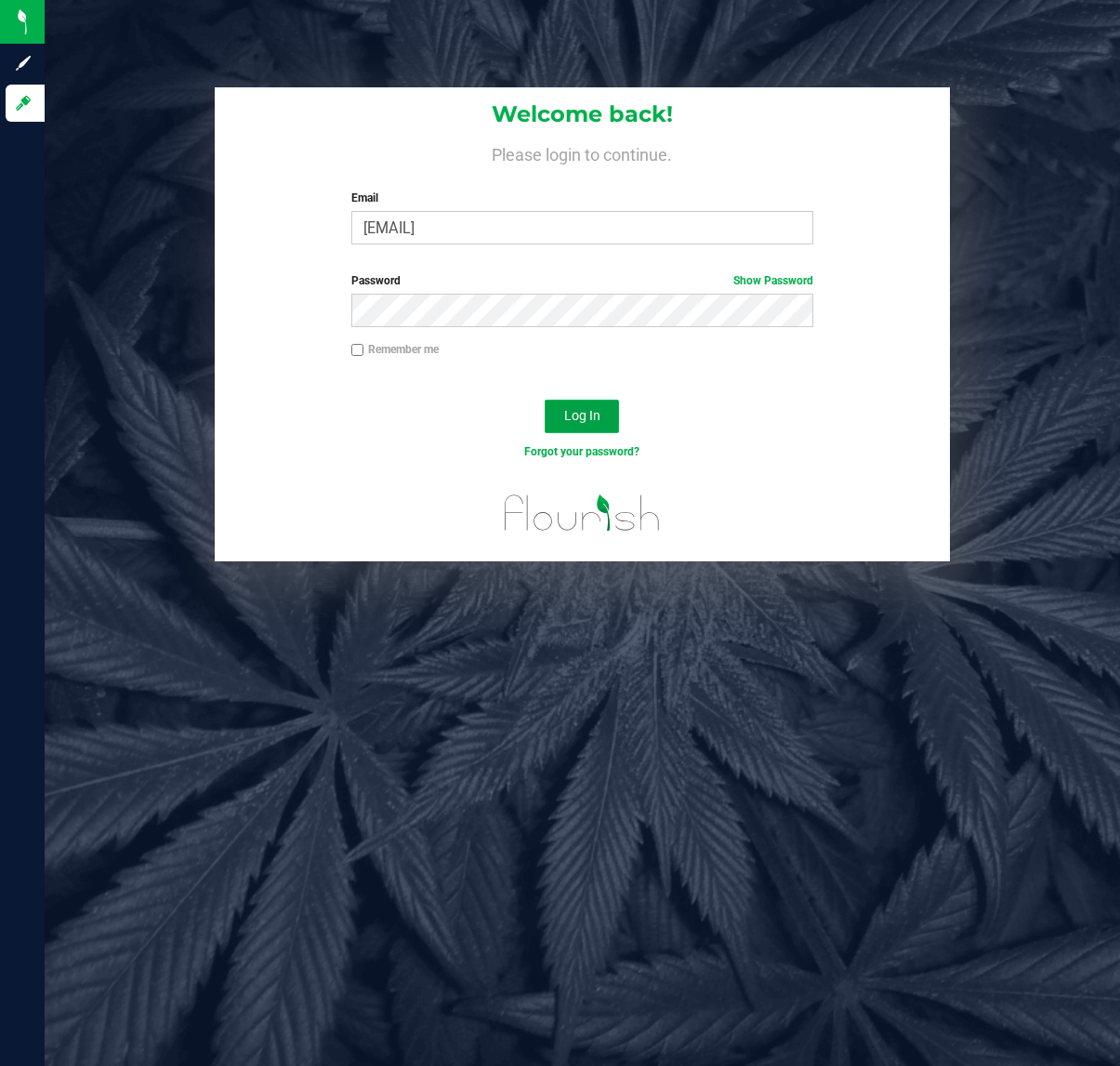 click on "Log In" at bounding box center [582, 415] 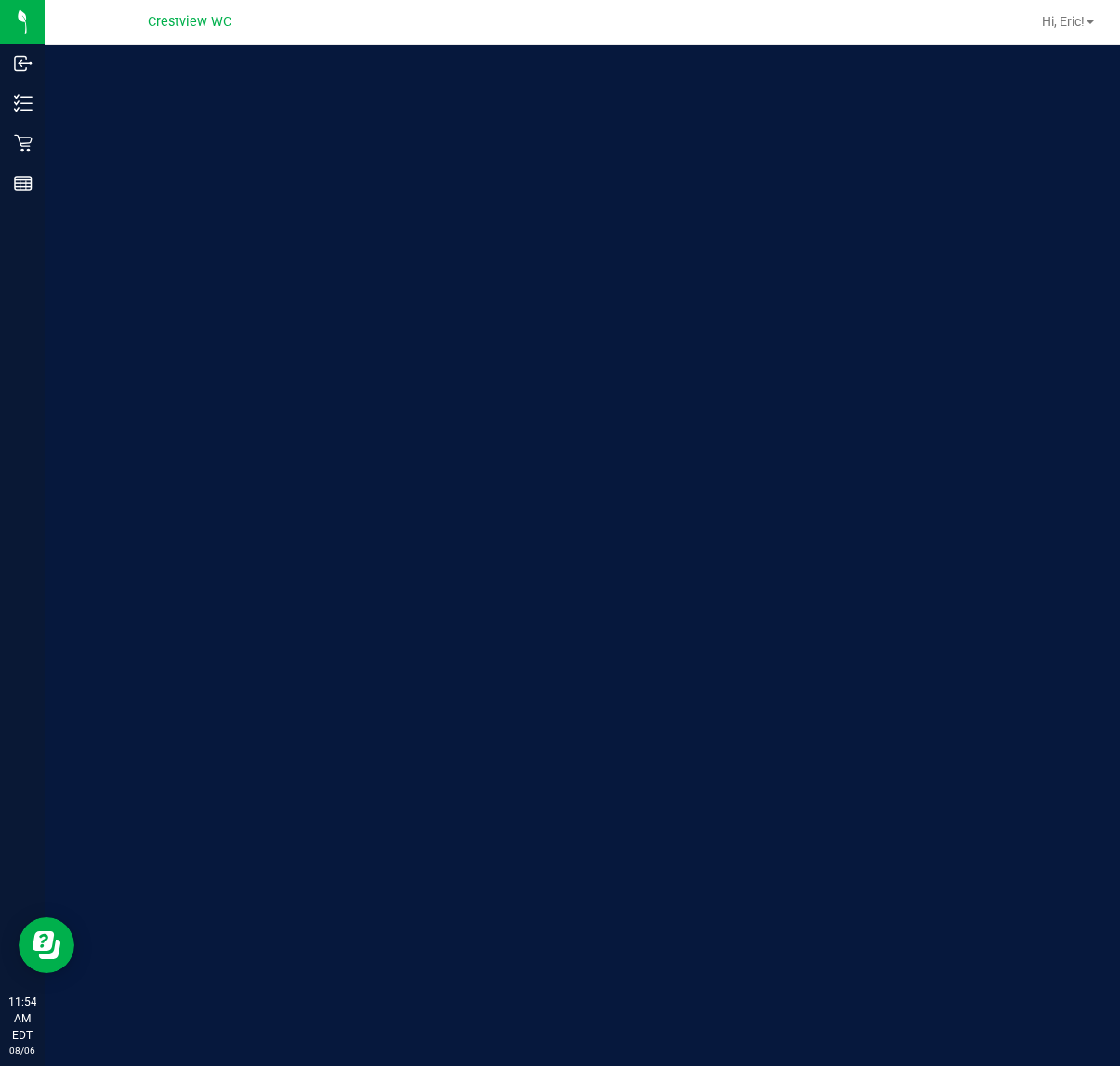 scroll, scrollTop: 0, scrollLeft: 0, axis: both 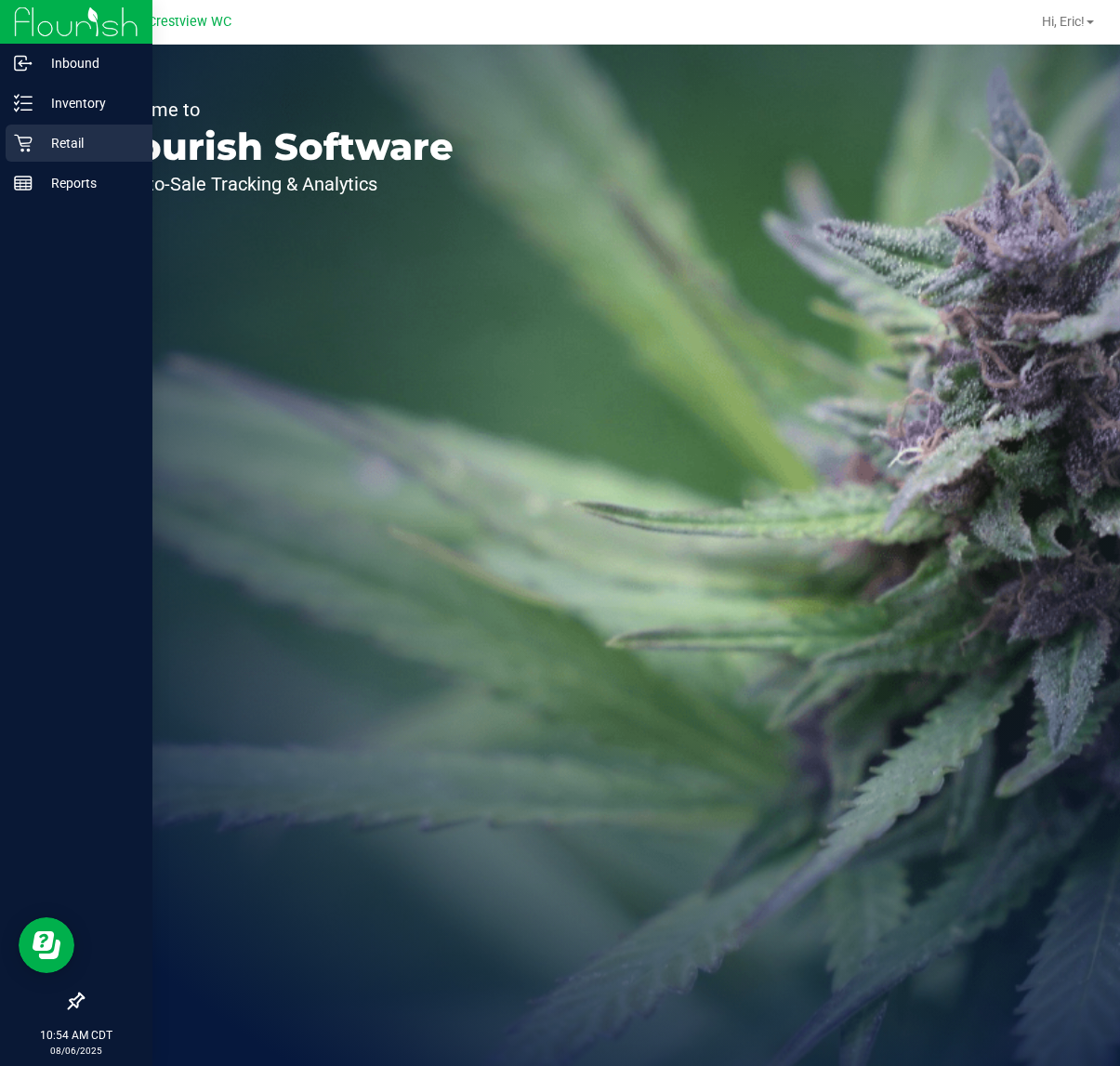 click on "Retail" at bounding box center [88, 143] 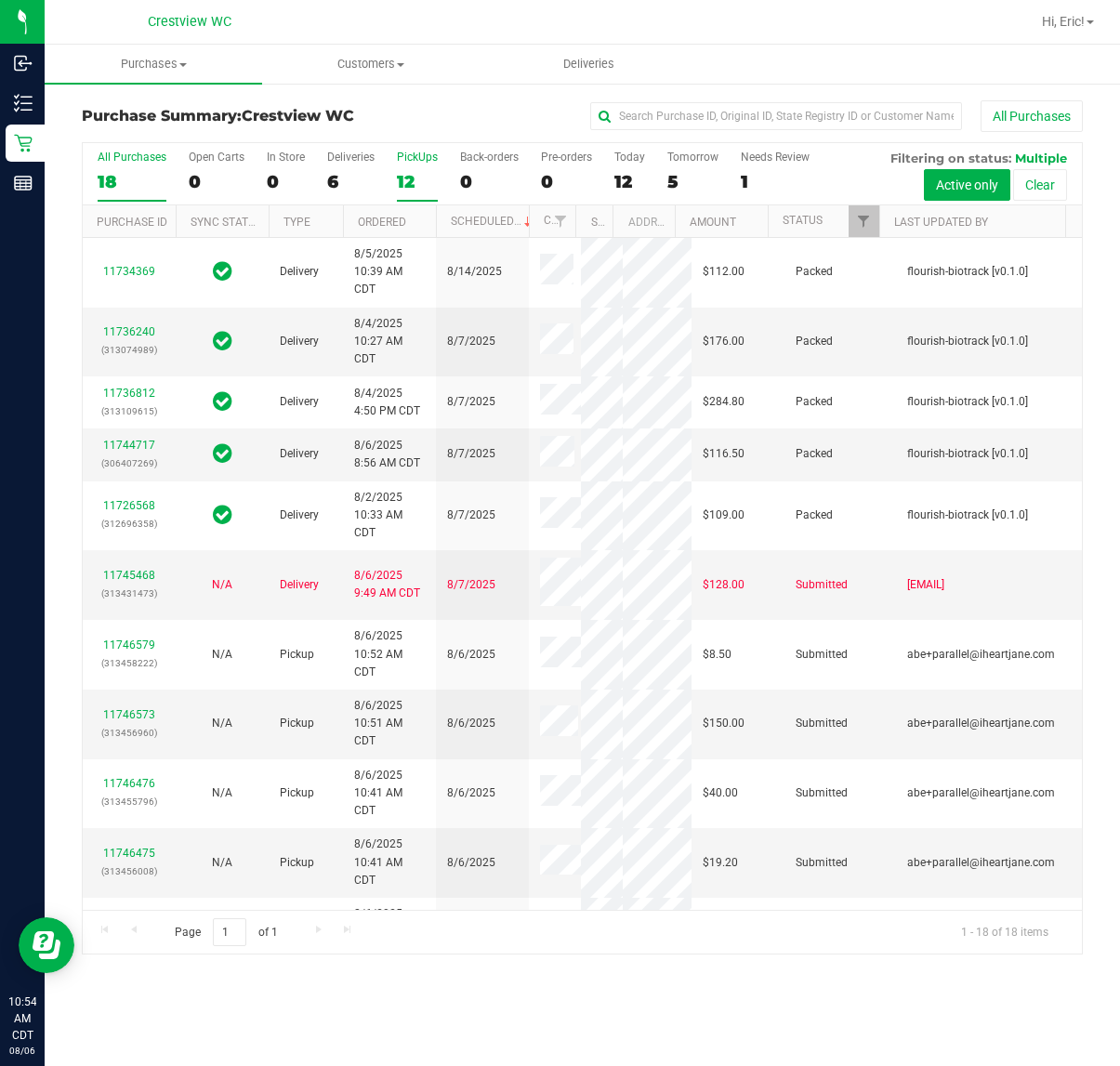 click on "PickUps" at bounding box center (417, 157) 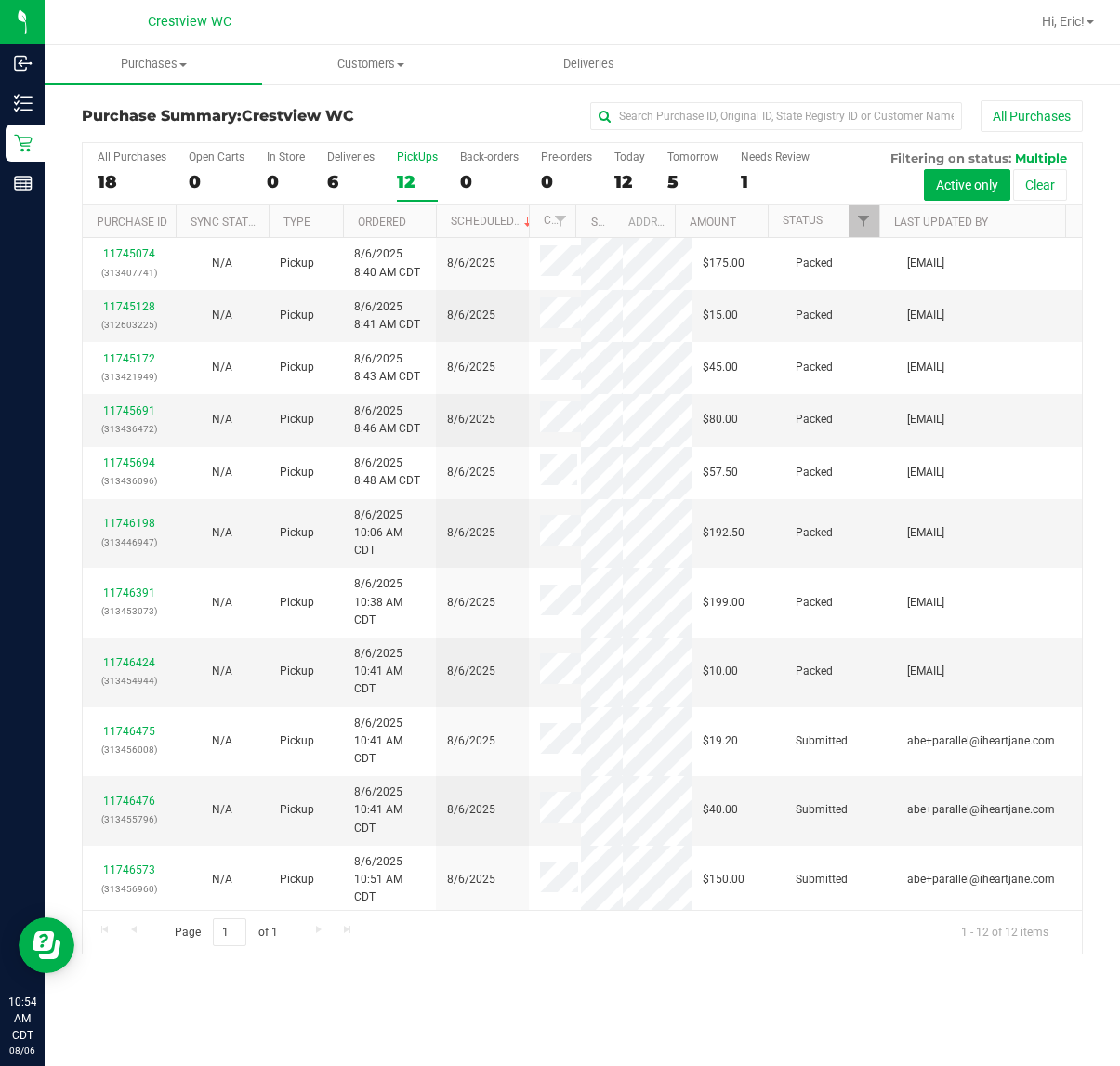 click on "PickUps" at bounding box center (417, 157) 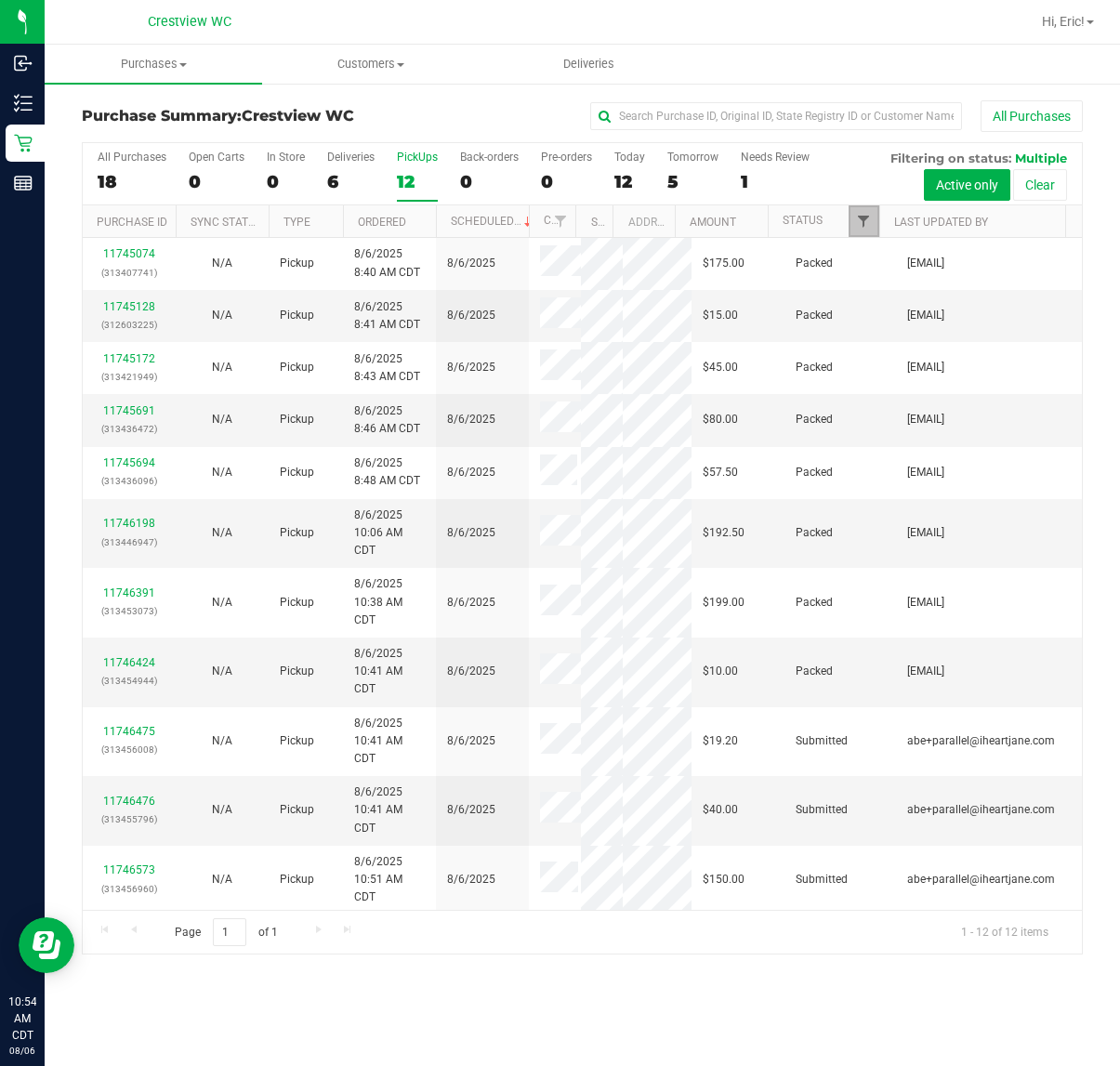 click at bounding box center (863, 221) 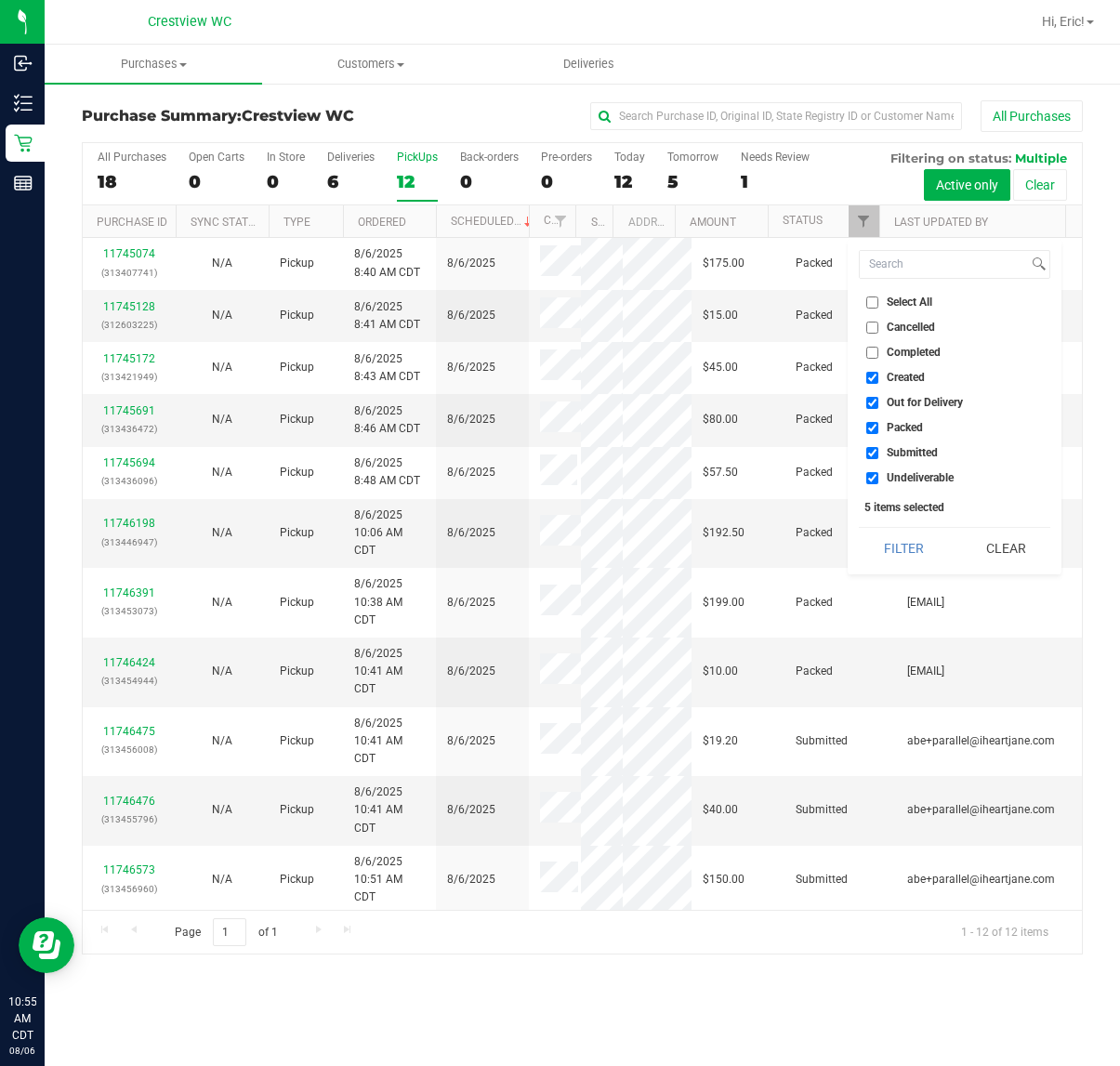 click on "Select All" at bounding box center [872, 302] 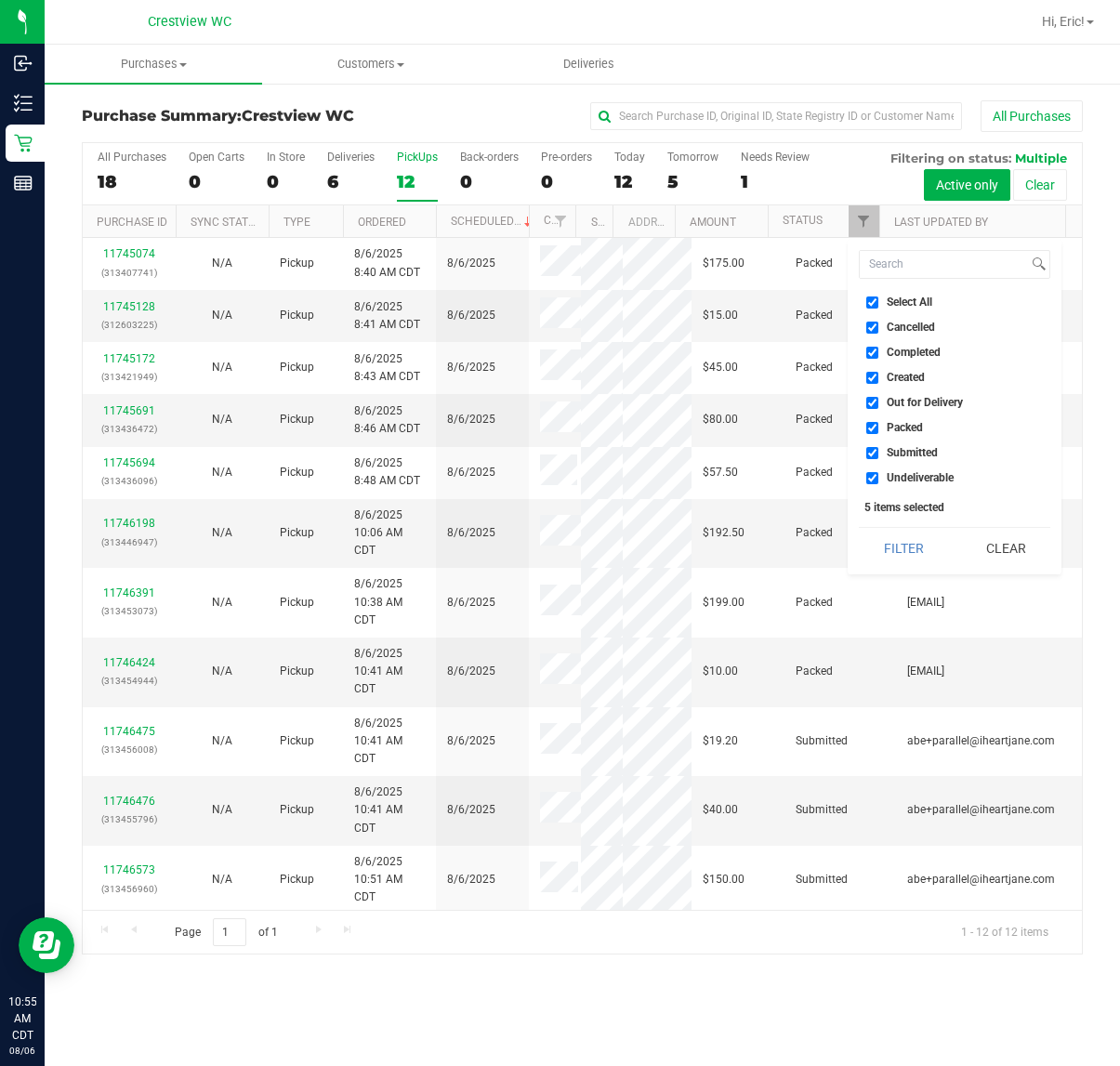 checkbox on "true" 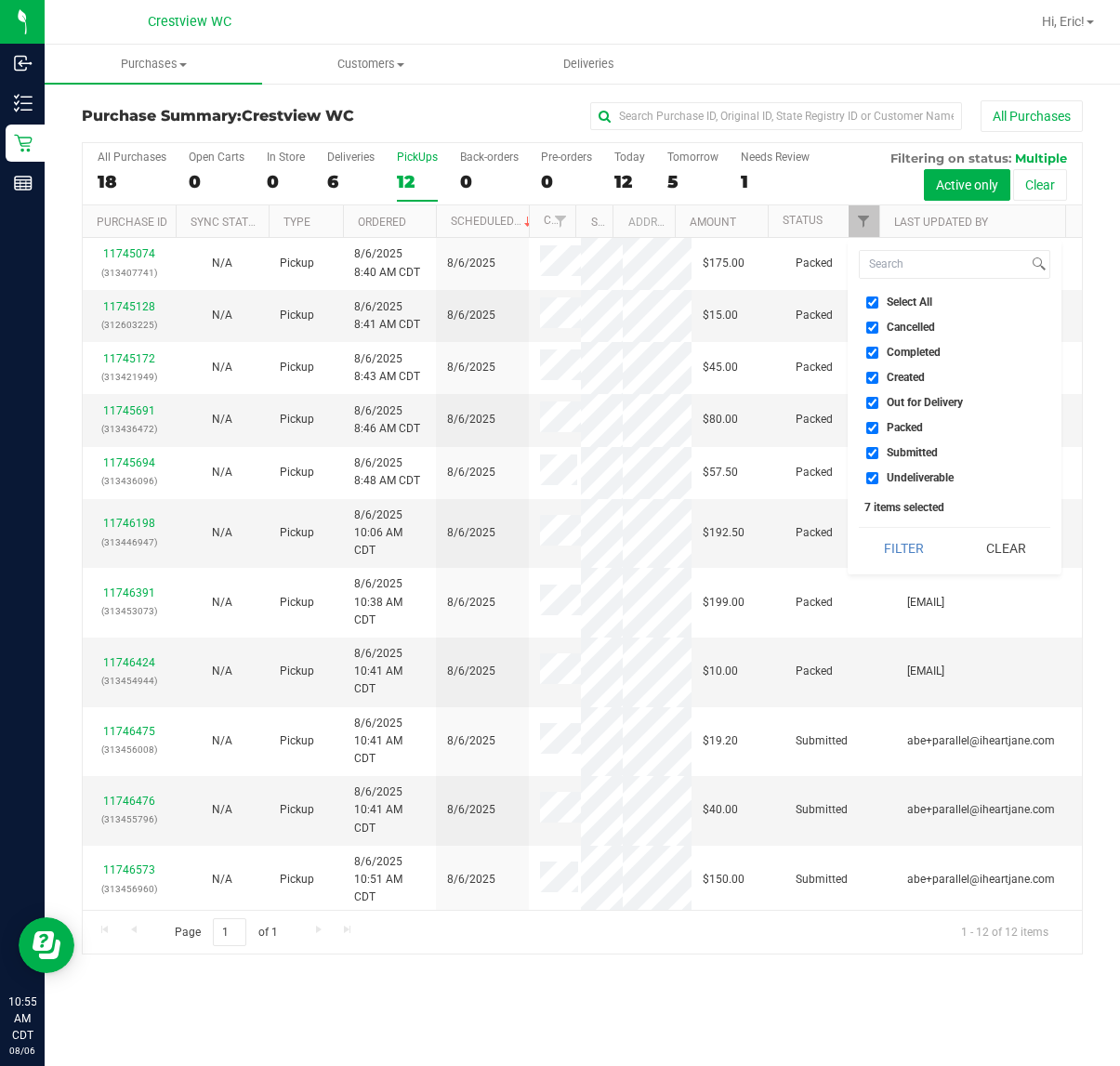 click on "Select All" at bounding box center [872, 302] 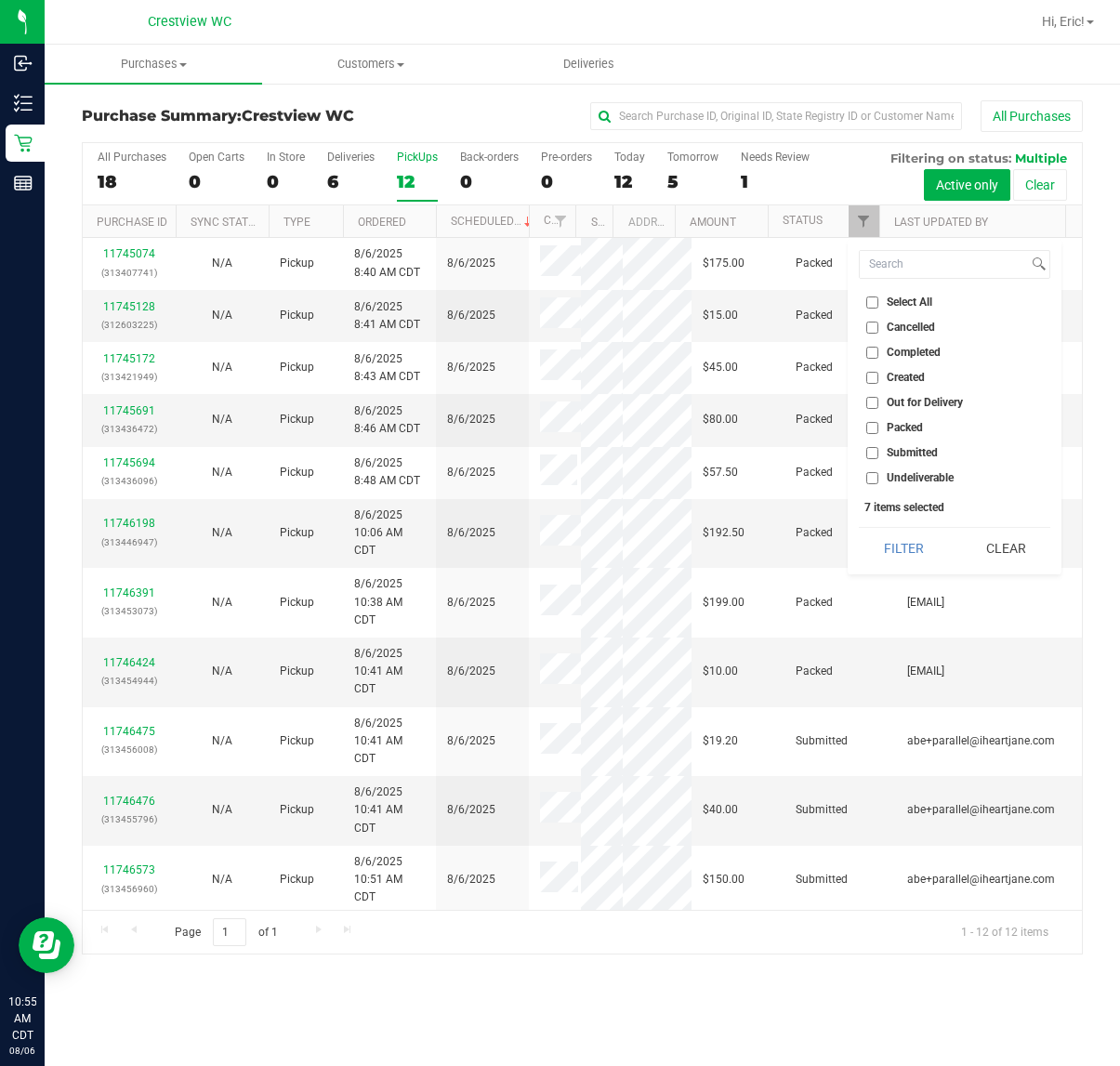 checkbox on "false" 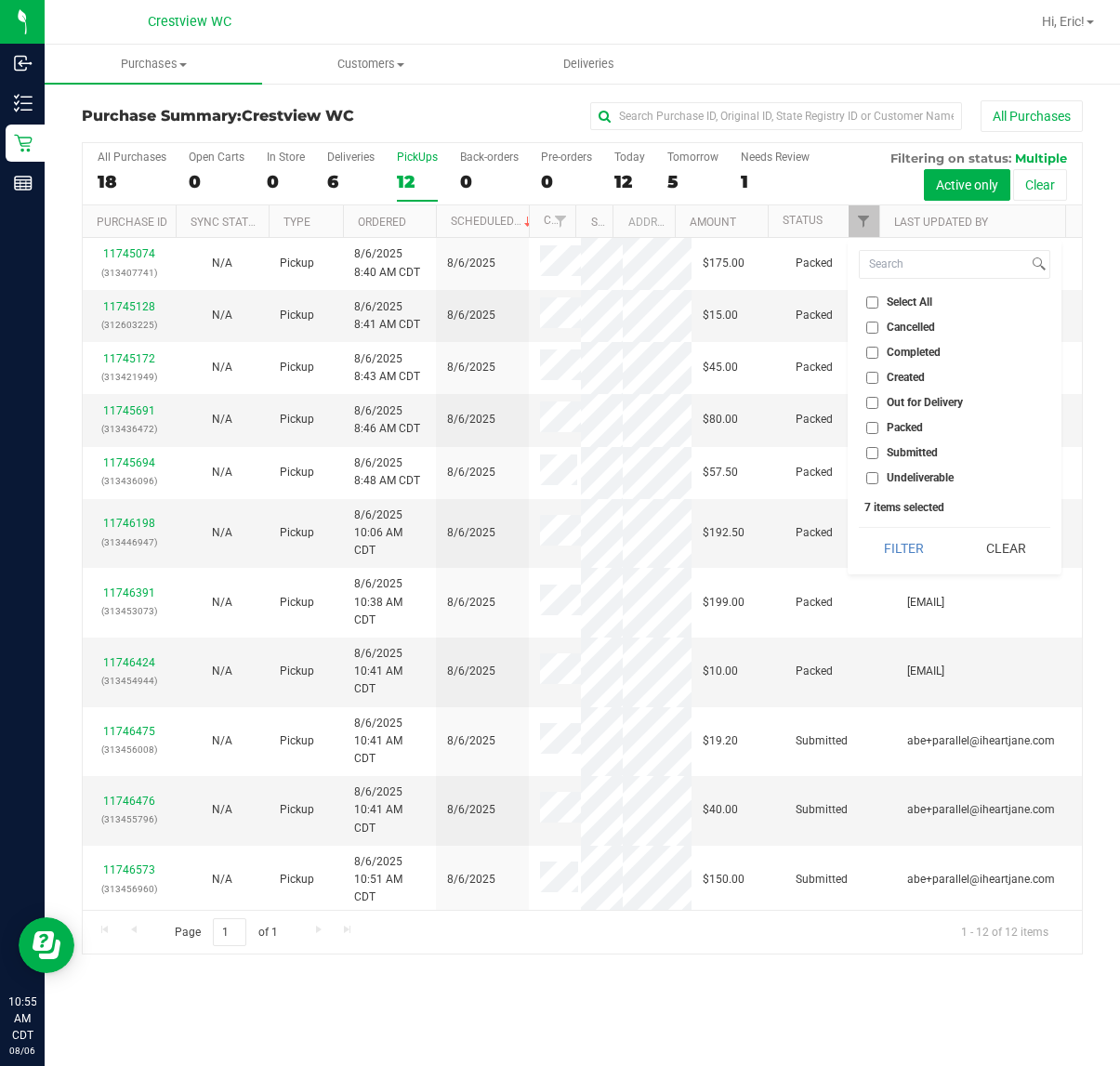 checkbox on "false" 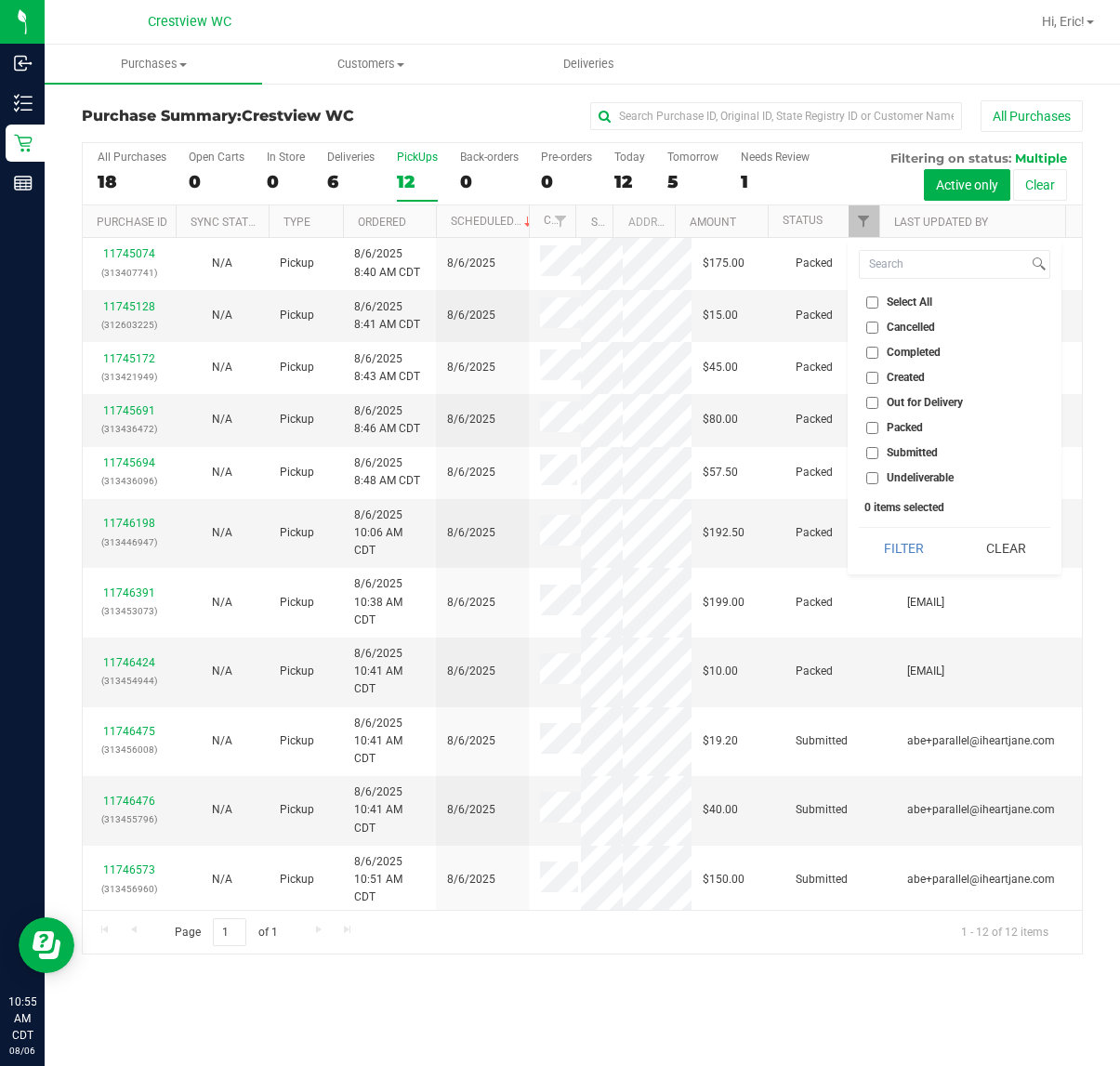click on "Submitted" at bounding box center (872, 453) 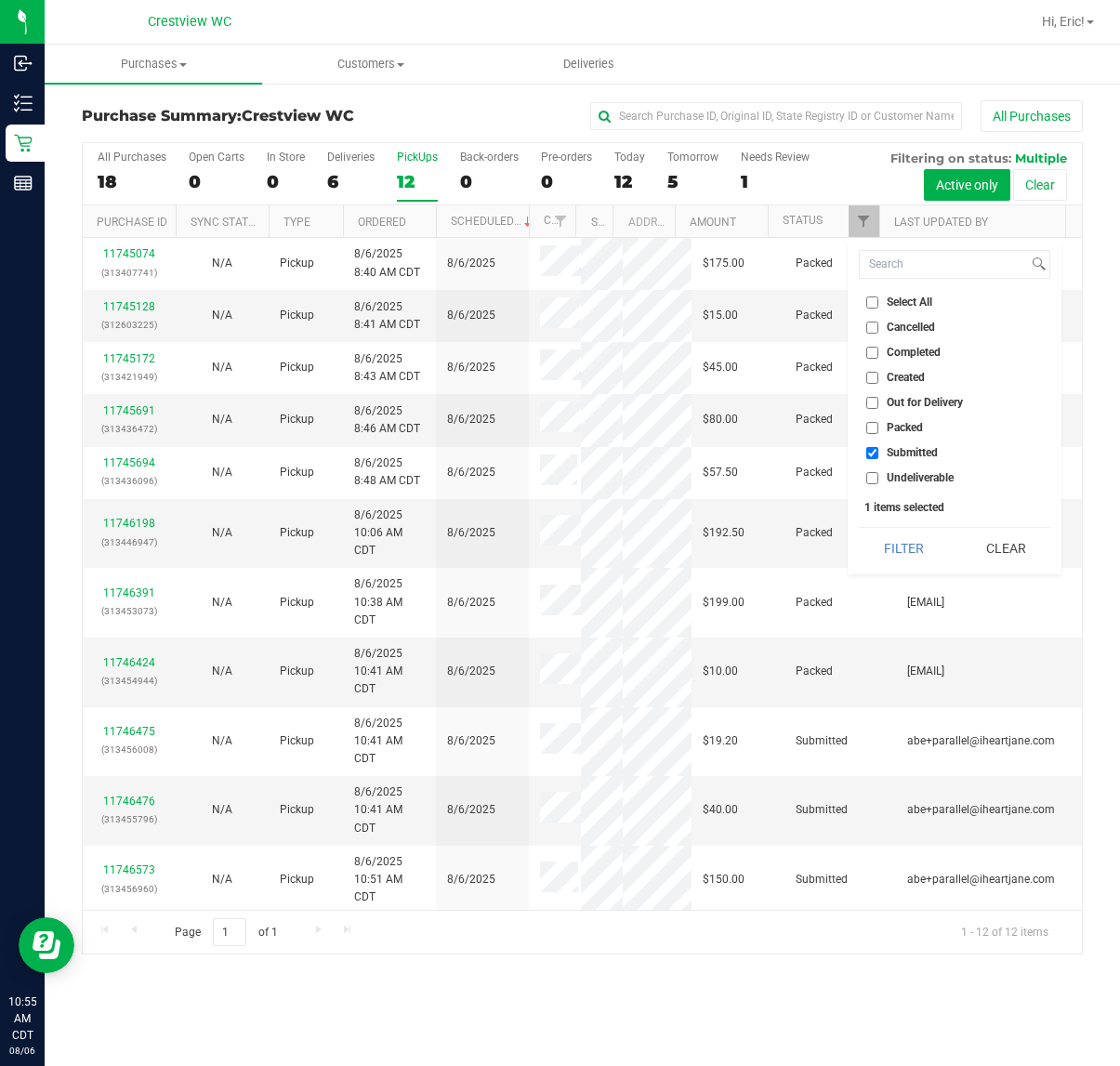 click on "Filter" at bounding box center [903, 548] 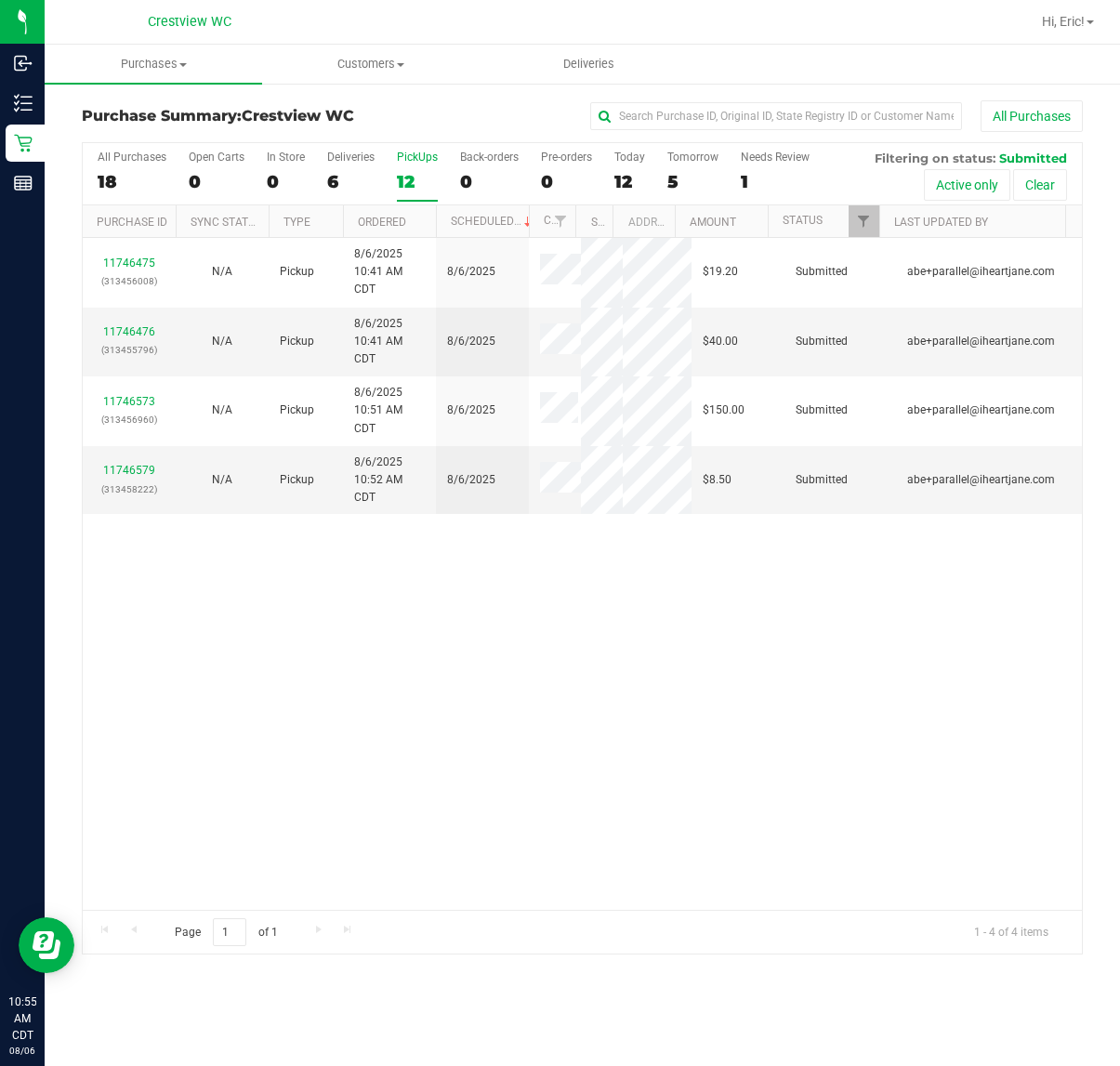click on "11746475
([NUMBER])
N/A
Pickup 8/6/2025 10:41 AM CDT 8/6/2025
$19.20
Submitted [EMAIL]
11746476
([NUMBER])
N/A
Pickup 8/6/2025 10:41 AM CDT 8/6/2025
$40.00
Submitted [EMAIL]
11746573
([NUMBER])
N/A
Pickup 8/6/2025 10:51 AM CDT 8/6/2025
$150.00
Submitted [EMAIL]
11746579" at bounding box center (582, 573) 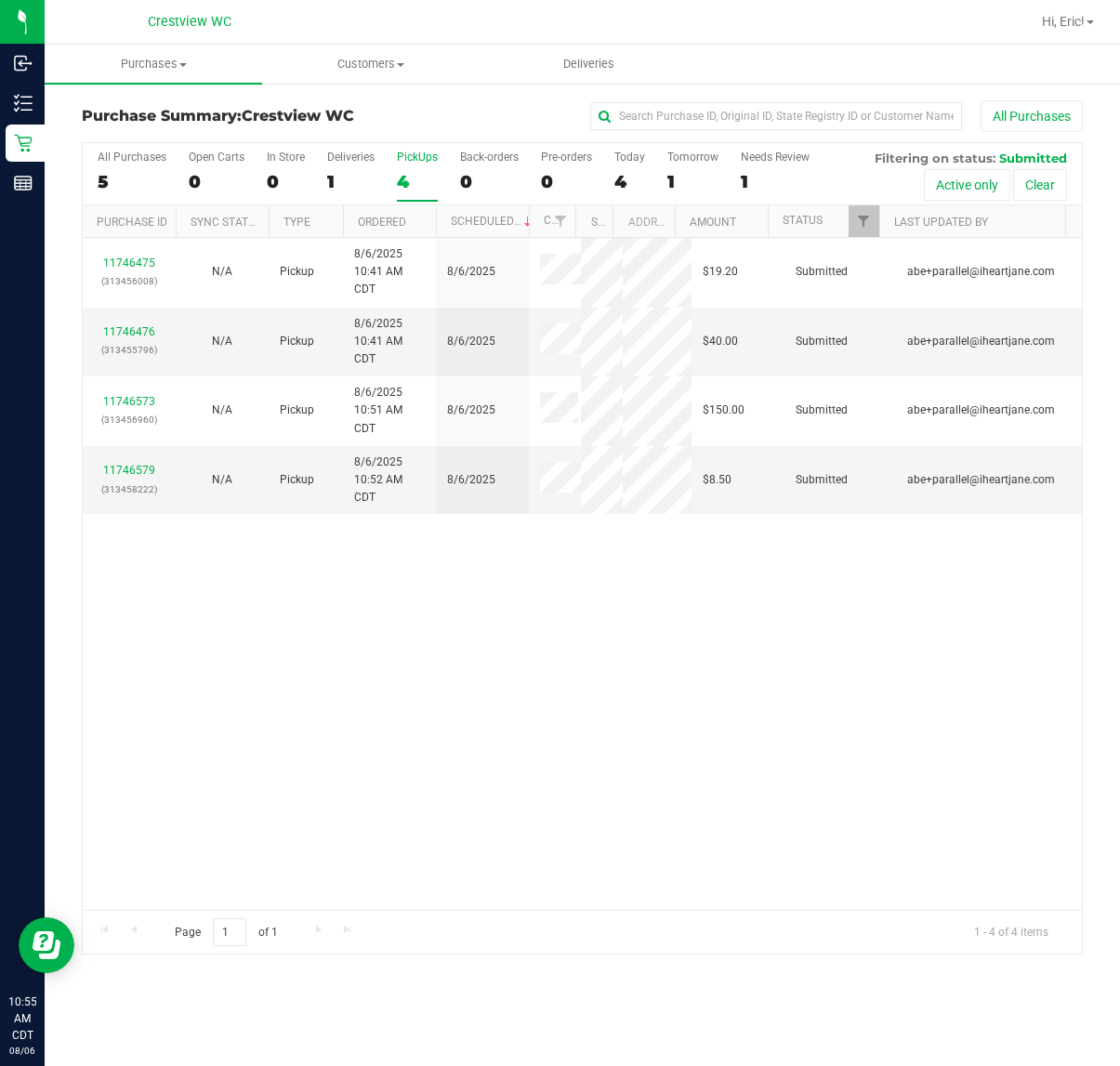 click on "PickUps" at bounding box center (417, 157) 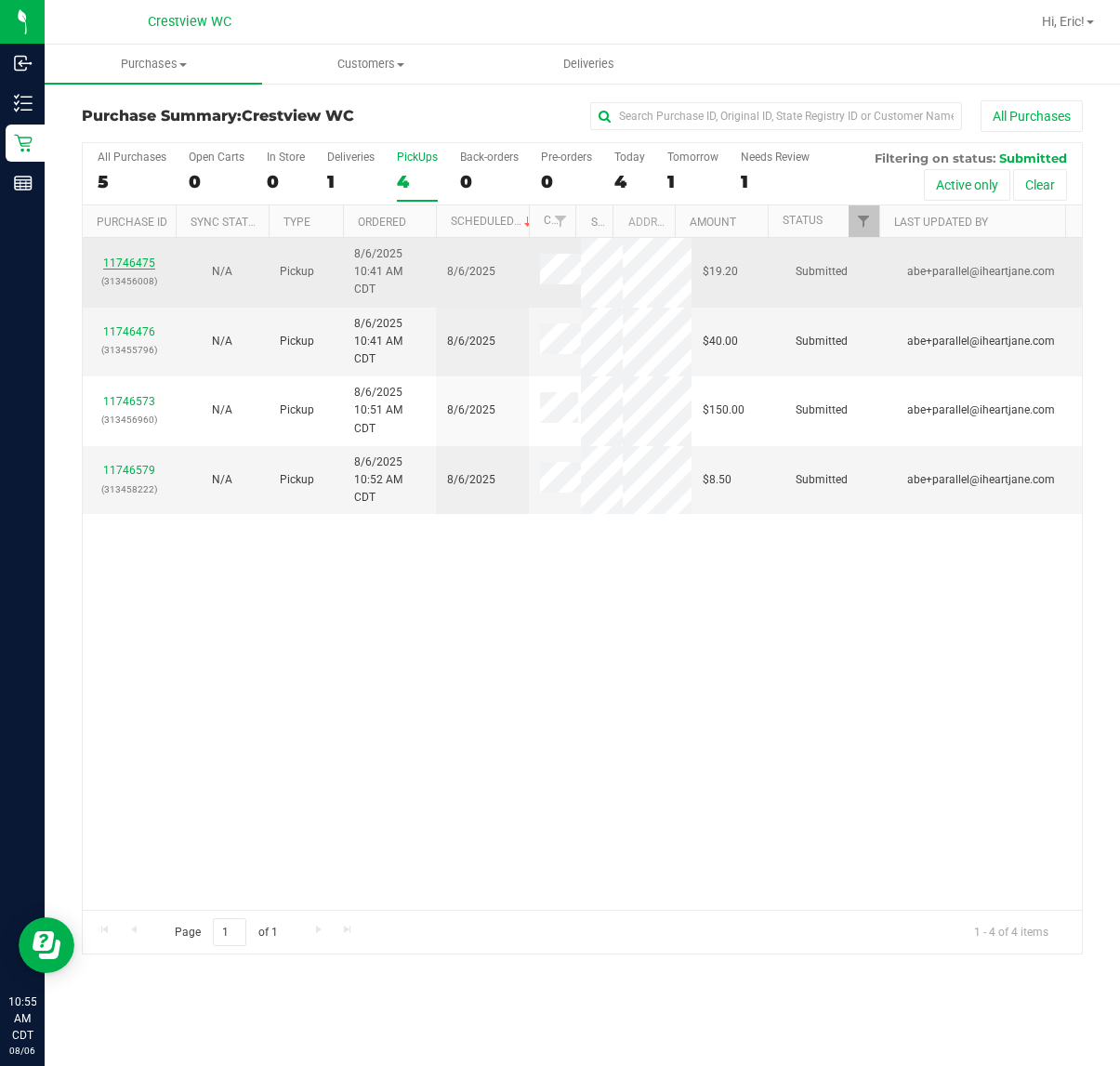 click on "11746475" at bounding box center (129, 263) 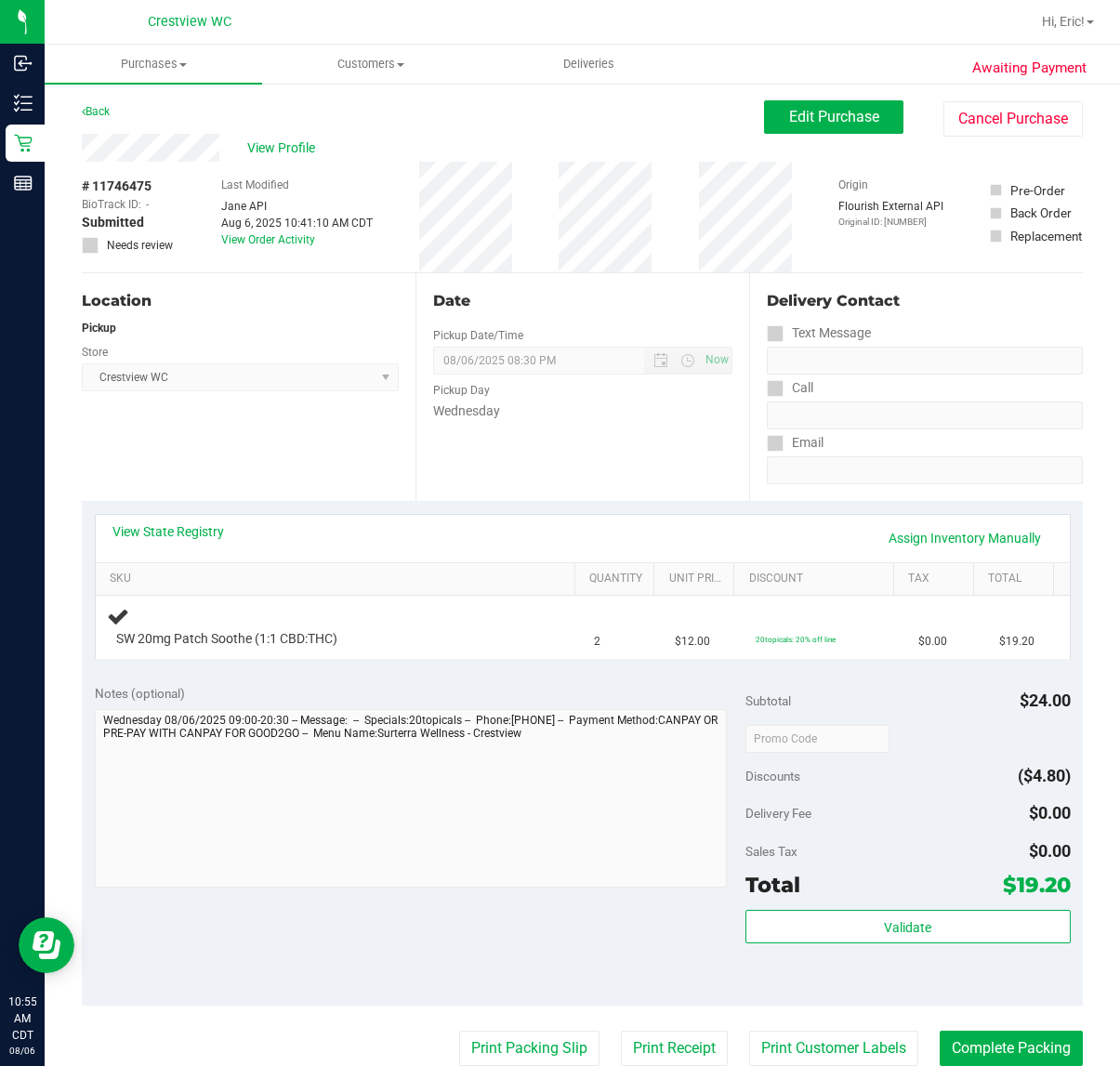 click on "Location
Pickup
Store
Crestview WC Select Store Bonita Springs WC Boynton Beach WC Bradenton WC Brandon WC Brooksville WC Call Center Clermont WC Crestview WC Deerfield Beach WC Delray Beach WC Deltona WC Ft Walton Beach WC Ft. Lauderdale WC Ft. Myers WC Gainesville WC Jax Atlantic WC JAX DC REP Jax WC Key West WC Lakeland WC Largo WC Lehigh Acres DC REP Merritt Island WC Miami 72nd WC Miami Beach WC Miami Dadeland WC Miramar DC REP New Port Richey WC North Palm Beach WC North Port WC Ocala WC Orange Park WC Orlando Colonial WC Orlando DC REP Orlando WC Oviedo WC Palm Bay WC Palm Coast WC Panama City WC Pensacola WC Port Orange WC Port St. Lucie WC Sebring WC South Tampa WC St. Pete WC Summerfield WC Tallahassee DC REP Tallahassee WC Tampa DC Testing Tampa Warehouse Tampa WC TX Austin DC TX Plano Retail WPB DC WPB WC" at bounding box center [248, 387] 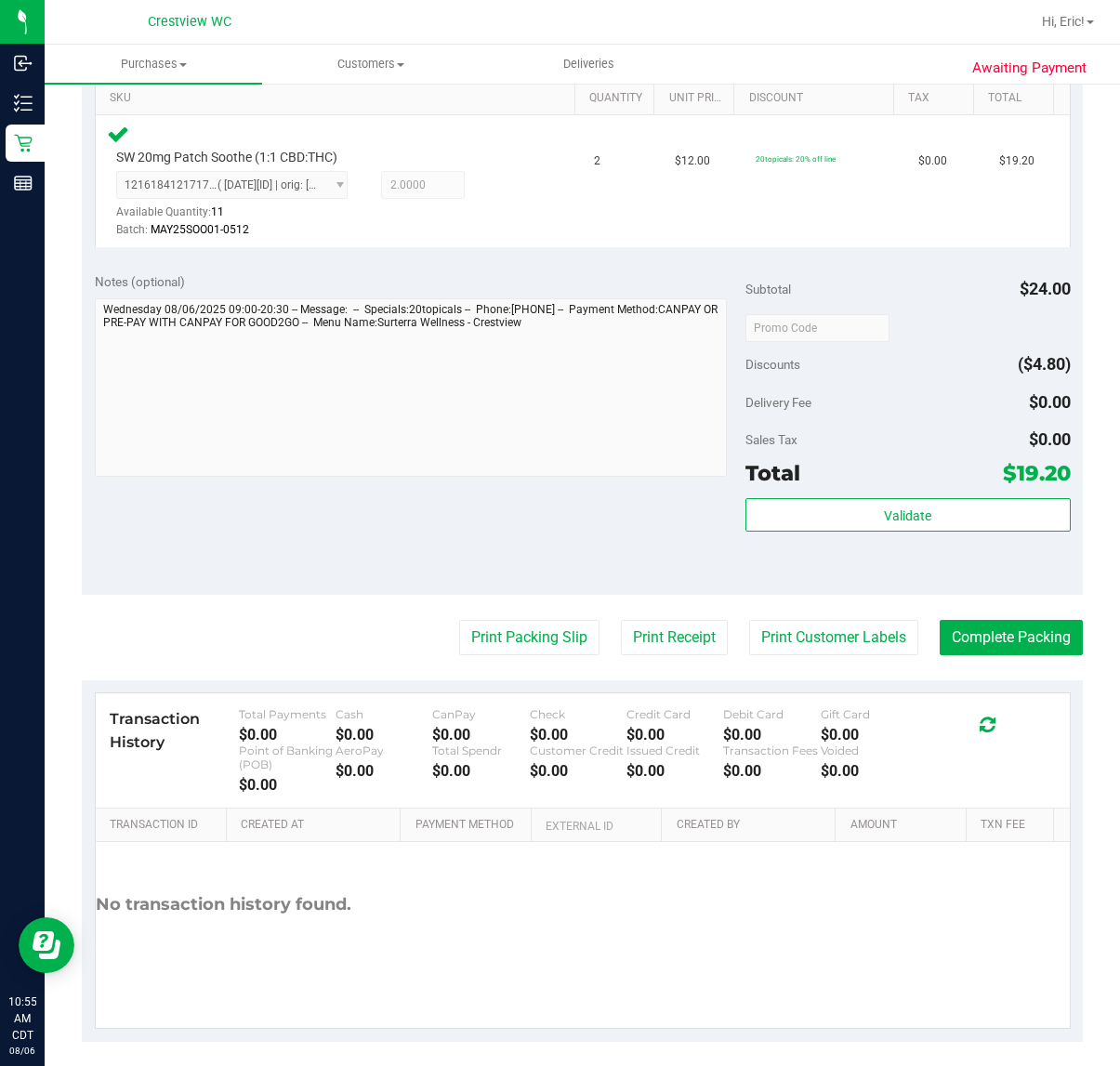 scroll, scrollTop: 489, scrollLeft: 0, axis: vertical 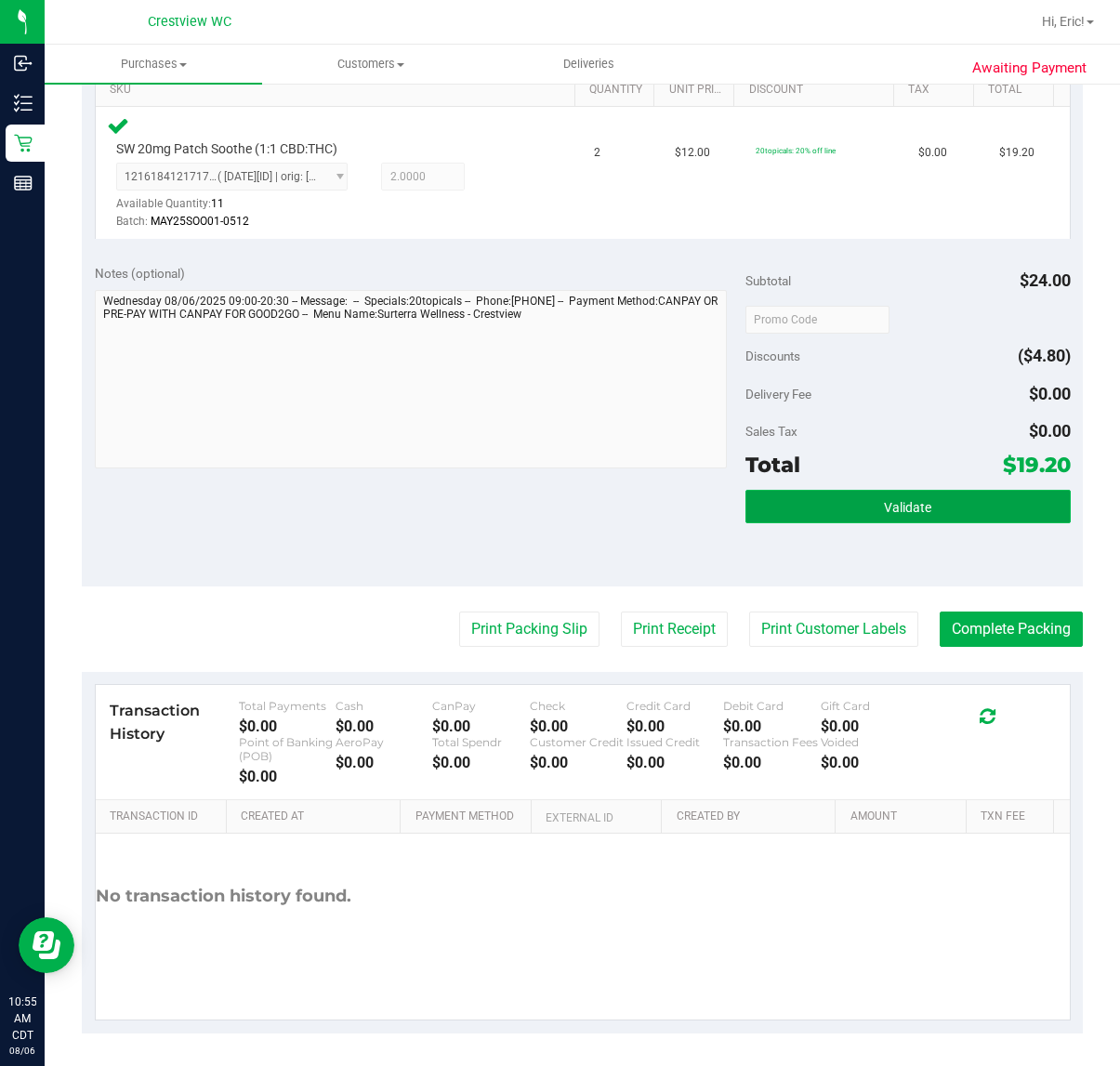 click on "Validate" at bounding box center (907, 507) 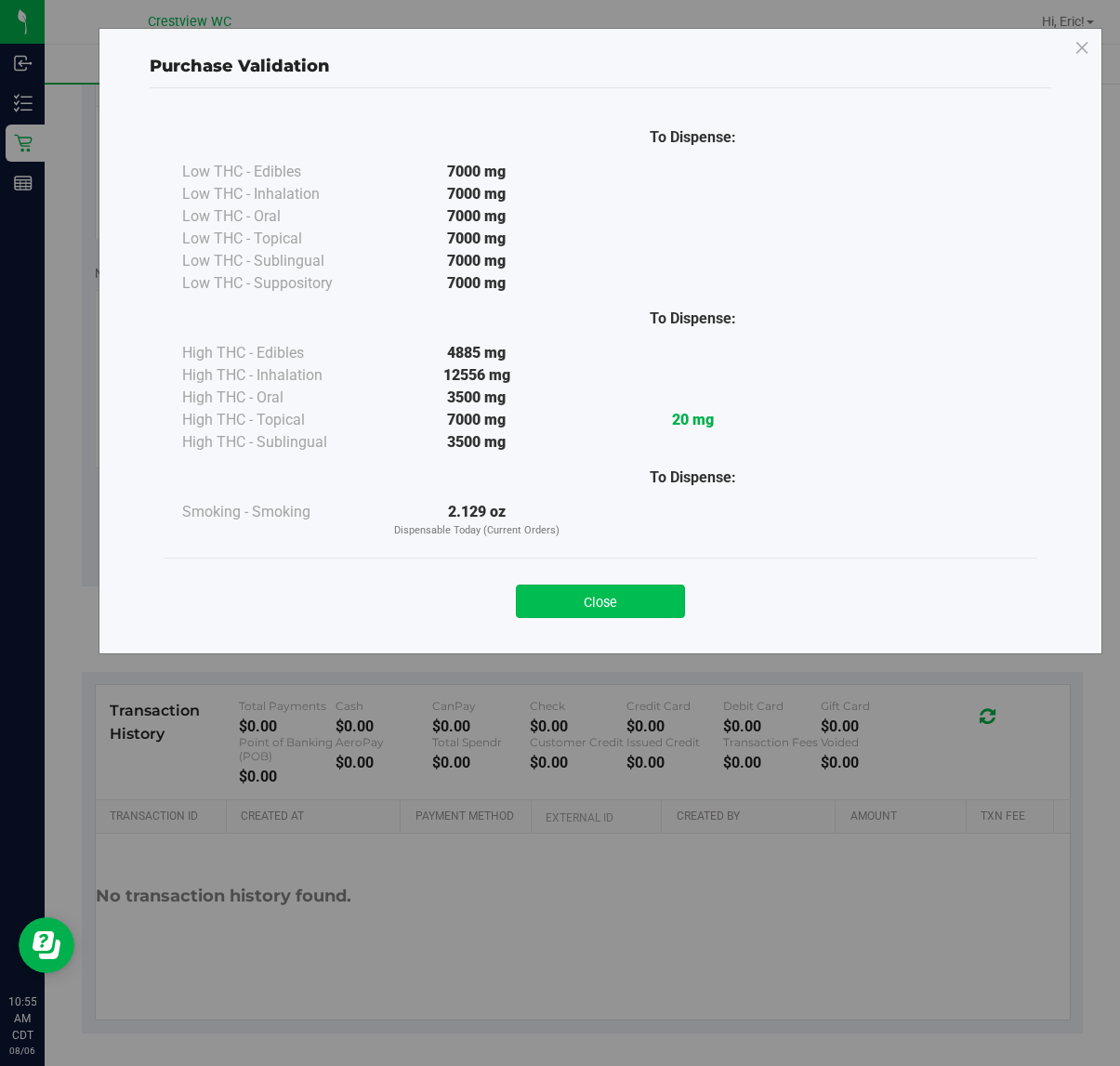 click on "Close" at bounding box center (600, 601) 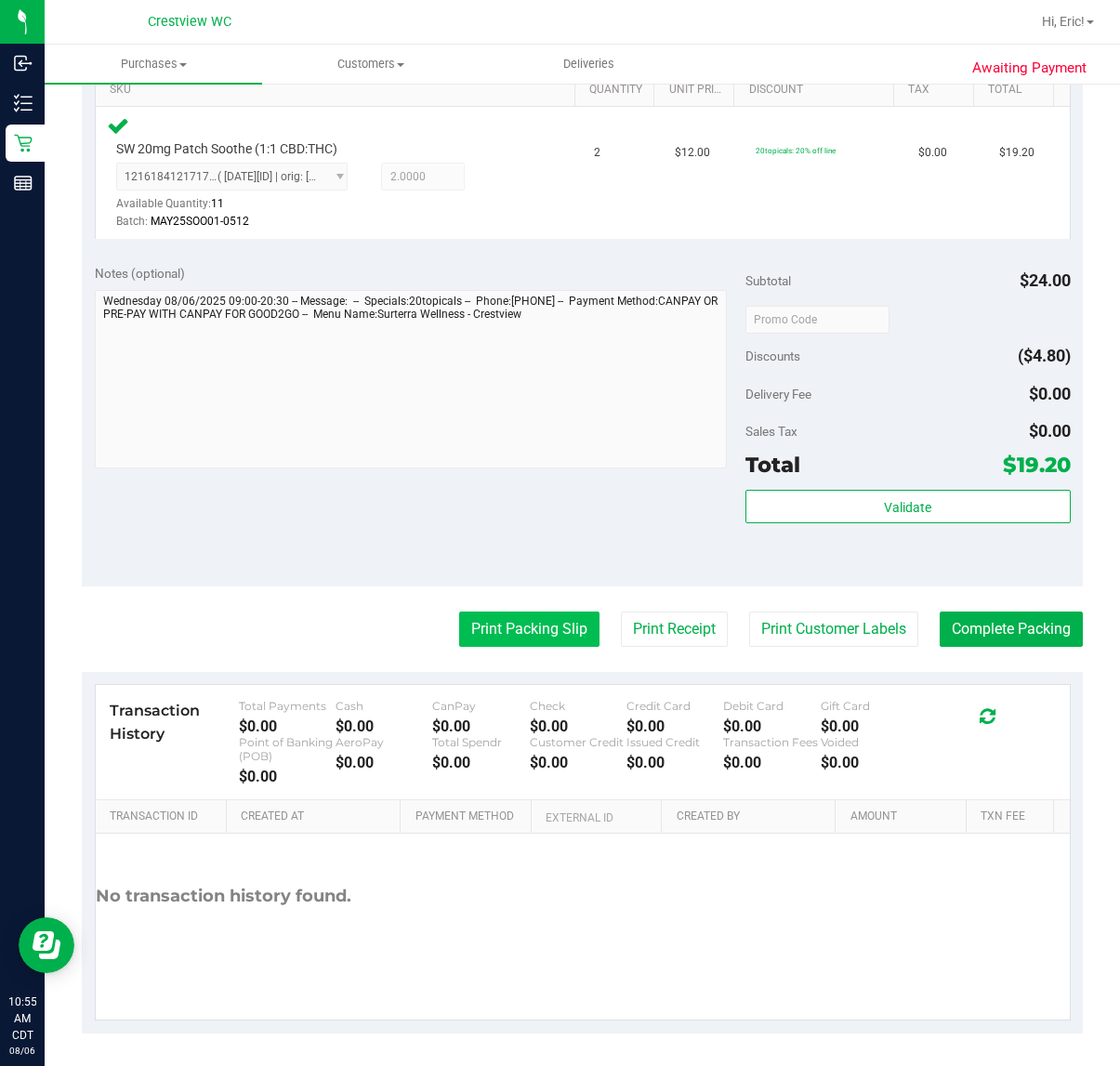 click on "Print Packing Slip" at bounding box center (529, 629) 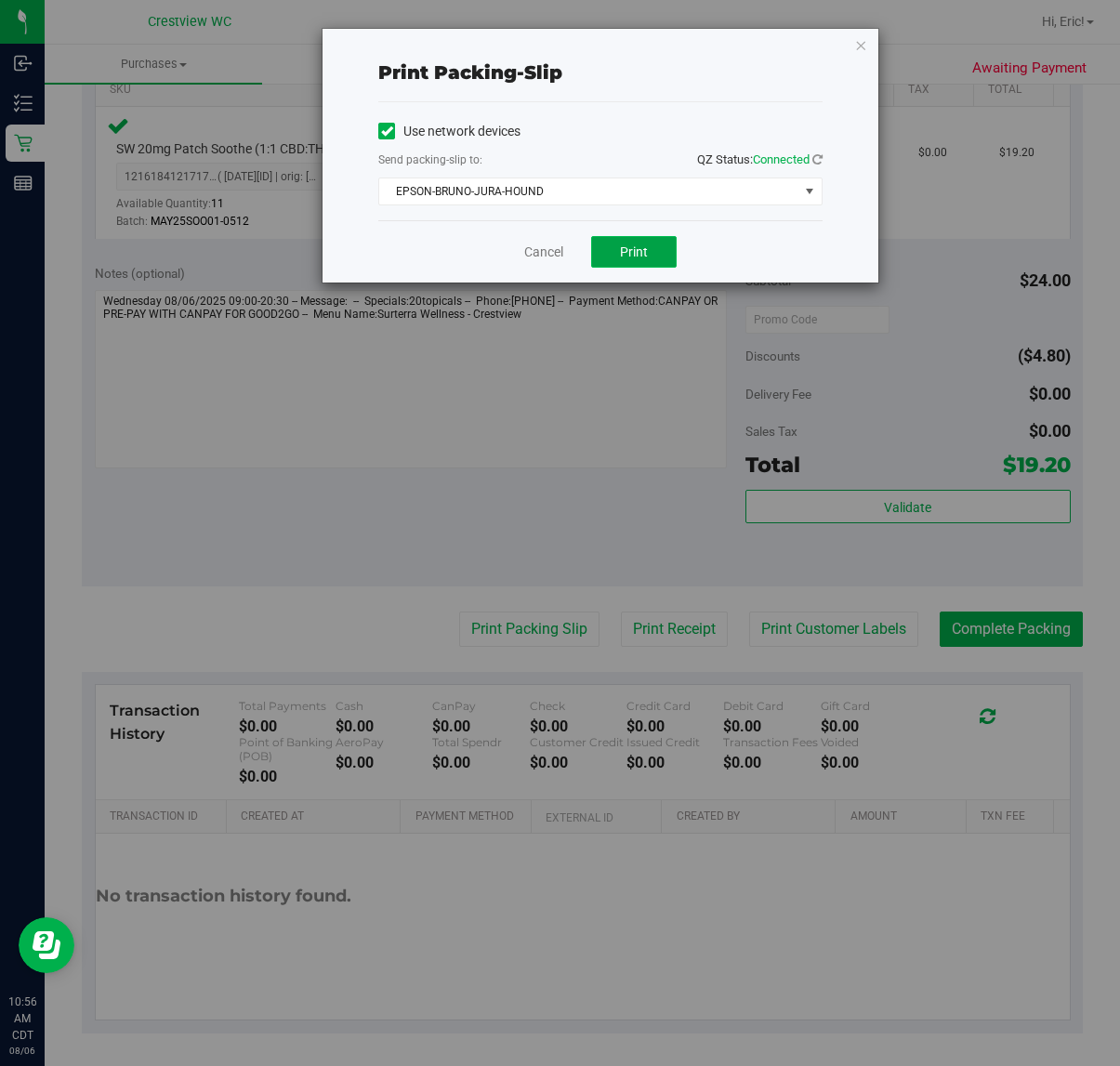 click on "Print" at bounding box center [634, 252] 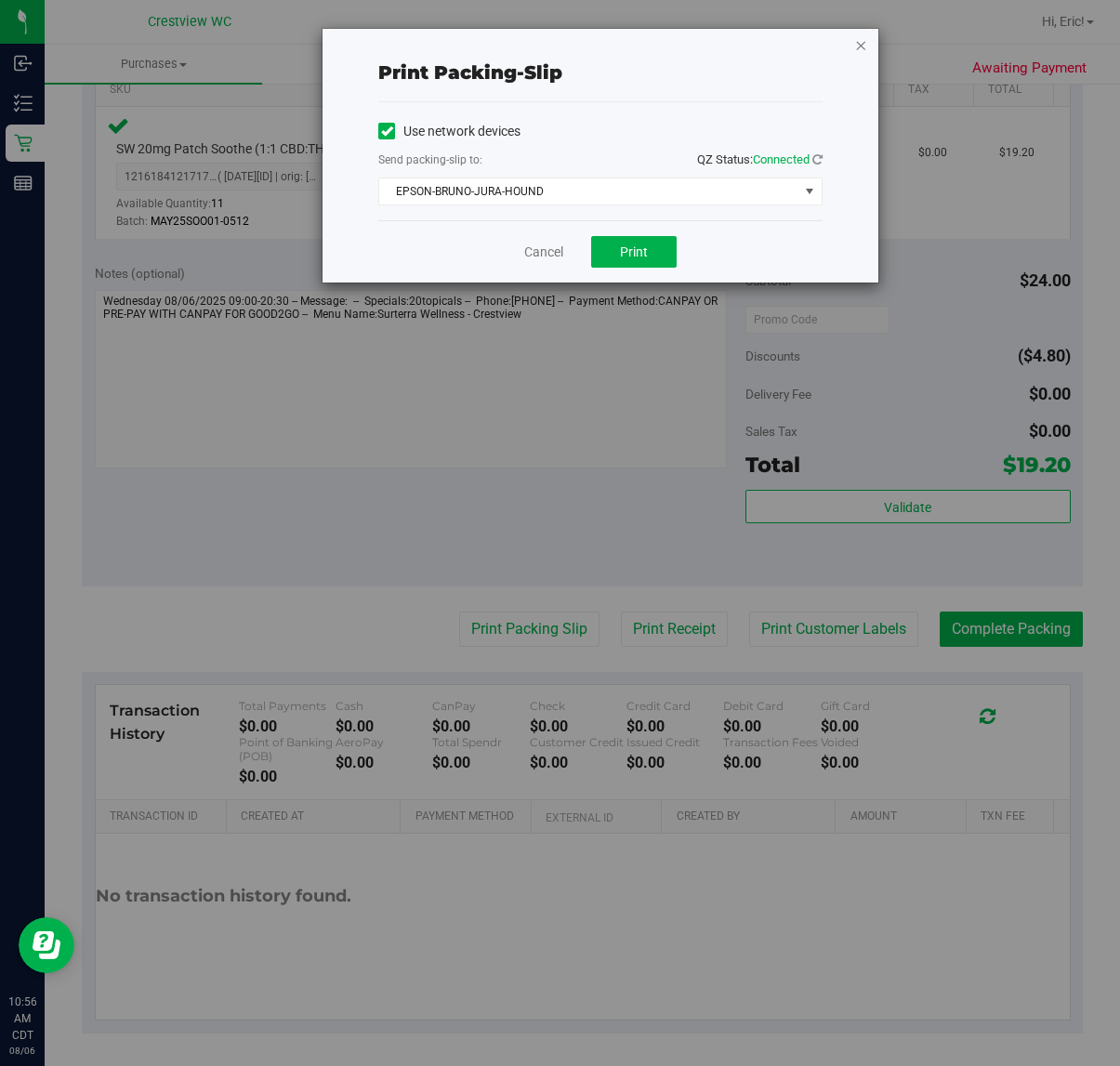 click at bounding box center (861, 45) 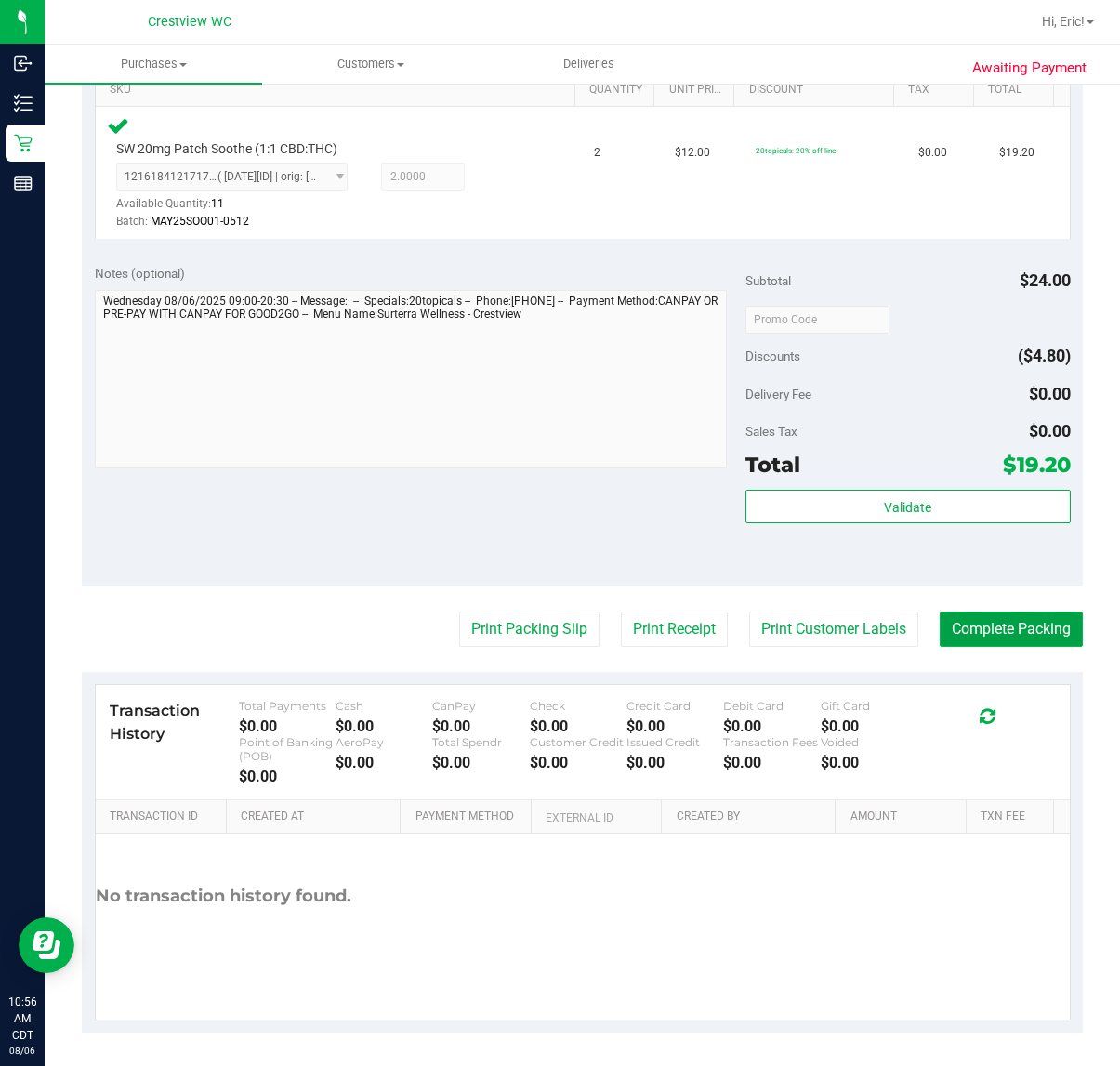 click on "Complete Packing" at bounding box center [1011, 629] 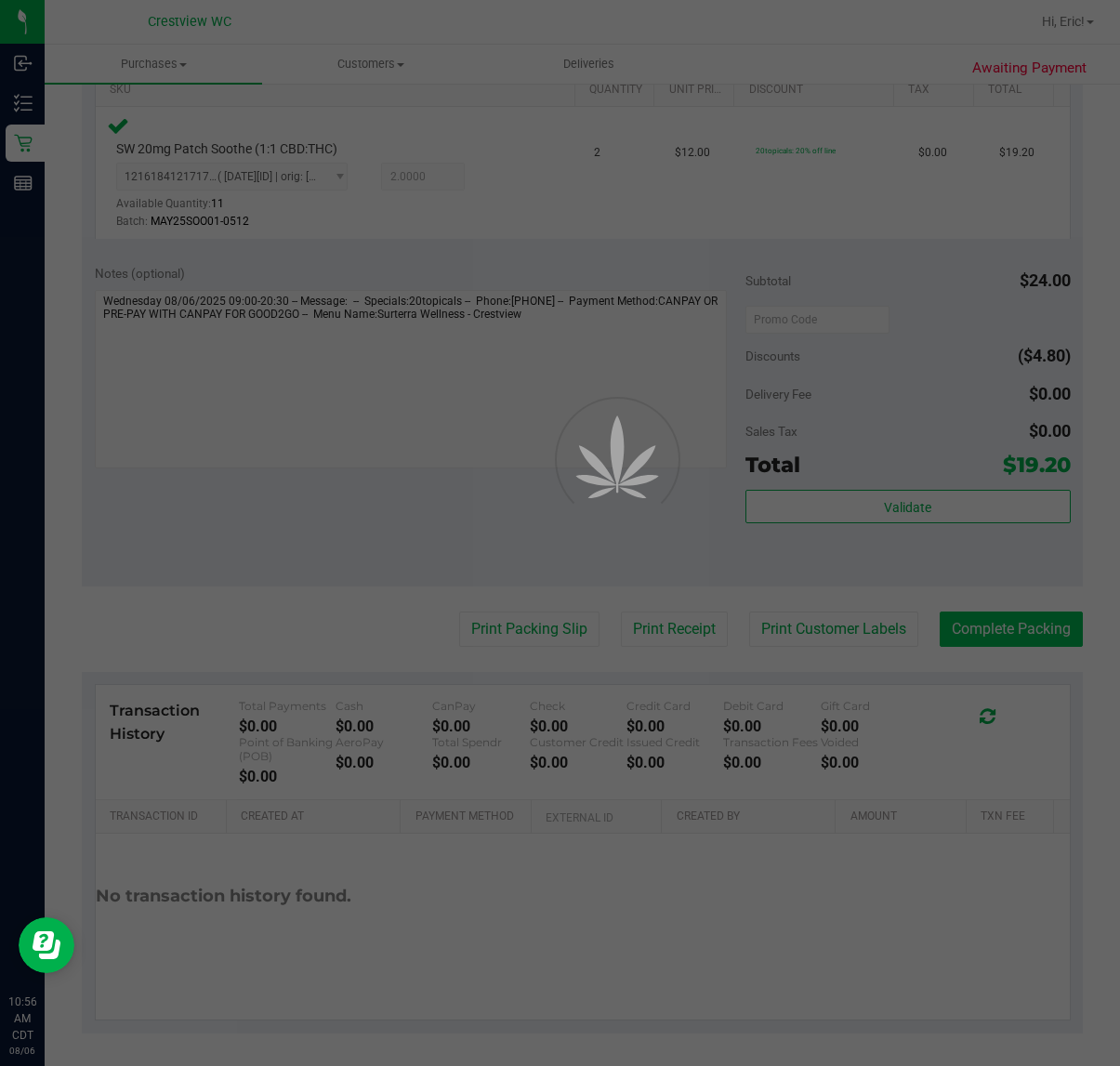 scroll, scrollTop: 0, scrollLeft: 0, axis: both 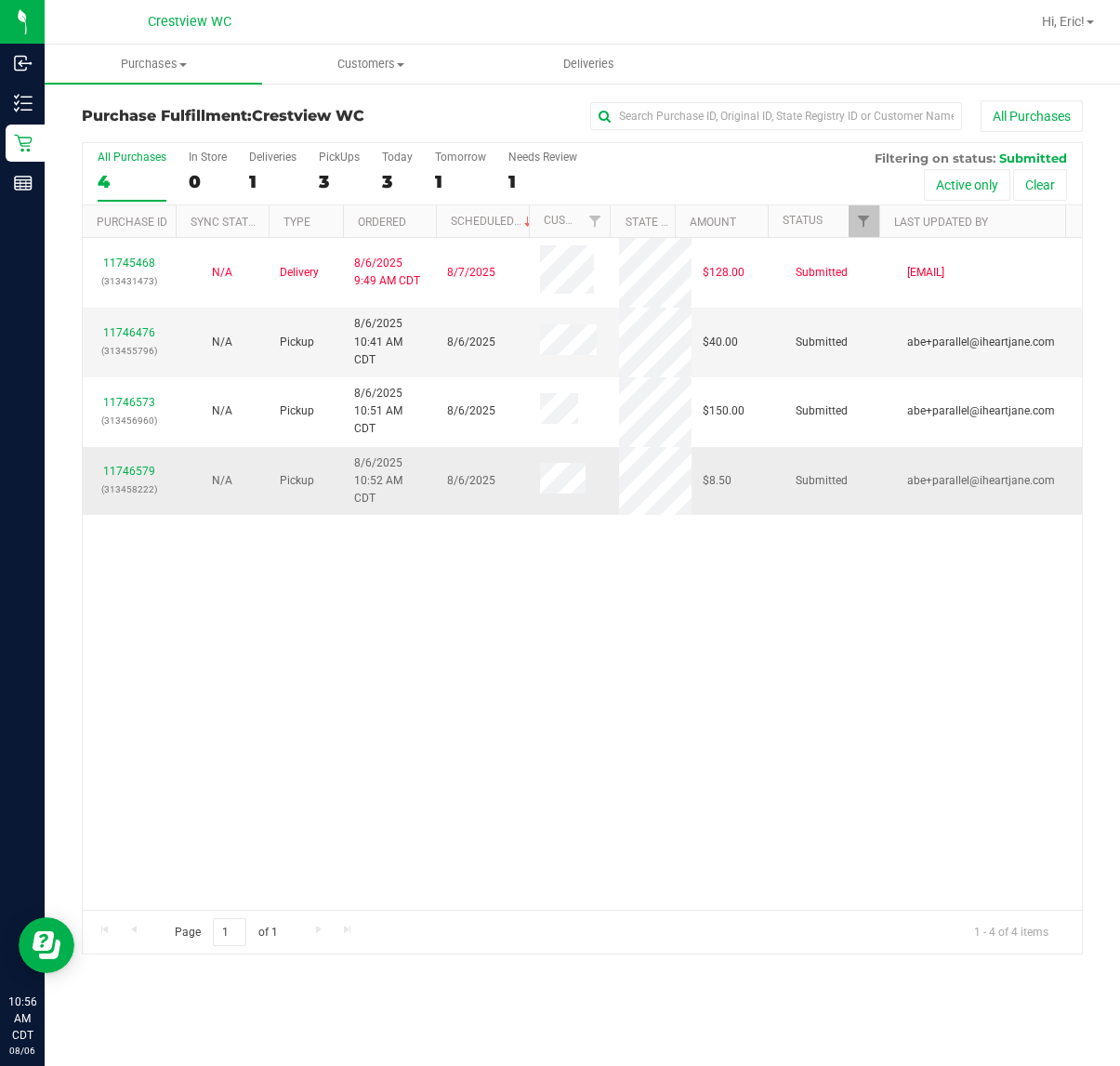 drag, startPoint x: 950, startPoint y: 843, endPoint x: 709, endPoint y: 469, distance: 444.9236 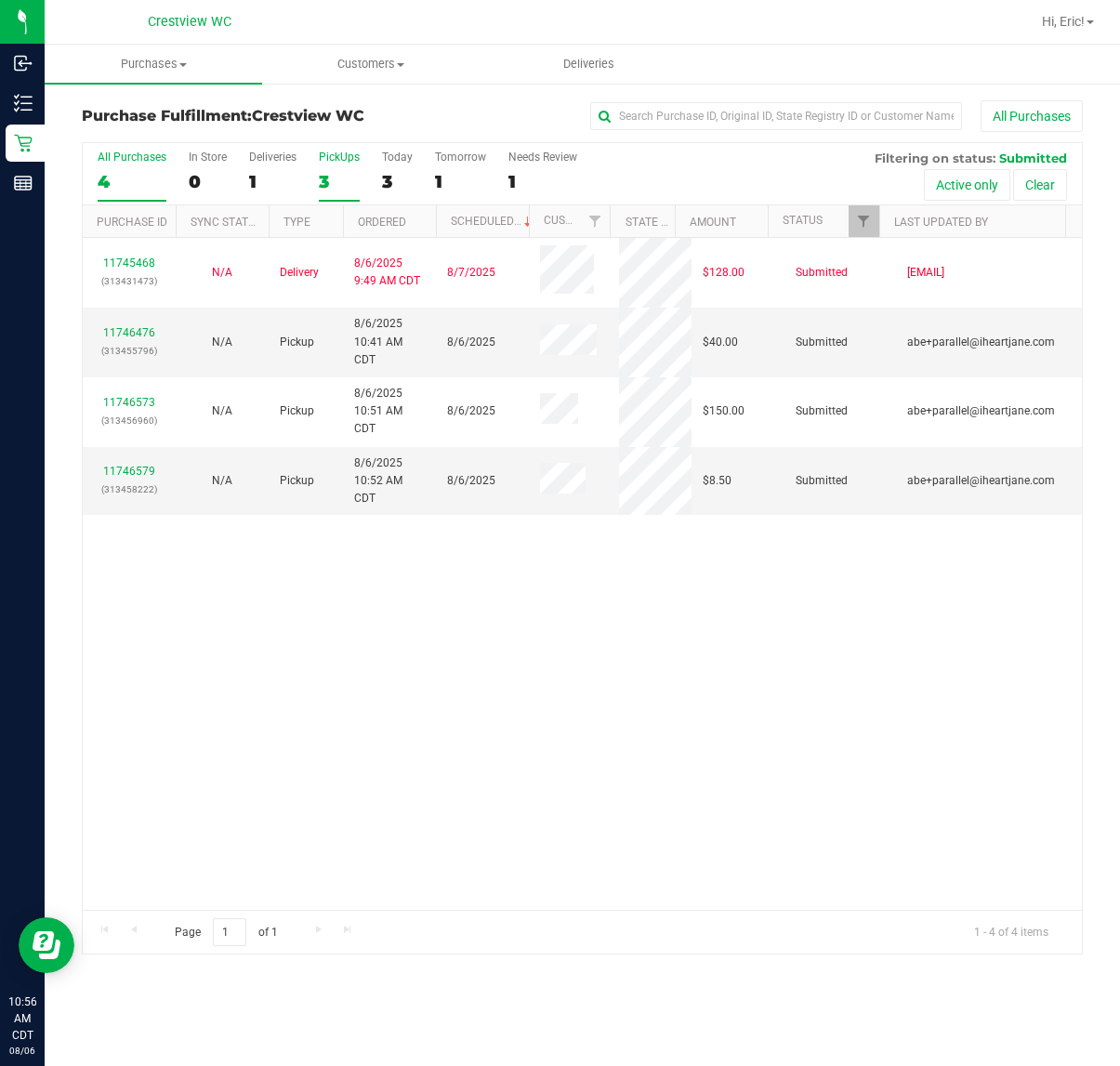 click on "PickUps" at bounding box center [339, 157] 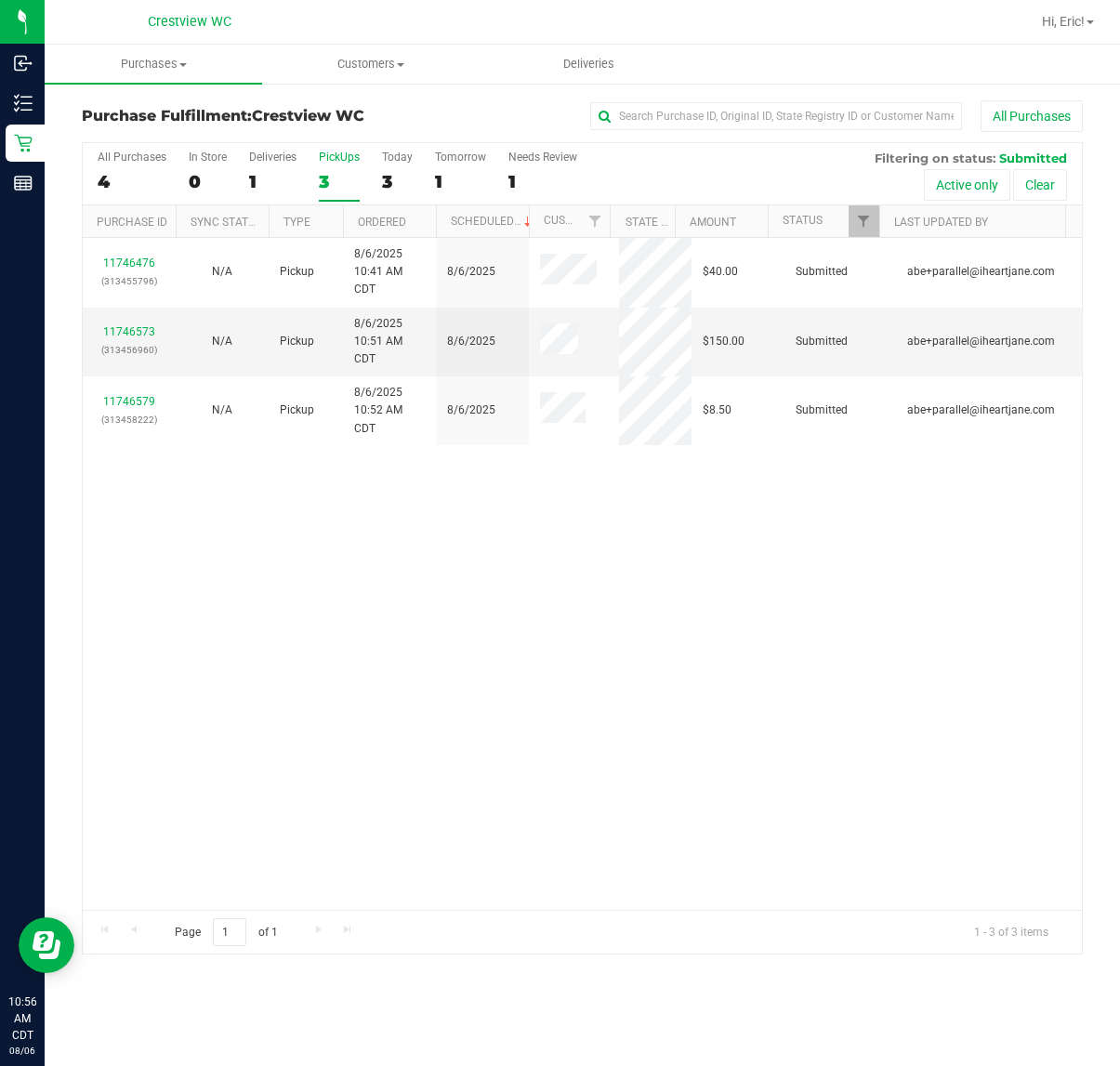 click on "11746476
(313455796)
N/A
Pickup 8/6/2025 10:41 AM CDT 8/6/2025
$40.00
Submitted abe+parallel@iheartjane.com
11746573
(313456960)
N/A
Pickup 8/6/2025 10:51 AM CDT 8/6/2025
$150.00
Submitted abe+parallel@iheartjane.com
11746579
(313458222)
N/A
Pickup 8/6/2025 10:52 AM CDT 8/6/2025
$8.50
Submitted abe+parallel@iheartjane.com" at bounding box center [582, 573] 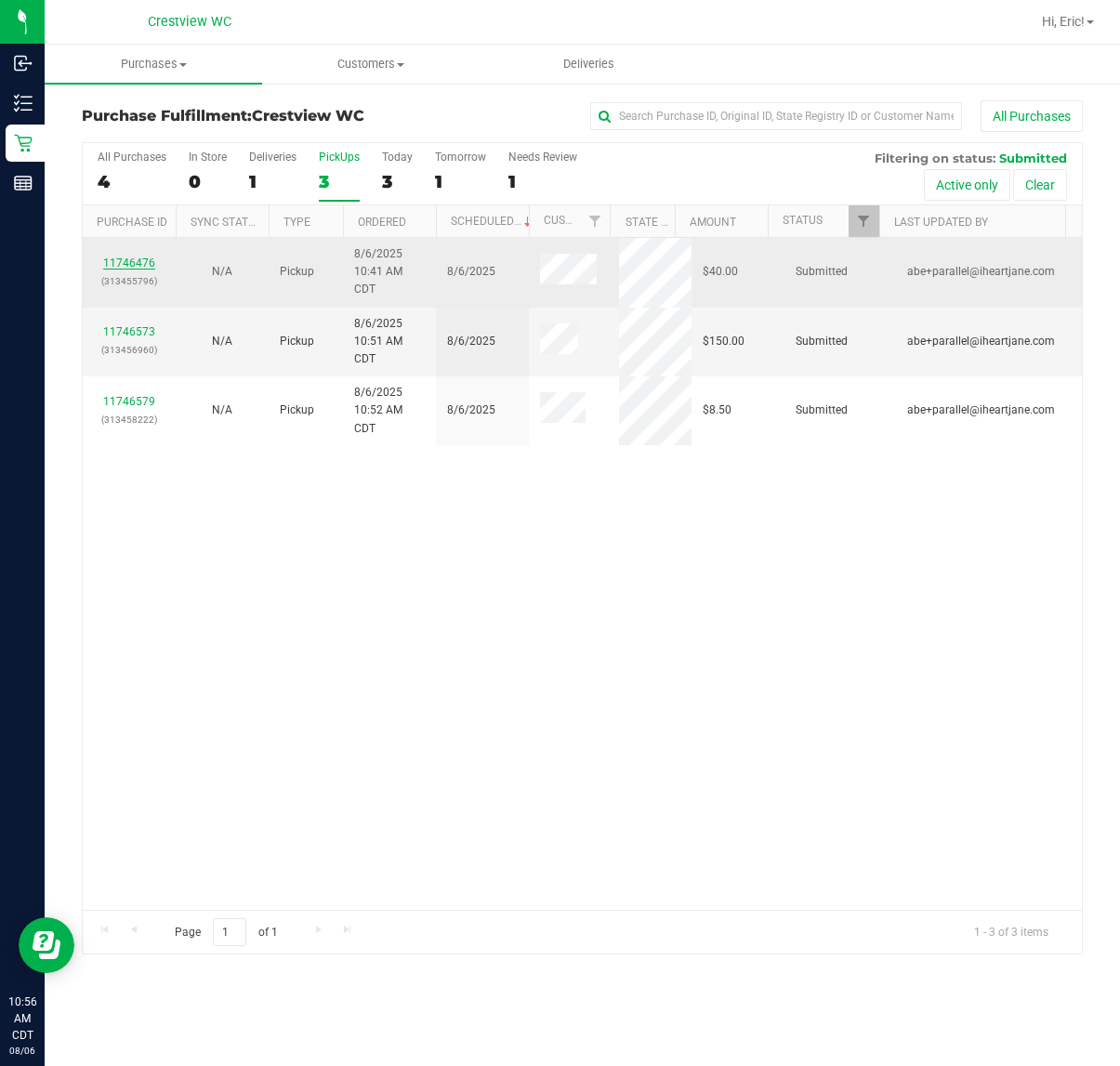 click on "11746476" at bounding box center [129, 263] 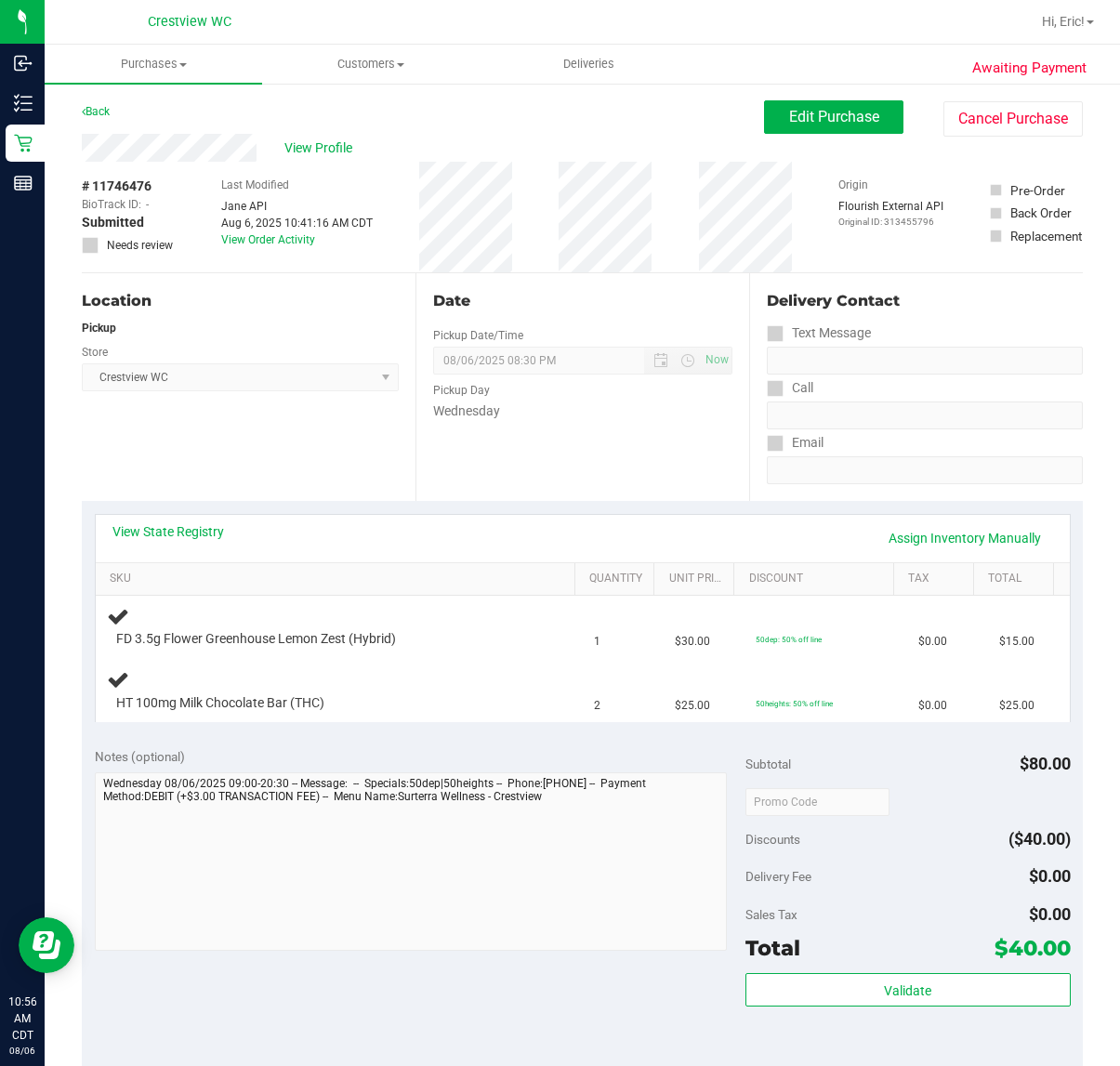 click on "Location
Pickup
Store
Crestview WC Select Store Bonita Springs WC Boynton Beach WC Bradenton WC Brandon WC Brooksville WC Call Center Clermont WC Crestview WC Deerfield Beach WC Delray Beach WC Deltona WC Ft Walton Beach WC Ft. Lauderdale WC Ft. Myers WC Gainesville WC Jax Atlantic WC JAX DC REP Jax WC Key West WC Lakeland WC Largo WC Lehigh Acres DC REP Merritt Island WC Miami 72nd WC Miami Beach WC Miami Dadeland WC Miramar DC REP New Port Richey WC North Palm Beach WC North Port WC Ocala WC Orange Park WC Orlando Colonial WC Orlando DC REP Orlando WC Oviedo WC Palm Bay WC Palm Coast WC Panama City WC Pensacola WC Port Orange WC Port St. Lucie WC Sebring WC South Tampa WC St. Pete WC Summerfield WC Tallahassee DC REP Tallahassee WC Tampa DC Testing Tampa Warehouse Tampa WC TX Austin DC TX Plano Retail WPB DC WPB WC" at bounding box center (248, 387) 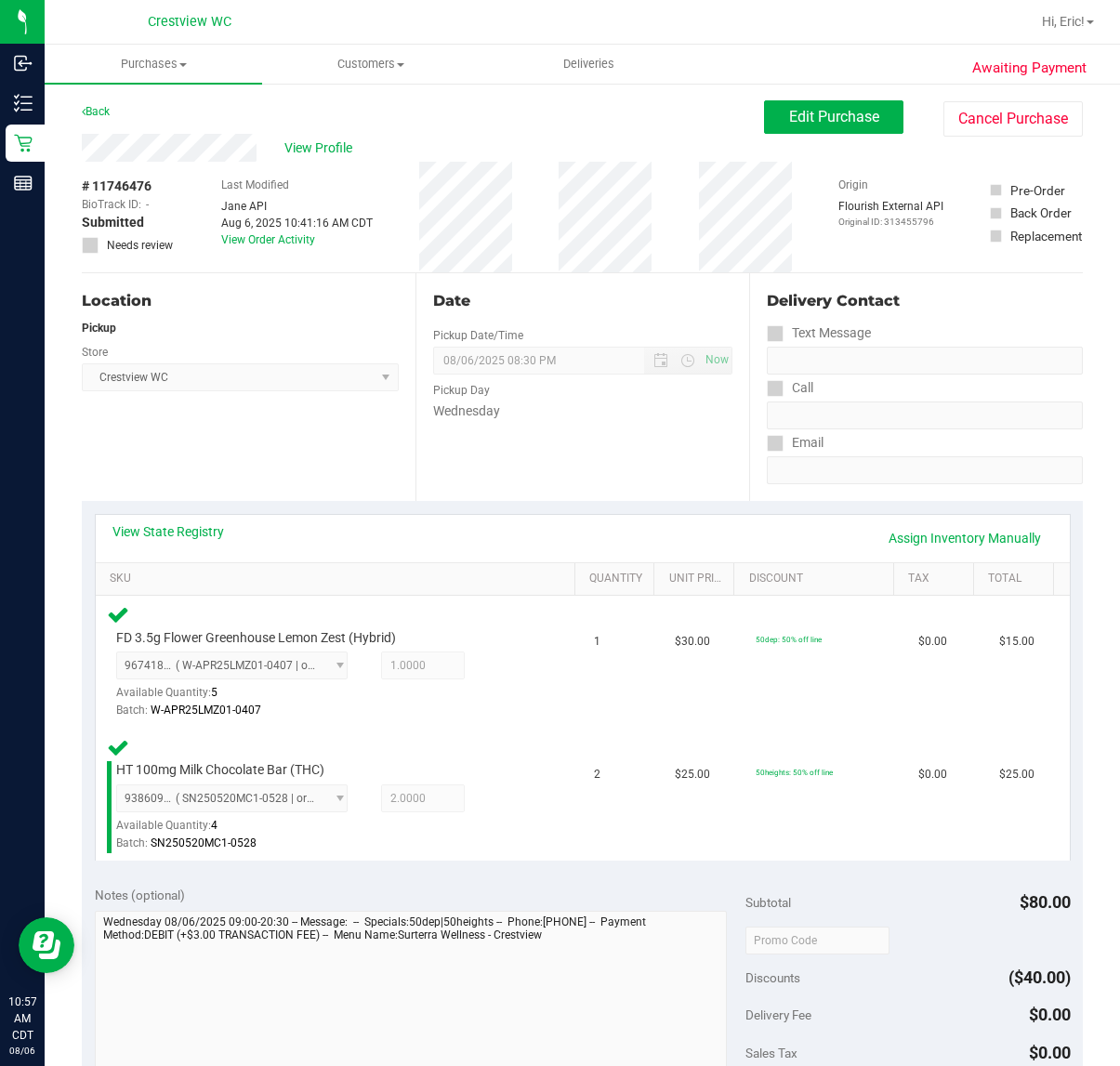 scroll, scrollTop: 581, scrollLeft: 0, axis: vertical 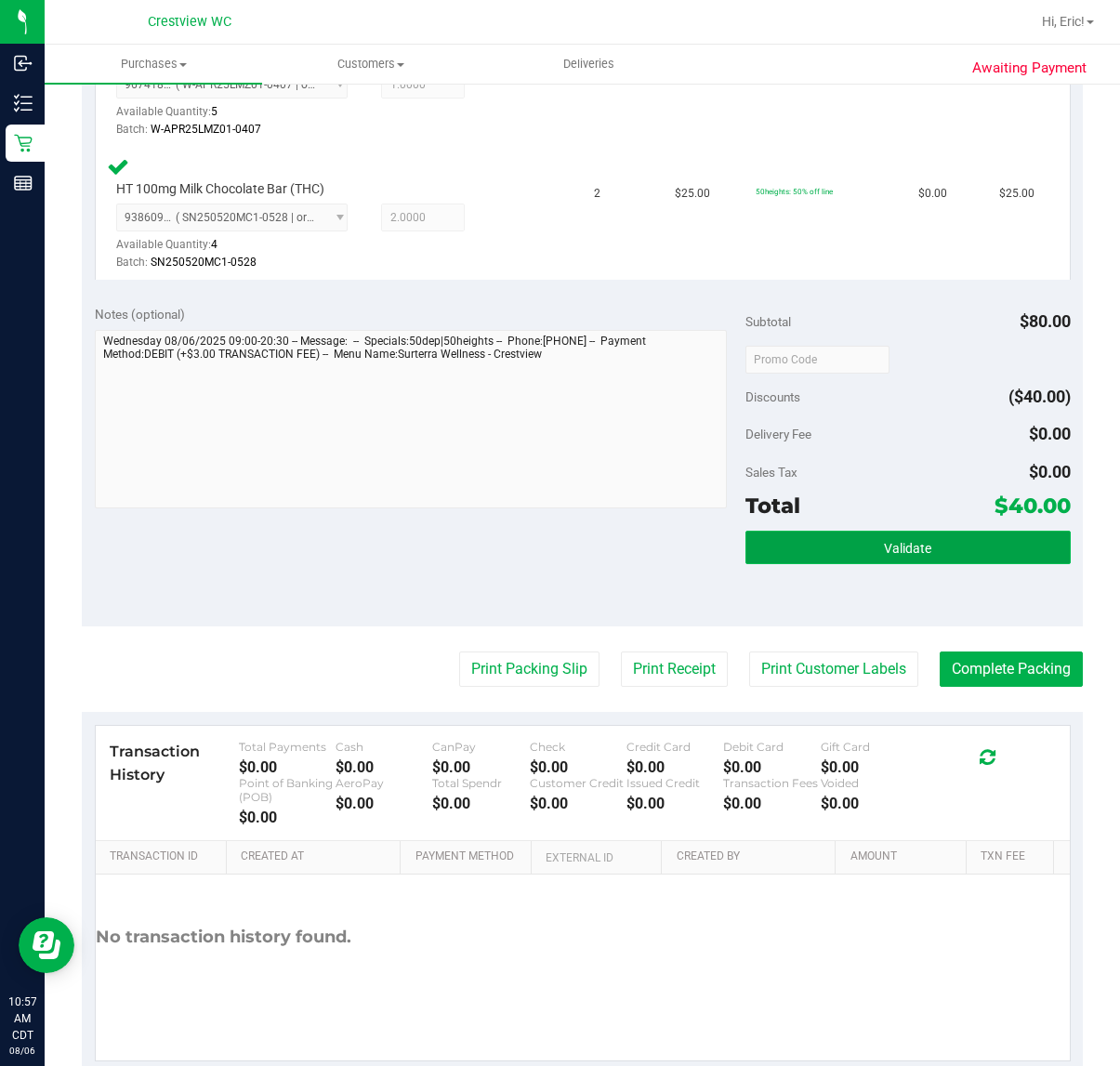 click on "Validate" at bounding box center (908, 547) 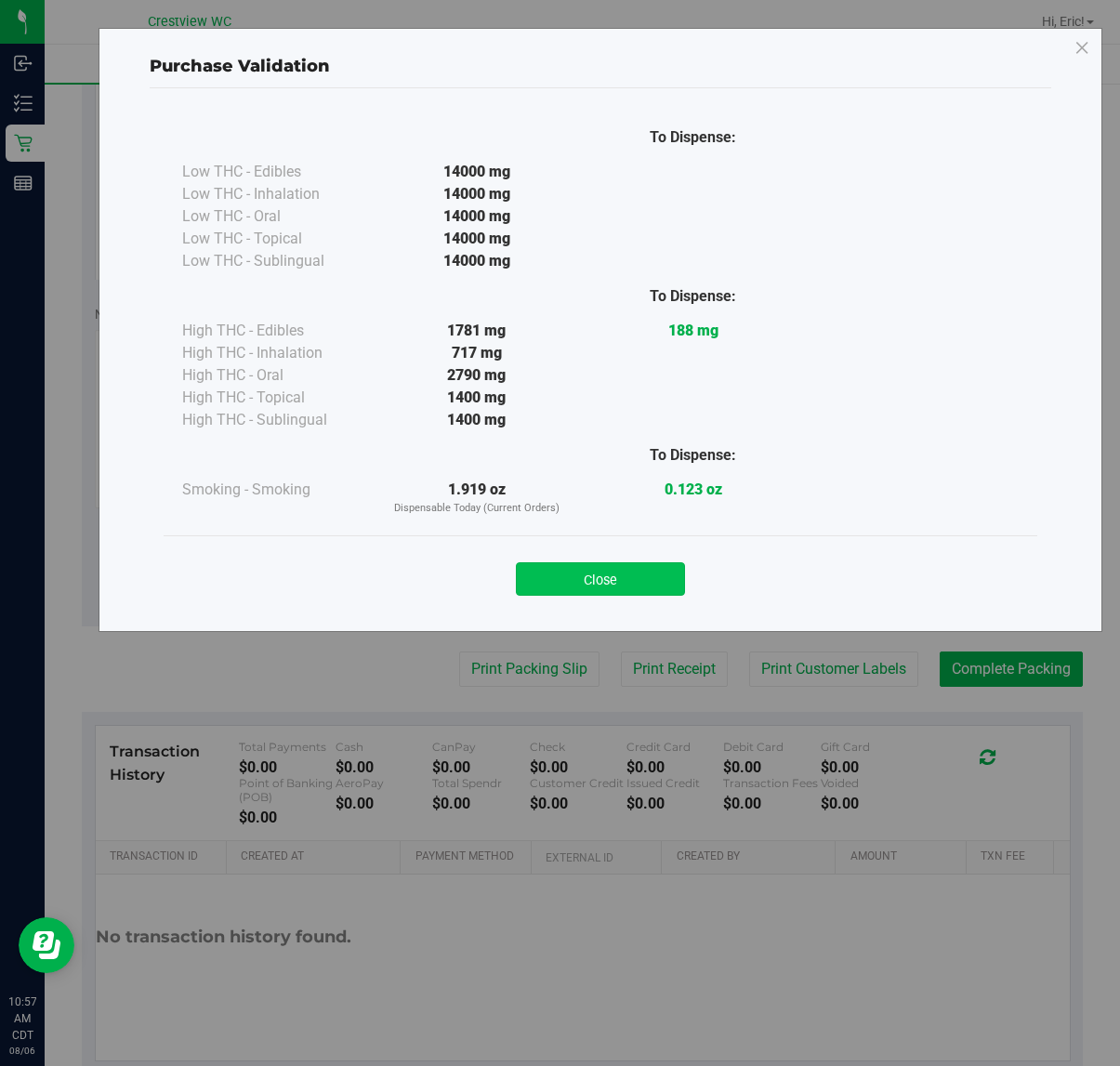click on "Close" at bounding box center (600, 579) 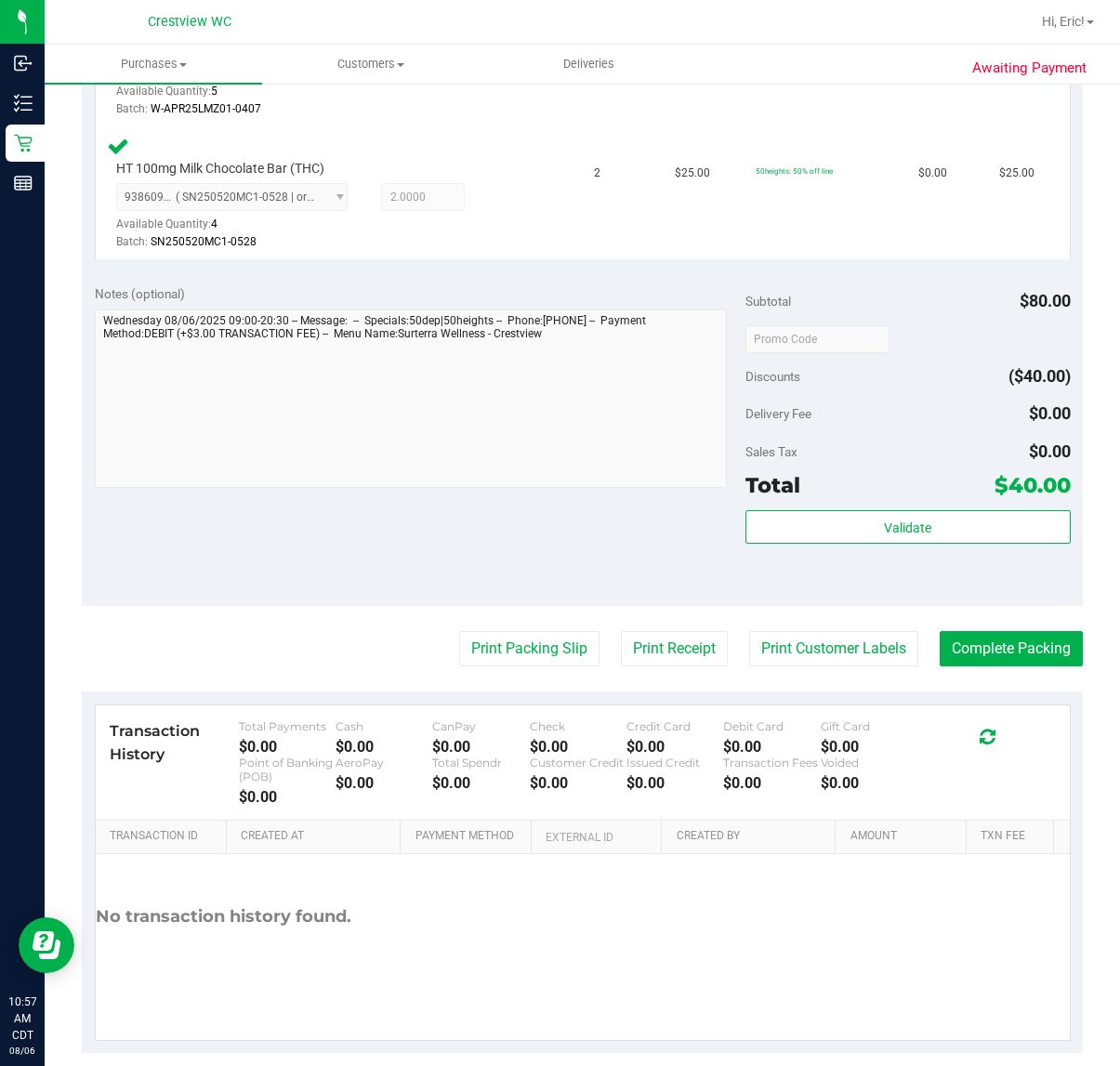 scroll, scrollTop: 621, scrollLeft: 0, axis: vertical 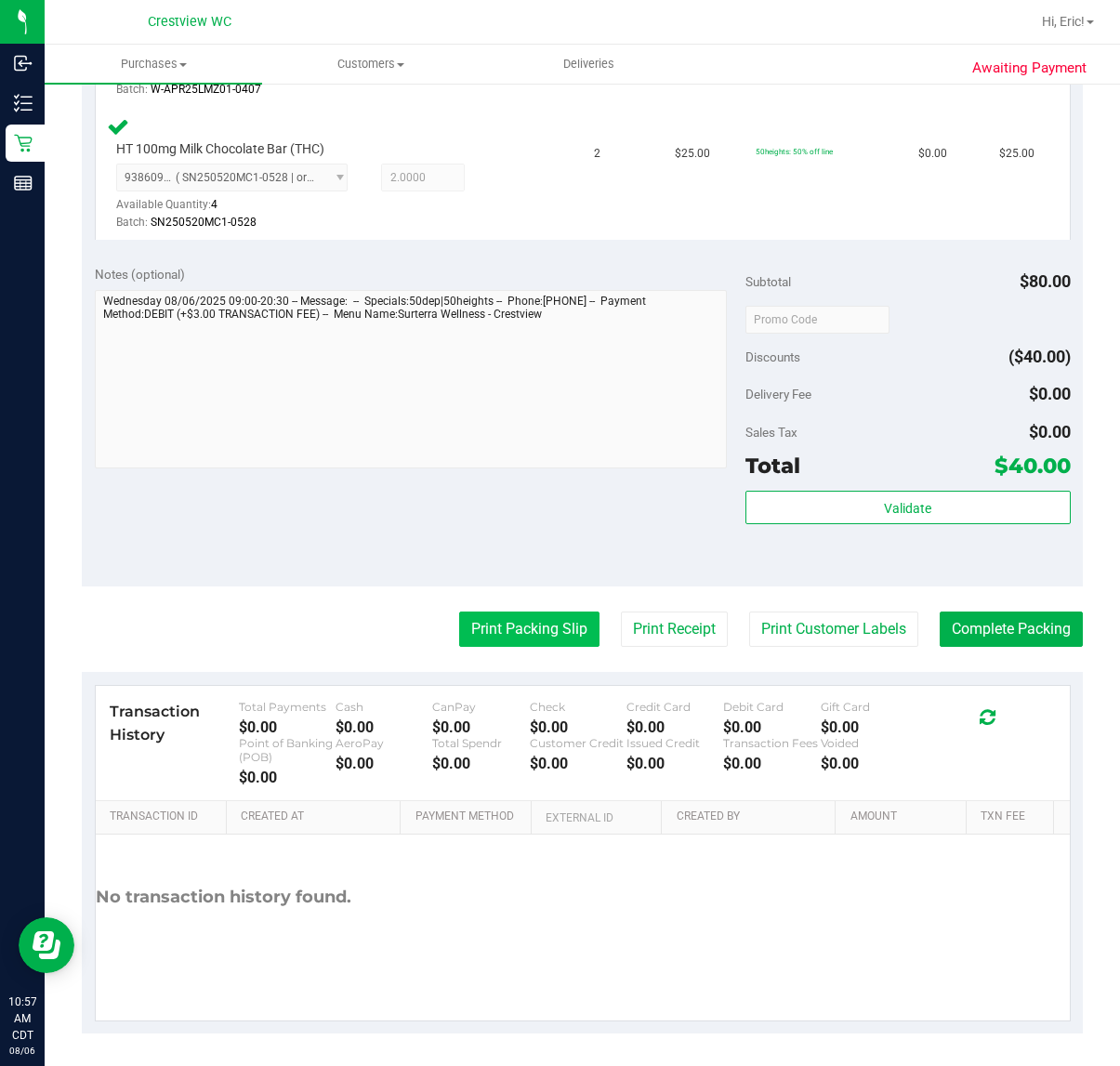 click on "Print Packing Slip" at bounding box center [529, 629] 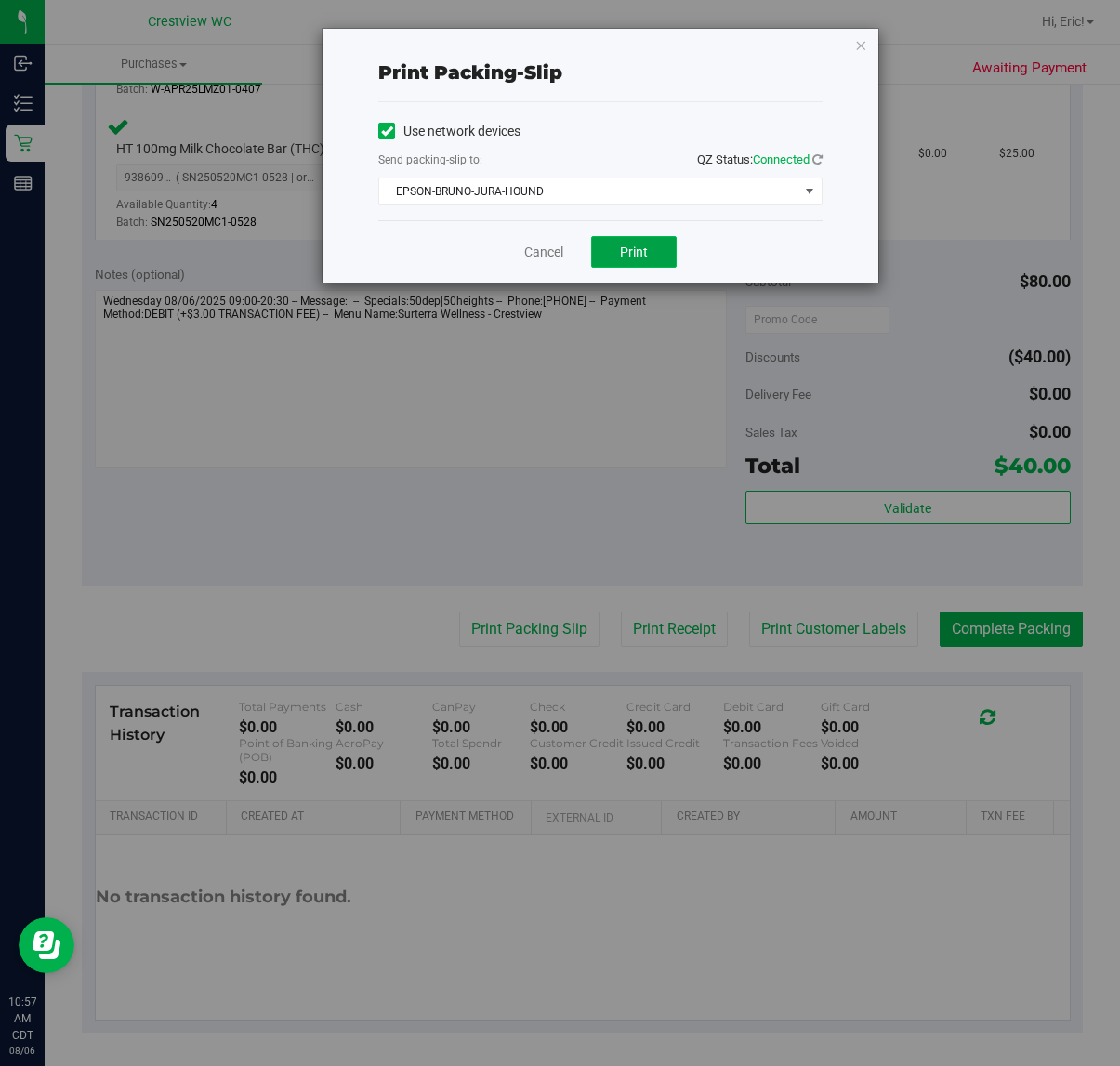 click on "Print" at bounding box center (634, 252) 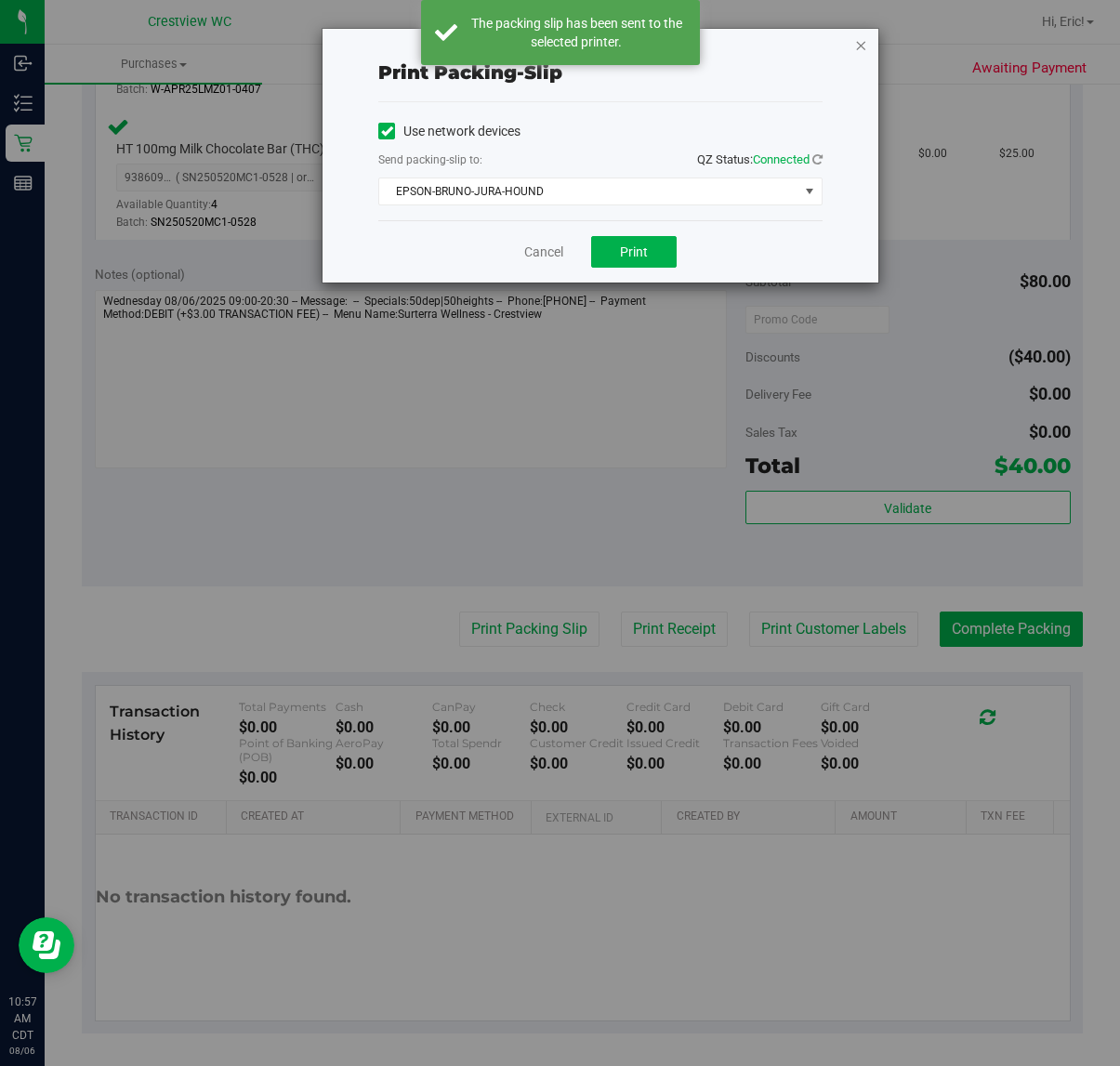 click at bounding box center (861, 45) 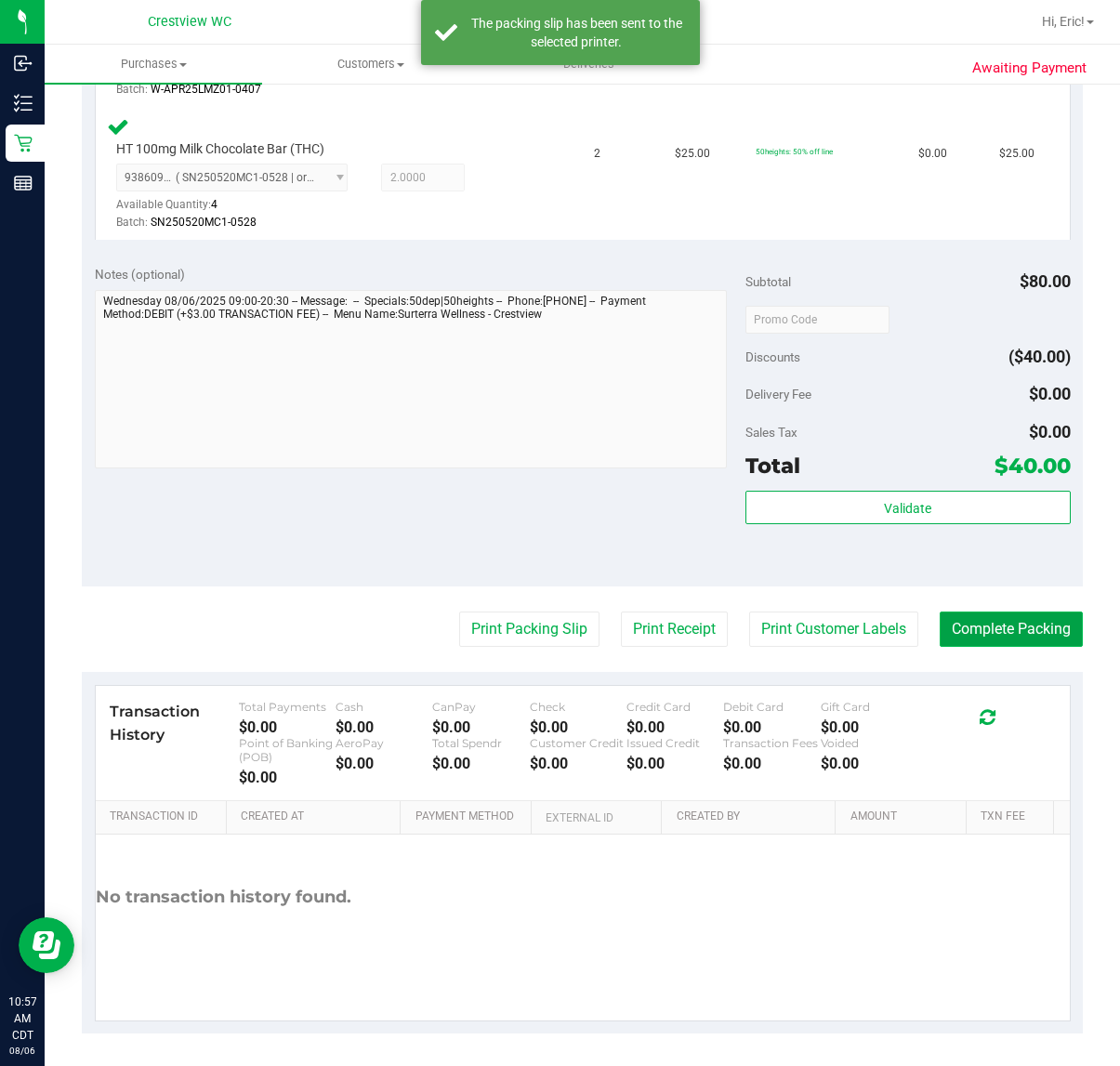 click on "Complete Packing" at bounding box center [1011, 629] 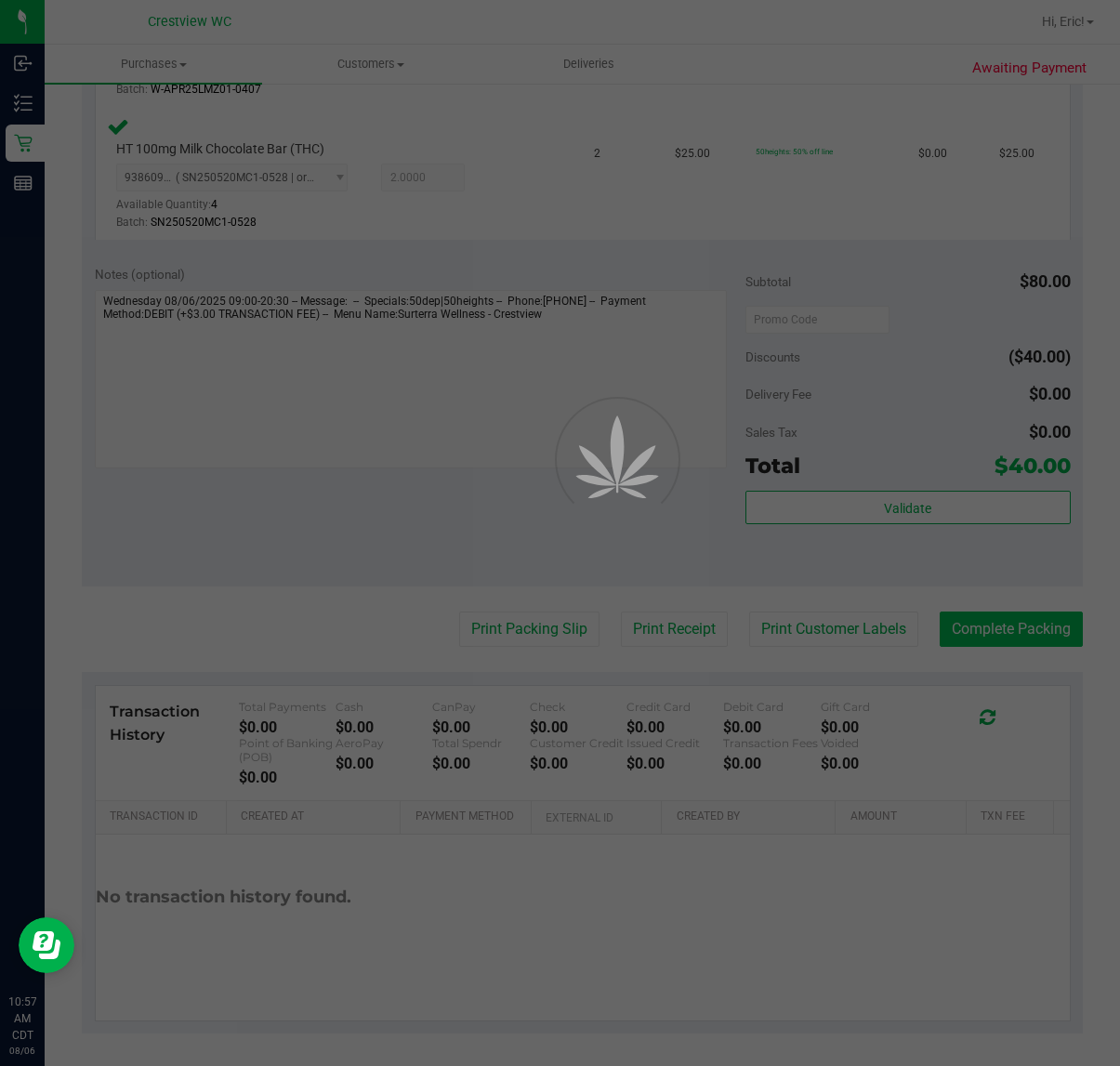 scroll, scrollTop: 0, scrollLeft: 0, axis: both 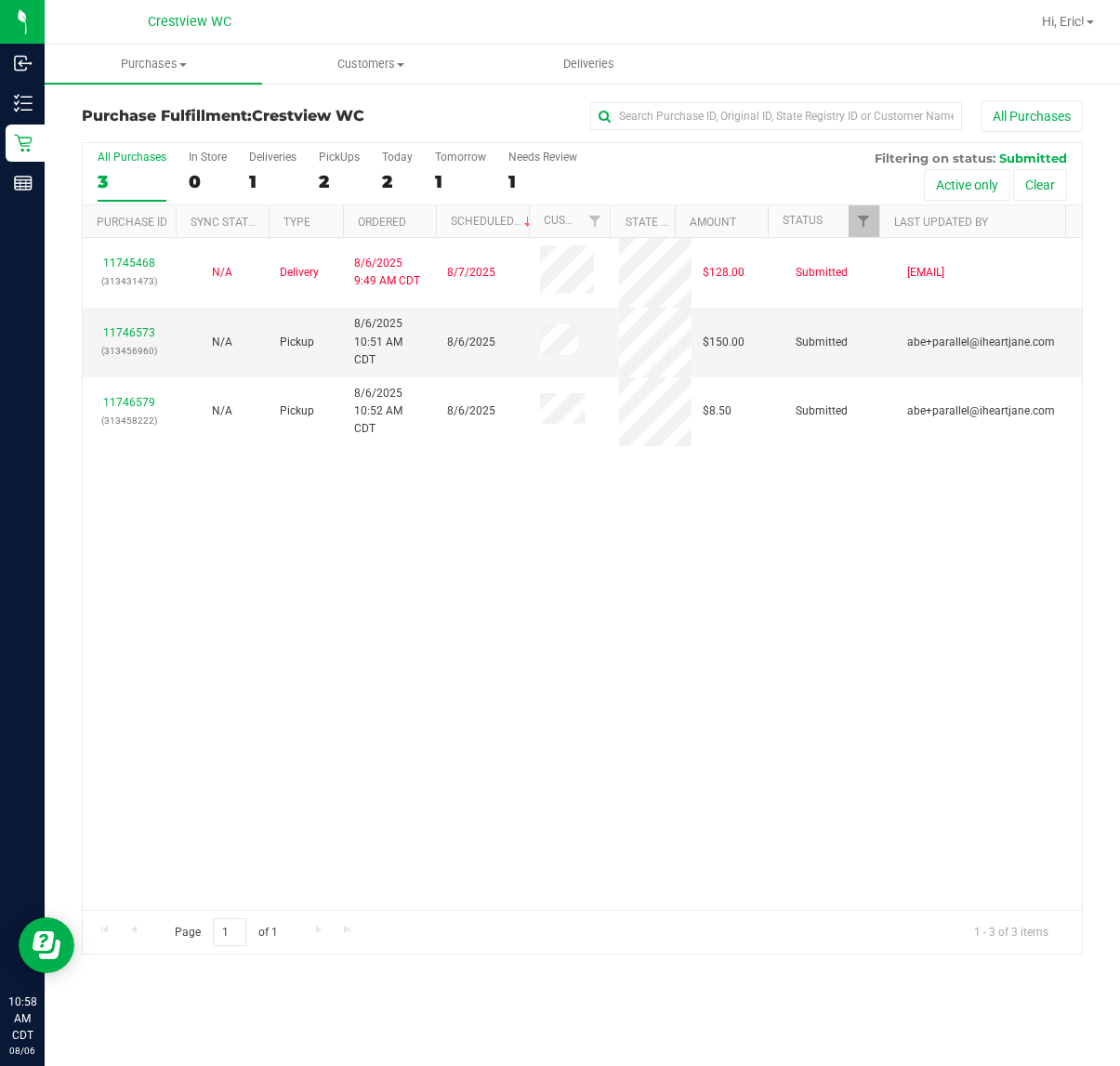 click on "11745468
(313431473)
N/A
Delivery 8/6/2025 9:49 AM CDT 8/7/2025
$128.00
Submitted sstevenson@liveparallel.com
11746573
(313456960)
N/A
Pickup 8/6/2025 10:51 AM CDT 8/6/2025
$150.00
Submitted abe+parallel@iheartjane.com
11746579
(313458222)
N/A
Pickup 8/6/2025 10:52 AM CDT 8/6/2025
$8.50
Submitted abe+parallel@iheartjane.com" at bounding box center [582, 573] 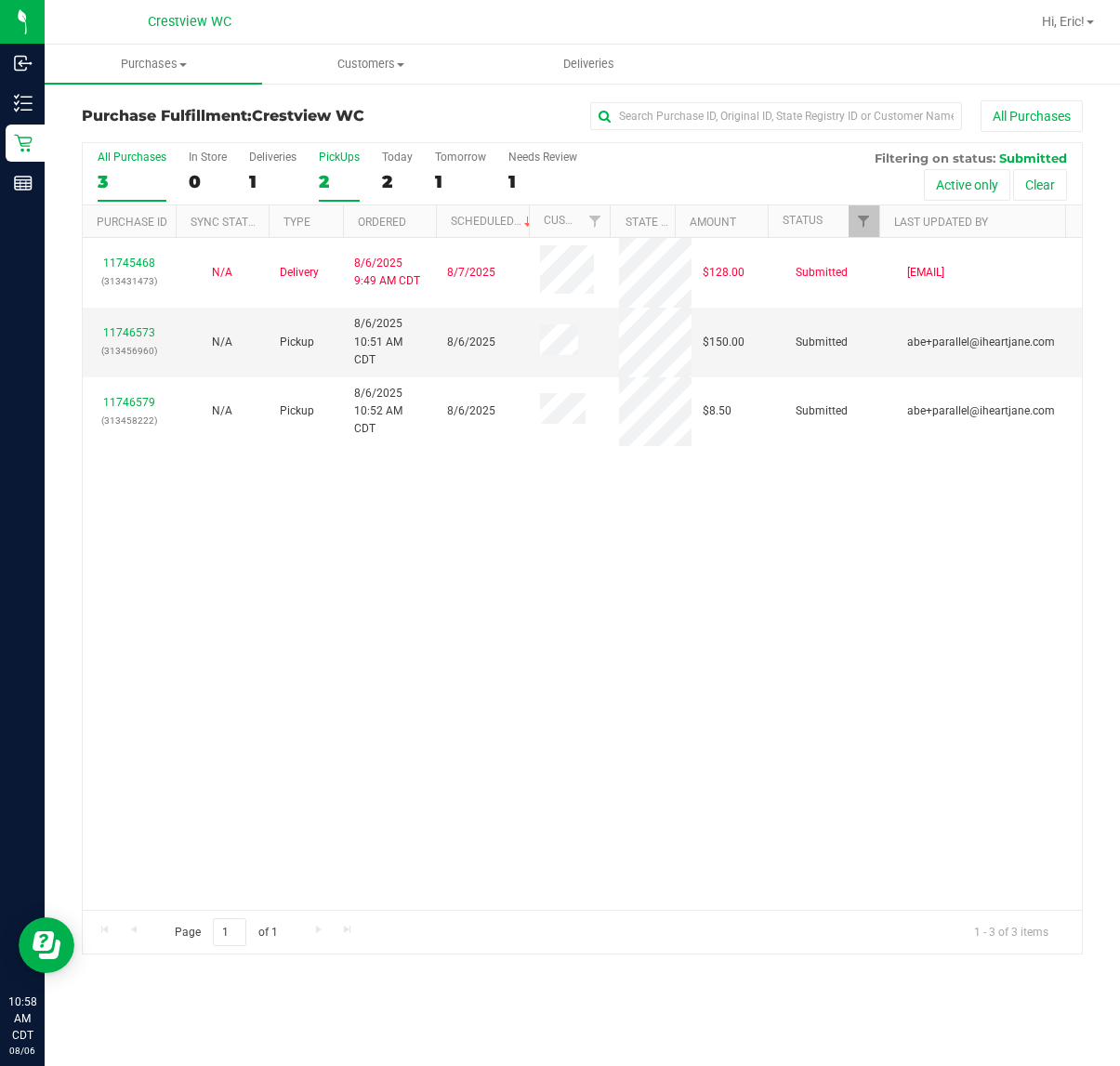 click on "PickUps" at bounding box center (339, 157) 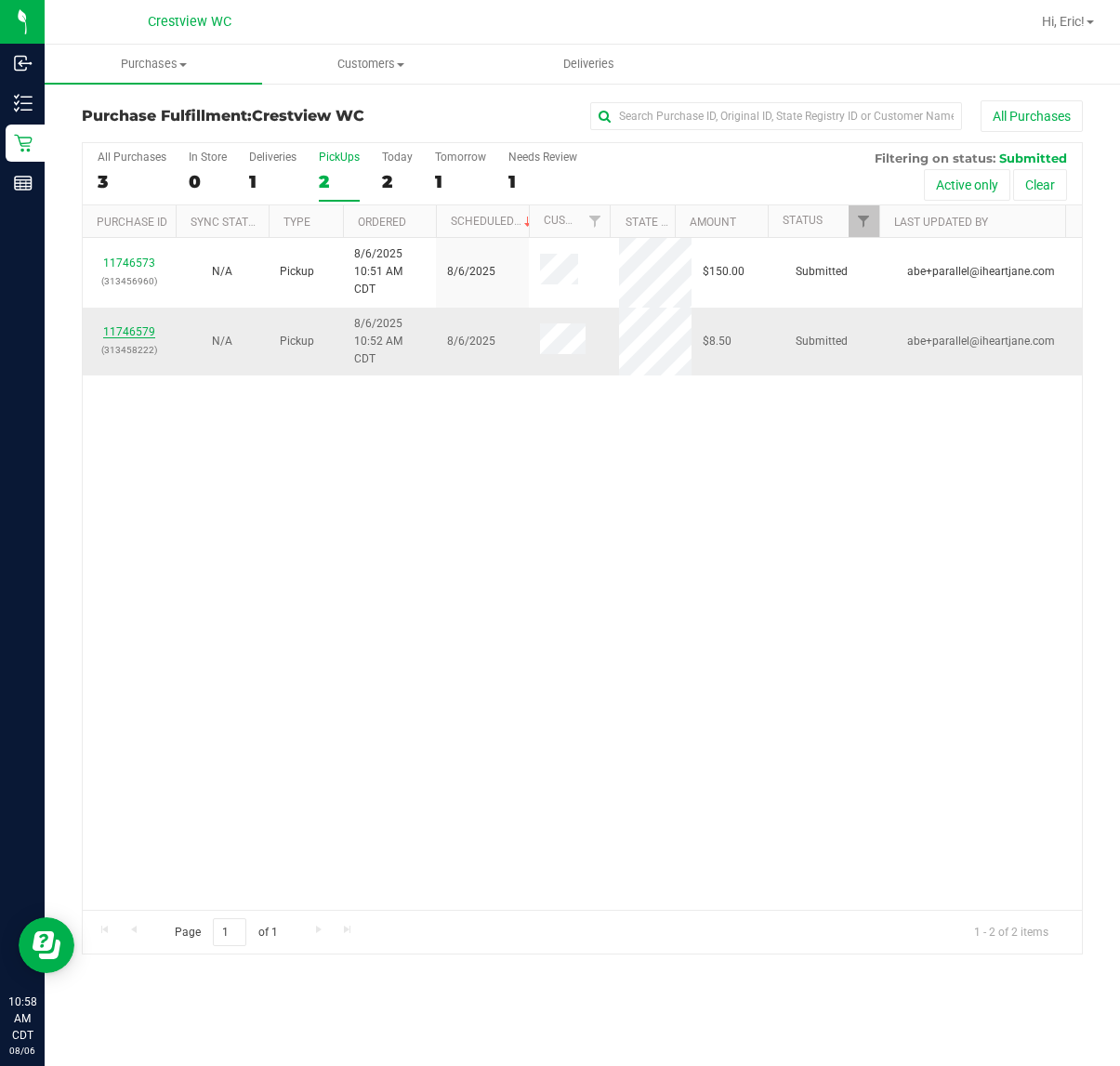 click on "11746579" at bounding box center [129, 332] 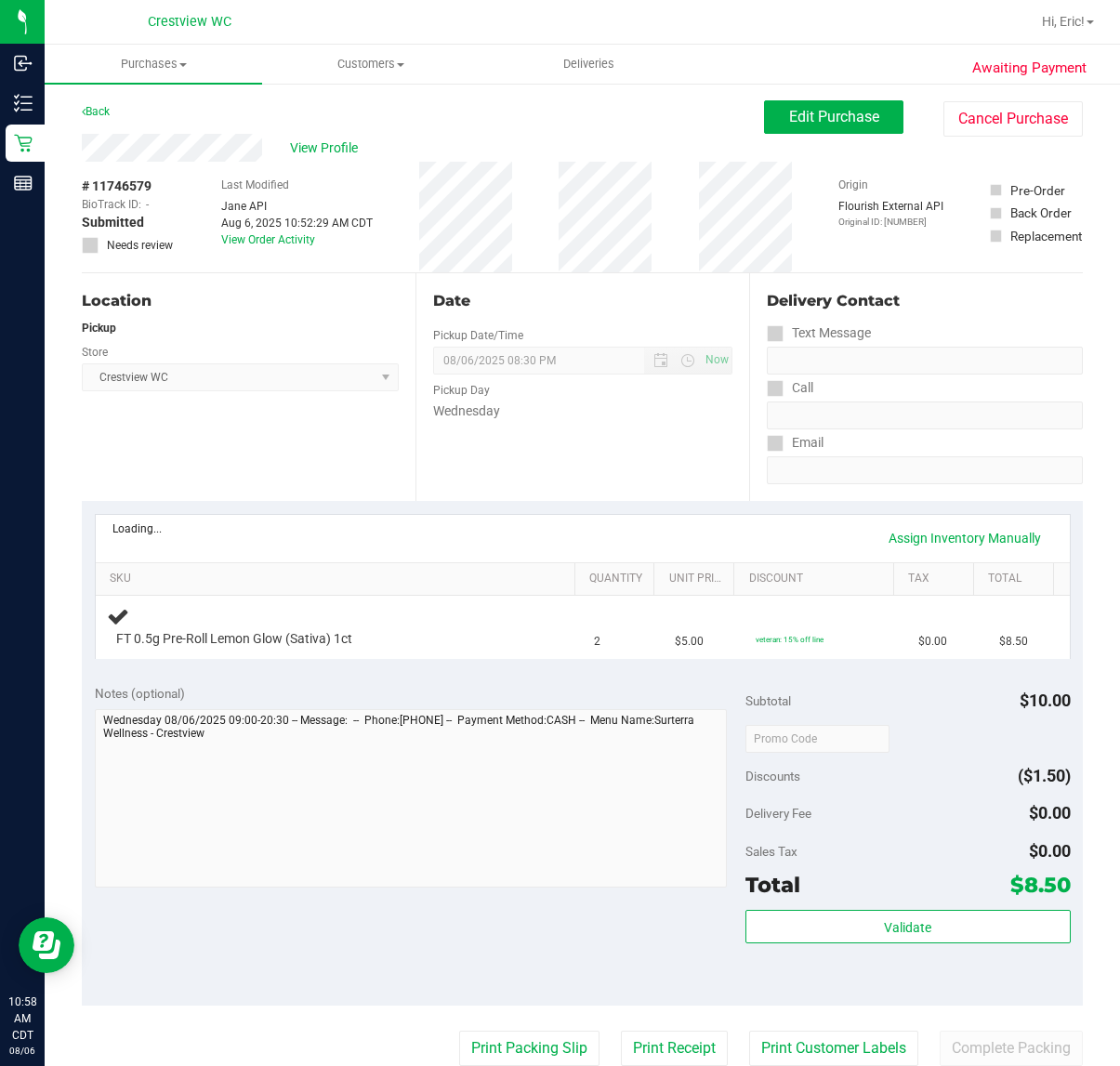 click on "Location
Pickup
Store
Crestview WC Select Store Bonita Springs WC Boynton Beach WC Bradenton WC Brandon WC Brooksville WC Call Center Clermont WC Crestview WC Deerfield Beach WC Delray Beach WC Deltona WC Ft Walton Beach WC Ft. Lauderdale WC Ft. Myers WC Gainesville WC Jax Atlantic WC JAX DC REP Jax WC Key West WC Lakeland WC Largo WC Lehigh Acres DC REP Merritt Island WC Miami 72nd WC Miami Beach WC Miami Dadeland WC Miramar DC REP New Port Richey WC North Palm Beach WC North Port WC Ocala WC Orange Park WC Orlando Colonial WC Orlando DC REP Orlando WC Oviedo WC Palm Bay WC Palm Coast WC Panama City WC Pensacola WC Port Orange WC Port St. Lucie WC Sebring WC South Tampa WC St. Pete WC Summerfield WC Tallahassee DC REP Tallahassee WC Tampa DC Testing Tampa Warehouse Tampa WC TX Austin DC TX Plano Retail WPB DC WPB WC" at bounding box center [248, 387] 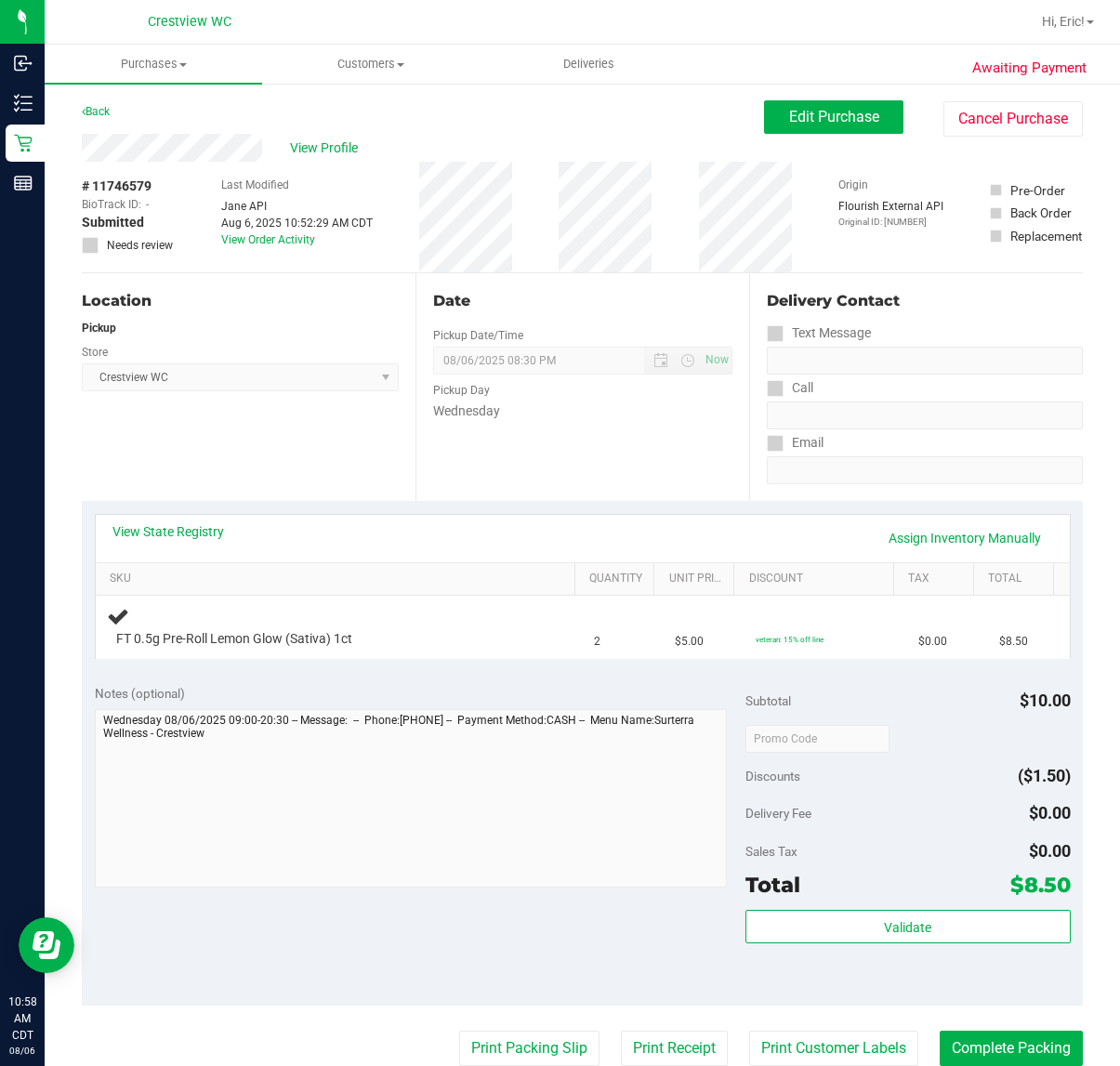 click on "Location
Pickup
Store
Crestview WC Select Store Bonita Springs WC Boynton Beach WC Bradenton WC Brandon WC Brooksville WC Call Center Clermont WC Crestview WC Deerfield Beach WC Delray Beach WC Deltona WC Ft Walton Beach WC Ft. Lauderdale WC Ft. Myers WC Gainesville WC Jax Atlantic WC JAX DC REP Jax WC Key West WC Lakeland WC Largo WC Lehigh Acres DC REP Merritt Island WC Miami 72nd WC Miami Beach WC Miami Dadeland WC Miramar DC REP New Port Richey WC North Palm Beach WC North Port WC Ocala WC Orange Park WC Orlando Colonial WC Orlando DC REP Orlando WC Oviedo WC Palm Bay WC Palm Coast WC Panama City WC Pensacola WC Port Orange WC Port St. Lucie WC Sebring WC South Tampa WC St. Pete WC Summerfield WC Tallahassee DC REP Tallahassee WC Tampa DC Testing Tampa Warehouse Tampa WC TX Austin DC TX Plano Retail WPB DC WPB WC" at bounding box center [248, 387] 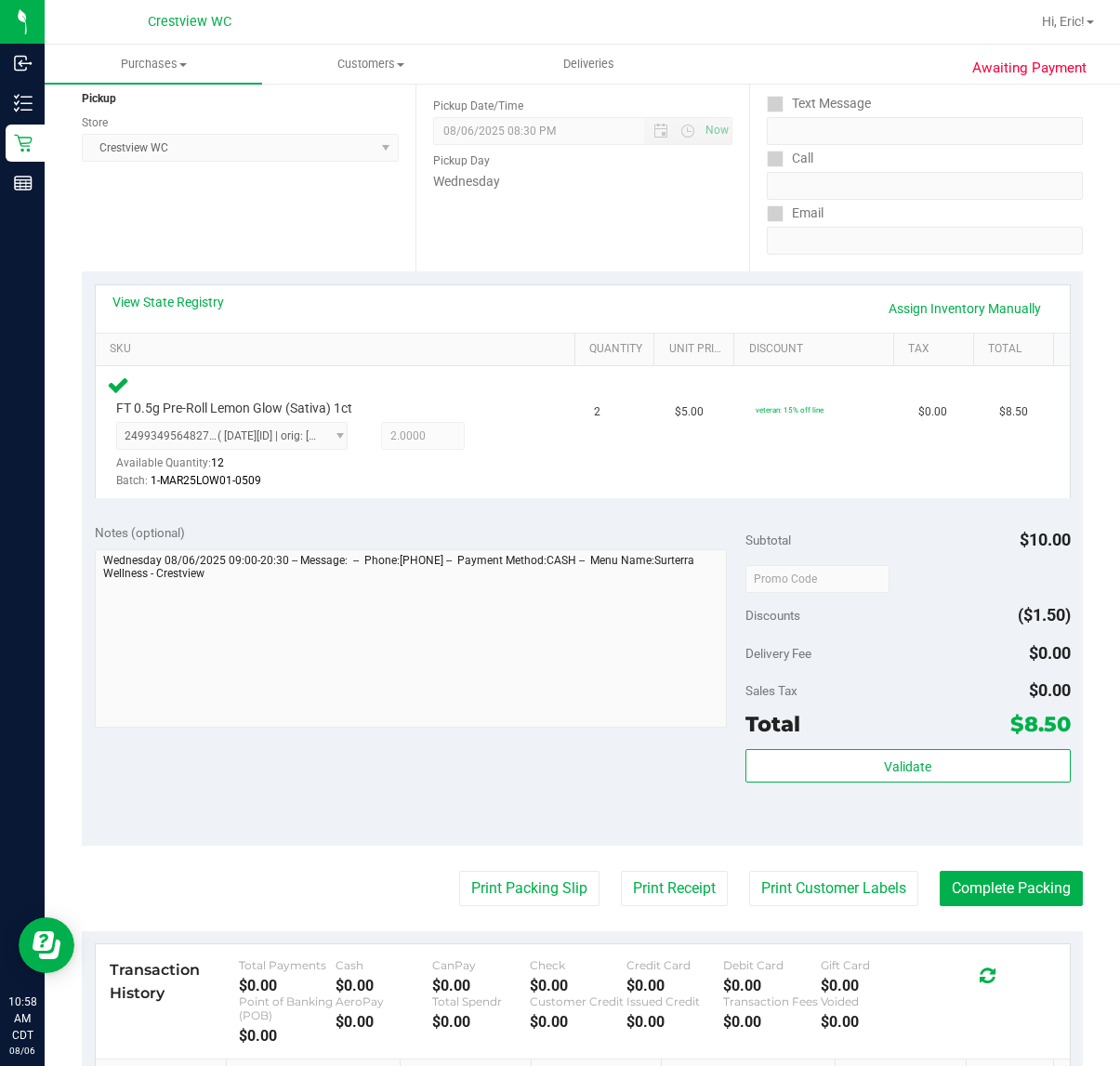 scroll, scrollTop: 232, scrollLeft: 0, axis: vertical 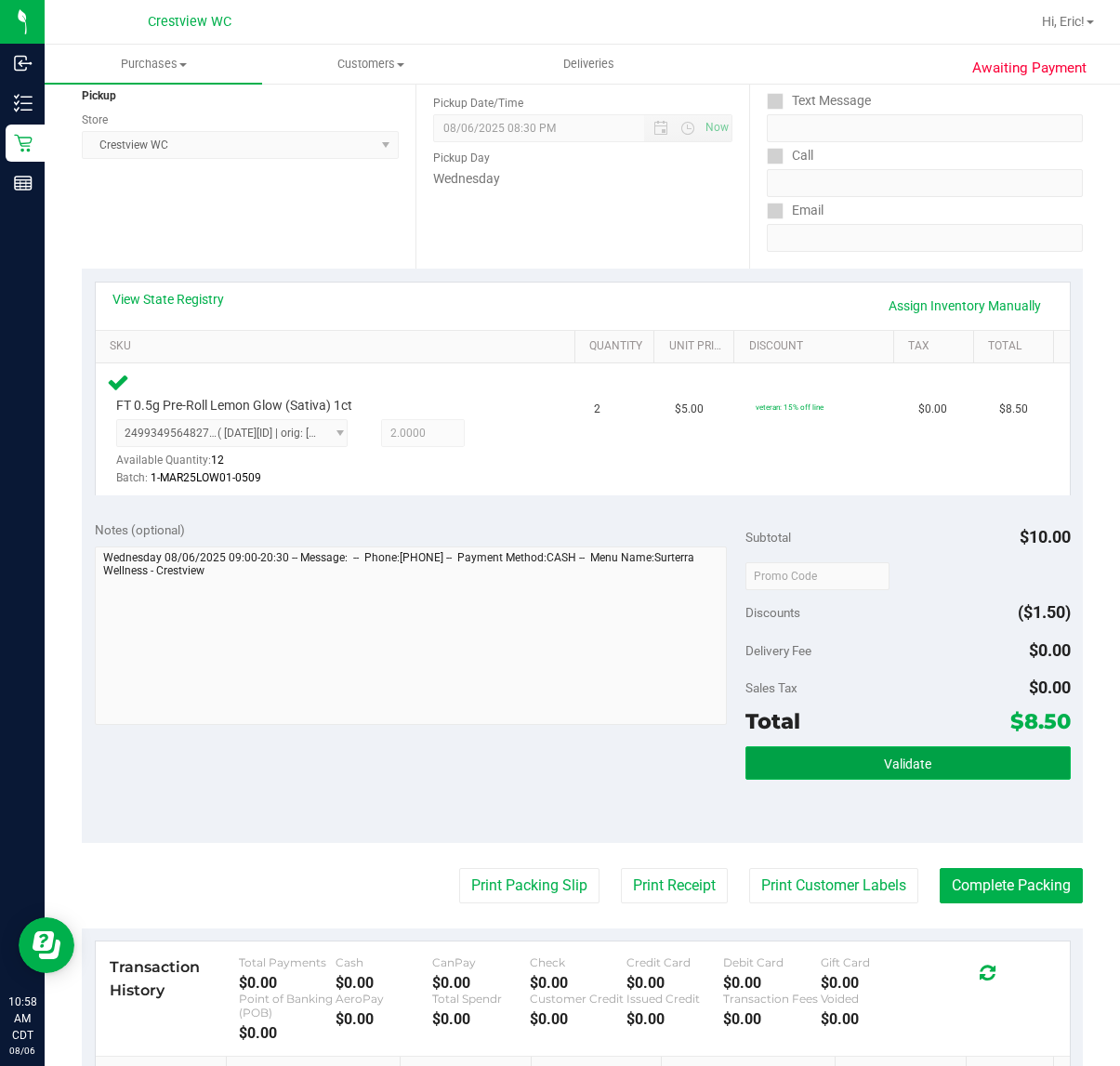 click on "Validate" at bounding box center (907, 764) 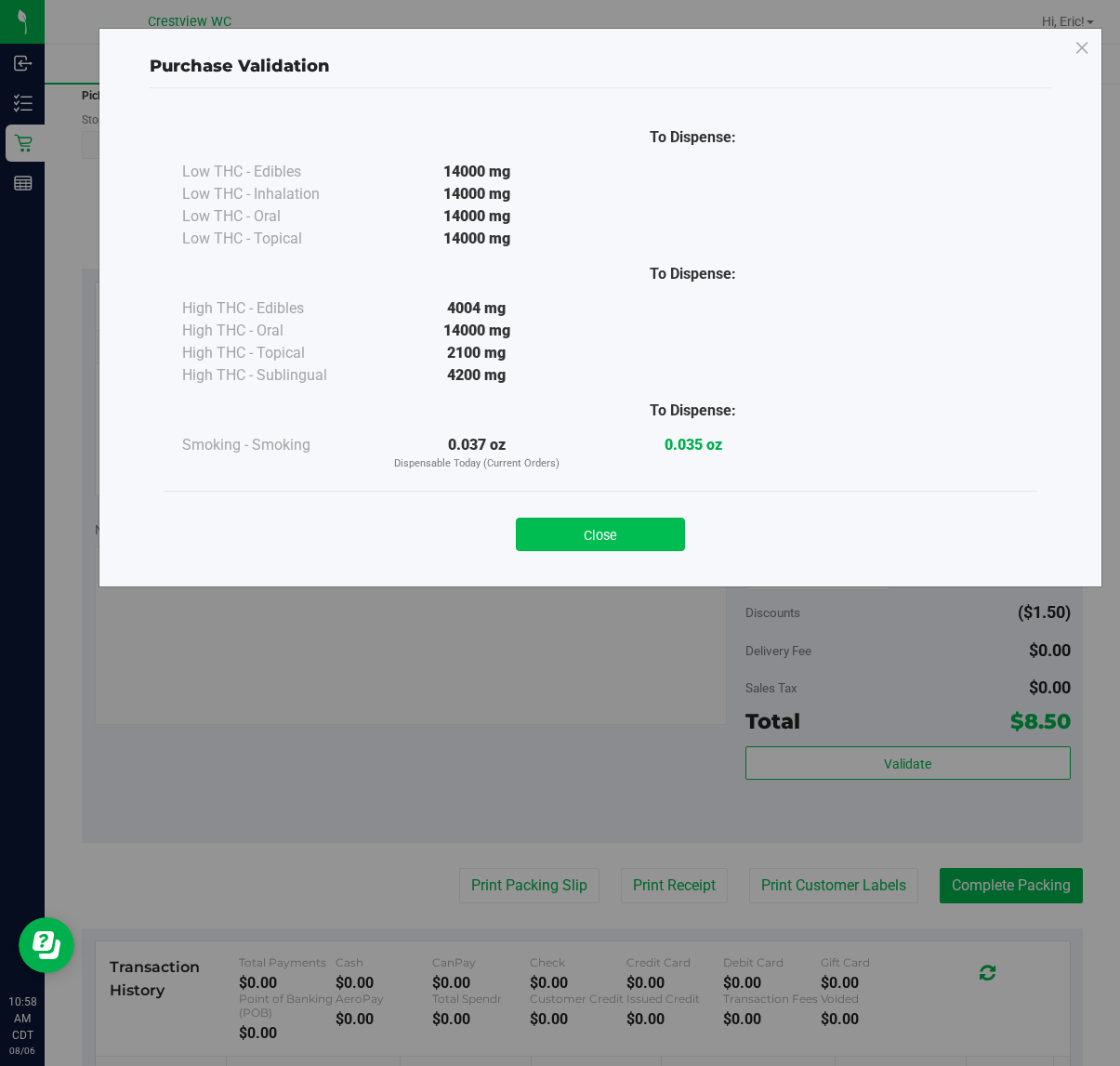 click on "Close" at bounding box center [600, 534] 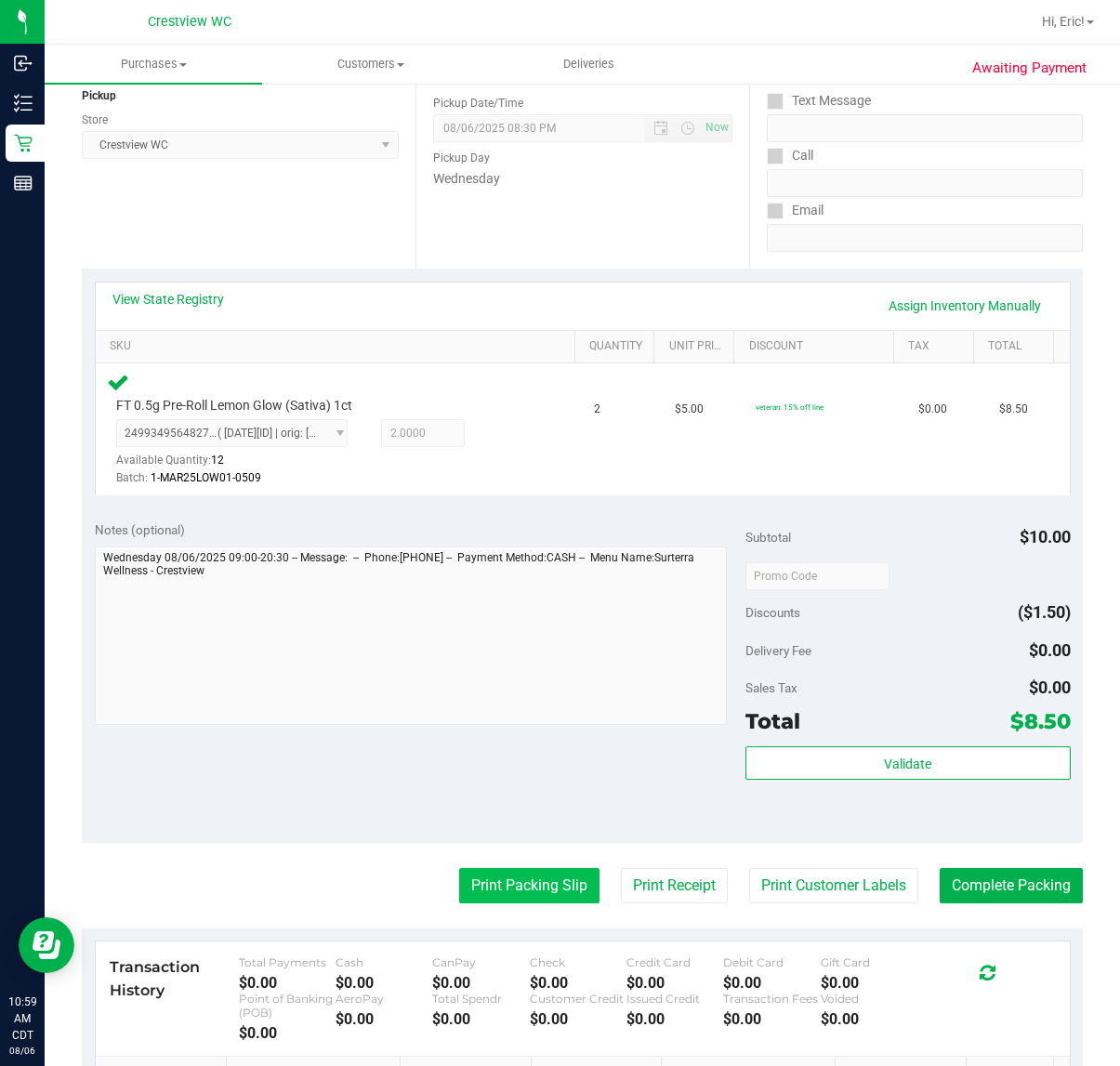 click on "Print Packing Slip" at bounding box center (529, 886) 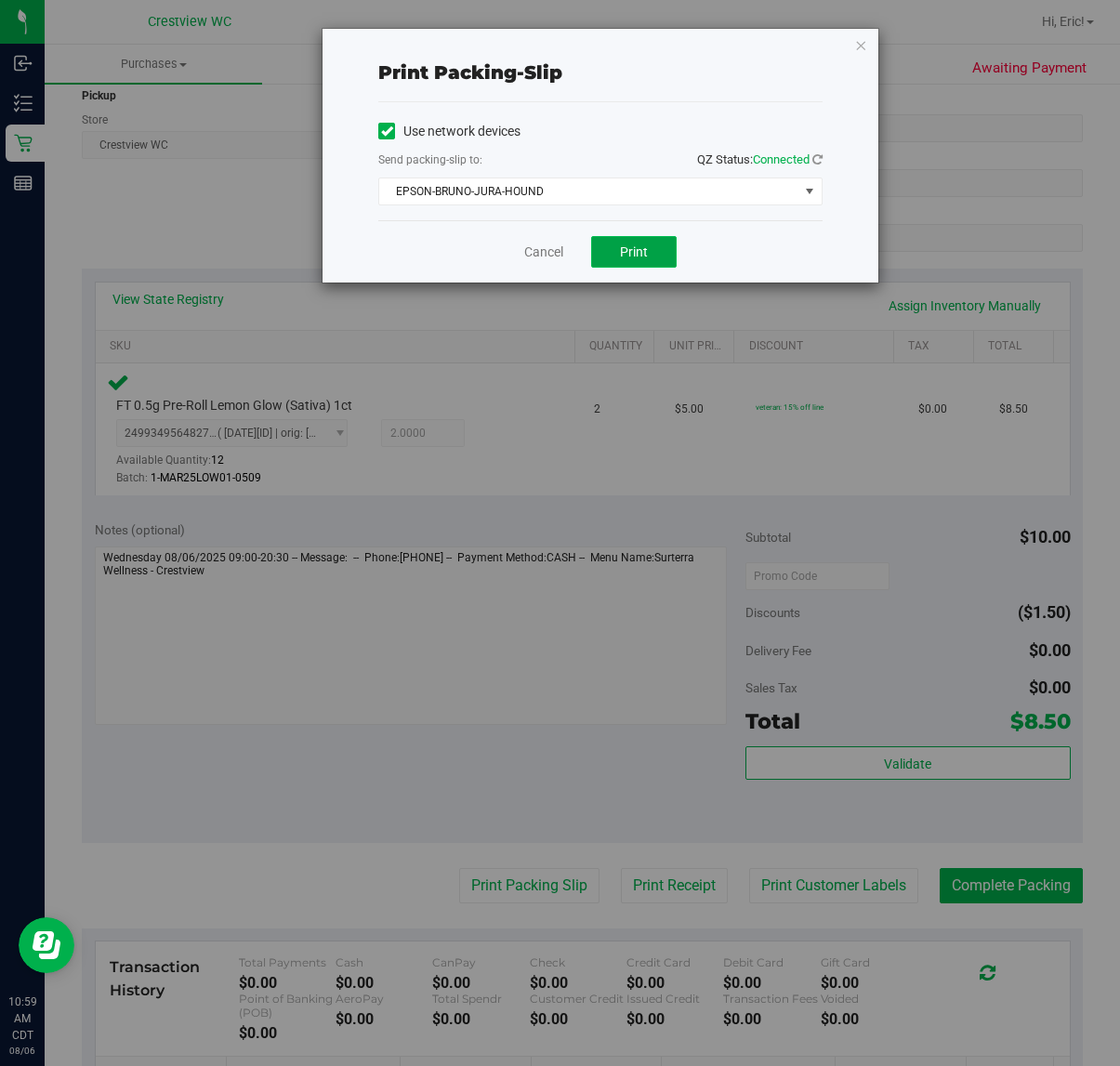 click on "Print" at bounding box center [634, 252] 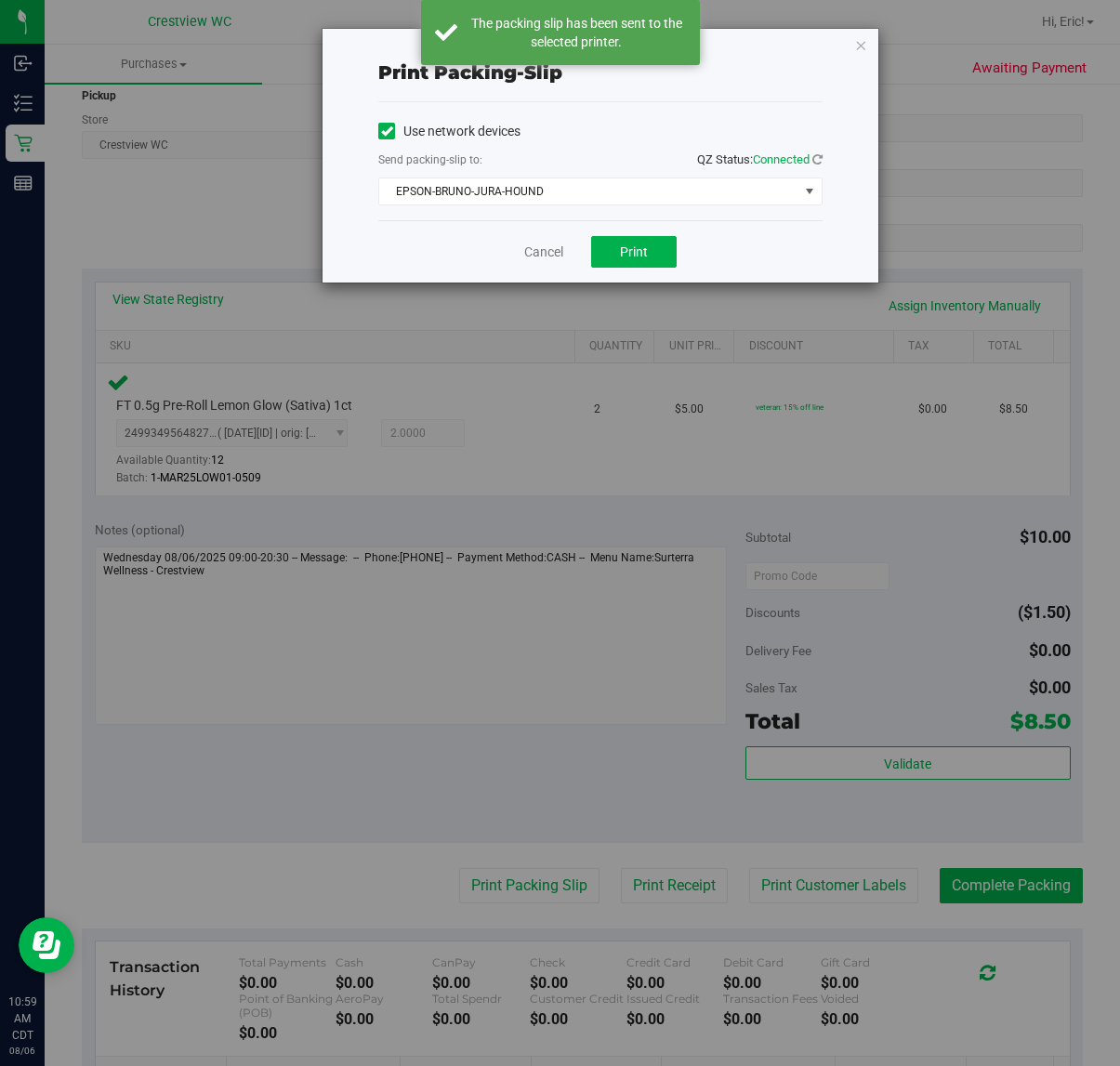 click at bounding box center (861, 45) 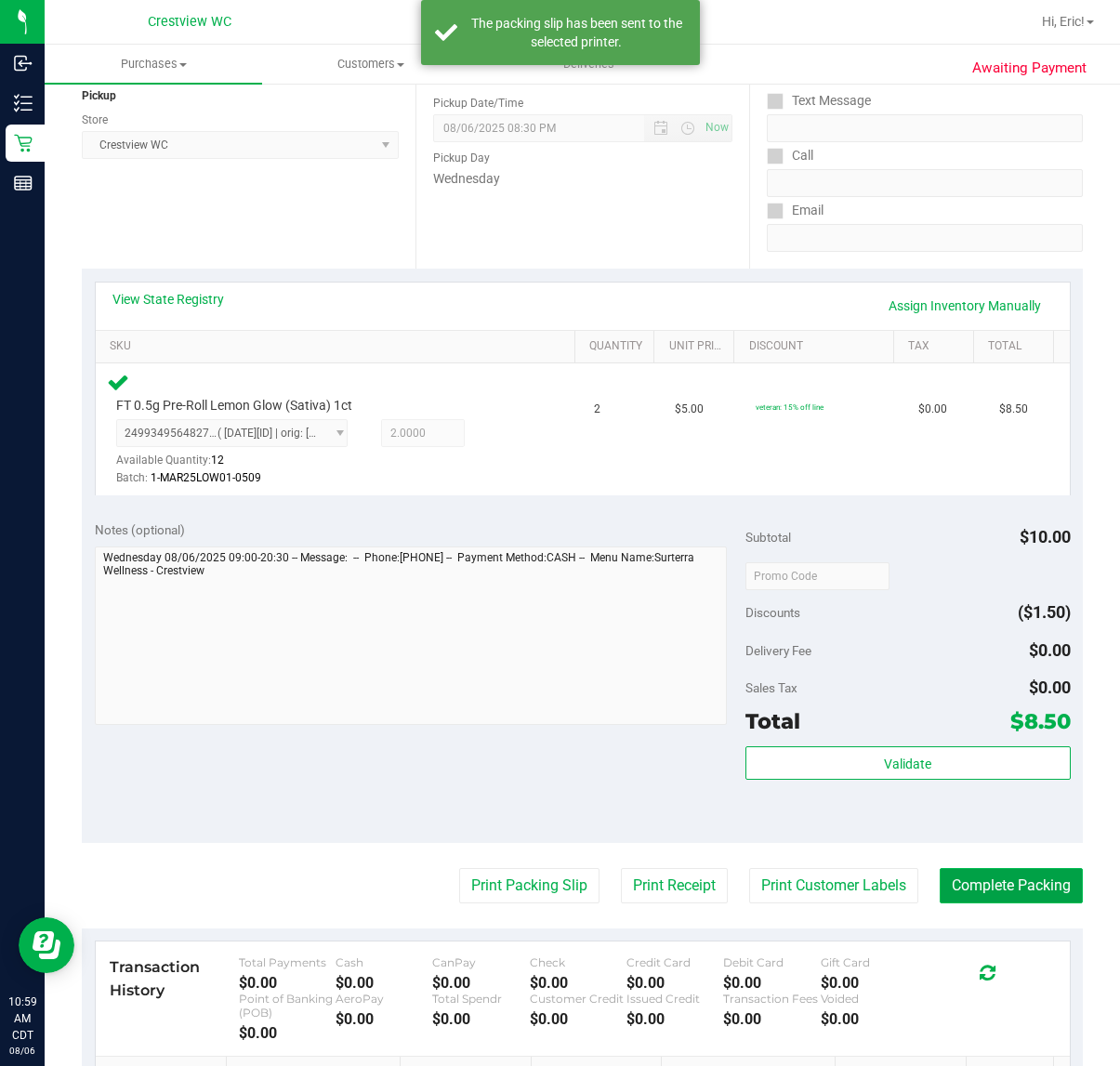 click on "Complete Packing" at bounding box center (1011, 886) 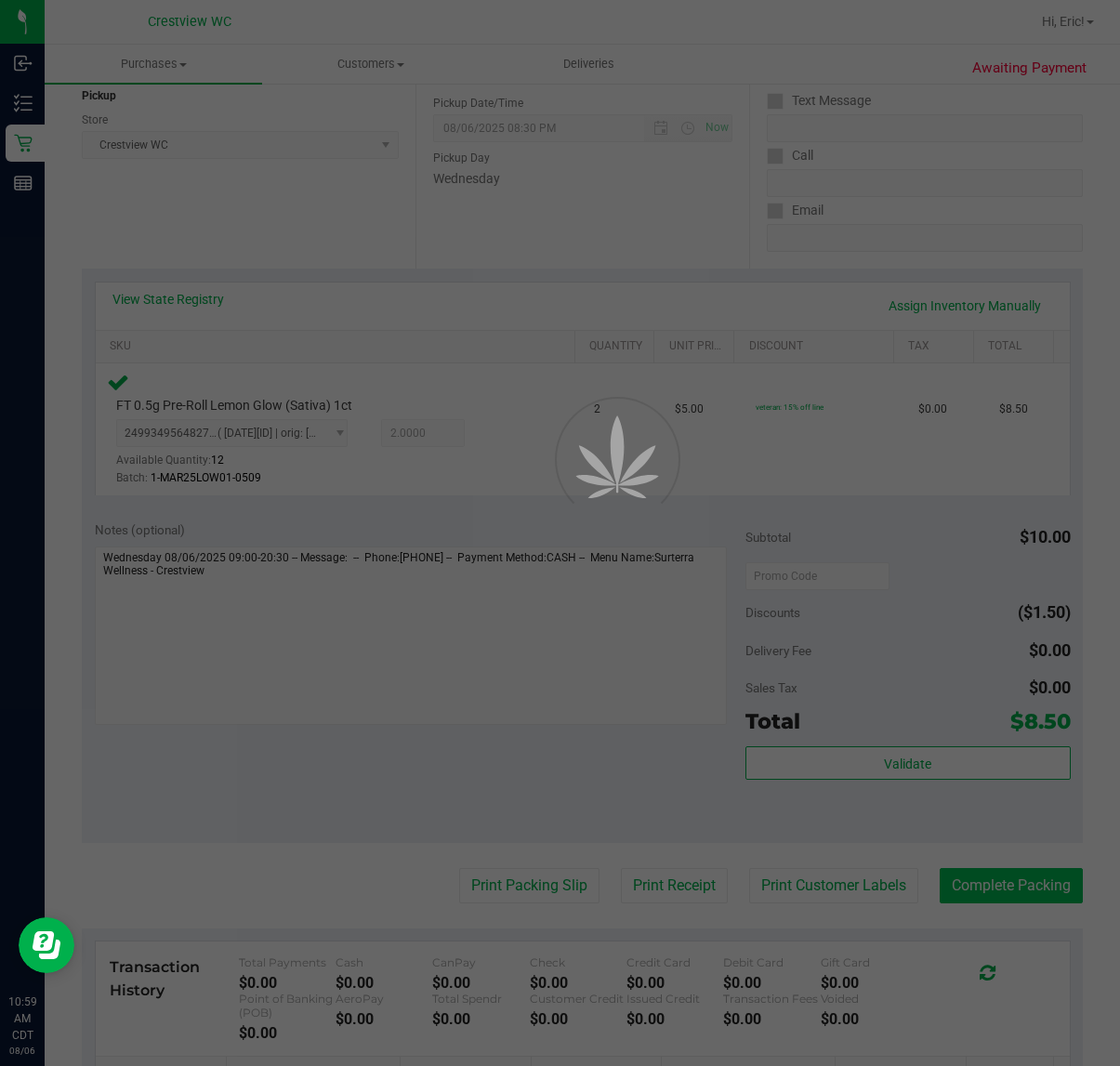 scroll, scrollTop: 0, scrollLeft: 0, axis: both 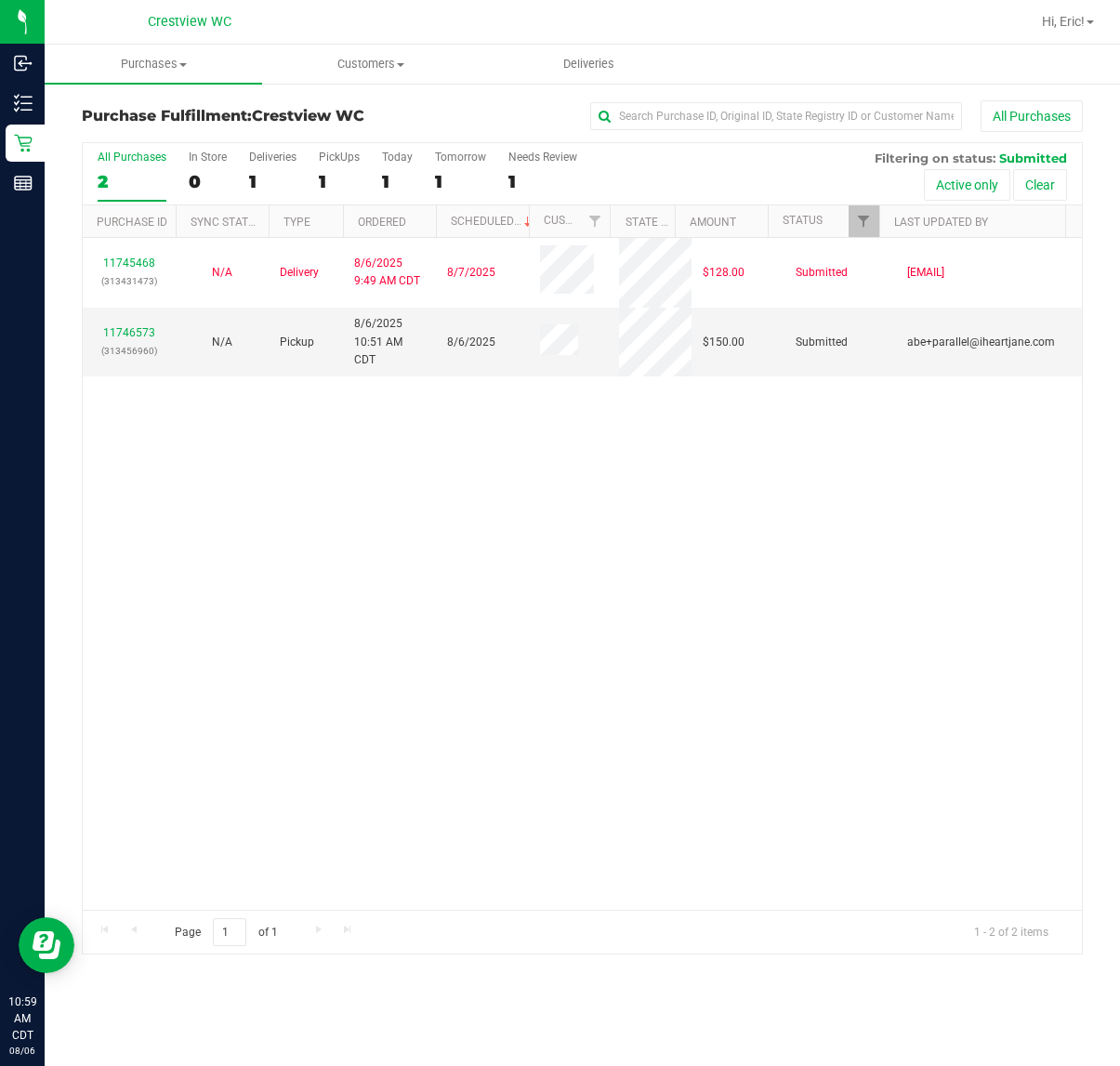 click on "11745468
(313431473)
N/A
Delivery 8/6/2025 9:49 AM CDT 8/7/2025
$128.00
Submitted sstevenson@liveparallel.com
11746573
(313456960)
N/A
Pickup 8/6/2025 10:51 AM CDT 8/6/2025
$150.00
Submitted abe+parallel@iheartjane.com" at bounding box center [582, 573] 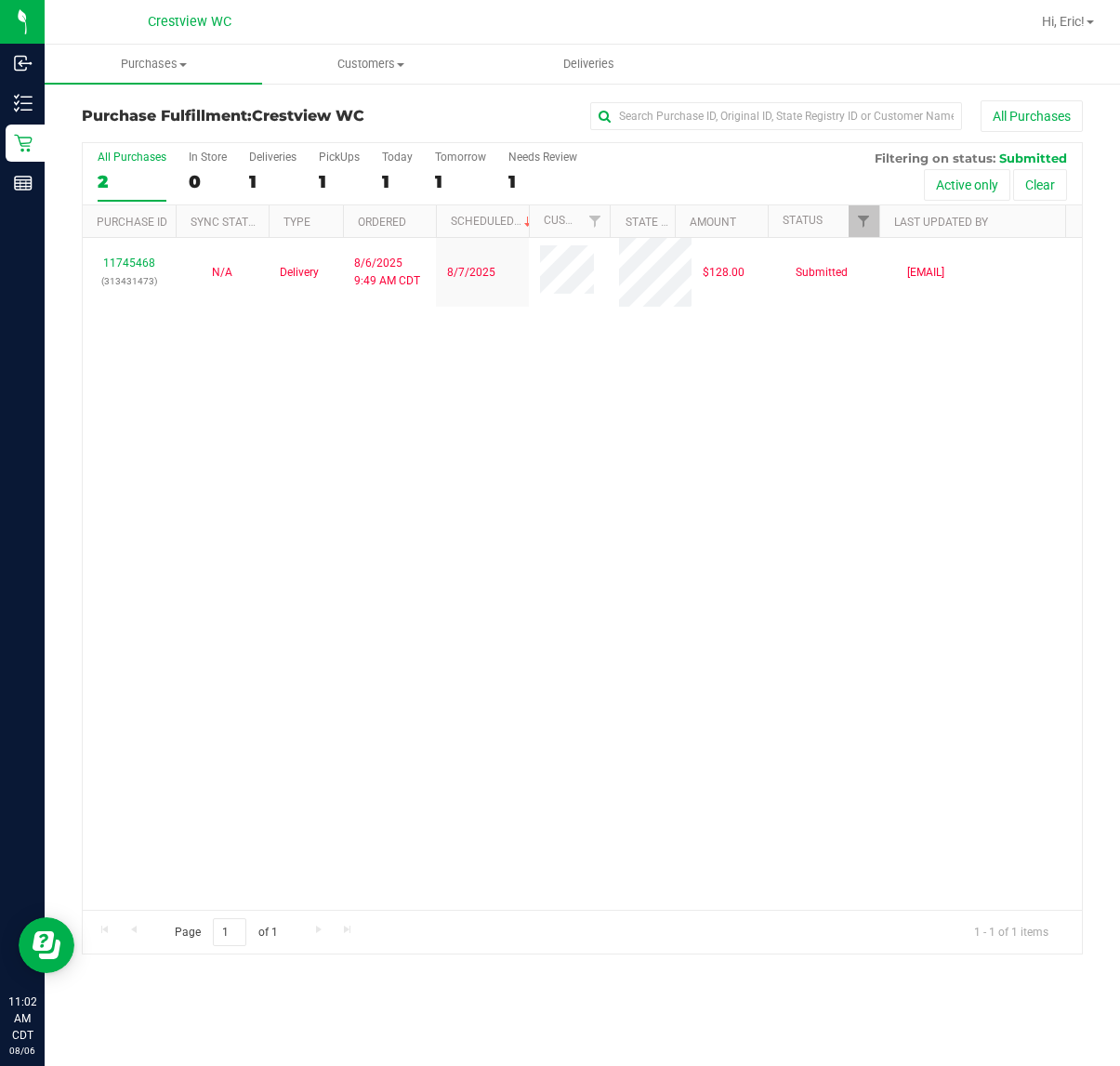 click on "11745468
(313431473)
N/A
Delivery 8/6/2025 9:49 AM CDT 8/7/2025
$128.00
Submitted sstevenson@liveparallel.com" at bounding box center [582, 573] 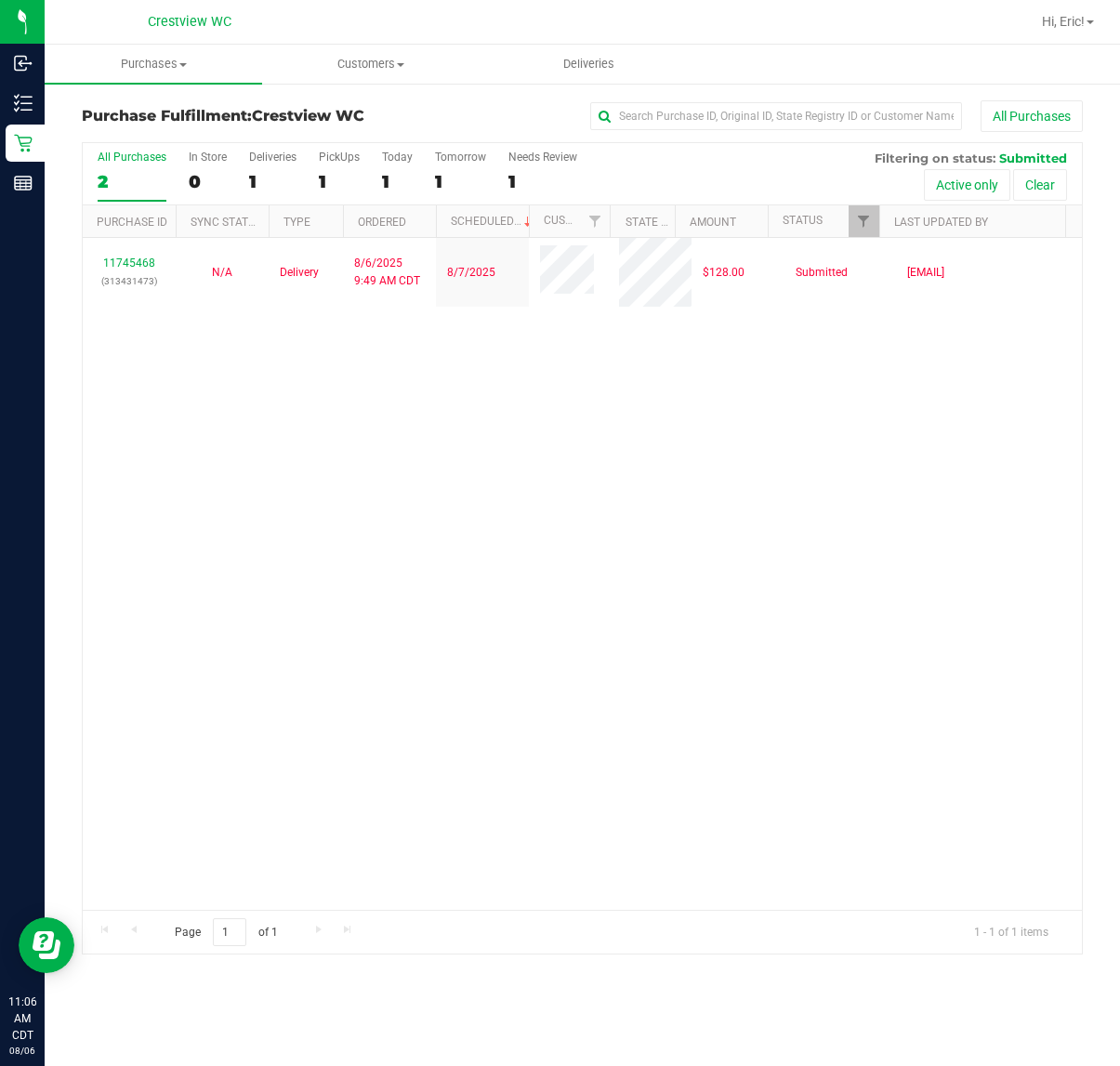 click on "11745468
(313431473)
N/A
Delivery 8/6/2025 9:49 AM CDT 8/7/2025
$128.00
Submitted sstevenson@liveparallel.com" at bounding box center (582, 573) 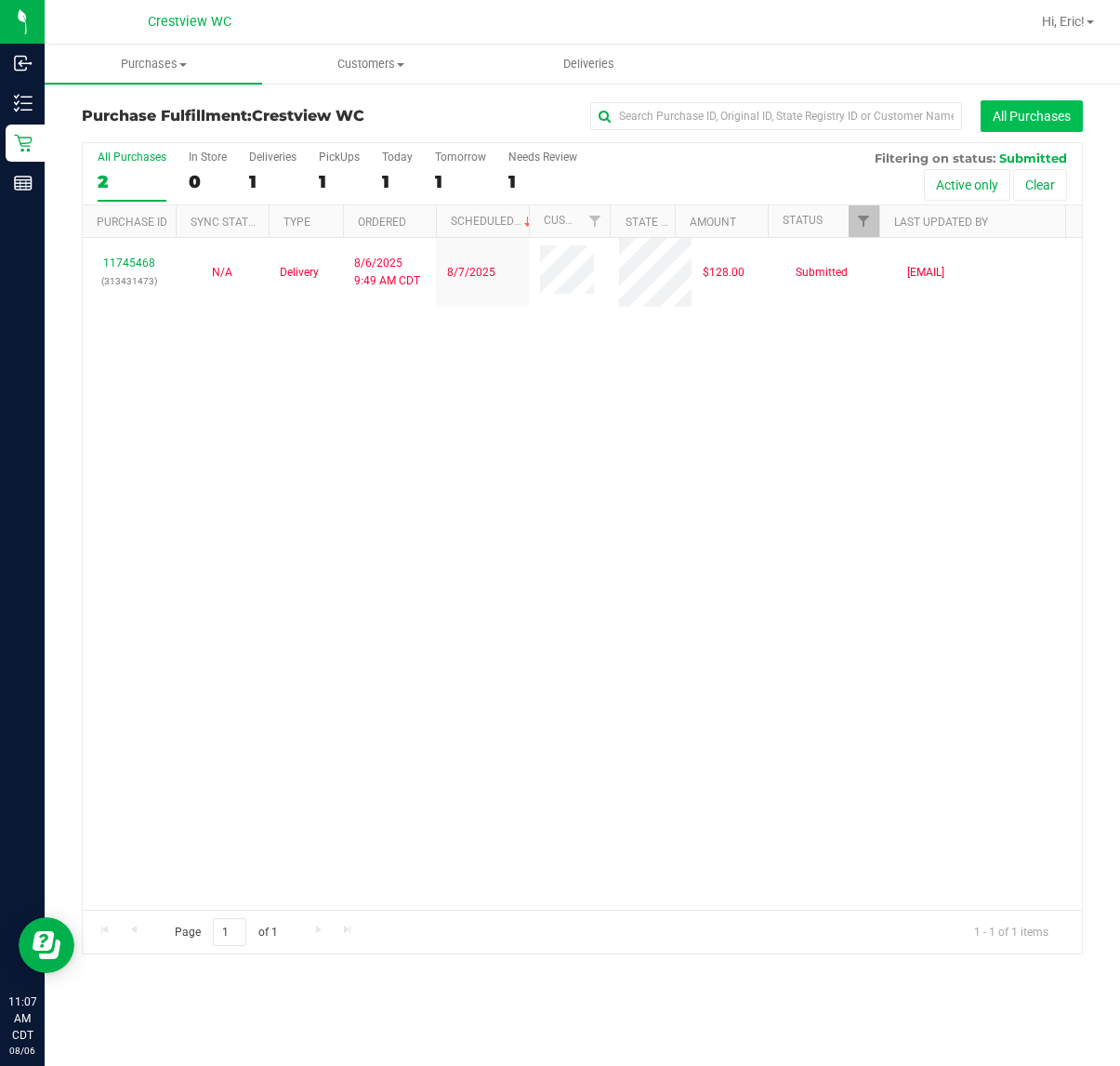 click on "All Purchases" at bounding box center [1032, 116] 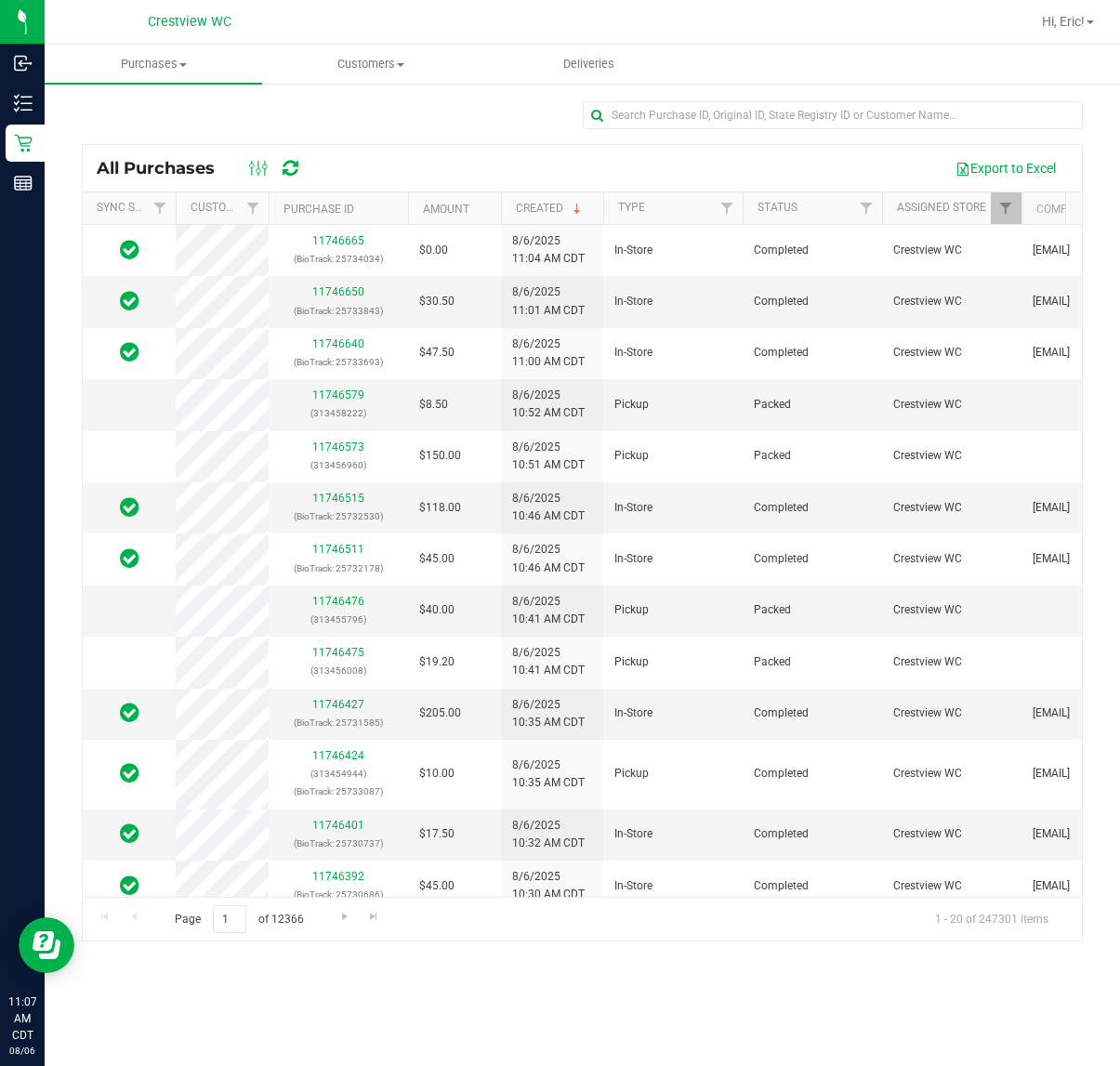 click at bounding box center (582, 123) 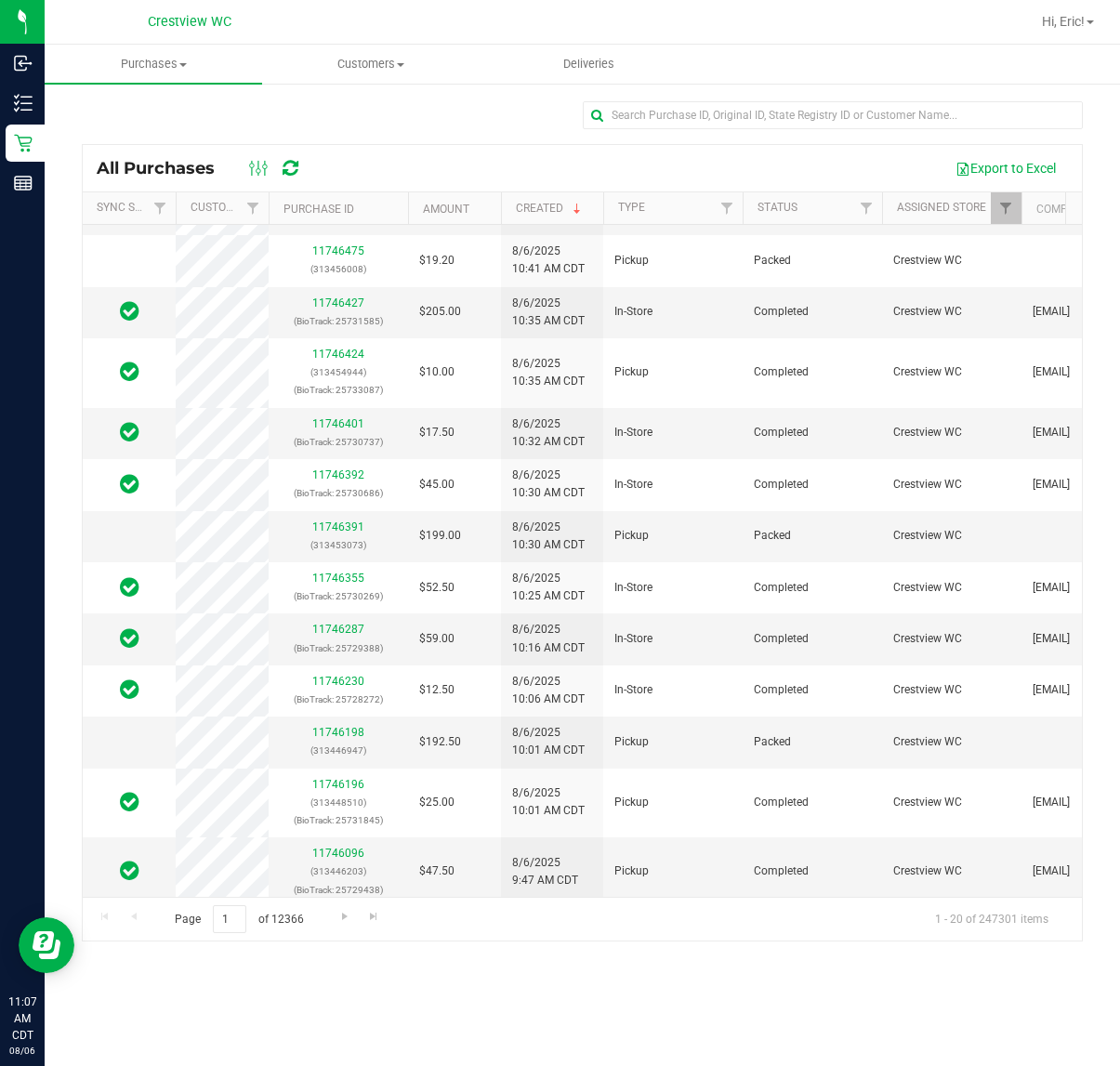 scroll, scrollTop: 430, scrollLeft: 0, axis: vertical 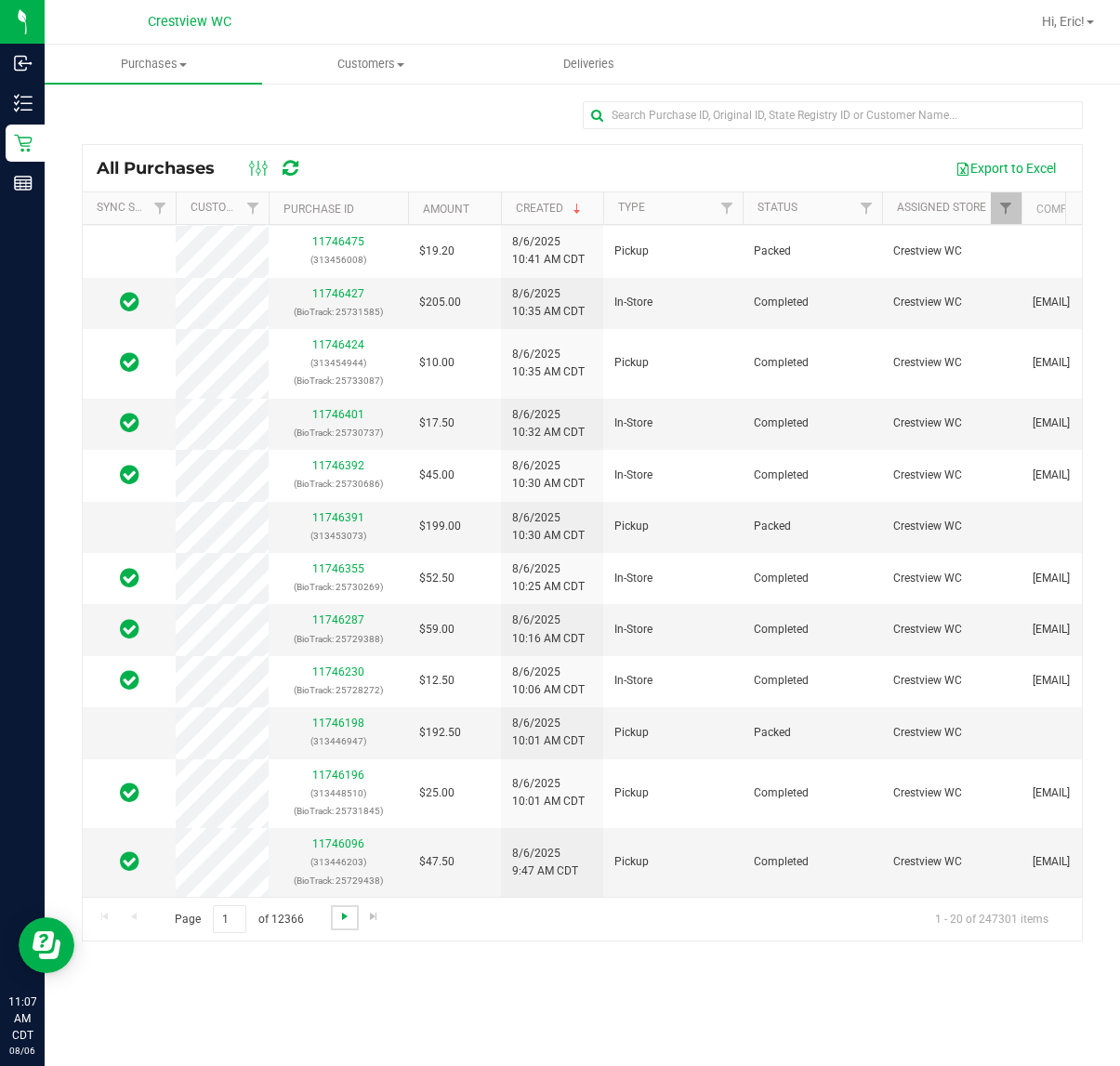 click at bounding box center [345, 916] 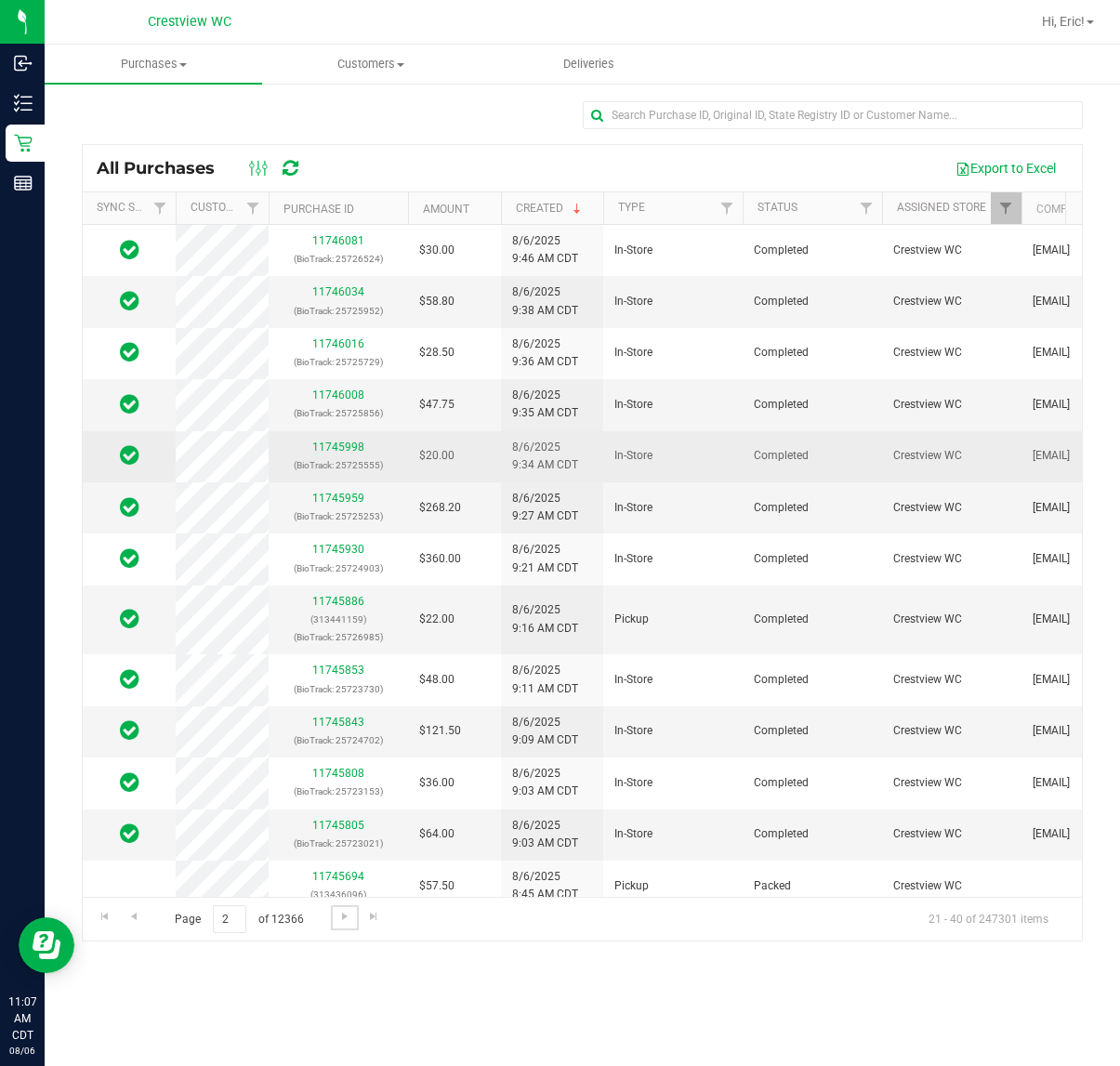 scroll, scrollTop: 414, scrollLeft: 0, axis: vertical 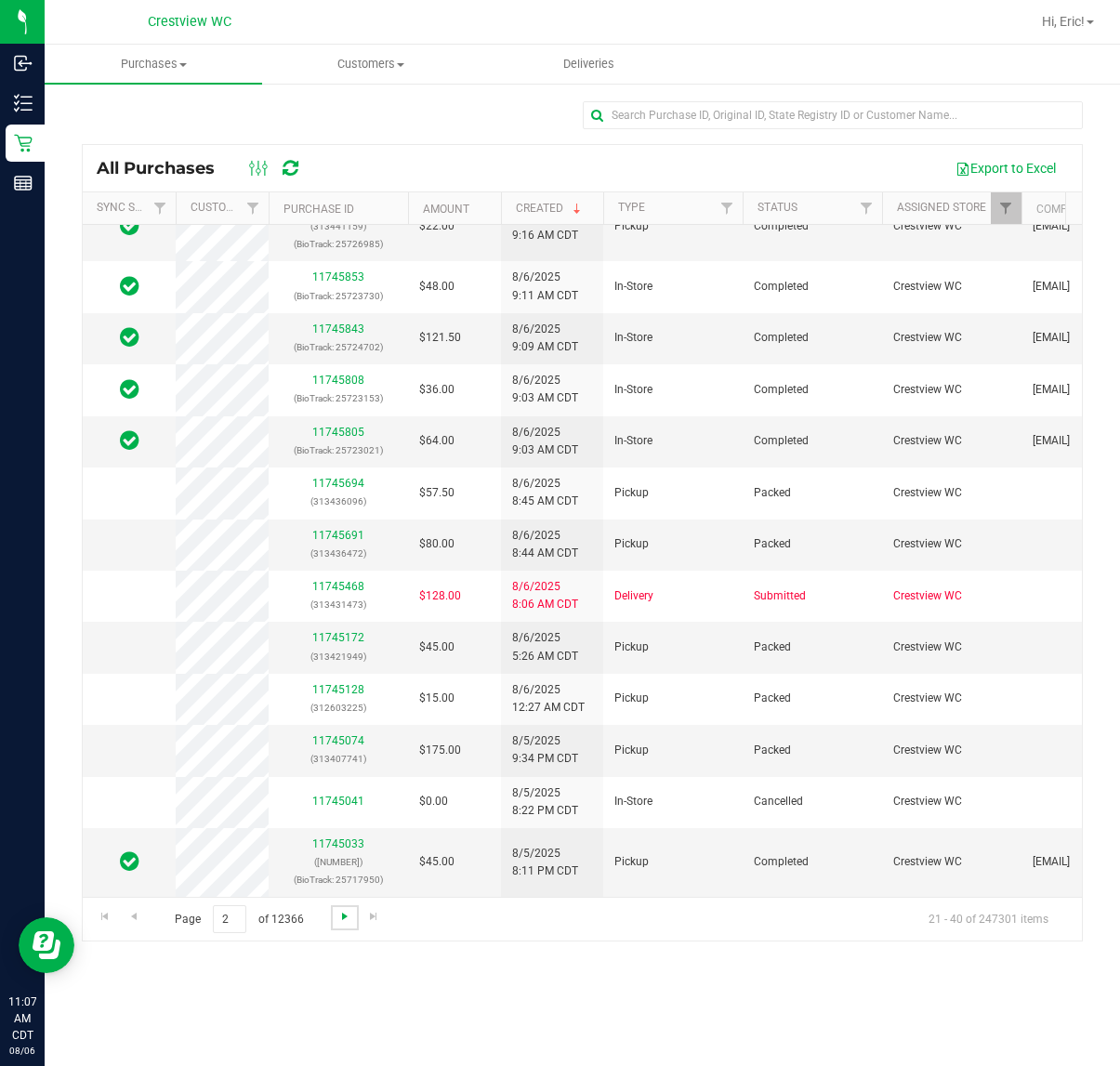 click at bounding box center [345, 916] 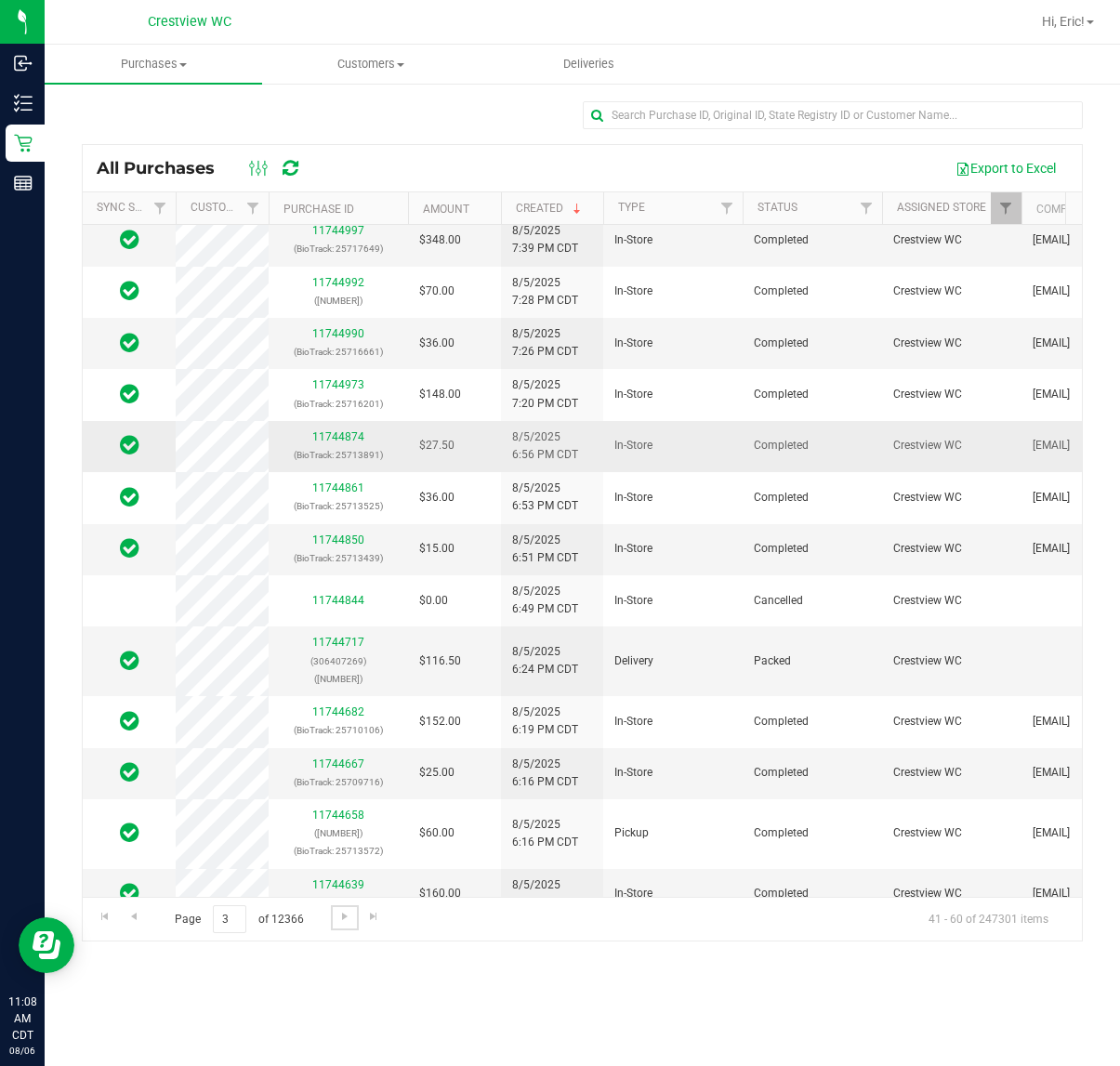 scroll, scrollTop: 0, scrollLeft: 0, axis: both 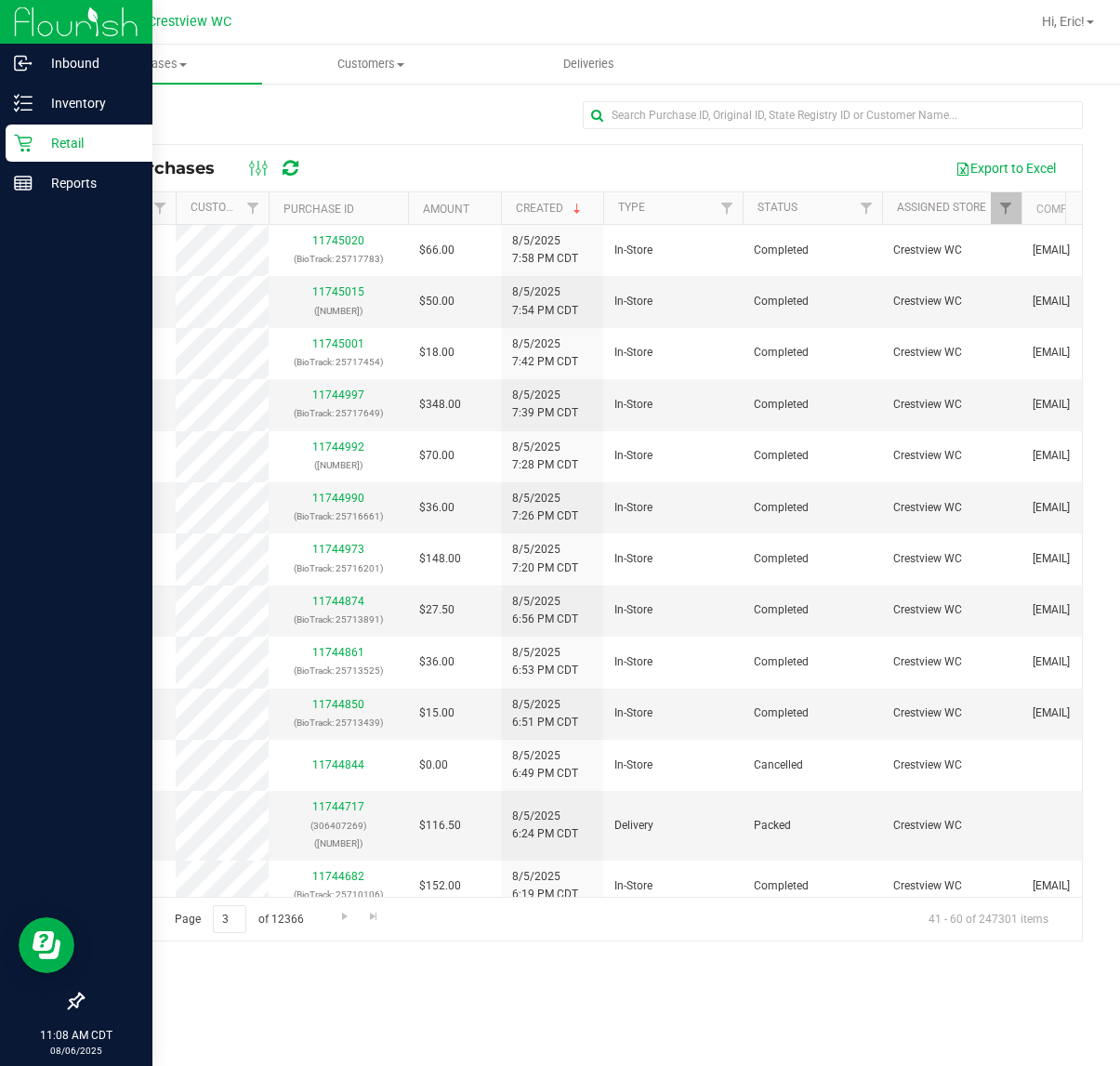 click on "Retail" at bounding box center [88, 143] 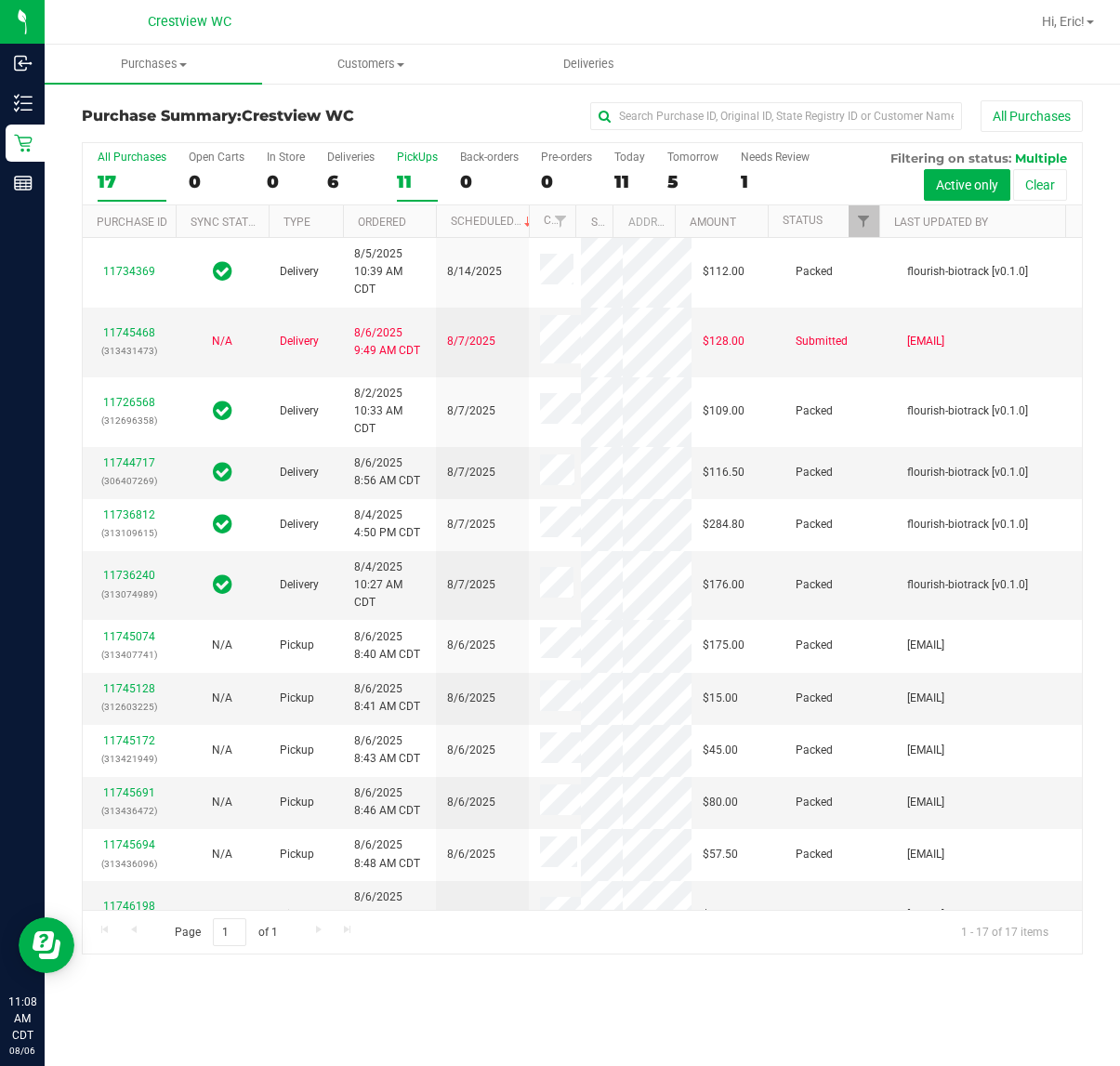 click on "PickUps" at bounding box center (417, 157) 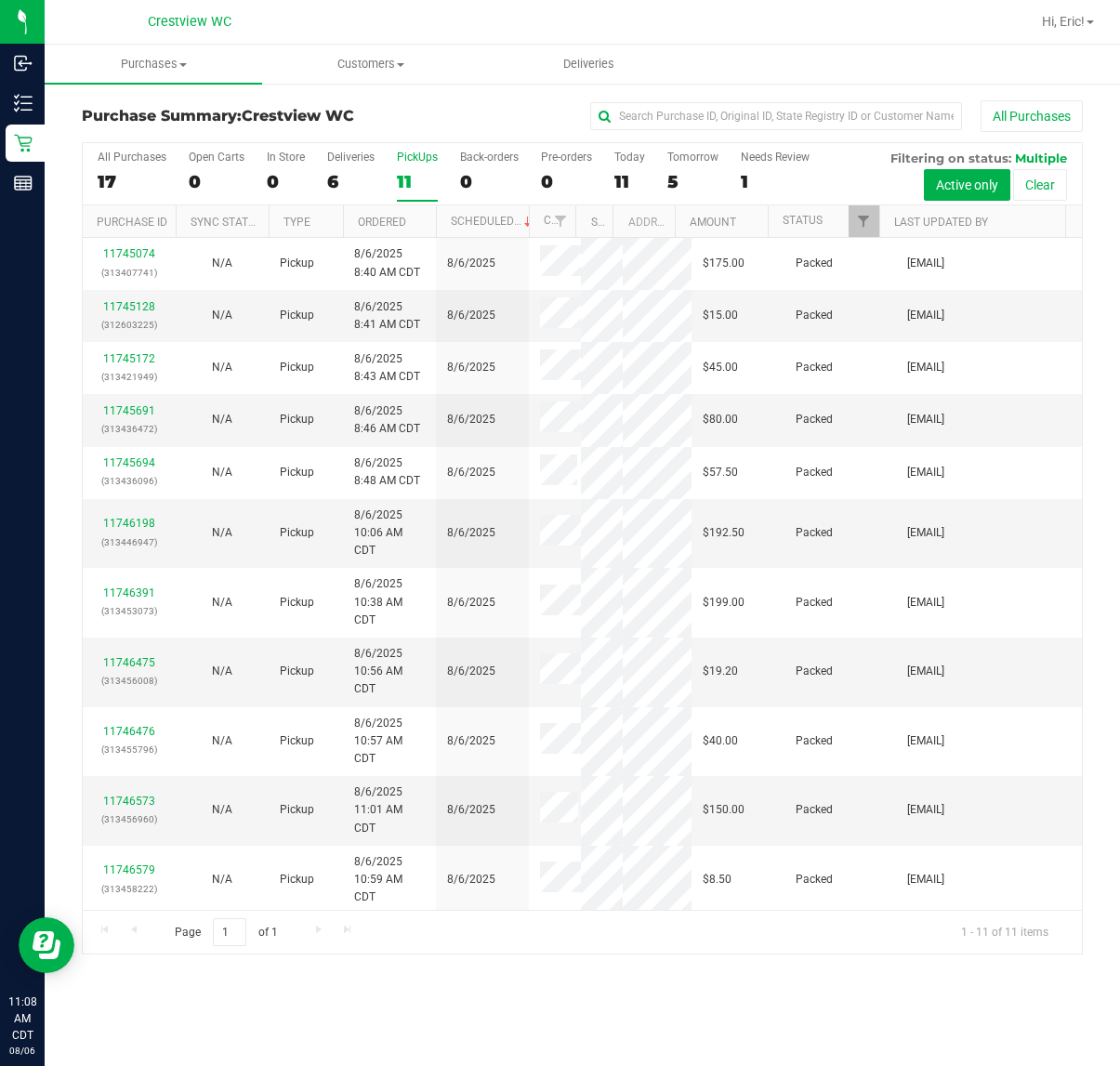 click on "PickUps" at bounding box center [417, 157] 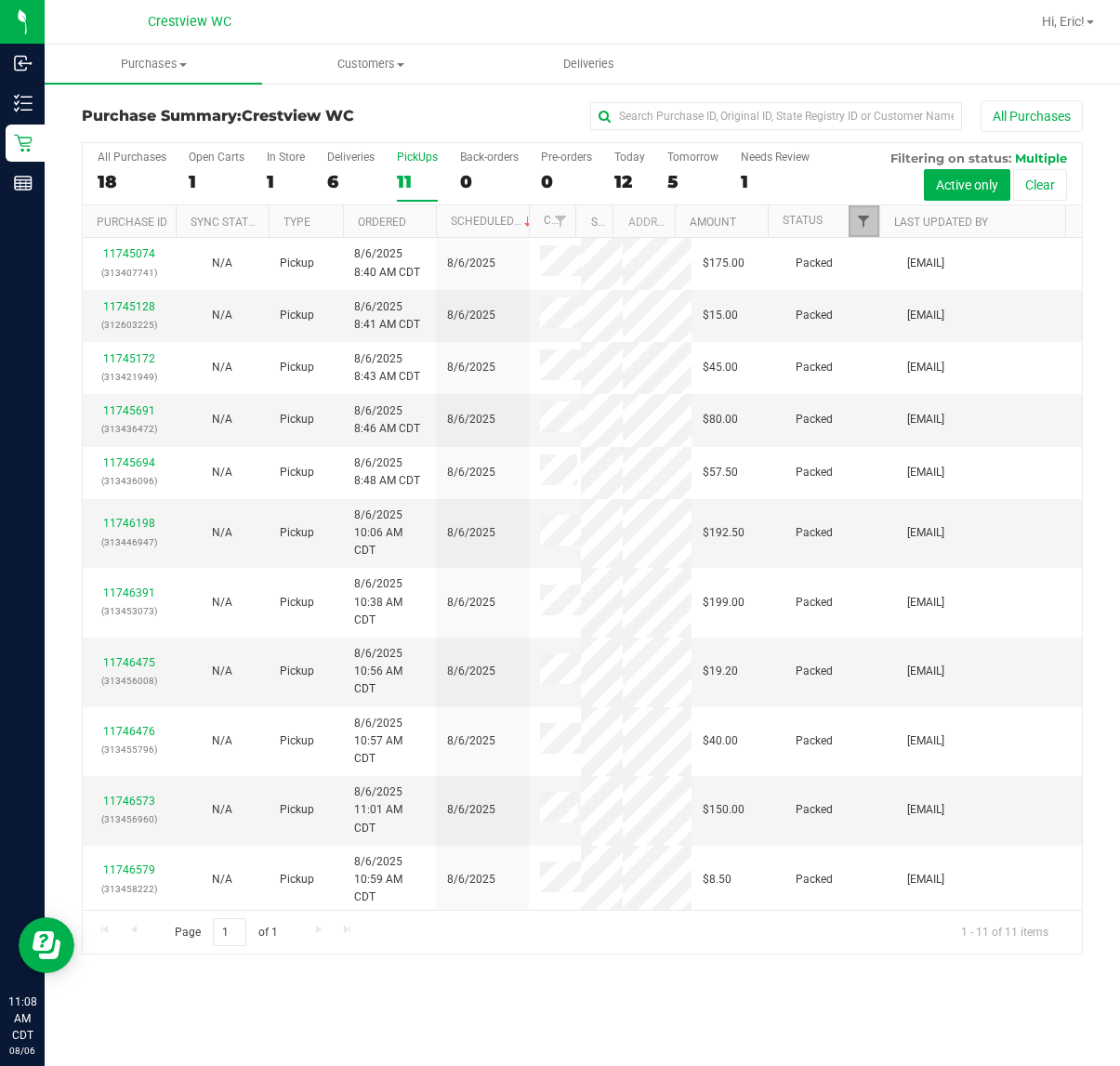 click at bounding box center (863, 221) 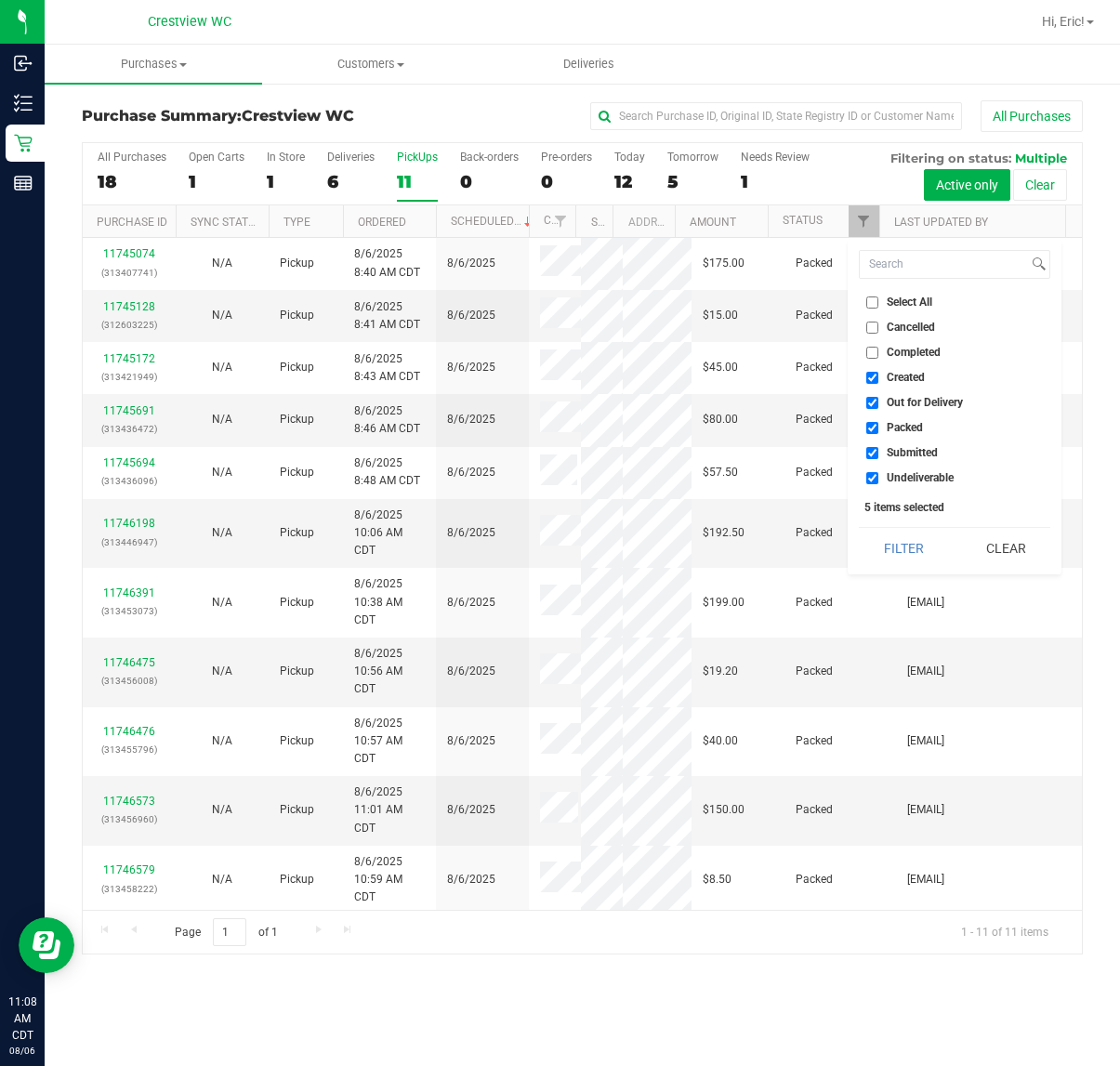 click on "Select All" at bounding box center (872, 302) 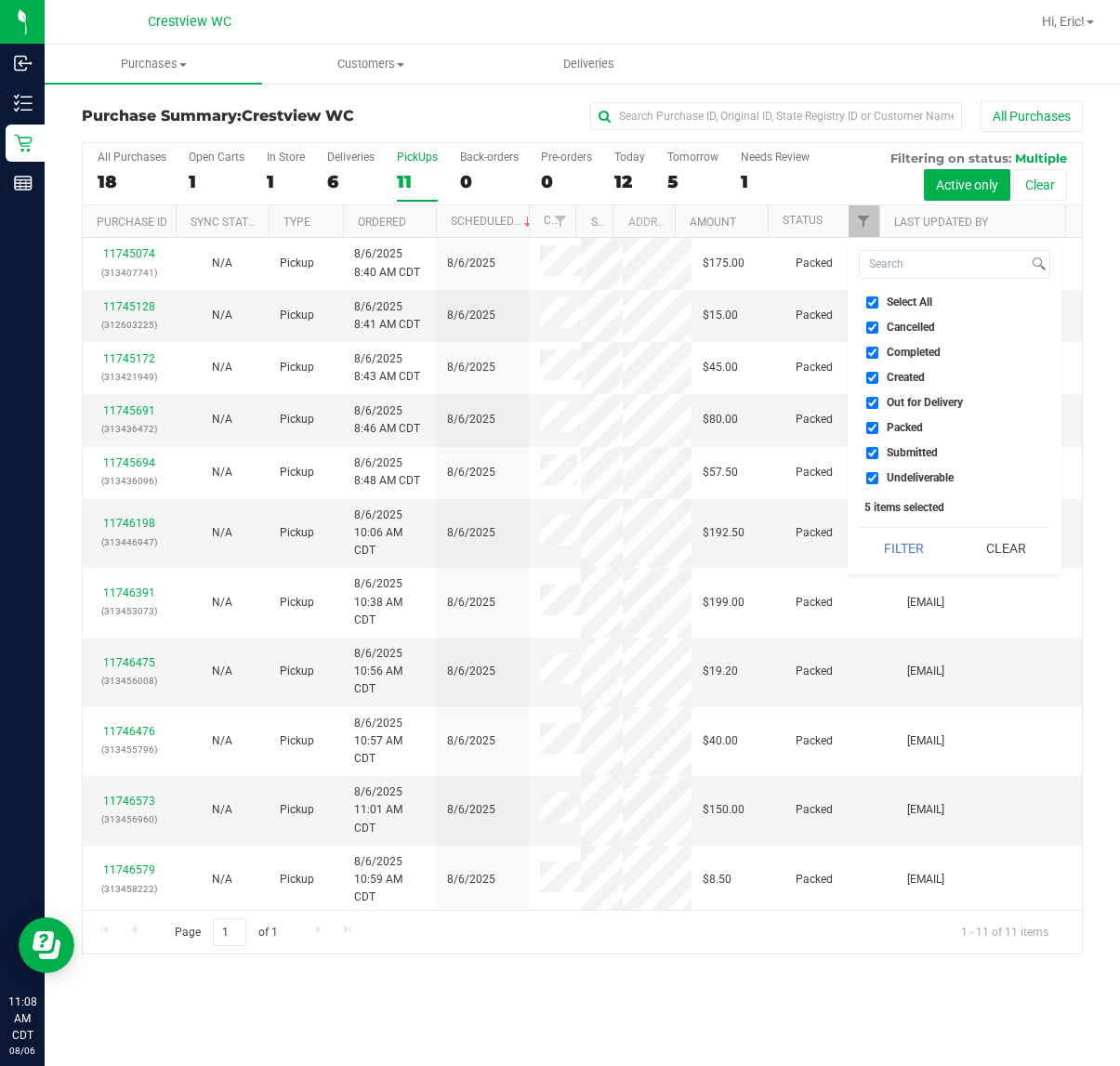 checkbox on "true" 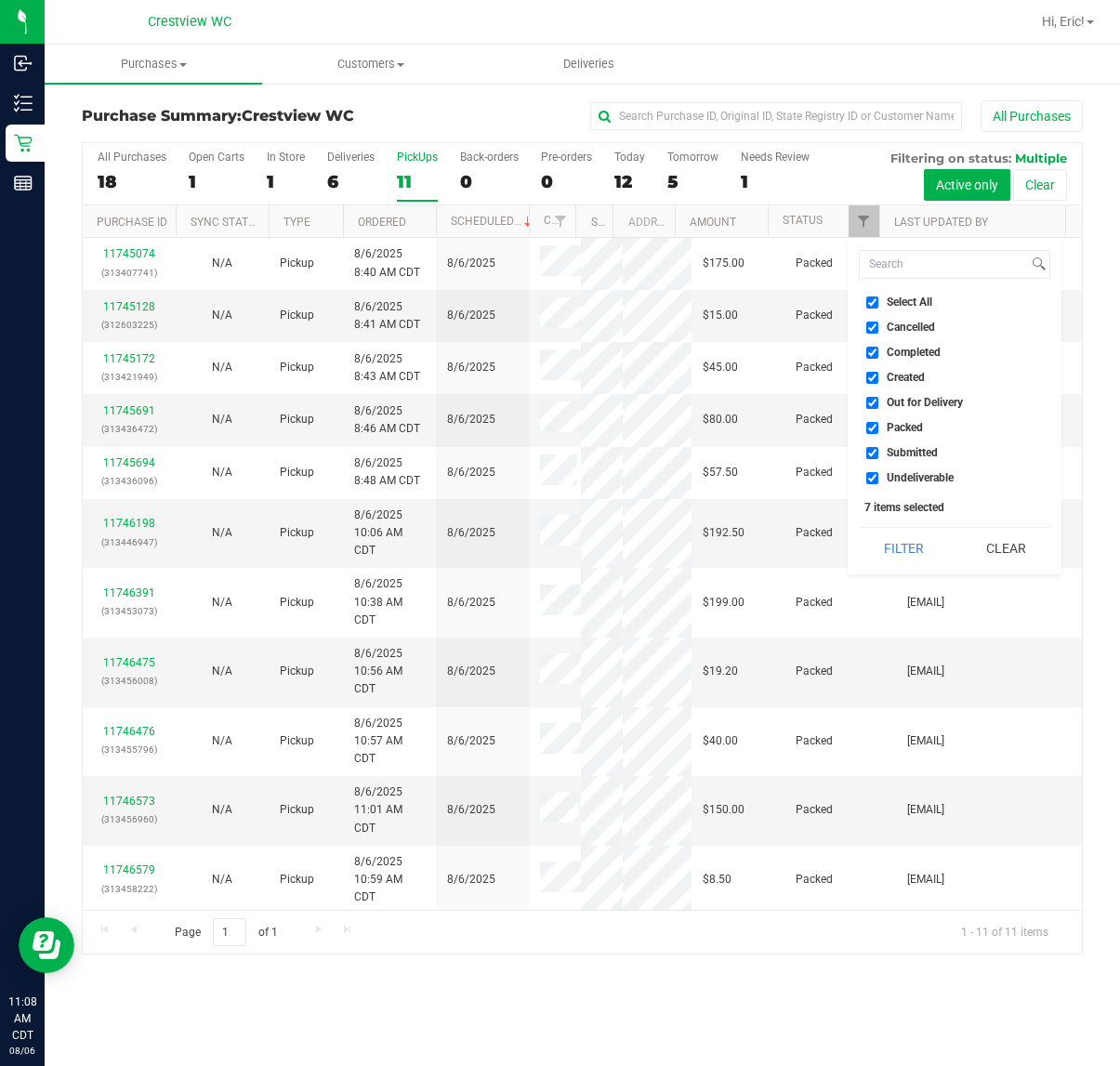 click on "Select All" at bounding box center (872, 302) 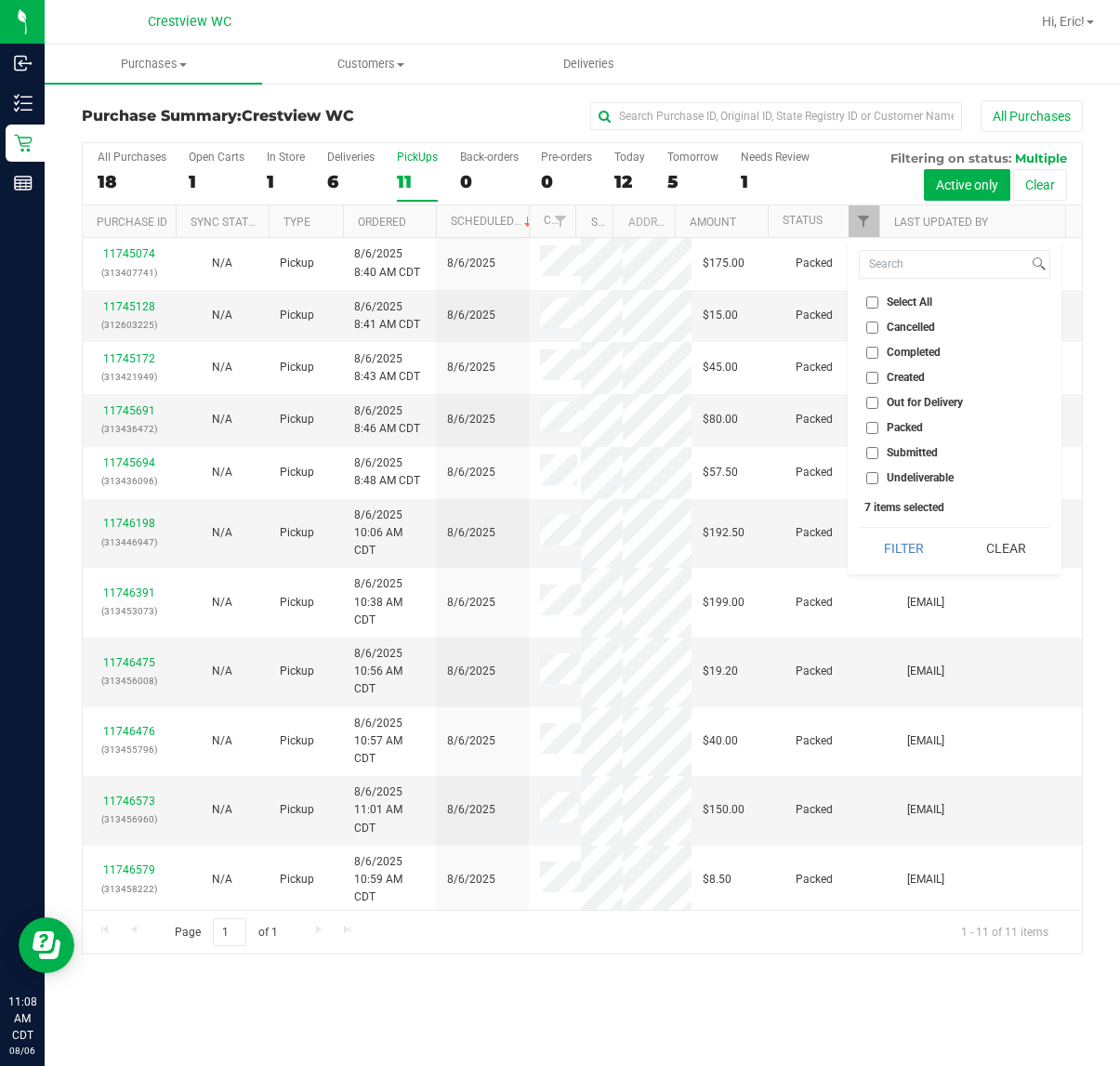 checkbox on "false" 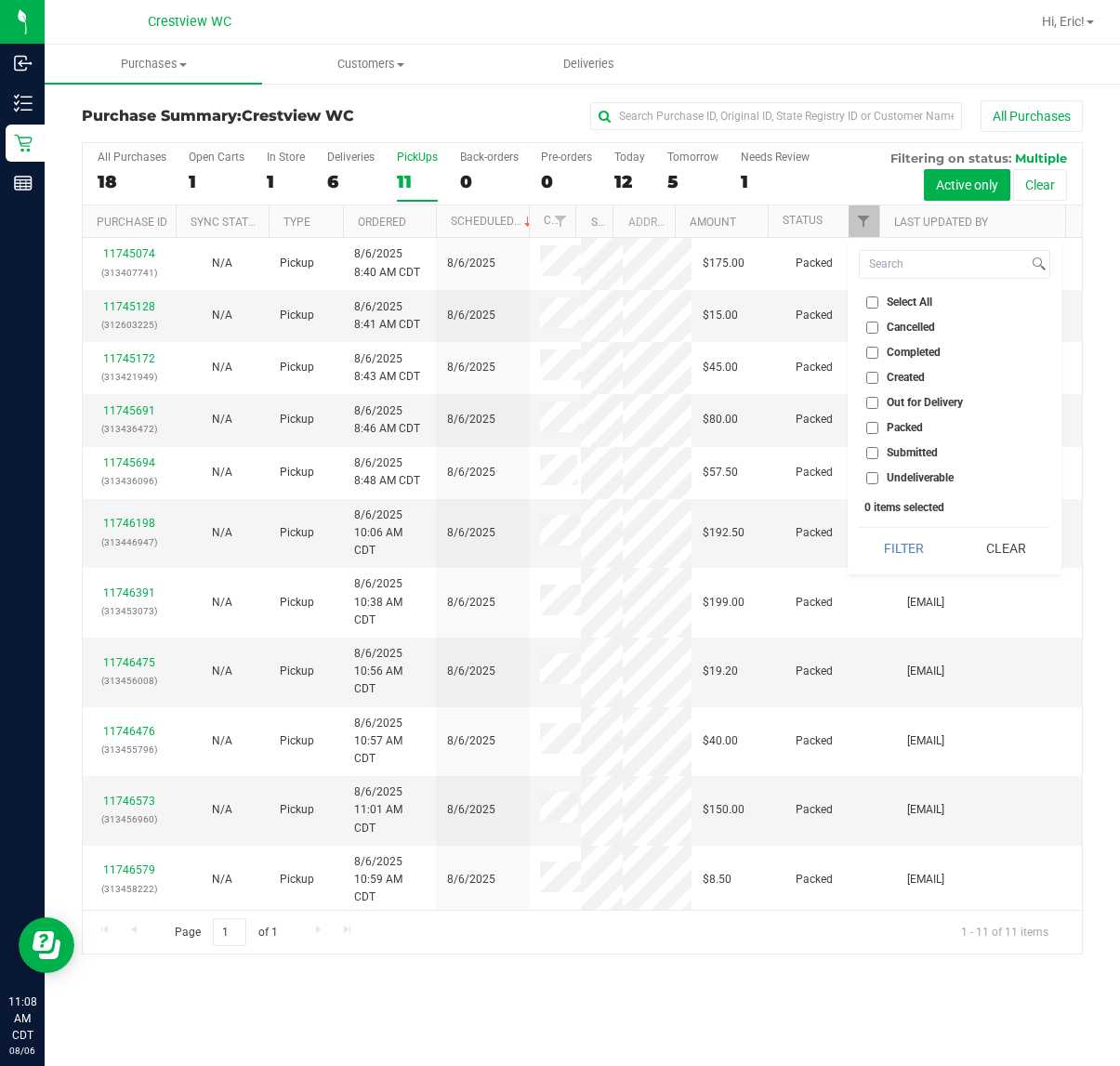 click on "Packed" at bounding box center [955, 428] 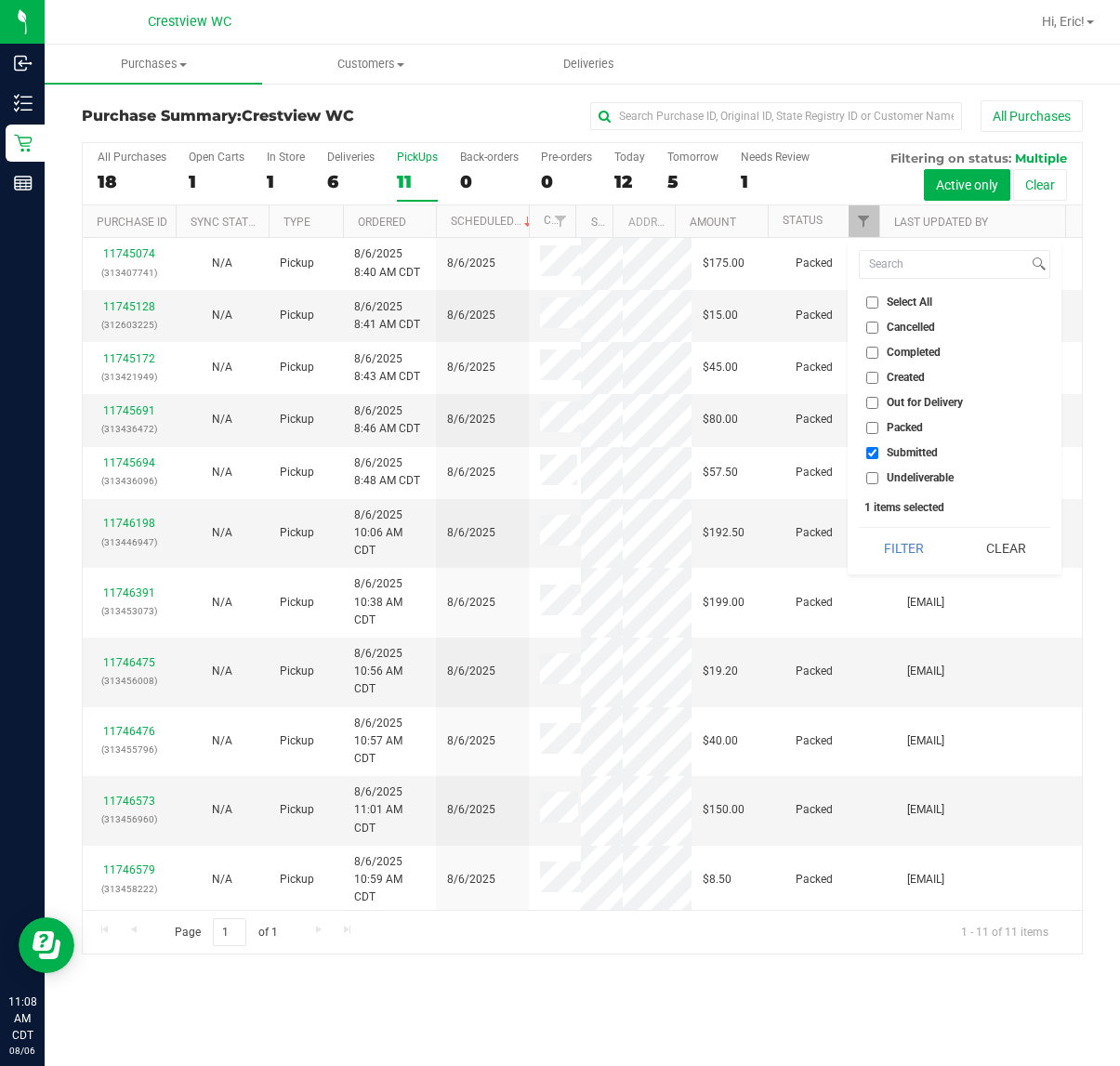click on "Filter" at bounding box center (903, 548) 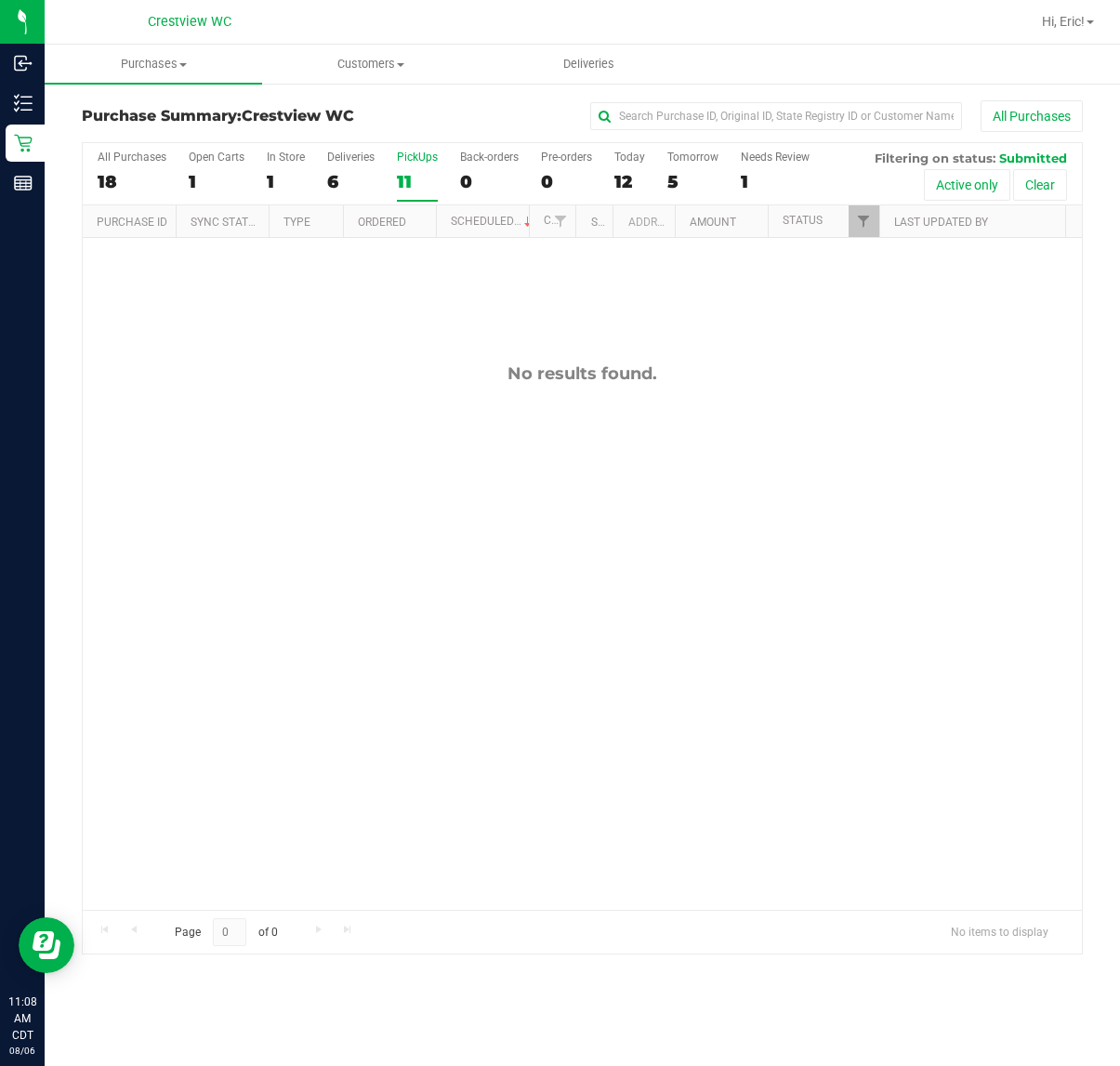 click on "No results found." at bounding box center [582, 637] 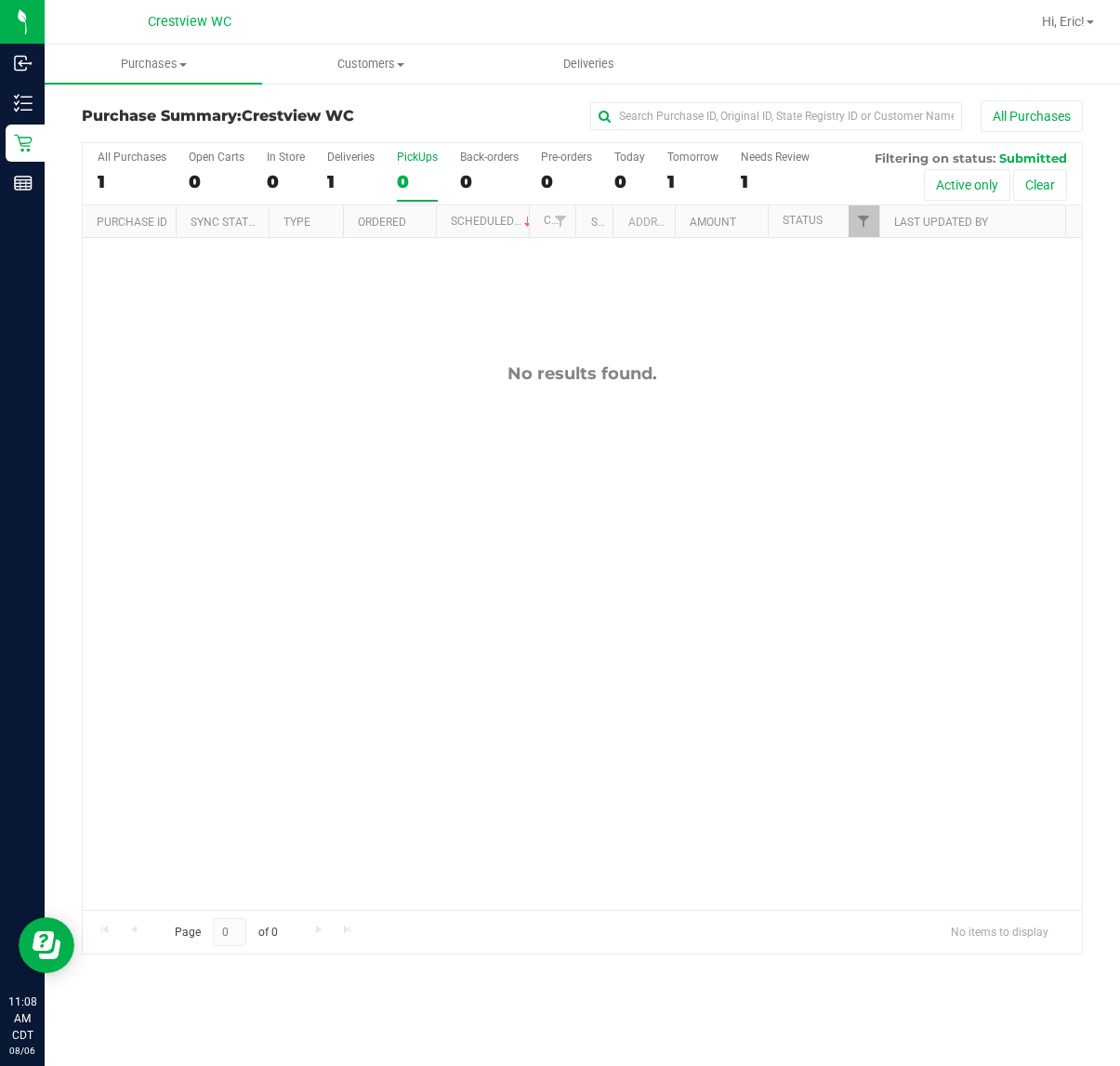 click on "PickUps" at bounding box center [417, 157] 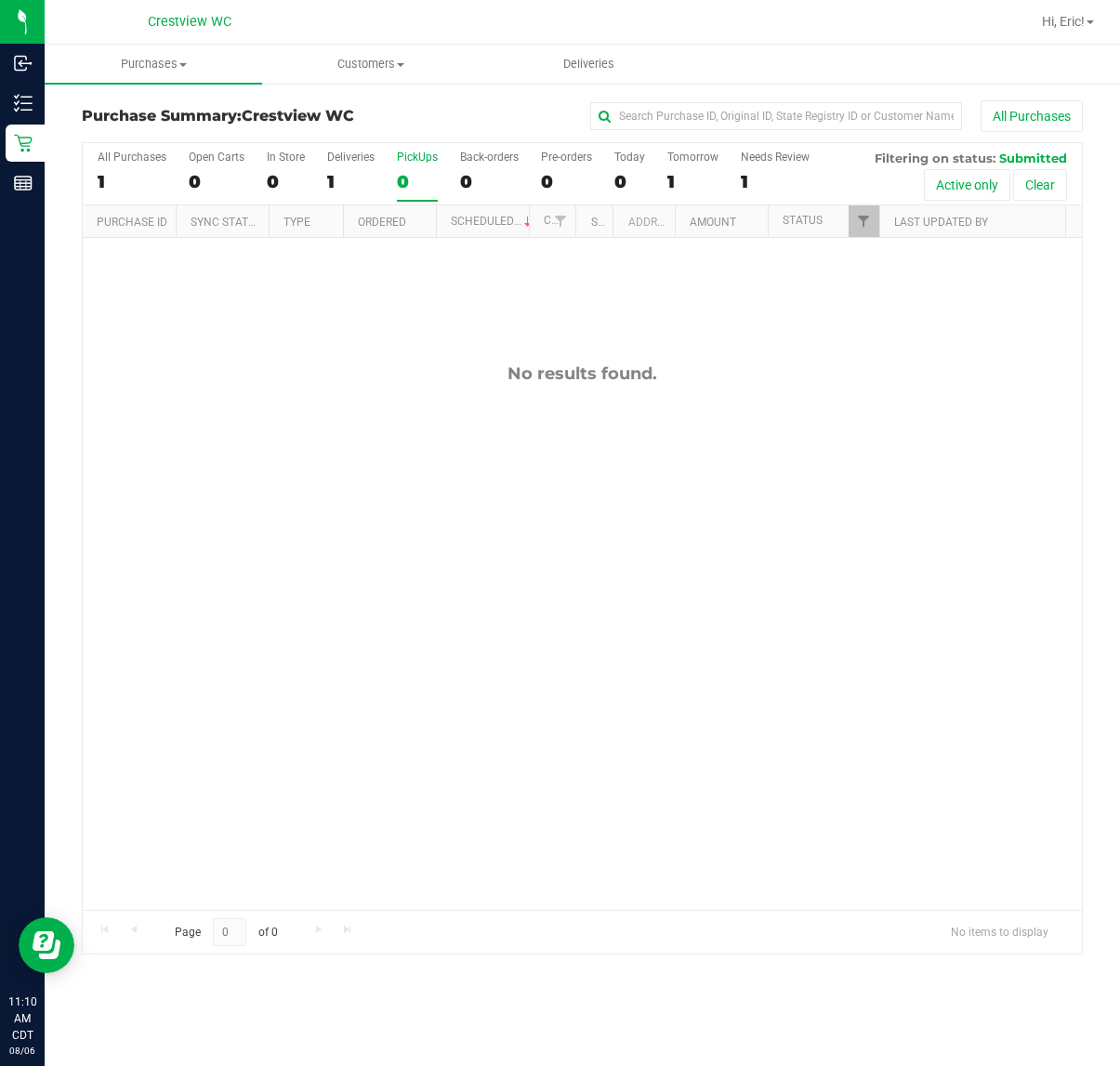 click on "No results found." at bounding box center [582, 637] 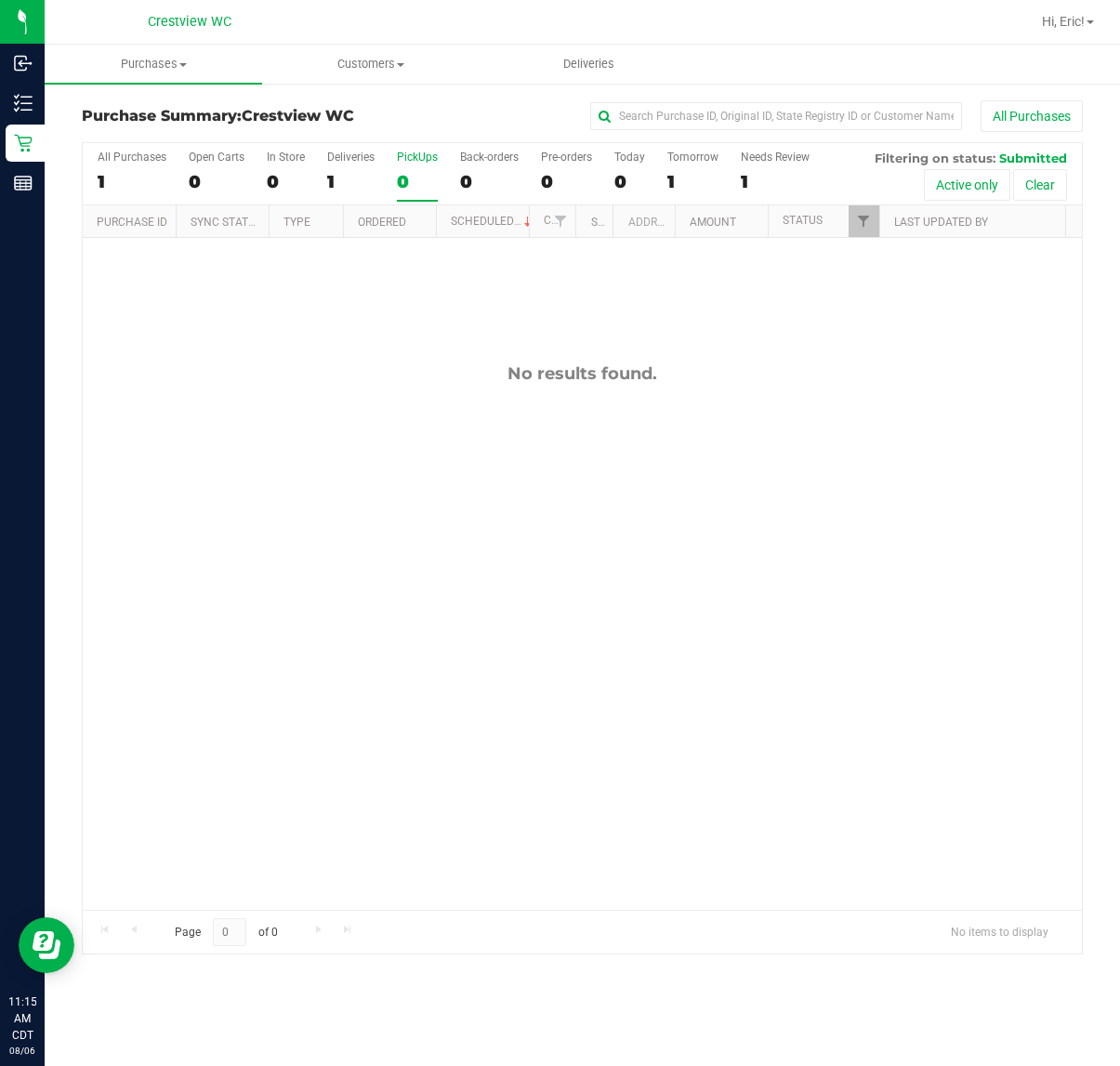 click on "No results found." at bounding box center [582, 637] 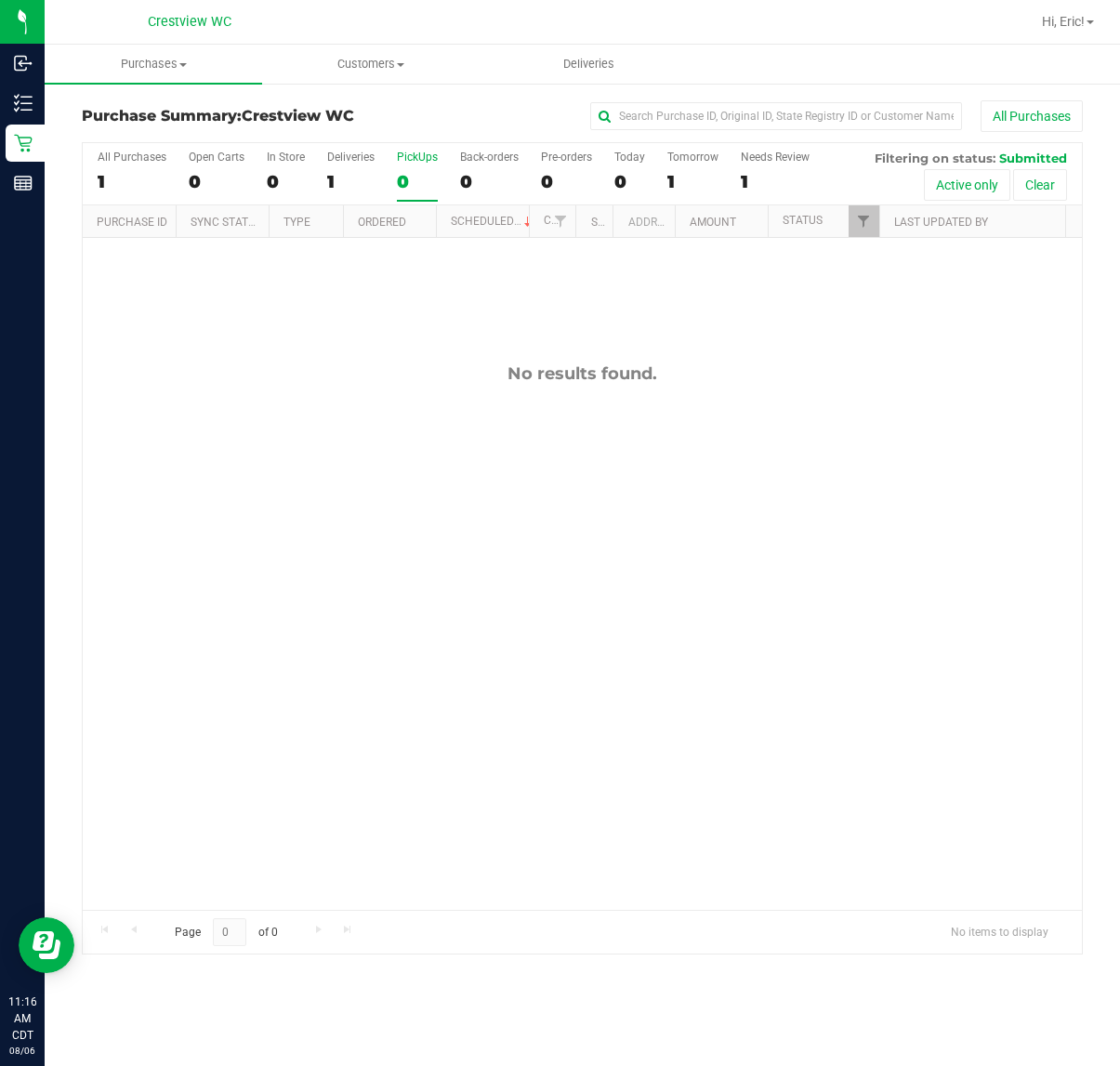 click on "No results found." at bounding box center [582, 637] 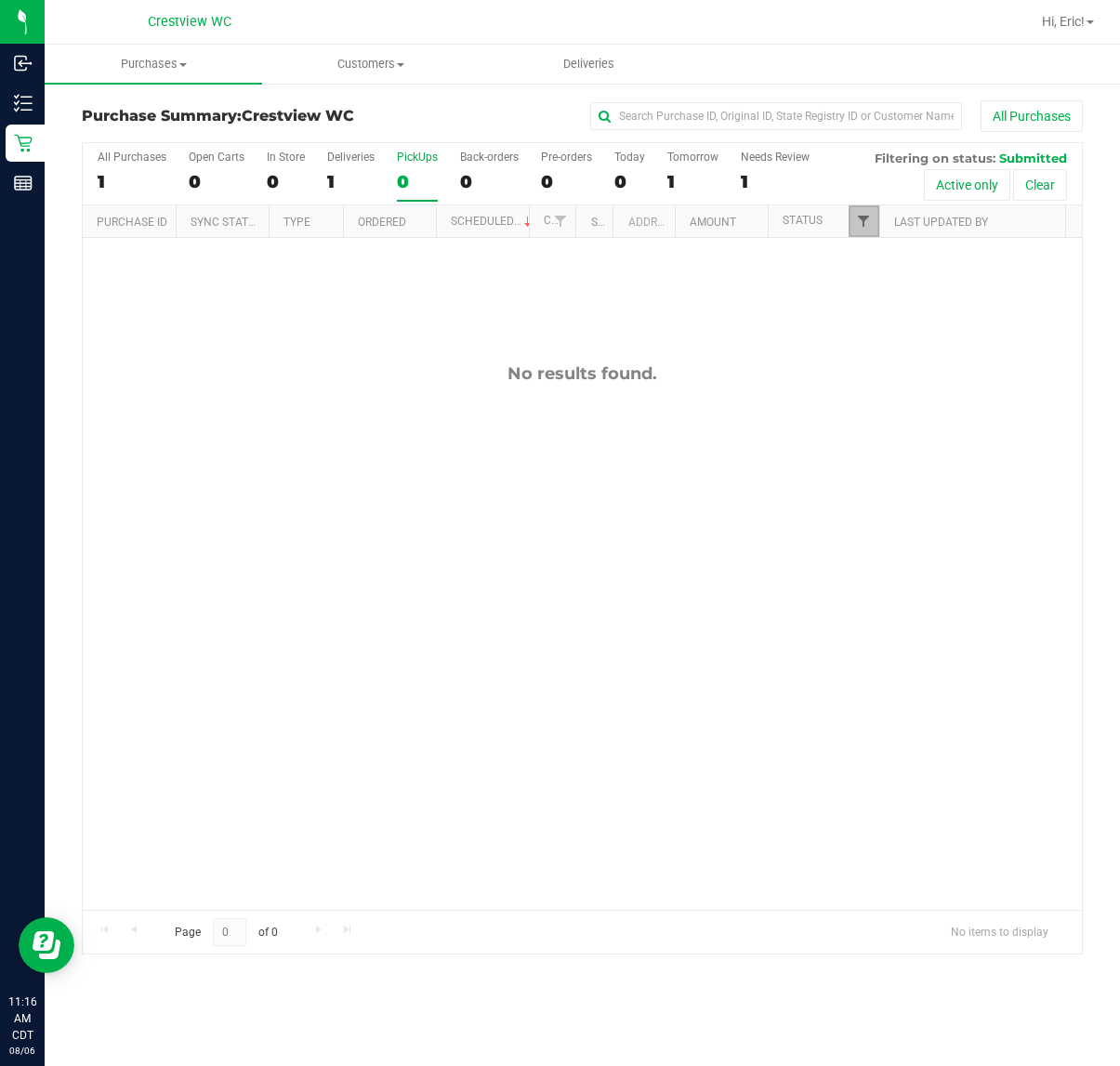 click at bounding box center (863, 221) 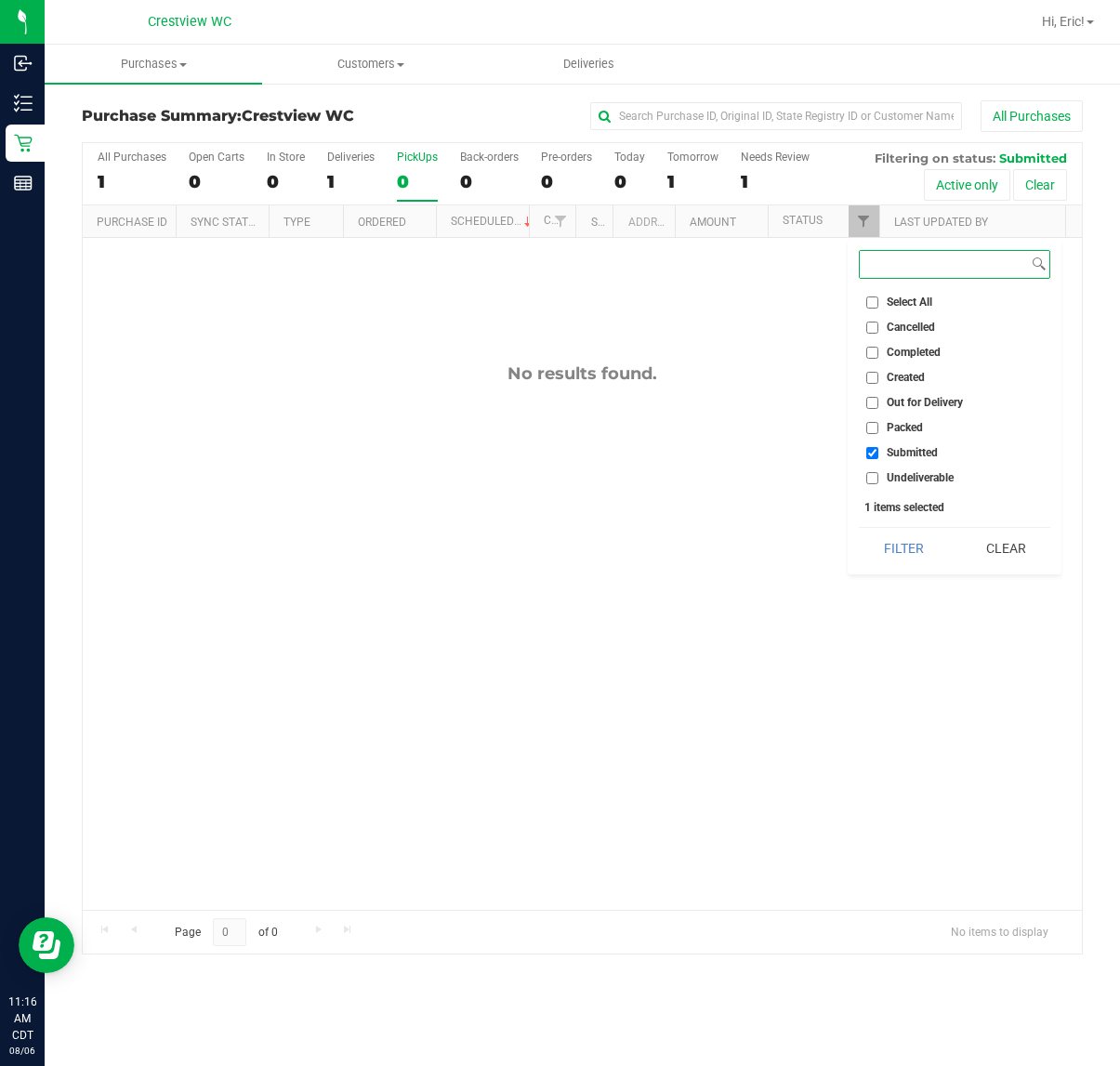 click on "Filter" at bounding box center (903, 548) 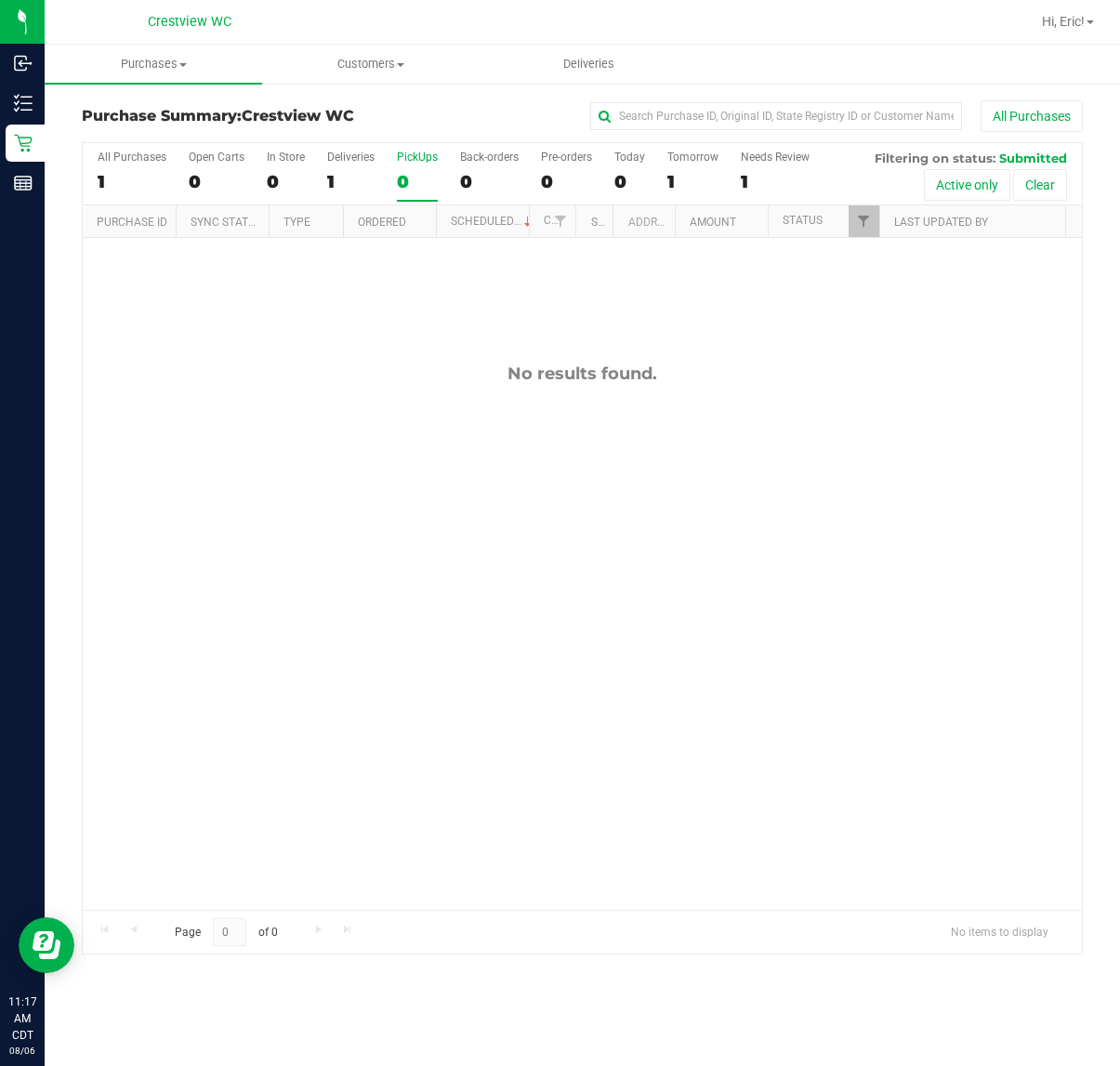 click on "No results found." at bounding box center (582, 637) 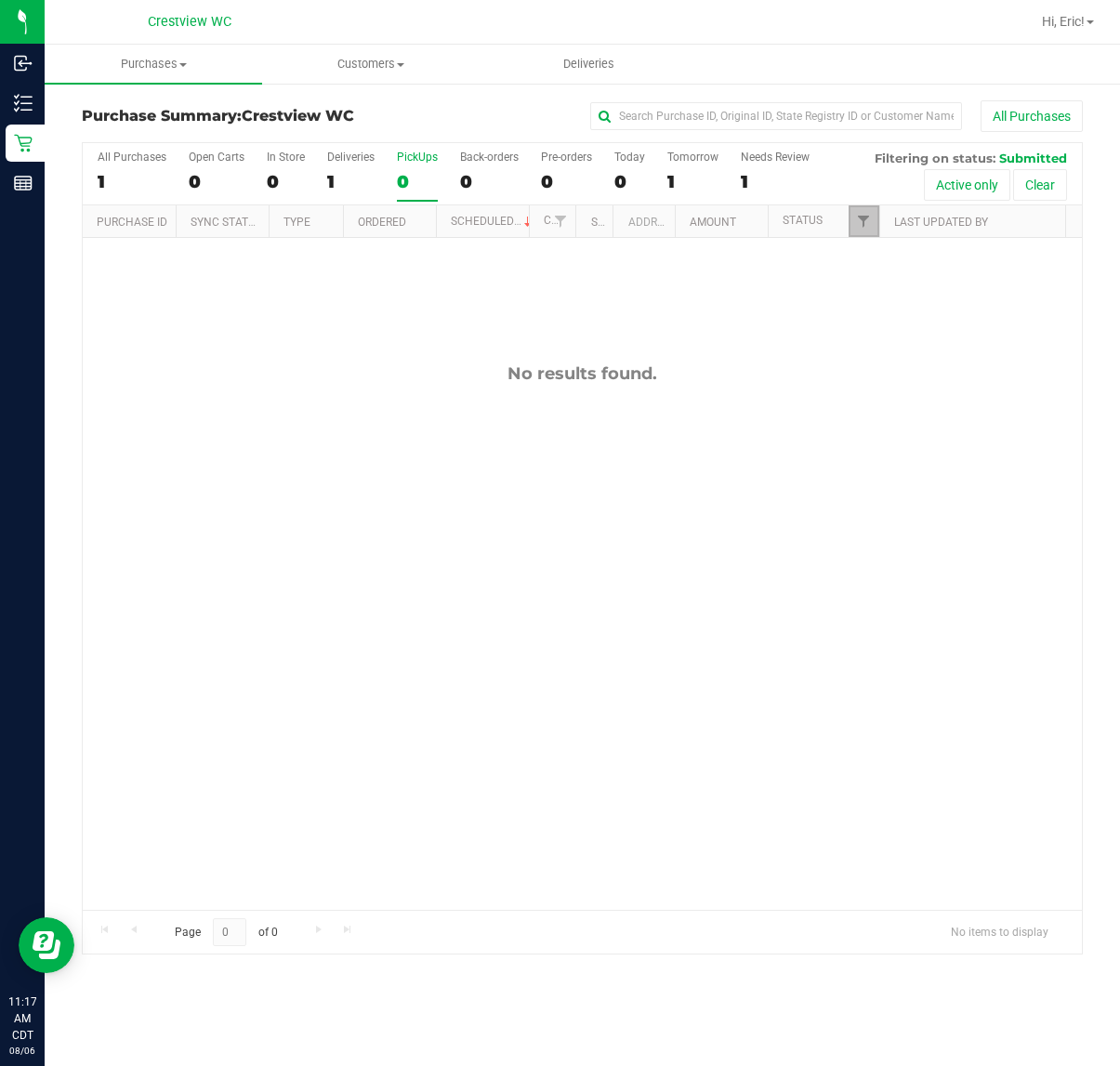 click at bounding box center [863, 221] 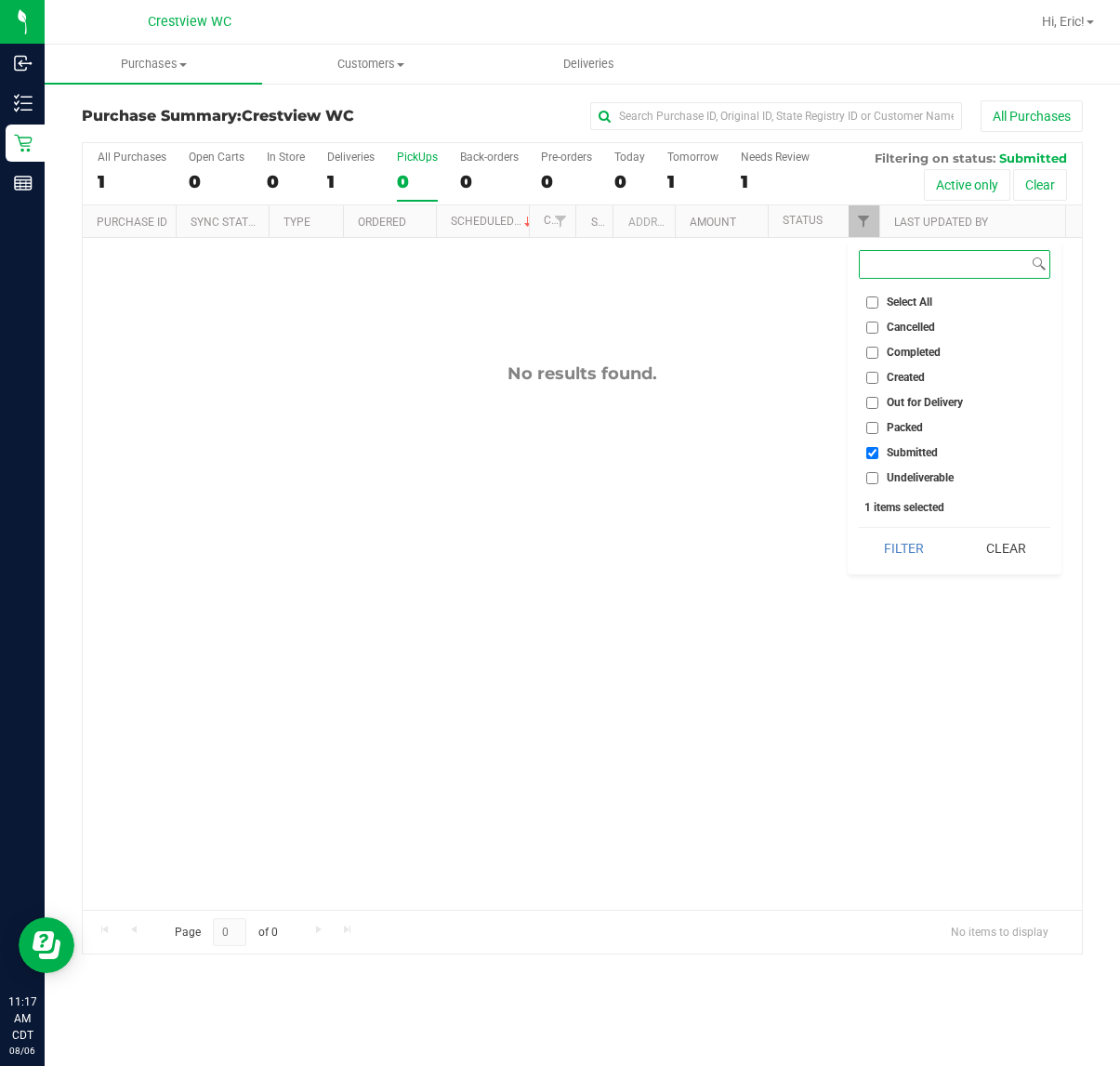 click on "Filter" at bounding box center (903, 548) 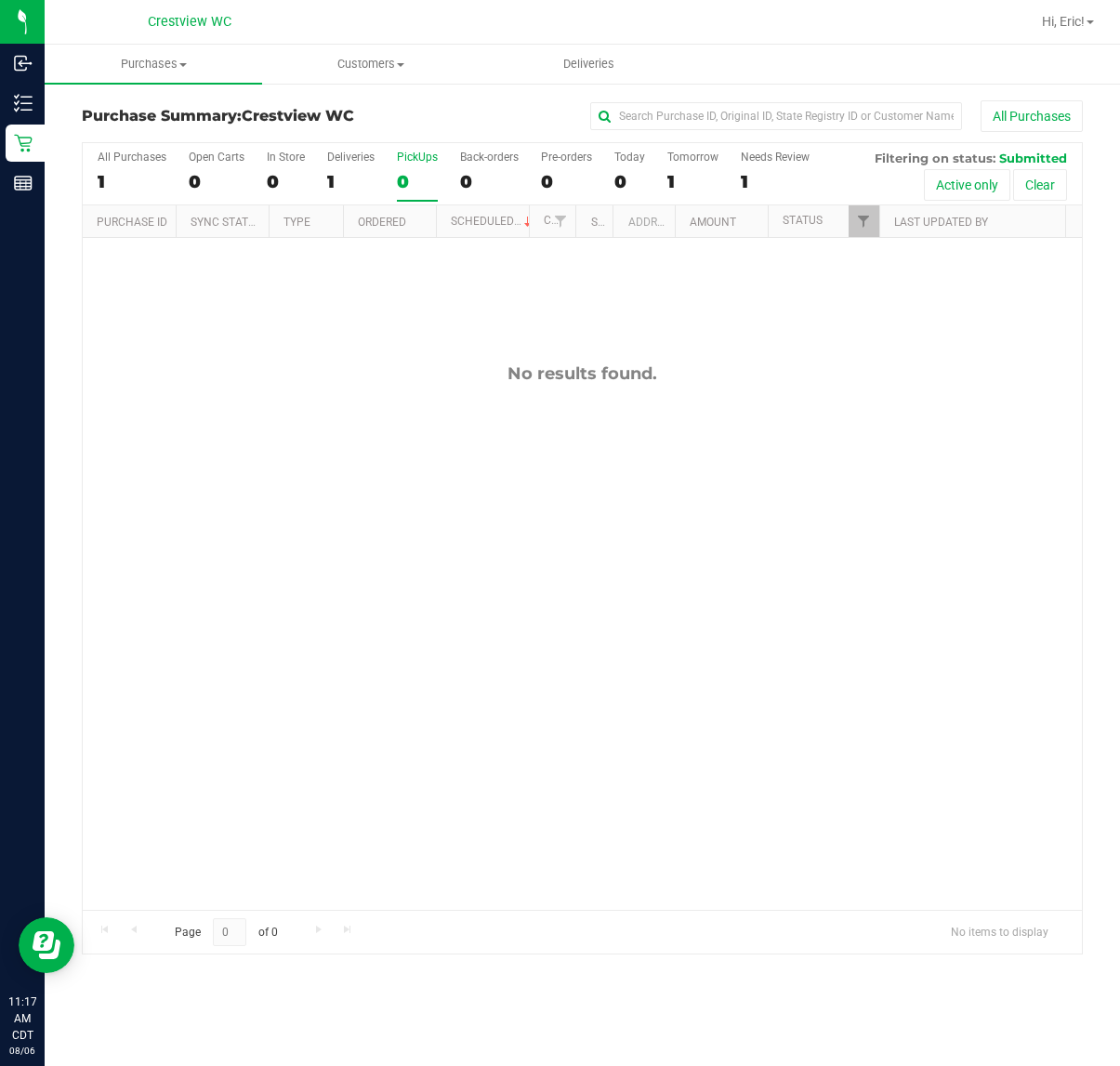 click on "No results found." at bounding box center [582, 637] 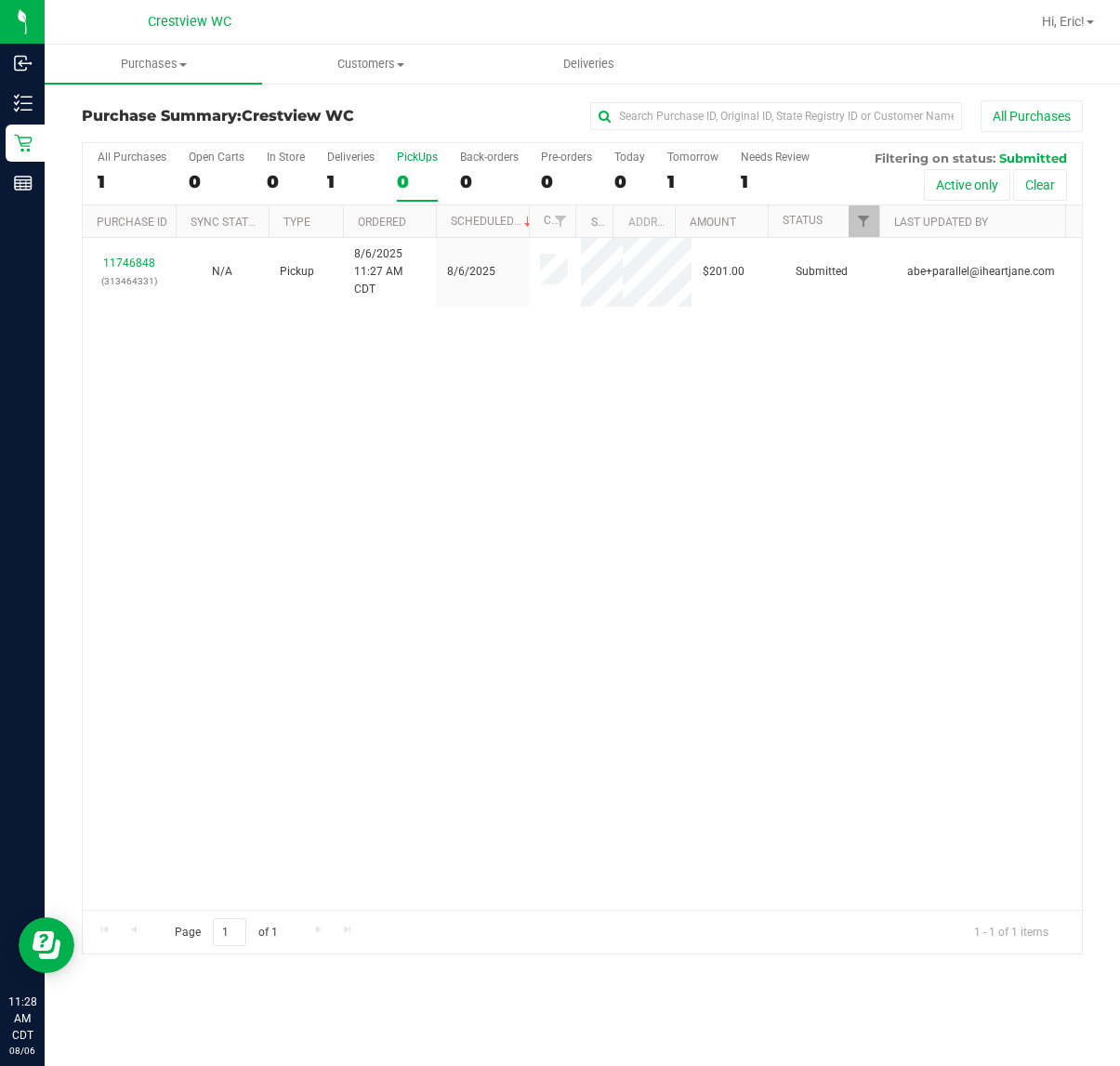 click on "11746848
(313464331)
N/A
Pickup 8/6/2025 11:27 AM CDT 8/6/2025
$201.00
Submitted abe+parallel@iheartjane.com" at bounding box center (582, 573) 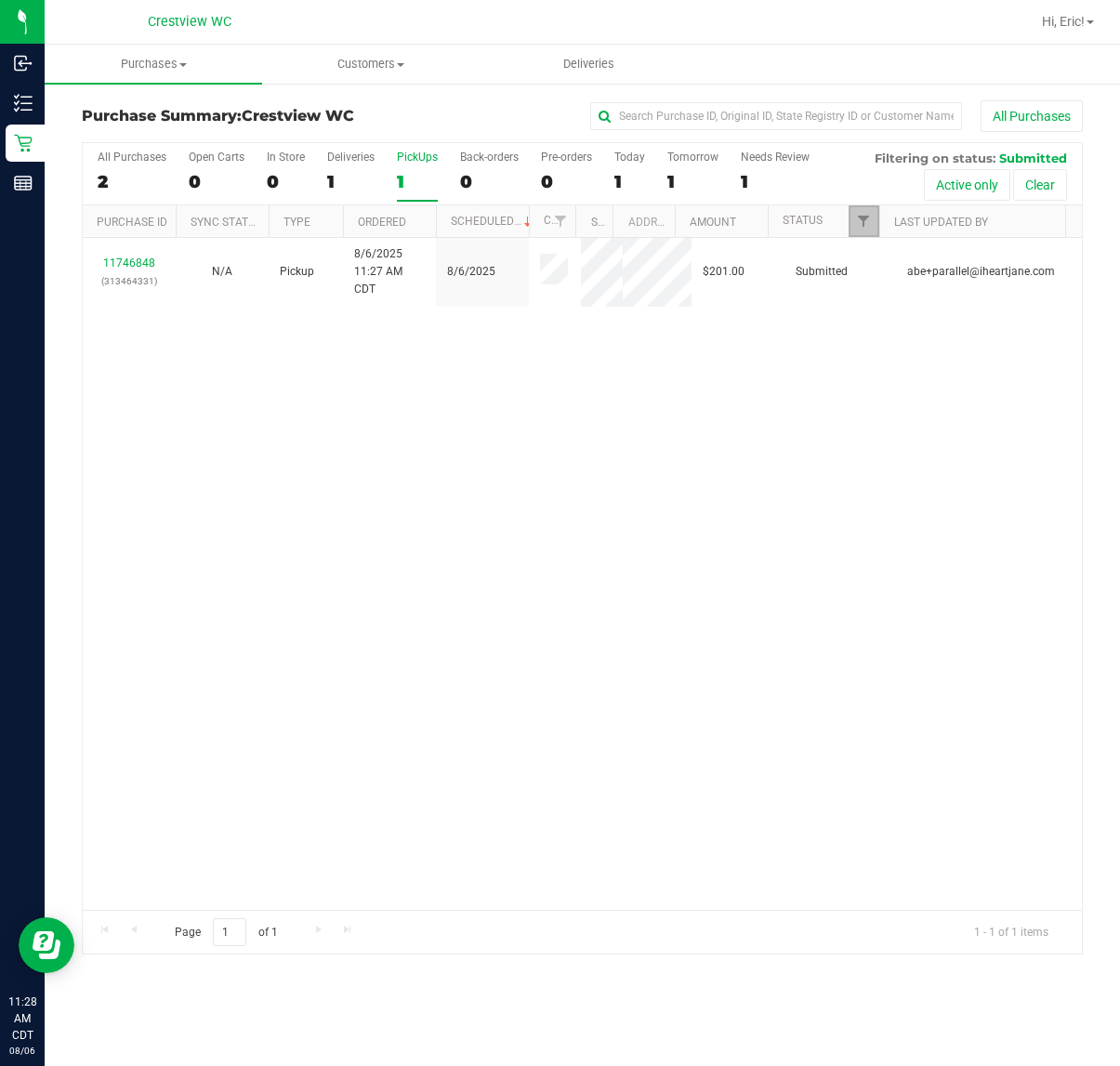 click at bounding box center (863, 221) 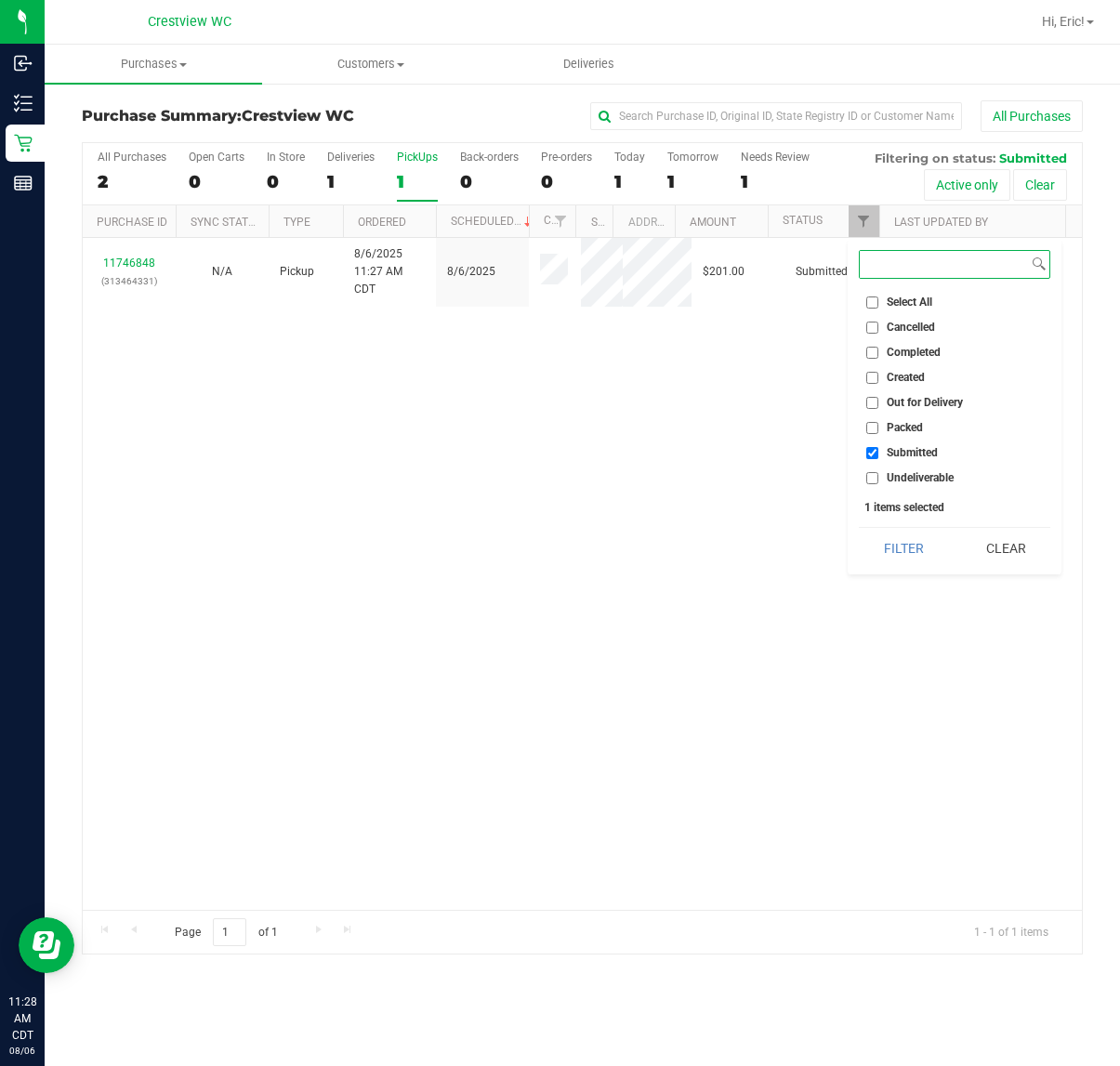 click on "Filter" at bounding box center (903, 548) 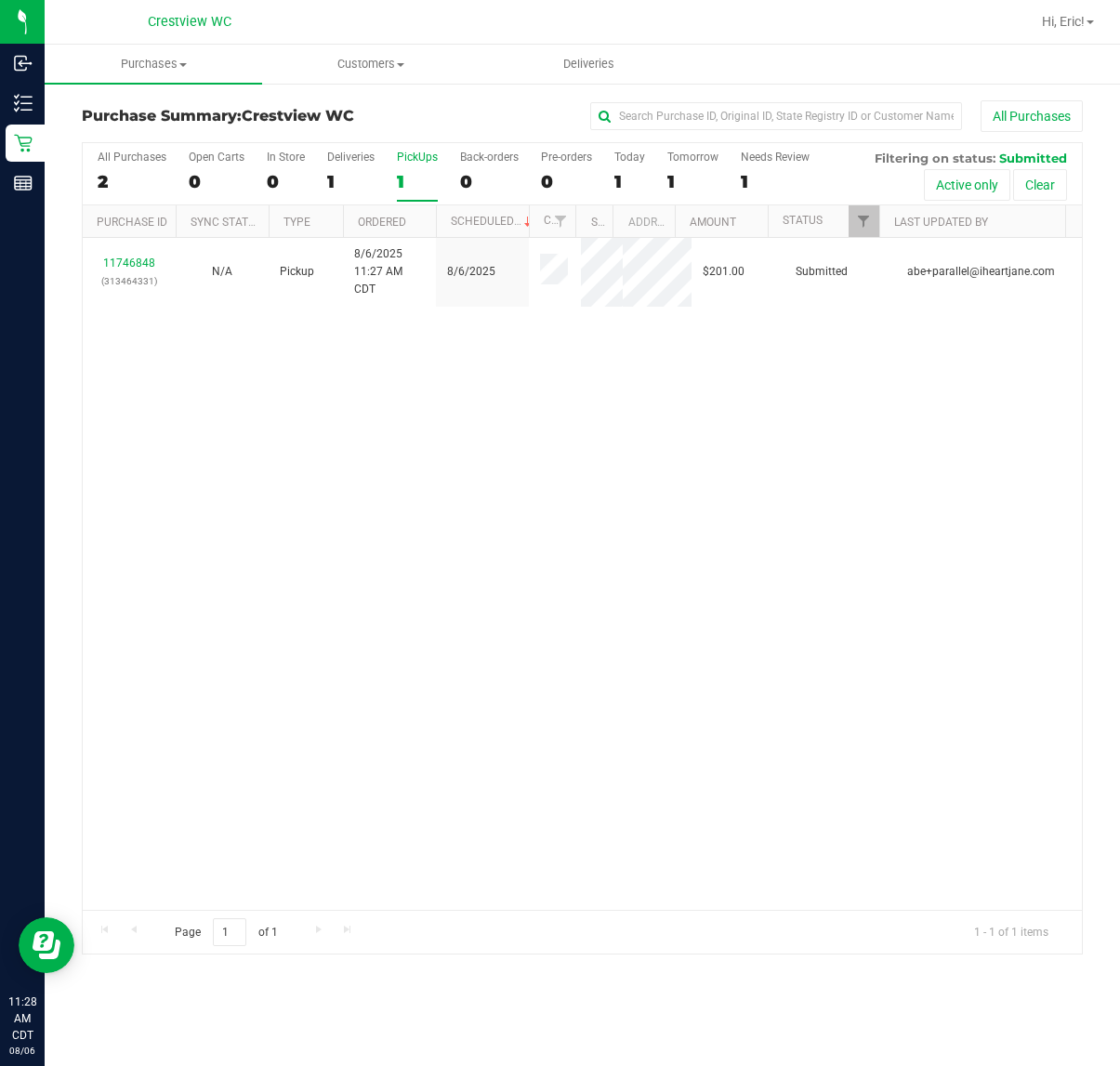click on "11746848
(313464331)
N/A
Pickup 8/6/2025 11:27 AM CDT 8/6/2025
$201.00
Submitted abe+parallel@iheartjane.com" at bounding box center [582, 573] 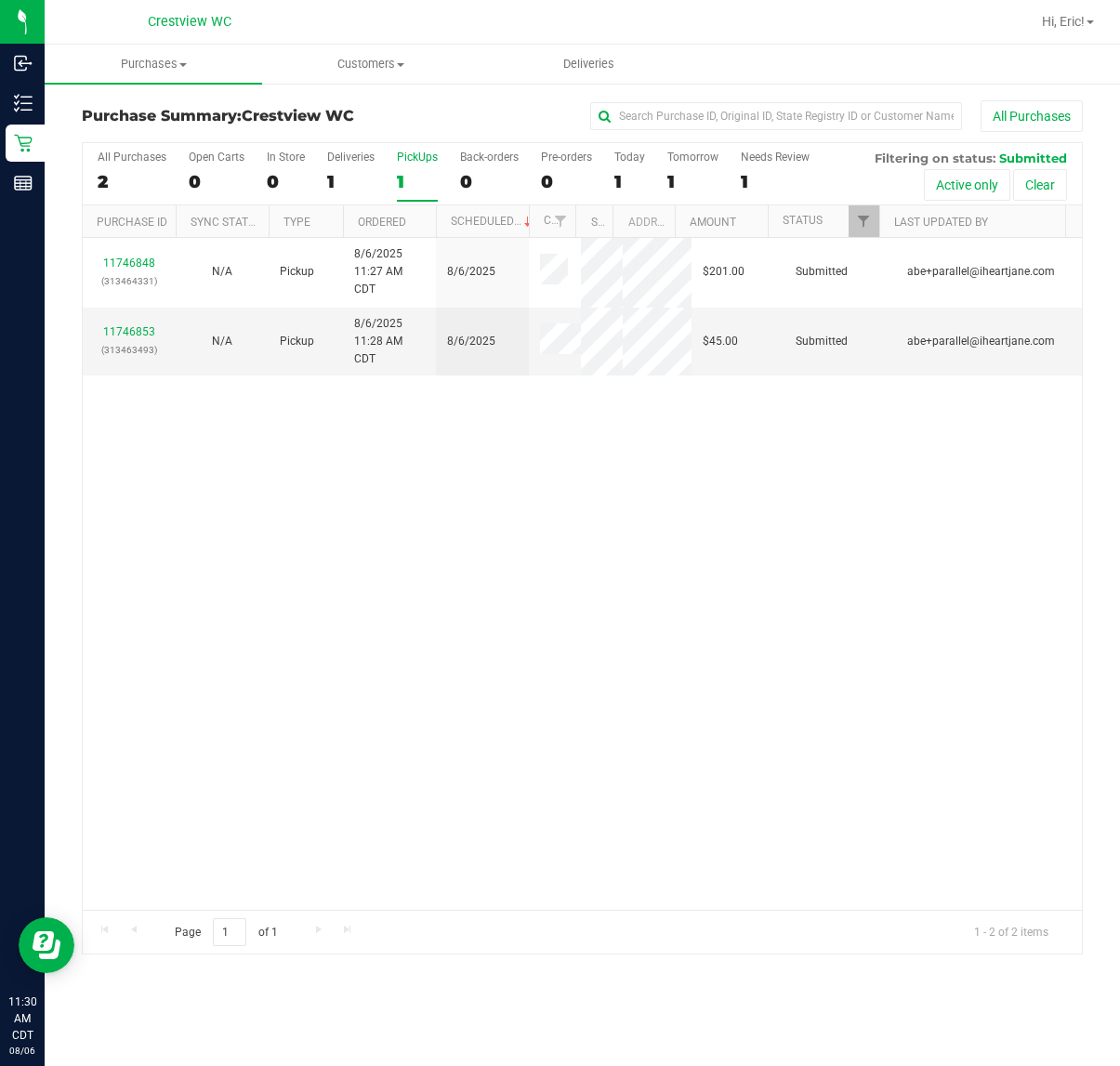 click on "11746848
(313464331)
N/A
Pickup 8/6/2025 11:27 AM CDT 8/6/2025
$201.00
Submitted abe+parallel@iheartjane.com
11746853
(313463493)
N/A
Pickup 8/6/2025 11:28 AM CDT 8/6/2025
$45.00
Submitted abe+parallel@iheartjane.com" at bounding box center (582, 573) 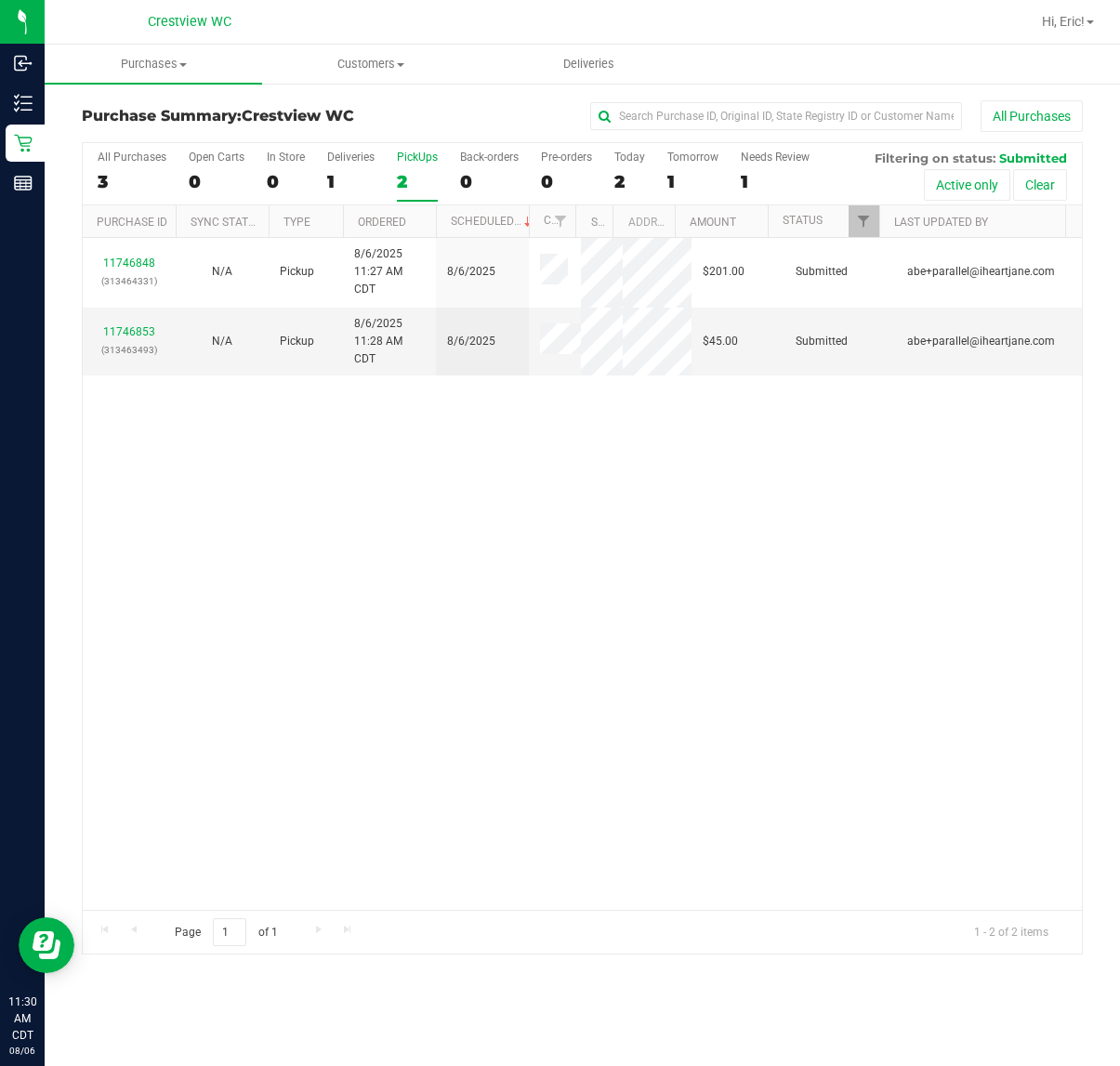 click on "11746848
(313464331)
N/A
Pickup 8/6/2025 11:27 AM CDT 8/6/2025
$201.00
Submitted abe+parallel@iheartjane.com
11746853
(313463493)
N/A
Pickup 8/6/2025 11:28 AM CDT 8/6/2025
$45.00
Submitted abe+parallel@iheartjane.com" at bounding box center [582, 573] 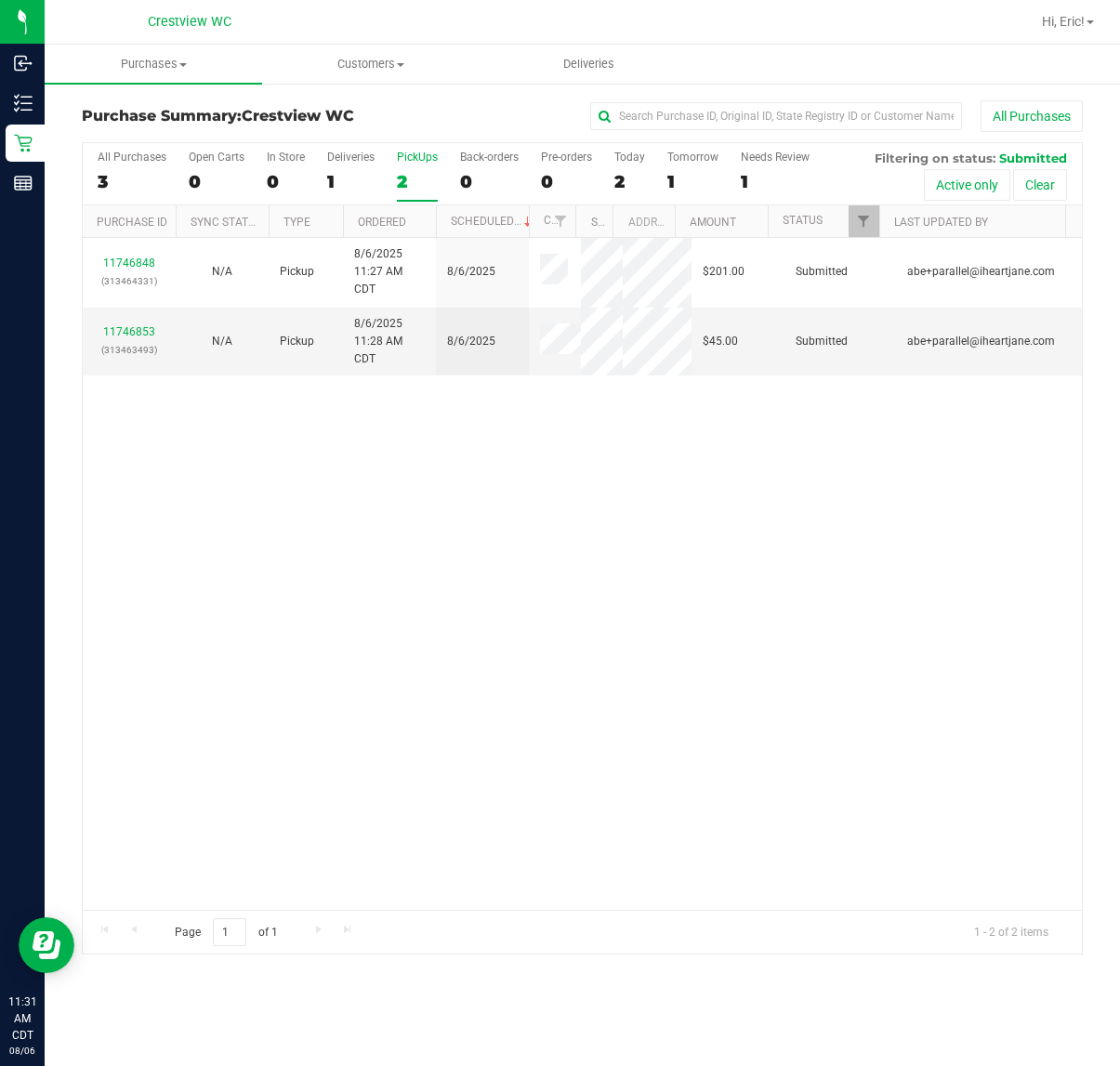 drag, startPoint x: 762, startPoint y: 609, endPoint x: 676, endPoint y: 319, distance: 302.48306 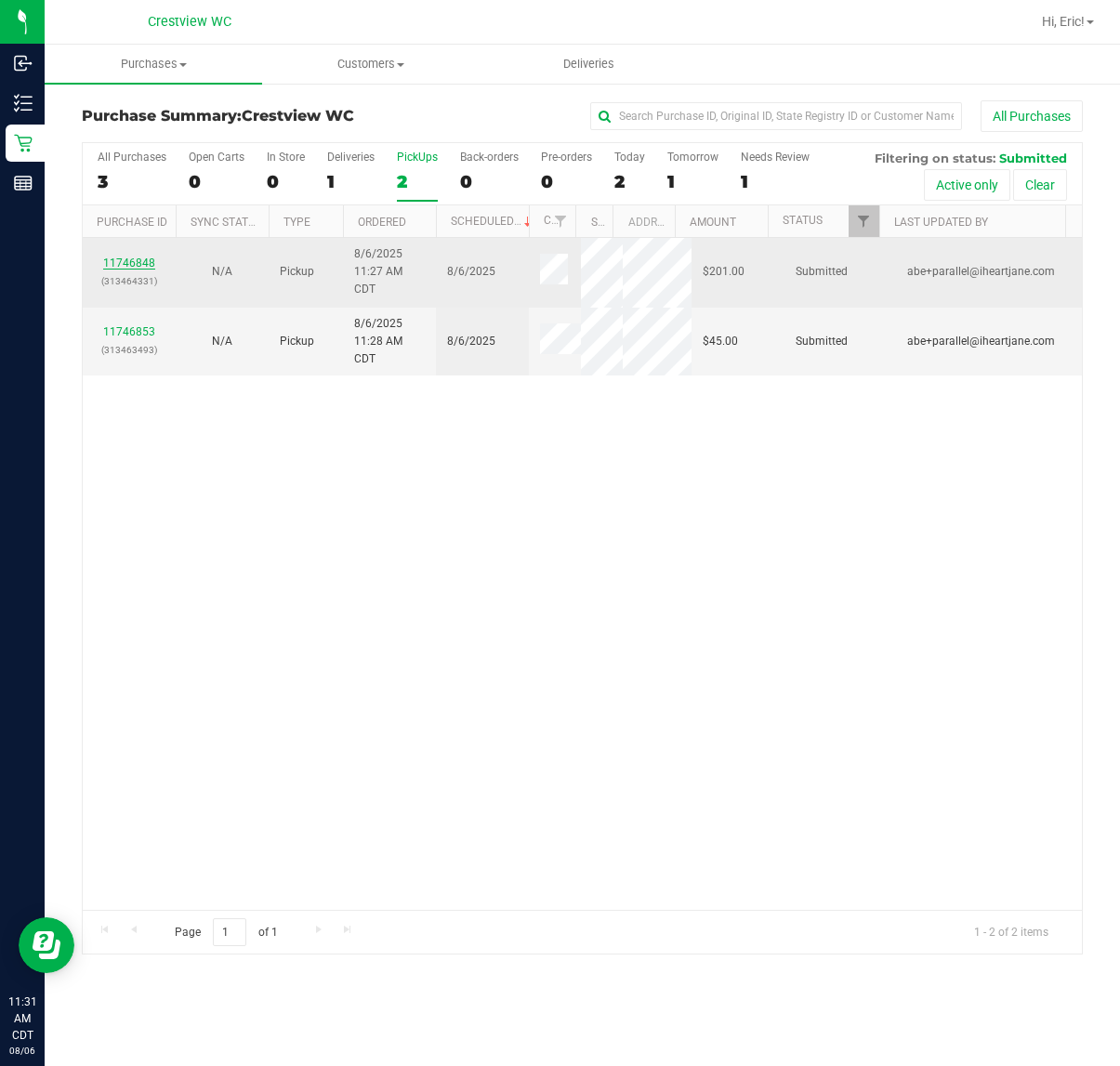 click on "11746848" at bounding box center [129, 263] 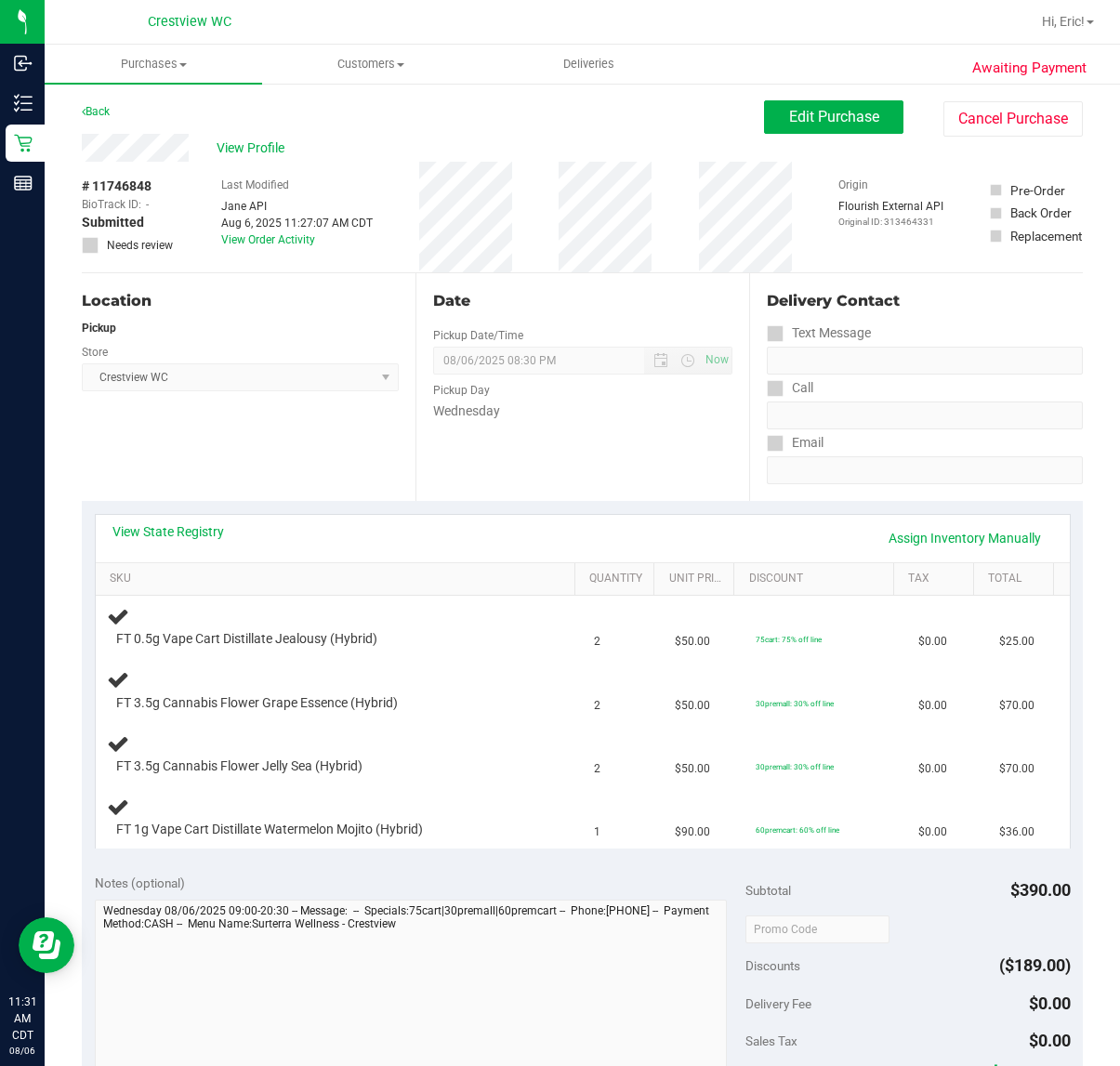 click on "Location
Pickup
Store
Crestview WC Select Store Bonita Springs WC Boynton Beach WC Bradenton WC Brandon WC Brooksville WC Call Center Clermont WC Crestview WC Deerfield Beach WC Delray Beach WC Deltona WC Ft Walton Beach WC Ft. Lauderdale WC Ft. Myers WC Gainesville WC Jax Atlantic WC JAX DC REP Jax WC Key West WC Lakeland WC Largo WC Lehigh Acres DC REP Merritt Island WC Miami 72nd WC Miami Beach WC Miami Dadeland WC Miramar DC REP New Port Richey WC North Palm Beach WC North Port WC Ocala WC Orange Park WC Orlando Colonial WC Orlando DC REP Orlando WC Oviedo WC Palm Bay WC Palm Coast WC Panama City WC Pensacola WC Port Orange WC Port St. Lucie WC Sebring WC South Tampa WC St. Pete WC Summerfield WC Tallahassee DC REP Tallahassee WC Tampa DC Testing Tampa Warehouse Tampa WC TX Austin DC TX Plano Retail WPB DC WPB WC" at bounding box center (248, 387) 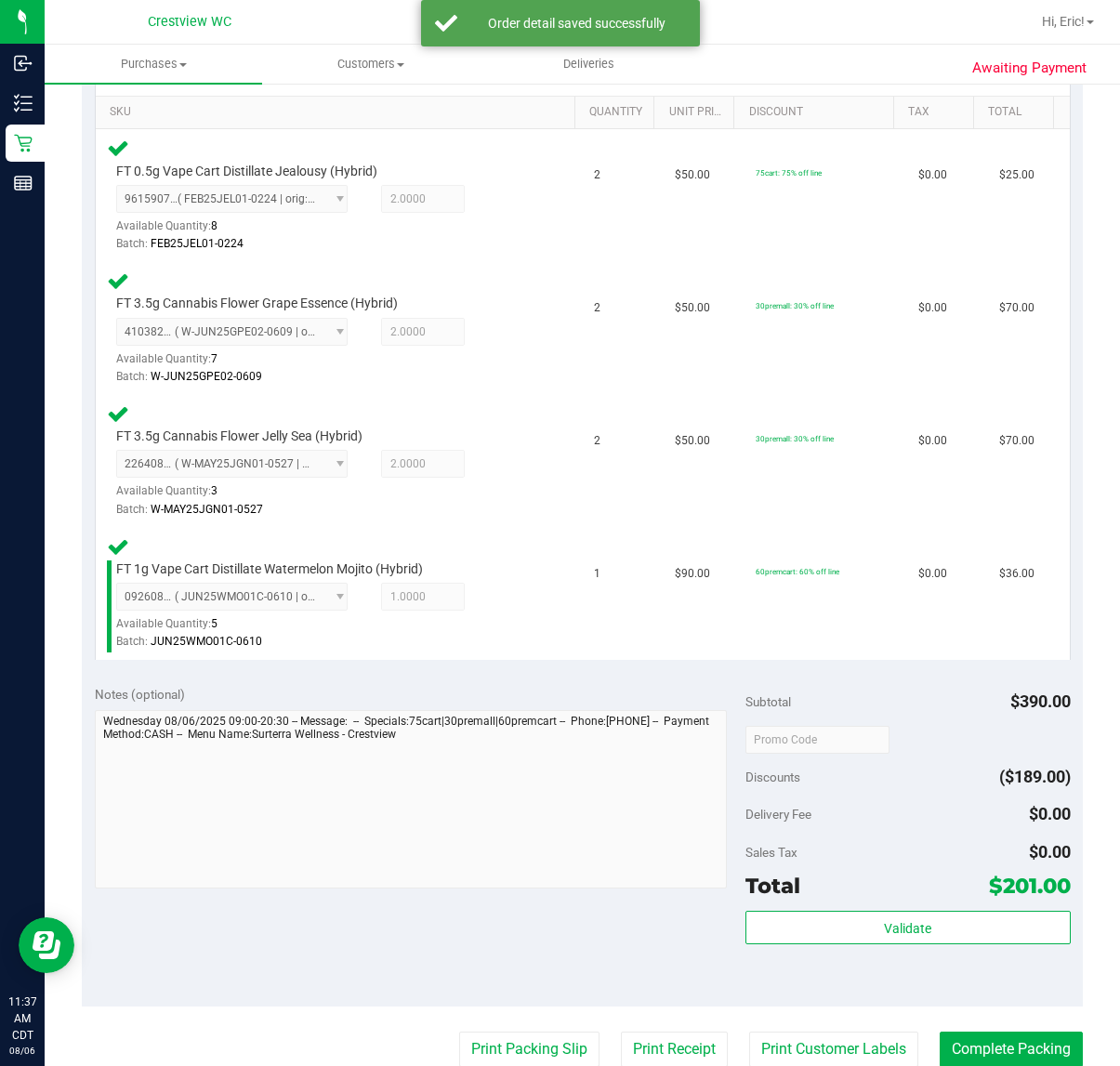 scroll, scrollTop: 679, scrollLeft: 0, axis: vertical 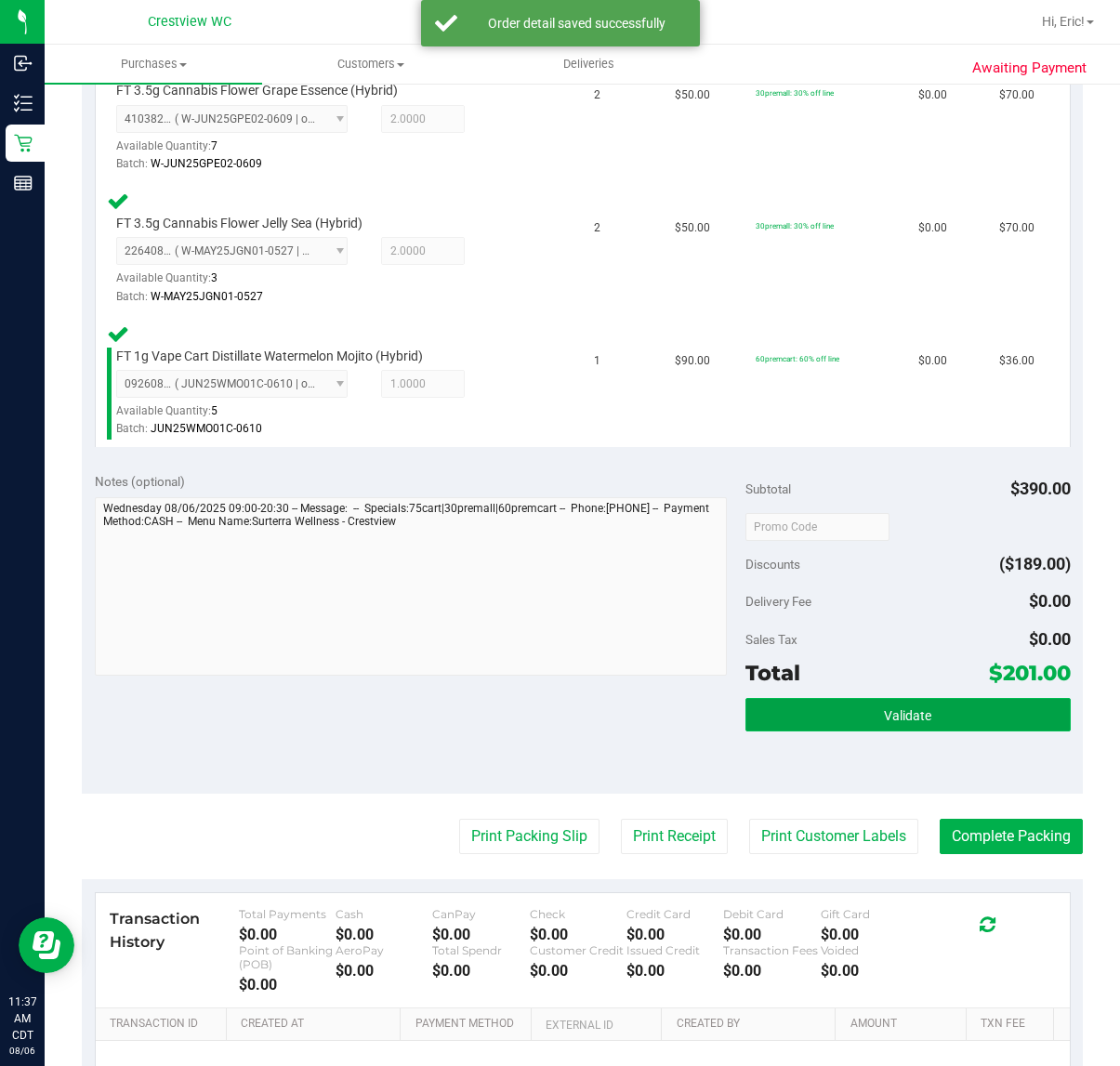 click on "Validate" at bounding box center [907, 716] 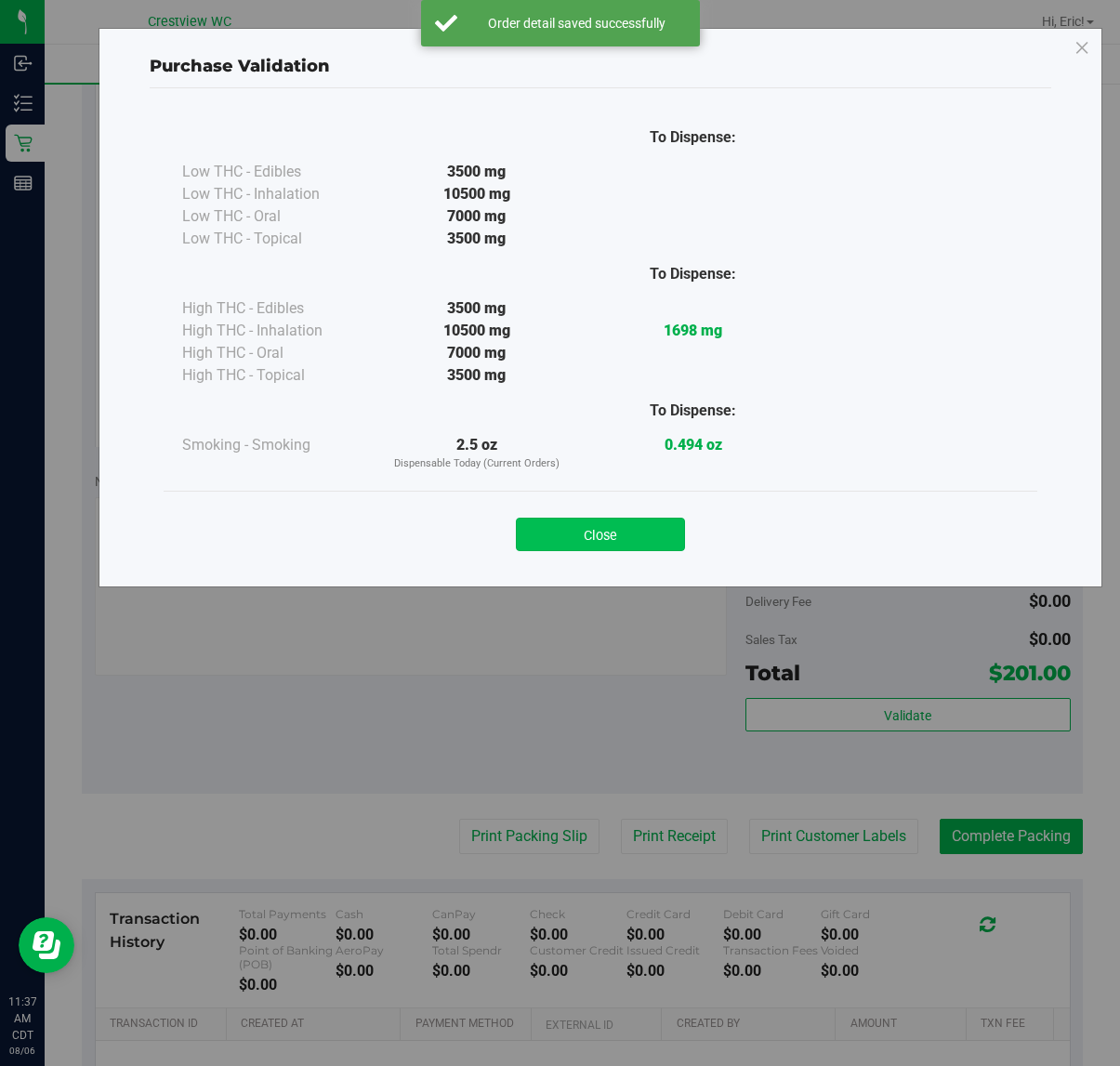click on "Close" at bounding box center [600, 534] 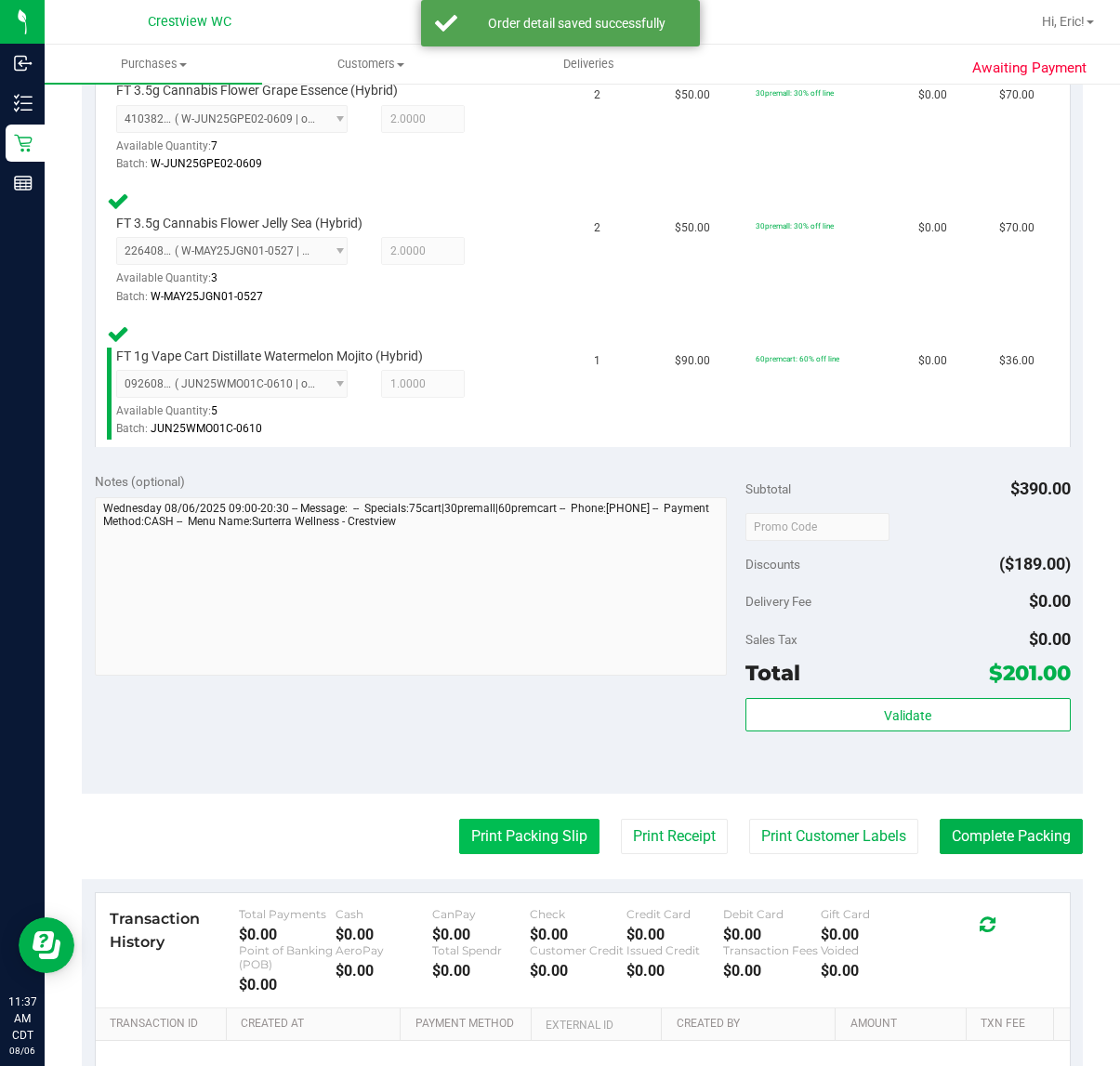 click on "Print Packing Slip" at bounding box center (529, 836) 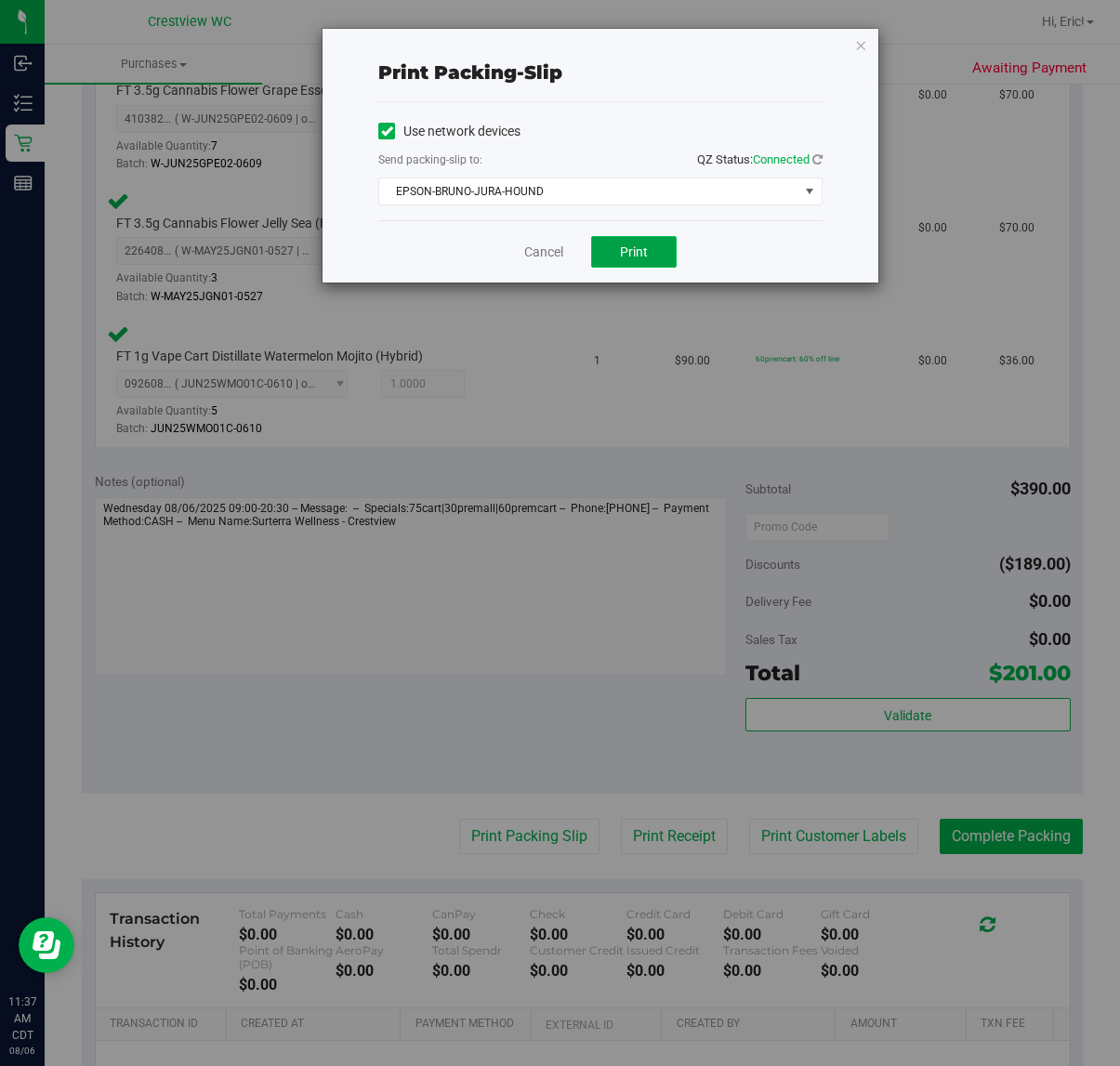 click on "Print" at bounding box center [634, 252] 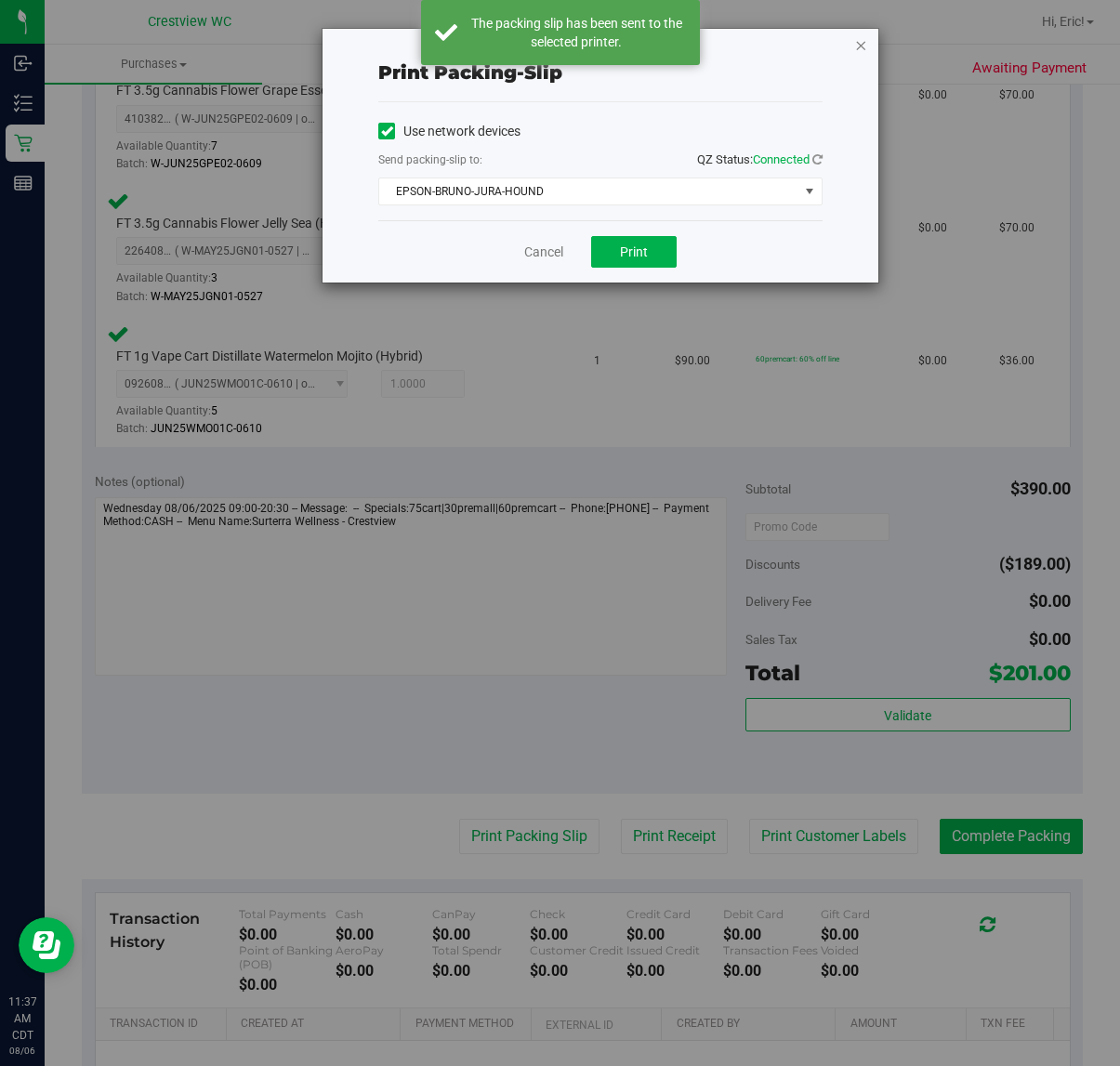 click at bounding box center (861, 45) 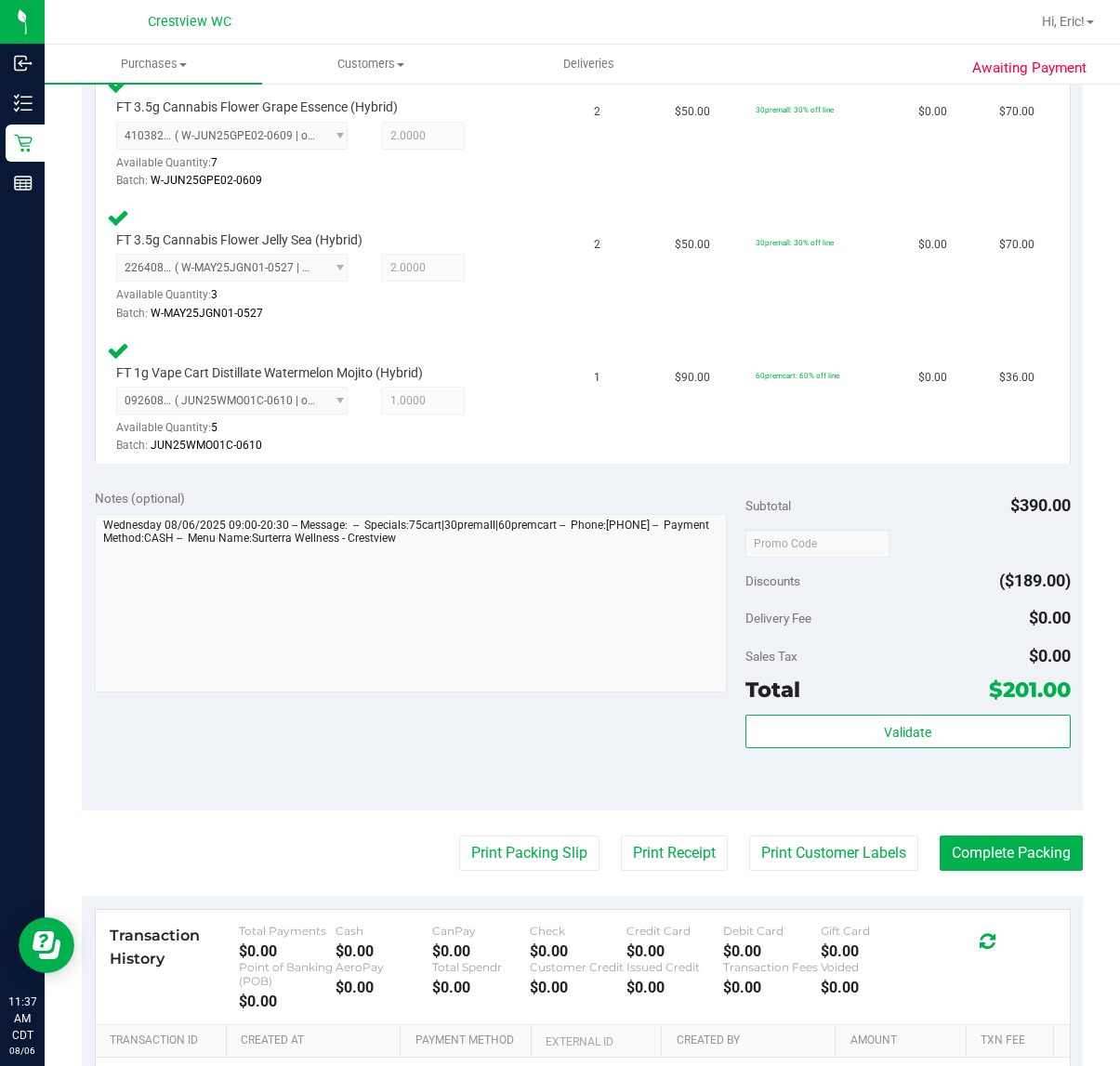 scroll, scrollTop: 821, scrollLeft: 0, axis: vertical 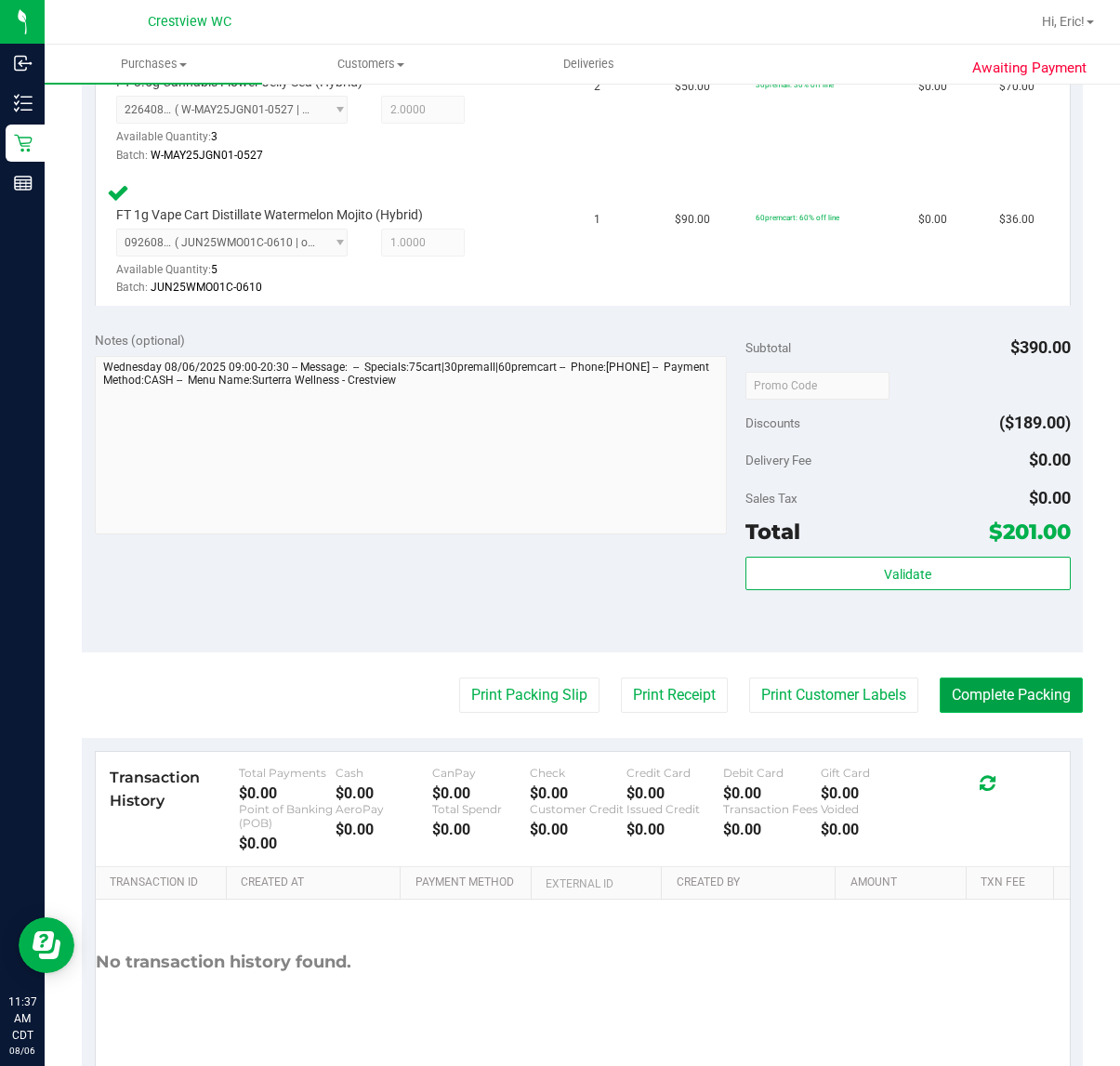 click on "Complete Packing" at bounding box center [1011, 695] 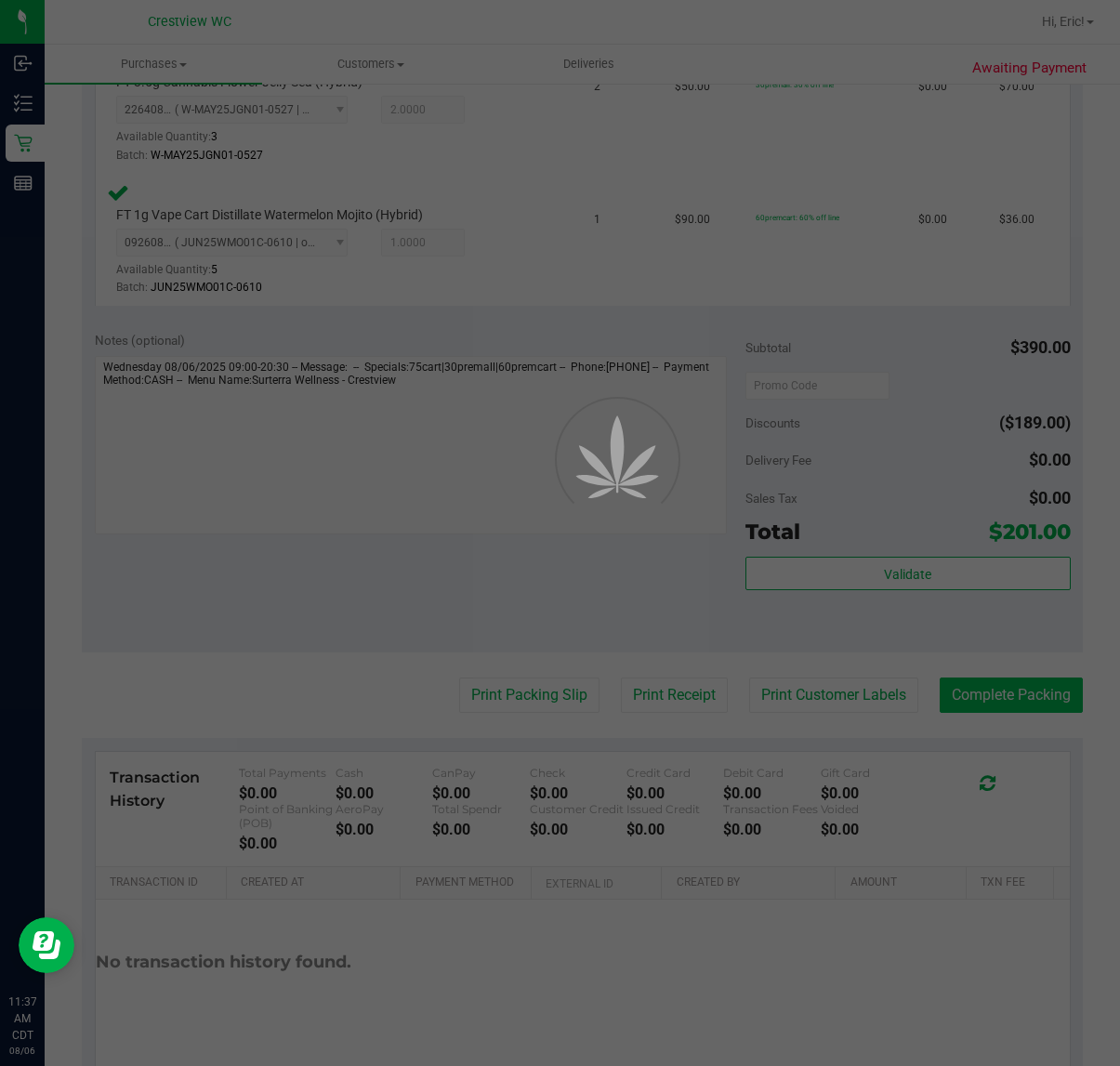 scroll, scrollTop: 0, scrollLeft: 0, axis: both 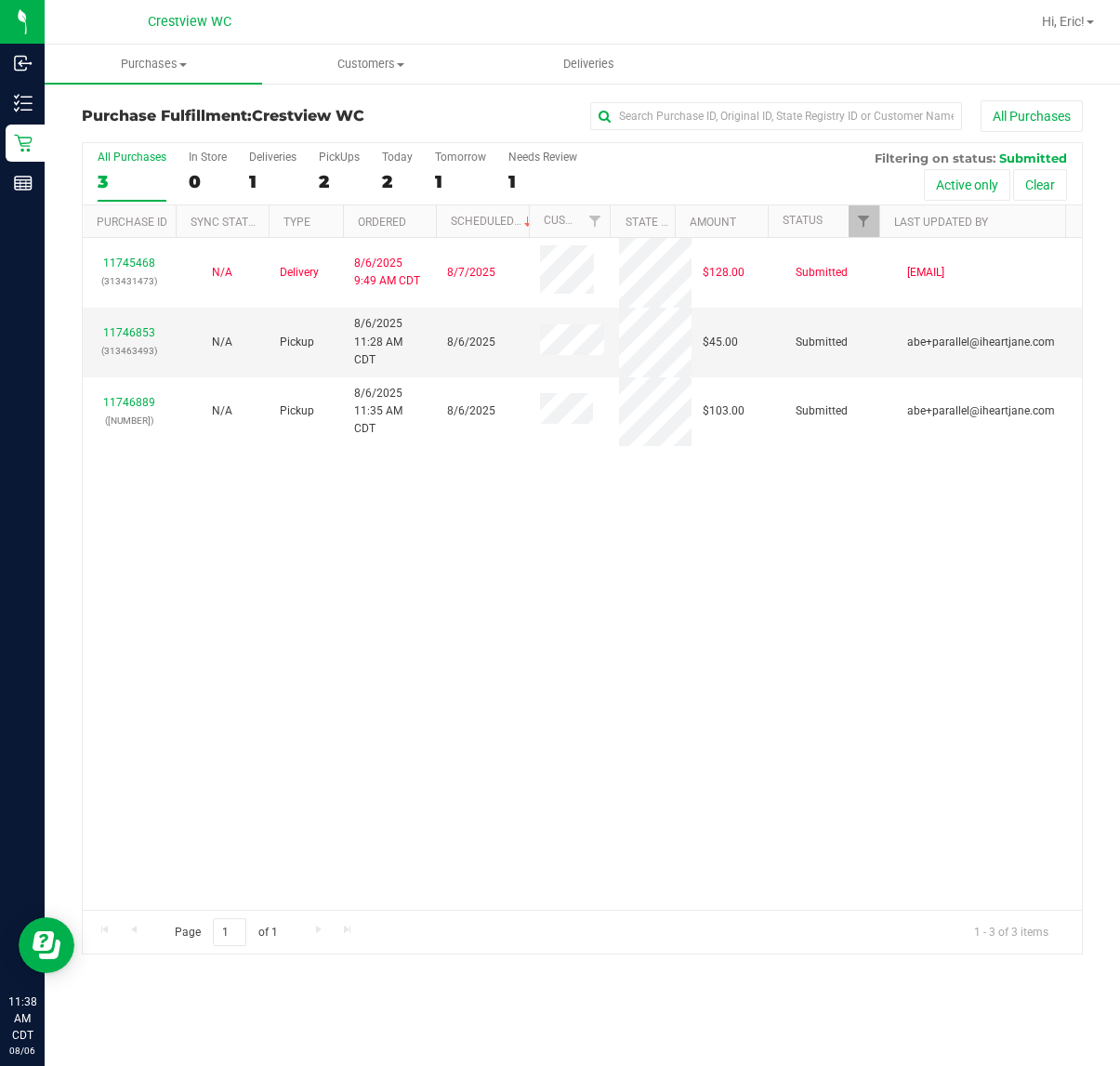click on "11745468
(313431473)
N/A
Delivery 8/6/2025 9:49 AM CDT 8/7/2025
$128.00
Submitted sstevenson@liveparallel.com
11746853
(313463493)
N/A
Pickup 8/6/2025 11:28 AM CDT 8/6/2025
$45.00
Submitted abe+parallel@iheartjane.com
11746889
(313442454)
N/A
Pickup 8/6/2025 11:35 AM CDT 8/6/2025
$103.00
Submitted abe+parallel@iheartjane.com" at bounding box center (582, 573) 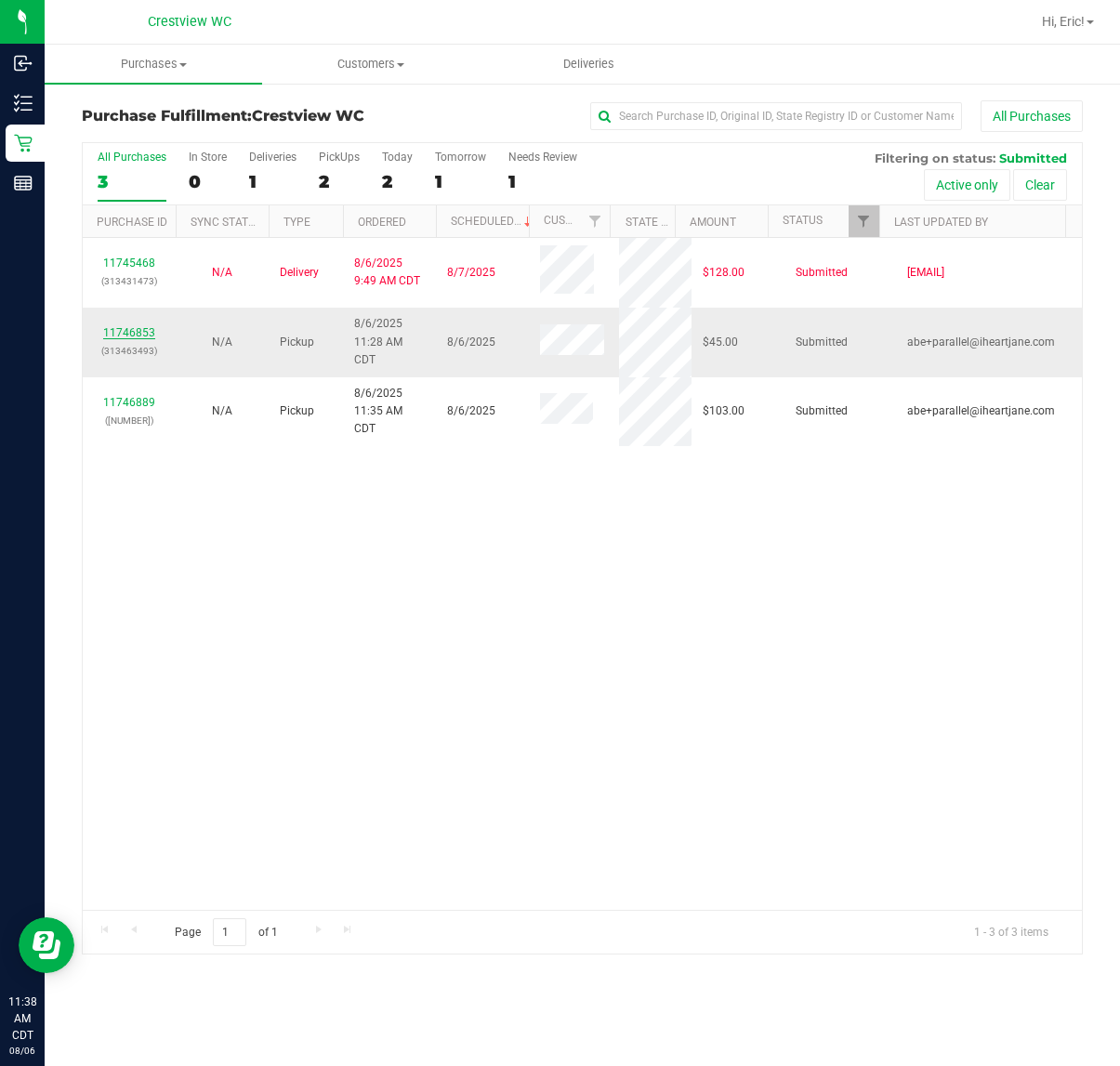 click on "11746853" at bounding box center [129, 333] 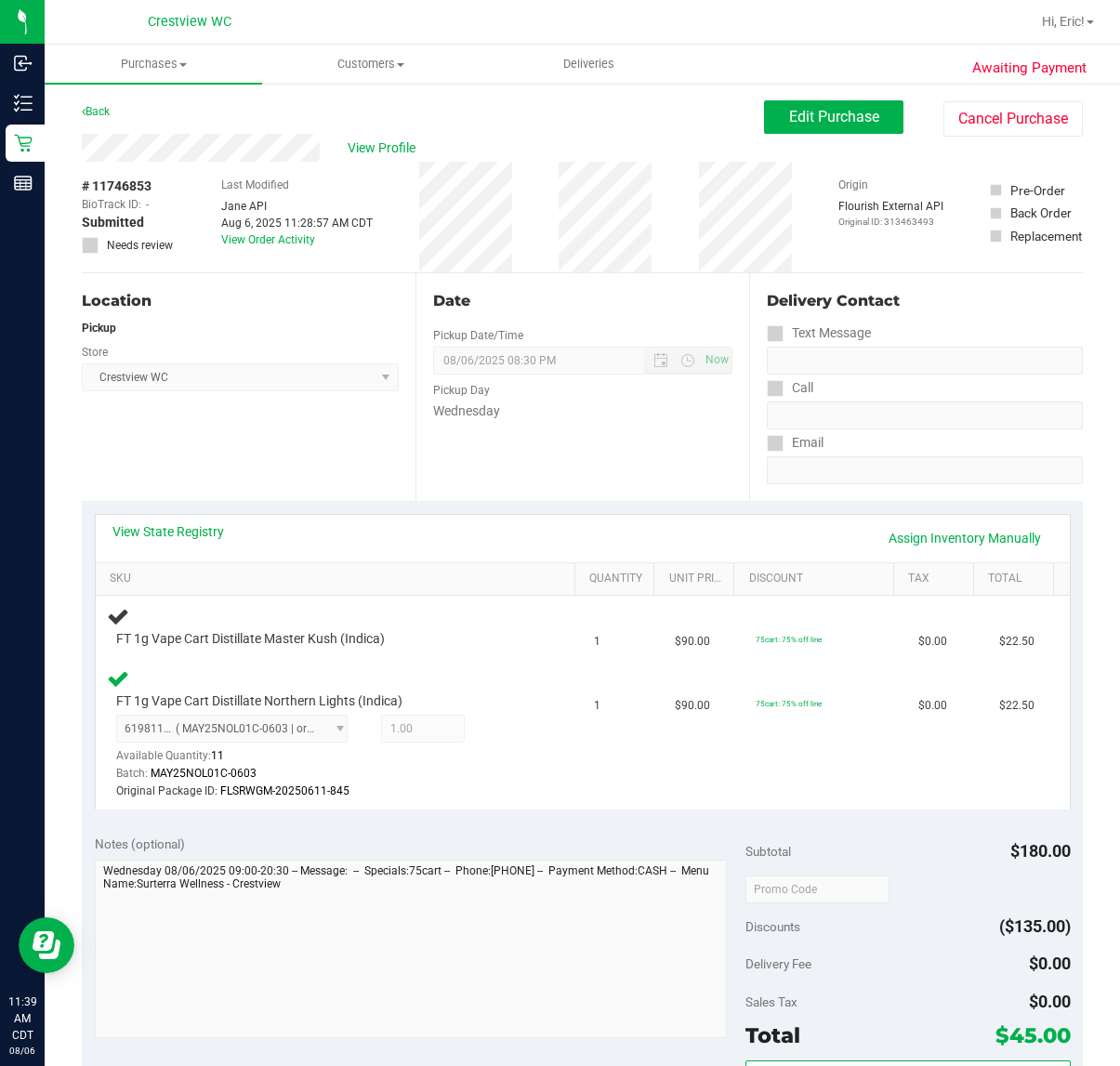 click on "Location
Pickup
Store
Crestview WC Select Store Bonita Springs WC Boynton Beach WC Bradenton WC Brandon WC Brooksville WC Call Center Clermont WC Crestview WC Deerfield Beach WC Delray Beach WC Deltona WC Ft Walton Beach WC Ft. Lauderdale WC Ft. Myers WC Gainesville WC Jax Atlantic WC JAX DC REP Jax WC Key West WC Lakeland WC Largo WC Lehigh Acres DC REP Merritt Island WC Miami 72nd WC Miami Beach WC Miami Dadeland WC Miramar DC REP New Port Richey WC North Palm Beach WC North Port WC Ocala WC Orange Park WC Orlando Colonial WC Orlando DC REP Orlando WC Oviedo WC Palm Bay WC Palm Coast WC Panama City WC Pensacola WC Port Orange WC Port St. Lucie WC Sebring WC South Tampa WC St. Pete WC Summerfield WC Tallahassee DC REP Tallahassee WC Tampa DC Testing Tampa Warehouse Tampa WC TX Austin DC TX Plano Retail WPB DC WPB WC" at bounding box center [248, 387] 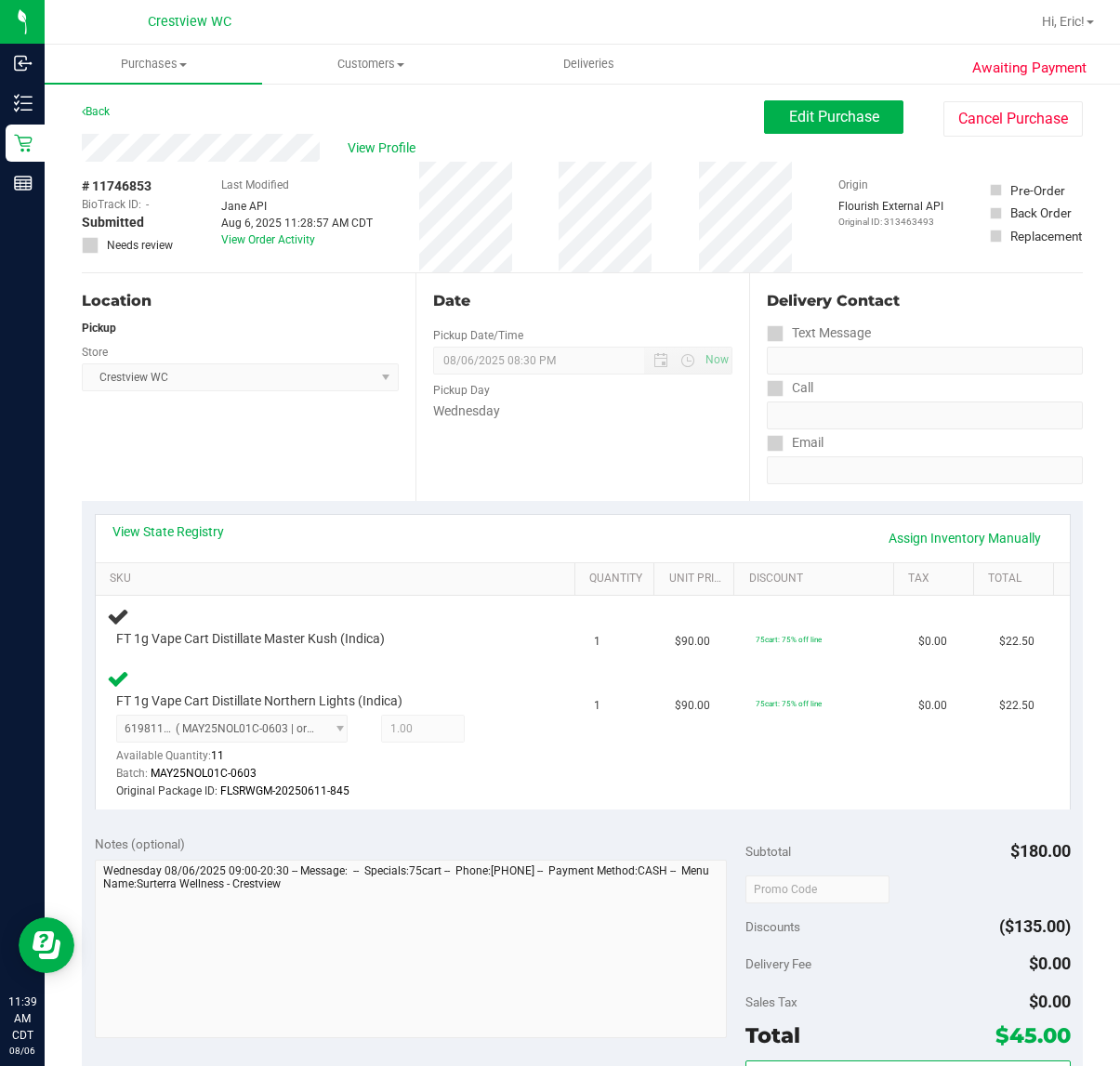 click on "Location
Pickup
Store
Crestview WC Select Store Bonita Springs WC Boynton Beach WC Bradenton WC Brandon WC Brooksville WC Call Center Clermont WC Crestview WC Deerfield Beach WC Delray Beach WC Deltona WC Ft Walton Beach WC Ft. Lauderdale WC Ft. Myers WC Gainesville WC Jax Atlantic WC JAX DC REP Jax WC Key West WC Lakeland WC Largo WC Lehigh Acres DC REP Merritt Island WC Miami 72nd WC Miami Beach WC Miami Dadeland WC Miramar DC REP New Port Richey WC North Palm Beach WC North Port WC Ocala WC Orange Park WC Orlando Colonial WC Orlando DC REP Orlando WC Oviedo WC Palm Bay WC Palm Coast WC Panama City WC Pensacola WC Port Orange WC Port St. Lucie WC Sebring WC South Tampa WC St. Pete WC Summerfield WC Tallahassee DC REP Tallahassee WC Tampa DC Testing Tampa Warehouse Tampa WC TX Austin DC TX Plano Retail WPB DC WPB WC" at bounding box center (248, 387) 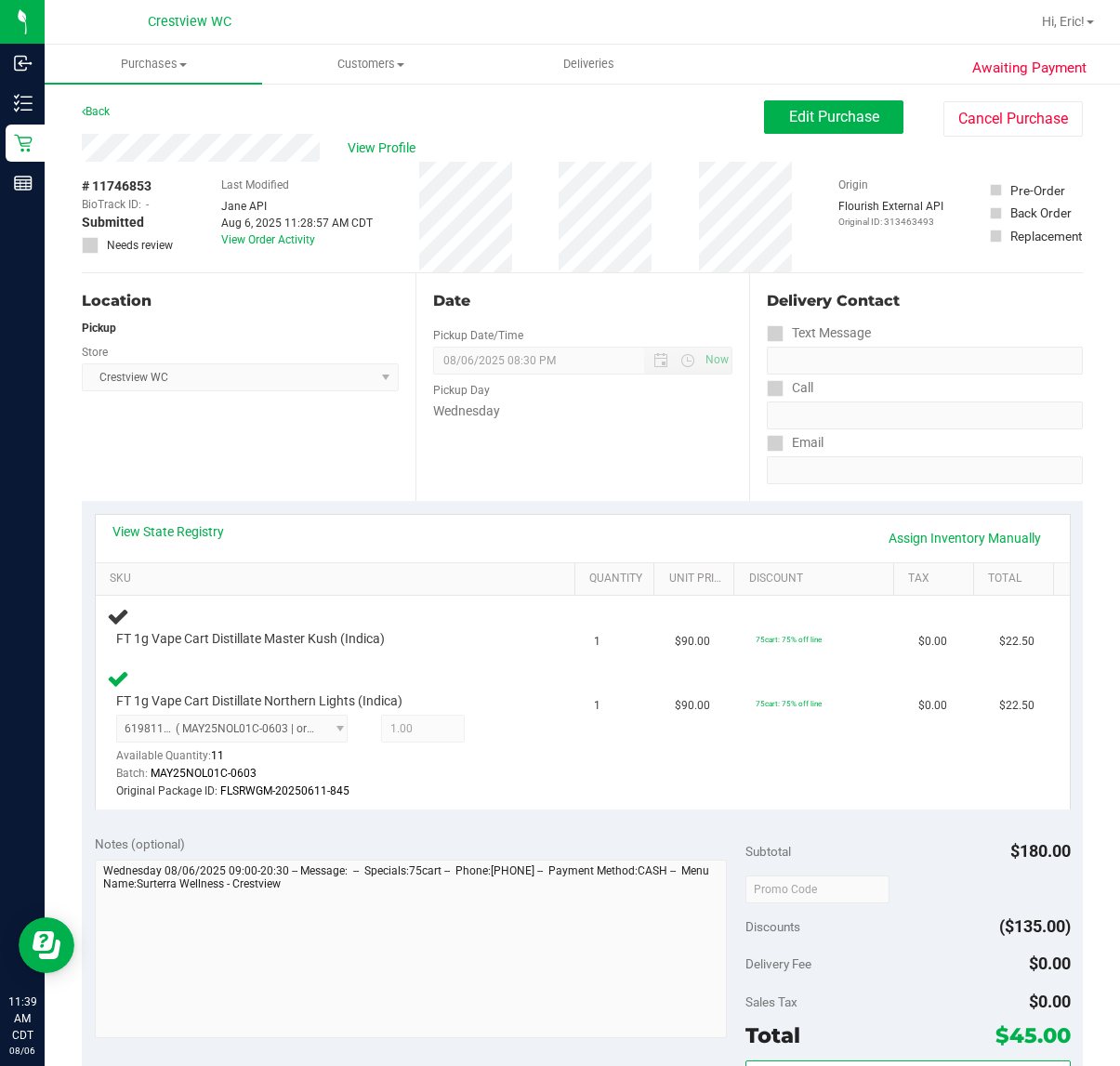 click on "Location
Pickup
Store
Crestview WC Select Store Bonita Springs WC Boynton Beach WC Bradenton WC Brandon WC Brooksville WC Call Center Clermont WC Crestview WC Deerfield Beach WC Delray Beach WC Deltona WC Ft Walton Beach WC Ft. Lauderdale WC Ft. Myers WC Gainesville WC Jax Atlantic WC JAX DC REP Jax WC Key West WC Lakeland WC Largo WC Lehigh Acres DC REP Merritt Island WC Miami 72nd WC Miami Beach WC Miami Dadeland WC Miramar DC REP New Port Richey WC North Palm Beach WC North Port WC Ocala WC Orange Park WC Orlando Colonial WC Orlando DC REP Orlando WC Oviedo WC Palm Bay WC Palm Coast WC Panama City WC Pensacola WC Port Orange WC Port St. Lucie WC Sebring WC South Tampa WC St. Pete WC Summerfield WC Tallahassee DC REP Tallahassee WC Tampa DC Testing Tampa Warehouse Tampa WC TX Austin DC TX Plano Retail WPB DC WPB WC" at bounding box center (248, 387) 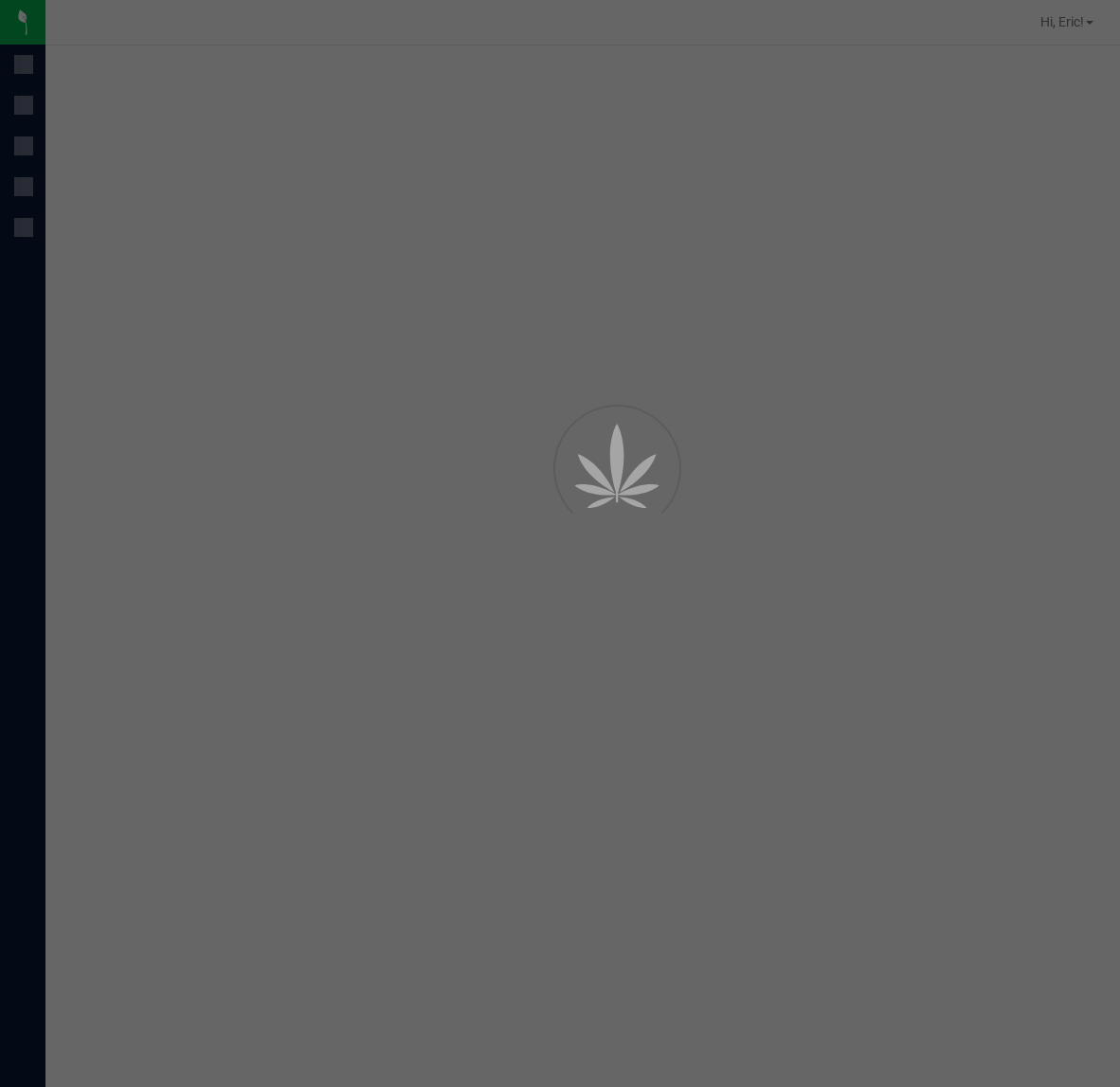 scroll, scrollTop: 0, scrollLeft: 0, axis: both 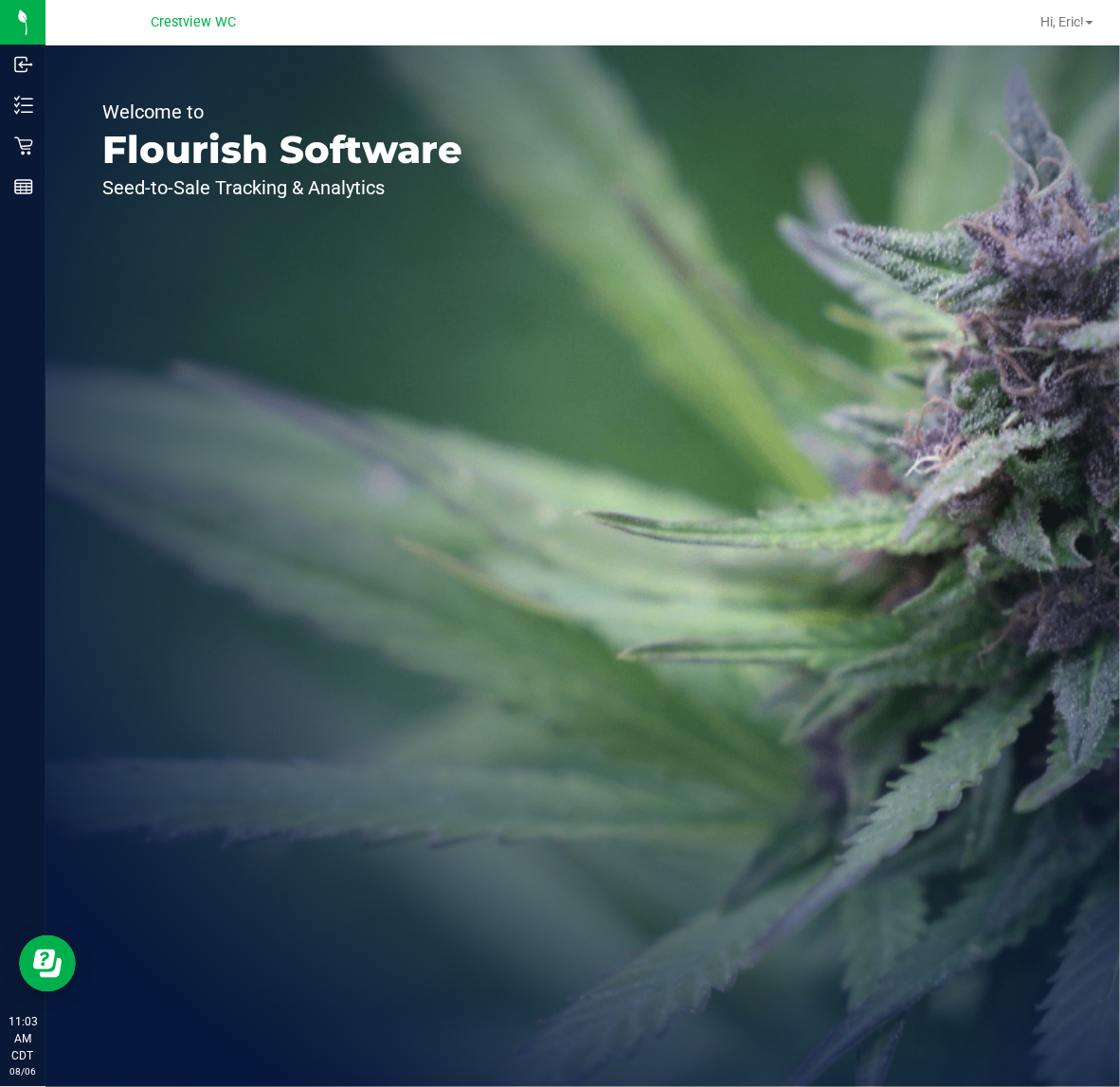 click on "Welcome to   Flourish Software   Seed-to-Sale Tracking & Analytics" at bounding box center [282, 566] 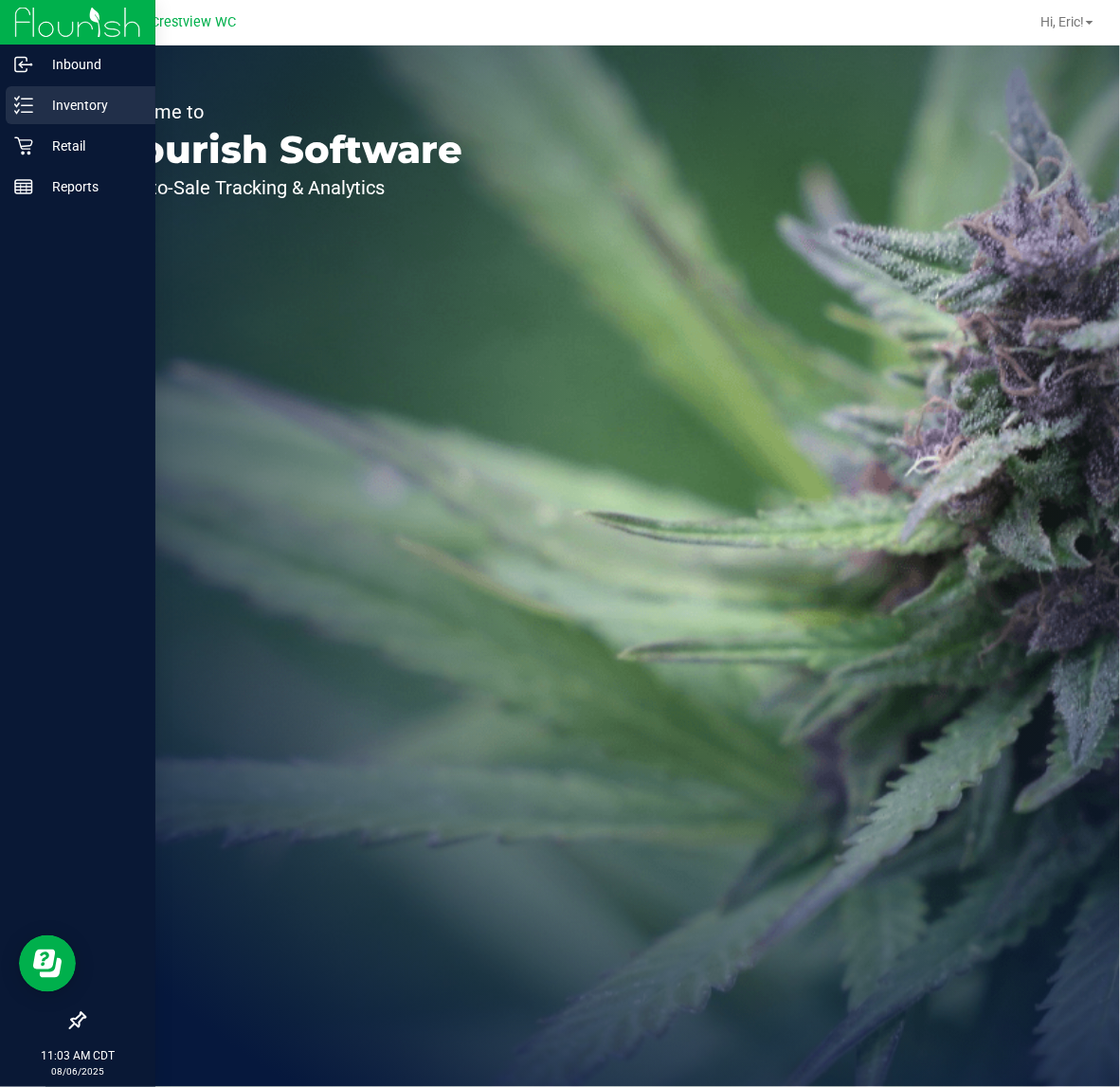 click on "Inventory" at bounding box center (90, 105) 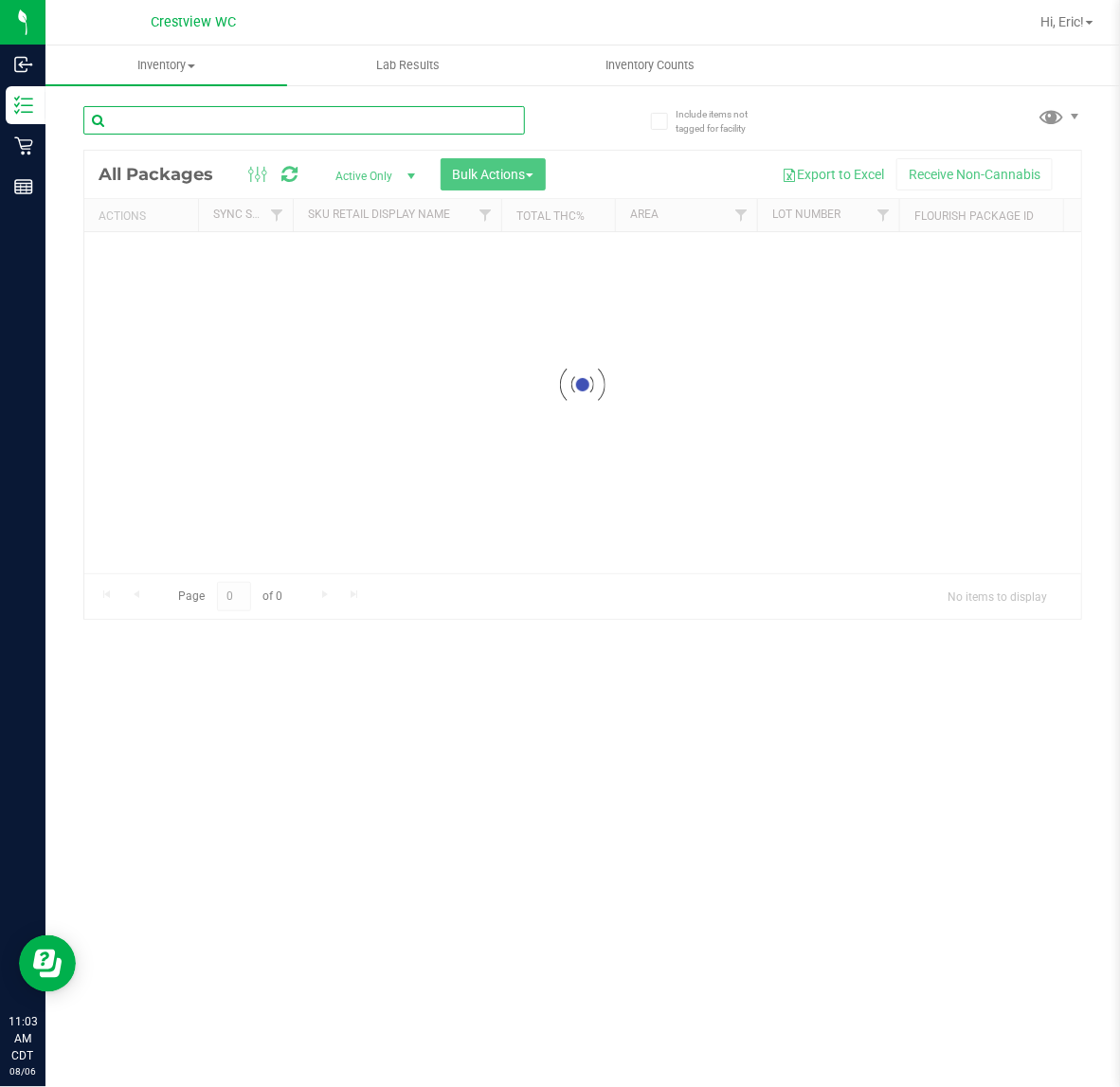 click at bounding box center (304, 120) 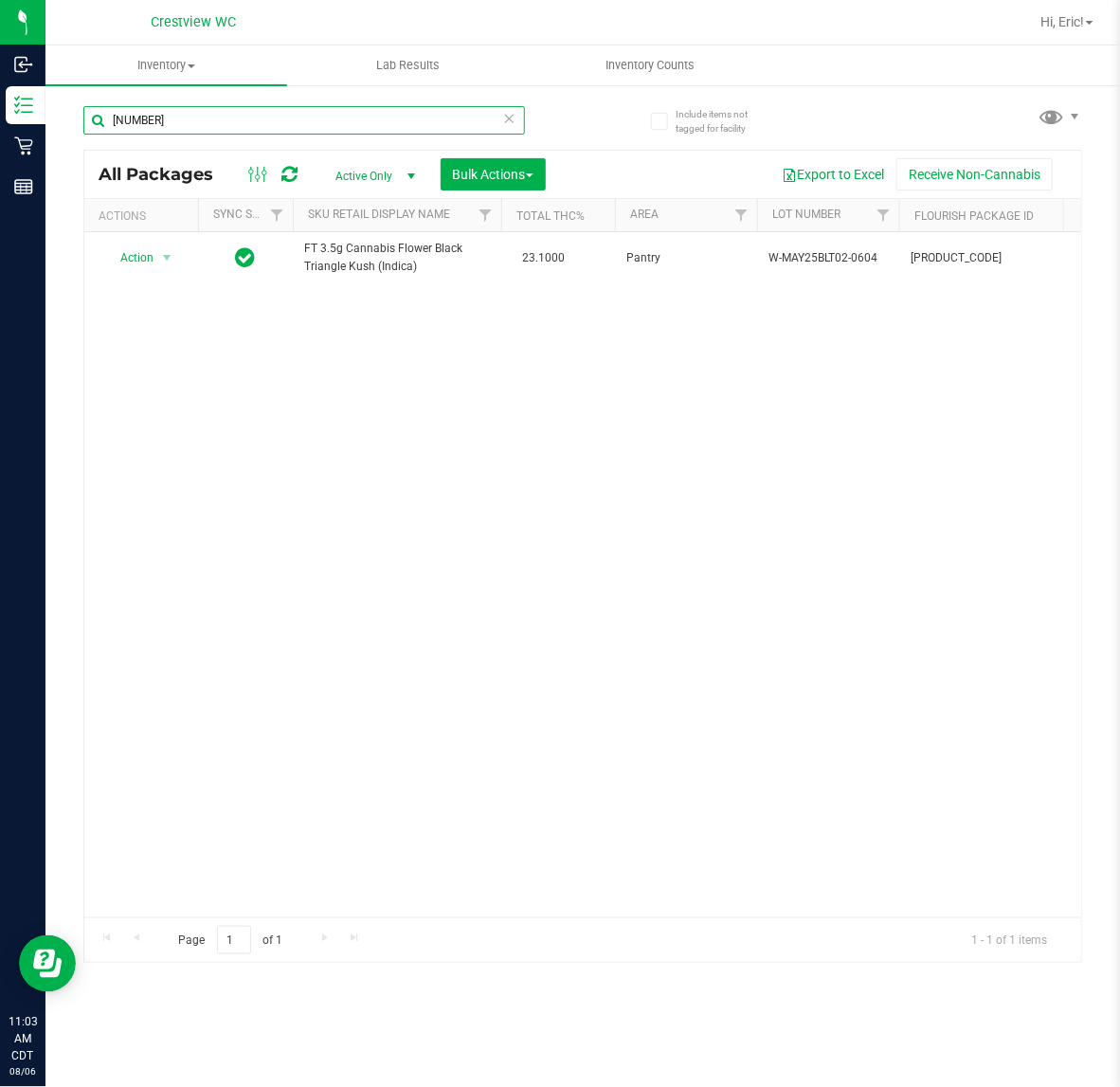 scroll, scrollTop: 0, scrollLeft: 422, axis: horizontal 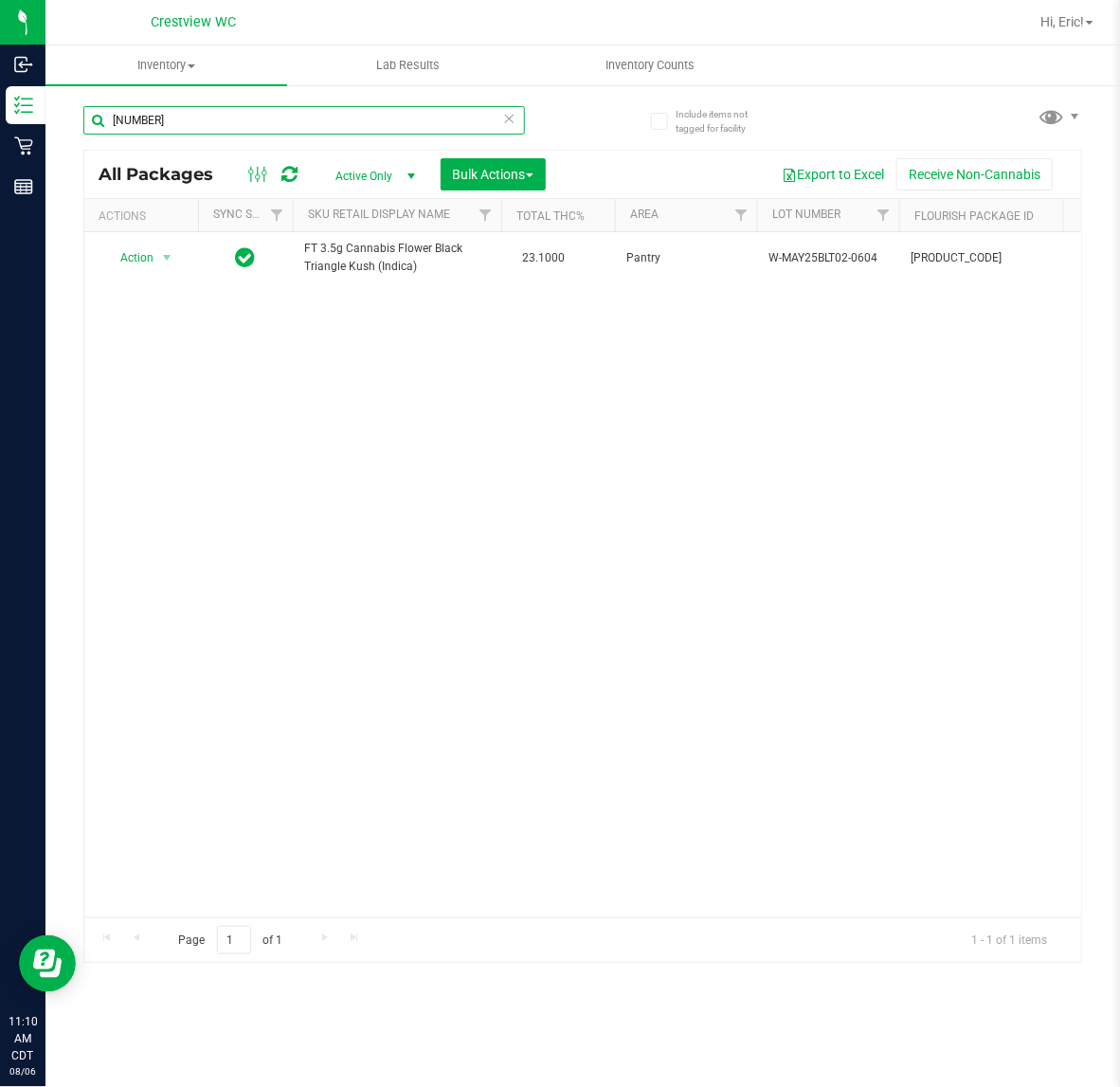 click on "1531854716958036" at bounding box center [304, 120] 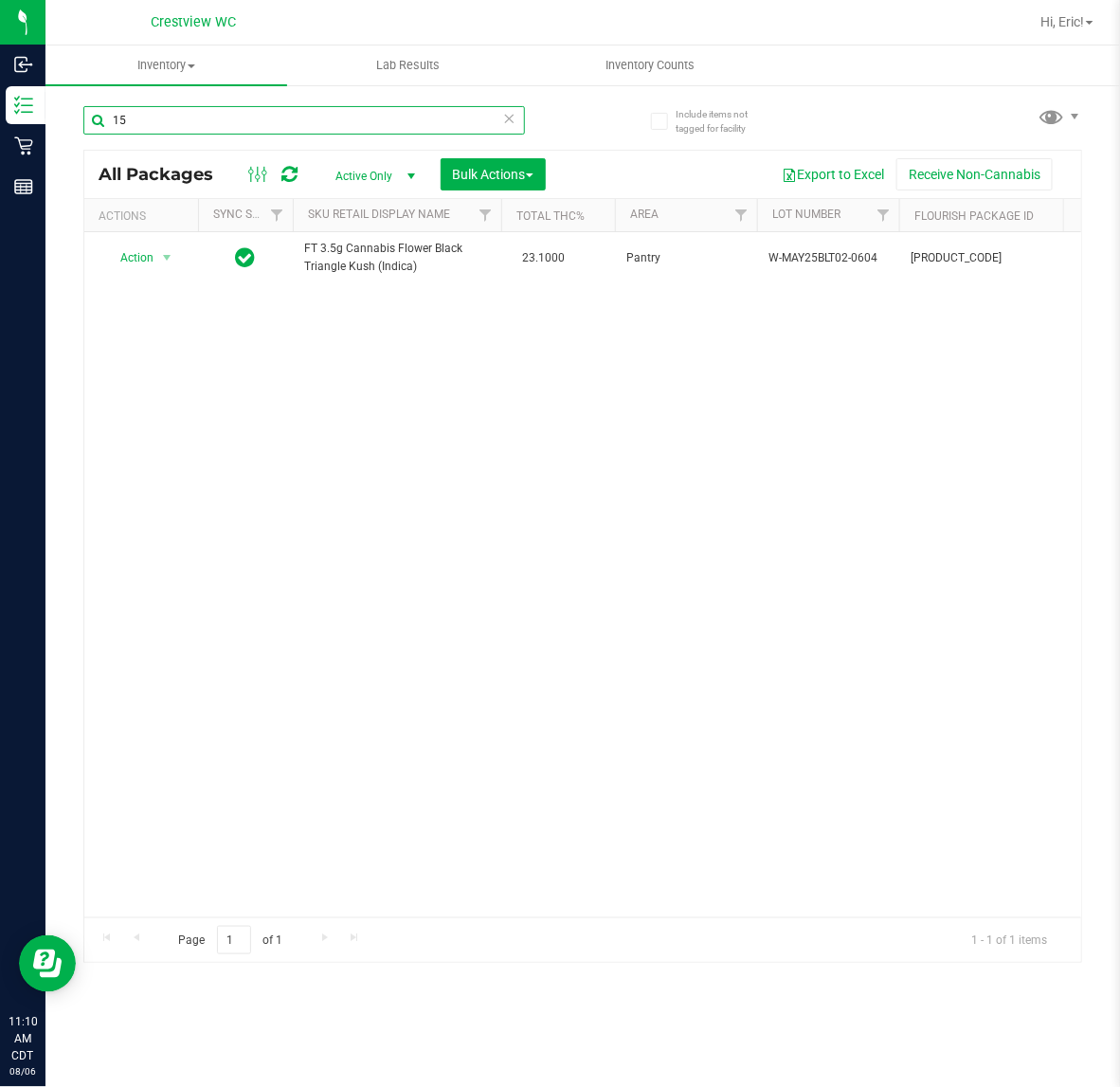 type on "1" 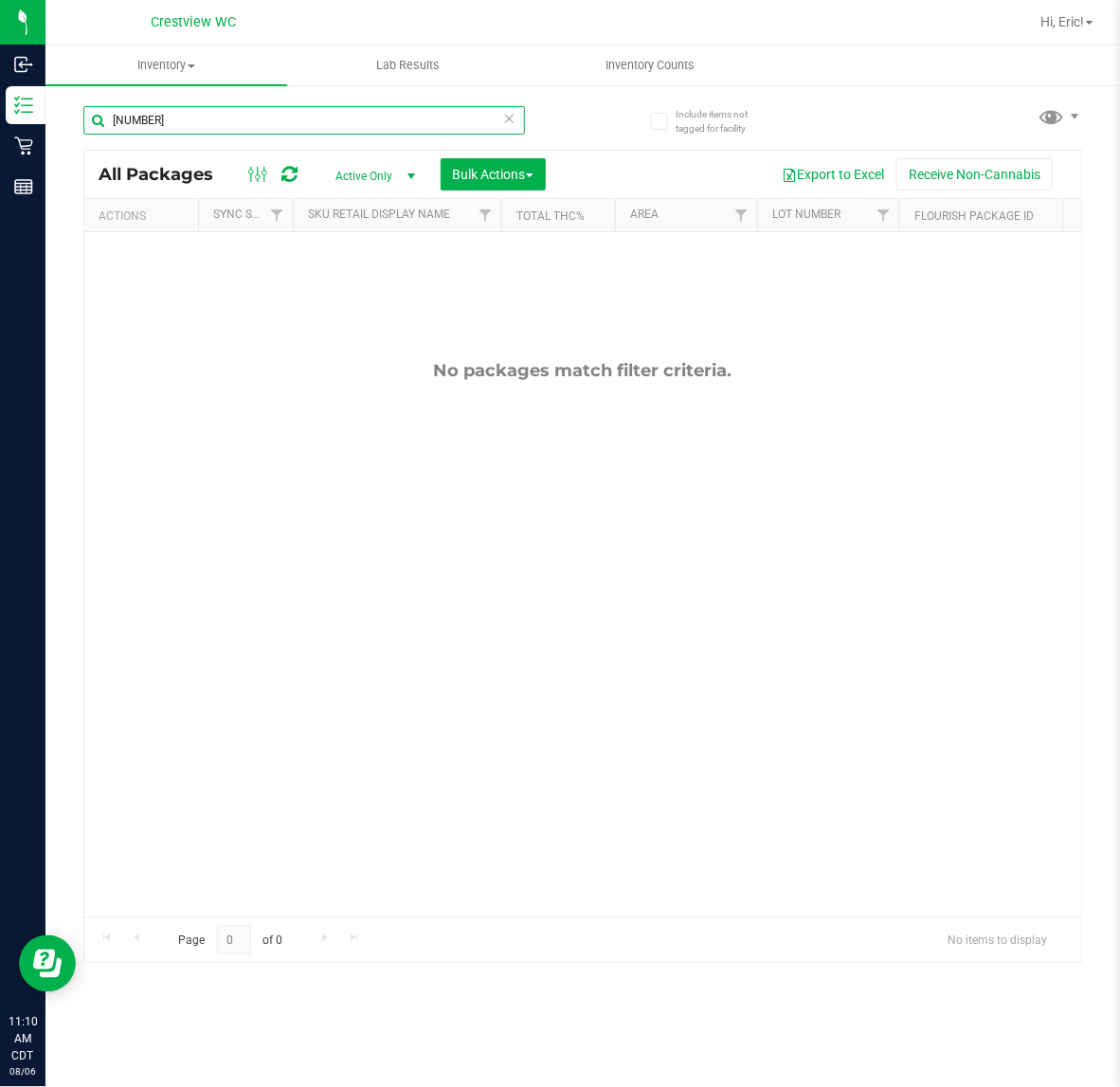 click on "810084716069" at bounding box center [304, 120] 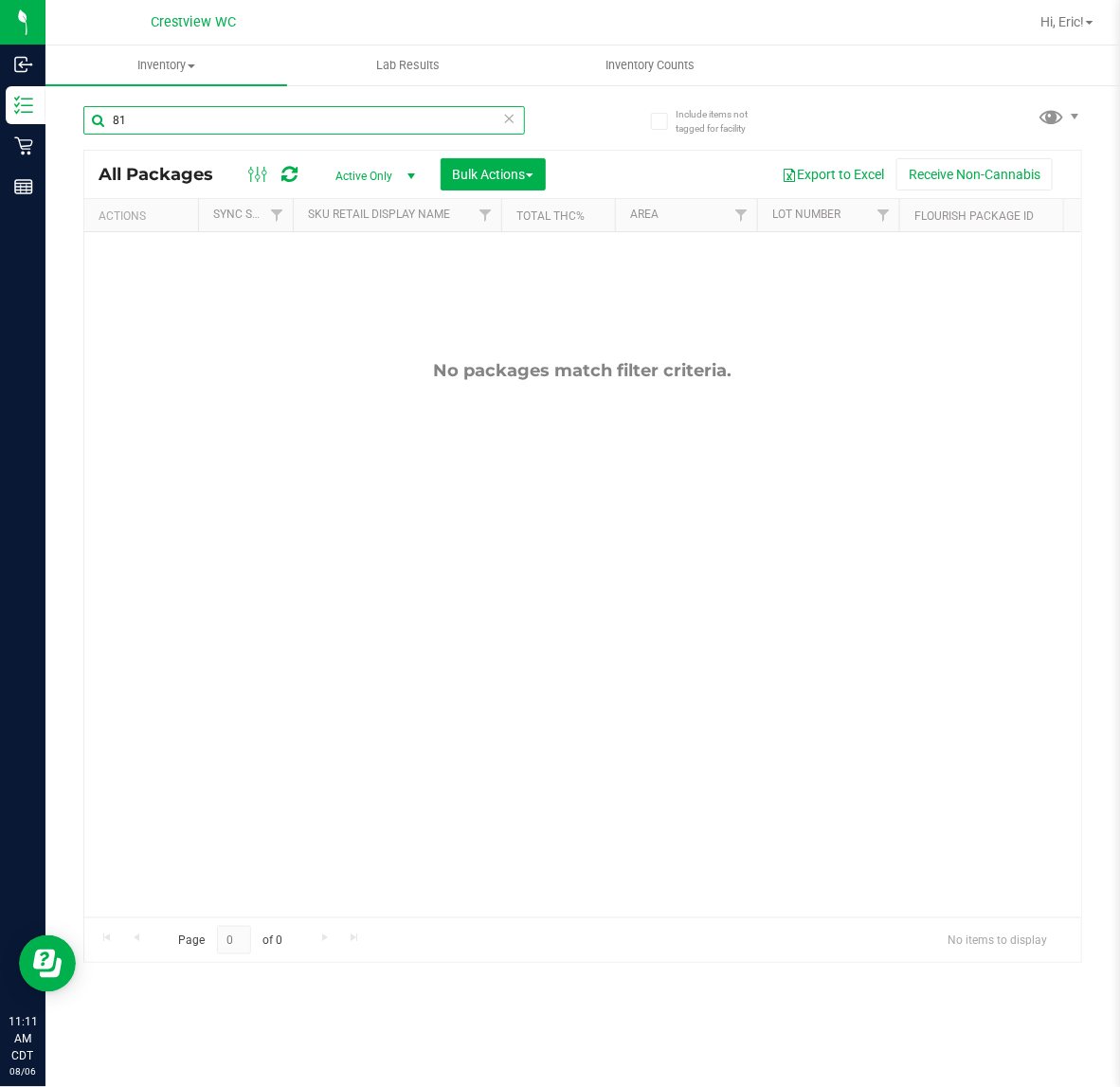 type on "8" 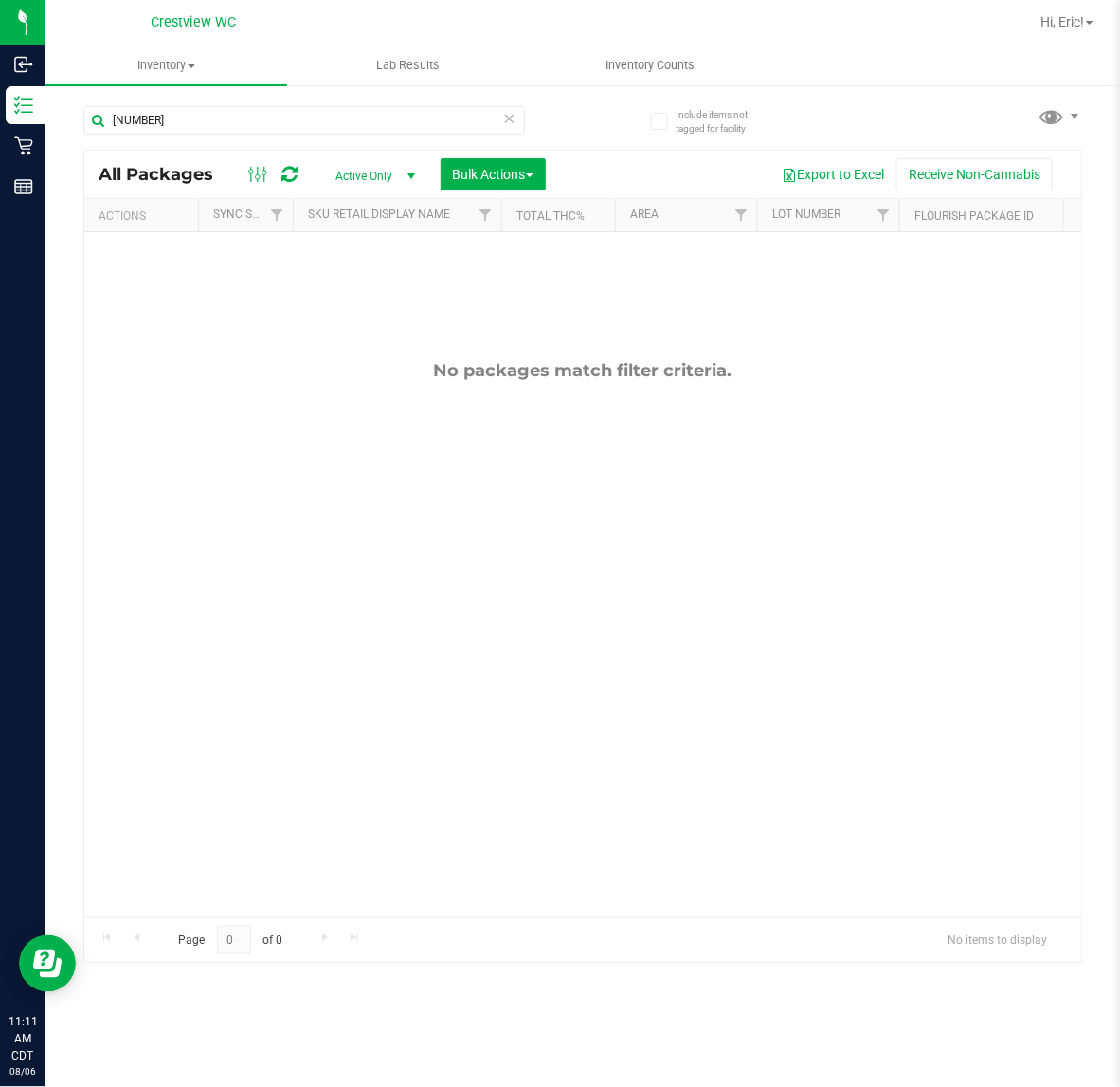 click on "No packages match filter criteria." at bounding box center [583, 639] 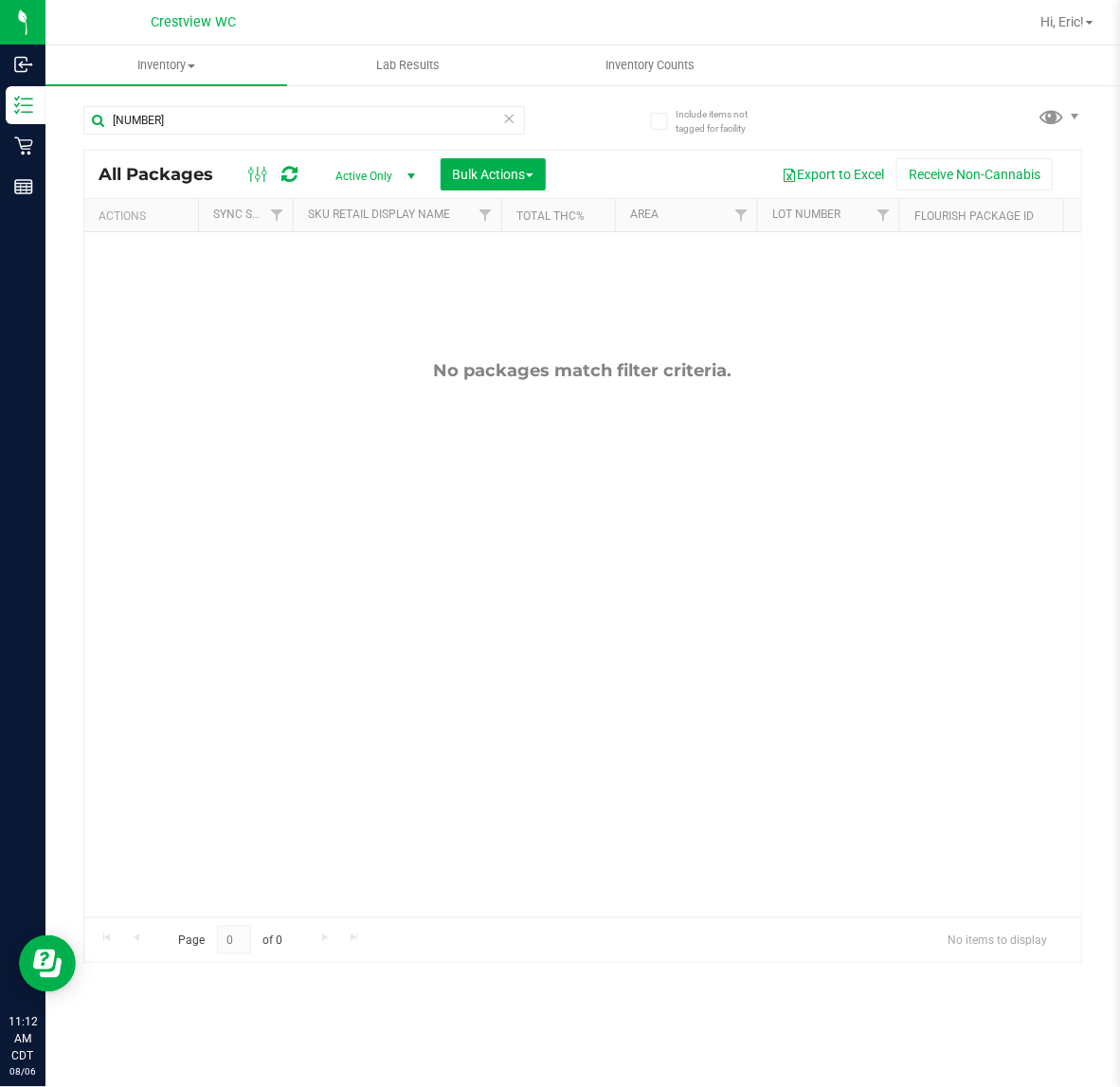click on "No packages match filter criteria." at bounding box center (583, 639) 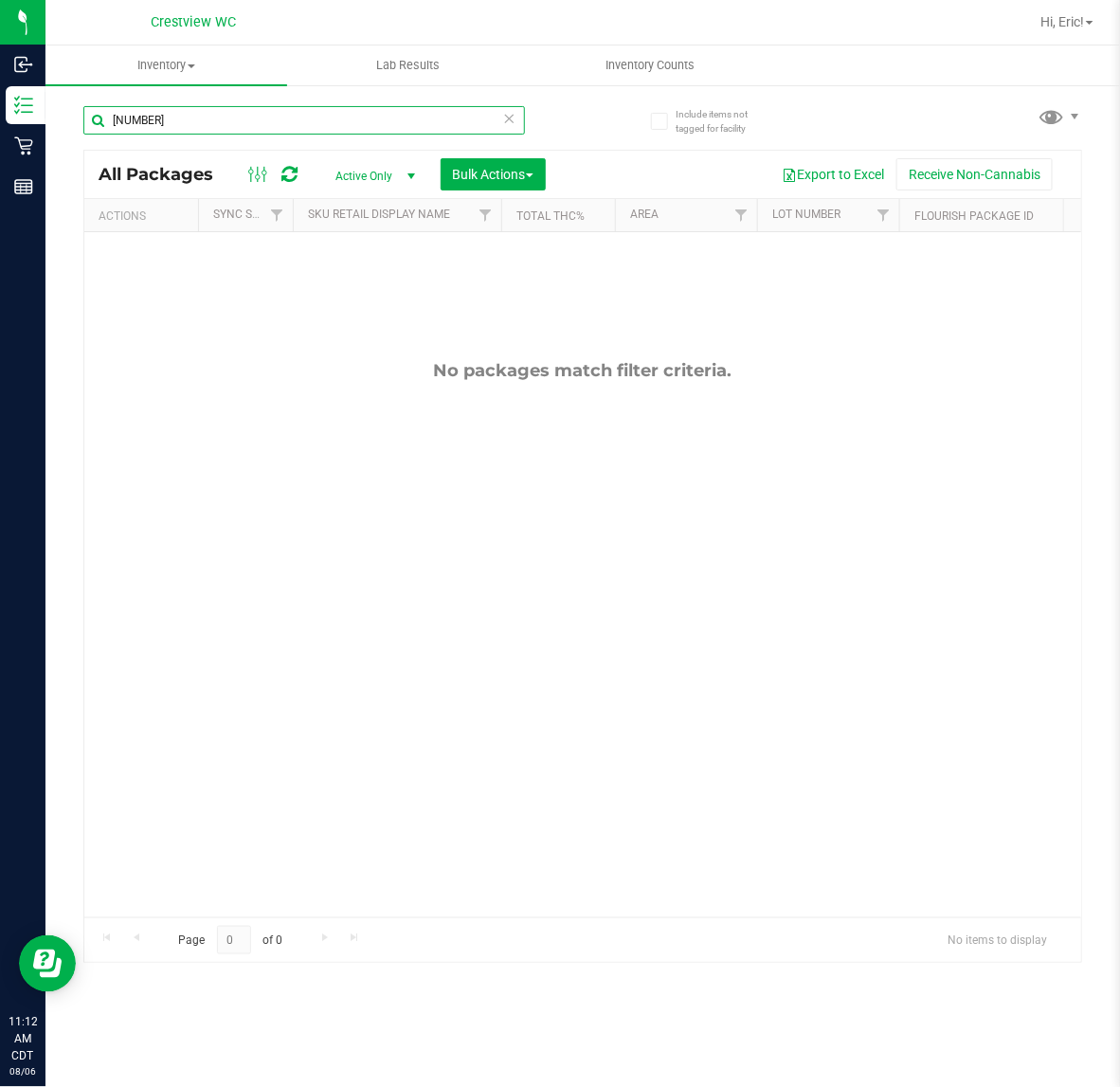 click on "810084716069" at bounding box center (304, 120) 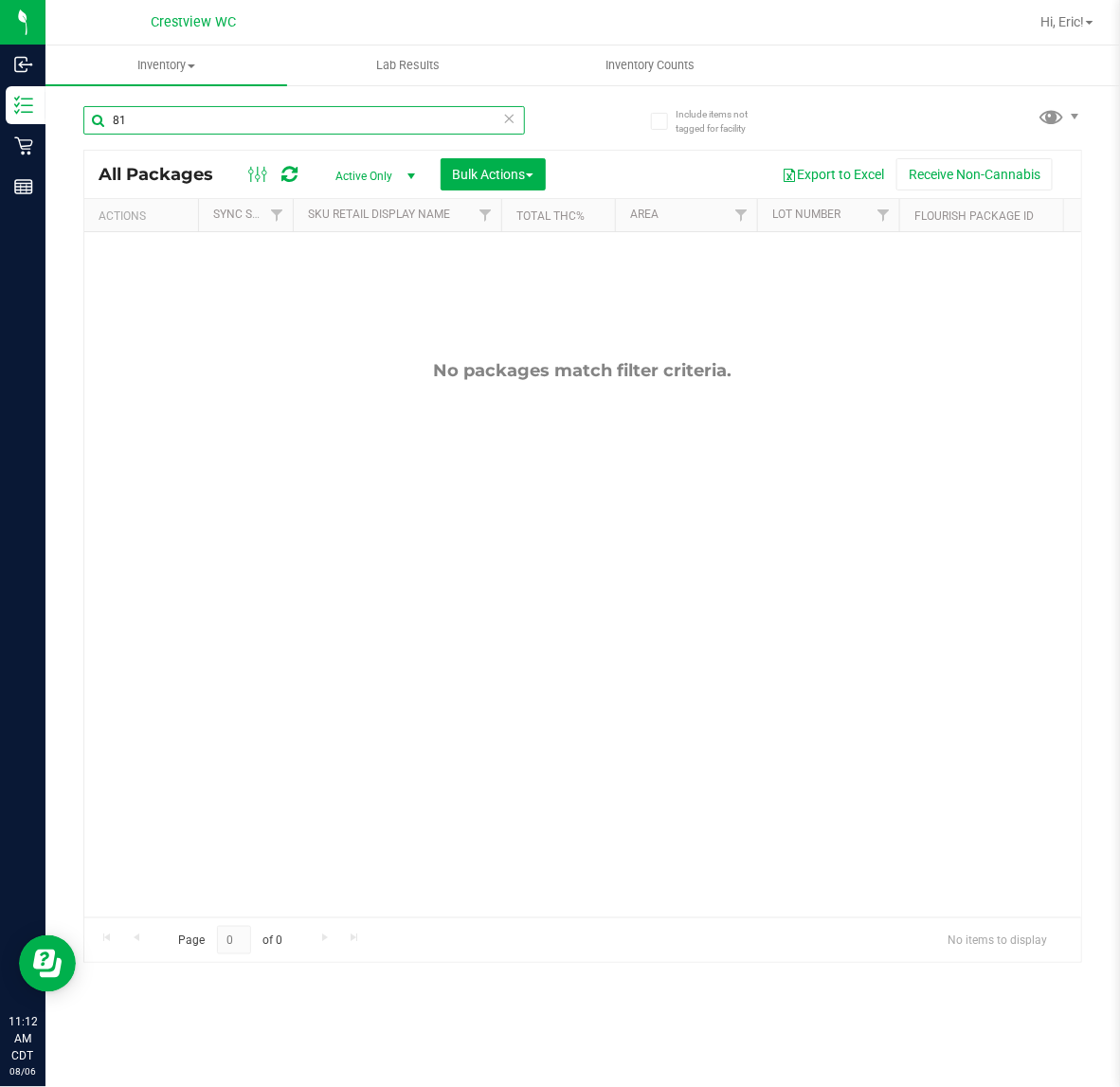 type on "8" 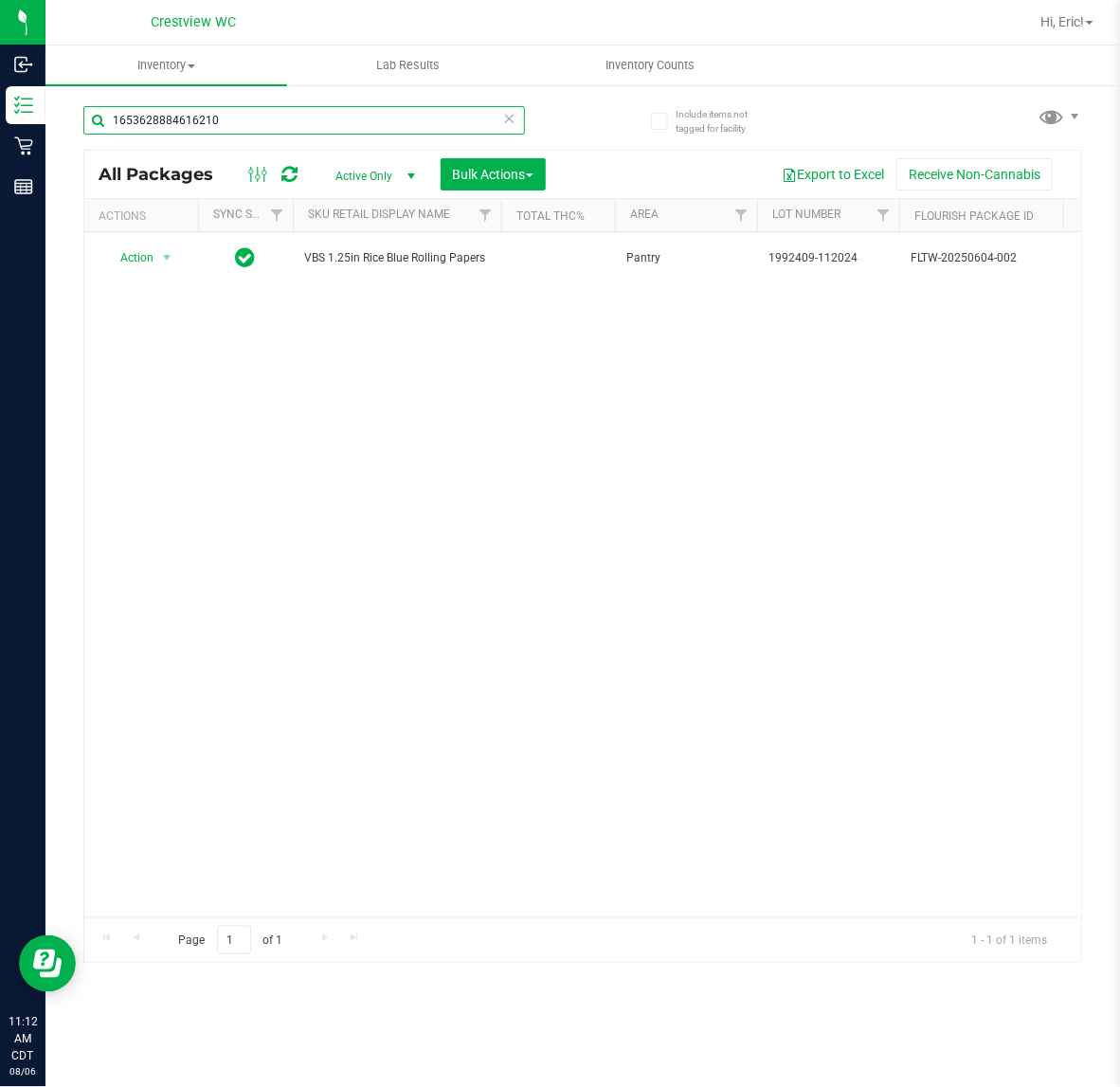 scroll, scrollTop: 0, scrollLeft: 470, axis: horizontal 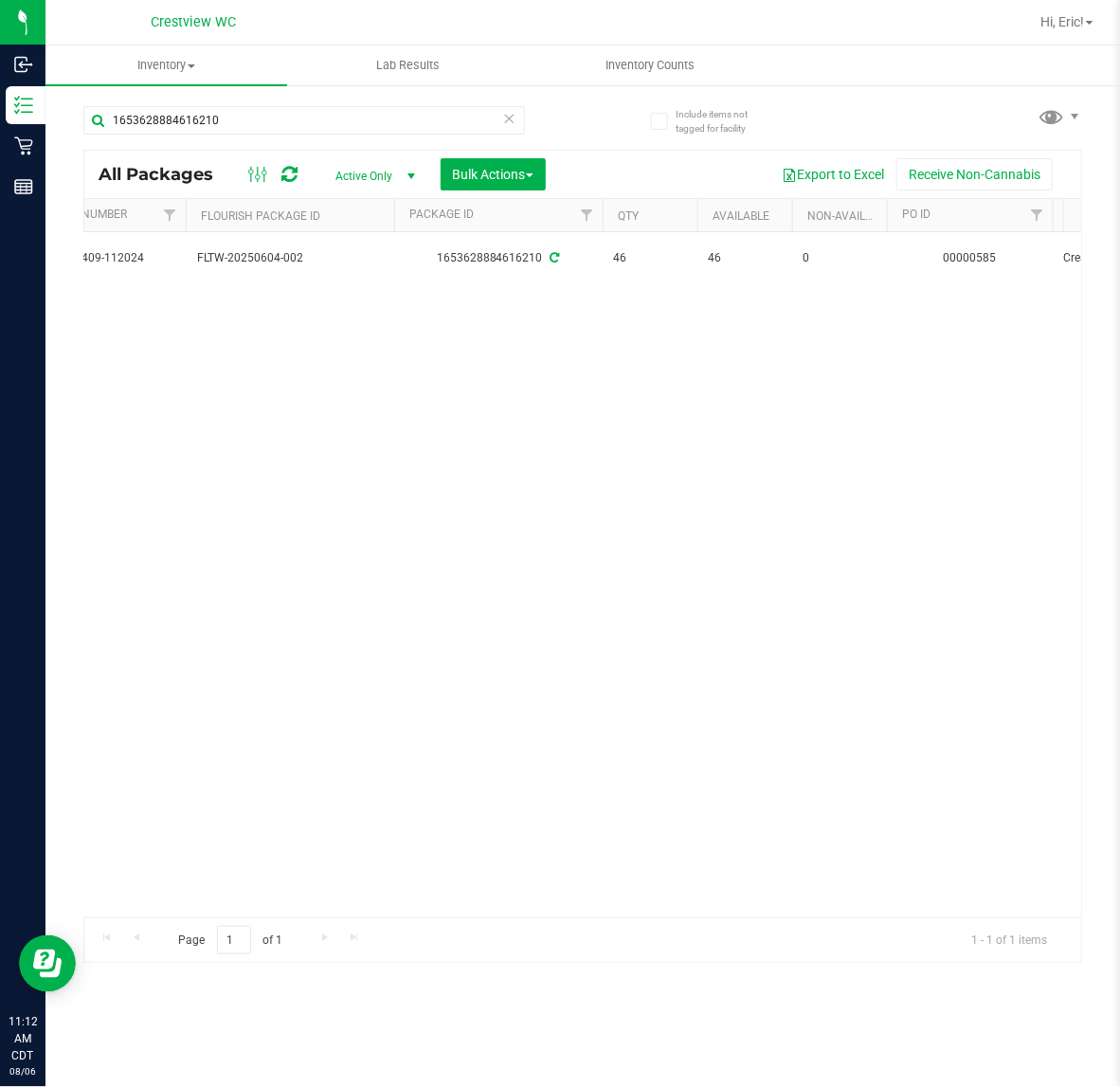 click on "Action Action Create package Edit attributes Global inventory Locate package Lock package Package audit log Print package label Print product labels Schedule for destruction
VBS 1.25in Rice Blue Rolling Papers
Pantry
1992409-112024
FLTW-20250604-002
1653628884616210
46
46
0
00000585
Created
ACC-GEN-VIB-PAP
VBS - ROLLING PAPERS - VIBES - RICE BLUE - 1.25IN
Aug 5, 2025 20:49:19 CDT
flourish-biotrack [v0.1.0]" at bounding box center (583, 574) 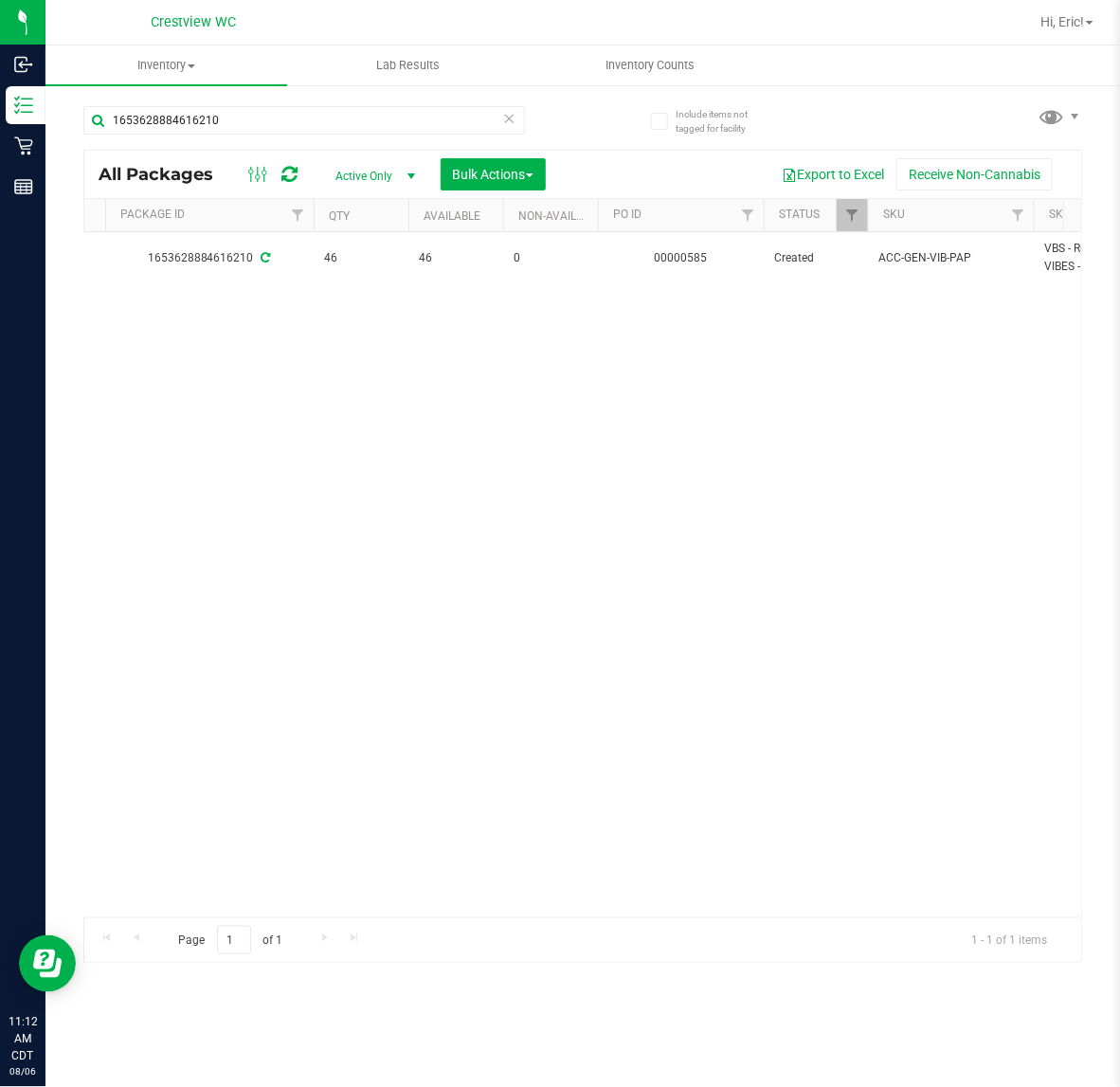 scroll, scrollTop: 0, scrollLeft: 1074, axis: horizontal 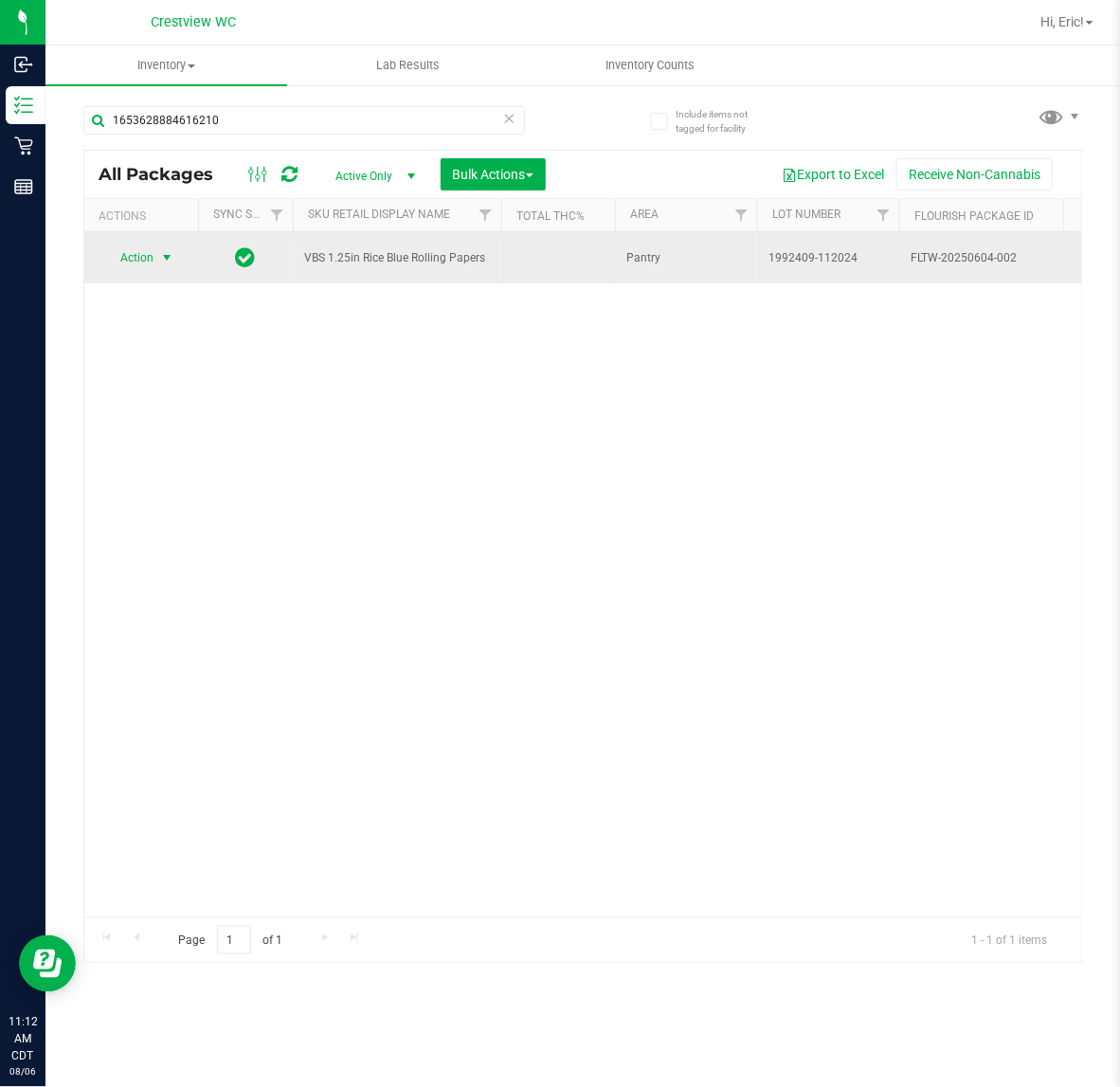 click at bounding box center [167, 258] 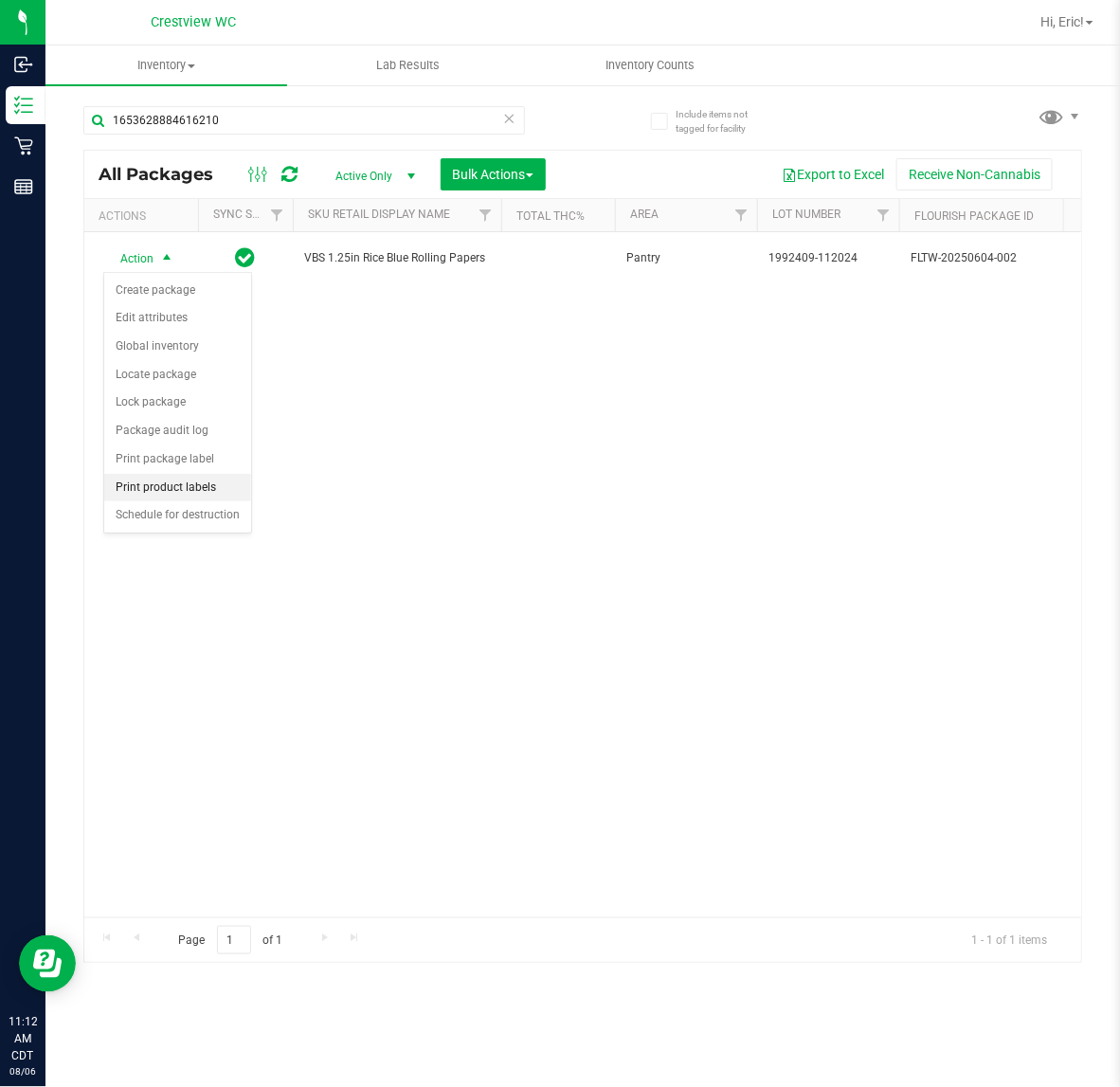 click on "Print product labels" at bounding box center (177, 488) 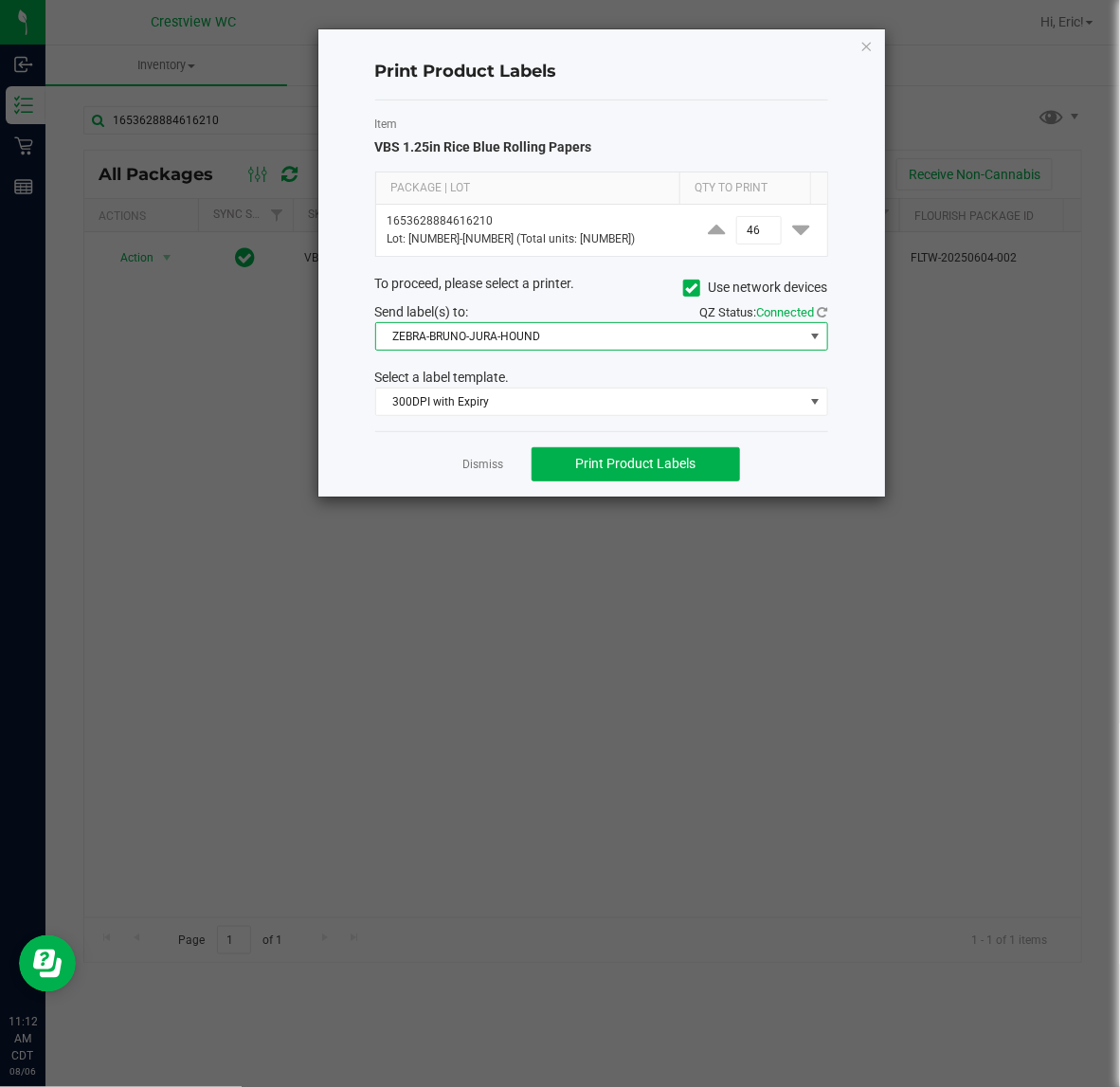 click on "ZEBRA-BRUNO-JURA-HOUND" at bounding box center (589, 336) 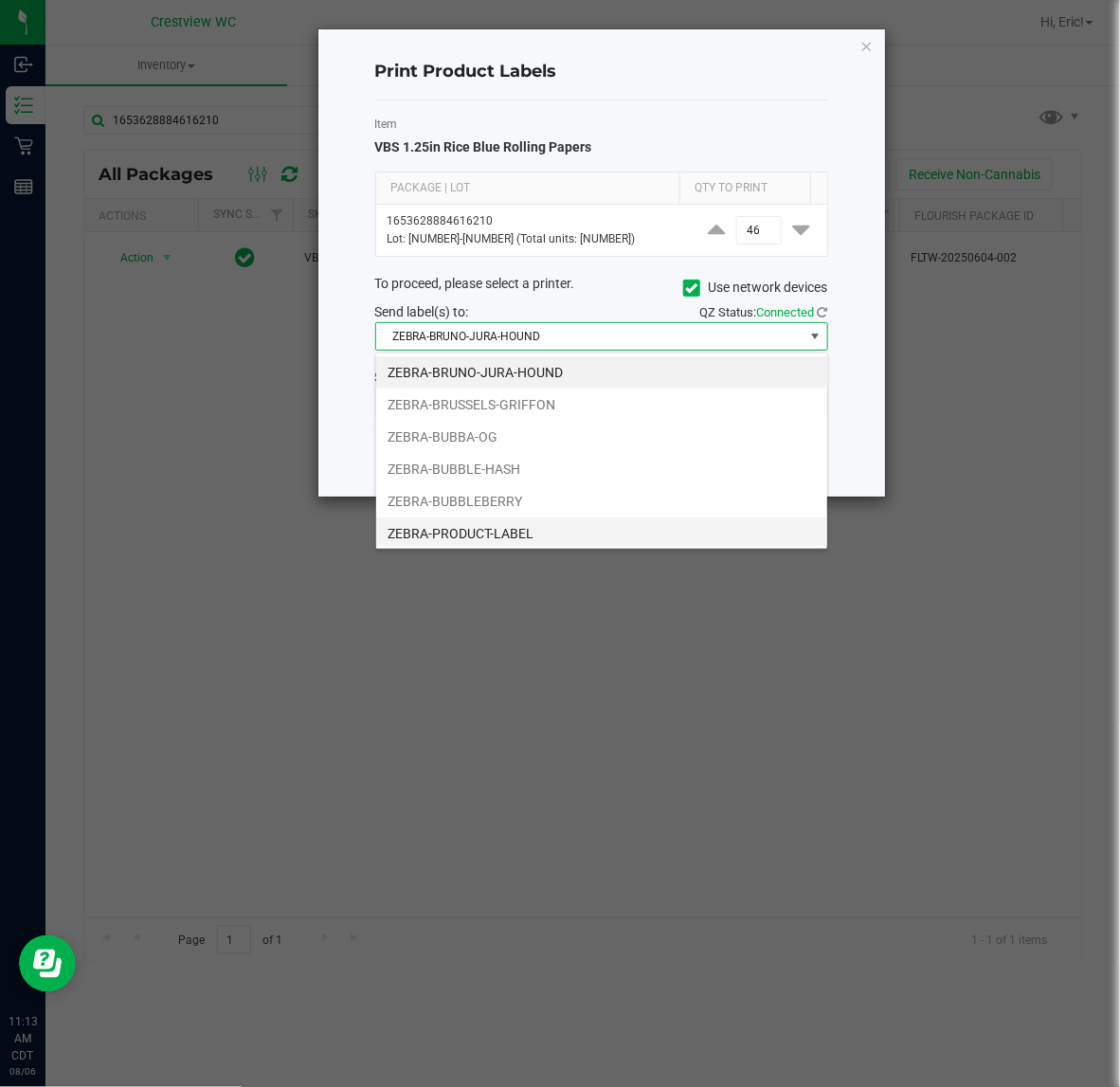 click on "ZEBRA-PRODUCT-LABEL" at bounding box center [602, 534] 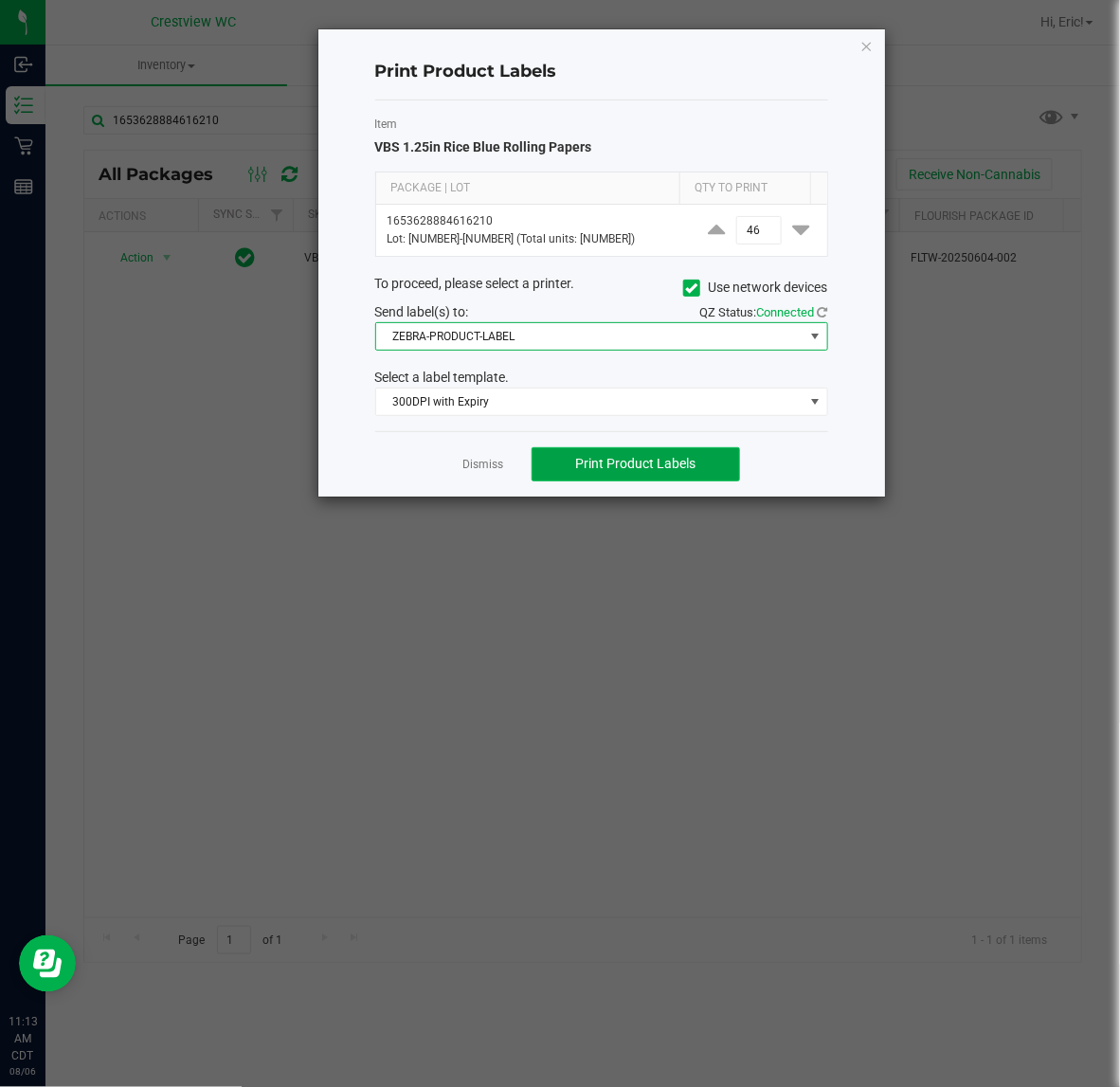 click on "Print Product Labels" 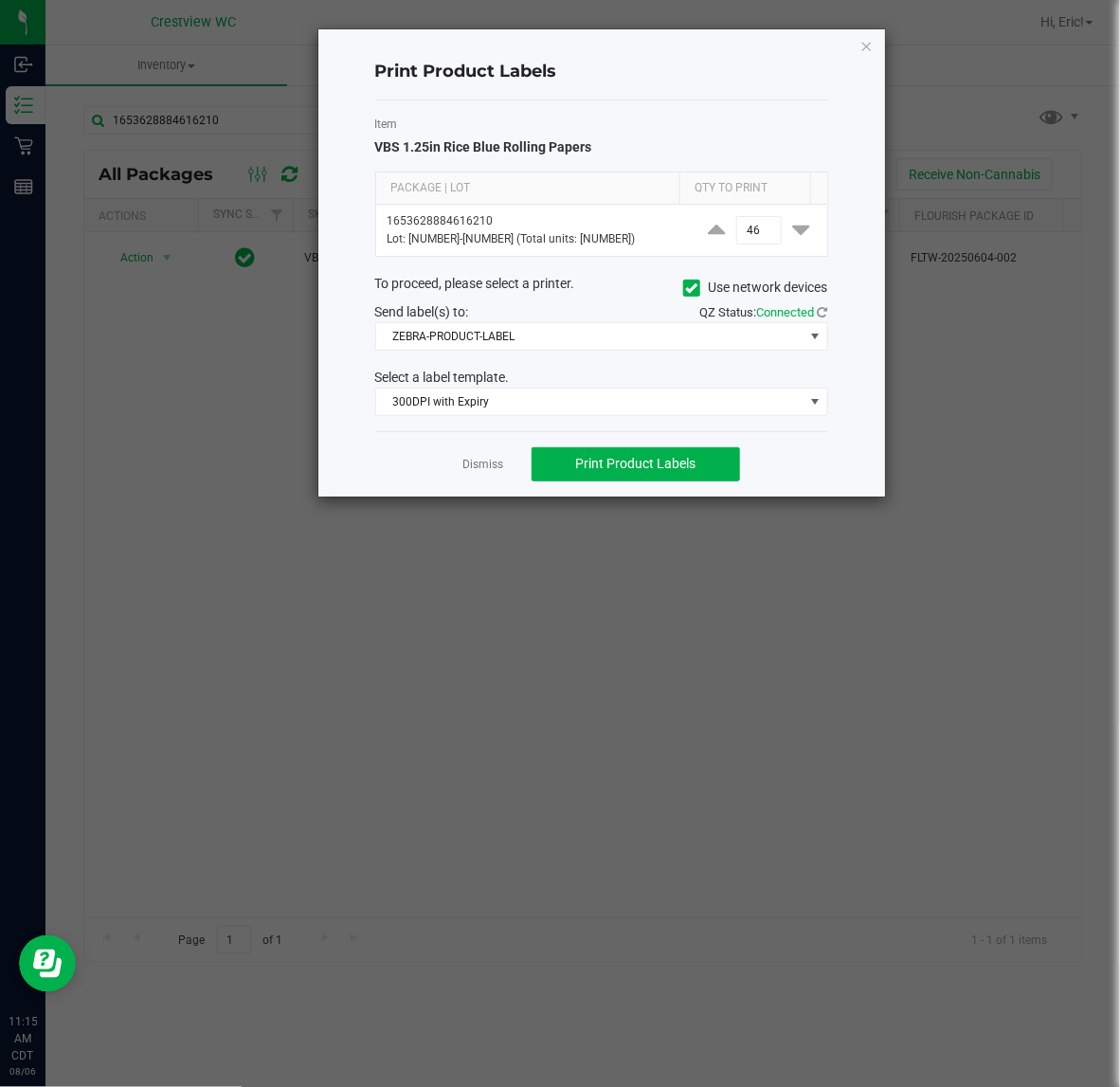 click on "Print Product Labels   Item   VBS 1.25in Rice Blue Rolling Papers  Package | Lot Qty to Print  1653628884616210   Lot: 1992409-112024 (Total units: 46)  46  To proceed, please select a printer.   Use network devices  Send label(s) to:  QZ Status:   Connected  ZEBRA-PRODUCT-LABEL  Select a label template.  300DPI with Expiry  Dismiss   Print Product Labels" 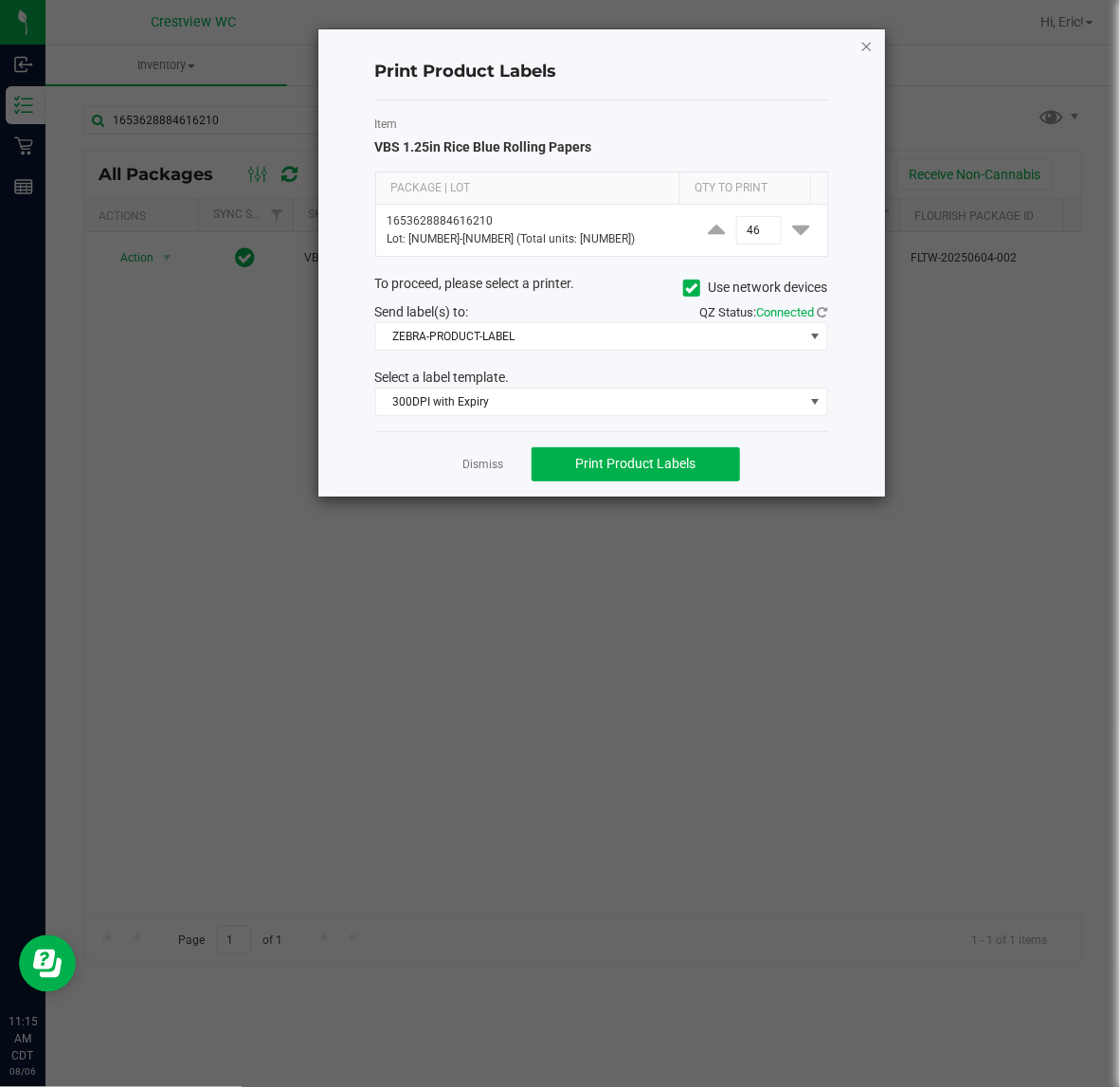 click 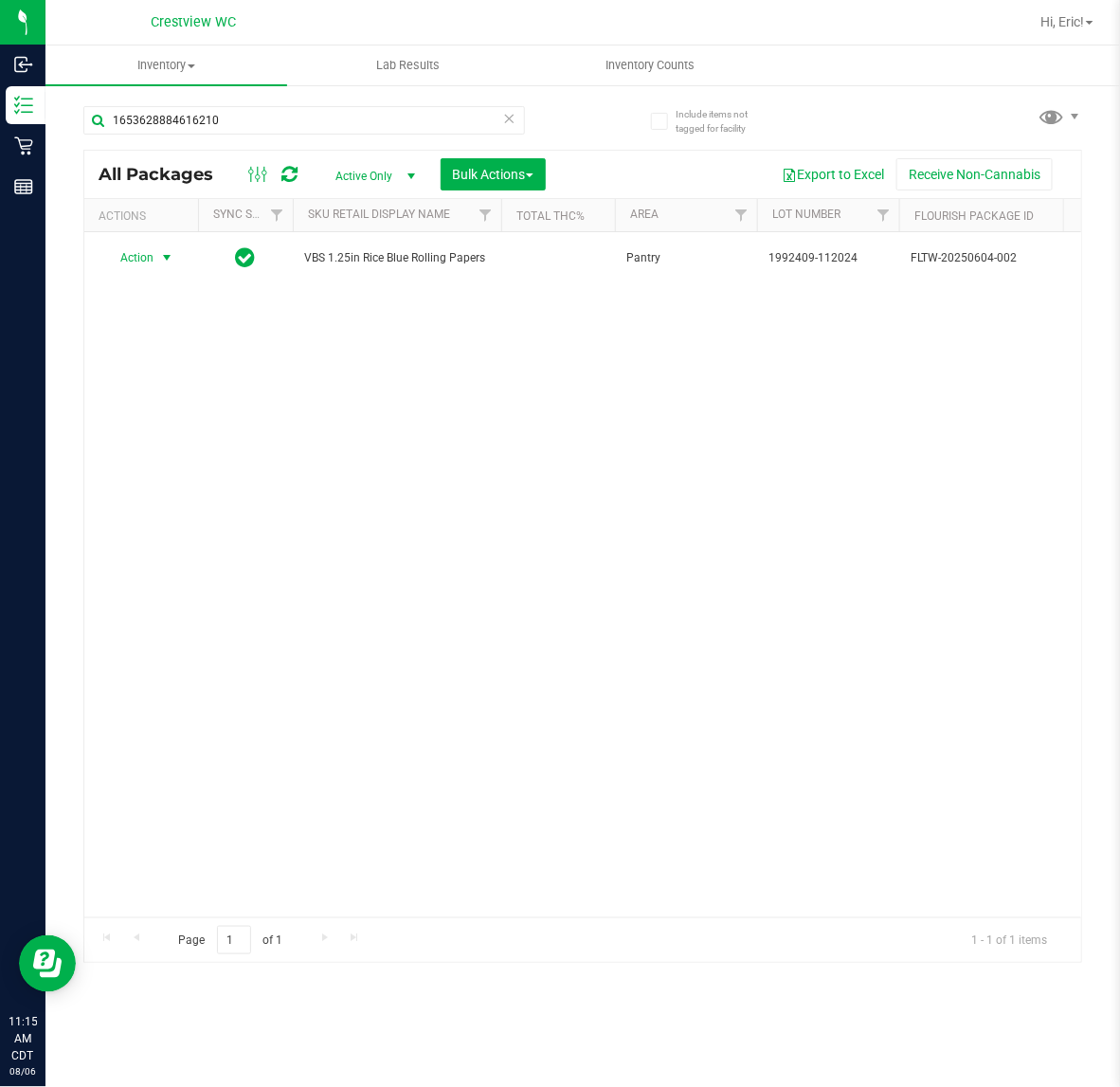 click on "Action Action Create package Edit attributes Global inventory Locate package Lock package Package audit log Print package label Print product labels Schedule for destruction
VBS 1.25in Rice Blue Rolling Papers
Pantry
1992409-112024
FLTW-20250604-002
1653628884616210
46
46
0
00000585
Created
ACC-GEN-VIB-PAP
VBS - ROLLING PAPERS - VIBES - RICE BLUE - 1.25IN
Aug 5, 2025 20:49:19 CDT
flourish-biotrack [v0.1.0]" at bounding box center (583, 574) 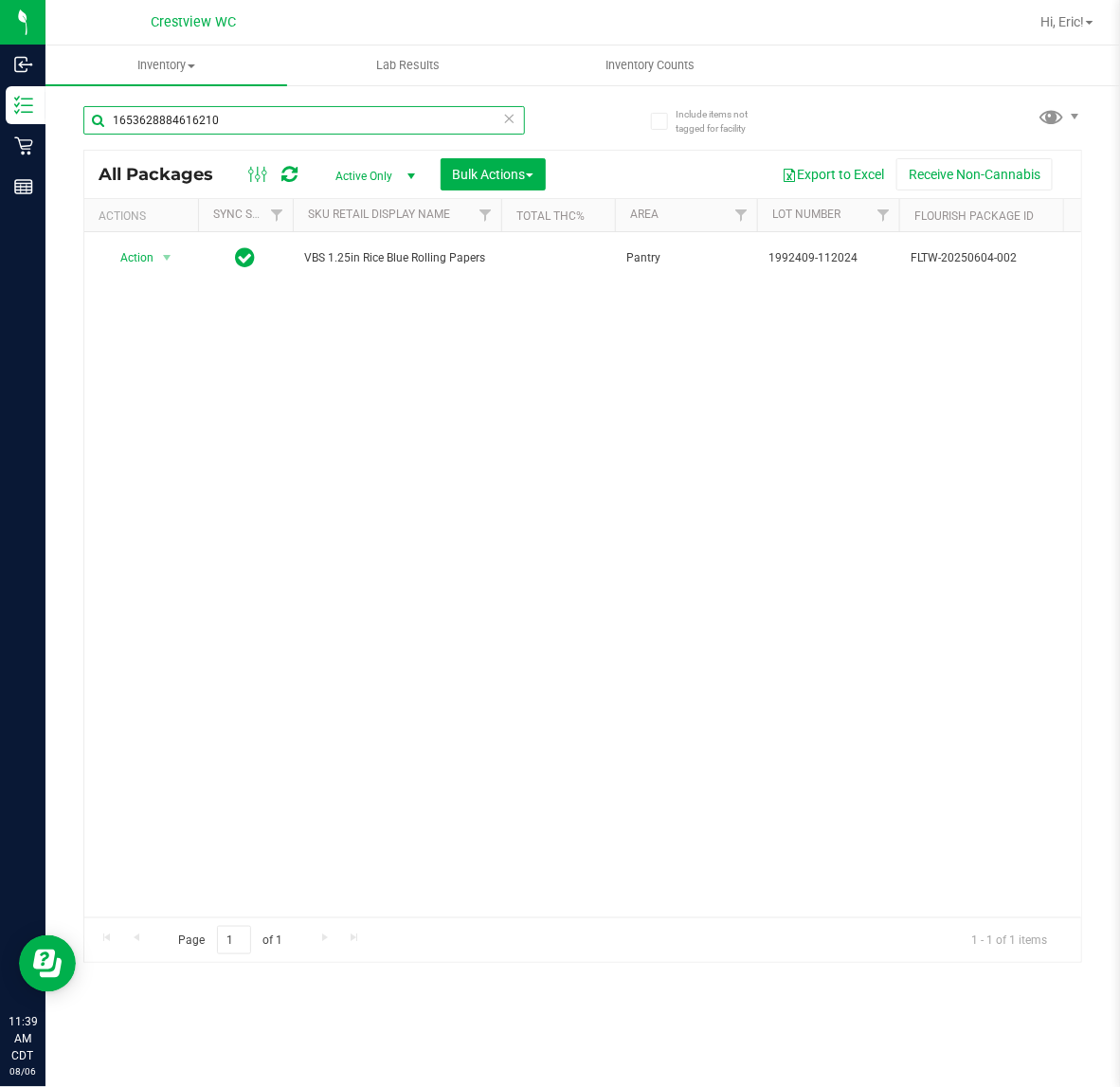 click on "1653628884616210" at bounding box center (304, 120) 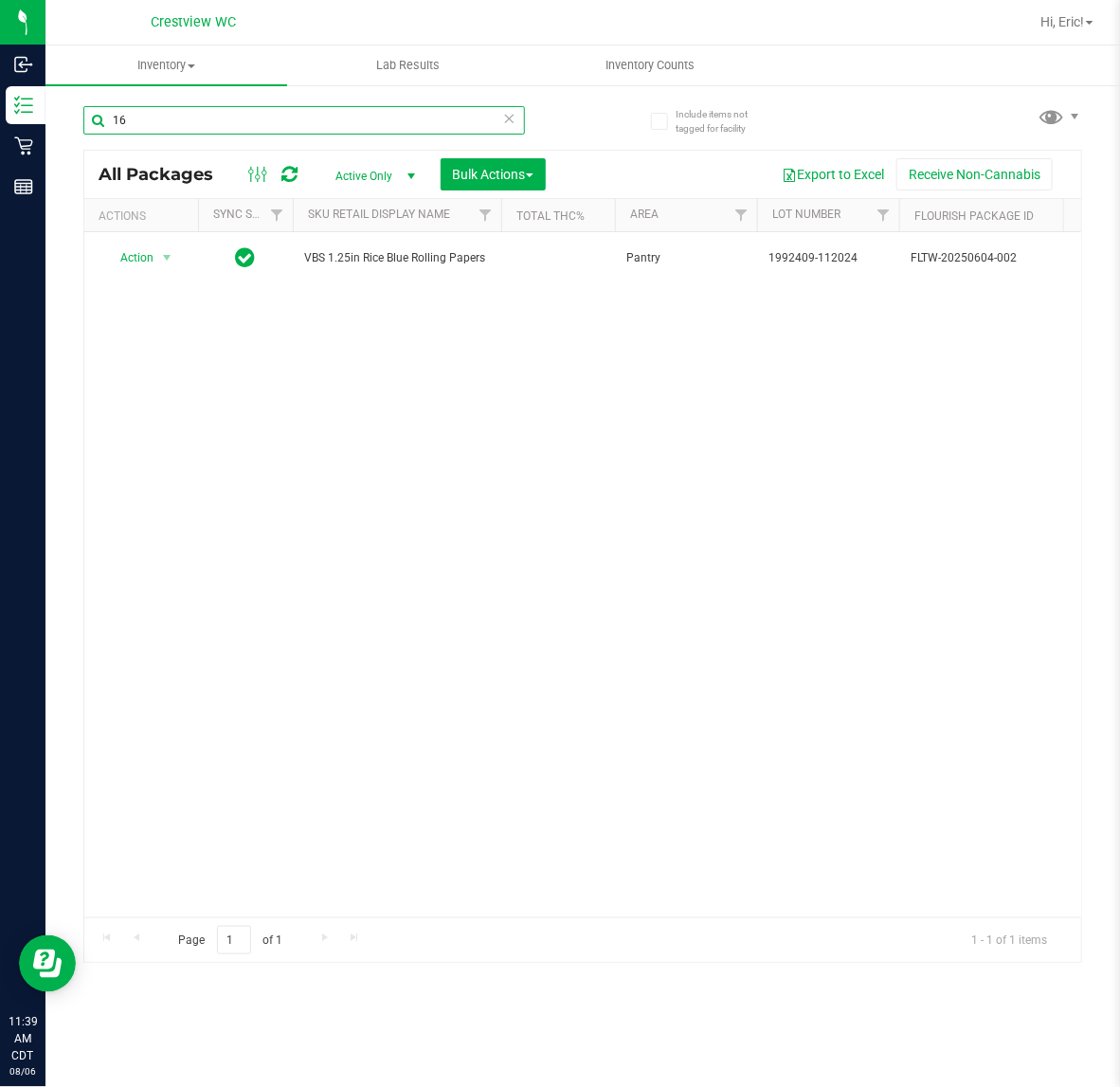 type on "1" 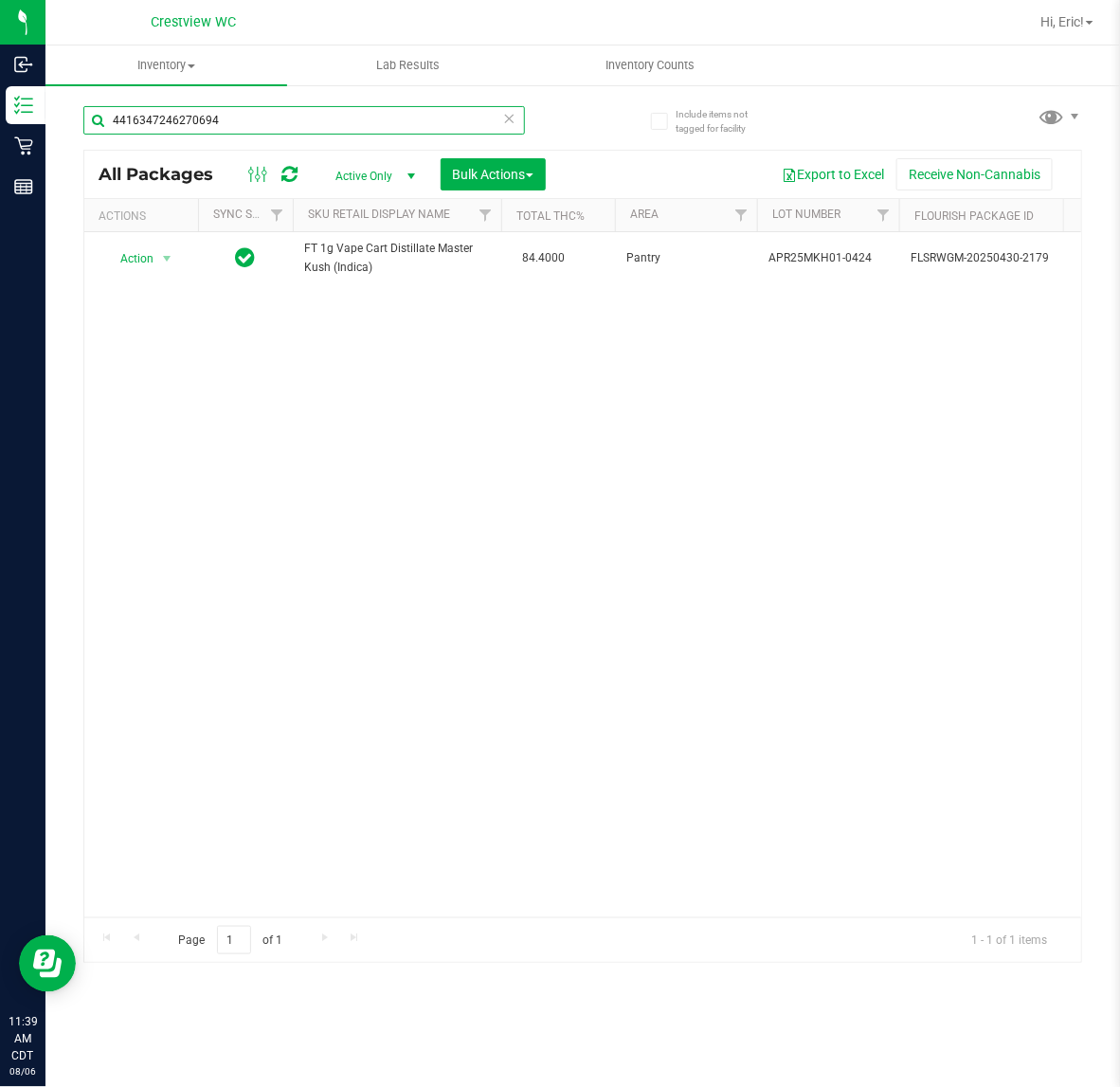 scroll, scrollTop: 0, scrollLeft: 306, axis: horizontal 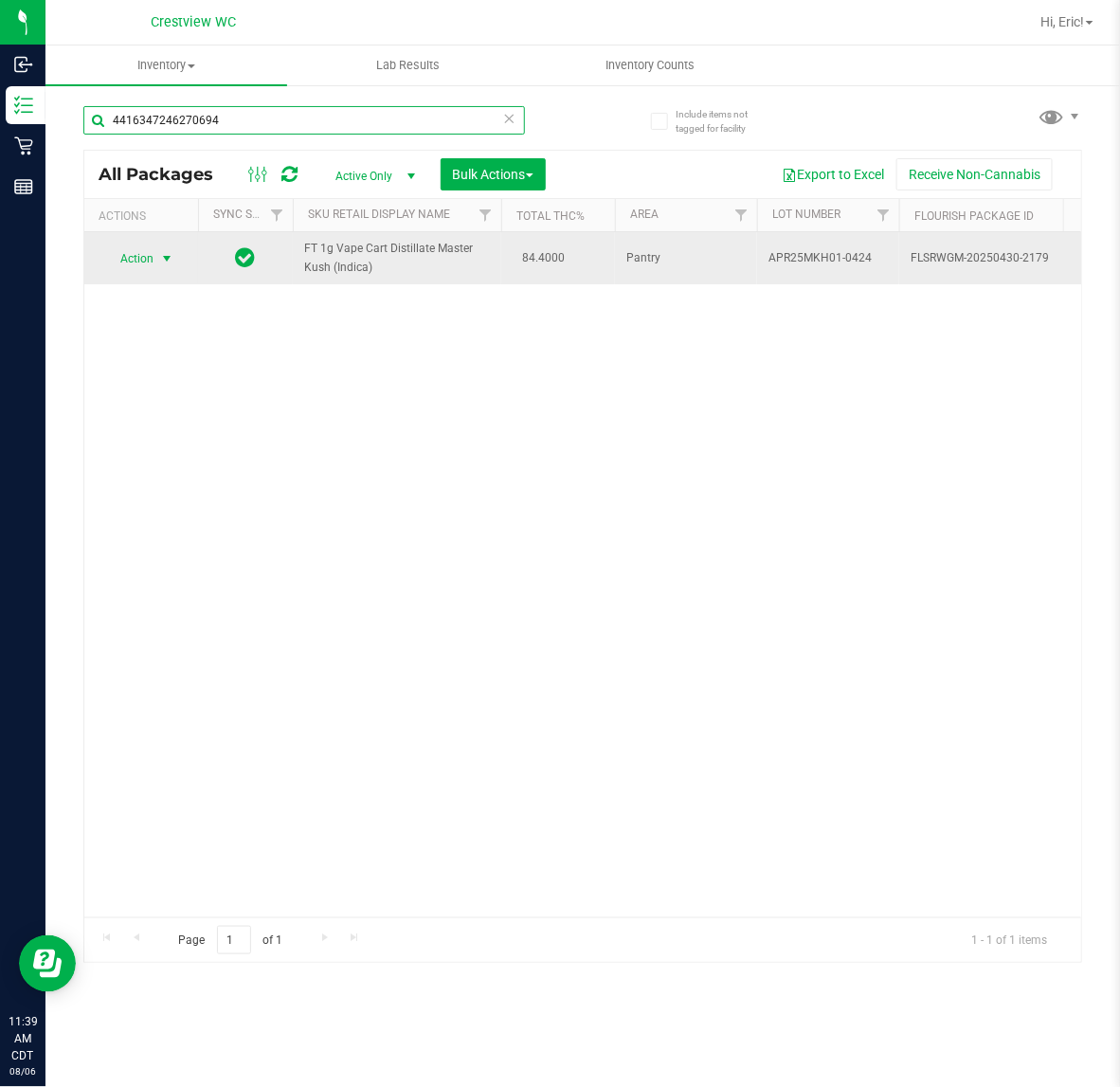 type on "4416347246270694" 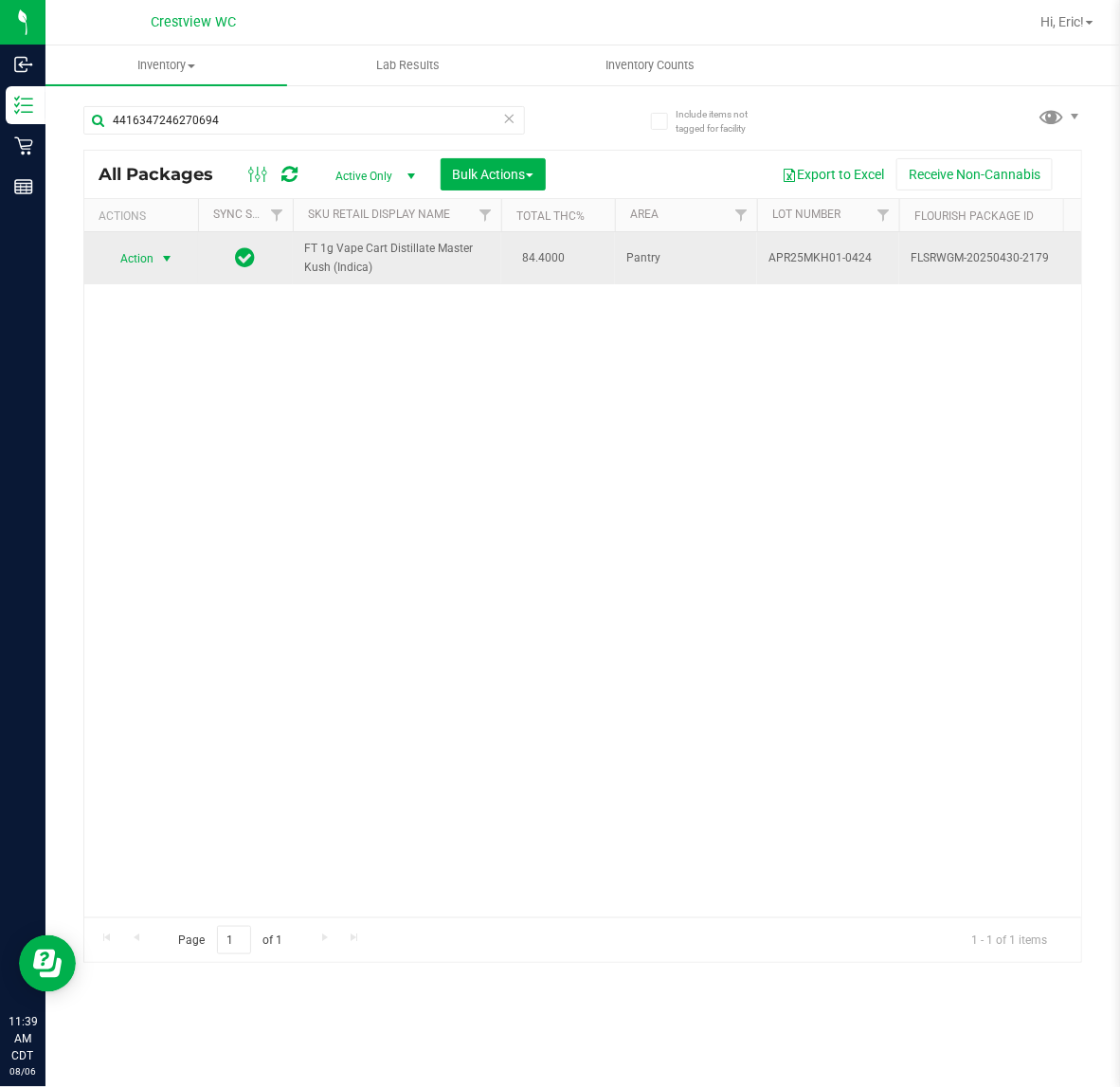 click at bounding box center (167, 259) 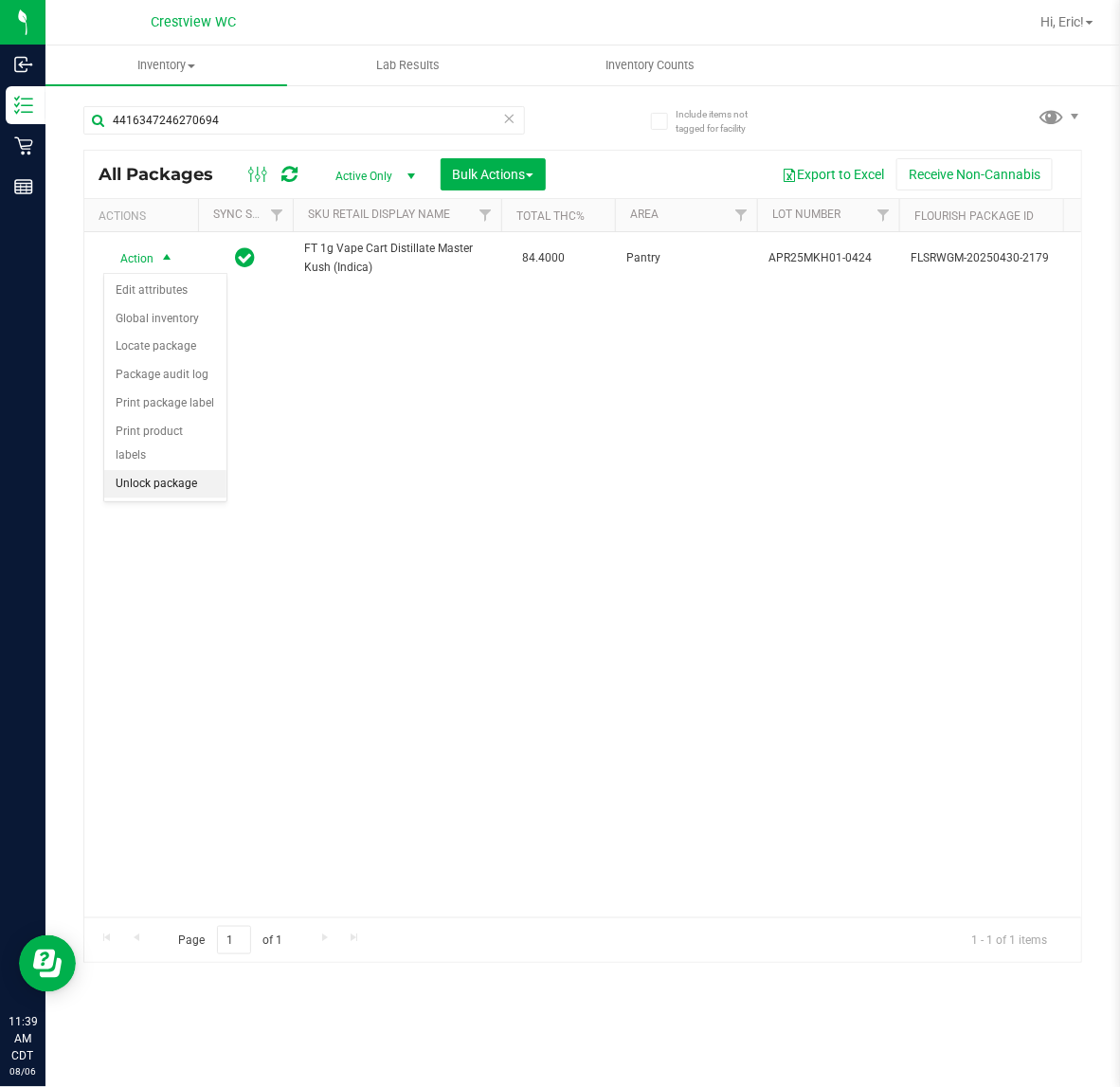 click on "Unlock package" at bounding box center [165, 484] 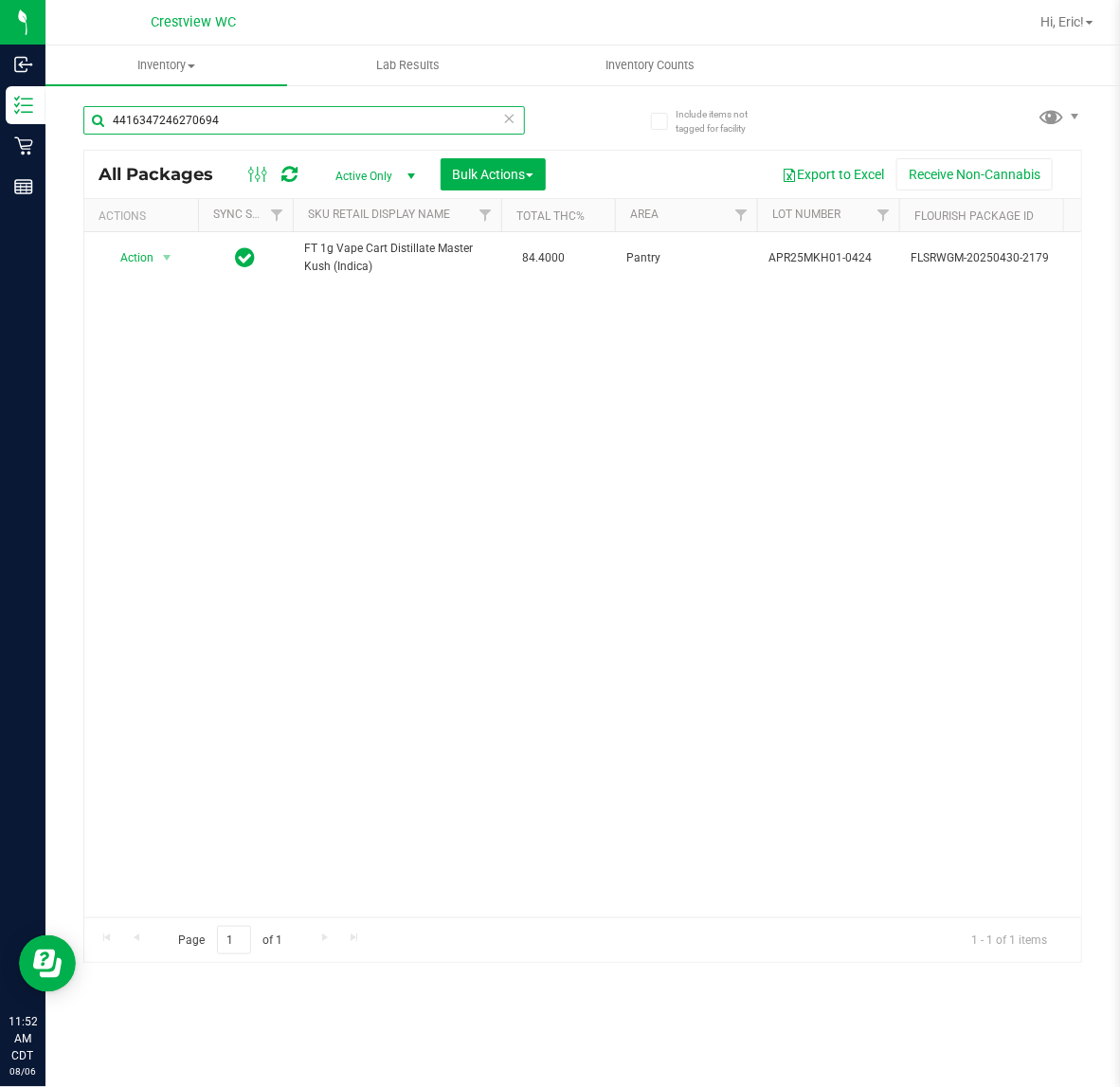 click on "4416347246270694" at bounding box center (304, 120) 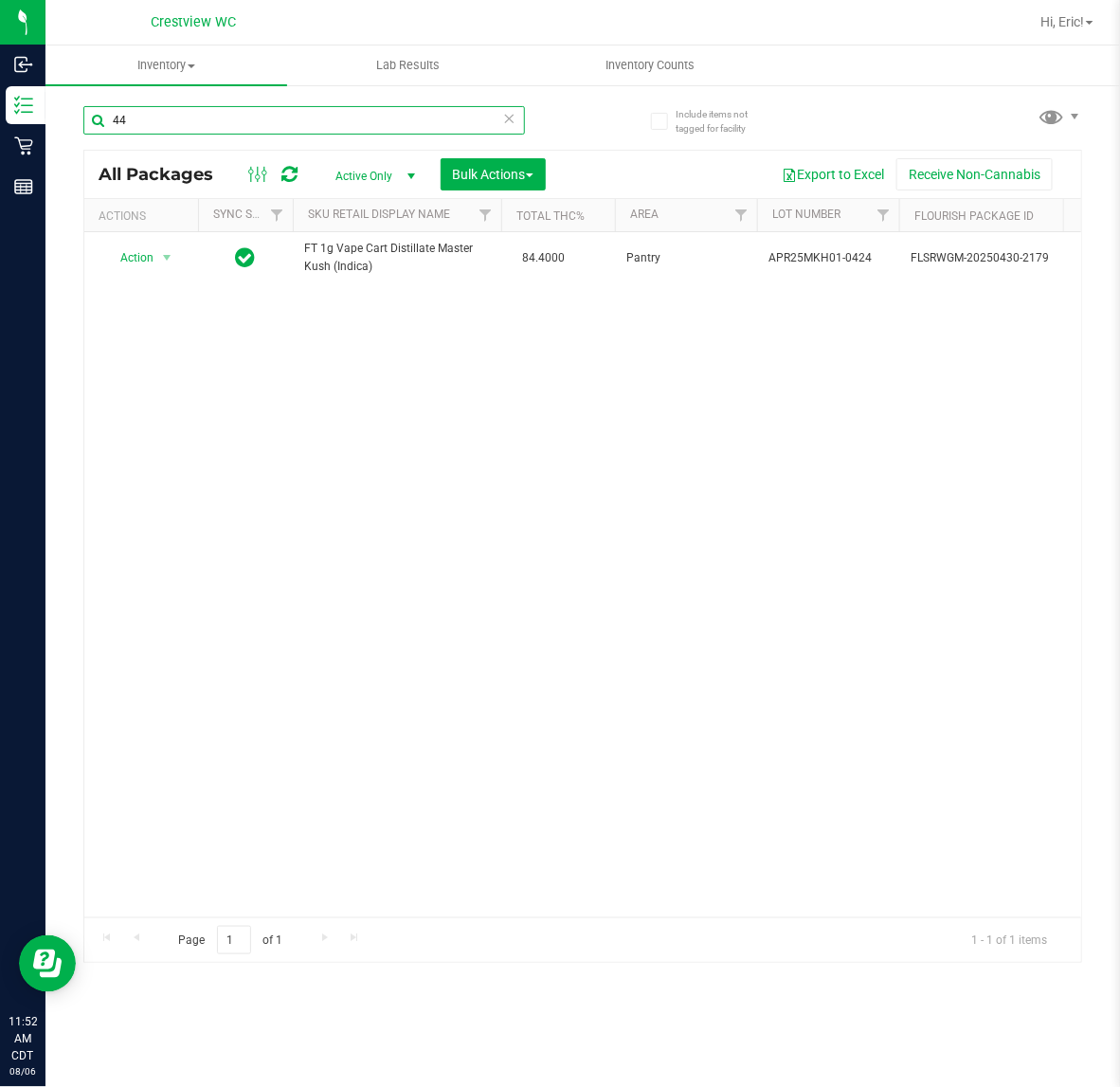 type on "4" 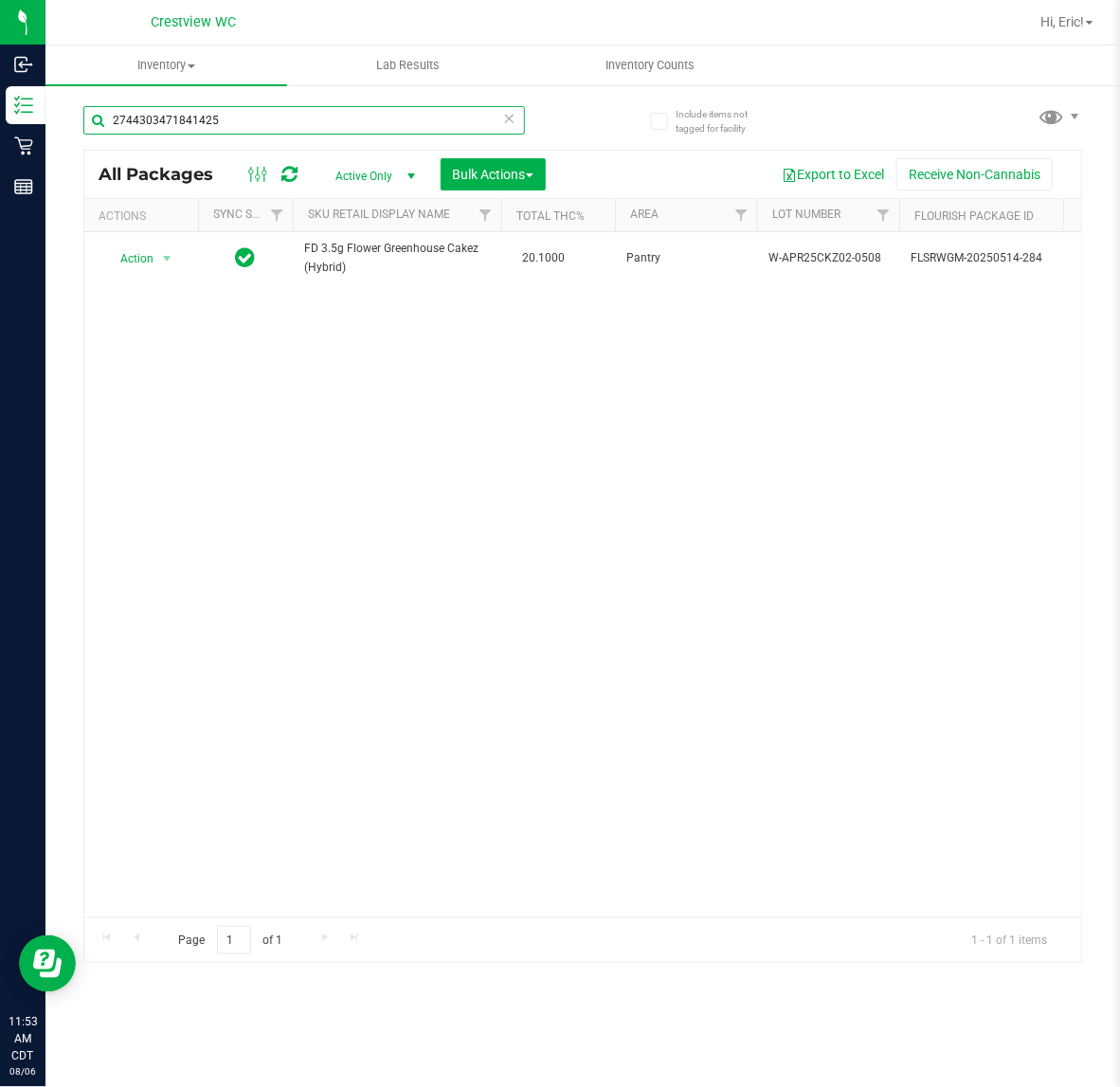 scroll, scrollTop: 0, scrollLeft: 460, axis: horizontal 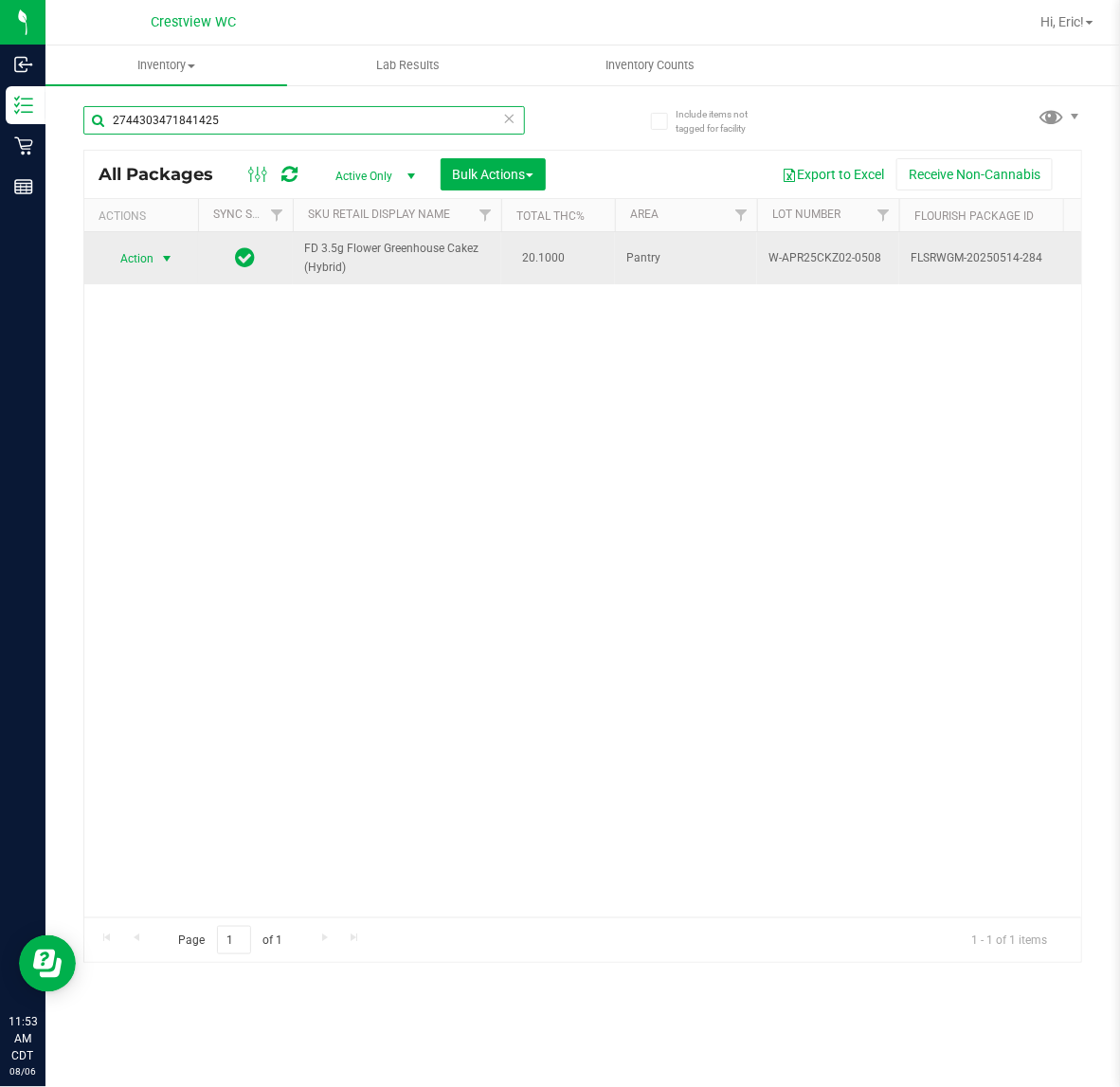 type on "2744303471841425" 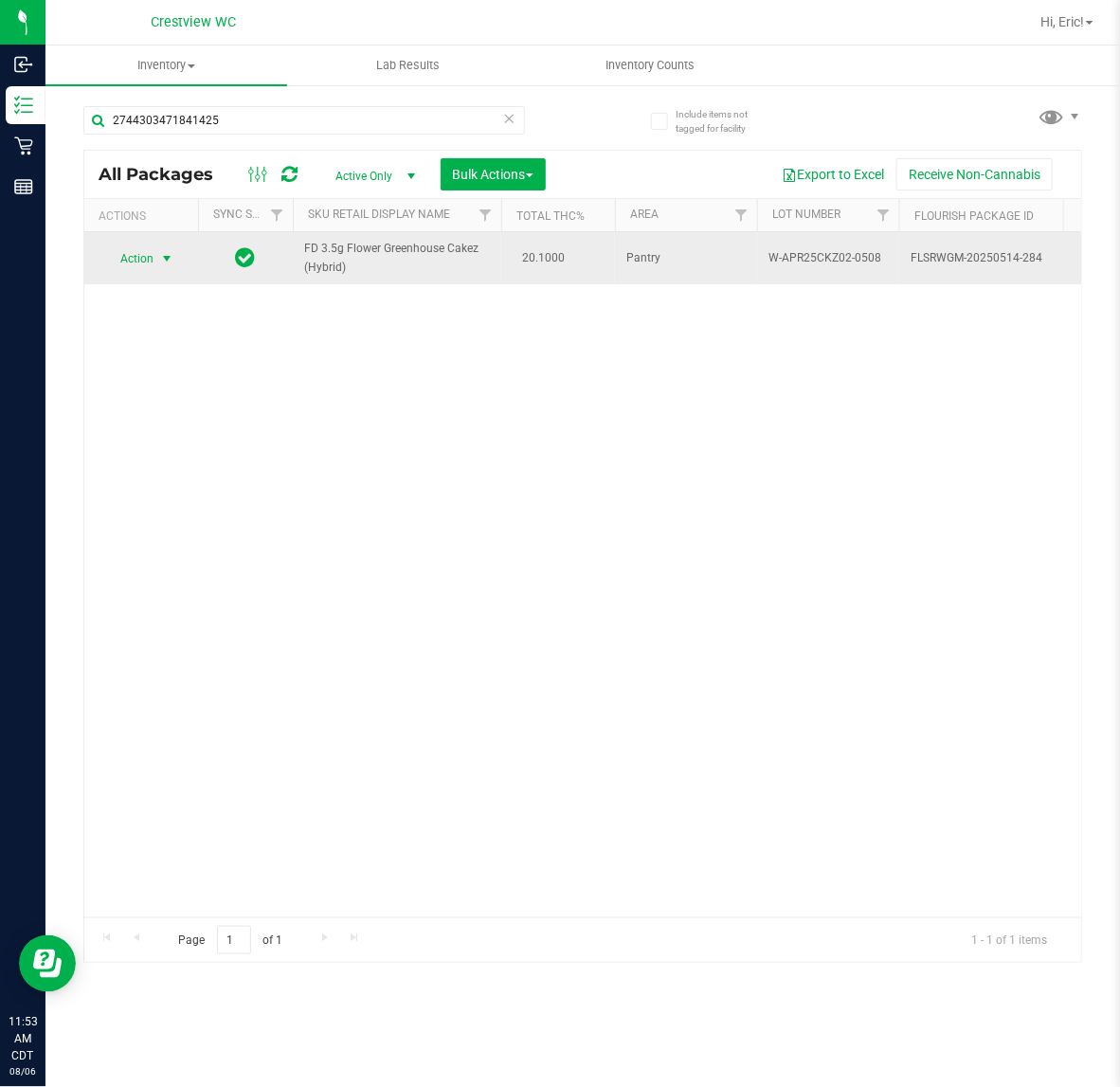 click at bounding box center (167, 259) 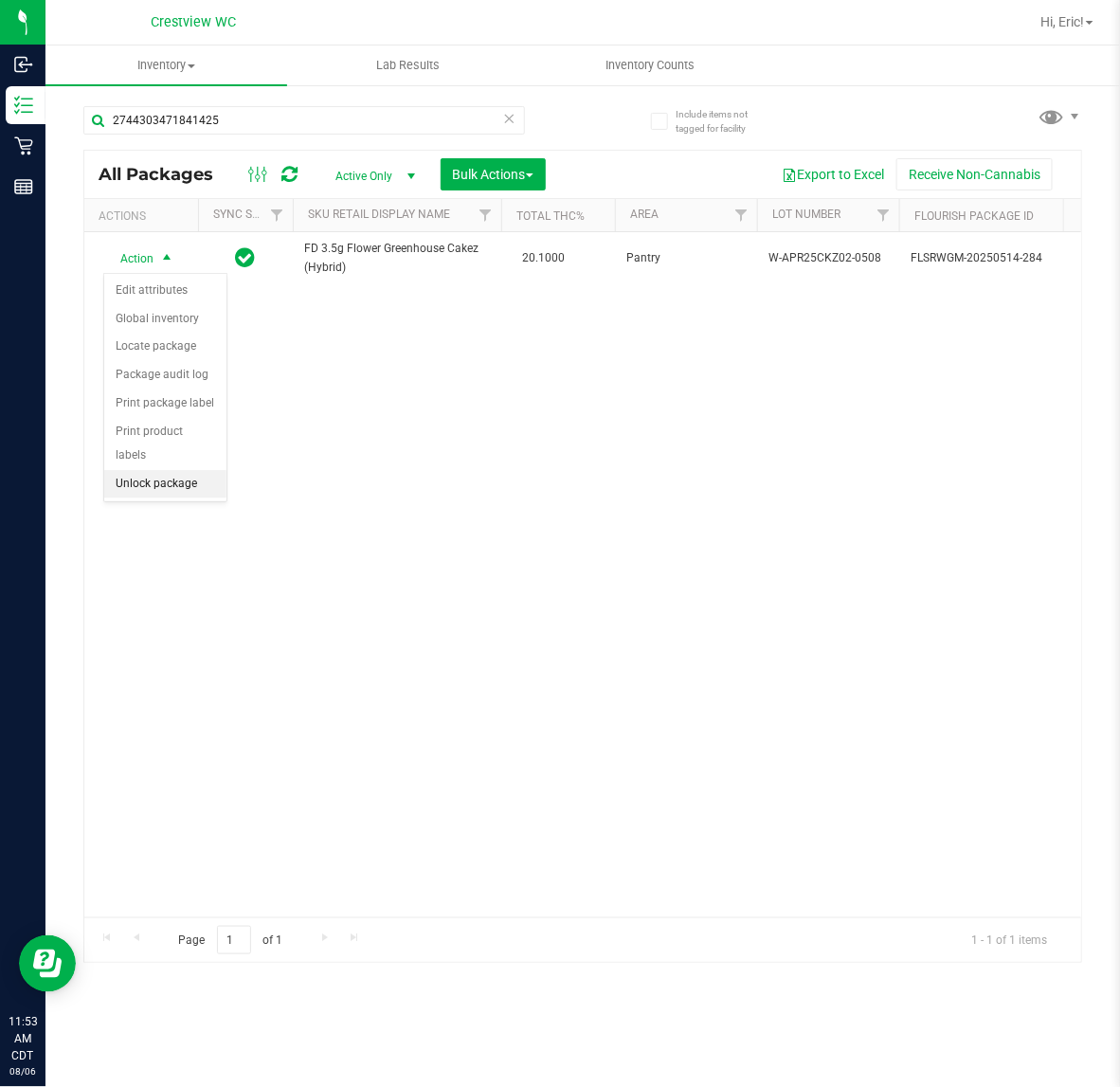click on "Unlock package" at bounding box center [165, 484] 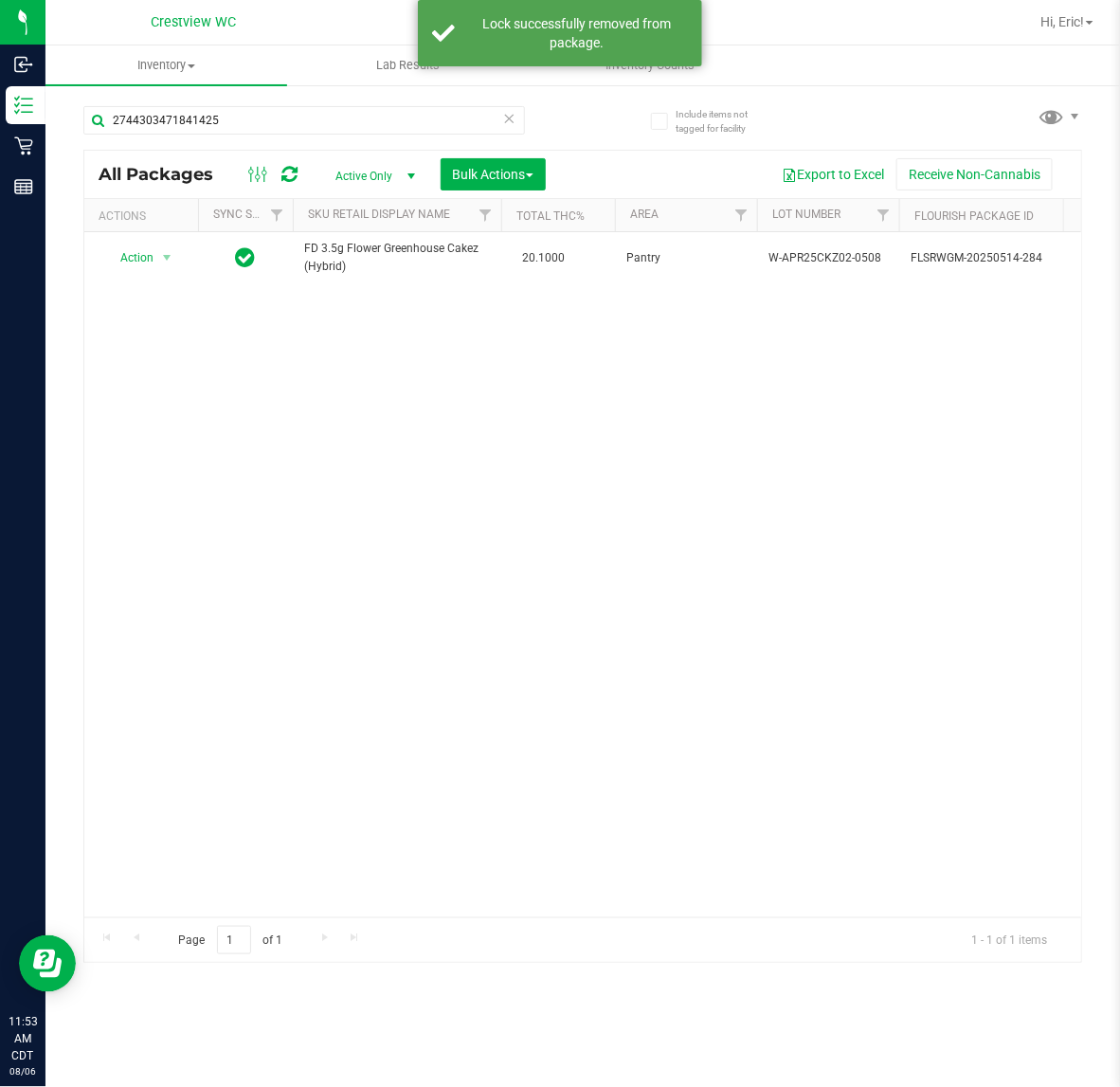 click at bounding box center [167, 258] 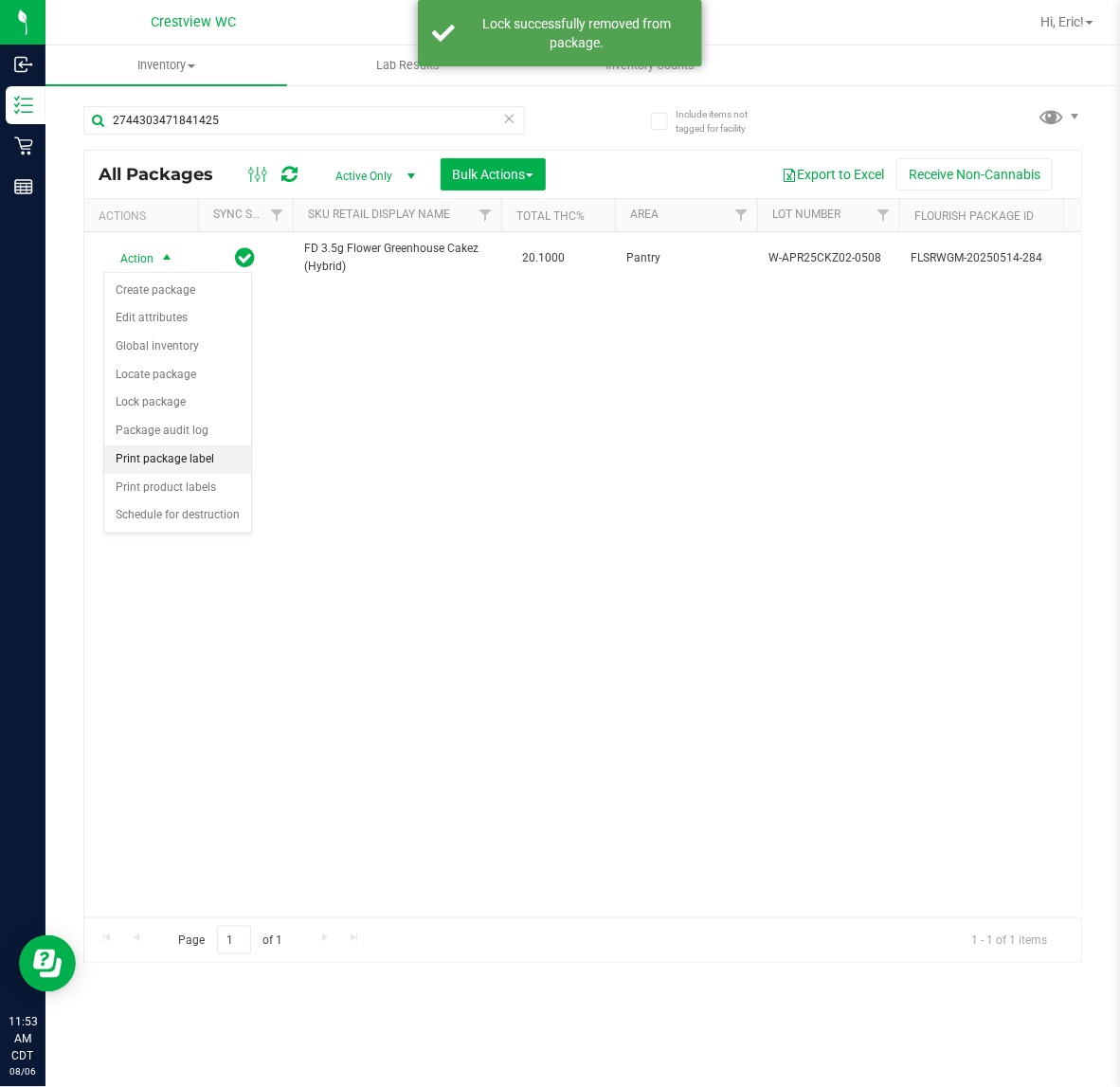 click on "Print package label" at bounding box center [177, 460] 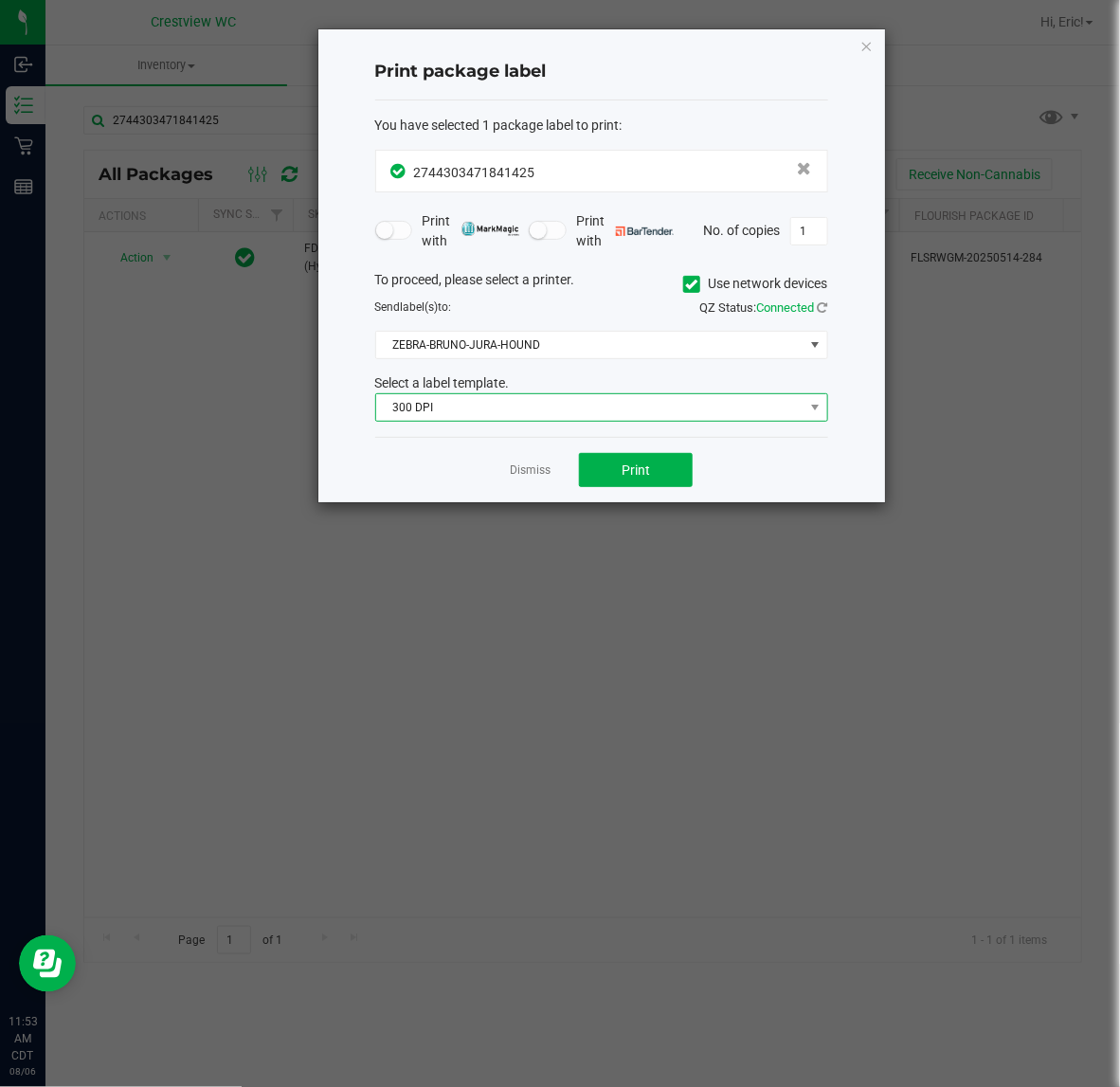 click on "300 DPI" at bounding box center (589, 408) 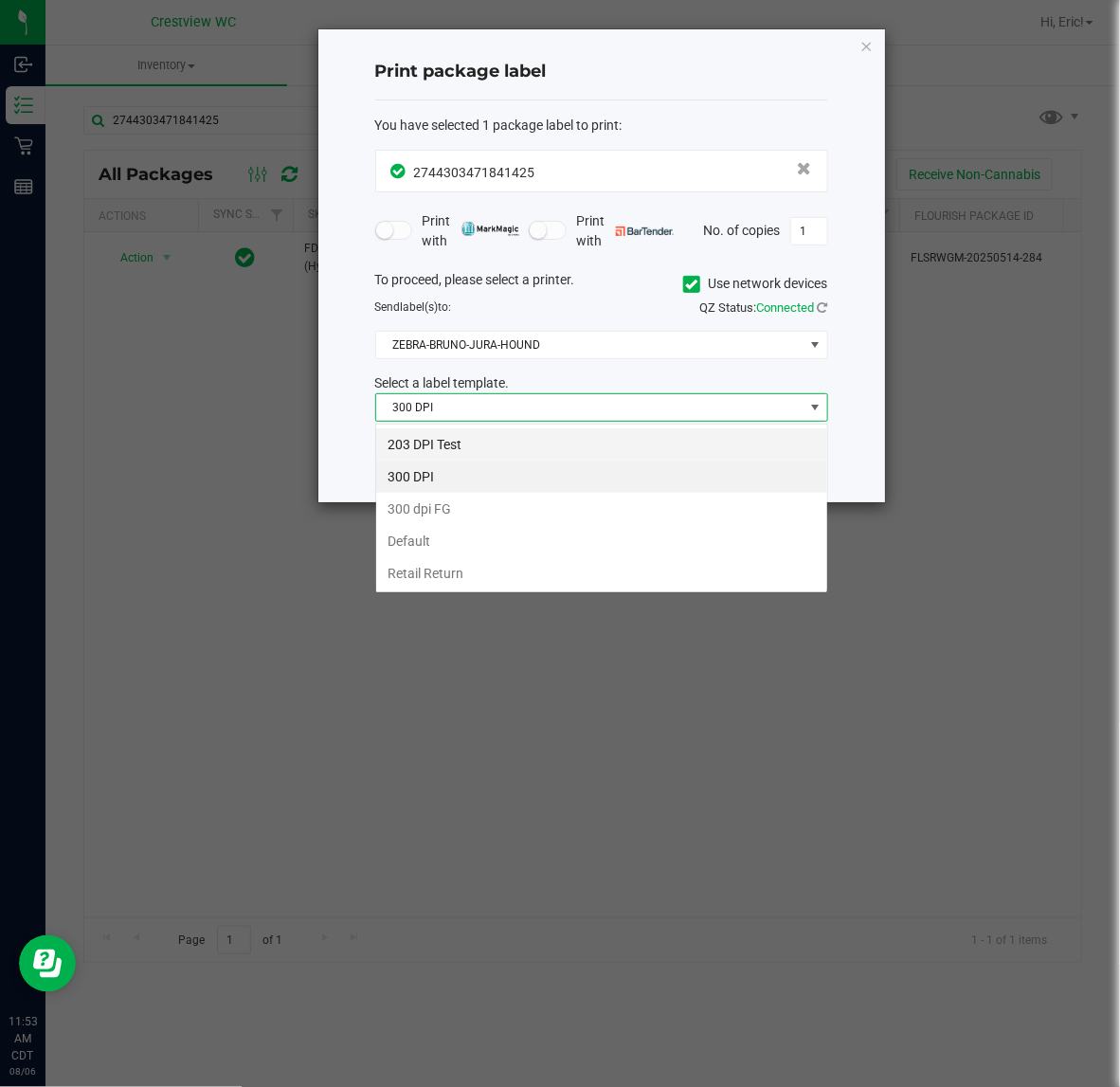 scroll, scrollTop: 94741, scrollLeft: 94302, axis: both 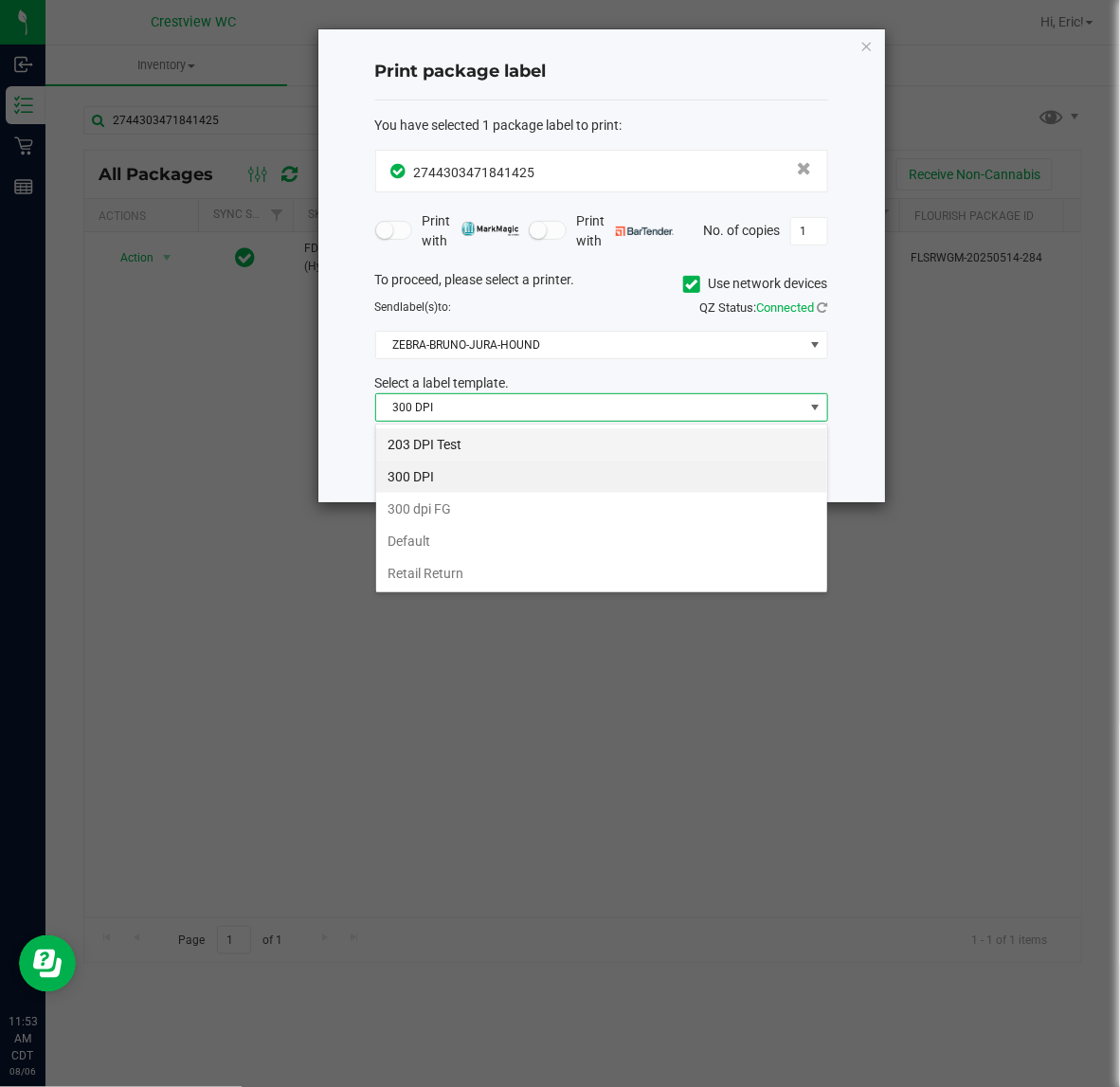 click on "203 DPI Test" at bounding box center (602, 444) 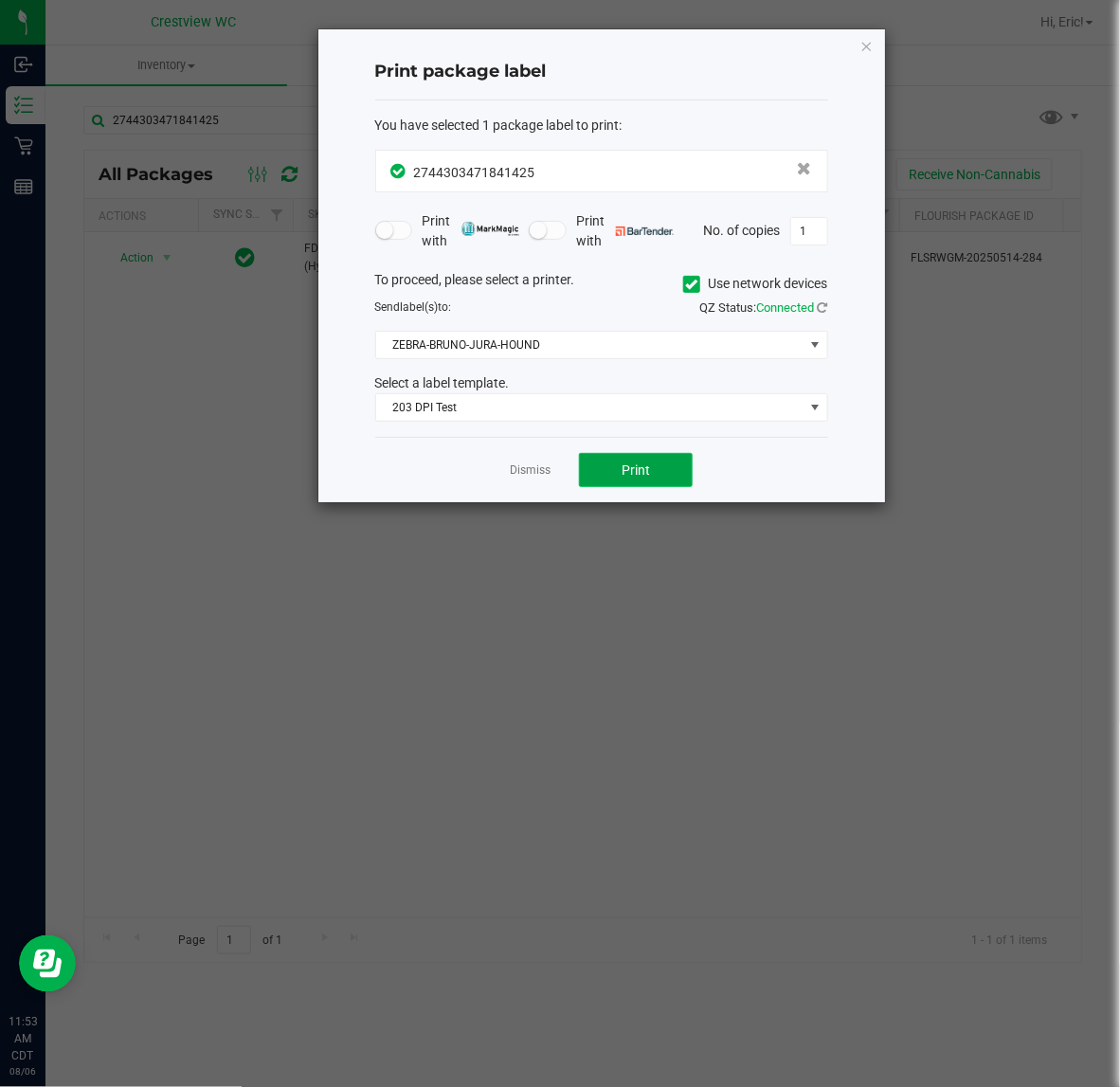 click on "Print" 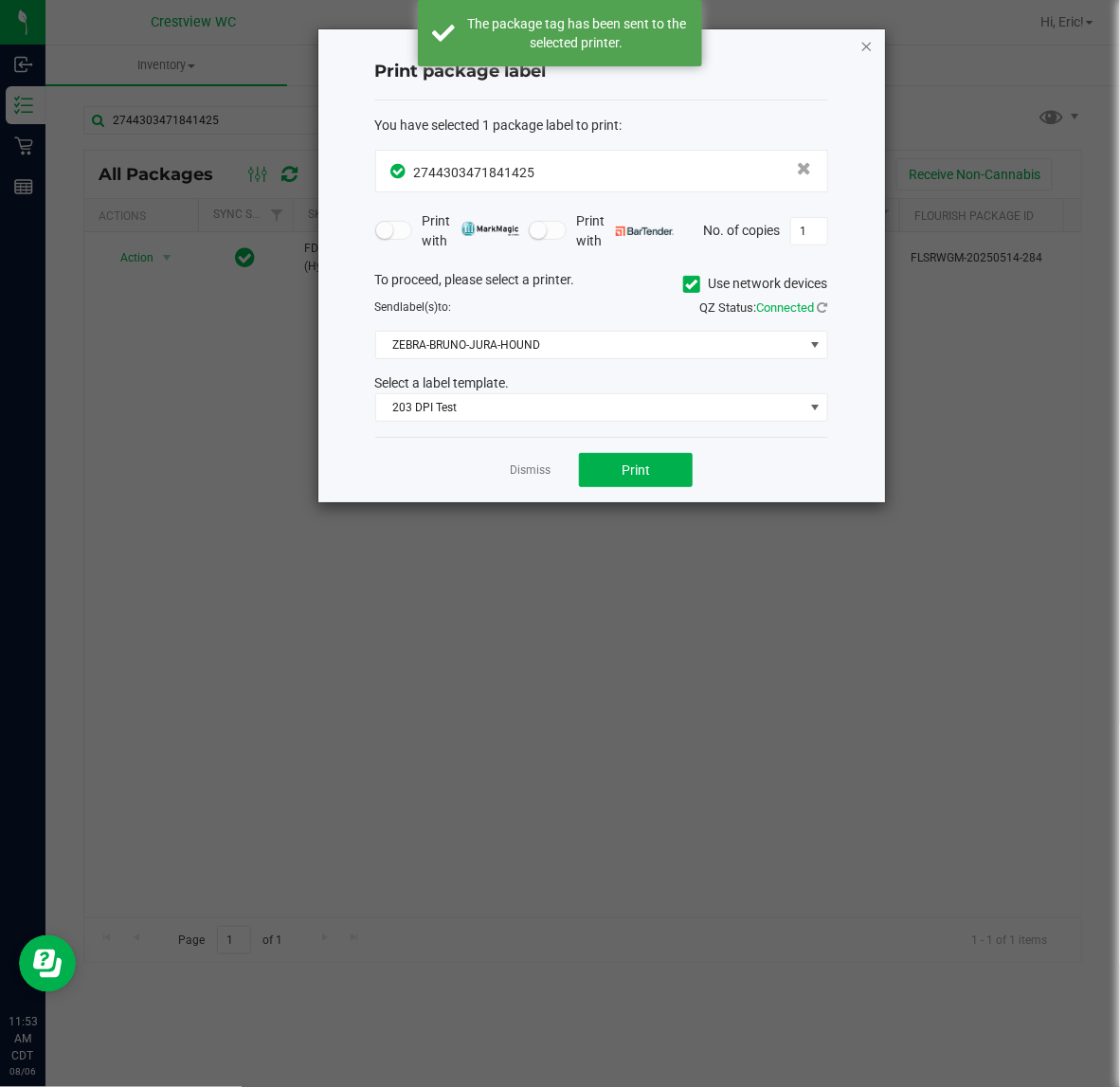 click 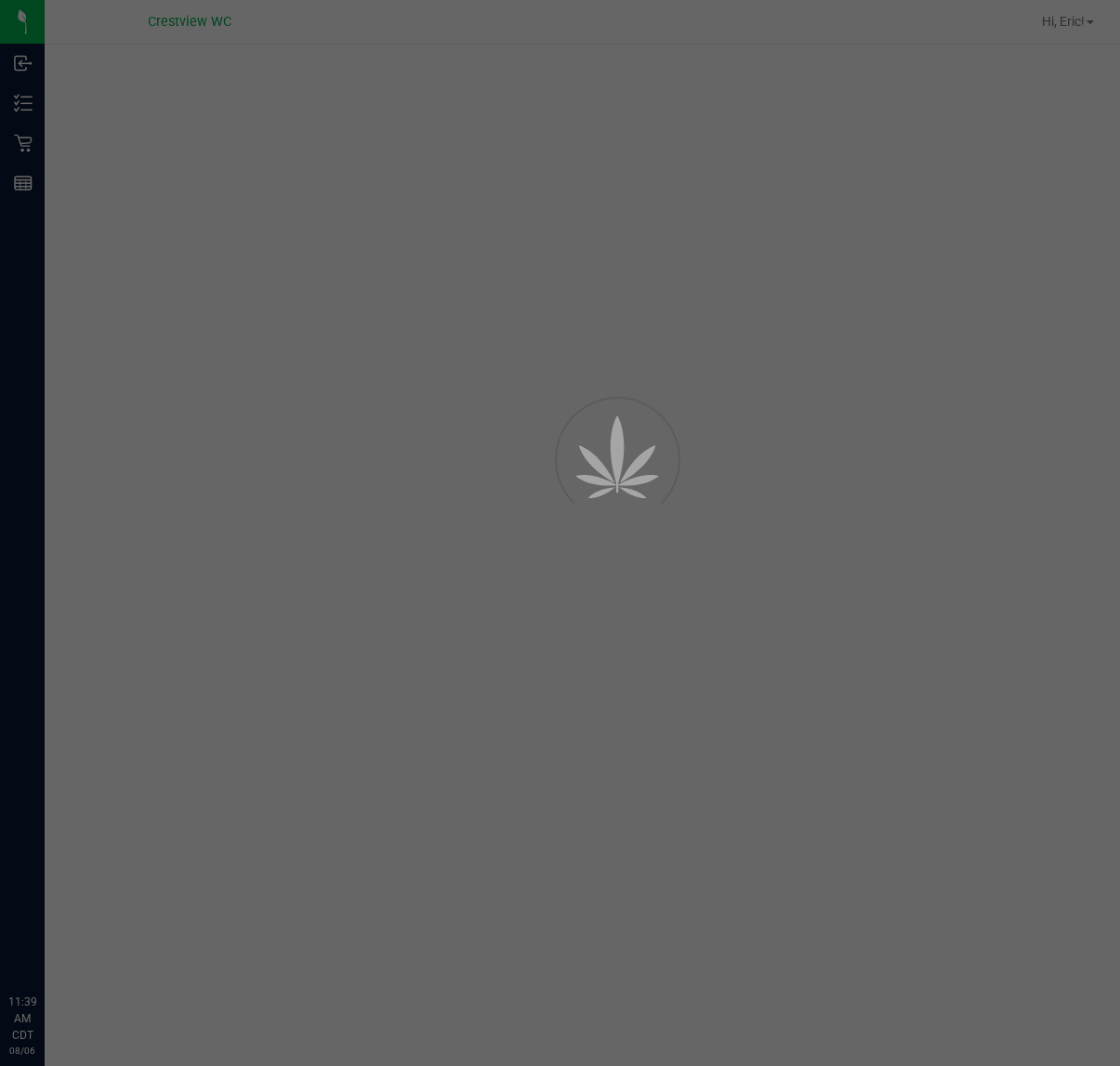 scroll, scrollTop: 0, scrollLeft: 0, axis: both 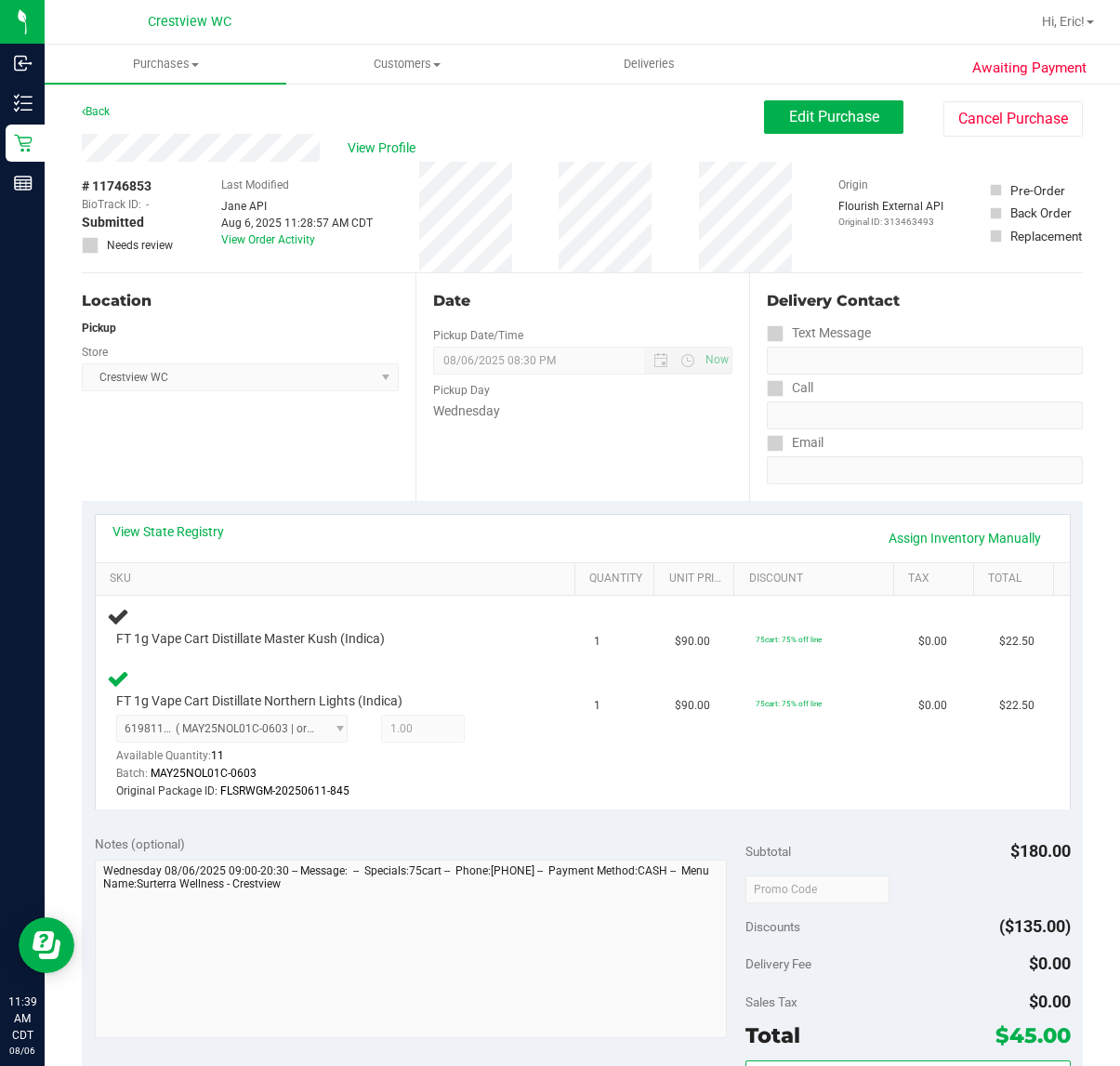 click on "Location
Pickup
Store
Crestview WC Select Store Bonita Springs WC Boynton Beach WC Bradenton WC Brandon WC Brooksville WC Call Center Clermont WC Crestview WC Deerfield Beach WC Delray Beach WC Deltona WC Ft Walton Beach WC Ft. Lauderdale WC Ft. Myers WC Gainesville WC Jax Atlantic WC JAX DC REP Jax WC Key West WC Lakeland WC Largo WC Lehigh Acres DC REP Merritt Island WC Miami 72nd WC Miami Beach WC Miami Dadeland WC Miramar DC REP New Port Richey WC North Palm Beach WC North Port WC Ocala WC Orange Park WC Orlando Colonial WC Orlando DC REP Orlando WC Oviedo WC Palm Bay WC Palm Coast WC Panama City WC Pensacola WC Port Orange WC Port St. Lucie WC Sebring WC South Tampa WC St. Pete WC Summerfield WC Tallahassee DC REP Tallahassee WC Tampa DC Testing Tampa Warehouse Tampa WC TX Austin DC TX Plano Retail WPB DC WPB WC" at bounding box center [248, 387] 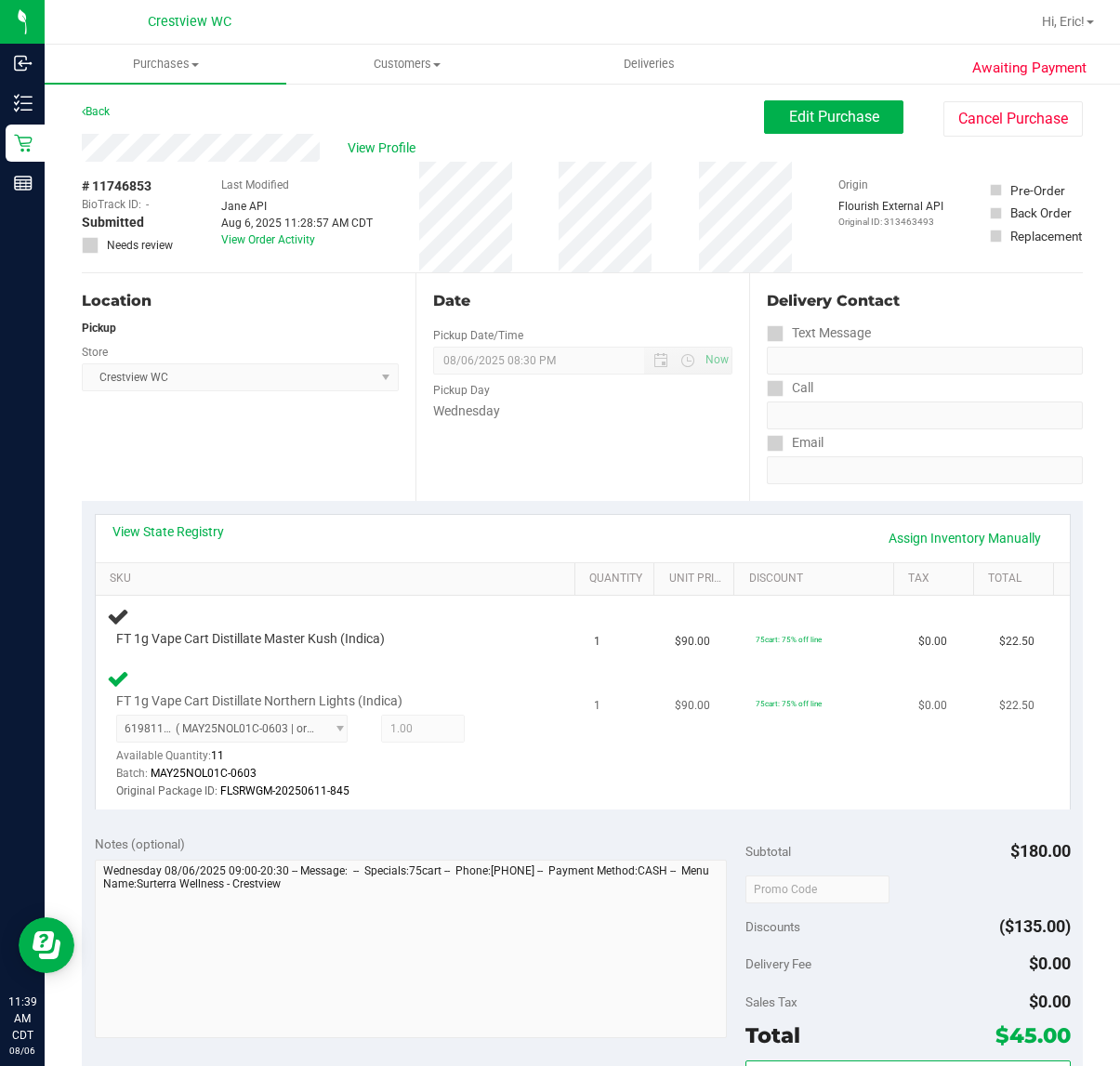 click on "FT 1g Vape Cart Distillate Northern Lights (Indica)
6198115162562825
(
MAY25NOL01C-0603 | orig: FLSRWGM-20250611-845
)
6198115162562825
Available Quantity:  11
1.00 1
Batch:" at bounding box center [339, 734] 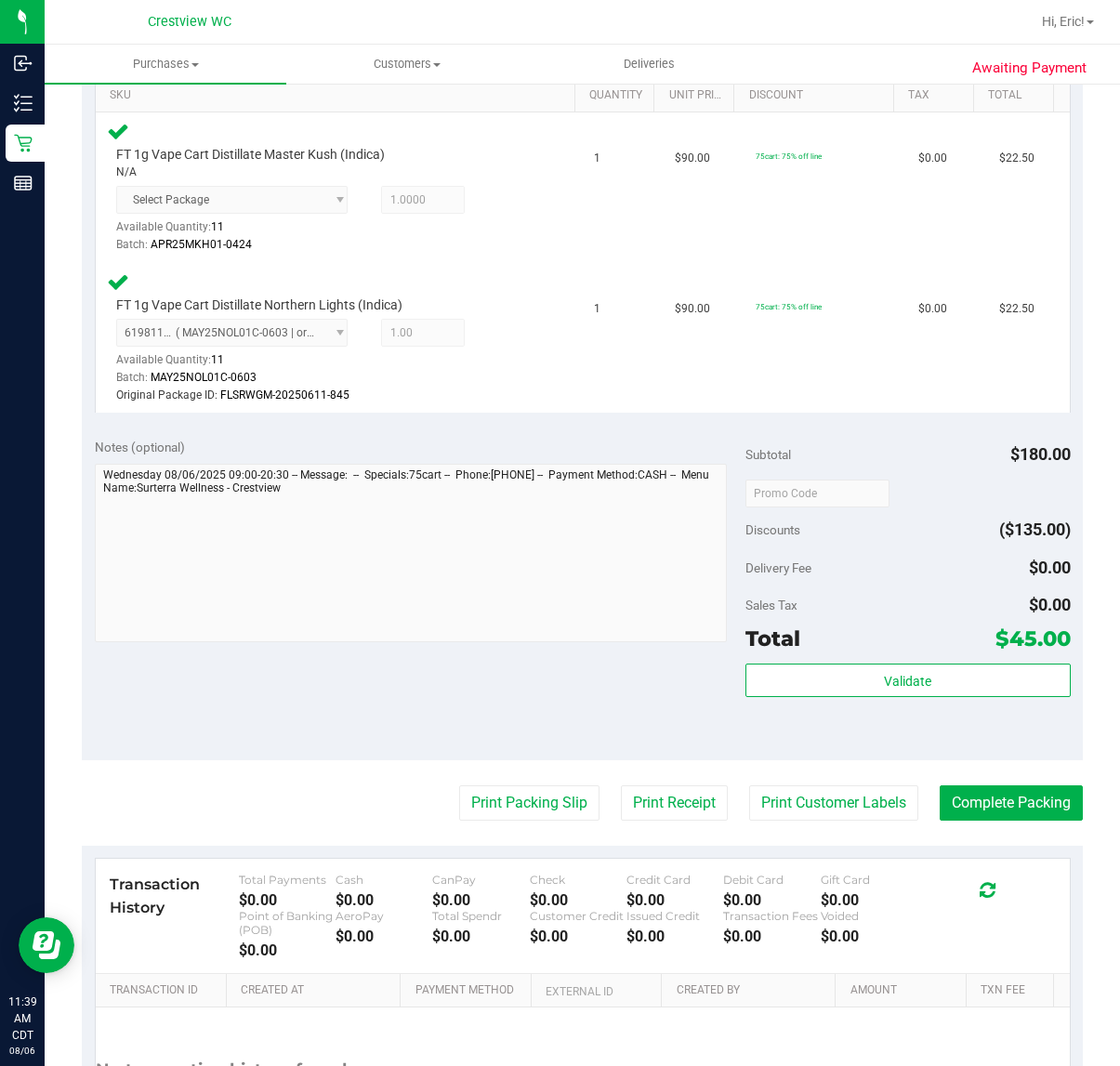 scroll, scrollTop: 493, scrollLeft: 0, axis: vertical 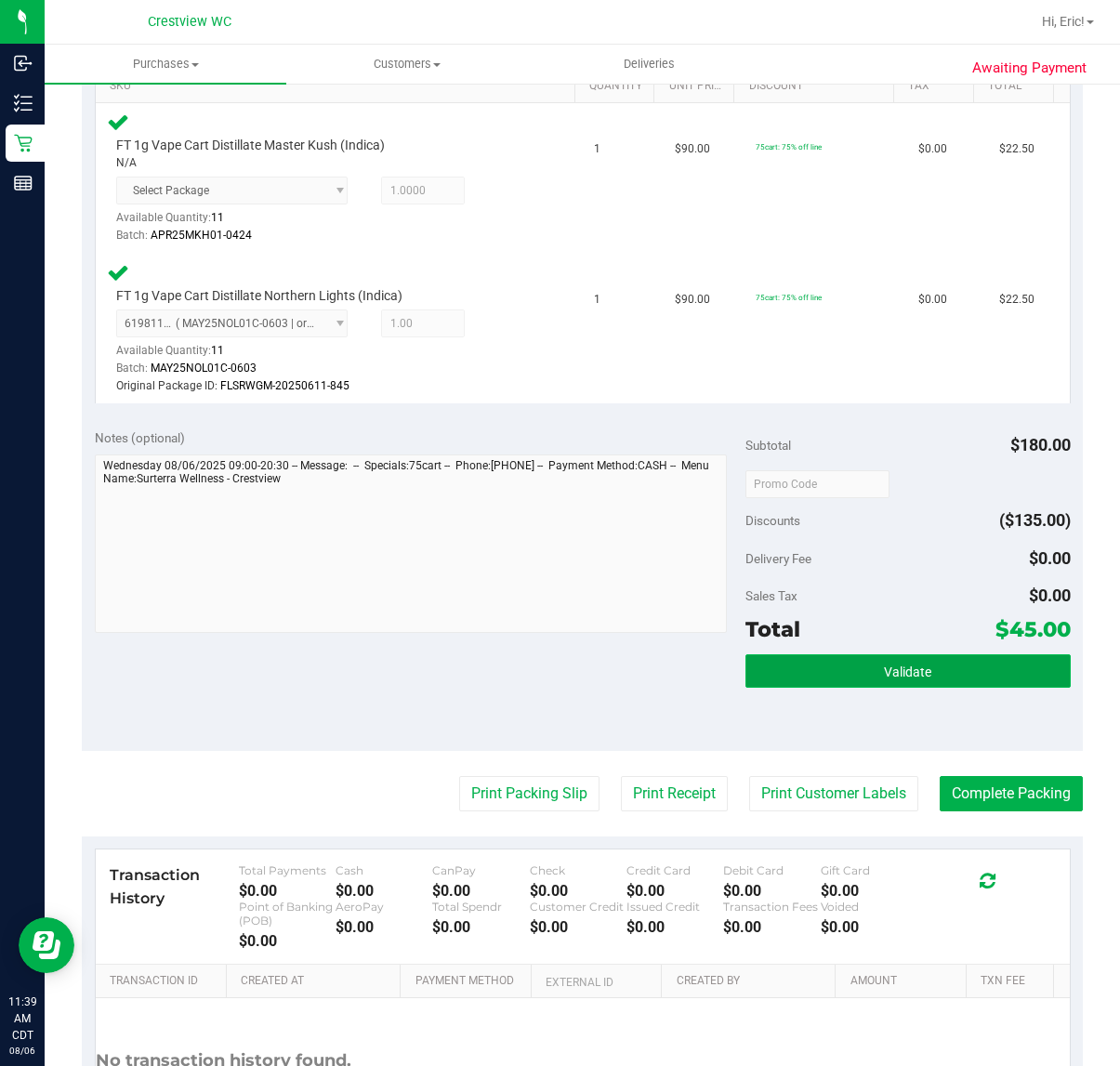 click on "Validate" at bounding box center (907, 672) 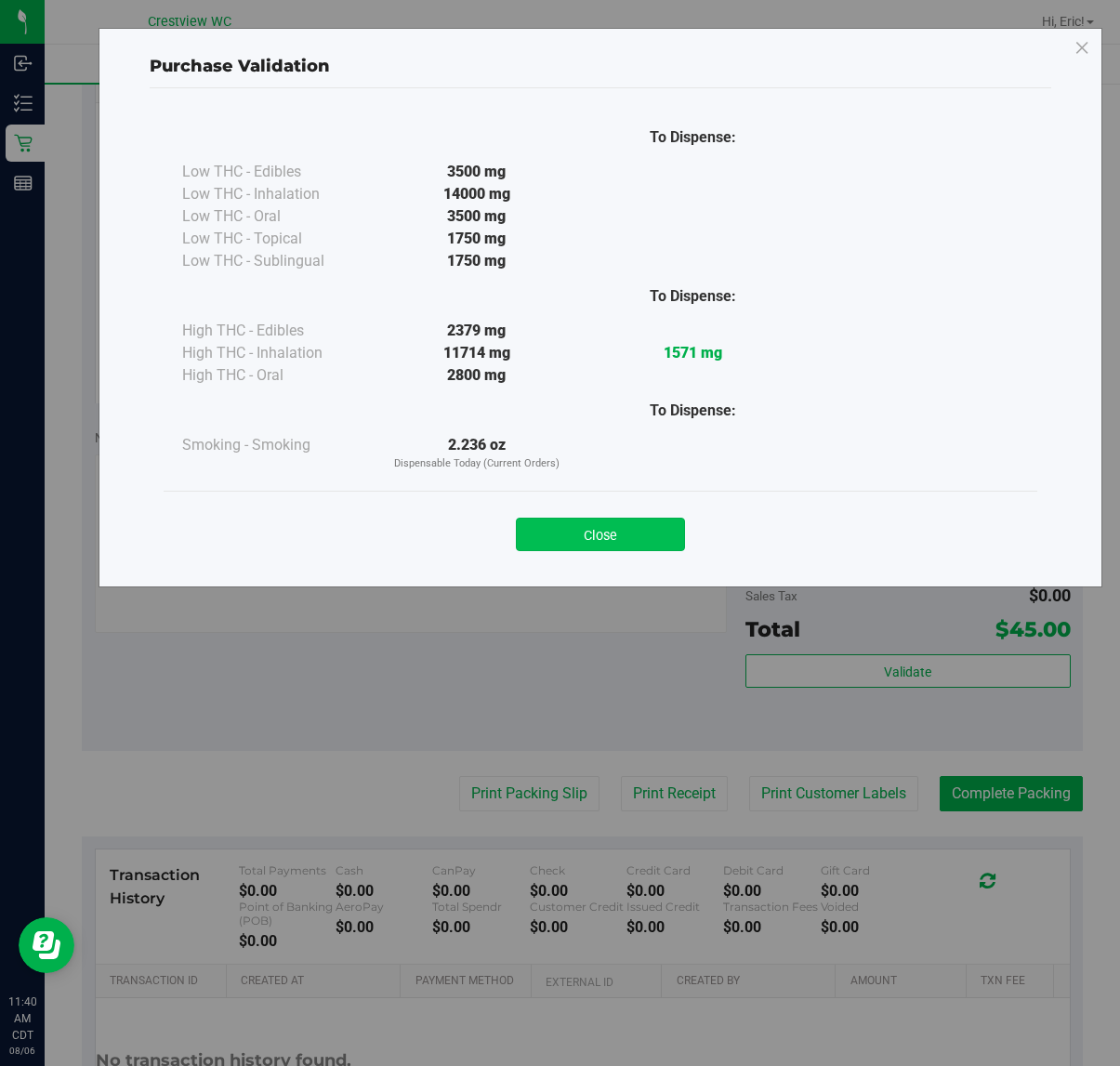 click on "Close" at bounding box center (600, 534) 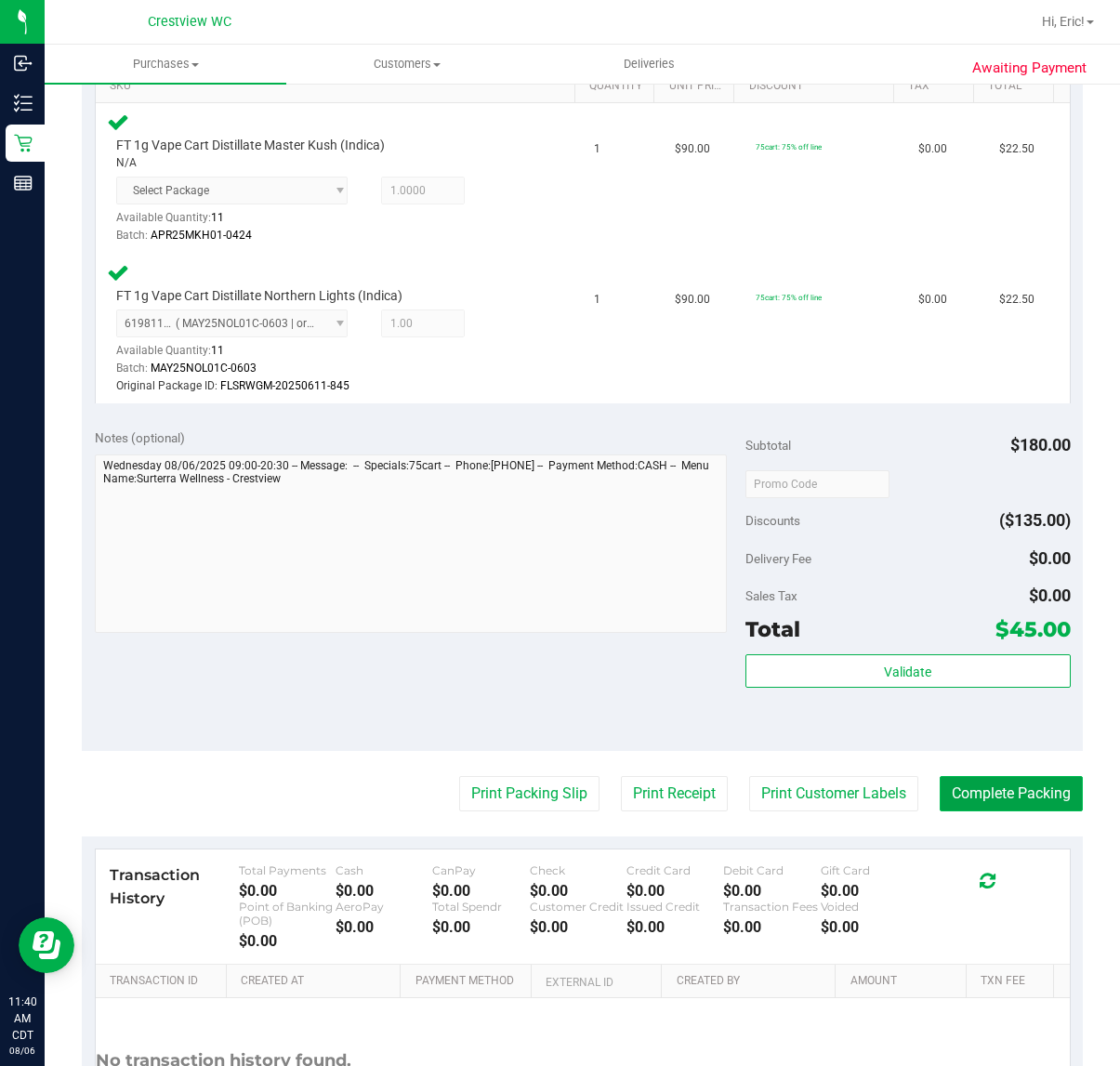 click on "Complete Packing" at bounding box center [1011, 794] 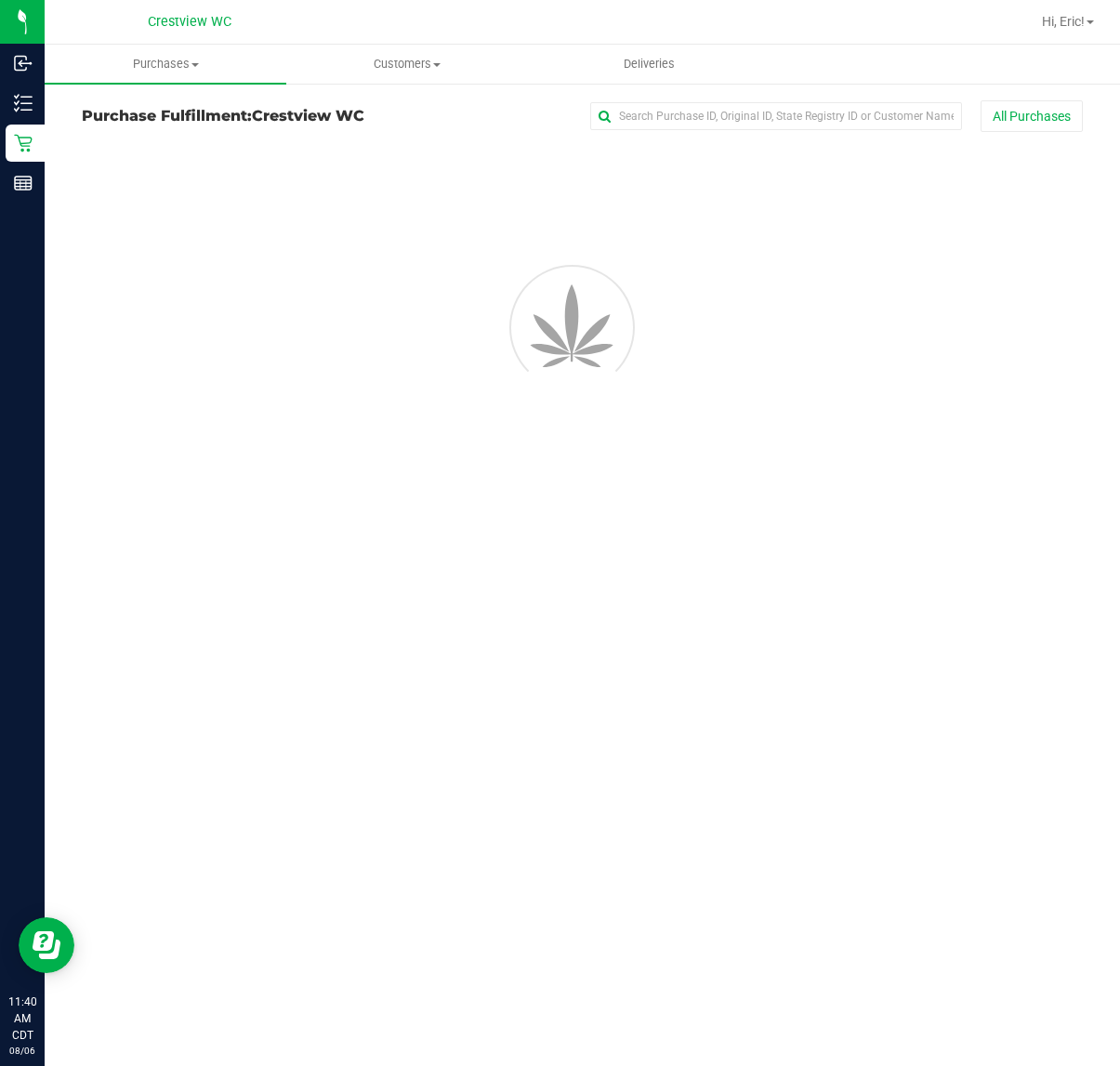 scroll, scrollTop: 0, scrollLeft: 0, axis: both 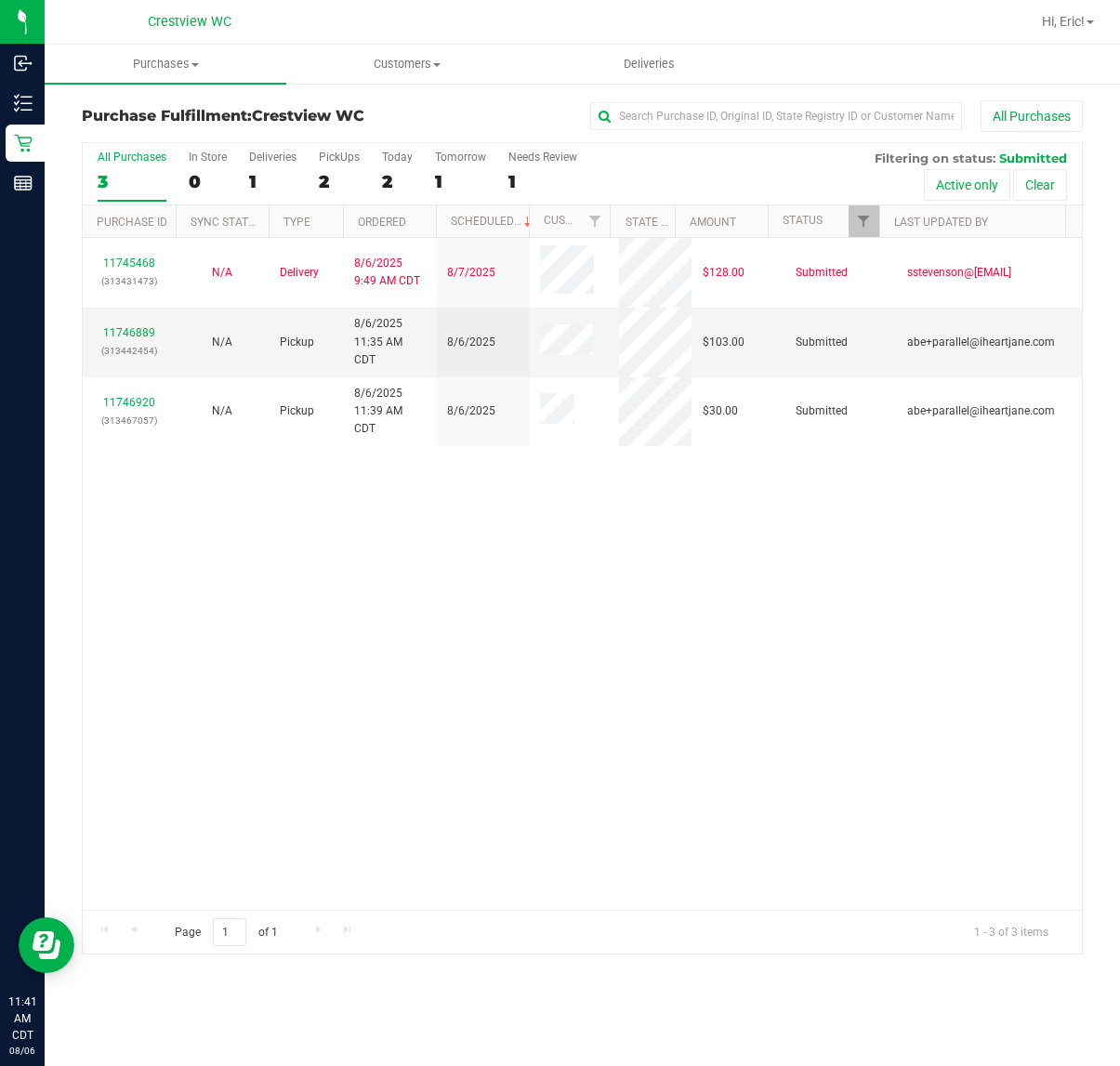click on "11745468
(313431473)
N/A
Delivery 8/6/2025 9:49 AM CDT 8/7/2025
$128.00
Submitted sstevenson@liveparallel.com
11746889
(313442454)
N/A
Pickup 8/6/2025 11:35 AM CDT 8/6/2025
$103.00
Submitted abe+parallel@iheartjane.com
11746920
(313467057)
N/A
Pickup 8/6/2025 11:39 AM CDT 8/6/2025
$30.00
Submitted abe+parallel@iheartjane.com" at bounding box center (582, 573) 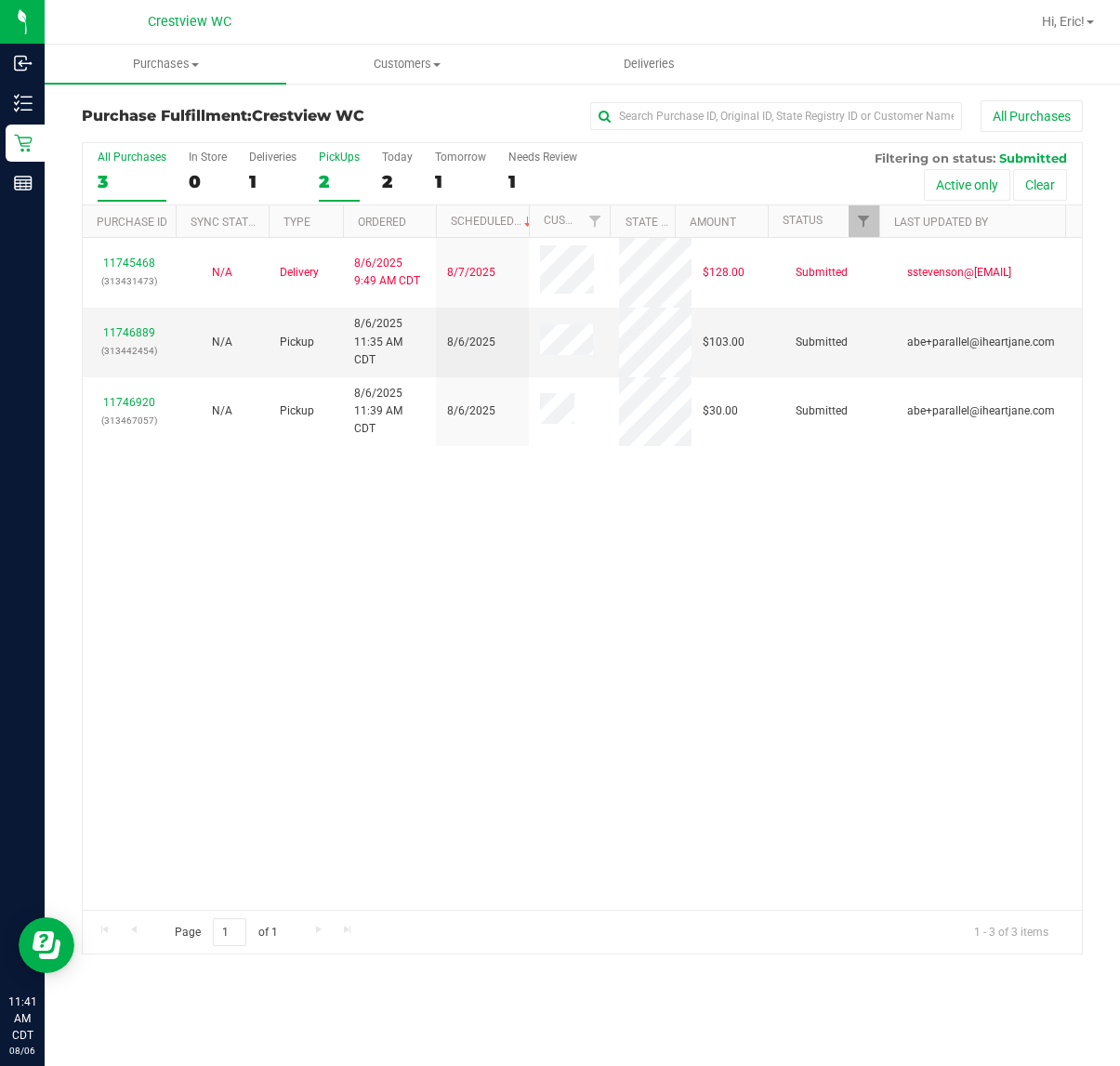 click on "PickUps" at bounding box center [339, 157] 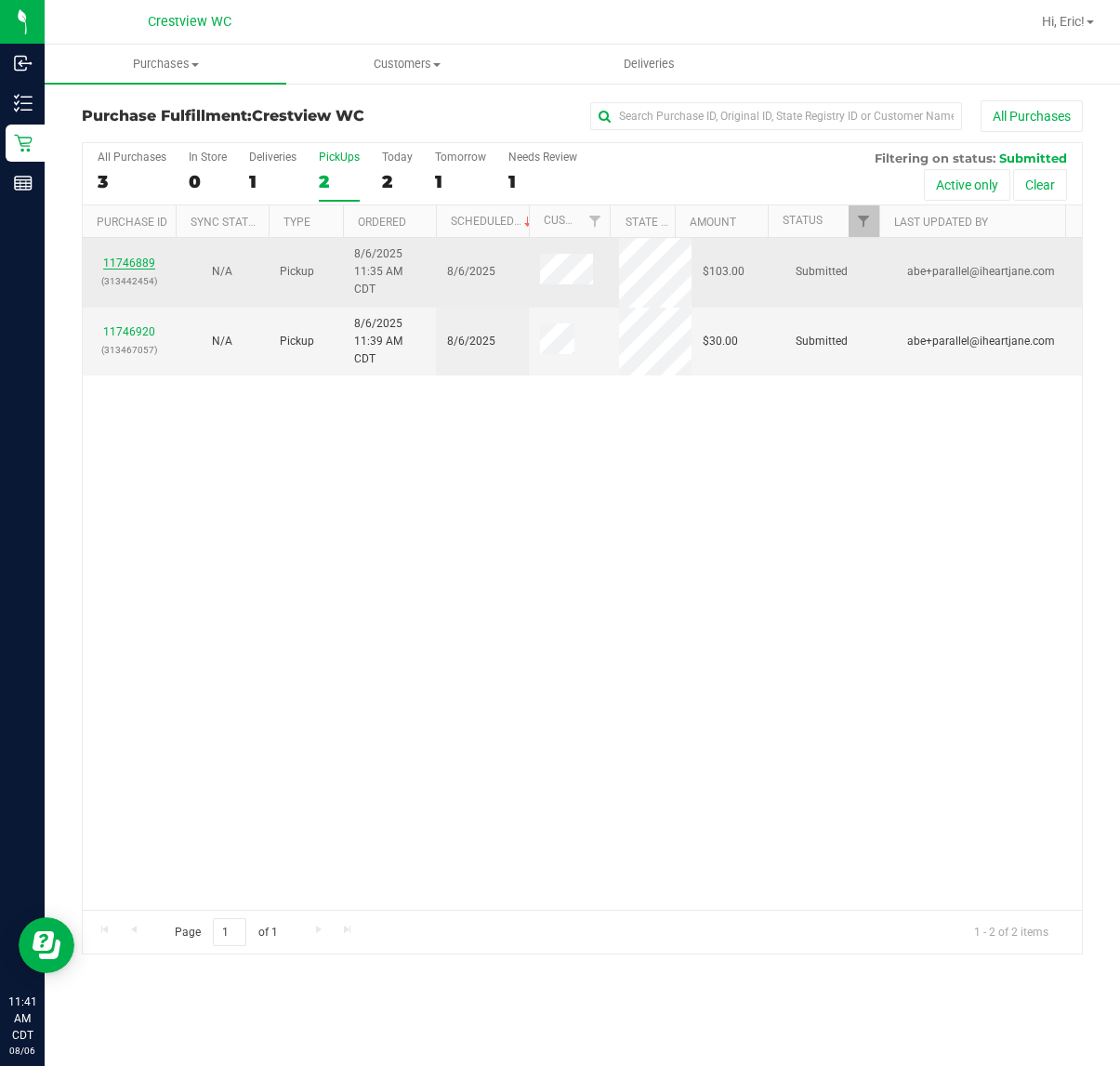 click on "11746889" at bounding box center [129, 263] 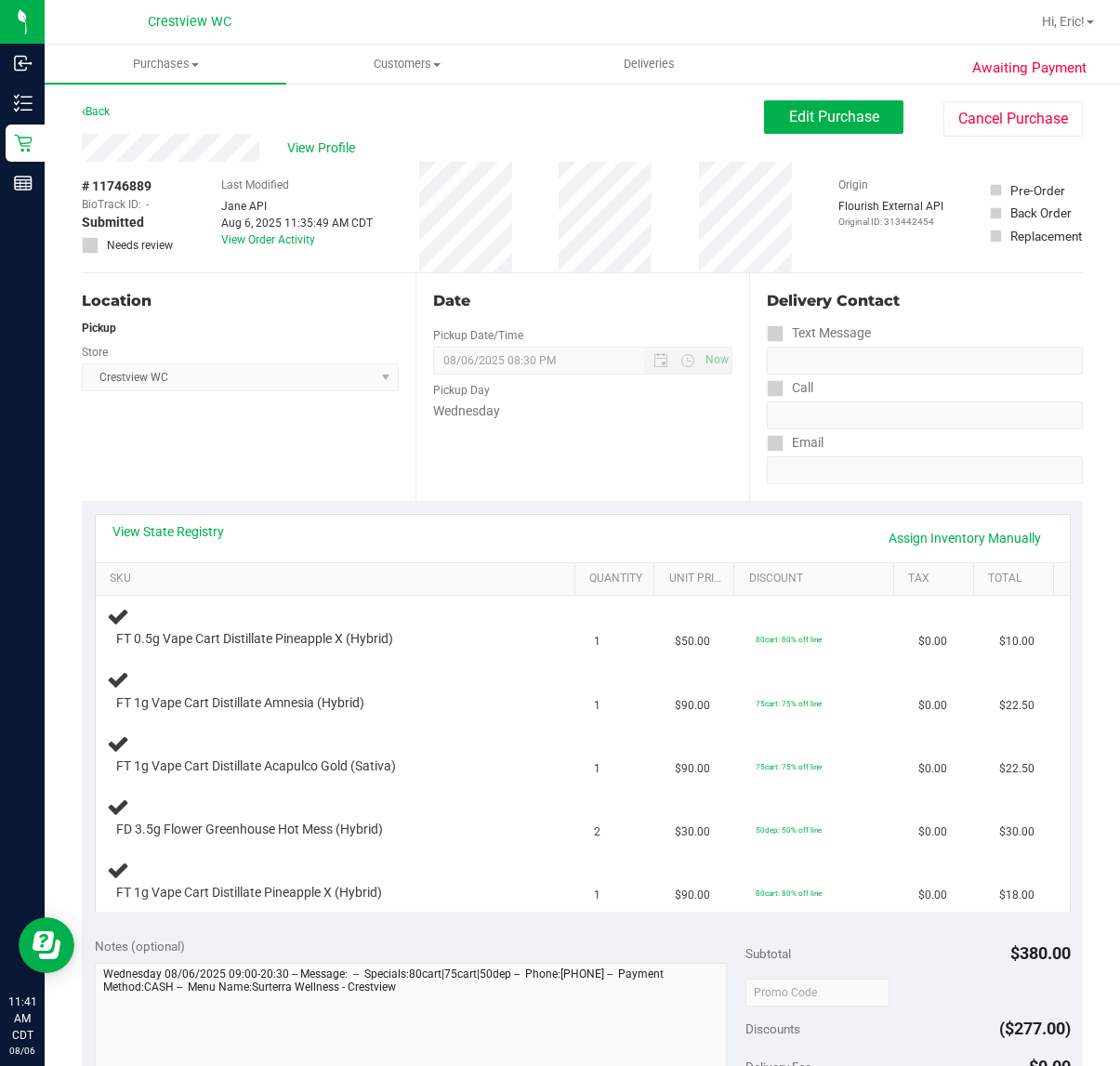 click on "Location
Pickup
Store
Crestview WC Select Store Bonita Springs WC Boynton Beach WC Bradenton WC Brandon WC Brooksville WC Call Center Clermont WC Crestview WC Deerfield Beach WC Delray Beach WC Deltona WC Ft Walton Beach WC Ft. Lauderdale WC Ft. Myers WC Gainesville WC Jax Atlantic WC JAX DC REP Jax WC Key West WC Lakeland WC Largo WC Lehigh Acres DC REP Merritt Island WC Miami 72nd WC Miami Beach WC Miami Dadeland WC Miramar DC REP New Port Richey WC North Palm Beach WC North Port WC Ocala WC Orange Park WC Orlando Colonial WC Orlando DC REP Orlando WC Oviedo WC Palm Bay WC Palm Coast WC Panama City WC Pensacola WC Port Orange WC Port St. Lucie WC Sebring WC South Tampa WC St. Pete WC Summerfield WC Tallahassee DC REP Tallahassee WC Tampa DC Testing Tampa Warehouse Tampa WC TX Austin DC TX Plano Retail WPB DC WPB WC" at bounding box center (248, 387) 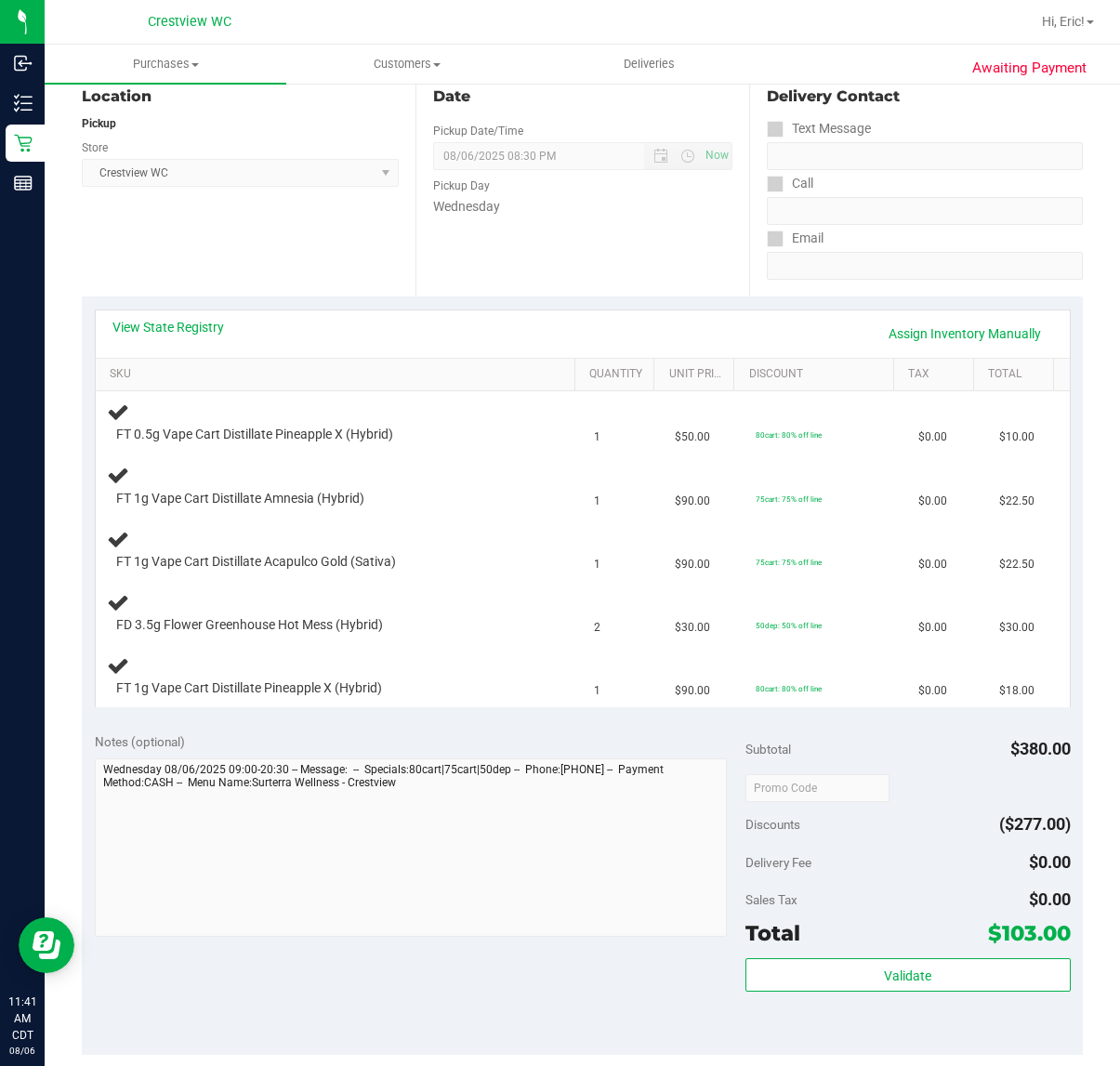 scroll, scrollTop: 232, scrollLeft: 0, axis: vertical 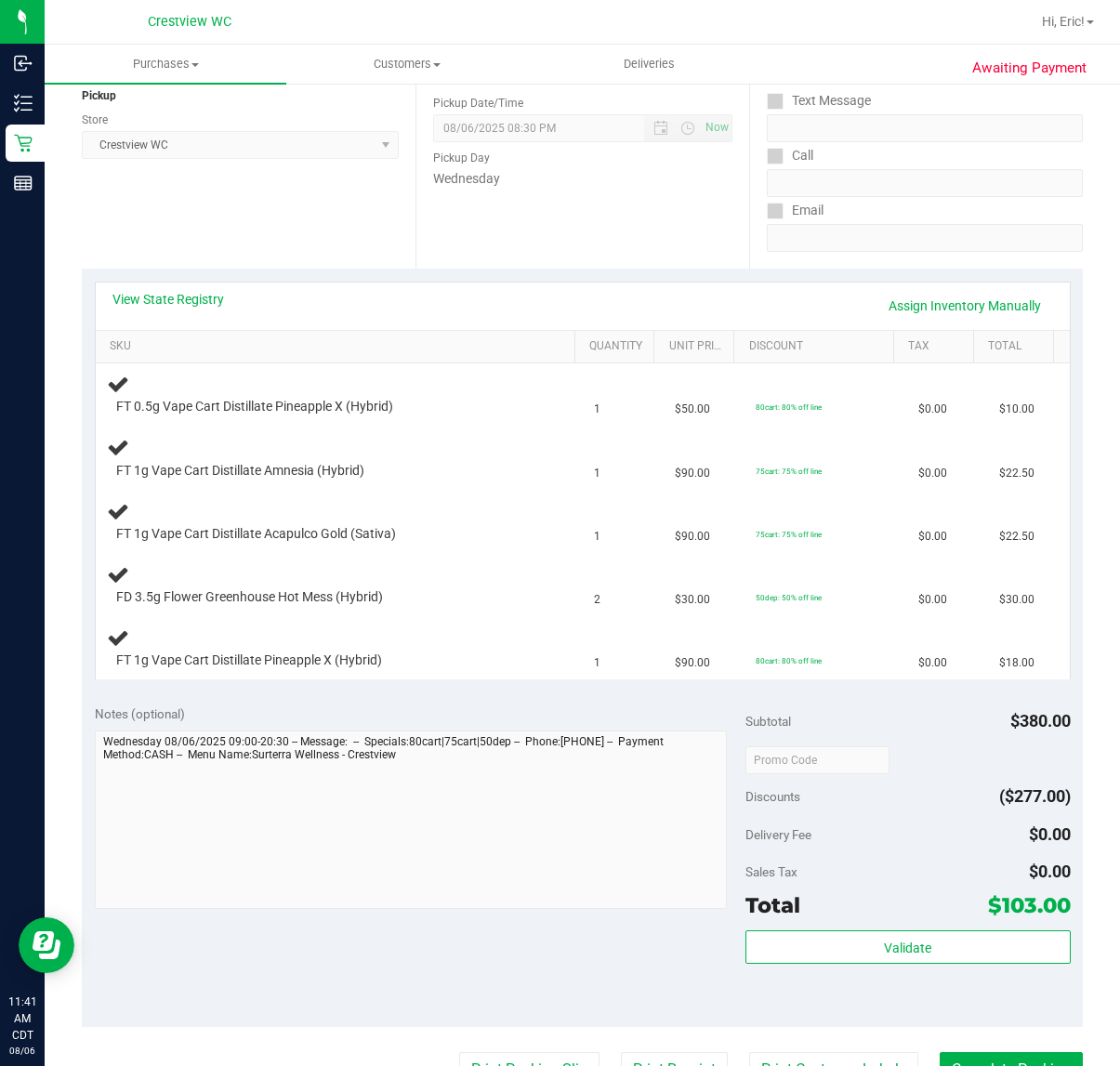 click on "Location
Pickup
Store
Crestview WC Select Store Bonita Springs WC Boynton Beach WC Bradenton WC Brandon WC Brooksville WC Call Center Clermont WC Crestview WC Deerfield Beach WC Delray Beach WC Deltona WC Ft Walton Beach WC Ft. Lauderdale WC Ft. Myers WC Gainesville WC Jax Atlantic WC JAX DC REP Jax WC Key West WC Lakeland WC Largo WC Lehigh Acres DC REP Merritt Island WC Miami 72nd WC Miami Beach WC Miami Dadeland WC Miramar DC REP New Port Richey WC North Palm Beach WC North Port WC Ocala WC Orange Park WC Orlando Colonial WC Orlando DC REP Orlando WC Oviedo WC Palm Bay WC Palm Coast WC Panama City WC Pensacola WC Port Orange WC Port St. Lucie WC Sebring WC South Tampa WC St. Pete WC Summerfield WC Tallahassee DC REP Tallahassee WC Tampa DC Testing Tampa Warehouse Tampa WC TX Austin DC TX Plano Retail WPB DC WPB WC" at bounding box center (248, 154) 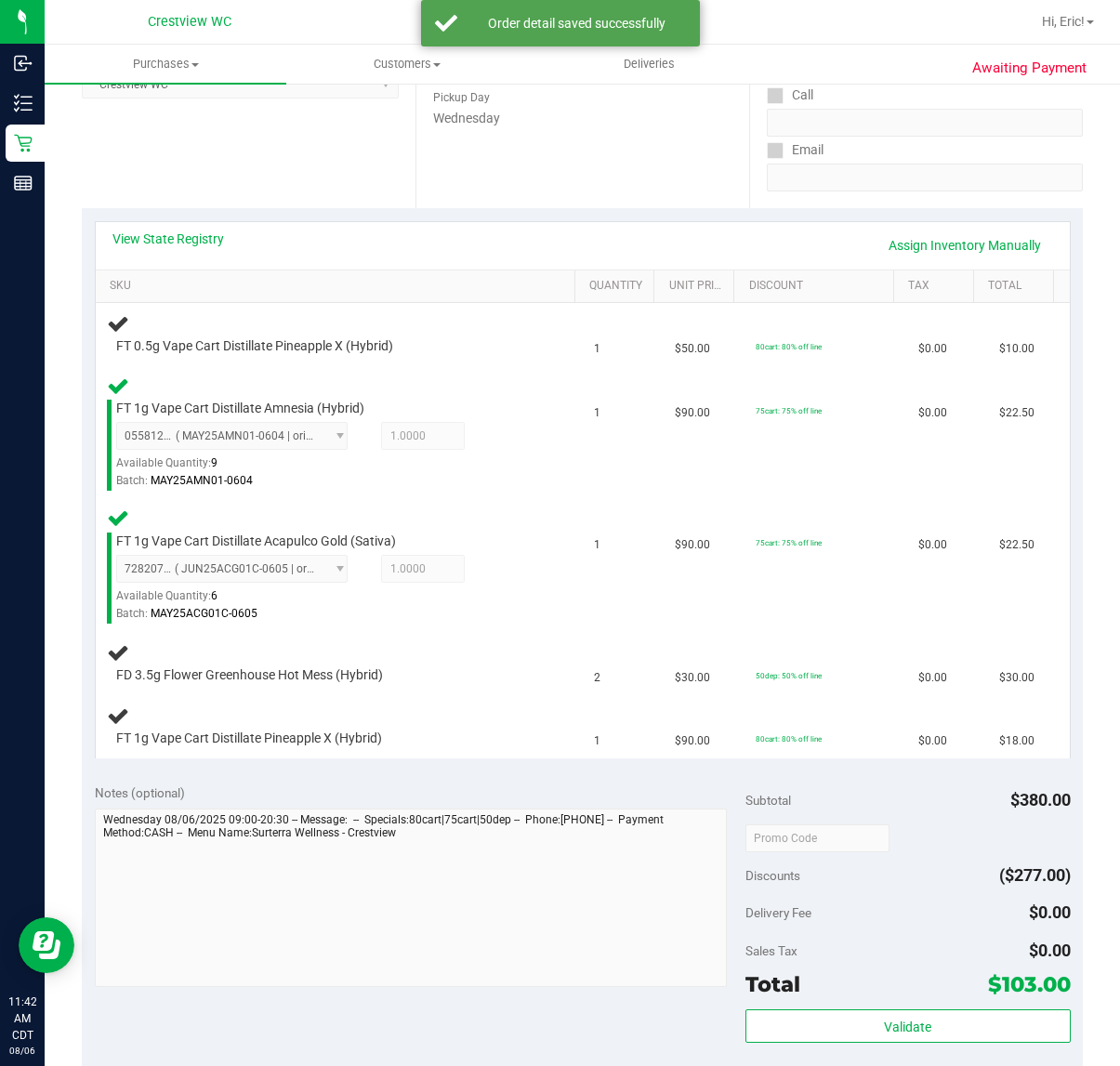 scroll, scrollTop: 296, scrollLeft: 0, axis: vertical 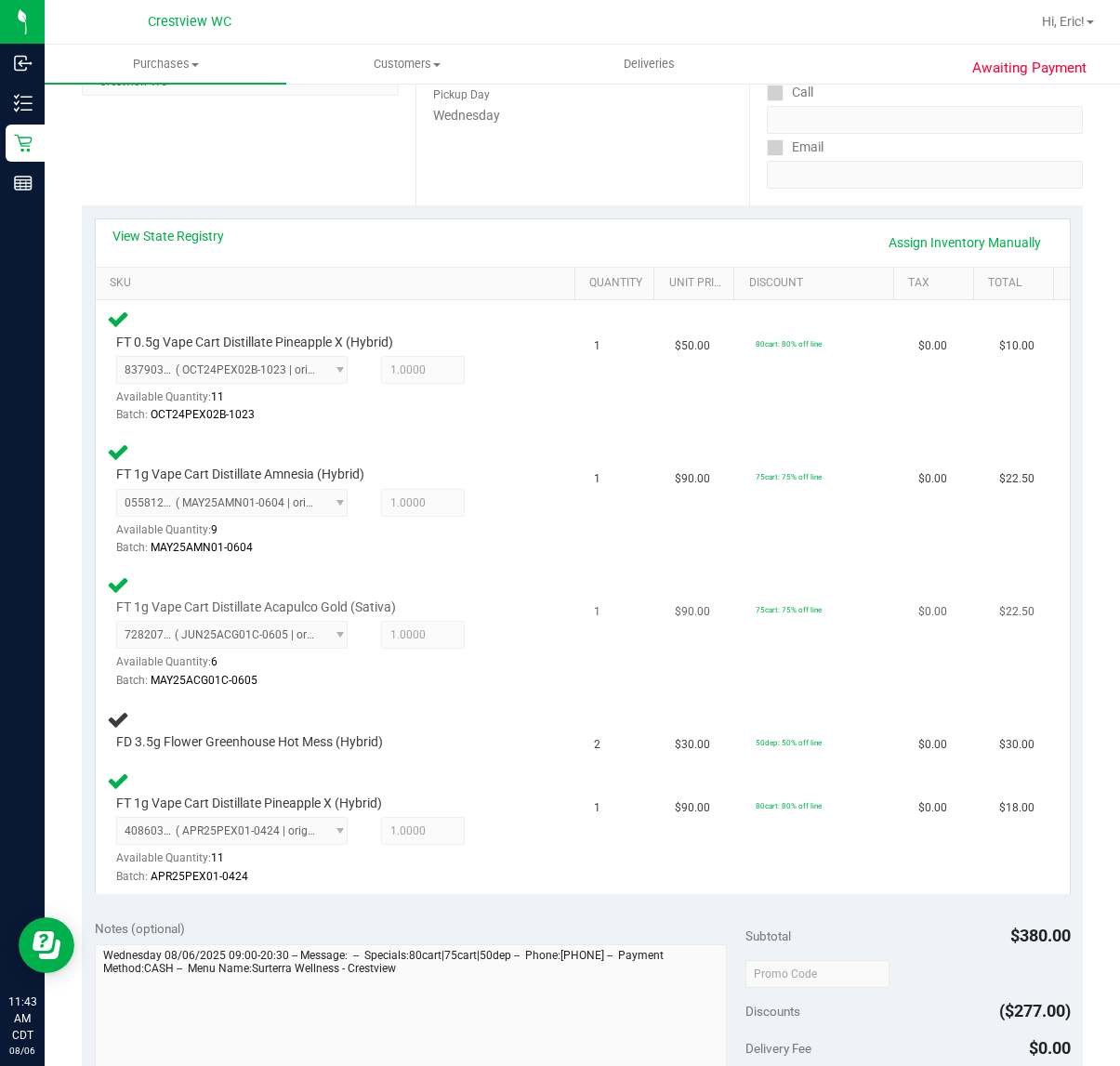 click on "FT 1g Vape Cart Distillate Acapulco Gold (Sativa)
7282074287426014
(
MAY25ACG01C-0605 | orig: FLSRWGM-20250612-1808
)
7282074287426014
Available Quantity:  6
1.0000 1
Batch:" at bounding box center (339, 632) 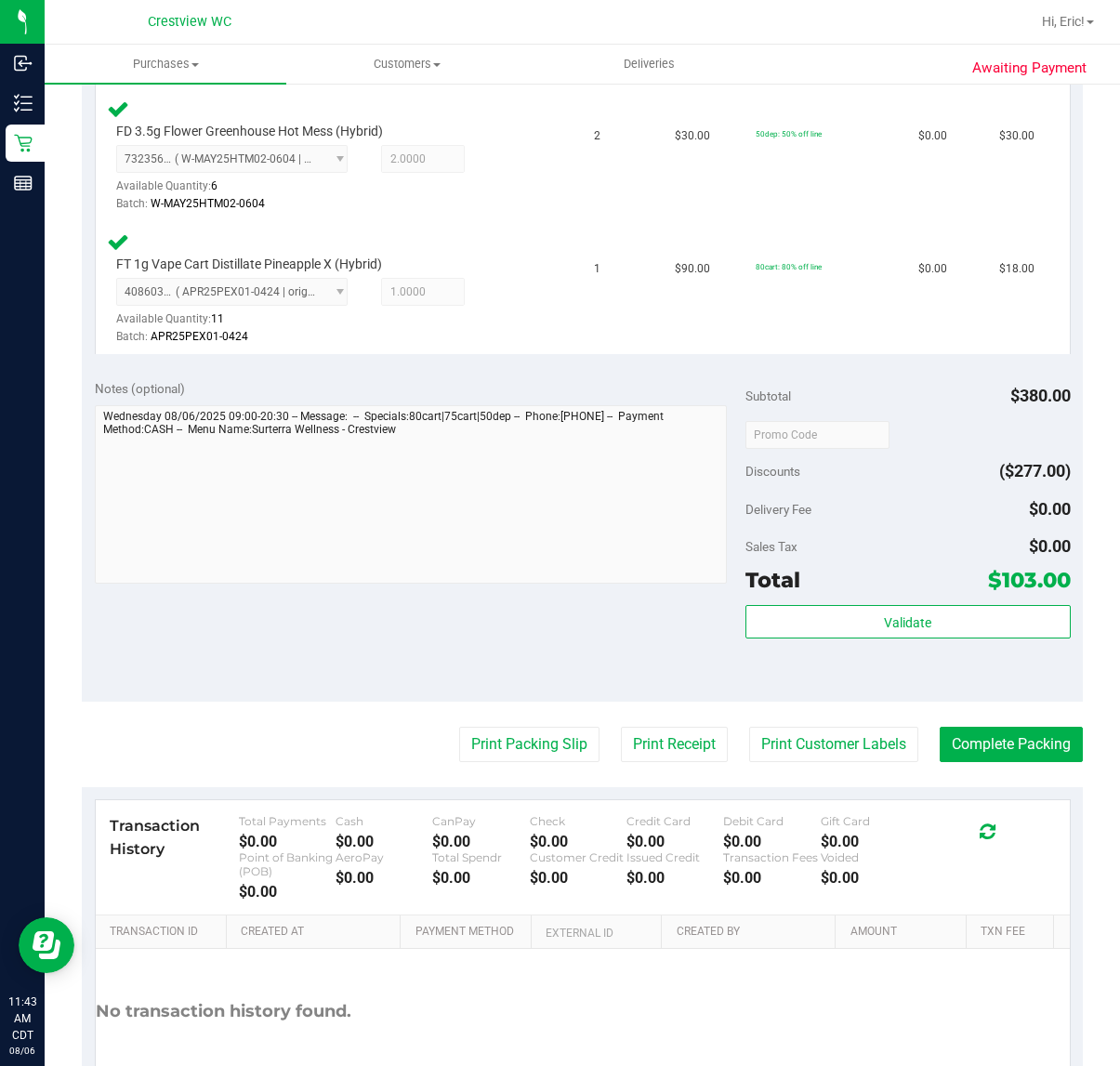 scroll, scrollTop: 902, scrollLeft: 0, axis: vertical 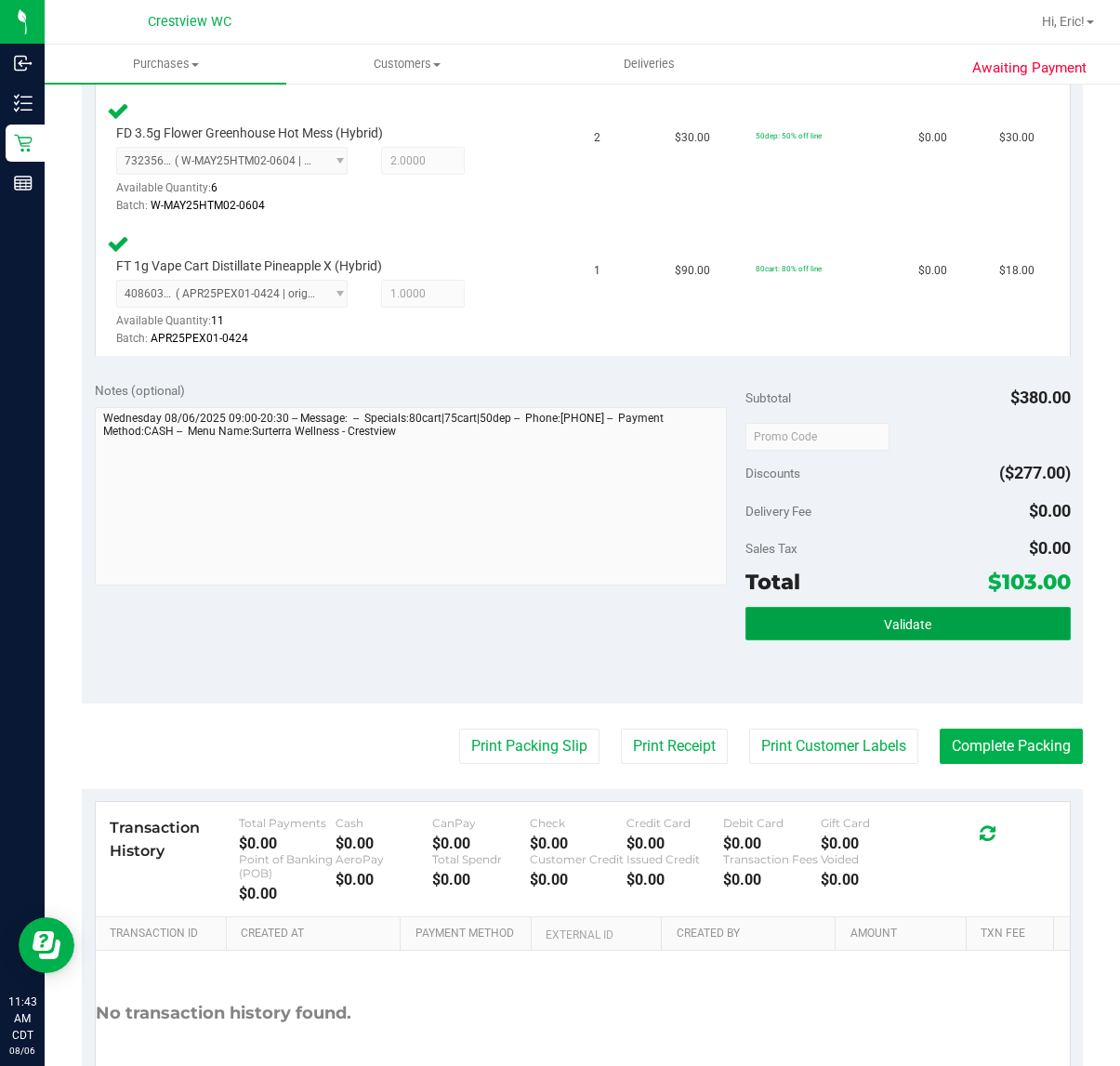 click on "Validate" at bounding box center (908, 624) 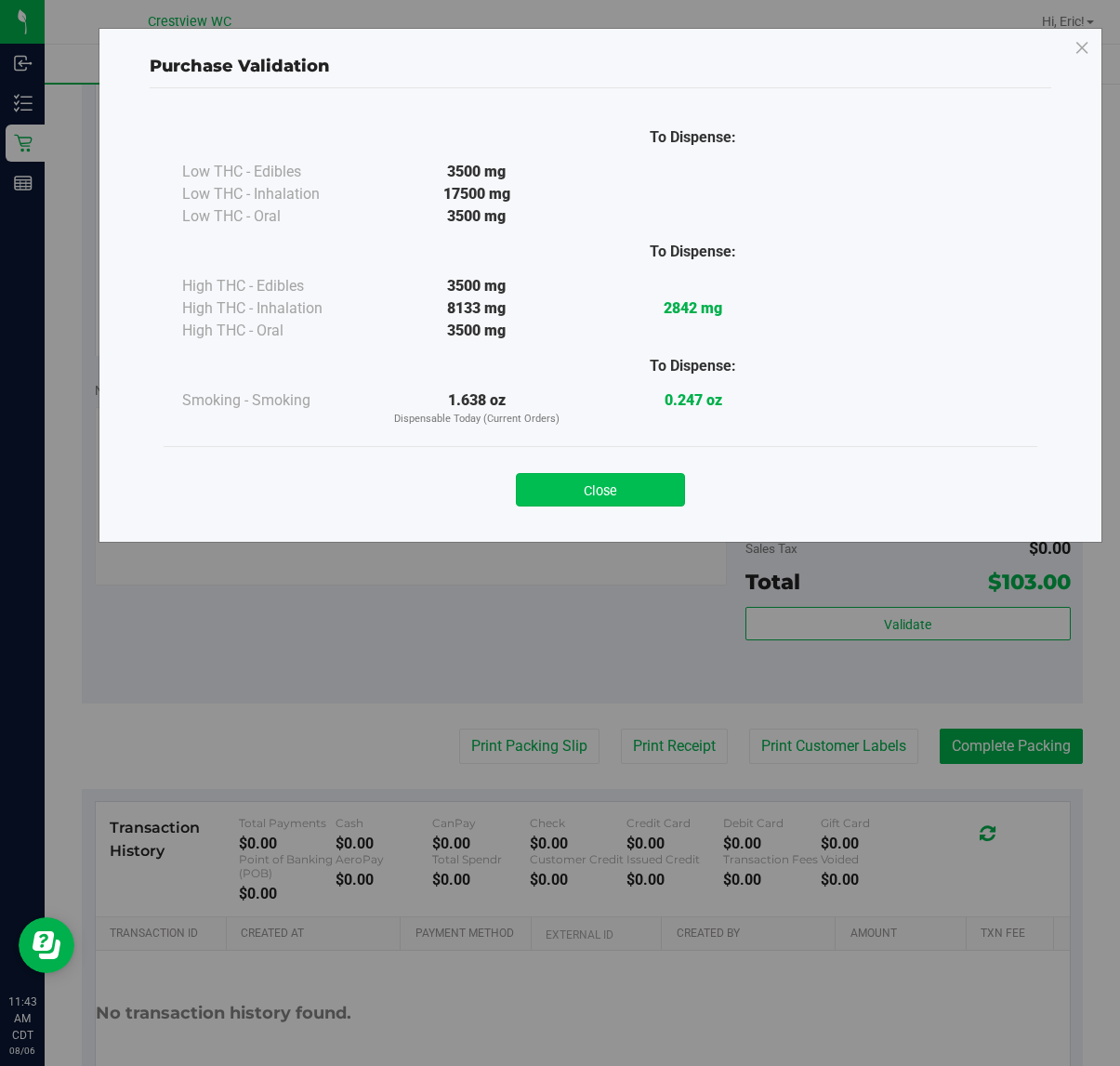click on "Close" at bounding box center [600, 490] 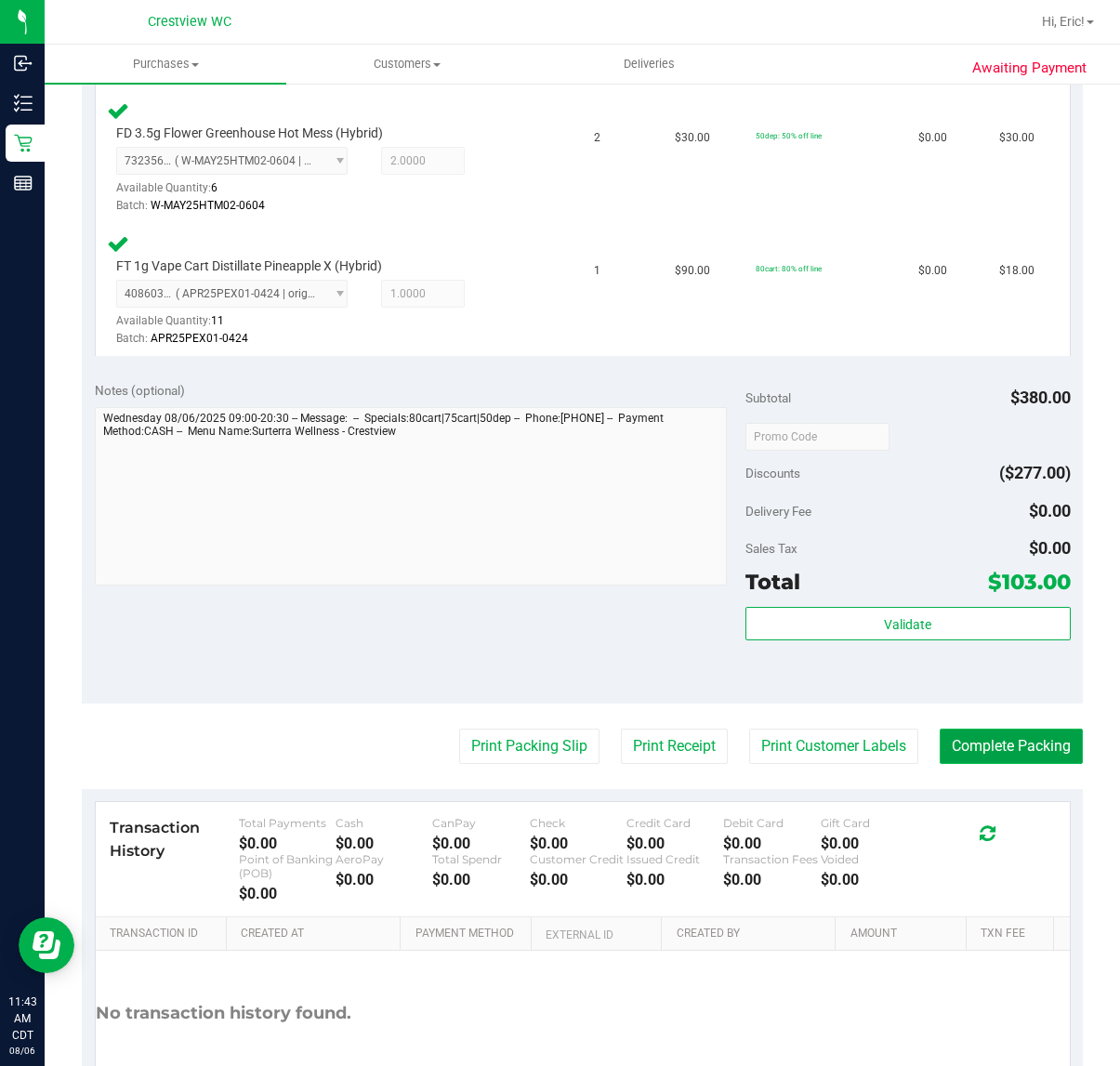 click on "Complete Packing" at bounding box center [1011, 746] 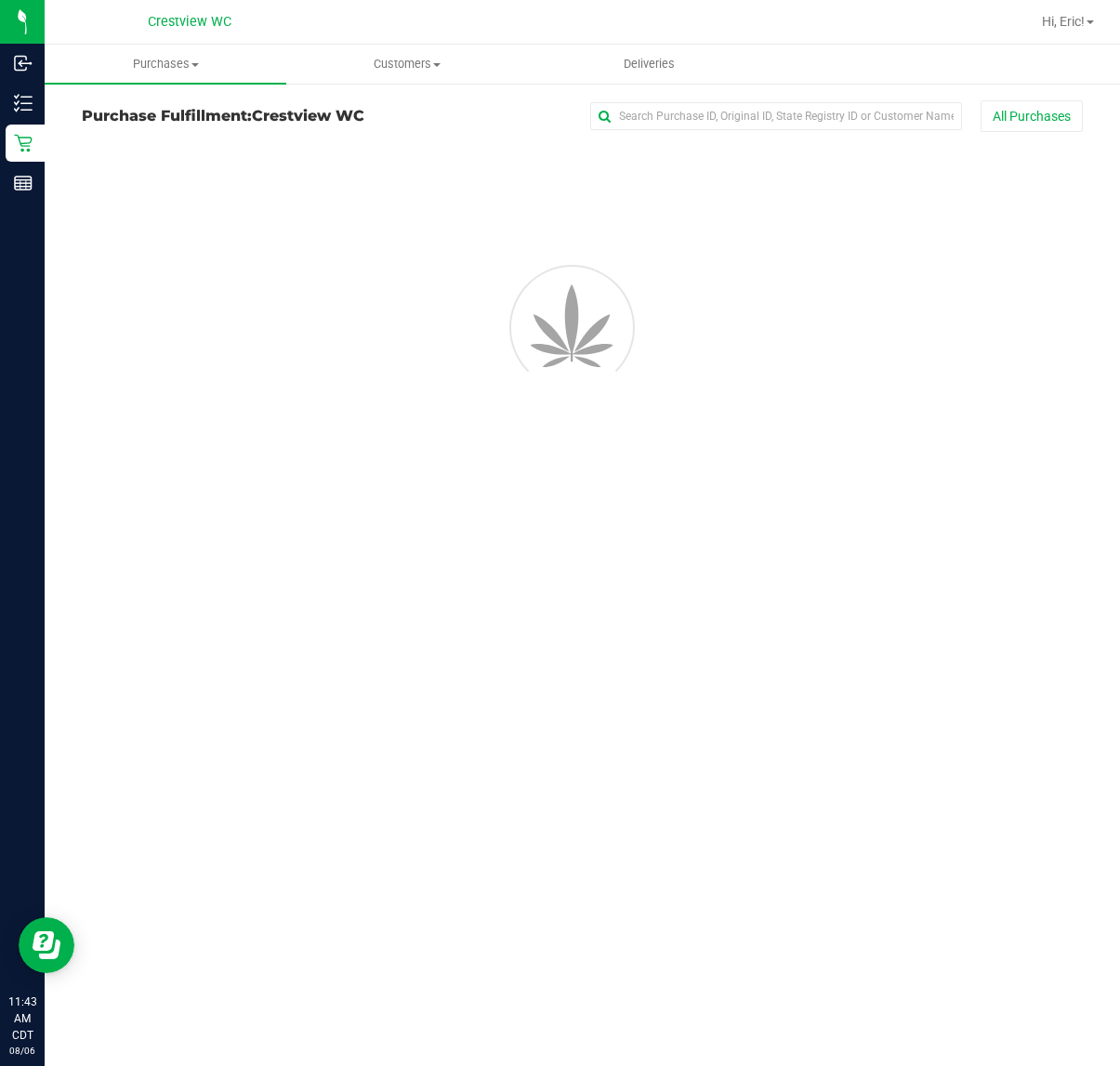 scroll, scrollTop: 0, scrollLeft: 0, axis: both 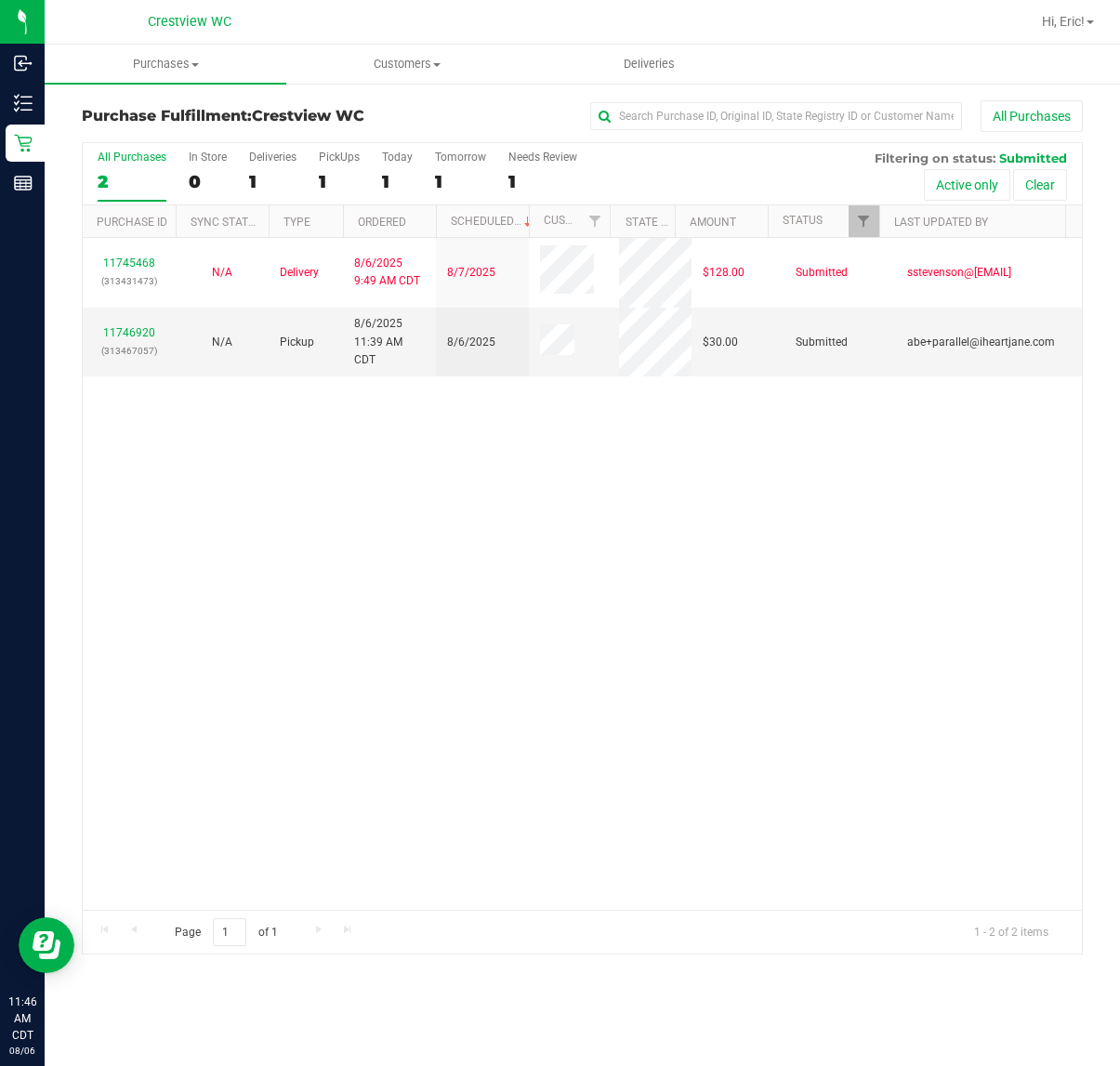 click on "11745468
(313431473)
N/A
Delivery 8/6/2025 9:49 AM CDT 8/7/2025
$128.00
Submitted sstevenson@liveparallel.com
11746920
(313467057)
N/A
Pickup 8/6/2025 11:39 AM CDT 8/6/2025
$30.00
Submitted abe+parallel@iheartjane.com" at bounding box center (582, 573) 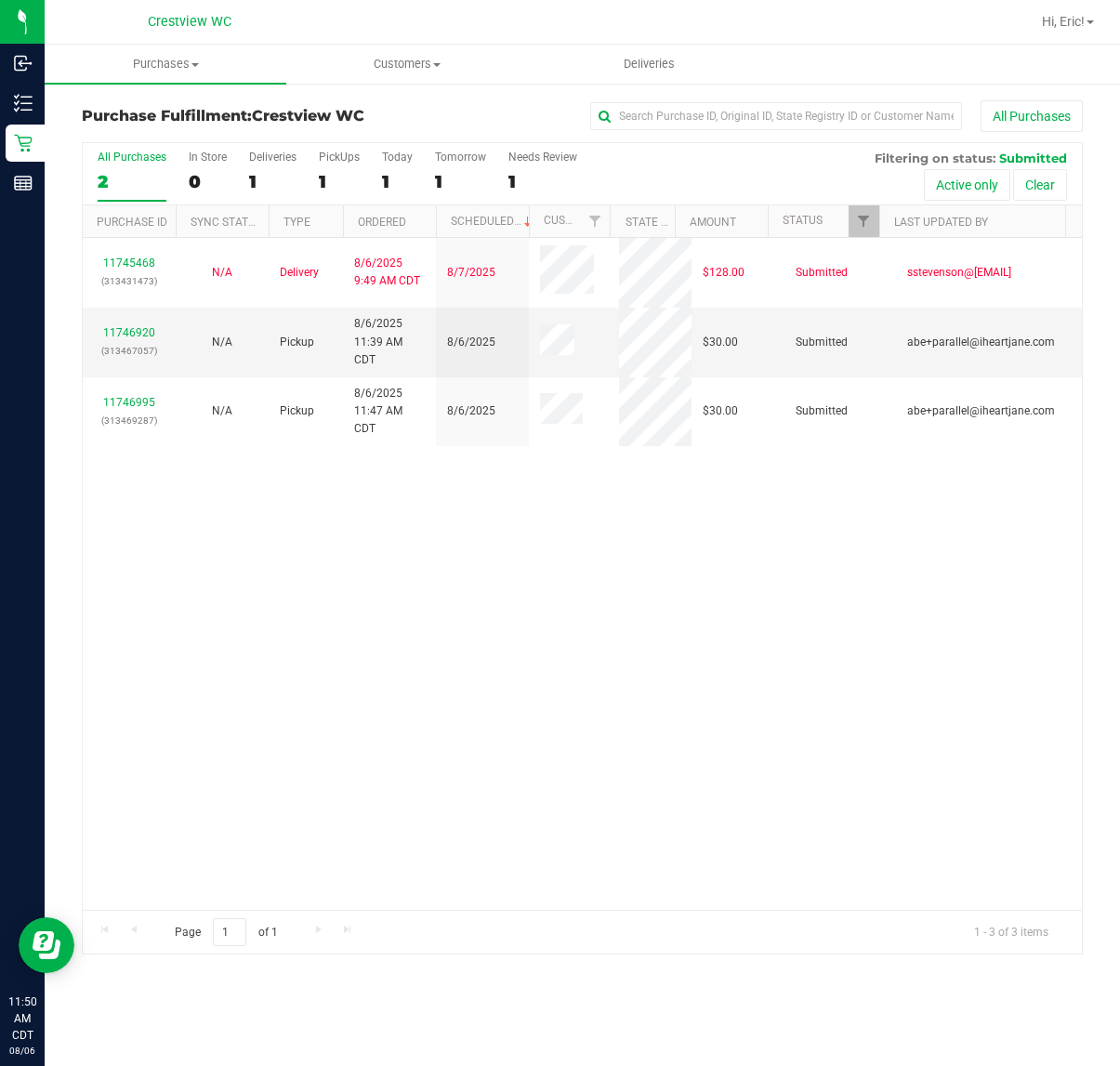 drag, startPoint x: 502, startPoint y: 544, endPoint x: 547, endPoint y: 486, distance: 73.40981 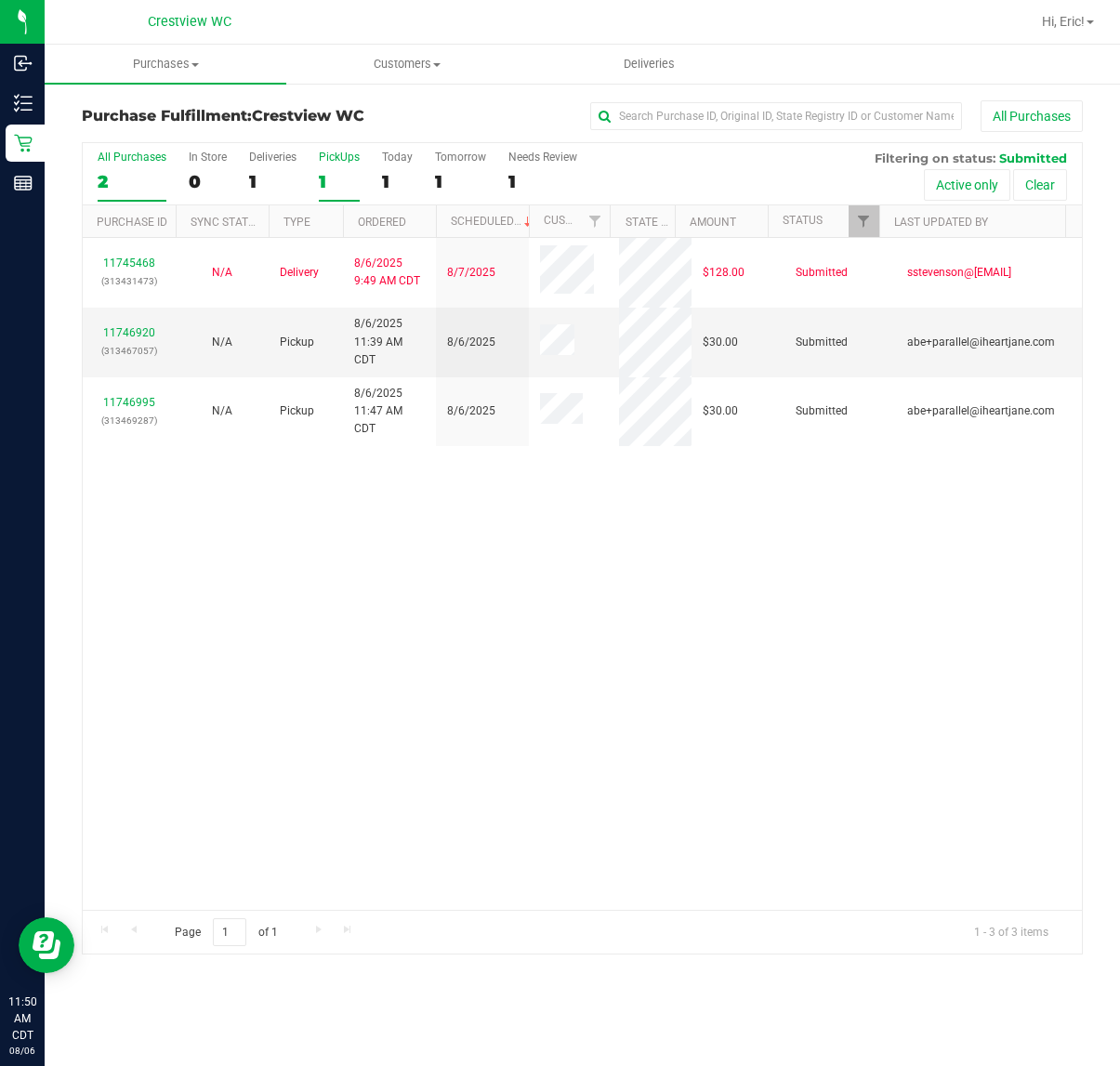 click on "PickUps" at bounding box center [339, 157] 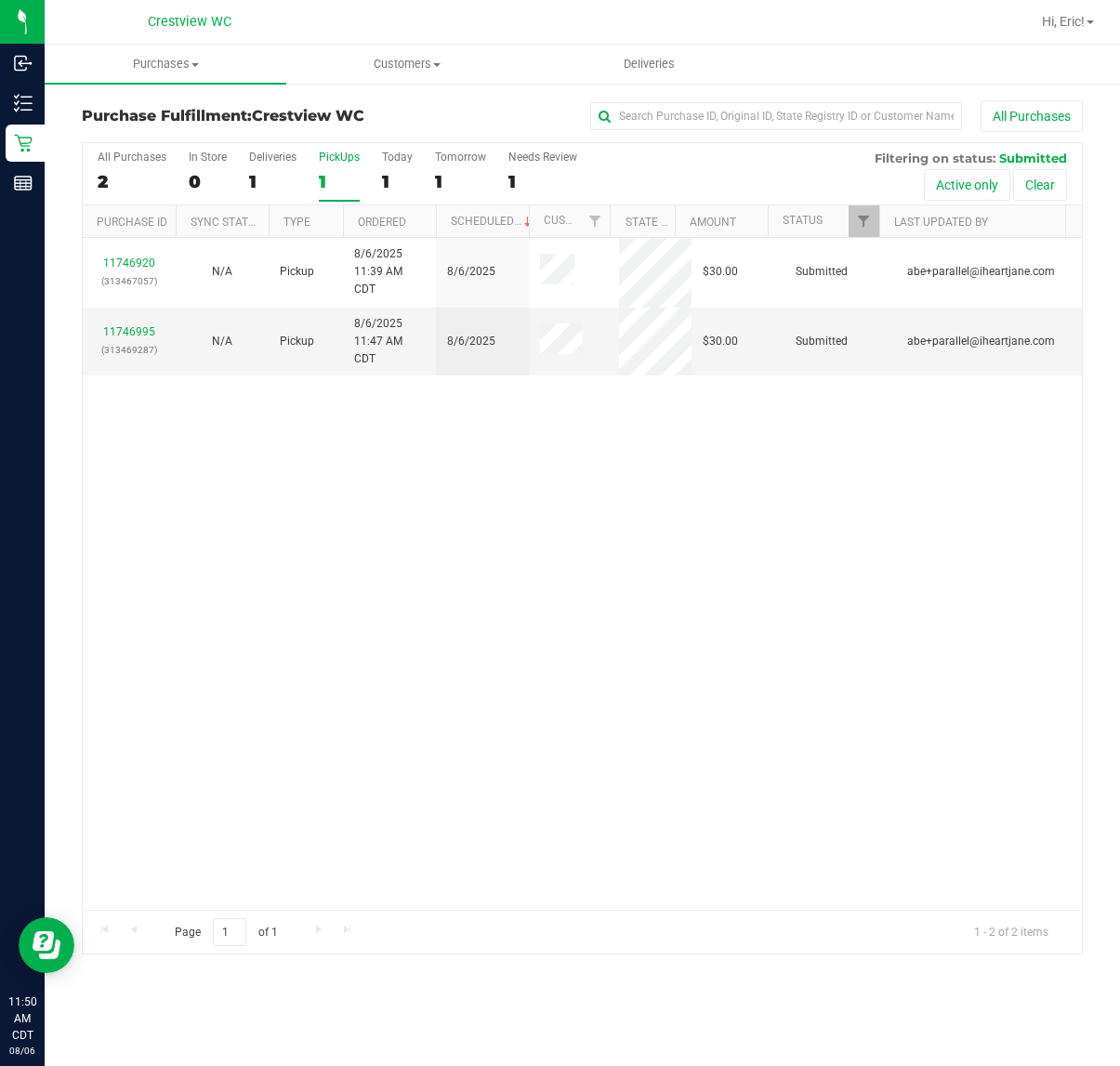 click on "11746920
(313467057)
N/A
Pickup 8/6/2025 11:39 AM CDT 8/6/2025
$30.00
Submitted abe+parallel@iheartjane.com
11746995
(313469287)
N/A
Pickup 8/6/2025 11:47 AM CDT 8/6/2025
$30.00
Submitted abe+parallel@iheartjane.com" at bounding box center [582, 573] 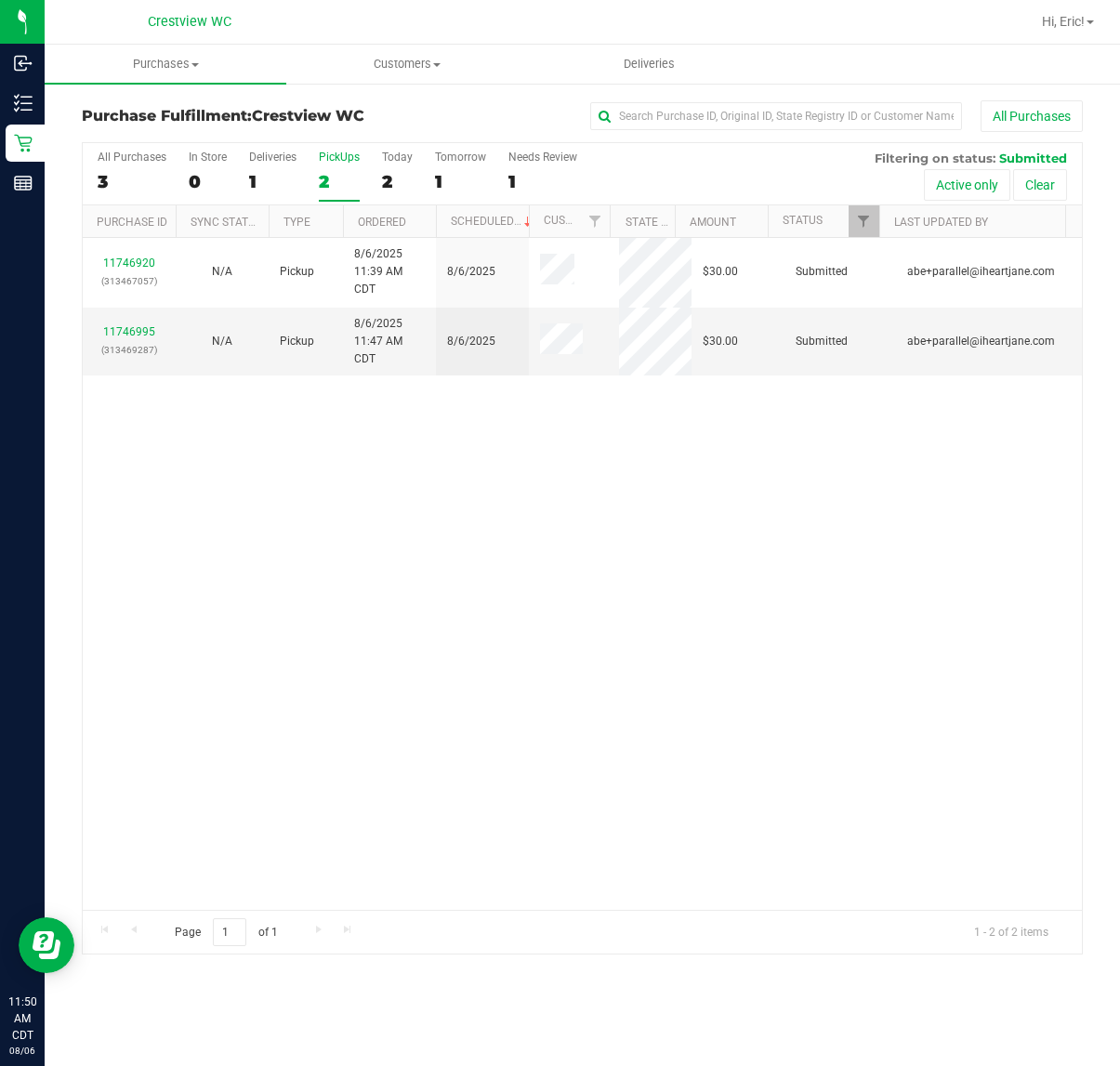 click on "11746920
(313467057)
N/A
Pickup 8/6/2025 11:39 AM CDT 8/6/2025
$30.00
Submitted abe+parallel@iheartjane.com
11746995
(313469287)
N/A
Pickup 8/6/2025 11:47 AM CDT 8/6/2025
$30.00
Submitted abe+parallel@iheartjane.com" at bounding box center [582, 573] 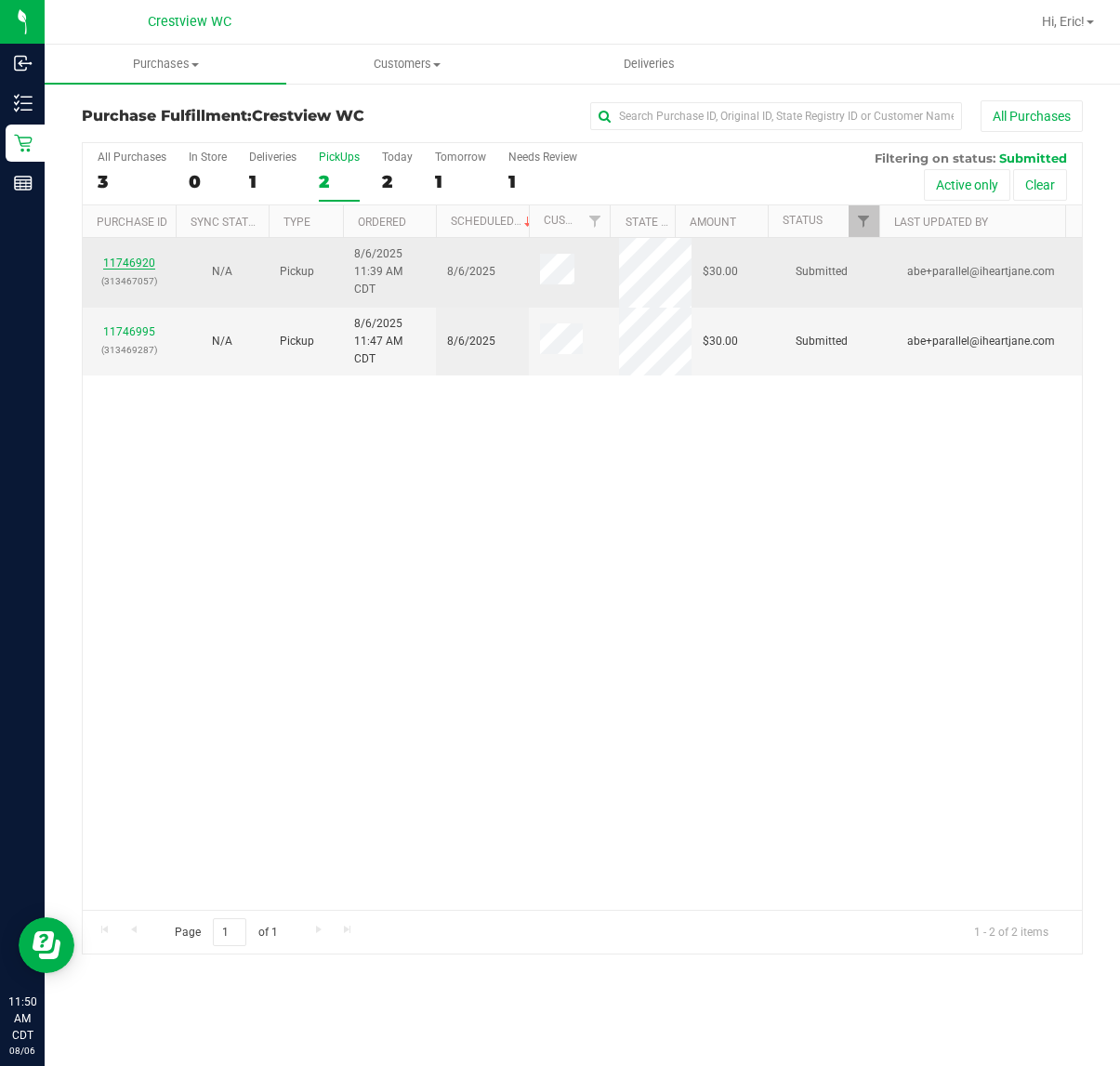 click on "11746920" at bounding box center [129, 263] 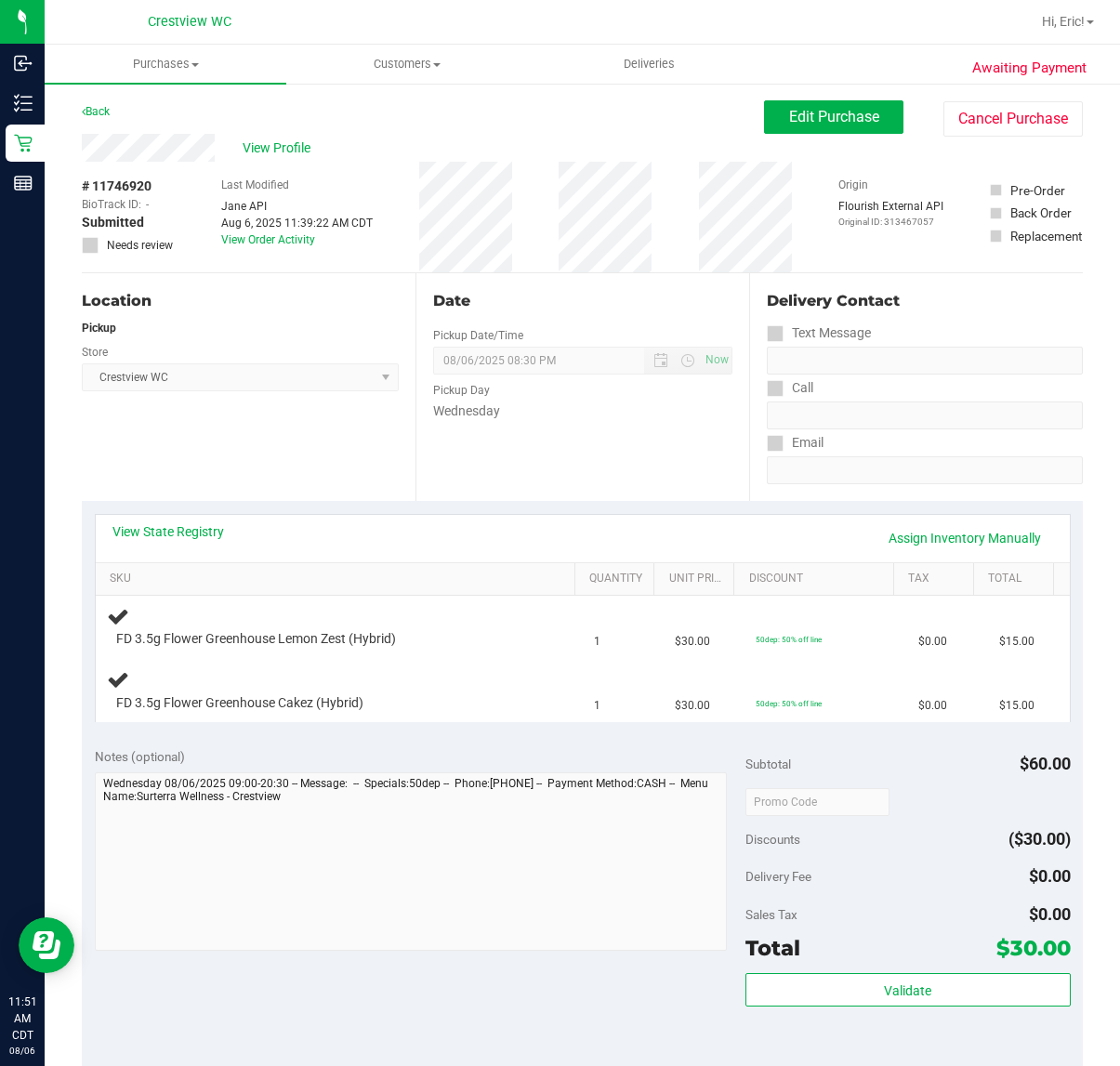 click on "Location
Pickup
Store
Crestview WC Select Store Bonita Springs WC Boynton Beach WC Bradenton WC Brandon WC Brooksville WC Call Center Clermont WC Crestview WC Deerfield Beach WC Delray Beach WC Deltona WC Ft Walton Beach WC Ft. Lauderdale WC Ft. Myers WC Gainesville WC Jax Atlantic WC JAX DC REP Jax WC Key West WC Lakeland WC Largo WC Lehigh Acres DC REP Merritt Island WC Miami 72nd WC Miami Beach WC Miami Dadeland WC Miramar DC REP New Port Richey WC North Palm Beach WC North Port WC Ocala WC Orange Park WC Orlando Colonial WC Orlando DC REP Orlando WC Oviedo WC Palm Bay WC Palm Coast WC Panama City WC Pensacola WC Port Orange WC Port St. Lucie WC Sebring WC South Tampa WC St. Pete WC Summerfield WC Tallahassee DC REP Tallahassee WC Tampa DC Testing Tampa Warehouse Tampa WC TX Austin DC TX Plano Retail WPB DC WPB WC" at bounding box center [248, 387] 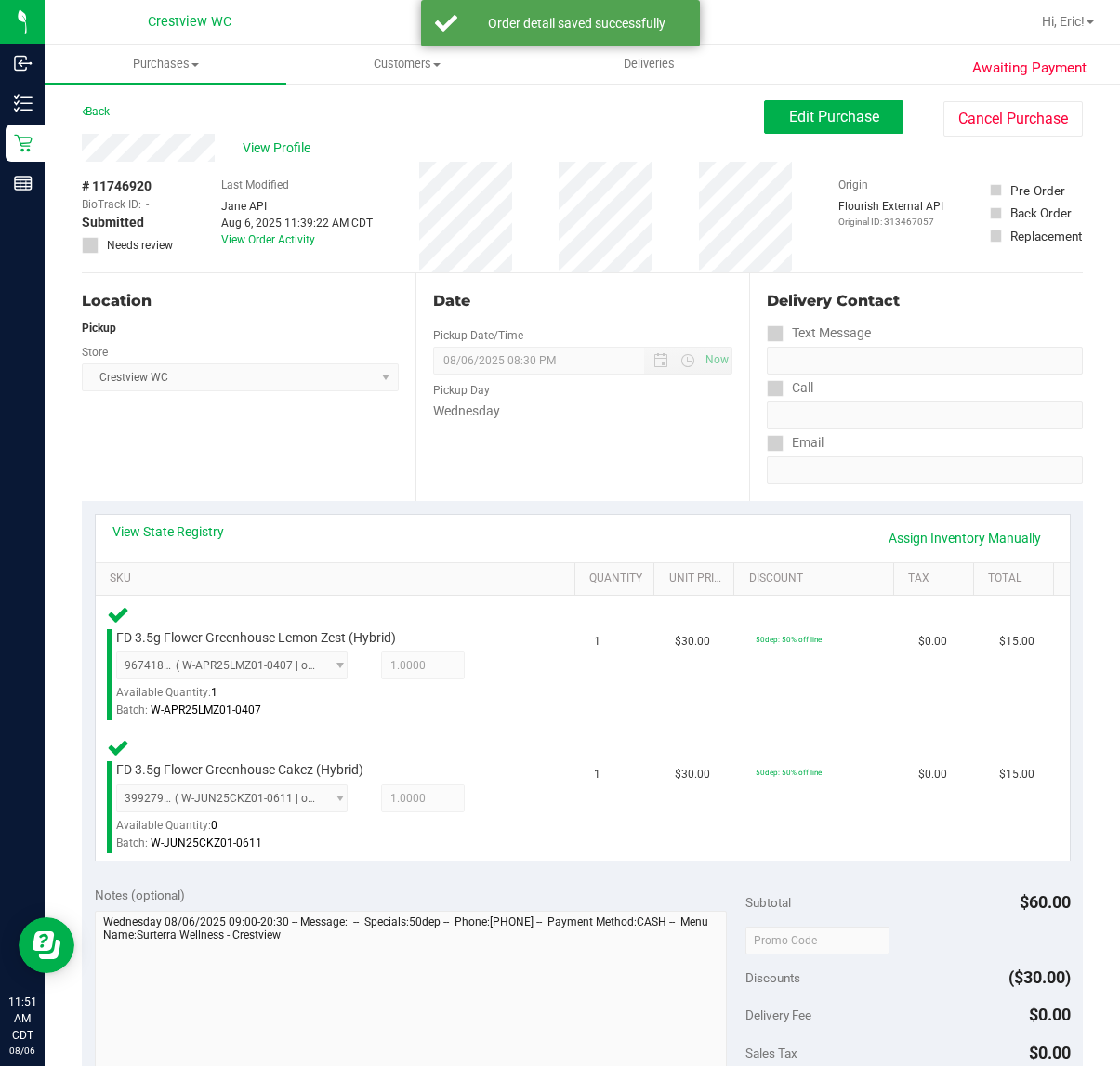 click on "Location
Pickup
Store
Crestview WC Select Store Bonita Springs WC Boynton Beach WC Bradenton WC Brandon WC Brooksville WC Call Center Clermont WC Crestview WC Deerfield Beach WC Delray Beach WC Deltona WC Ft Walton Beach WC Ft. Lauderdale WC Ft. Myers WC Gainesville WC Jax Atlantic WC JAX DC REP Jax WC Key West WC Lakeland WC Largo WC Lehigh Acres DC REP Merritt Island WC Miami 72nd WC Miami Beach WC Miami Dadeland WC Miramar DC REP New Port Richey WC North Palm Beach WC North Port WC Ocala WC Orange Park WC Orlando Colonial WC Orlando DC REP Orlando WC Oviedo WC Palm Bay WC Palm Coast WC Panama City WC Pensacola WC Port Orange WC Port St. Lucie WC Sebring WC South Tampa WC St. Pete WC Summerfield WC Tallahassee DC REP Tallahassee WC Tampa DC Testing Tampa Warehouse Tampa WC TX Austin DC TX Plano Retail WPB DC WPB WC" at bounding box center [248, 387] 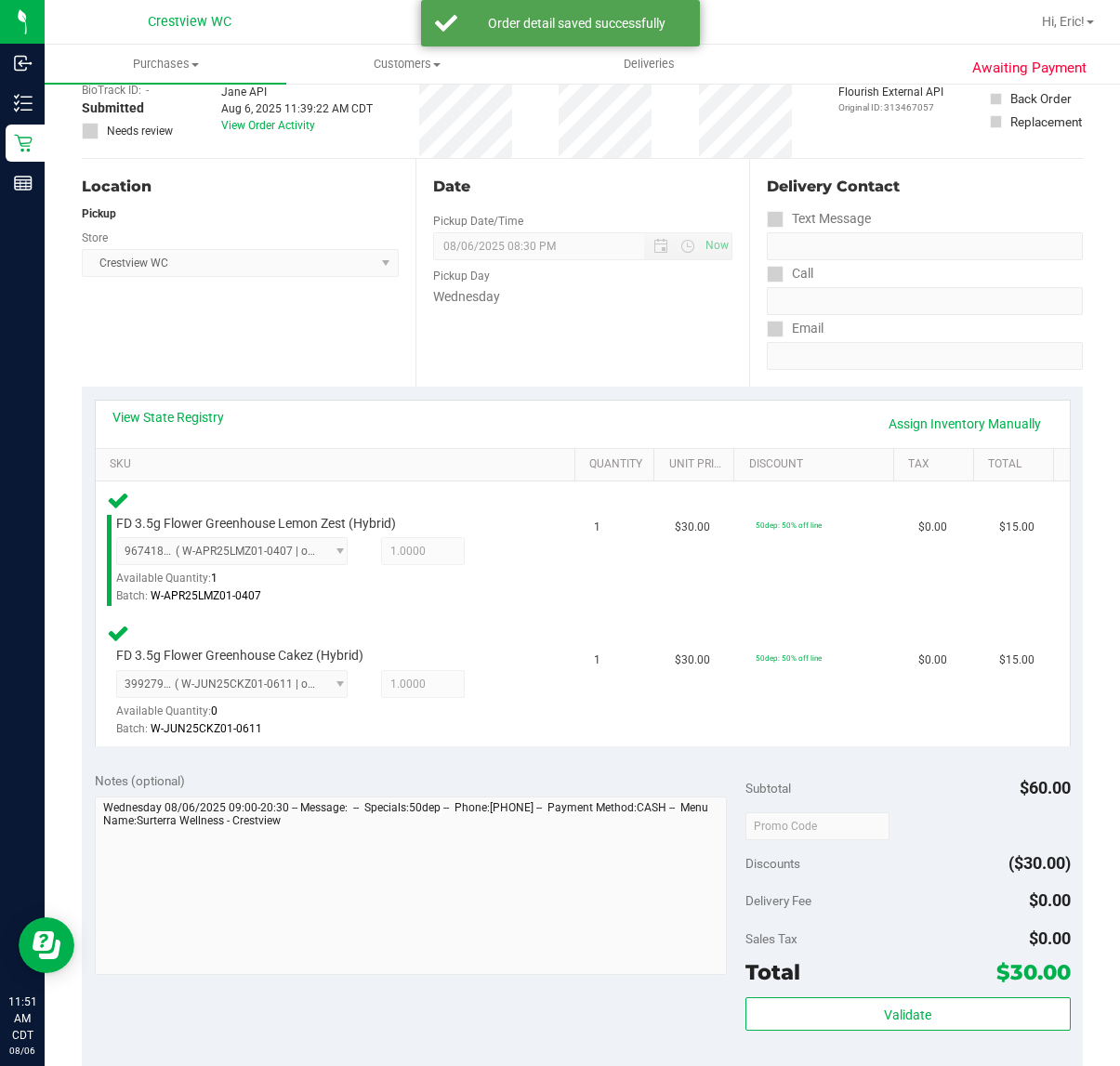 scroll, scrollTop: 465, scrollLeft: 0, axis: vertical 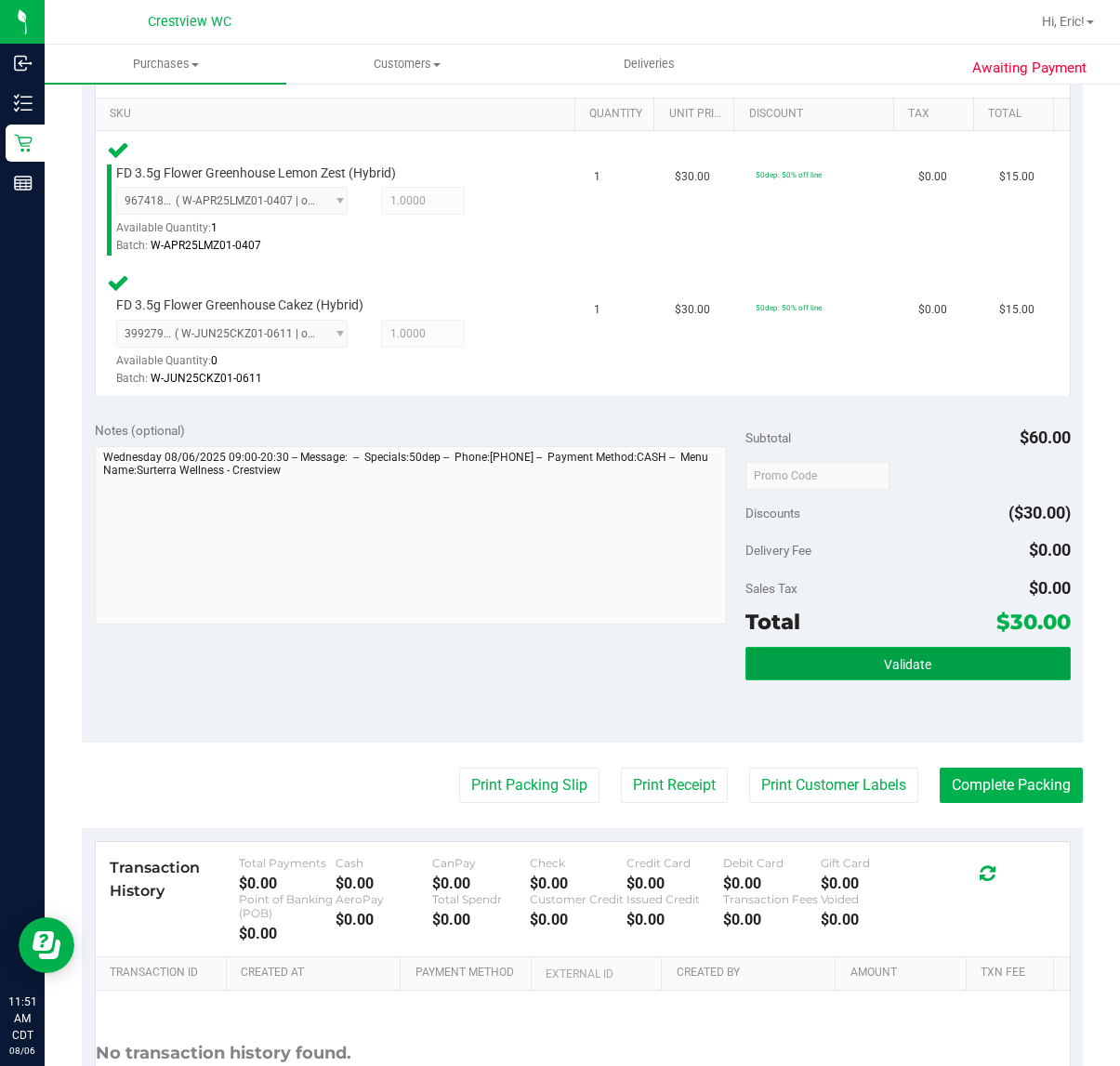 click on "Validate" at bounding box center [908, 664] 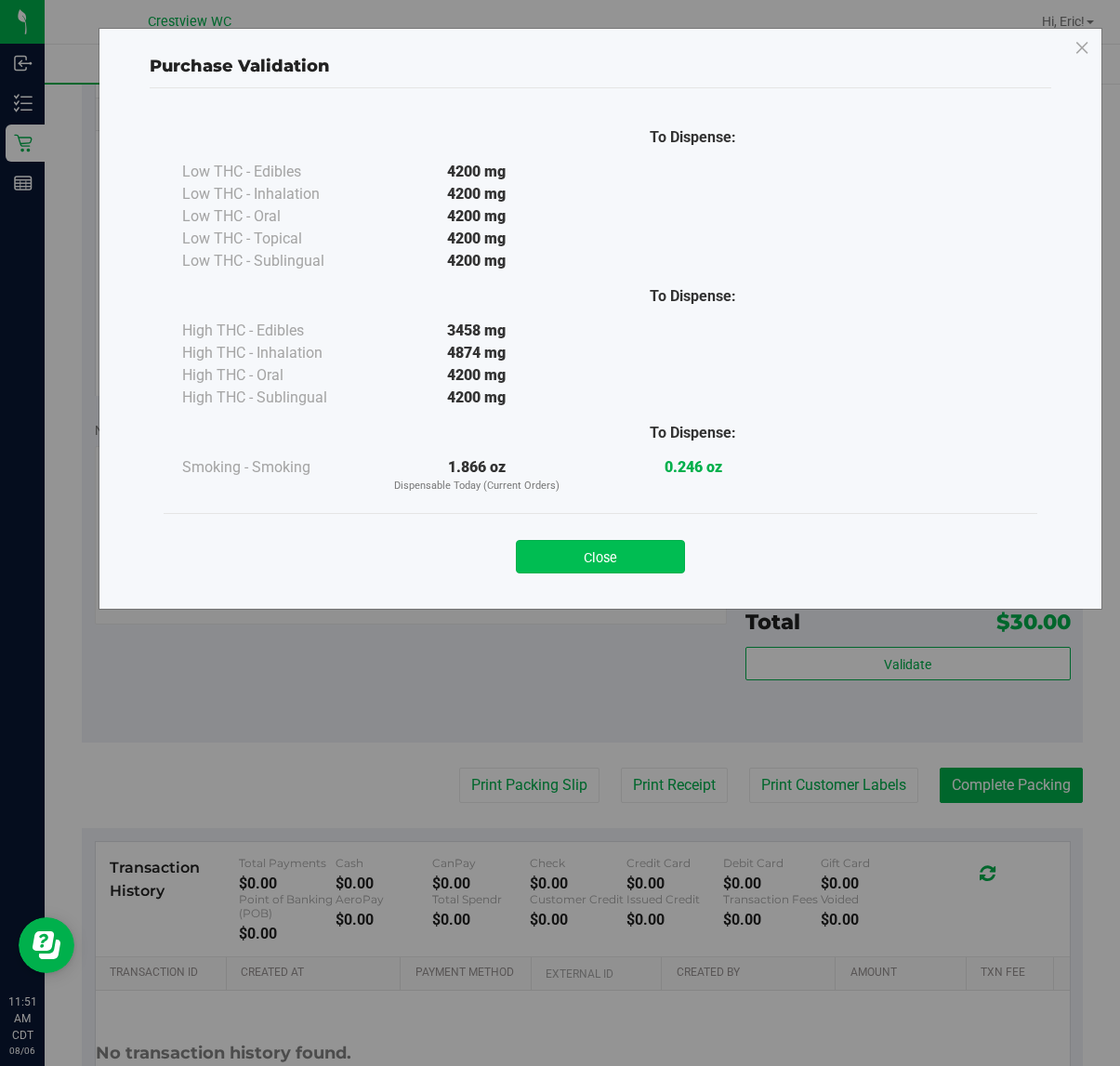 click on "Close" at bounding box center (600, 557) 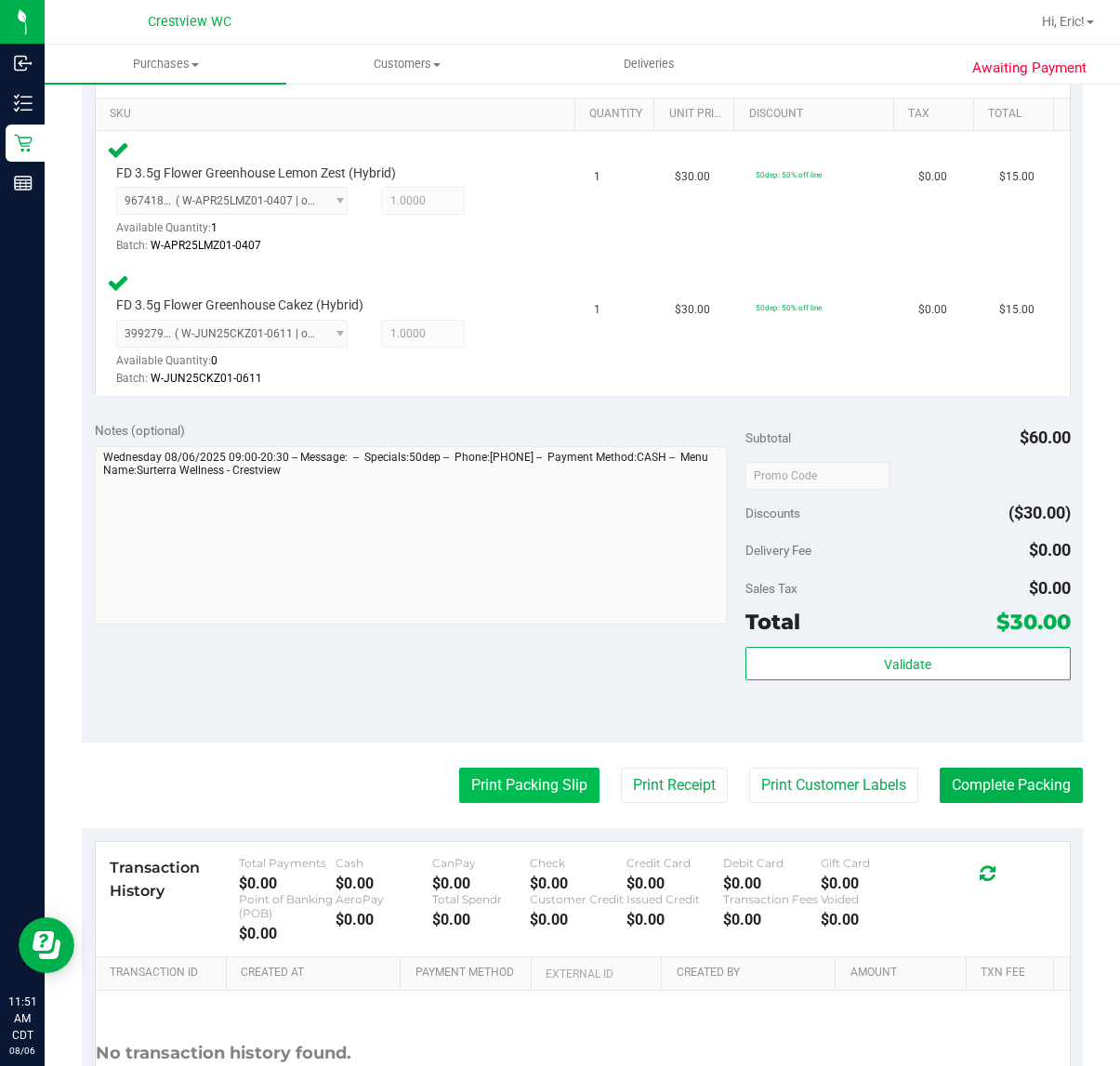 click on "Print Packing Slip" at bounding box center [529, 785] 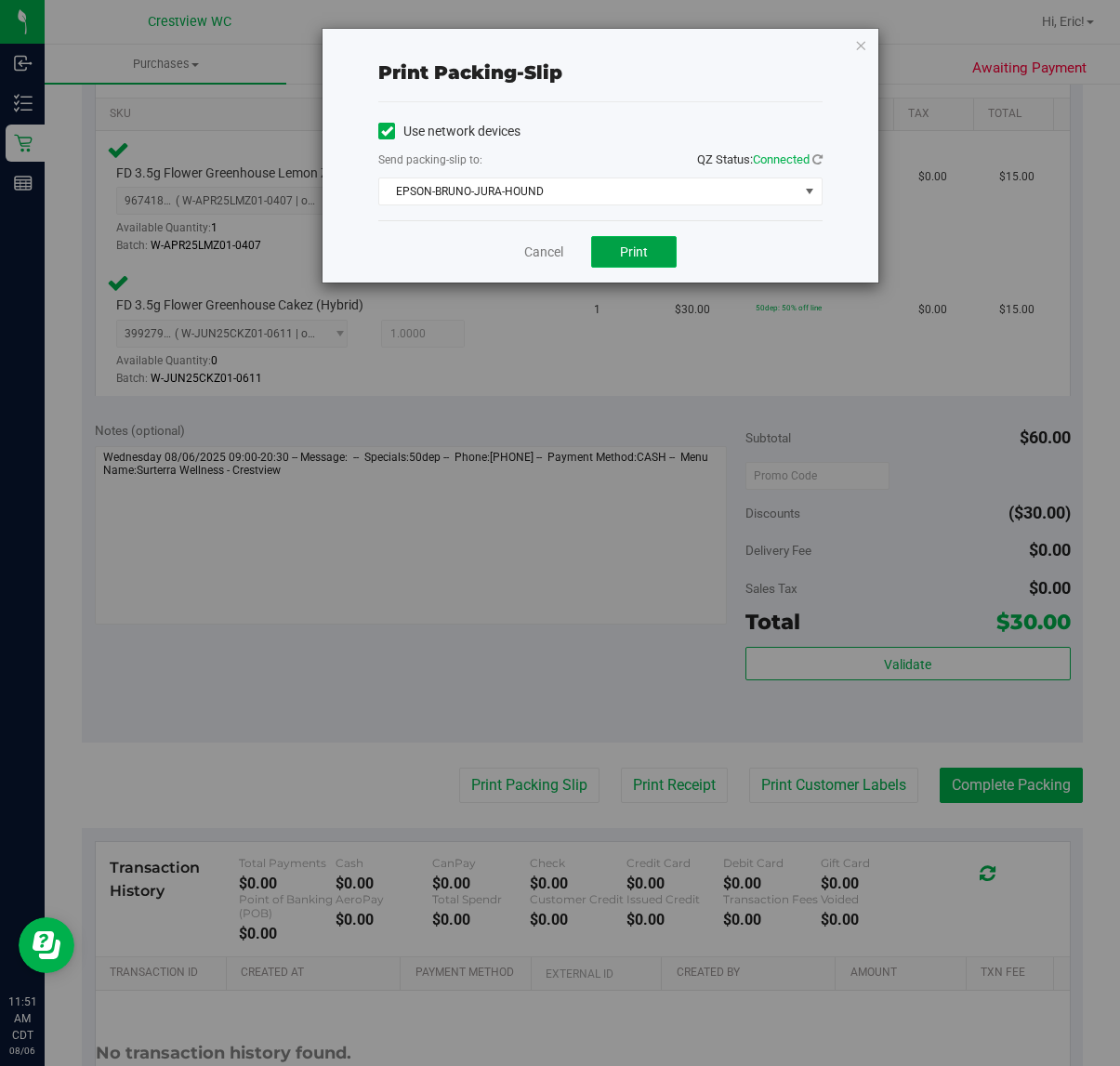 click on "Print" at bounding box center (634, 252) 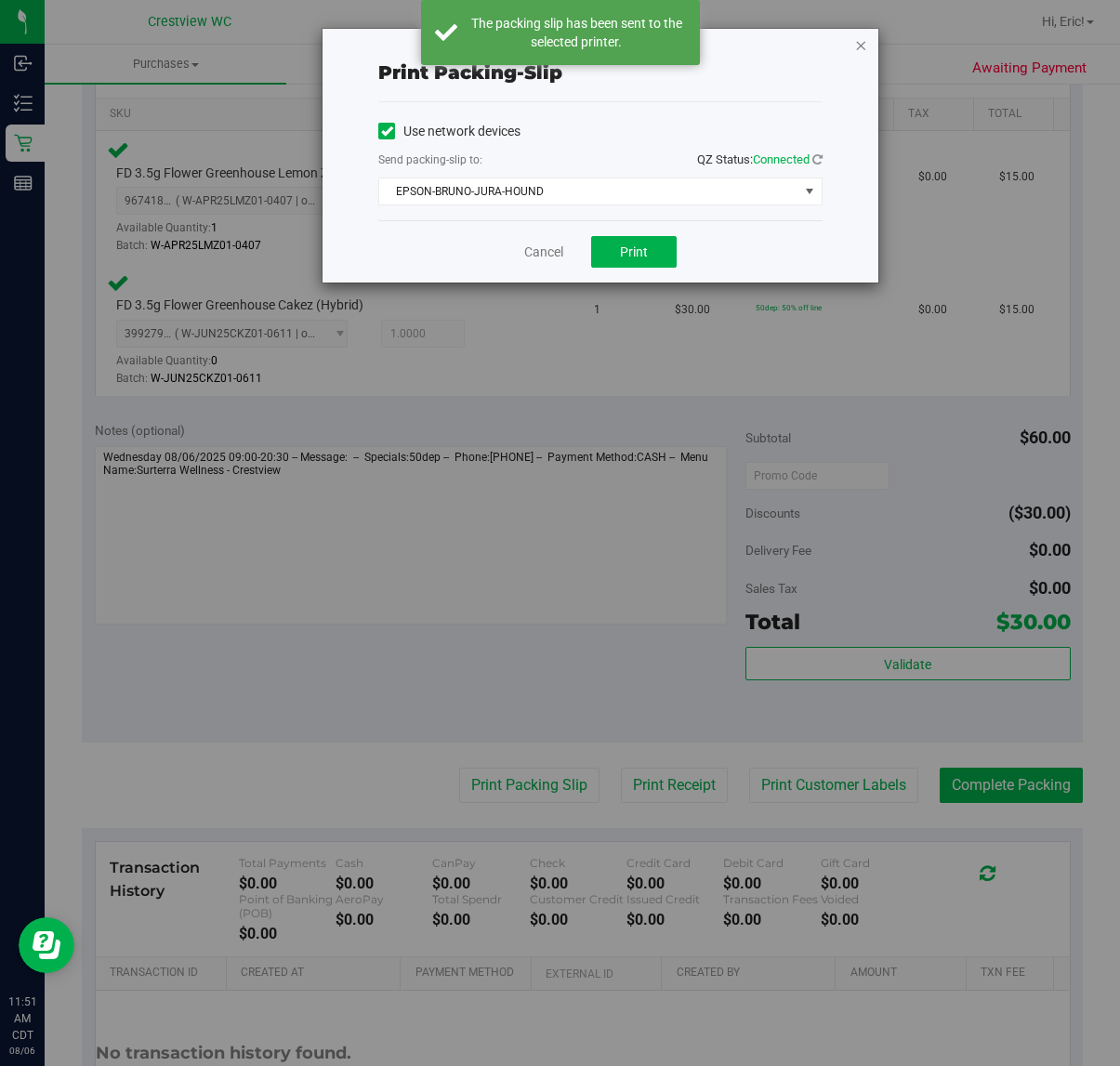 click at bounding box center (861, 45) 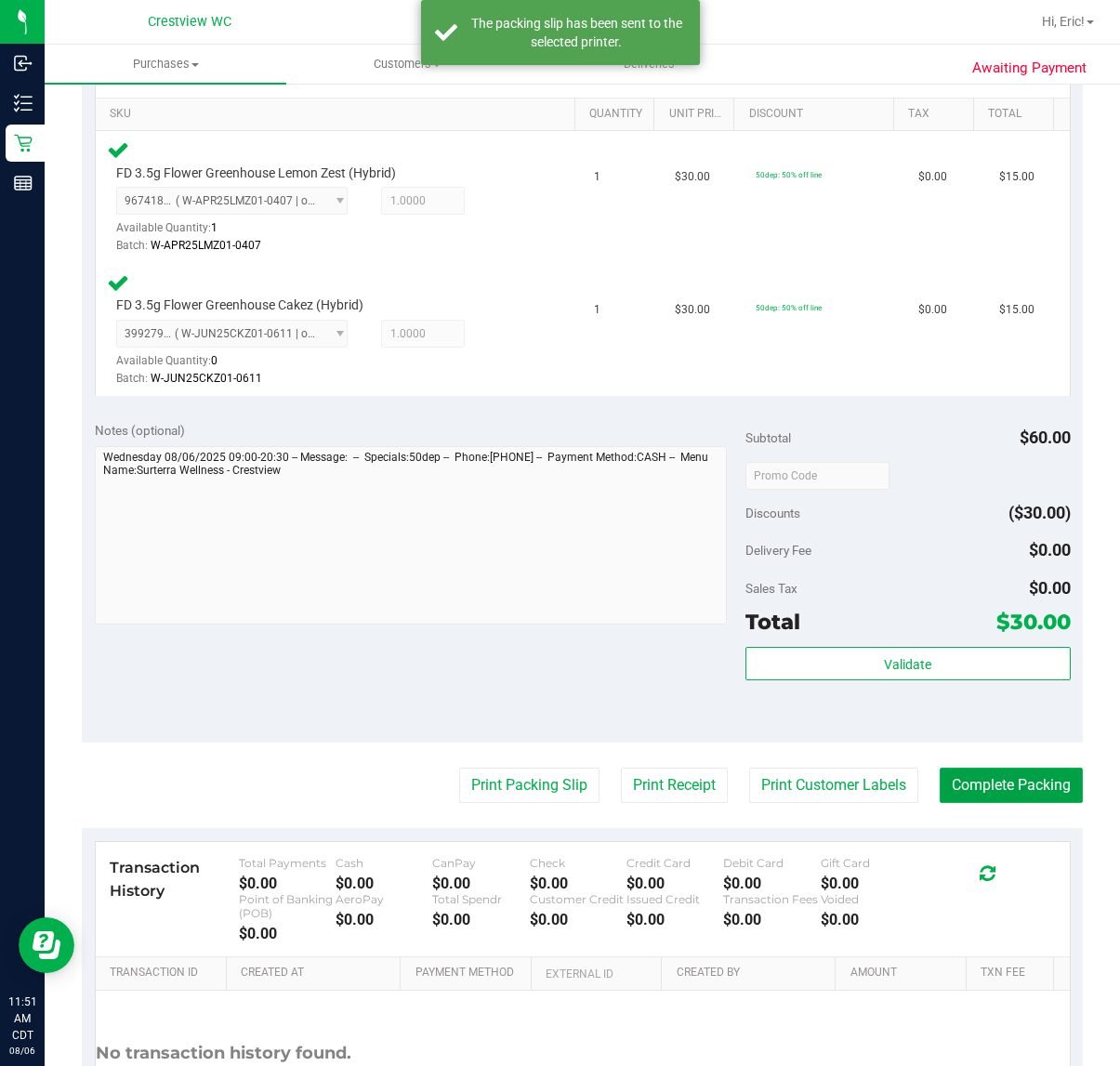 click on "Complete Packing" at bounding box center [1011, 785] 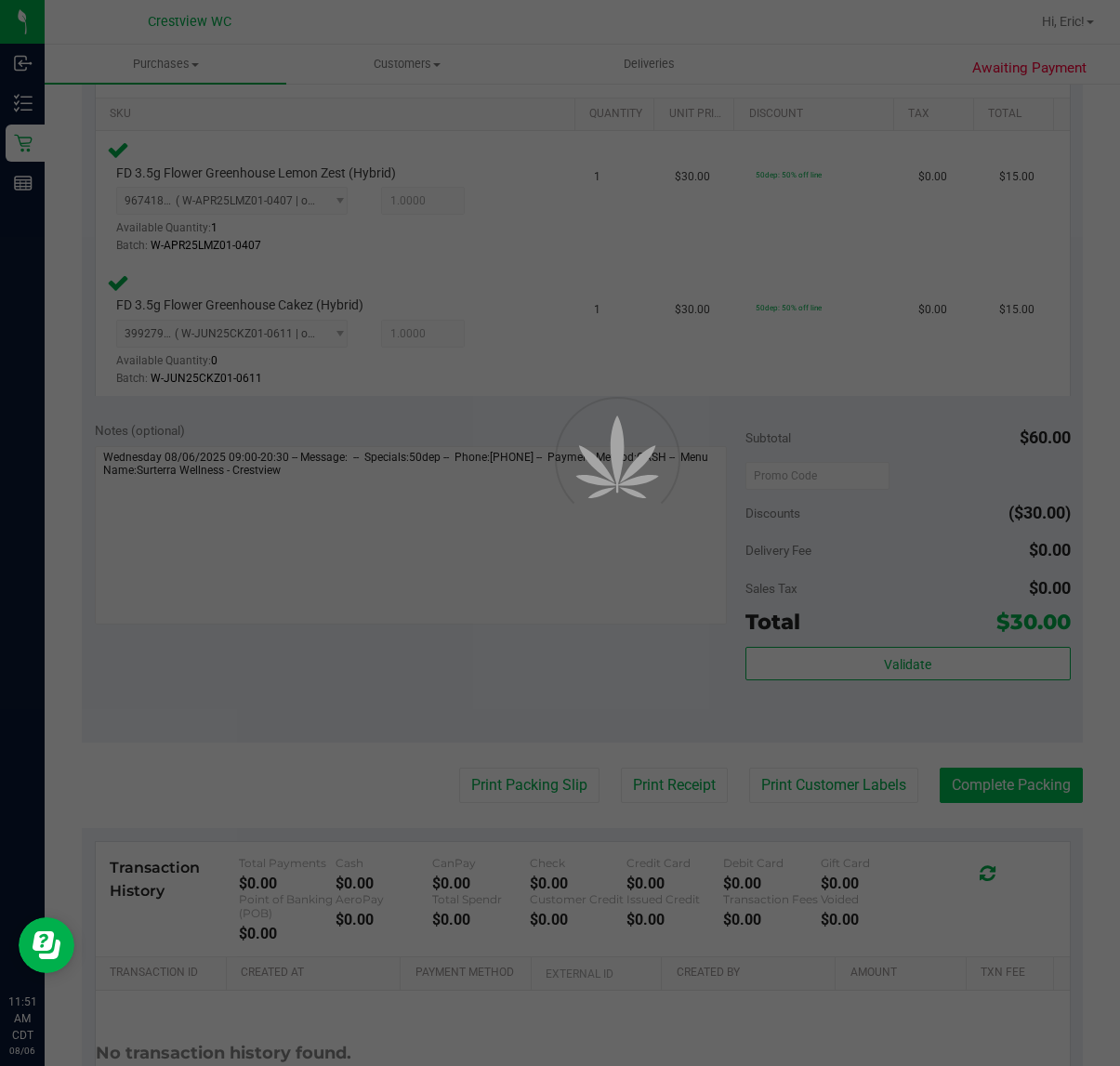 scroll, scrollTop: 0, scrollLeft: 0, axis: both 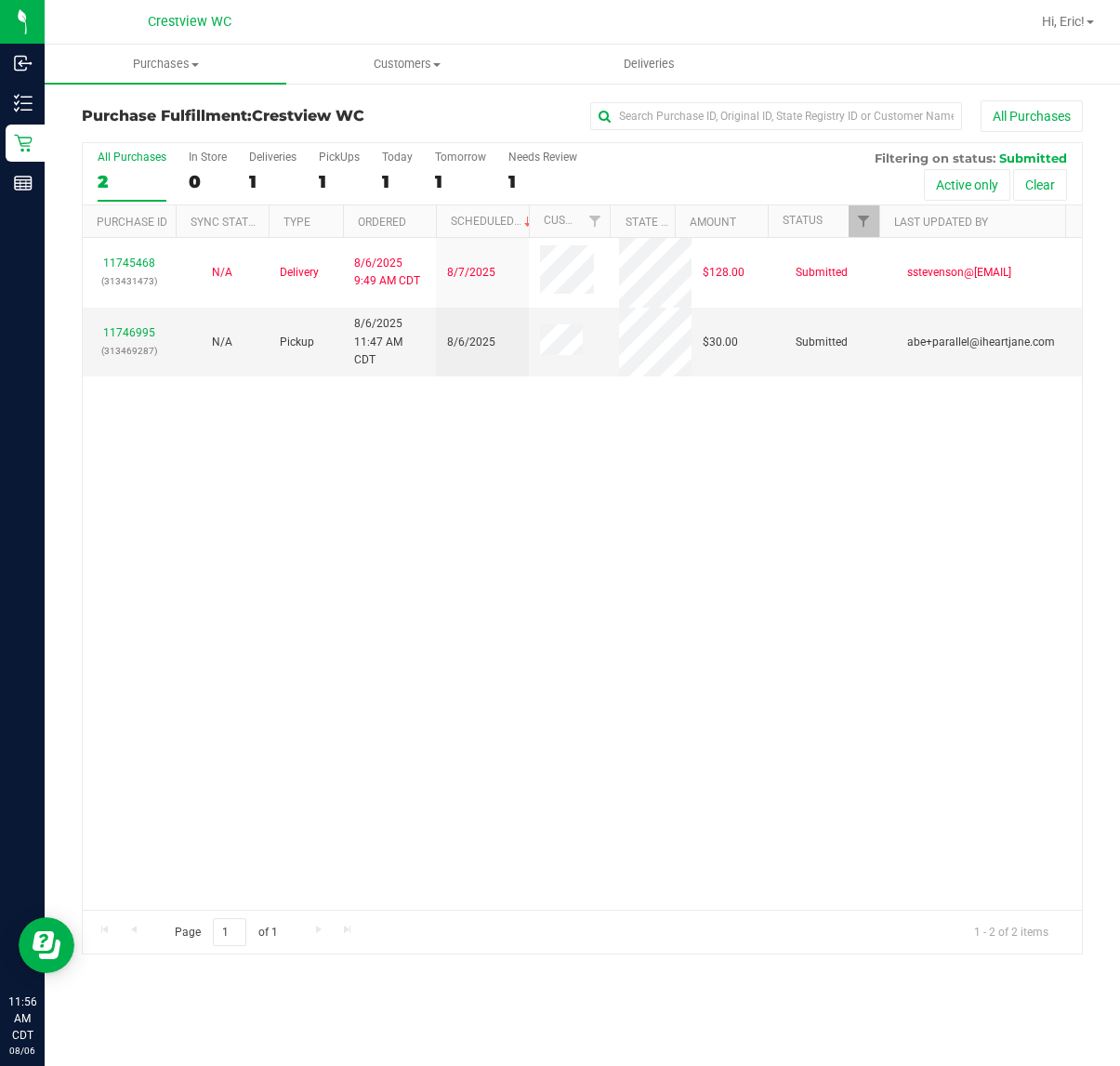 click on "11745468
(313431473)
N/A
Delivery 8/6/2025 9:49 AM CDT 8/7/2025
$128.00
Submitted sstevenson@liveparallel.com
11746995
(313469287)
N/A
Pickup 8/6/2025 11:47 AM CDT 8/6/2025
$30.00
Submitted abe+parallel@iheartjane.com" at bounding box center [582, 573] 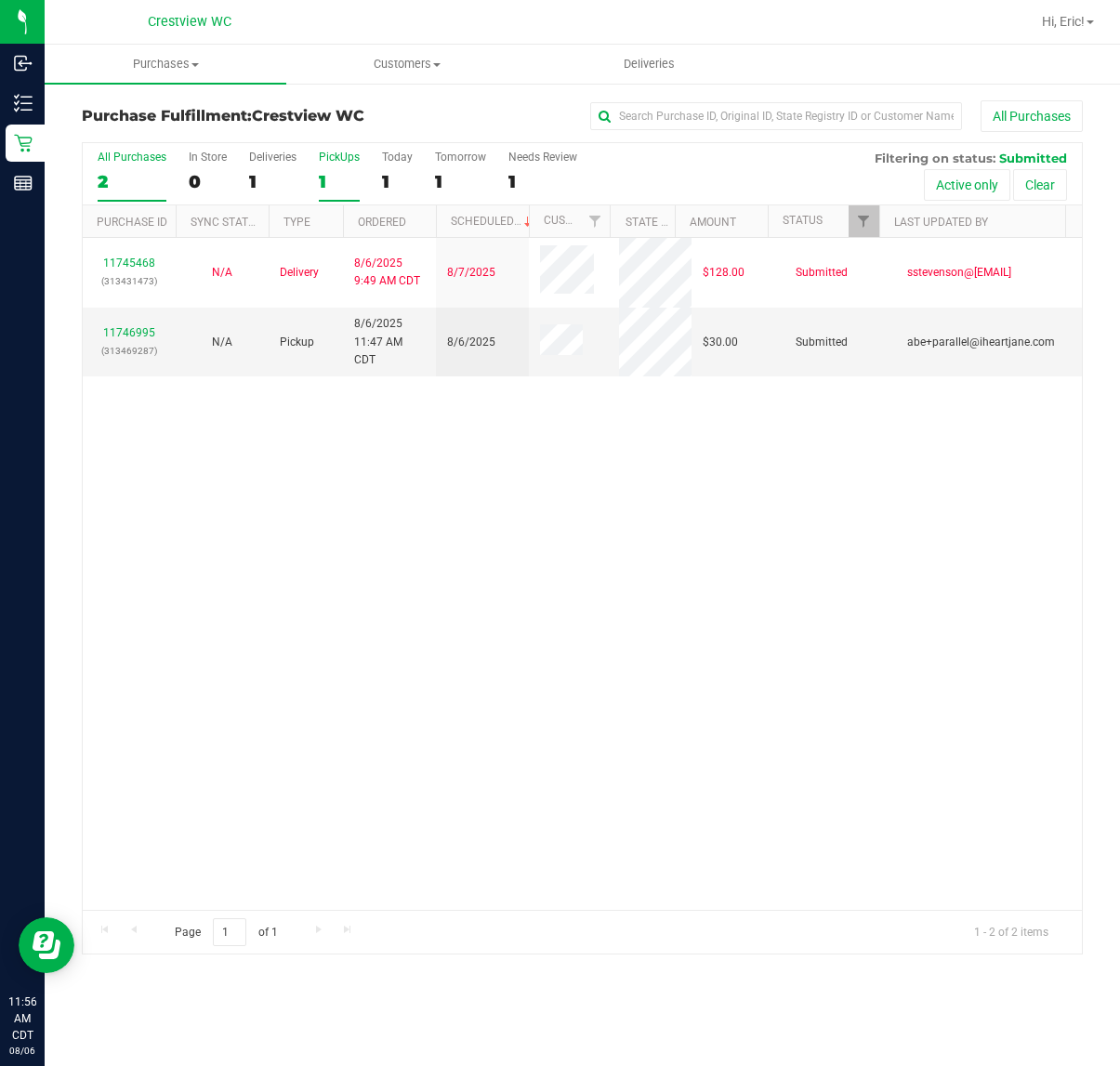 click on "PickUps" at bounding box center [339, 157] 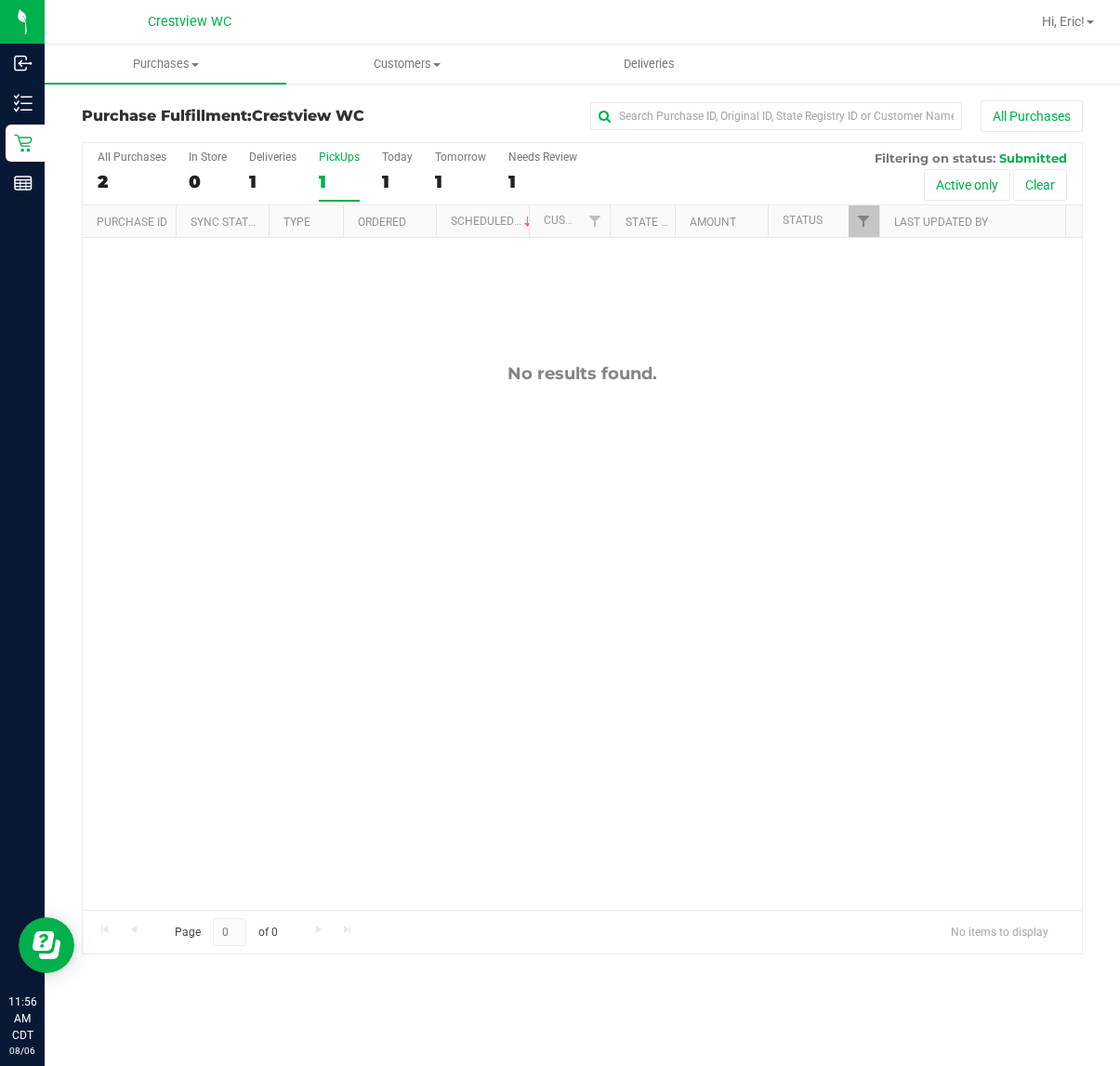 drag, startPoint x: 732, startPoint y: 280, endPoint x: 508, endPoint y: 240, distance: 227.5434 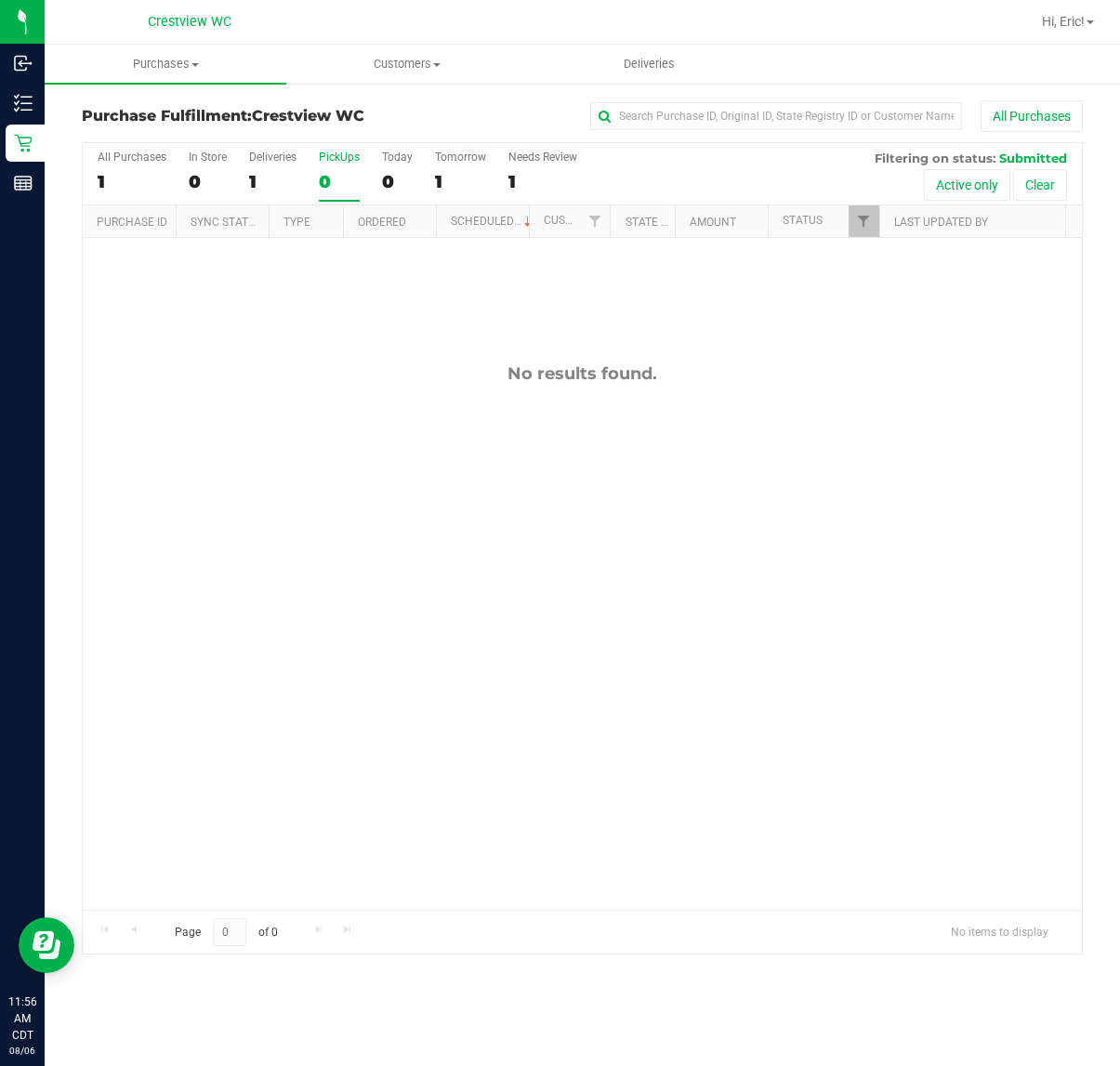click on "PickUps" at bounding box center (339, 157) 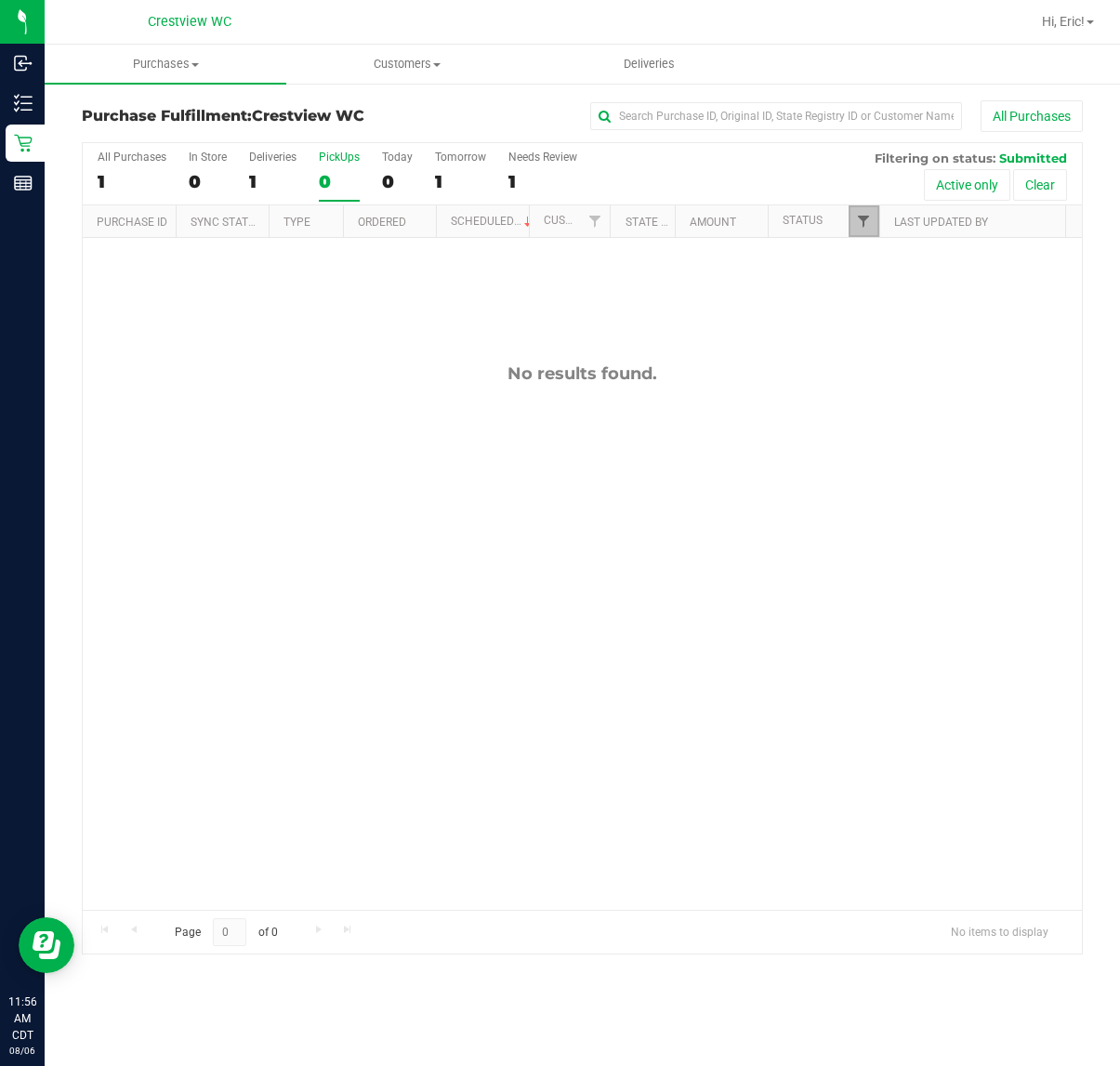 click at bounding box center [863, 221] 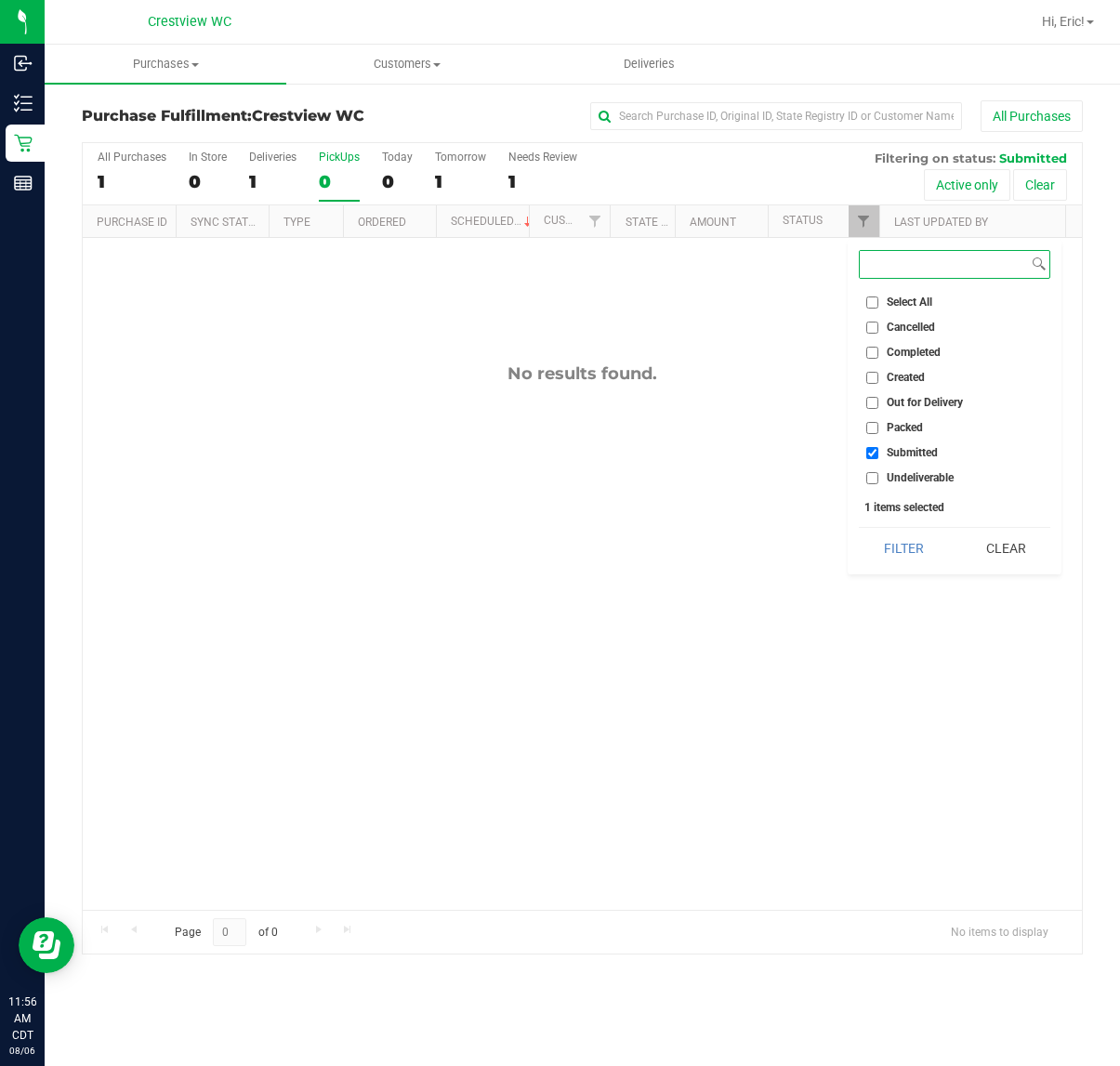 click on "Filter" at bounding box center (903, 548) 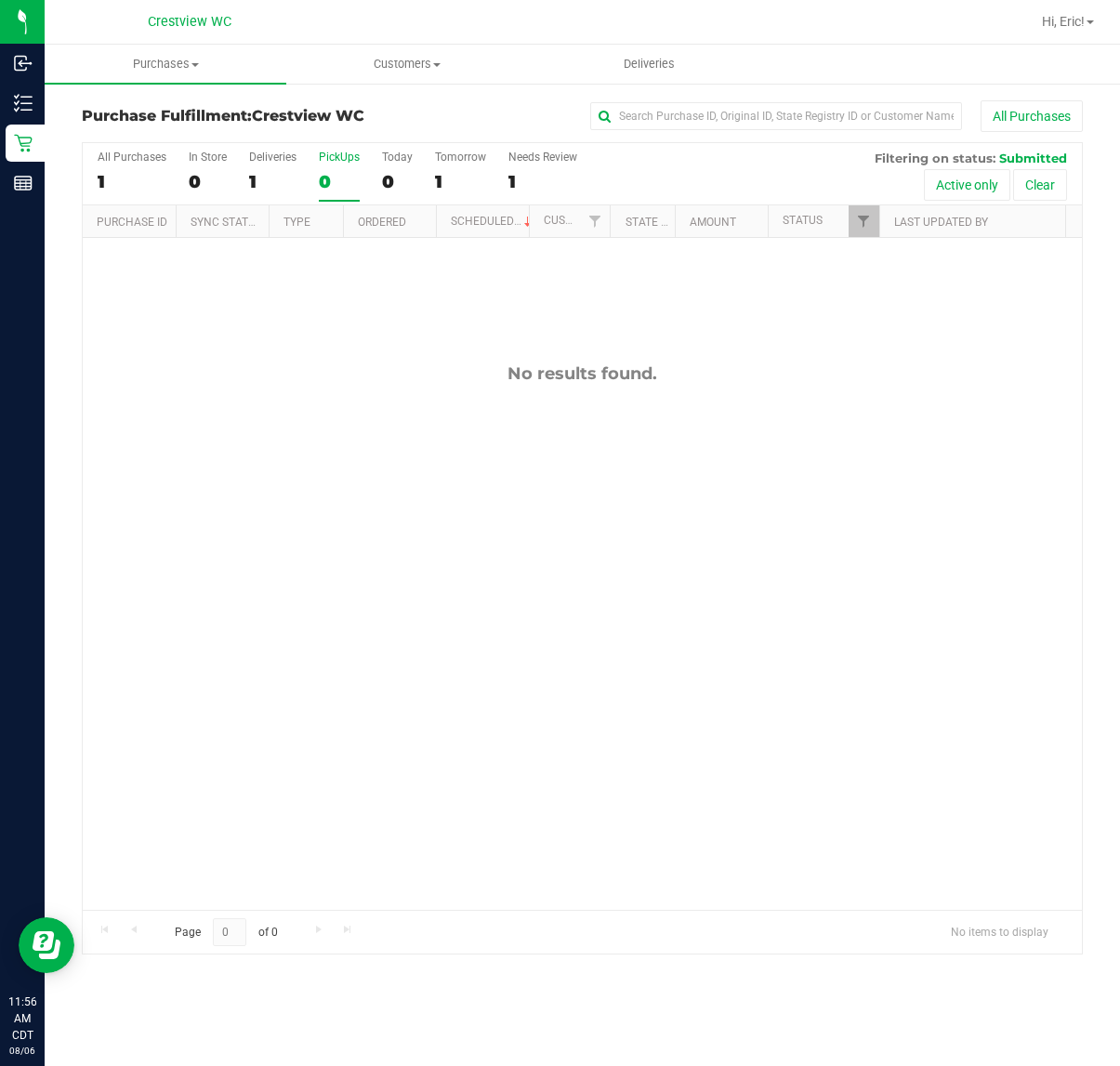 click on "No results found." at bounding box center (582, 637) 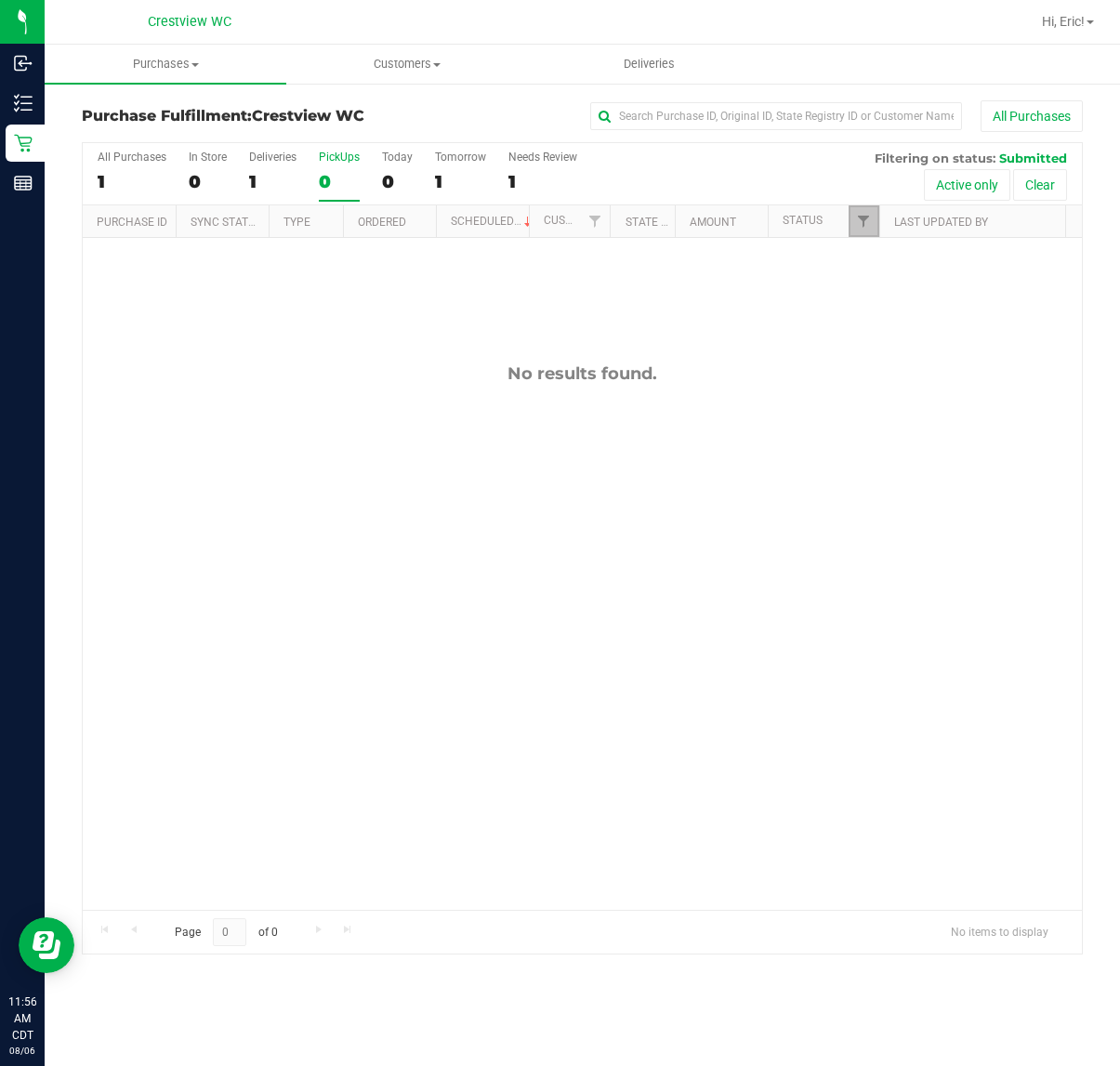 click at bounding box center [863, 221] 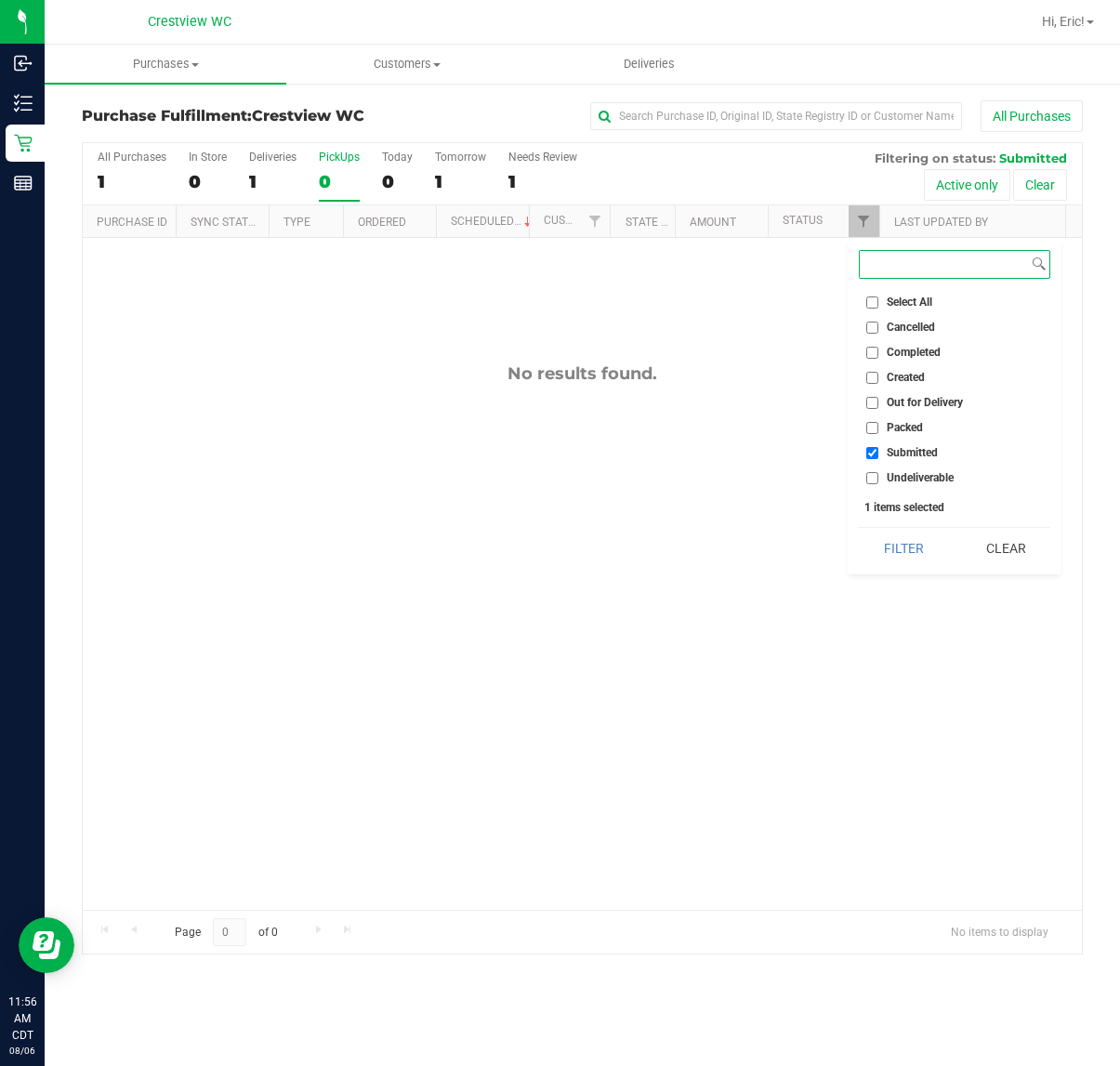 click on "Filter" at bounding box center [903, 548] 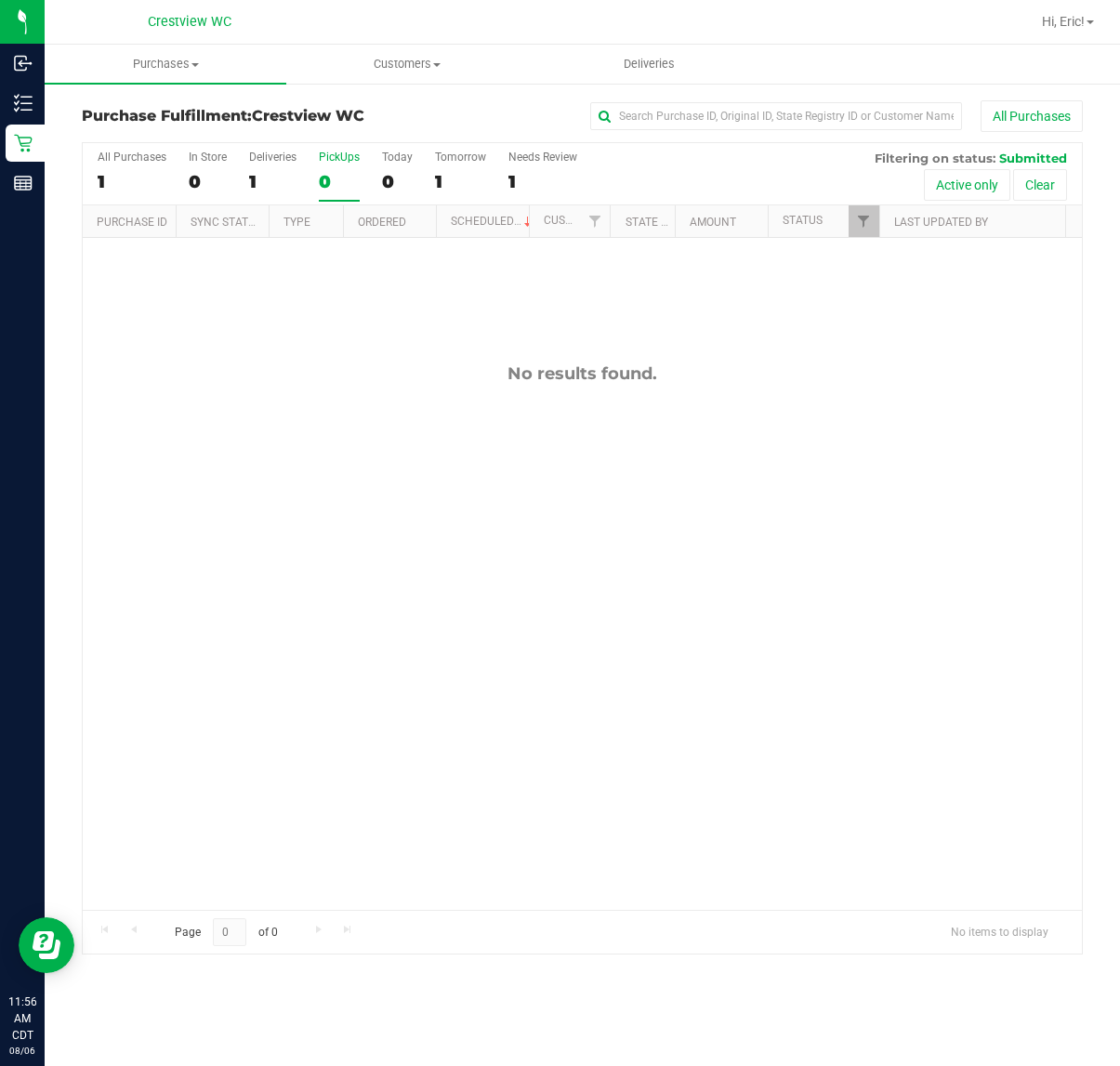 drag, startPoint x: 402, startPoint y: 481, endPoint x: 414, endPoint y: 460, distance: 24.18677 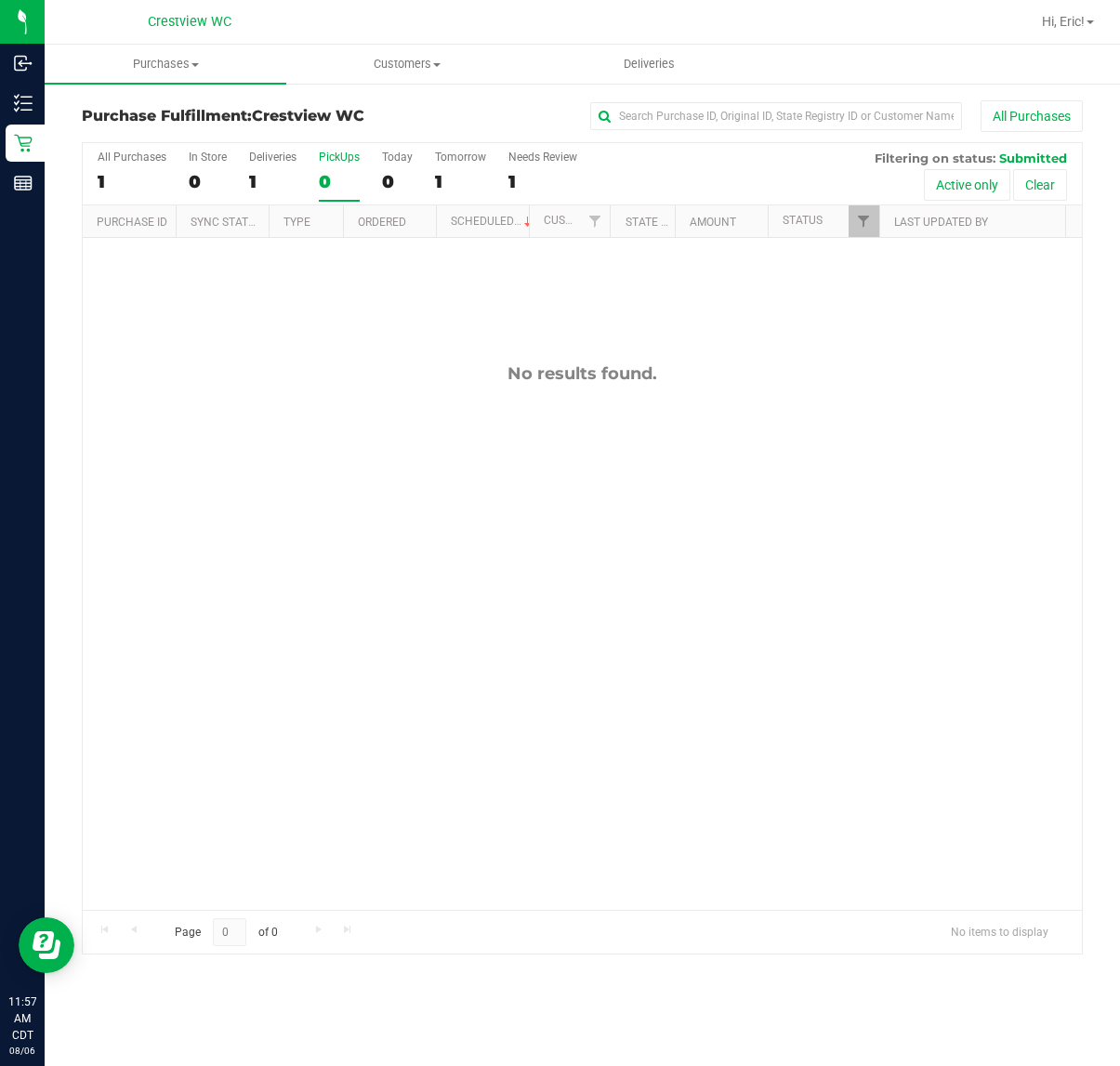 click on "No results found." at bounding box center [582, 637] 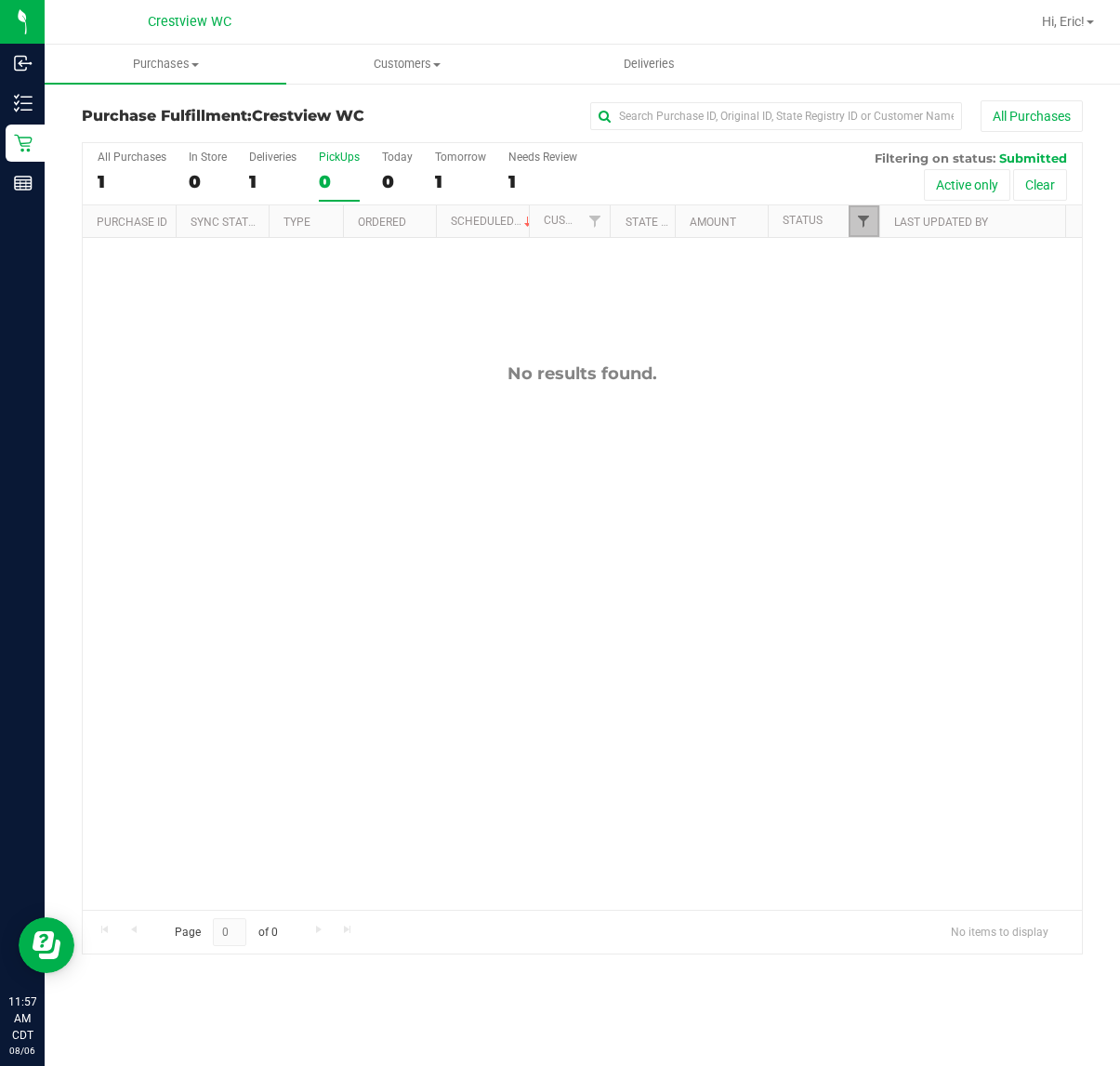 click at bounding box center (863, 221) 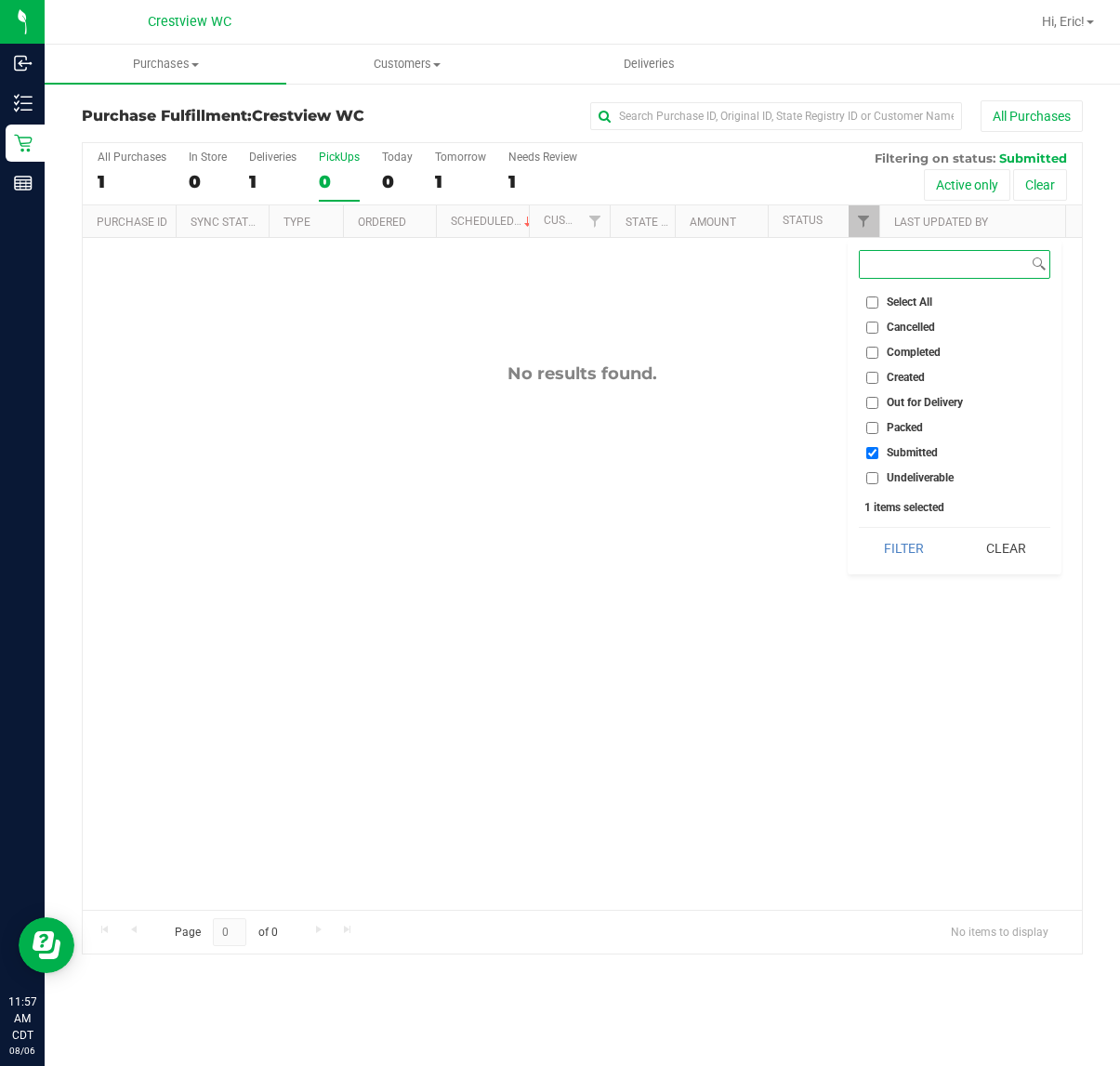click on "Filter" at bounding box center (903, 548) 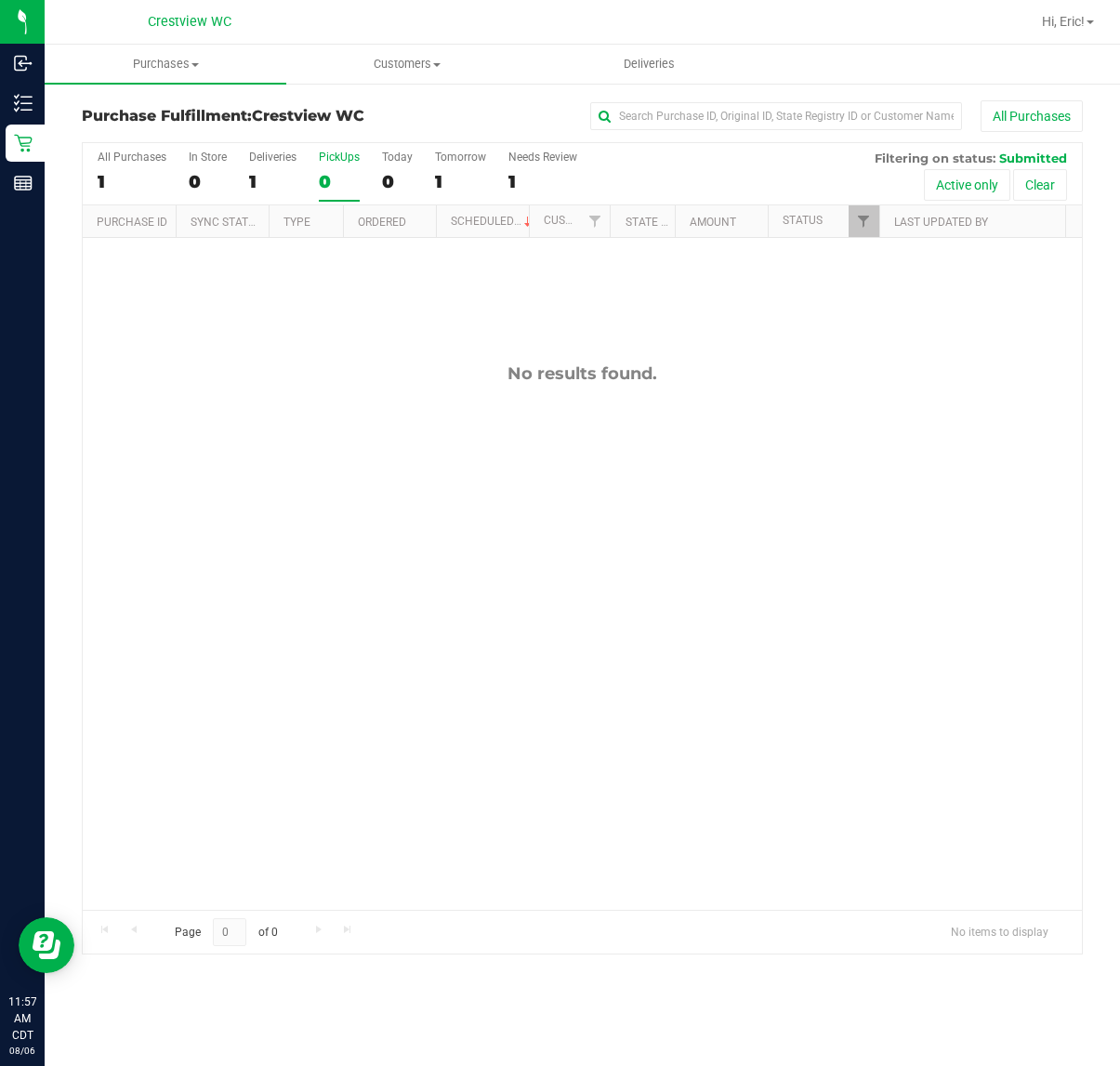 click on "No results found." at bounding box center [582, 374] 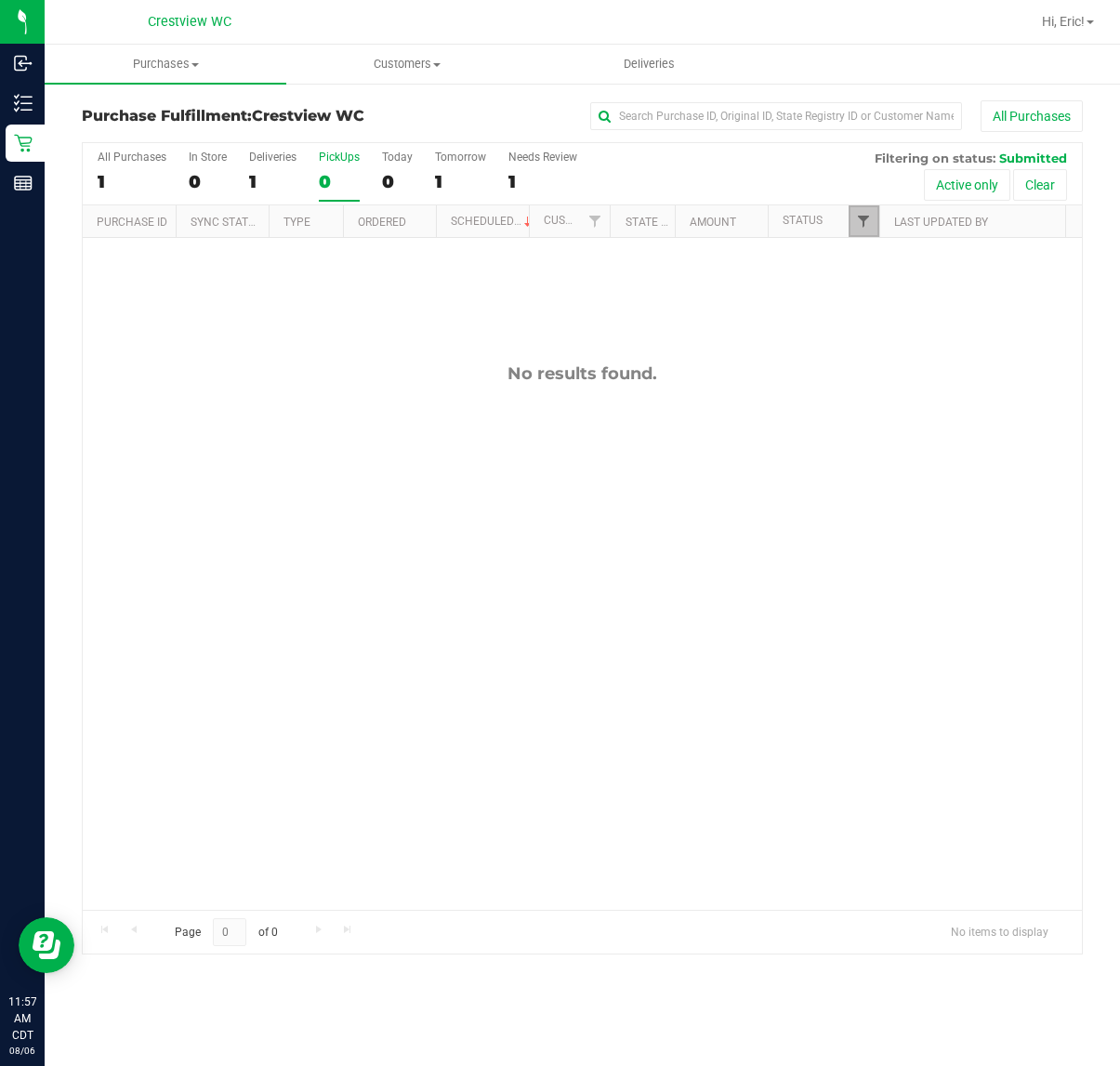 click at bounding box center [863, 221] 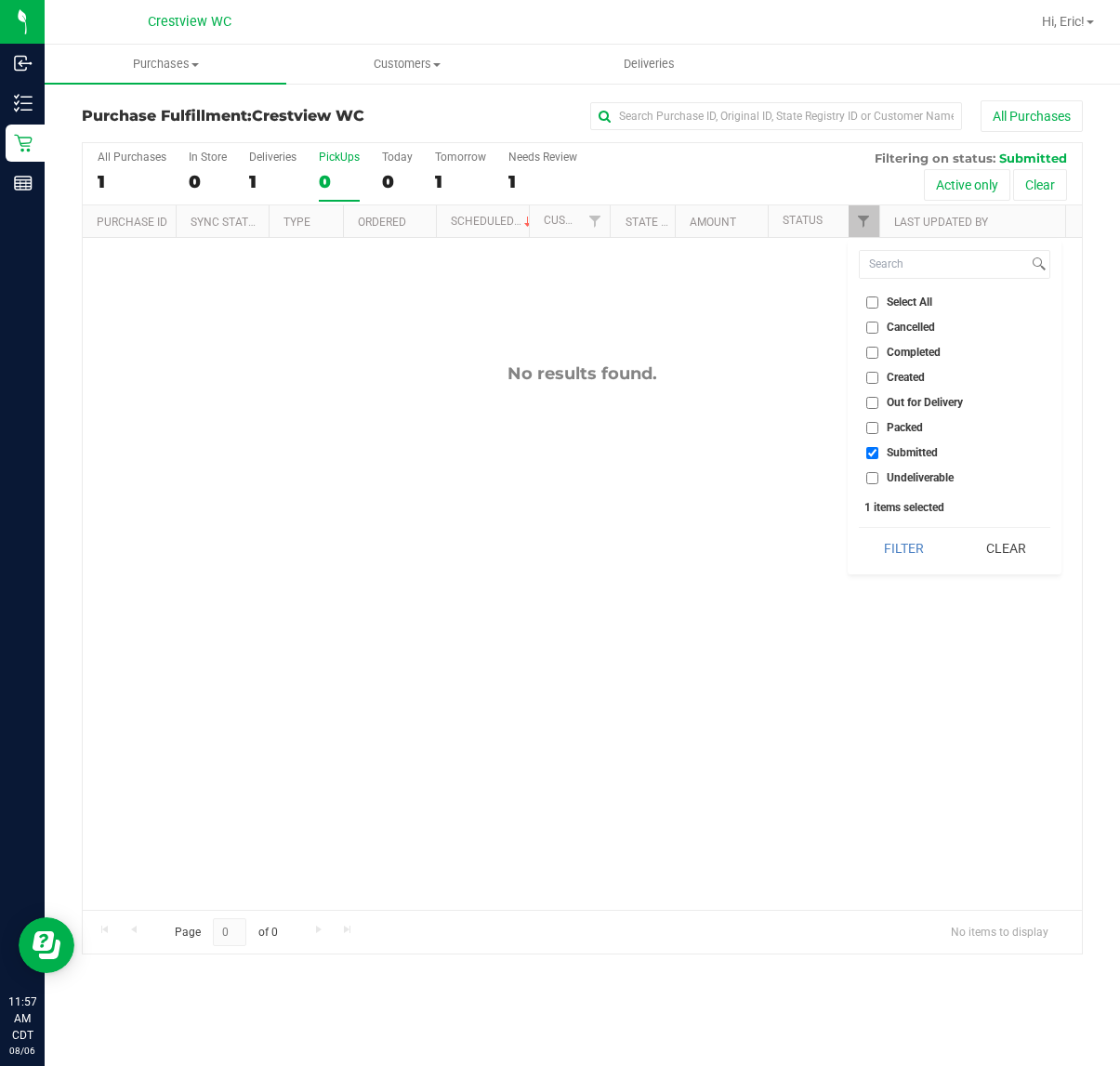 click on "No results found." at bounding box center (582, 637) 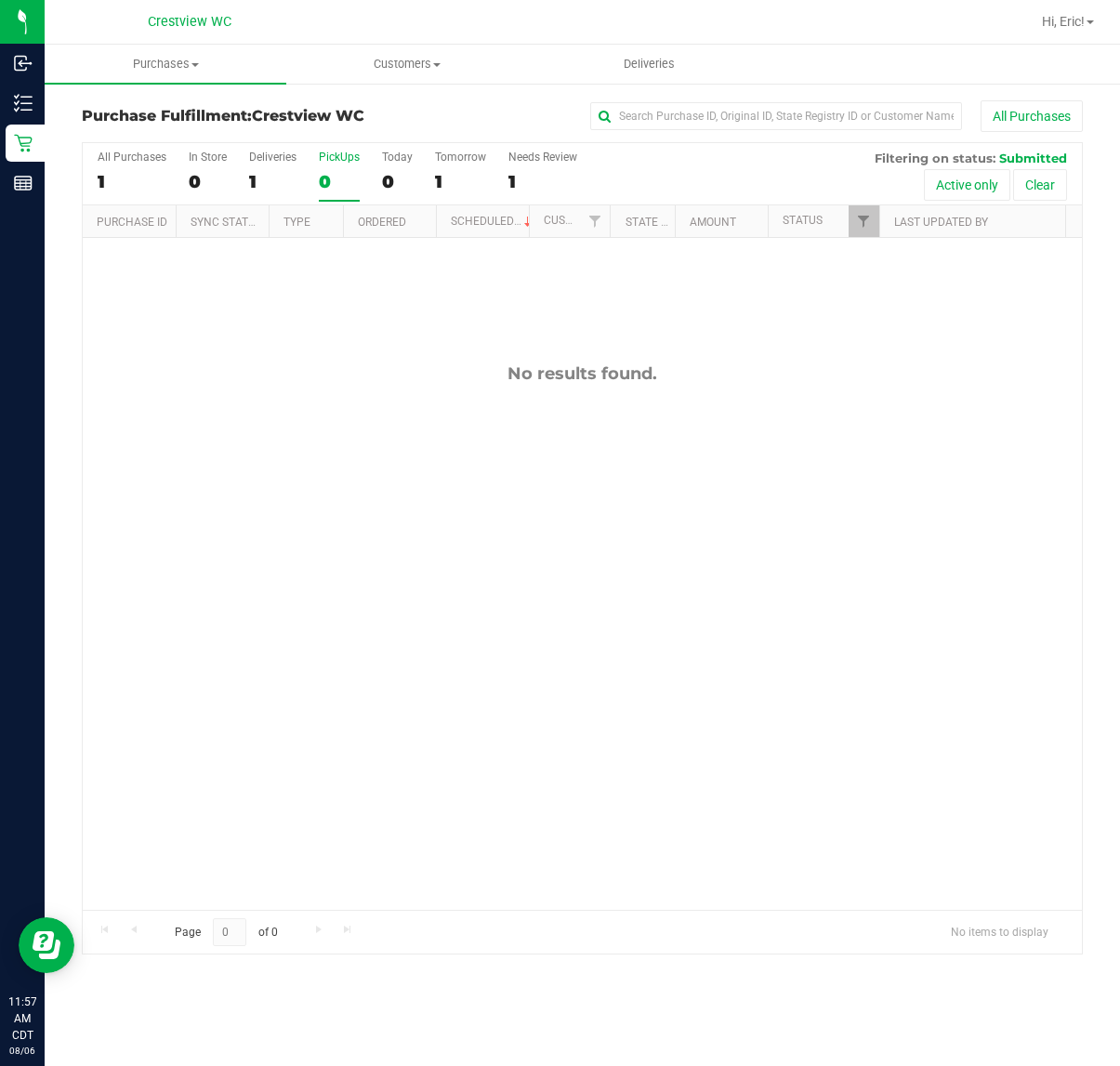 click on "No results found." at bounding box center [582, 374] 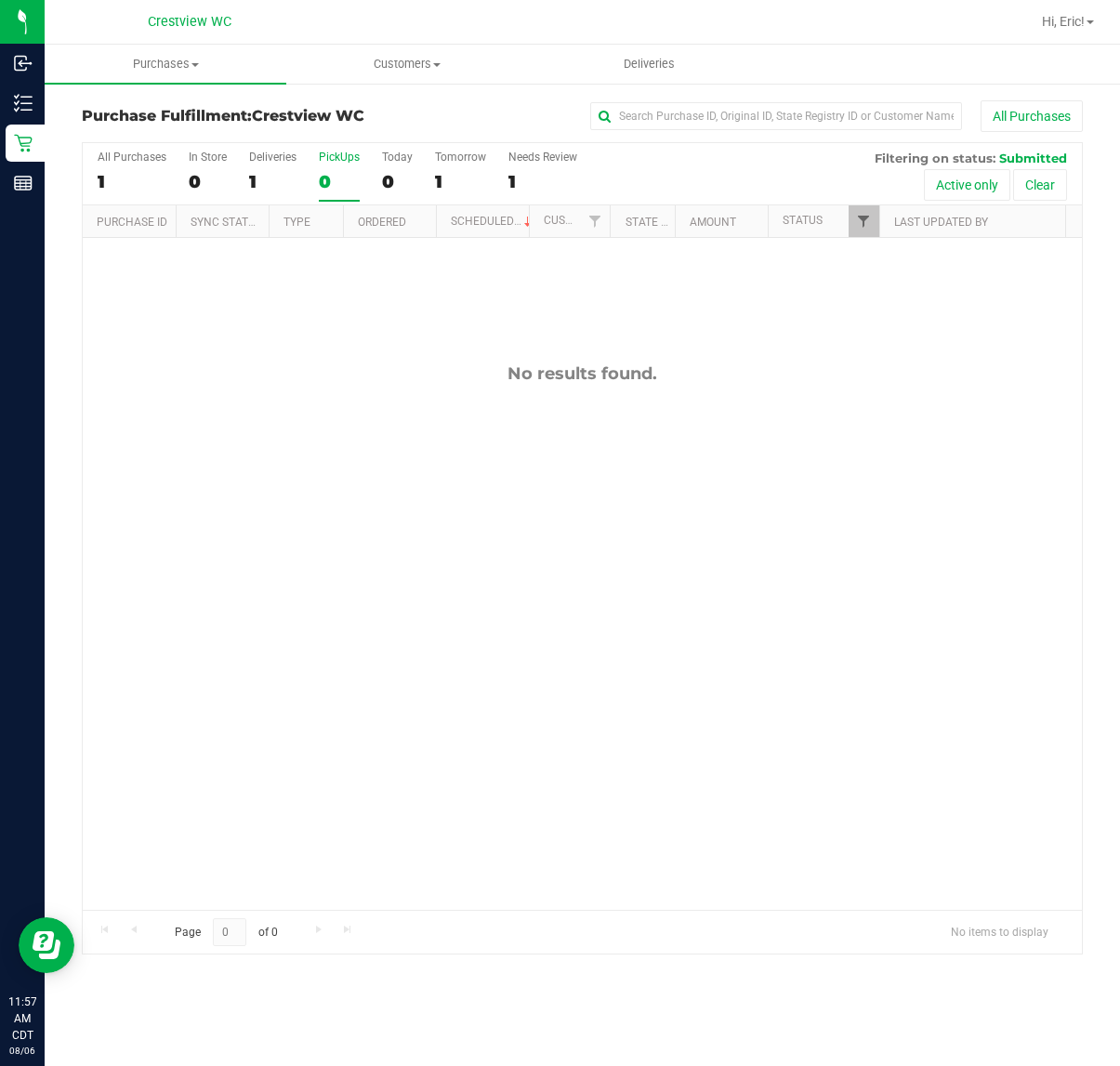 click at bounding box center (863, 221) 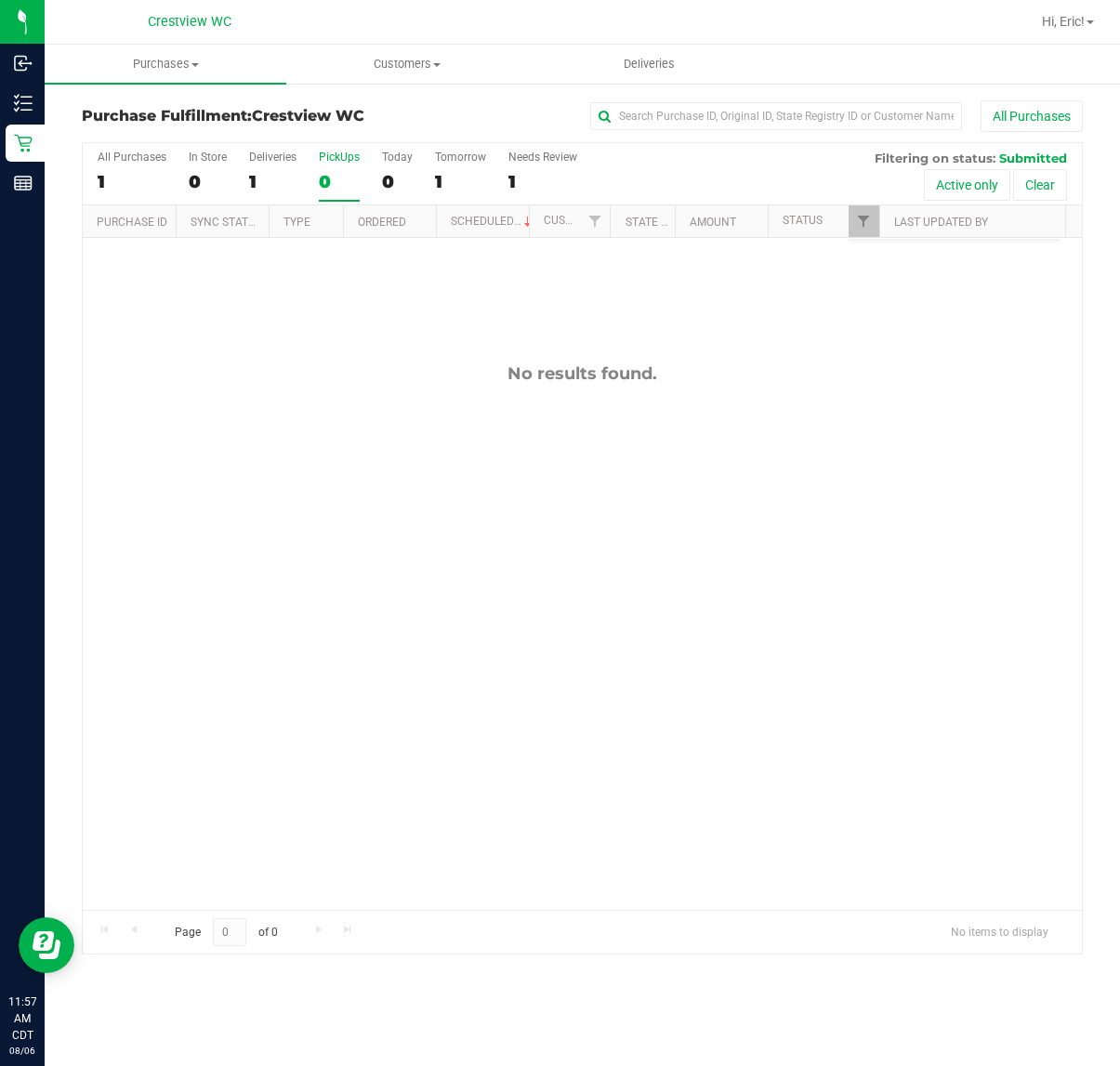 click on "No results found." at bounding box center (582, 637) 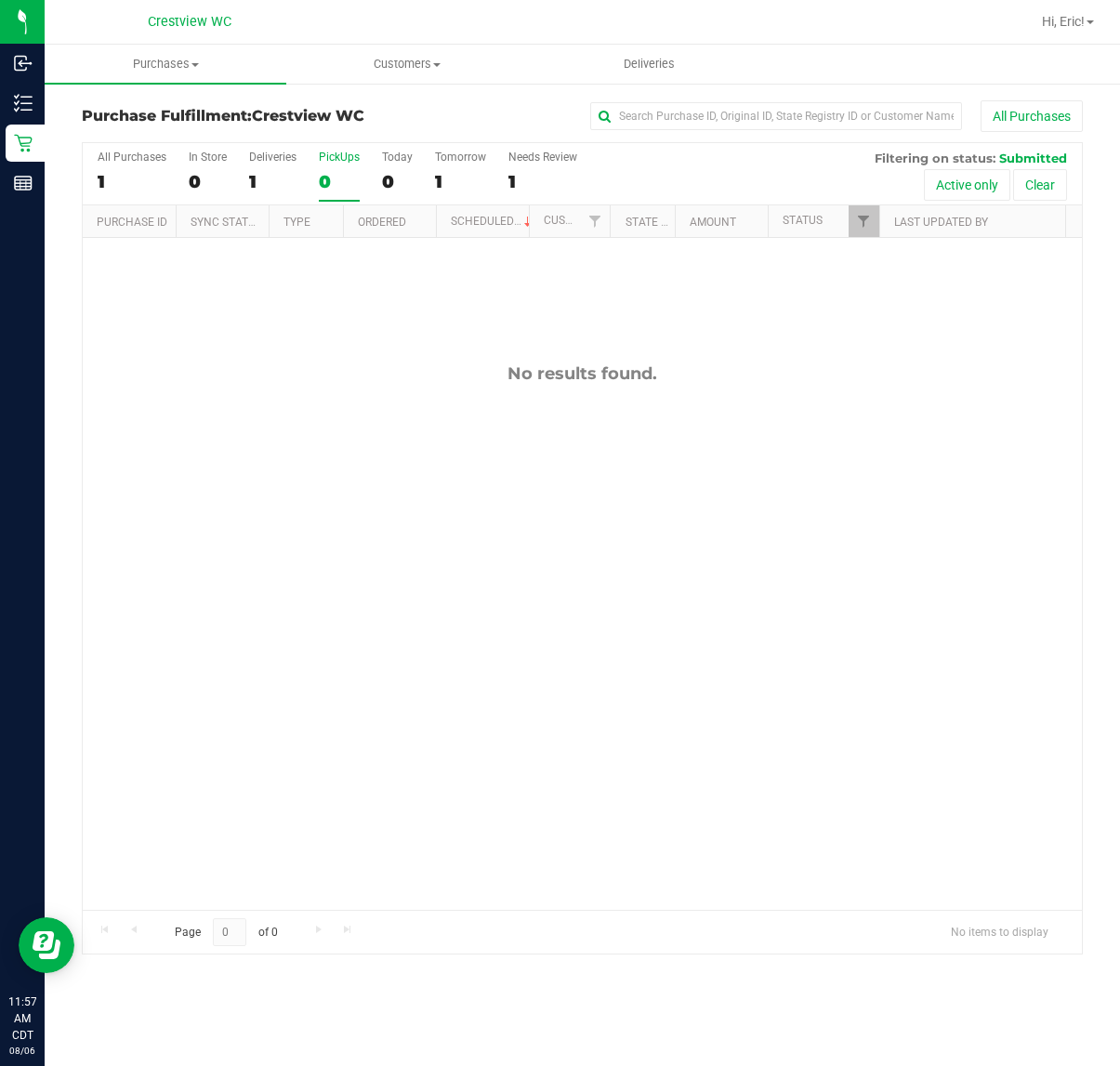 click on "No results found." at bounding box center (582, 637) 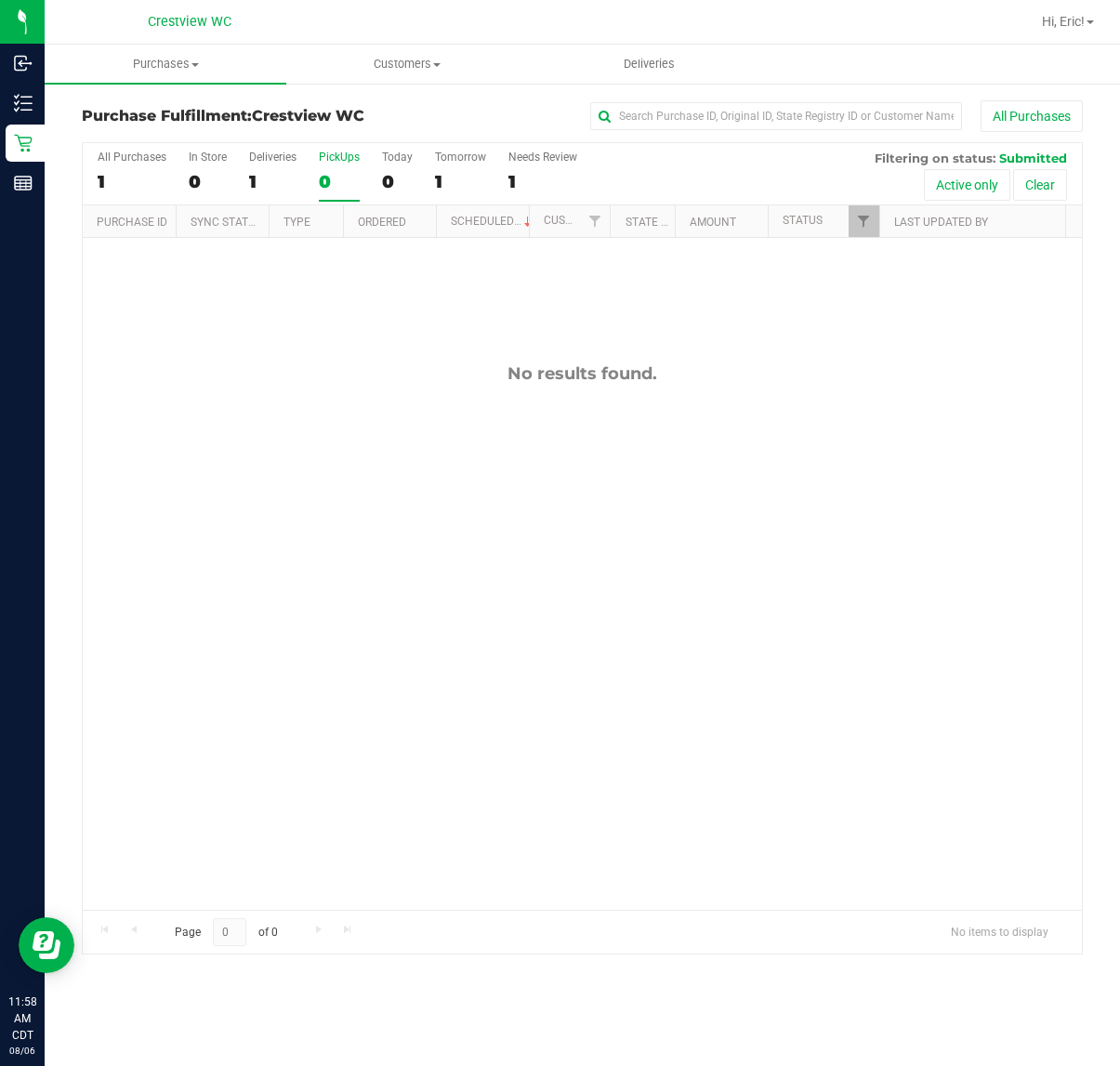 click on "No results found." at bounding box center [582, 637] 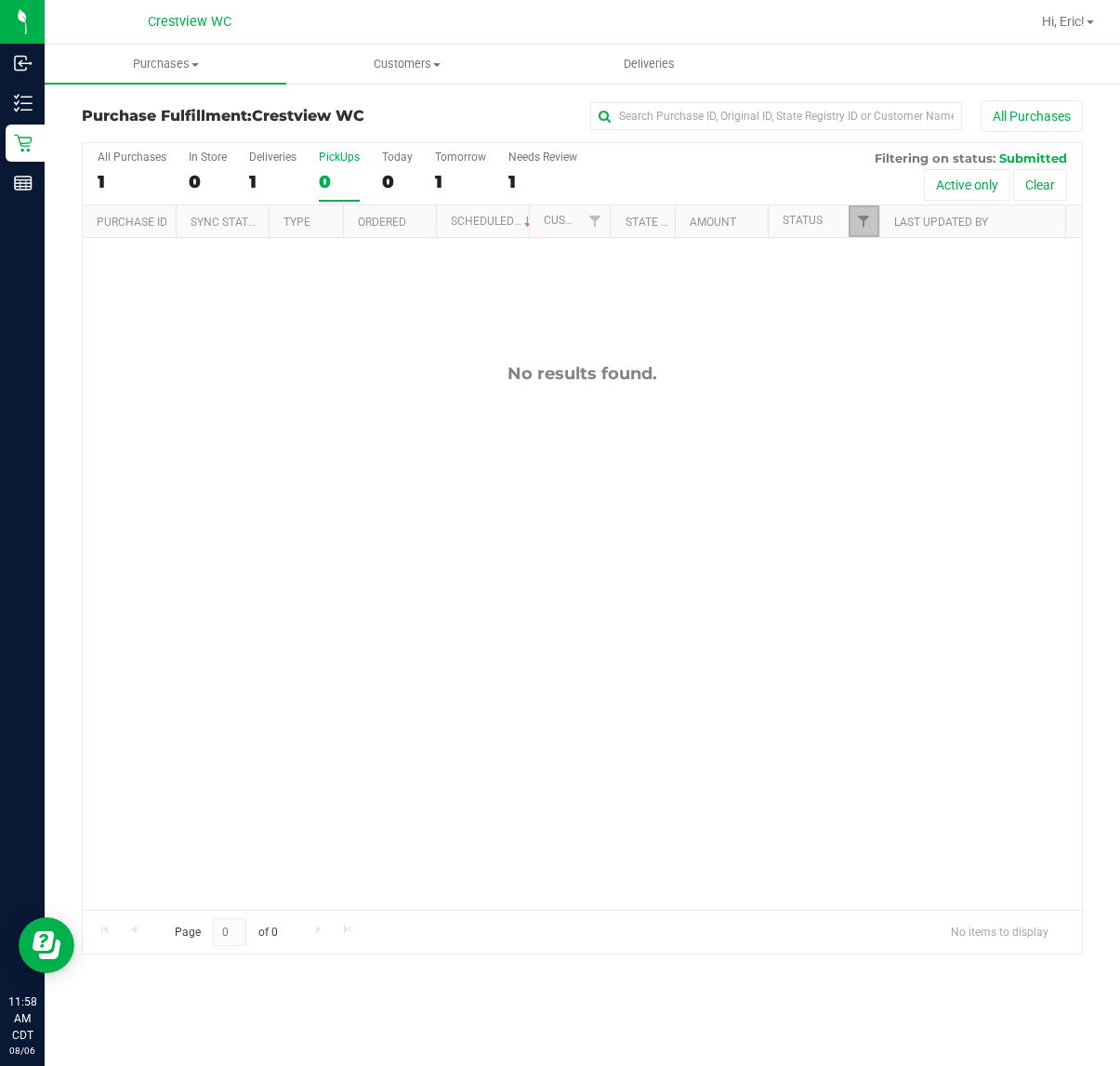 click at bounding box center [863, 221] 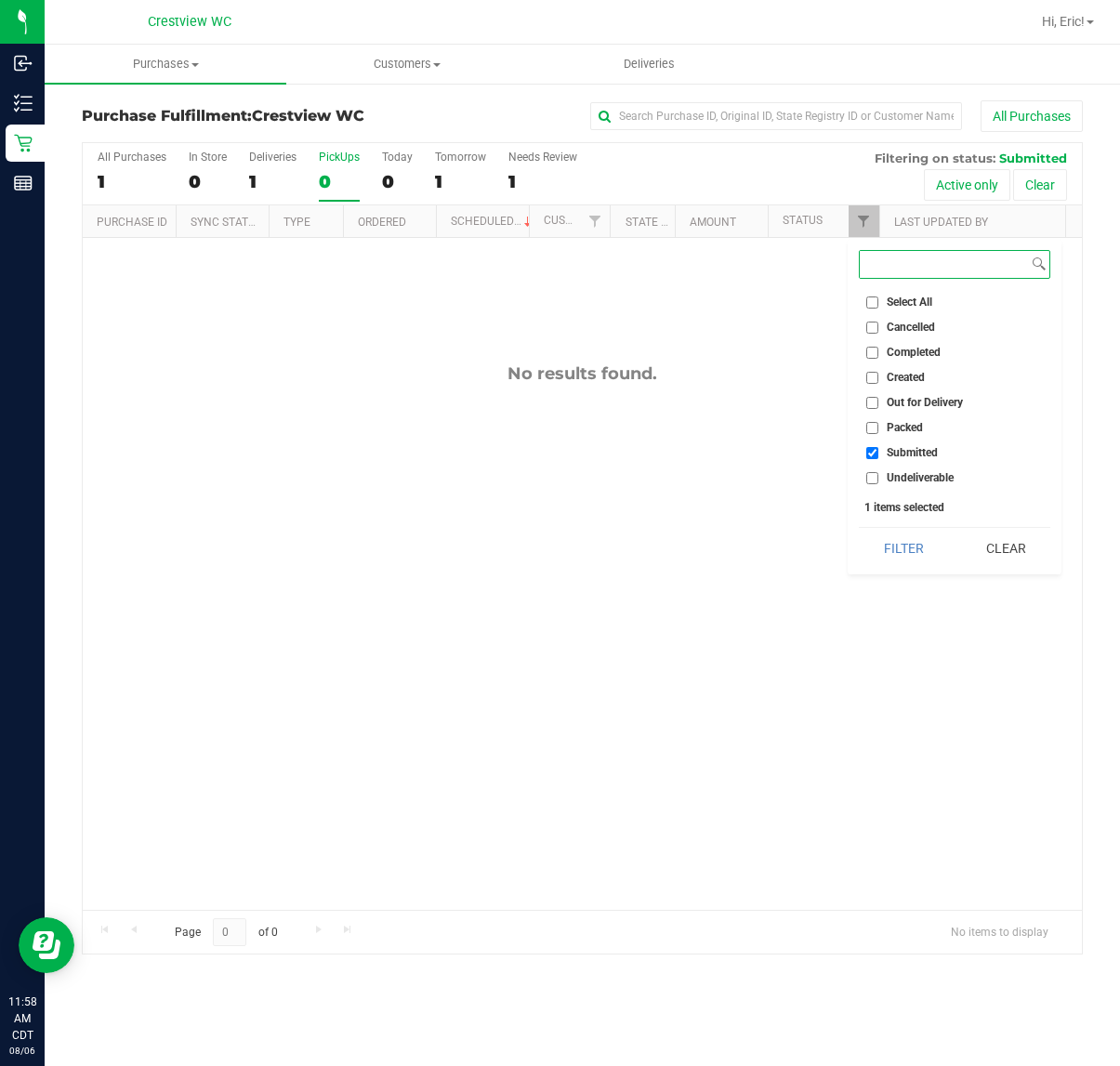 click on "Filter" at bounding box center (903, 548) 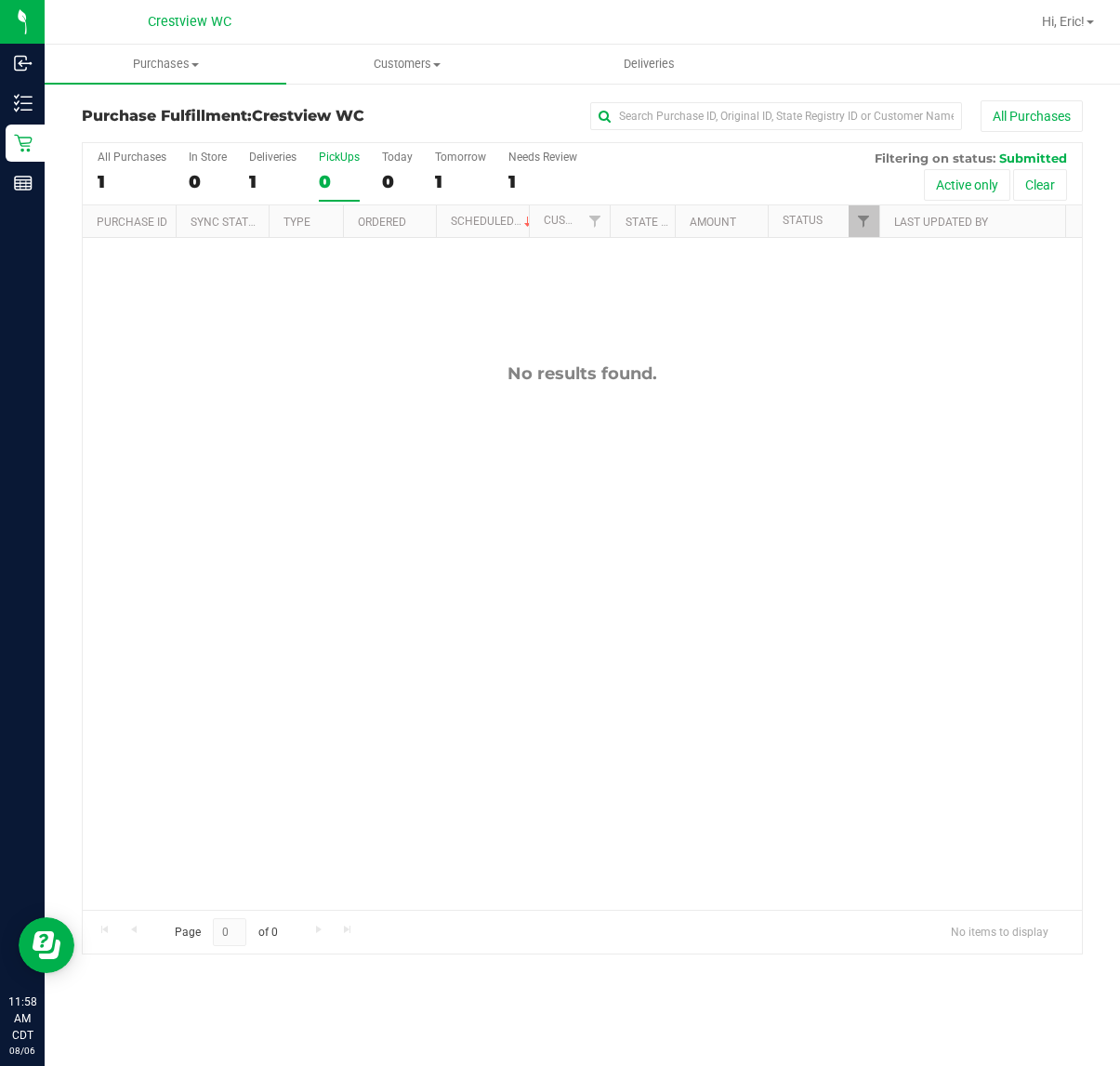 click on "No results found." at bounding box center [582, 637] 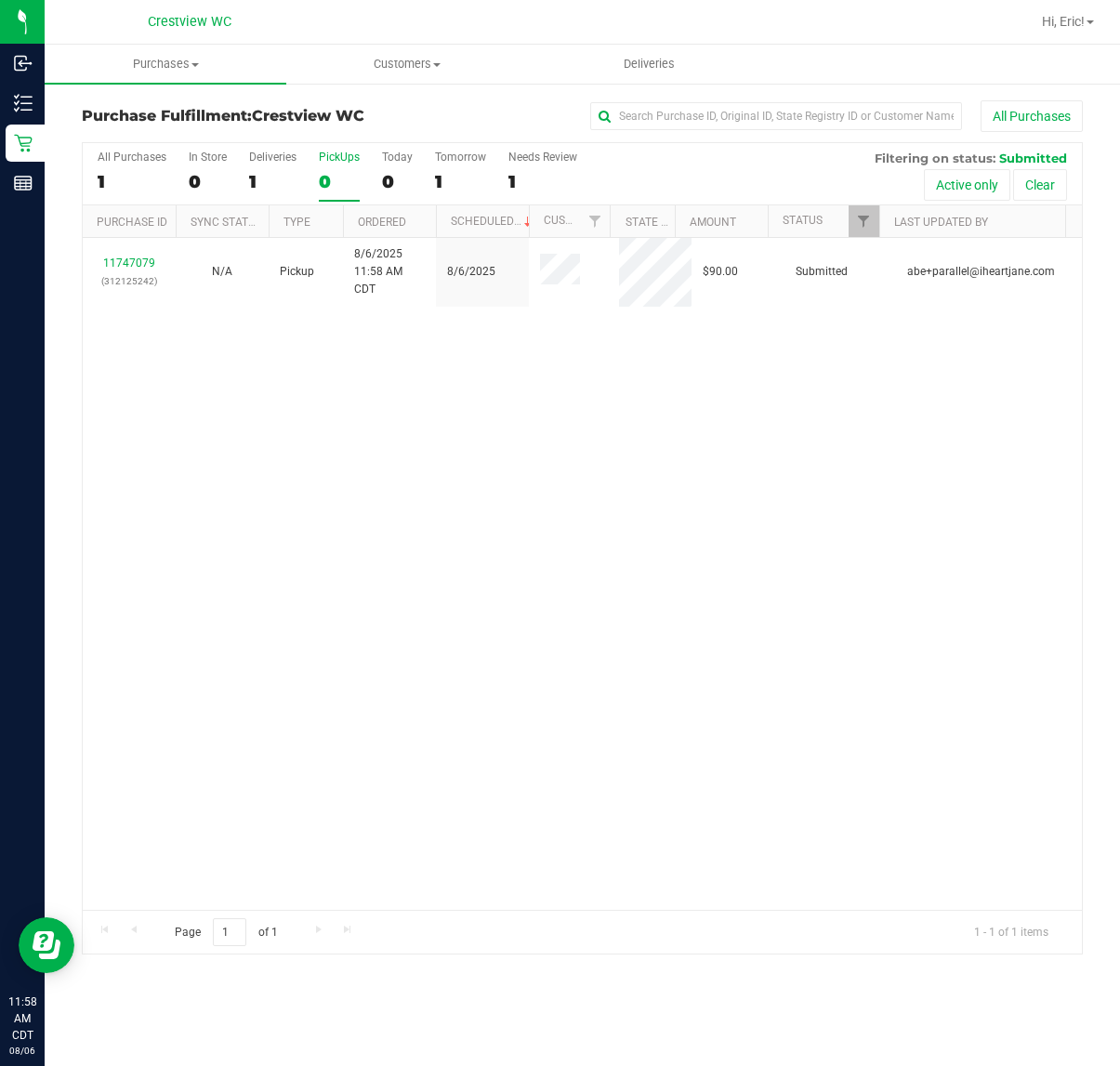 click on "11747079
(312125242)
N/A
Pickup 8/6/2025 11:58 AM CDT 8/6/2025
$90.00
Submitted abe+parallel@iheartjane.com" at bounding box center (582, 573) 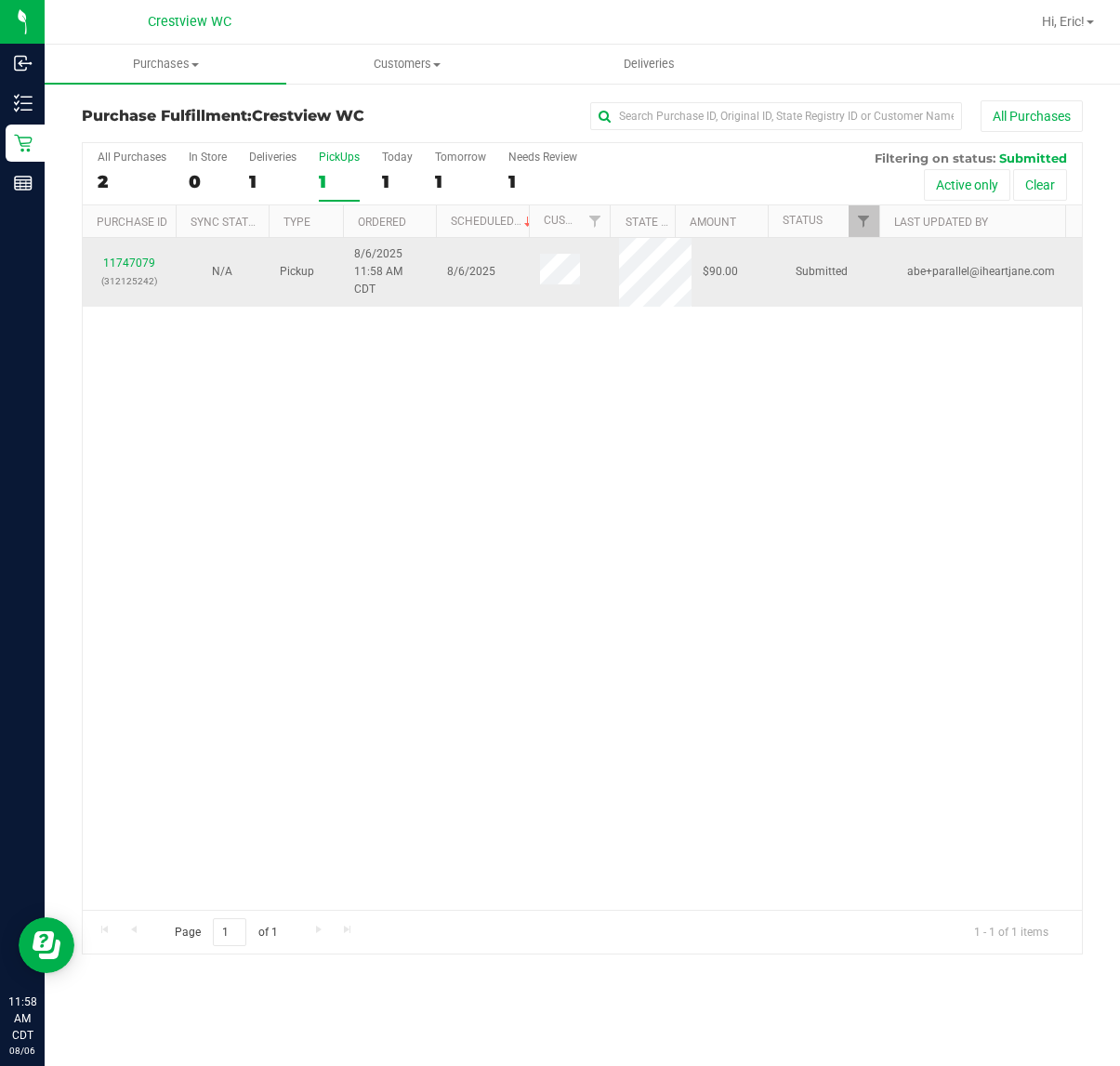 click on "11747079
(312125242)" at bounding box center (129, 272) 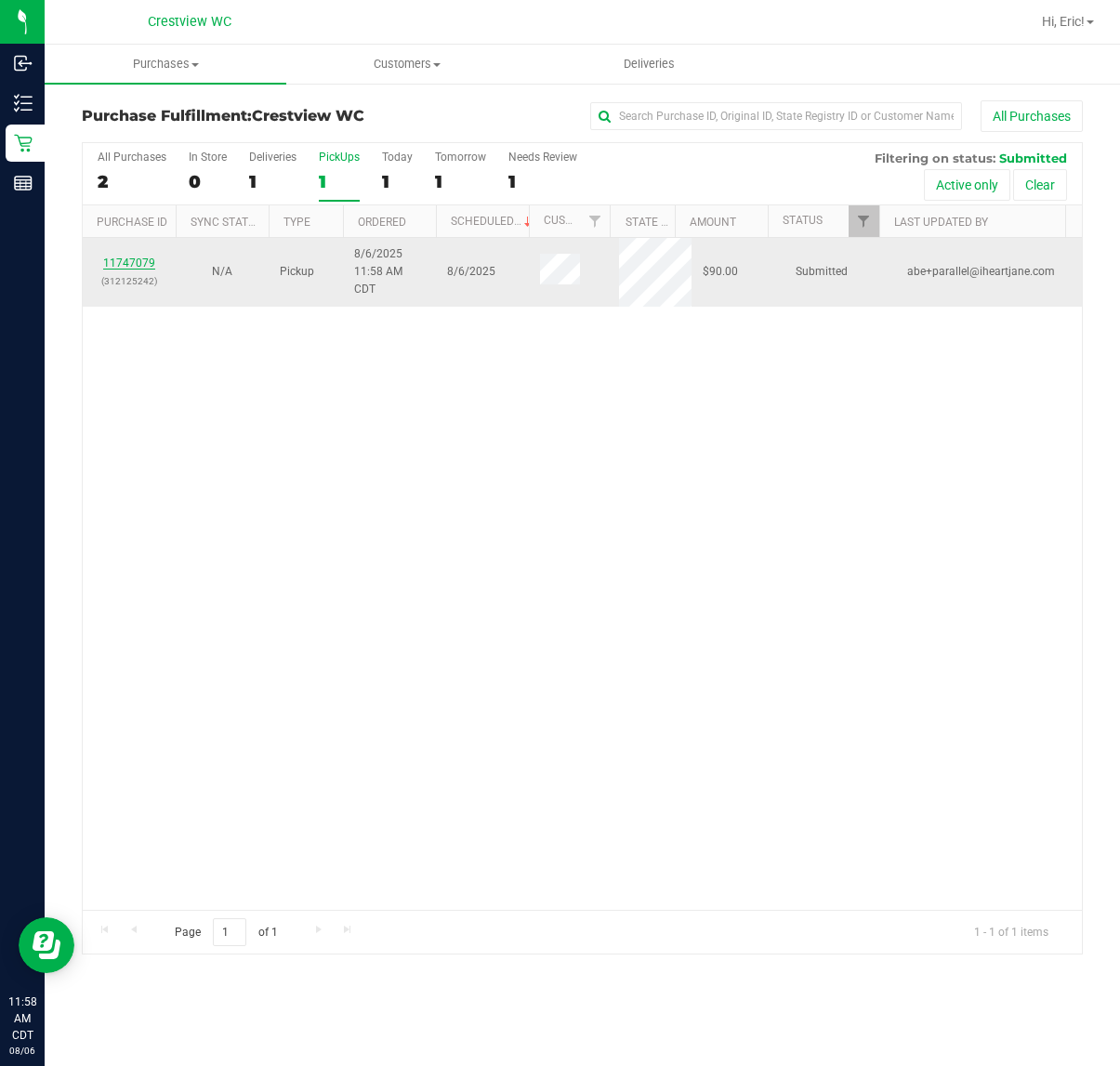 click on "11747079" at bounding box center [129, 263] 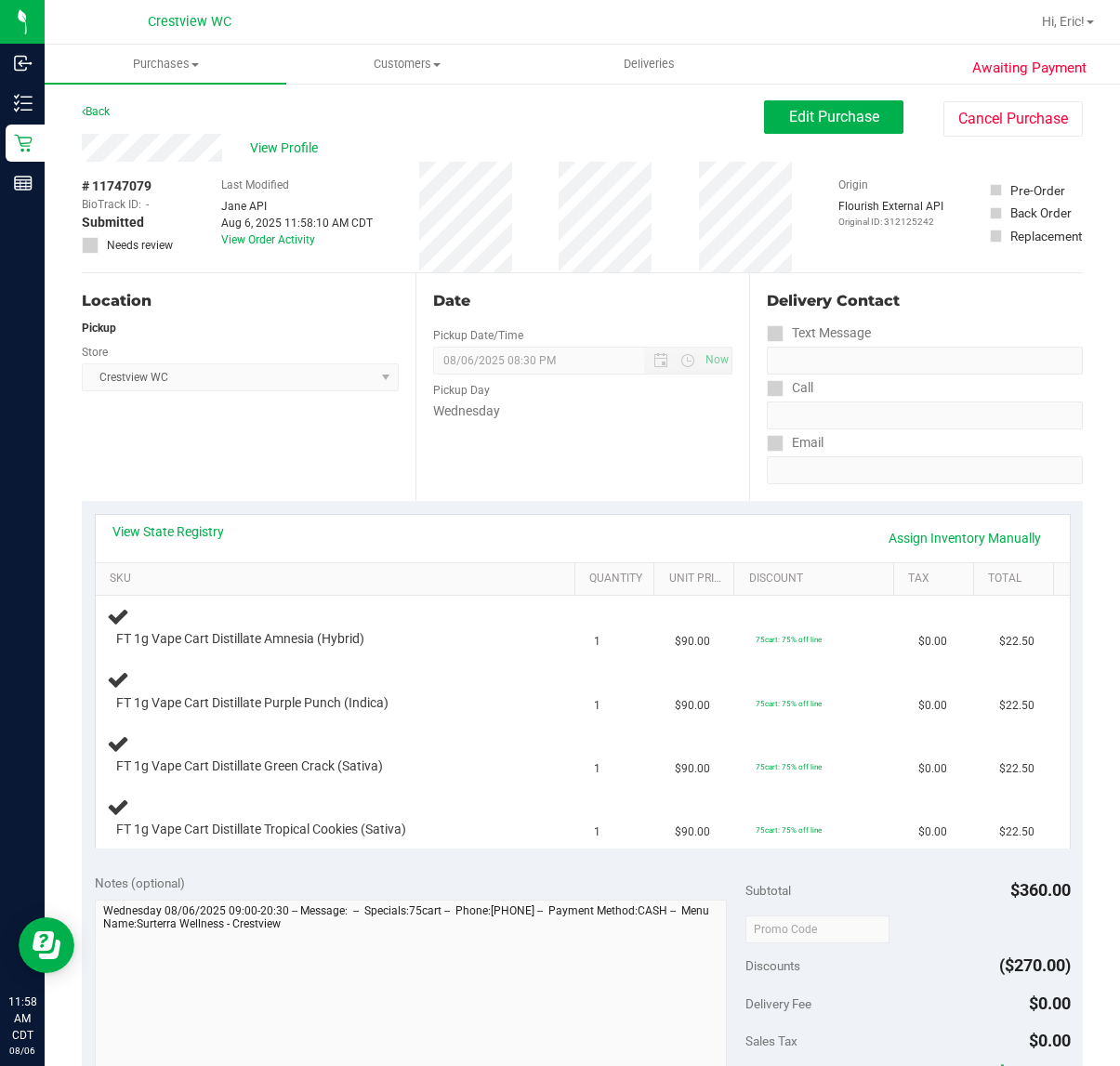 click on "Location
Pickup
Store
Crestview WC Select Store Bonita Springs WC Boynton Beach WC Bradenton WC Brandon WC Brooksville WC Call Center Clermont WC Crestview WC Deerfield Beach WC Delray Beach WC Deltona WC Ft Walton Beach WC Ft. Lauderdale WC Ft. Myers WC Gainesville WC Jax Atlantic WC JAX DC REP Jax WC Key West WC Lakeland WC Largo WC Lehigh Acres DC REP Merritt Island WC Miami 72nd WC Miami Beach WC Miami Dadeland WC Miramar DC REP New Port Richey WC North Palm Beach WC North Port WC Ocala WC Orange Park WC Orlando Colonial WC Orlando DC REP Orlando WC Oviedo WC Palm Bay WC Palm Coast WC Panama City WC Pensacola WC Port Orange WC Port St. Lucie WC Sebring WC South Tampa WC St. Pete WC Summerfield WC Tallahassee DC REP Tallahassee WC Tampa DC Testing Tampa Warehouse Tampa WC TX Austin DC TX Plano Retail WPB DC WPB WC" at bounding box center [248, 387] 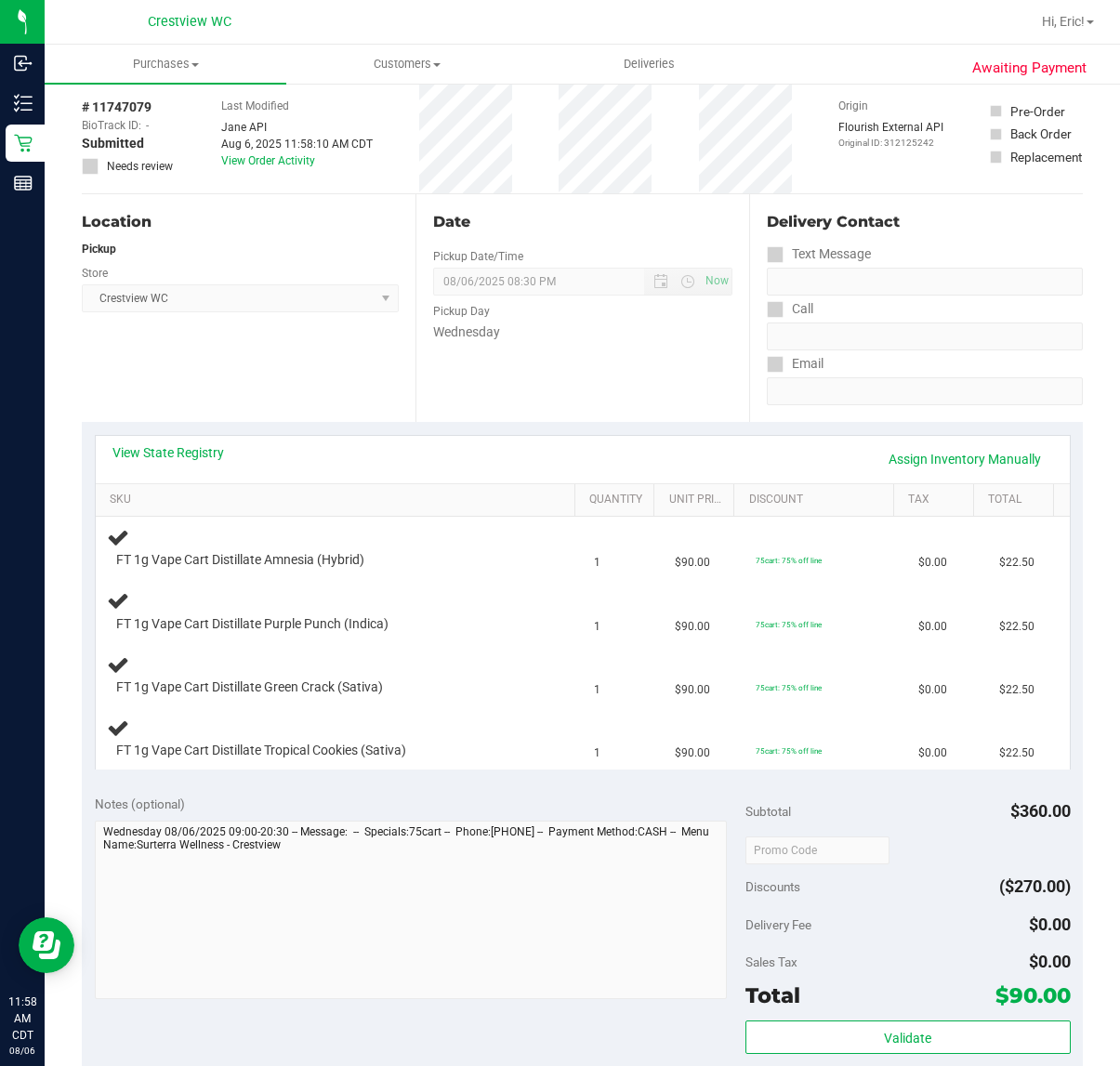scroll, scrollTop: 116, scrollLeft: 0, axis: vertical 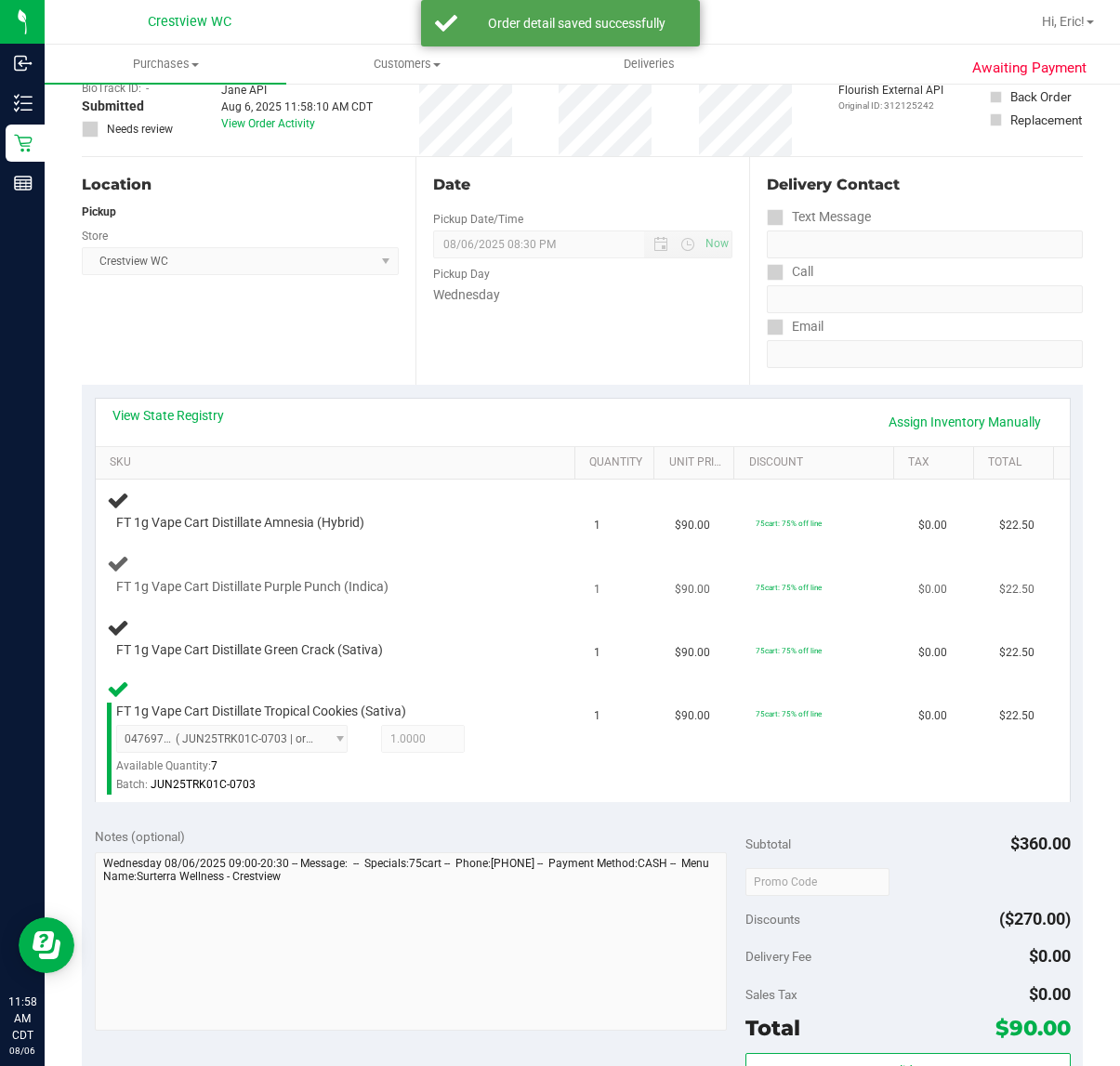 click at bounding box center (325, 596) 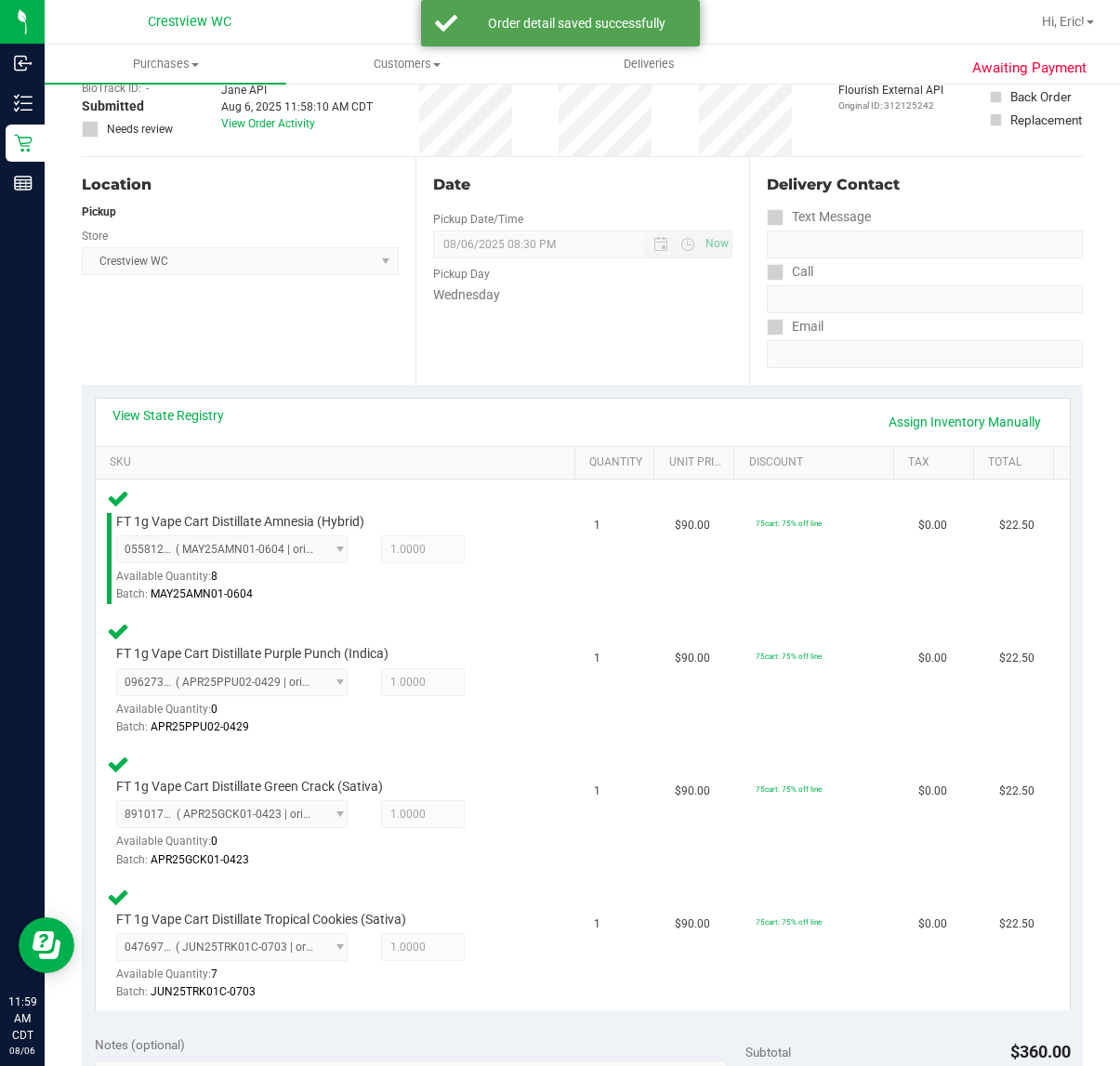 click on "Location
Pickup
Store
Crestview WC Select Store Bonita Springs WC Boynton Beach WC Bradenton WC Brandon WC Brooksville WC Call Center Clermont WC Crestview WC Deerfield Beach WC Delray Beach WC Deltona WC Ft Walton Beach WC Ft. Lauderdale WC Ft. Myers WC Gainesville WC Jax Atlantic WC JAX DC REP Jax WC Key West WC Lakeland WC Largo WC Lehigh Acres DC REP Merritt Island WC Miami 72nd WC Miami Beach WC Miami Dadeland WC Miramar DC REP New Port Richey WC North Palm Beach WC North Port WC Ocala WC Orange Park WC Orlando Colonial WC Orlando DC REP Orlando WC Oviedo WC Palm Bay WC Palm Coast WC Panama City WC Pensacola WC Port Orange WC Port St. Lucie WC Sebring WC South Tampa WC St. Pete WC Summerfield WC Tallahassee DC REP Tallahassee WC Tampa DC Testing Tampa Warehouse Tampa WC TX Austin DC TX Plano Retail WPB DC WPB WC" at bounding box center (248, 270) 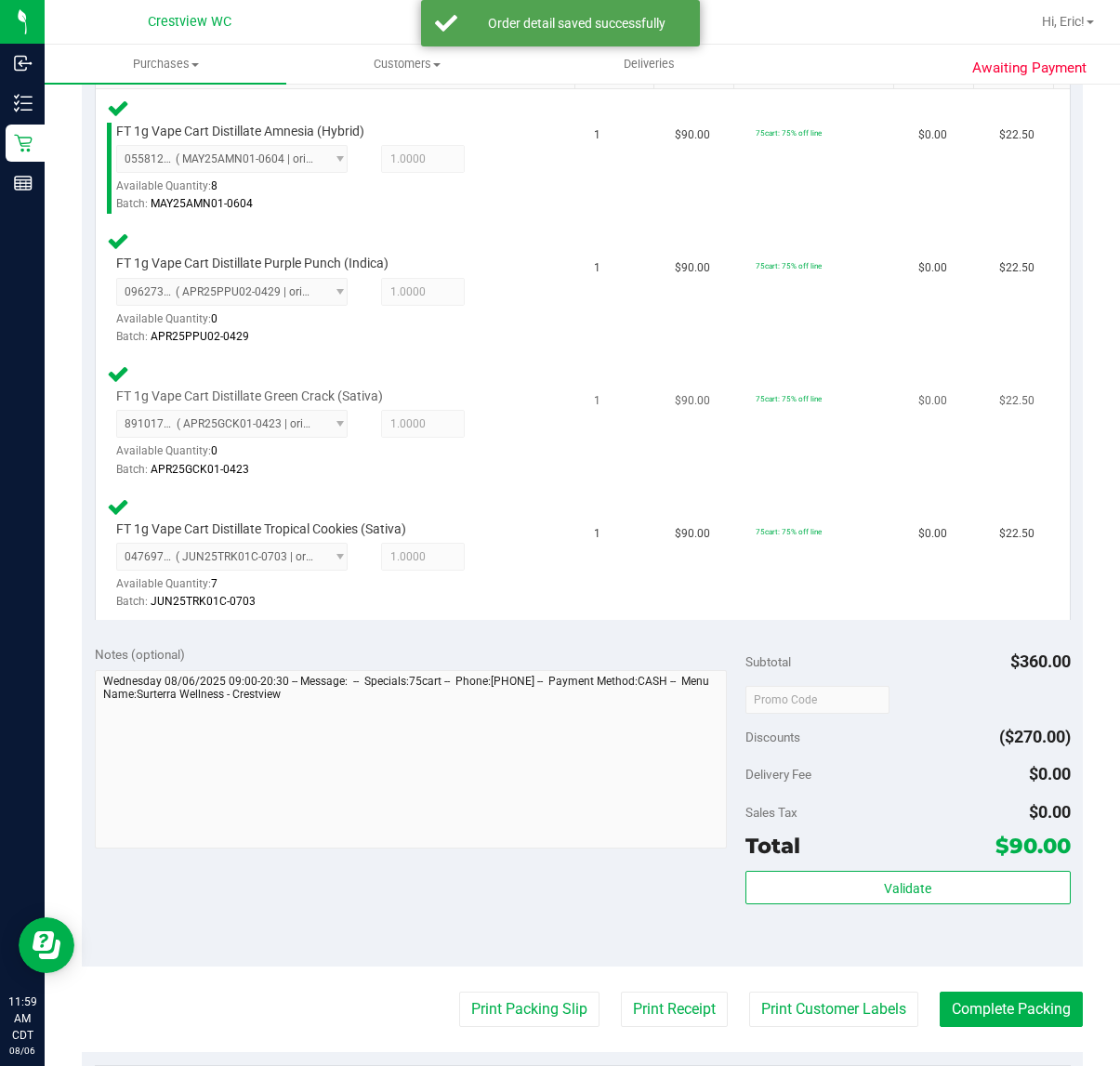 scroll, scrollTop: 581, scrollLeft: 0, axis: vertical 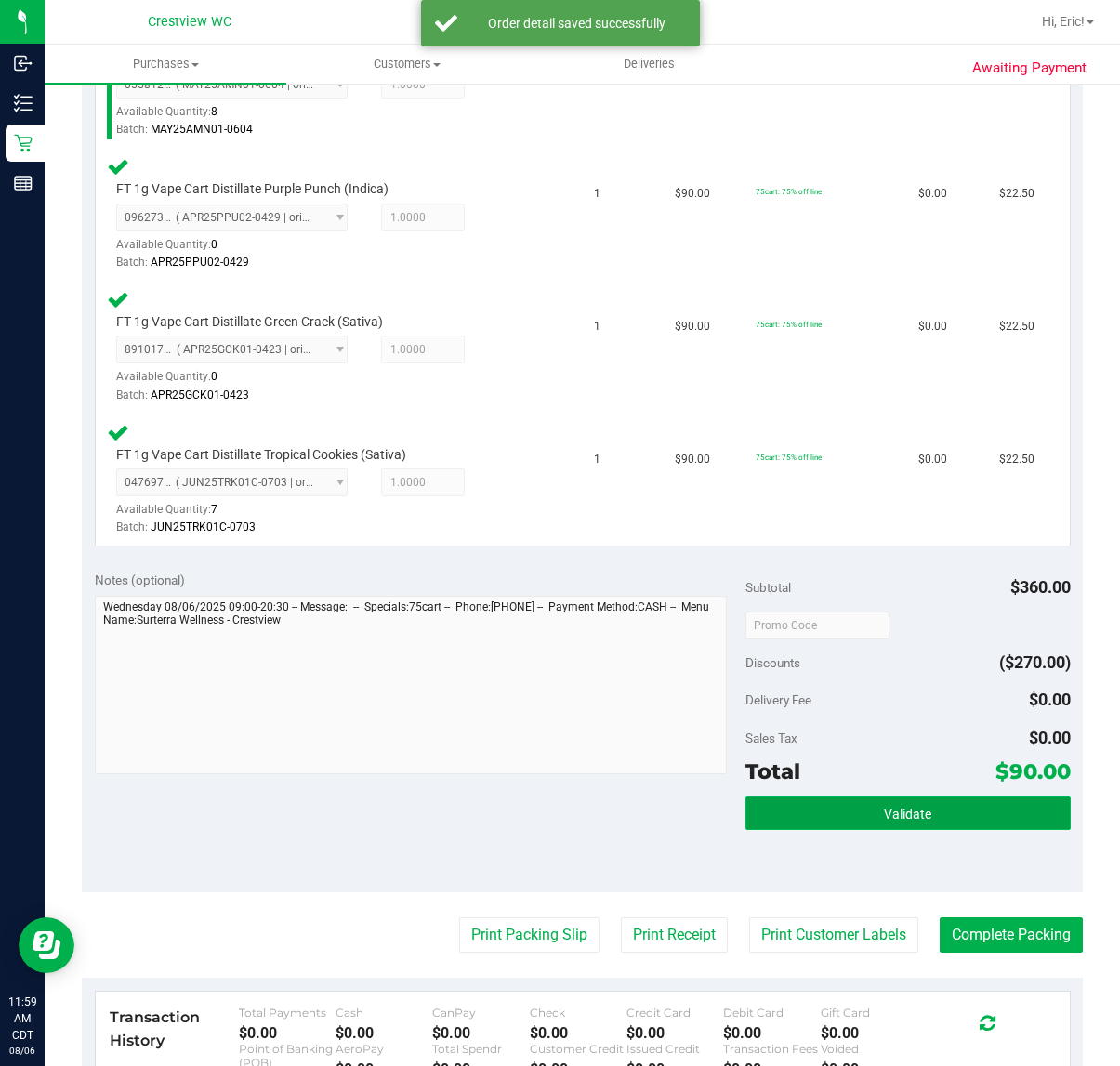 click on "Validate" at bounding box center [907, 814] 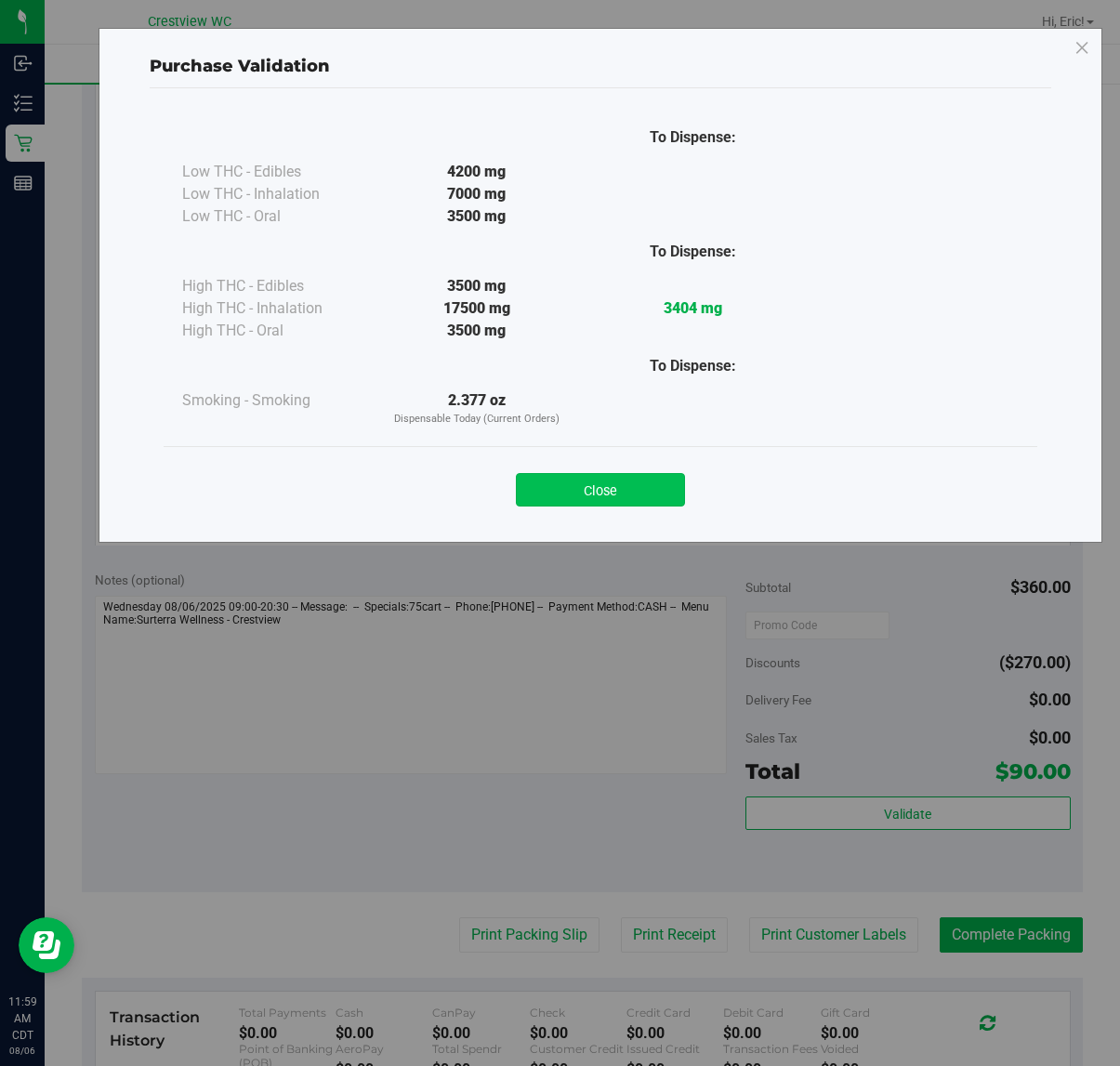 click on "Close" at bounding box center (600, 490) 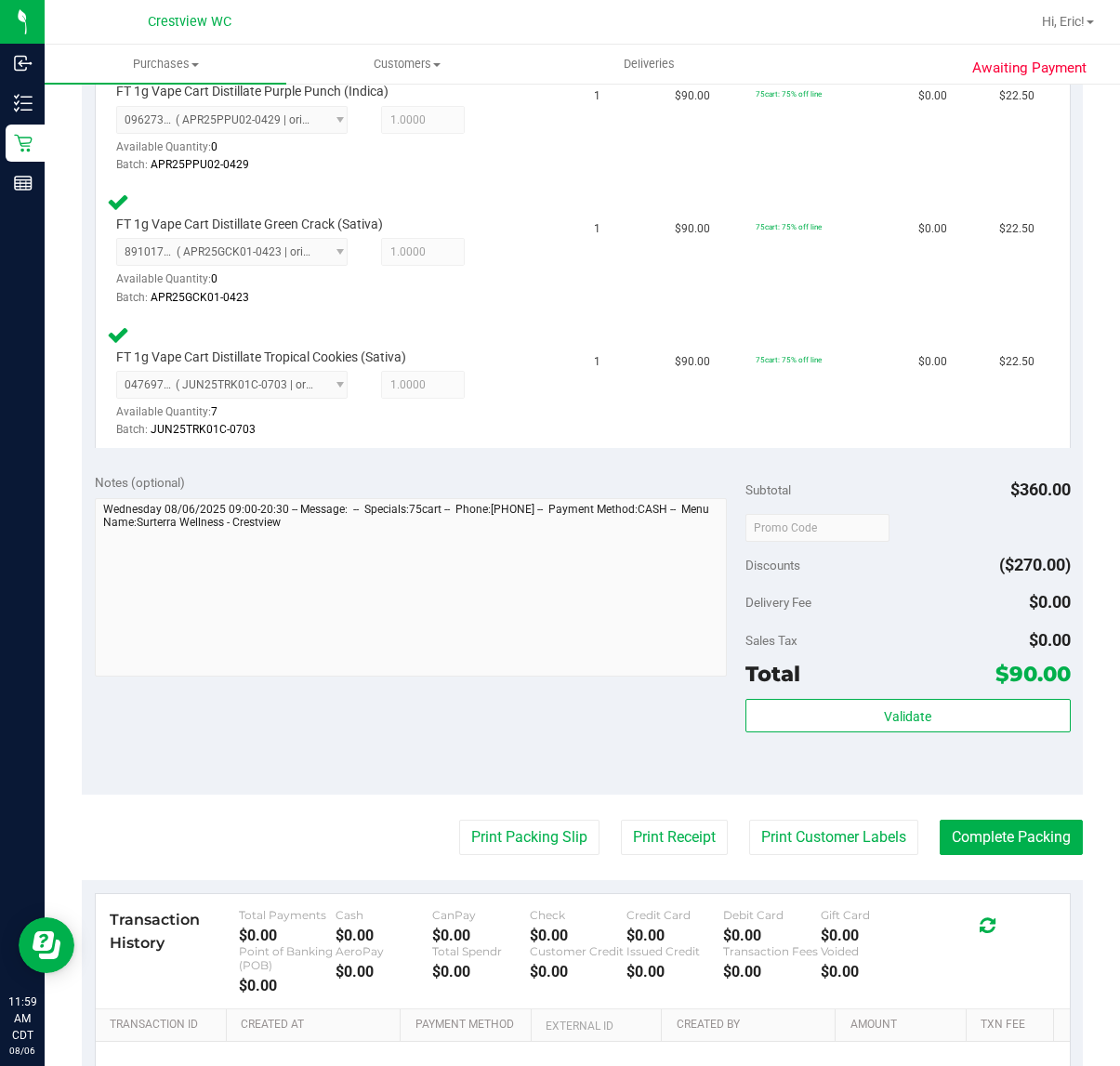 scroll, scrollTop: 813, scrollLeft: 0, axis: vertical 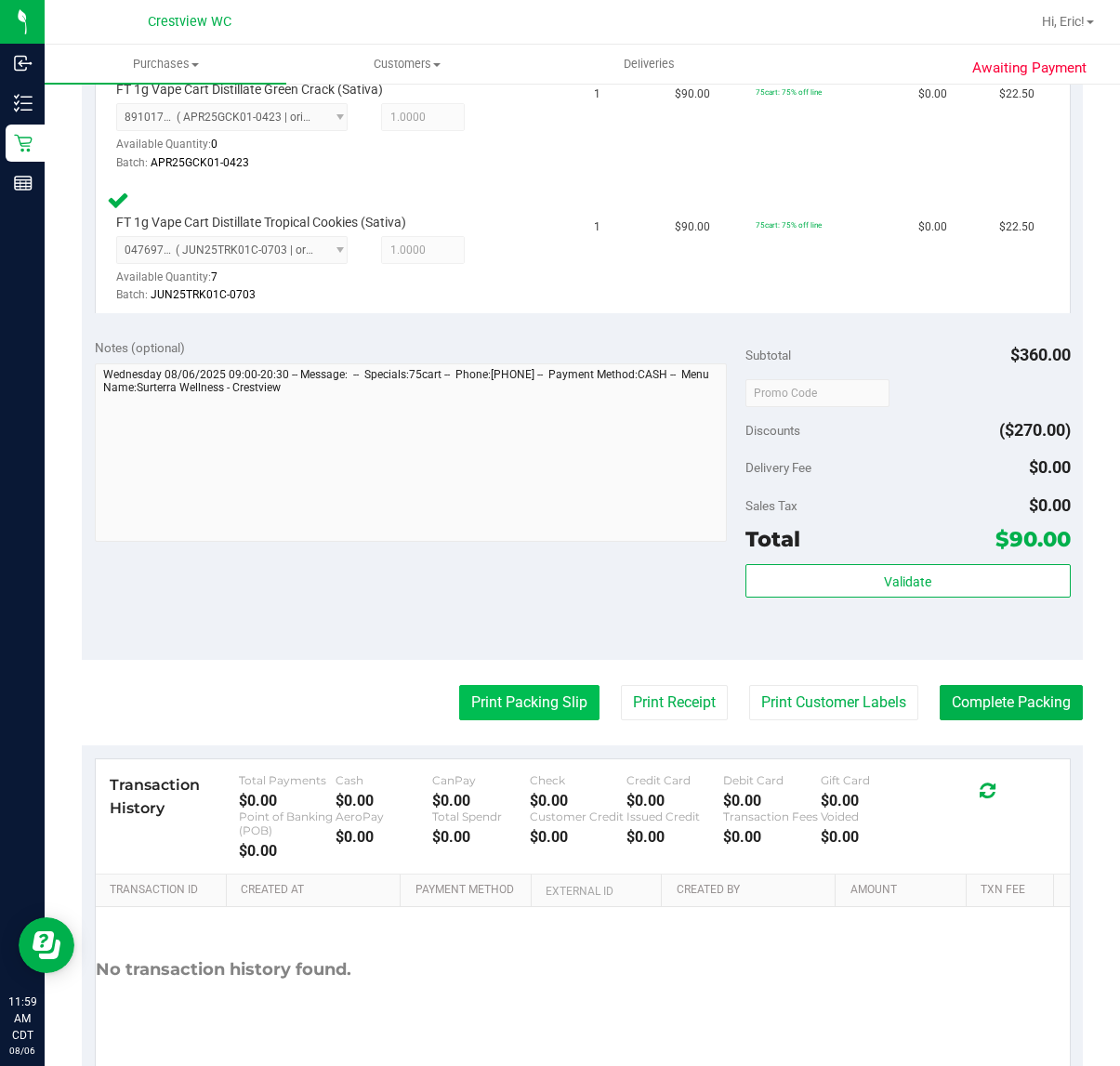 click on "Print Packing Slip" at bounding box center [529, 703] 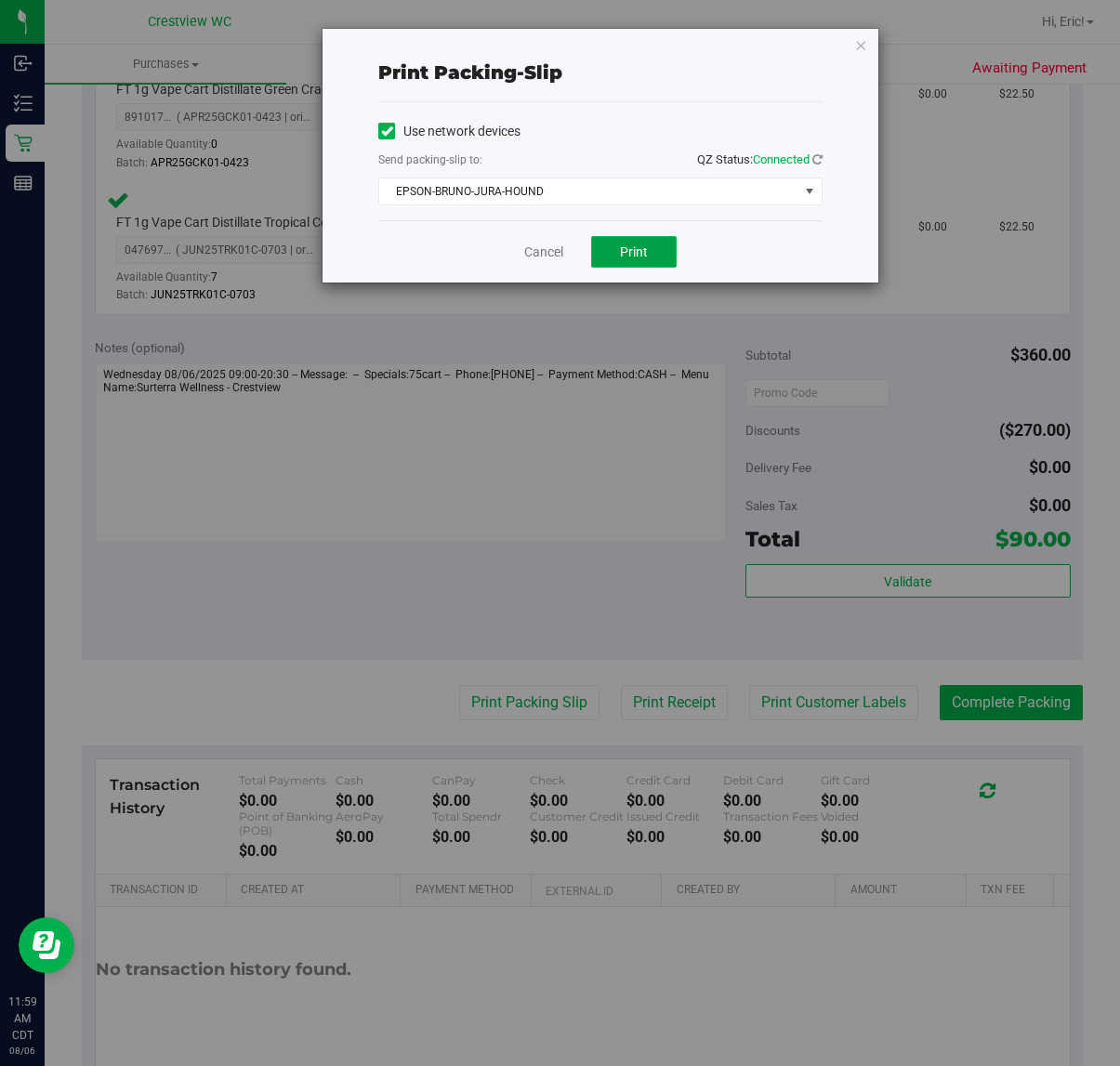 click on "Print" at bounding box center (634, 252) 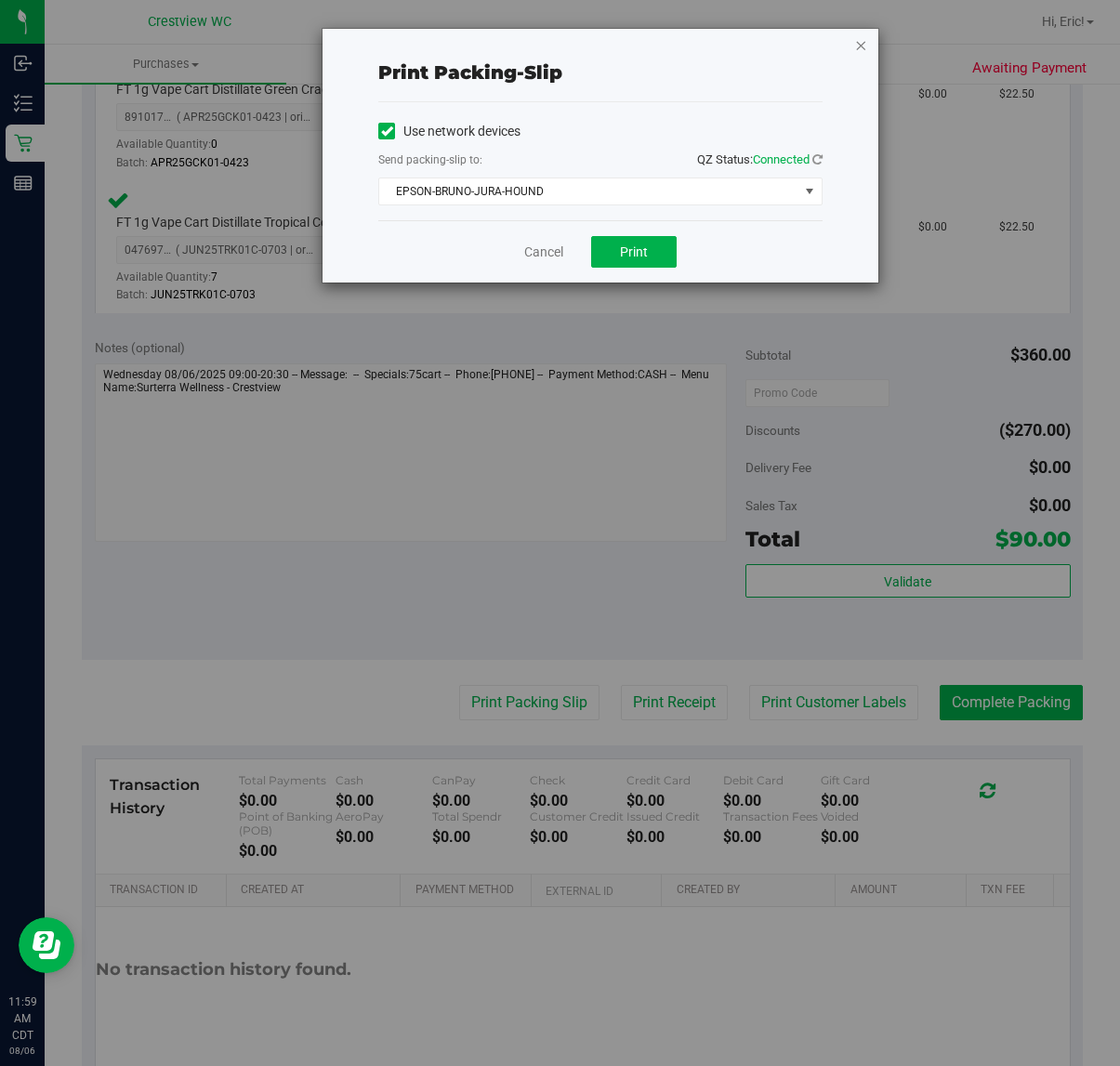 click at bounding box center [861, 45] 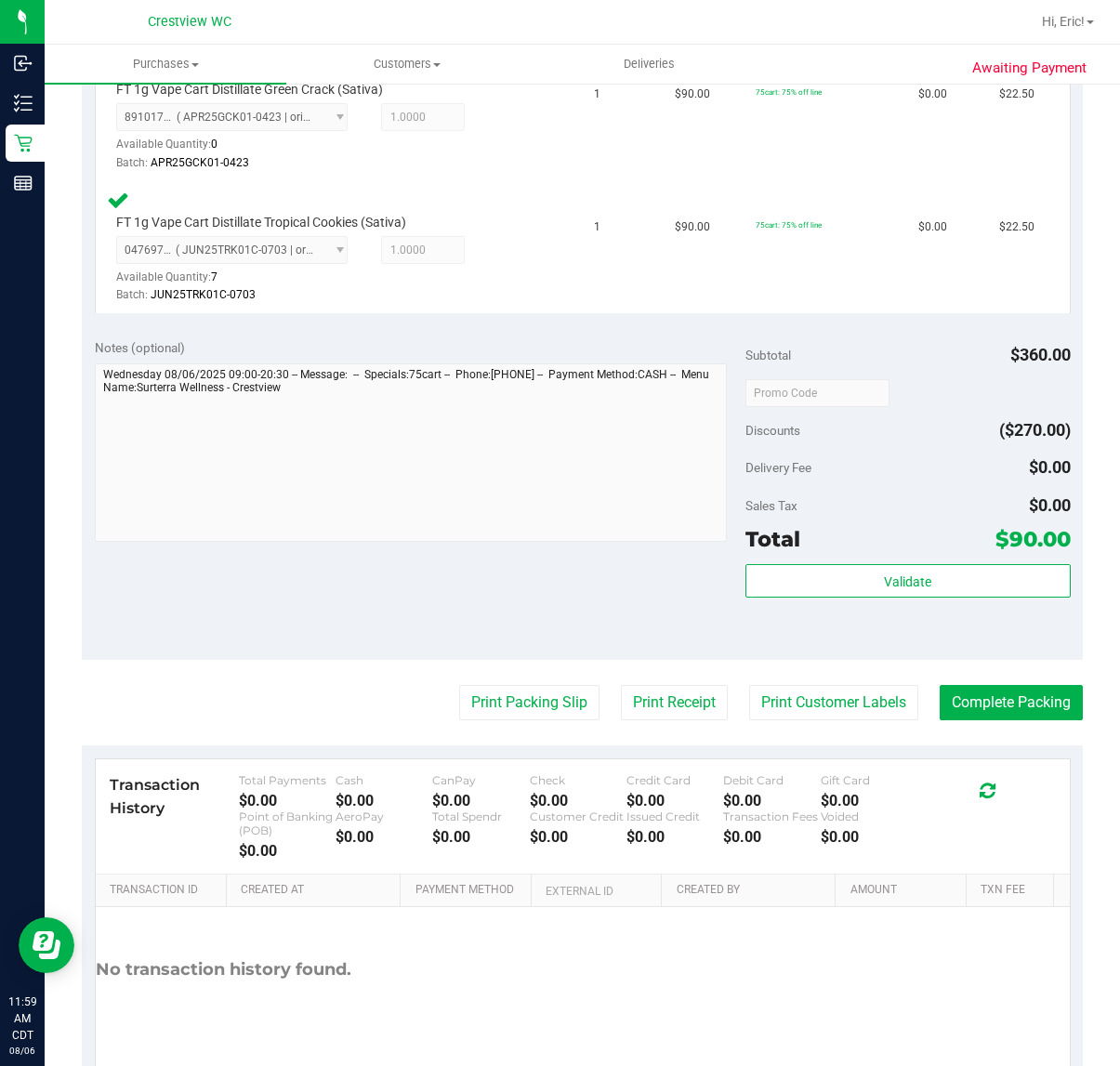 click on "Notes (optional)
Subtotal
$360.00
Discounts
($270.00)
Delivery Fee
$0.00
Sales Tax
$0.00
Total
$90.00" at bounding box center [582, 493] 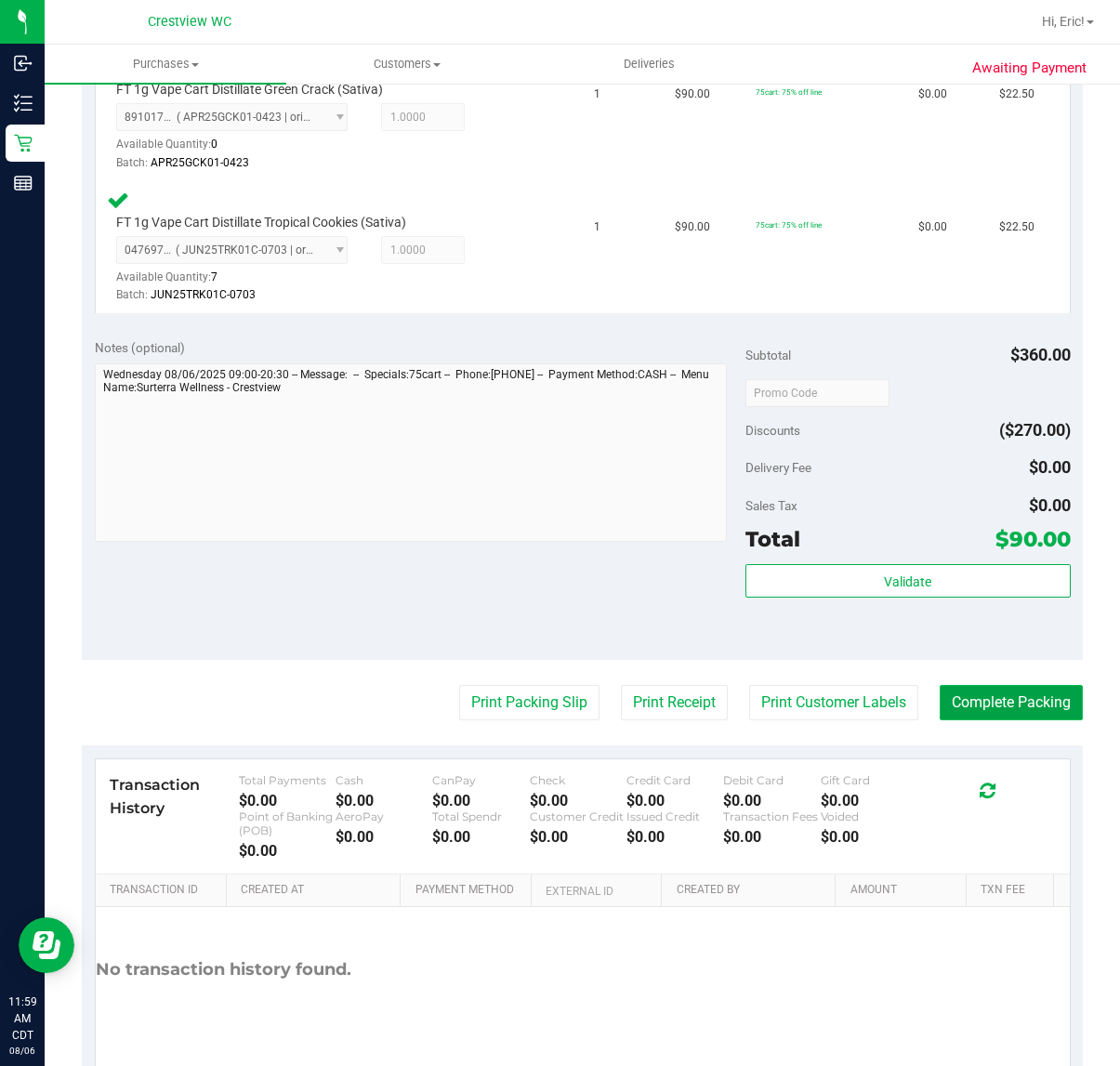 click on "Complete Packing" at bounding box center [1011, 703] 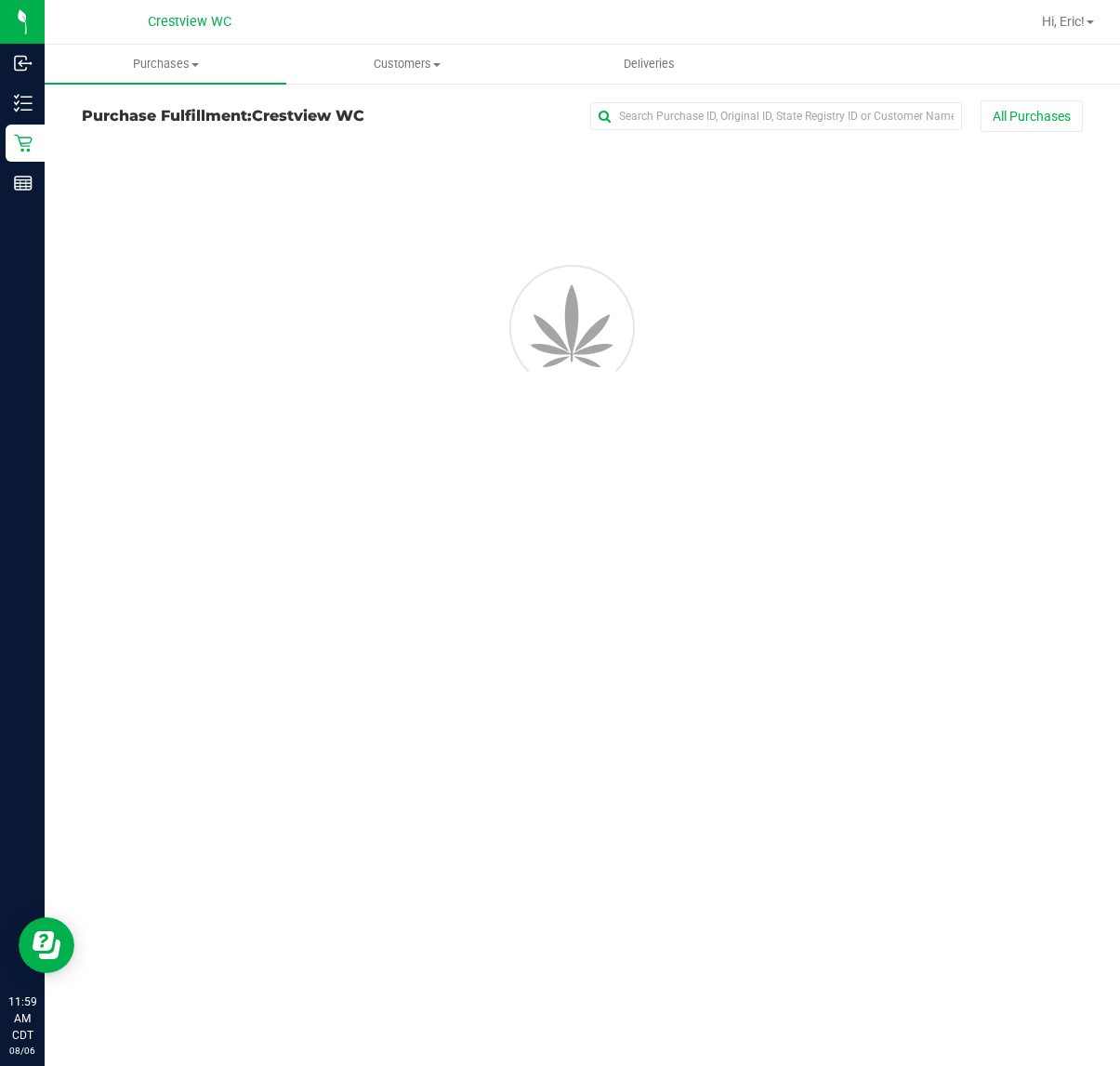 scroll, scrollTop: 0, scrollLeft: 0, axis: both 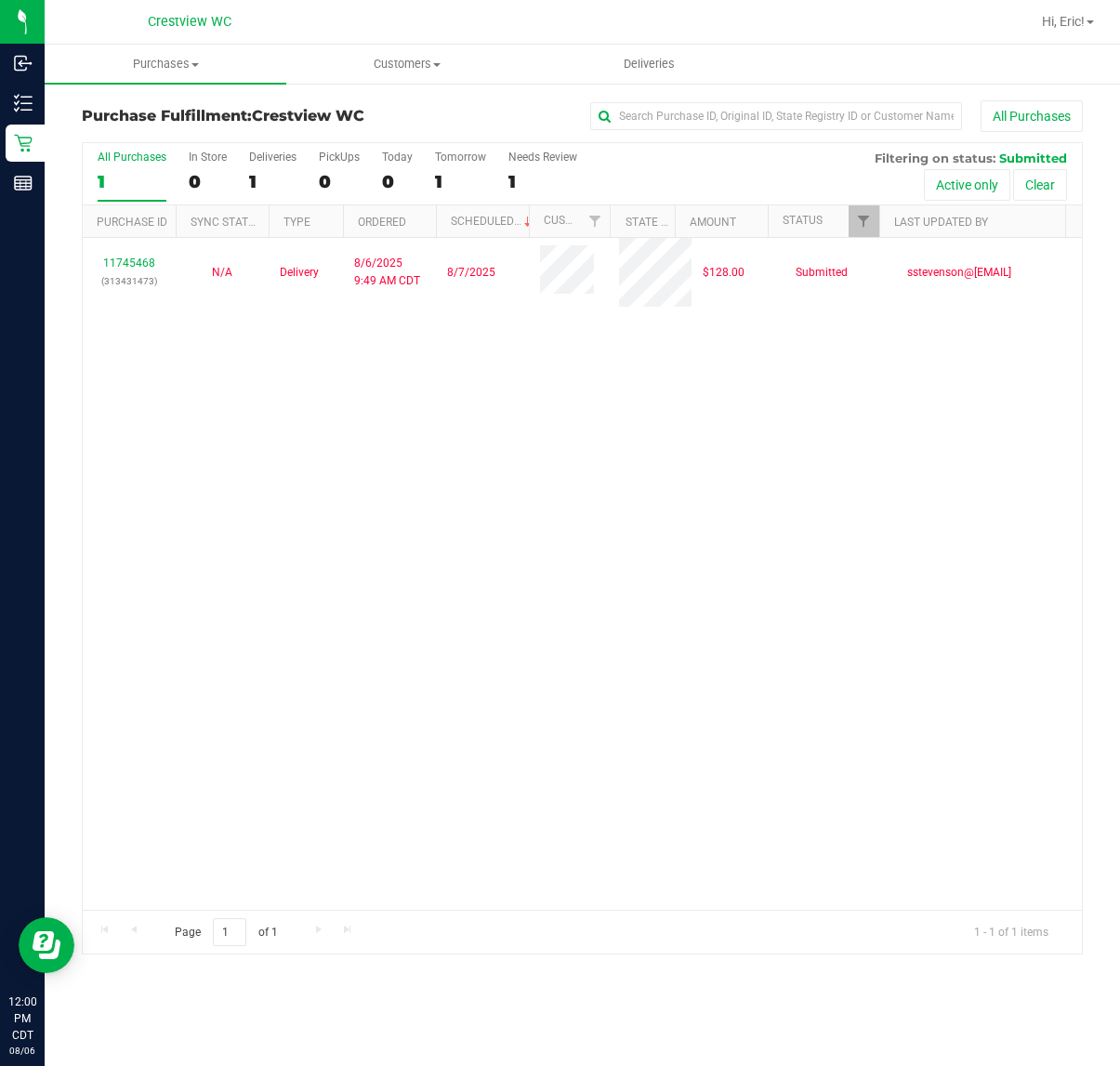 click on "11745468
(313431473)
N/A
Delivery 8/6/2025 9:49 AM CDT 8/7/2025
$128.00
Submitted sstevenson@liveparallel.com" at bounding box center (582, 573) 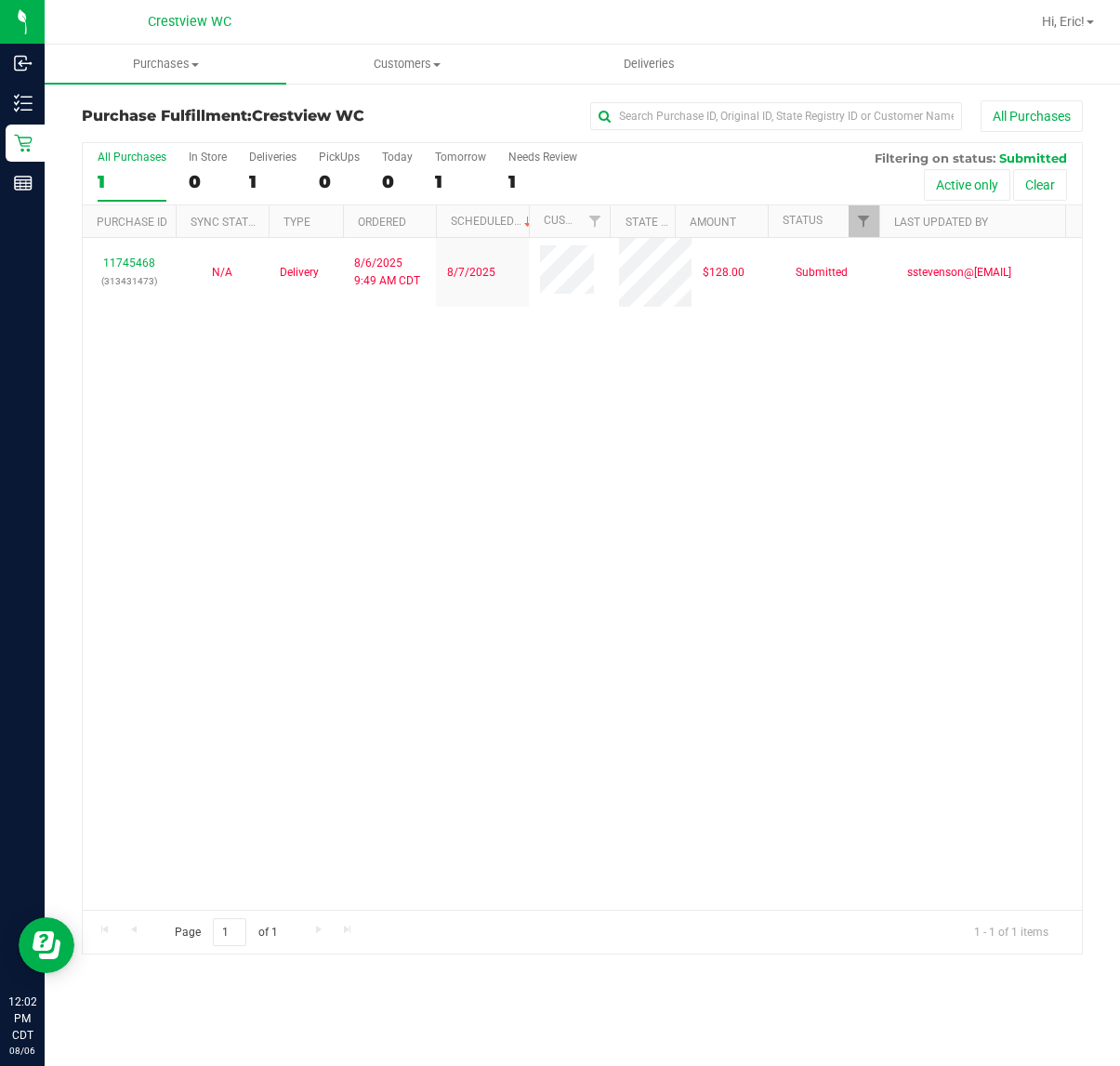 click on "11745468
(313431473)
N/A
Delivery 8/6/2025 9:49 AM CDT 8/7/2025
$128.00
Submitted sstevenson@liveparallel.com" at bounding box center [582, 573] 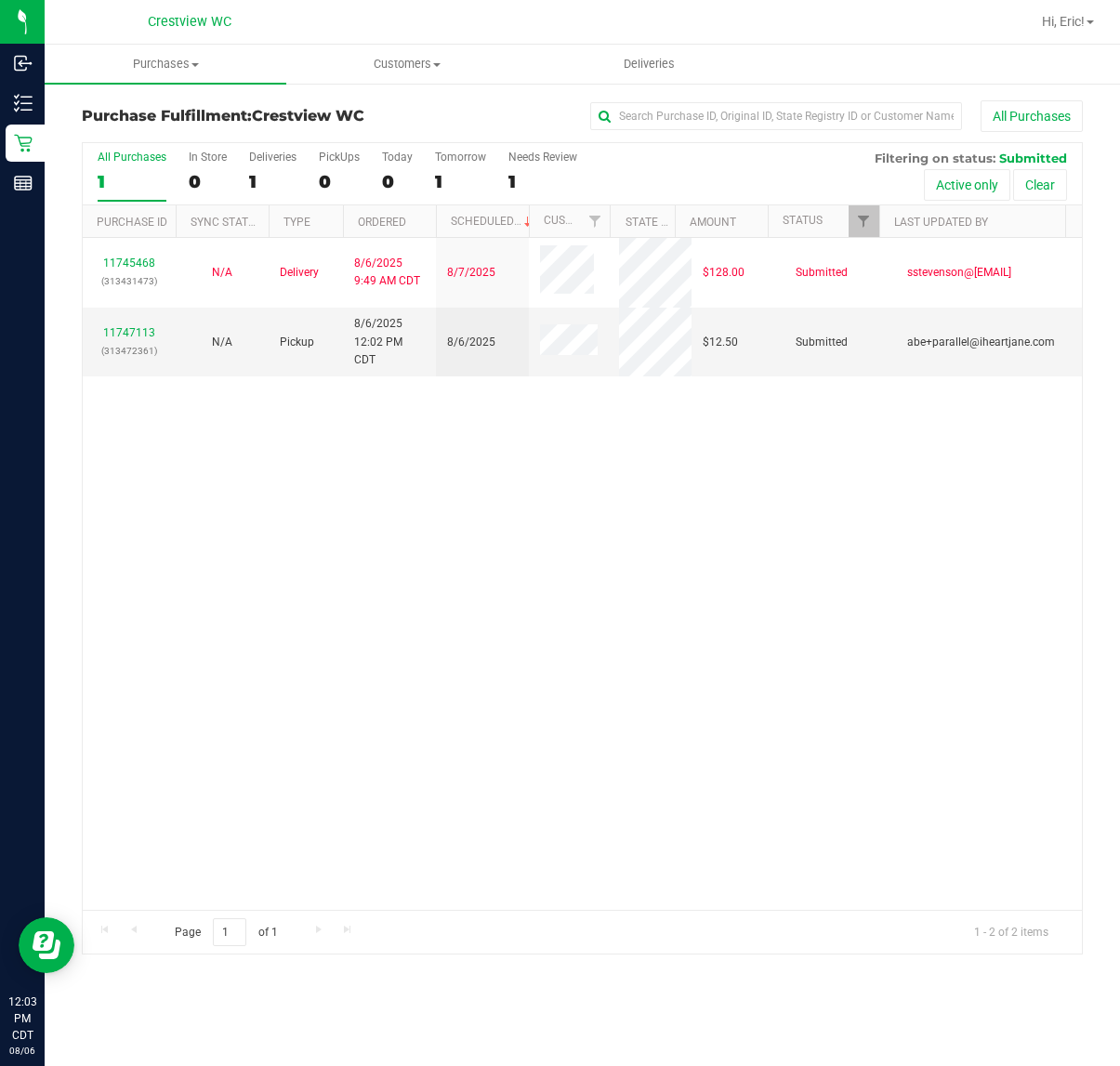 click on "11745468
(313431473)
N/A
Delivery 8/6/2025 9:49 AM CDT 8/7/2025
$128.00
Submitted sstevenson@liveparallel.com
11747113
(313472361)
N/A
Pickup 8/6/2025 12:02 PM CDT 8/6/2025
$12.50
Submitted abe+parallel@iheartjane.com" at bounding box center (582, 573) 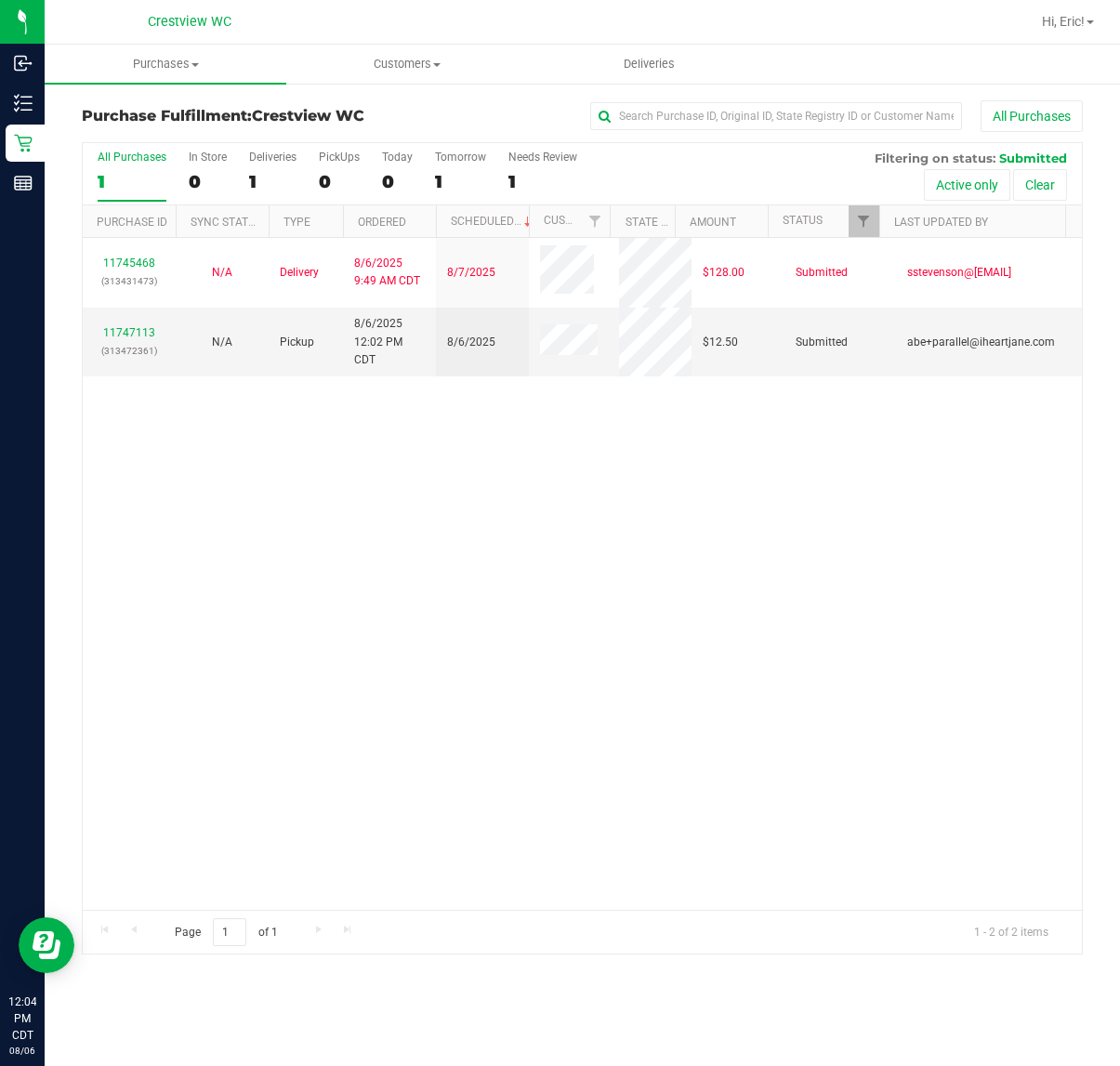 click on "11745468
(313431473)
N/A
Delivery 8/6/2025 9:49 AM CDT 8/7/2025
$128.00
Submitted sstevenson@liveparallel.com
11747113
(313472361)
N/A
Pickup 8/6/2025 12:02 PM CDT 8/6/2025
$12.50
Submitted abe+parallel@iheartjane.com" at bounding box center (582, 573) 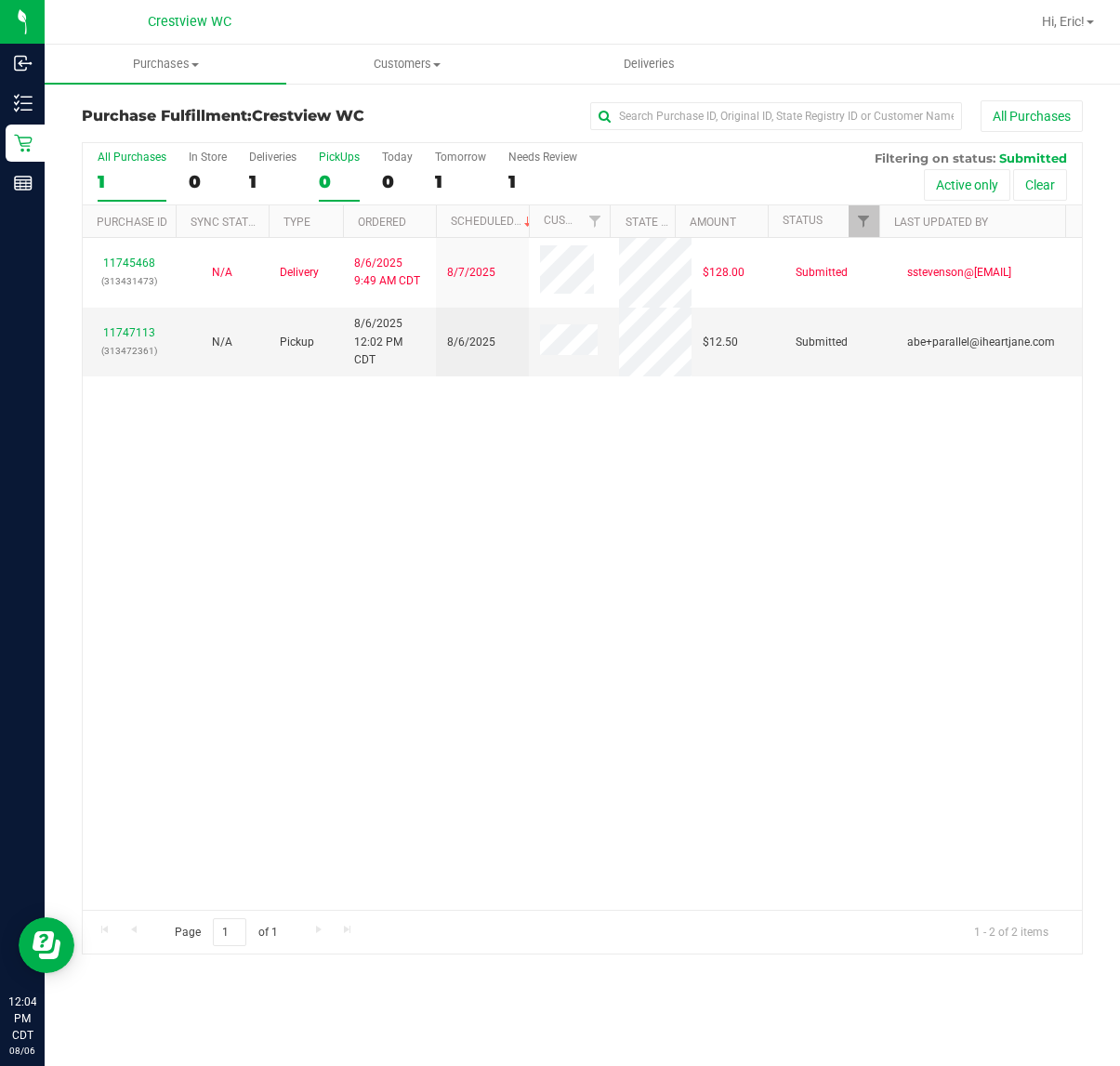 click on "PickUps" at bounding box center [339, 157] 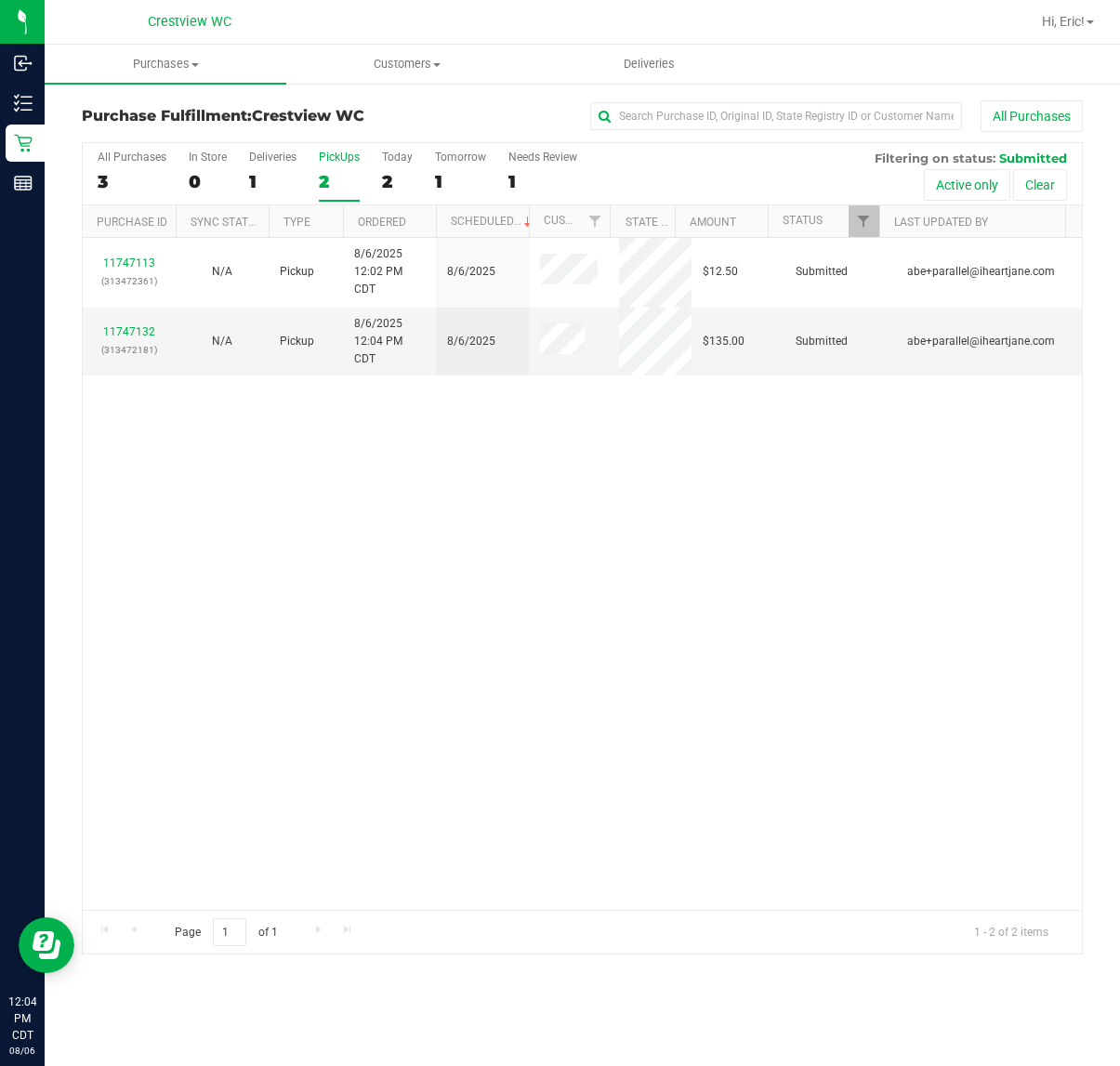 click on "11747113
(313472361)
N/A
Pickup 8/6/2025 12:02 PM CDT 8/6/2025
$12.50
Submitted abe+parallel@iheartjane.com
11747132
(313472181)
N/A
Pickup 8/6/2025 12:04 PM CDT 8/6/2025
$135.00
Submitted abe+parallel@iheartjane.com" at bounding box center [582, 573] 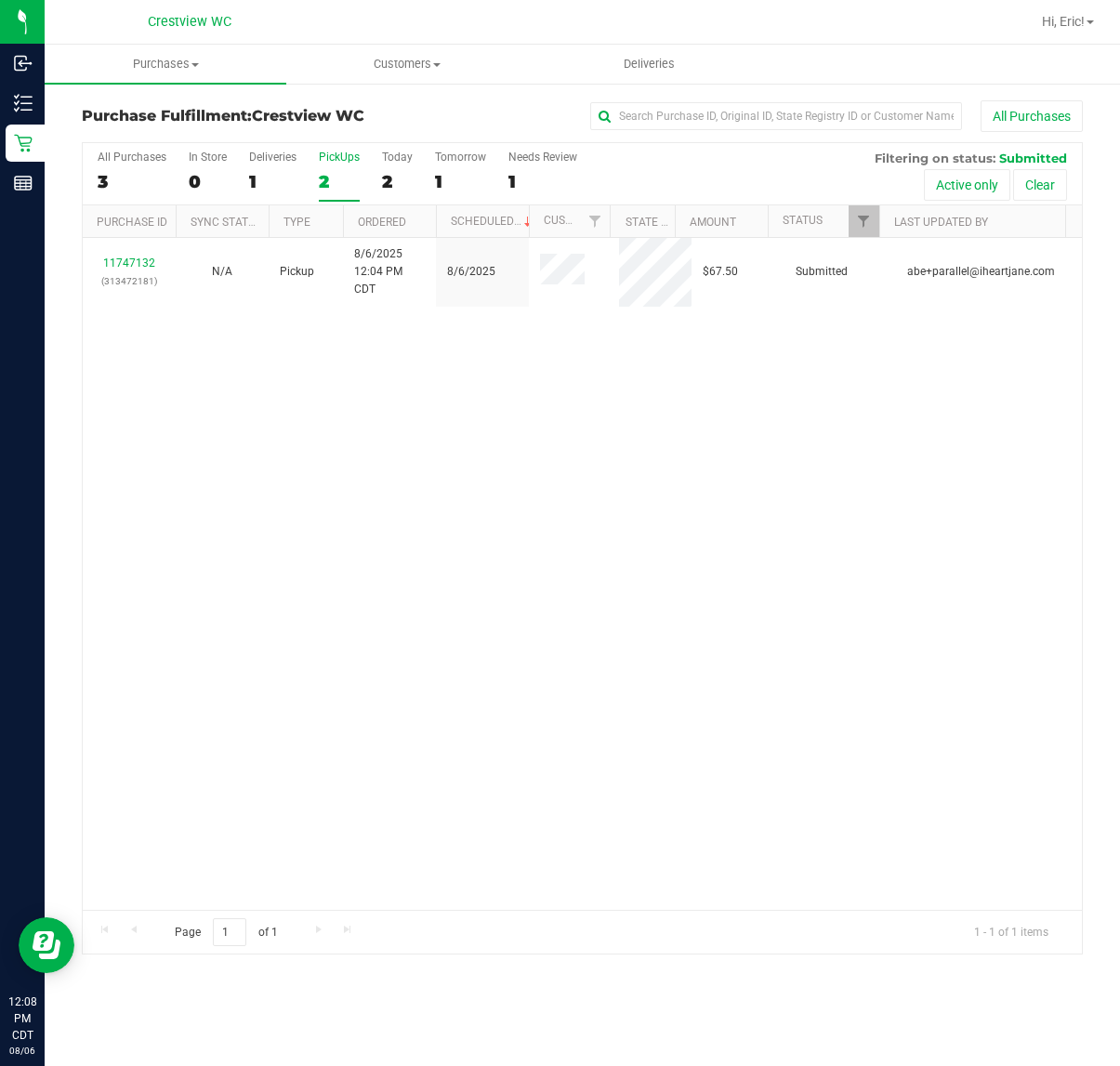 click on "11747132
(313472181)
N/A
Pickup 8/6/2025 12:04 PM CDT 8/6/2025
$67.50
Submitted abe+parallel@iheartjane.com" at bounding box center (582, 573) 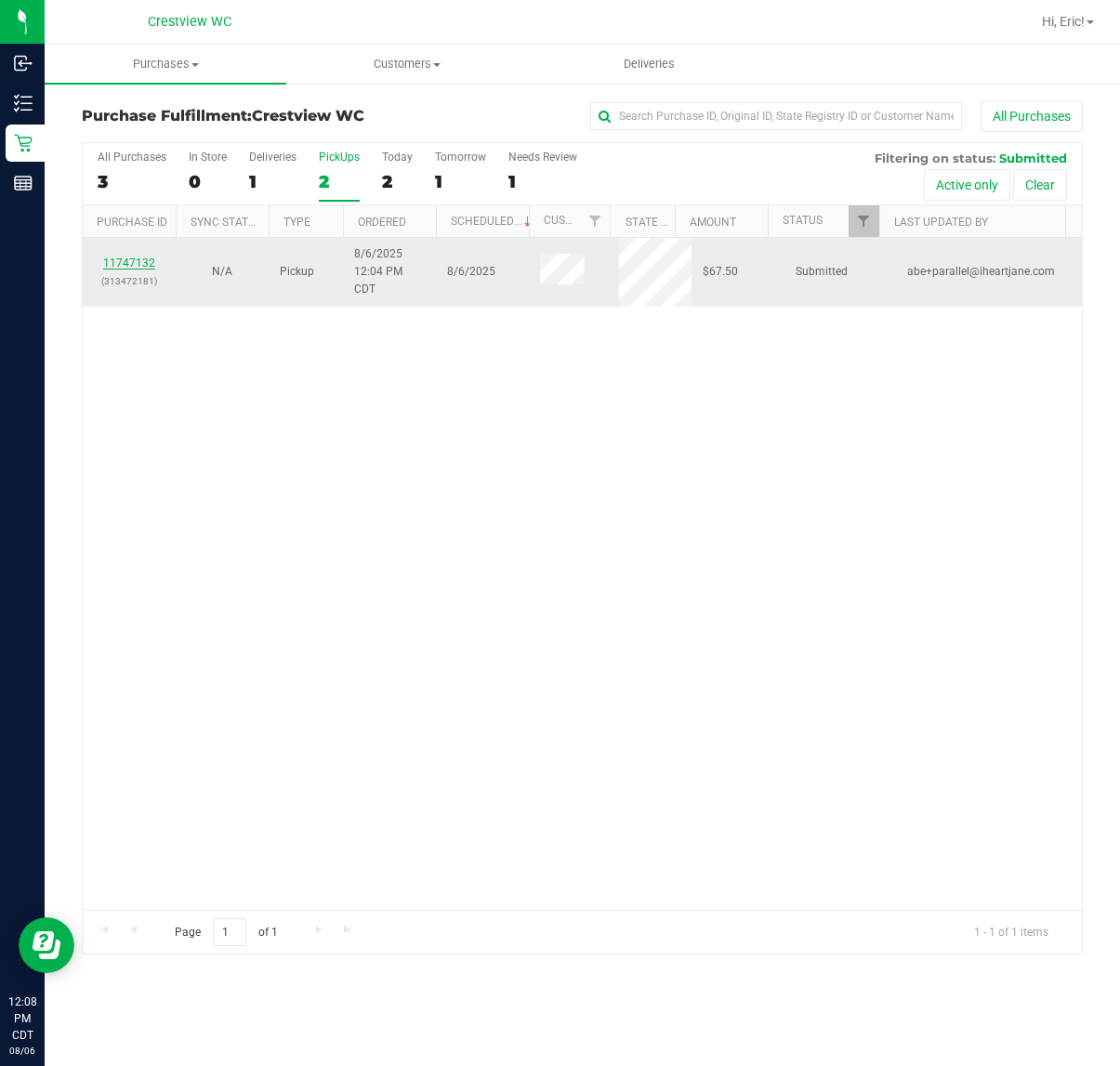 click on "11747132" at bounding box center (129, 263) 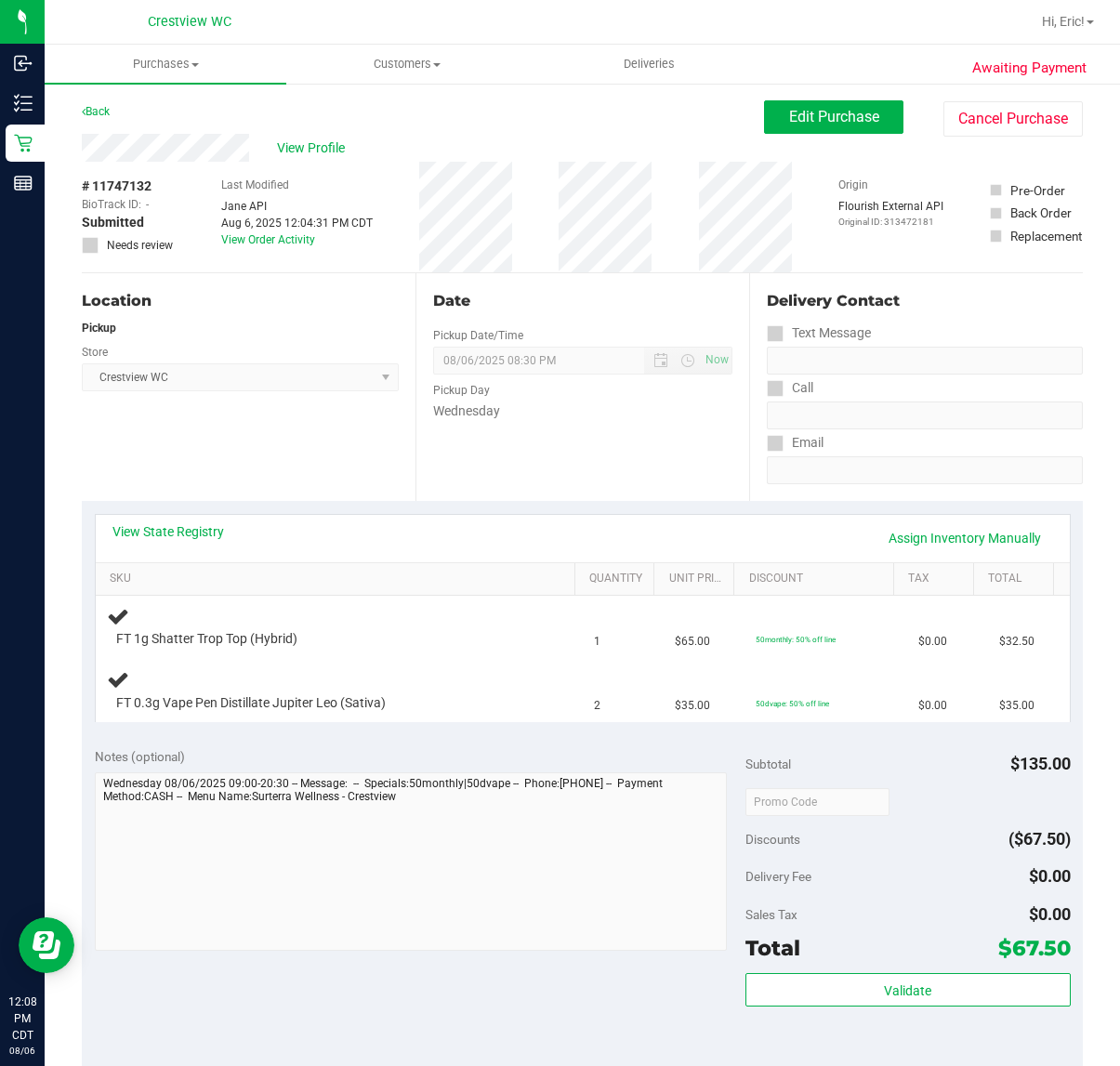 click on "Location
Pickup
Store
Crestview WC Select Store Bonita Springs WC Boynton Beach WC Bradenton WC Brandon WC Brooksville WC Call Center Clermont WC Crestview WC Deerfield Beach WC Delray Beach WC Deltona WC Ft Walton Beach WC Ft. Lauderdale WC Ft. Myers WC Gainesville WC Jax Atlantic WC JAX DC REP Jax WC Key West WC Lakeland WC Largo WC Lehigh Acres DC REP Merritt Island WC Miami 72nd WC Miami Beach WC Miami Dadeland WC Miramar DC REP New Port Richey WC North Palm Beach WC North Port WC Ocala WC Orange Park WC Orlando Colonial WC Orlando DC REP Orlando WC Oviedo WC Palm Bay WC Palm Coast WC Panama City WC Pensacola WC Port Orange WC Port St. Lucie WC Sebring WC South Tampa WC St. Pete WC Summerfield WC Tallahassee DC REP Tallahassee WC Tampa DC Testing Tampa Warehouse Tampa WC TX Austin DC TX Plano Retail WPB DC WPB WC" at bounding box center (248, 387) 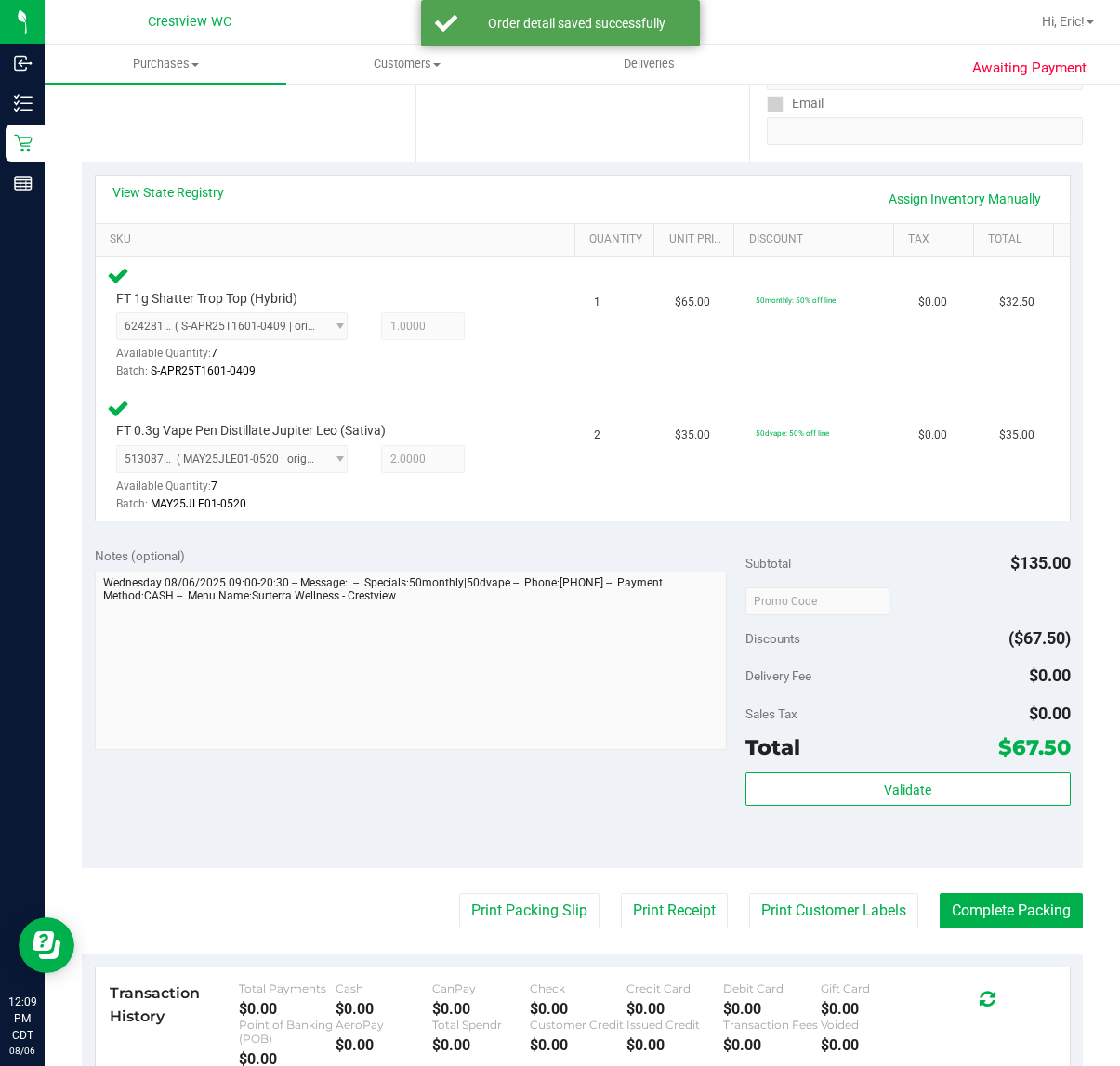 scroll, scrollTop: 349, scrollLeft: 0, axis: vertical 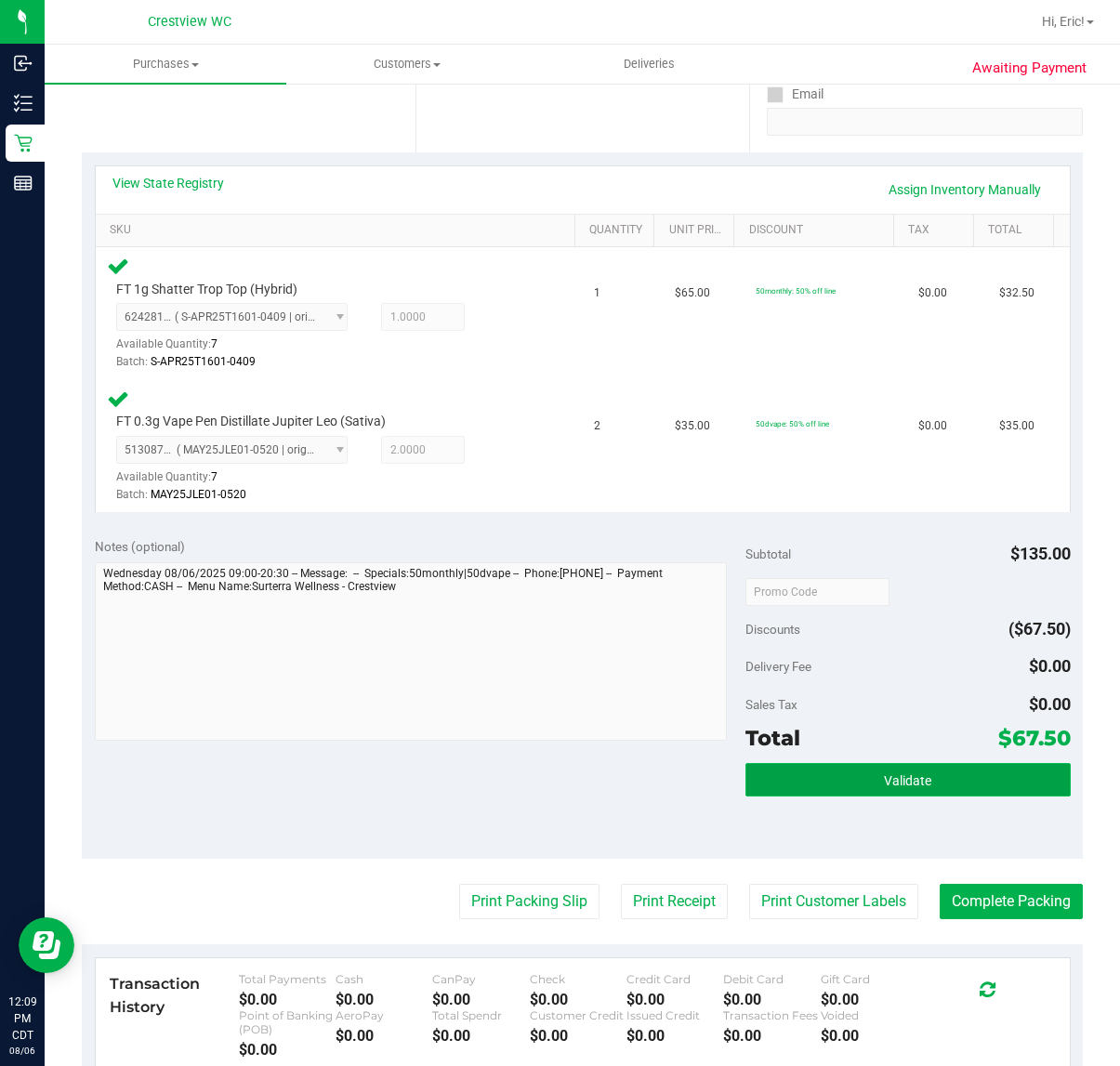 click on "Validate" at bounding box center [908, 780] 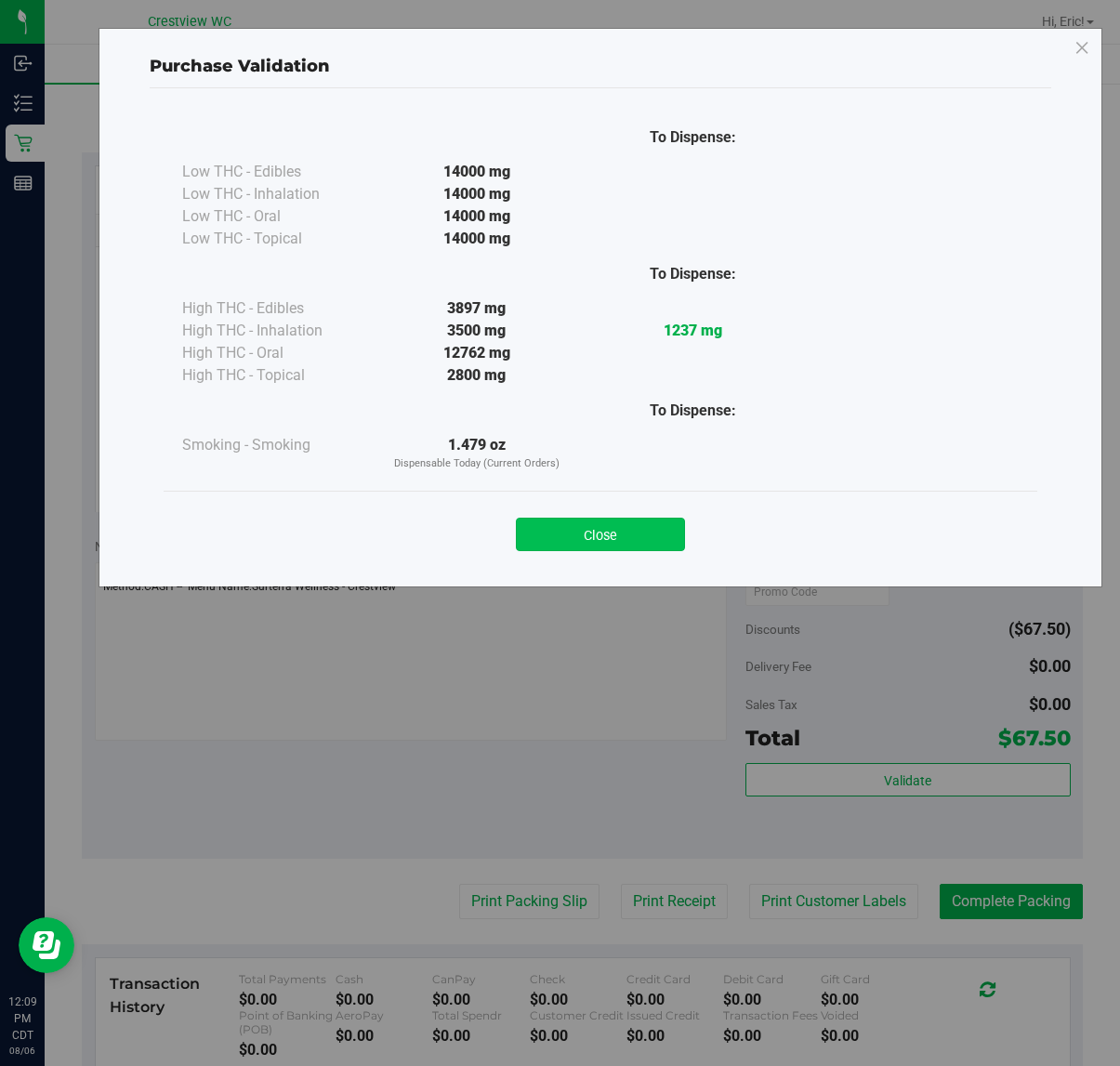 click on "Close" at bounding box center (600, 534) 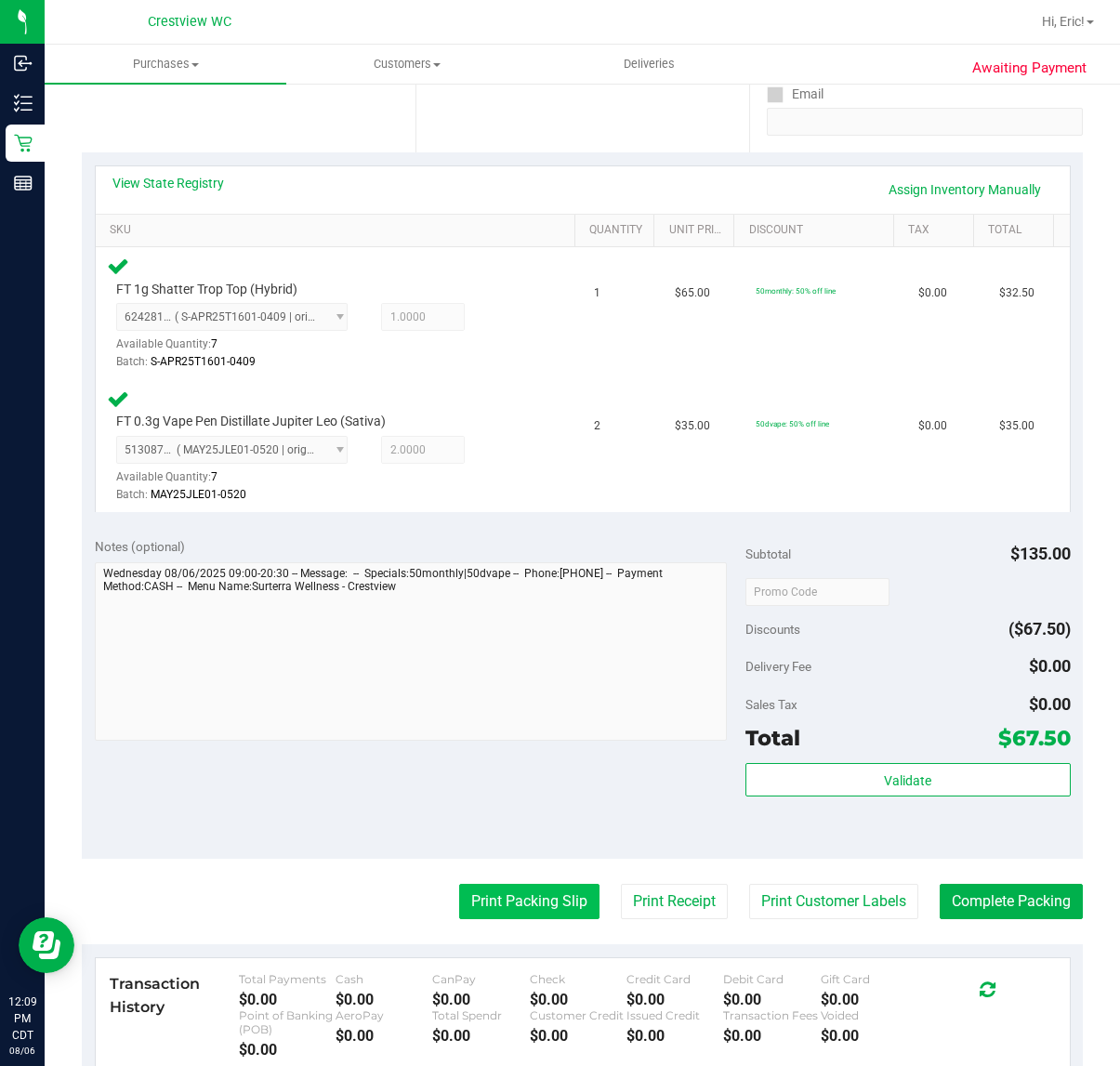 click on "Print Packing Slip" at bounding box center (529, 901) 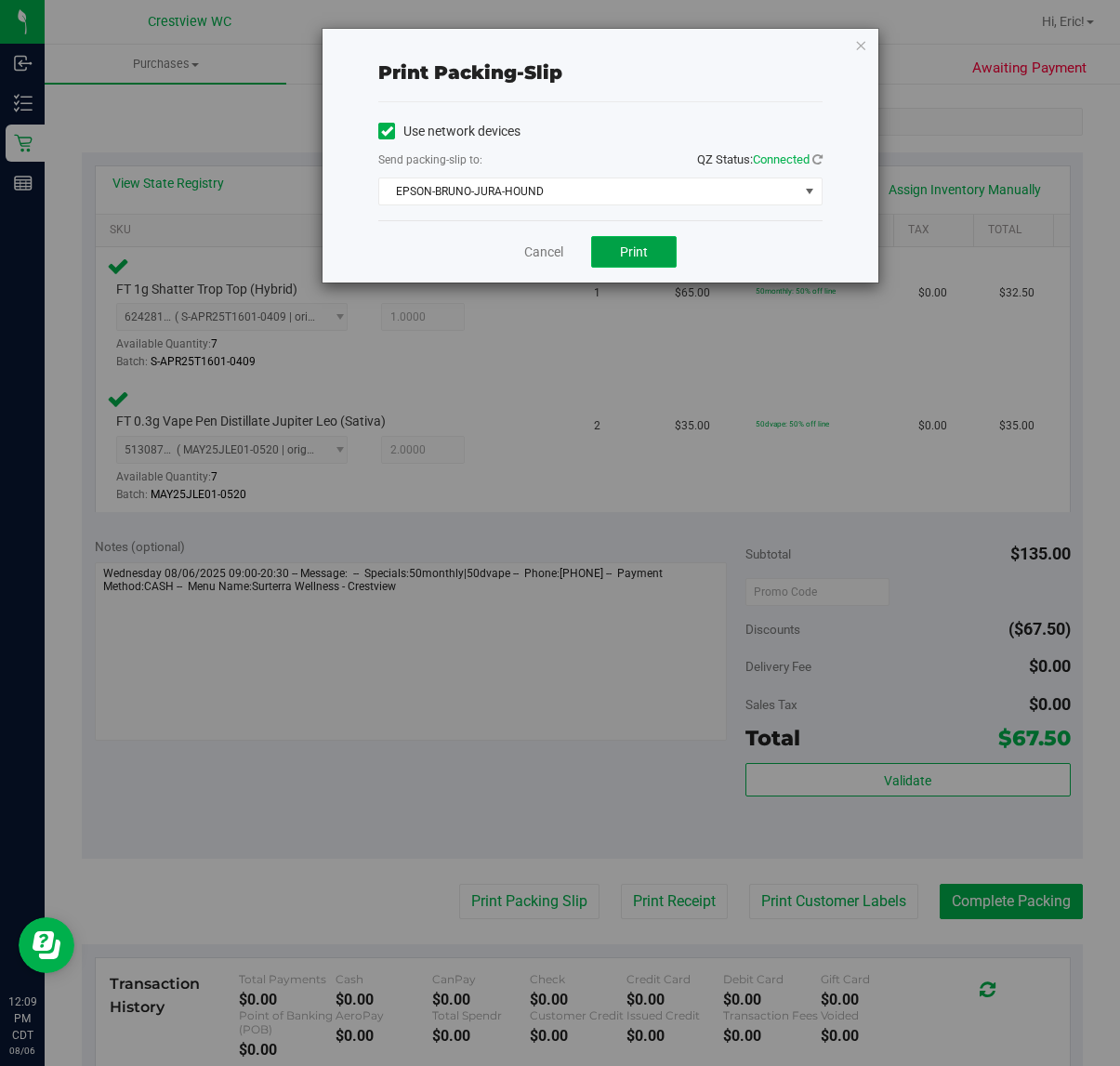 click on "Print" at bounding box center (634, 252) 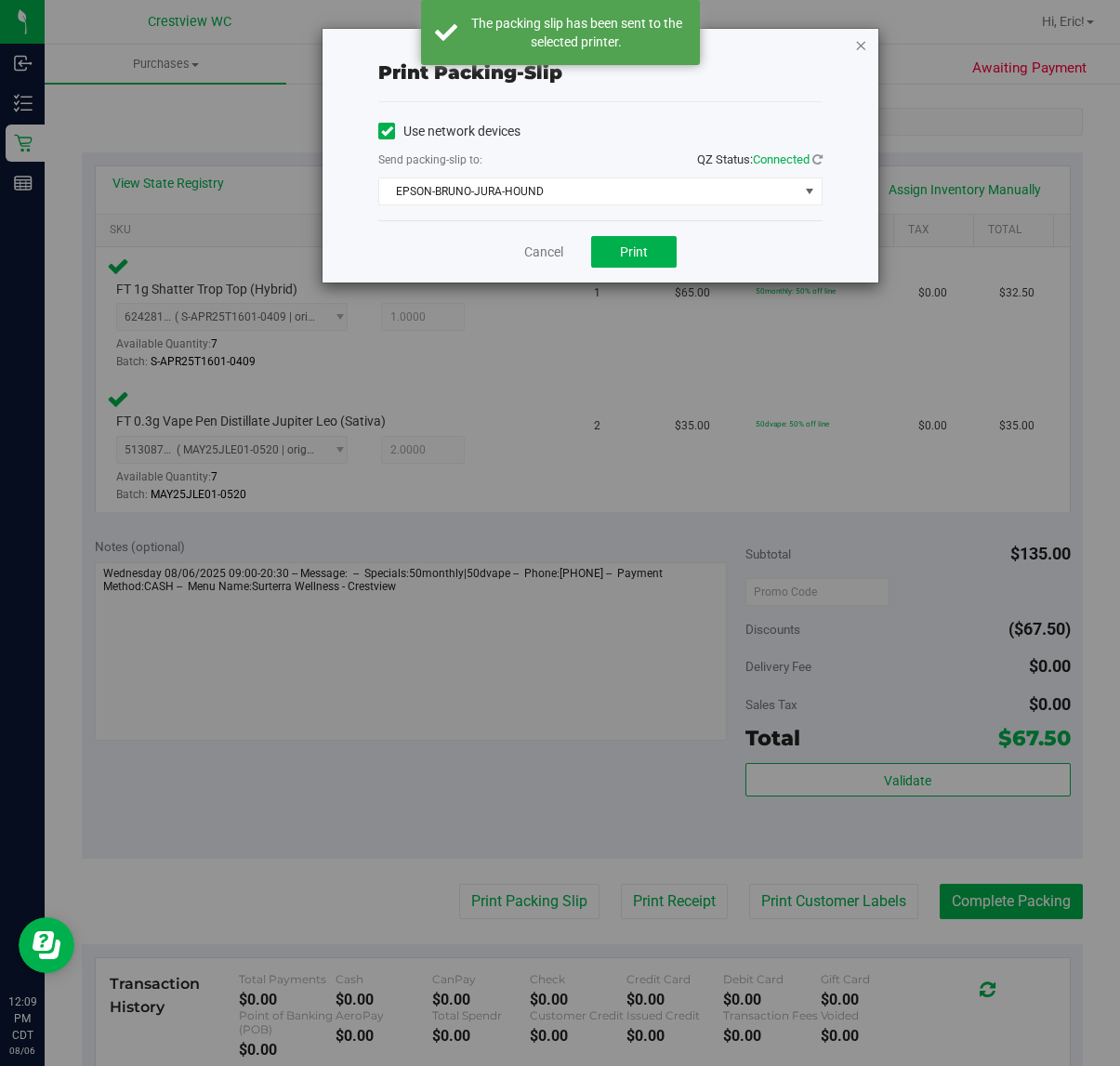 click at bounding box center (861, 45) 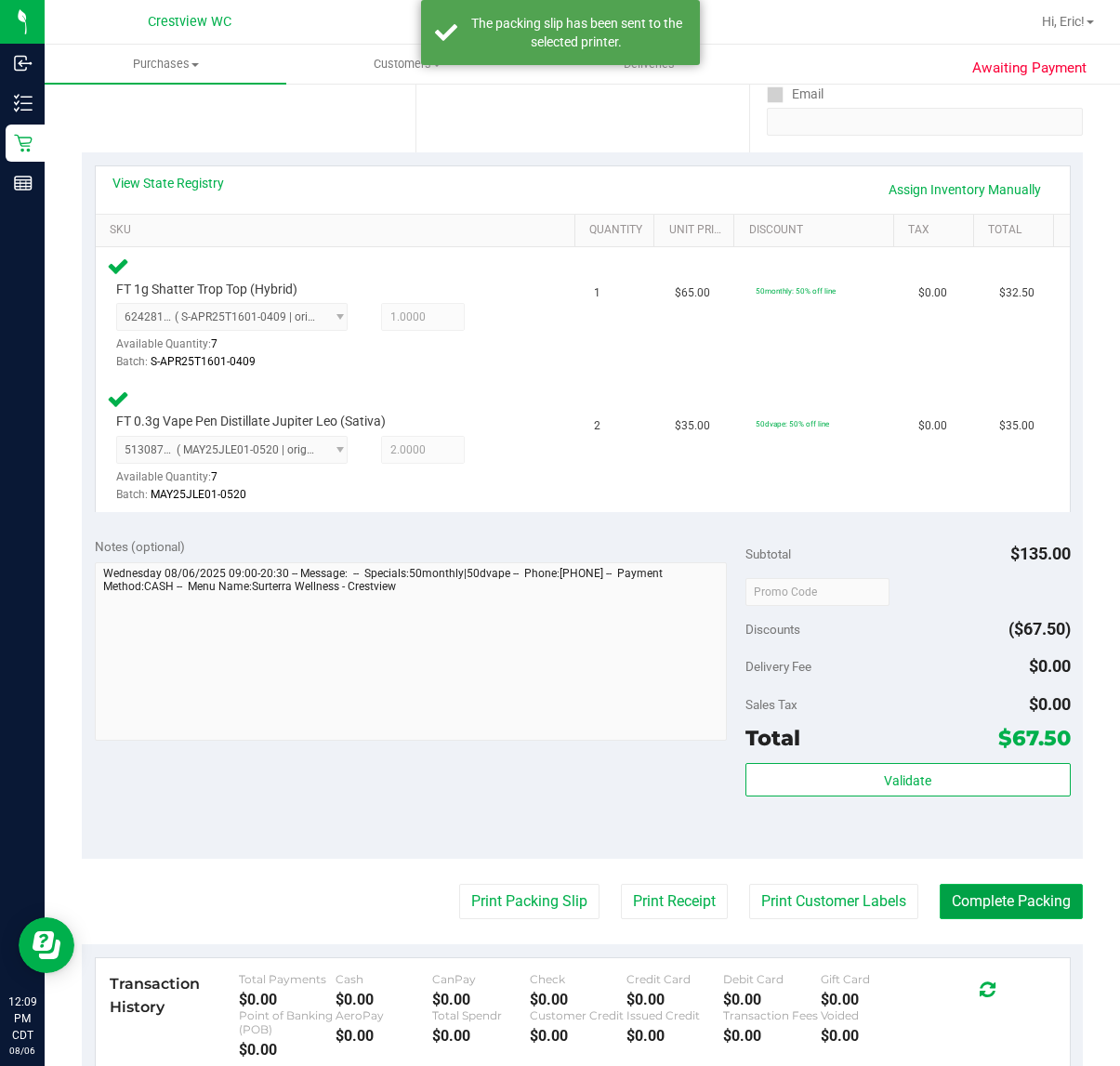 click on "Complete Packing" at bounding box center (1011, 901) 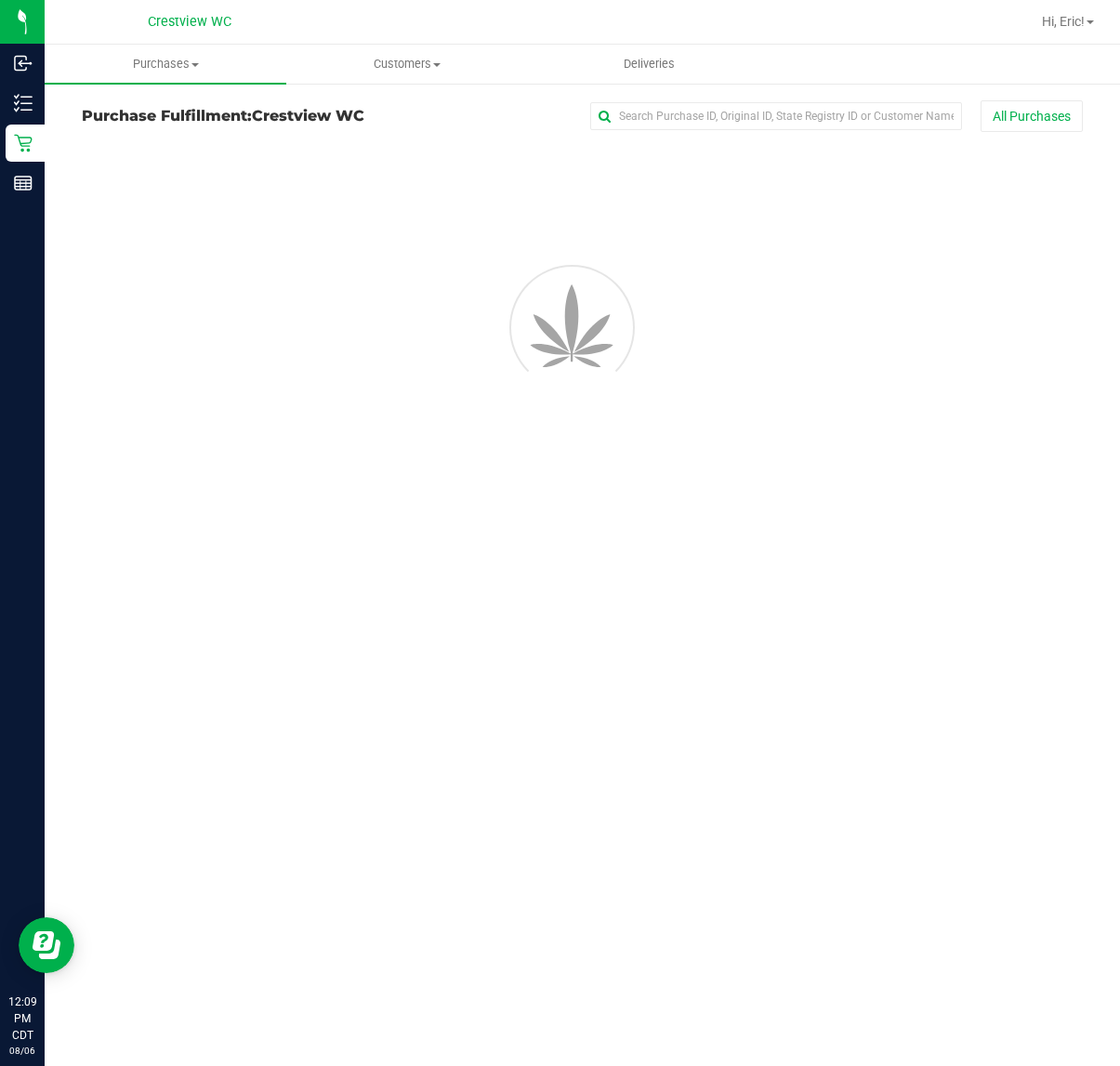 scroll, scrollTop: 0, scrollLeft: 0, axis: both 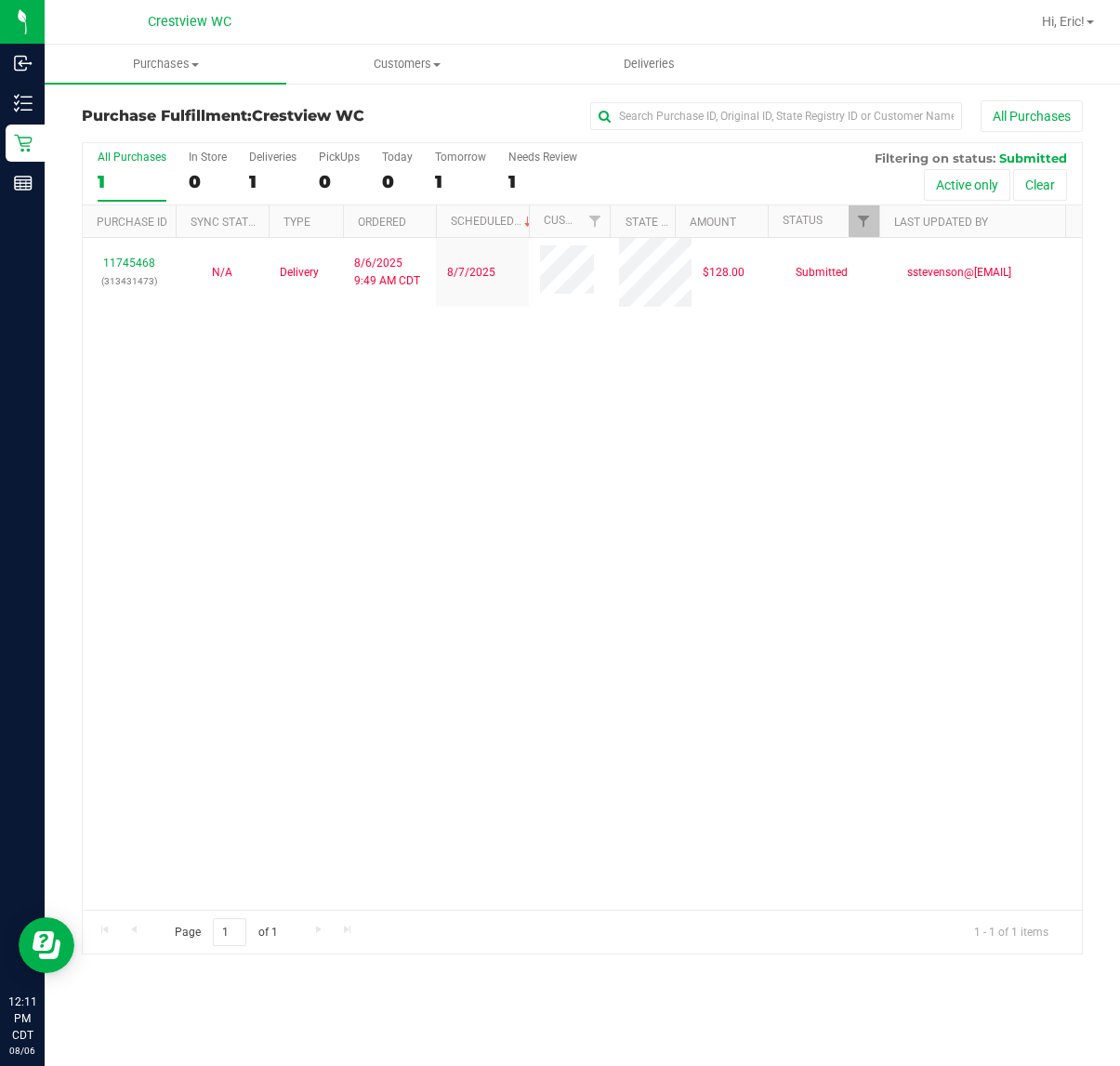 click on "11745468
(313431473)
N/A
Delivery 8/6/2025 9:49 AM CDT 8/7/2025
$128.00
Submitted sstevenson@liveparallel.com" at bounding box center (582, 573) 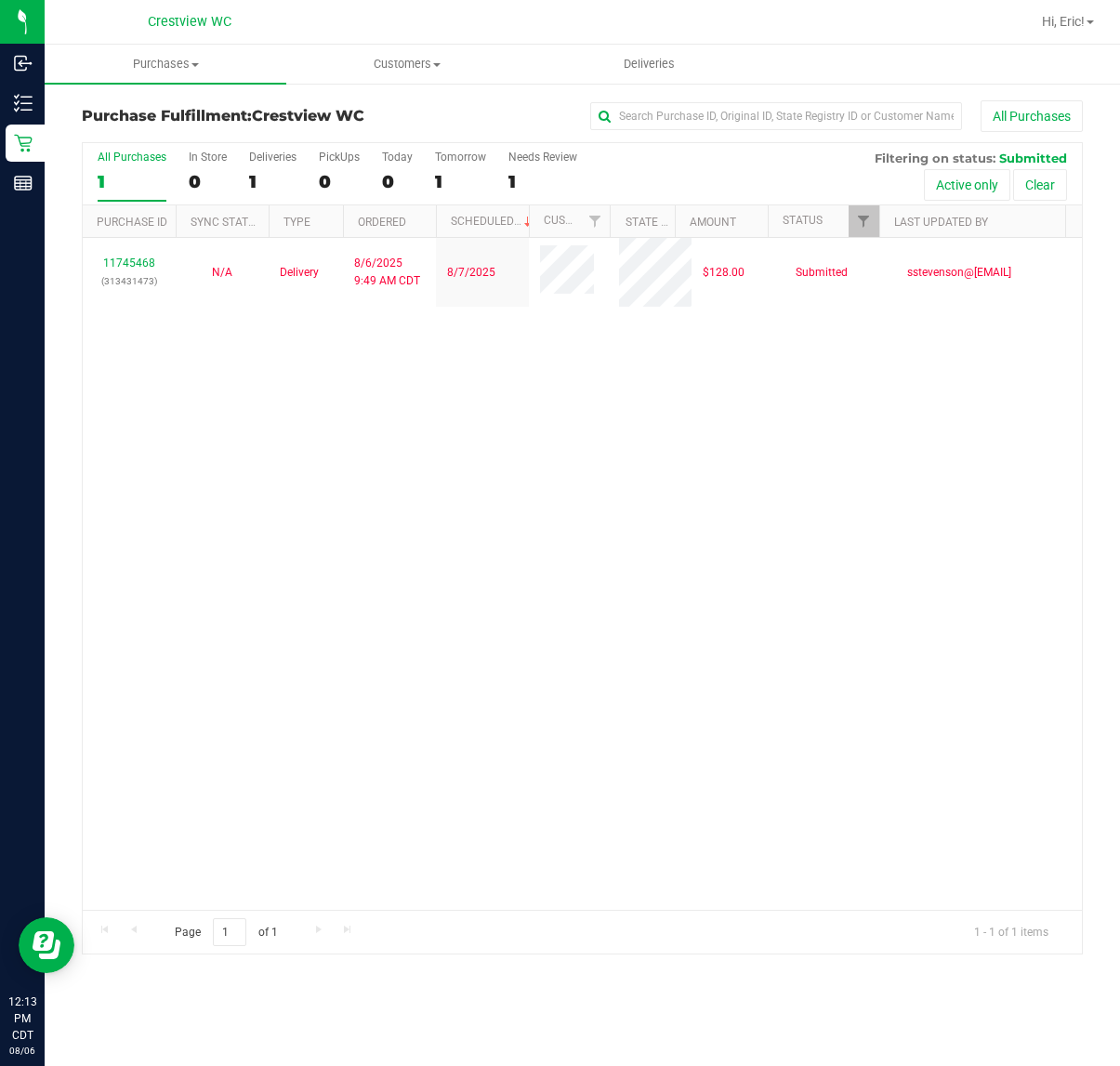 click on "11745468
(313431473)
N/A
Delivery 8/6/2025 9:49 AM CDT 8/7/2025
$128.00
Submitted sstevenson@liveparallel.com" at bounding box center (582, 573) 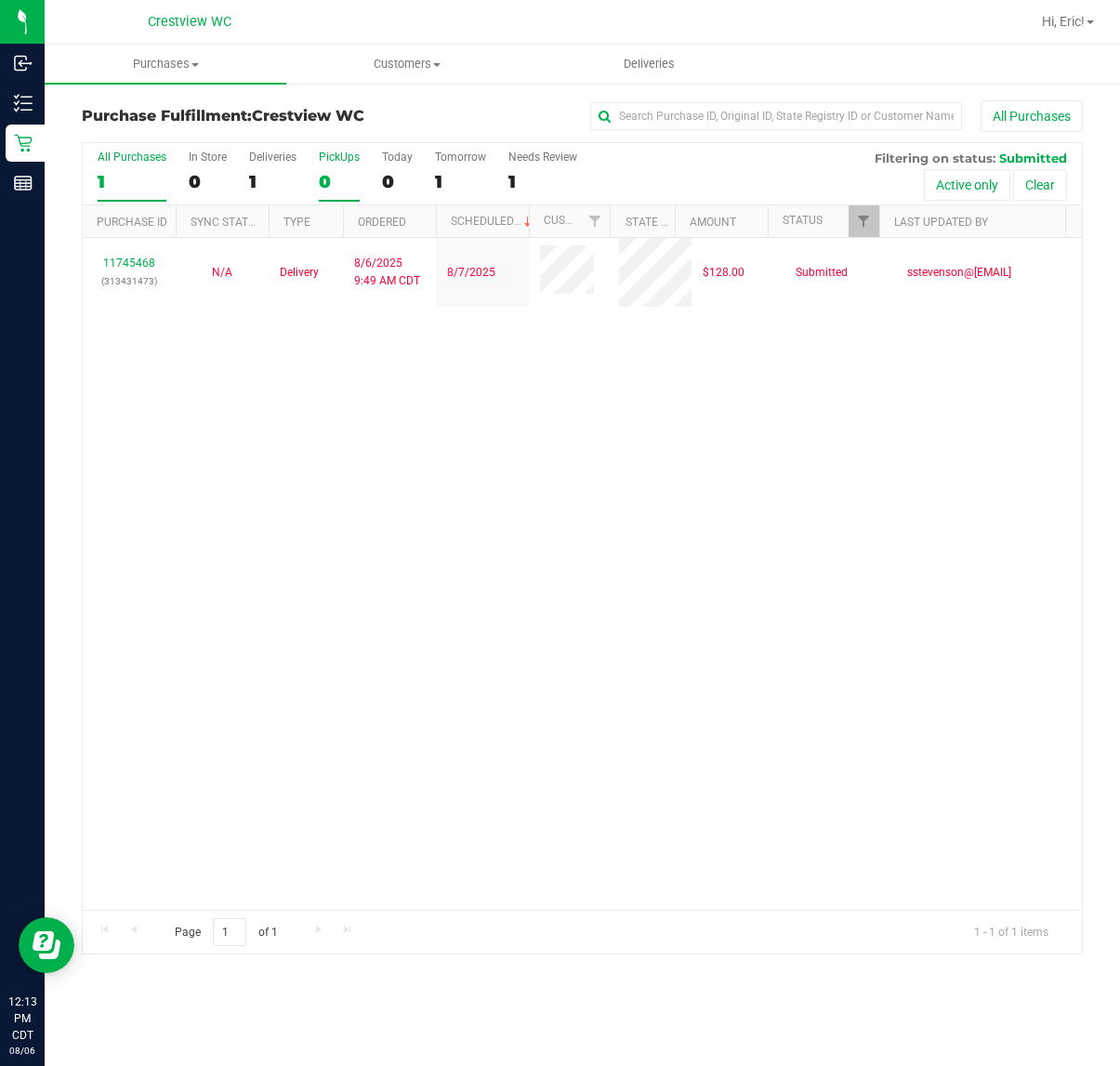 click on "PickUps" at bounding box center (339, 157) 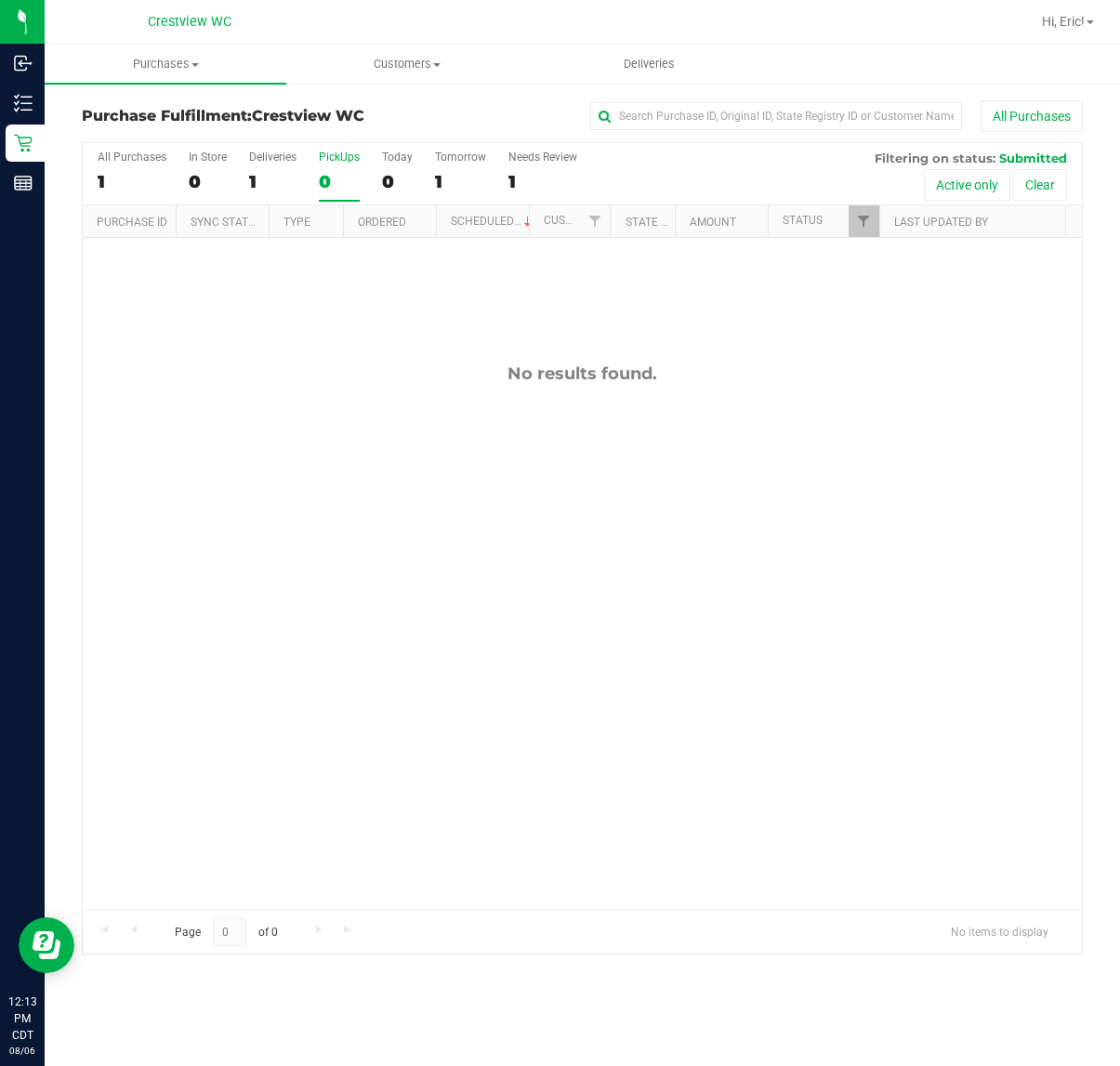 click on "No results found." at bounding box center (582, 637) 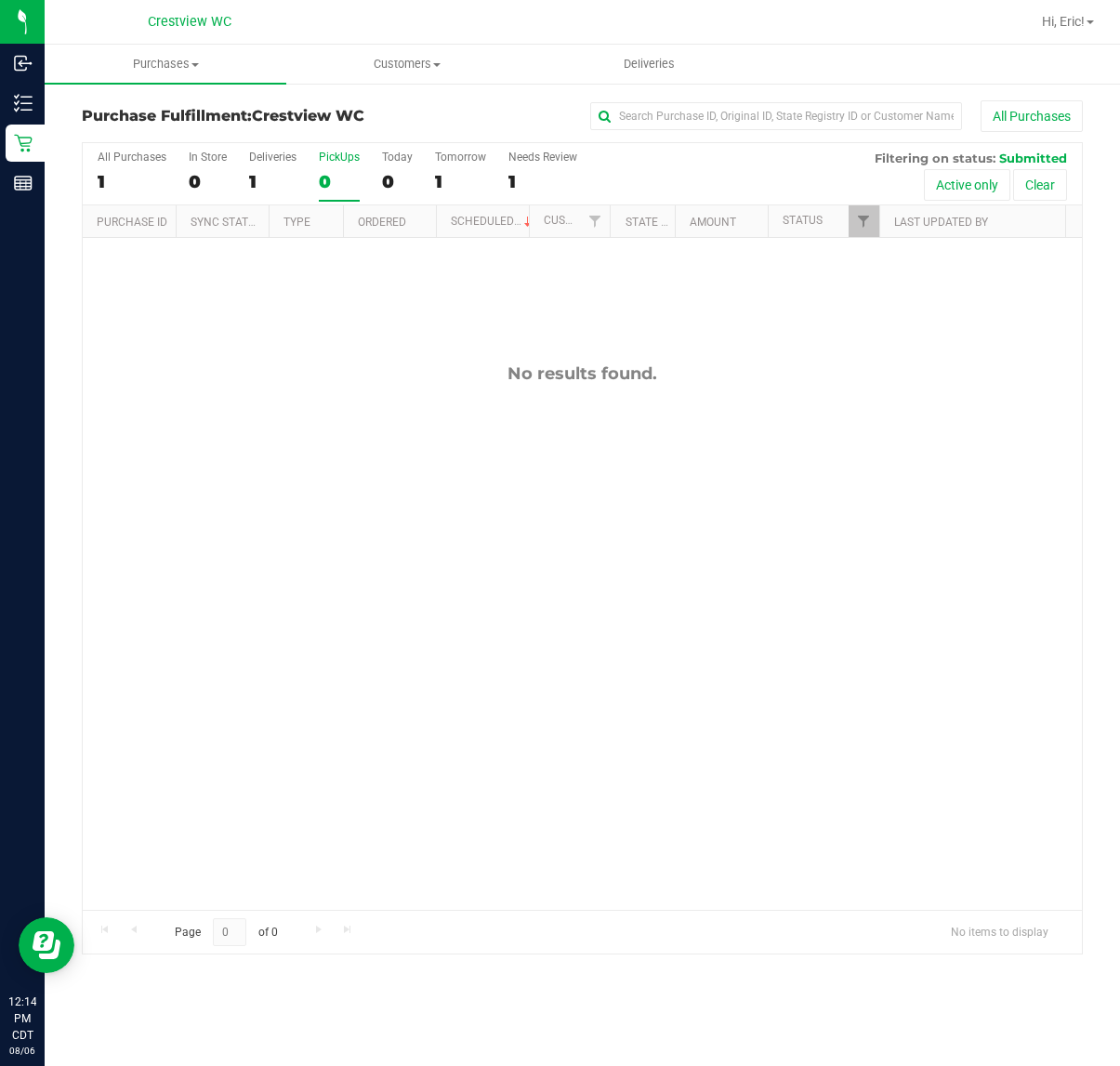 click on "No results found." at bounding box center (582, 637) 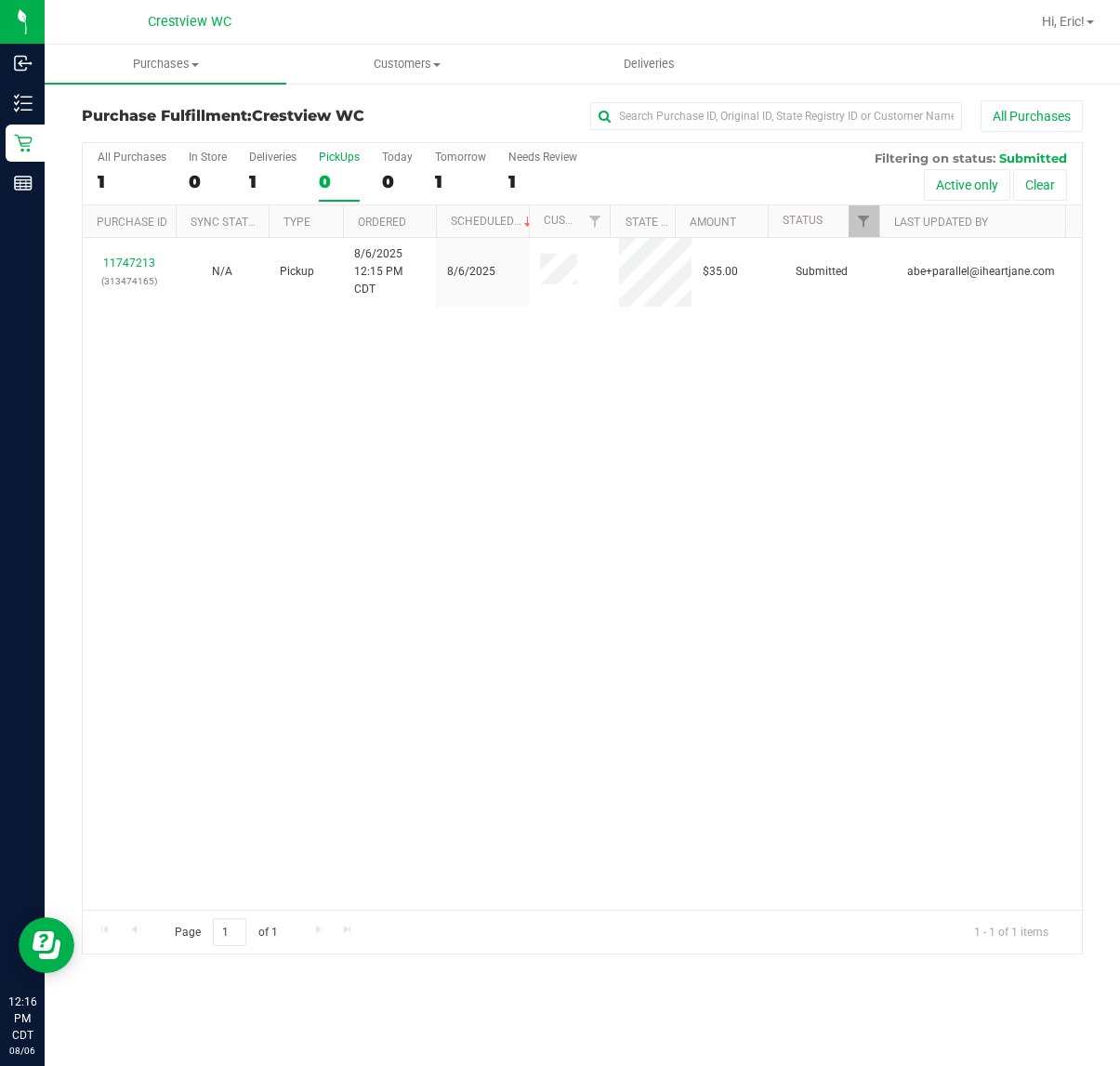 click on "11747213
(313474165)
N/A
Pickup 8/6/2025 12:15 PM CDT 8/6/2025
$35.00
Submitted abe+parallel@iheartjane.com" at bounding box center [582, 573] 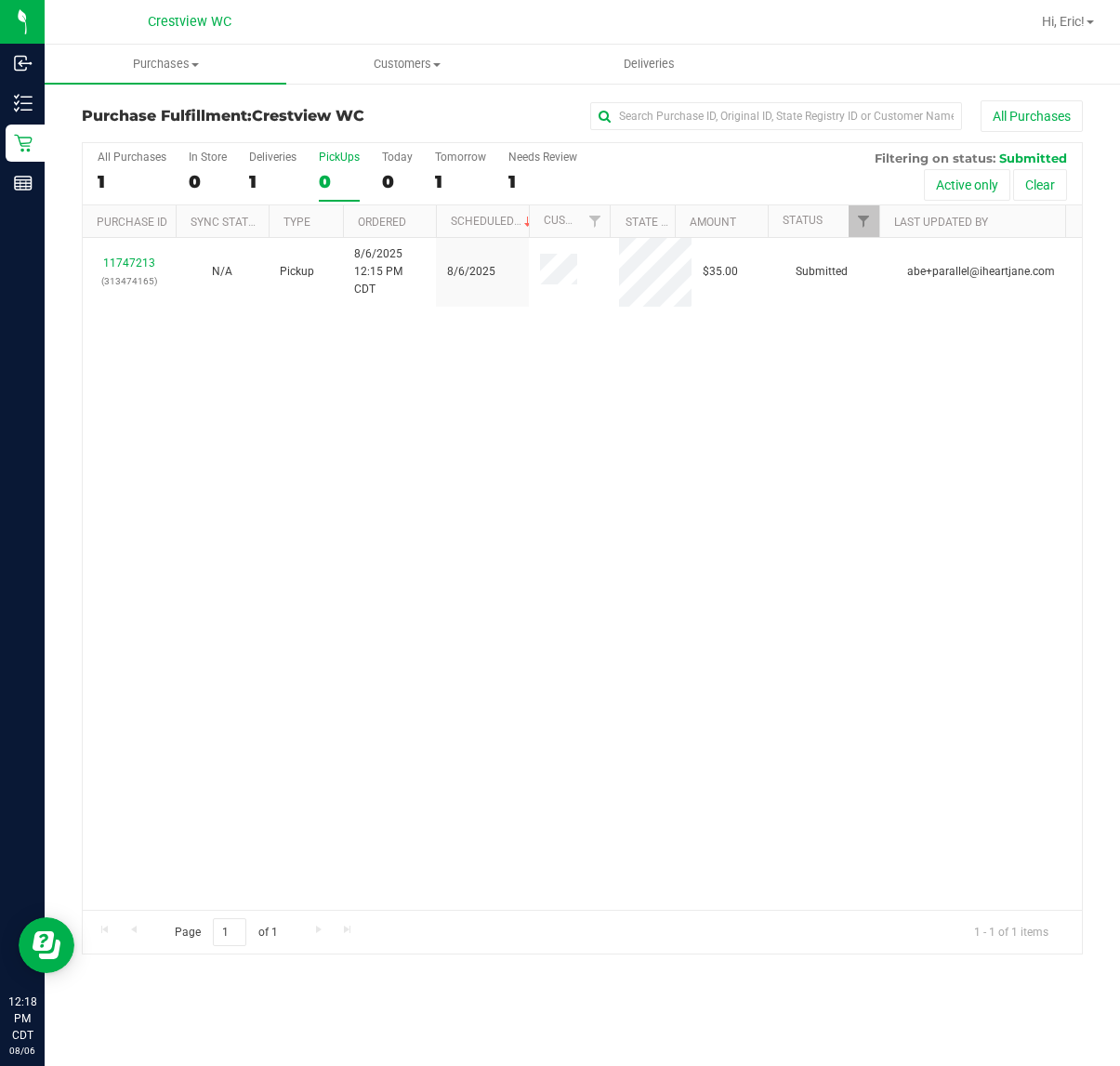 drag, startPoint x: 447, startPoint y: 479, endPoint x: 404, endPoint y: 384, distance: 104.27847 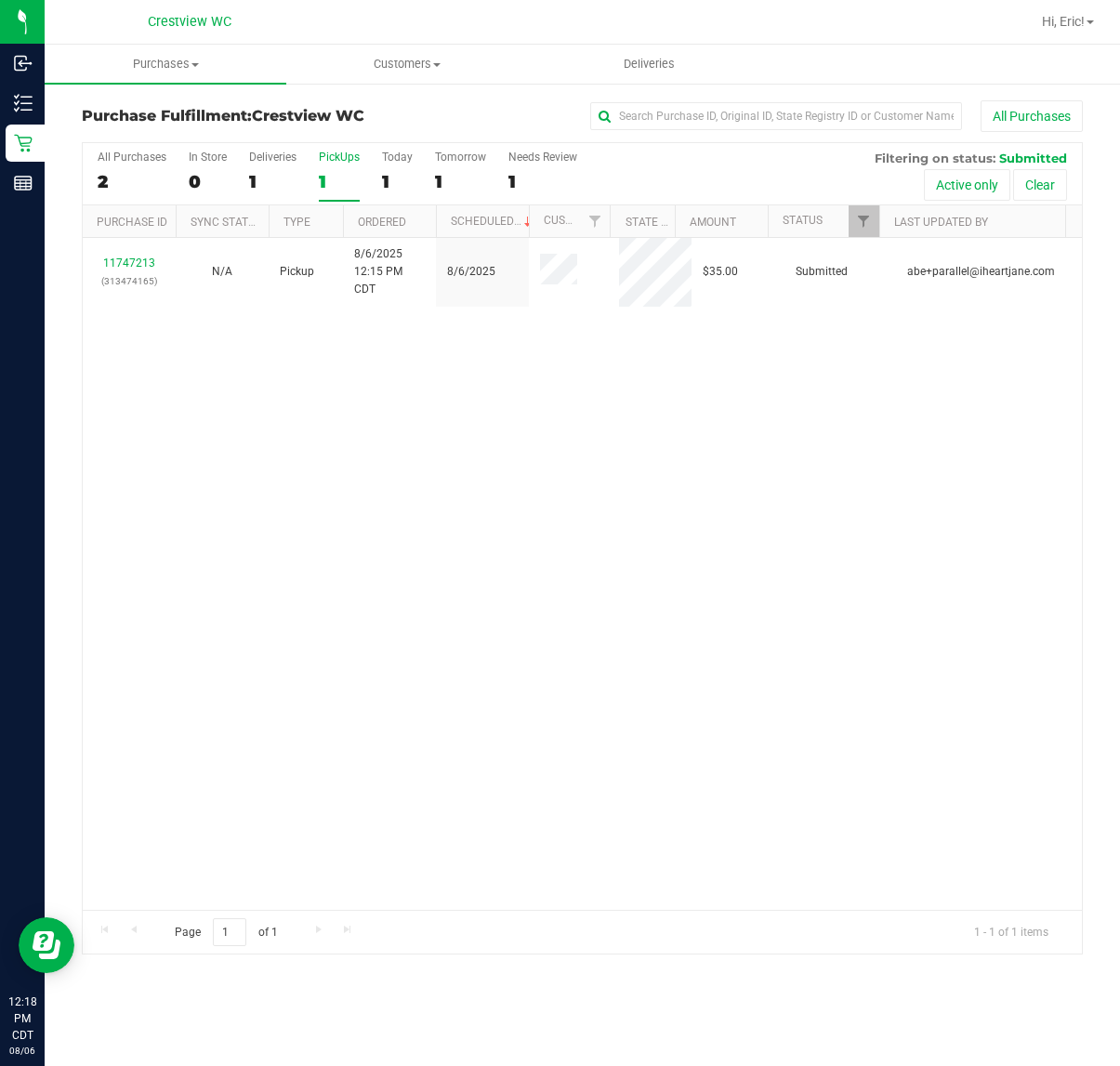 click on "11747213
(313474165)
N/A
Pickup 8/6/2025 12:15 PM CDT 8/6/2025
$35.00
Submitted abe+parallel@iheartjane.com" at bounding box center [582, 573] 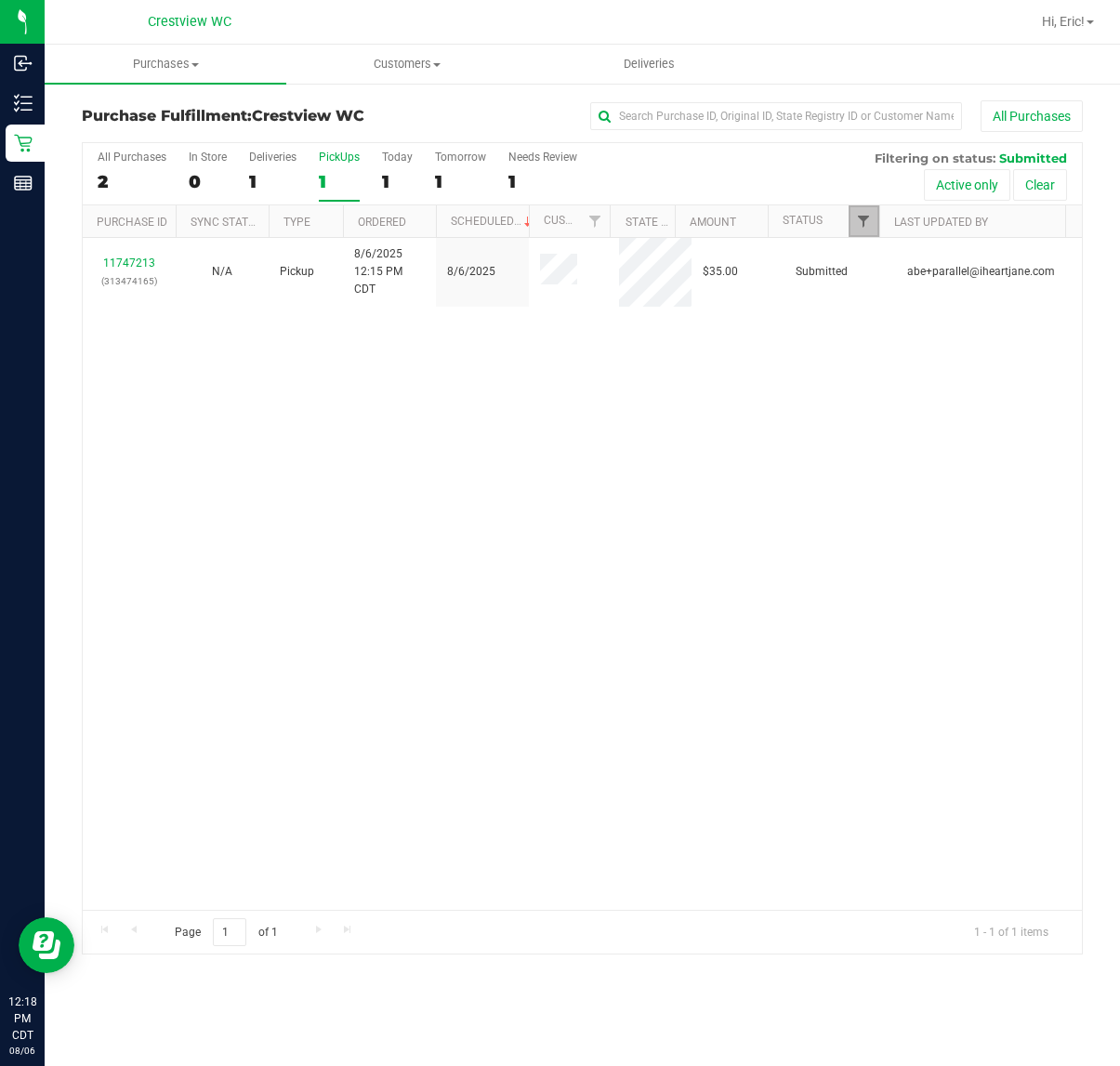 click at bounding box center [863, 221] 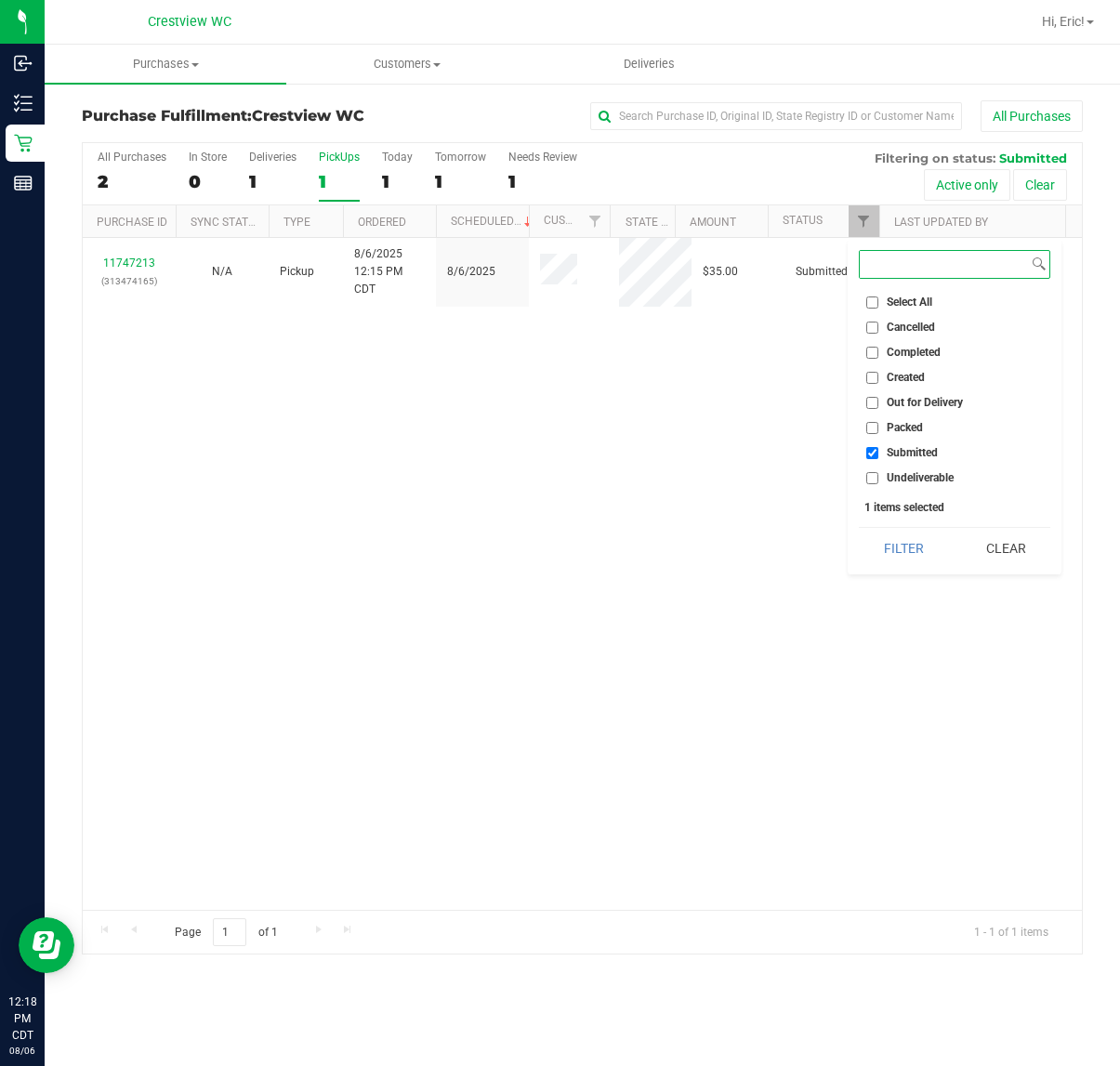 click on "Filter" at bounding box center (903, 548) 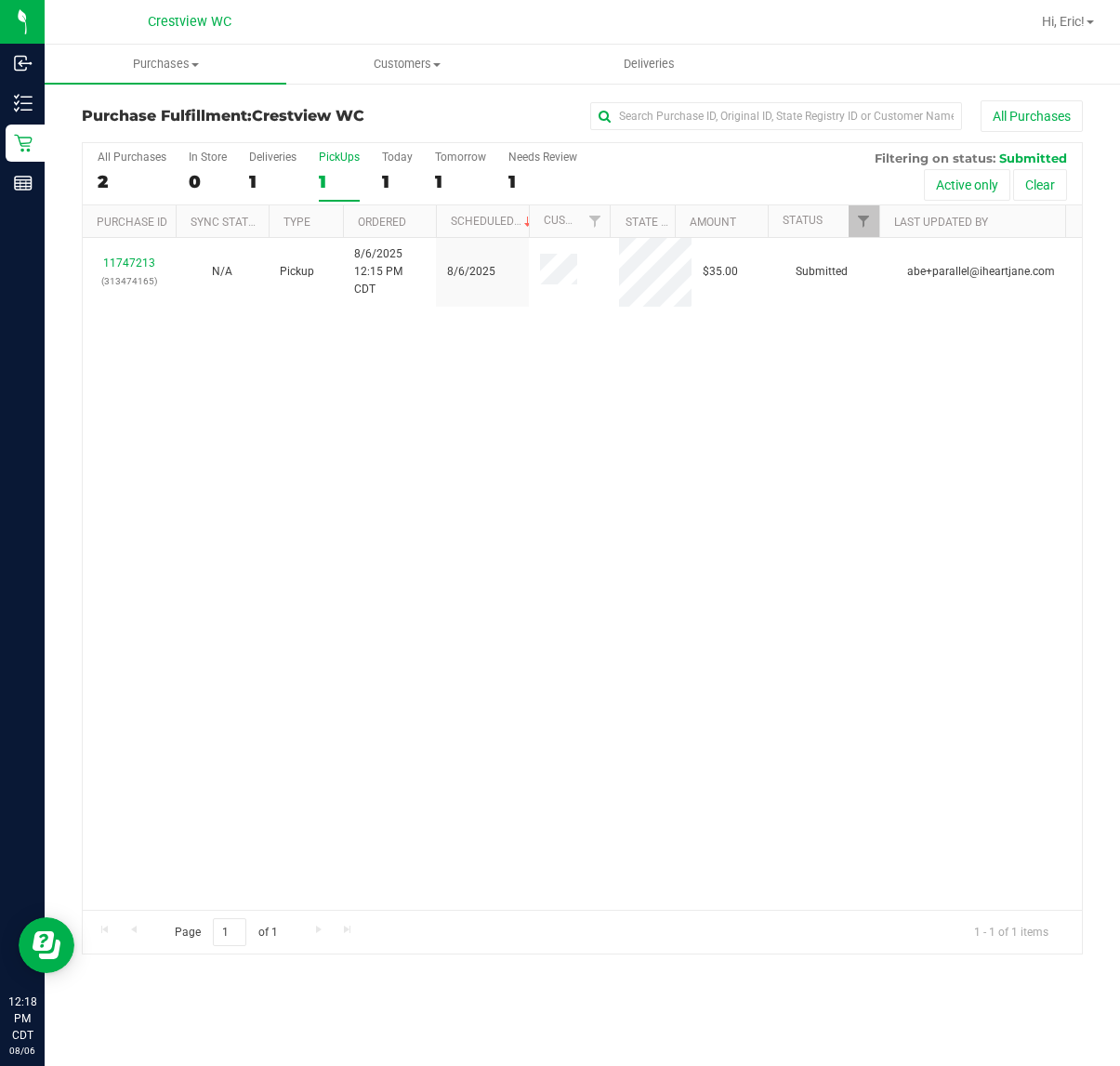click on "11747213
(313474165)
N/A
Pickup 8/6/2025 12:15 PM CDT 8/6/2025
$35.00
Submitted abe+parallel@iheartjane.com" at bounding box center [582, 573] 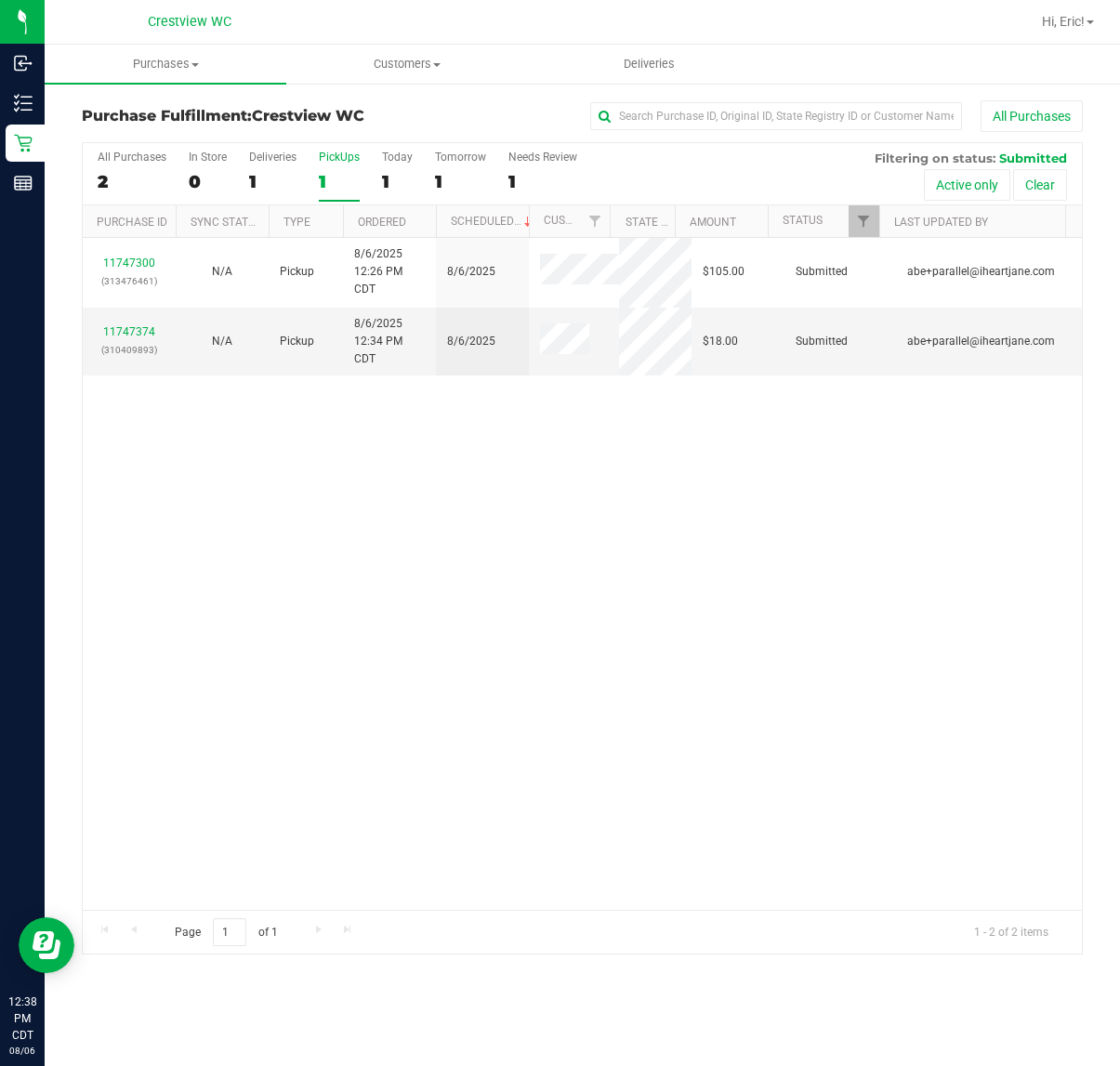 click on "11747300
(313476461)
N/A
Pickup 8/6/2025 12:26 PM CDT 8/6/2025
$105.00
Submitted abe+parallel@iheartjane.com
11747374
(310409893)
N/A
Pickup 8/6/2025 12:34 PM CDT 8/6/2025
$18.00
Submitted abe+parallel@iheartjane.com" at bounding box center [582, 573] 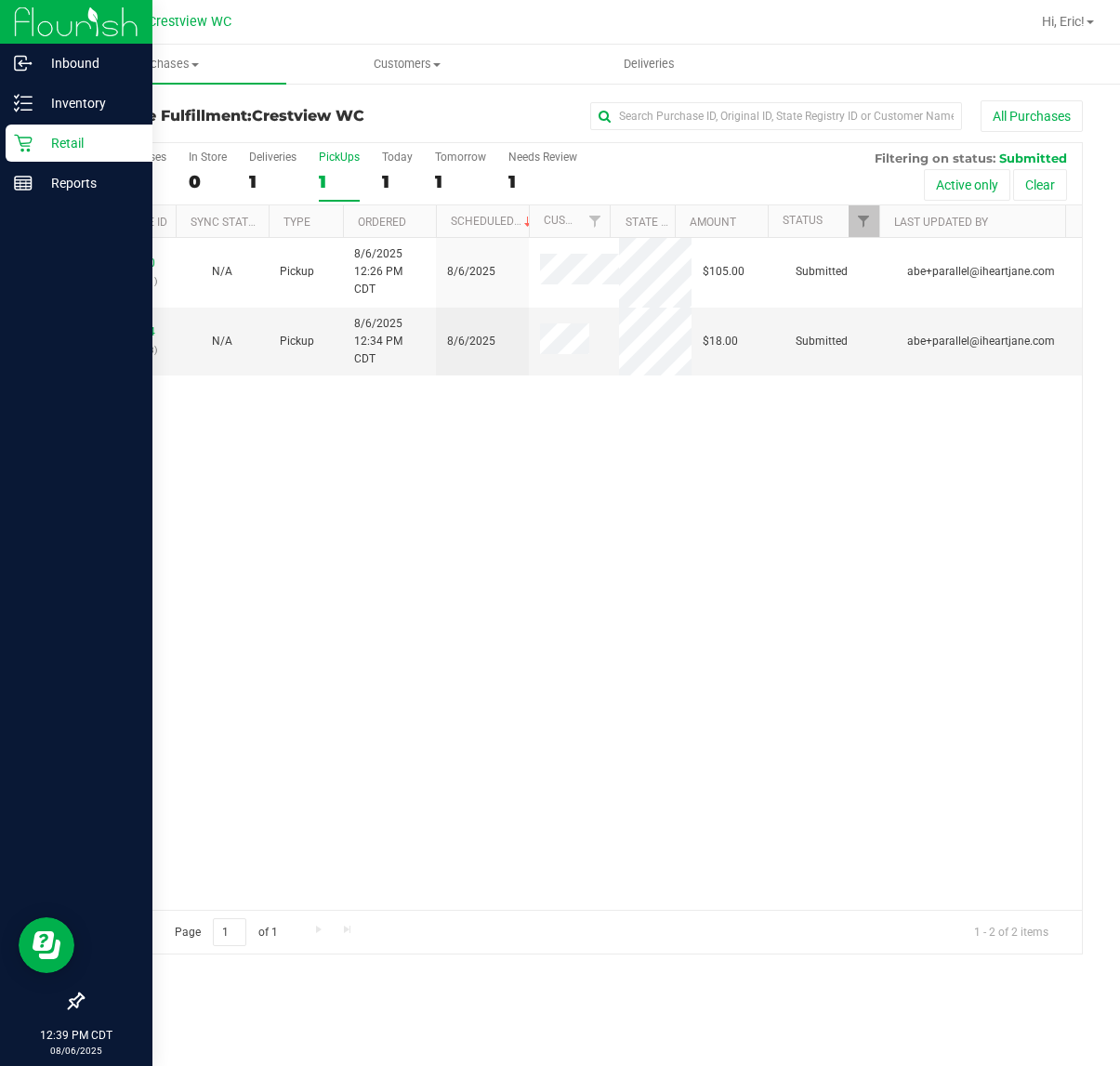 click at bounding box center (76, 594) 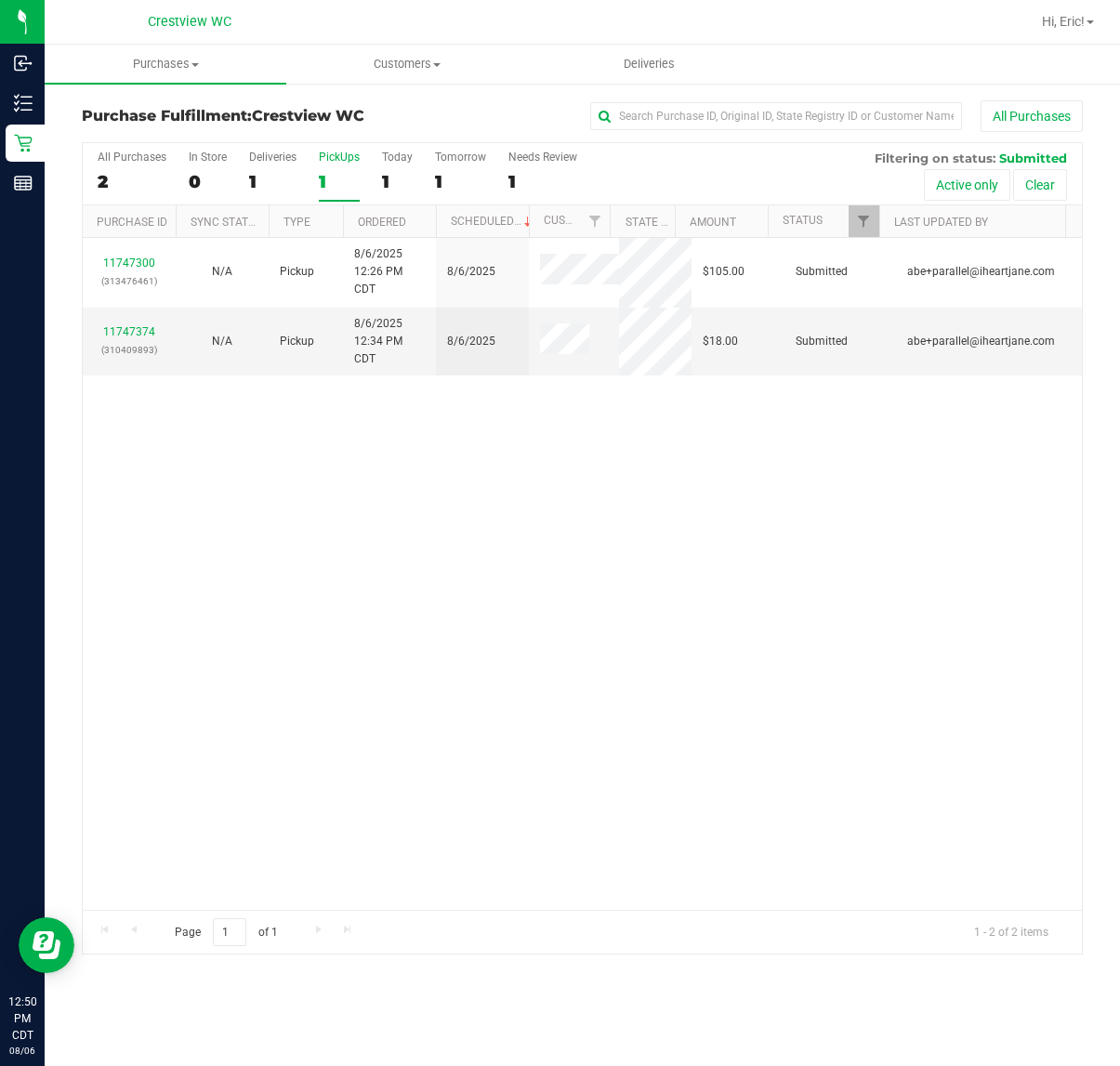 click on "11747300
(313476461)
N/A
Pickup 8/6/2025 12:26 PM CDT 8/6/2025
$105.00
Submitted abe+parallel@iheartjane.com
11747374
(310409893)
N/A
Pickup 8/6/2025 12:34 PM CDT 8/6/2025
$18.00
Submitted abe+parallel@iheartjane.com" at bounding box center (582, 573) 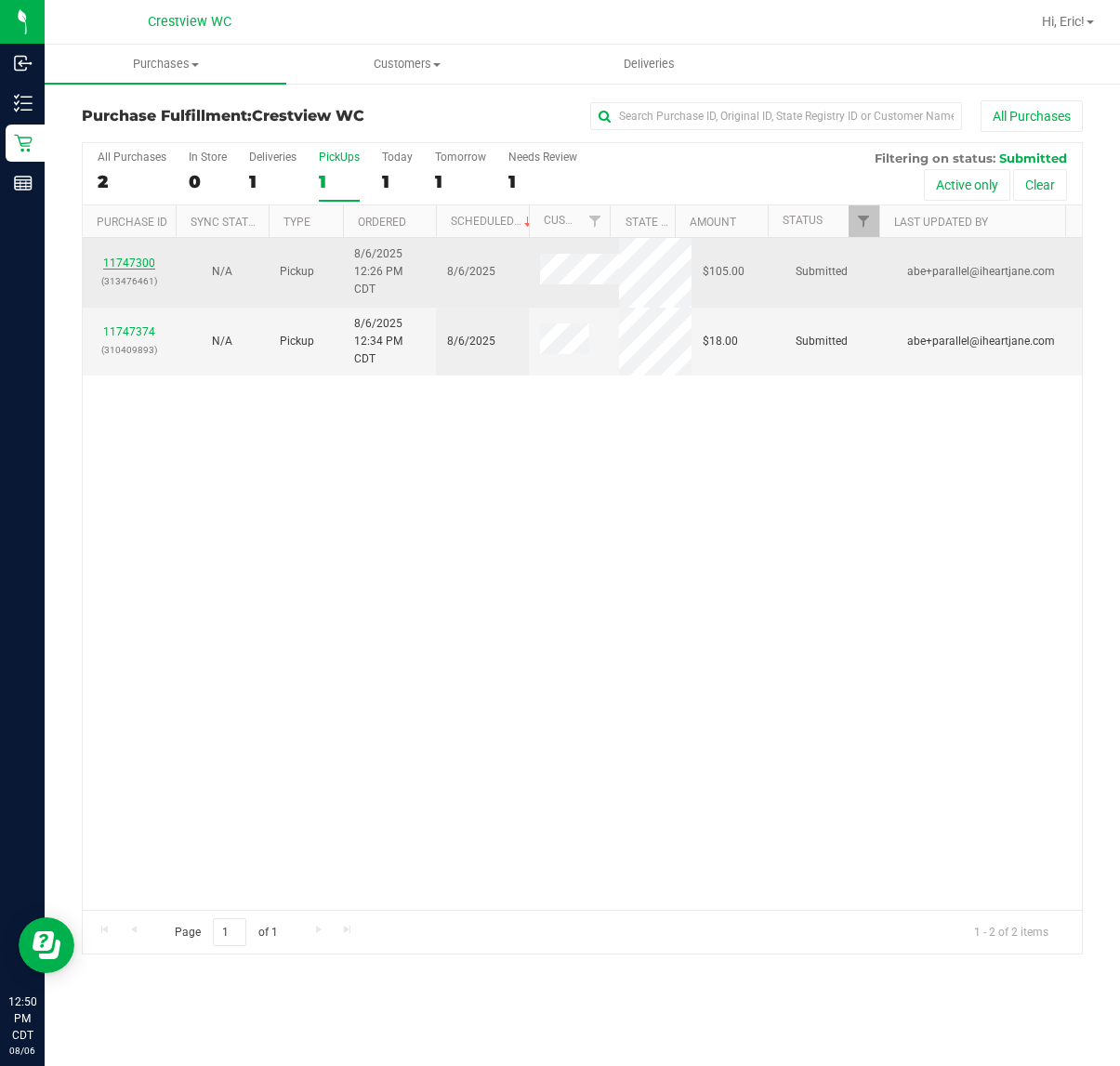 click on "11747300" at bounding box center [129, 263] 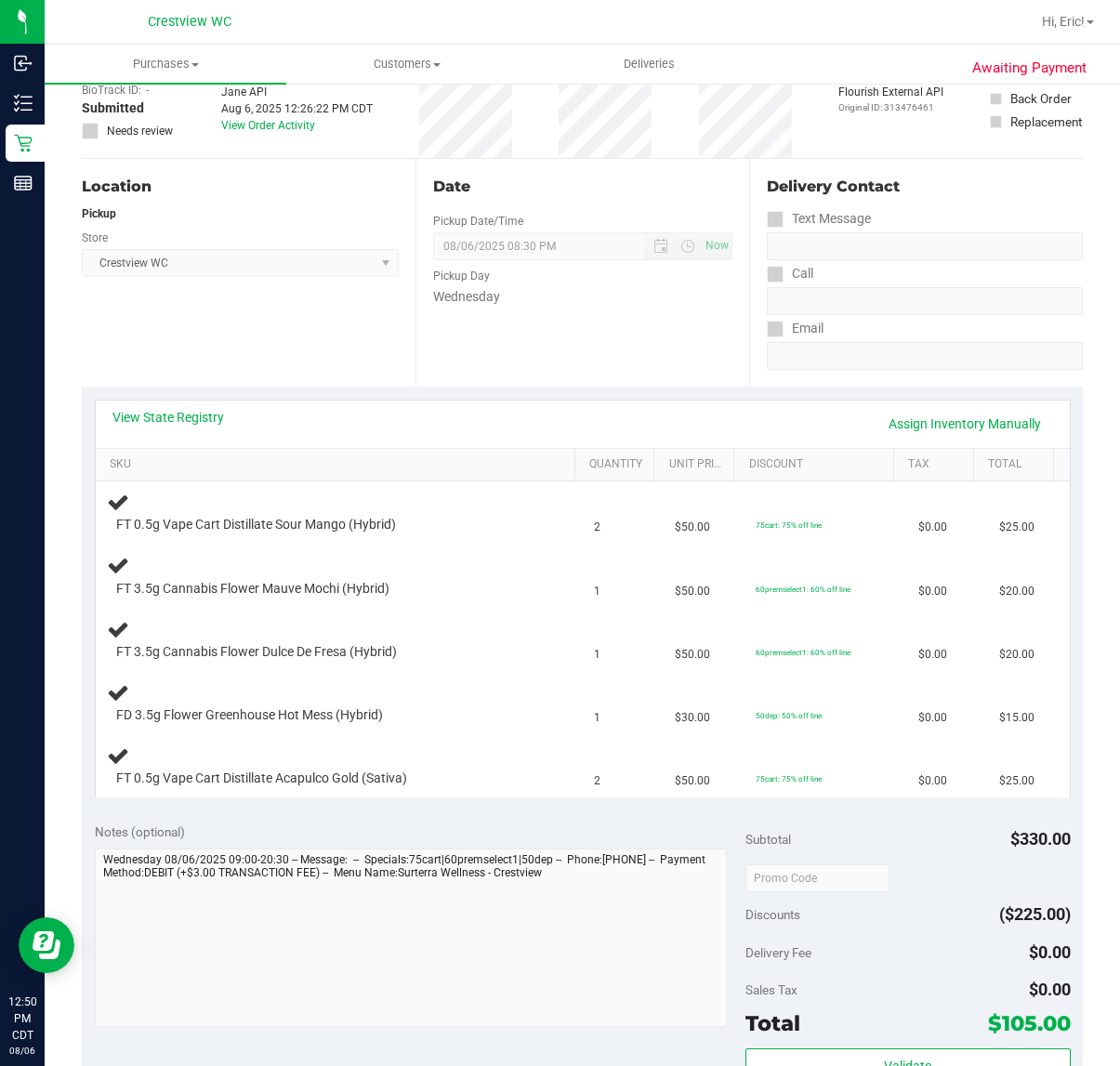 scroll, scrollTop: 116, scrollLeft: 0, axis: vertical 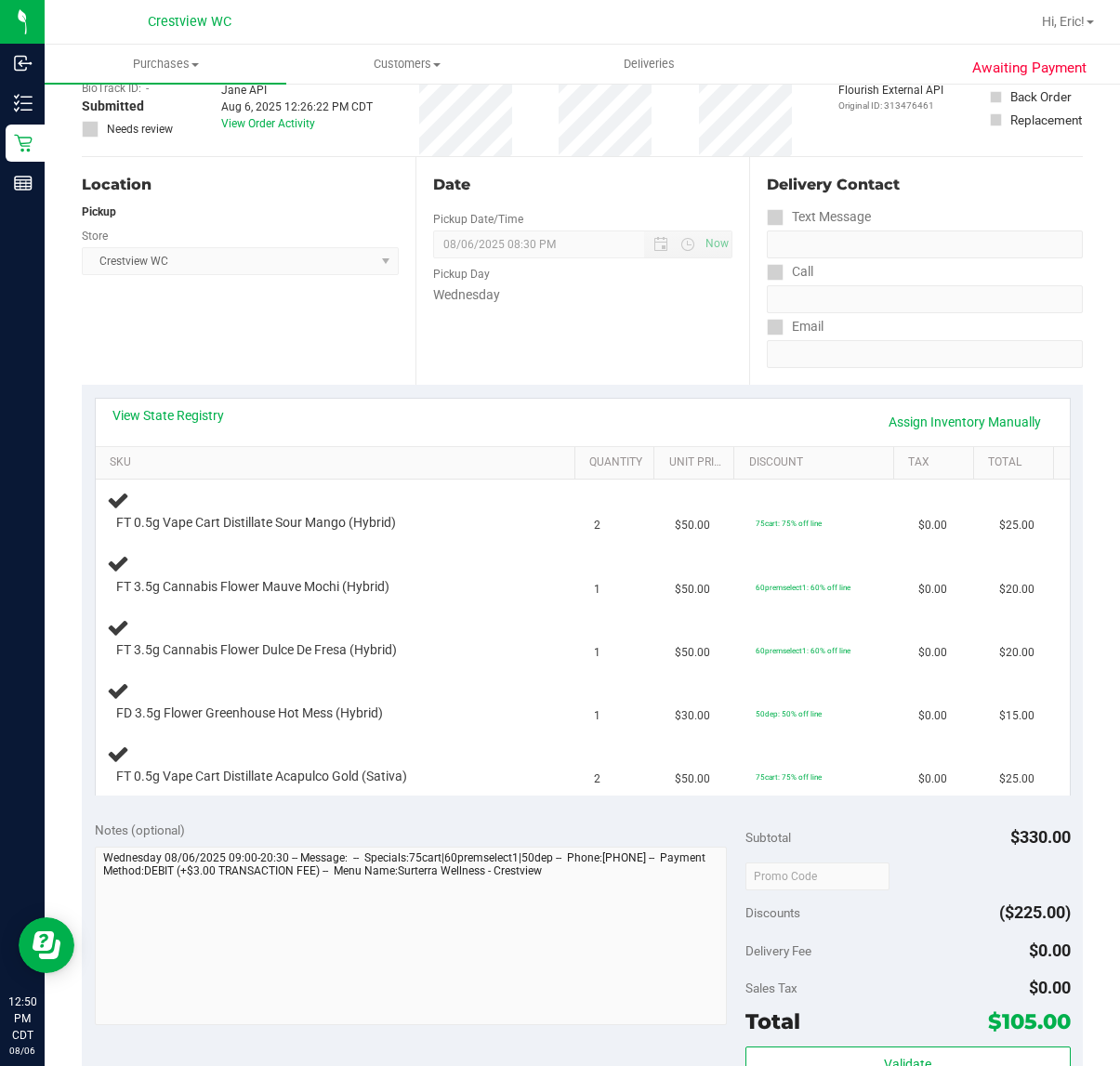 click on "Location
Pickup
Store
Crestview WC Select Store Bonita Springs WC Boynton Beach WC Bradenton WC Brandon WC Brooksville WC Call Center Clermont WC Crestview WC Deerfield Beach WC Delray Beach WC Deltona WC Ft Walton Beach WC Ft. Lauderdale WC Ft. Myers WC Gainesville WC Jax Atlantic WC JAX DC REP Jax WC Key West WC Lakeland WC Largo WC Lehigh Acres DC REP Merritt Island WC Miami 72nd WC Miami Beach WC Miami Dadeland WC Miramar DC REP New Port Richey WC North Palm Beach WC North Port WC Ocala WC Orange Park WC Orlando Colonial WC Orlando DC REP Orlando WC Oviedo WC Palm Bay WC Palm Coast WC Panama City WC Pensacola WC Port Orange WC Port St. Lucie WC Sebring WC South Tampa WC St. Pete WC Summerfield WC Tallahassee DC REP Tallahassee WC Tampa DC Testing Tampa Warehouse Tampa WC TX Austin DC TX Plano Retail WPB DC WPB WC" at bounding box center (248, 270) 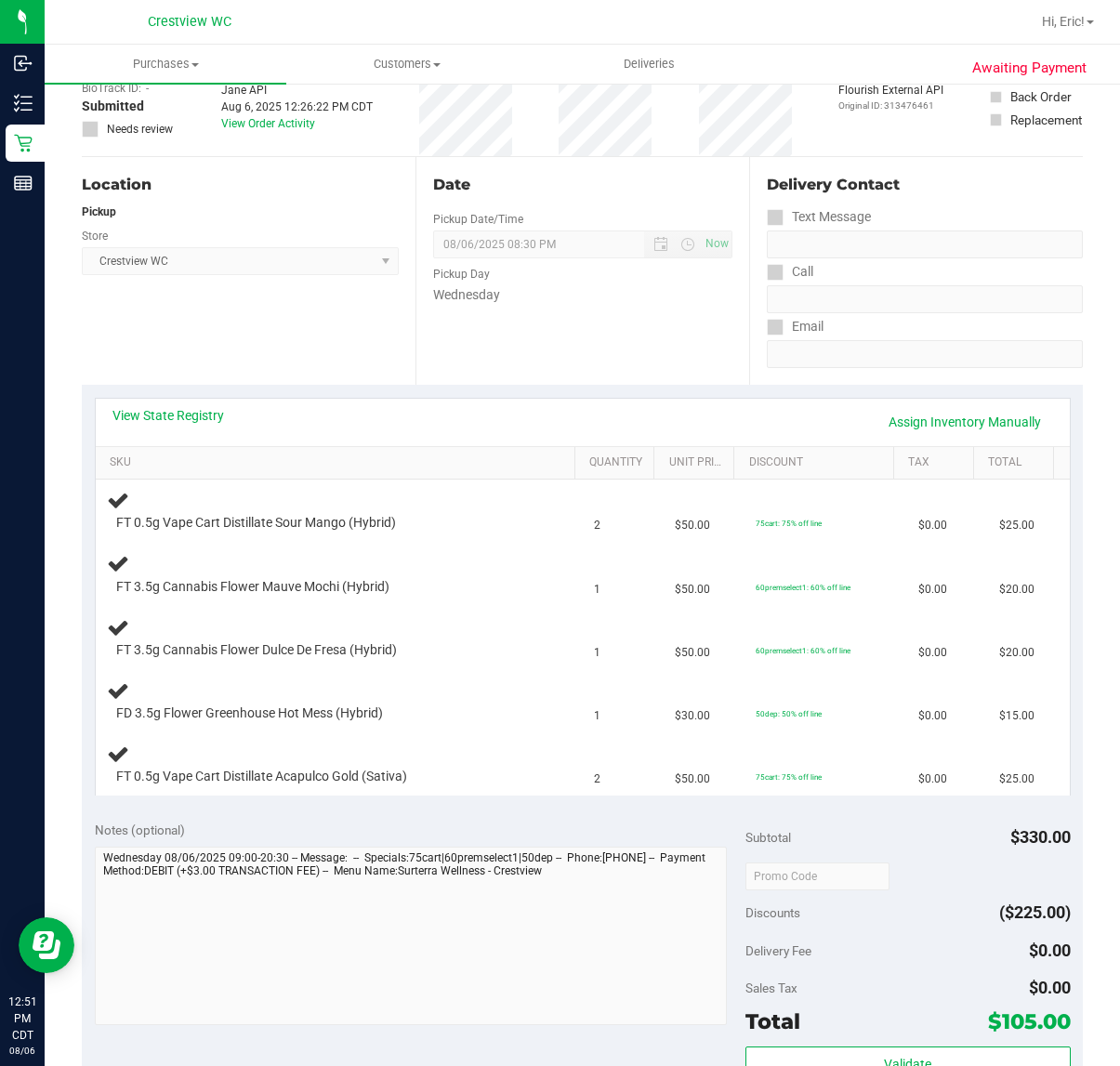 click on "Location
Pickup
Store
Crestview WC Select Store Bonita Springs WC Boynton Beach WC Bradenton WC Brandon WC Brooksville WC Call Center Clermont WC Crestview WC Deerfield Beach WC Delray Beach WC Deltona WC Ft Walton Beach WC Ft. Lauderdale WC Ft. Myers WC Gainesville WC Jax Atlantic WC JAX DC REP Jax WC Key West WC Lakeland WC Largo WC Lehigh Acres DC REP Merritt Island WC Miami 72nd WC Miami Beach WC Miami Dadeland WC Miramar DC REP New Port Richey WC North Palm Beach WC North Port WC Ocala WC Orange Park WC Orlando Colonial WC Orlando DC REP Orlando WC Oviedo WC Palm Bay WC Palm Coast WC Panama City WC Pensacola WC Port Orange WC Port St. Lucie WC Sebring WC South Tampa WC St. Pete WC Summerfield WC Tallahassee DC REP Tallahassee WC Tampa DC Testing Tampa Warehouse Tampa WC TX Austin DC TX Plano Retail WPB DC WPB WC" at bounding box center (248, 270) 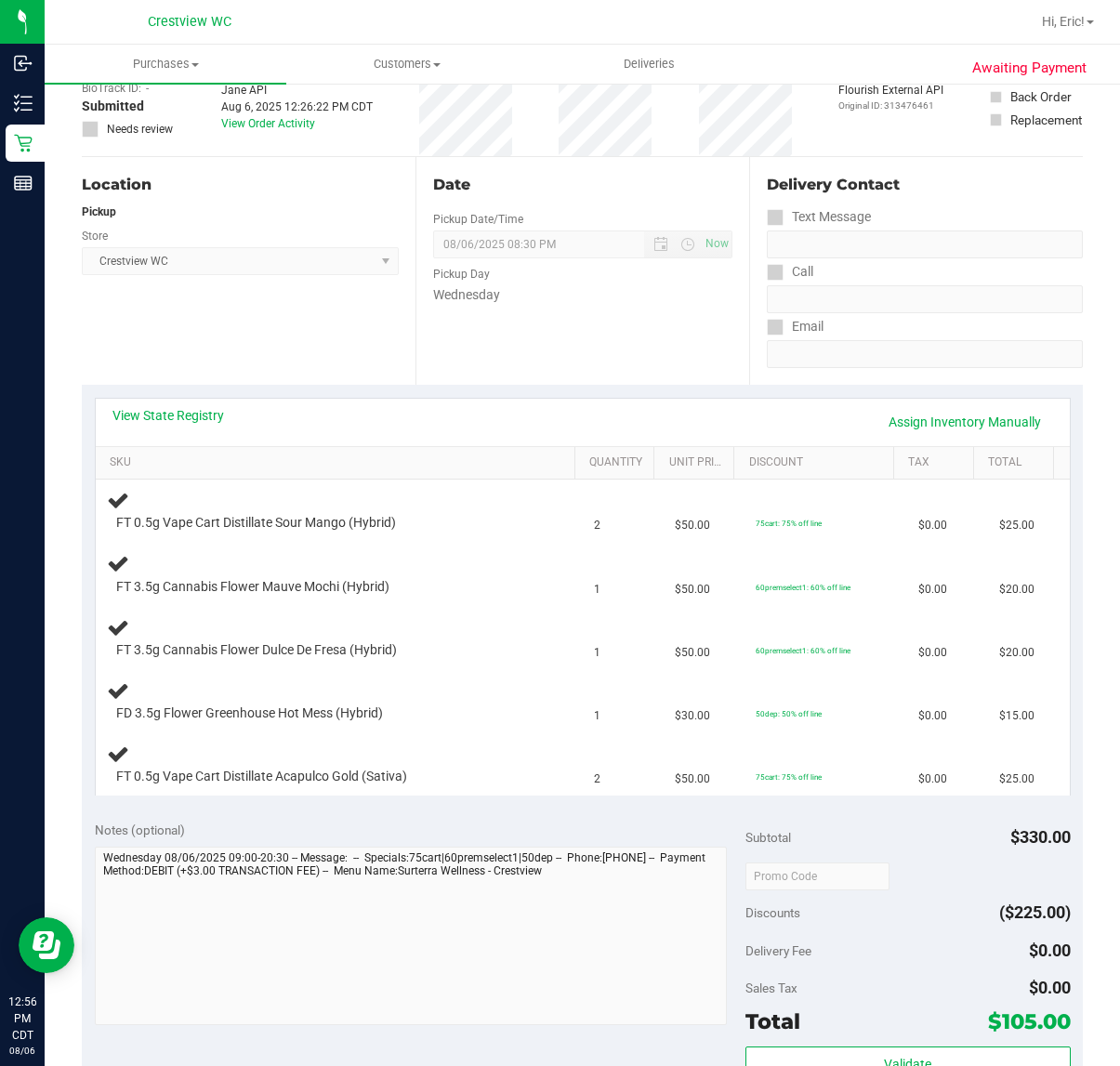 click on "Location
Pickup
Store
Crestview WC Select Store Bonita Springs WC Boynton Beach WC Bradenton WC Brandon WC Brooksville WC Call Center Clermont WC Crestview WC Deerfield Beach WC Delray Beach WC Deltona WC Ft Walton Beach WC Ft. Lauderdale WC Ft. Myers WC Gainesville WC Jax Atlantic WC JAX DC REP Jax WC Key West WC Lakeland WC Largo WC Lehigh Acres DC REP Merritt Island WC Miami 72nd WC Miami Beach WC Miami Dadeland WC Miramar DC REP New Port Richey WC North Palm Beach WC North Port WC Ocala WC Orange Park WC Orlando Colonial WC Orlando DC REP Orlando WC Oviedo WC Palm Bay WC Palm Coast WC Panama City WC Pensacola WC Port Orange WC Port St. Lucie WC Sebring WC South Tampa WC St. Pete WC Summerfield WC Tallahassee DC REP Tallahassee WC Tampa DC Testing Tampa Warehouse Tampa WC TX Austin DC TX Plano Retail WPB DC WPB WC" at bounding box center (248, 270) 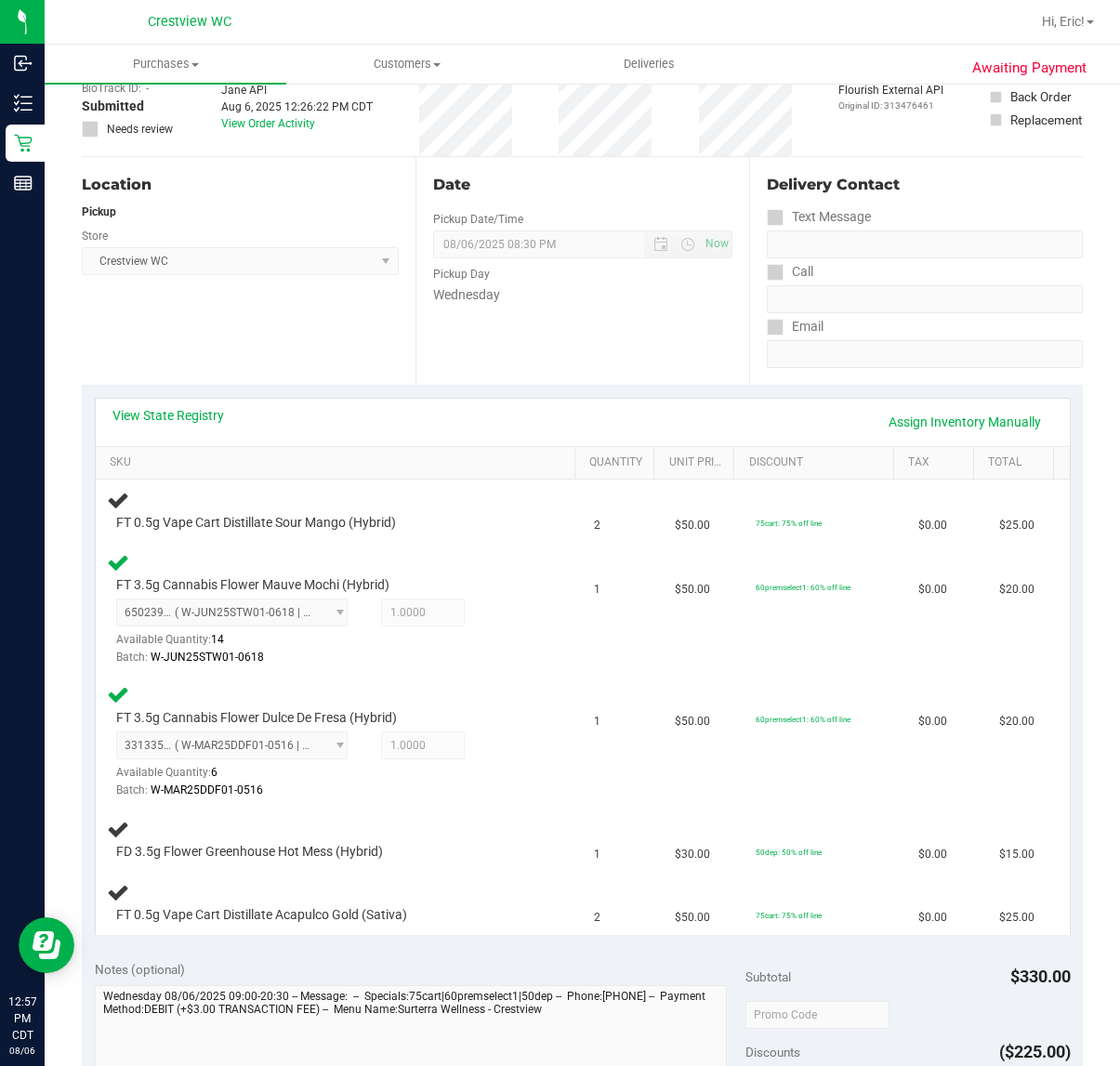 click on "Location
Pickup
Store
Crestview WC Select Store Bonita Springs WC Boynton Beach WC Bradenton WC Brandon WC Brooksville WC Call Center Clermont WC Crestview WC Deerfield Beach WC Delray Beach WC Deltona WC Ft Walton Beach WC Ft. Lauderdale WC Ft. Myers WC Gainesville WC Jax Atlantic WC JAX DC REP Jax WC Key West WC Lakeland WC Largo WC Lehigh Acres DC REP Merritt Island WC Miami 72nd WC Miami Beach WC Miami Dadeland WC Miramar DC REP New Port Richey WC North Palm Beach WC North Port WC Ocala WC Orange Park WC Orlando Colonial WC Orlando DC REP Orlando WC Oviedo WC Palm Bay WC Palm Coast WC Panama City WC Pensacola WC Port Orange WC Port St. Lucie WC Sebring WC South Tampa WC St. Pete WC Summerfield WC Tallahassee DC REP Tallahassee WC Tampa DC Testing Tampa Warehouse Tampa WC TX Austin DC TX Plano Retail WPB DC WPB WC" at bounding box center [248, 270] 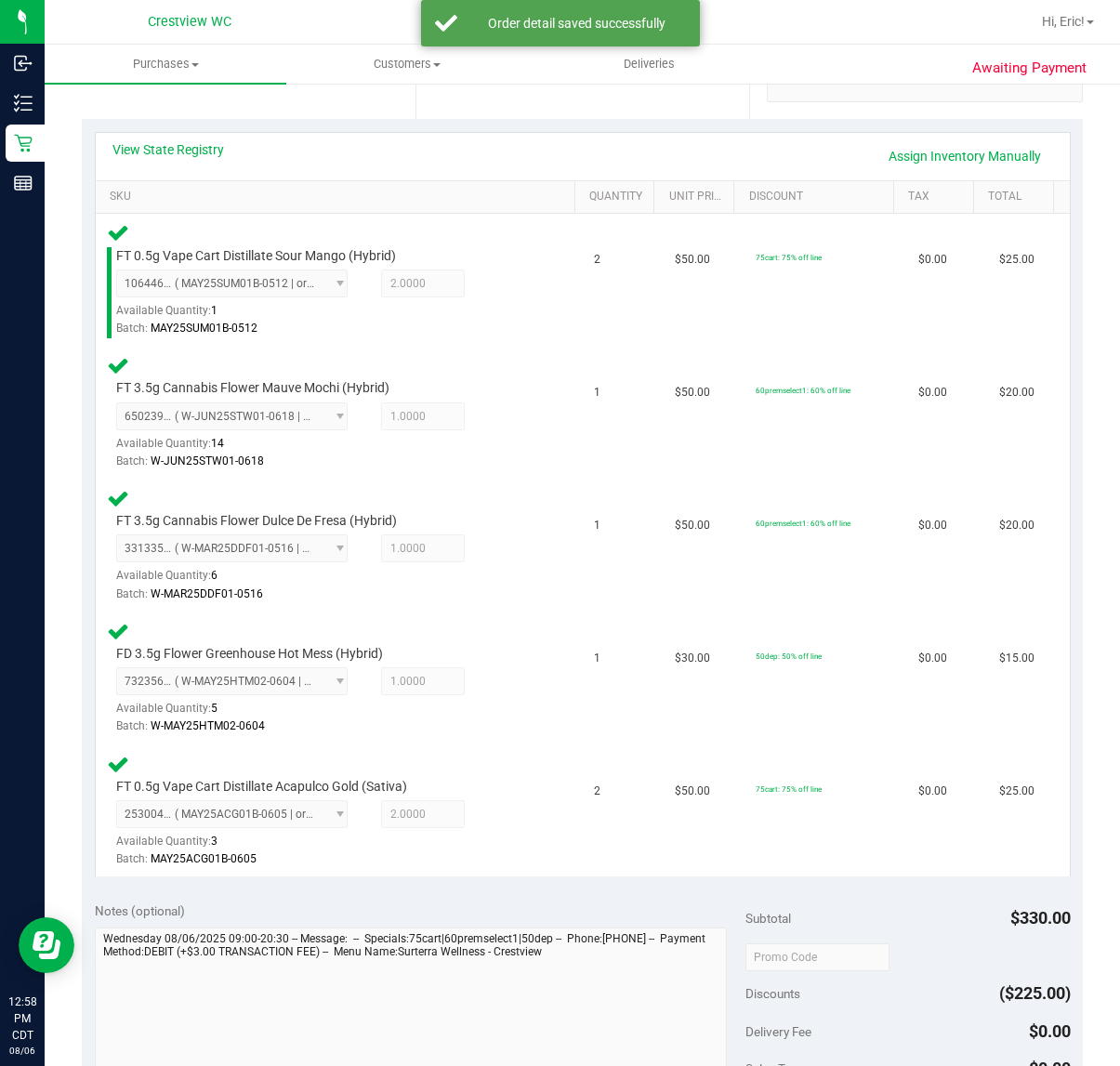 scroll, scrollTop: 614, scrollLeft: 0, axis: vertical 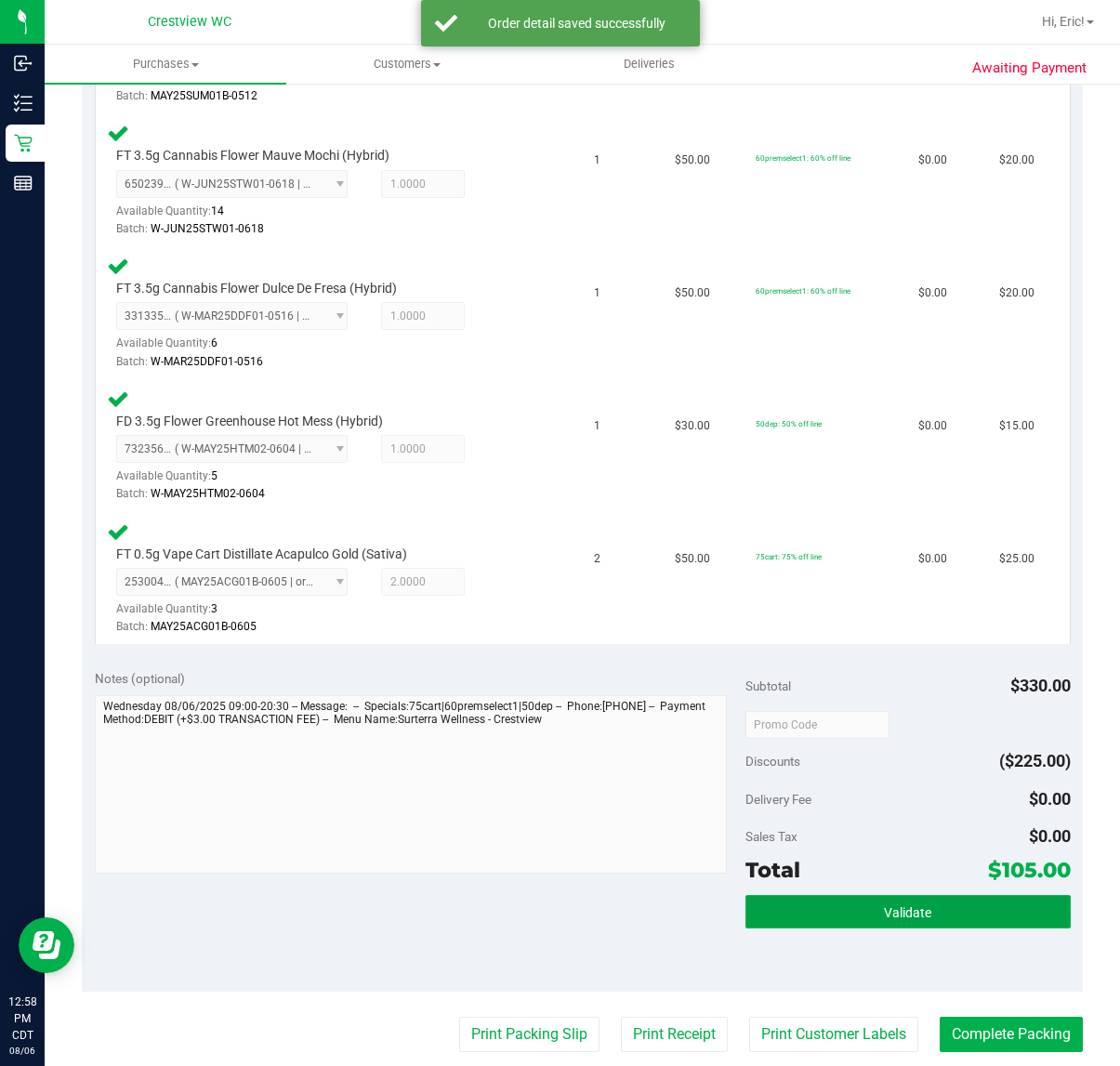click on "Validate" at bounding box center [908, 912] 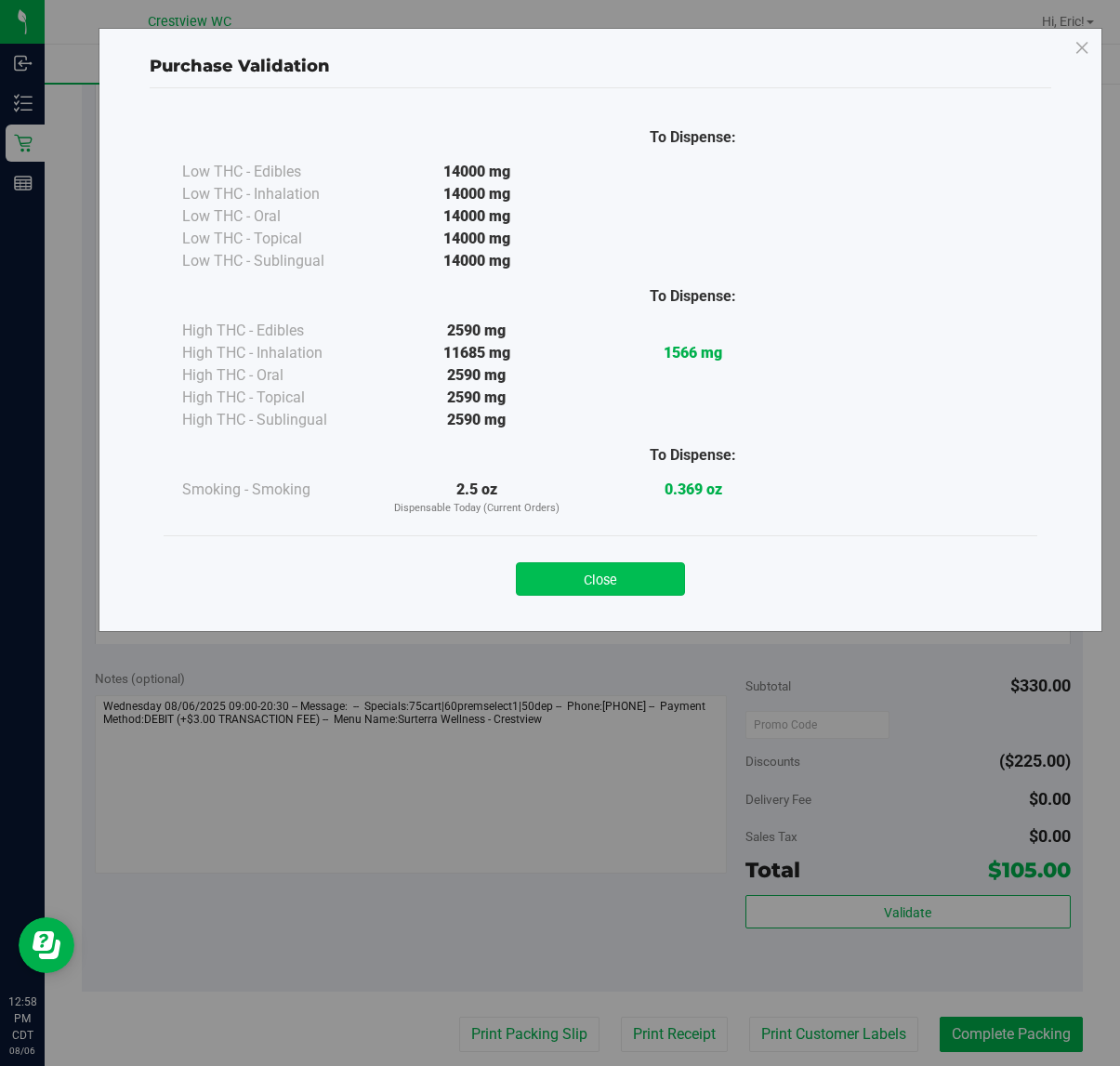 click on "Close" at bounding box center [600, 579] 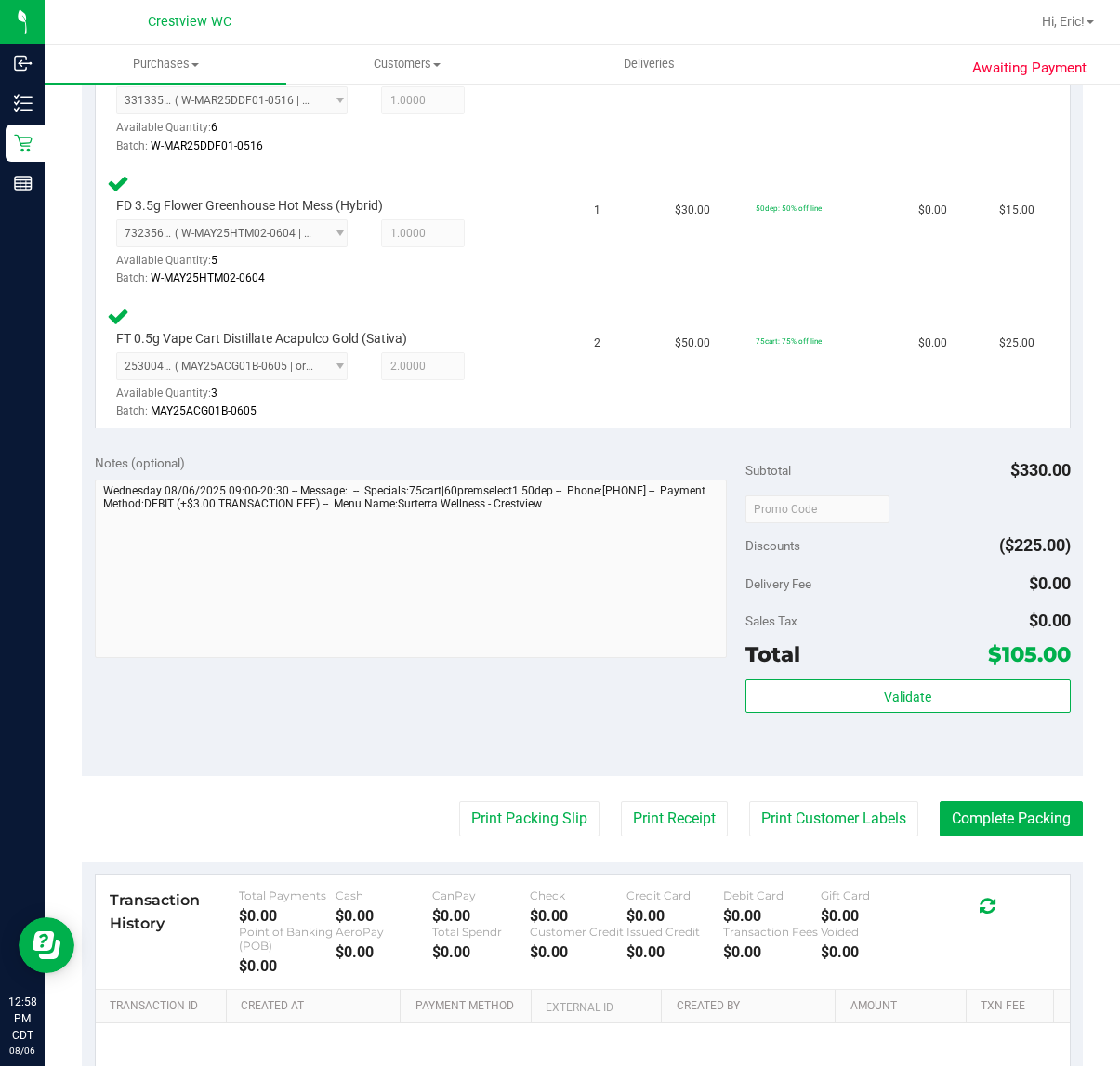 scroll, scrollTop: 1016, scrollLeft: 0, axis: vertical 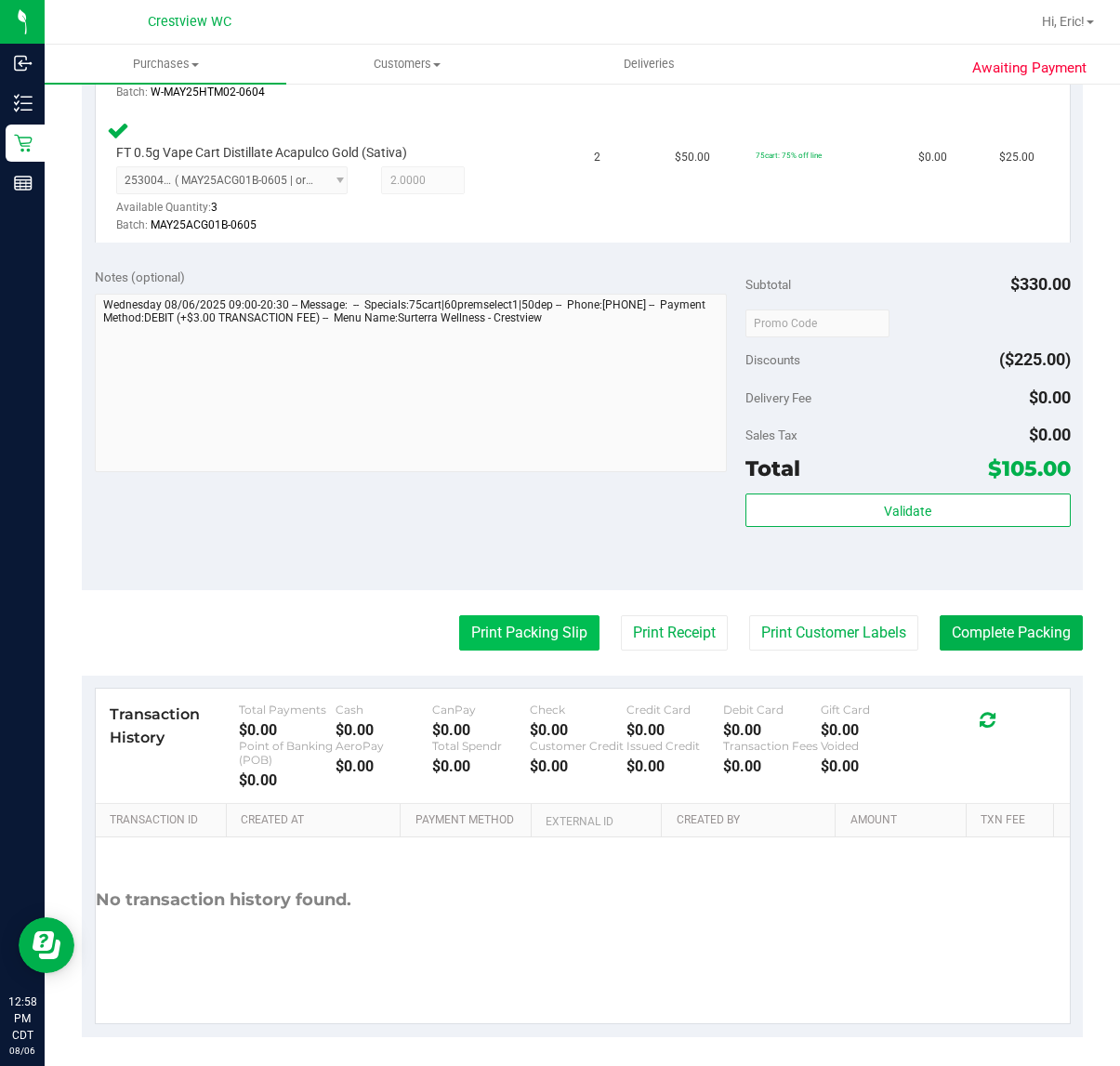click on "Print Packing Slip" at bounding box center (529, 633) 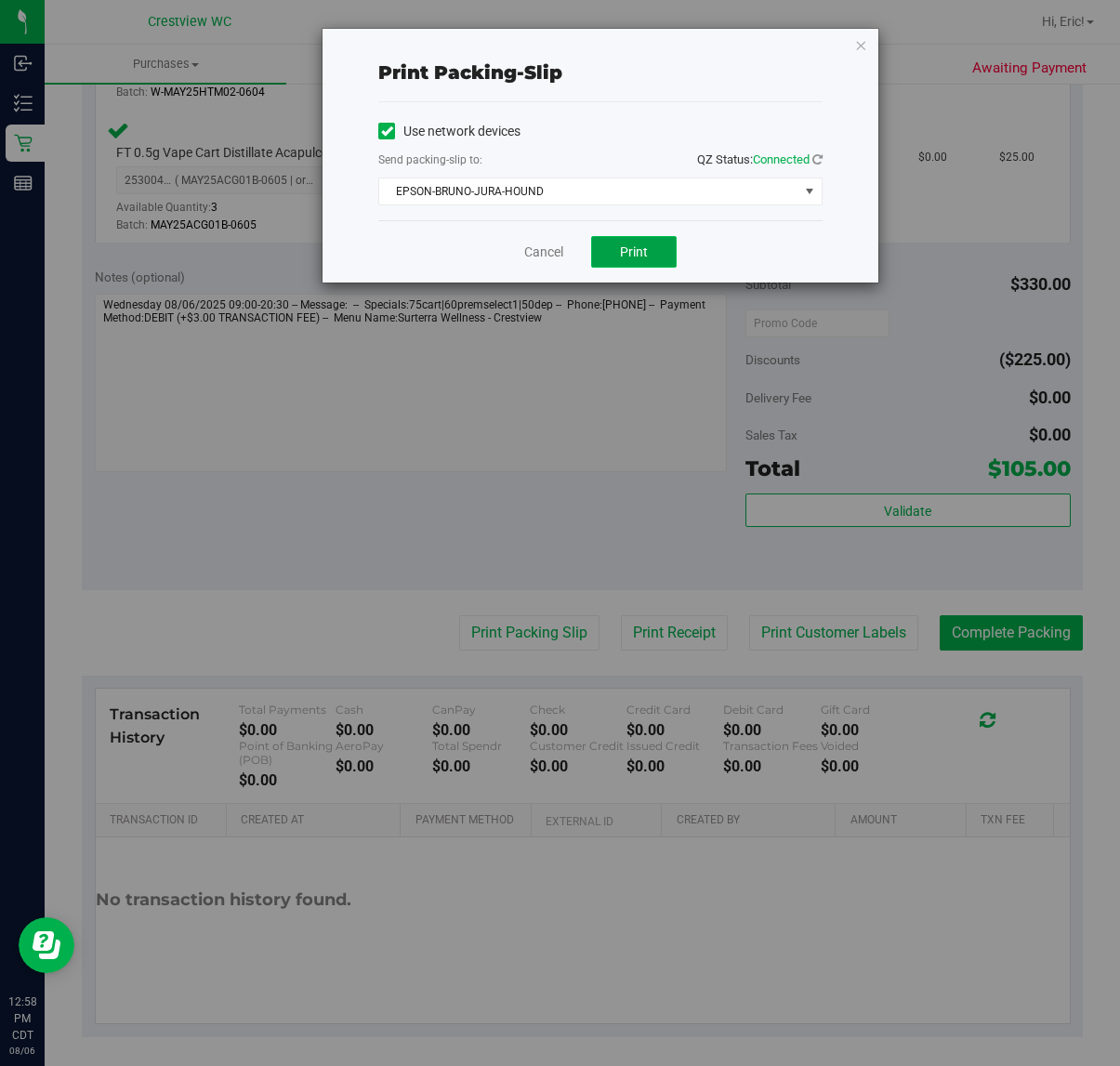 click on "Print" at bounding box center (634, 252) 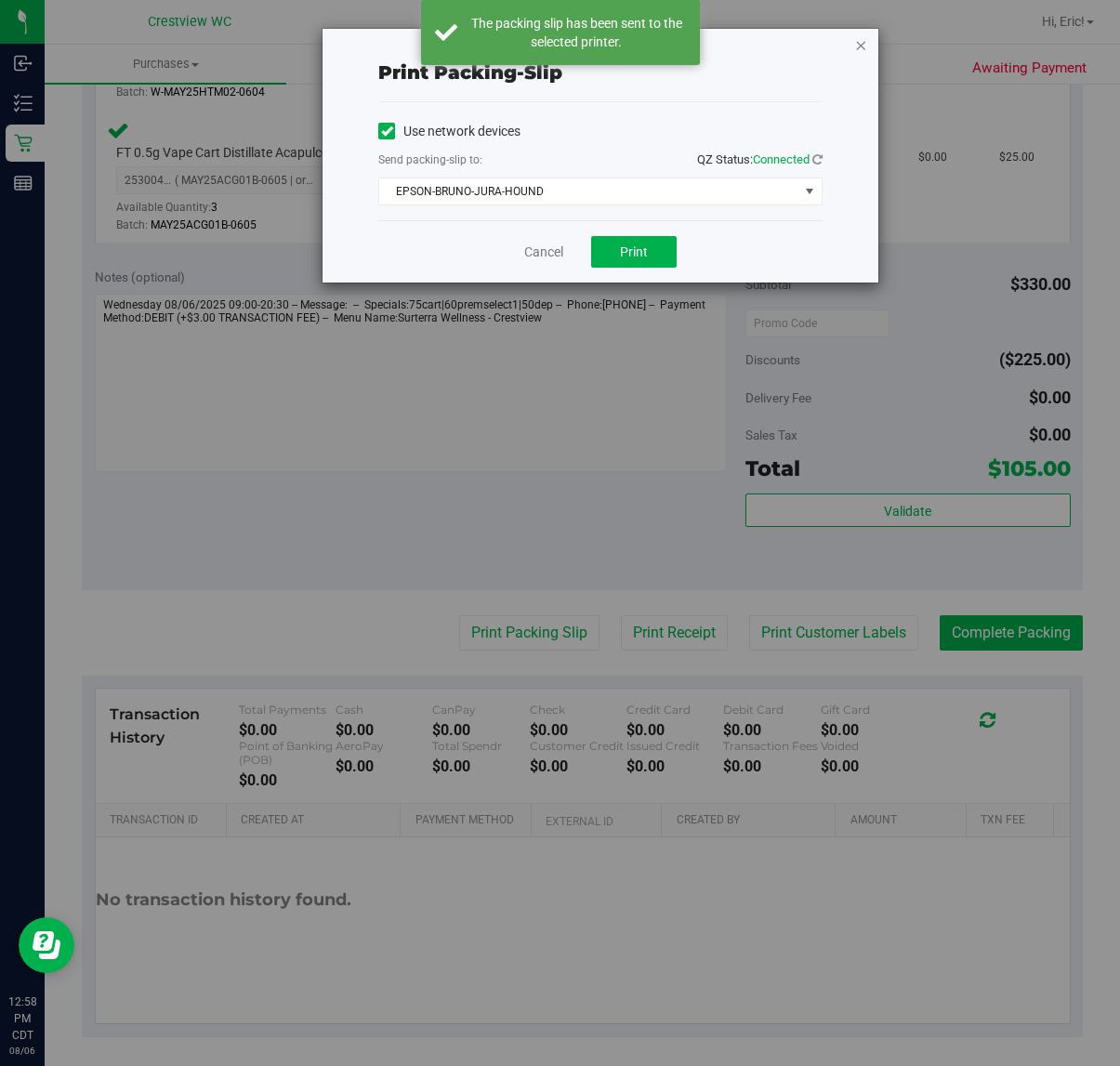 click at bounding box center [861, 45] 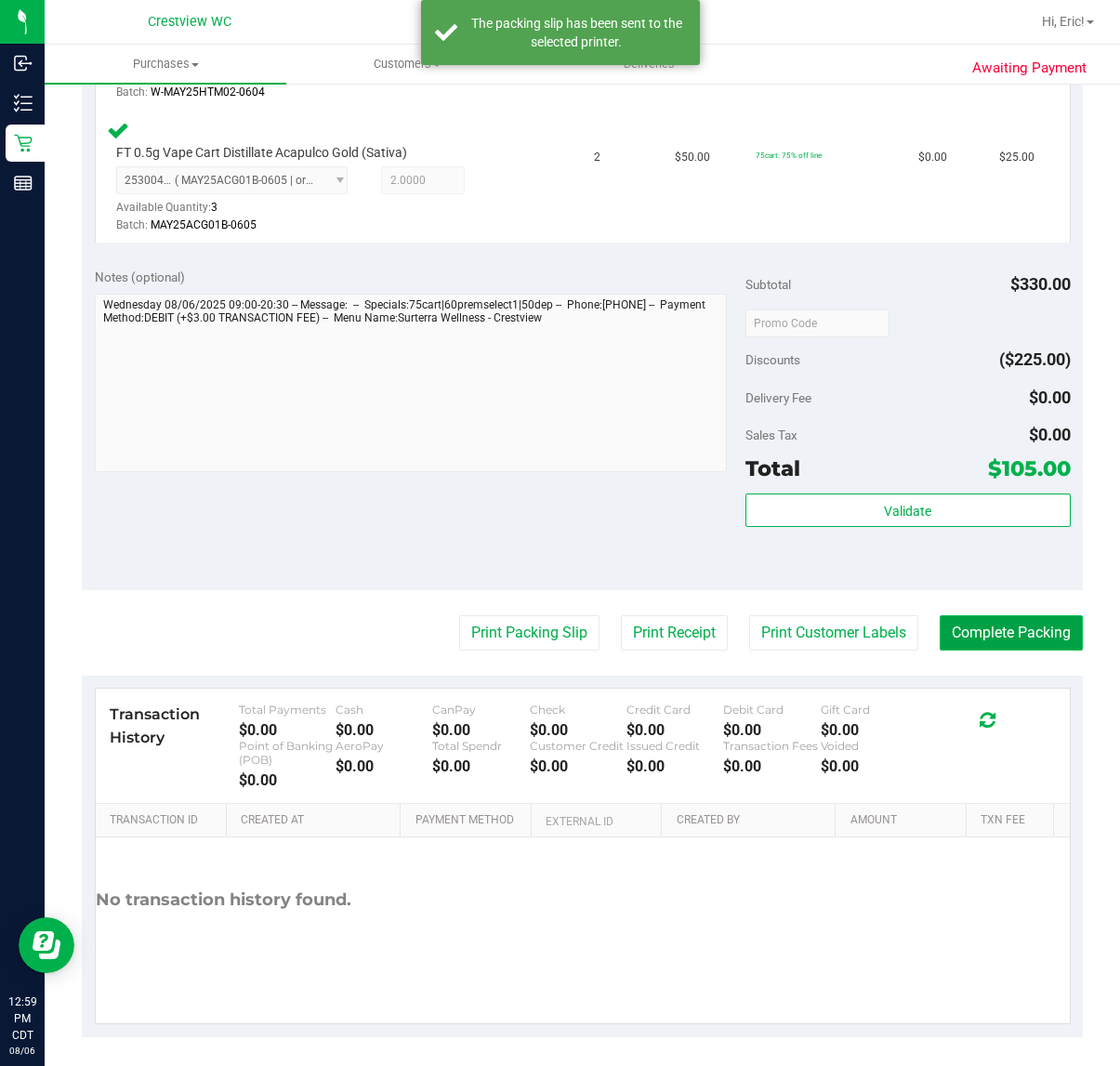 click on "Complete Packing" at bounding box center (1011, 633) 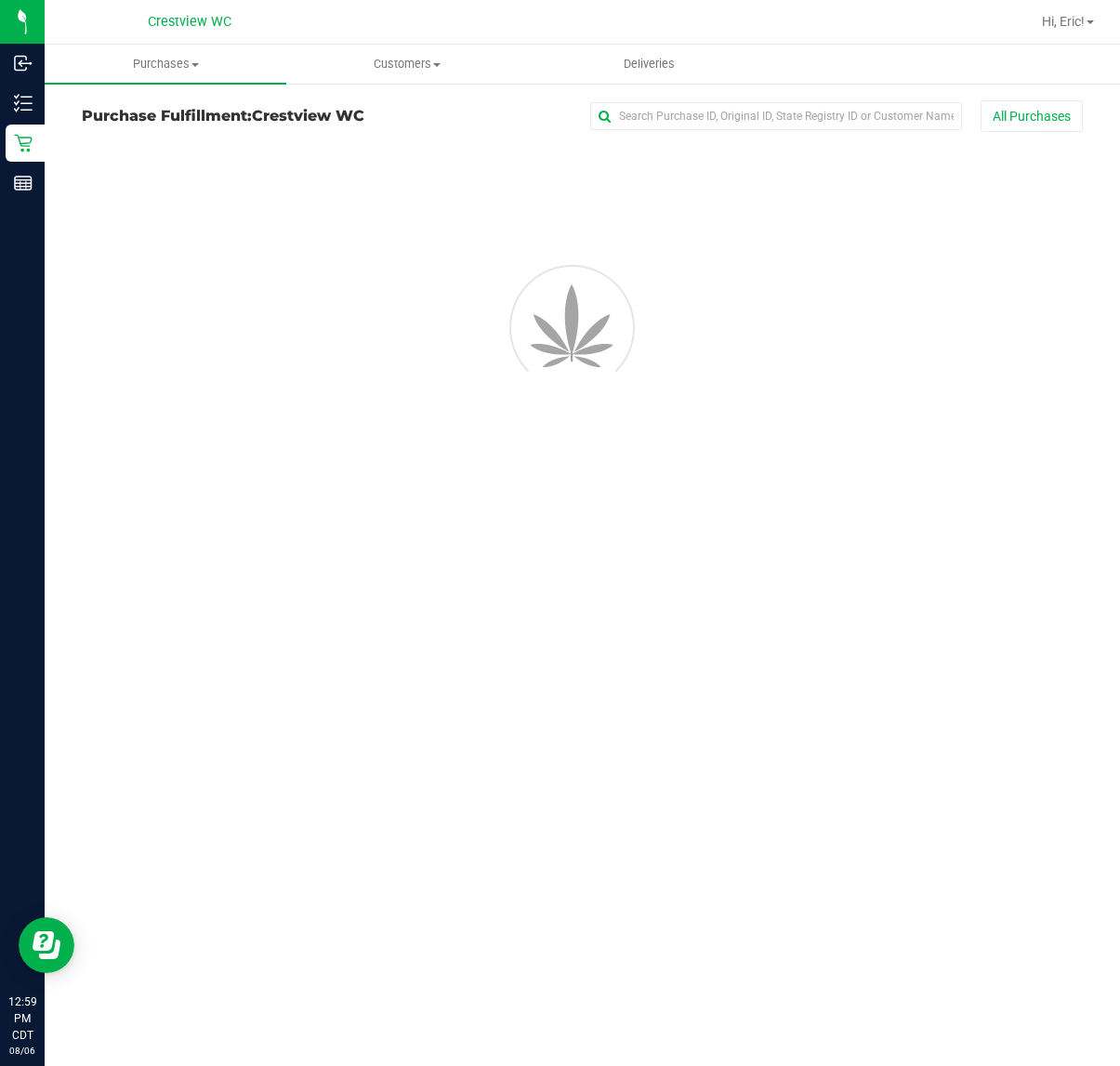 scroll, scrollTop: 0, scrollLeft: 0, axis: both 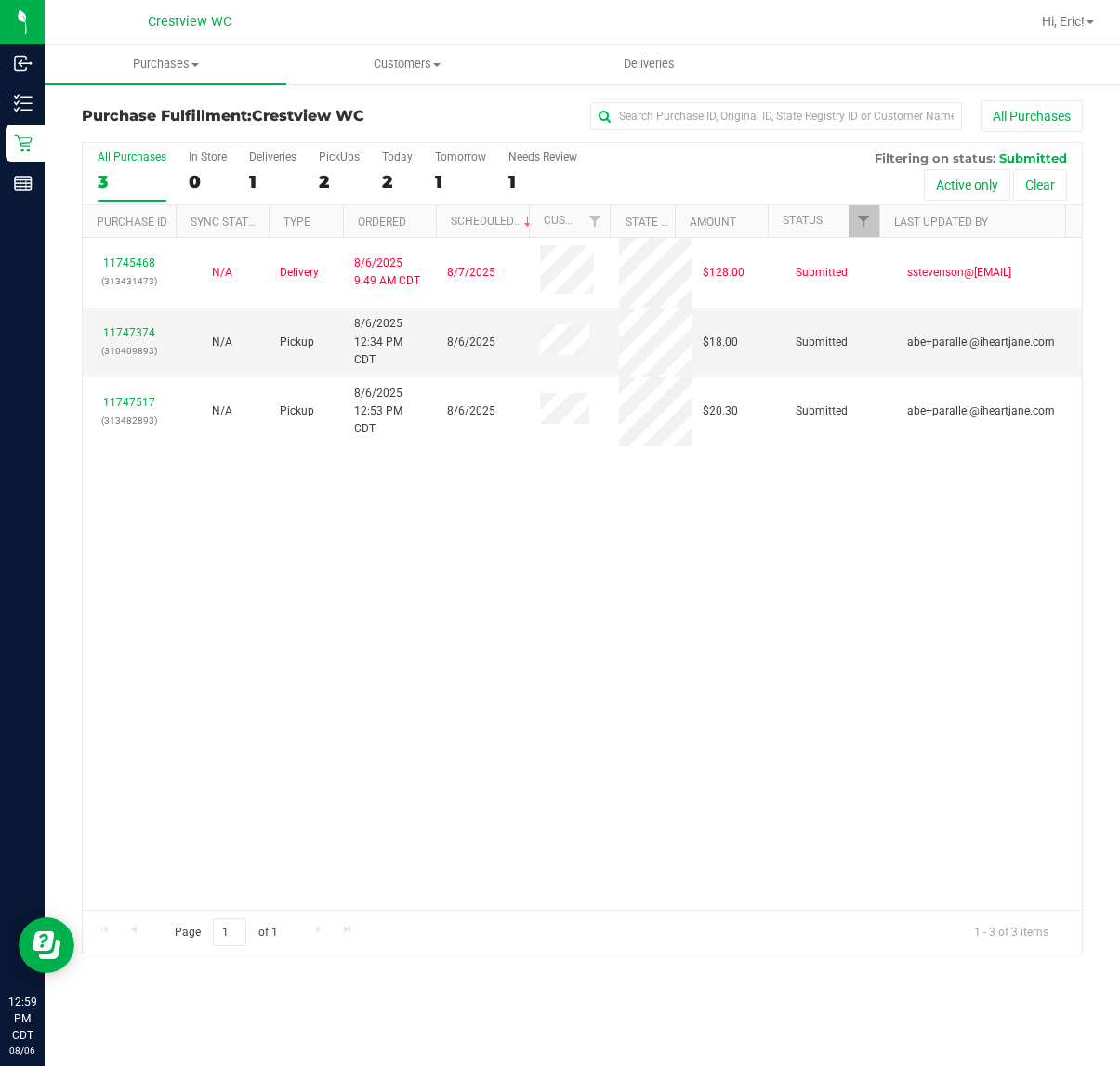 click on "11745468
(313431473)
N/A
Delivery 8/6/2025 9:49 AM CDT 8/7/2025
$128.00
Submitted sstevenson@liveparallel.com
11747374
(310409893)
N/A
Pickup 8/6/2025 12:34 PM CDT 8/6/2025
$18.00
Submitted abe+parallel@iheartjane.com
11747517
(313482893)
N/A
Pickup 8/6/2025 12:53 PM CDT 8/6/2025
$20.30
Submitted abe+parallel@iheartjane.com" at bounding box center (582, 573) 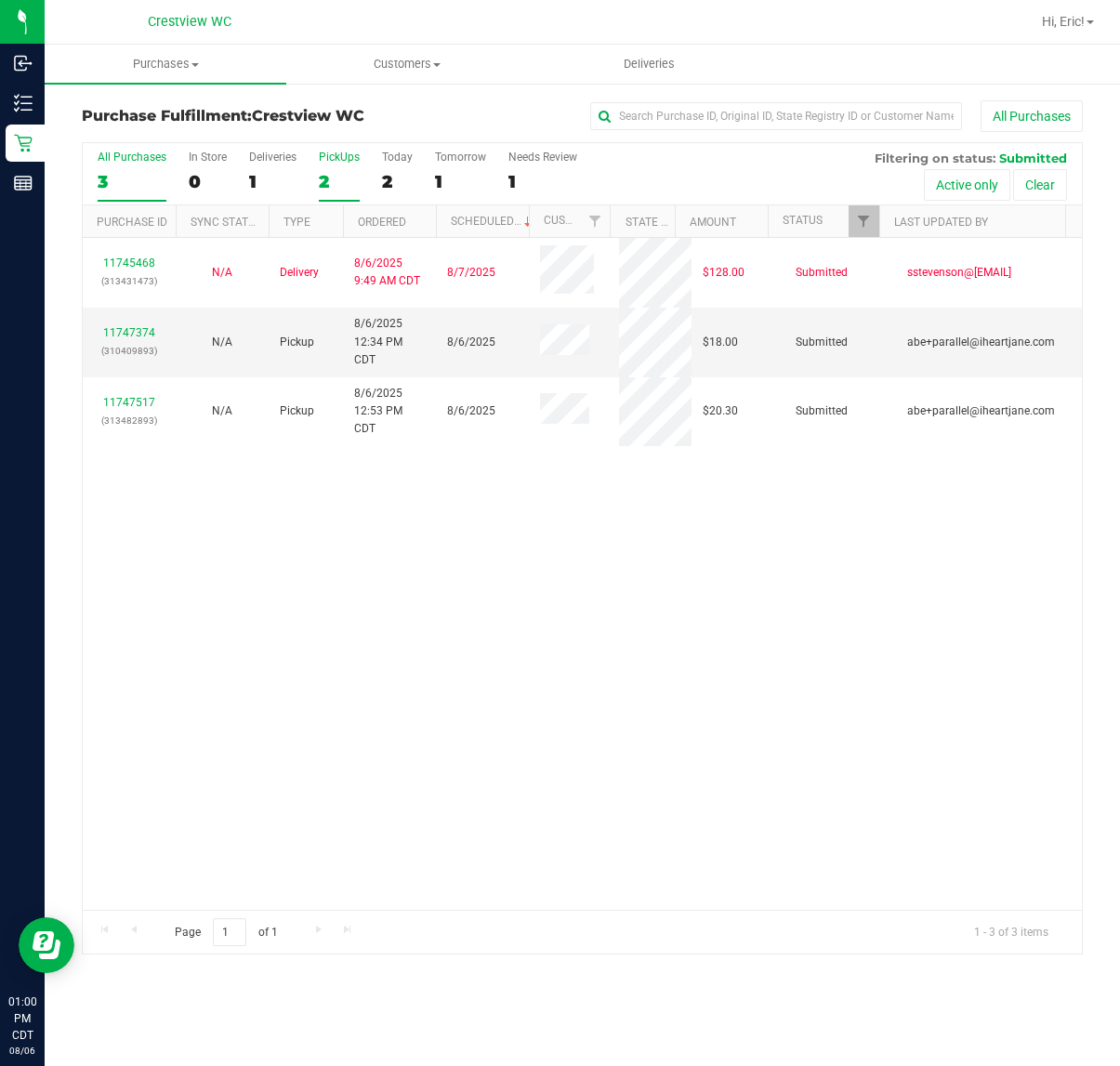 click on "PickUps" at bounding box center (339, 157) 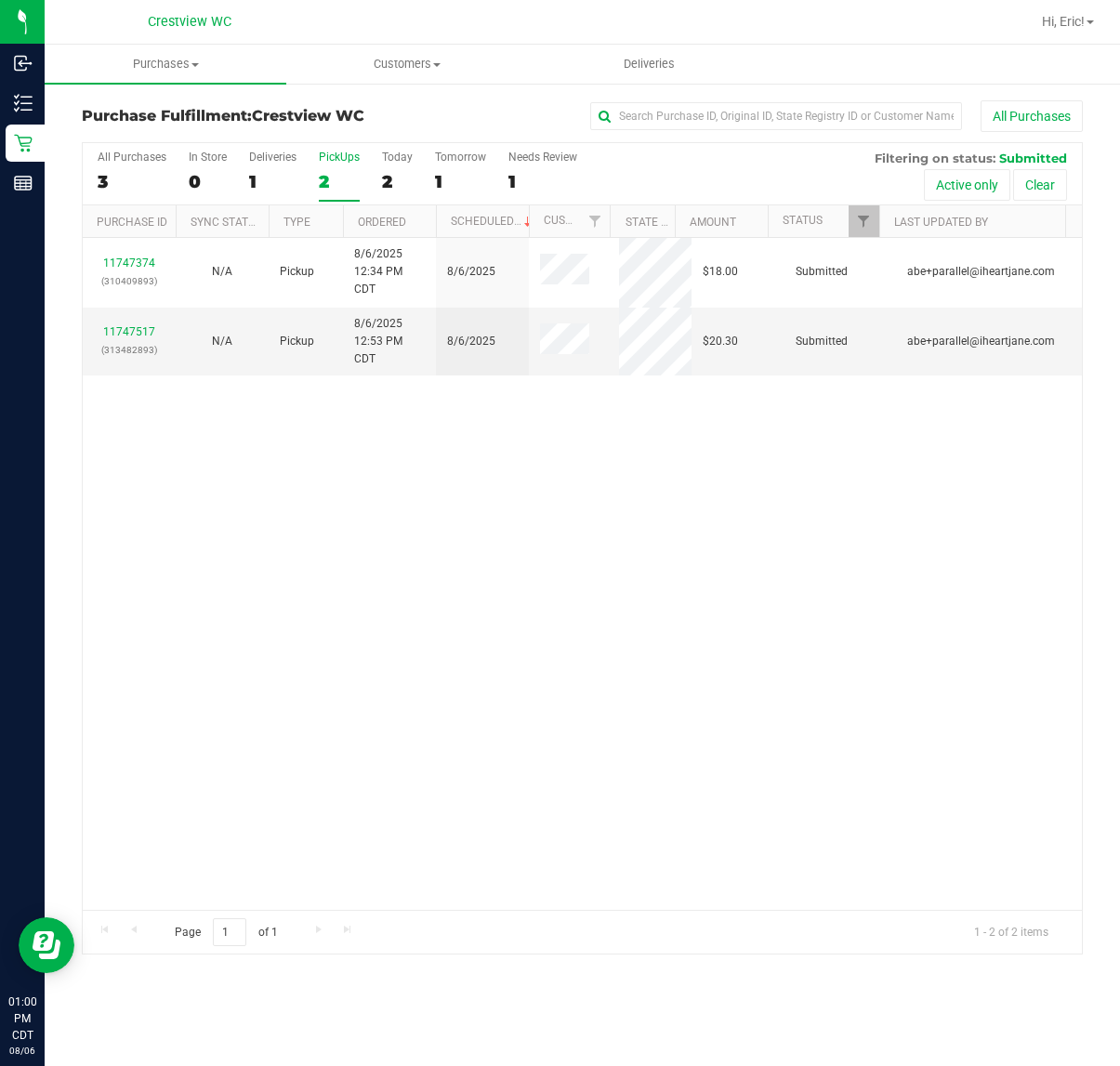 click on "11747374
(310409893)
N/A
Pickup 8/6/2025 12:34 PM CDT 8/6/2025
$18.00
Submitted abe+parallel@iheartjane.com
11747517
(313482893)
N/A
Pickup 8/6/2025 12:53 PM CDT 8/6/2025
$20.30
Submitted abe+parallel@iheartjane.com" at bounding box center (582, 573) 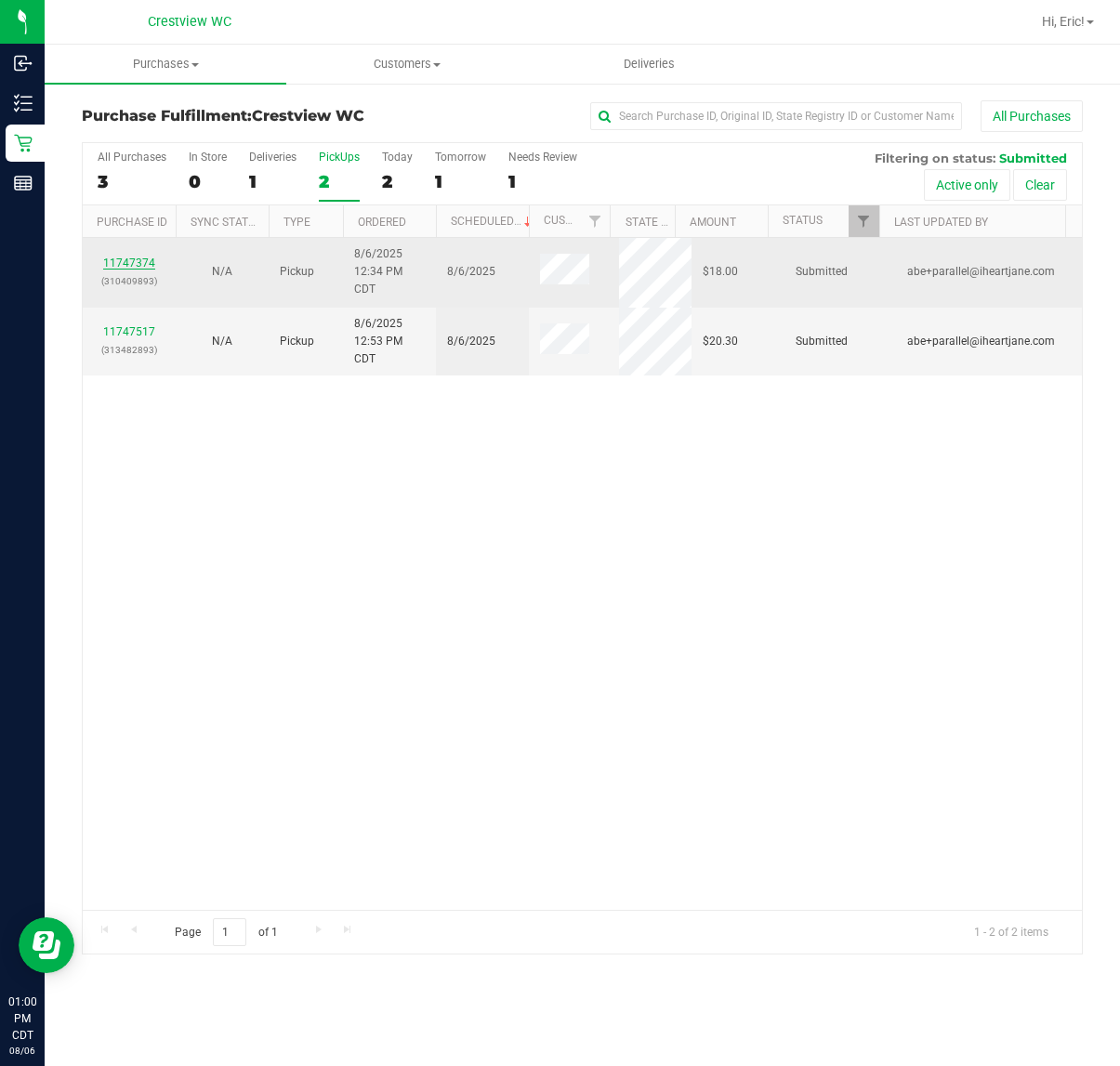 click on "11747374" at bounding box center (129, 263) 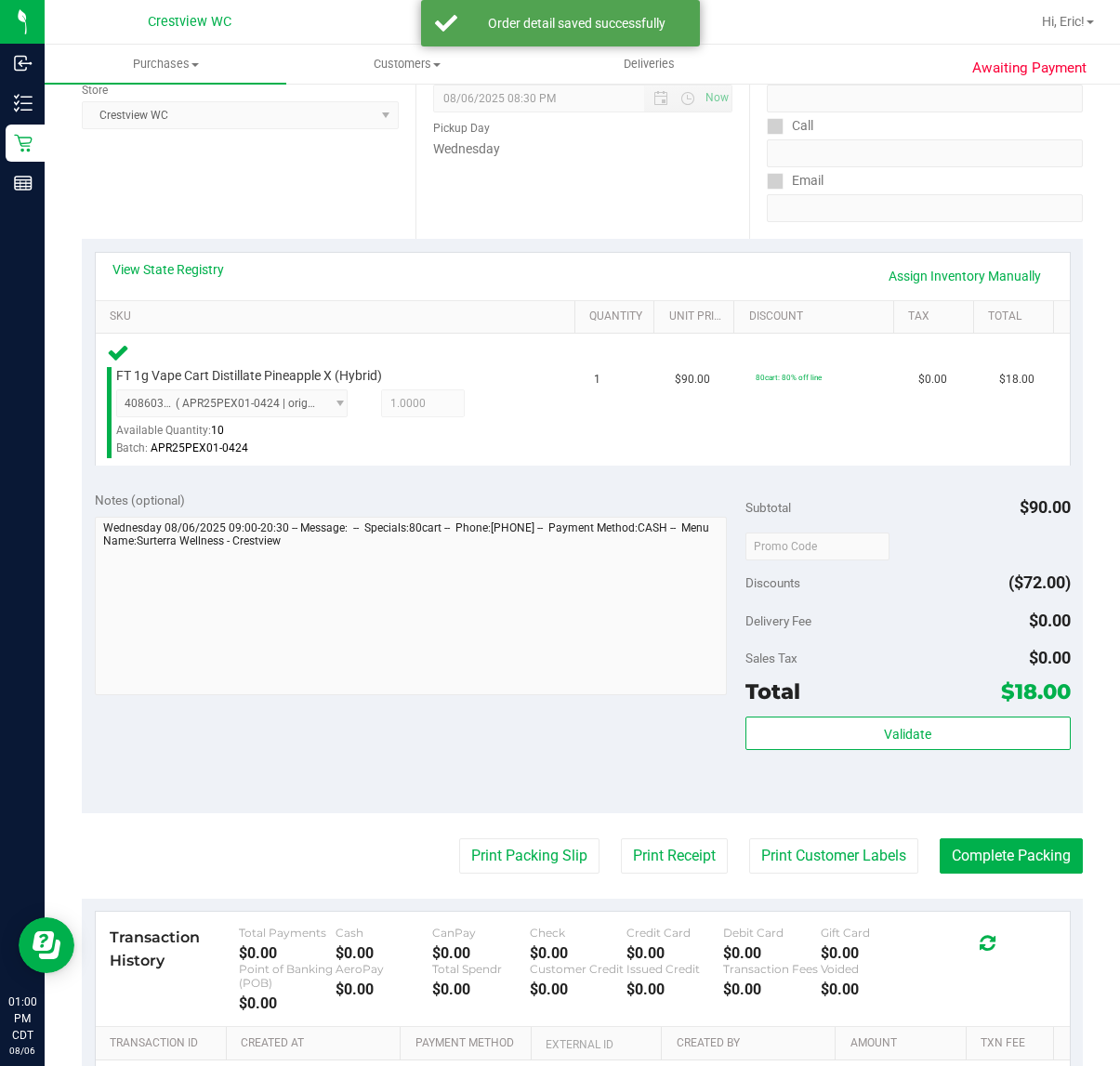 scroll, scrollTop: 489, scrollLeft: 0, axis: vertical 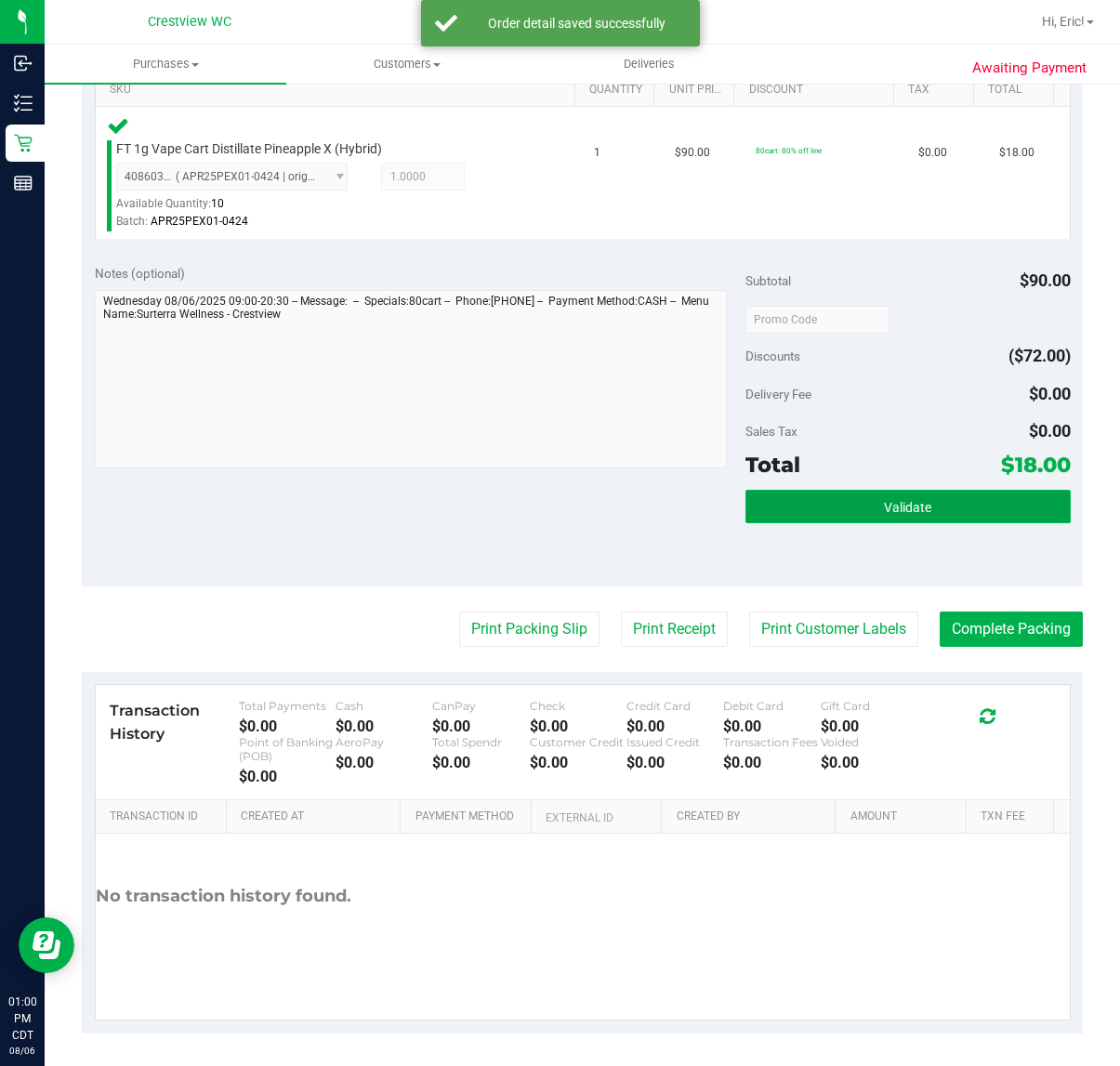 click on "Validate" at bounding box center [908, 507] 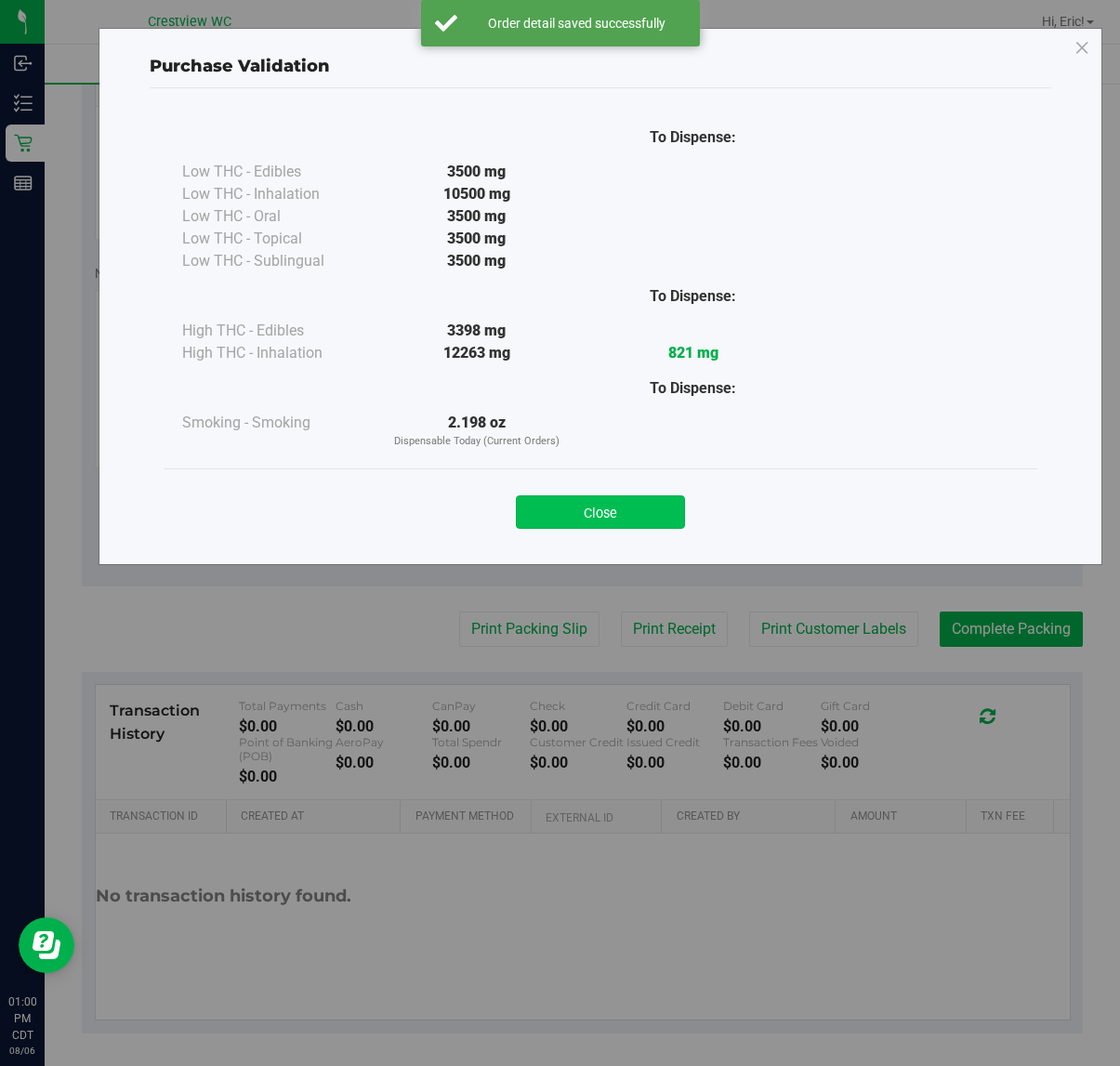 click on "Close" at bounding box center [600, 512] 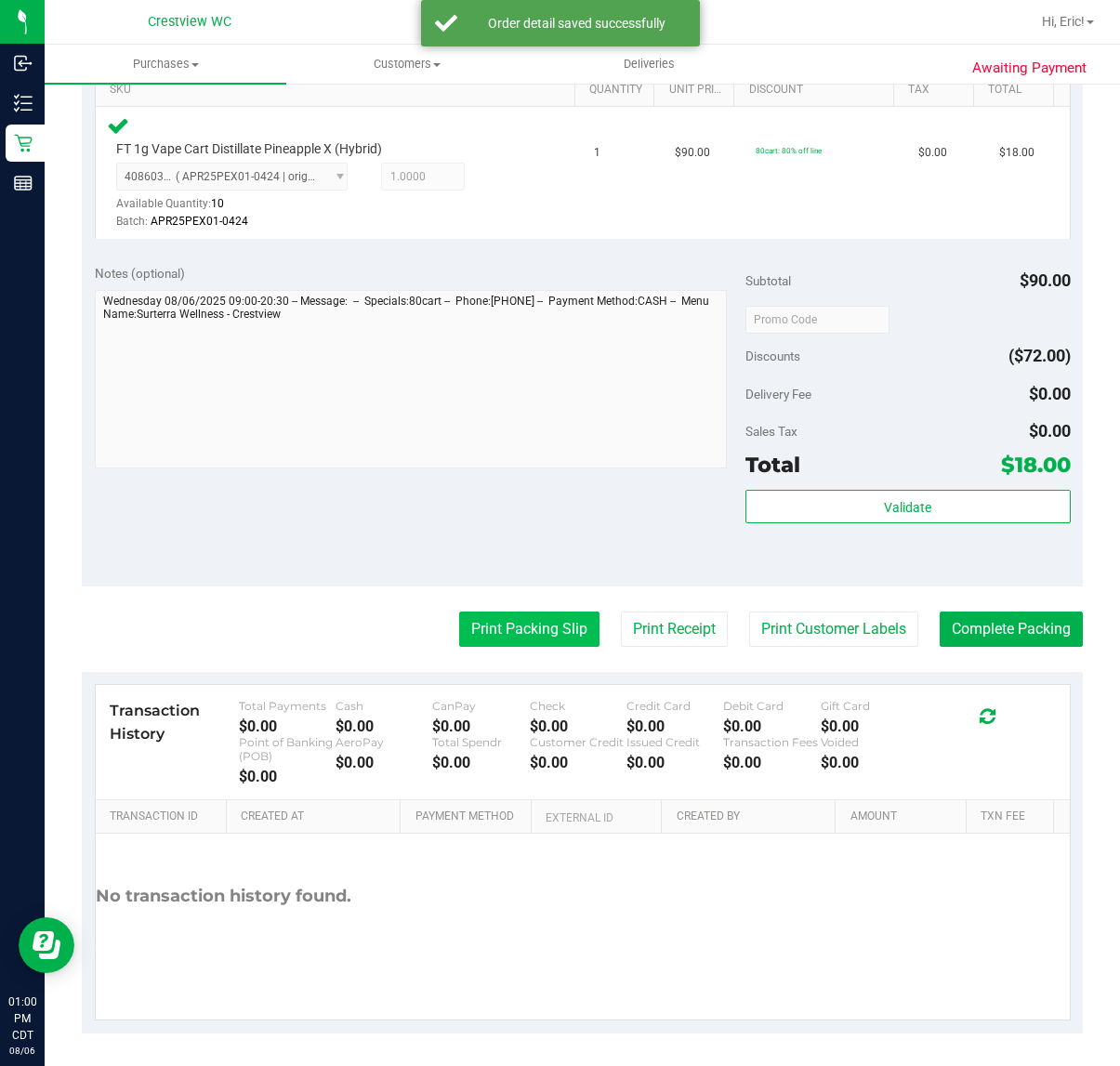 click on "Print Packing Slip" at bounding box center (529, 629) 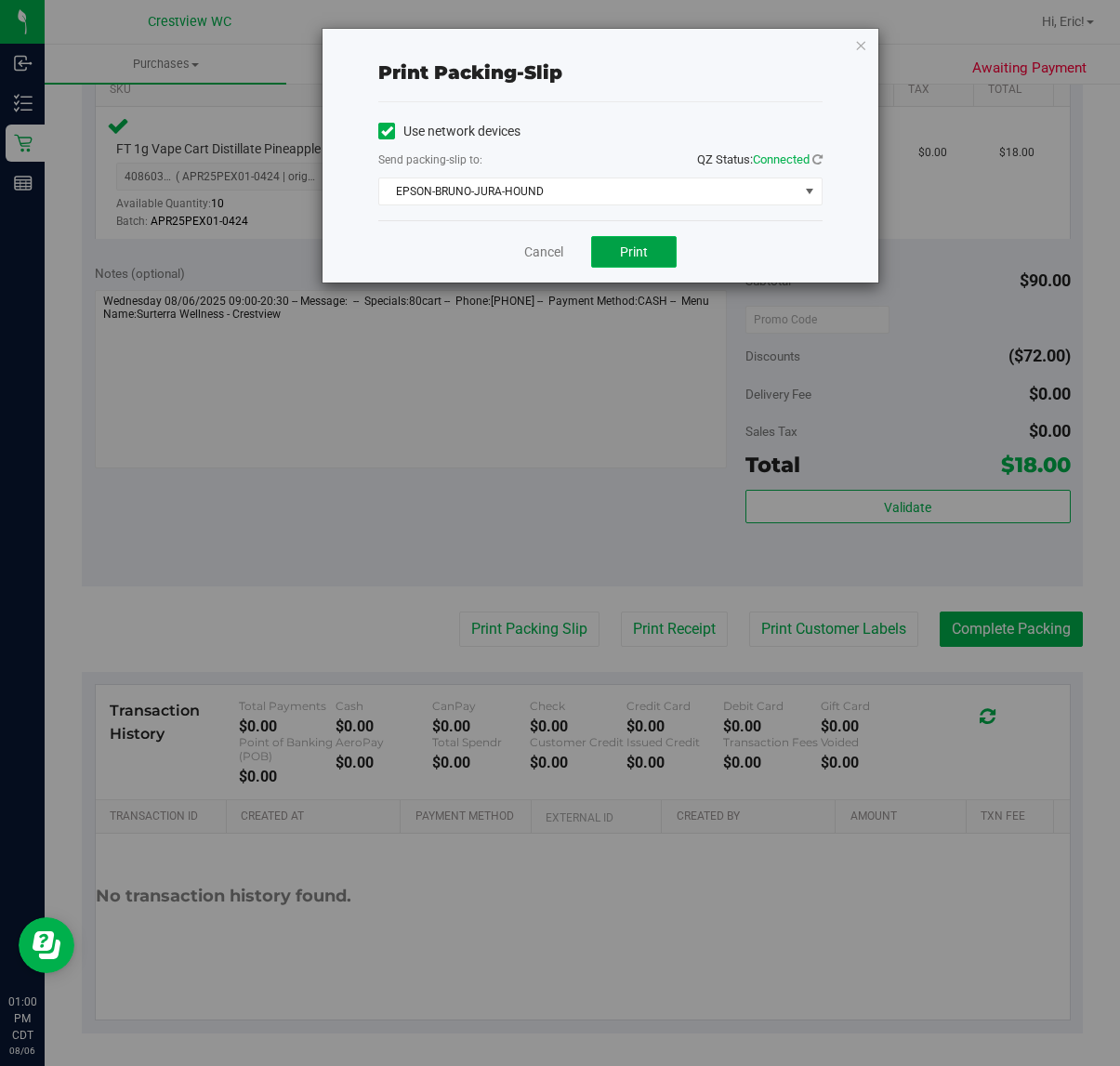 click on "Print" at bounding box center [634, 252] 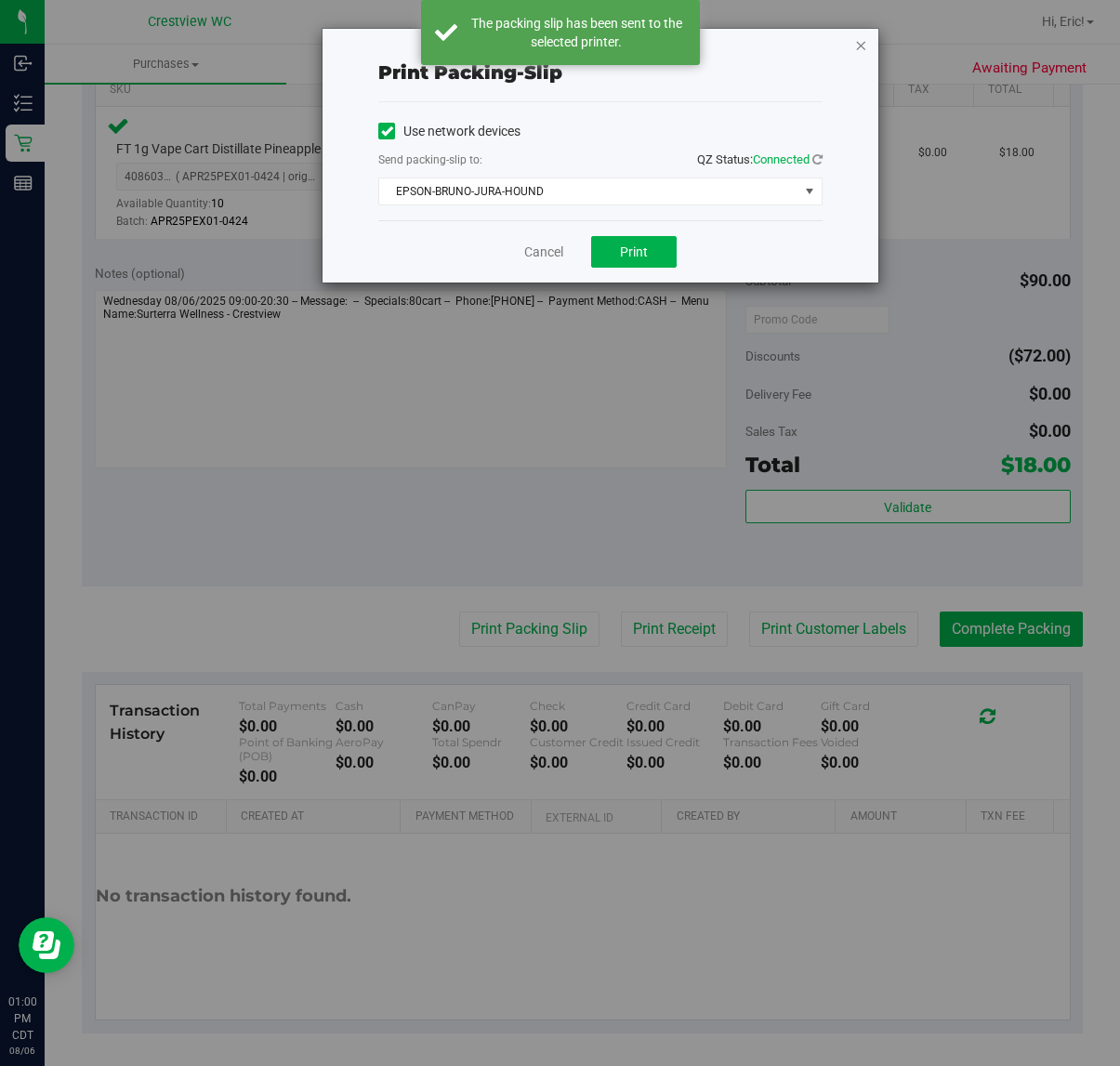 click at bounding box center [861, 45] 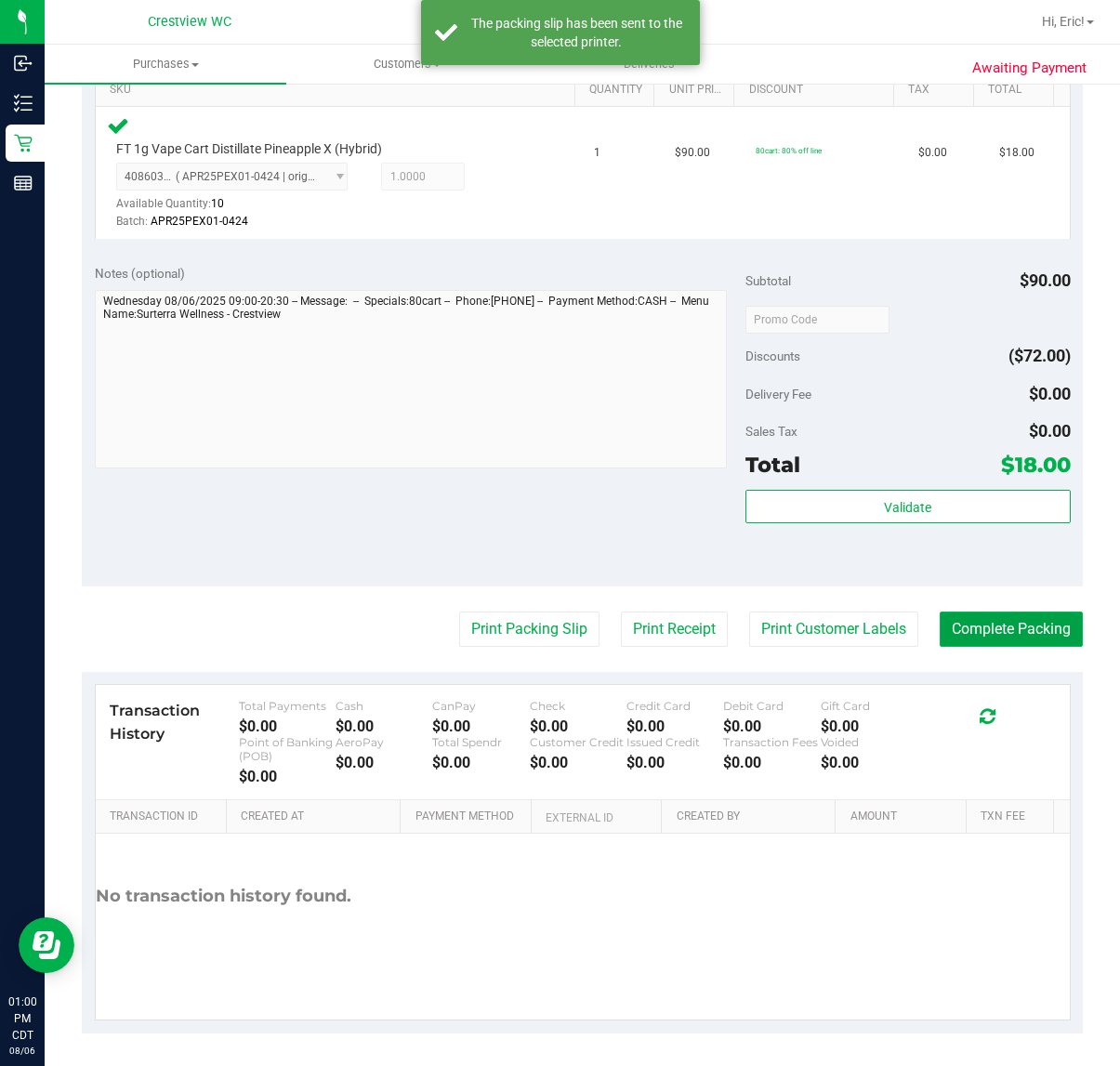click on "Complete Packing" at bounding box center [1011, 629] 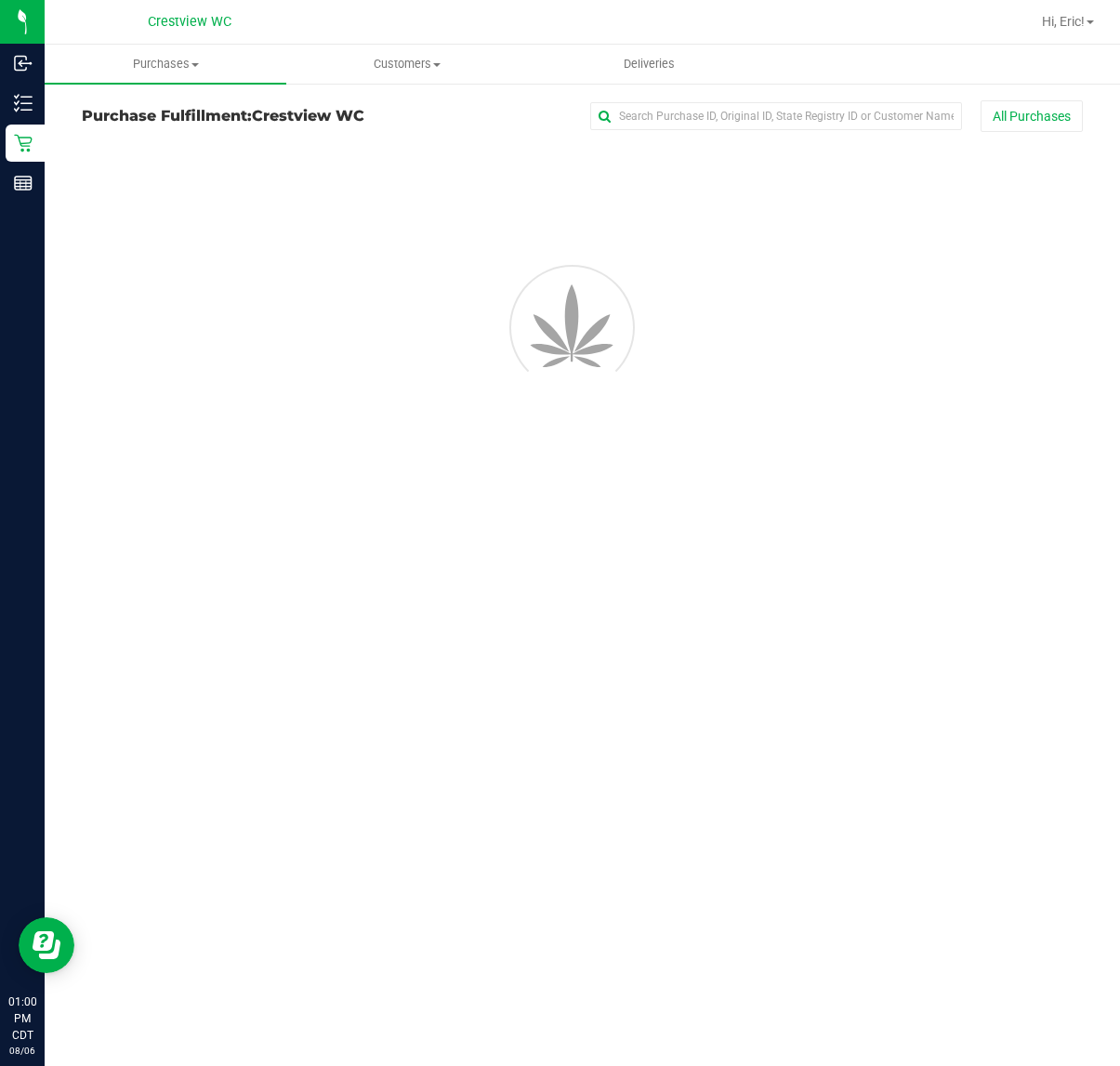 scroll, scrollTop: 0, scrollLeft: 0, axis: both 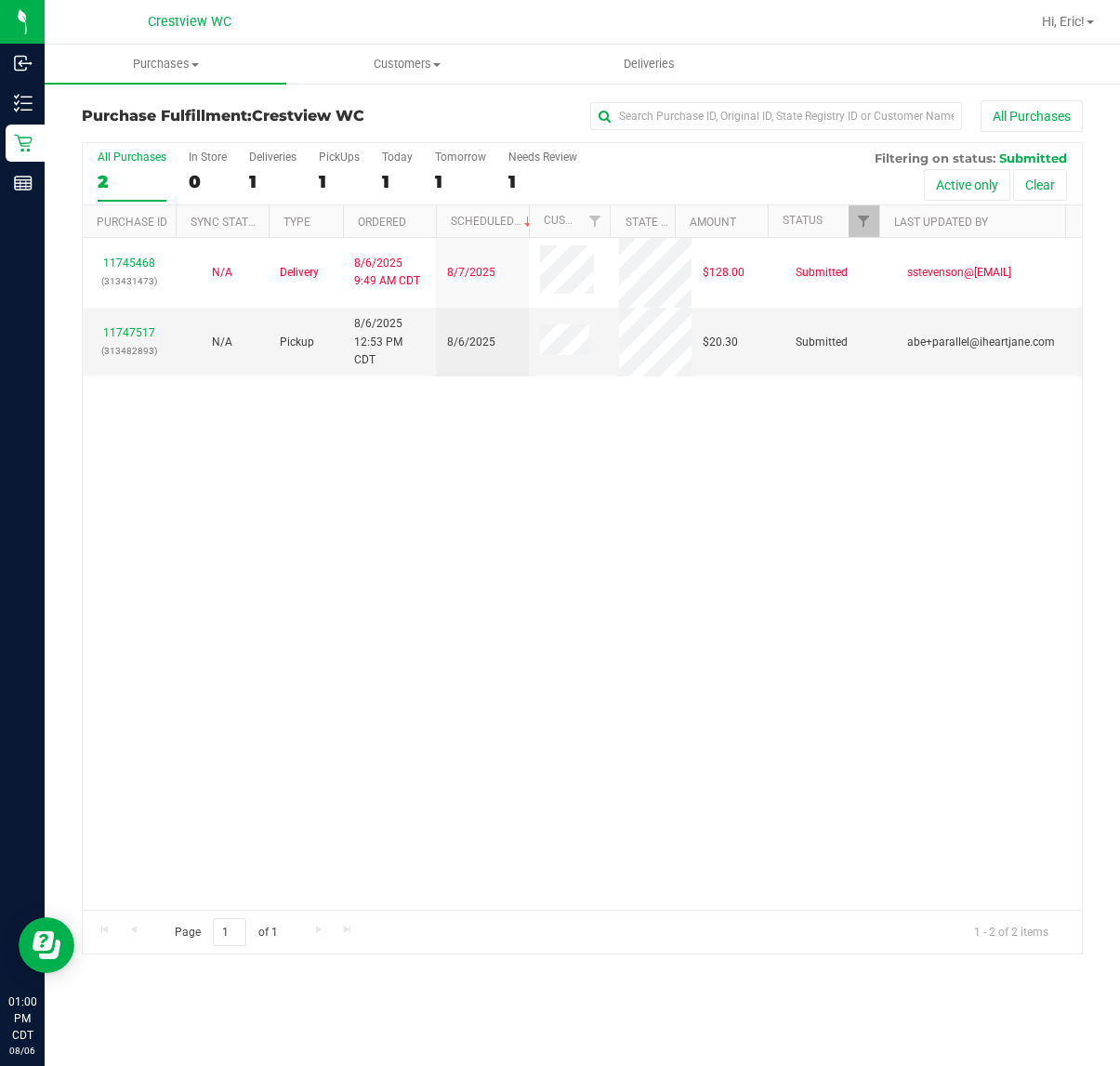 click on "11745468
(313431473)
N/A
Delivery 8/6/2025 9:49 AM CDT 8/7/2025
$128.00
Submitted sstevenson@liveparallel.com
11747517
(313482893)
N/A
Pickup 8/6/2025 12:53 PM CDT 8/6/2025
$20.30
Submitted abe+parallel@iheartjane.com" at bounding box center [582, 573] 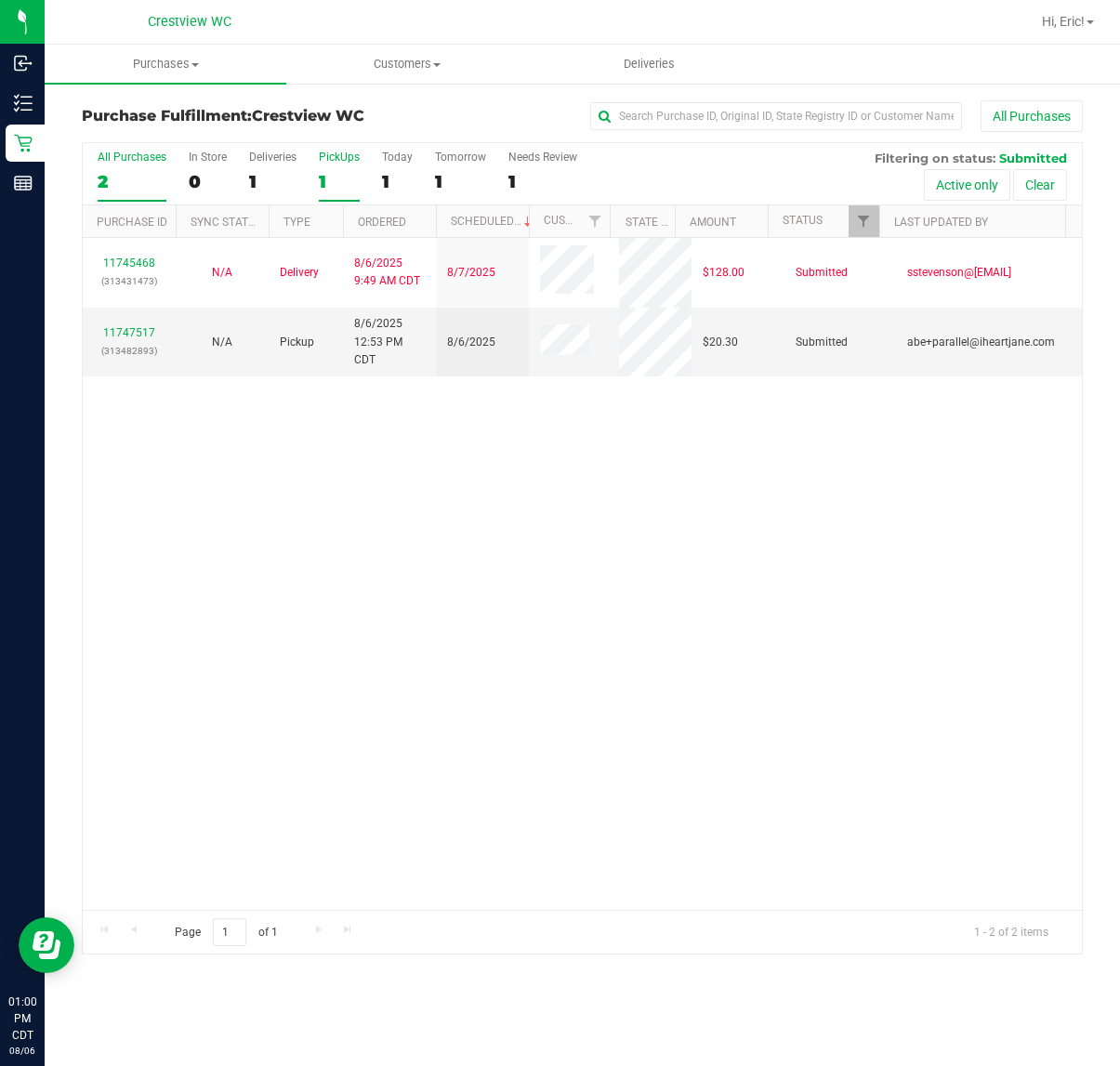 click on "PickUps" at bounding box center (339, 157) 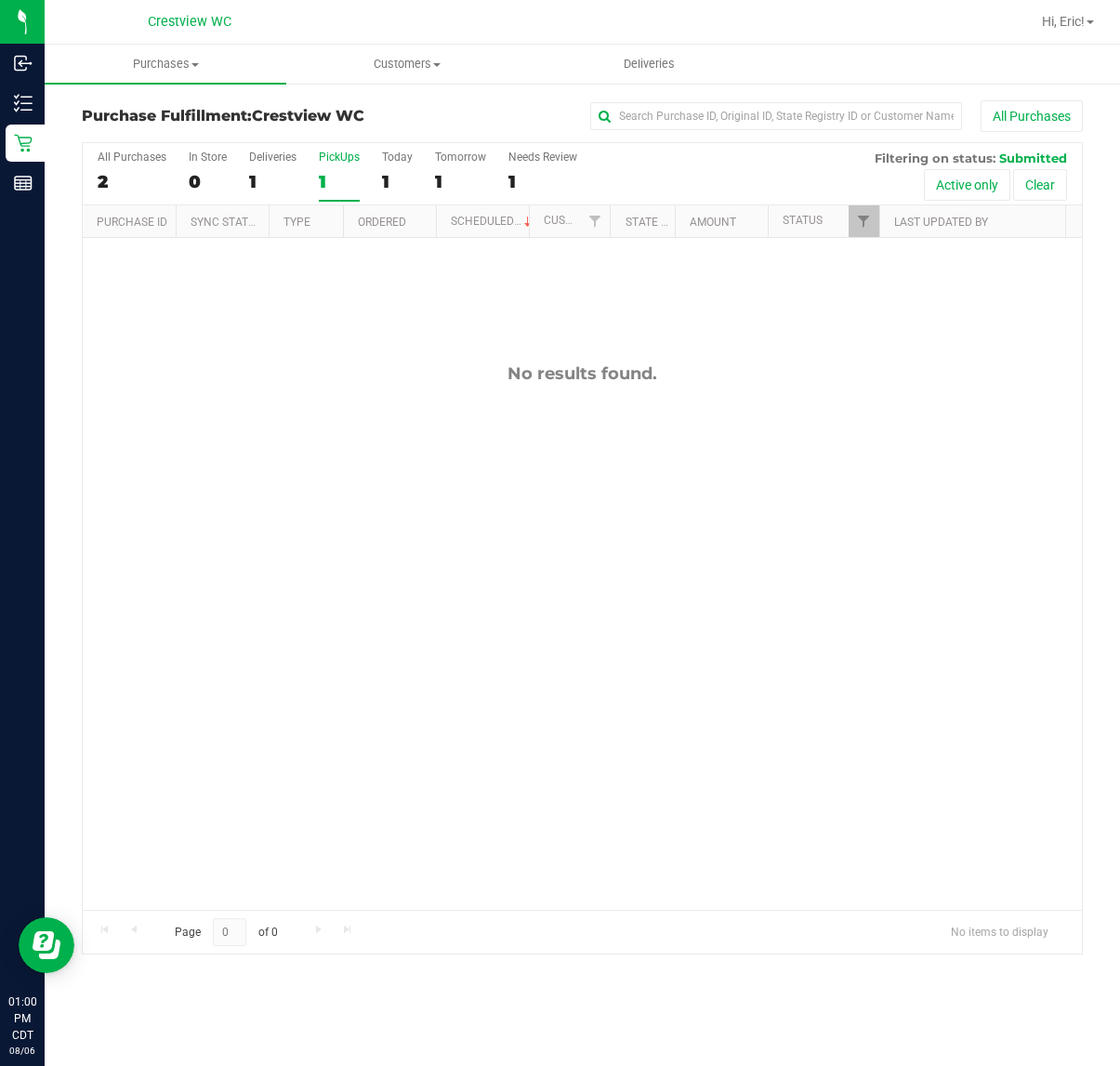click on "No results found." at bounding box center [582, 637] 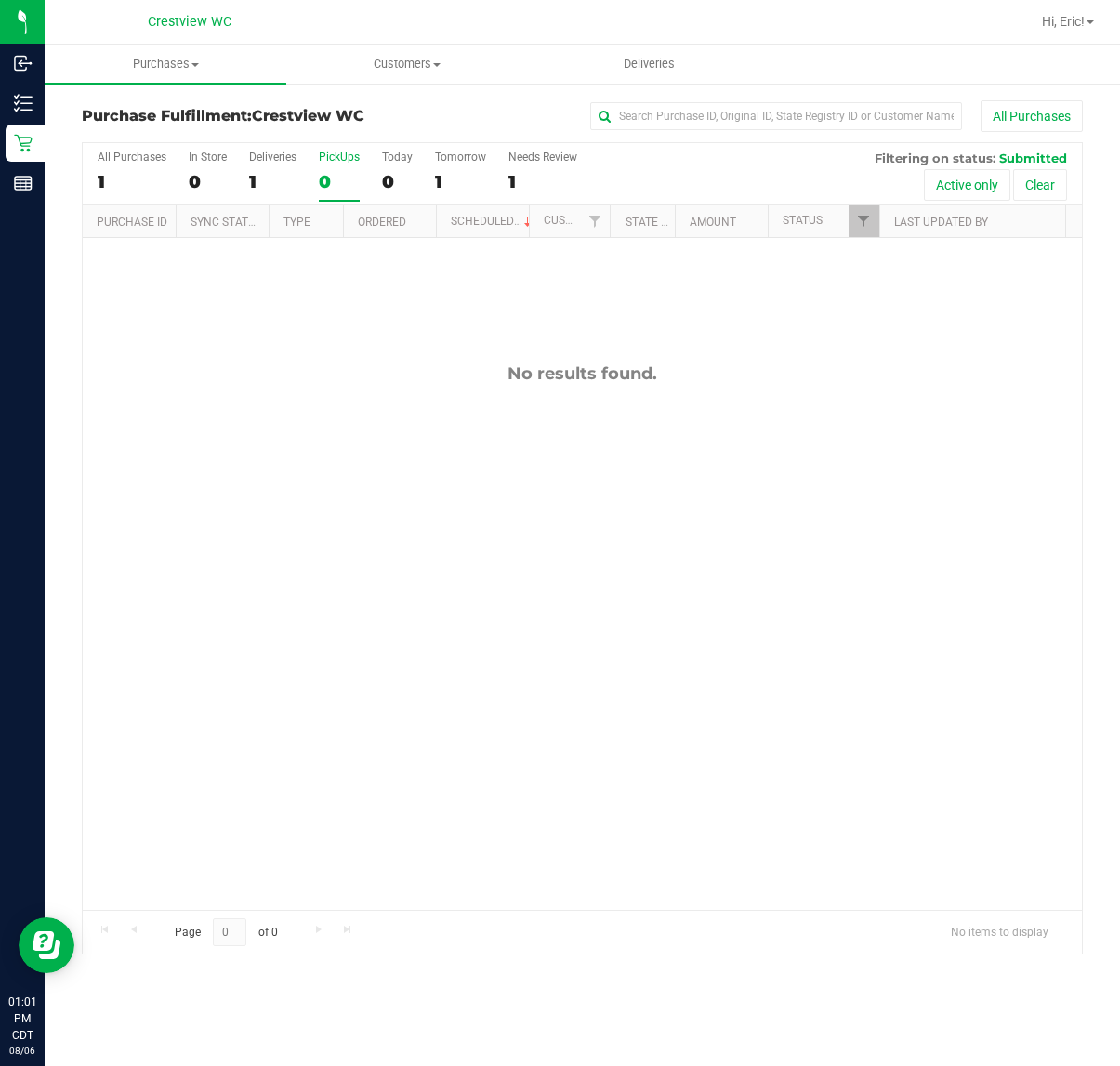 click on "No results found." at bounding box center (582, 637) 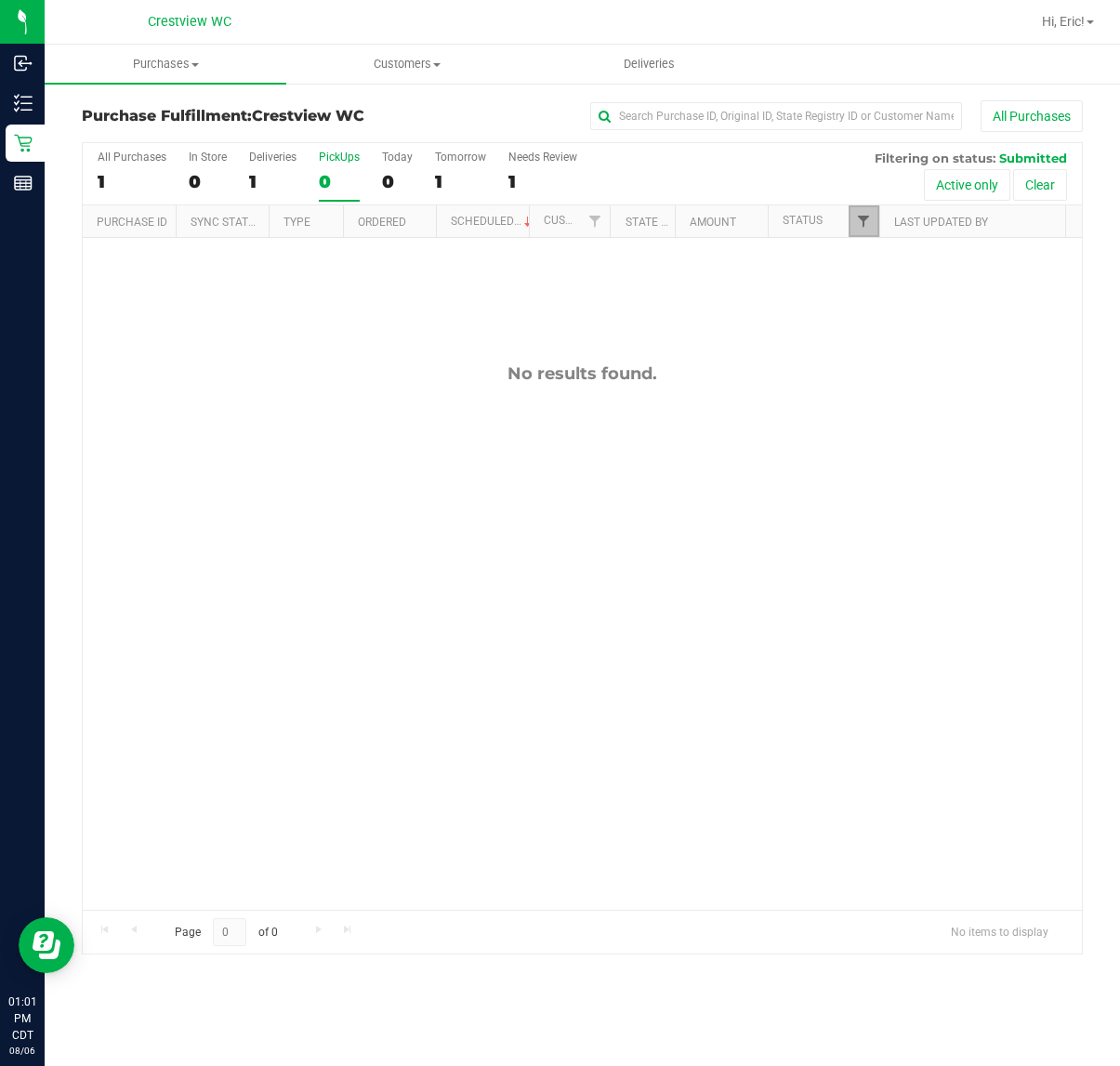 click at bounding box center (863, 221) 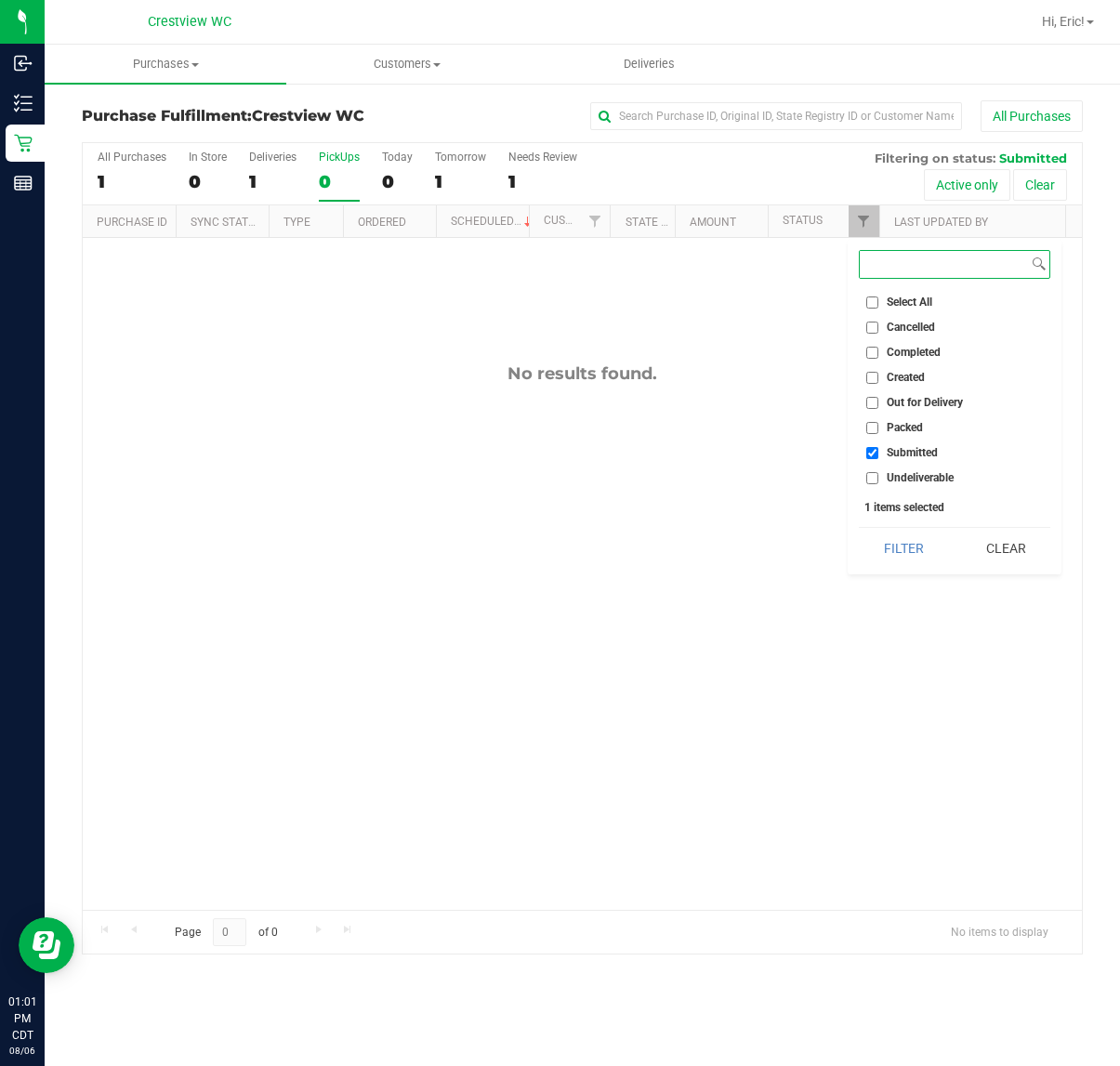click on "Filter" at bounding box center (903, 548) 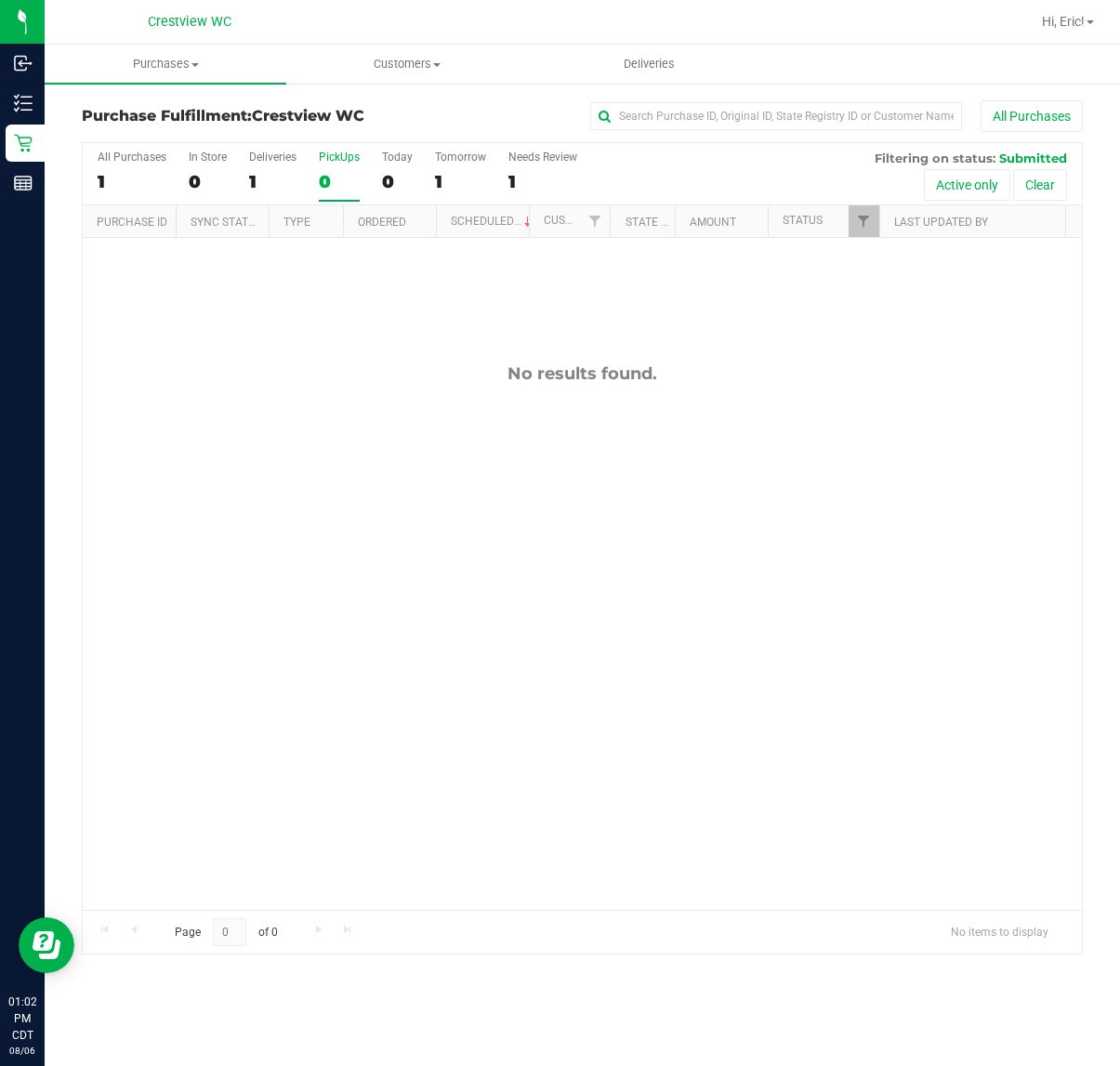 drag, startPoint x: 528, startPoint y: 577, endPoint x: 511, endPoint y: 559, distance: 24.758837 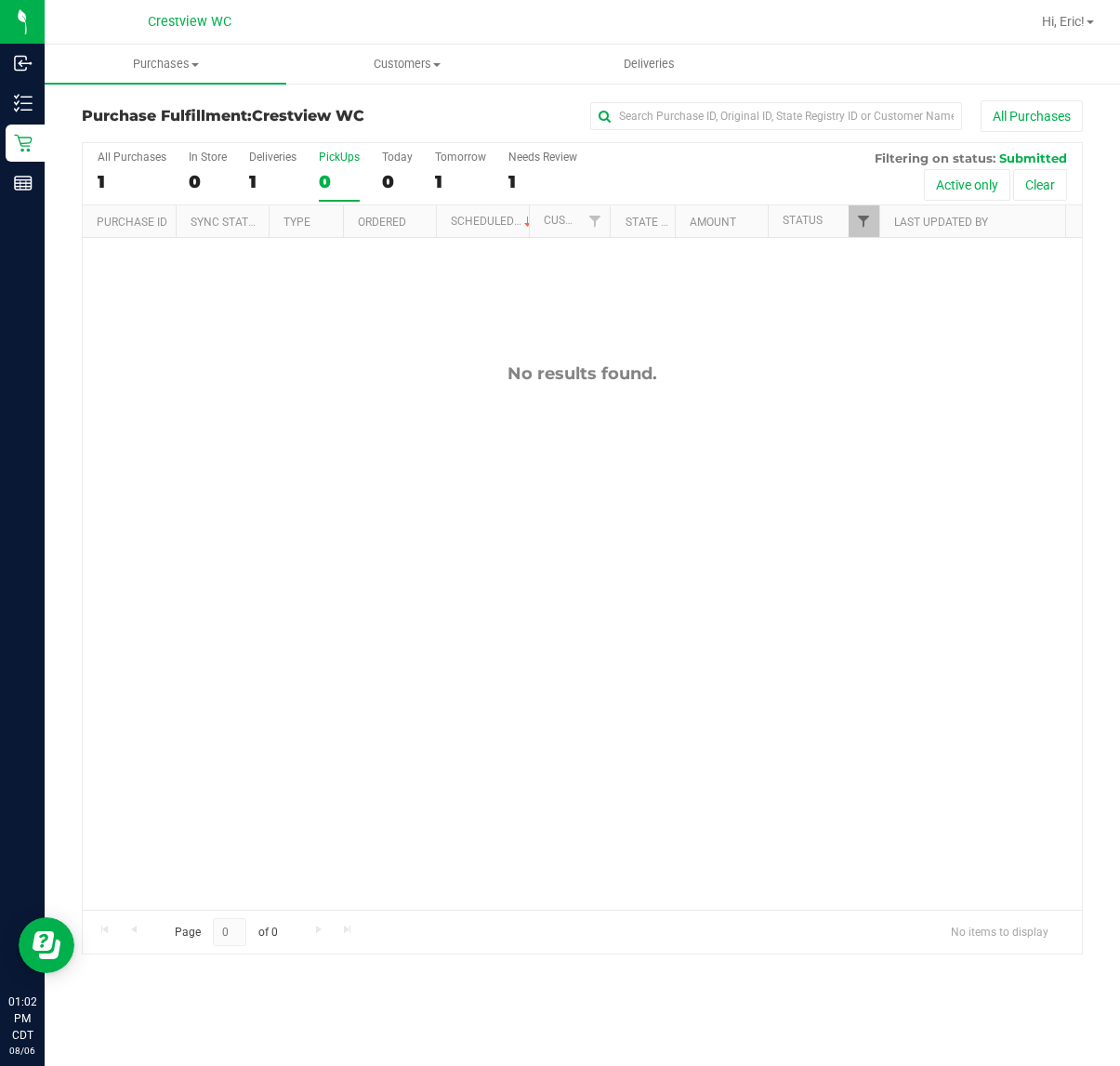 click at bounding box center [863, 221] 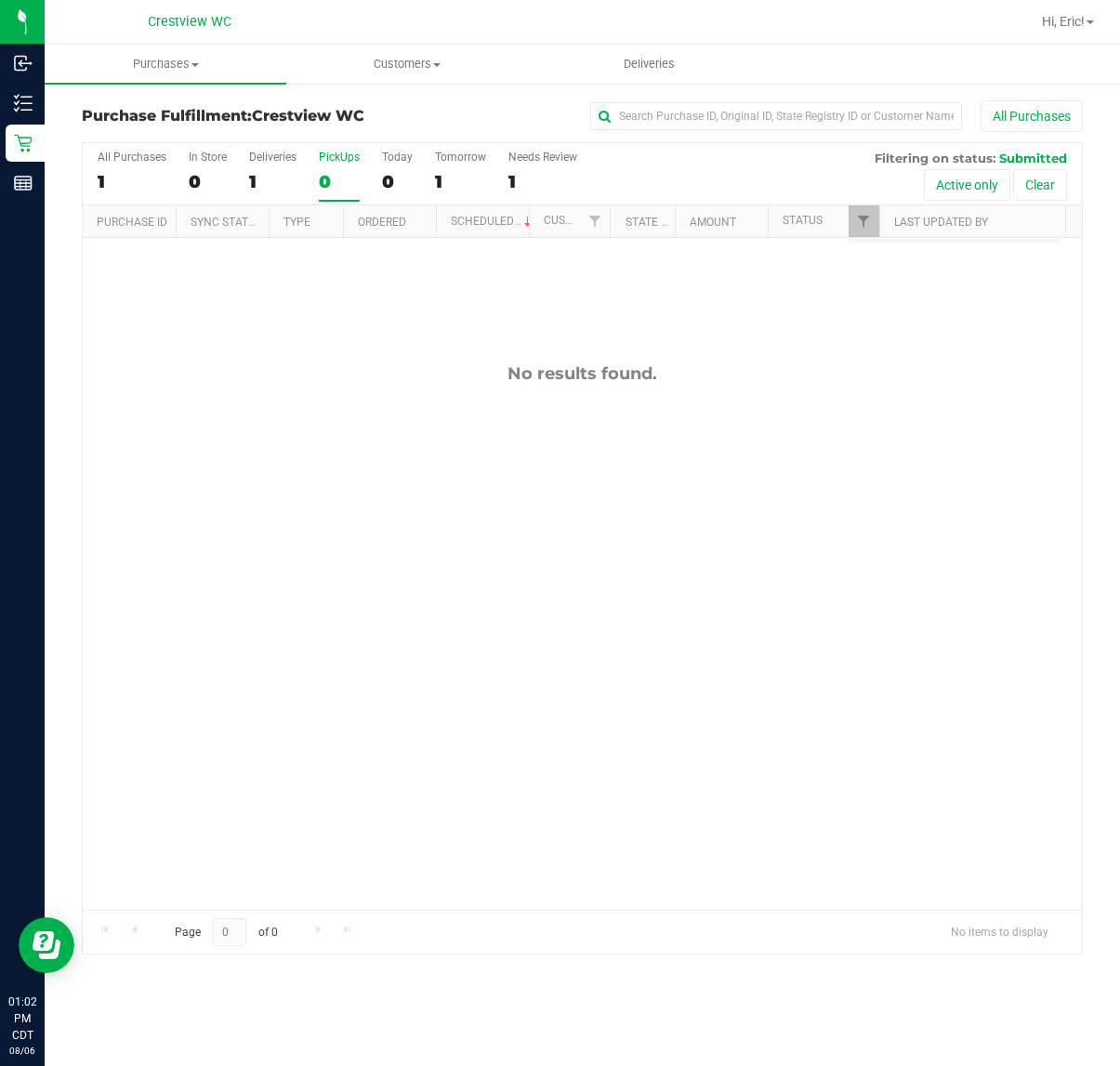 click on "No results found." at bounding box center [582, 637] 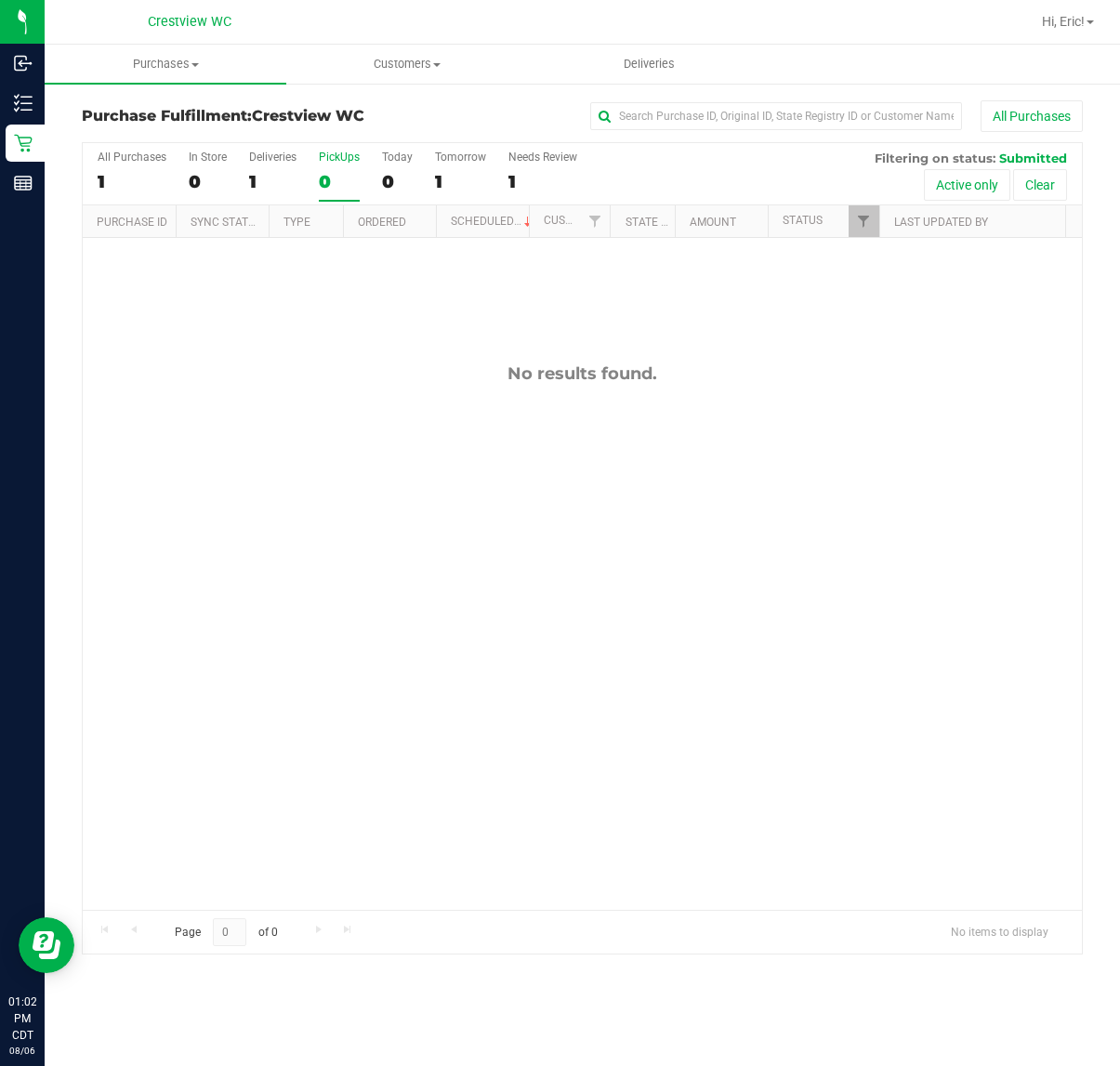 click on "No results found." at bounding box center (582, 637) 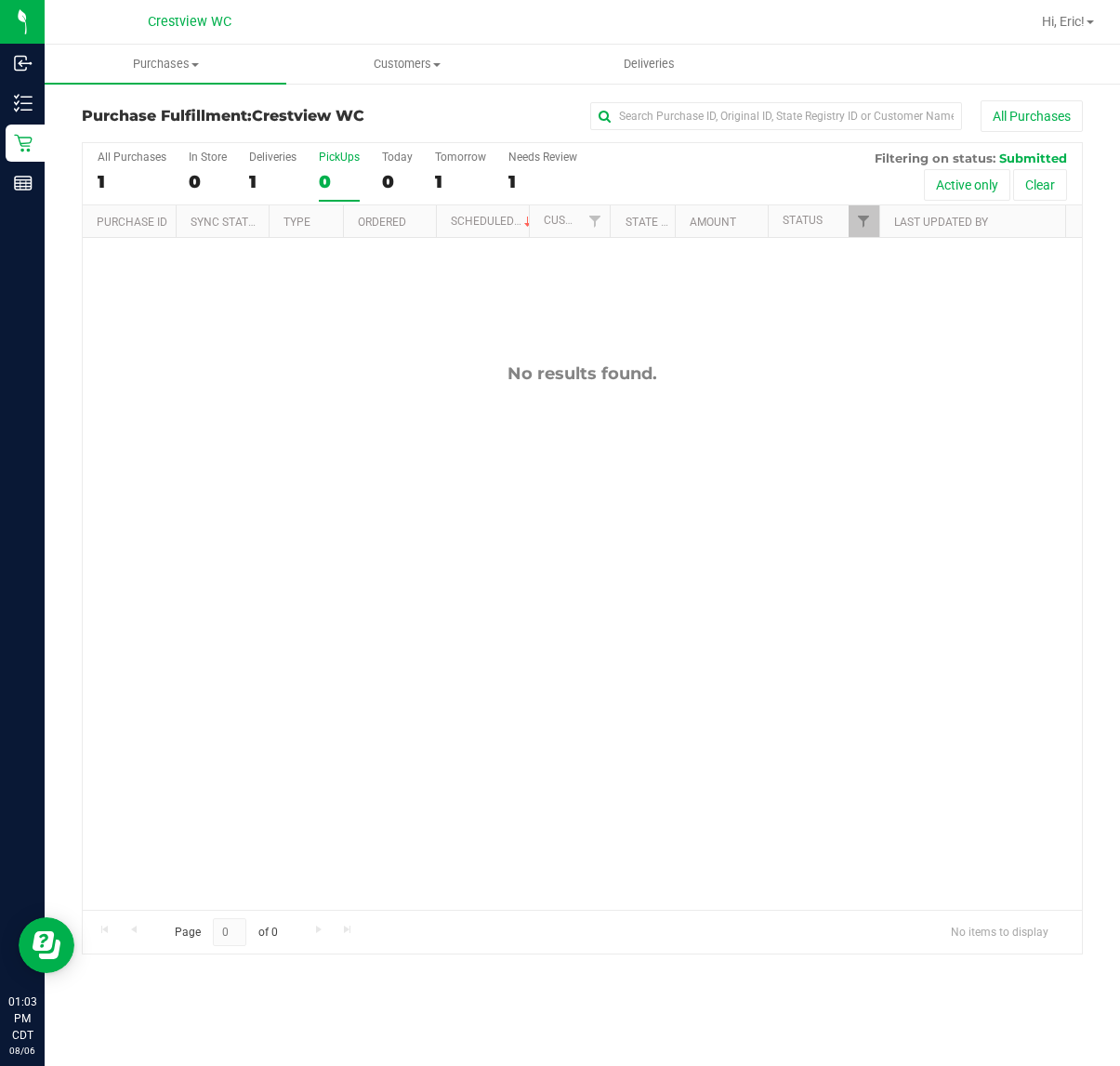click on "No results found." at bounding box center [582, 637] 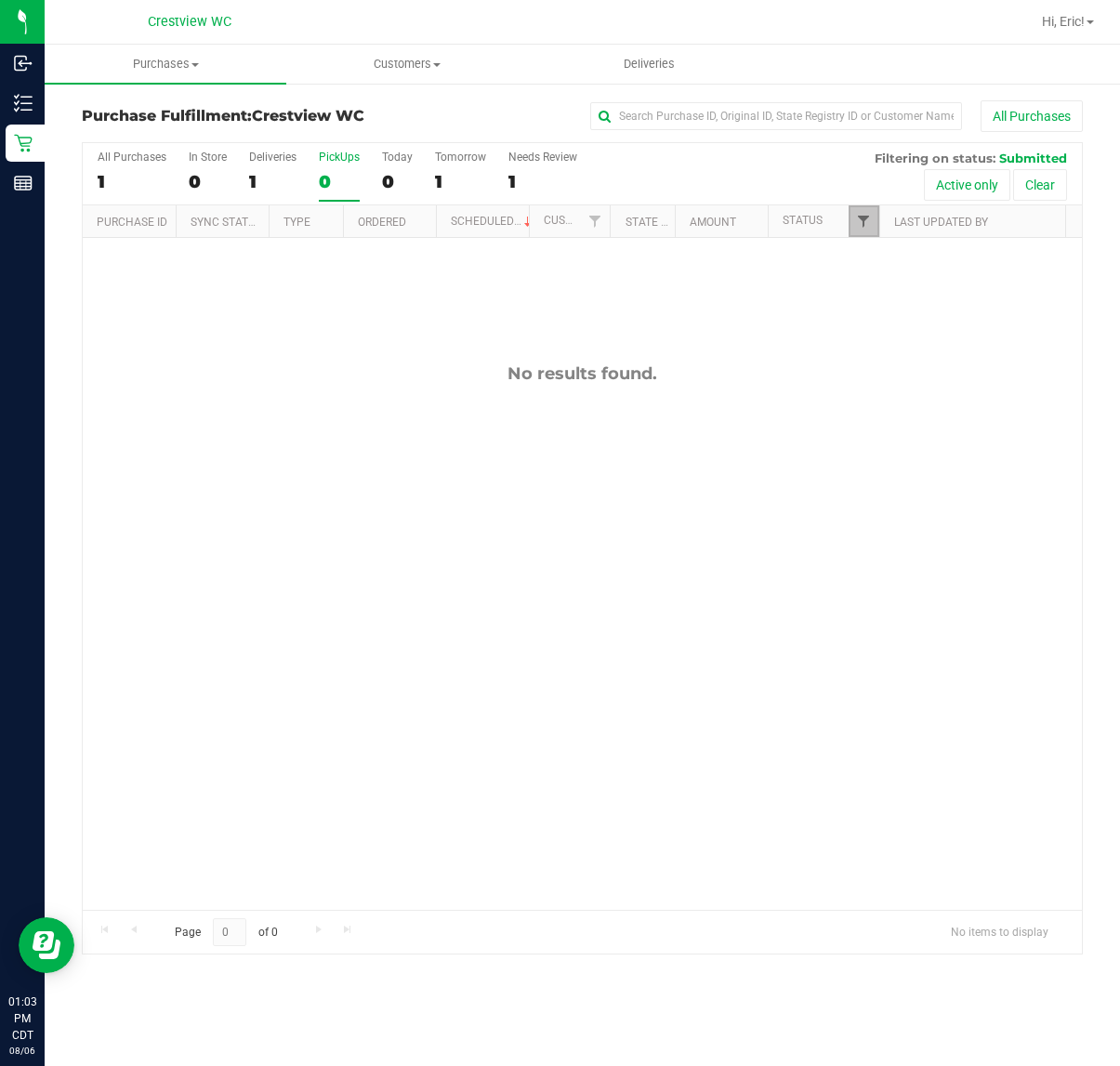 click at bounding box center (863, 221) 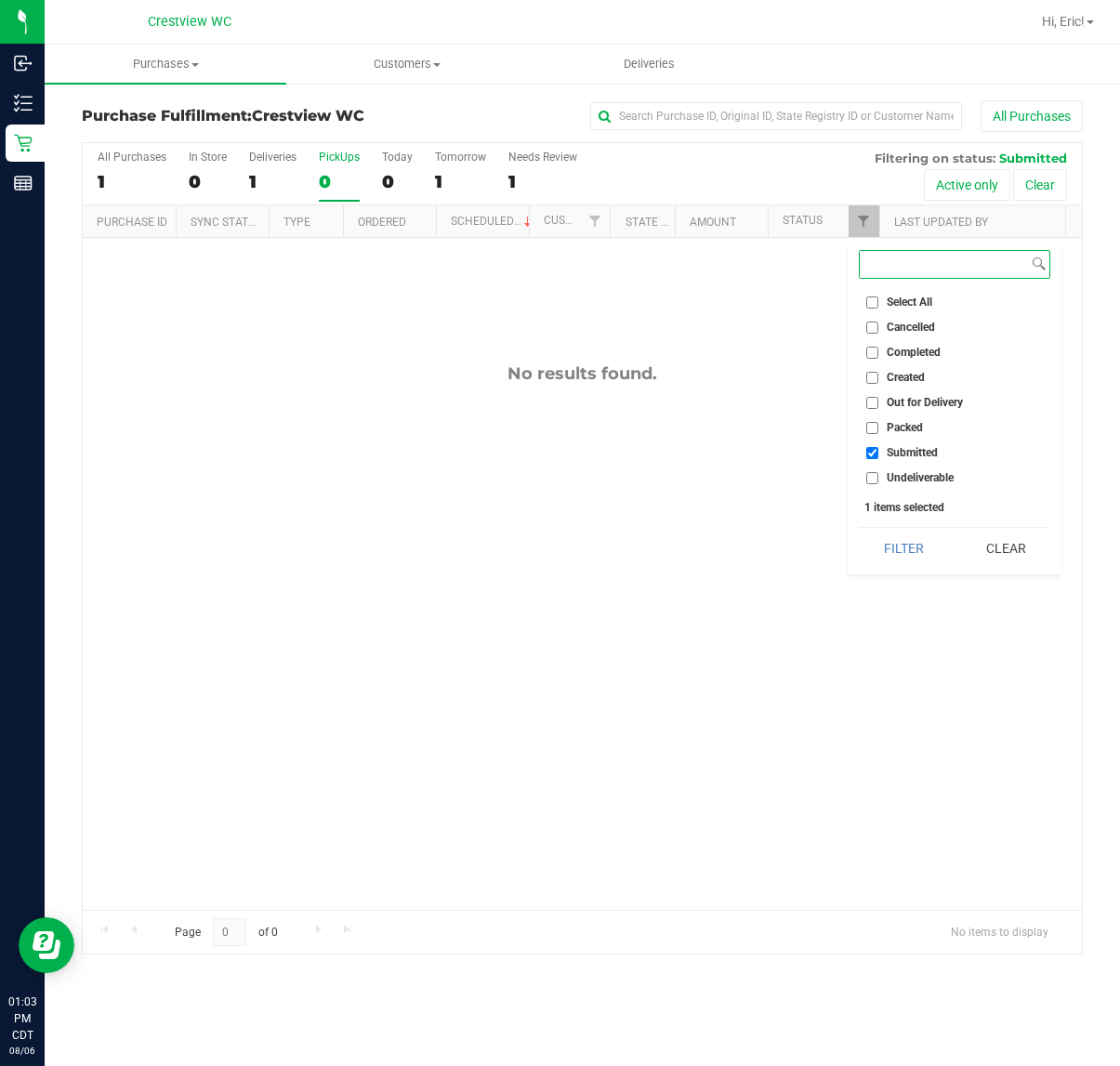 click on "Filter" at bounding box center (903, 548) 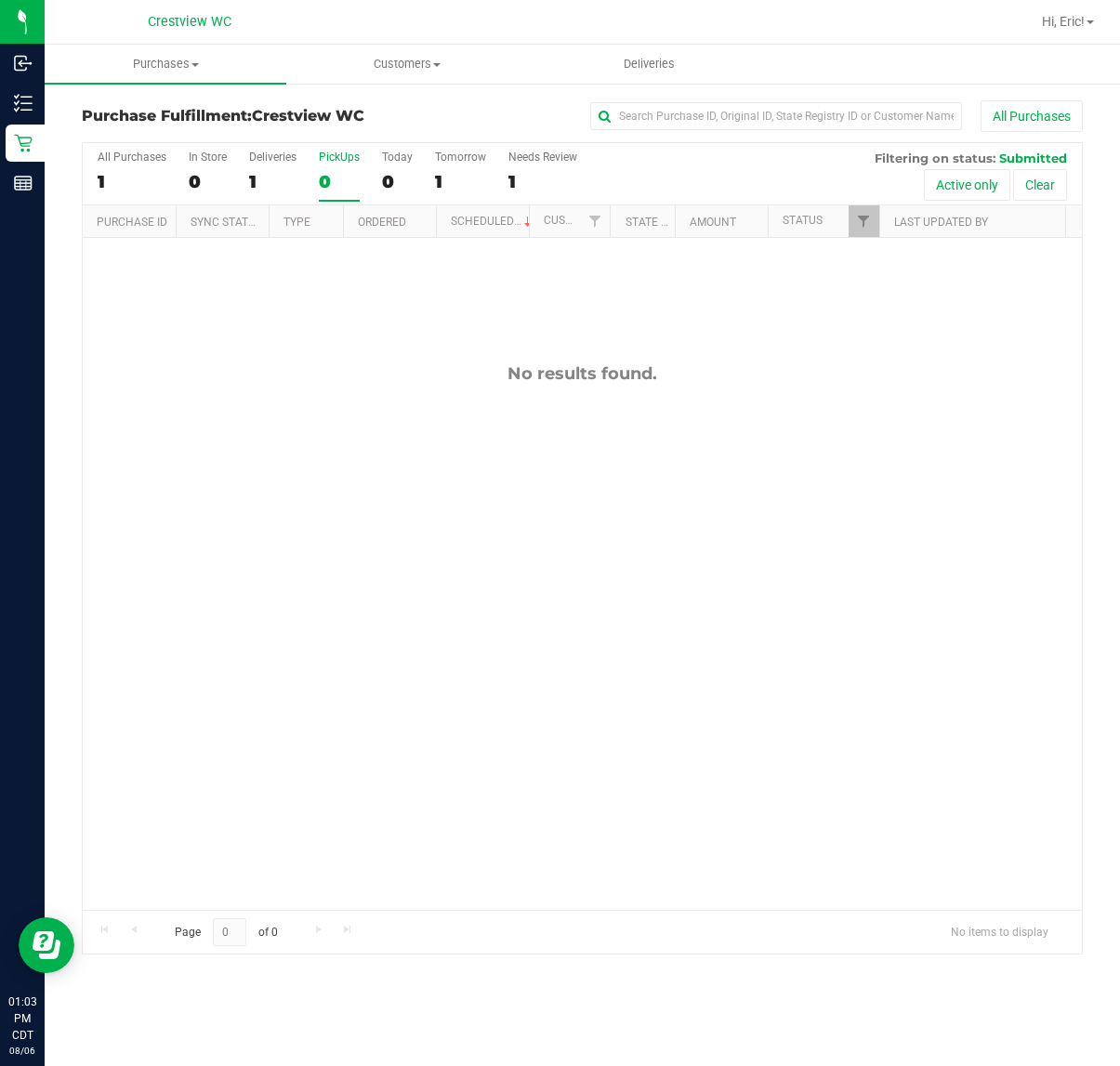 click on "No results found." at bounding box center [582, 637] 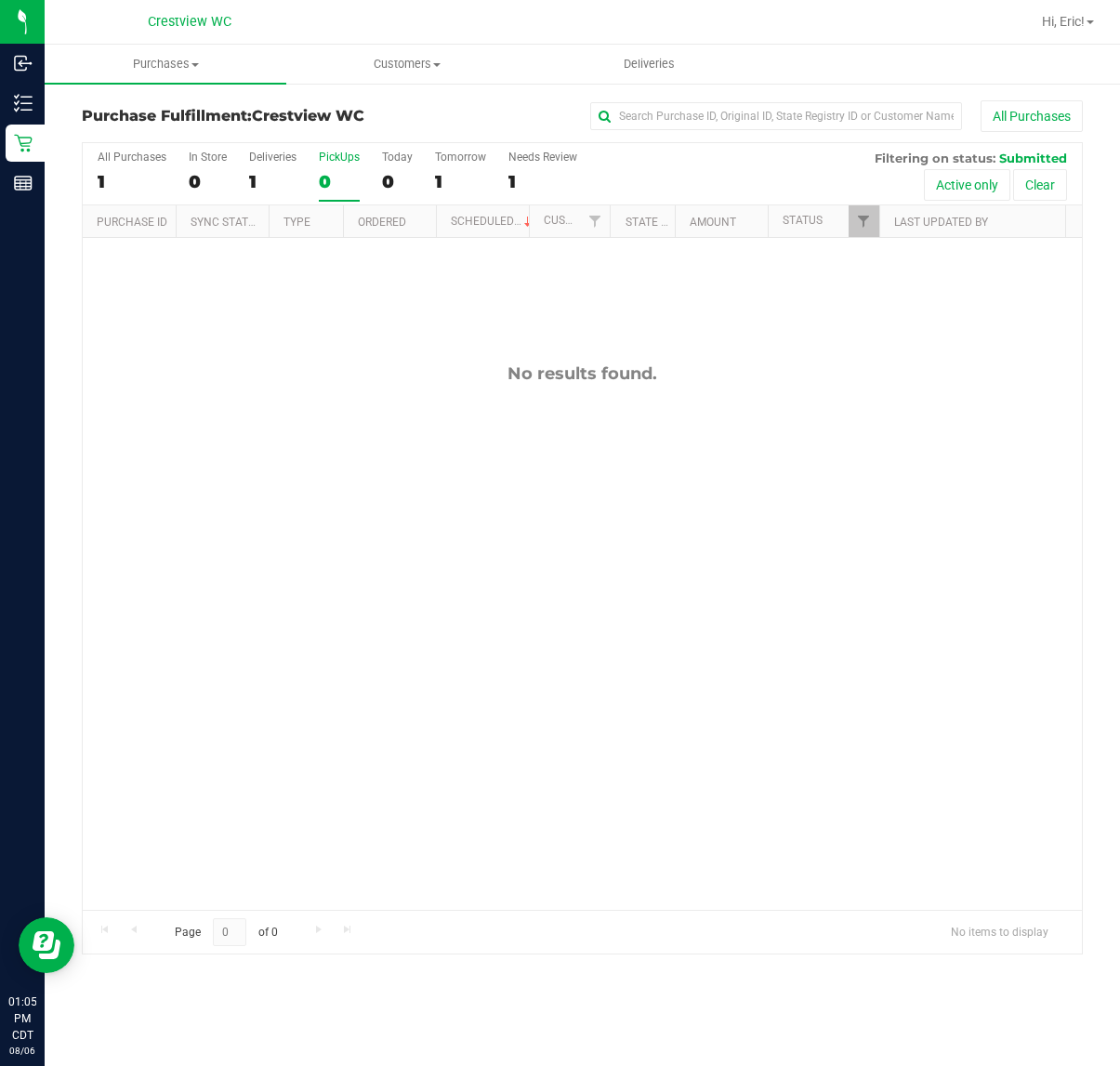 click on "No results found." at bounding box center [582, 637] 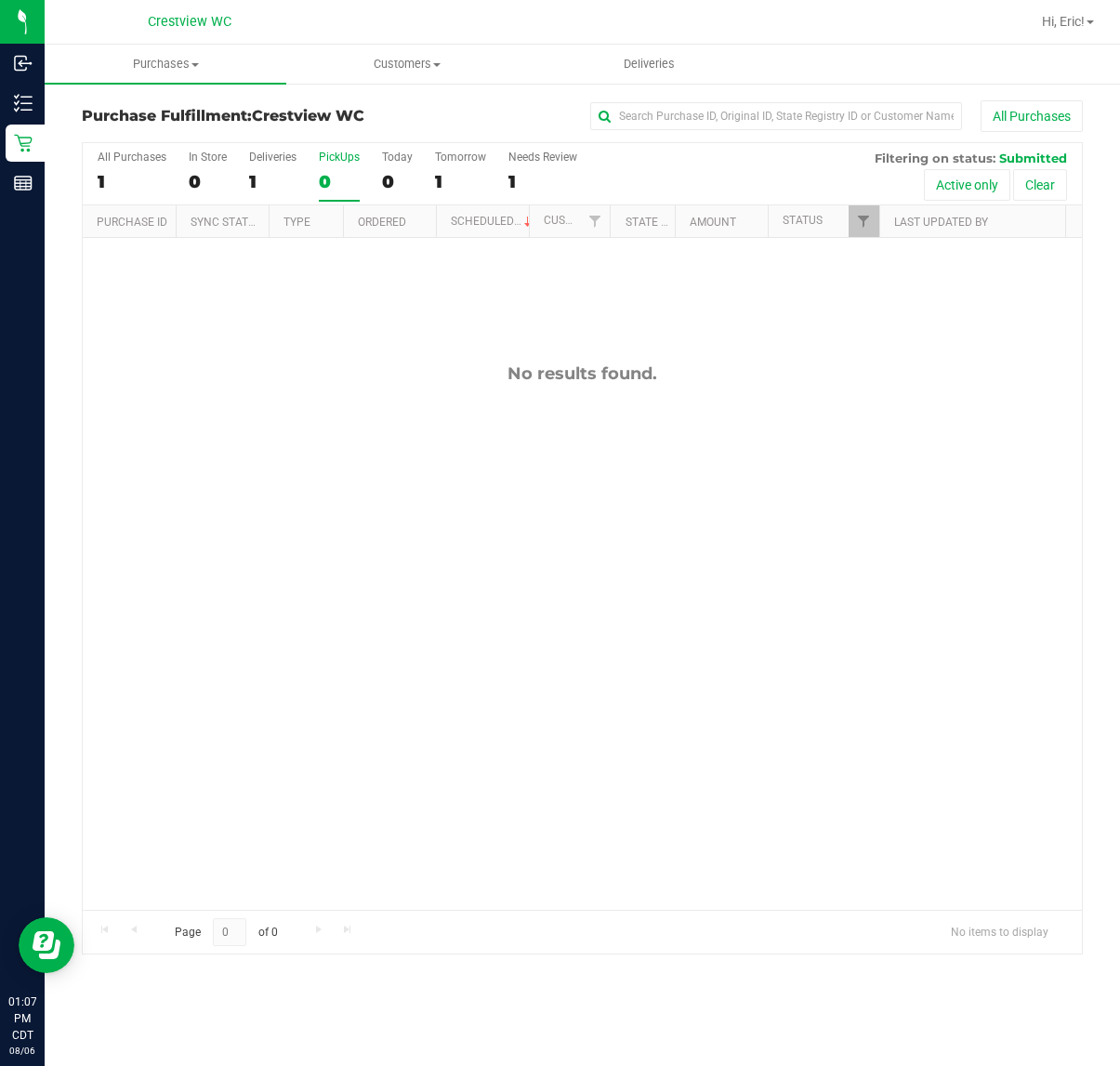 click on "No results found." at bounding box center [582, 637] 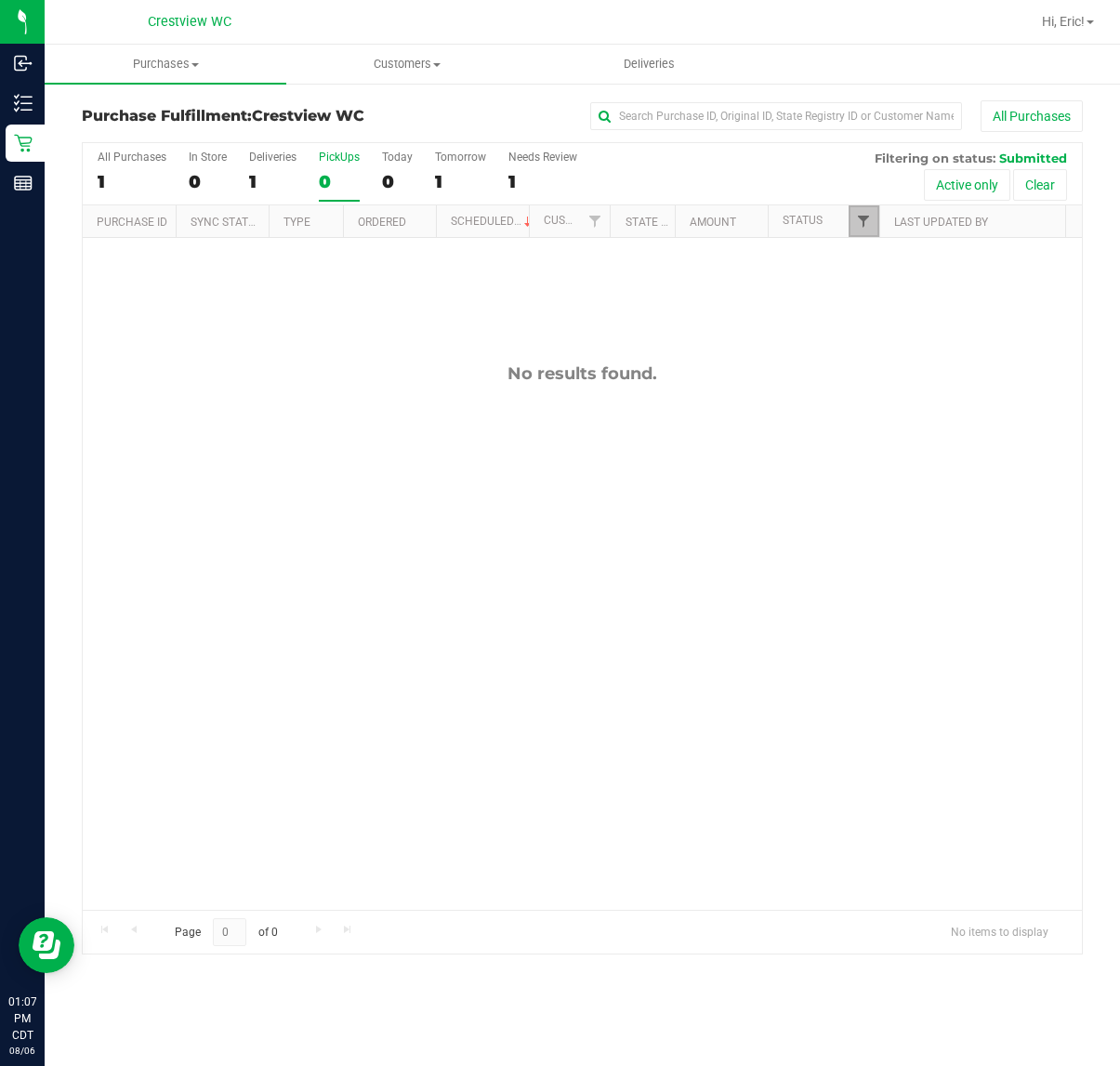 click at bounding box center [863, 221] 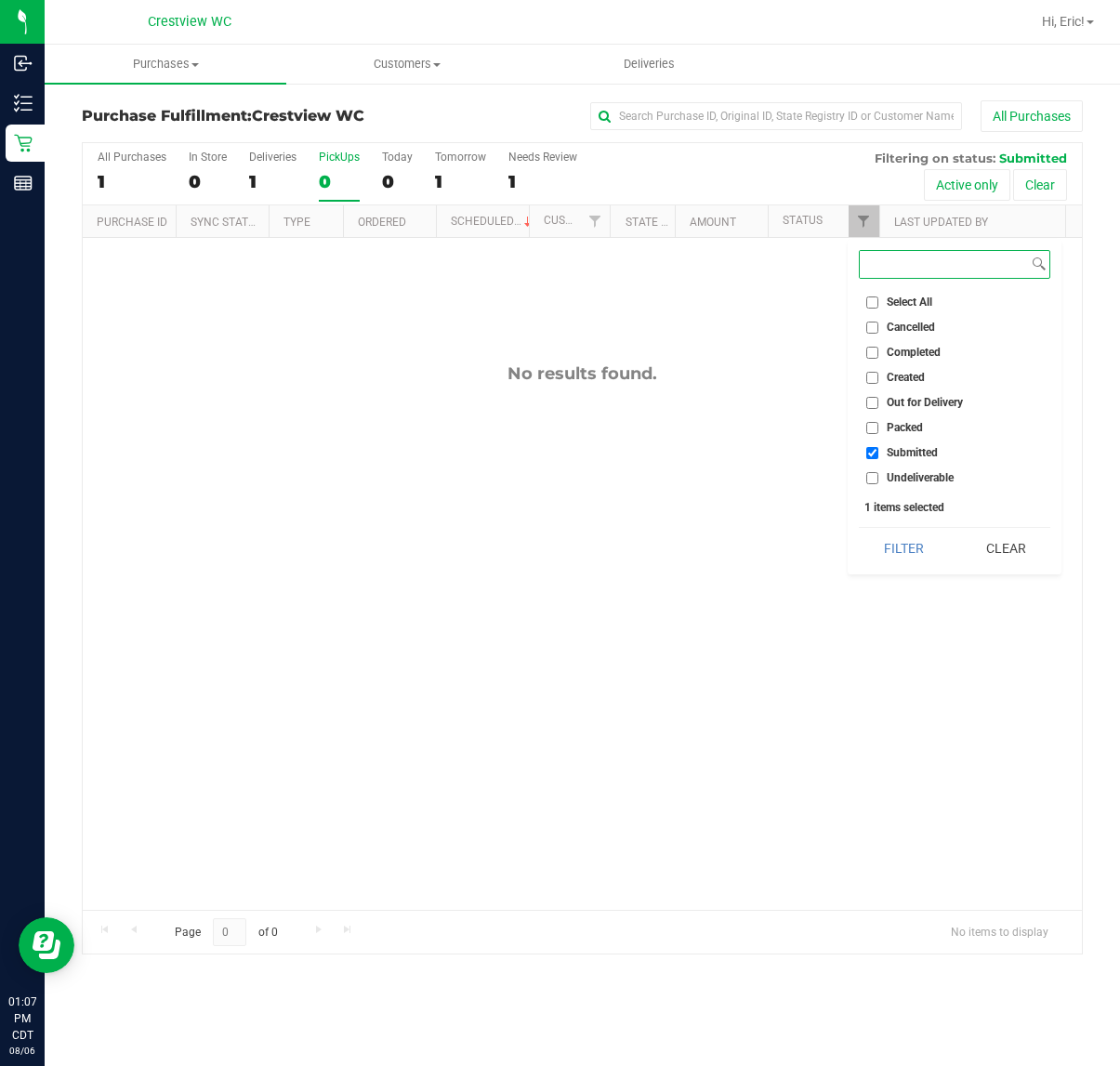 click on "Filter" at bounding box center (903, 548) 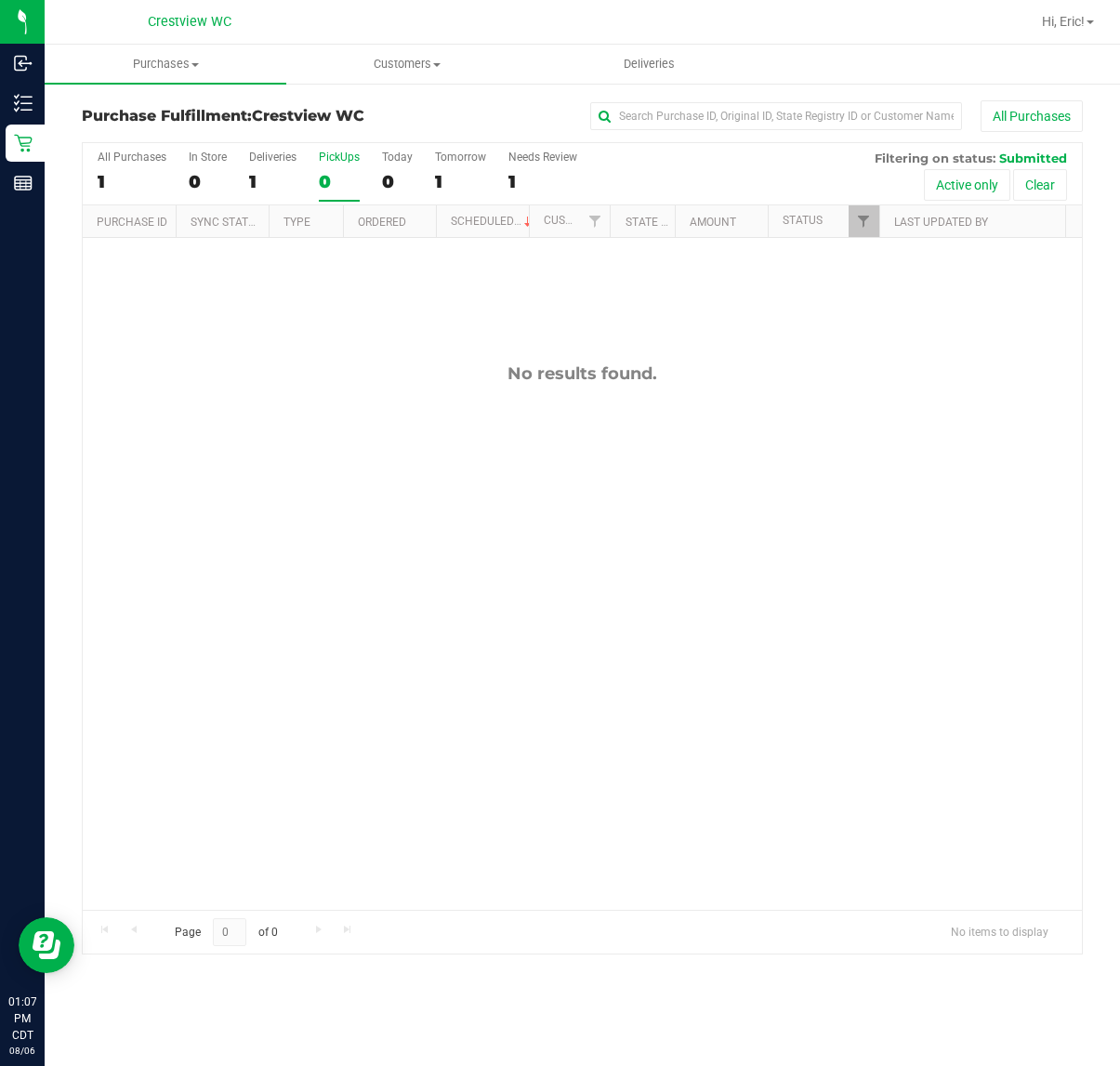 click on "No results found." at bounding box center (582, 637) 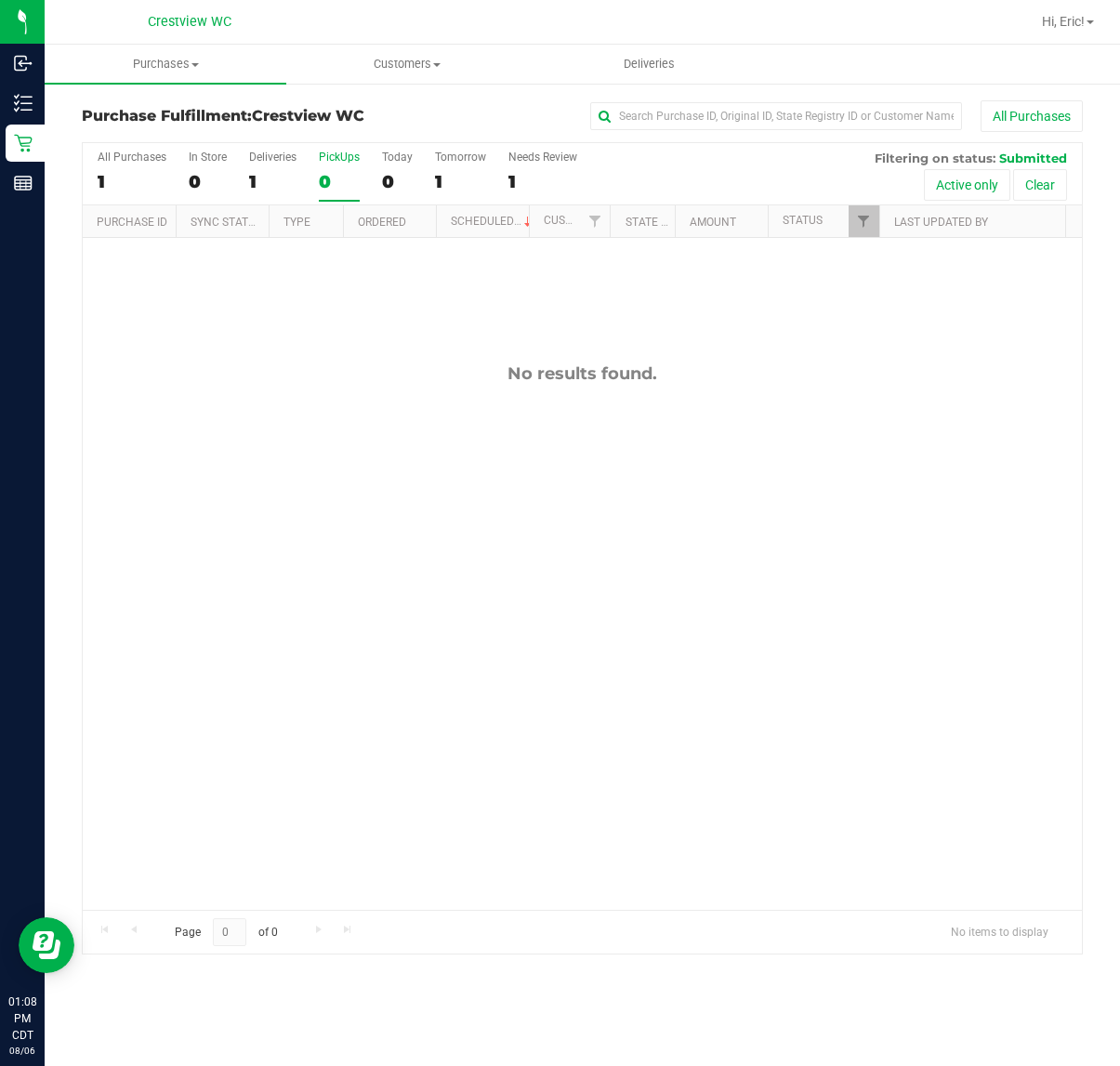 click on "No results found." at bounding box center [582, 637] 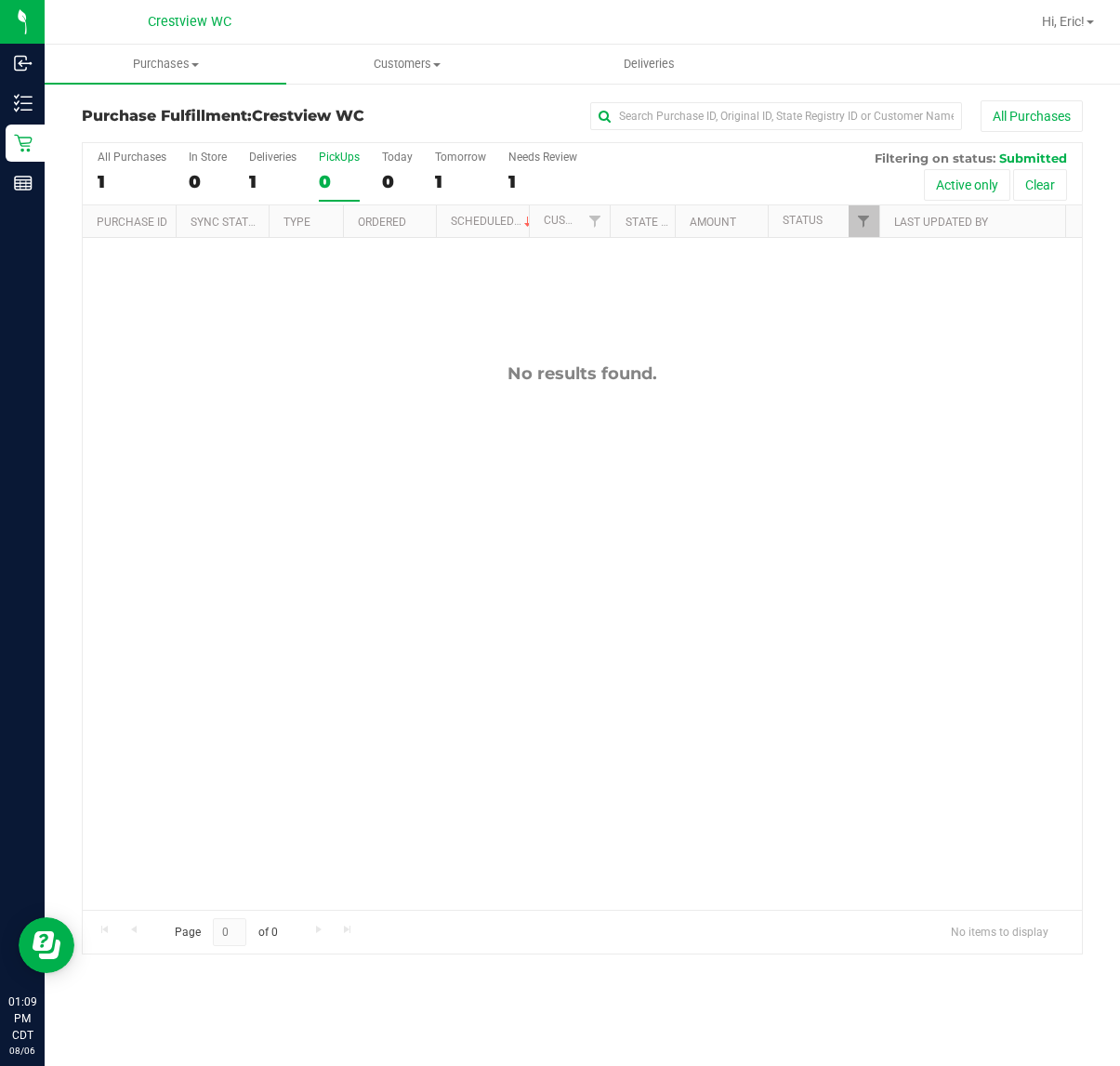 click on "No results found." at bounding box center (582, 637) 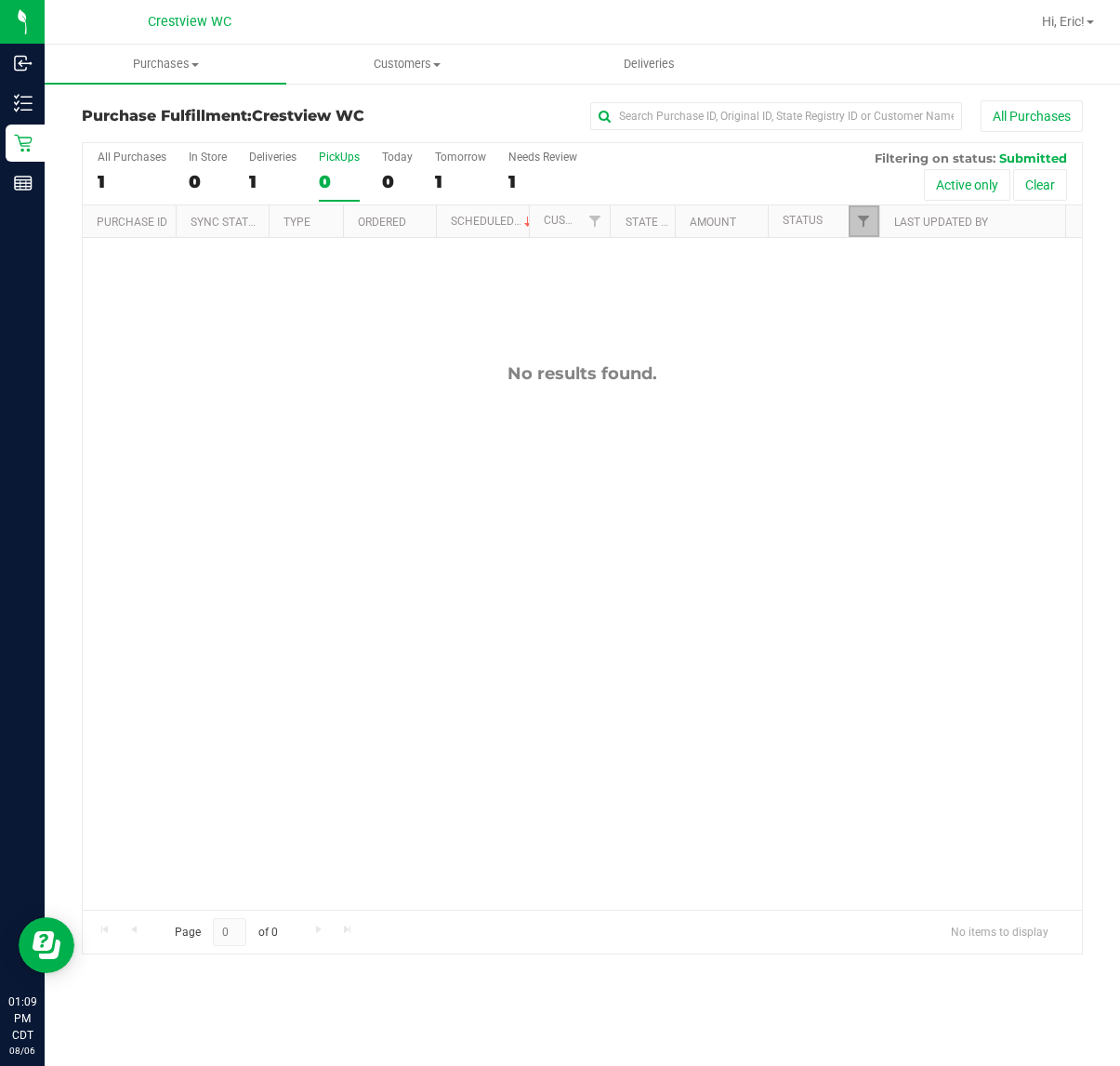 click at bounding box center (863, 221) 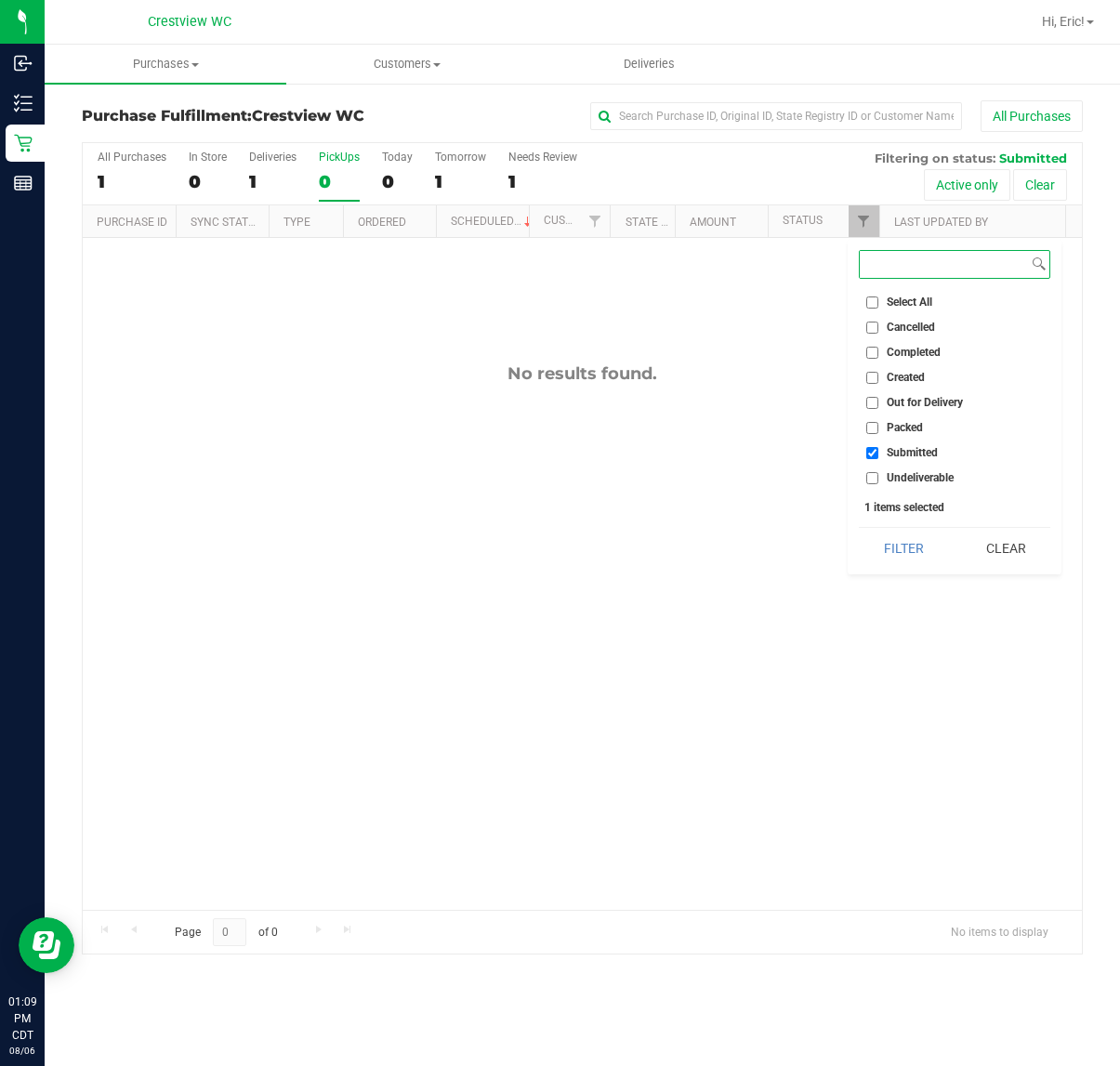click on "Filter" at bounding box center (903, 548) 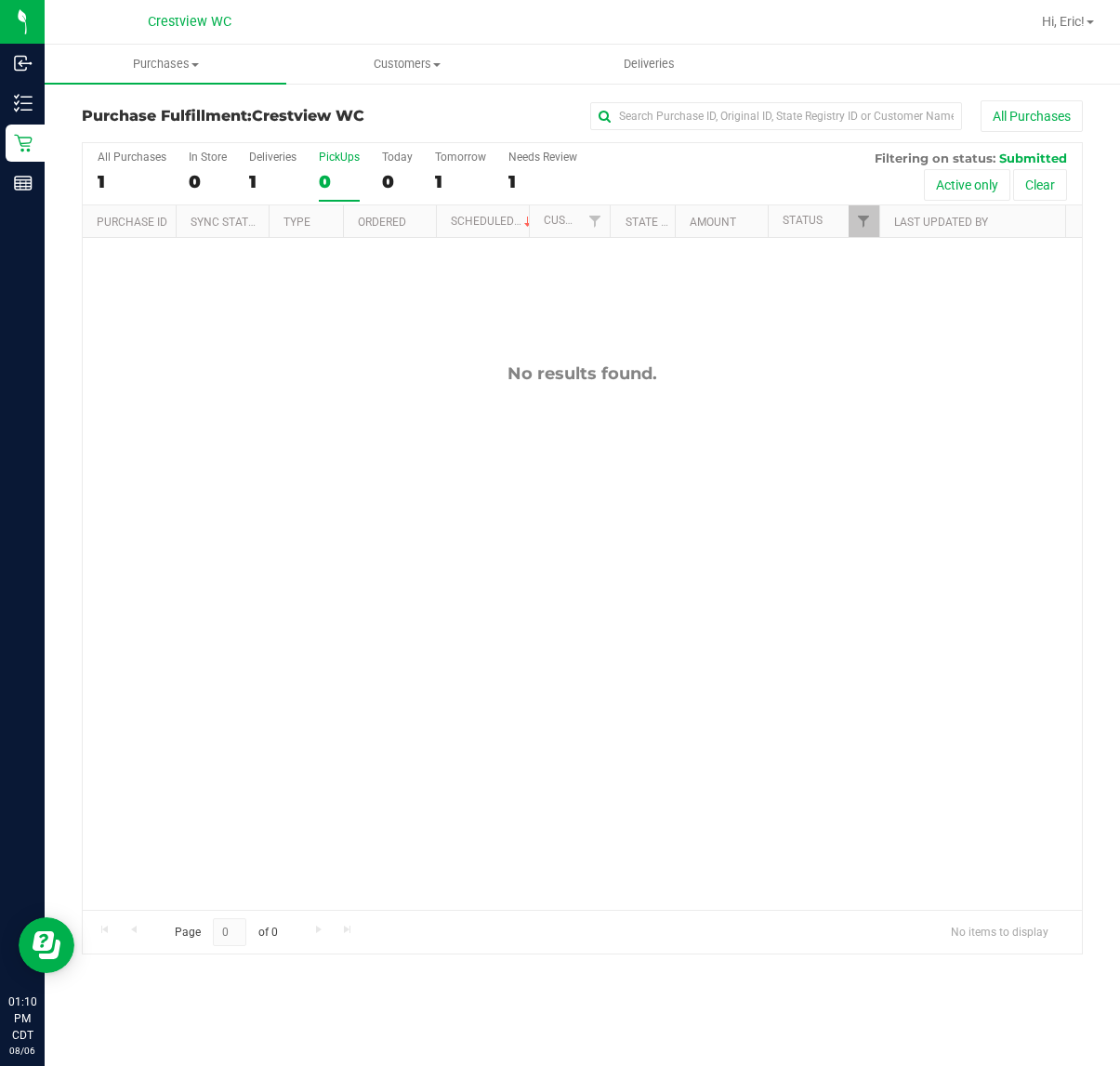 click on "No results found." at bounding box center (582, 637) 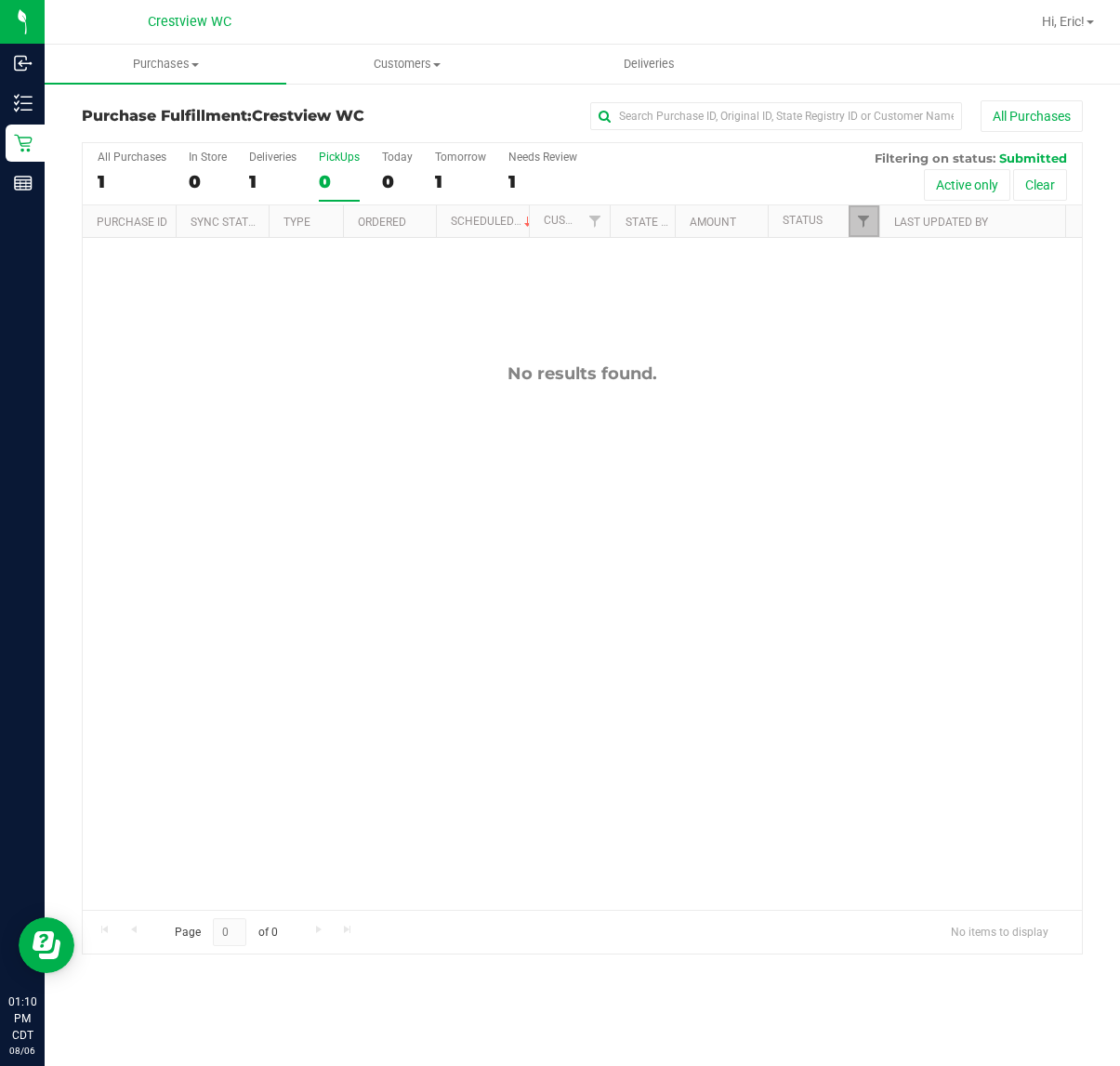 click at bounding box center (863, 221) 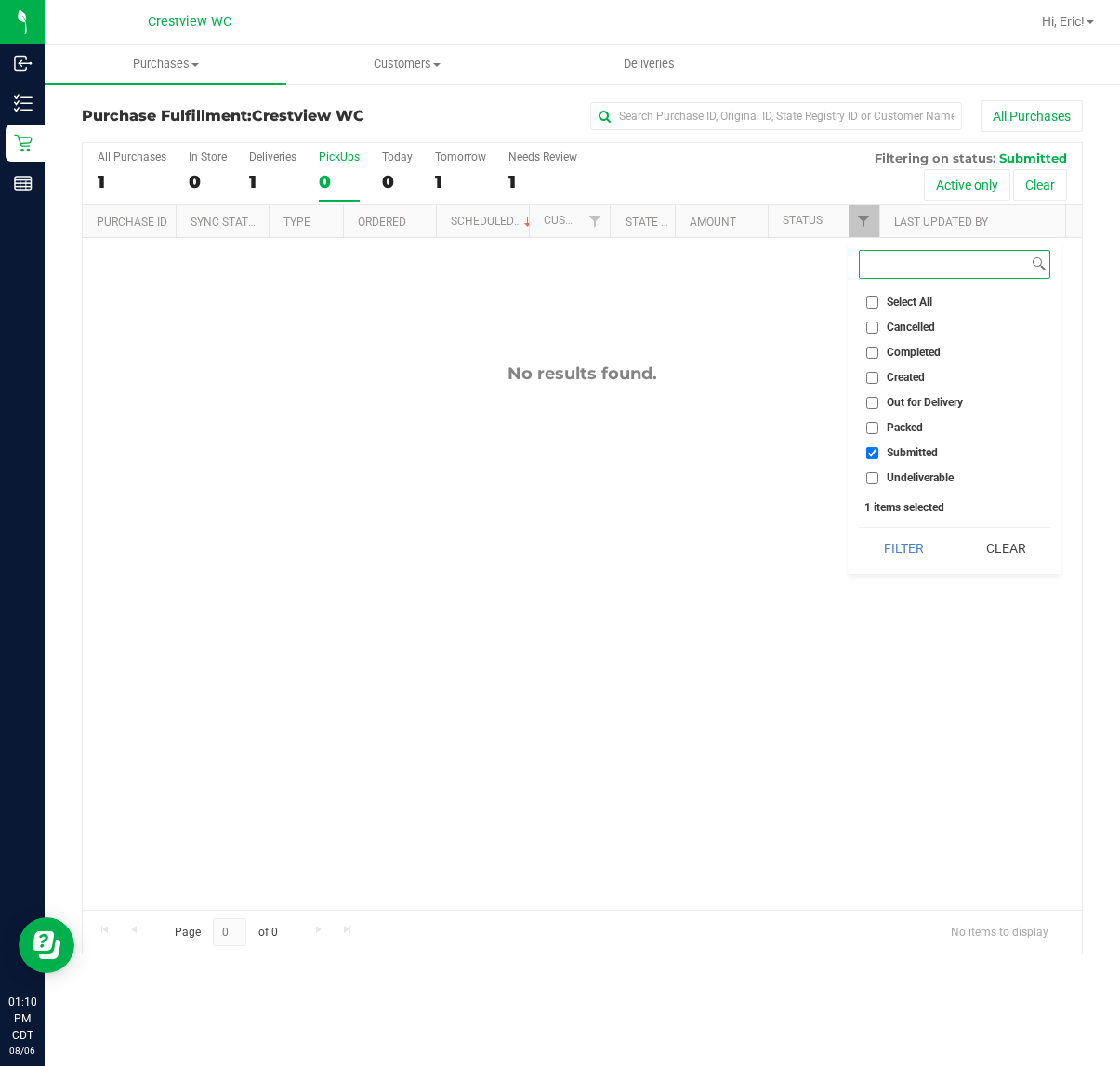 click on "Filter" at bounding box center (903, 548) 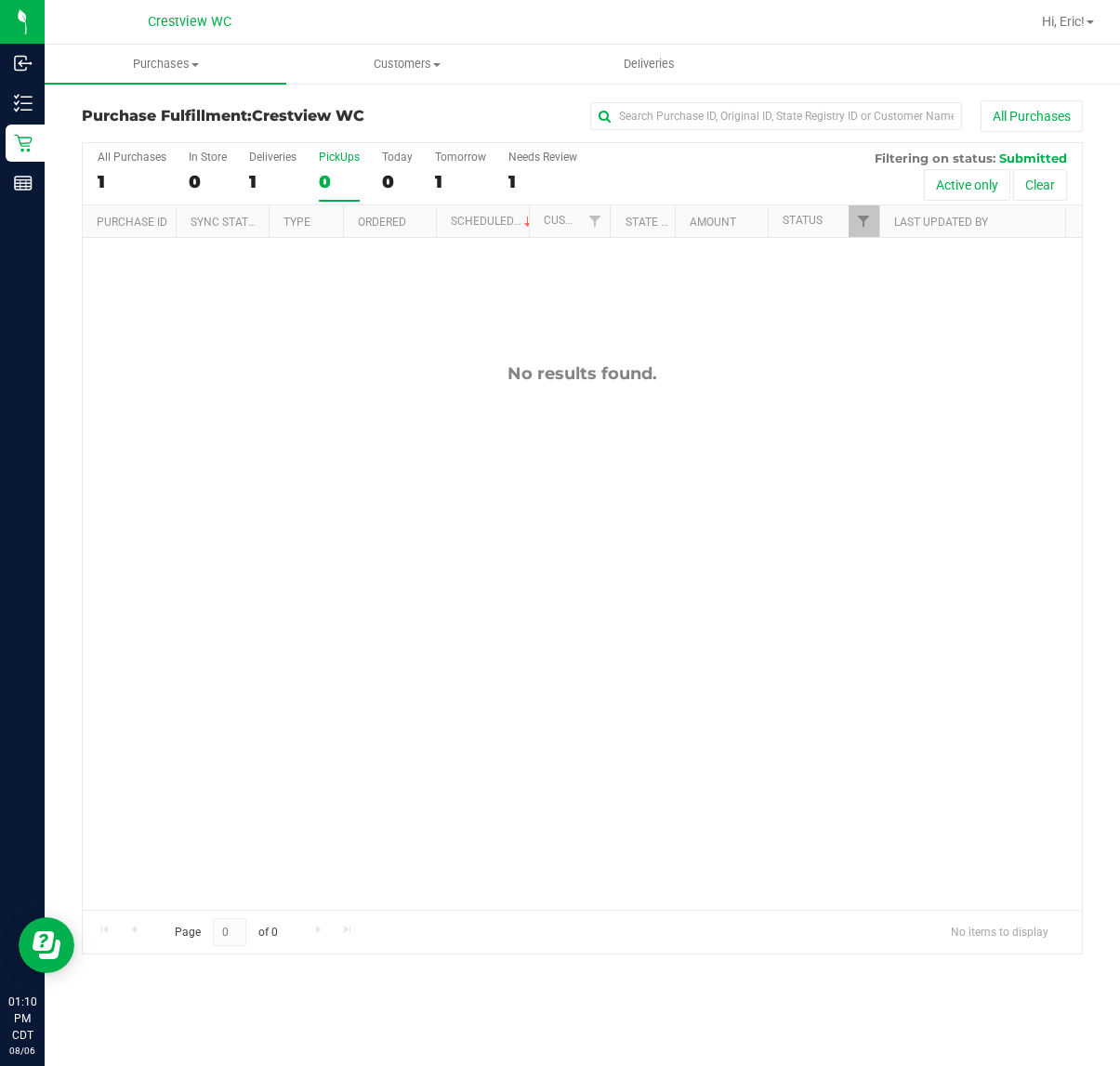 click on "No results found." at bounding box center [582, 637] 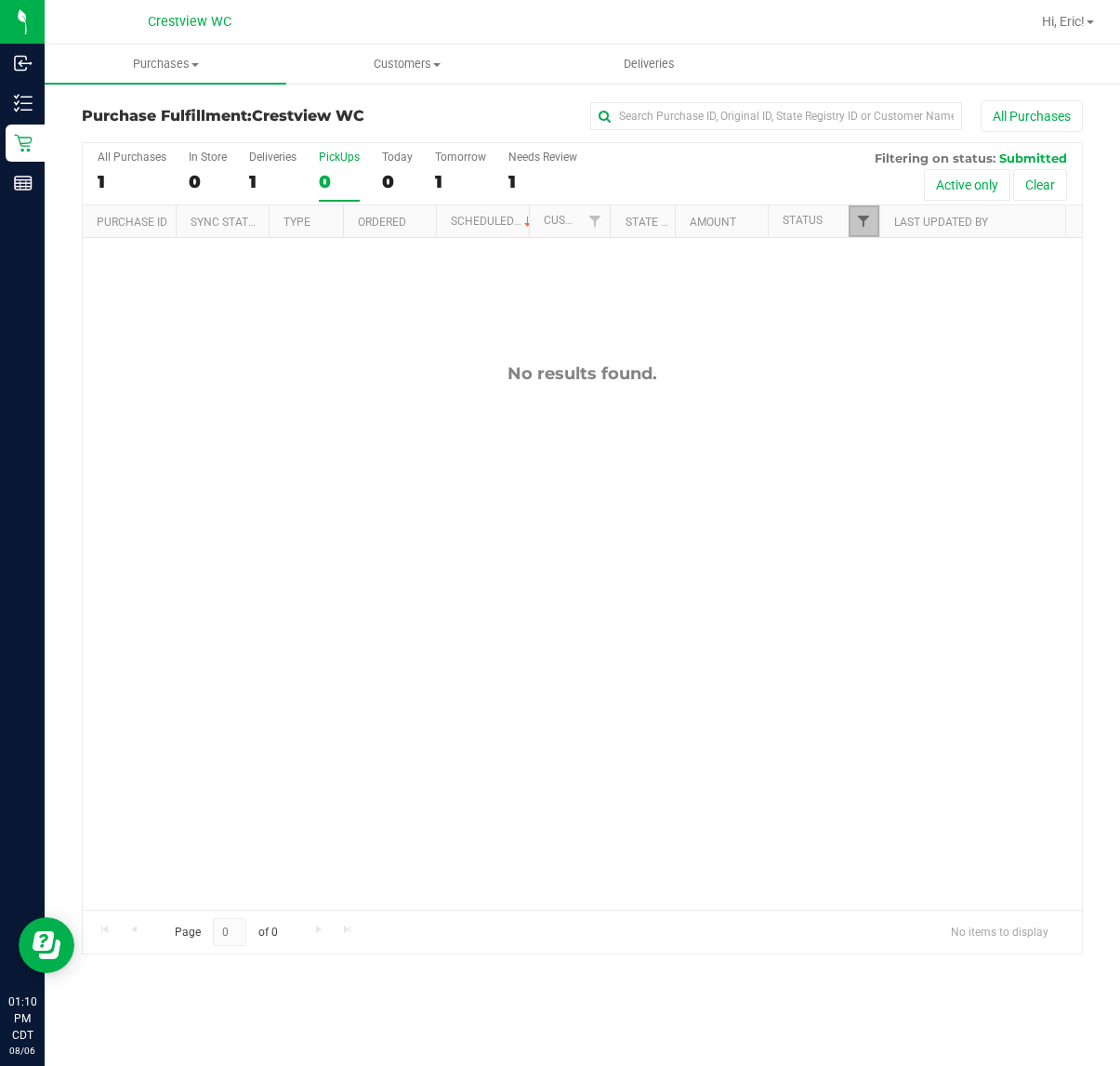 click at bounding box center (863, 221) 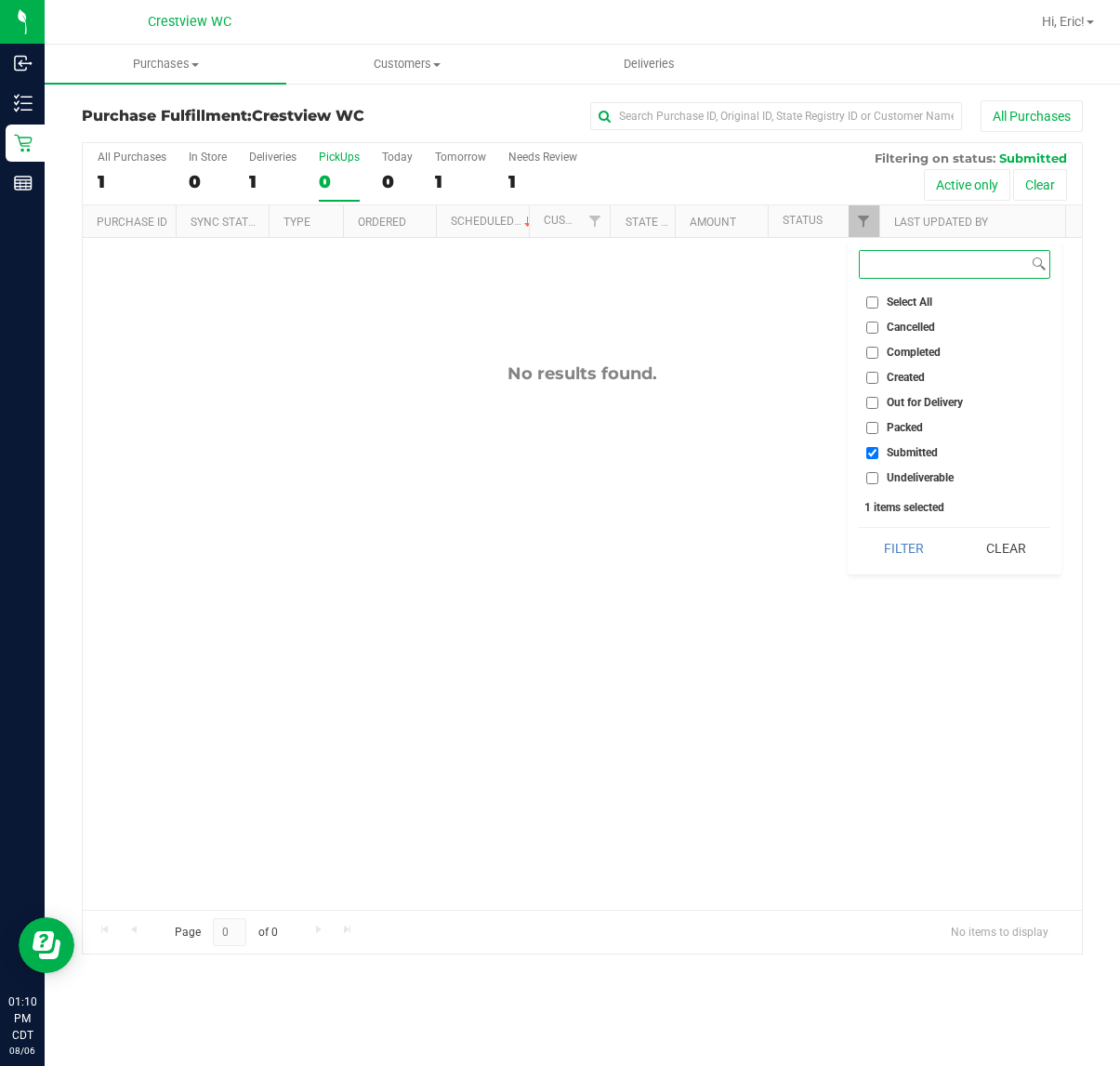 click on "Filter" at bounding box center [903, 548] 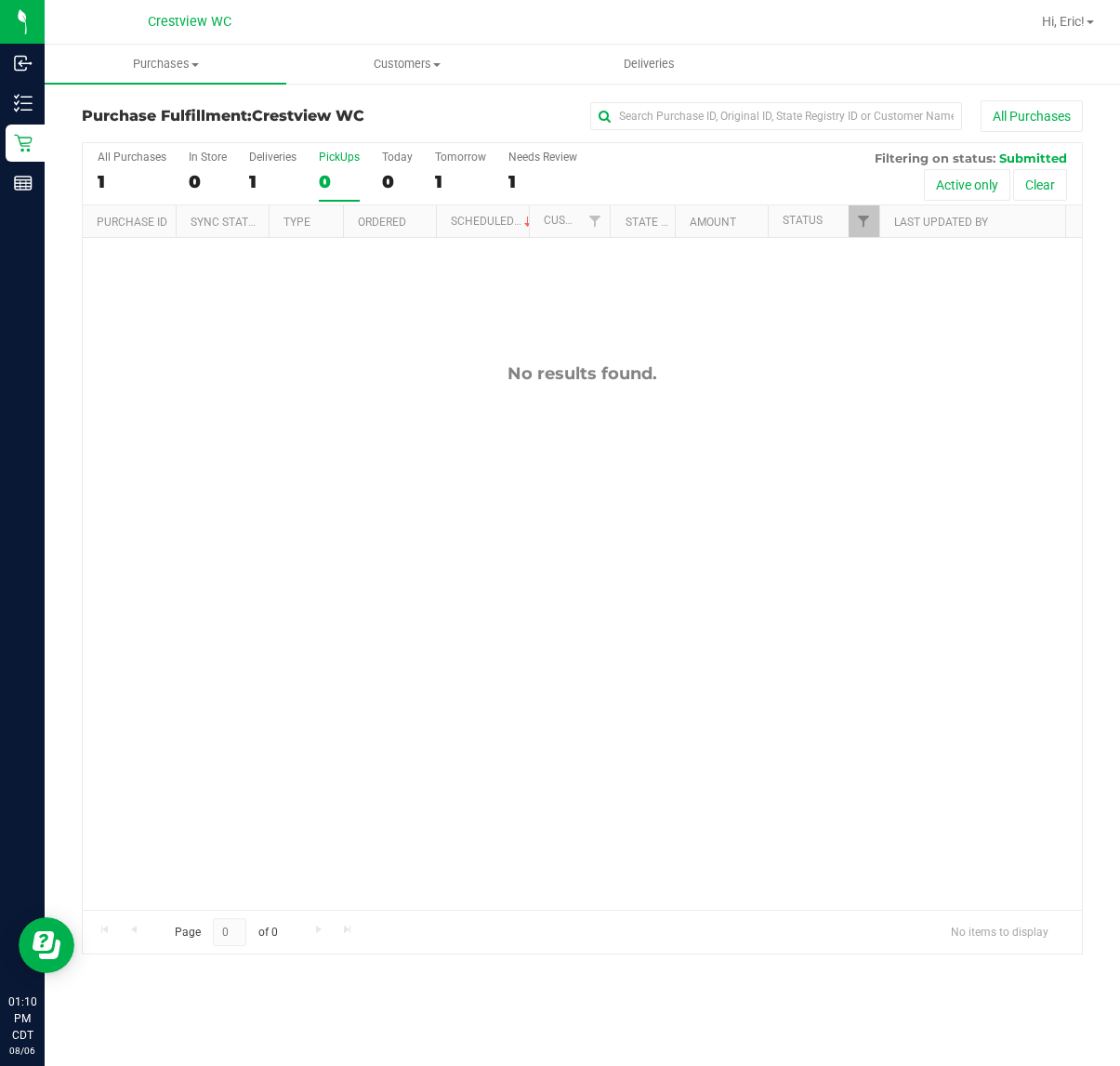 click on "No results found." at bounding box center (582, 637) 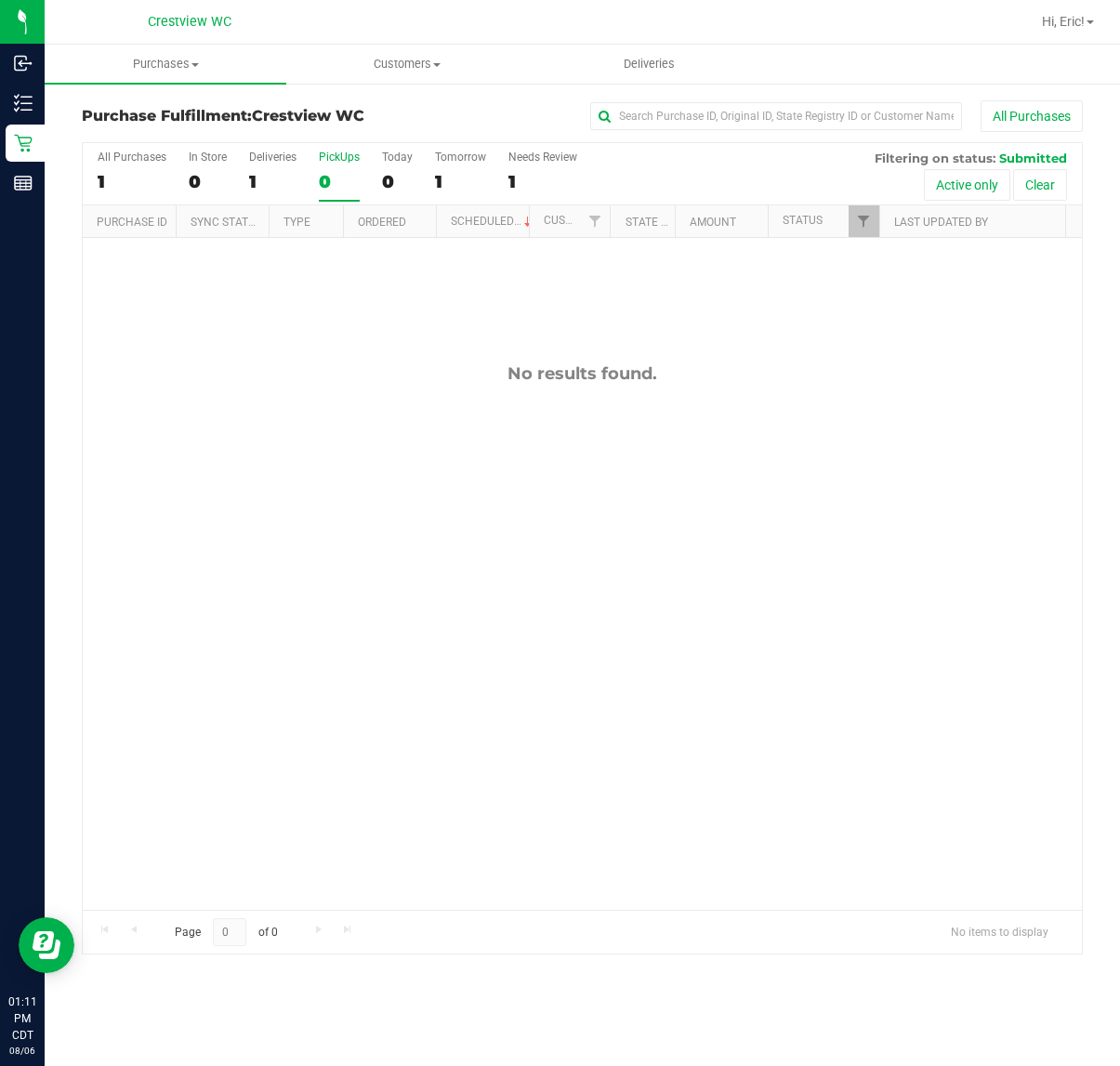 click on "No results found." at bounding box center [582, 637] 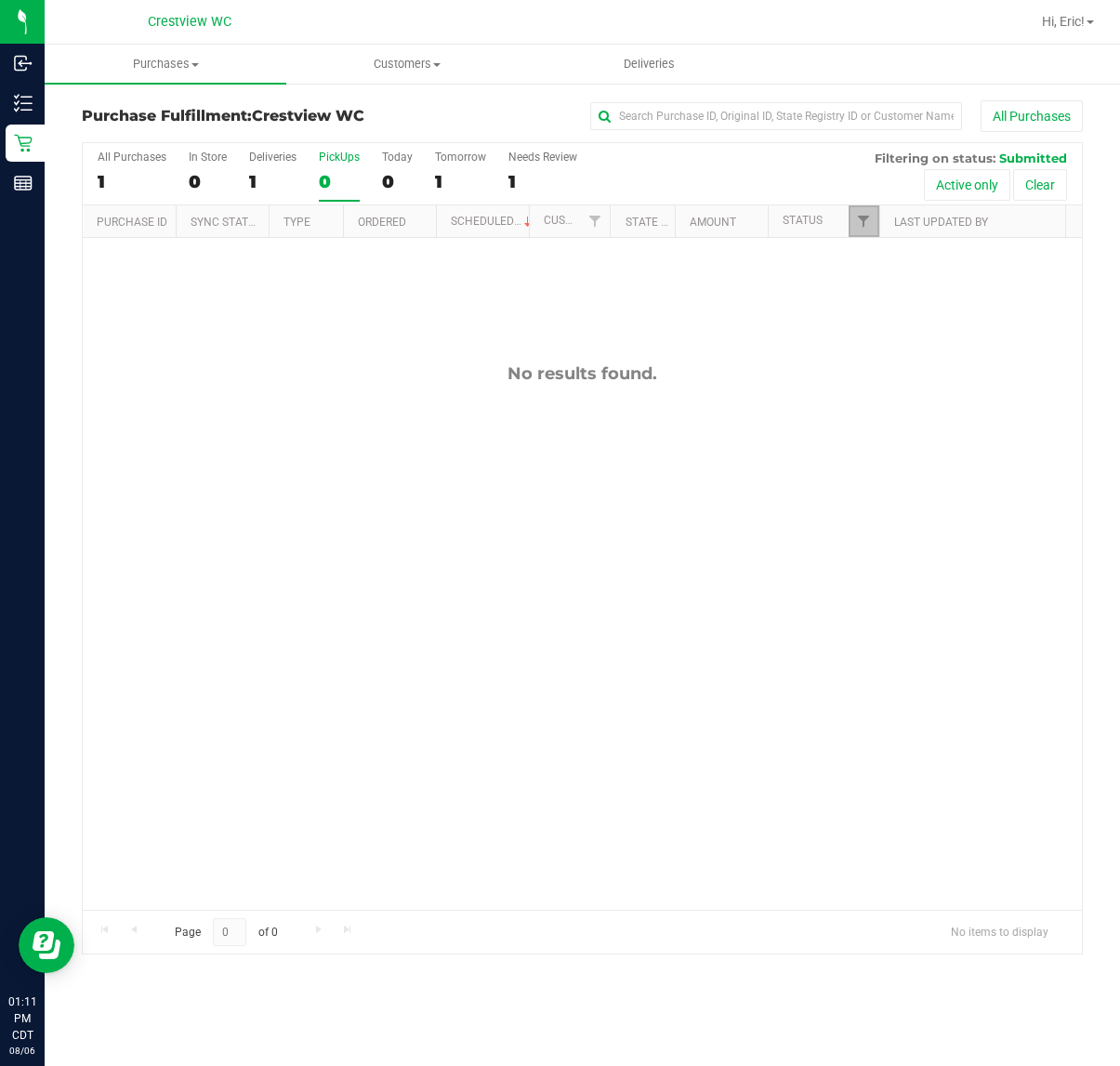 click at bounding box center (863, 221) 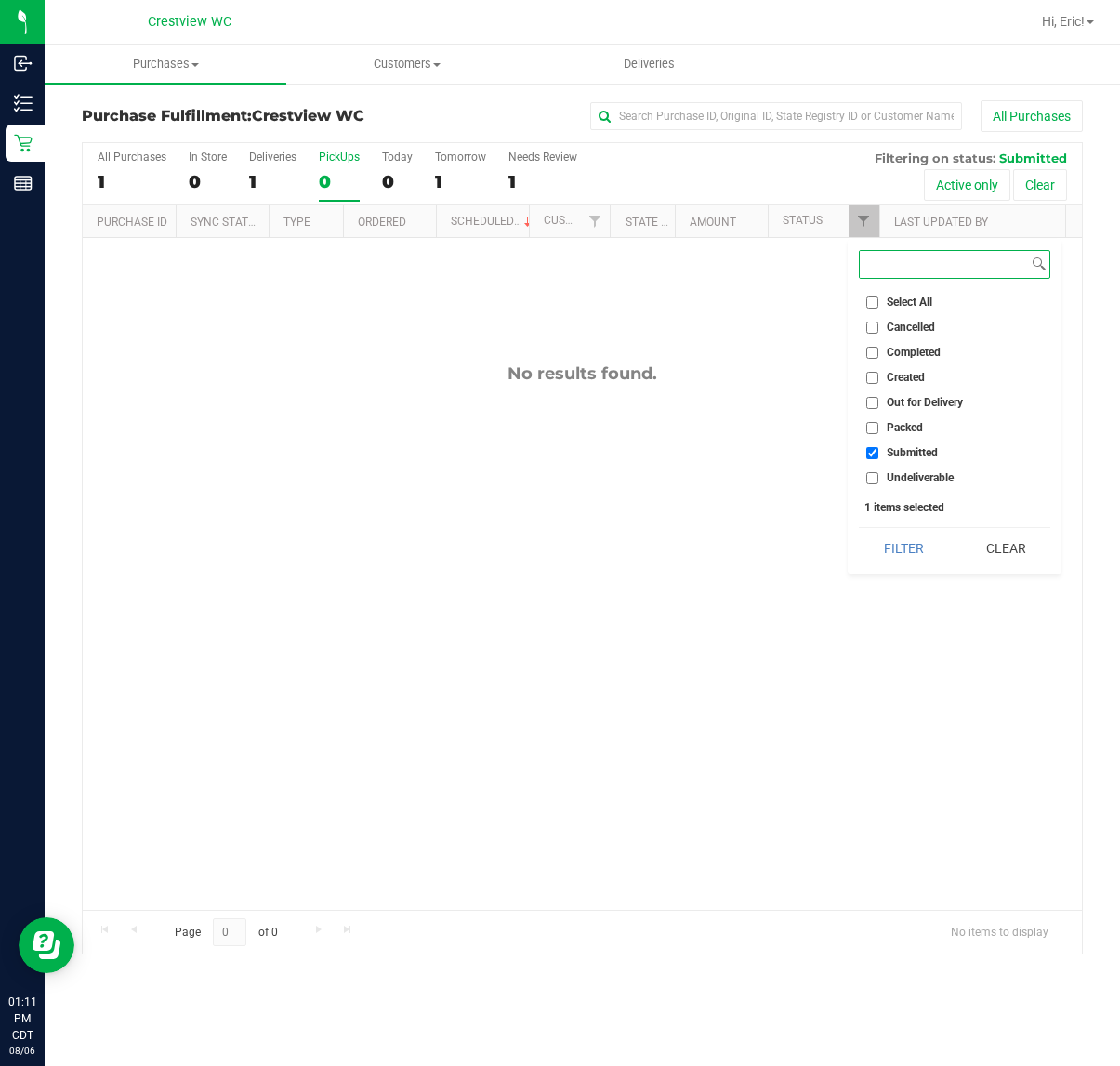 click on "Filter" at bounding box center (903, 548) 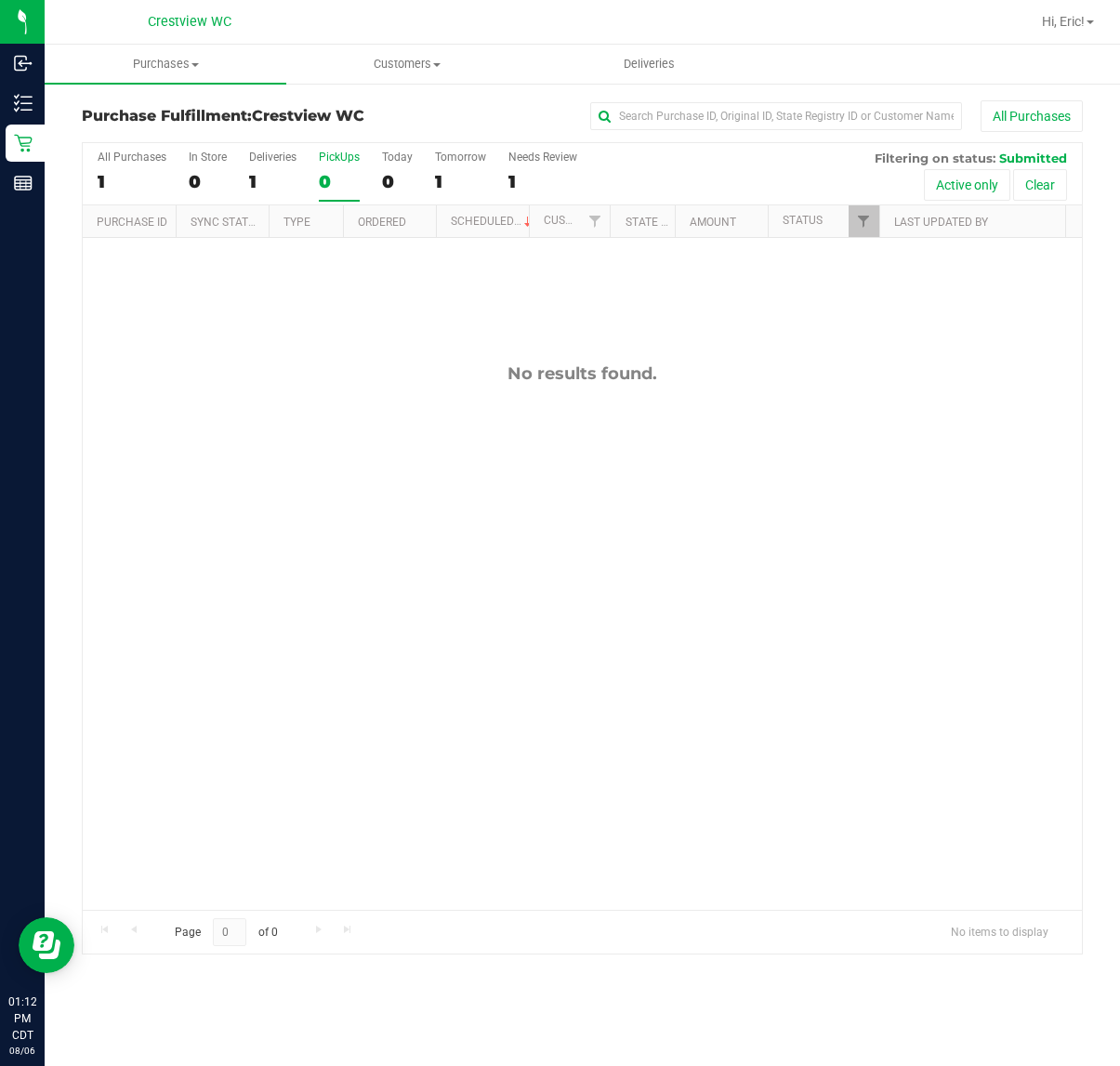 click on "No results found." at bounding box center (582, 637) 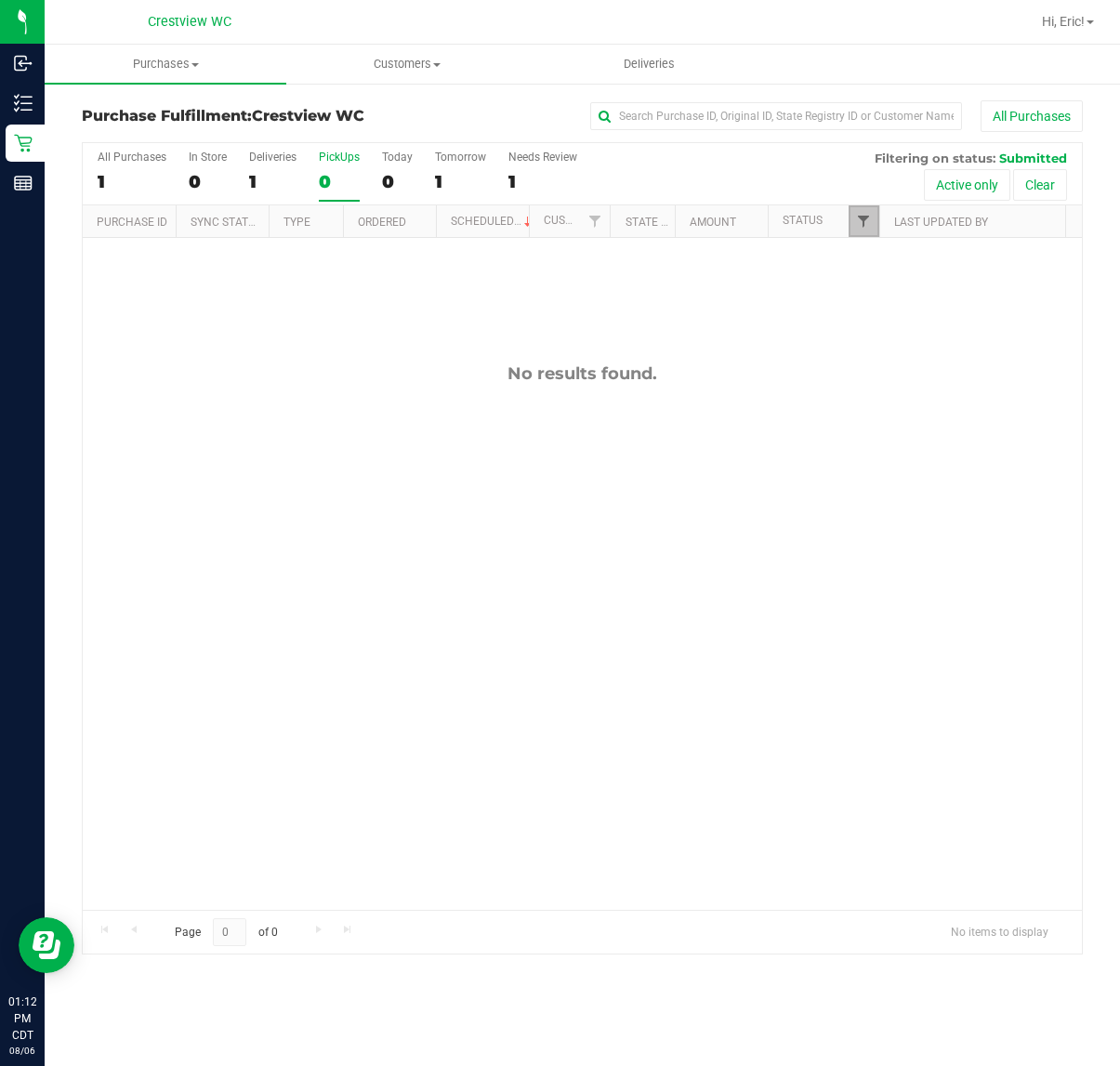 click at bounding box center [863, 221] 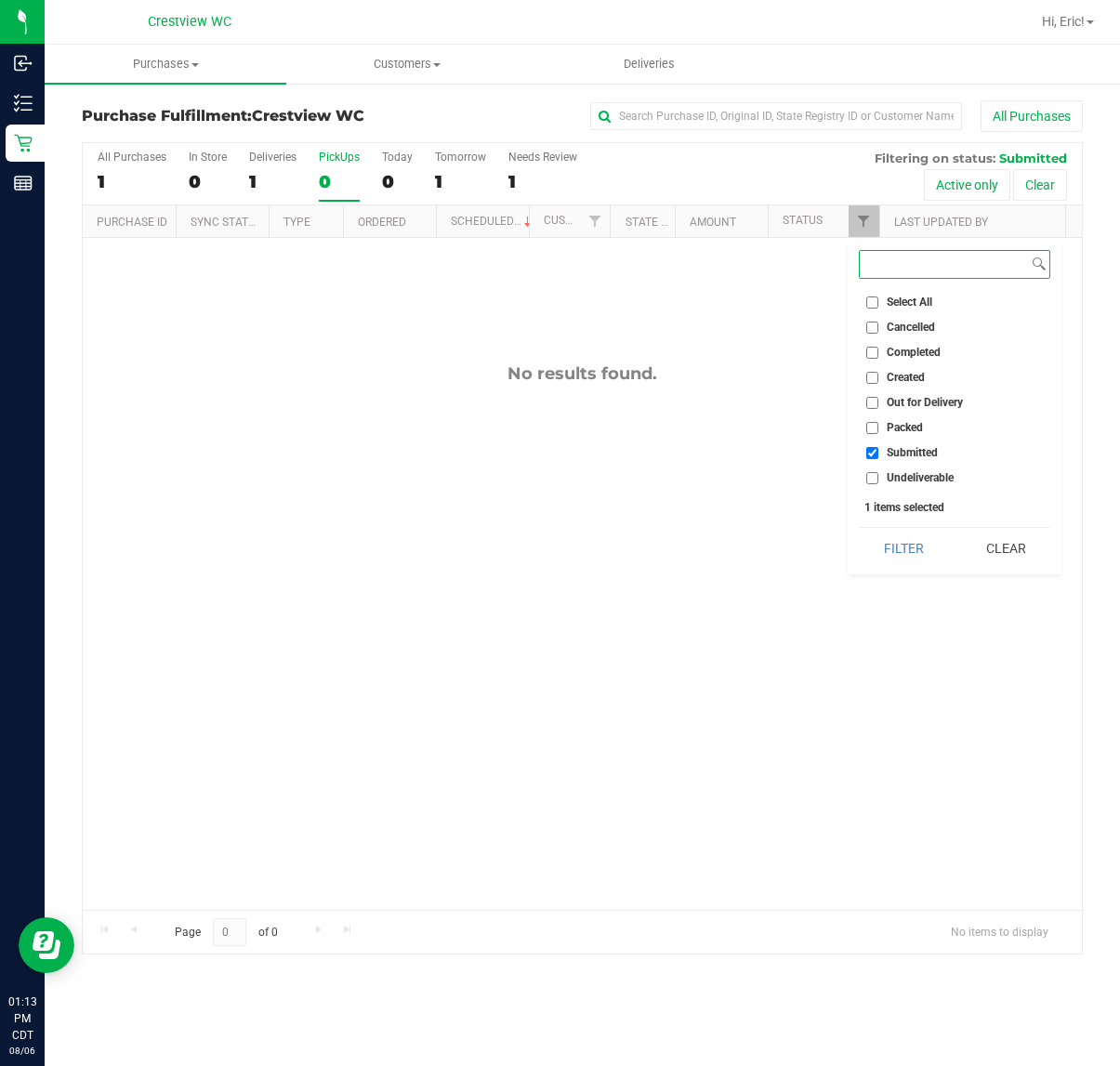 click on "Filter" at bounding box center [903, 548] 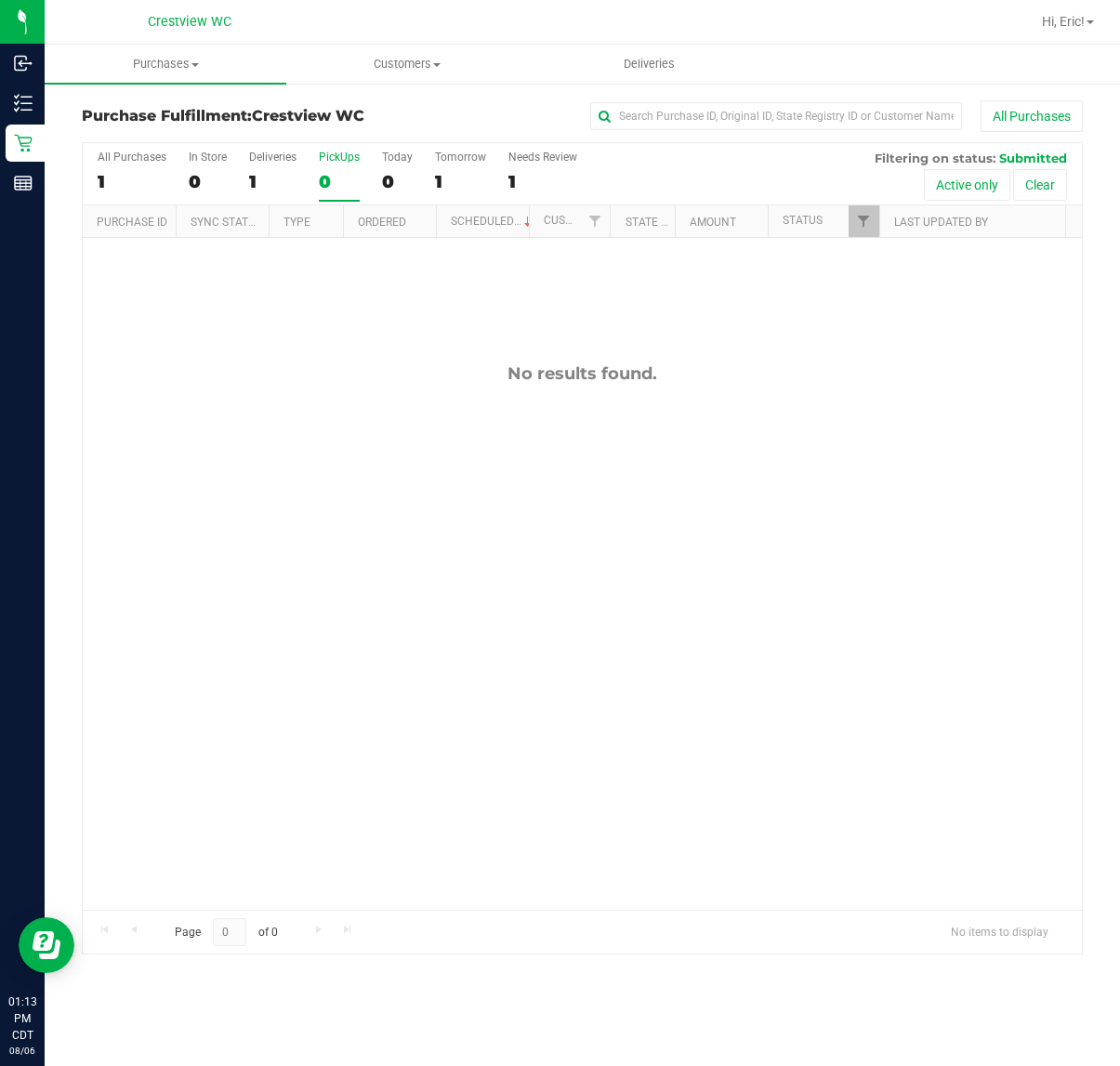 click on "No results found." at bounding box center [582, 637] 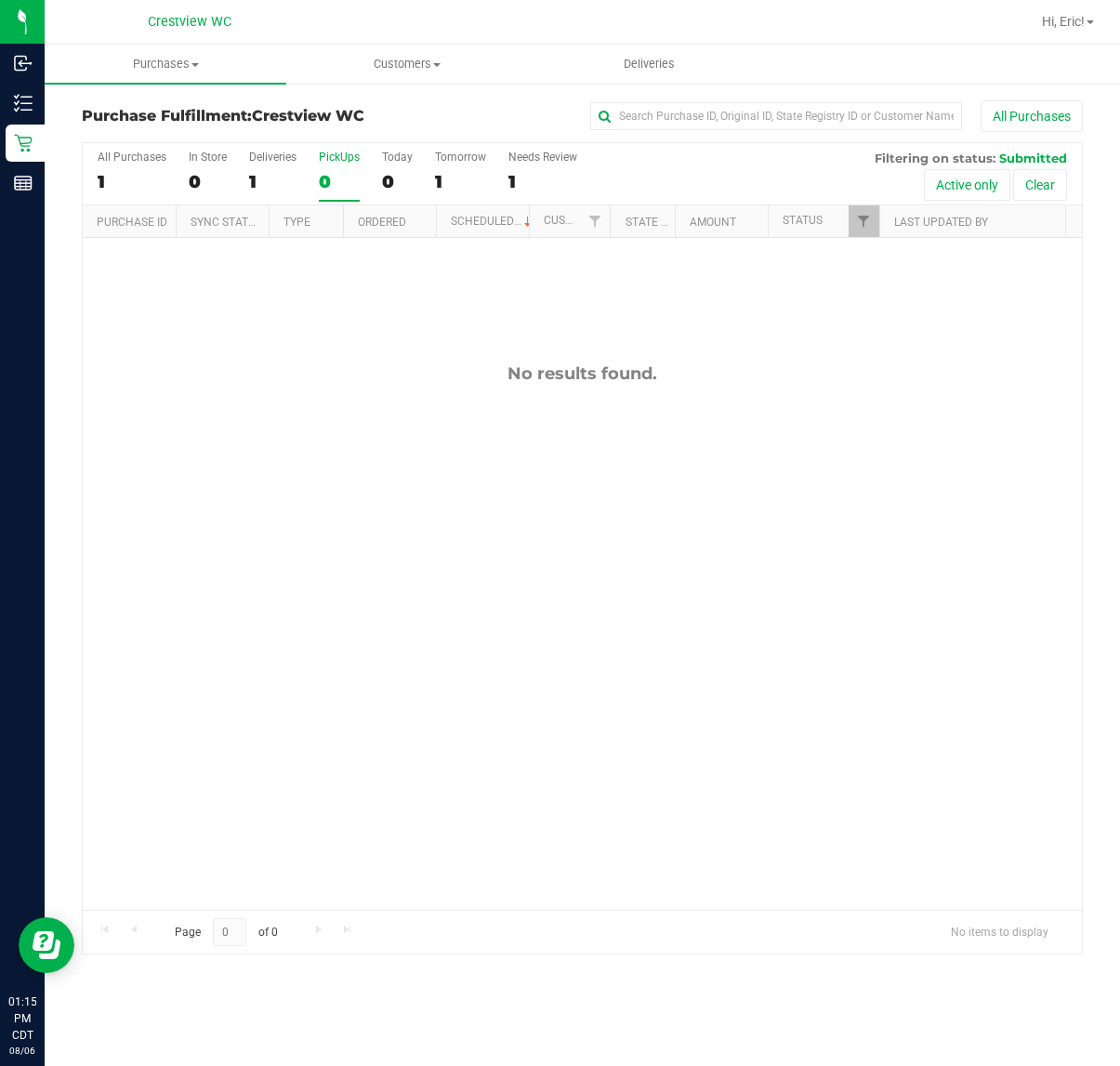click on "No results found." at bounding box center [582, 374] 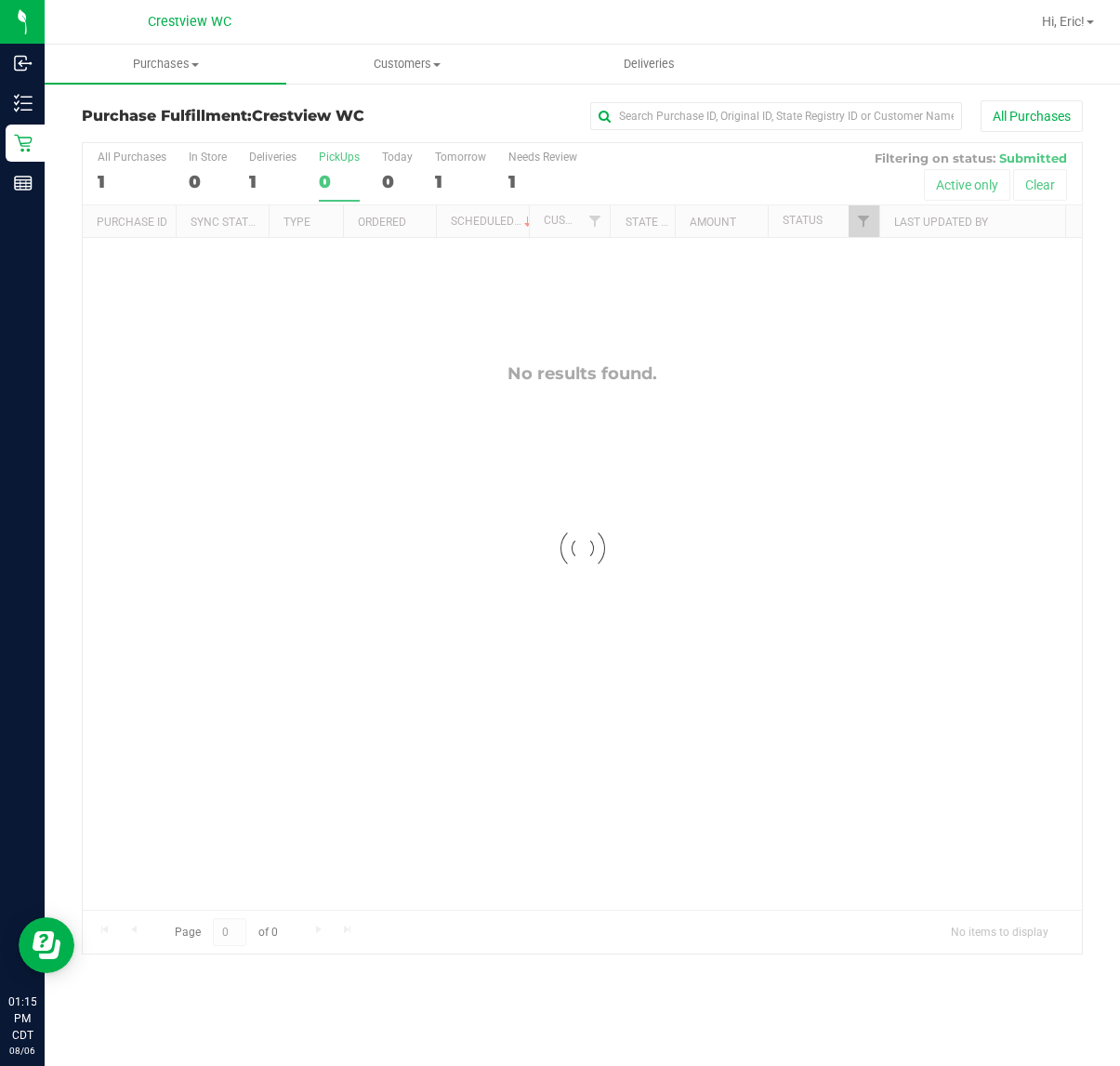 checkbox on "true" 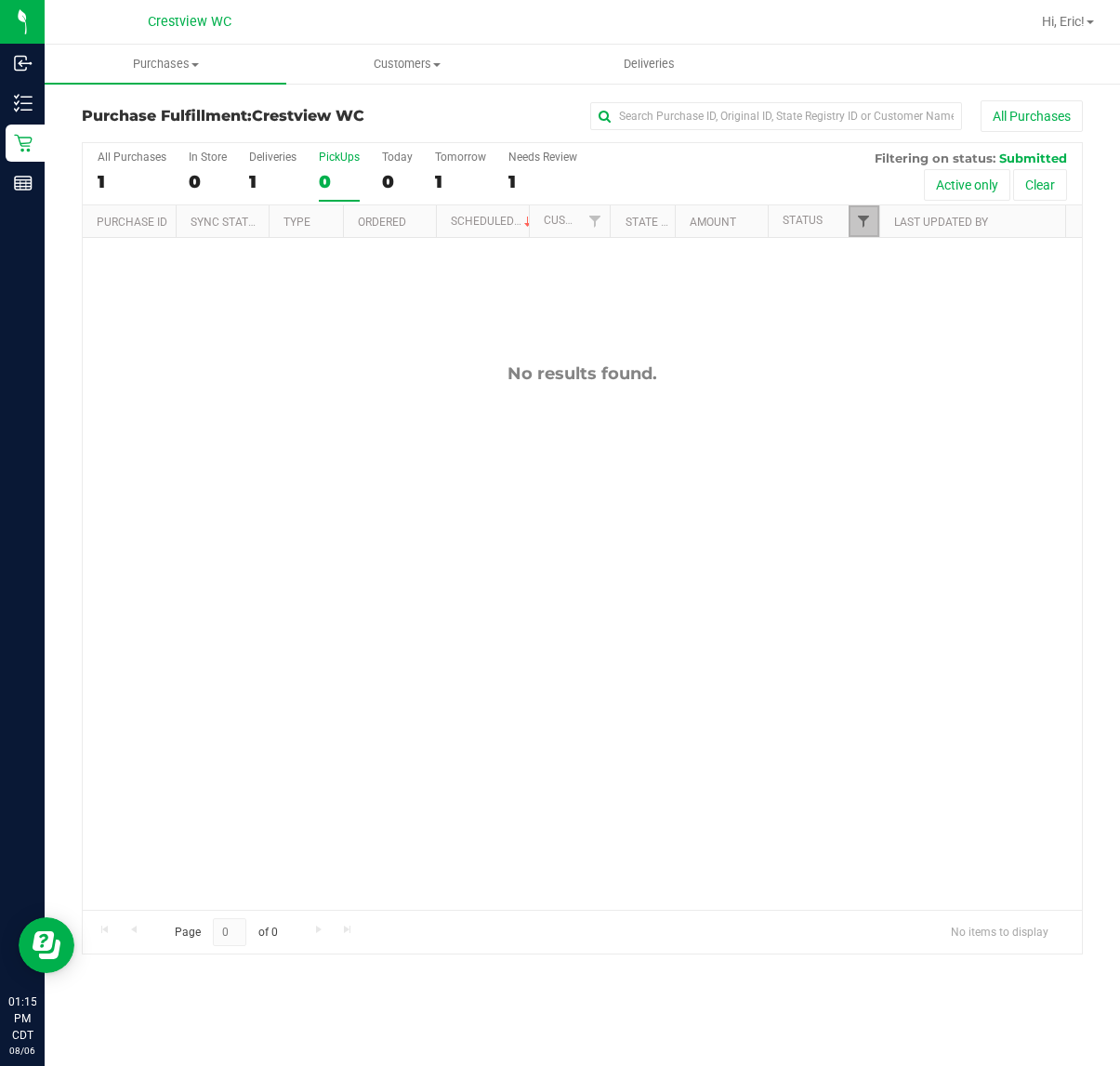 click at bounding box center (863, 221) 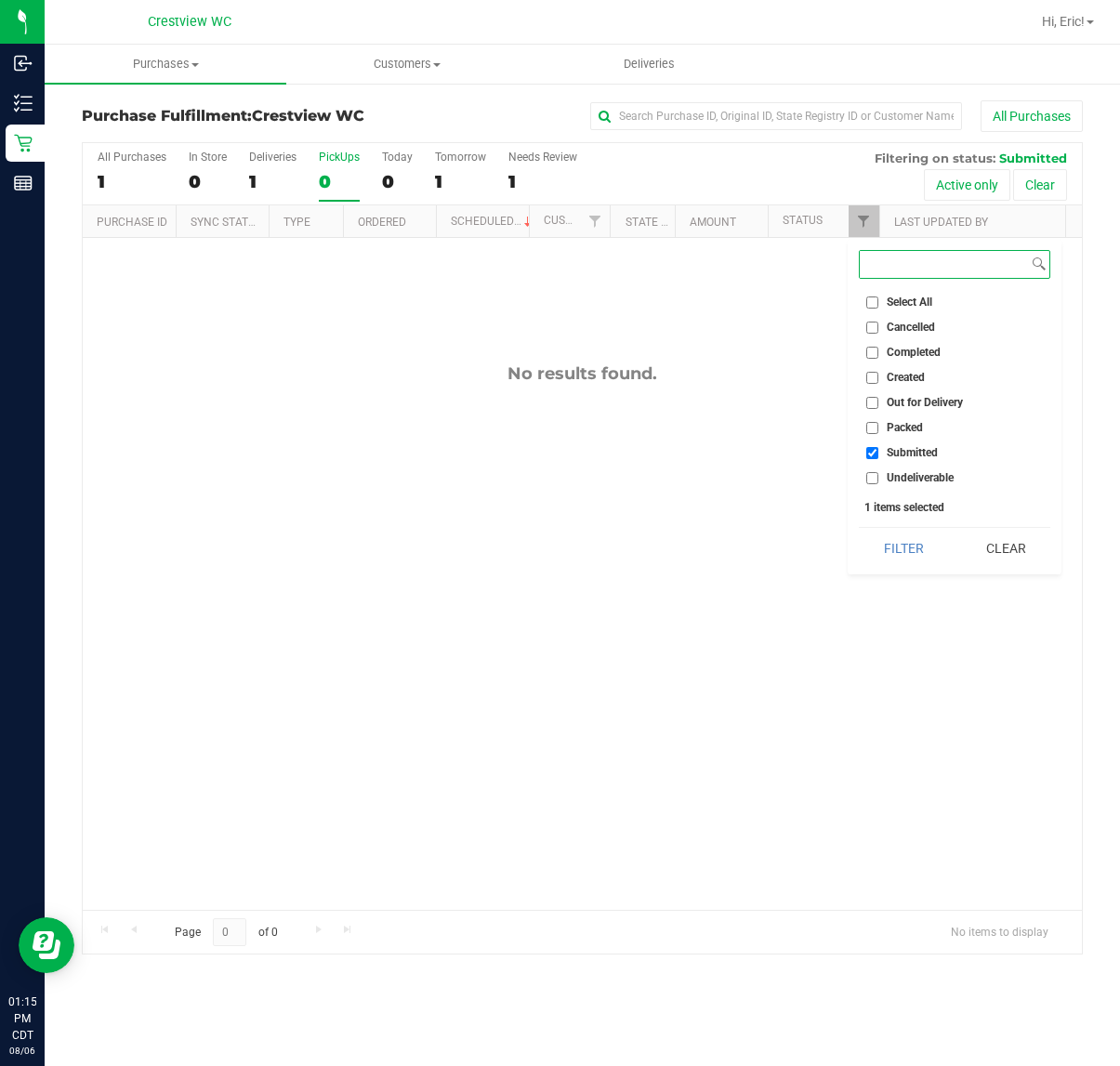 click on "Filter" at bounding box center (903, 548) 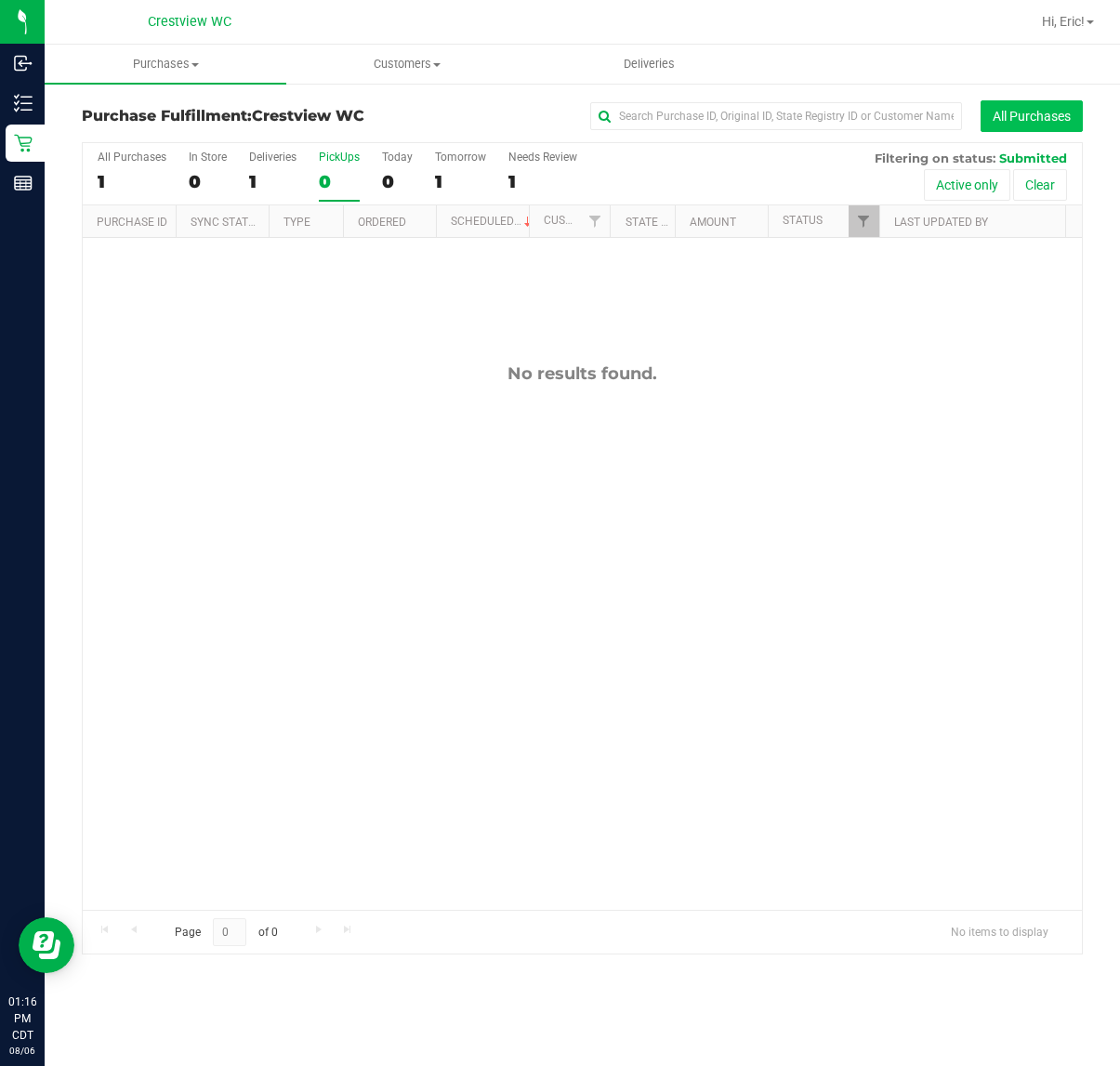 click on "All Purchases" at bounding box center (1032, 116) 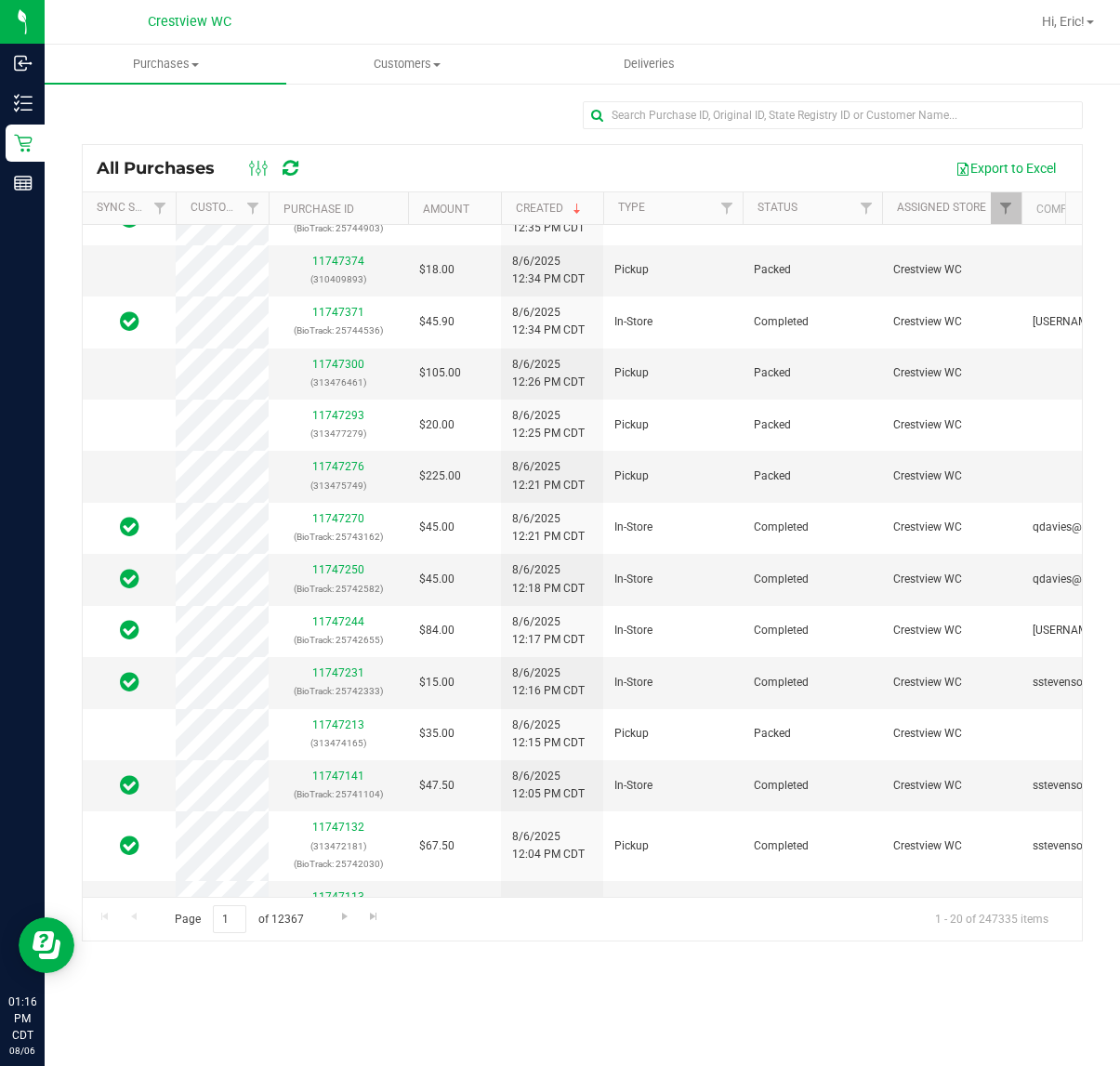 scroll, scrollTop: 430, scrollLeft: 0, axis: vertical 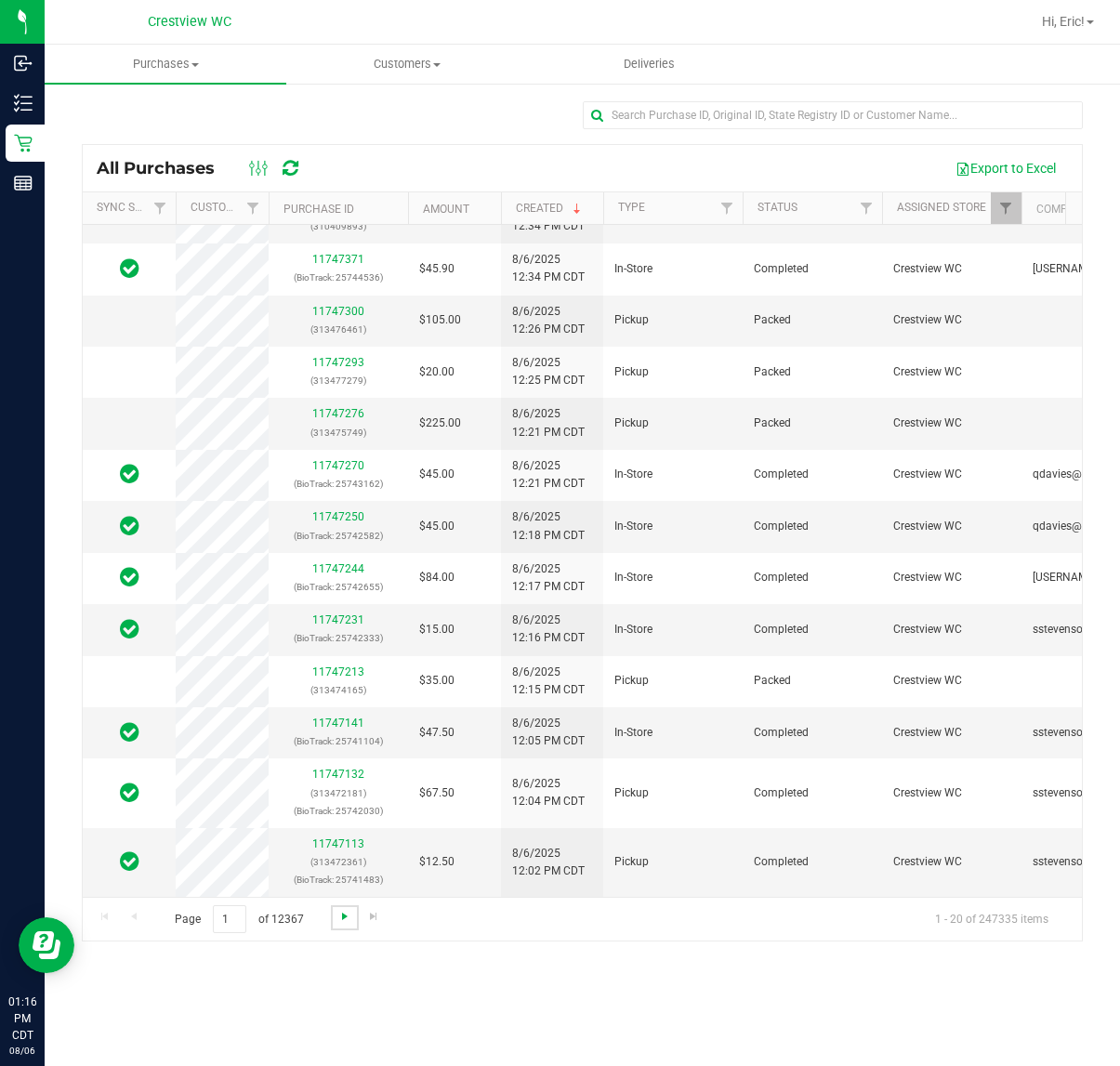 click at bounding box center [345, 916] 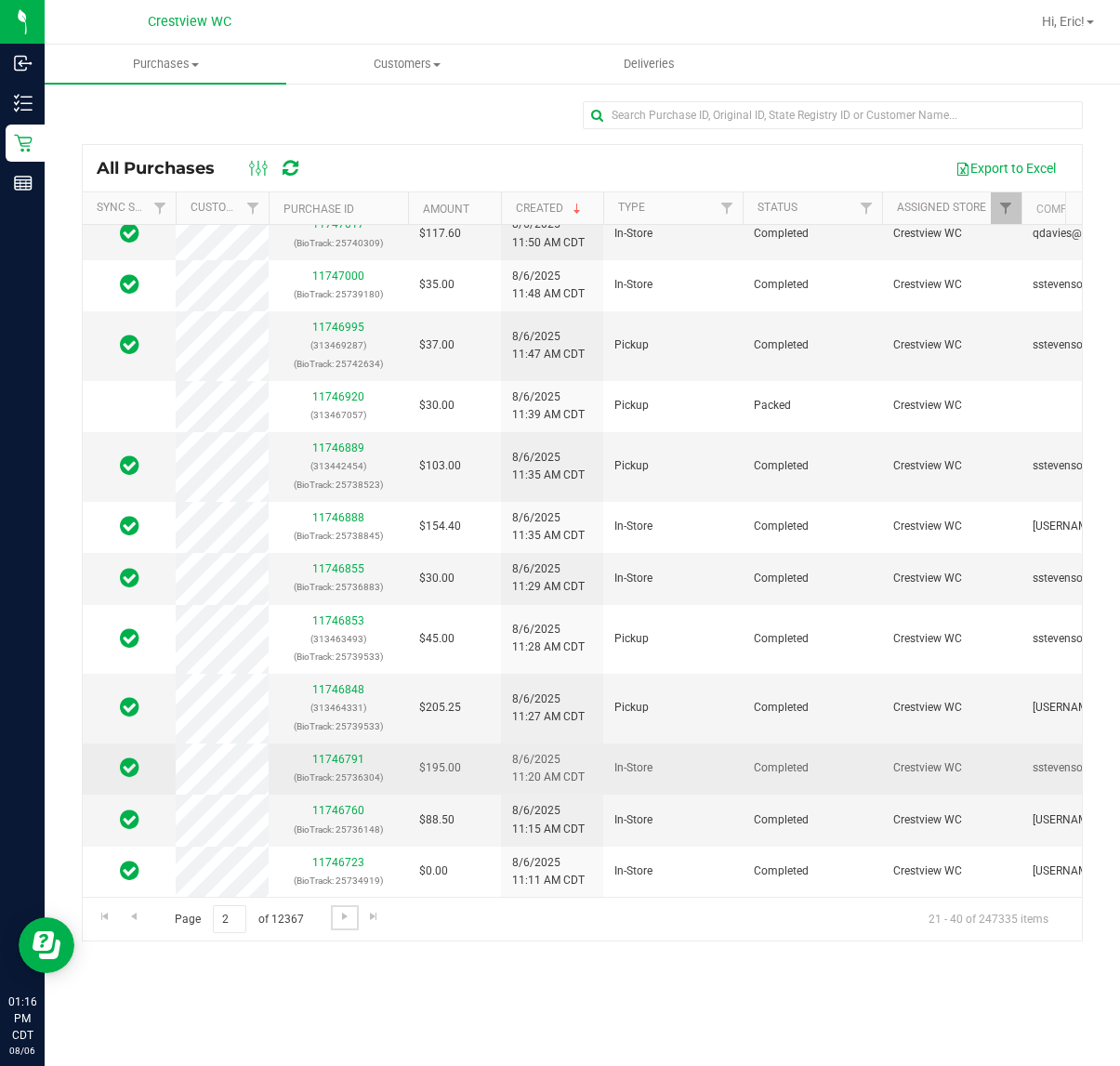 scroll, scrollTop: 485, scrollLeft: 0, axis: vertical 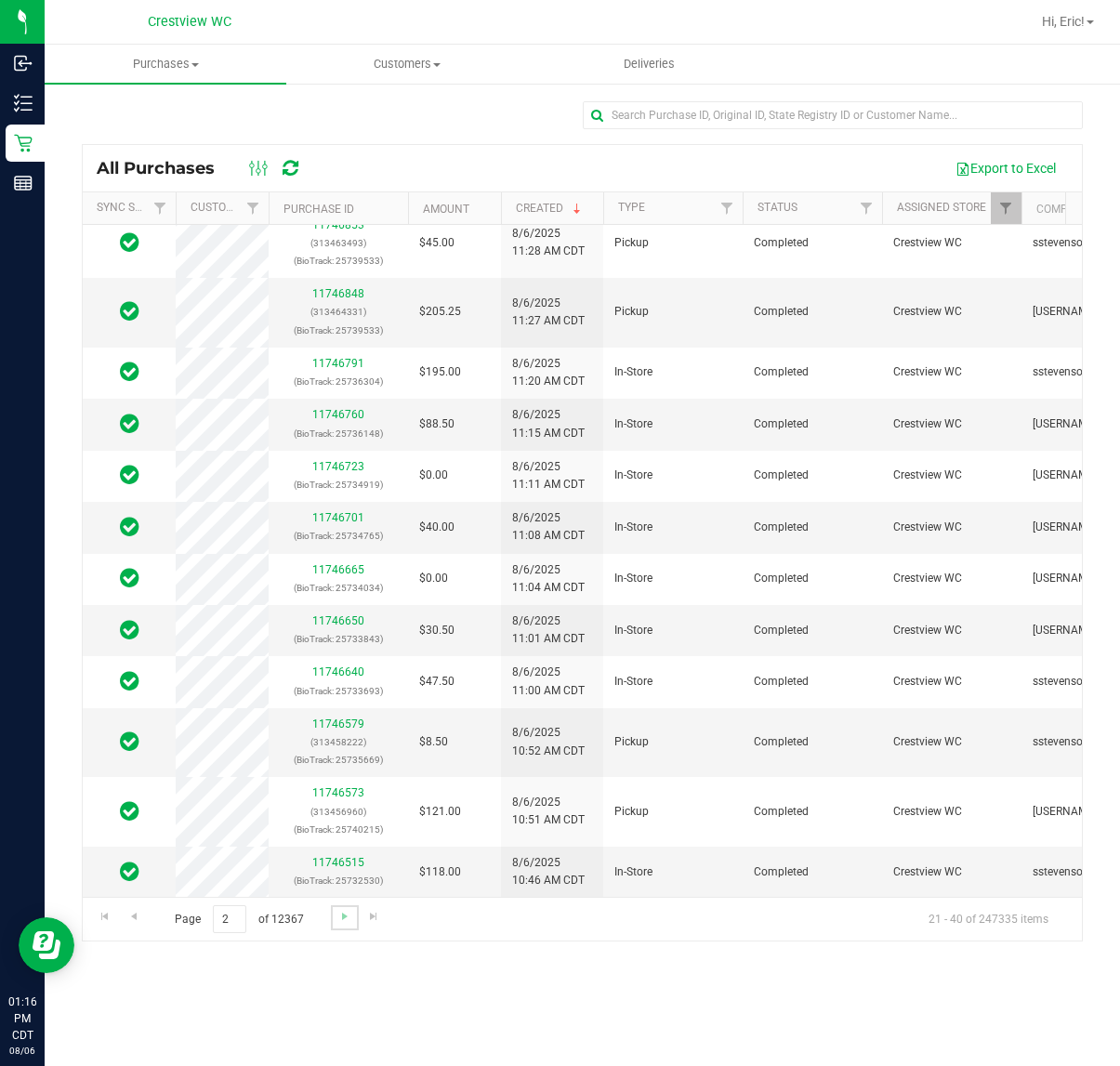 click at bounding box center (344, 917) 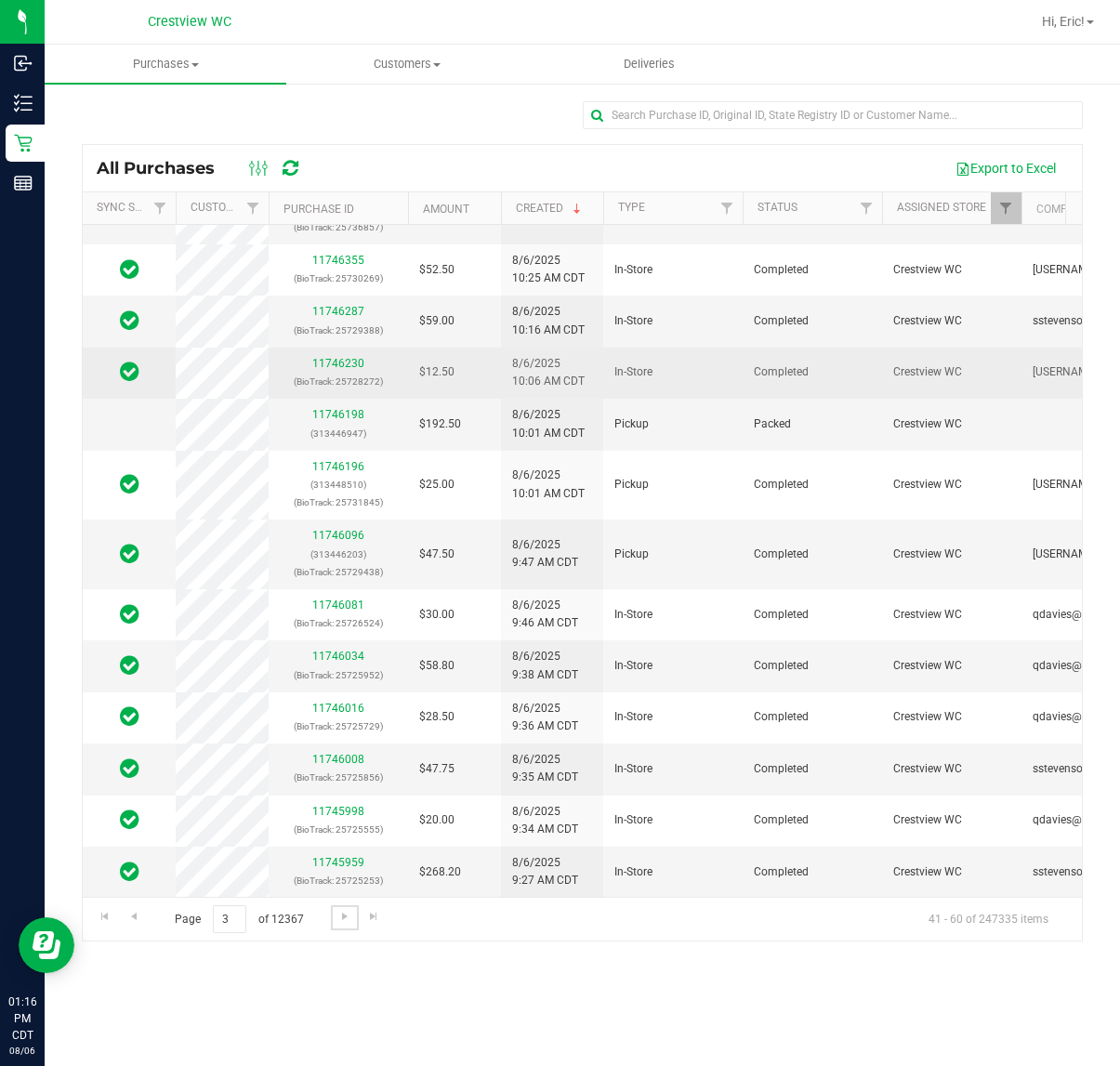 scroll, scrollTop: 485, scrollLeft: 0, axis: vertical 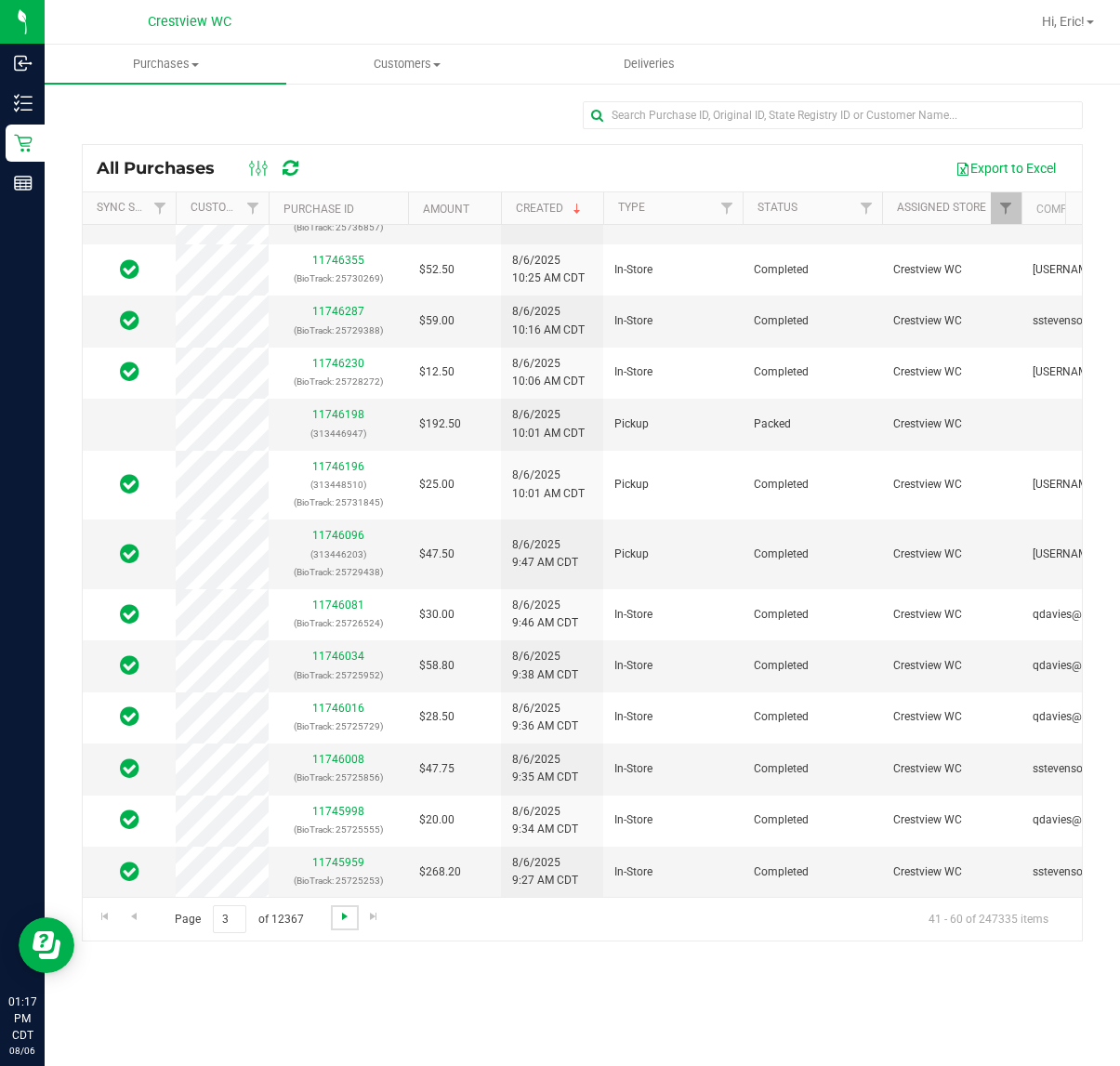 click at bounding box center [345, 916] 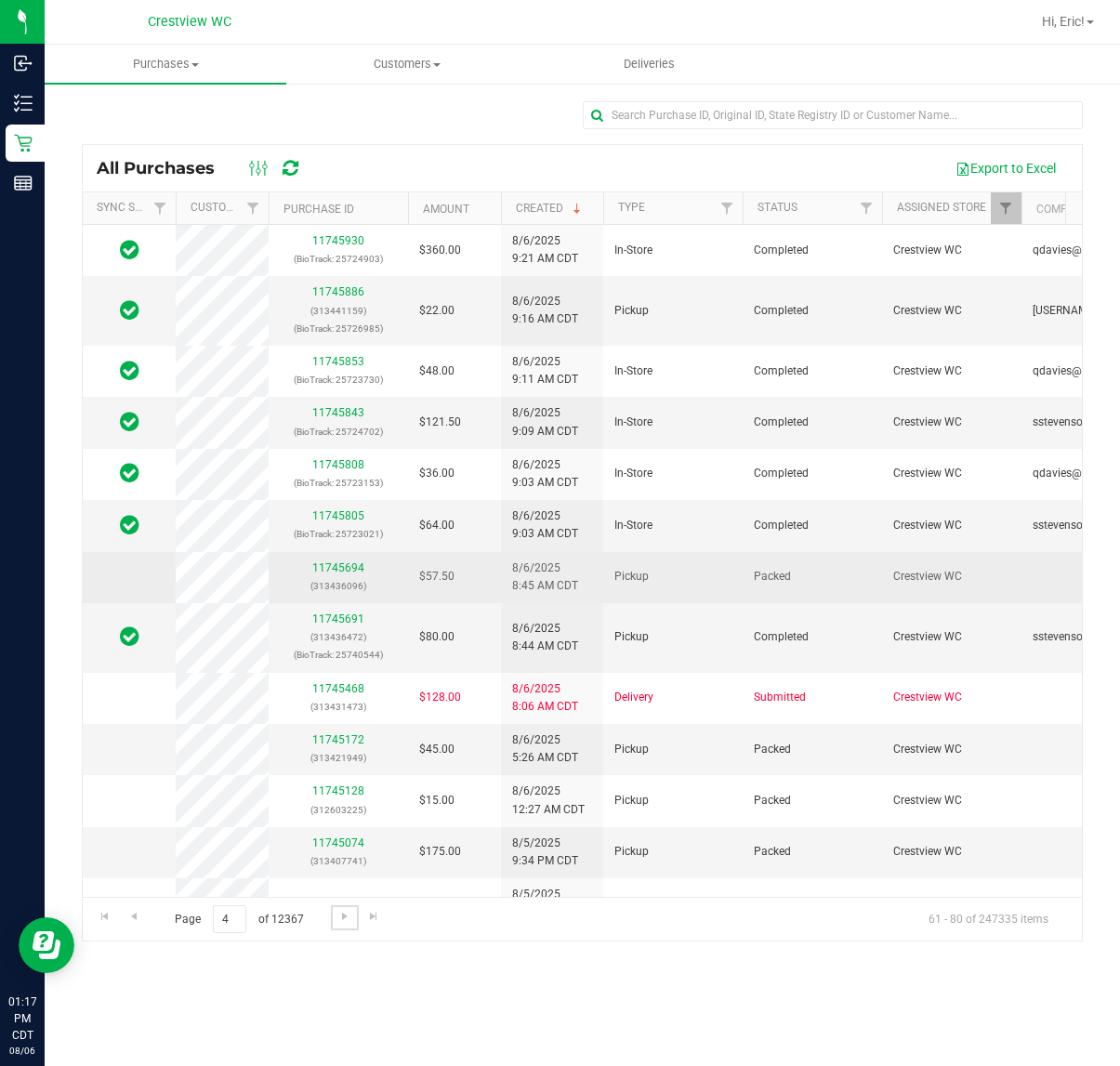 scroll, scrollTop: 116, scrollLeft: 0, axis: vertical 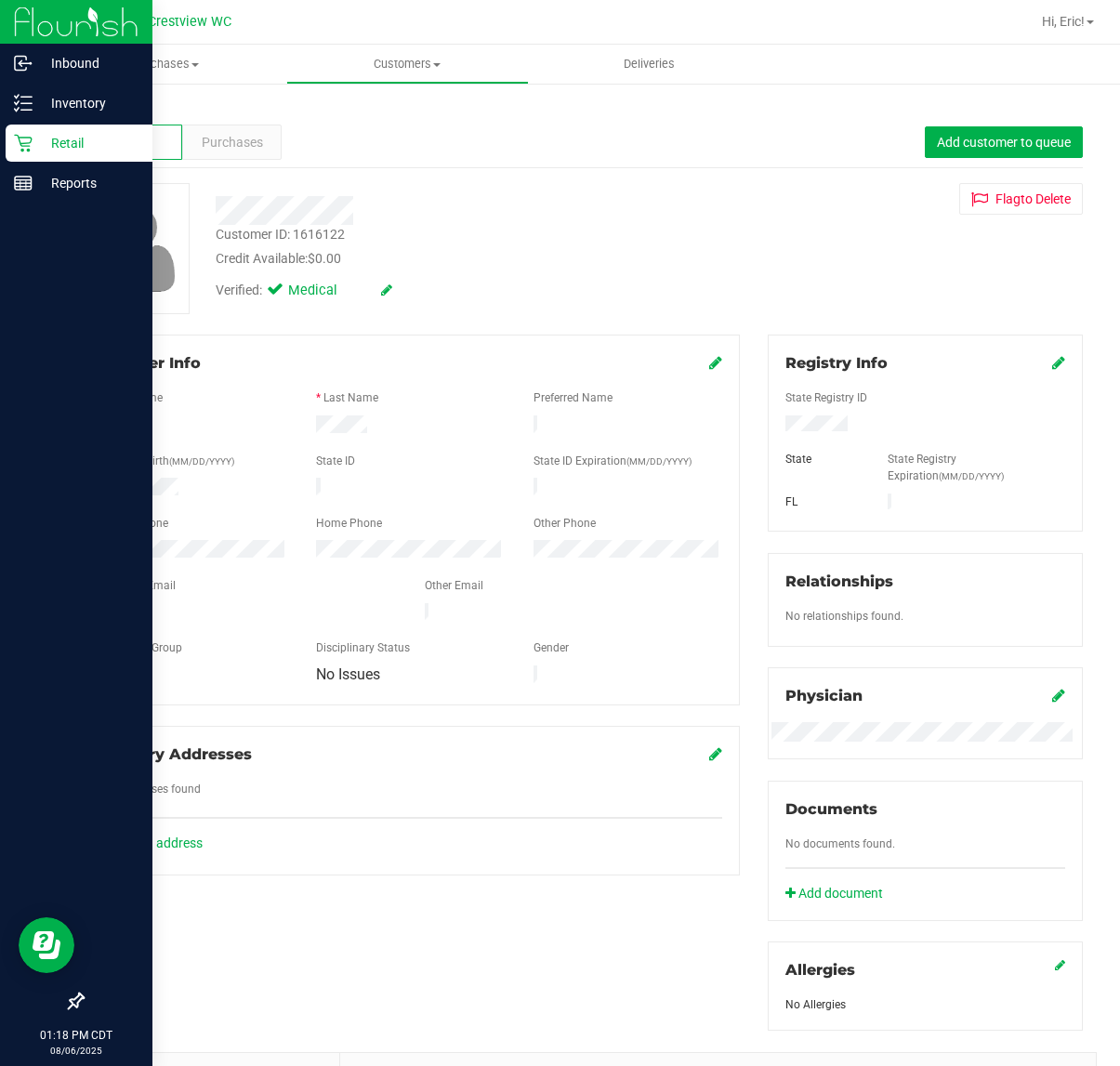 click on "Retail" at bounding box center (88, 143) 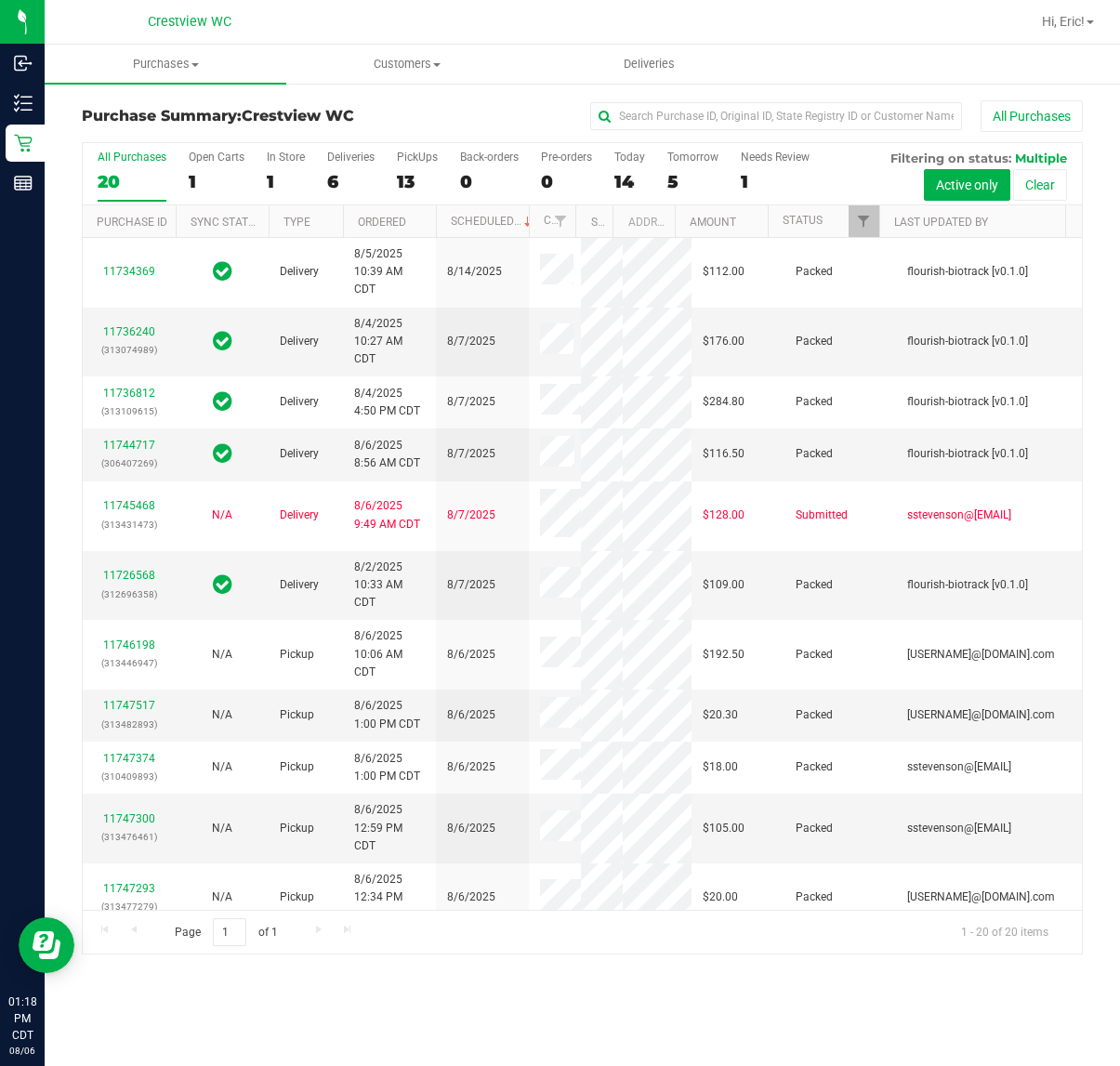click on "All Purchases
20
Open Carts
1
In Store
1
Deliveries
6
PickUps
13
Back-orders
0
Pre-orders
0
Today
14
Tomorrow
5" at bounding box center (582, 151) 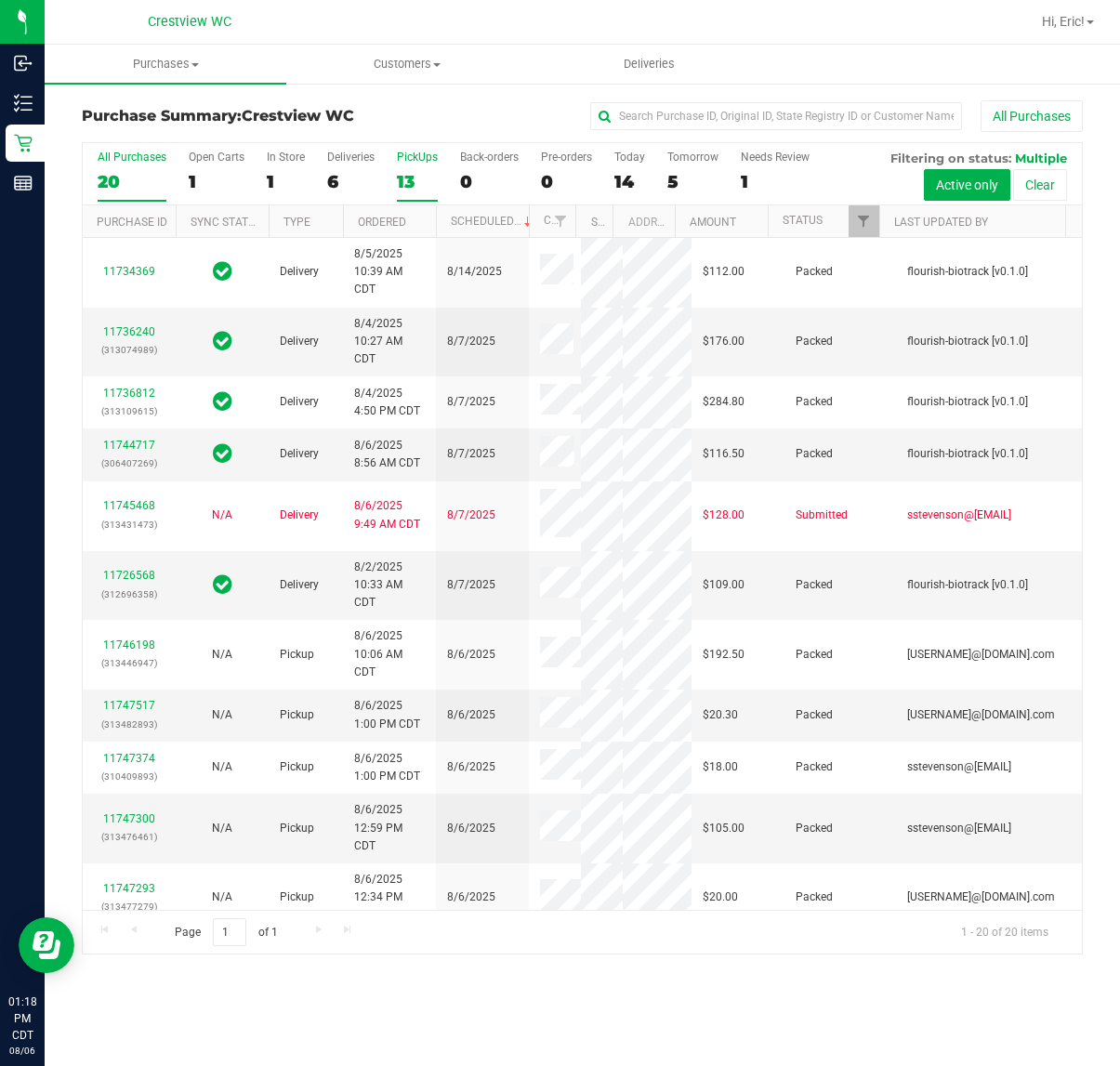 click on "PickUps" at bounding box center (417, 157) 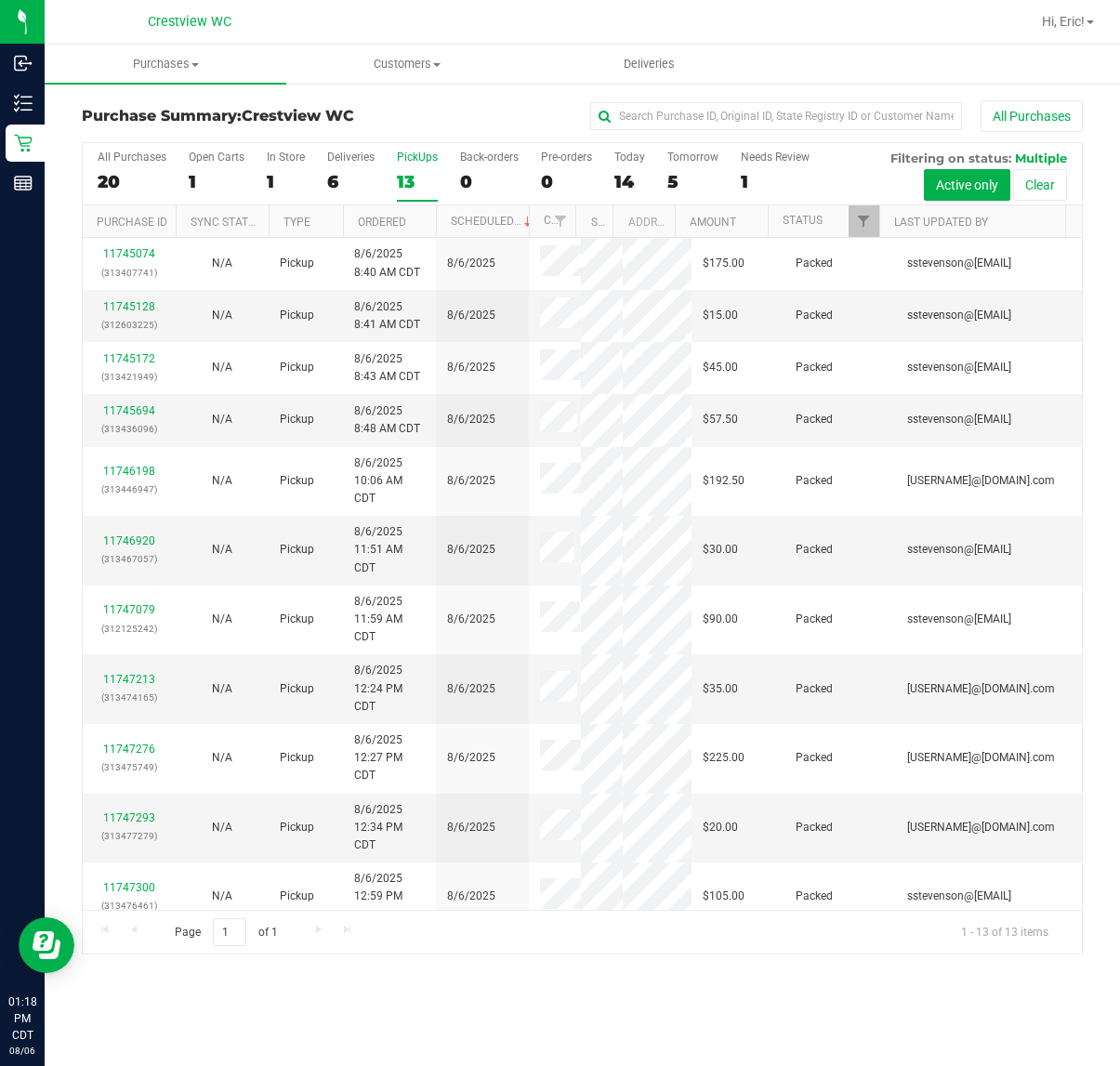 click on "PickUps" at bounding box center [417, 157] 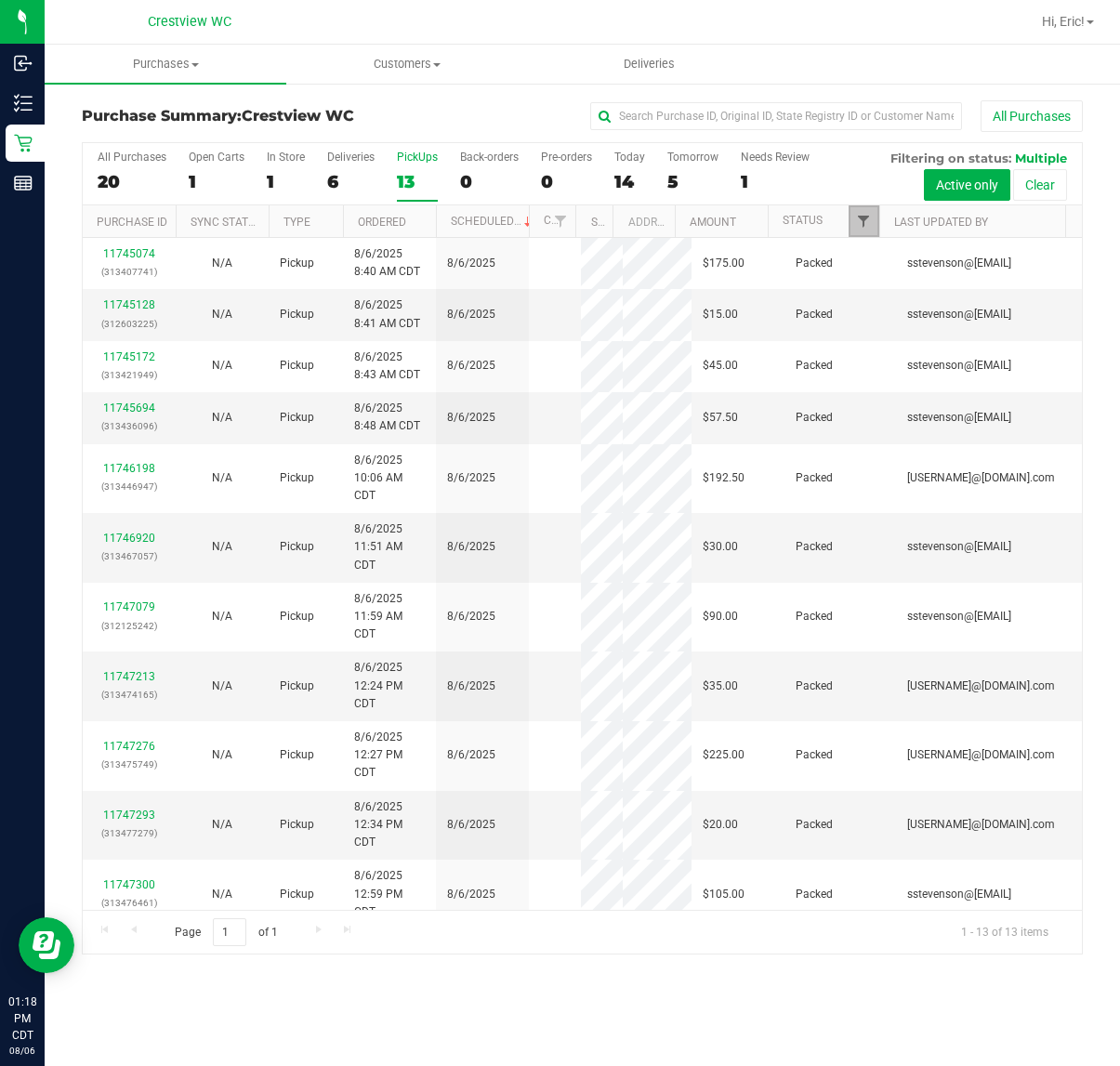 click at bounding box center (863, 221) 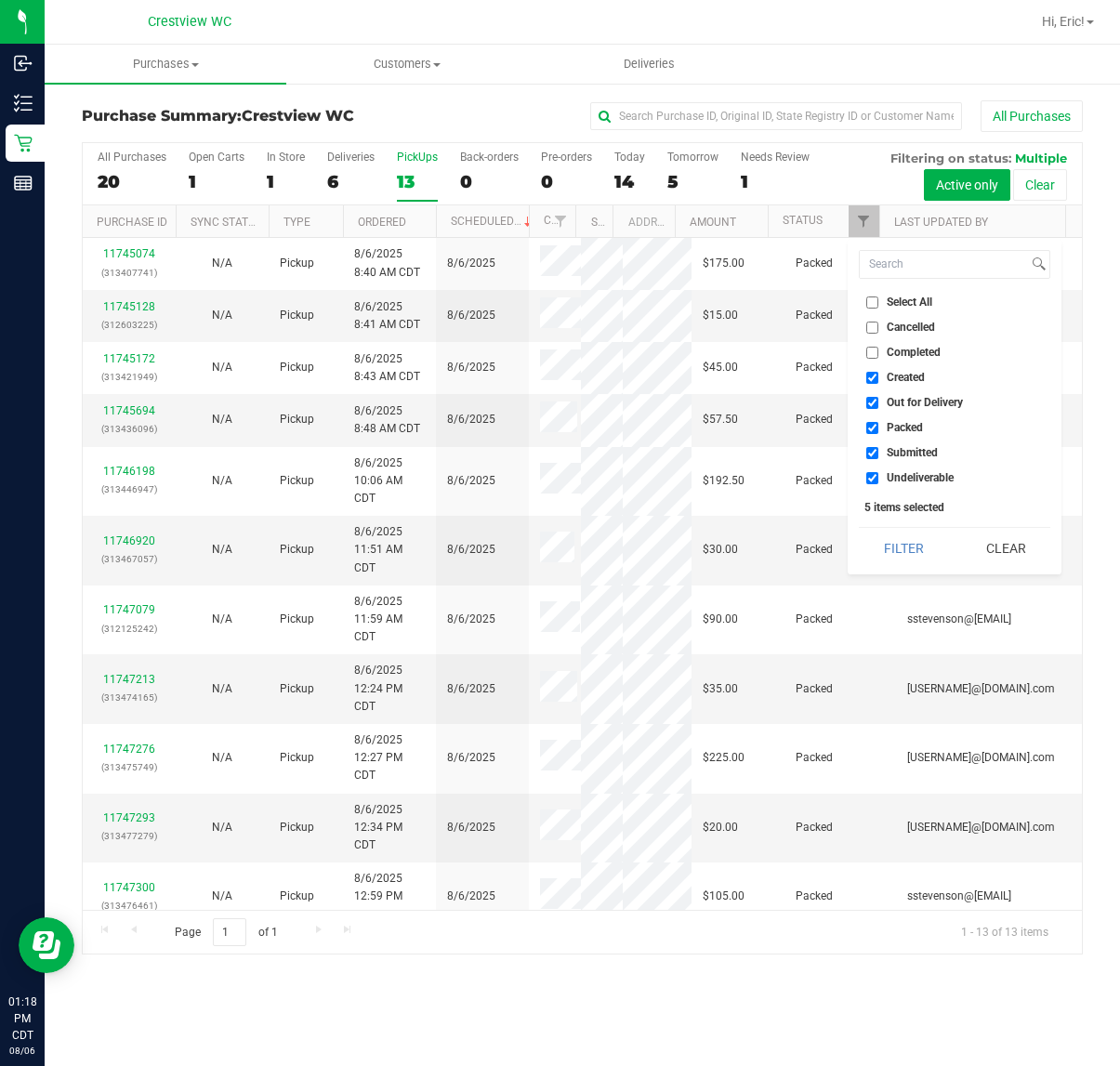click on "Select All" at bounding box center [955, 302] 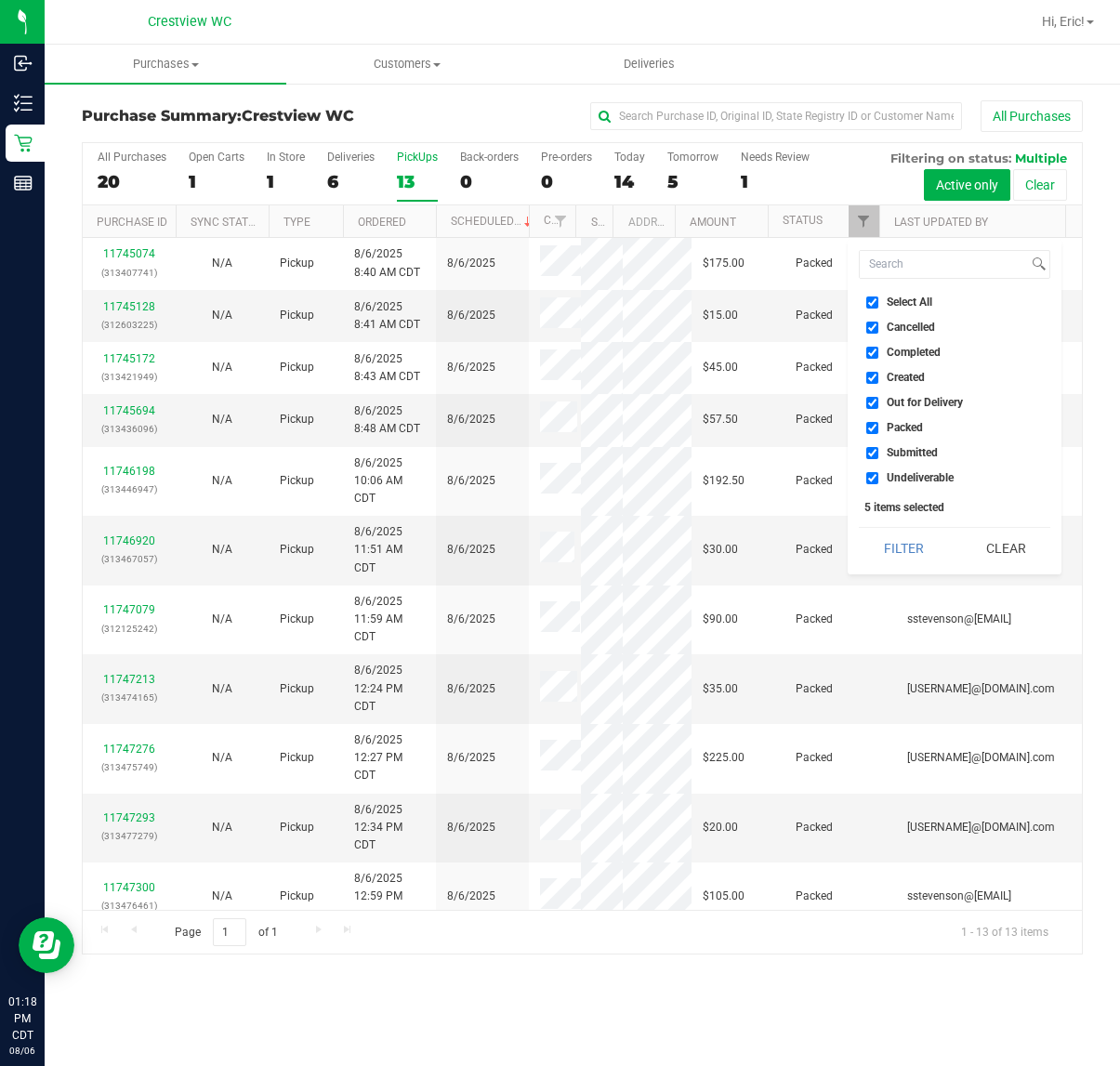 checkbox on "true" 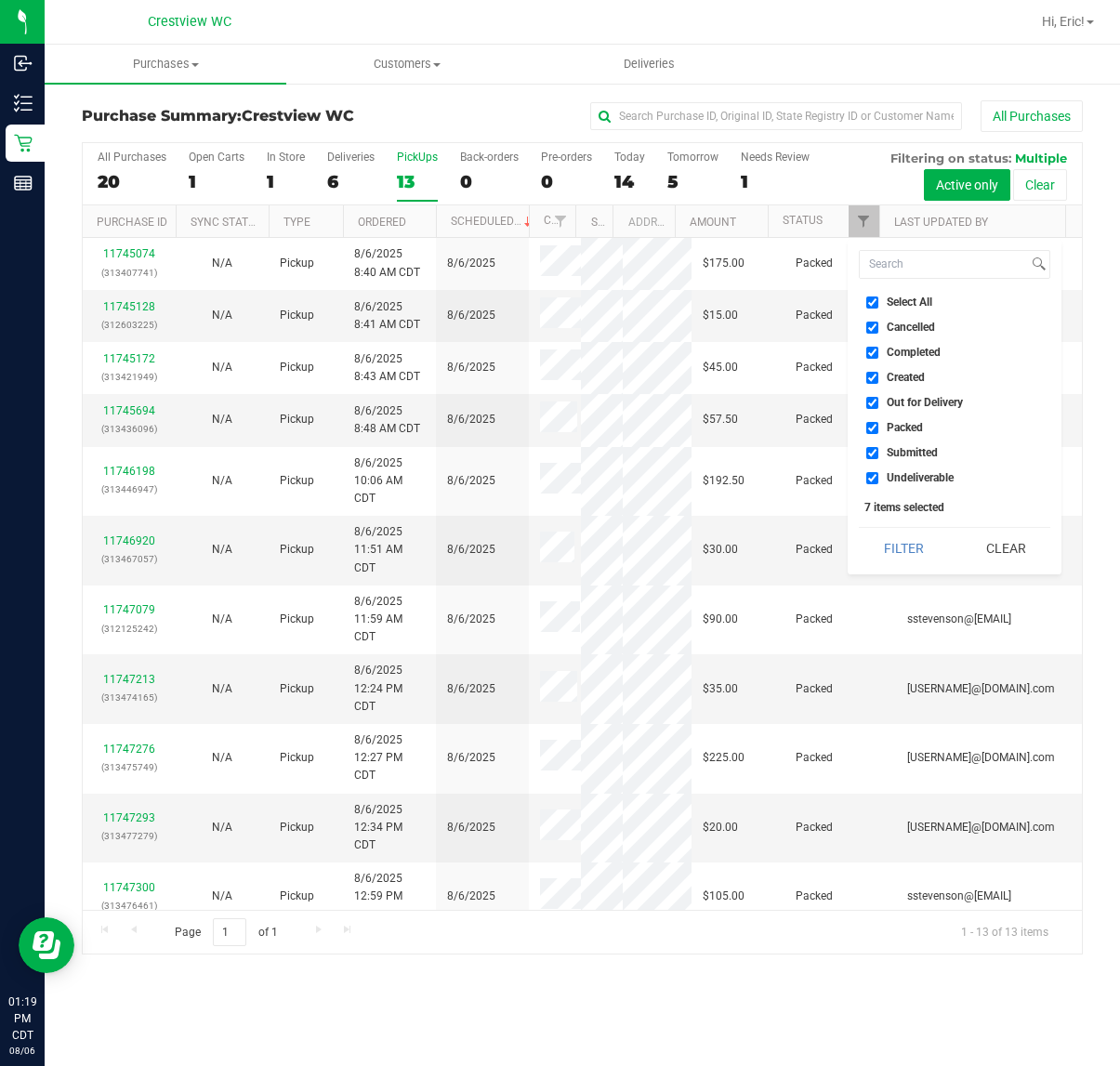 click on "Select All" at bounding box center (872, 302) 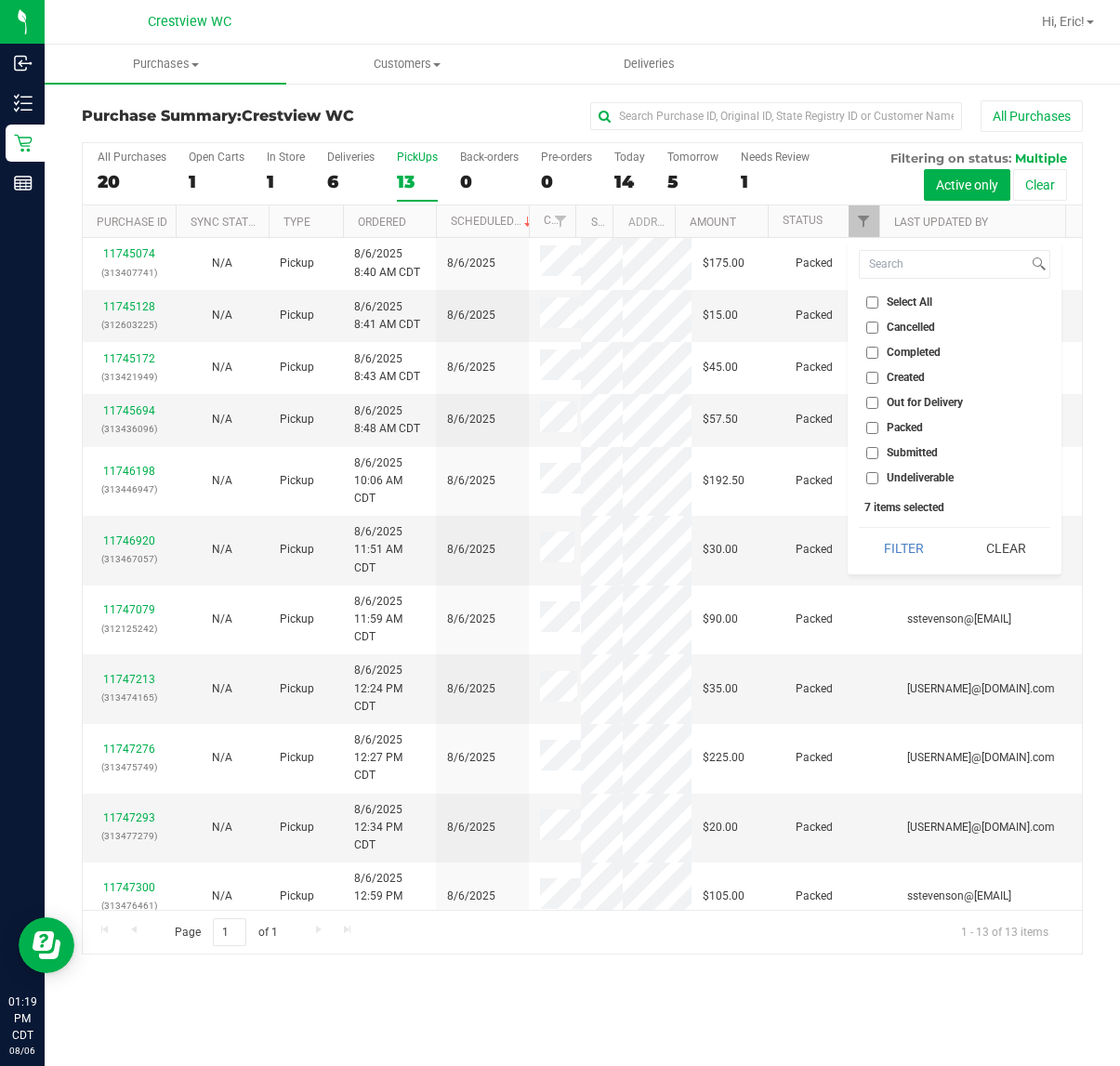 checkbox on "false" 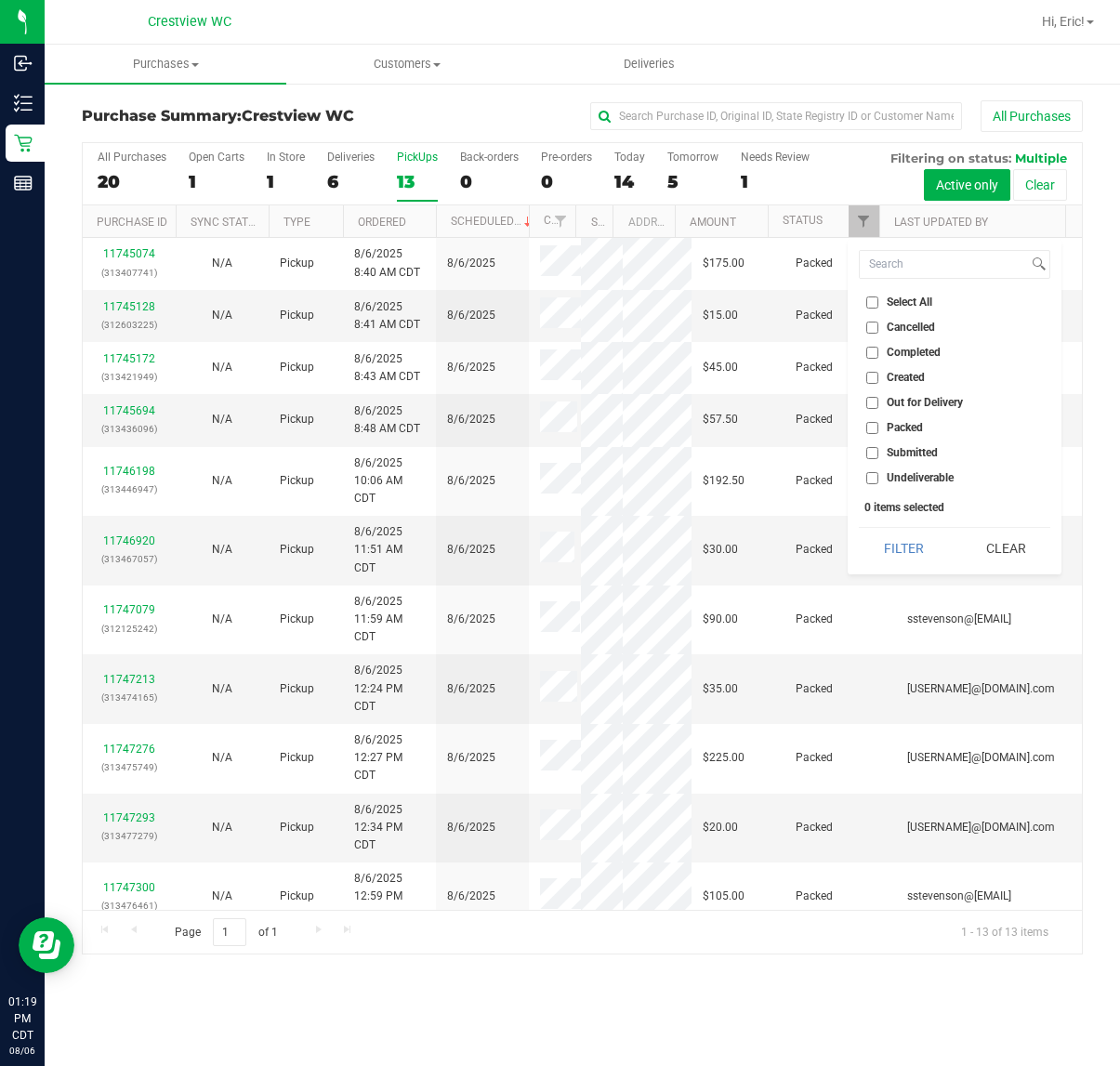 click on "Submitted" at bounding box center [872, 453] 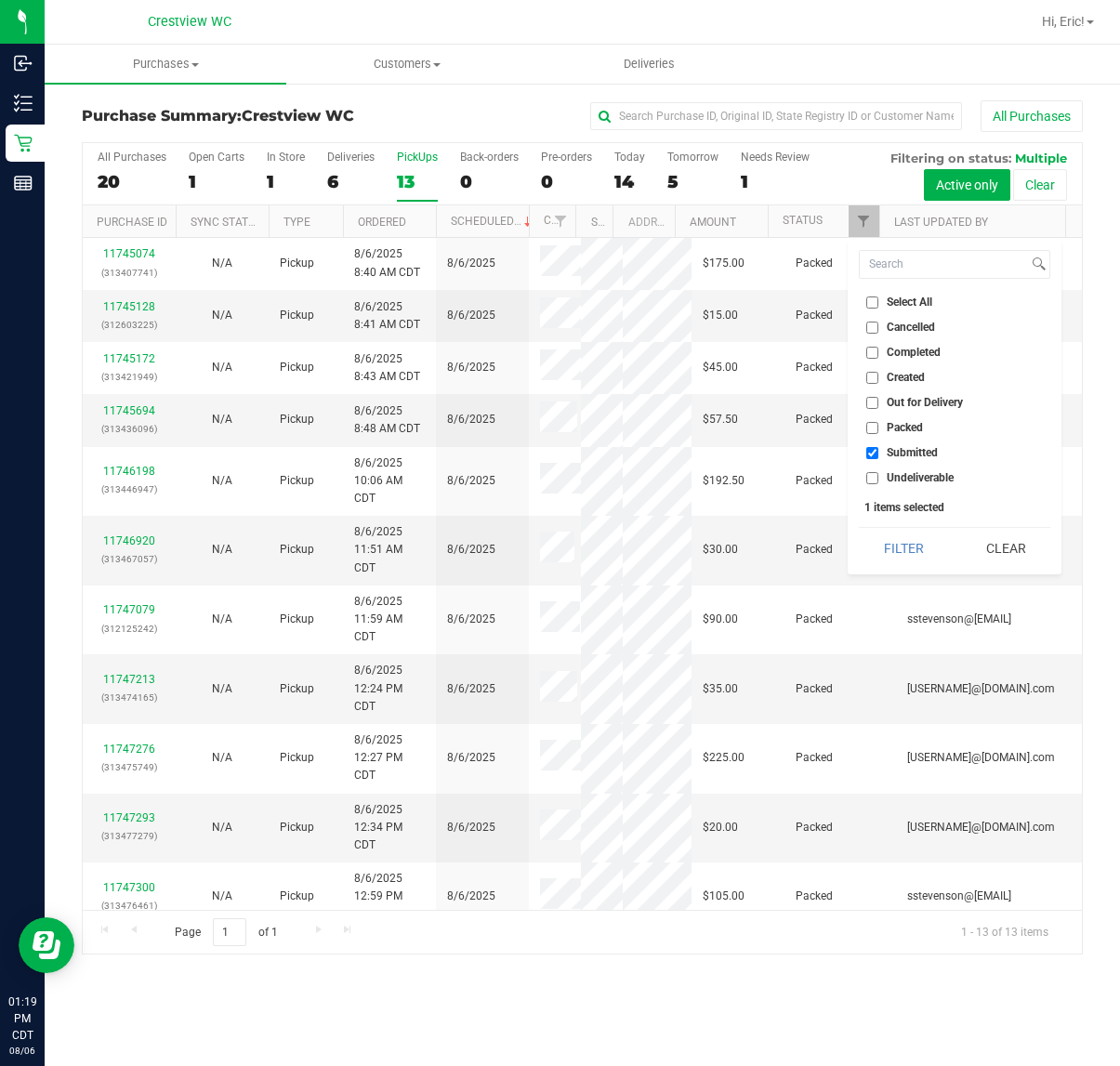 click on "Filter" at bounding box center (903, 548) 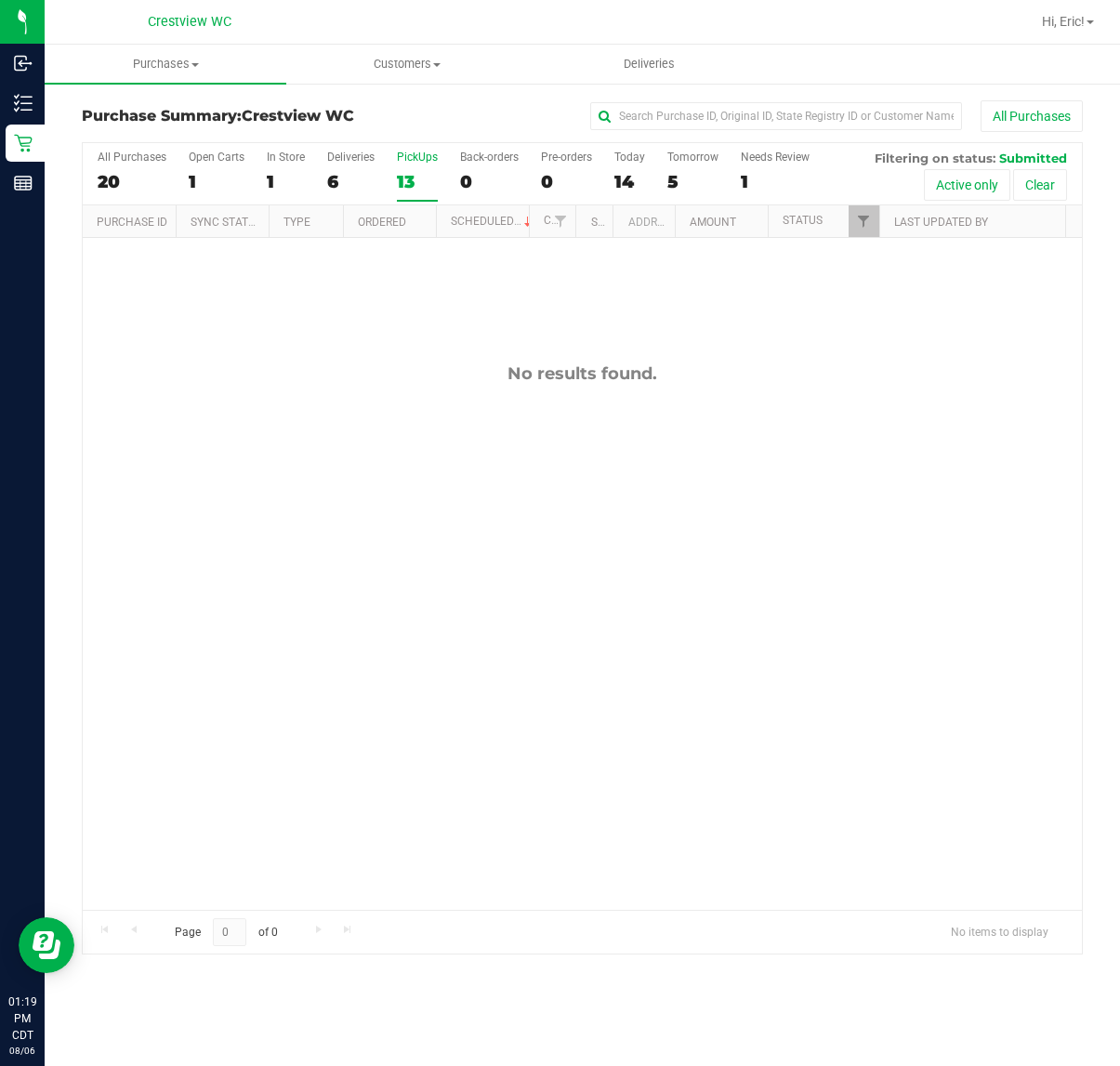 click on "No results found." at bounding box center (582, 637) 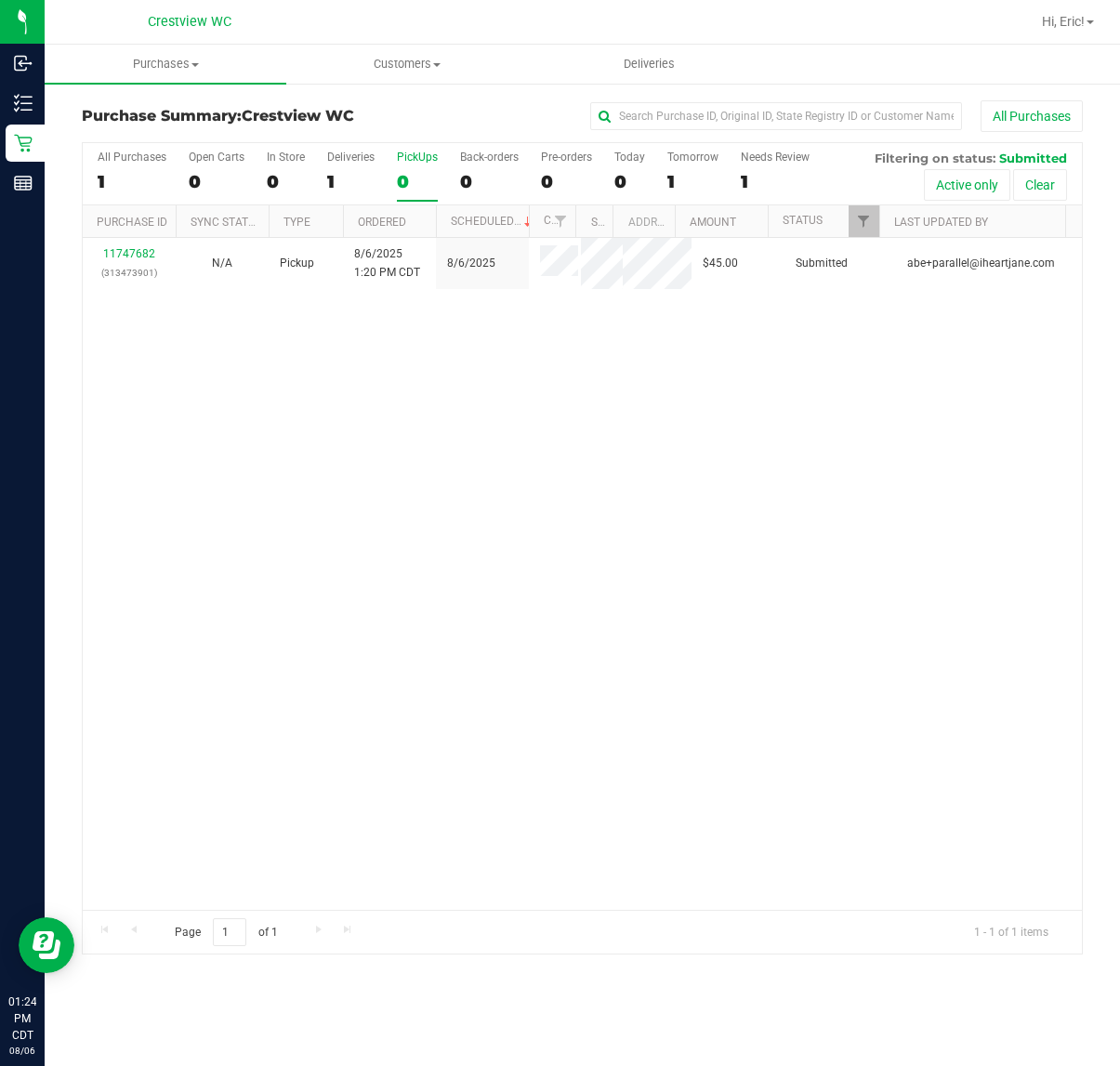click on "11747682
(313473901)
N/A
Pickup 8/6/2025 1:20 PM CDT 8/6/2025
$45.00
Submitted abe+parallel@iheartjane.com" at bounding box center [582, 573] 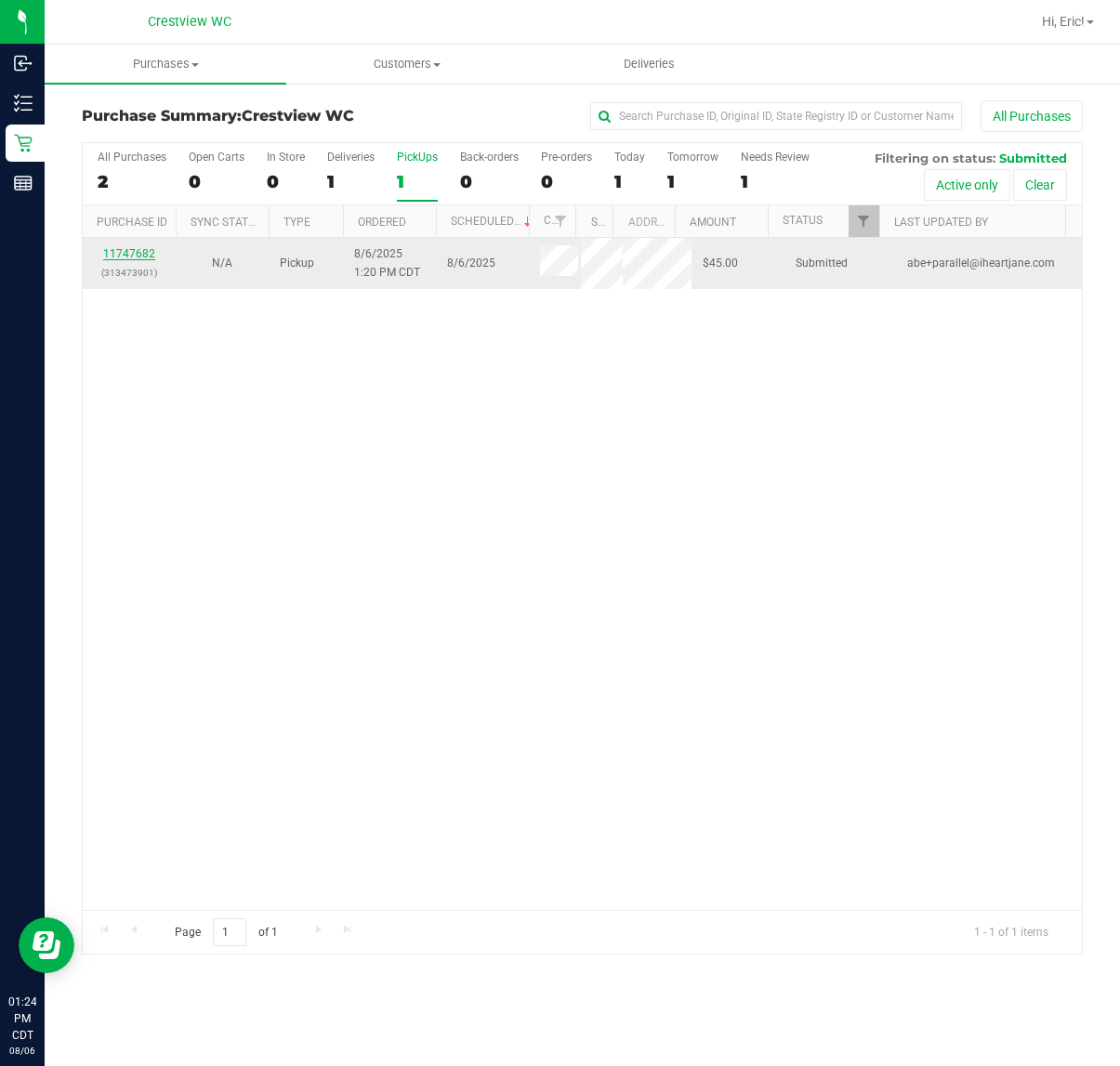 click on "11747682" at bounding box center [129, 254] 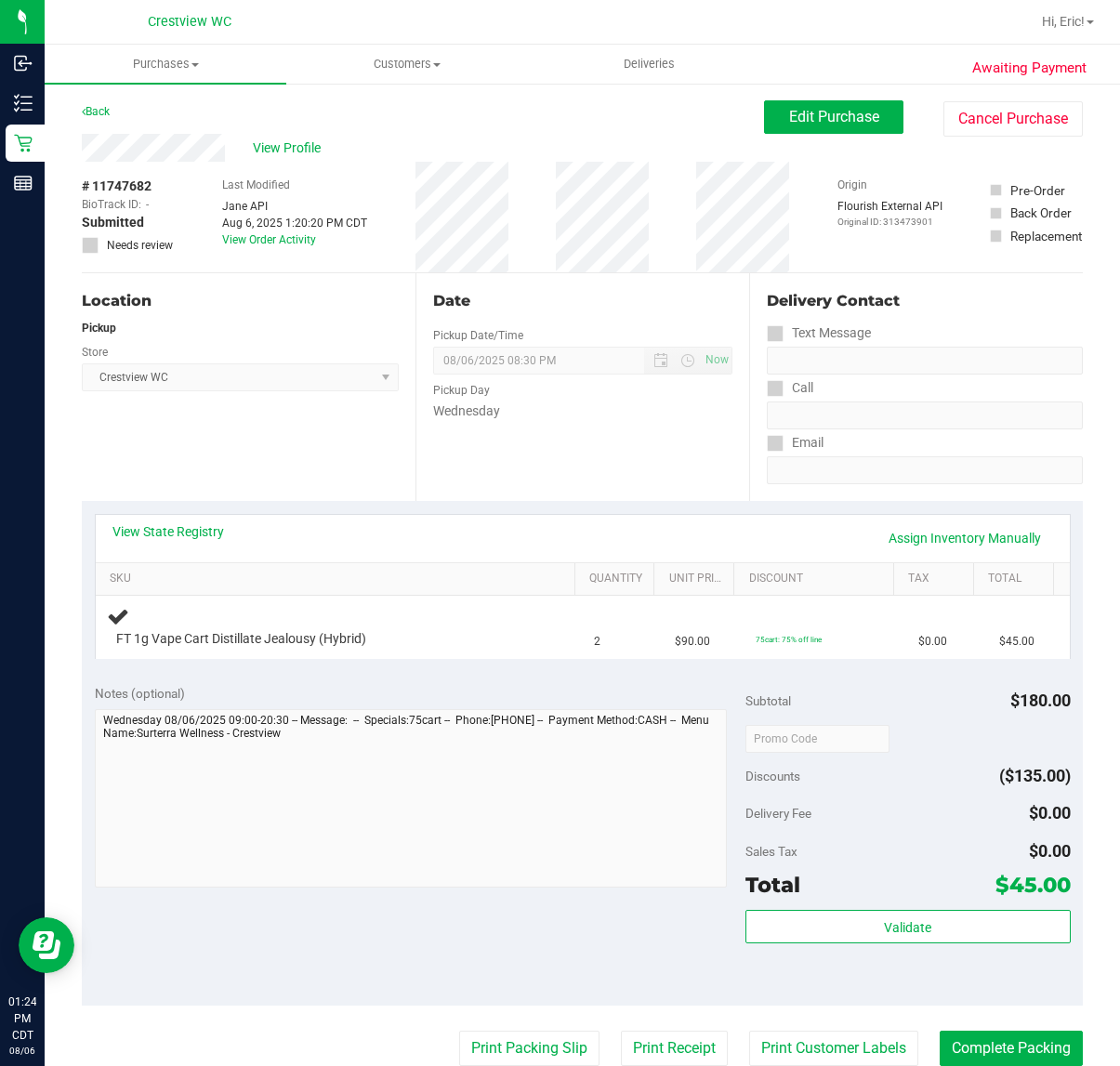 click on "Location
Pickup
Store
Crestview WC Select Store Bonita Springs WC Boynton Beach WC Bradenton WC Brandon WC Brooksville WC Call Center Clermont WC Crestview WC Deerfield Beach WC Delray Beach WC Deltona WC Ft Walton Beach WC Ft. Lauderdale WC Ft. Myers WC Gainesville WC Jax Atlantic WC JAX DC REP Jax WC Key West WC Lakeland WC Largo WC Lehigh Acres DC REP Merritt Island WC Miami 72nd WC Miami Beach WC Miami Dadeland WC Miramar DC REP New Port Richey WC North Palm Beach WC North Port WC Ocala WC Orange Park WC Orlando Colonial WC Orlando DC REP Orlando WC Oviedo WC Palm Bay WC Palm Coast WC Panama City WC Pensacola WC Port Orange WC Port St. Lucie WC Sebring WC South Tampa WC St. Pete WC Summerfield WC Tallahassee DC REP Tallahassee WC Tampa DC Testing Tampa Warehouse Tampa WC TX Austin DC TX Plano Retail WPB DC WPB WC" at bounding box center (248, 387) 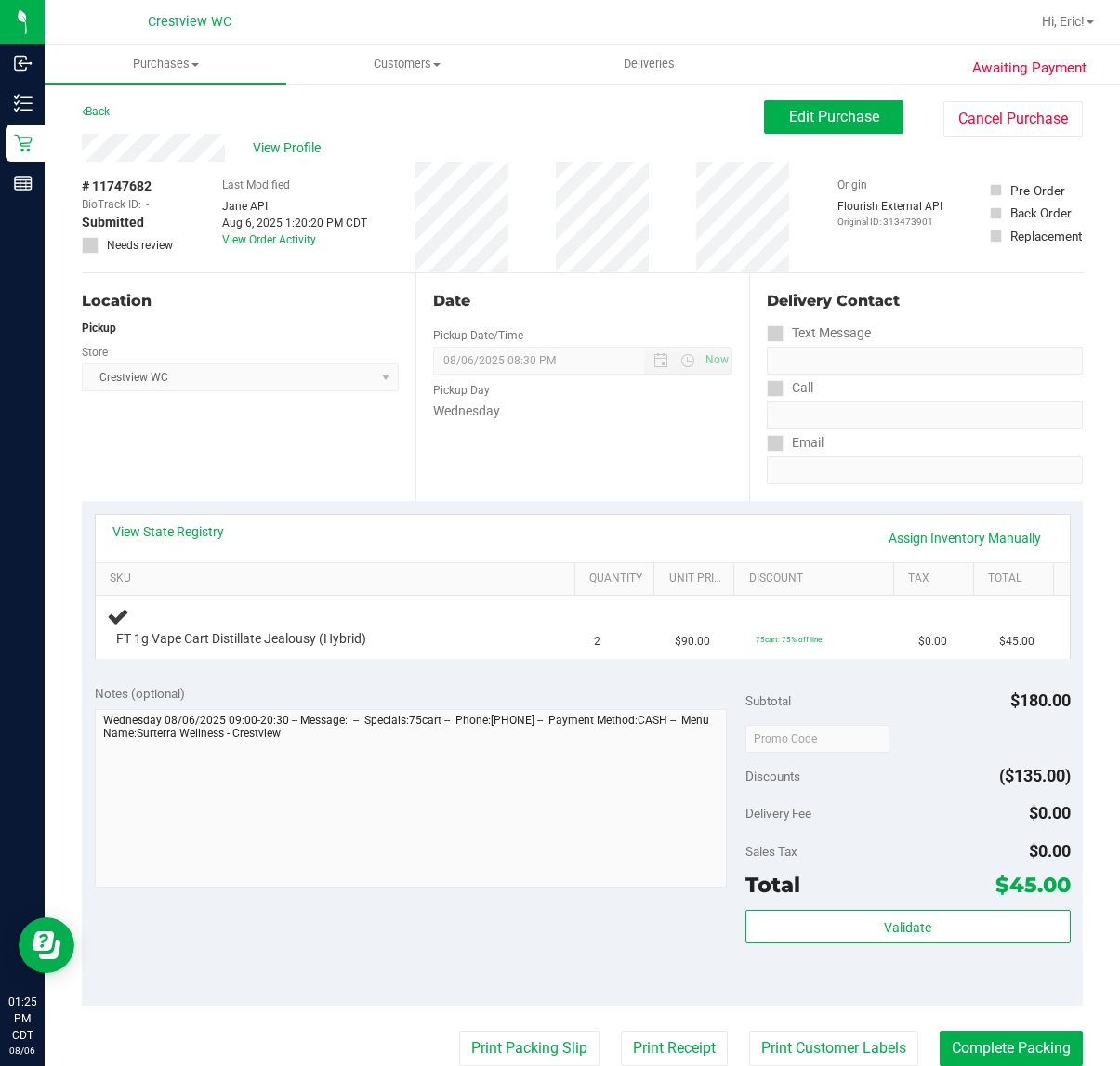 click on "Location
Pickup
Store
Crestview WC Select Store Bonita Springs WC Boynton Beach WC Bradenton WC Brandon WC Brooksville WC Call Center Clermont WC Crestview WC Deerfield Beach WC Delray Beach WC Deltona WC Ft Walton Beach WC Ft. Lauderdale WC Ft. Myers WC Gainesville WC Jax Atlantic WC JAX DC REP Jax WC Key West WC Lakeland WC Largo WC Lehigh Acres DC REP Merritt Island WC Miami 72nd WC Miami Beach WC Miami Dadeland WC Miramar DC REP New Port Richey WC North Palm Beach WC North Port WC Ocala WC Orange Park WC Orlando Colonial WC Orlando DC REP Orlando WC Oviedo WC Palm Bay WC Palm Coast WC Panama City WC Pensacola WC Port Orange WC Port St. Lucie WC Sebring WC South Tampa WC St. Pete WC Summerfield WC Tallahassee DC REP Tallahassee WC Tampa DC Testing Tampa Warehouse Tampa WC TX Austin DC TX Plano Retail WPB DC WPB WC" at bounding box center [248, 387] 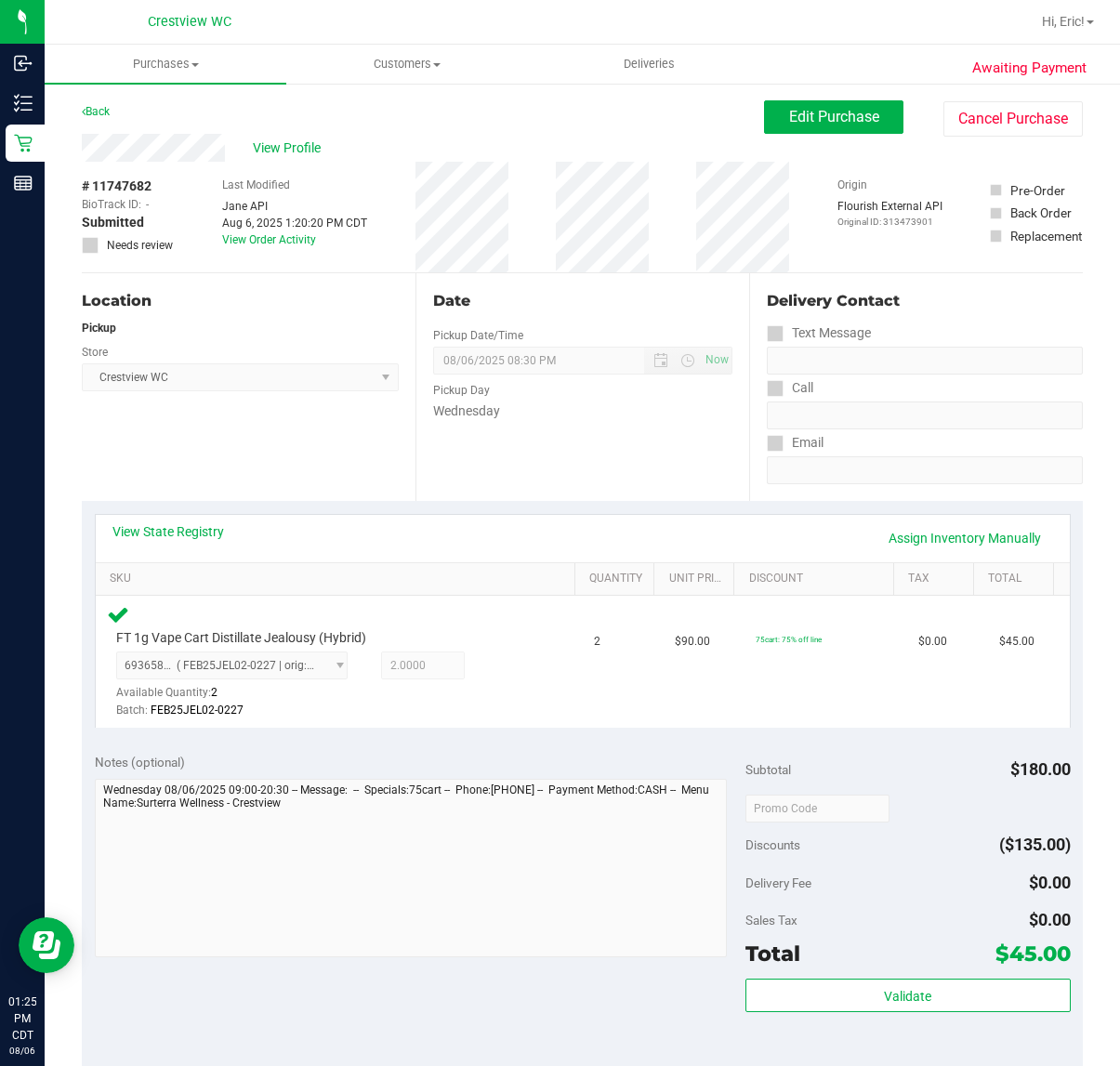 click on "Location
Pickup
Store
Crestview WC Select Store Bonita Springs WC Boynton Beach WC Bradenton WC Brandon WC Brooksville WC Call Center Clermont WC Crestview WC Deerfield Beach WC Delray Beach WC Deltona WC Ft Walton Beach WC Ft. Lauderdale WC Ft. Myers WC Gainesville WC Jax Atlantic WC JAX DC REP Jax WC Key West WC Lakeland WC Largo WC Lehigh Acres DC REP Merritt Island WC Miami 72nd WC Miami Beach WC Miami Dadeland WC Miramar DC REP New Port Richey WC North Palm Beach WC North Port WC Ocala WC Orange Park WC Orlando Colonial WC Orlando DC REP Orlando WC Oviedo WC Palm Bay WC Palm Coast WC Panama City WC Pensacola WC Port Orange WC Port St. Lucie WC Sebring WC South Tampa WC St. Pete WC Summerfield WC Tallahassee DC REP Tallahassee WC Tampa DC Testing Tampa Warehouse Tampa WC TX Austin DC TX Plano Retail WPB DC WPB WC" at bounding box center (248, 387) 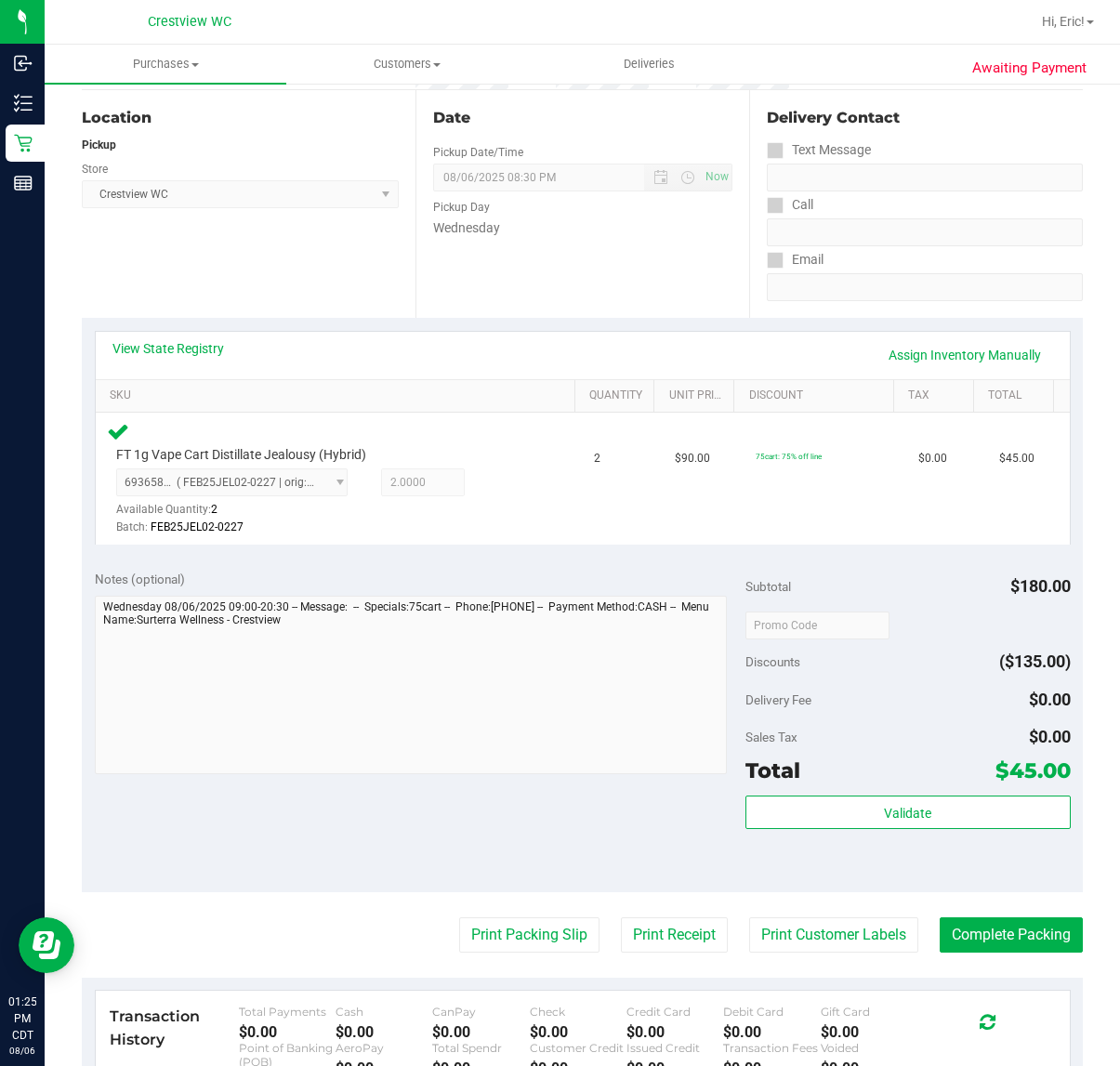 scroll, scrollTop: 489, scrollLeft: 0, axis: vertical 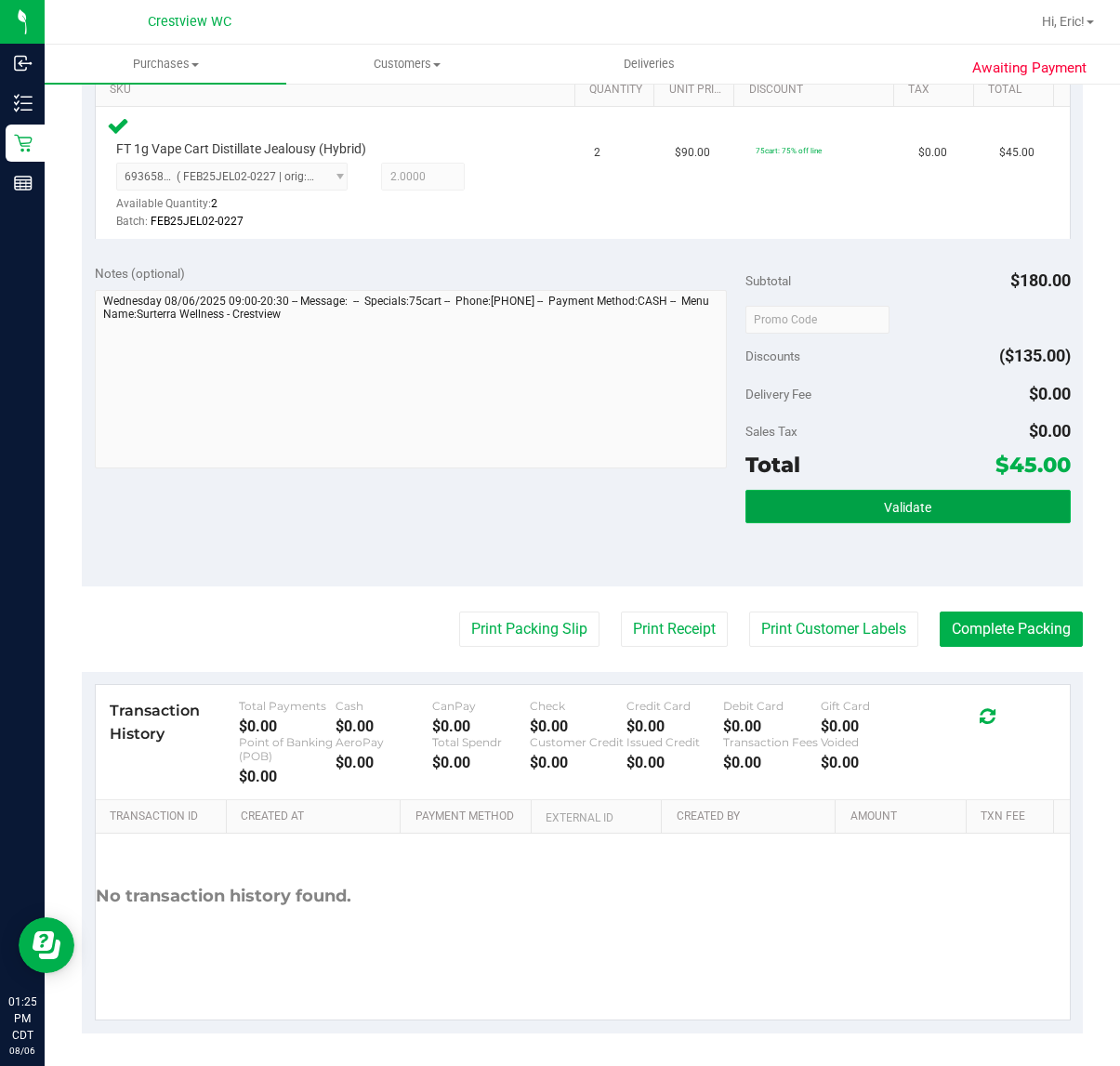 click on "Validate" at bounding box center (908, 507) 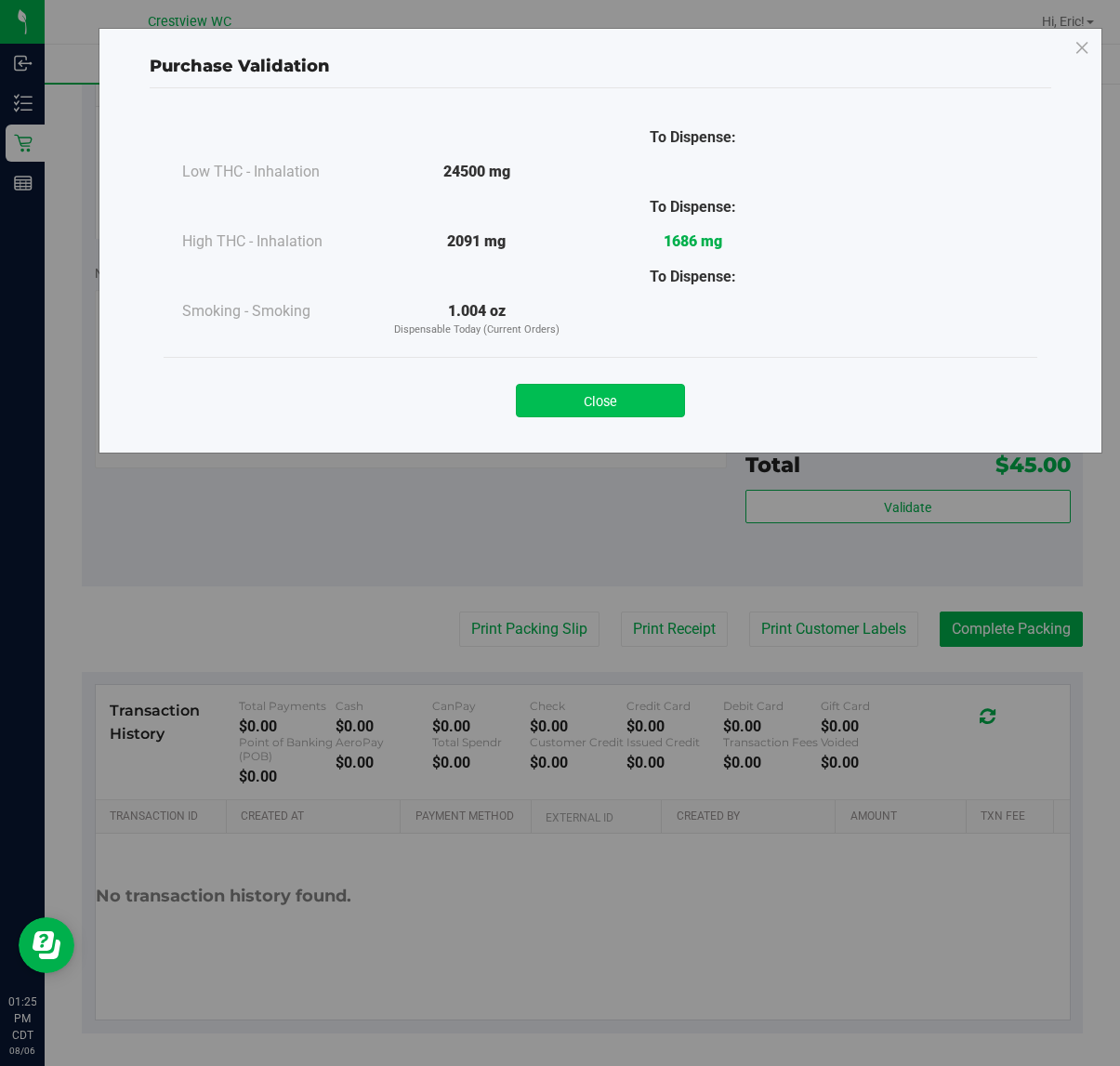 click on "Close" at bounding box center (600, 401) 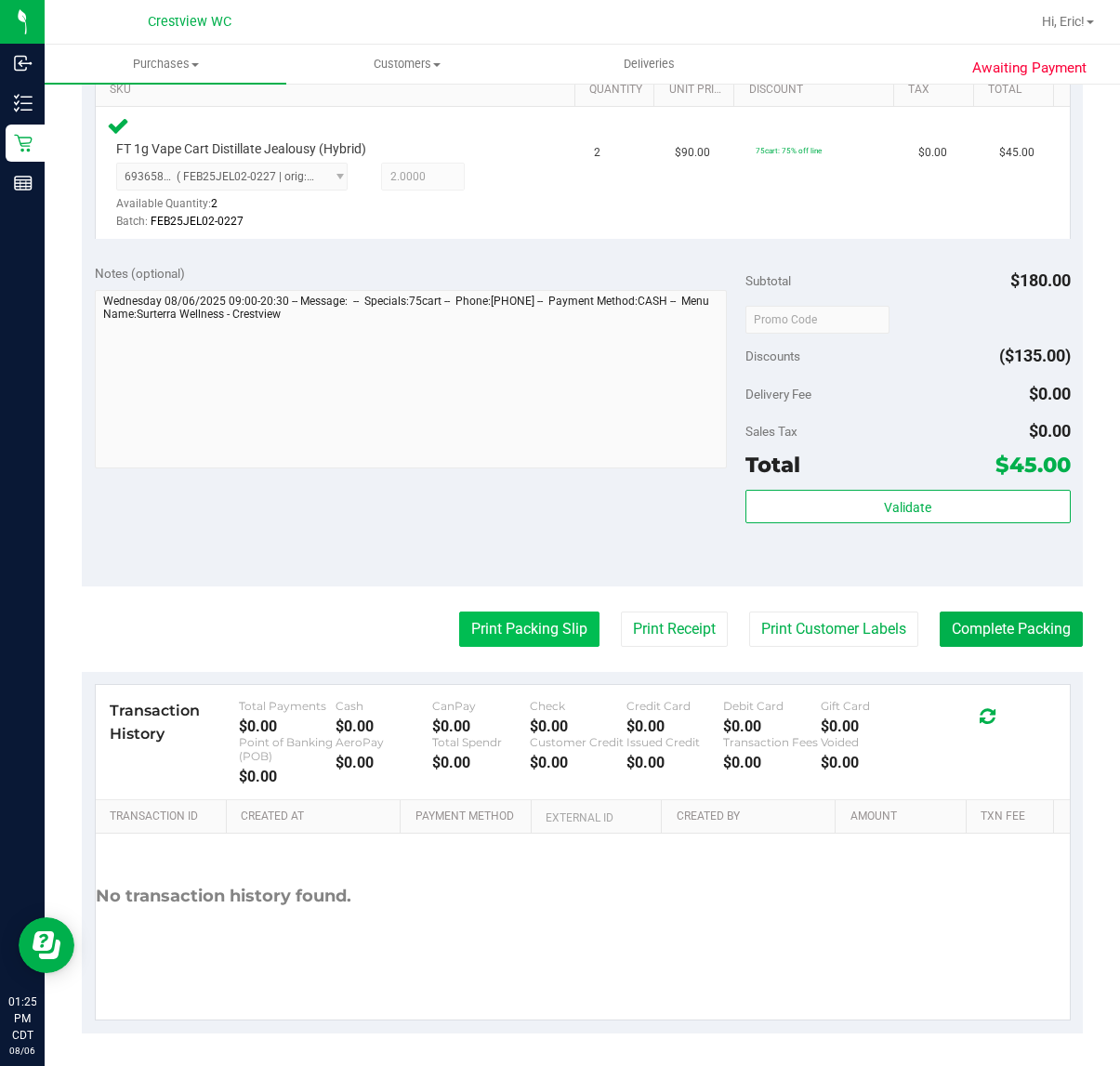 click on "Print Packing Slip" at bounding box center [529, 629] 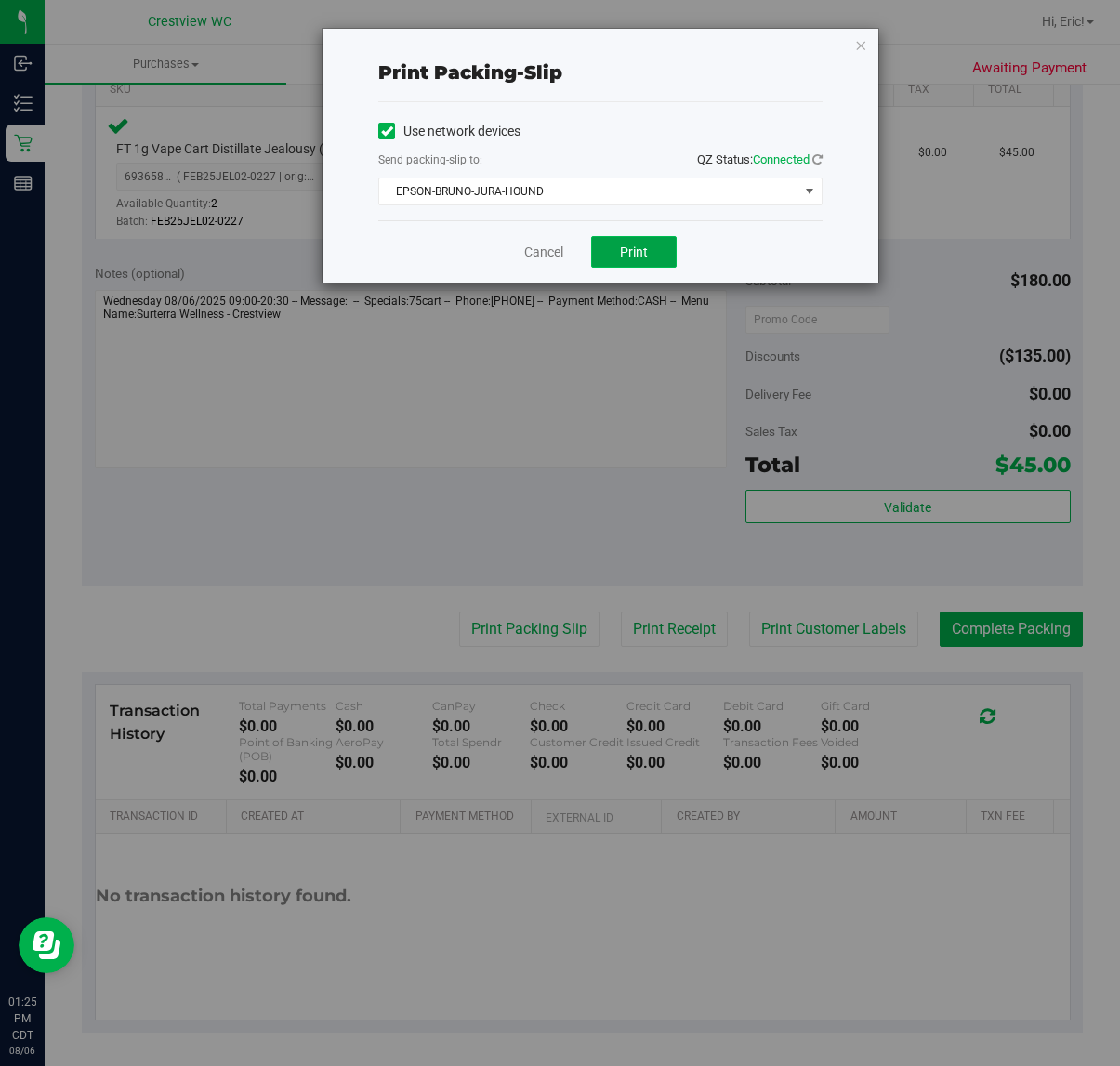 click on "Print" at bounding box center [634, 252] 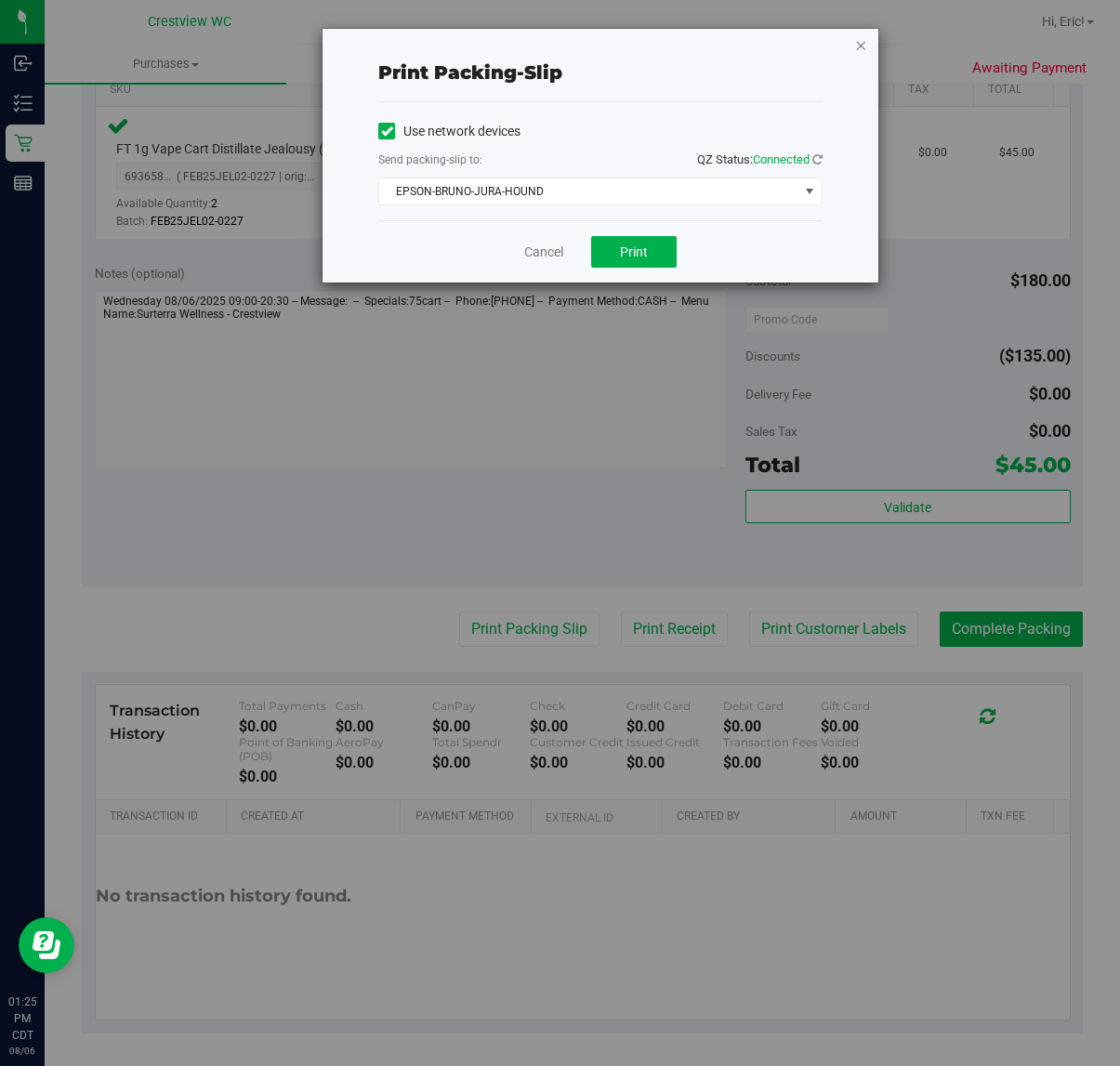 click at bounding box center [861, 45] 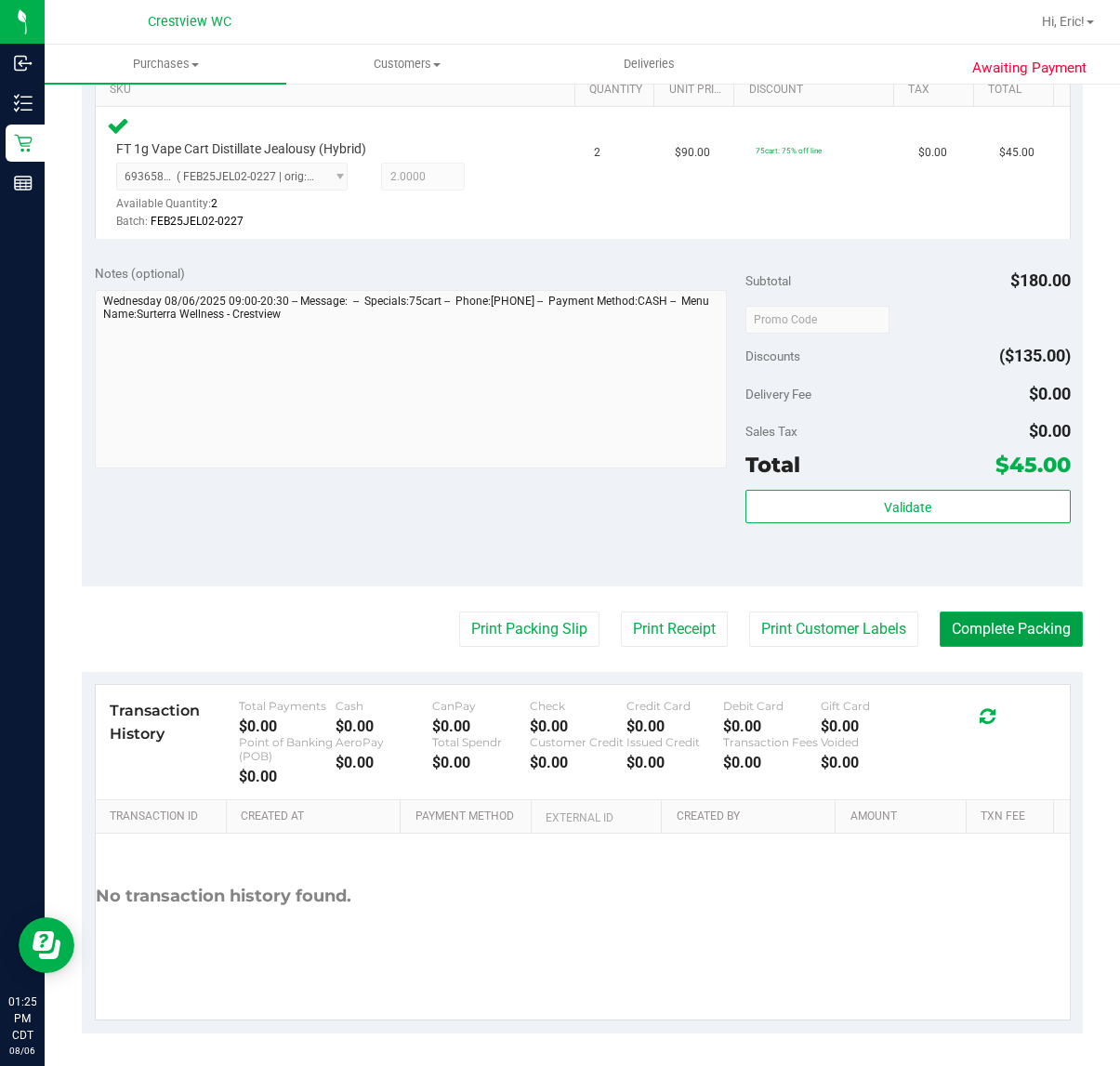 click on "Complete Packing" at bounding box center [1011, 629] 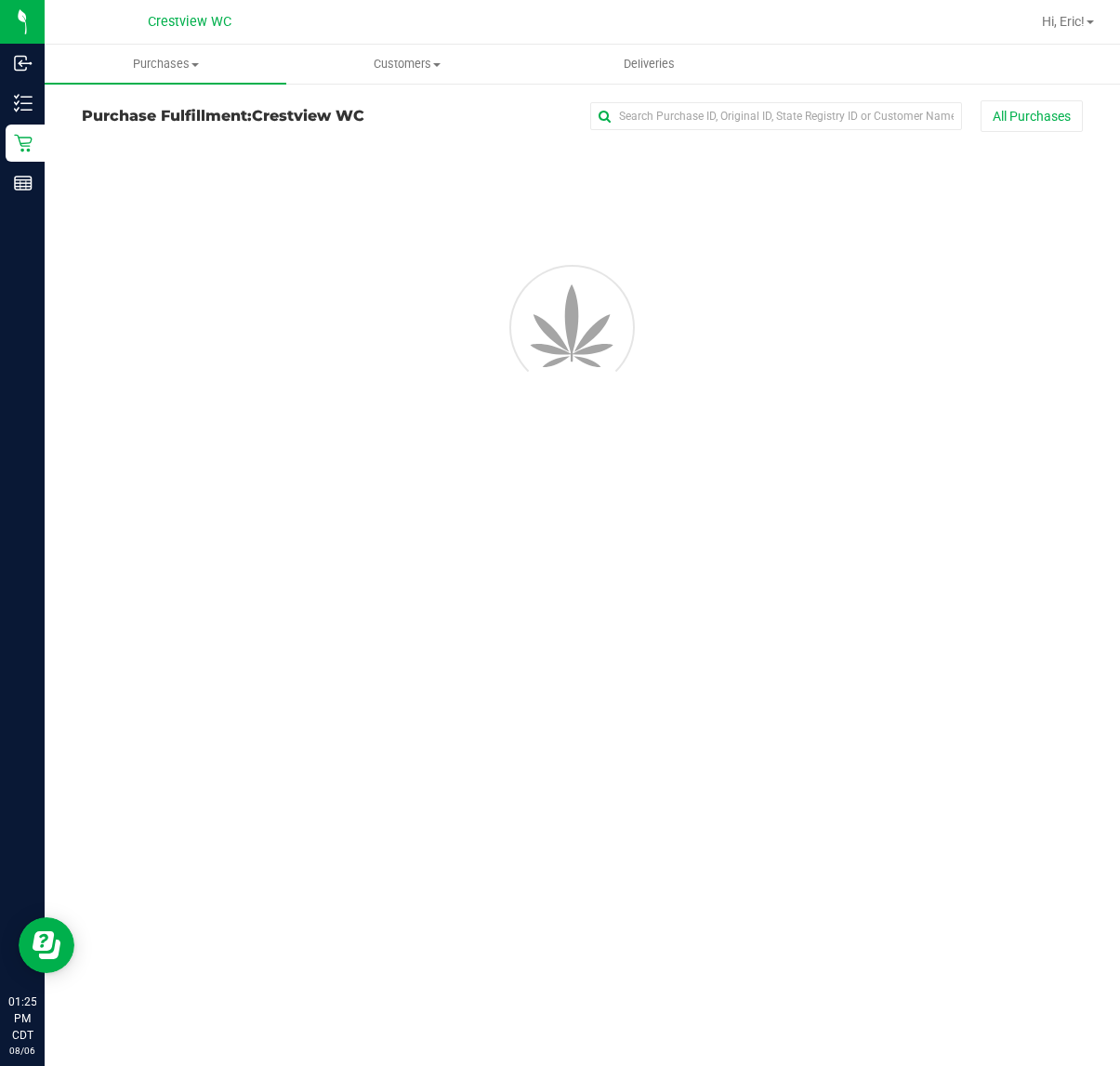 scroll, scrollTop: 0, scrollLeft: 0, axis: both 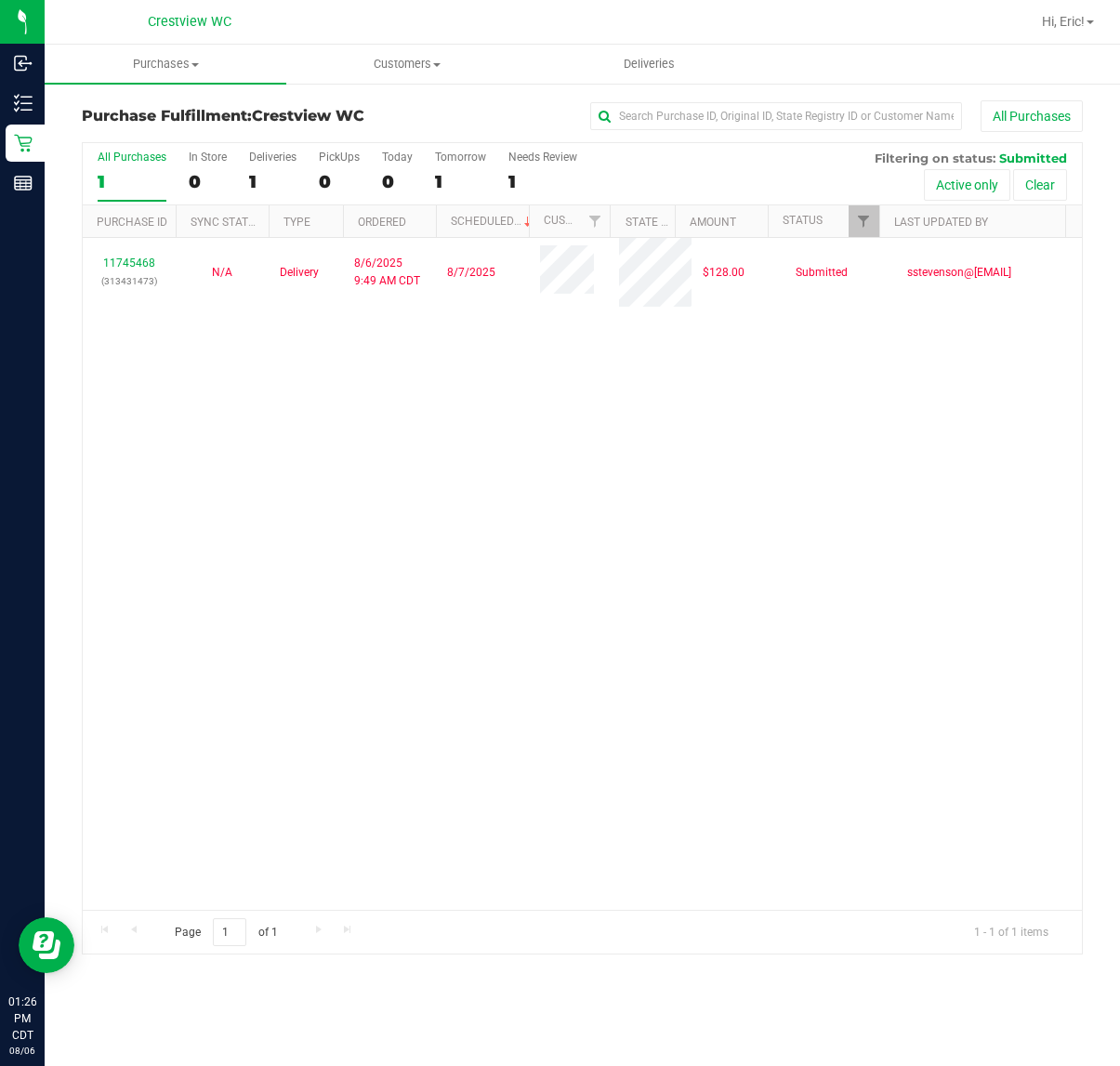 drag, startPoint x: 679, startPoint y: 475, endPoint x: 679, endPoint y: 509, distance: 34 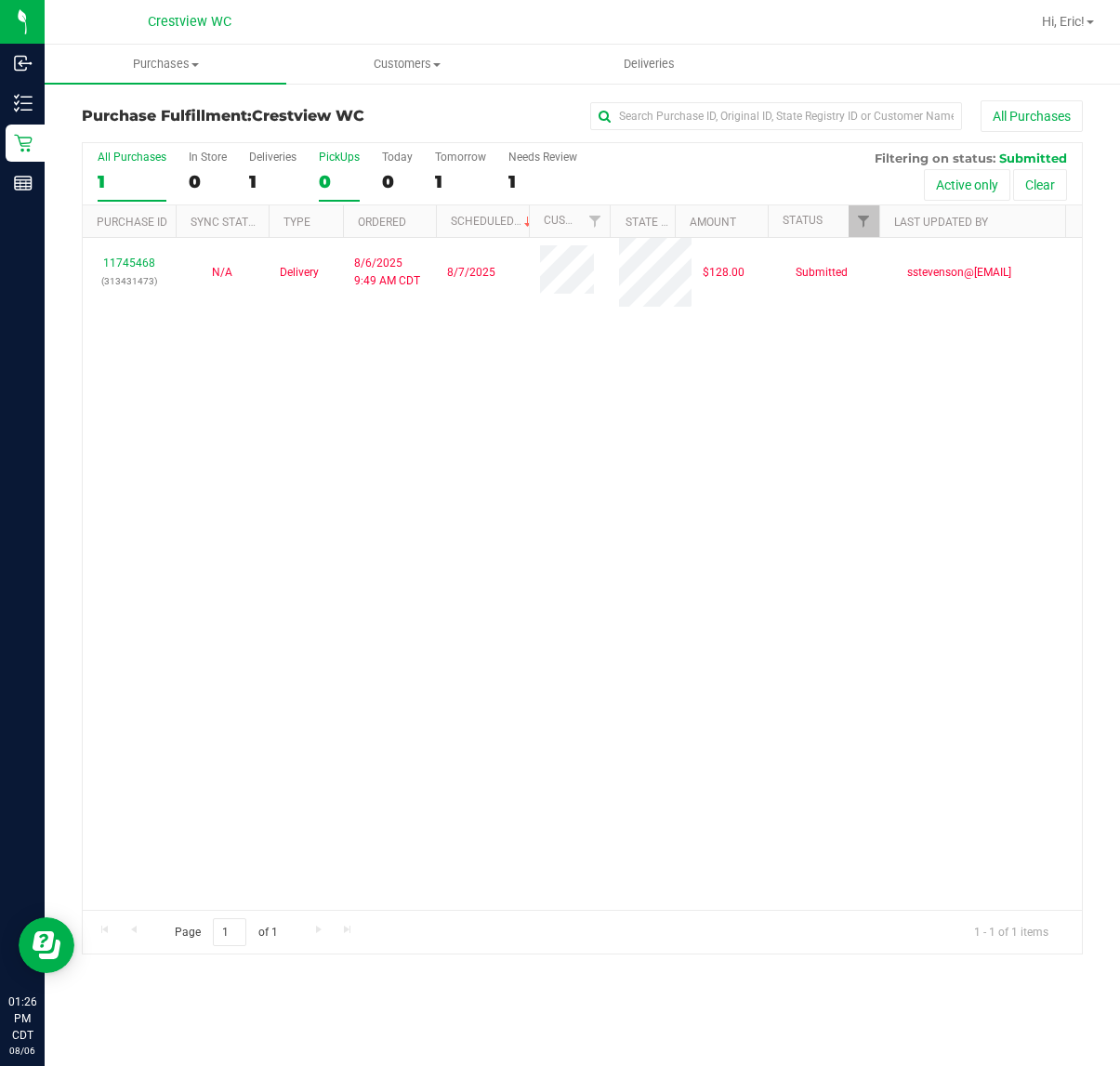 click on "PickUps" at bounding box center [339, 157] 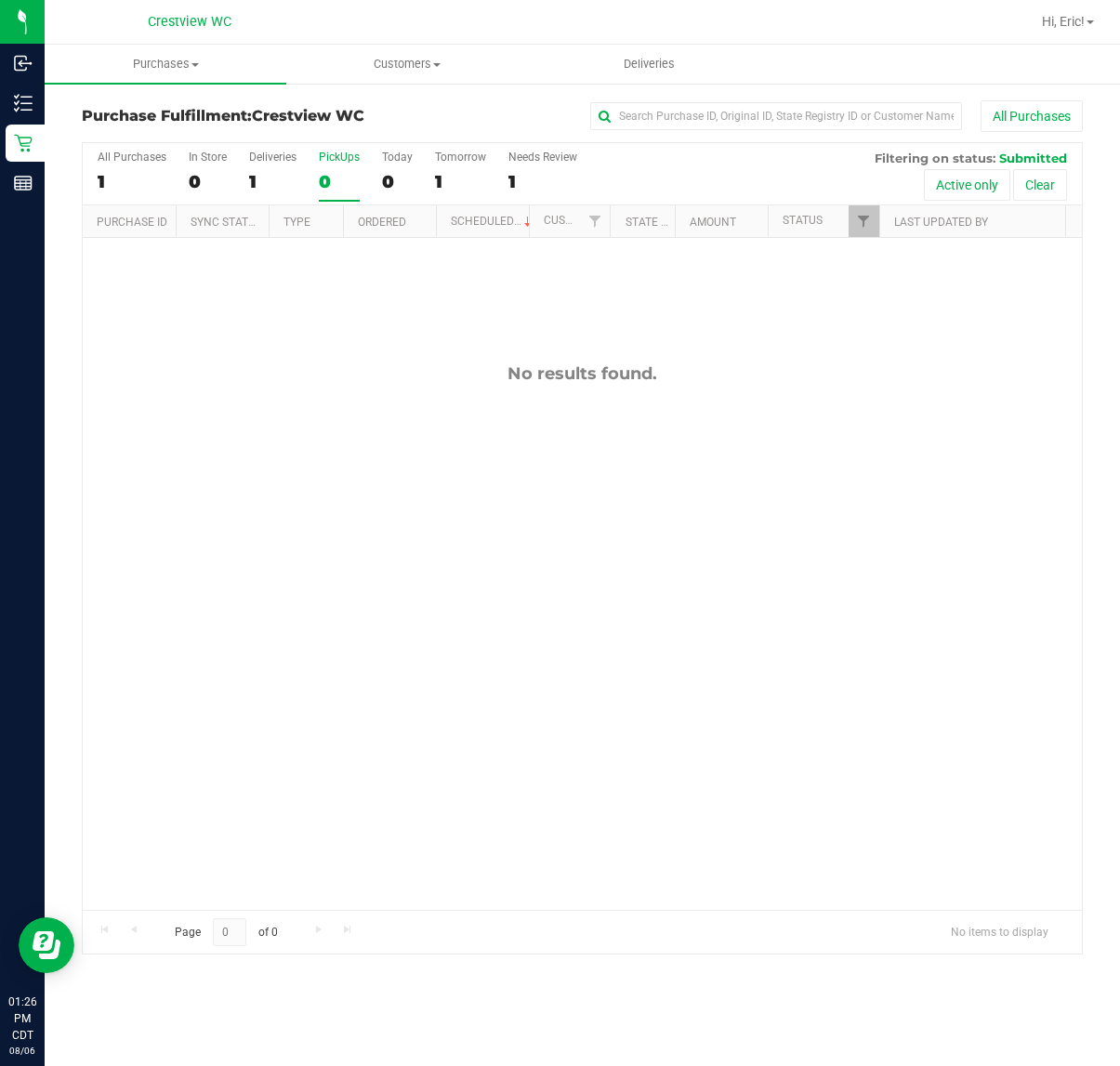 click on "PickUps" at bounding box center (339, 157) 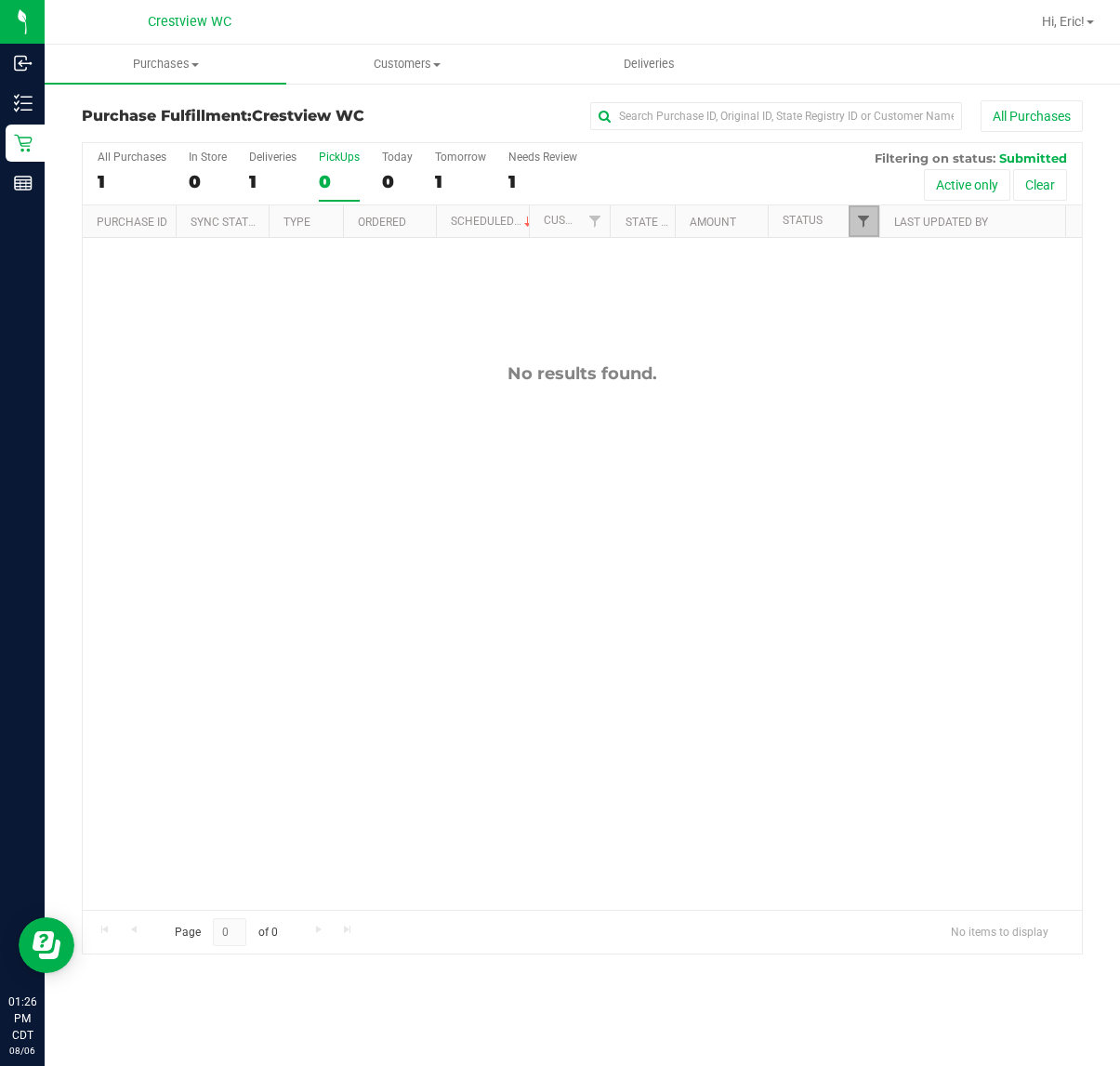 click at bounding box center [863, 221] 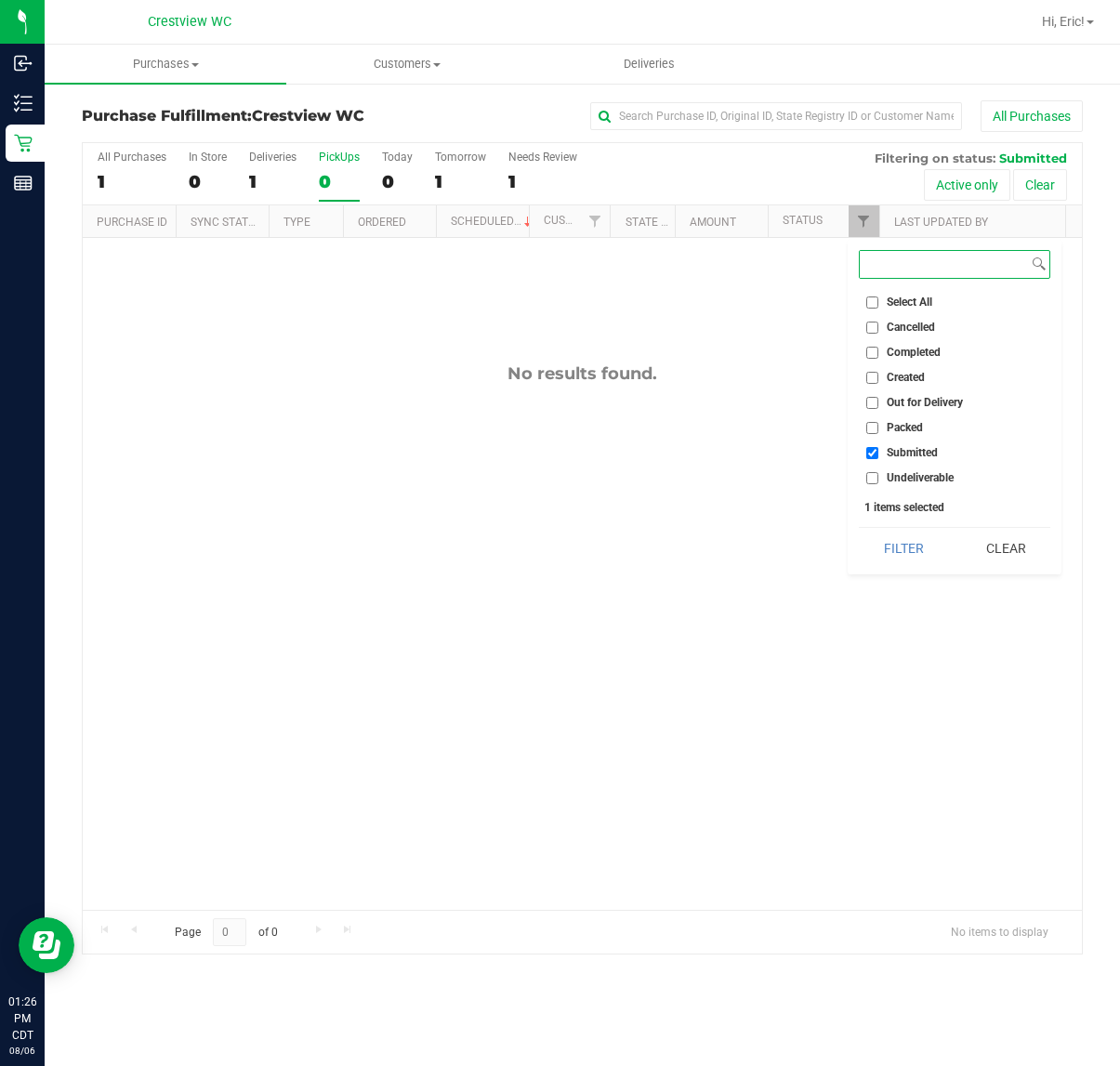 click on "Filter" at bounding box center (903, 548) 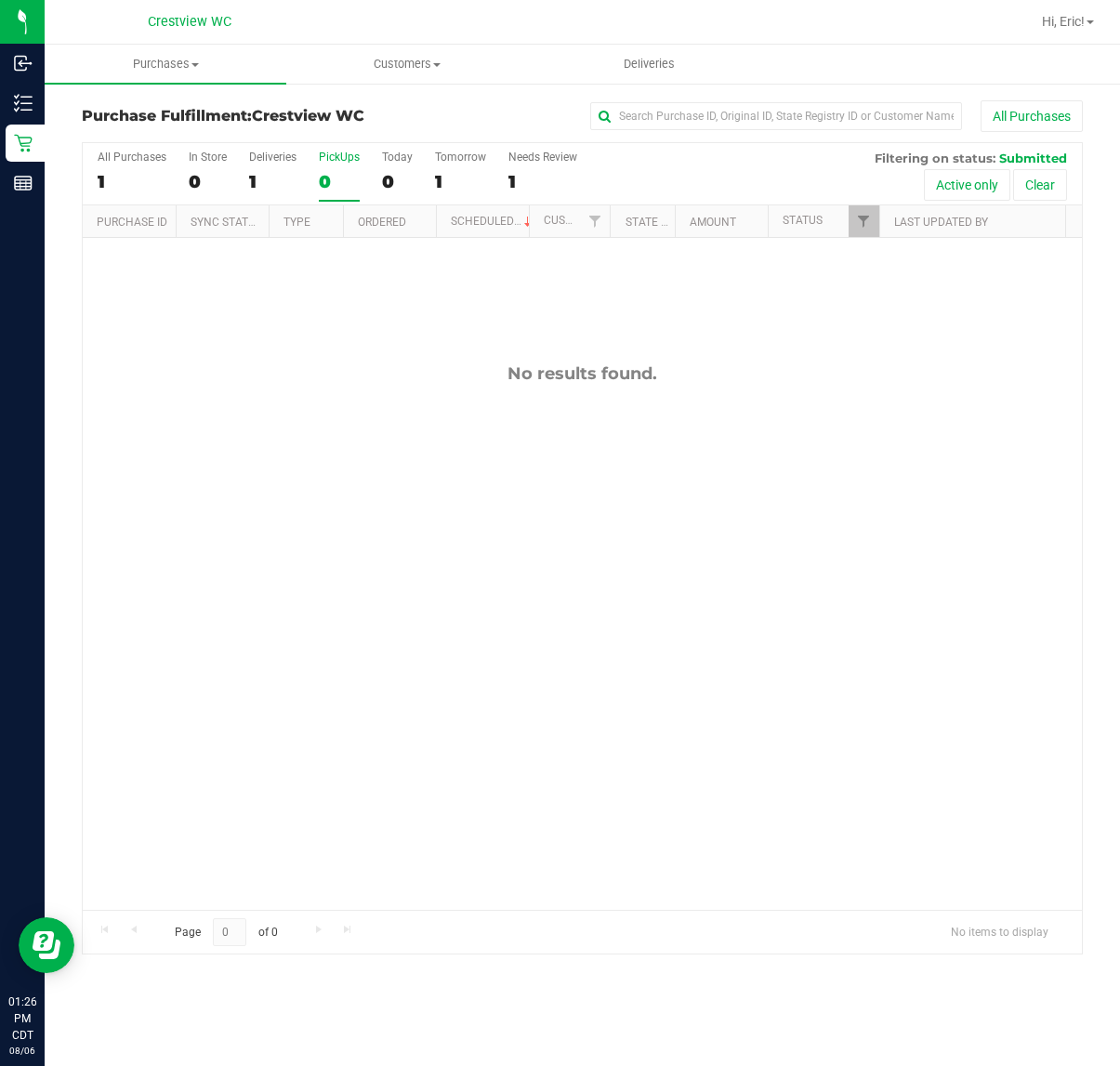 click on "No results found." at bounding box center [582, 637] 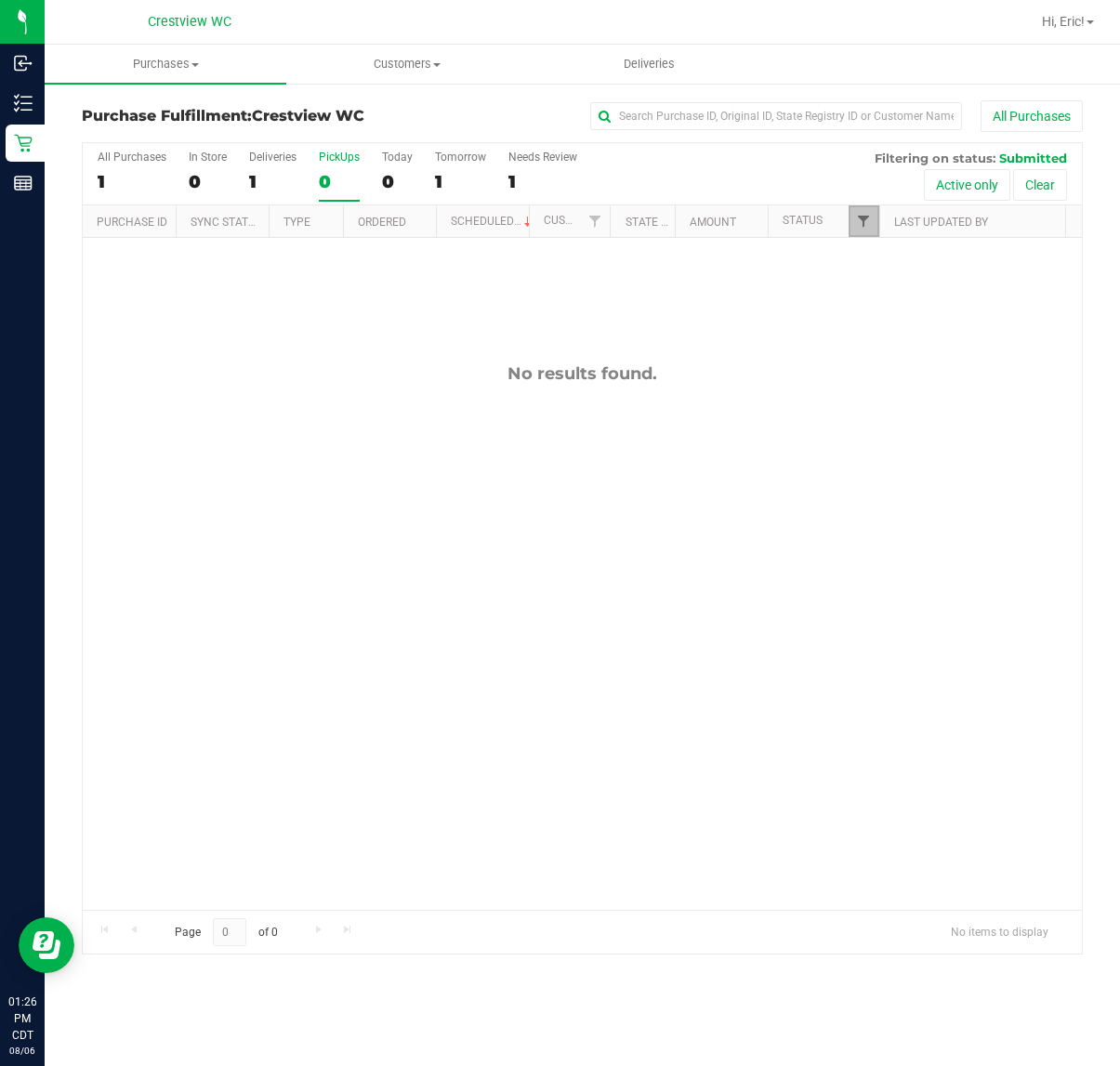 click at bounding box center [863, 221] 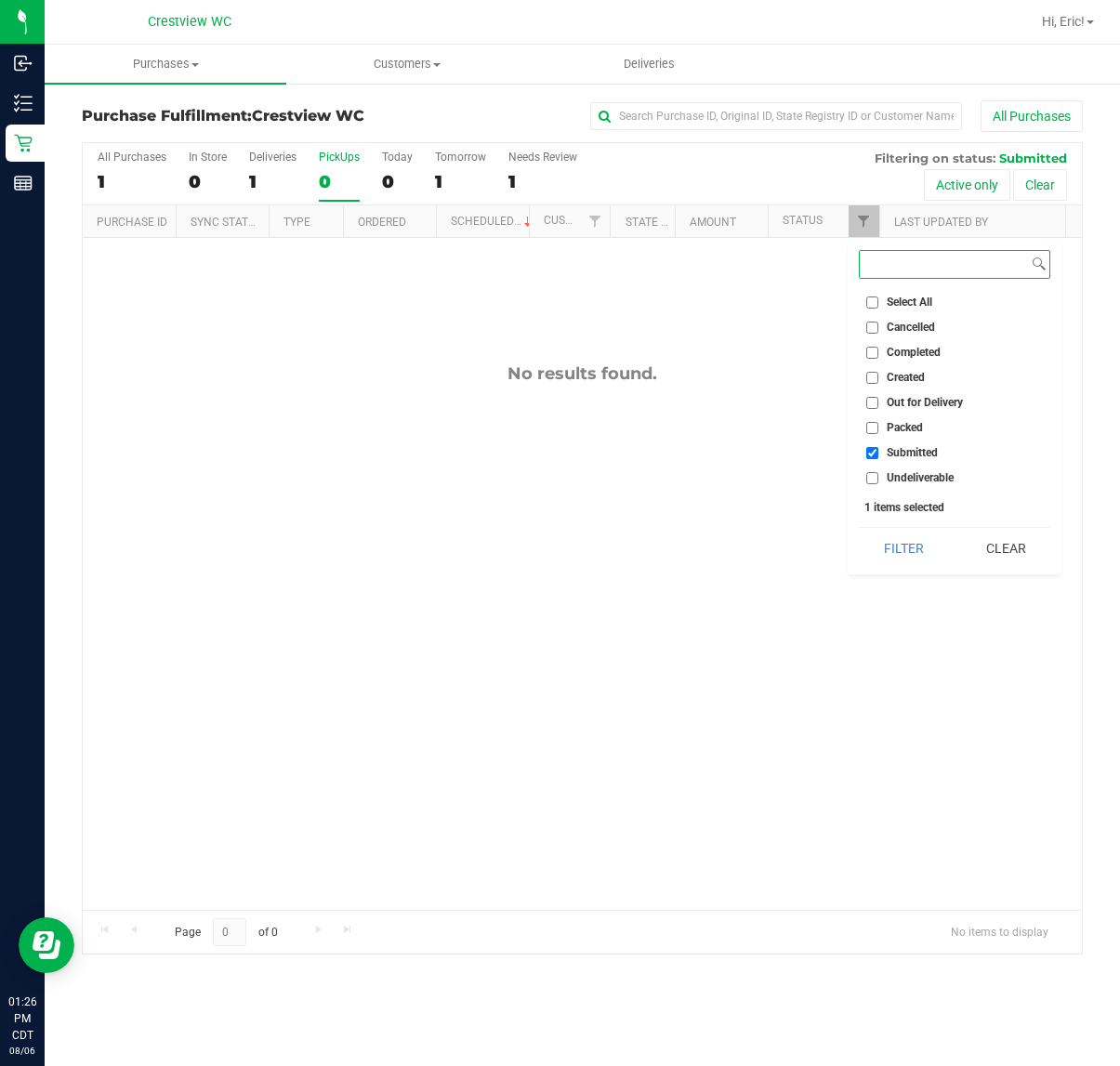 click on "Filter" at bounding box center [903, 548] 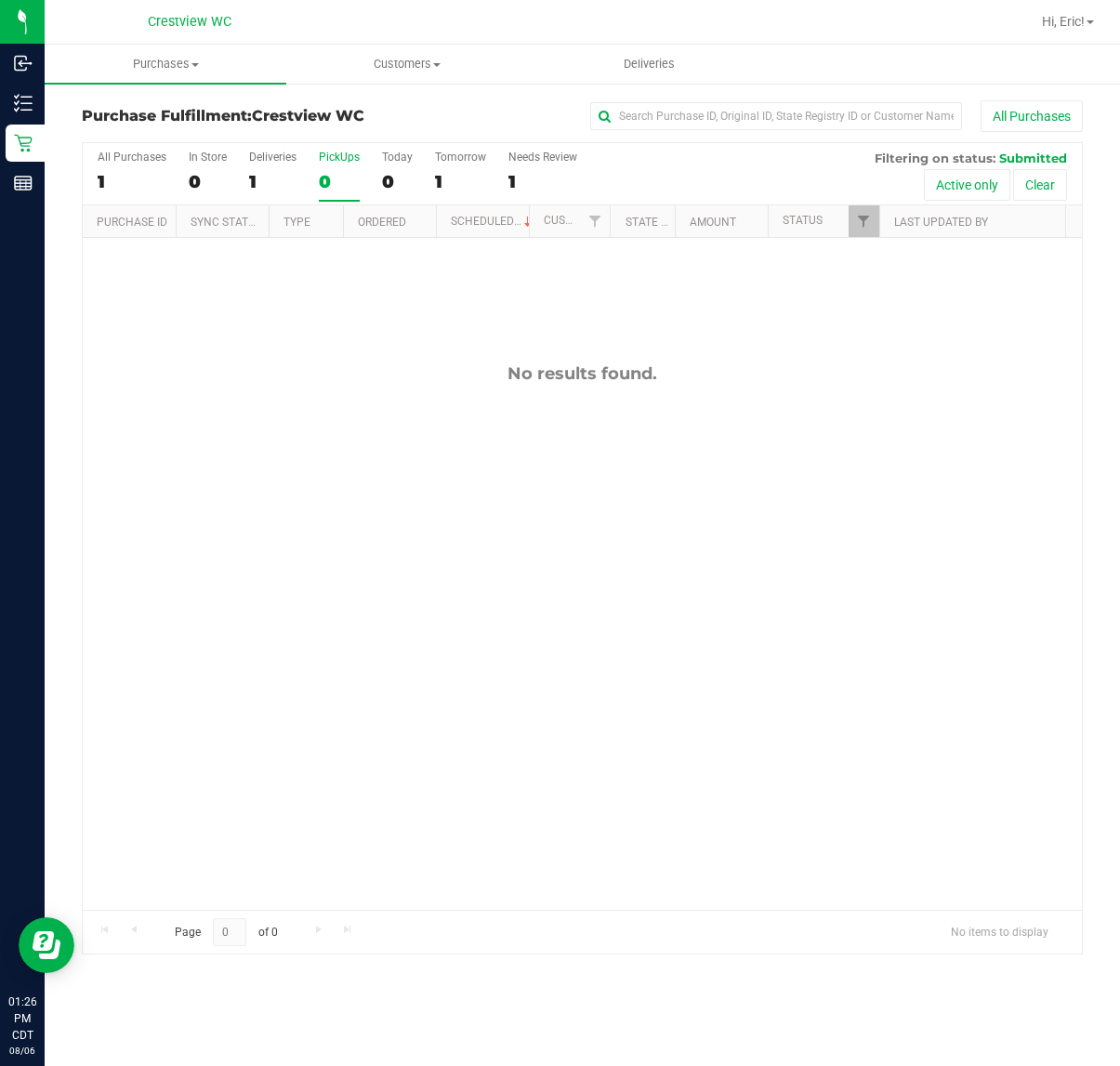 drag, startPoint x: 484, startPoint y: 312, endPoint x: 484, endPoint y: 331, distance: 19 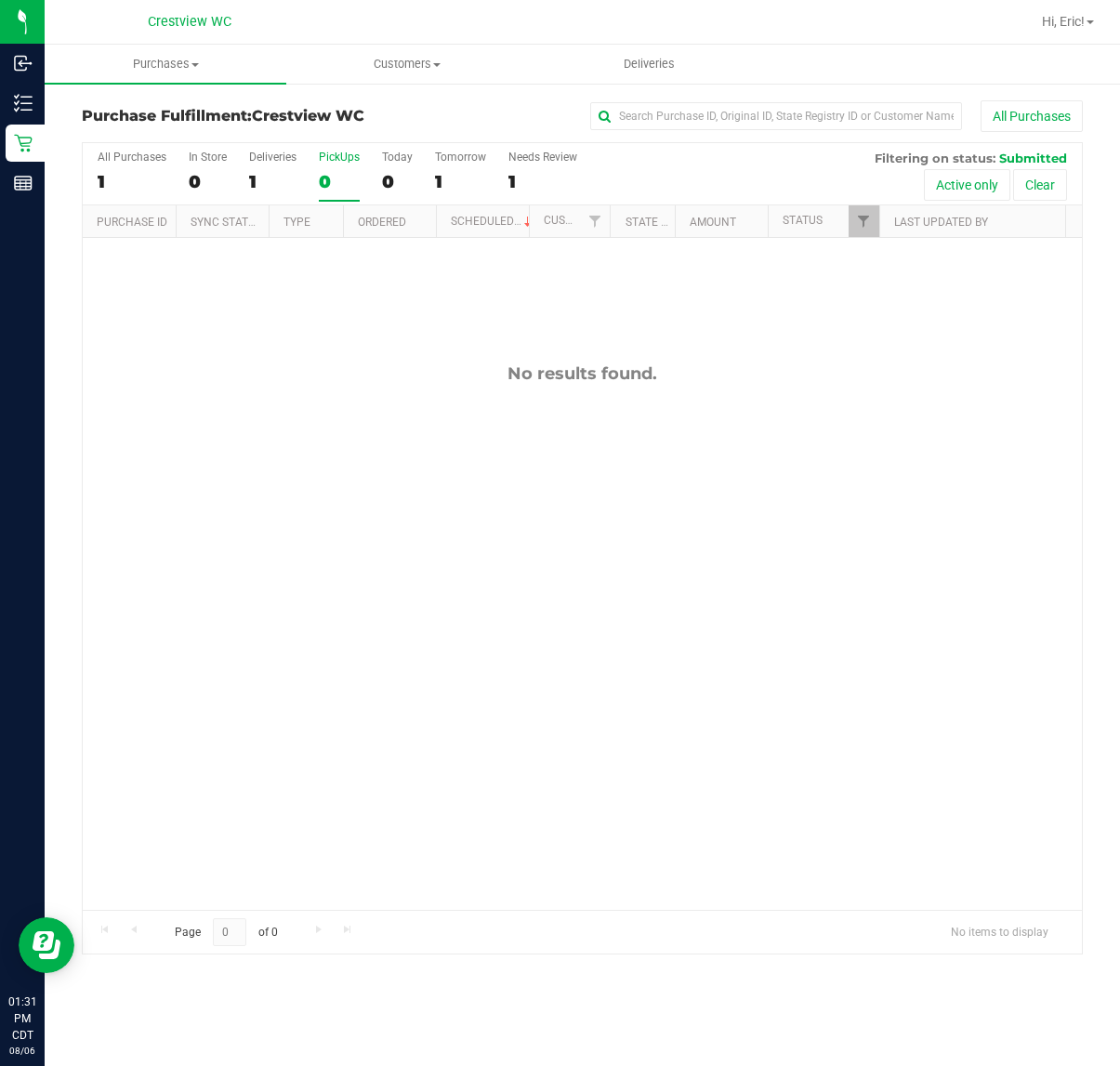 click on "No results found." at bounding box center (582, 637) 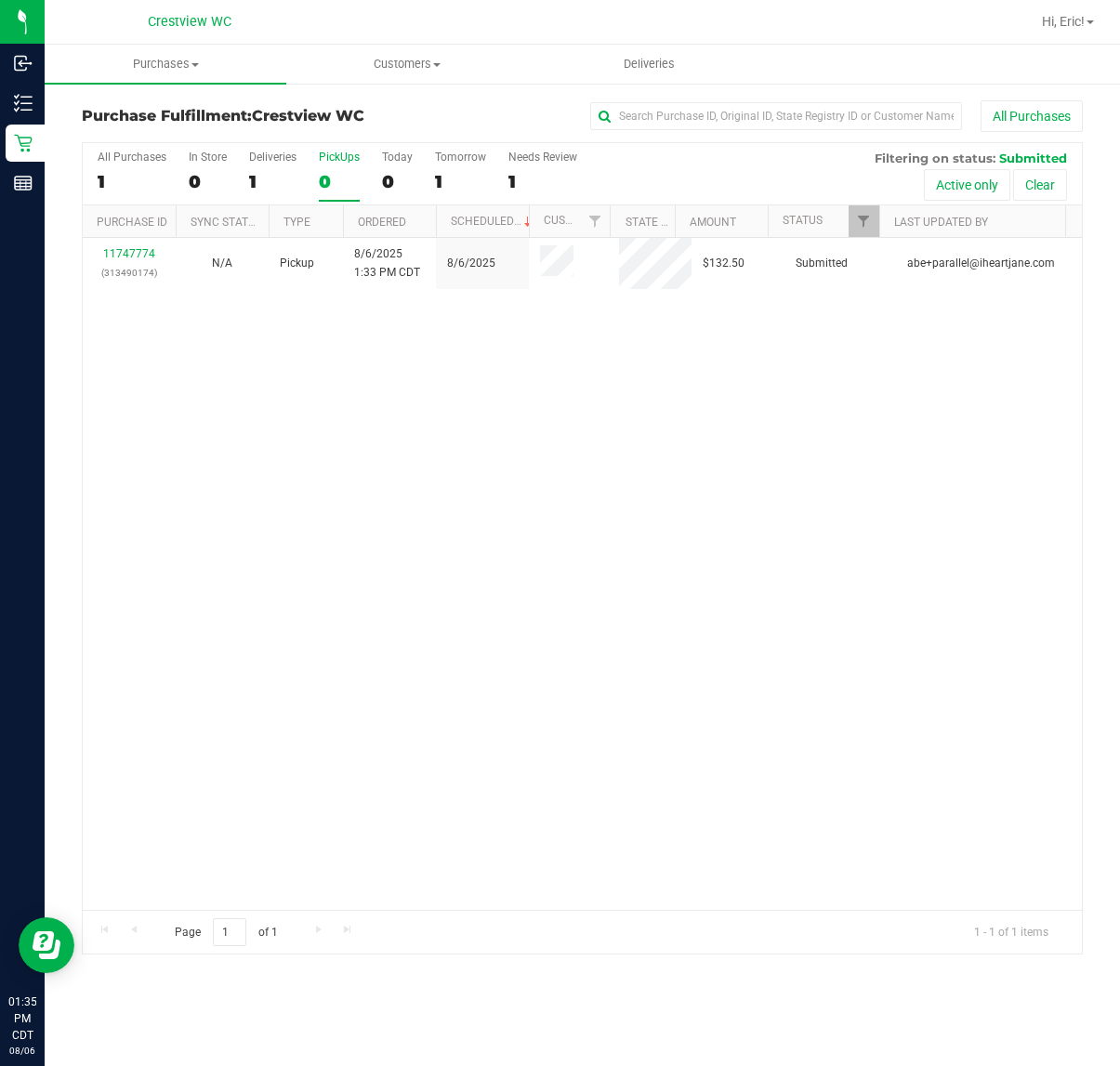 drag, startPoint x: 695, startPoint y: 502, endPoint x: 564, endPoint y: 410, distance: 160.07811 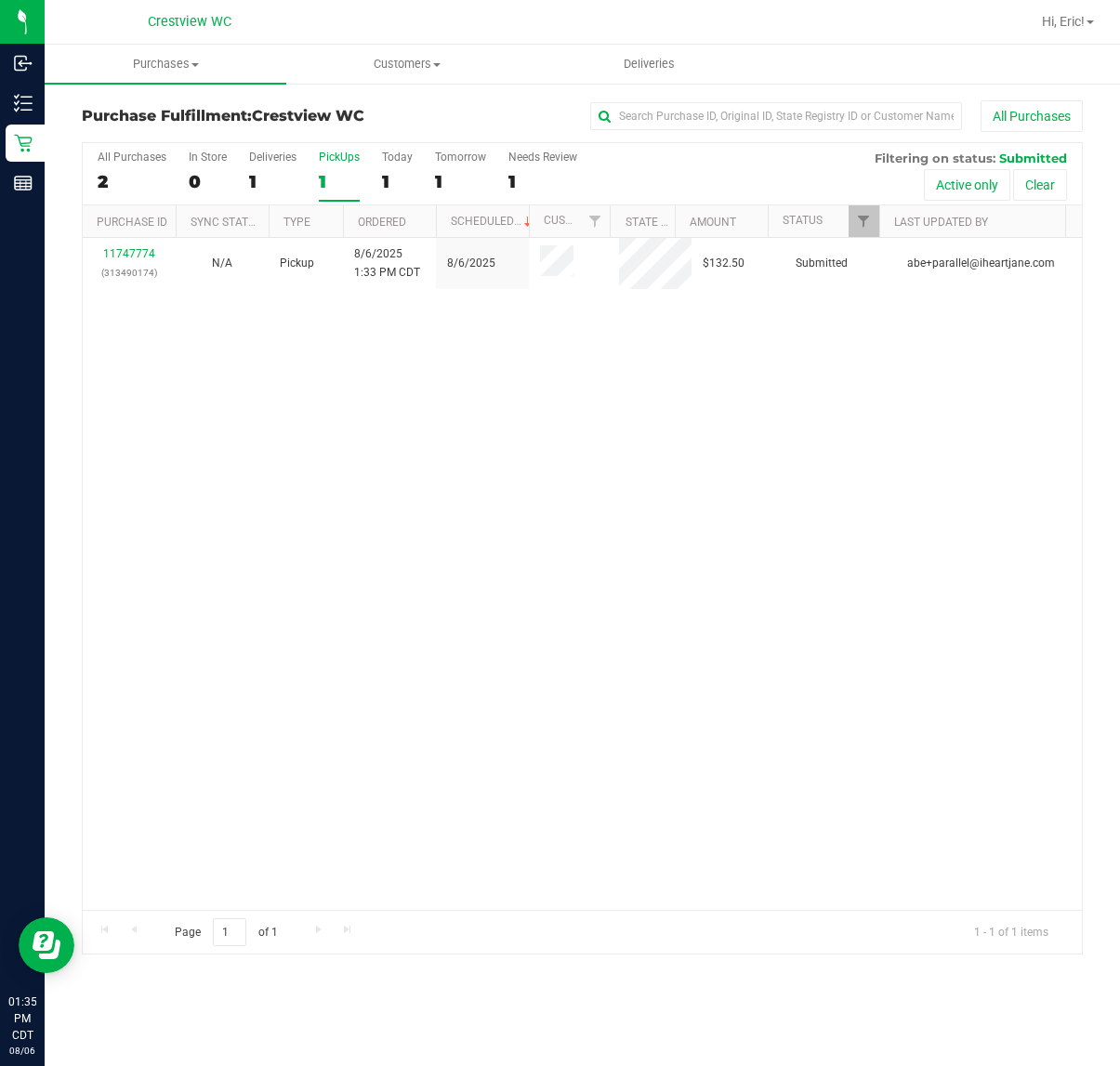 click on "PickUps" at bounding box center [339, 157] 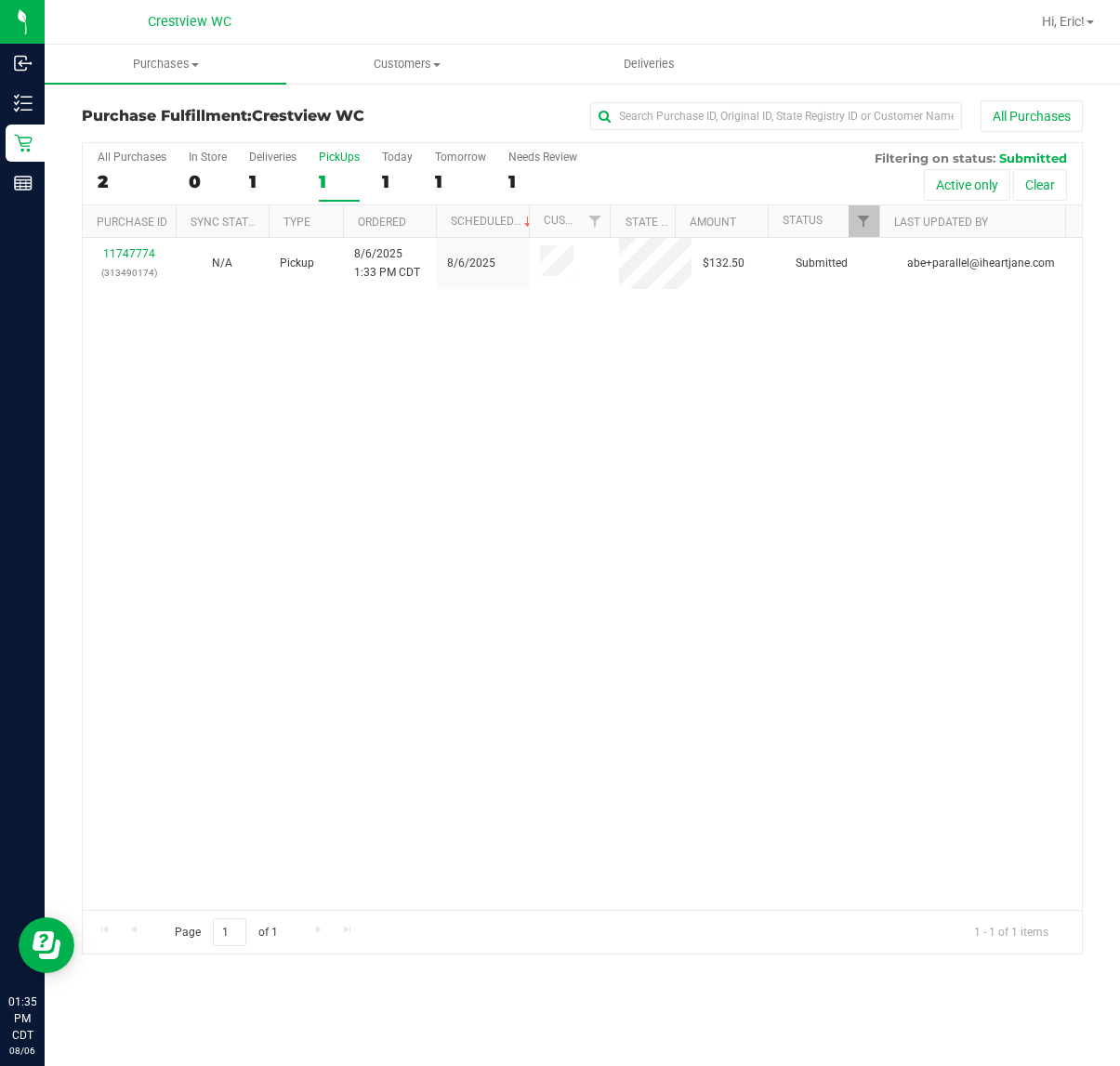 click on "11747774
(313490174)
N/A
Pickup 8/6/2025 1:33 PM CDT 8/6/2025
$132.50
Submitted abe+parallel@iheartjane.com" at bounding box center (582, 573) 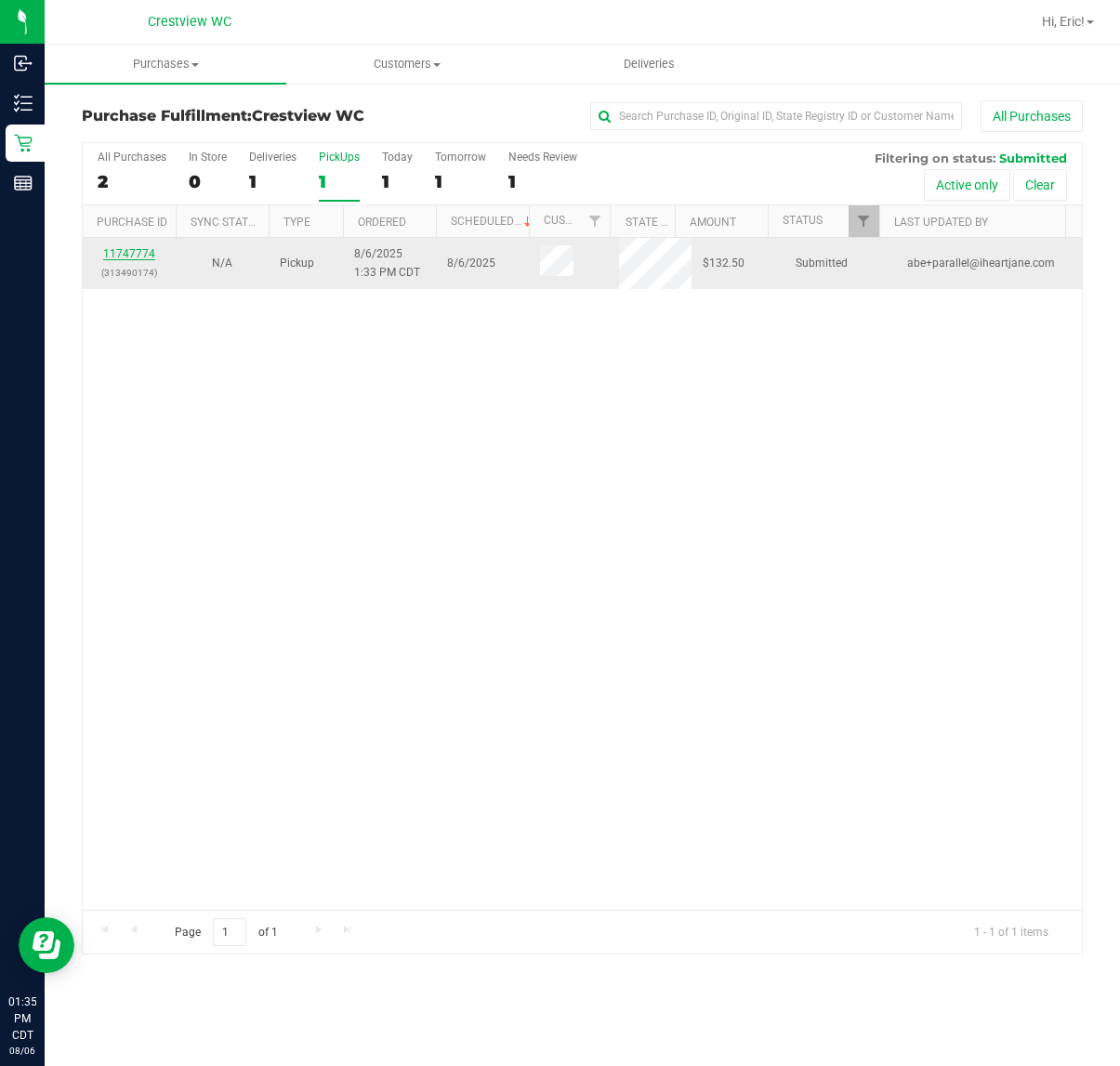click on "11747774" at bounding box center [129, 254] 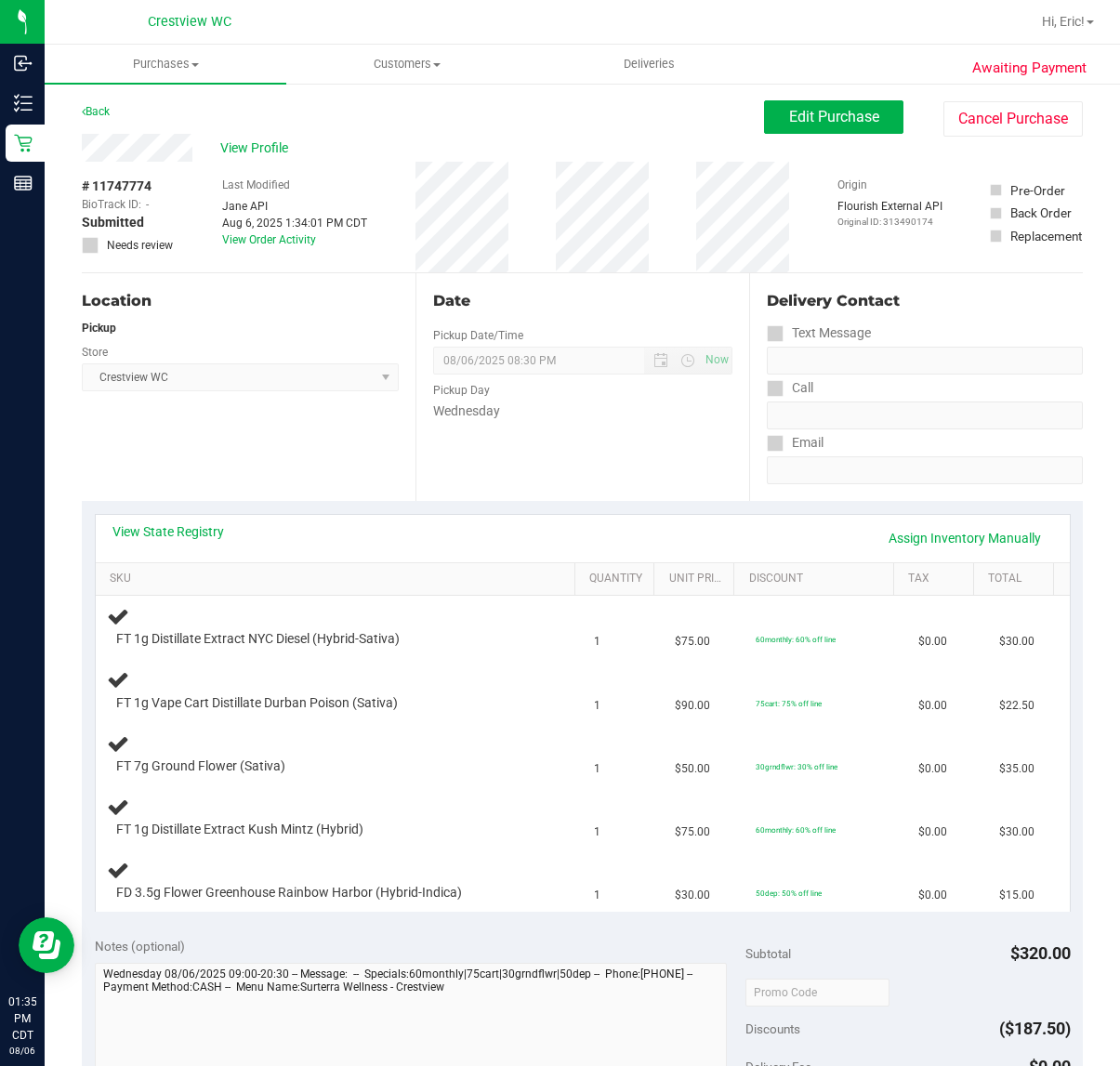 click on "Location
Pickup
Store
Crestview WC Select Store Bonita Springs WC Boynton Beach WC Bradenton WC Brandon WC Brooksville WC Call Center Clermont WC Crestview WC Deerfield Beach WC Delray Beach WC Deltona WC Ft Walton Beach WC Ft. Lauderdale WC Ft. Myers WC Gainesville WC Jax Atlantic WC JAX DC REP Jax WC Key West WC Lakeland WC Largo WC Lehigh Acres DC REP Merritt Island WC Miami 72nd WC Miami Beach WC Miami Dadeland WC Miramar DC REP New Port Richey WC North Palm Beach WC North Port WC Ocala WC Orange Park WC Orlando Colonial WC Orlando DC REP Orlando WC Oviedo WC Palm Bay WC Palm Coast WC Panama City WC Pensacola WC Port Orange WC Port St. Lucie WC Sebring WC South Tampa WC St. Pete WC Summerfield WC Tallahassee DC REP Tallahassee WC Tampa DC Testing Tampa Warehouse Tampa WC TX Austin DC TX Plano Retail WPB DC WPB WC" at bounding box center [248, 387] 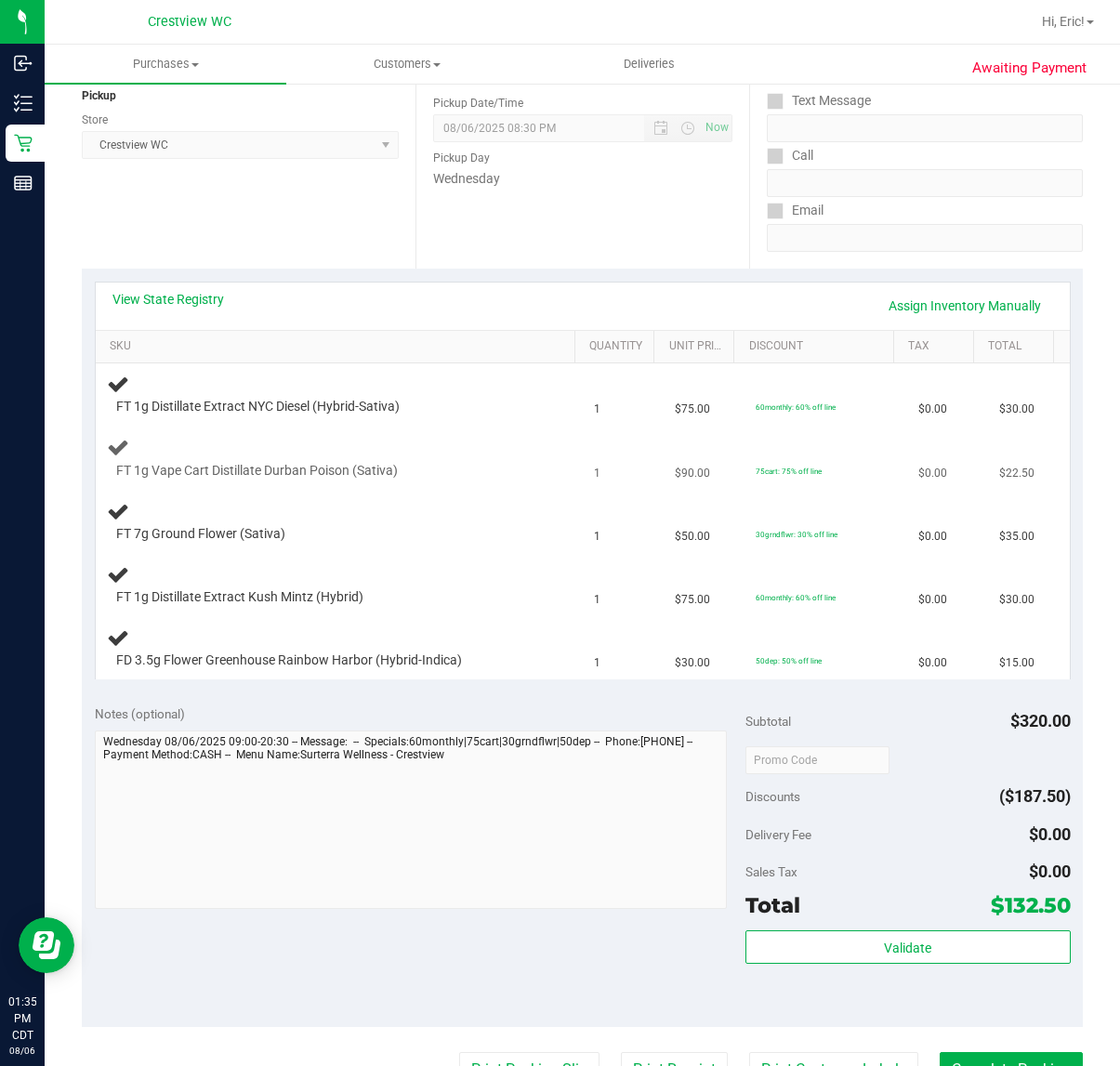scroll, scrollTop: 116, scrollLeft: 0, axis: vertical 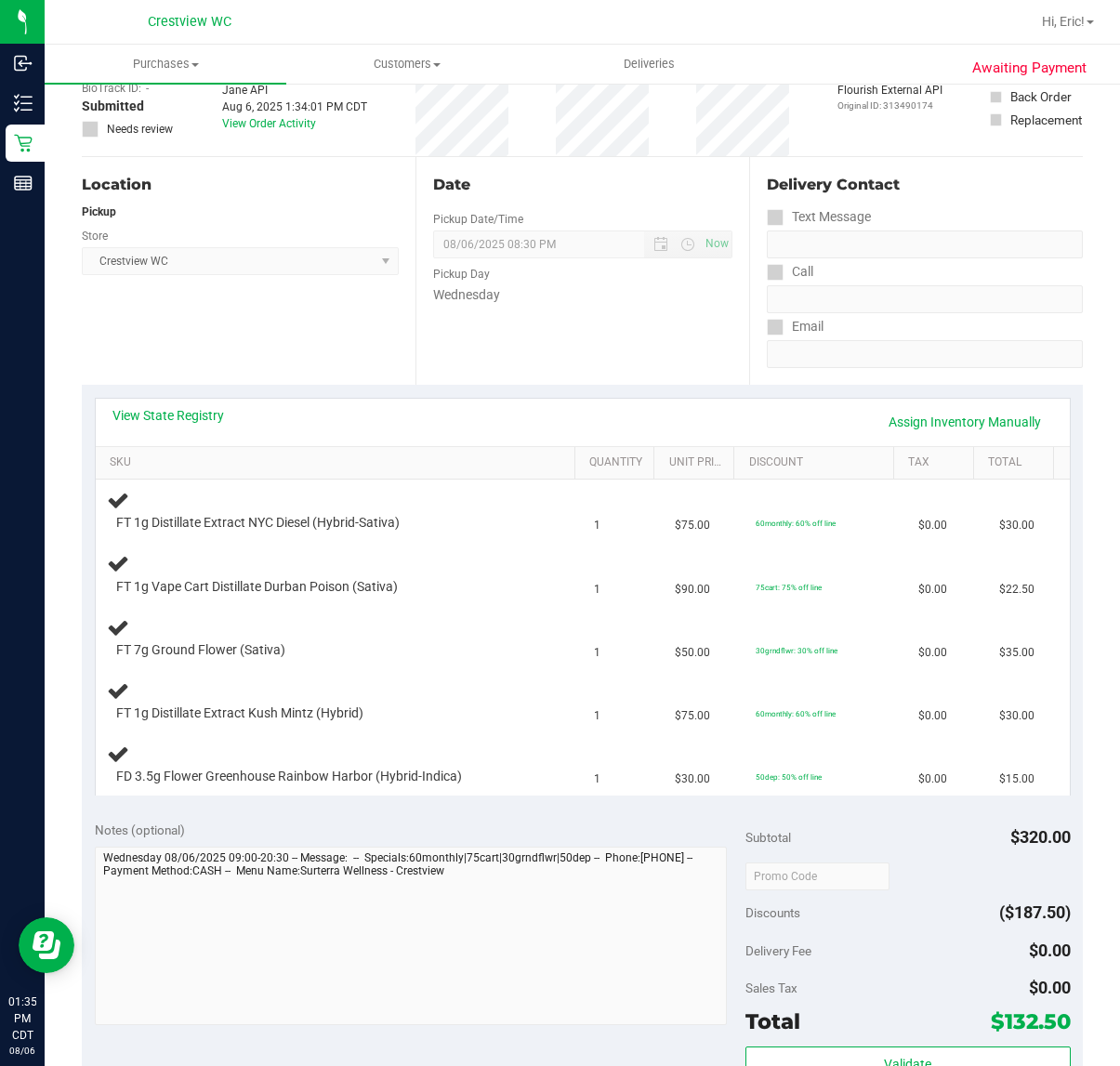 click on "Location
Pickup
Store
Crestview WC Select Store Bonita Springs WC Boynton Beach WC Bradenton WC Brandon WC Brooksville WC Call Center Clermont WC Crestview WC Deerfield Beach WC Delray Beach WC Deltona WC Ft Walton Beach WC Ft. Lauderdale WC Ft. Myers WC Gainesville WC Jax Atlantic WC JAX DC REP Jax WC Key West WC Lakeland WC Largo WC Lehigh Acres DC REP Merritt Island WC Miami 72nd WC Miami Beach WC Miami Dadeland WC Miramar DC REP New Port Richey WC North Palm Beach WC North Port WC Ocala WC Orange Park WC Orlando Colonial WC Orlando DC REP Orlando WC Oviedo WC Palm Bay WC Palm Coast WC Panama City WC Pensacola WC Port Orange WC Port St. Lucie WC Sebring WC South Tampa WC St. Pete WC Summerfield WC Tallahassee DC REP Tallahassee WC Tampa DC Testing Tampa Warehouse Tampa WC TX Austin DC TX Plano Retail WPB DC WPB WC" at bounding box center (248, 270) 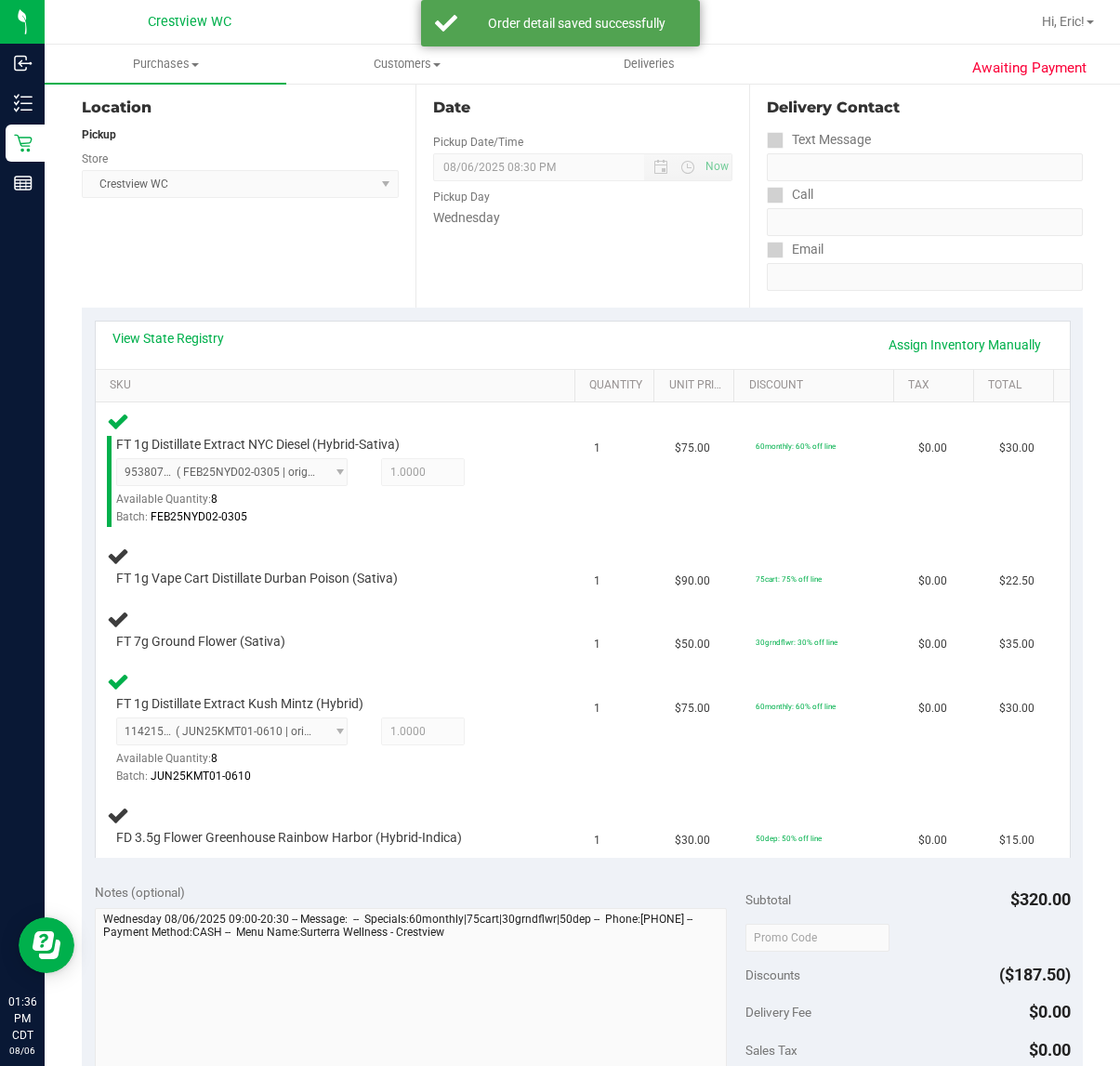 scroll, scrollTop: 210, scrollLeft: 0, axis: vertical 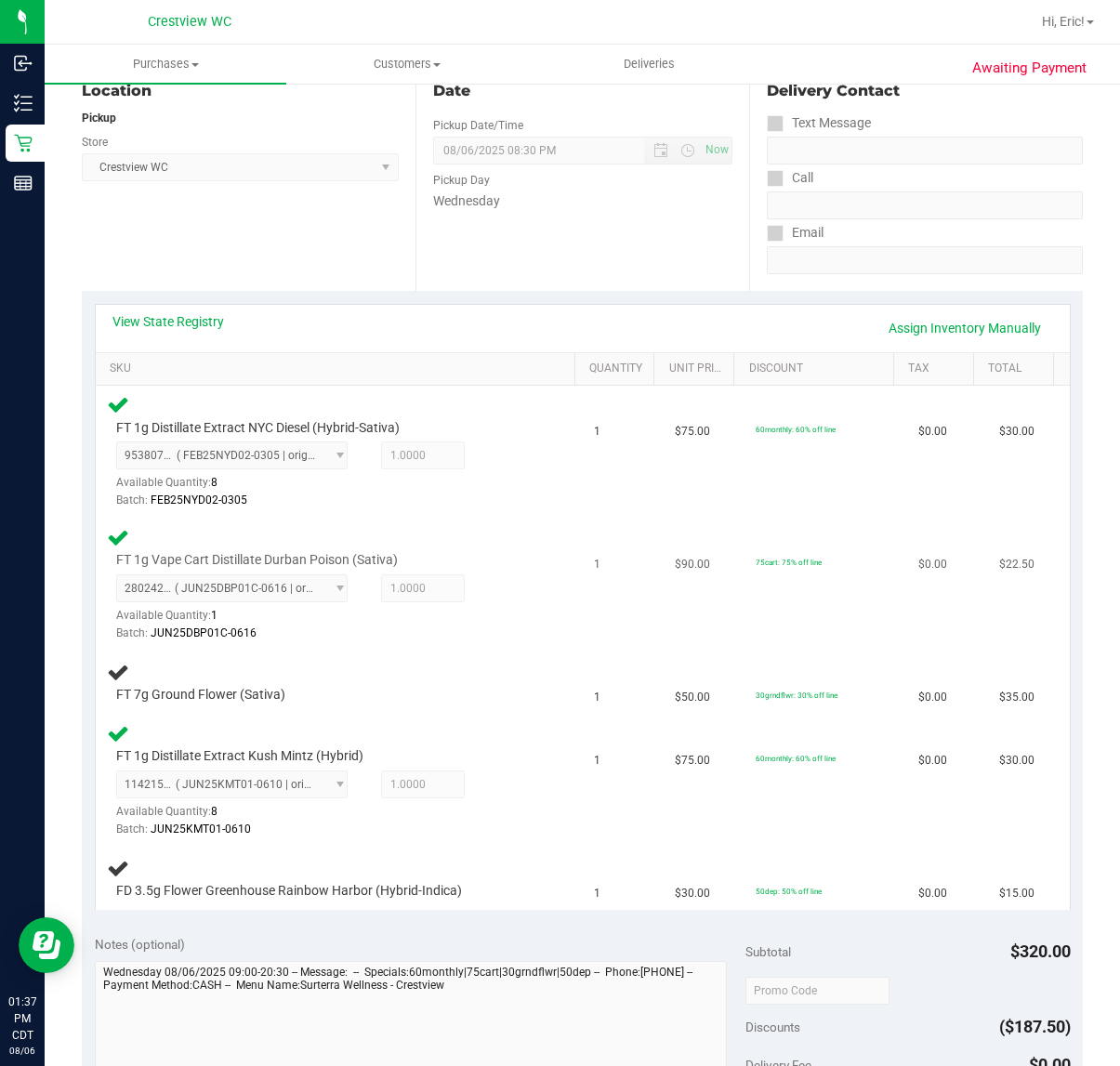 click on "2802429334606689
(
JUN25DBP01C-0616 | orig: FLSRWGM-20250623-1851
)
2802429334606689
Available Quantity:  1
1.0000 1
Batch:
JUN25DBP01C-0616" at bounding box center (325, 608) 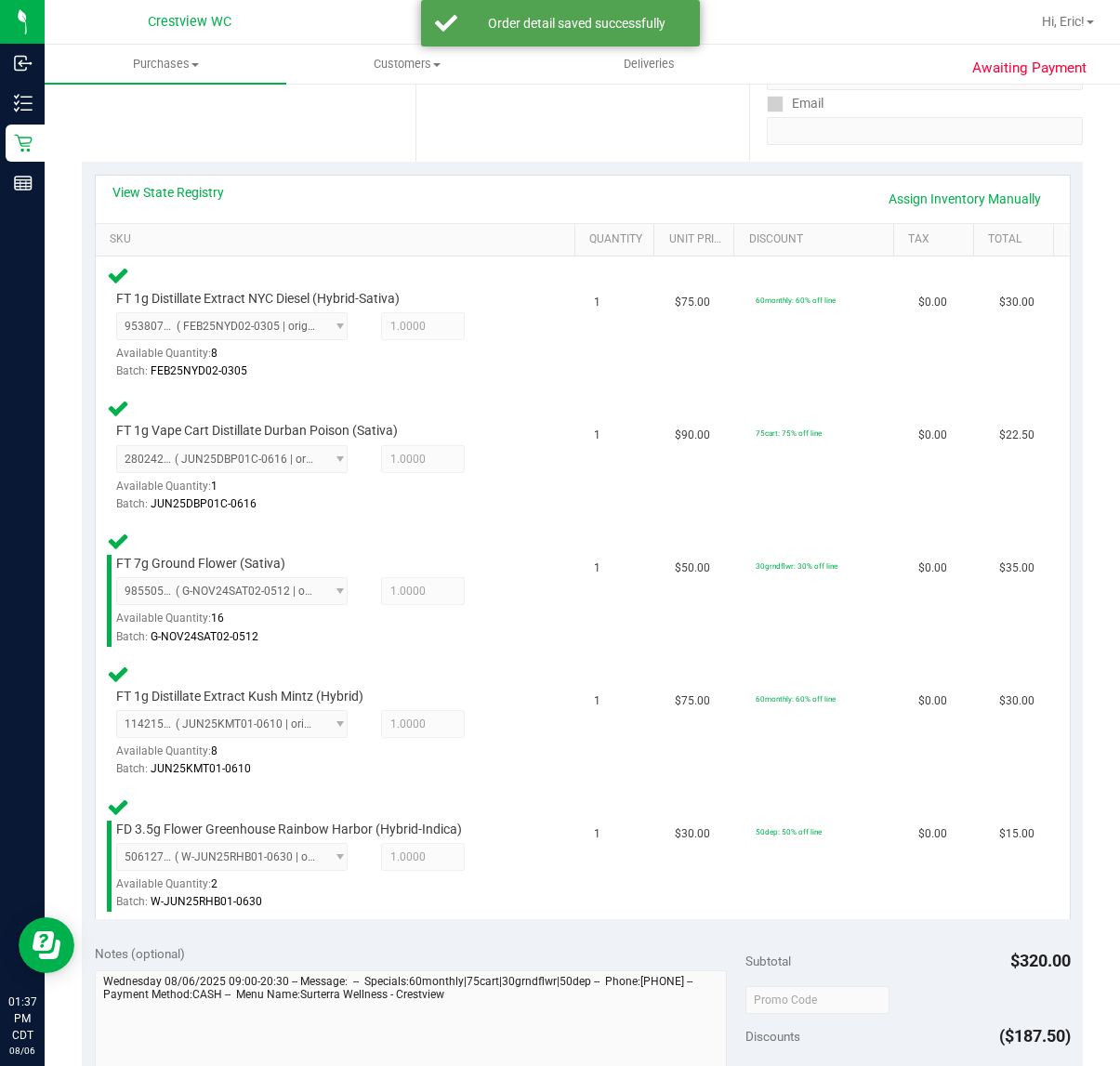 scroll, scrollTop: 559, scrollLeft: 0, axis: vertical 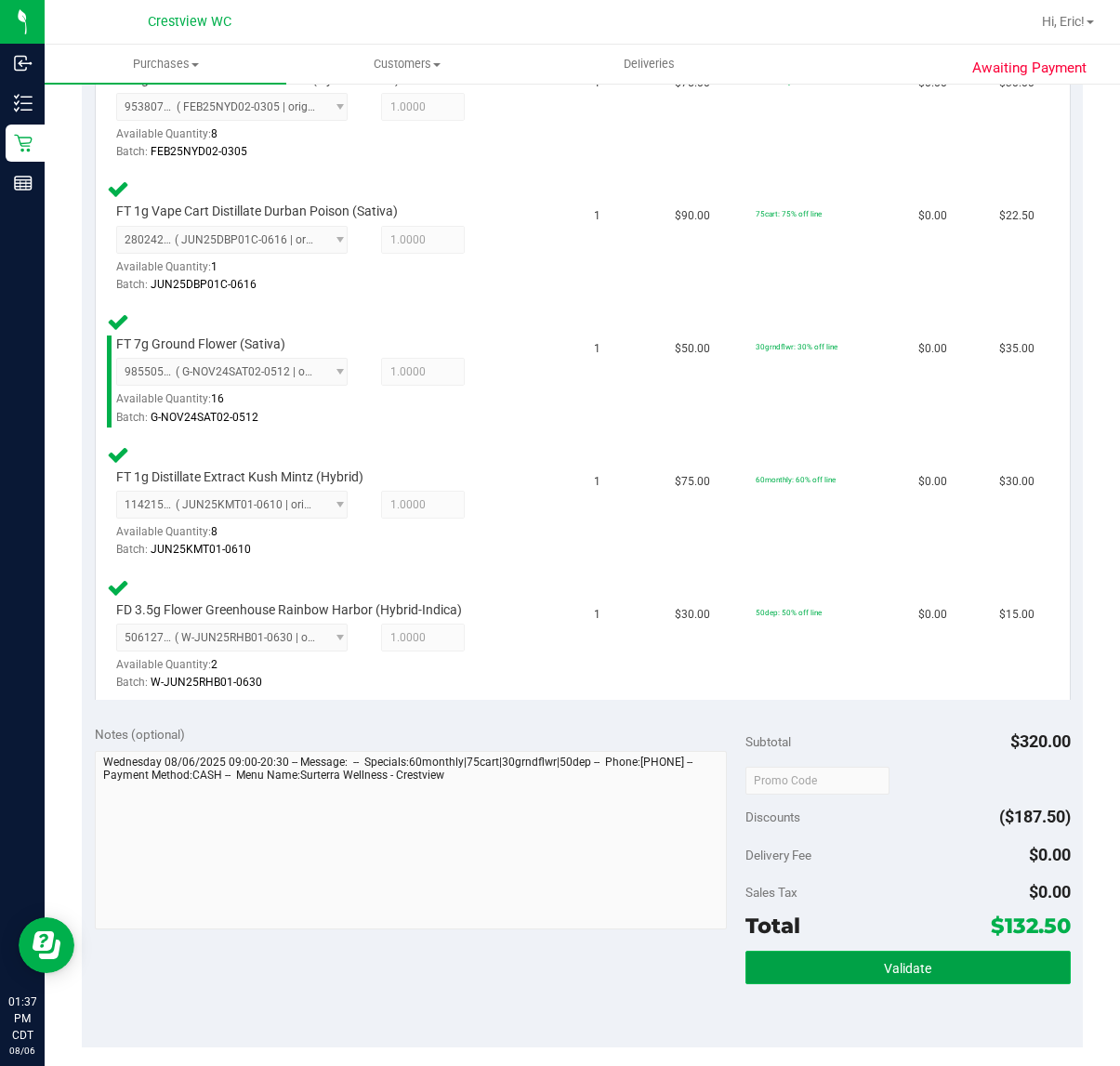 click on "Validate" at bounding box center [908, 967] 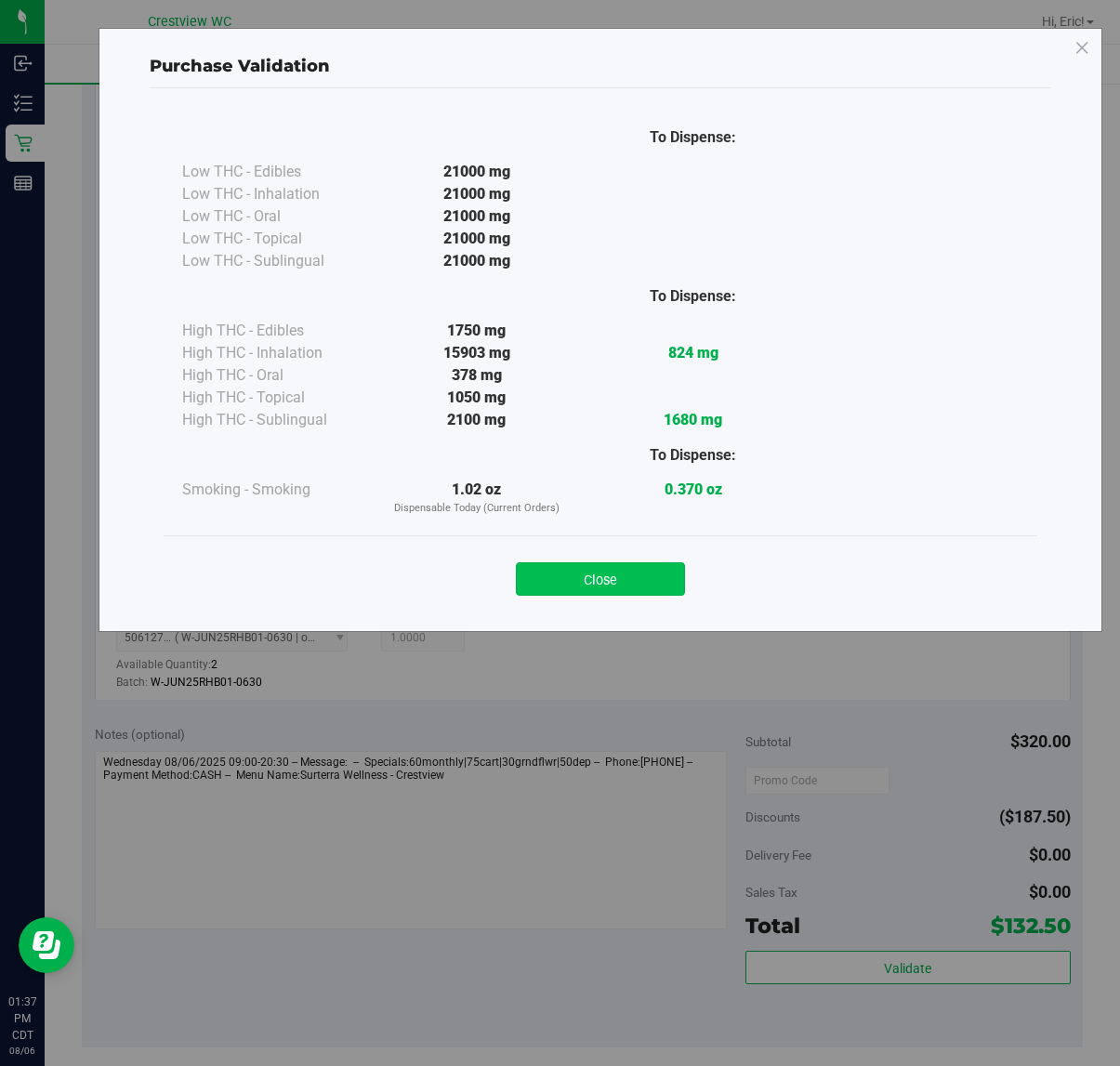 click on "Close" at bounding box center [600, 579] 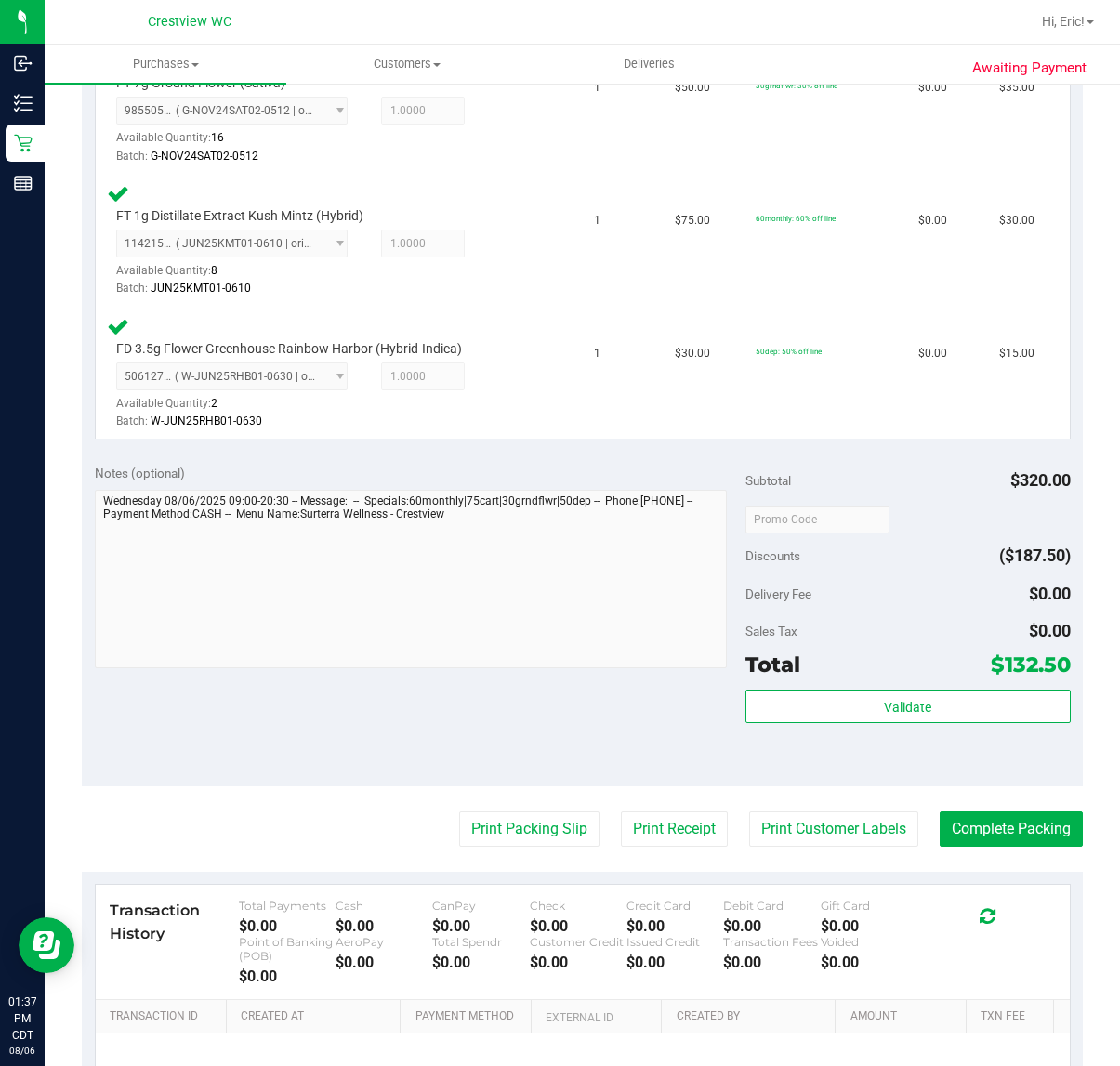 scroll, scrollTop: 1016, scrollLeft: 0, axis: vertical 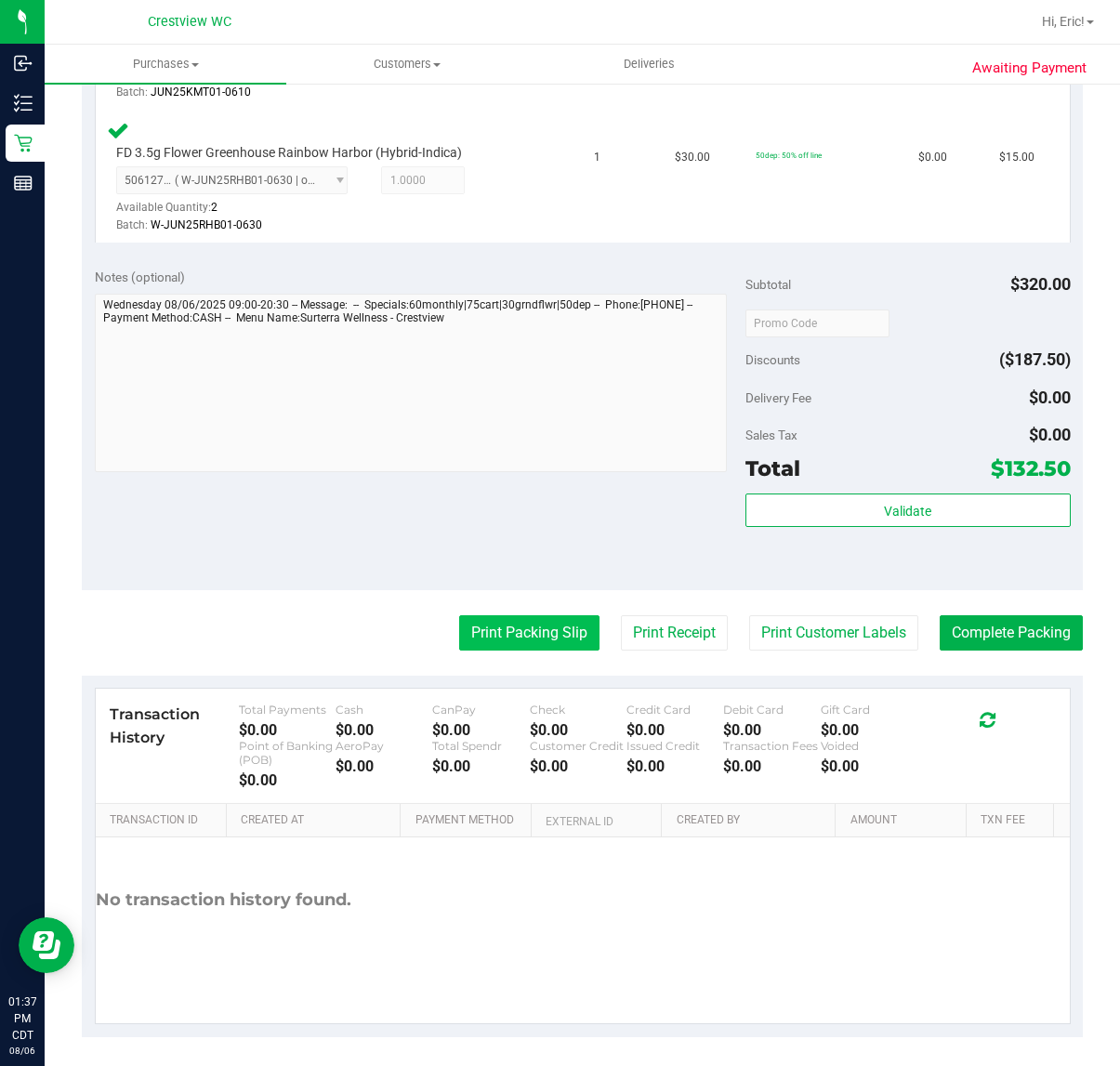 click on "Print Packing Slip" at bounding box center (529, 633) 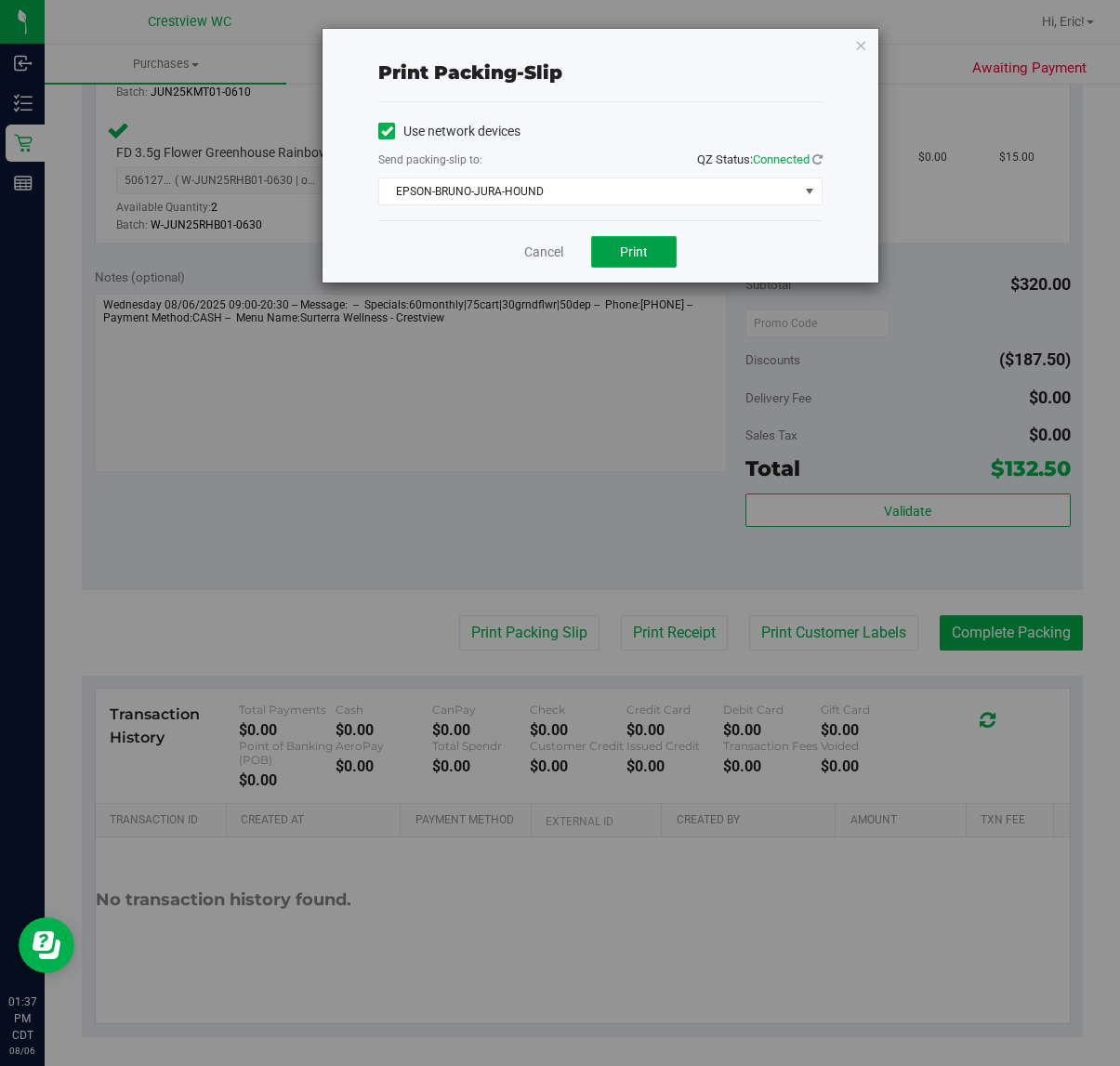 click on "Print" at bounding box center (634, 252) 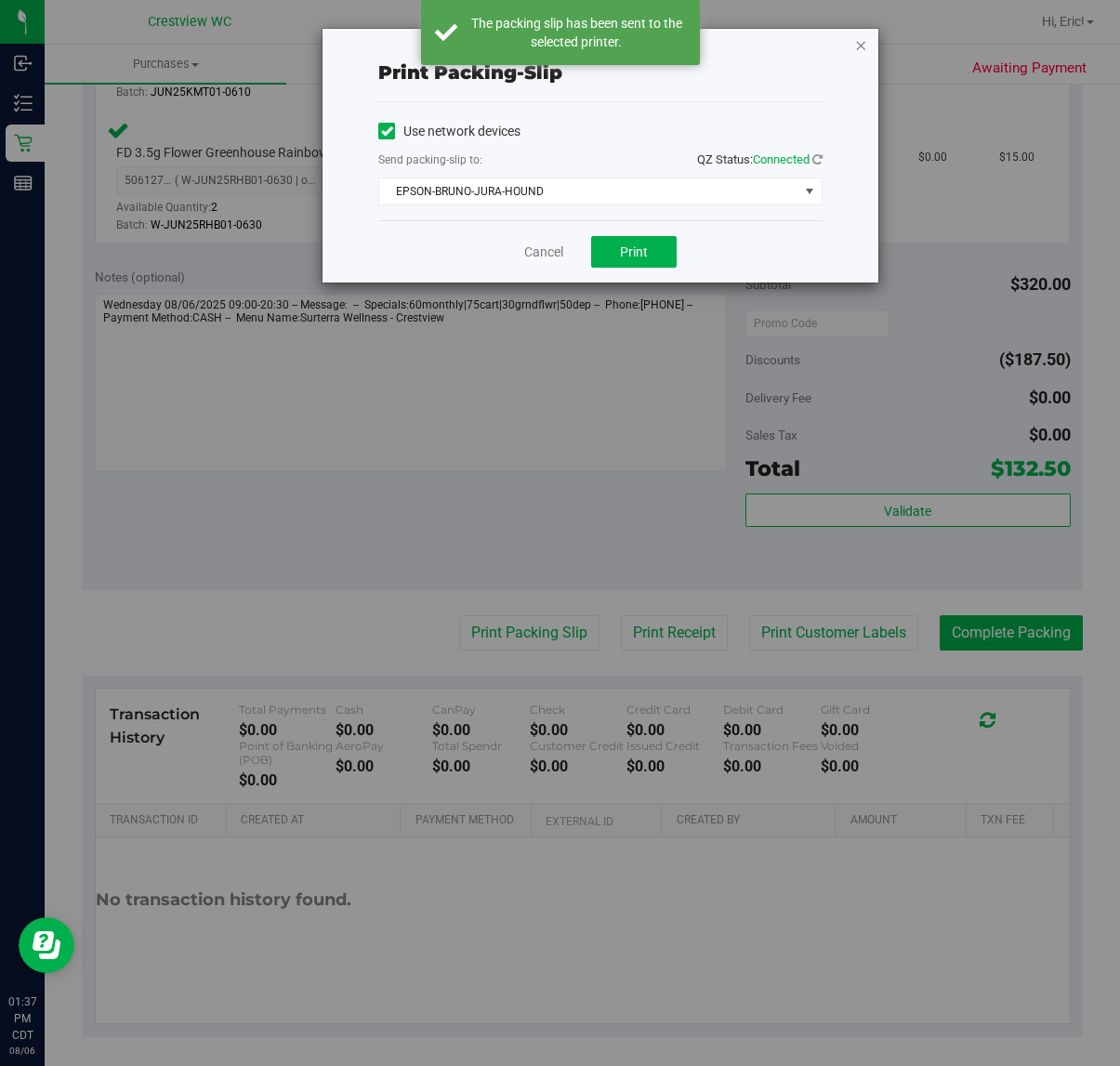 click at bounding box center [861, 45] 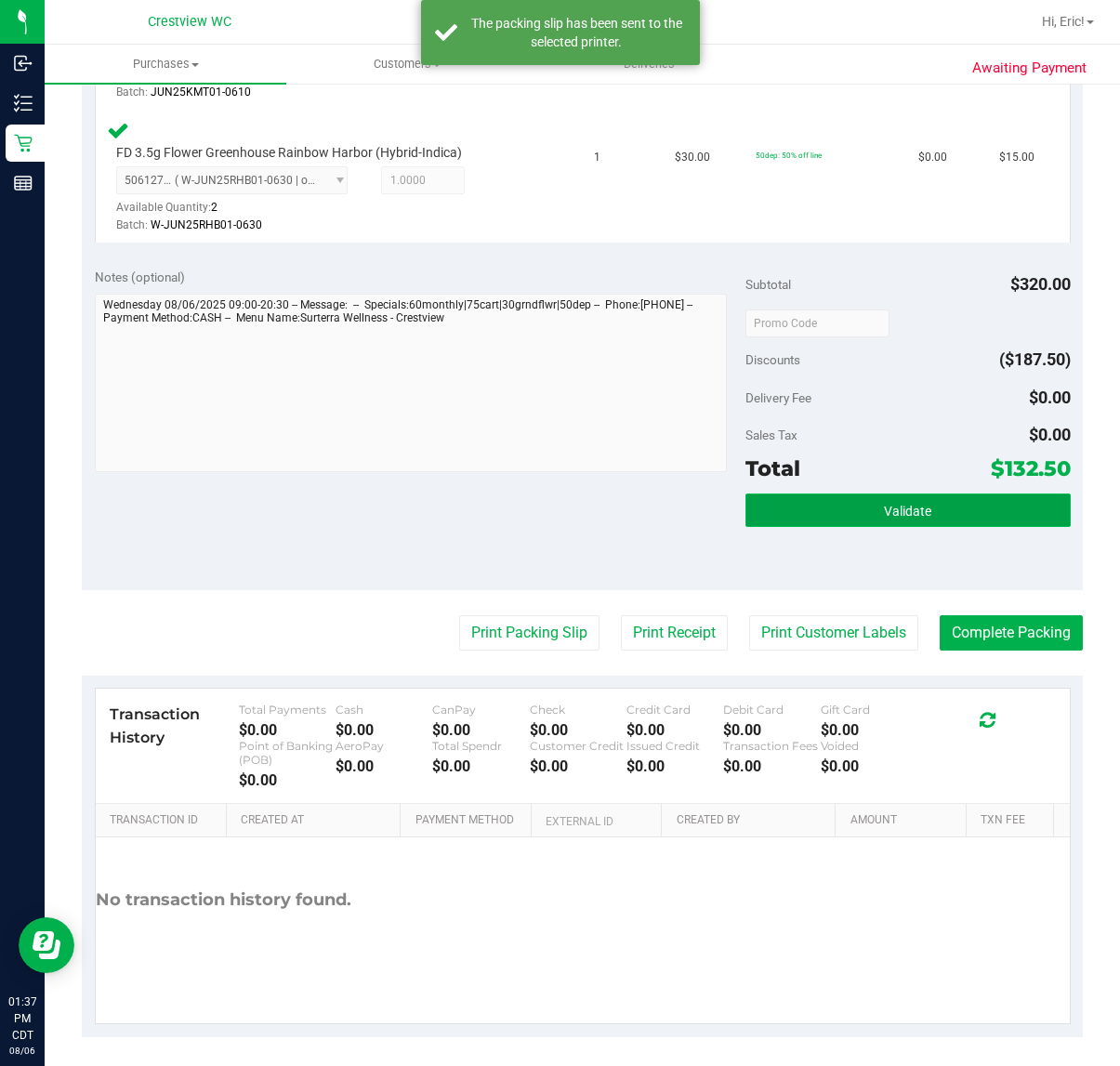 click on "Validate" at bounding box center (908, 510) 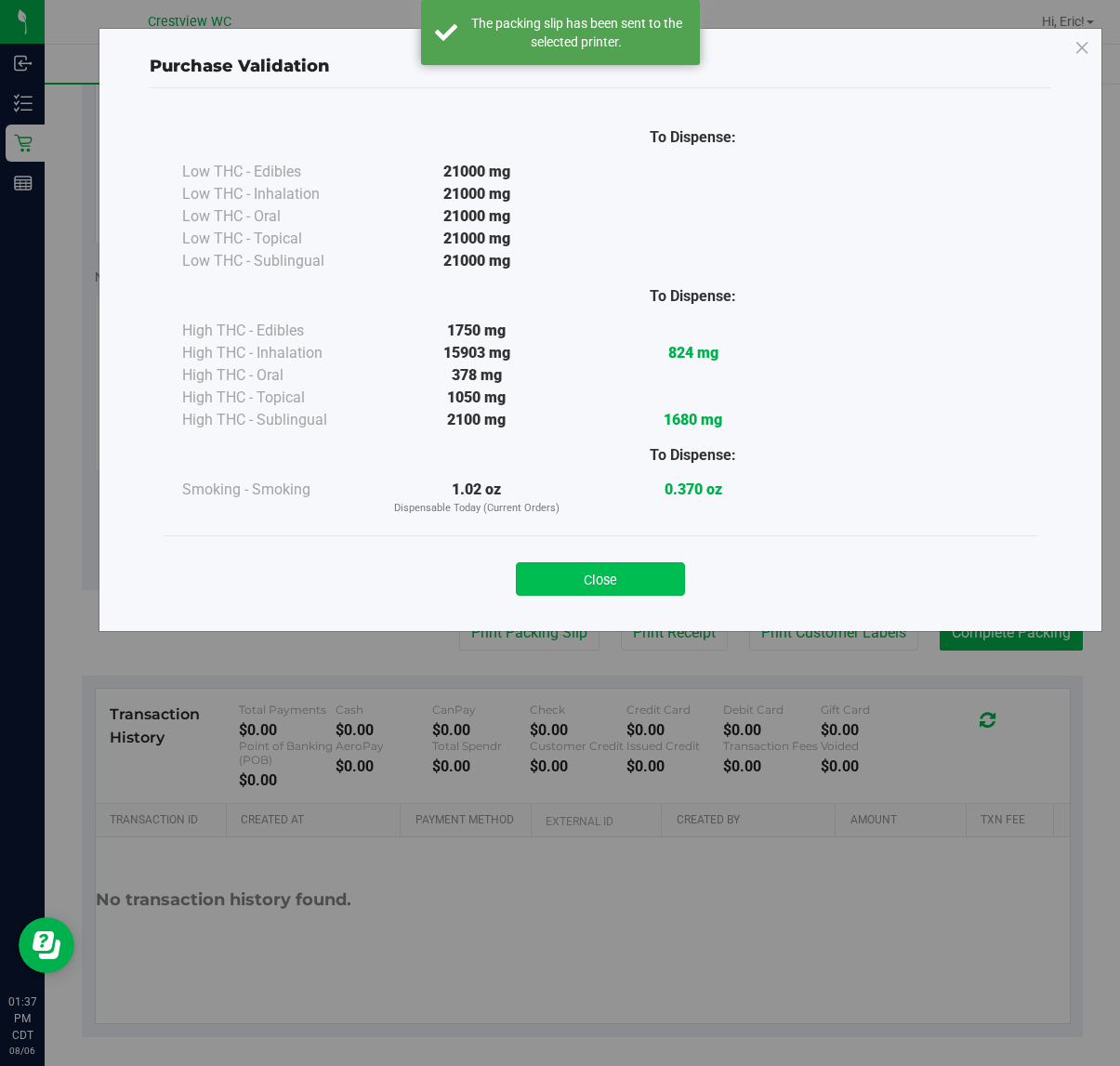 click on "Close" at bounding box center [600, 579] 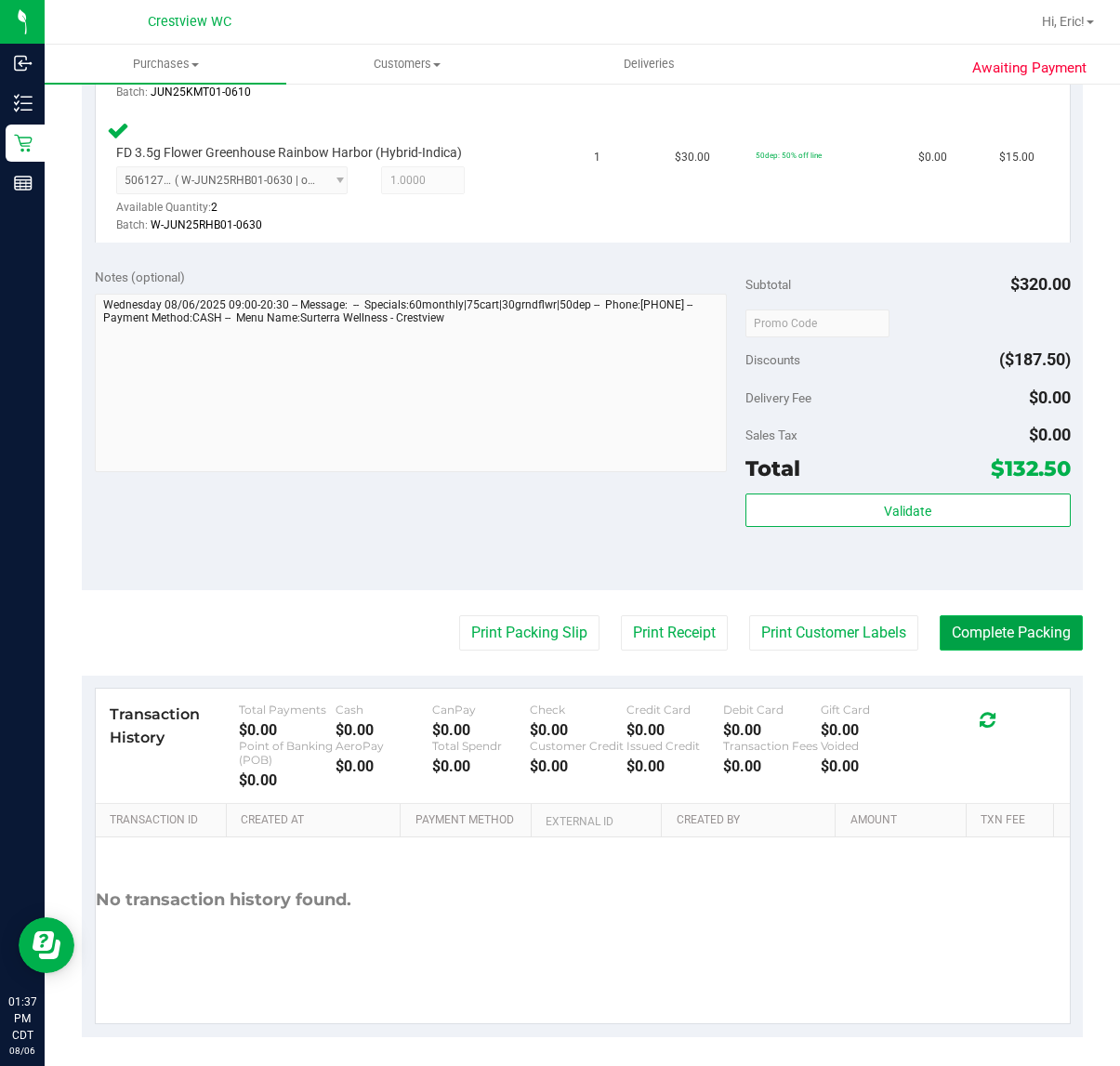 click on "Complete Packing" at bounding box center [1011, 633] 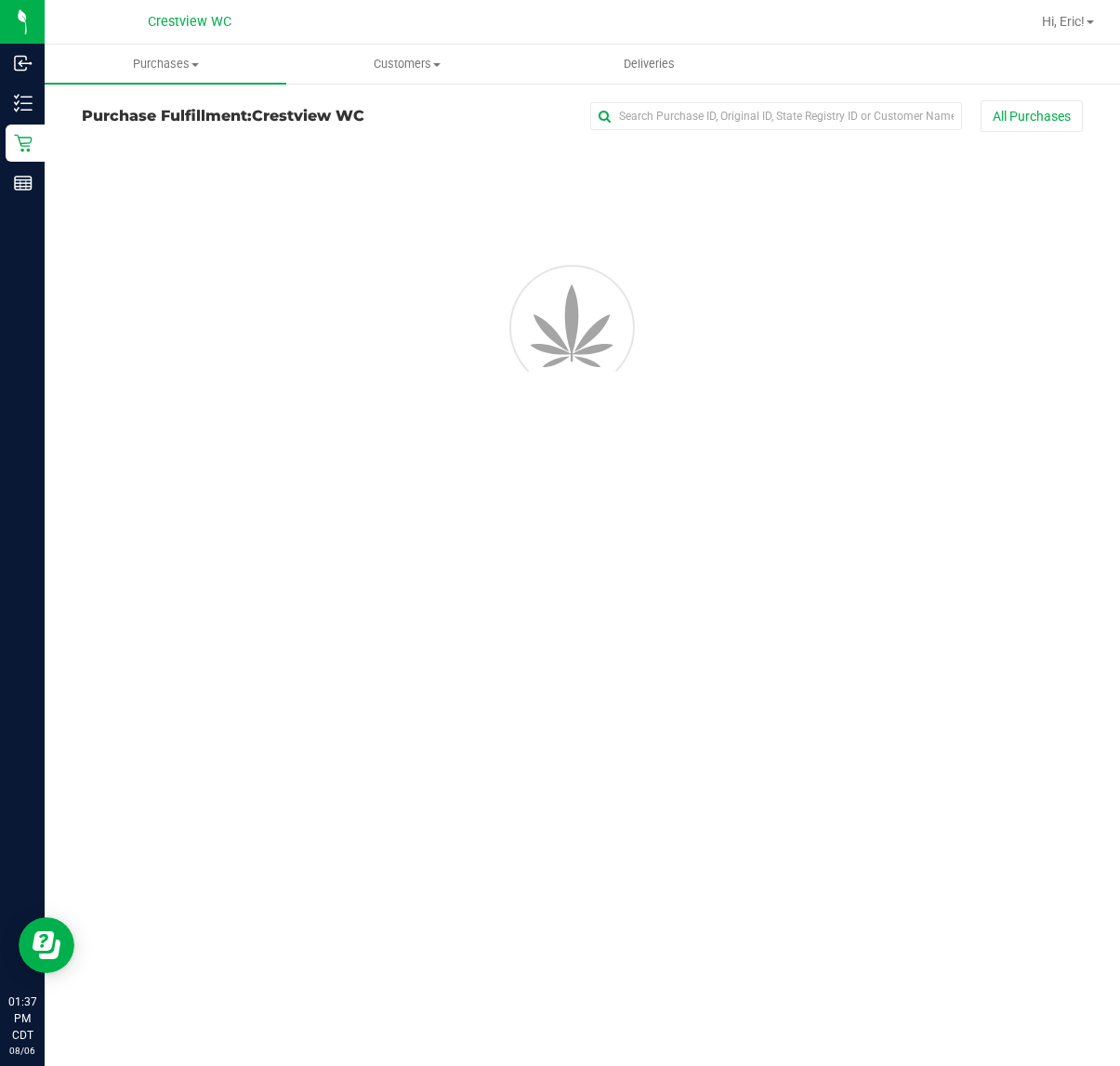 scroll, scrollTop: 0, scrollLeft: 0, axis: both 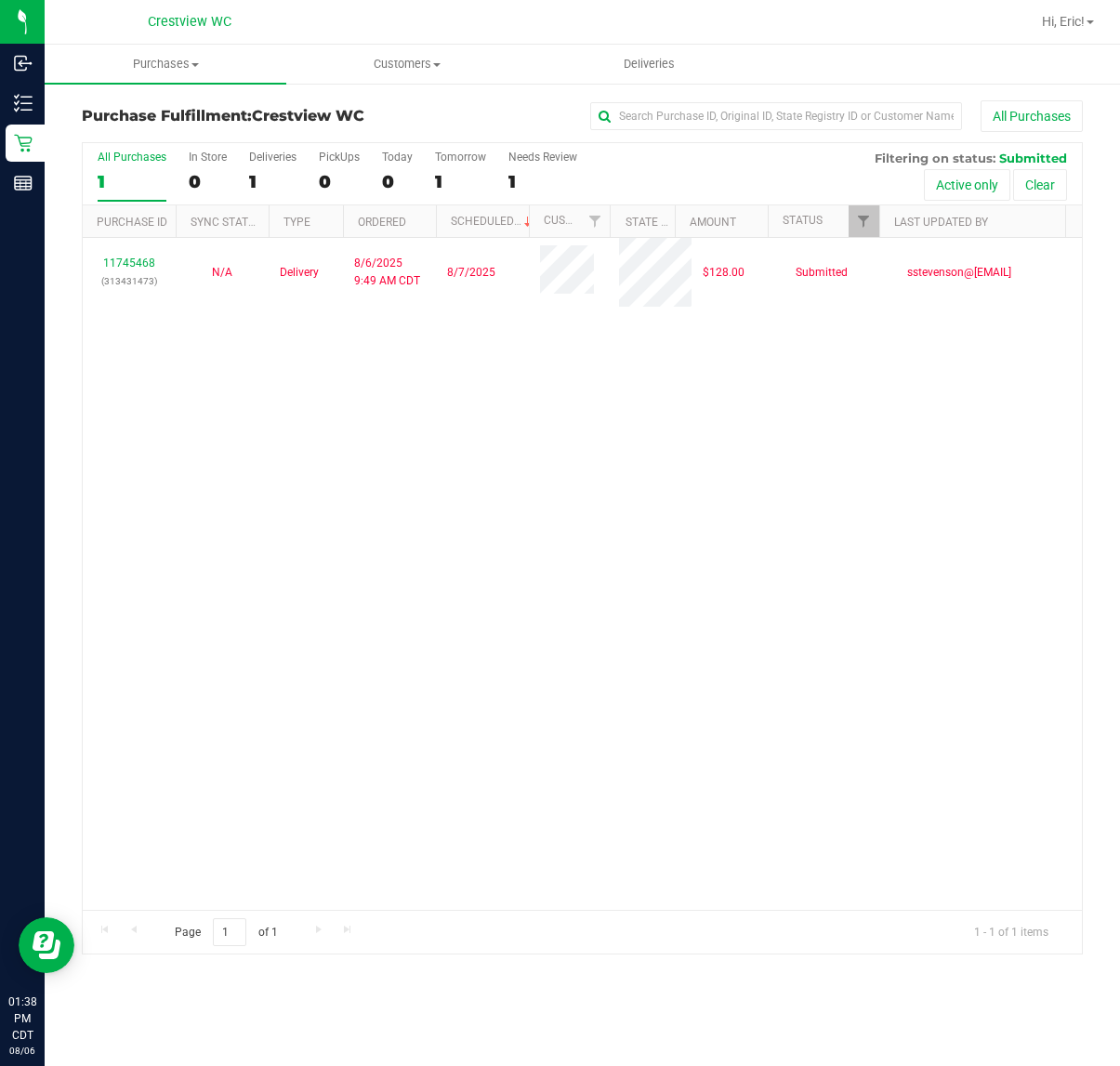 click on "11745468
(313431473)
N/A
Delivery 8/6/2025 9:49 AM CDT 8/7/2025
$128.00
Submitted sstevenson@liveparallel.com" at bounding box center (582, 573) 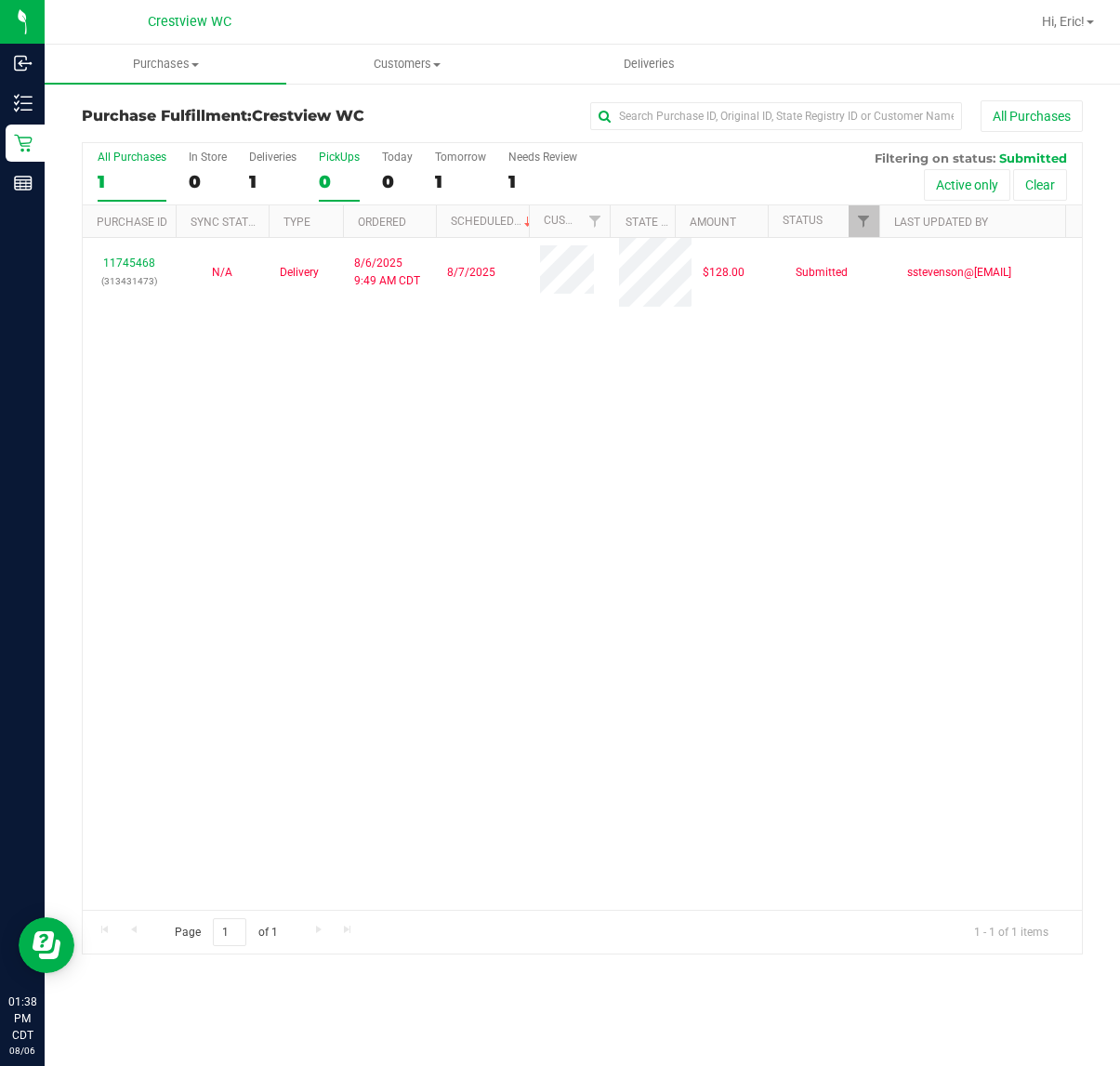 click on "PickUps" at bounding box center [339, 157] 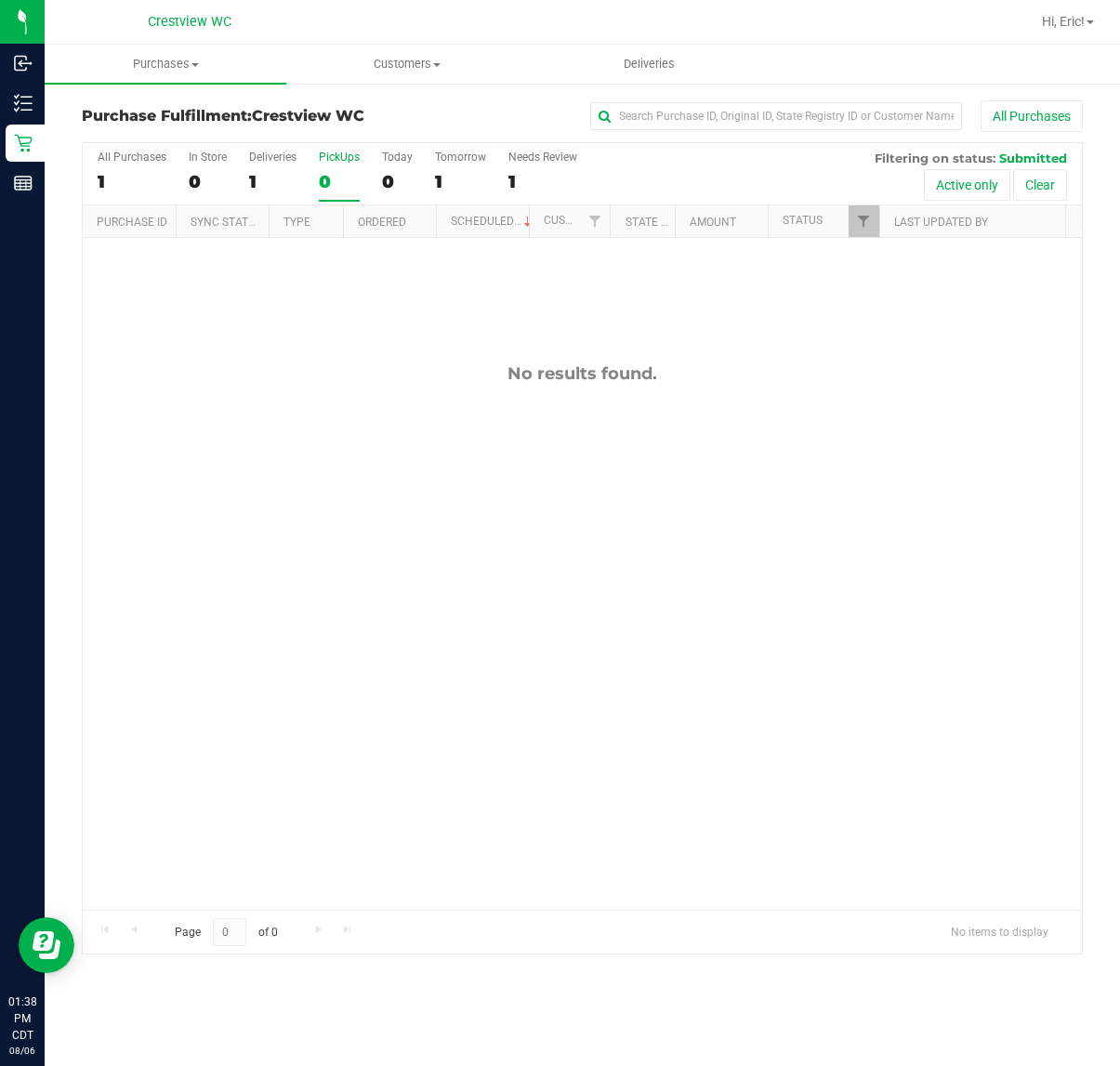 click on "PickUps" at bounding box center (339, 157) 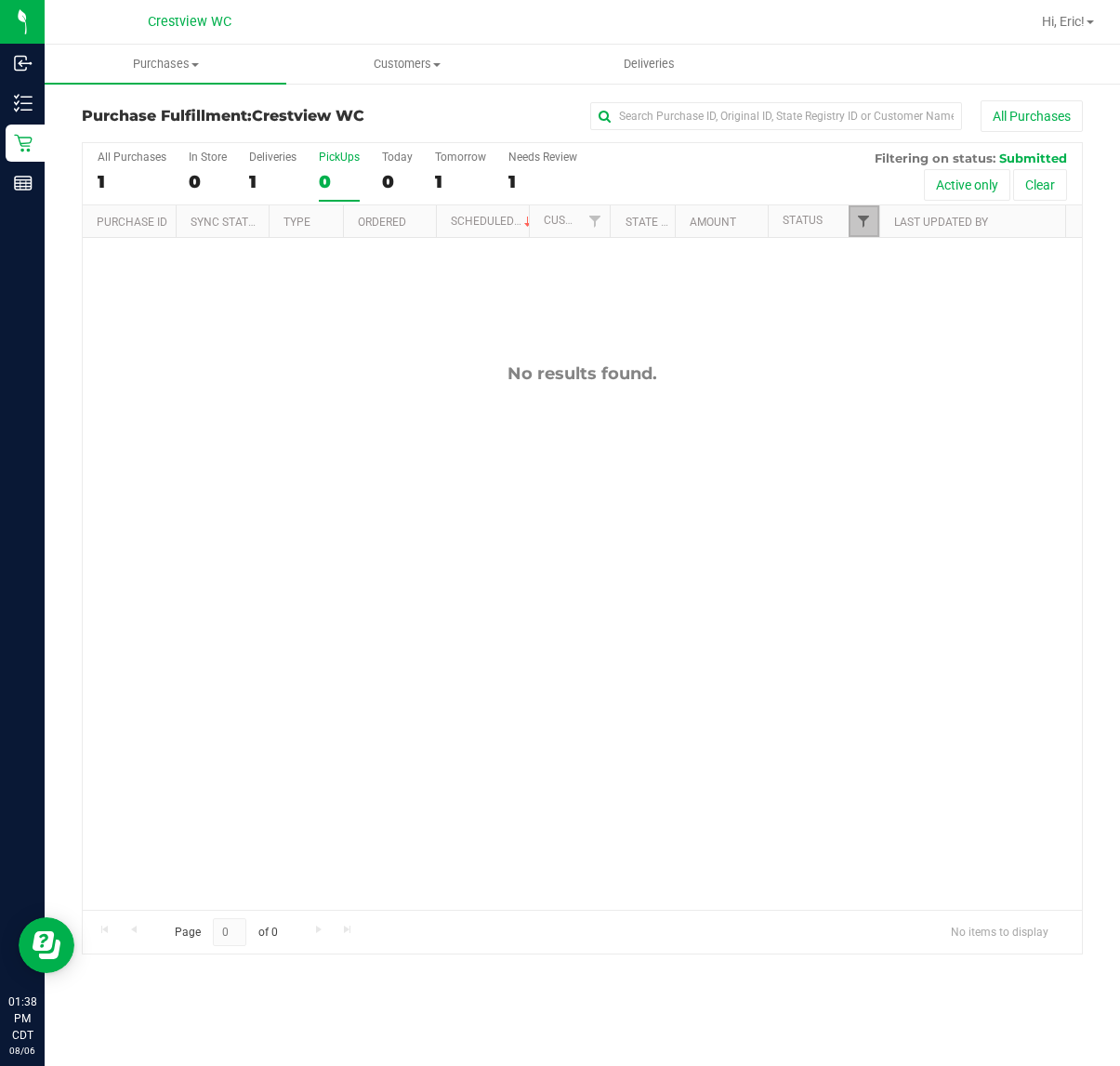 click at bounding box center (863, 221) 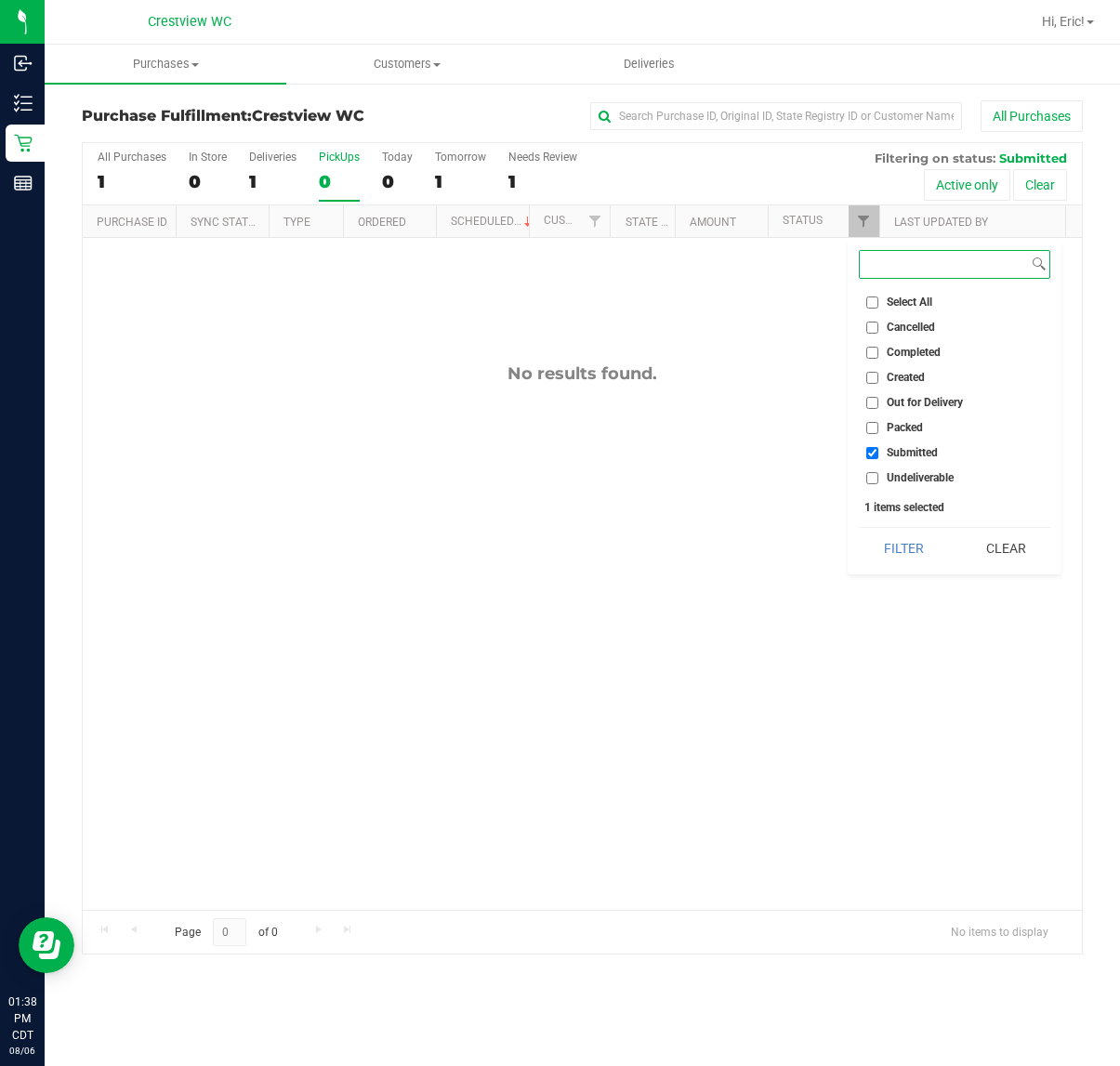 click on "Filter" at bounding box center (903, 548) 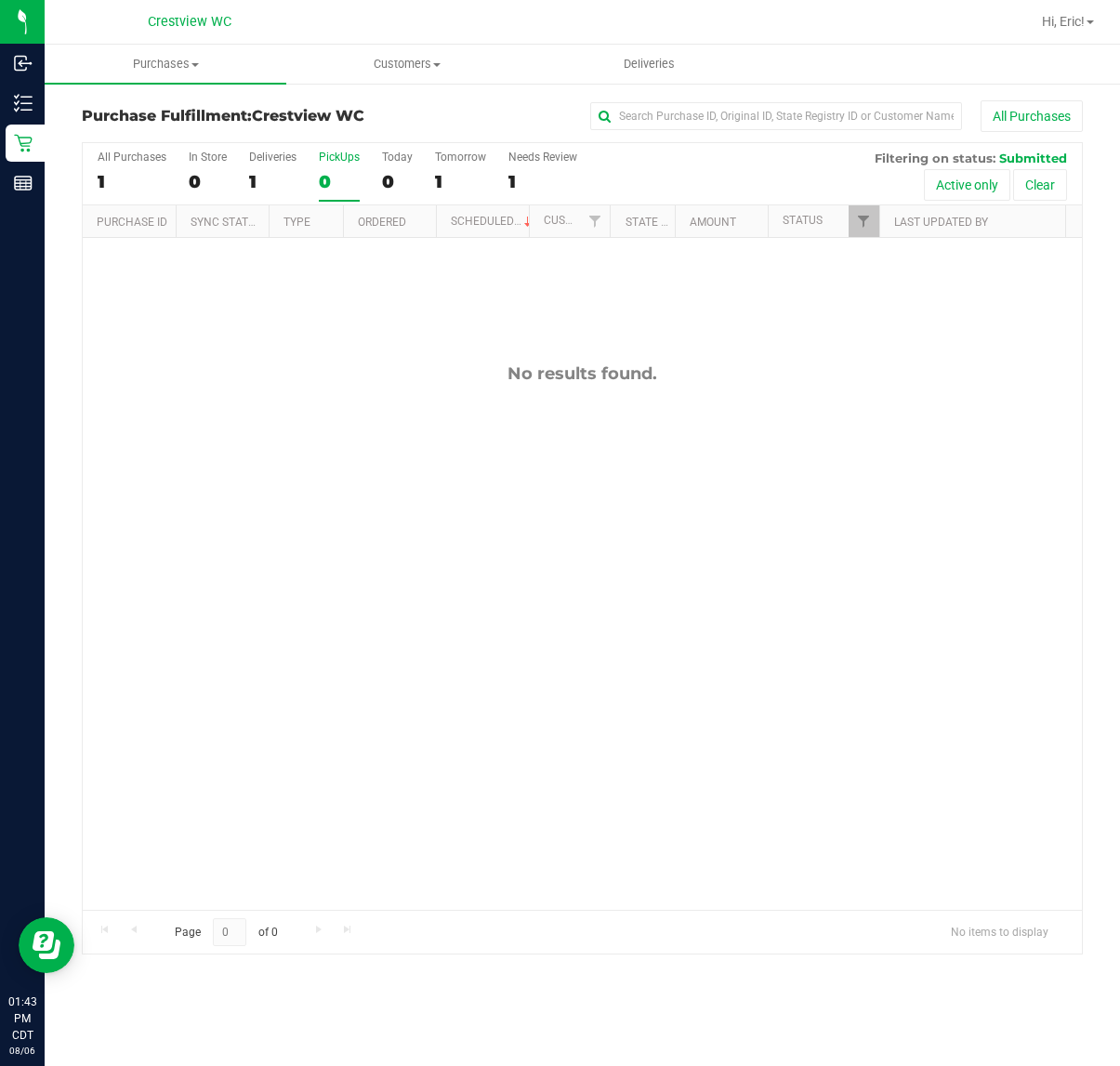click on "No results found." at bounding box center (582, 637) 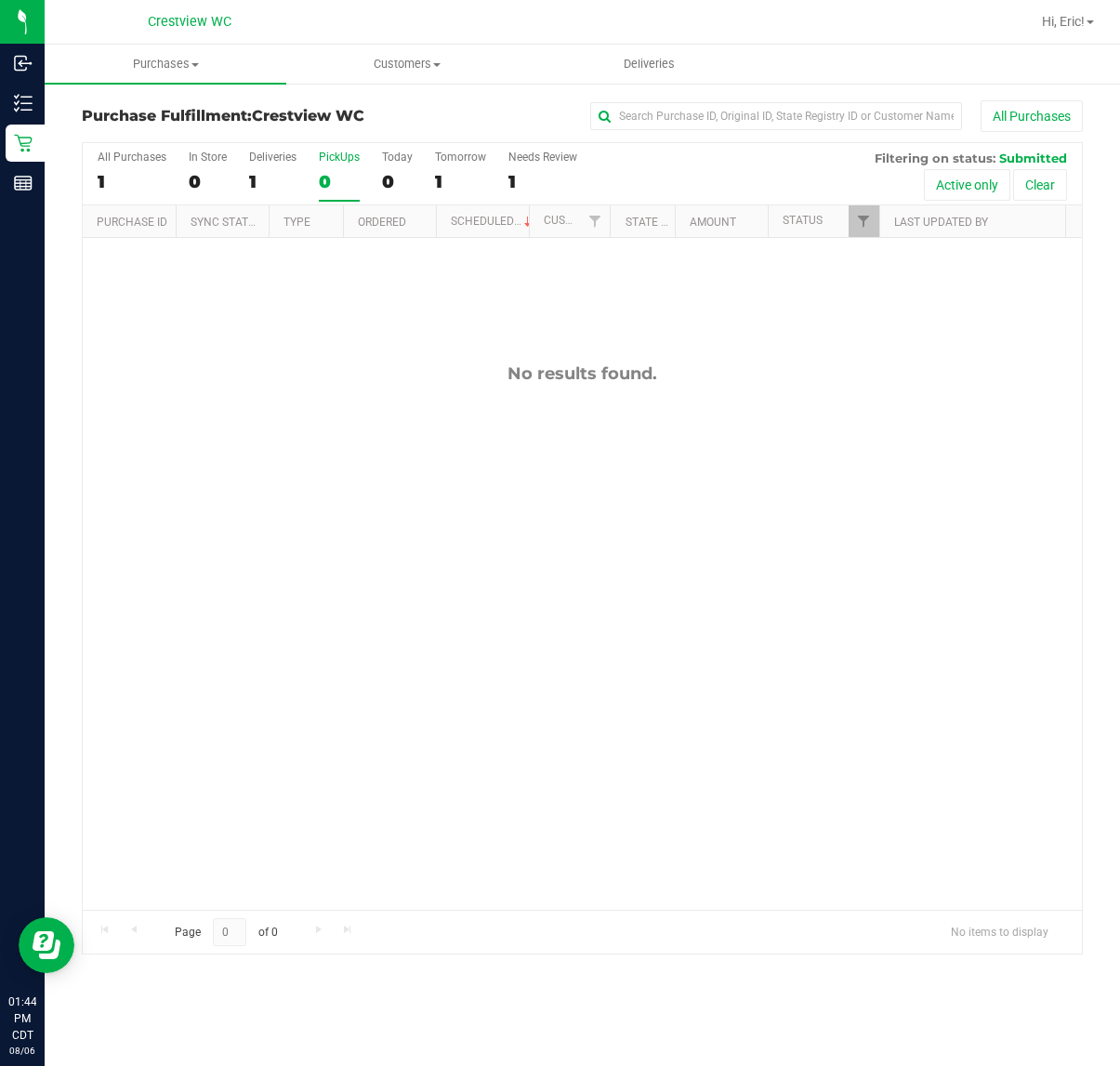 click on "No results found." at bounding box center [582, 637] 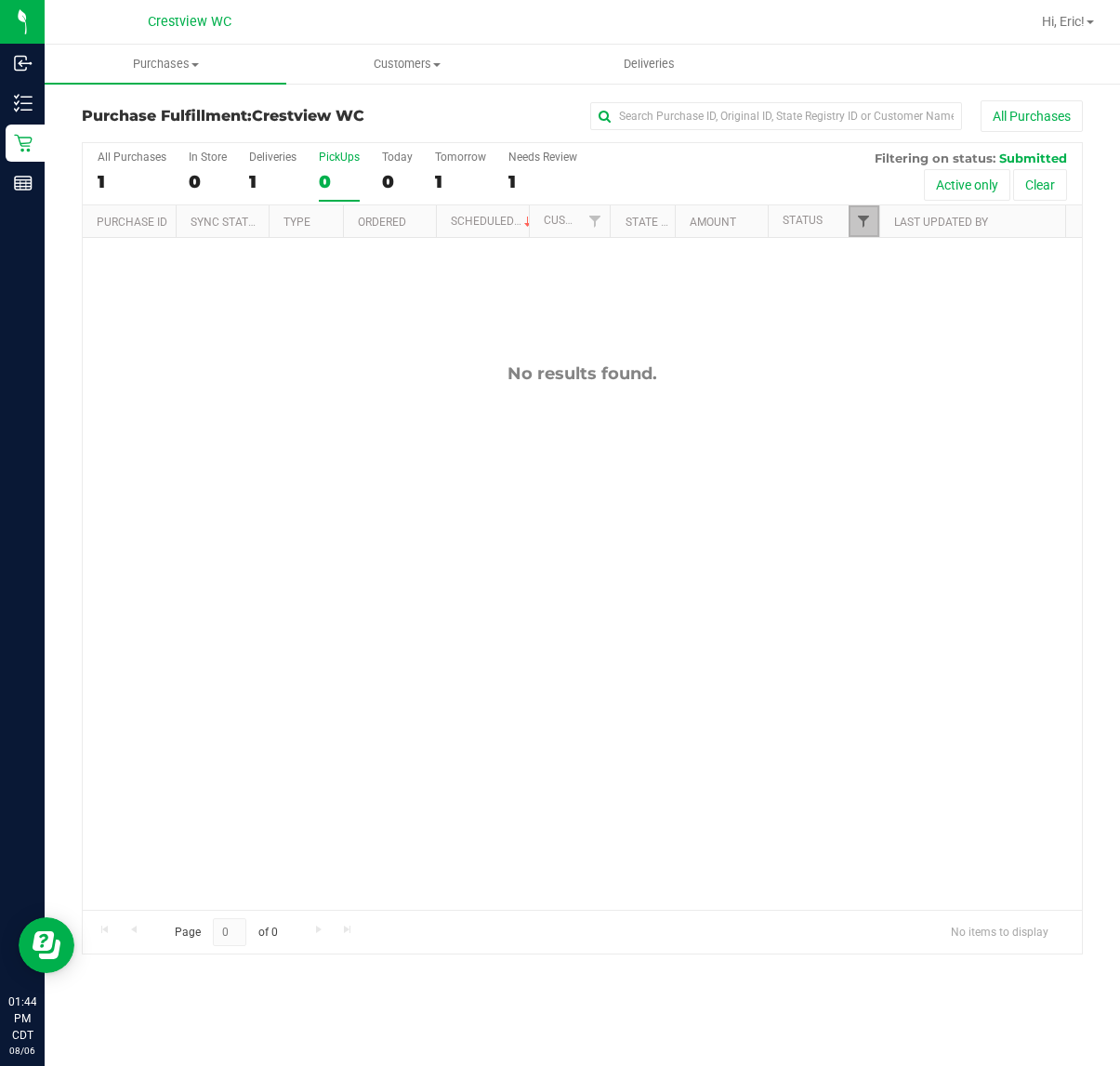 click at bounding box center (863, 221) 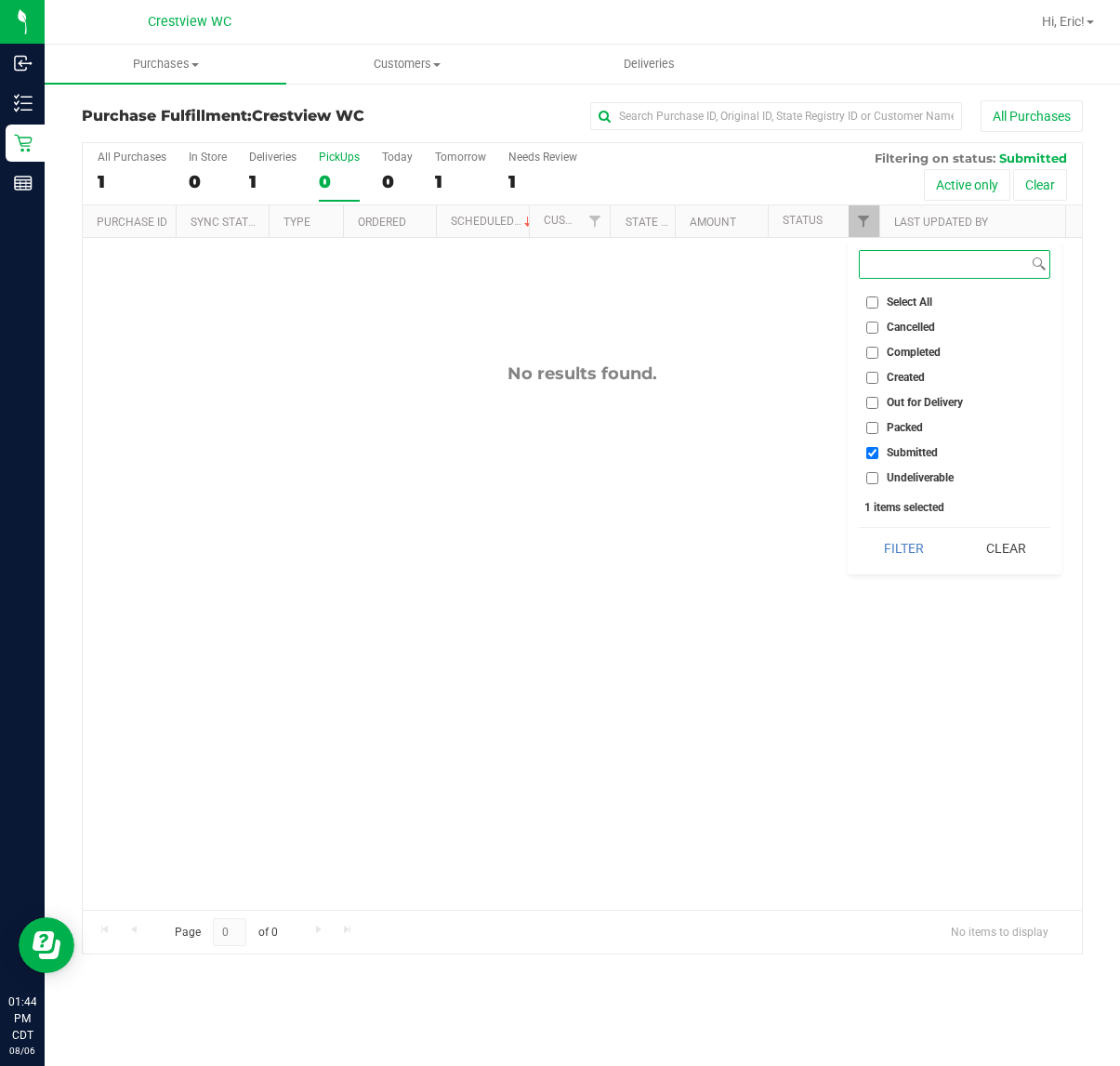 click on "Filter" at bounding box center [903, 548] 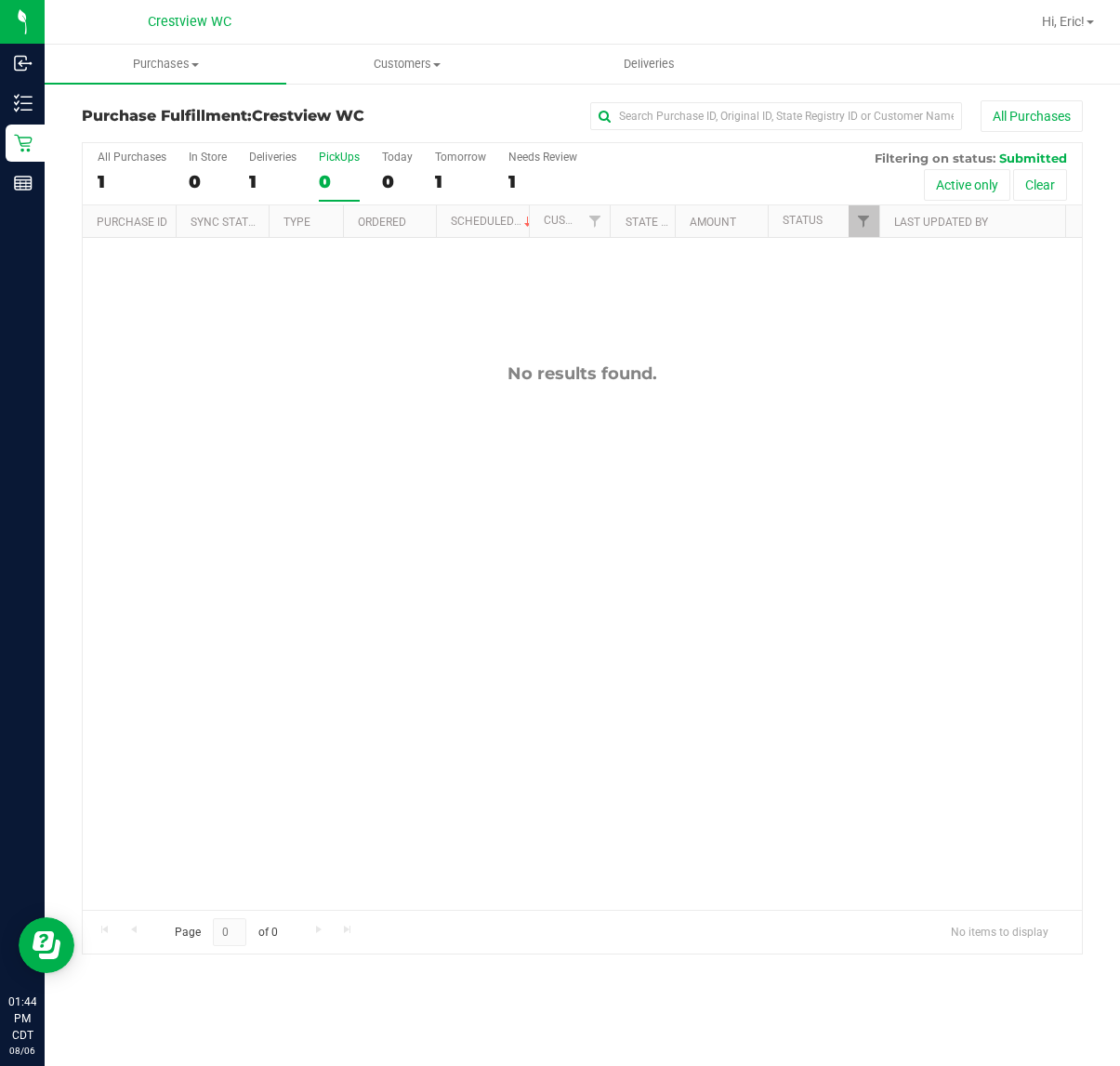 click on "No results found." at bounding box center (582, 637) 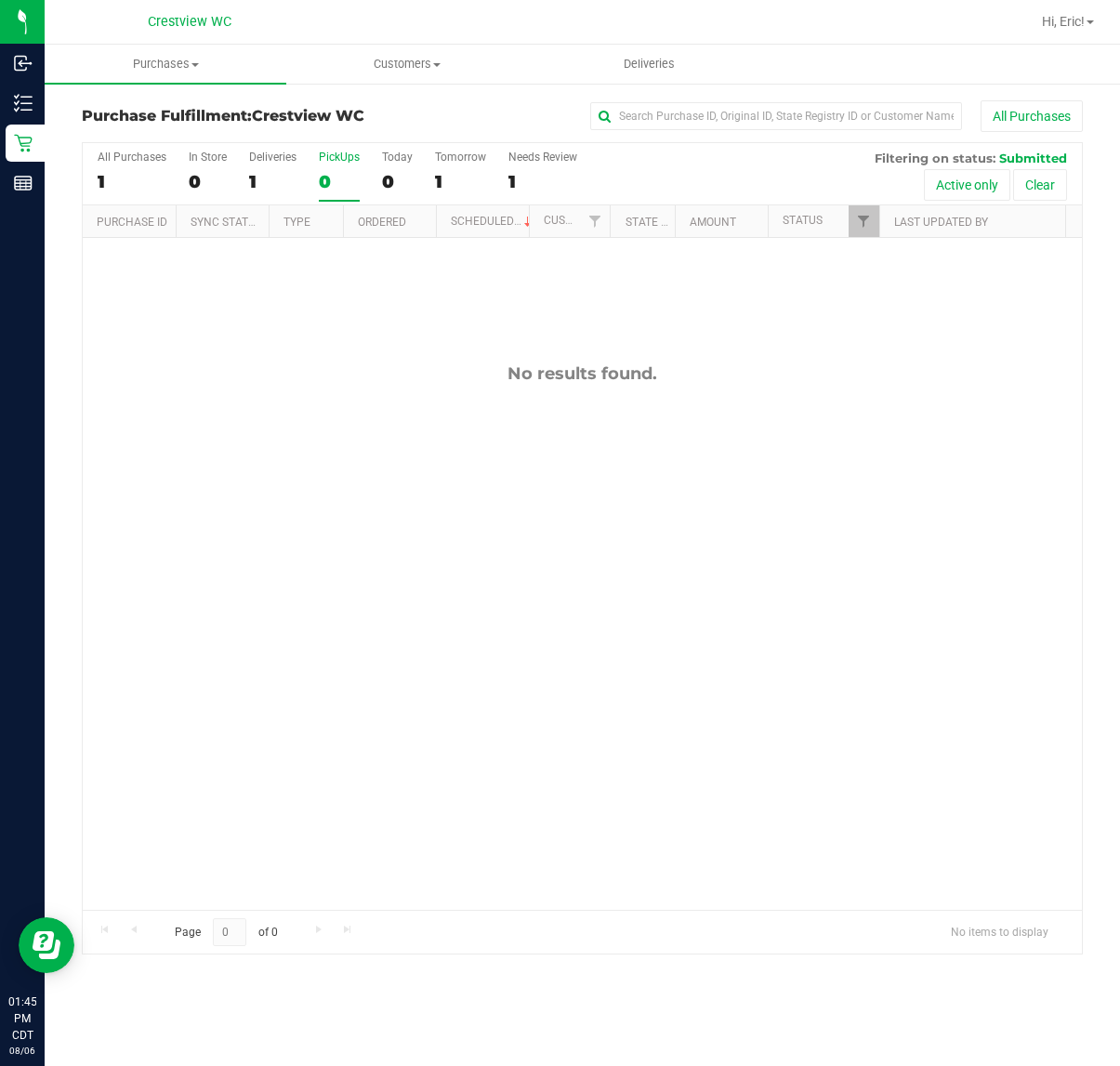 click on "No results found." at bounding box center (582, 637) 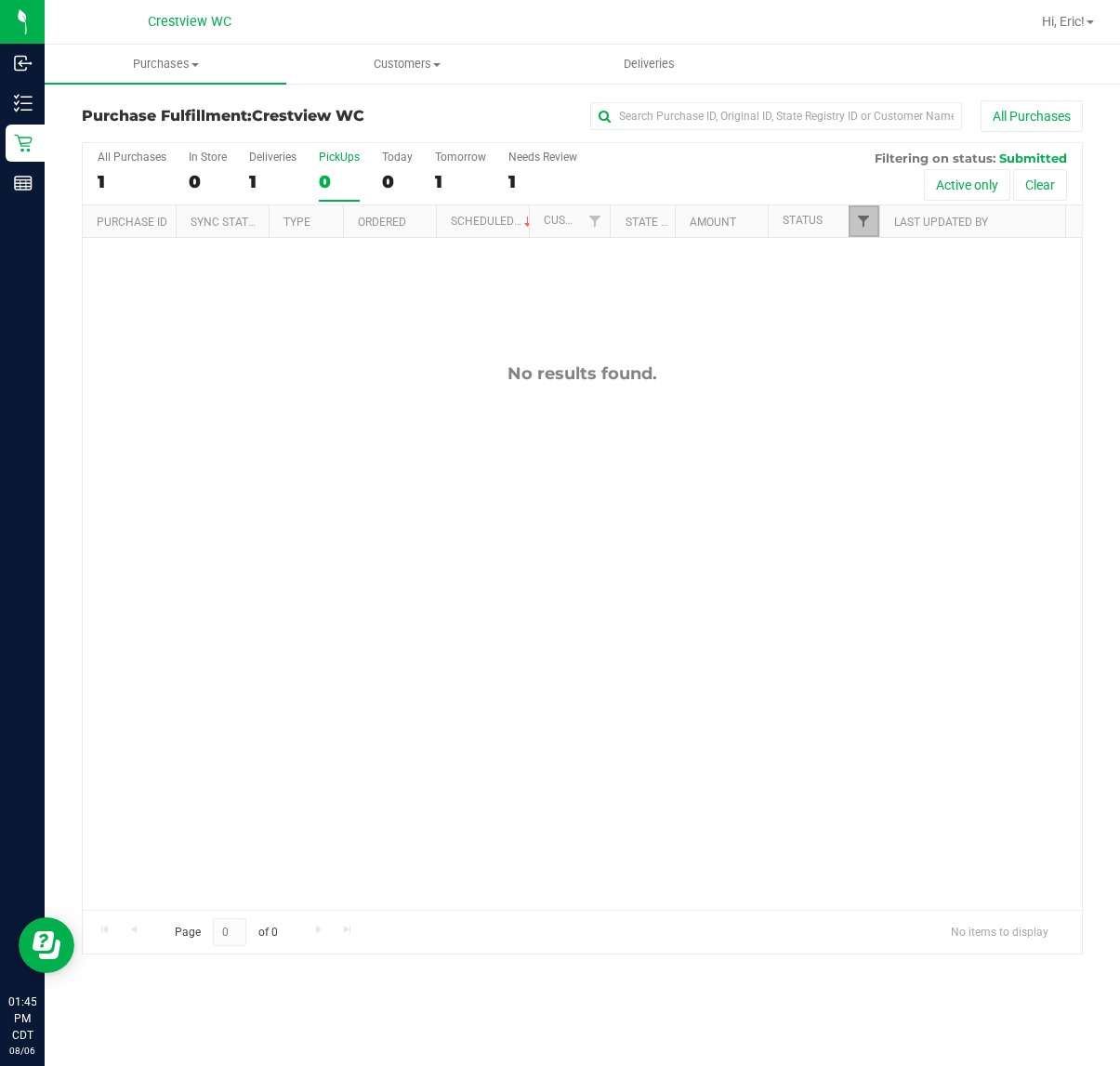 click at bounding box center [863, 221] 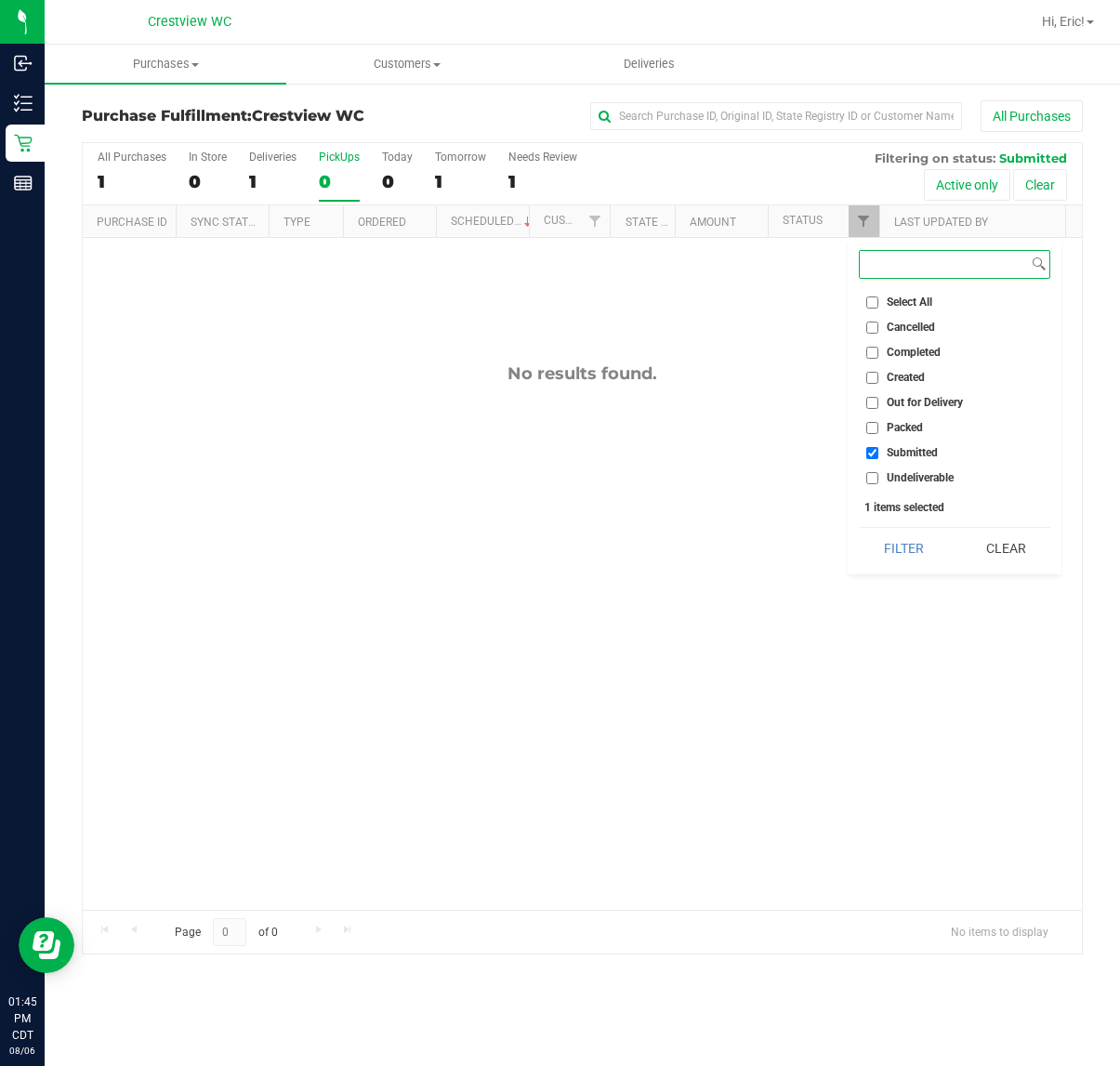 click on "Filter" at bounding box center (903, 548) 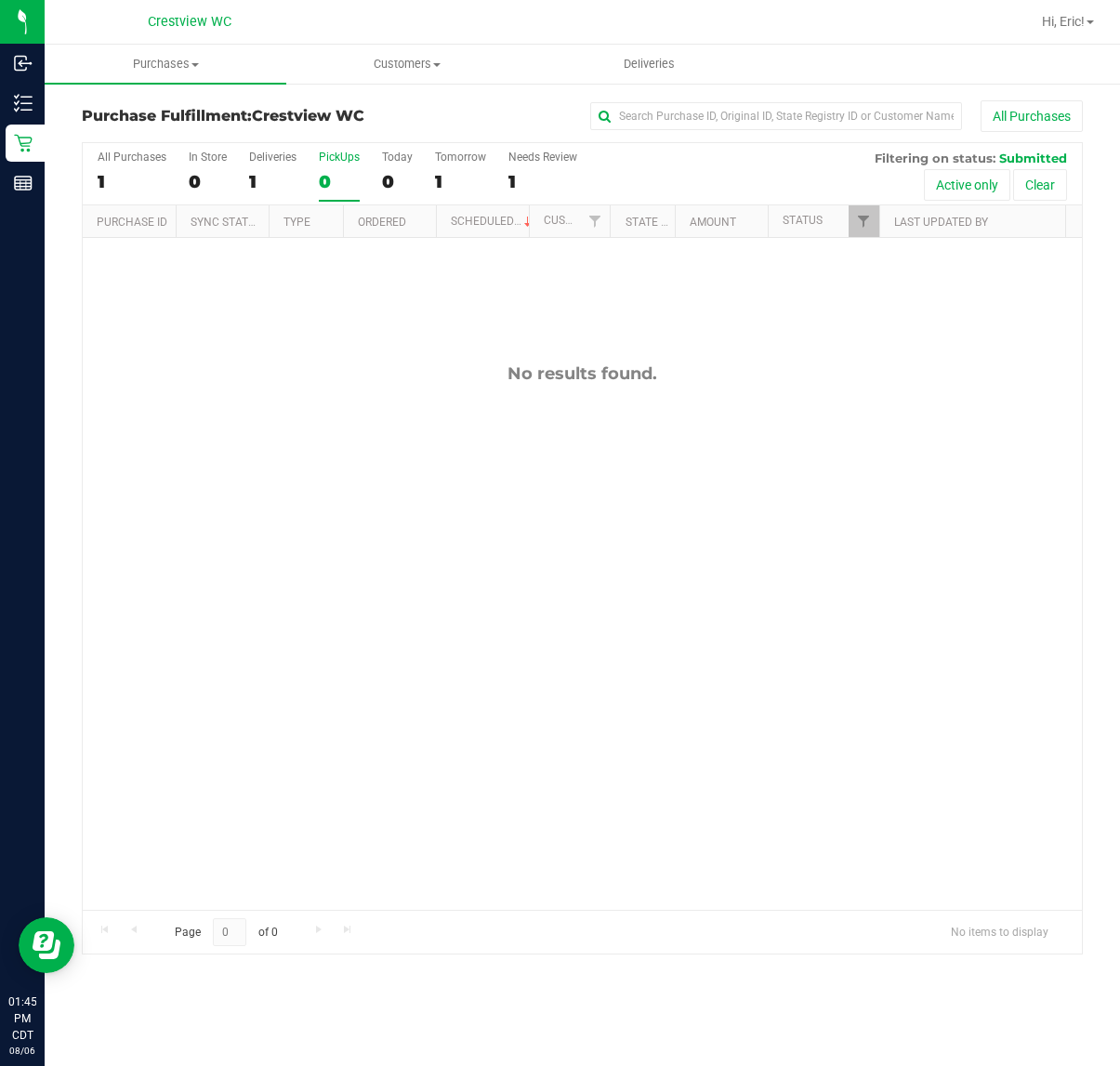 drag, startPoint x: 816, startPoint y: 579, endPoint x: 805, endPoint y: 577, distance: 11.18034 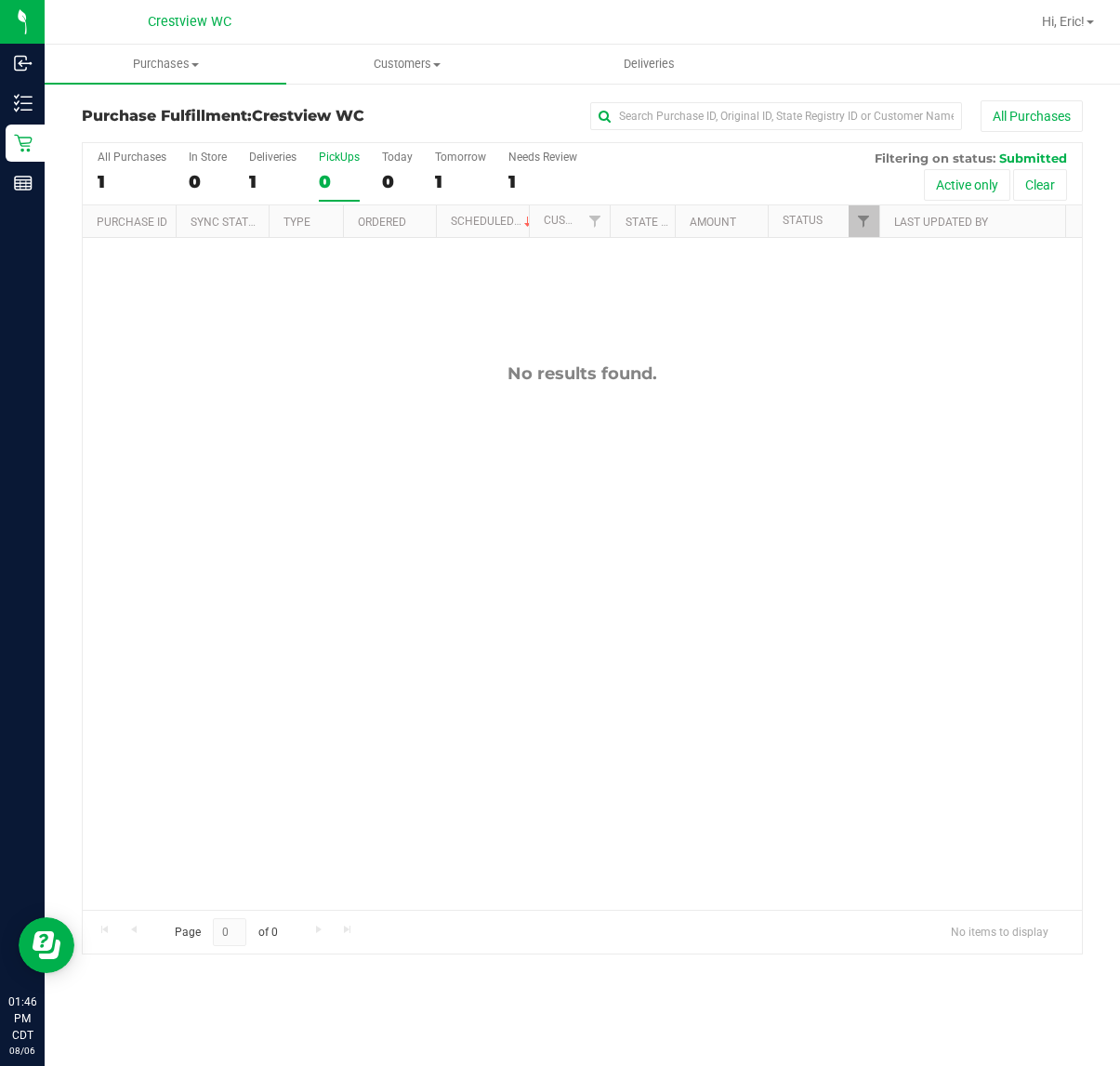 click on "No results found." at bounding box center (582, 637) 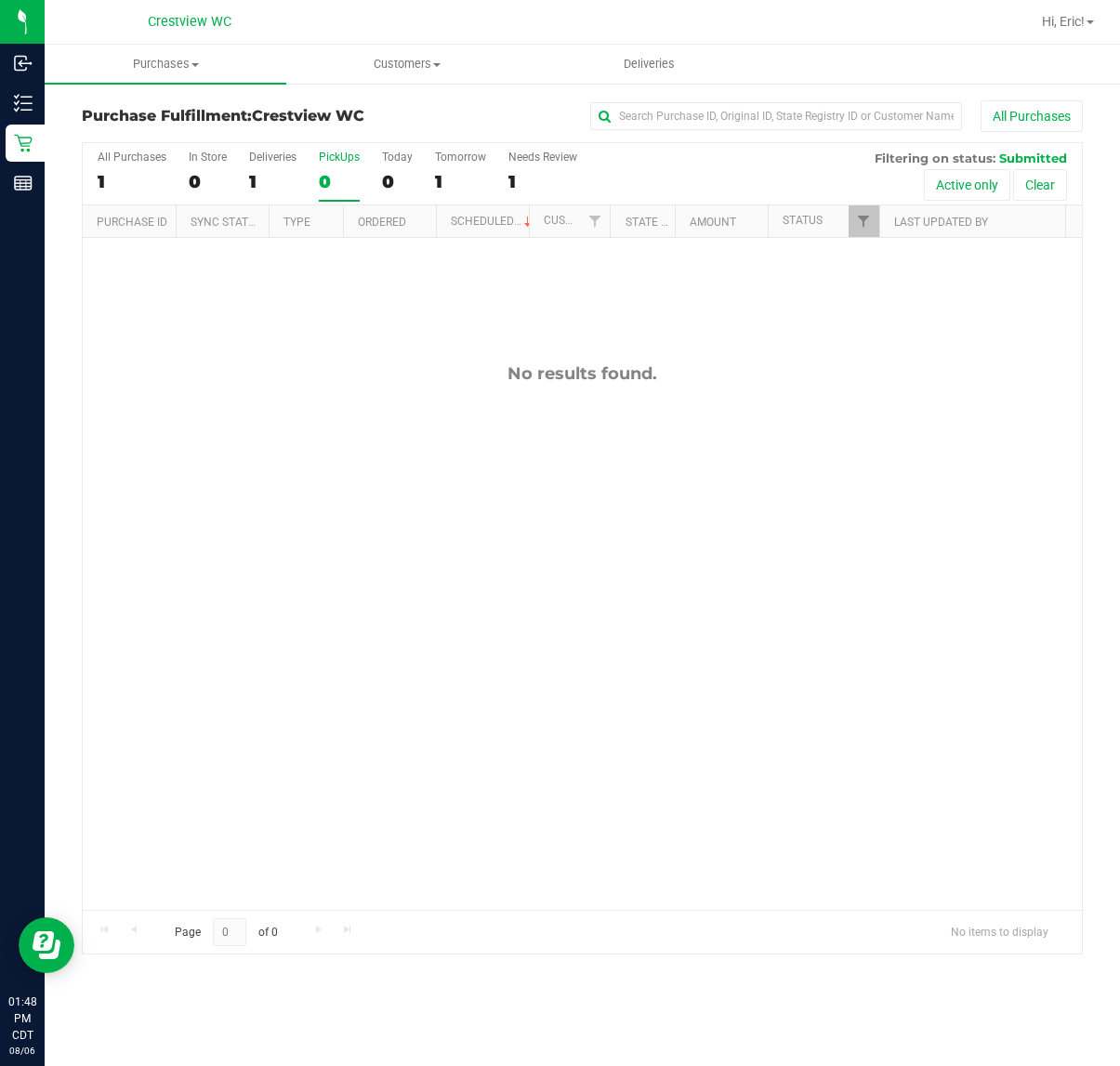 click on "No results found." at bounding box center [582, 637] 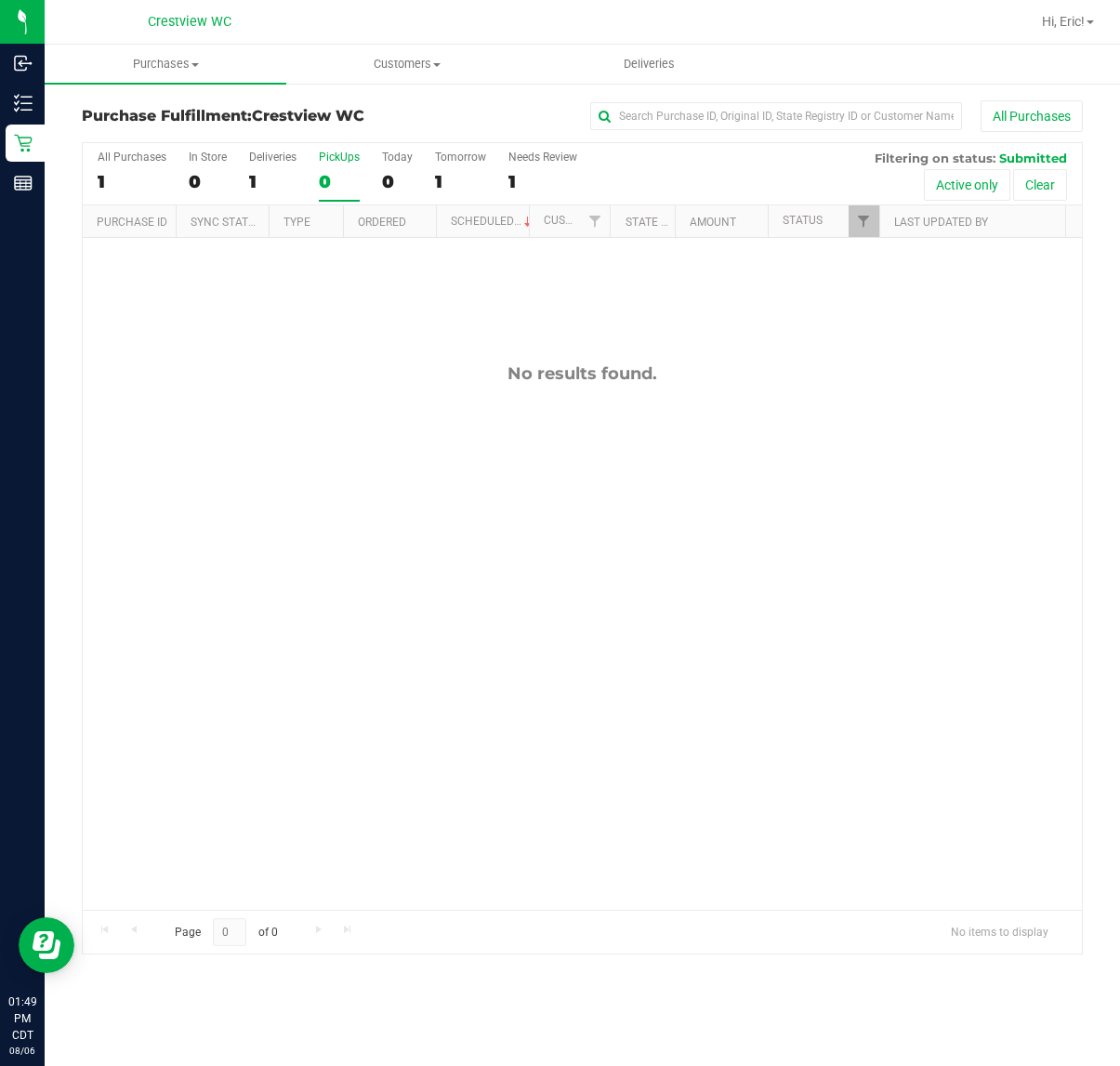 click on "No results found." at bounding box center [582, 637] 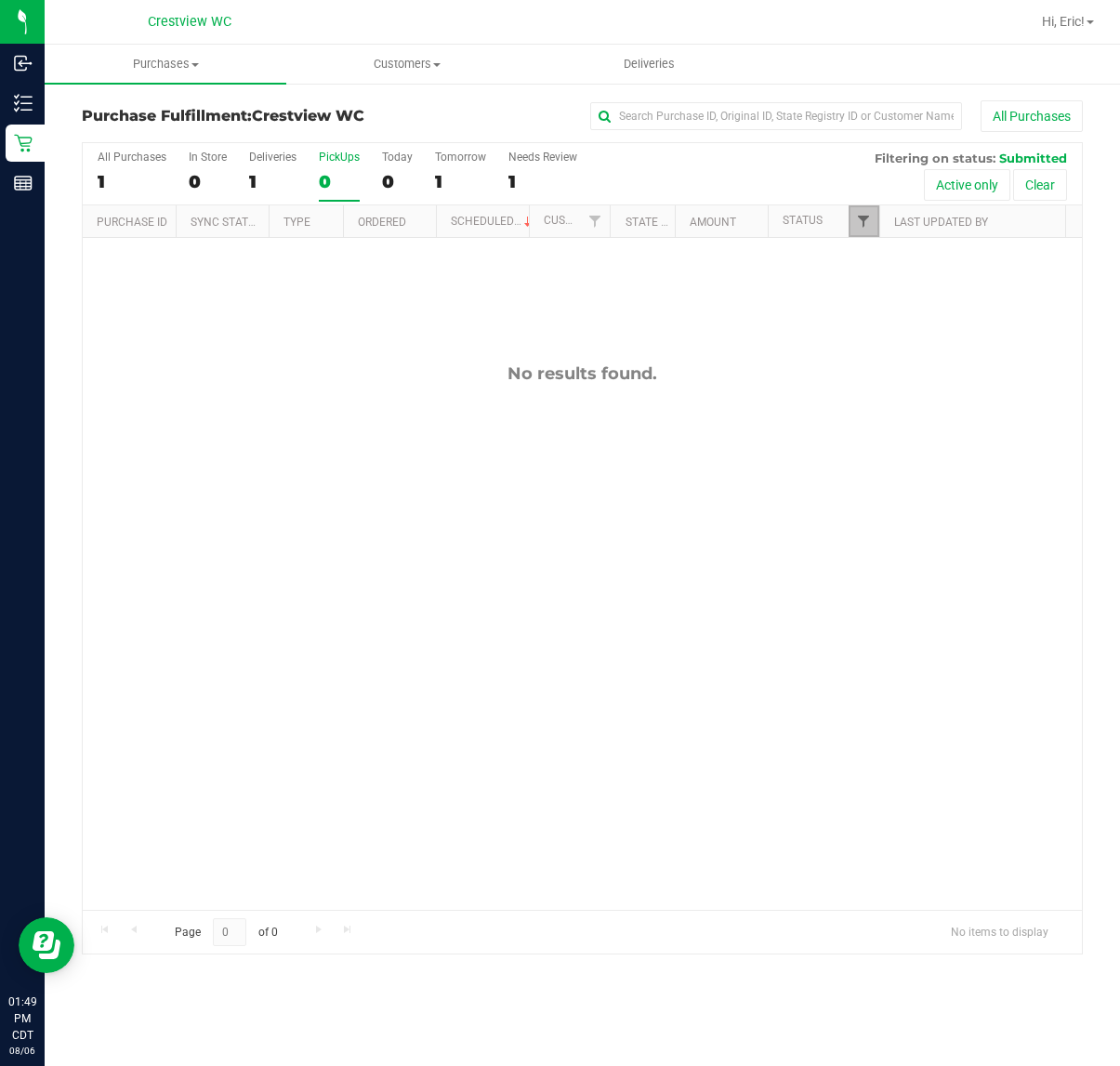click at bounding box center (863, 221) 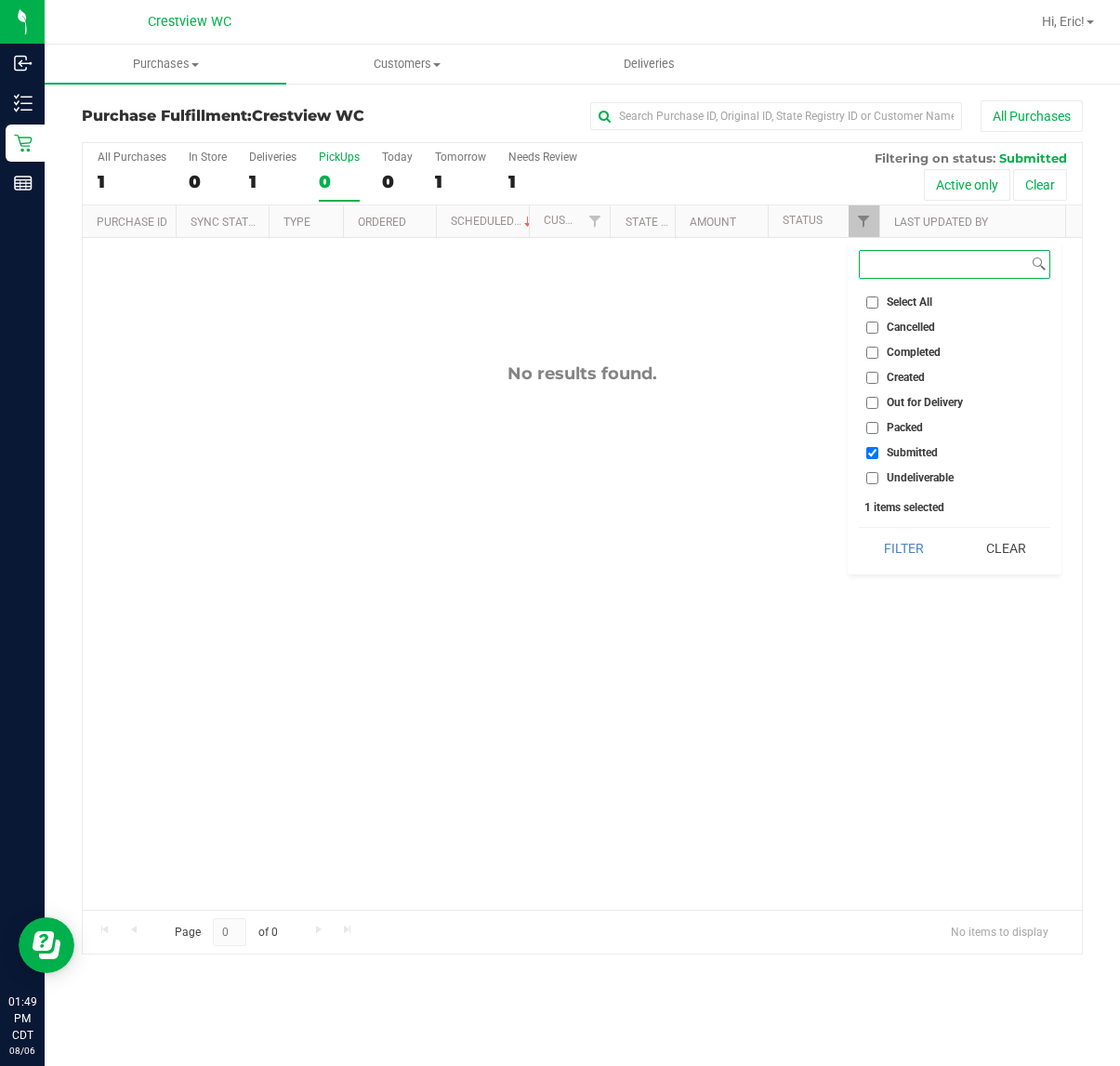 click on "Filter" at bounding box center [903, 548] 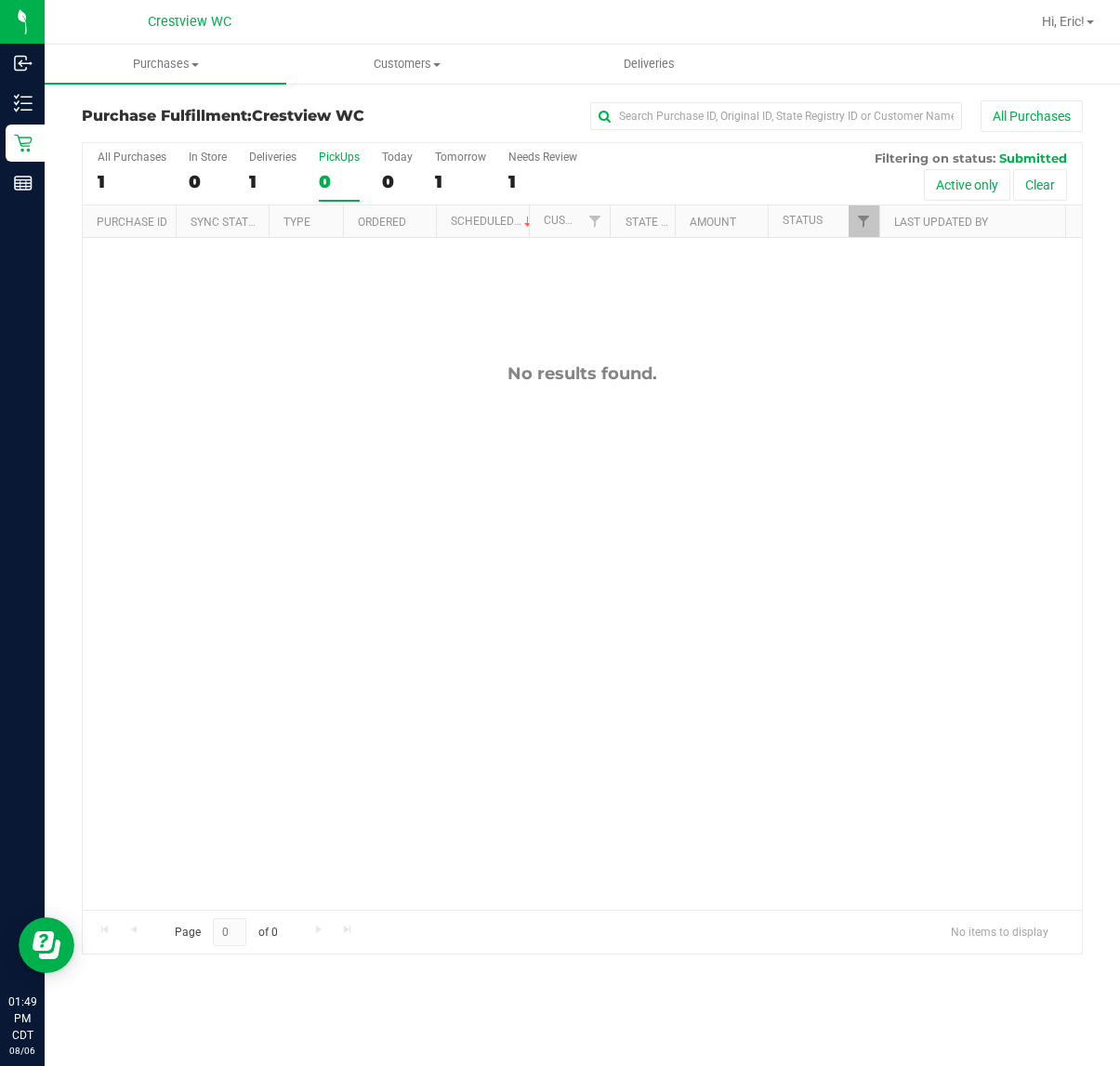 click on "No results found." at bounding box center (582, 637) 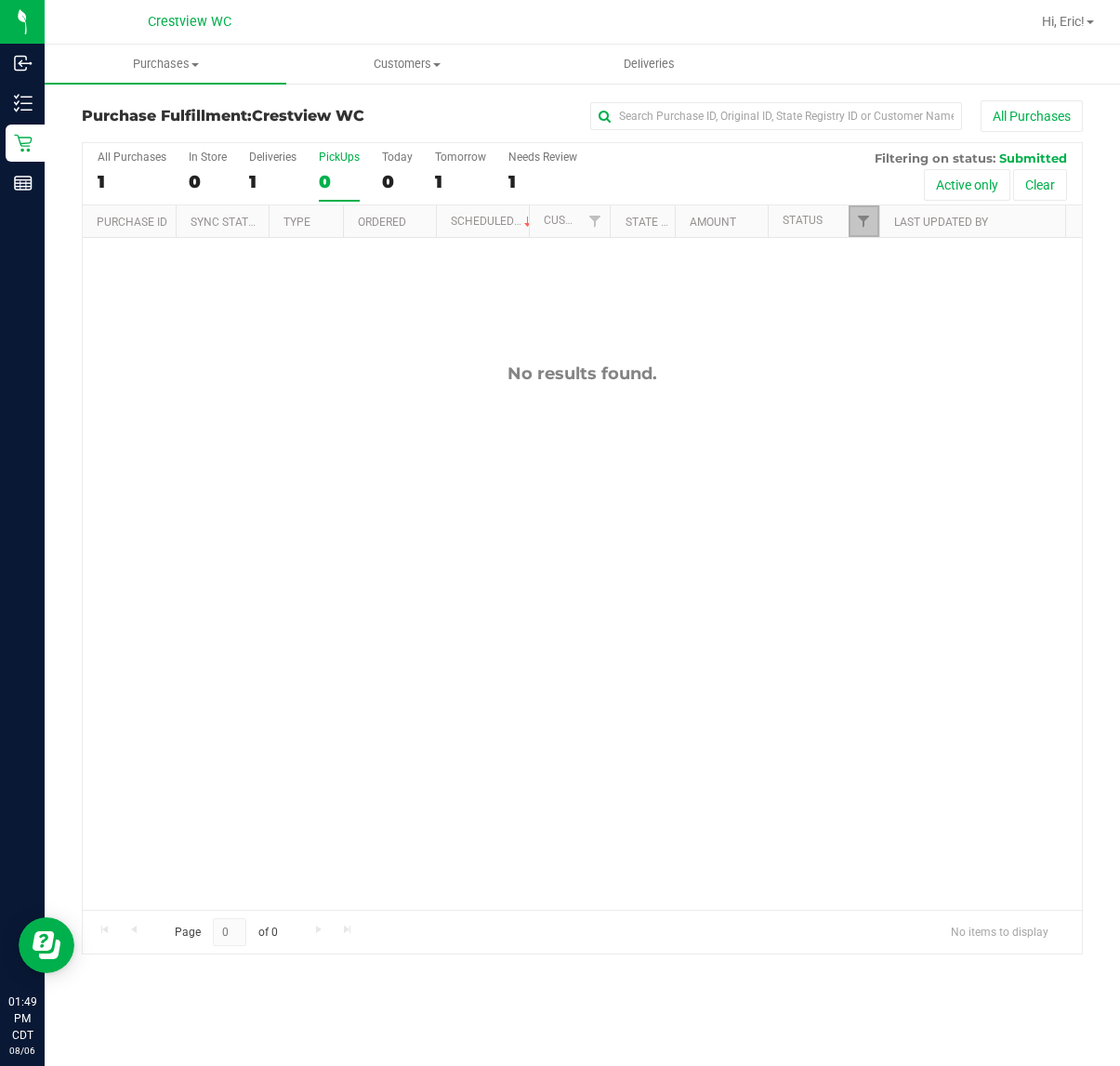 click at bounding box center [863, 221] 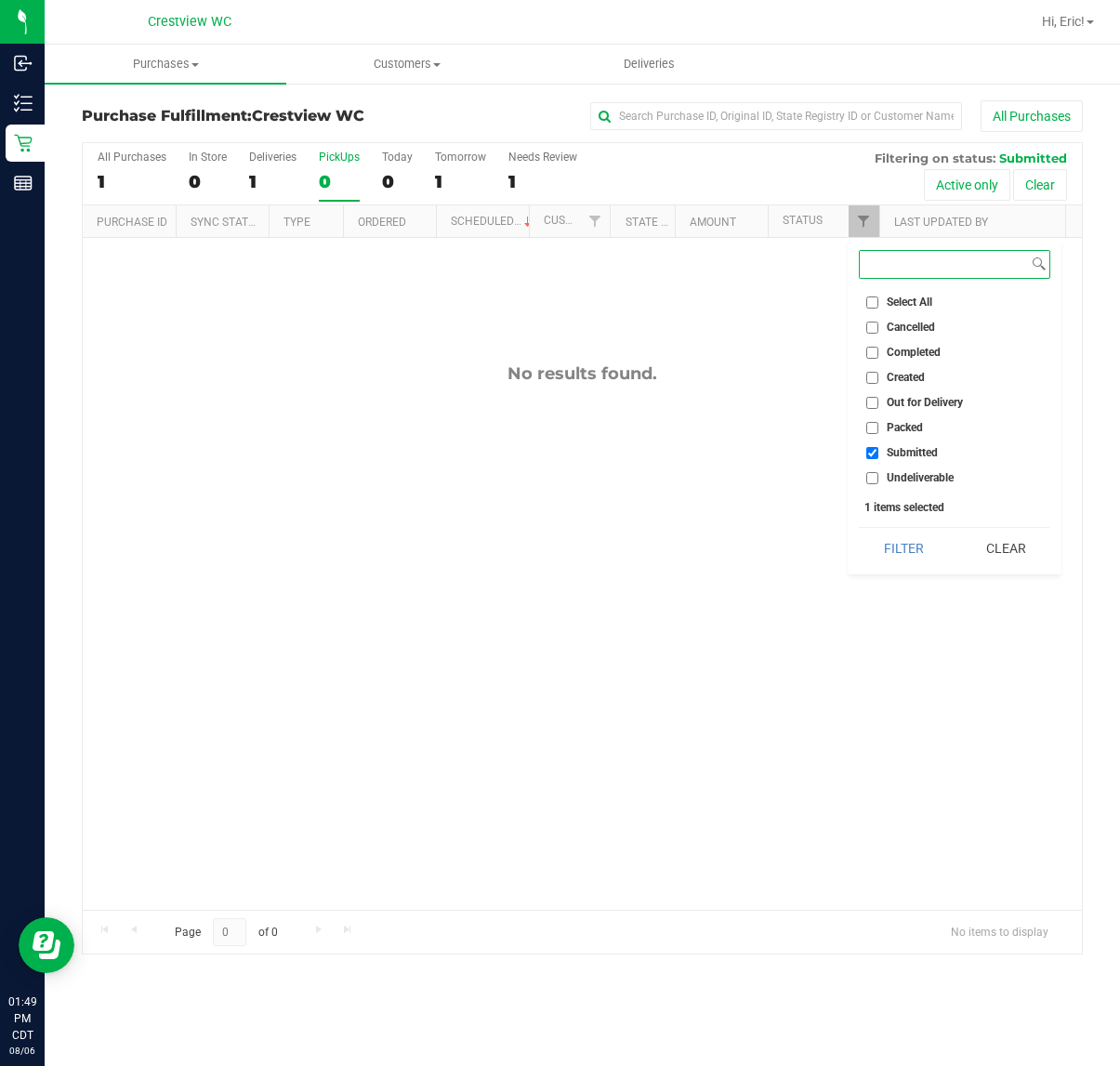 click on "Filter" at bounding box center [903, 548] 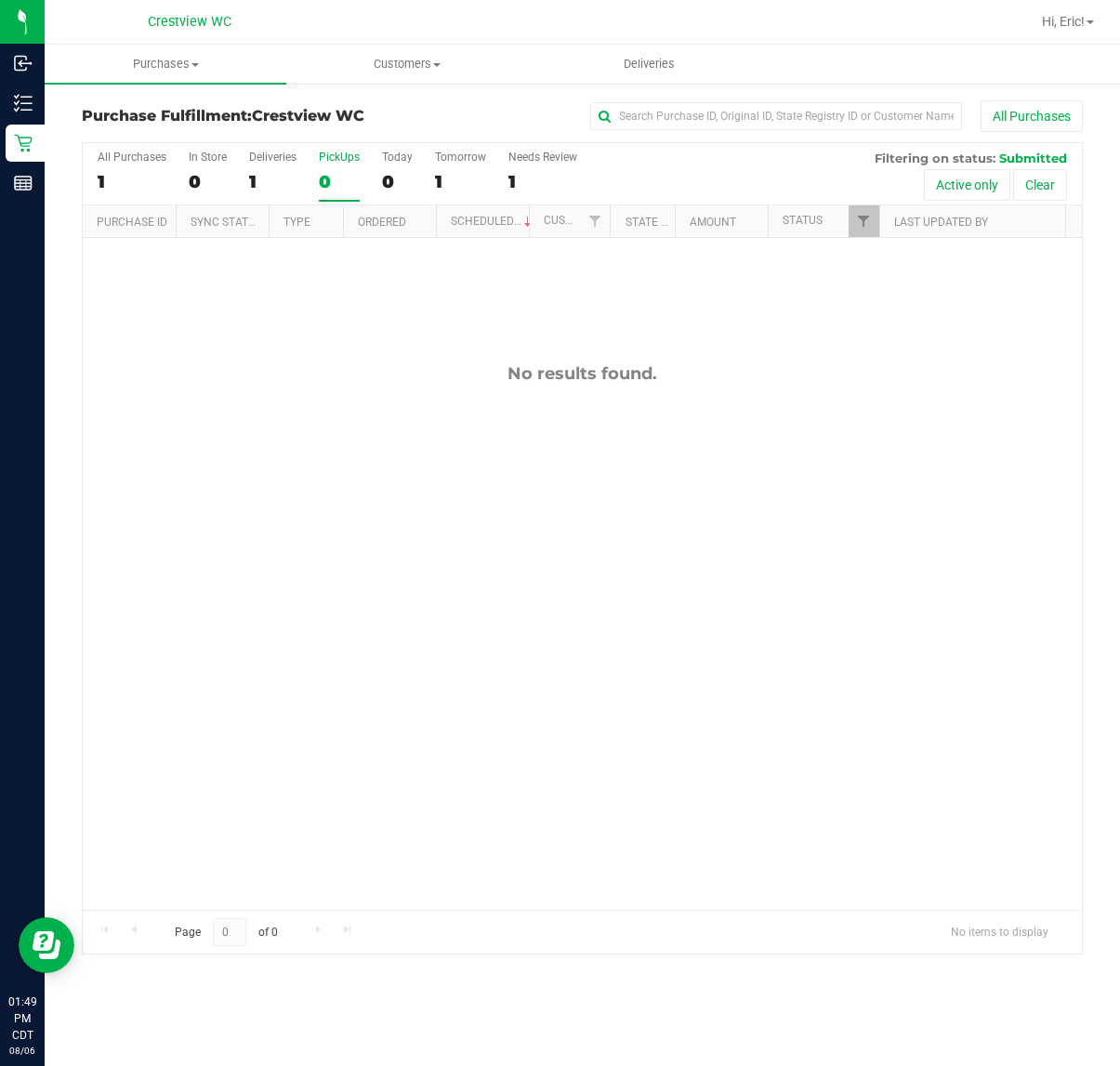 drag, startPoint x: 305, startPoint y: 317, endPoint x: 318, endPoint y: 323, distance: 14.317821 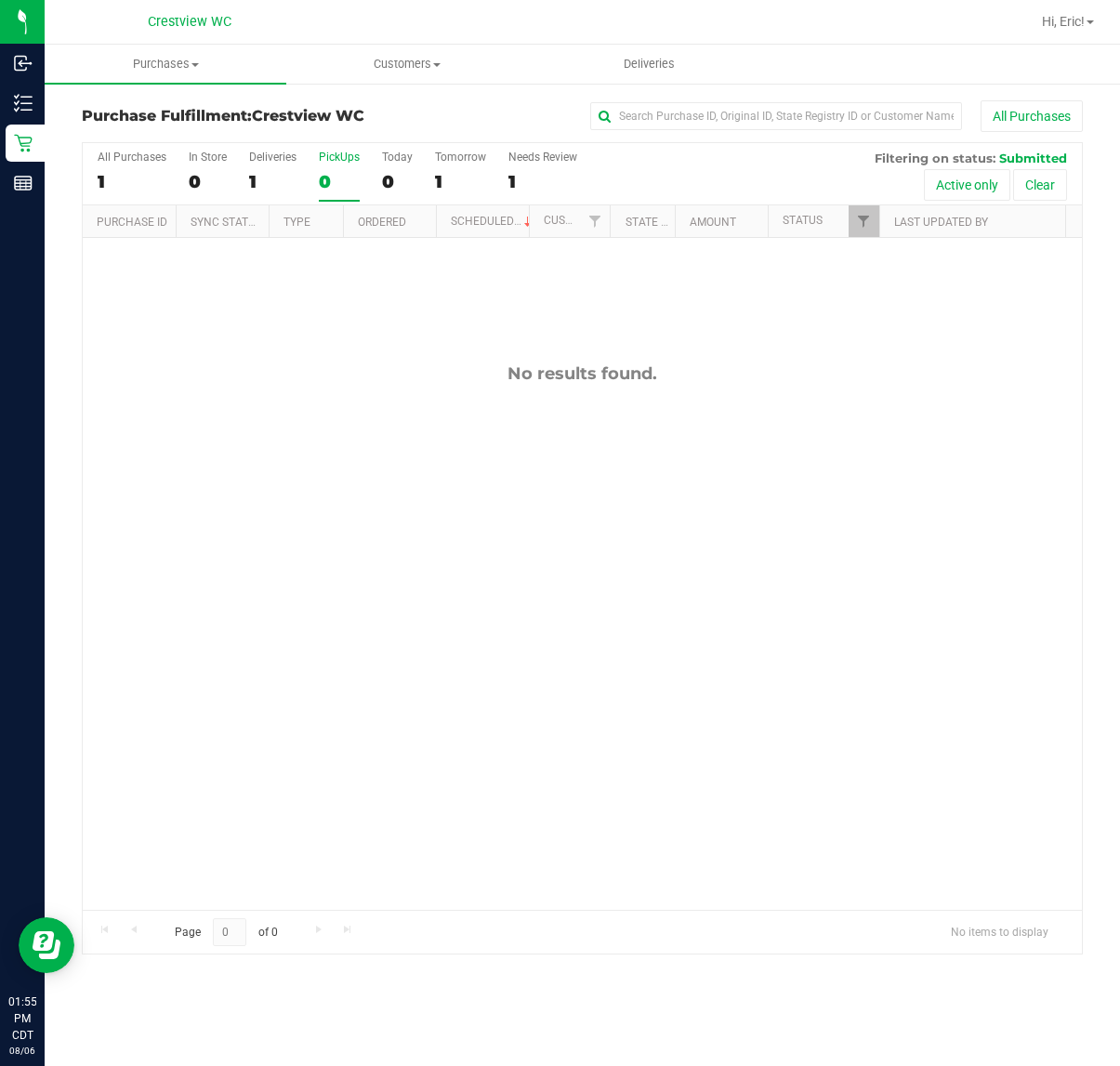 click on "No results found." at bounding box center (582, 637) 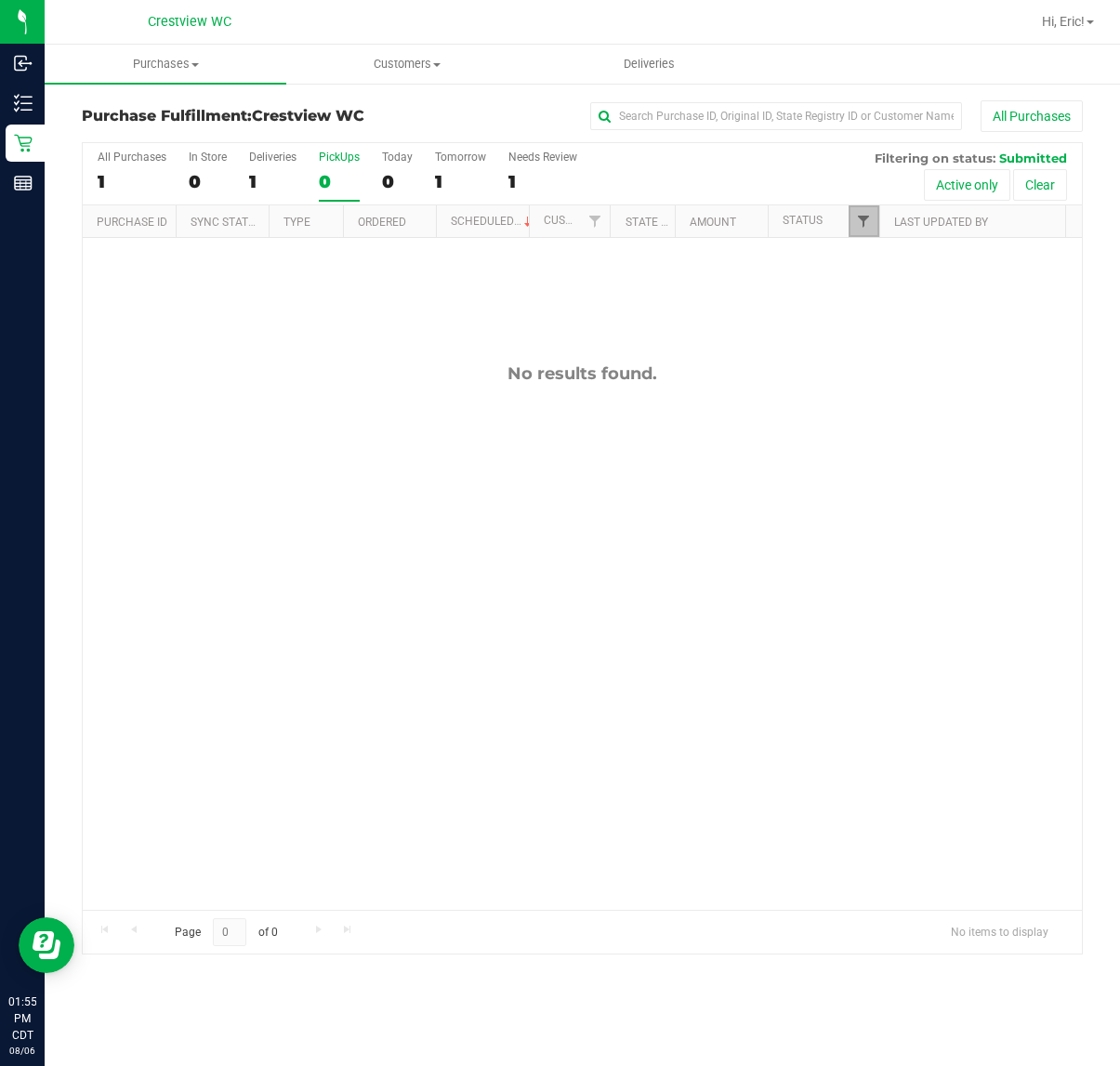 click at bounding box center [863, 221] 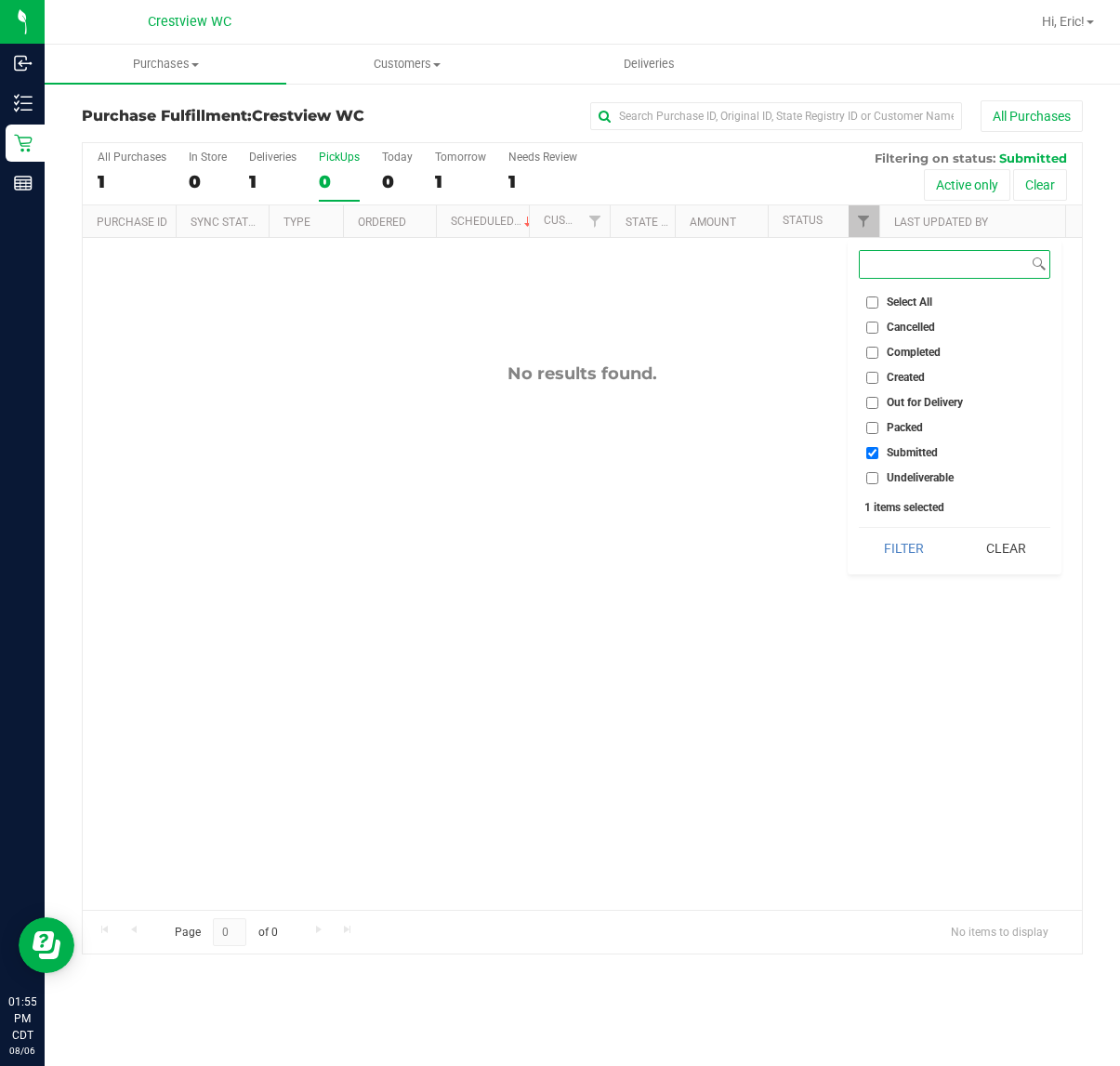 click on "Filter" at bounding box center (903, 548) 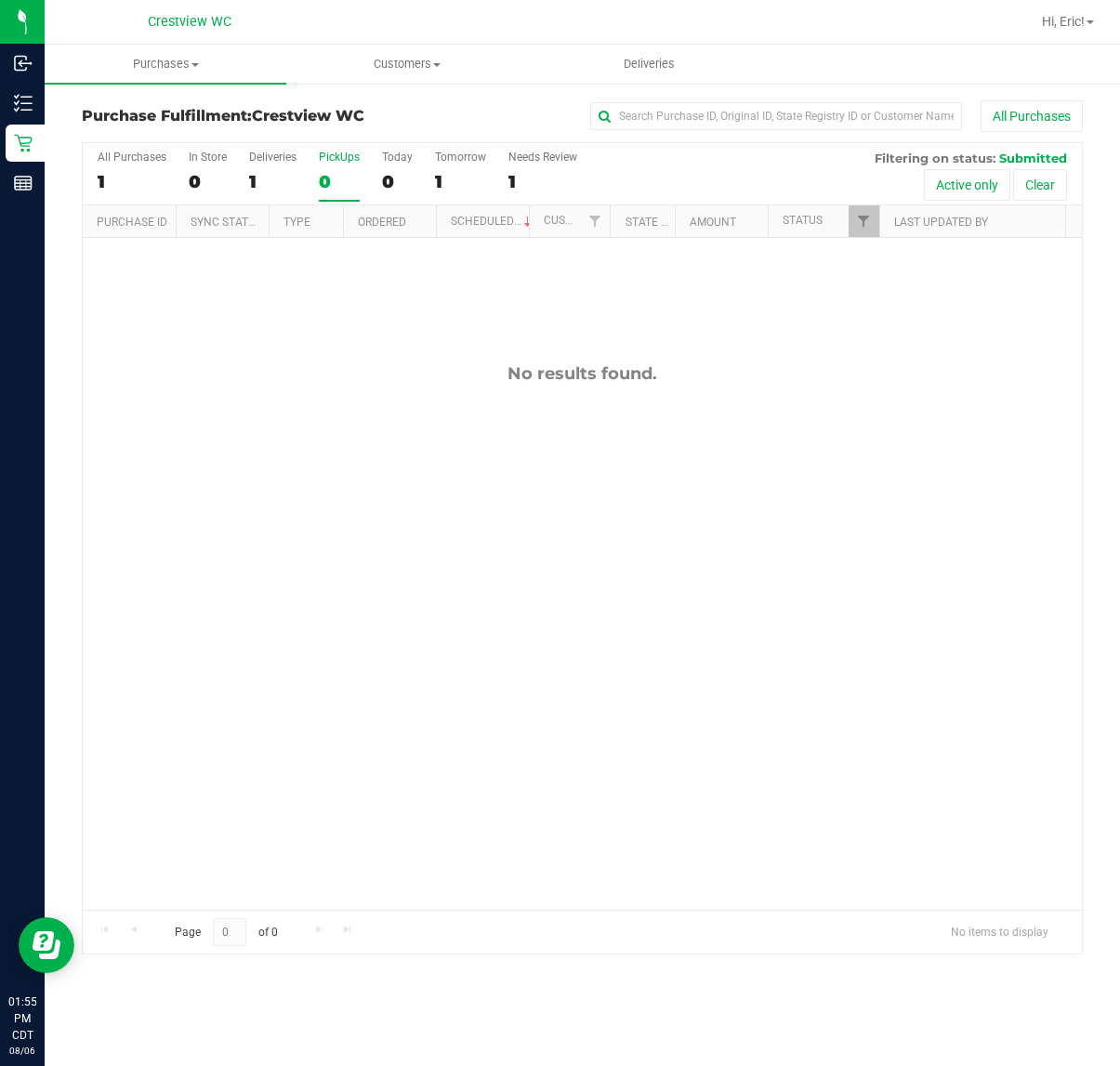 click on "No results found." at bounding box center (582, 637) 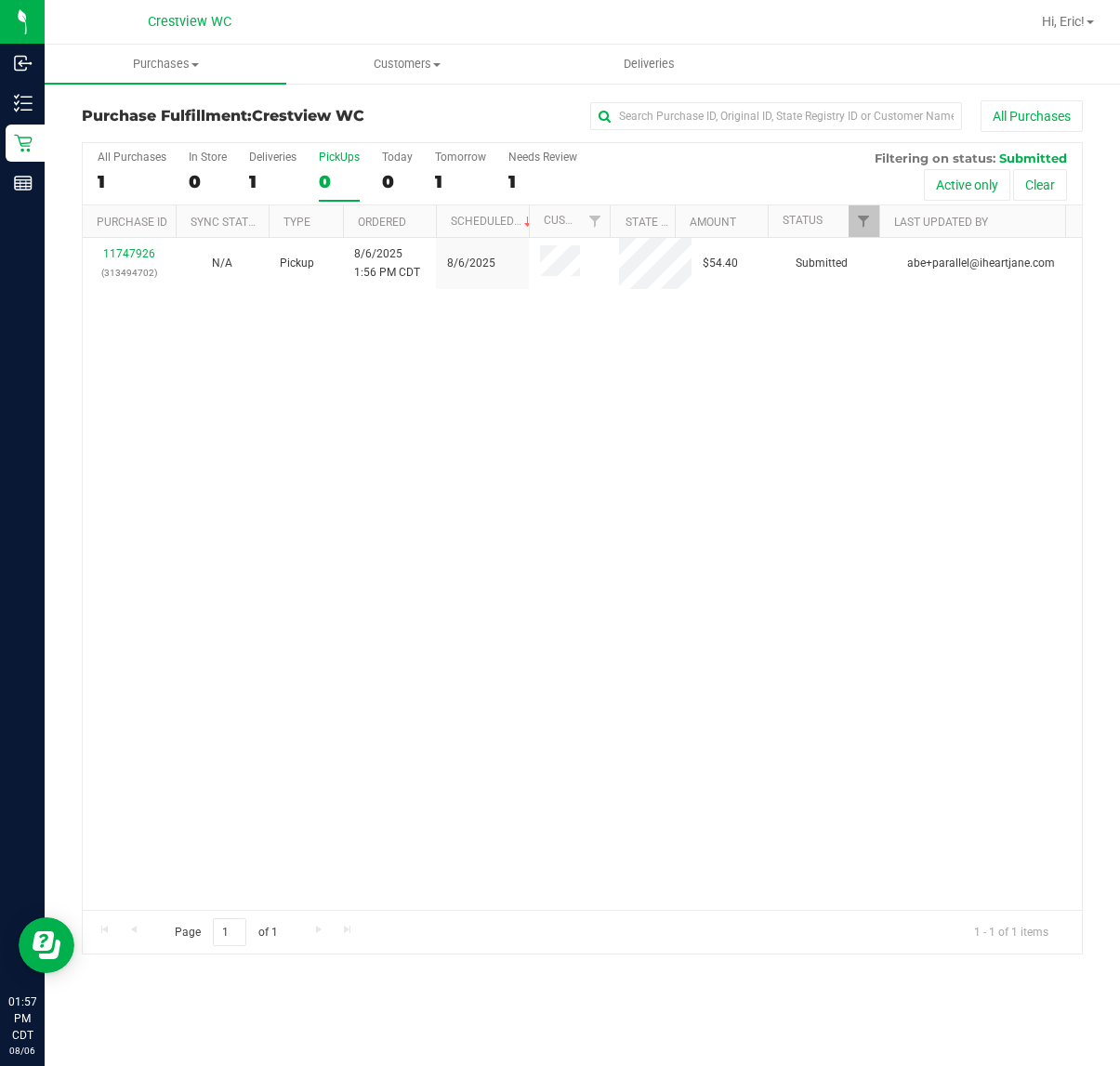click on "11747926
(313494702)
N/A
Pickup 8/6/2025 1:56 PM CDT 8/6/2025
$54.40
Submitted abe+parallel@iheartjane.com" at bounding box center (582, 573) 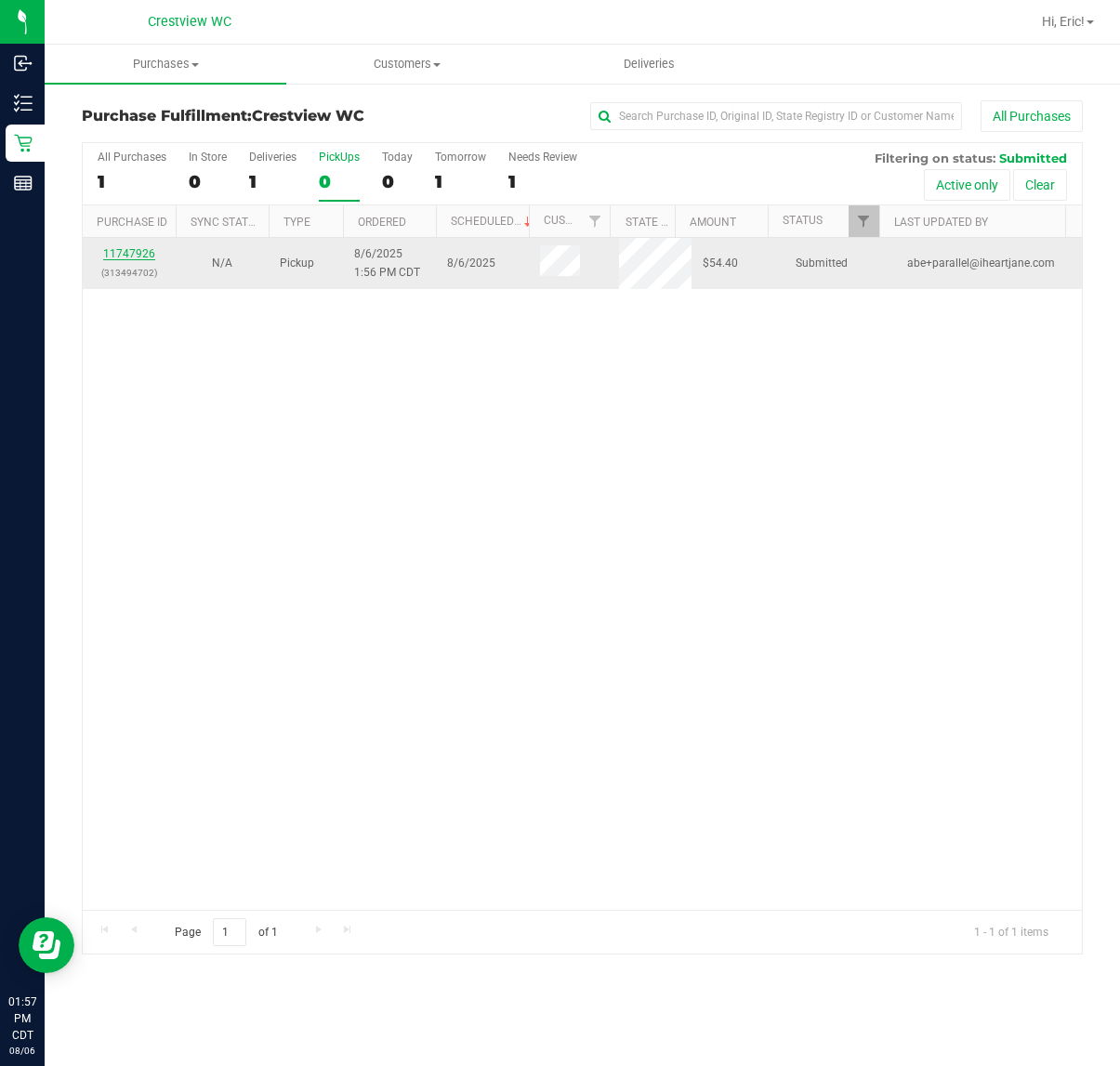 click on "11747926" at bounding box center (129, 254) 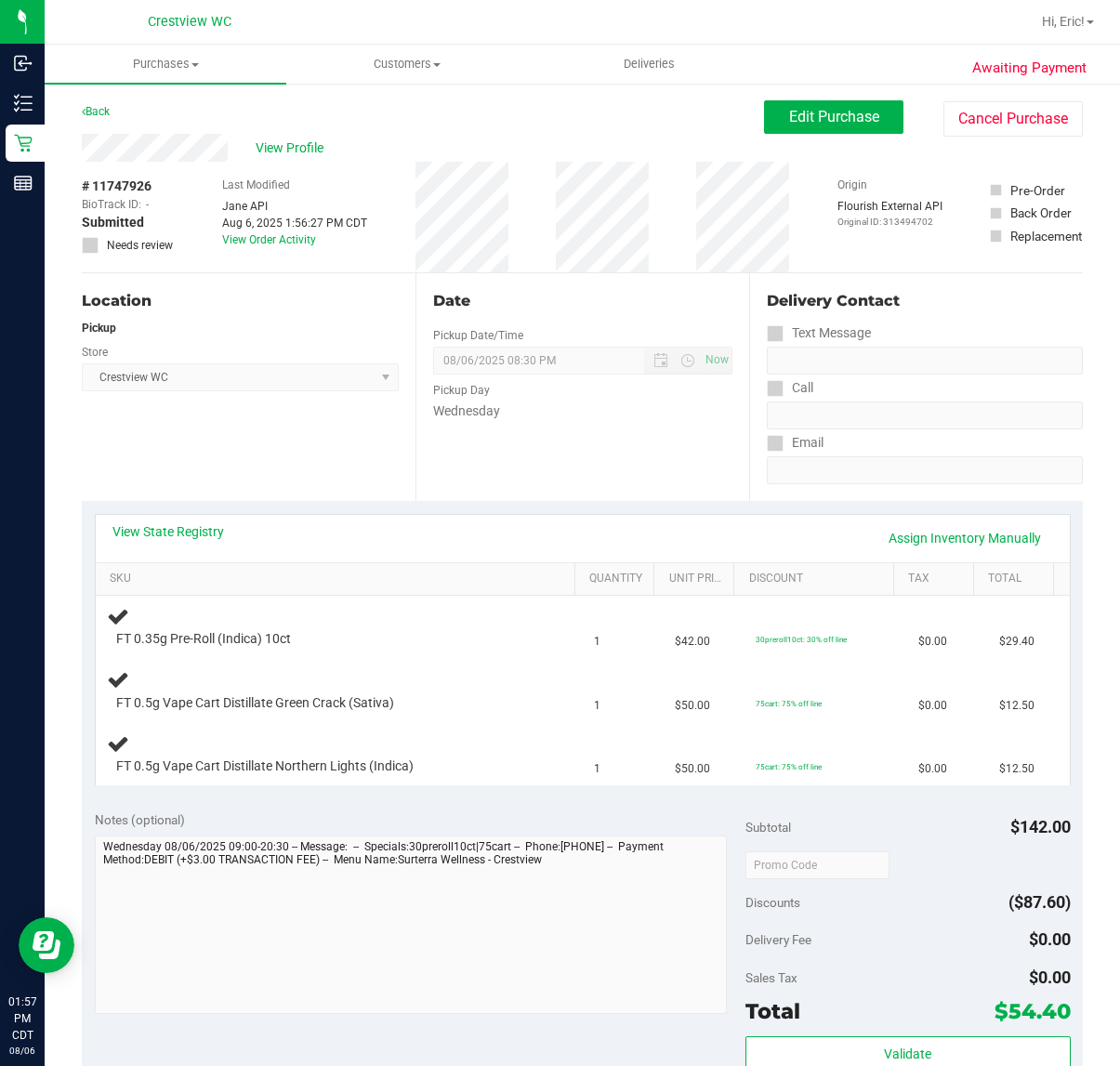 click on "Location
Pickup
Store
Crestview WC Select Store Bonita Springs WC Boynton Beach WC Bradenton WC Brandon WC Brooksville WC Call Center Clermont WC Crestview WC Deerfield Beach WC Delray Beach WC Deltona WC Ft Walton Beach WC Ft. Lauderdale WC Ft. Myers WC Gainesville WC Jax Atlantic WC JAX DC REP Jax WC Key West WC Lakeland WC Largo WC Lehigh Acres DC REP Merritt Island WC Miami 72nd WC Miami Beach WC Miami Dadeland WC Miramar DC REP New Port Richey WC North Palm Beach WC North Port WC Ocala WC Orange Park WC Orlando Colonial WC Orlando DC REP Orlando WC Oviedo WC Palm Bay WC Palm Coast WC Panama City WC Pensacola WC Port Orange WC Port St. Lucie WC Sebring WC South Tampa WC St. Pete WC Summerfield WC Tallahassee DC REP Tallahassee WC Tampa DC Testing Tampa Warehouse Tampa WC TX Austin DC TX Plano Retail WPB DC WPB WC" at bounding box center (248, 387) 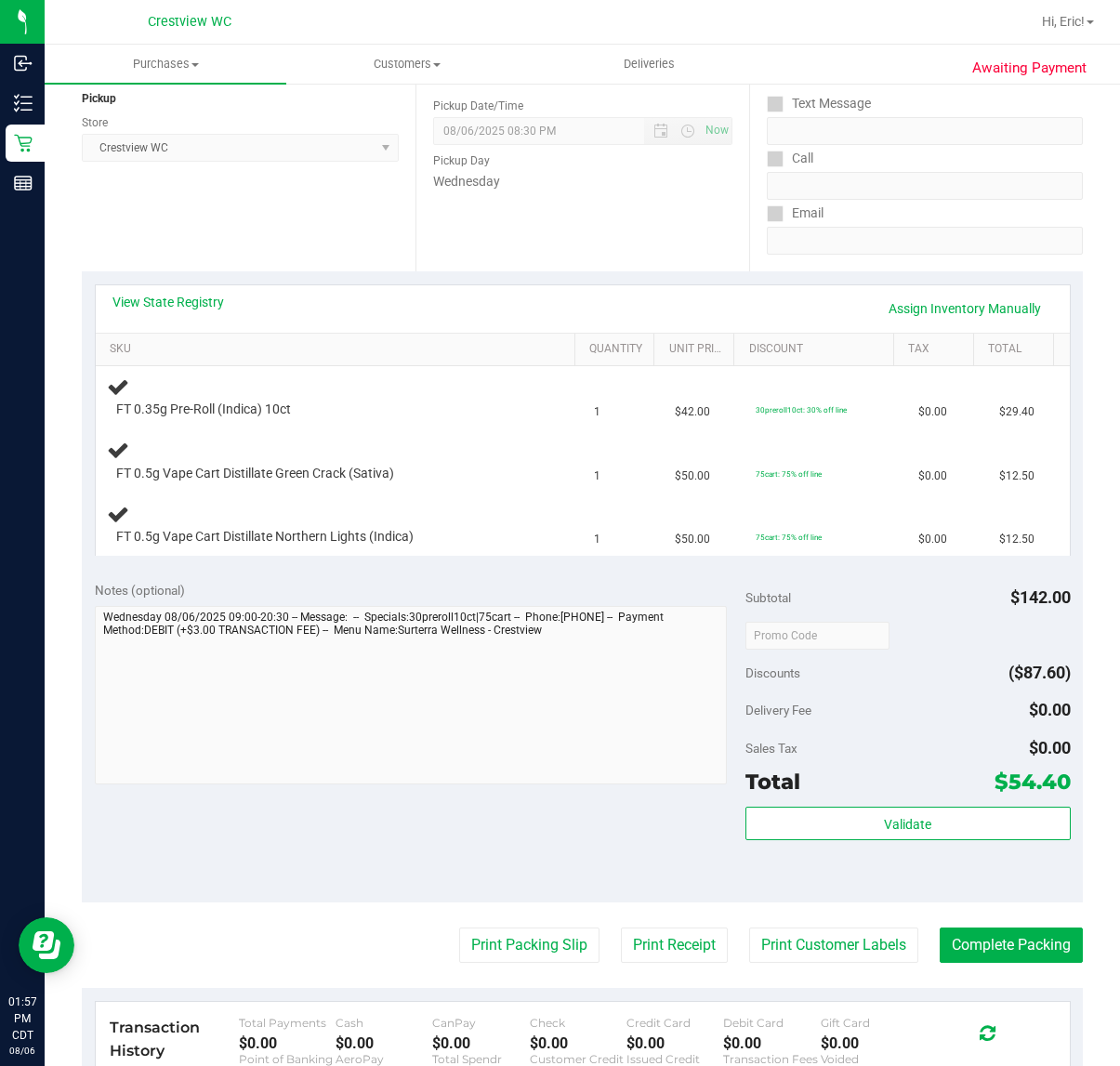 scroll, scrollTop: 232, scrollLeft: 0, axis: vertical 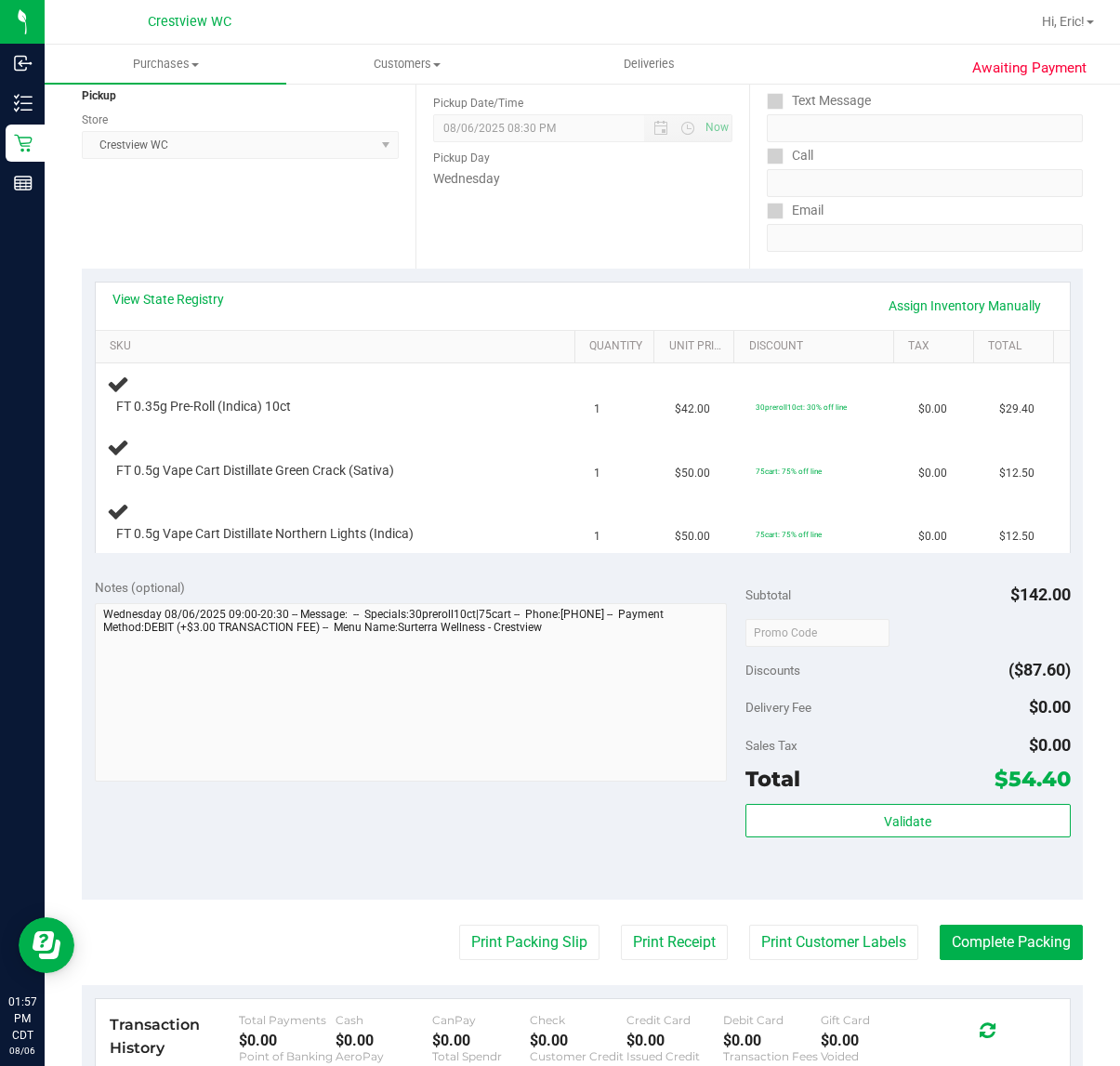 click on "Location
Pickup
Store
Crestview WC Select Store Bonita Springs WC Boynton Beach WC Bradenton WC Brandon WC Brooksville WC Call Center Clermont WC Crestview WC Deerfield Beach WC Delray Beach WC Deltona WC Ft Walton Beach WC Ft. Lauderdale WC Ft. Myers WC Gainesville WC Jax Atlantic WC JAX DC REP Jax WC Key West WC Lakeland WC Largo WC Lehigh Acres DC REP Merritt Island WC Miami 72nd WC Miami Beach WC Miami Dadeland WC Miramar DC REP New Port Richey WC North Palm Beach WC North Port WC Ocala WC Orange Park WC Orlando Colonial WC Orlando DC REP Orlando WC Oviedo WC Palm Bay WC Palm Coast WC Panama City WC Pensacola WC Port Orange WC Port St. Lucie WC Sebring WC South Tampa WC St. Pete WC Summerfield WC Tallahassee DC REP Tallahassee WC Tampa DC Testing Tampa Warehouse Tampa WC TX Austin DC TX Plano Retail WPB DC WPB WC" at bounding box center (248, 154) 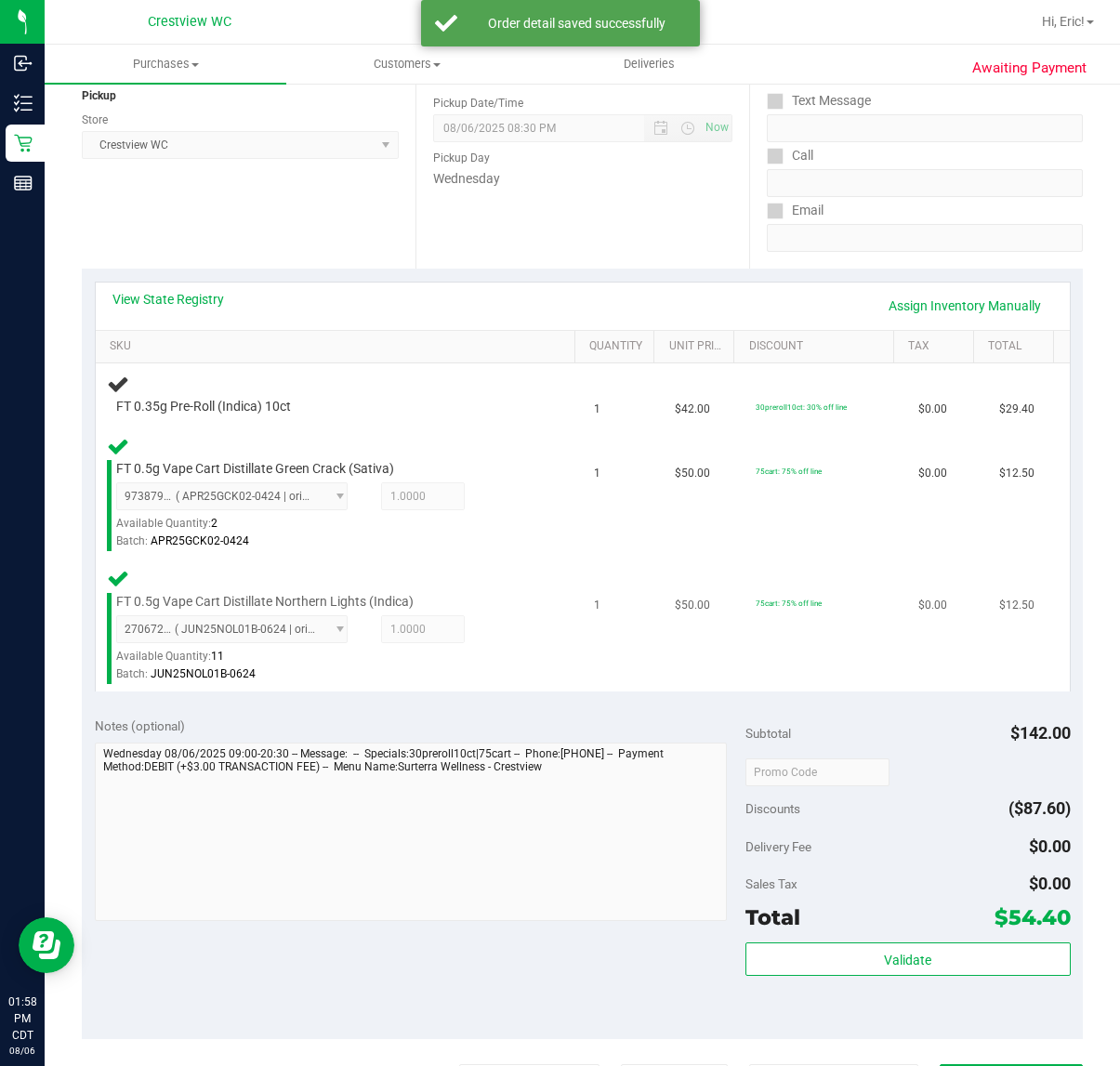 click on "FT 0.5g Vape Cart Distillate Northern Lights (Indica)
2706728980107504
(
JUN25NOL01B-0624 | orig: FLSRWGM-20250630-2169
)
2706728980107504
Available Quantity:  11
1.0000 1
Batch:" at bounding box center [339, 625] 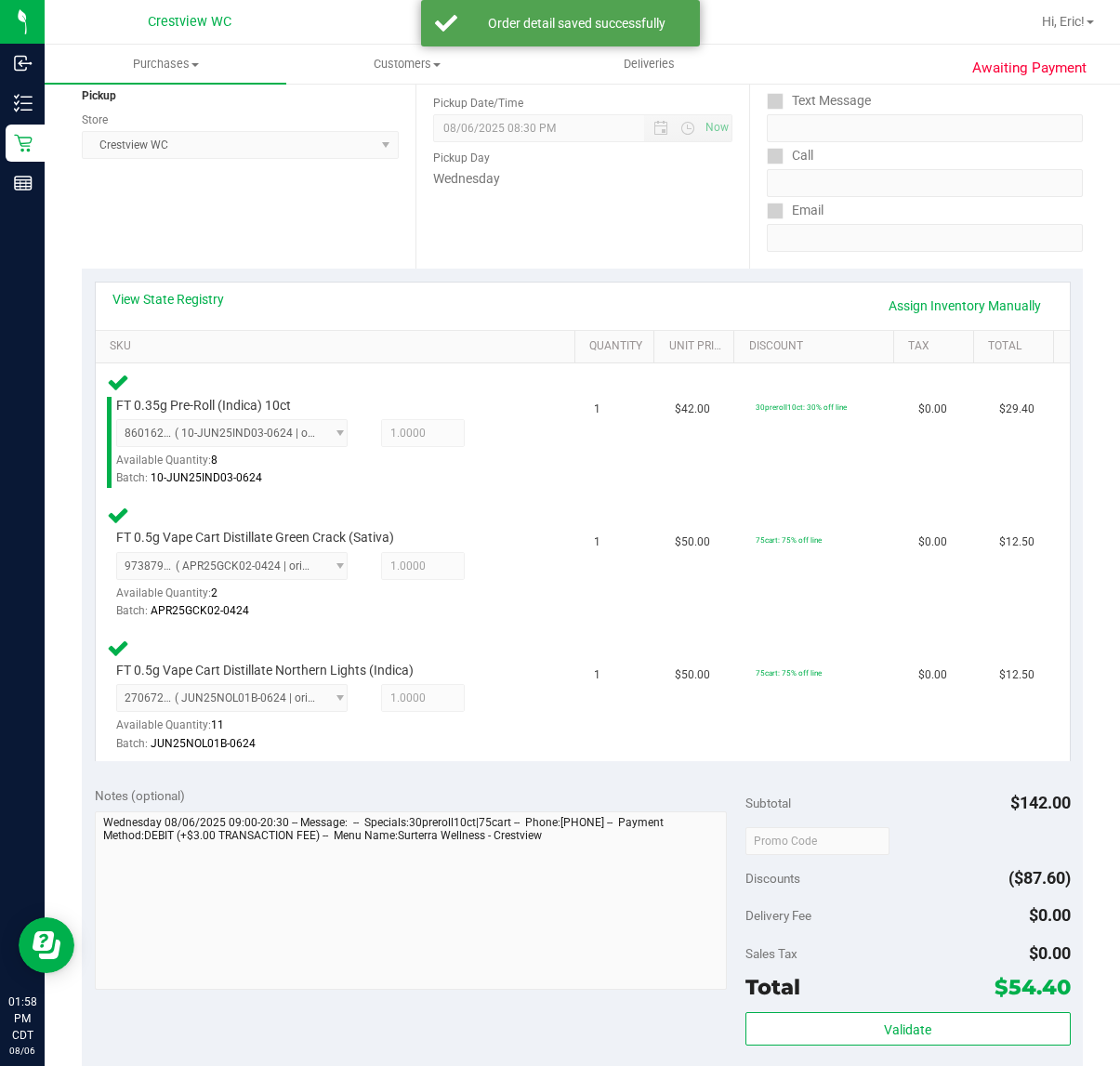 click on "Location
Pickup
Store
Crestview WC Select Store Bonita Springs WC Boynton Beach WC Bradenton WC Brandon WC Brooksville WC Call Center Clermont WC Crestview WC Deerfield Beach WC Delray Beach WC Deltona WC Ft Walton Beach WC Ft. Lauderdale WC Ft. Myers WC Gainesville WC Jax Atlantic WC JAX DC REP Jax WC Key West WC Lakeland WC Largo WC Lehigh Acres DC REP Merritt Island WC Miami 72nd WC Miami Beach WC Miami Dadeland WC Miramar DC REP New Port Richey WC North Palm Beach WC North Port WC Ocala WC Orange Park WC Orlando Colonial WC Orlando DC REP Orlando WC Oviedo WC Palm Bay WC Palm Coast WC Panama City WC Pensacola WC Port Orange WC Port St. Lucie WC Sebring WC South Tampa WC St. Pete WC Summerfield WC Tallahassee DC REP Tallahassee WC Tampa DC Testing Tampa Warehouse Tampa WC TX Austin DC TX Plano Retail WPB DC WPB WC" at bounding box center (248, 154) 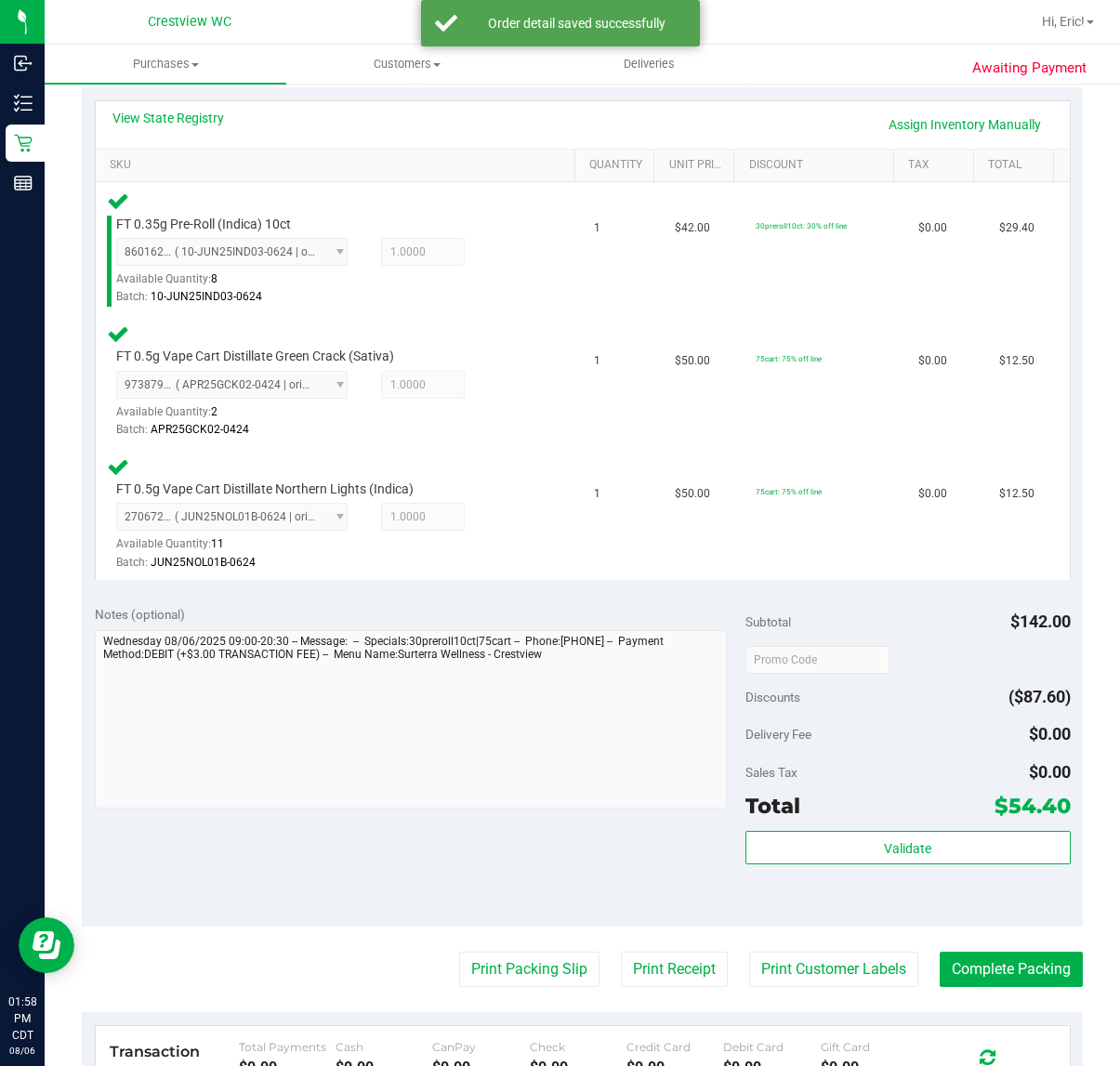 scroll, scrollTop: 697, scrollLeft: 0, axis: vertical 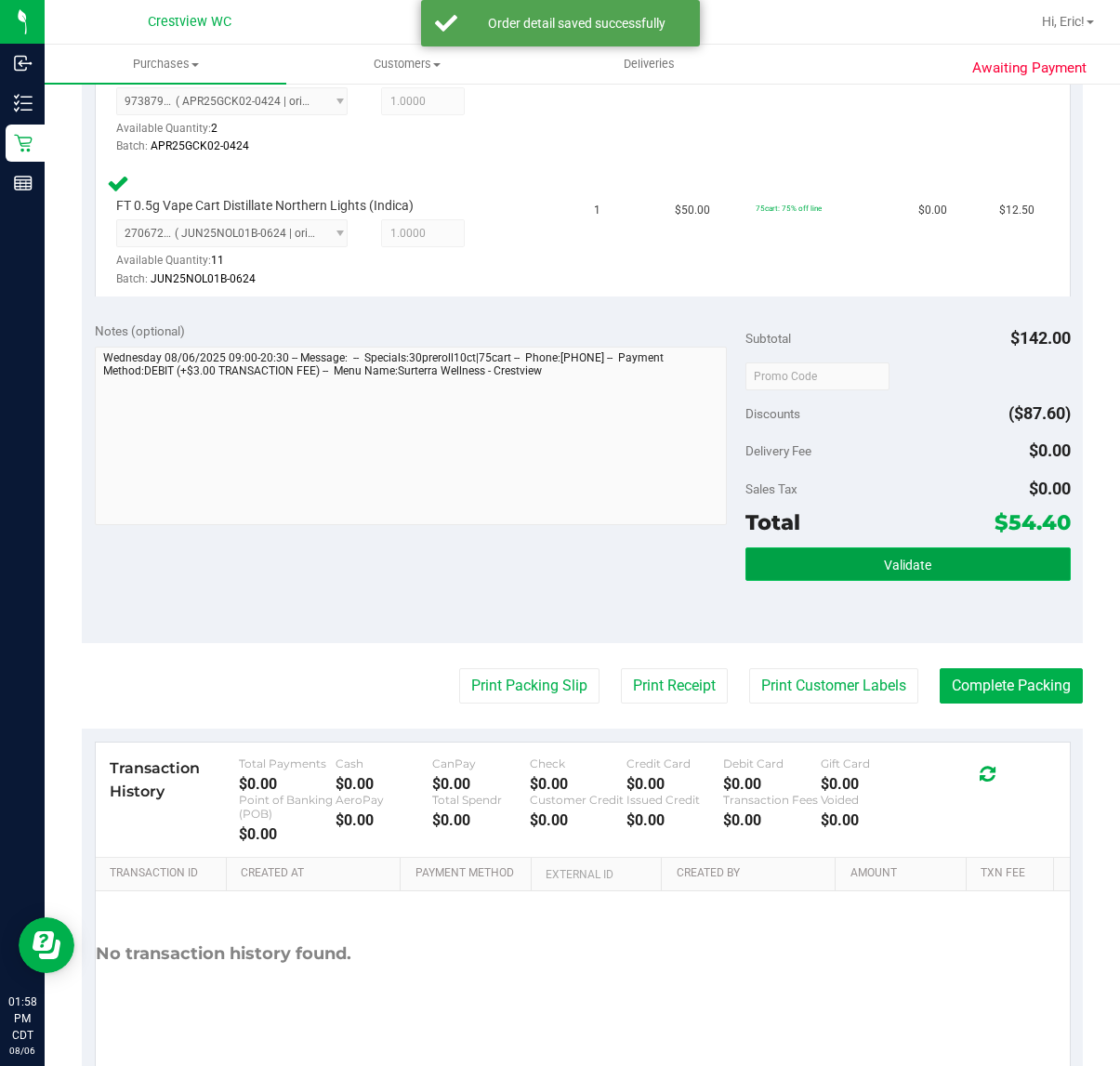 click on "Validate" at bounding box center [907, 565] 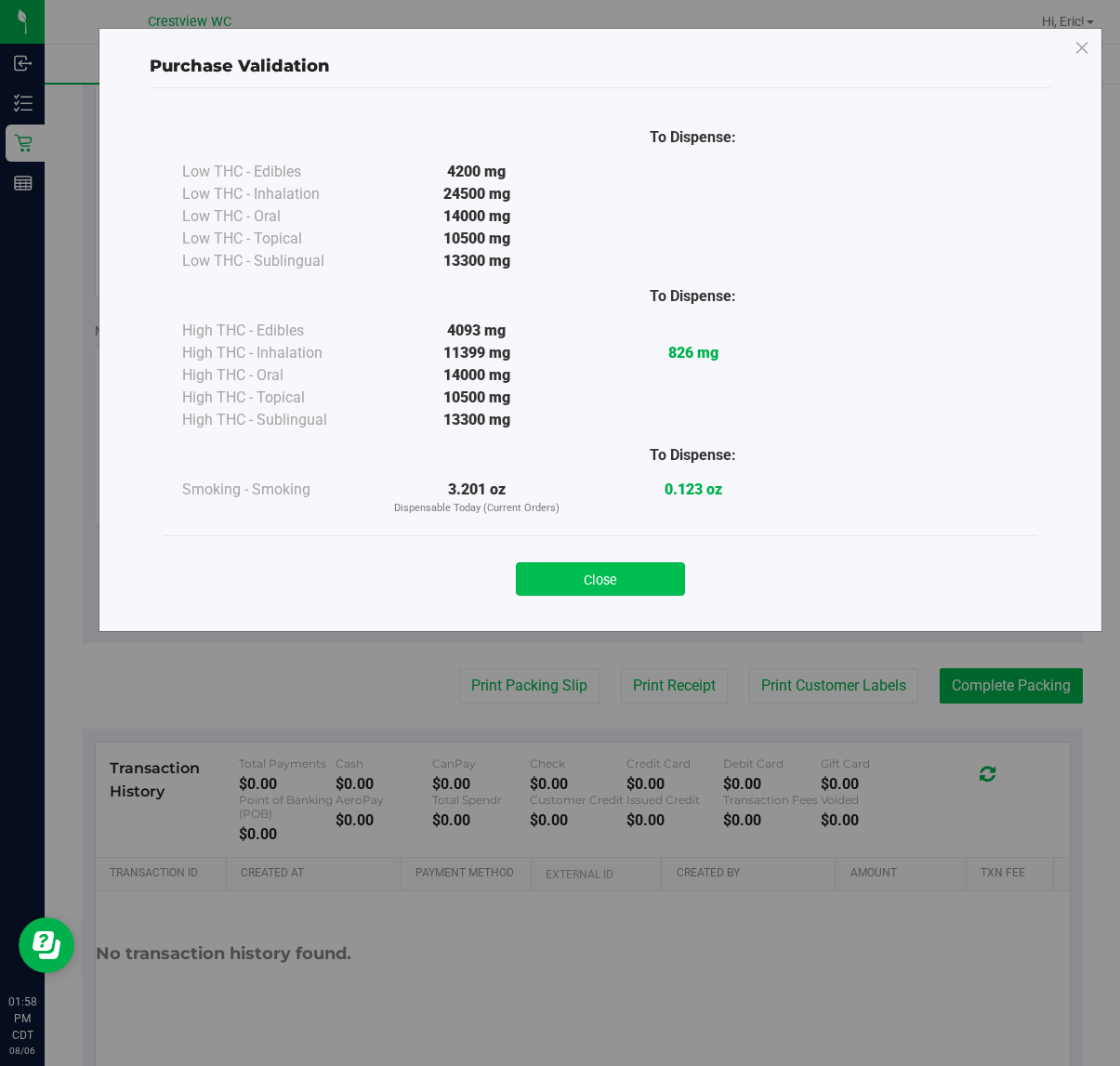 click on "Close" at bounding box center [600, 579] 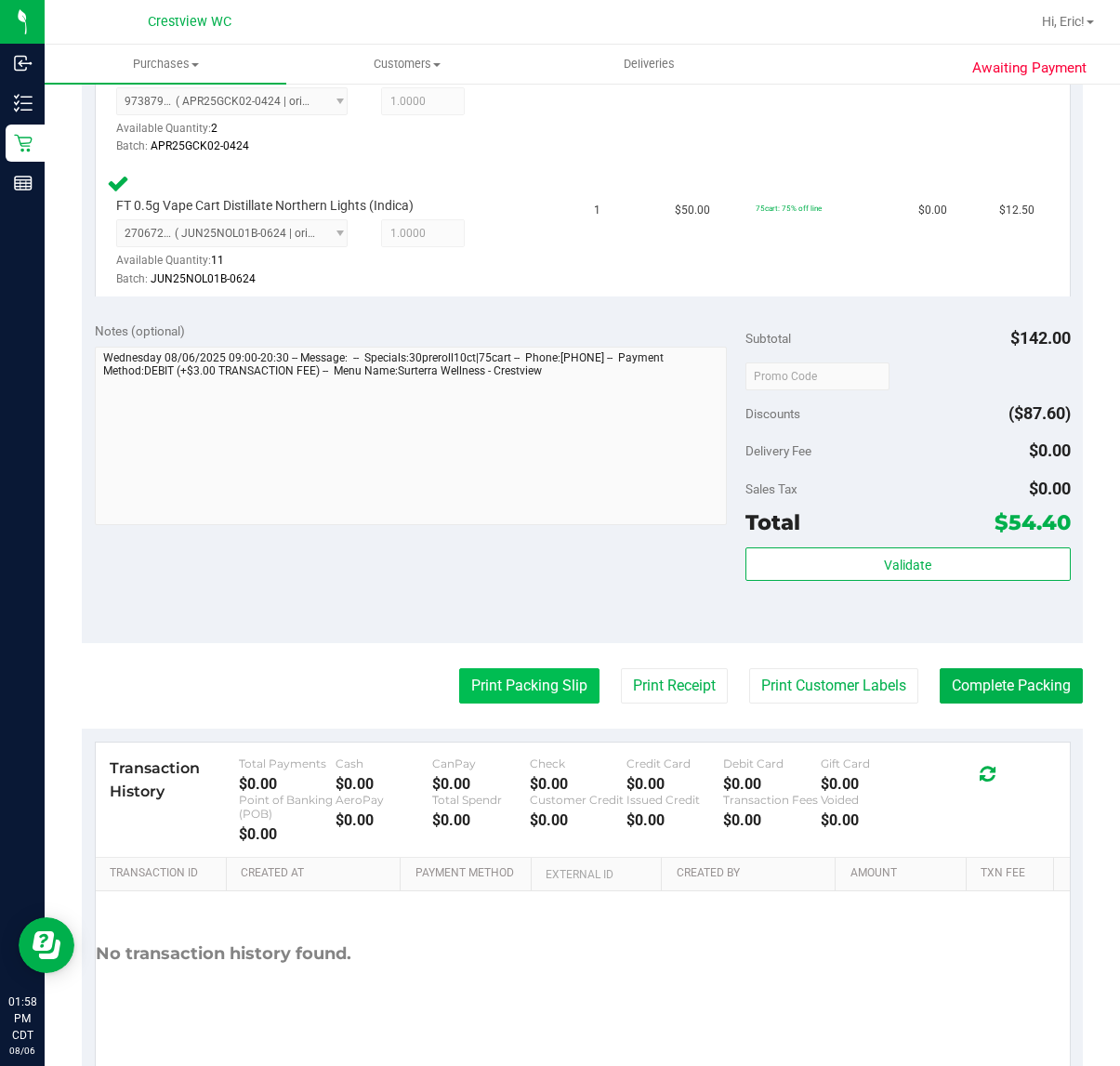 click on "Print Packing Slip" at bounding box center (529, 686) 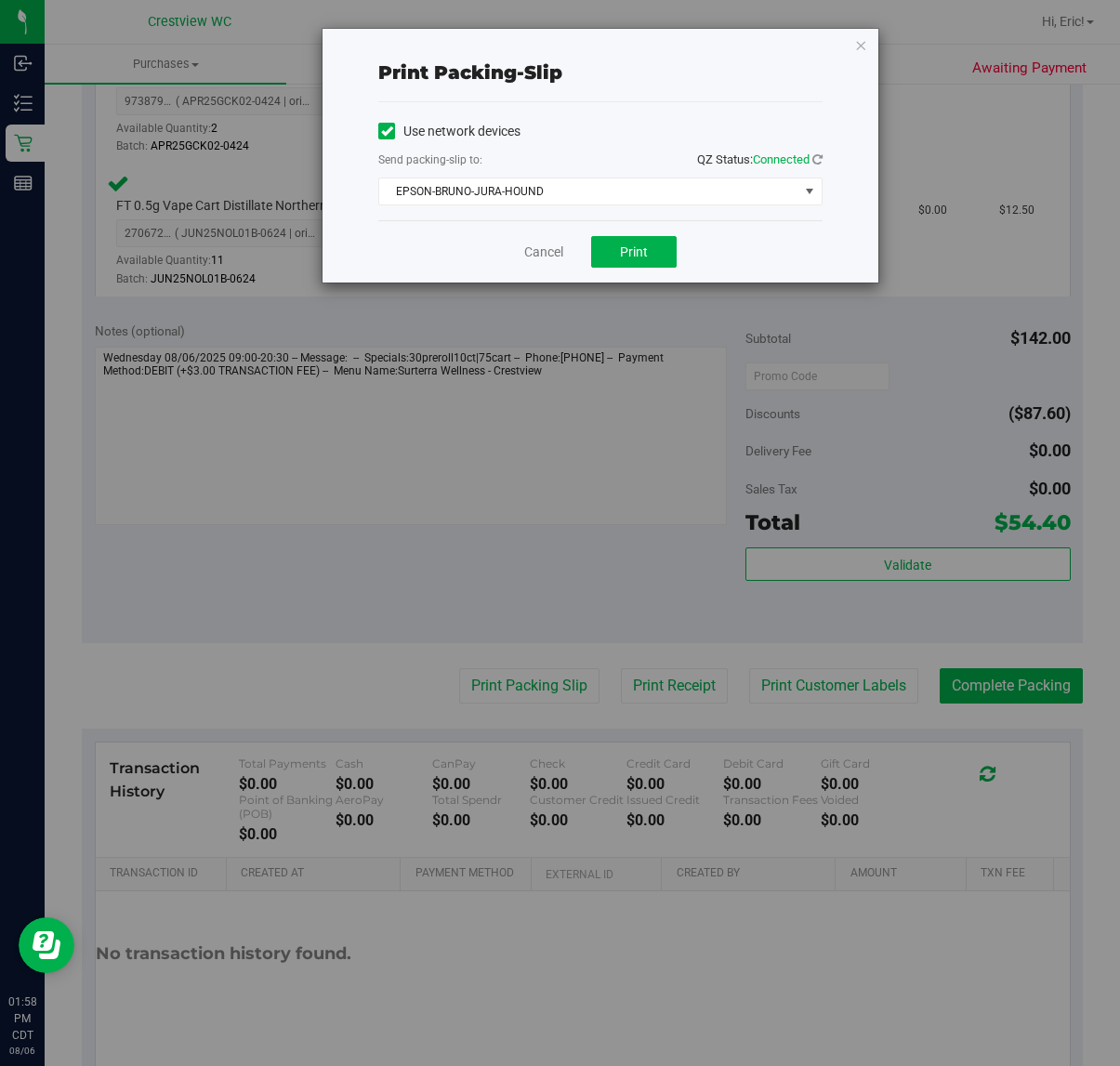 click on "Cancel
Print" at bounding box center [600, 251] 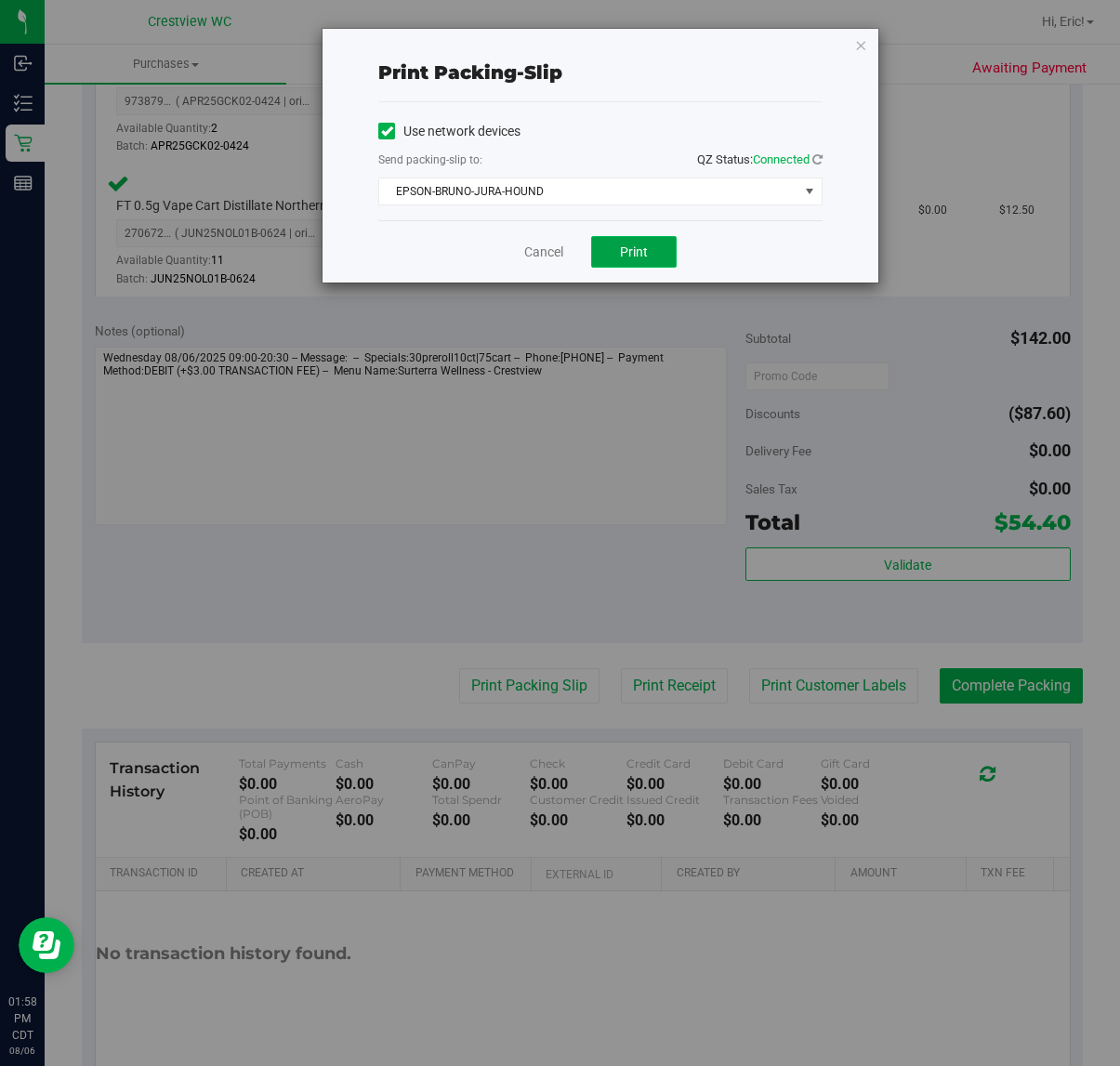 click on "Print" at bounding box center (634, 252) 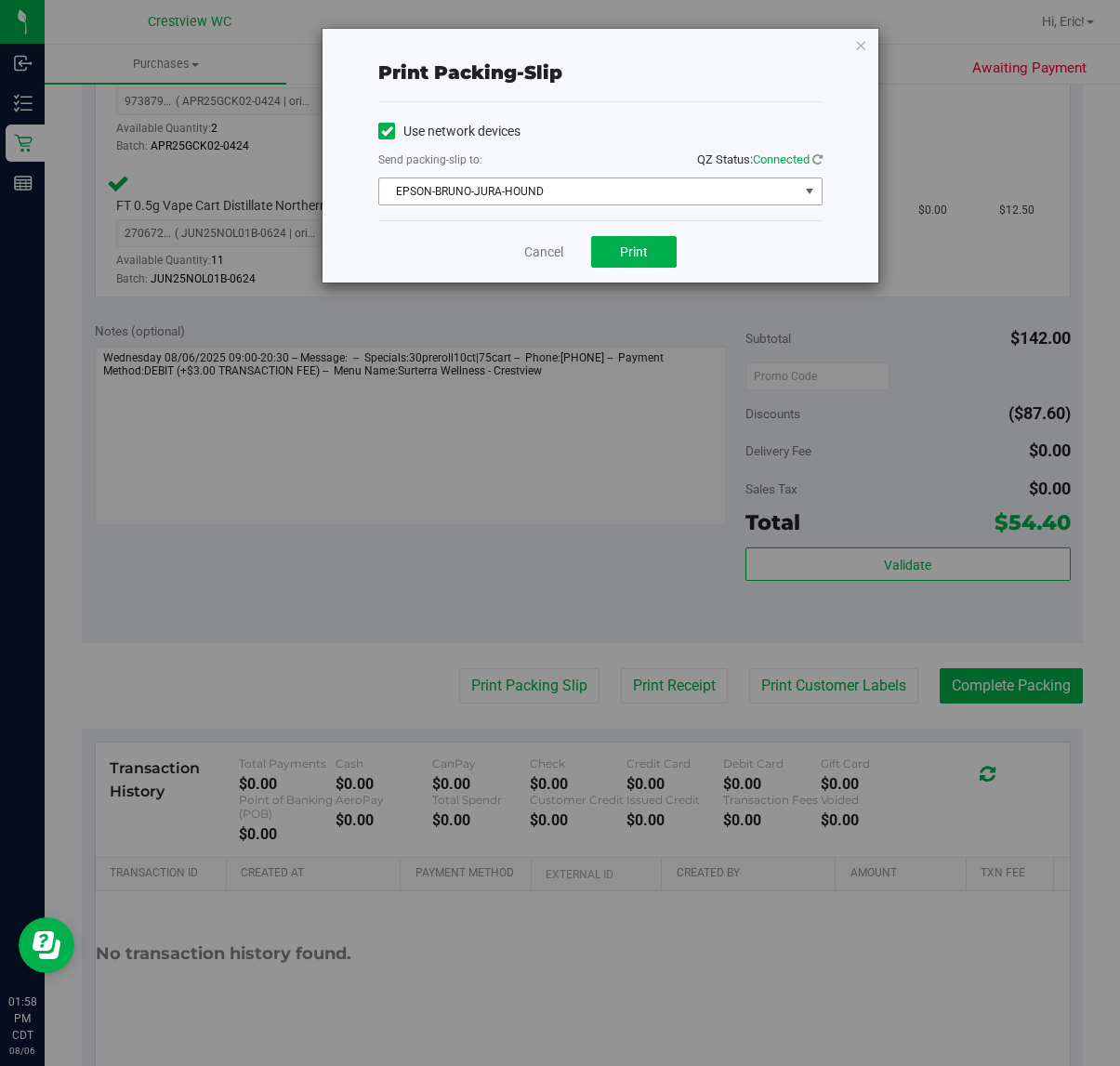 click on "Print packing-slip
Use network devices
Send packing-slip to:
QZ Status:   Connected
EPSON-BRUNO-JURA-HOUND Choose printer EPSON-BRUNO-JURA-HOUND EPSON-BRUSSELS-GRIFFON EPSON-BUBBA-OG EPSON-BUBBLE-GUM EPSON-BUBBLE-HASH EPSON-BUBBLEBERRY EPSON-G2G
Cancel
Print" at bounding box center [567, 533] 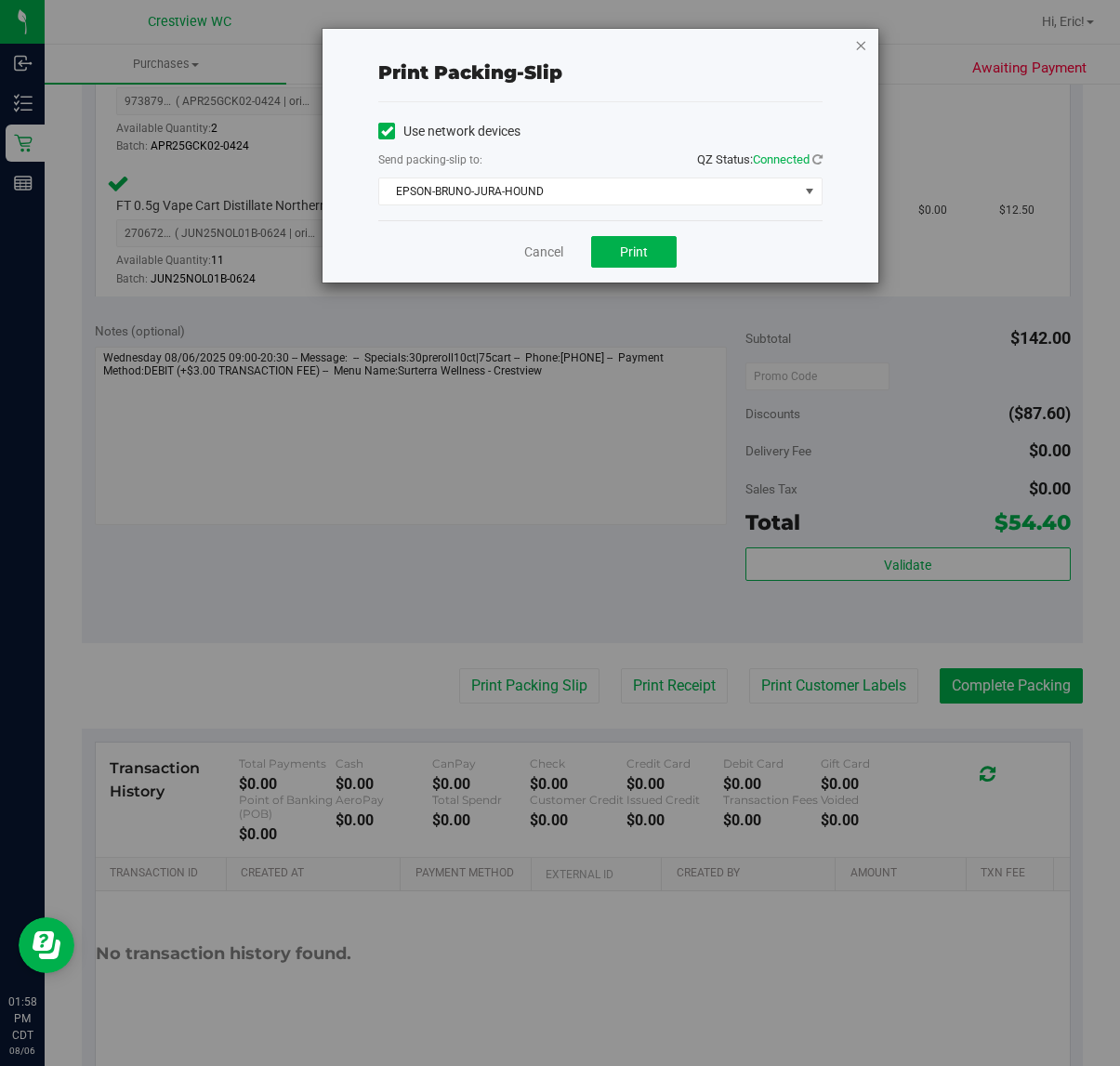 click at bounding box center (861, 45) 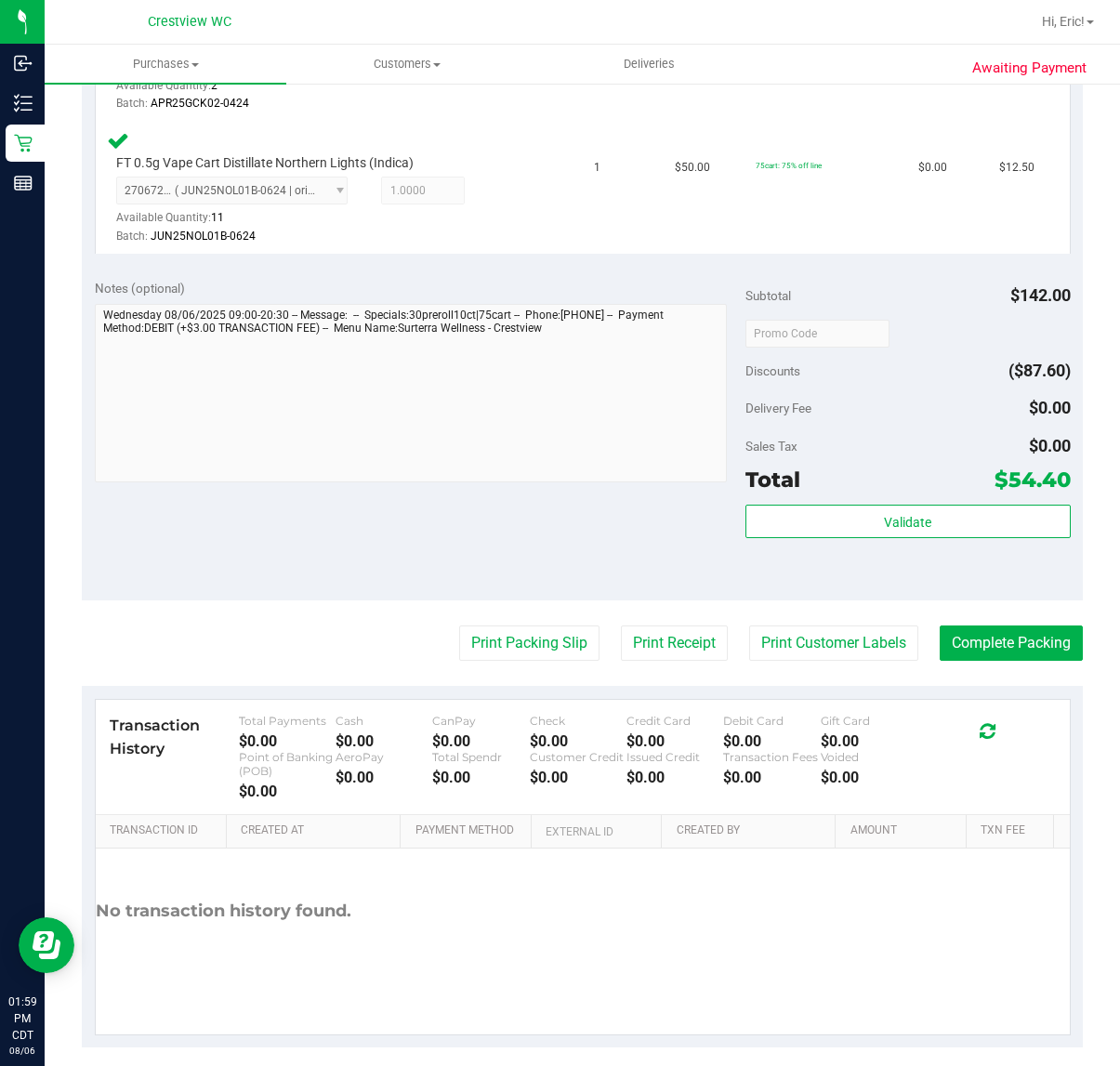 scroll, scrollTop: 753, scrollLeft: 0, axis: vertical 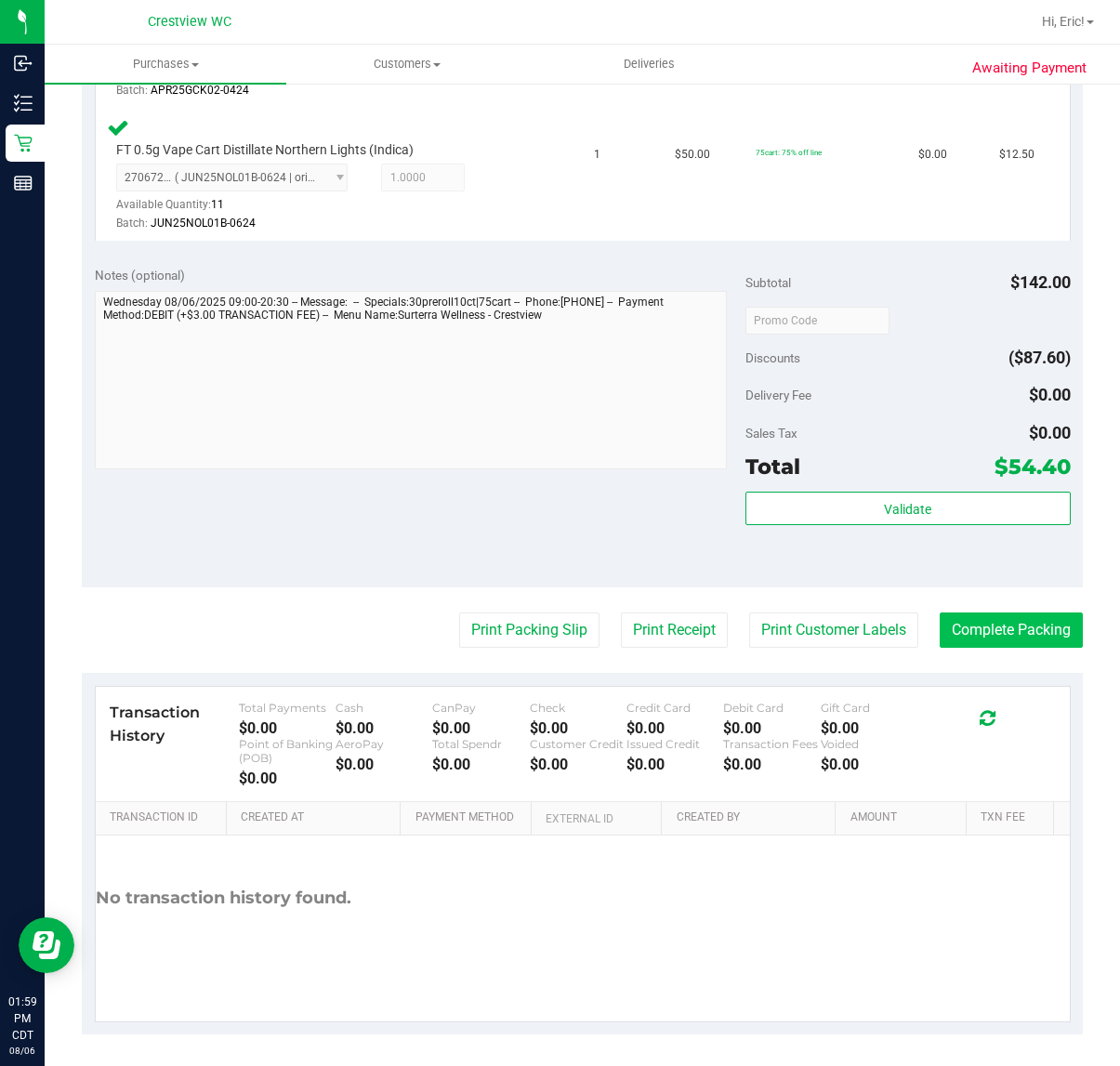 click on "Complete Packing" at bounding box center [1011, 630] 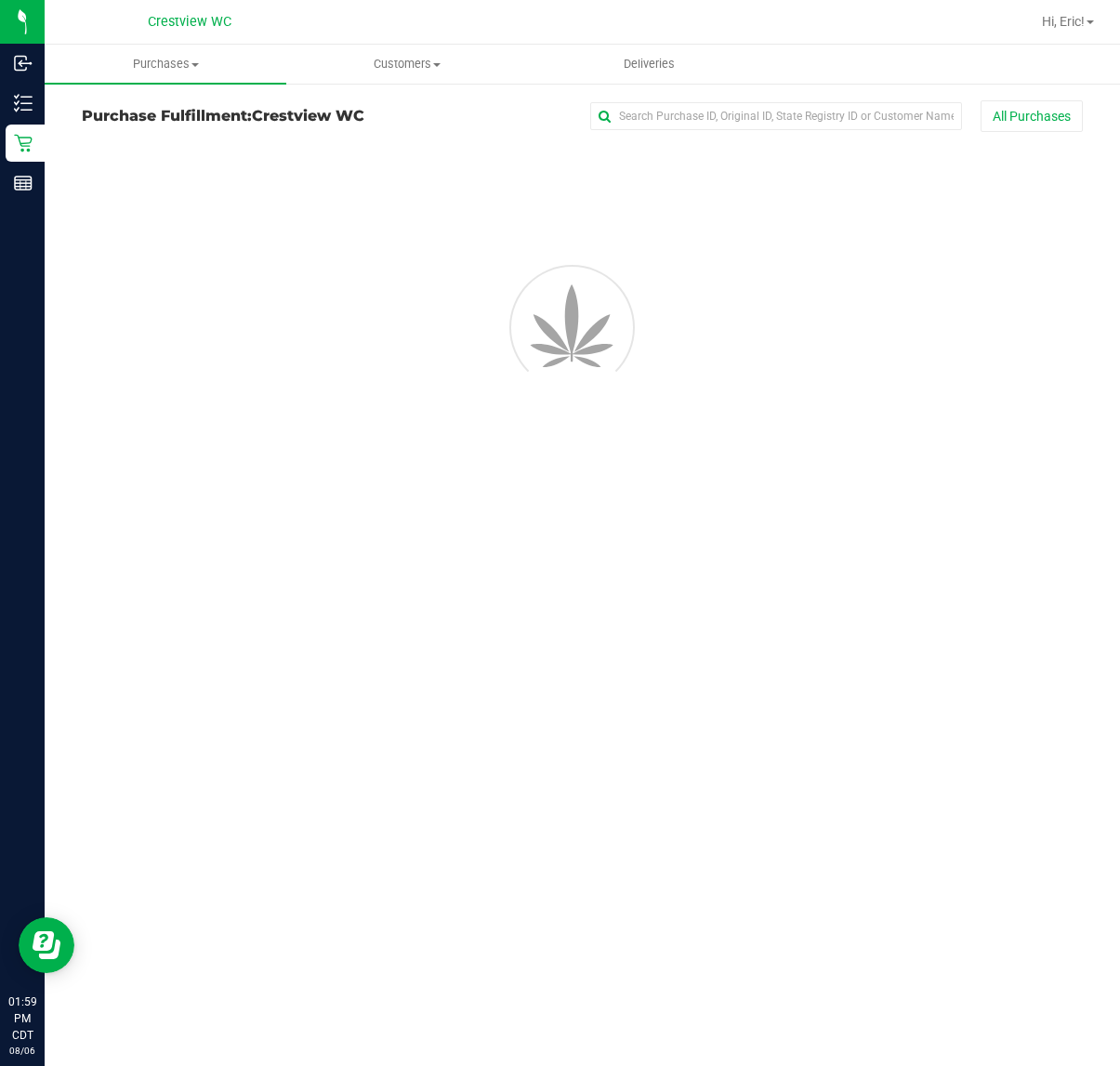 scroll, scrollTop: 0, scrollLeft: 0, axis: both 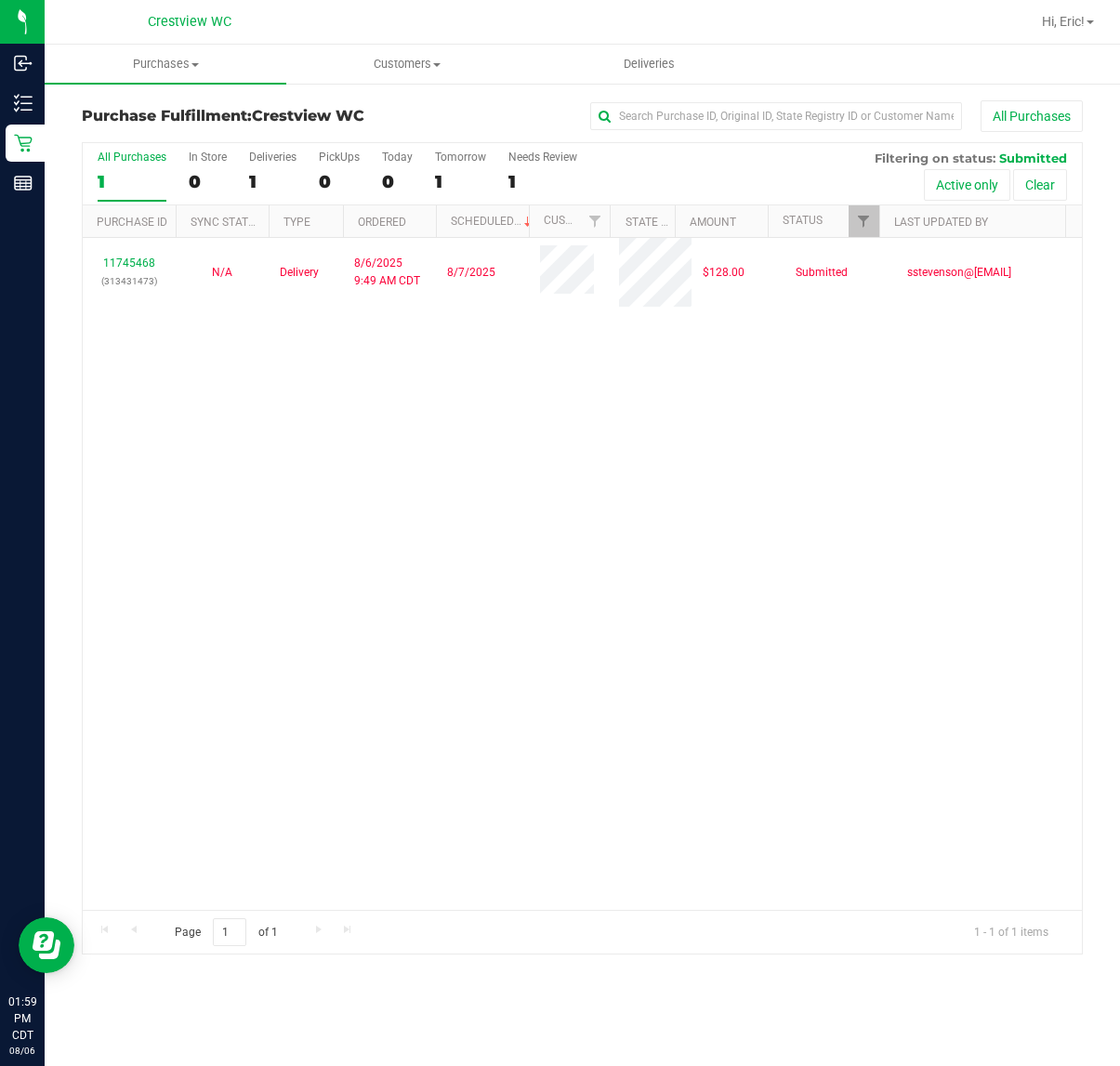 click on "11745468
(313431473)
N/A
Delivery 8/6/2025 9:49 AM CDT 8/7/2025
$128.00
Submitted sstevenson@liveparallel.com" at bounding box center (582, 573) 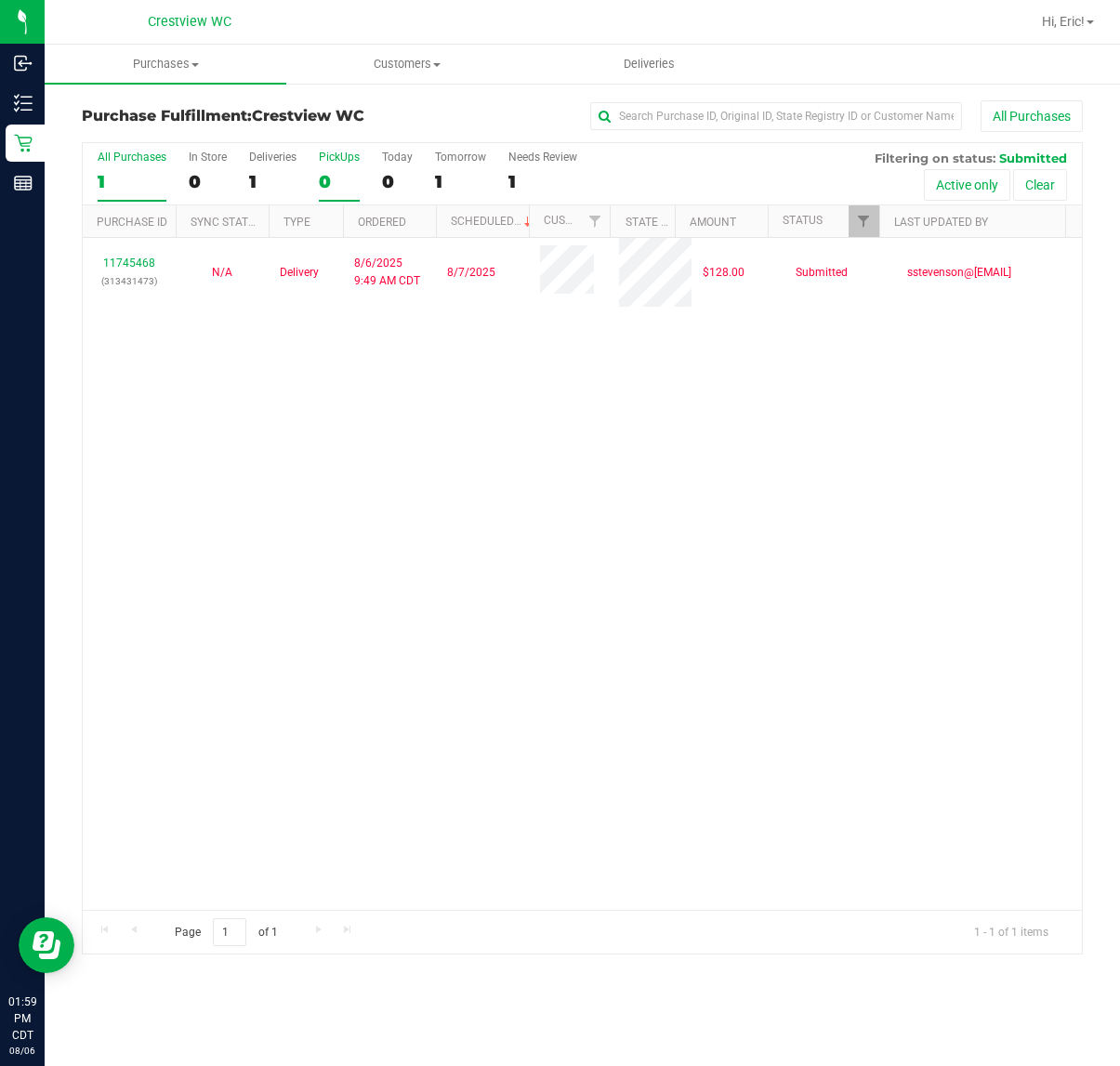 click on "PickUps" at bounding box center (339, 157) 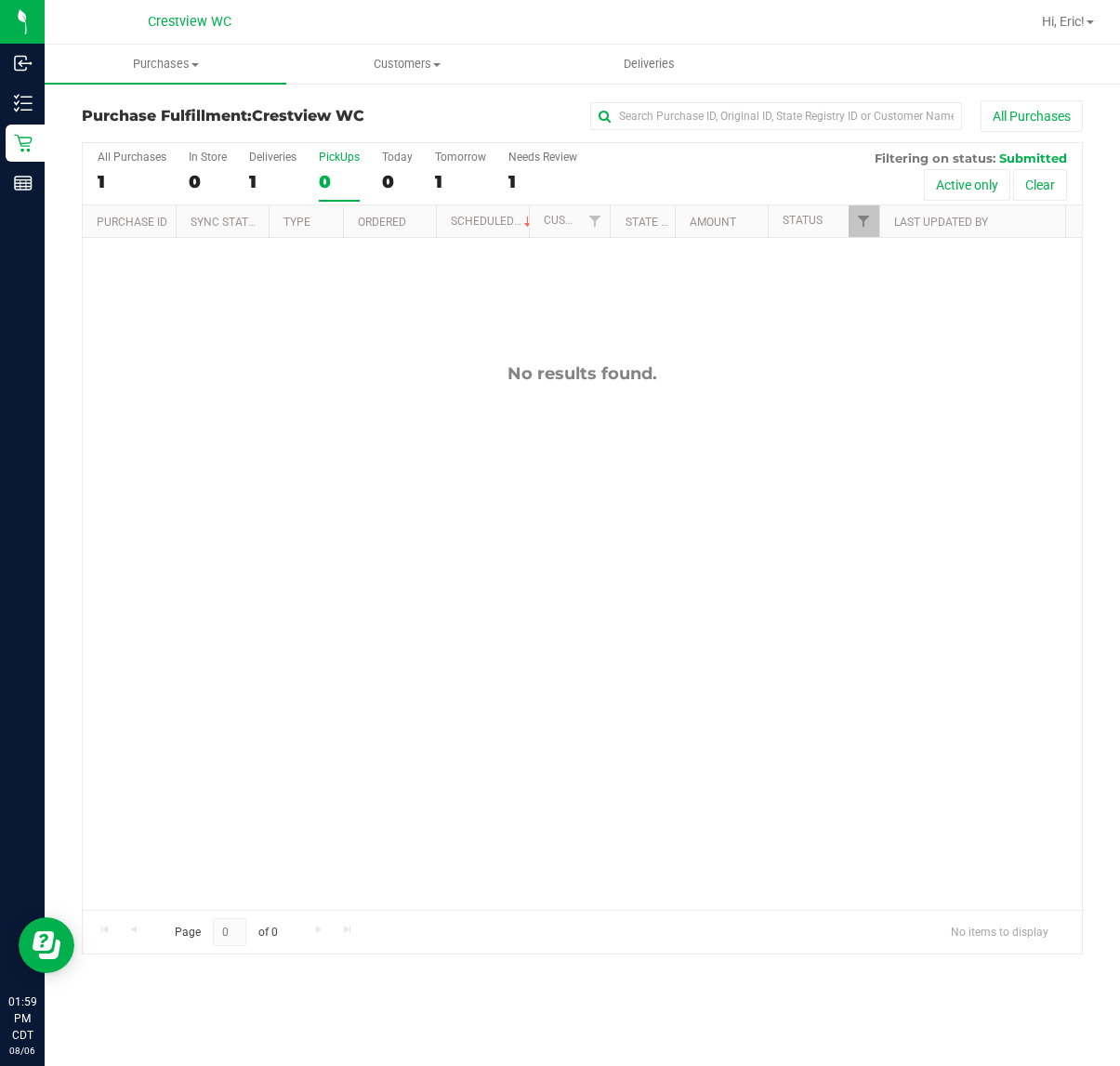 click on "PickUps" at bounding box center [339, 157] 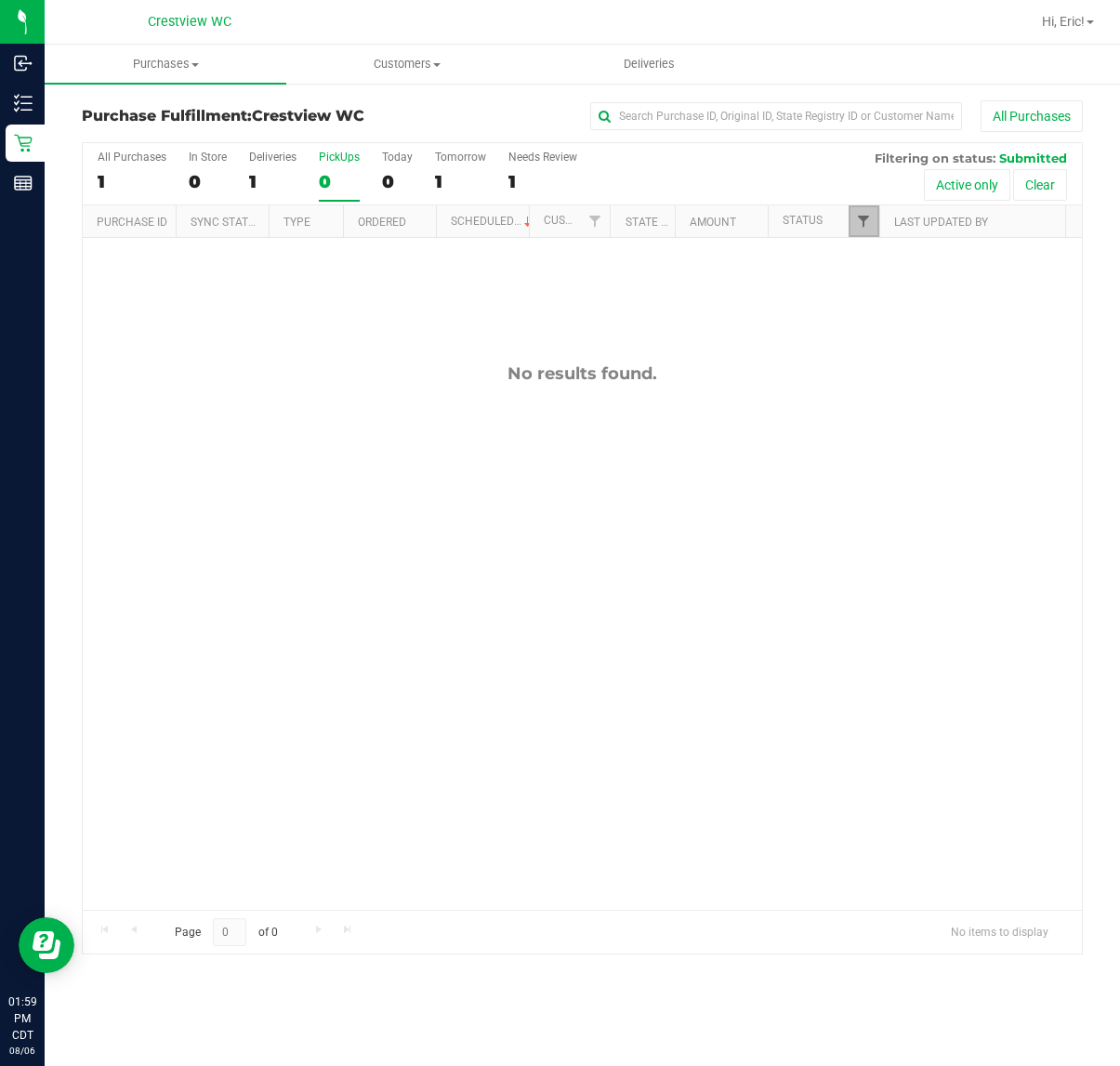 click at bounding box center (863, 221) 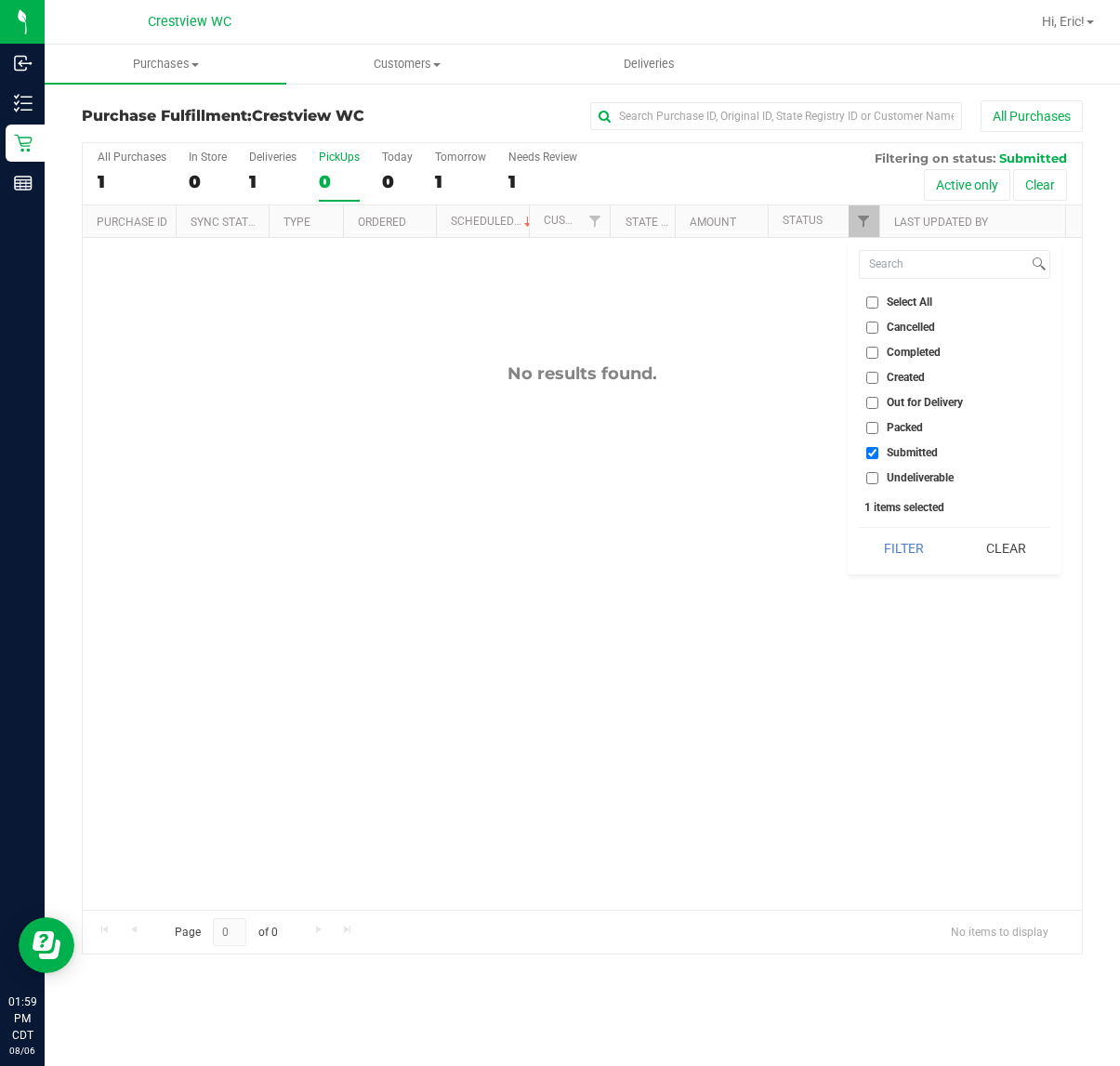 click on "Filter" at bounding box center (903, 548) 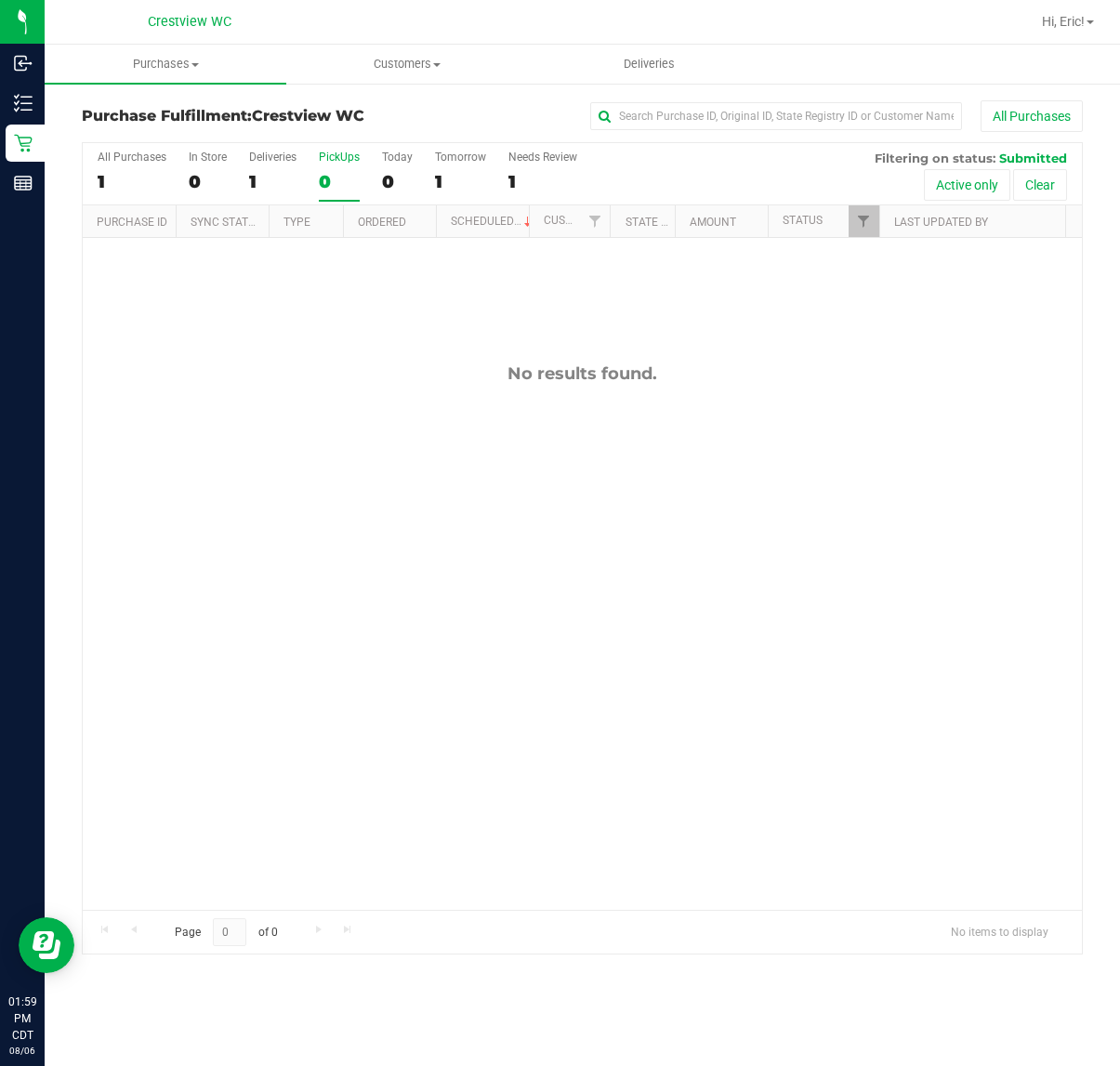 click on "No results found." at bounding box center (582, 637) 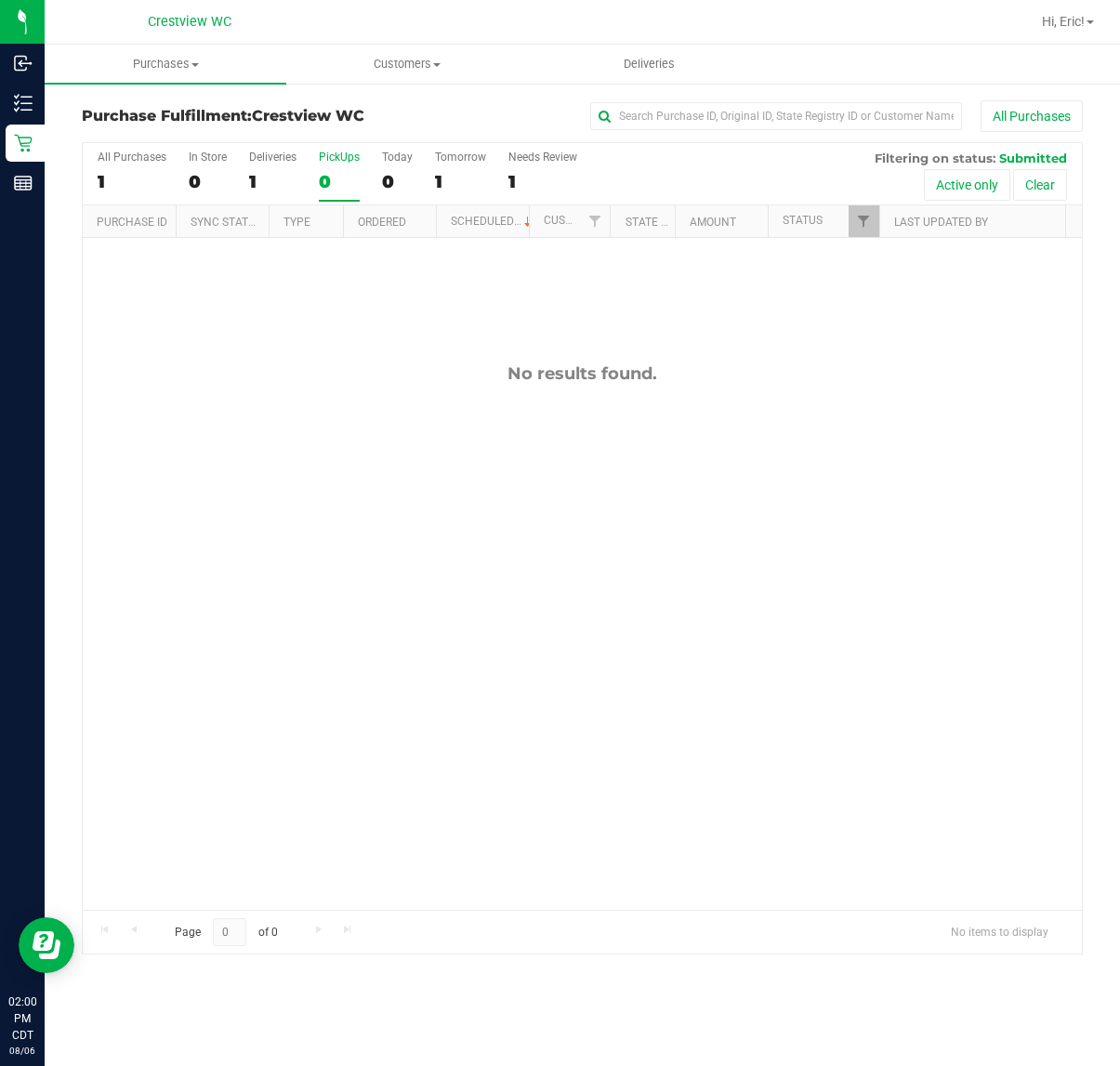 click on "No results found." at bounding box center (582, 637) 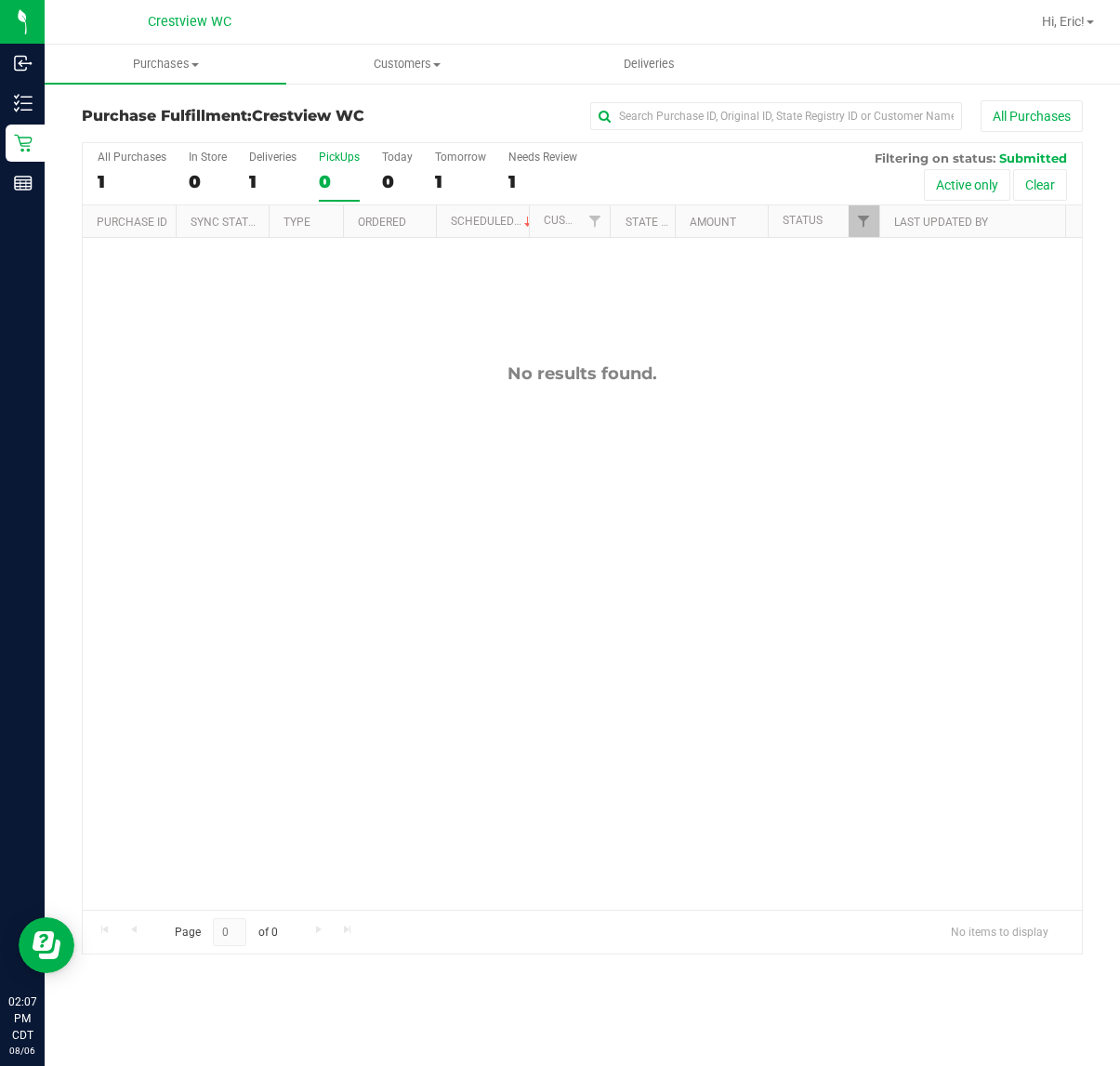 click on "No results found." at bounding box center (582, 637) 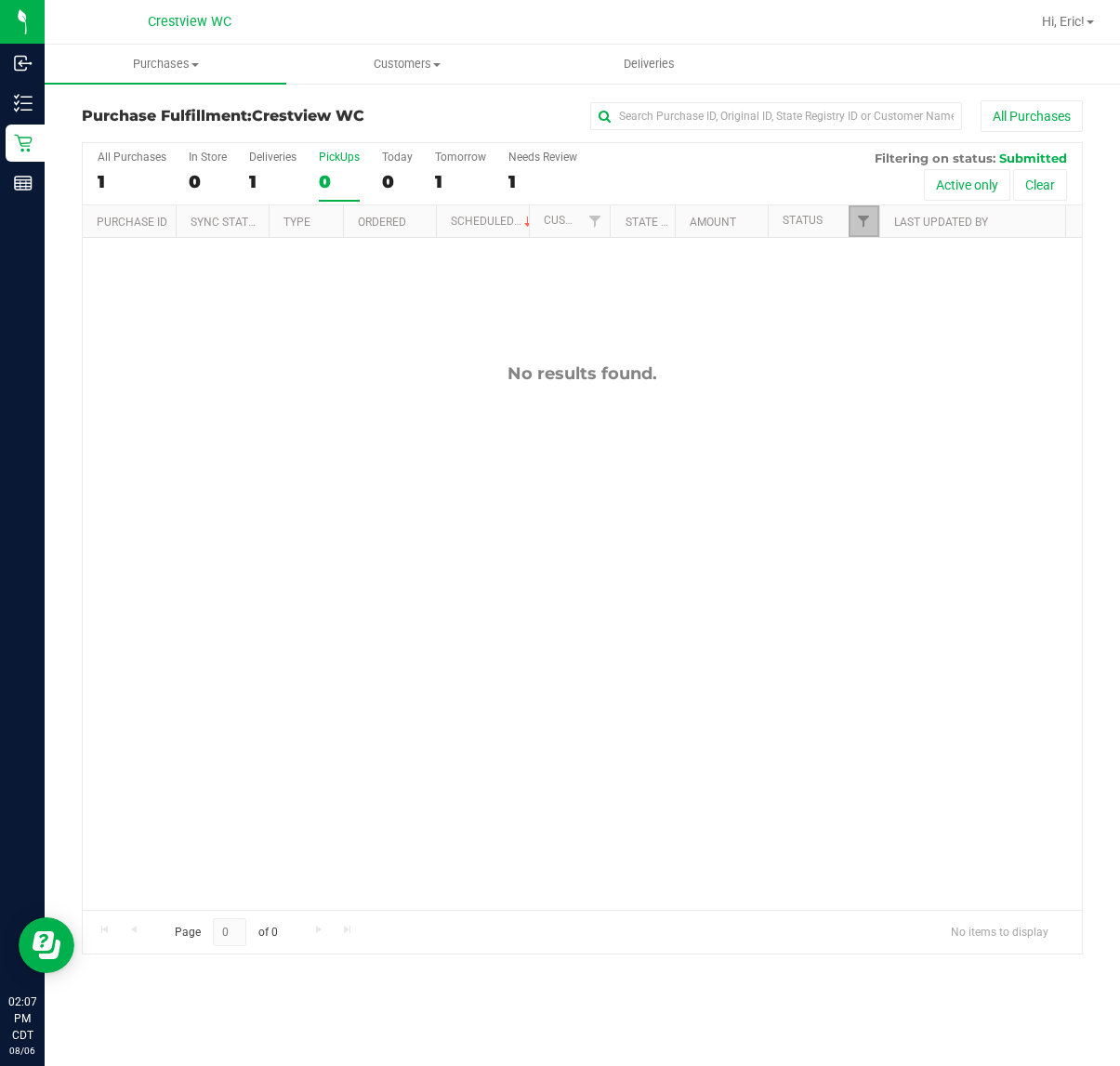 click at bounding box center [863, 221] 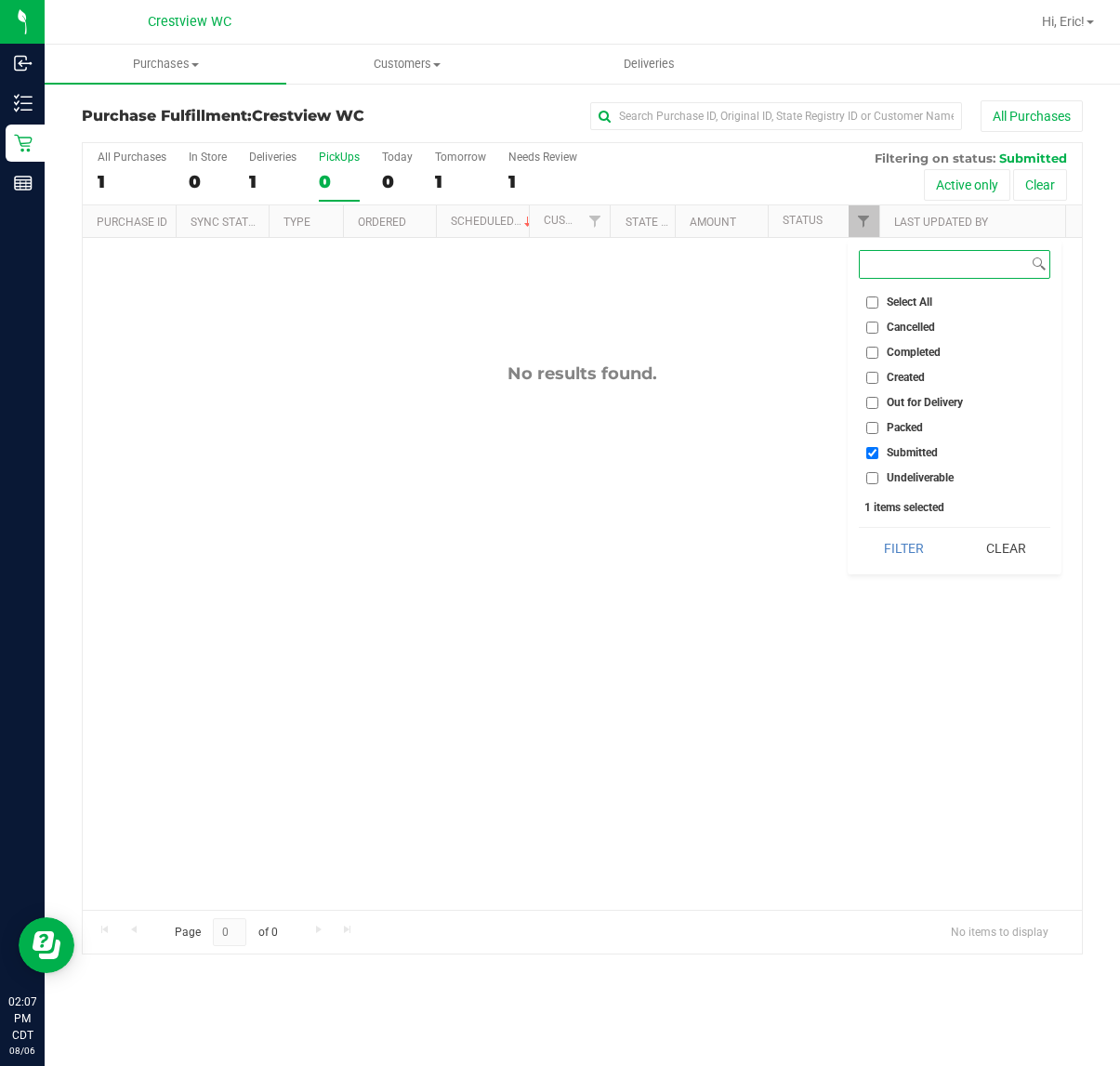click on "Filter" at bounding box center [903, 548] 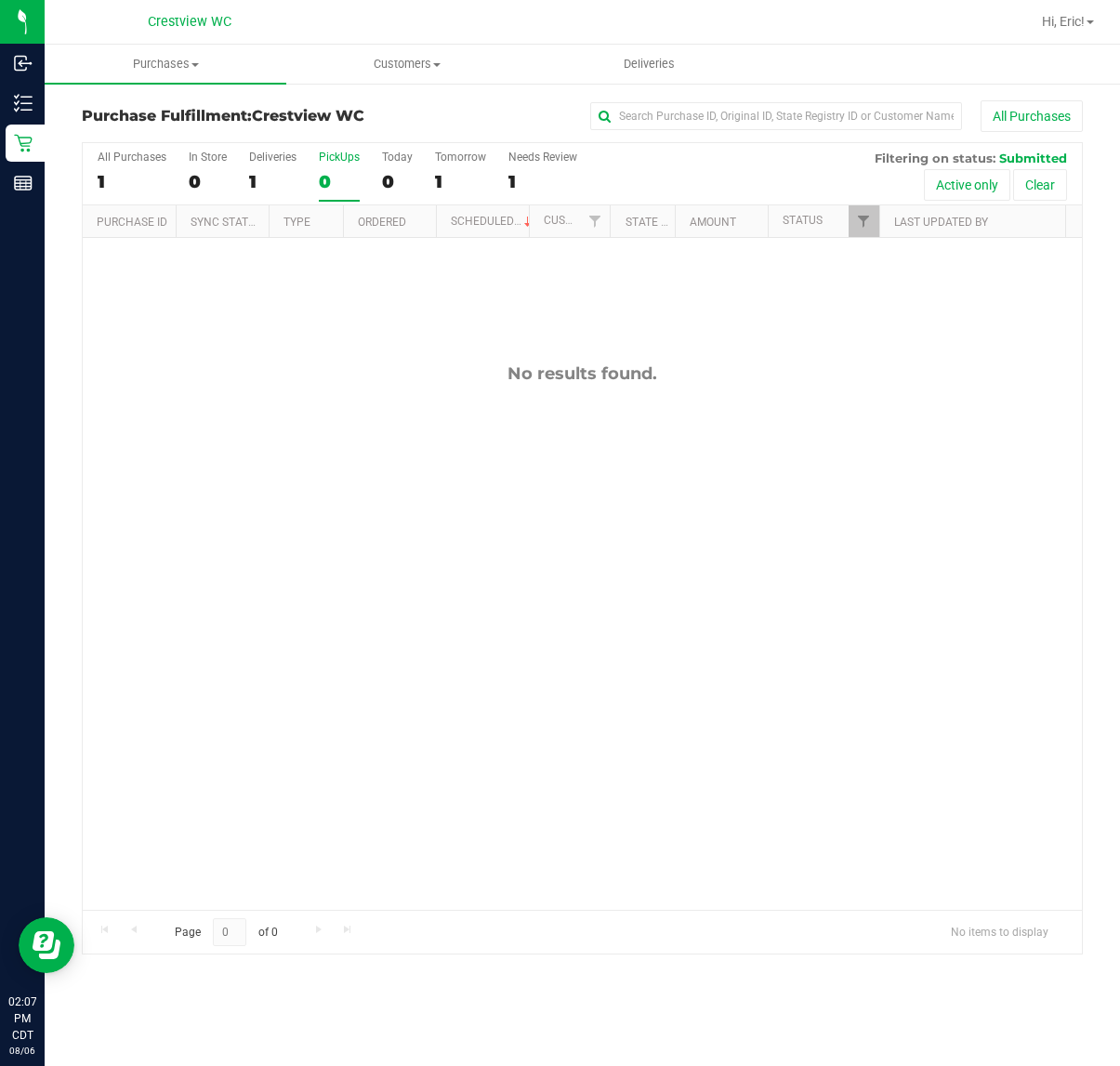click on "No results found." at bounding box center (582, 637) 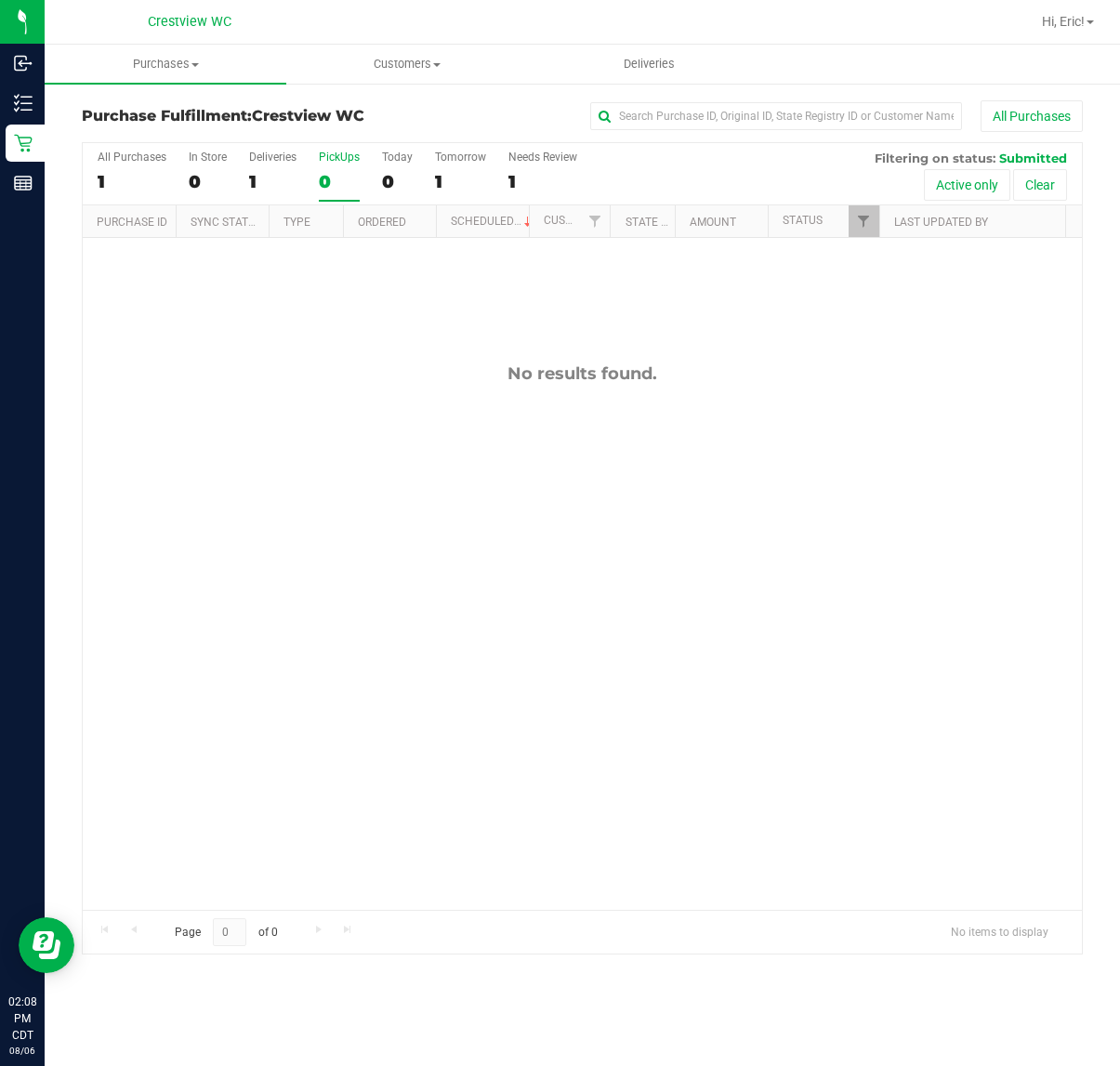 click on "No results found." at bounding box center [582, 637] 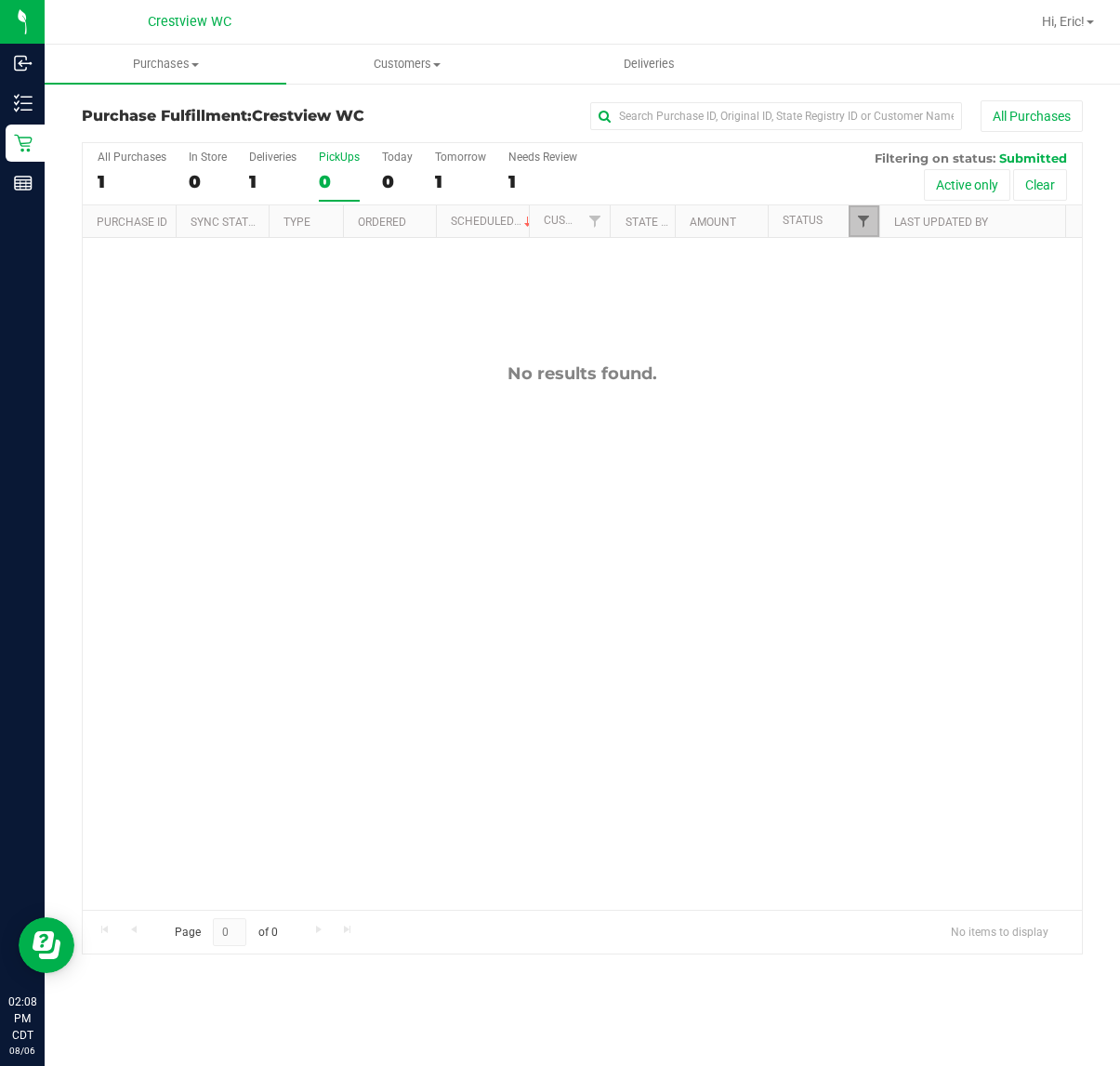 click at bounding box center [863, 221] 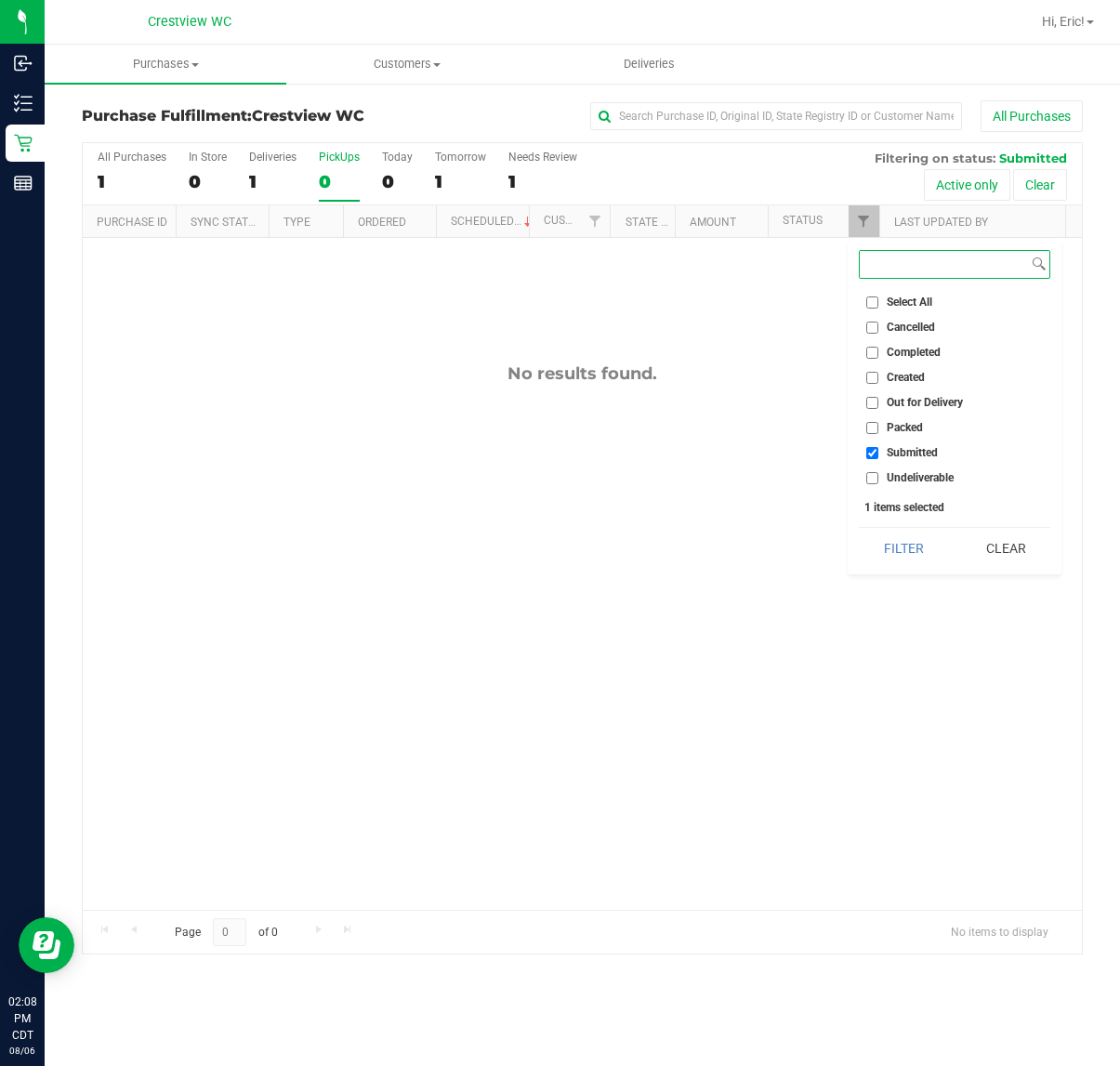 click on "Filter" at bounding box center [903, 548] 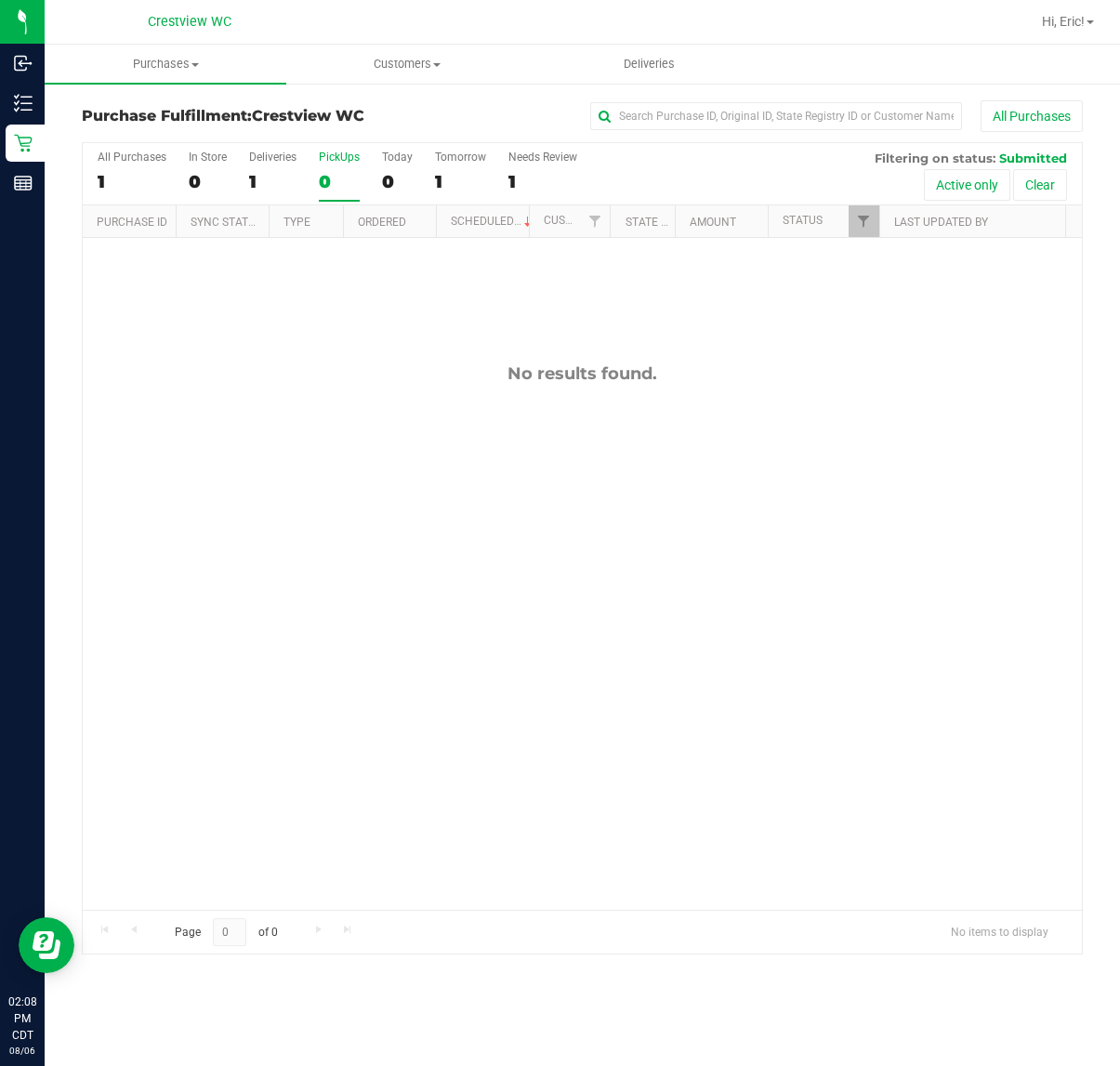 drag, startPoint x: 378, startPoint y: 297, endPoint x: 336, endPoint y: 275, distance: 47 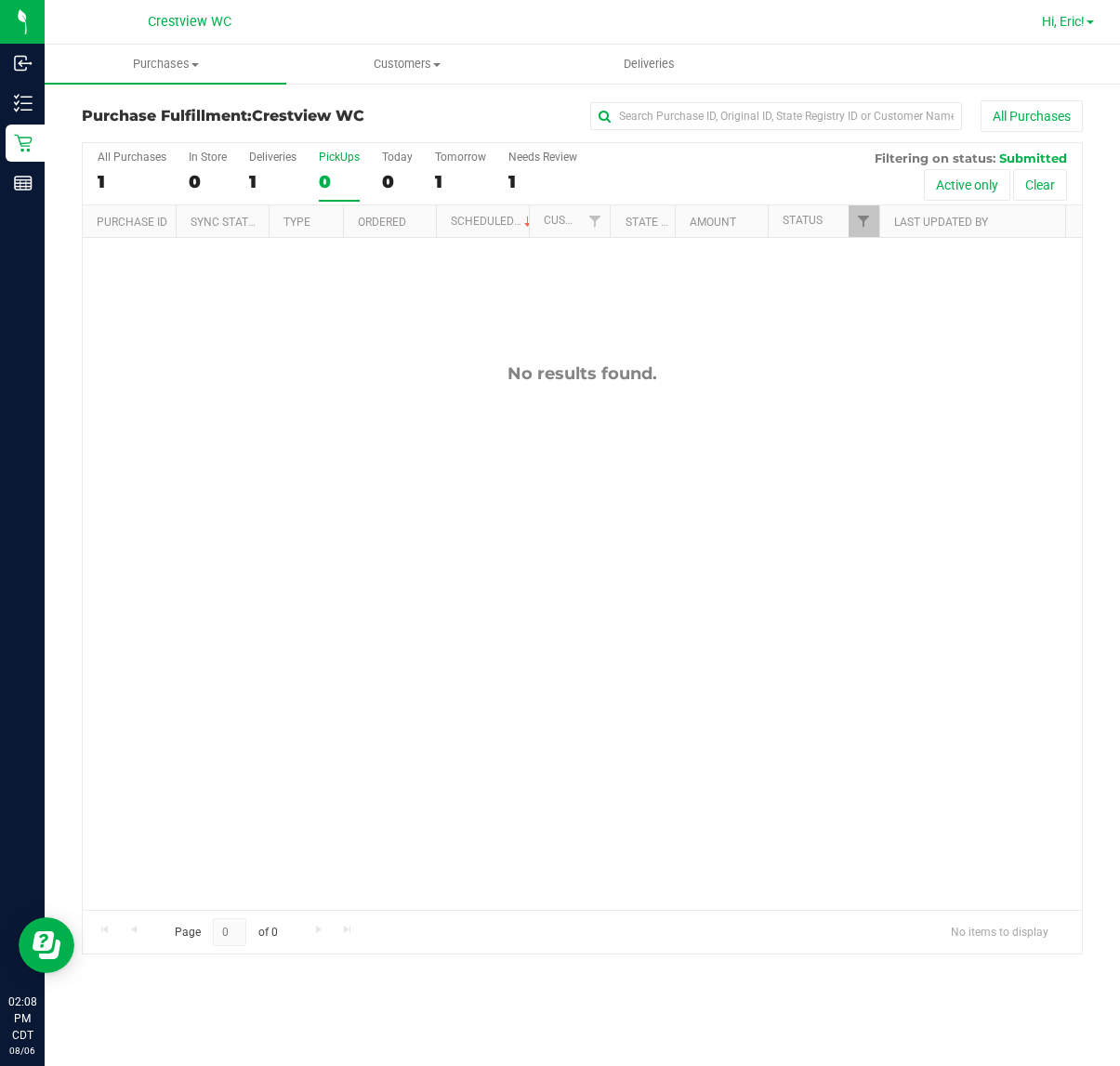 click on "Hi, Eric!" at bounding box center [1068, 21] 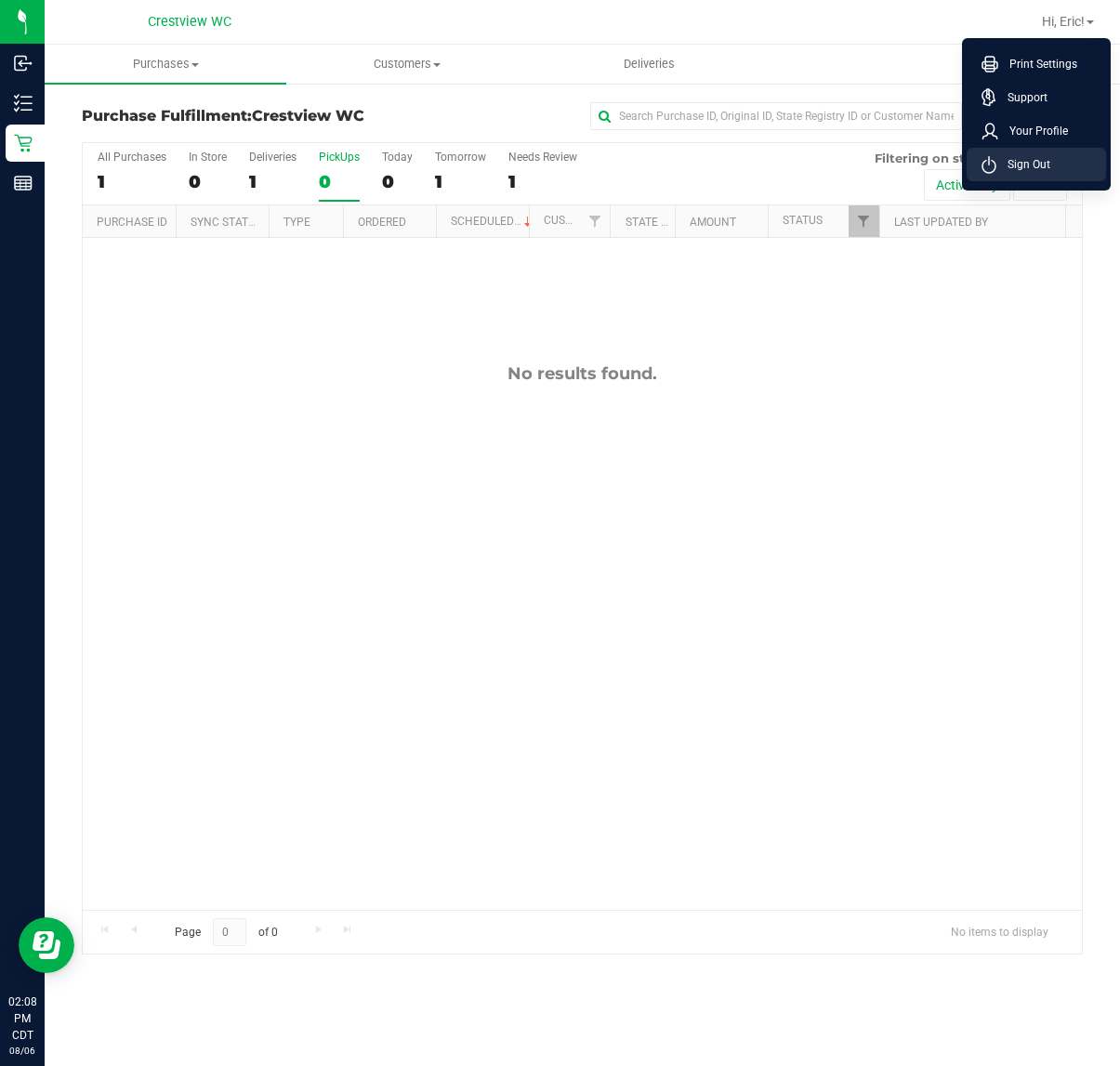 click on "Sign Out" at bounding box center (1023, 165) 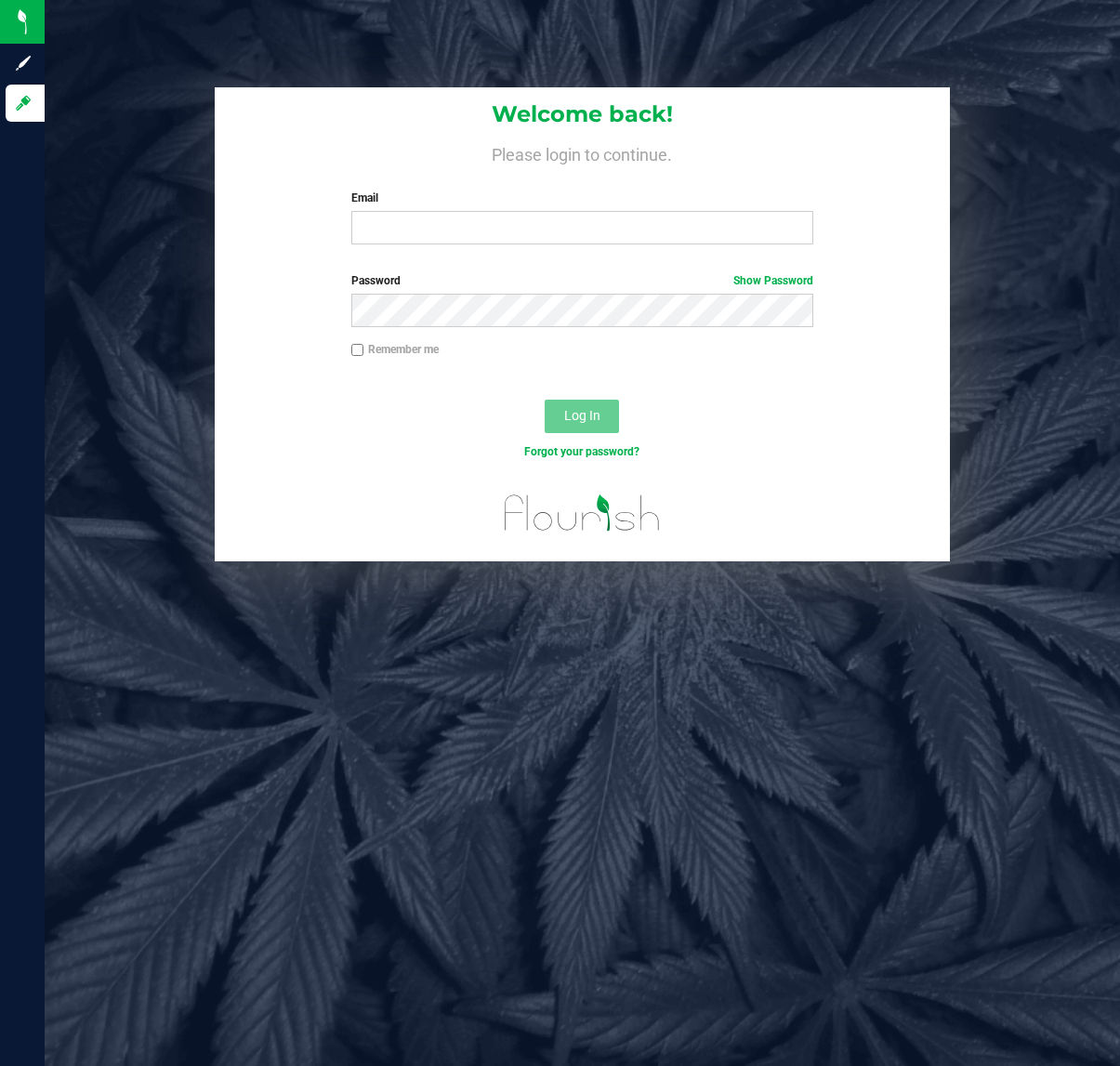 click on "Welcome back!
Please login to continue.
Email
Required
Please format your email correctly.
Password
Show Password
Remember me
Log In
Forgot your password?" at bounding box center (582, 533) 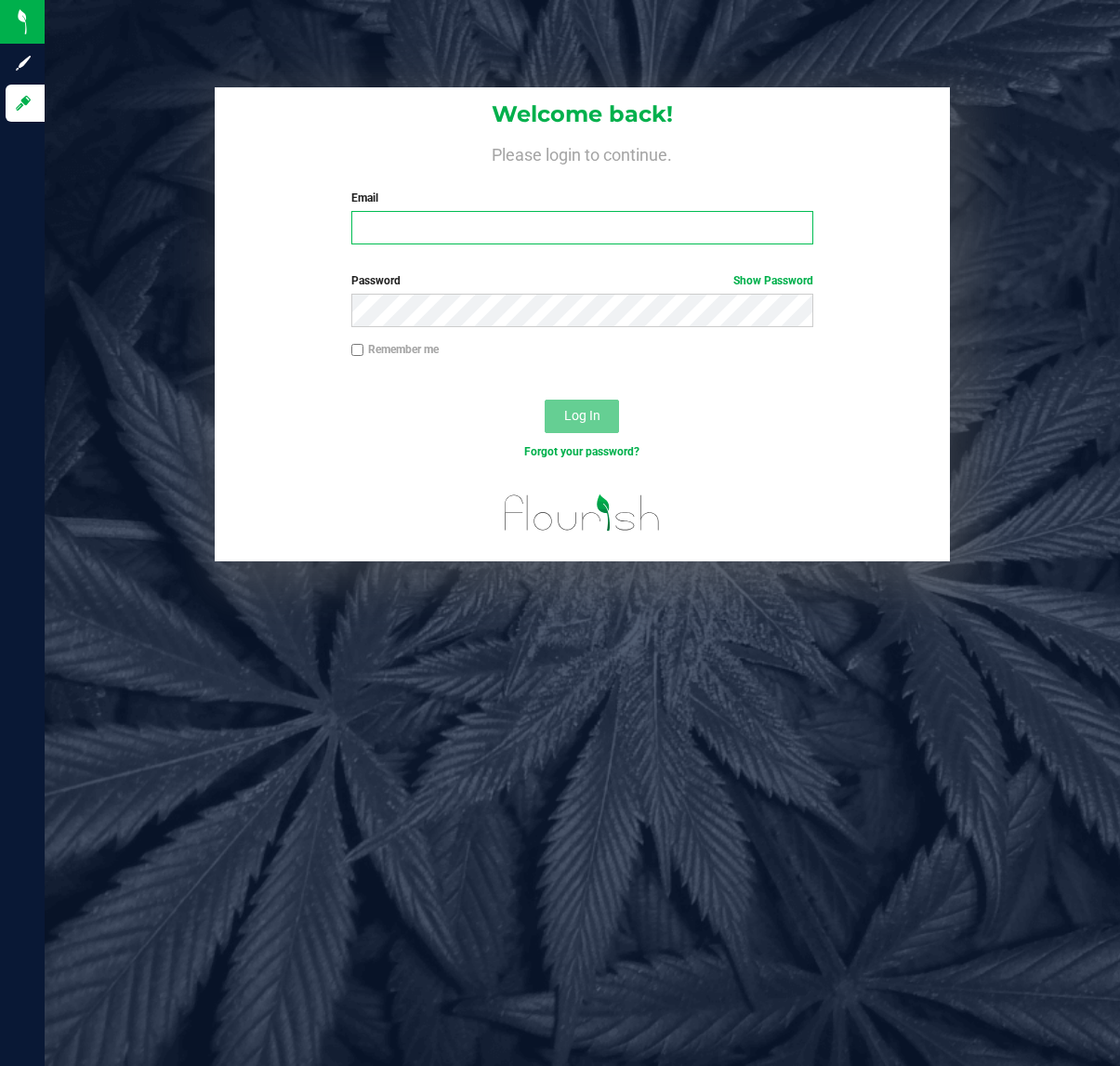 click on "Email" at bounding box center (583, 228) 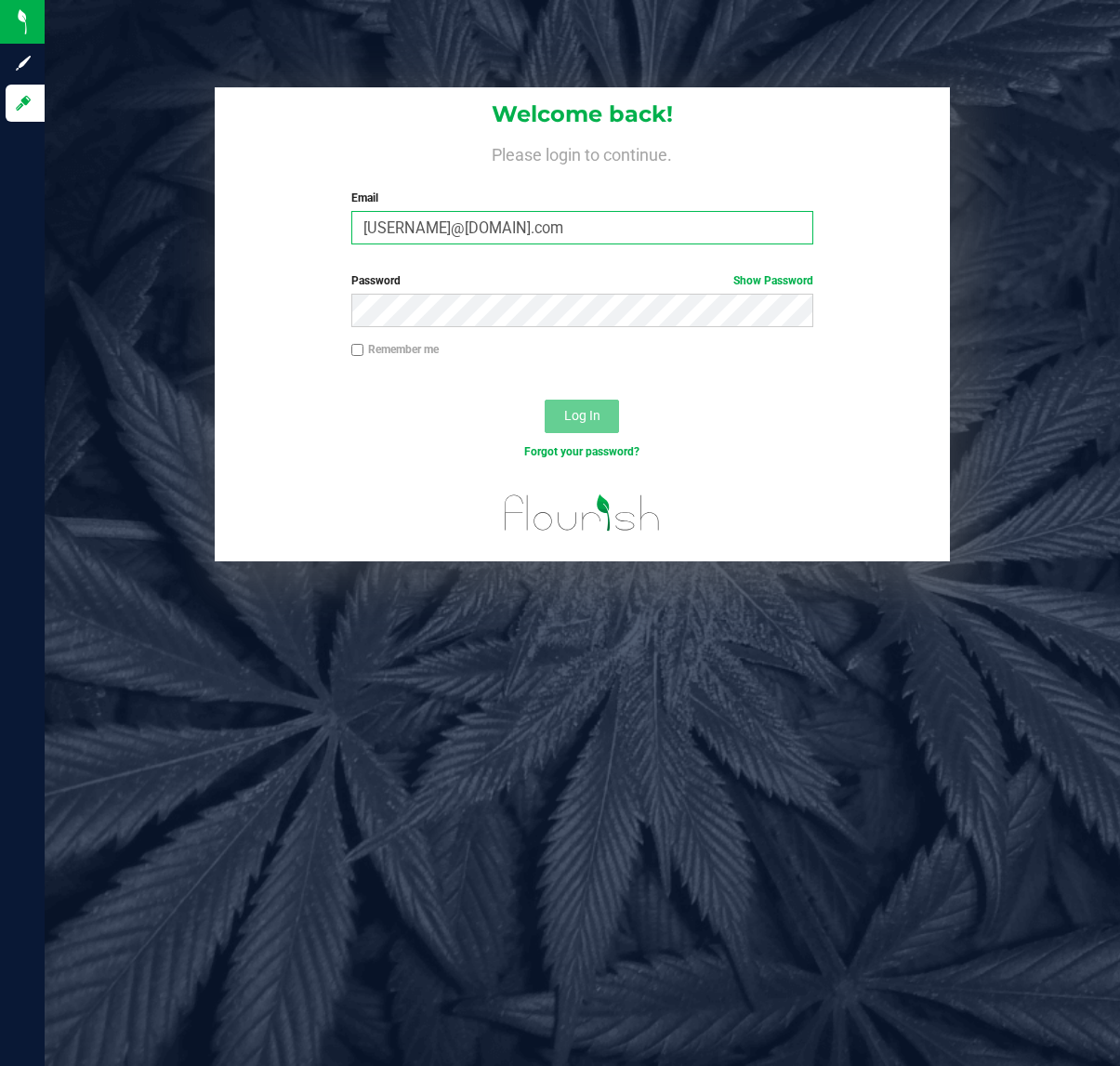 type on "jmcdougald@liveparallel.com" 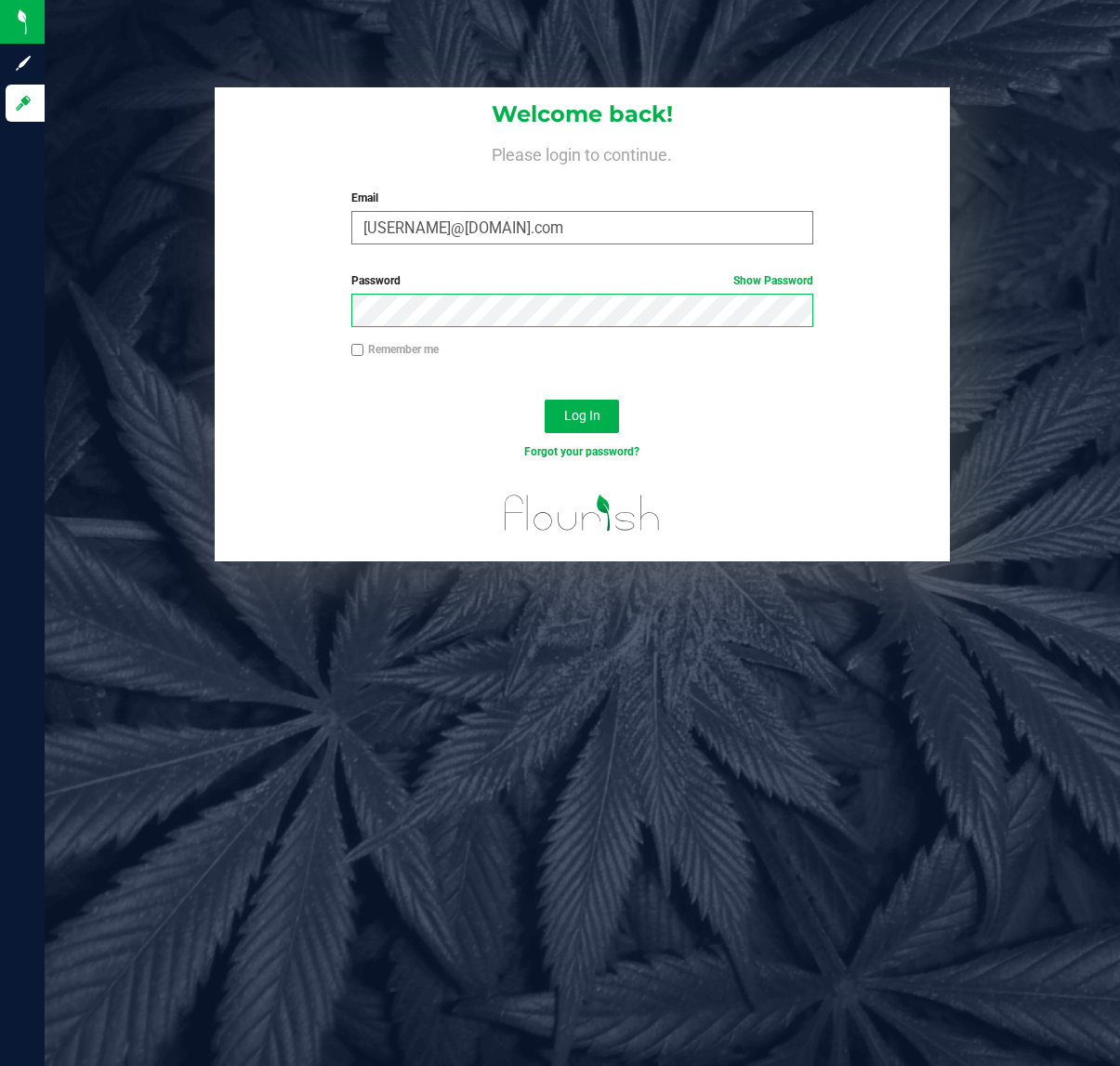 click on "Log In" at bounding box center (582, 416) 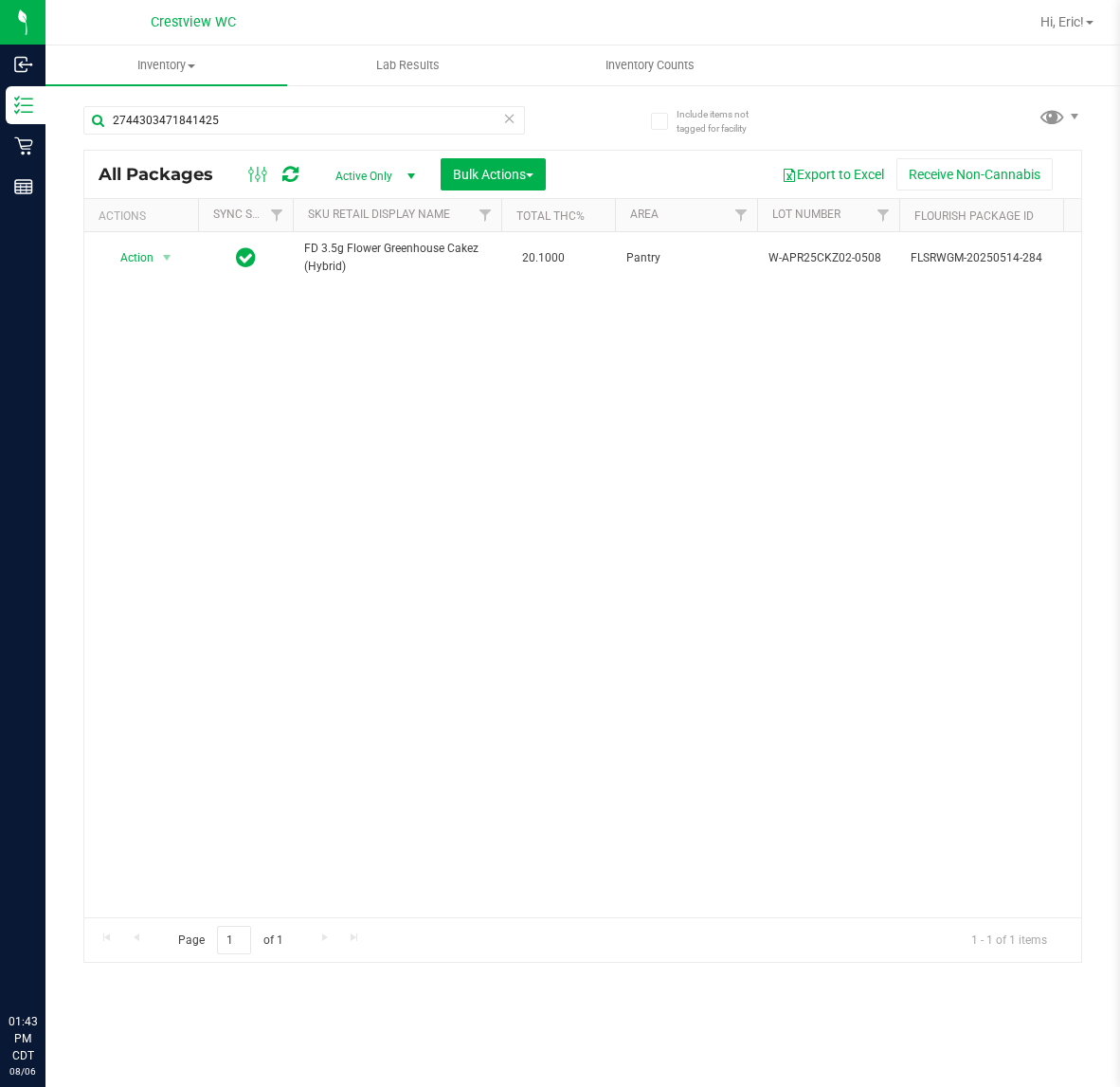 scroll, scrollTop: 0, scrollLeft: 0, axis: both 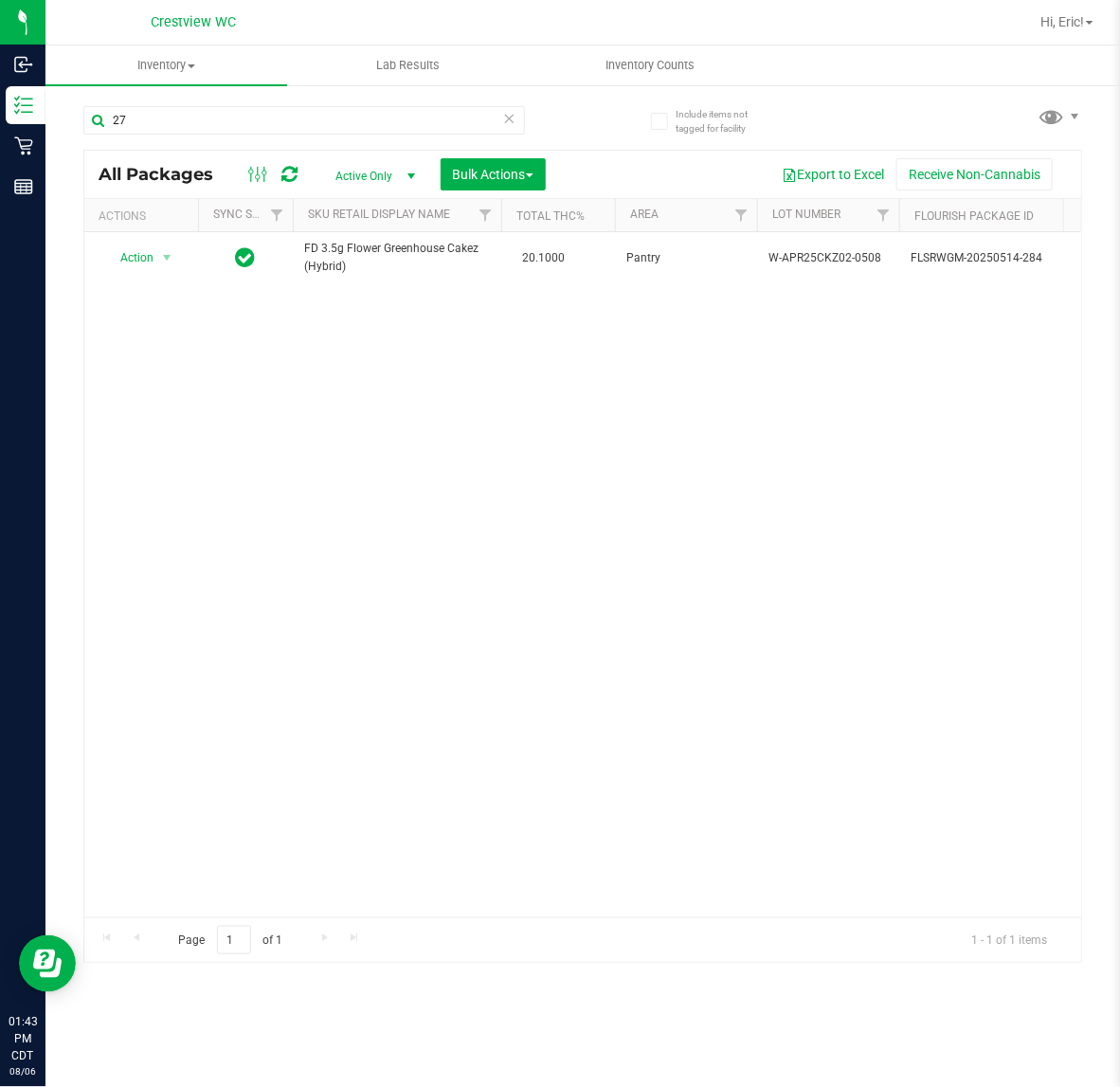 type on "2" 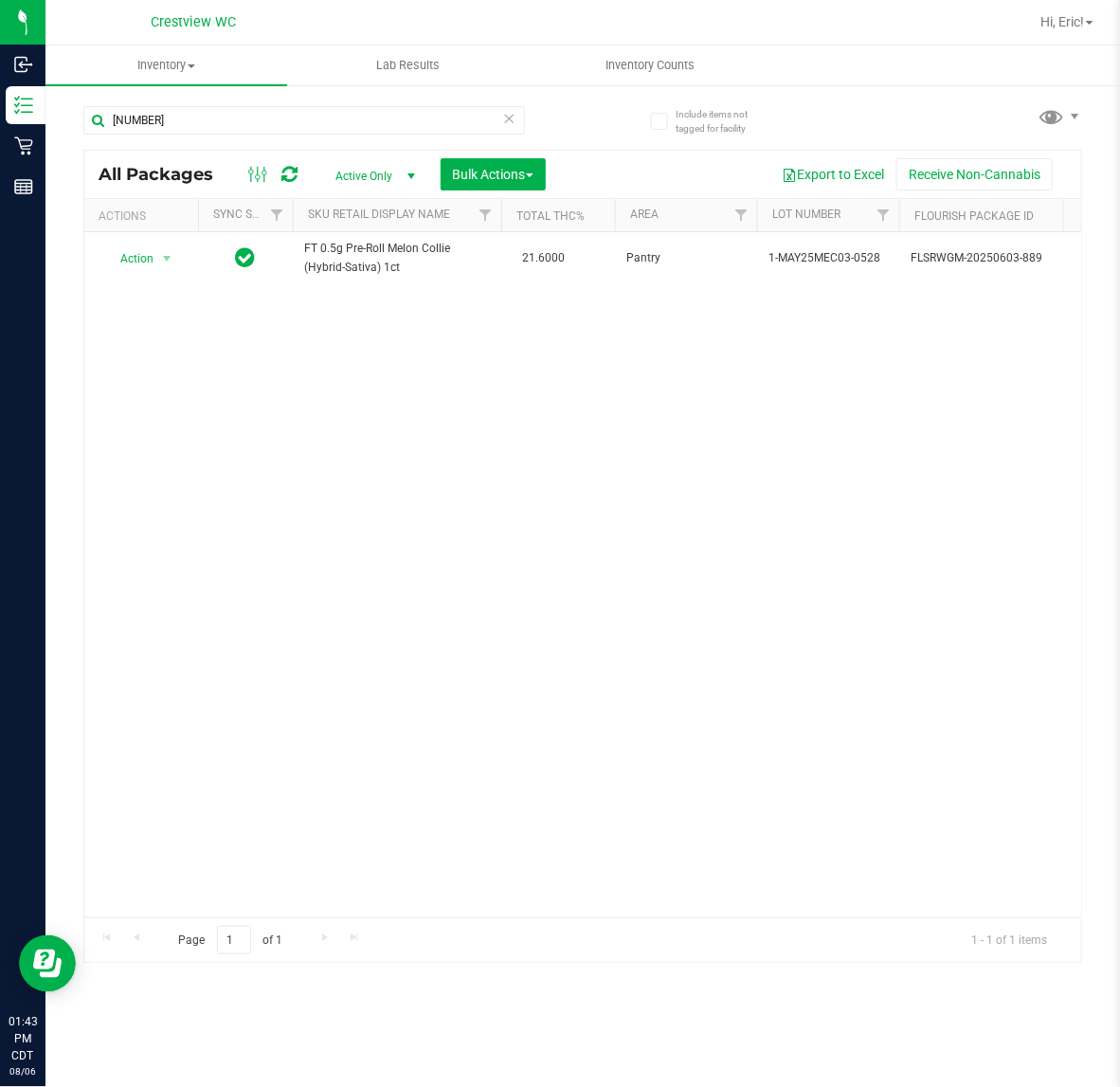 scroll, scrollTop: 0, scrollLeft: 344, axis: horizontal 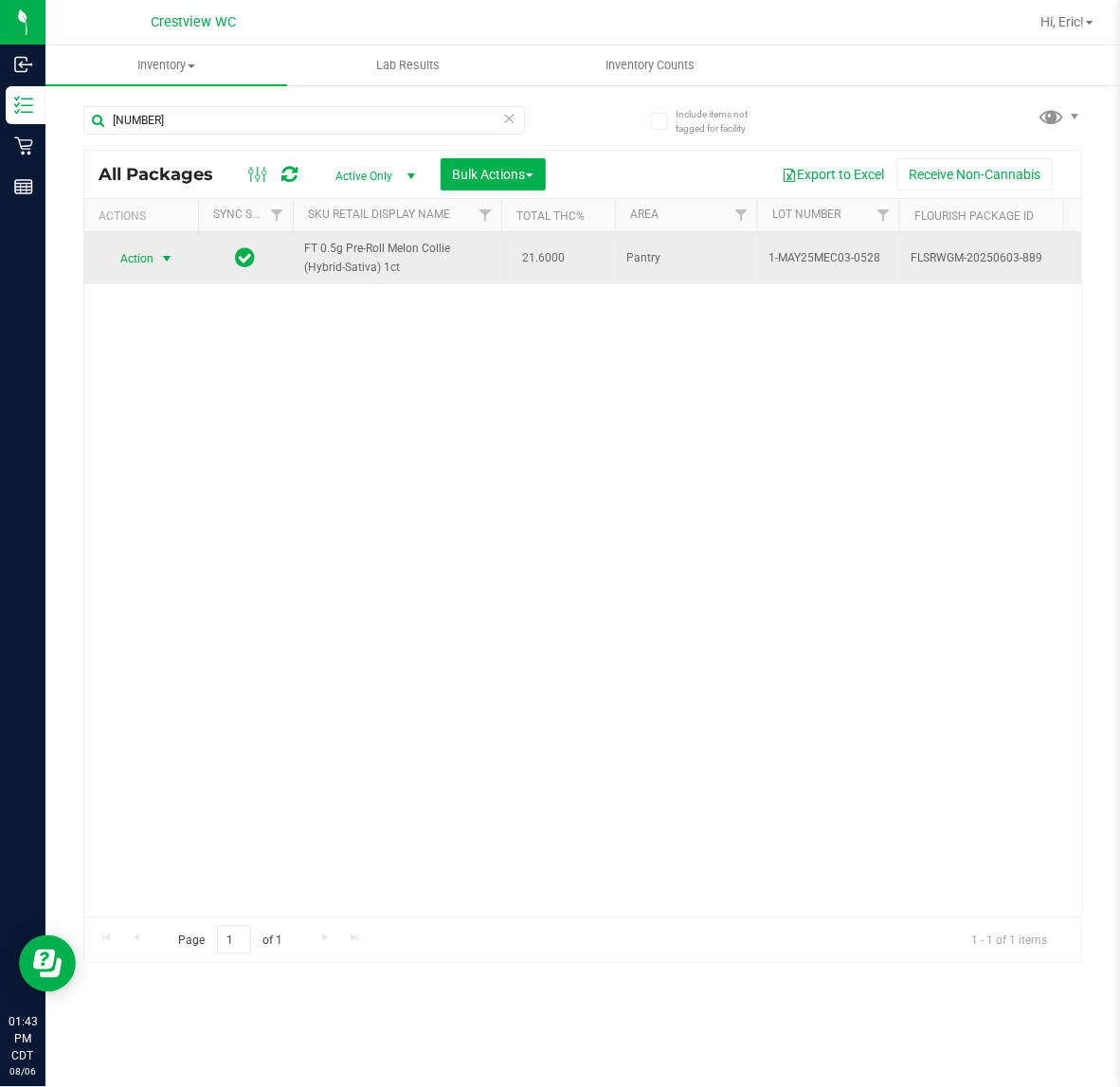 type on "[NUMBER]" 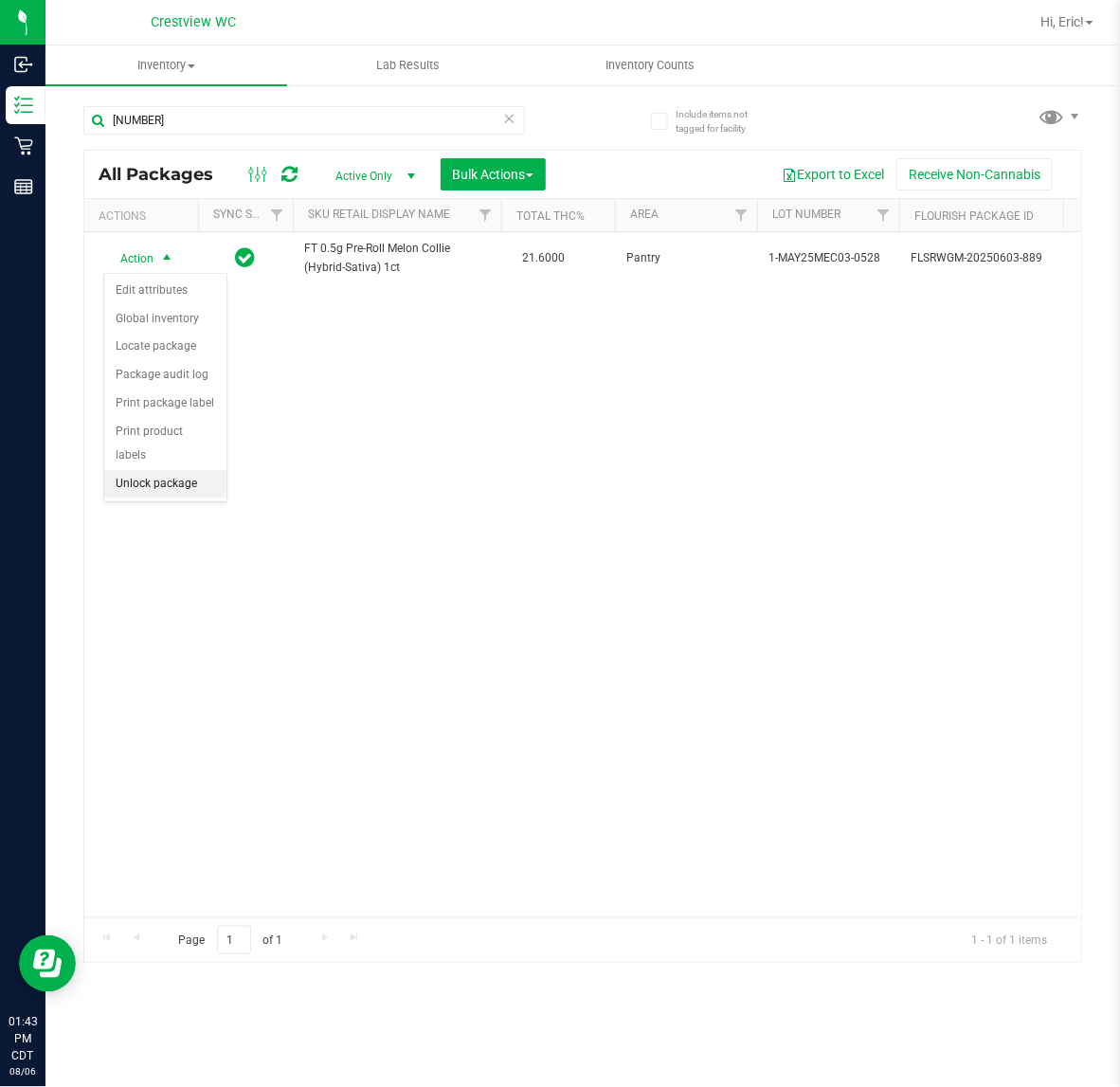 click on "Unlock package" at bounding box center (165, 484) 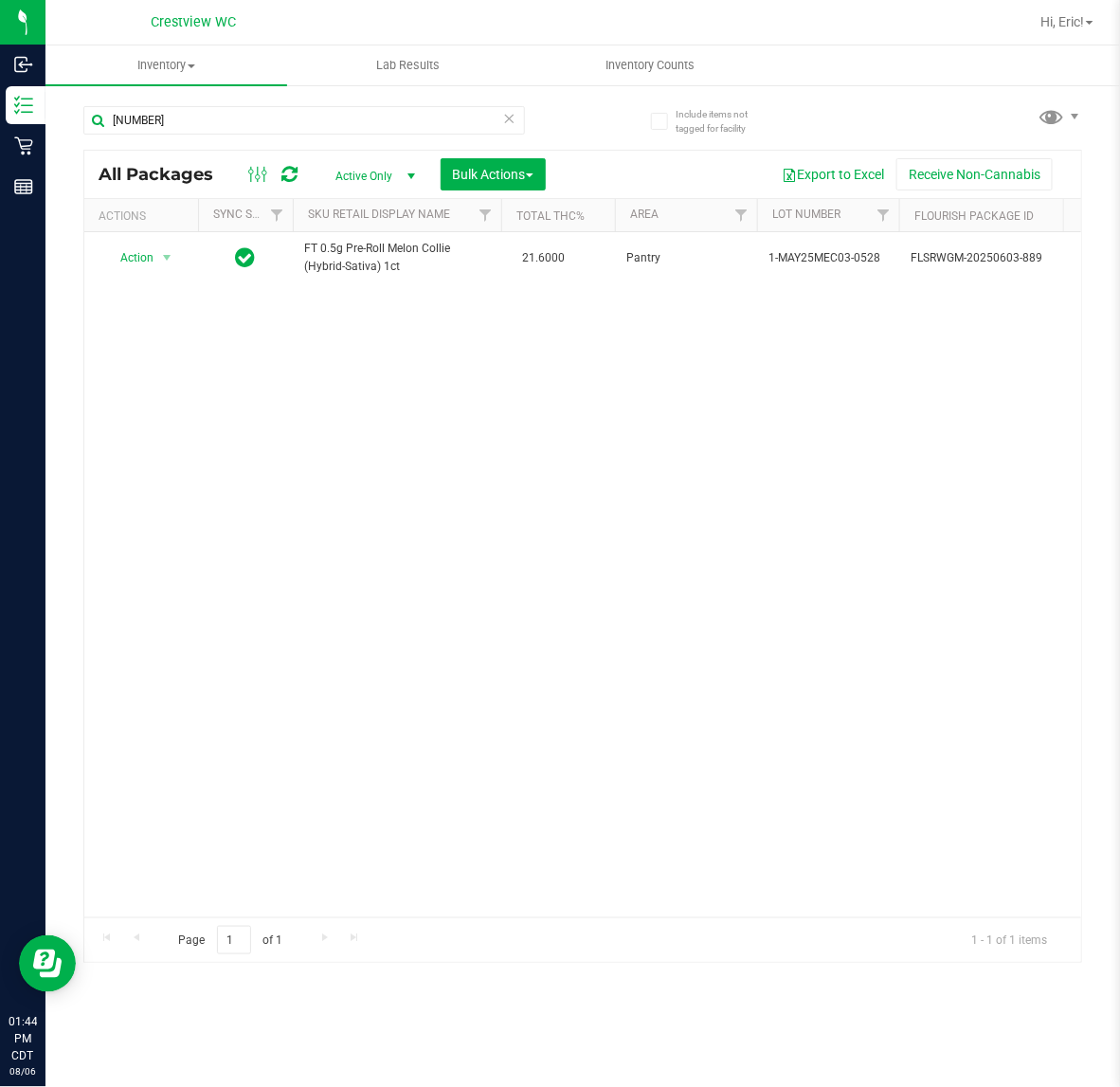 click on "Action Action Create package Edit attributes Global inventory Locate package Lock package Package audit log Print package label Print product labels Schedule for destruction
FT 0.5g Pre-Roll Melon Collie (Hybrid-Sativa) 1ct
21.6000
Pantry
1-MAY25MEC03-0528
FLSRWGM-20250603-889
[NUMBER]
25
25
0
00000590
Created
FLO-PRE-FT-MEC.1CT
FT - PRE-ROLL - 0.5G - 1CT - MEC - HYS
SS PR" at bounding box center [583, 574] 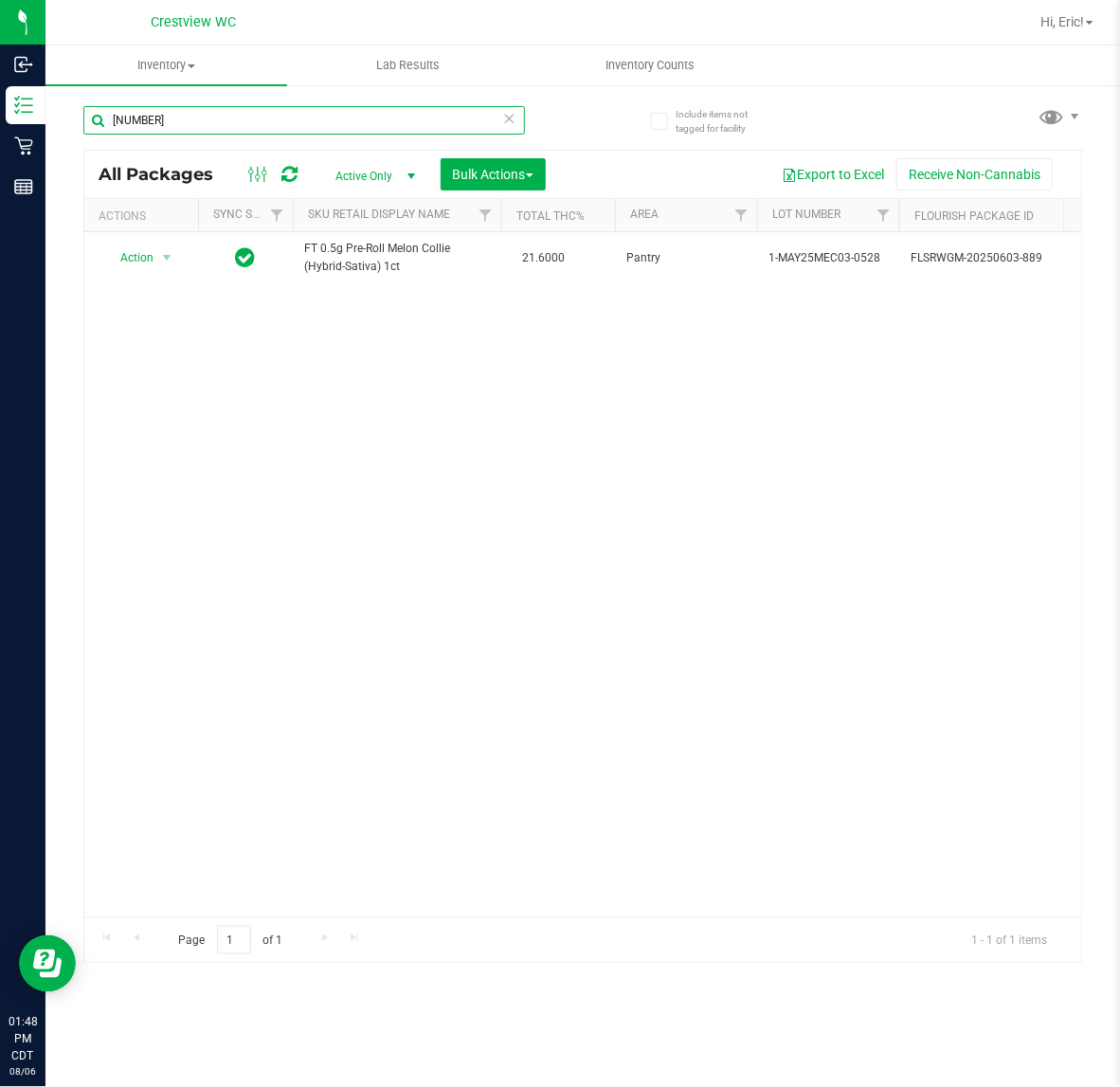 click on "[NUMBER]" at bounding box center [304, 120] 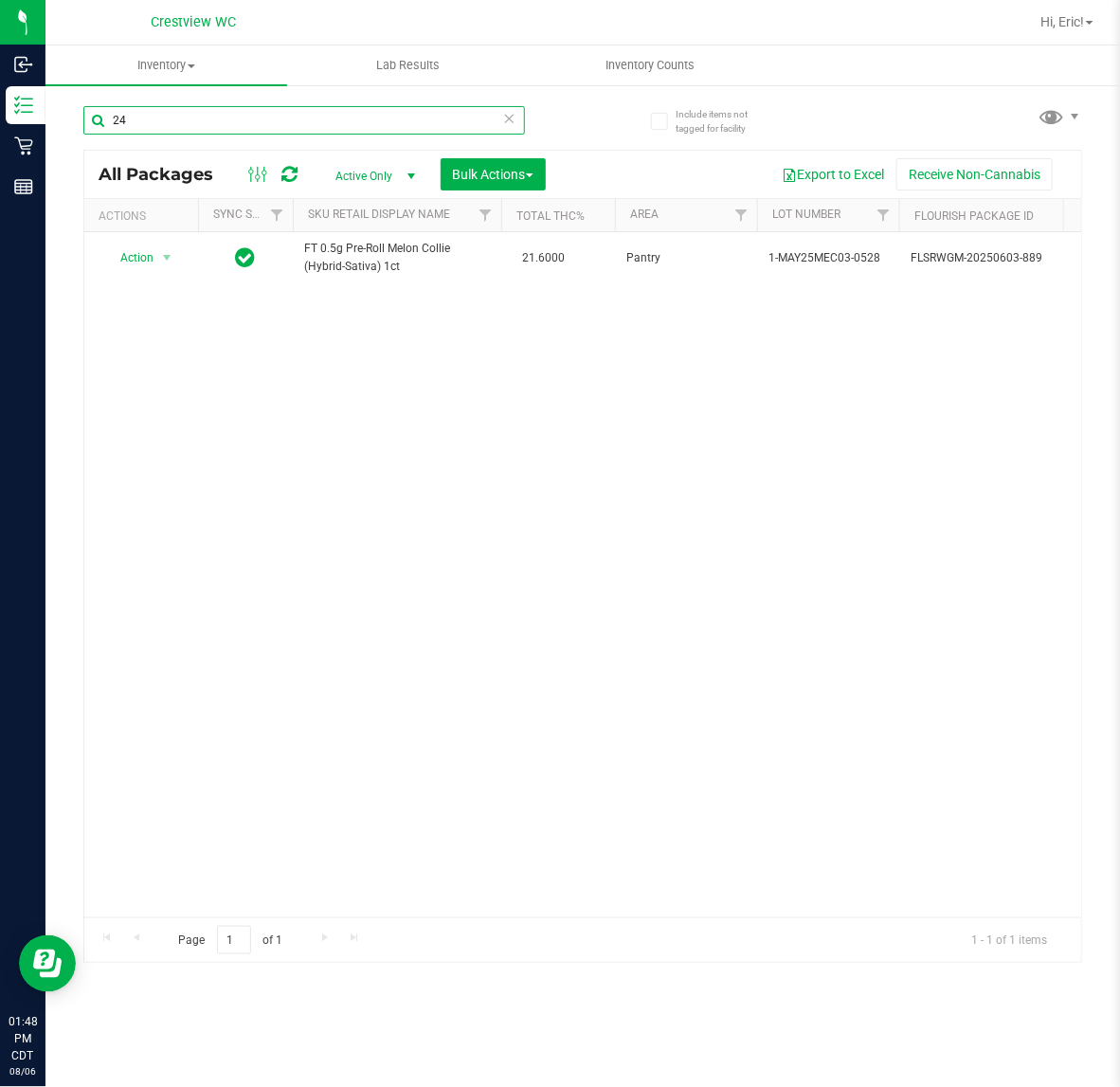type on "2" 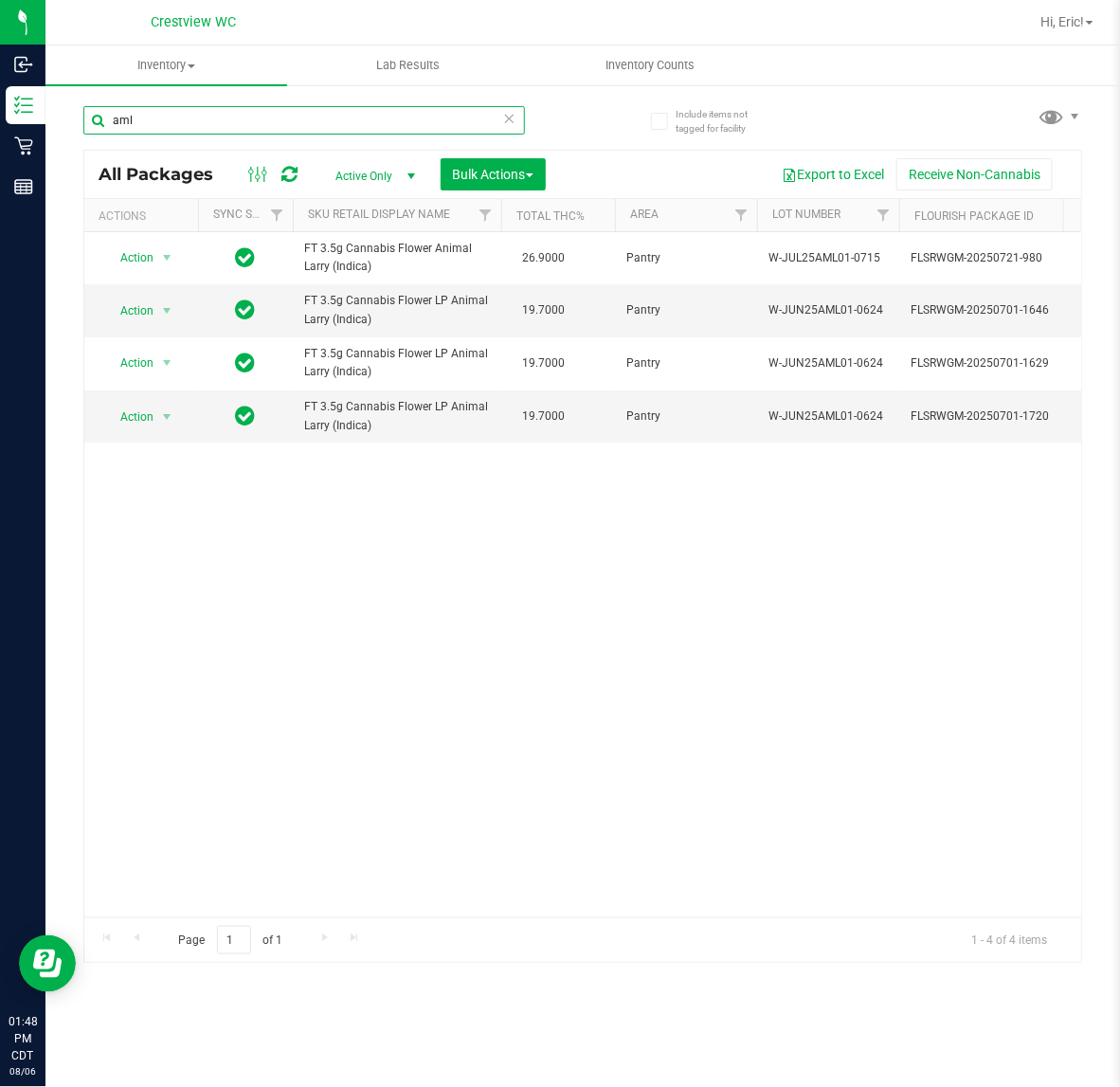 scroll, scrollTop: 0, scrollLeft: 244, axis: horizontal 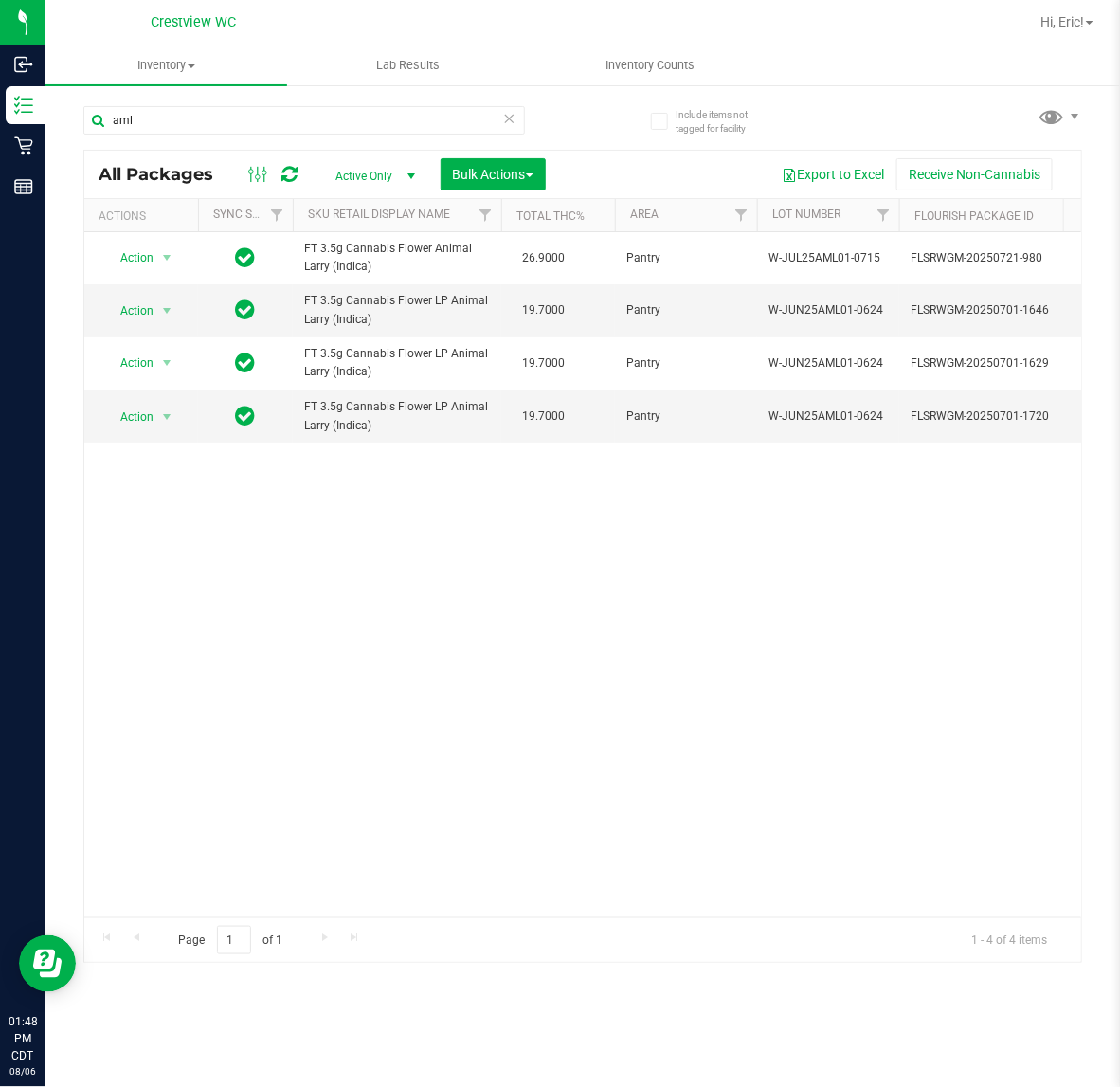 click on "Action Action Create package Edit attributes Global inventory Locate package Lock package Package audit log Print package label Print product labels Schedule for destruction
FT 3.5g Cannabis Flower Animal Larry (Indica)
26.9000
Pantry
W-JUL25AML01-0715
FLSRWGM-20250721-980
[NUMBER]
7
1
6
00000595
Created
FLO-BUD-FT-CAN-AML
FT - CANNABIS FLOWER - 3.5G - AML - IND" at bounding box center [583, 574] 